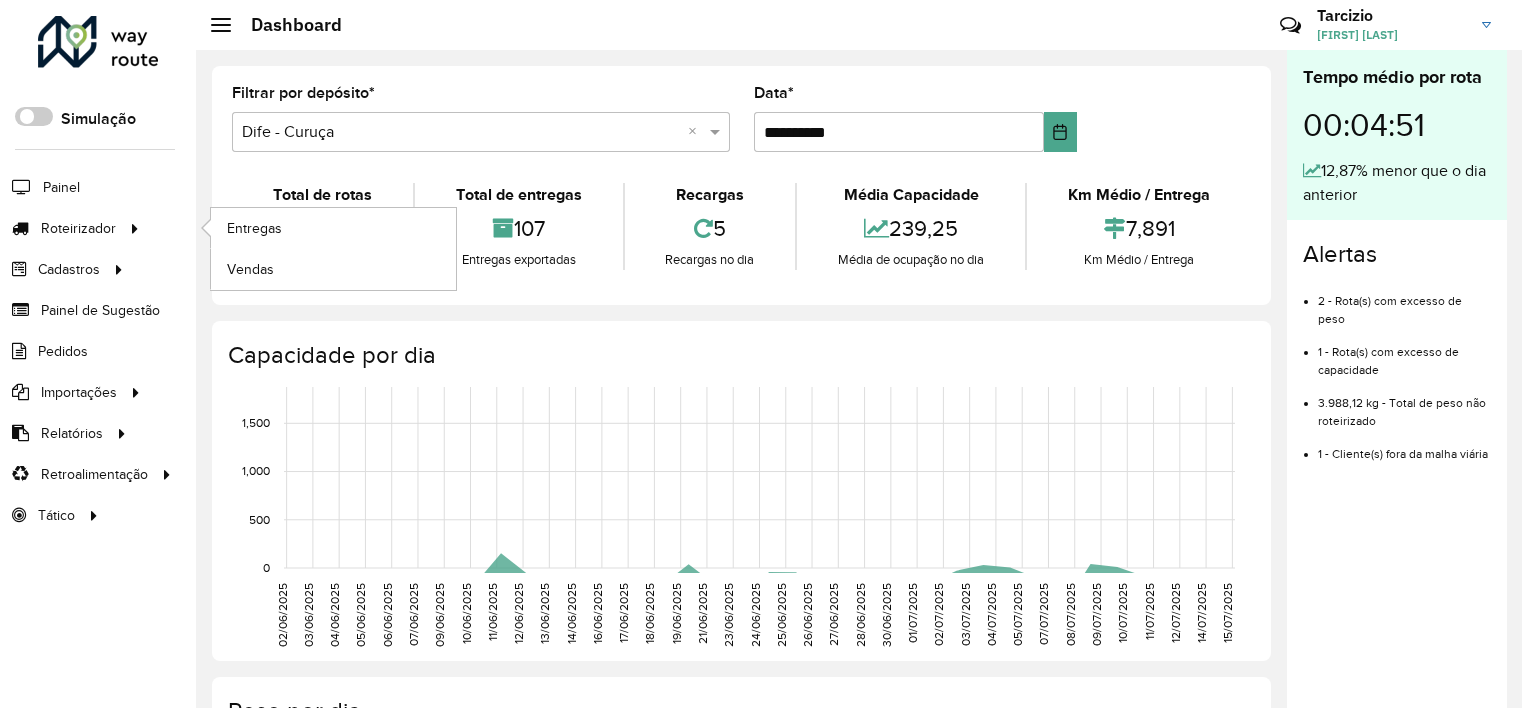 scroll, scrollTop: 0, scrollLeft: 0, axis: both 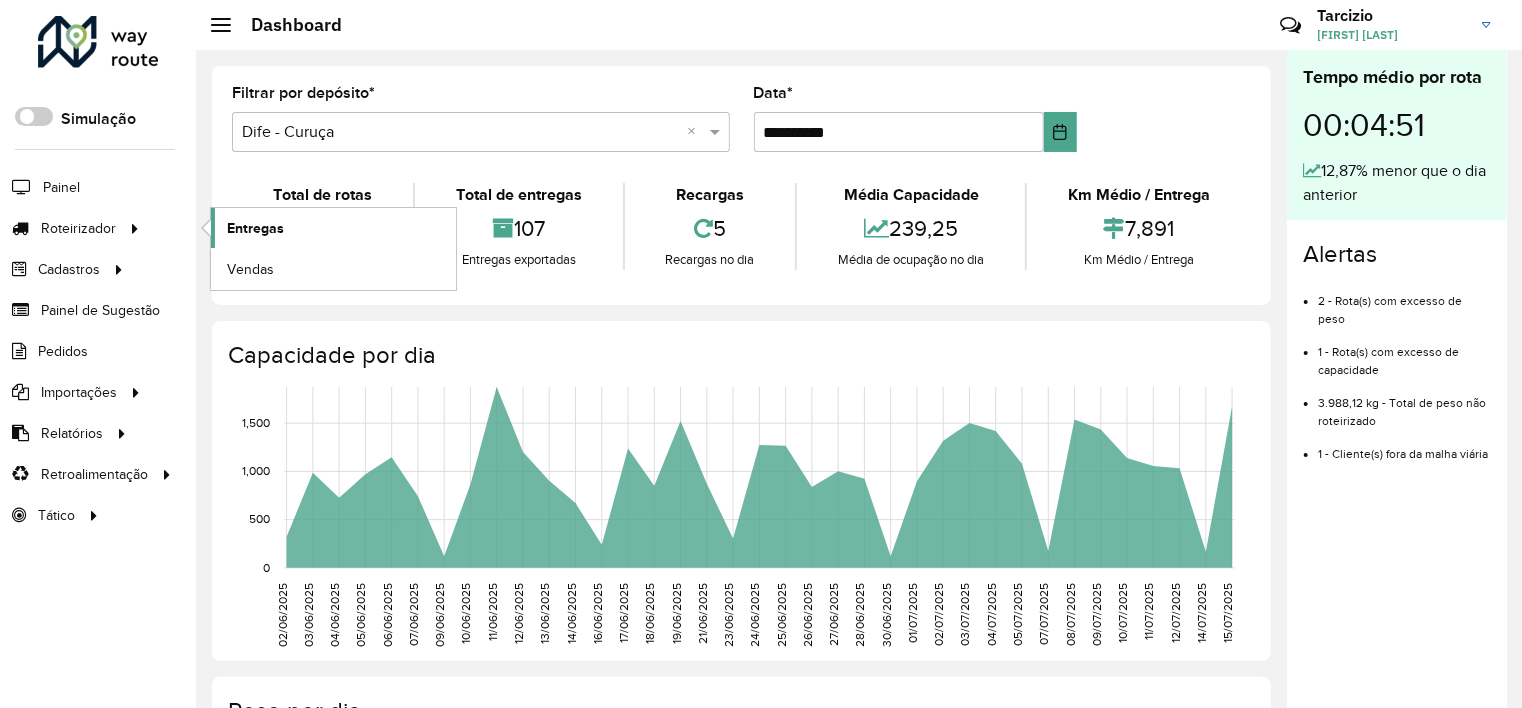click on "Entregas" 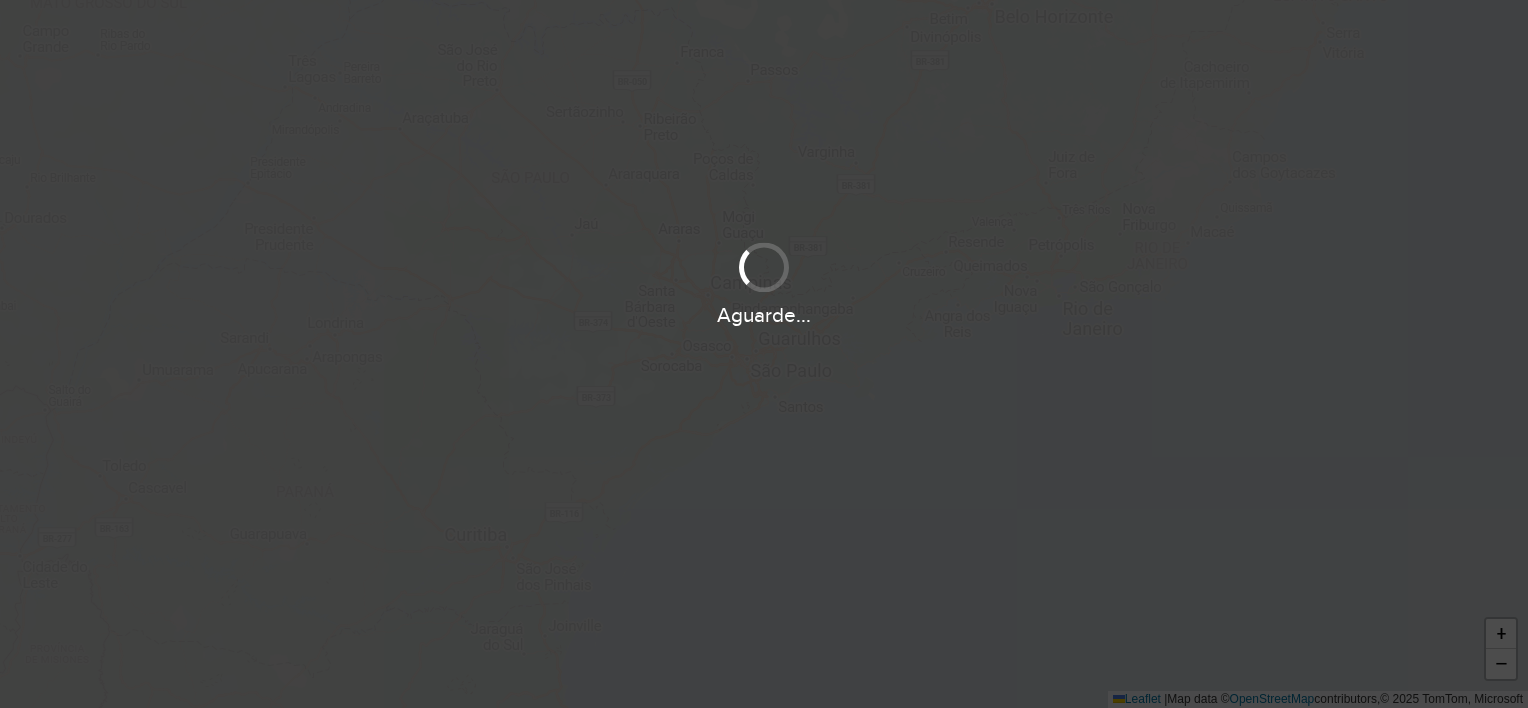 scroll, scrollTop: 0, scrollLeft: 0, axis: both 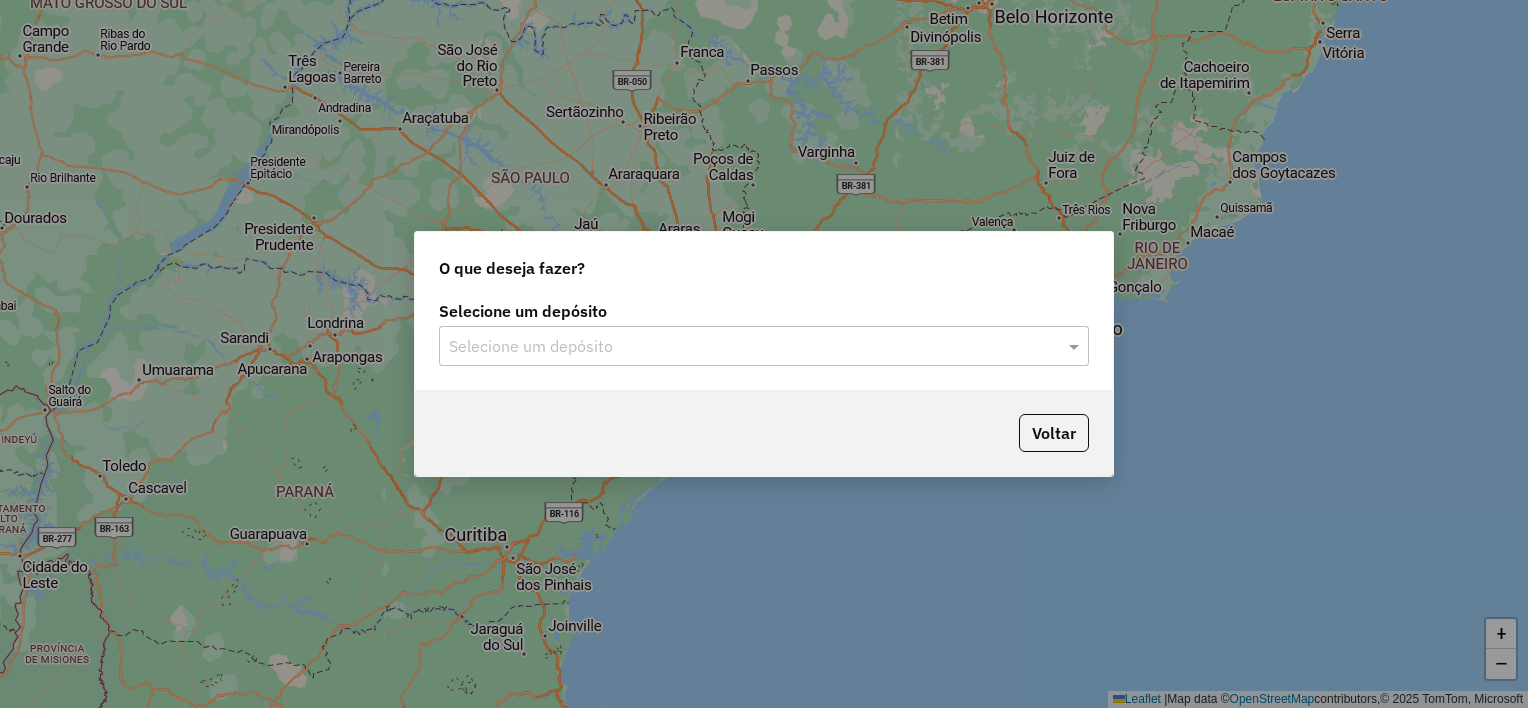 click 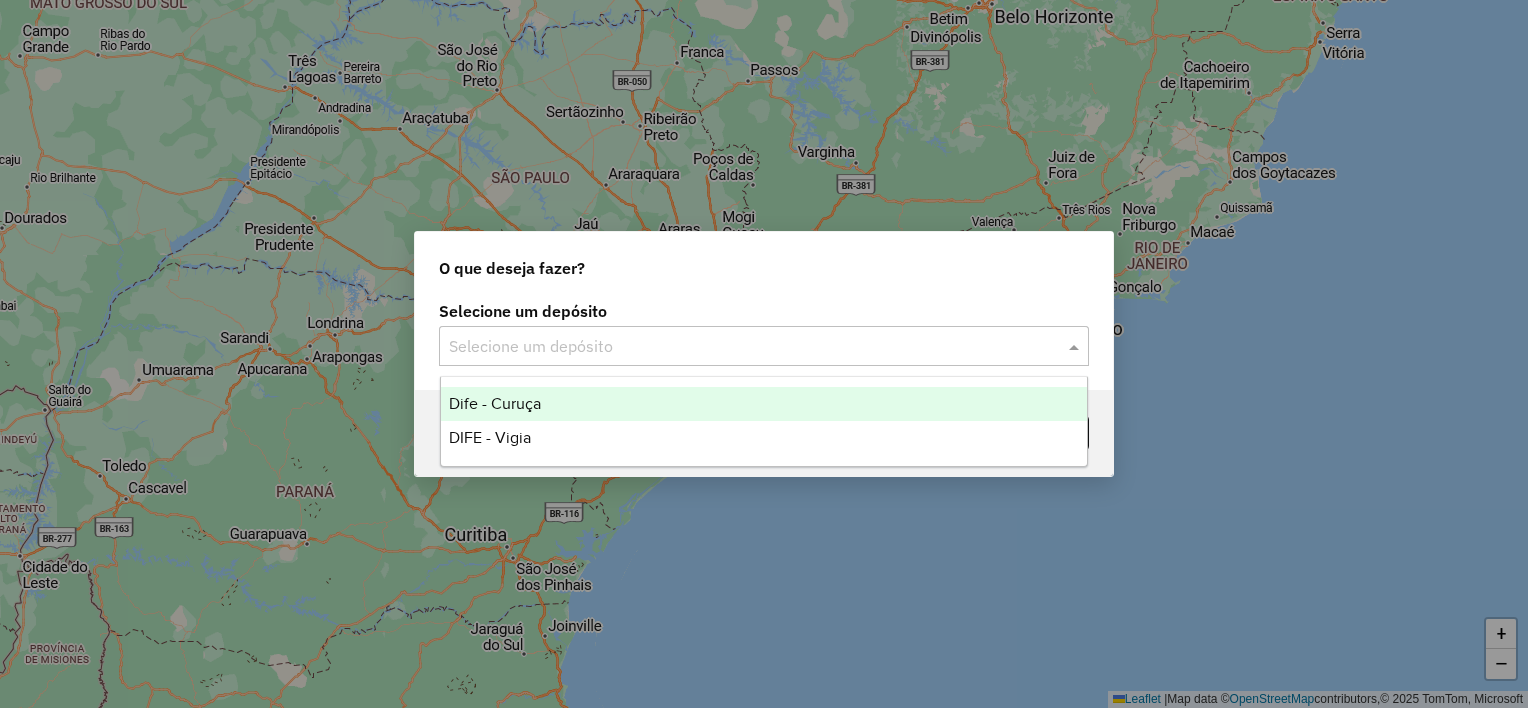 click on "Dife - Curuça" at bounding box center (764, 404) 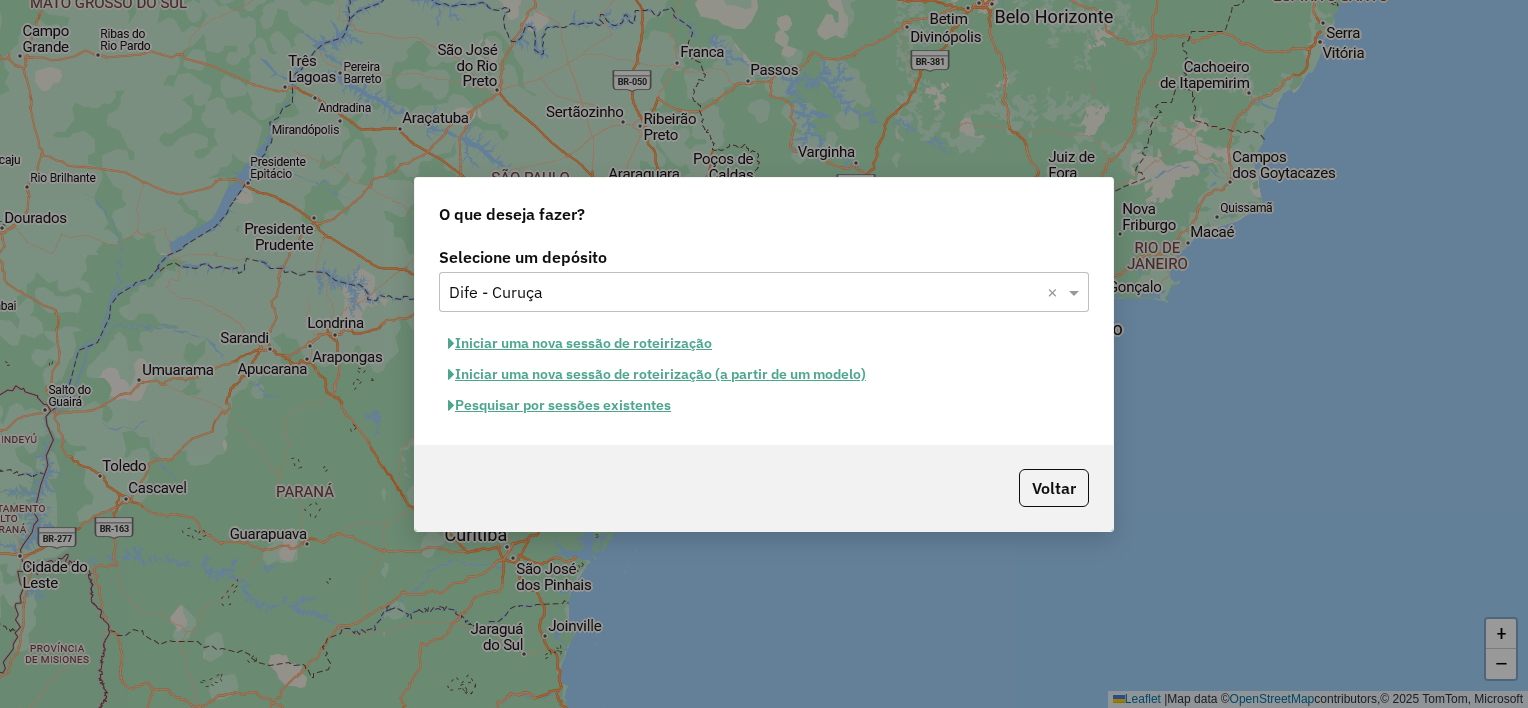 click on "Iniciar uma nova sessão de roteirização" 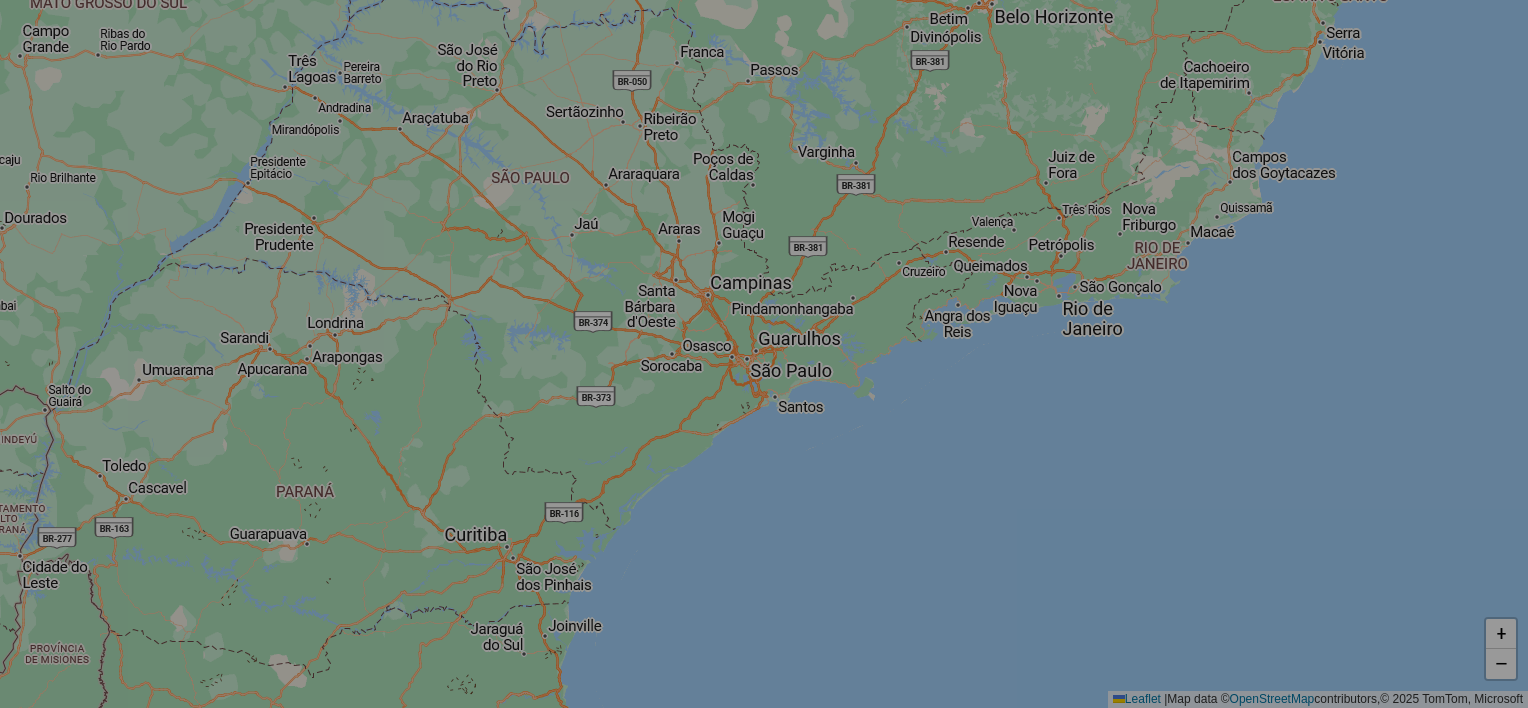 select on "*" 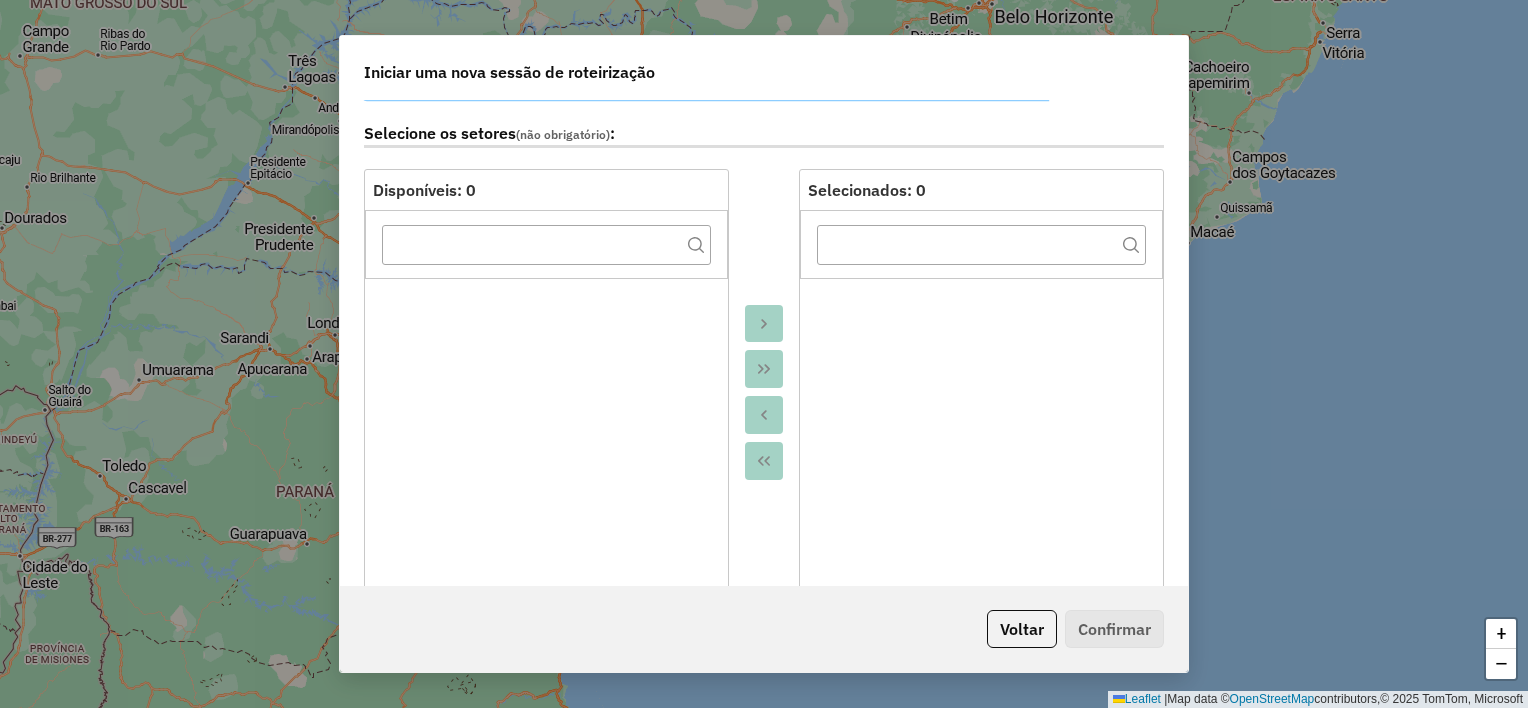 scroll, scrollTop: 500, scrollLeft: 0, axis: vertical 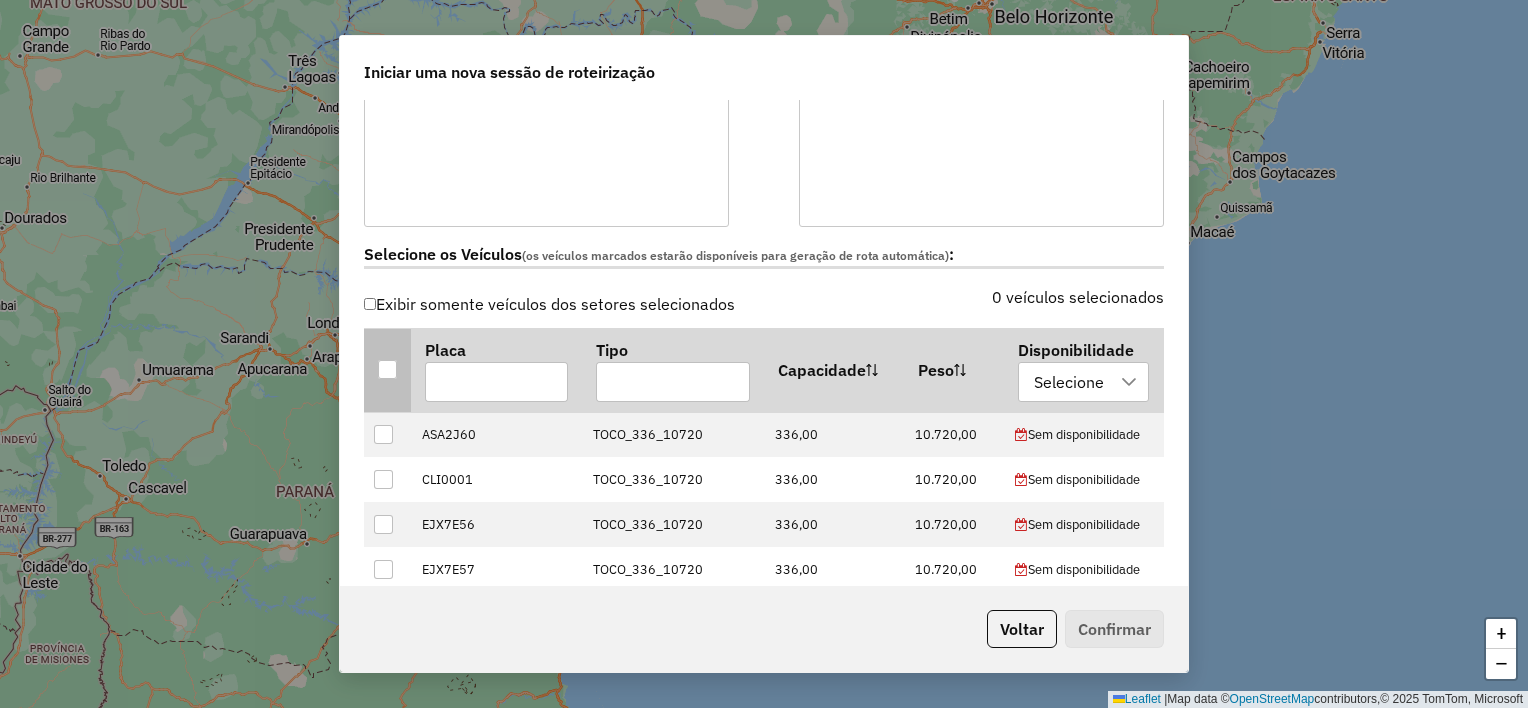 click at bounding box center (387, 369) 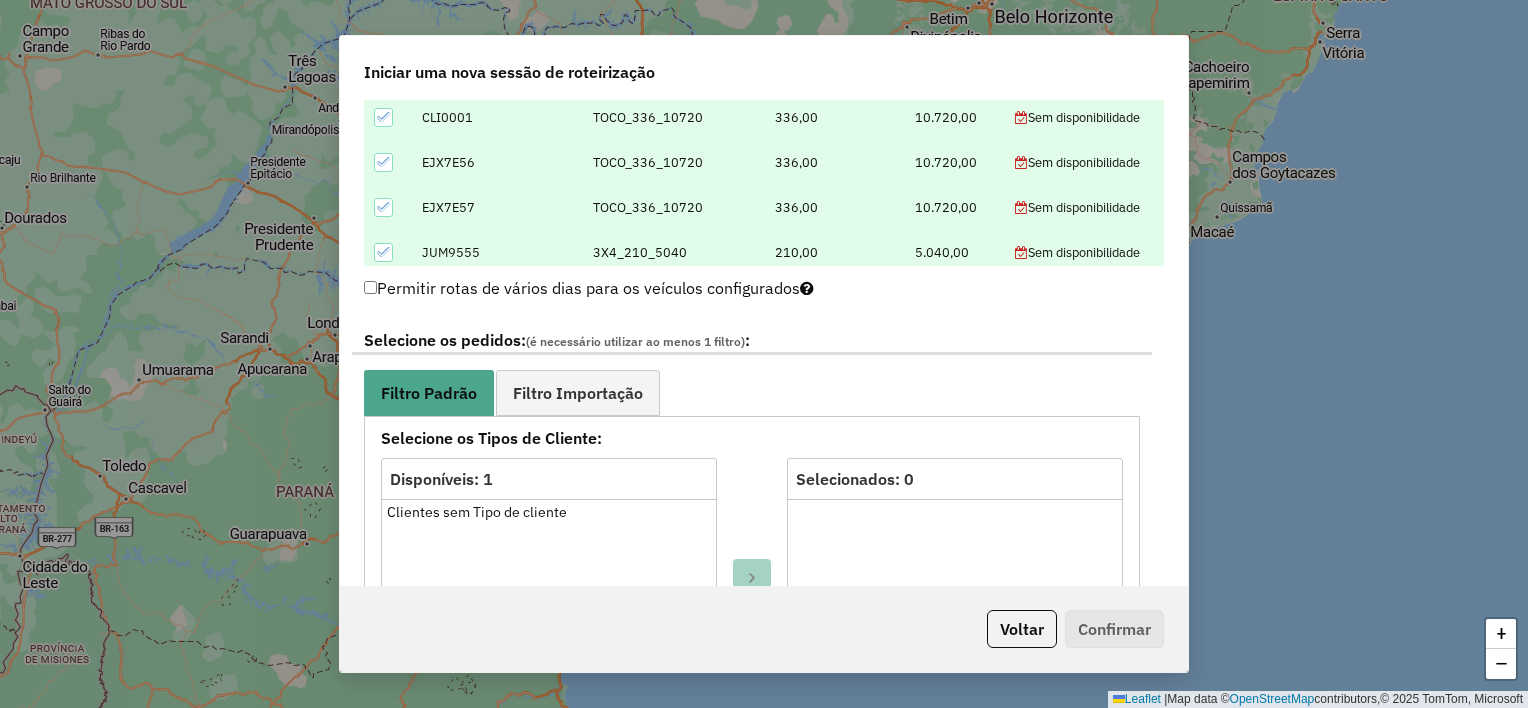 scroll, scrollTop: 1000, scrollLeft: 0, axis: vertical 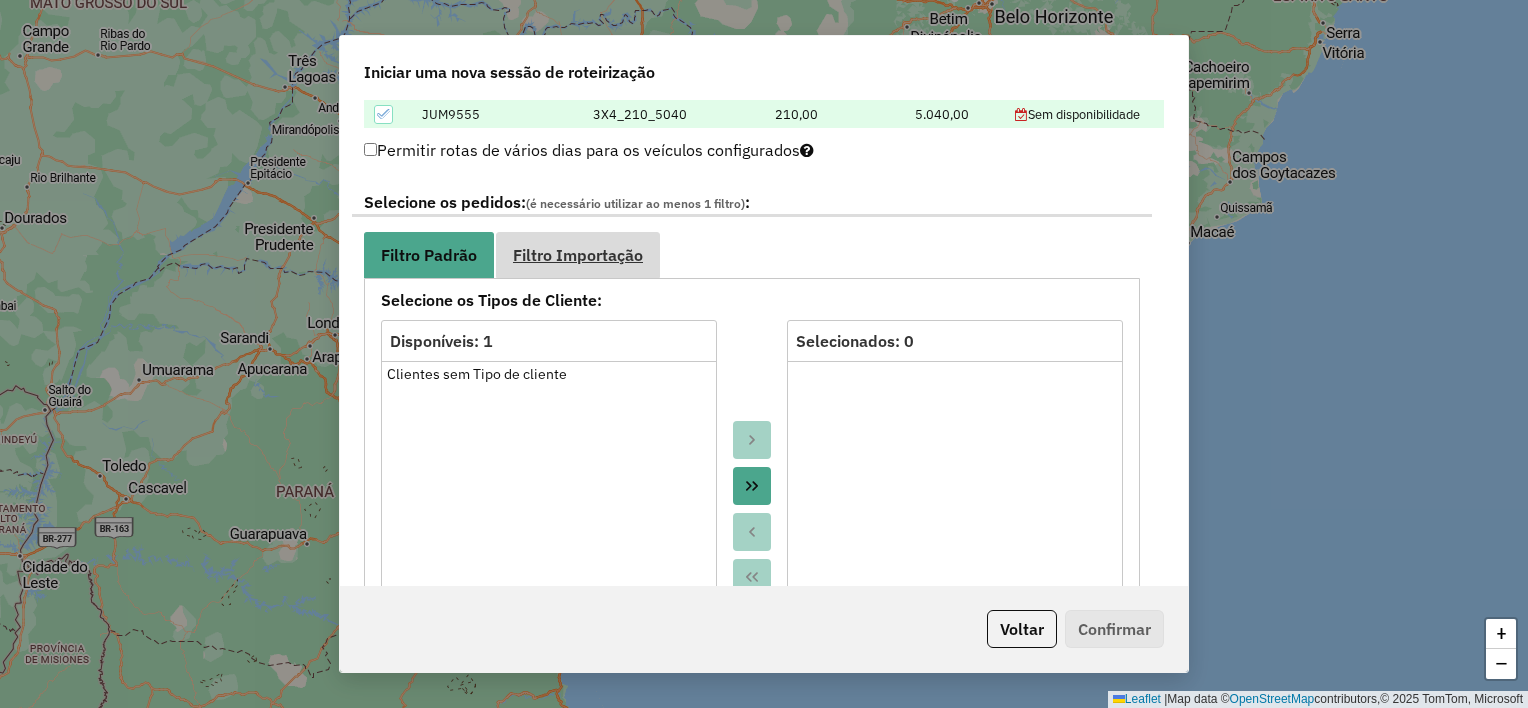 click on "Filtro Importação" at bounding box center [578, 255] 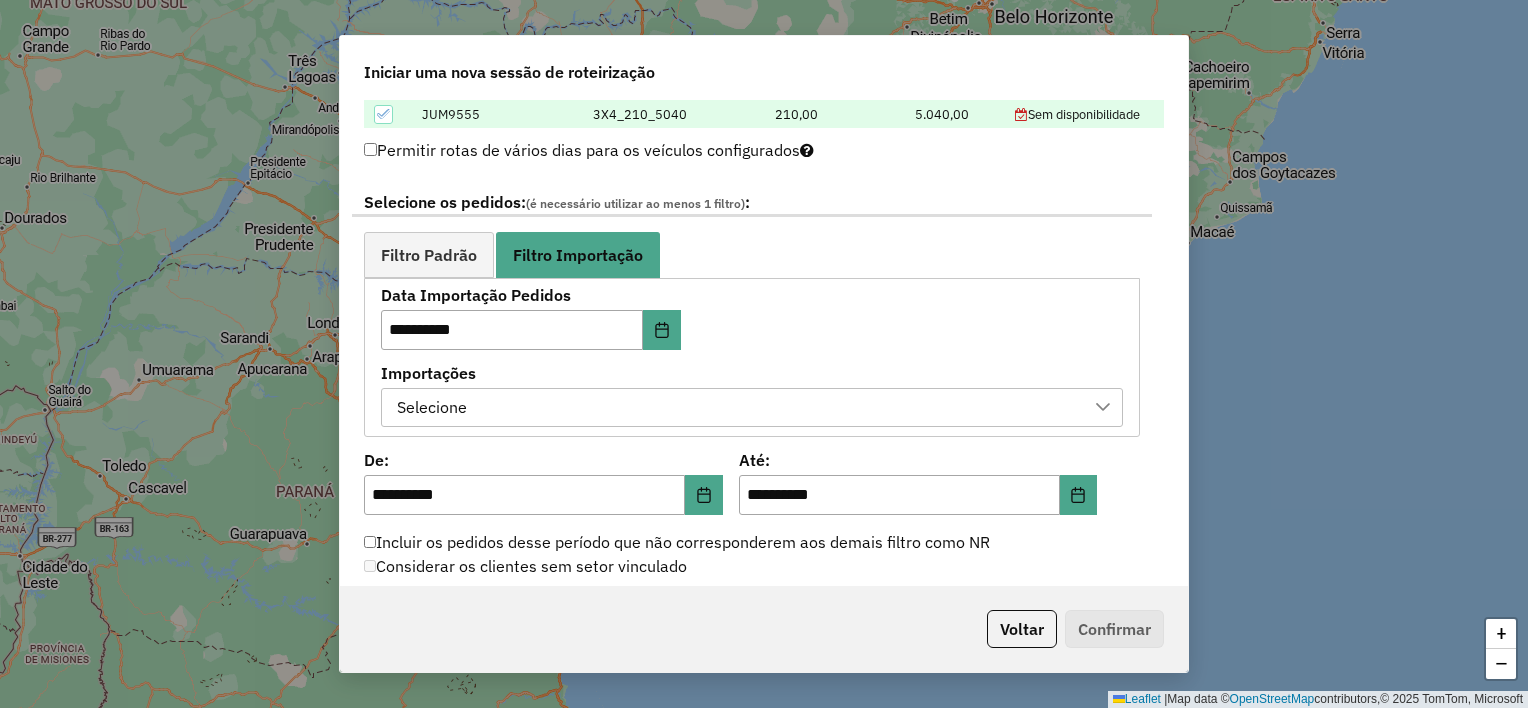 click on "Selecione" at bounding box center (737, 408) 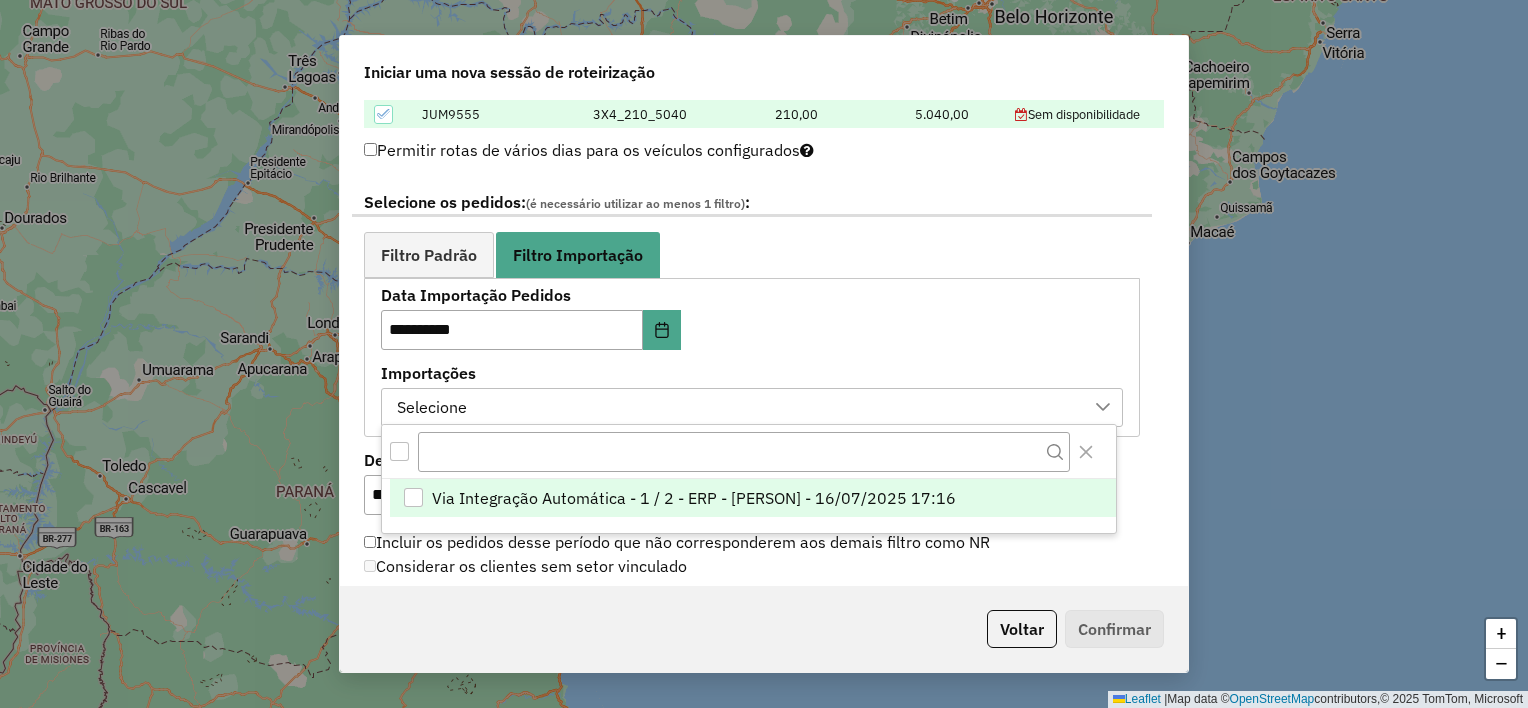 scroll, scrollTop: 14, scrollLeft: 90, axis: both 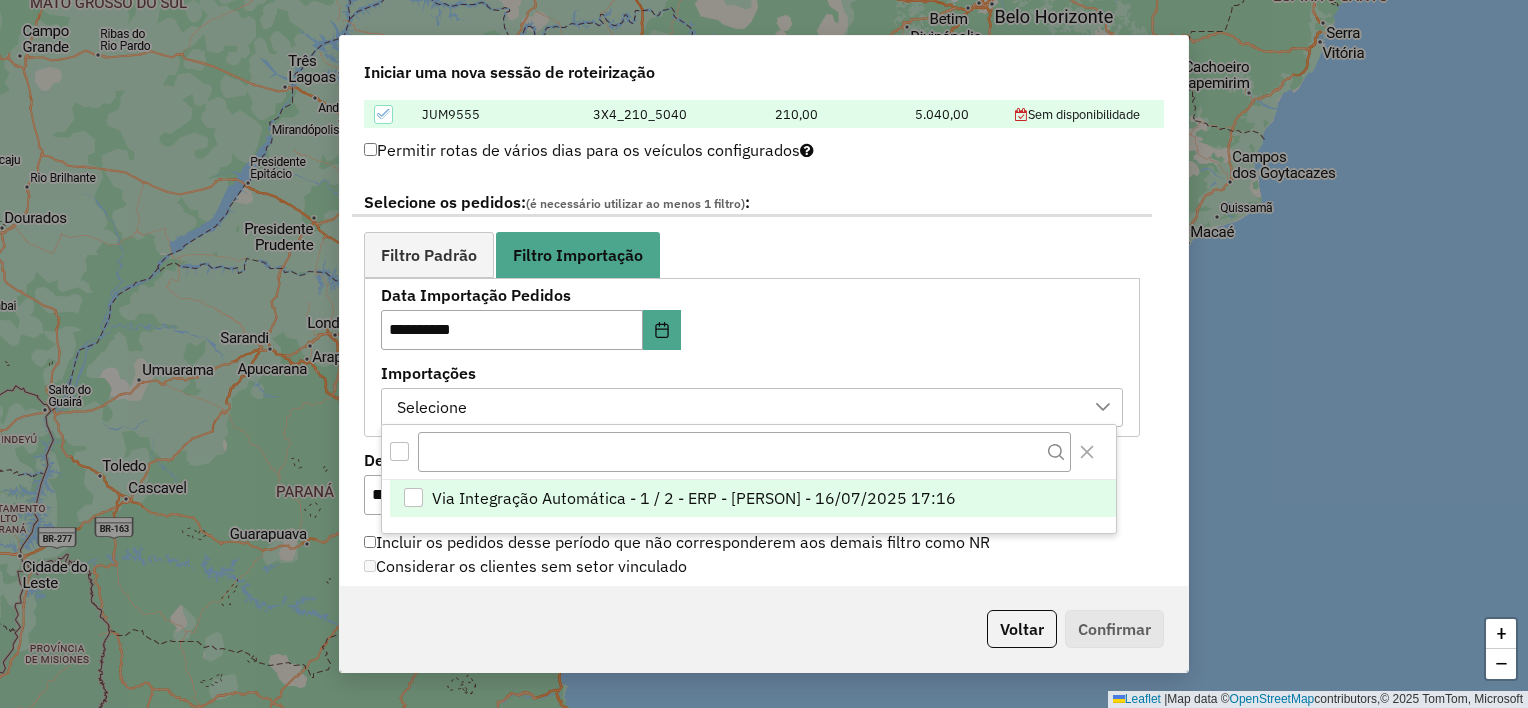 click on "Via Integração Automática - 1 / 2 - ERP - Tiago - 15/07/2025 17:16" at bounding box center (753, 499) 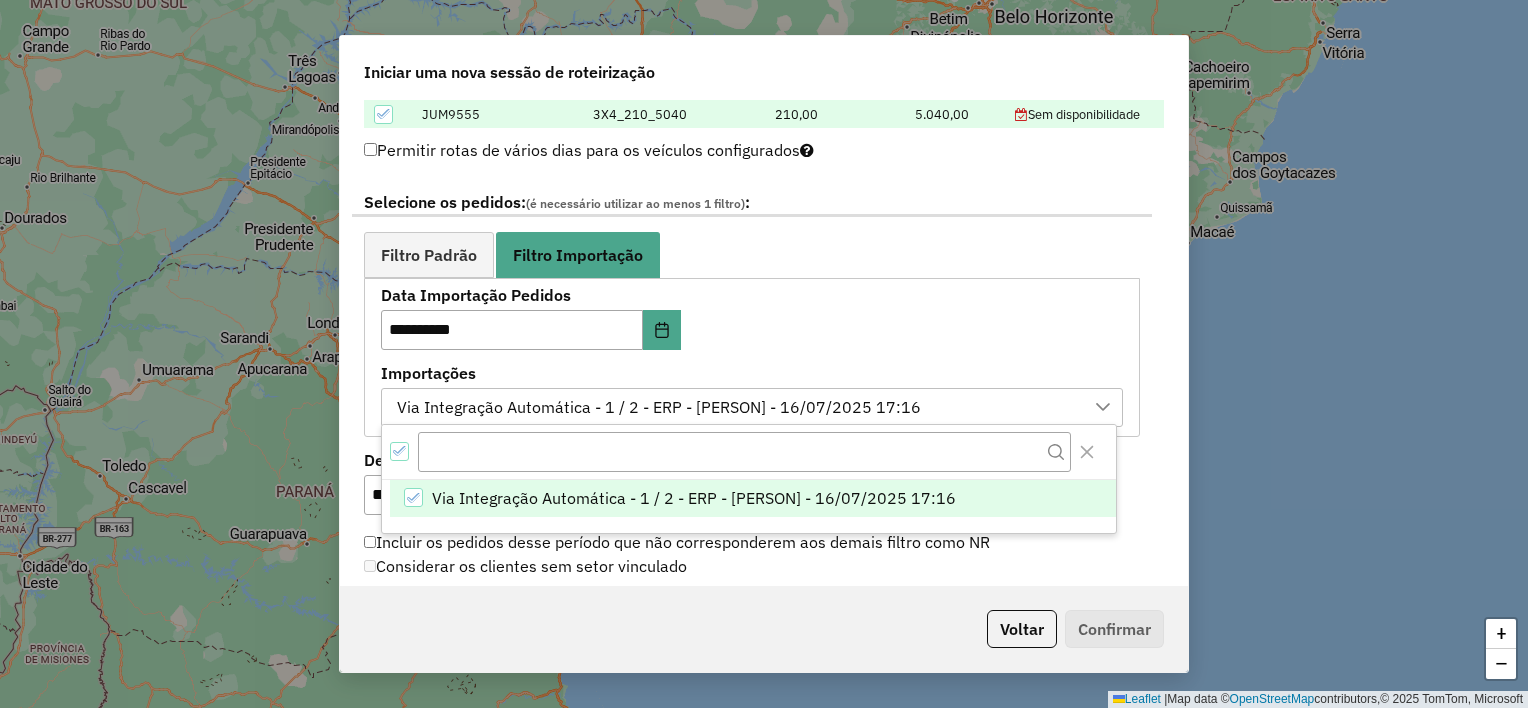 click on "**********" 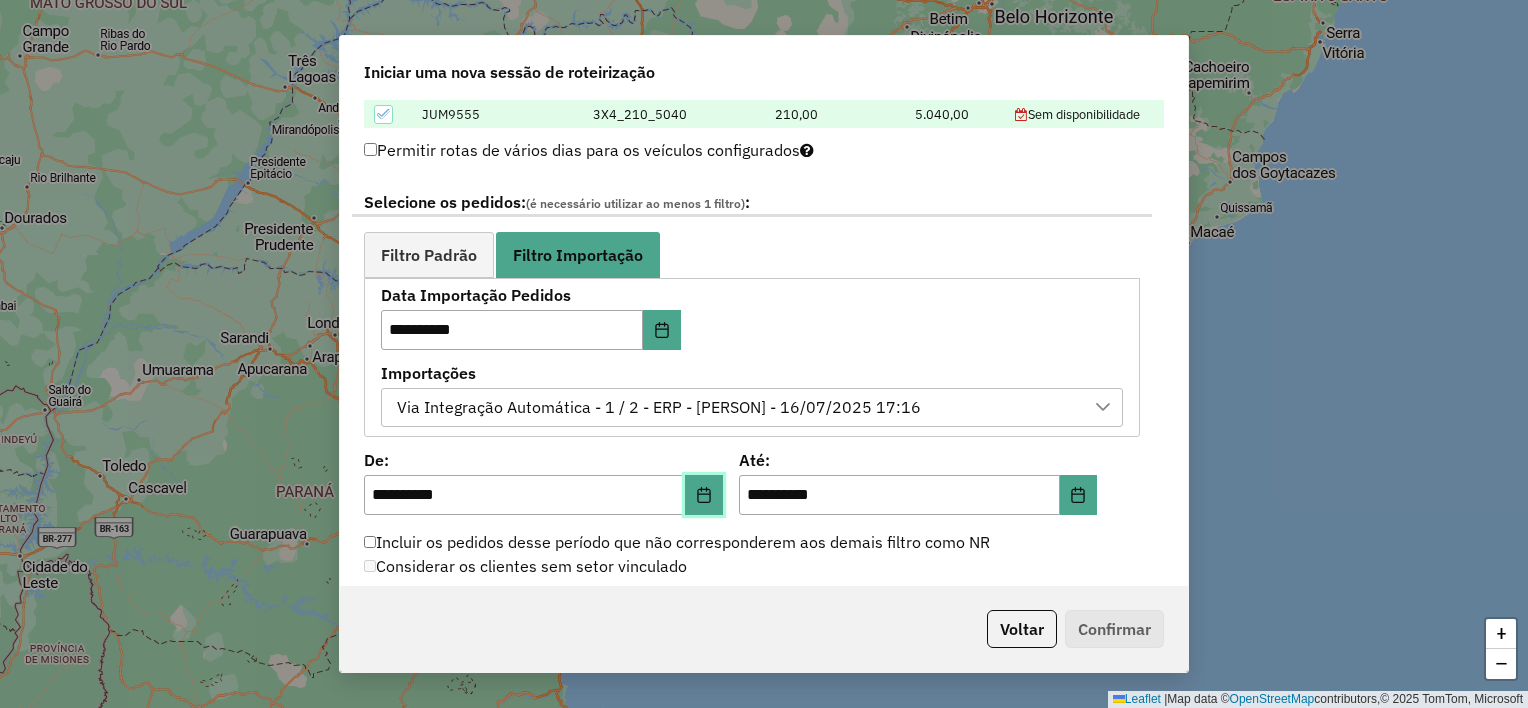 click 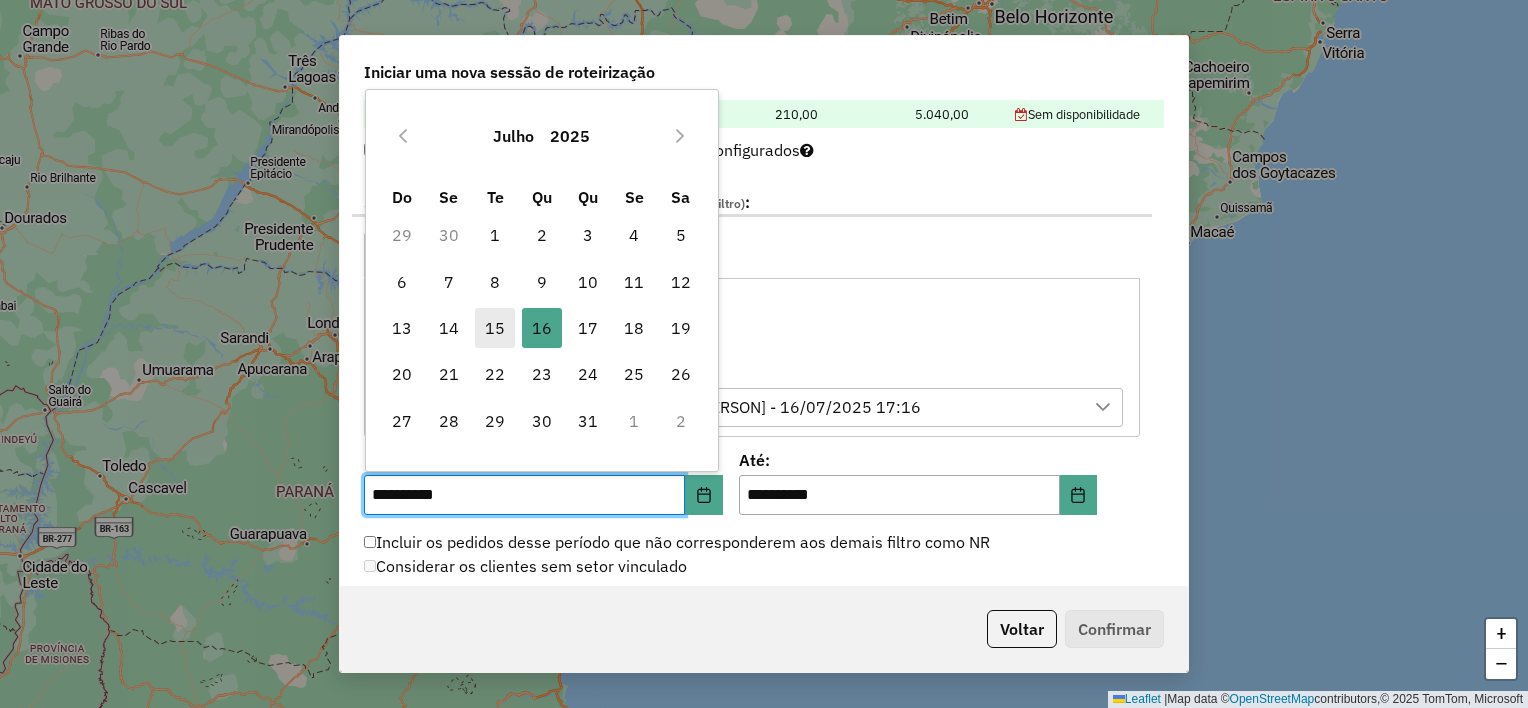 click on "15" at bounding box center [495, 328] 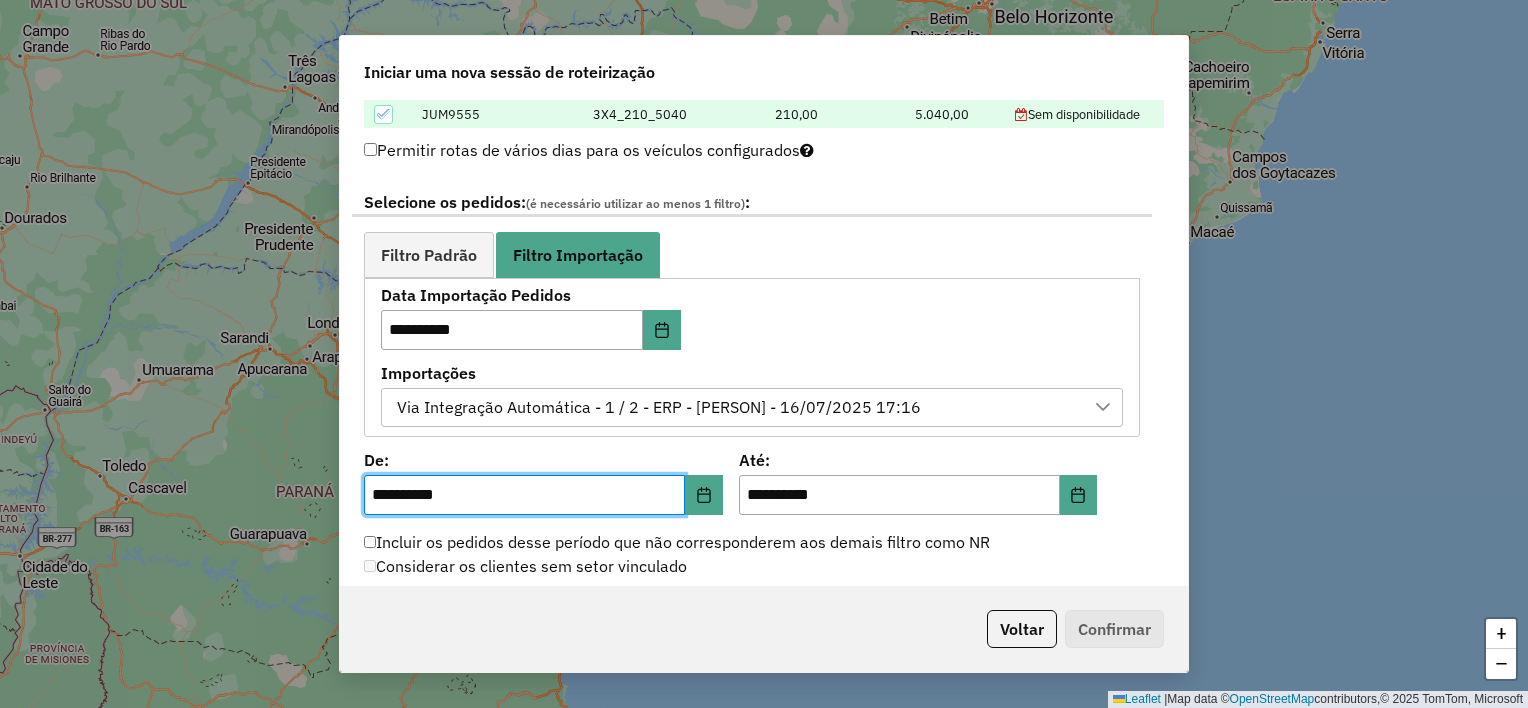 click on "Incluir os pedidos desse período que não corresponderem aos demais filtro como NR" 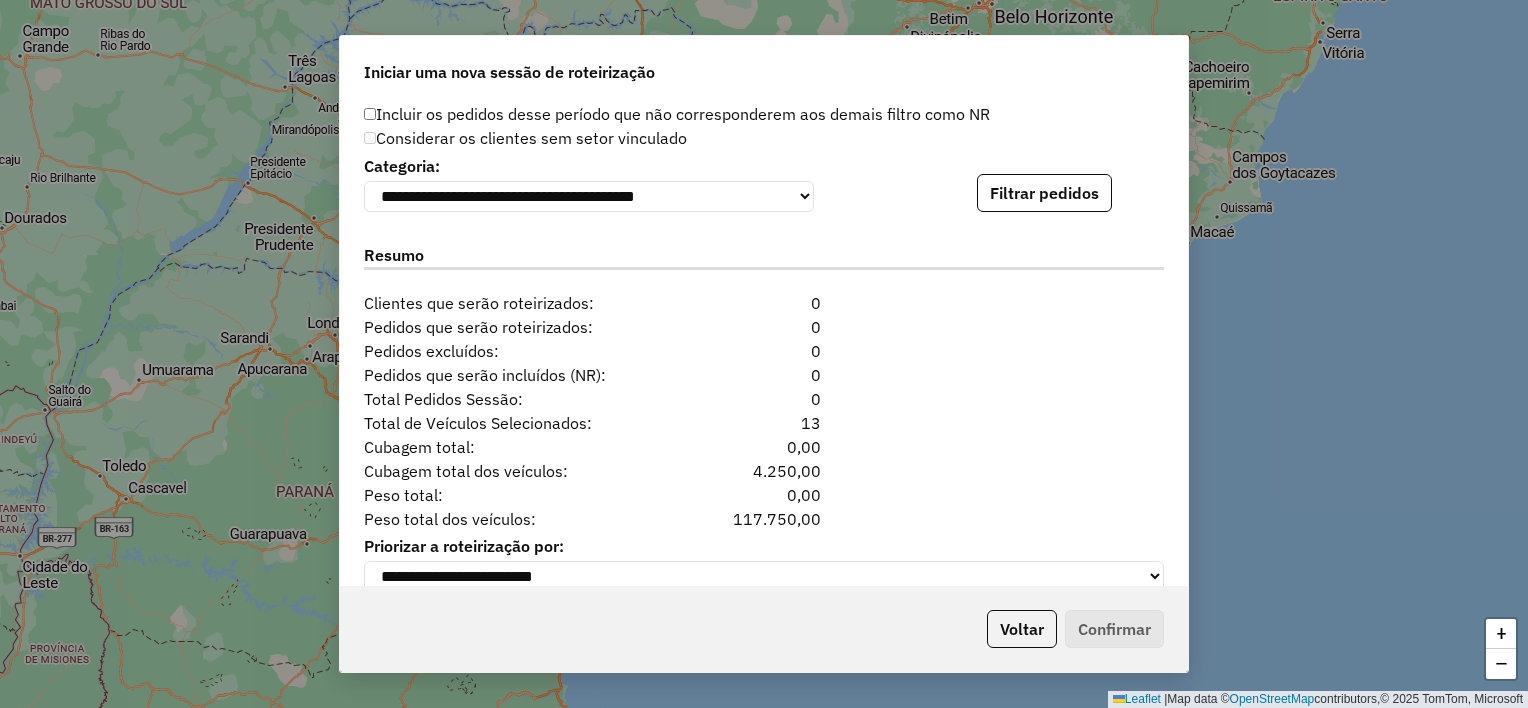scroll, scrollTop: 1466, scrollLeft: 0, axis: vertical 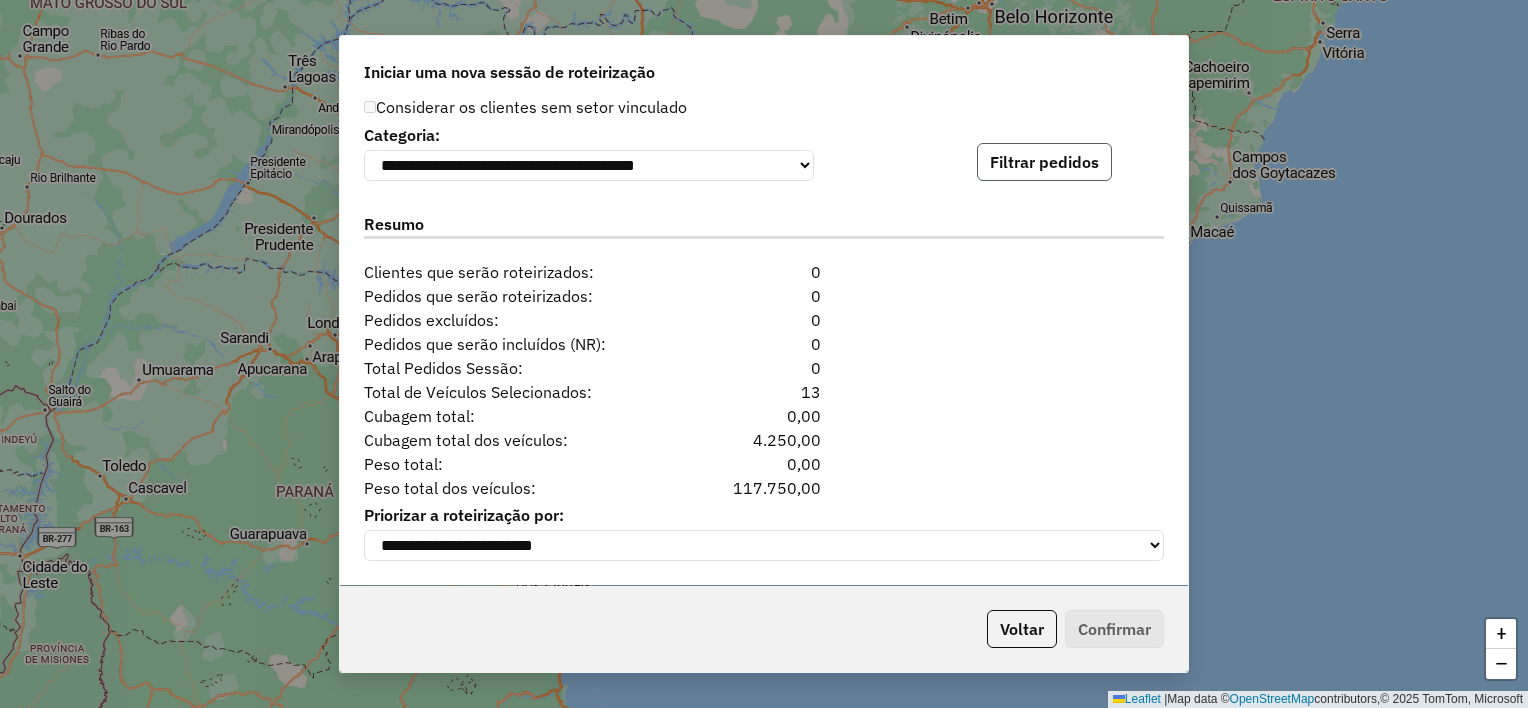 click on "Filtrar pedidos" 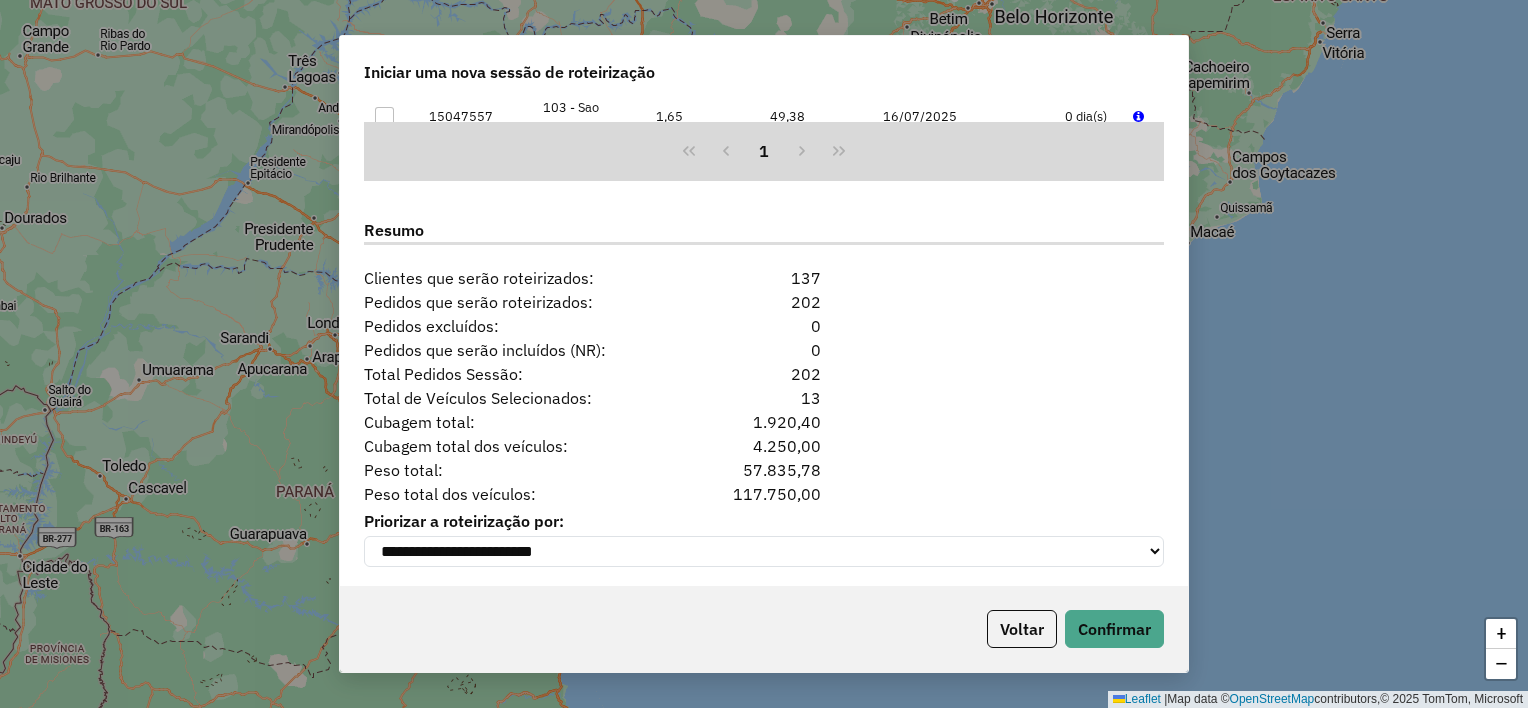 scroll, scrollTop: 1878, scrollLeft: 0, axis: vertical 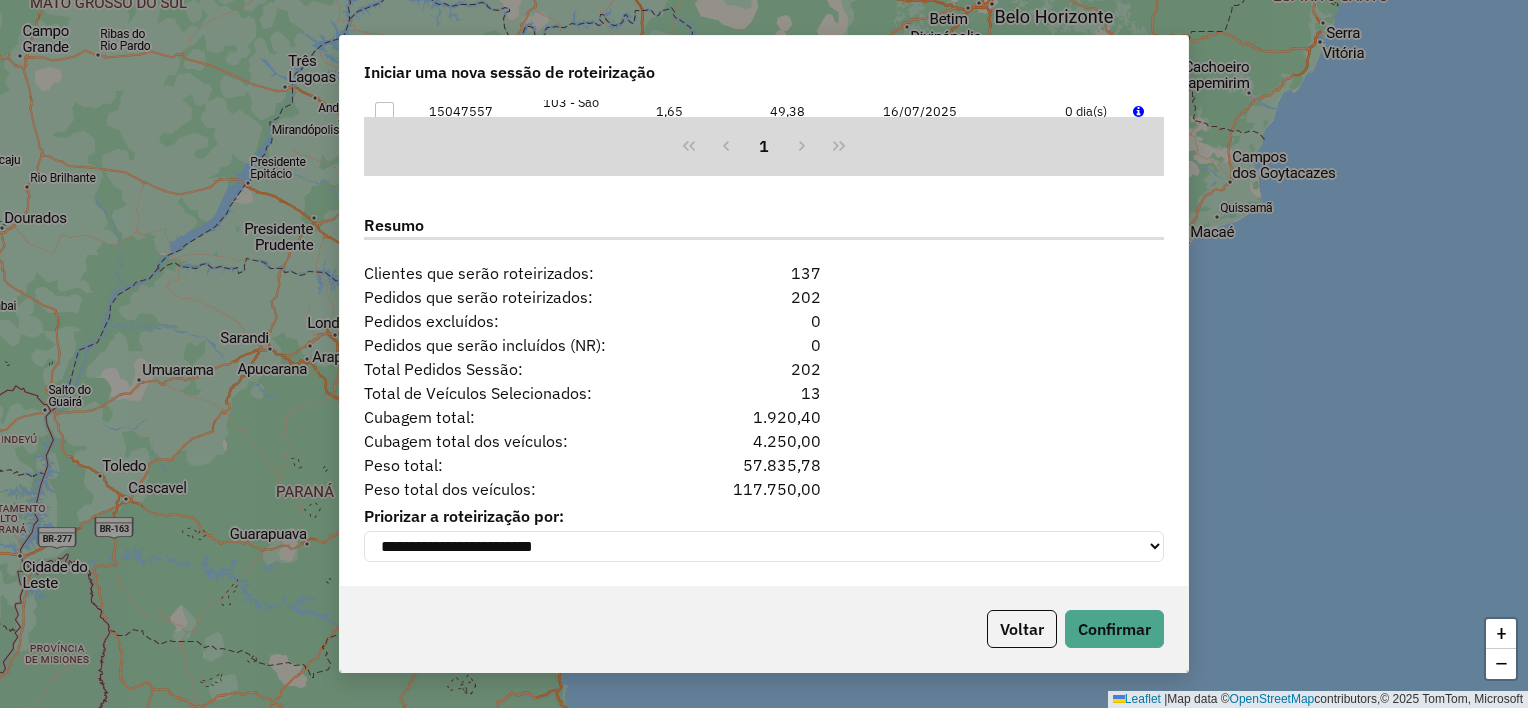 type 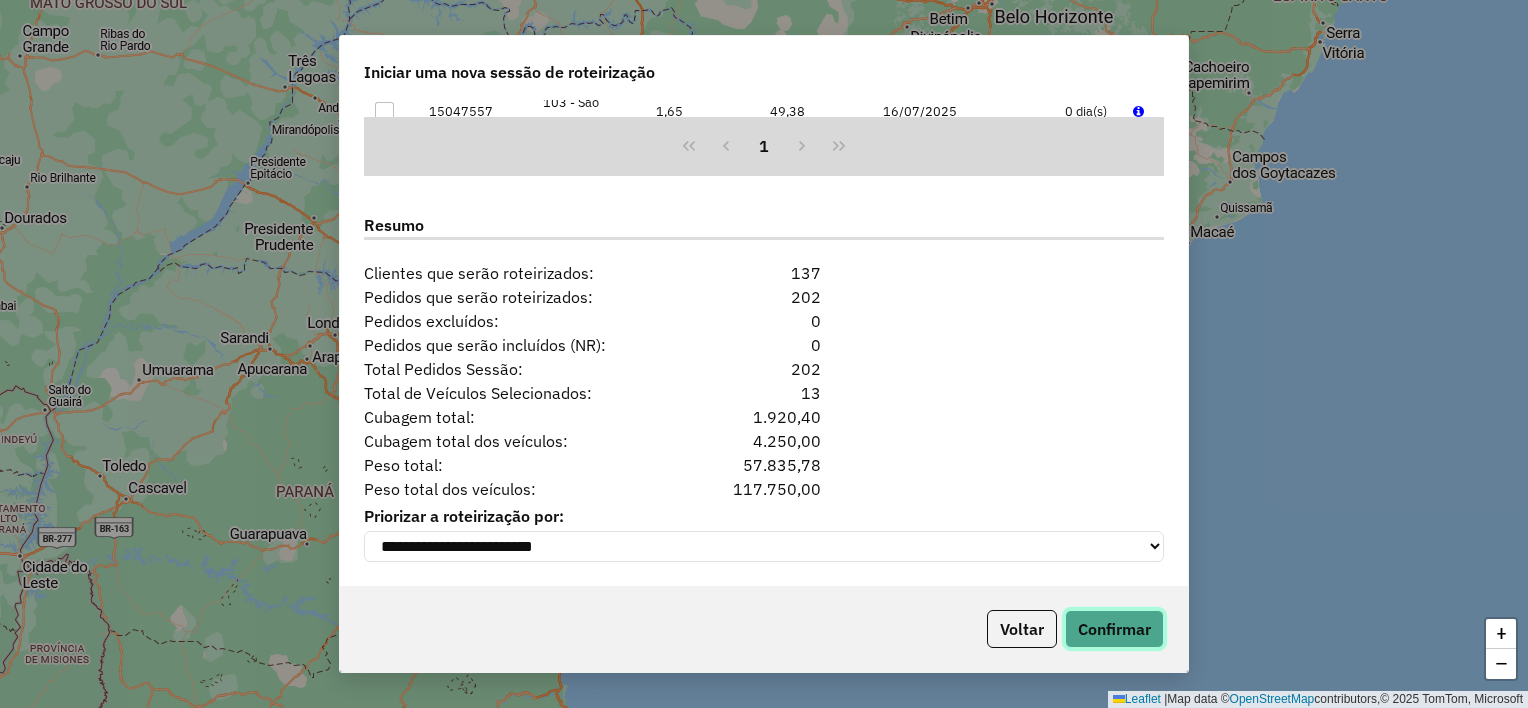 click on "Confirmar" 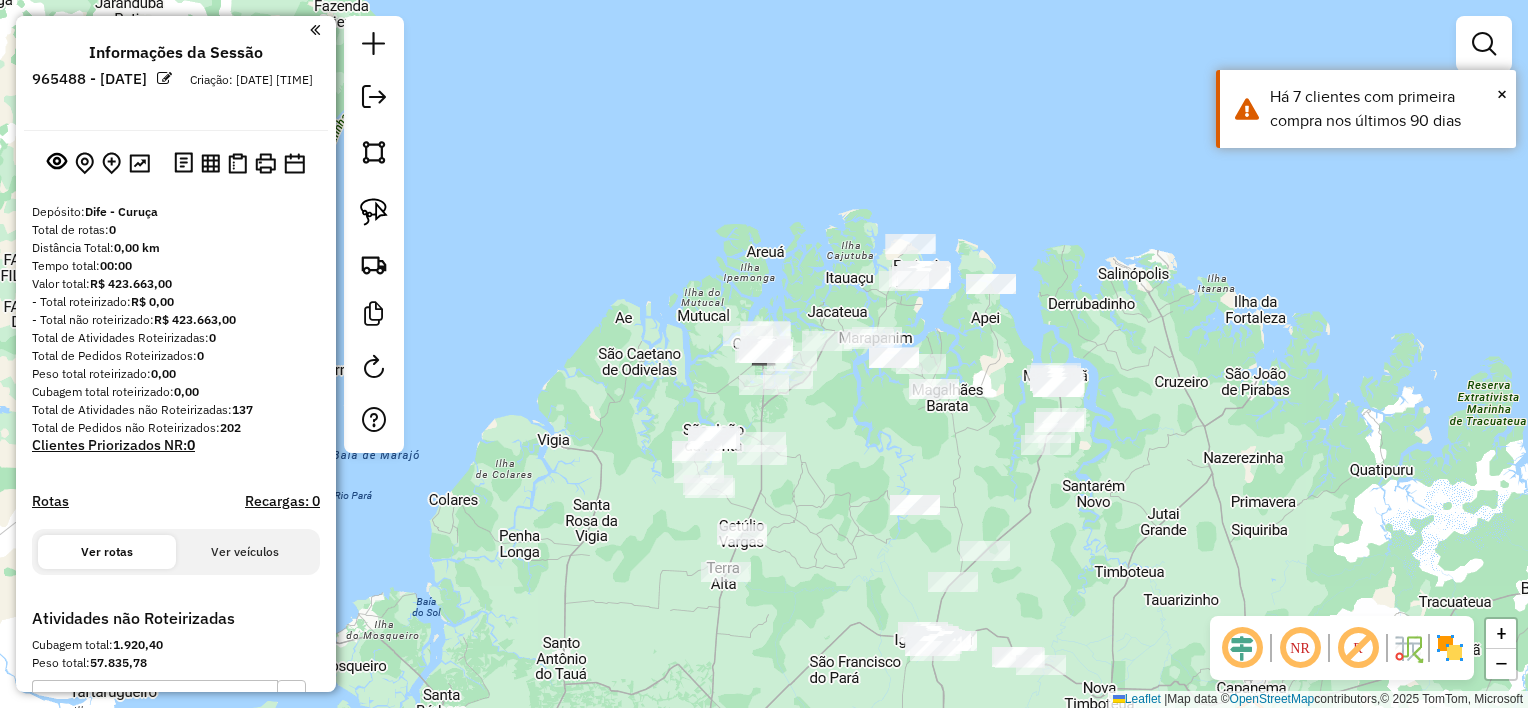 drag, startPoint x: 1076, startPoint y: 592, endPoint x: 1025, endPoint y: 303, distance: 293.4655 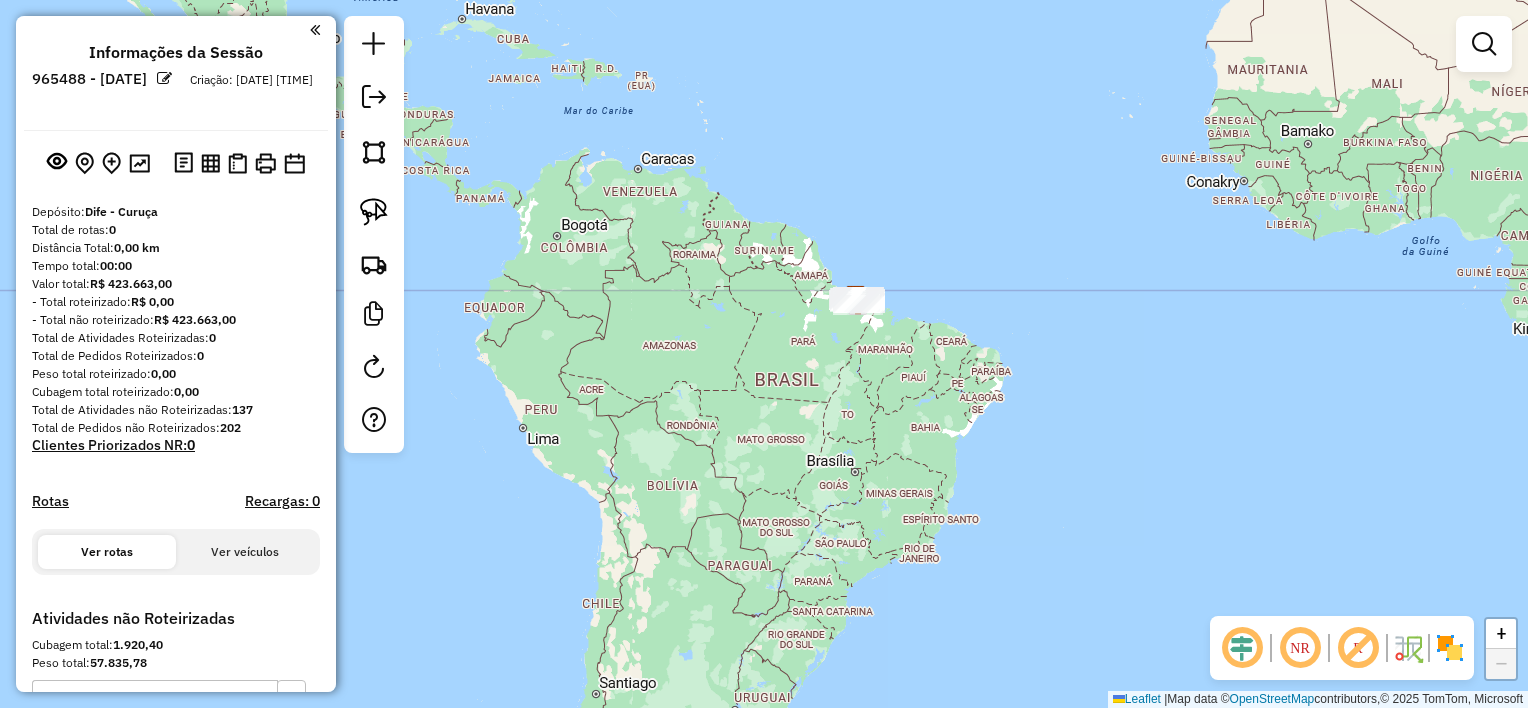 drag, startPoint x: 1068, startPoint y: 478, endPoint x: 916, endPoint y: 416, distance: 164.15846 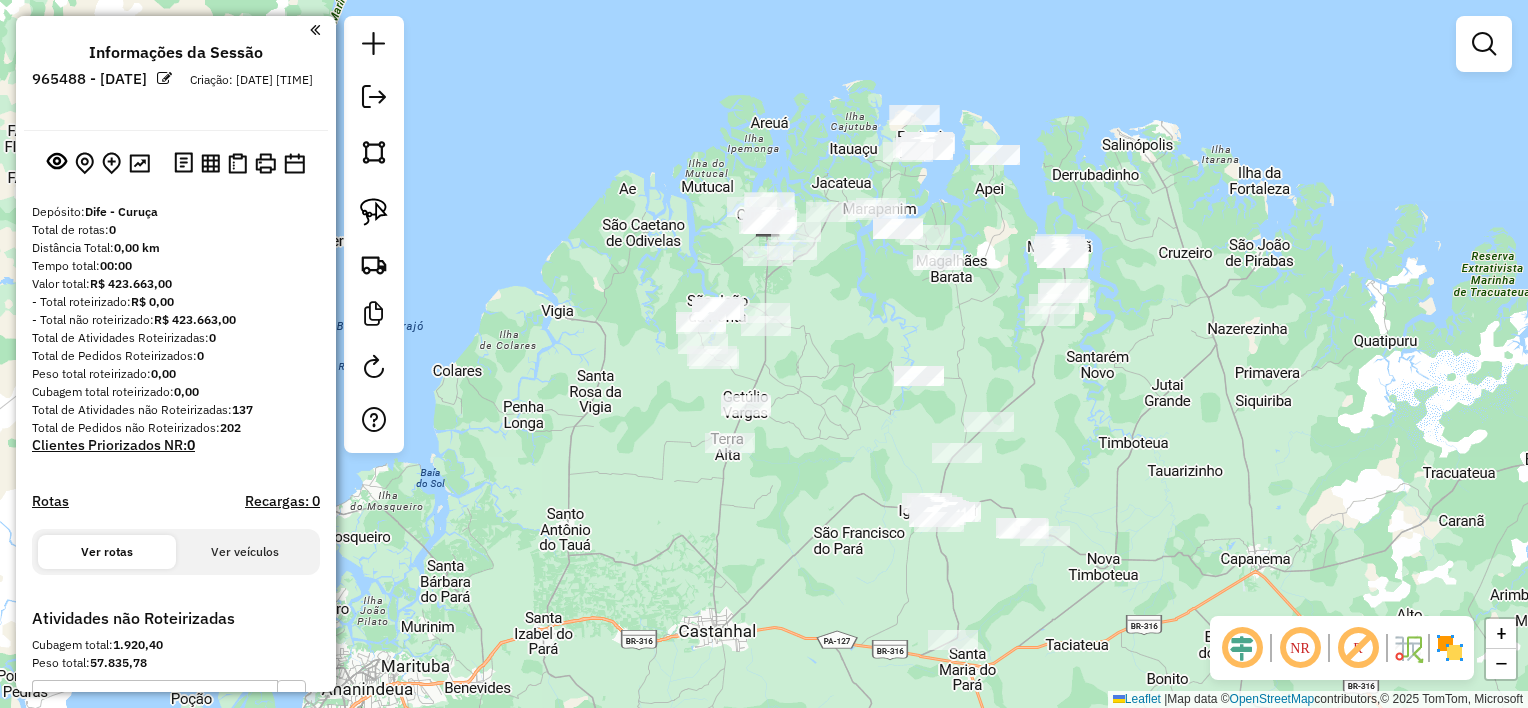 drag, startPoint x: 1076, startPoint y: 397, endPoint x: 1011, endPoint y: 406, distance: 65.62012 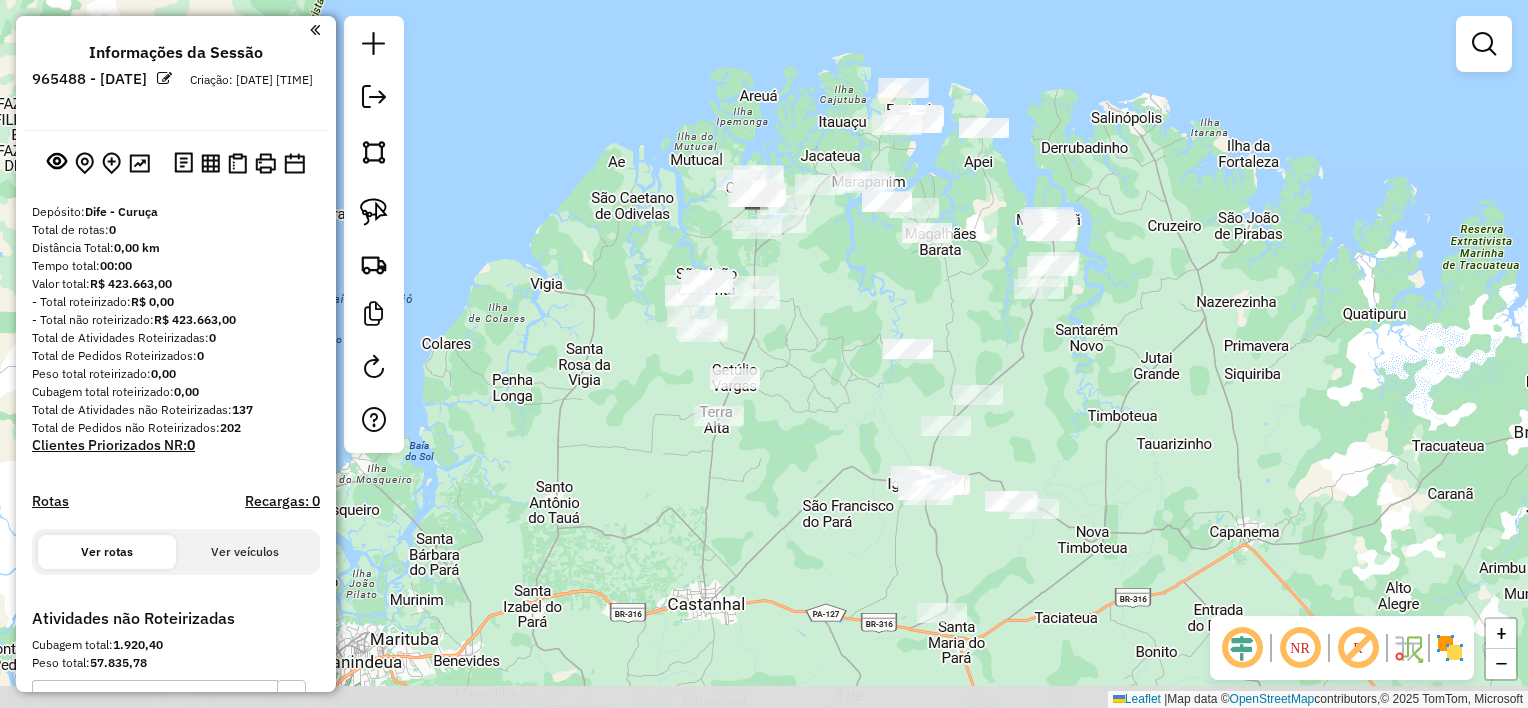 drag, startPoint x: 994, startPoint y: 456, endPoint x: 980, endPoint y: 389, distance: 68.44706 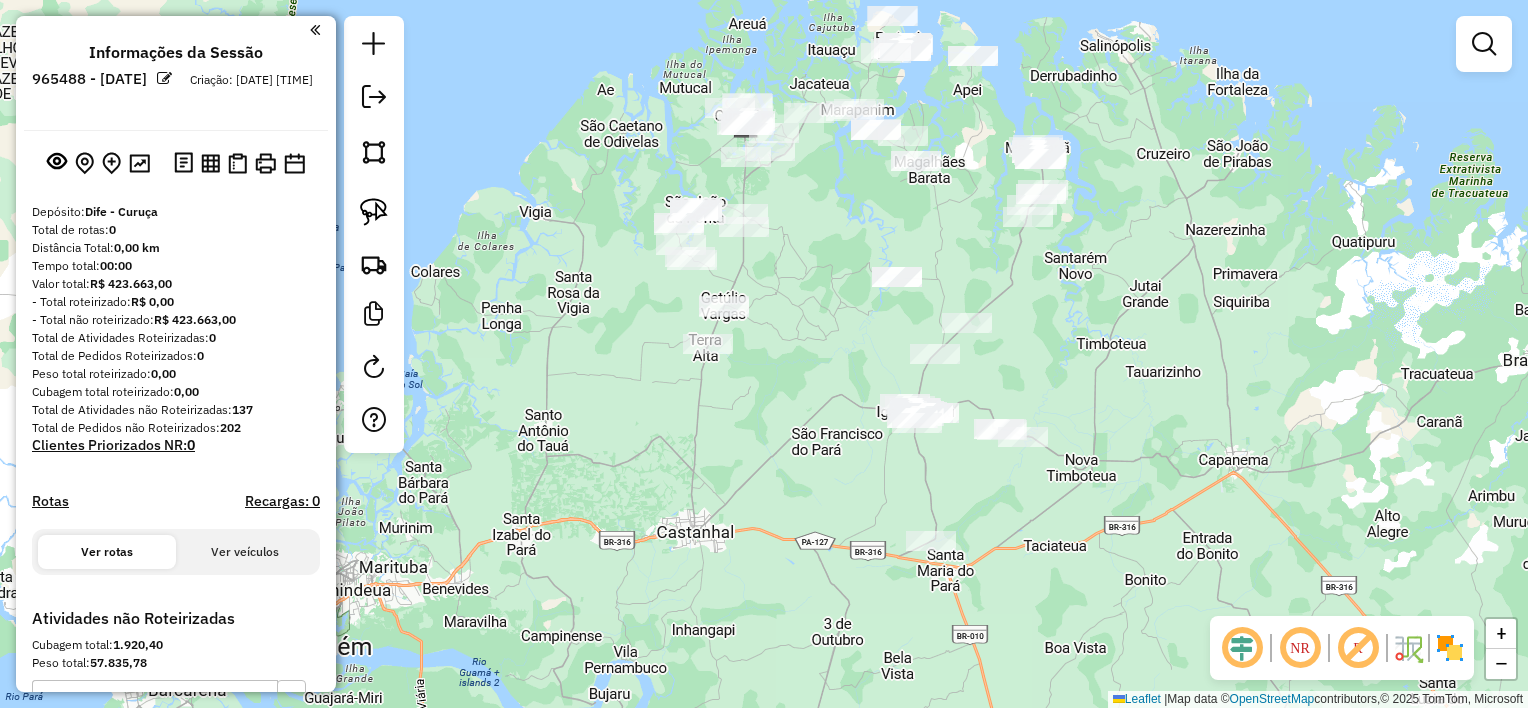 drag, startPoint x: 935, startPoint y: 462, endPoint x: 942, endPoint y: 523, distance: 61.400326 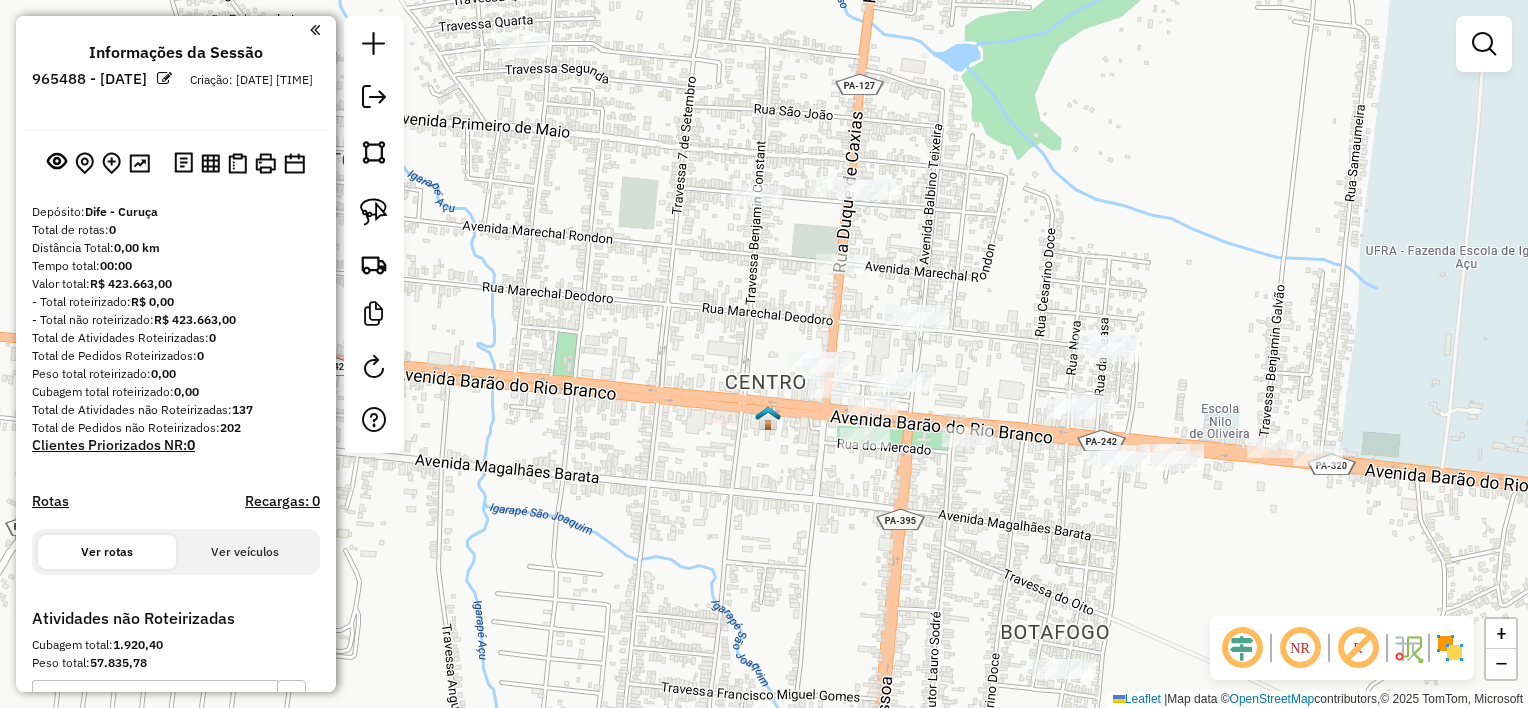 drag, startPoint x: 1035, startPoint y: 580, endPoint x: 995, endPoint y: 524, distance: 68.8186 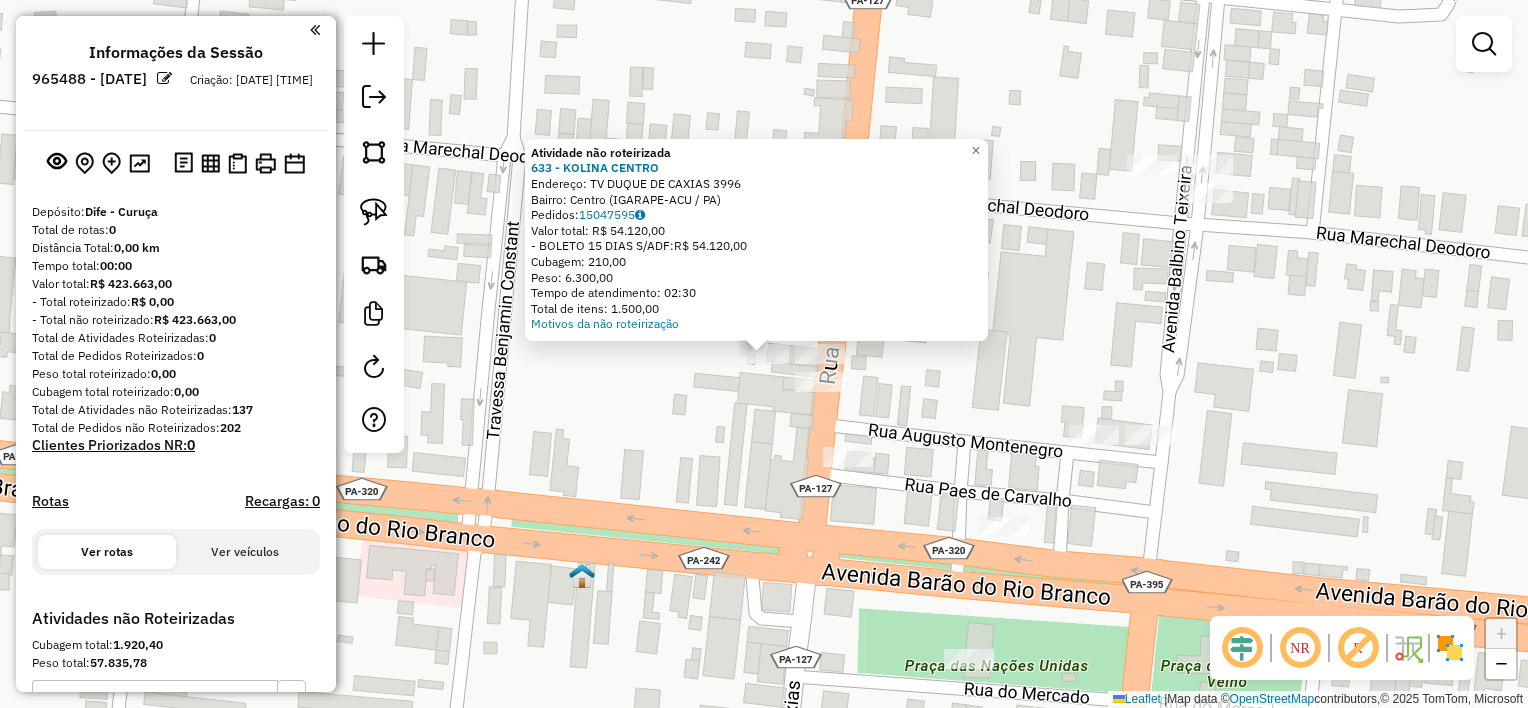 click on "Atividade não roteirizada [NUMBER] - [NAME] CENTRO Endereço: TV [STREET] [NUMBER] Bairro: [NEIGHBORHOOD] ([CITY] / [STATE]) Pedidos: [ORDER_ID] Valor total: [PRICE] - [PAYMENT_METHOD]: [PRICE] Cubagem: [CUBAGE] Peso: [WEIGHT] Tempo de atendimento: [TIME] Total de itens: [ITEMS] Motivos da não roteirização × Janela de atendimento Grade de atendimento Capacidade Transportadoras Veículos Cliente Pedidos Rotas Selecione os dias de semana para filtrar as janelas de atendimento Seg Ter Qua Qui Sex Sáb Dom Informe o período da janela de atendimento: De: Até: Filtrar exatamente a janela do cliente Considerar janela de atendimento padrão Selecione os dias de semana para filtrar as grades de atendimento Seg Ter Qua Qui Sex Sáb Dom Considerar clientes sem dia de atendimento cadastrado Clientes fora do dia de atendimento selecionado Filtrar as atividades entre os valores definidos abaixo: Peso mínimo: Peso máximo: Cubagem mínima: De: Até:" 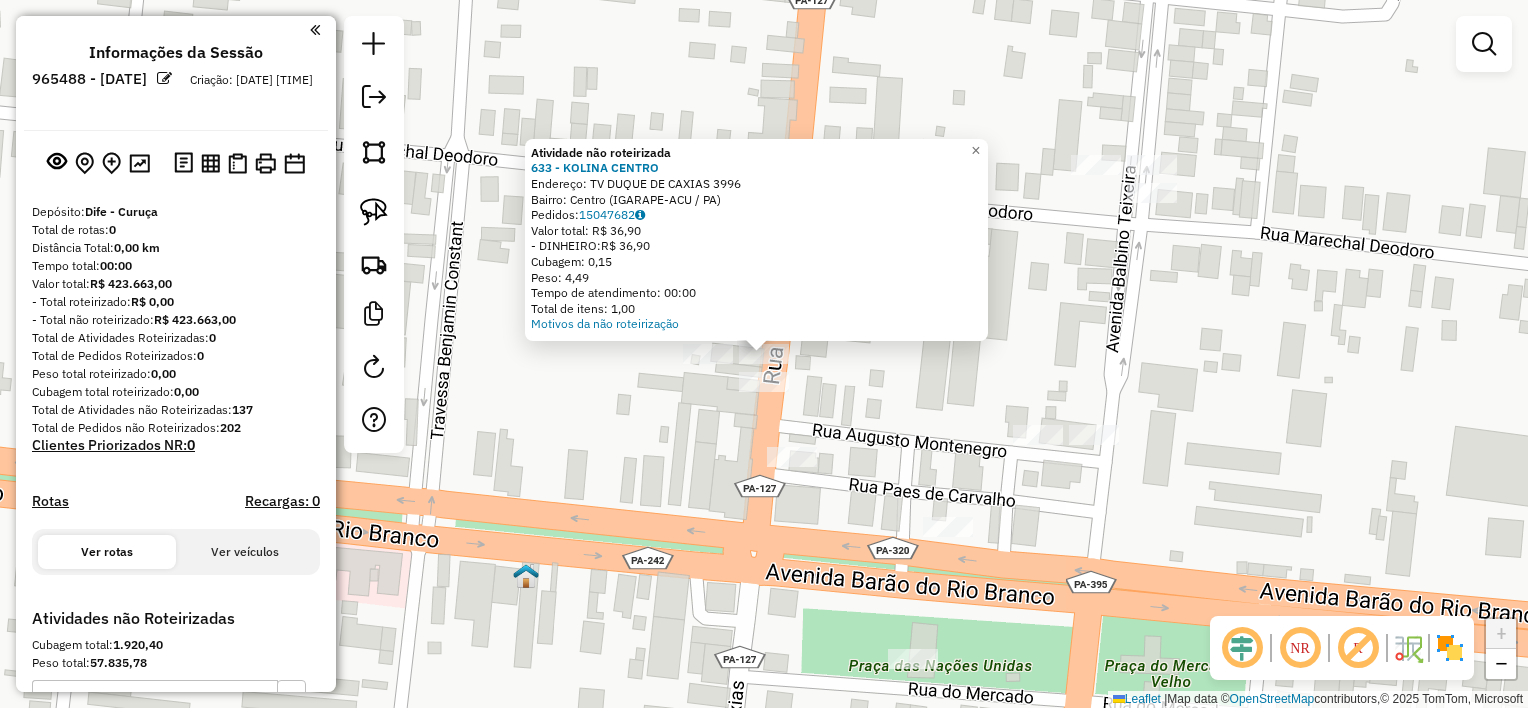 click on "Atividade não roteirizada 633 - KOLINA CENTRO Endereço: TV DUQUE DE CAXIAS 3996 Bairro: Centro ([IGARAPE-ACU] / [PA]) Pedidos: 15047682 Valor total: R$ 36,90 - DINHEIRO: R$ 36,90 Cubagem: 0,15 Peso: 4,49 Tempo de atendimento: 00:00 Total de itens: 1,00 Motivos da não roteirização × Janela de atendimento Grade de atendimento Capacidade Transportadoras Veículos Cliente Pedidos Rotas Selecione os dias de semana para filtrar as janelas de atendimento Seg Ter Qua Qui Sex Sáb Dom Informe o período da janela de atendimento: De: Até: Filtrar exatamente a janela do cliente Considerar janela de atendimento padrão Selecione os dias de semana para filtrar as grades de atendimento Seg Ter Qua Qui Sex Sáb Dom Considerar clientes sem dia de atendimento cadastrado Clientes fora do dia de atendimento selecionado Filtrar as atividades entre os valores definidos abaixo: Peso mínimo: Peso máximo: Cubagem mínima: Cubagem máxima: De: Até: De: Nome:" 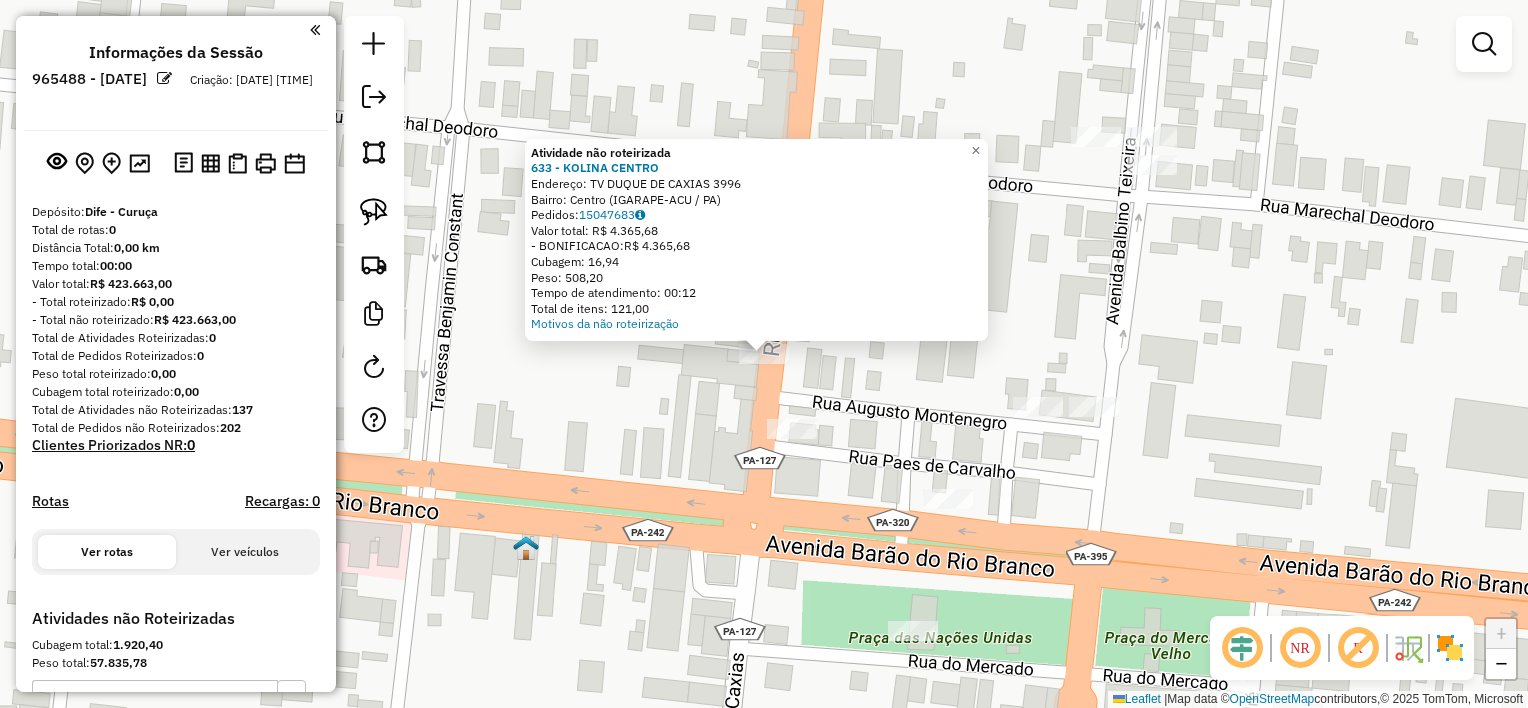 click on "Atividade não roteirizada 633 - KOLINA CENTRO Endereço: TV DUQUE DE CAXIAS [NUMBER] Bairro: Centro ([CITY] / [STATE]) Pedidos: [ORDER_ID] Valor total: R$ 4.365,68 - BONIFICACAO: R$ 4.365,68 Cubagem: 16,94 Peso: 508,20 Tempo de atendimento: 00:12 Total de itens: 121,00 Motivos da não roteirização × Janela de atendimento Grade de atendimento Capacidade Transportadoras Veículos Cliente Pedidos Rotas Selecione os dias de semana para filtrar as janelas de atendimento Seg Ter Qua Qui Sex Sáb Dom Informe o período da janela de atendimento: De: Até: Filtrar exatamente a janela do cliente Considerar janela de atendimento padrão Selecione os dias de semana para filtrar as grades de atendimento Seg Ter Qua Qui Sex Sáb Dom Considerar clientes sem dia de atendimento cadastrado Clientes fora do dia de atendimento selecionado Filtrar as atividades entre os valores definidos abaixo: Peso mínimo: Peso máximo: Cubagem mínima: Cubagem máxima: De: De:" 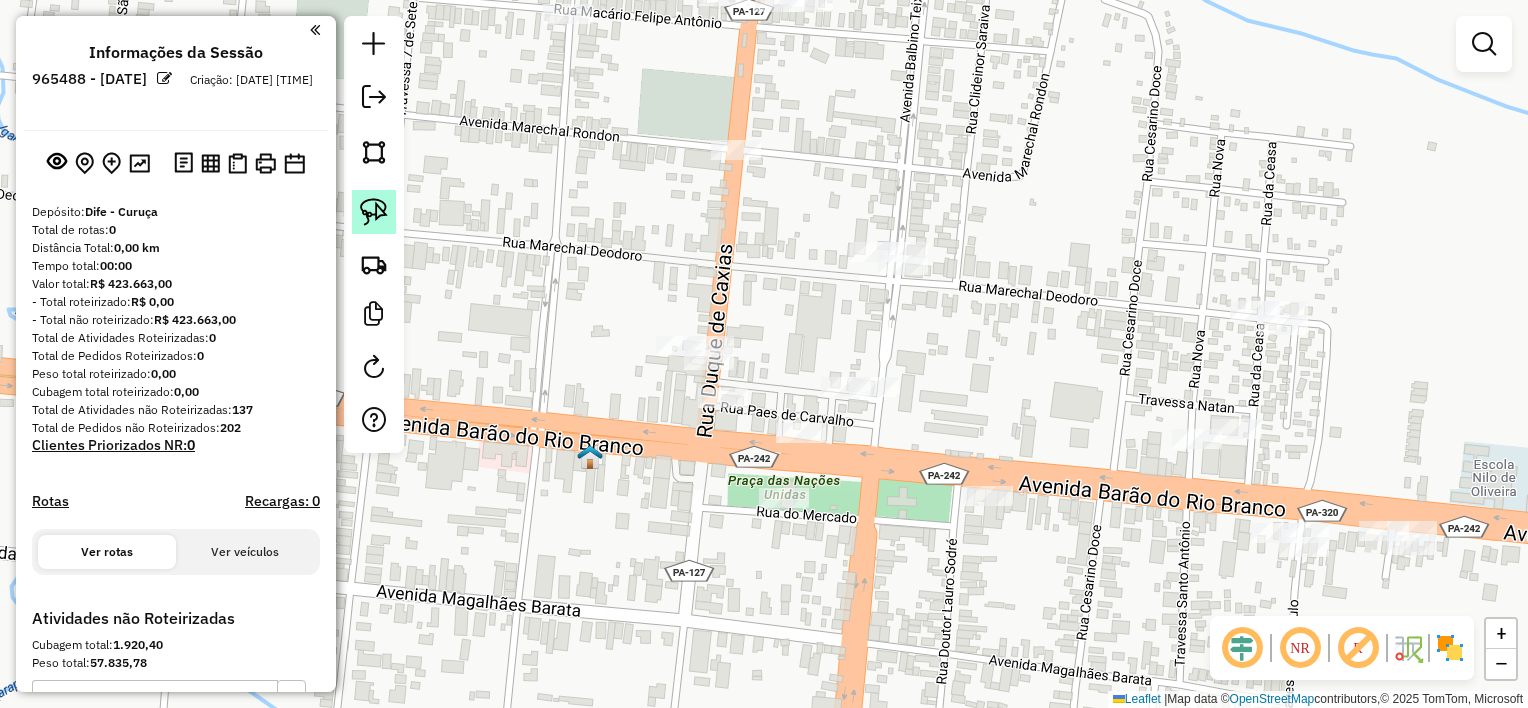 drag, startPoint x: 383, startPoint y: 206, endPoint x: 394, endPoint y: 216, distance: 14.866069 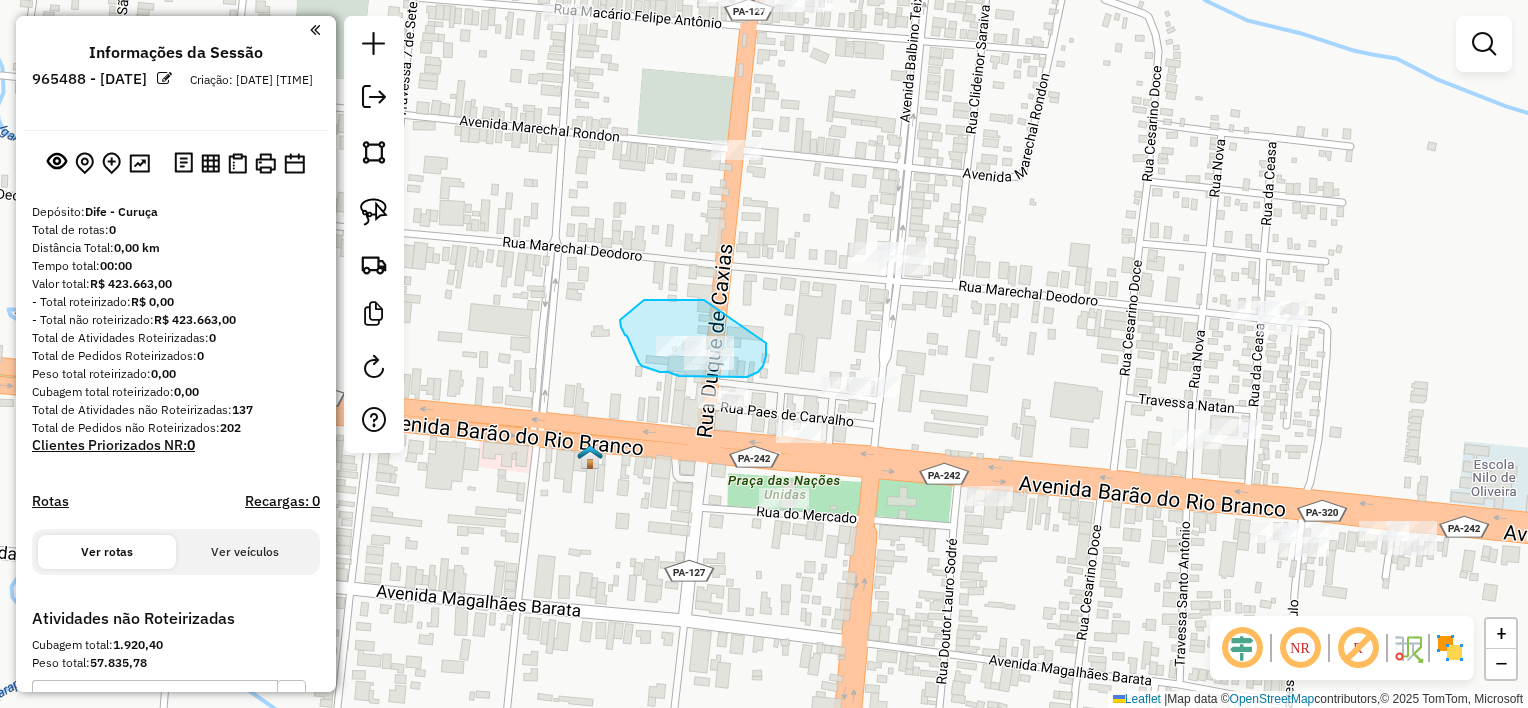 drag, startPoint x: 704, startPoint y: 300, endPoint x: 766, endPoint y: 343, distance: 75.45197 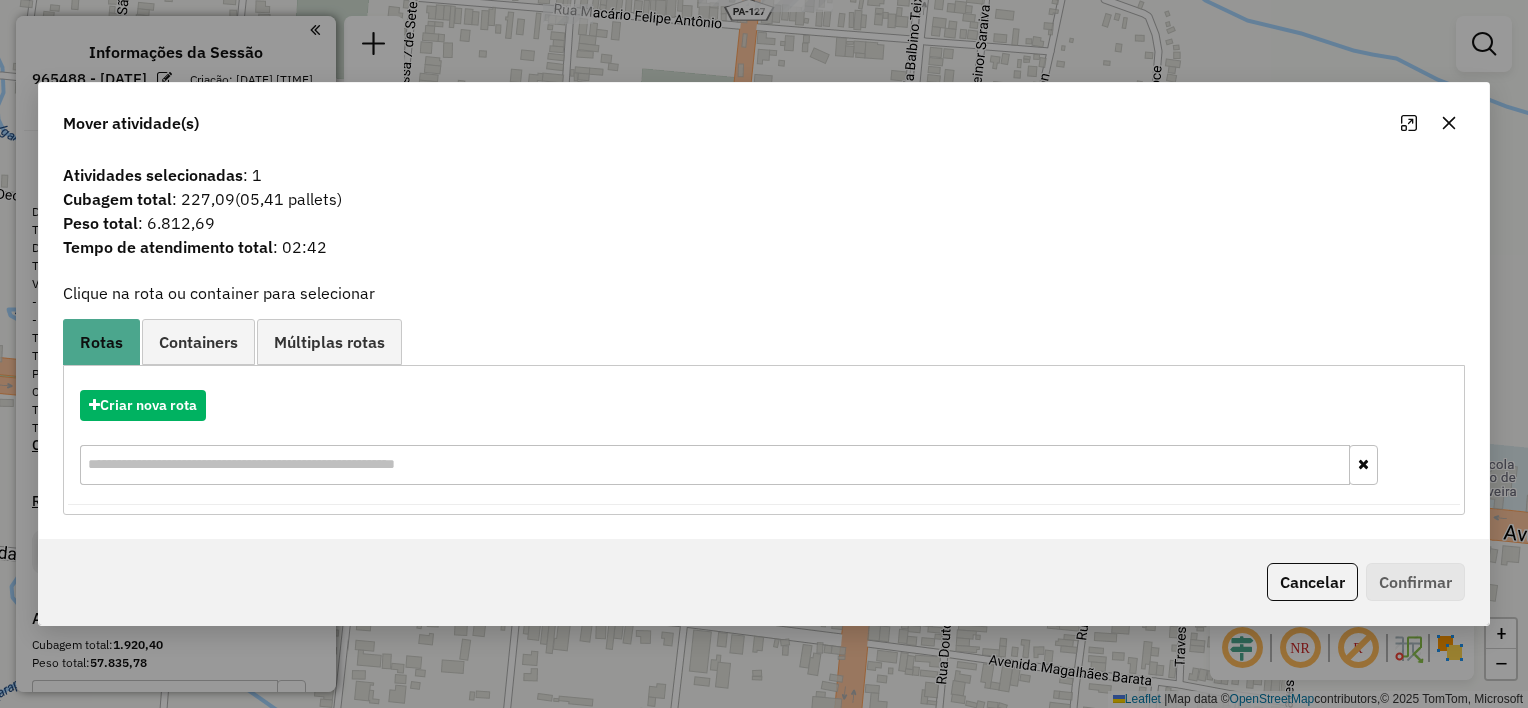 click 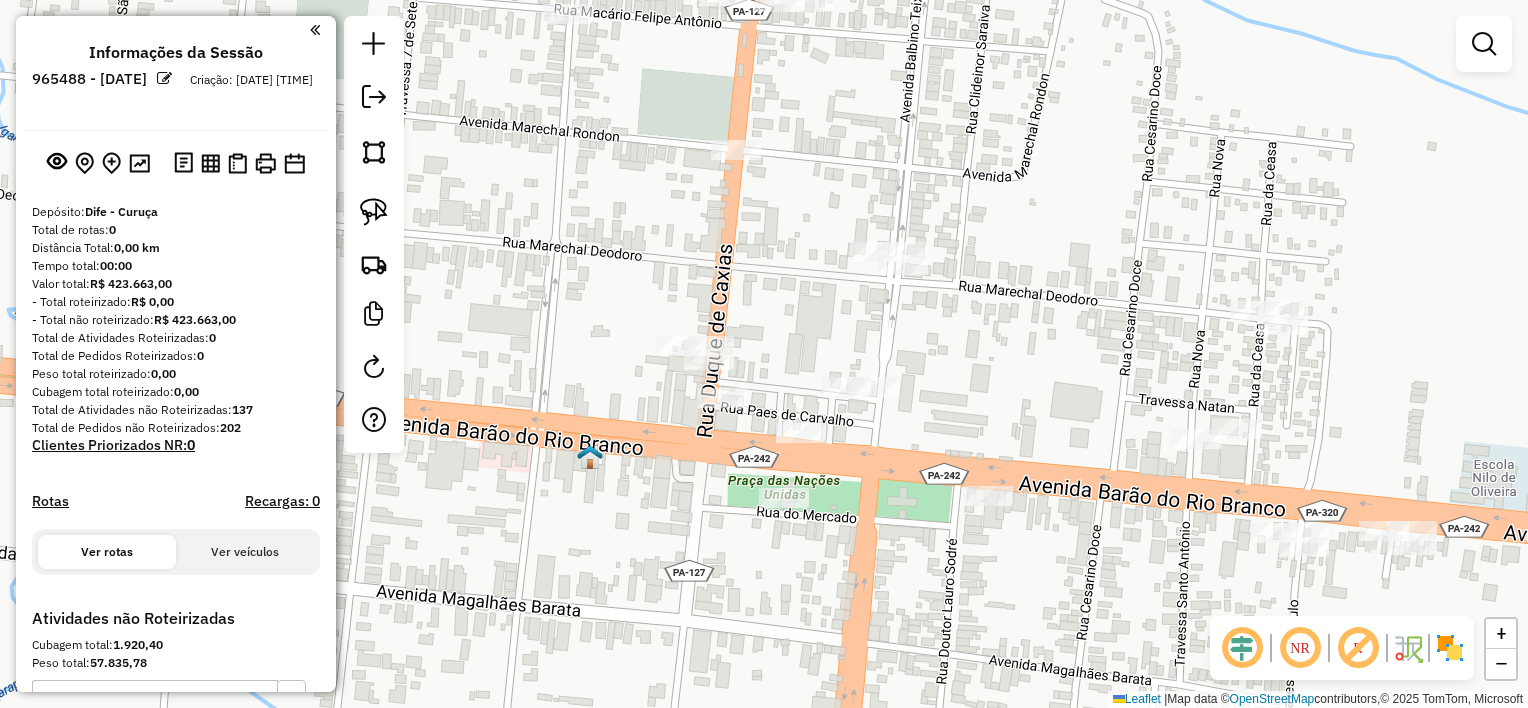 drag, startPoint x: 1052, startPoint y: 340, endPoint x: 1020, endPoint y: 162, distance: 180.85353 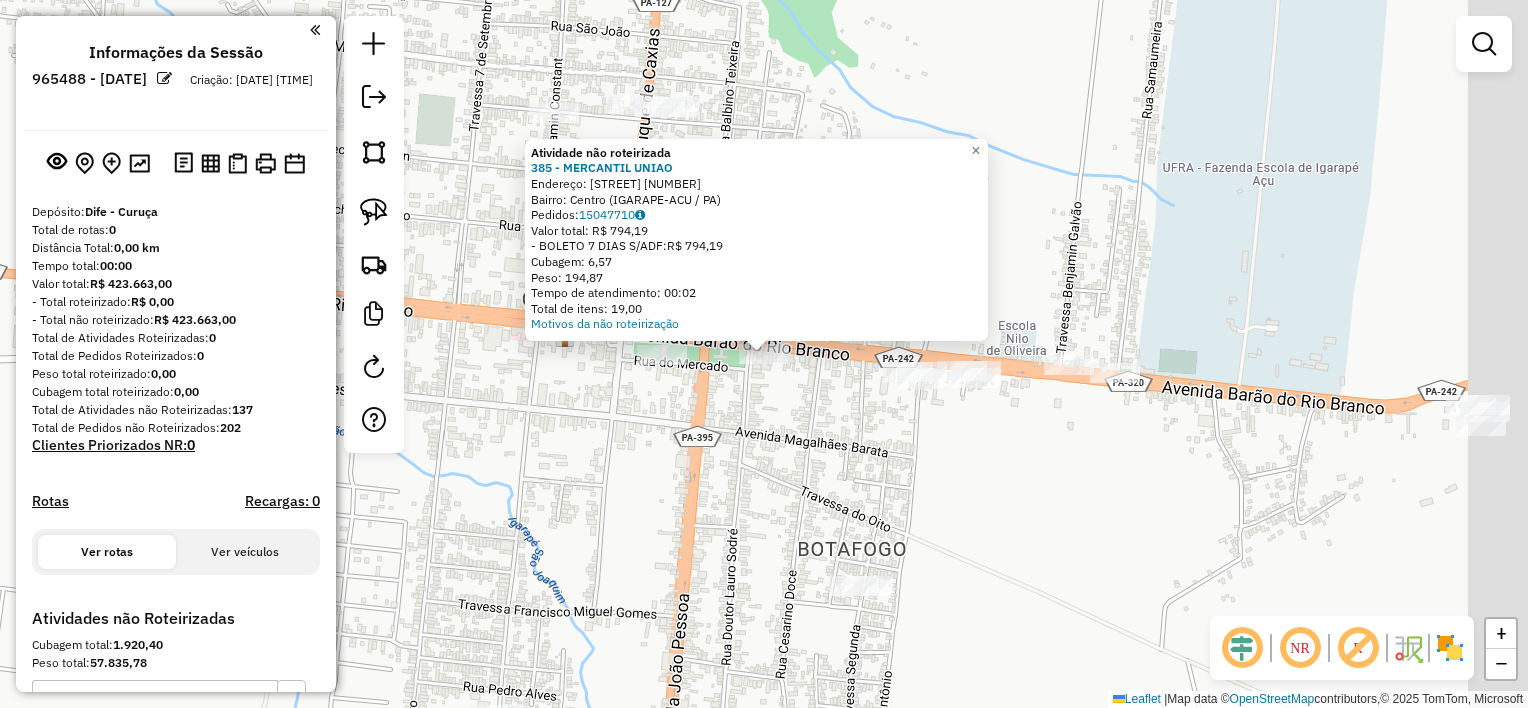 click on "Atividade não roteirizada 385 - MERCANTIL UNIAO  Endereço:  AV.BARAO DO RIO BRANCO 1   Bairro: Centro (IGARAPE-ACU / PA)   Pedidos:  15047710   Valor total: R$ 794,19   - BOLETO 7 DIAS S/ADF:  R$ 794,19   Cubagem: 6,57   Peso: 194,87   Tempo de atendimento: 00:02   Total de itens: 19,00  Motivos da não roteirização × Janela de atendimento Grade de atendimento Capacidade Transportadoras Veículos Cliente Pedidos  Rotas Selecione os dias de semana para filtrar as janelas de atendimento  Seg   Ter   Qua   Qui   Sex   Sáb   Dom  Informe o período da janela de atendimento: De: Até:  Filtrar exatamente a janela do cliente  Considerar janela de atendimento padrão  Selecione os dias de semana para filtrar as grades de atendimento  Seg   Ter   Qua   Qui   Sex   Sáb   Dom   Considerar clientes sem dia de atendimento cadastrado  Clientes fora do dia de atendimento selecionado Filtrar as atividades entre os valores definidos abaixo:  Peso mínimo:   Peso máximo:   Cubagem mínima:   Cubagem máxima:   De:  +" 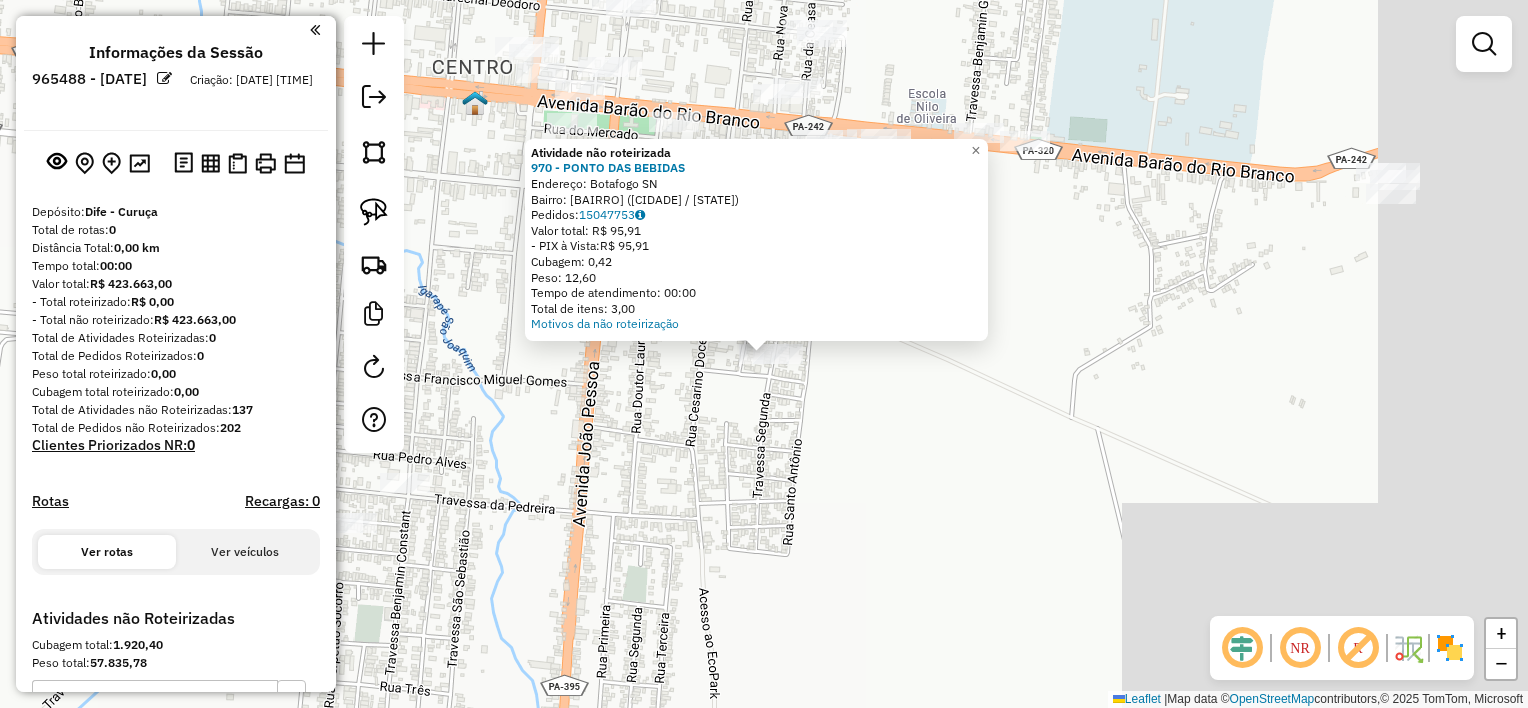 click on "Atividade não roteirizada 970 - PONTO DAS BEBIDAS  Endereço:  Botafogo SN   Bairro: CENTRO (IGARAPE-ACU / PA)   Pedidos:  15047753   Valor total: R$ 95,91   - PIX à Vista:  R$ 95,91   Cubagem: 0,42   Peso: 12,60   Tempo de atendimento: 00:00   Total de itens: 3,00  Motivos da não roteirização × Janela de atendimento Grade de atendimento Capacidade Transportadoras Veículos Cliente Pedidos  Rotas Selecione os dias de semana para filtrar as janelas de atendimento  Seg   Ter   Qua   Qui   Sex   Sáb   Dom  Informe o período da janela de atendimento: De: Até:  Filtrar exatamente a janela do cliente  Considerar janela de atendimento padrão  Selecione os dias de semana para filtrar as grades de atendimento  Seg   Ter   Qua   Qui   Sex   Sáb   Dom   Considerar clientes sem dia de atendimento cadastrado  Clientes fora do dia de atendimento selecionado Filtrar as atividades entre os valores definidos abaixo:  Peso mínimo:   Peso máximo:   Cubagem mínima:   Cubagem máxima:   De:   Até:   De:   Até:  +" 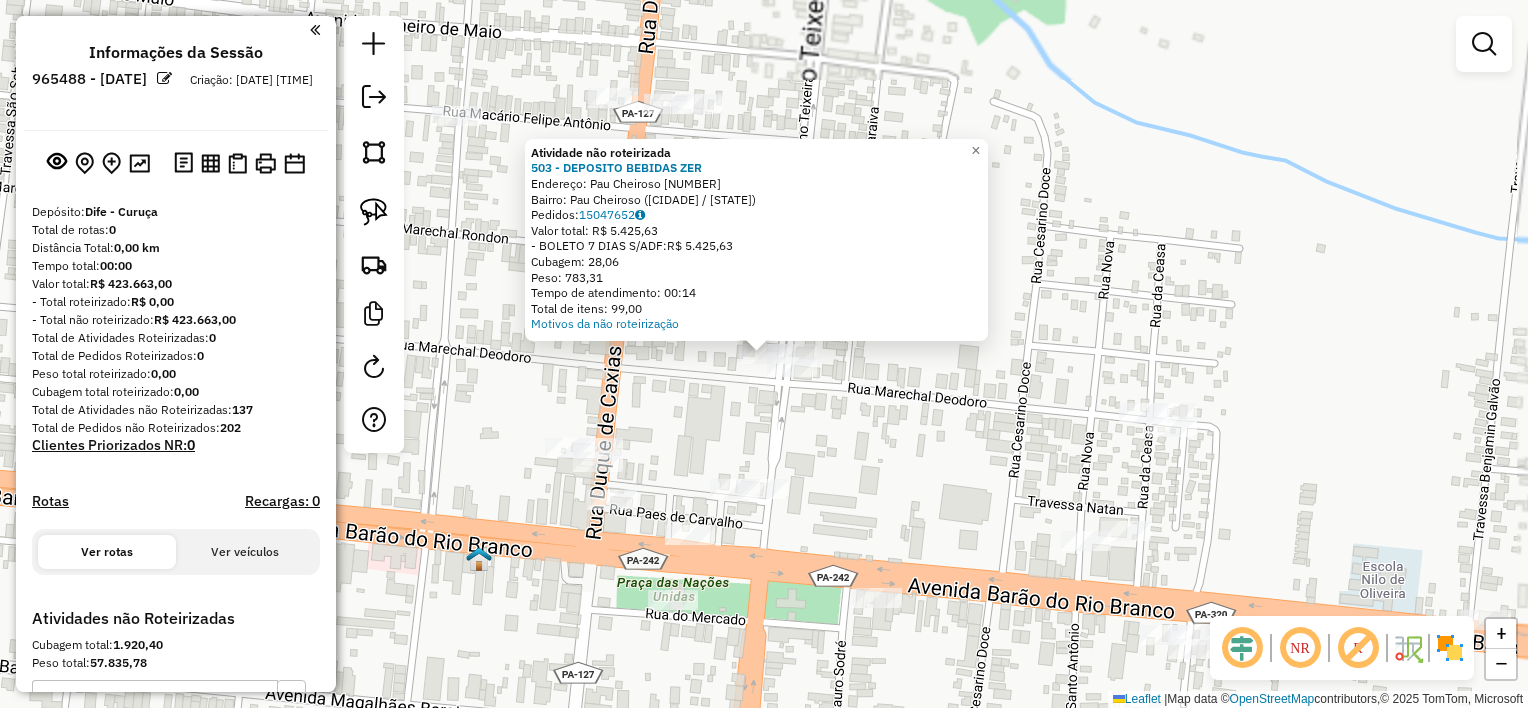 click on "Atividade não roteirizada 503 - DEPOSITO BEBIDAS ZER  Endereço:  Pau Cheiroso 10   Bairro: Pau Cheiroso (IGARAPE-ACU / PA)   Pedidos:  15047652   Valor total: R$ 5.425,63   - BOLETO 7 DIAS S/ADF:  R$ 5.425,63   Cubagem: 28,06   Peso: 783,31   Tempo de atendimento: 00:14   Total de itens: 99,00  Motivos da não roteirização × Janela de atendimento Grade de atendimento Capacidade Transportadoras Veículos Cliente Pedidos  Rotas Selecione os dias de semana para filtrar as janelas de atendimento  Seg   Ter   Qua   Qui   Sex   Sáb   Dom  Informe o período da janela de atendimento: De: Até:  Filtrar exatamente a janela do cliente  Considerar janela de atendimento padrão  Selecione os dias de semana para filtrar as grades de atendimento  Seg   Ter   Qua   Qui   Sex   Sáb   Dom   Considerar clientes sem dia de atendimento cadastrado  Clientes fora do dia de atendimento selecionado Filtrar as atividades entre os valores definidos abaixo:  Peso mínimo:   Peso máximo:   Cubagem mínima:   Cubagem máxima:  +" 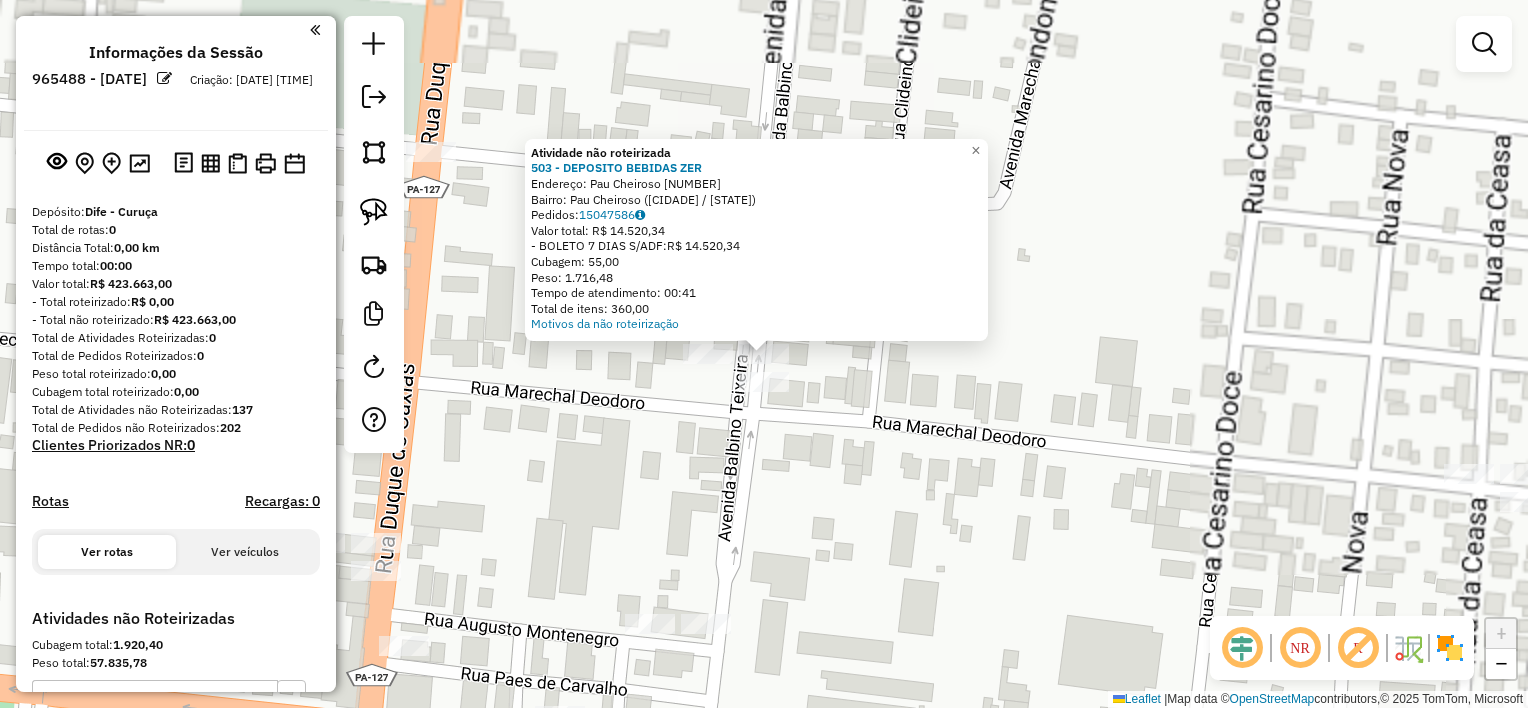 click on "Atividade não roteirizada 503 - DEPOSITO BEBIDAS ZER  Endereço:  Pau Cheiroso 10   Bairro: Pau Cheiroso (IGARAPE-ACU / PA)   Pedidos:  15047586   Valor total: R$ 14.520,34   - BOLETO 7 DIAS S/ADF:  R$ 14.520,34   Cubagem: 55,00   Peso: 1.716,48   Tempo de atendimento: 00:41   Total de itens: 360,00  Motivos da não roteirização × Janela de atendimento Grade de atendimento Capacidade Transportadoras Veículos Cliente Pedidos  Rotas Selecione os dias de semana para filtrar as janelas de atendimento  Seg   Ter   Qua   Qui   Sex   Sáb   Dom  Informe o período da janela de atendimento: De: Até:  Filtrar exatamente a janela do cliente  Considerar janela de atendimento padrão  Selecione os dias de semana para filtrar as grades de atendimento  Seg   Ter   Qua   Qui   Sex   Sáb   Dom   Considerar clientes sem dia de atendimento cadastrado  Clientes fora do dia de atendimento selecionado Filtrar as atividades entre os valores definidos abaixo:  Peso mínimo:   Peso máximo:   Cubagem mínima:   De:   Até:  +" 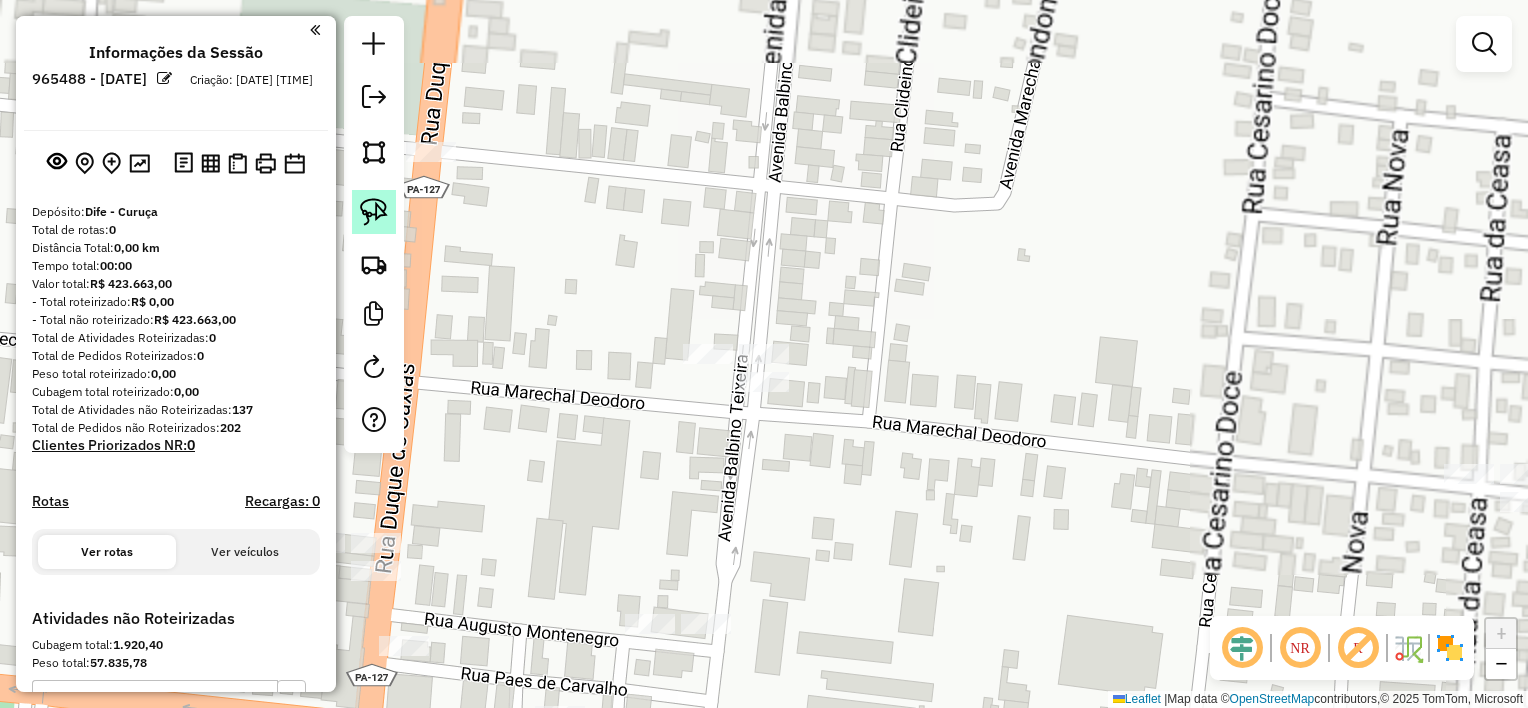 click 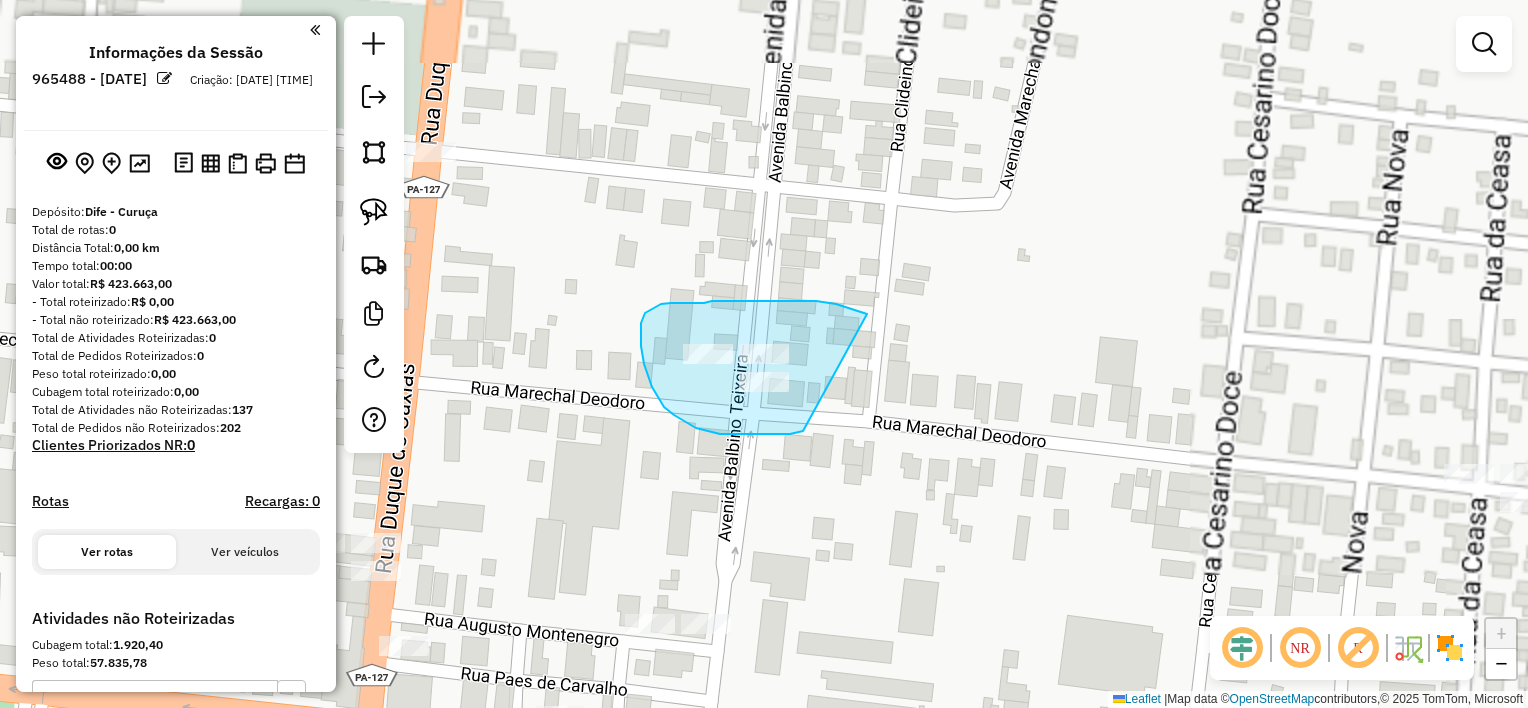 drag, startPoint x: 863, startPoint y: 312, endPoint x: 837, endPoint y: 401, distance: 92.72001 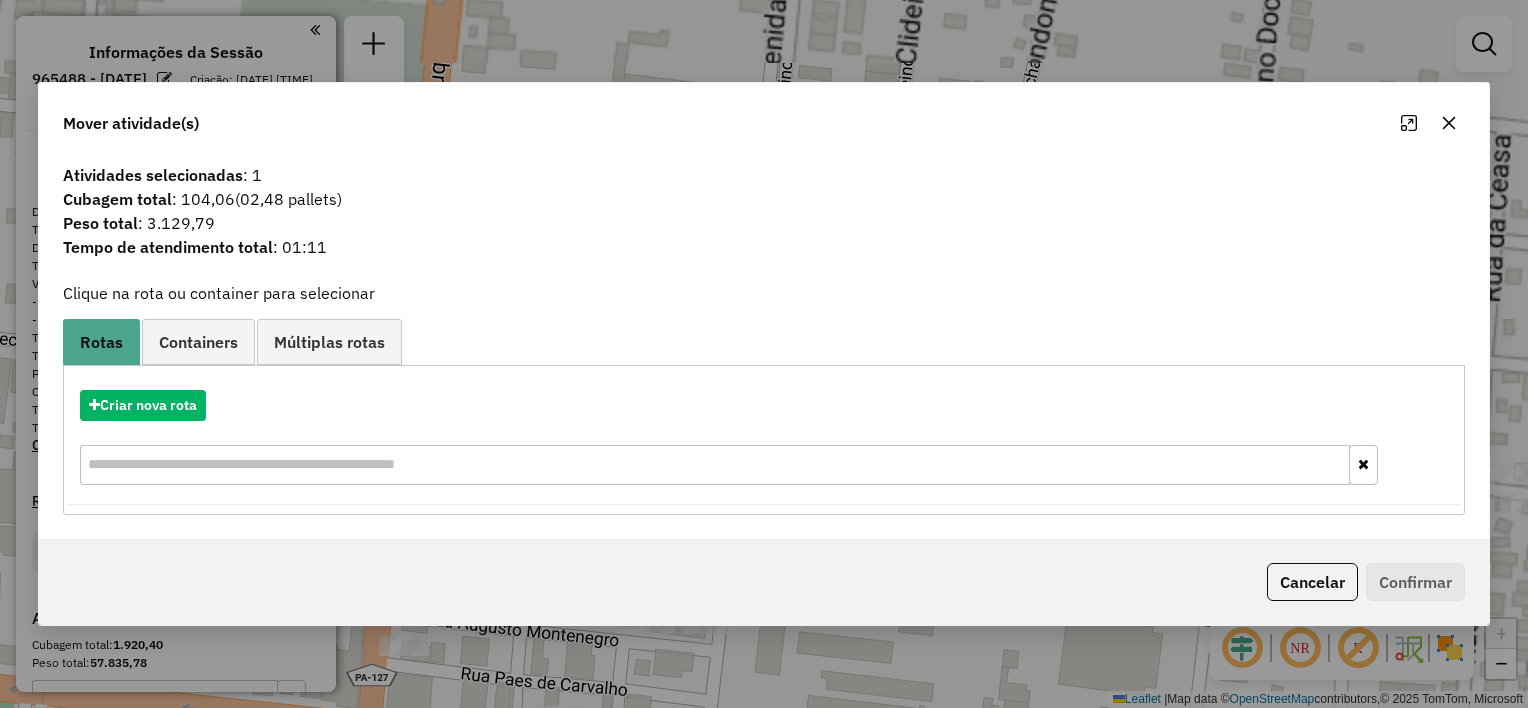 click 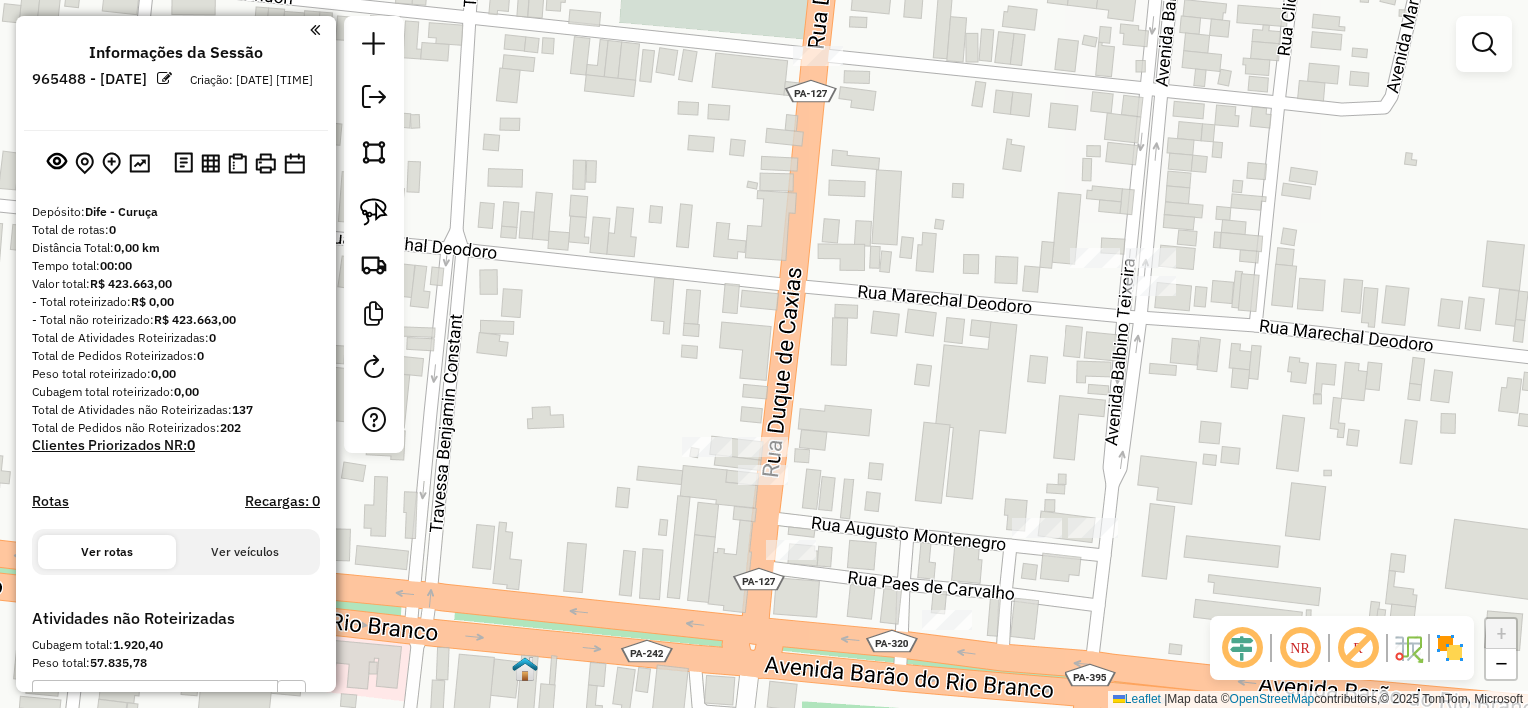 drag, startPoint x: 995, startPoint y: 438, endPoint x: 1160, endPoint y: 307, distance: 210.67986 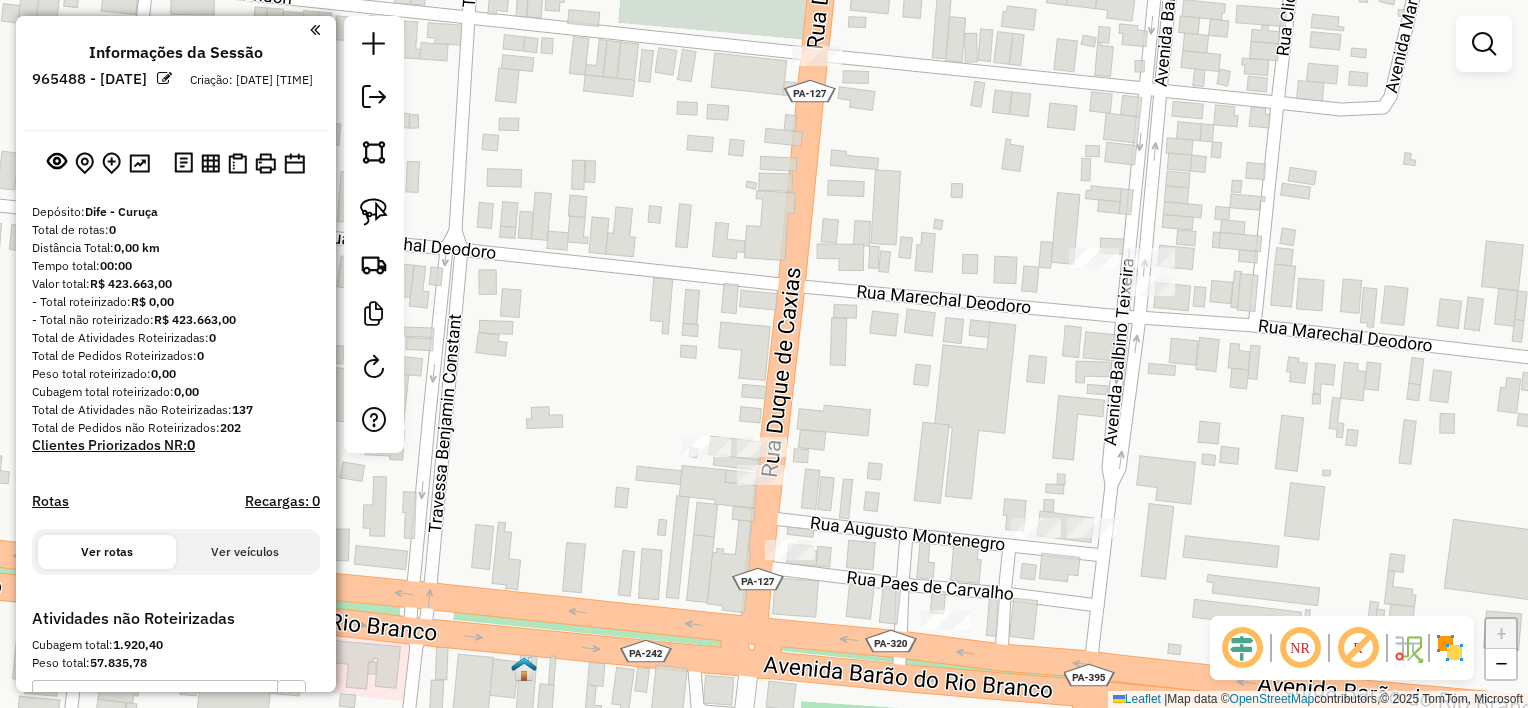 drag, startPoint x: 379, startPoint y: 214, endPoint x: 620, endPoint y: 241, distance: 242.50774 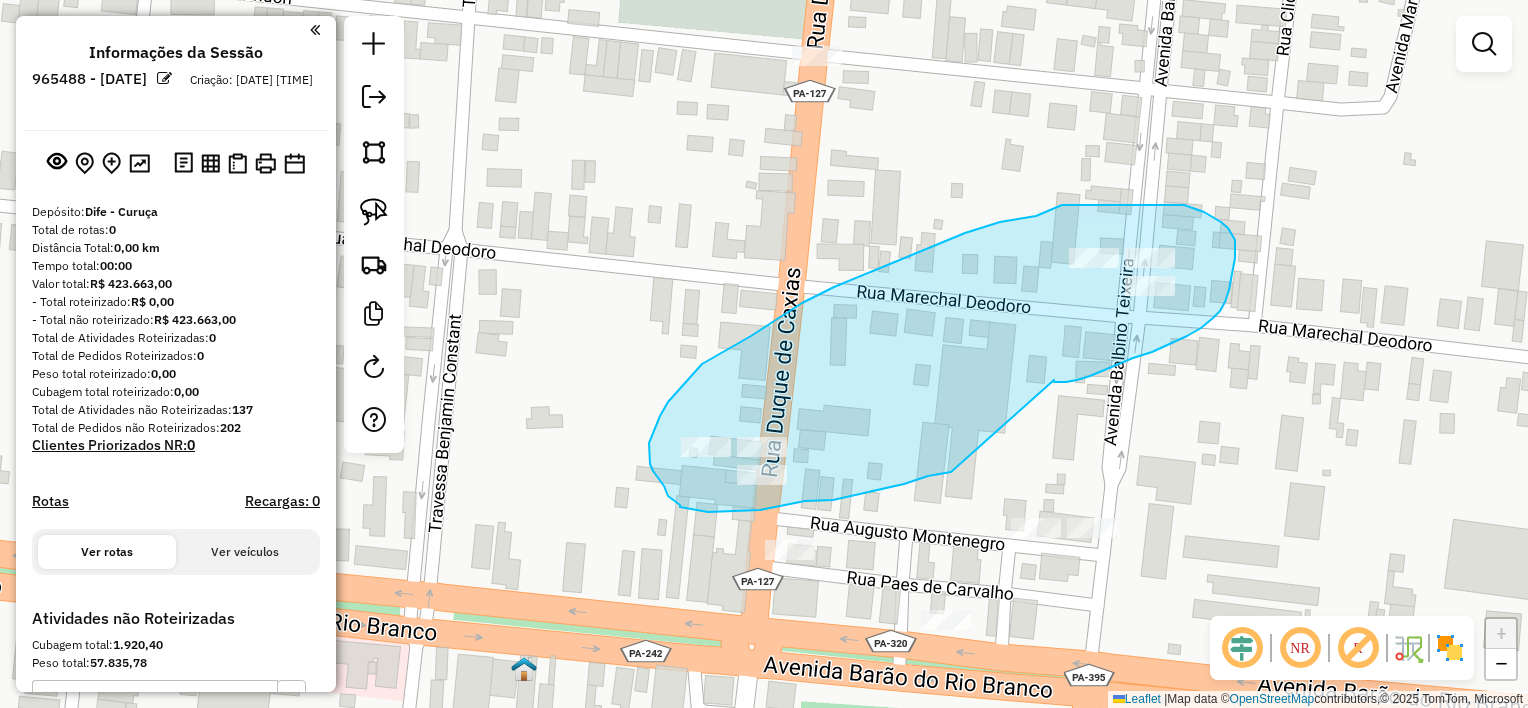drag, startPoint x: 1152, startPoint y: 352, endPoint x: 951, endPoint y: 472, distance: 234.09613 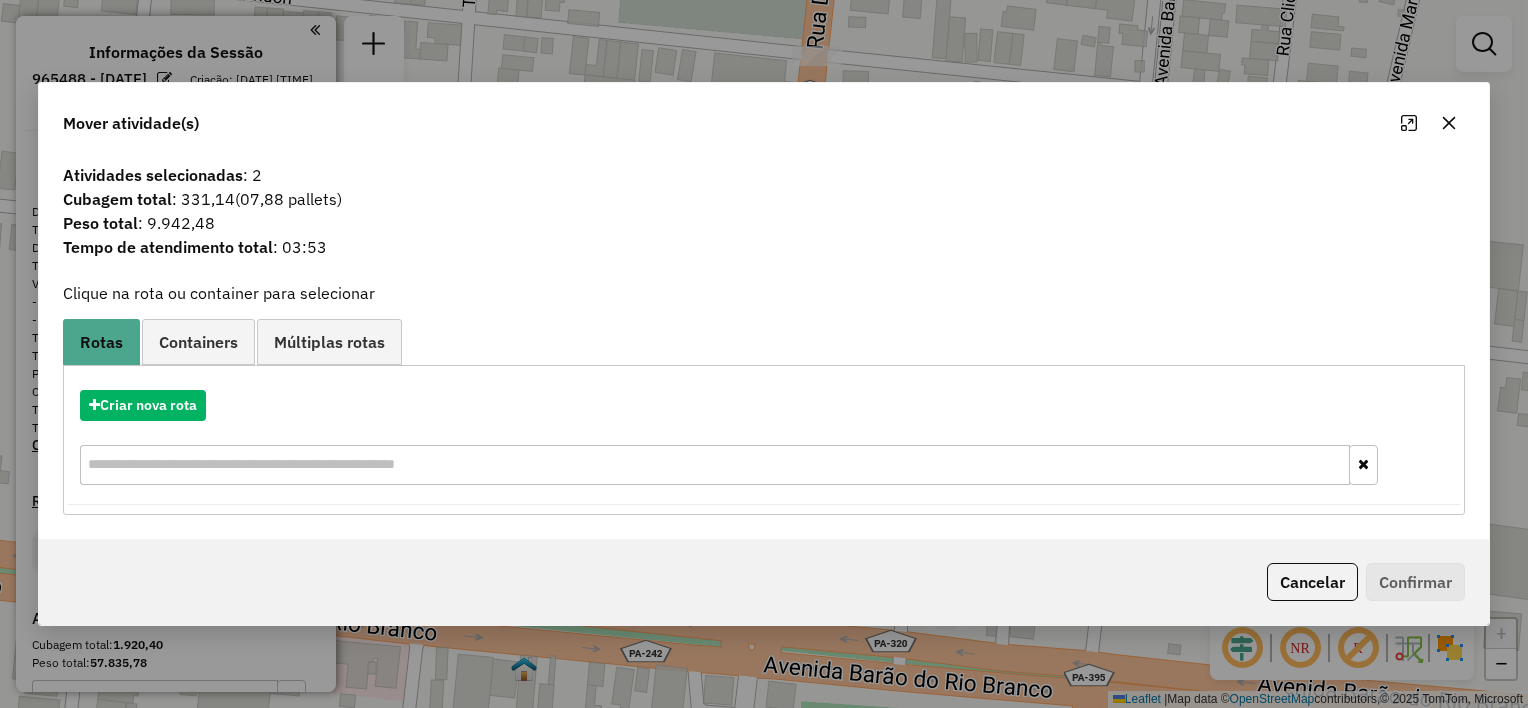 drag, startPoint x: 1439, startPoint y: 128, endPoint x: 1332, endPoint y: 172, distance: 115.69356 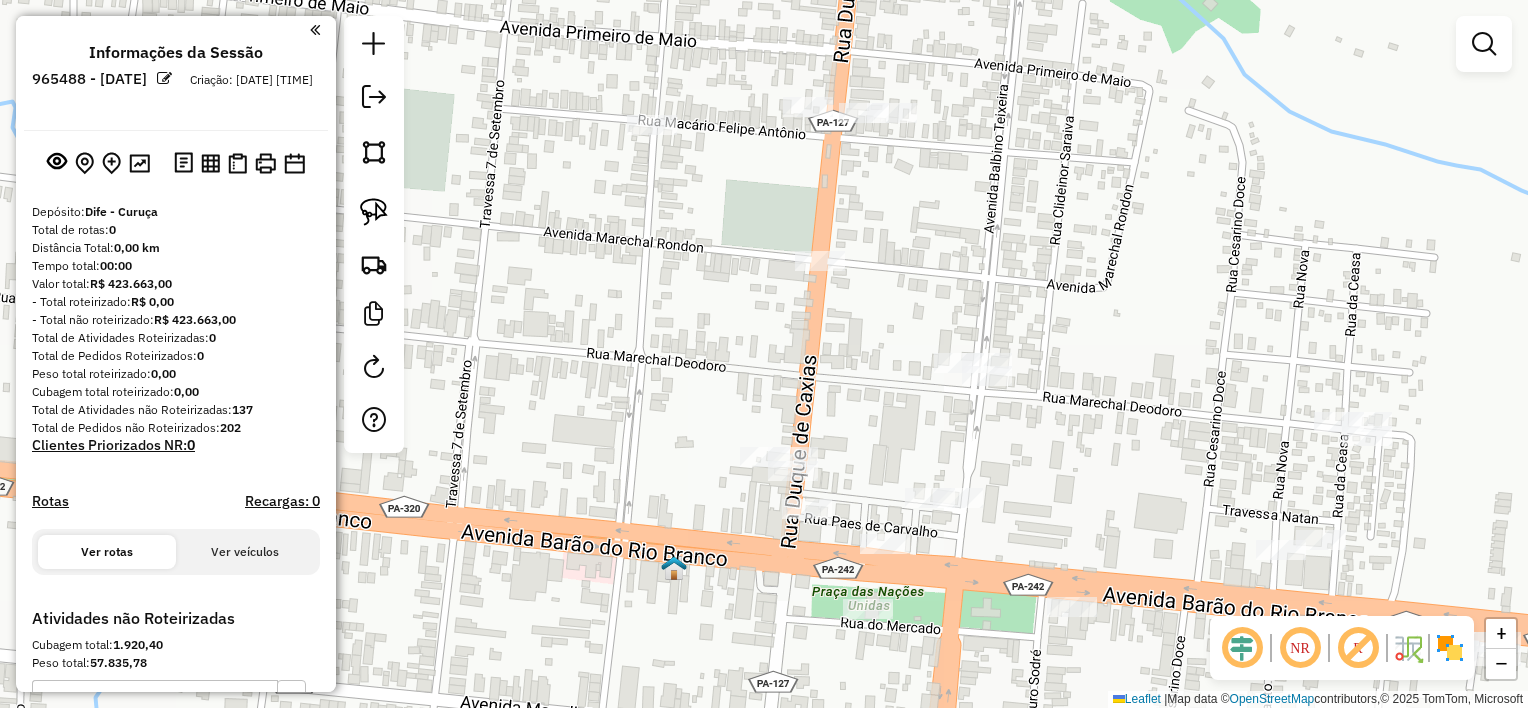 click on "Janela de atendimento Grade de atendimento Capacidade Transportadoras Veículos Cliente Pedidos  Rotas Selecione os dias de semana para filtrar as janelas de atendimento  Seg   Ter   Qua   Qui   Sex   Sáb   Dom  Informe o período da janela de atendimento: De: Até:  Filtrar exatamente a janela do cliente  Considerar janela de atendimento padrão  Selecione os dias de semana para filtrar as grades de atendimento  Seg   Ter   Qua   Qui   Sex   Sáb   Dom   Considerar clientes sem dia de atendimento cadastrado  Clientes fora do dia de atendimento selecionado Filtrar as atividades entre os valores definidos abaixo:  Peso mínimo:   Peso máximo:   Cubagem mínima:   Cubagem máxima:   De:   Até:  Filtrar as atividades entre o tempo de atendimento definido abaixo:  De:   Até:   Considerar capacidade total dos clientes não roteirizados Transportadora: Selecione um ou mais itens Tipo de veículo: Selecione um ou mais itens Veículo: Selecione um ou mais itens Motorista: Selecione um ou mais itens Nome: Rótulo:" 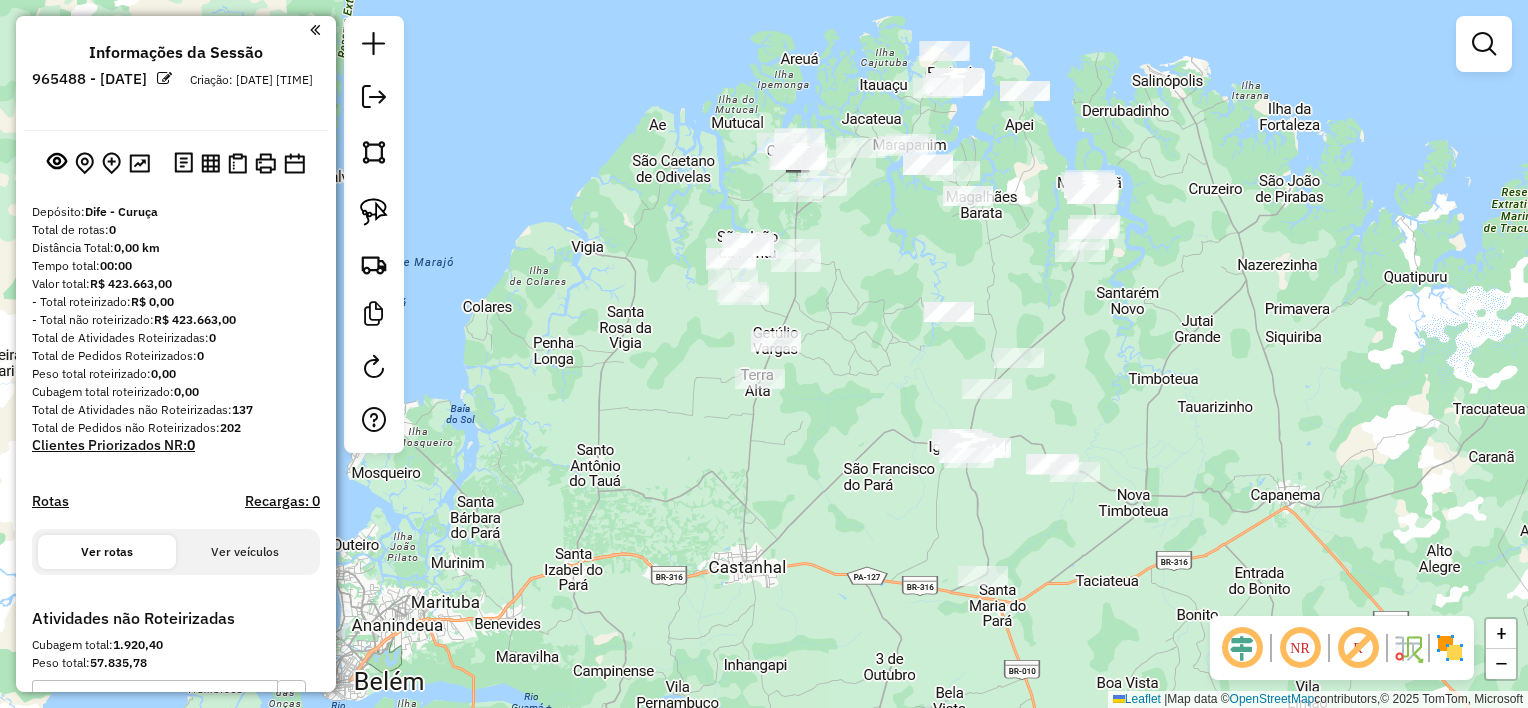 drag, startPoint x: 1056, startPoint y: 342, endPoint x: 1002, endPoint y: 444, distance: 115.41231 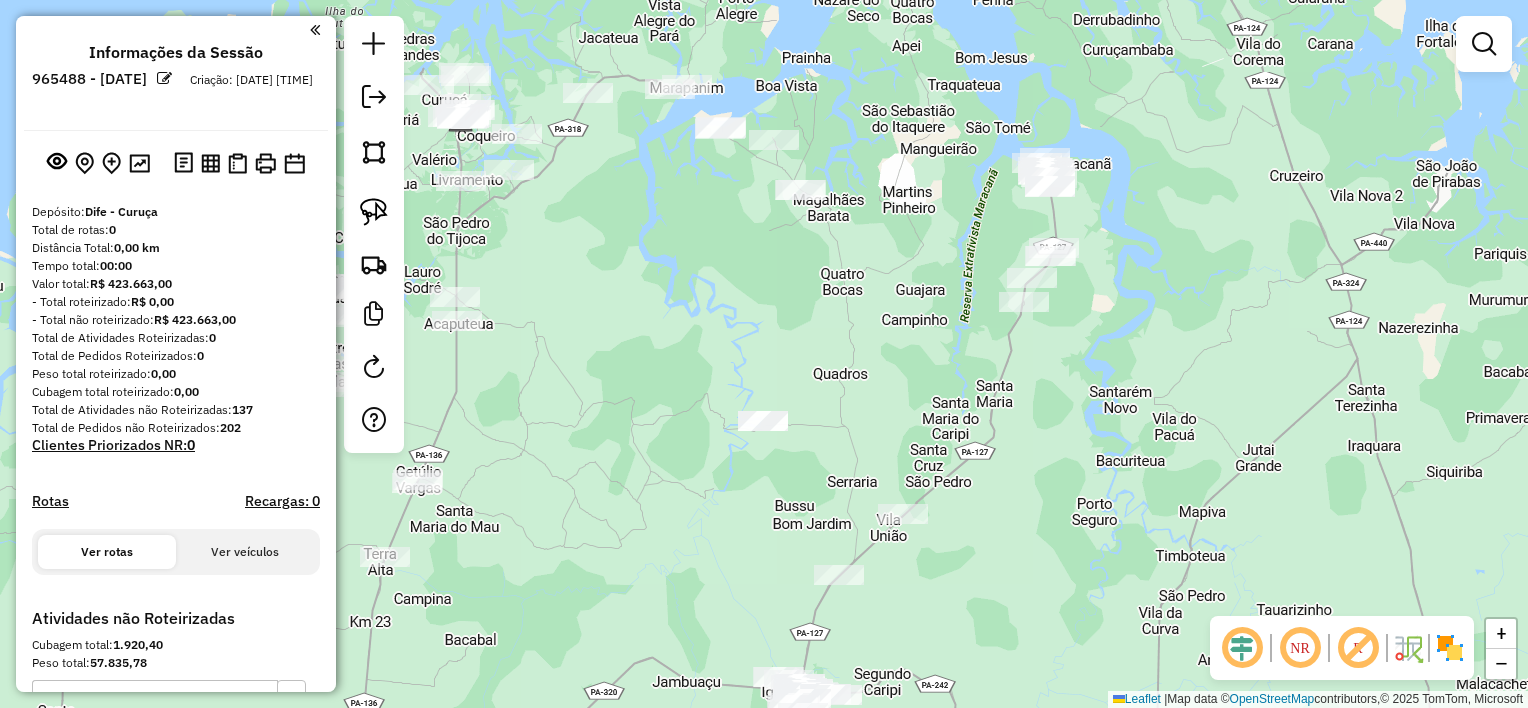 drag, startPoint x: 1096, startPoint y: 413, endPoint x: 1090, endPoint y: 425, distance: 13.416408 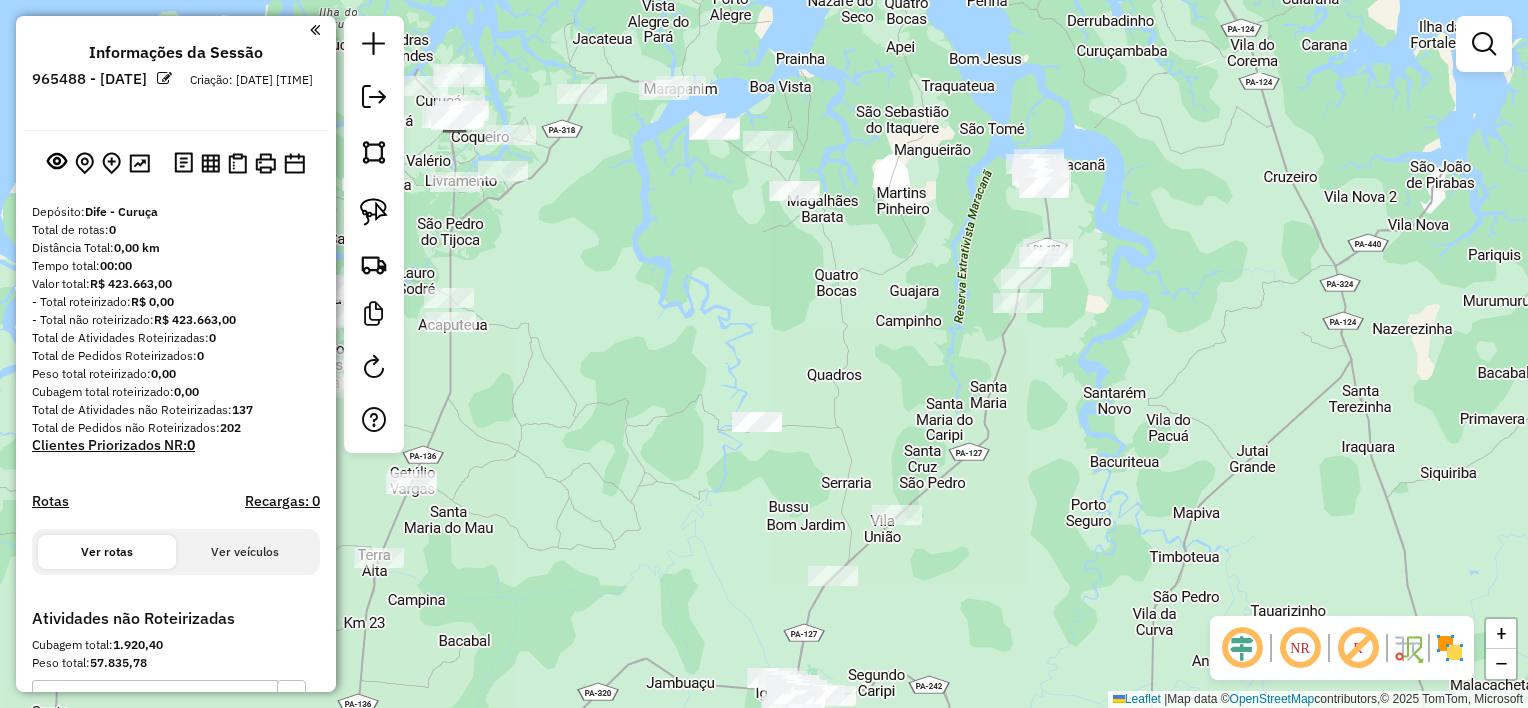 click on "Janela de atendimento Grade de atendimento Capacidade Transportadoras Veículos Cliente Pedidos  Rotas Selecione os dias de semana para filtrar as janelas de atendimento  Seg   Ter   Qua   Qui   Sex   Sáb   Dom  Informe o período da janela de atendimento: De: Até:  Filtrar exatamente a janela do cliente  Considerar janela de atendimento padrão  Selecione os dias de semana para filtrar as grades de atendimento  Seg   Ter   Qua   Qui   Sex   Sáb   Dom   Considerar clientes sem dia de atendimento cadastrado  Clientes fora do dia de atendimento selecionado Filtrar as atividades entre os valores definidos abaixo:  Peso mínimo:   Peso máximo:   Cubagem mínima:   Cubagem máxima:   De:   Até:  Filtrar as atividades entre o tempo de atendimento definido abaixo:  De:   Até:   Considerar capacidade total dos clientes não roteirizados Transportadora: Selecione um ou mais itens Tipo de veículo: Selecione um ou mais itens Veículo: Selecione um ou mais itens Motorista: Selecione um ou mais itens Nome: Rótulo:" 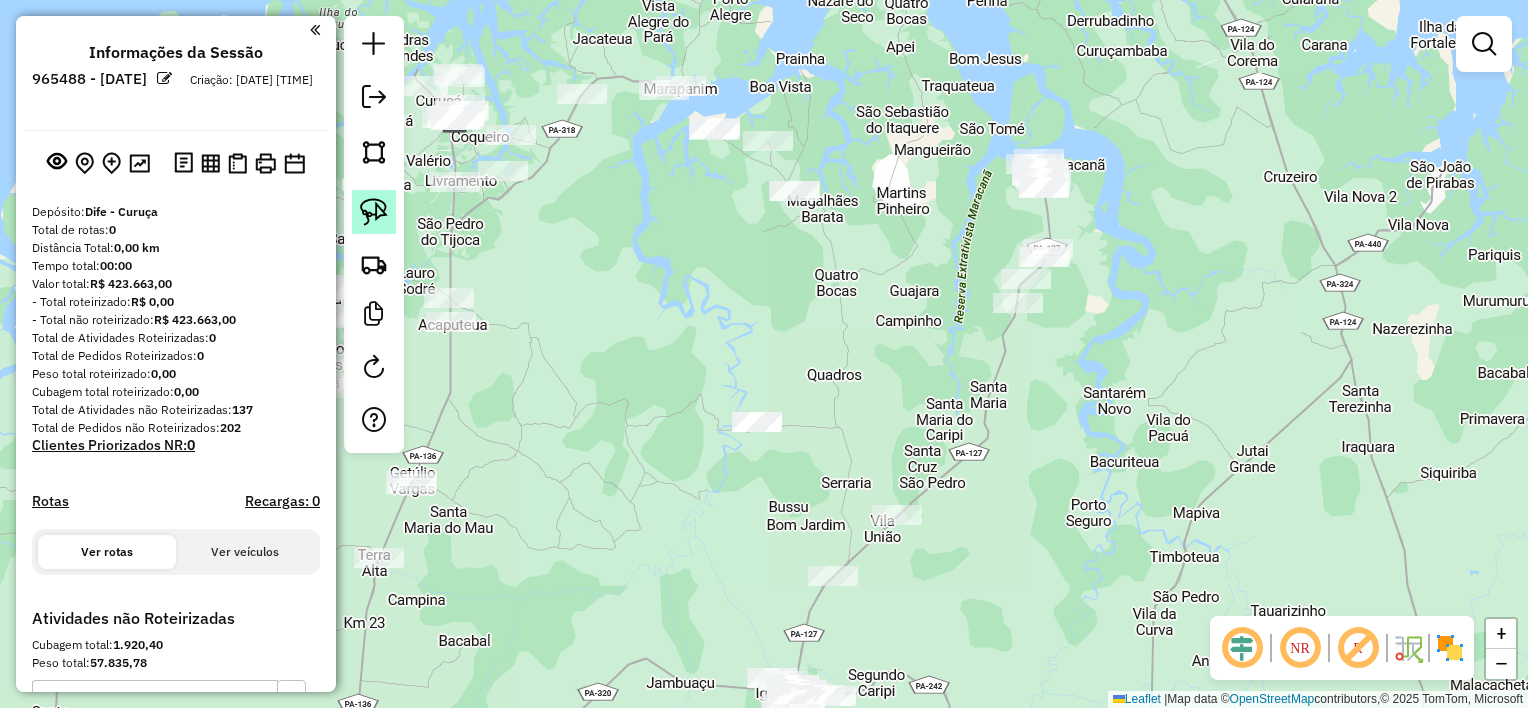 click 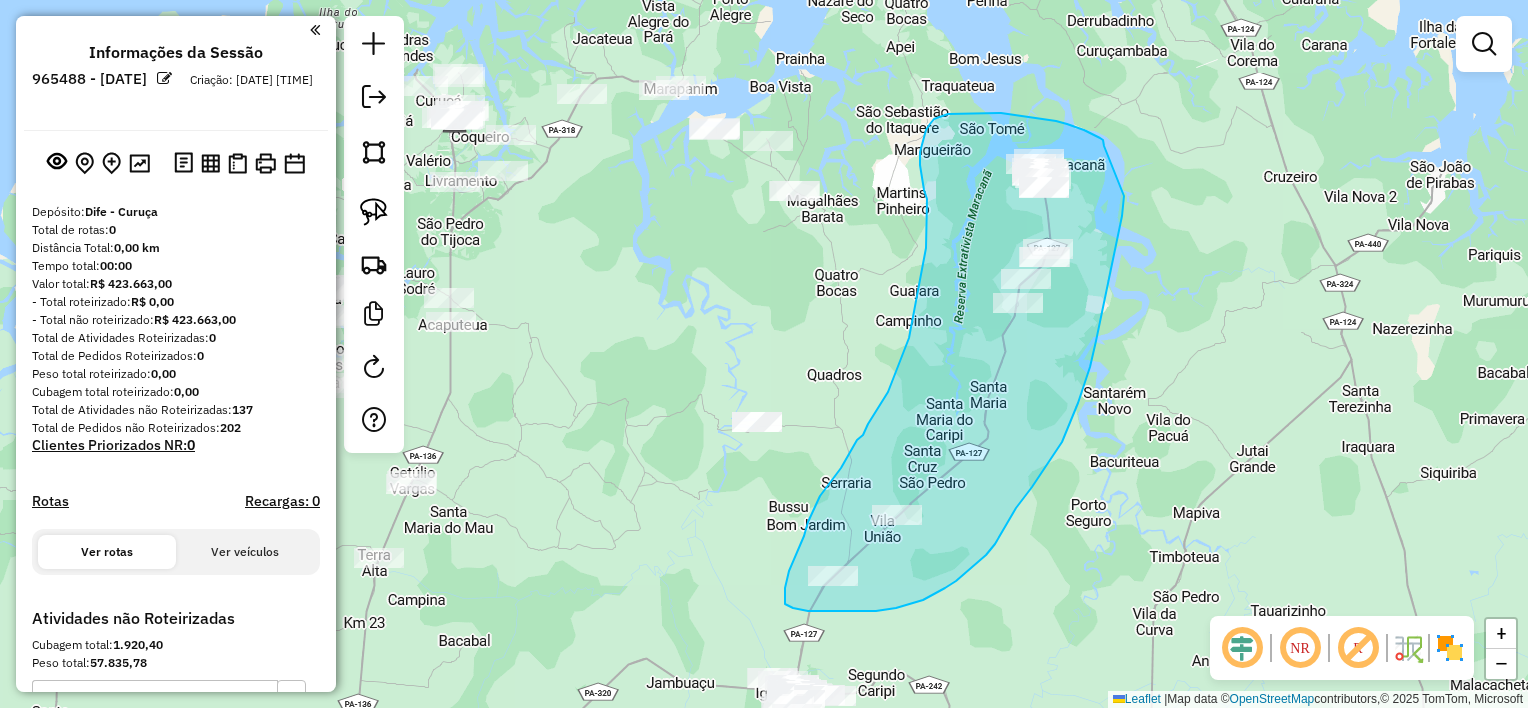 drag, startPoint x: 1094, startPoint y: 136, endPoint x: 1124, endPoint y: 196, distance: 67.08204 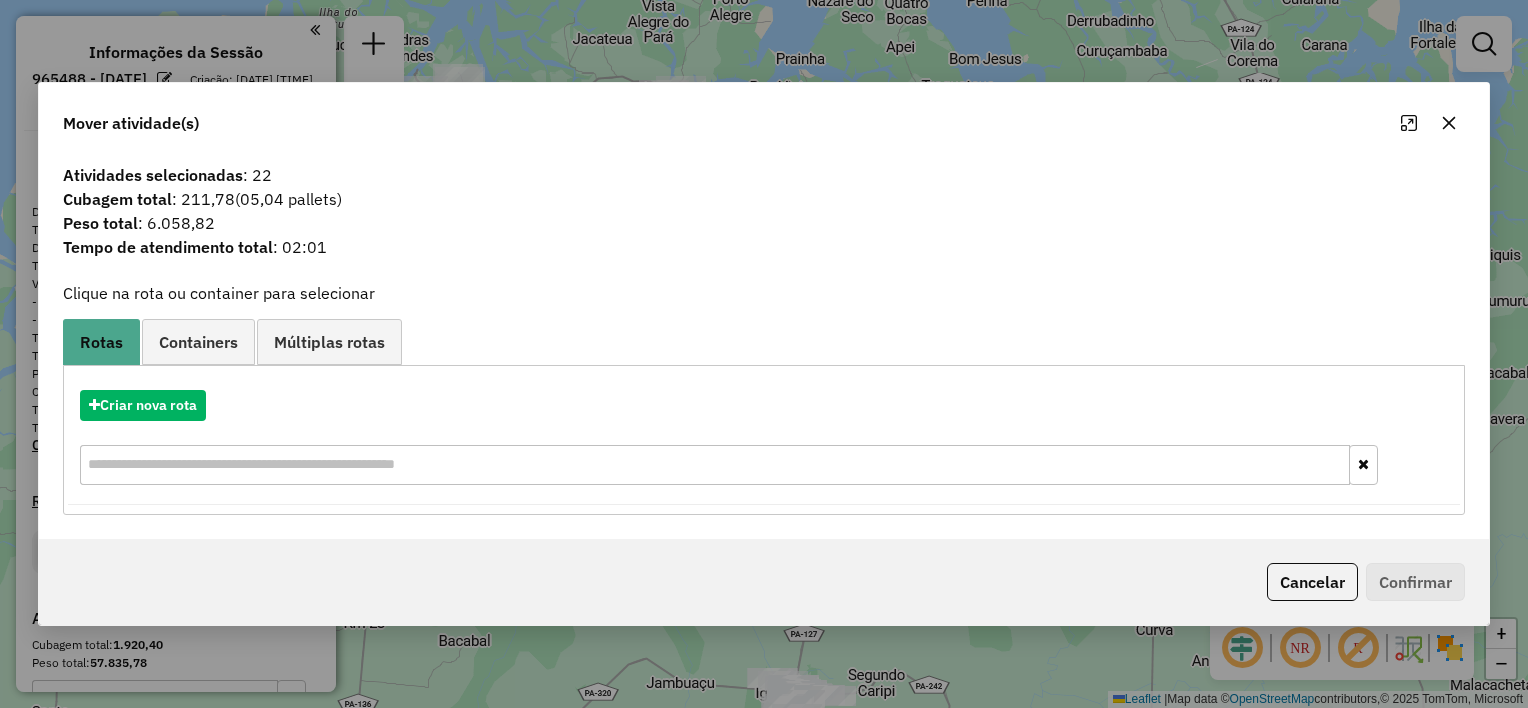 click 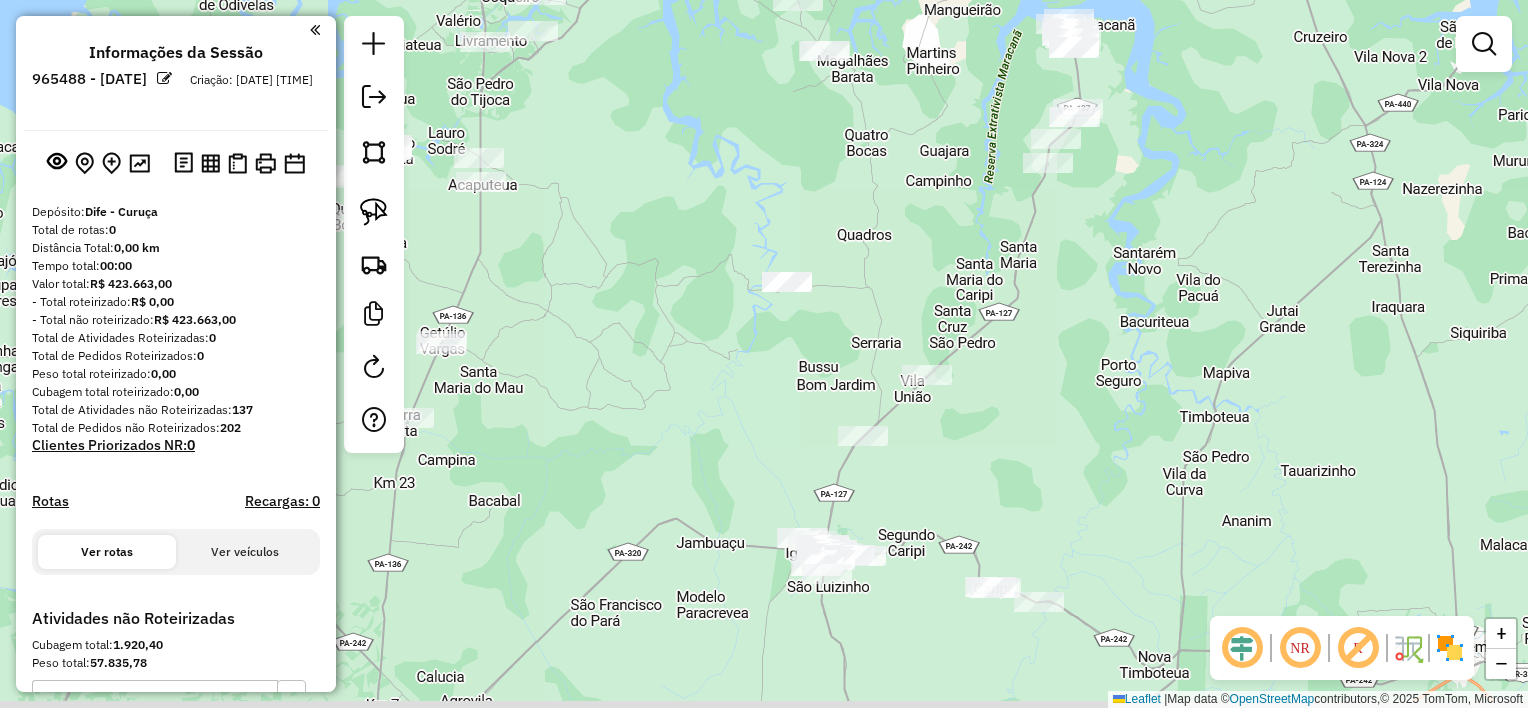 drag, startPoint x: 1016, startPoint y: 459, endPoint x: 1025, endPoint y: 328, distance: 131.30879 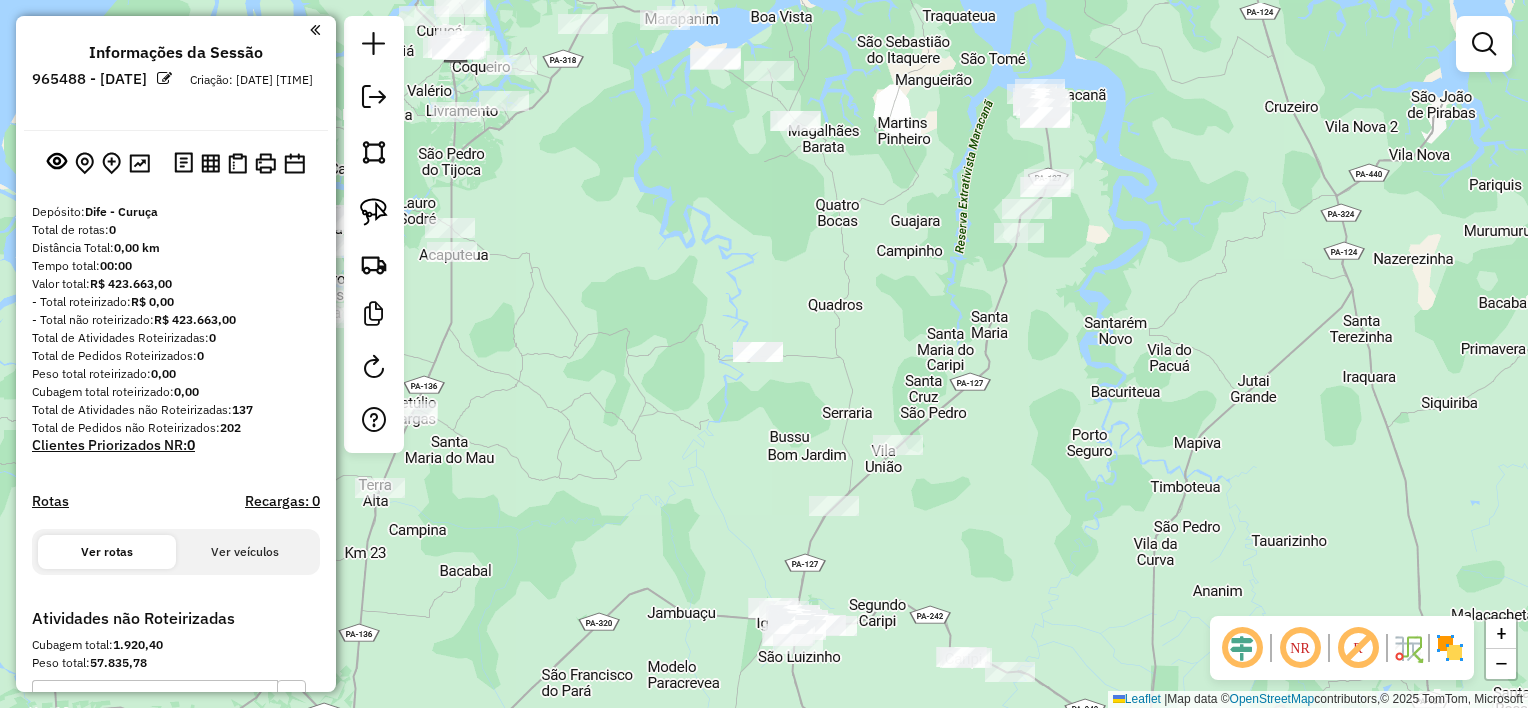 drag, startPoint x: 1012, startPoint y: 354, endPoint x: 976, endPoint y: 456, distance: 108.16654 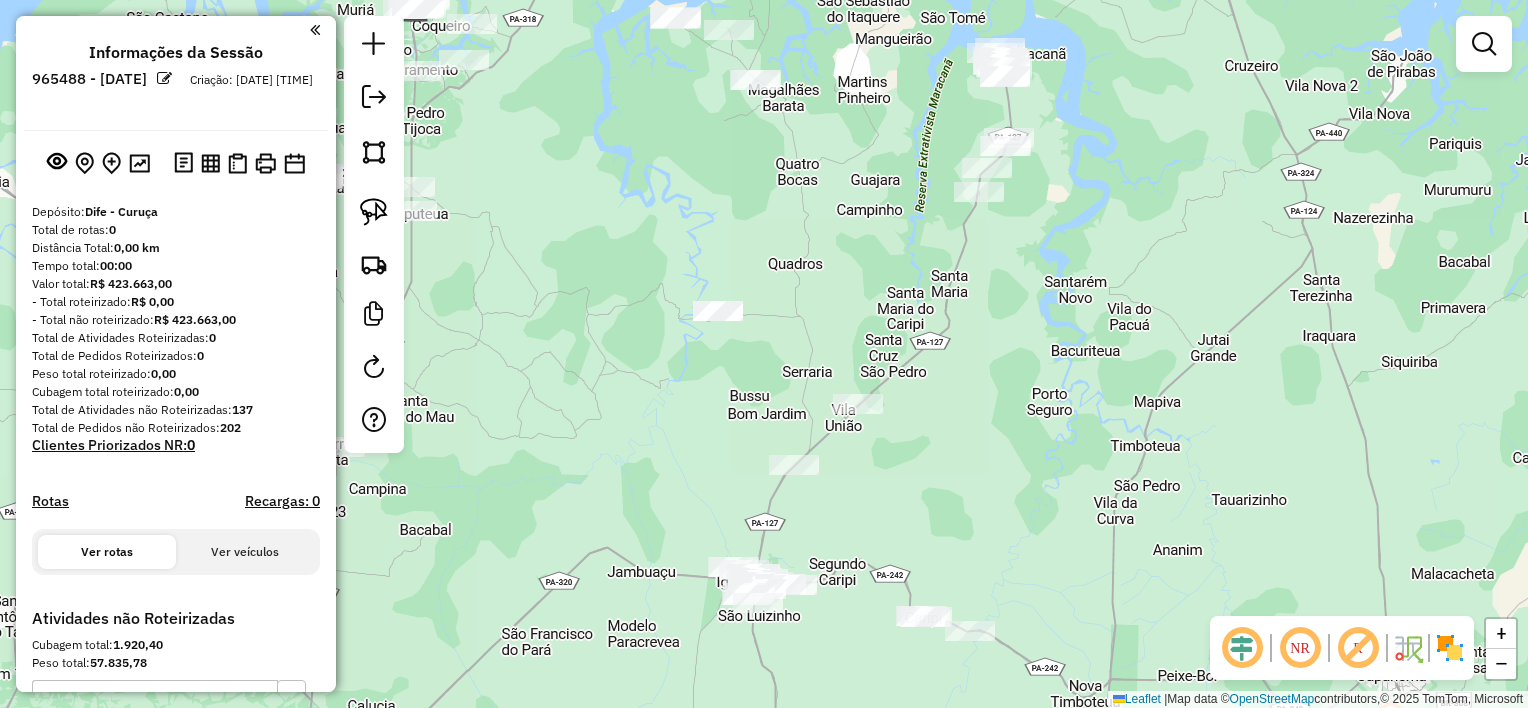 drag, startPoint x: 1041, startPoint y: 636, endPoint x: 900, endPoint y: 569, distance: 156.10893 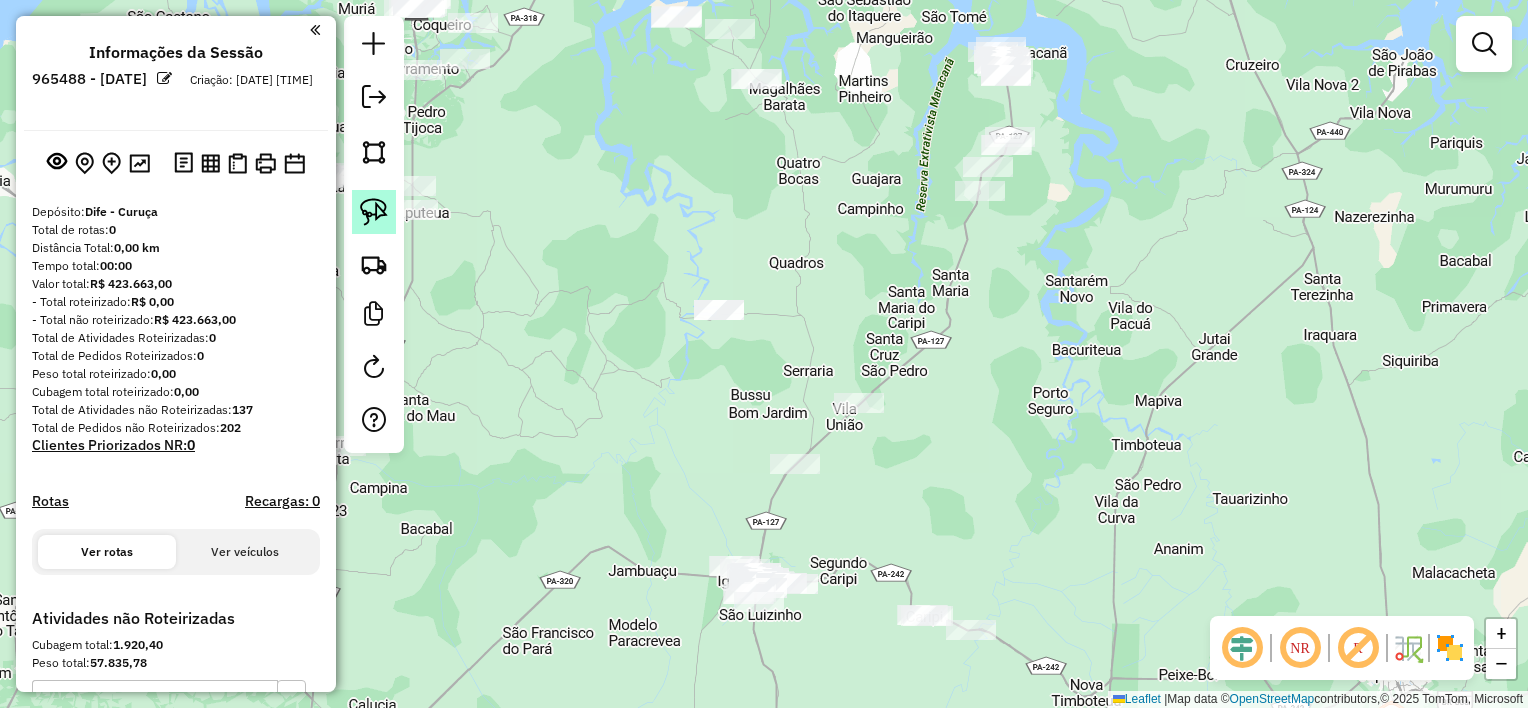 click 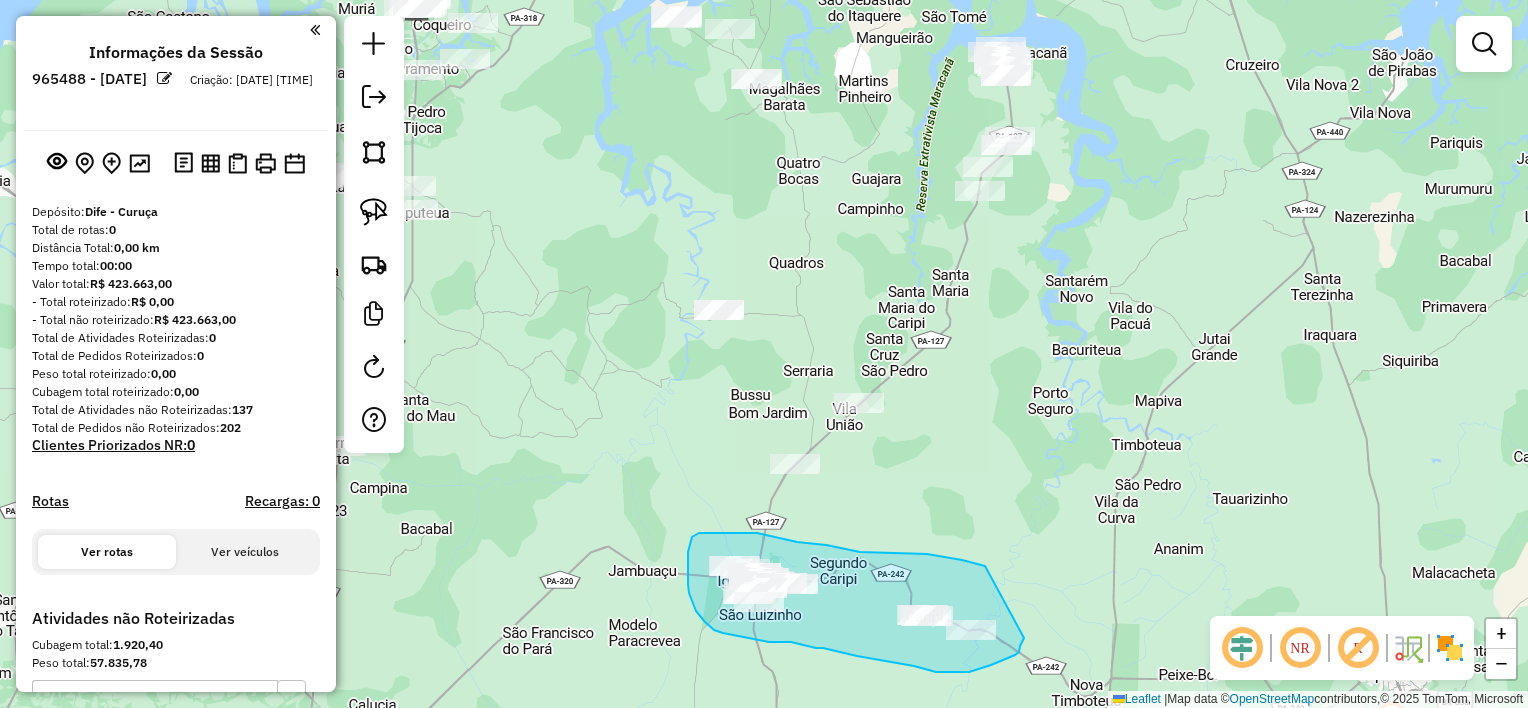 drag, startPoint x: 969, startPoint y: 562, endPoint x: 1024, endPoint y: 638, distance: 93.813644 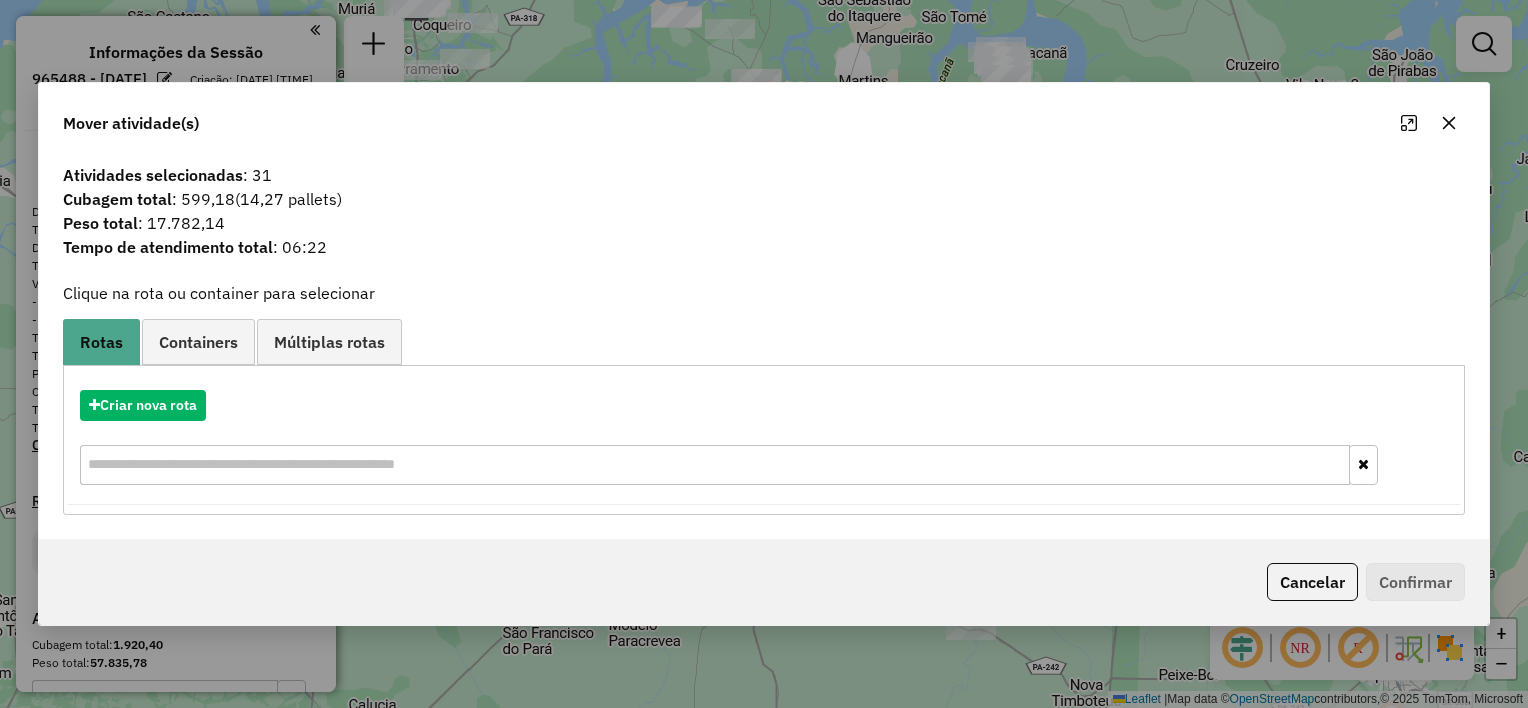 click 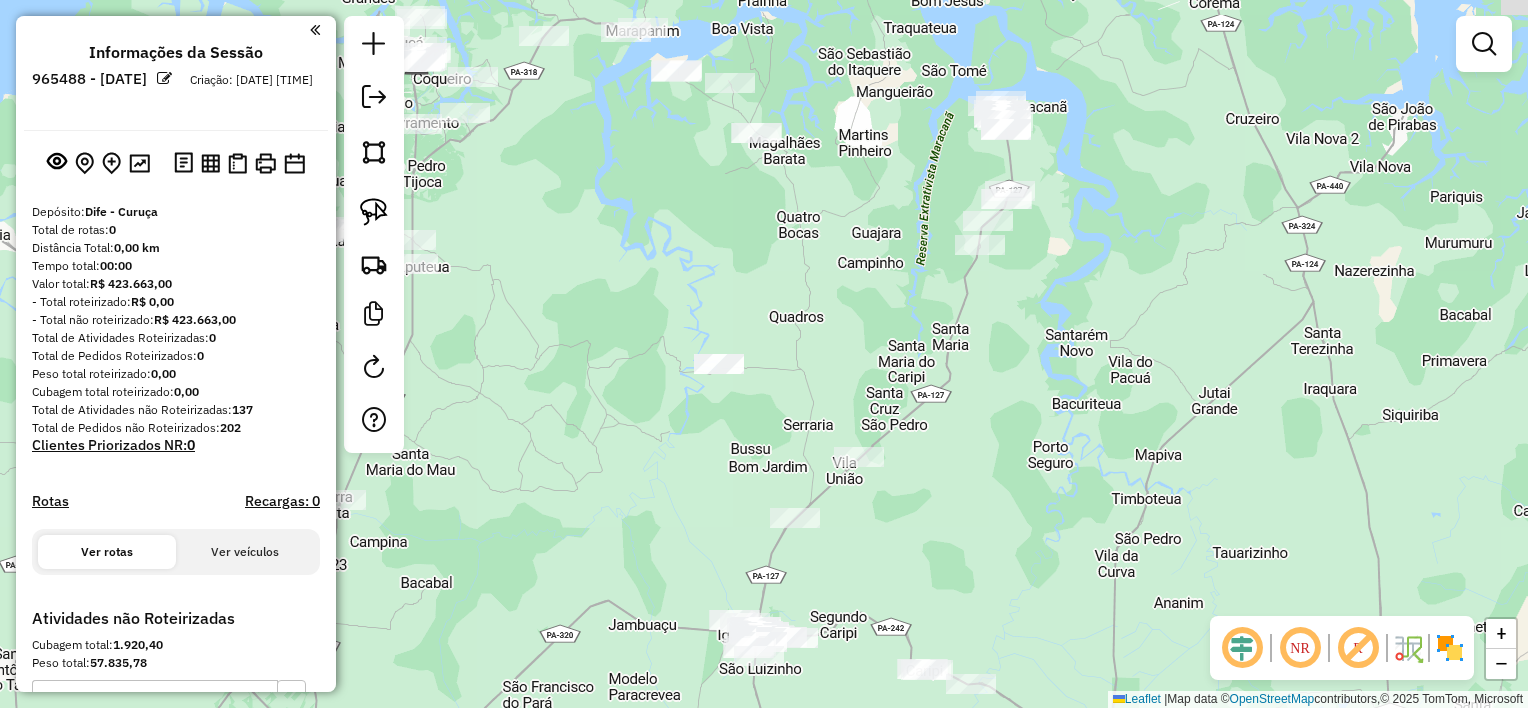 drag, startPoint x: 1123, startPoint y: 368, endPoint x: 1124, endPoint y: 419, distance: 51.009804 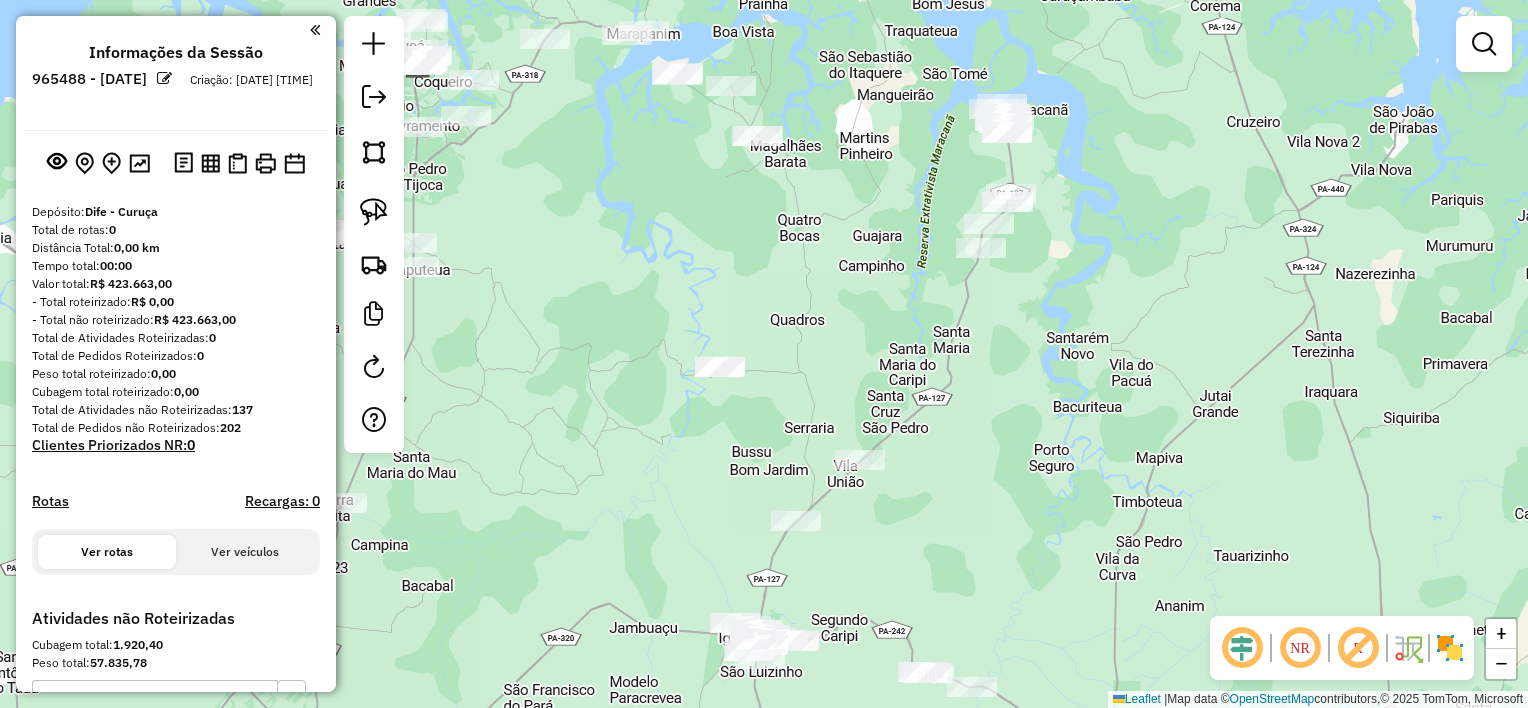 drag, startPoint x: 383, startPoint y: 216, endPoint x: 487, endPoint y: 220, distance: 104.0769 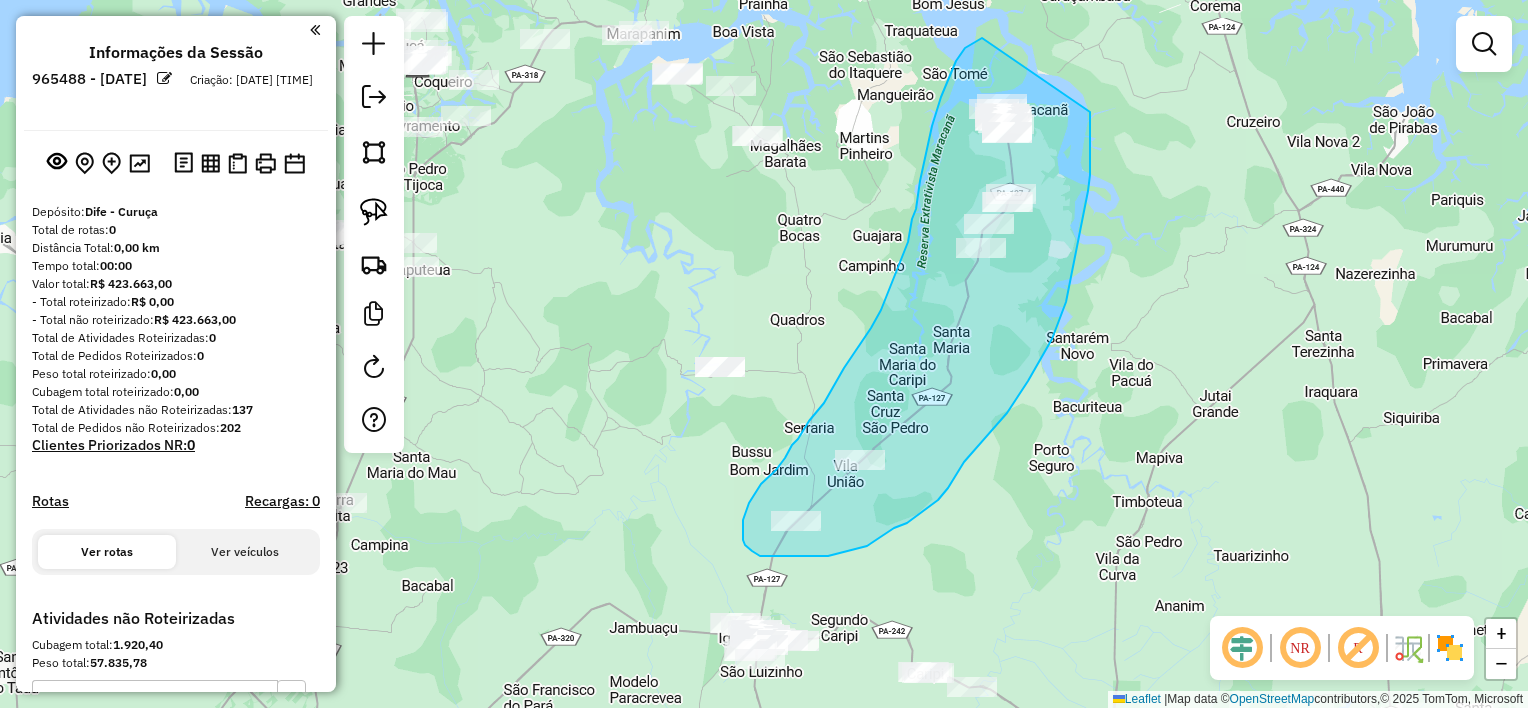 drag, startPoint x: 968, startPoint y: 47, endPoint x: 1090, endPoint y: 112, distance: 138.2353 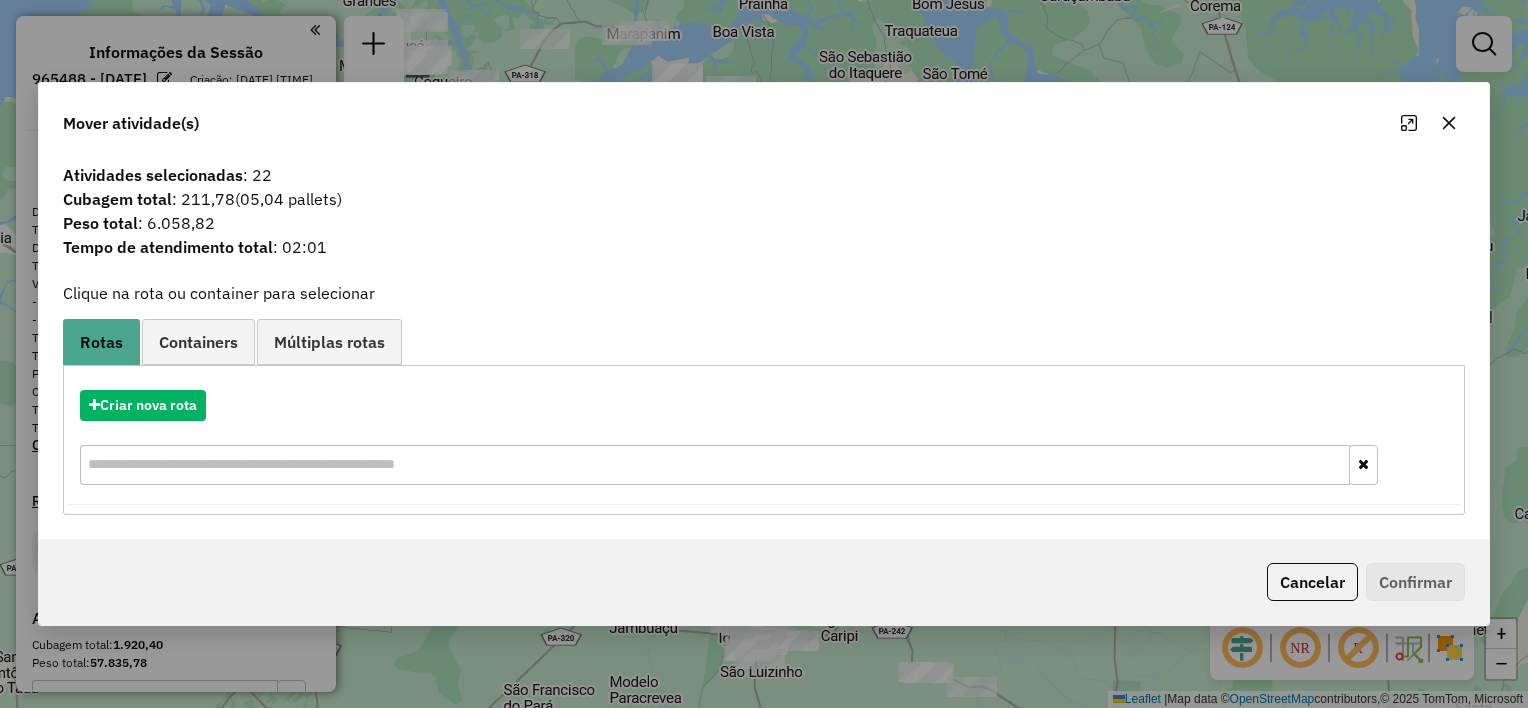 click 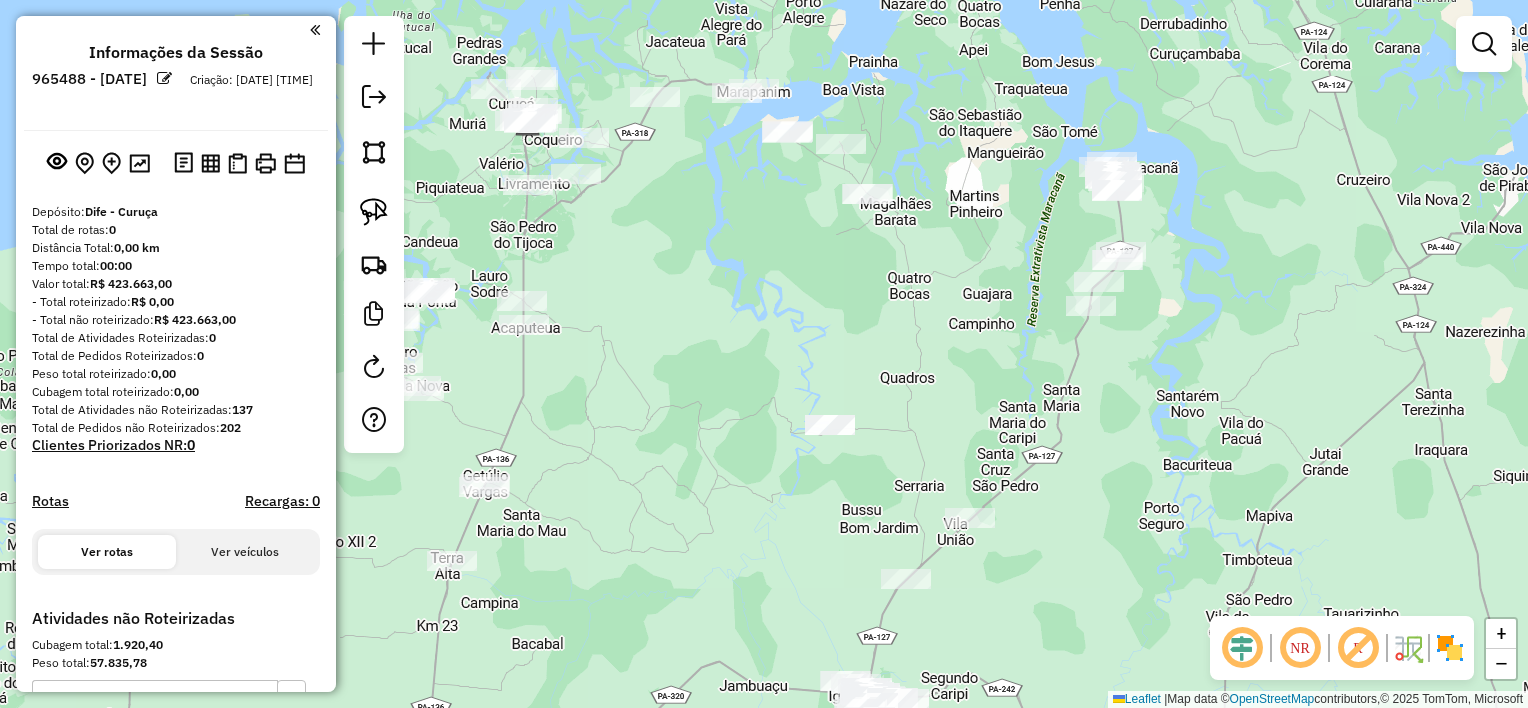 drag, startPoint x: 999, startPoint y: 380, endPoint x: 1100, endPoint y: 426, distance: 110.98198 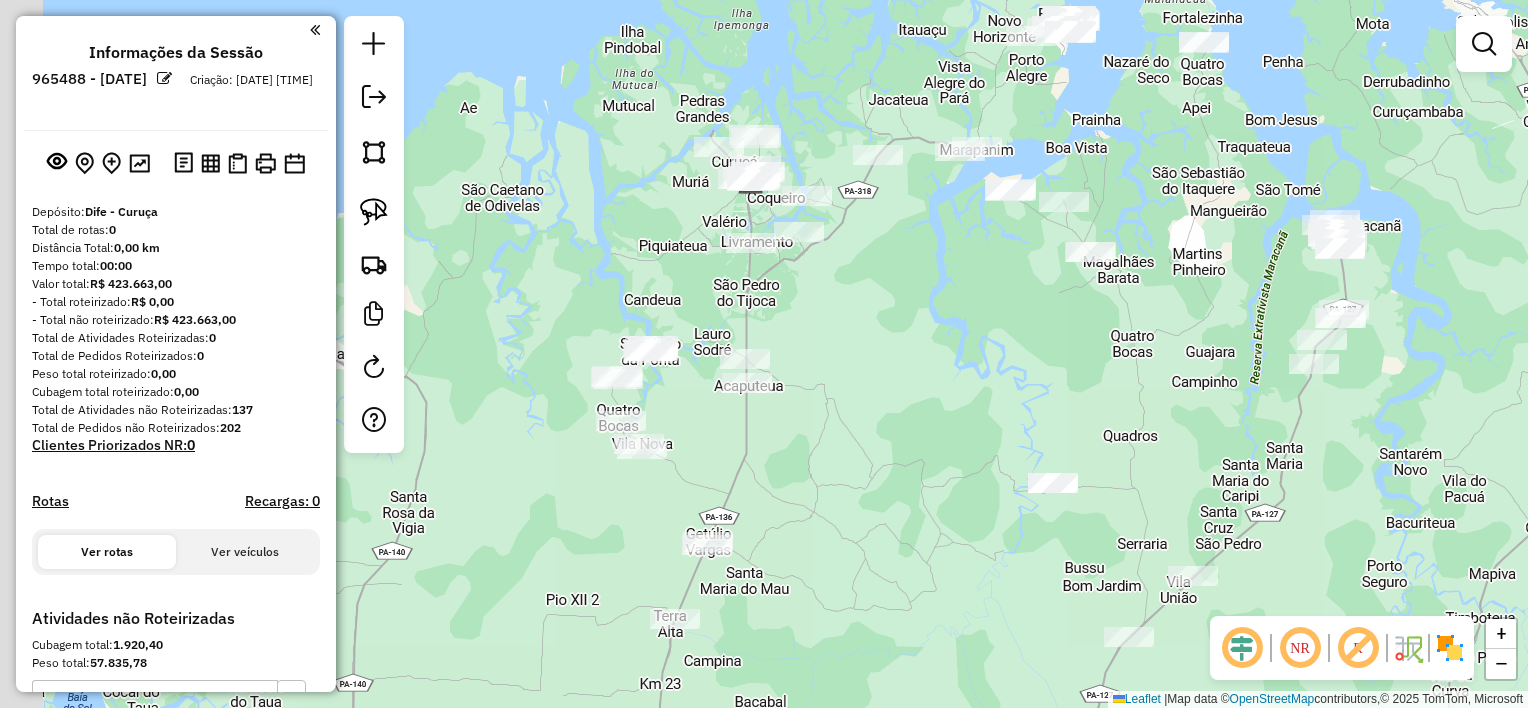 drag, startPoint x: 936, startPoint y: 353, endPoint x: 1156, endPoint y: 412, distance: 227.77402 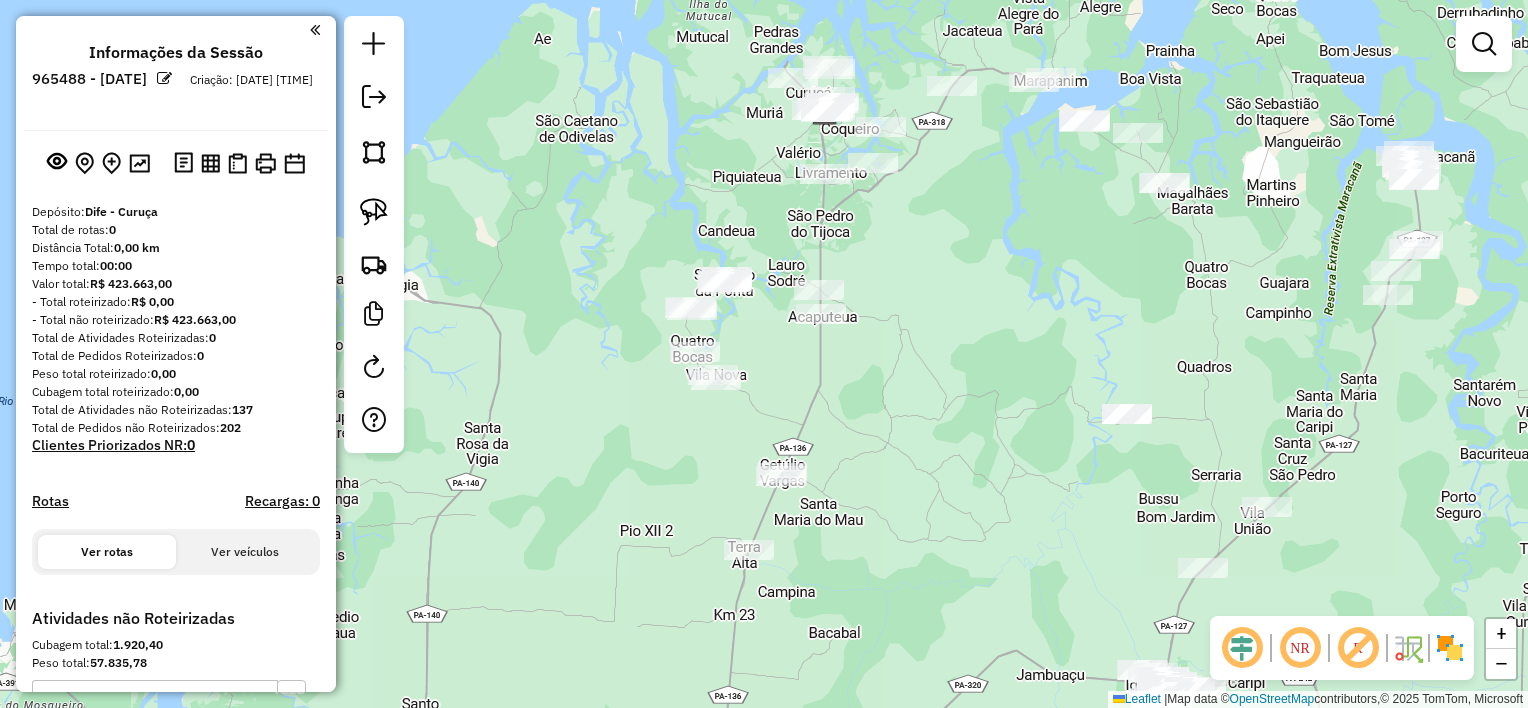 drag, startPoint x: 996, startPoint y: 393, endPoint x: 1052, endPoint y: 316, distance: 95.2103 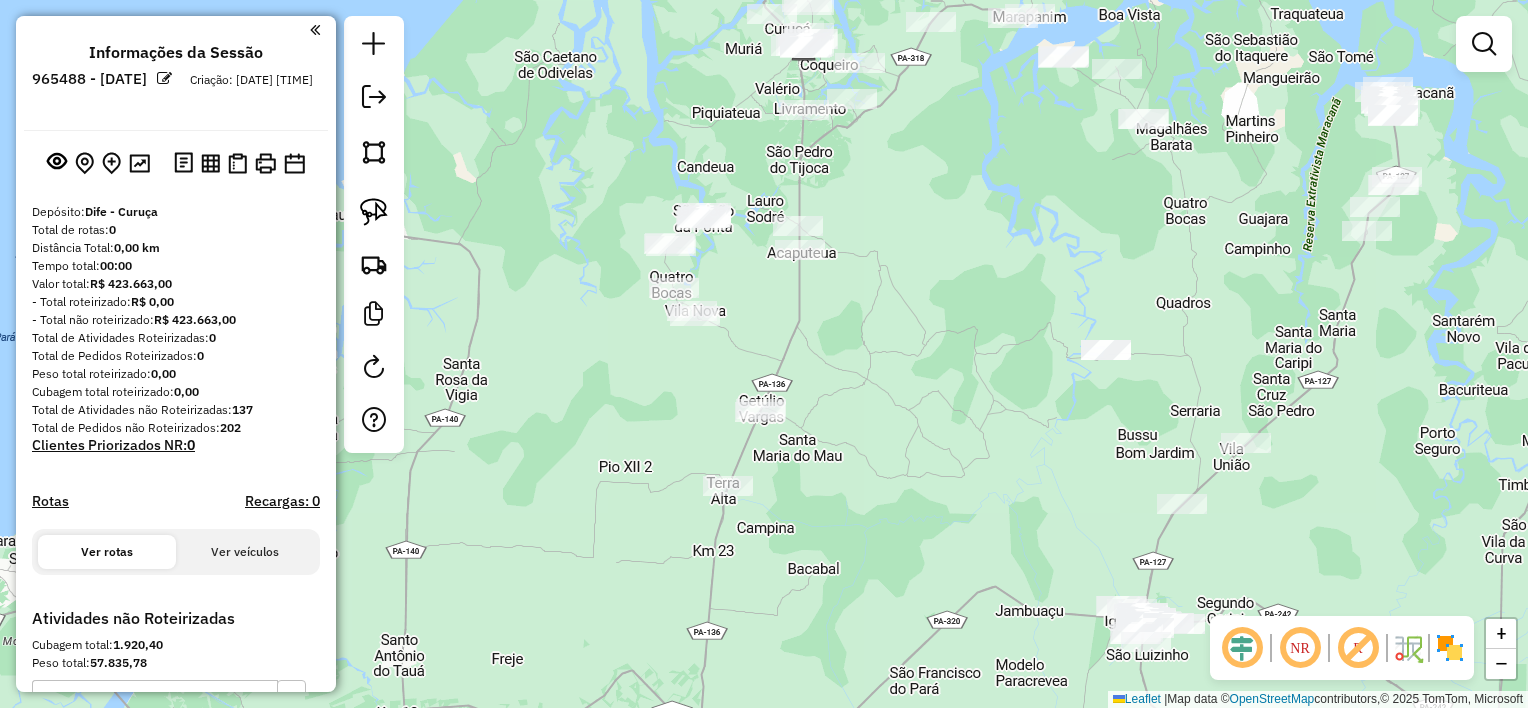 drag, startPoint x: 1003, startPoint y: 446, endPoint x: 984, endPoint y: 268, distance: 179.01117 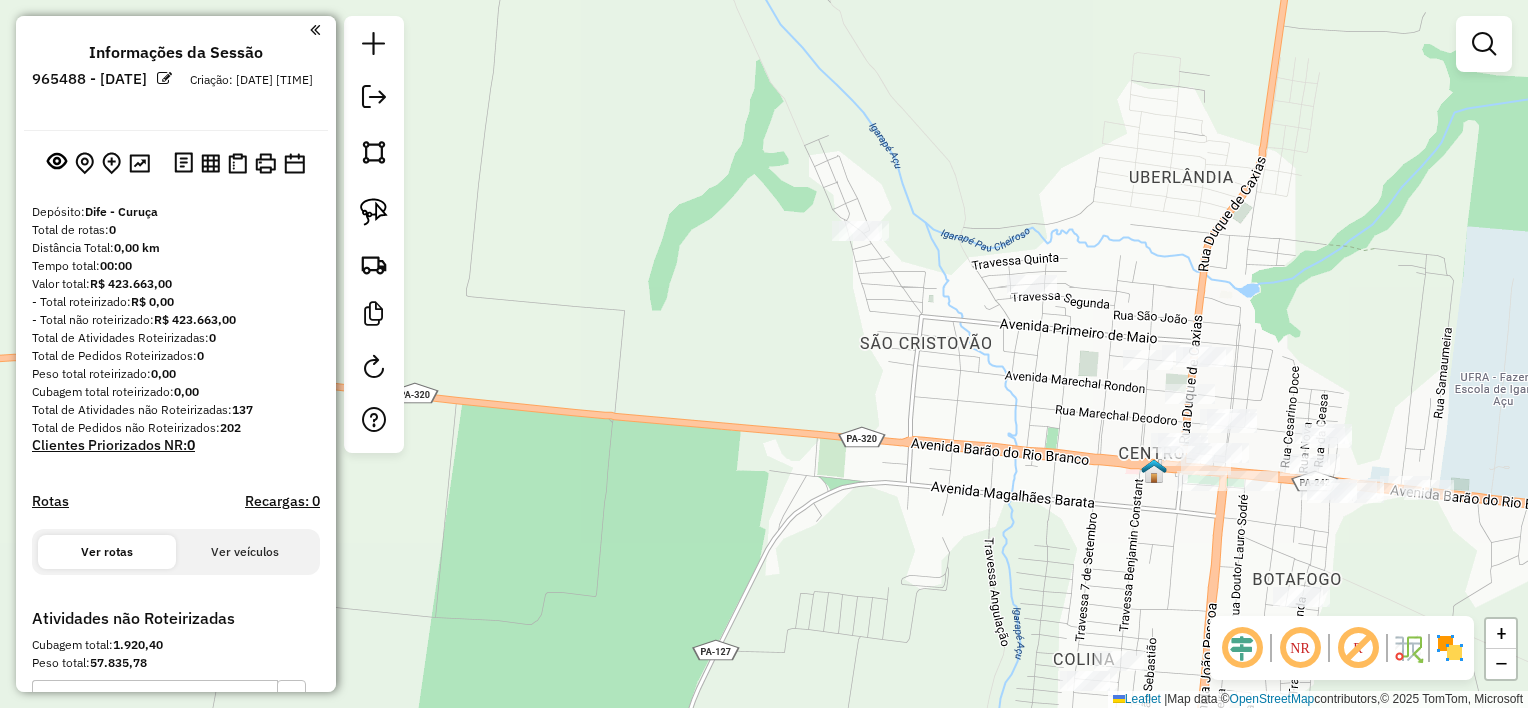 drag, startPoint x: 1092, startPoint y: 388, endPoint x: 1081, endPoint y: 384, distance: 11.7046995 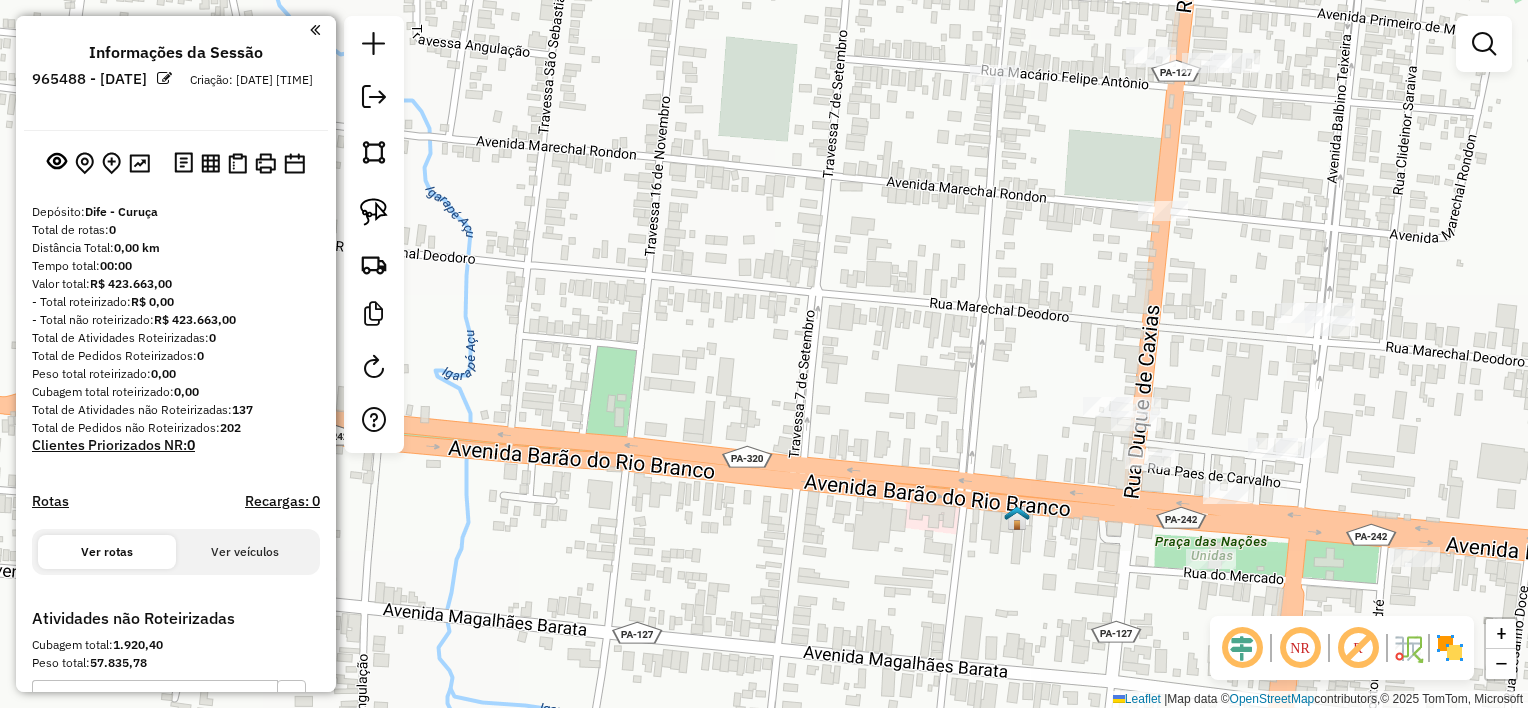 drag, startPoint x: 1244, startPoint y: 389, endPoint x: 1096, endPoint y: 381, distance: 148.21606 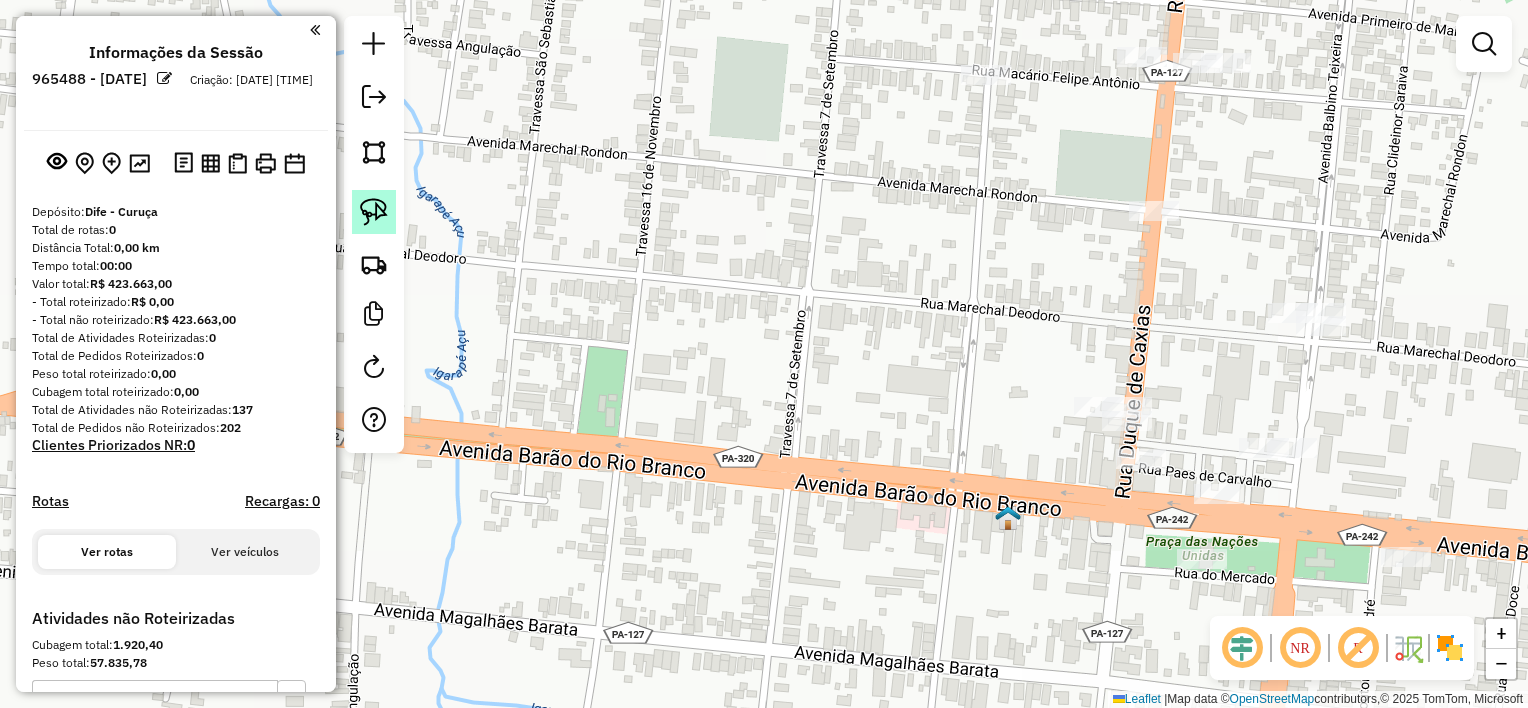 click 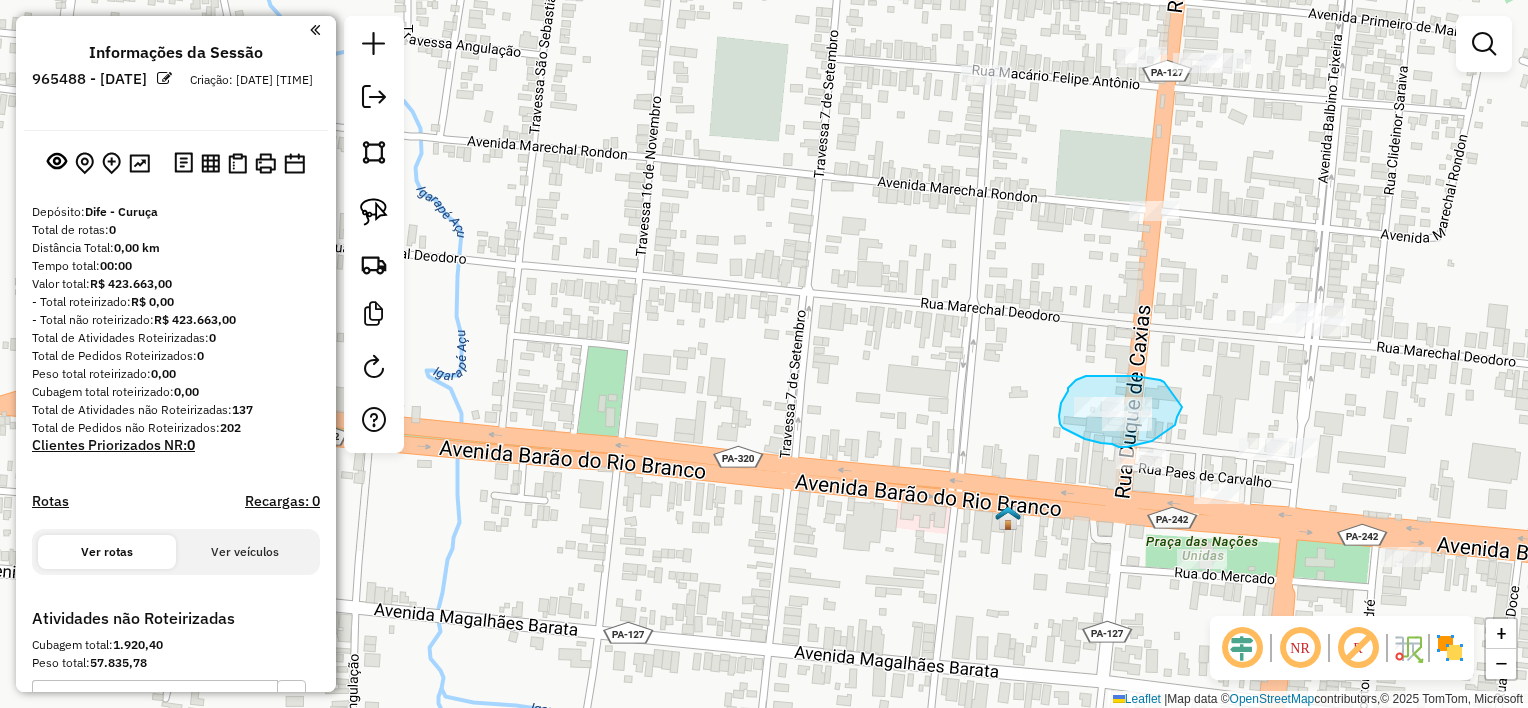 drag, startPoint x: 1135, startPoint y: 376, endPoint x: 1182, endPoint y: 407, distance: 56.302753 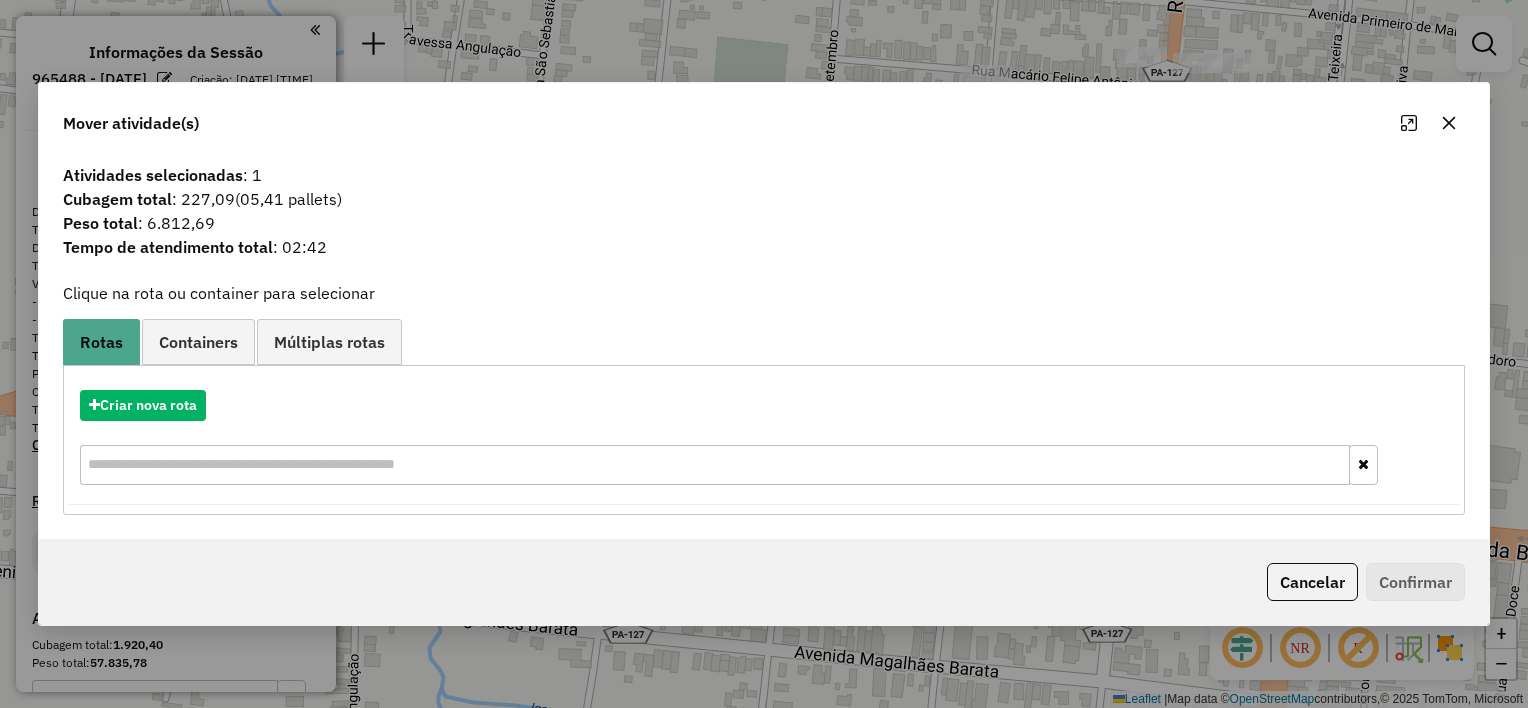 drag, startPoint x: 1452, startPoint y: 124, endPoint x: 1404, endPoint y: 129, distance: 48.259712 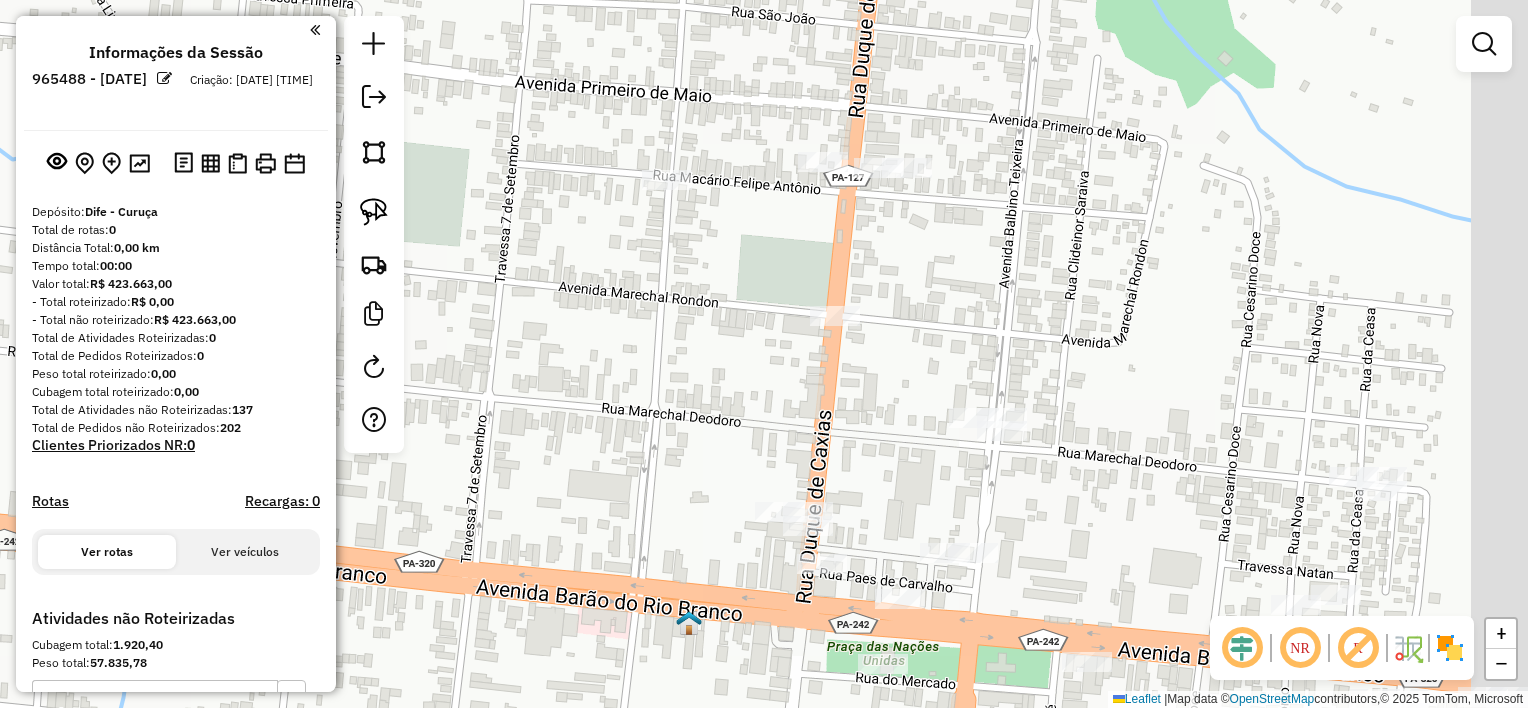 drag, startPoint x: 1287, startPoint y: 180, endPoint x: 971, endPoint y: 281, distance: 331.7484 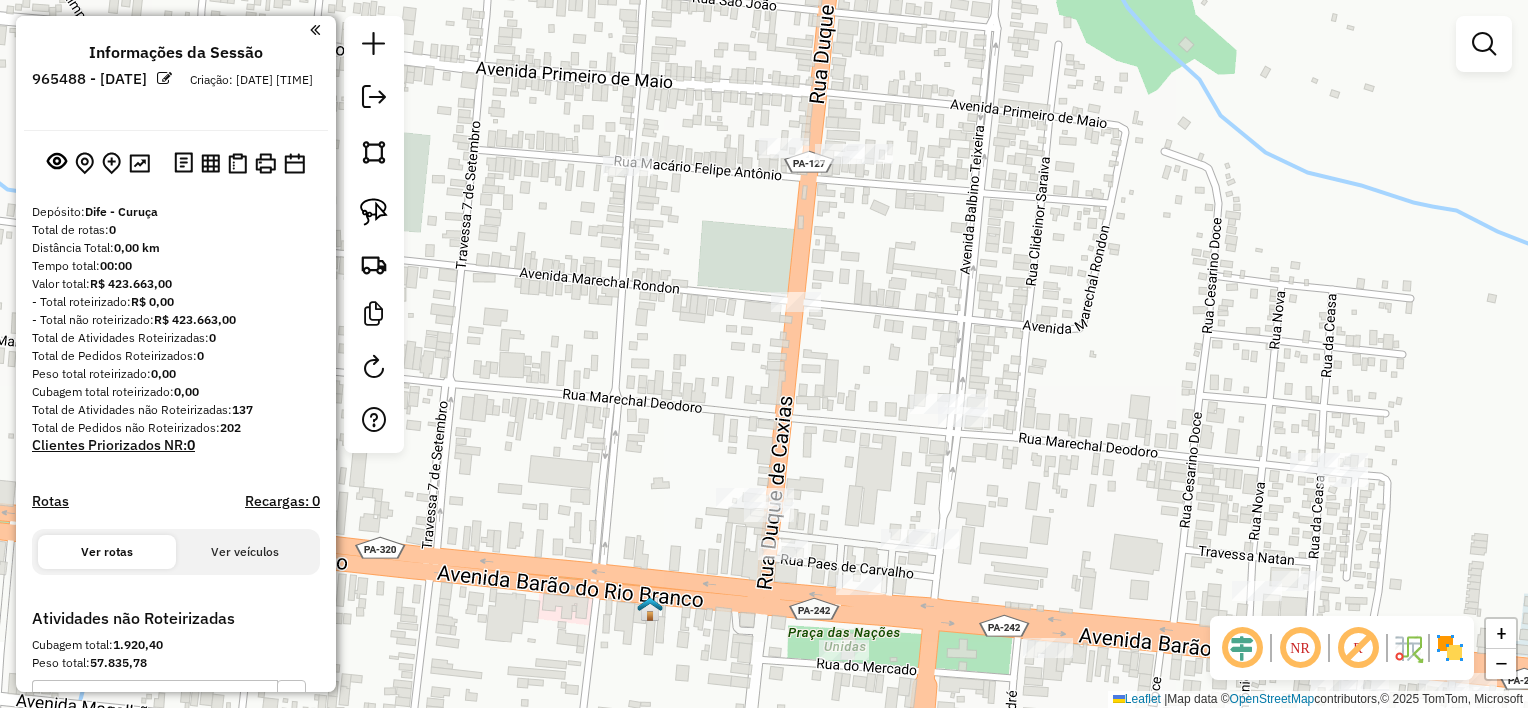 drag, startPoint x: 1040, startPoint y: 392, endPoint x: 815, endPoint y: 335, distance: 232.10773 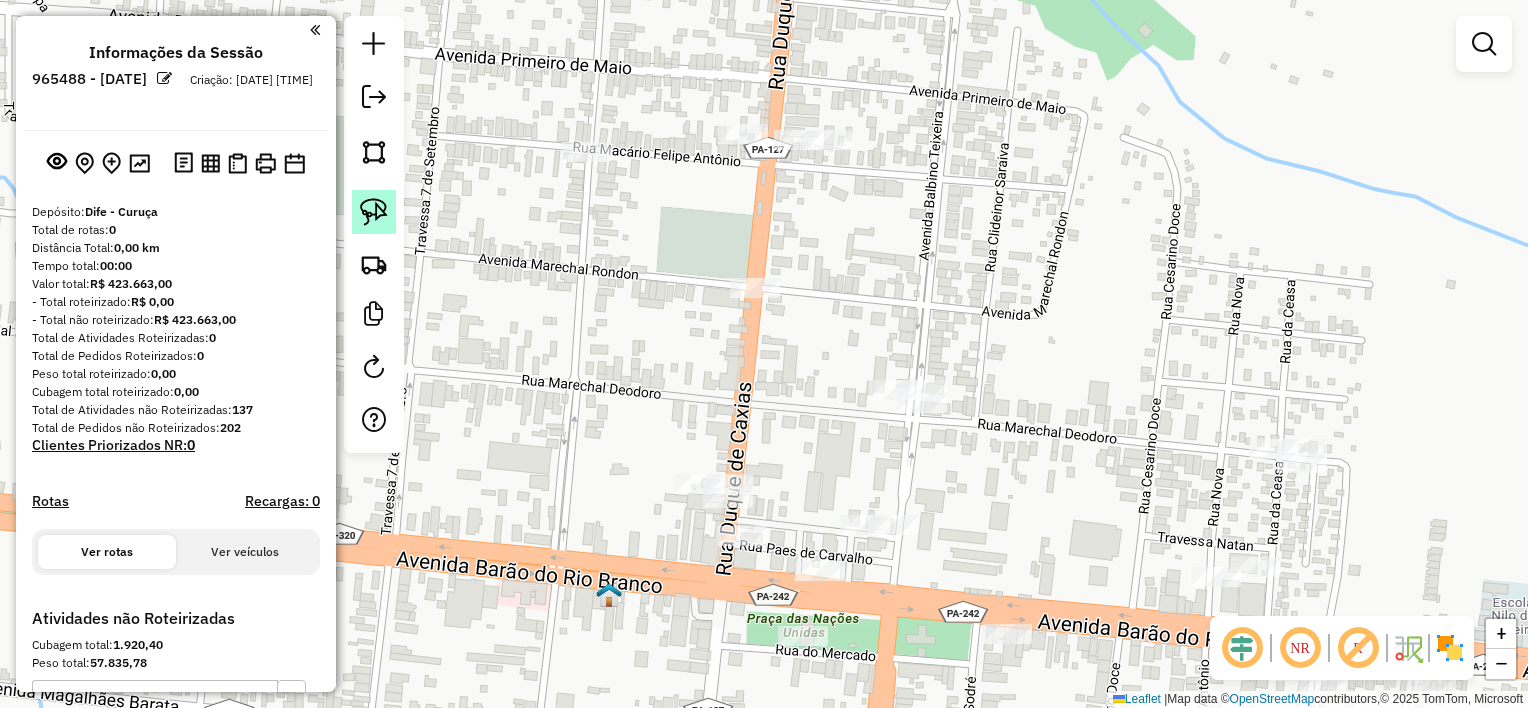 drag, startPoint x: 371, startPoint y: 214, endPoint x: 439, endPoint y: 224, distance: 68.73136 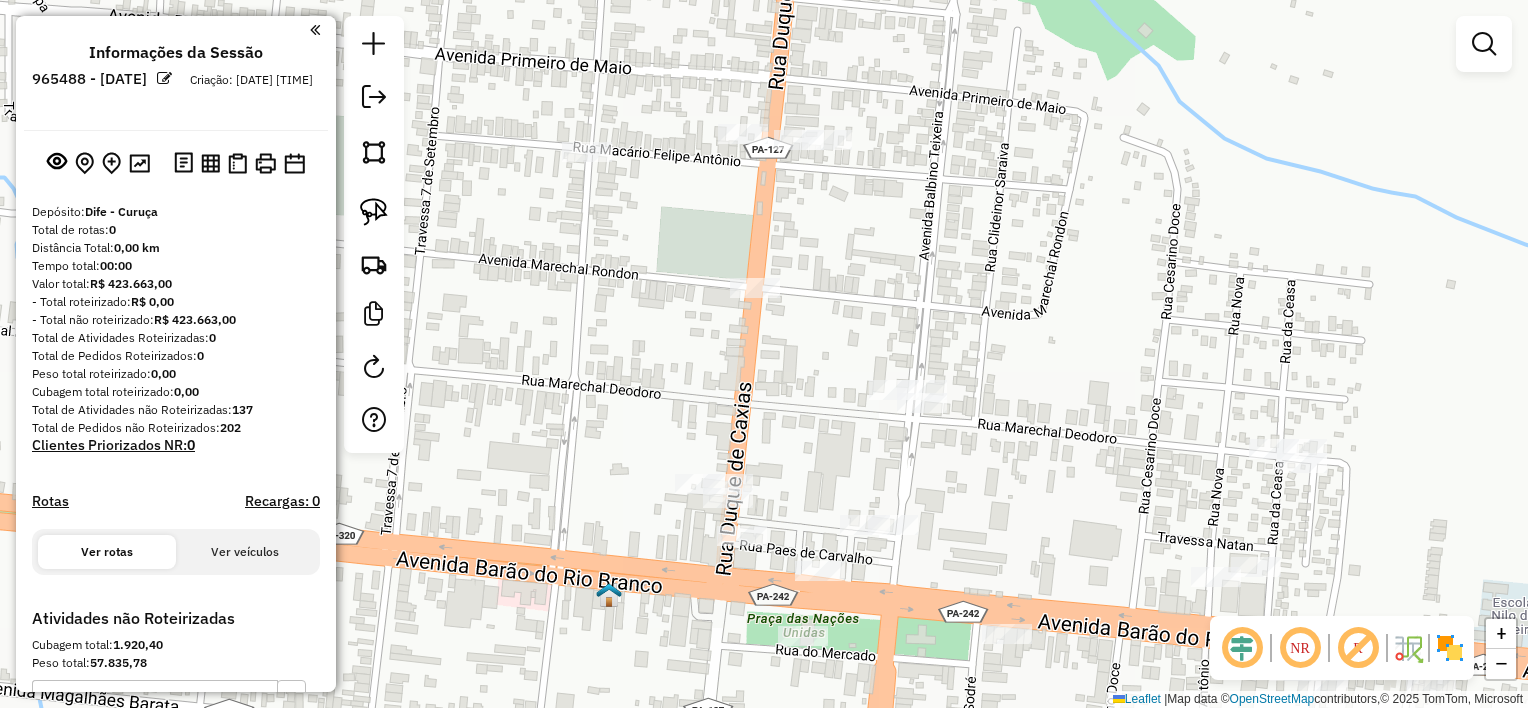 click 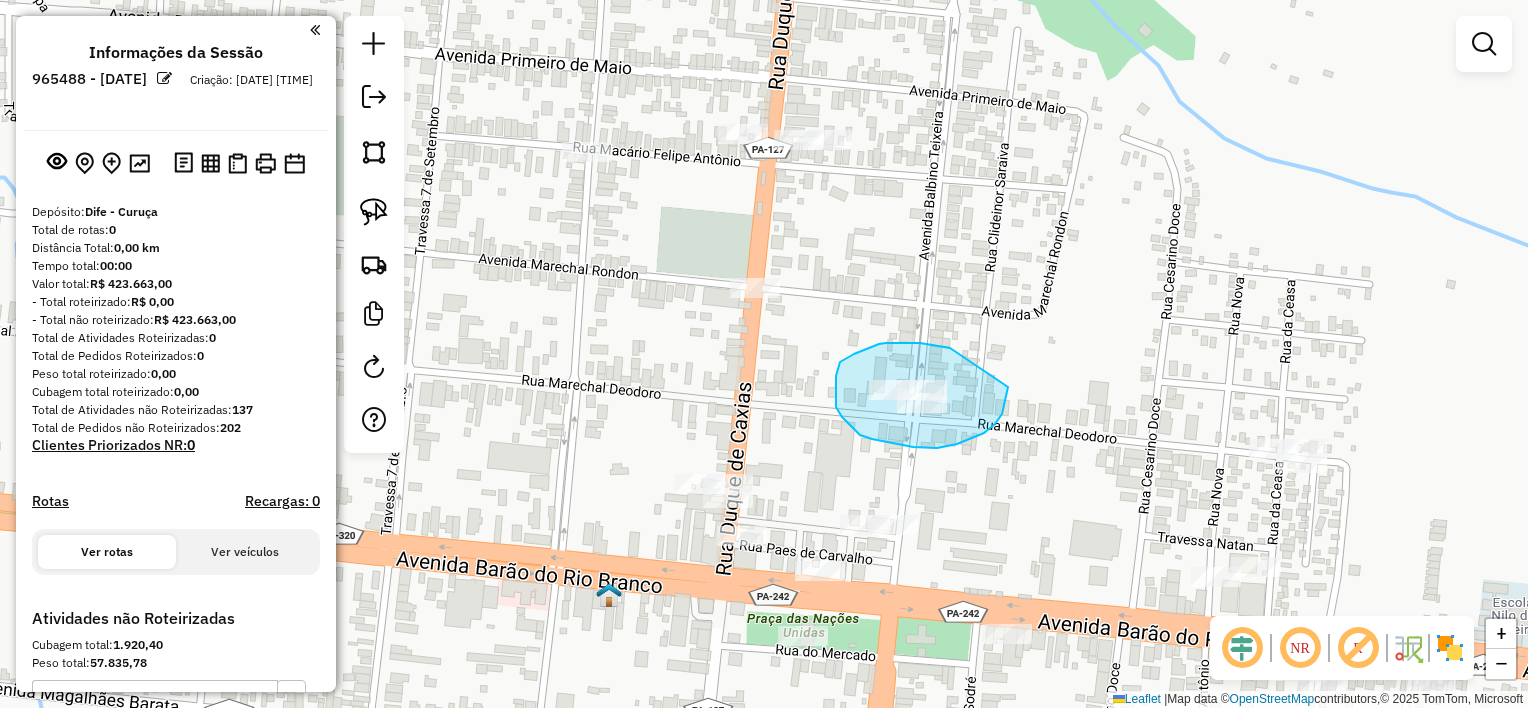 drag, startPoint x: 907, startPoint y: 343, endPoint x: 1008, endPoint y: 383, distance: 108.63241 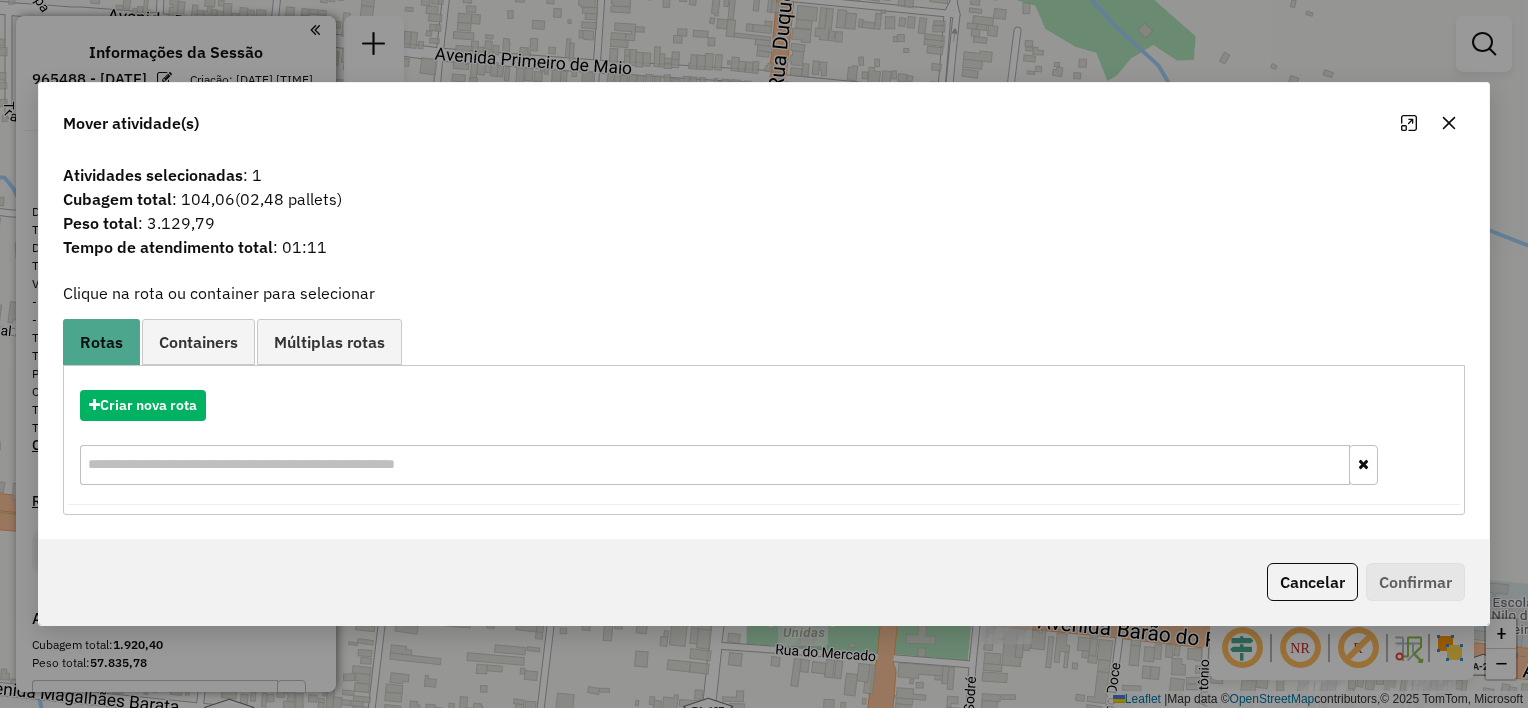 click 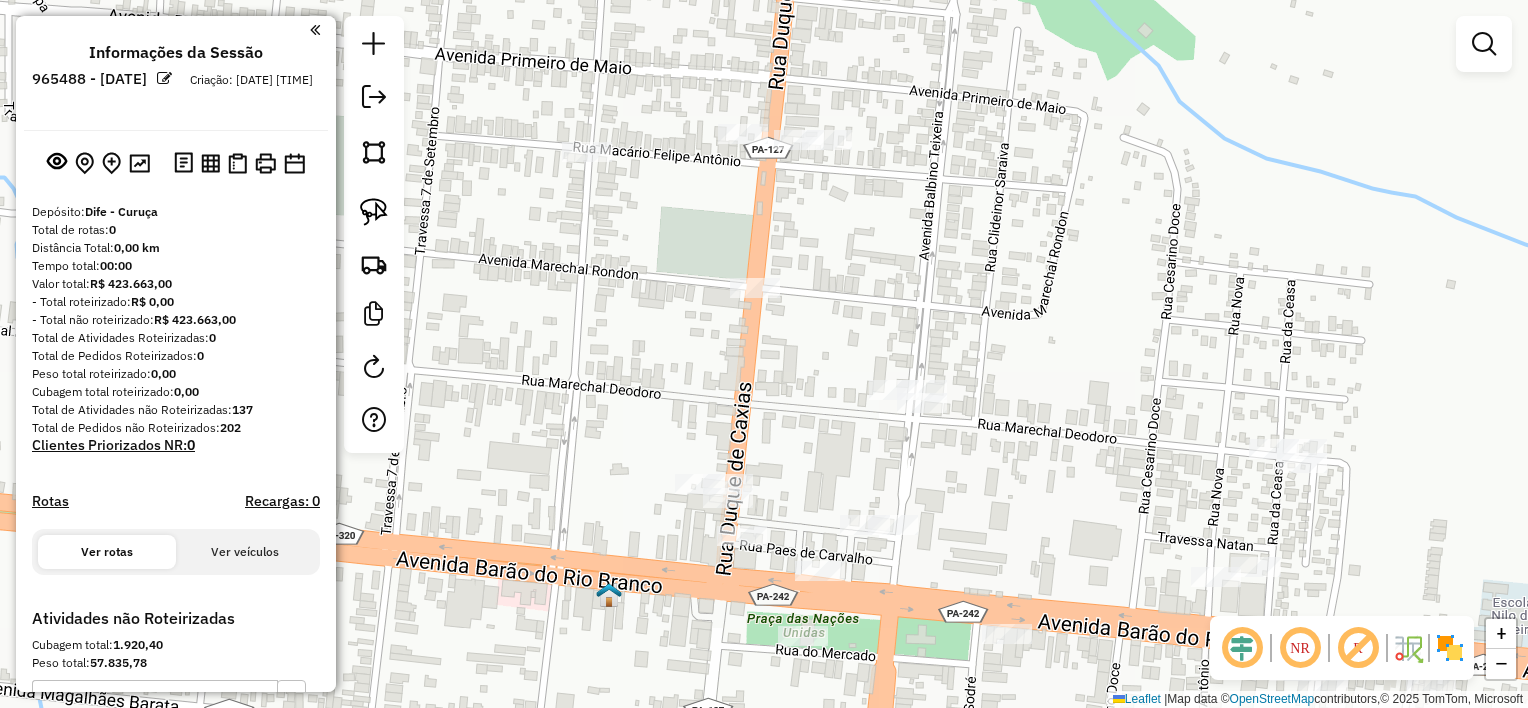 drag, startPoint x: 1133, startPoint y: 320, endPoint x: 1163, endPoint y: 316, distance: 30.265491 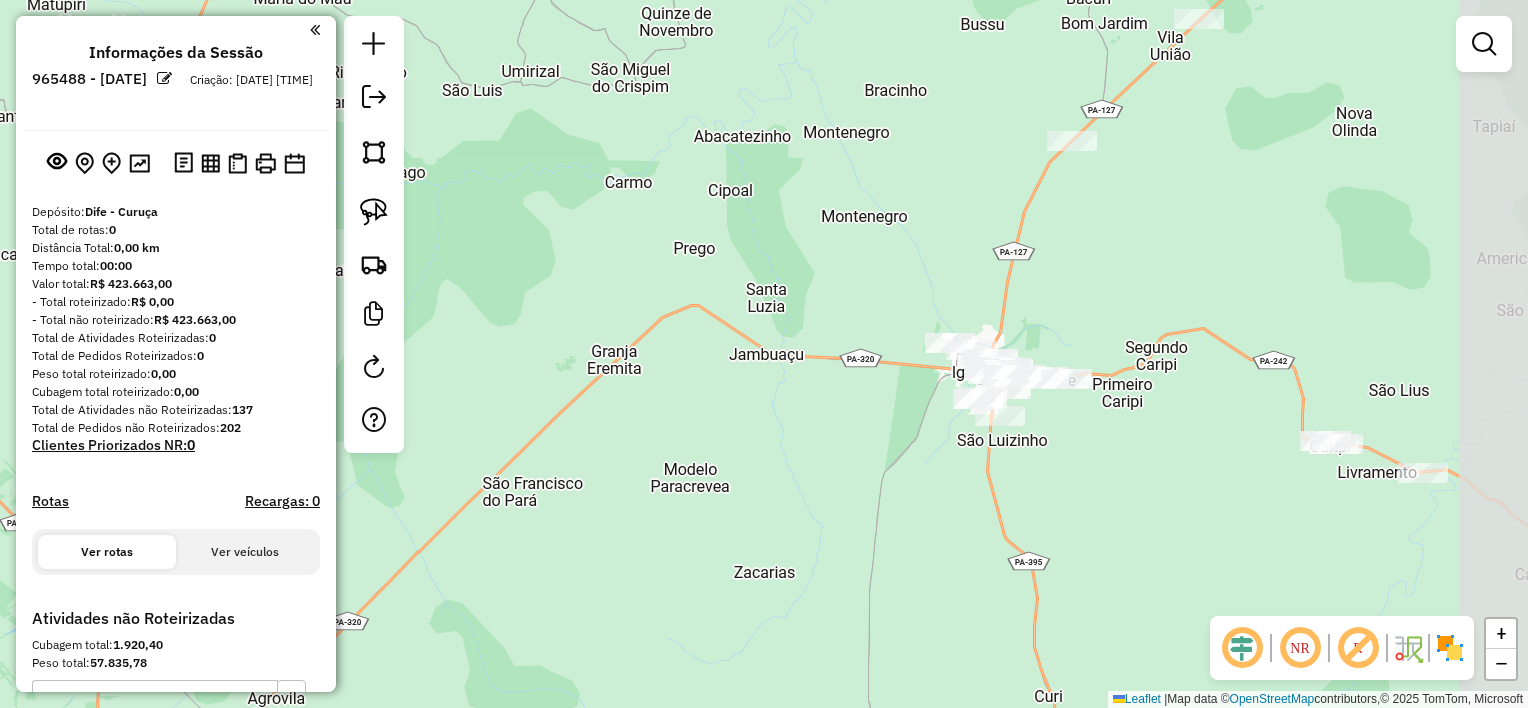 drag, startPoint x: 1172, startPoint y: 214, endPoint x: 1047, endPoint y: 334, distance: 173.27724 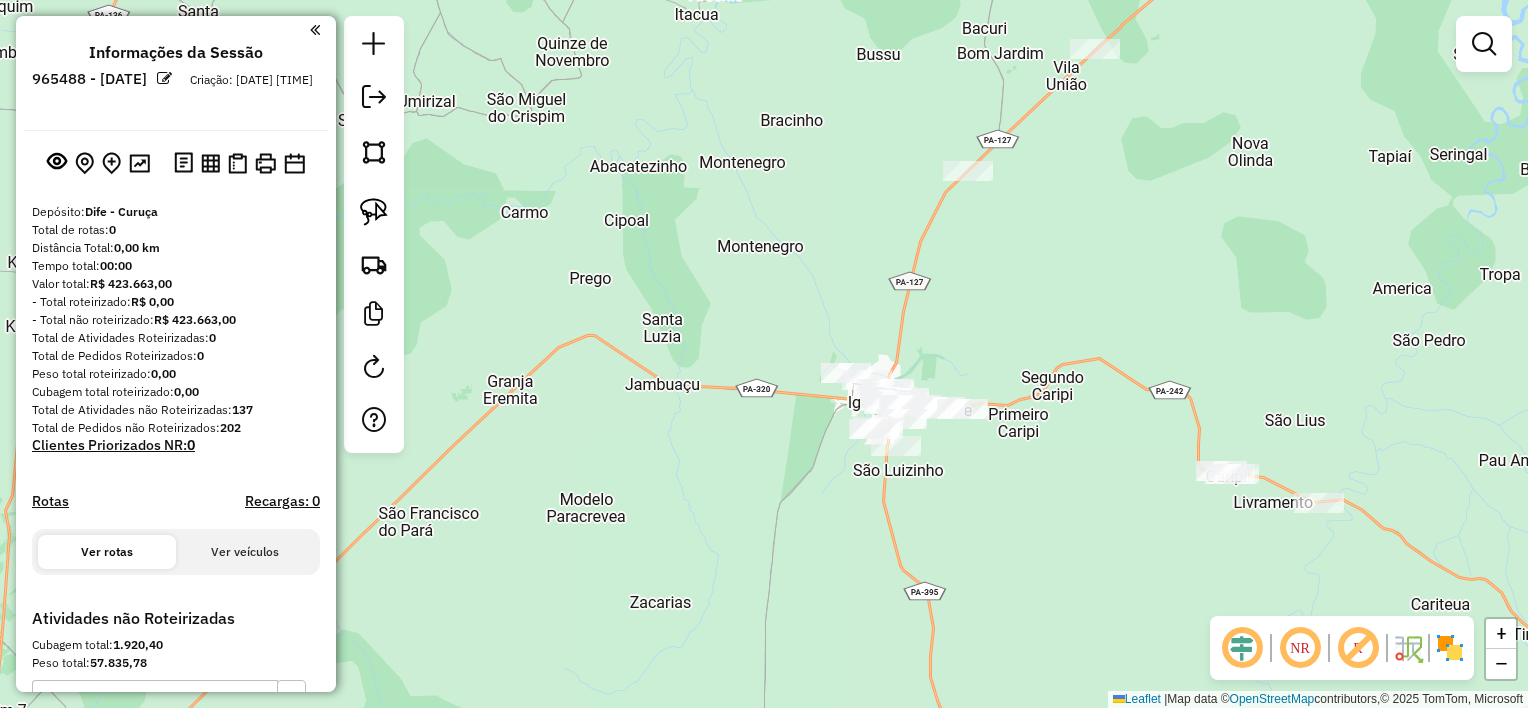 drag, startPoint x: 1031, startPoint y: 283, endPoint x: 952, endPoint y: 298, distance: 80.411446 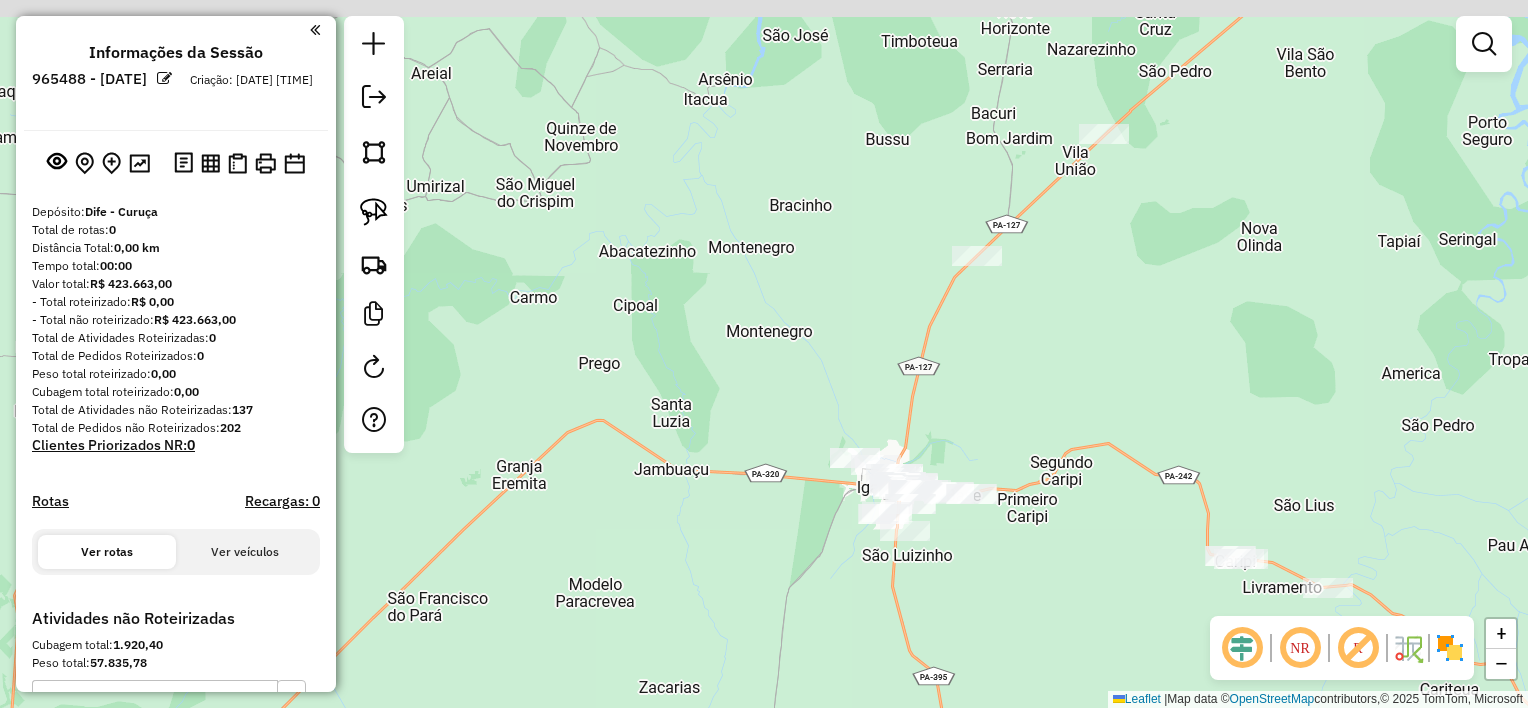 drag, startPoint x: 980, startPoint y: 344, endPoint x: 991, endPoint y: 366, distance: 24.596748 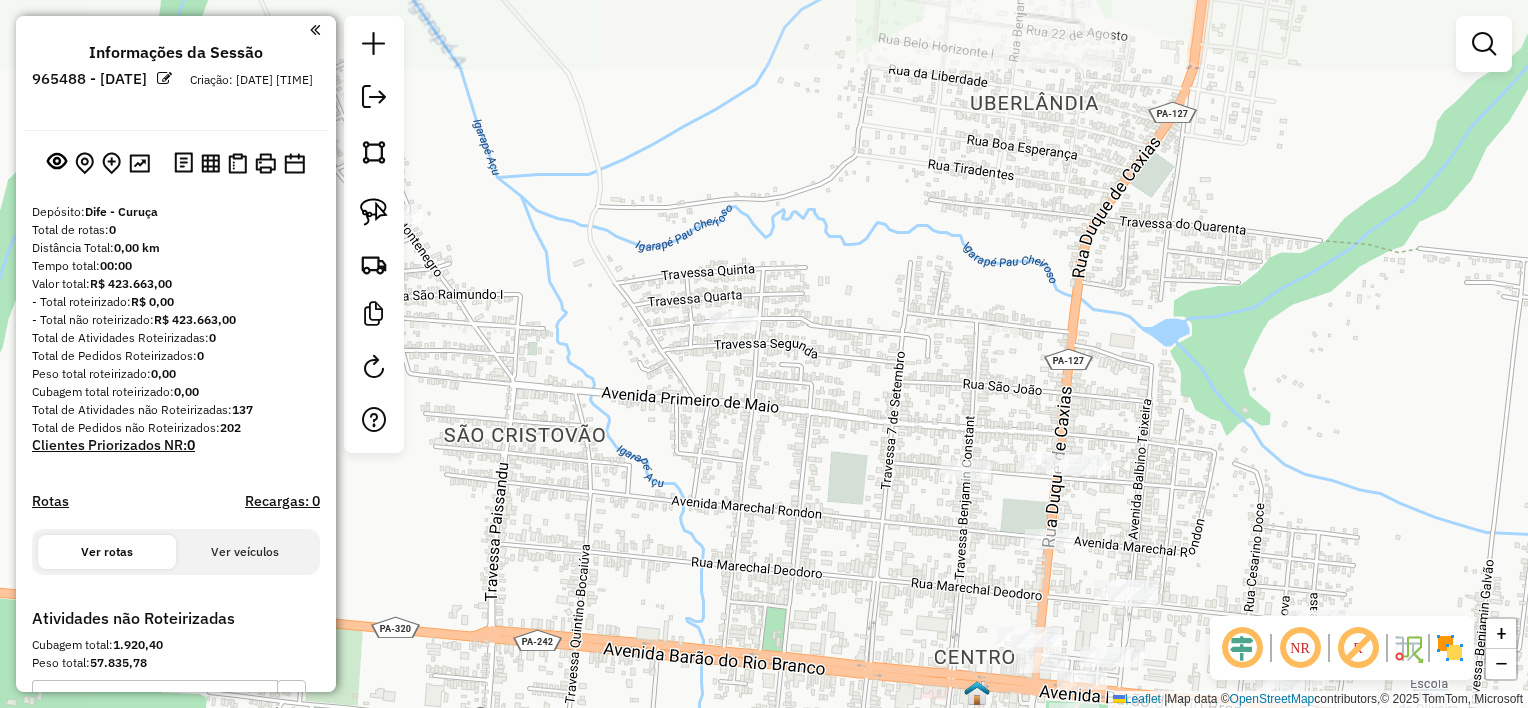 drag, startPoint x: 837, startPoint y: 421, endPoint x: 820, endPoint y: 398, distance: 28.600698 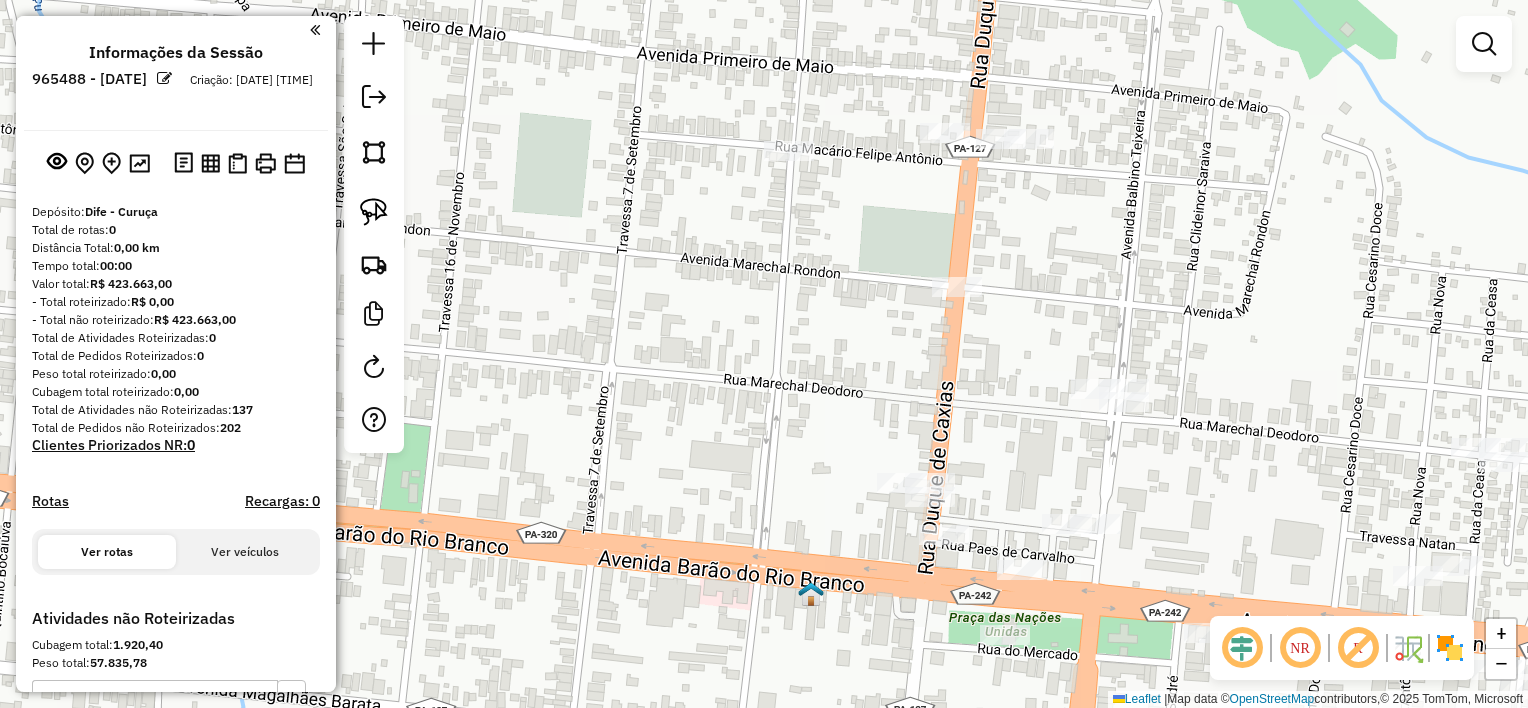 click on "Janela de atendimento Grade de atendimento Capacidade Transportadoras Veículos Cliente Pedidos  Rotas Selecione os dias de semana para filtrar as janelas de atendimento  Seg   Ter   Qua   Qui   Sex   Sáb   Dom  Informe o período da janela de atendimento: De: Até:  Filtrar exatamente a janela do cliente  Considerar janela de atendimento padrão  Selecione os dias de semana para filtrar as grades de atendimento  Seg   Ter   Qua   Qui   Sex   Sáb   Dom   Considerar clientes sem dia de atendimento cadastrado  Clientes fora do dia de atendimento selecionado Filtrar as atividades entre os valores definidos abaixo:  Peso mínimo:   Peso máximo:   Cubagem mínima:   Cubagem máxima:   De:   Até:  Filtrar as atividades entre o tempo de atendimento definido abaixo:  De:   Até:   Considerar capacidade total dos clientes não roteirizados Transportadora: Selecione um ou mais itens Tipo de veículo: Selecione um ou mais itens Veículo: Selecione um ou mais itens Motorista: Selecione um ou mais itens Nome: Rótulo:" 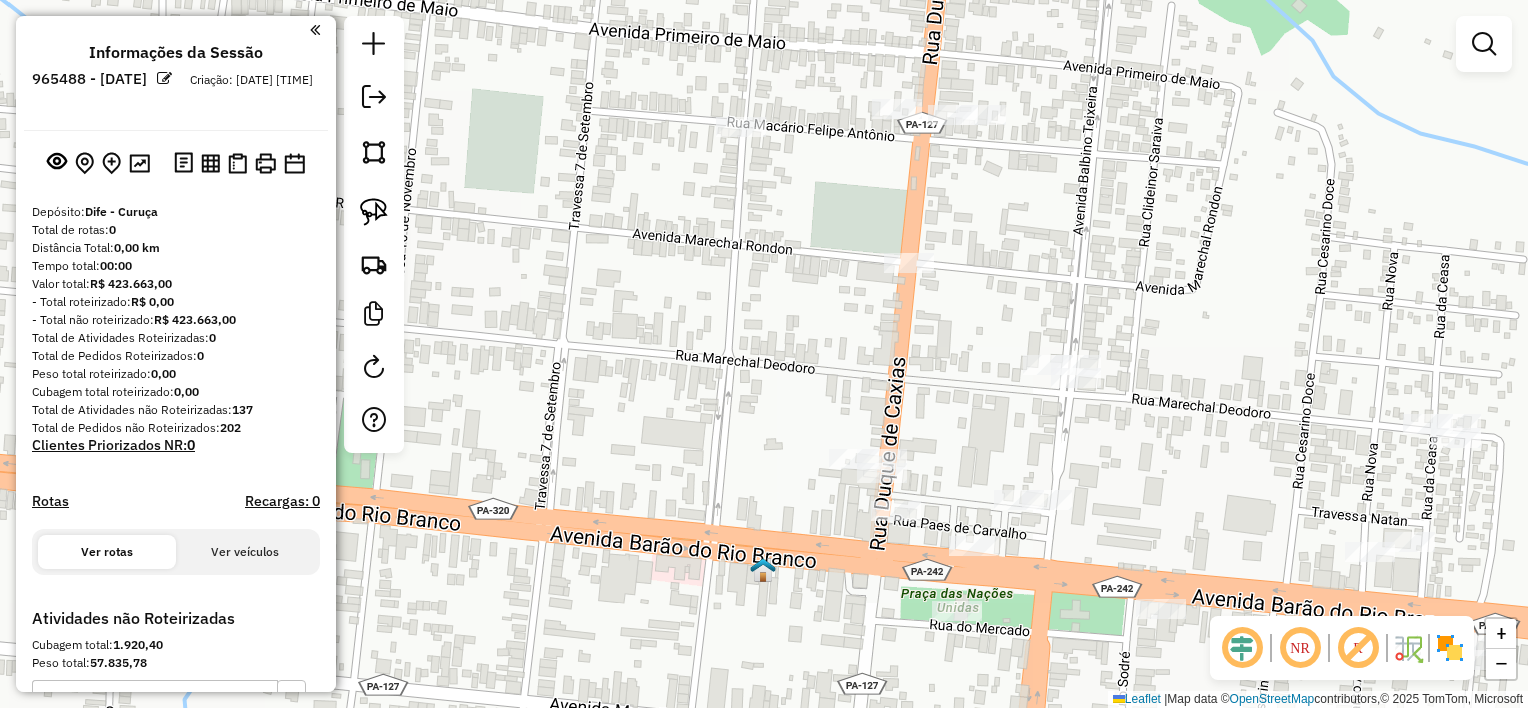 click on "Janela de atendimento Grade de atendimento Capacidade Transportadoras Veículos Cliente Pedidos  Rotas Selecione os dias de semana para filtrar as janelas de atendimento  Seg   Ter   Qua   Qui   Sex   Sáb   Dom  Informe o período da janela de atendimento: De: Até:  Filtrar exatamente a janela do cliente  Considerar janela de atendimento padrão  Selecione os dias de semana para filtrar as grades de atendimento  Seg   Ter   Qua   Qui   Sex   Sáb   Dom   Considerar clientes sem dia de atendimento cadastrado  Clientes fora do dia de atendimento selecionado Filtrar as atividades entre os valores definidos abaixo:  Peso mínimo:   Peso máximo:   Cubagem mínima:   Cubagem máxima:   De:   Até:  Filtrar as atividades entre o tempo de atendimento definido abaixo:  De:   Até:   Considerar capacidade total dos clientes não roteirizados Transportadora: Selecione um ou mais itens Tipo de veículo: Selecione um ou mais itens Veículo: Selecione um ou mais itens Motorista: Selecione um ou mais itens Nome: Rótulo:" 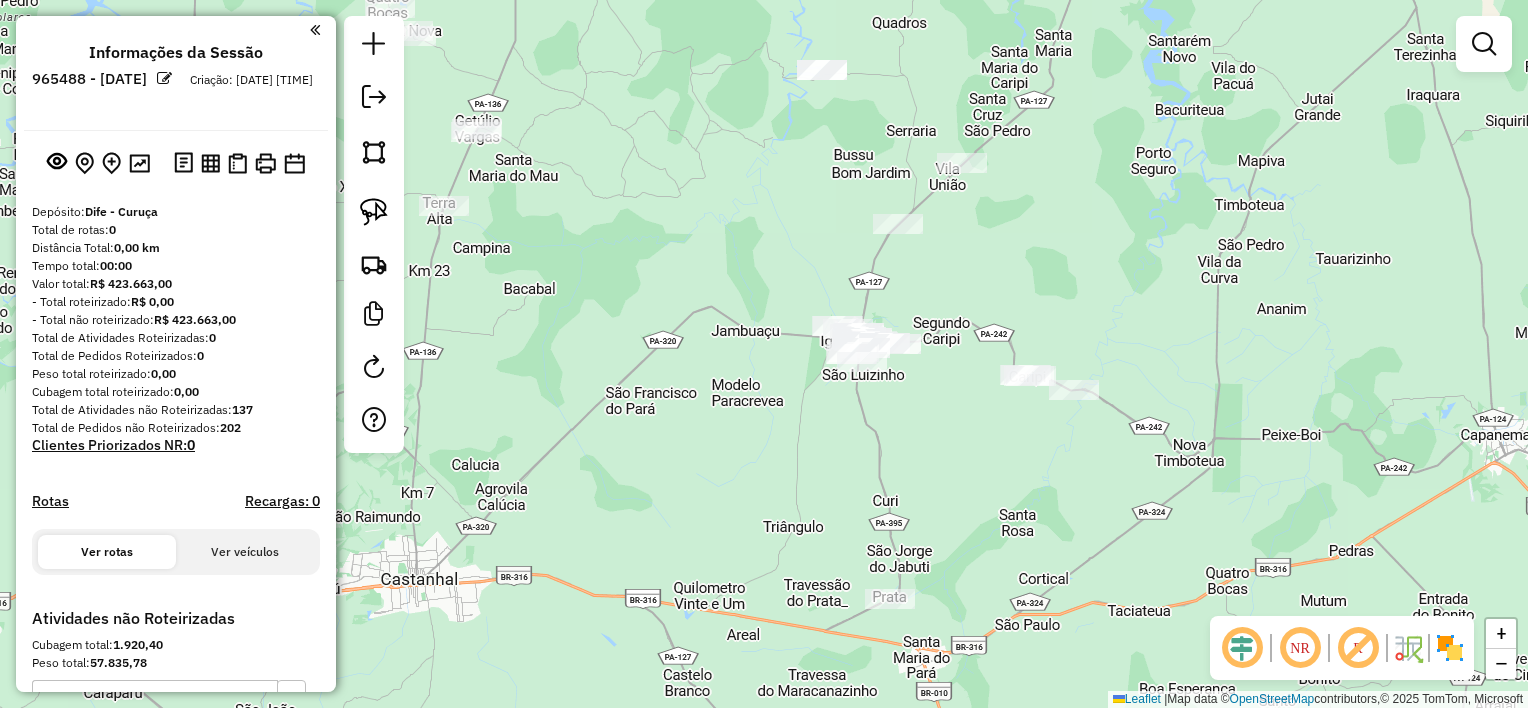 drag, startPoint x: 941, startPoint y: 296, endPoint x: 970, endPoint y: 294, distance: 29.068884 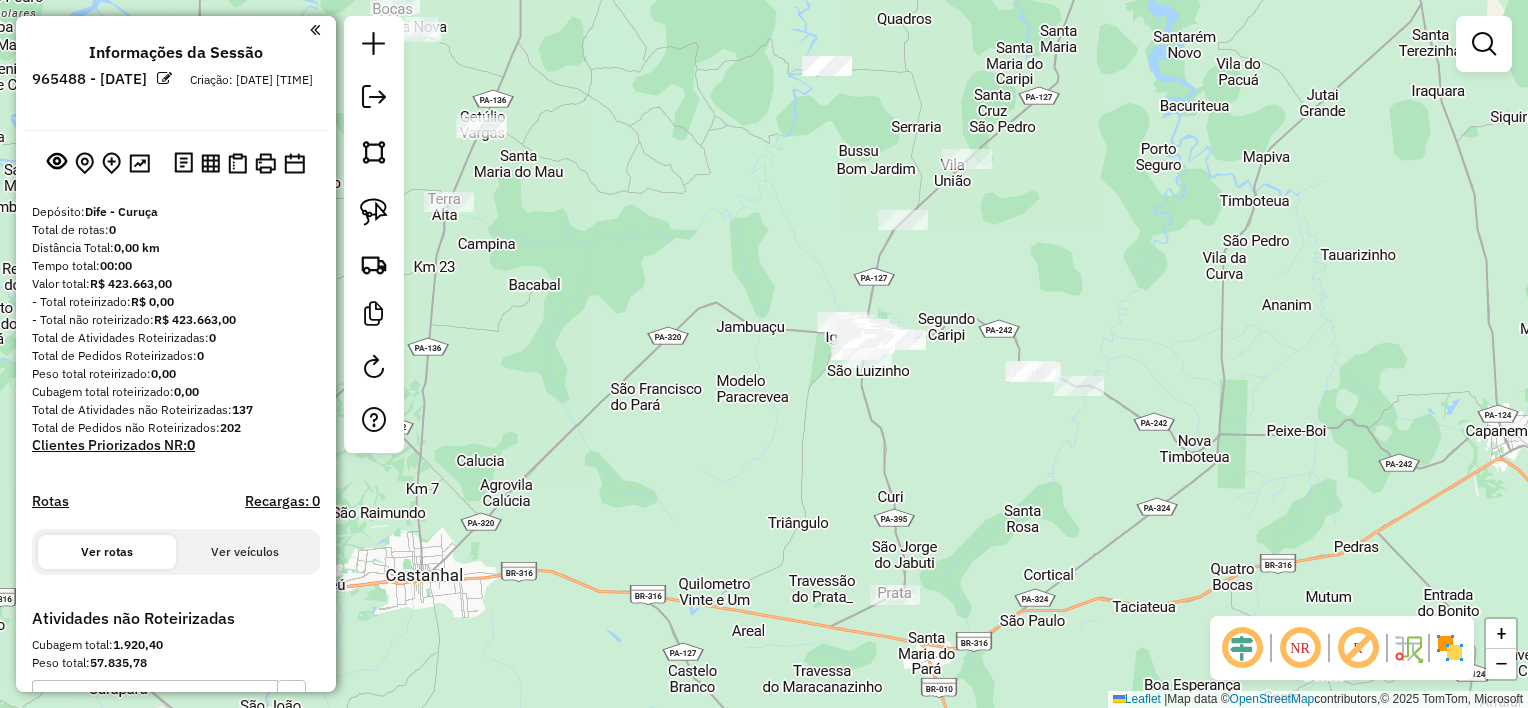 click on "Janela de atendimento Grade de atendimento Capacidade Transportadoras Veículos Cliente Pedidos  Rotas Selecione os dias de semana para filtrar as janelas de atendimento  Seg   Ter   Qua   Qui   Sex   Sáb   Dom  Informe o período da janela de atendimento: De: Até:  Filtrar exatamente a janela do cliente  Considerar janela de atendimento padrão  Selecione os dias de semana para filtrar as grades de atendimento  Seg   Ter   Qua   Qui   Sex   Sáb   Dom   Considerar clientes sem dia de atendimento cadastrado  Clientes fora do dia de atendimento selecionado Filtrar as atividades entre os valores definidos abaixo:  Peso mínimo:   Peso máximo:   Cubagem mínima:   Cubagem máxima:   De:   Até:  Filtrar as atividades entre o tempo de atendimento definido abaixo:  De:   Até:   Considerar capacidade total dos clientes não roteirizados Transportadora: Selecione um ou mais itens Tipo de veículo: Selecione um ou mais itens Veículo: Selecione um ou mais itens Motorista: Selecione um ou mais itens Nome: Rótulo:" 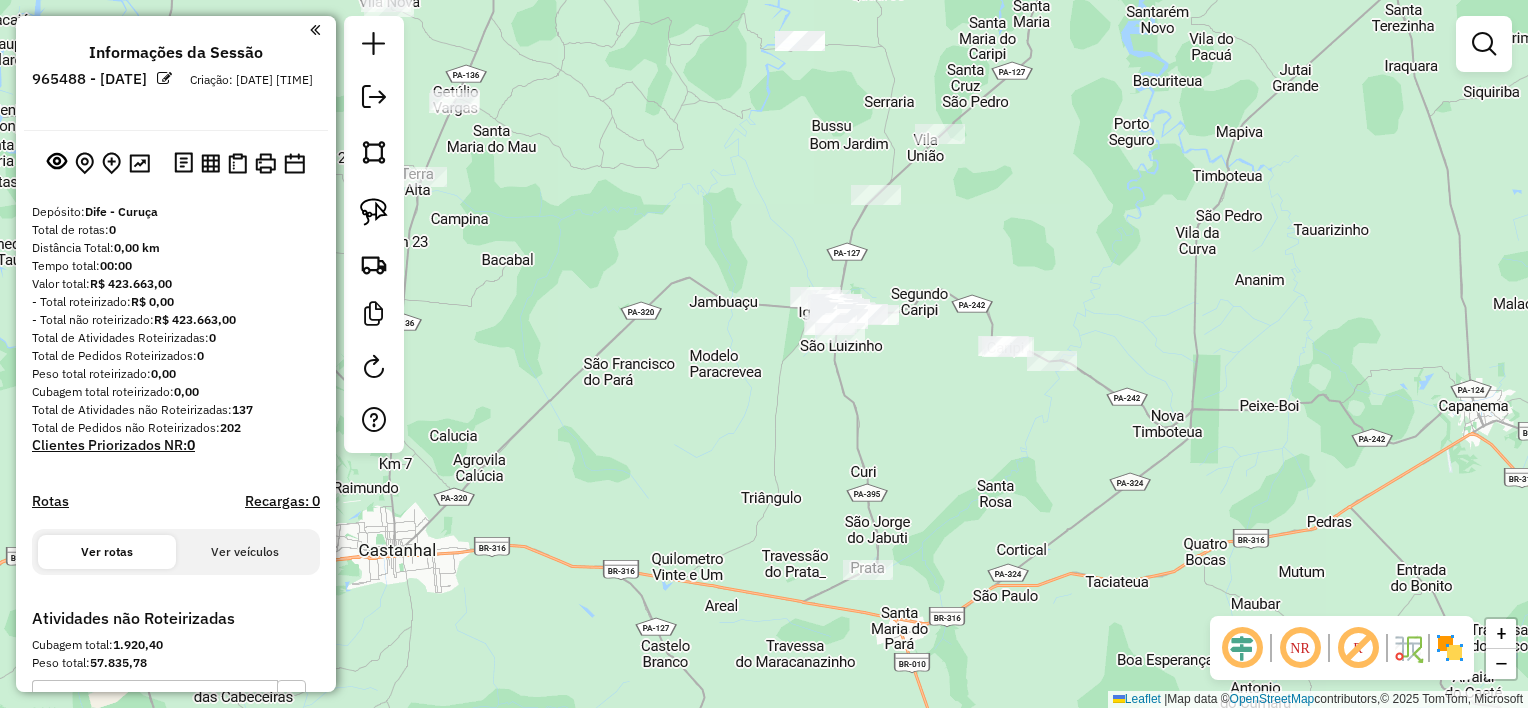 click on "Janela de atendimento Grade de atendimento Capacidade Transportadoras Veículos Cliente Pedidos  Rotas Selecione os dias de semana para filtrar as janelas de atendimento  Seg   Ter   Qua   Qui   Sex   Sáb   Dom  Informe o período da janela de atendimento: De: Até:  Filtrar exatamente a janela do cliente  Considerar janela de atendimento padrão  Selecione os dias de semana para filtrar as grades de atendimento  Seg   Ter   Qua   Qui   Sex   Sáb   Dom   Considerar clientes sem dia de atendimento cadastrado  Clientes fora do dia de atendimento selecionado Filtrar as atividades entre os valores definidos abaixo:  Peso mínimo:   Peso máximo:   Cubagem mínima:   Cubagem máxima:   De:   Até:  Filtrar as atividades entre o tempo de atendimento definido abaixo:  De:   Até:   Considerar capacidade total dos clientes não roteirizados Transportadora: Selecione um ou mais itens Tipo de veículo: Selecione um ou mais itens Veículo: Selecione um ou mais itens Motorista: Selecione um ou mais itens Nome: Rótulo:" 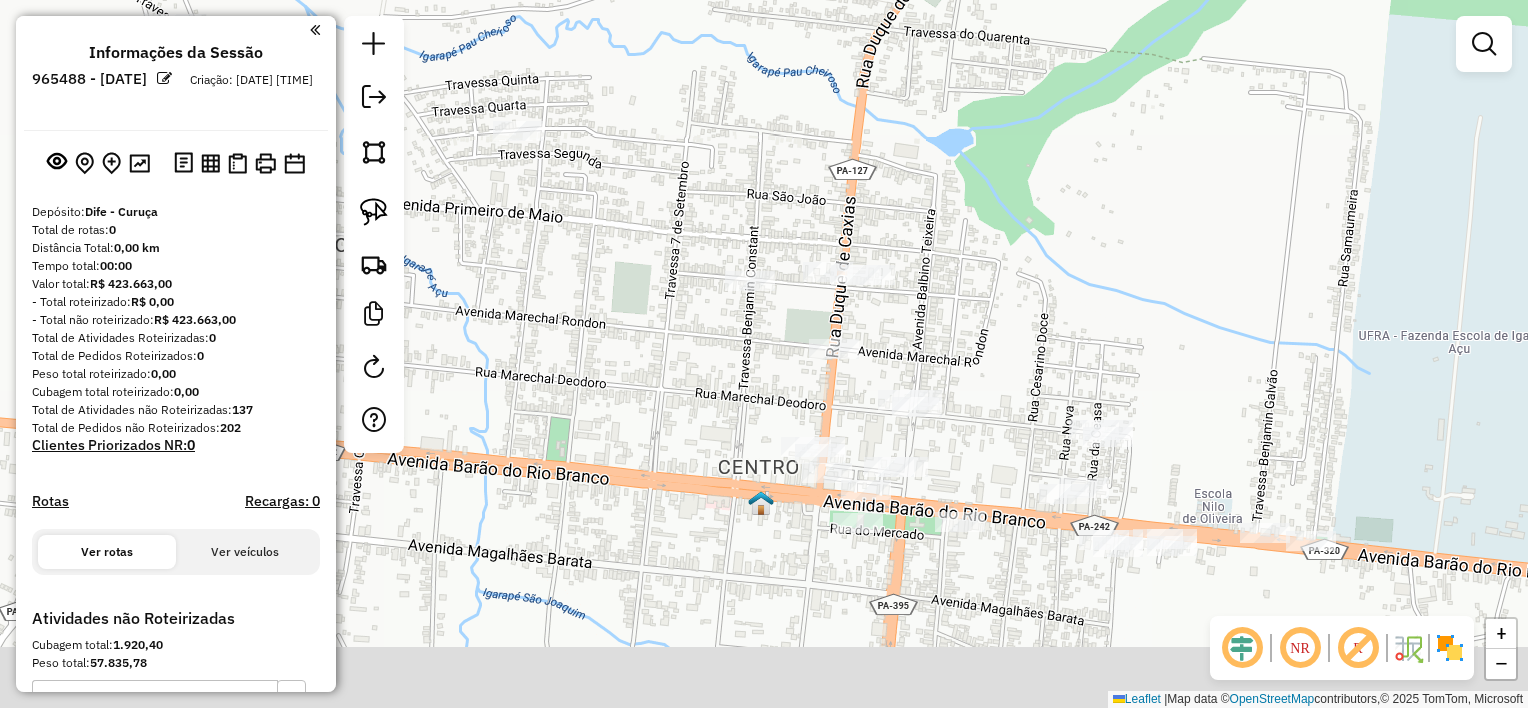click on "Janela de atendimento Grade de atendimento Capacidade Transportadoras Veículos Cliente Pedidos  Rotas Selecione os dias de semana para filtrar as janelas de atendimento  Seg   Ter   Qua   Qui   Sex   Sáb   Dom  Informe o período da janela de atendimento: De: Até:  Filtrar exatamente a janela do cliente  Considerar janela de atendimento padrão  Selecione os dias de semana para filtrar as grades de atendimento  Seg   Ter   Qua   Qui   Sex   Sáb   Dom   Considerar clientes sem dia de atendimento cadastrado  Clientes fora do dia de atendimento selecionado Filtrar as atividades entre os valores definidos abaixo:  Peso mínimo:   Peso máximo:   Cubagem mínima:   Cubagem máxima:   De:   Até:  Filtrar as atividades entre o tempo de atendimento definido abaixo:  De:   Até:   Considerar capacidade total dos clientes não roteirizados Transportadora: Selecione um ou mais itens Tipo de veículo: Selecione um ou mais itens Veículo: Selecione um ou mais itens Motorista: Selecione um ou mais itens Nome: Rótulo:" 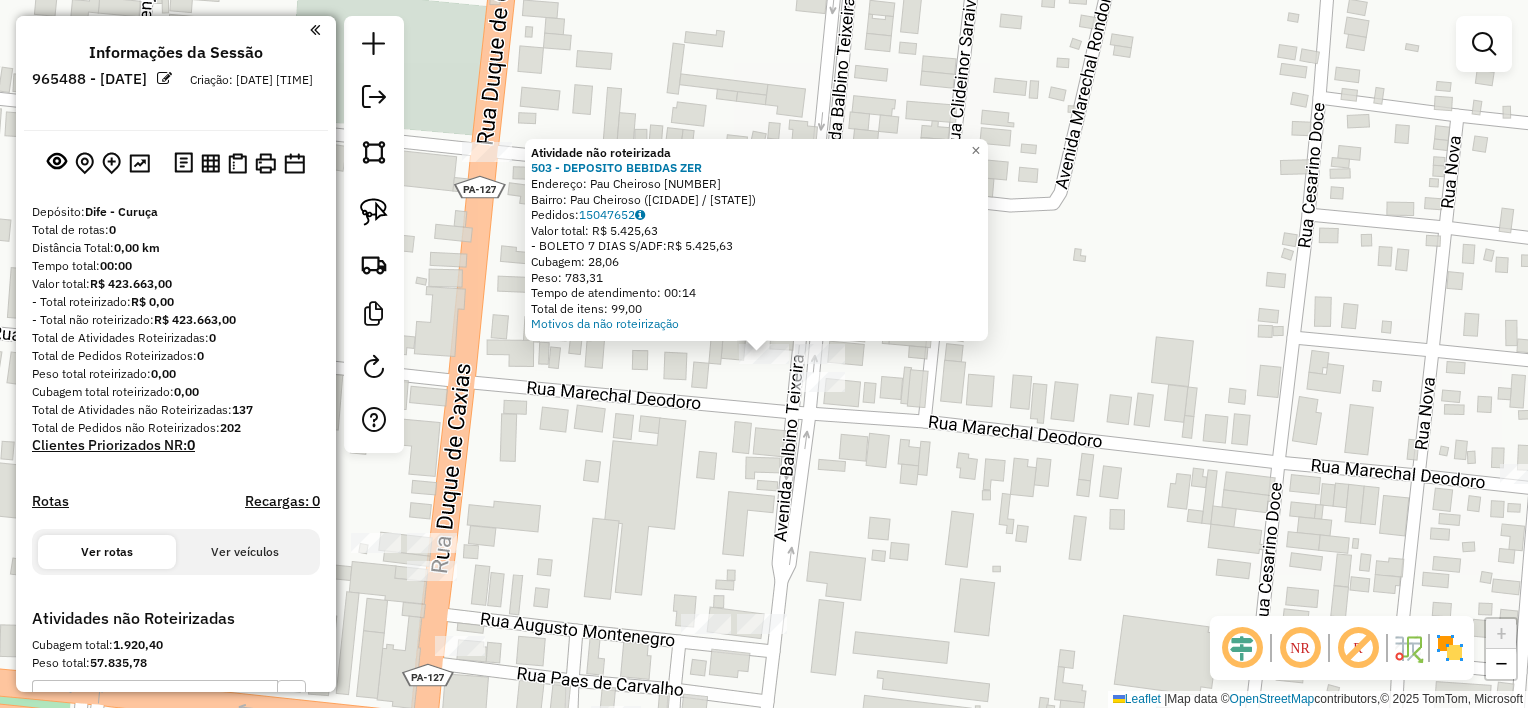 click on "Atividade não roteirizada 503 - DEPOSITO BEBIDAS ZER  Endereço:  Pau Cheiroso 10   Bairro: Pau Cheiroso (IGARAPE-ACU / PA)   Pedidos:  15047652   Valor total: R$ 5.425,63   - BOLETO 7 DIAS S/ADF:  R$ 5.425,63   Cubagem: 28,06   Peso: 783,31   Tempo de atendimento: 00:14   Total de itens: 99,00  Motivos da não roteirização × Janela de atendimento Grade de atendimento Capacidade Transportadoras Veículos Cliente Pedidos  Rotas Selecione os dias de semana para filtrar as janelas de atendimento  Seg   Ter   Qua   Qui   Sex   Sáb   Dom  Informe o período da janela de atendimento: De: Até:  Filtrar exatamente a janela do cliente  Considerar janela de atendimento padrão  Selecione os dias de semana para filtrar as grades de atendimento  Seg   Ter   Qua   Qui   Sex   Sáb   Dom   Considerar clientes sem dia de atendimento cadastrado  Clientes fora do dia de atendimento selecionado Filtrar as atividades entre os valores definidos abaixo:  Peso mínimo:   Peso máximo:   Cubagem mínima:   Cubagem máxima:  +" 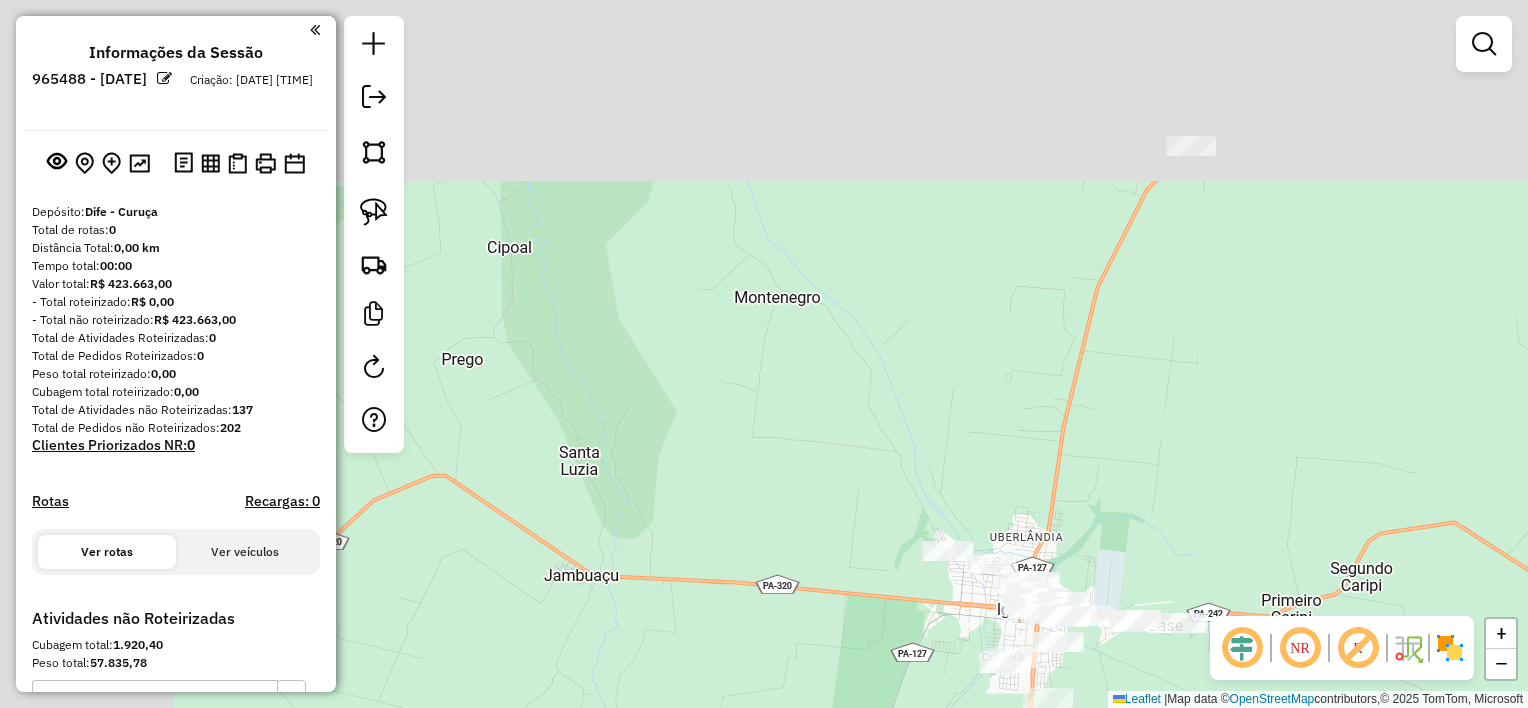 drag, startPoint x: 631, startPoint y: 213, endPoint x: 876, endPoint y: 529, distance: 399.85123 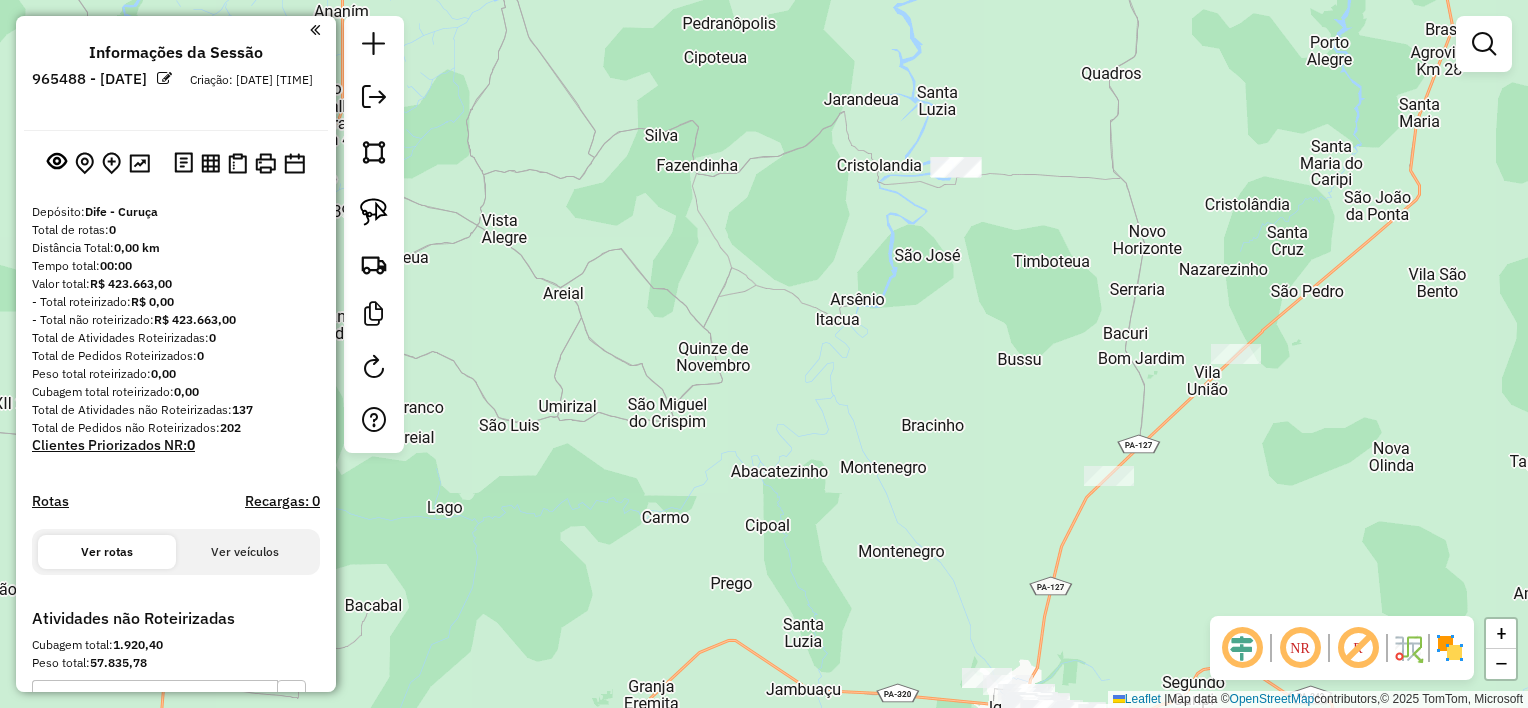 drag, startPoint x: 802, startPoint y: 427, endPoint x: 854, endPoint y: 528, distance: 113.600174 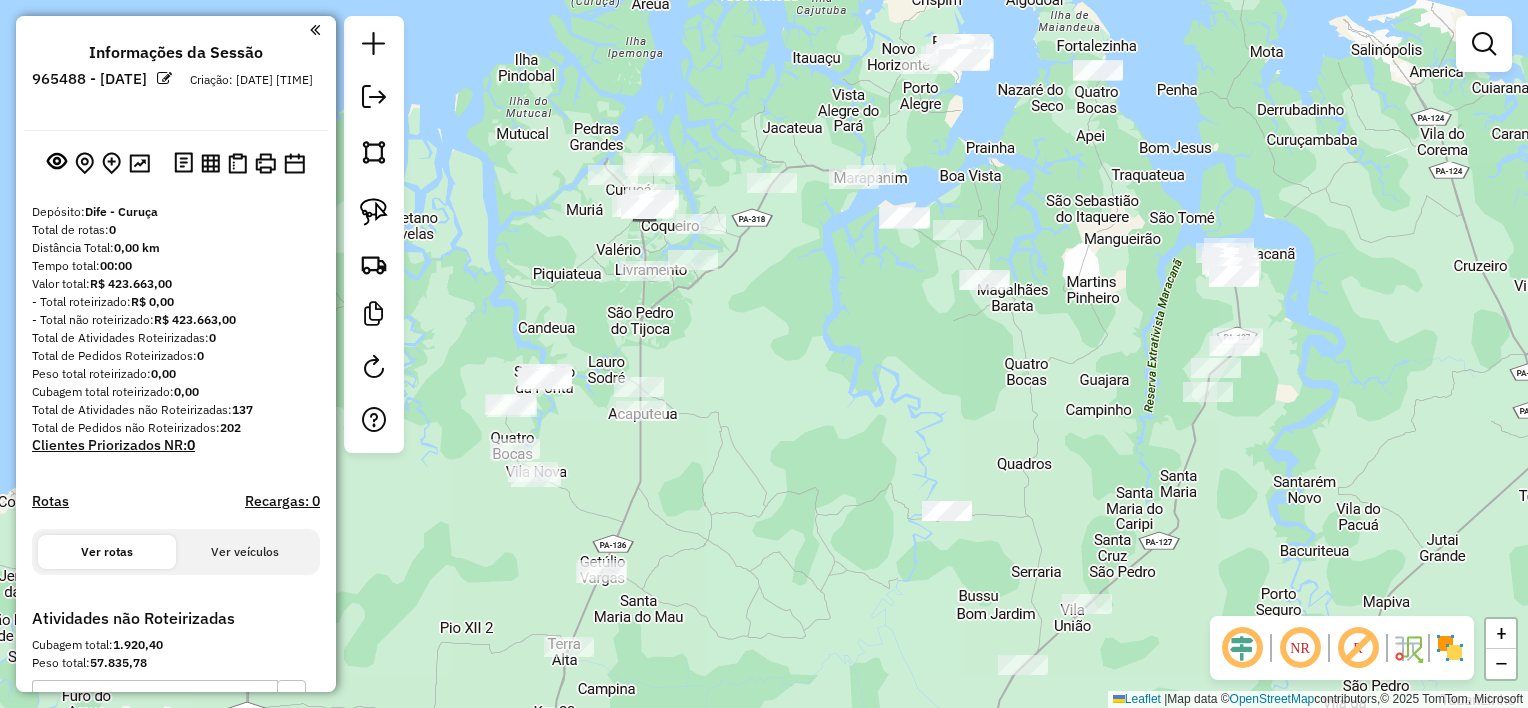 drag, startPoint x: 768, startPoint y: 320, endPoint x: 812, endPoint y: 494, distance: 179.47702 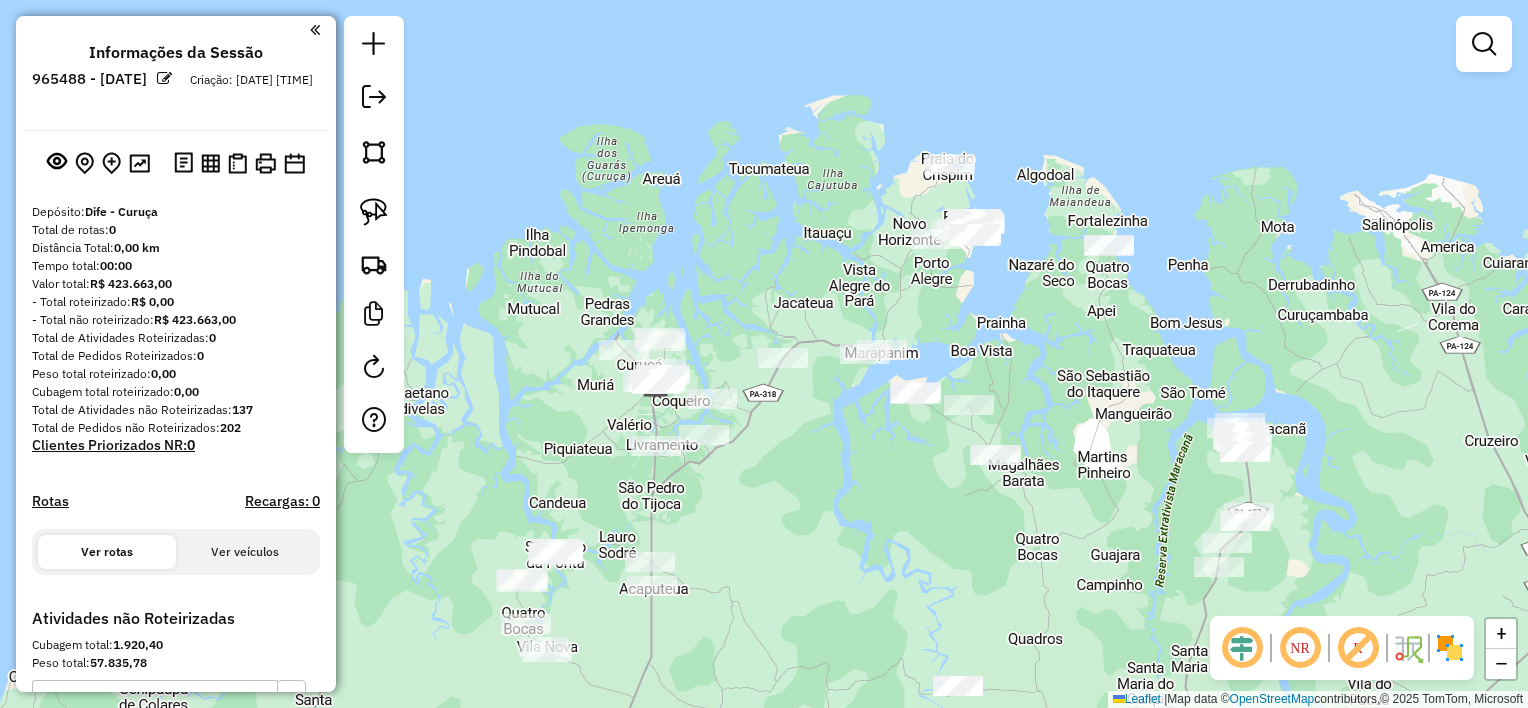 drag, startPoint x: 845, startPoint y: 444, endPoint x: 821, endPoint y: 533, distance: 92.17918 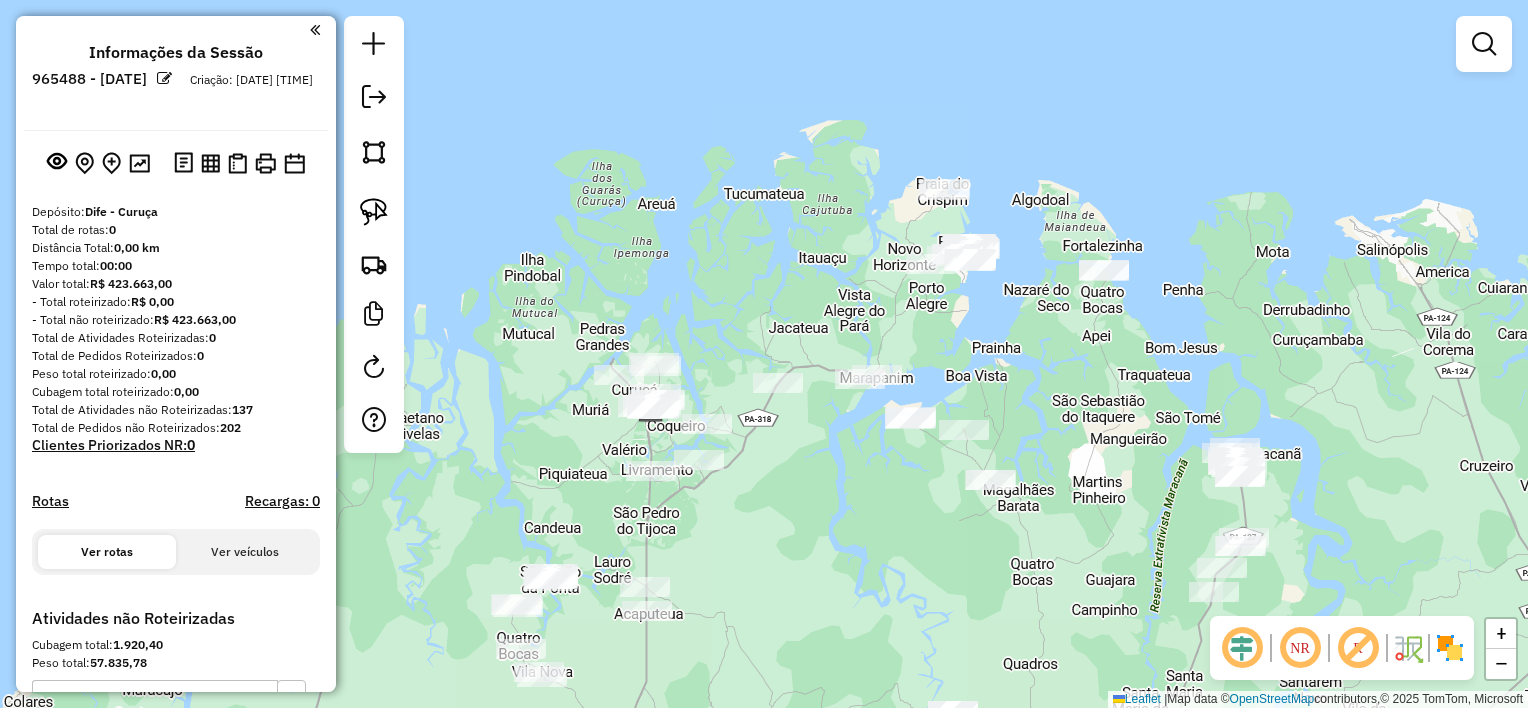 drag, startPoint x: 952, startPoint y: 325, endPoint x: 909, endPoint y: 355, distance: 52.43091 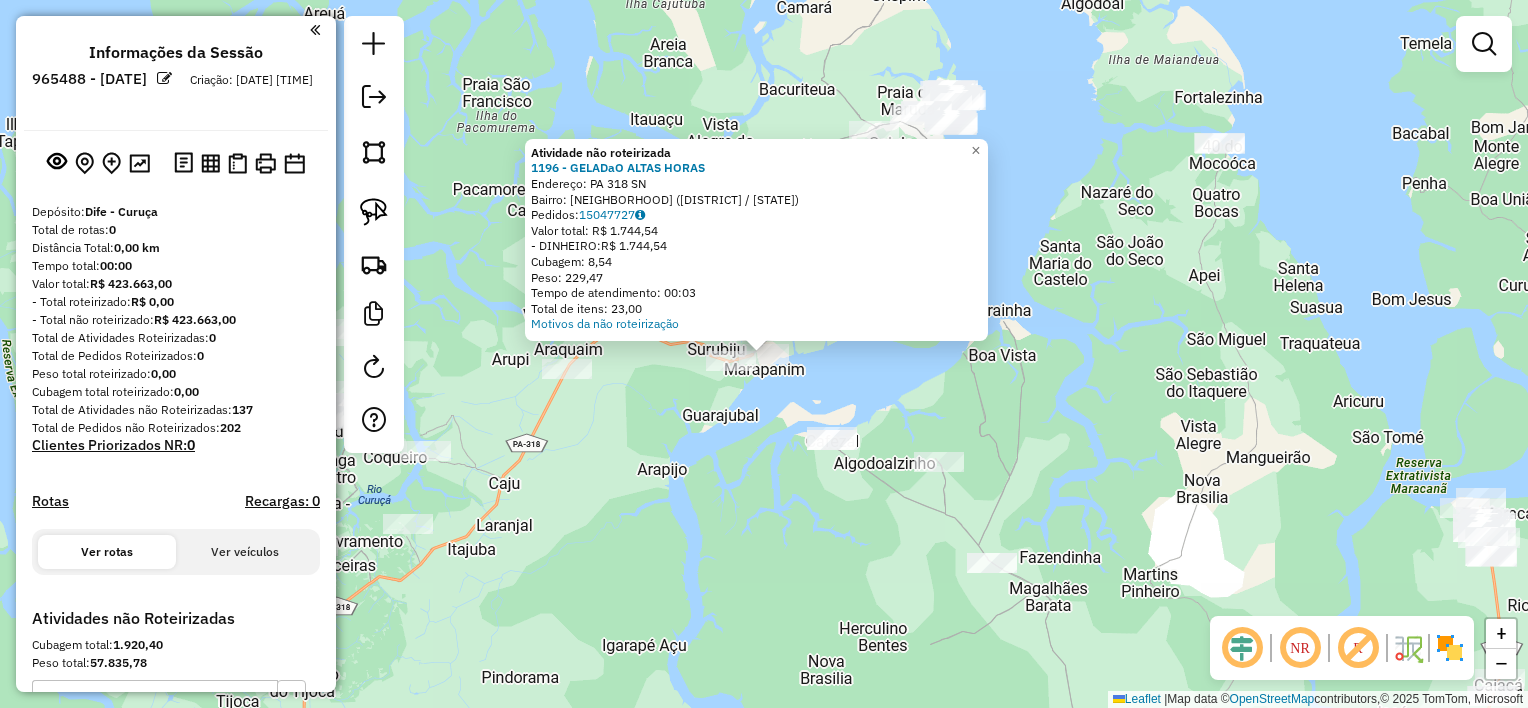 click on "Atividade não roteirizada 1196 - GELADaO ALTAS HORAS  Endereço:  PA 318 SN   Bairro: CENTRO ([MARAPANIM] / [PA])   Pedidos:  15047727   Valor total: R$ 1.744,54   - DINHEIRO:  R$ 1.744,54   Cubagem: 8,54   Peso: 229,47   Tempo de atendimento: 00:03   Total de itens: 23,00  Motivos da não roteirização × Janela de atendimento Grade de atendimento Capacidade Transportadoras Veículos Cliente Pedidos  Rotas Selecione os dias de semana para filtrar as janelas de atendimento  Seg   Ter   Qua   Qui   Sex   Sáb   Dom  Informe o período da janela de atendimento: De: Até:  Filtrar exatamente a janela do cliente  Considerar janela de atendimento padrão  Selecione os dias de semana para filtrar as grades de atendimento  Seg   Ter   Qua   Qui   Sex   Sáb   Dom   Considerar clientes sem dia de atendimento cadastrado  Clientes fora do dia de atendimento selecionado Filtrar as atividades entre os valores definidos abaixo:  Peso mínimo:   Peso máximo:   Cubagem mínima:   Cubagem máxima:   De:   Até:   De:   Até:" 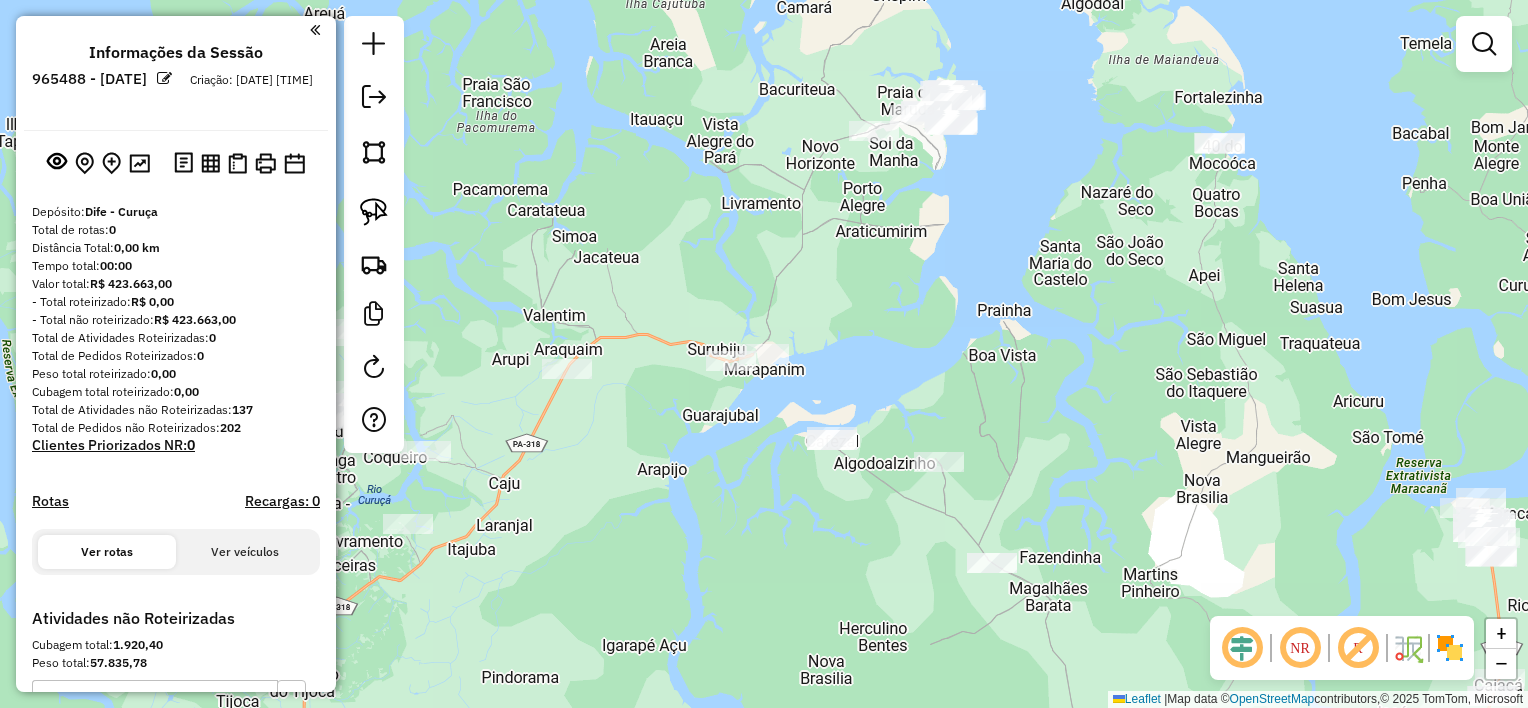 drag, startPoint x: 867, startPoint y: 318, endPoint x: 857, endPoint y: 399, distance: 81.61495 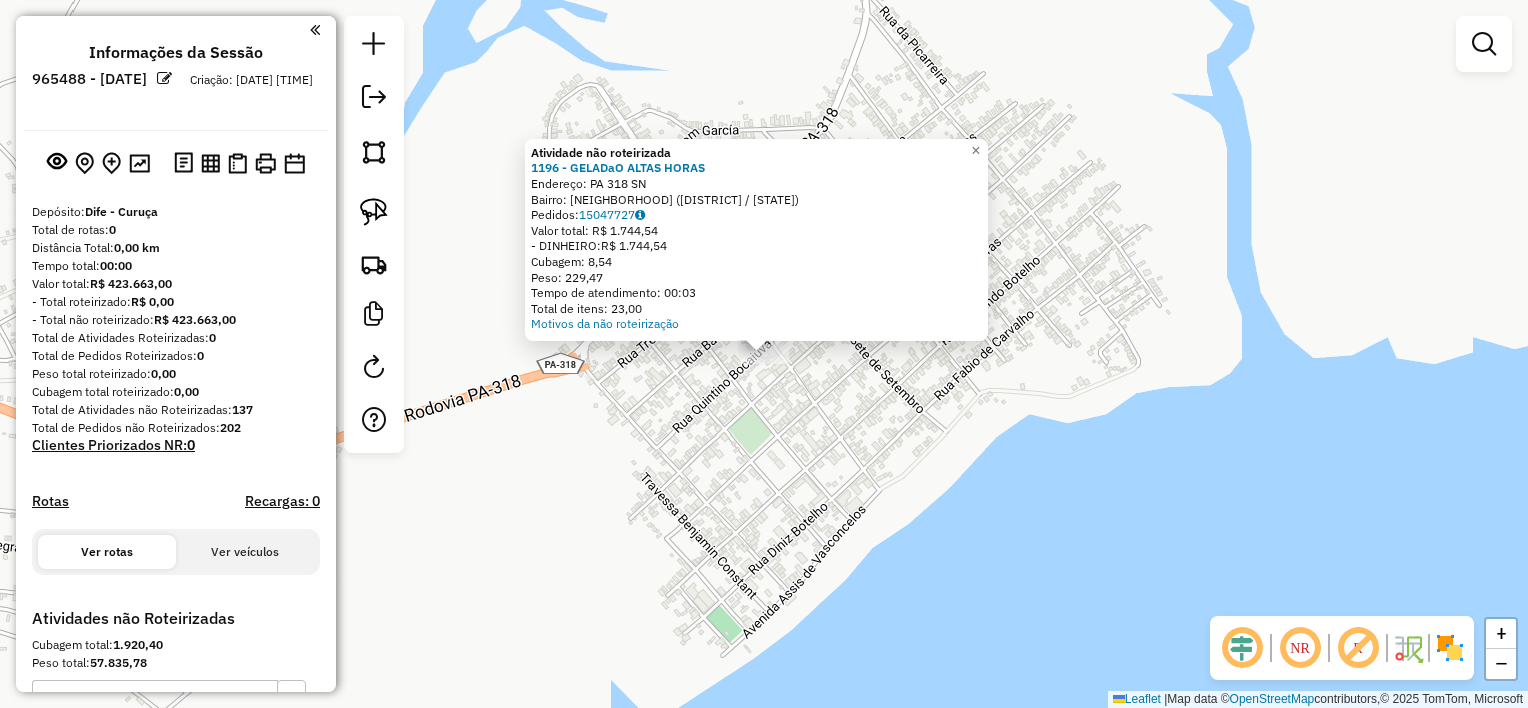 click on "Atividade não roteirizada 1196 - GELADaO ALTAS HORAS  Endereço:  PA 318 SN   Bairro: CENTRO ([MARAPANIM] / [PA])   Pedidos:  15047727   Valor total: R$ 1.744,54   - DINHEIRO:  R$ 1.744,54   Cubagem: 8,54   Peso: 229,47   Tempo de atendimento: 00:03   Total de itens: 23,00  Motivos da não roteirização × Janela de atendimento Grade de atendimento Capacidade Transportadoras Veículos Cliente Pedidos  Rotas Selecione os dias de semana para filtrar as janelas de atendimento  Seg   Ter   Qua   Qui   Sex   Sáb   Dom  Informe o período da janela de atendimento: De: Até:  Filtrar exatamente a janela do cliente  Considerar janela de atendimento padrão  Selecione os dias de semana para filtrar as grades de atendimento  Seg   Ter   Qua   Qui   Sex   Sáb   Dom   Considerar clientes sem dia de atendimento cadastrado  Clientes fora do dia de atendimento selecionado Filtrar as atividades entre os valores definidos abaixo:  Peso mínimo:   Peso máximo:   Cubagem mínima:   Cubagem máxima:   De:   Até:   De:   Até:" 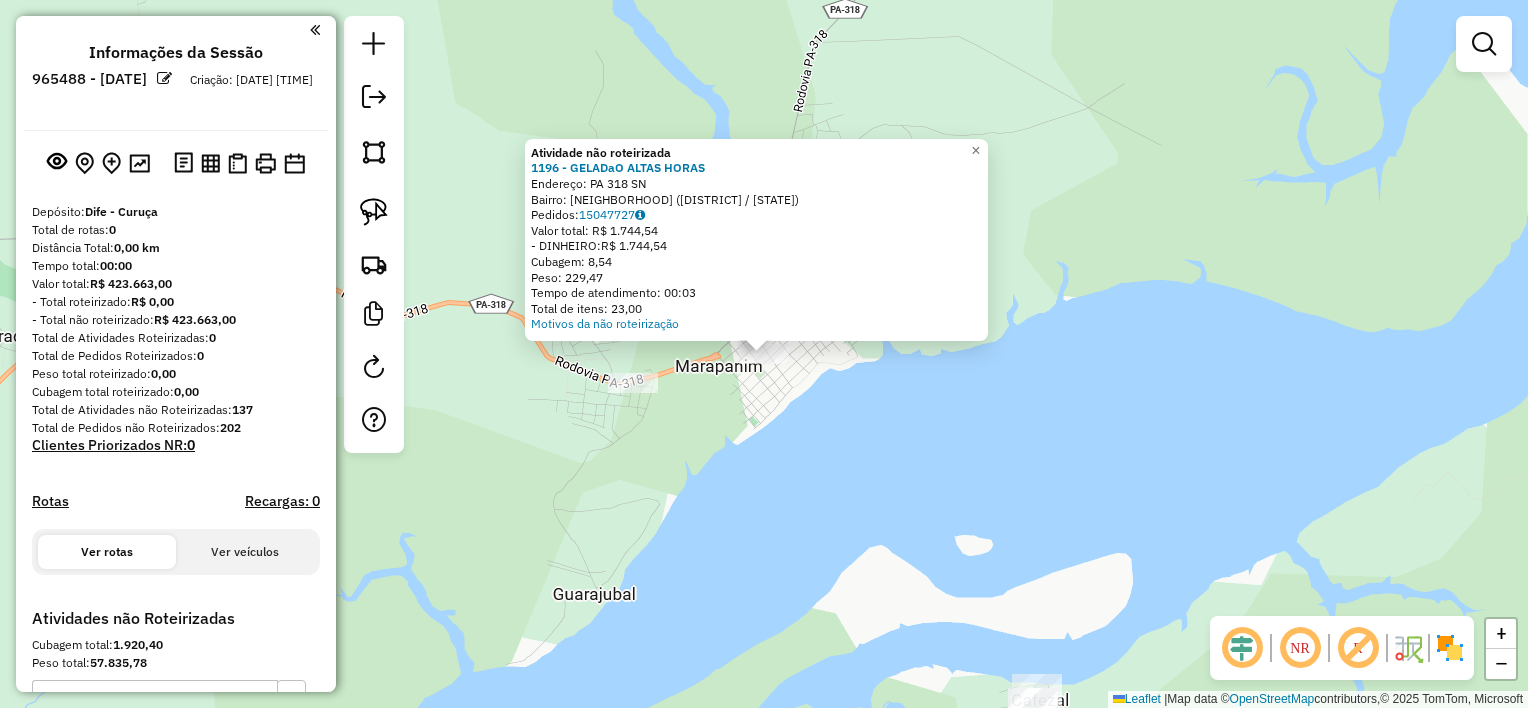 click on "Atividade não roteirizada 1196 - GELADaO ALTAS HORAS  Endereço:  PA 318 SN   Bairro: CENTRO ([MARAPANIM] / [PA])   Pedidos:  15047727   Valor total: R$ 1.744,54   - DINHEIRO:  R$ 1.744,54   Cubagem: 8,54   Peso: 229,47   Tempo de atendimento: 00:03   Total de itens: 23,00  Motivos da não roteirização × Janela de atendimento Grade de atendimento Capacidade Transportadoras Veículos Cliente Pedidos  Rotas Selecione os dias de semana para filtrar as janelas de atendimento  Seg   Ter   Qua   Qui   Sex   Sáb   Dom  Informe o período da janela de atendimento: De: Até:  Filtrar exatamente a janela do cliente  Considerar janela de atendimento padrão  Selecione os dias de semana para filtrar as grades de atendimento  Seg   Ter   Qua   Qui   Sex   Sáb   Dom   Considerar clientes sem dia de atendimento cadastrado  Clientes fora do dia de atendimento selecionado Filtrar as atividades entre os valores definidos abaixo:  Peso mínimo:   Peso máximo:   Cubagem mínima:   Cubagem máxima:   De:   Até:   De:   Até:" 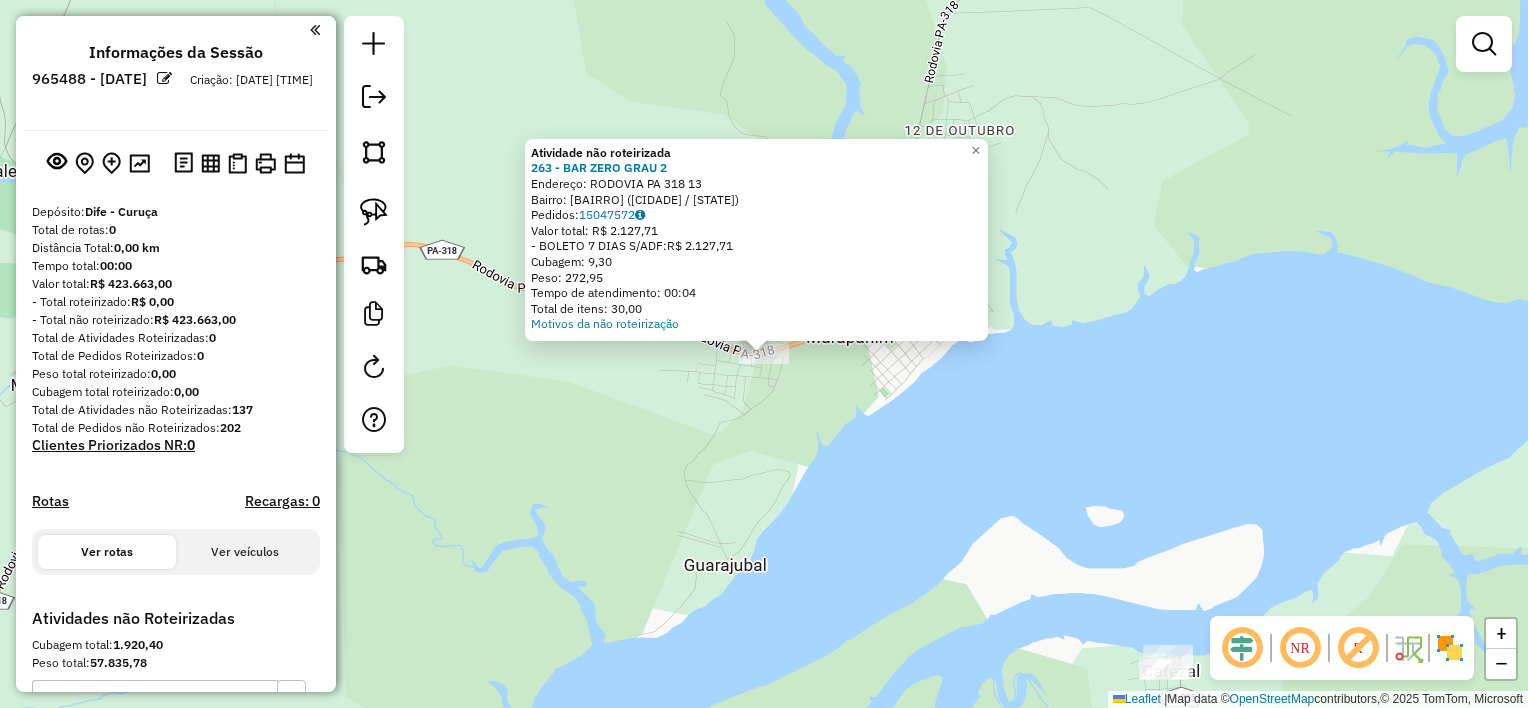 click on "Atividade não roteirizada 263 - BAR ZERO GRAU 2 Endereço: RODOVIA PA 318 [NUMBER] Bairro: Abacate ([CITY] / [STATE]) Pedidos: [ORDER_ID] Valor total: R$ 2.127,71 - BOLETO 7 DIAS S/ADF: R$ 2.127,71 Cubagem: 9,30 Peso: 272,95 Tempo de atendimento: 00:04 Total de itens: 30,00 Motivos da não roteirização × Janela de atendimento Grade de atendimento Capacidade Transportadoras Veículos Cliente Pedidos Rotas Selecione os dias de semana para filtrar as janelas de atendimento Seg Ter Qua Qui Sex Sáb Dom Informe o período da janela de atendimento: De: Até: Filtrar exatamente a janela do cliente Considerar janela de atendimento padrão Selecione os dias de semana para filtrar as grades de atendimento Seg Ter Qua Qui Sex Sáb Dom Considerar clientes sem dia de atendimento cadastrado Clientes fora do dia de atendimento selecionado Filtrar as atividades entre os valores definidos abaixo: Peso mínimo: Peso máximo: Cubagem mínima: Cubagem máxima: De: De:" 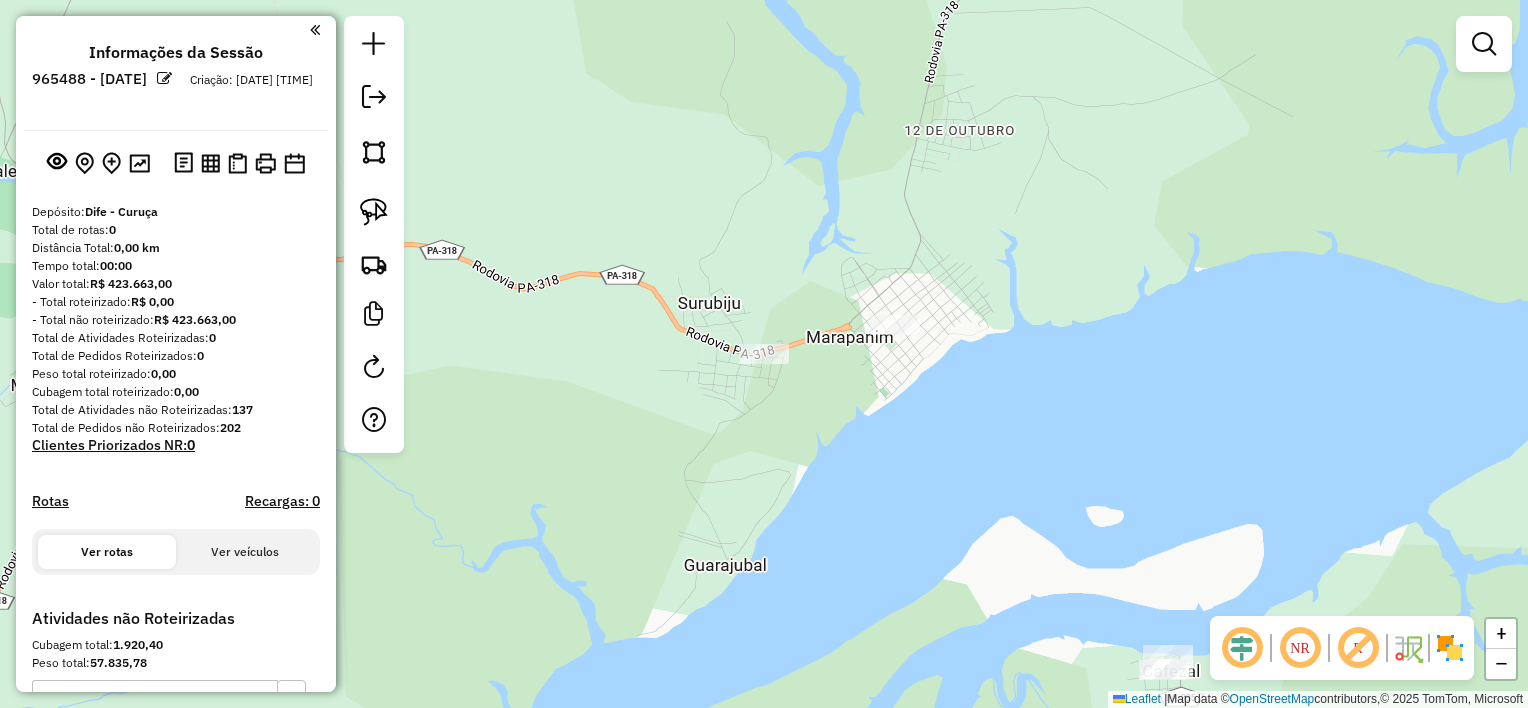 click on "Janela de atendimento Grade de atendimento Capacidade Transportadoras Veículos Cliente Pedidos  Rotas Selecione os dias de semana para filtrar as janelas de atendimento  Seg   Ter   Qua   Qui   Sex   Sáb   Dom  Informe o período da janela de atendimento: De: Até:  Filtrar exatamente a janela do cliente  Considerar janela de atendimento padrão  Selecione os dias de semana para filtrar as grades de atendimento  Seg   Ter   Qua   Qui   Sex   Sáb   Dom   Considerar clientes sem dia de atendimento cadastrado  Clientes fora do dia de atendimento selecionado Filtrar as atividades entre os valores definidos abaixo:  Peso mínimo:   Peso máximo:   Cubagem mínima:   Cubagem máxima:   De:   Até:  Filtrar as atividades entre o tempo de atendimento definido abaixo:  De:   Até:   Considerar capacidade total dos clientes não roteirizados Transportadora: Selecione um ou mais itens Tipo de veículo: Selecione um ou mais itens Veículo: Selecione um ou mais itens Motorista: Selecione um ou mais itens Nome: Rótulo:" 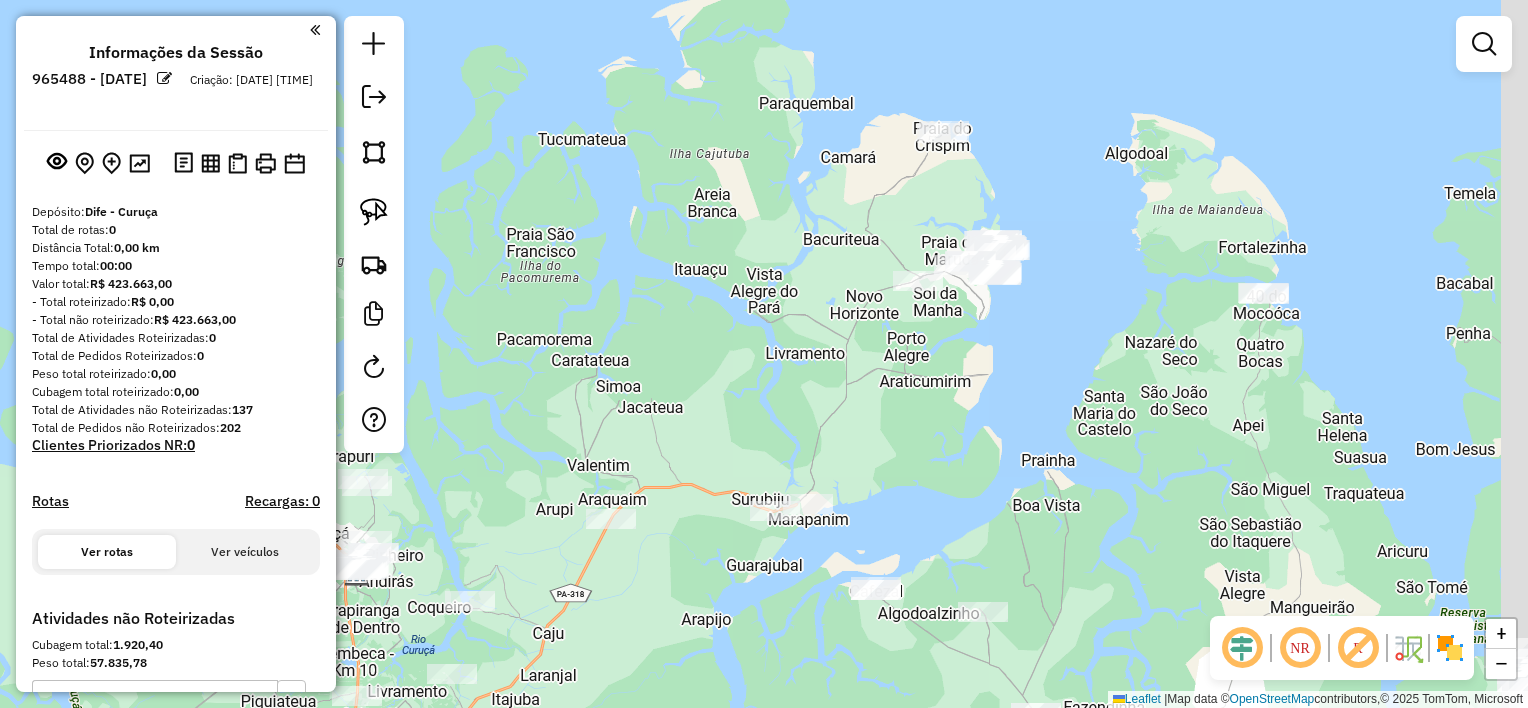 drag, startPoint x: 908, startPoint y: 398, endPoint x: 865, endPoint y: 452, distance: 69.02898 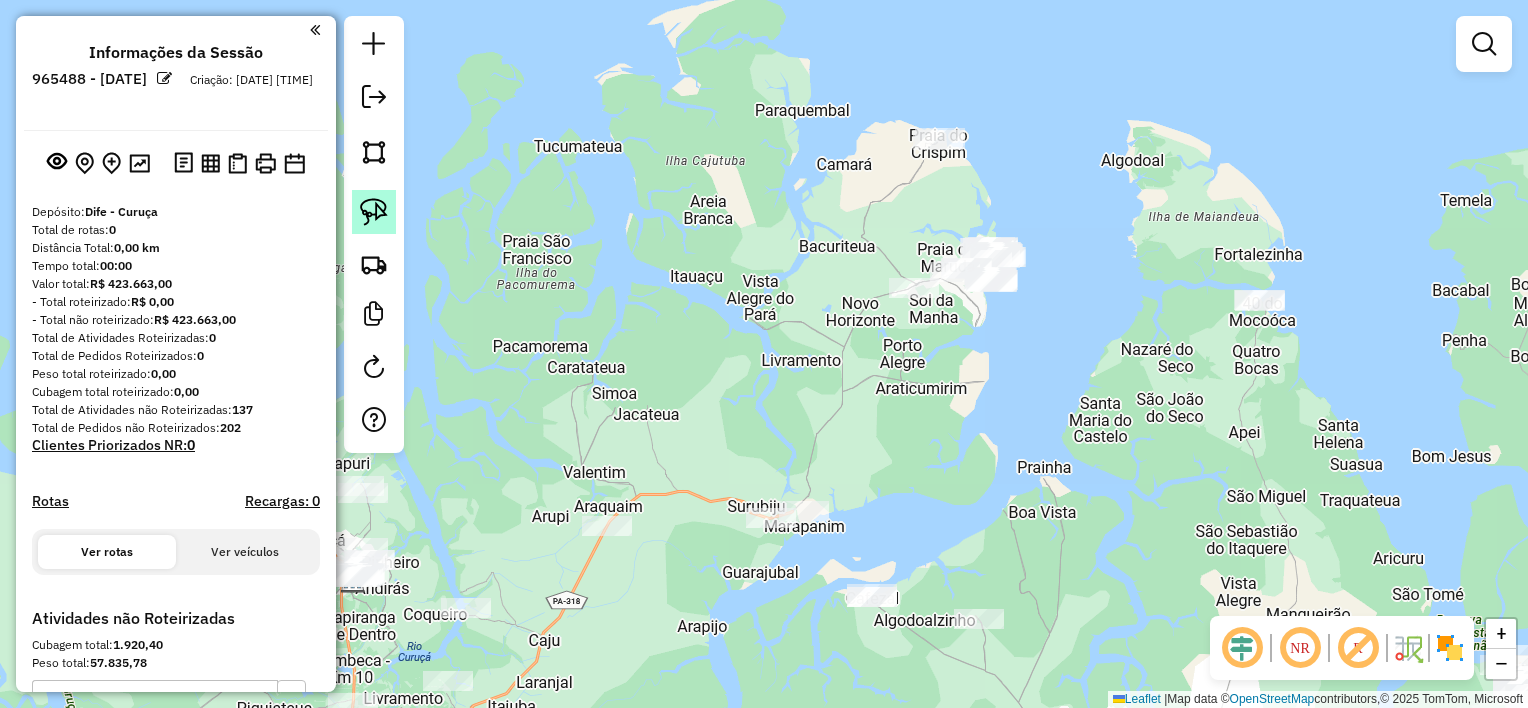 drag, startPoint x: 373, startPoint y: 212, endPoint x: 409, endPoint y: 212, distance: 36 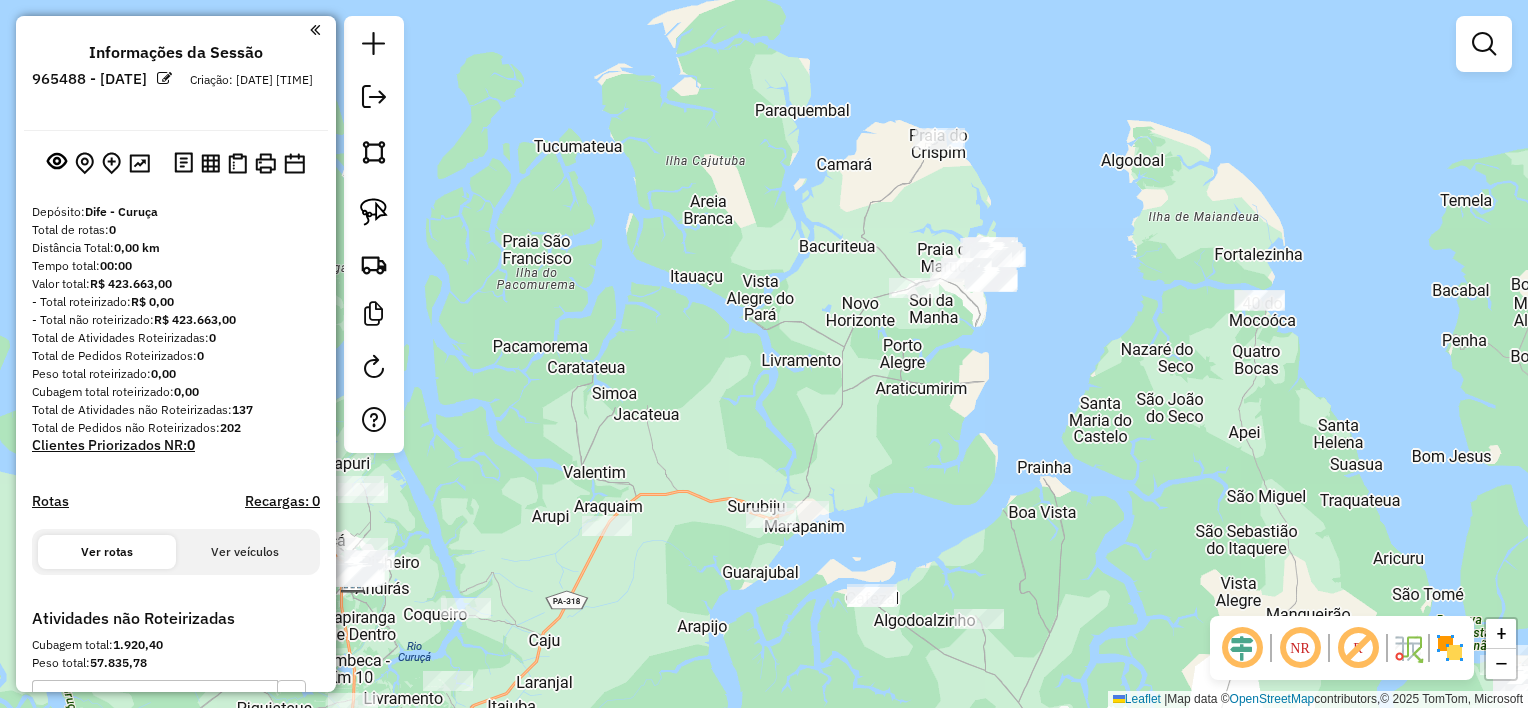 click 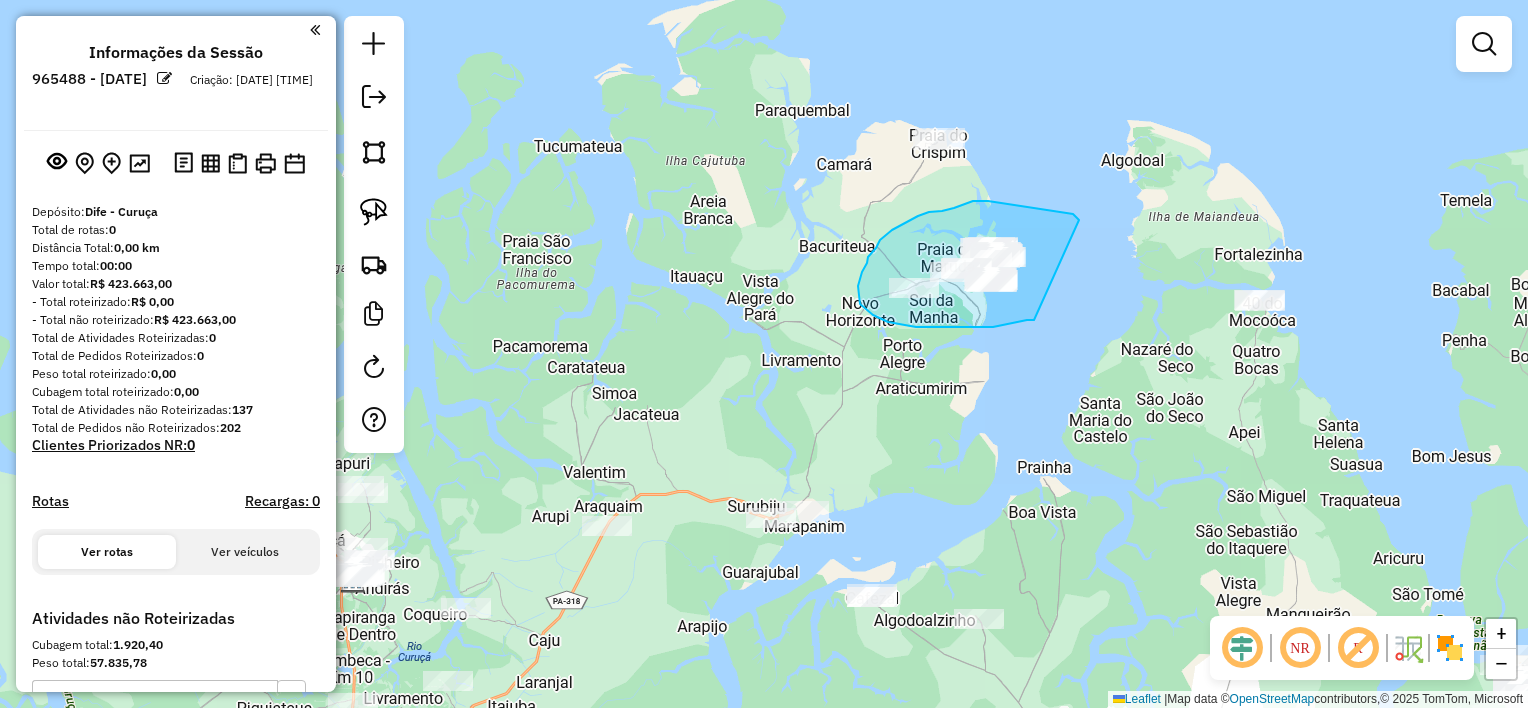 drag, startPoint x: 1078, startPoint y: 218, endPoint x: 1034, endPoint y: 320, distance: 111.085556 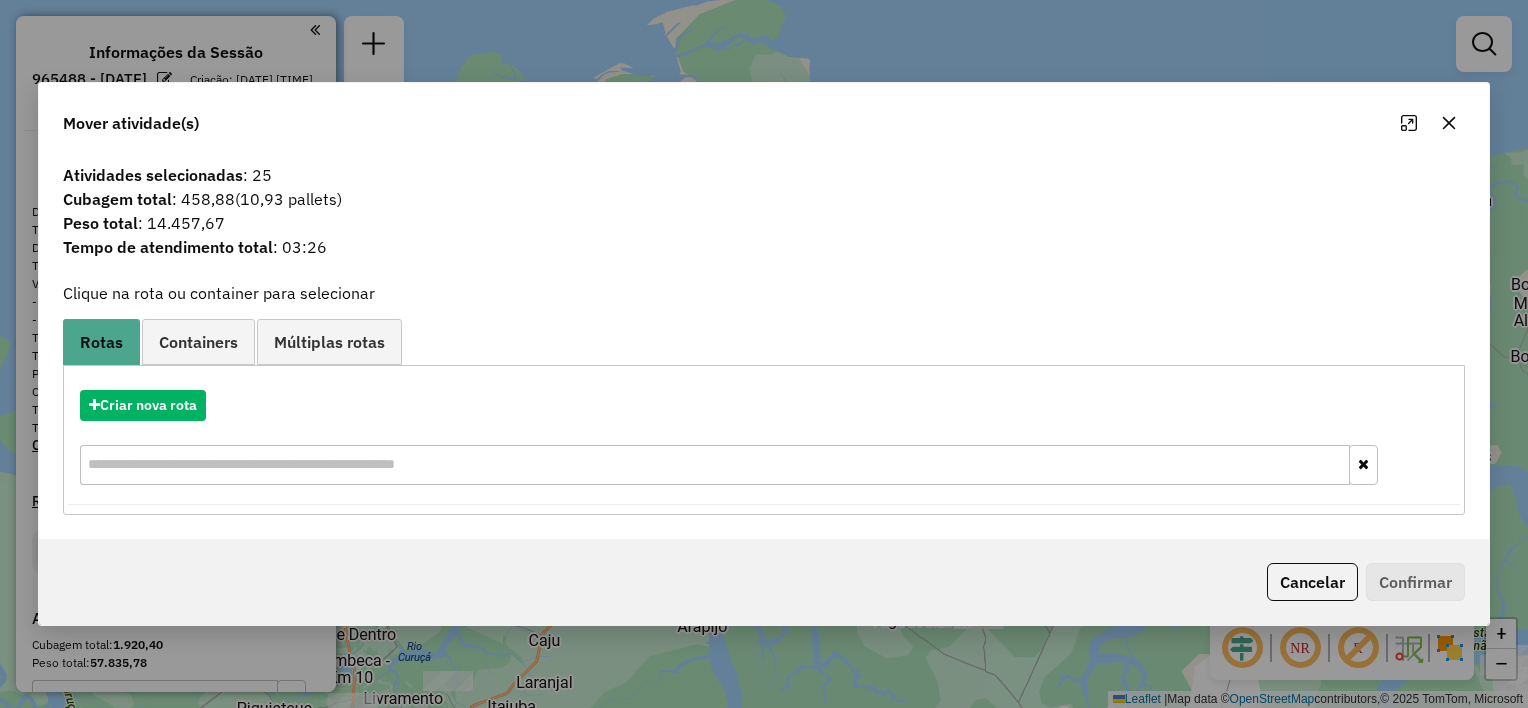 click 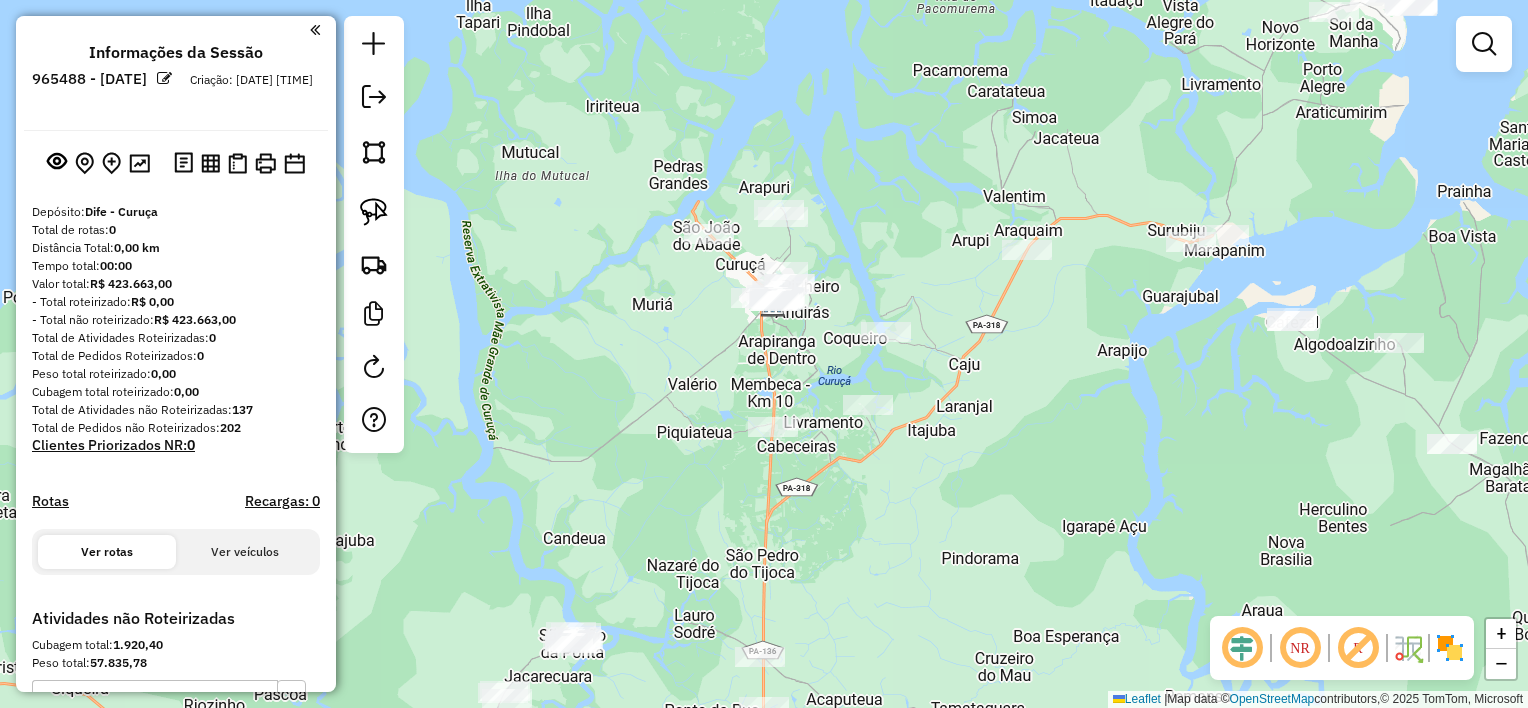 drag, startPoint x: 912, startPoint y: 435, endPoint x: 1329, endPoint y: 144, distance: 508.4978 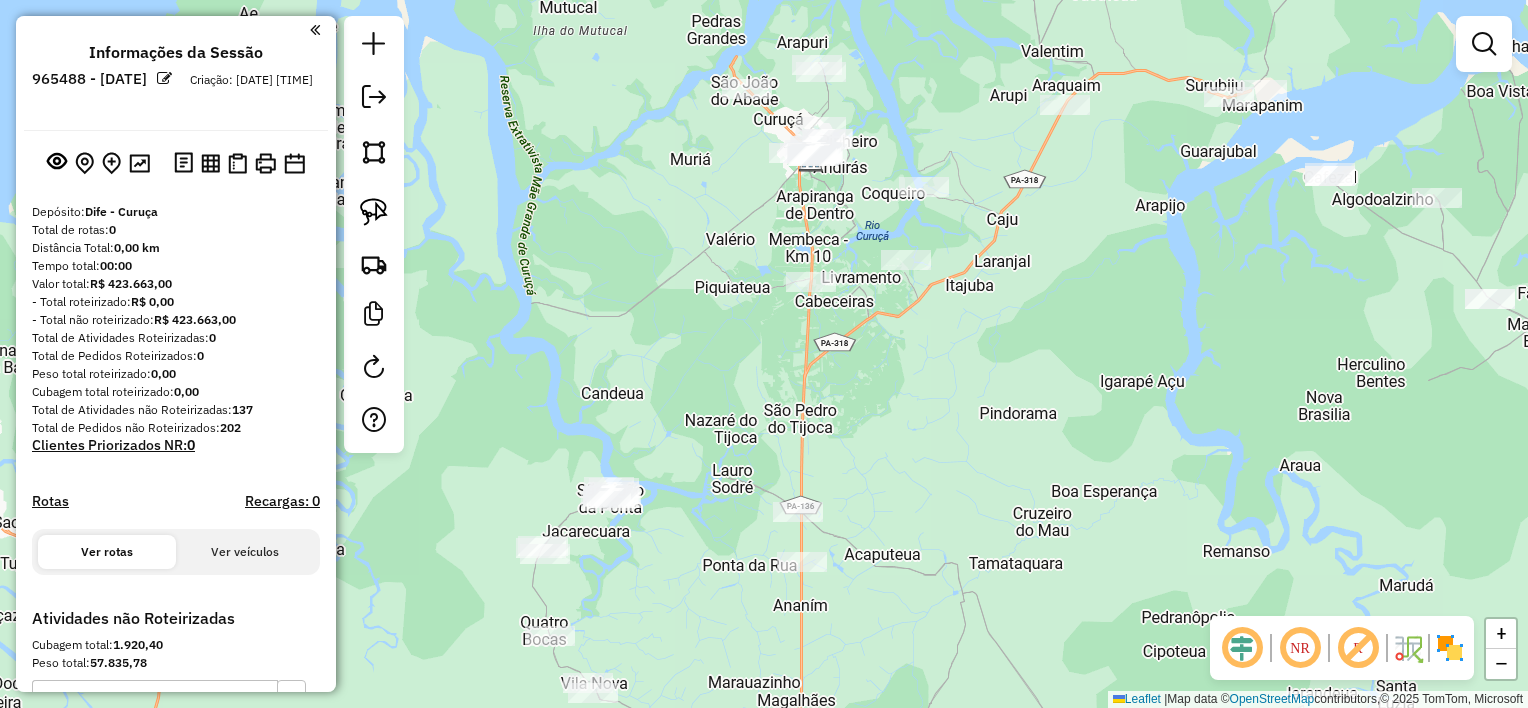 drag, startPoint x: 1104, startPoint y: 422, endPoint x: 1140, endPoint y: 276, distance: 150.37286 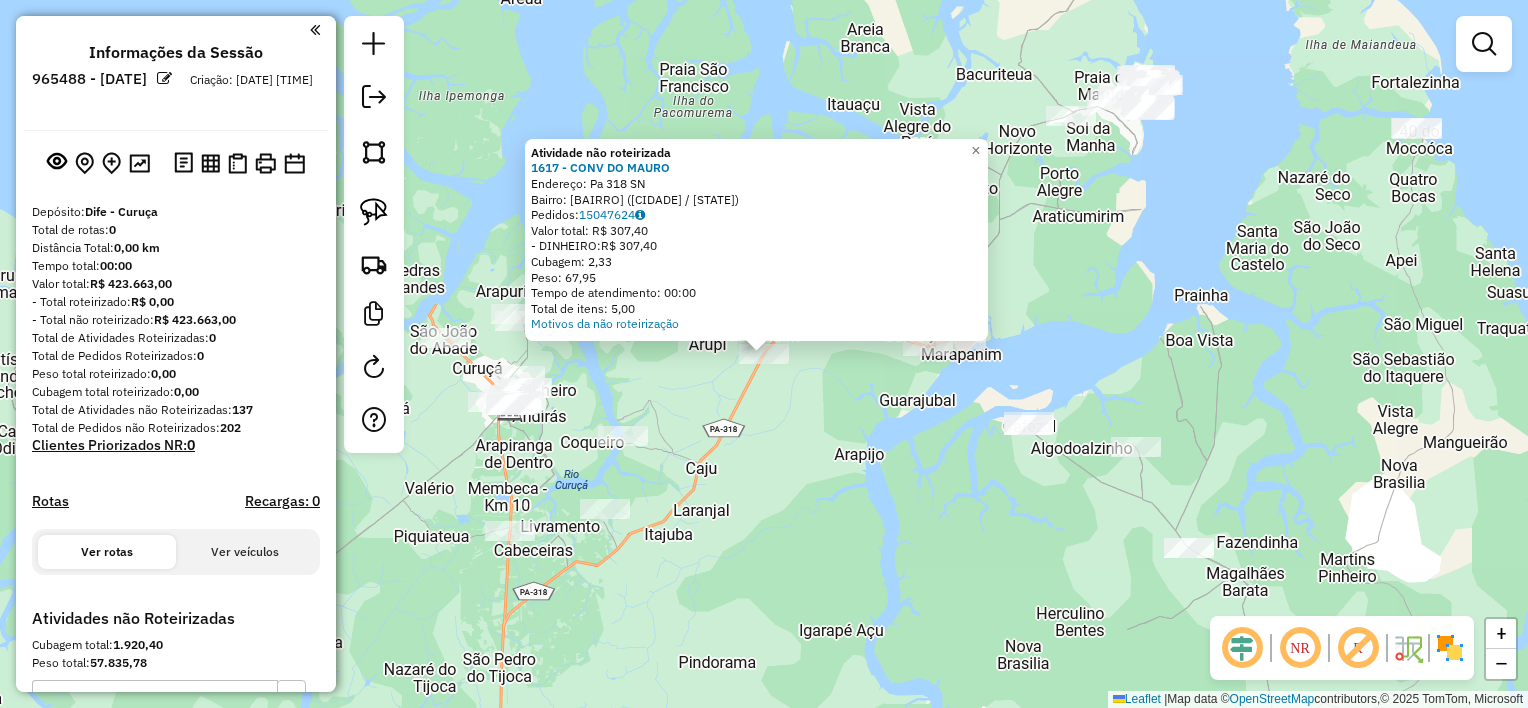 click on "Atividade não roteirizada [NUMBER] - [BRAND] [NAME]  Endereço:  [STREET] [NUMBER]   Bairro: [NEIGHBORHOOD] ([CITY] / [STATE])   Pedidos:  [NUMBER]   Valor total: R$ [NUMBER]   - DINHEIRO:  R$ [NUMBER]   Cubagem: [NUMBER]   Peso: [NUMBER]   Tempo de atendimento: [TIME]   Total de itens: [NUMBER]  Motivos da não roteirização × Janela de atendimento Grade de atendimento Capacidade Transportadoras Veículos Cliente Pedidos  Rotas Selecione os dias de semana para filtrar as janelas de atendimento  Seg   Ter   Qua   Qui   Sex   Sáb   Dom  Informe o período da janela de atendimento: De: Até:  Filtrar exatamente a janela do cliente  Considerar janela de atendimento padrão  Selecione os dias de semana para filtrar as grades de atendimento  Seg   Ter   Qua   Qui   Sex   Sáb   Dom   Considerar clientes sem dia de atendimento cadastrado  Clientes fora do dia de atendimento selecionado Filtrar as atividades entre os valores definidos abaixo:  Peso mínimo:   Peso máximo:   Cubagem mínima:   Cubagem máxima:   De:   Até:   De:   Até:  Veículo: De:" 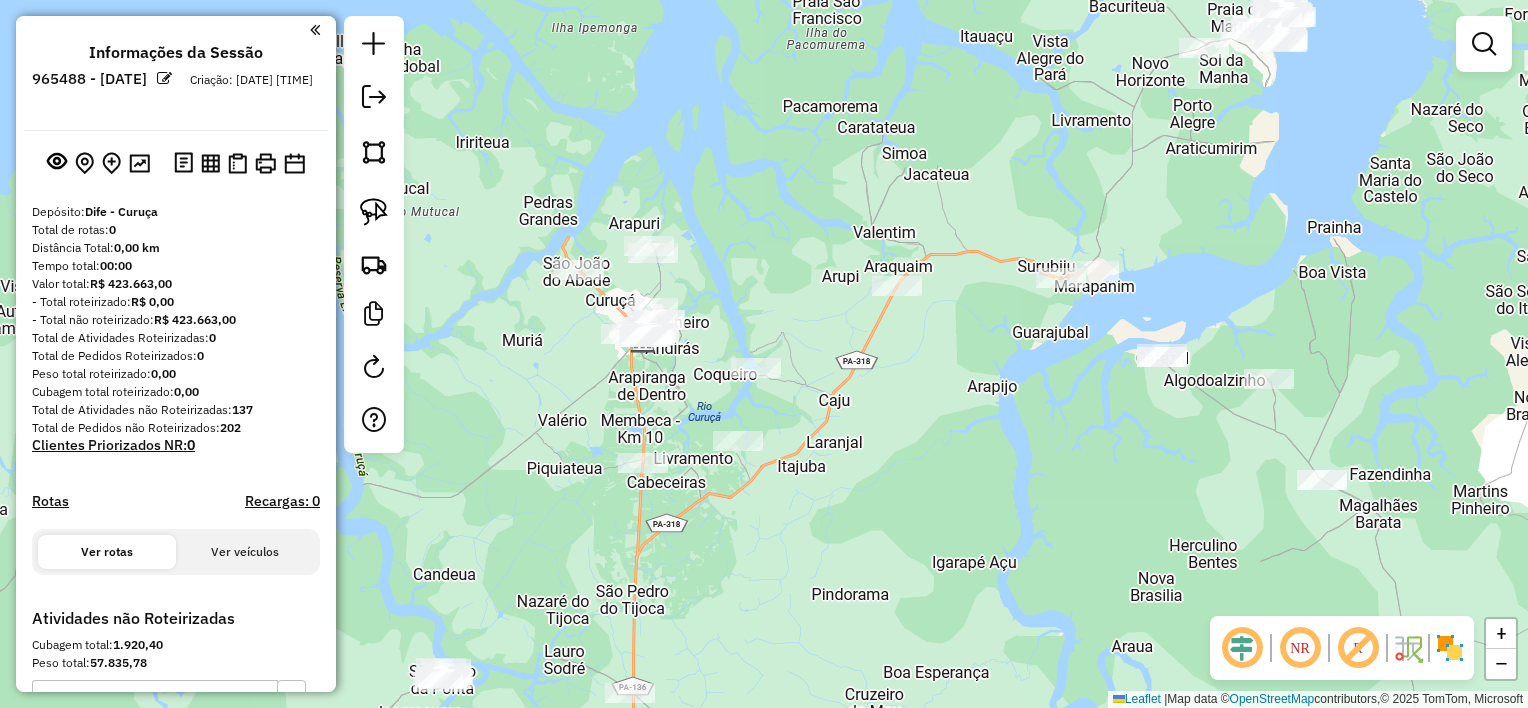 drag, startPoint x: 815, startPoint y: 439, endPoint x: 968, endPoint y: 365, distance: 169.95587 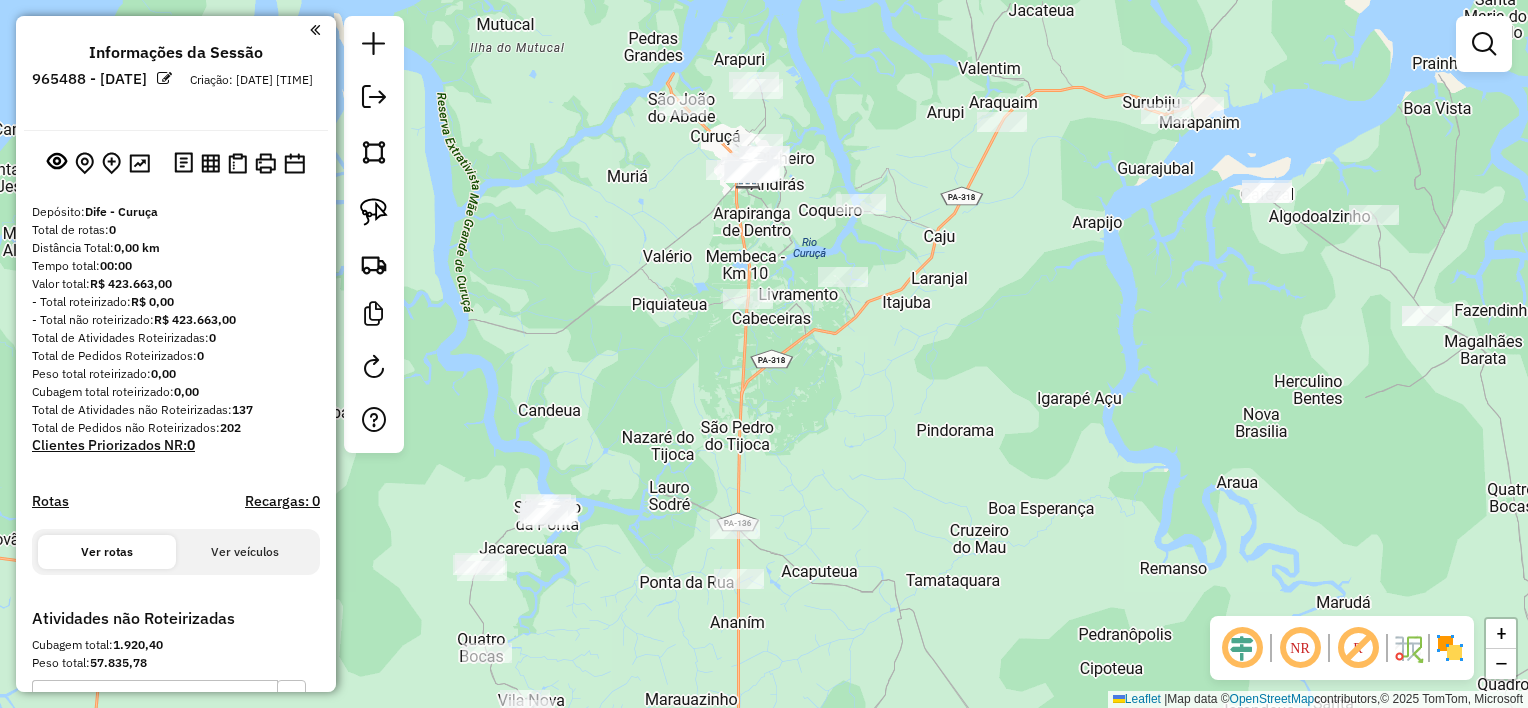 drag, startPoint x: 941, startPoint y: 340, endPoint x: 982, endPoint y: 285, distance: 68.60029 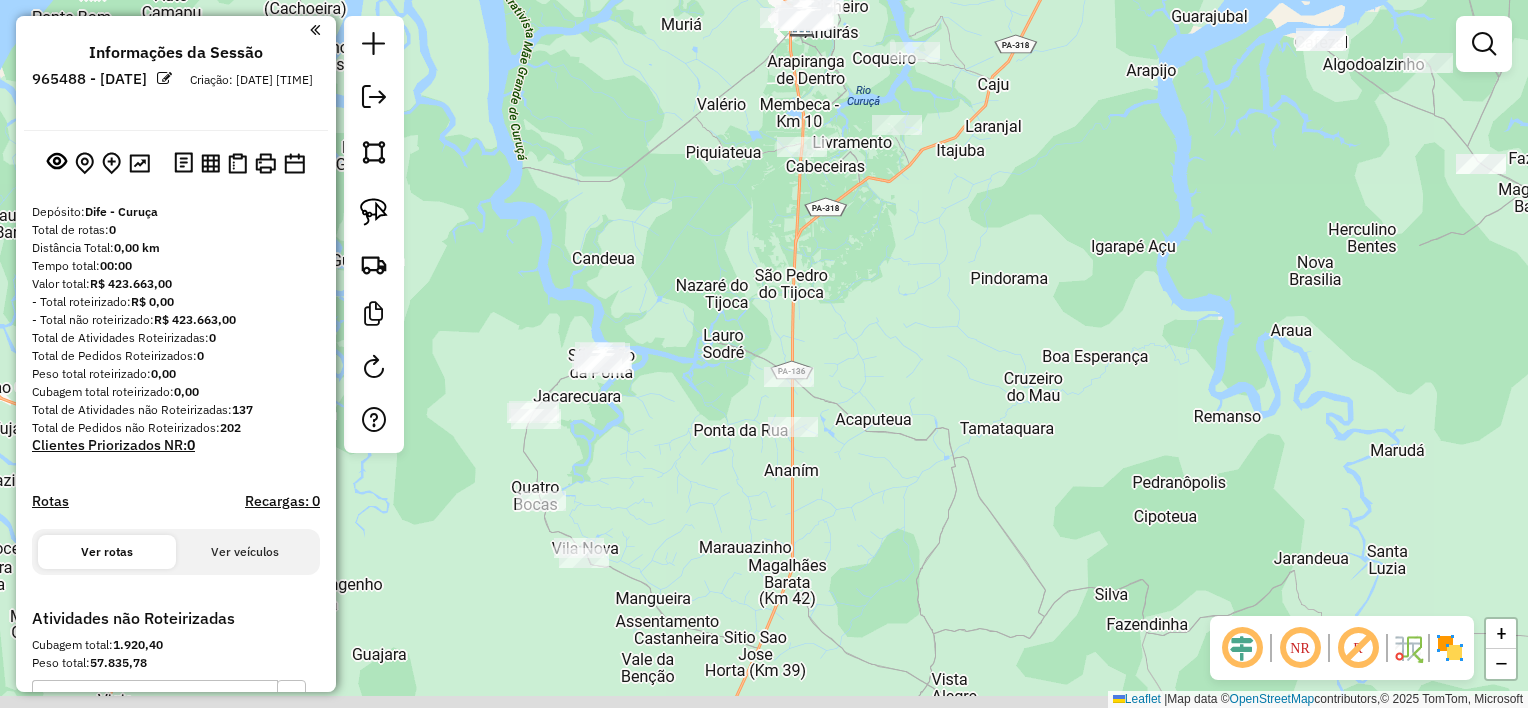 drag, startPoint x: 1000, startPoint y: 231, endPoint x: 1026, endPoint y: 108, distance: 125.71794 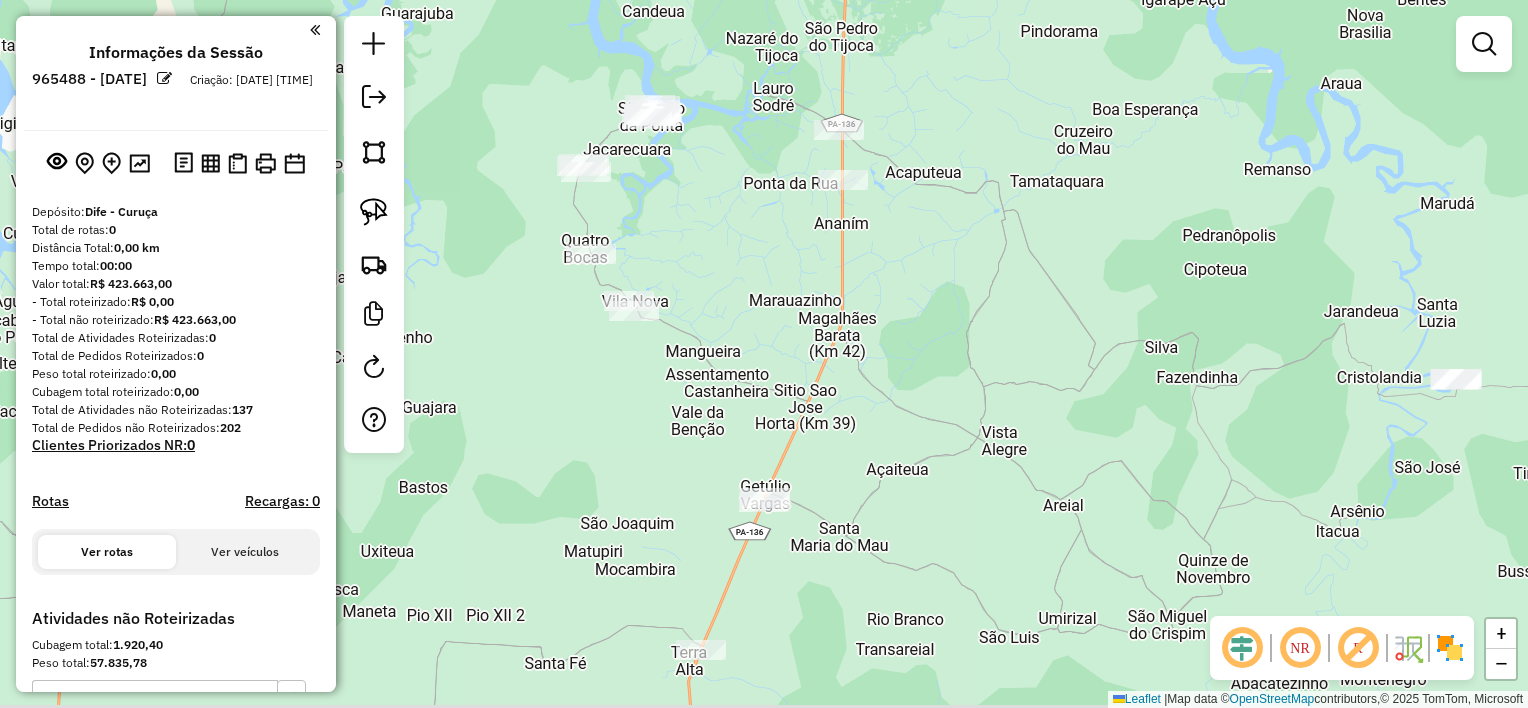 drag, startPoint x: 1020, startPoint y: 166, endPoint x: 1030, endPoint y: 122, distance: 45.122055 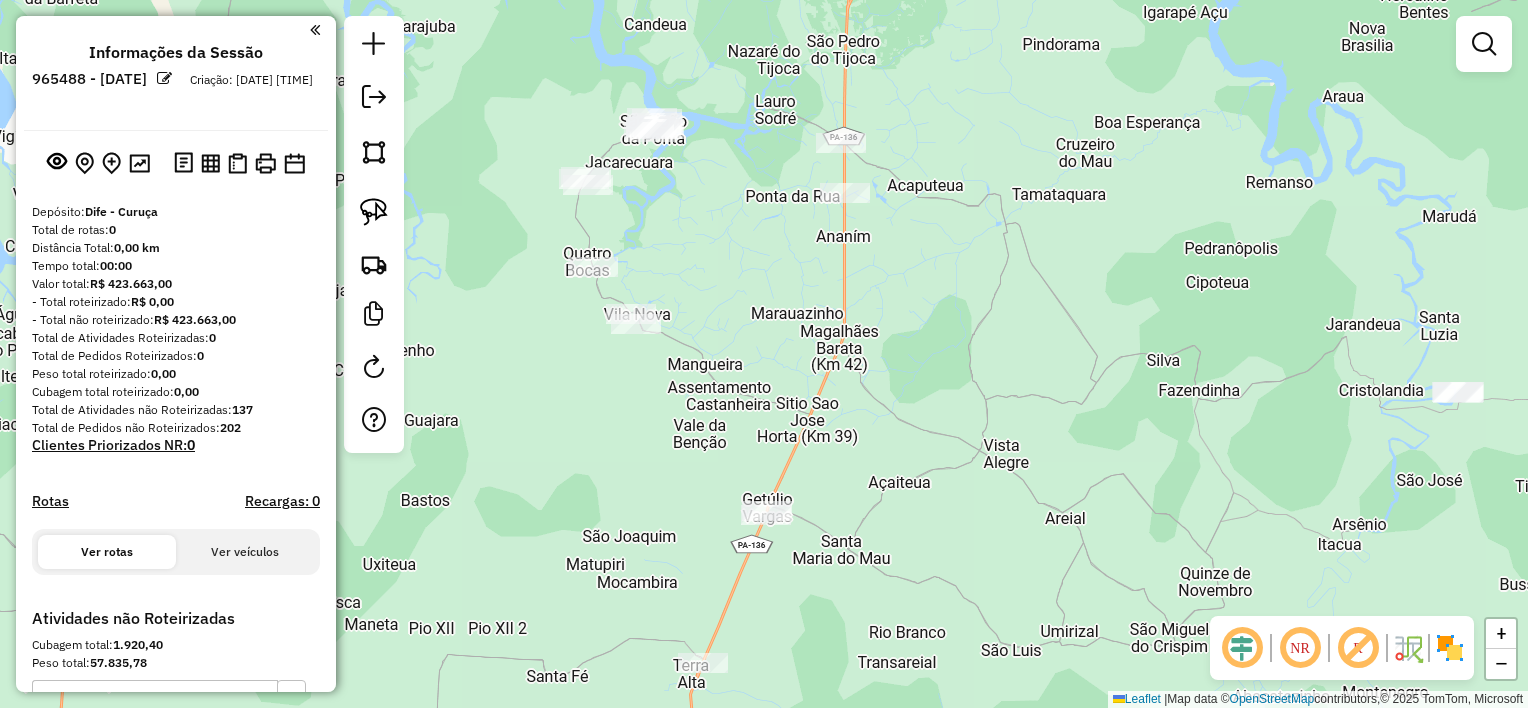 drag, startPoint x: 1030, startPoint y: 122, endPoint x: 1024, endPoint y: 176, distance: 54.33231 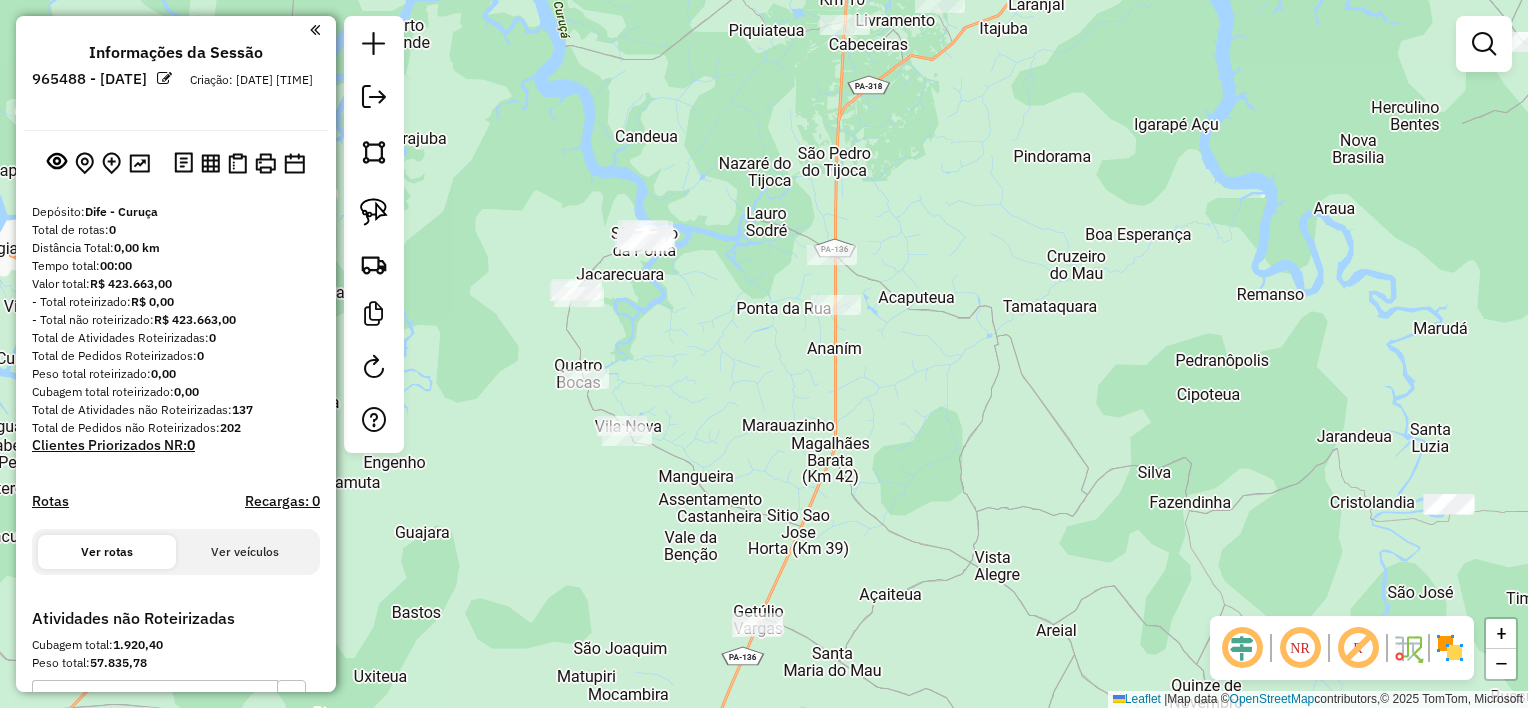 drag, startPoint x: 868, startPoint y: 338, endPoint x: 849, endPoint y: 508, distance: 171.05847 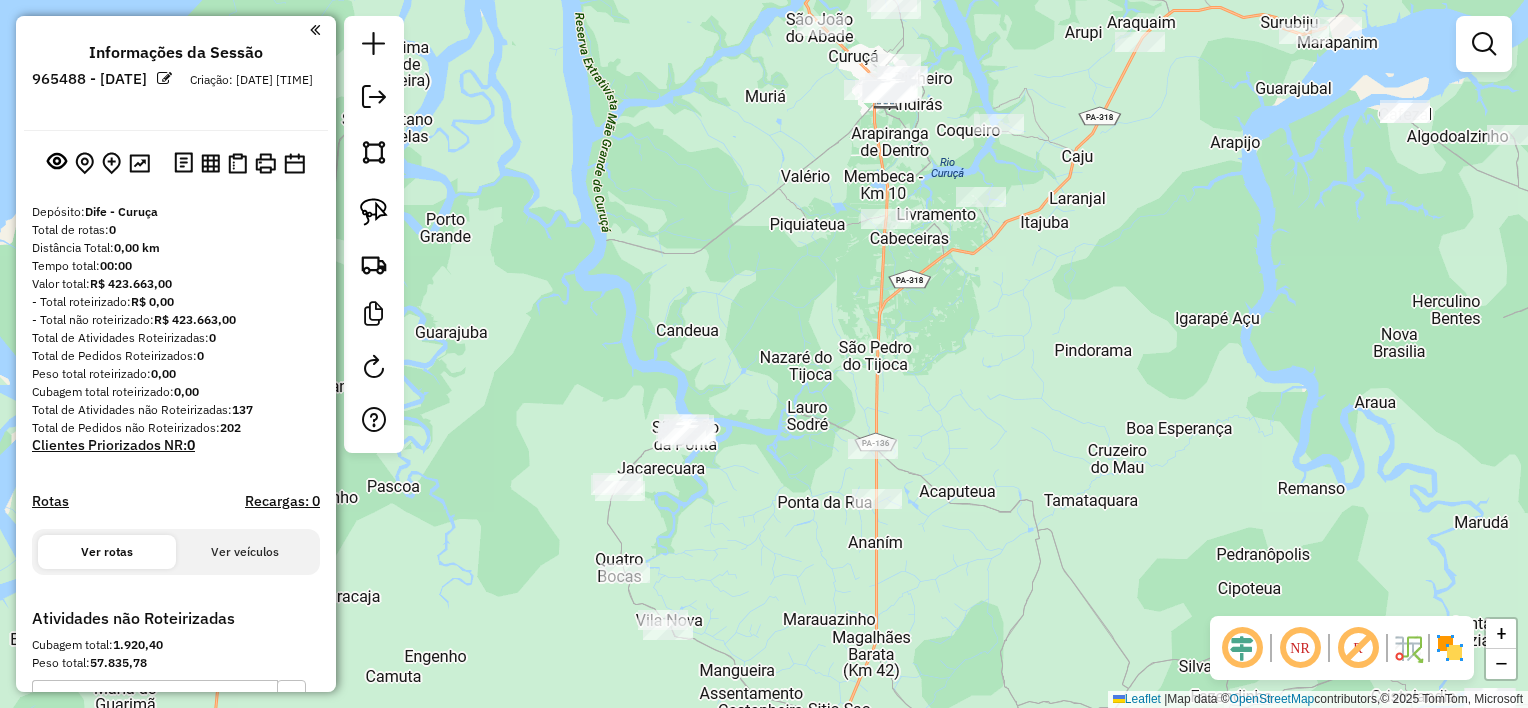 drag, startPoint x: 922, startPoint y: 294, endPoint x: 1000, endPoint y: 411, distance: 140.6165 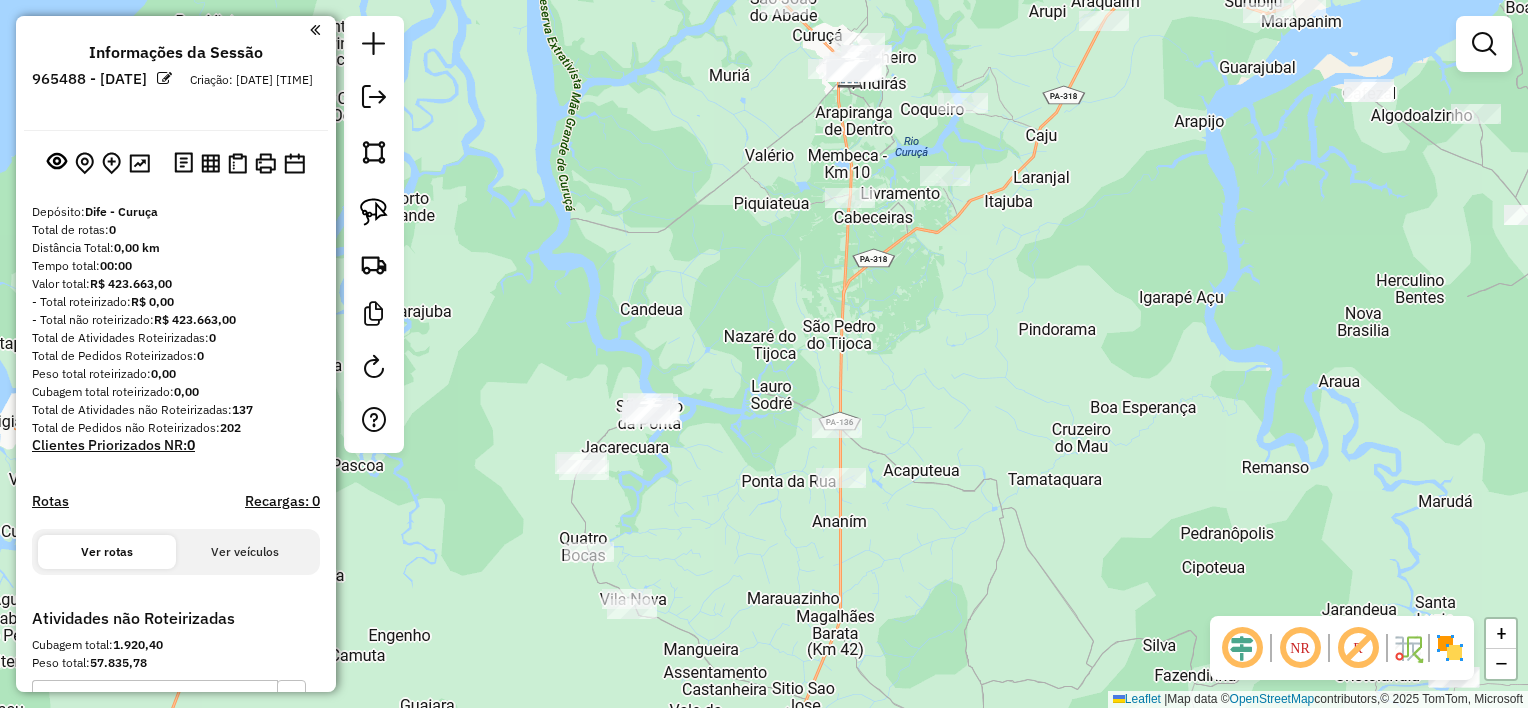 drag, startPoint x: 915, startPoint y: 408, endPoint x: 896, endPoint y: 380, distance: 33.83785 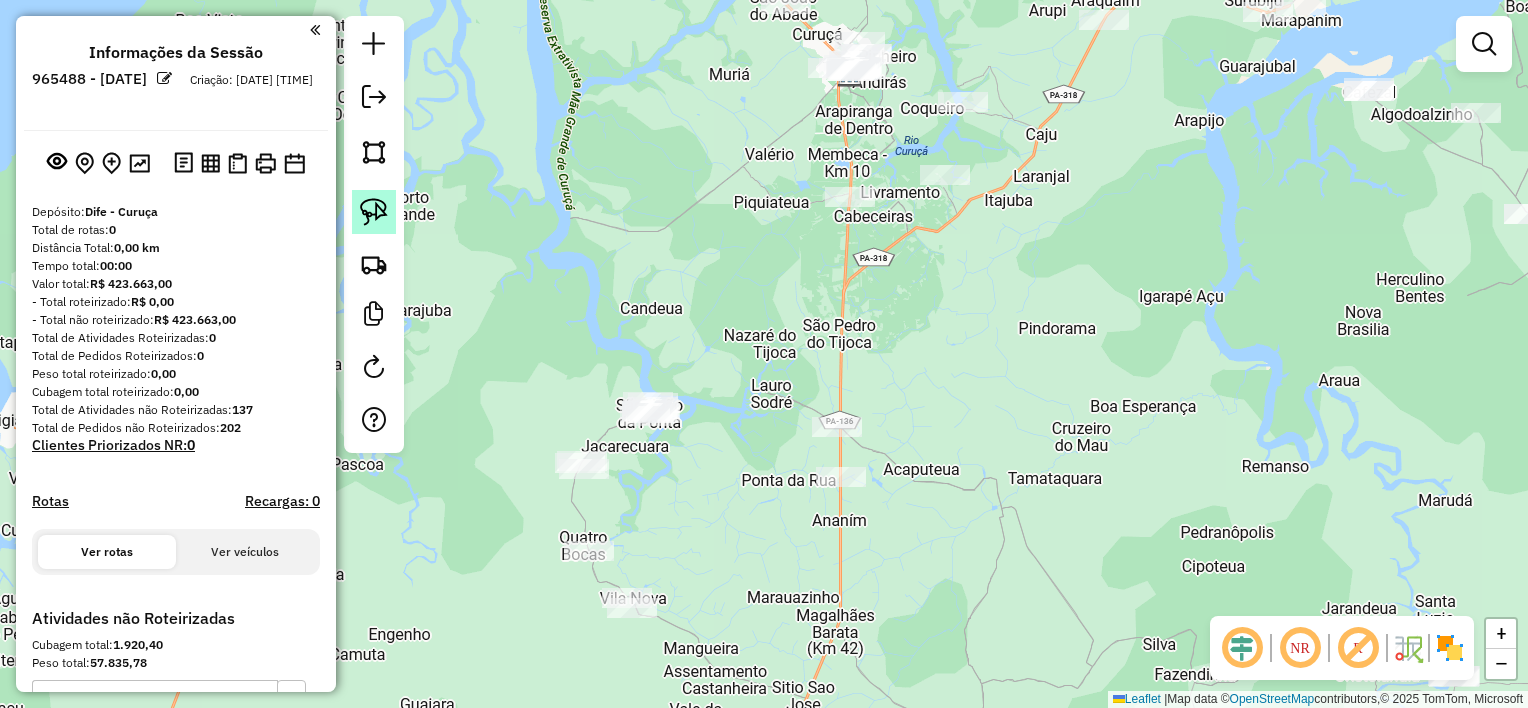 click 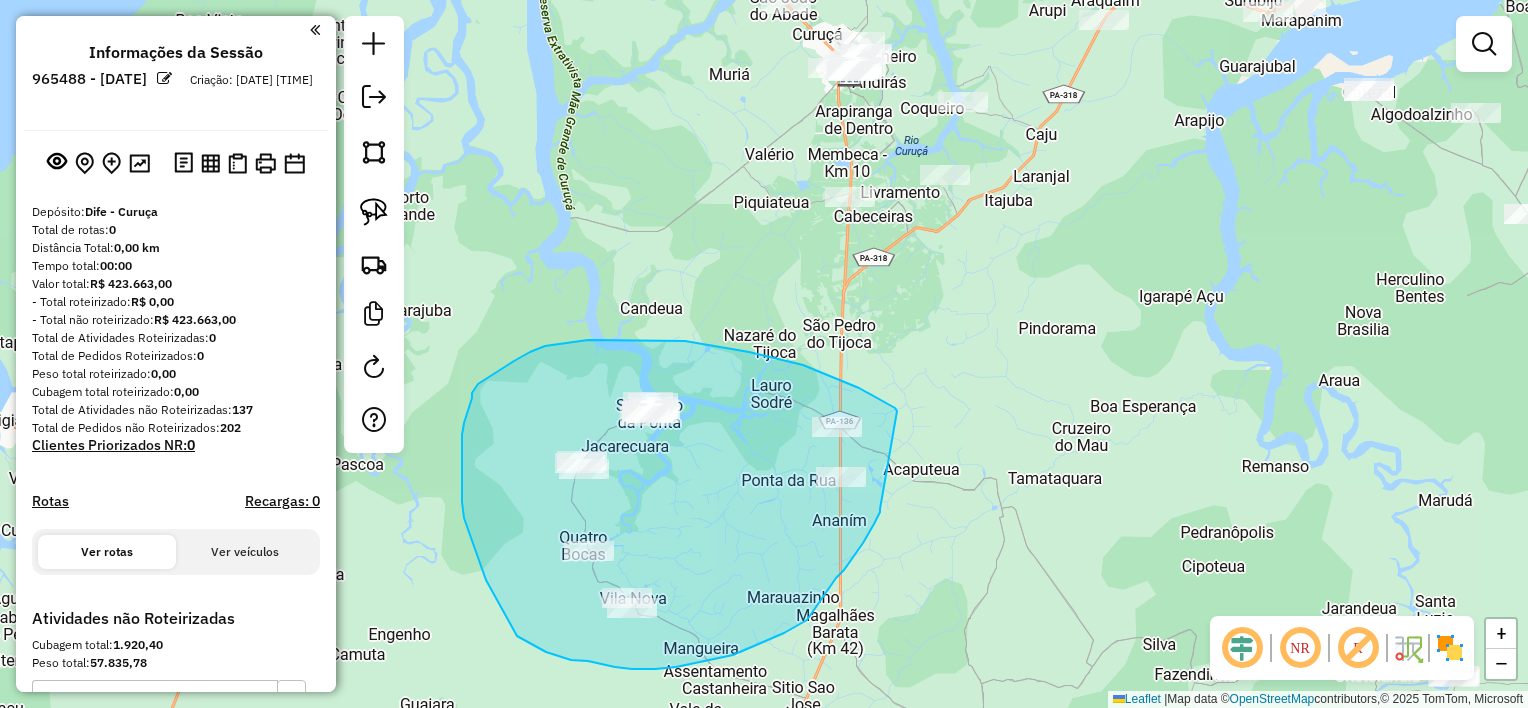 drag, startPoint x: 897, startPoint y: 411, endPoint x: 882, endPoint y: 504, distance: 94.20191 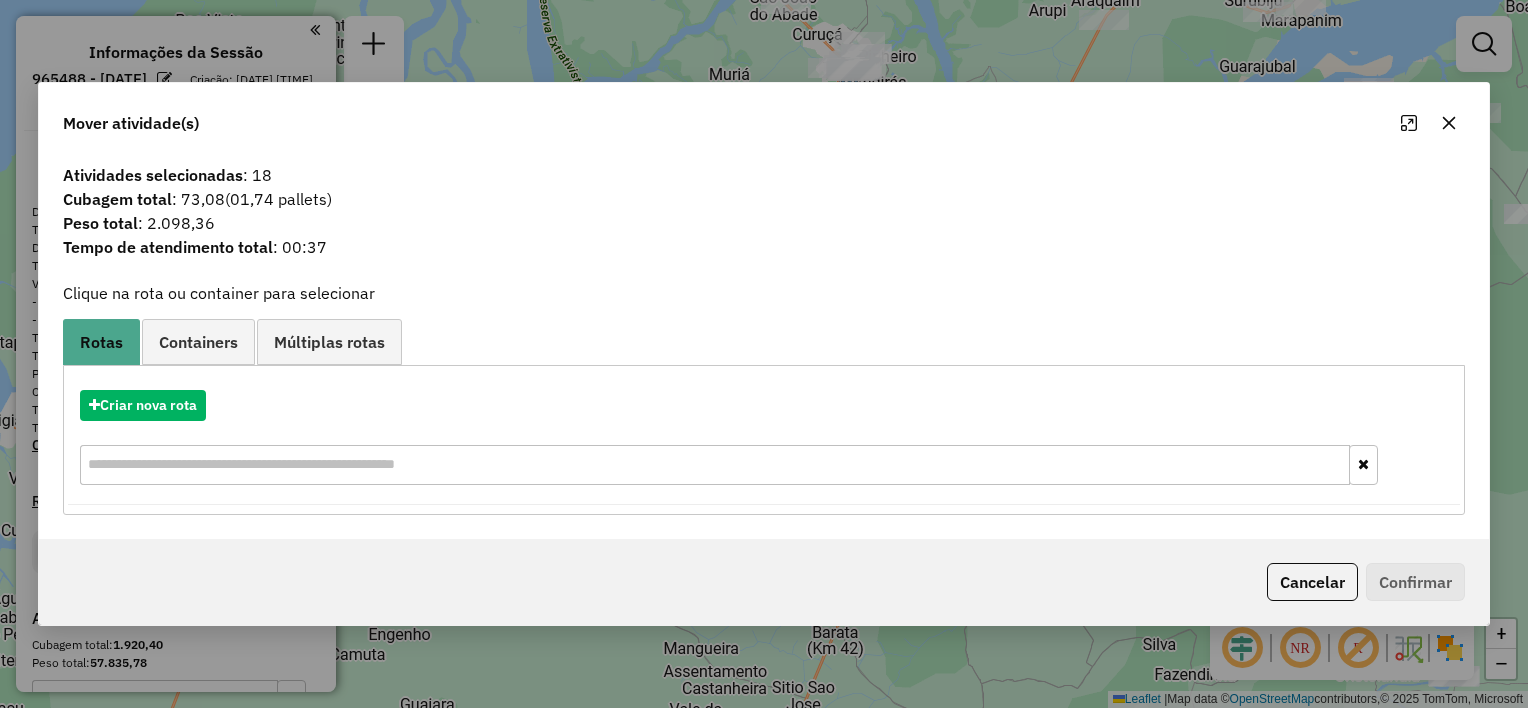 drag, startPoint x: 1447, startPoint y: 127, endPoint x: 1298, endPoint y: 160, distance: 152.61061 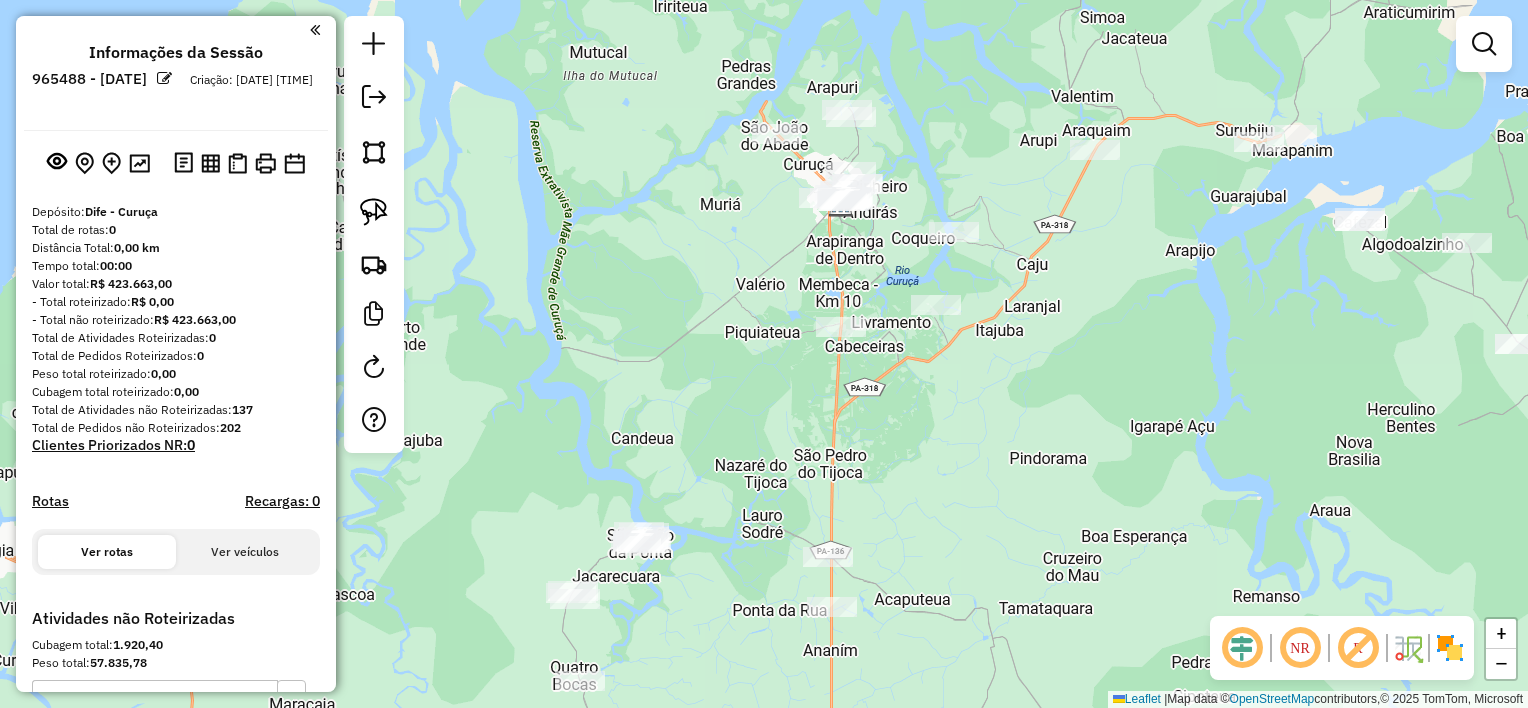 drag, startPoint x: 1044, startPoint y: 215, endPoint x: 1029, endPoint y: 409, distance: 194.57903 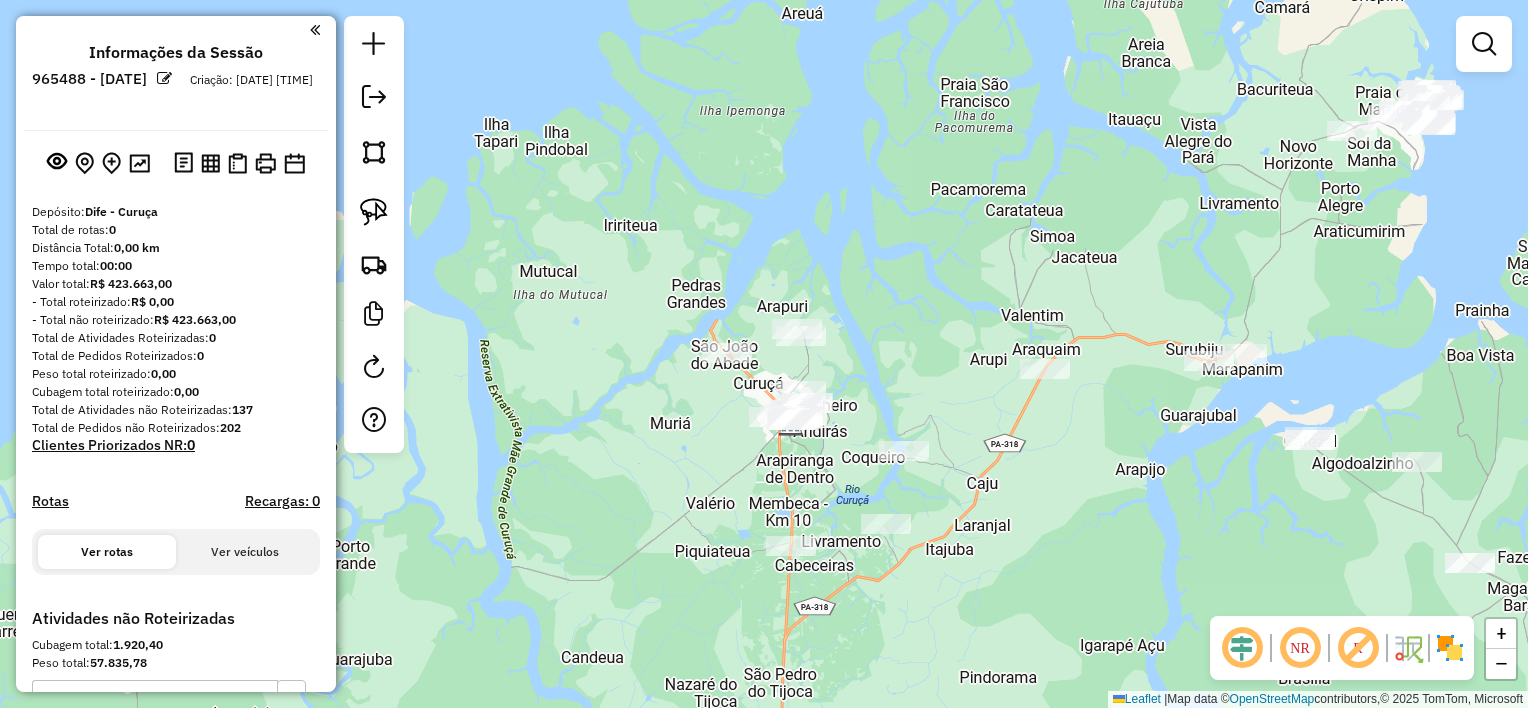 drag, startPoint x: 1027, startPoint y: 331, endPoint x: 980, endPoint y: 437, distance: 115.952576 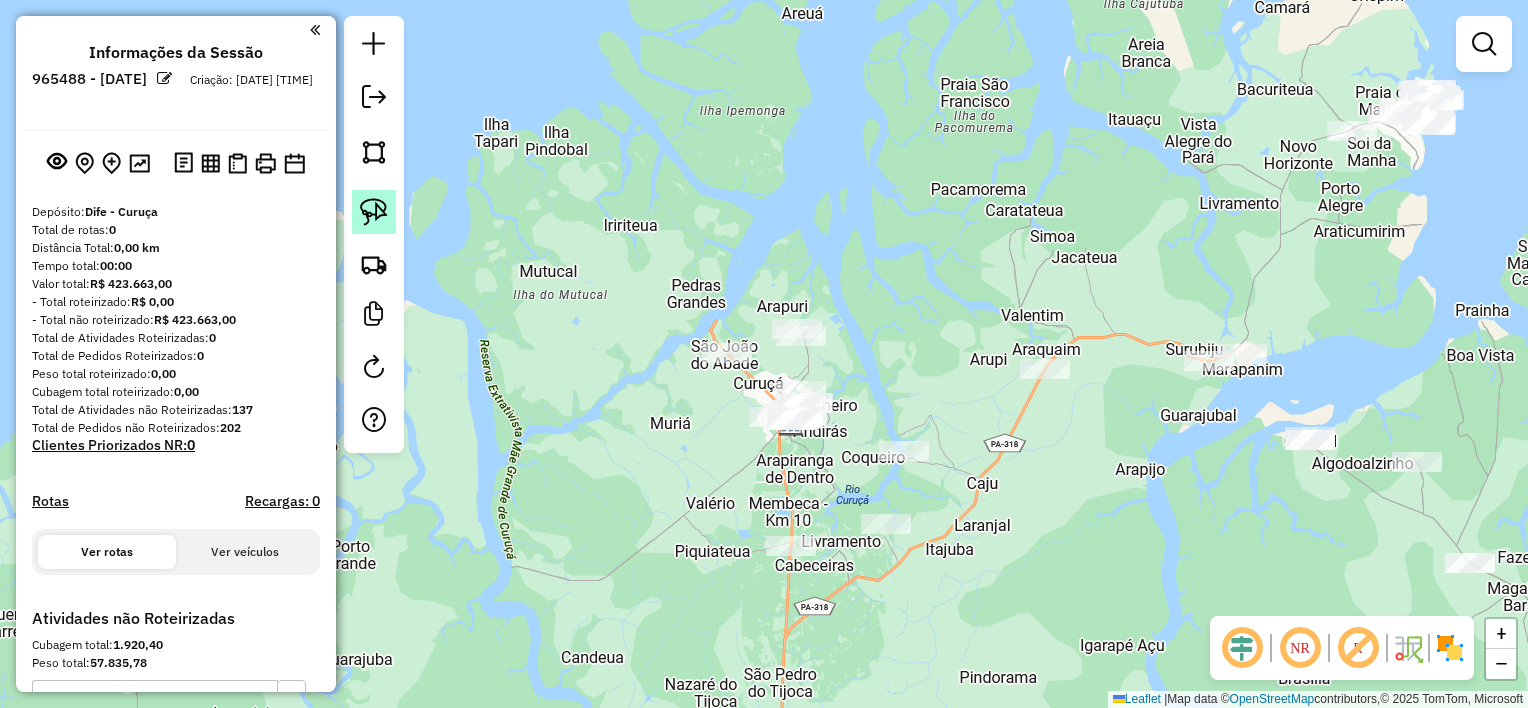 click 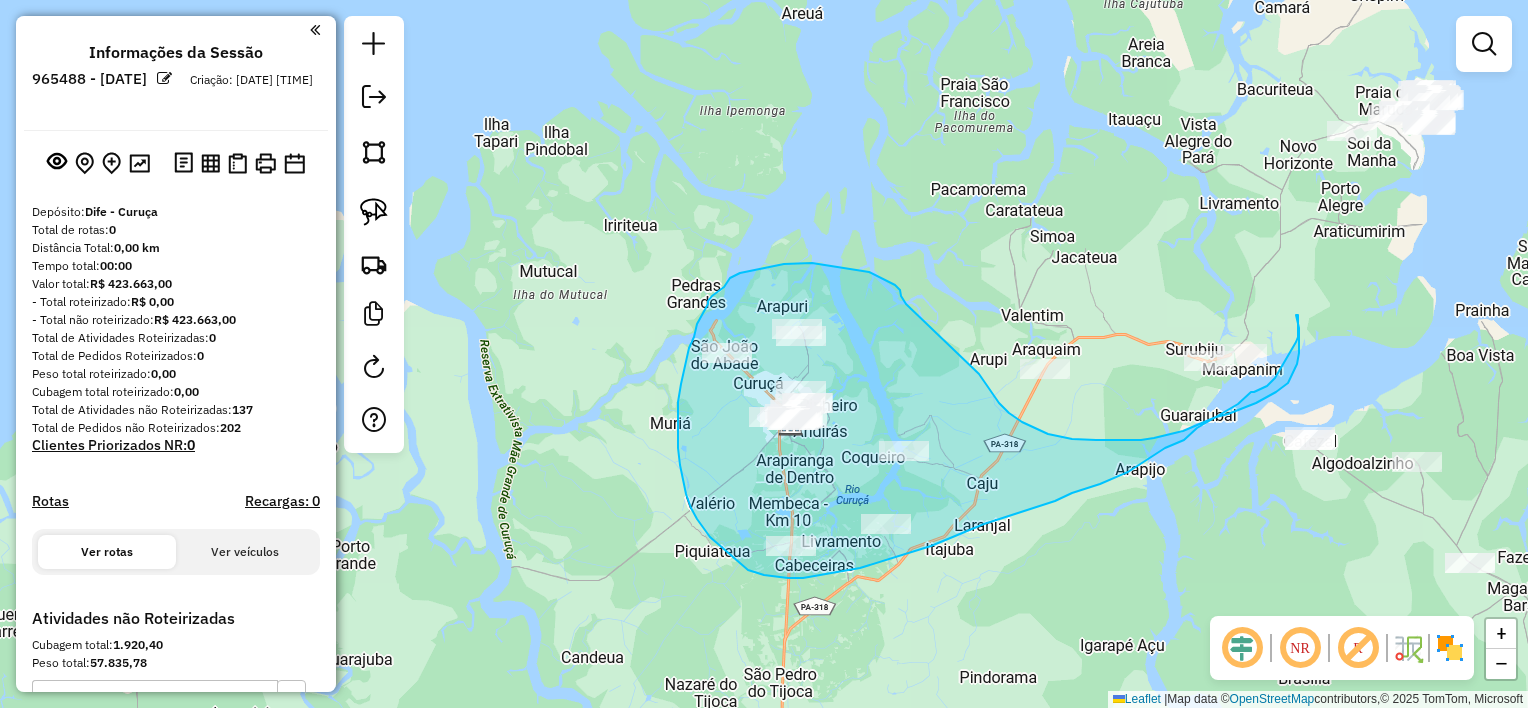 drag, startPoint x: 884, startPoint y: 279, endPoint x: 976, endPoint y: 369, distance: 128.7012 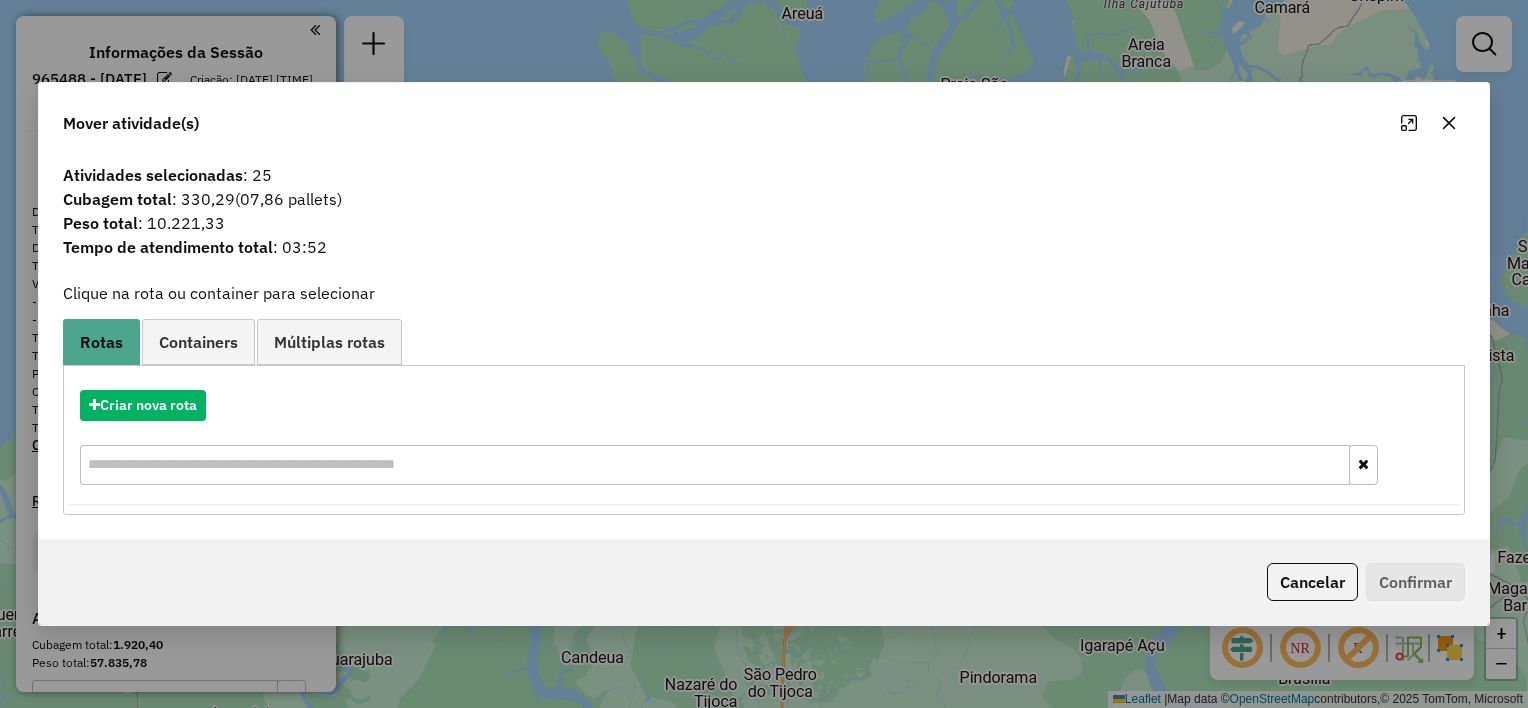 click 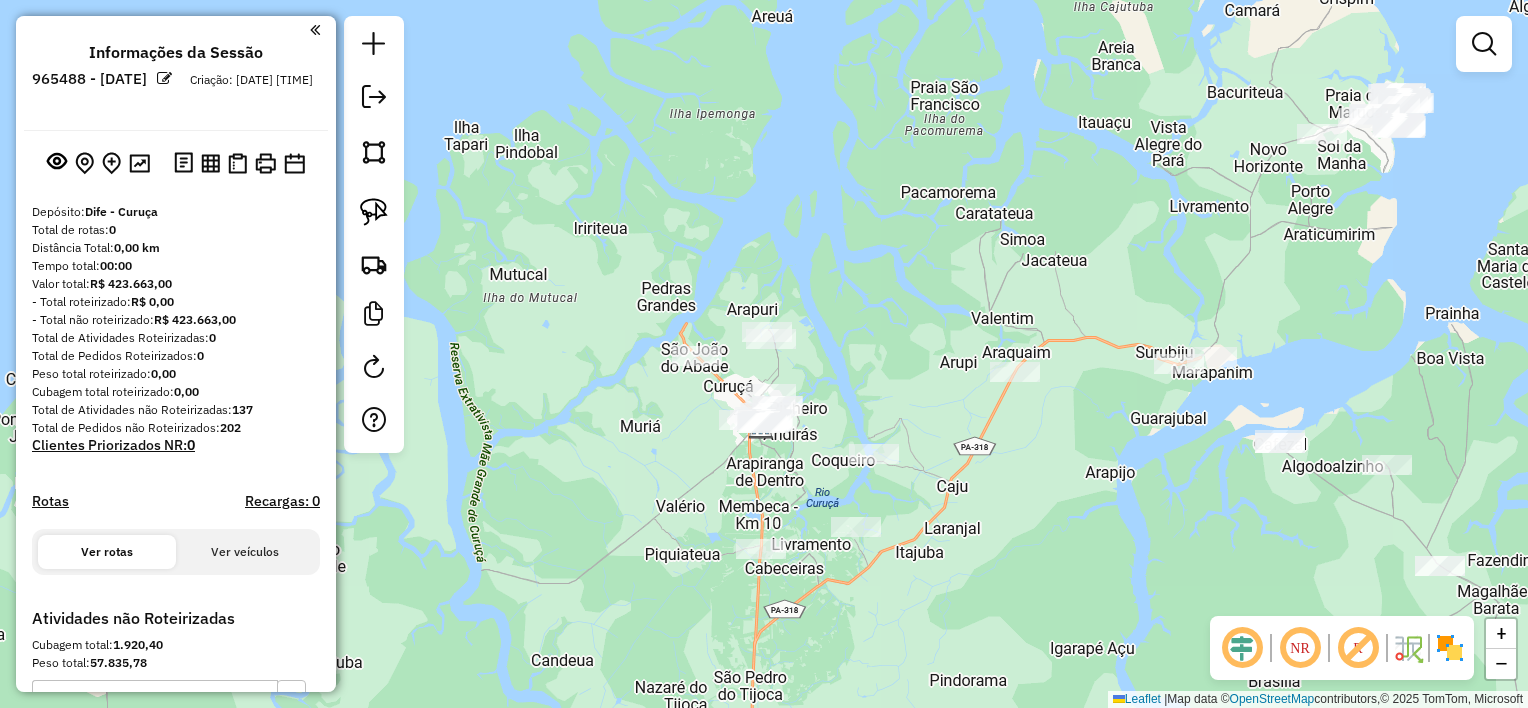 drag, startPoint x: 1130, startPoint y: 279, endPoint x: 1036, endPoint y: 269, distance: 94.53042 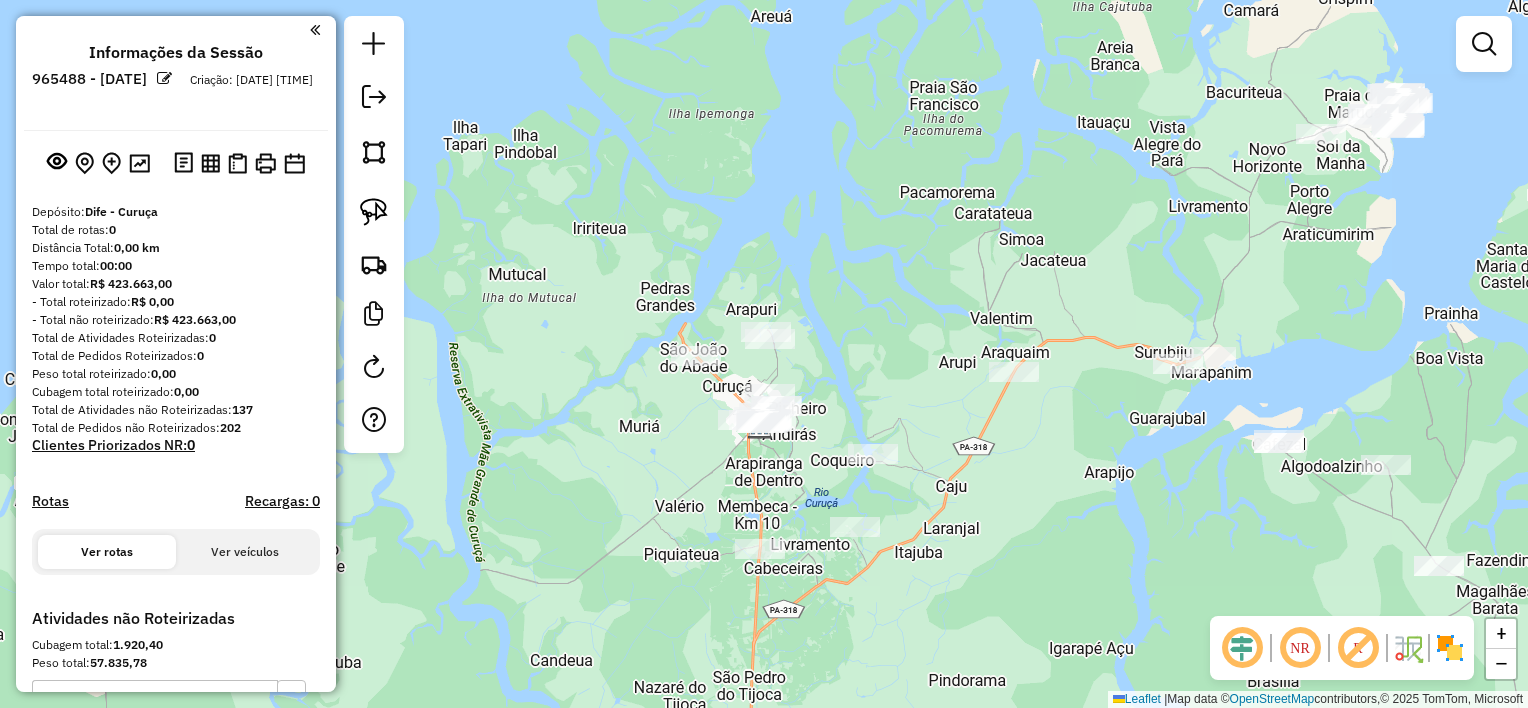 drag, startPoint x: 896, startPoint y: 300, endPoint x: 815, endPoint y: 220, distance: 113.84639 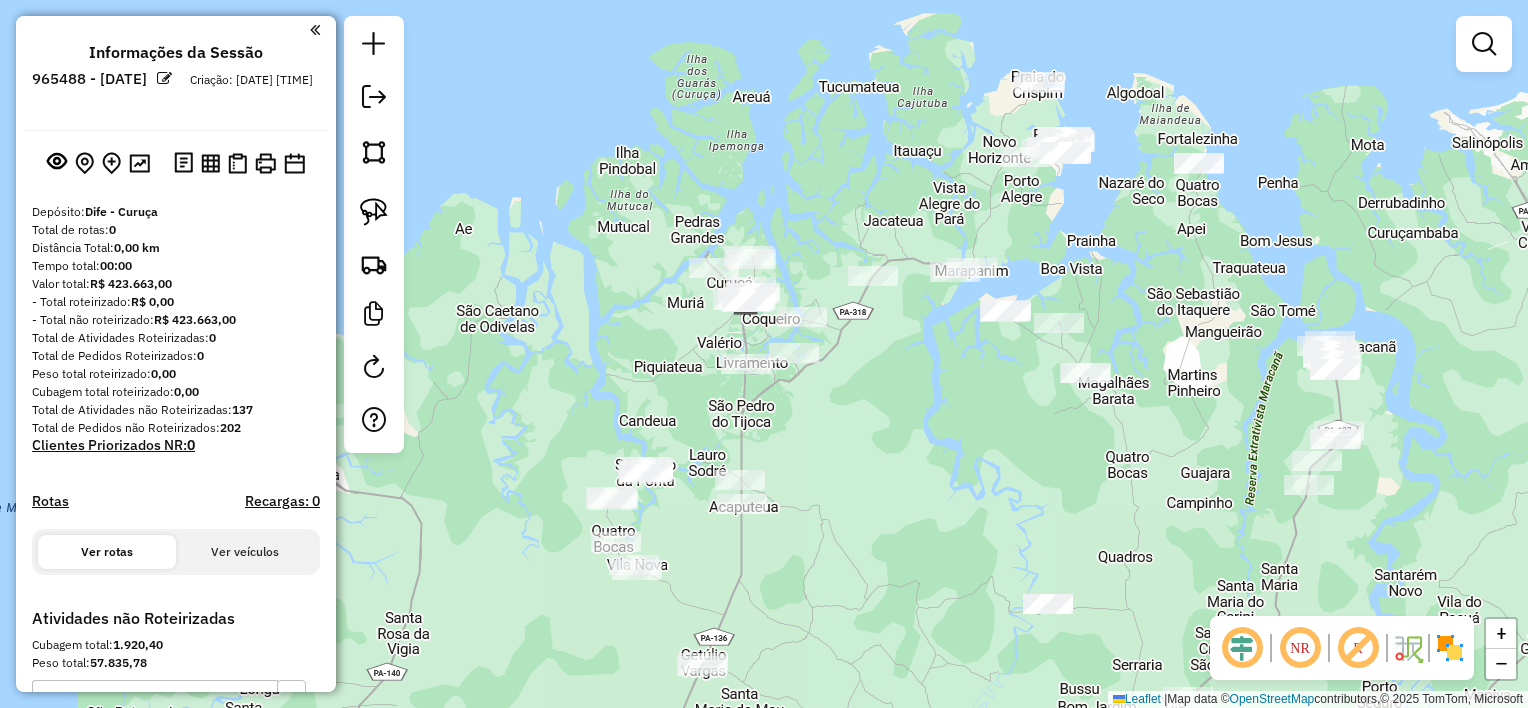 drag, startPoint x: 812, startPoint y: 227, endPoint x: 811, endPoint y: 248, distance: 21.023796 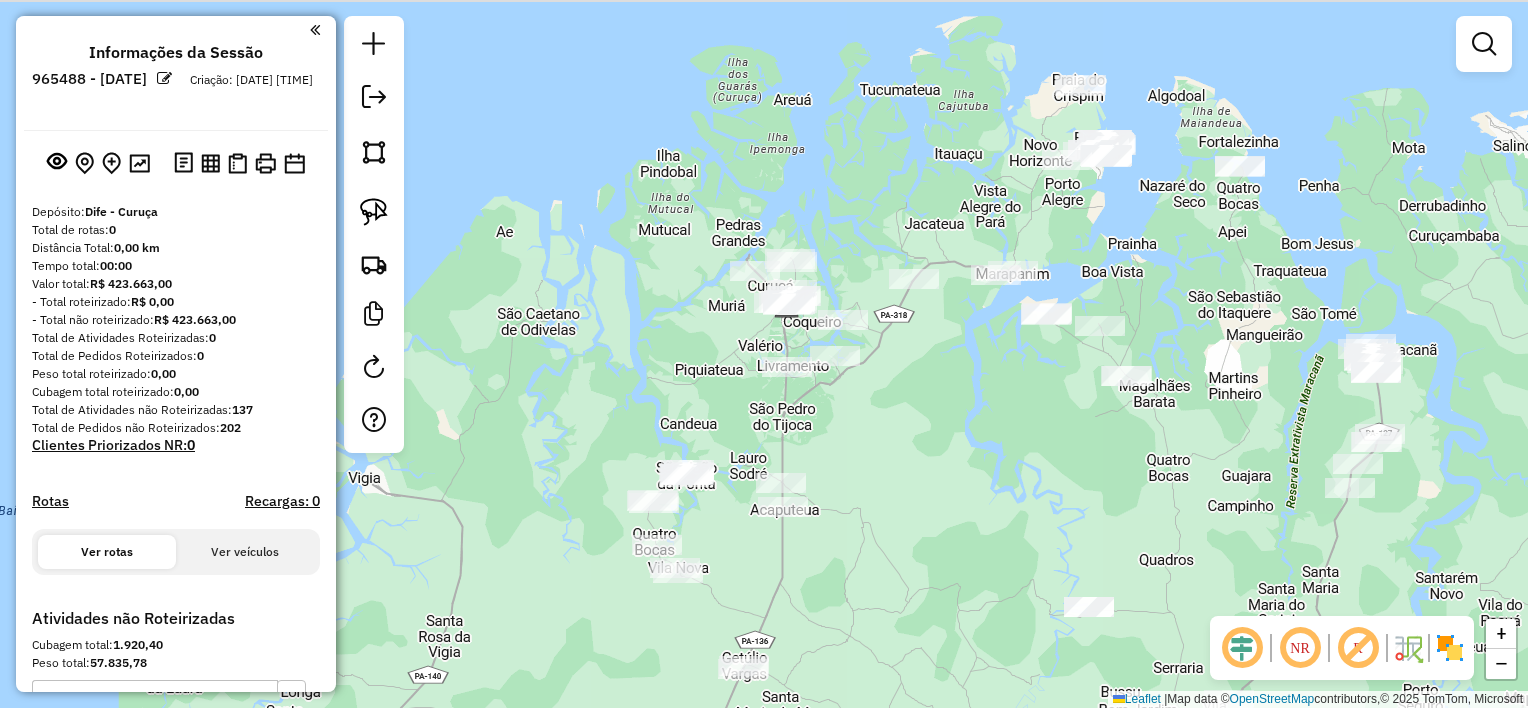 drag, startPoint x: 811, startPoint y: 197, endPoint x: 852, endPoint y: 247, distance: 64.66065 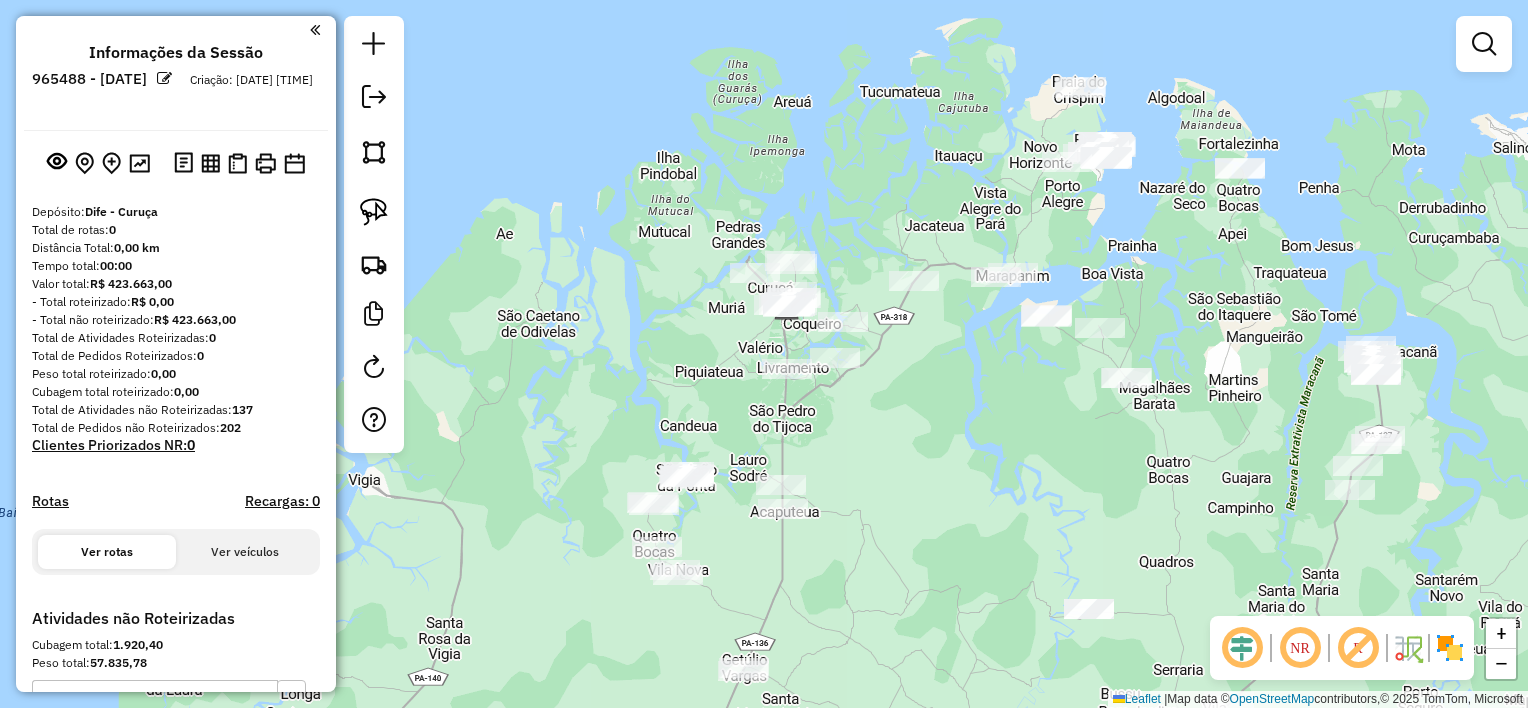 drag, startPoint x: 380, startPoint y: 209, endPoint x: 558, endPoint y: 234, distance: 179.74704 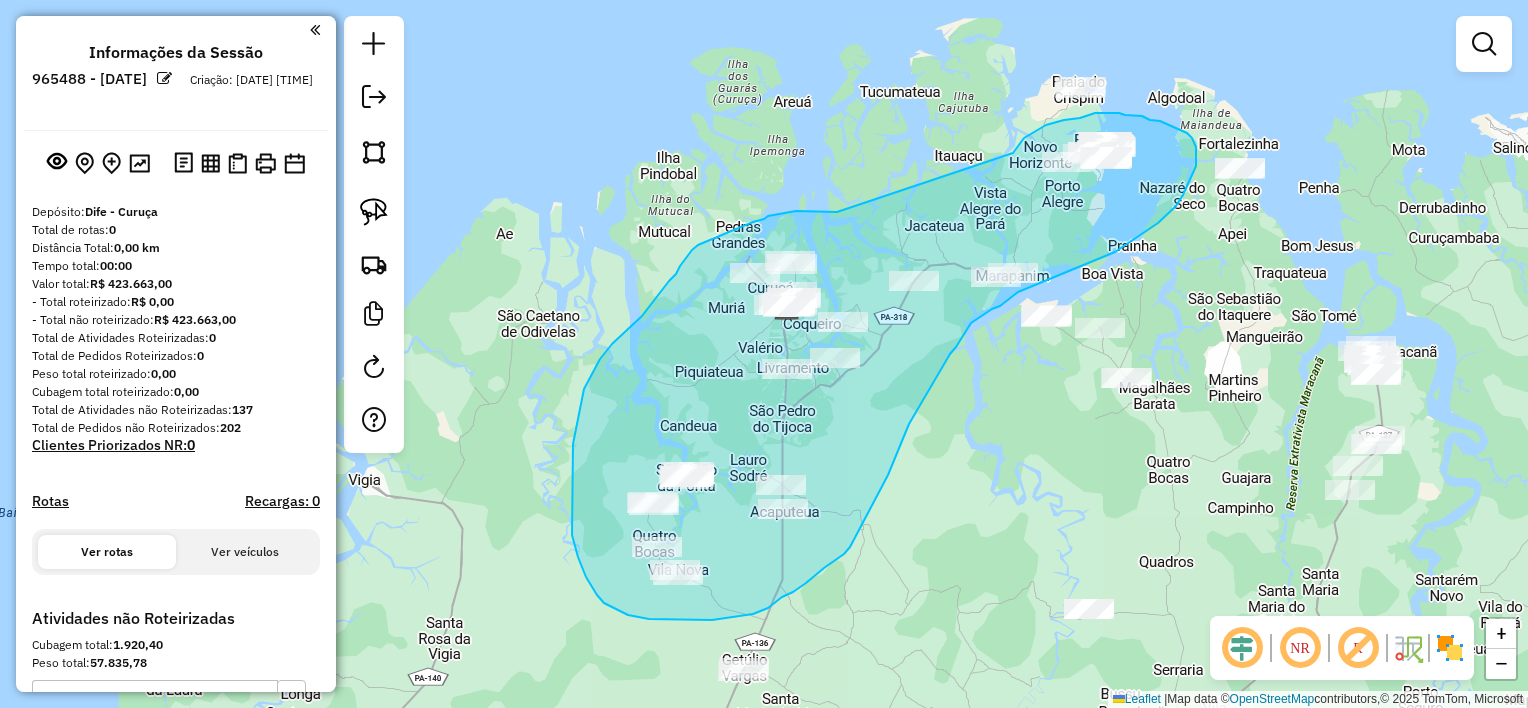drag, startPoint x: 832, startPoint y: 211, endPoint x: 1013, endPoint y: 153, distance: 190.06578 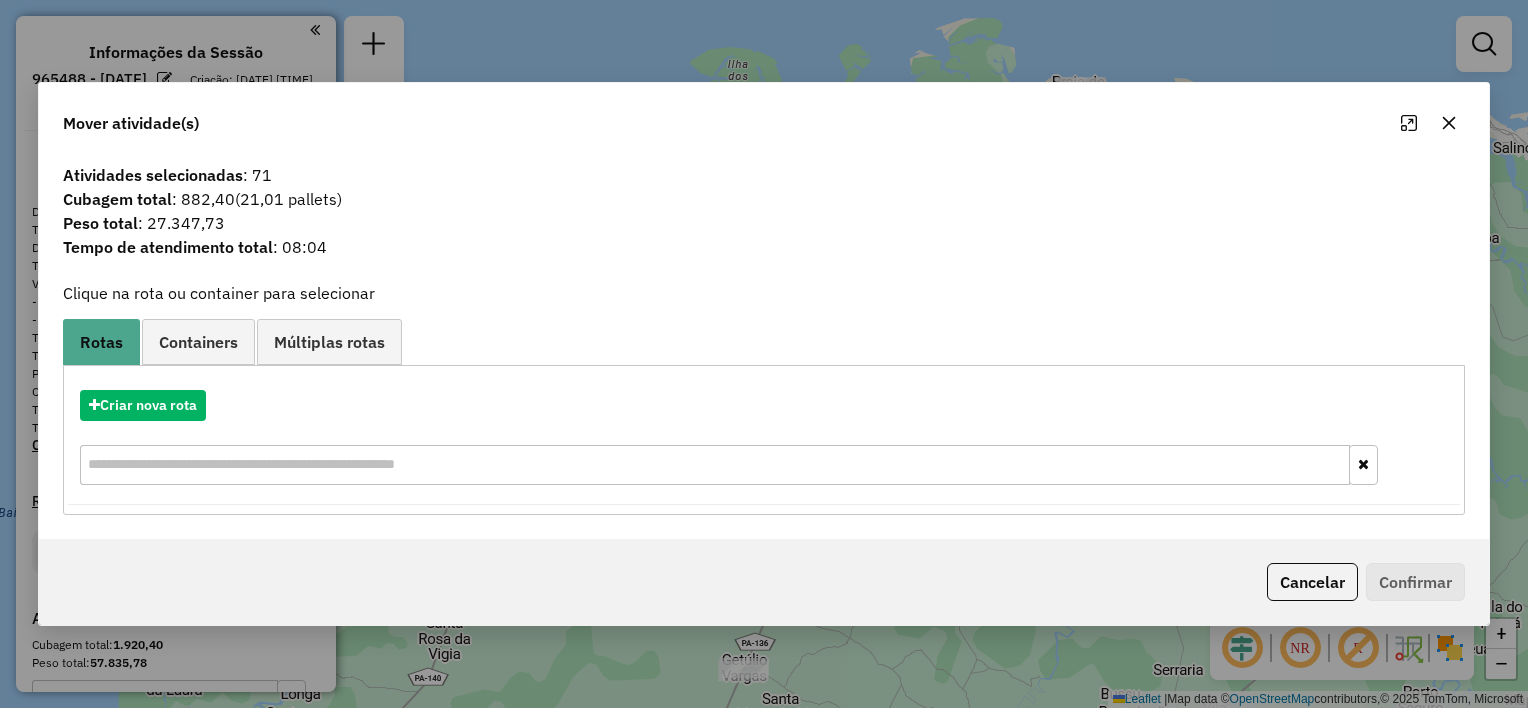 click 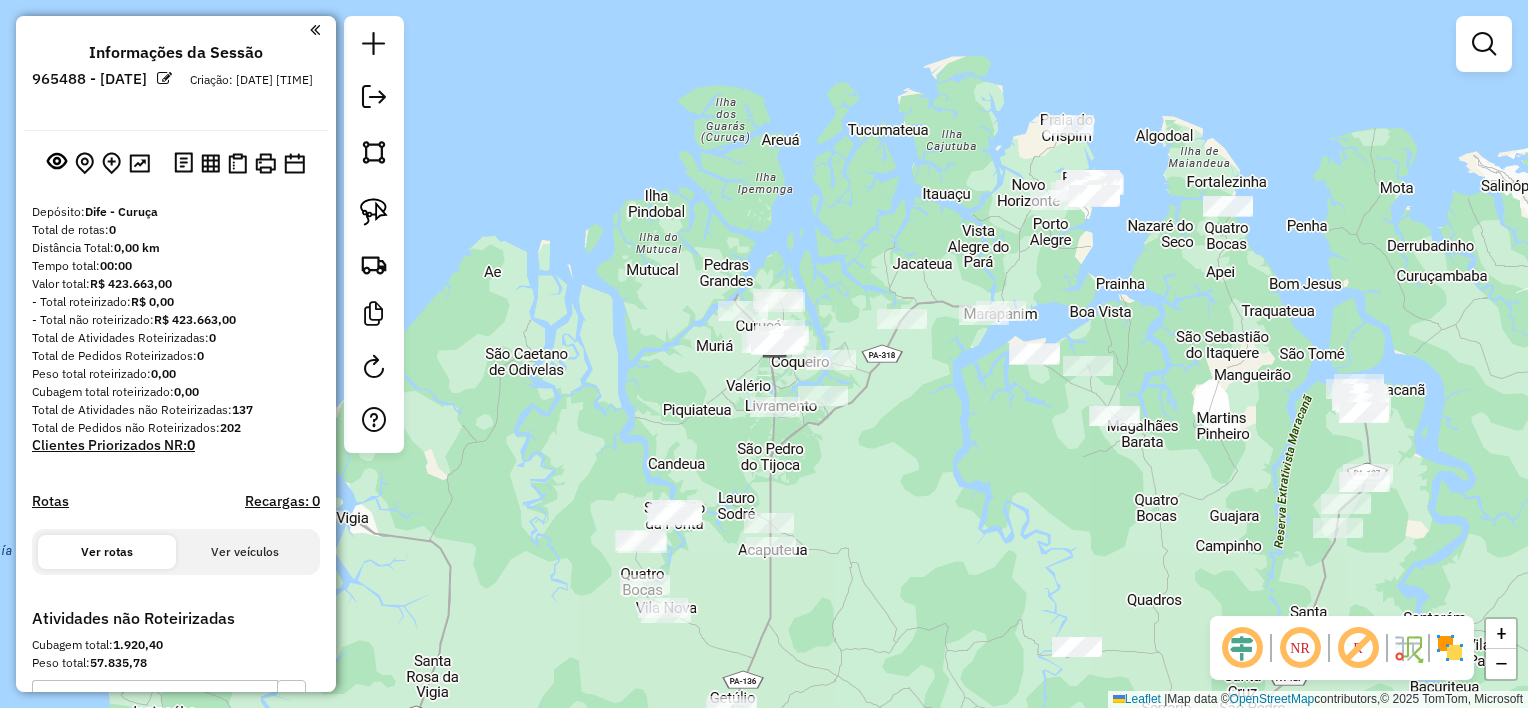 drag, startPoint x: 997, startPoint y: 335, endPoint x: 985, endPoint y: 374, distance: 40.804413 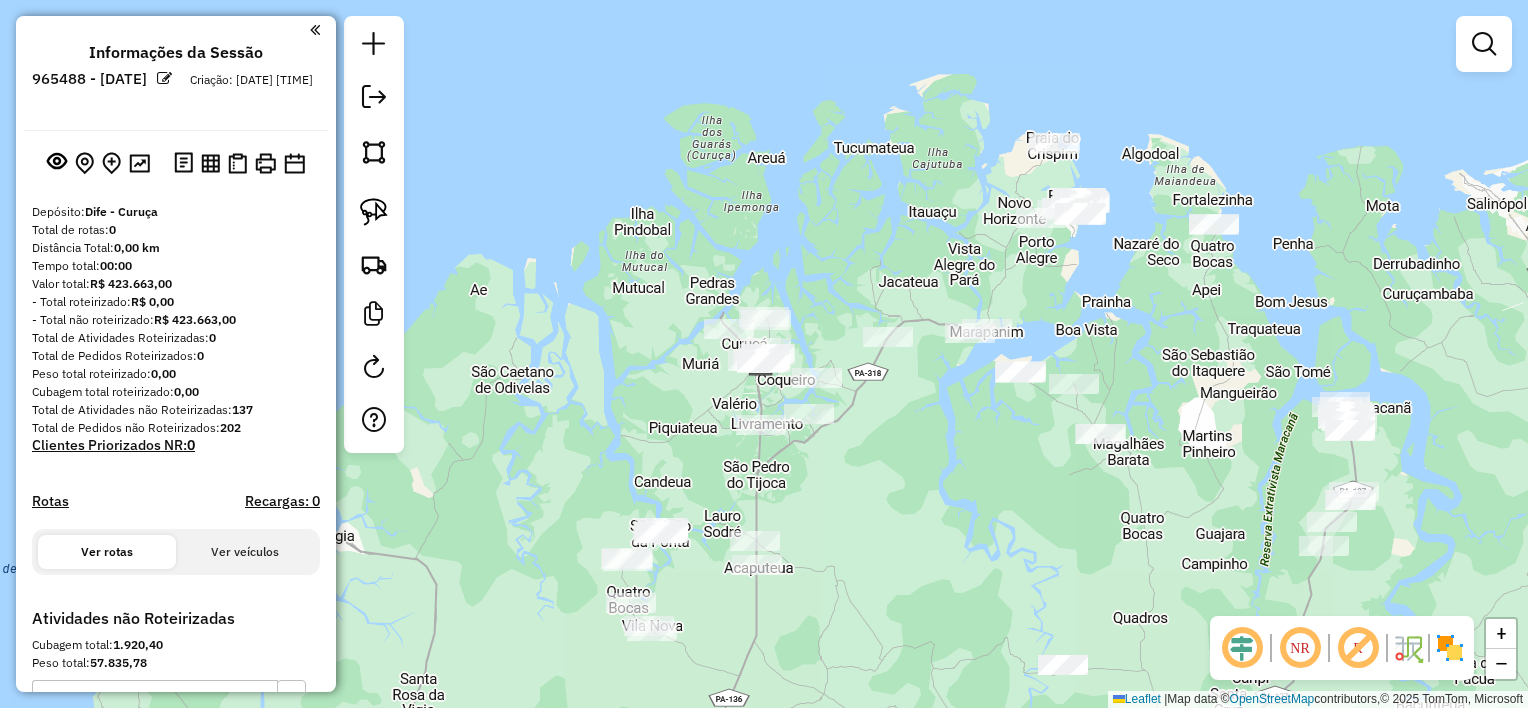 click on "Janela de atendimento Grade de atendimento Capacidade Transportadoras Veículos Cliente Pedidos  Rotas Selecione os dias de semana para filtrar as janelas de atendimento  Seg   Ter   Qua   Qui   Sex   Sáb   Dom  Informe o período da janela de atendimento: De: Até:  Filtrar exatamente a janela do cliente  Considerar janela de atendimento padrão  Selecione os dias de semana para filtrar as grades de atendimento  Seg   Ter   Qua   Qui   Sex   Sáb   Dom   Considerar clientes sem dia de atendimento cadastrado  Clientes fora do dia de atendimento selecionado Filtrar as atividades entre os valores definidos abaixo:  Peso mínimo:   Peso máximo:   Cubagem mínima:   Cubagem máxima:   De:   Até:  Filtrar as atividades entre o tempo de atendimento definido abaixo:  De:   Até:   Considerar capacidade total dos clientes não roteirizados Transportadora: Selecione um ou mais itens Tipo de veículo: Selecione um ou mais itens Veículo: Selecione um ou mais itens Motorista: Selecione um ou mais itens Nome: Rótulo:" 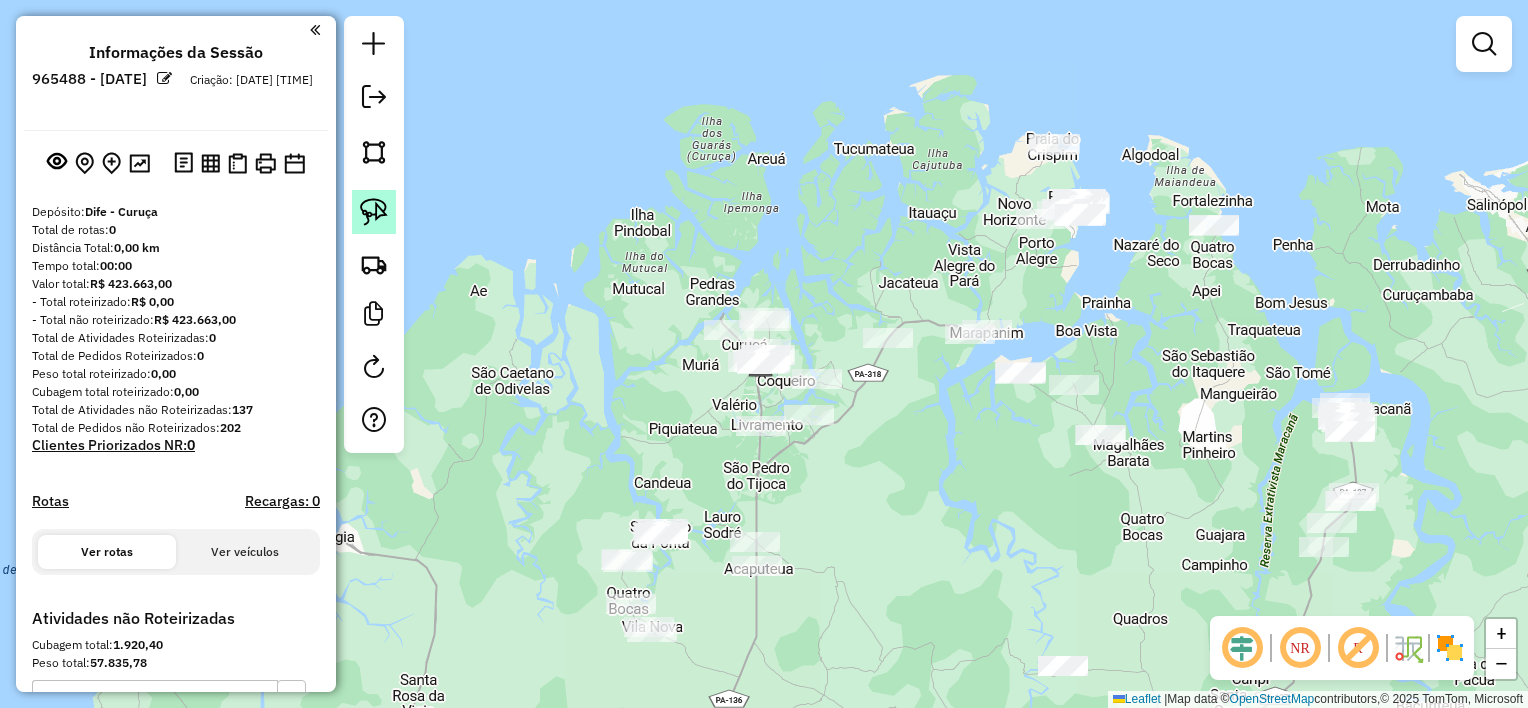 drag, startPoint x: 374, startPoint y: 213, endPoint x: 395, endPoint y: 215, distance: 21.095022 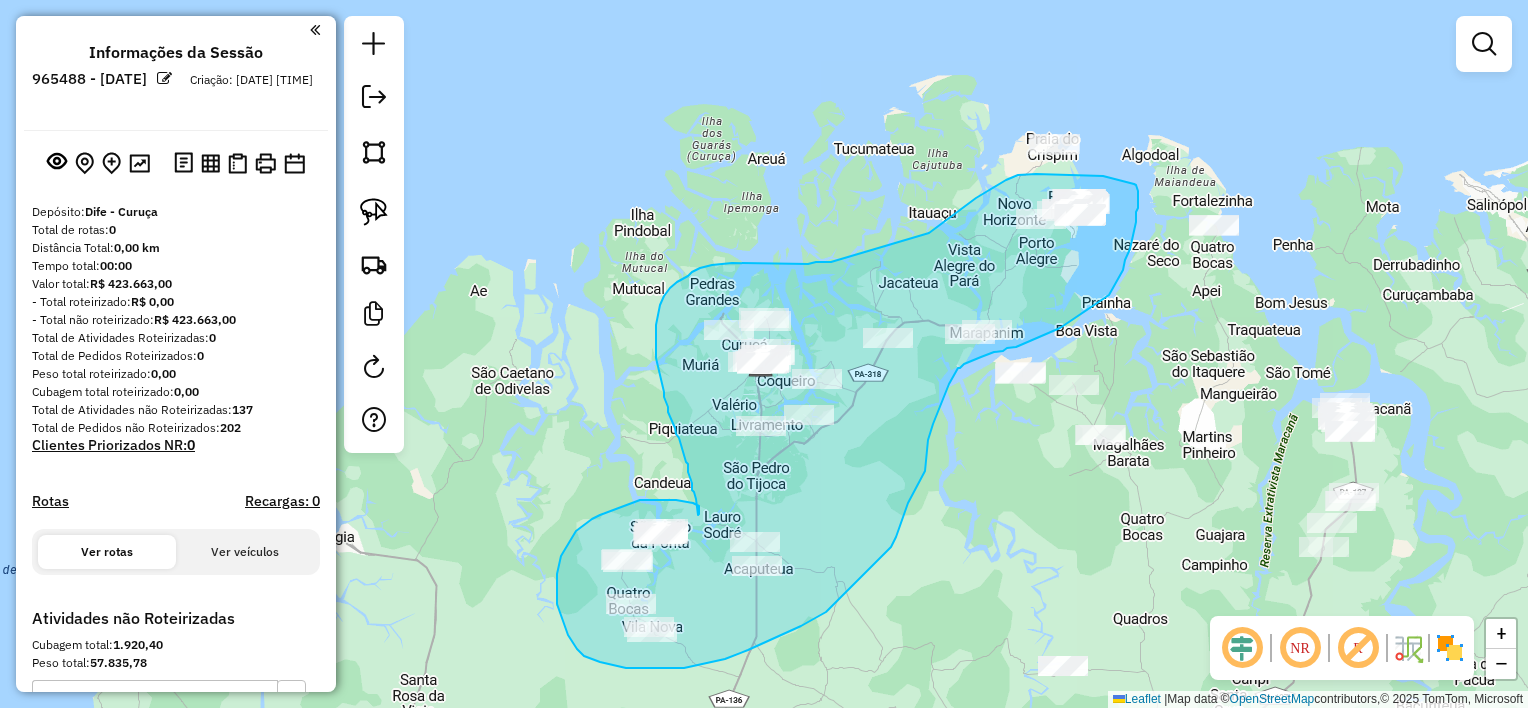 drag, startPoint x: 827, startPoint y: 262, endPoint x: 929, endPoint y: 234, distance: 105.773346 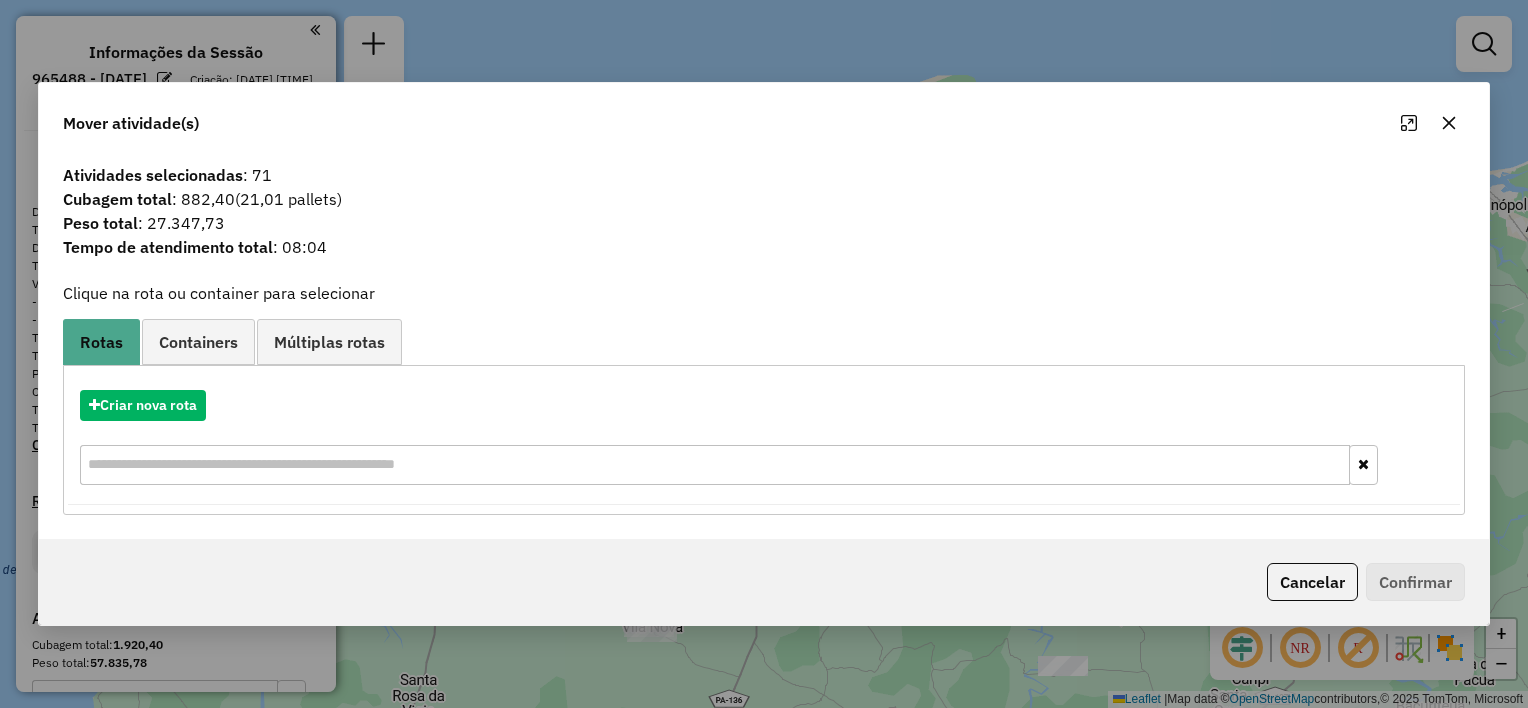 click 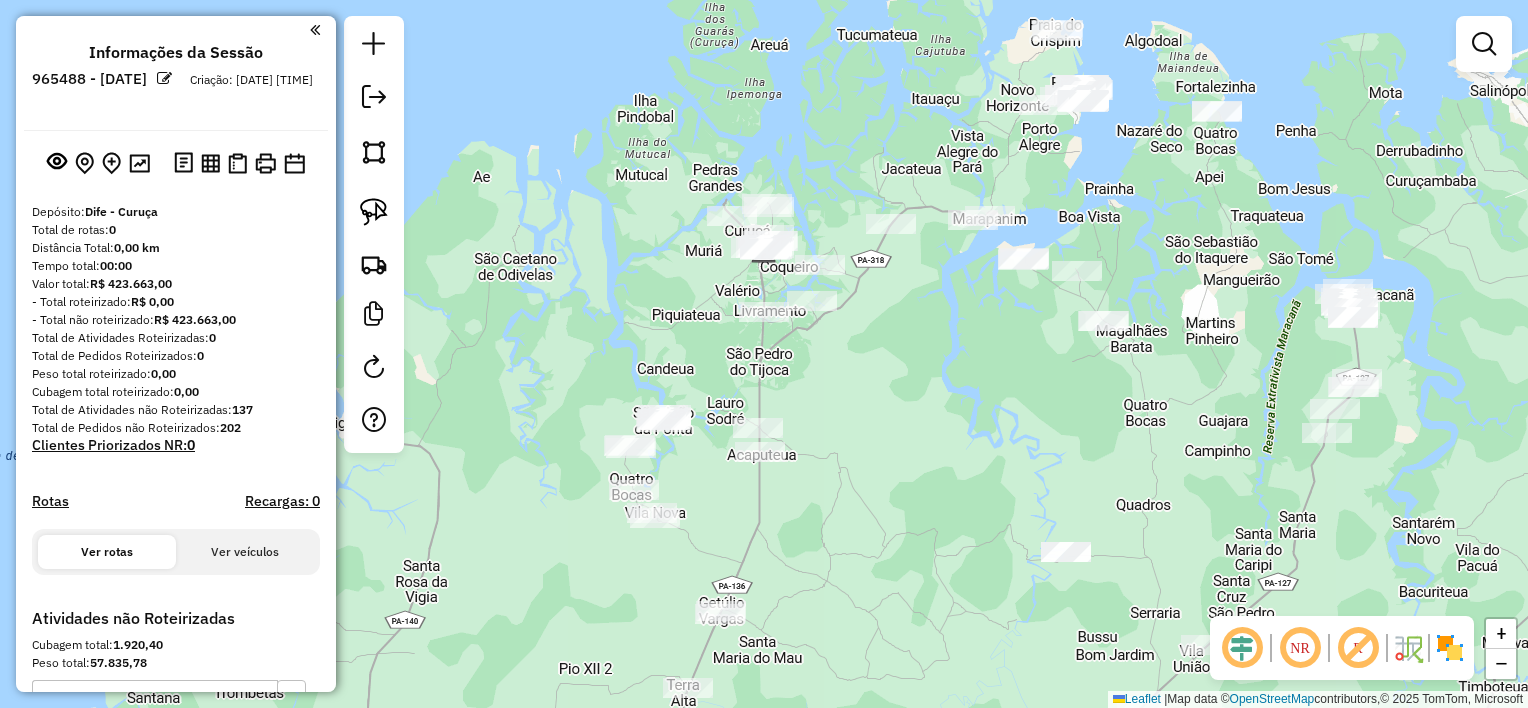 drag, startPoint x: 942, startPoint y: 497, endPoint x: 943, endPoint y: 372, distance: 125.004 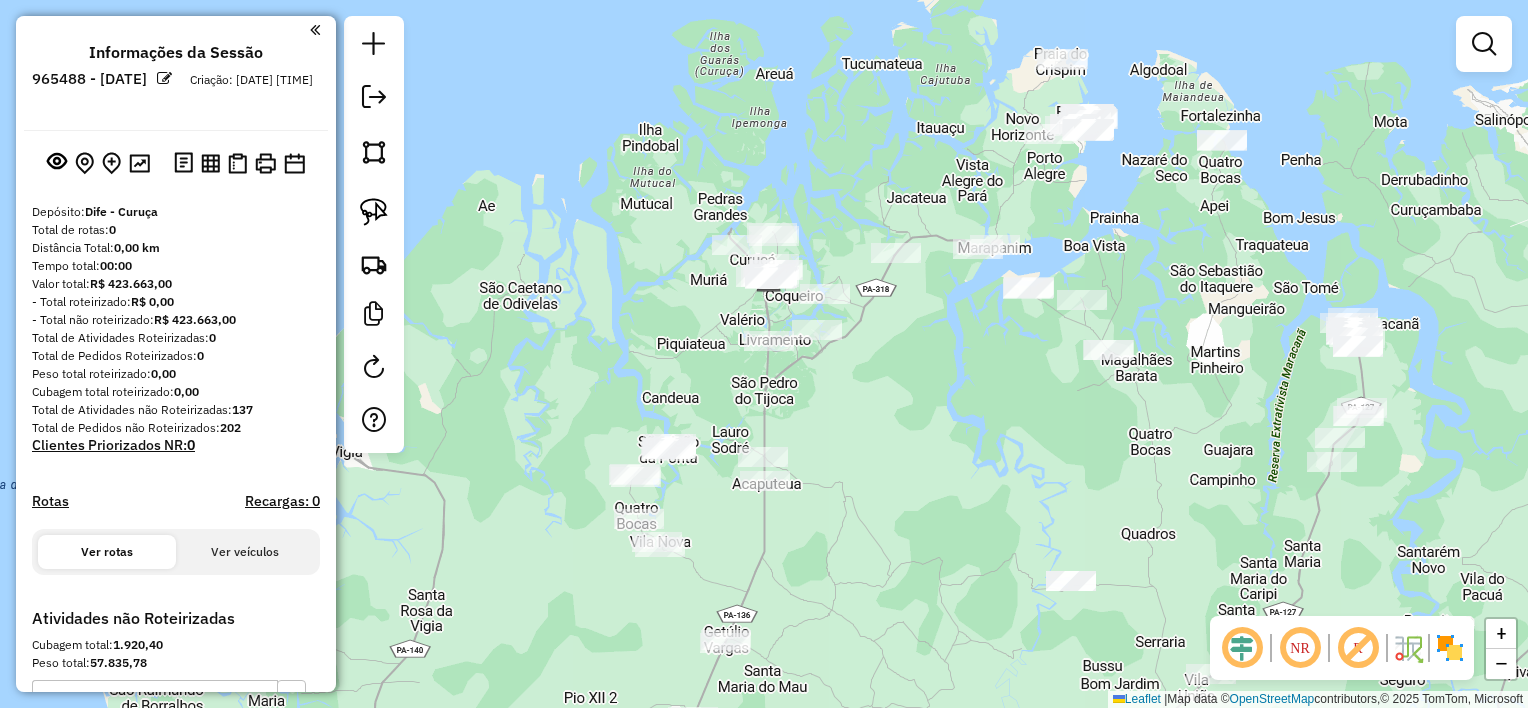 drag, startPoint x: 942, startPoint y: 371, endPoint x: 944, endPoint y: 402, distance: 31.06445 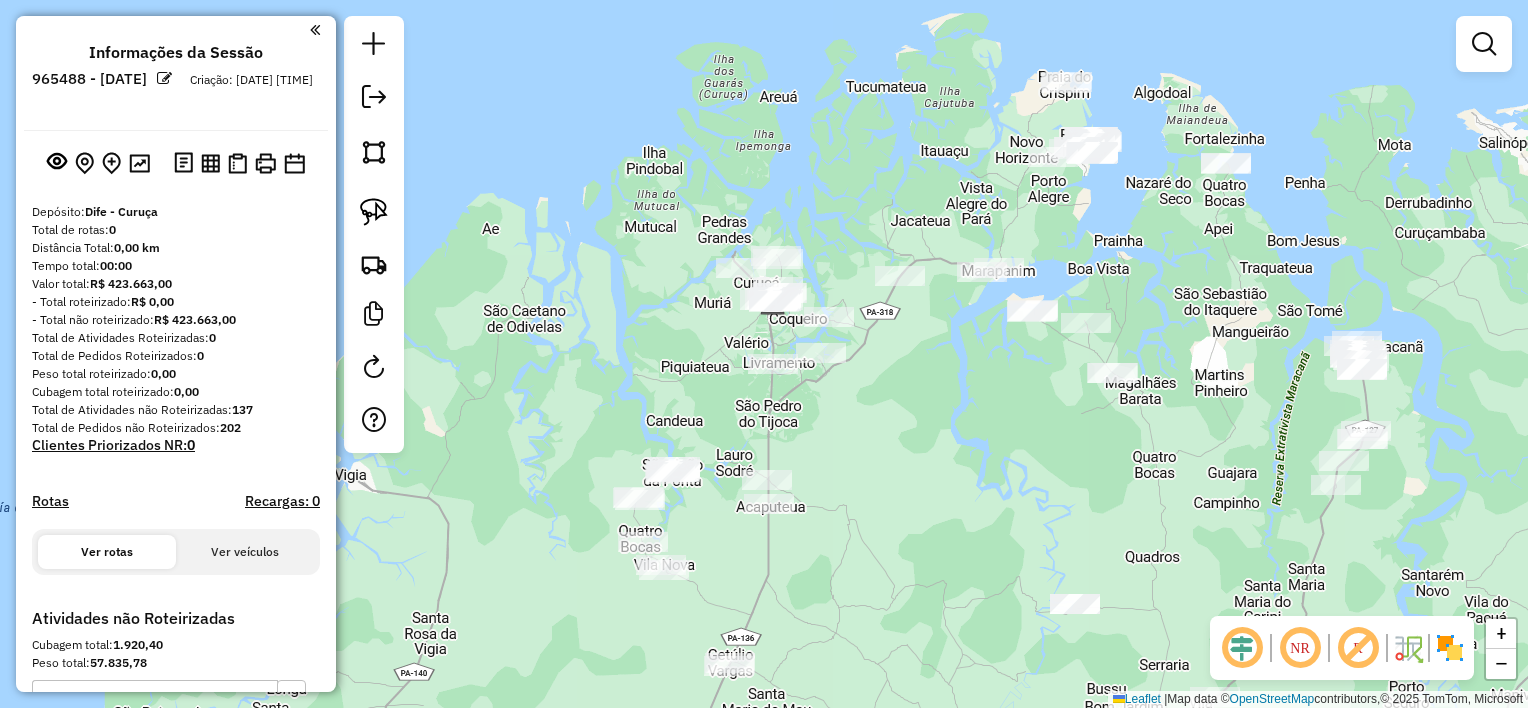 drag, startPoint x: 936, startPoint y: 393, endPoint x: 952, endPoint y: 396, distance: 16.27882 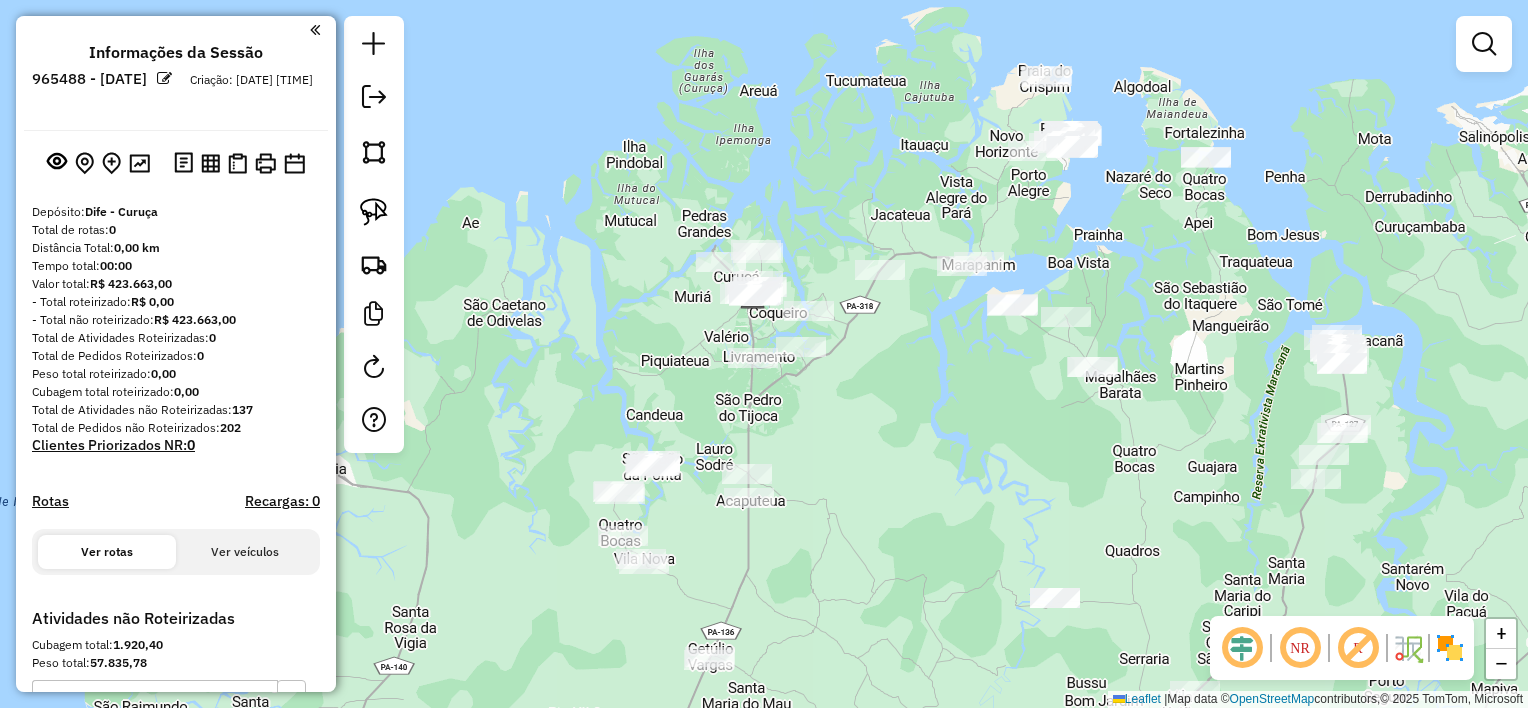 drag, startPoint x: 916, startPoint y: 384, endPoint x: 909, endPoint y: 366, distance: 19.313208 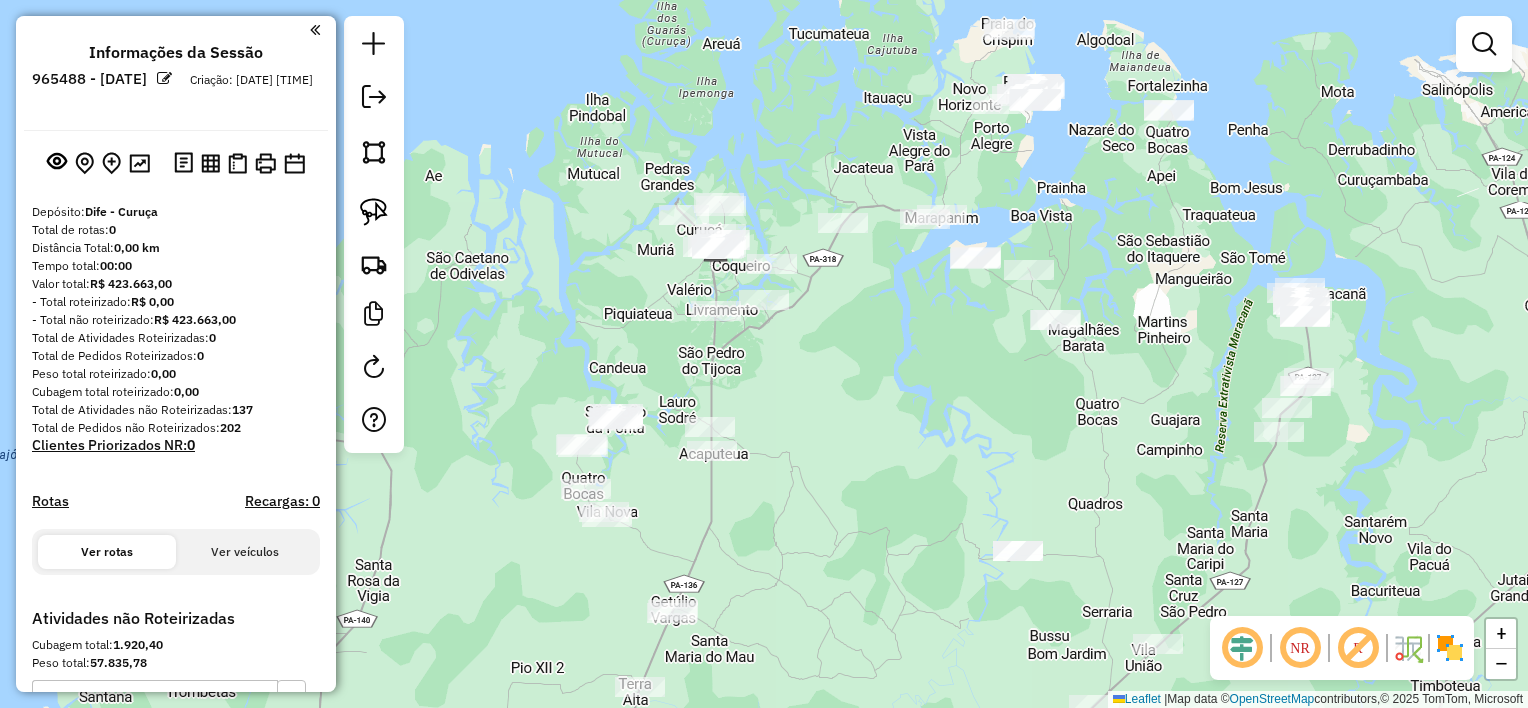drag, startPoint x: 943, startPoint y: 410, endPoint x: 911, endPoint y: 360, distance: 59.36329 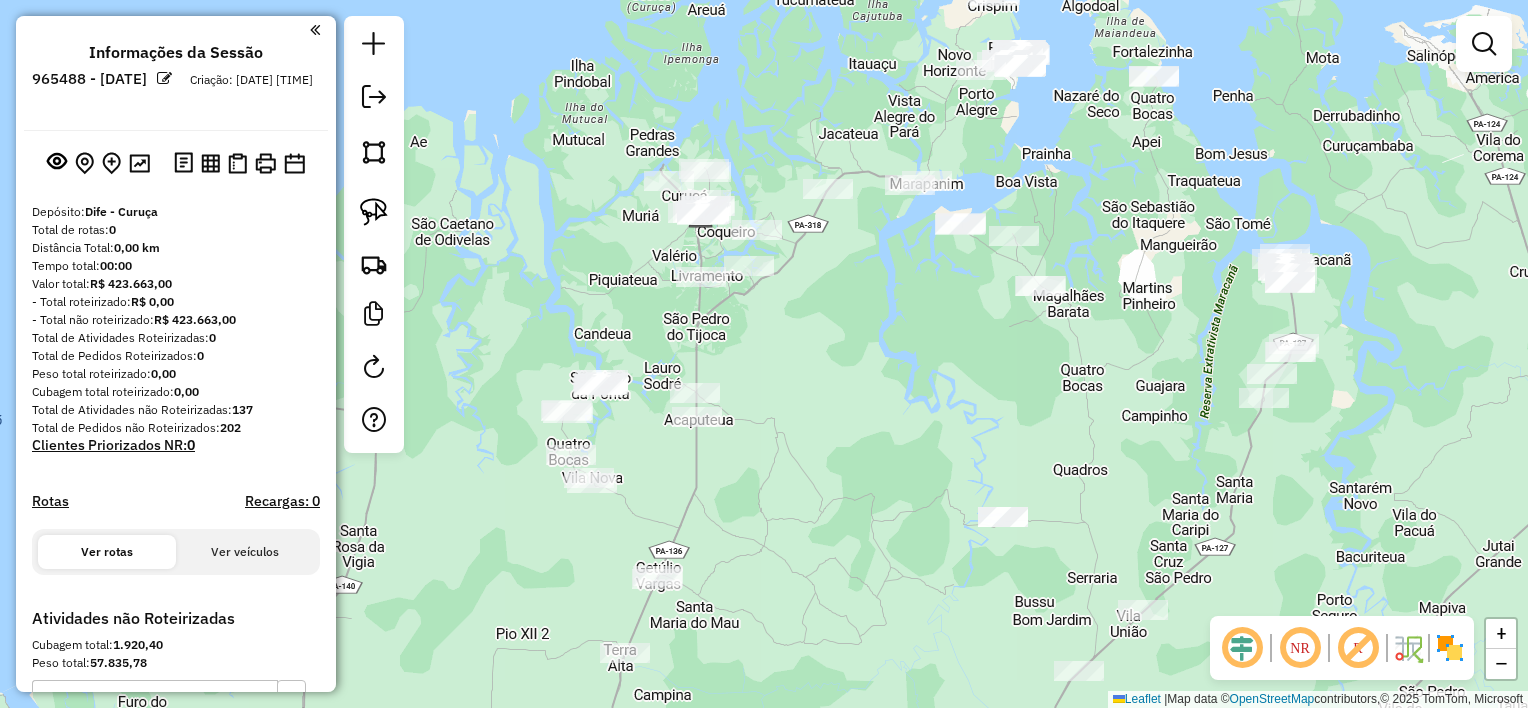 drag, startPoint x: 908, startPoint y: 333, endPoint x: 894, endPoint y: 348, distance: 20.518284 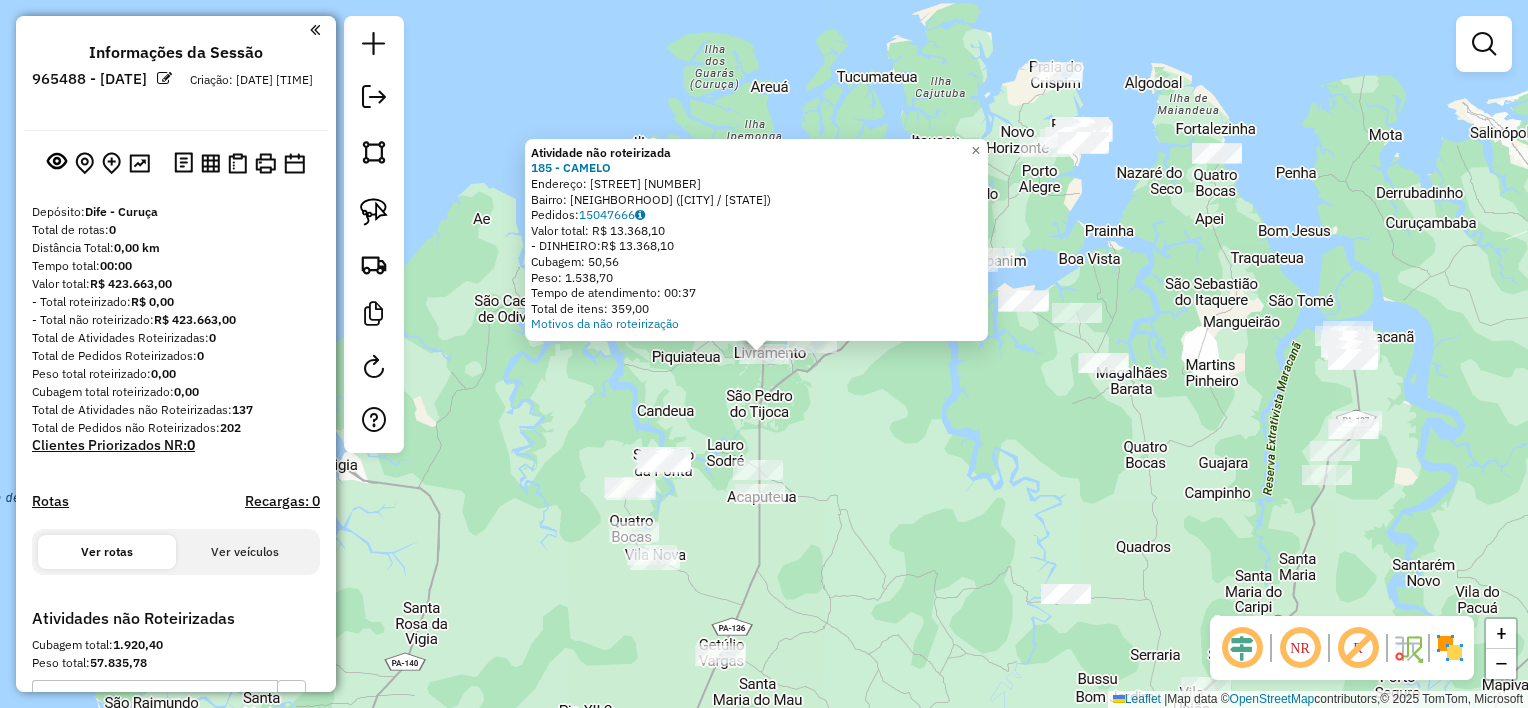 click on "Atividade não roteirizada 185 - CAMELO  Endereço:  ROD CASTANHAL CURUCA KM 58 10000   Bairro: Km 58 (CURUCA / PA)   Pedidos:  15047666   Valor total: R$ 13.368,10   - DINHEIRO:  R$ 13.368,10   Cubagem: 50,56   Peso: 1.538,70   Tempo de atendimento: 00:37   Total de itens: 359,00  Motivos da não roteirização × Janela de atendimento Grade de atendimento Capacidade Transportadoras Veículos Cliente Pedidos  Rotas Selecione os dias de semana para filtrar as janelas de atendimento  Seg   Ter   Qua   Qui   Sex   Sáb   Dom  Informe o período da janela de atendimento: De: Até:  Filtrar exatamente a janela do cliente  Considerar janela de atendimento padrão  Selecione os dias de semana para filtrar as grades de atendimento  Seg   Ter   Qua   Qui   Sex   Sáb   Dom   Considerar clientes sem dia de atendimento cadastrado  Clientes fora do dia de atendimento selecionado Filtrar as atividades entre os valores definidos abaixo:  Peso mínimo:   Peso máximo:   Cubagem mínima:   Cubagem máxima:   De:   Até:  +" 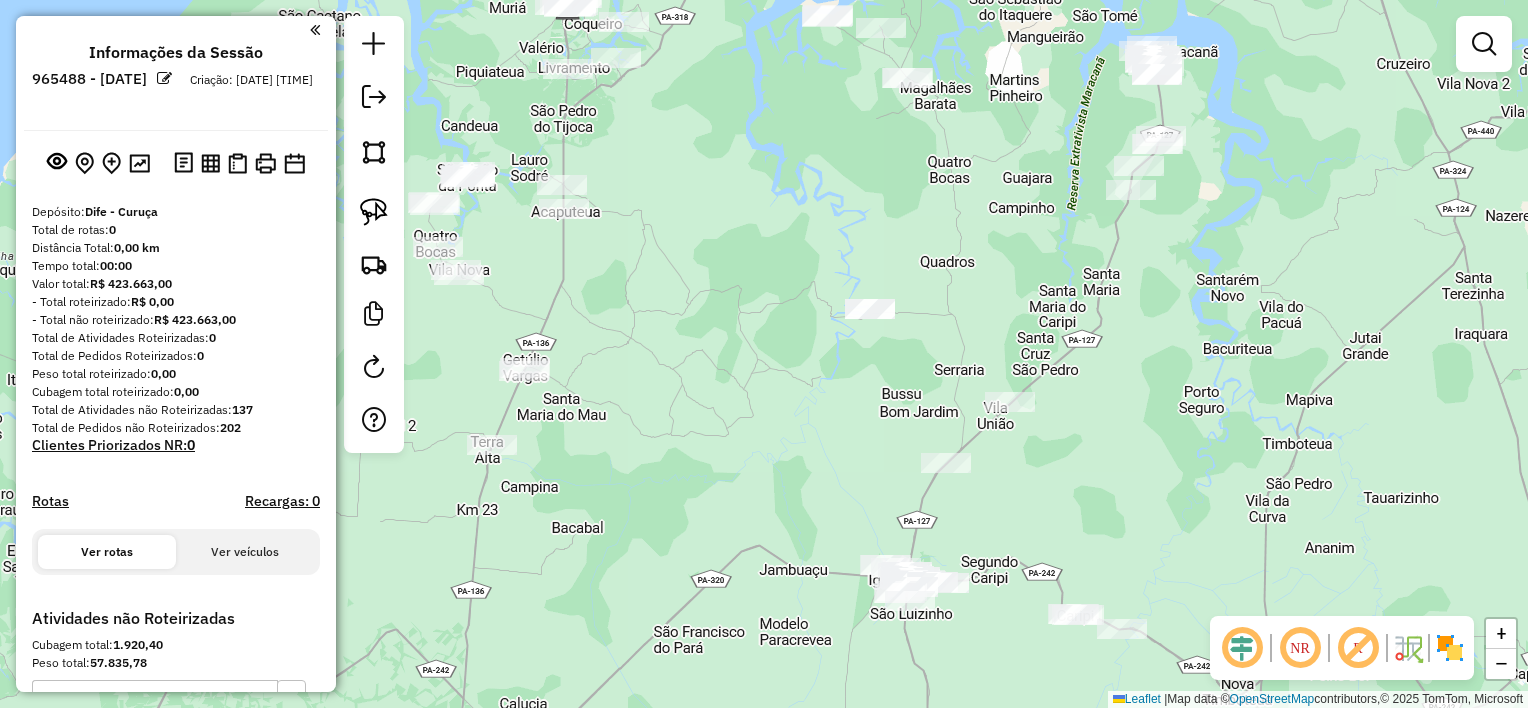drag, startPoint x: 816, startPoint y: 391, endPoint x: 620, endPoint y: 106, distance: 345.8916 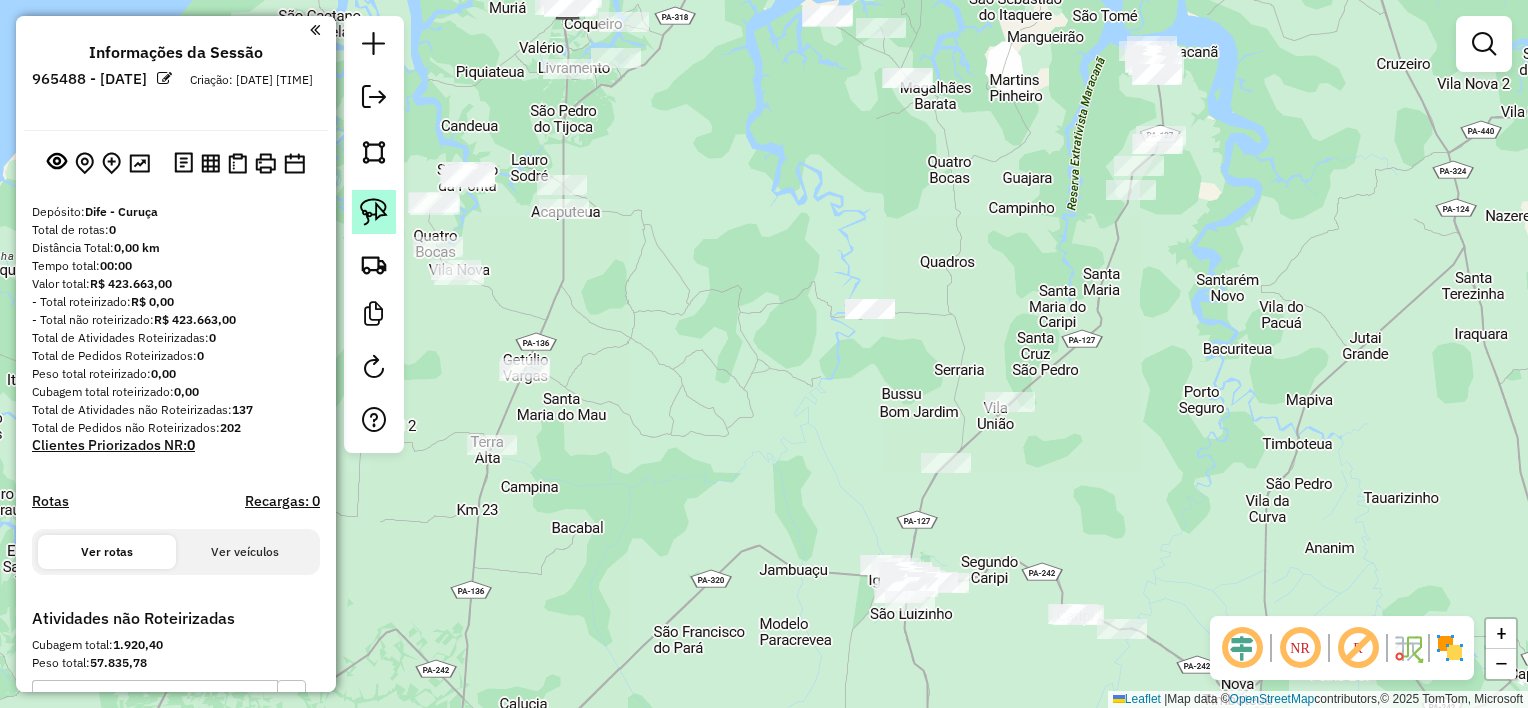 click 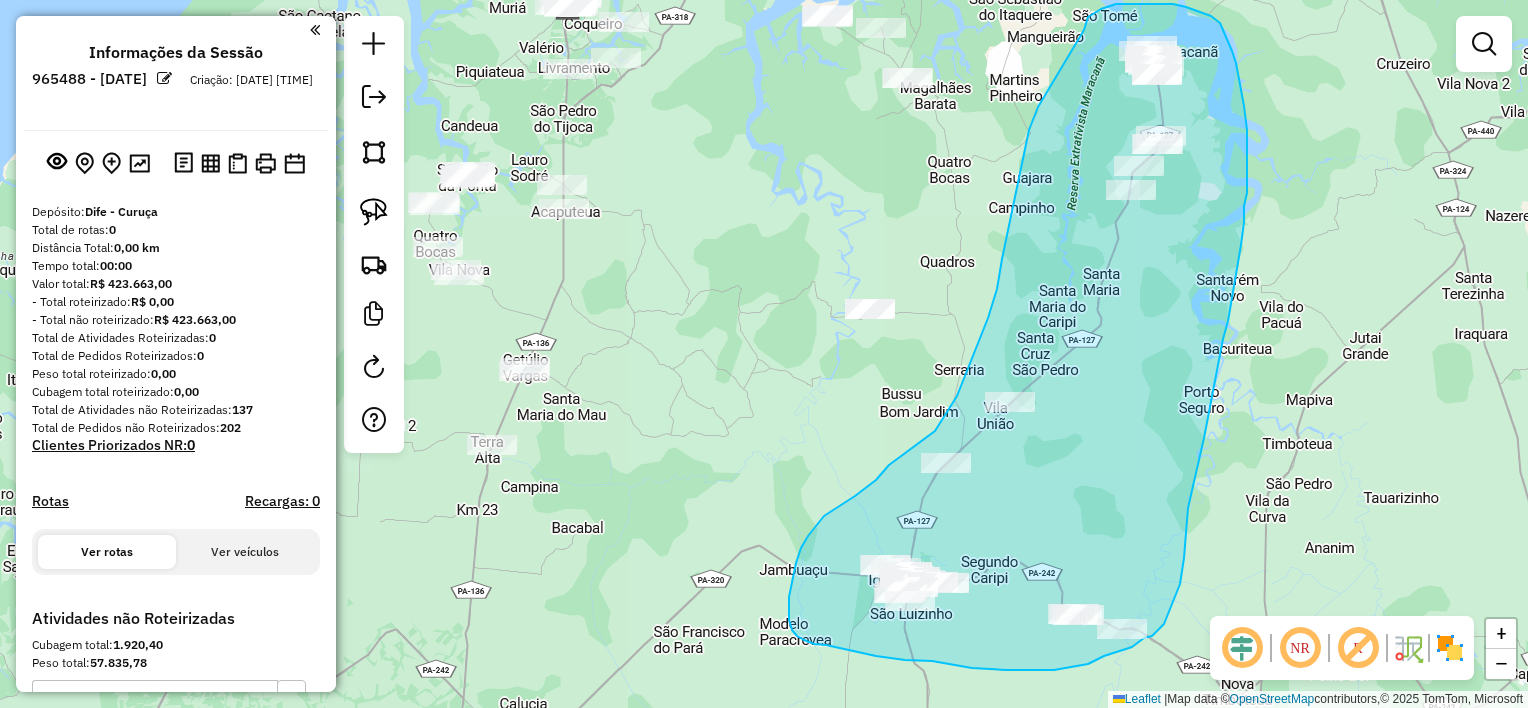 drag, startPoint x: 1035, startPoint y: 116, endPoint x: 1080, endPoint y: 45, distance: 84.0595 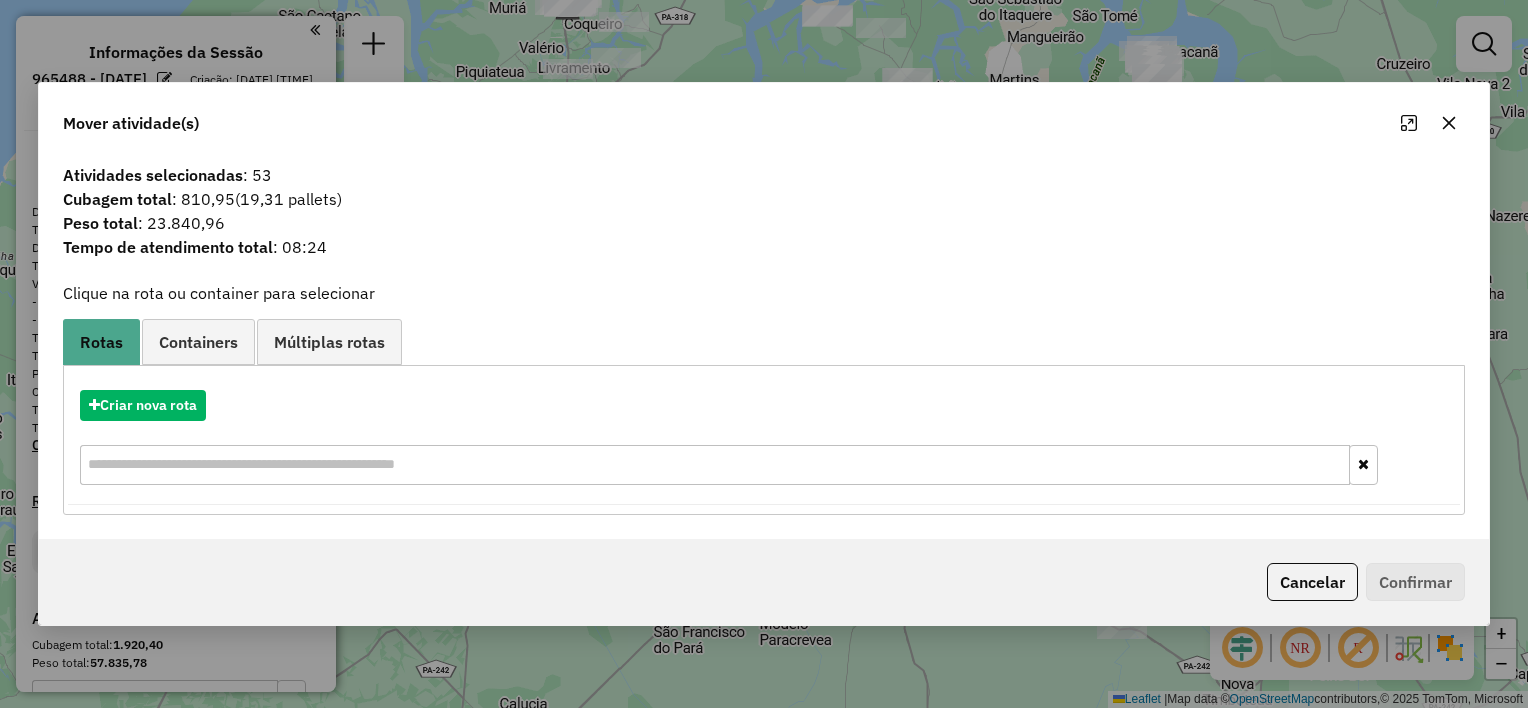 click 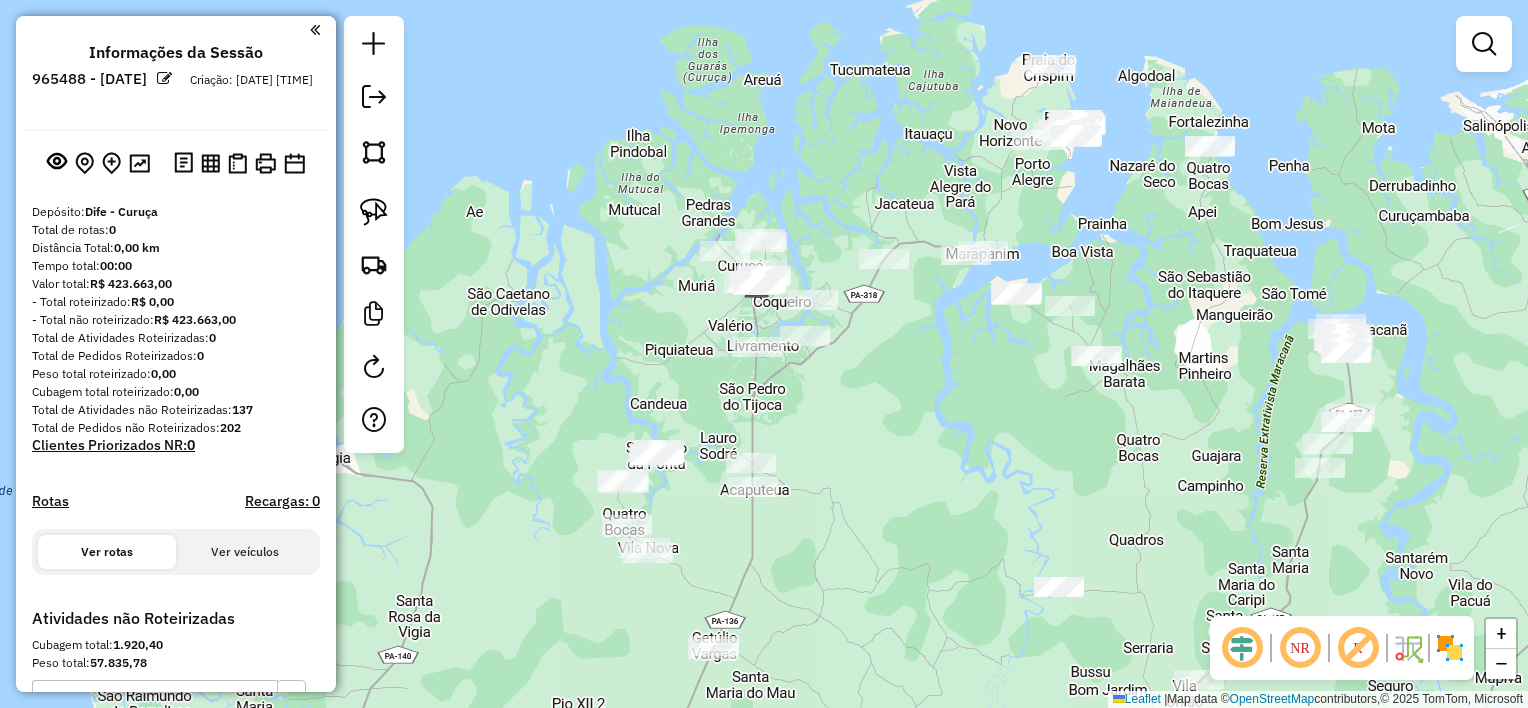 drag, startPoint x: 831, startPoint y: 272, endPoint x: 962, endPoint y: 471, distance: 238.24777 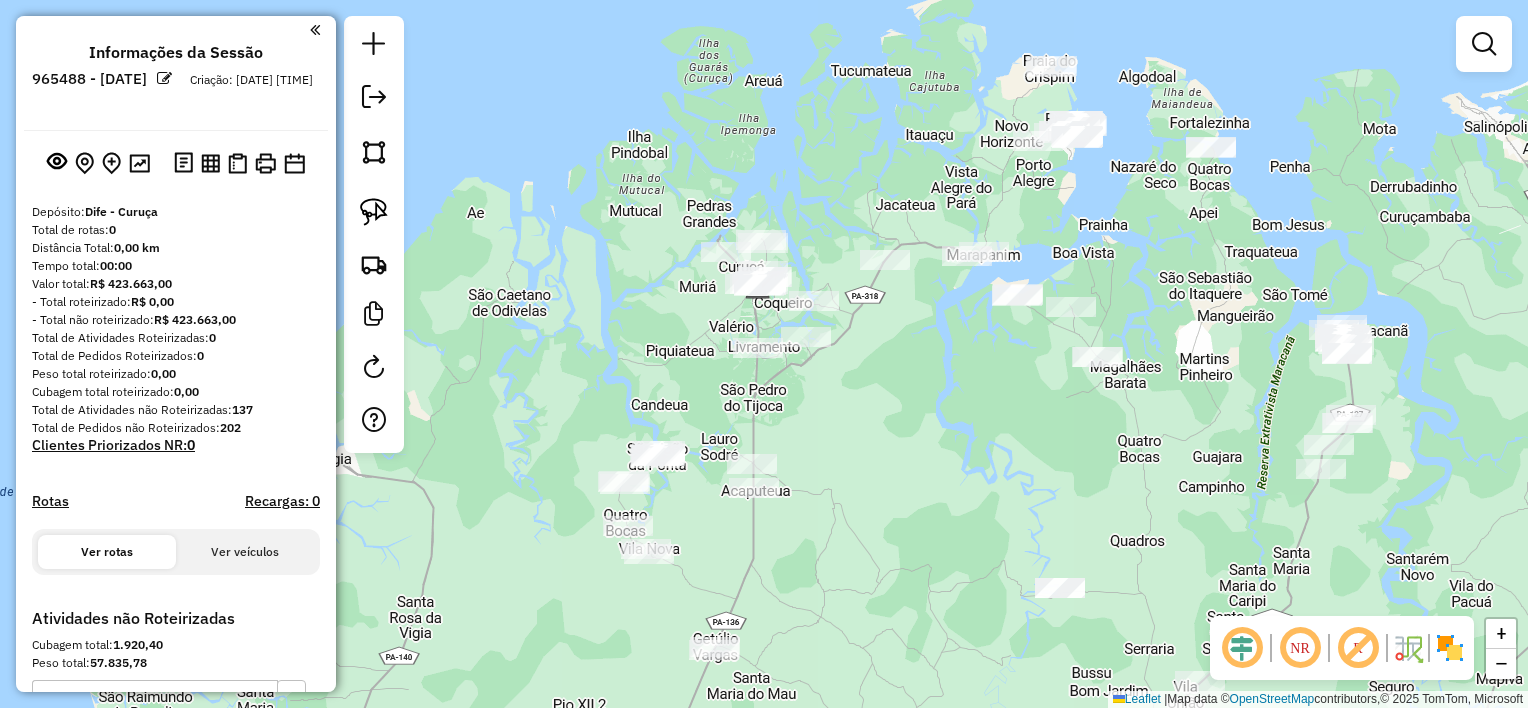 drag, startPoint x: 380, startPoint y: 217, endPoint x: 408, endPoint y: 220, distance: 28.160255 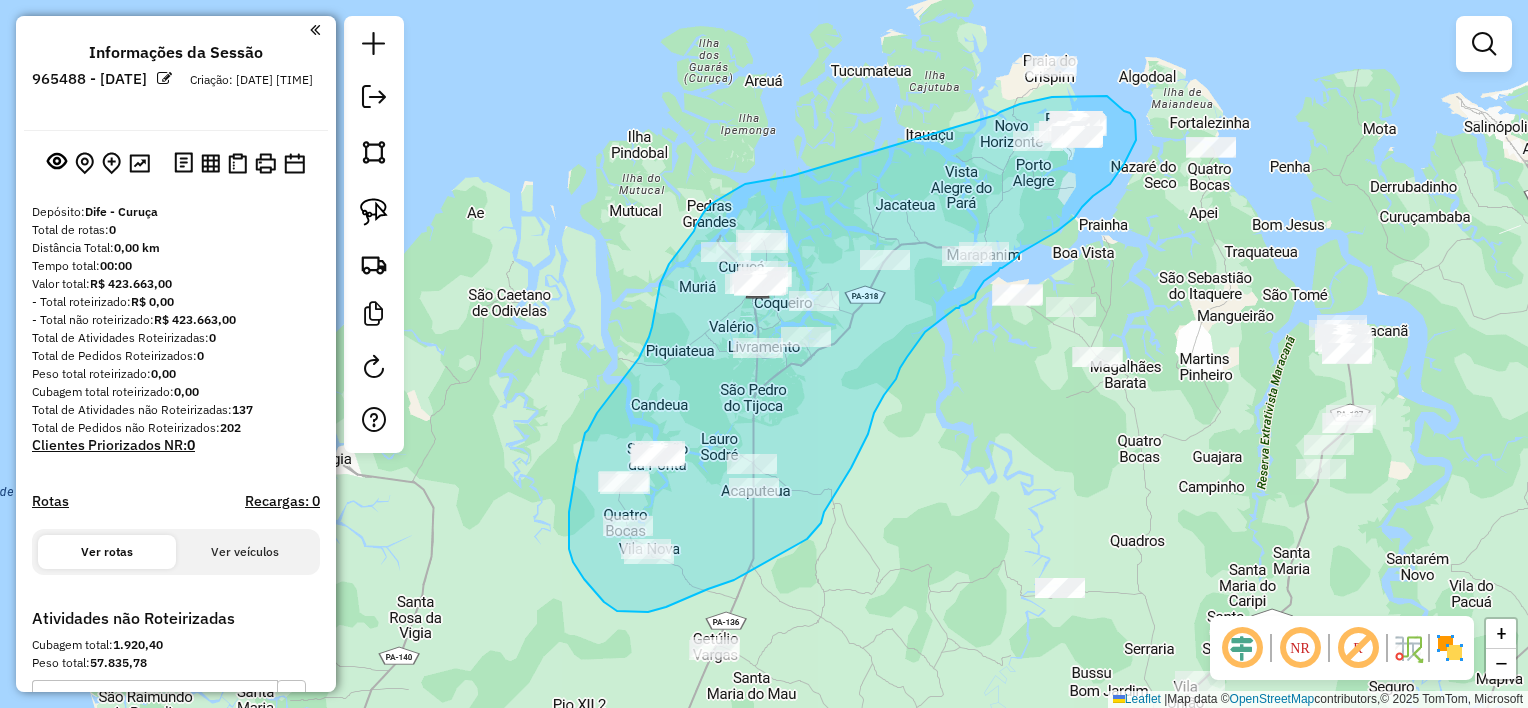 drag, startPoint x: 753, startPoint y: 183, endPoint x: 993, endPoint y: 128, distance: 246.22145 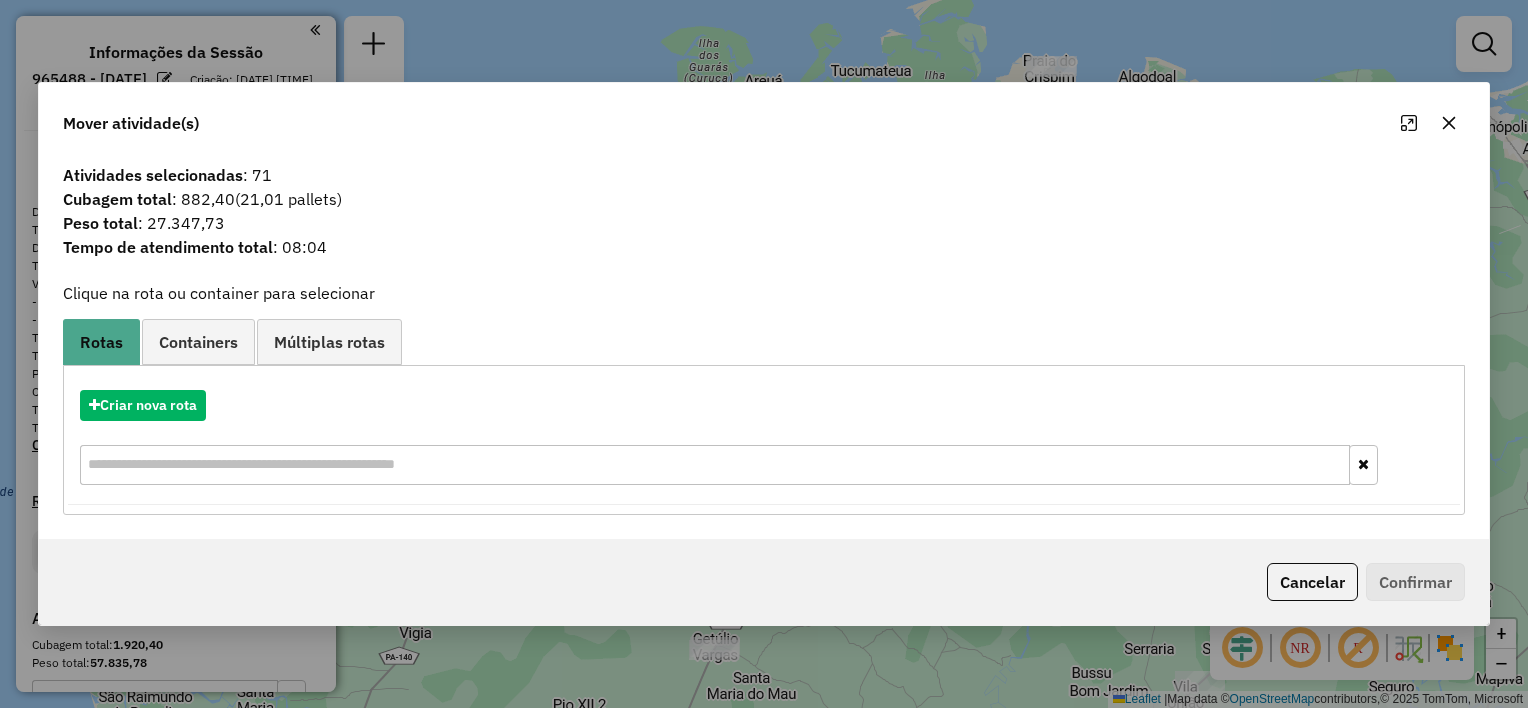 click 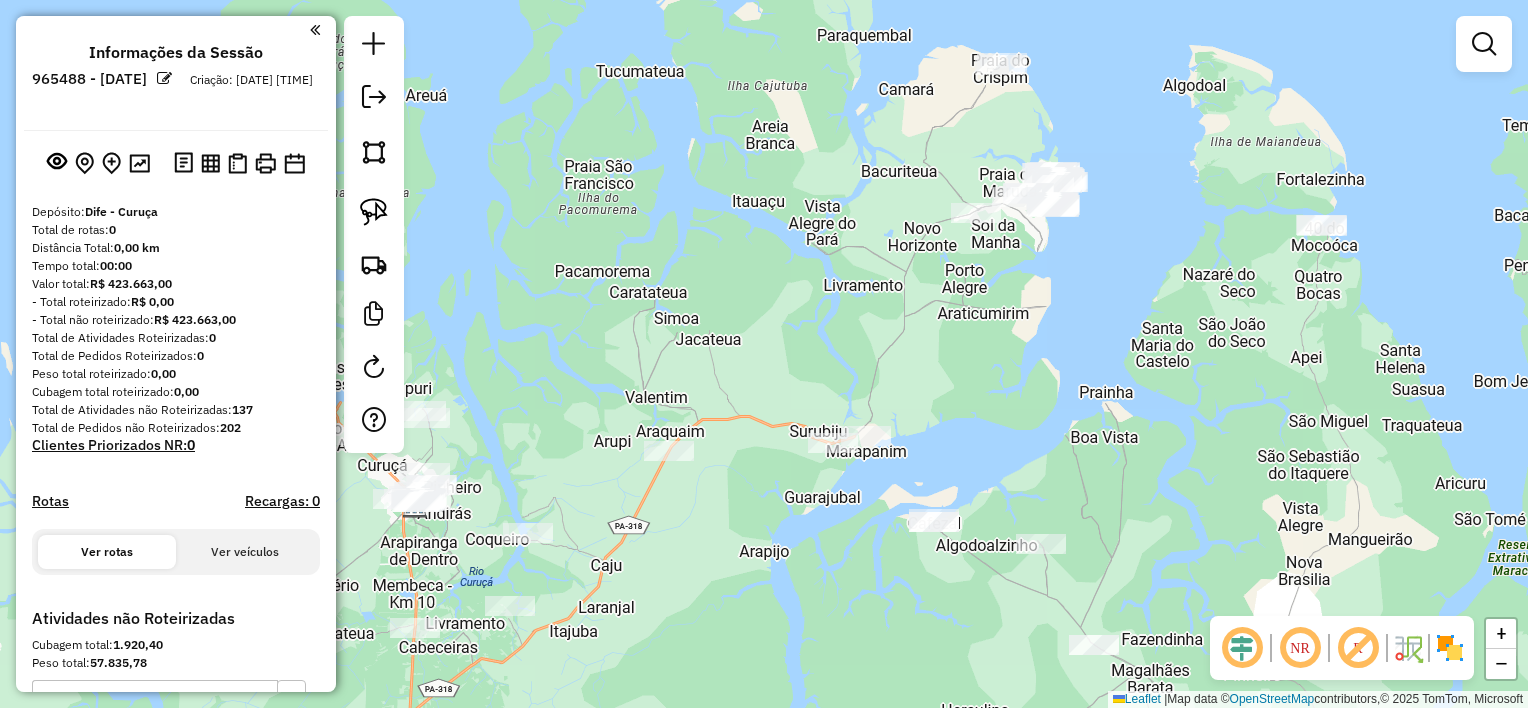 drag, startPoint x: 1023, startPoint y: 298, endPoint x: 758, endPoint y: 219, distance: 276.52487 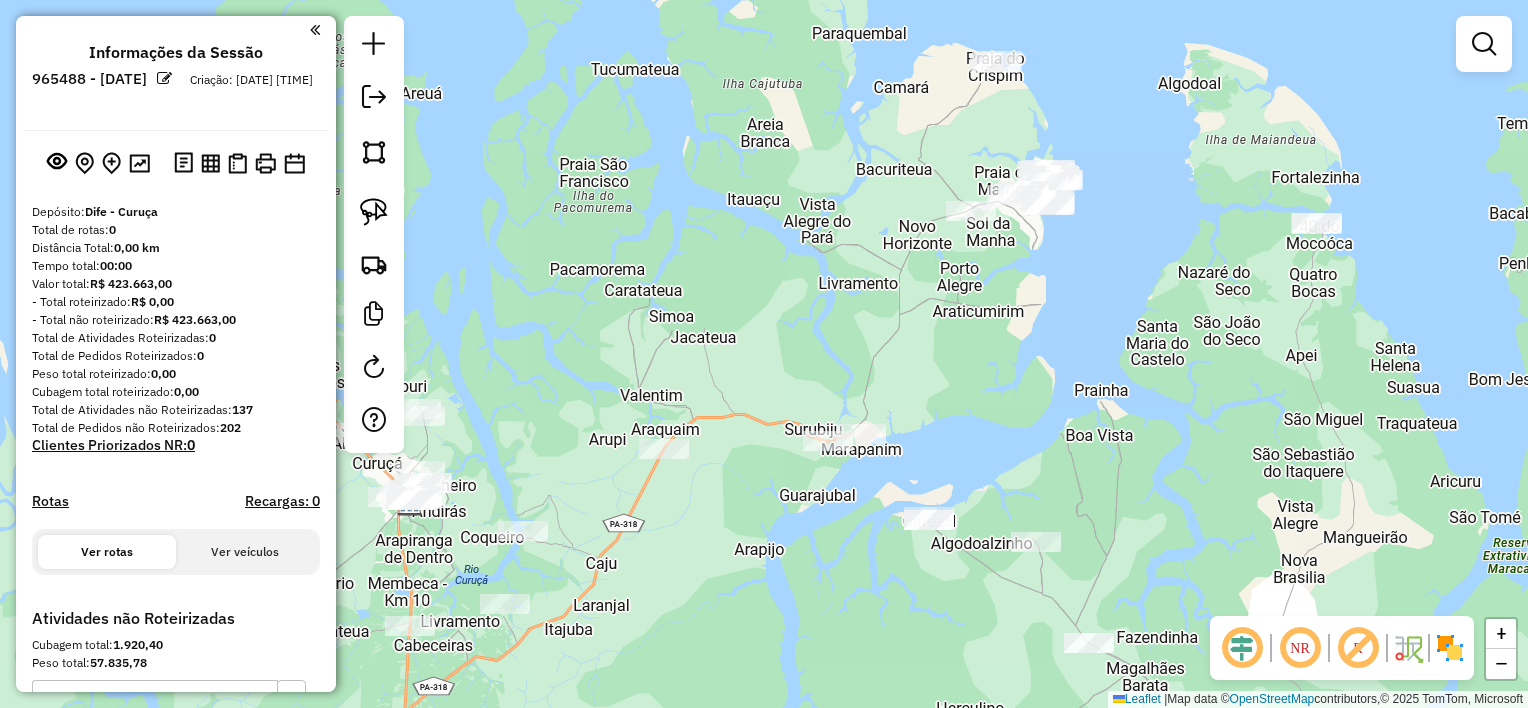click on "Janela de atendimento Grade de atendimento Capacidade Transportadoras Veículos Cliente Pedidos  Rotas Selecione os dias de semana para filtrar as janelas de atendimento  Seg   Ter   Qua   Qui   Sex   Sáb   Dom  Informe o período da janela de atendimento: De: Até:  Filtrar exatamente a janela do cliente  Considerar janela de atendimento padrão  Selecione os dias de semana para filtrar as grades de atendimento  Seg   Ter   Qua   Qui   Sex   Sáb   Dom   Considerar clientes sem dia de atendimento cadastrado  Clientes fora do dia de atendimento selecionado Filtrar as atividades entre os valores definidos abaixo:  Peso mínimo:   Peso máximo:   Cubagem mínima:   Cubagem máxima:   De:   Até:  Filtrar as atividades entre o tempo de atendimento definido abaixo:  De:   Até:   Considerar capacidade total dos clientes não roteirizados Transportadora: Selecione um ou mais itens Tipo de veículo: Selecione um ou mais itens Veículo: Selecione um ou mais itens Motorista: Selecione um ou mais itens Nome: Rótulo:" 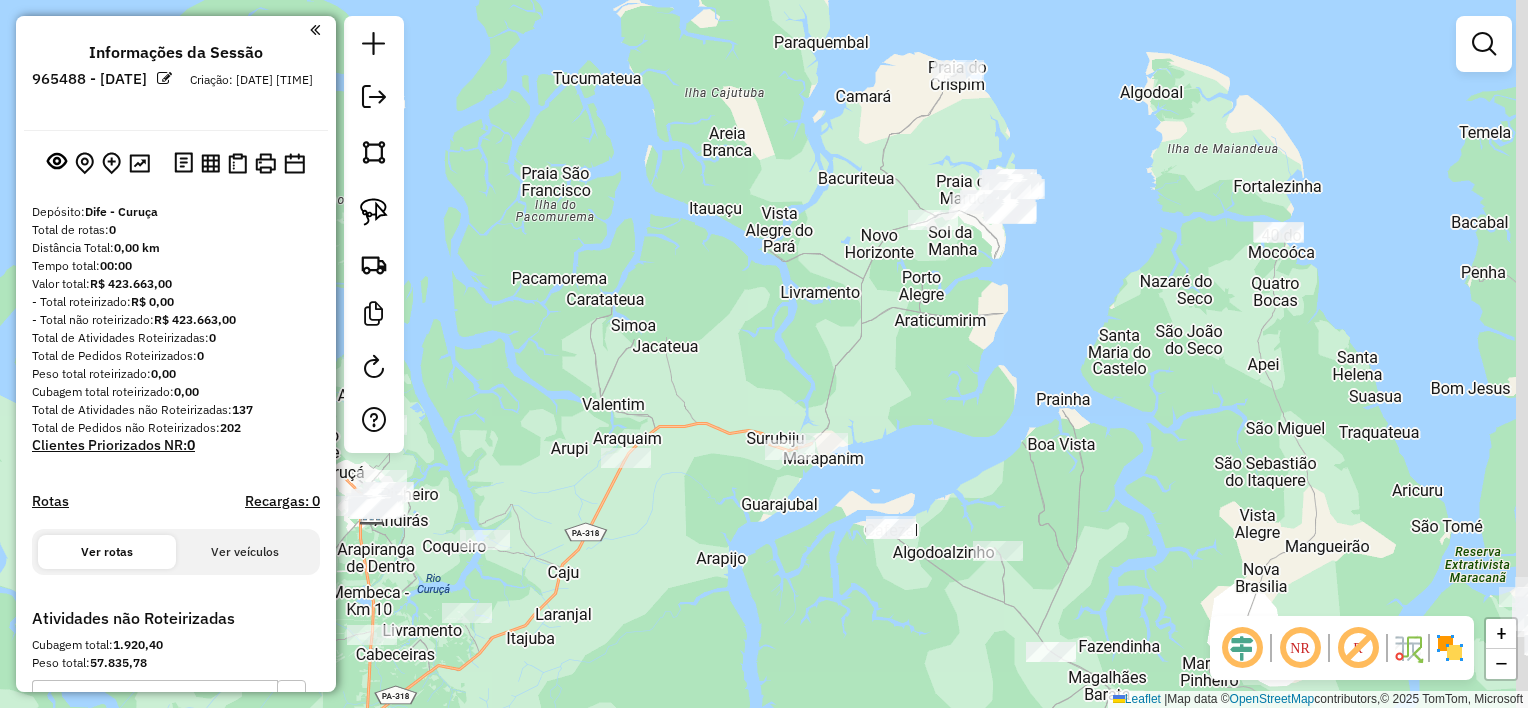 drag, startPoint x: 1082, startPoint y: 125, endPoint x: 1012, endPoint y: 133, distance: 70.45566 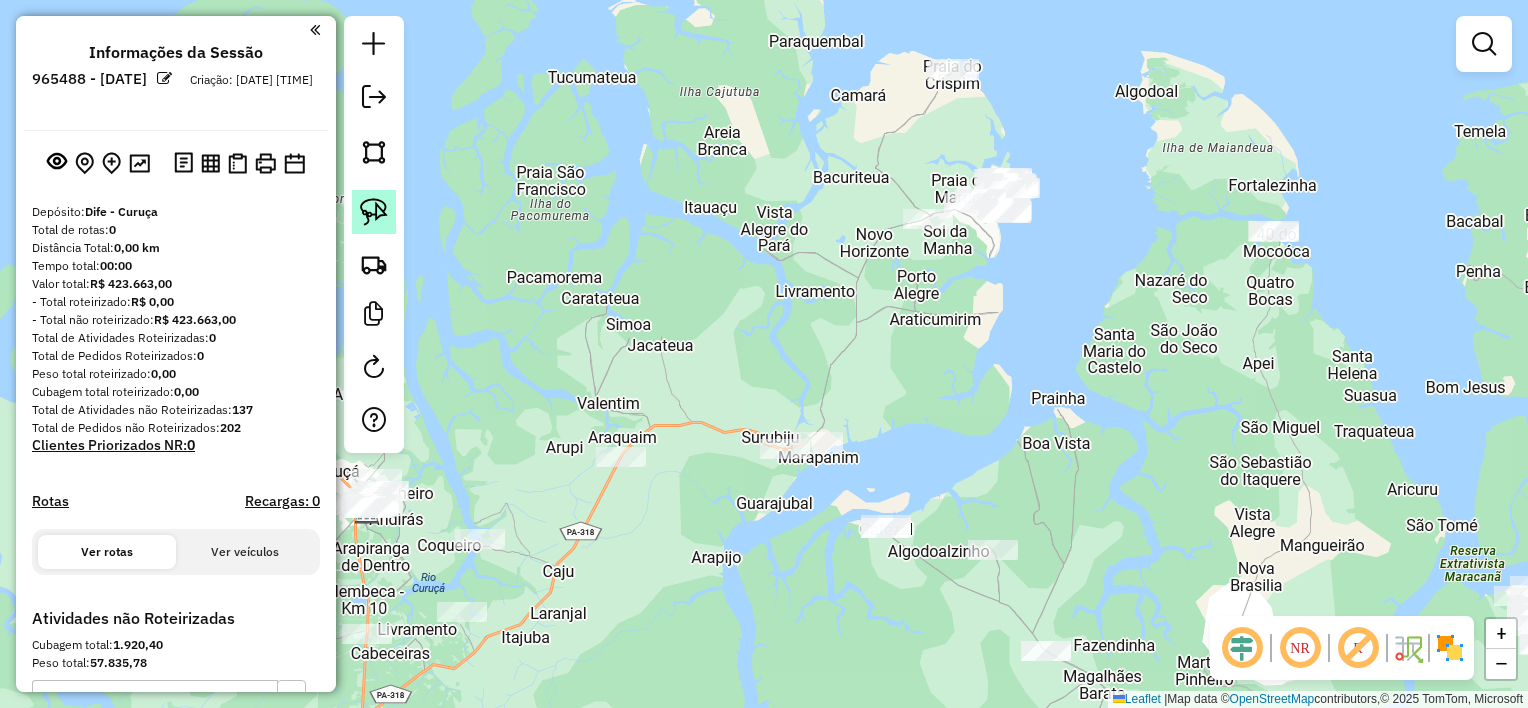 drag, startPoint x: 375, startPoint y: 208, endPoint x: 388, endPoint y: 208, distance: 13 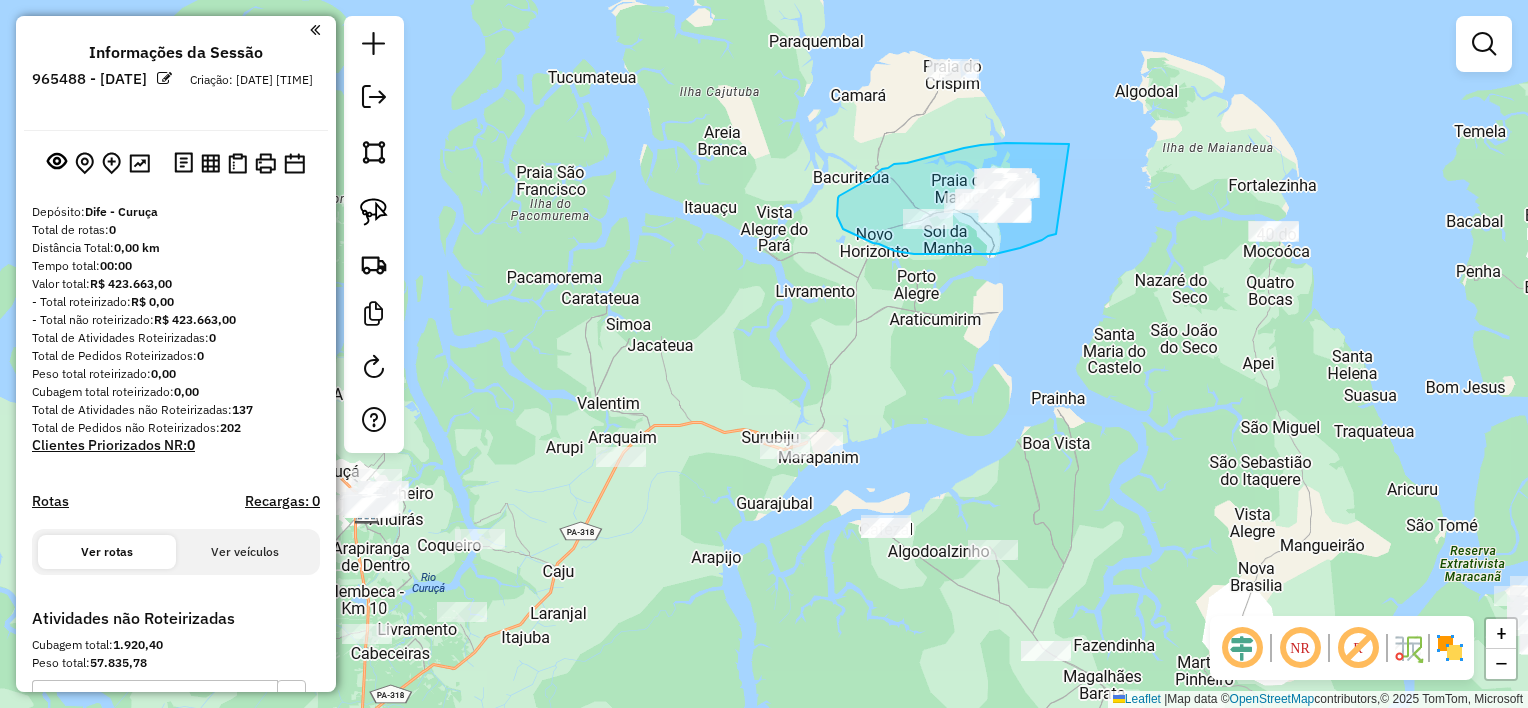 drag, startPoint x: 1068, startPoint y: 144, endPoint x: 1056, endPoint y: 234, distance: 90.79648 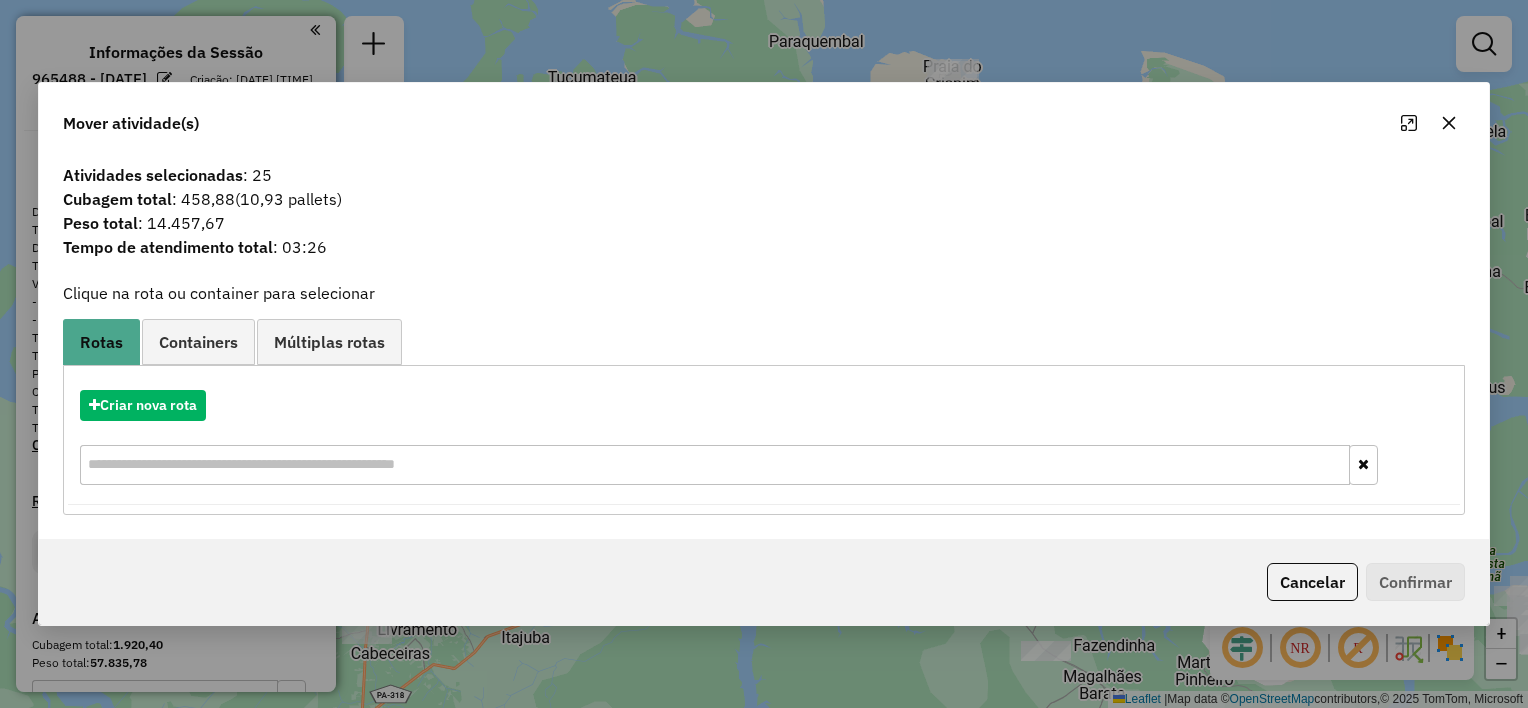 click 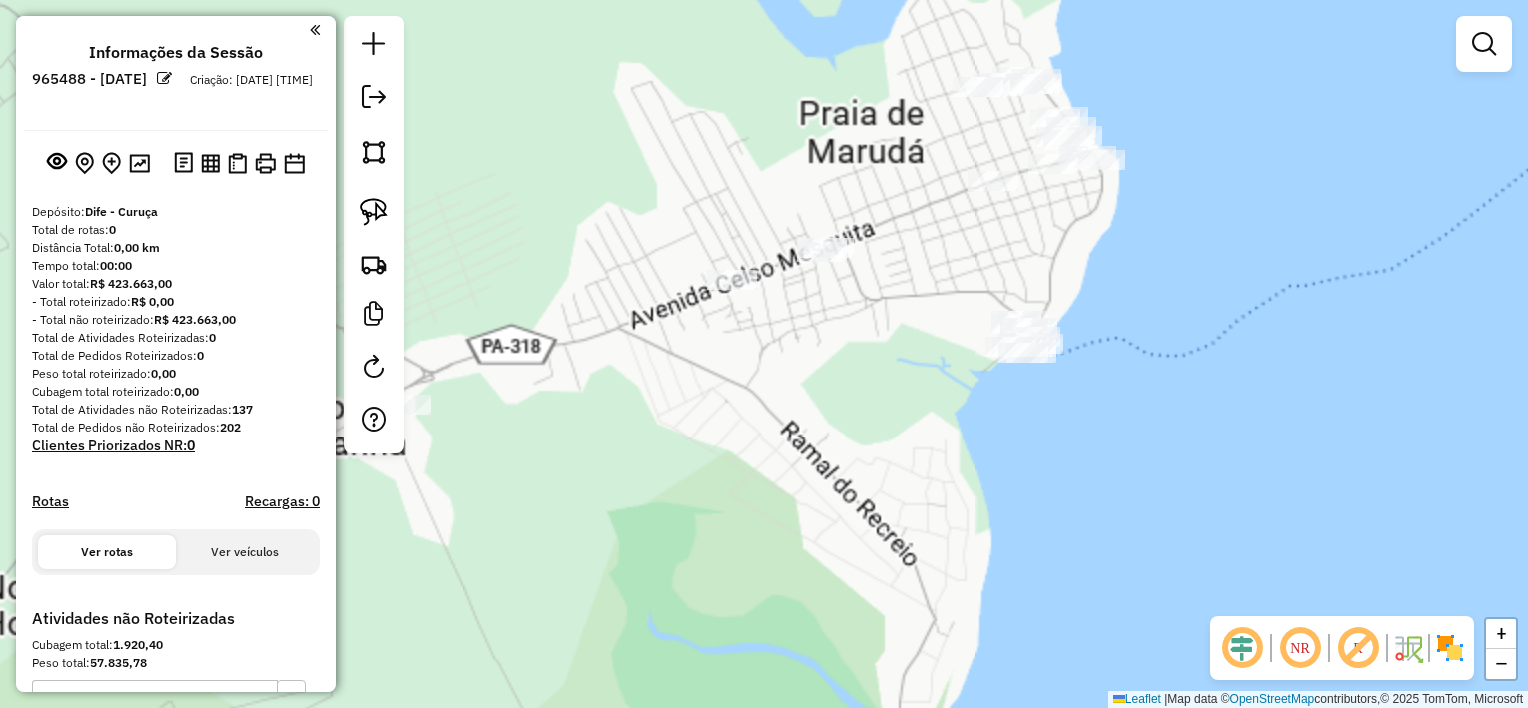 click on "Janela de atendimento Grade de atendimento Capacidade Transportadoras Veículos Cliente Pedidos  Rotas Selecione os dias de semana para filtrar as janelas de atendimento  Seg   Ter   Qua   Qui   Sex   Sáb   Dom  Informe o período da janela de atendimento: De: Até:  Filtrar exatamente a janela do cliente  Considerar janela de atendimento padrão  Selecione os dias de semana para filtrar as grades de atendimento  Seg   Ter   Qua   Qui   Sex   Sáb   Dom   Considerar clientes sem dia de atendimento cadastrado  Clientes fora do dia de atendimento selecionado Filtrar as atividades entre os valores definidos abaixo:  Peso mínimo:   Peso máximo:   Cubagem mínima:   Cubagem máxima:   De:   Até:  Filtrar as atividades entre o tempo de atendimento definido abaixo:  De:   Até:   Considerar capacidade total dos clientes não roteirizados Transportadora: Selecione um ou mais itens Tipo de veículo: Selecione um ou mais itens Veículo: Selecione um ou mais itens Motorista: Selecione um ou mais itens Nome: Rótulo:" 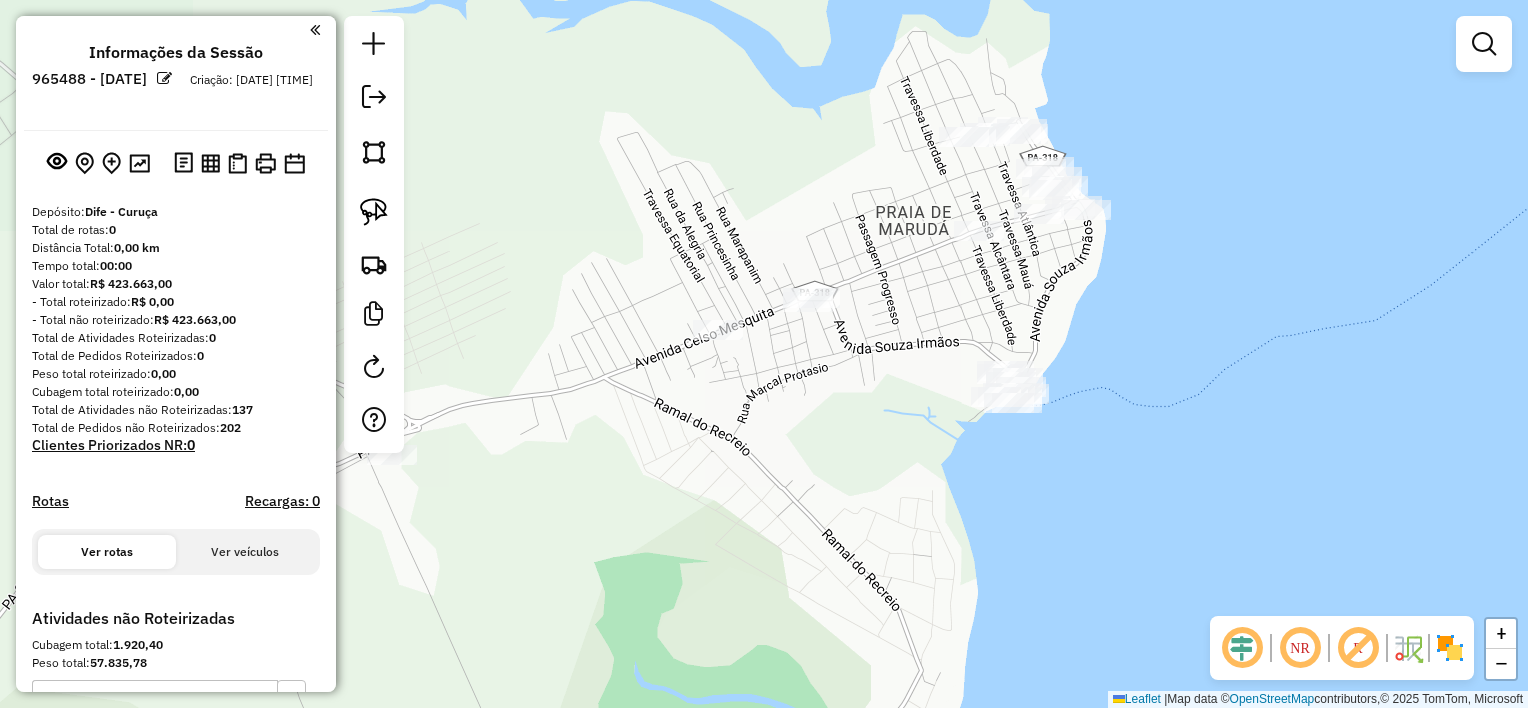 drag, startPoint x: 940, startPoint y: 332, endPoint x: 920, endPoint y: 392, distance: 63.245552 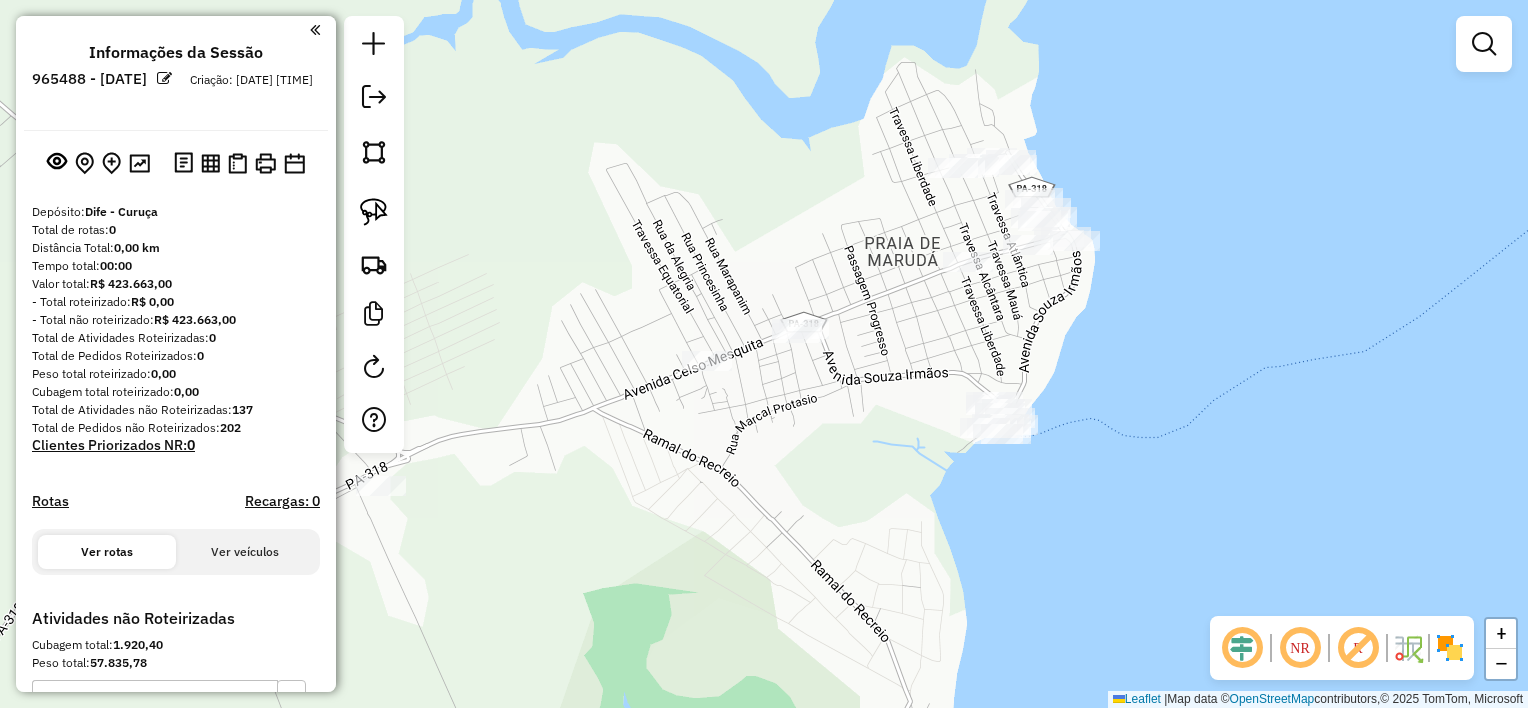 click on "Janela de atendimento Grade de atendimento Capacidade Transportadoras Veículos Cliente Pedidos  Rotas Selecione os dias de semana para filtrar as janelas de atendimento  Seg   Ter   Qua   Qui   Sex   Sáb   Dom  Informe o período da janela de atendimento: De: Até:  Filtrar exatamente a janela do cliente  Considerar janela de atendimento padrão  Selecione os dias de semana para filtrar as grades de atendimento  Seg   Ter   Qua   Qui   Sex   Sáb   Dom   Considerar clientes sem dia de atendimento cadastrado  Clientes fora do dia de atendimento selecionado Filtrar as atividades entre os valores definidos abaixo:  Peso mínimo:   Peso máximo:   Cubagem mínima:   Cubagem máxima:   De:   Até:  Filtrar as atividades entre o tempo de atendimento definido abaixo:  De:   Até:   Considerar capacidade total dos clientes não roteirizados Transportadora: Selecione um ou mais itens Tipo de veículo: Selecione um ou mais itens Veículo: Selecione um ou mais itens Motorista: Selecione um ou mais itens Nome: Rótulo:" 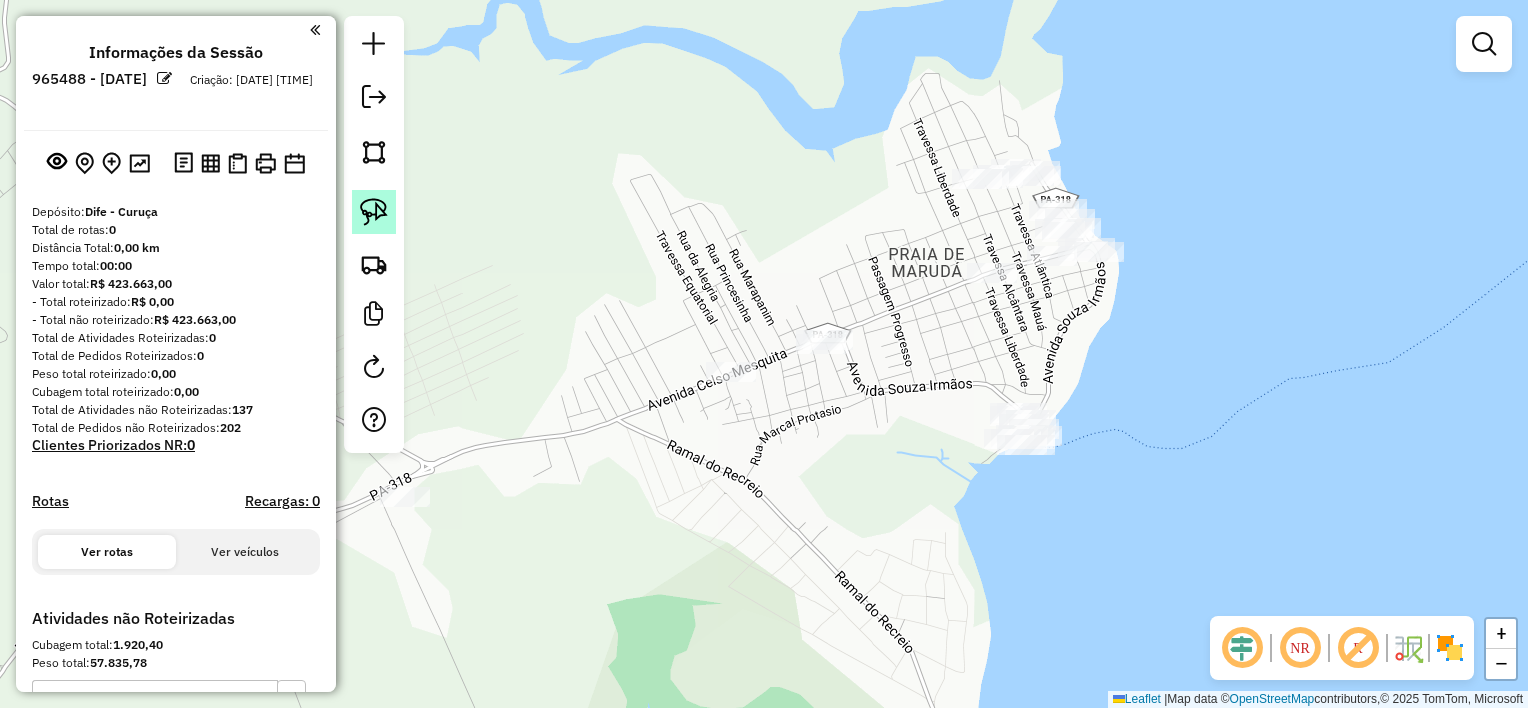 click 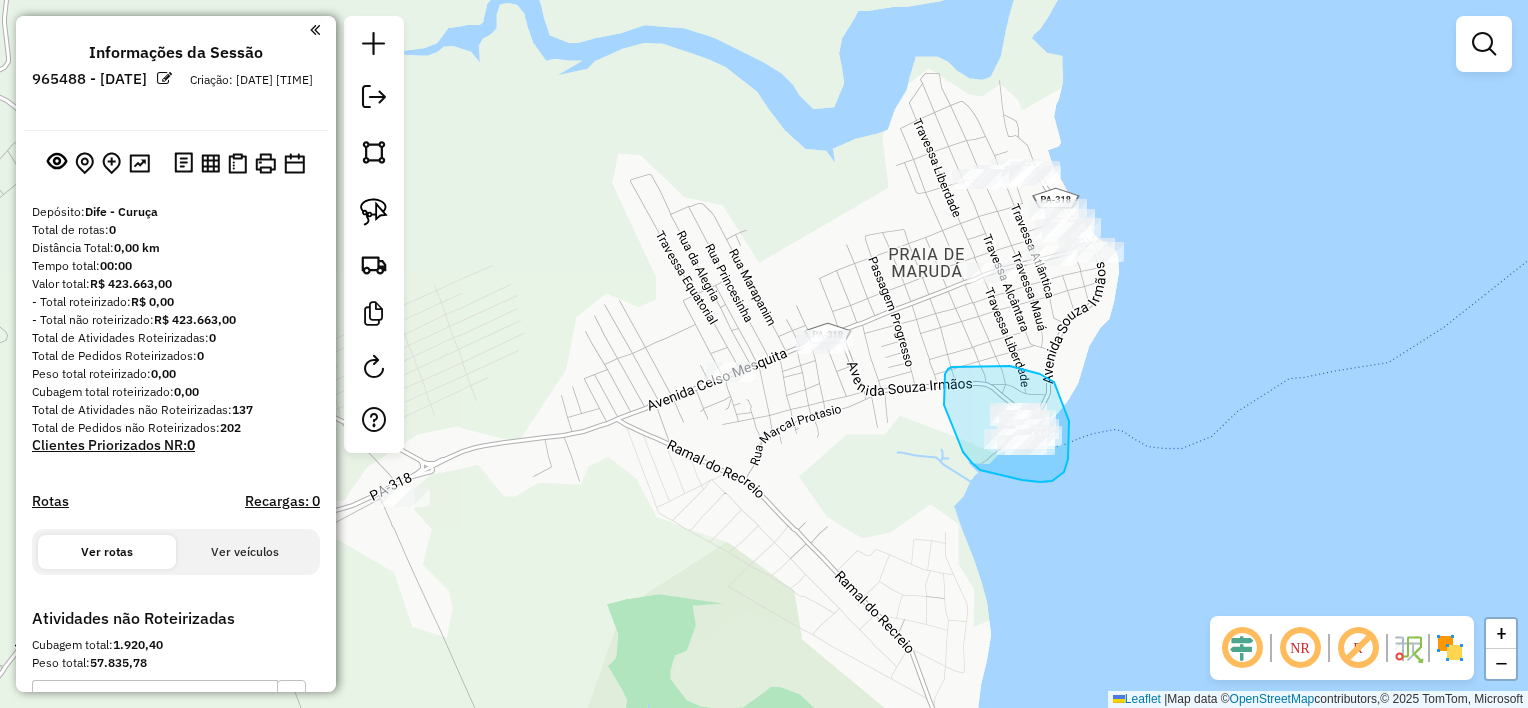 drag, startPoint x: 1010, startPoint y: 366, endPoint x: 1068, endPoint y: 416, distance: 76.57676 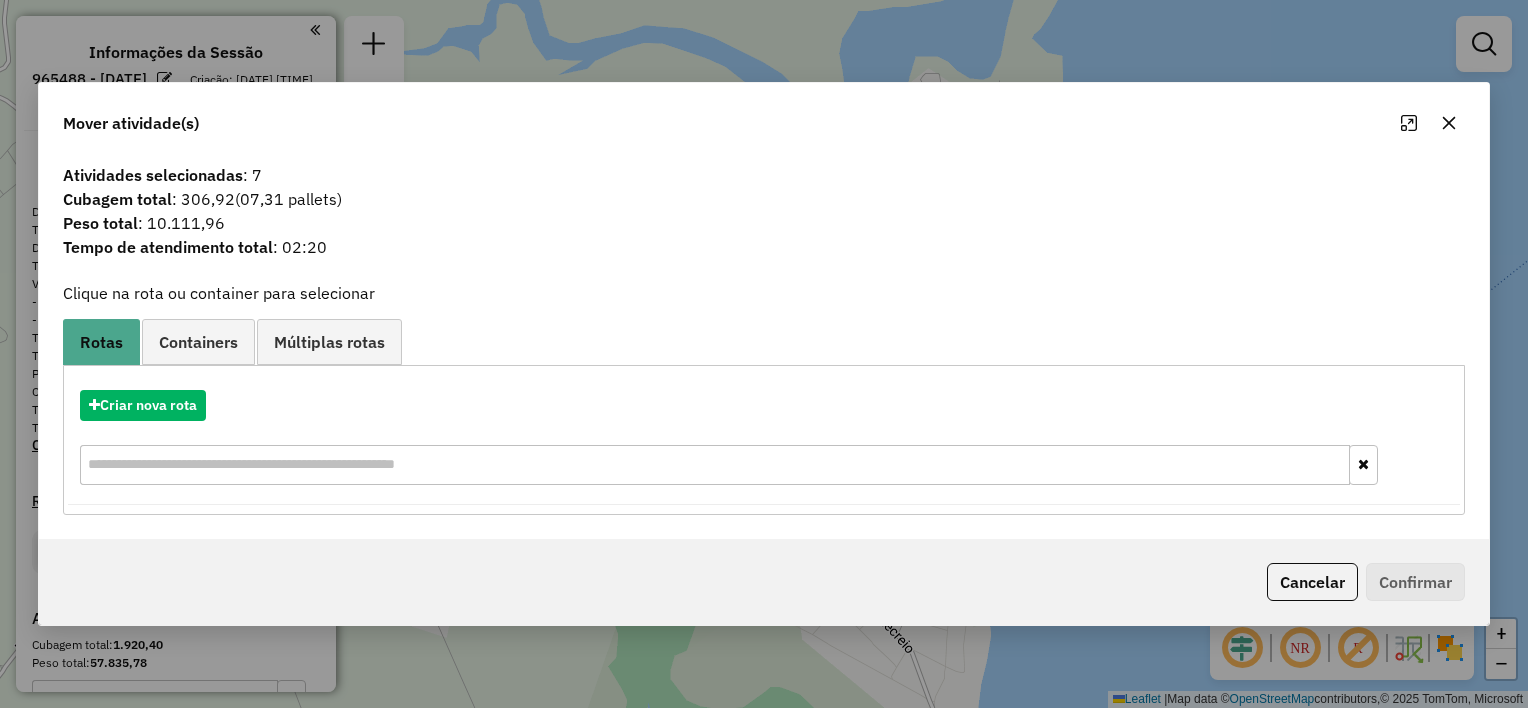 click 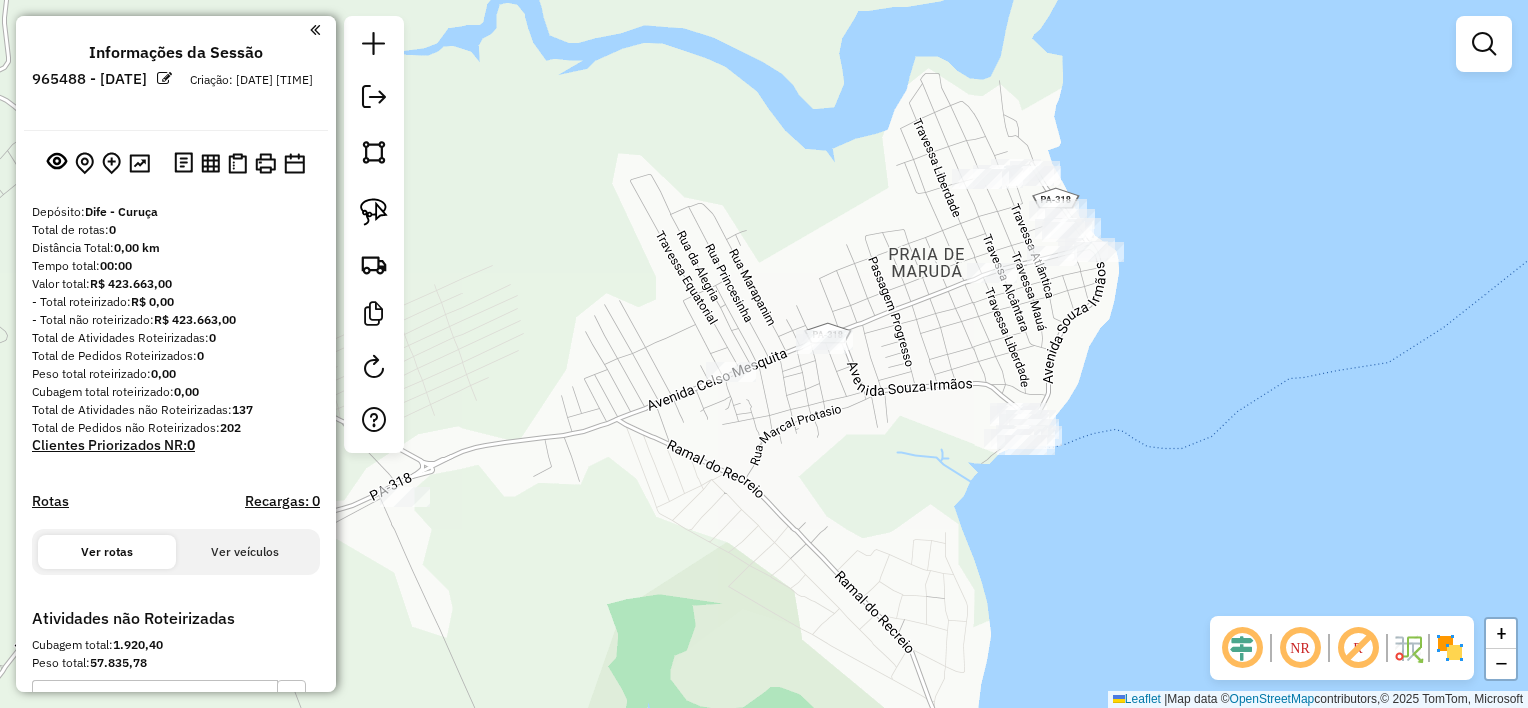 drag, startPoint x: 1114, startPoint y: 339, endPoint x: 1211, endPoint y: 288, distance: 109.59015 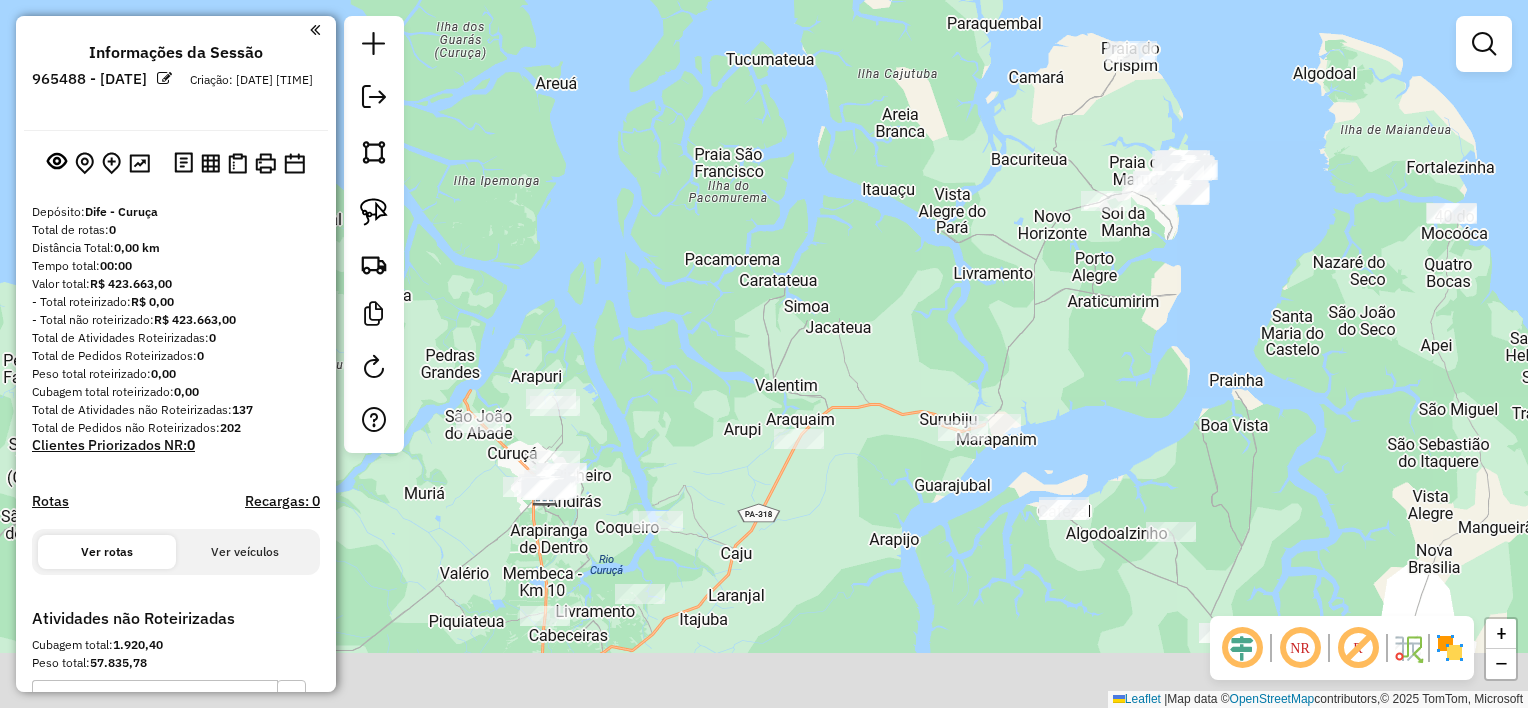drag, startPoint x: 1144, startPoint y: 312, endPoint x: 1166, endPoint y: 288, distance: 32.55764 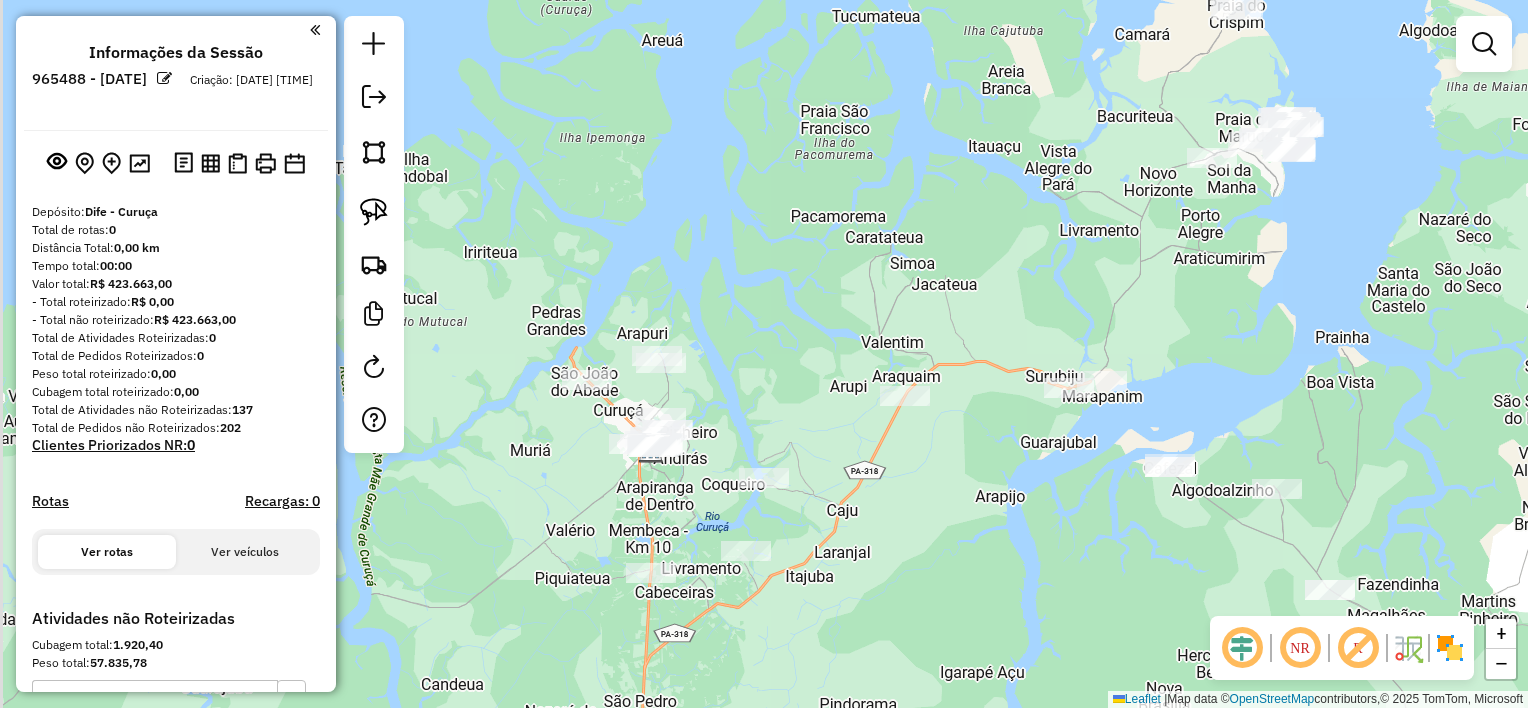 drag, startPoint x: 972, startPoint y: 462, endPoint x: 1044, endPoint y: 446, distance: 73.756355 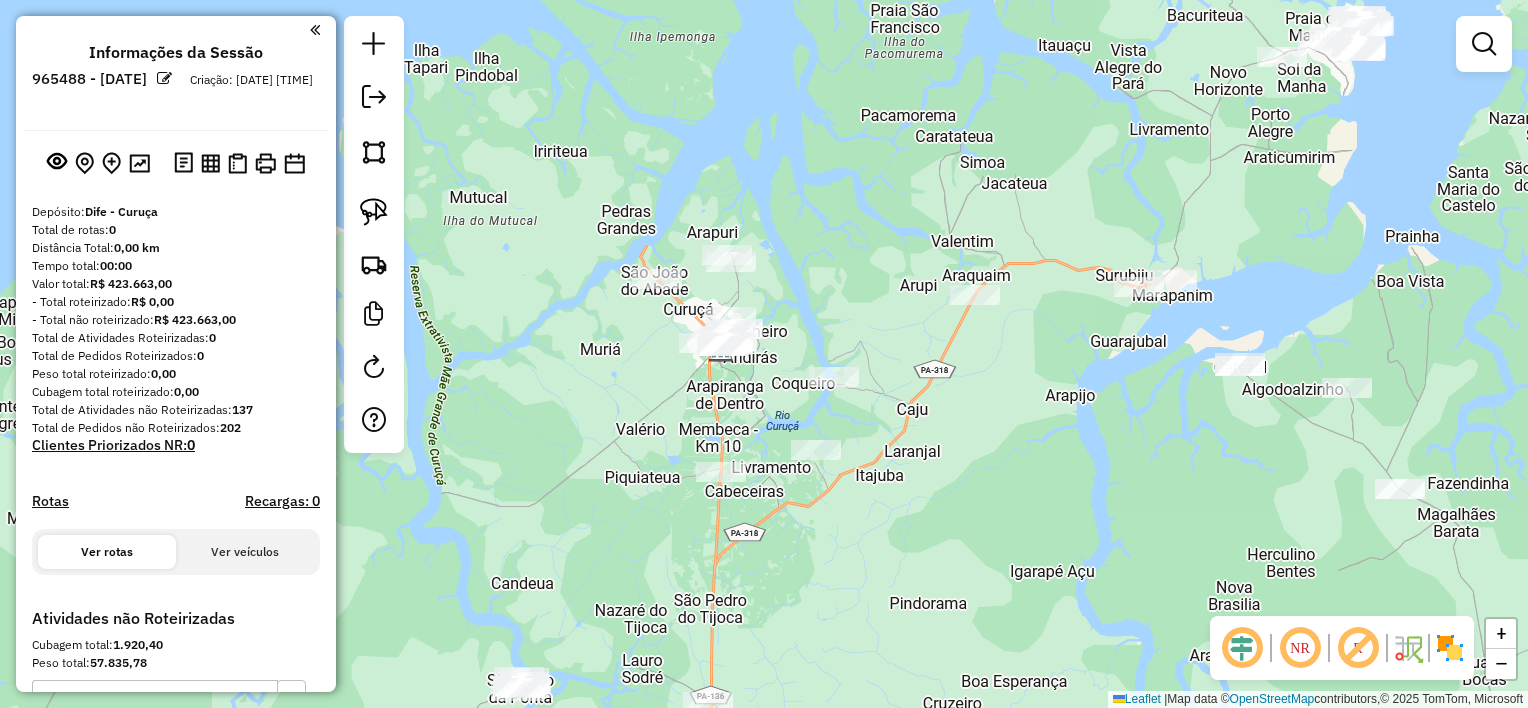 drag, startPoint x: 1076, startPoint y: 441, endPoint x: 1092, endPoint y: 371, distance: 71.80529 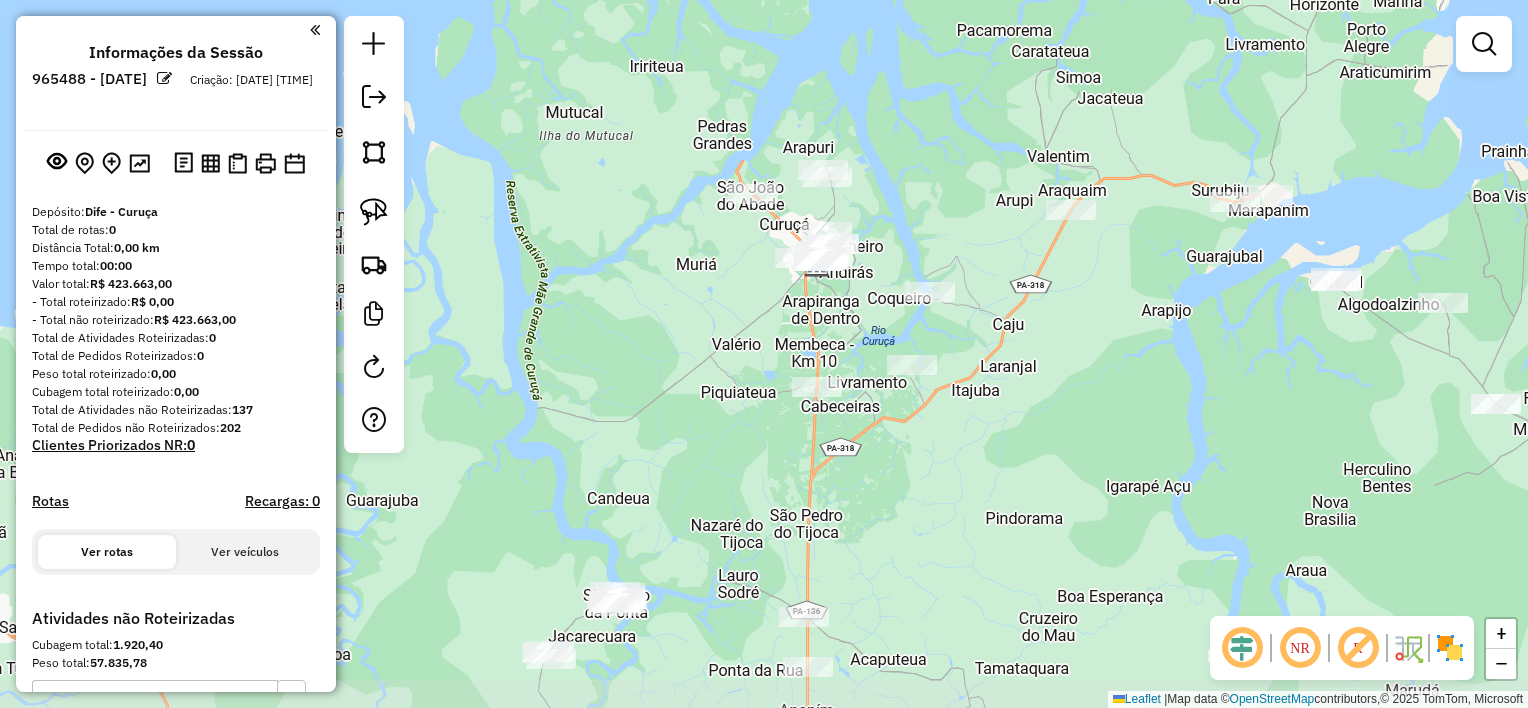 drag, startPoint x: 1040, startPoint y: 385, endPoint x: 1136, endPoint y: 300, distance: 128.22246 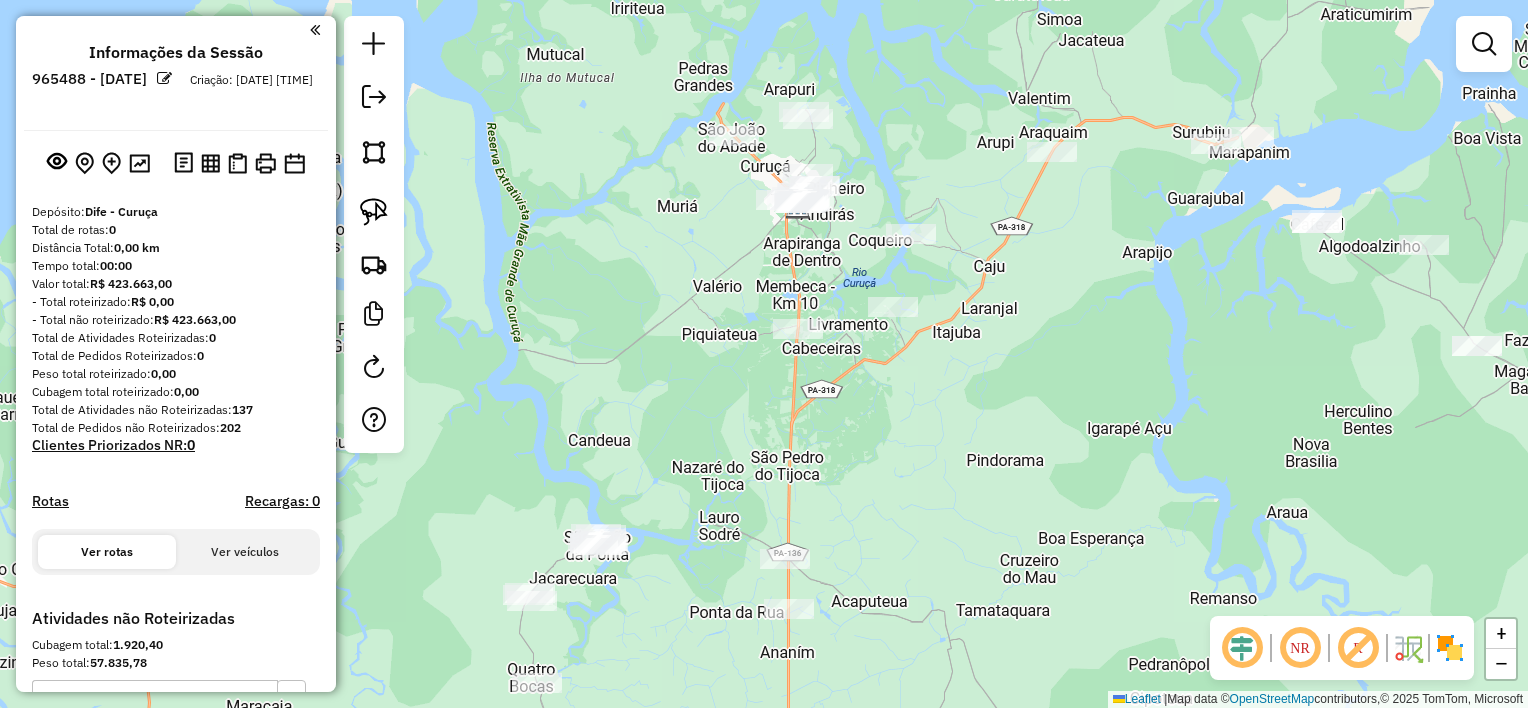 drag, startPoint x: 1115, startPoint y: 366, endPoint x: 1096, endPoint y: 308, distance: 61.03278 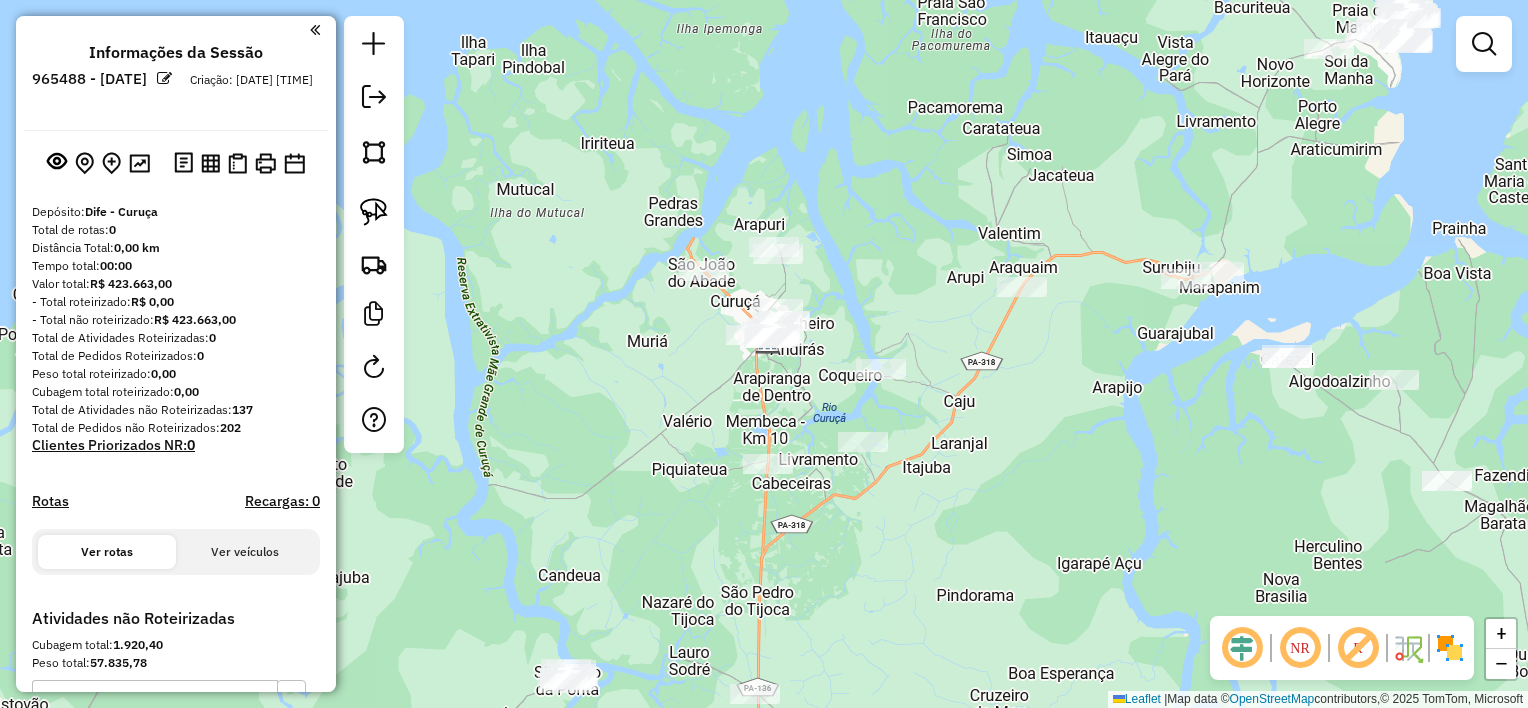 drag, startPoint x: 1071, startPoint y: 319, endPoint x: 1064, endPoint y: 456, distance: 137.17871 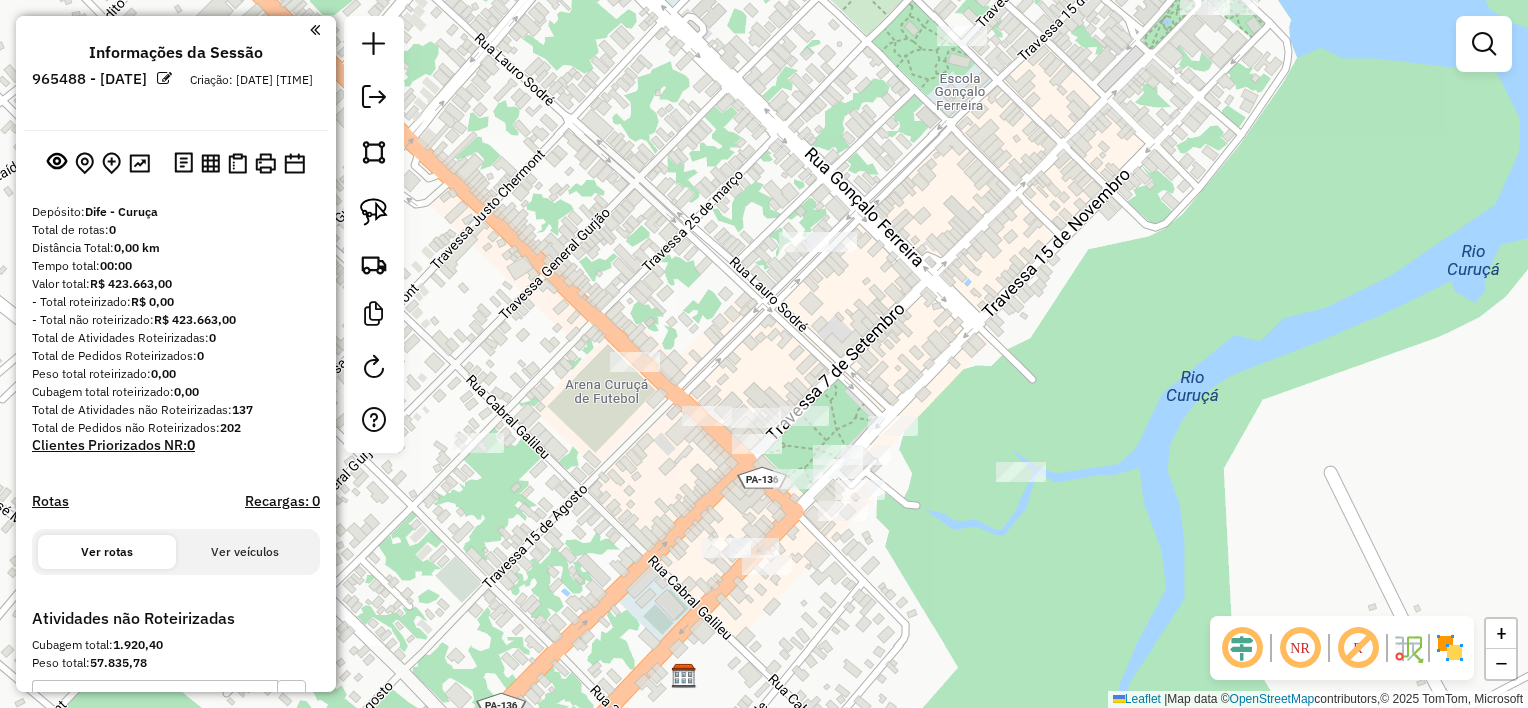 drag, startPoint x: 868, startPoint y: 516, endPoint x: 844, endPoint y: 546, distance: 38.418747 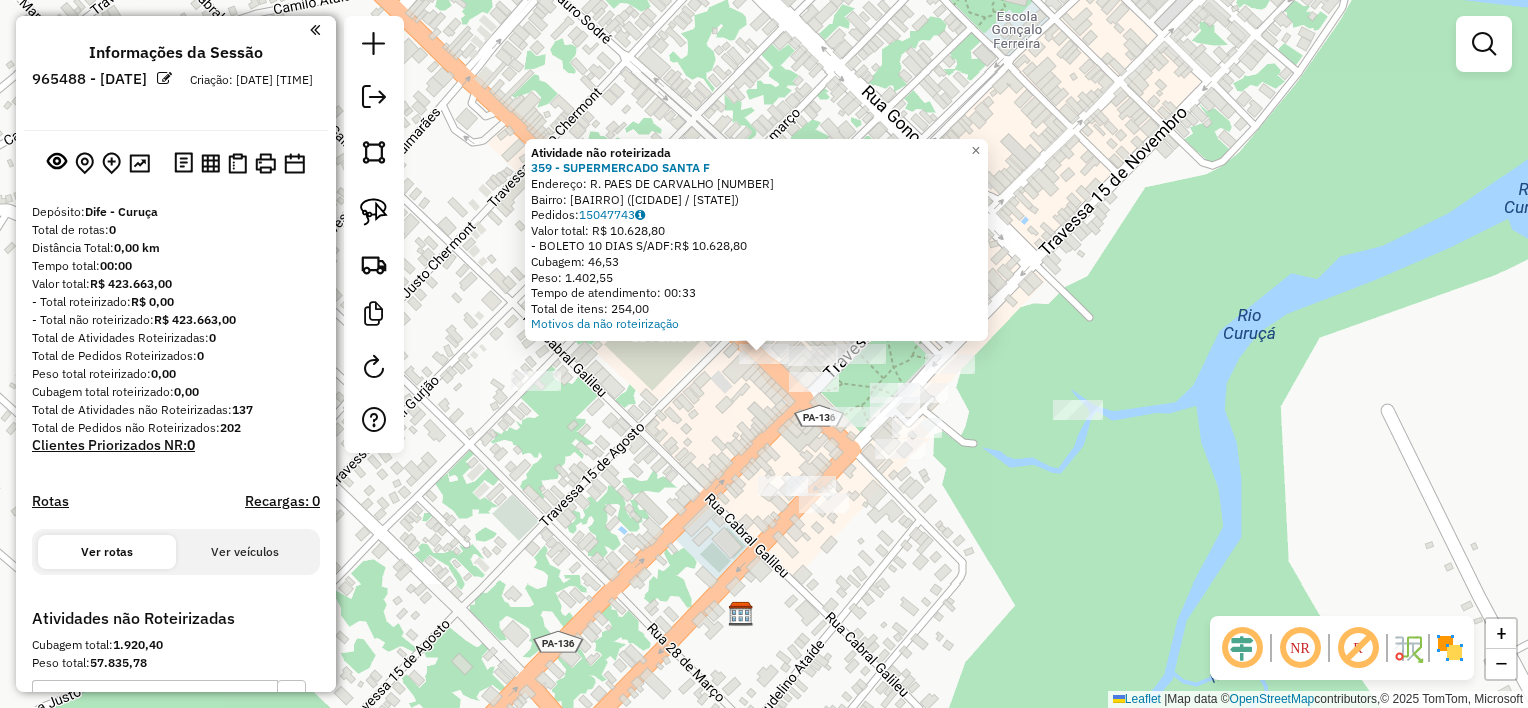 click on "Atividade não roteirizada 359 - SUPERMERCADO SANTA F Endereço: R. PAES DE CARVALHO [NUMBER] Bairro: Centro ([CITY] / [STATE]) Pedidos: [ORDER_ID] Valor total: R$ 10.628,80 - BOLETO 10 DIAS S/ADF: R$ 10.628,80 Cubagem: 46,53 Peso: 1.402,55 Tempo de atendimento: 00:33 Total de itens: 254,00 Motivos da não roteirização × Janela de atendimento Grade de atendimento Capacidade Transportadoras Veículos Cliente Pedidos Rotas Selecione os dias de semana para filtrar as janelas de atendimento Seg Ter Qua Qui Sex Sáb Dom Informe o período da janela de atendimento: De: Até: Filtrar exatamente a janela do cliente Considerar janela de atendimento padrão Selecione os dias de semana para filtrar as grades de atendimento Seg Ter Qua Qui Sex Sáb Dom Considerar clientes sem dia de atendimento cadastrado Clientes fora do dia de atendimento selecionado Filtrar as atividades entre os valores definidos abaixo: Peso mínimo: Peso máximo: Cubagem mínima: Cubagem máxima:" 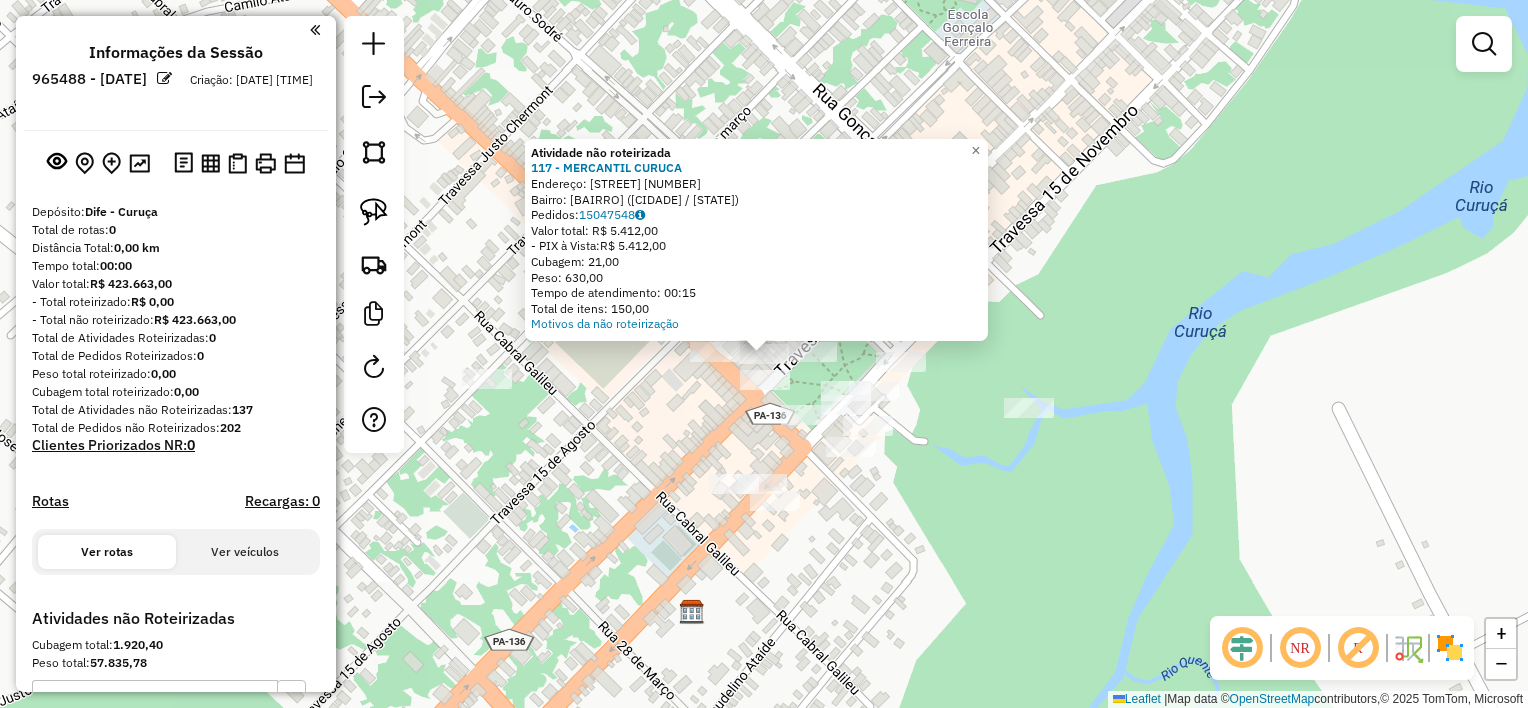 click on "Atividade não roteirizada 117 - MERCANTIL CURUCA  Endereço:  sete de setembro 254   Bairro: Centro ([REGION] / [STATE])   Pedidos:  15047548   Valor total: R$ 5.412,00   - PIX à Vista:  R$ 5.412,00   Cubagem: 21,00   Peso: 630,00   Tempo de atendimento: 00:15   Total de itens: 150,00  Motivos da não roteirização × Janela de atendimento Grade de atendimento Capacidade Transportadoras Veículos Cliente Pedidos  Rotas Selecione os dias de semana para filtrar as janelas de atendimento  Seg   Ter   Qua   Qui   Sex   Sáb   Dom  Informe o período da janela de atendimento: De: Até:  Filtrar exatamente a janela do cliente  Considerar janela de atendimento padrão  Selecione os dias de semana para filtrar as grades de atendimento  Seg   Ter   Qua   Qui   Sex   Sáb   Dom   Considerar clientes sem dia de atendimento cadastrado  Clientes fora do dia de atendimento selecionado Filtrar as atividades entre os valores definidos abaixo:  Peso mínimo:   Peso máximo:   Cubagem mínima:   Cubagem máxima:   De:   Até:  De:" 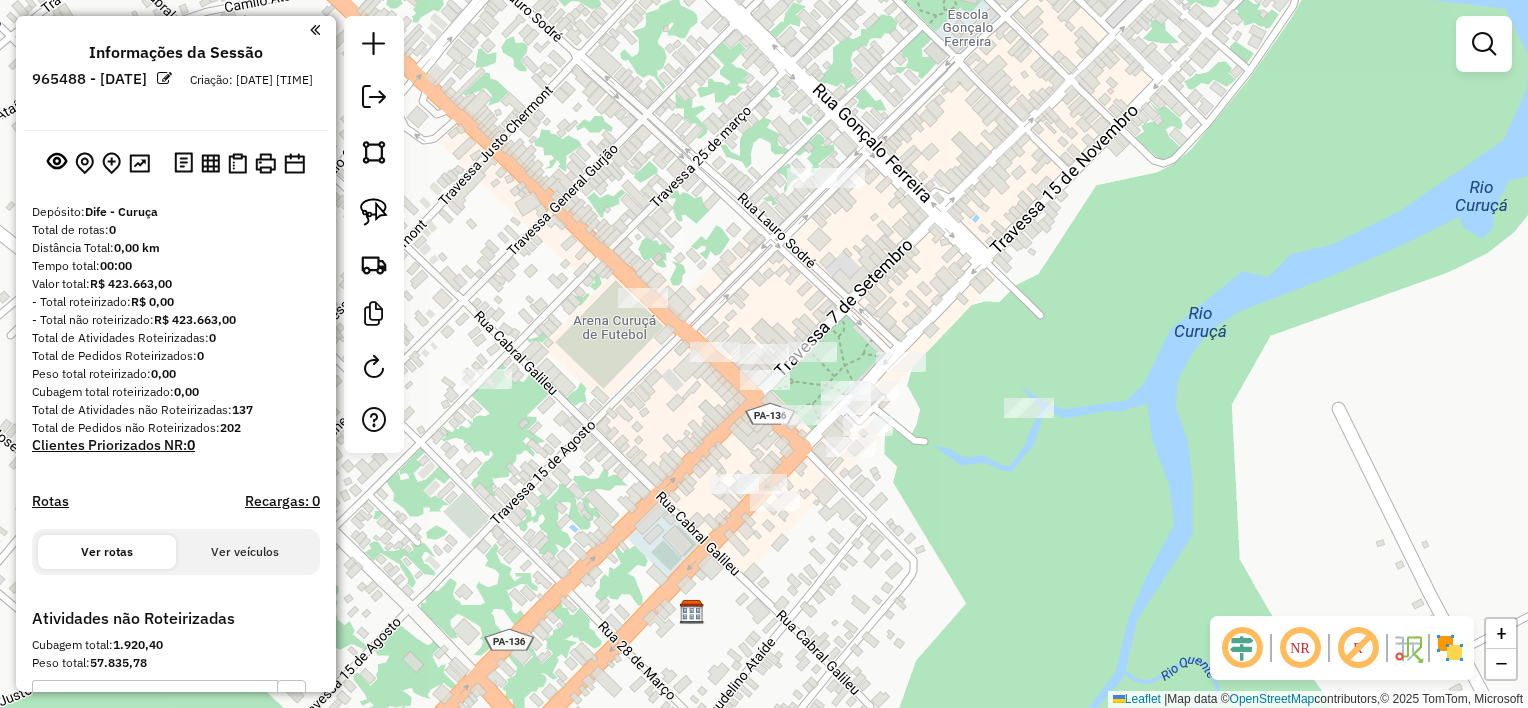click on "Janela de atendimento Grade de atendimento Capacidade Transportadoras Veículos Cliente Pedidos  Rotas Selecione os dias de semana para filtrar as janelas de atendimento  Seg   Ter   Qua   Qui   Sex   Sáb   Dom  Informe o período da janela de atendimento: De: Até:  Filtrar exatamente a janela do cliente  Considerar janela de atendimento padrão  Selecione os dias de semana para filtrar as grades de atendimento  Seg   Ter   Qua   Qui   Sex   Sáb   Dom   Considerar clientes sem dia de atendimento cadastrado  Clientes fora do dia de atendimento selecionado Filtrar as atividades entre os valores definidos abaixo:  Peso mínimo:   Peso máximo:   Cubagem mínima:   Cubagem máxima:   De:   Até:  Filtrar as atividades entre o tempo de atendimento definido abaixo:  De:   Até:   Considerar capacidade total dos clientes não roteirizados Transportadora: Selecione um ou mais itens Tipo de veículo: Selecione um ou mais itens Veículo: Selecione um ou mais itens Motorista: Selecione um ou mais itens Nome: Rótulo:" 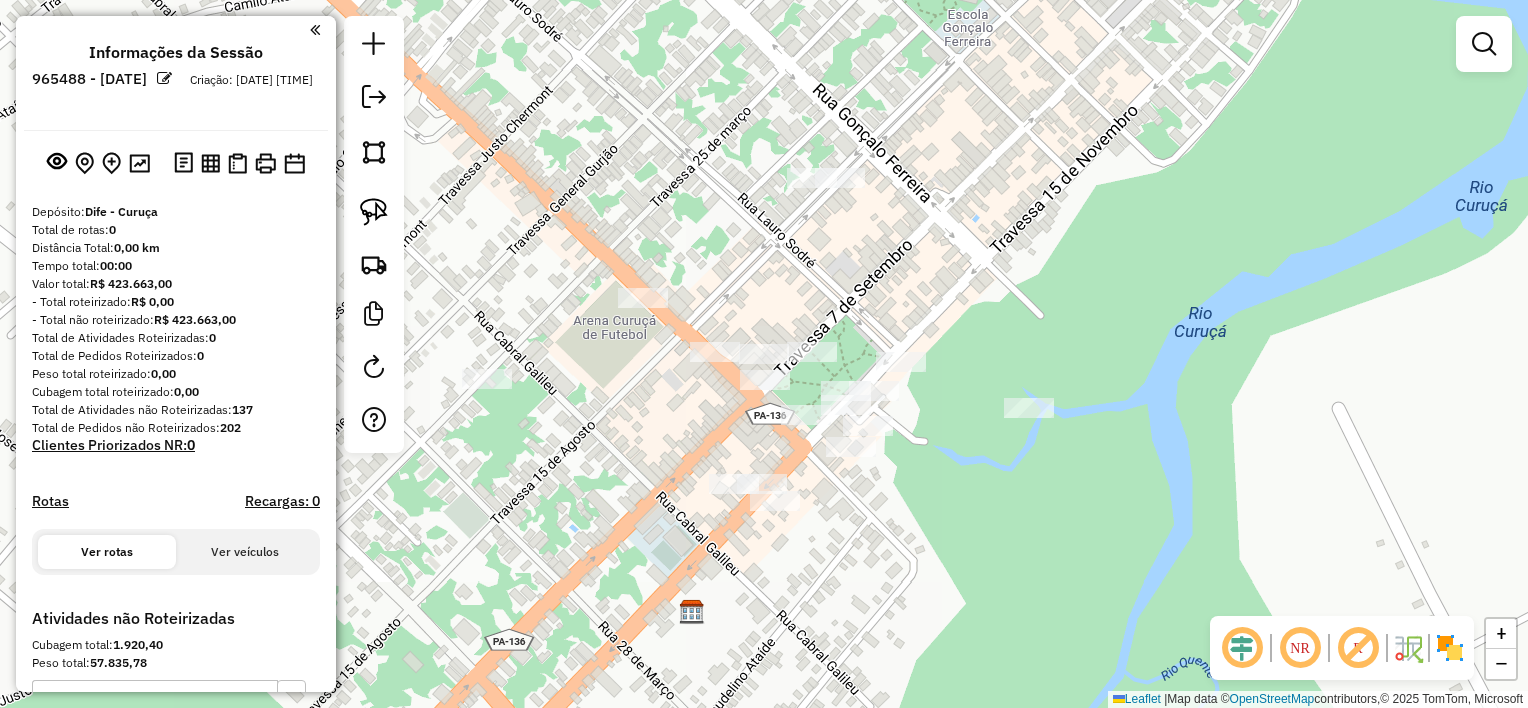click on "Janela de atendimento Grade de atendimento Capacidade Transportadoras Veículos Cliente Pedidos  Rotas Selecione os dias de semana para filtrar as janelas de atendimento  Seg   Ter   Qua   Qui   Sex   Sáb   Dom  Informe o período da janela de atendimento: De: Até:  Filtrar exatamente a janela do cliente  Considerar janela de atendimento padrão  Selecione os dias de semana para filtrar as grades de atendimento  Seg   Ter   Qua   Qui   Sex   Sáb   Dom   Considerar clientes sem dia de atendimento cadastrado  Clientes fora do dia de atendimento selecionado Filtrar as atividades entre os valores definidos abaixo:  Peso mínimo:   Peso máximo:   Cubagem mínima:   Cubagem máxima:   De:   Até:  Filtrar as atividades entre o tempo de atendimento definido abaixo:  De:   Até:   Considerar capacidade total dos clientes não roteirizados Transportadora: Selecione um ou mais itens Tipo de veículo: Selecione um ou mais itens Veículo: Selecione um ou mais itens Motorista: Selecione um ou mais itens Nome: Rótulo:" 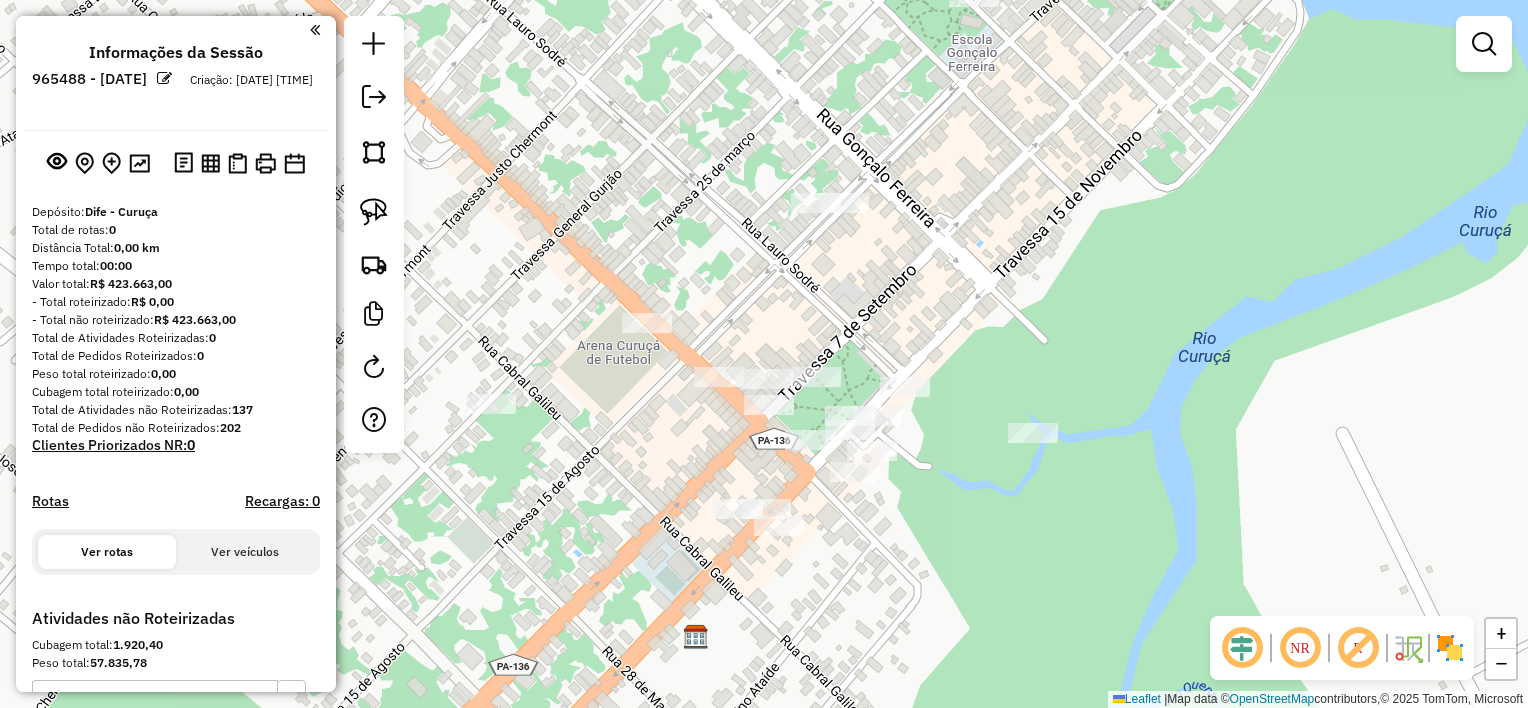 click on "Janela de atendimento Grade de atendimento Capacidade Transportadoras Veículos Cliente Pedidos  Rotas Selecione os dias de semana para filtrar as janelas de atendimento  Seg   Ter   Qua   Qui   Sex   Sáb   Dom  Informe o período da janela de atendimento: De: Até:  Filtrar exatamente a janela do cliente  Considerar janela de atendimento padrão  Selecione os dias de semana para filtrar as grades de atendimento  Seg   Ter   Qua   Qui   Sex   Sáb   Dom   Considerar clientes sem dia de atendimento cadastrado  Clientes fora do dia de atendimento selecionado Filtrar as atividades entre os valores definidos abaixo:  Peso mínimo:   Peso máximo:   Cubagem mínima:   Cubagem máxima:   De:   Até:  Filtrar as atividades entre o tempo de atendimento definido abaixo:  De:   Até:   Considerar capacidade total dos clientes não roteirizados Transportadora: Selecione um ou mais itens Tipo de veículo: Selecione um ou mais itens Veículo: Selecione um ou mais itens Motorista: Selecione um ou mais itens Nome: Rótulo:" 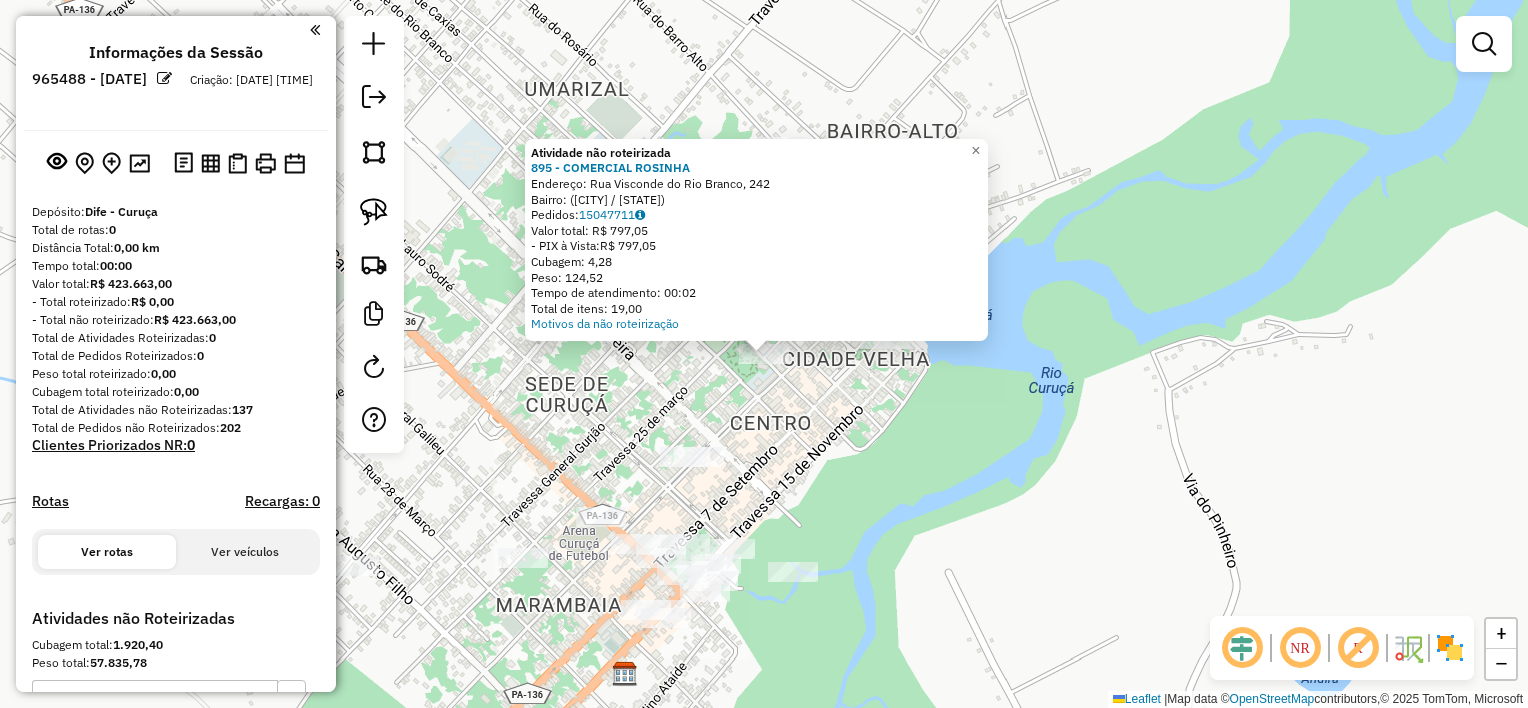 click on "Atividade não roteirizada 895 - COMERCIAL [PERSON]  Endereço: Rua Visconde do Rio Branco, 242   Bairro:  ([CURUÇÁ] / [PA])   Pedidos:  15047711   Valor total: R$ 797,05   - PIX à Vista:  R$ 797,05   Cubagem: 4,28   Peso: 124,52   Tempo de atendimento: 00:02   Total de itens: 19,00  Motivos da não roteirização × Janela de atendimento Grade de atendimento Capacidade Transportadoras Veículos Cliente Pedidos  Rotas Selecione os dias de semana para filtrar as janelas de atendimento  Seg   Ter   Qua   Qui   Sex   Sáb   Dom  Informe o período da janela de atendimento: De: Até:  Filtrar exatamente a janela do cliente  Considerar janela de atendimento padrão  Selecione os dias de semana para filtrar as grades de atendimento  Seg   Ter   Qua   Qui   Sex   Sáb   Dom   Considerar clientes sem dia de atendimento cadastrado  Clientes fora do dia de atendimento selecionado Filtrar as atividades entre os valores definidos abaixo:  Peso mínimo:   Peso máximo:   Cubagem mínima:   Cubagem máxima:   De:   Até:   De:   Até:  +" 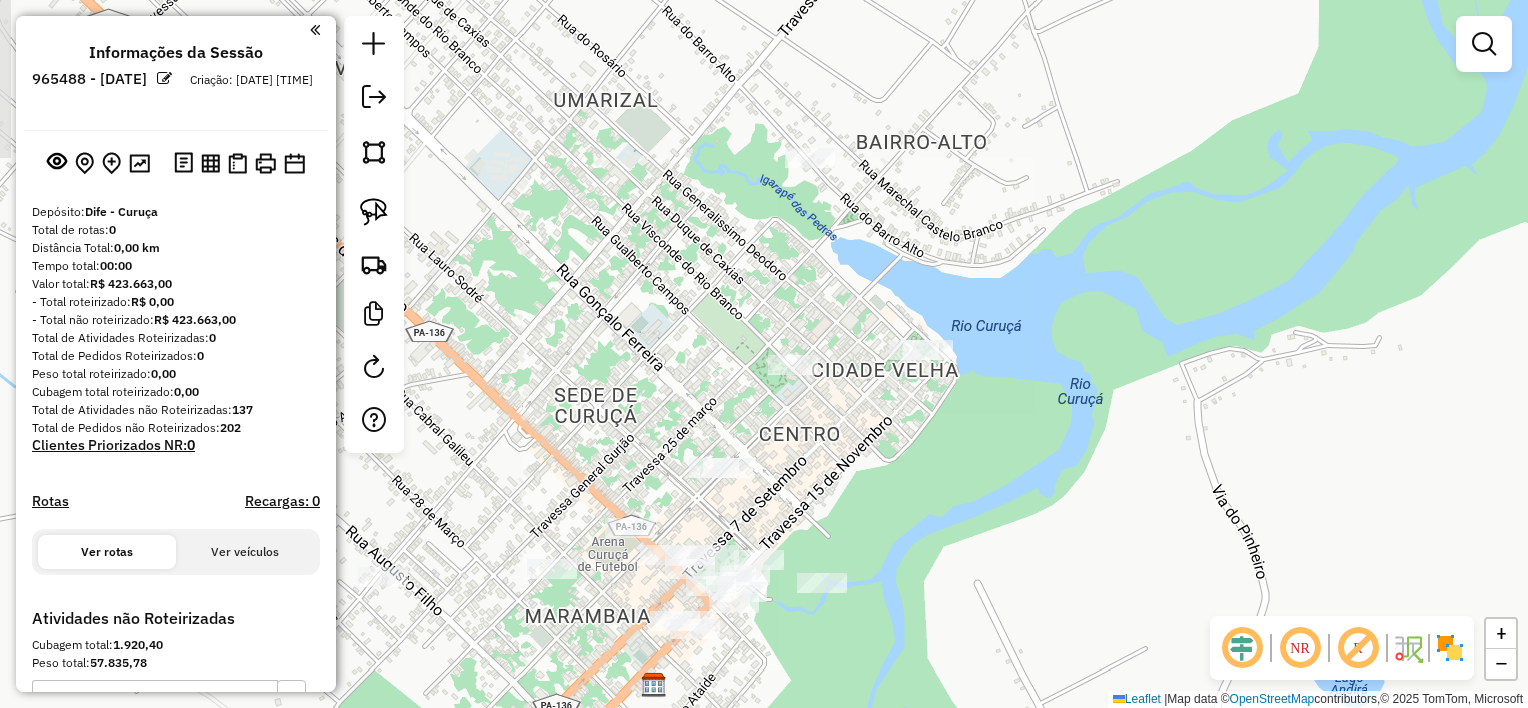 drag, startPoint x: 833, startPoint y: 416, endPoint x: 862, endPoint y: 427, distance: 31.016125 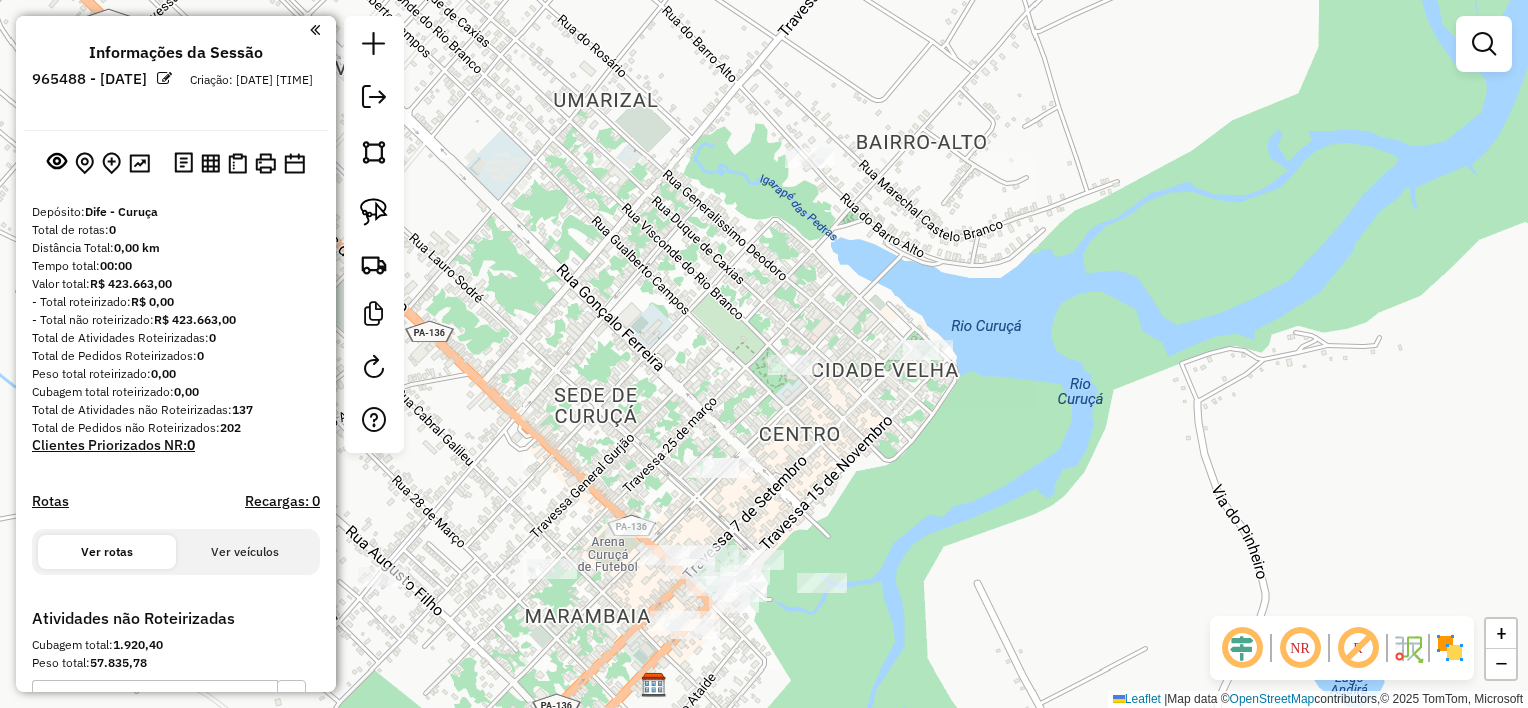 drag, startPoint x: 1108, startPoint y: 452, endPoint x: 1164, endPoint y: 443, distance: 56.718605 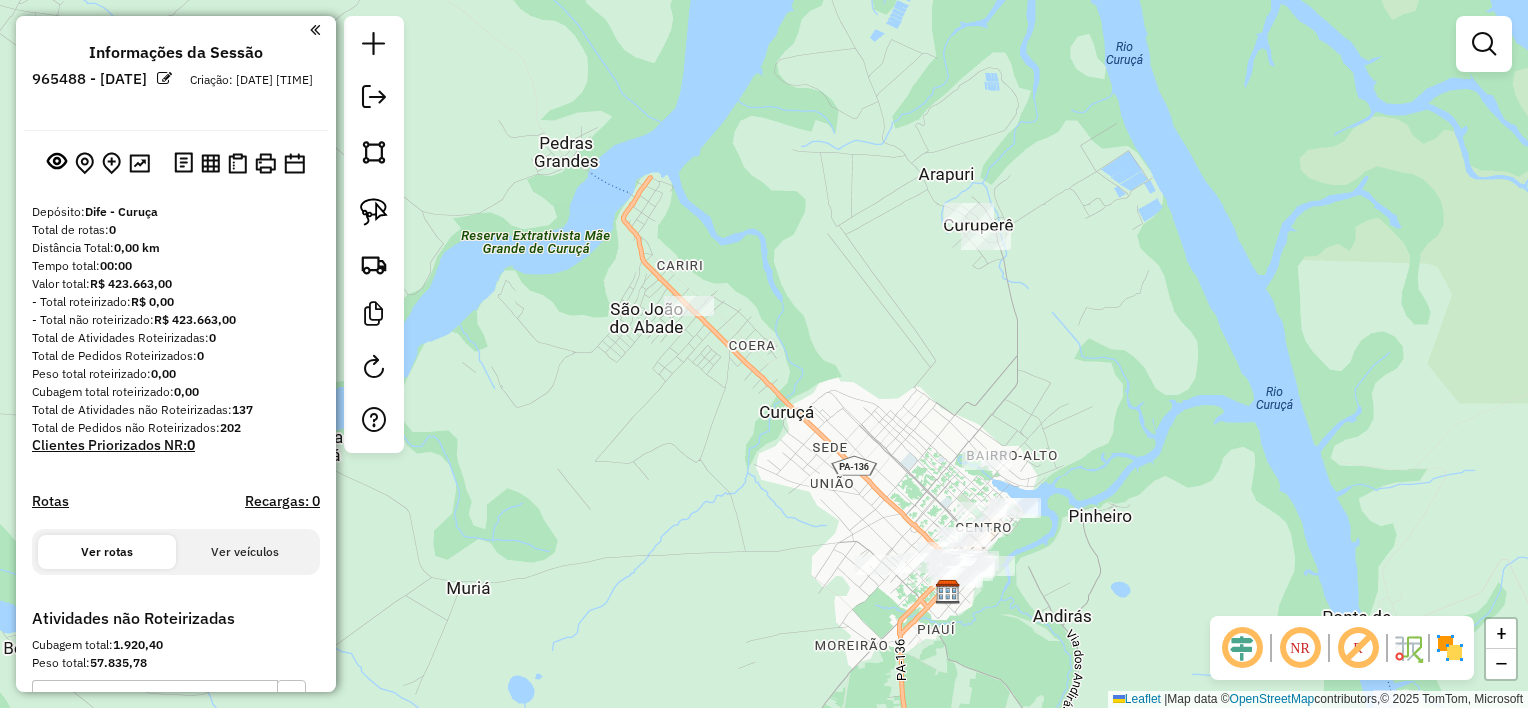 drag, startPoint x: 864, startPoint y: 400, endPoint x: 696, endPoint y: 324, distance: 184.39088 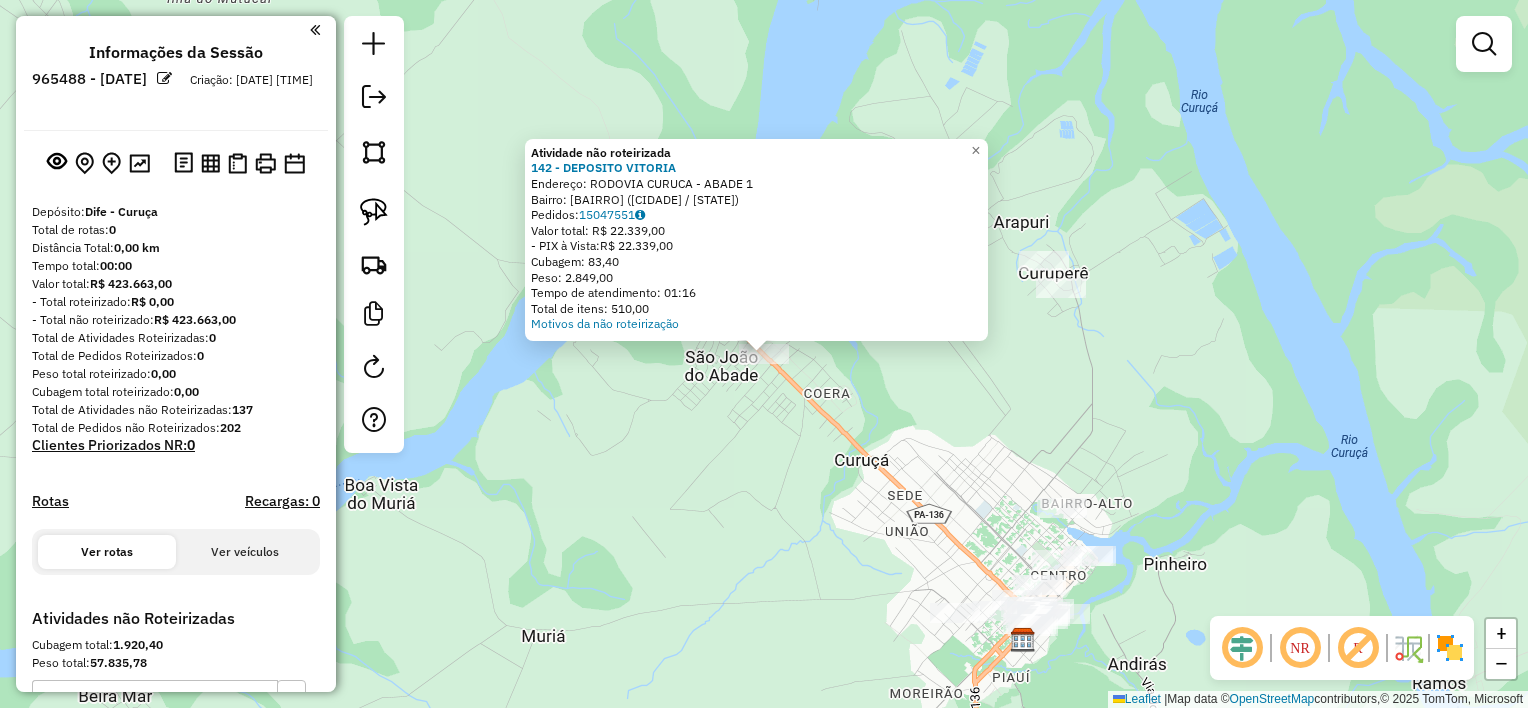 click on "Atividade não roteirizada 142 - [NAME]  Endereço:  [NAME] [NUMBER]   Bairro: [NAME] ([NAME] / [STATE])   Pedidos:  15047551   Valor total: R$ 22.339,00   - PIX à Vista:  R$ 22.339,00   Cubagem: 83,40   Peso: 2.849,00   Tempo de atendimento: 01:16   Total de itens: 510,00  Motivos da não roteirização × Janela de atendimento Grade de atendimento Capacidade Transportadoras Veículos Cliente Pedidos  Rotas Selecione os dias de semana para filtrar as janelas de atendimento  Seg   Ter   Qua   Qui   Sex   Sáb   Dom  Informe o período da janela de atendimento: De: Até:  Filtrar exatamente a janela do cliente  Considerar janela de atendimento padrão  Selecione os dias de semana para filtrar as grades de atendimento  Seg   Ter   Qua   Qui   Sex   Sáb   Dom   Considerar clientes sem dia de atendimento cadastrado  Peso mínimo:   Peso máximo:   Cubagem mínima:   Cubagem máxima:   De:  De:" 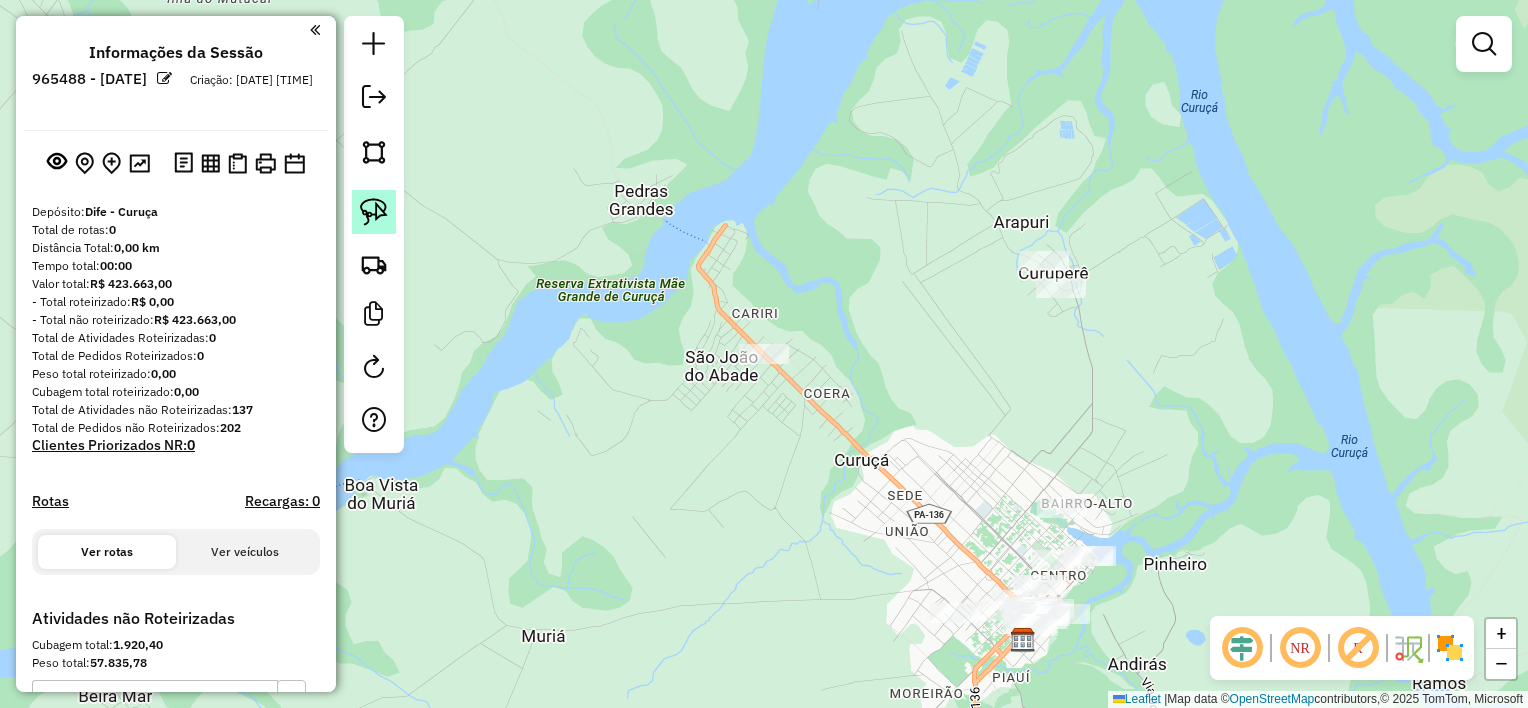 click 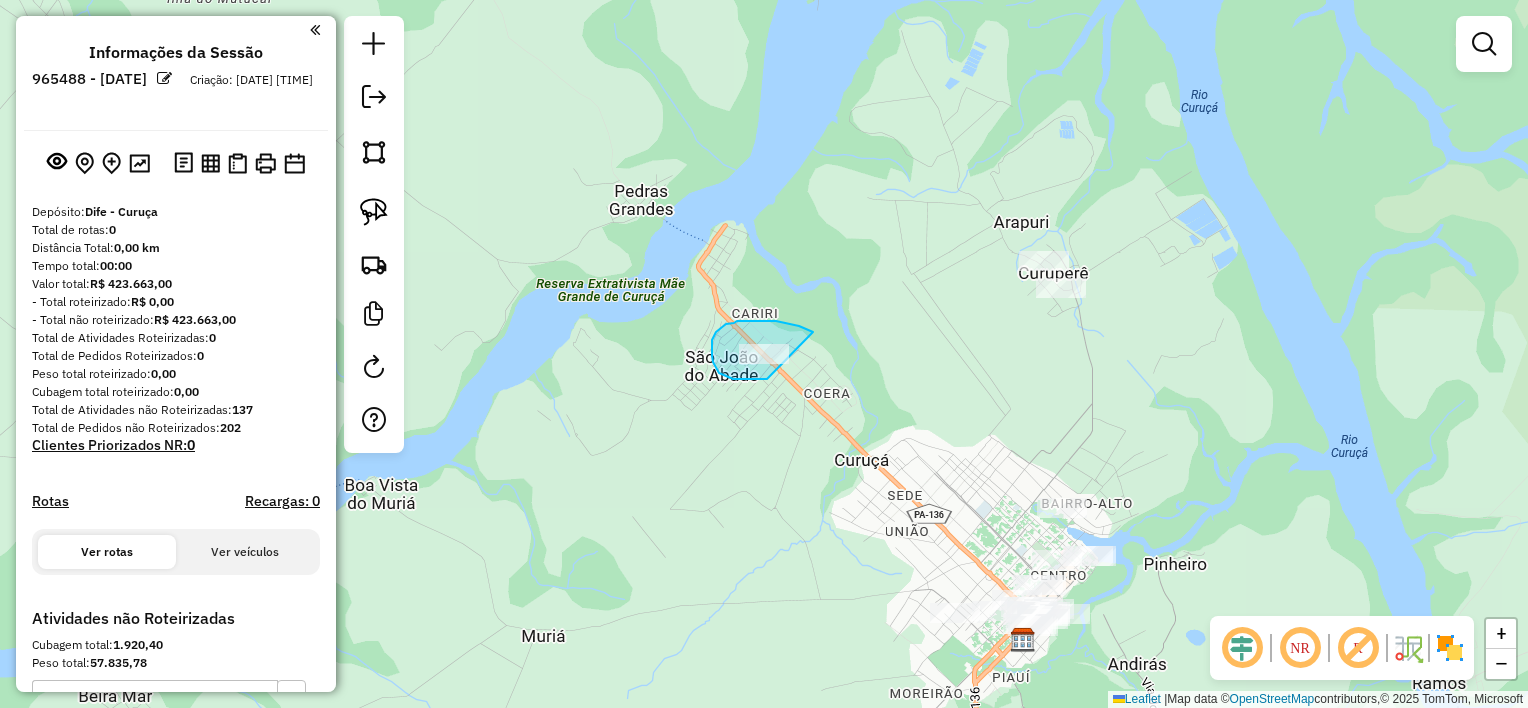 drag, startPoint x: 804, startPoint y: 328, endPoint x: 810, endPoint y: 374, distance: 46.389652 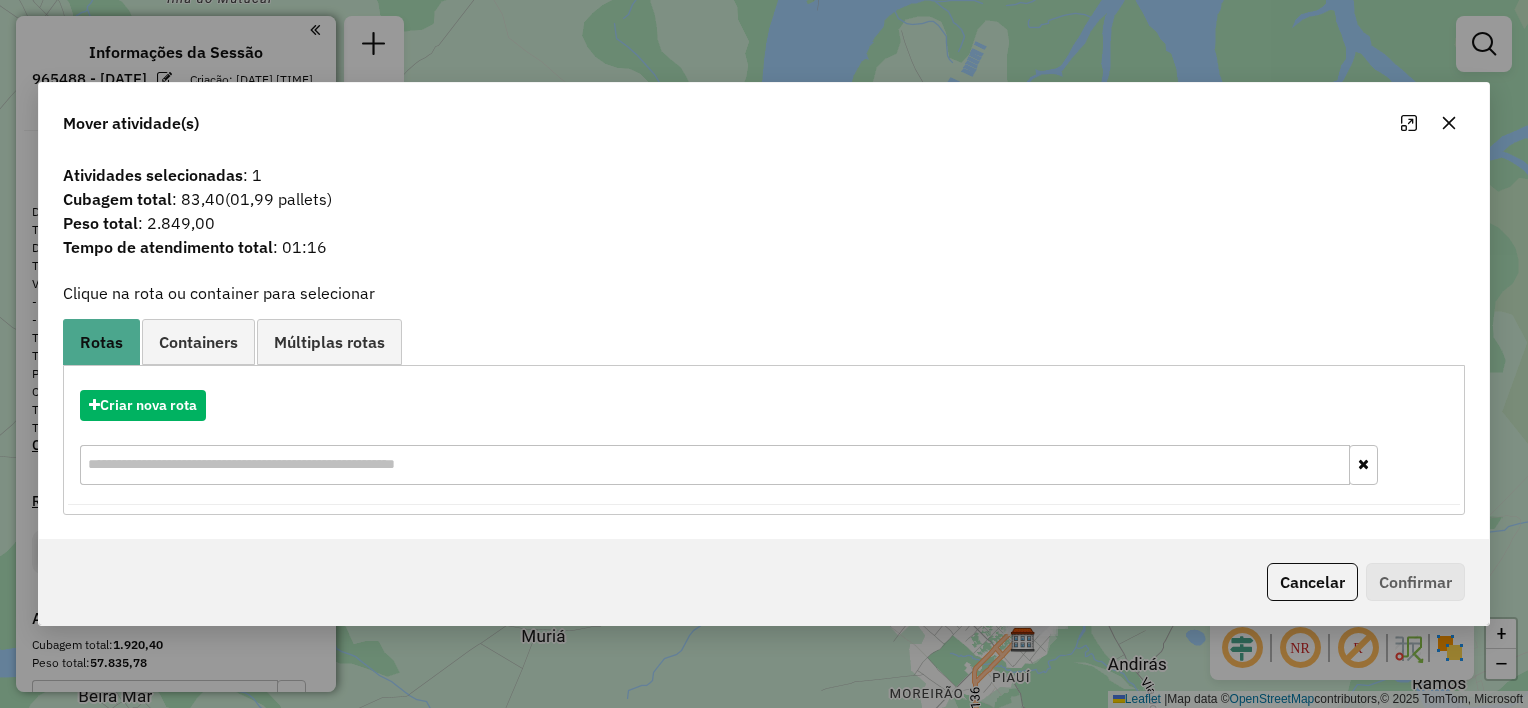 click 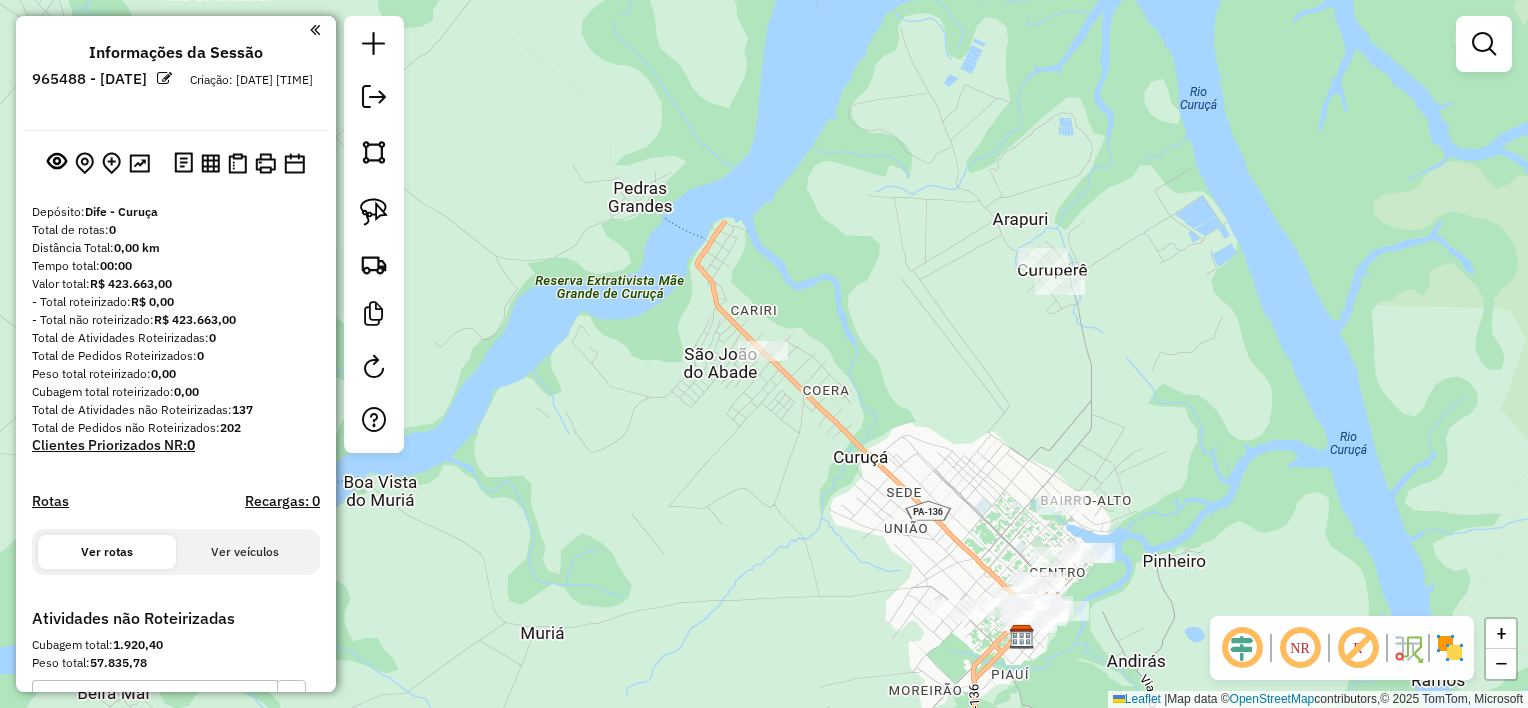 drag, startPoint x: 1040, startPoint y: 399, endPoint x: 999, endPoint y: 235, distance: 169.04733 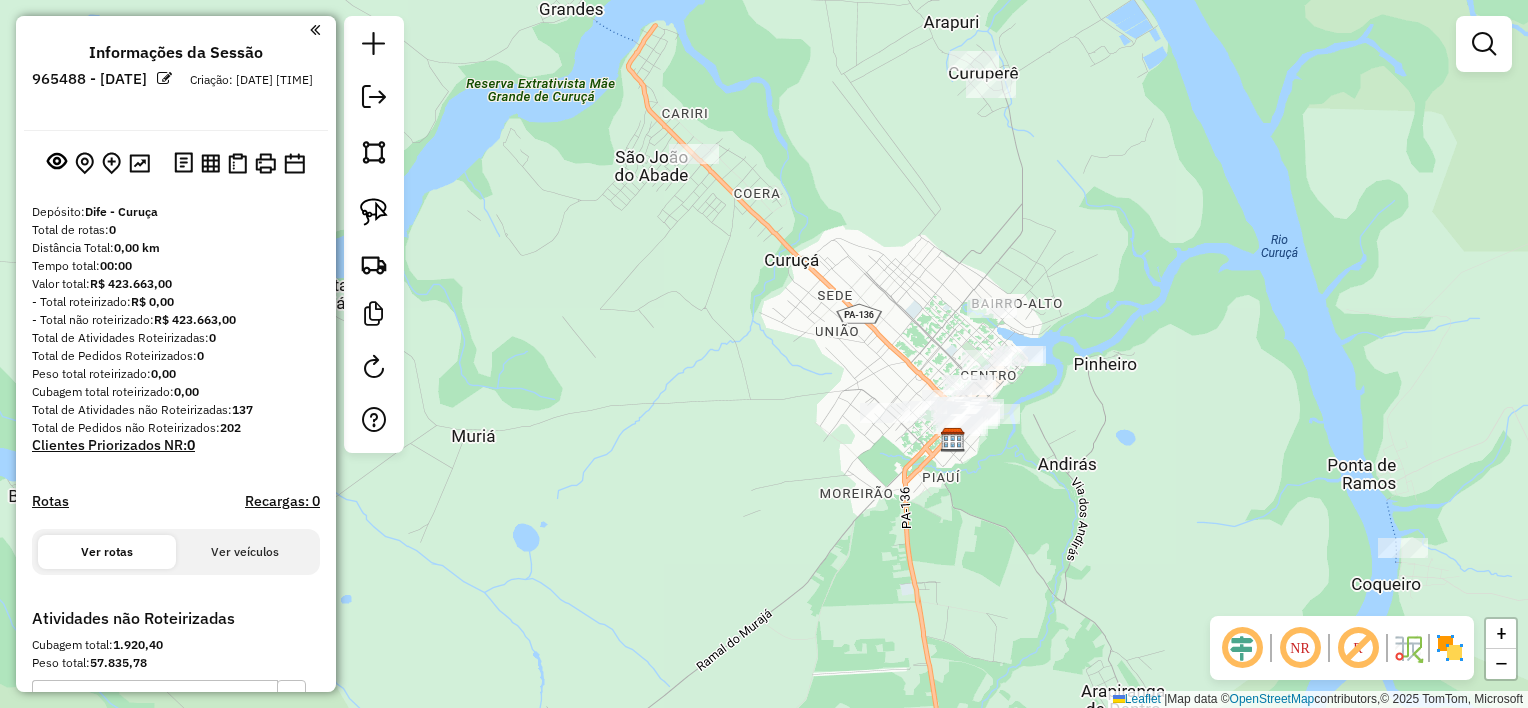 click on "Janela de atendimento Grade de atendimento Capacidade Transportadoras Veículos Cliente Pedidos  Rotas Selecione os dias de semana para filtrar as janelas de atendimento  Seg   Ter   Qua   Qui   Sex   Sáb   Dom  Informe o período da janela de atendimento: De: Até:  Filtrar exatamente a janela do cliente  Considerar janela de atendimento padrão  Selecione os dias de semana para filtrar as grades de atendimento  Seg   Ter   Qua   Qui   Sex   Sáb   Dom   Considerar clientes sem dia de atendimento cadastrado  Clientes fora do dia de atendimento selecionado Filtrar as atividades entre os valores definidos abaixo:  Peso mínimo:   Peso máximo:   Cubagem mínima:   Cubagem máxima:   De:   Até:  Filtrar as atividades entre o tempo de atendimento definido abaixo:  De:   Até:   Considerar capacidade total dos clientes não roteirizados Transportadora: Selecione um ou mais itens Tipo de veículo: Selecione um ou mais itens Veículo: Selecione um ou mais itens Motorista: Selecione um ou mais itens Nome: Rótulo:" 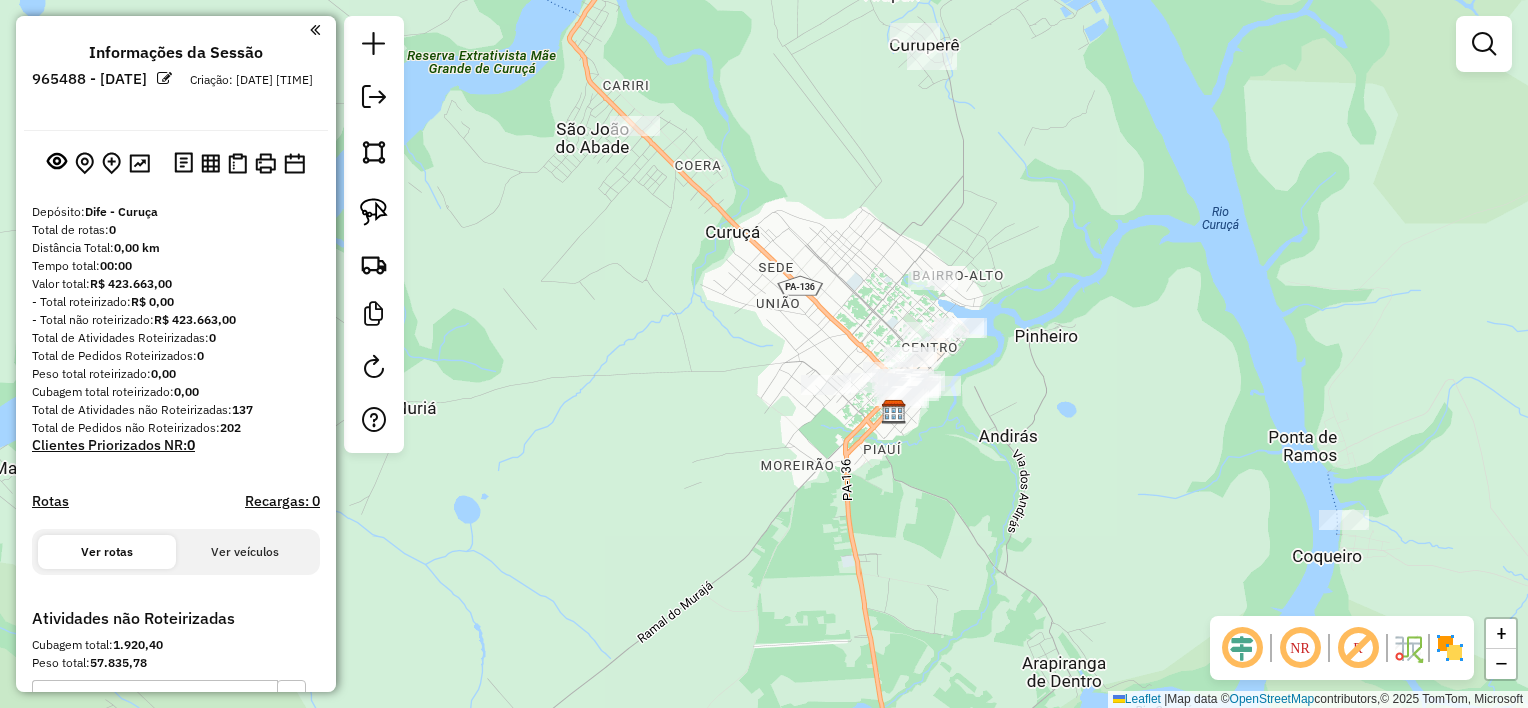 drag, startPoint x: 959, startPoint y: 512, endPoint x: 905, endPoint y: 484, distance: 60.827625 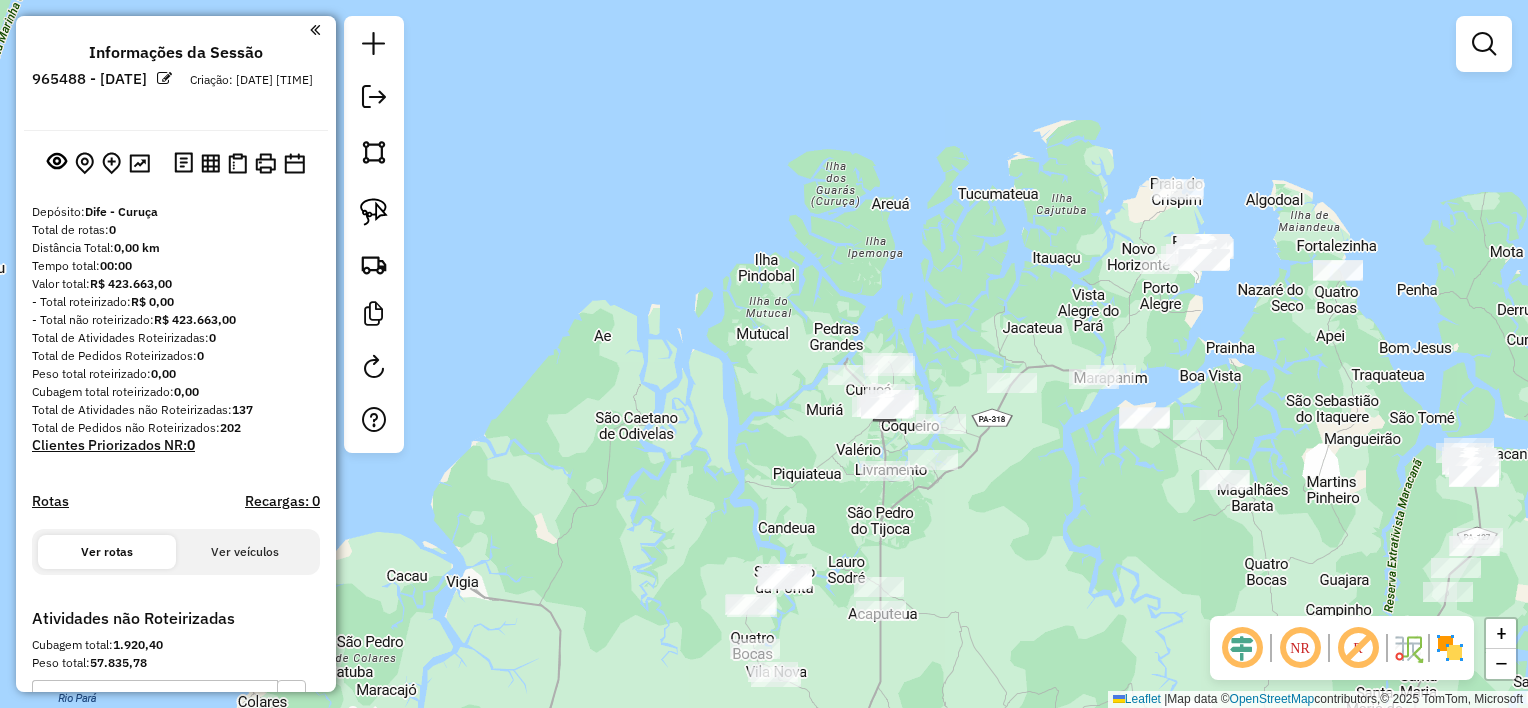drag, startPoint x: 1042, startPoint y: 494, endPoint x: 998, endPoint y: 467, distance: 51.62364 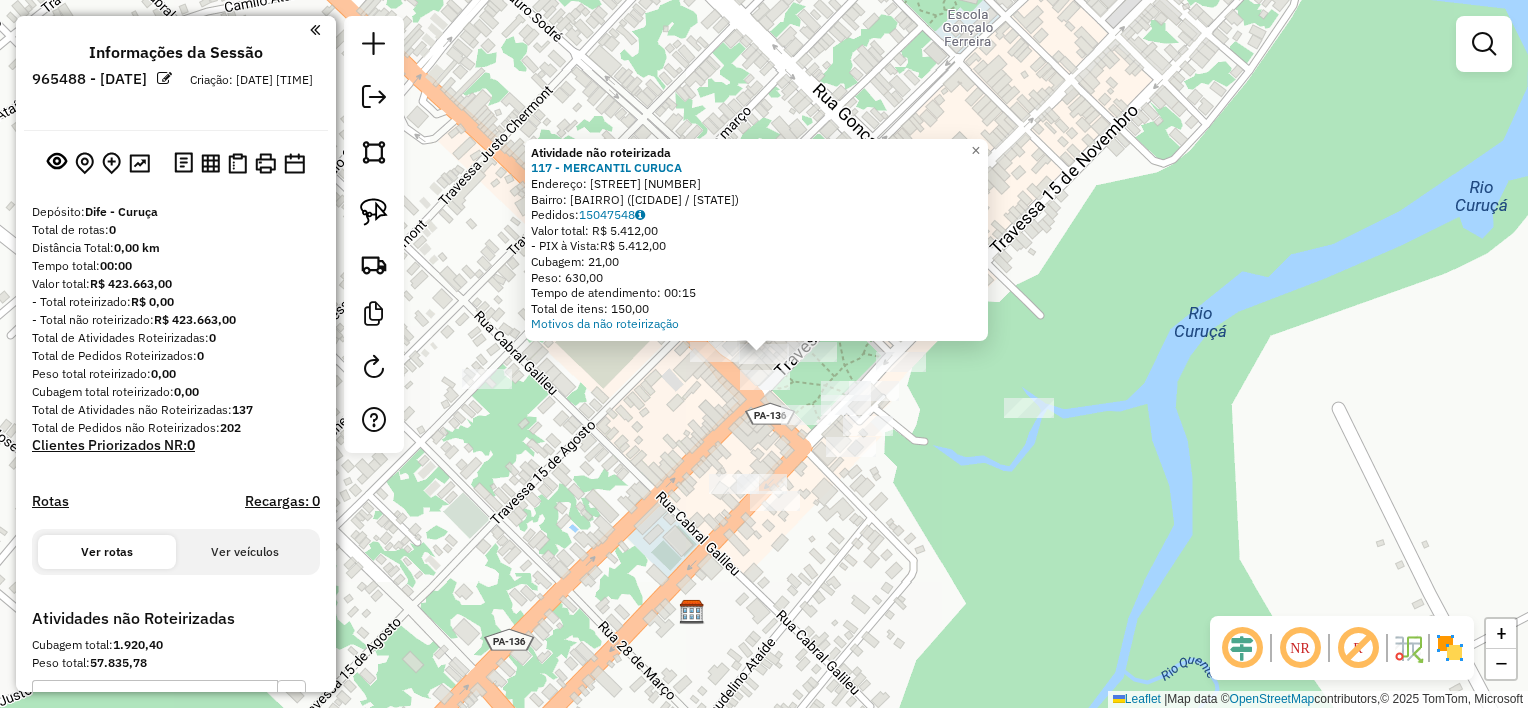 drag, startPoint x: 696, startPoint y: 416, endPoint x: 706, endPoint y: 387, distance: 30.675724 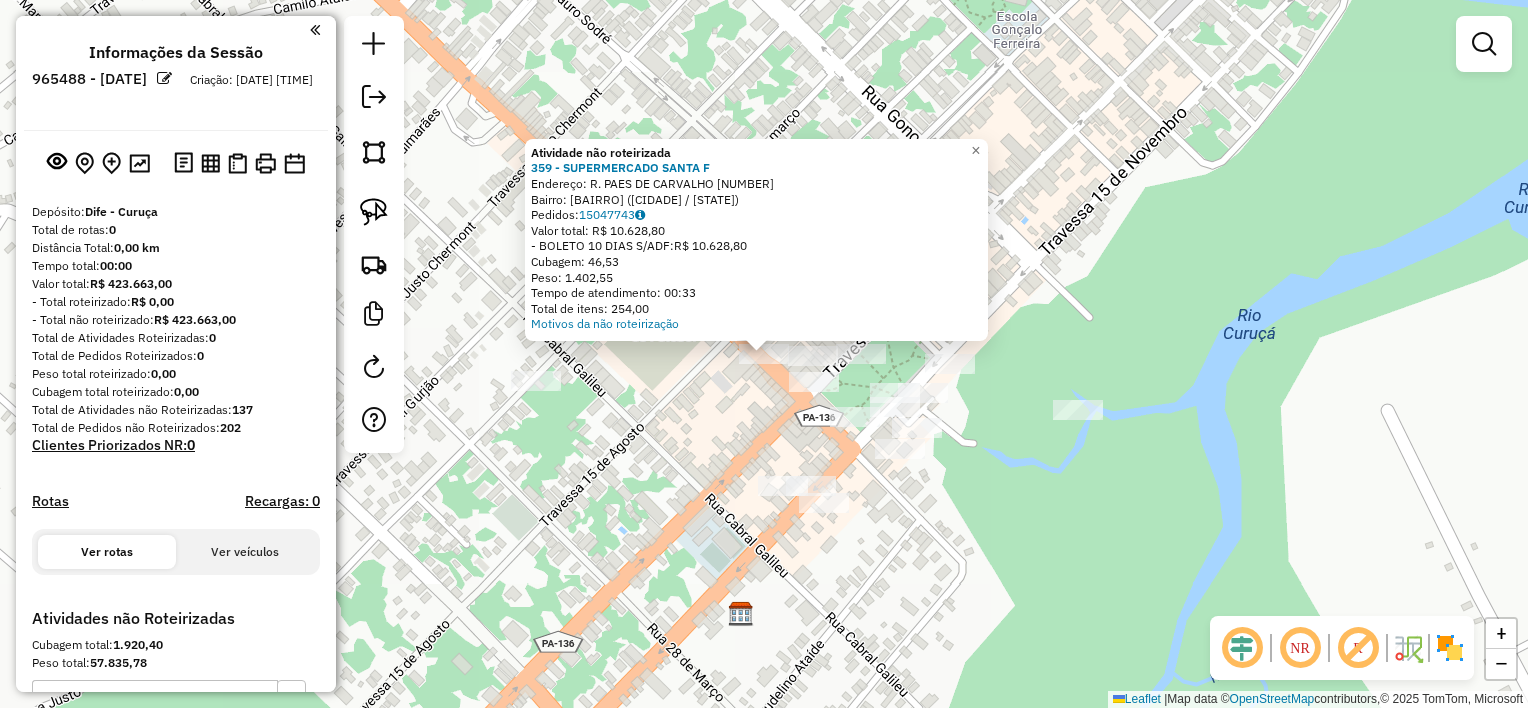click on "Atividade não roteirizada 359 - SUPERMERCADO SANTA F Endereço: R. PAES DE CARVALHO [NUMBER] Bairro: Centro ([CITY] / [STATE]) Pedidos: [ORDER_ID] Valor total: R$ 10.628,80 - BOLETO 10 DIAS S/ADF: R$ 10.628,80 Cubagem: 46,53 Peso: 1.402,55 Tempo de atendimento: 00:33 Total de itens: 254,00 Motivos da não roteirização × Janela de atendimento Grade de atendimento Capacidade Transportadoras Veículos Cliente Pedidos Rotas Selecione os dias de semana para filtrar as janelas de atendimento Seg Ter Qua Qui Sex Sáb Dom Informe o período da janela de atendimento: De: Até: Filtrar exatamente a janela do cliente Considerar janela de atendimento padrão Selecione os dias de semana para filtrar as grades de atendimento Seg Ter Qua Qui Sex Sáb Dom Considerar clientes sem dia de atendimento cadastrado Clientes fora do dia de atendimento selecionado Filtrar as atividades entre os valores definidos abaixo: Peso mínimo: Peso máximo: Cubagem mínima: Cubagem máxima:" 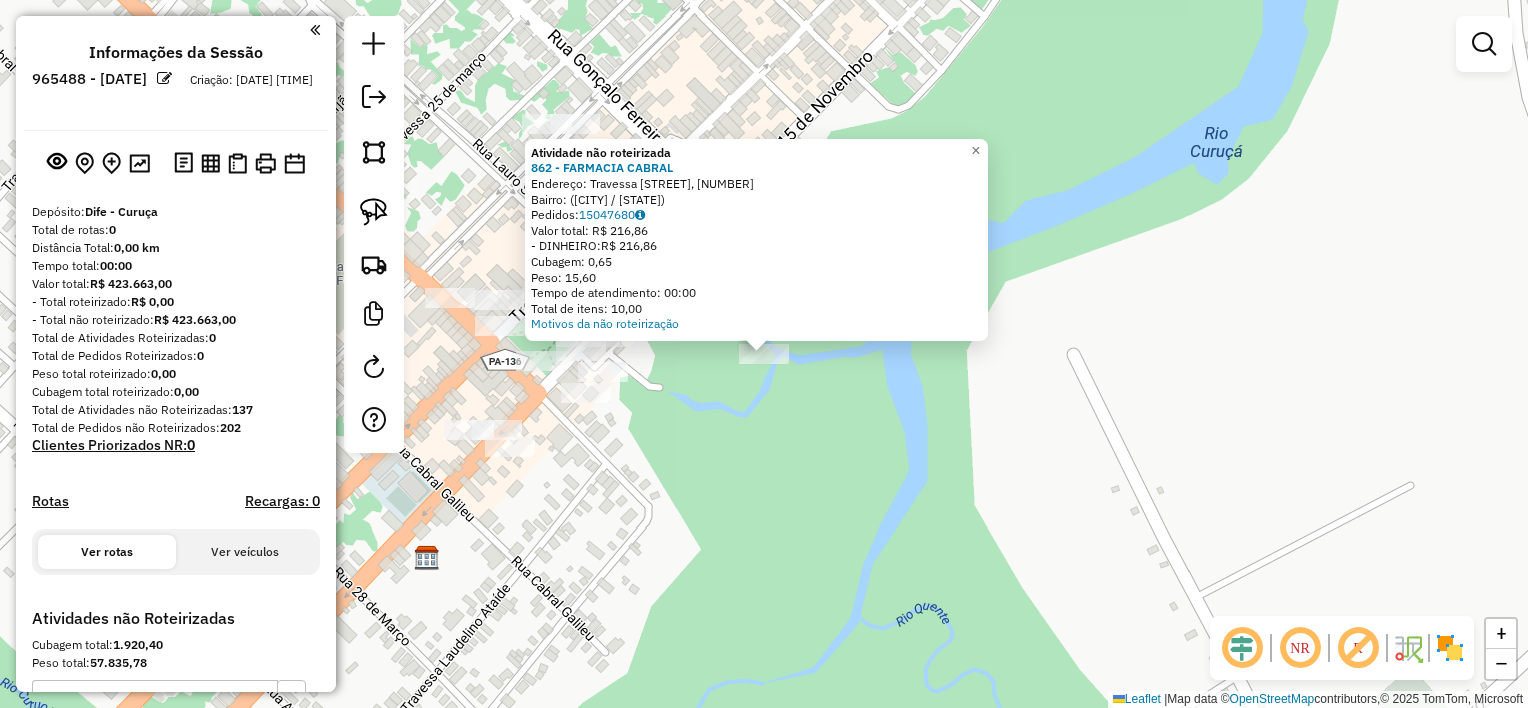 drag, startPoint x: 691, startPoint y: 420, endPoint x: 586, endPoint y: 382, distance: 111.66467 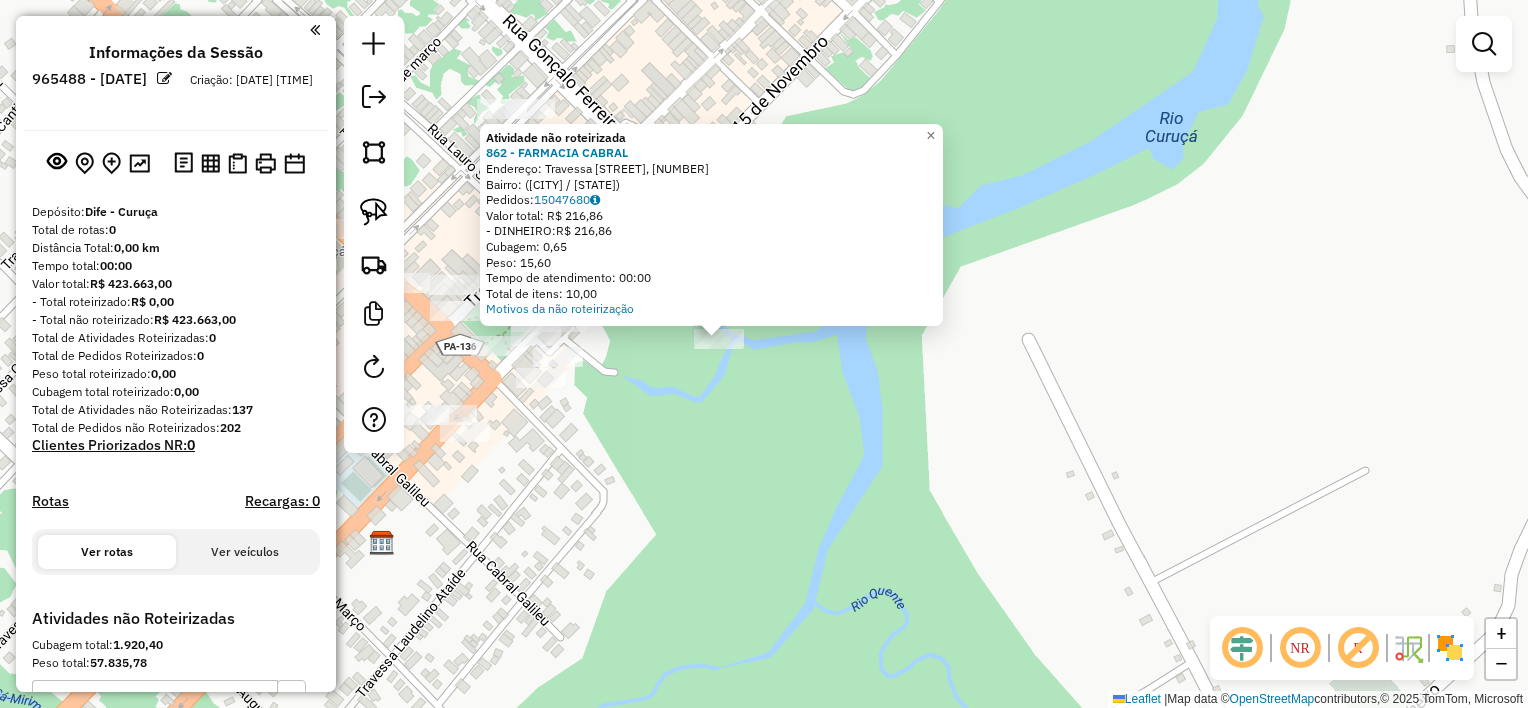 click on "Atividade não roteirizada [NUMBER] - [BRAND] [NAME]  Endereço: [STREET], [NUMBER]   Bairro:  ([CITY] / [STATE])   Pedidos:  [NUMBER]   Valor total: R$ [NUMBER]   - DINHEIRO:  R$ [NUMBER]   Cubagem: [NUMBER]   Peso: [NUMBER]   Tempo de atendimento: [TIME]   Total de itens: [NUMBER]  Motivos da não roteirização × Janela de atendimento Grade de atendimento Capacidade Transportadoras Veículos Cliente Pedidos  Rotas Selecione os dias de semana para filtrar as janelas de atendimento  Seg   Ter   Qua   Qui   Sex   Sáb   Dom  Informe o período da janela de atendimento: De: Até:  Filtrar exatamente a janela do cliente  Considerar janela de atendimento padrão  Selecione os dias de semana para filtrar as grades de atendimento  Seg   Ter   Qua   Qui   Sex   Sáb   Dom   Considerar clientes sem dia de atendimento cadastrado  Clientes fora do dia de atendimento selecionado Filtrar as atividades entre os valores definidos abaixo:  Peso mínimo:   Peso máximo:   Cubagem mínima:   Cubagem máxima:   De:   Até:   De:   Até:" 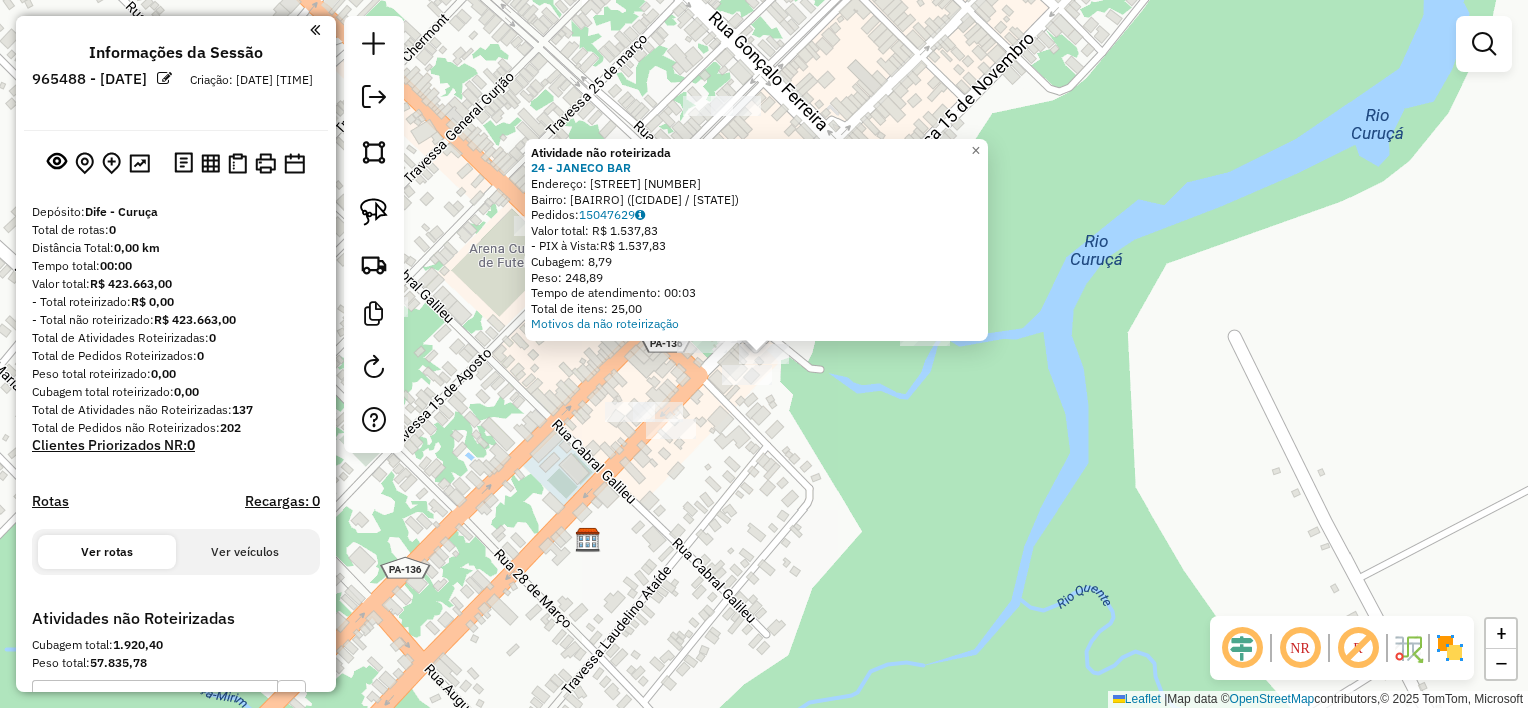 click on "Atividade não roteirizada 24 - JANECO BAR  Endereço:  15 DE NOVEMBRO 3   Bairro: Centro (CURUCA / PA)   Pedidos:  15047629   Valor total: R$ 1.537,83   - PIX à Vista:  R$ 1.537,83   Cubagem: 8,79   Peso: 248,89   Tempo de atendimento: 00:03   Total de itens: 25,00  Motivos da não roteirização × Janela de atendimento Grade de atendimento Capacidade Transportadoras Veículos Cliente Pedidos  Rotas Selecione os dias de semana para filtrar as janelas de atendimento  Seg   Ter   Qua   Qui   Sex   Sáb   Dom  Informe o período da janela de atendimento: De: Até:  Filtrar exatamente a janela do cliente  Considerar janela de atendimento padrão  Selecione os dias de semana para filtrar as grades de atendimento  Seg   Ter   Qua   Qui   Sex   Sáb   Dom   Considerar clientes sem dia de atendimento cadastrado  Clientes fora do dia de atendimento selecionado Filtrar as atividades entre os valores definidos abaixo:  Peso mínimo:   Peso máximo:   Cubagem mínima:   Cubagem máxima:   De:   Até:   De:   Até:  +" 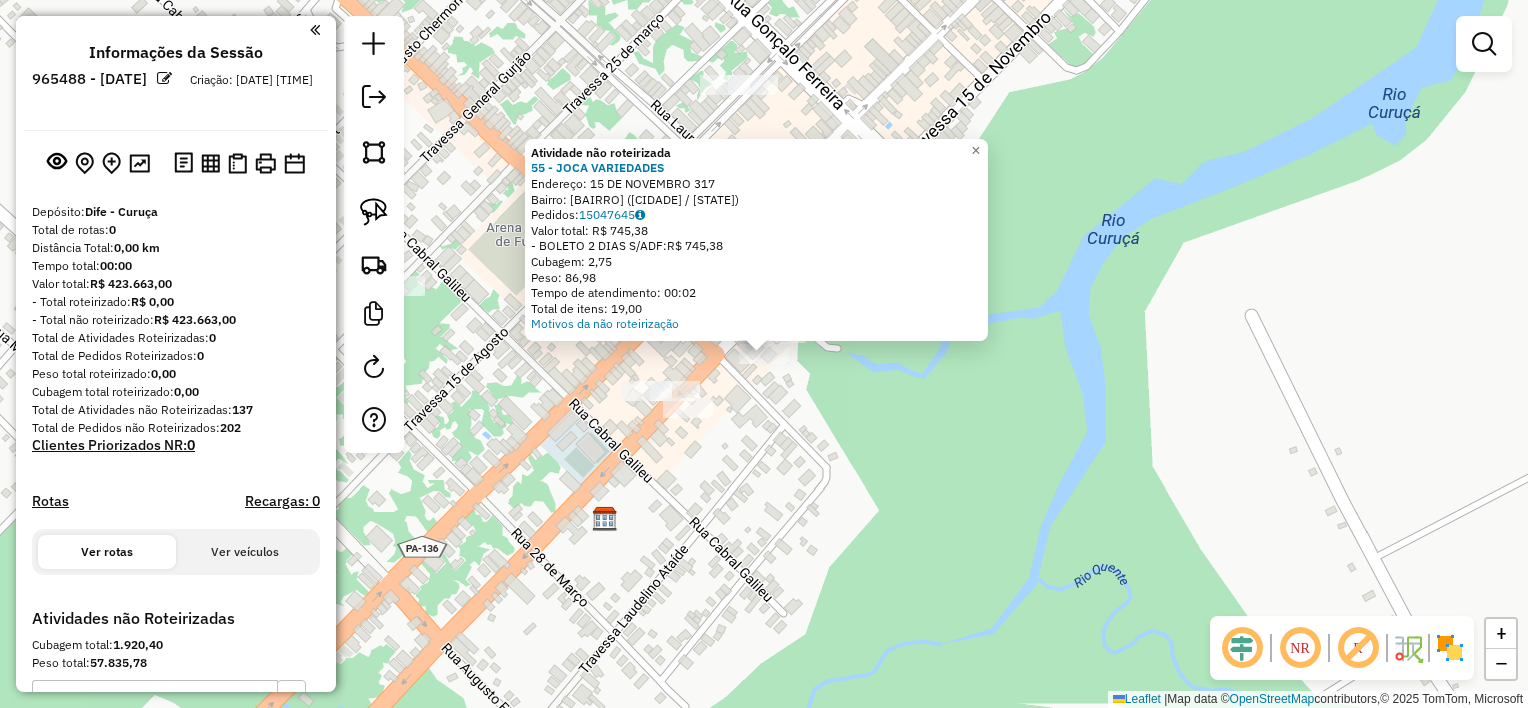 click on "Atividade não roteirizada 55 - JOCA VARIEDADES  Endereço:  15 DE NOVEMBRO 317   Bairro: Centro (CURUCA / PA)   Pedidos:  15047645   Valor total: R$ 745,38   - BOLETO 2 DIAS S/ADF:  R$ 745,38   Cubagem: 2,75   Peso: 86,98   Tempo de atendimento: 00:02   Total de itens: 19,00  Motivos da não roteirização × Janela de atendimento Grade de atendimento Capacidade Transportadoras Veículos Cliente Pedidos  Rotas Selecione os dias de semana para filtrar as janelas de atendimento  Seg   Ter   Qua   Qui   Sex   Sáb   Dom  Informe o período da janela de atendimento: De: Até:  Filtrar exatamente a janela do cliente  Considerar janela de atendimento padrão  Selecione os dias de semana para filtrar as grades de atendimento  Seg   Ter   Qua   Qui   Sex   Sáb   Dom   Considerar clientes sem dia de atendimento cadastrado  Clientes fora do dia de atendimento selecionado Filtrar as atividades entre os valores definidos abaixo:  Peso mínimo:   Peso máximo:   Cubagem mínima:   Cubagem máxima:   De:   Até:   De:  +" 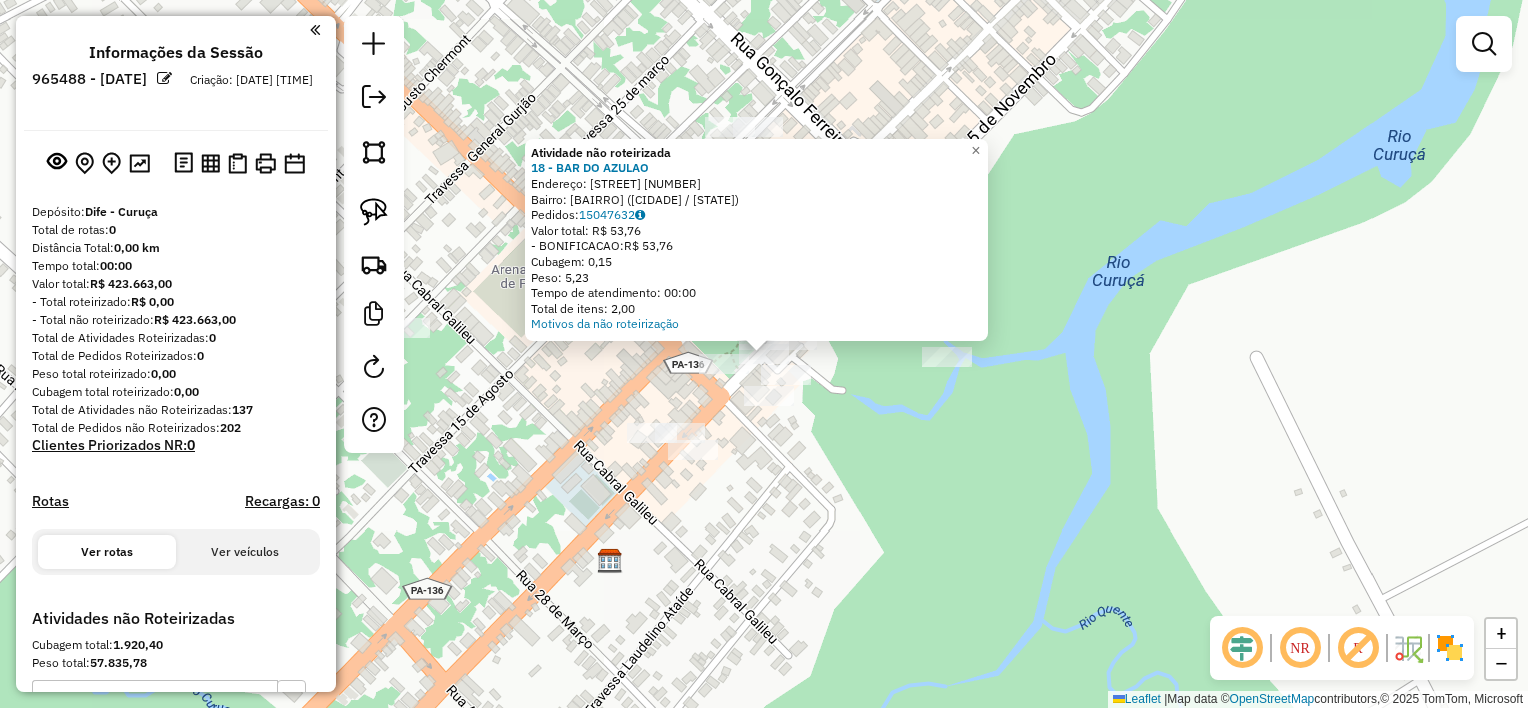 click on "Atividade não roteirizada 18 - BAR DO AZULAO  Endereço:  15 DE NOVEMBRO 1   Bairro: Centro (CURUCA / PA)   Pedidos:  15047632   Valor total: R$ 53,76   - BONIFICACAO:  R$ 53,76   Cubagem: 0,15   Peso: 5,23   Tempo de atendimento: 00:00   Total de itens: 2,00  Motivos da não roteirização × Janela de atendimento Grade de atendimento Capacidade Transportadoras Veículos Cliente Pedidos  Rotas Selecione os dias de semana para filtrar as janelas de atendimento  Seg   Ter   Qua   Qui   Sex   Sáb   Dom  Informe o período da janela de atendimento: De: Até:  Filtrar exatamente a janela do cliente  Considerar janela de atendimento padrão  Selecione os dias de semana para filtrar as grades de atendimento  Seg   Ter   Qua   Qui   Sex   Sáb   Dom   Considerar clientes sem dia de atendimento cadastrado  Clientes fora do dia de atendimento selecionado Filtrar as atividades entre os valores definidos abaixo:  Peso mínimo:   Peso máximo:   Cubagem mínima:   Cubagem máxima:   De:   Até:   De:   Até:  Veículo:" 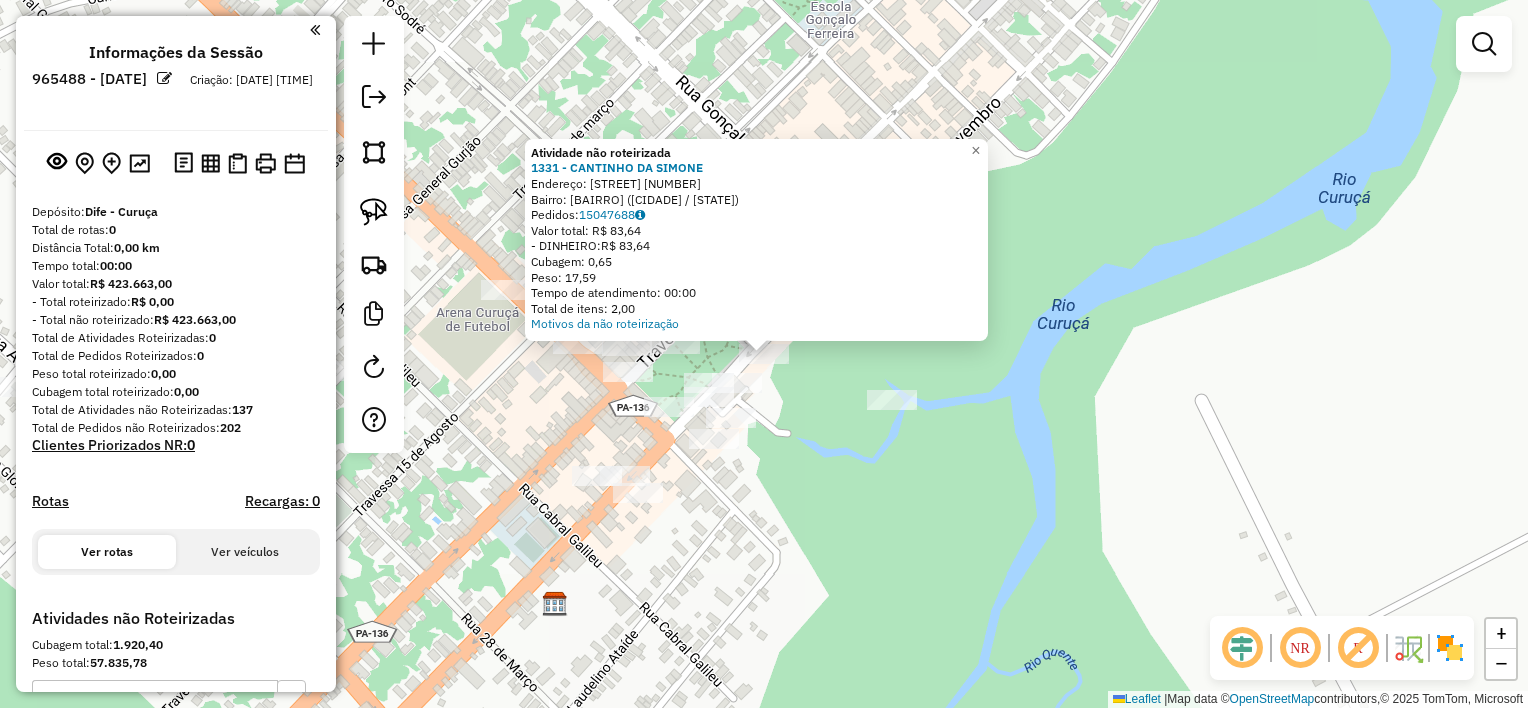 click on "Atividade não roteirizada 1331 - CANTINHO DA SIMONE  Endereço:  travessa 15 de novembro SN   Bairro: CENTRO (CURUCA / PA)   Pedidos:  15047688   Valor total: R$ 83,64   - DINHEIRO:  R$ 83,64   Cubagem: 0,65   Peso: 17,59   Tempo de atendimento: 00:00   Total de itens: 2,00  Motivos da não roteirização × Janela de atendimento Grade de atendimento Capacidade Transportadoras Veículos Cliente Pedidos  Rotas Selecione os dias de semana para filtrar as janelas de atendimento  Seg   Ter   Qua   Qui   Sex   Sáb   Dom  Informe o período da janela de atendimento: De: Até:  Filtrar exatamente a janela do cliente  Considerar janela de atendimento padrão  Selecione os dias de semana para filtrar as grades de atendimento  Seg   Ter   Qua   Qui   Sex   Sáb   Dom   Considerar clientes sem dia de atendimento cadastrado  Clientes fora do dia de atendimento selecionado Filtrar as atividades entre os valores definidos abaixo:  Peso mínimo:   Peso máximo:   Cubagem mínima:   Cubagem máxima:   De:   Até:   De:  +" 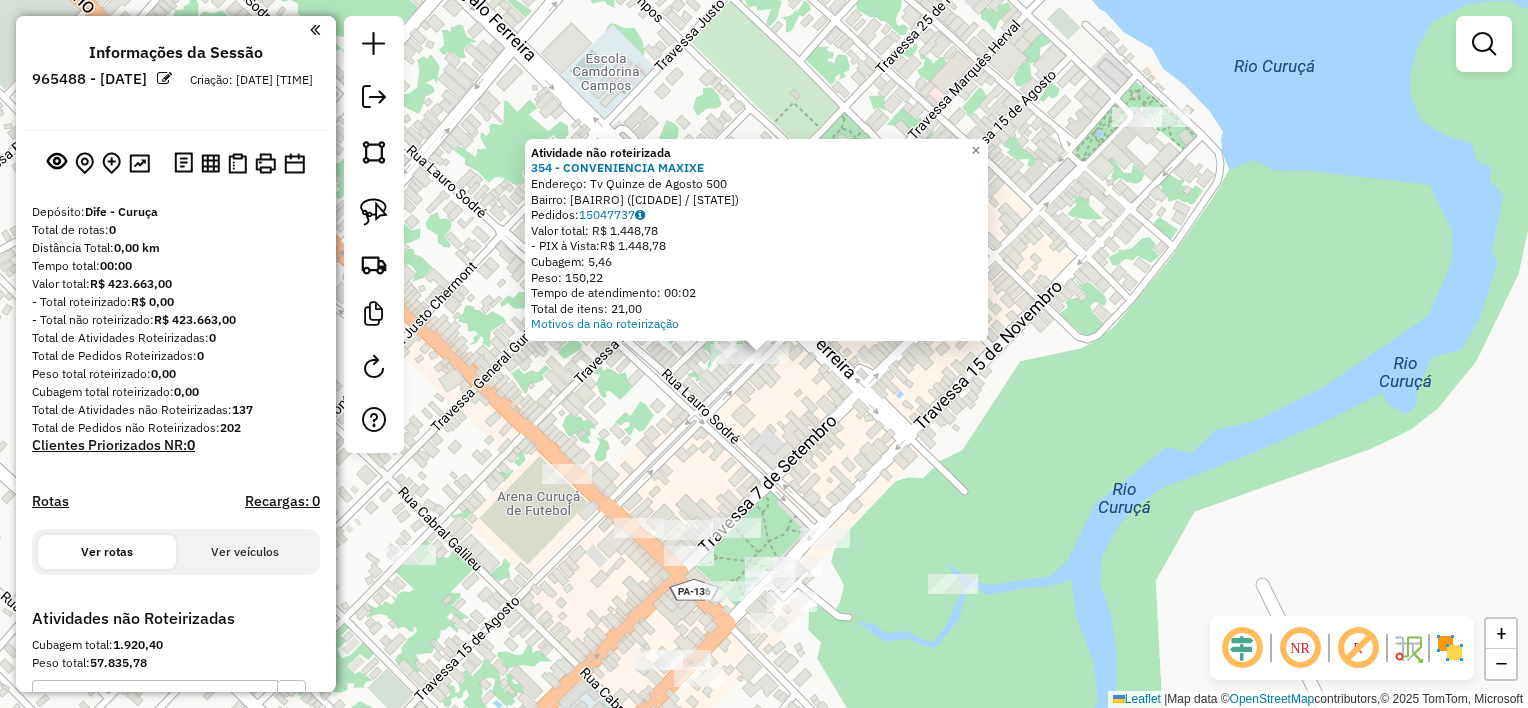 click on "Atividade não roteirizada 354 - CONVENIENCIA MAXIXE  Endereço:  Tv Quinze de Agosto 500   Bairro: Centro (CURUCA / PA)   Pedidos:  15047737   Valor total: R$ 1.448,78   - PIX à Vista:  R$ 1.448,78   Cubagem: 5,46   Peso: 150,22   Tempo de atendimento: 00:02   Total de itens: 21,00  Motivos da não roteirização × Janela de atendimento Grade de atendimento Capacidade Transportadoras Veículos Cliente Pedidos  Rotas Selecione os dias de semana para filtrar as janelas de atendimento  Seg   Ter   Qua   Qui   Sex   Sáb   Dom  Informe o período da janela de atendimento: De: Até:  Filtrar exatamente a janela do cliente  Considerar janela de atendimento padrão  Selecione os dias de semana para filtrar as grades de atendimento  Seg   Ter   Qua   Qui   Sex   Sáb   Dom   Considerar clientes sem dia de atendimento cadastrado  Clientes fora do dia de atendimento selecionado Filtrar as atividades entre os valores definidos abaixo:  Peso mínimo:   Peso máximo:   Cubagem mínima:   Cubagem máxima:   De:   Até:" 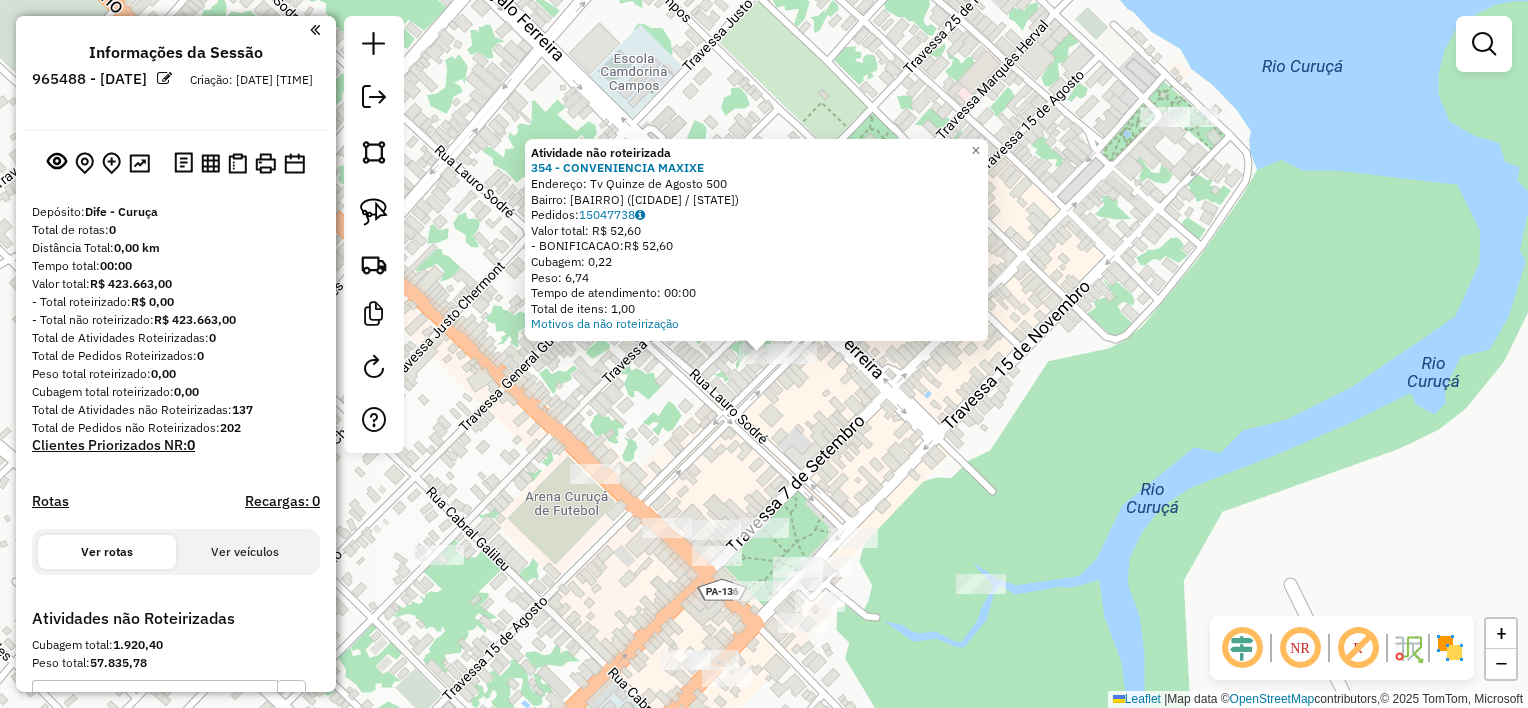 click on "Atividade não roteirizada 354 - CONVENIENCIA MAXIXE  Endereço:  Tv Quinze de Agosto 500   Bairro: Centro (CURUCA / PA)   Pedidos:  15047738   Valor total: R$ 52,60   - BONIFICACAO:  R$ 52,60   Cubagem: 0,22   Peso: 6,74   Tempo de atendimento: 00:00   Total de itens: 1,00  Motivos da não roteirização × Janela de atendimento Grade de atendimento Capacidade Transportadoras Veículos Cliente Pedidos  Rotas Selecione os dias de semana para filtrar as janelas de atendimento  Seg   Ter   Qua   Qui   Sex   Sáb   Dom  Informe o período da janela de atendimento: De: Até:  Filtrar exatamente a janela do cliente  Considerar janela de atendimento padrão  Selecione os dias de semana para filtrar as grades de atendimento  Seg   Ter   Qua   Qui   Sex   Sáb   Dom   Considerar clientes sem dia de atendimento cadastrado  Clientes fora do dia de atendimento selecionado Filtrar as atividades entre os valores definidos abaixo:  Peso mínimo:   Peso máximo:   Cubagem mínima:   Cubagem máxima:   De:   Até:   De:  De:" 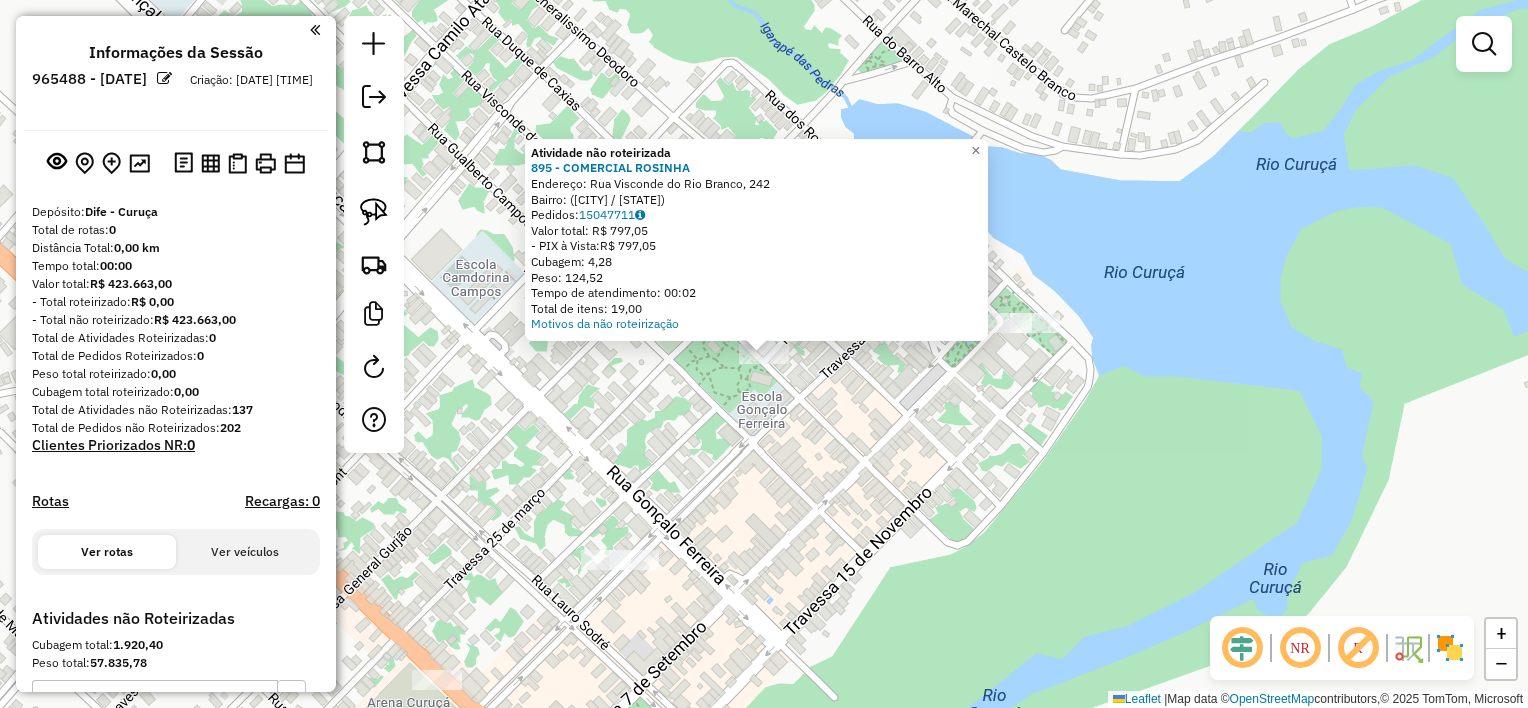 click on "Atividade não roteirizada 895 - COMERCIAL [PERSON]  Endereço: Rua Visconde do Rio Branco, 242   Bairro:  ([CURUÇÁ] / [PA])   Pedidos:  15047711   Valor total: R$ 797,05   - PIX à Vista:  R$ 797,05   Cubagem: 4,28   Peso: 124,52   Tempo de atendimento: 00:02   Total de itens: 19,00  Motivos da não roteirização × Janela de atendimento Grade de atendimento Capacidade Transportadoras Veículos Cliente Pedidos  Rotas Selecione os dias de semana para filtrar as janelas de atendimento  Seg   Ter   Qua   Qui   Sex   Sáb   Dom  Informe o período da janela de atendimento: De: Até:  Filtrar exatamente a janela do cliente  Considerar janela de atendimento padrão  Selecione os dias de semana para filtrar as grades de atendimento  Seg   Ter   Qua   Qui   Sex   Sáb   Dom   Considerar clientes sem dia de atendimento cadastrado  Clientes fora do dia de atendimento selecionado Filtrar as atividades entre os valores definidos abaixo:  Peso mínimo:   Peso máximo:   Cubagem mínima:   Cubagem máxima:   De:   Até:   De:   Até:  +" 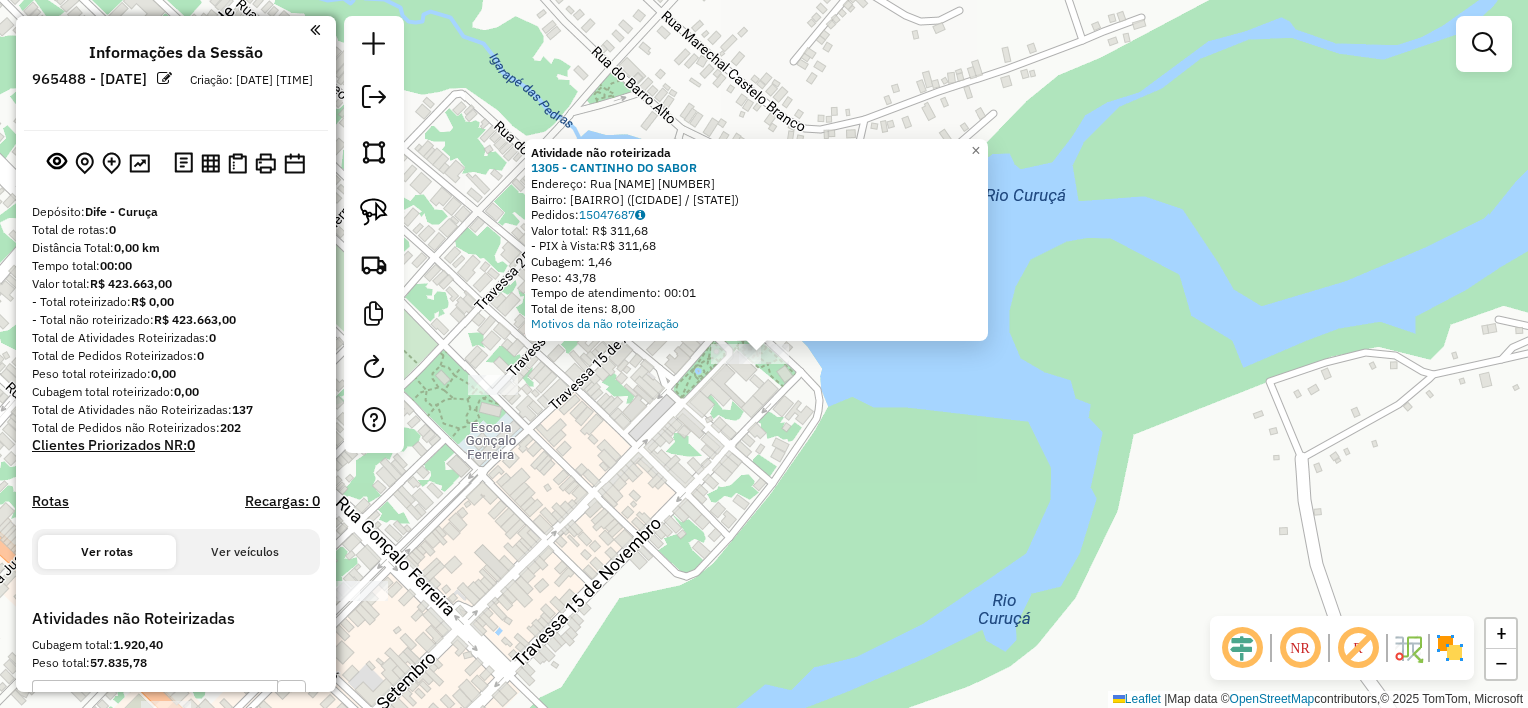 click on "Atividade não roteirizada 1305 - CANTINHO DO SABOR  Endereço:  Rua visconde do Rio Branco 23   Bairro: CENTRO (CURUCA / PA)   Pedidos:  15047687   Valor total: R$ 311,68   - PIX à Vista:  R$ 311,68   Cubagem: 1,46   Peso: 43,78   Tempo de atendimento: 00:01   Total de itens: 8,00  Motivos da não roteirização × Janela de atendimento Grade de atendimento Capacidade Transportadoras Veículos Cliente Pedidos  Rotas Selecione os dias de semana para filtrar as janelas de atendimento  Seg   Ter   Qua   Qui   Sex   Sáb   Dom  Informe o período da janela de atendimento: De: Até:  Filtrar exatamente a janela do cliente  Considerar janela de atendimento padrão  Selecione os dias de semana para filtrar as grades de atendimento  Seg   Ter   Qua   Qui   Sex   Sáb   Dom   Considerar clientes sem dia de atendimento cadastrado  Clientes fora do dia de atendimento selecionado Filtrar as atividades entre os valores definidos abaixo:  Peso mínimo:   Peso máximo:   Cubagem mínima:   Cubagem máxima:   De:   Até:" 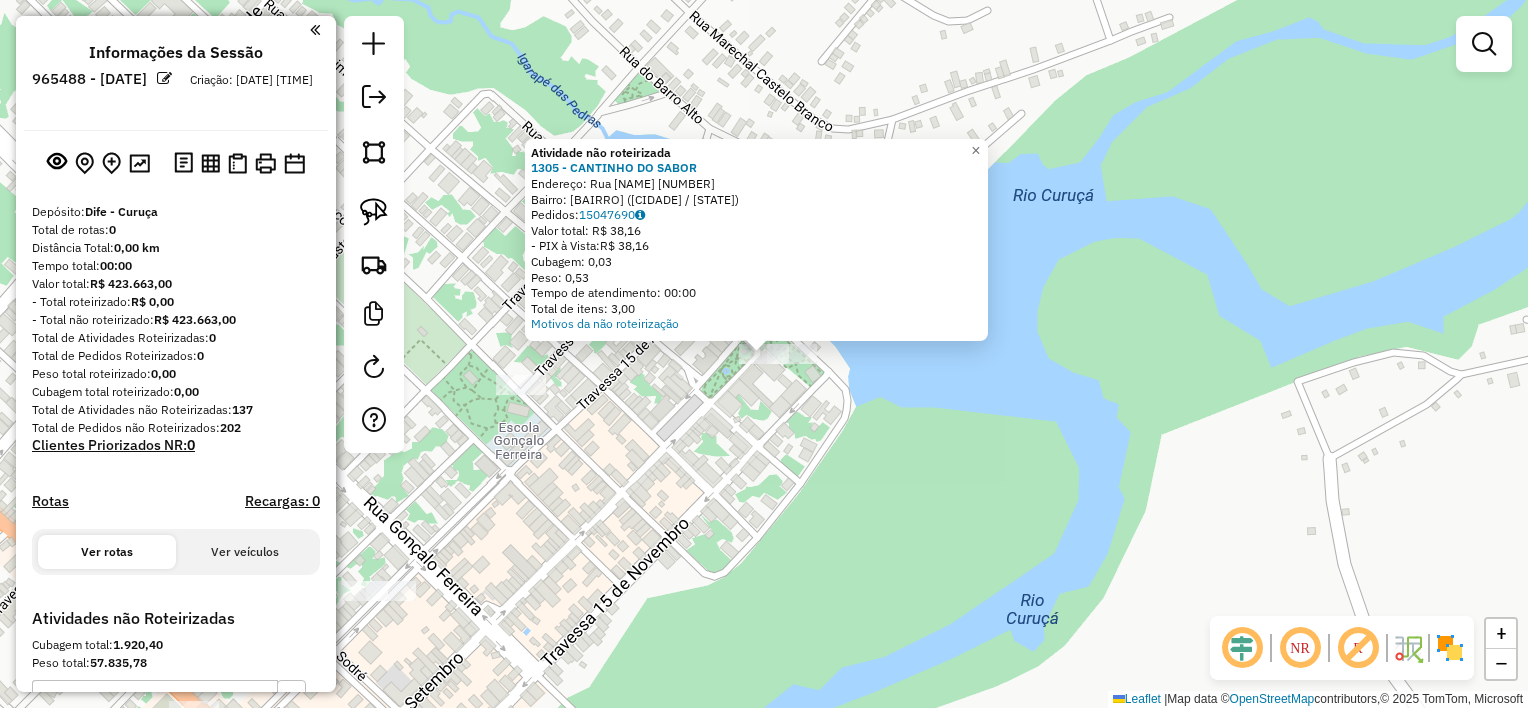 click on "Atividade não roteirizada [NUMBER] - [BRAND] [NAME]  Endereço:  [STREET] [NAME] [NUMBER]   Bairro: [NEIGHBORHOOD] ([CITY] / [STATE])   Pedidos:  [NUMBER]   Valor total: R$ [NUMBER]   - PIX à Vista:  R$ [NUMBER]   Cubagem: [NUMBER]   Peso: [NUMBER]   Tempo de atendimento: [TIME]   Total de itens: [NUMBER]  Motivos da não roteirização × Janela de atendimento Grade de atendimento Capacidade Transportadoras Veículos Cliente Pedidos  Rotas Selecione os dias de semana para filtrar as janelas de atendimento  Seg   Ter   Qua   Qui   Sex   Sáb   Dom  Informe o período da janela de atendimento: De: Até:  Filtrar exatamente a janela do cliente  Considerar janela de atendimento padrão  Selecione os dias de semana para filtrar as grades de atendimento  Seg   Ter   Qua   Qui   Sex   Sáb   Dom   Considerar clientes sem dia de atendimento cadastrado  Clientes fora do dia de atendimento selecionado Filtrar as atividades entre os valores definidos abaixo:  Peso mínimo:   Peso máximo:   Cubagem mínima:   Cubagem máxima:   De:   Até:  De:" 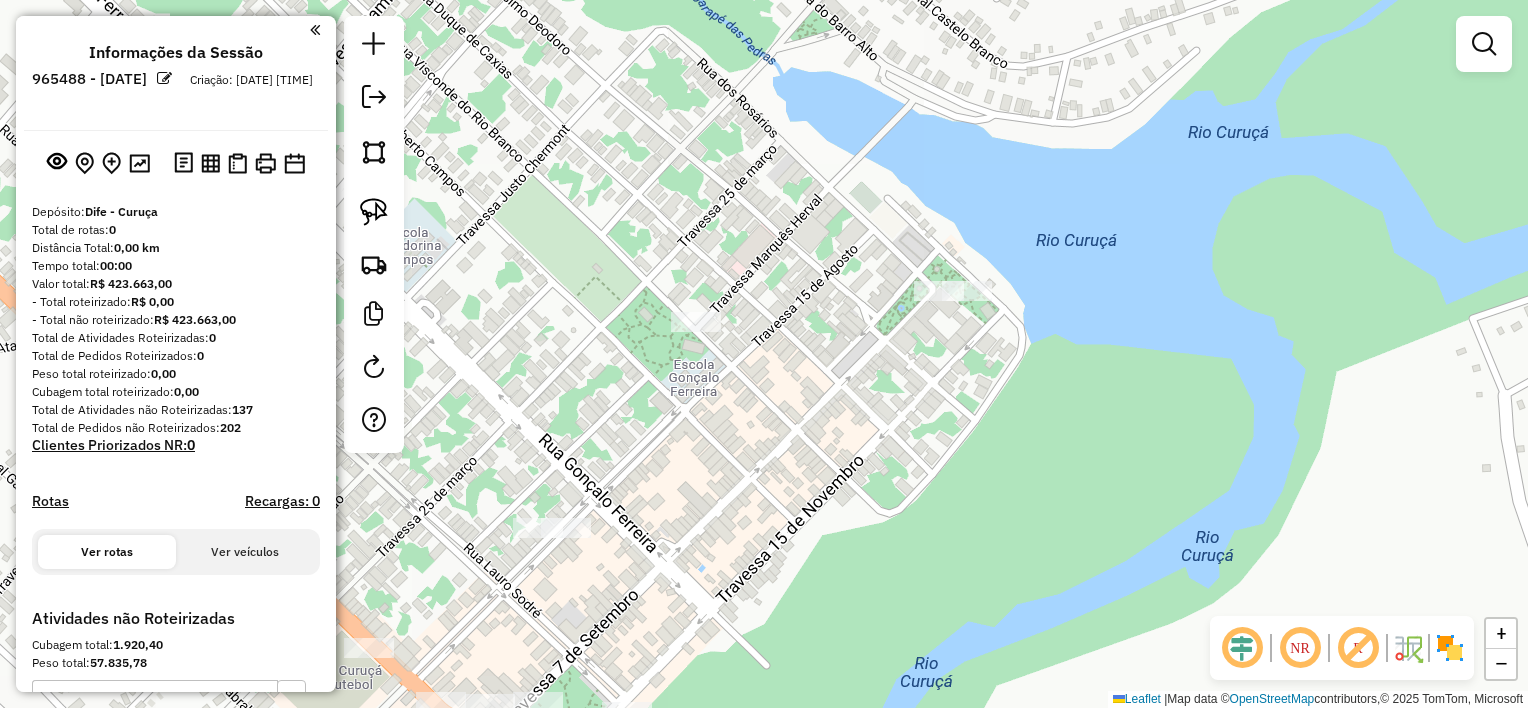 drag, startPoint x: 796, startPoint y: 530, endPoint x: 1092, endPoint y: 384, distance: 330.0485 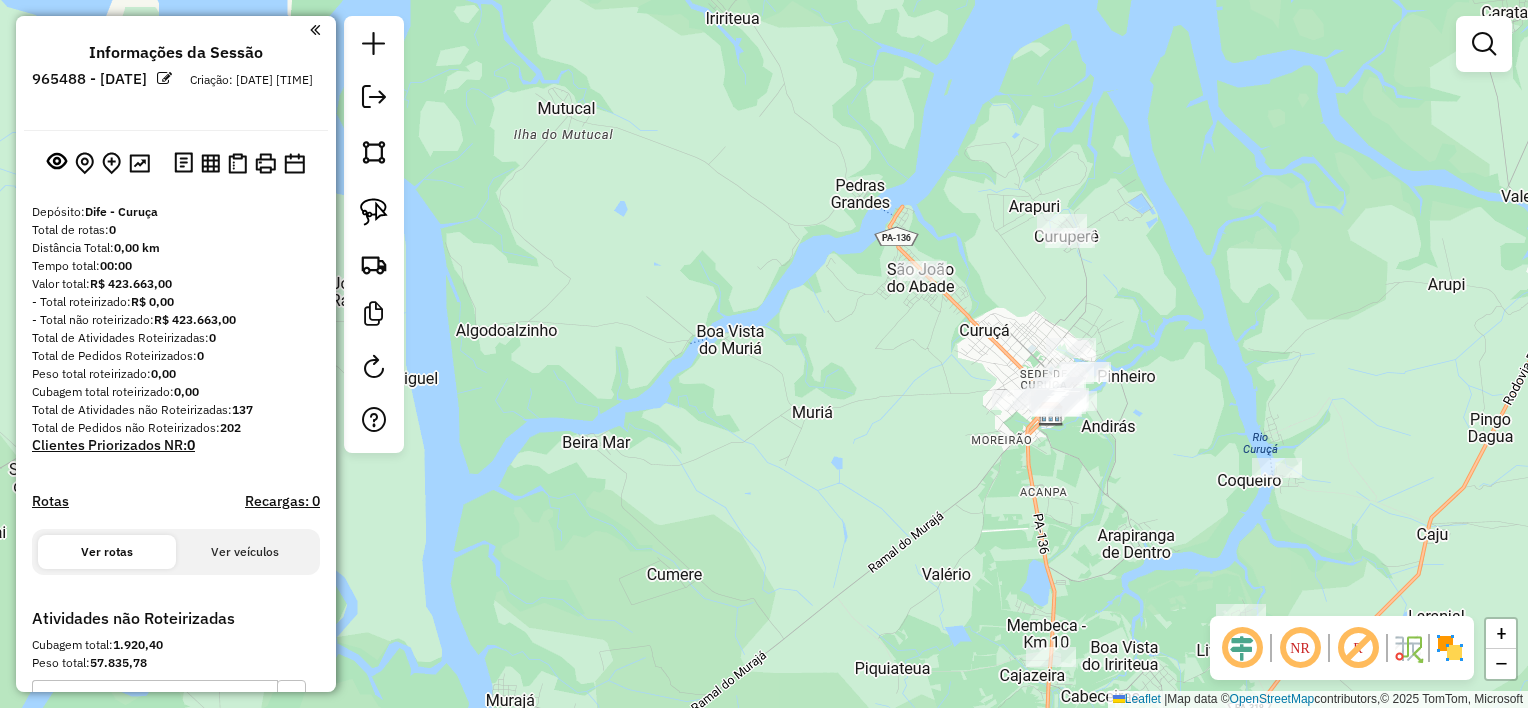 drag, startPoint x: 1109, startPoint y: 498, endPoint x: 897, endPoint y: 376, distance: 244.59763 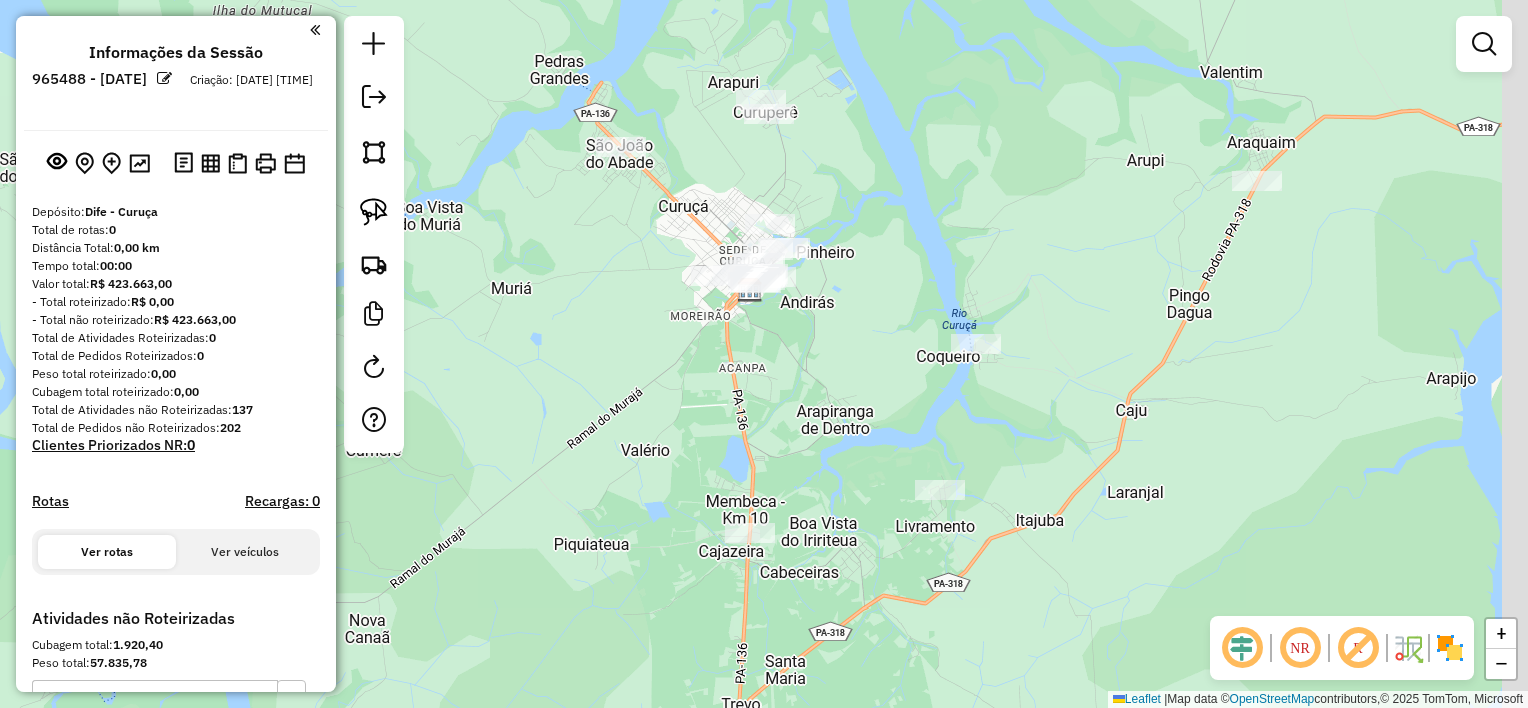 drag, startPoint x: 1031, startPoint y: 437, endPoint x: 944, endPoint y: 431, distance: 87.20665 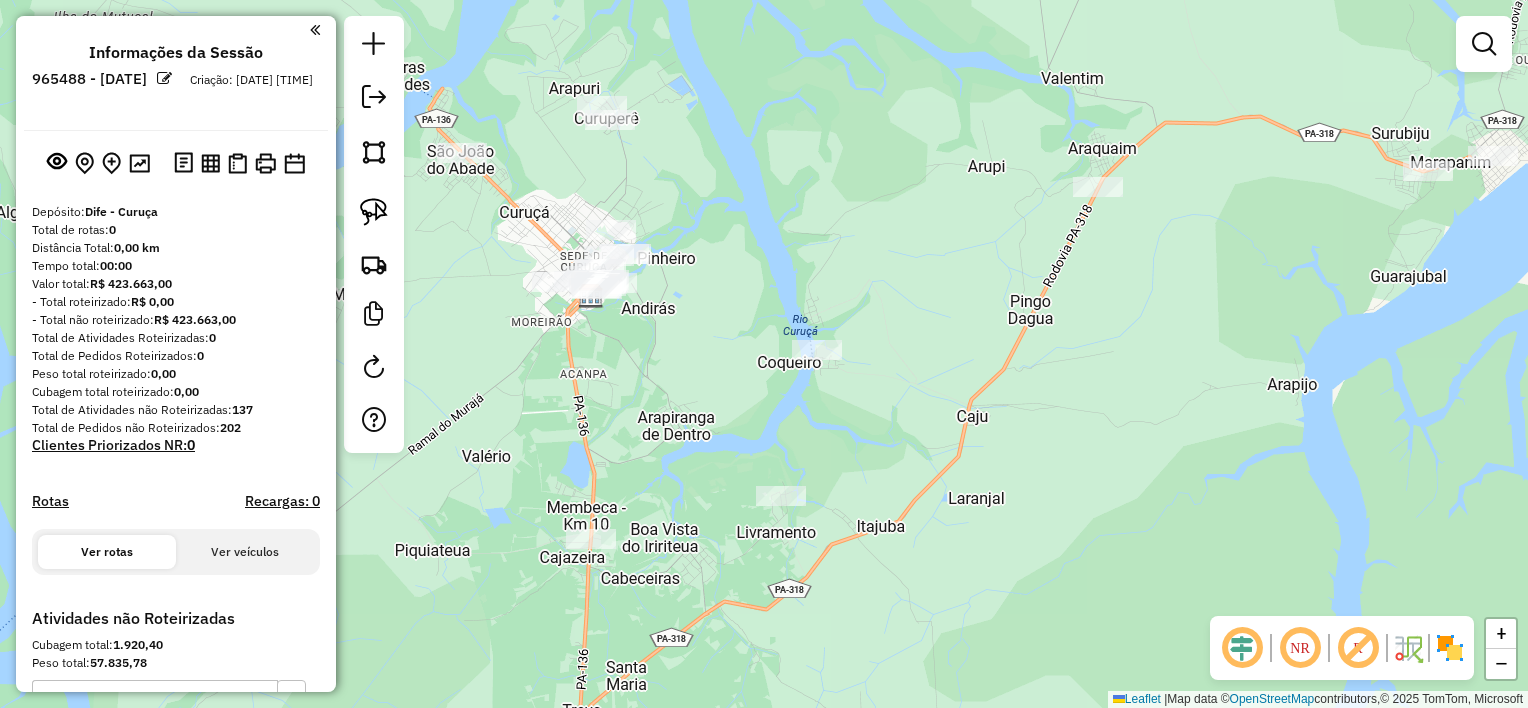 drag, startPoint x: 1144, startPoint y: 437, endPoint x: 1000, endPoint y: 449, distance: 144.49913 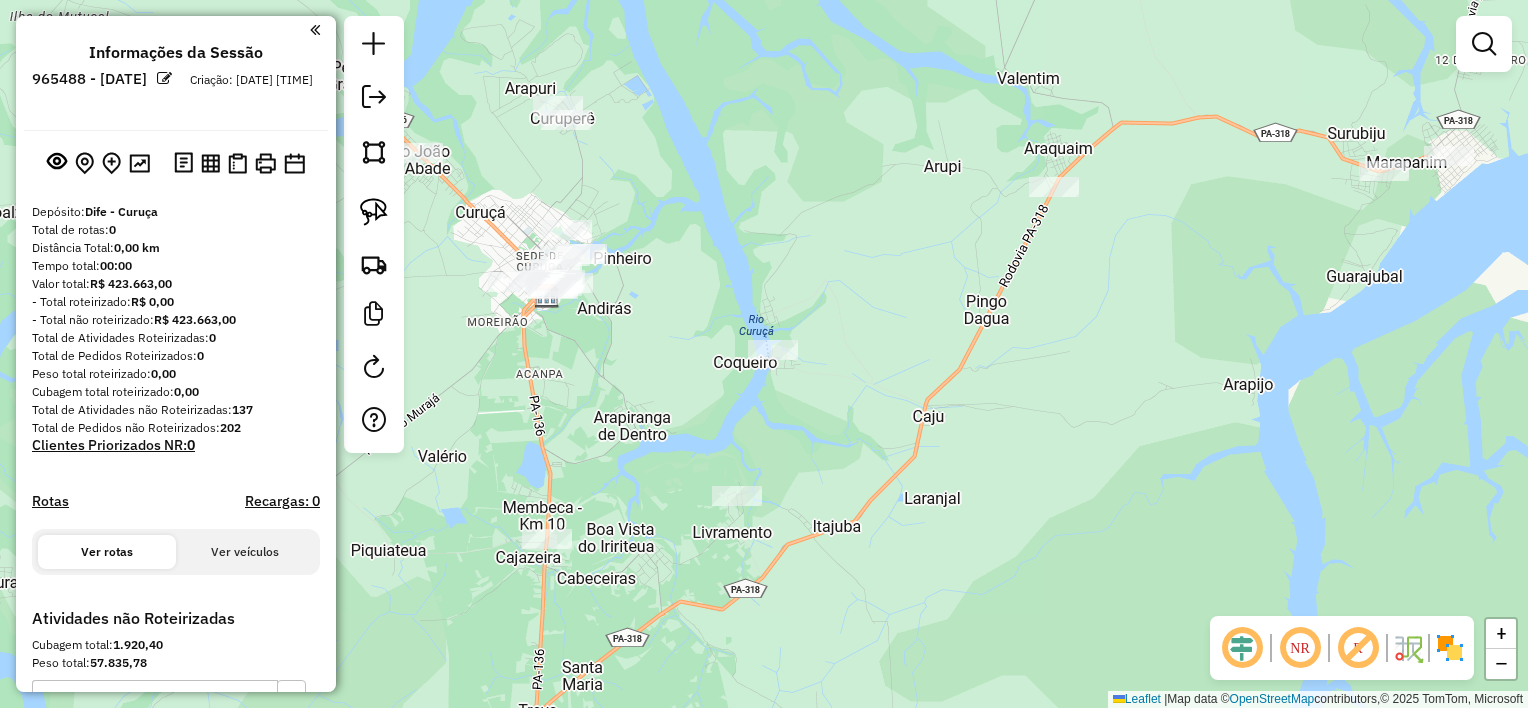 drag, startPoint x: 1040, startPoint y: 441, endPoint x: 1019, endPoint y: 445, distance: 21.377558 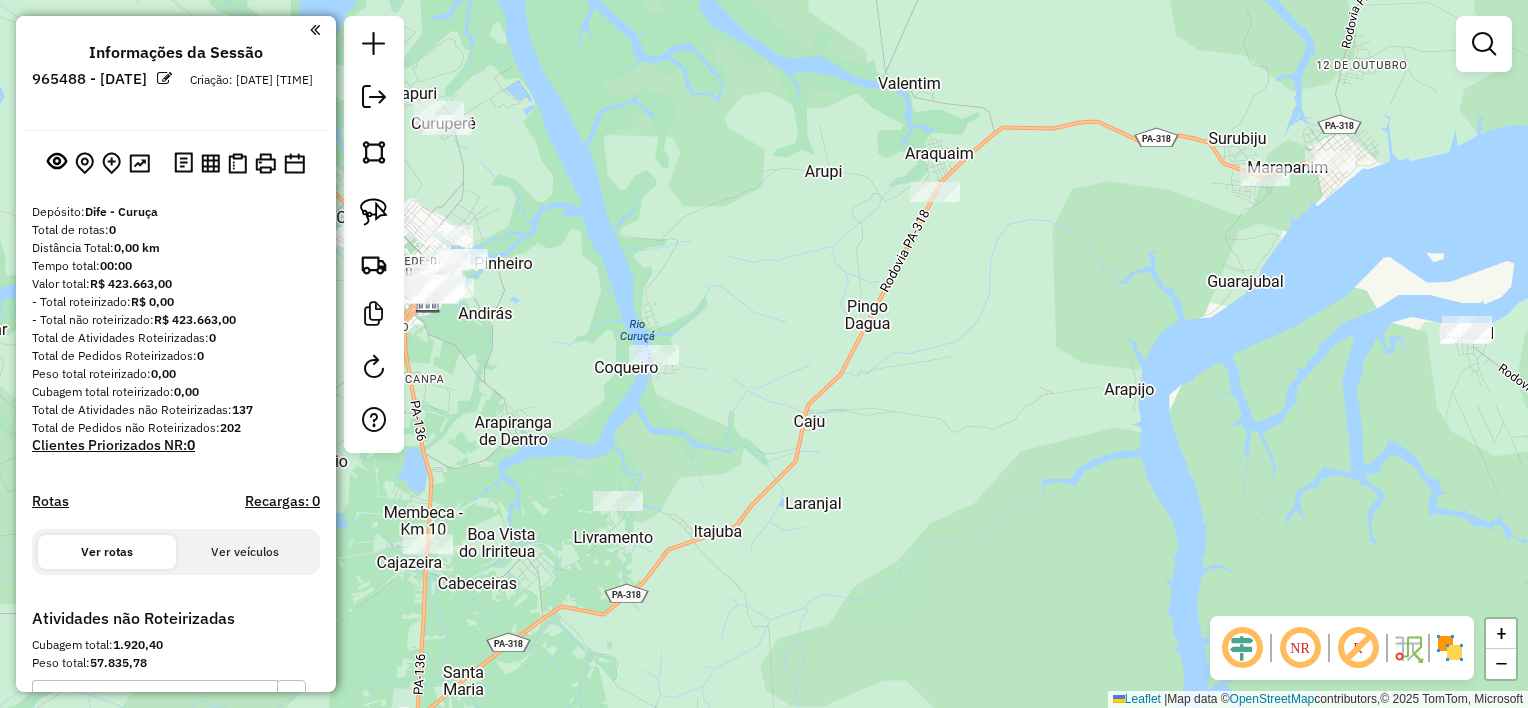 drag, startPoint x: 1147, startPoint y: 412, endPoint x: 1068, endPoint y: 456, distance: 90.426765 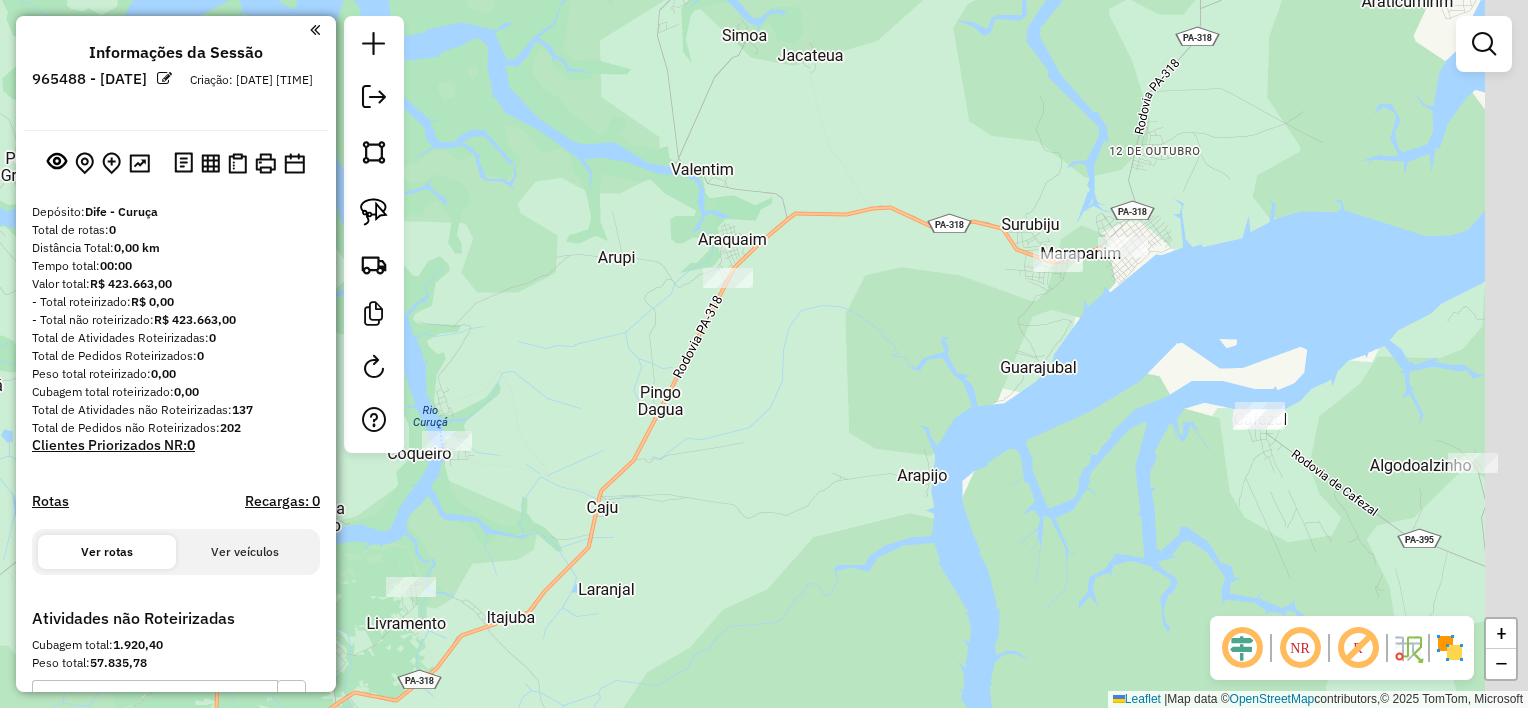 drag, startPoint x: 1203, startPoint y: 411, endPoint x: 1000, endPoint y: 476, distance: 213.15253 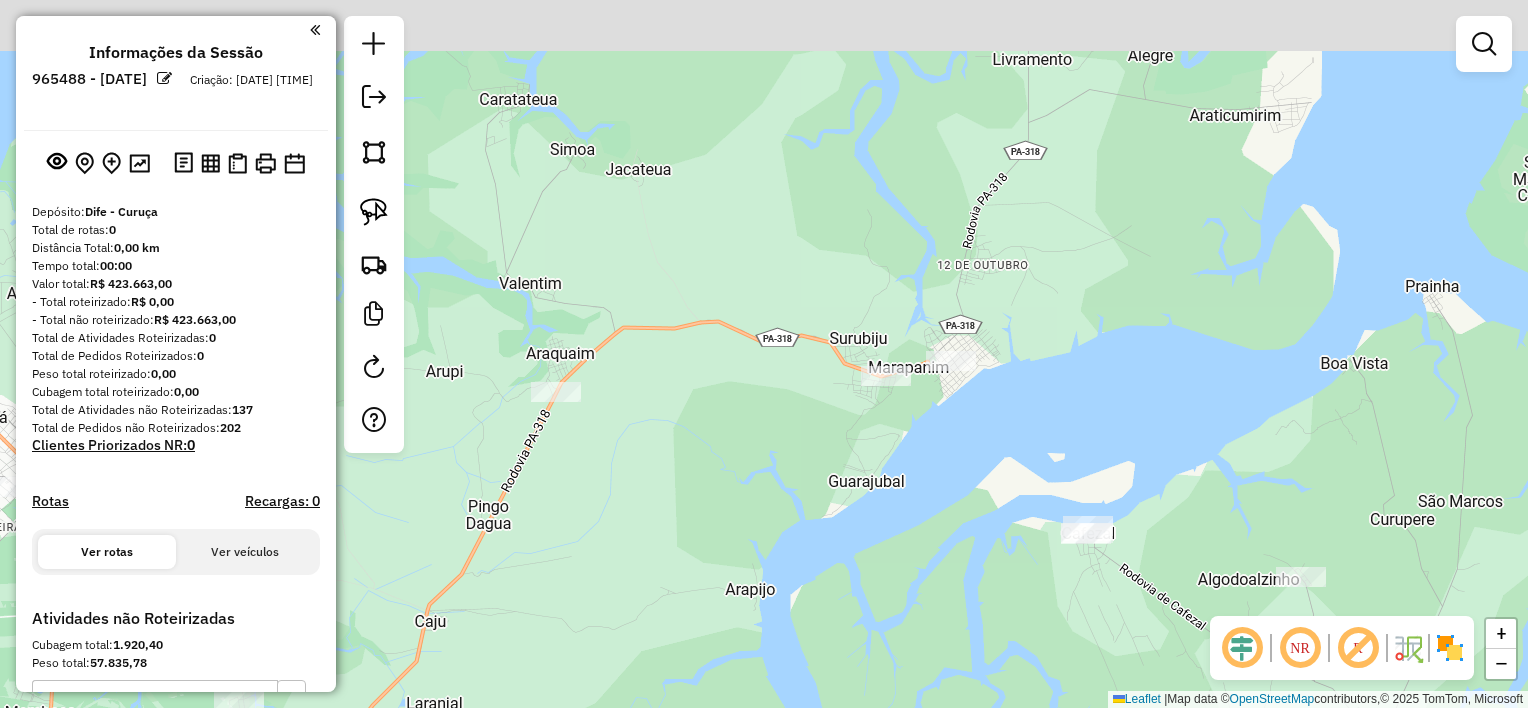 drag, startPoint x: 1132, startPoint y: 272, endPoint x: 1051, endPoint y: 375, distance: 131.03435 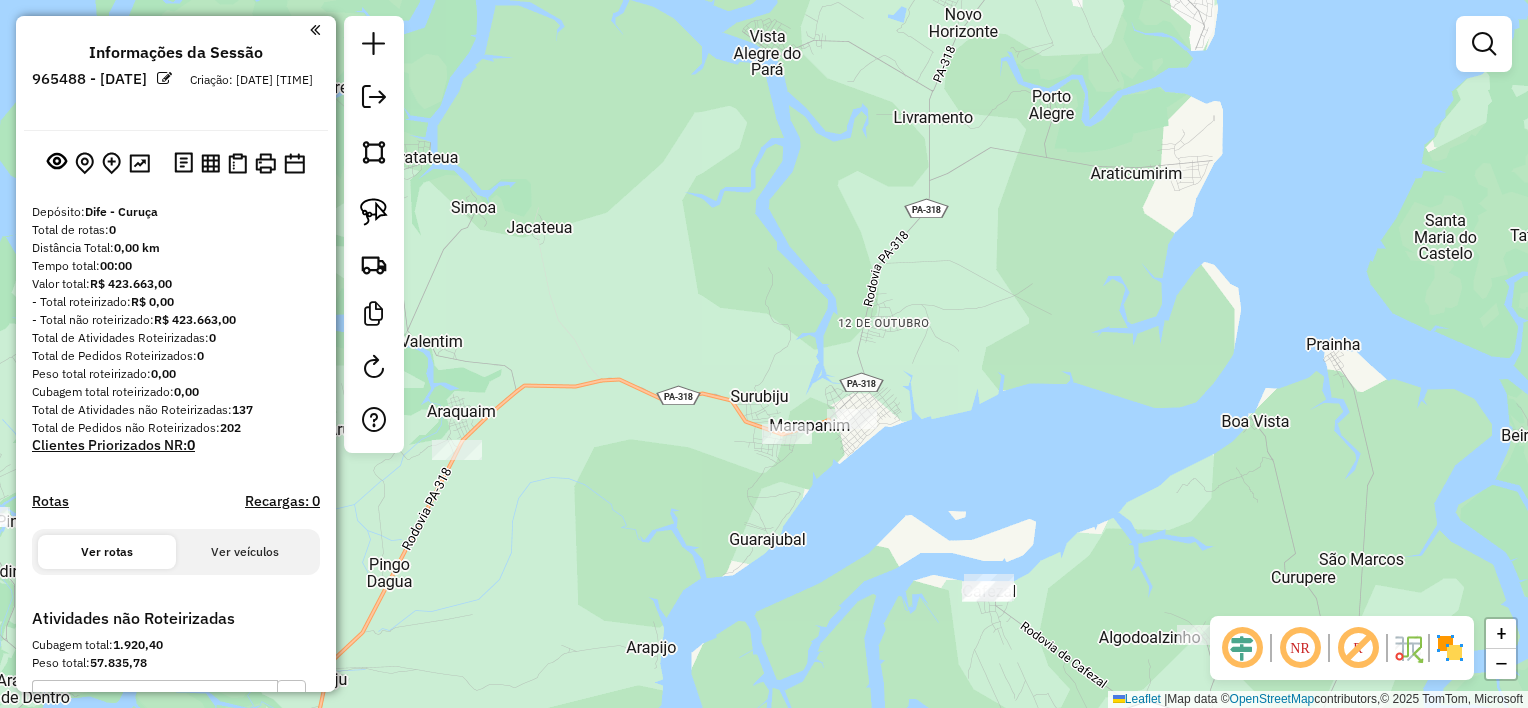 drag, startPoint x: 1032, startPoint y: 363, endPoint x: 1047, endPoint y: 340, distance: 27.45906 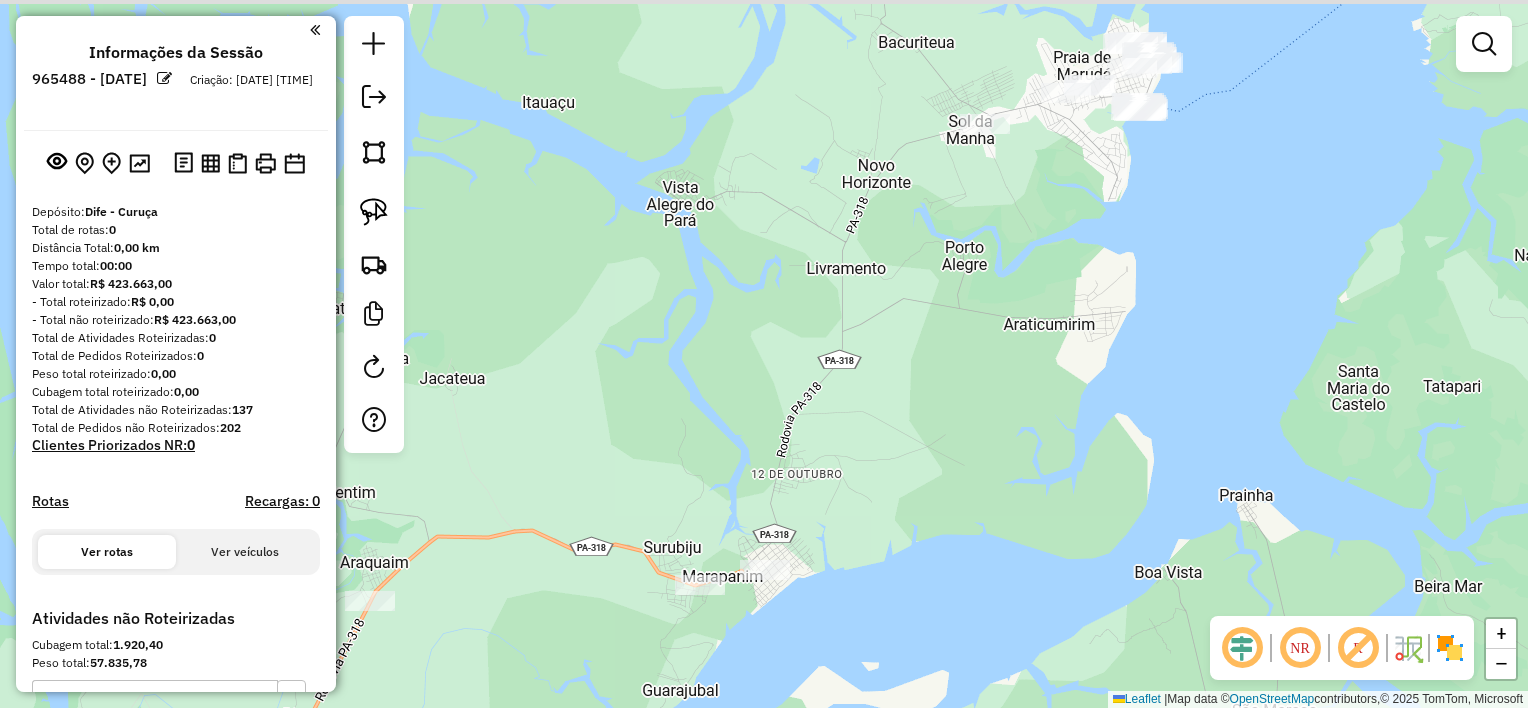 drag, startPoint x: 1073, startPoint y: 326, endPoint x: 992, endPoint y: 523, distance: 213.00235 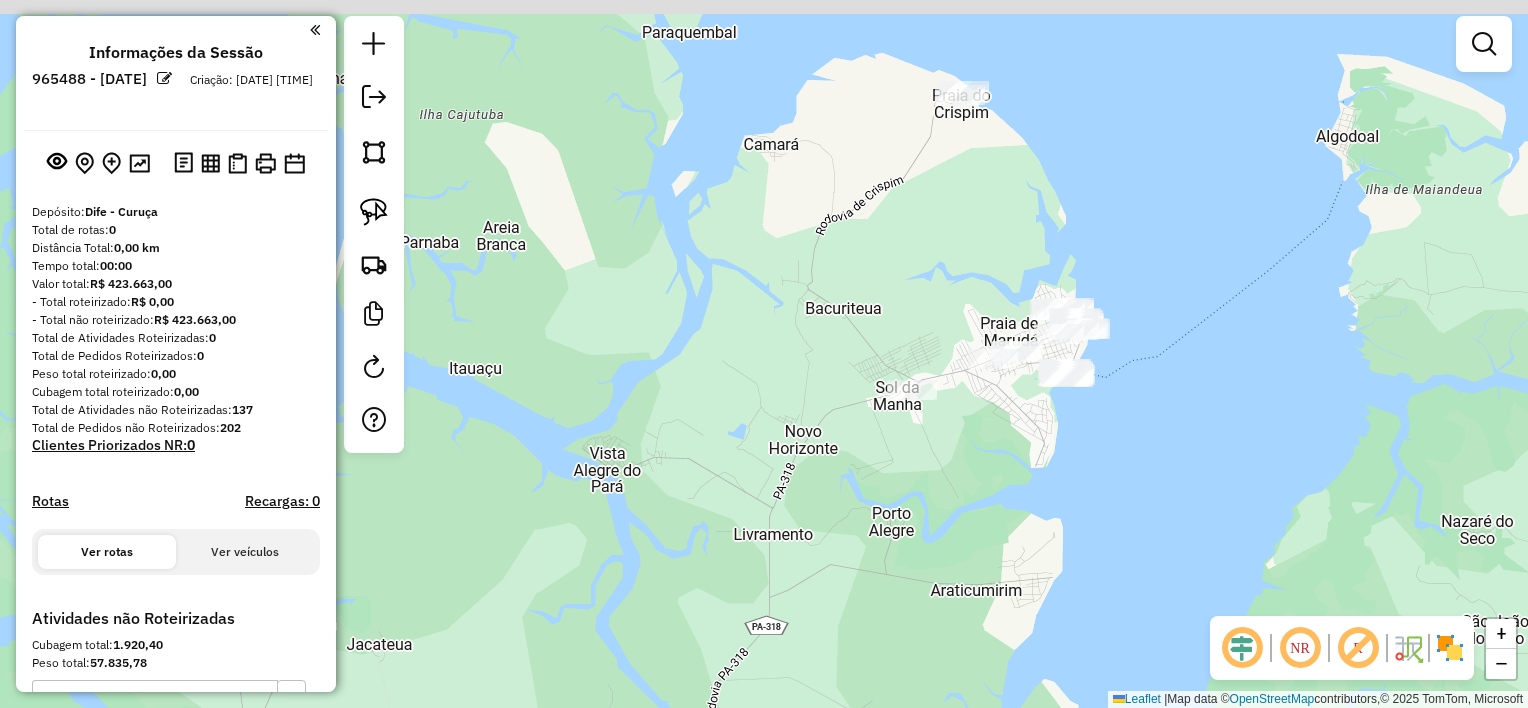 drag, startPoint x: 1104, startPoint y: 239, endPoint x: 1043, endPoint y: 449, distance: 218.68013 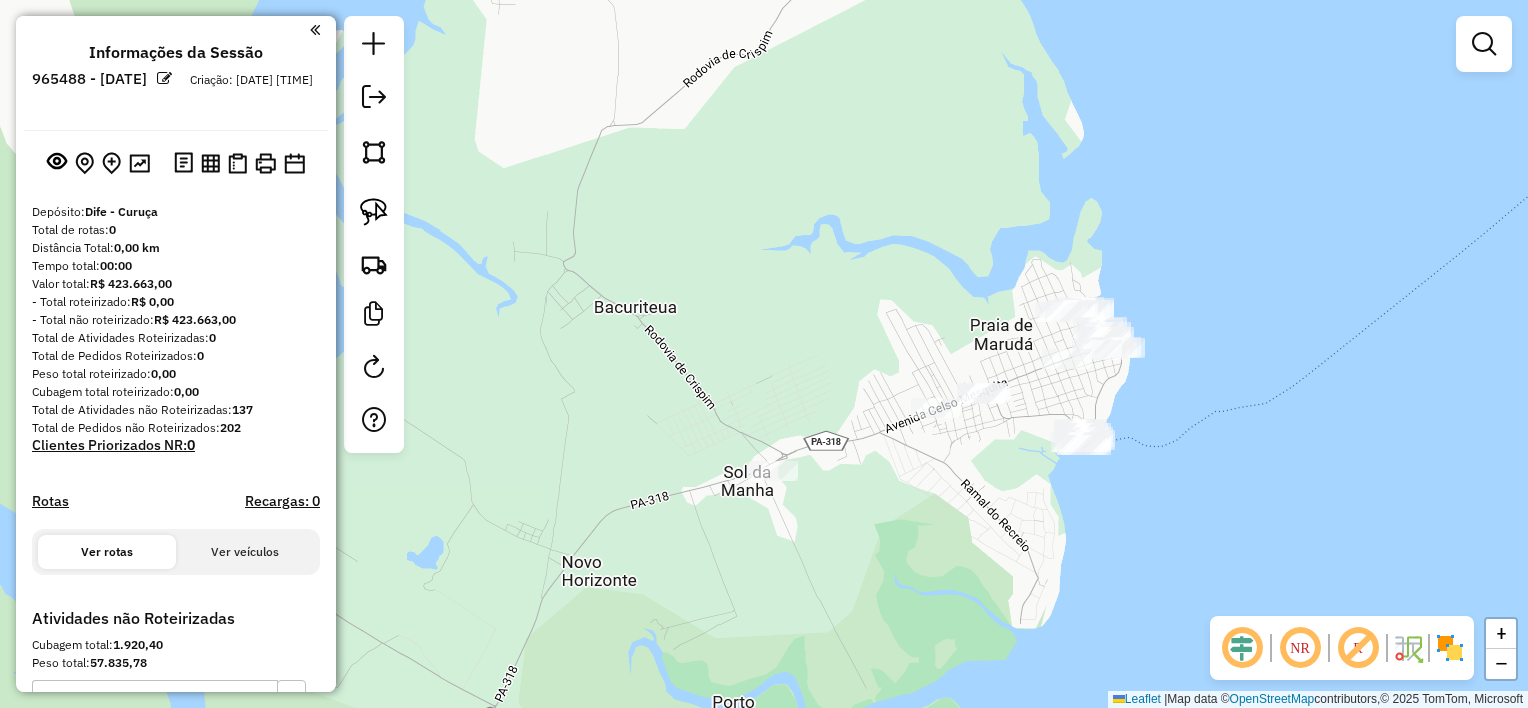 click on "Janela de atendimento Grade de atendimento Capacidade Transportadoras Veículos Cliente Pedidos  Rotas Selecione os dias de semana para filtrar as janelas de atendimento  Seg   Ter   Qua   Qui   Sex   Sáb   Dom  Informe o período da janela de atendimento: De: Até:  Filtrar exatamente a janela do cliente  Considerar janela de atendimento padrão  Selecione os dias de semana para filtrar as grades de atendimento  Seg   Ter   Qua   Qui   Sex   Sáb   Dom   Considerar clientes sem dia de atendimento cadastrado  Clientes fora do dia de atendimento selecionado Filtrar as atividades entre os valores definidos abaixo:  Peso mínimo:   Peso máximo:   Cubagem mínima:   Cubagem máxima:   De:   Até:  Filtrar as atividades entre o tempo de atendimento definido abaixo:  De:   Até:   Considerar capacidade total dos clientes não roteirizados Transportadora: Selecione um ou mais itens Tipo de veículo: Selecione um ou mais itens Veículo: Selecione um ou mais itens Motorista: Selecione um ou mais itens Nome: Rótulo:" 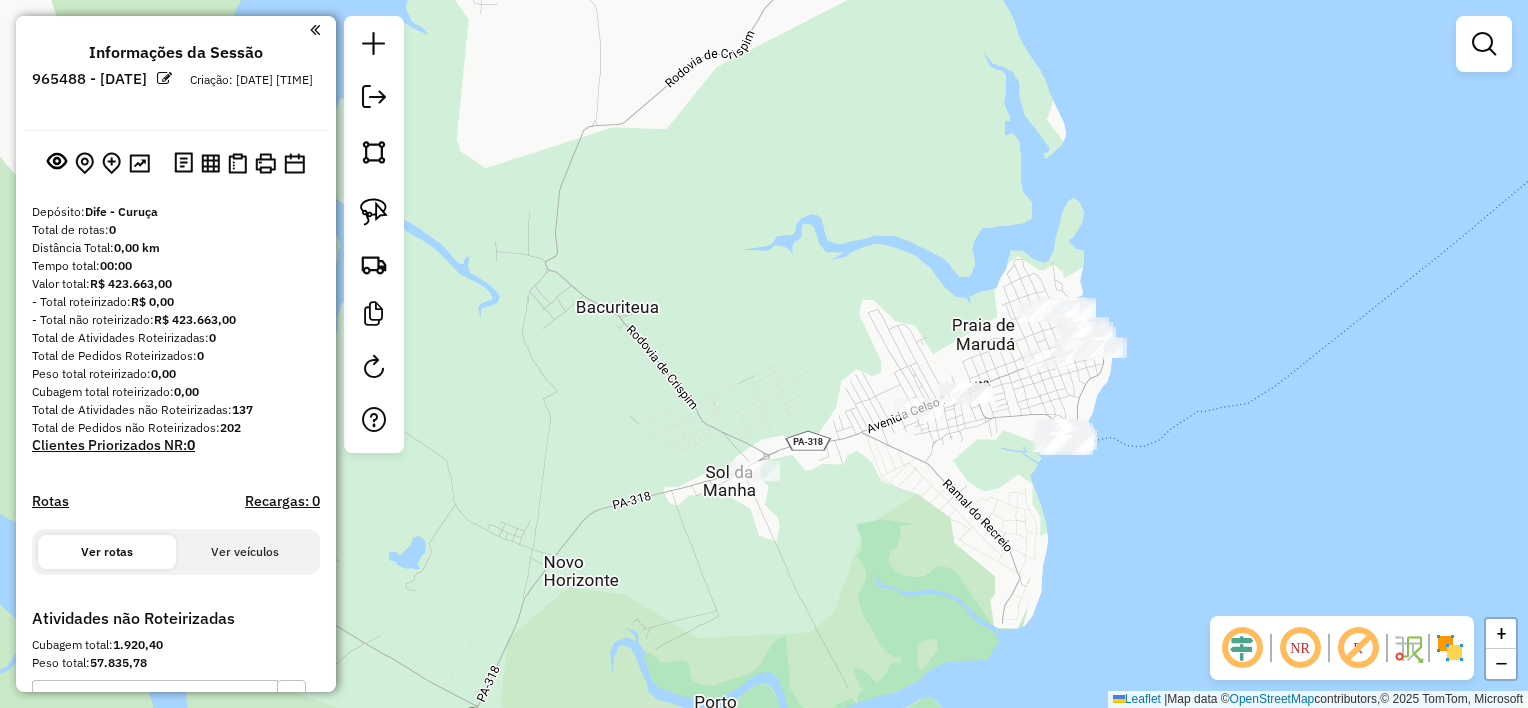 drag, startPoint x: 1080, startPoint y: 402, endPoint x: 1063, endPoint y: 402, distance: 17 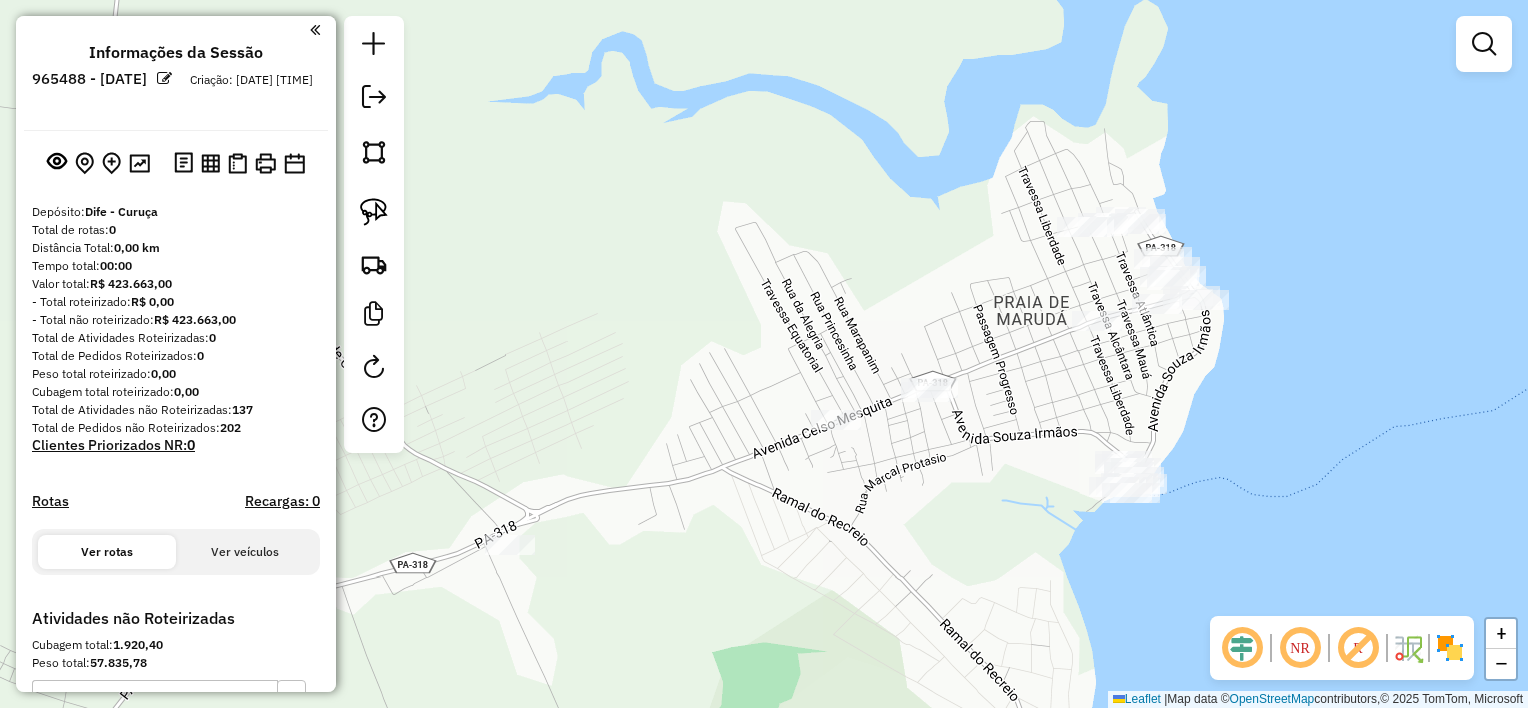 drag, startPoint x: 1057, startPoint y: 400, endPoint x: 1113, endPoint y: 403, distance: 56.0803 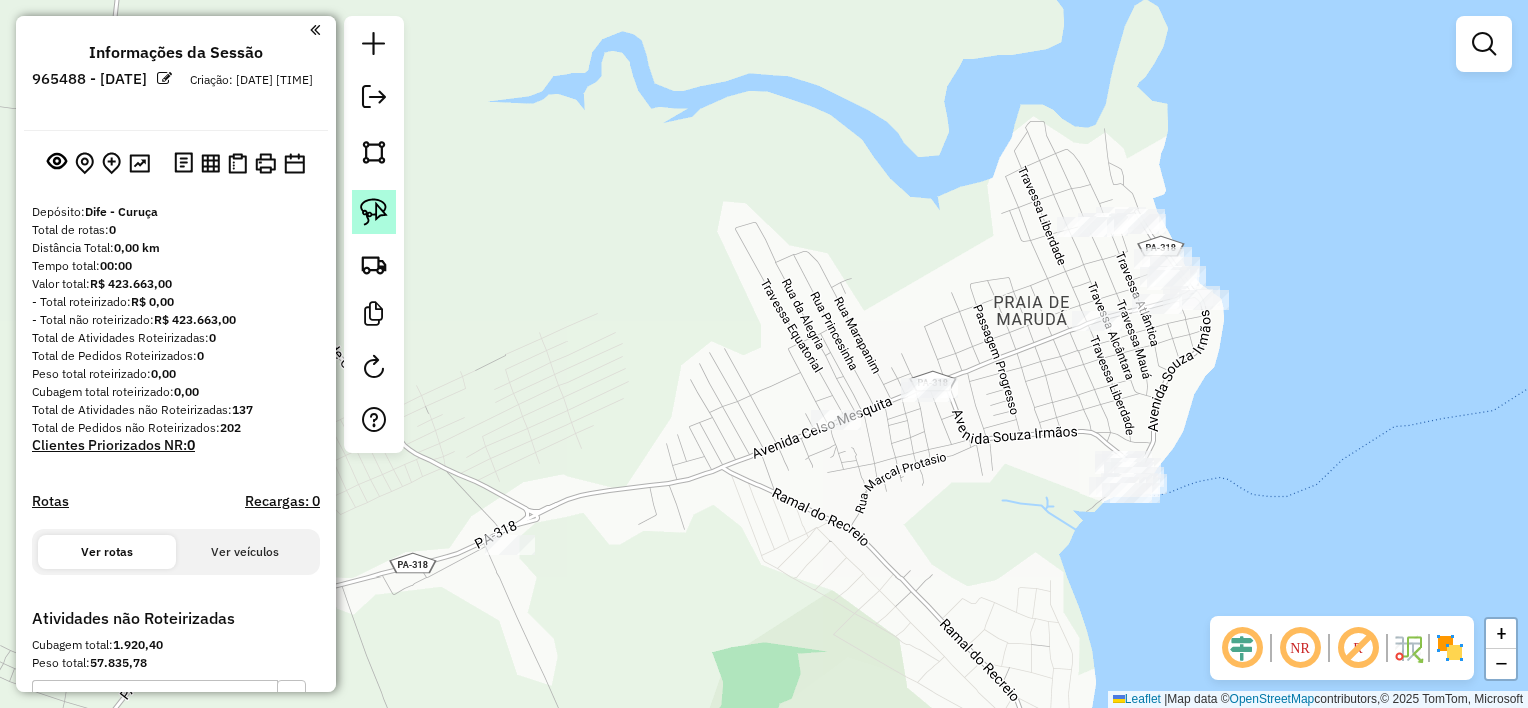 click 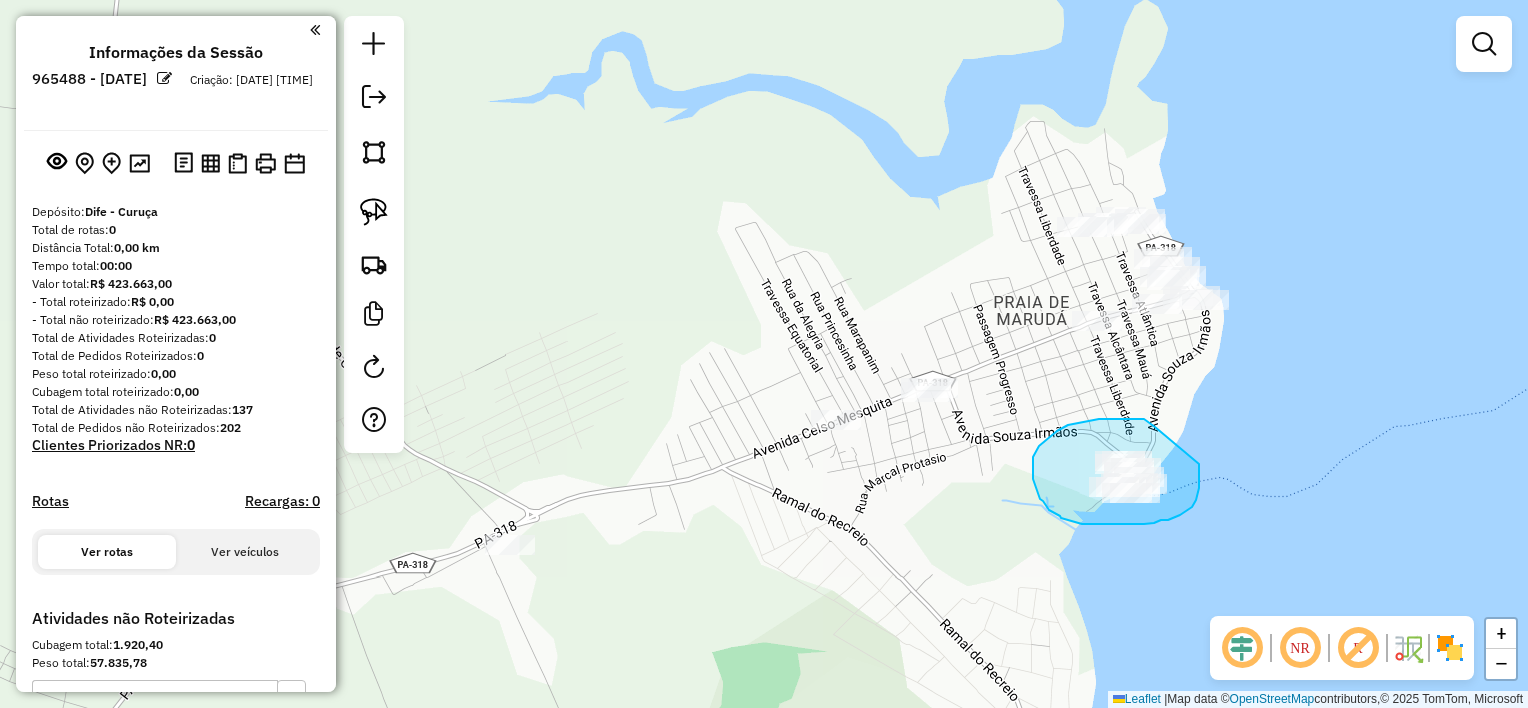 drag, startPoint x: 1139, startPoint y: 419, endPoint x: 1199, endPoint y: 464, distance: 75 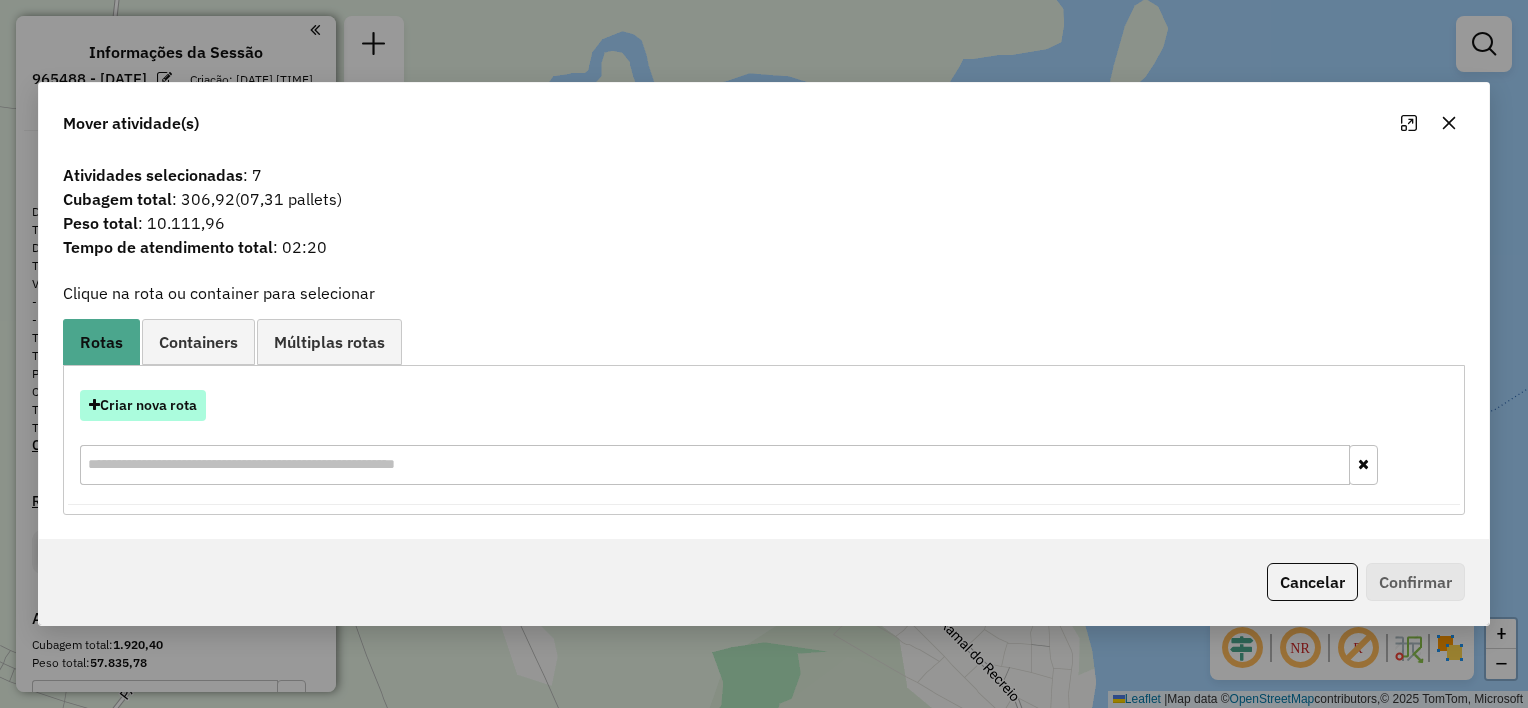 click on "Criar nova rota" at bounding box center (143, 405) 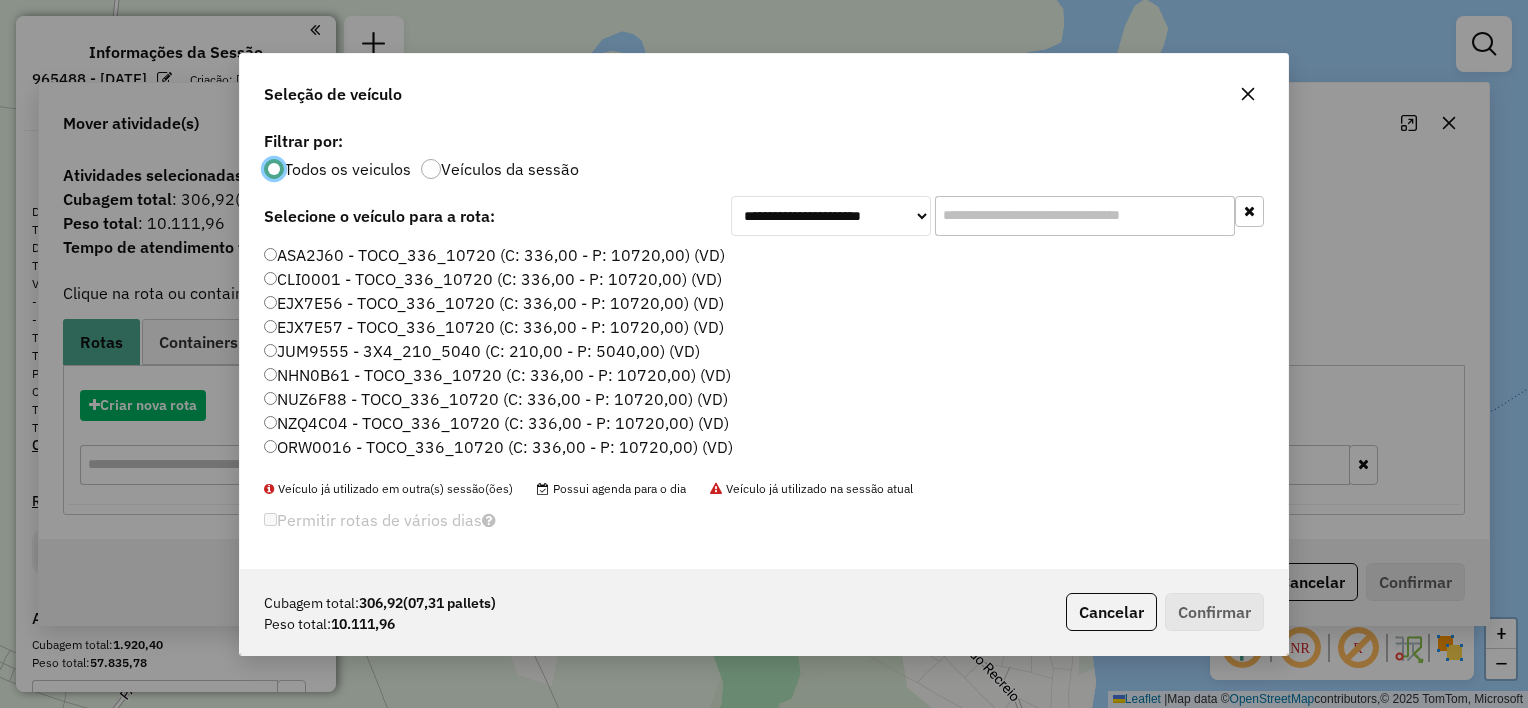 scroll, scrollTop: 10, scrollLeft: 6, axis: both 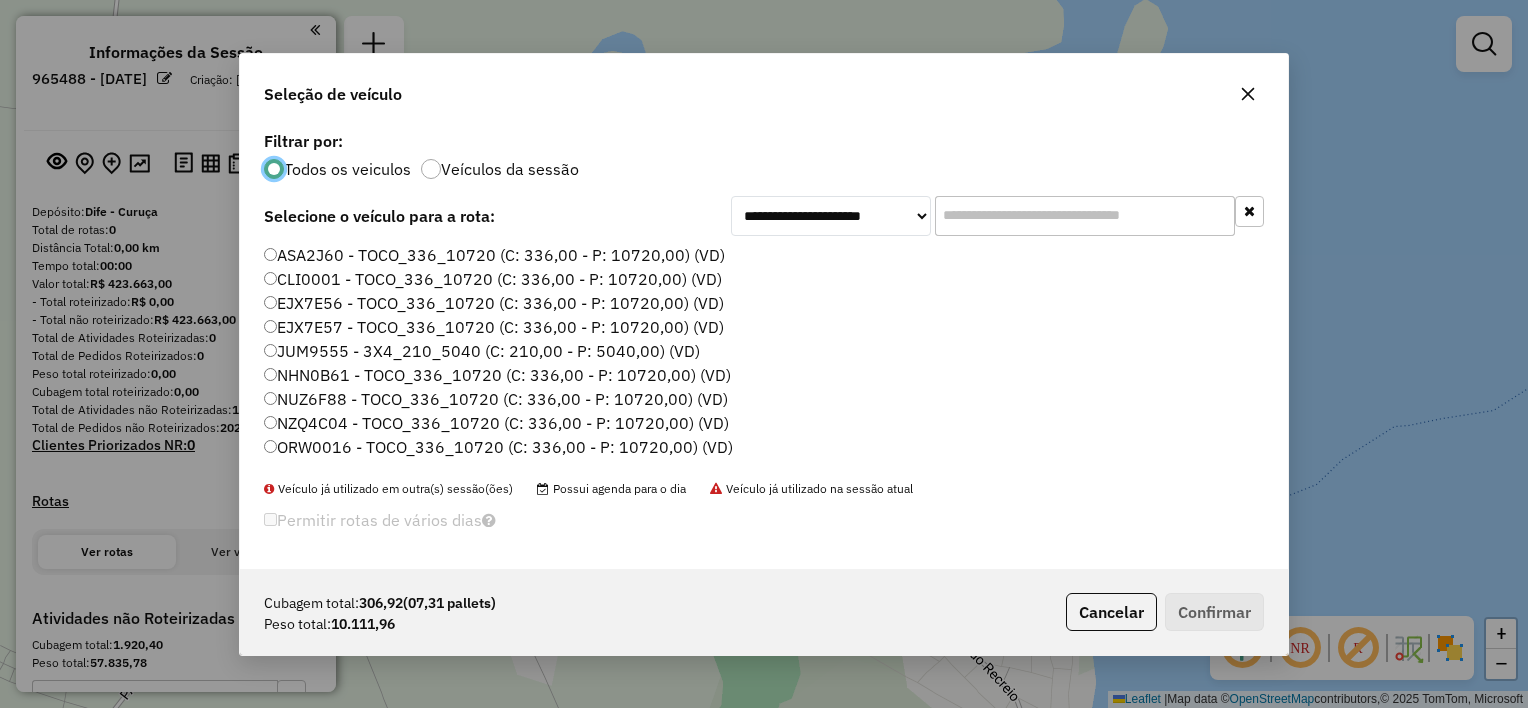 click 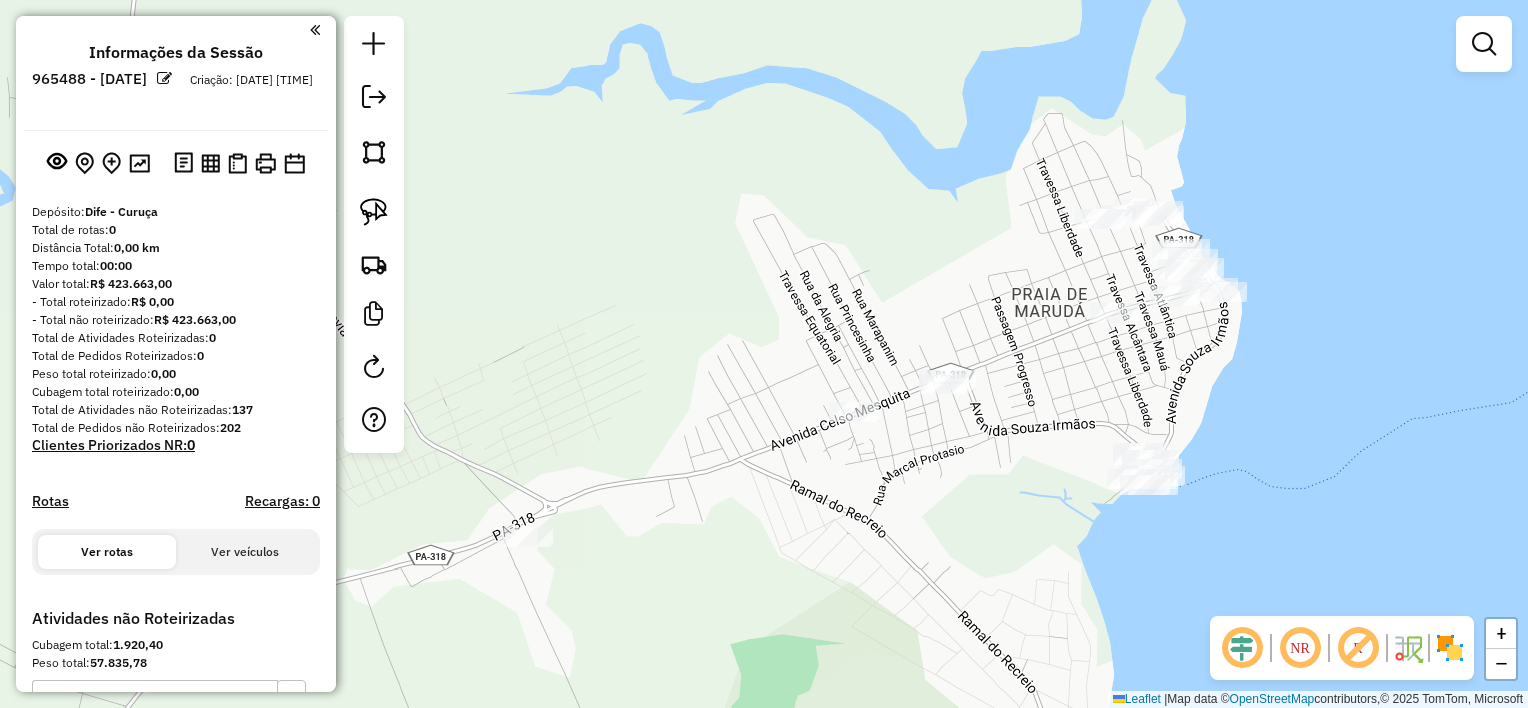 drag, startPoint x: 848, startPoint y: 347, endPoint x: 864, endPoint y: 340, distance: 17.464249 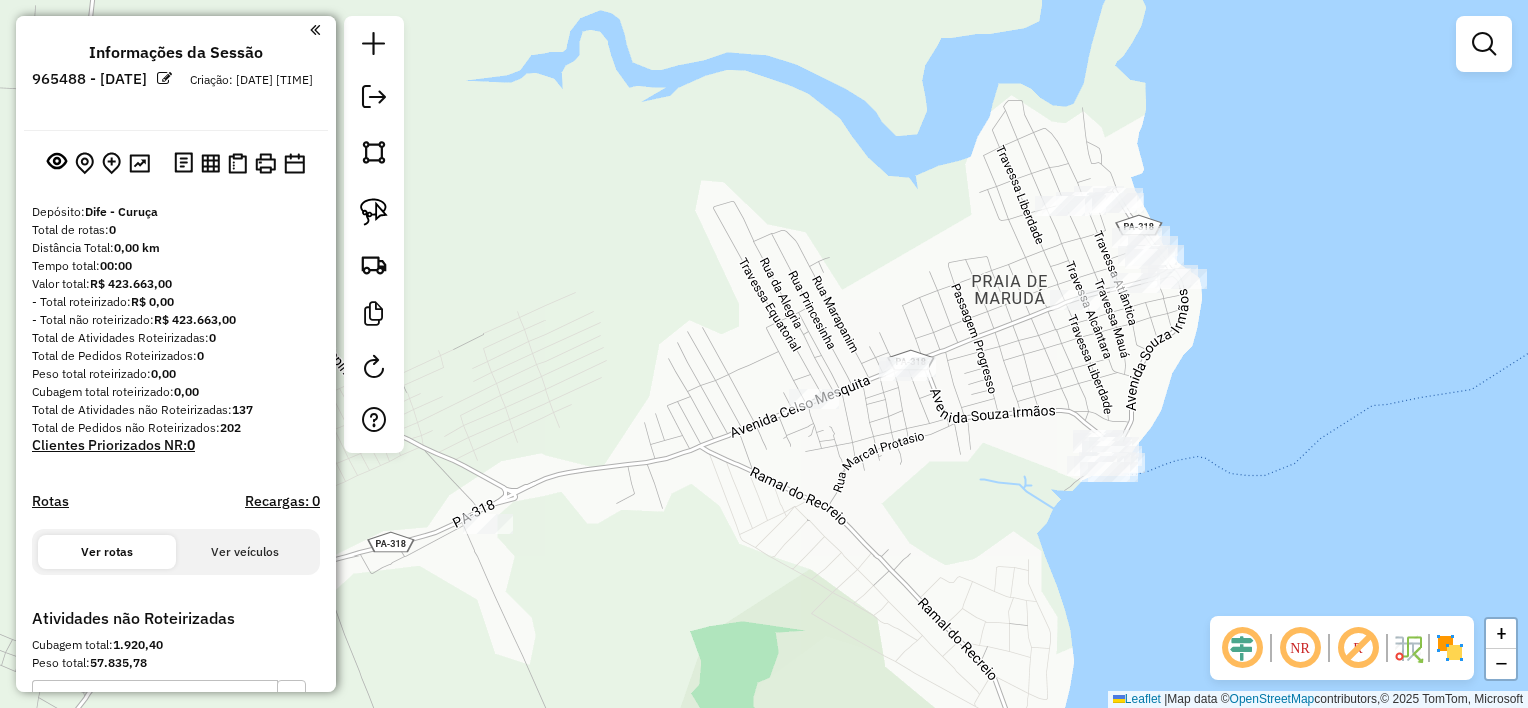 drag, startPoint x: 1188, startPoint y: 407, endPoint x: 1158, endPoint y: 395, distance: 32.31099 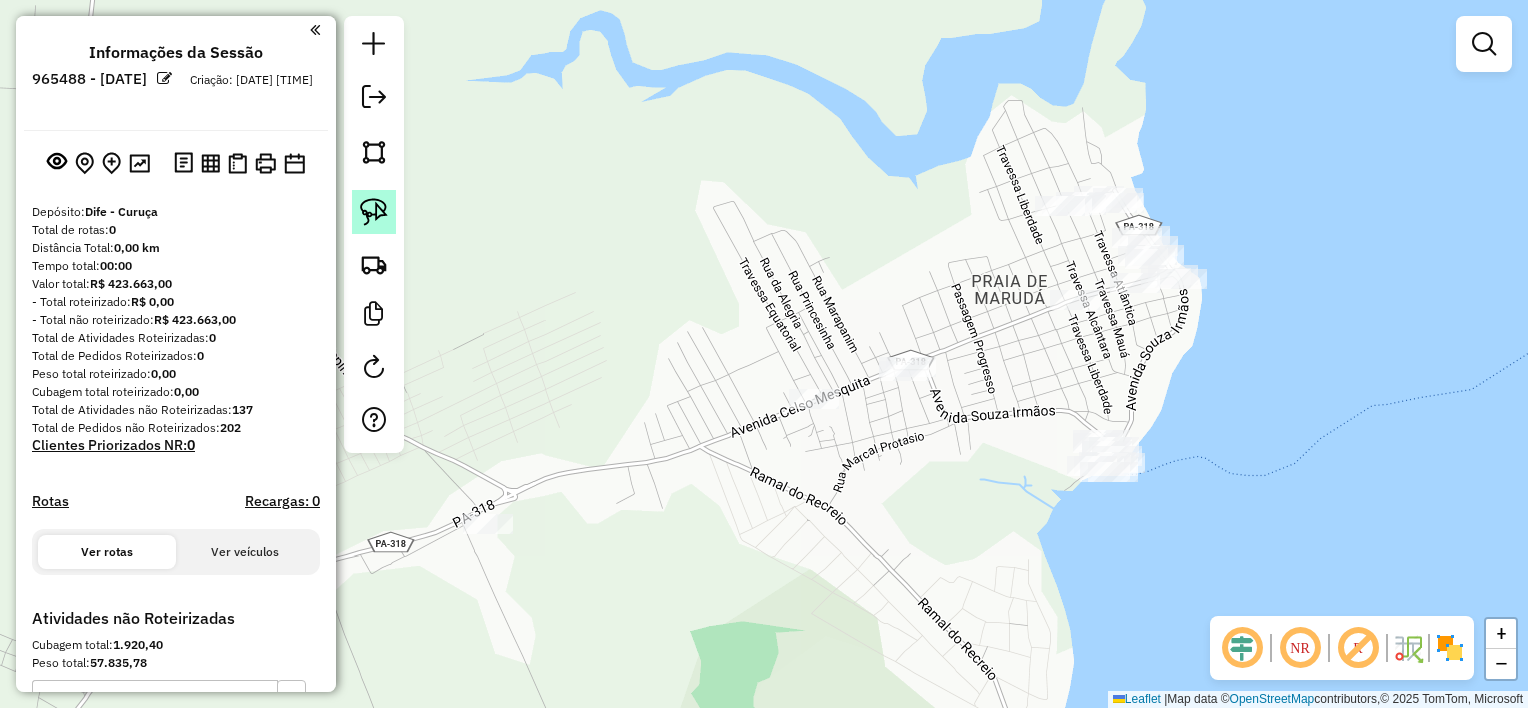 click 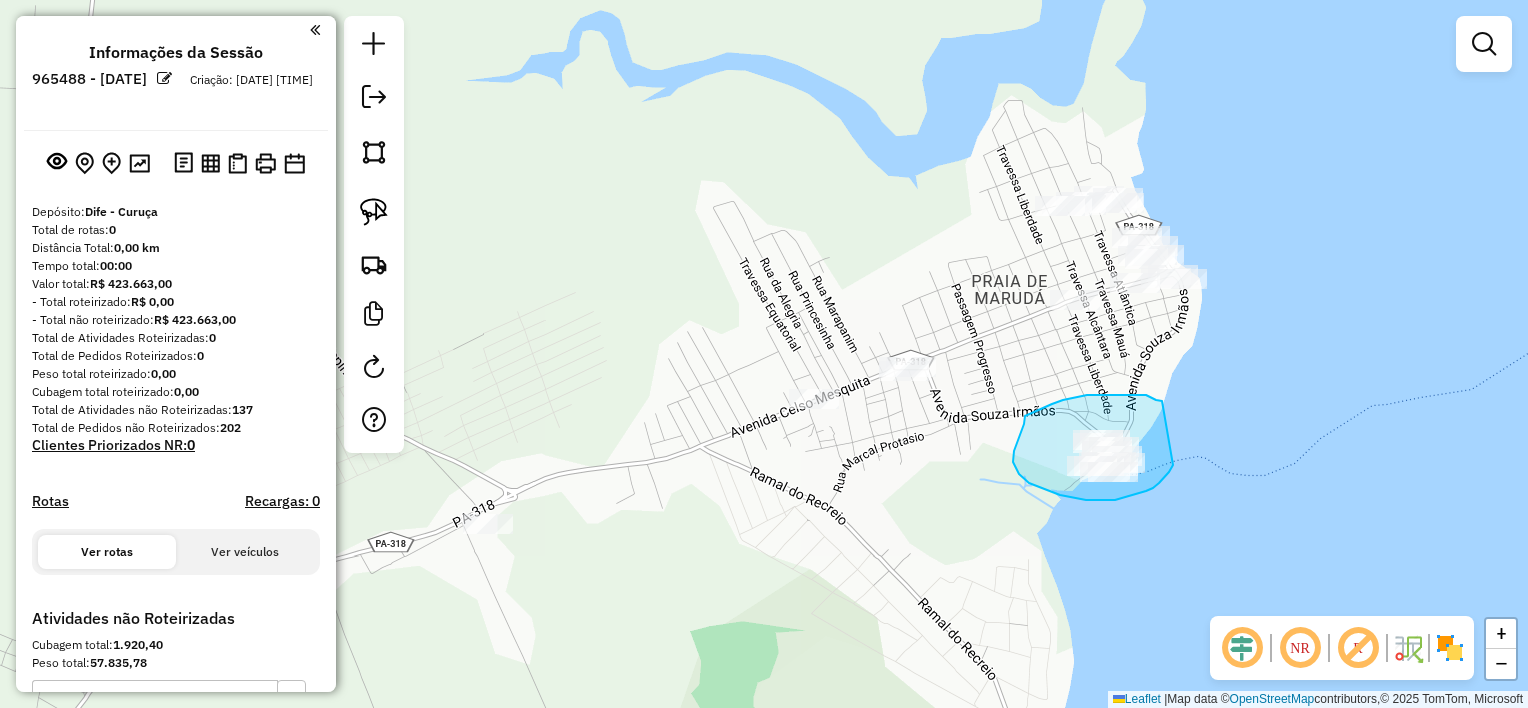 drag, startPoint x: 1135, startPoint y: 395, endPoint x: 1173, endPoint y: 465, distance: 79.64923 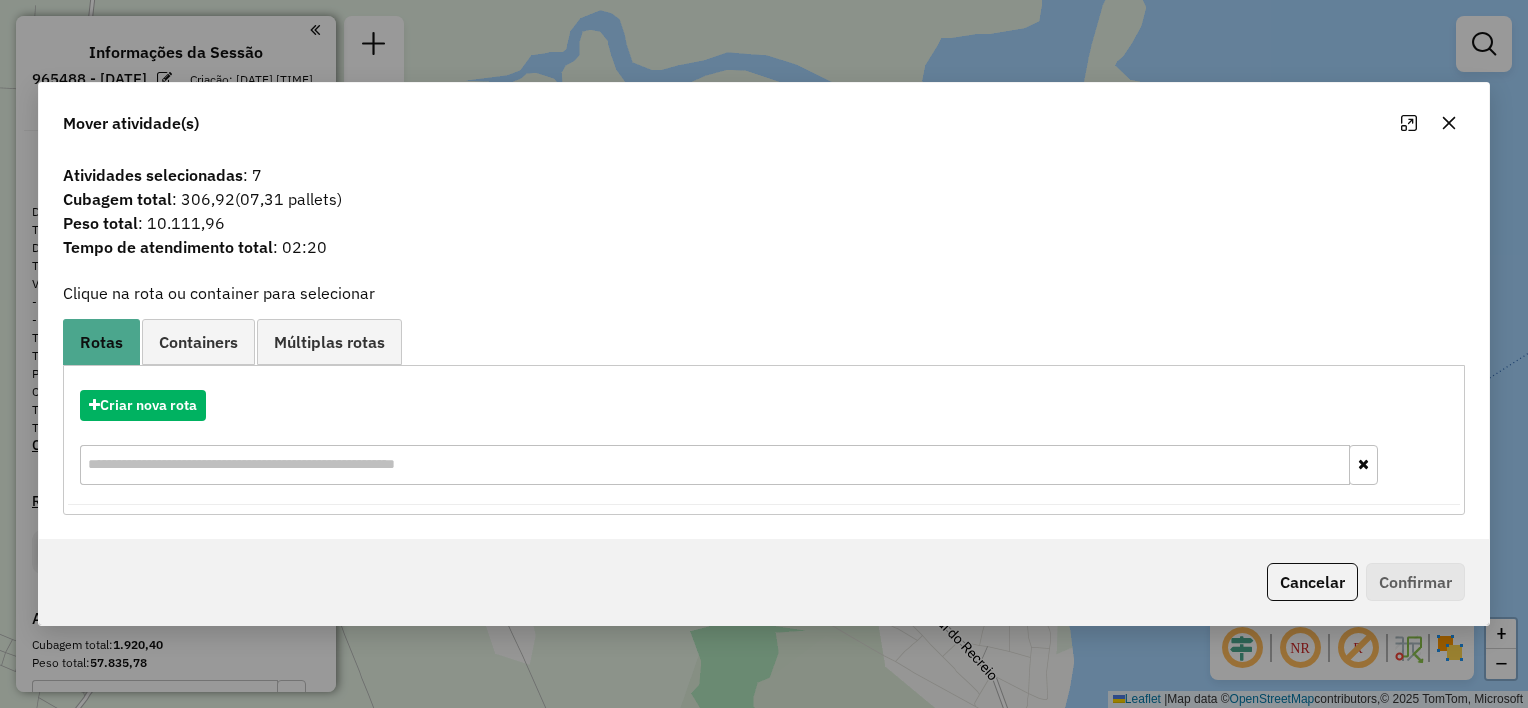 click 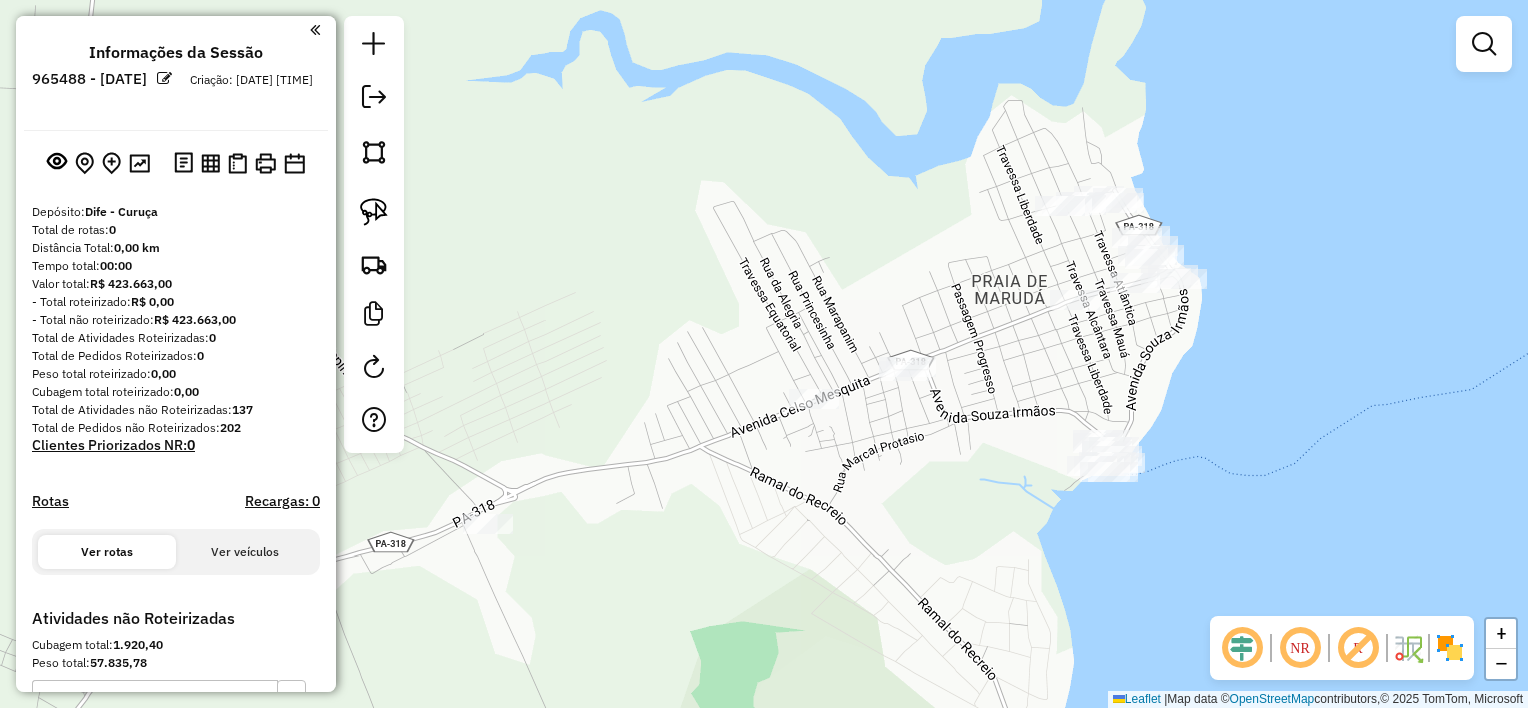 drag, startPoint x: 1195, startPoint y: 469, endPoint x: 868, endPoint y: 196, distance: 425.97888 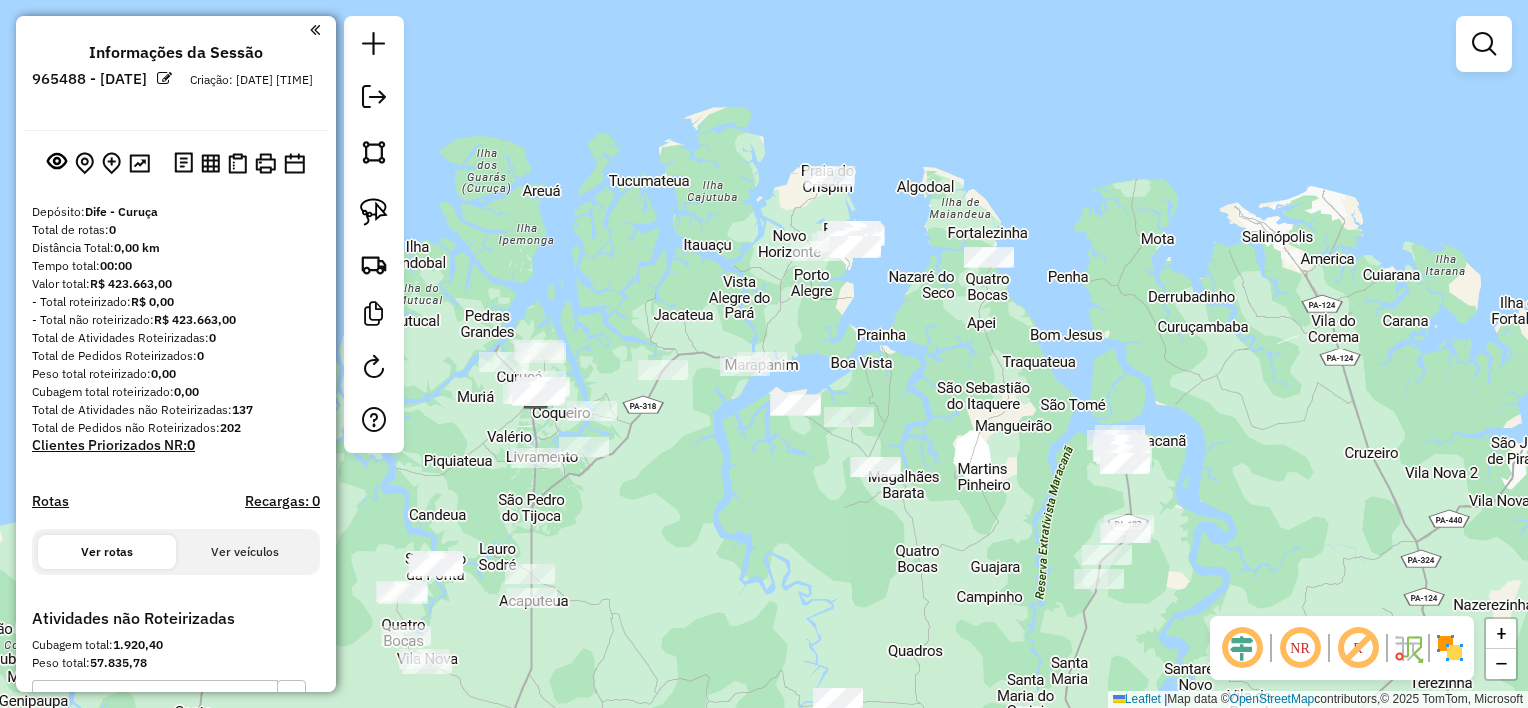 drag, startPoint x: 947, startPoint y: 456, endPoint x: 842, endPoint y: 121, distance: 351.0698 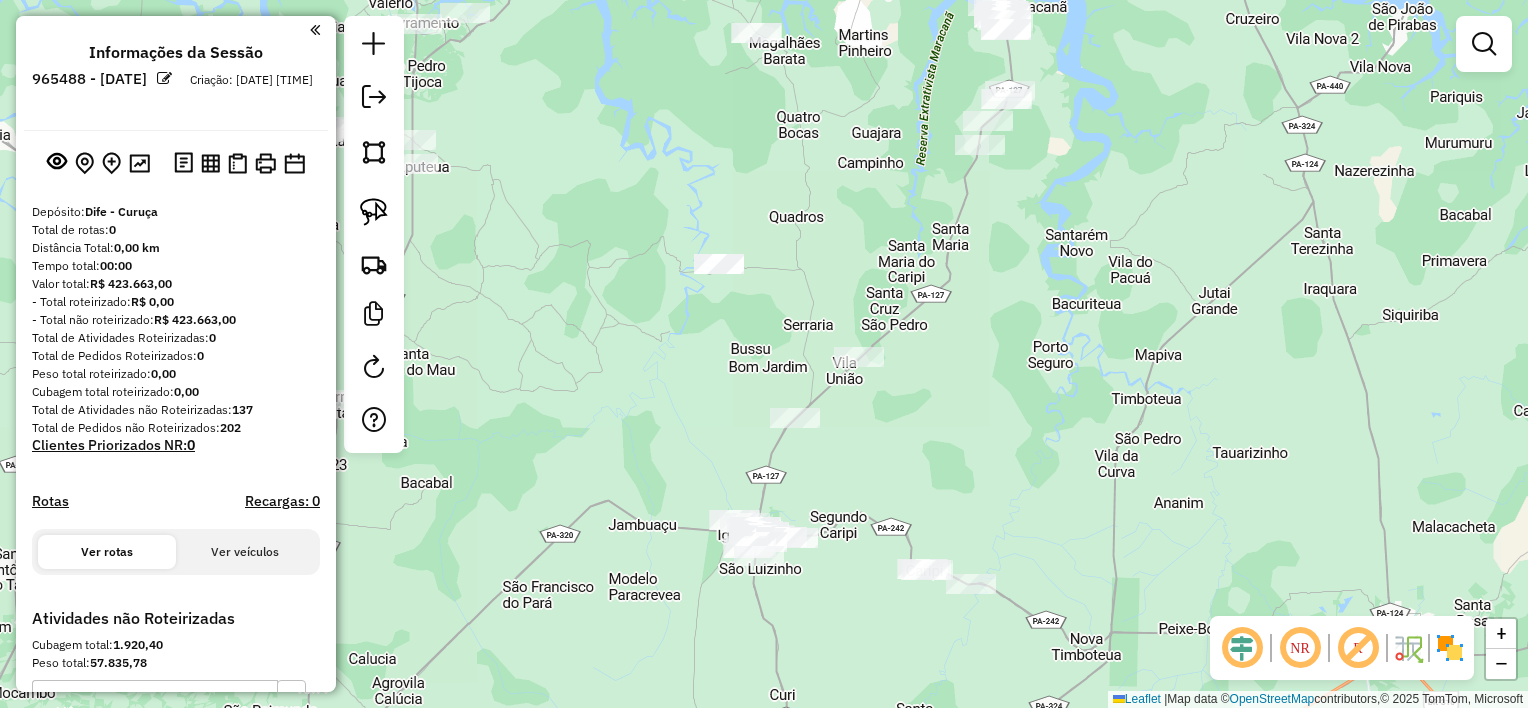 drag, startPoint x: 916, startPoint y: 407, endPoint x: 1008, endPoint y: 242, distance: 188.91533 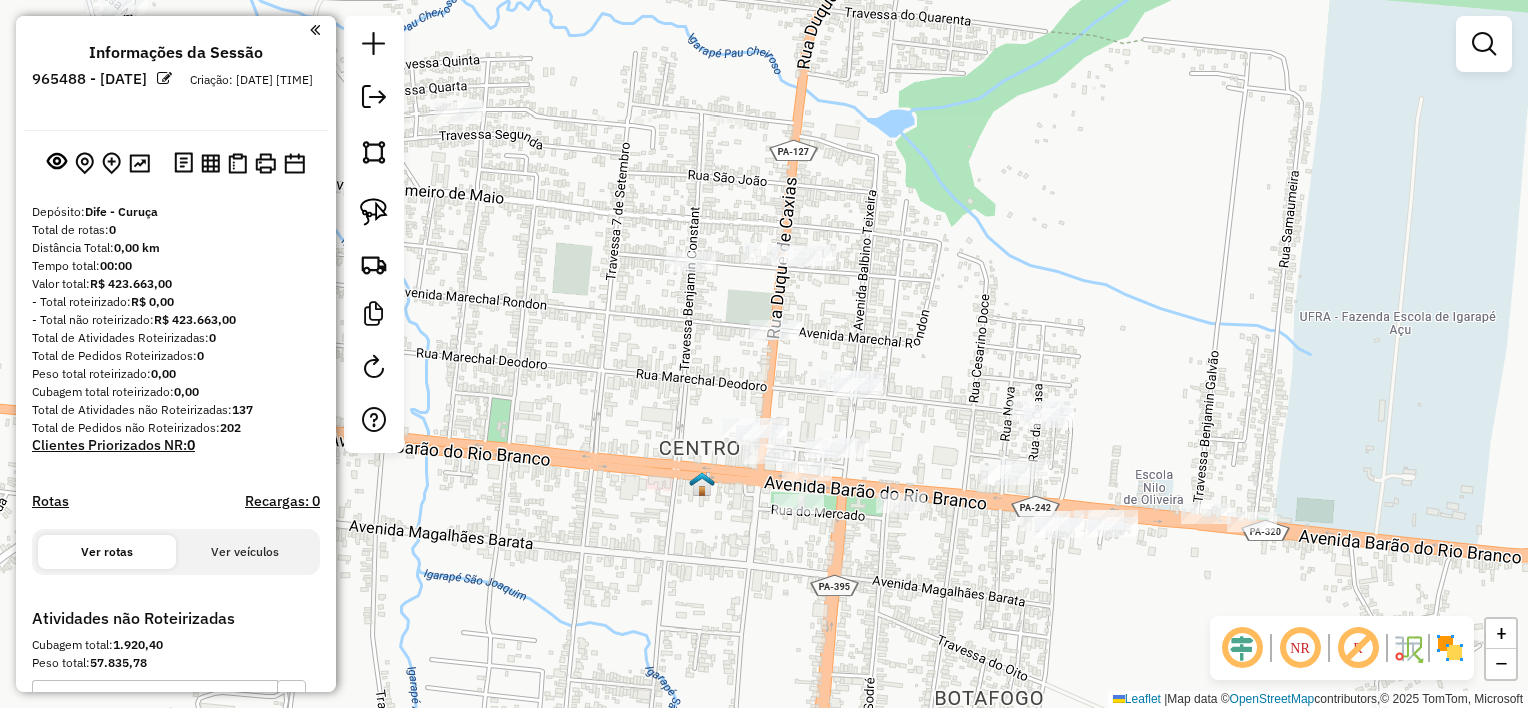 drag, startPoint x: 905, startPoint y: 361, endPoint x: 914, endPoint y: 340, distance: 22.847319 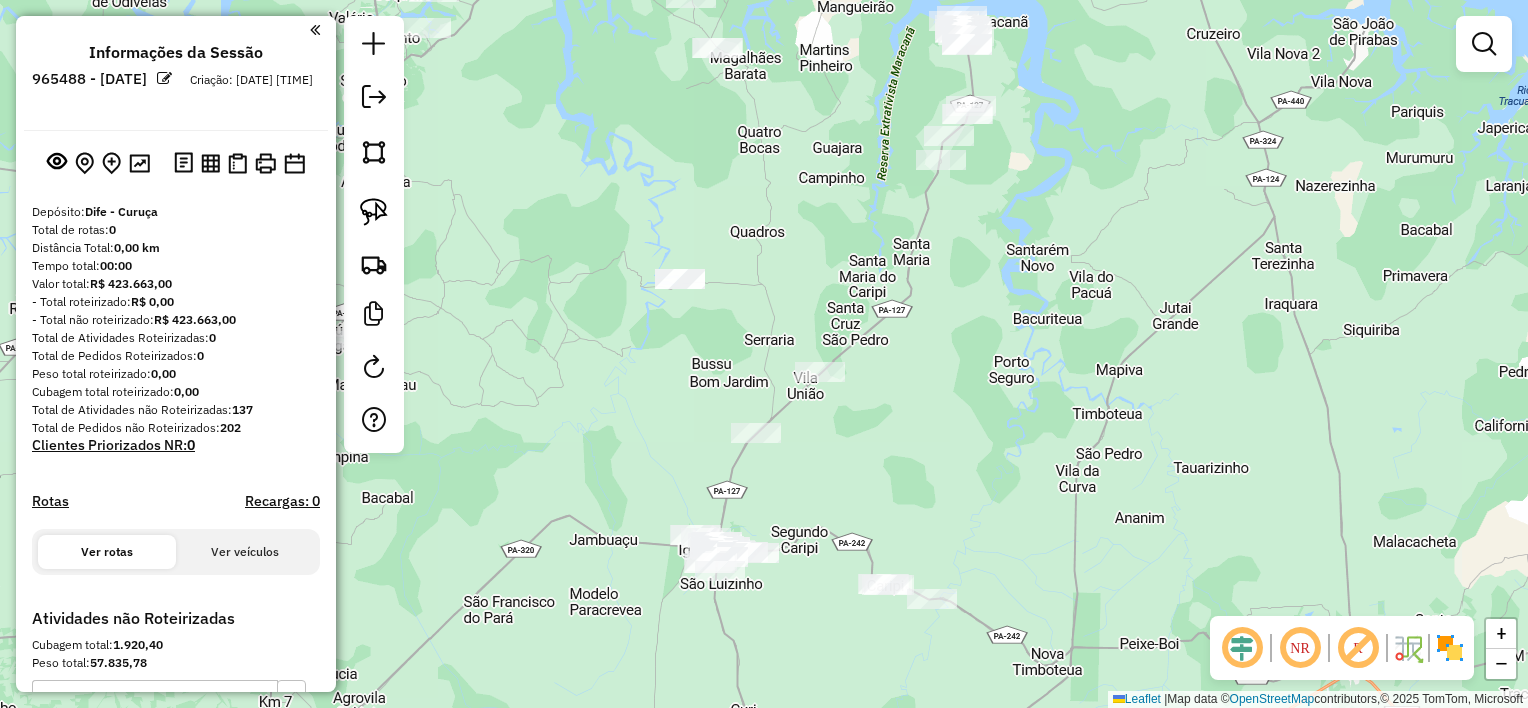 drag, startPoint x: 892, startPoint y: 344, endPoint x: 798, endPoint y: 497, distance: 179.56892 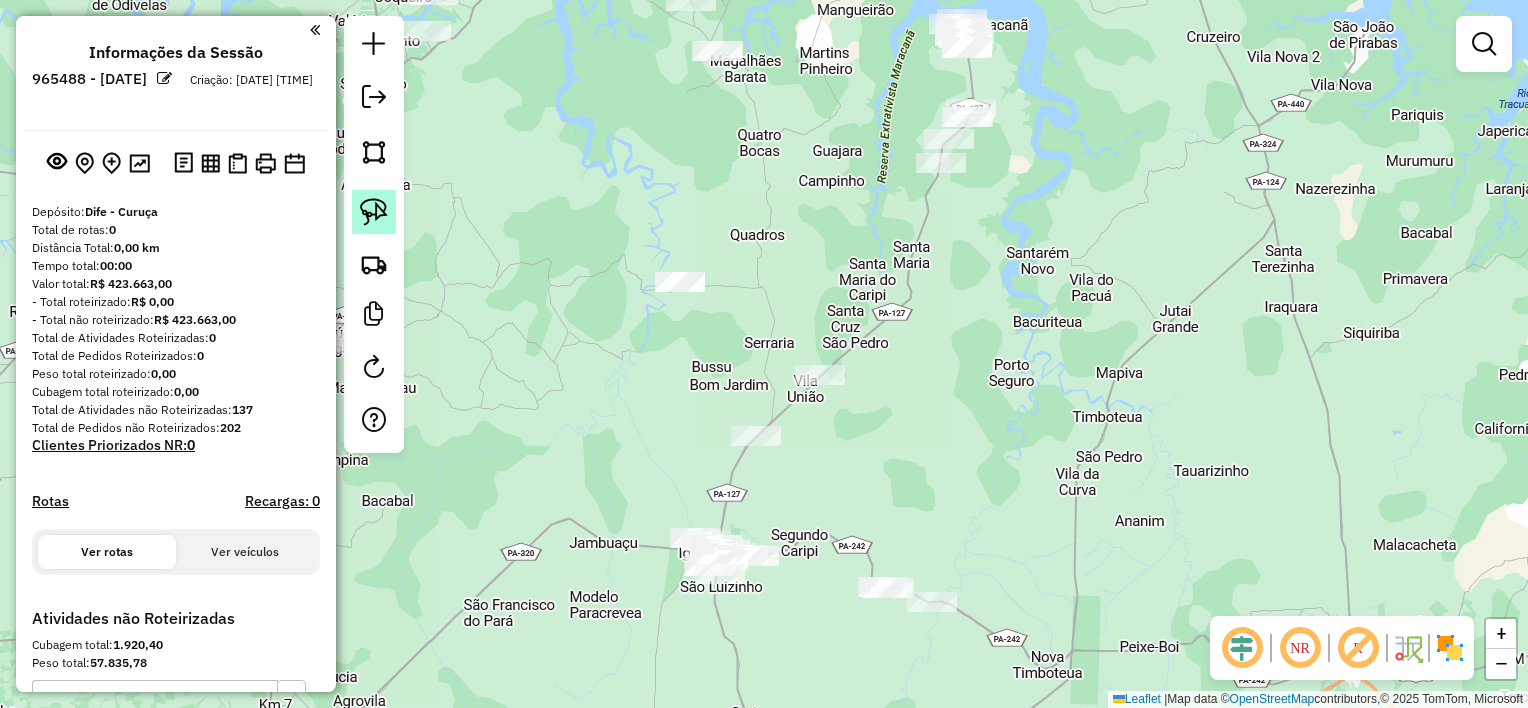 click 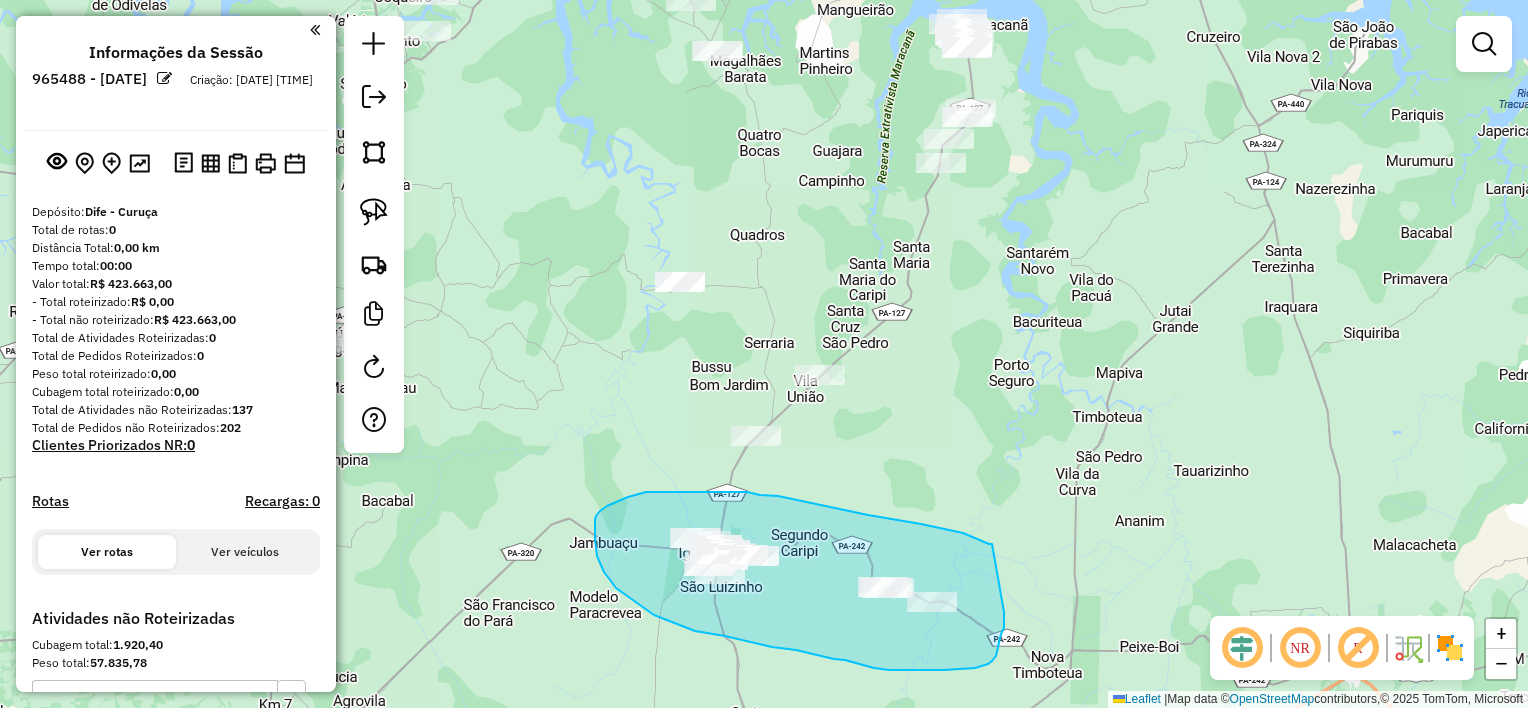 drag, startPoint x: 948, startPoint y: 530, endPoint x: 1004, endPoint y: 611, distance: 98.47334 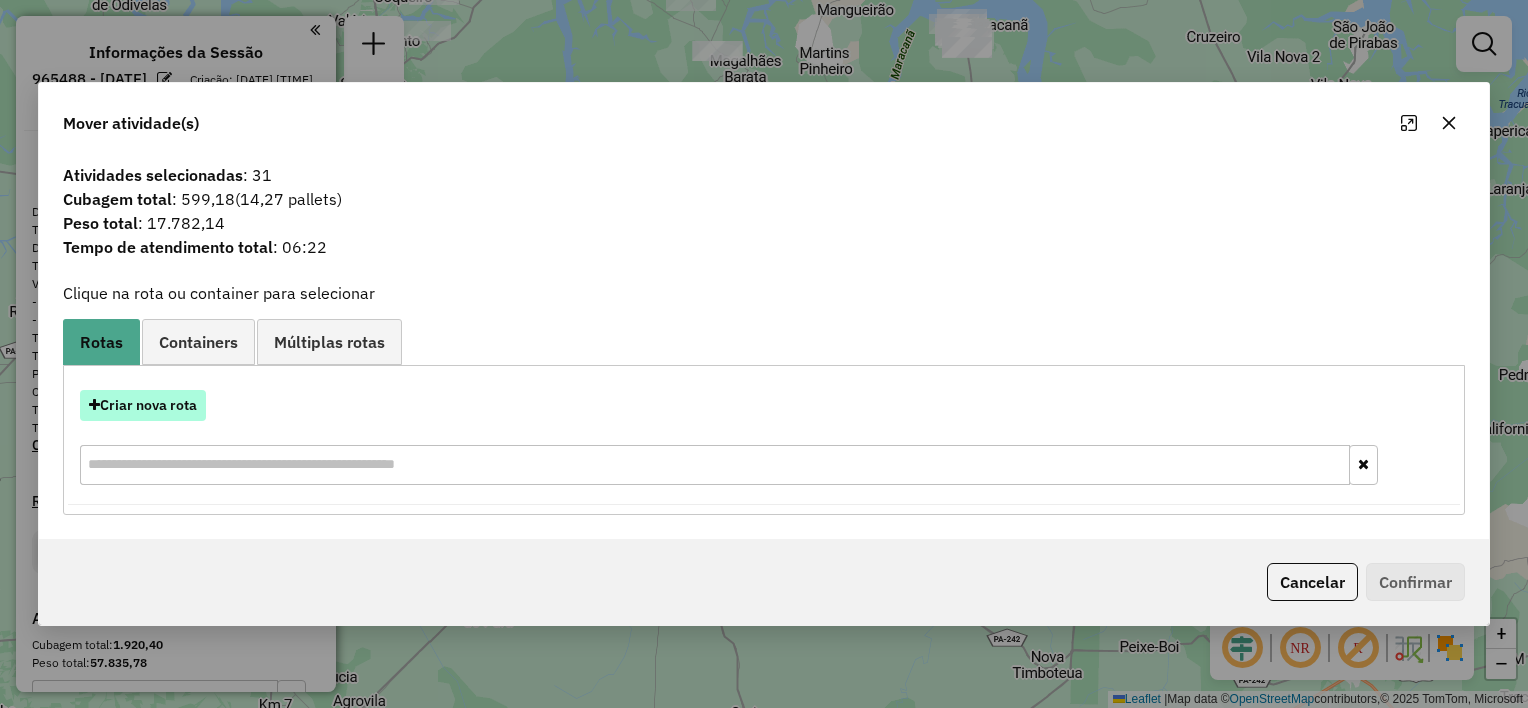 click on "Criar nova rota" at bounding box center [143, 405] 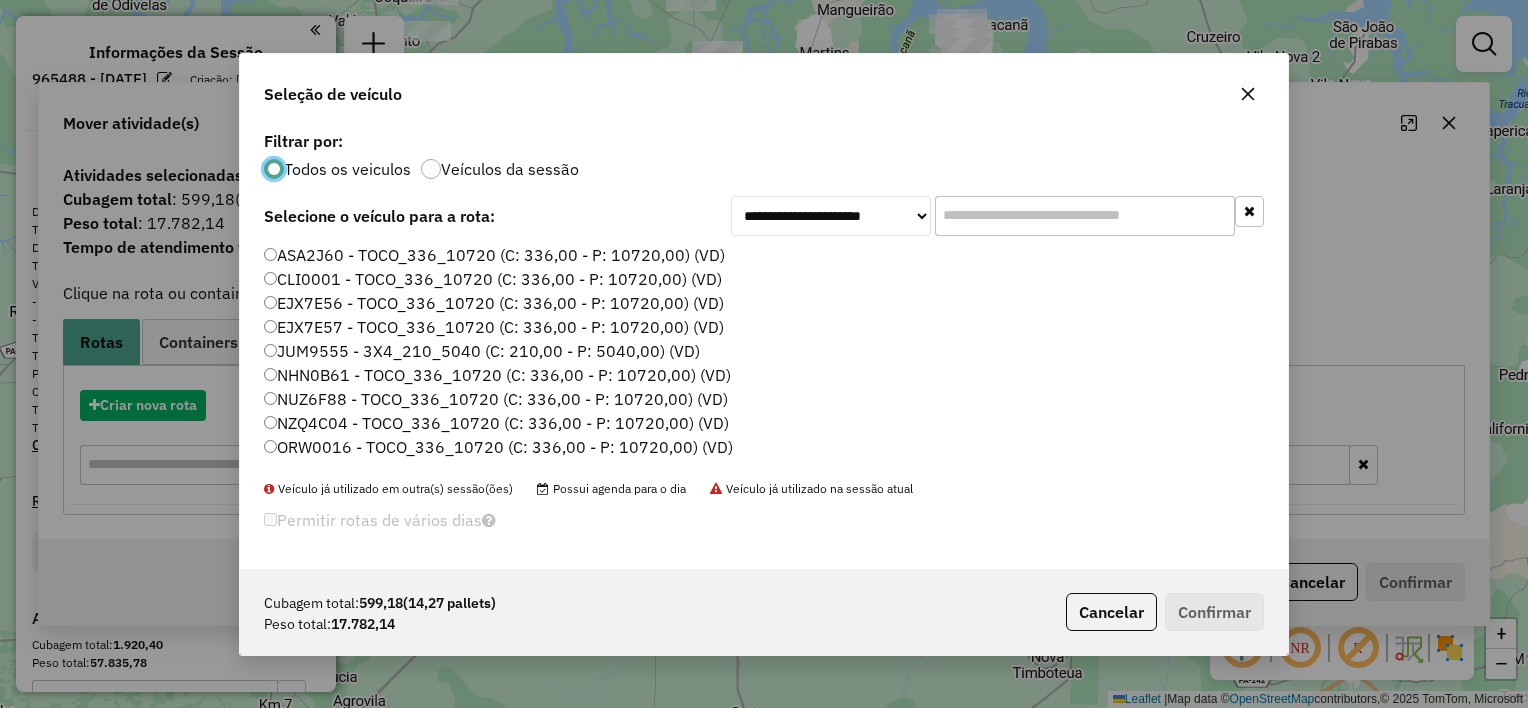 scroll, scrollTop: 10, scrollLeft: 6, axis: both 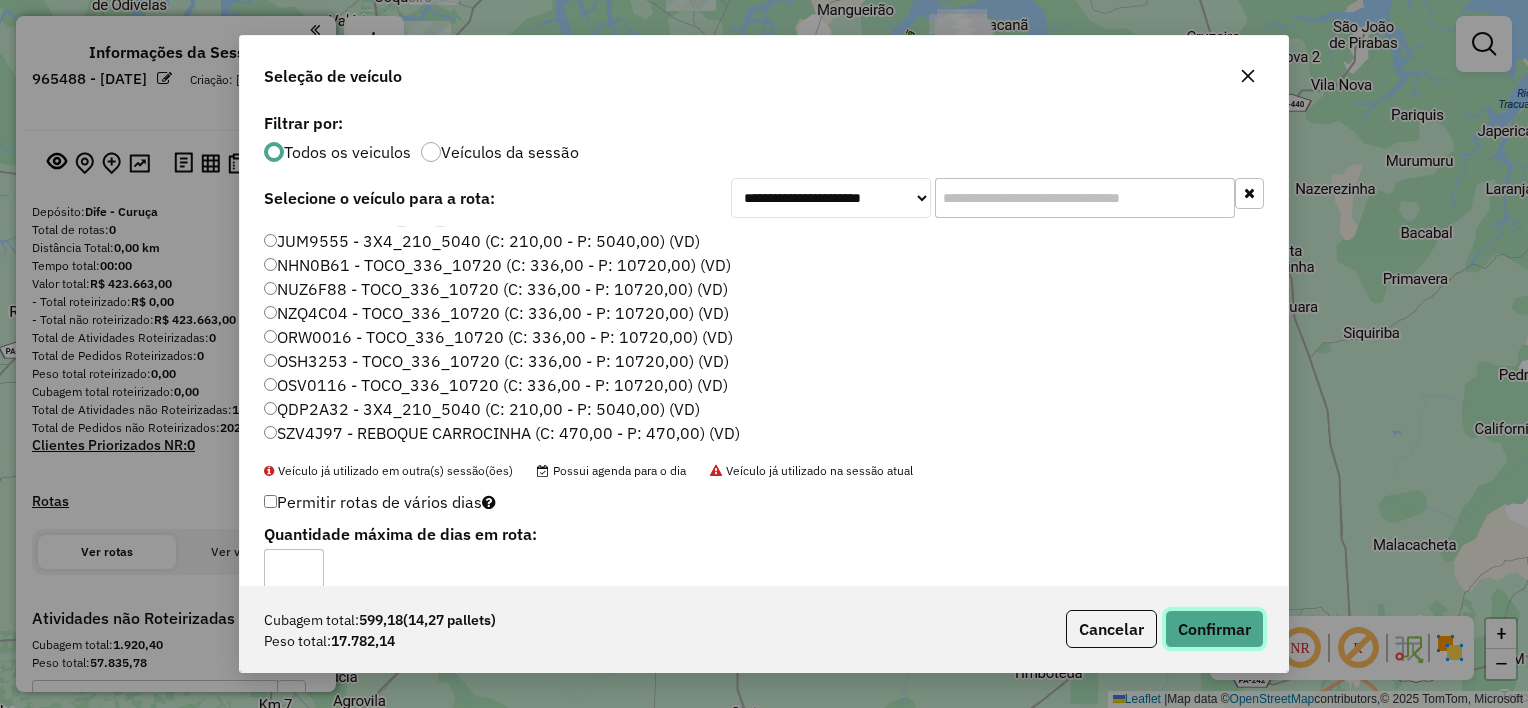click on "Confirmar" 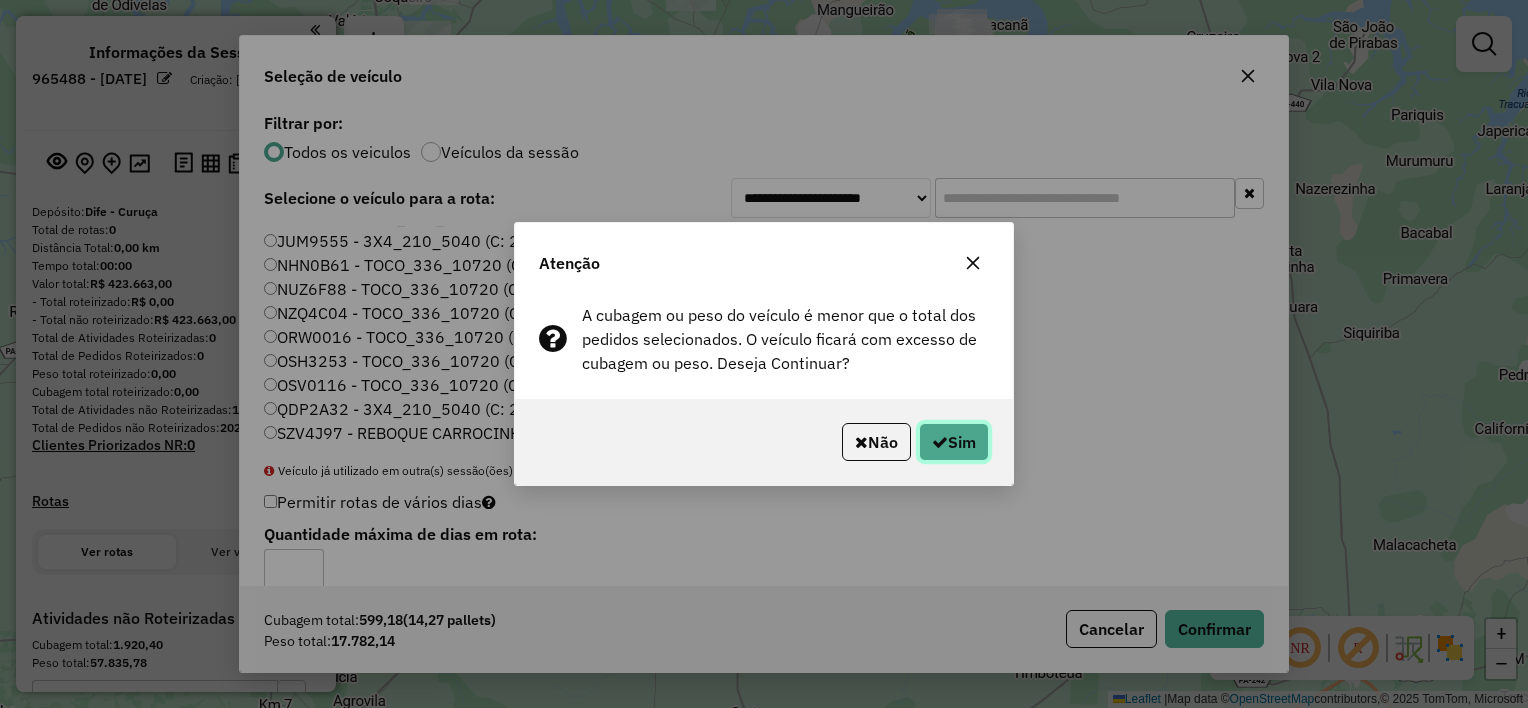 click on "Sim" 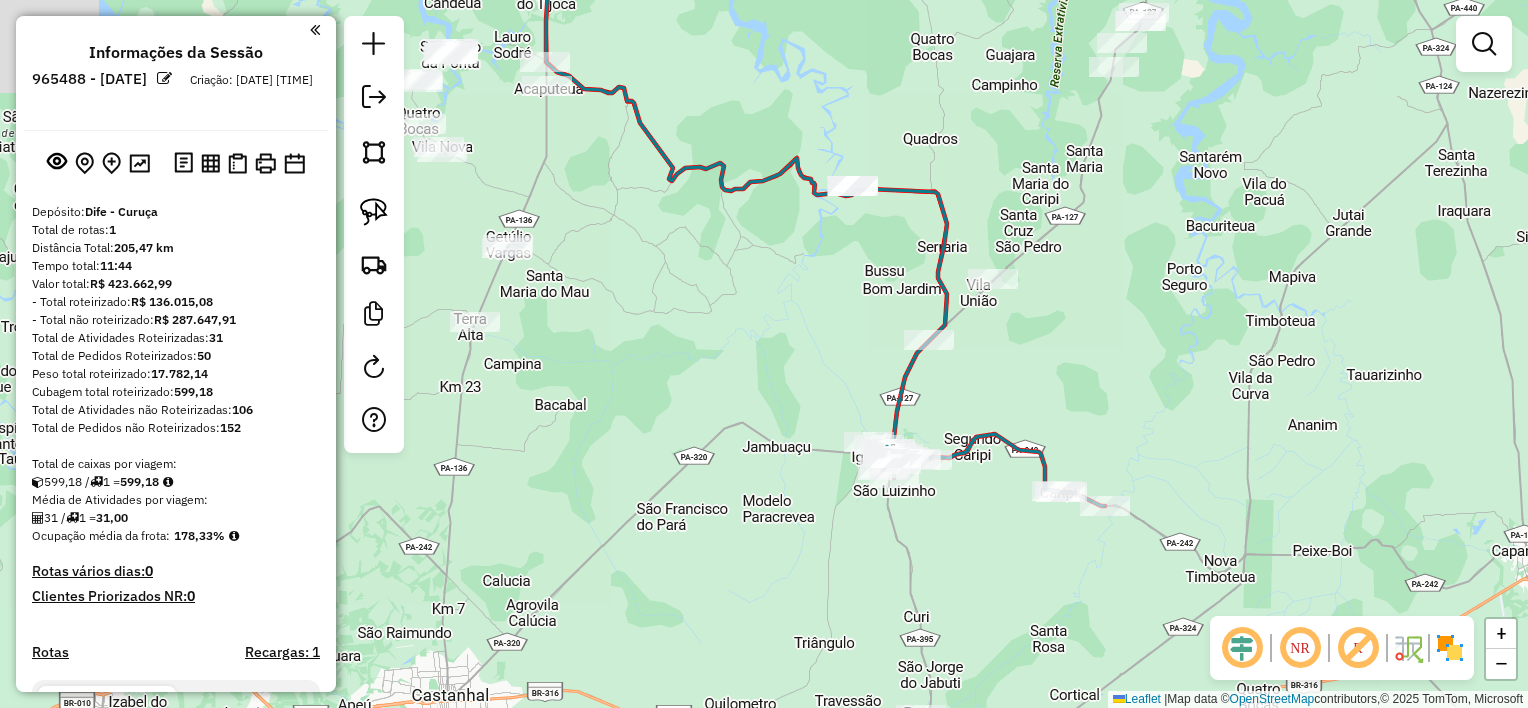 drag, startPoint x: 958, startPoint y: 453, endPoint x: 1080, endPoint y: 370, distance: 147.55676 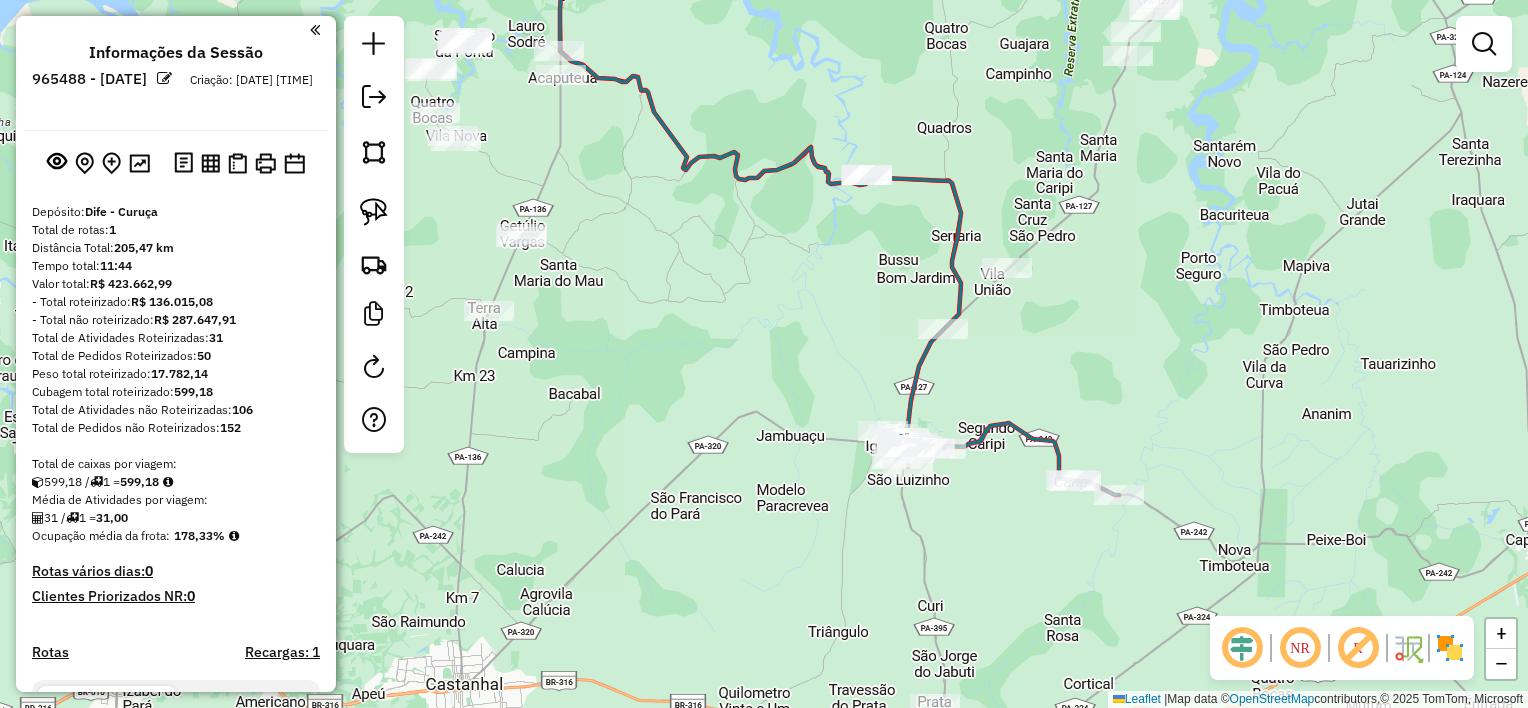 drag, startPoint x: 948, startPoint y: 580, endPoint x: 925, endPoint y: 423, distance: 158.67577 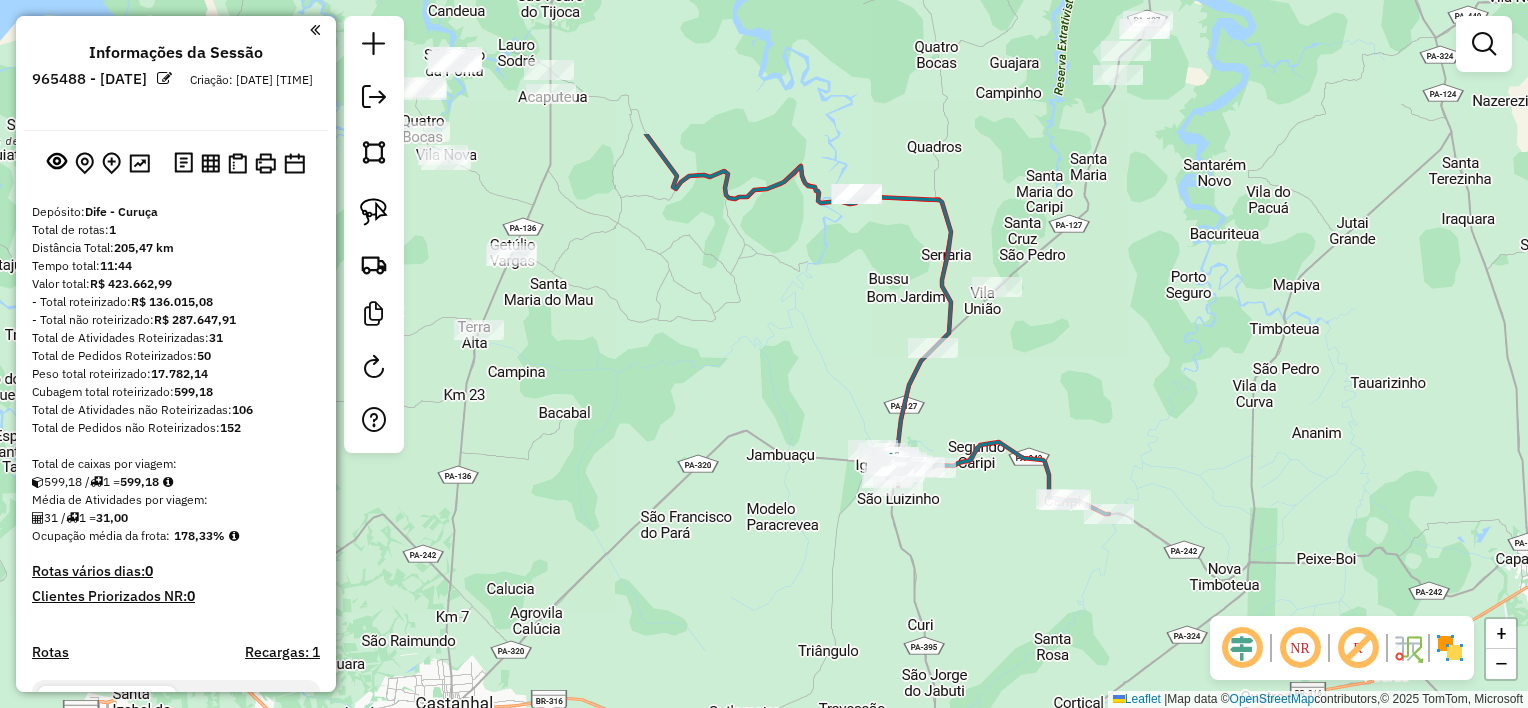drag, startPoint x: 948, startPoint y: 588, endPoint x: 945, endPoint y: 628, distance: 40.112343 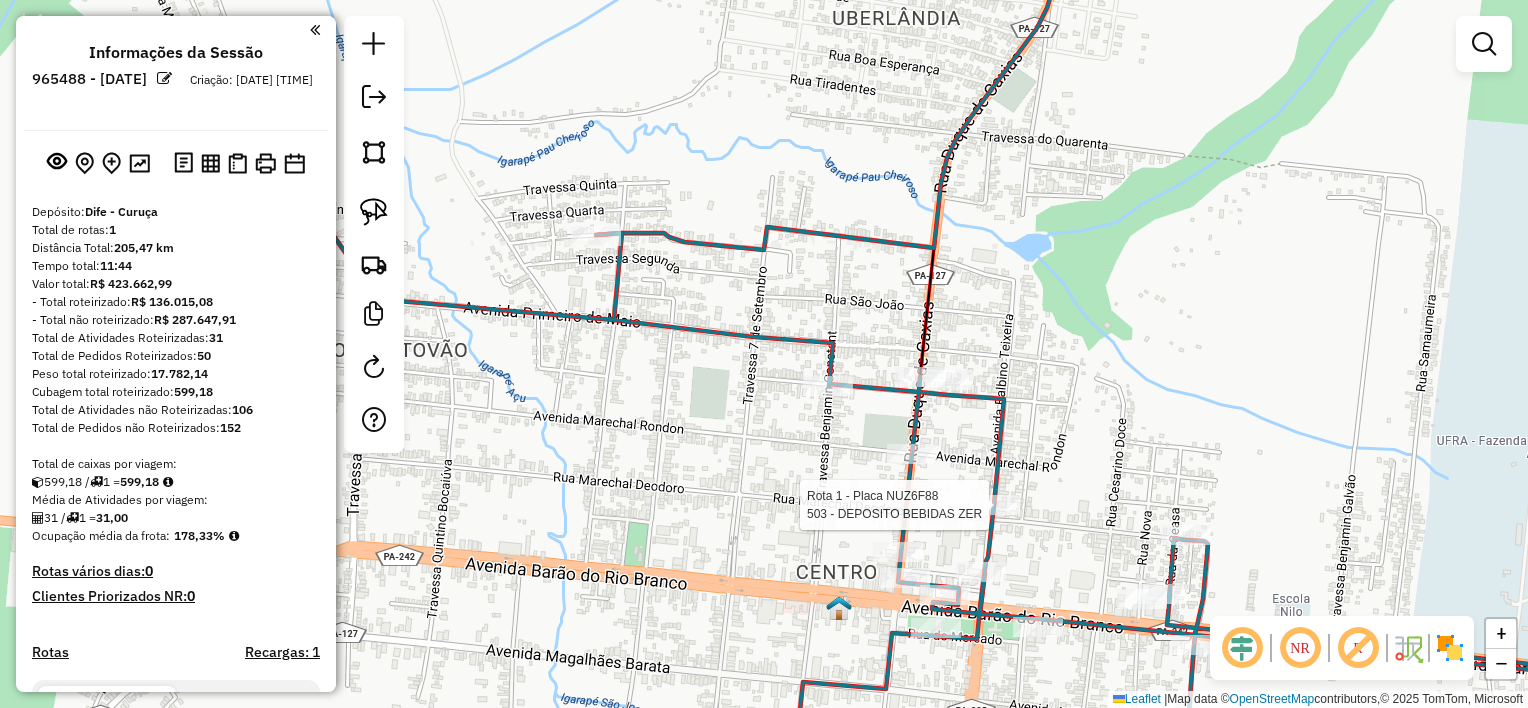 select on "**********" 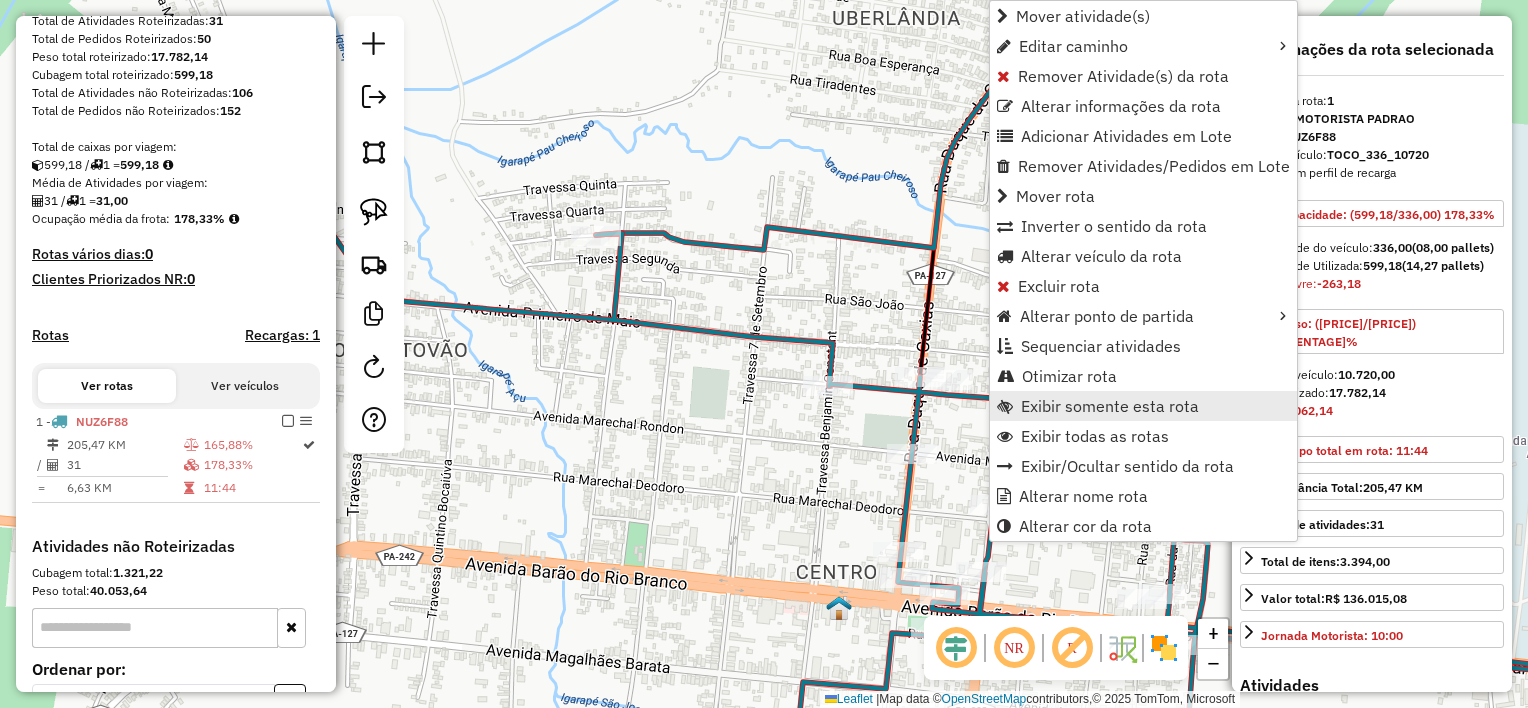 scroll, scrollTop: 520, scrollLeft: 0, axis: vertical 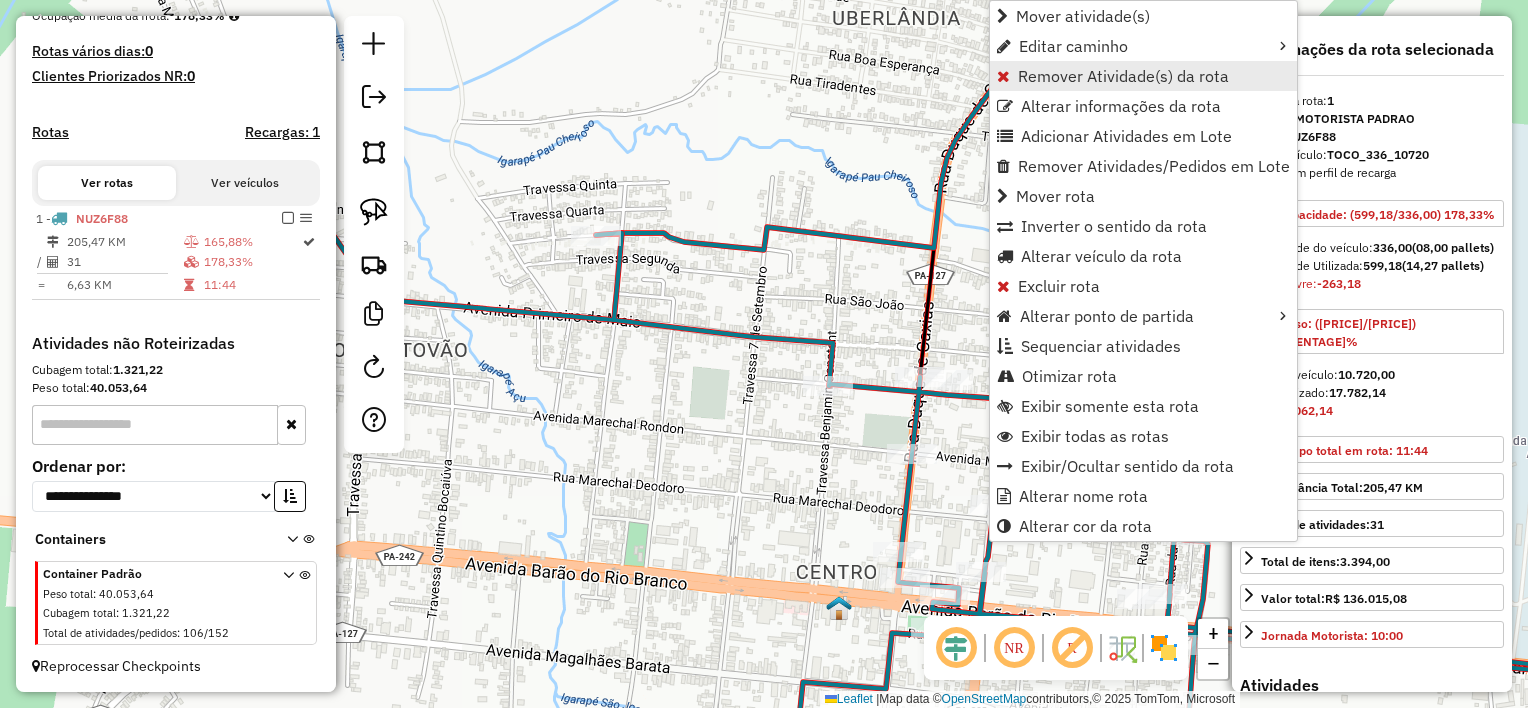 click on "Remover Atividade(s) da rota" at bounding box center (1123, 76) 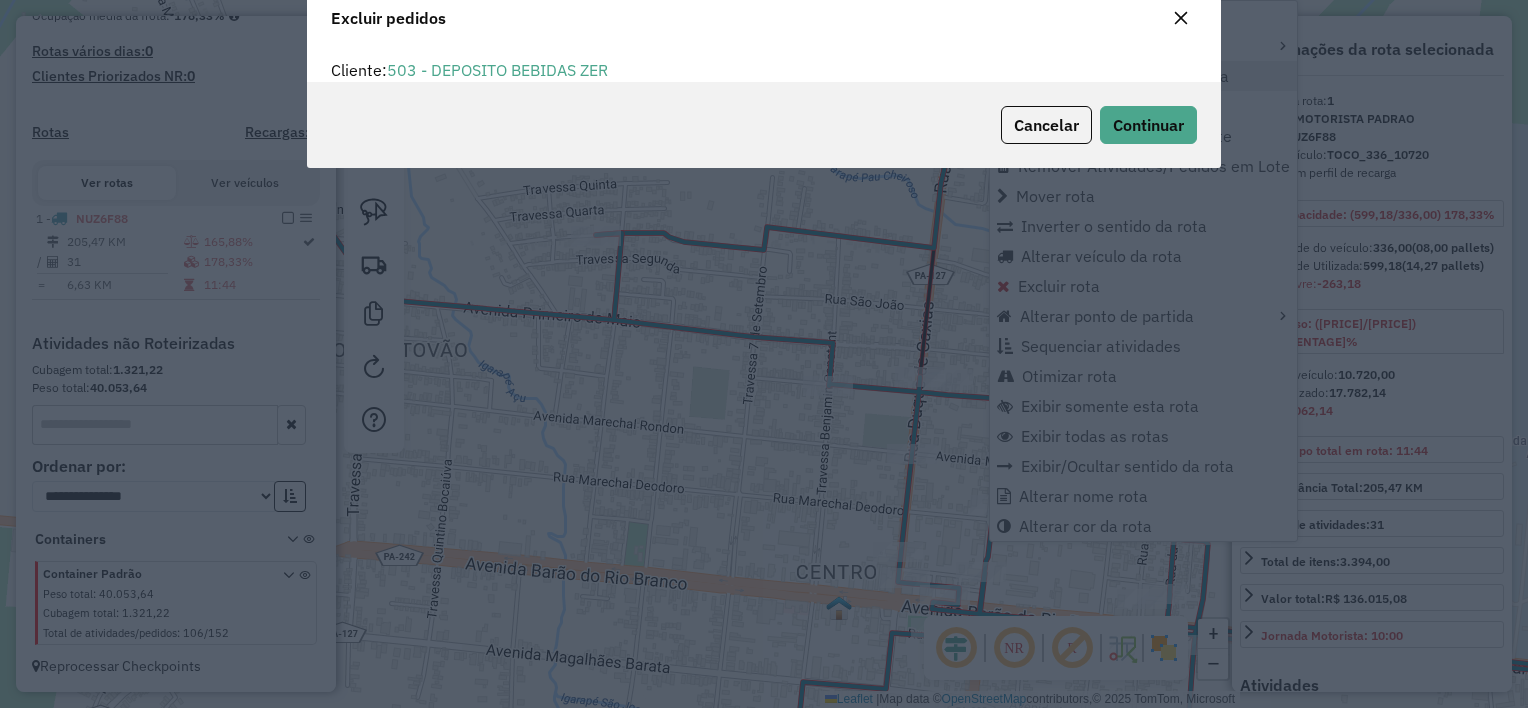 scroll, scrollTop: 10, scrollLeft: 6, axis: both 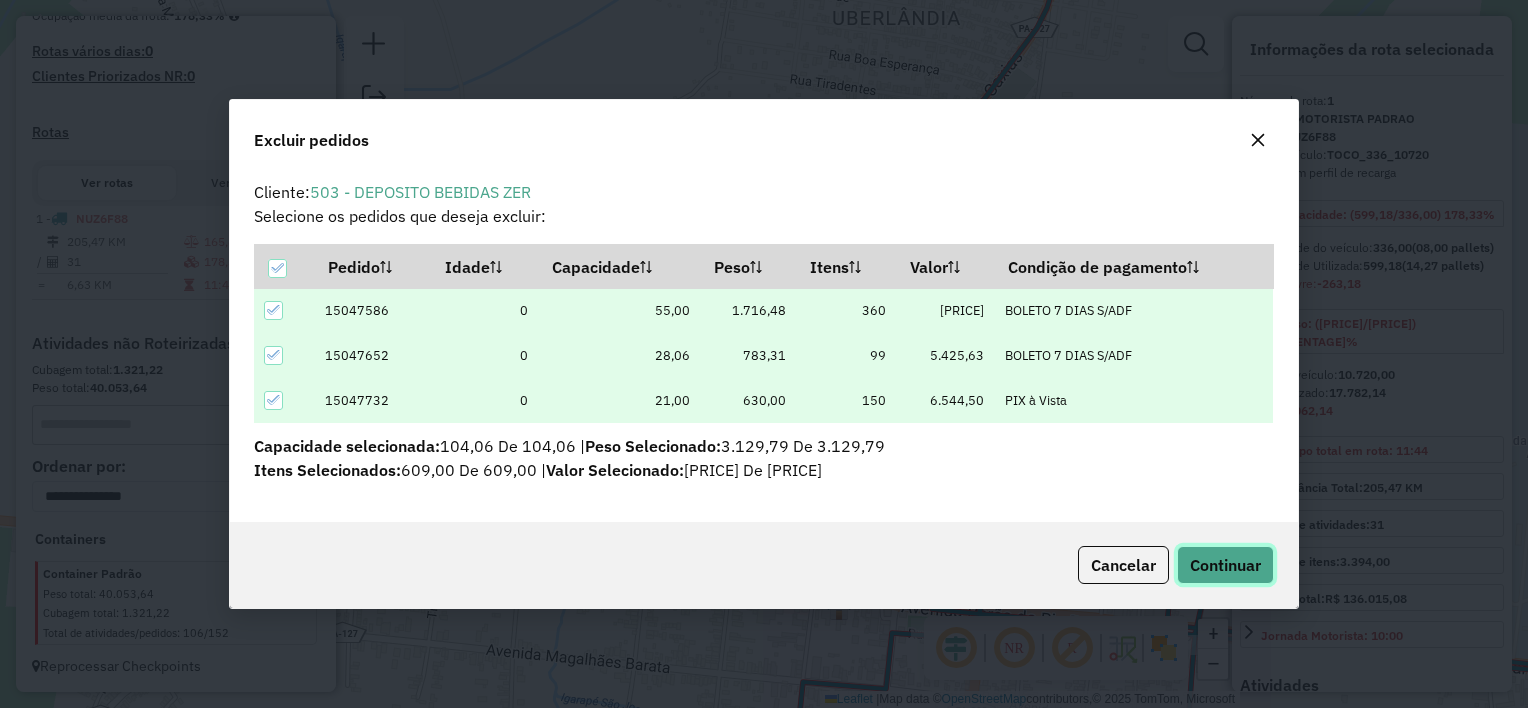 click on "Continuar" 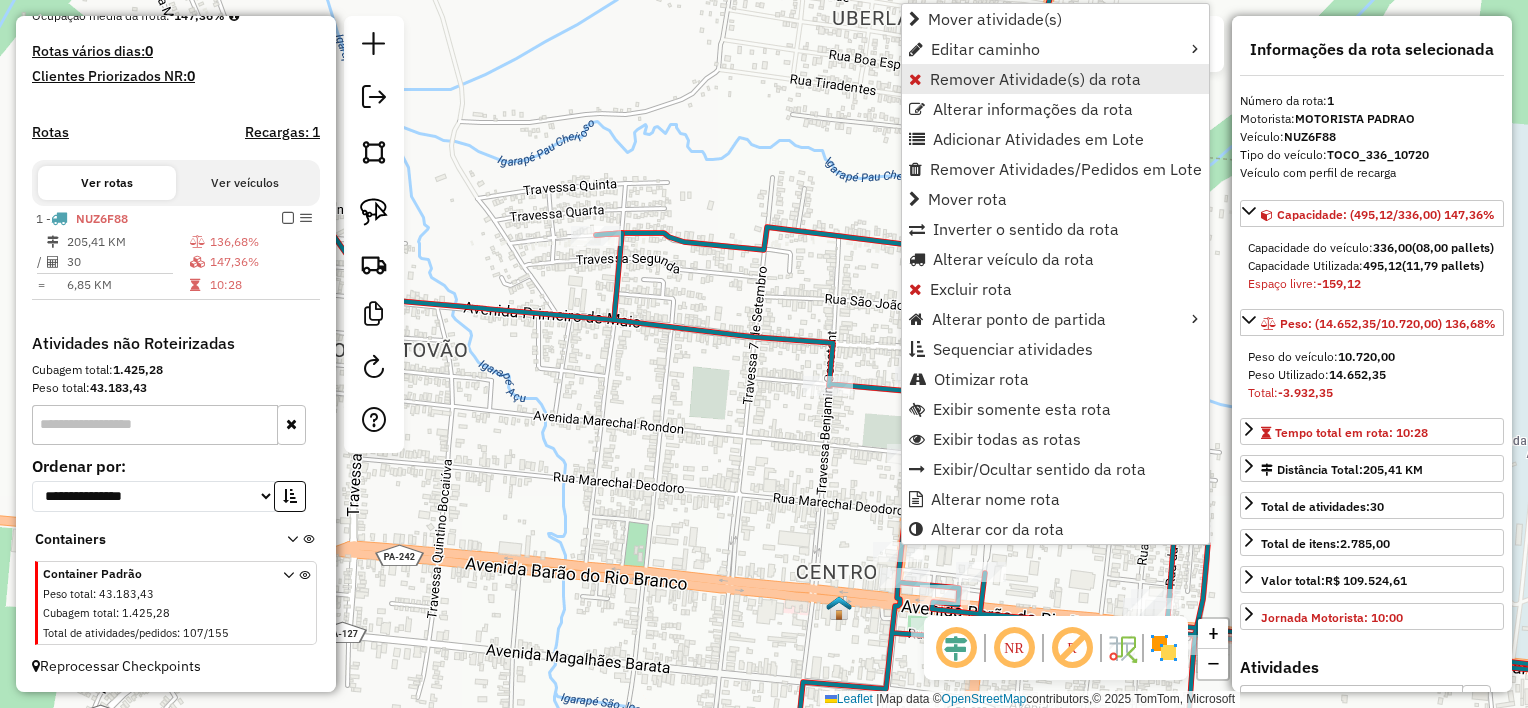 click on "Remover Atividade(s) da rota" at bounding box center [1035, 79] 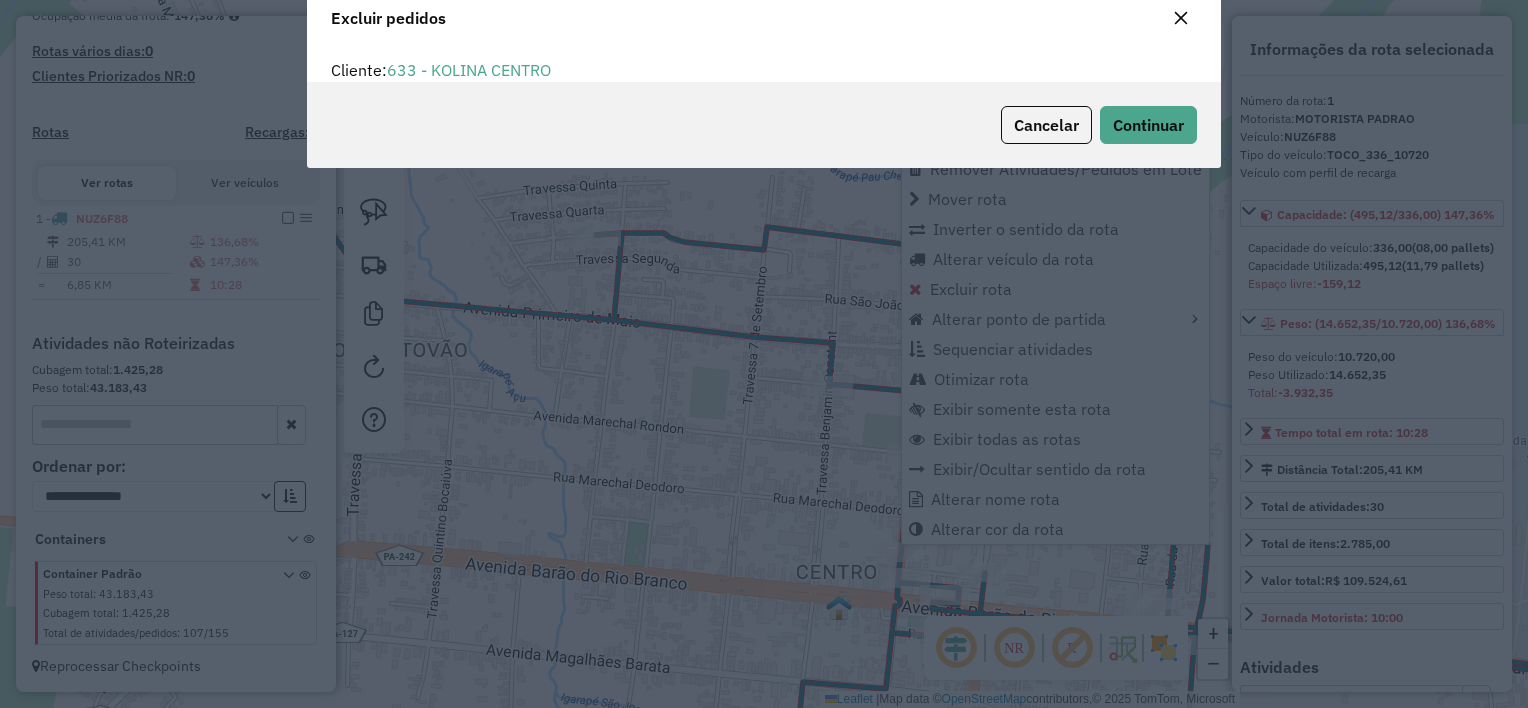 scroll, scrollTop: 69, scrollLeft: 0, axis: vertical 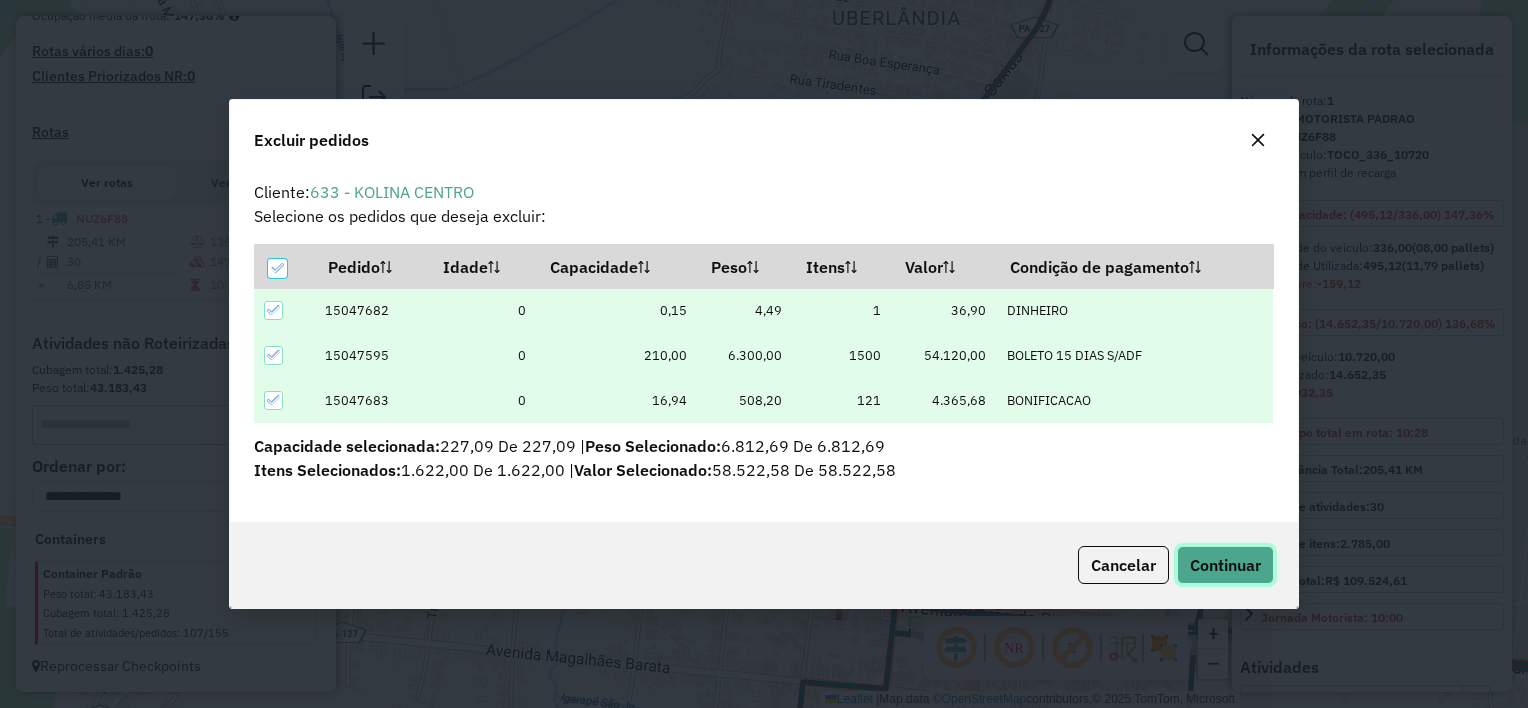 click on "Continuar" 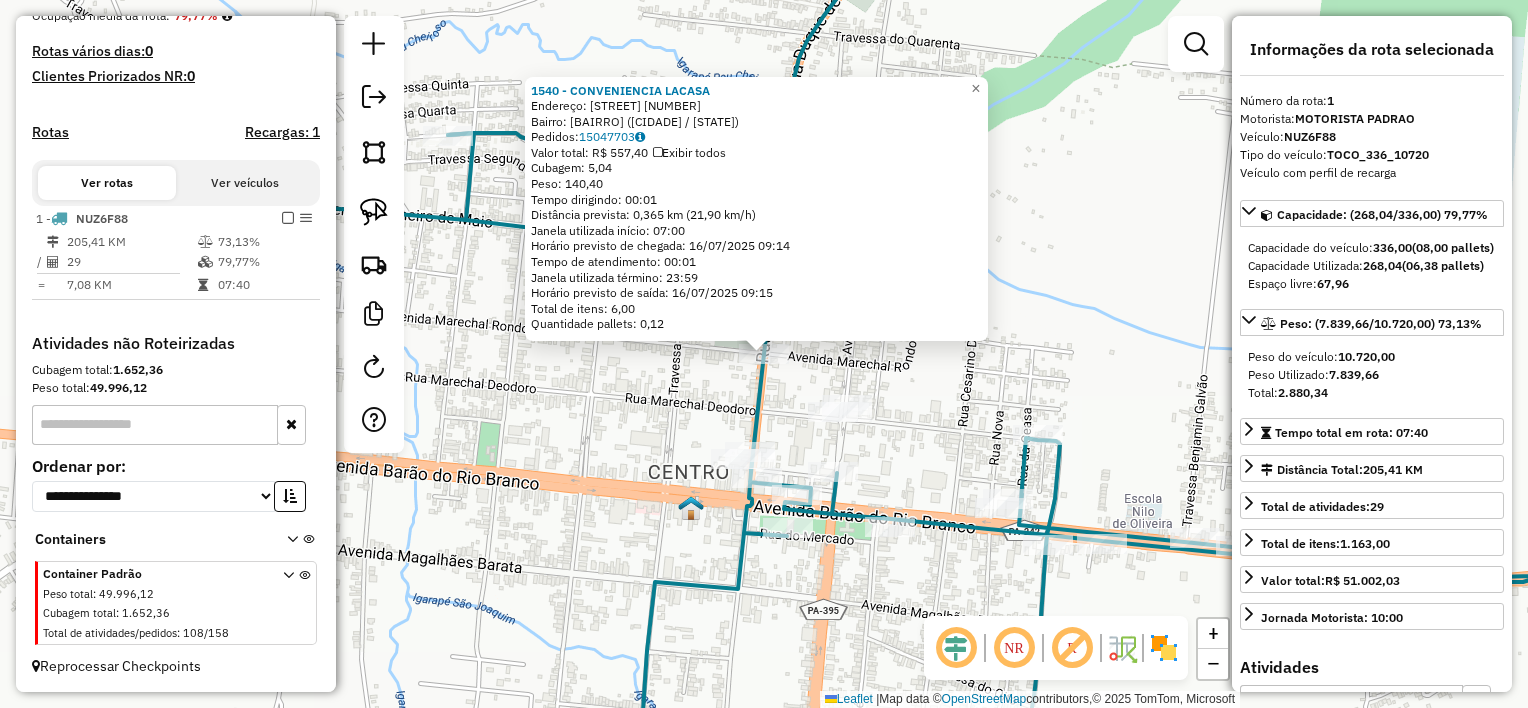 click on "1540 - [NAME]  Endereço:  [STREET] [NUMBER]   Bairro: [NAME] ([NAME] / [STATE])   Pedidos:  15047703   Valor total: R$ 557,40   Exibir todos   Cubagem: 5,04  Peso: 140,40  Tempo dirigindo: 00:01   Distância prevista: 0,365 km (21,90 km/h)   Janela utilizada início: 07:00   Horário previsto de chegada: 16/07/2025 09:14   Tempo de atendimento: 00:01   Janela utilizada término: 23:59   Horário previsto de saída: 16/07/2025 09:15   Total de itens: 6,00   Quantidade pallets: 0,12  × Janela de atendimento Grade de atendimento Capacidade Transportadoras Veículos Cliente Pedidos  Rotas Selecione os dias de semana para filtrar as janelas de atendimento  Seg   Ter   Qua   Qui   Sex   Sáb   Dom  Informe o período da janela de atendimento: De: Até:  Filtrar exatamente a janela do cliente  Considerar janela de atendimento padrão  Selecione os dias de semana para filtrar as grades de atendimento  Seg   Ter   Qua   Qui   Sex   Sáb   Dom   Considerar clientes sem dia de atendimento cadastrado De:" 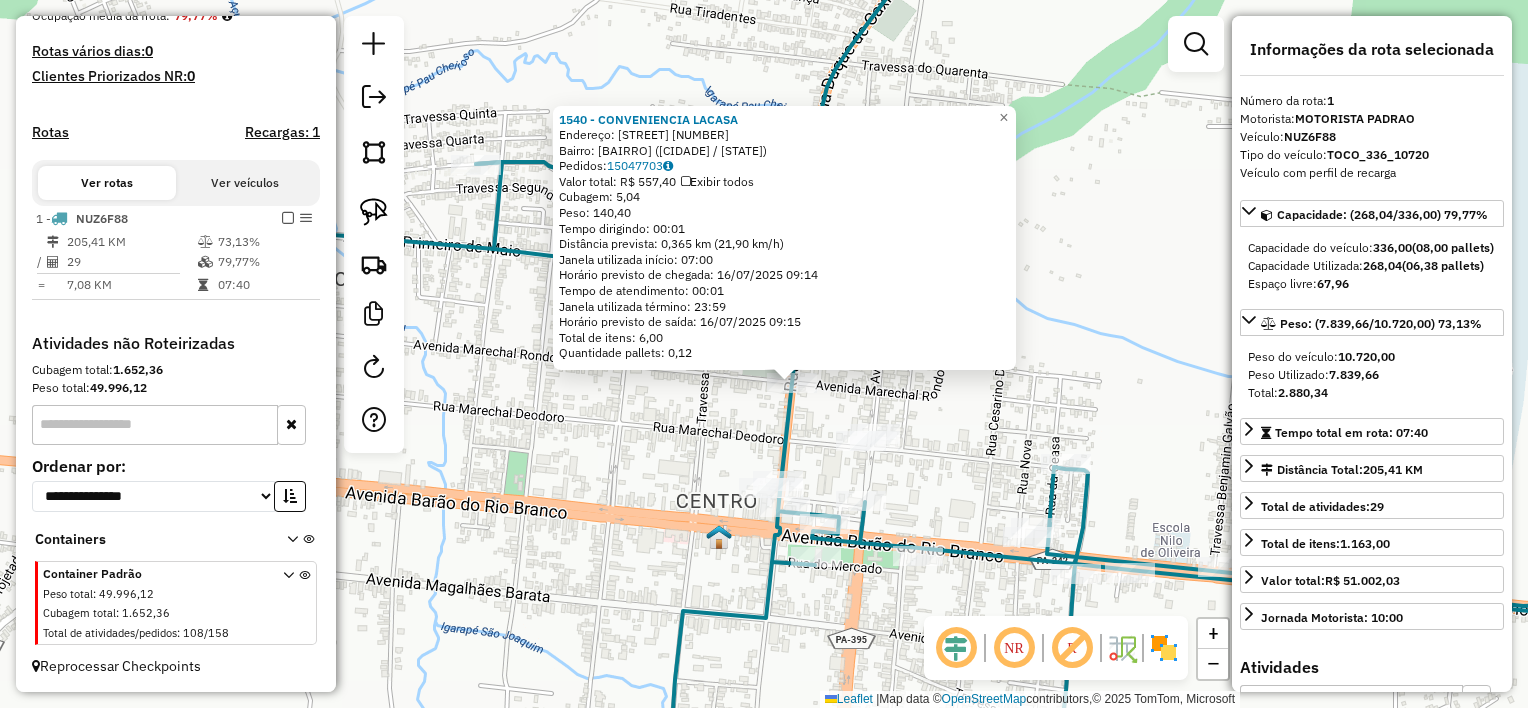 drag, startPoint x: 919, startPoint y: 432, endPoint x: 949, endPoint y: 467, distance: 46.09772 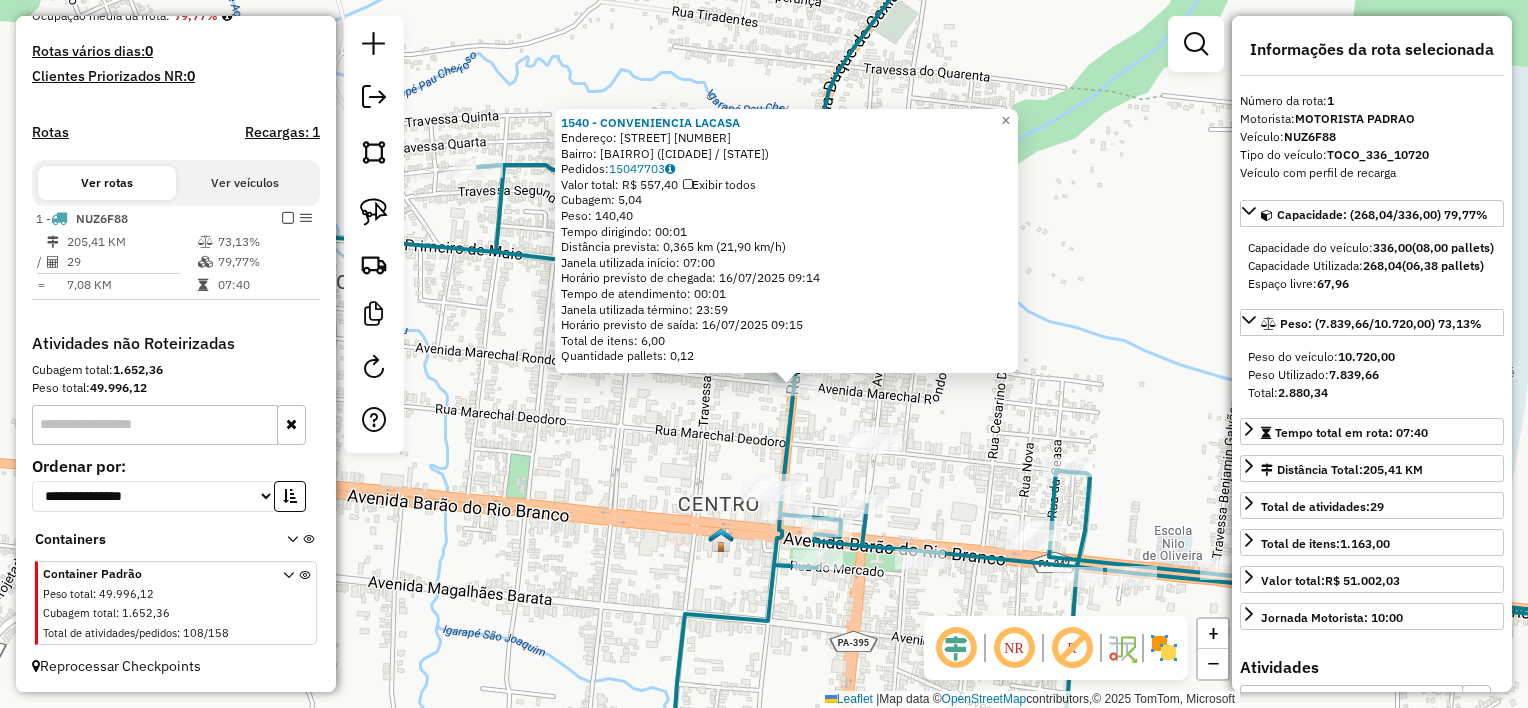 click on "1540 - [NAME]  Endereço:  [STREET] [NUMBER]   Bairro: [NAME] ([NAME] / [STATE])   Pedidos:  15047703   Valor total: R$ 557,40   Exibir todos   Cubagem: 5,04  Peso: 140,40  Tempo dirigindo: 00:01   Distância prevista: 0,365 km (21,90 km/h)   Janela utilizada início: 07:00   Horário previsto de chegada: 16/07/2025 09:14   Tempo de atendimento: 00:01   Janela utilizada término: 23:59   Horário previsto de saída: 16/07/2025 09:15   Total de itens: 6,00   Quantidade pallets: 0,12  × Janela de atendimento Grade de atendimento Capacidade Transportadoras Veículos Cliente Pedidos  Rotas Selecione os dias de semana para filtrar as janelas de atendimento  Seg   Ter   Qua   Qui   Sex   Sáb   Dom  Informe o período da janela de atendimento: De: Até:  Filtrar exatamente a janela do cliente  Considerar janela de atendimento padrão  Selecione os dias de semana para filtrar as grades de atendimento  Seg   Ter   Qua   Qui   Sex   Sáb   Dom   Considerar clientes sem dia de atendimento cadastrado De:" 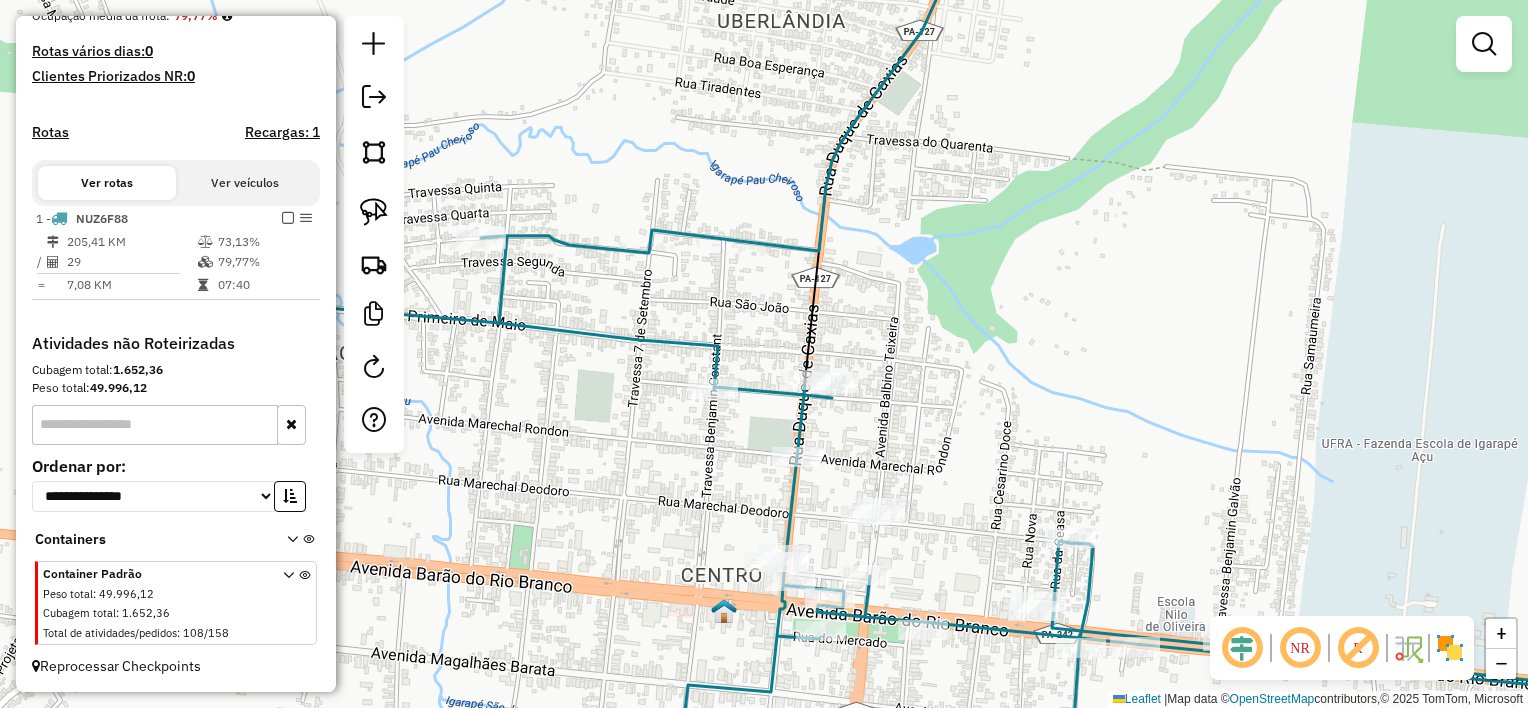 drag, startPoint x: 949, startPoint y: 456, endPoint x: 953, endPoint y: 511, distance: 55.145264 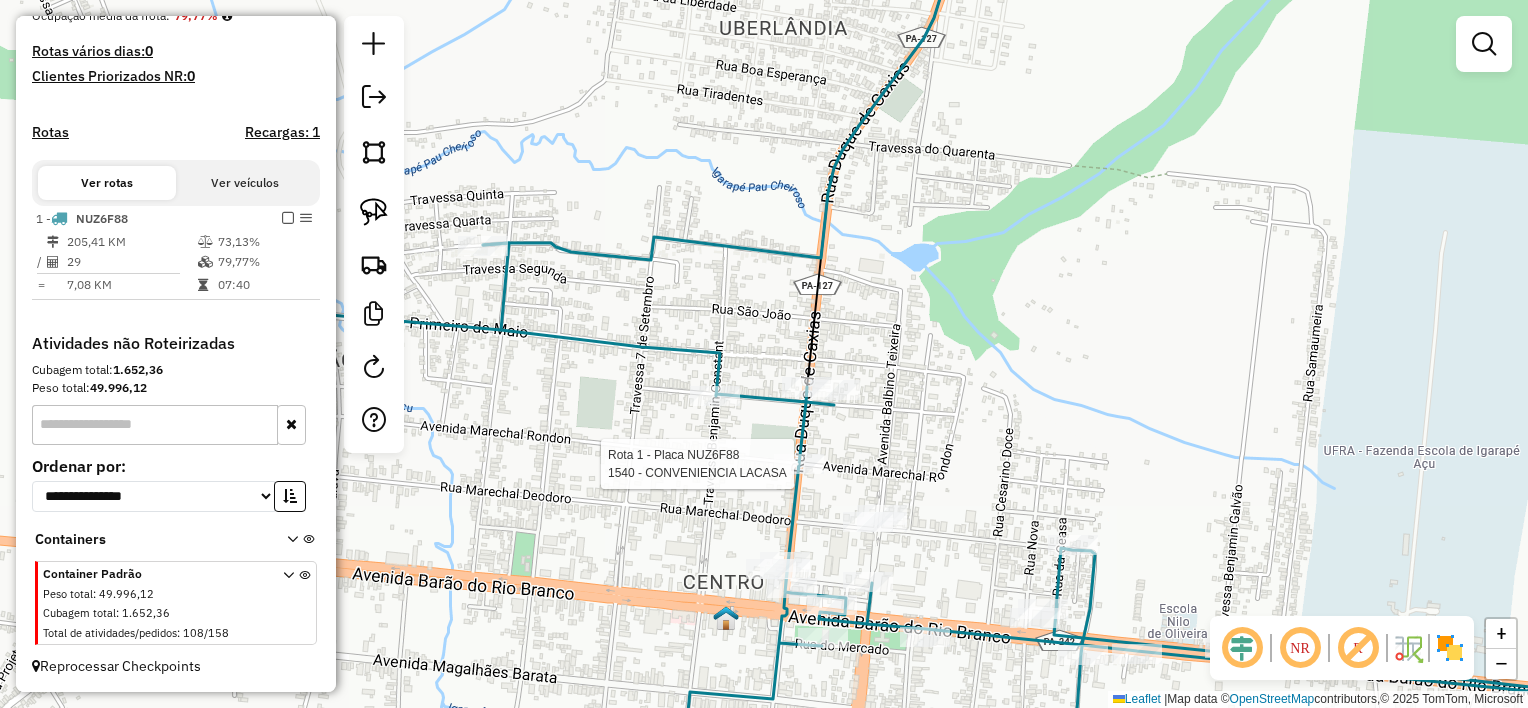 select on "**********" 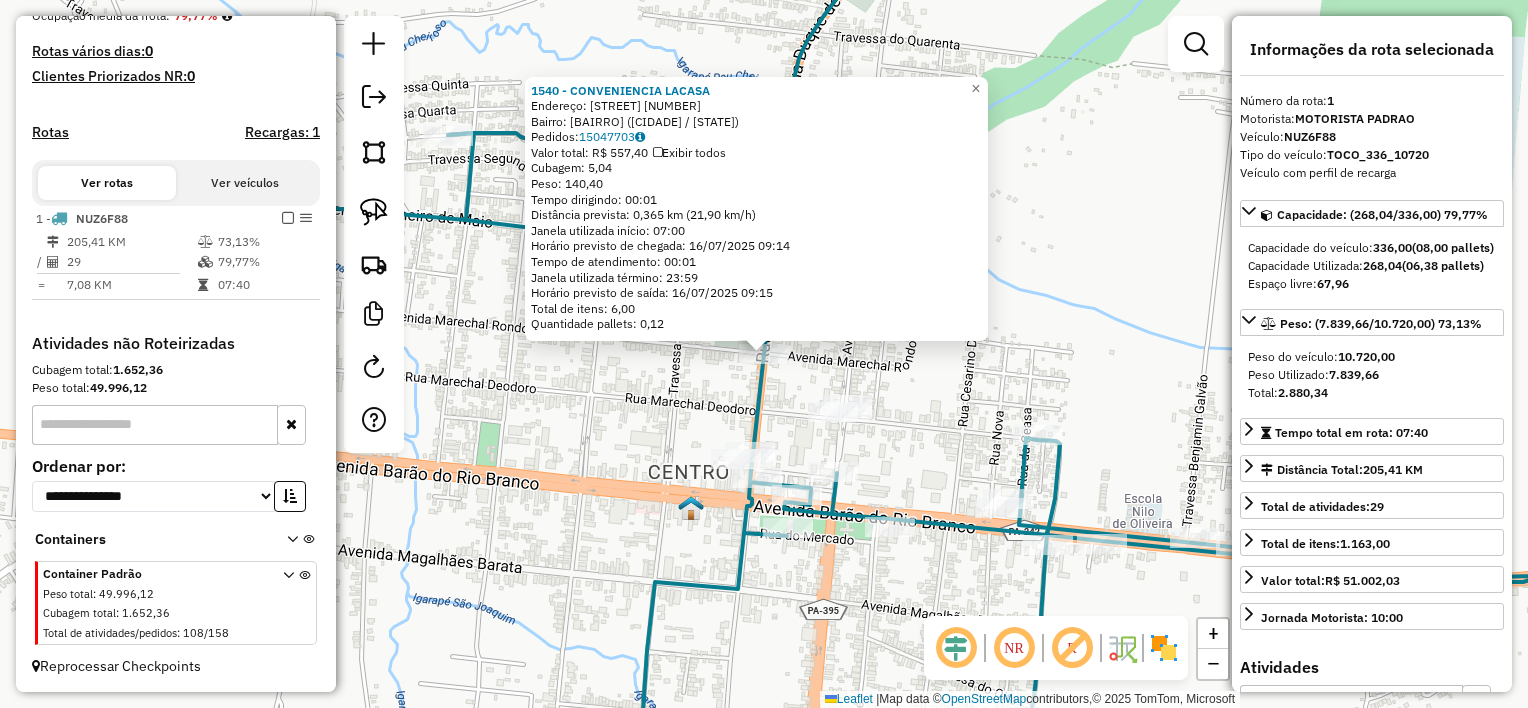 click on "1540 - [NAME]  Endereço:  [STREET] [NUMBER]   Bairro: [NAME] ([NAME] / [STATE])   Pedidos:  15047703   Valor total: R$ 557,40   Exibir todos   Cubagem: 5,04  Peso: 140,40  Tempo dirigindo: 00:01   Distância prevista: 0,365 km (21,90 km/h)   Janela utilizada início: 07:00   Horário previsto de chegada: 16/07/2025 09:14   Tempo de atendimento: 00:01   Janela utilizada término: 23:59   Horário previsto de saída: 16/07/2025 09:15   Total de itens: 6,00   Quantidade pallets: 0,12  × Janela de atendimento Grade de atendimento Capacidade Transportadoras Veículos Cliente Pedidos  Rotas Selecione os dias de semana para filtrar as janelas de atendimento  Seg   Ter   Qua   Qui   Sex   Sáb   Dom  Informe o período da janela de atendimento: De: Até:  Filtrar exatamente a janela do cliente  Considerar janela de atendimento padrão  Selecione os dias de semana para filtrar as grades de atendimento  Seg   Ter   Qua   Qui   Sex   Sáb   Dom   Considerar clientes sem dia de atendimento cadastrado De:" 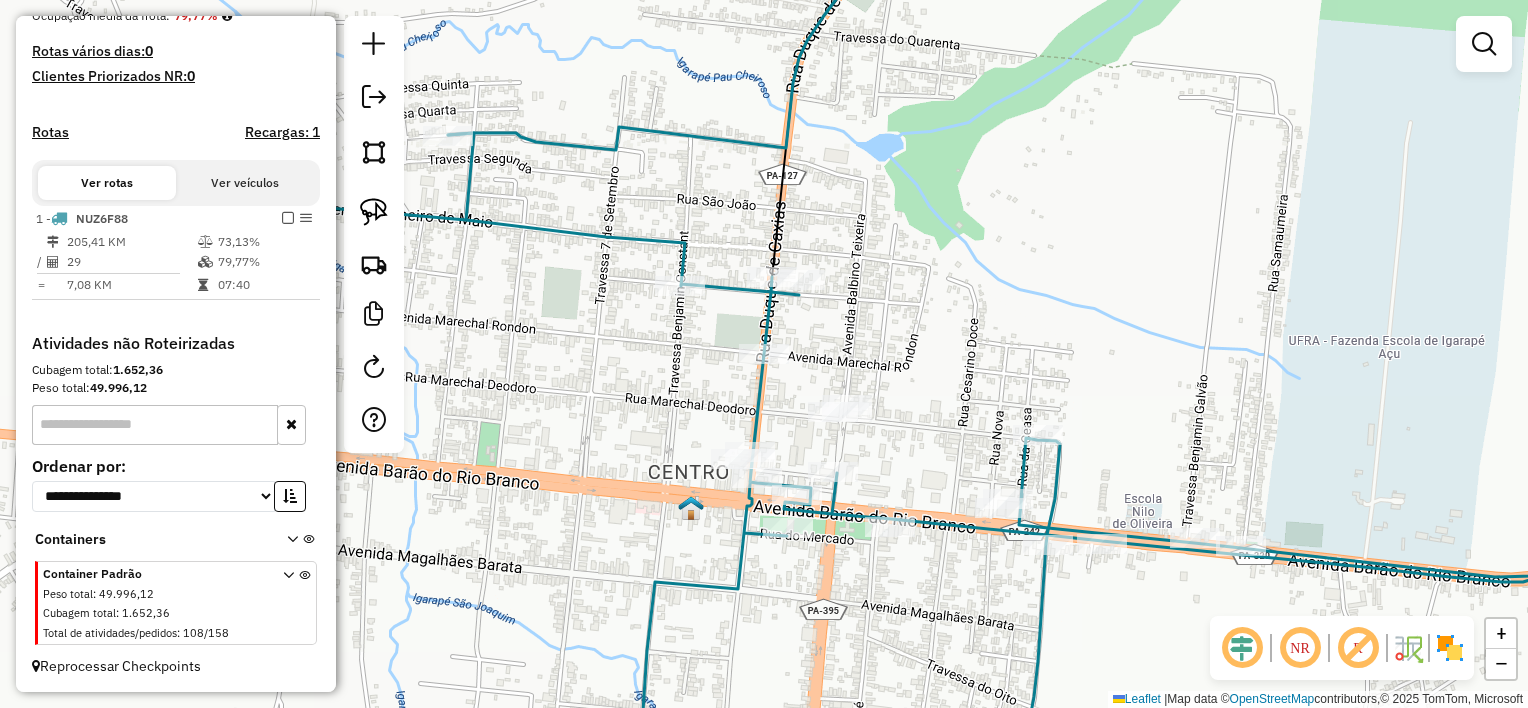 drag, startPoint x: 947, startPoint y: 404, endPoint x: 956, endPoint y: 496, distance: 92.43917 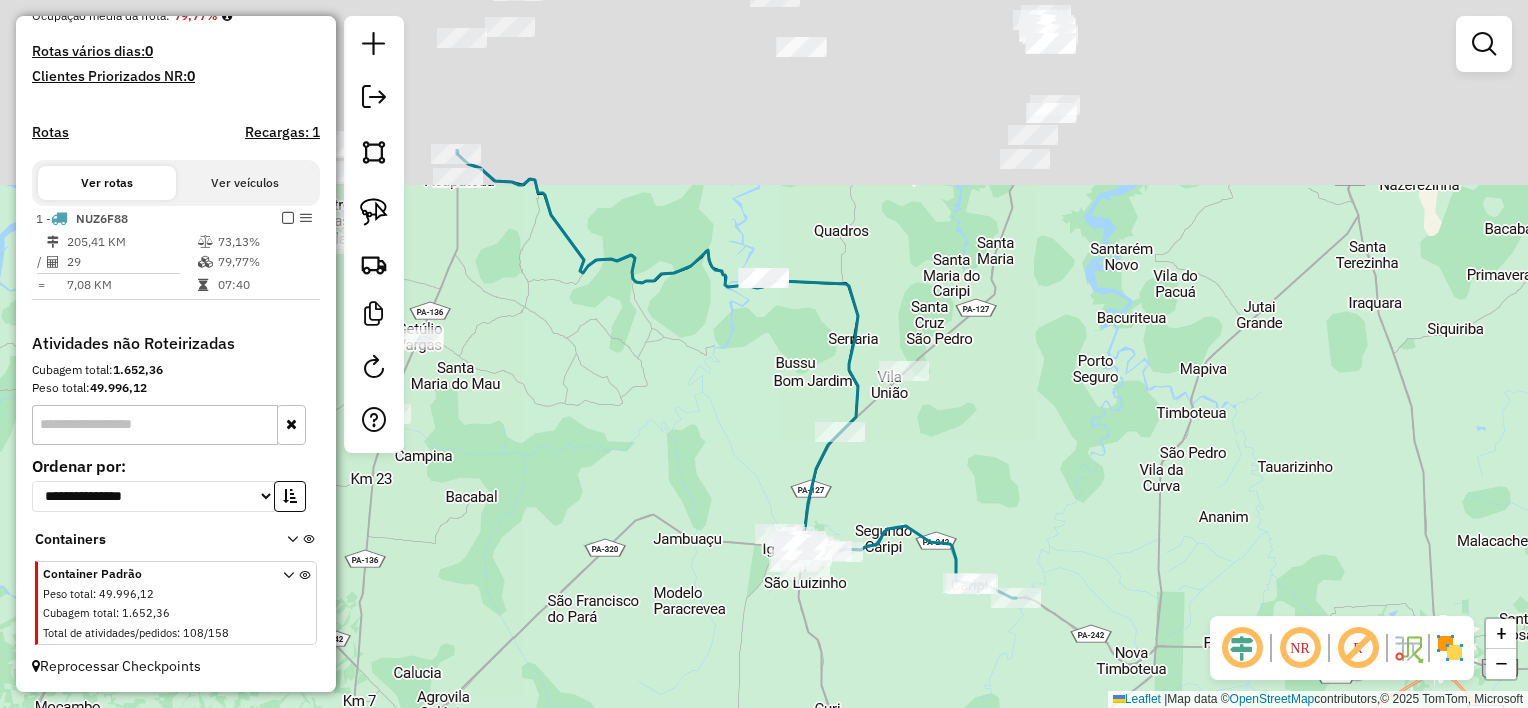 drag, startPoint x: 899, startPoint y: 394, endPoint x: 893, endPoint y: 527, distance: 133.13527 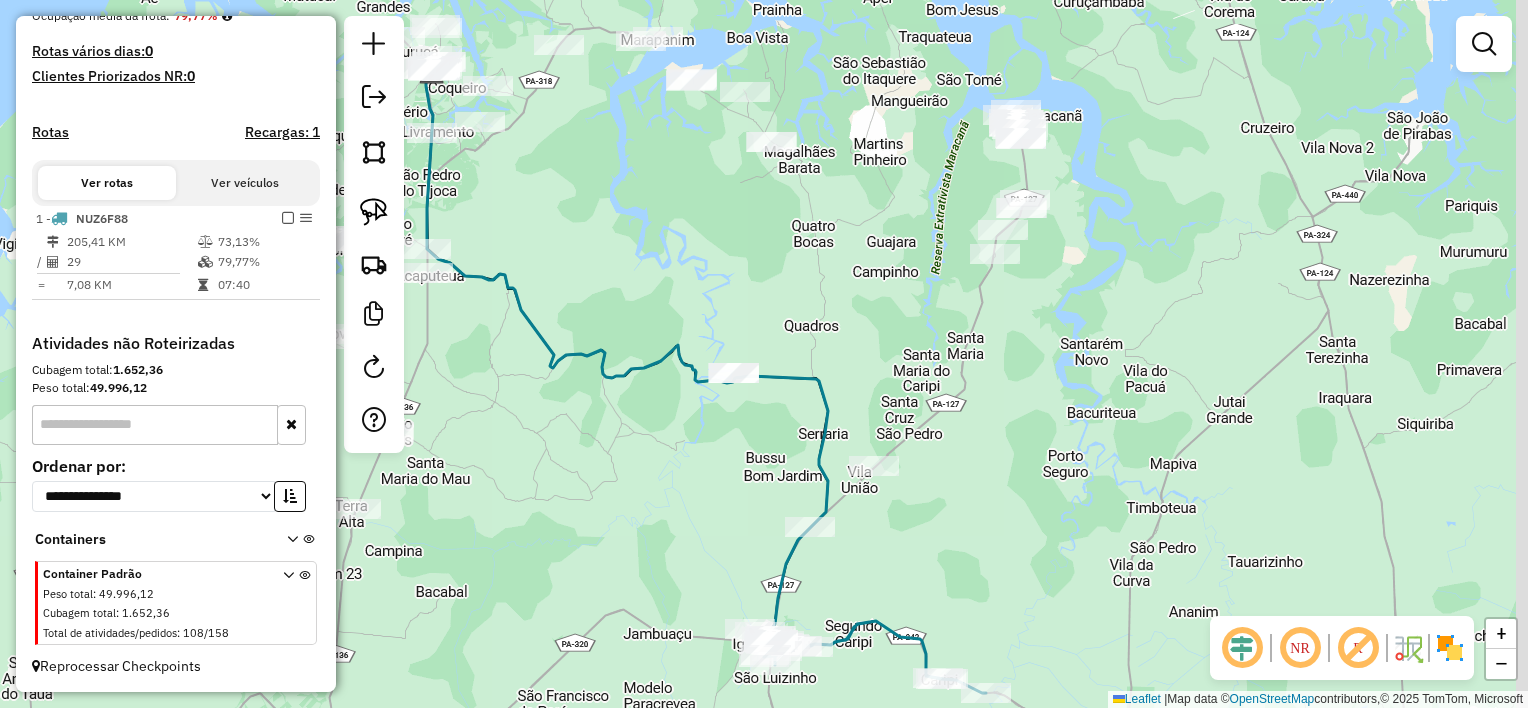 drag, startPoint x: 1194, startPoint y: 400, endPoint x: 1120, endPoint y: 447, distance: 87.66413 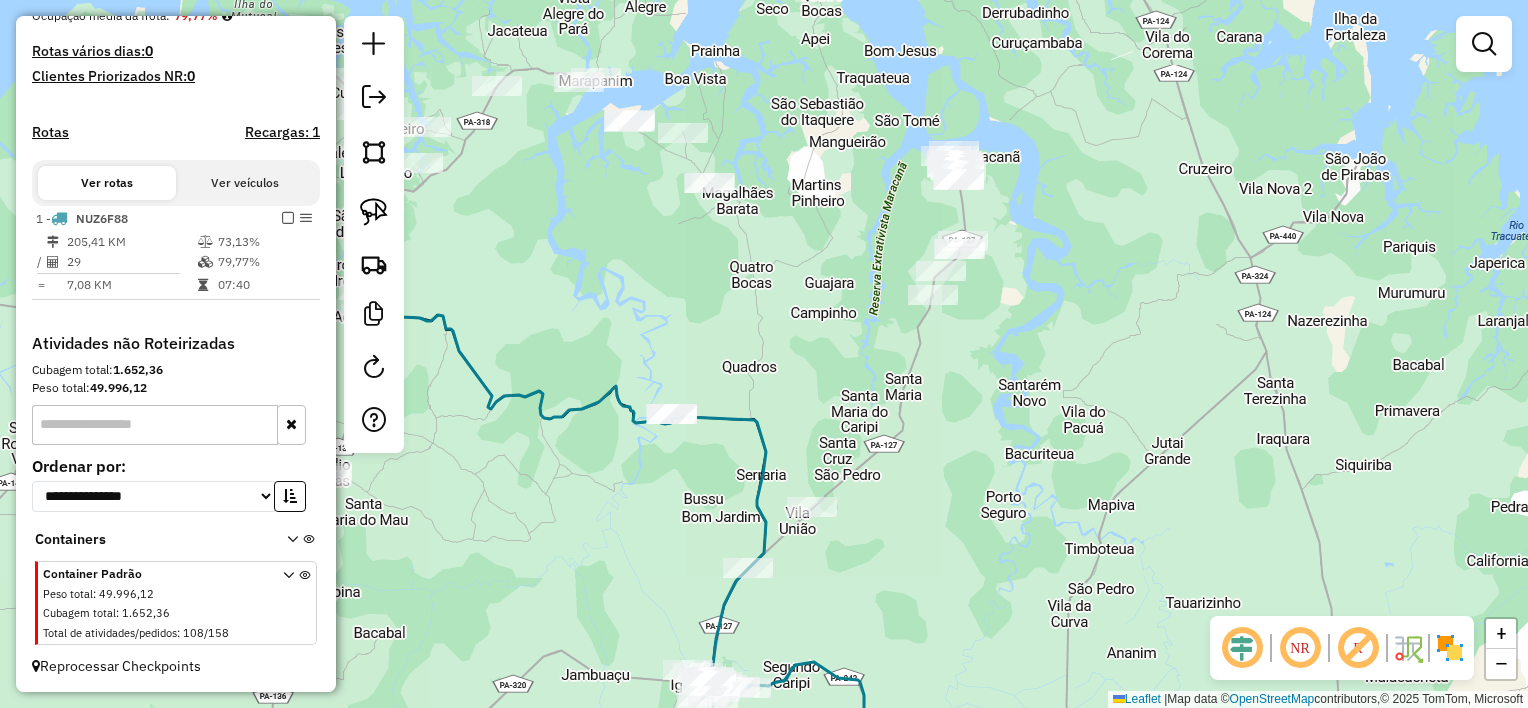 drag, startPoint x: 376, startPoint y: 216, endPoint x: 404, endPoint y: 212, distance: 28.284271 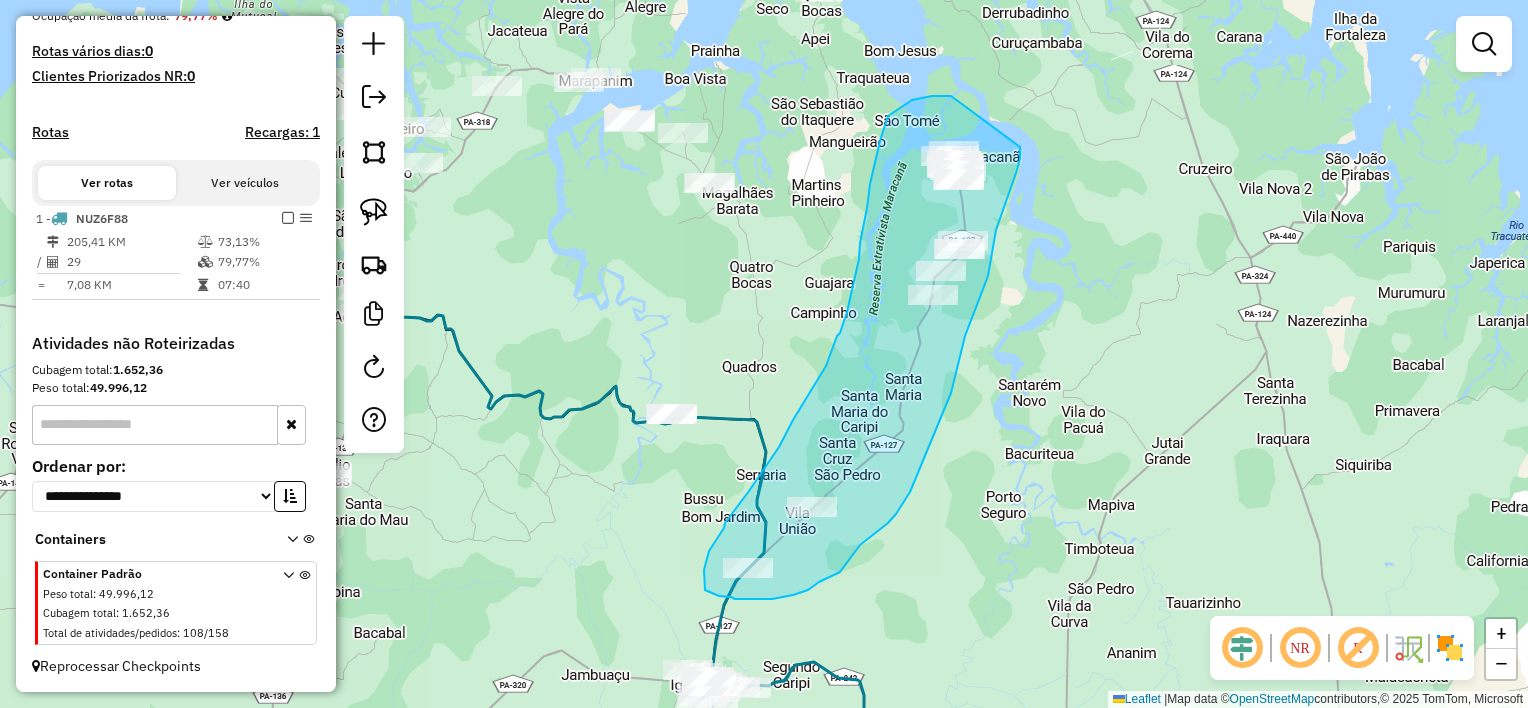 drag, startPoint x: 908, startPoint y: 103, endPoint x: 1024, endPoint y: 118, distance: 116.965805 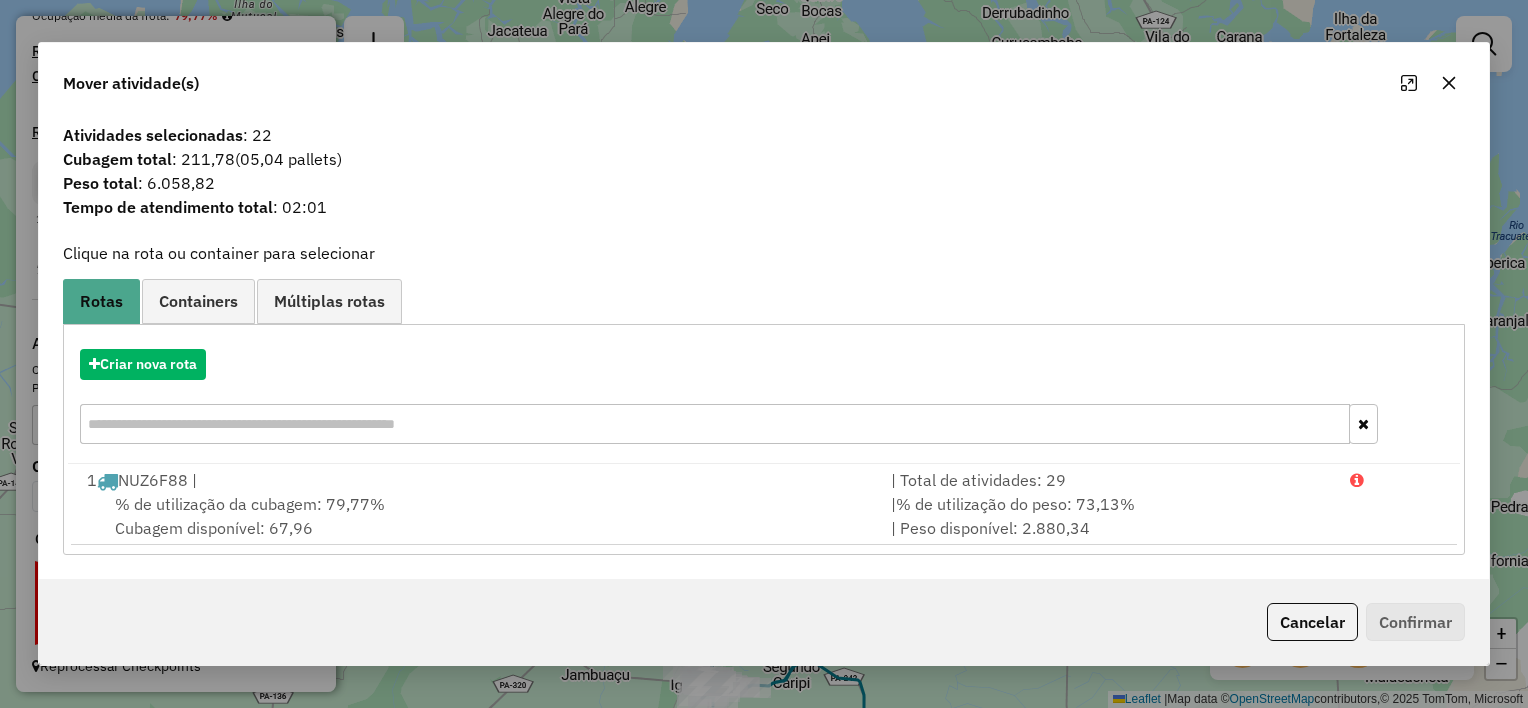 click 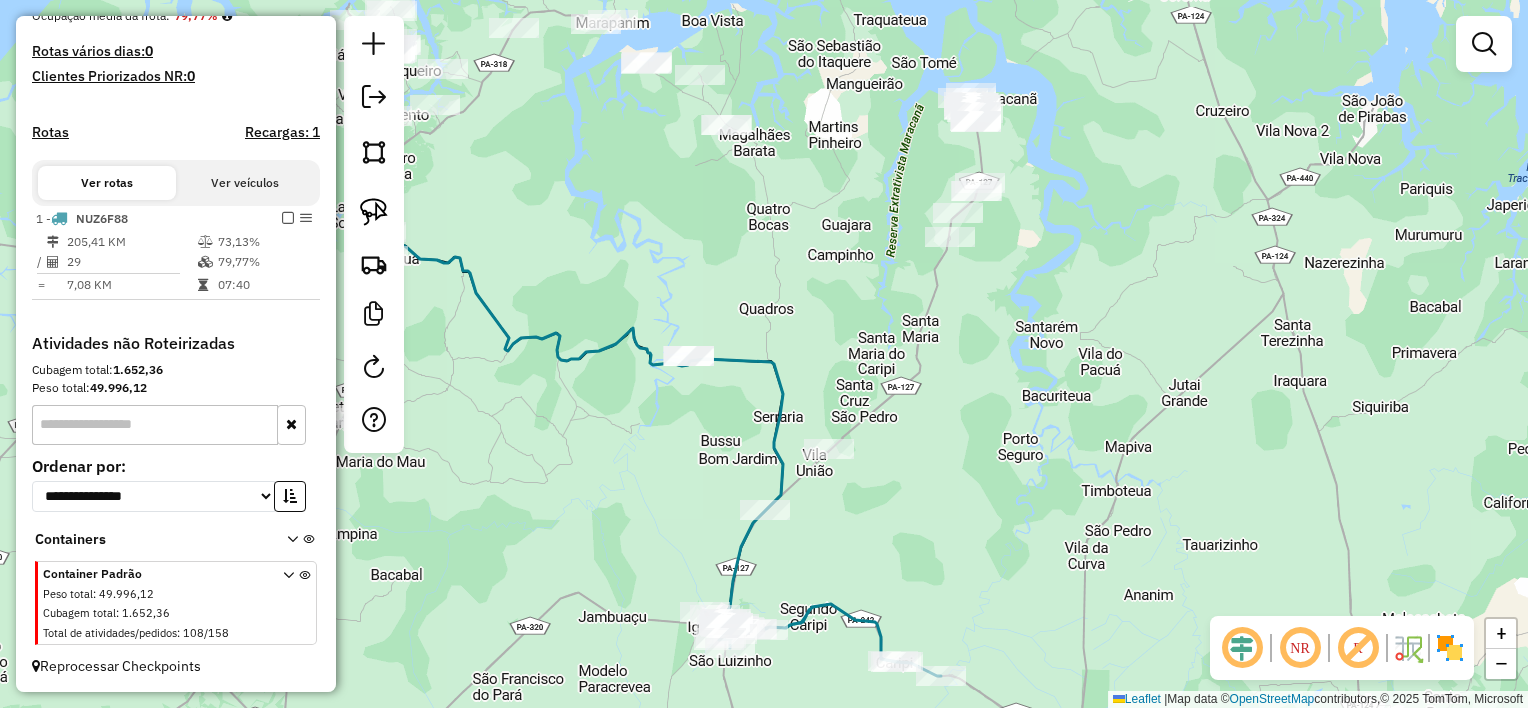 drag, startPoint x: 875, startPoint y: 601, endPoint x: 891, endPoint y: 521, distance: 81.58431 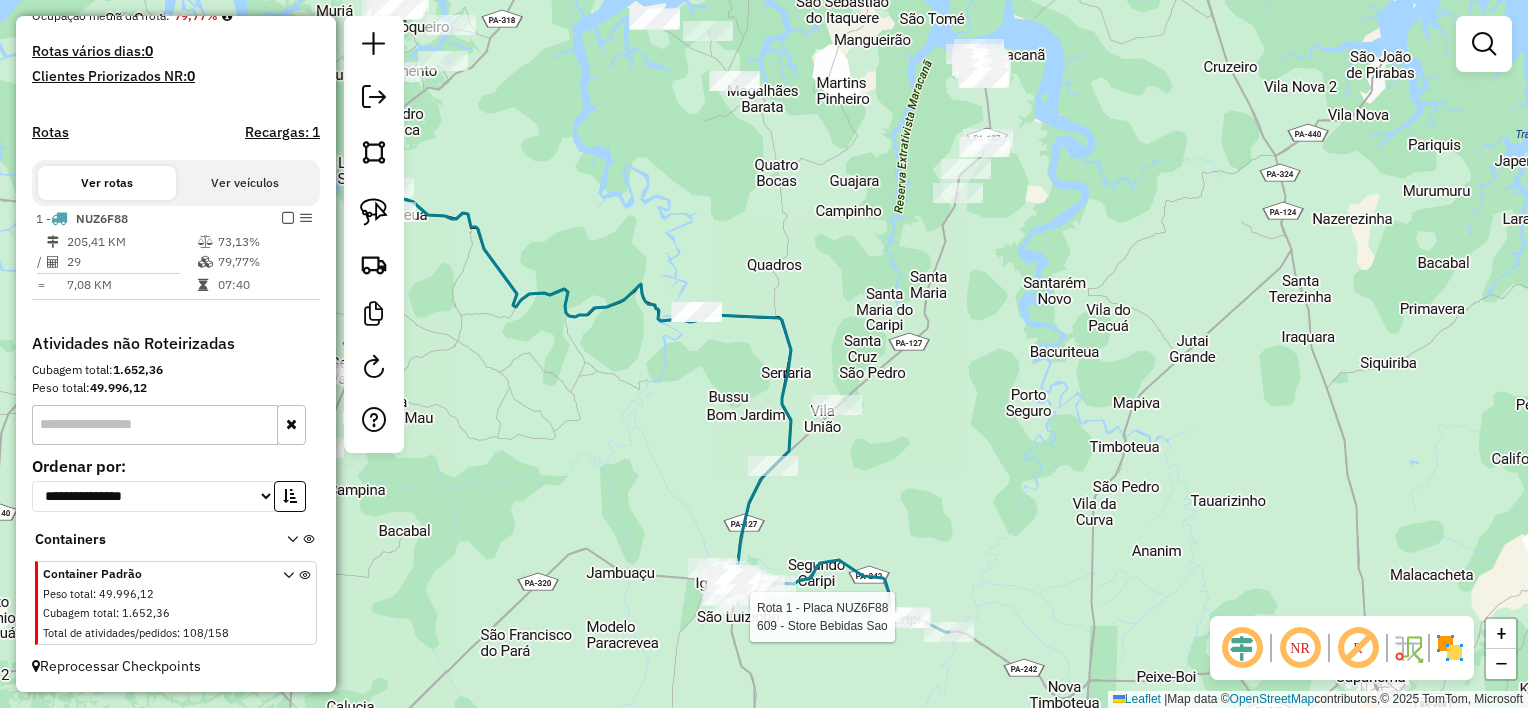select on "**********" 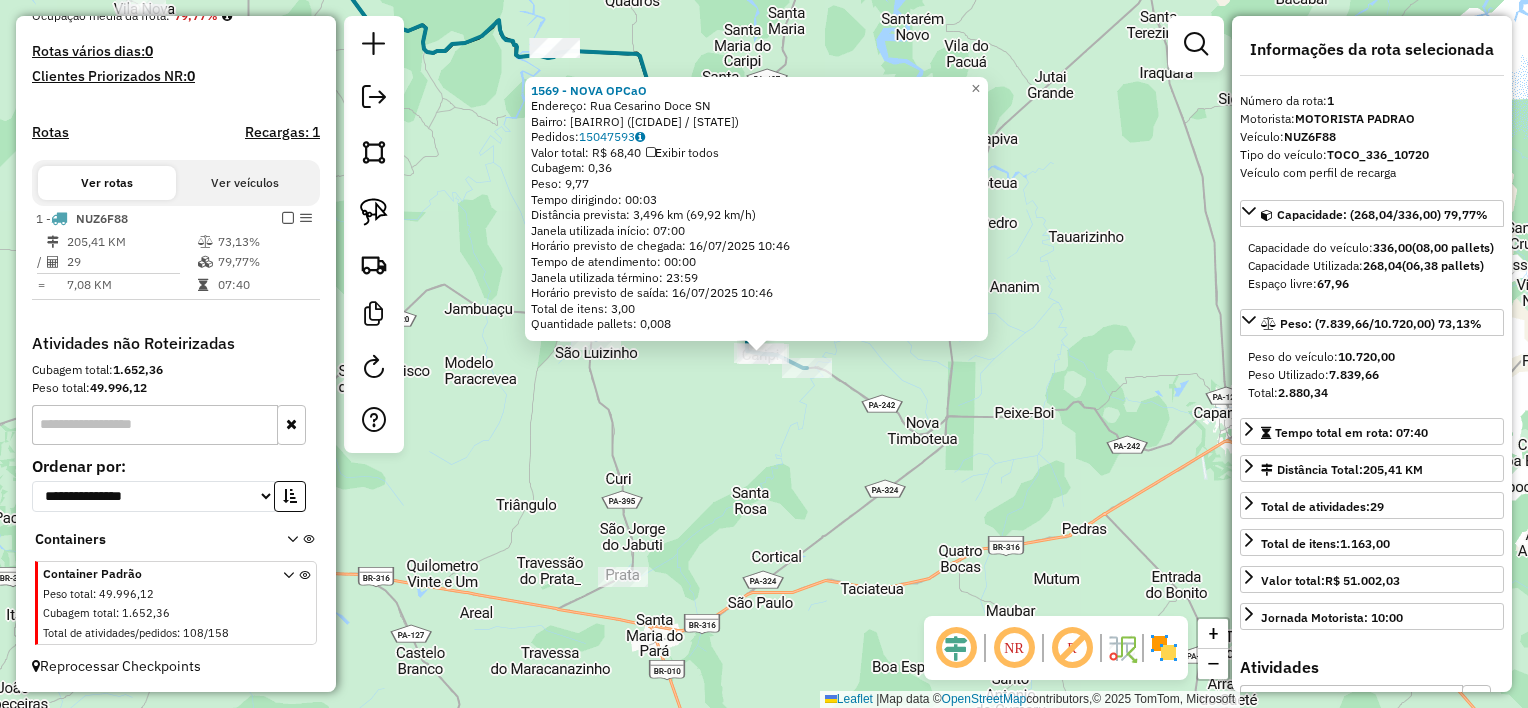 click on "1569 - NOVA OPCaO  Endereço:  Rua Cesarino Doce SN   Bairro: CENTRO ([IGARAPE-ACU] / [PA])   Pedidos:  15047593   Valor total: R$ 68,40   Exibir todos   Cubagem: 0,36  Peso: 9,77  Tempo dirigindo: 00:03   Distância prevista: 3,496 km (69,92 km/h)   Janela utilizada início: 07:00   Horário previsto de chegada: 16/07/2025 10:46   Tempo de atendimento: 00:00   Janela utilizada término: 23:59   Horário previsto de saída: 16/07/2025 10:46   Total de itens: 3,00   Quantidade pallets: 0,008  × Janela de atendimento Grade de atendimento Capacidade Transportadoras Veículos Cliente Pedidos  Rotas Selecione os dias de semana para filtrar as janelas de atendimento  Seg   Ter   Qua   Qui   Sex   Sáb   Dom  Informe o período da janela de atendimento: De: Até:  Filtrar exatamente a janela do cliente  Considerar janela de atendimento padrão  Selecione os dias de semana para filtrar as grades de atendimento  Seg   Ter   Qua   Qui   Sex   Sáb   Dom   Considerar clientes sem dia de atendimento cadastrado  De:   Até:" 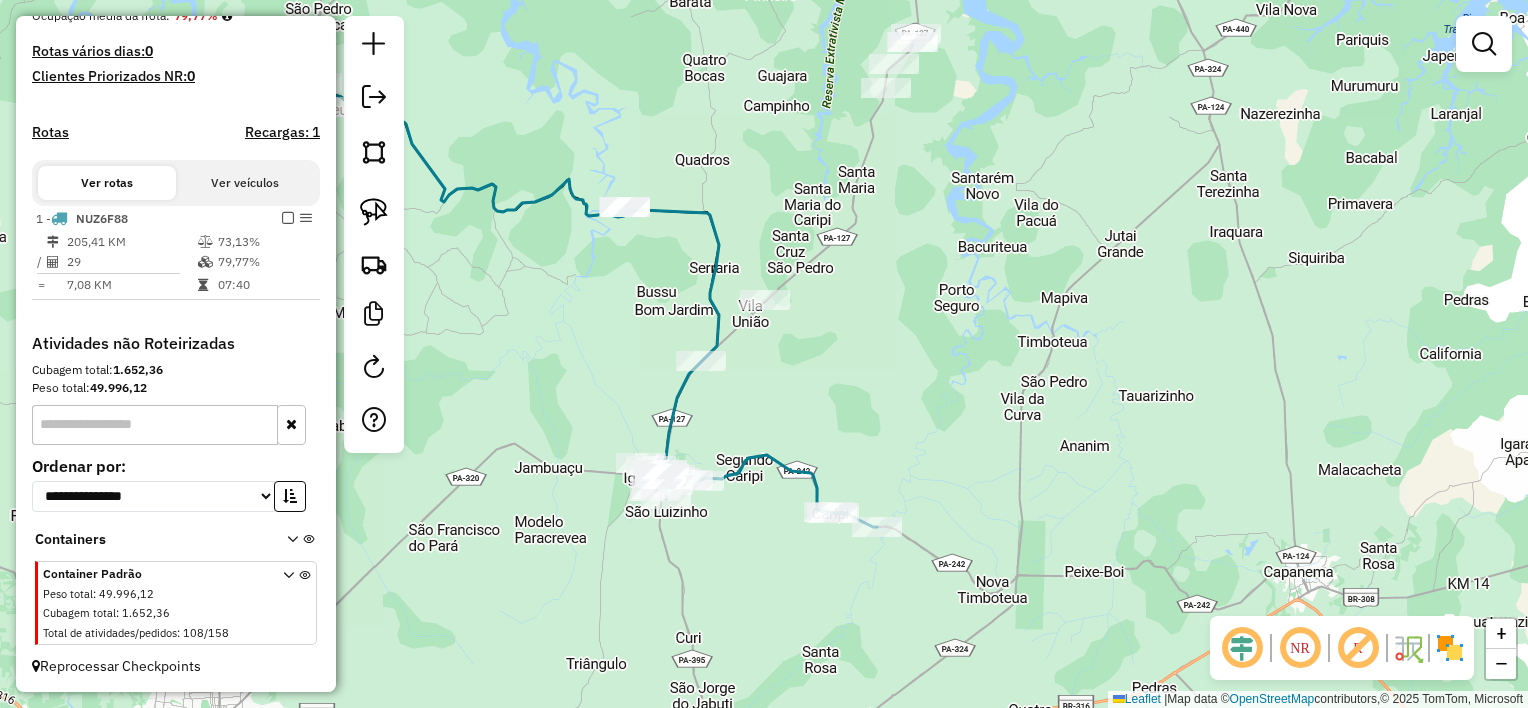 drag, startPoint x: 714, startPoint y: 409, endPoint x: 799, endPoint y: 588, distance: 198.15651 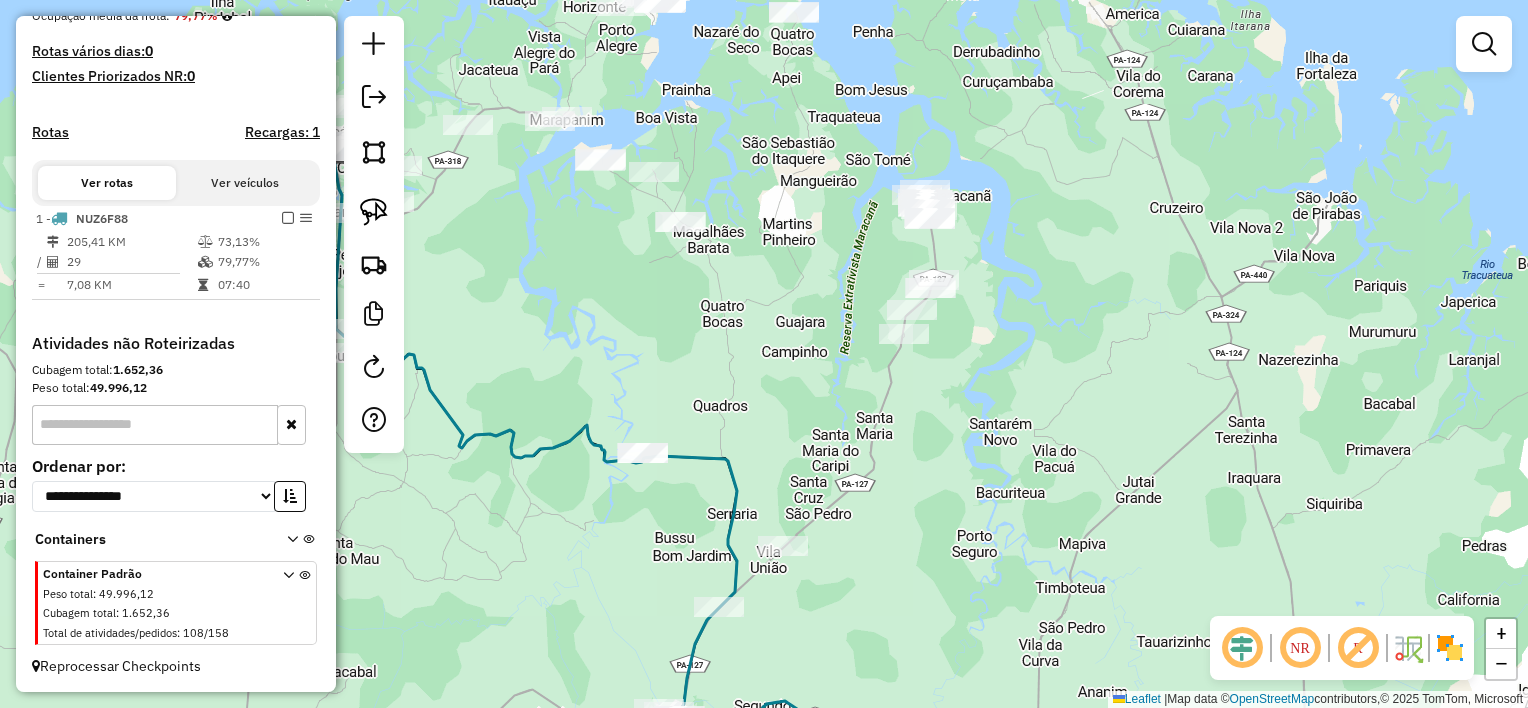 drag, startPoint x: 876, startPoint y: 355, endPoint x: 877, endPoint y: 541, distance: 186.00269 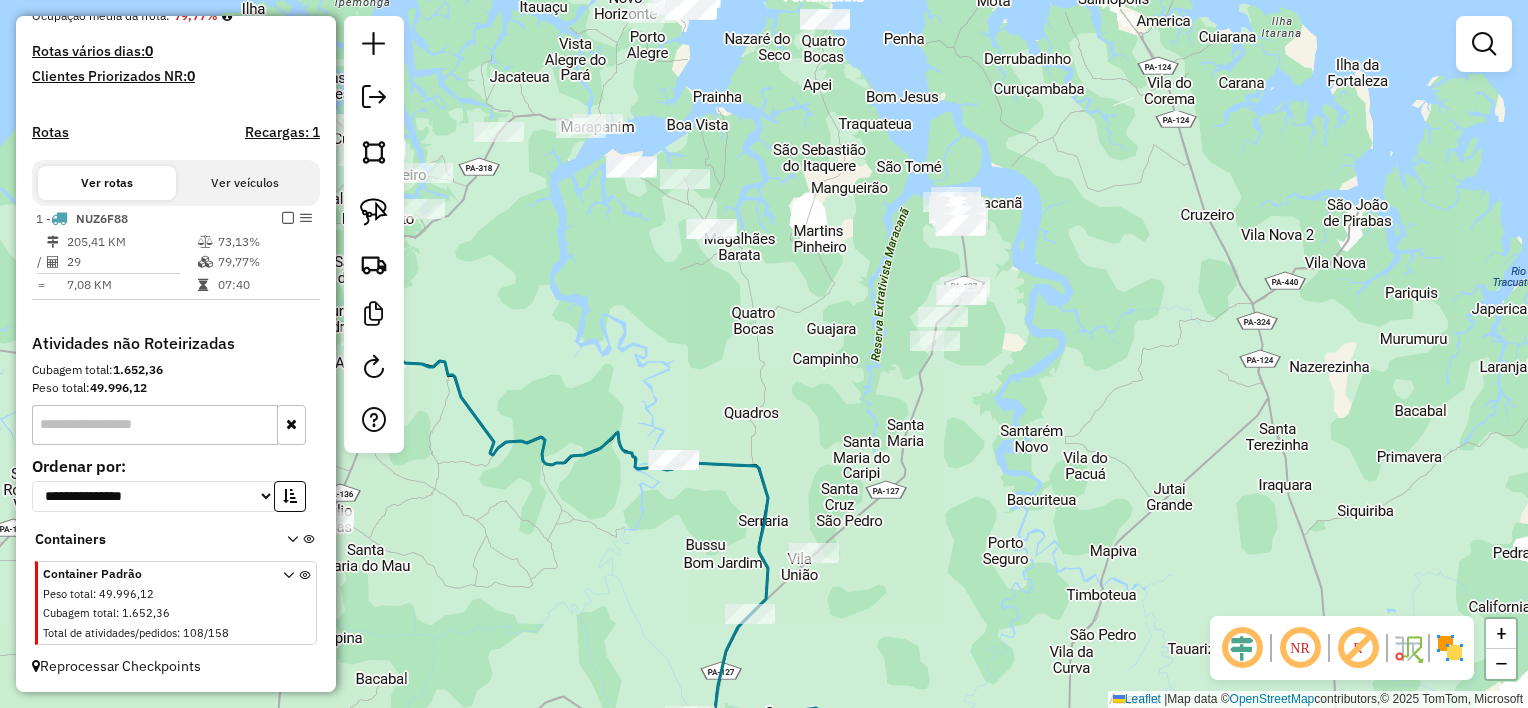 drag, startPoint x: 864, startPoint y: 443, endPoint x: 895, endPoint y: 450, distance: 31.780497 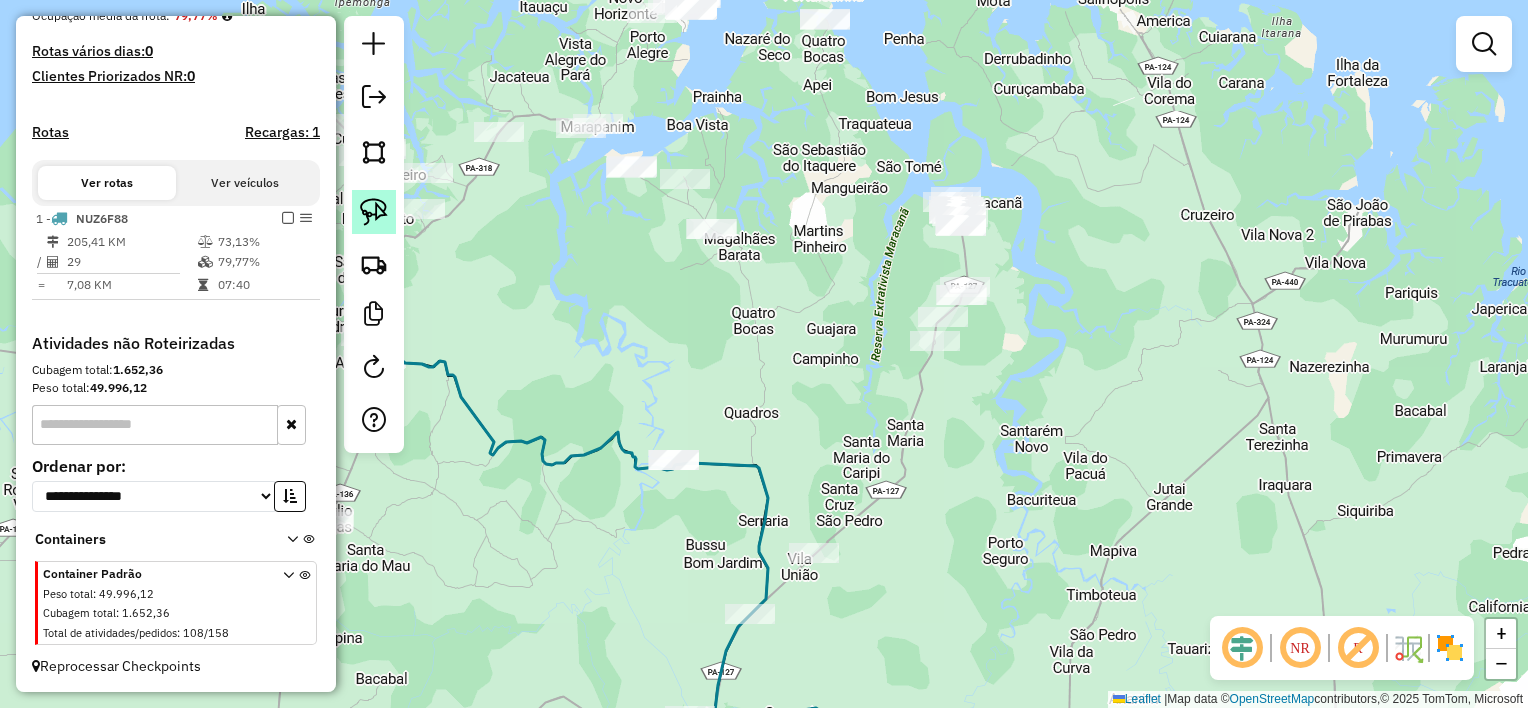 click 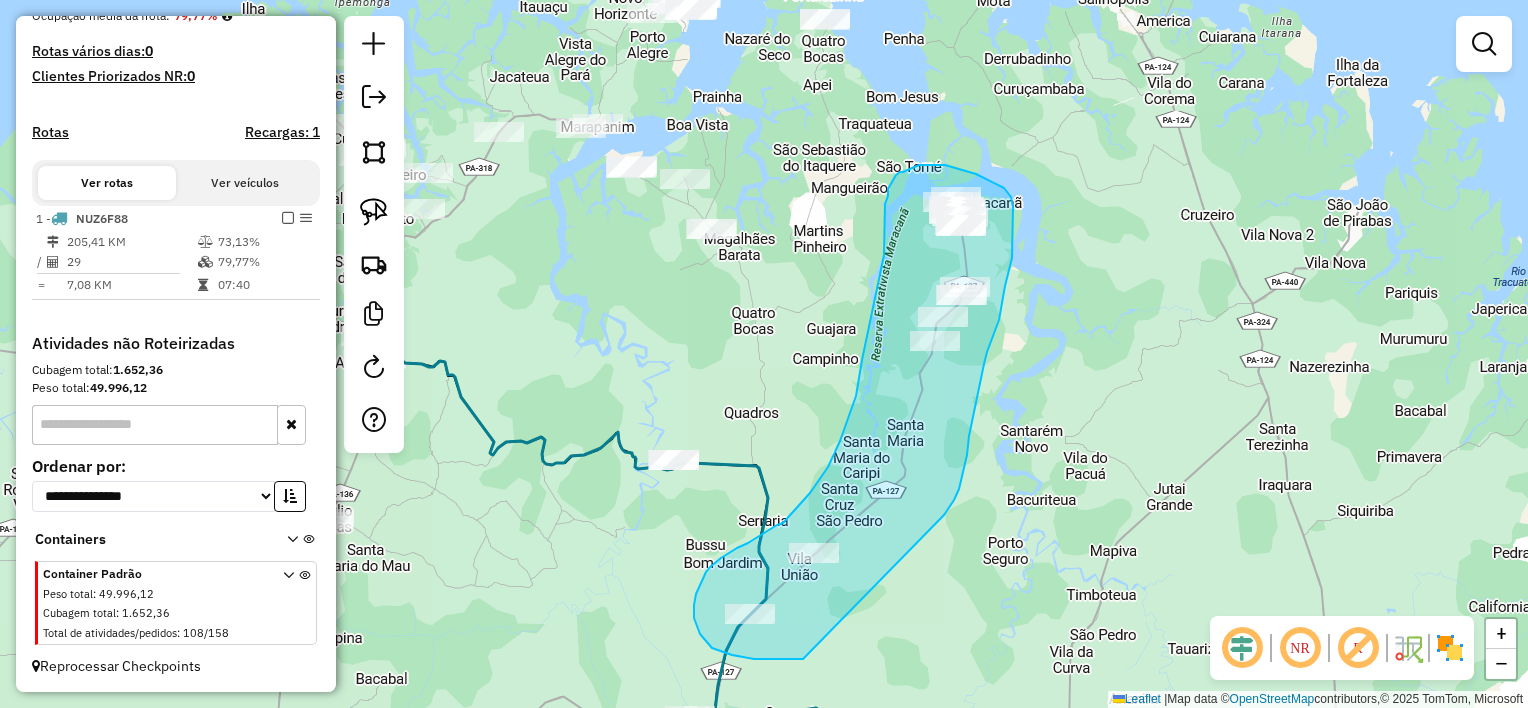 drag, startPoint x: 944, startPoint y: 515, endPoint x: 816, endPoint y: 656, distance: 190.43372 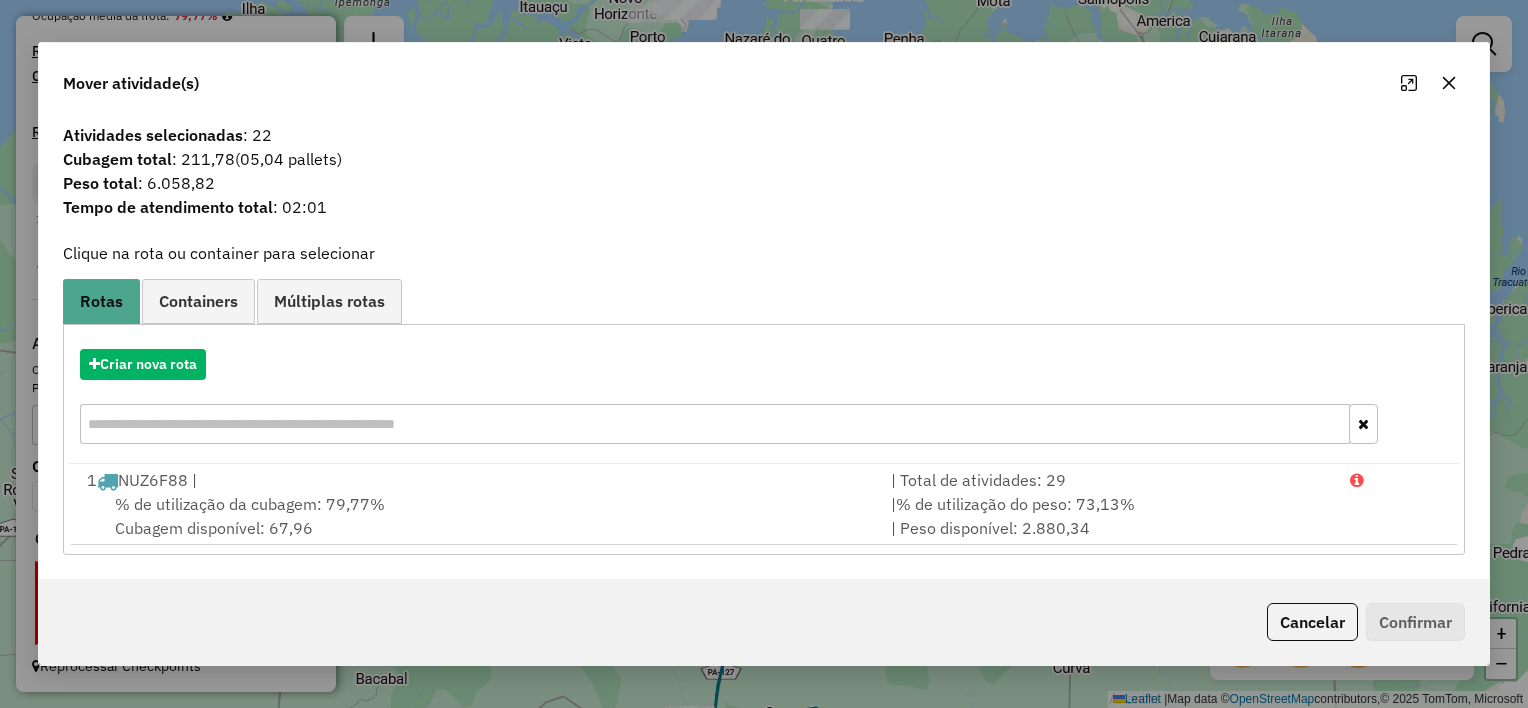 click 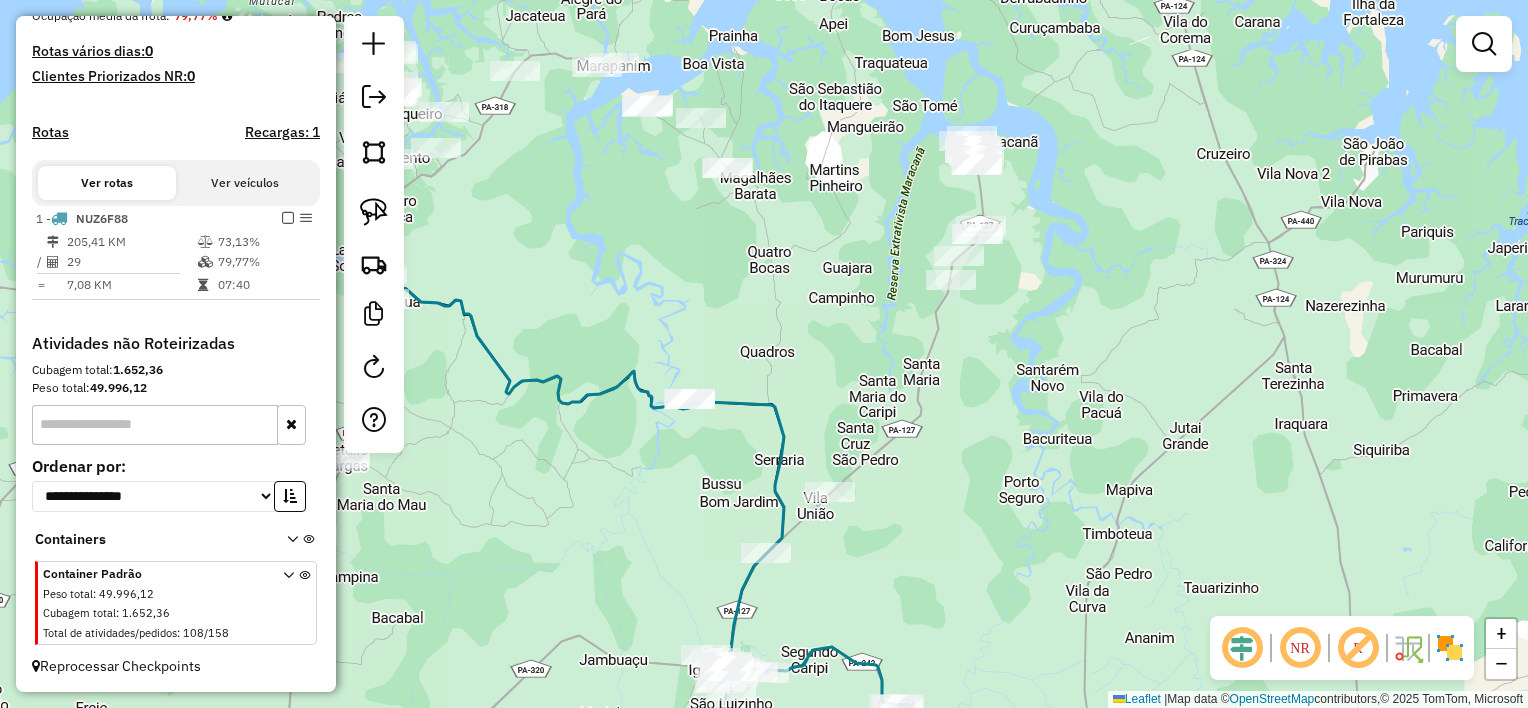 drag, startPoint x: 1024, startPoint y: 457, endPoint x: 1076, endPoint y: 268, distance: 196.02296 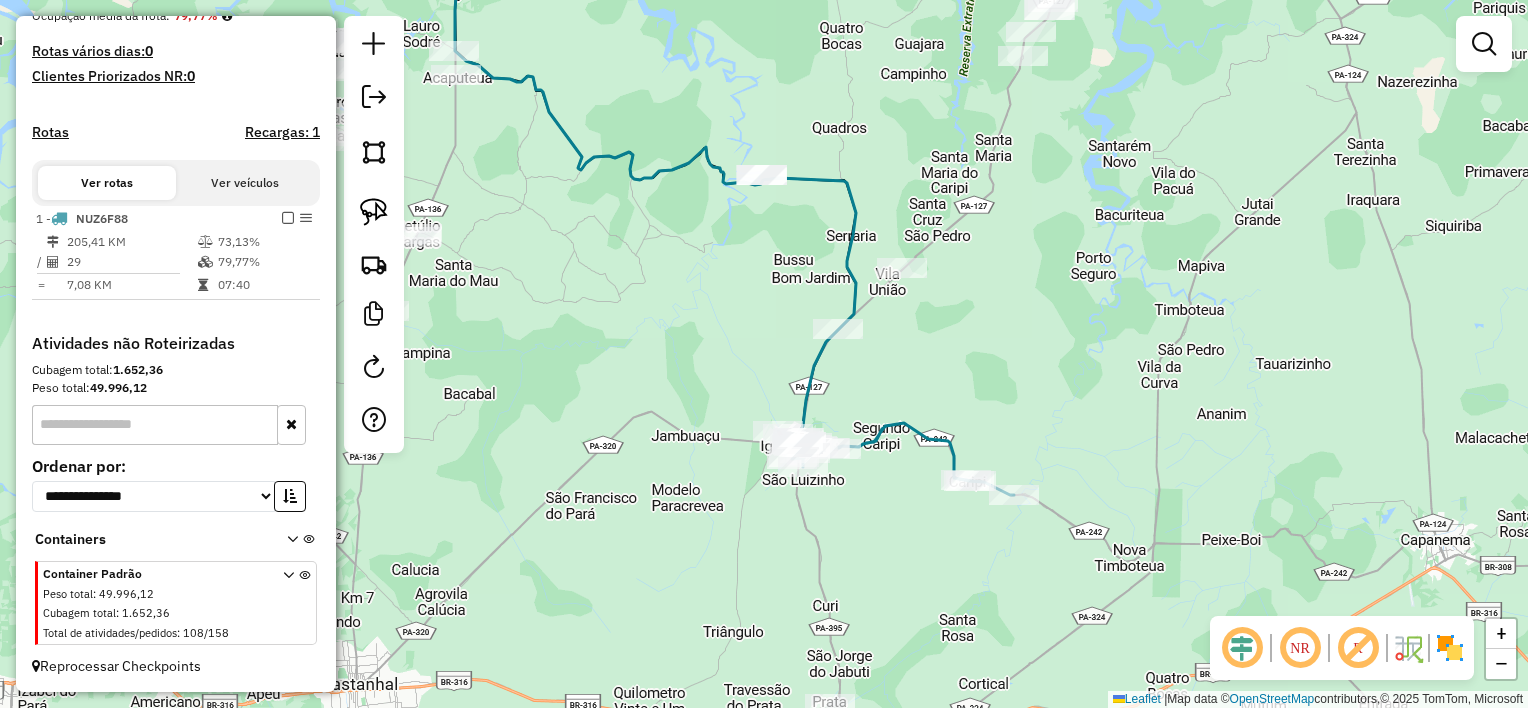 drag, startPoint x: 1069, startPoint y: 329, endPoint x: 1096, endPoint y: 313, distance: 31.38471 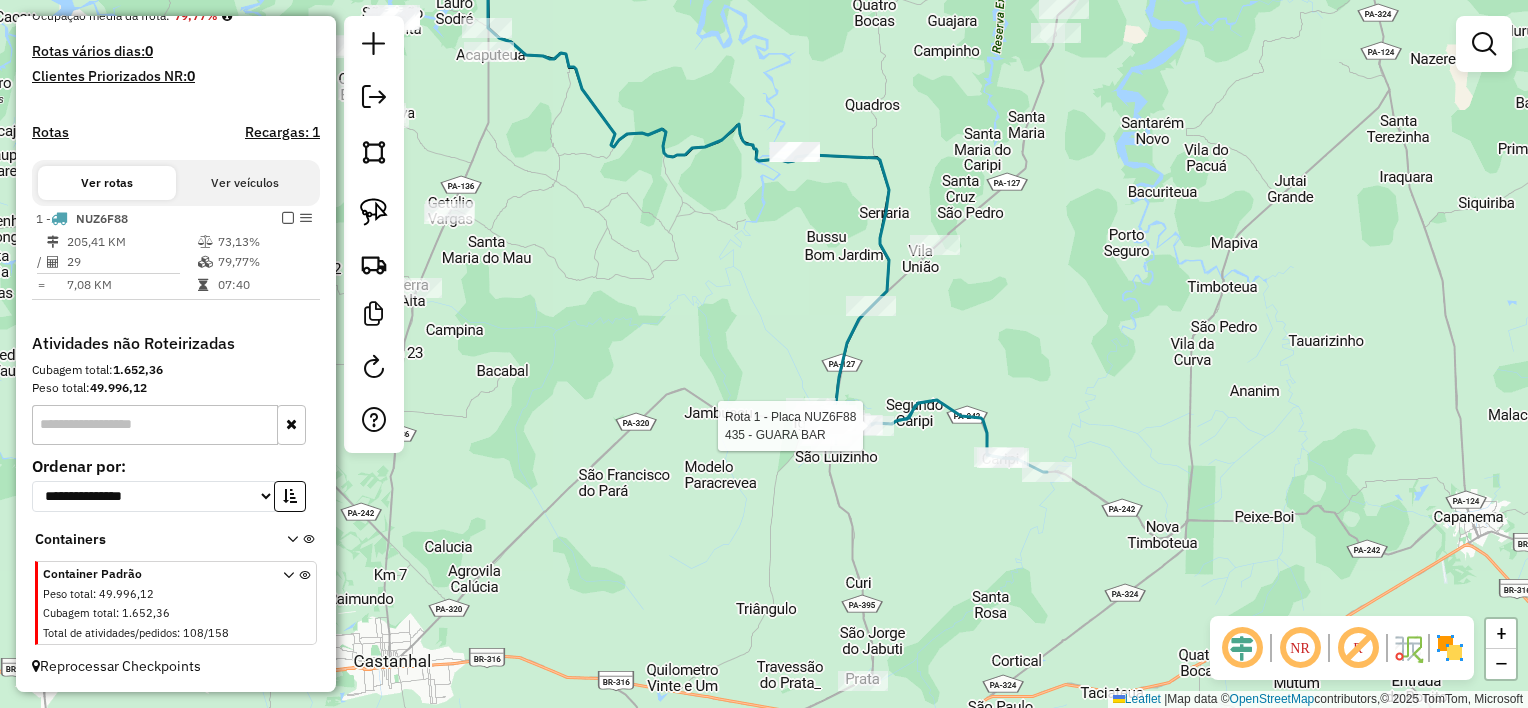 select on "**********" 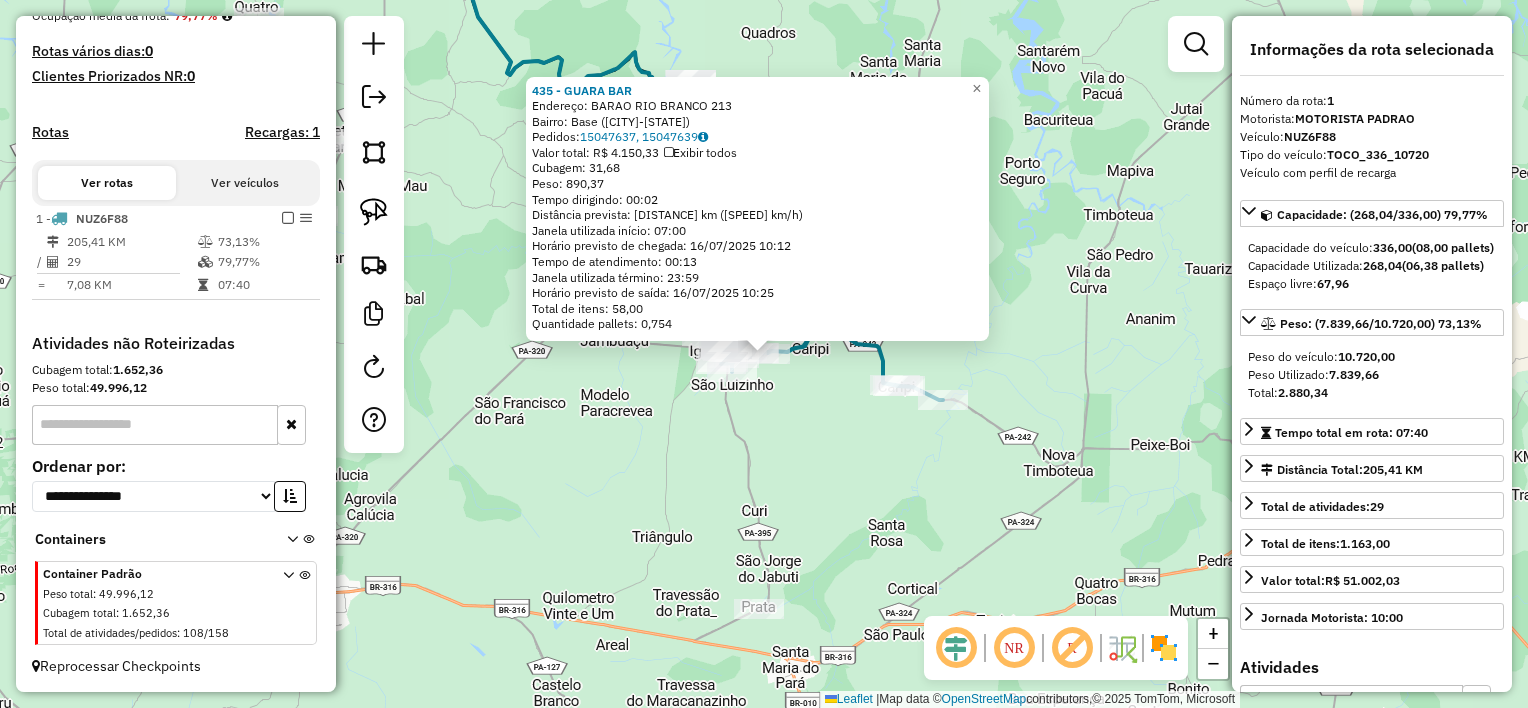click on "435 - GUARA BAR  Endereço:  BARAO RIO BRANCO 213   Bairro: Base (IGARAPE-ACU / PA)   Pedidos:  15047637, 15047639   Valor total: R$ 4.150,33   Exibir todos   Cubagem: 31,68  Peso: 890,37  Tempo dirigindo: 00:02   Distância prevista: 2,144 km (64,32 km/h)   Janela utilizada início: 07:00   Horário previsto de chegada: 16/07/2025 10:12   Tempo de atendimento: 00:13   Janela utilizada término: 23:59   Horário previsto de saída: 16/07/2025 10:25   Total de itens: 58,00   Quantidade pallets: 0,754  × Janela de atendimento Grade de atendimento Capacidade Transportadoras Veículos Cliente Pedidos  Rotas Selecione os dias de semana para filtrar as janelas de atendimento  Seg   Ter   Qua   Qui   Sex   Sáb   Dom  Informe o período da janela de atendimento: De: Até:  Filtrar exatamente a janela do cliente  Considerar janela de atendimento padrão  Selecione os dias de semana para filtrar as grades de atendimento  Seg   Ter   Qua   Qui   Sex   Sáb   Dom   Considerar clientes sem dia de atendimento cadastrado" 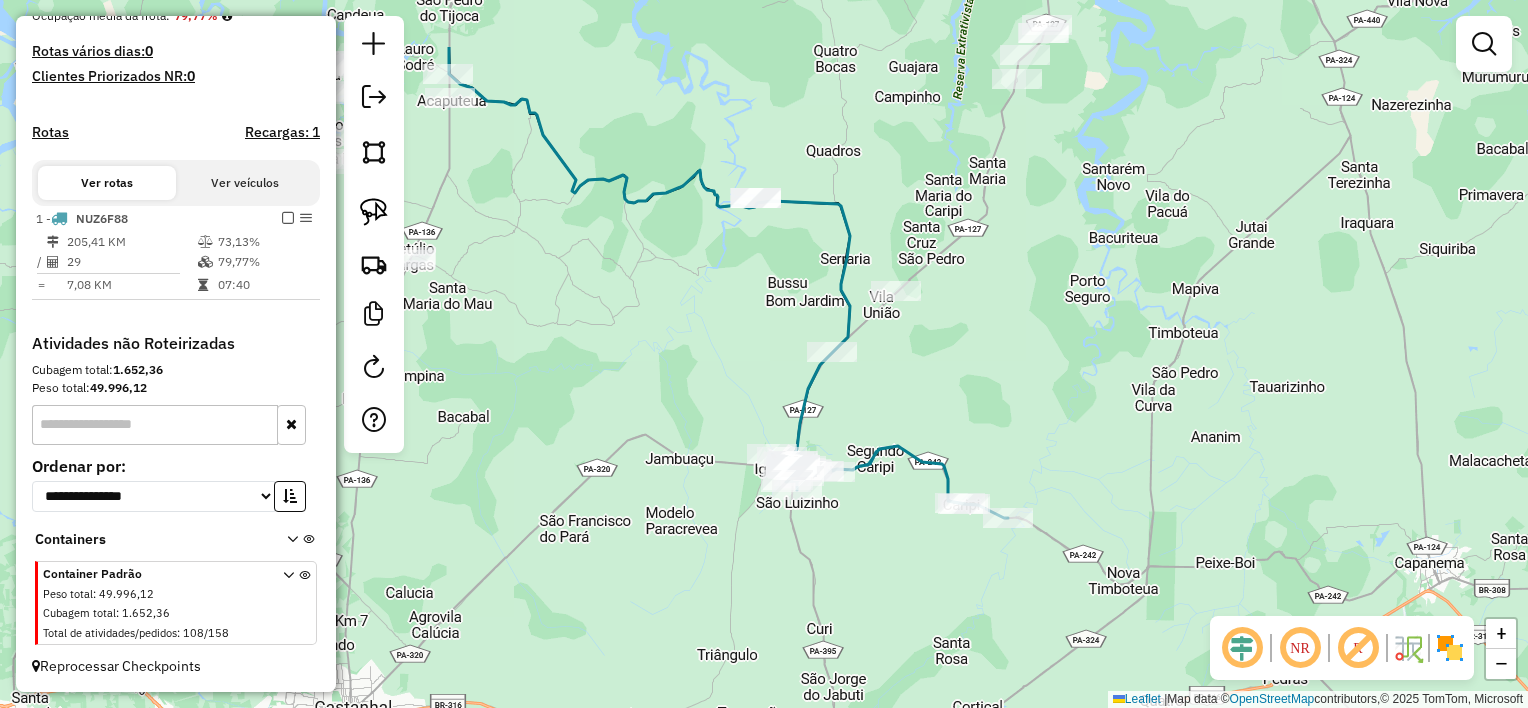 drag, startPoint x: 820, startPoint y: 405, endPoint x: 888, endPoint y: 534, distance: 145.82524 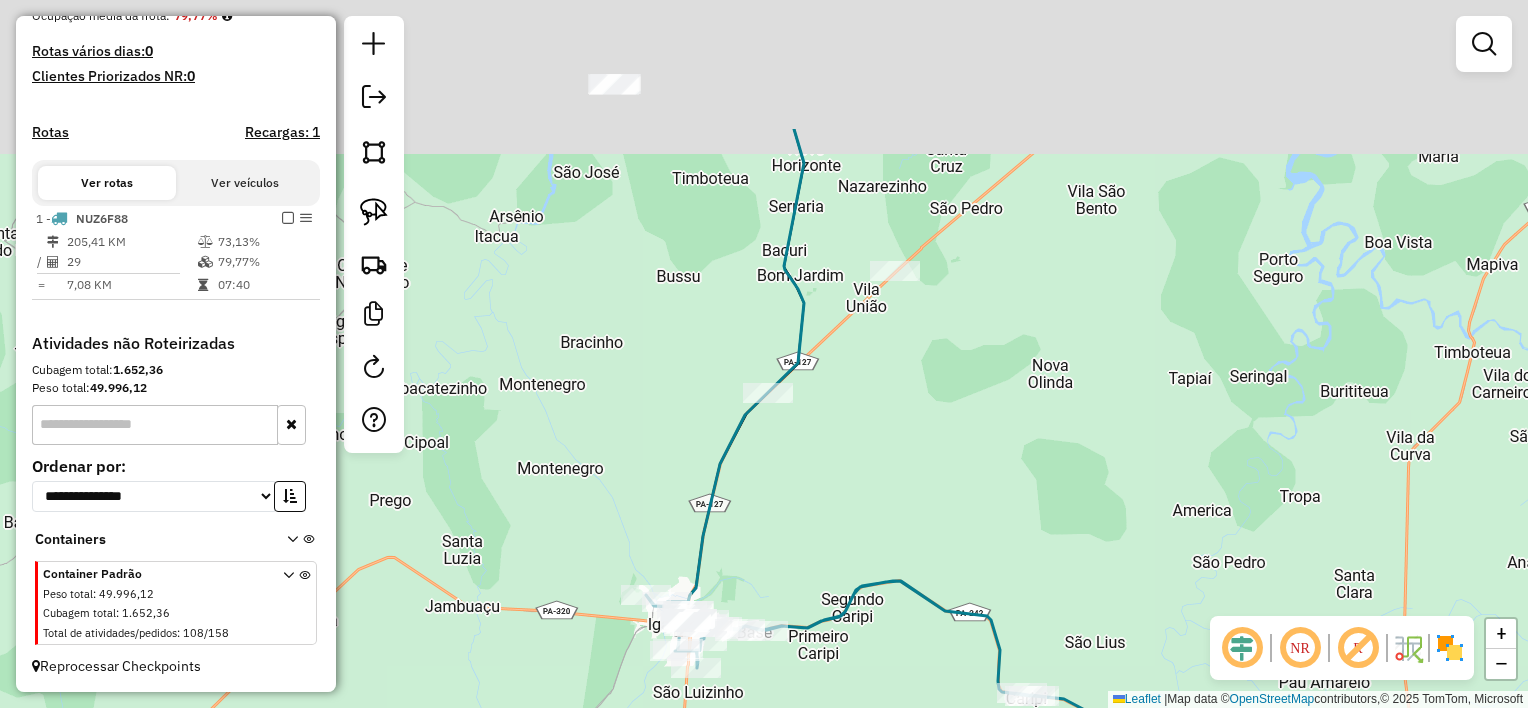 drag, startPoint x: 835, startPoint y: 316, endPoint x: 876, endPoint y: 457, distance: 146.84004 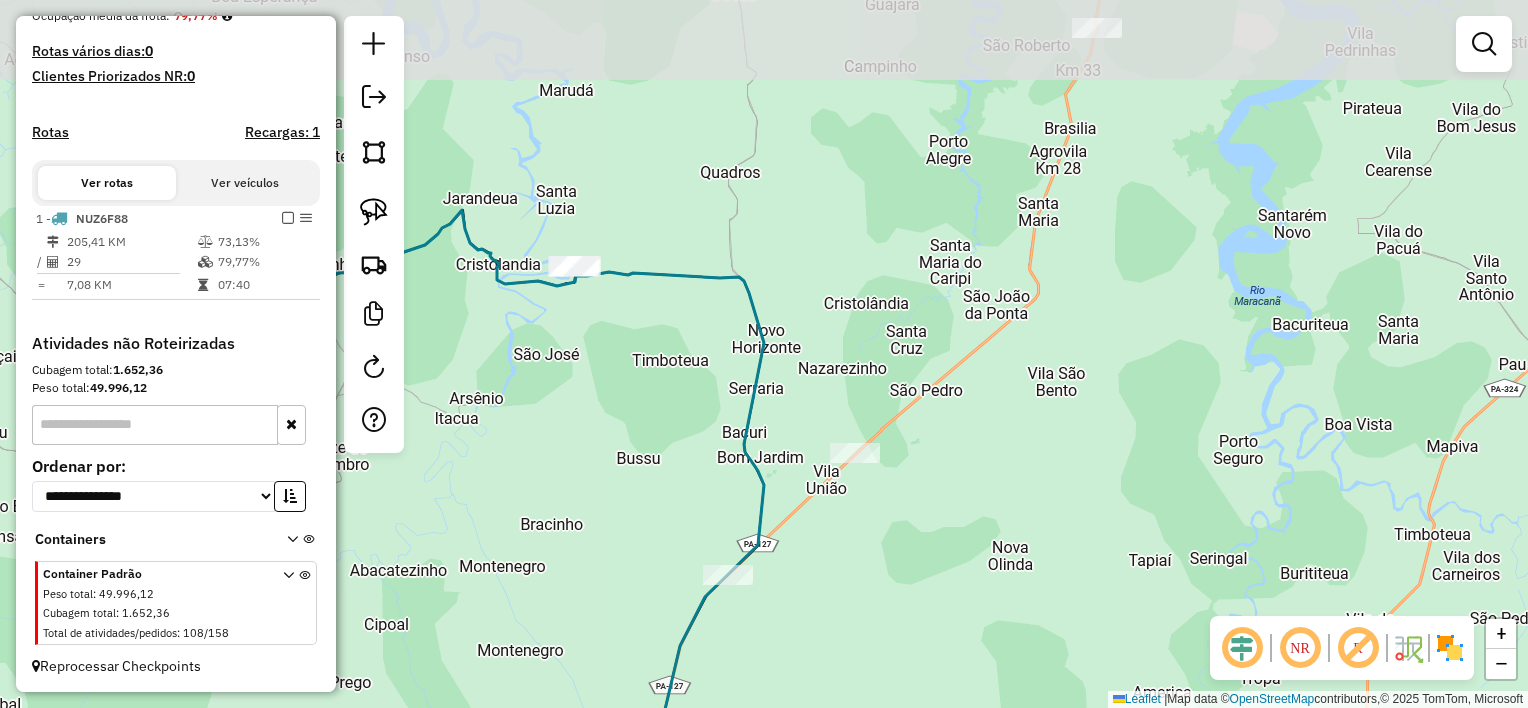 drag, startPoint x: 947, startPoint y: 368, endPoint x: 912, endPoint y: 501, distance: 137.52818 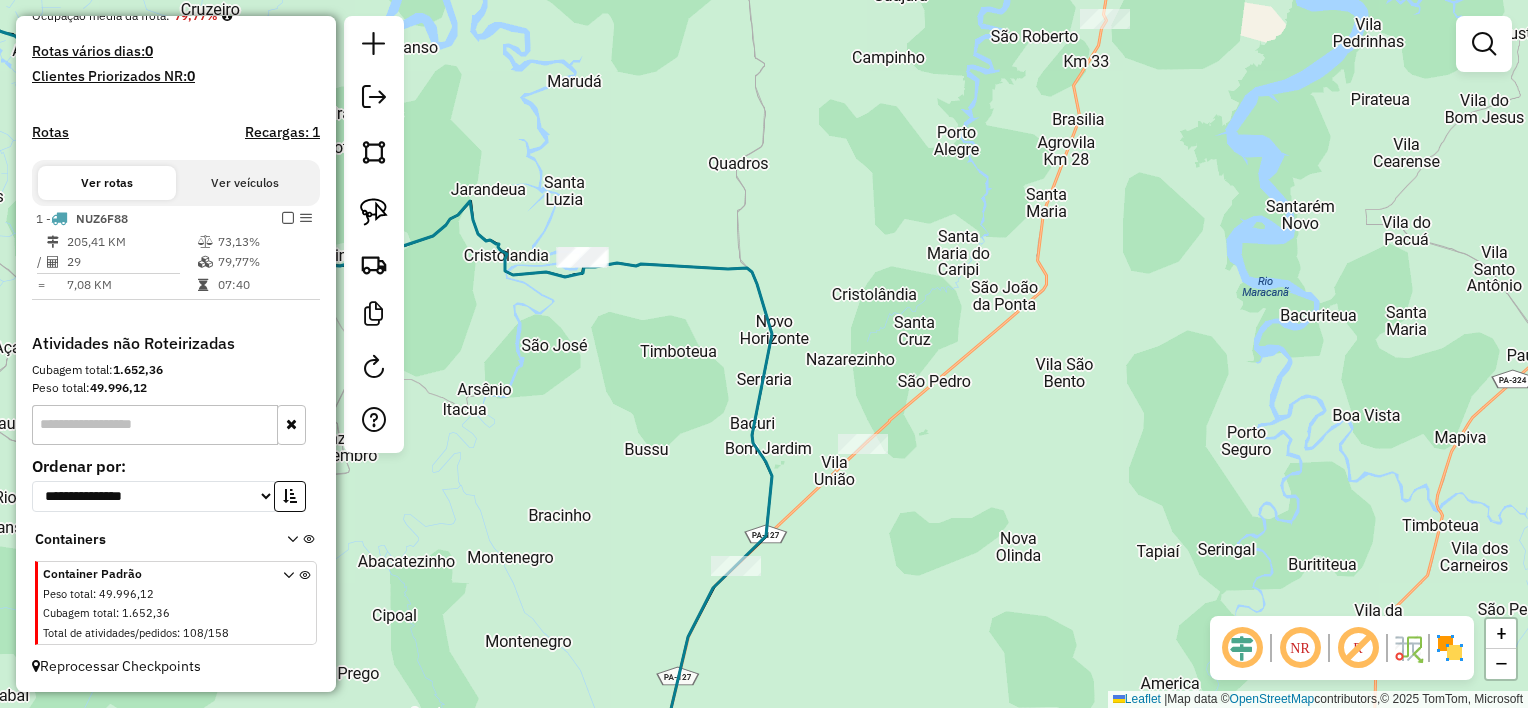 drag, startPoint x: 999, startPoint y: 482, endPoint x: 1011, endPoint y: 433, distance: 50.447994 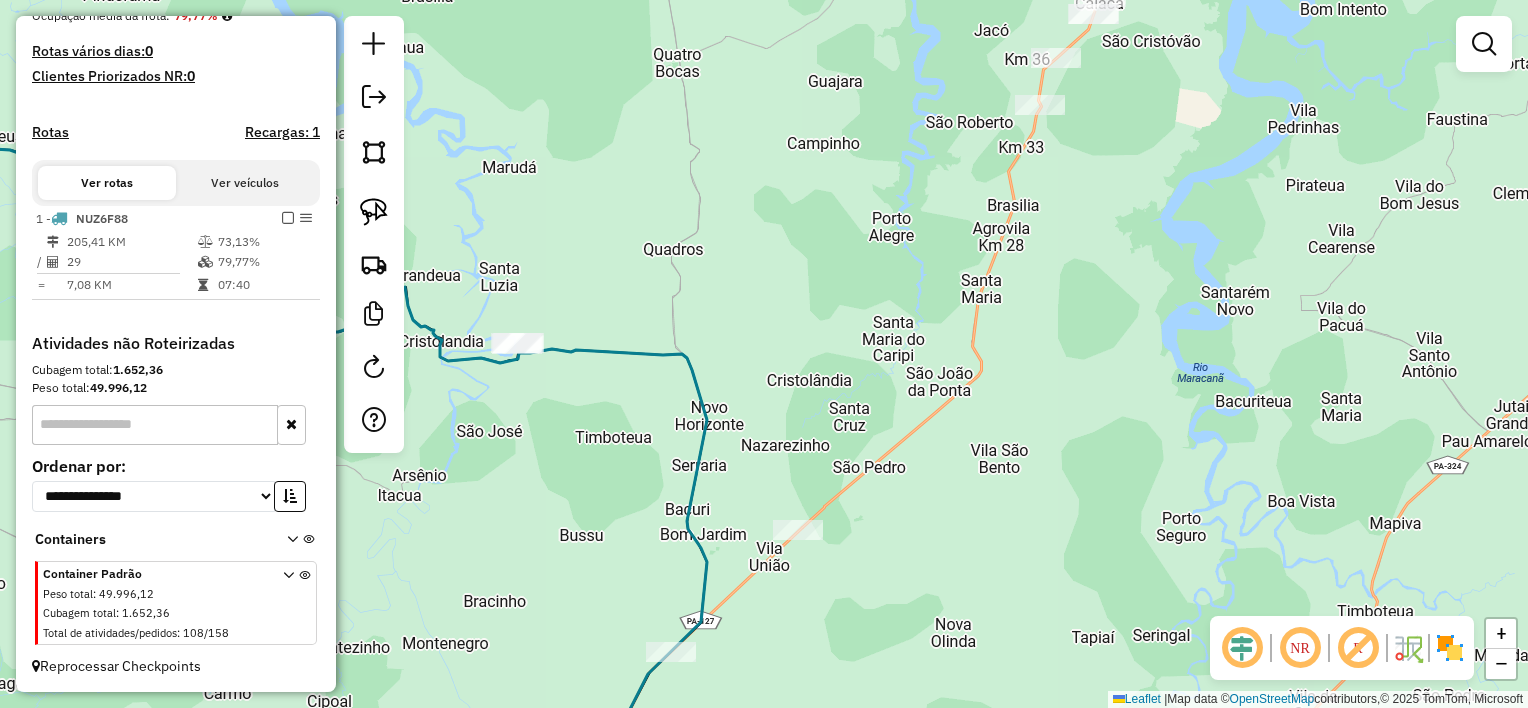 drag, startPoint x: 970, startPoint y: 482, endPoint x: 928, endPoint y: 451, distance: 52.201534 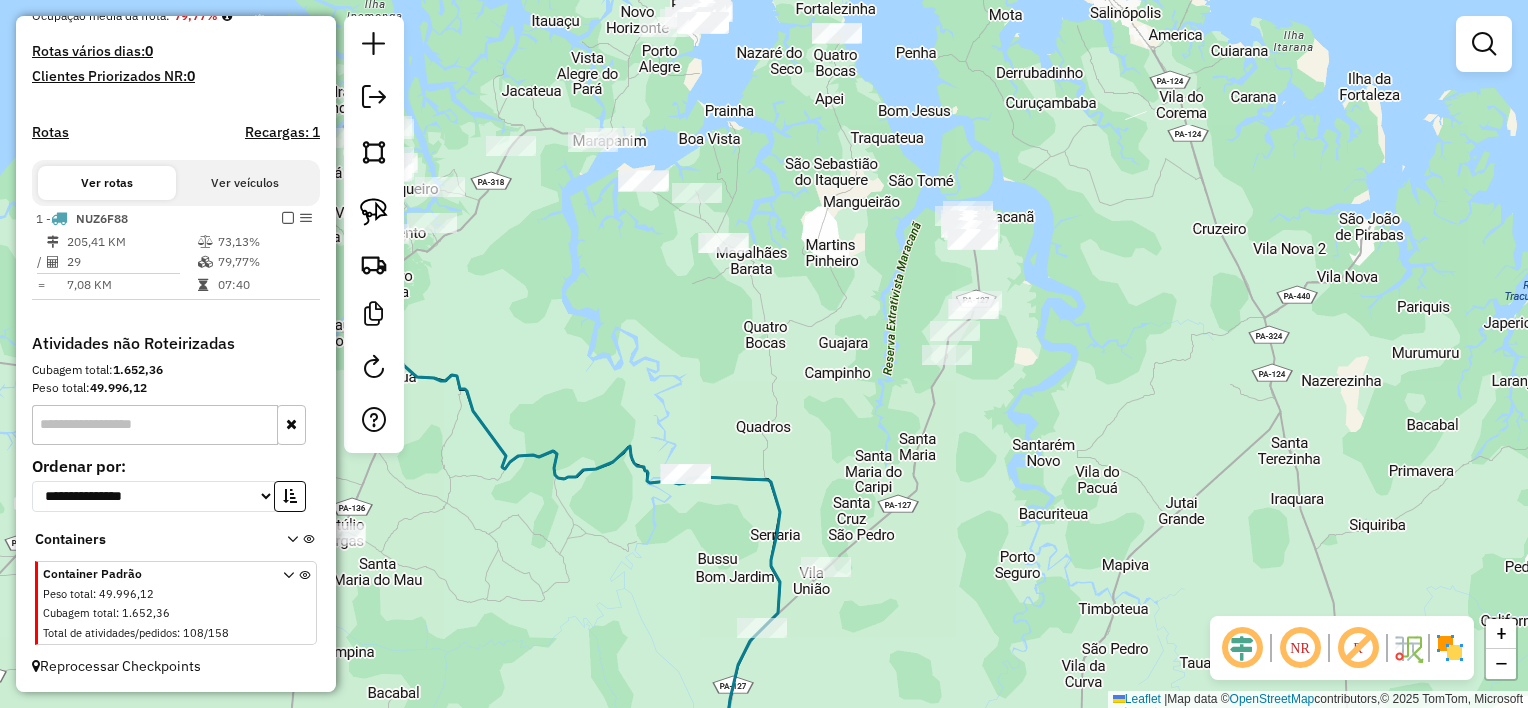 drag, startPoint x: 946, startPoint y: 339, endPoint x: 923, endPoint y: 424, distance: 88.0568 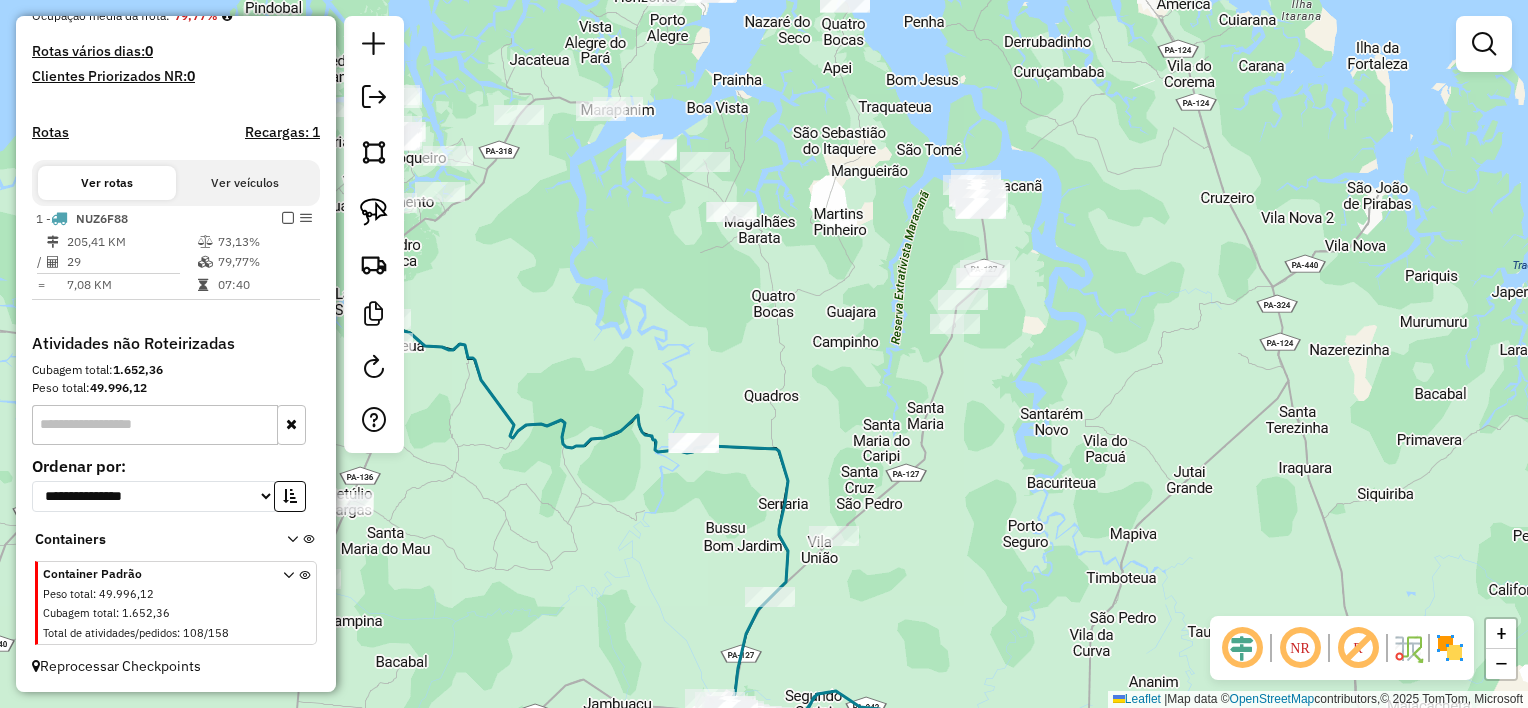 drag, startPoint x: 1037, startPoint y: 450, endPoint x: 1060, endPoint y: 432, distance: 29.206163 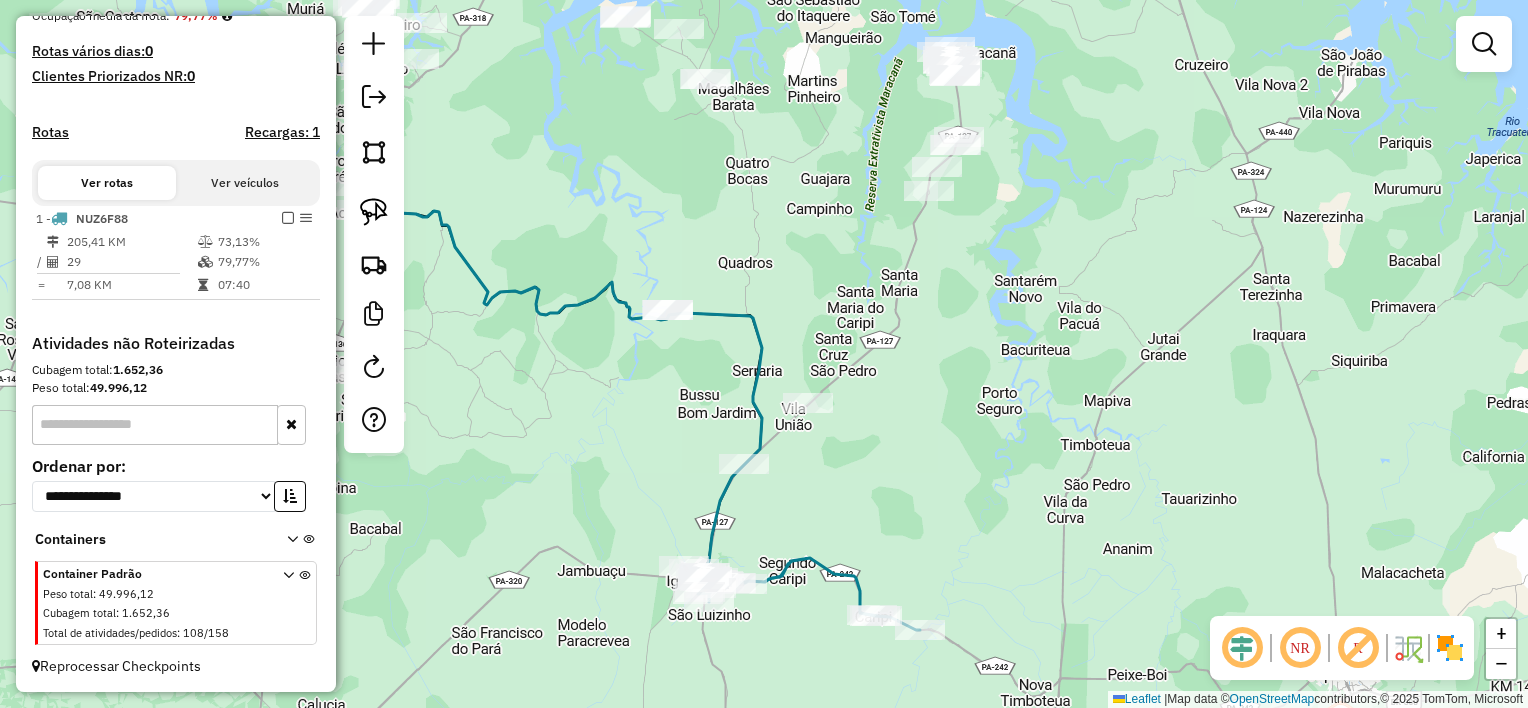 drag, startPoint x: 654, startPoint y: 485, endPoint x: 643, endPoint y: 400, distance: 85.70881 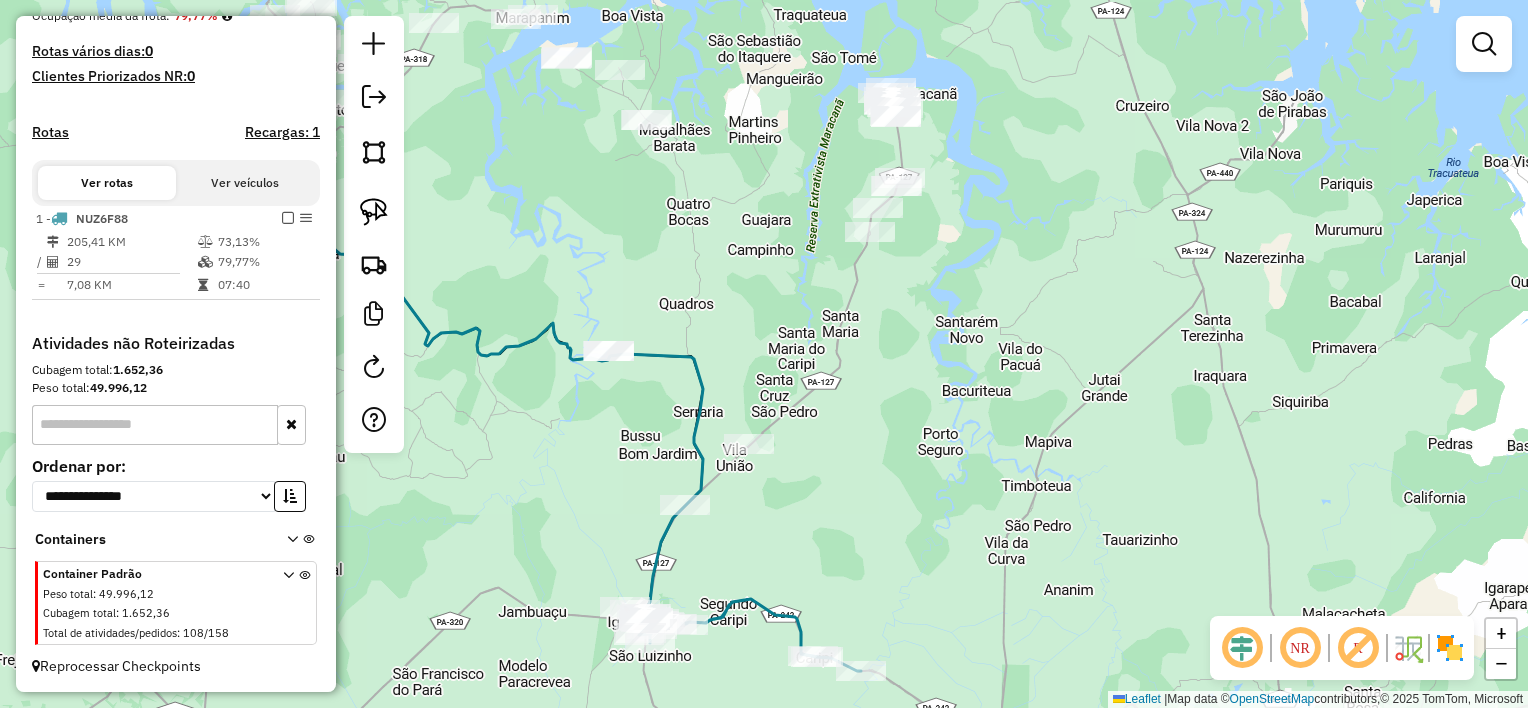drag, startPoint x: 840, startPoint y: 372, endPoint x: 792, endPoint y: 504, distance: 140.4564 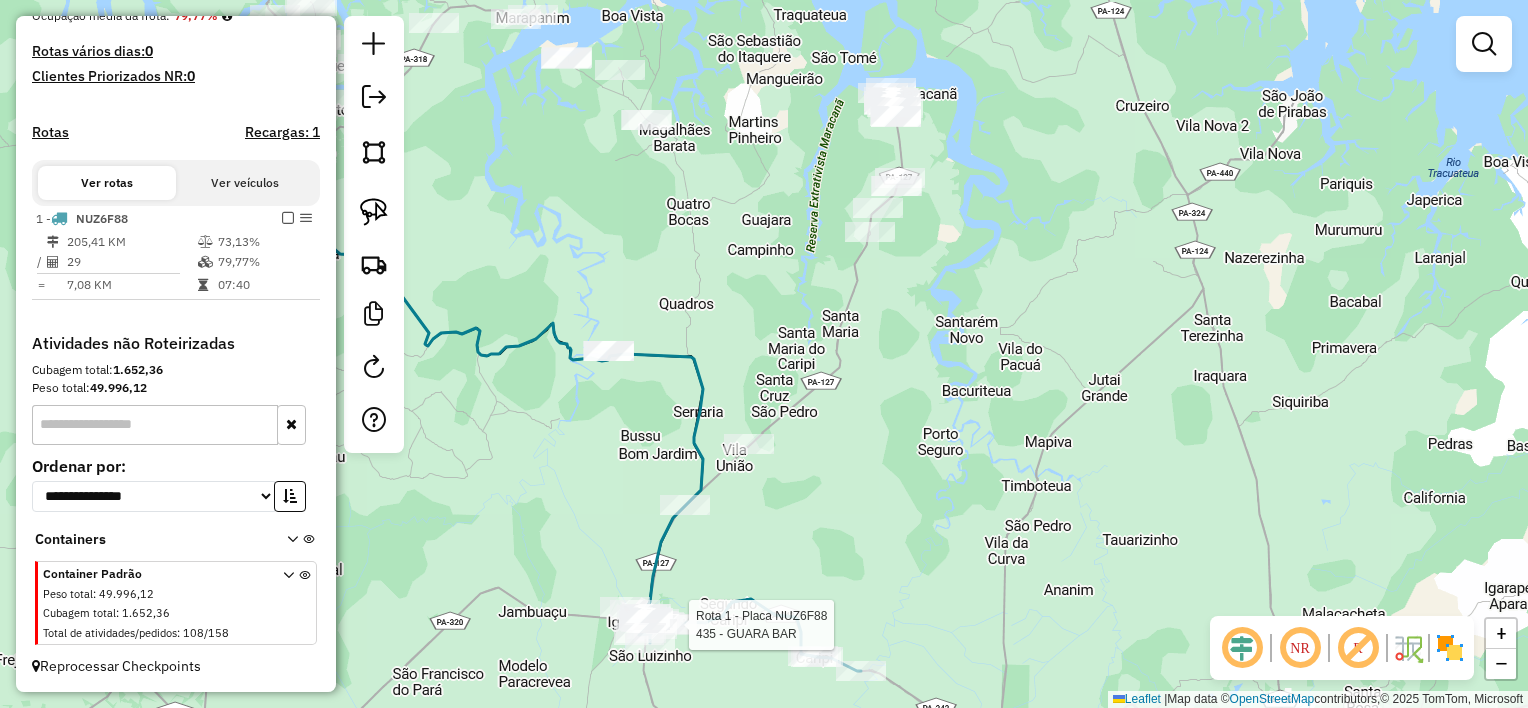 select on "**********" 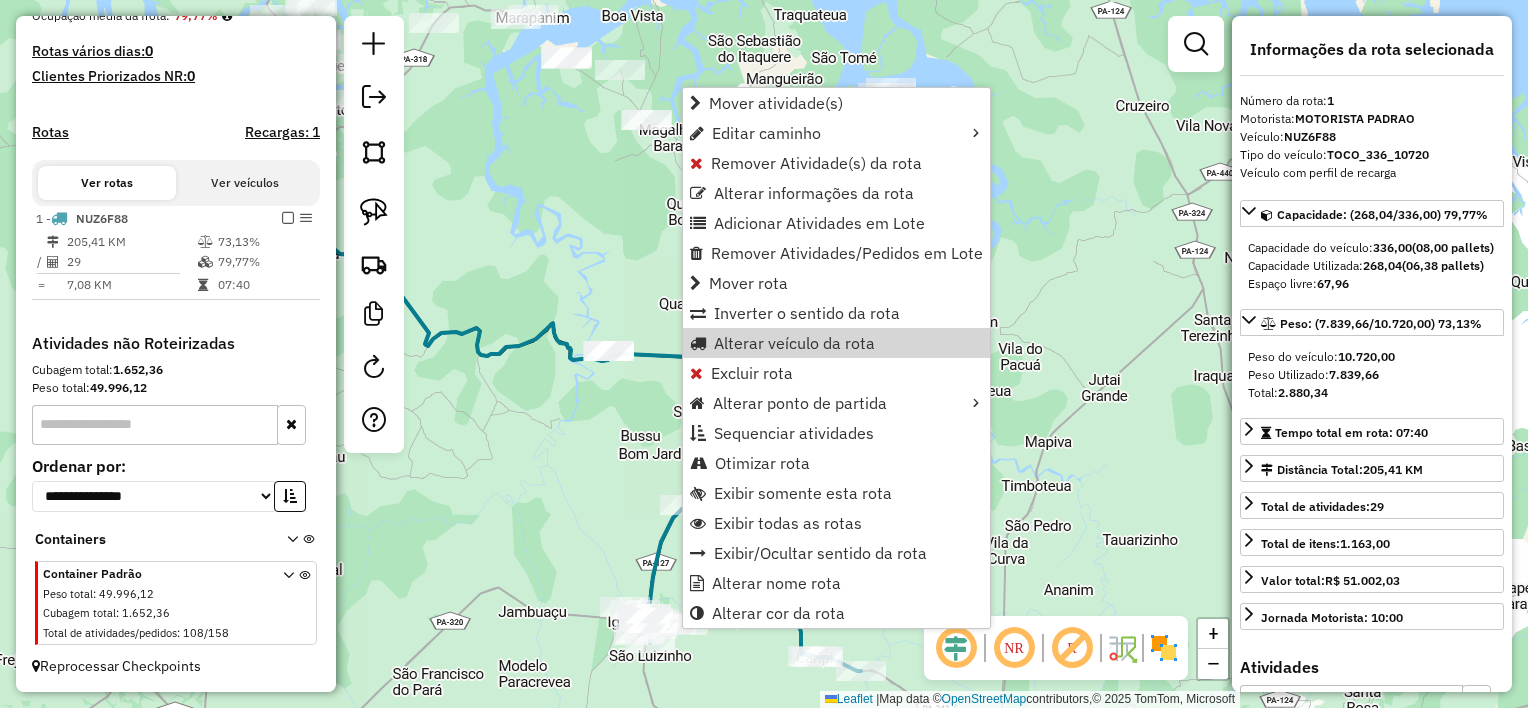 click on "Janela de atendimento Grade de atendimento Capacidade Transportadoras Veículos Cliente Pedidos  Rotas Selecione os dias de semana para filtrar as janelas de atendimento  Seg   Ter   Qua   Qui   Sex   Sáb   Dom  Informe o período da janela de atendimento: De: Até:  Filtrar exatamente a janela do cliente  Considerar janela de atendimento padrão  Selecione os dias de semana para filtrar as grades de atendimento  Seg   Ter   Qua   Qui   Sex   Sáb   Dom   Considerar clientes sem dia de atendimento cadastrado  Clientes fora do dia de atendimento selecionado Filtrar as atividades entre os valores definidos abaixo:  Peso mínimo:   Peso máximo:   Cubagem mínima:   Cubagem máxima:   De:   Até:  Filtrar as atividades entre o tempo de atendimento definido abaixo:  De:   Até:   Considerar capacidade total dos clientes não roteirizados Transportadora: Selecione um ou mais itens Tipo de veículo: Selecione um ou mais itens Veículo: Selecione um ou mais itens Motorista: Selecione um ou mais itens Nome: Rótulo:" 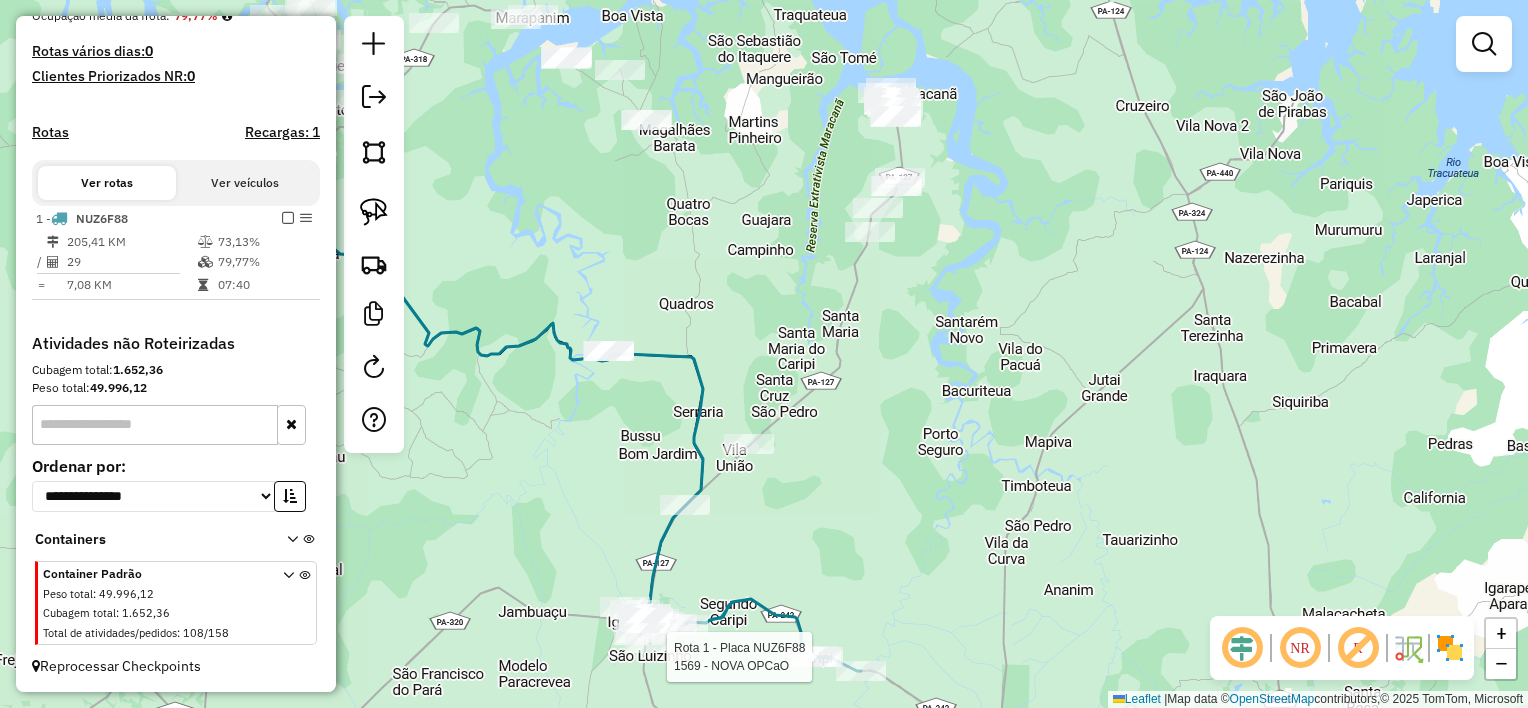 select on "**********" 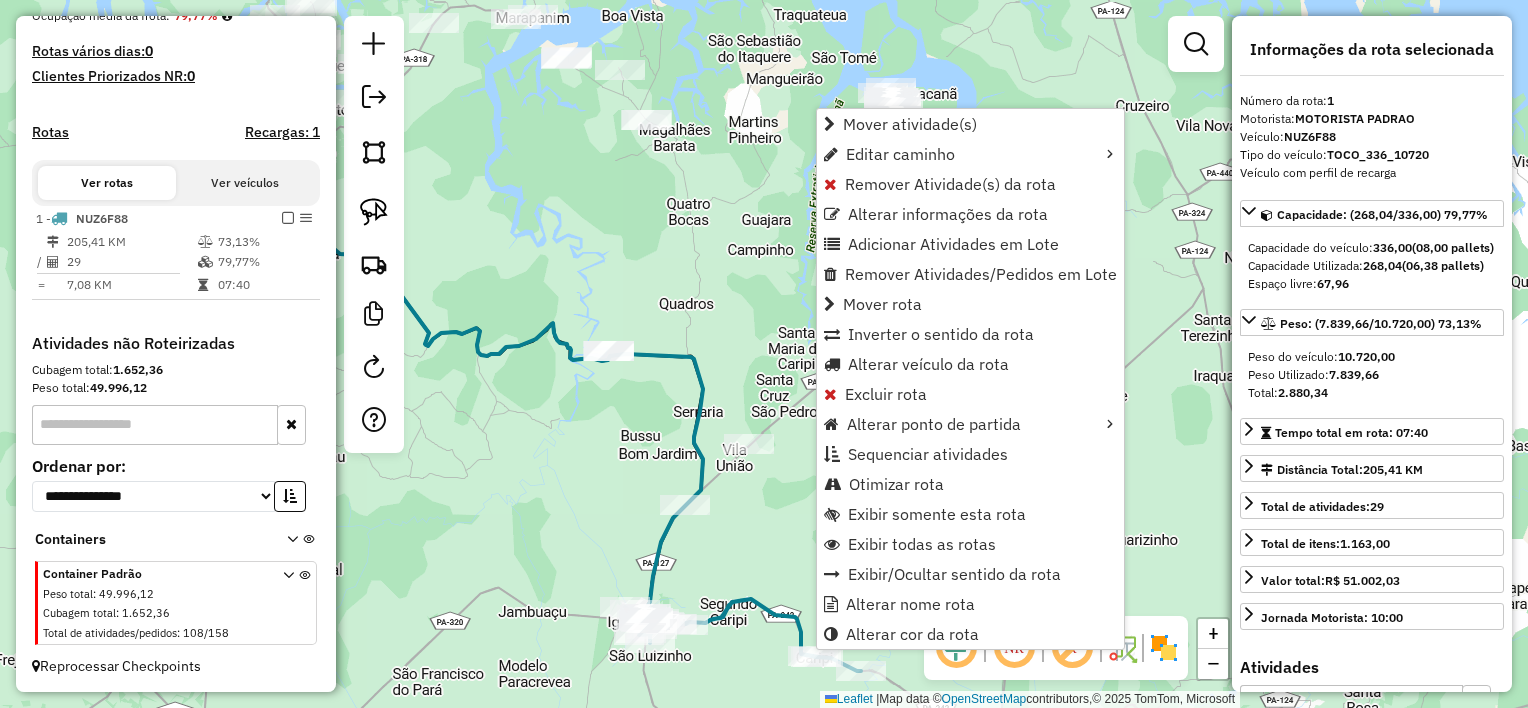 click on "Janela de atendimento Grade de atendimento Capacidade Transportadoras Veículos Cliente Pedidos  Rotas Selecione os dias de semana para filtrar as janelas de atendimento  Seg   Ter   Qua   Qui   Sex   Sáb   Dom  Informe o período da janela de atendimento: De: Até:  Filtrar exatamente a janela do cliente  Considerar janela de atendimento padrão  Selecione os dias de semana para filtrar as grades de atendimento  Seg   Ter   Qua   Qui   Sex   Sáb   Dom   Considerar clientes sem dia de atendimento cadastrado  Clientes fora do dia de atendimento selecionado Filtrar as atividades entre os valores definidos abaixo:  Peso mínimo:   Peso máximo:   Cubagem mínima:   Cubagem máxima:   De:   Até:  Filtrar as atividades entre o tempo de atendimento definido abaixo:  De:   Até:   Considerar capacidade total dos clientes não roteirizados Transportadora: Selecione um ou mais itens Tipo de veículo: Selecione um ou mais itens Veículo: Selecione um ou mais itens Motorista: Selecione um ou mais itens Nome: Rótulo:" 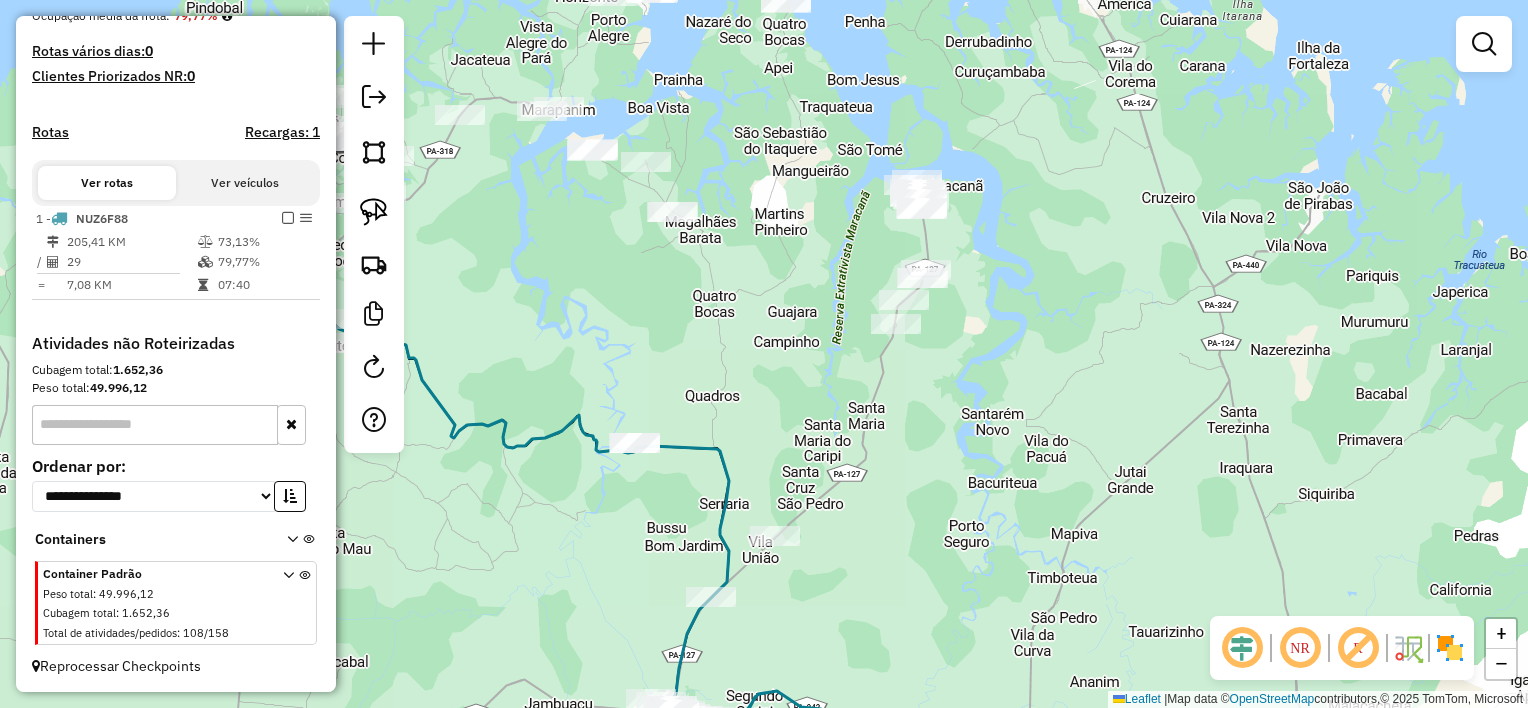 drag, startPoint x: 746, startPoint y: 550, endPoint x: 787, endPoint y: 664, distance: 121.14867 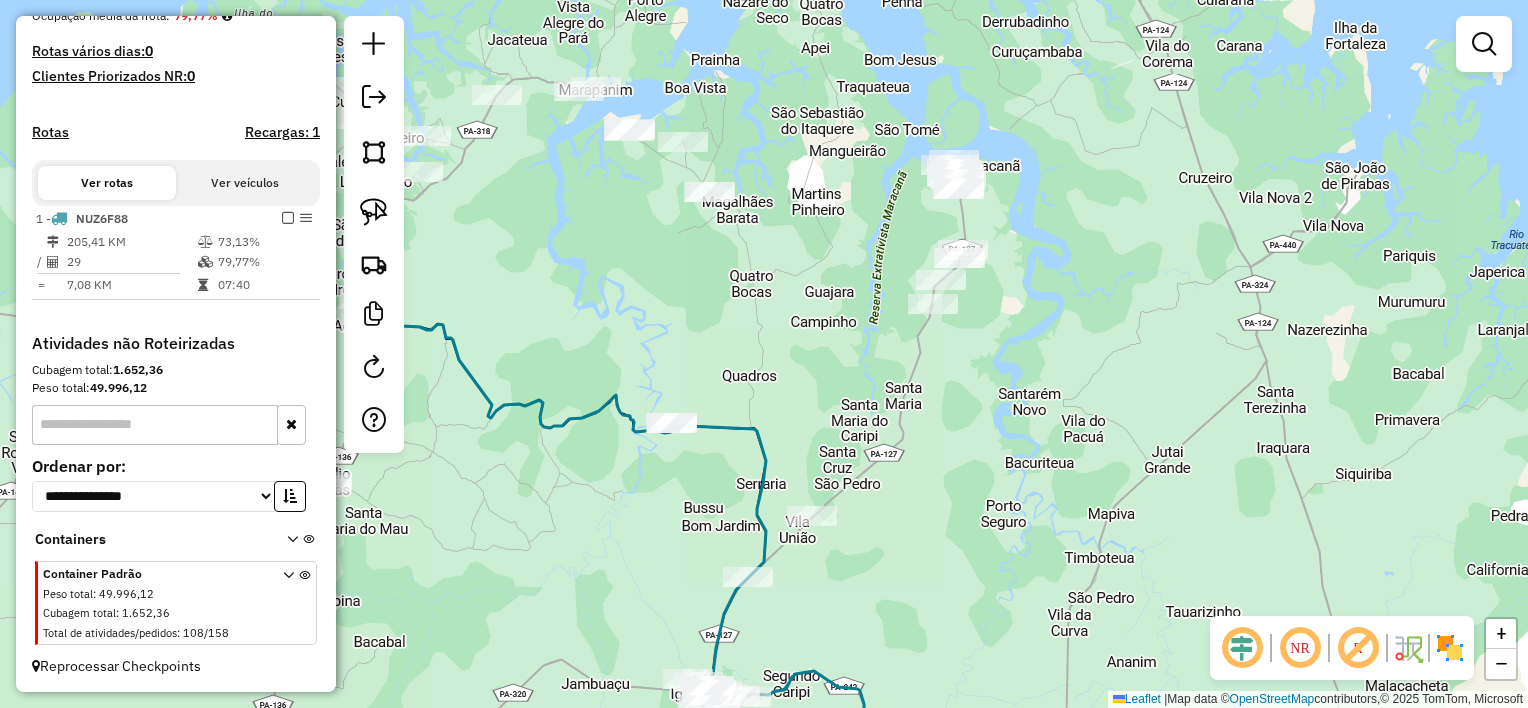 drag, startPoint x: 1085, startPoint y: 416, endPoint x: 1153, endPoint y: 267, distance: 163.78339 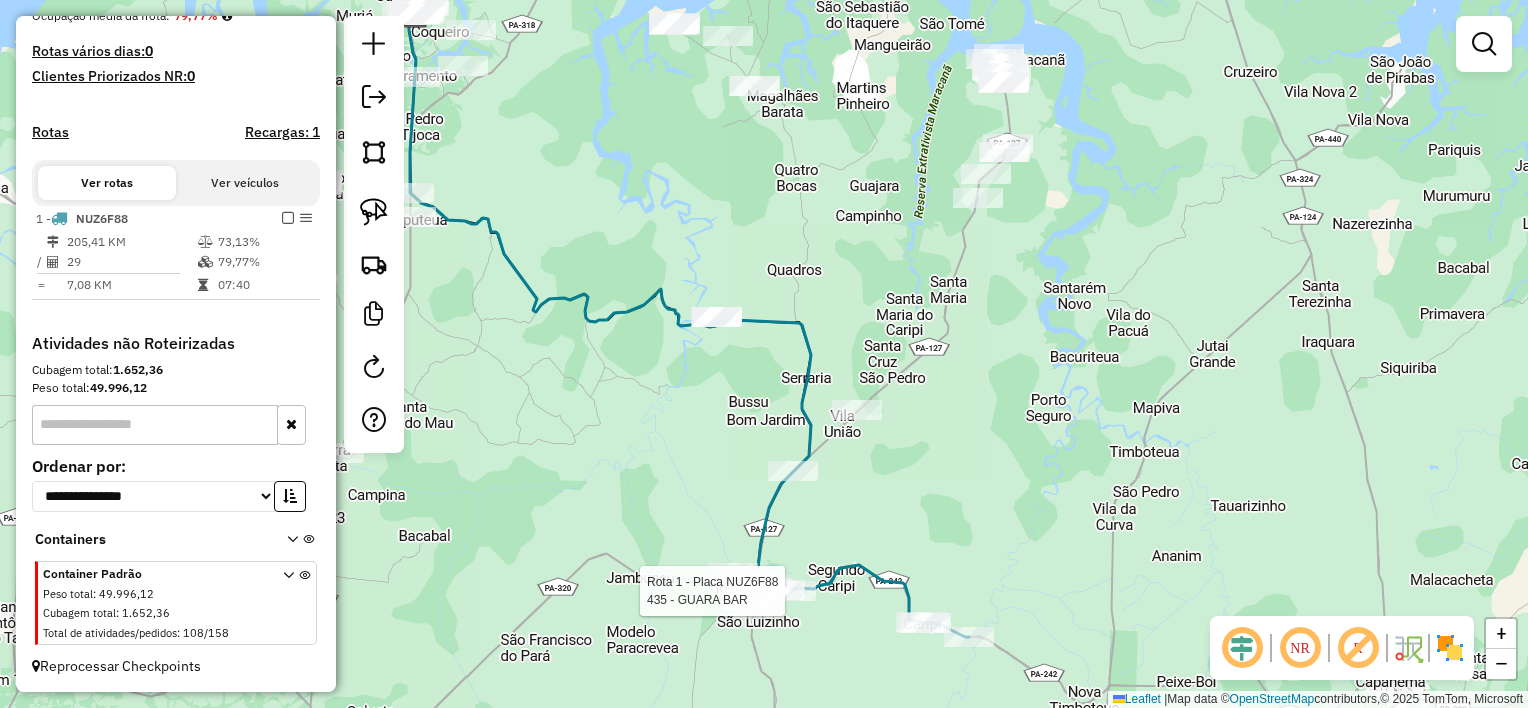 select on "**********" 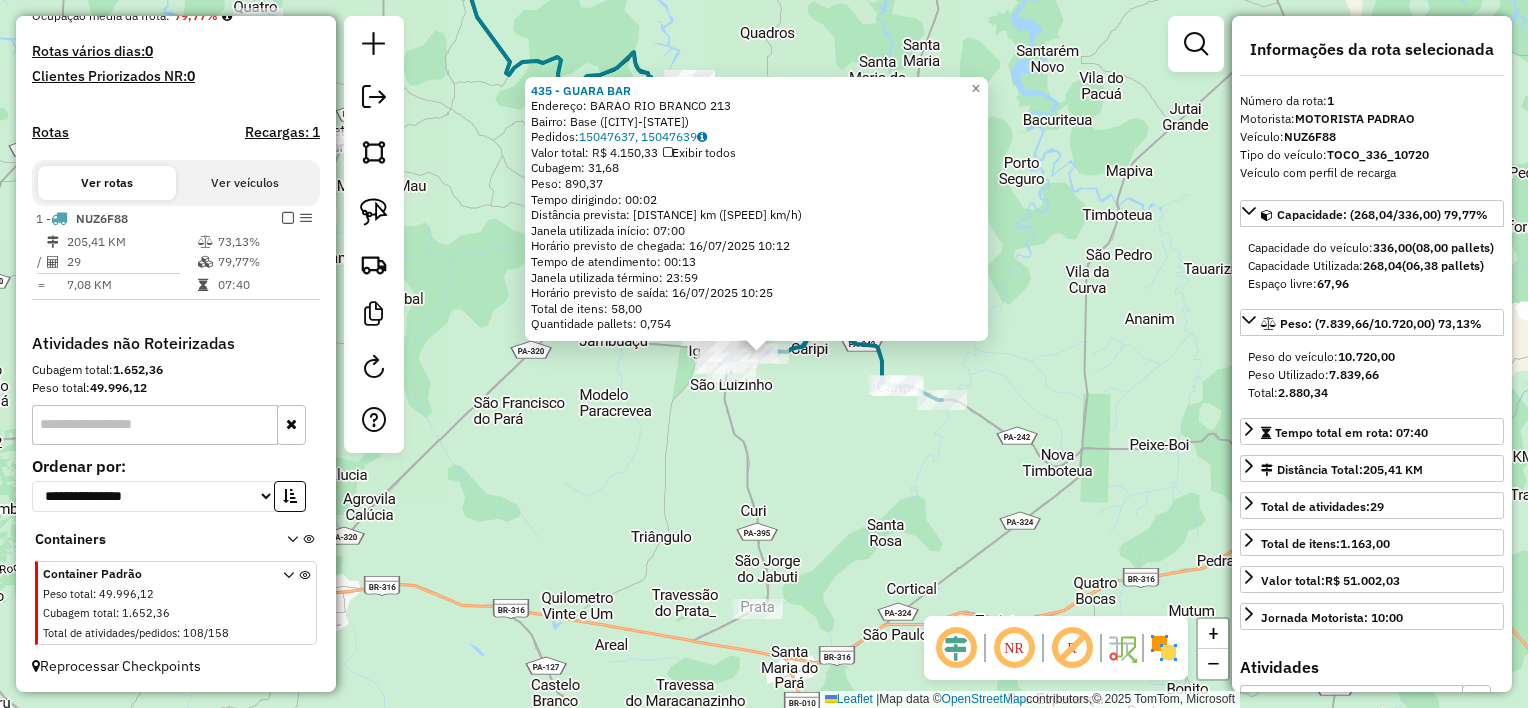 click on "435 - GUARA BAR  Endereço:  BARAO RIO BRANCO 213   Bairro: Base (IGARAPE-ACU / PA)   Pedidos:  15047637, 15047639   Valor total: R$ 4.150,33   Exibir todos   Cubagem: 31,68  Peso: 890,37  Tempo dirigindo: 00:02   Distância prevista: 2,144 km (64,32 km/h)   Janela utilizada início: 07:00   Horário previsto de chegada: 16/07/2025 10:12   Tempo de atendimento: 00:13   Janela utilizada término: 23:59   Horário previsto de saída: 16/07/2025 10:25   Total de itens: 58,00   Quantidade pallets: 0,754  × Janela de atendimento Grade de atendimento Capacidade Transportadoras Veículos Cliente Pedidos  Rotas Selecione os dias de semana para filtrar as janelas de atendimento  Seg   Ter   Qua   Qui   Sex   Sáb   Dom  Informe o período da janela de atendimento: De: Até:  Filtrar exatamente a janela do cliente  Considerar janela de atendimento padrão  Selecione os dias de semana para filtrar as grades de atendimento  Seg   Ter   Qua   Qui   Sex   Sáb   Dom   Considerar clientes sem dia de atendimento cadastrado" 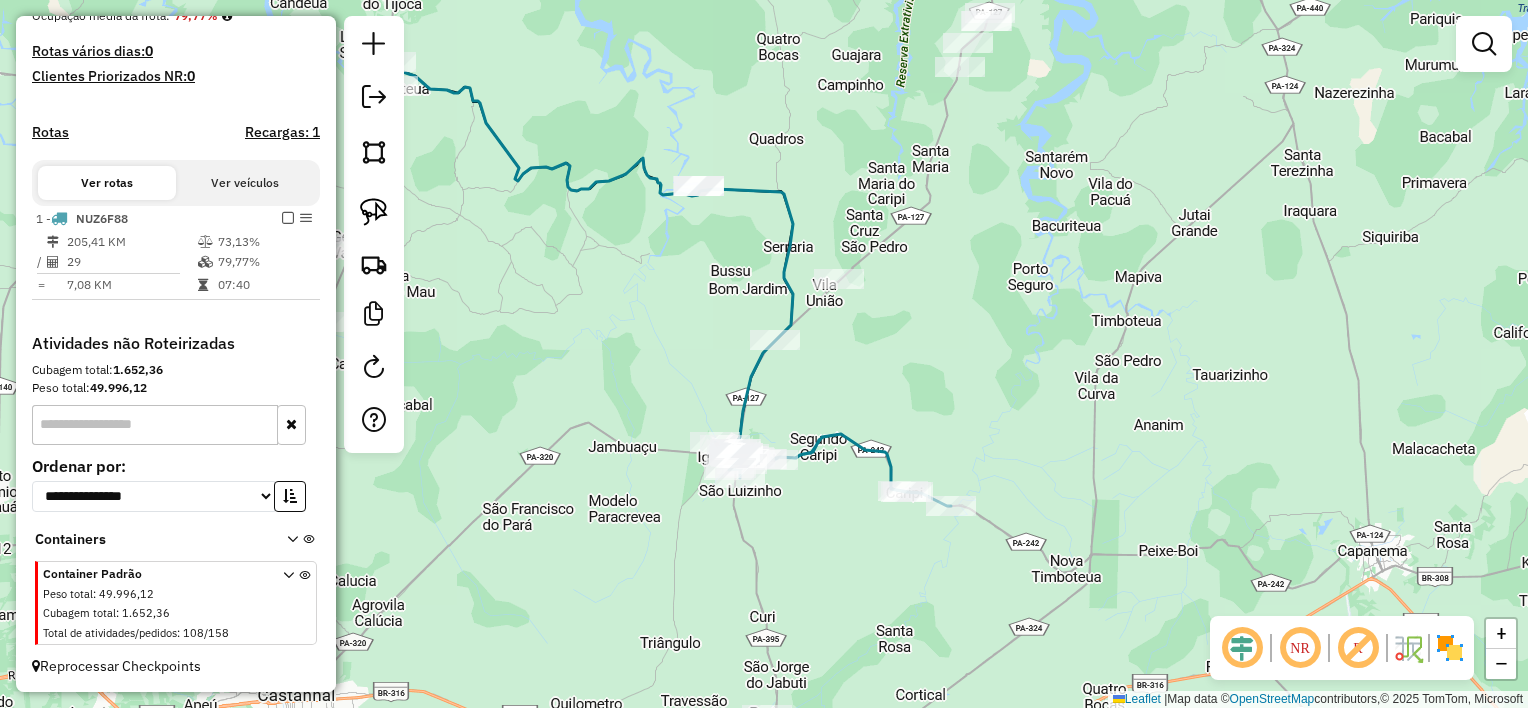drag, startPoint x: 800, startPoint y: 408, endPoint x: 816, endPoint y: 571, distance: 163.78339 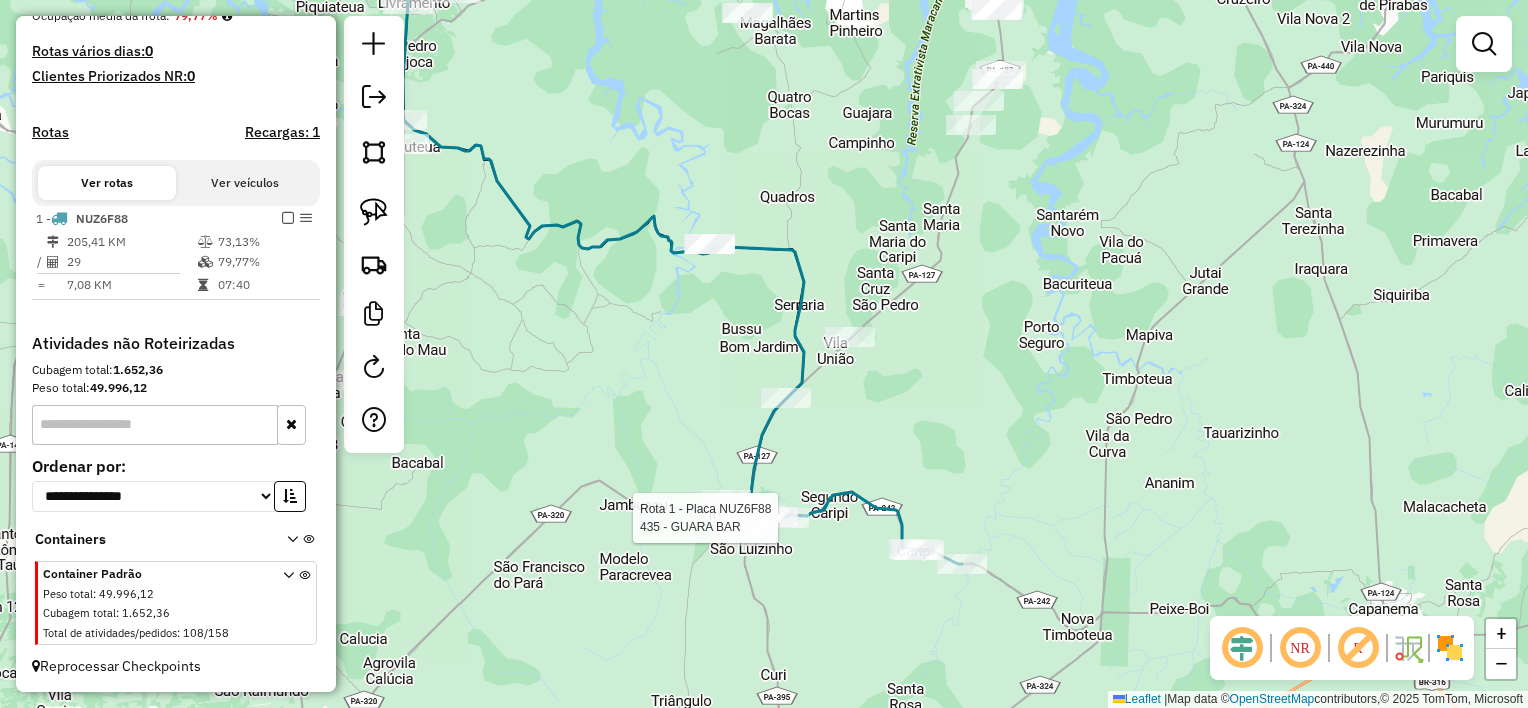 select on "**********" 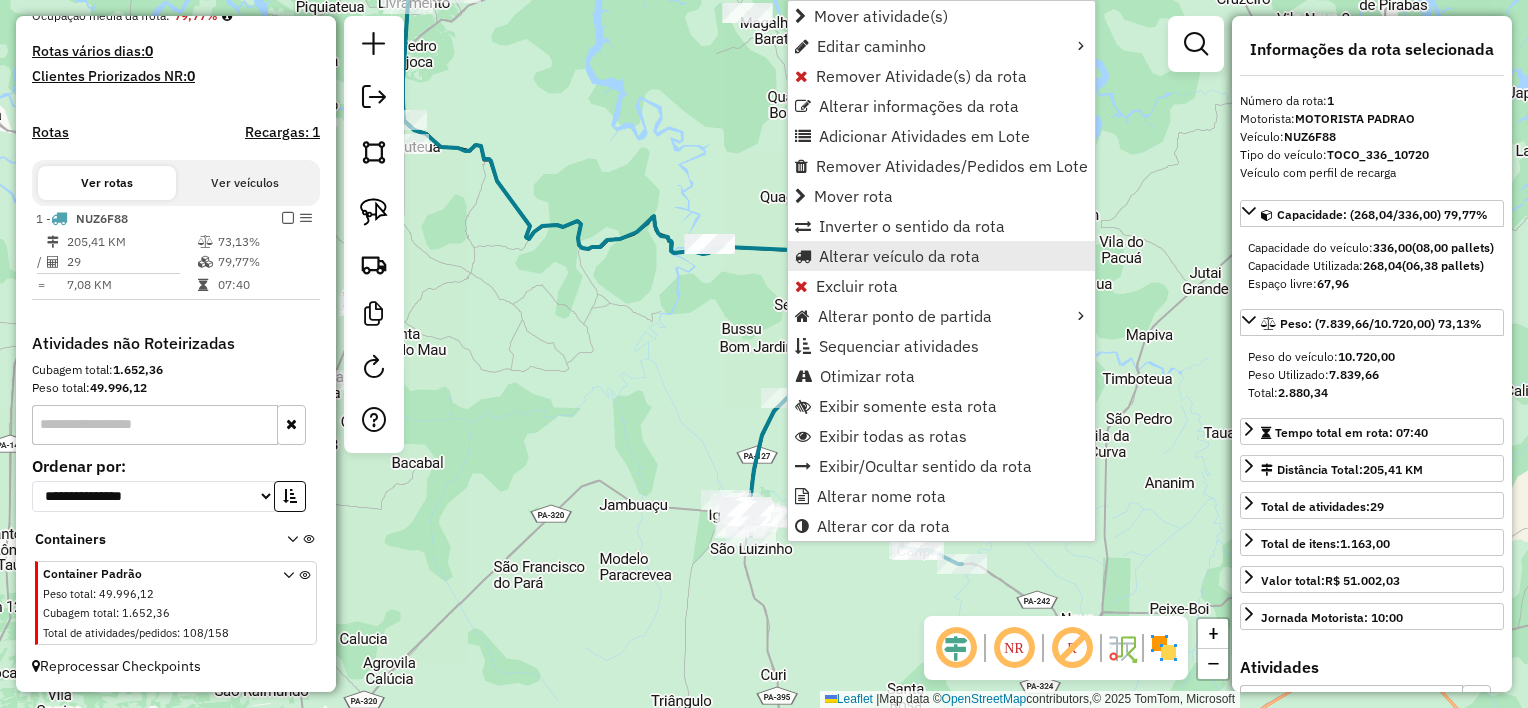 click on "Alterar veículo da rota" at bounding box center [899, 256] 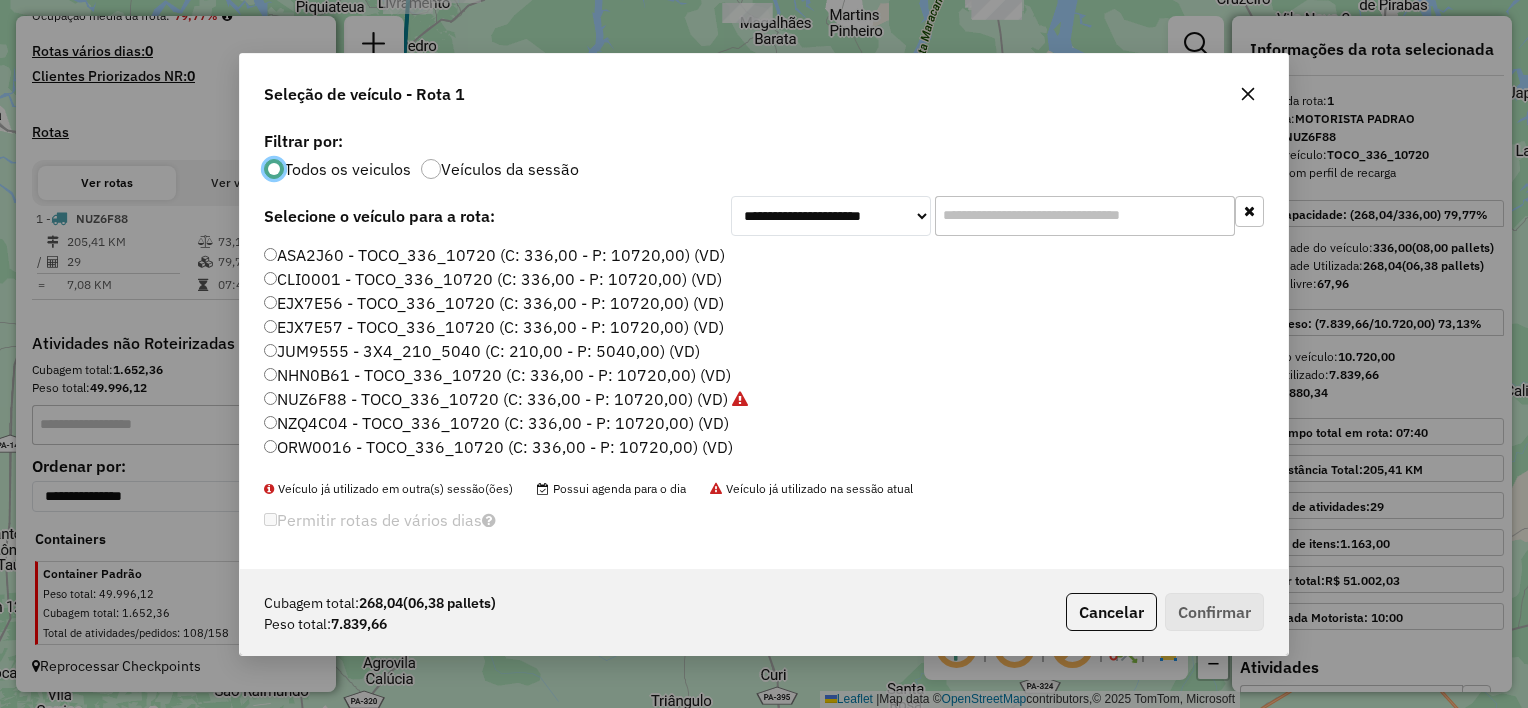 scroll, scrollTop: 10, scrollLeft: 6, axis: both 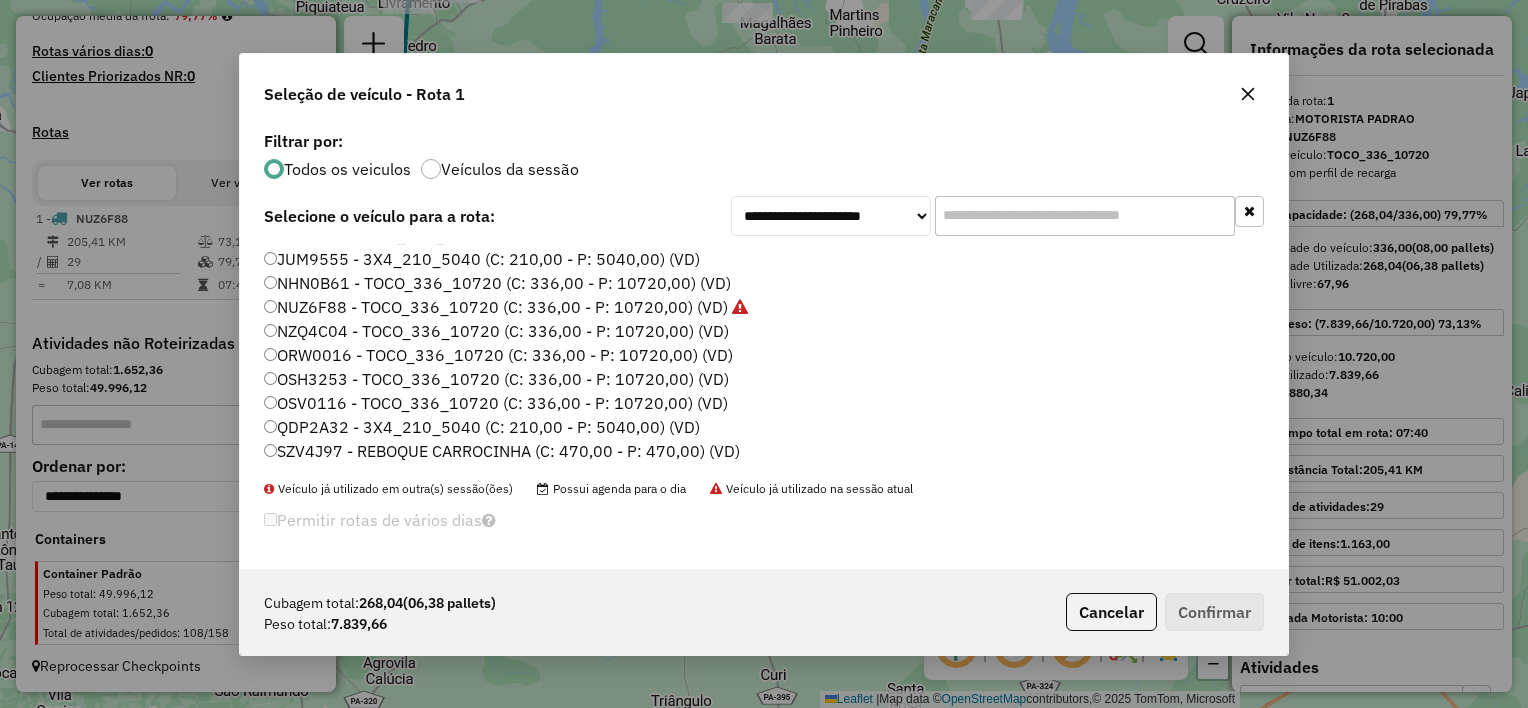 click on "ASA2J60 - TOCO_336_10720 (C: 336,00 - P: 10720,00) (VD)   CLI0001 - TOCO_336_10720 (C: 336,00 - P: 10720,00) (VD)   EJX7E56 - TOCO_336_10720 (C: 336,00 - P: 10720,00) (VD)   EJX7E57 - TOCO_336_10720 (C: 336,00 - P: 10720,00) (VD)   JUM9555 - 3X4_210_5040 (C: 210,00 - P: 5040,00) (VD)   NHN0B61 - TOCO_336_10720 (C: 336,00 - P: 10720,00) (VD)   NUZ6F88 - TOCO_336_10720 (C: 336,00 - P: 10720,00) (VD)   NZQ4C04 - TOCO_336_10720 (C: 336,00 - P: 10720,00) (VD)   ORW0016 - TOCO_336_10720 (C: 336,00 - P: 10720,00) (VD)   OSH3253 - TOCO_336_10720 (C: 336,00 - P: 10720,00) (VD)   OSV0116 - TOCO_336_10720 (C: 336,00 - P: 10720,00) (VD)   QDP2A32 - 3X4_210_5040 (C: 210,00 - P: 5040,00) (VD)   SZV4J97 - REBOQUE CARROCINHA (C: 470,00 - P: 470,00) (VD)" 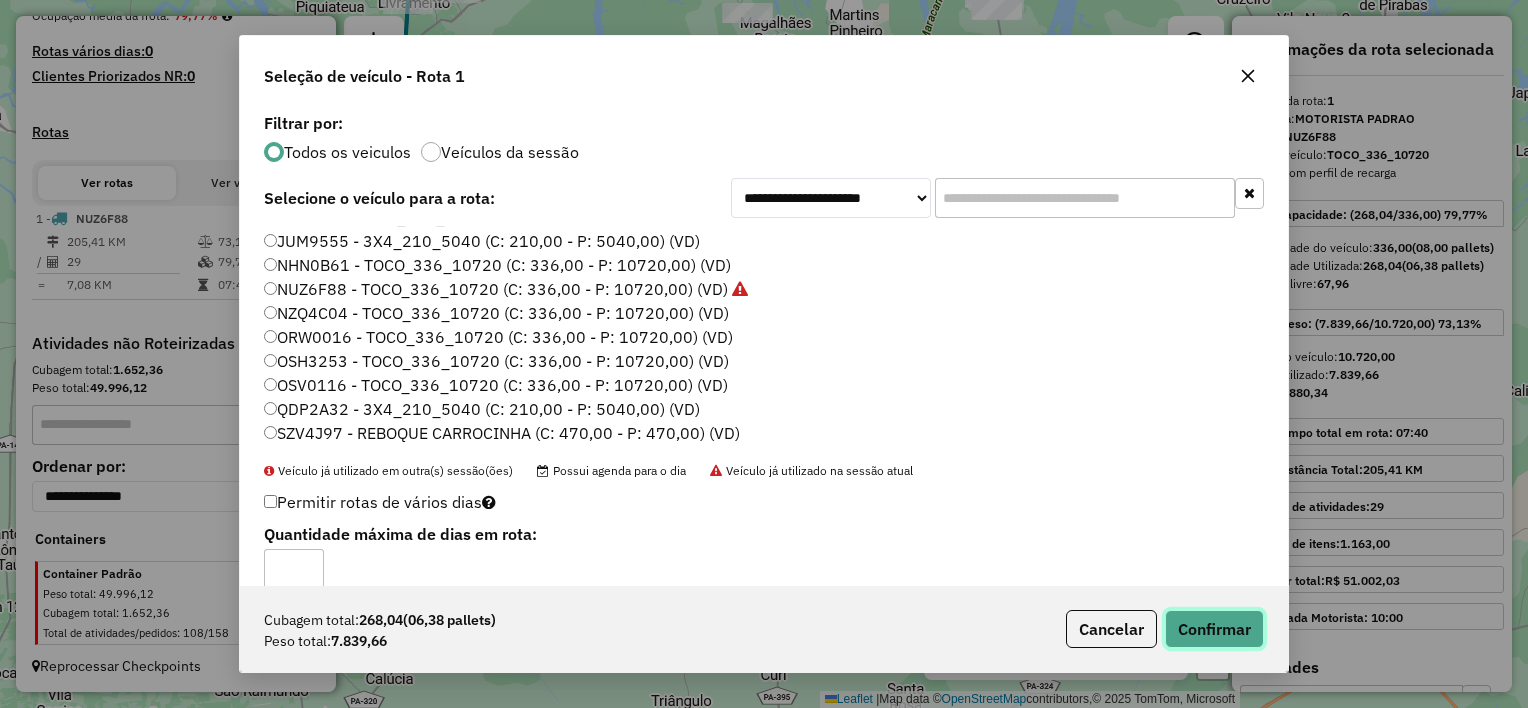 click on "Confirmar" 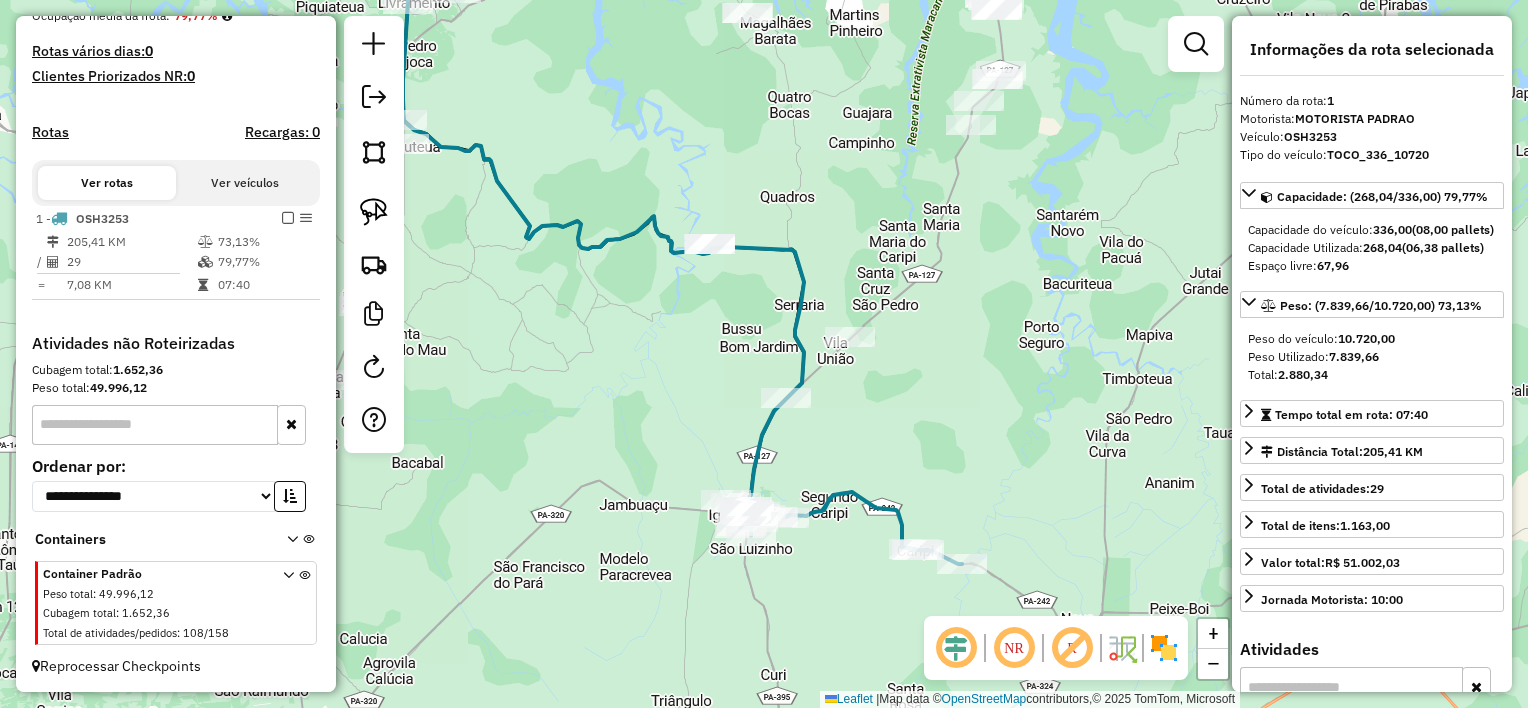 click on "Janela de atendimento Grade de atendimento Capacidade Transportadoras Veículos Cliente Pedidos  Rotas Selecione os dias de semana para filtrar as janelas de atendimento  Seg   Ter   Qua   Qui   Sex   Sáb   Dom  Informe o período da janela de atendimento: De: Até:  Filtrar exatamente a janela do cliente  Considerar janela de atendimento padrão  Selecione os dias de semana para filtrar as grades de atendimento  Seg   Ter   Qua   Qui   Sex   Sáb   Dom   Considerar clientes sem dia de atendimento cadastrado  Clientes fora do dia de atendimento selecionado Filtrar as atividades entre os valores definidos abaixo:  Peso mínimo:   Peso máximo:   Cubagem mínima:   Cubagem máxima:   De:   Até:  Filtrar as atividades entre o tempo de atendimento definido abaixo:  De:   Até:   Considerar capacidade total dos clientes não roteirizados Transportadora: Selecione um ou mais itens Tipo de veículo: Selecione um ou mais itens Veículo: Selecione um ou mais itens Motorista: Selecione um ou mais itens Nome: Rótulo:" 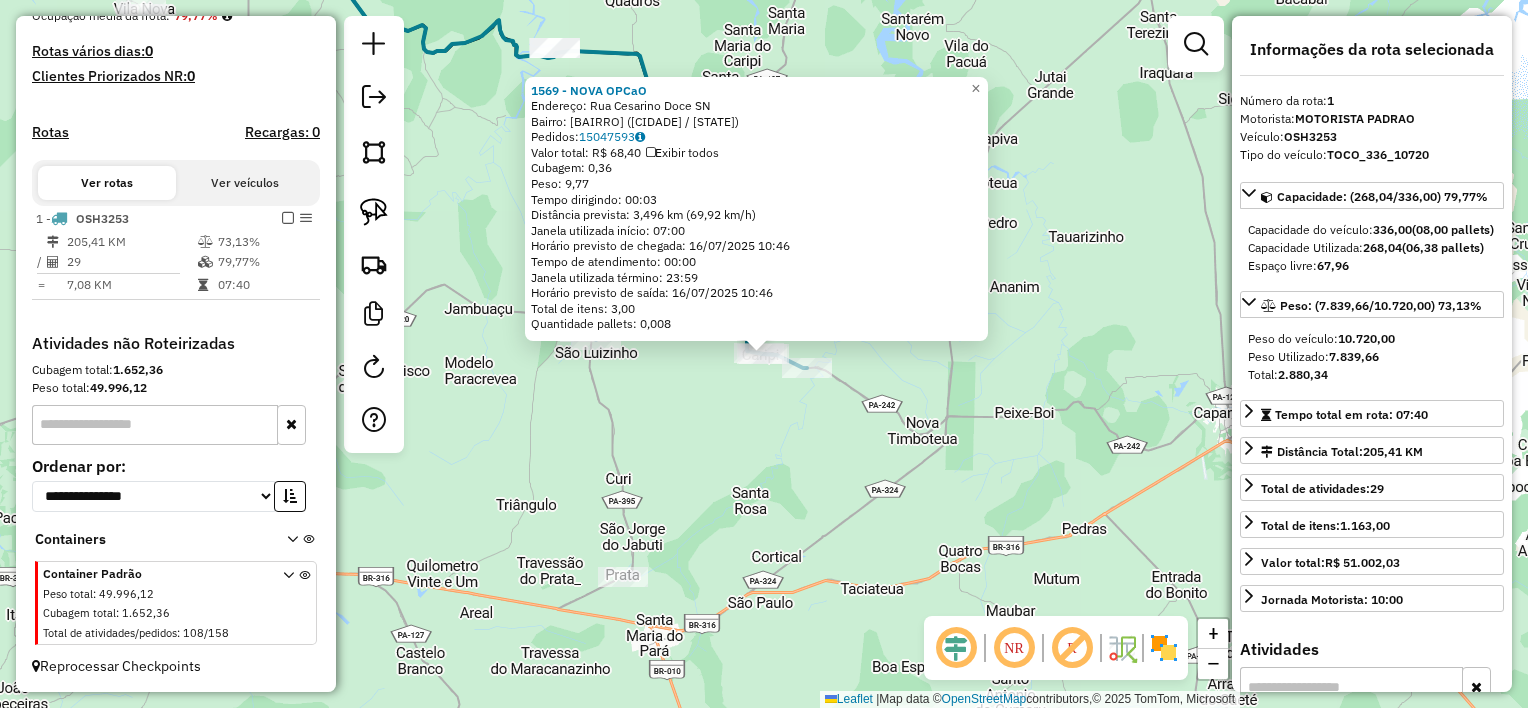 click on "1569 - NOVA OPCaO  Endereço:  Rua Cesarino Doce SN   Bairro: CENTRO ([IGARAPE-ACU] / [PA])   Pedidos:  15047593   Valor total: R$ 68,40   Exibir todos   Cubagem: 0,36  Peso: 9,77  Tempo dirigindo: 00:03   Distância prevista: 3,496 km (69,92 km/h)   Janela utilizada início: 07:00   Horário previsto de chegada: 16/07/2025 10:46   Tempo de atendimento: 00:00   Janela utilizada término: 23:59   Horário previsto de saída: 16/07/2025 10:46   Total de itens: 3,00   Quantidade pallets: 0,008  × Janela de atendimento Grade de atendimento Capacidade Transportadoras Veículos Cliente Pedidos  Rotas Selecione os dias de semana para filtrar as janelas de atendimento  Seg   Ter   Qua   Qui   Sex   Sáb   Dom  Informe o período da janela de atendimento: De: Até:  Filtrar exatamente a janela do cliente  Considerar janela de atendimento padrão  Selecione os dias de semana para filtrar as grades de atendimento  Seg   Ter   Qua   Qui   Sex   Sáb   Dom   Considerar clientes sem dia de atendimento cadastrado  De:   Até:" 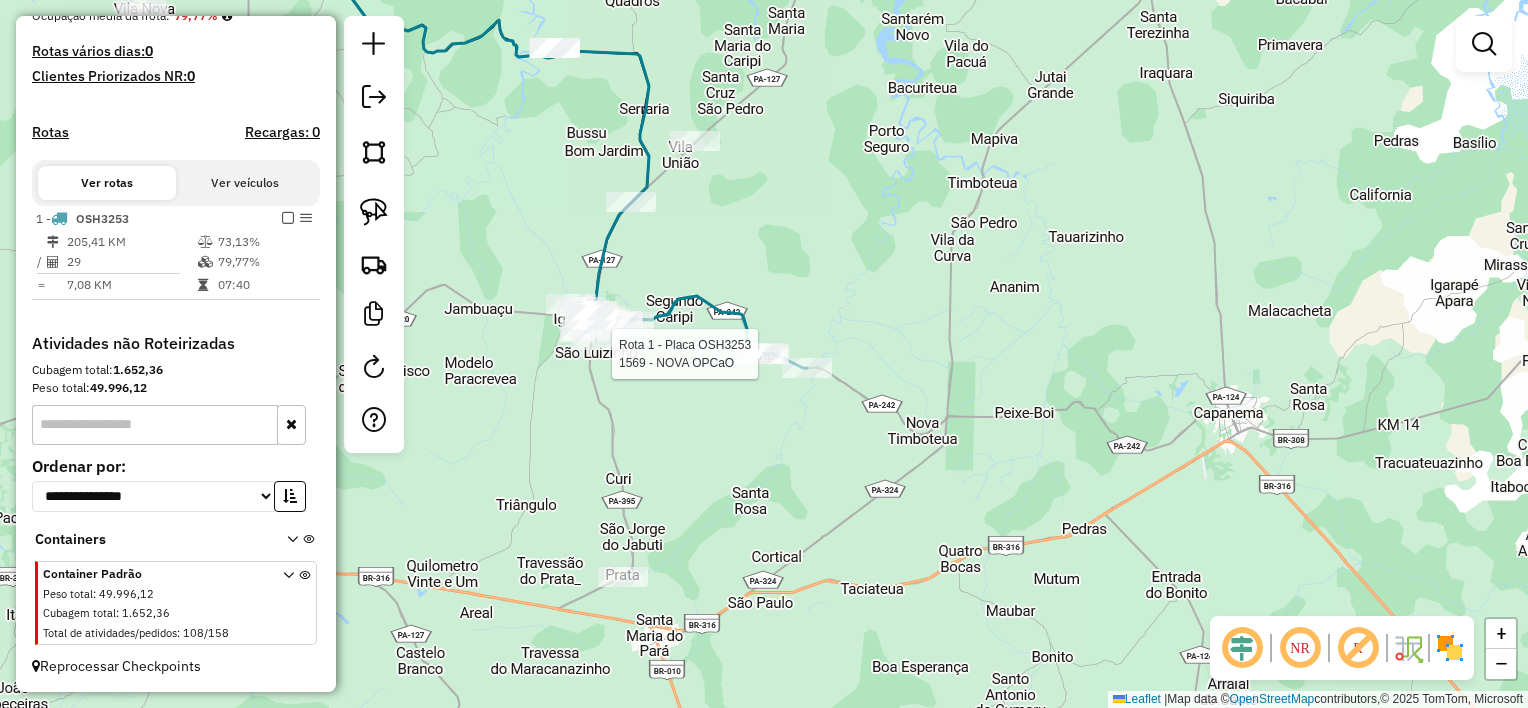 select on "**********" 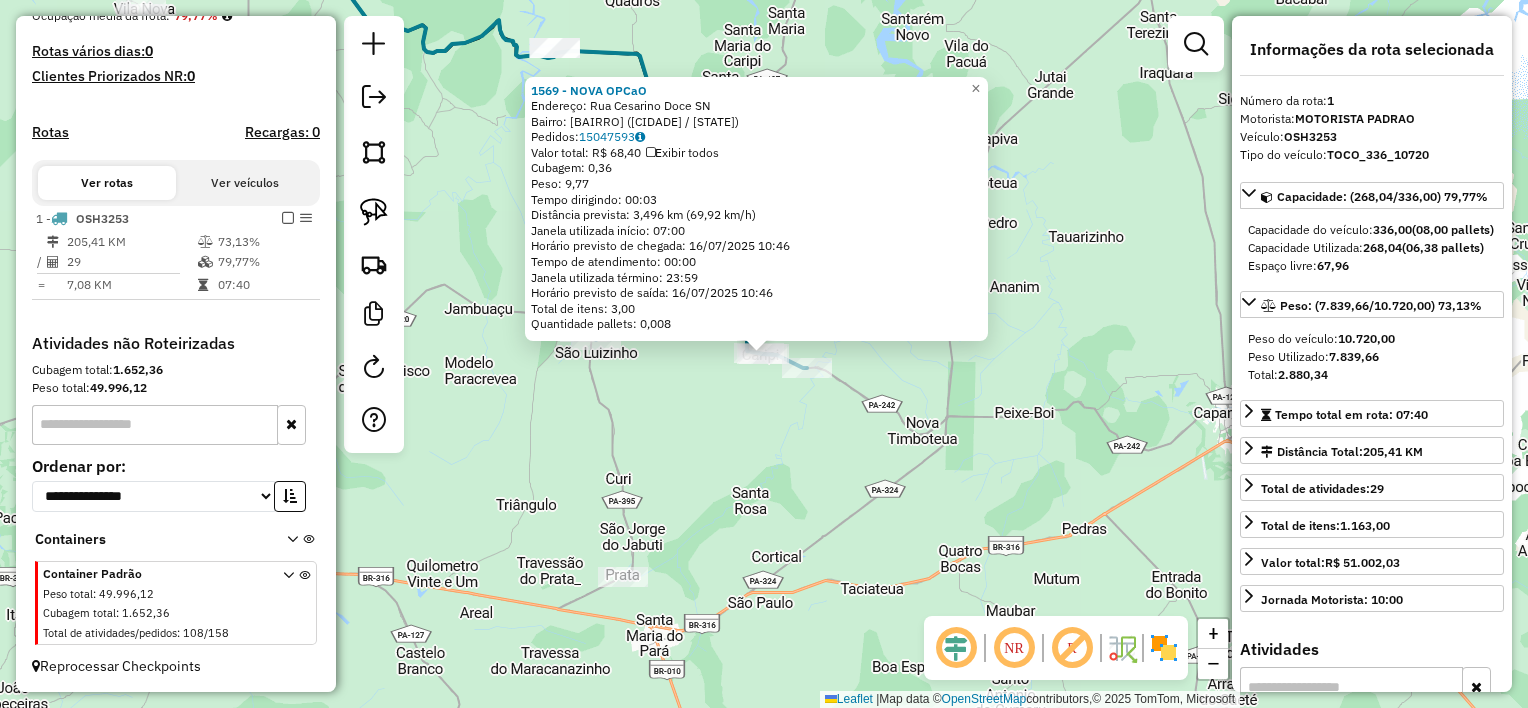 click on "Rota 1 - Placa OSH3253  1569 - NOVA OPCaO 1569 - NOVA OPCaO  Endereço:  Rua Cesarino Doce SN   Bairro: CENTRO (IGARAPE-ACU / PA)   Pedidos:  15047593   Valor total: R$ 68,40   Exibir todos   Cubagem: 0,36  Peso: 9,77  Tempo dirigindo: 00:03   Distância prevista: 3,496 km (69,92 km/h)   Janela utilizada início: 07:00   Horário previsto de chegada: 16/07/2025 10:46   Tempo de atendimento: 00:00   Janela utilizada término: 23:59   Horário previsto de saída: 16/07/2025 10:46   Total de itens: 3,00   Quantidade pallets: 0,008  × Janela de atendimento Grade de atendimento Capacidade Transportadoras Veículos Cliente Pedidos  Rotas Selecione os dias de semana para filtrar as janelas de atendimento  Seg   Ter   Qua   Qui   Sex   Sáb   Dom  Informe o período da janela de atendimento: De: Até:  Filtrar exatamente a janela do cliente  Considerar janela de atendimento padrão  Selecione os dias de semana para filtrar as grades de atendimento  Seg   Ter   Qua   Qui   Sex   Sáb   Dom   Peso mínimo:   De:  De:" 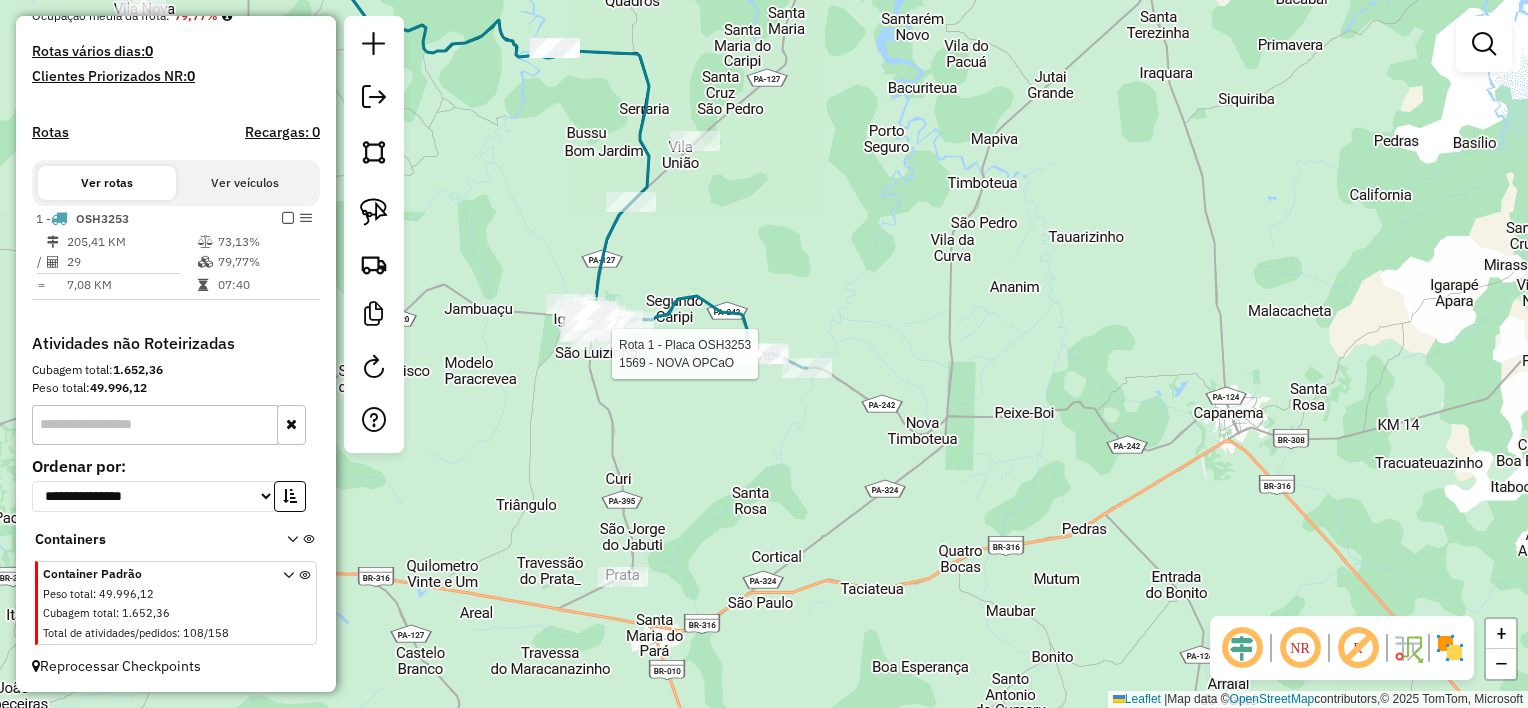 select on "**********" 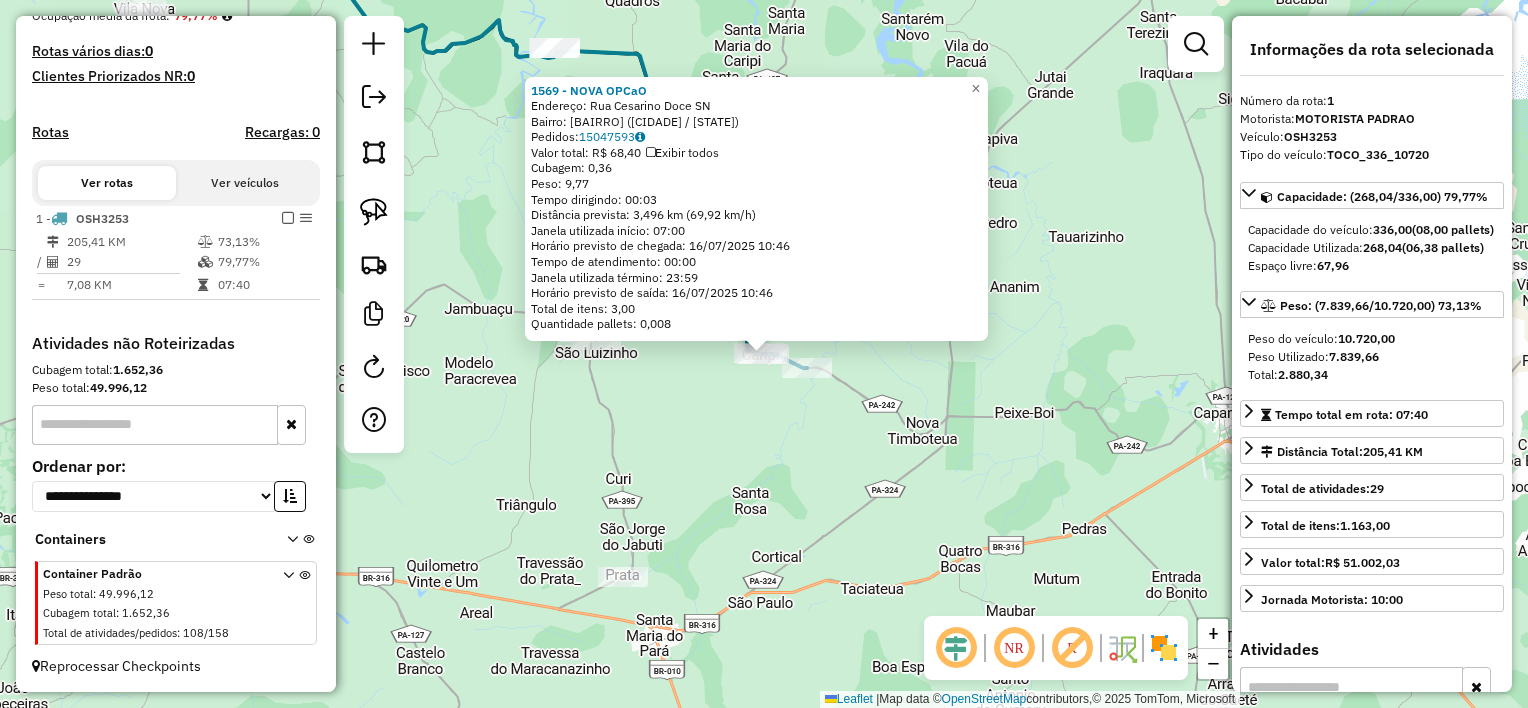 drag, startPoint x: 898, startPoint y: 472, endPoint x: 928, endPoint y: 403, distance: 75.23962 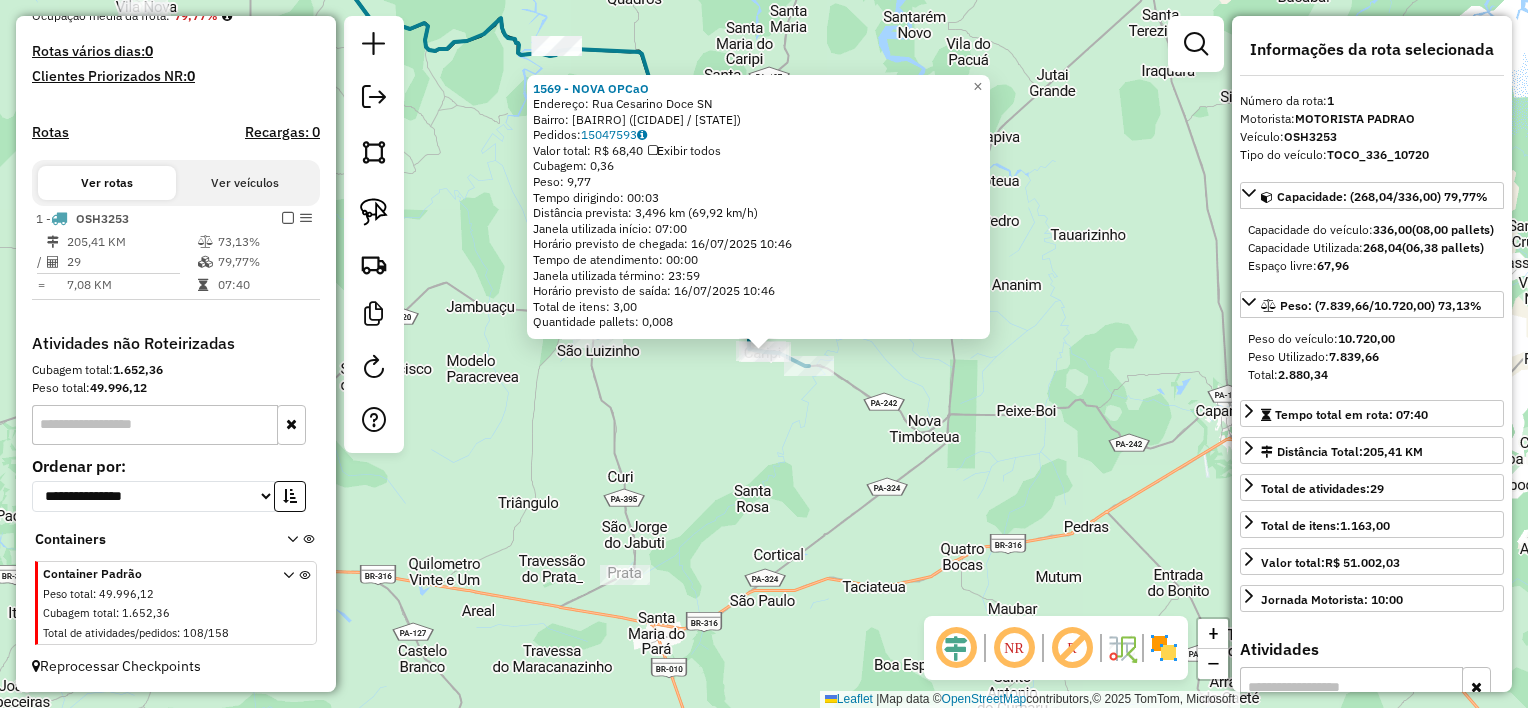 click on "1569 - NOVA OPCaO  Endereço:  Rua Cesarino Doce SN   Bairro: CENTRO ([IGARAPE-ACU] / [PA])   Pedidos:  15047593   Valor total: R$ 68,40   Exibir todos   Cubagem: 0,36  Peso: 9,77  Tempo dirigindo: 00:03   Distância prevista: 3,496 km (69,92 km/h)   Janela utilizada início: 07:00   Horário previsto de chegada: 16/07/2025 10:46   Tempo de atendimento: 00:00   Janela utilizada término: 23:59   Horário previsto de saída: 16/07/2025 10:46   Total de itens: 3,00   Quantidade pallets: 0,008  × Janela de atendimento Grade de atendimento Capacidade Transportadoras Veículos Cliente Pedidos  Rotas Selecione os dias de semana para filtrar as janelas de atendimento  Seg   Ter   Qua   Qui   Sex   Sáb   Dom  Informe o período da janela de atendimento: De: Até:  Filtrar exatamente a janela do cliente  Considerar janela de atendimento padrão  Selecione os dias de semana para filtrar as grades de atendimento  Seg   Ter   Qua   Qui   Sex   Sáb   Dom   Considerar clientes sem dia de atendimento cadastrado  De:   Até:" 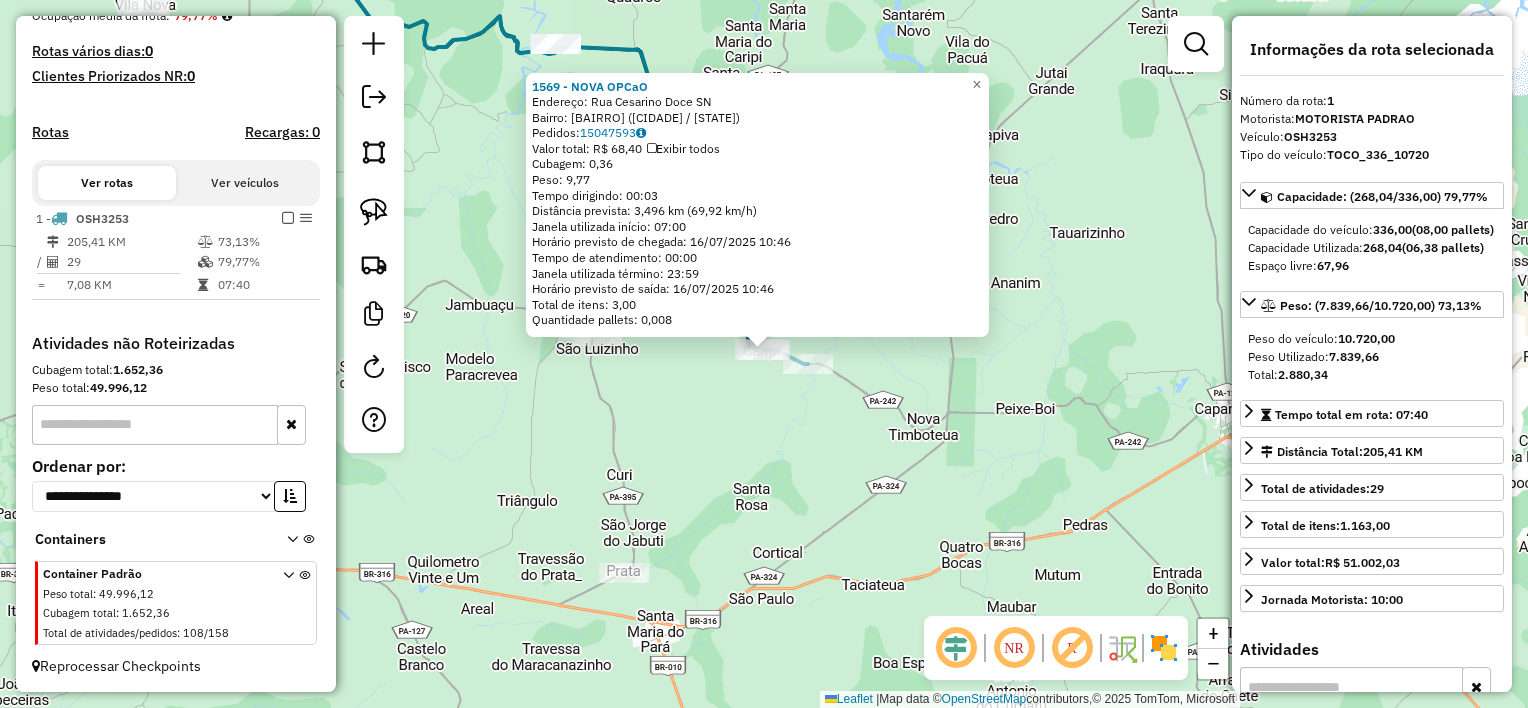 drag, startPoint x: 1013, startPoint y: 333, endPoint x: 1020, endPoint y: 291, distance: 42.579338 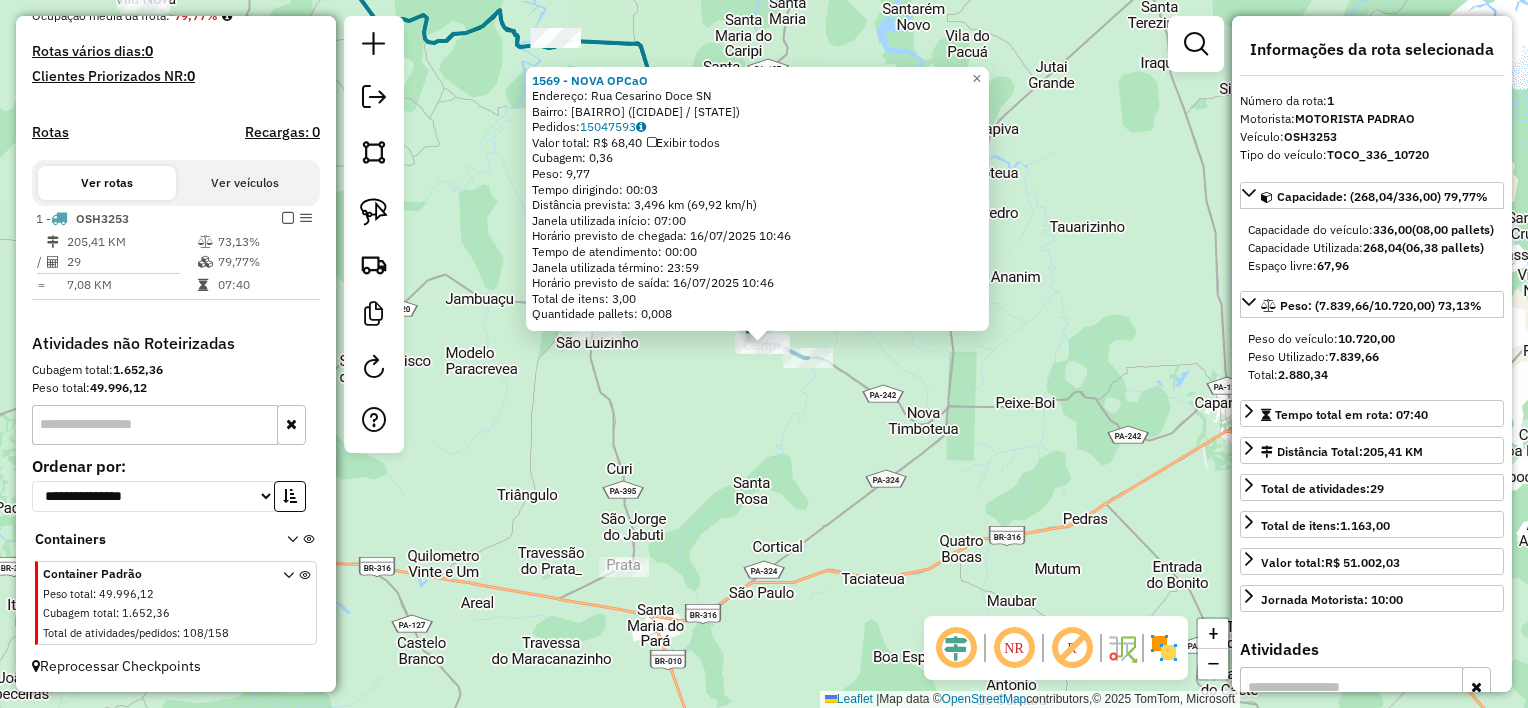 click on "1569 - NOVA OPCaO  Endereço:  Rua Cesarino Doce SN   Bairro: CENTRO ([IGARAPE-ACU] / [PA])   Pedidos:  15047593   Valor total: R$ 68,40   Exibir todos   Cubagem: 0,36  Peso: 9,77  Tempo dirigindo: 00:03   Distância prevista: 3,496 km (69,92 km/h)   Janela utilizada início: 07:00   Horário previsto de chegada: 16/07/2025 10:46   Tempo de atendimento: 00:00   Janela utilizada término: 23:59   Horário previsto de saída: 16/07/2025 10:46   Total de itens: 3,00   Quantidade pallets: 0,008  × Janela de atendimento Grade de atendimento Capacidade Transportadoras Veículos Cliente Pedidos  Rotas Selecione os dias de semana para filtrar as janelas de atendimento  Seg   Ter   Qua   Qui   Sex   Sáb   Dom  Informe o período da janela de atendimento: De: Até:  Filtrar exatamente a janela do cliente  Considerar janela de atendimento padrão  Selecione os dias de semana para filtrar as grades de atendimento  Seg   Ter   Qua   Qui   Sex   Sáb   Dom   Considerar clientes sem dia de atendimento cadastrado  De:   Até:" 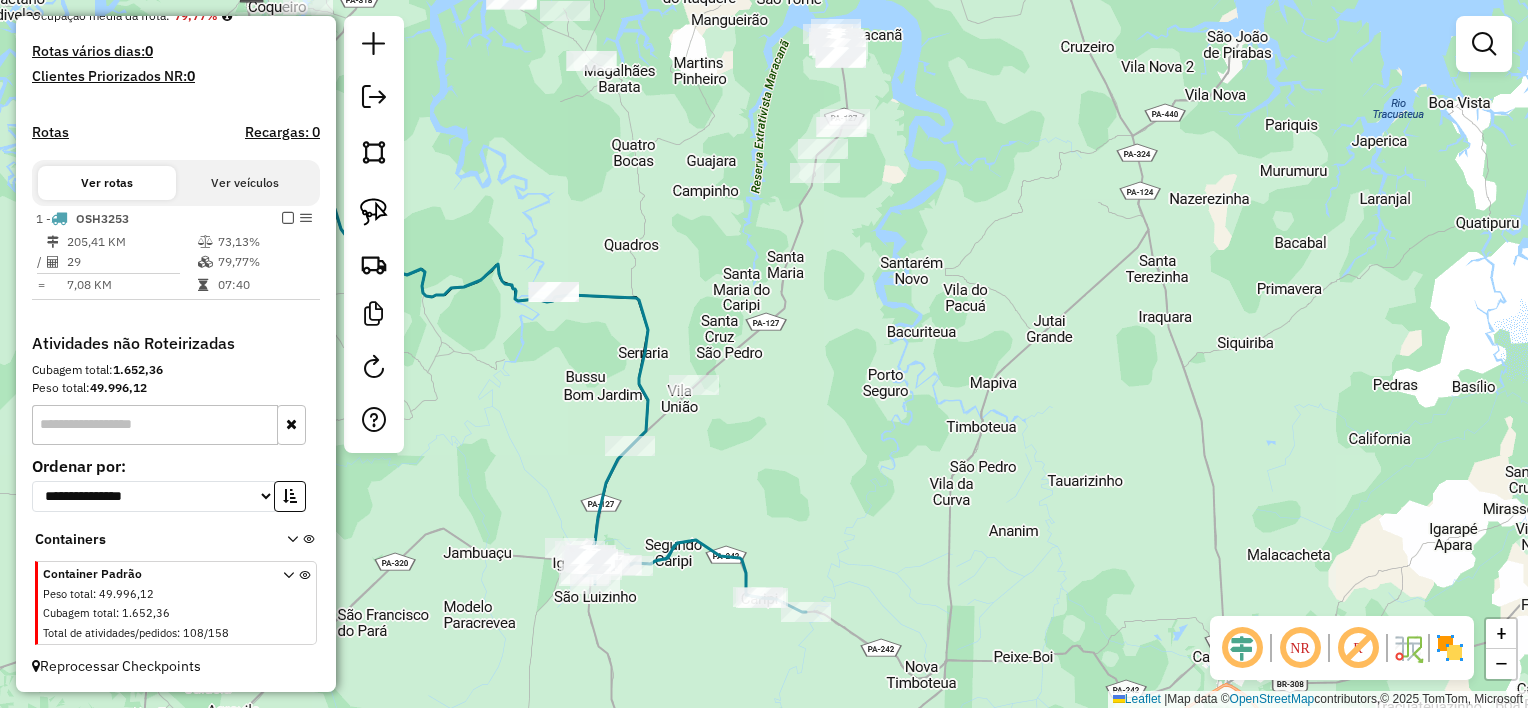drag, startPoint x: 989, startPoint y: 428, endPoint x: 973, endPoint y: 364, distance: 65.96969 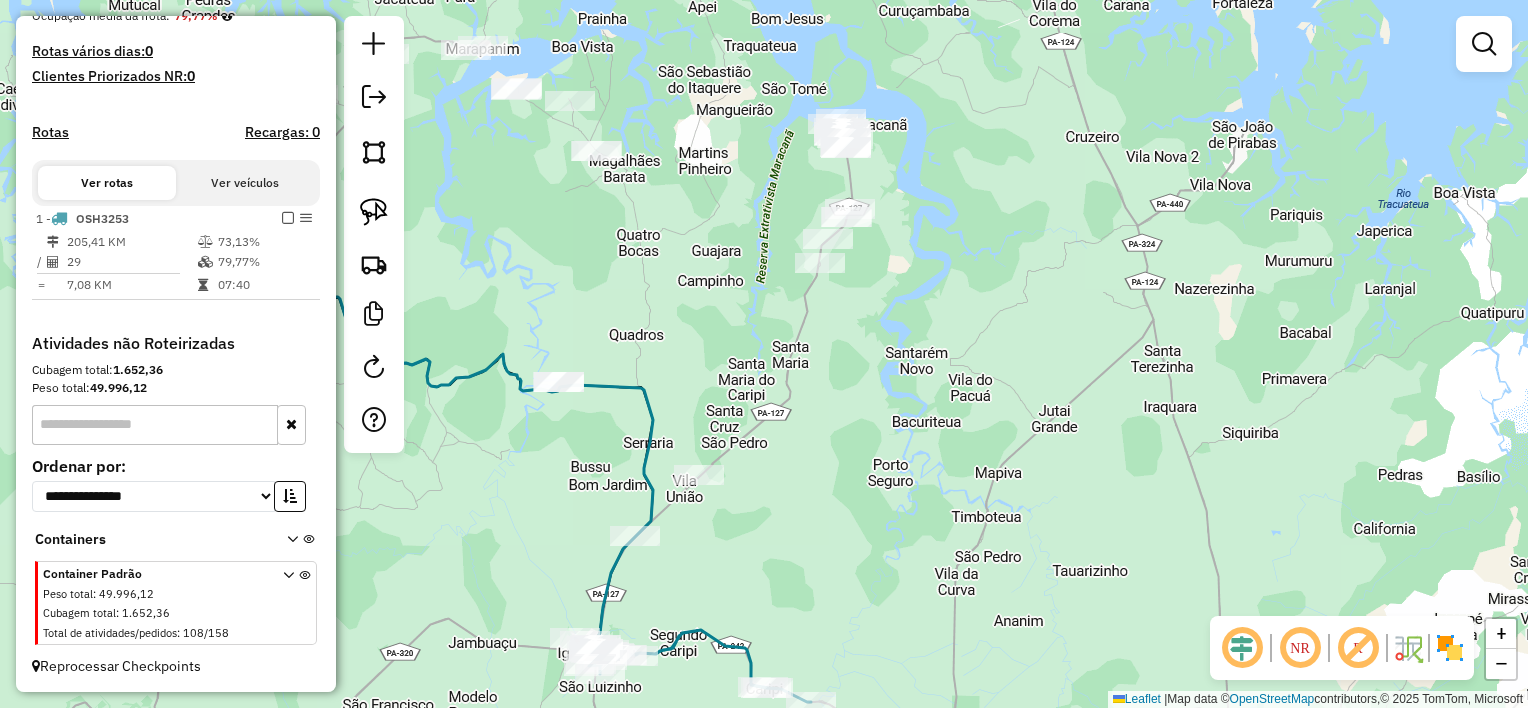 drag, startPoint x: 968, startPoint y: 429, endPoint x: 932, endPoint y: 431, distance: 36.05551 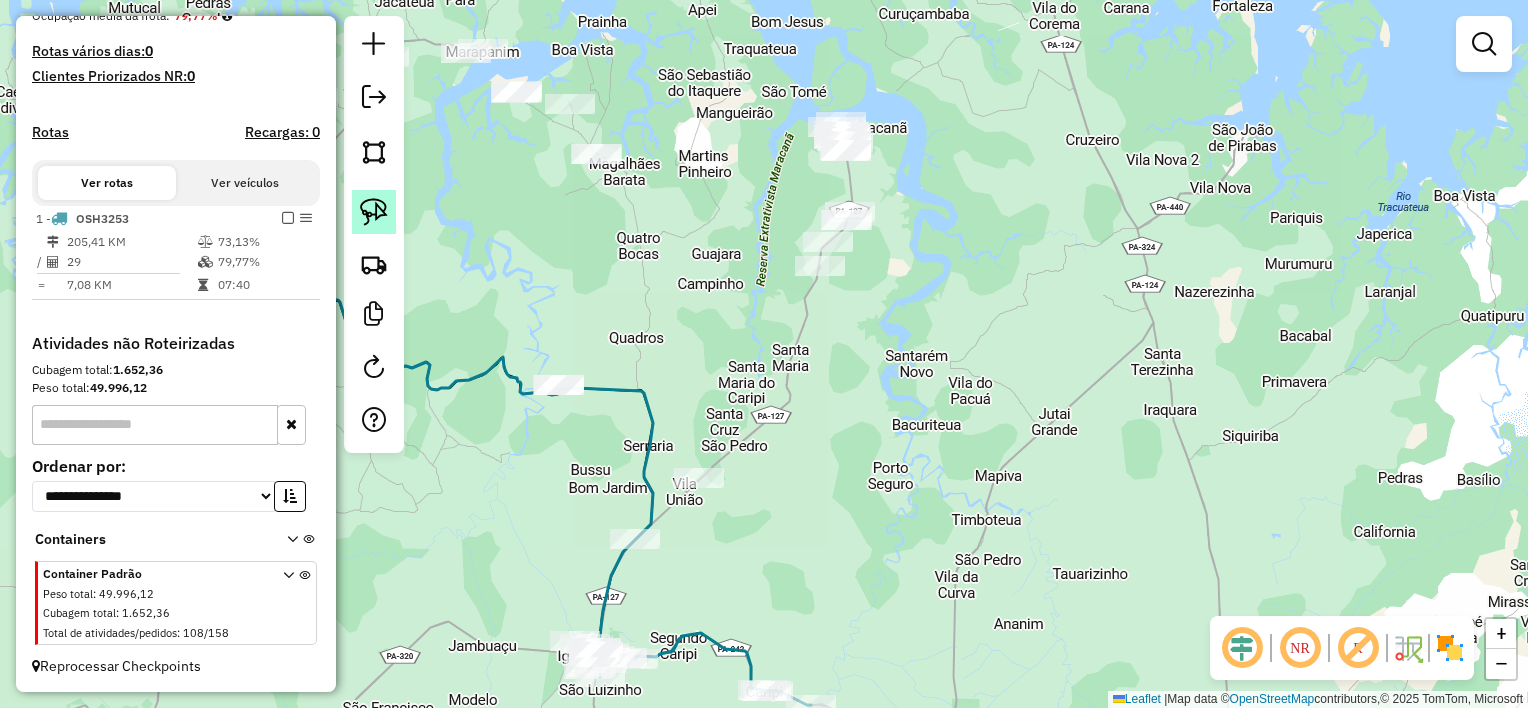 click 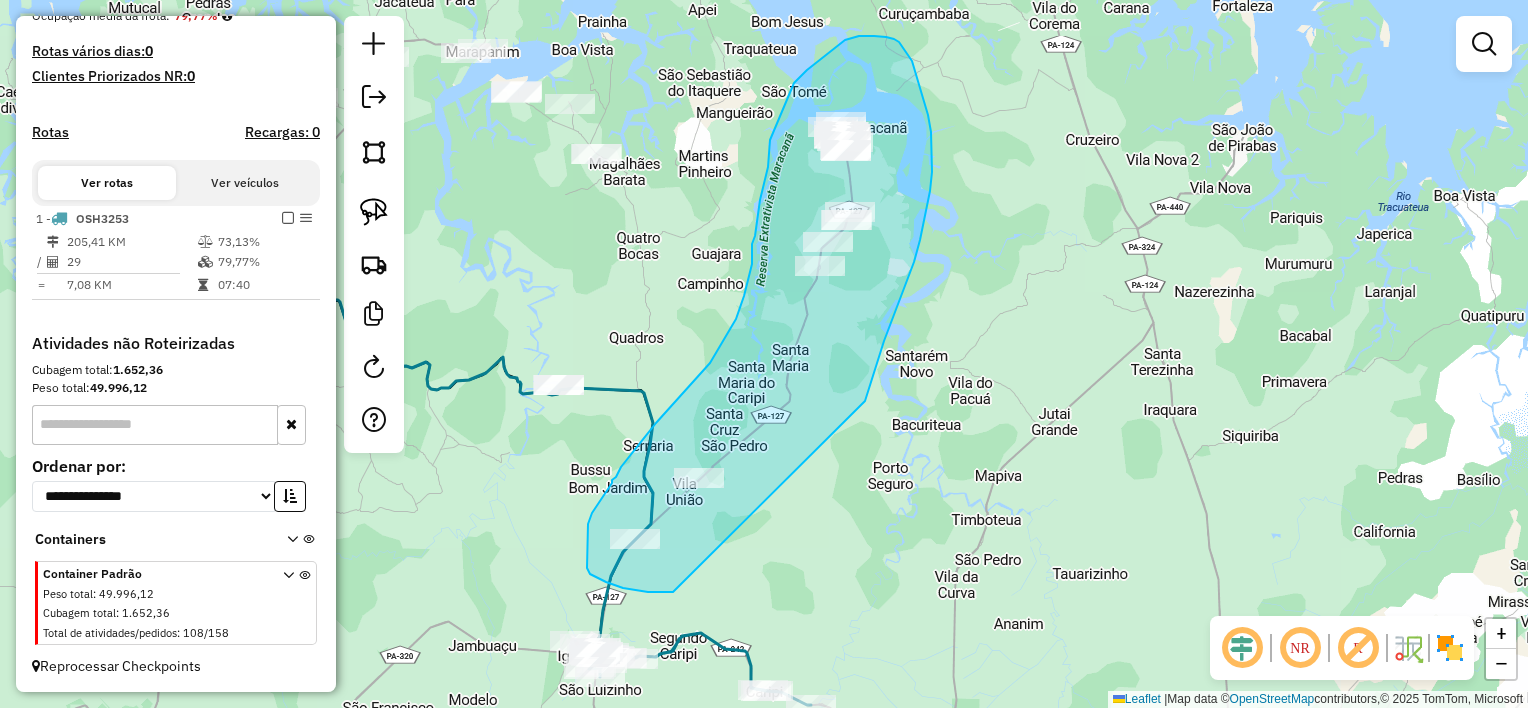 drag, startPoint x: 876, startPoint y: 364, endPoint x: 733, endPoint y: 588, distance: 265.75363 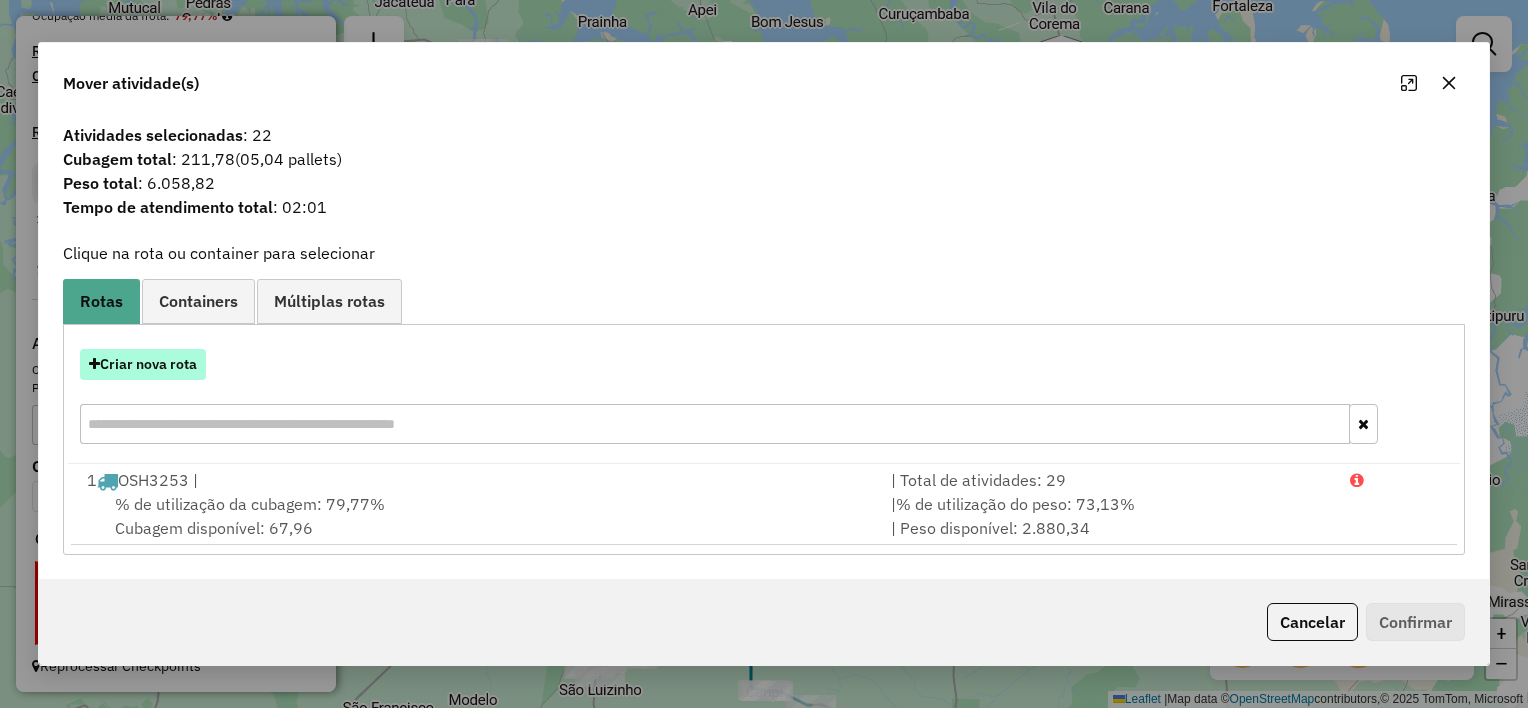 click on "Criar nova rota" at bounding box center (143, 364) 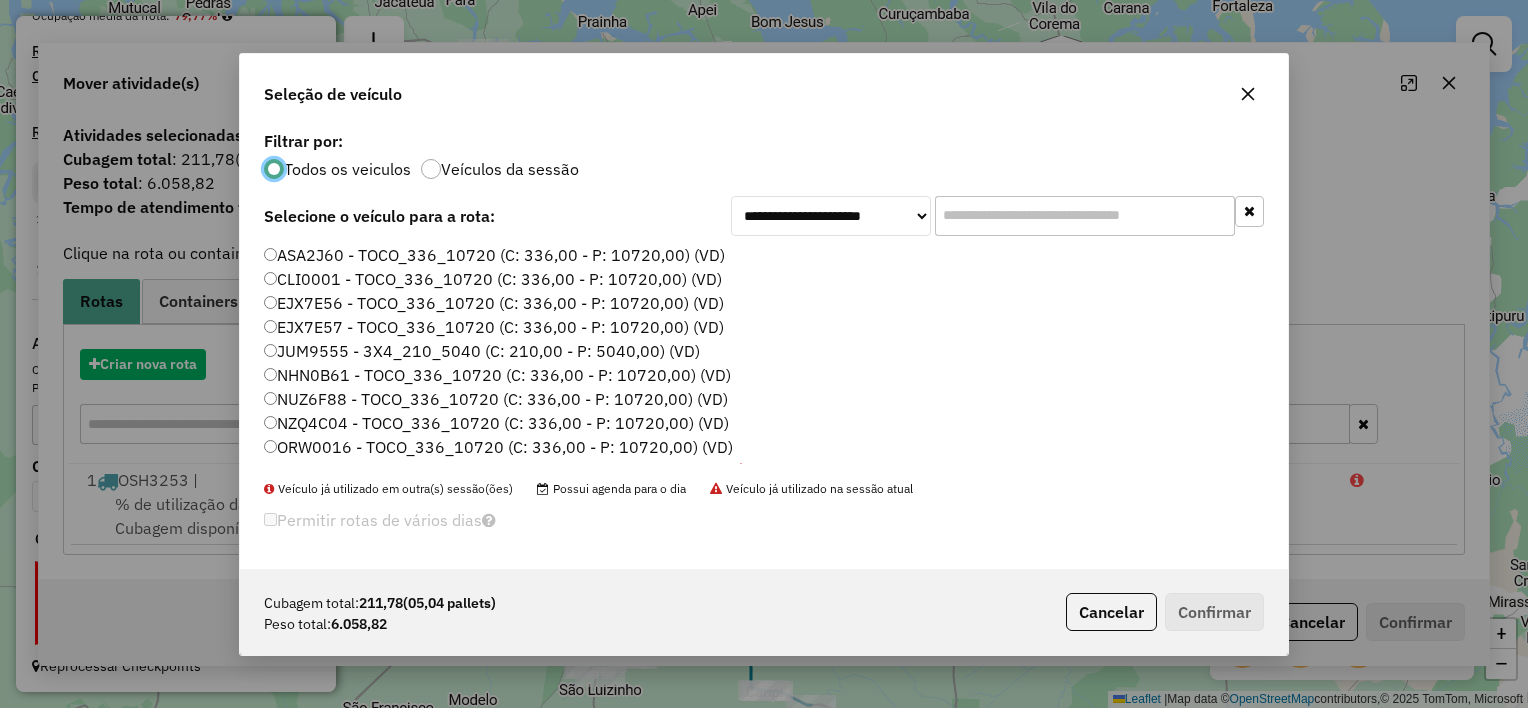 scroll, scrollTop: 10, scrollLeft: 6, axis: both 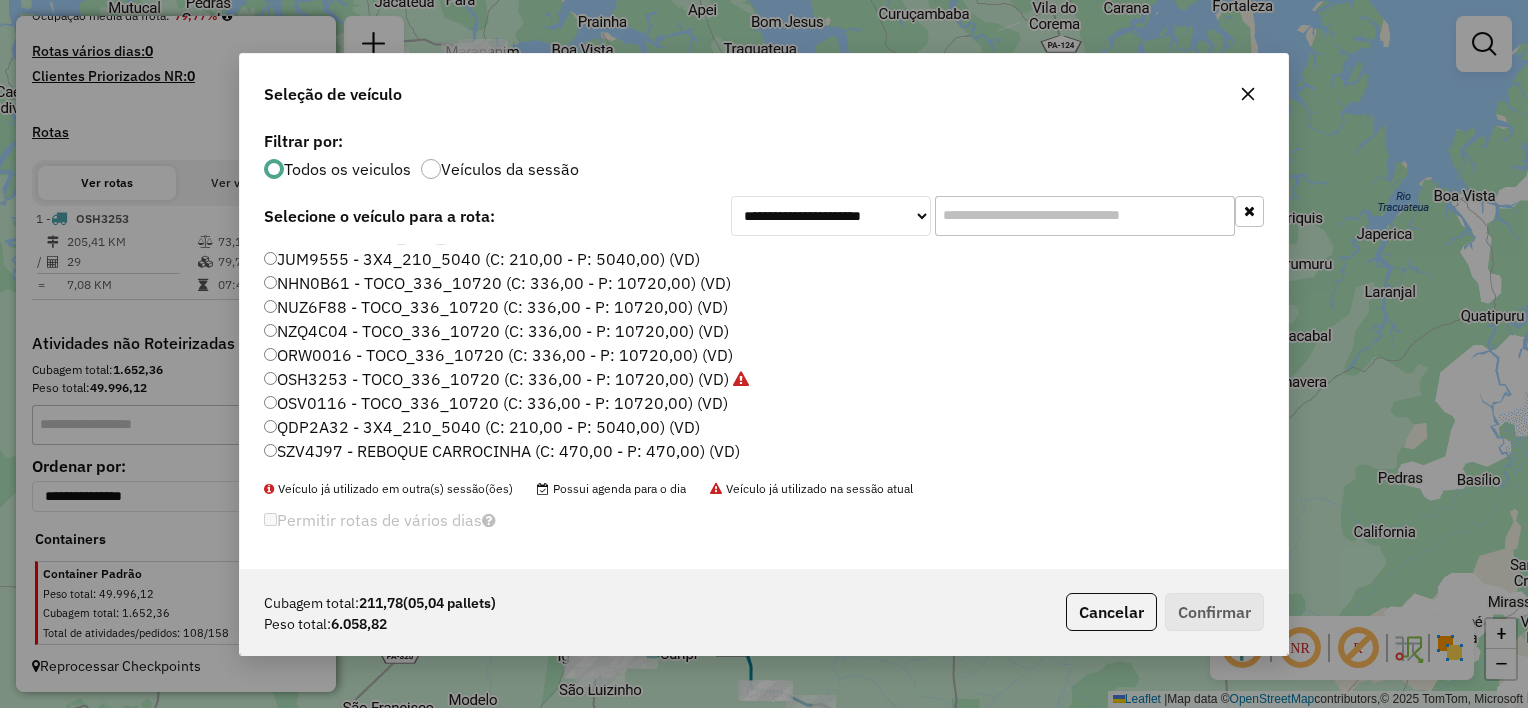 click on "NUZ6F88 - TOCO_336_10720 (C: 336,00 - P: 10720,00) (VD)" 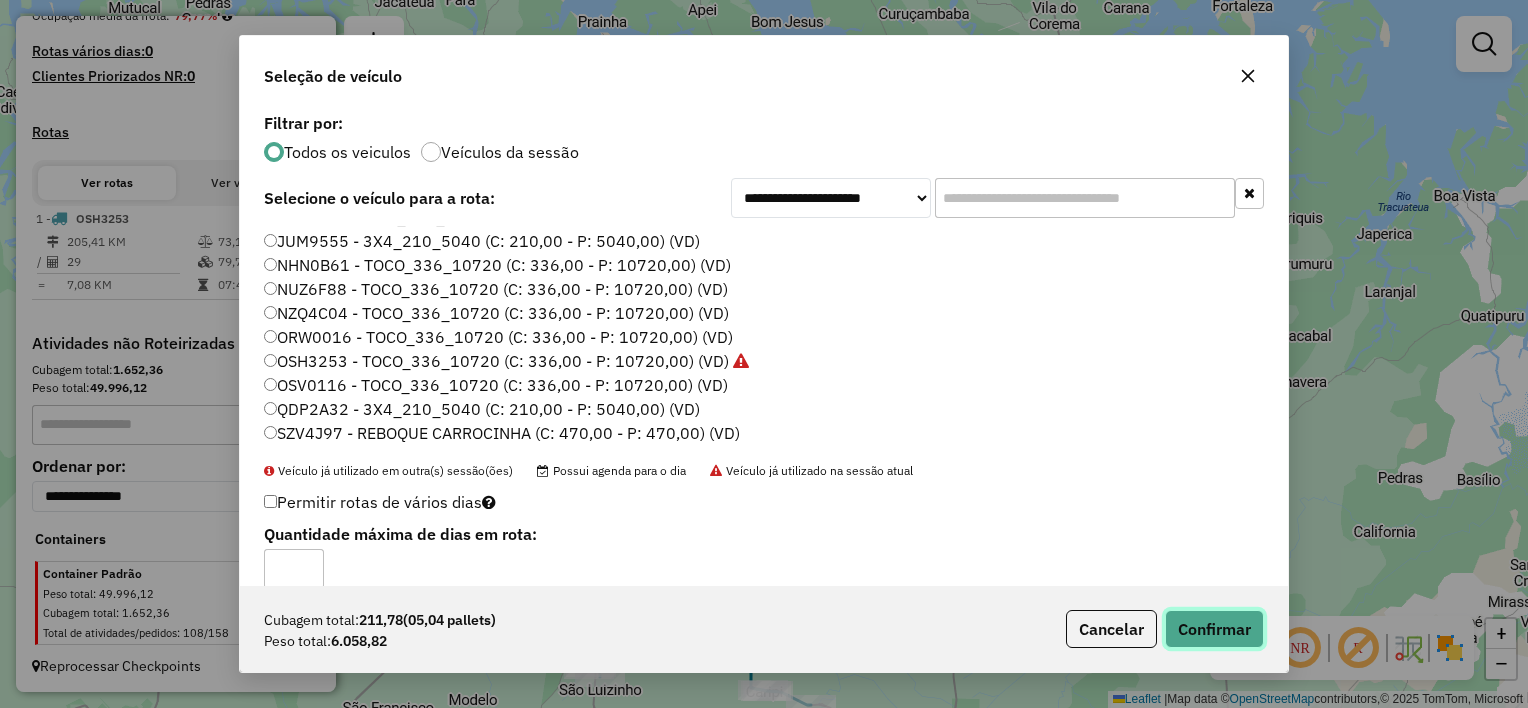 drag, startPoint x: 1214, startPoint y: 640, endPoint x: 1211, endPoint y: 627, distance: 13.341664 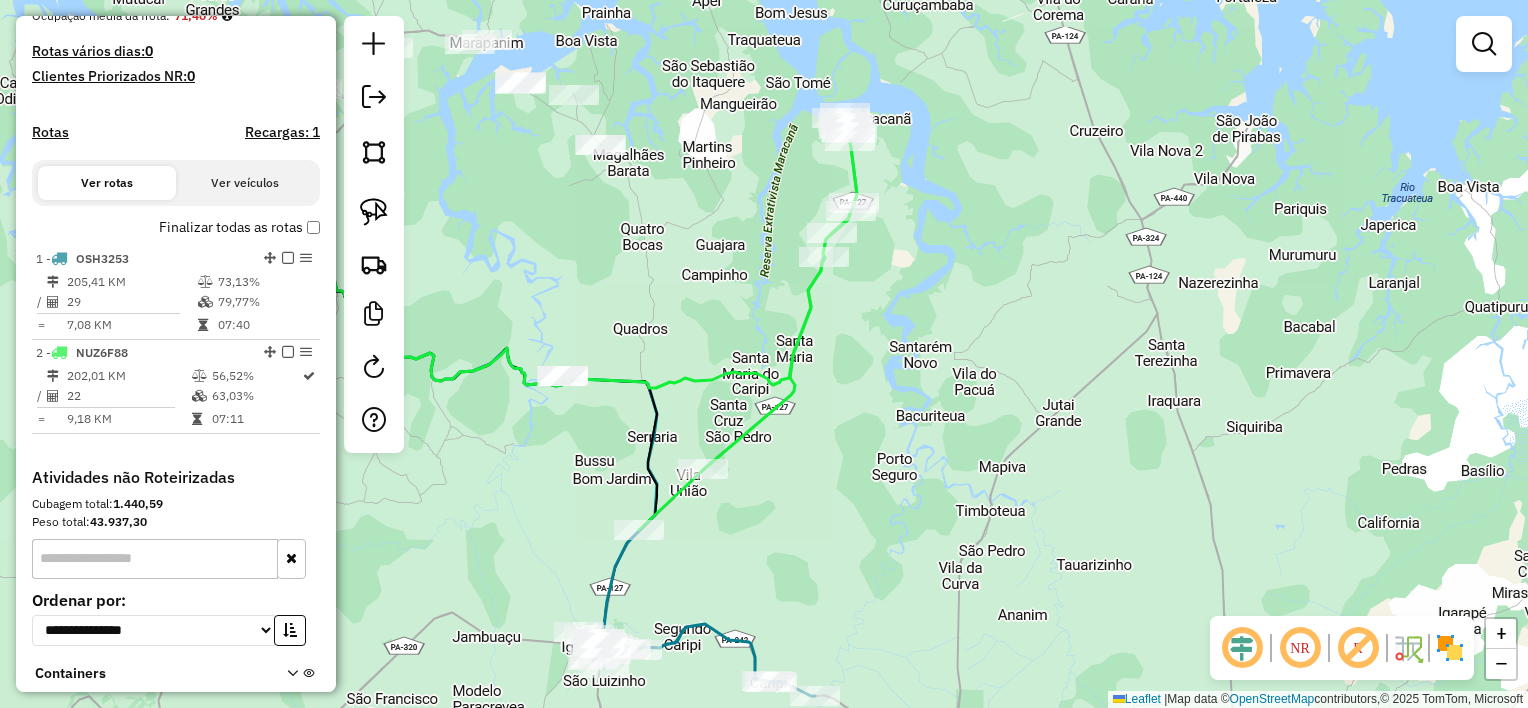 drag, startPoint x: 644, startPoint y: 637, endPoint x: 674, endPoint y: 545, distance: 96.76776 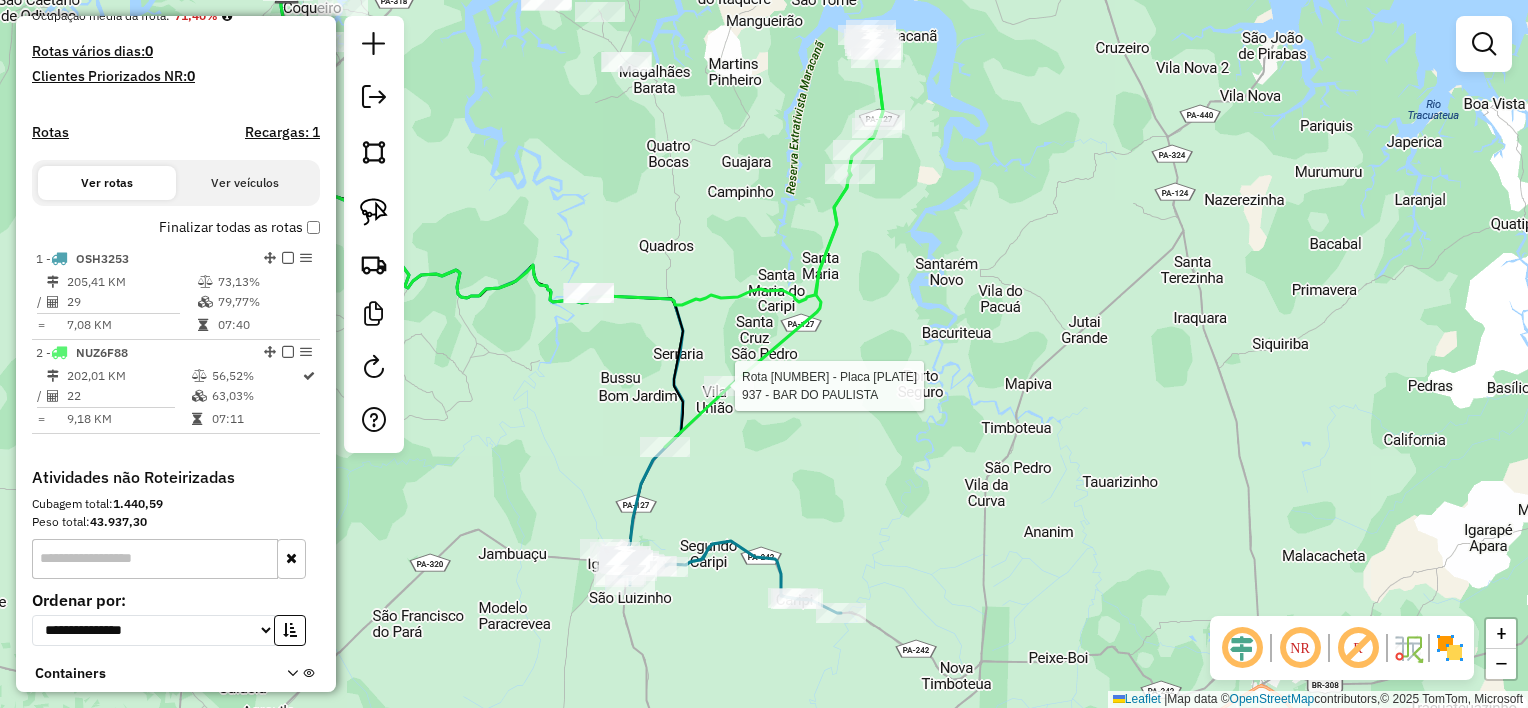 select on "**********" 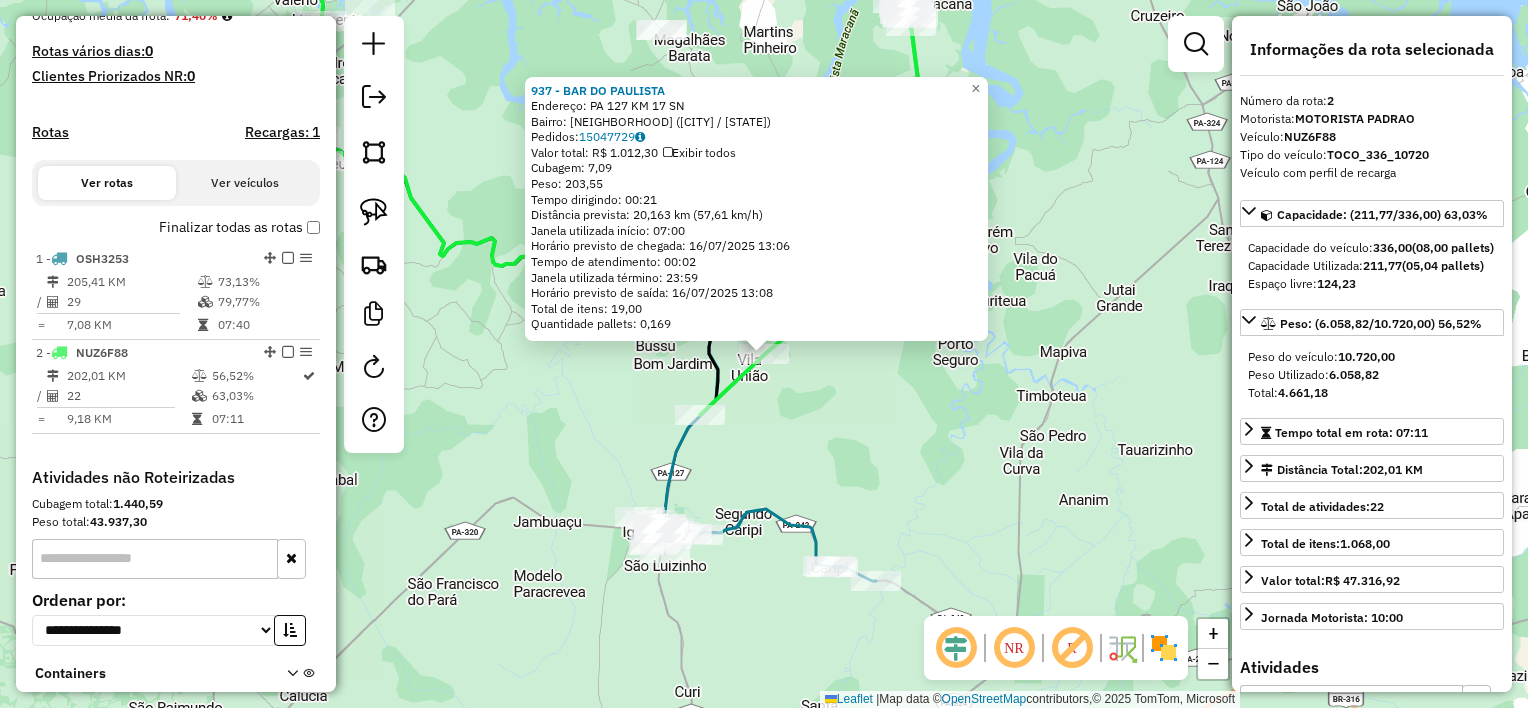 scroll, scrollTop: 653, scrollLeft: 0, axis: vertical 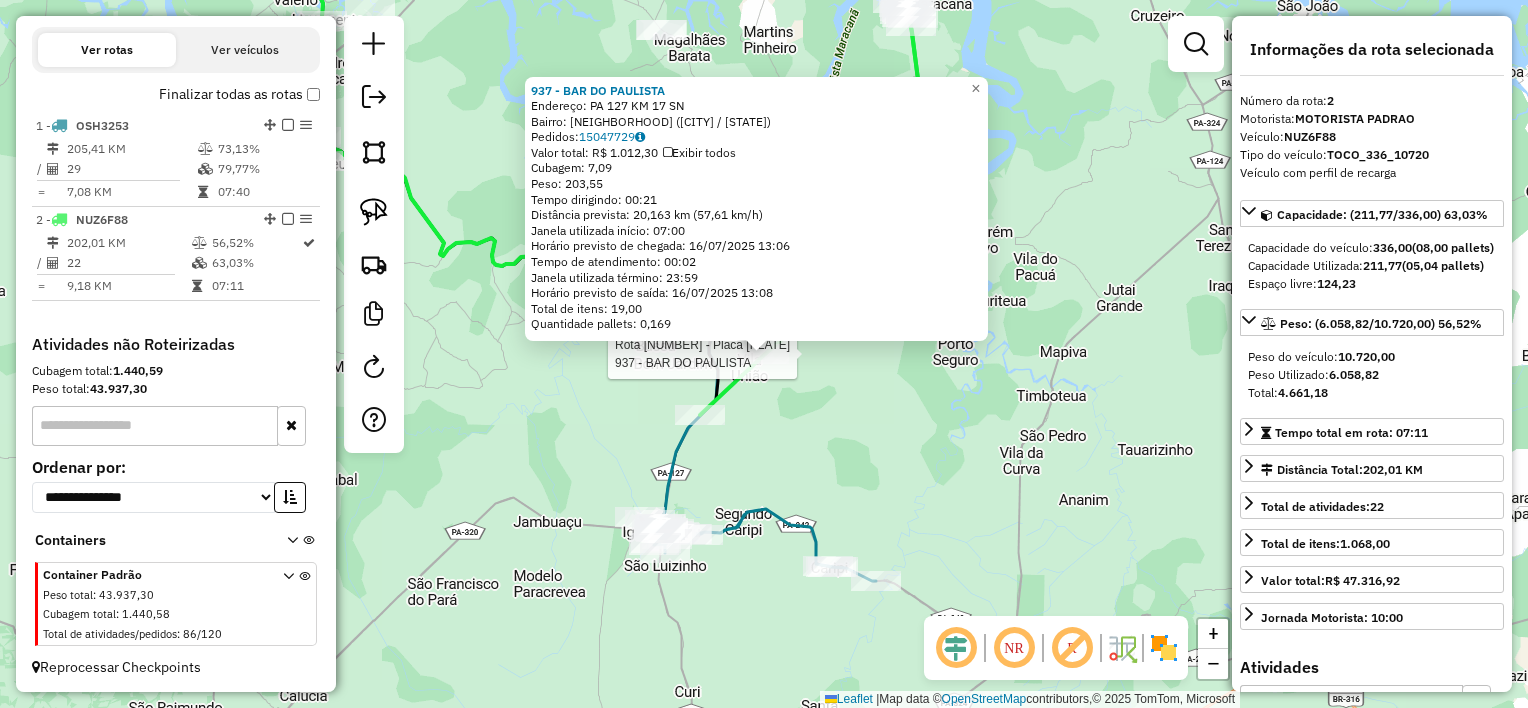 click on "Rota 2 - Placa NUZ6F88  937 - BAR DO PAULISTA 937 - BAR DO PAULISTA  Endereço:  PA 127 KM 17 SN   Bairro: CENTRO (MARACANA / PA)   Pedidos:  15047729   Valor total: R$ 1.012,30   Exibir todos   Cubagem: 7,09  Peso: 203,55  Tempo dirigindo: 00:21   Distância prevista: 20,163 km (57,61 km/h)   Janela utilizada início: 07:00   Horário previsto de chegada: 16/07/2025 13:06   Tempo de atendimento: 00:02   Janela utilizada término: 23:59   Horário previsto de saída: 16/07/2025 13:08   Total de itens: 19,00   Quantidade pallets: 0,169  × Janela de atendimento Grade de atendimento Capacidade Transportadoras Veículos Cliente Pedidos  Rotas Selecione os dias de semana para filtrar as janelas de atendimento  Seg   Ter   Qua   Qui   Sex   Sáb   Dom  Informe o período da janela de atendimento: De: Até:  Filtrar exatamente a janela do cliente  Considerar janela de atendimento padrão  Selecione os dias de semana para filtrar as grades de atendimento  Seg   Ter   Qua   Qui   Sex   Sáb   Dom   Peso mínimo:  De:" 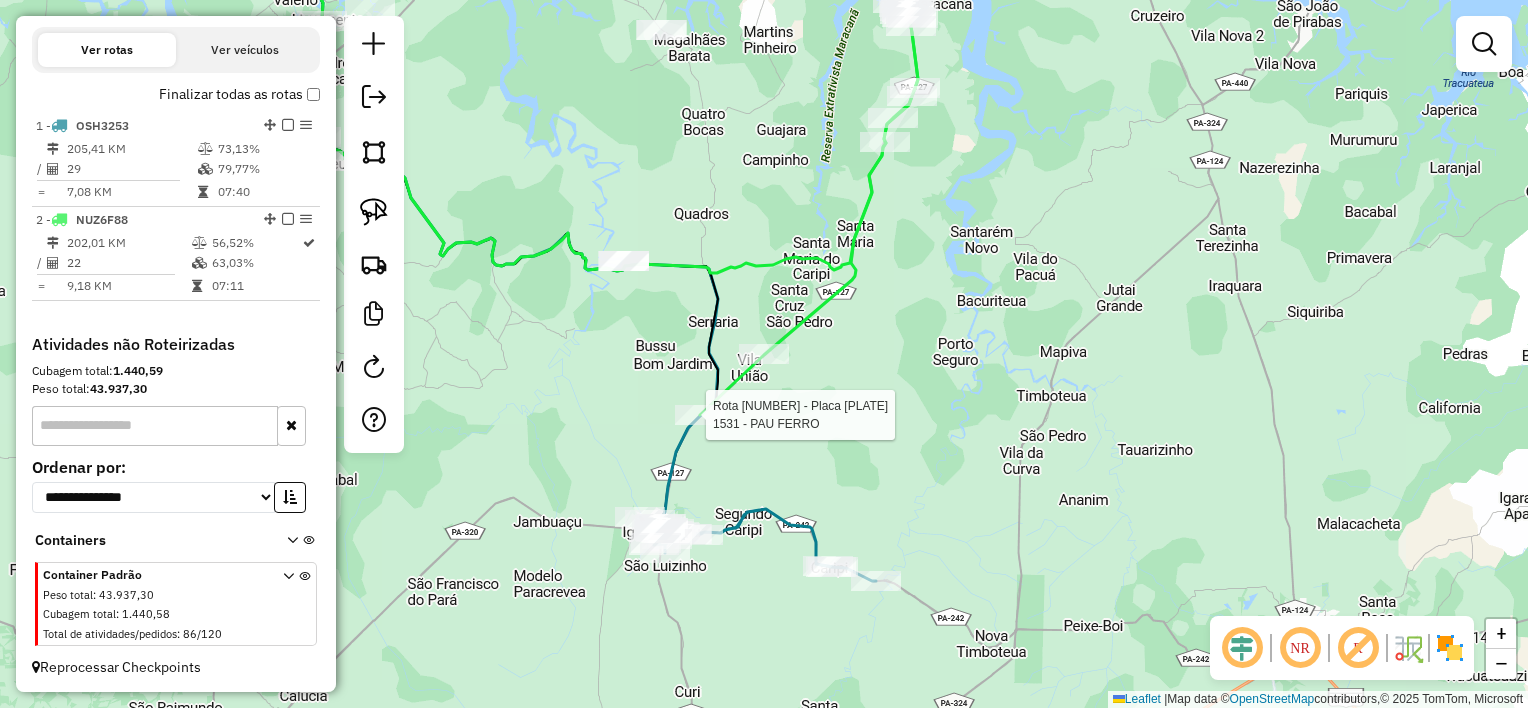 select on "**********" 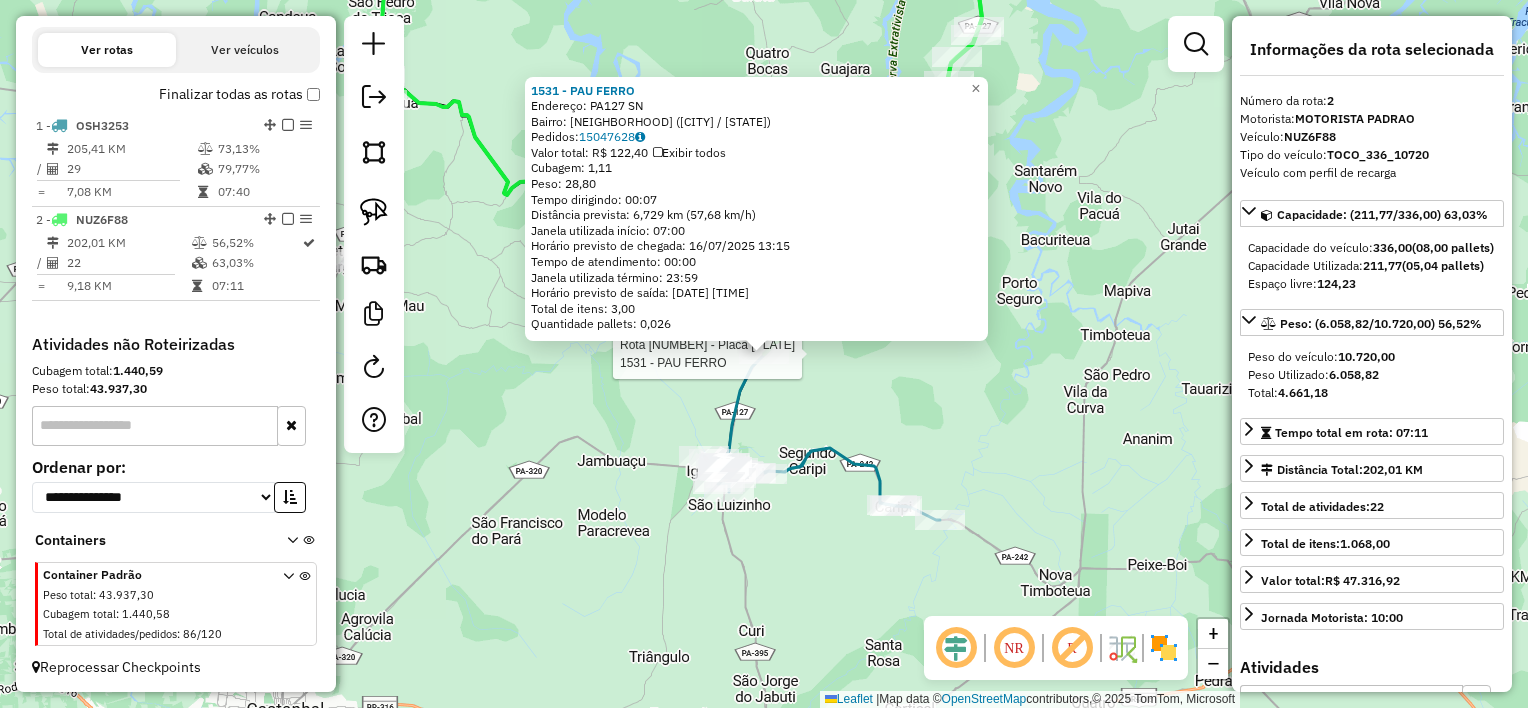 click on "Rota 2 - Placa NUZ6F88  1531 - PAU FERRO 1531 - PAU FERRO  Endereço:  PA127 SN   Bairro: CENTRO (MARACANA / PA)   Pedidos:  15047628   Valor total: R$ 122,40   Exibir todos   Cubagem: 1,11  Peso: 28,80  Tempo dirigindo: 00:07   Distância prevista: 6,729 km (57,68 km/h)   Janela utilizada início: 07:00   Horário previsto de chegada: 16/07/2025 13:15   Tempo de atendimento: 00:00   Janela utilizada término: 23:59   Horário previsto de saída: 16/07/2025 13:15   Total de itens: 3,00   Quantidade pallets: 0,026  × Janela de atendimento Grade de atendimento Capacidade Transportadoras Veículos Cliente Pedidos  Rotas Selecione os dias de semana para filtrar as janelas de atendimento  Seg   Ter   Qua   Qui   Sex   Sáb   Dom  Informe o período da janela de atendimento: De: Até:  Filtrar exatamente a janela do cliente  Considerar janela de atendimento padrão  Selecione os dias de semana para filtrar as grades de atendimento  Seg   Ter   Qua   Qui   Sex   Sáb   Dom   Peso mínimo:   Peso máximo:   De:  De:" 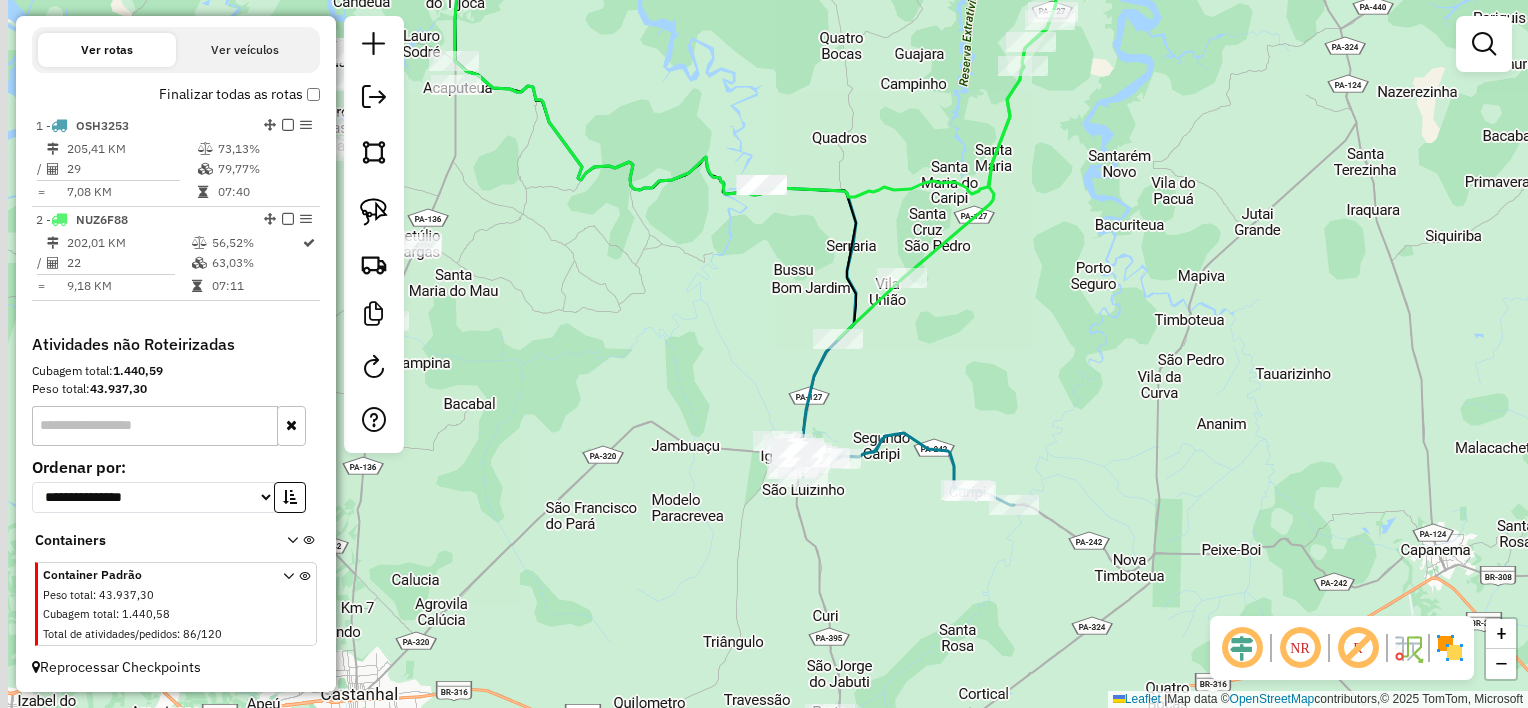 drag, startPoint x: 784, startPoint y: 415, endPoint x: 866, endPoint y: 400, distance: 83.360664 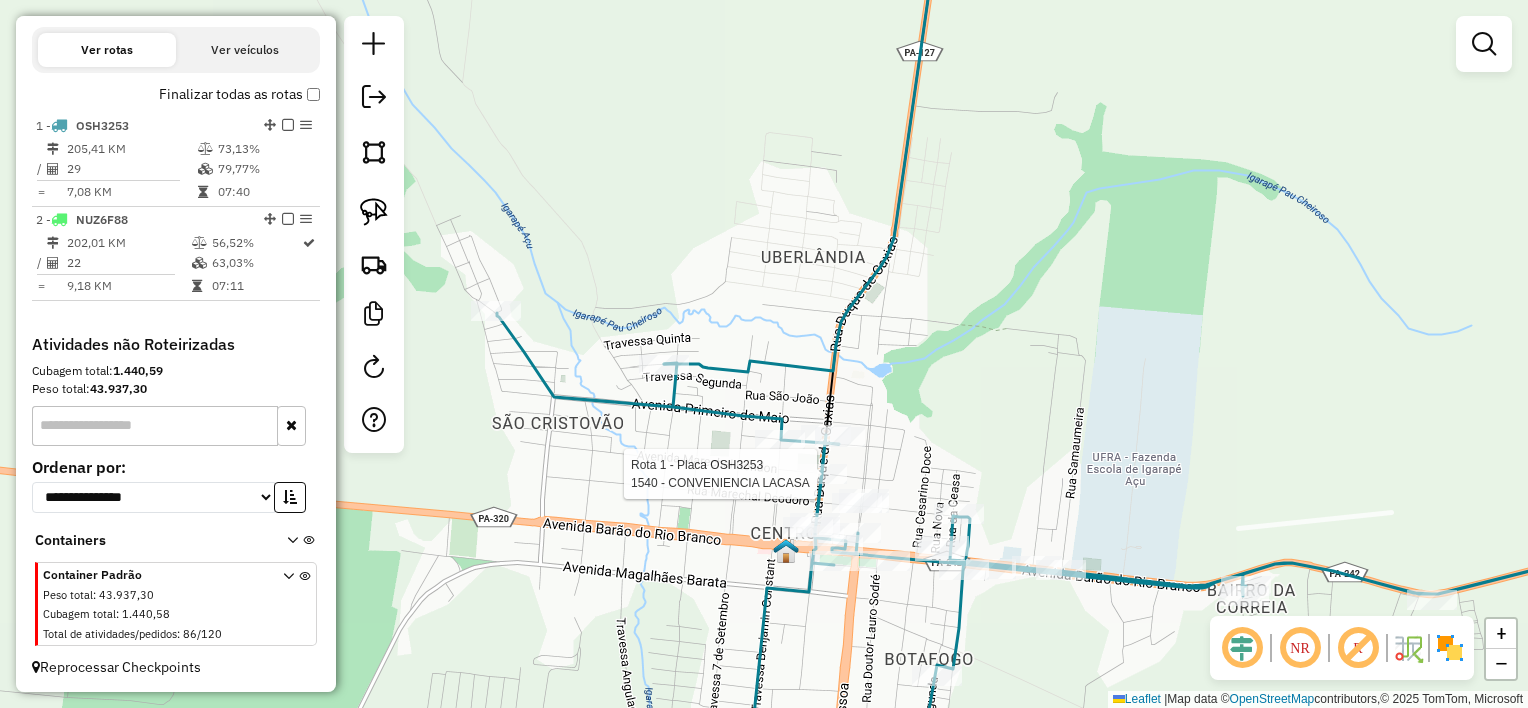 select on "**********" 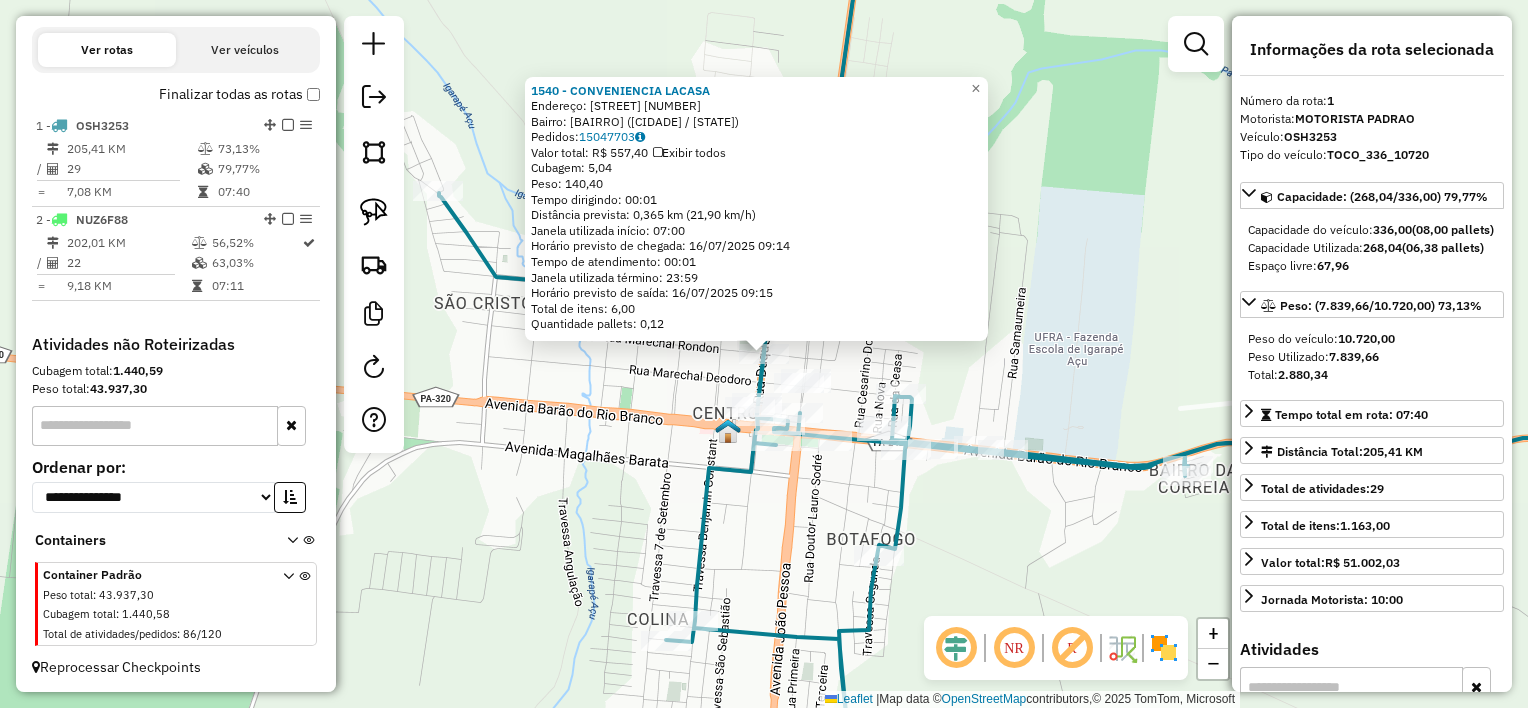 click on "1540 - [NAME]  Endereço:  [STREET] [NUMBER]   Bairro: [NAME] ([NAME] / [STATE])   Pedidos:  15047703   Valor total: R$ 557,40   Exibir todos   Cubagem: 5,04  Peso: 140,40  Tempo dirigindo: 00:01   Distância prevista: 0,365 km (21,90 km/h)   Janela utilizada início: 07:00   Horário previsto de chegada: 16/07/2025 09:14   Tempo de atendimento: 00:01   Janela utilizada término: 23:59   Horário previsto de saída: 16/07/2025 09:15   Total de itens: 6,00   Quantidade pallets: 0,12  × Janela de atendimento Grade de atendimento Capacidade Transportadoras Veículos Cliente Pedidos  Rotas Selecione os dias de semana para filtrar as janelas de atendimento  Seg   Ter   Qua   Qui   Sex   Sáb   Dom  Informe o período da janela de atendimento: De: Até:  Filtrar exatamente a janela do cliente  Considerar janela de atendimento padrão  Selecione os dias de semana para filtrar as grades de atendimento  Seg   Ter   Qua   Qui   Sex   Sáb   Dom   Considerar clientes sem dia de atendimento cadastrado De:" 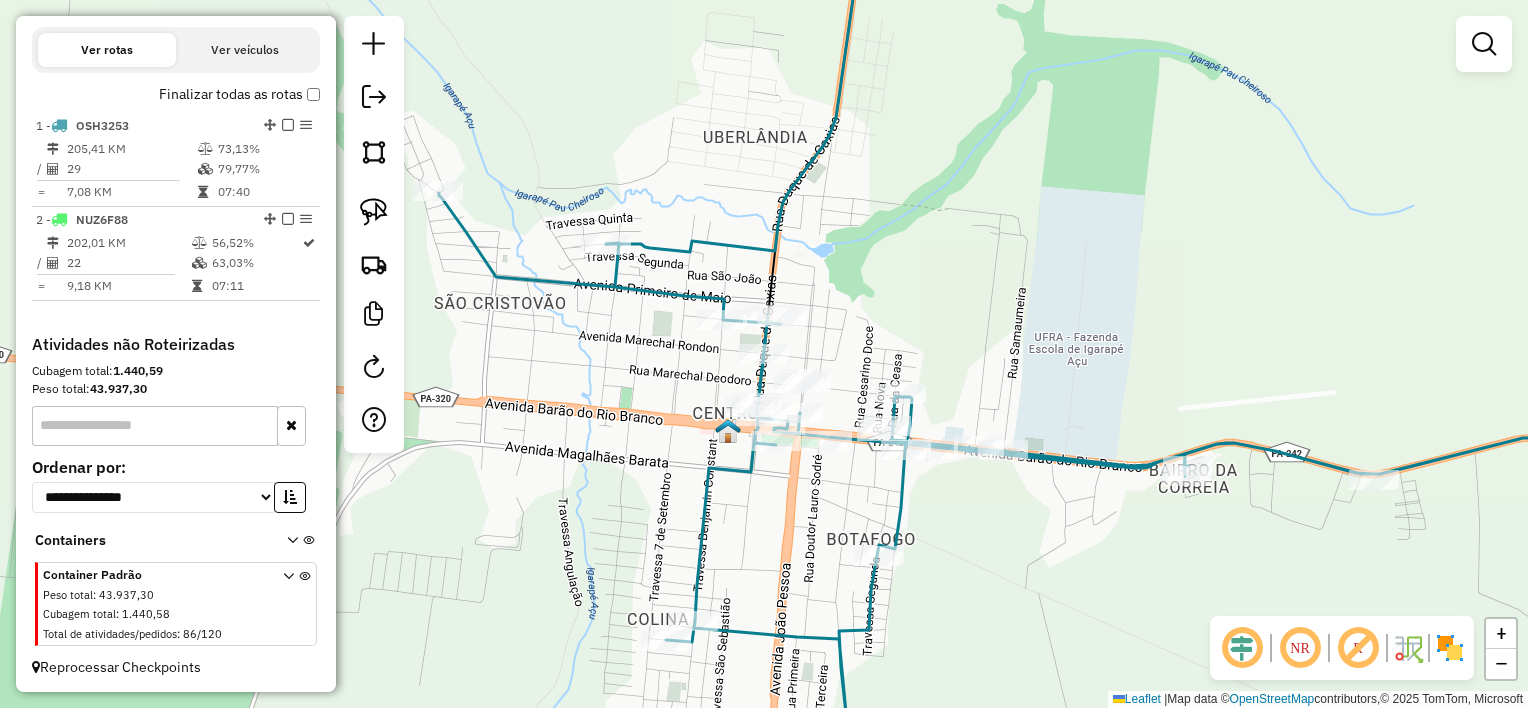 drag, startPoint x: 851, startPoint y: 364, endPoint x: 868, endPoint y: 442, distance: 79.83107 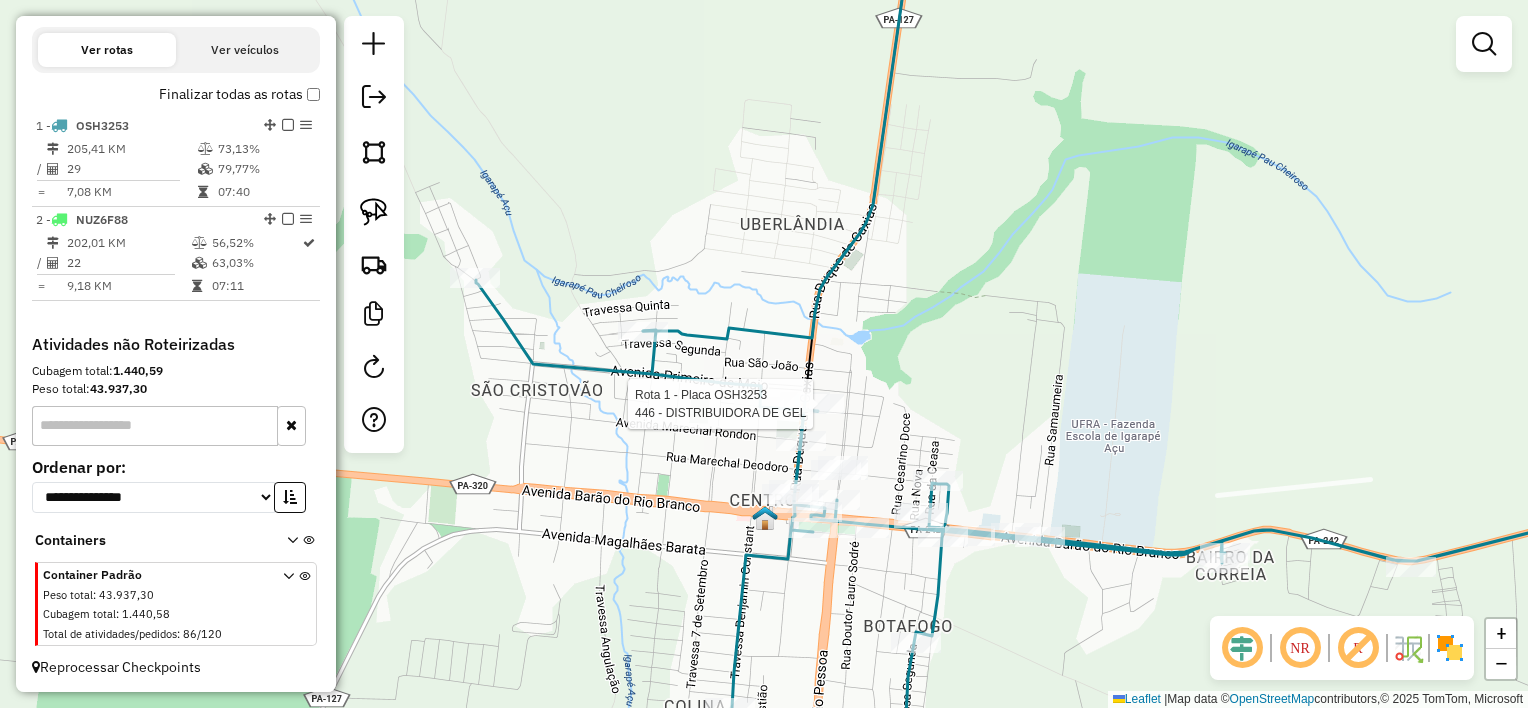 select on "**********" 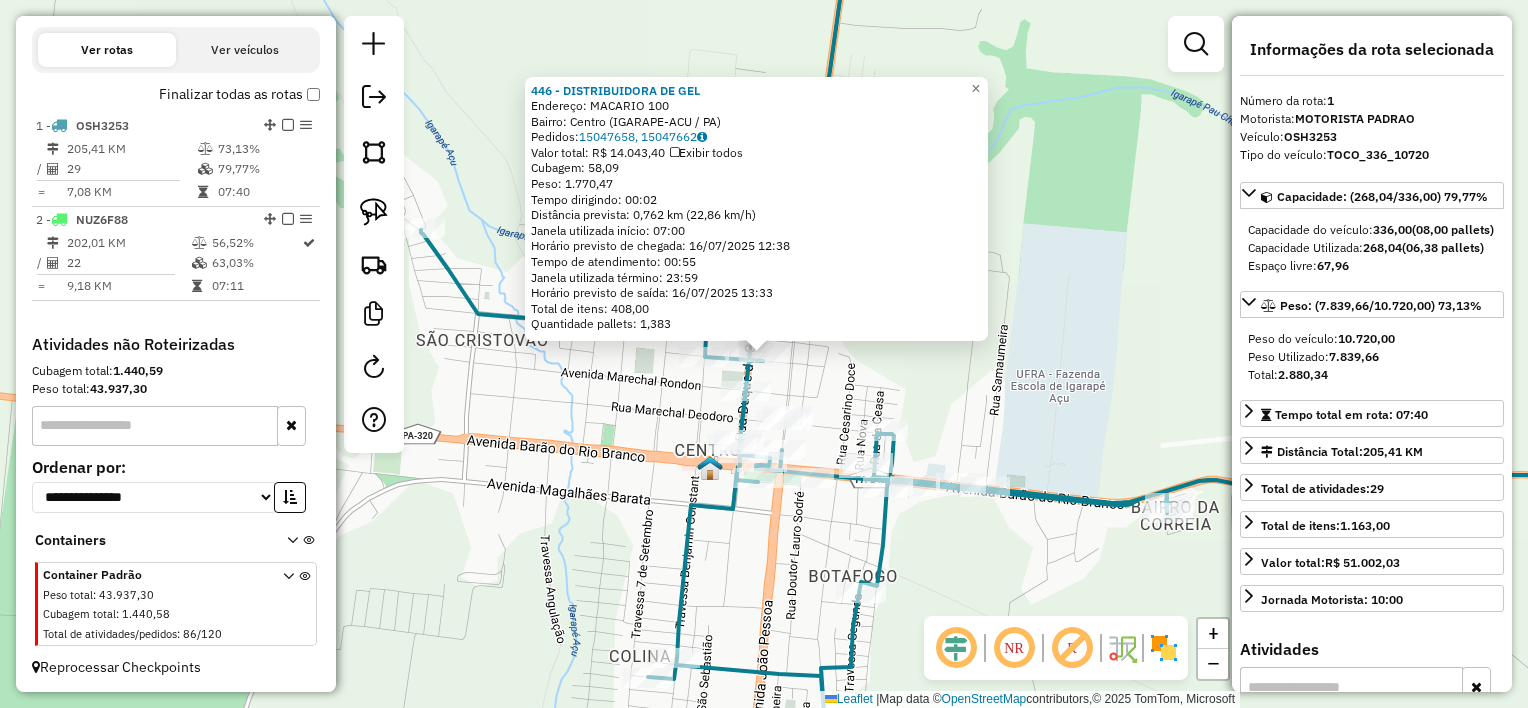 click on "446 - DISTRIBUIDORA DE GEL  Endereço:  MACARIO 100   Bairro: Centro (IGARAPE-ACU / PA)   Pedidos:  15047658, 15047662   Valor total: R$ 14.043,40   Exibir todos   Cubagem: 58,09  Peso: 1.770,47  Tempo dirigindo: 00:02   Distância prevista: 0,762 km (22,86 km/h)   Janela utilizada início: 07:00   Horário previsto de chegada: 16/07/2025 12:38   Tempo de atendimento: 00:55   Janela utilizada término: 23:59   Horário previsto de saída: 16/07/2025 13:33   Total de itens: 408,00   Quantidade pallets: 1,383  × Janela de atendimento Grade de atendimento Capacidade Transportadoras Veículos Cliente Pedidos  Rotas Selecione os dias de semana para filtrar as janelas de atendimento  Seg   Ter   Qua   Qui   Sex   Sáb   Dom  Informe o período da janela de atendimento: De: Até:  Filtrar exatamente a janela do cliente  Considerar janela de atendimento padrão  Selecione os dias de semana para filtrar as grades de atendimento  Seg   Ter   Qua   Qui   Sex   Sáb   Dom   Peso mínimo:   Peso máximo:   De:   Até:  +" 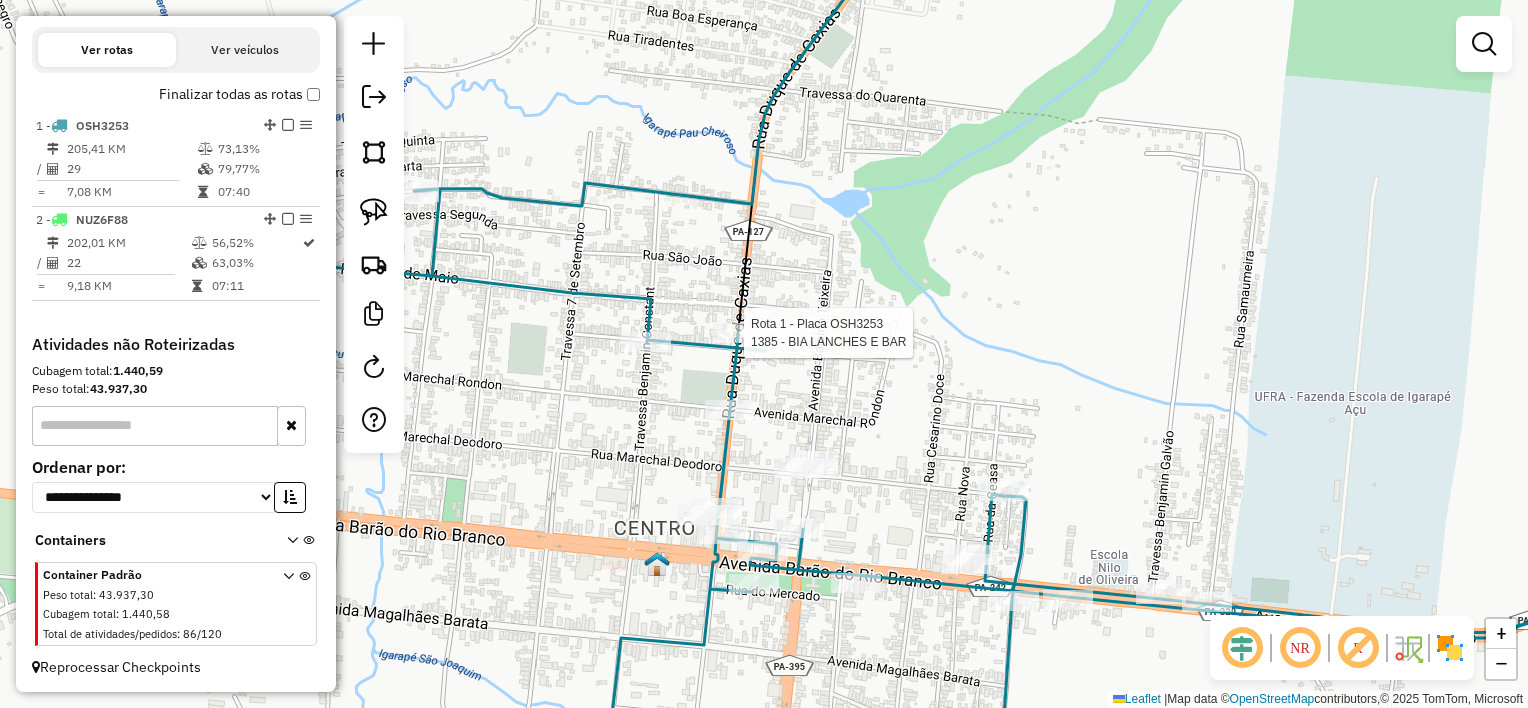 select on "**********" 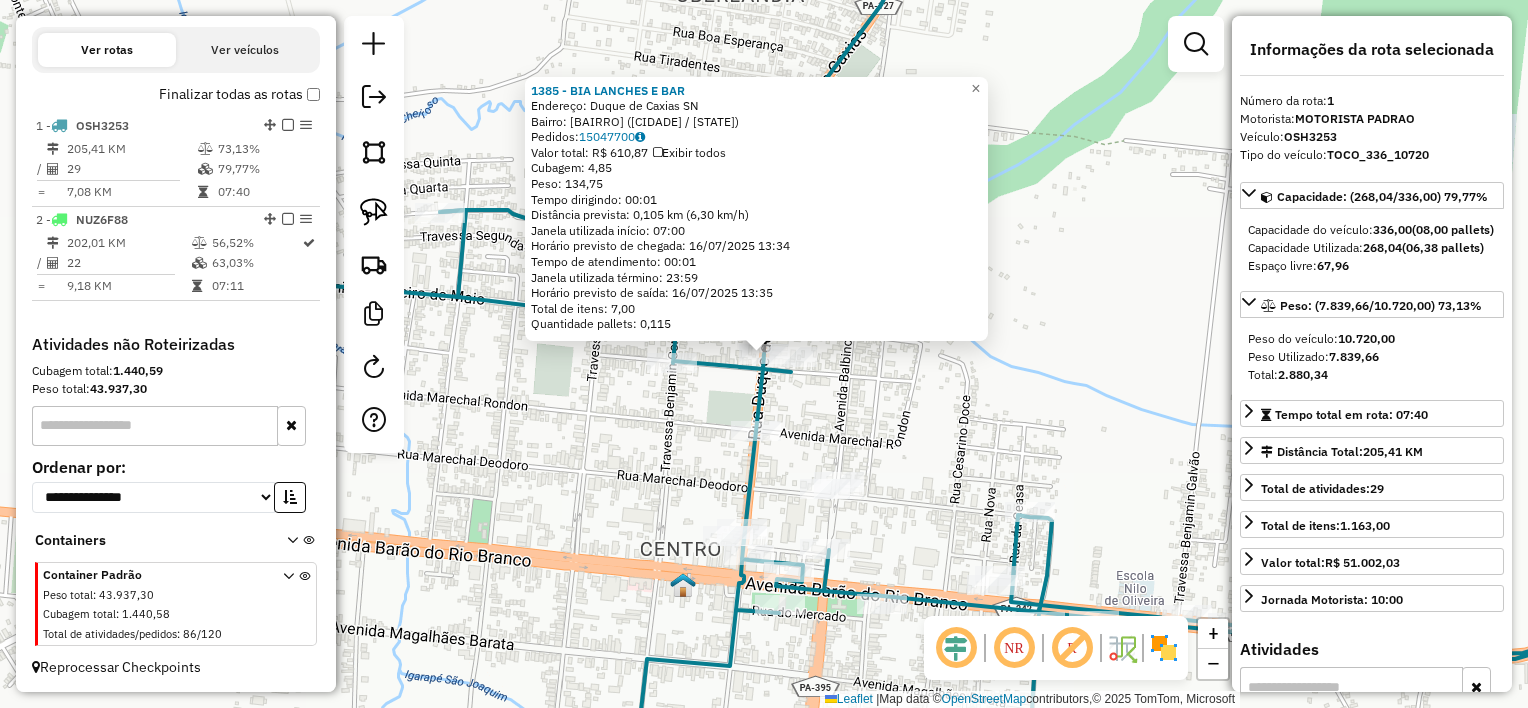 click on "1385 - BIA LANCHES E BAR  Endereço:  Duque de Caxias SN   Bairro: CENTRO (IGARAPE-ACU / PA)   Pedidos:  15047700   Valor total: R$ 610,87   Exibir todos   Cubagem: 4,85  Peso: 134,75  Tempo dirigindo: 00:01   Distância prevista: 0,105 km (6,30 km/h)   Janela utilizada início: 07:00   Horário previsto de chegada: 16/07/2025 13:34   Tempo de atendimento: 00:01   Janela utilizada término: 23:59   Horário previsto de saída: 16/07/2025 13:35   Total de itens: 7,00   Quantidade pallets: 0,115  × Janela de atendimento Grade de atendimento Capacidade Transportadoras Veículos Cliente Pedidos  Rotas Selecione os dias de semana para filtrar as janelas de atendimento  Seg   Ter   Qua   Qui   Sex   Sáb   Dom  Informe o período da janela de atendimento: De: Até:  Filtrar exatamente a janela do cliente  Considerar janela de atendimento padrão  Selecione os dias de semana para filtrar as grades de atendimento  Seg   Ter   Qua   Qui   Sex   Sáb   Dom   Considerar clientes sem dia de atendimento cadastrado  De:" 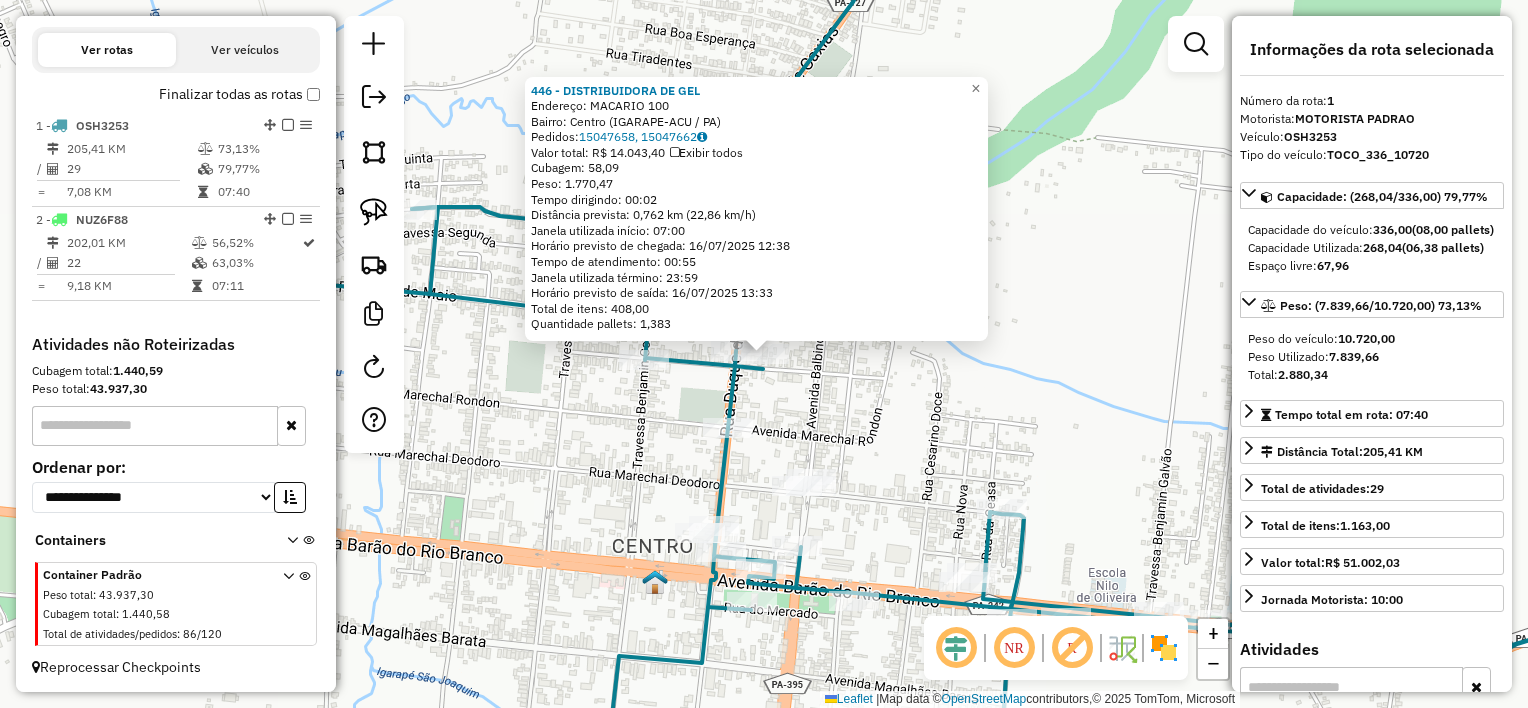 click on "446 - DISTRIBUIDORA DE GEL  Endereço:  MACARIO 100   Bairro: Centro (IGARAPE-ACU / PA)   Pedidos:  15047658, 15047662   Valor total: R$ 14.043,40   Exibir todos   Cubagem: 58,09  Peso: 1.770,47  Tempo dirigindo: 00:02   Distância prevista: 0,762 km (22,86 km/h)   Janela utilizada início: 07:00   Horário previsto de chegada: 16/07/2025 12:38   Tempo de atendimento: 00:55   Janela utilizada término: 23:59   Horário previsto de saída: 16/07/2025 13:33   Total de itens: 408,00   Quantidade pallets: 1,383  × Janela de atendimento Grade de atendimento Capacidade Transportadoras Veículos Cliente Pedidos  Rotas Selecione os dias de semana para filtrar as janelas de atendimento  Seg   Ter   Qua   Qui   Sex   Sáb   Dom  Informe o período da janela de atendimento: De: Até:  Filtrar exatamente a janela do cliente  Considerar janela de atendimento padrão  Selecione os dias de semana para filtrar as grades de atendimento  Seg   Ter   Qua   Qui   Sex   Sáb   Dom   Peso mínimo:   Peso máximo:   De:   Até:  +" 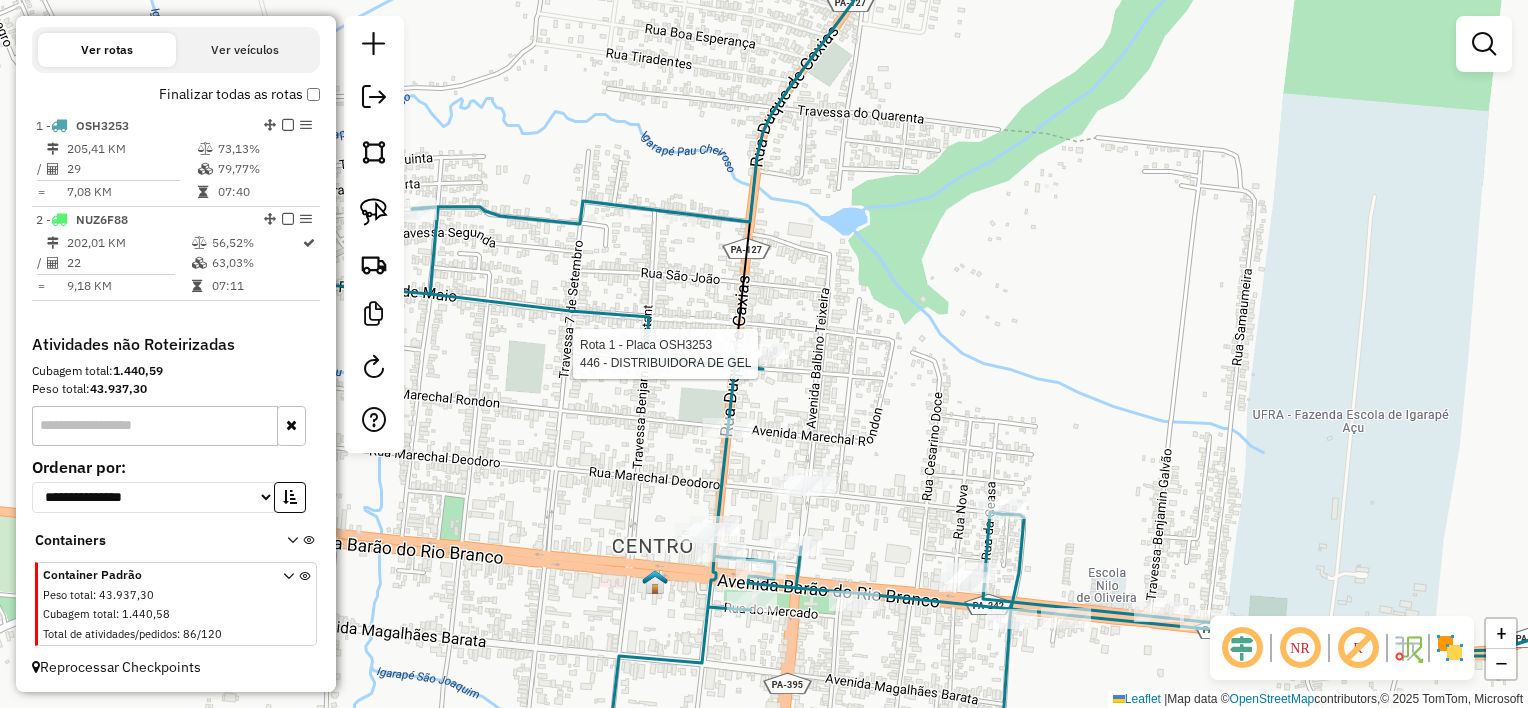 select on "**********" 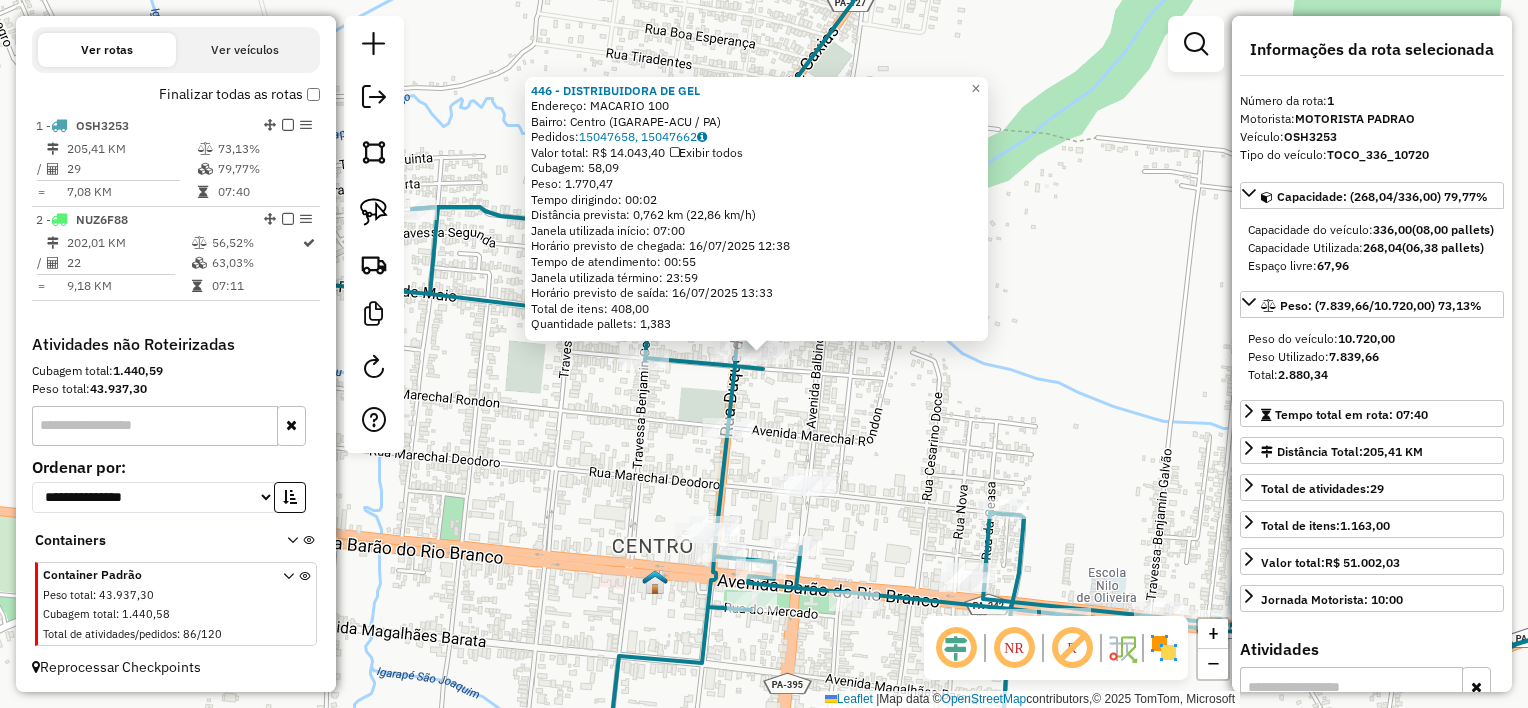 drag, startPoint x: 801, startPoint y: 396, endPoint x: 840, endPoint y: 433, distance: 53.75872 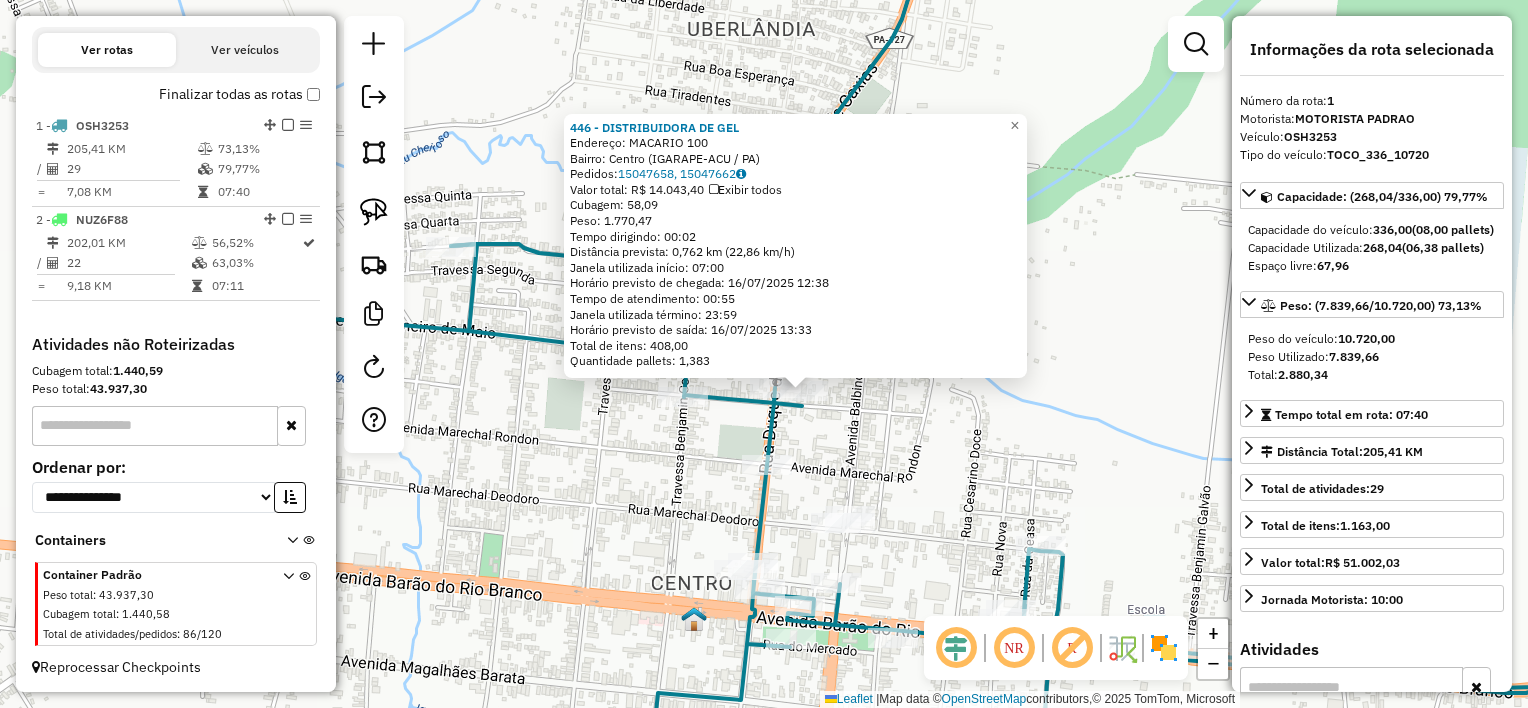 click on "446 - DISTRIBUIDORA DE GEL  Endereço:  MACARIO 100   Bairro: Centro (IGARAPE-ACU / PA)   Pedidos:  15047658, 15047662   Valor total: R$ 14.043,40   Exibir todos   Cubagem: 58,09  Peso: 1.770,47  Tempo dirigindo: 00:02   Distância prevista: 0,762 km (22,86 km/h)   Janela utilizada início: 07:00   Horário previsto de chegada: 16/07/2025 12:38   Tempo de atendimento: 00:55   Janela utilizada término: 23:59   Horário previsto de saída: 16/07/2025 13:33   Total de itens: 408,00   Quantidade pallets: 1,383  × Janela de atendimento Grade de atendimento Capacidade Transportadoras Veículos Cliente Pedidos  Rotas Selecione os dias de semana para filtrar as janelas de atendimento  Seg   Ter   Qua   Qui   Sex   Sáb   Dom  Informe o período da janela de atendimento: De: Até:  Filtrar exatamente a janela do cliente  Considerar janela de atendimento padrão  Selecione os dias de semana para filtrar as grades de atendimento  Seg   Ter   Qua   Qui   Sex   Sáb   Dom   Peso mínimo:   Peso máximo:   De:   Até:  +" 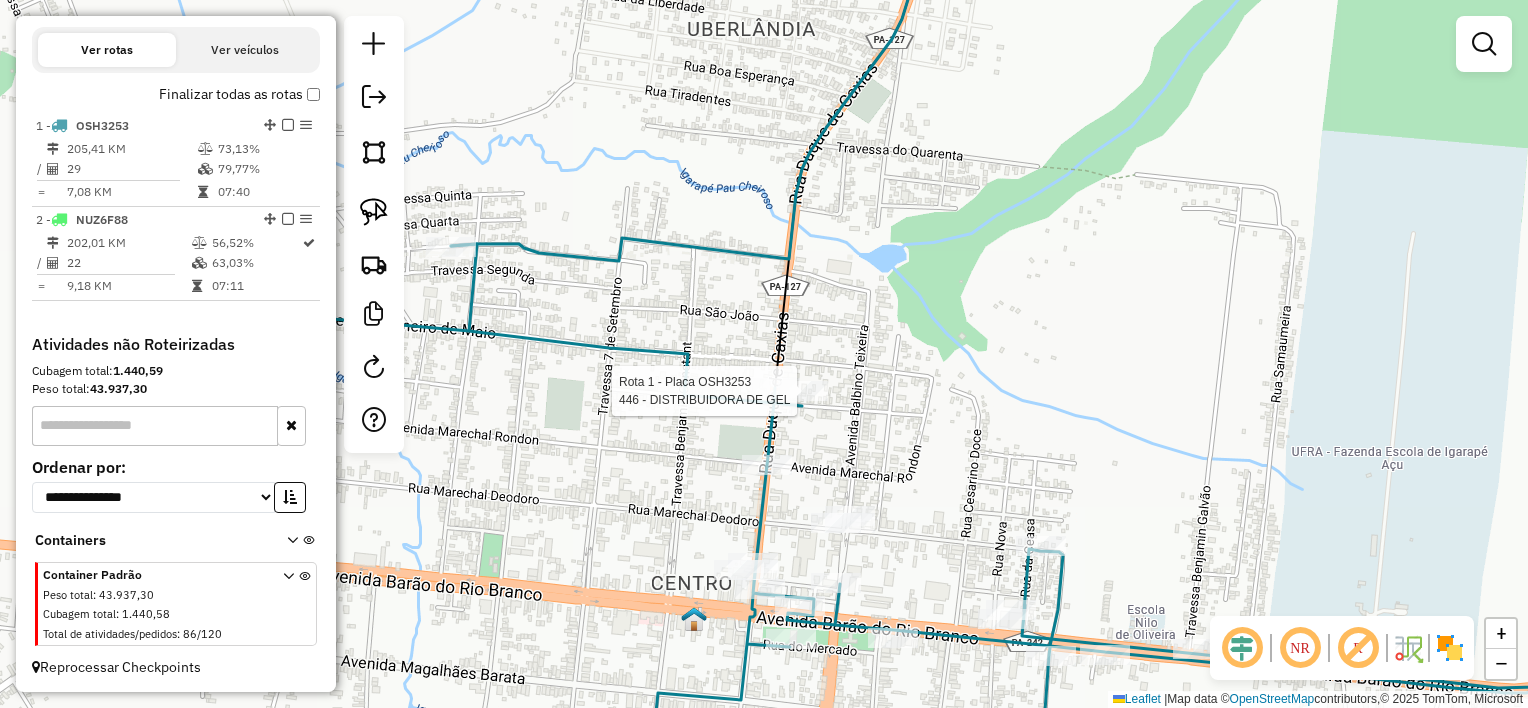 select on "**********" 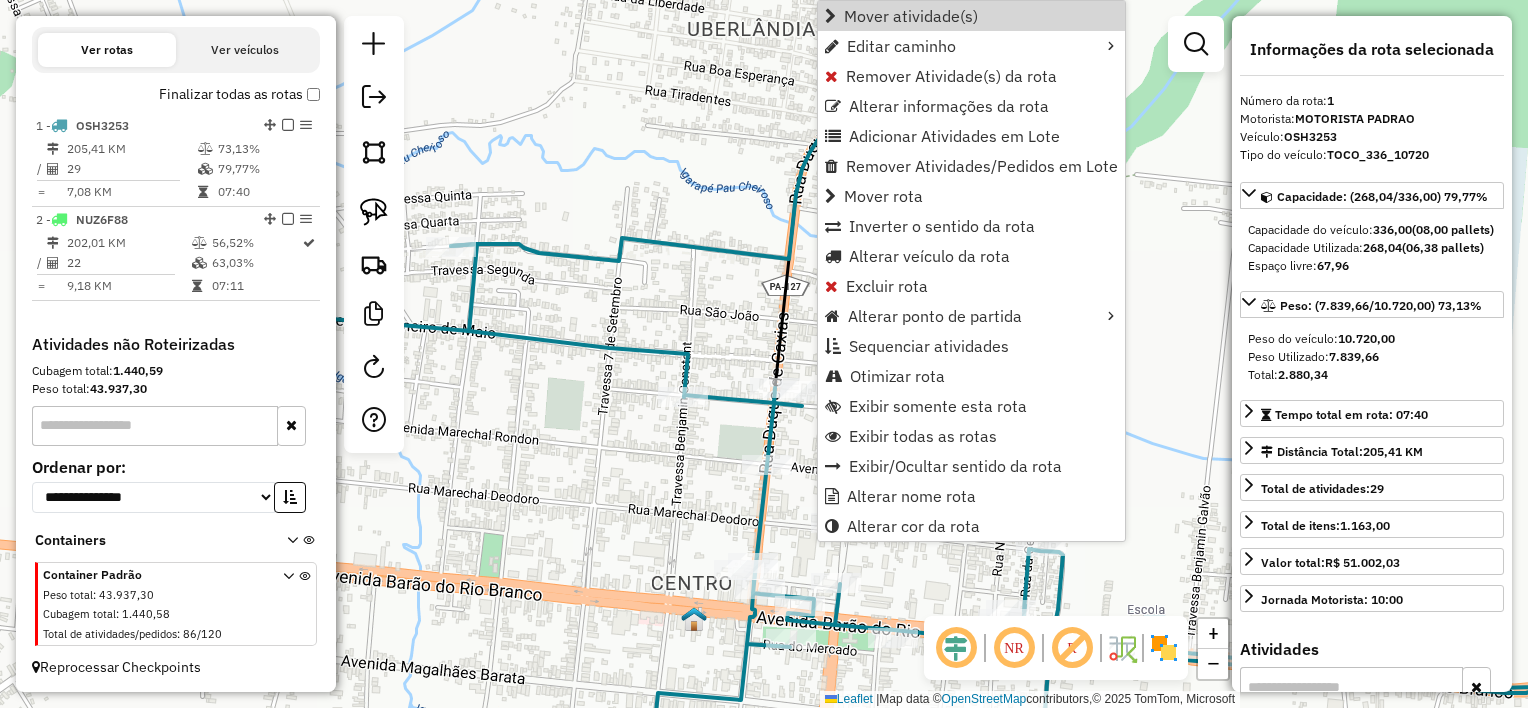 click on "Mover atividade(s)" at bounding box center (911, 16) 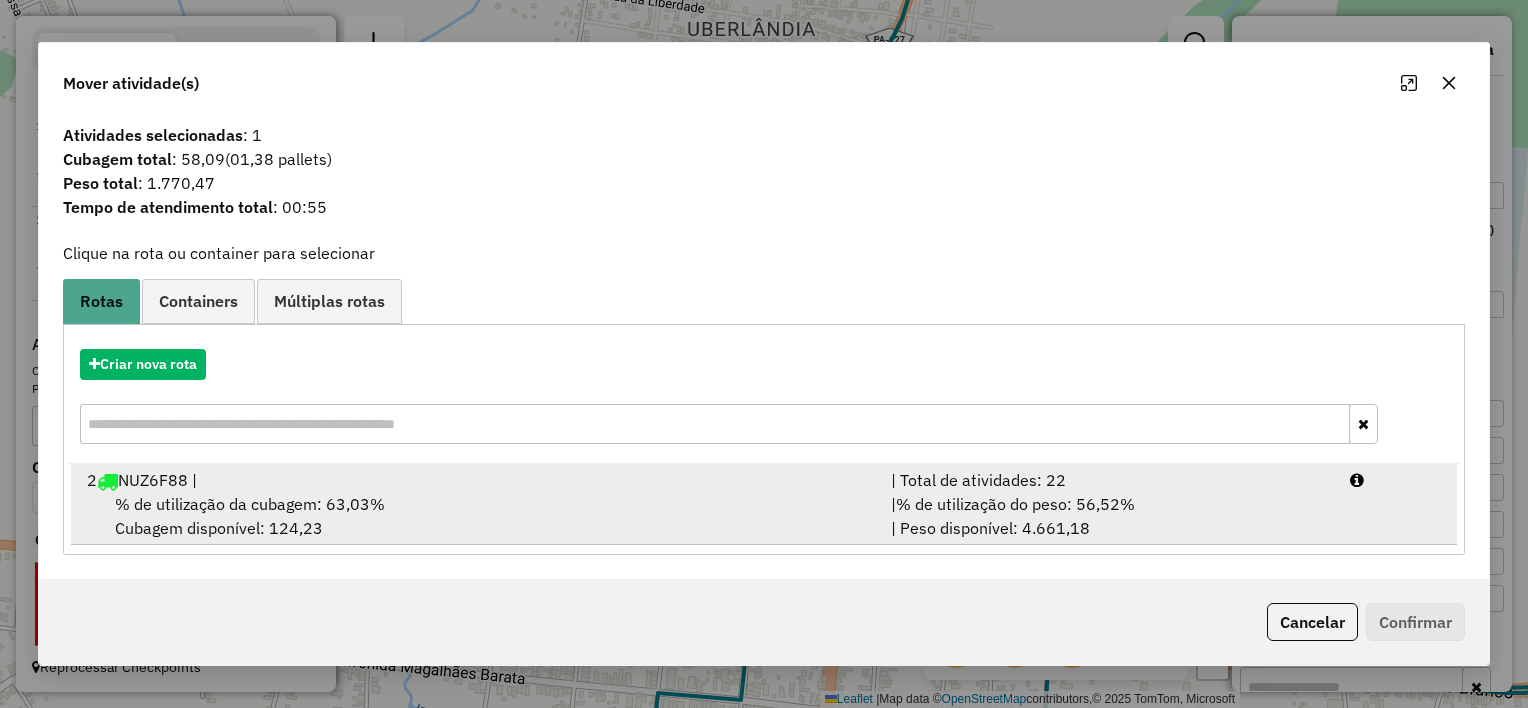 drag, startPoint x: 524, startPoint y: 515, endPoint x: 565, endPoint y: 492, distance: 47.010635 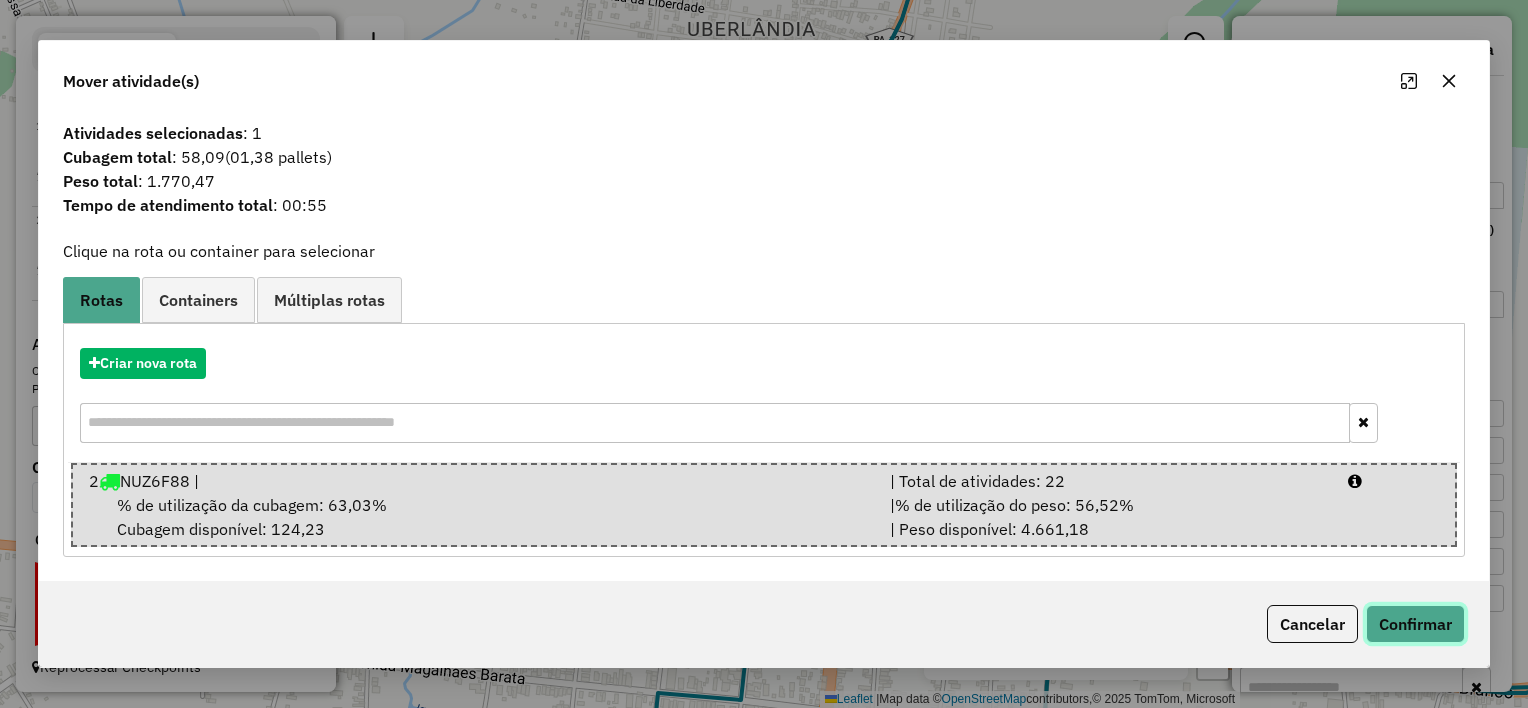 click on "Confirmar" 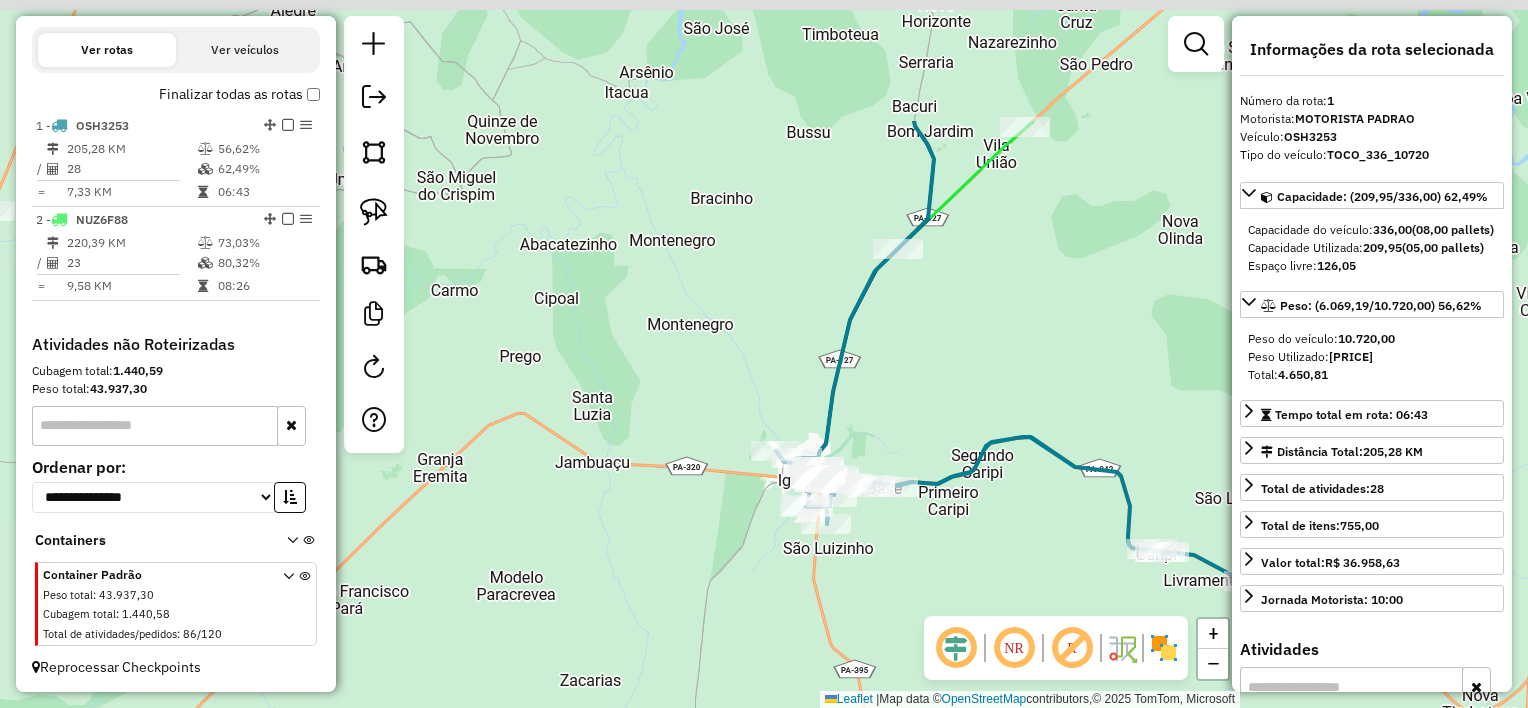 drag, startPoint x: 927, startPoint y: 346, endPoint x: 904, endPoint y: 400, distance: 58.694122 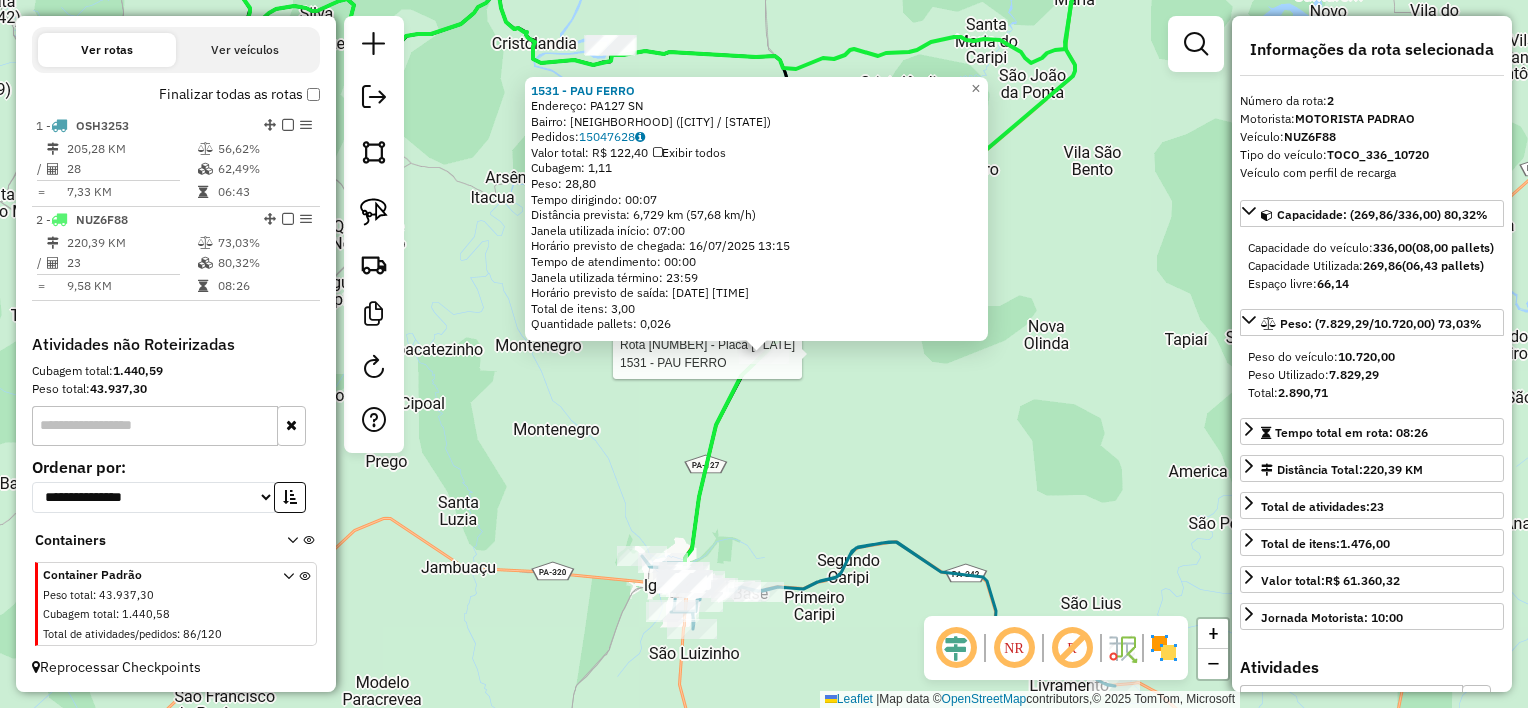 click on "Rota 2 - Placa NUZ6F88  1531 - PAU FERRO 1531 - PAU FERRO  Endereço:  PA127 SN   Bairro: CENTRO (MARACANA / PA)   Pedidos:  15047628   Valor total: R$ 122,40   Exibir todos   Cubagem: 1,11  Peso: 28,80  Tempo dirigindo: 00:07   Distância prevista: 6,729 km (57,68 km/h)   Janela utilizada início: 07:00   Horário previsto de chegada: 16/07/2025 13:15   Tempo de atendimento: 00:00   Janela utilizada término: 23:59   Horário previsto de saída: 16/07/2025 13:15   Total de itens: 3,00   Quantidade pallets: 0,026  × Janela de atendimento Grade de atendimento Capacidade Transportadoras Veículos Cliente Pedidos  Rotas Selecione os dias de semana para filtrar as janelas de atendimento  Seg   Ter   Qua   Qui   Sex   Sáb   Dom  Informe o período da janela de atendimento: De: Até:  Filtrar exatamente a janela do cliente  Considerar janela de atendimento padrão  Selecione os dias de semana para filtrar as grades de atendimento  Seg   Ter   Qua   Qui   Sex   Sáb   Dom   Peso mínimo:   Peso máximo:   De:  De:" 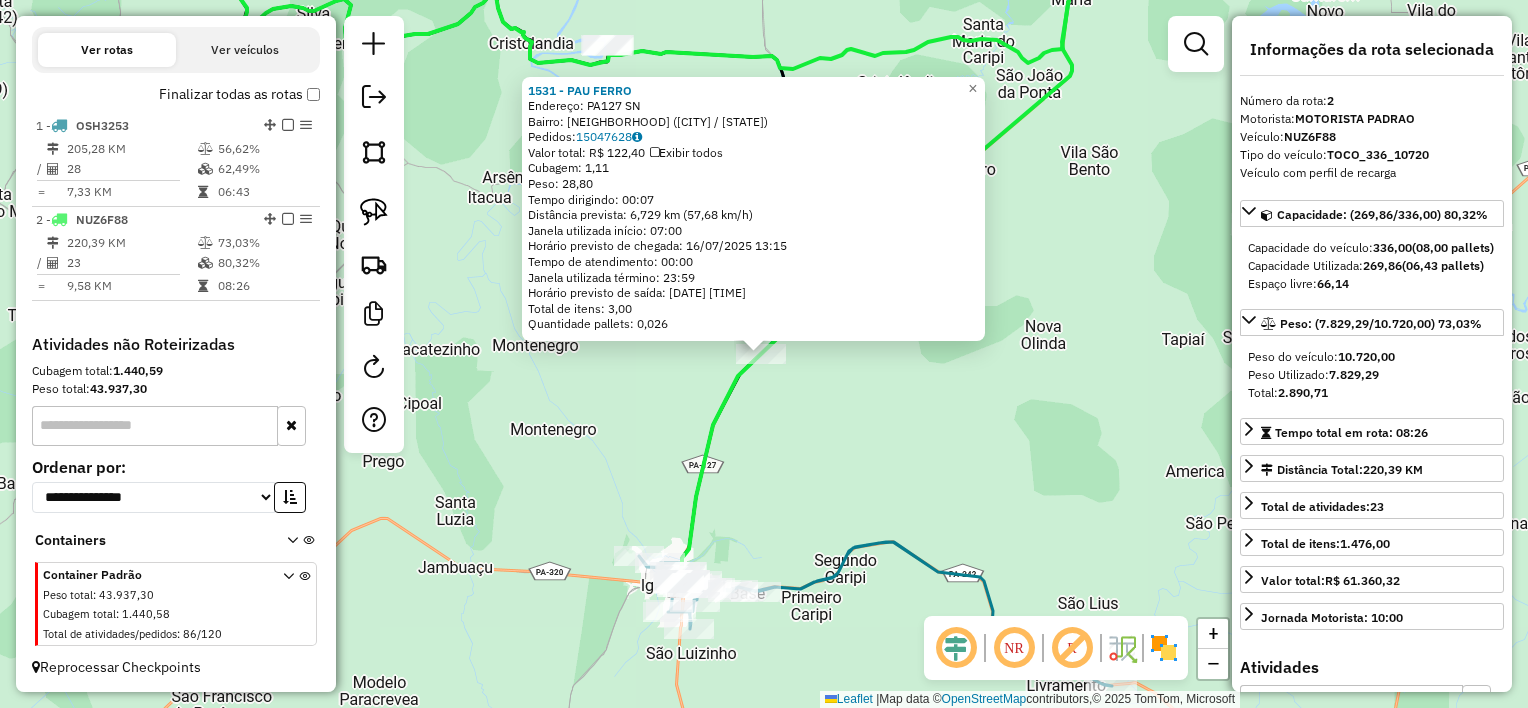click on "1531 - PAU FERRO  Endereço:  PA127 SN   Bairro: CENTRO (MARACANA / PA)   Pedidos:  15047628   Valor total: R$ 122,40   Exibir todos   Cubagem: 1,11  Peso: 28,80  Tempo dirigindo: 00:07   Distância prevista: 6,729 km (57,68 km/h)   Janela utilizada início: 07:00   Horário previsto de chegada: 16/07/2025 13:15   Tempo de atendimento: 00:00   Janela utilizada término: 23:59   Horário previsto de saída: 16/07/2025 13:15   Total de itens: 3,00   Quantidade pallets: 0,026  × Janela de atendimento Grade de atendimento Capacidade Transportadoras Veículos Cliente Pedidos  Rotas Selecione os dias de semana para filtrar as janelas de atendimento  Seg   Ter   Qua   Qui   Sex   Sáb   Dom  Informe o período da janela de atendimento: De: Até:  Filtrar exatamente a janela do cliente  Considerar janela de atendimento padrão  Selecione os dias de semana para filtrar as grades de atendimento  Seg   Ter   Qua   Qui   Sex   Sáb   Dom   Considerar clientes sem dia de atendimento cadastrado  Peso mínimo:   De:   De:" 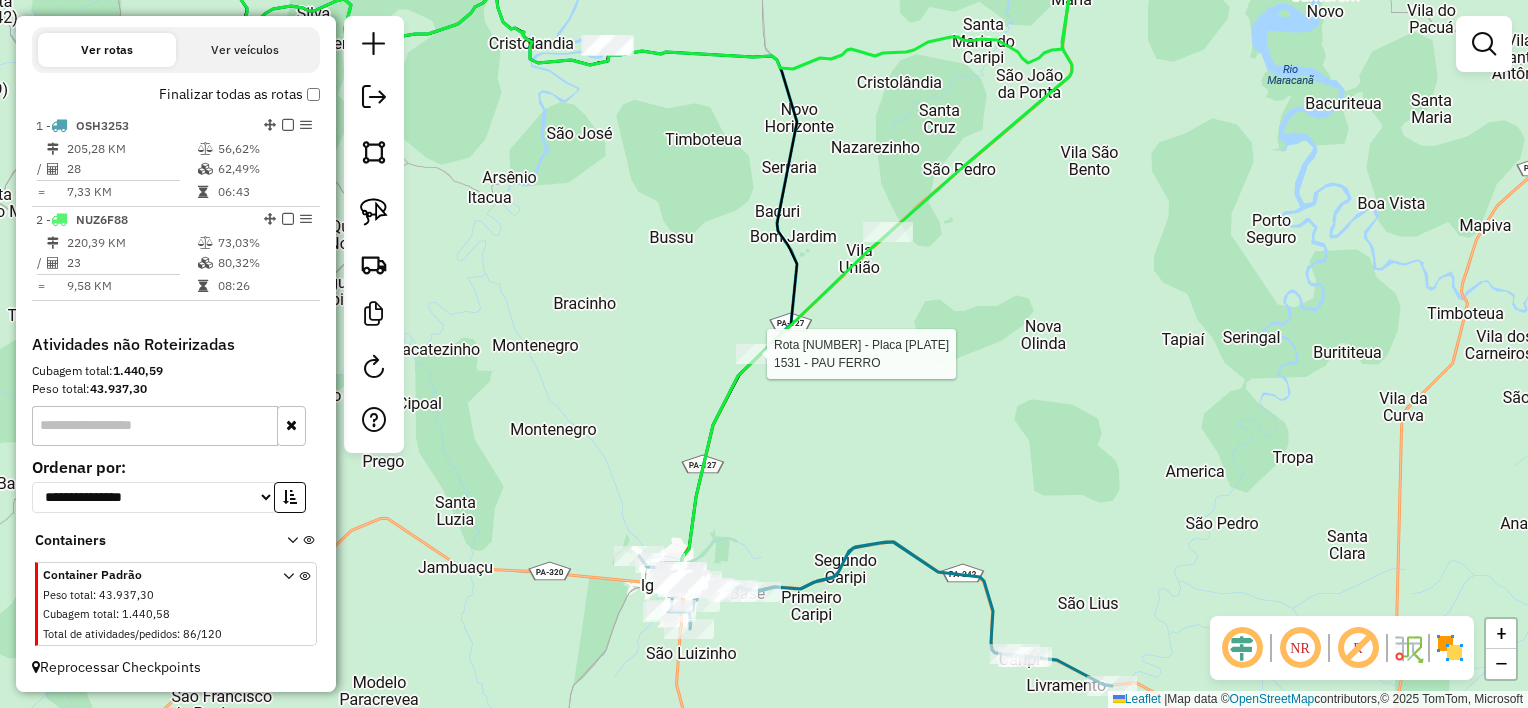 select on "**********" 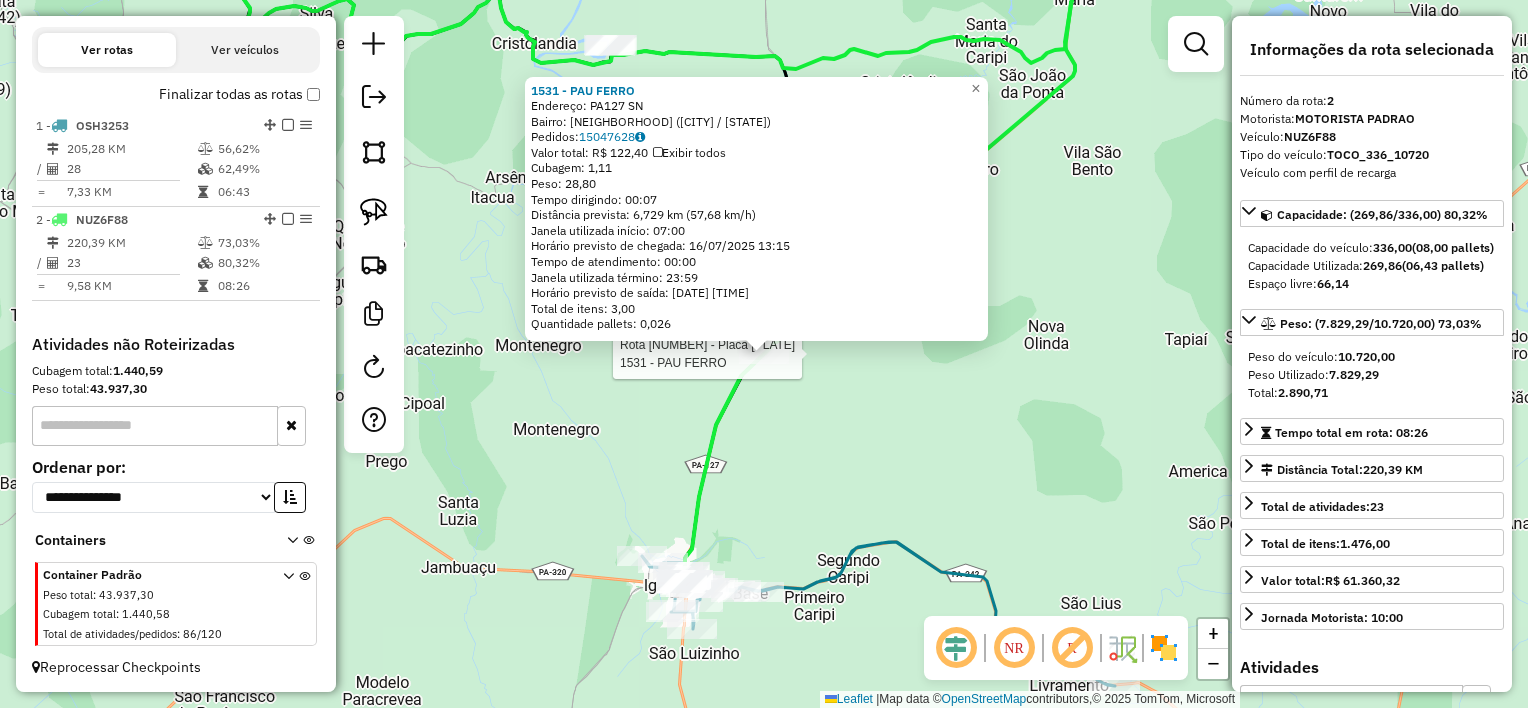click on "Rota 2 - Placa NUZ6F88  1531 - PAU FERRO 1531 - PAU FERRO  Endereço:  PA127 SN   Bairro: CENTRO (MARACANA / PA)   Pedidos:  15047628   Valor total: R$ 122,40   Exibir todos   Cubagem: 1,11  Peso: 28,80  Tempo dirigindo: 00:07   Distância prevista: 6,729 km (57,68 km/h)   Janela utilizada início: 07:00   Horário previsto de chegada: 16/07/2025 13:15   Tempo de atendimento: 00:00   Janela utilizada término: 23:59   Horário previsto de saída: 16/07/2025 13:15   Total de itens: 3,00   Quantidade pallets: 0,026  × Janela de atendimento Grade de atendimento Capacidade Transportadoras Veículos Cliente Pedidos  Rotas Selecione os dias de semana para filtrar as janelas de atendimento  Seg   Ter   Qua   Qui   Sex   Sáb   Dom  Informe o período da janela de atendimento: De: Até:  Filtrar exatamente a janela do cliente  Considerar janela de atendimento padrão  Selecione os dias de semana para filtrar as grades de atendimento  Seg   Ter   Qua   Qui   Sex   Sáb   Dom   Peso mínimo:   Peso máximo:   De:  De:" 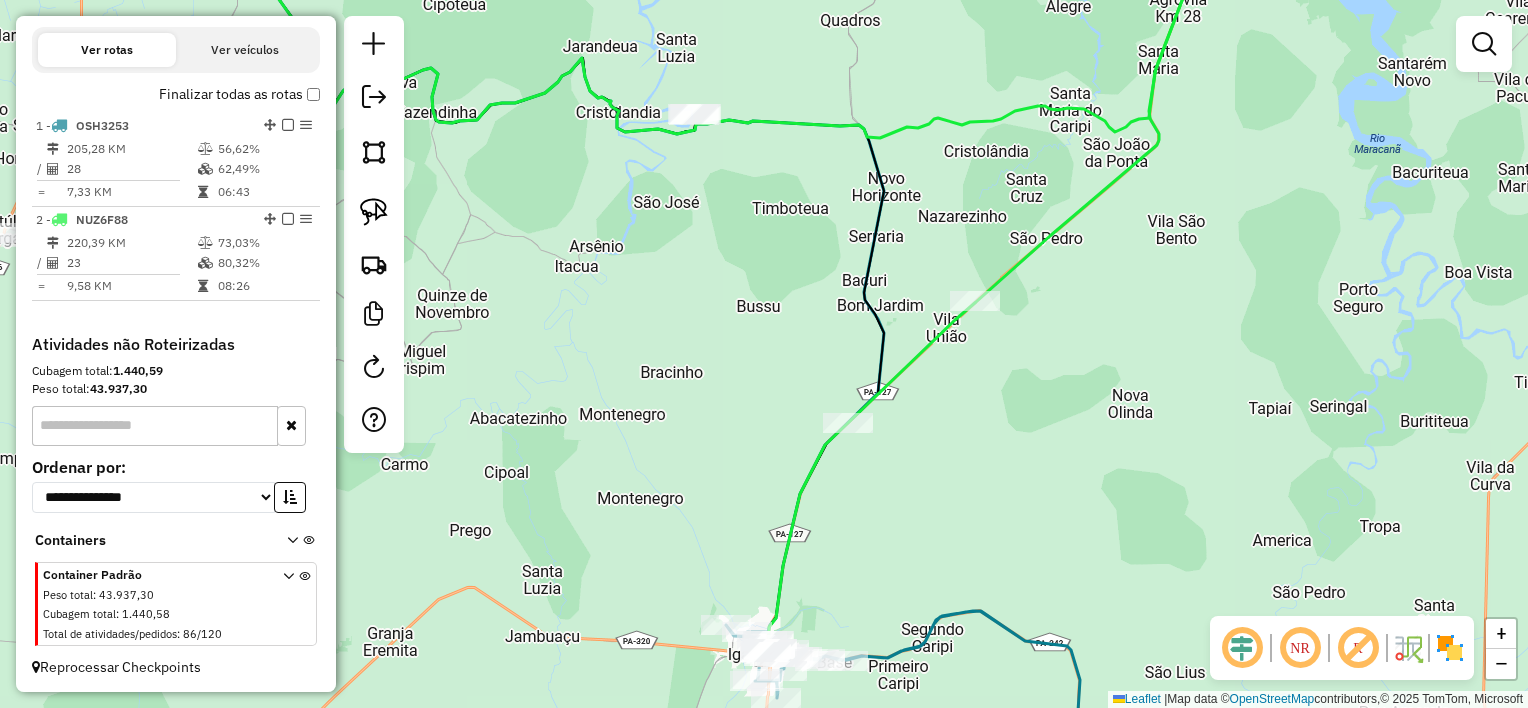 drag, startPoint x: 898, startPoint y: 459, endPoint x: 900, endPoint y: 471, distance: 12.165525 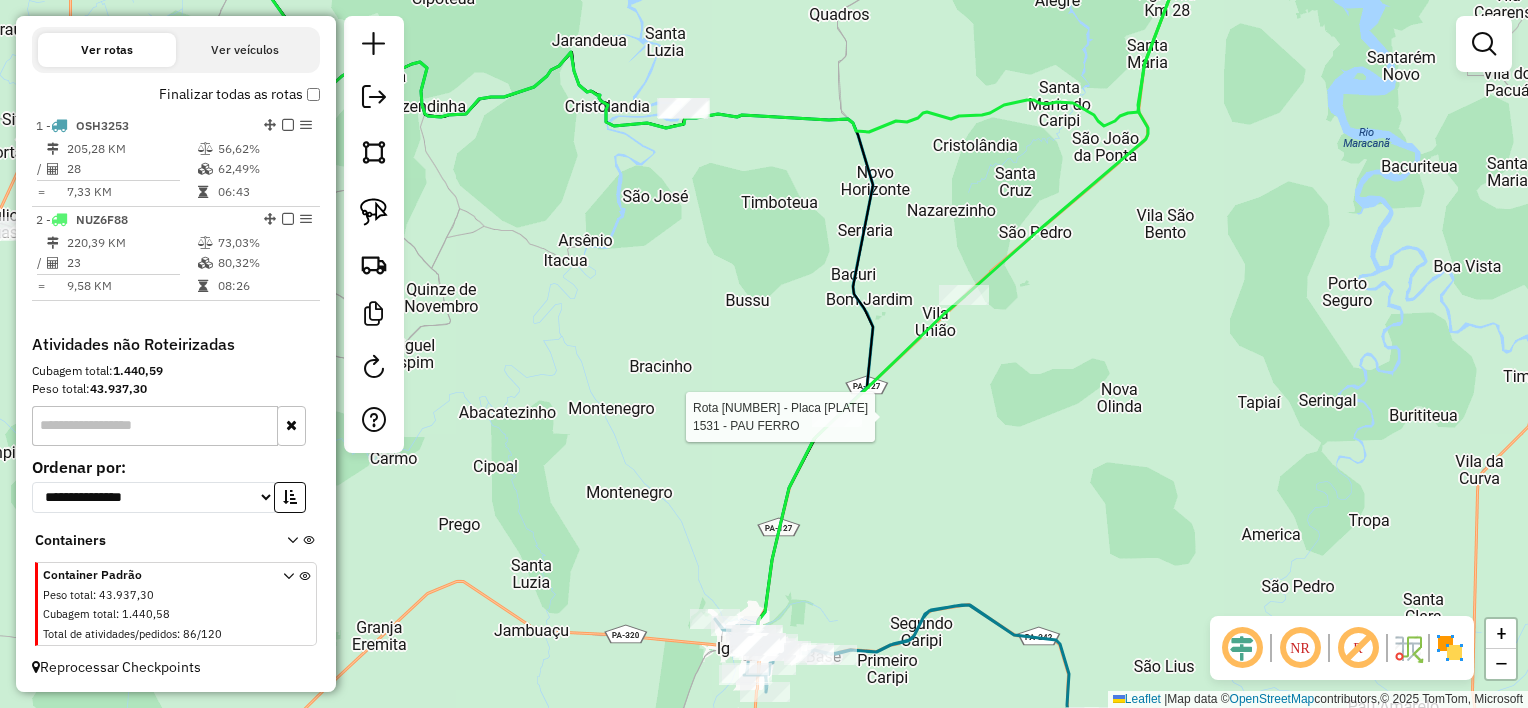 select on "**********" 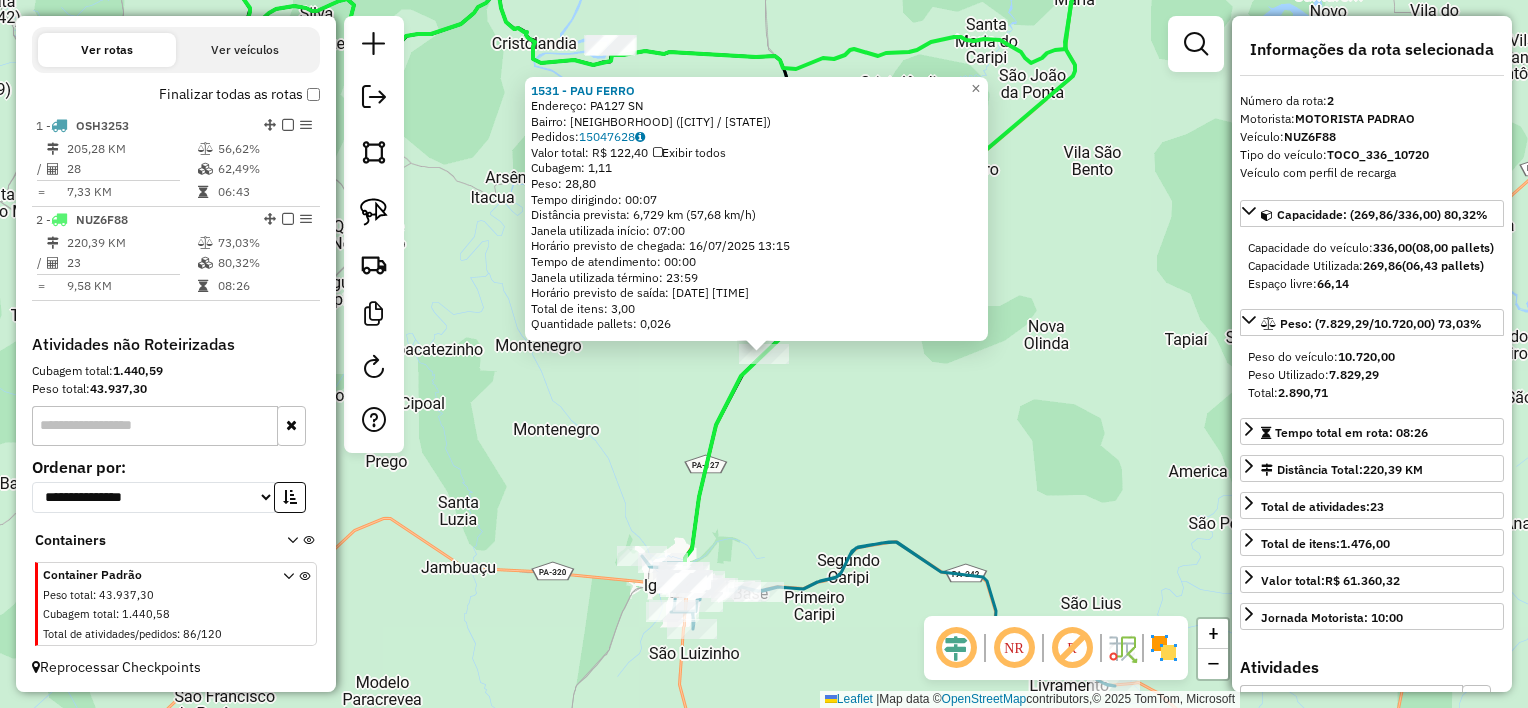 click on "1531 - PAU FERRO  Endereço:  PA127 SN   Bairro: CENTRO (MARACANA / PA)   Pedidos:  15047628   Valor total: R$ 122,40   Exibir todos   Cubagem: 1,11  Peso: 28,80  Tempo dirigindo: 00:07   Distância prevista: 6,729 km (57,68 km/h)   Janela utilizada início: 07:00   Horário previsto de chegada: 16/07/2025 13:15   Tempo de atendimento: 00:00   Janela utilizada término: 23:59   Horário previsto de saída: 16/07/2025 13:15   Total de itens: 3,00   Quantidade pallets: 0,026  × Janela de atendimento Grade de atendimento Capacidade Transportadoras Veículos Cliente Pedidos  Rotas Selecione os dias de semana para filtrar as janelas de atendimento  Seg   Ter   Qua   Qui   Sex   Sáb   Dom  Informe o período da janela de atendimento: De: Até:  Filtrar exatamente a janela do cliente  Considerar janela de atendimento padrão  Selecione os dias de semana para filtrar as grades de atendimento  Seg   Ter   Qua   Qui   Sex   Sáb   Dom   Considerar clientes sem dia de atendimento cadastrado  Peso mínimo:   De:   De:" 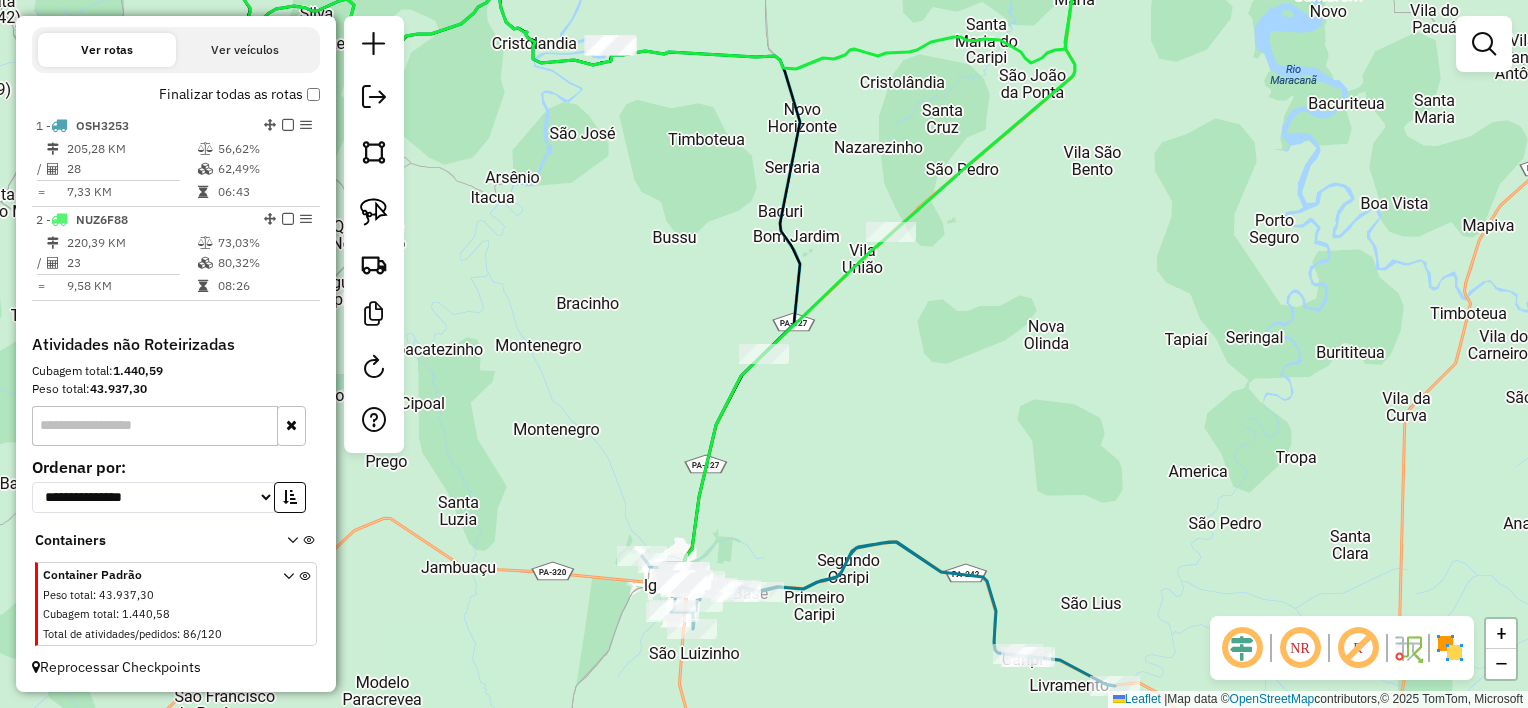 drag, startPoint x: 829, startPoint y: 447, endPoint x: 1012, endPoint y: 463, distance: 183.69812 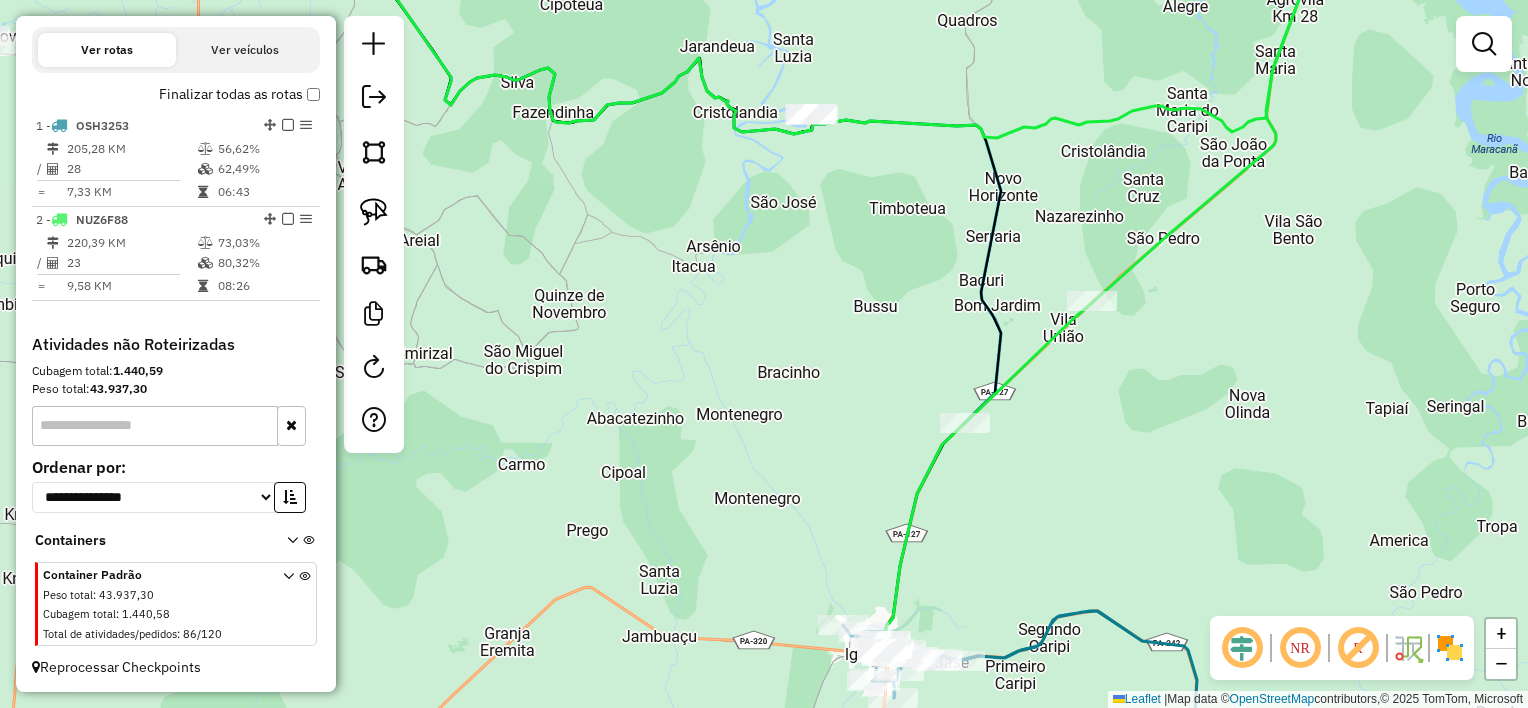 drag, startPoint x: 976, startPoint y: 520, endPoint x: 994, endPoint y: 572, distance: 55.027267 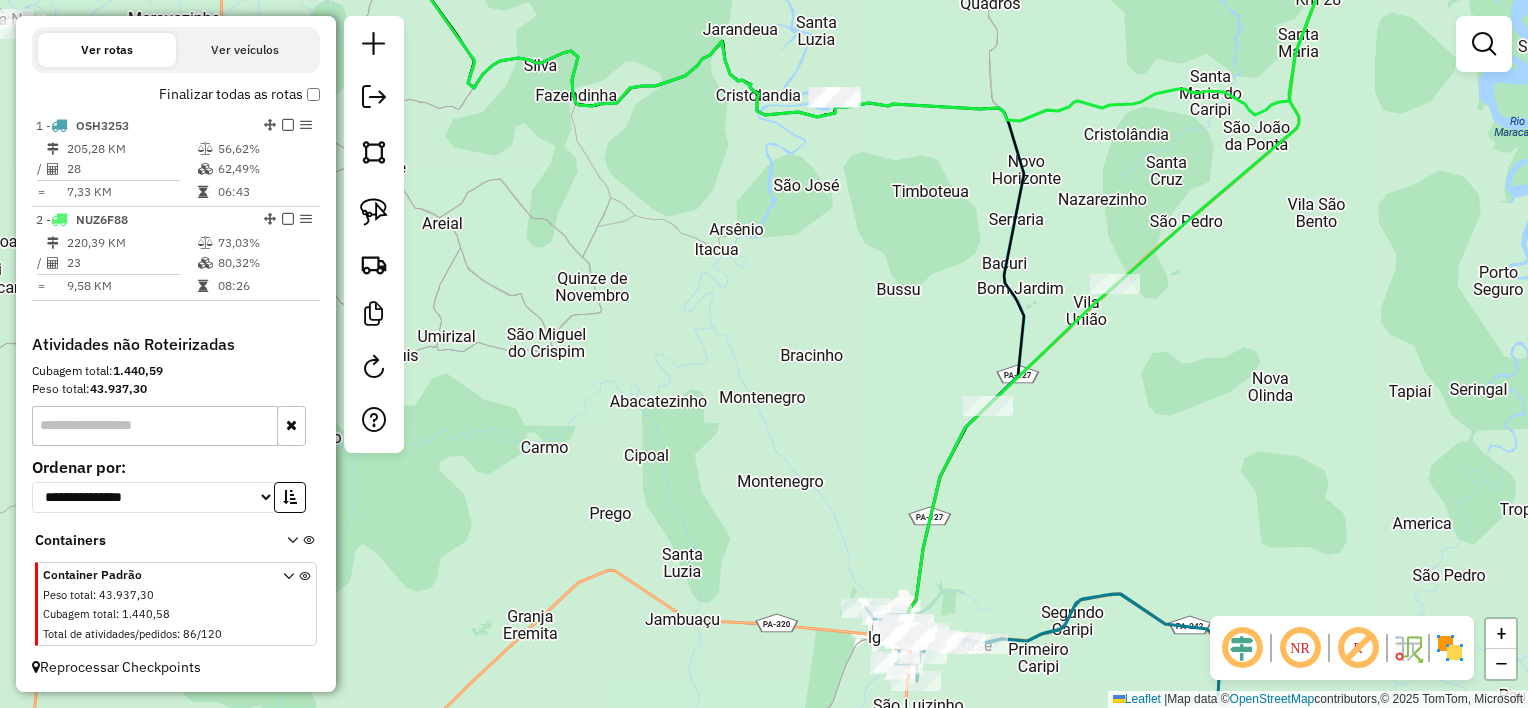 drag, startPoint x: 837, startPoint y: 427, endPoint x: 860, endPoint y: 235, distance: 193.3727 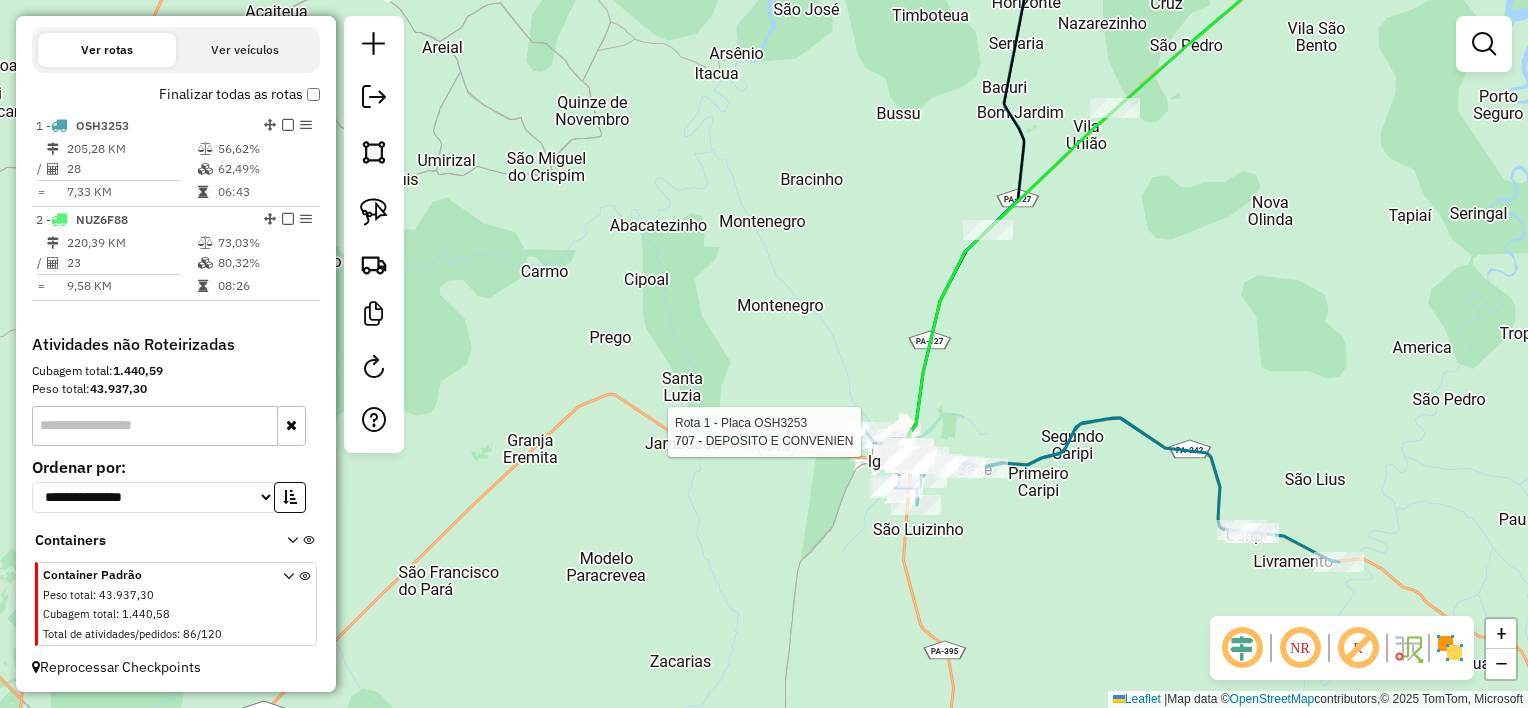 select on "**********" 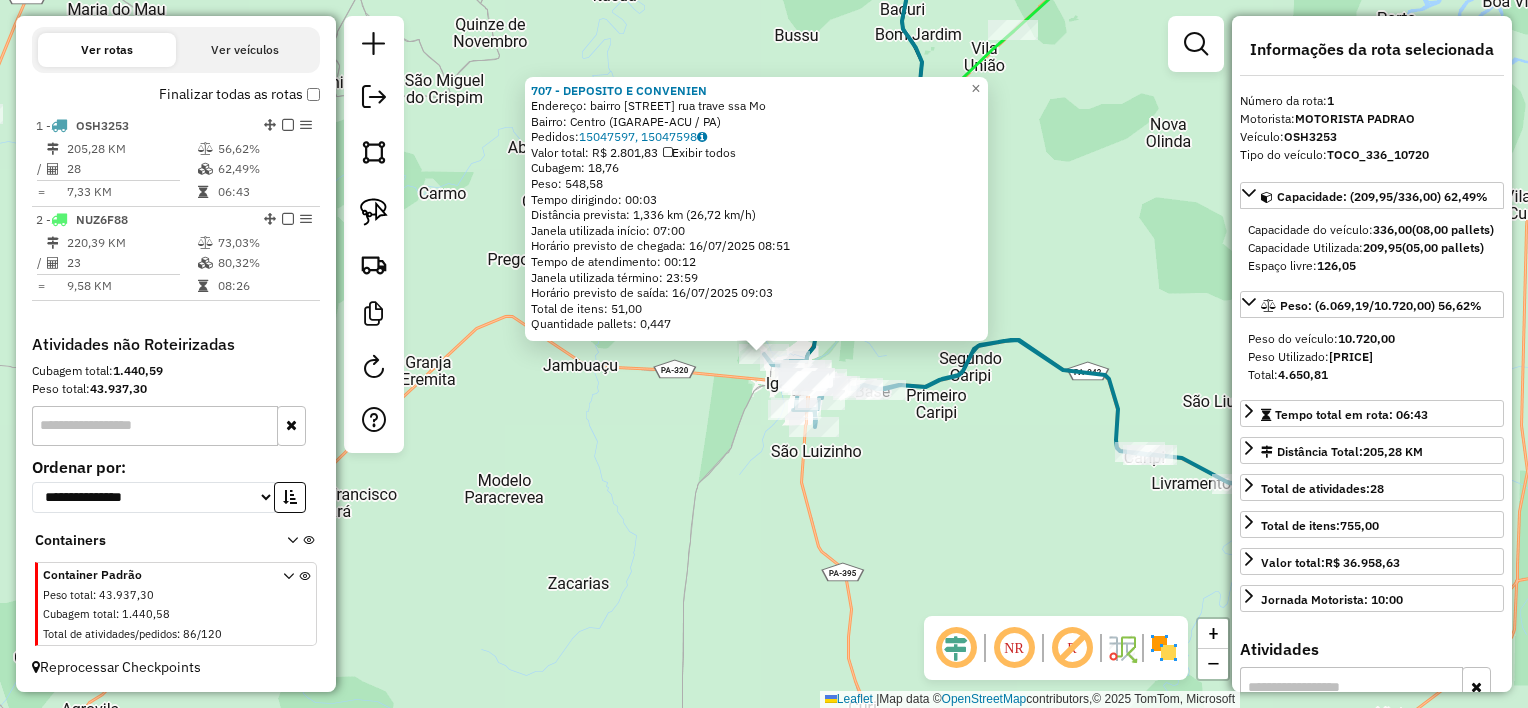 click on "707 - DEPOSITO E CONVENIEN  Endereço:  bairro Sao Cristovao rua trave ssa Mo   Bairro: Centro (IGARAPE-ACU / PA)   Pedidos:  15047597, 15047598   Valor total: R$ 2.801,83   Exibir todos   Cubagem: 18,76  Peso: 548,58  Tempo dirigindo: 00:03   Distância prevista: 1,336 km (26,72 km/h)   Janela utilizada início: 07:00   Horário previsto de chegada: 16/07/2025 08:51   Tempo de atendimento: 00:12   Janela utilizada término: 23:59   Horário previsto de saída: 16/07/2025 09:03   Total de itens: 51,00   Quantidade pallets: 0,447  × Janela de atendimento Grade de atendimento Capacidade Transportadoras Veículos Cliente Pedidos  Rotas Selecione os dias de semana para filtrar as janelas de atendimento  Seg   Ter   Qua   Qui   Sex   Sáb   Dom  Informe o período da janela de atendimento: De: Até:  Filtrar exatamente a janela do cliente  Considerar janela de atendimento padrão  Selecione os dias de semana para filtrar as grades de atendimento  Seg   Ter   Qua   Qui   Sex   Sáb   Dom   Peso mínimo:   De:  De:" 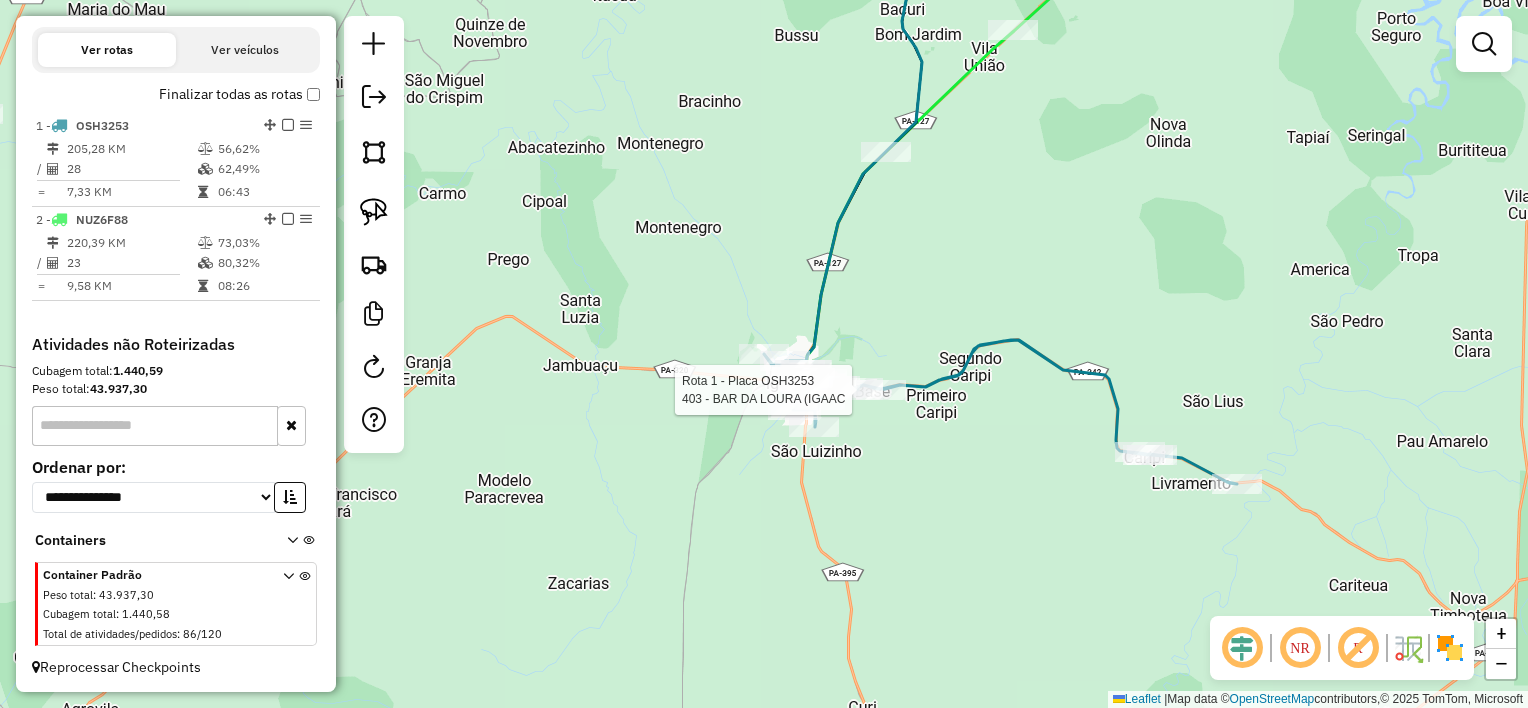 select on "**********" 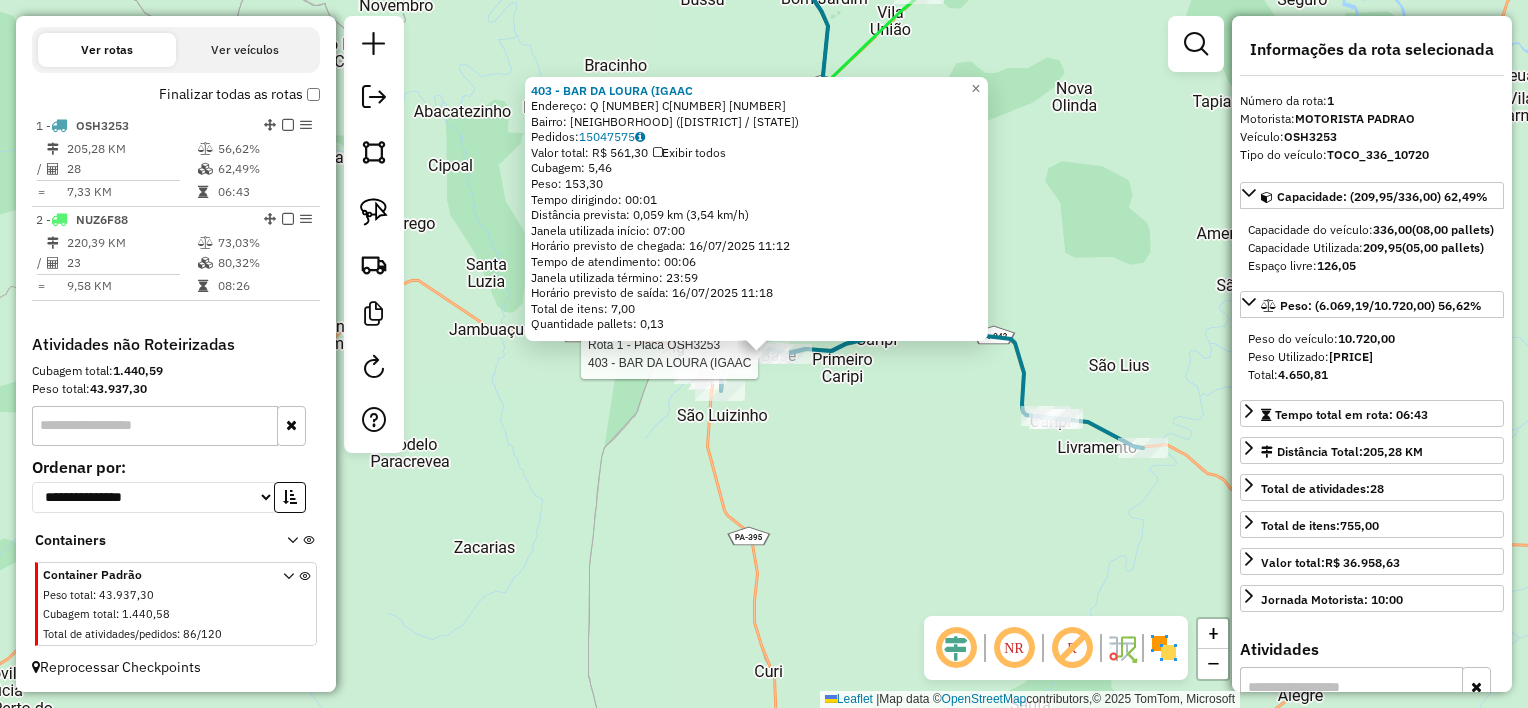 click on "Rota 1 - Placa OSH3253  403 - BAR DA LOURA  (IGAAC 403 - BAR DA LOURA  (IGAAC  Endereço:  Q 3  C18 54   Bairro: Conj. Vicente Pedrosa (IGARAPE-ACU / PA)   Pedidos:  15047575   Valor total: R$ 561,30   Exibir todos   Cubagem: 5,46  Peso: 153,30  Tempo dirigindo: 00:01   Distância prevista: 0,059 km (3,54 km/h)   Janela utilizada início: 07:00   Horário previsto de chegada: 16/07/2025 11:12   Tempo de atendimento: 00:06   Janela utilizada término: 23:59   Horário previsto de saída: 16/07/2025 11:18   Total de itens: 7,00   Quantidade pallets: 0,13  × Janela de atendimento Grade de atendimento Capacidade Transportadoras Veículos Cliente Pedidos  Rotas Selecione os dias de semana para filtrar as janelas de atendimento  Seg   Ter   Qua   Qui   Sex   Sáb   Dom  Informe o período da janela de atendimento: De: Até:  Filtrar exatamente a janela do cliente  Considerar janela de atendimento padrão  Selecione os dias de semana para filtrar as grades de atendimento  Seg   Ter   Qua   Qui   Sex   Sáb   Dom  +" 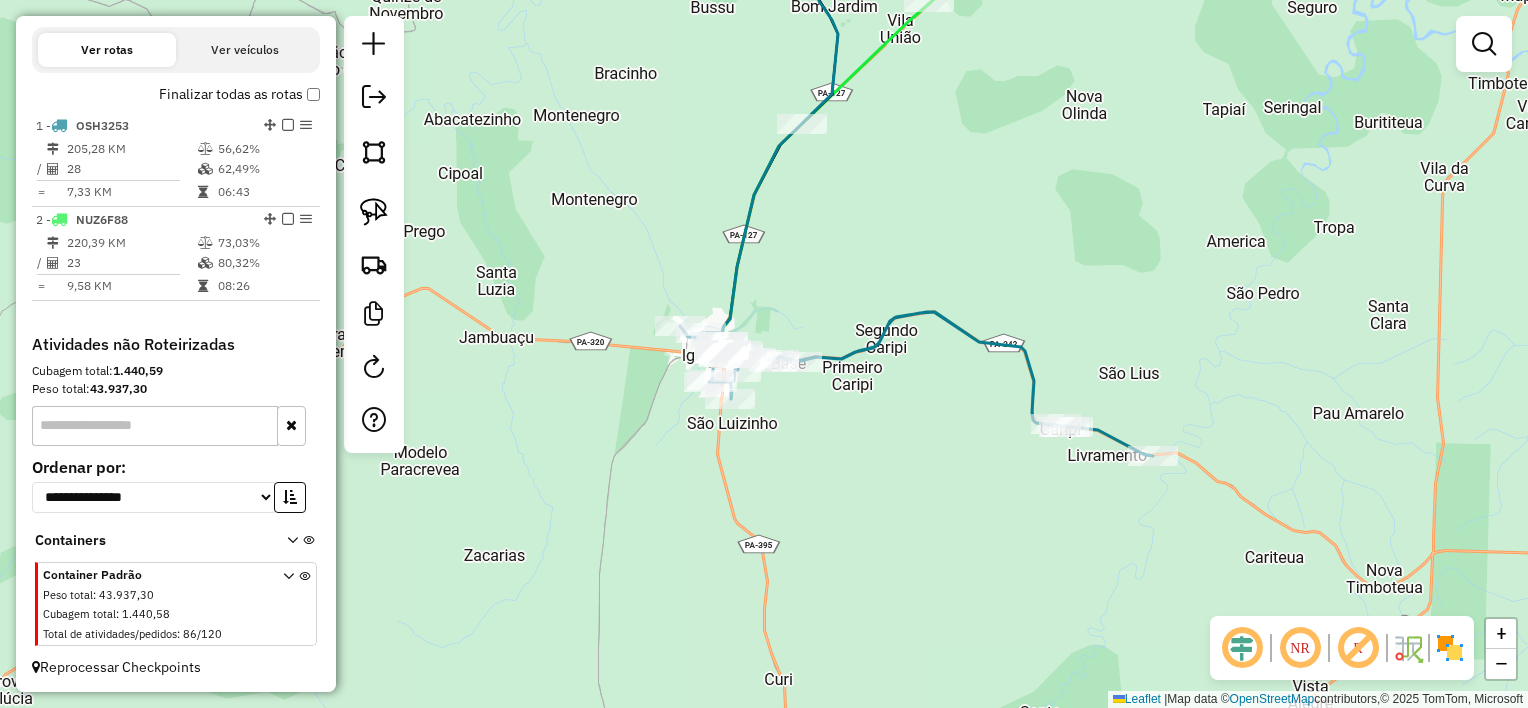 drag, startPoint x: 848, startPoint y: 398, endPoint x: 913, endPoint y: 432, distance: 73.3553 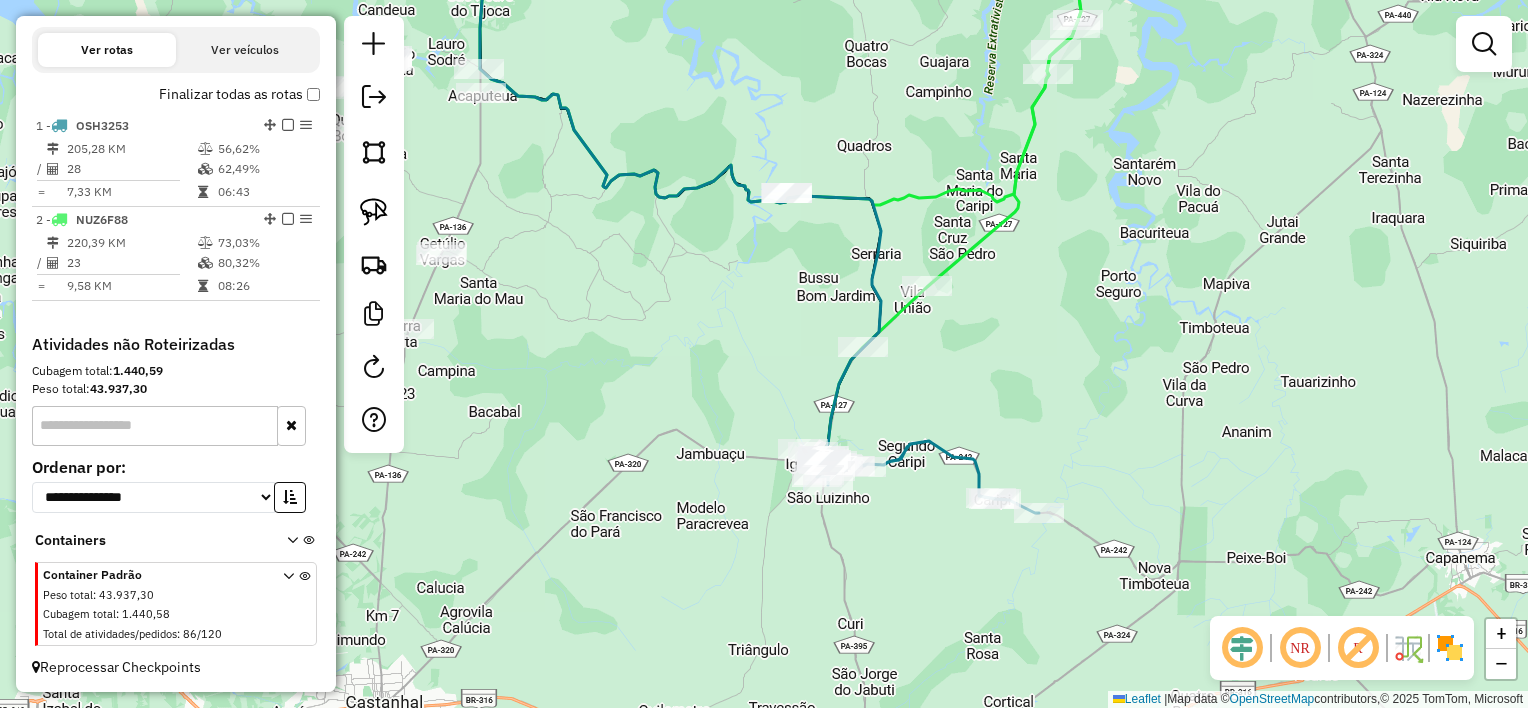 drag, startPoint x: 867, startPoint y: 326, endPoint x: 860, endPoint y: 289, distance: 37.65634 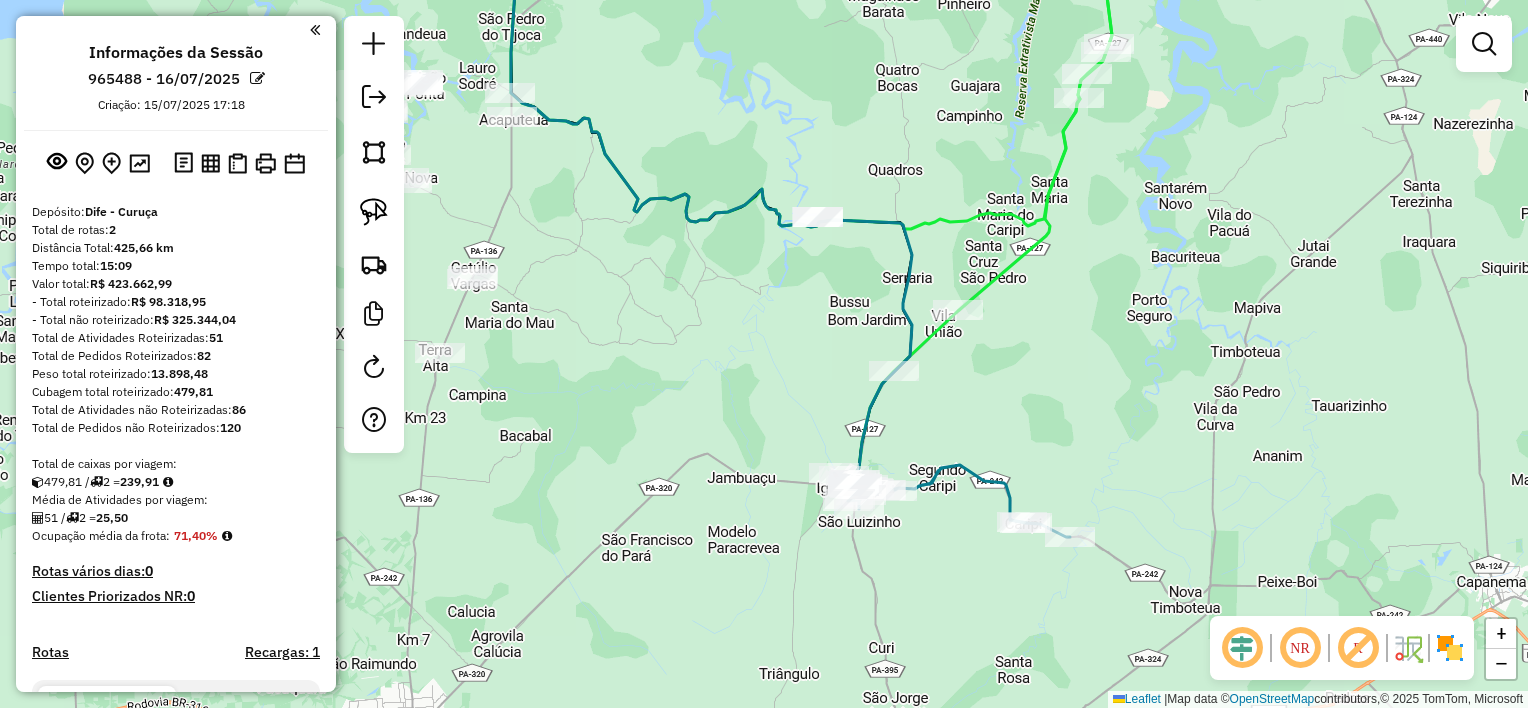scroll, scrollTop: 0, scrollLeft: 0, axis: both 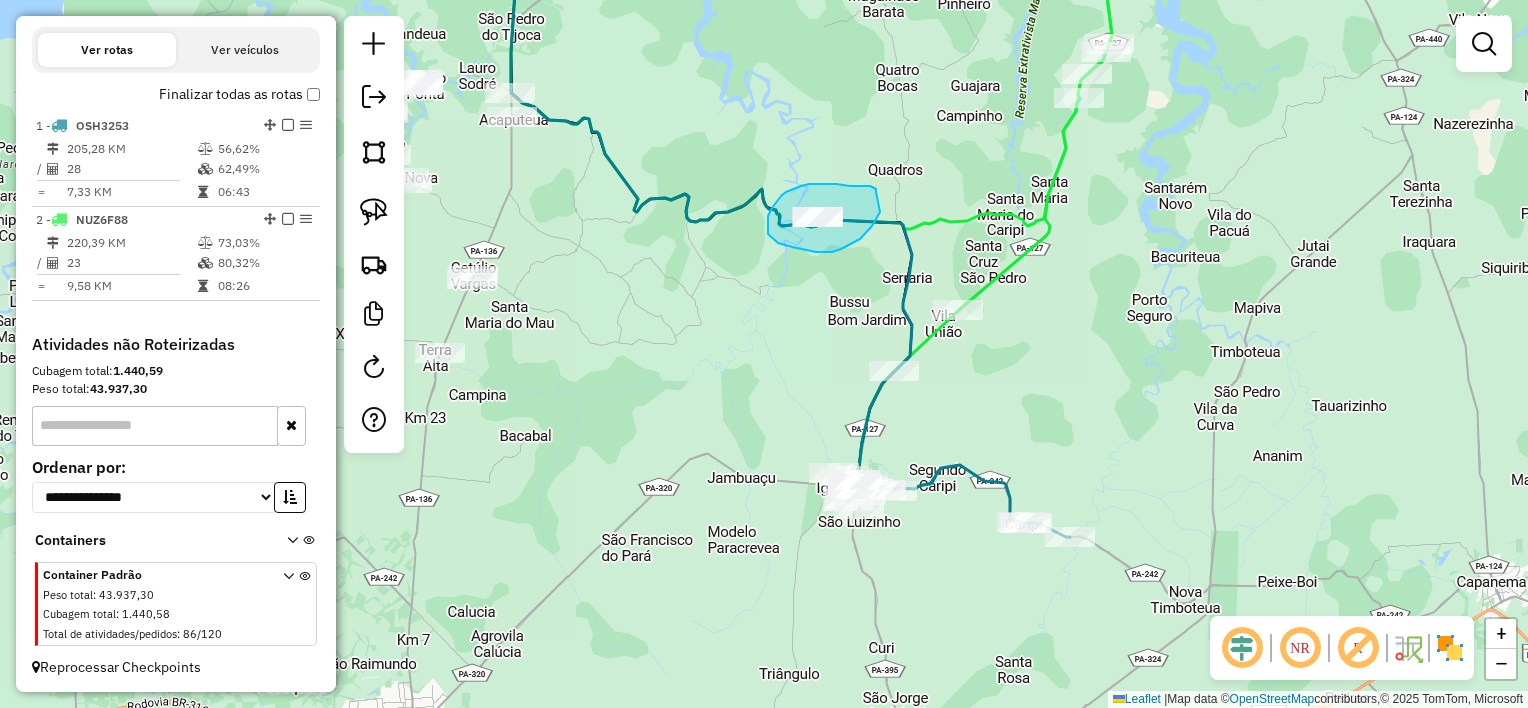 drag, startPoint x: 876, startPoint y: 192, endPoint x: 880, endPoint y: 211, distance: 19.416489 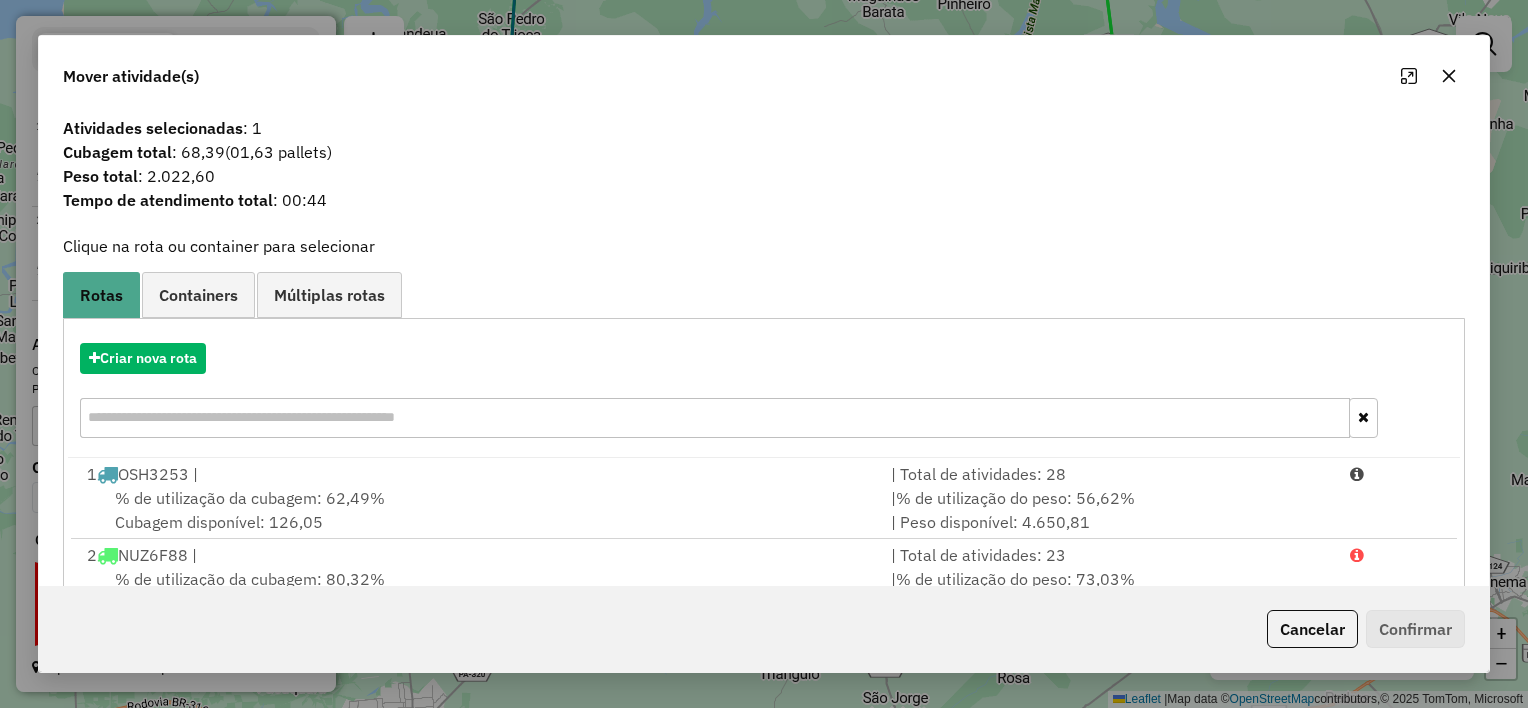 click 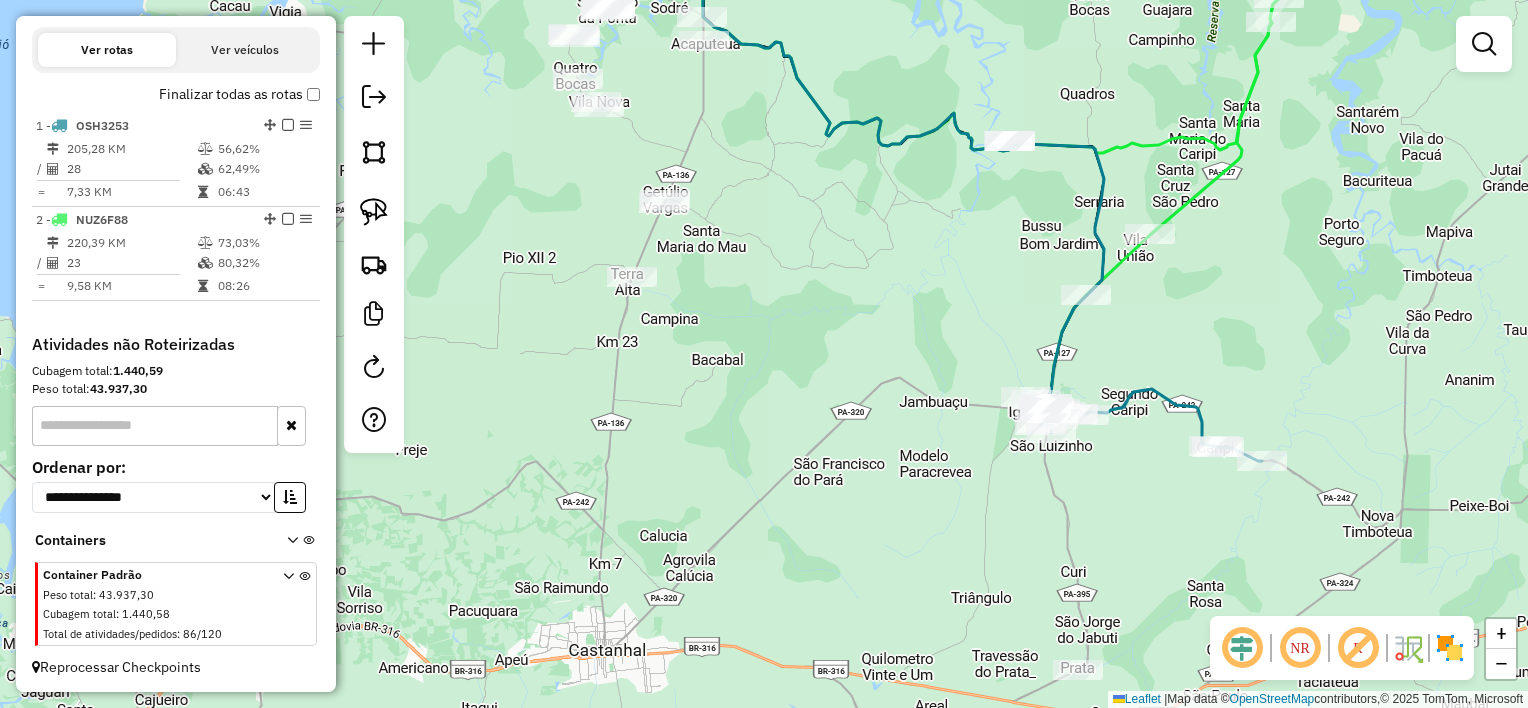 drag, startPoint x: 939, startPoint y: 252, endPoint x: 1028, endPoint y: 218, distance: 95.27329 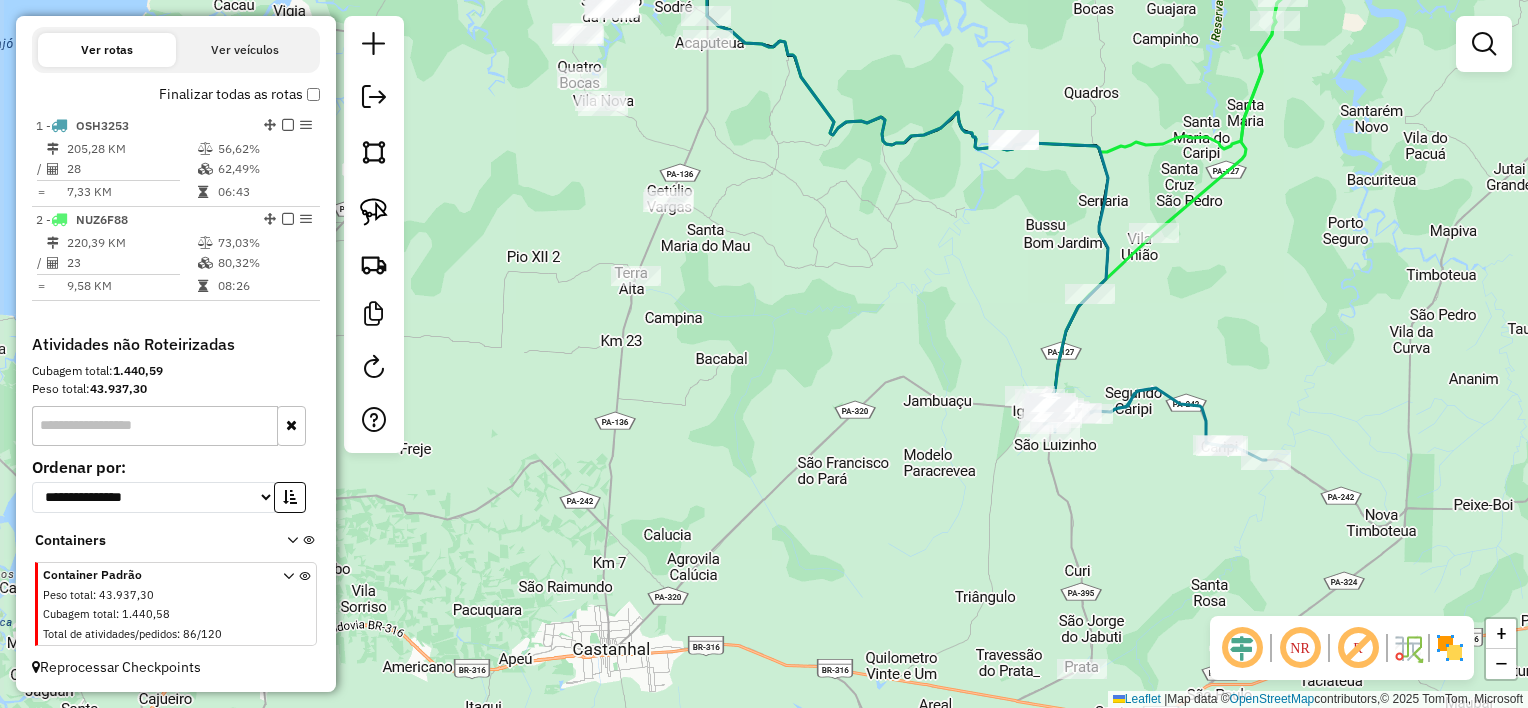 drag, startPoint x: 946, startPoint y: 221, endPoint x: 935, endPoint y: 148, distance: 73.82411 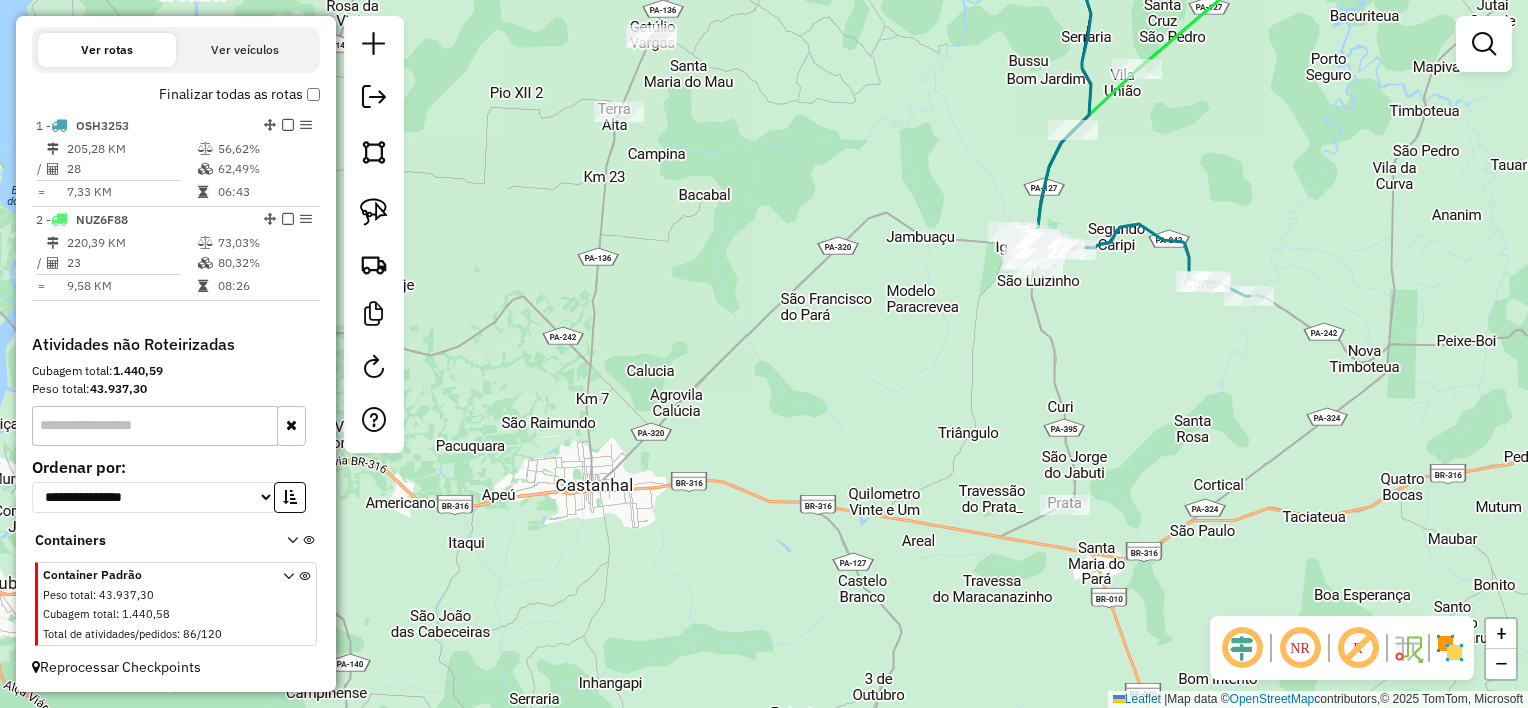drag, startPoint x: 873, startPoint y: 363, endPoint x: 955, endPoint y: 565, distance: 218.00917 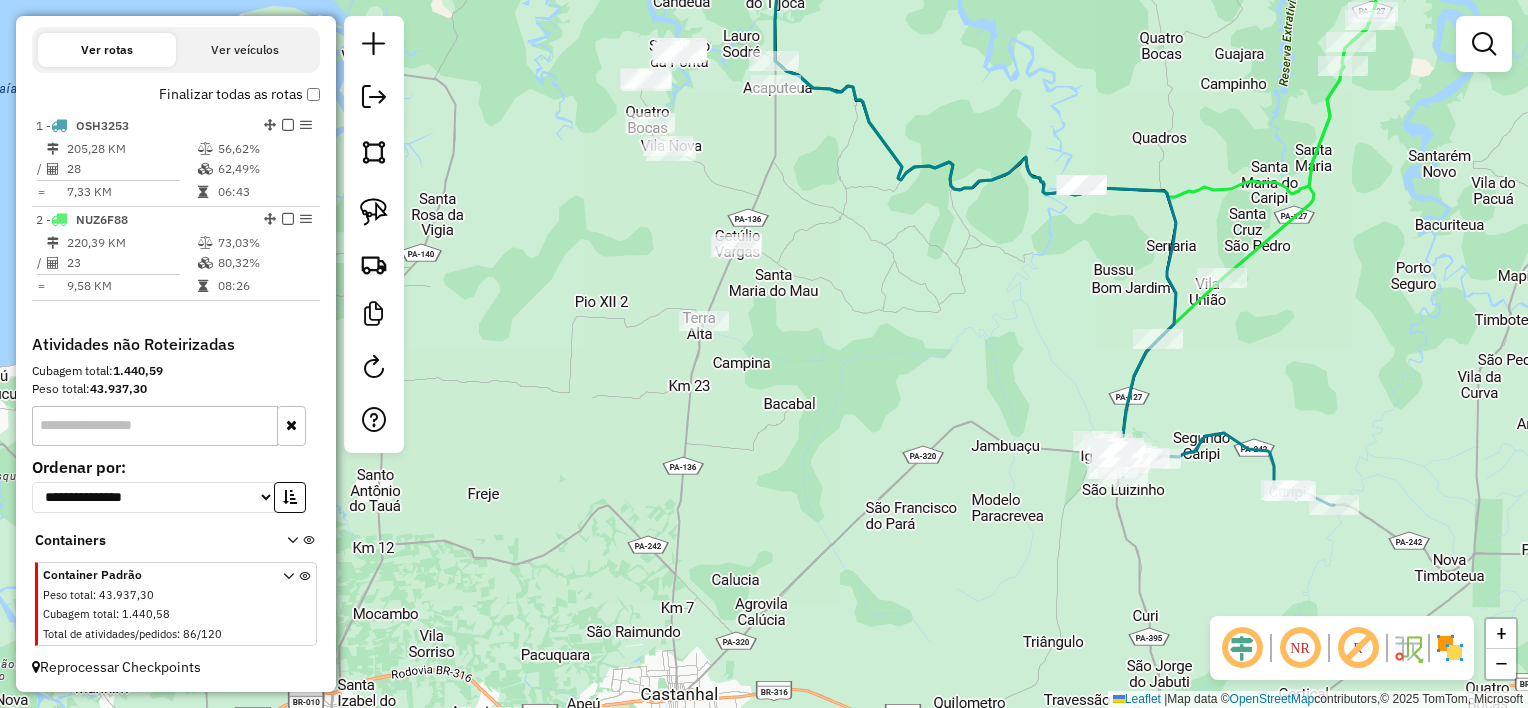 drag, startPoint x: 889, startPoint y: 248, endPoint x: 936, endPoint y: 542, distance: 297.7331 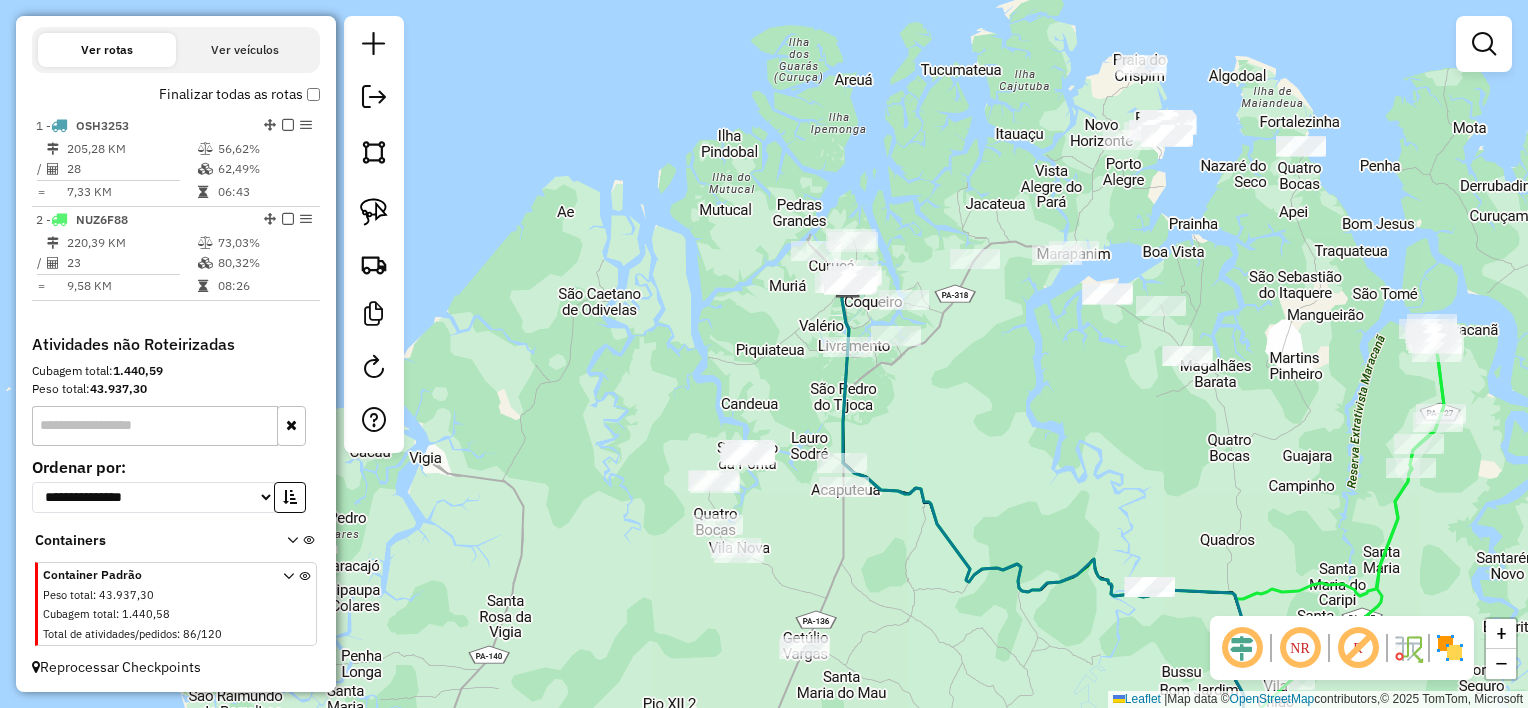 drag, startPoint x: 862, startPoint y: 517, endPoint x: 862, endPoint y: 545, distance: 28 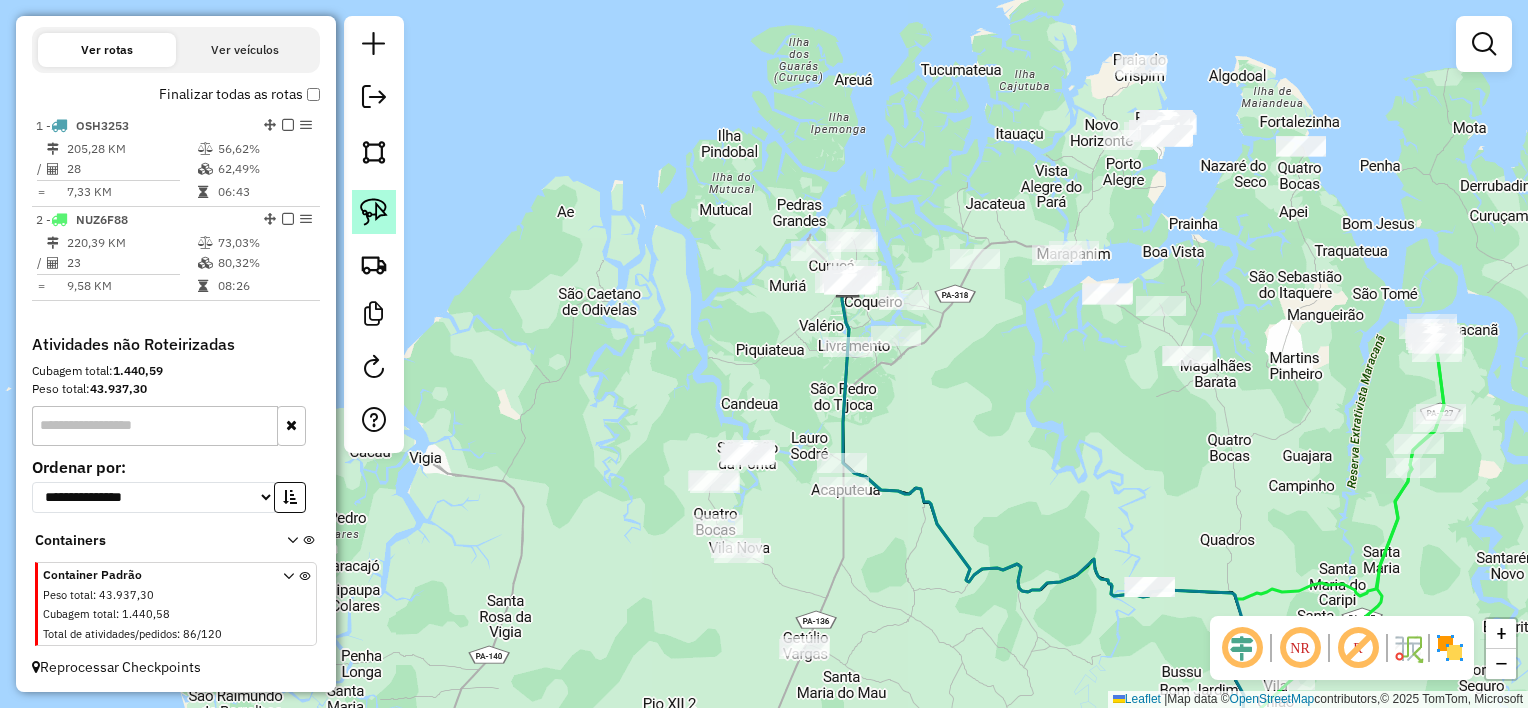 click 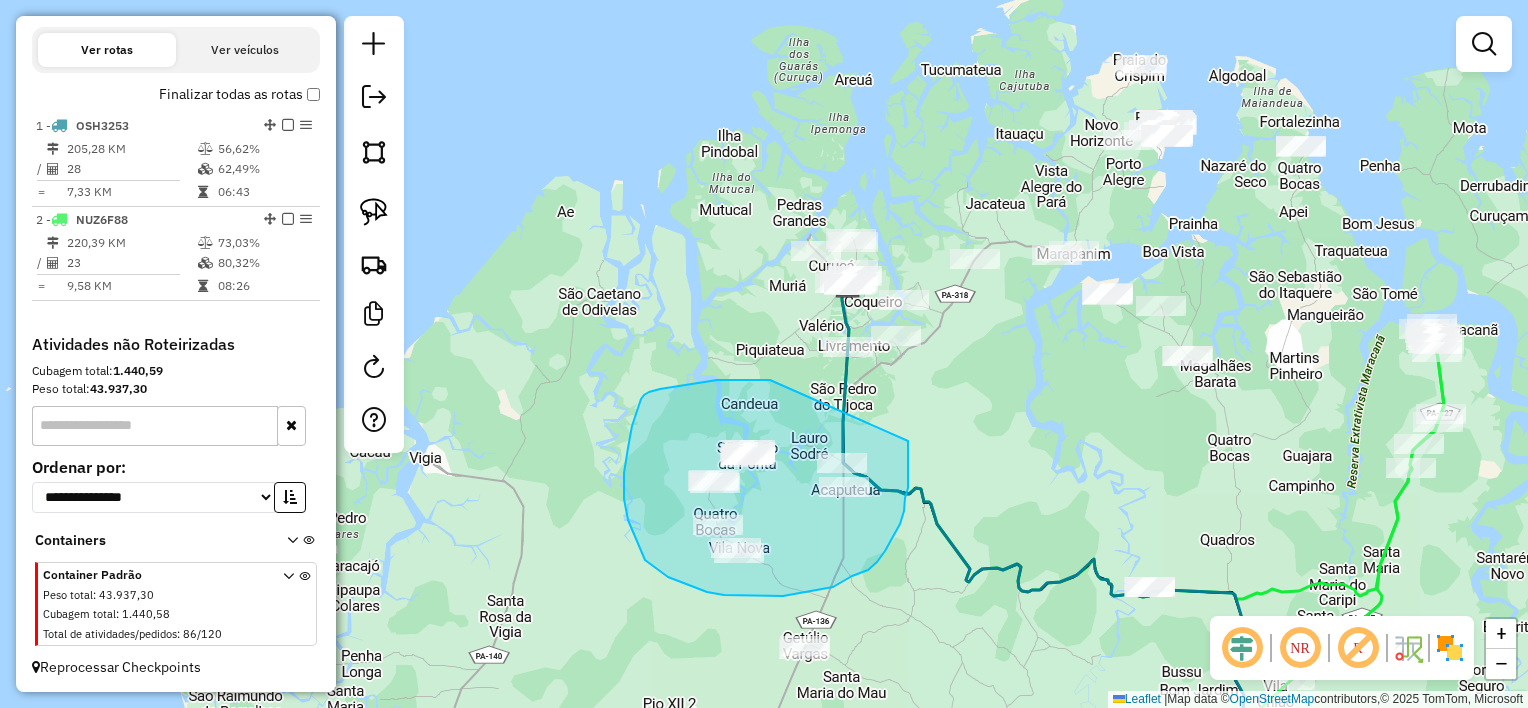 drag, startPoint x: 762, startPoint y: 380, endPoint x: 908, endPoint y: 441, distance: 158.23085 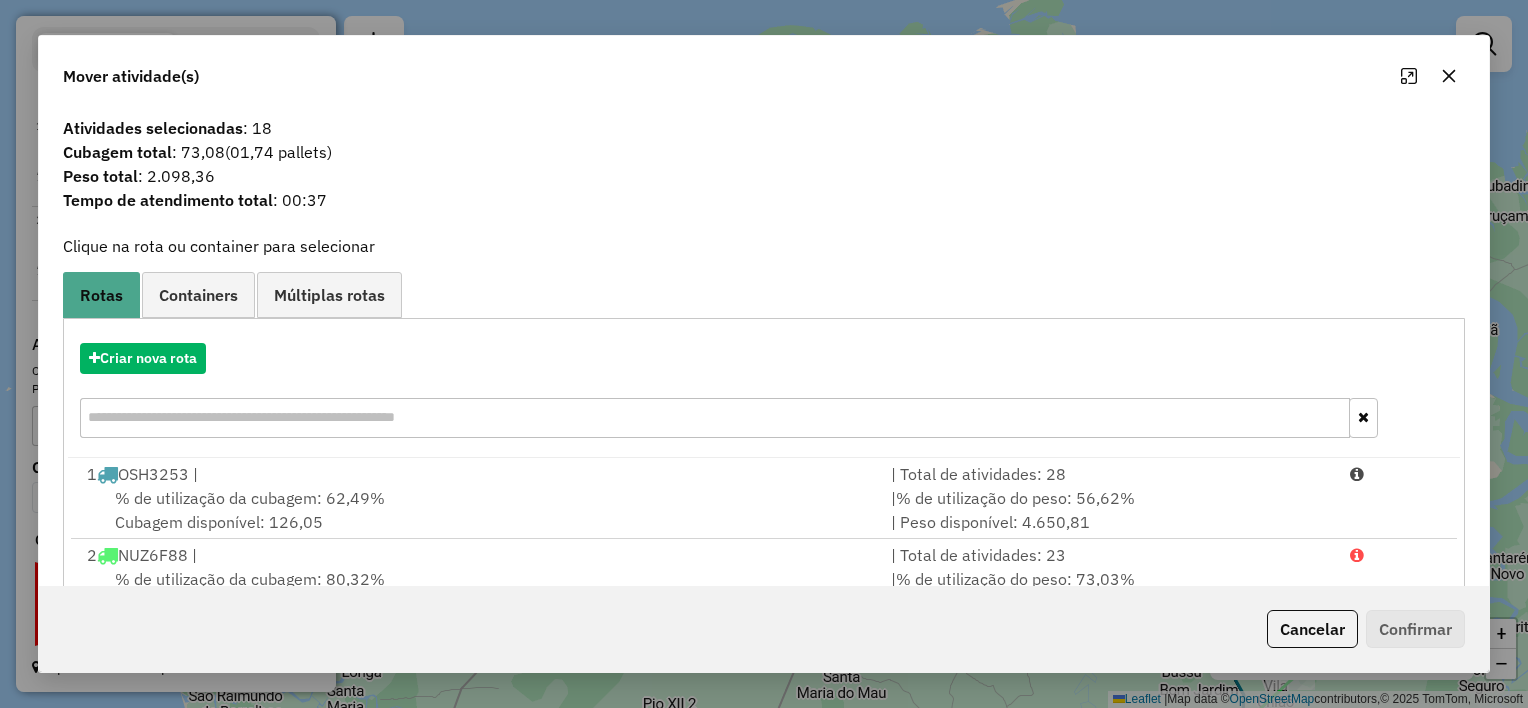 drag, startPoint x: 1449, startPoint y: 73, endPoint x: 1330, endPoint y: 88, distance: 119.94165 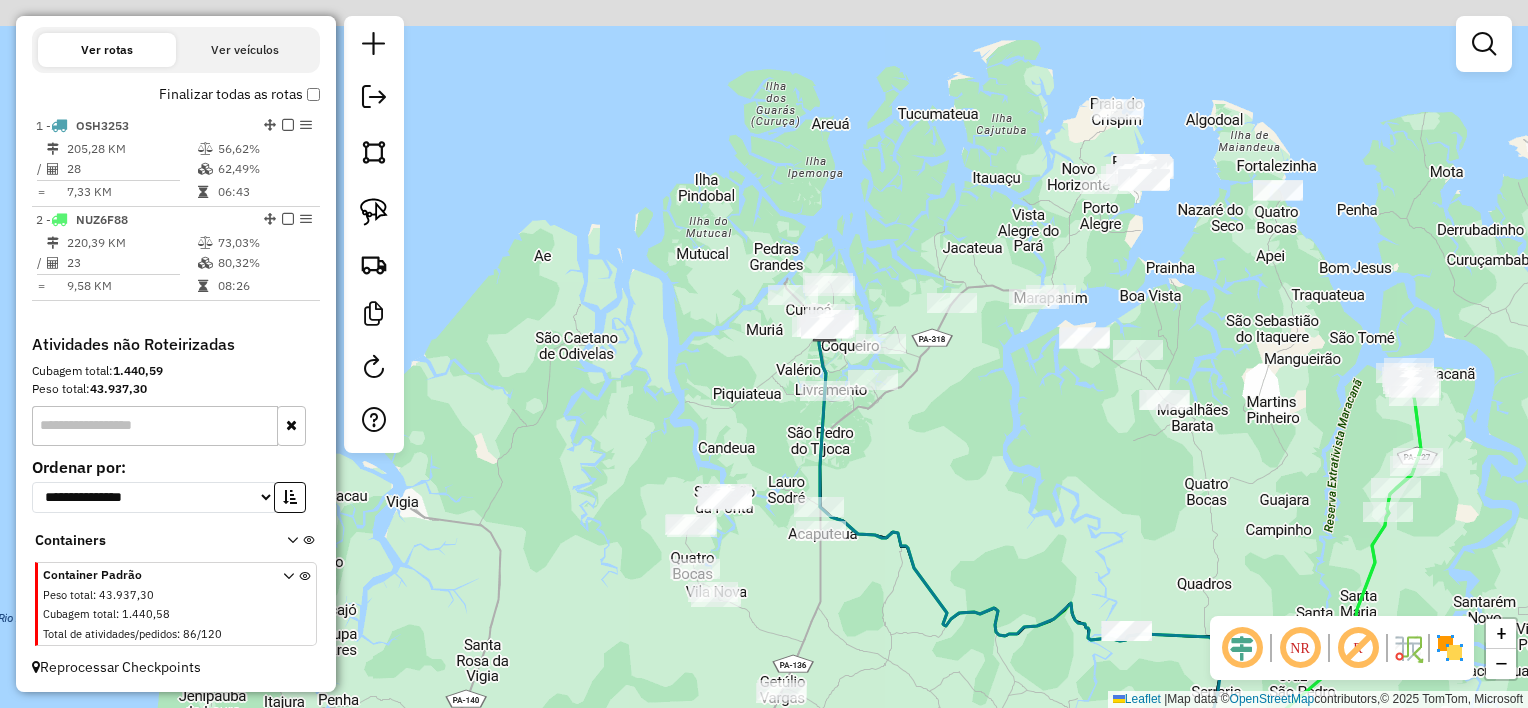 drag, startPoint x: 1000, startPoint y: 338, endPoint x: 977, endPoint y: 382, distance: 49.648766 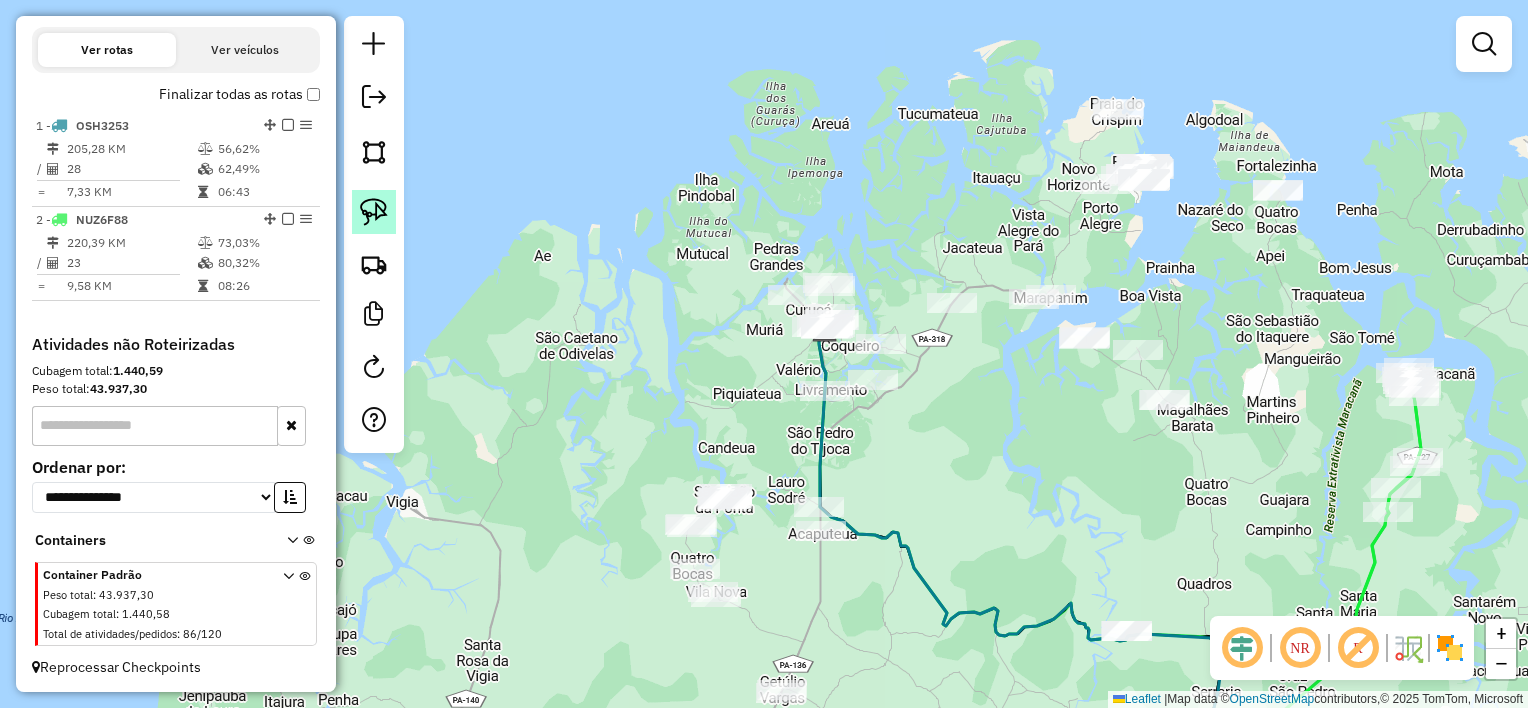 click 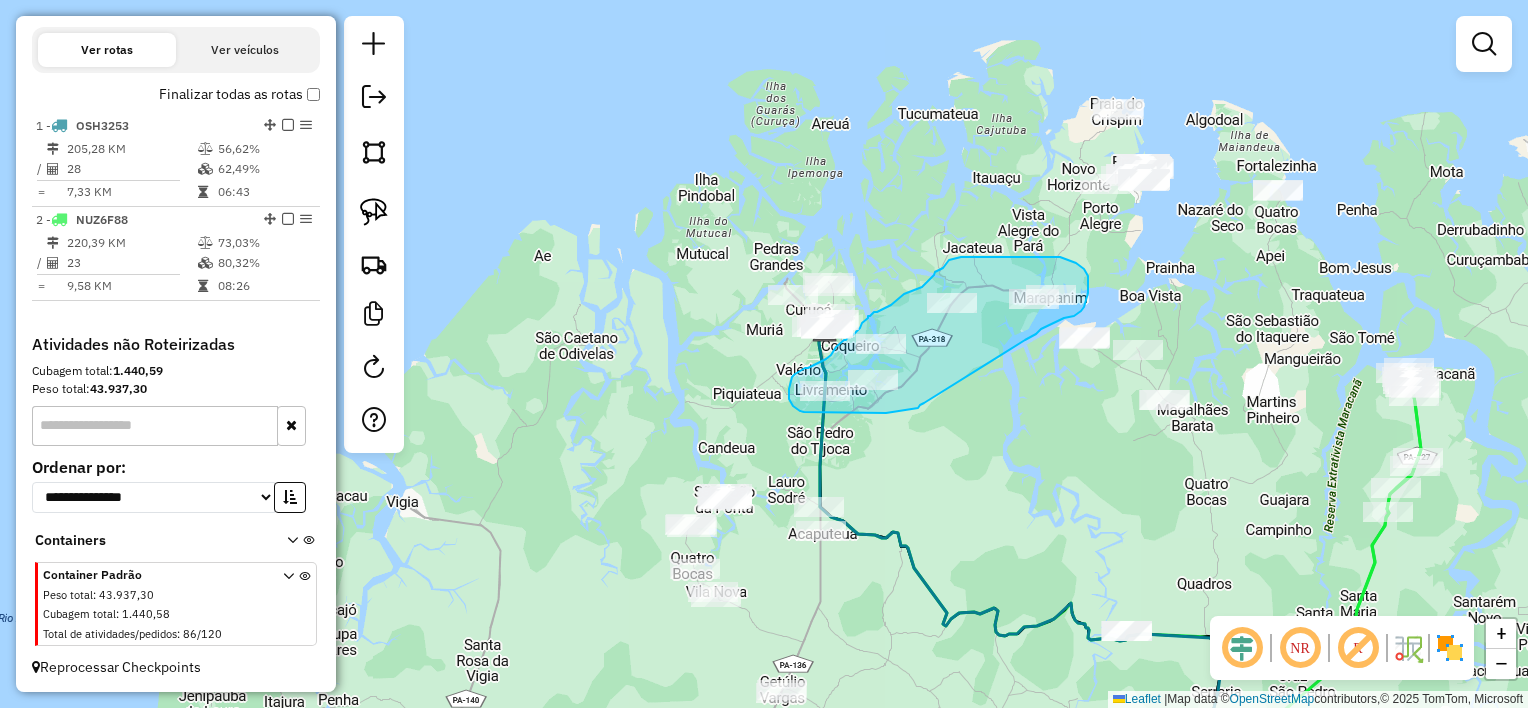 drag, startPoint x: 1025, startPoint y: 340, endPoint x: 924, endPoint y: 403, distance: 119.03781 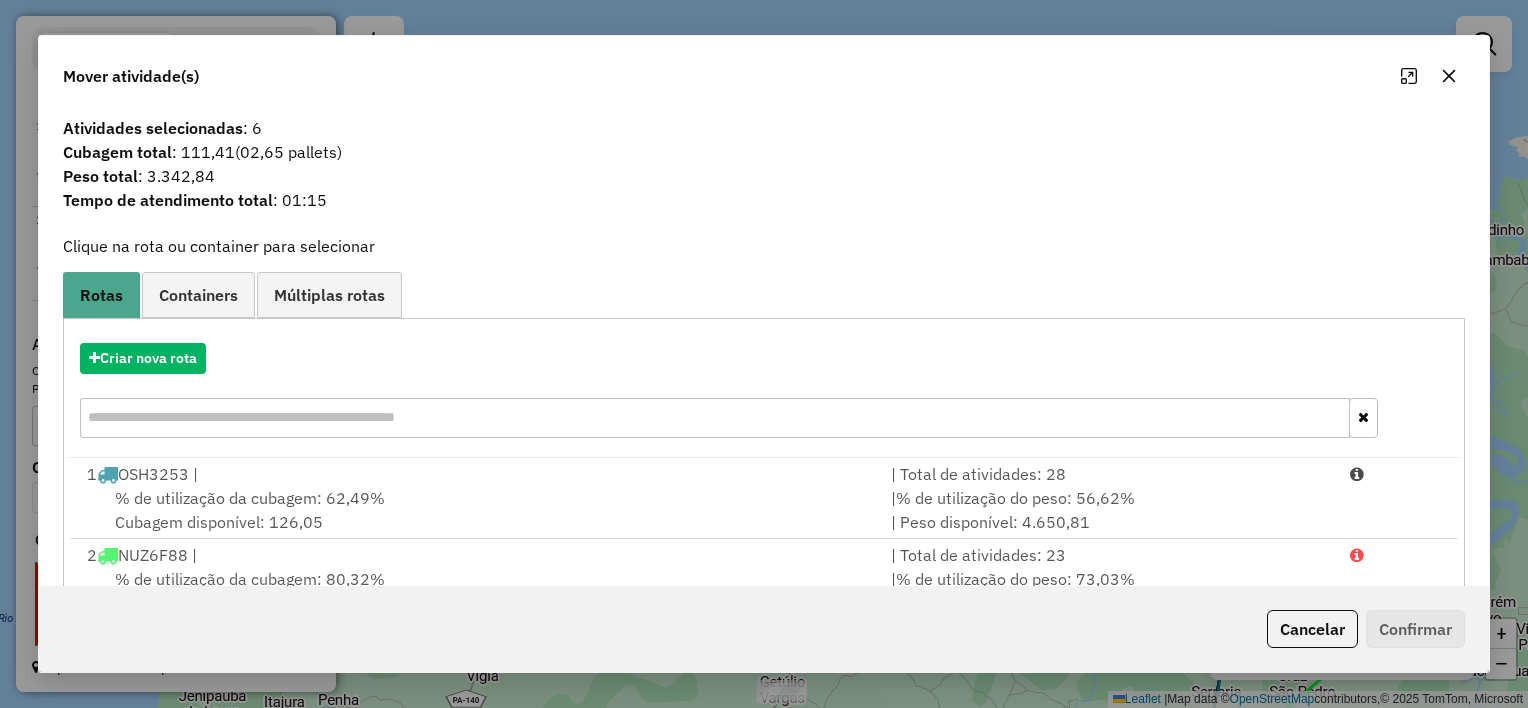 click 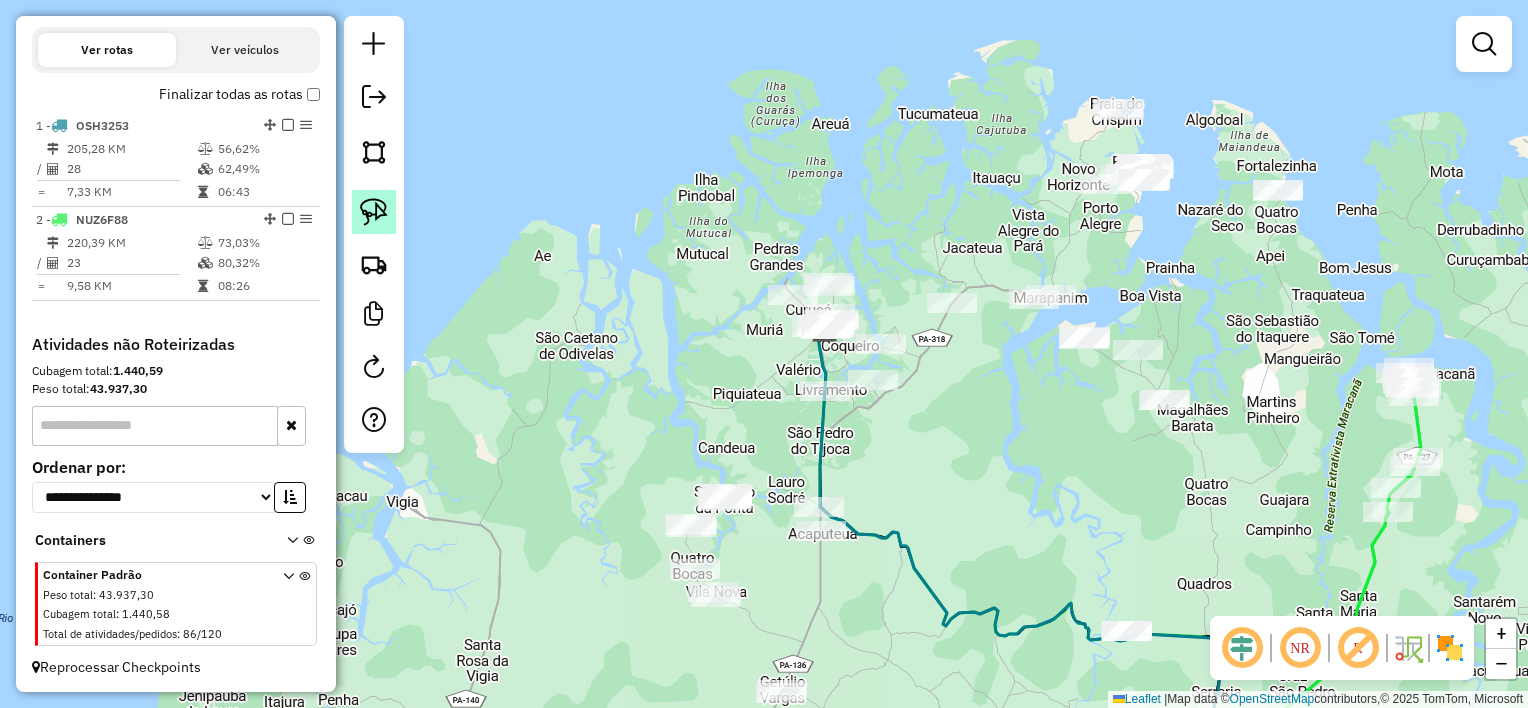 drag, startPoint x: 371, startPoint y: 214, endPoint x: 532, endPoint y: 239, distance: 162.92943 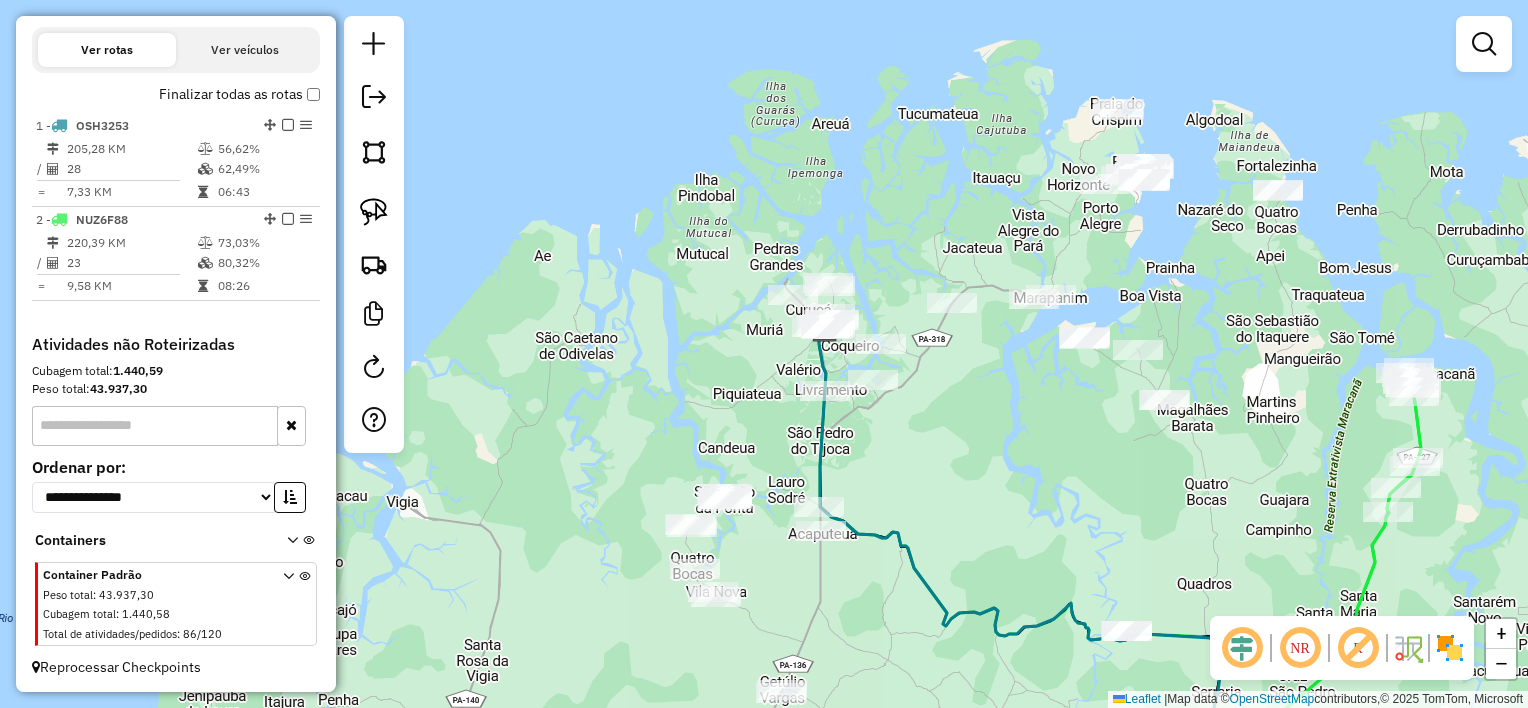 click 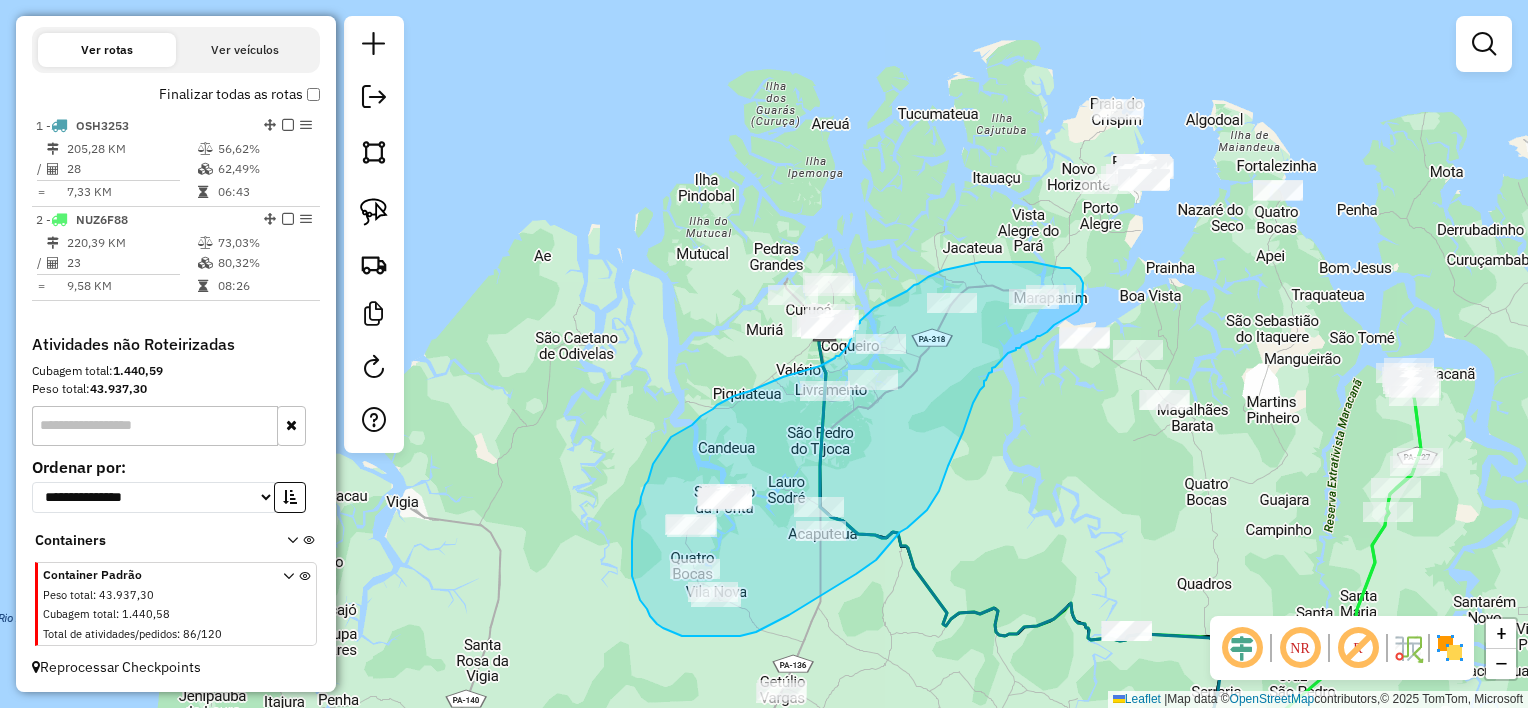 drag, startPoint x: 1076, startPoint y: 273, endPoint x: 1082, endPoint y: 305, distance: 32.55764 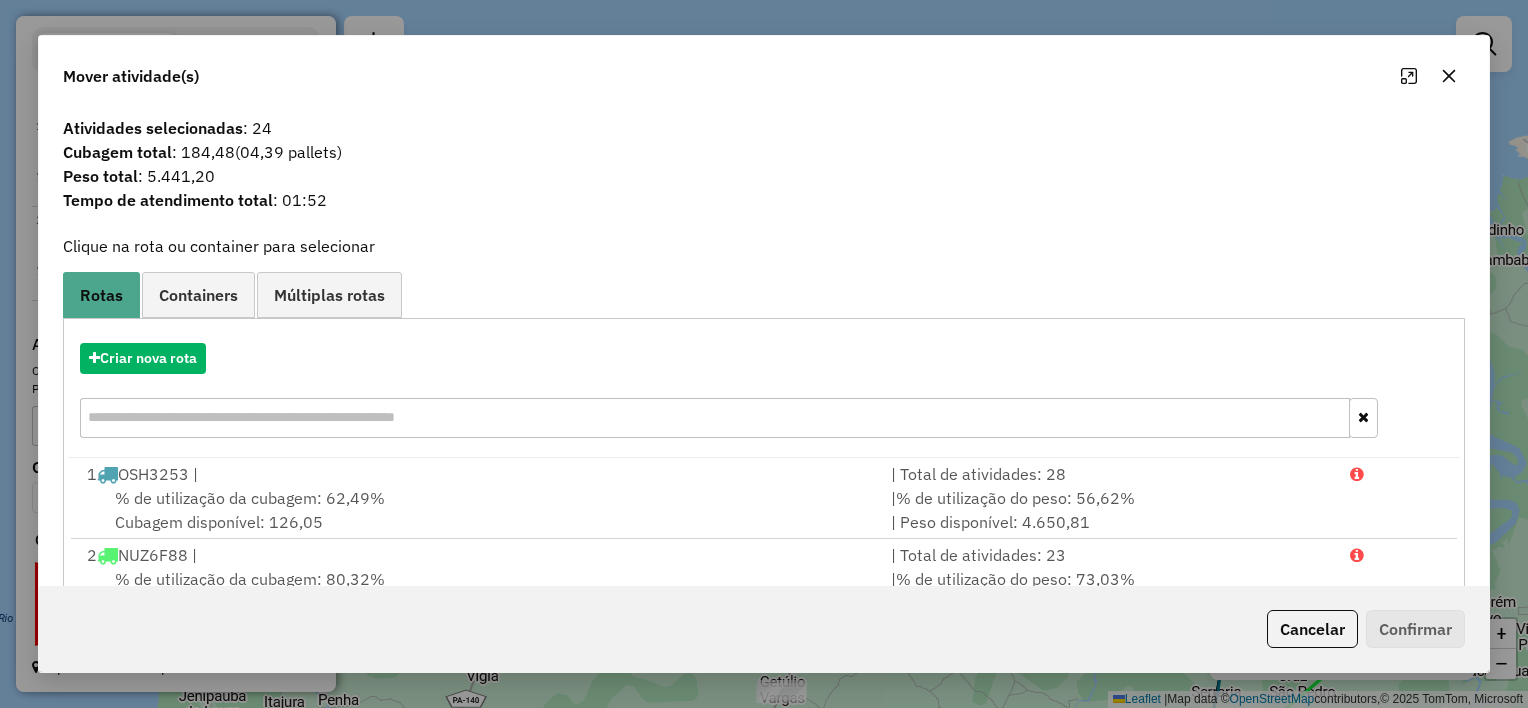 click 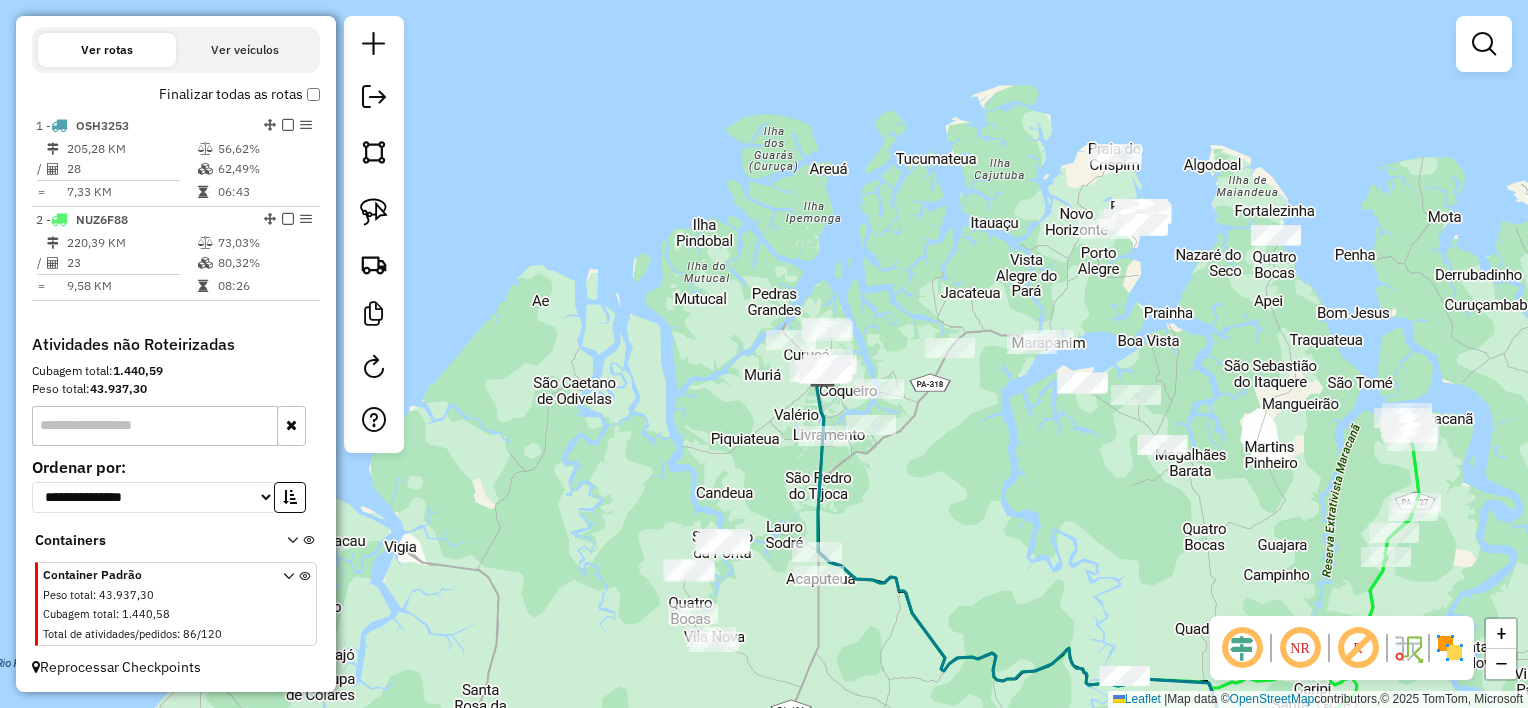 drag, startPoint x: 1158, startPoint y: 298, endPoint x: 1158, endPoint y: 311, distance: 13 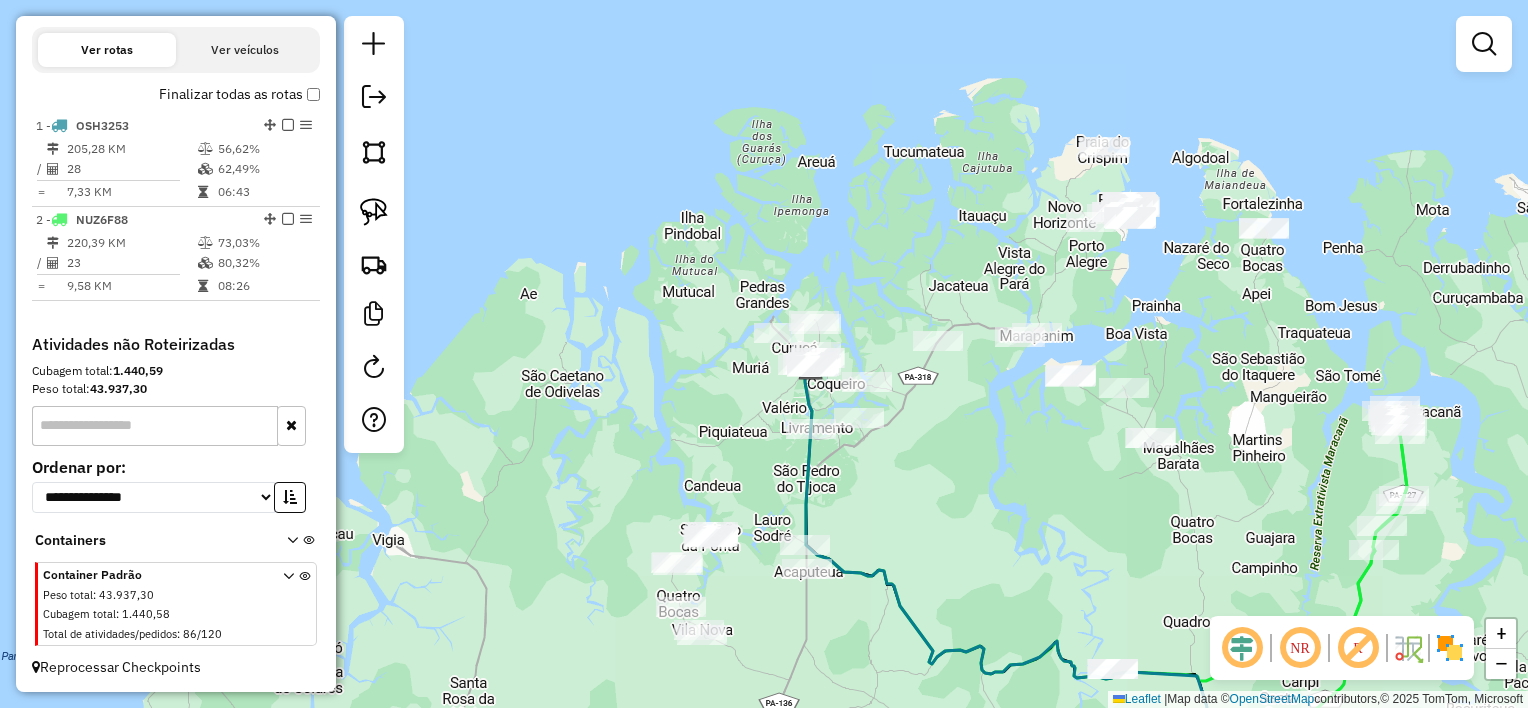 drag, startPoint x: 1035, startPoint y: 288, endPoint x: 996, endPoint y: 276, distance: 40.804413 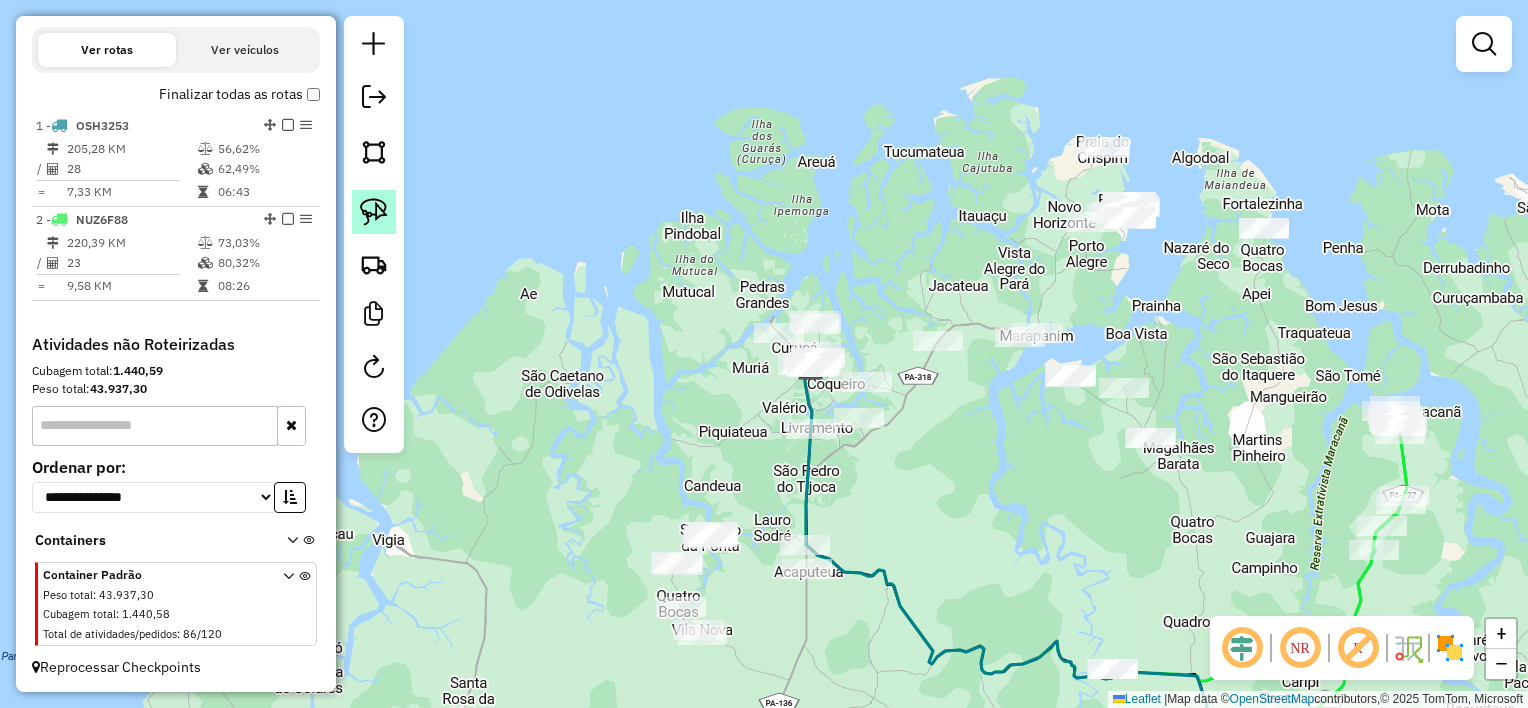 click 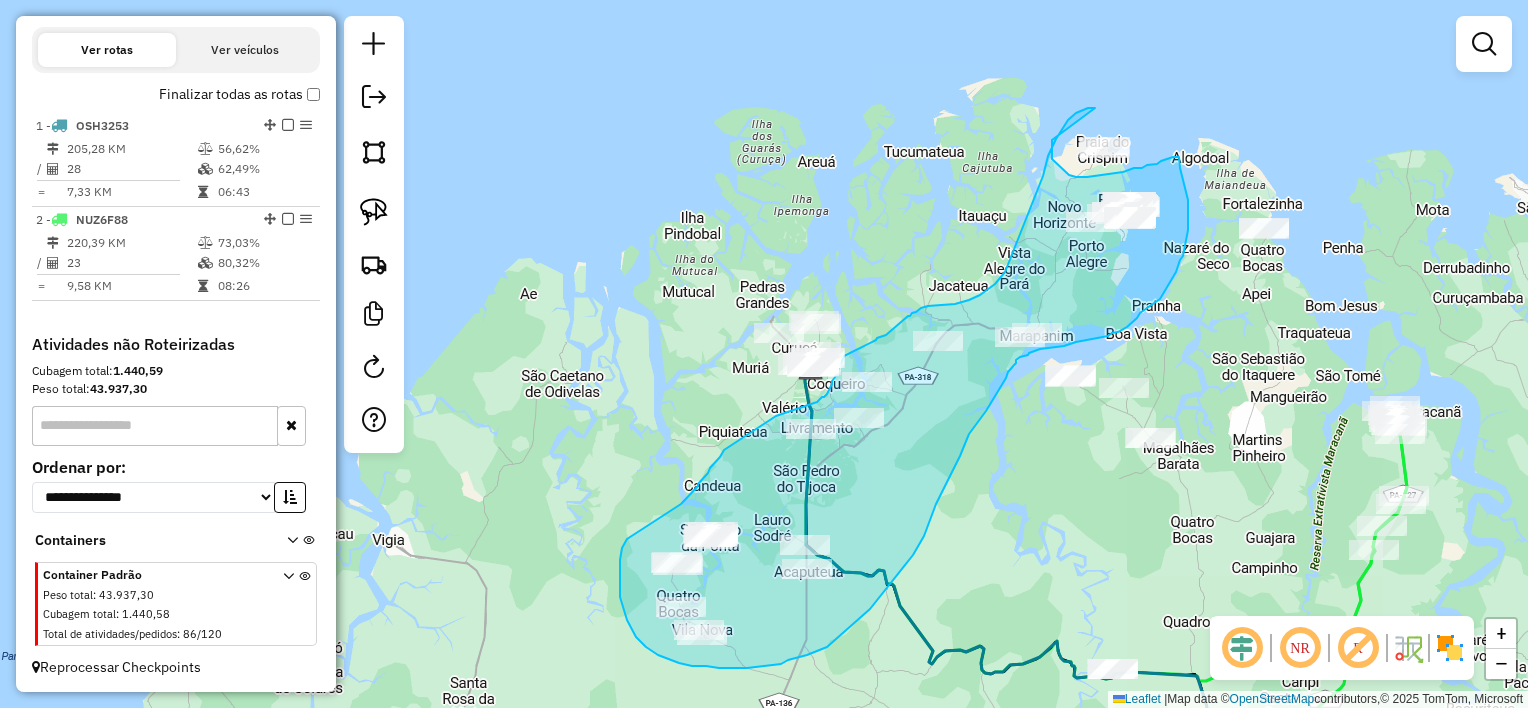 drag, startPoint x: 1095, startPoint y: 108, endPoint x: 1052, endPoint y: 140, distance: 53.600372 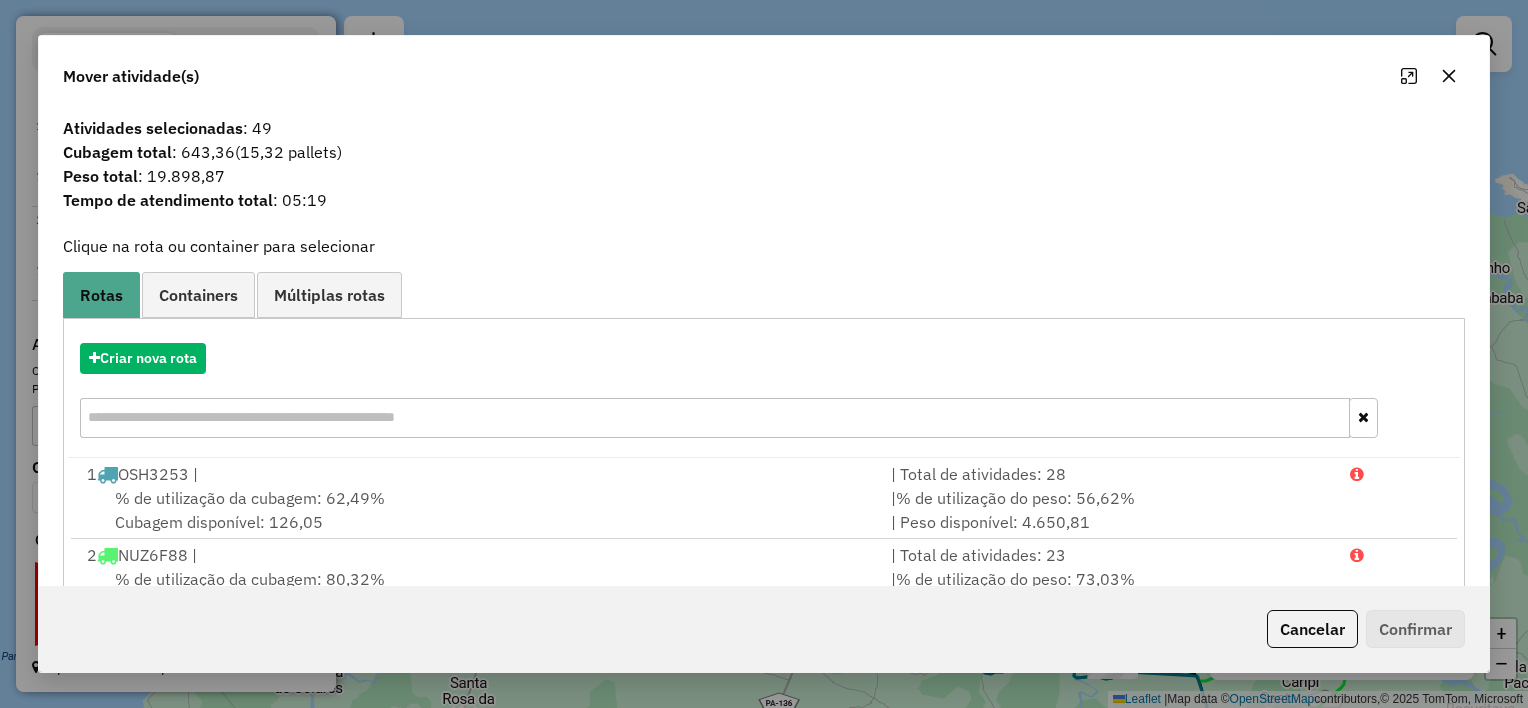 click 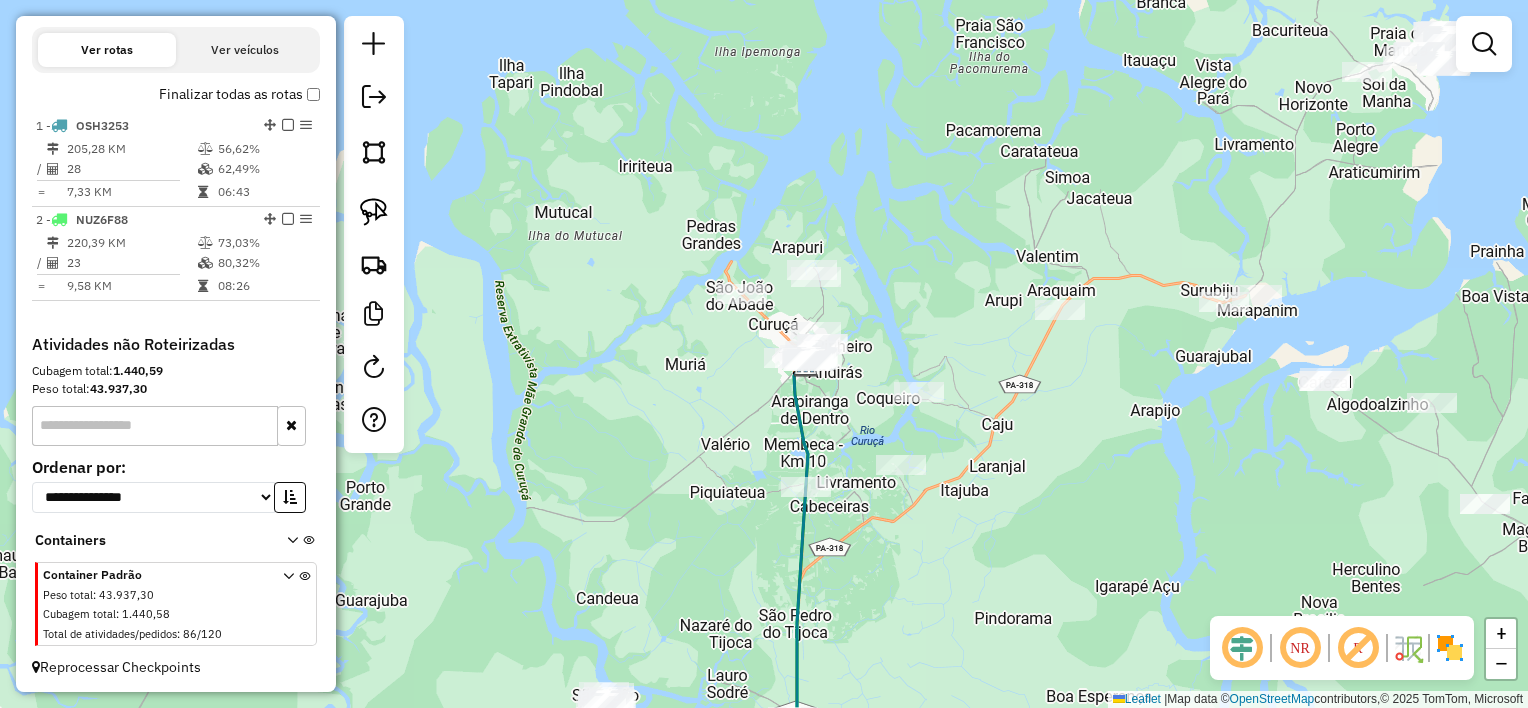 drag, startPoint x: 904, startPoint y: 257, endPoint x: 893, endPoint y: 253, distance: 11.7046995 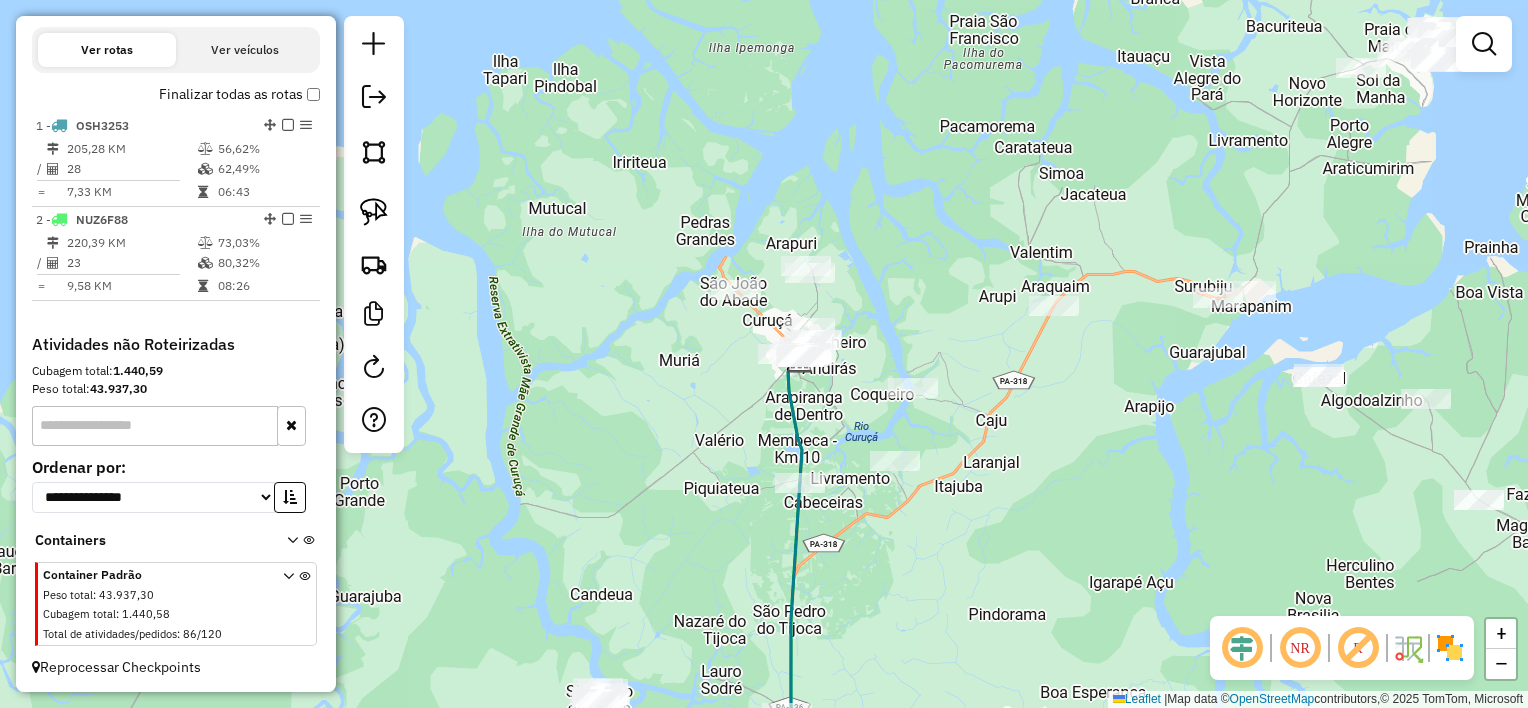 drag, startPoint x: 375, startPoint y: 214, endPoint x: 796, endPoint y: 284, distance: 426.77982 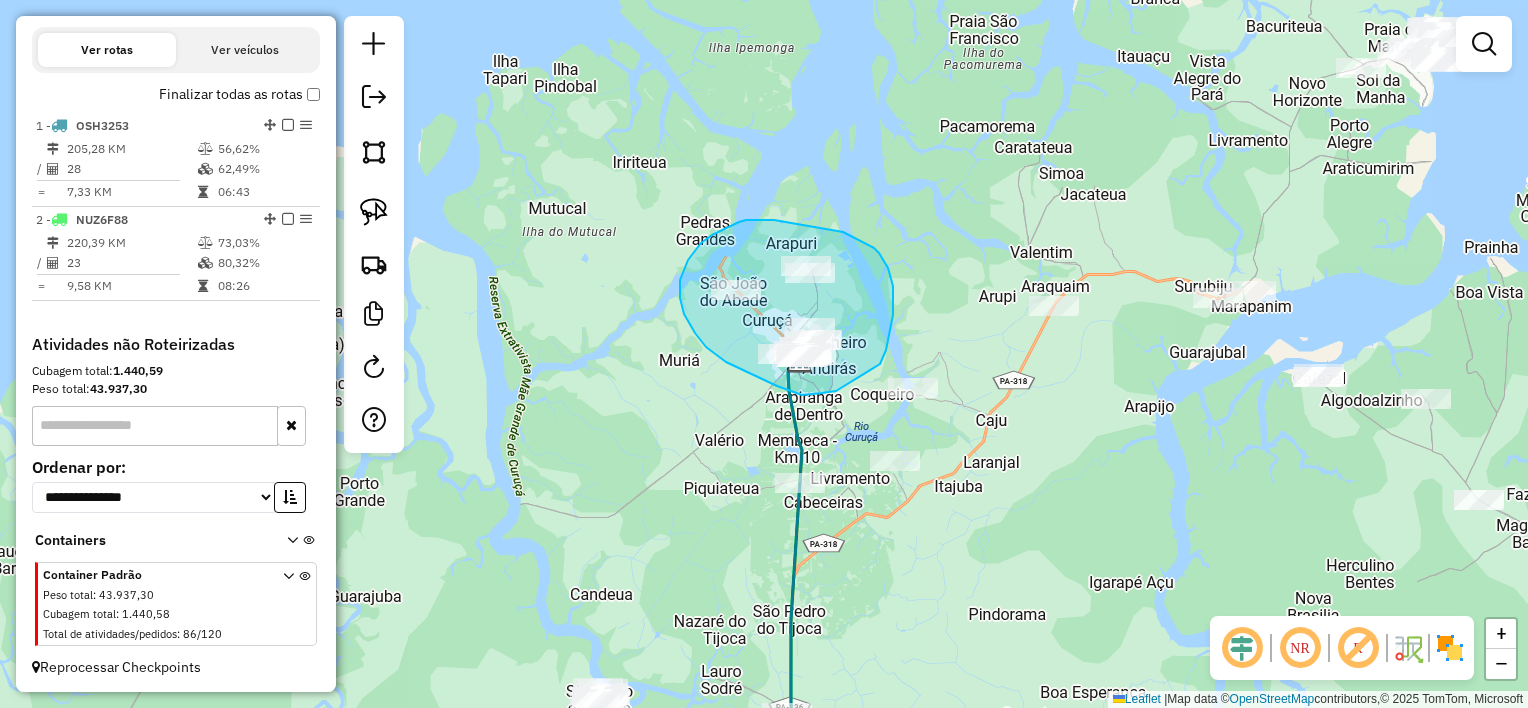 drag, startPoint x: 822, startPoint y: 393, endPoint x: 804, endPoint y: 396, distance: 18.248287 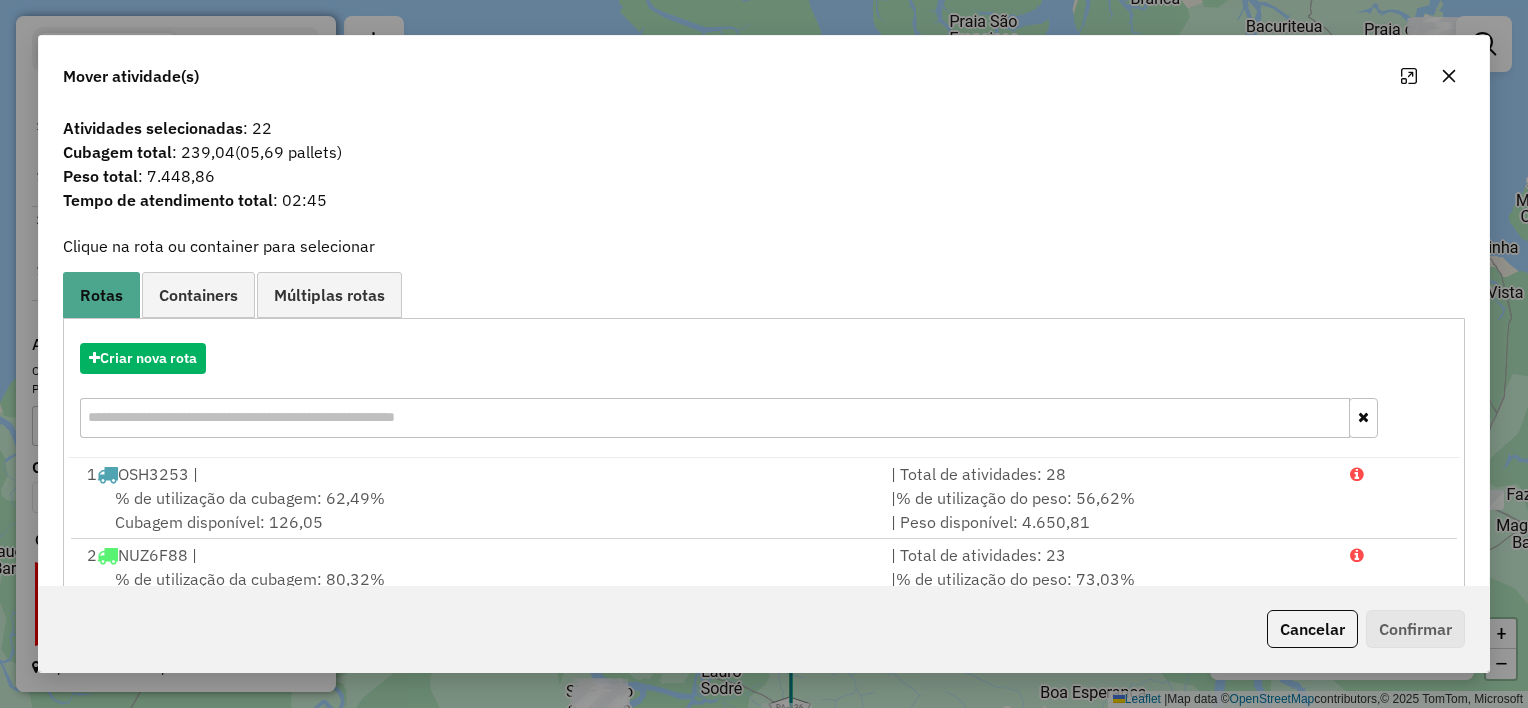 click 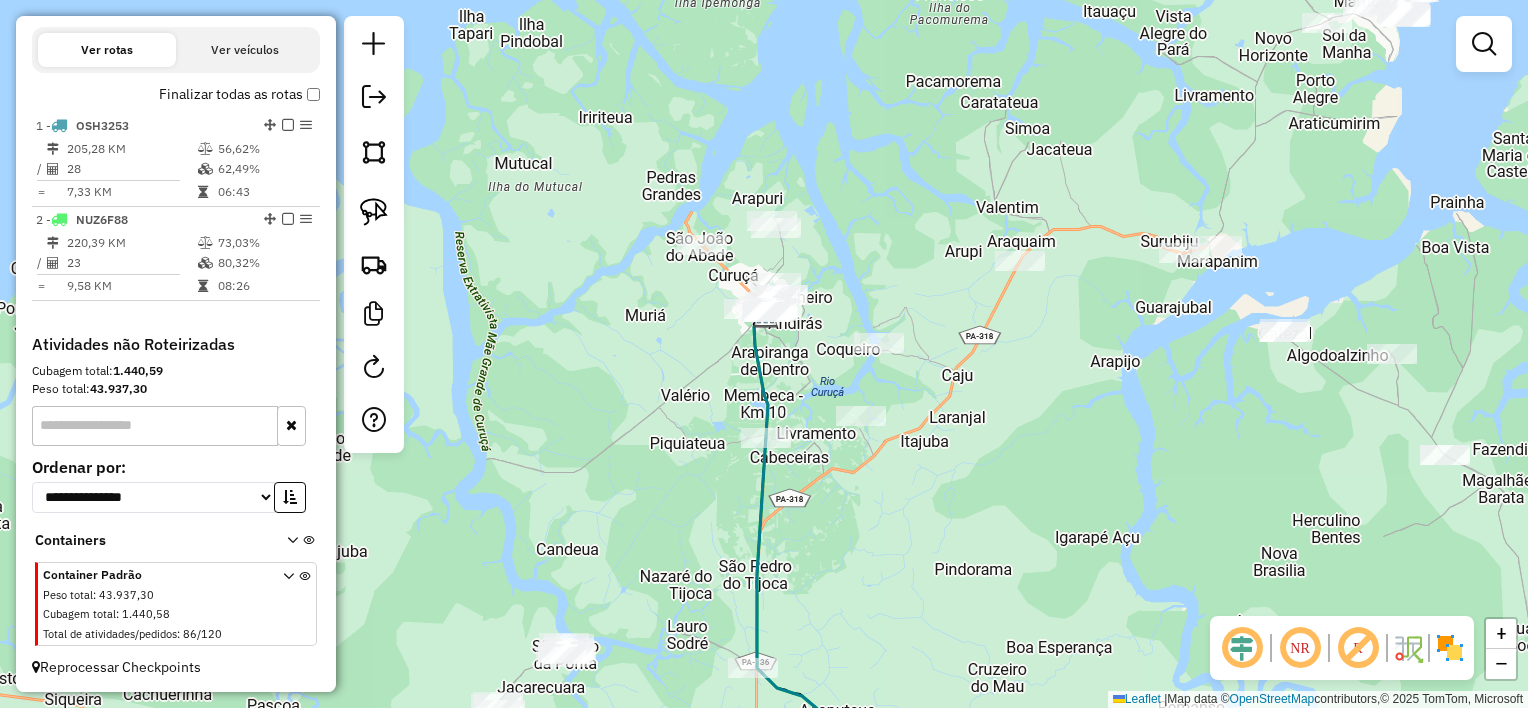drag, startPoint x: 1155, startPoint y: 481, endPoint x: 1124, endPoint y: 437, distance: 53.823788 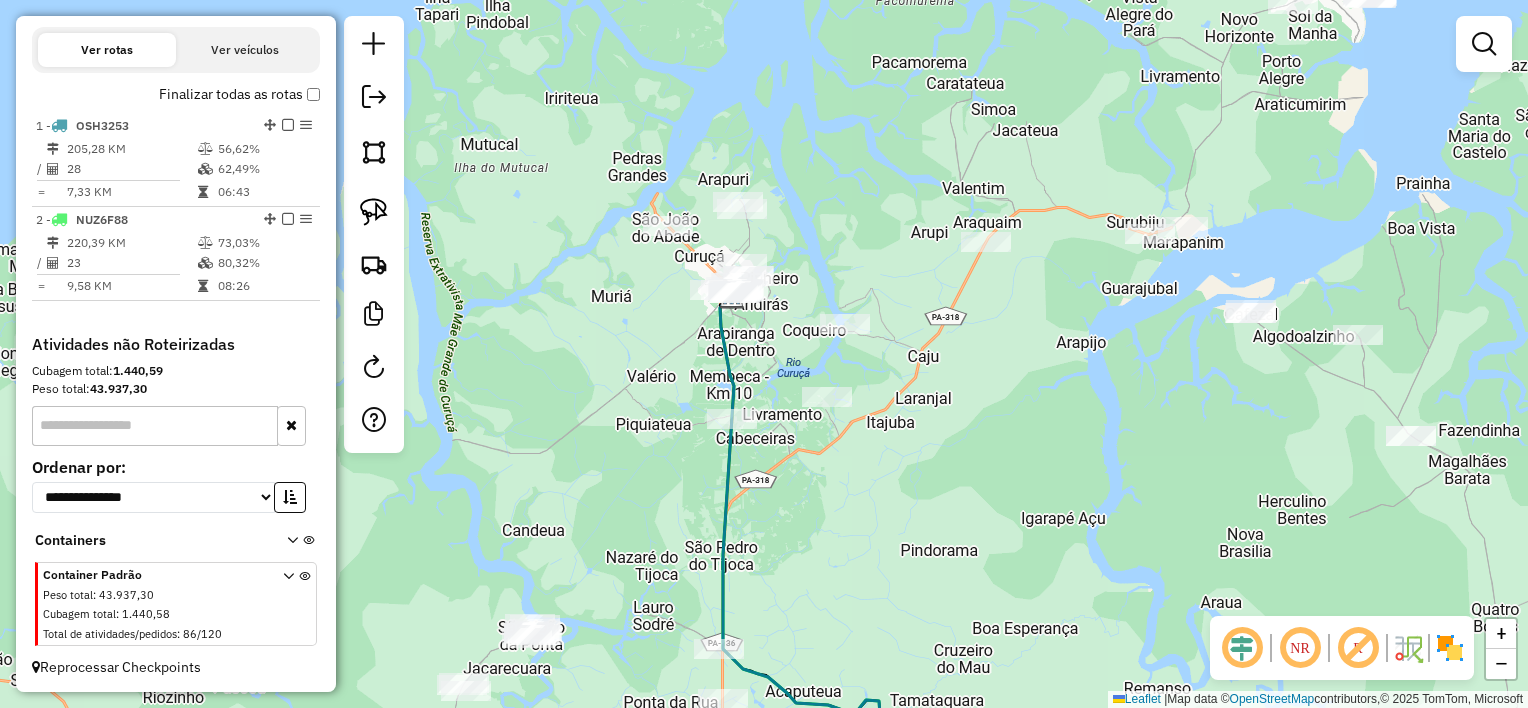 drag, startPoint x: 1059, startPoint y: 432, endPoint x: 1070, endPoint y: 426, distance: 12.529964 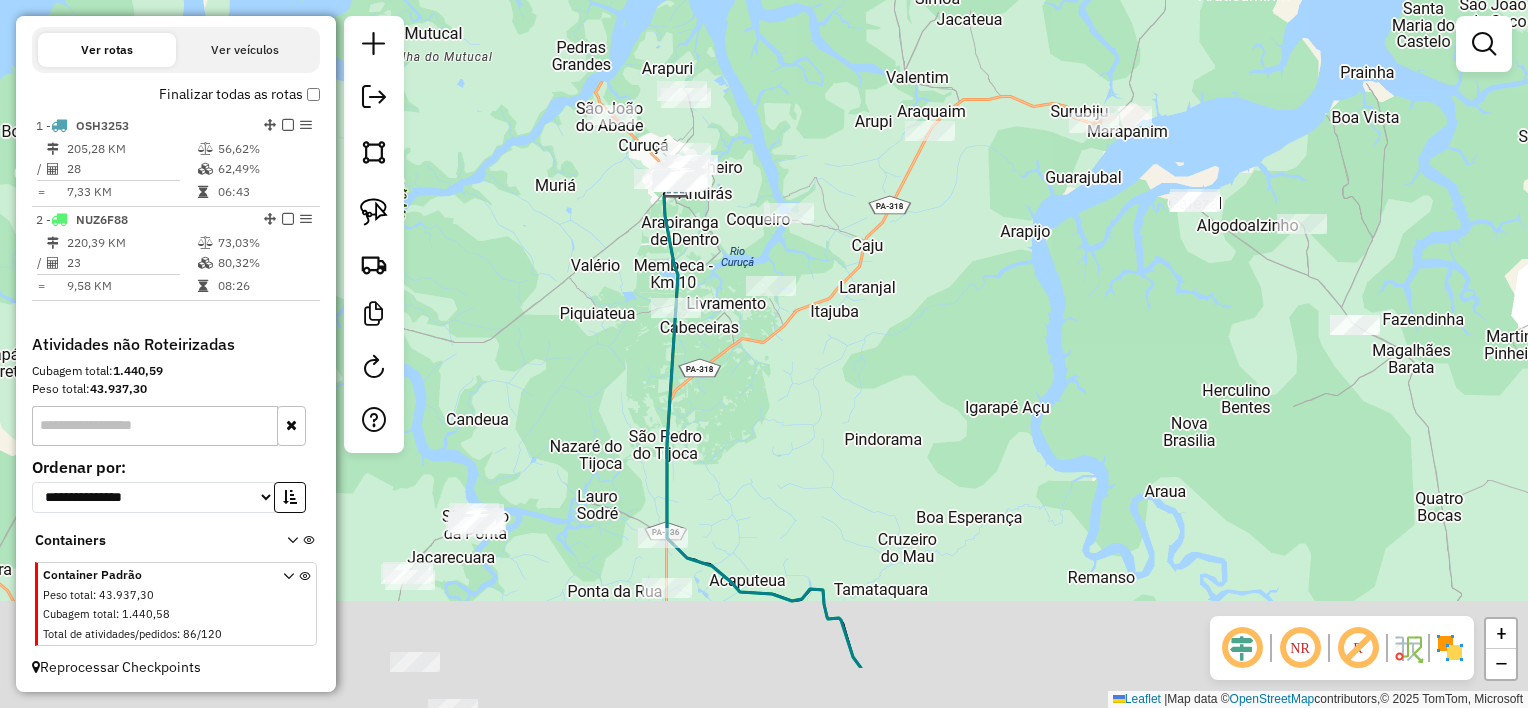 drag, startPoint x: 1045, startPoint y: 390, endPoint x: 1009, endPoint y: 312, distance: 85.90693 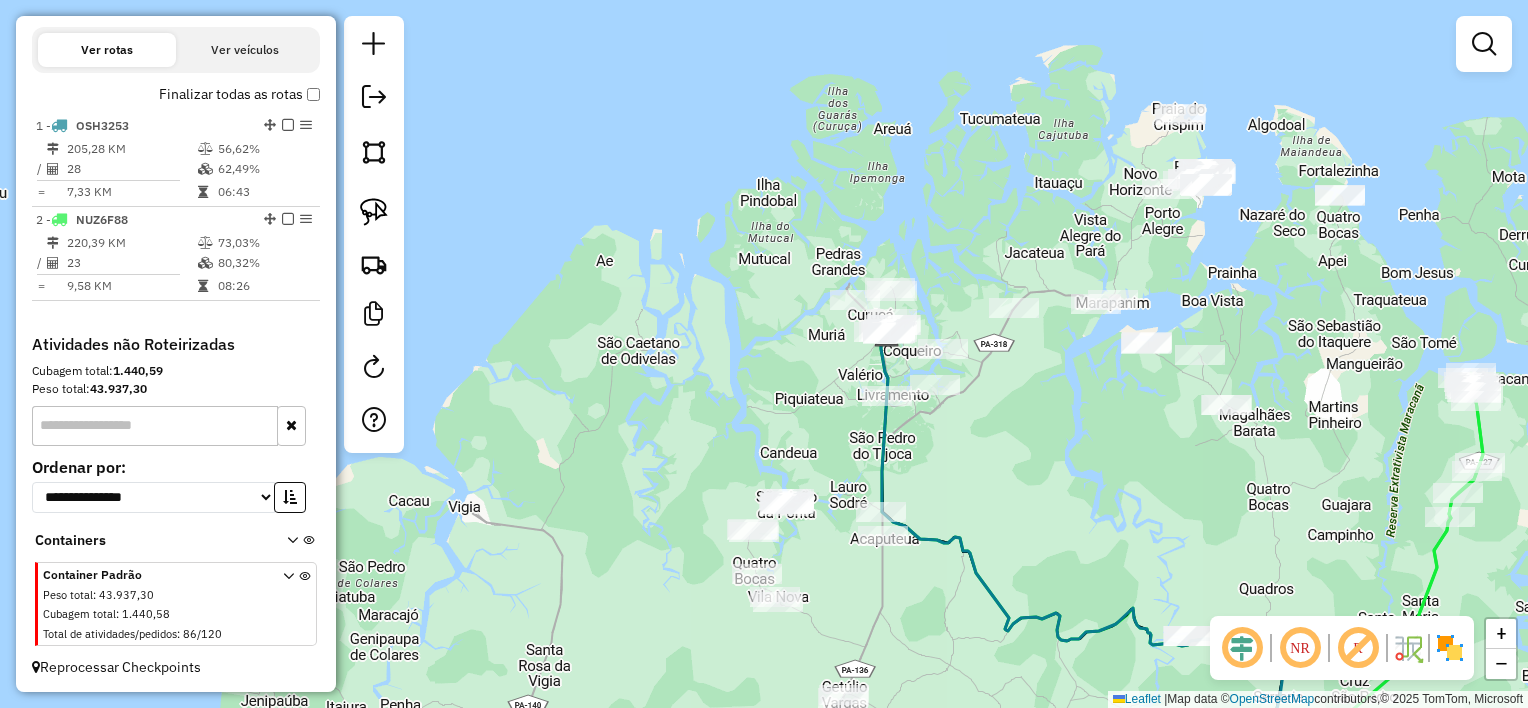drag, startPoint x: 969, startPoint y: 317, endPoint x: 1046, endPoint y: 421, distance: 129.40247 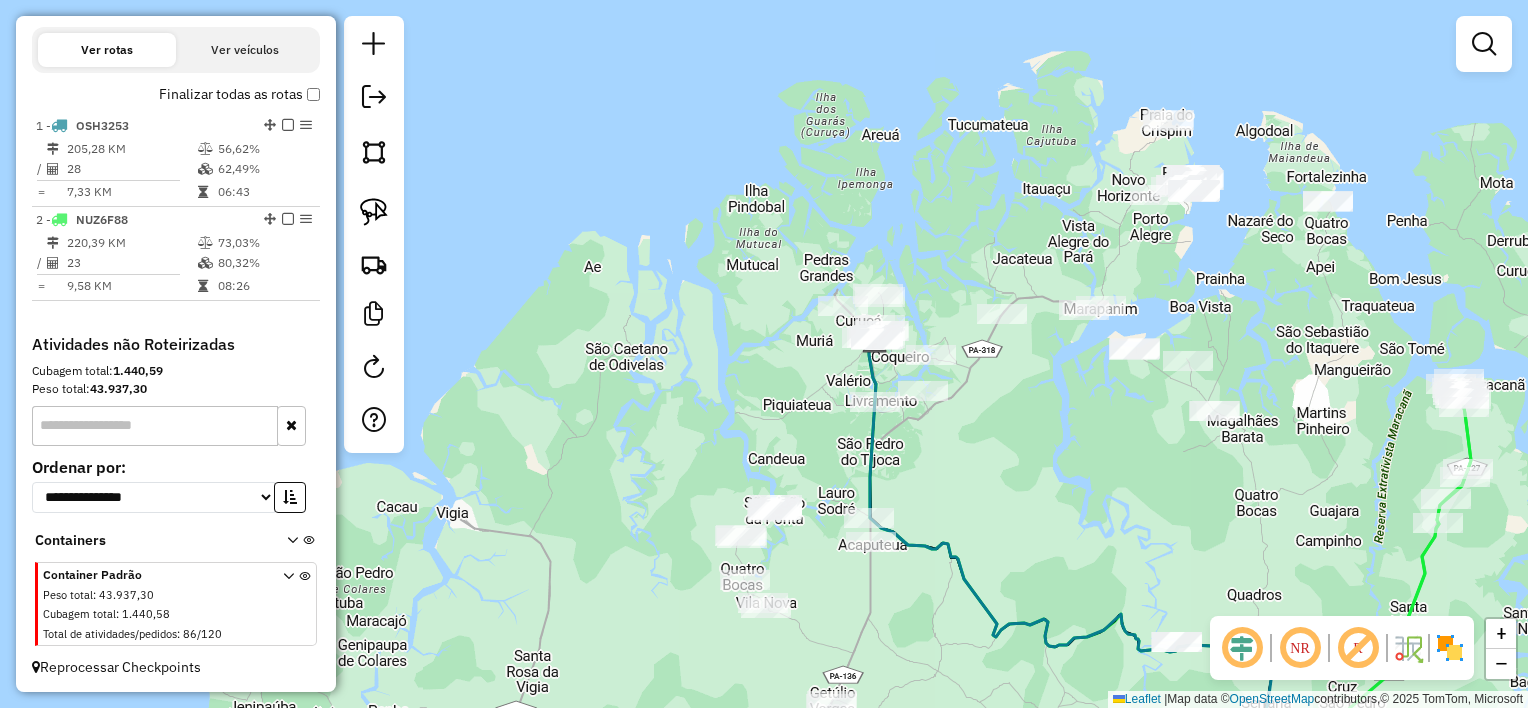 drag, startPoint x: 1016, startPoint y: 208, endPoint x: 1003, endPoint y: 210, distance: 13.152946 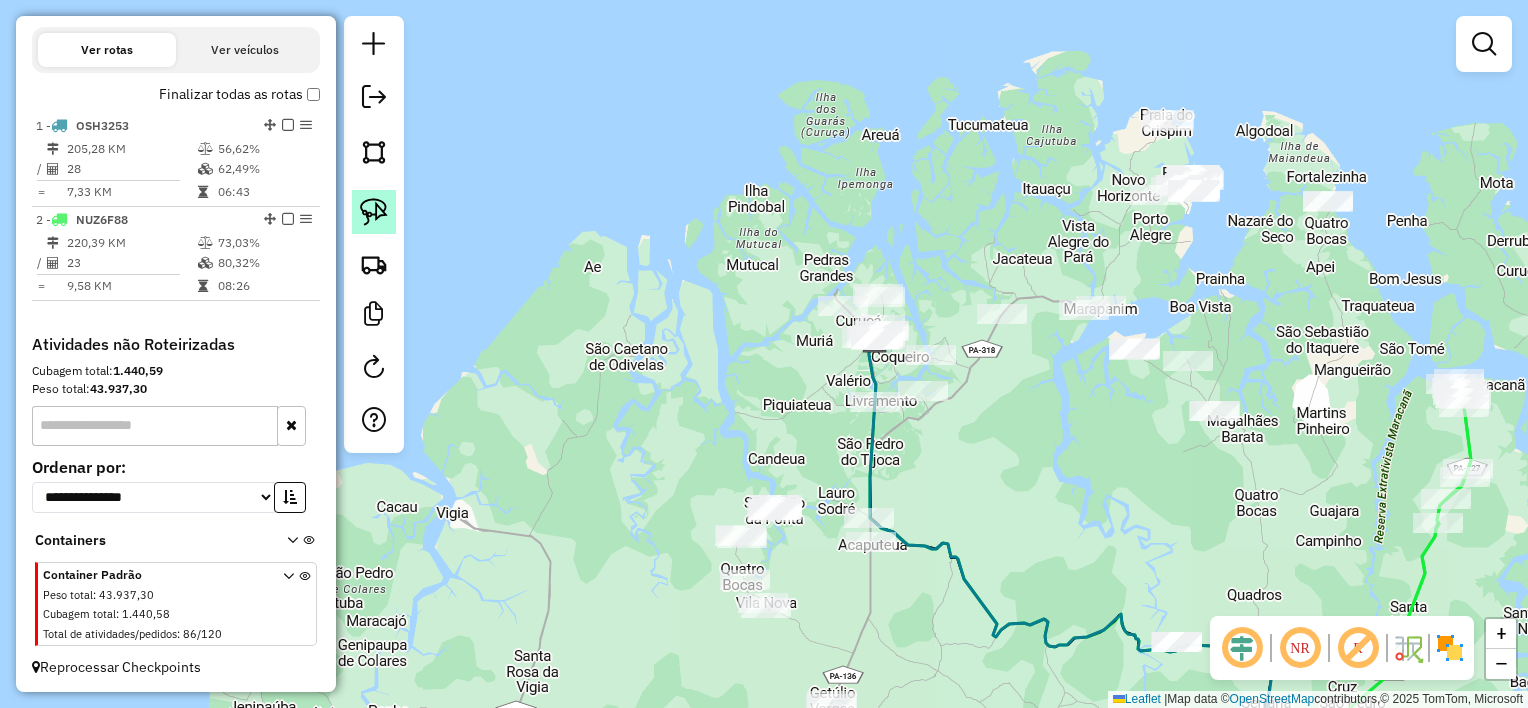 click 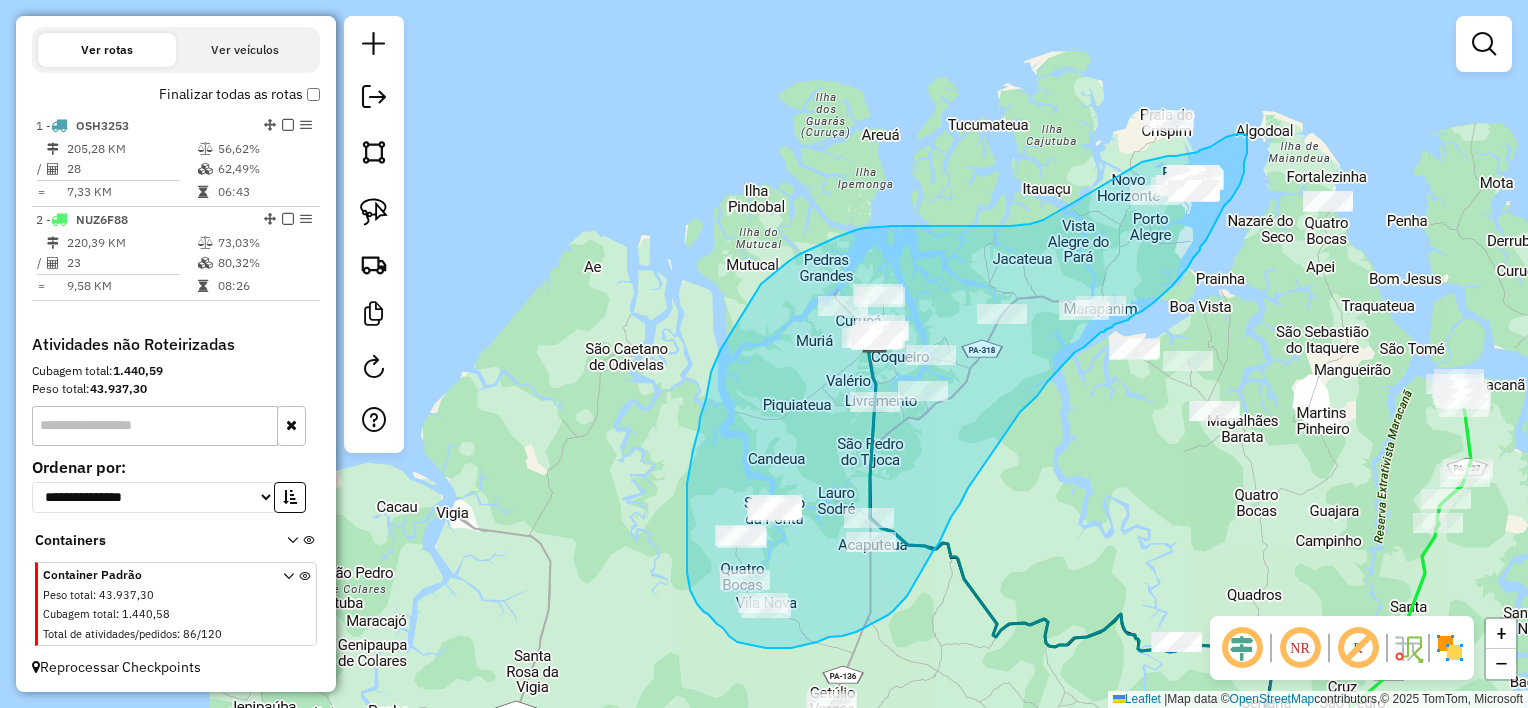 drag, startPoint x: 1071, startPoint y: 204, endPoint x: 1126, endPoint y: 165, distance: 67.424034 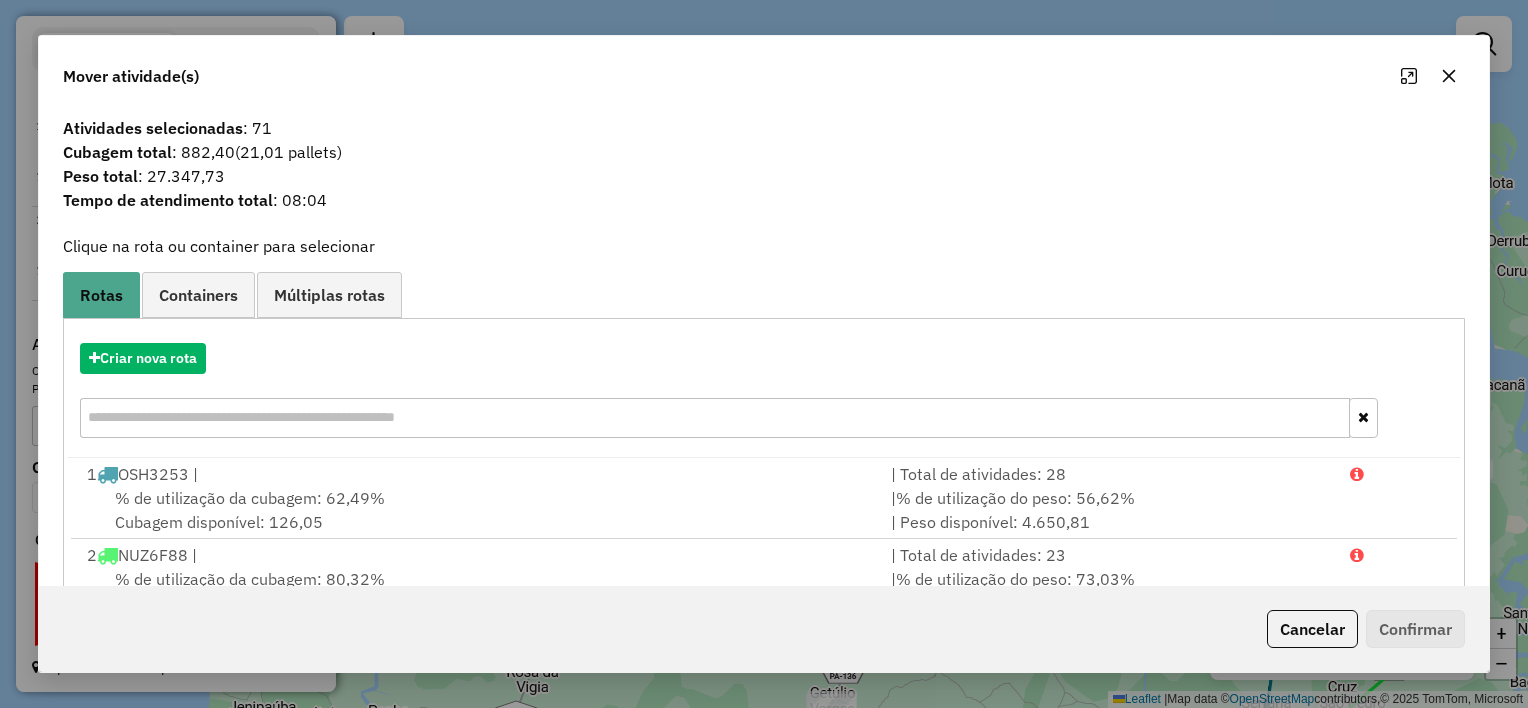 click 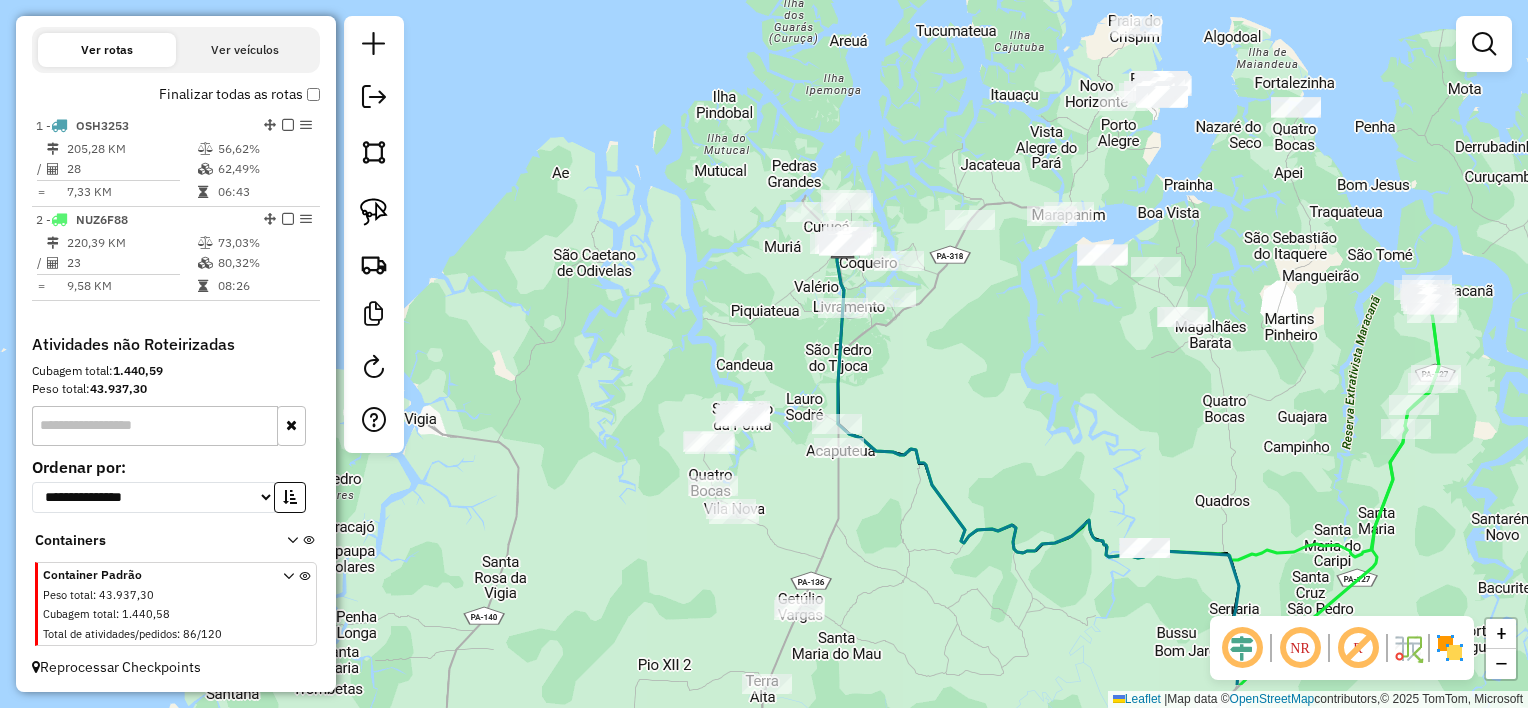 drag, startPoint x: 1044, startPoint y: 481, endPoint x: 1012, endPoint y: 387, distance: 99.29753 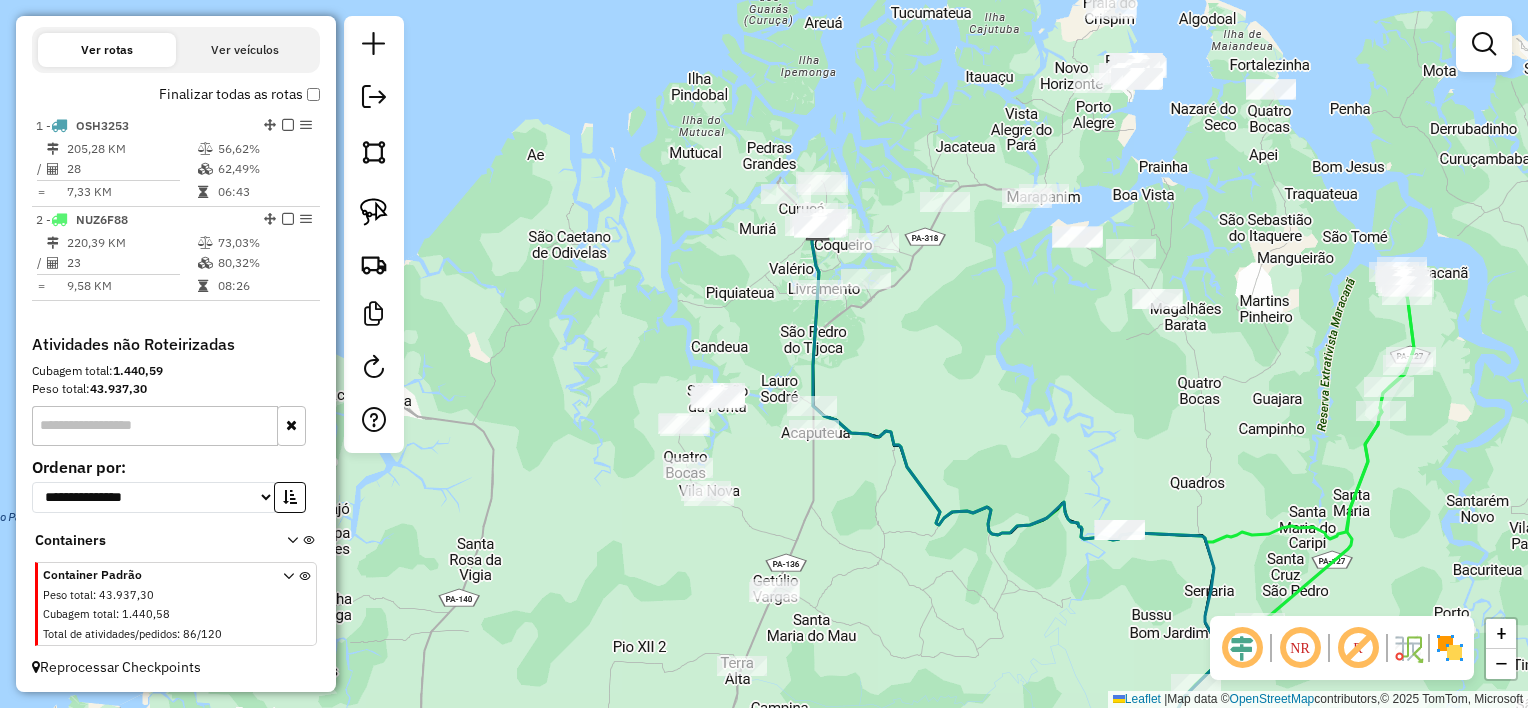 drag, startPoint x: 1020, startPoint y: 397, endPoint x: 995, endPoint y: 379, distance: 30.805843 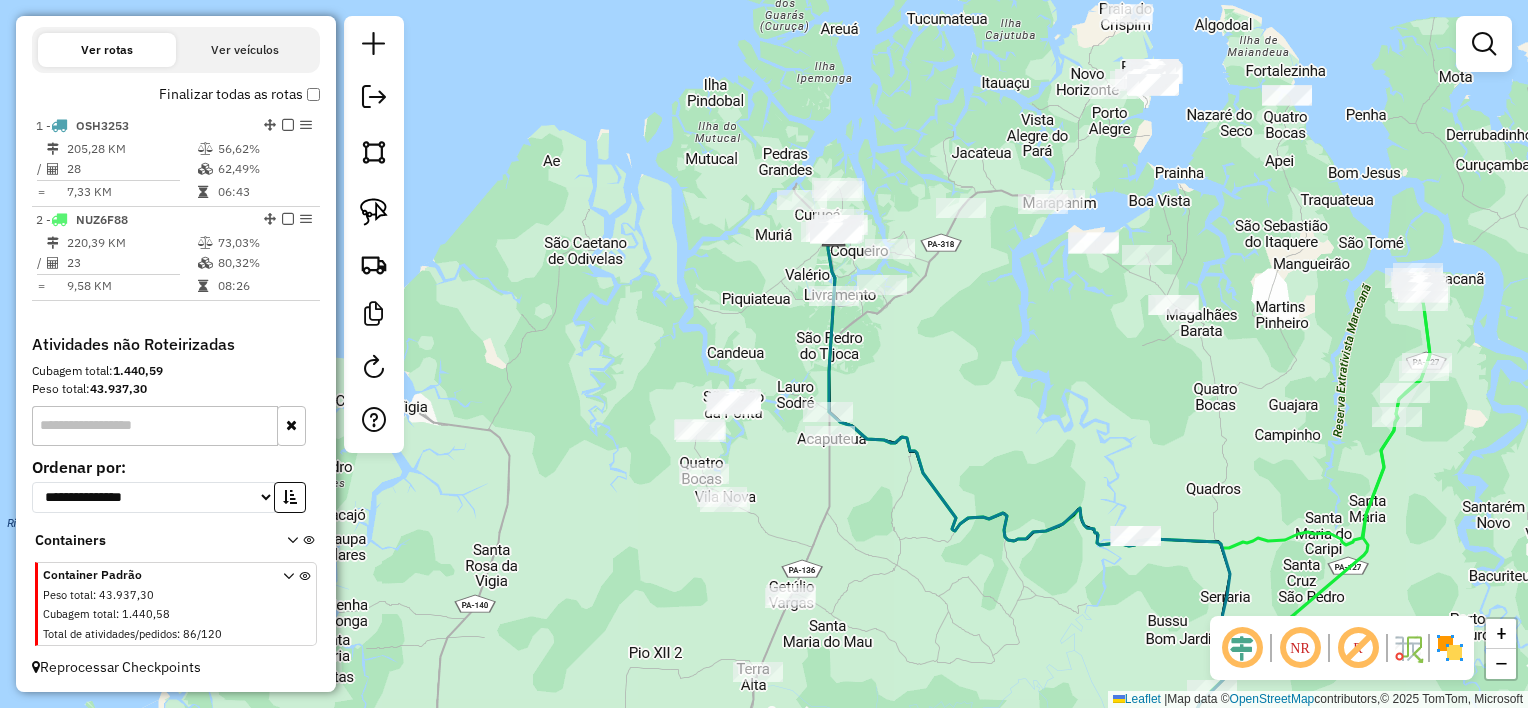 drag, startPoint x: 944, startPoint y: 355, endPoint x: 987, endPoint y: 381, distance: 50.24938 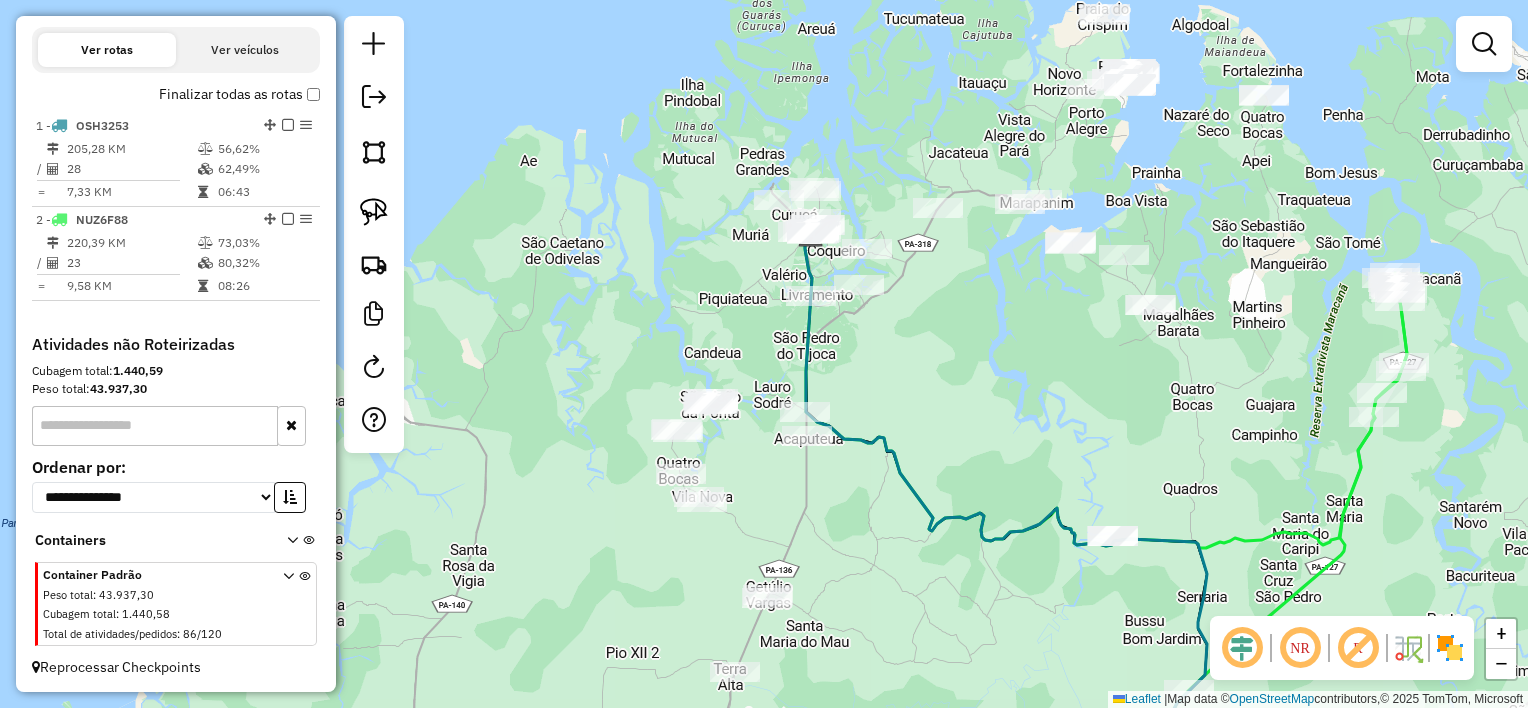 drag, startPoint x: 984, startPoint y: 381, endPoint x: 962, endPoint y: 381, distance: 22 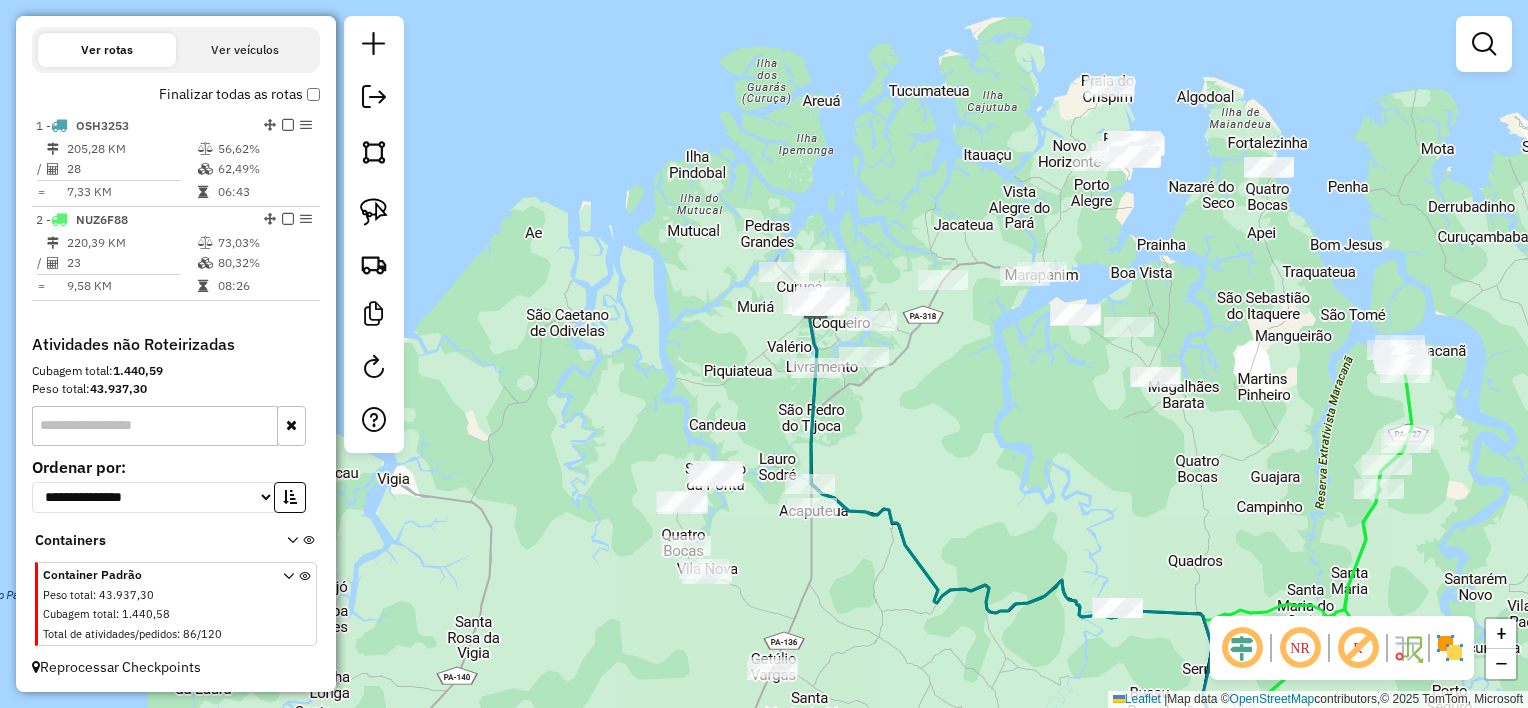 drag, startPoint x: 965, startPoint y: 345, endPoint x: 969, endPoint y: 417, distance: 72.11102 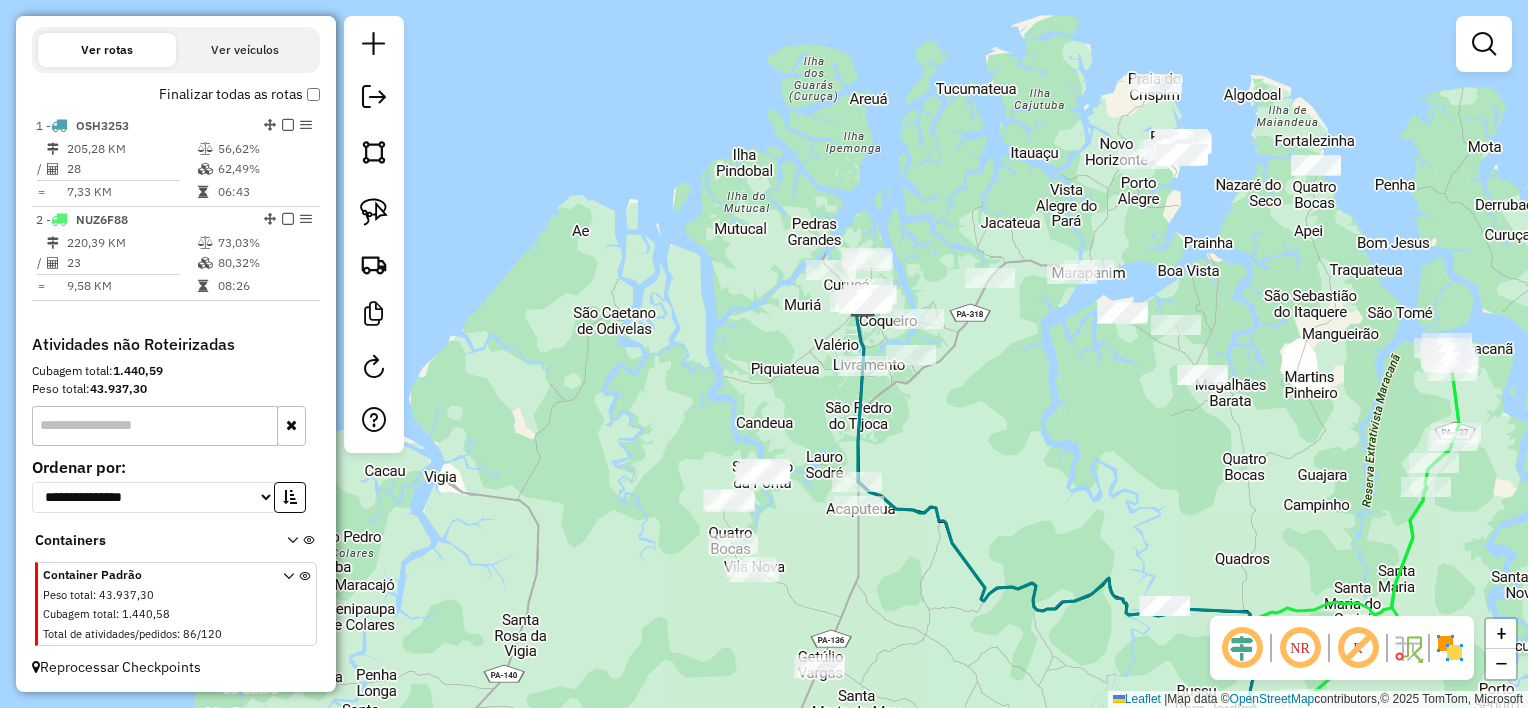 drag, startPoint x: 927, startPoint y: 364, endPoint x: 970, endPoint y: 362, distance: 43.046486 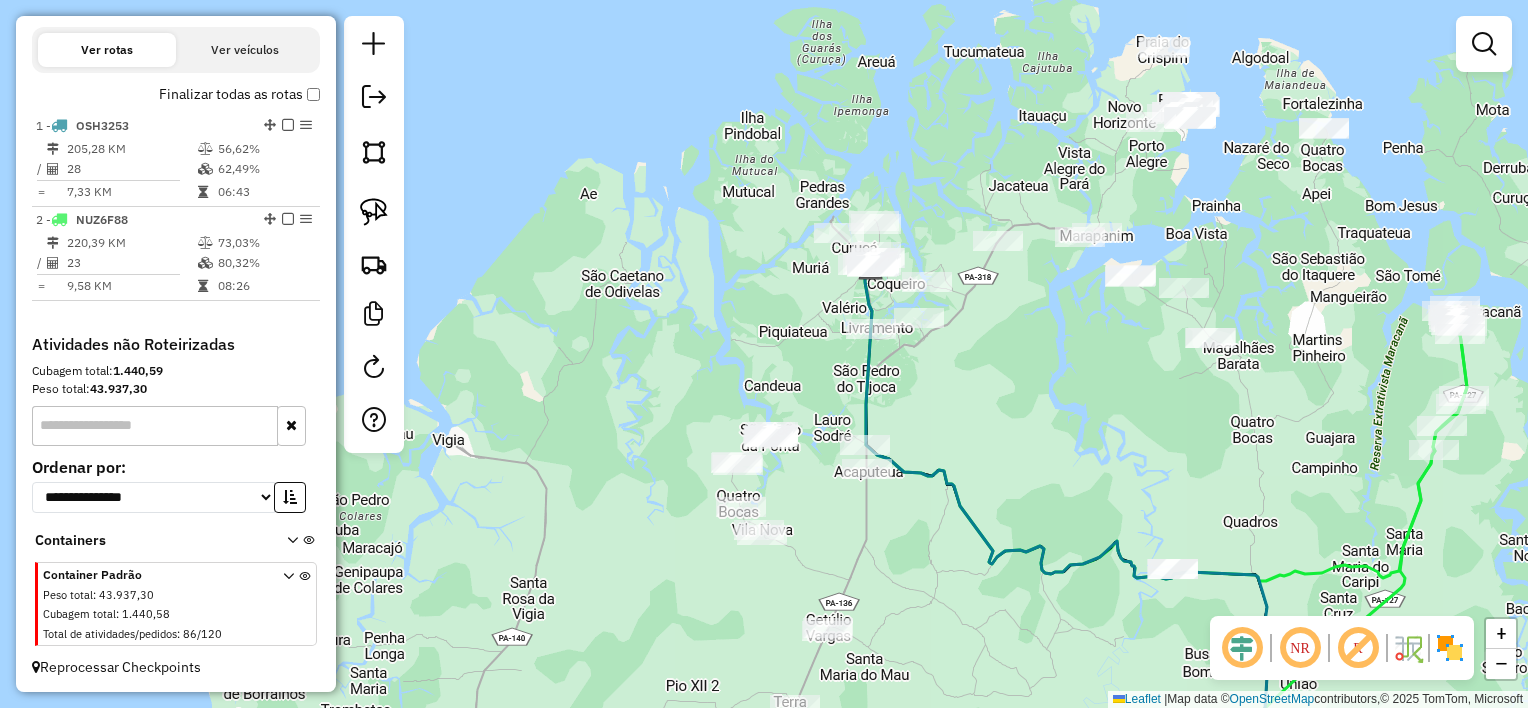 drag, startPoint x: 893, startPoint y: 425, endPoint x: 901, endPoint y: 388, distance: 37.85499 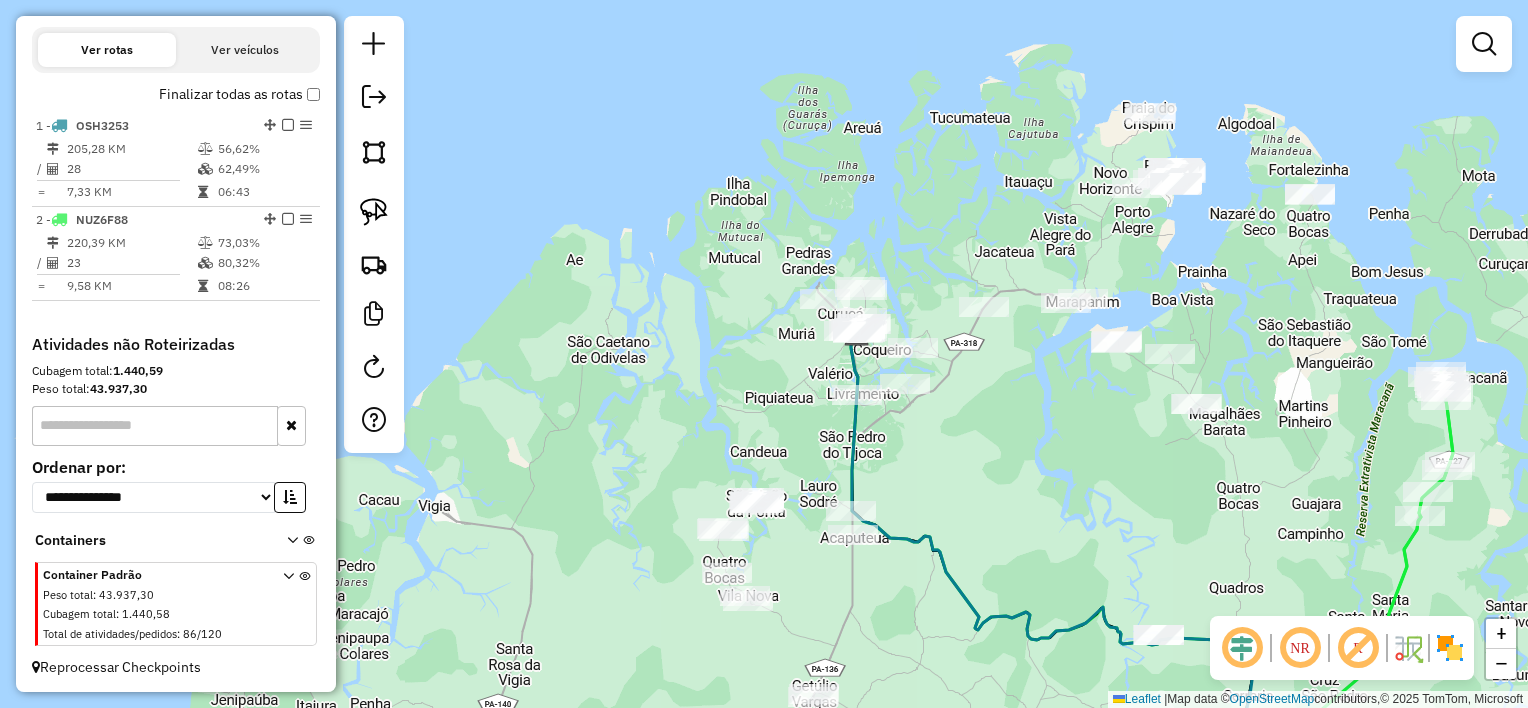 drag, startPoint x: 804, startPoint y: 396, endPoint x: 789, endPoint y: 468, distance: 73.545906 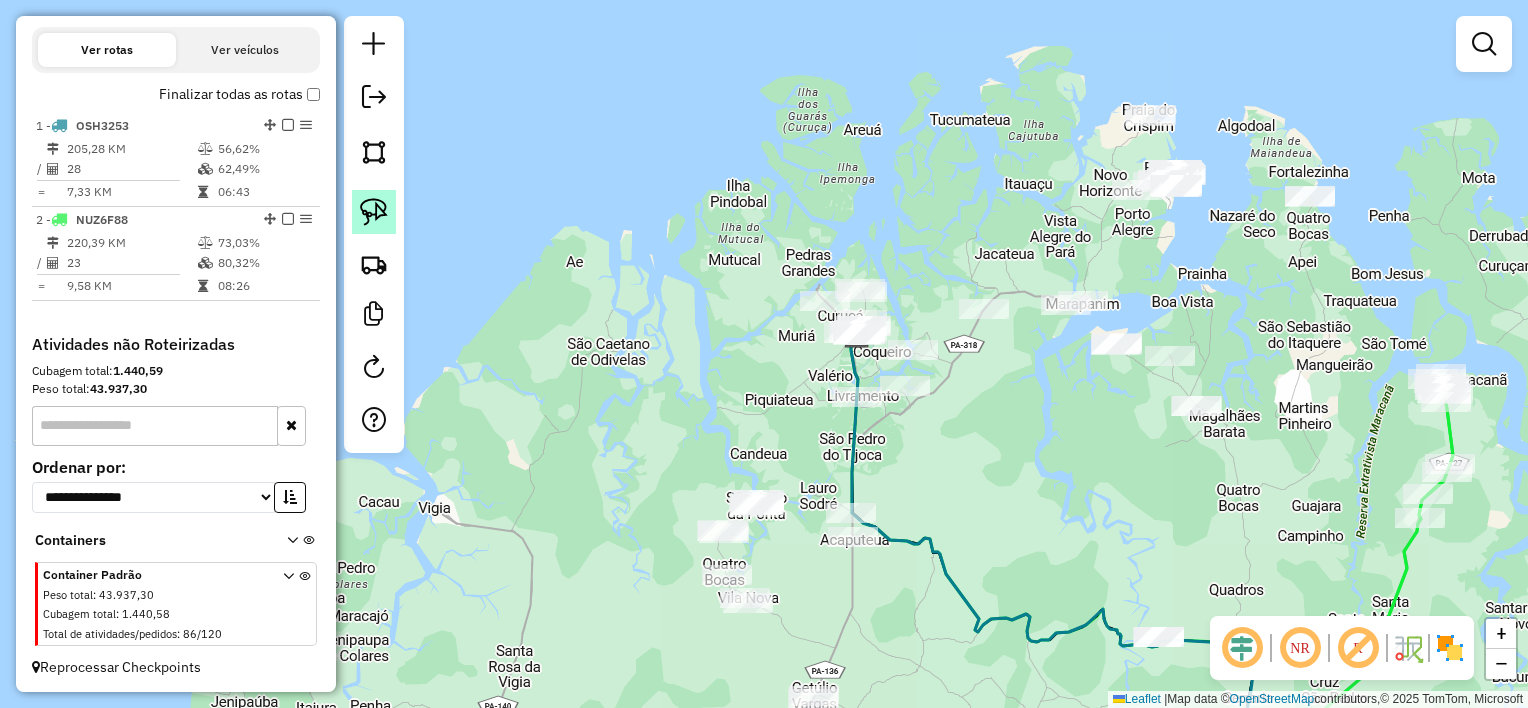 click 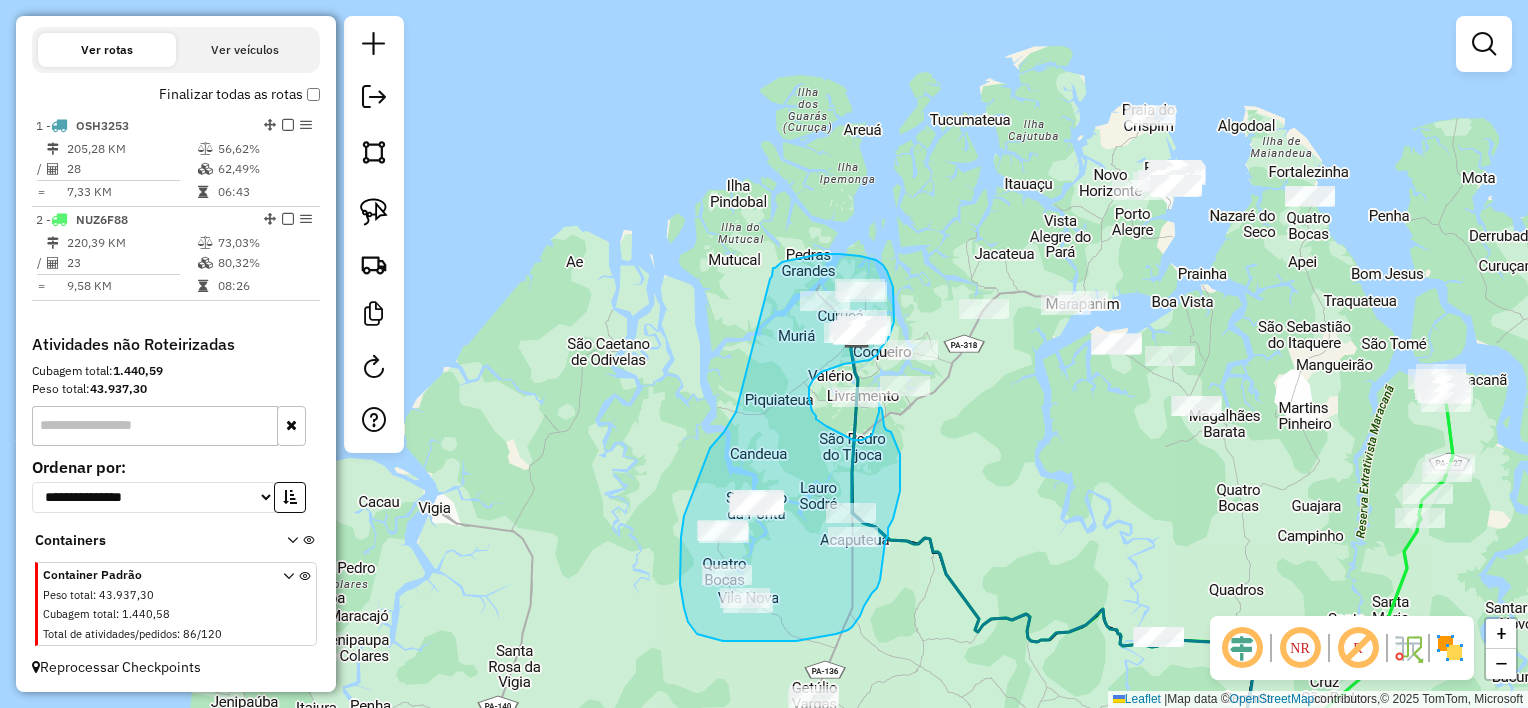 drag, startPoint x: 735, startPoint y: 414, endPoint x: 770, endPoint y: 279, distance: 139.46326 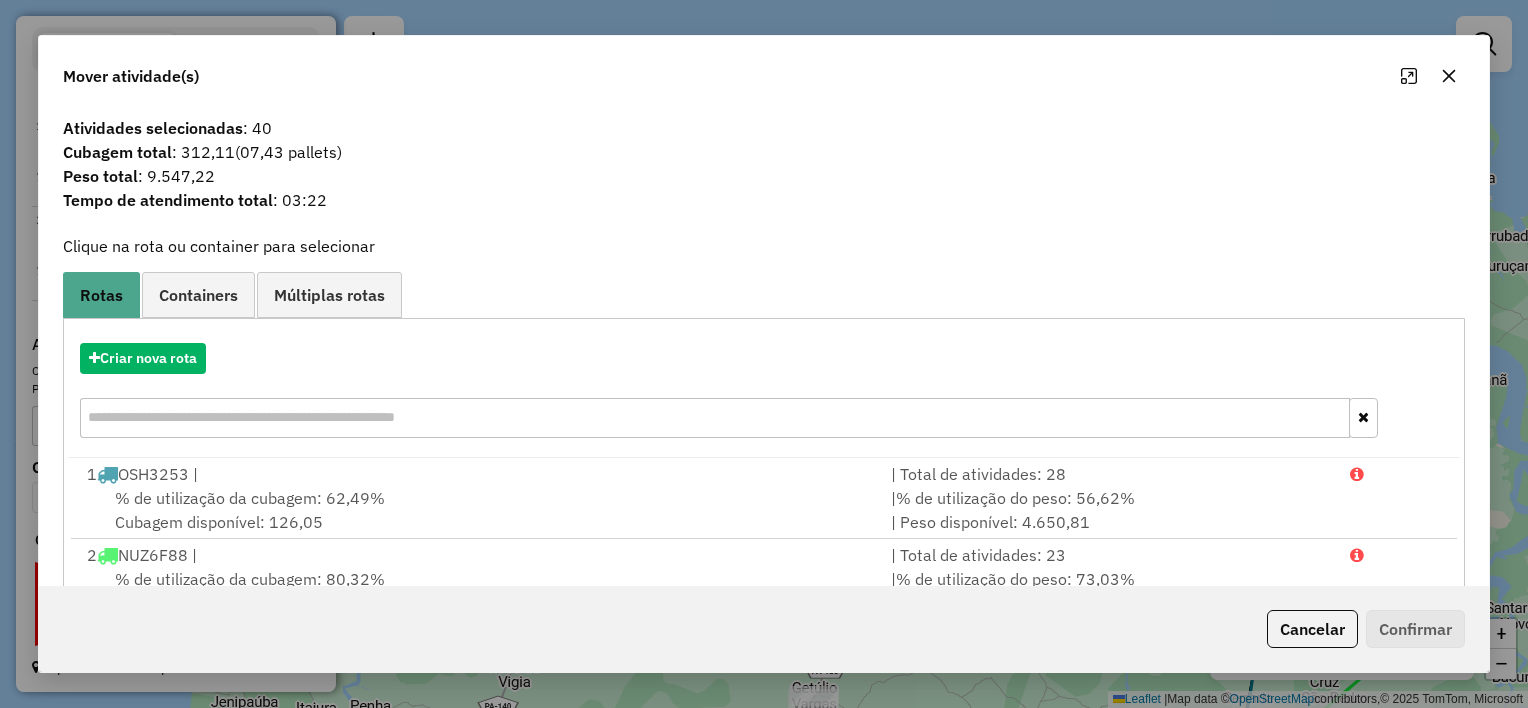 click 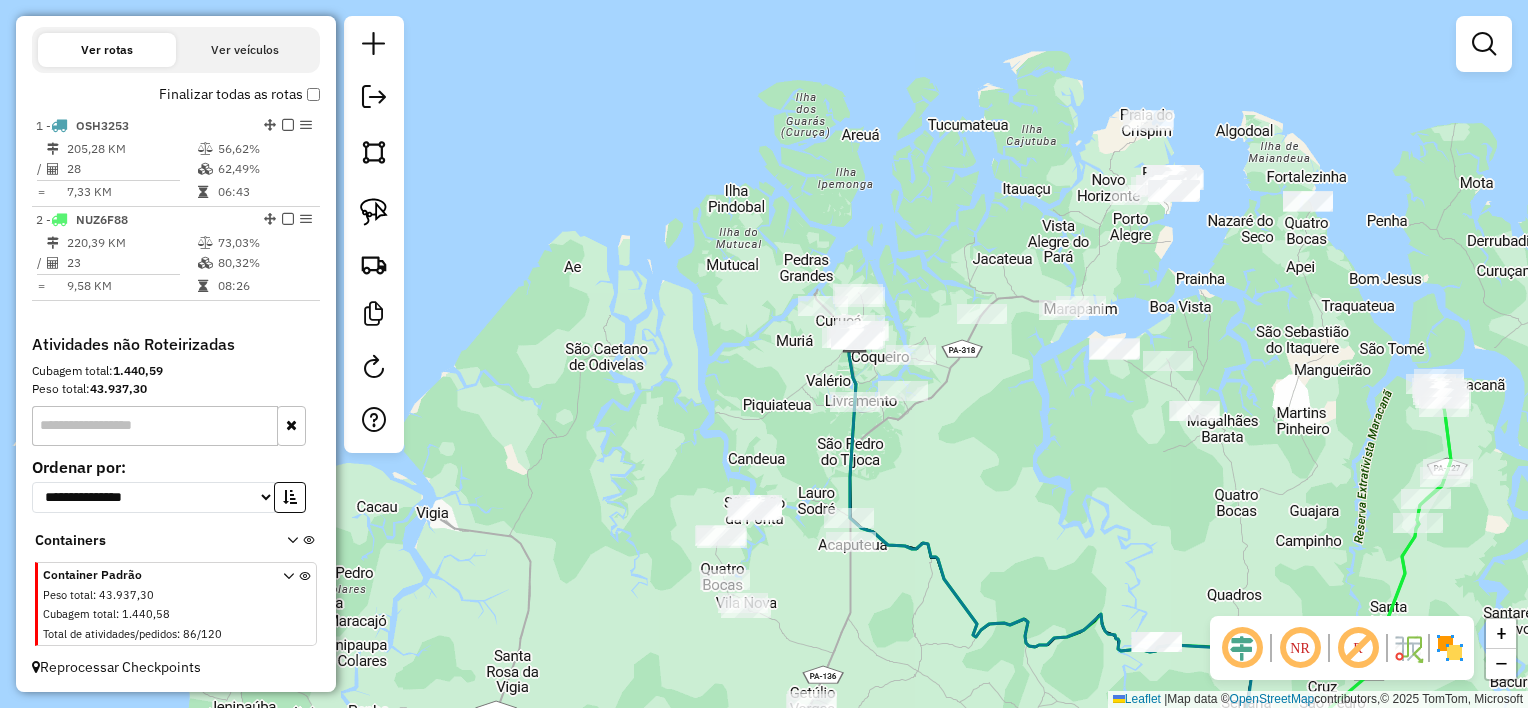 drag, startPoint x: 1032, startPoint y: 374, endPoint x: 1028, endPoint y: 396, distance: 22.36068 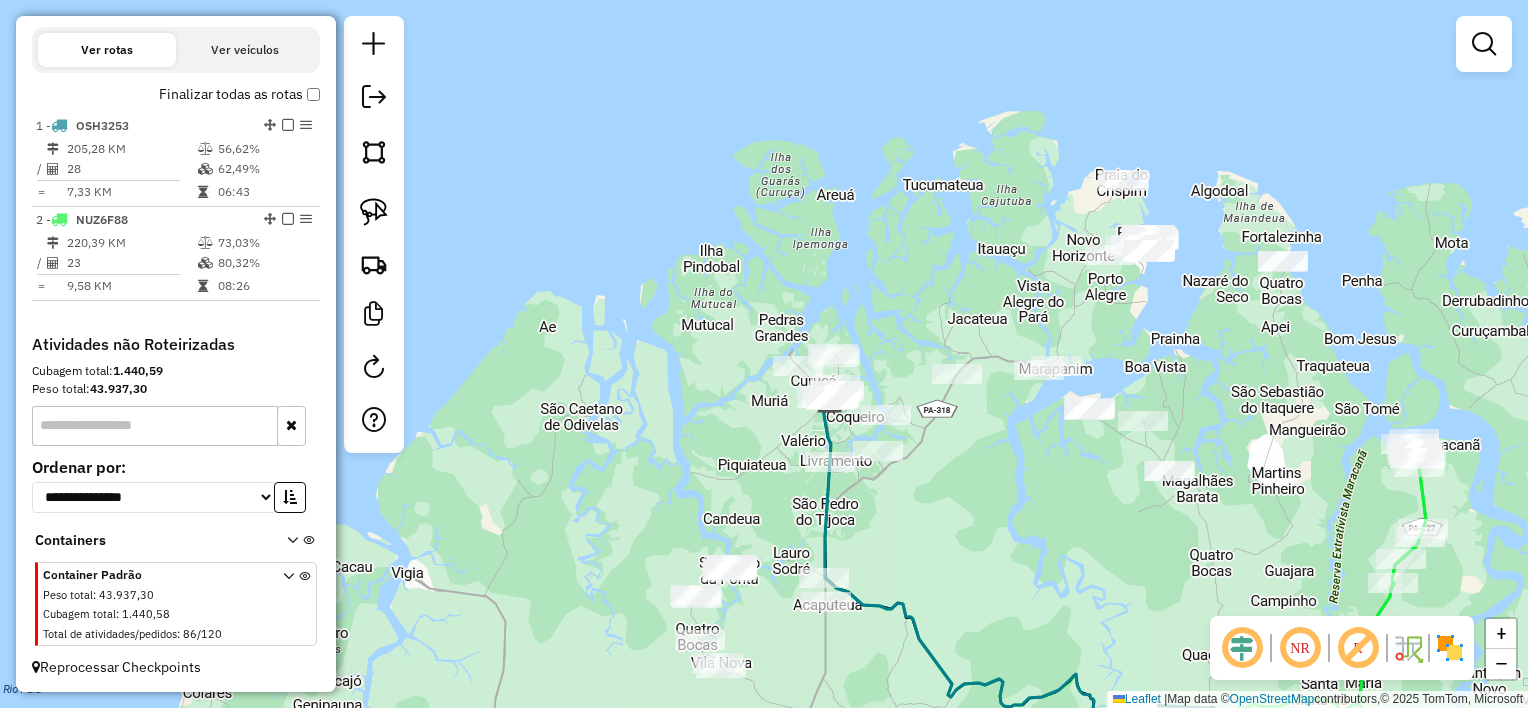 drag, startPoint x: 1032, startPoint y: 407, endPoint x: 1002, endPoint y: 464, distance: 64.412735 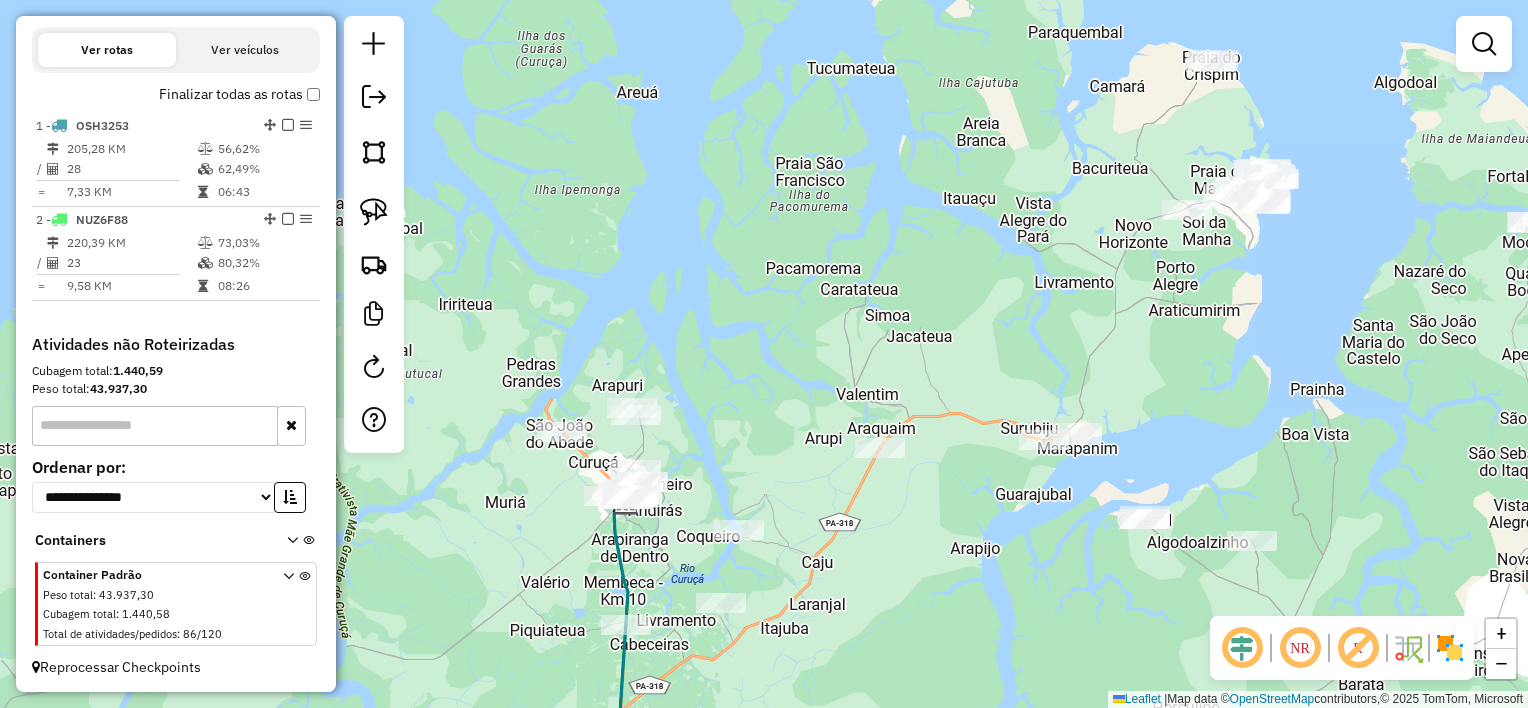 drag, startPoint x: 984, startPoint y: 336, endPoint x: 932, endPoint y: 345, distance: 52.773098 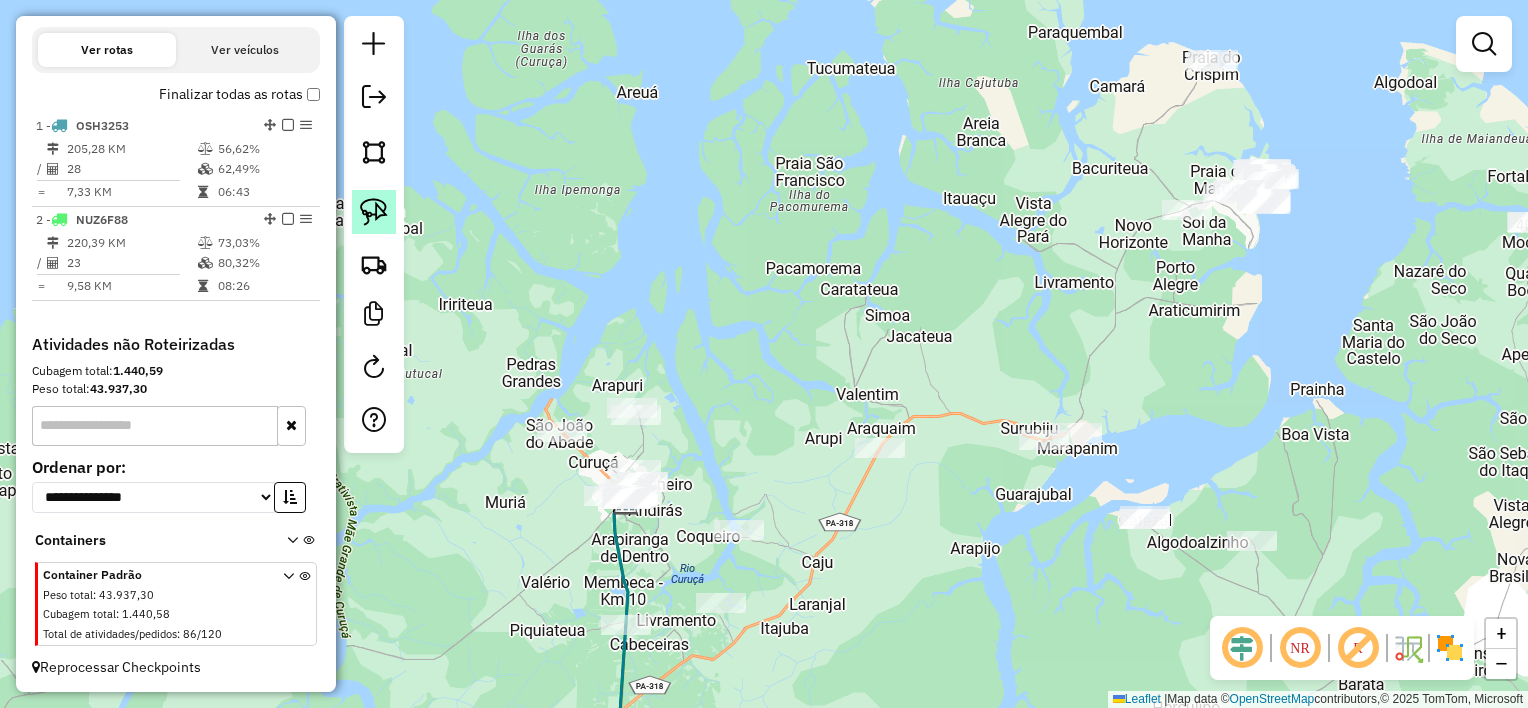click 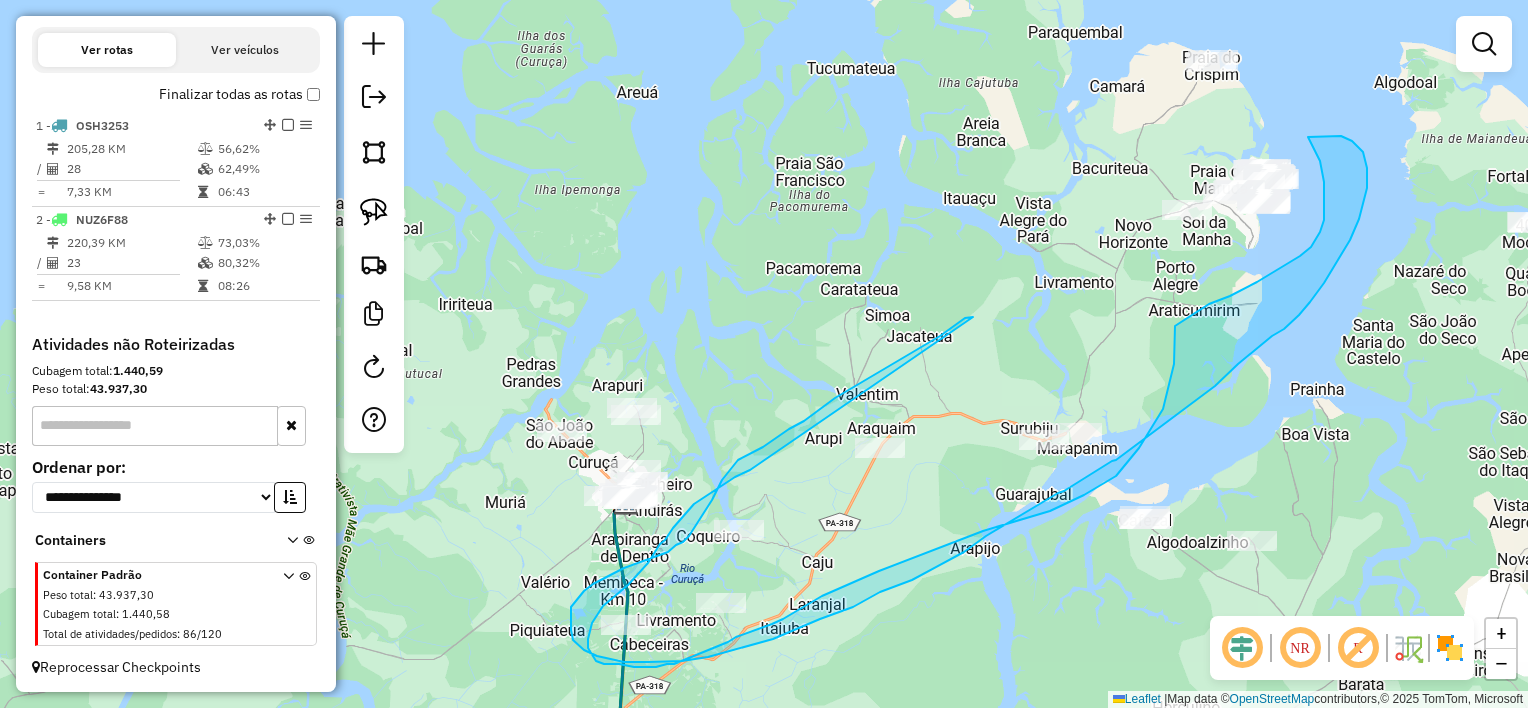 drag, startPoint x: 973, startPoint y: 317, endPoint x: 752, endPoint y: 468, distance: 267.66022 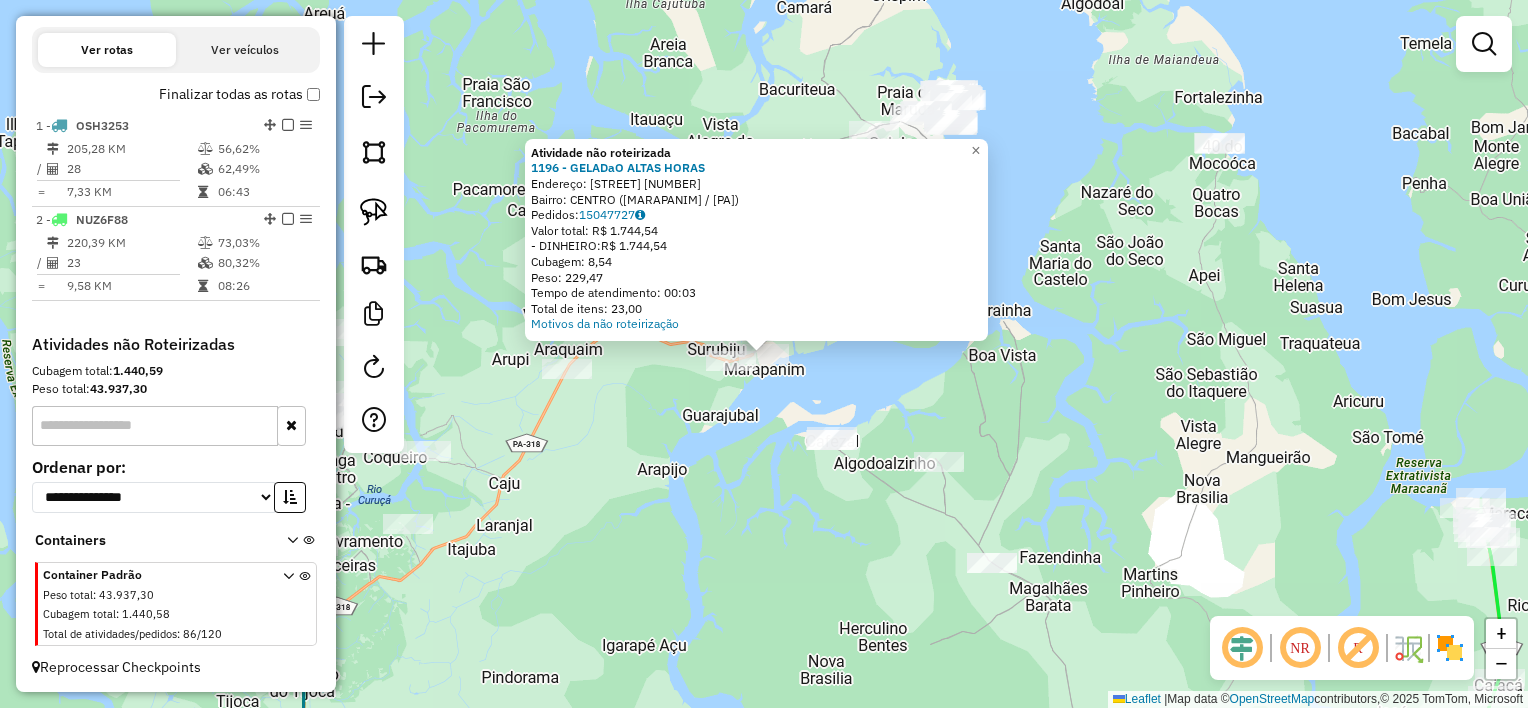 click on "Atividade não roteirizada 1196 - GELADaO ALTAS HORAS  Endereço:  PA 318 SN   Bairro: CENTRO ([MARAPANIM] / [PA])   Pedidos:  15047727   Valor total: R$ 1.744,54   - DINHEIRO:  R$ 1.744,54   Cubagem: 8,54   Peso: 229,47   Tempo de atendimento: 00:03   Total de itens: 23,00  Motivos da não roteirização × Janela de atendimento Grade de atendimento Capacidade Transportadoras Veículos Cliente Pedidos  Rotas Selecione os dias de semana para filtrar as janelas de atendimento  Seg   Ter   Qua   Qui   Sex   Sáb   Dom  Informe o período da janela de atendimento: De: Até:  Filtrar exatamente a janela do cliente  Considerar janela de atendimento padrão  Selecione os dias de semana para filtrar as grades de atendimento  Seg   Ter   Qua   Qui   Sex   Sáb   Dom   Considerar clientes sem dia de atendimento cadastrado  Clientes fora do dia de atendimento selecionado Filtrar as atividades entre os valores definidos abaixo:  Peso mínimo:   Peso máximo:   Cubagem mínima:   Cubagem máxima:   De:   Até:   De:   Até:" 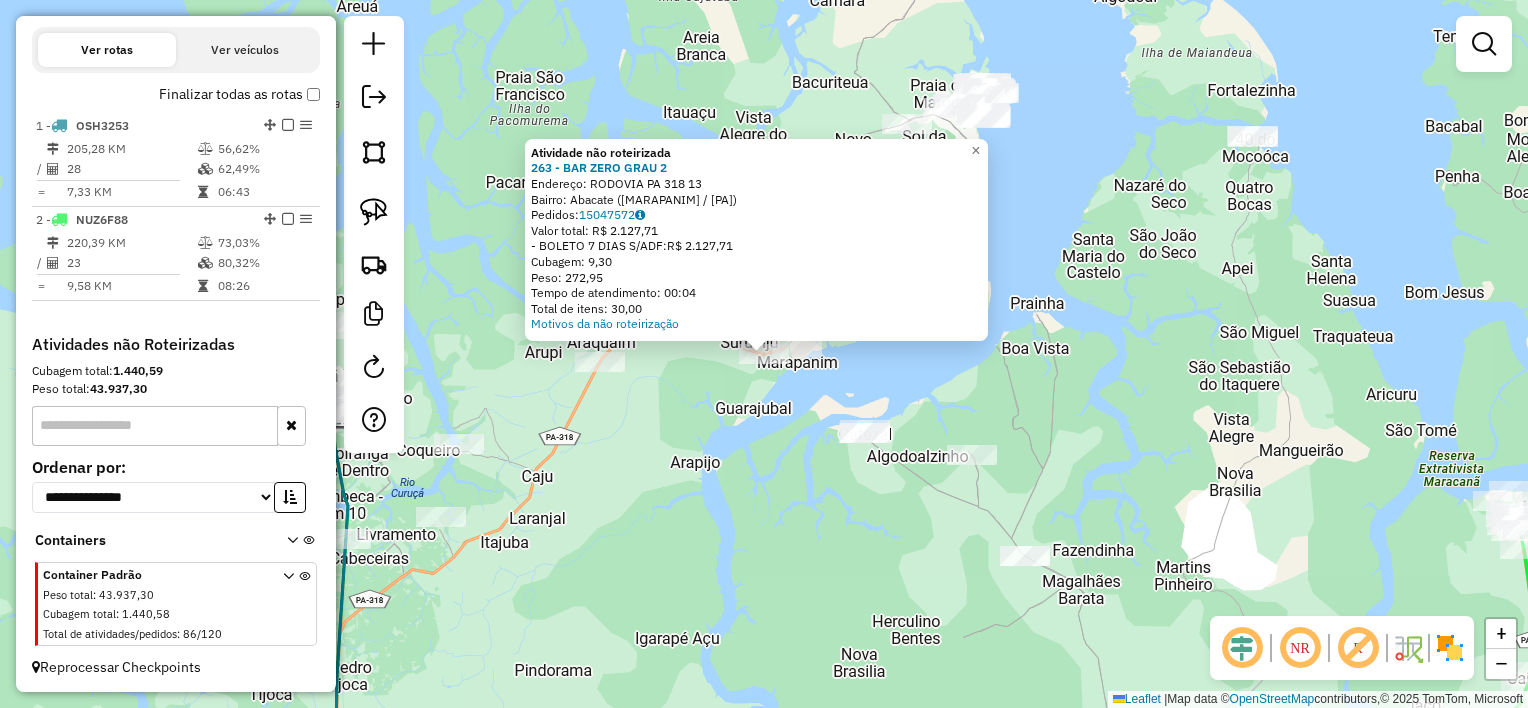 click on "Atividade não roteirizada 263 - BAR ZERO GRAU 2 Endereço: RODOVIA PA 318 [NUMBER] Bairro: Abacate ([CITY] / [STATE]) Pedidos: [ORDER_ID] Valor total: R$ 2.127,71 - BOLETO 7 DIAS S/ADF: R$ 2.127,71 Cubagem: 9,30 Peso: 272,95 Tempo de atendimento: 00:04 Total de itens: 30,00 Motivos da não roteirização × Janela de atendimento Grade de atendimento Capacidade Transportadoras Veículos Cliente Pedidos Rotas Selecione os dias de semana para filtrar as janelas de atendimento Seg Ter Qua Qui Sex Sáb Dom Informe o período da janela de atendimento: De: Até: Filtrar exatamente a janela do cliente Considerar janela de atendimento padrão Selecione os dias de semana para filtrar as grades de atendimento Seg Ter Qua Qui Sex Sáb Dom Considerar clientes sem dia de atendimento cadastrado Clientes fora do dia de atendimento selecionado Filtrar as atividades entre os valores definidos abaixo: Peso mínimo: Peso máximo: Cubagem mínima: Cubagem máxima: De: De:" 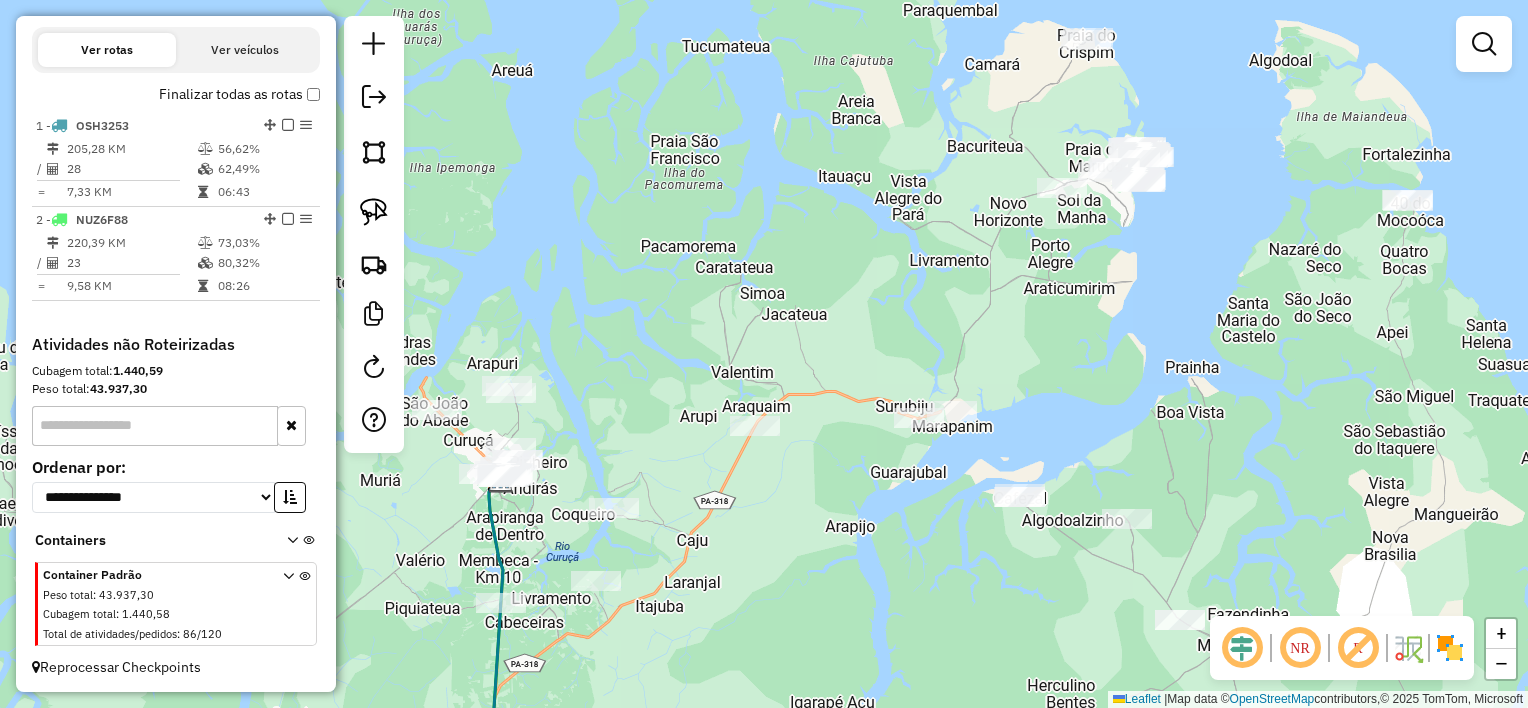drag, startPoint x: 773, startPoint y: 438, endPoint x: 916, endPoint y: 476, distance: 147.96283 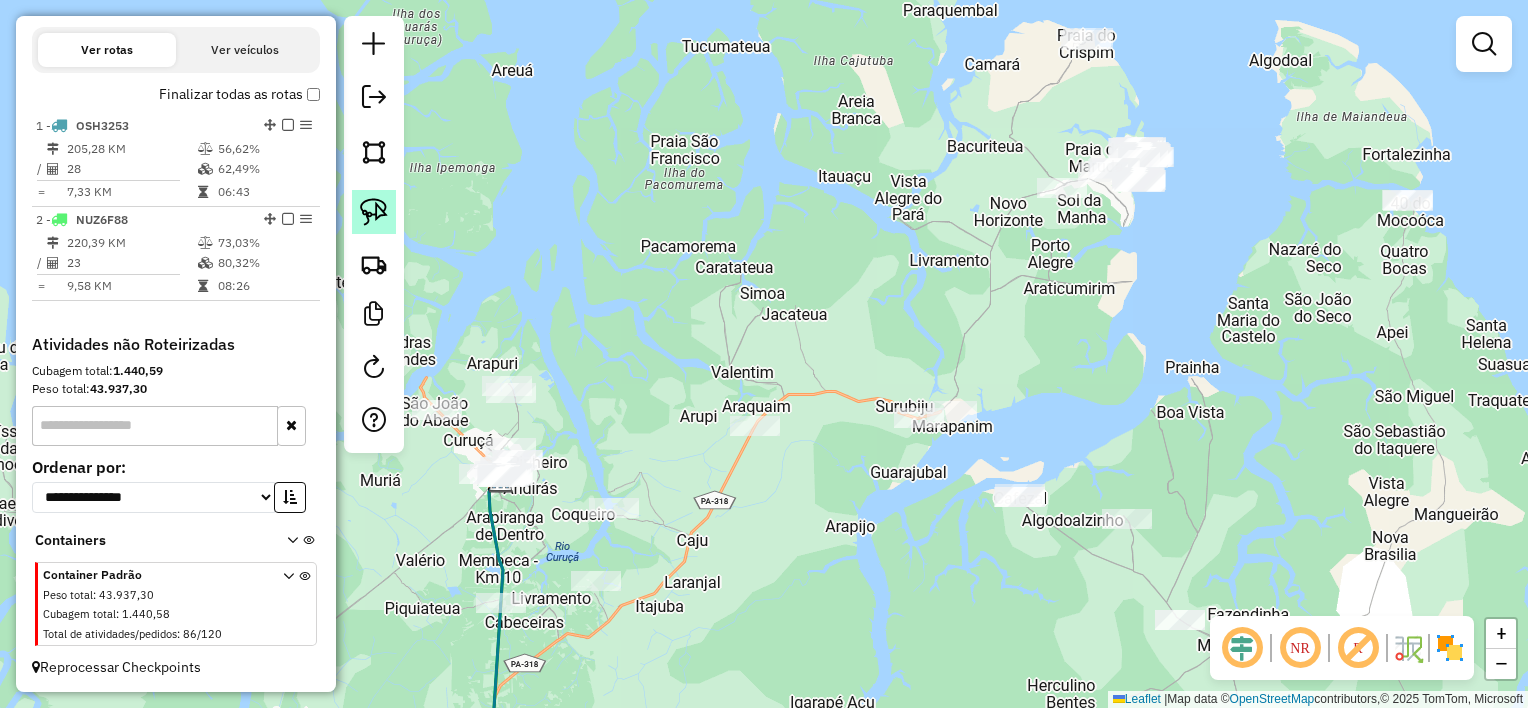 click 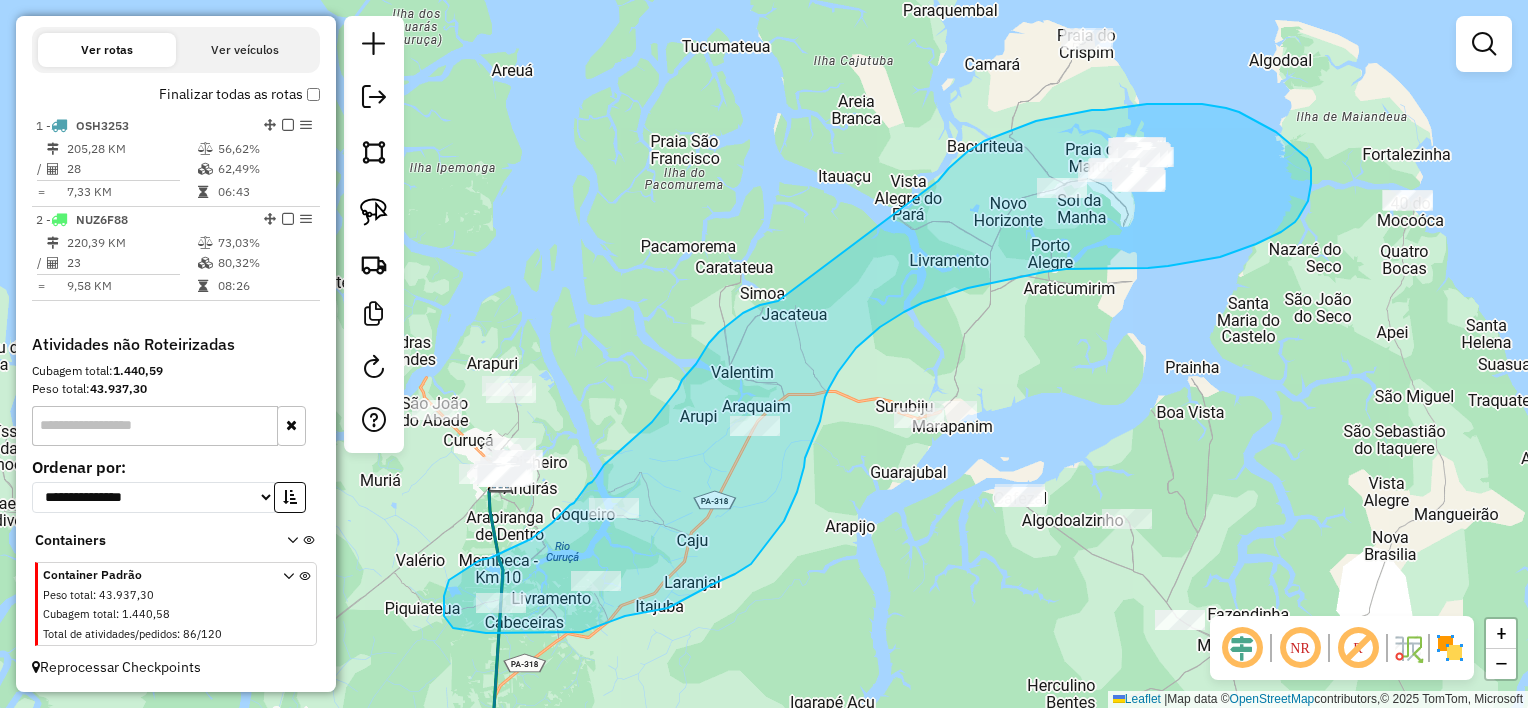 drag, startPoint x: 778, startPoint y: 301, endPoint x: 937, endPoint y: 183, distance: 198.00252 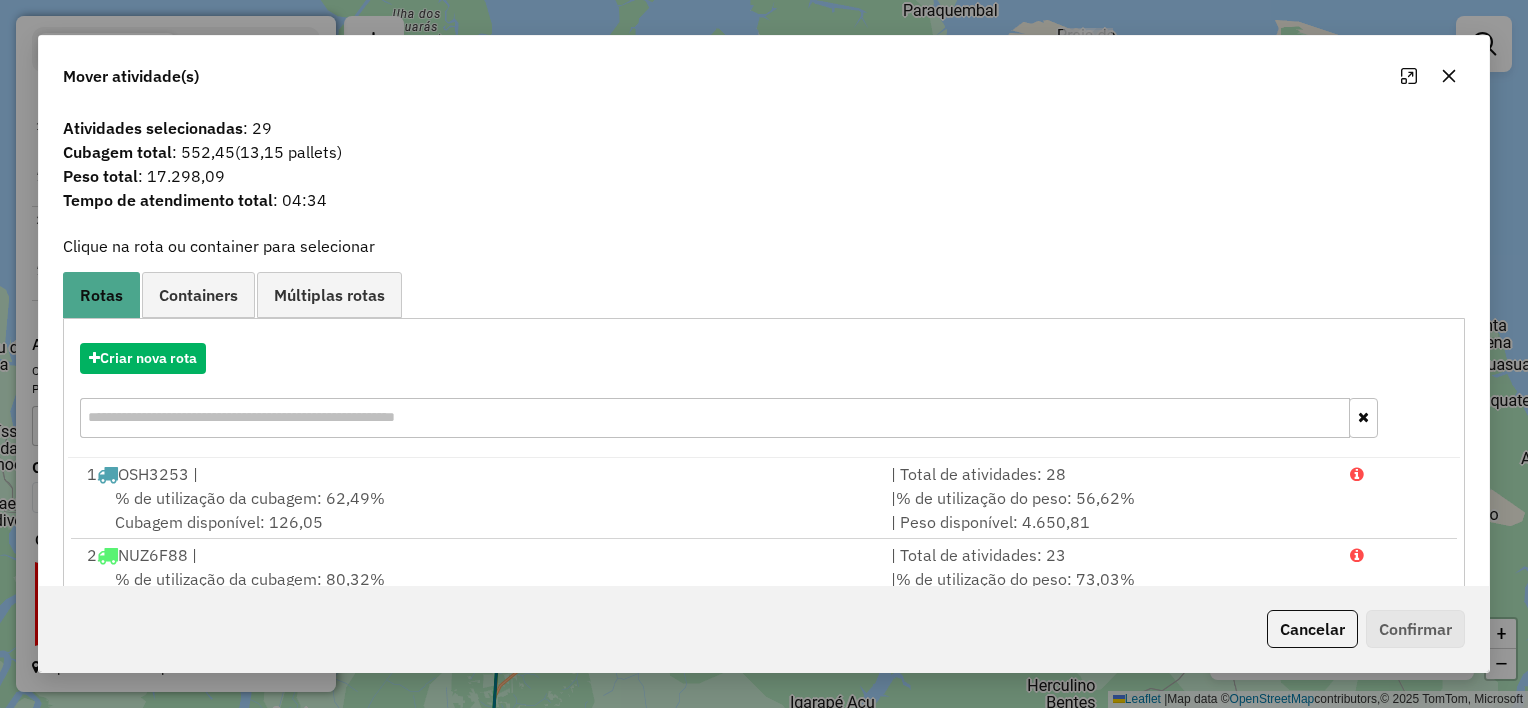 click 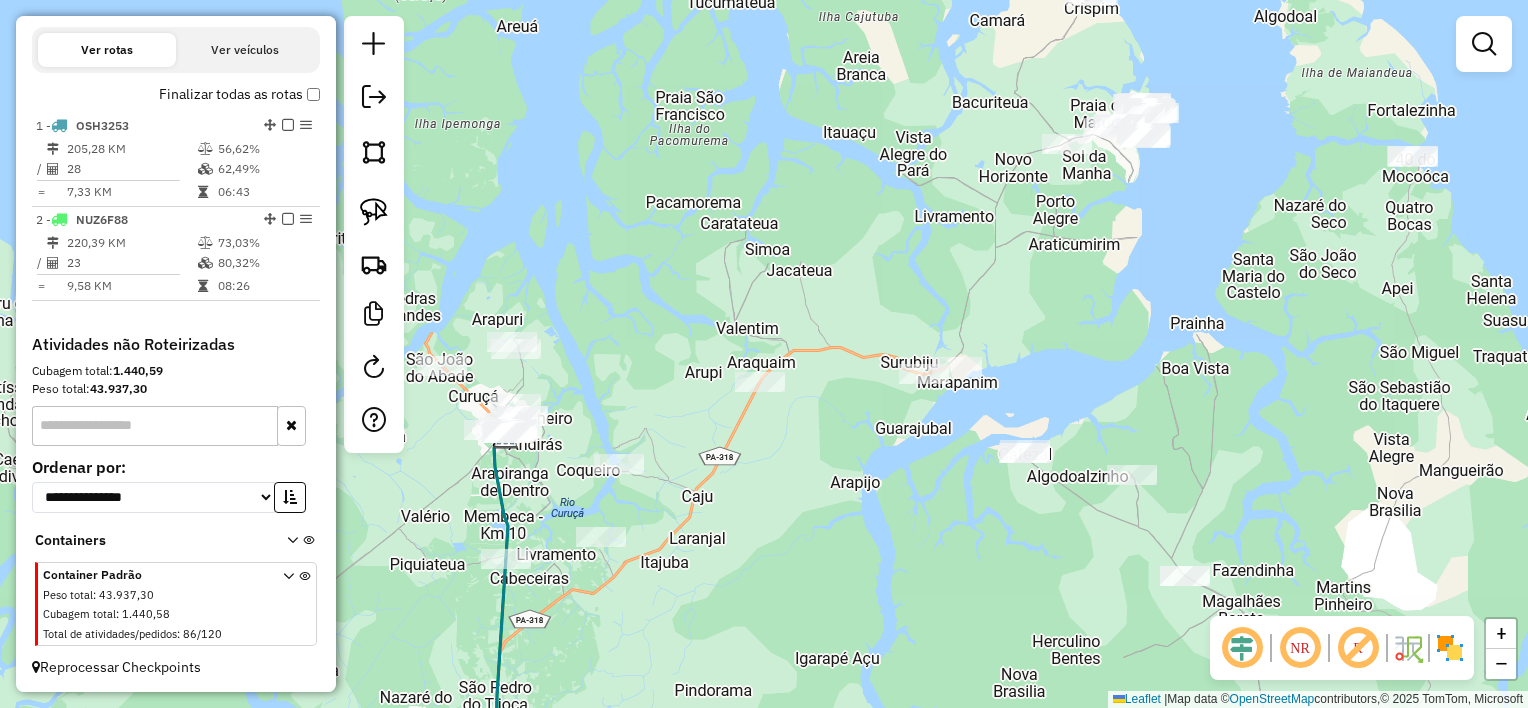 drag, startPoint x: 1151, startPoint y: 296, endPoint x: 1157, endPoint y: 247, distance: 49.365982 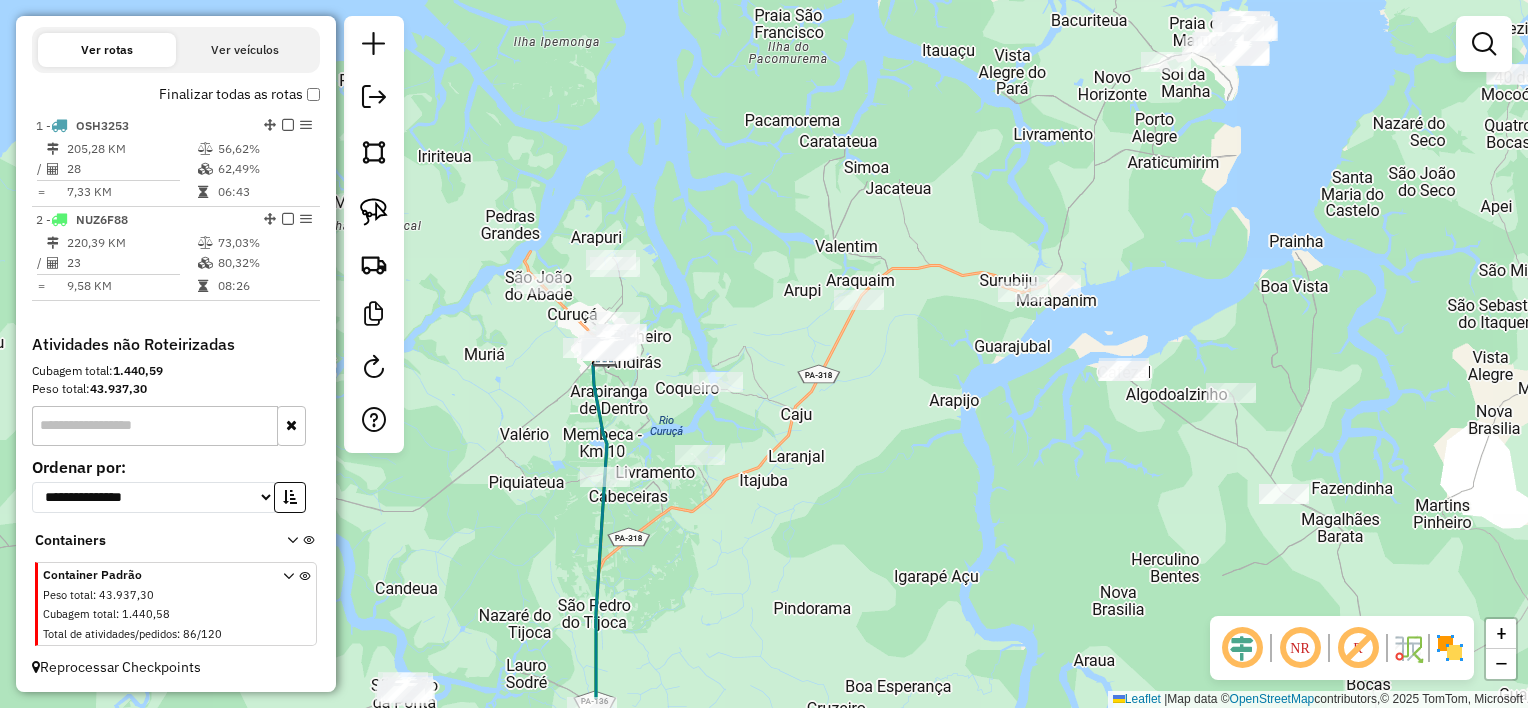 drag, startPoint x: 1157, startPoint y: 245, endPoint x: 1200, endPoint y: 178, distance: 79.61156 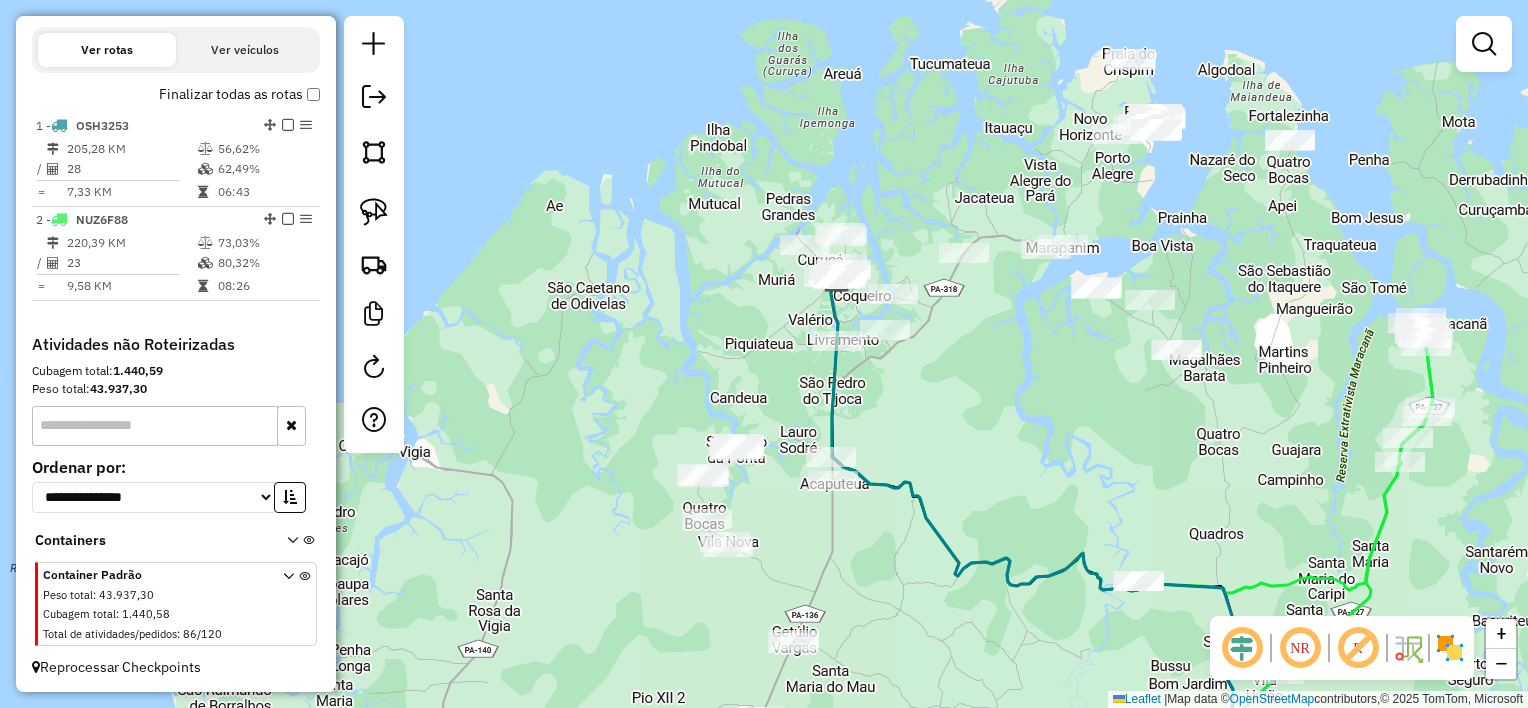 drag, startPoint x: 999, startPoint y: 401, endPoint x: 1023, endPoint y: 356, distance: 51 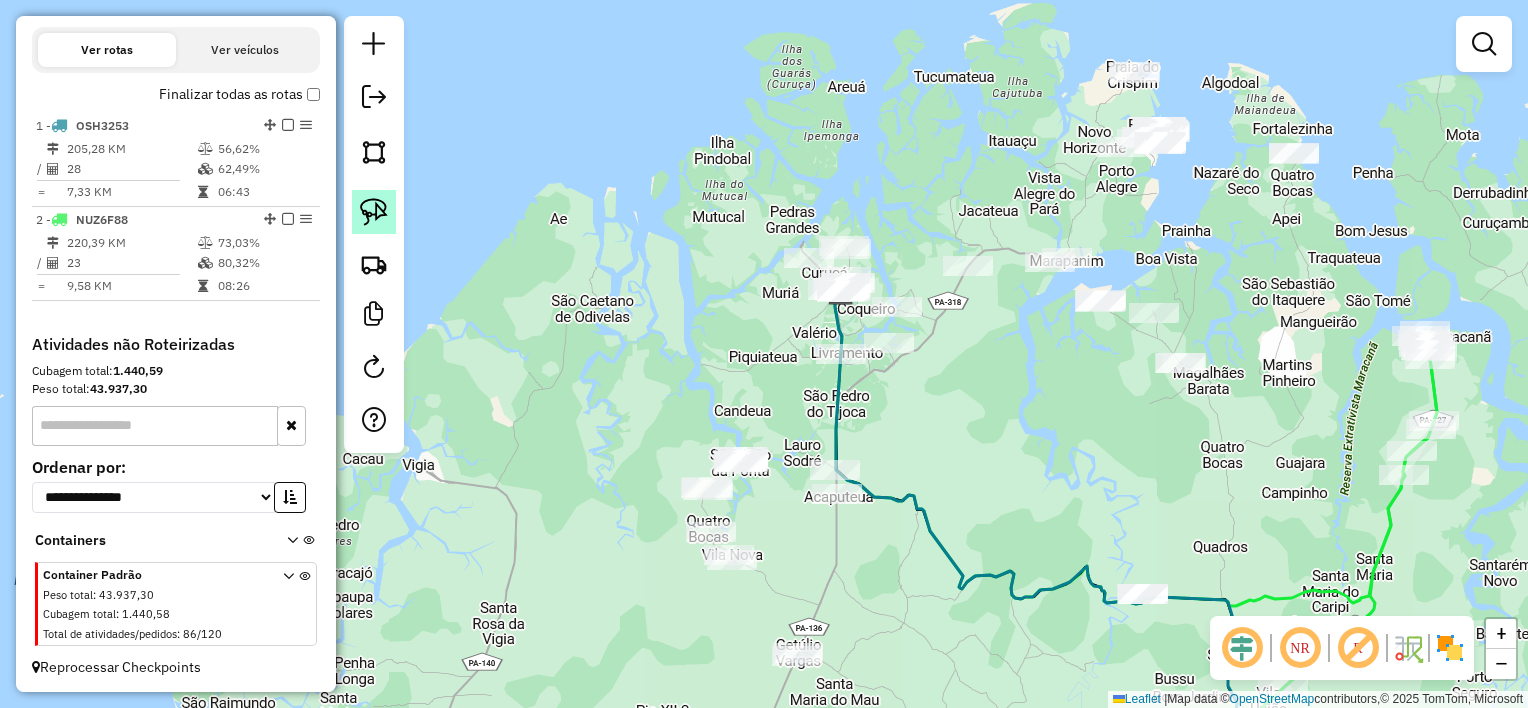 click 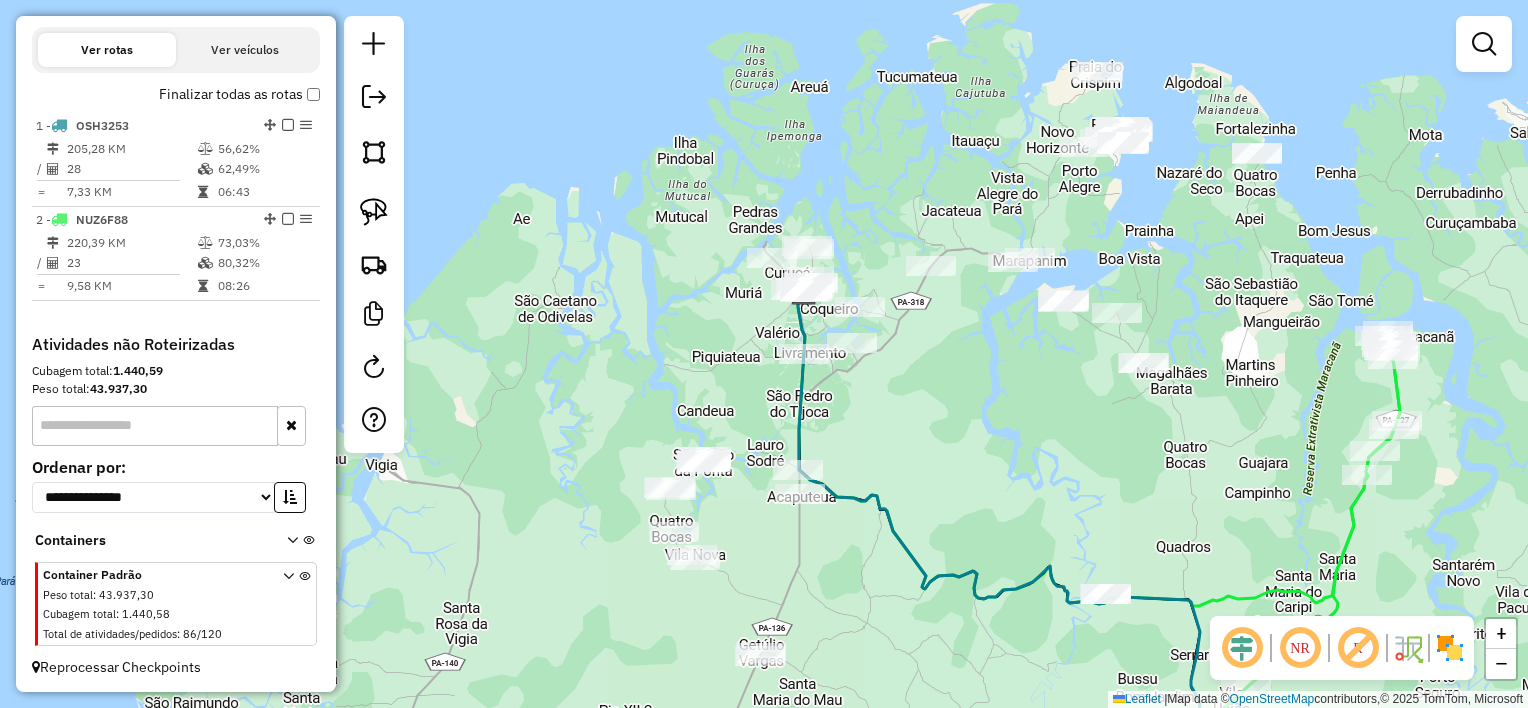 drag, startPoint x: 894, startPoint y: 204, endPoint x: 861, endPoint y: 202, distance: 33.06055 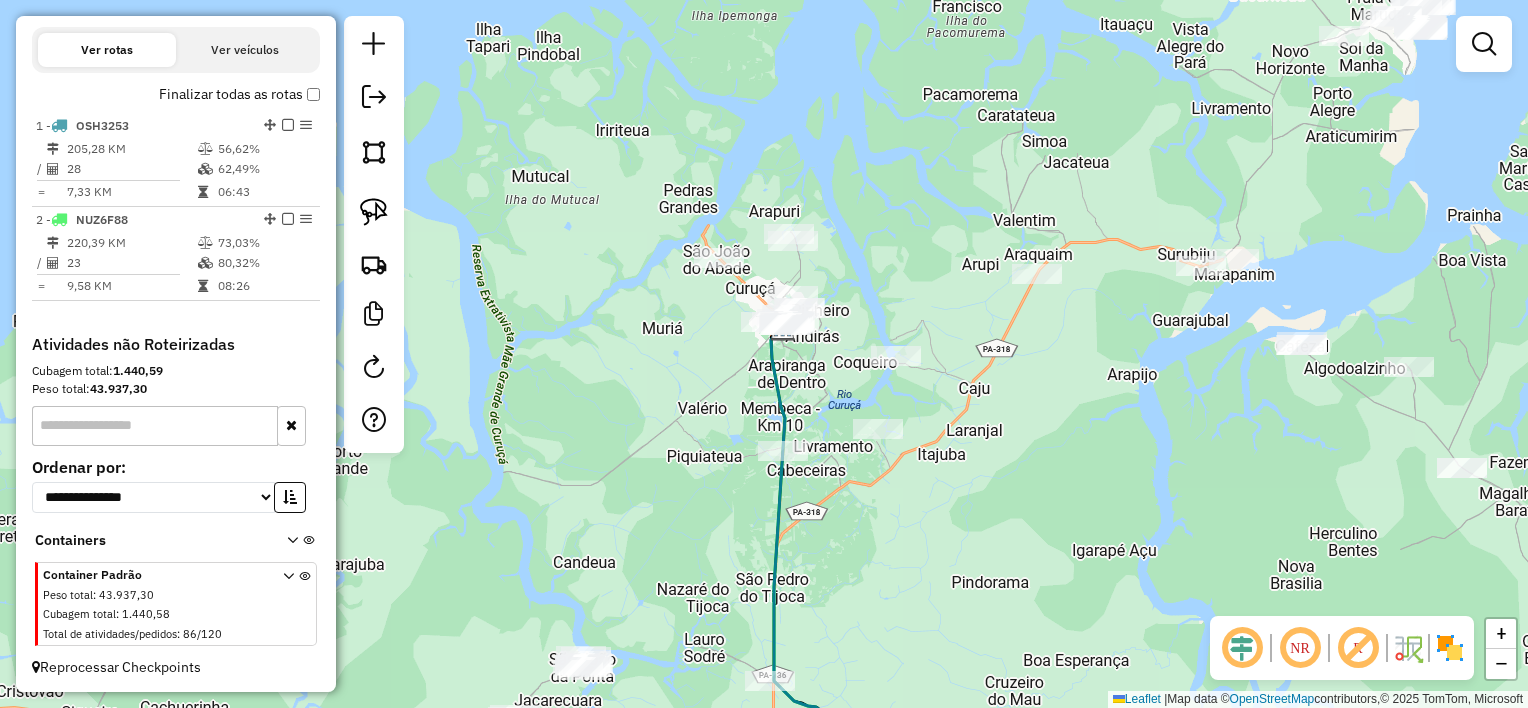drag, startPoint x: 868, startPoint y: 192, endPoint x: 905, endPoint y: 128, distance: 73.92564 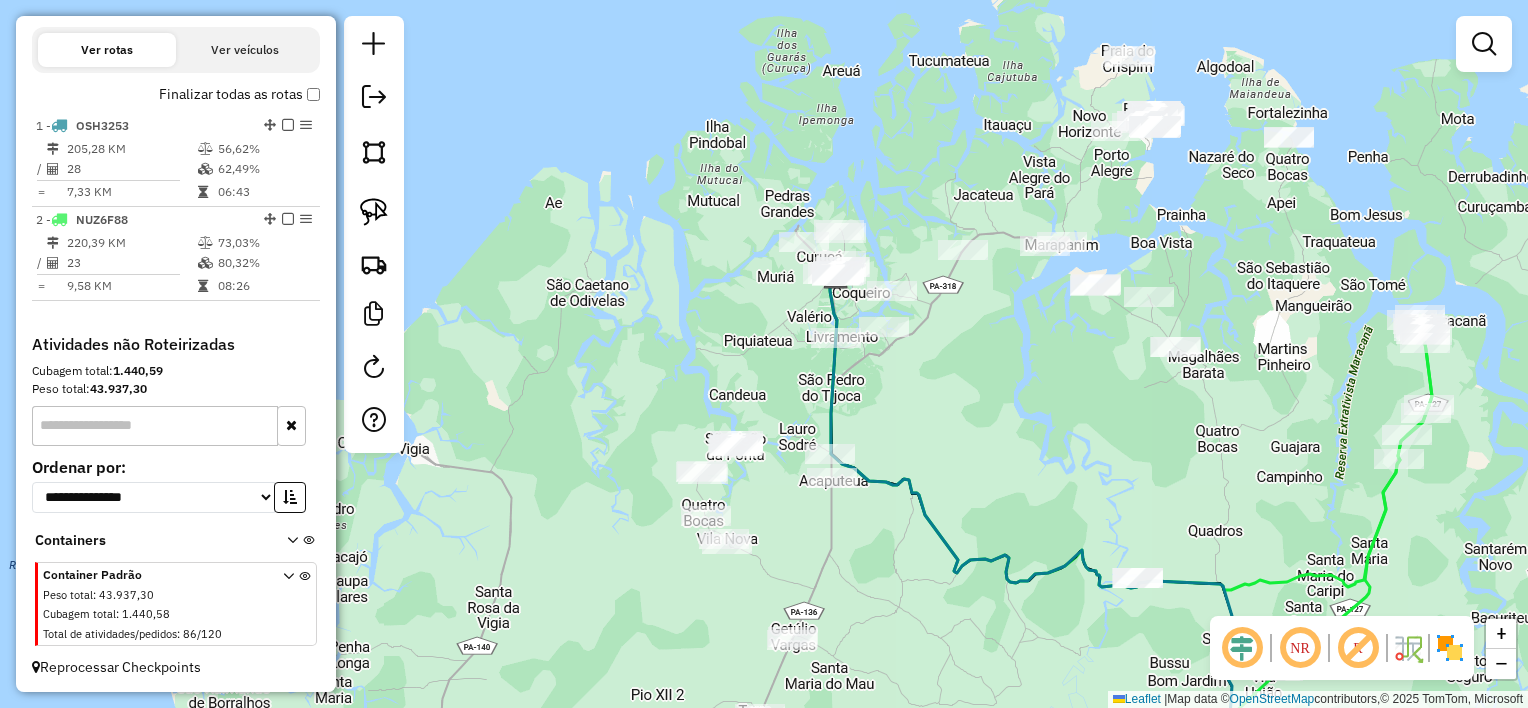 drag, startPoint x: 901, startPoint y: 181, endPoint x: 901, endPoint y: 198, distance: 17 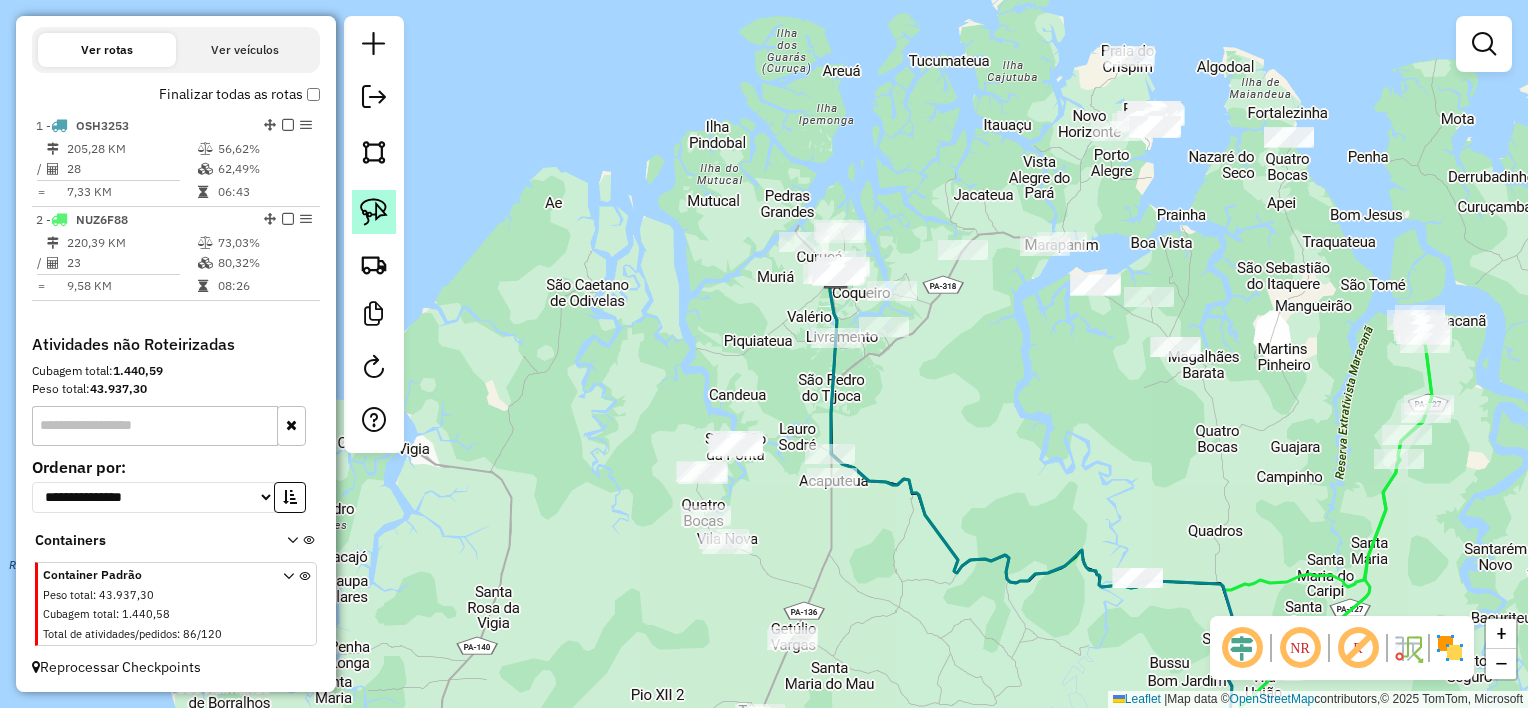 click 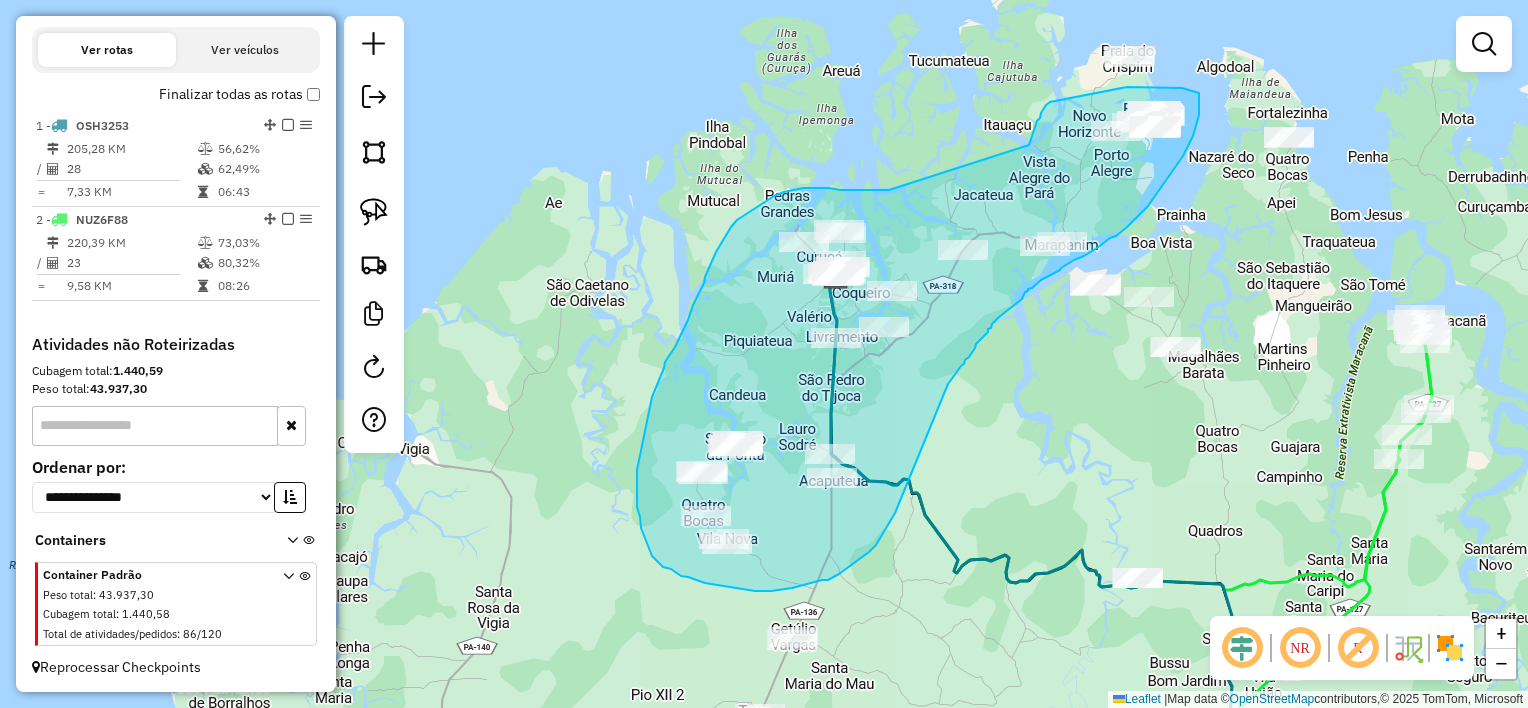 drag, startPoint x: 889, startPoint y: 190, endPoint x: 1029, endPoint y: 145, distance: 147.05441 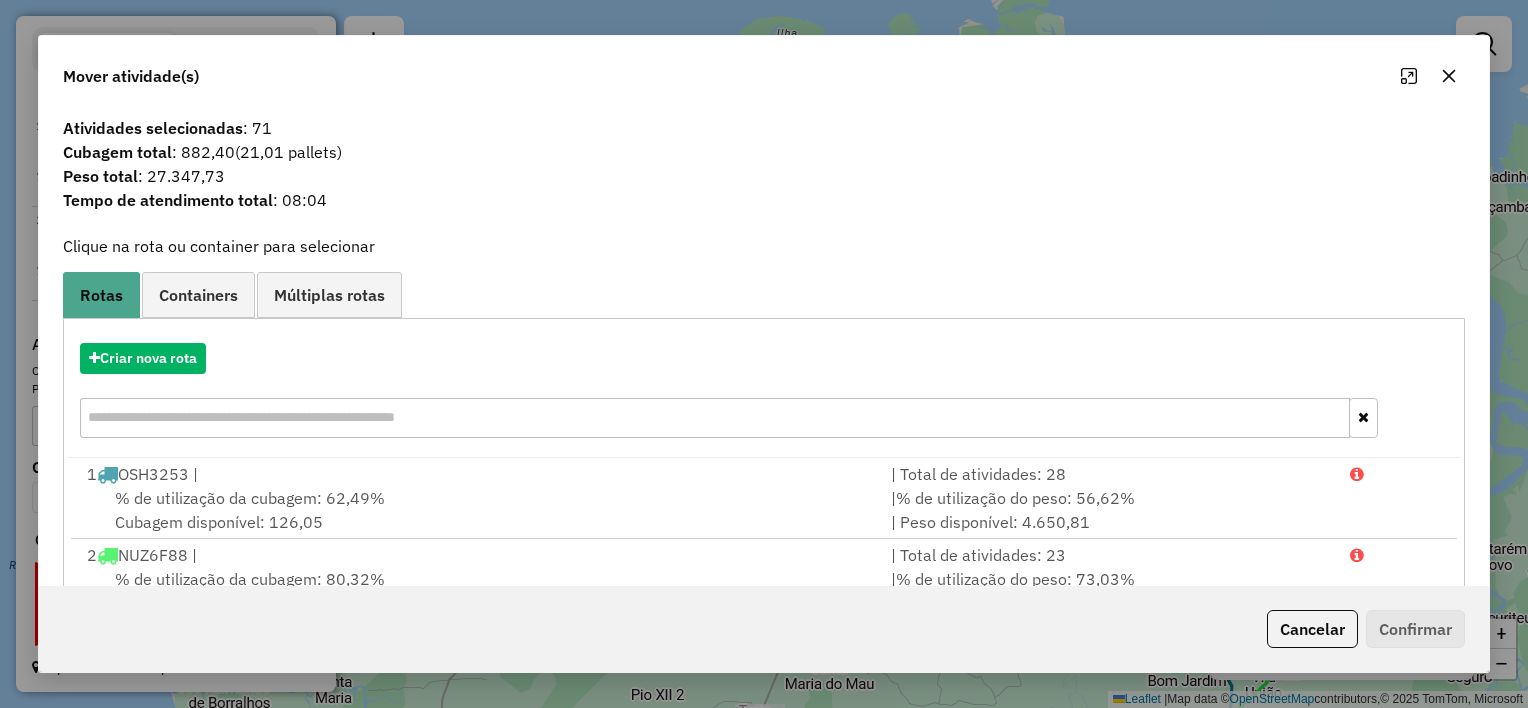 click 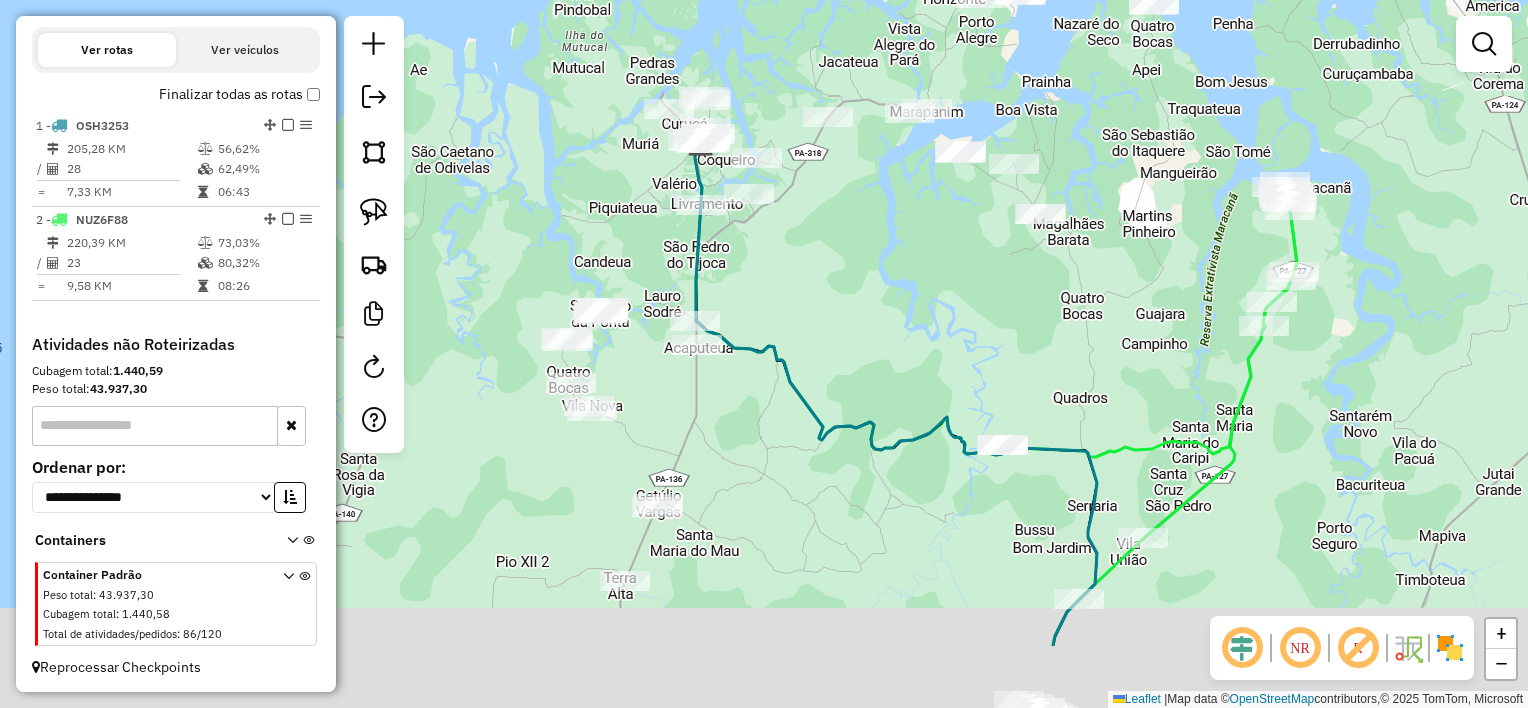 drag, startPoint x: 1060, startPoint y: 350, endPoint x: 1029, endPoint y: 296, distance: 62.26556 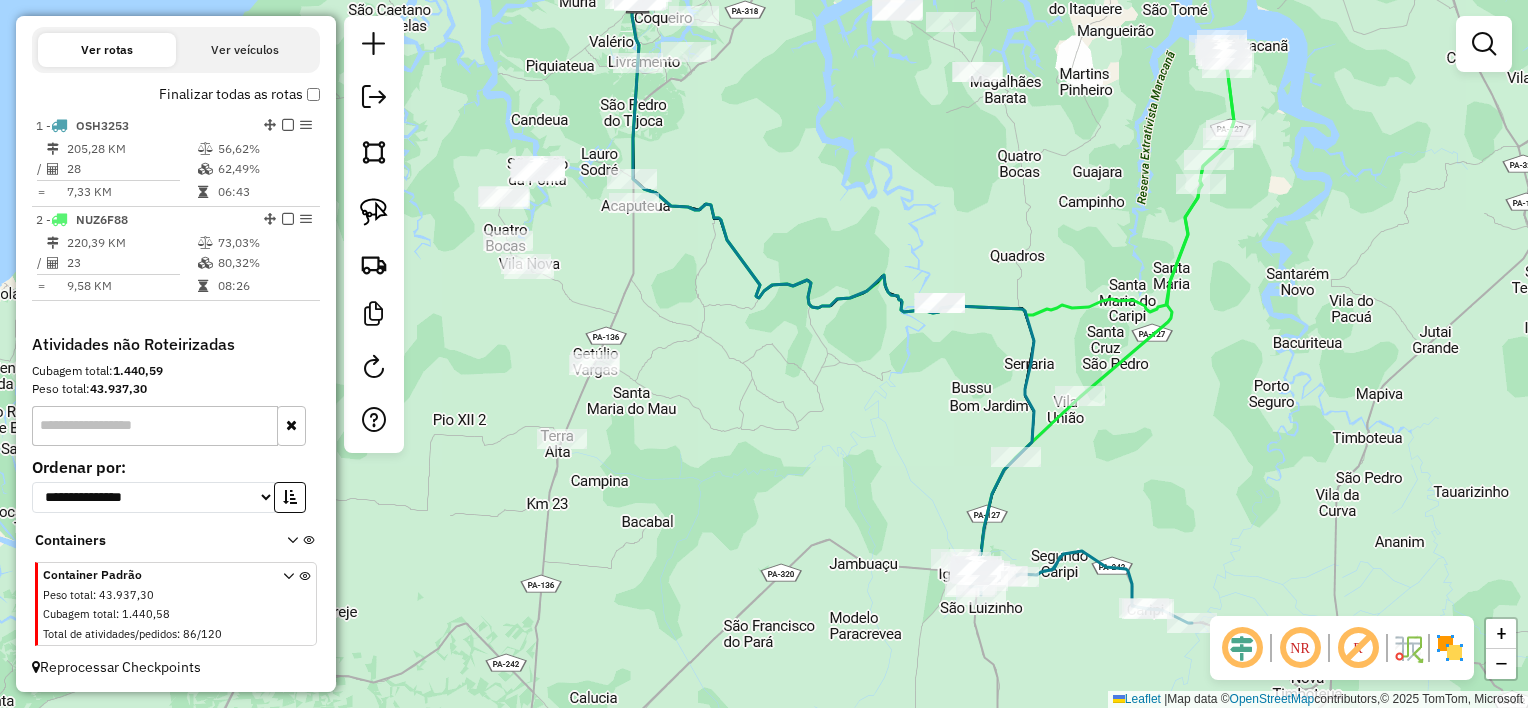 drag, startPoint x: 1135, startPoint y: 375, endPoint x: 1057, endPoint y: 180, distance: 210.02142 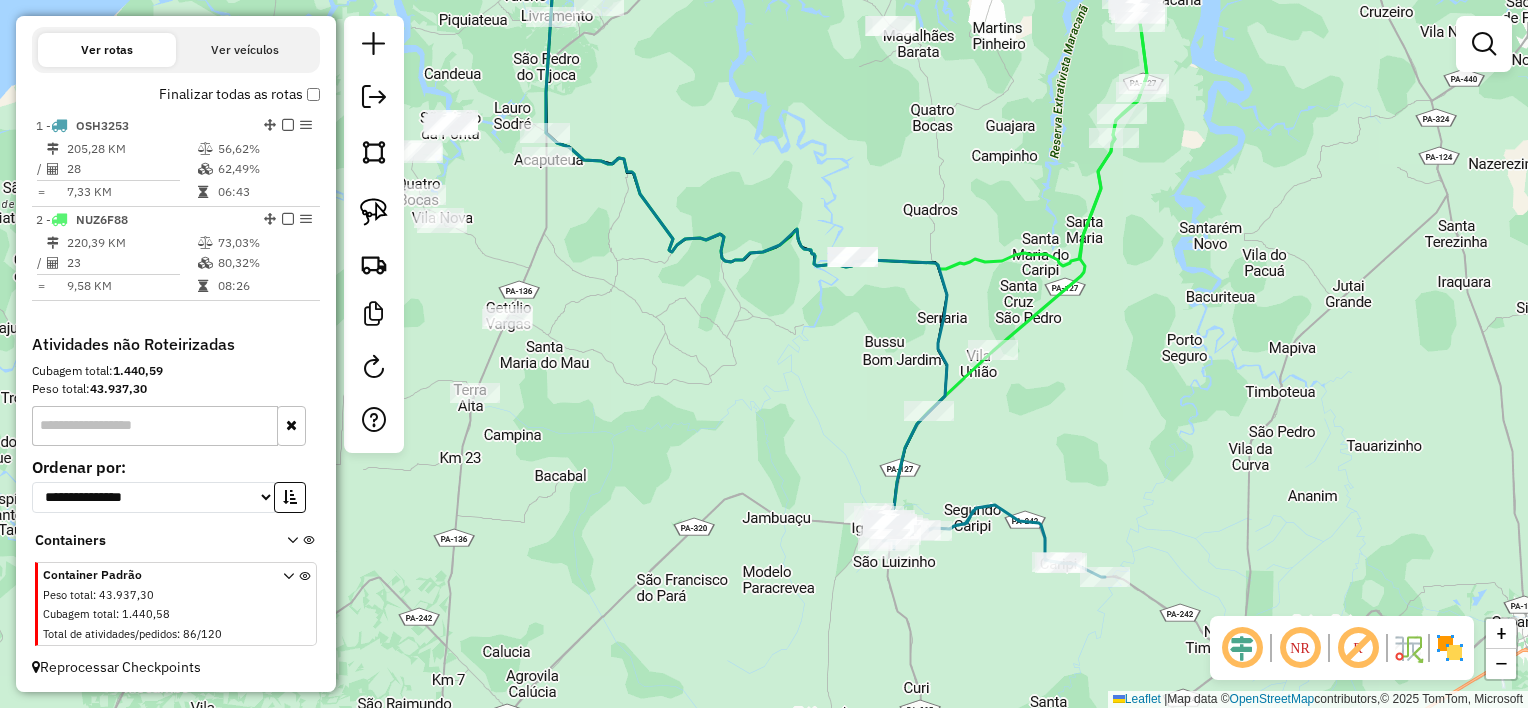 drag, startPoint x: 1141, startPoint y: 303, endPoint x: 1071, endPoint y: 328, distance: 74.330345 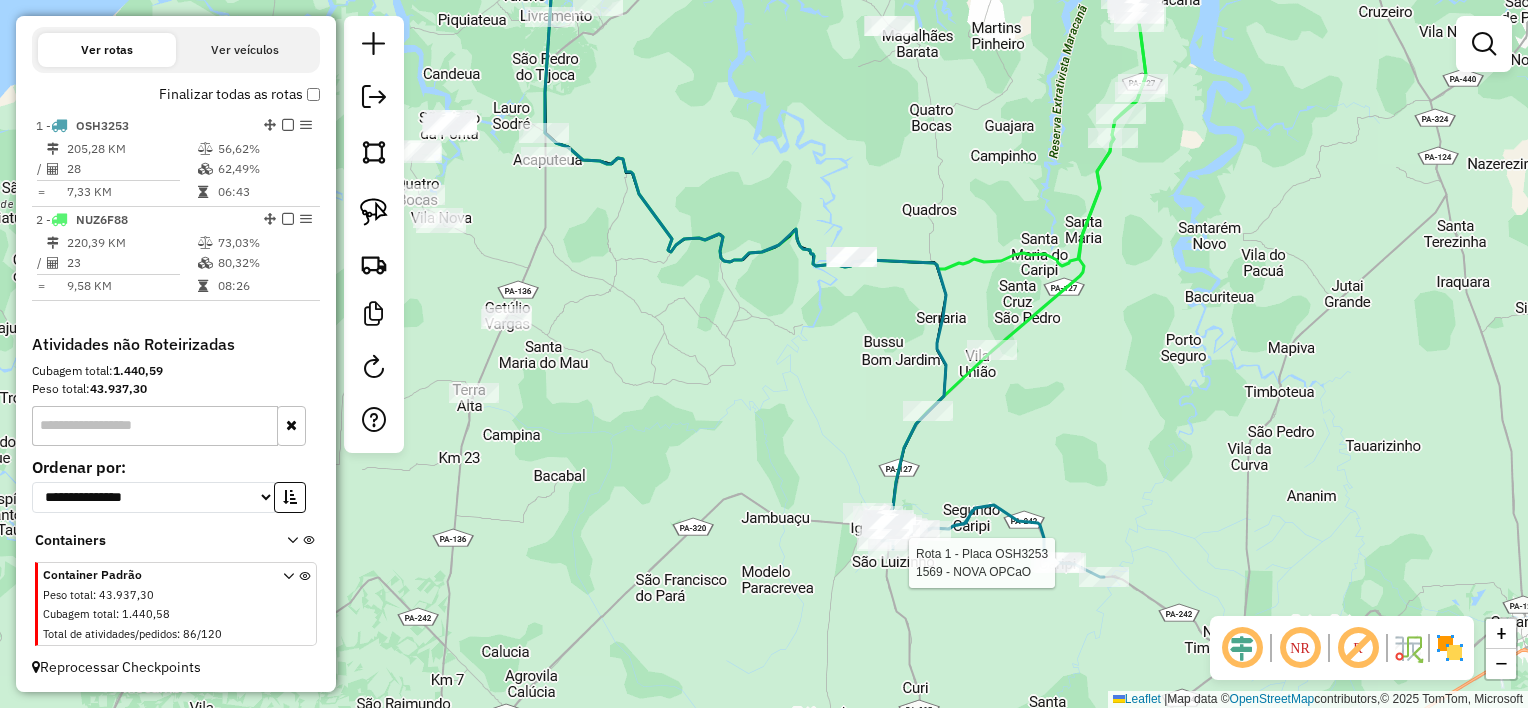 select on "**********" 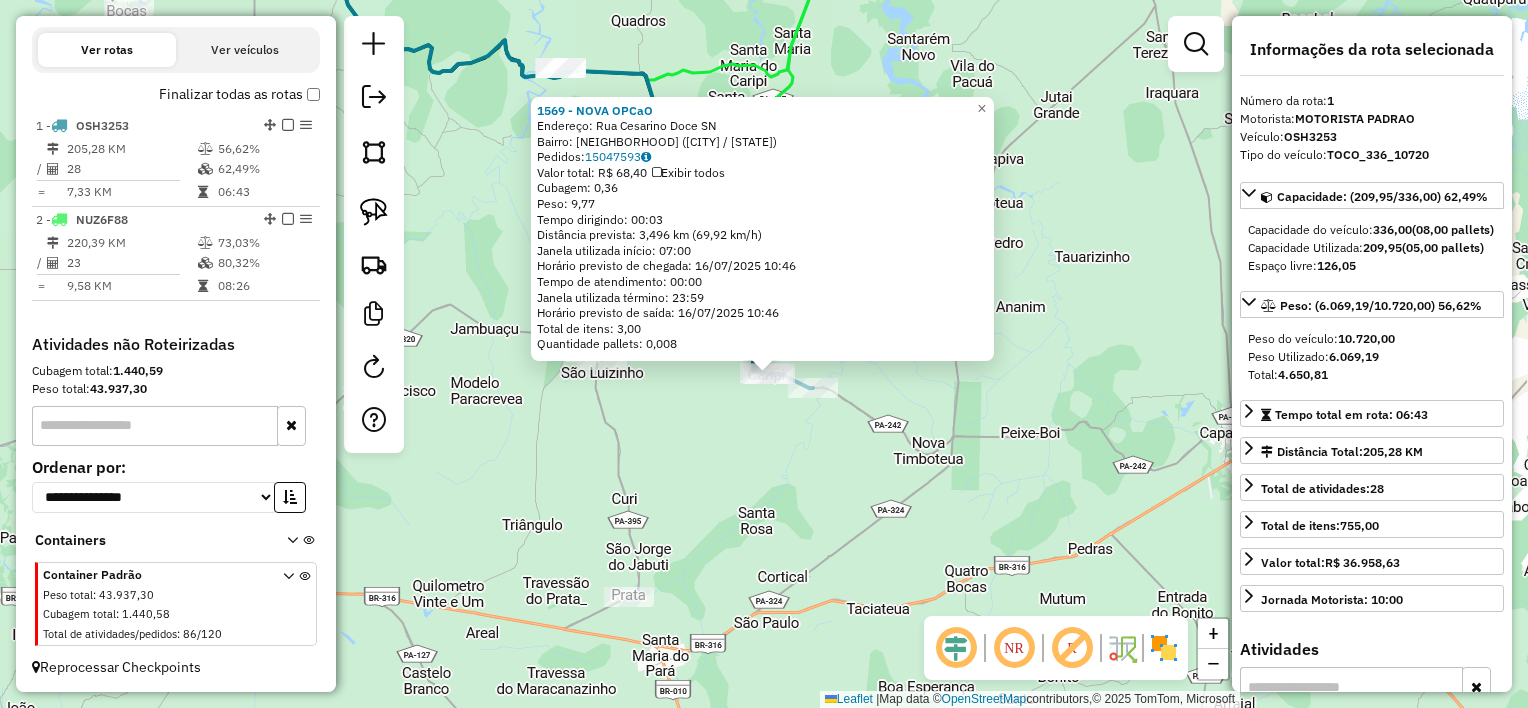 drag, startPoint x: 822, startPoint y: 460, endPoint x: 828, endPoint y: 480, distance: 20.880613 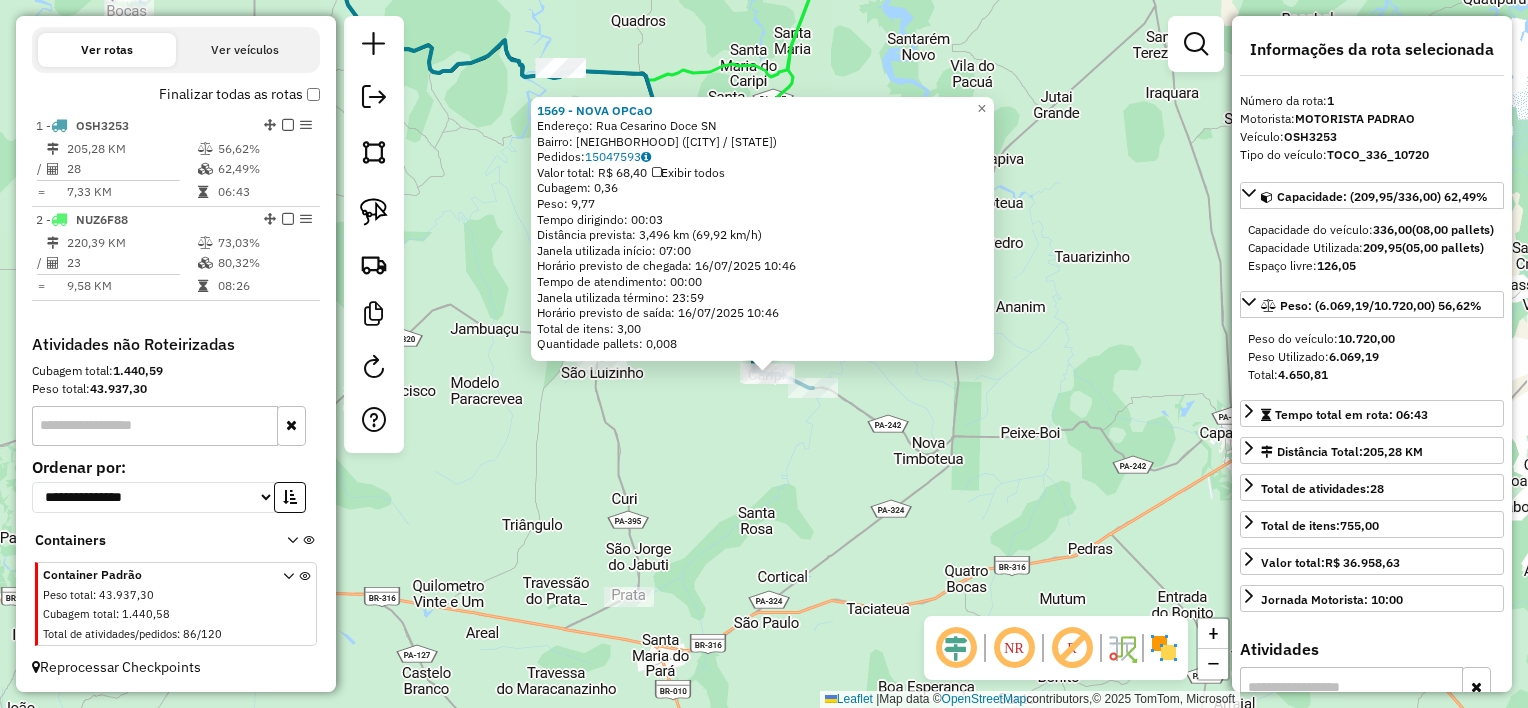 drag, startPoint x: 808, startPoint y: 481, endPoint x: 864, endPoint y: 455, distance: 61.741398 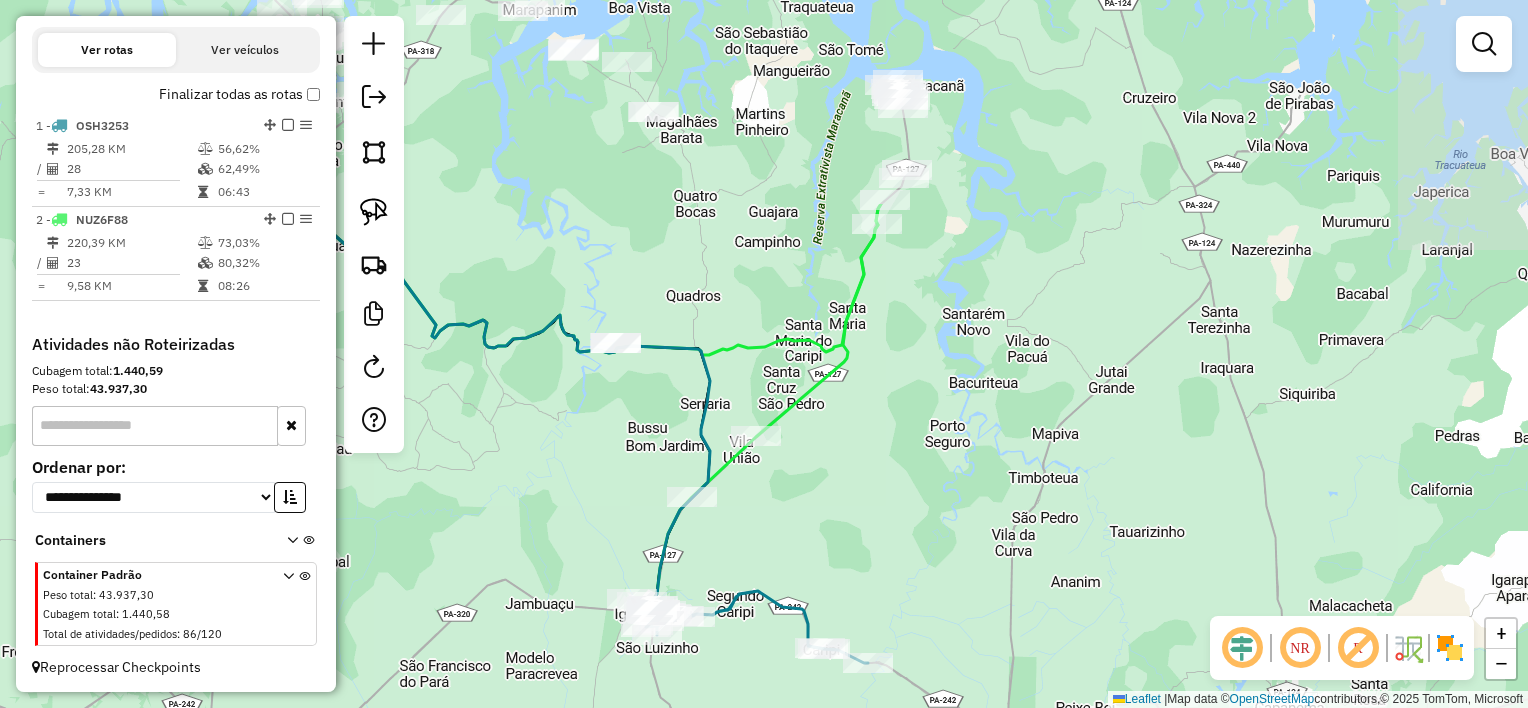 drag, startPoint x: 894, startPoint y: 285, endPoint x: 949, endPoint y: 557, distance: 277.50494 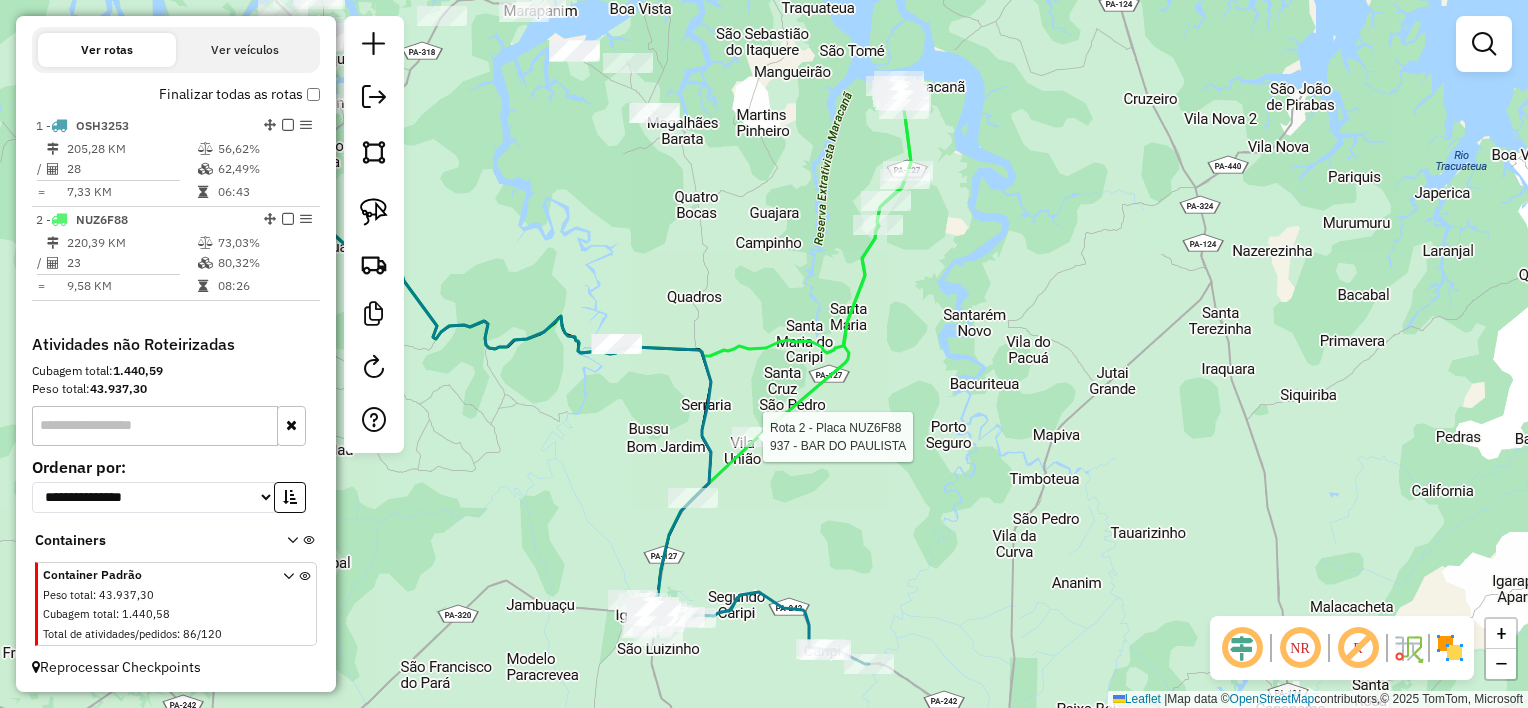 select on "**********" 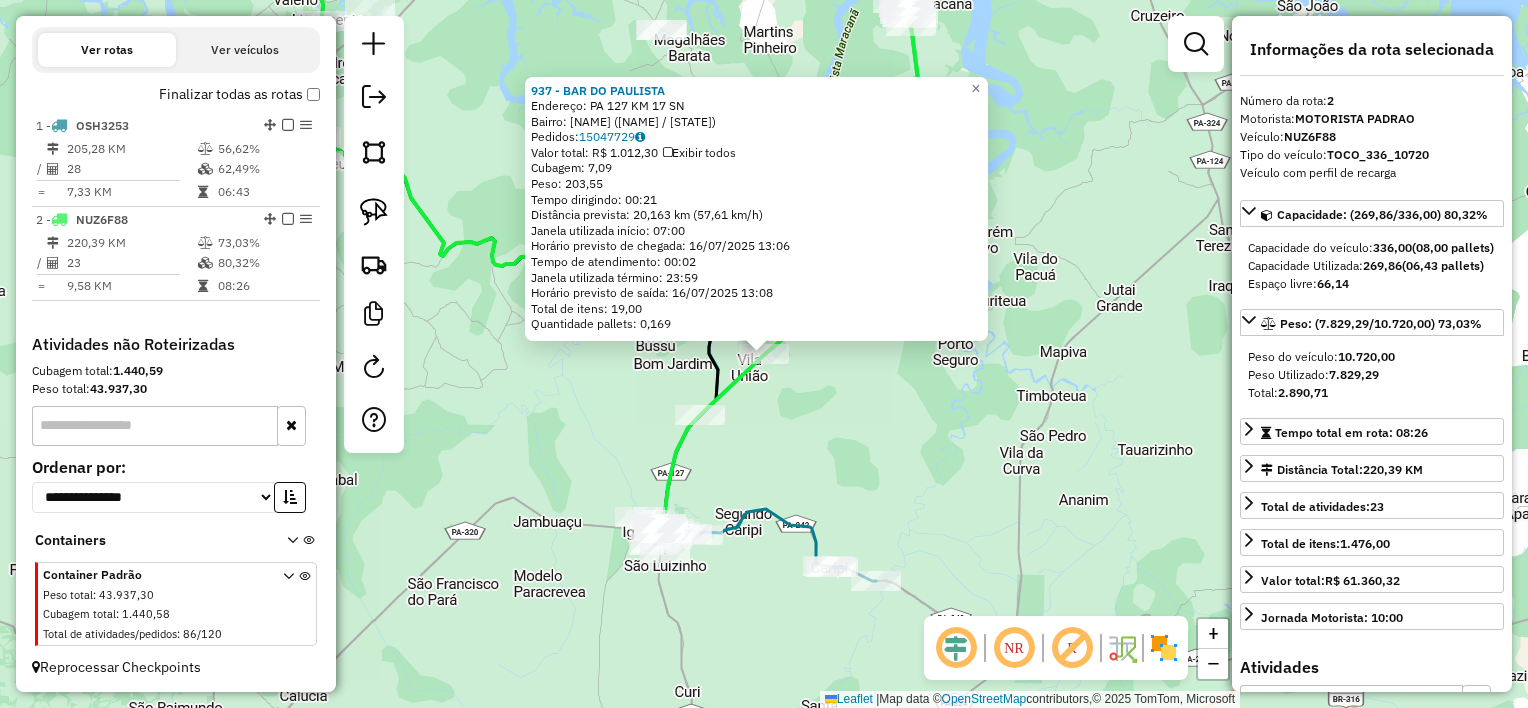 click on "[NUMBER] - BAR DO PAULISTA Endereço: PA 127 KM [NUMBER] SN Bairro: CENTRO ([CITY] / [STATE]) Pedidos: [ORDER_ID] Valor total: R$ 1.012,30 Exibir todos Cubagem: 7,09 Peso: 203,55 Tempo dirigindo: 00:21 Distância prevista: 20,163 km (57,61 km/h) Janela utilizada início: 07:00 Horário previsto de chegada: 16/07/2025 13:06 Tempo de atendimento: 00:02 Janela utilizada término: 23:59 Horário previsto de saída: 16/07/2025 13:08 Total de itens: 19,00 Quantidade pallets: 0,169 × Janela de atendimento Grade de atendimento Capacidade Transportadoras Veículos Cliente Pedidos Rotas Selecione os dias de semana para filtrar as janelas de atendimento Seg Ter Qua Qui Sex Sáb Dom Informe o período da janela de atendimento: De: Até: Filtrar exatamente a janela do cliente Considerar janela de atendimento padrão Selecione os dias de semana para filtrar as grades de atendimento Seg Ter Qua Qui Sex Sáb Dom Considerar clientes sem dia de atendimento cadastrado De: De:" 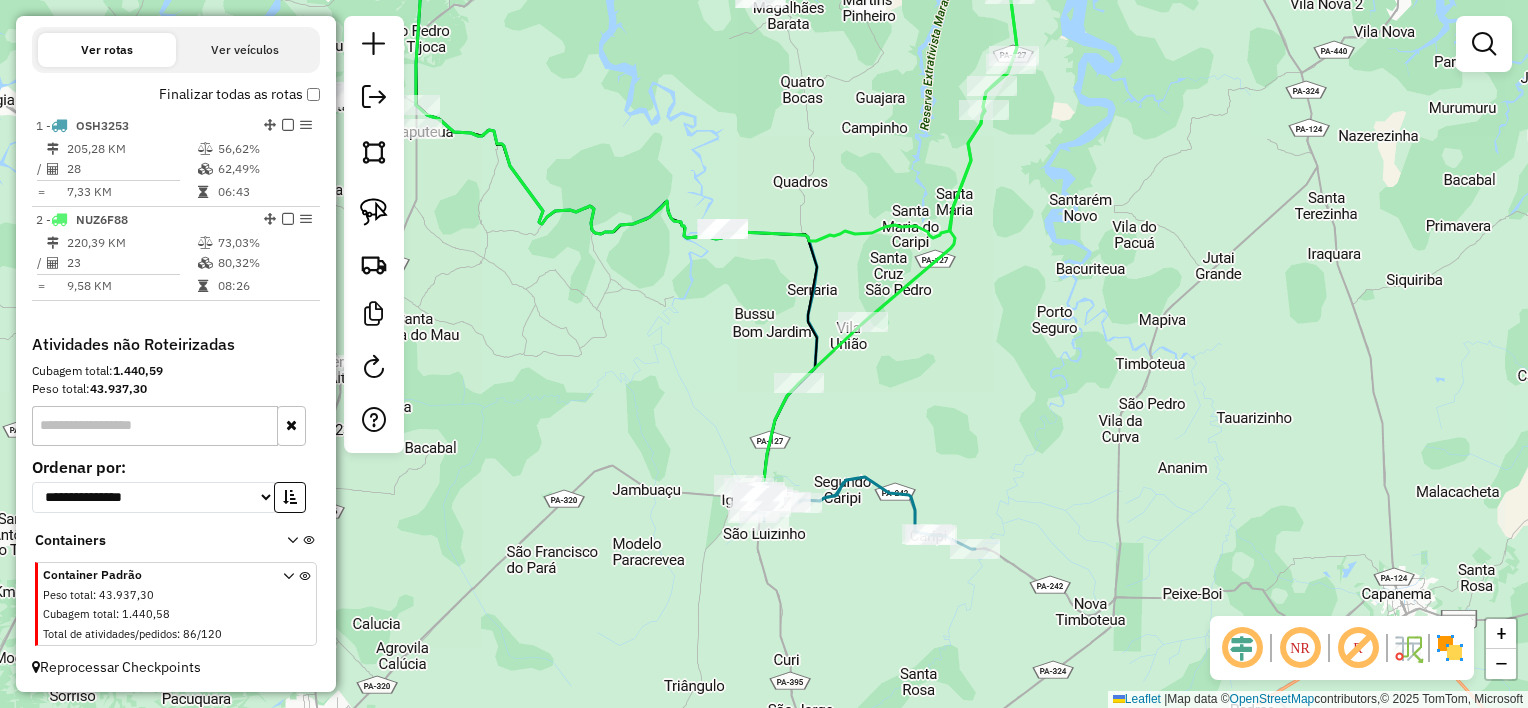 drag, startPoint x: 816, startPoint y: 456, endPoint x: 990, endPoint y: 378, distance: 190.68298 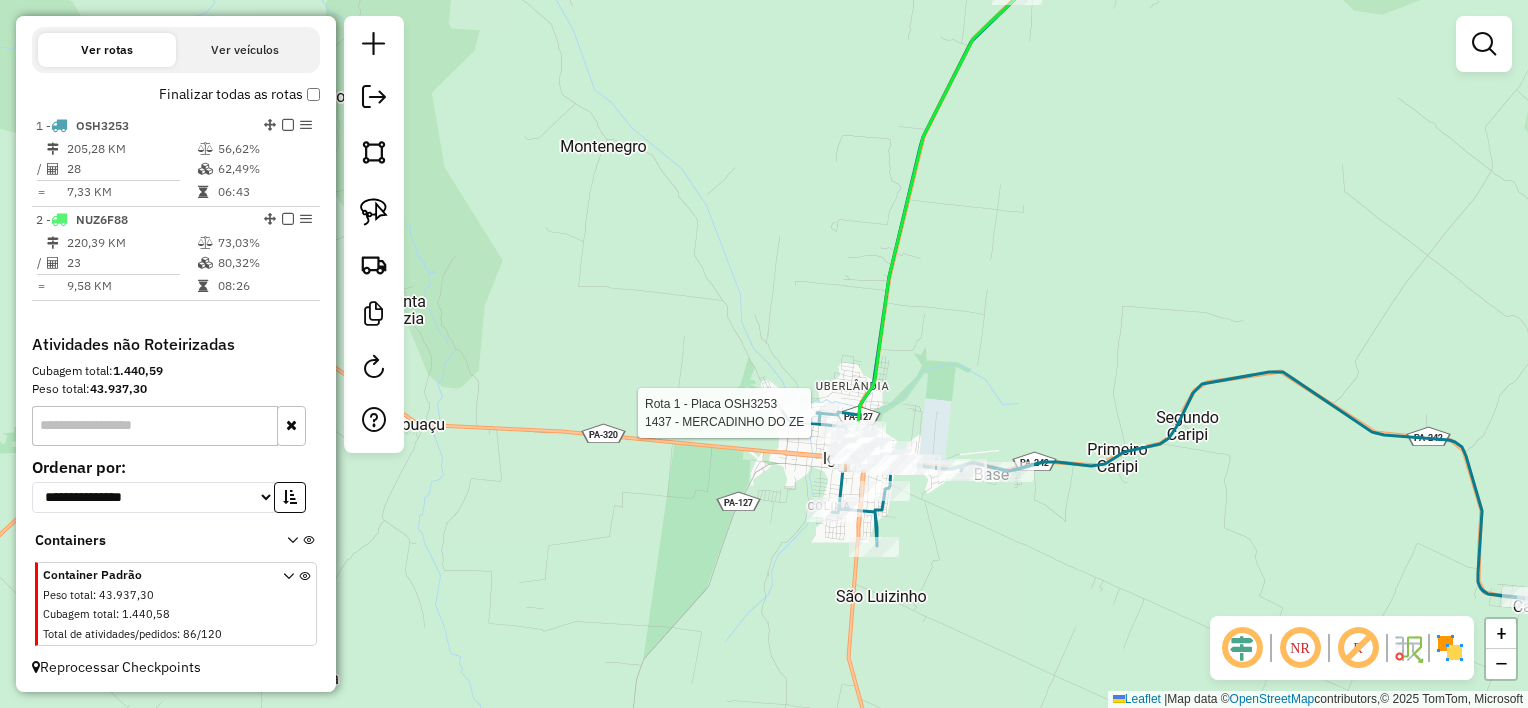 select on "**********" 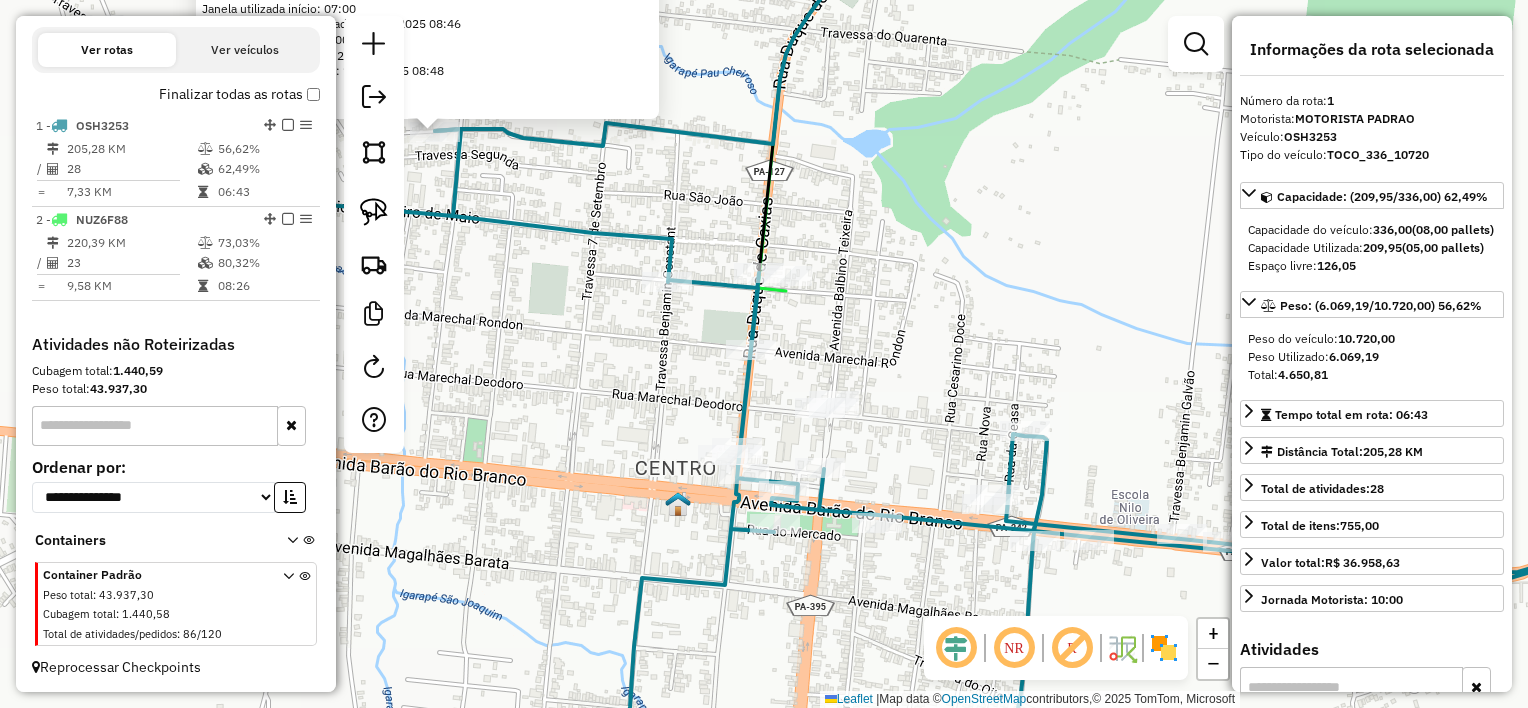 click on "[NUMBER] - MERCADINHO DO ZE Endereço: JOAO BATISTA SN Bairro: Bairro Agua Limpa ([CITY] / [STATE]) Pedidos: [ORDER_ID] Valor total: R$ 600,60 Exibir todos Cubagem: 2,10 Peso: 73,22 Tempo dirigindo: 01:26 Distância prevista: 77,486 km (54,06 km/h) Janela utilizada início: 07:00 Horário previsto de chegada: 16/07/2025 08:46 Tempo de atendimento: 00:02 Janela utilizada término: 23:59 Horário previsto de saída: 16/07/2025 08:48 Total de itens: 14,00 Quantidade pallets: 0,05 × Janela de atendimento Grade de atendimento Capacidade Transportadoras Veículos Cliente Pedidos Rotas Selecione os dias de semana para filtrar as janelas de atendimento Seg Ter Qua Qui Sex Sáb Dom Informe o período da janela de atendimento: De: Até: Filtrar exatamente a janela do cliente Considerar janela de atendimento padrão Selecione os dias de semana para filtrar as grades de atendimento Seg Ter Qua Qui Sex Sáb Dom Clientes fora do dia de atendimento selecionado De:" 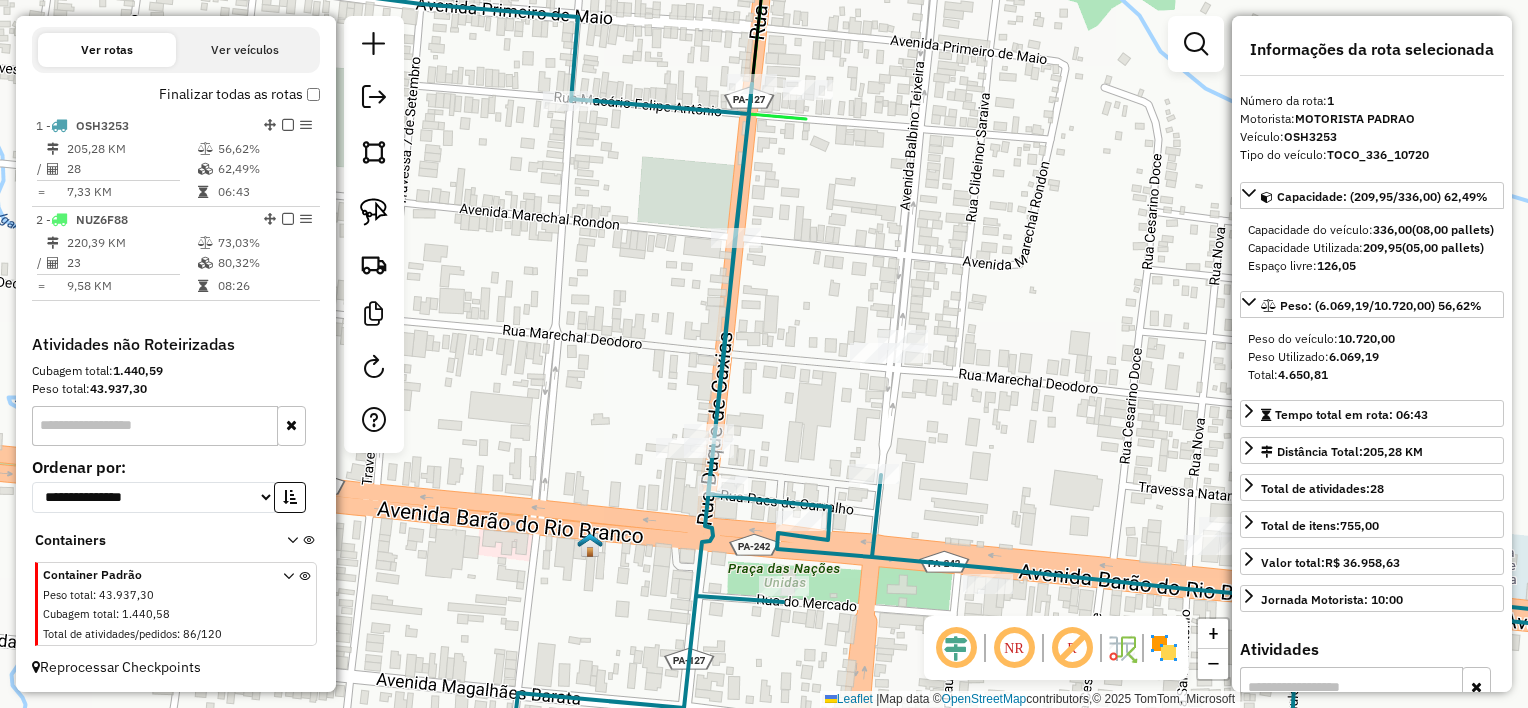 click on "[NUMBER] - MERCADINHO DO ZE Endereço: JOAO BATISTA SN Bairro: Bairro Agua Limpa ([CITY] / [STATE]) Pedidos: [ORDER_ID] Valor total: R$ 600,60 Exibir todos Cubagem: 2,10 Peso: 73,22 Tempo dirigindo: 01:26 Distância prevista: 77,486 km (54,06 km/h) Janela utilizada início: 07:00 Horário previsto de chegada: 16/07/2025 08:46 Tempo de atendimento: 00:02 Janela utilizada término: 23:59 Horário previsto de saída: 16/07/2025 08:48 Total de itens: 14,00 Quantidade pallets: 0,05 × Janela de atendimento Grade de atendimento Capacidade Transportadoras Veículos Cliente Pedidos Rotas Selecione os dias de semana para filtrar as janelas de atendimento Seg Ter Qua Qui Sex Sáb Dom Informe o período da janela de atendimento: De: Até: Filtrar exatamente a janela do cliente Considerar janela de atendimento padrão Selecione os dias de semana para filtrar as grades de atendimento Seg Ter Qua Qui Sex Sáb Dom Clientes fora do dia de atendimento selecionado De:" 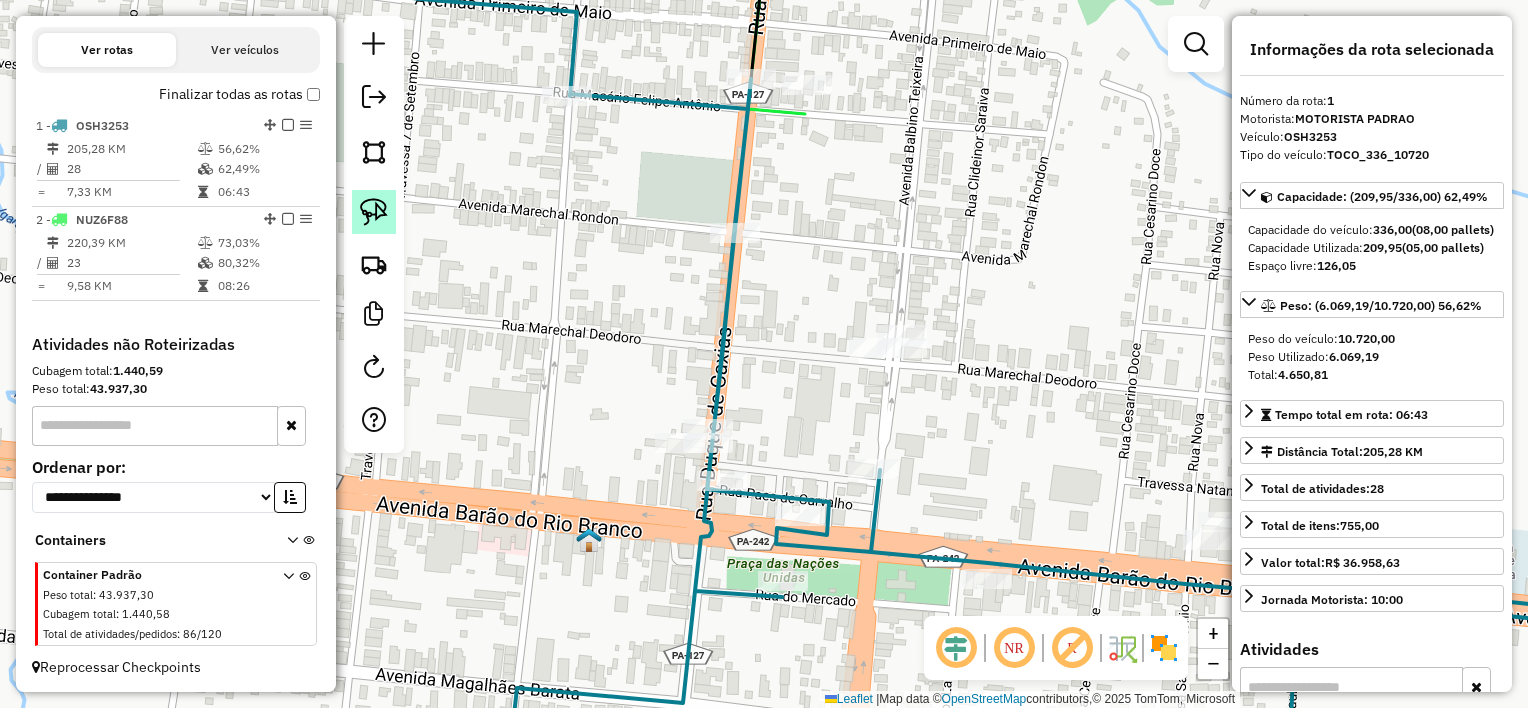 click 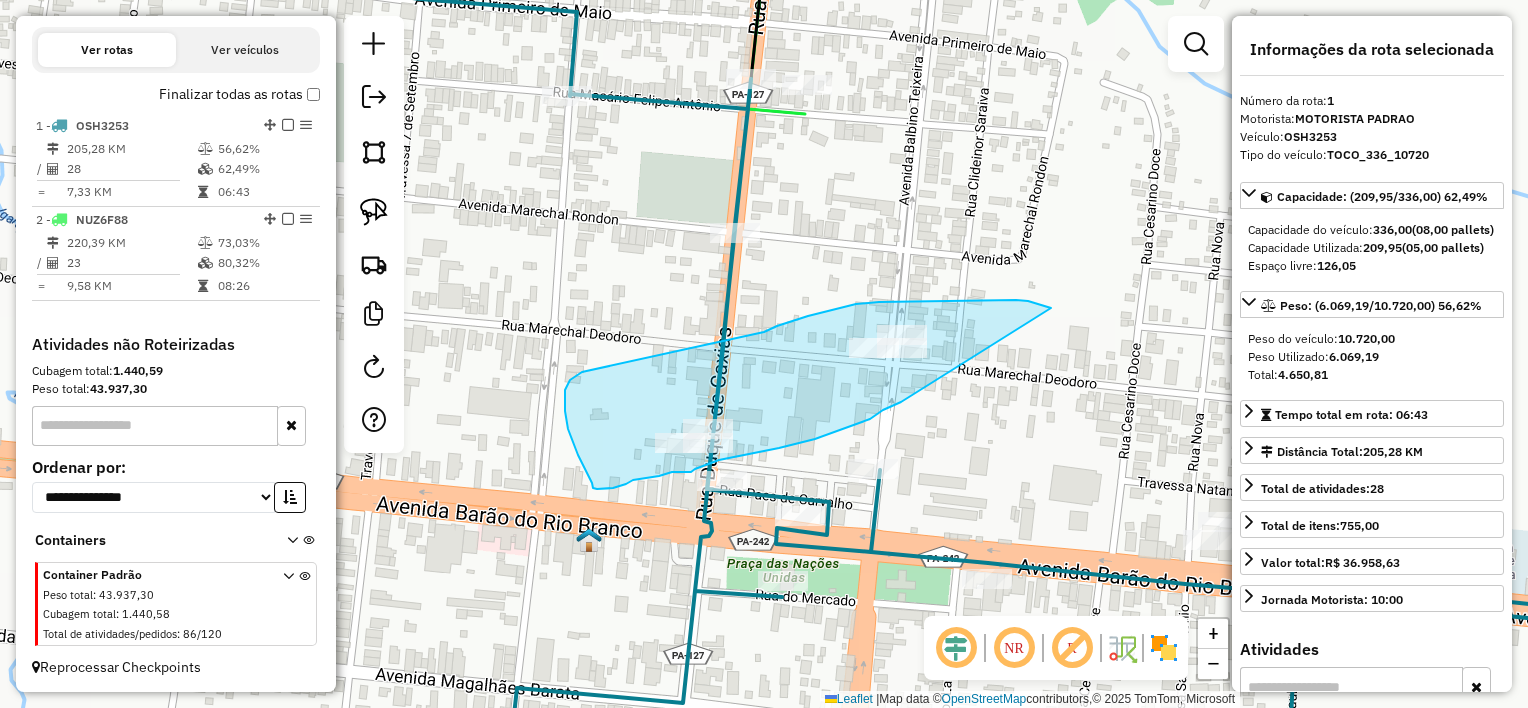drag, startPoint x: 1048, startPoint y: 307, endPoint x: 934, endPoint y: 382, distance: 136.45879 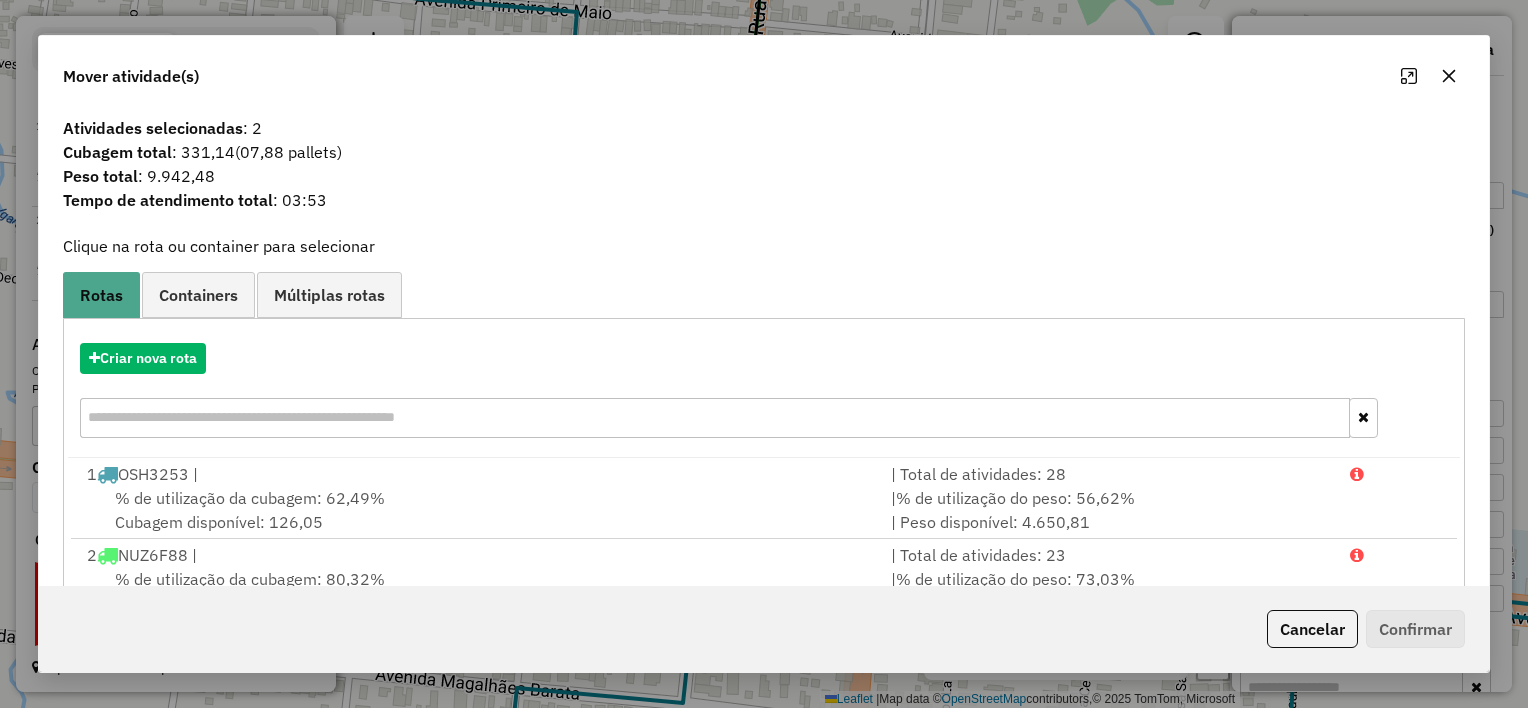 click 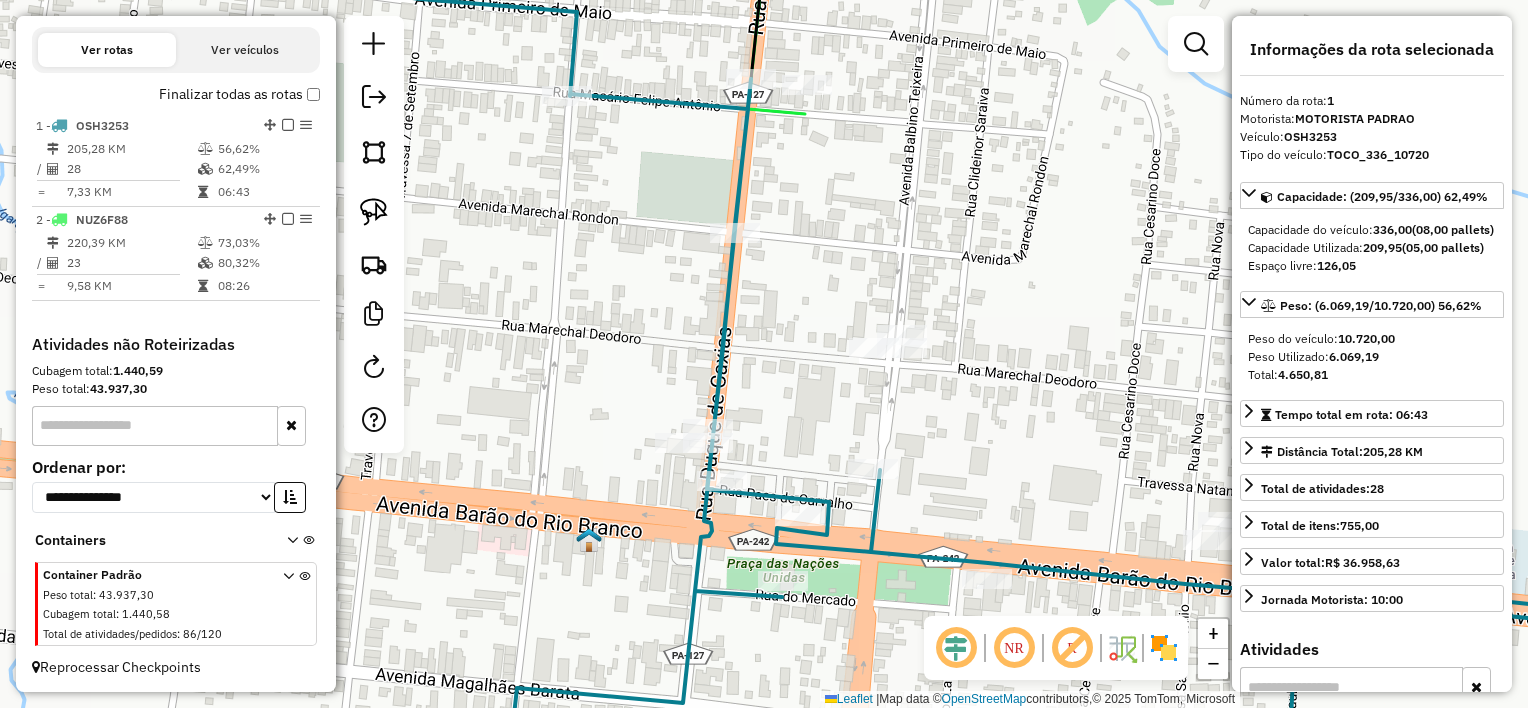 click on "[NUMBER] - MERCADINHO DO ZE Endereço: JOAO BATISTA SN Bairro: Bairro Agua Limpa ([CITY] / [STATE]) Pedidos: [ORDER_ID] Valor total: R$ 600,60 Exibir todos Cubagem: 2,10 Peso: 73,22 Tempo dirigindo: 01:26 Distância prevista: 77,486 km (54,06 km/h) Janela utilizada início: 07:00 Horário previsto de chegada: 16/07/2025 08:46 Tempo de atendimento: 00:02 Janela utilizada término: 23:59 Horário previsto de saída: 16/07/2025 08:48 Total de itens: 14,00 Quantidade pallets: 0,05 × Janela de atendimento Grade de atendimento Capacidade Transportadoras Veículos Cliente Pedidos Rotas Selecione os dias de semana para filtrar as janelas de atendimento Seg Ter Qua Qui Sex Sáb Dom Informe o período da janela de atendimento: De: Até: Filtrar exatamente a janela do cliente Considerar janela de atendimento padrão Selecione os dias de semana para filtrar as grades de atendimento Seg Ter Qua Qui Sex Sáb Dom Clientes fora do dia de atendimento selecionado De:" 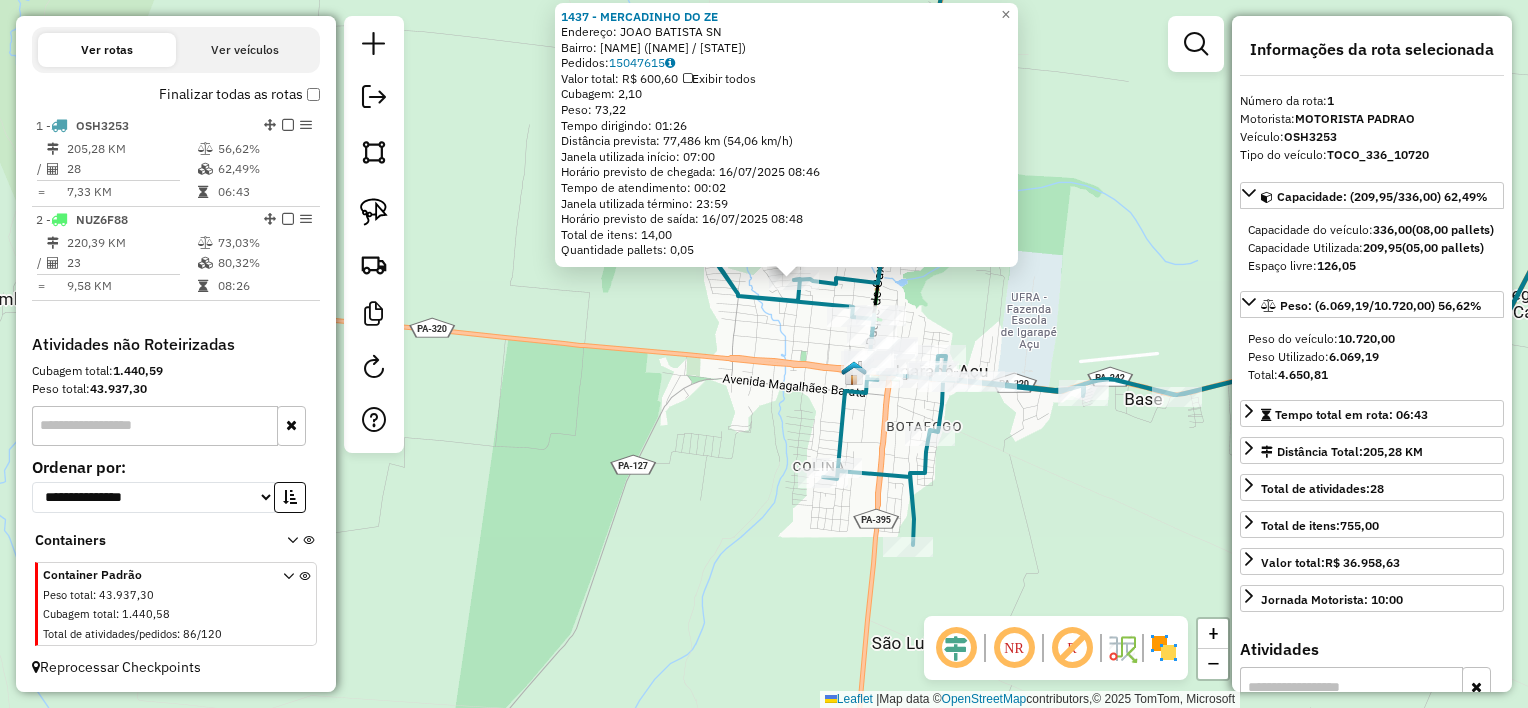click on "[NUMBER] - MERCADINHO DO ZE Endereço: JOAO BATISTA SN Bairro: Bairro Agua Limpa ([CITY] / [STATE]) Pedidos: [ORDER_ID] Valor total: R$ 600,60 Exibir todos Cubagem: 2,10 Peso: 73,22 Tempo dirigindo: 01:26 Distância prevista: 77,486 km (54,06 km/h) Janela utilizada início: 07:00 Horário previsto de chegada: 16/07/2025 08:46 Tempo de atendimento: 00:02 Janela utilizada término: 23:59 Horário previsto de saída: 16/07/2025 08:48 Total de itens: 14,00 Quantidade pallets: 0,05 × Janela de atendimento Grade de atendimento Capacidade Transportadoras Veículos Cliente Pedidos Rotas Selecione os dias de semana para filtrar as janelas de atendimento Seg Ter Qua Qui Sex Sáb Dom Informe o período da janela de atendimento: De: Até: Filtrar exatamente a janela do cliente Considerar janela de atendimento padrão Selecione os dias de semana para filtrar as grades de atendimento Seg Ter Qua Qui Sex Sáb Dom Clientes fora do dia de atendimento selecionado De:" 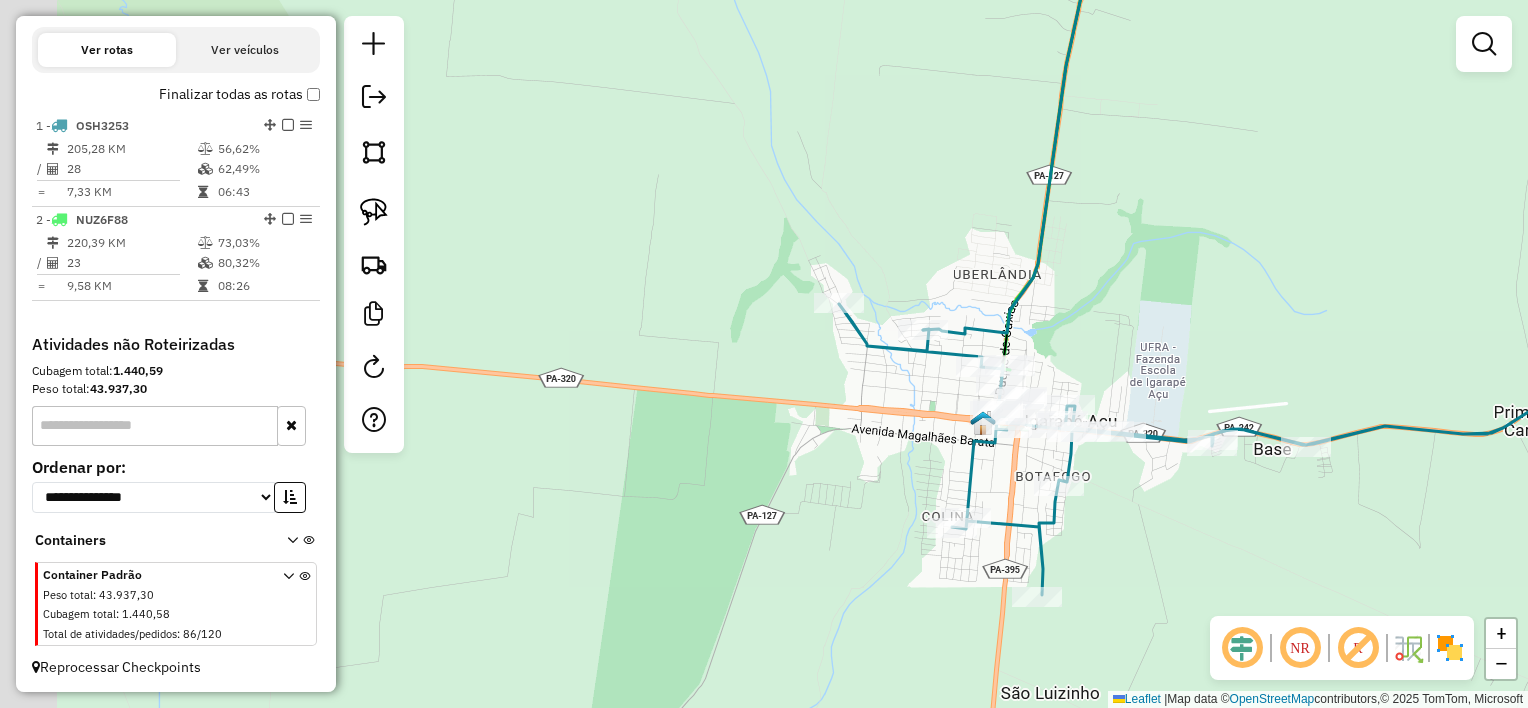 drag, startPoint x: 775, startPoint y: 384, endPoint x: 806, endPoint y: 380, distance: 31.257 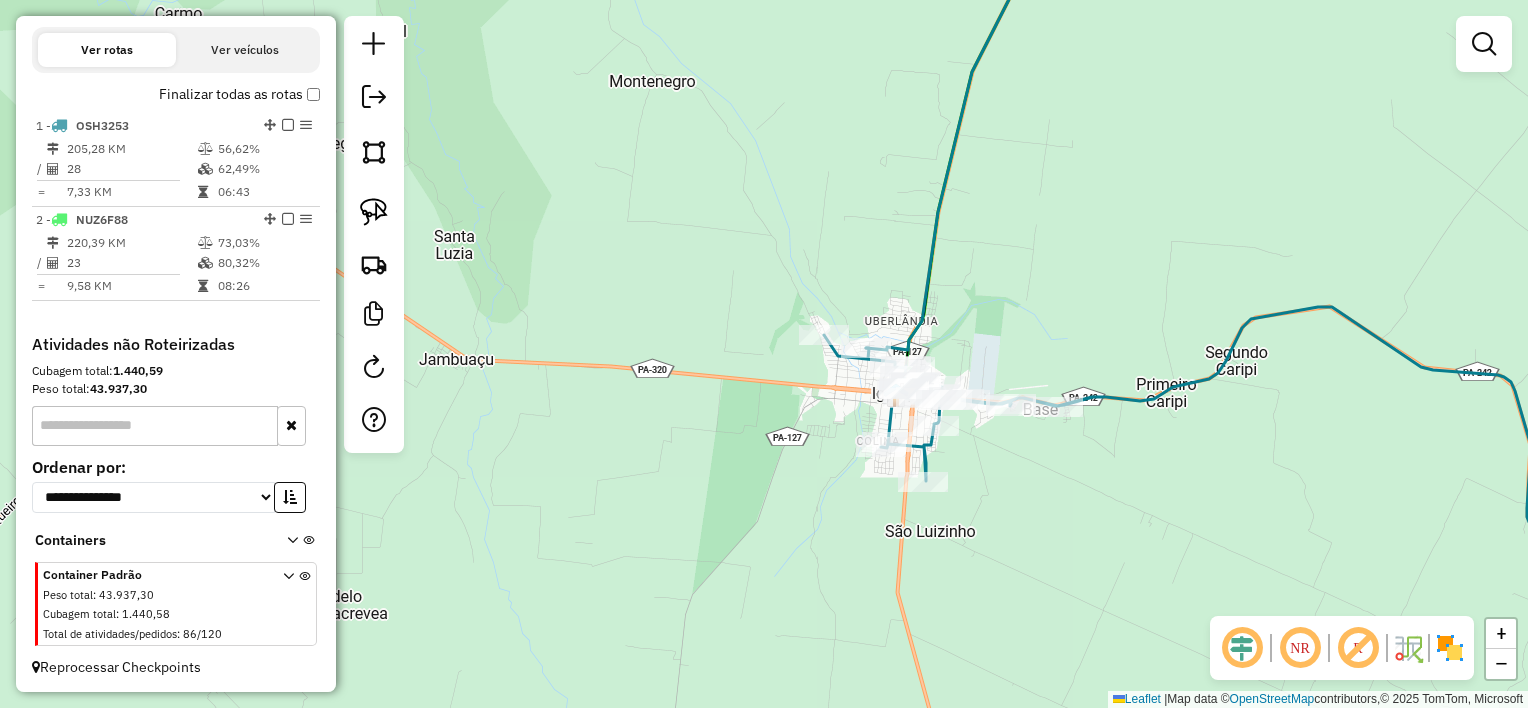 drag, startPoint x: 705, startPoint y: 224, endPoint x: 876, endPoint y: 433, distance: 270.04074 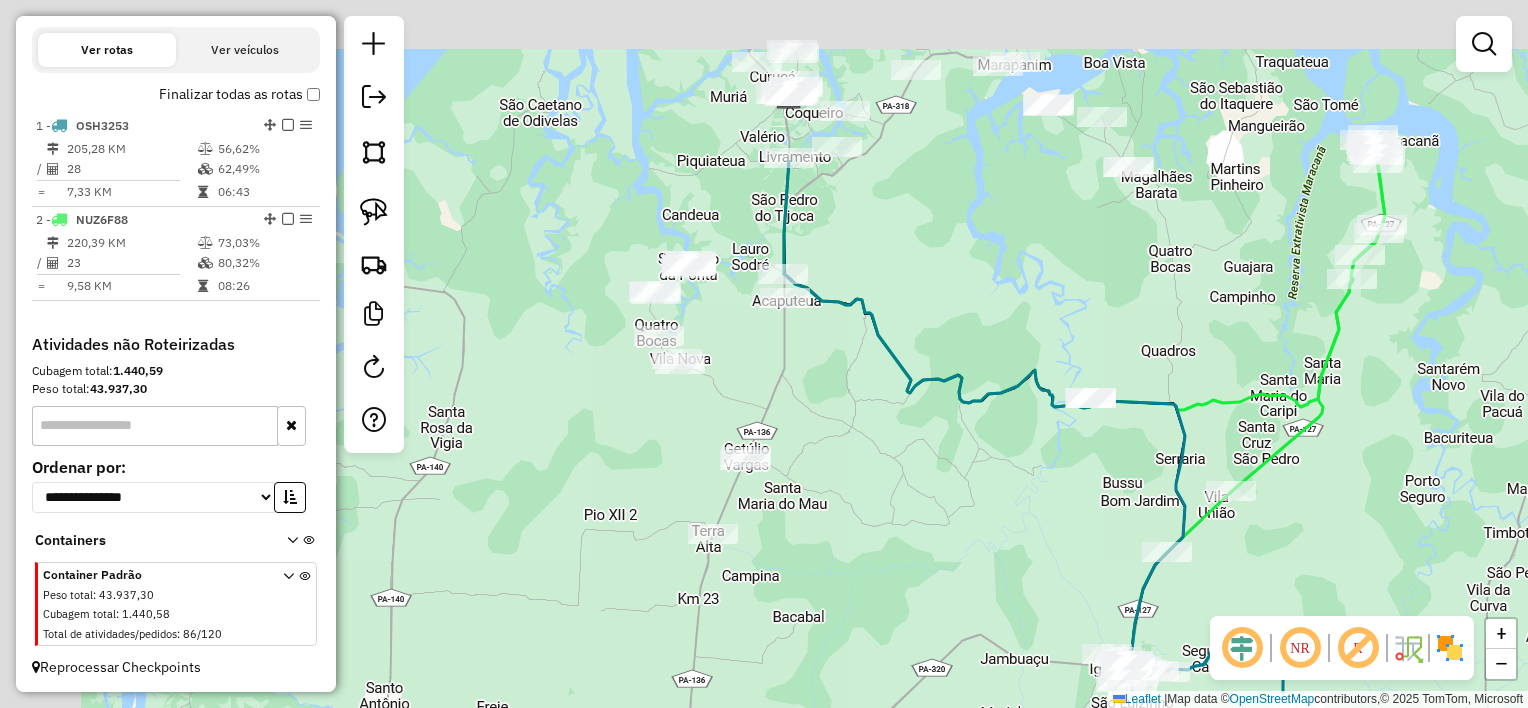 drag, startPoint x: 911, startPoint y: 440, endPoint x: 997, endPoint y: 504, distance: 107.200745 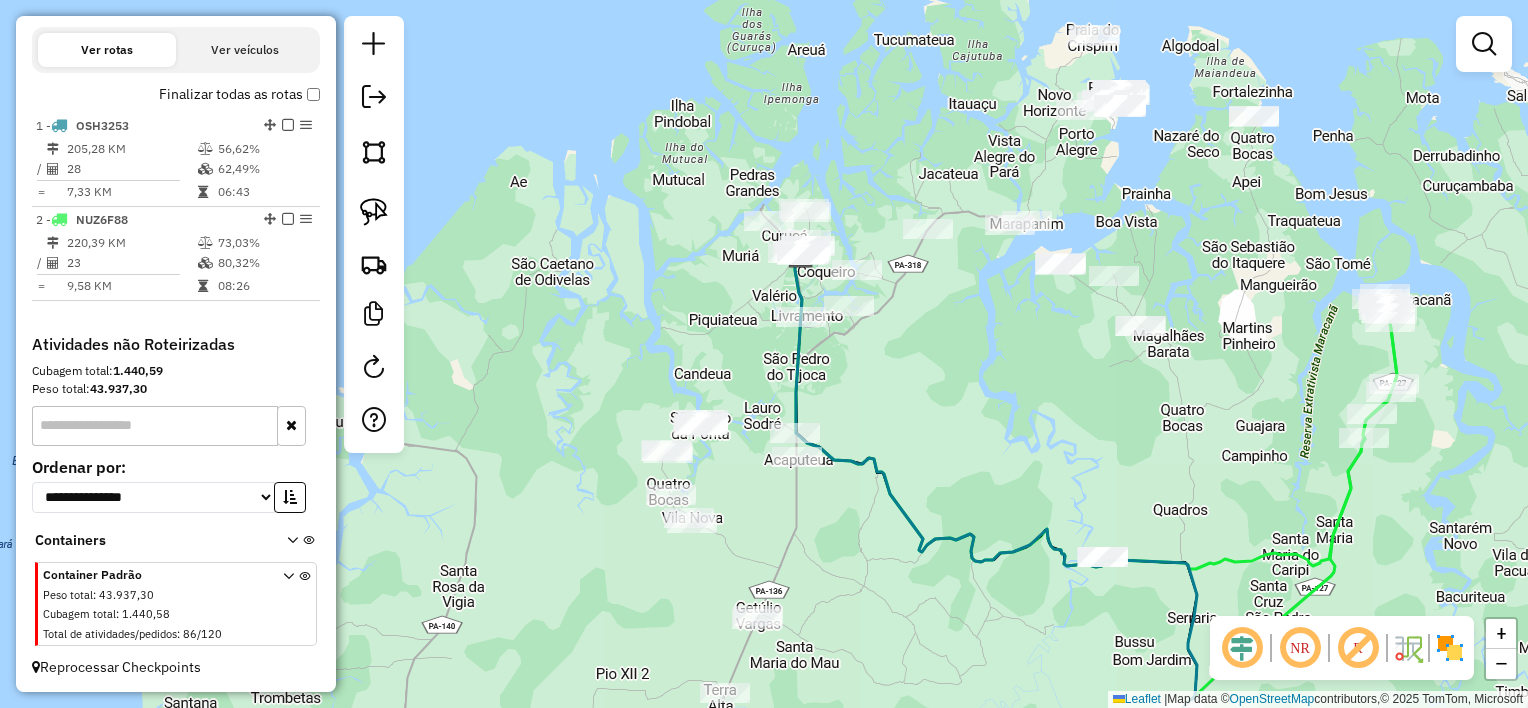 drag, startPoint x: 887, startPoint y: 434, endPoint x: 914, endPoint y: 567, distance: 135.71294 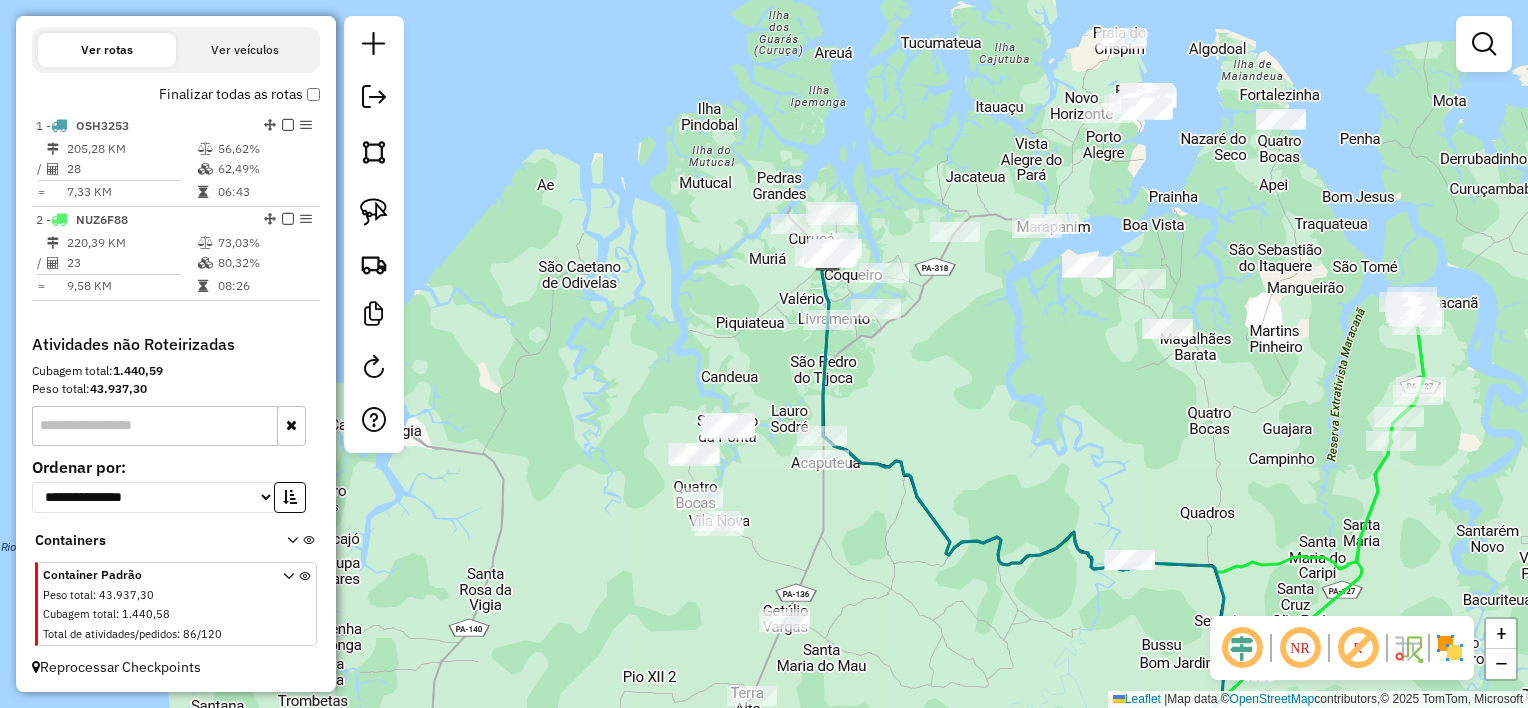 drag, startPoint x: 973, startPoint y: 389, endPoint x: 996, endPoint y: 380, distance: 24.698177 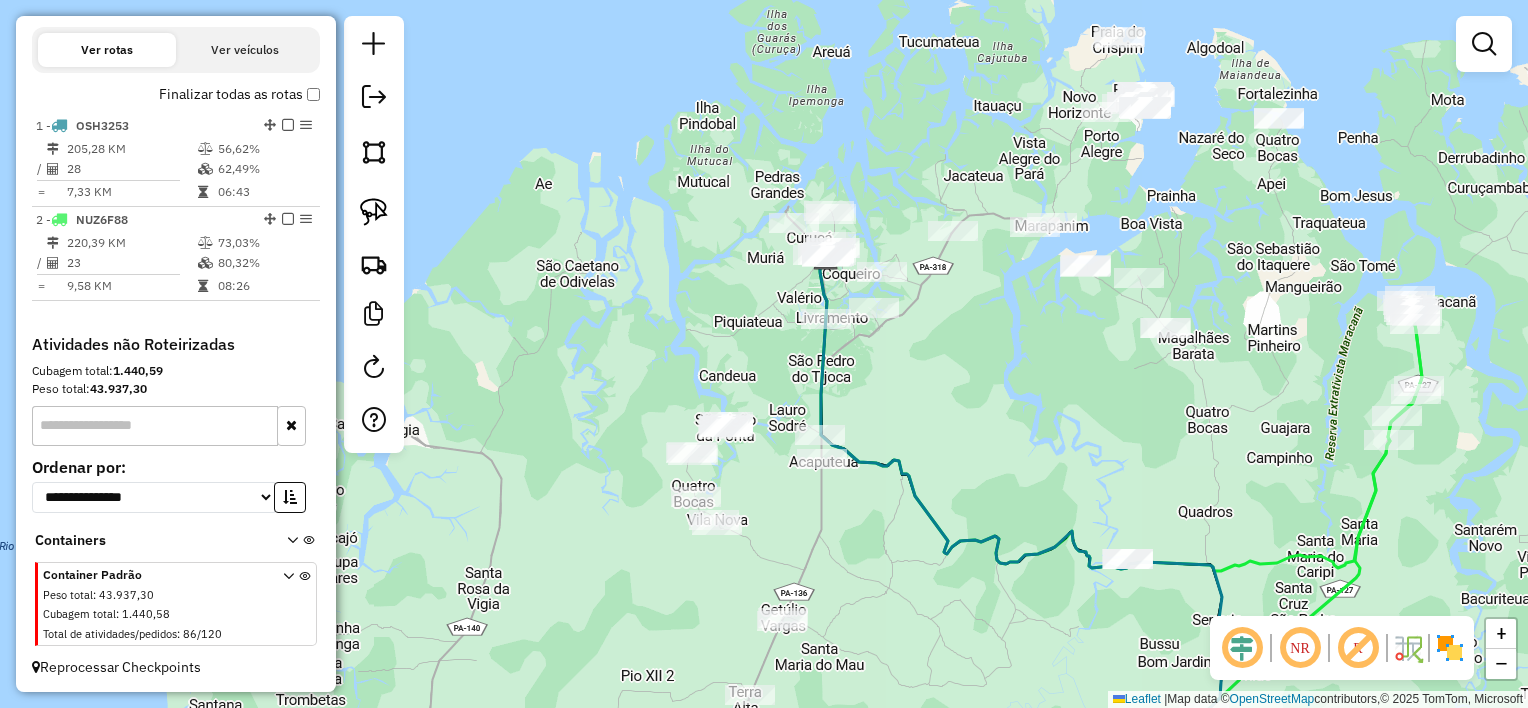 click on "Janela de atendimento Grade de atendimento Capacidade Transportadoras Veículos Cliente Pedidos  Rotas Selecione os dias de semana para filtrar as janelas de atendimento  Seg   Ter   Qua   Qui   Sex   Sáb   Dom  Informe o período da janela de atendimento: De: Até:  Filtrar exatamente a janela do cliente  Considerar janela de atendimento padrão  Selecione os dias de semana para filtrar as grades de atendimento  Seg   Ter   Qua   Qui   Sex   Sáb   Dom   Considerar clientes sem dia de atendimento cadastrado  Clientes fora do dia de atendimento selecionado Filtrar as atividades entre os valores definidos abaixo:  Peso mínimo:   Peso máximo:   Cubagem mínima:   Cubagem máxima:   De:   Até:  Filtrar as atividades entre o tempo de atendimento definido abaixo:  De:   Até:   Considerar capacidade total dos clientes não roteirizados Transportadora: Selecione um ou mais itens Tipo de veículo: Selecione um ou mais itens Veículo: Selecione um ou mais itens Motorista: Selecione um ou mais itens Nome: Rótulo:" 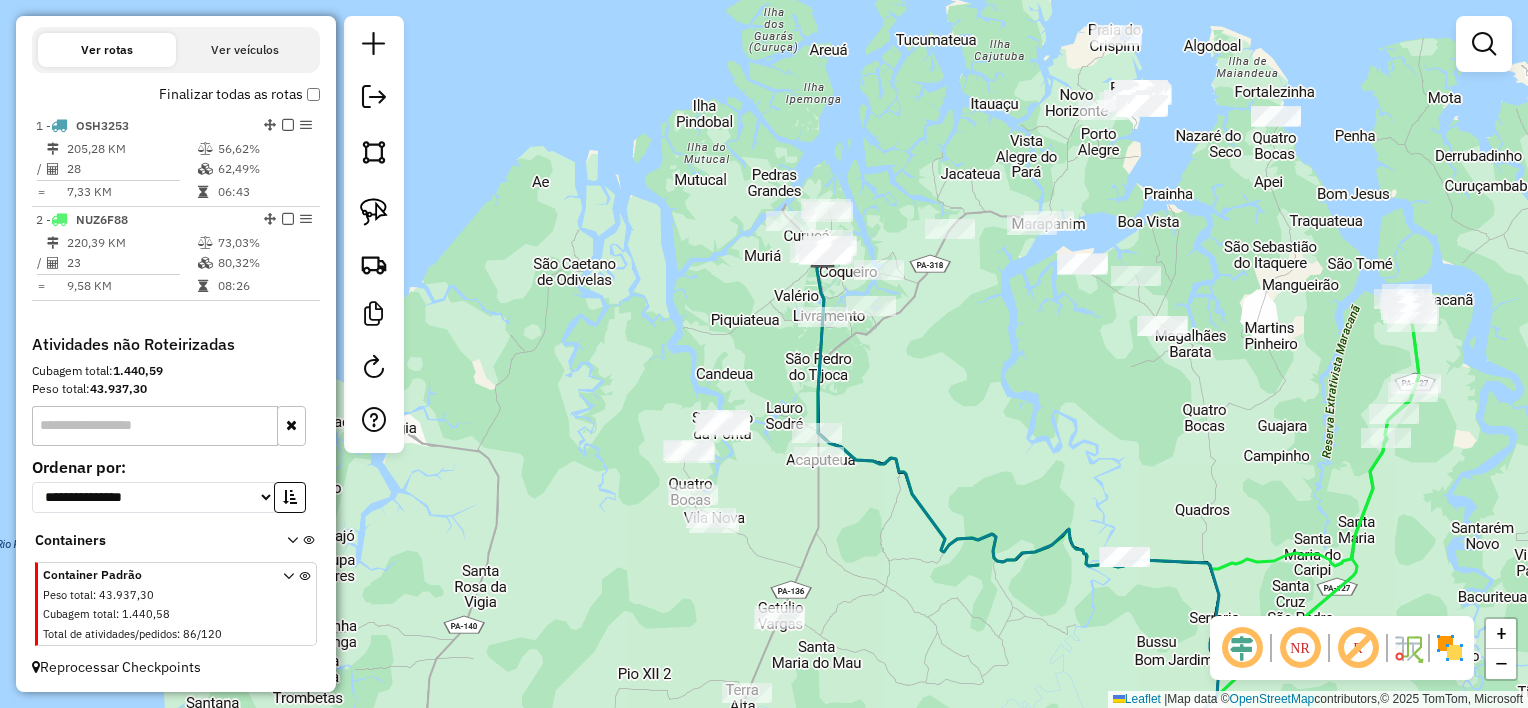 click on "Janela de atendimento Grade de atendimento Capacidade Transportadoras Veículos Cliente Pedidos  Rotas Selecione os dias de semana para filtrar as janelas de atendimento  Seg   Ter   Qua   Qui   Sex   Sáb   Dom  Informe o período da janela de atendimento: De: Até:  Filtrar exatamente a janela do cliente  Considerar janela de atendimento padrão  Selecione os dias de semana para filtrar as grades de atendimento  Seg   Ter   Qua   Qui   Sex   Sáb   Dom   Considerar clientes sem dia de atendimento cadastrado  Clientes fora do dia de atendimento selecionado Filtrar as atividades entre os valores definidos abaixo:  Peso mínimo:   Peso máximo:   Cubagem mínima:   Cubagem máxima:   De:   Até:  Filtrar as atividades entre o tempo de atendimento definido abaixo:  De:   Até:   Considerar capacidade total dos clientes não roteirizados Transportadora: Selecione um ou mais itens Tipo de veículo: Selecione um ou mais itens Veículo: Selecione um ou mais itens Motorista: Selecione um ou mais itens Nome: Rótulo:" 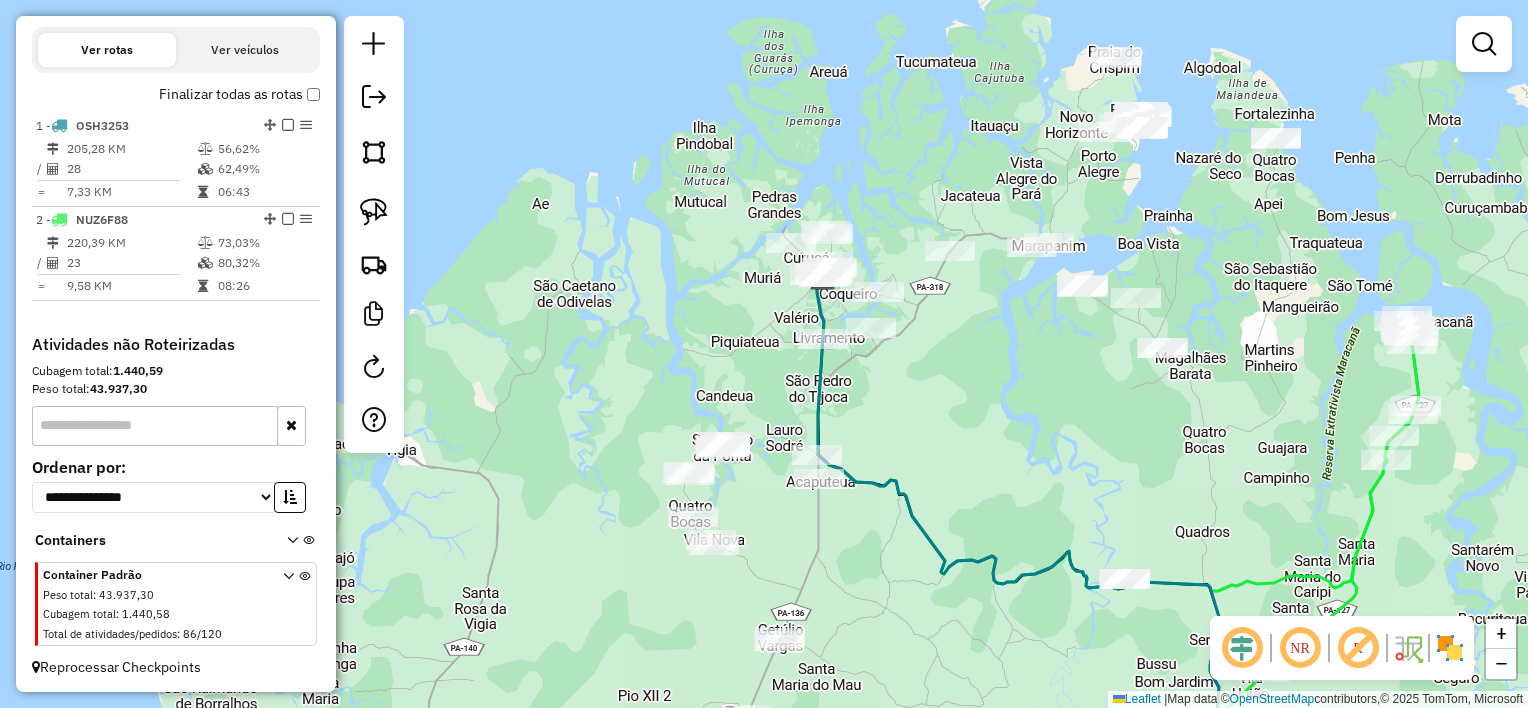 drag, startPoint x: 949, startPoint y: 369, endPoint x: 949, endPoint y: 391, distance: 22 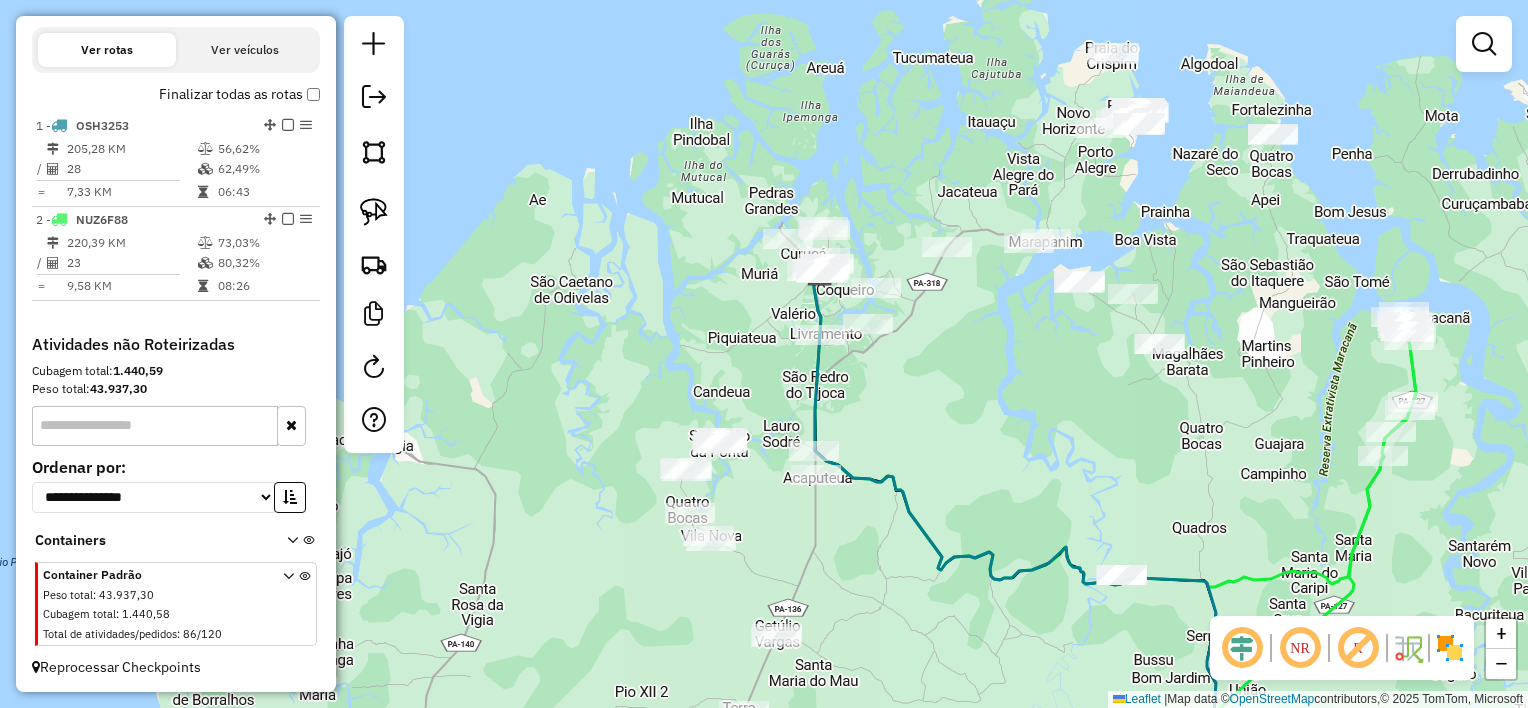 click on "Janela de atendimento Grade de atendimento Capacidade Transportadoras Veículos Cliente Pedidos  Rotas Selecione os dias de semana para filtrar as janelas de atendimento  Seg   Ter   Qua   Qui   Sex   Sáb   Dom  Informe o período da janela de atendimento: De: Até:  Filtrar exatamente a janela do cliente  Considerar janela de atendimento padrão  Selecione os dias de semana para filtrar as grades de atendimento  Seg   Ter   Qua   Qui   Sex   Sáb   Dom   Considerar clientes sem dia de atendimento cadastrado  Clientes fora do dia de atendimento selecionado Filtrar as atividades entre os valores definidos abaixo:  Peso mínimo:   Peso máximo:   Cubagem mínima:   Cubagem máxima:   De:   Até:  Filtrar as atividades entre o tempo de atendimento definido abaixo:  De:   Até:   Considerar capacidade total dos clientes não roteirizados Transportadora: Selecione um ou mais itens Tipo de veículo: Selecione um ou mais itens Veículo: Selecione um ou mais itens Motorista: Selecione um ou mais itens Nome: Rótulo:" 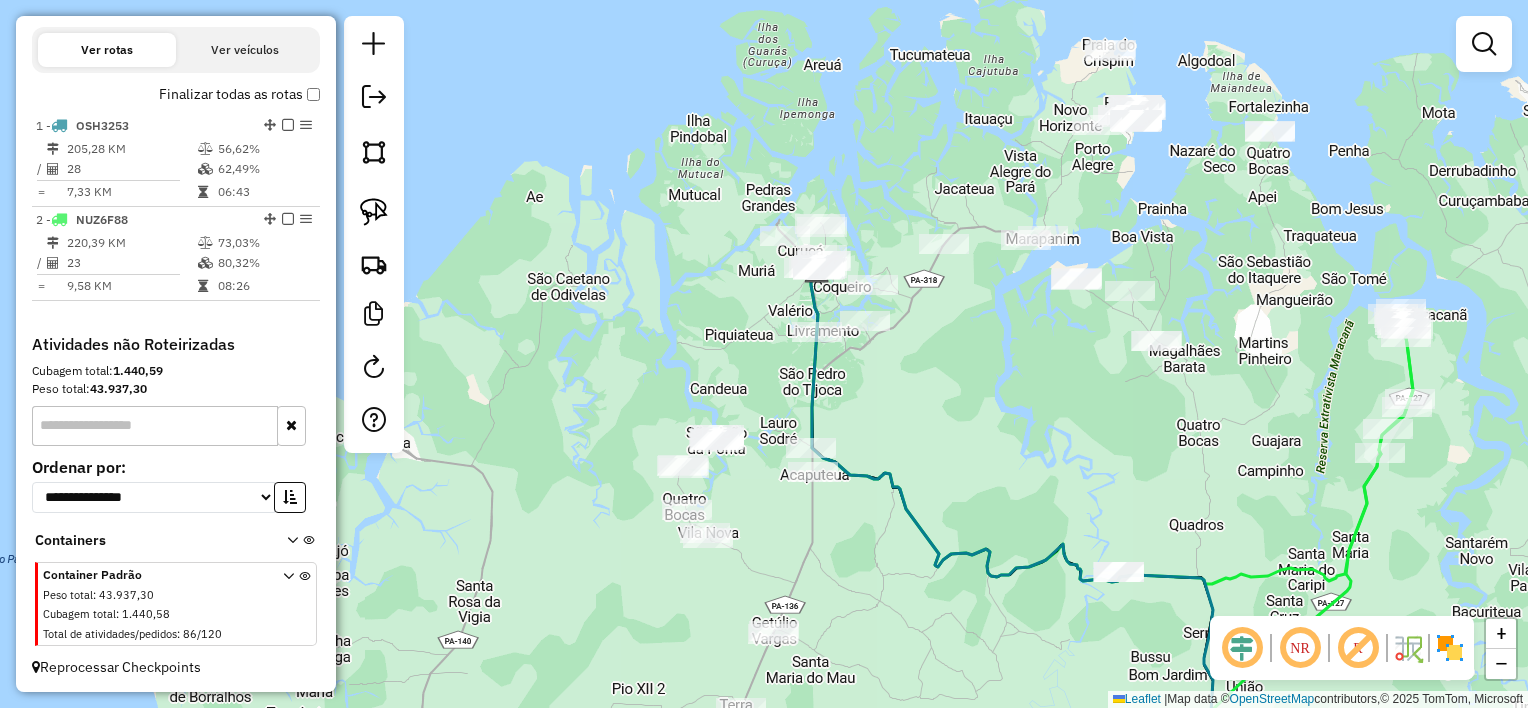 click on "Janela de atendimento Grade de atendimento Capacidade Transportadoras Veículos Cliente Pedidos  Rotas Selecione os dias de semana para filtrar as janelas de atendimento  Seg   Ter   Qua   Qui   Sex   Sáb   Dom  Informe o período da janela de atendimento: De: Até:  Filtrar exatamente a janela do cliente  Considerar janela de atendimento padrão  Selecione os dias de semana para filtrar as grades de atendimento  Seg   Ter   Qua   Qui   Sex   Sáb   Dom   Considerar clientes sem dia de atendimento cadastrado  Clientes fora do dia de atendimento selecionado Filtrar as atividades entre os valores definidos abaixo:  Peso mínimo:   Peso máximo:   Cubagem mínima:   Cubagem máxima:   De:   Até:  Filtrar as atividades entre o tempo de atendimento definido abaixo:  De:   Até:   Considerar capacidade total dos clientes não roteirizados Transportadora: Selecione um ou mais itens Tipo de veículo: Selecione um ou mais itens Veículo: Selecione um ou mais itens Motorista: Selecione um ou mais itens Nome: Rótulo:" 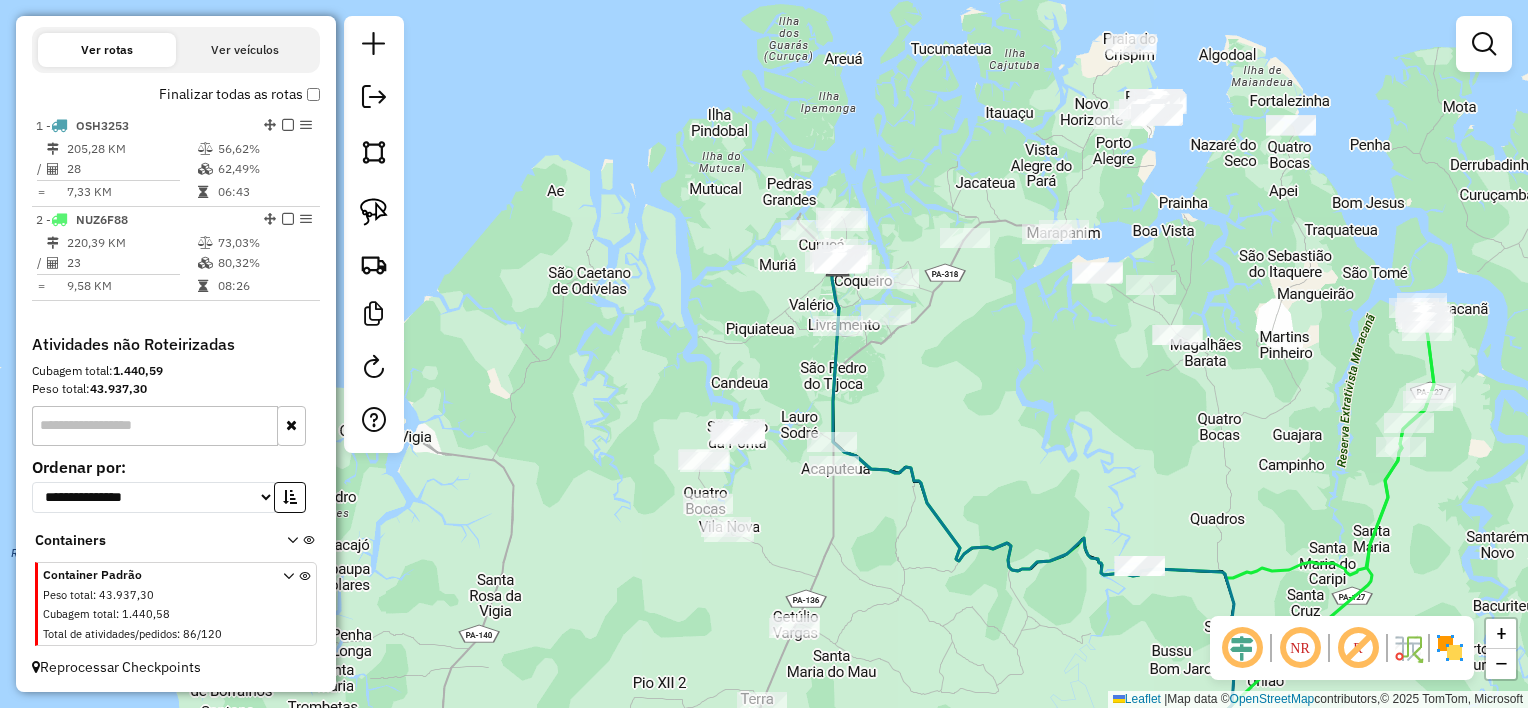 drag, startPoint x: 980, startPoint y: 392, endPoint x: 1006, endPoint y: 364, distance: 38.209946 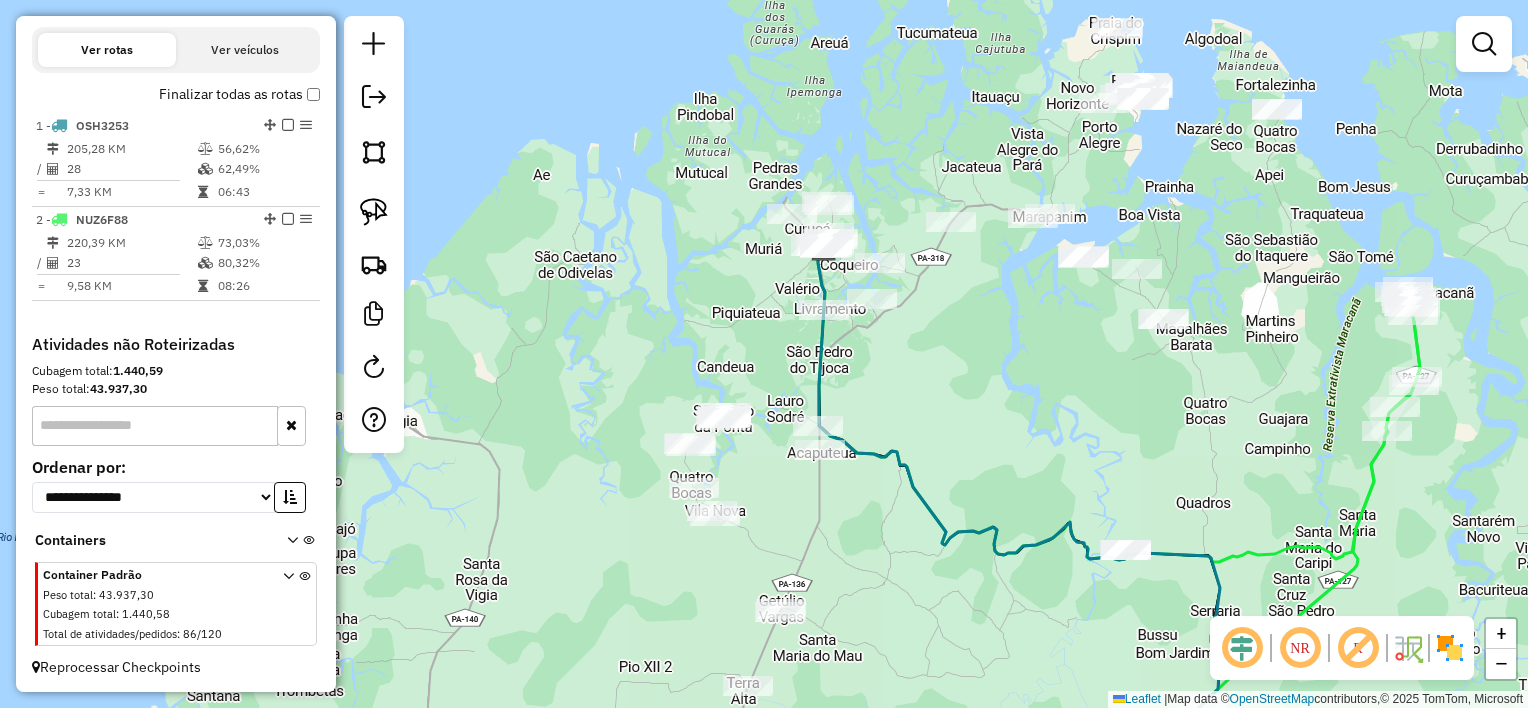 click on "Janela de atendimento Grade de atendimento Capacidade Transportadoras Veículos Cliente Pedidos  Rotas Selecione os dias de semana para filtrar as janelas de atendimento  Seg   Ter   Qua   Qui   Sex   Sáb   Dom  Informe o período da janela de atendimento: De: Até:  Filtrar exatamente a janela do cliente  Considerar janela de atendimento padrão  Selecione os dias de semana para filtrar as grades de atendimento  Seg   Ter   Qua   Qui   Sex   Sáb   Dom   Considerar clientes sem dia de atendimento cadastrado  Clientes fora do dia de atendimento selecionado Filtrar as atividades entre os valores definidos abaixo:  Peso mínimo:   Peso máximo:   Cubagem mínima:   Cubagem máxima:   De:   Até:  Filtrar as atividades entre o tempo de atendimento definido abaixo:  De:   Até:   Considerar capacidade total dos clientes não roteirizados Transportadora: Selecione um ou mais itens Tipo de veículo: Selecione um ou mais itens Veículo: Selecione um ou mais itens Motorista: Selecione um ou mais itens Nome: Rótulo:" 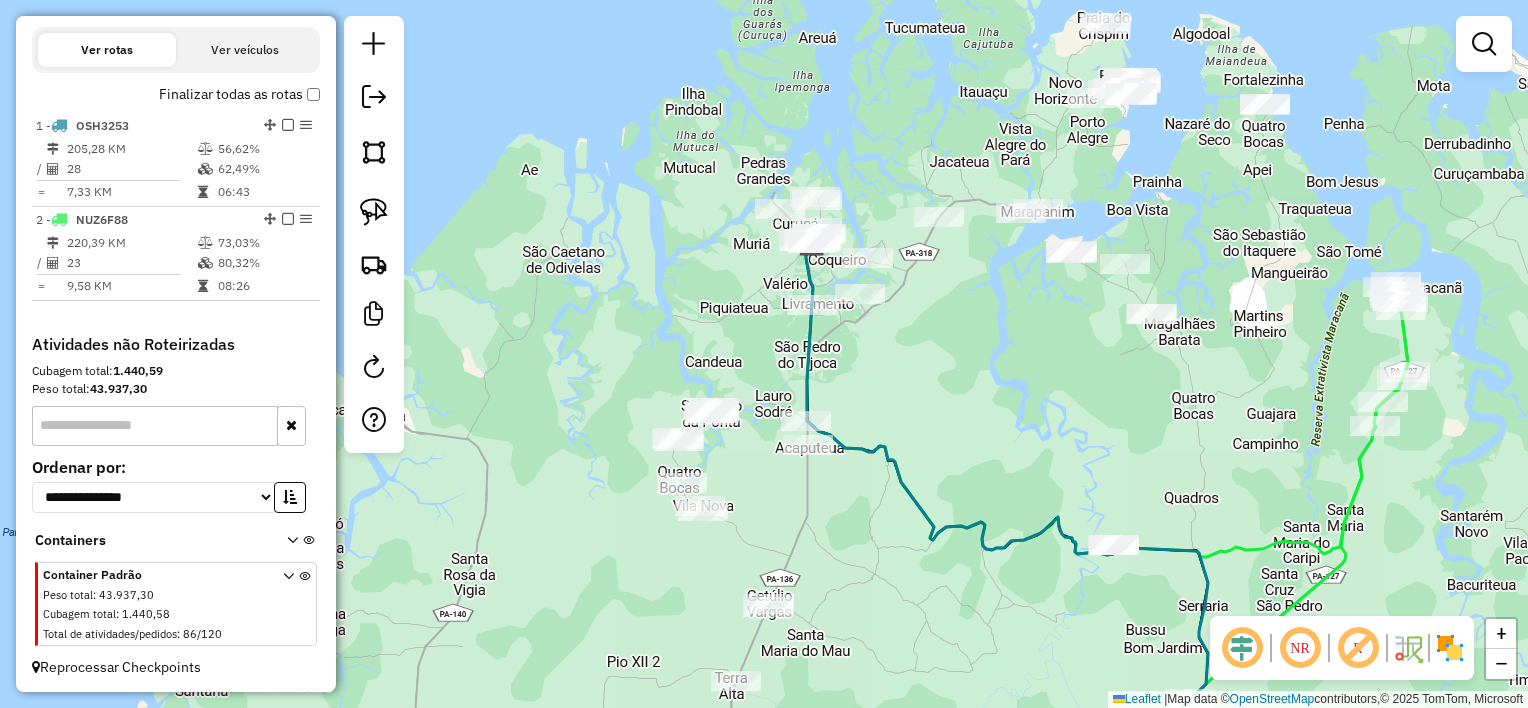 click on "Janela de atendimento Grade de atendimento Capacidade Transportadoras Veículos Cliente Pedidos  Rotas Selecione os dias de semana para filtrar as janelas de atendimento  Seg   Ter   Qua   Qui   Sex   Sáb   Dom  Informe o período da janela de atendimento: De: Até:  Filtrar exatamente a janela do cliente  Considerar janela de atendimento padrão  Selecione os dias de semana para filtrar as grades de atendimento  Seg   Ter   Qua   Qui   Sex   Sáb   Dom   Considerar clientes sem dia de atendimento cadastrado  Clientes fora do dia de atendimento selecionado Filtrar as atividades entre os valores definidos abaixo:  Peso mínimo:   Peso máximo:   Cubagem mínima:   Cubagem máxima:   De:   Até:  Filtrar as atividades entre o tempo de atendimento definido abaixo:  De:   Até:   Considerar capacidade total dos clientes não roteirizados Transportadora: Selecione um ou mais itens Tipo de veículo: Selecione um ou mais itens Veículo: Selecione um ou mais itens Motorista: Selecione um ou mais itens Nome: Rótulo:" 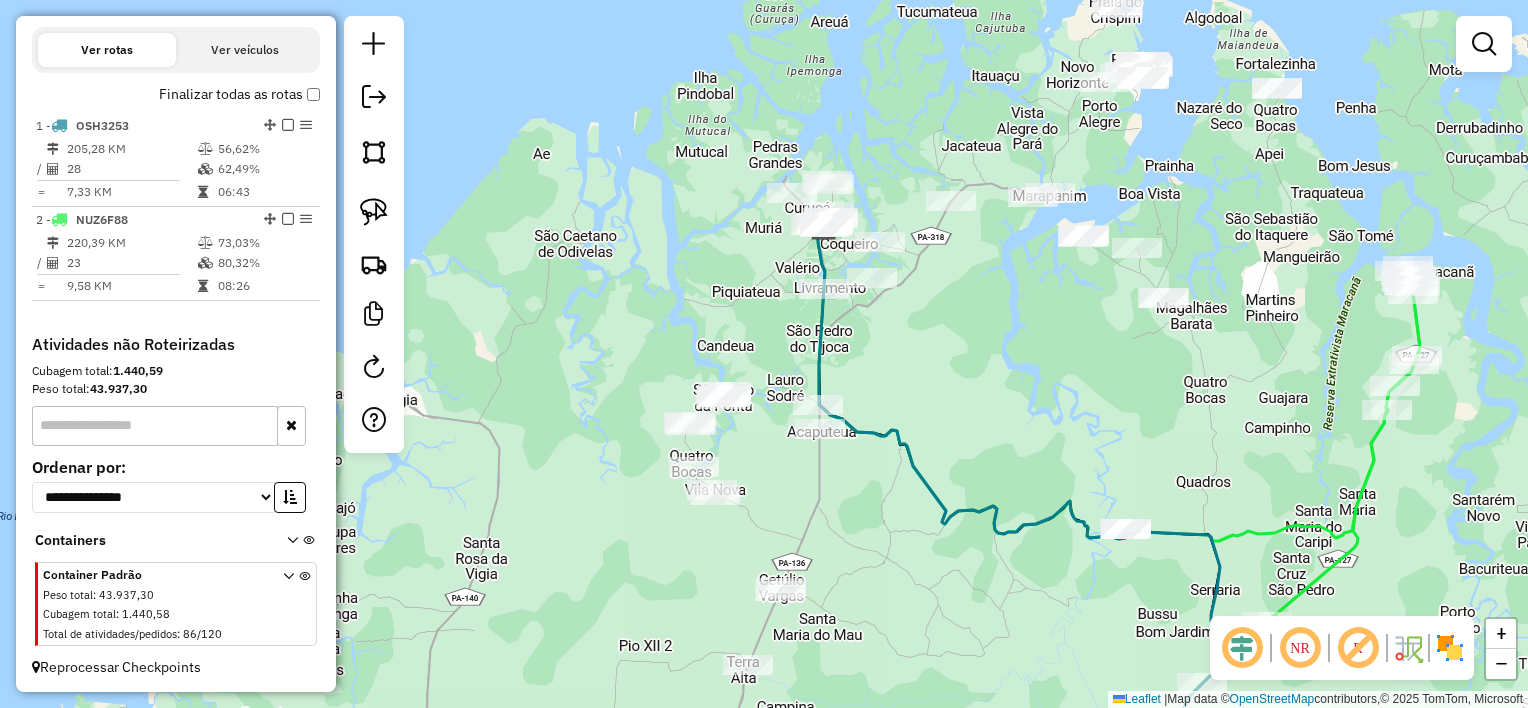 drag, startPoint x: 1009, startPoint y: 357, endPoint x: 1019, endPoint y: 340, distance: 19.723083 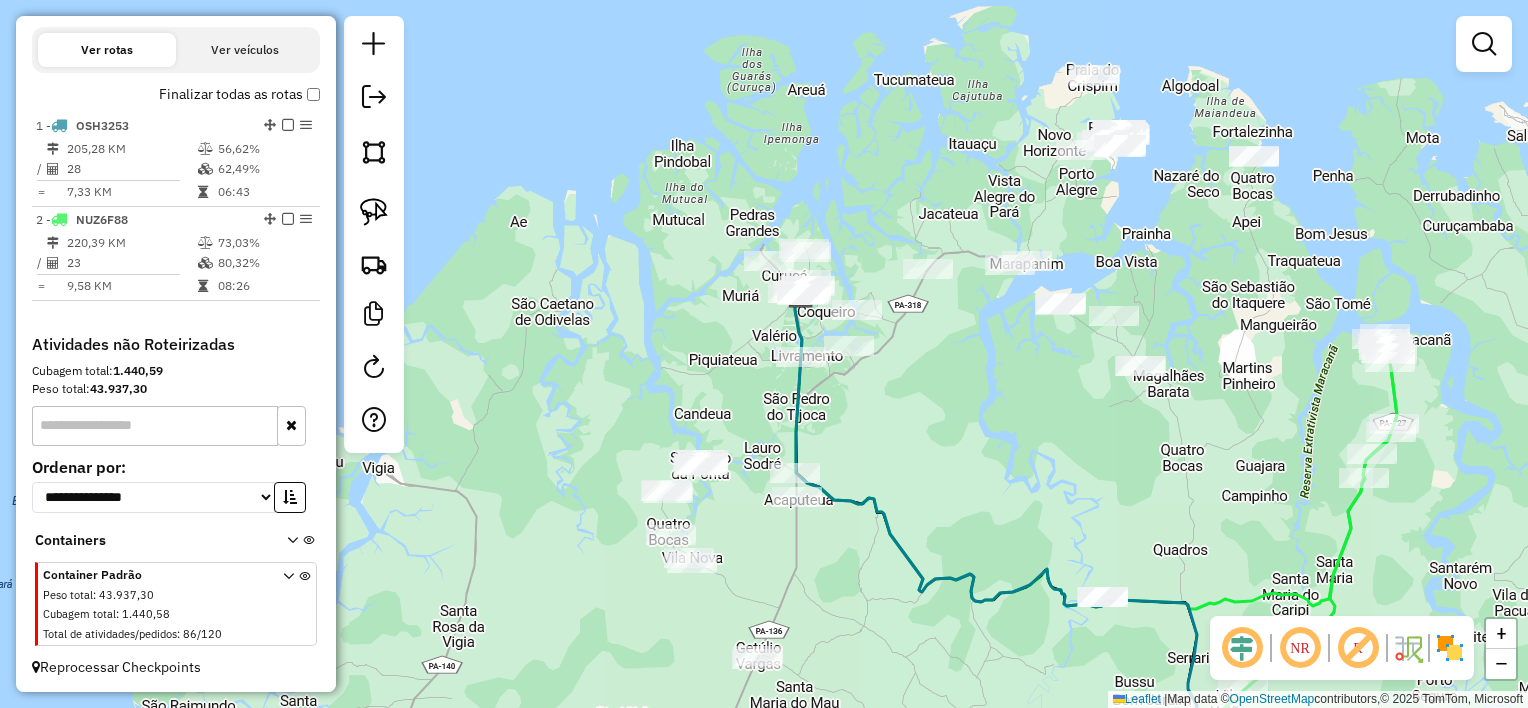drag, startPoint x: 1019, startPoint y: 340, endPoint x: 995, endPoint y: 406, distance: 70.2282 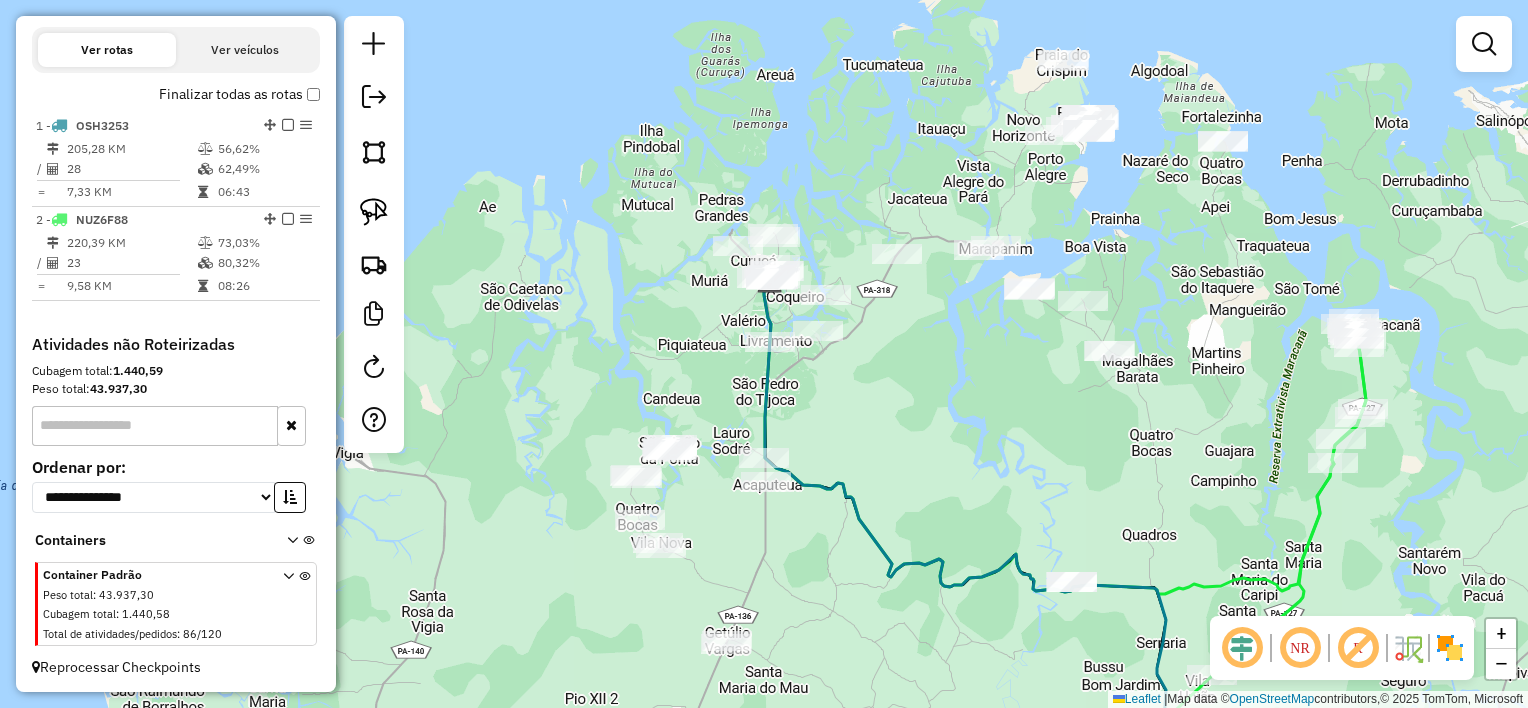 drag, startPoint x: 904, startPoint y: 420, endPoint x: 873, endPoint y: 404, distance: 34.88553 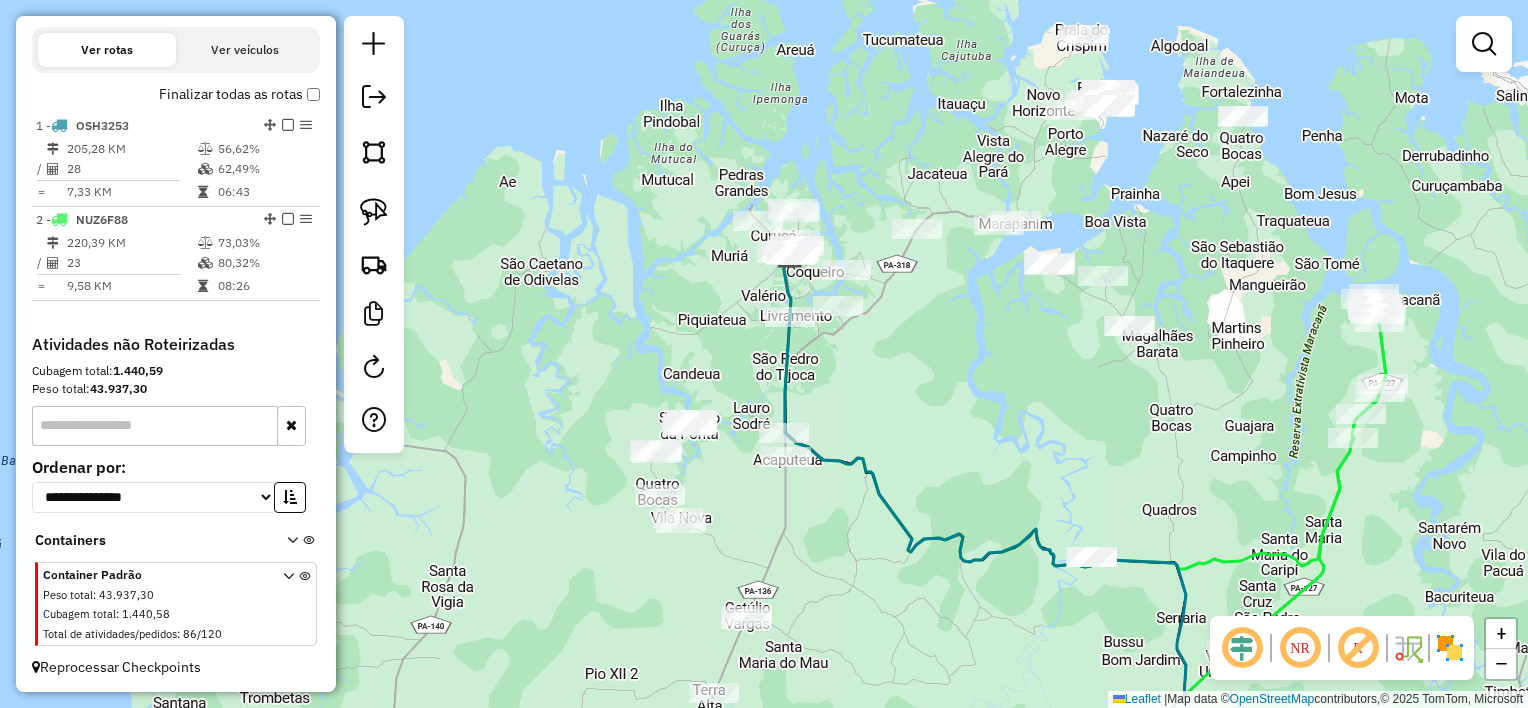 drag, startPoint x: 696, startPoint y: 372, endPoint x: 714, endPoint y: 363, distance: 20.12461 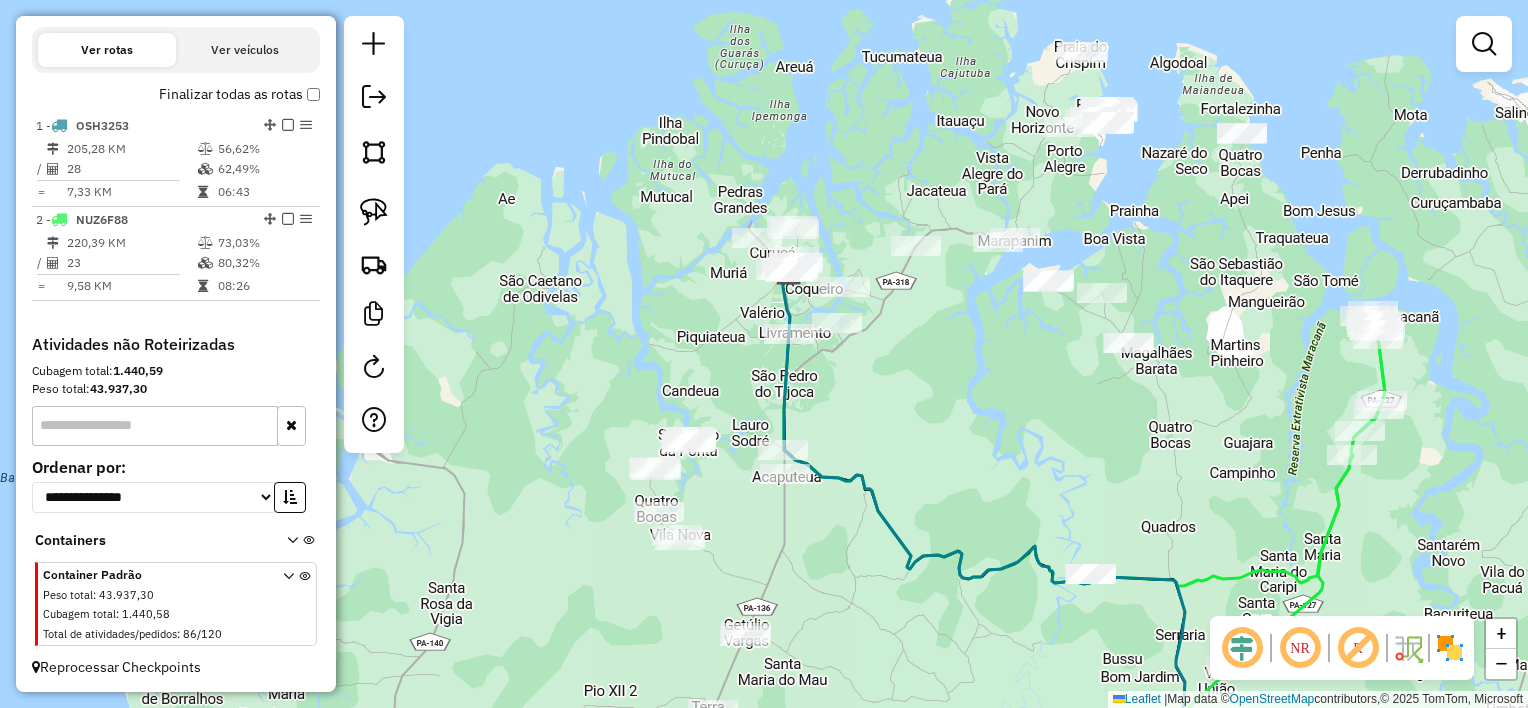 drag, startPoint x: 381, startPoint y: 213, endPoint x: 396, endPoint y: 212, distance: 15.033297 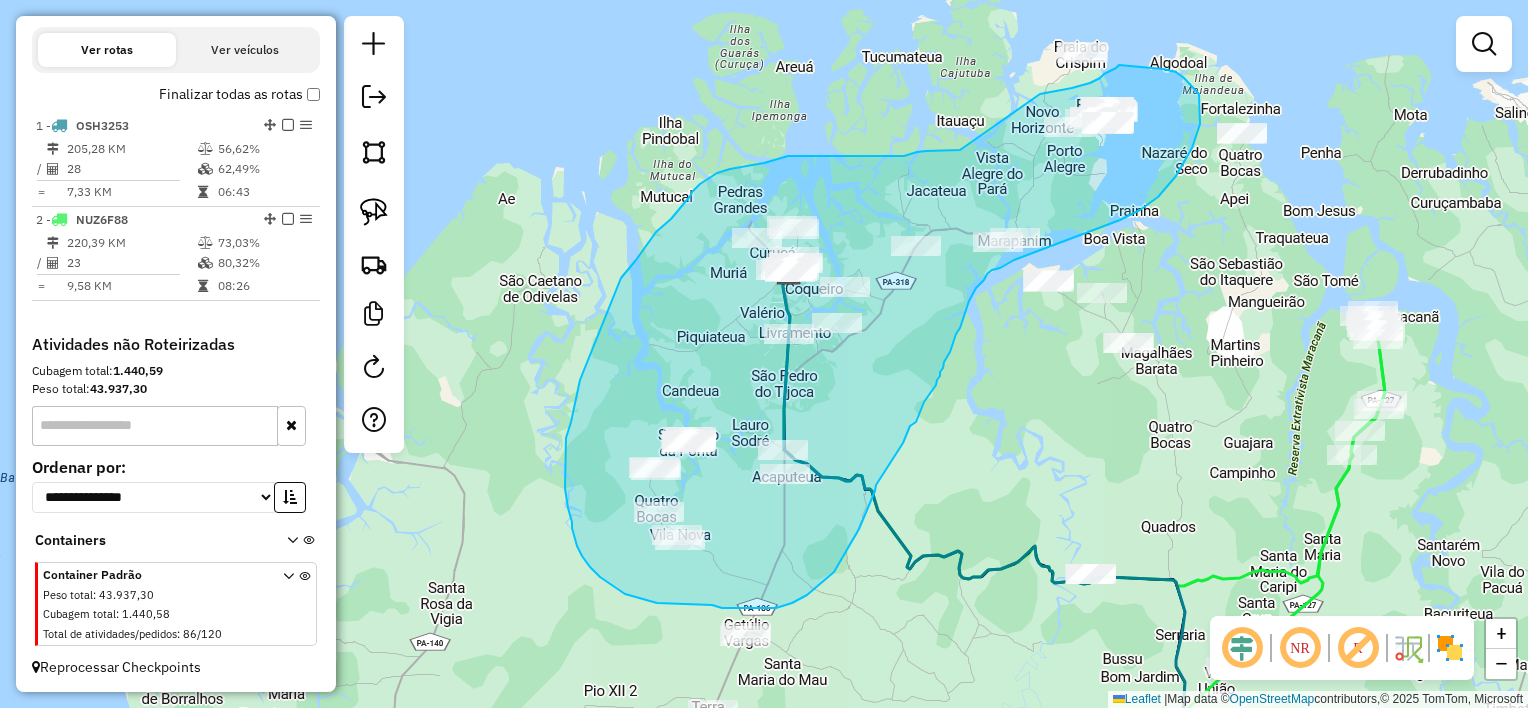 drag, startPoint x: 960, startPoint y: 150, endPoint x: 1008, endPoint y: 101, distance: 68.593 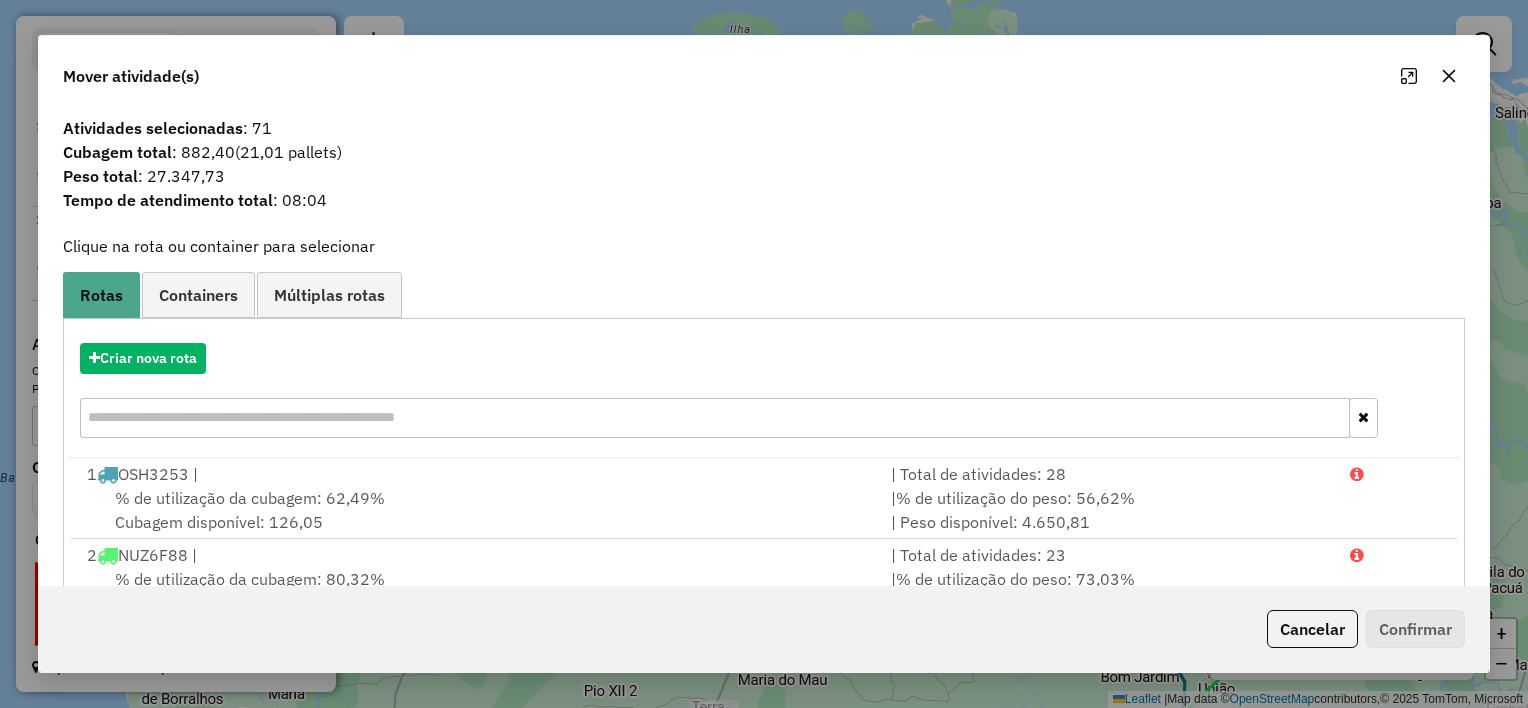 click 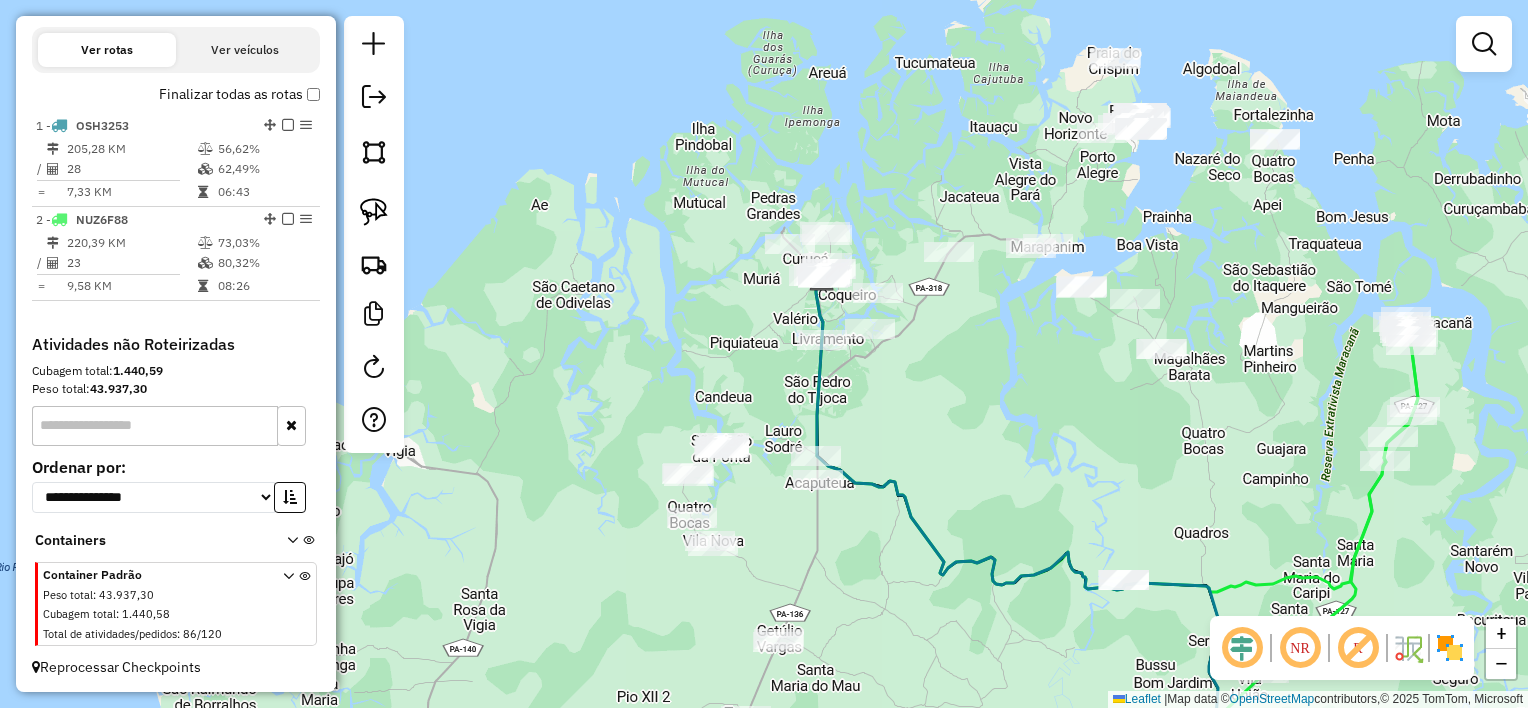 drag, startPoint x: 899, startPoint y: 372, endPoint x: 940, endPoint y: 378, distance: 41.4367 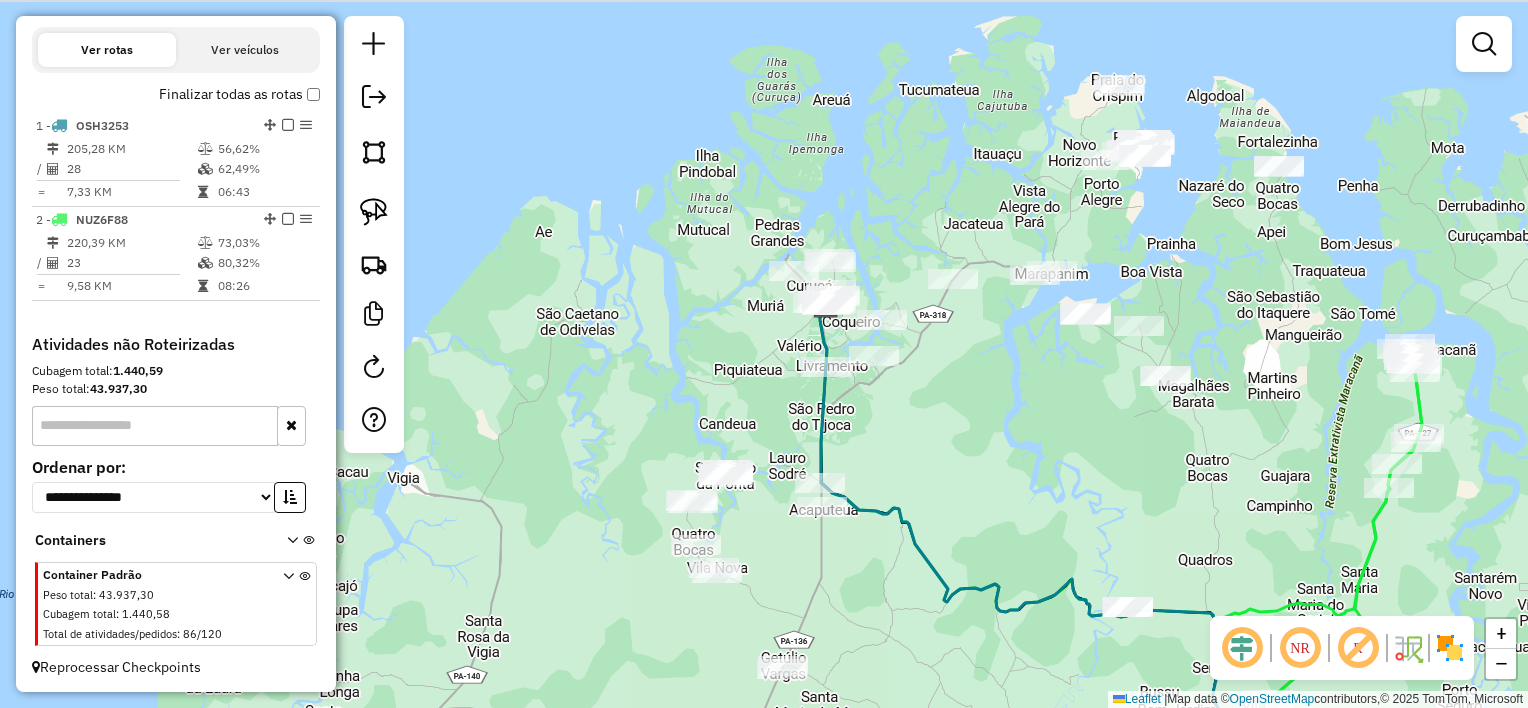 drag, startPoint x: 936, startPoint y: 393, endPoint x: 931, endPoint y: 420, distance: 27.45906 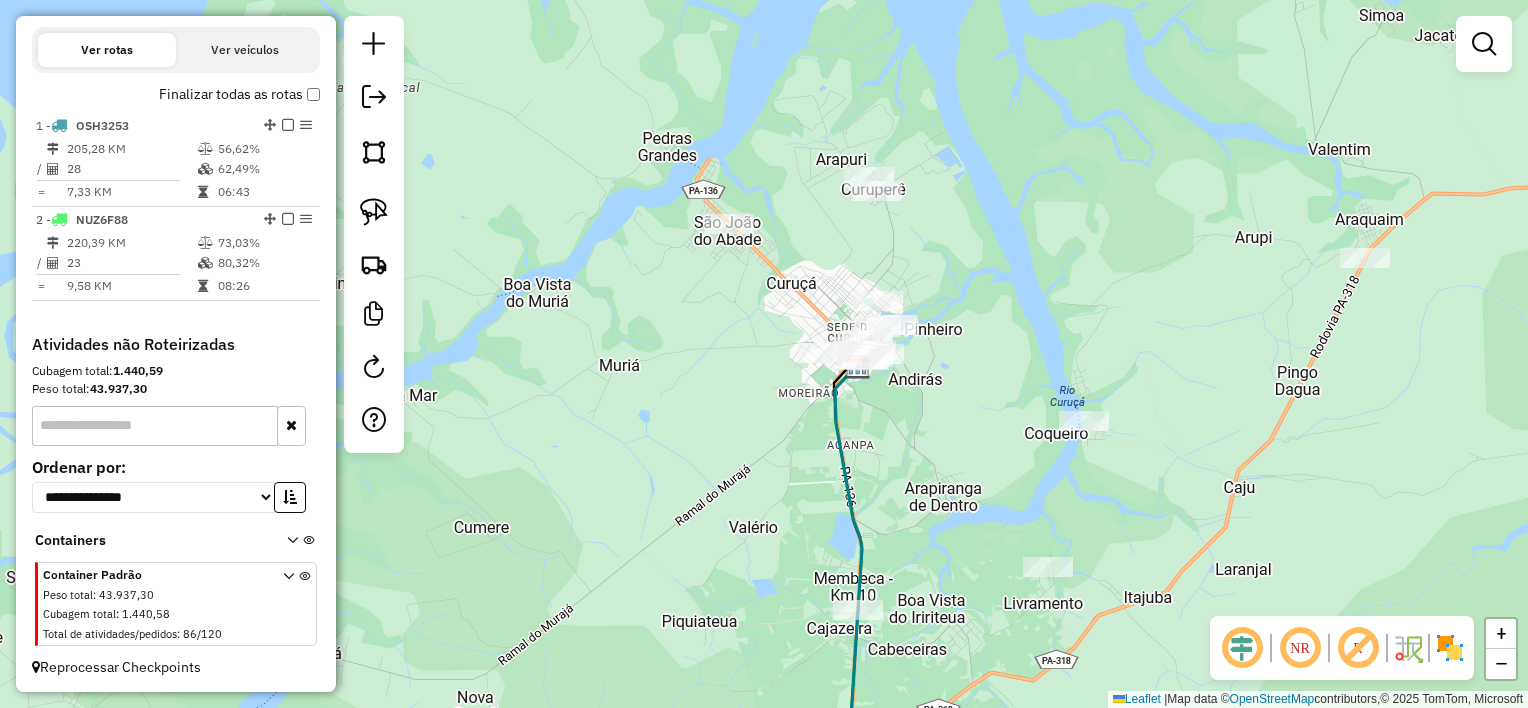 click on "Janela de atendimento Grade de atendimento Capacidade Transportadoras Veículos Cliente Pedidos  Rotas Selecione os dias de semana para filtrar as janelas de atendimento  Seg   Ter   Qua   Qui   Sex   Sáb   Dom  Informe o período da janela de atendimento: De: Até:  Filtrar exatamente a janela do cliente  Considerar janela de atendimento padrão  Selecione os dias de semana para filtrar as grades de atendimento  Seg   Ter   Qua   Qui   Sex   Sáb   Dom   Considerar clientes sem dia de atendimento cadastrado  Clientes fora do dia de atendimento selecionado Filtrar as atividades entre os valores definidos abaixo:  Peso mínimo:   Peso máximo:   Cubagem mínima:   Cubagem máxima:   De:   Até:  Filtrar as atividades entre o tempo de atendimento definido abaixo:  De:   Até:   Considerar capacidade total dos clientes não roteirizados Transportadora: Selecione um ou mais itens Tipo de veículo: Selecione um ou mais itens Veículo: Selecione um ou mais itens Motorista: Selecione um ou mais itens Nome: Rótulo:" 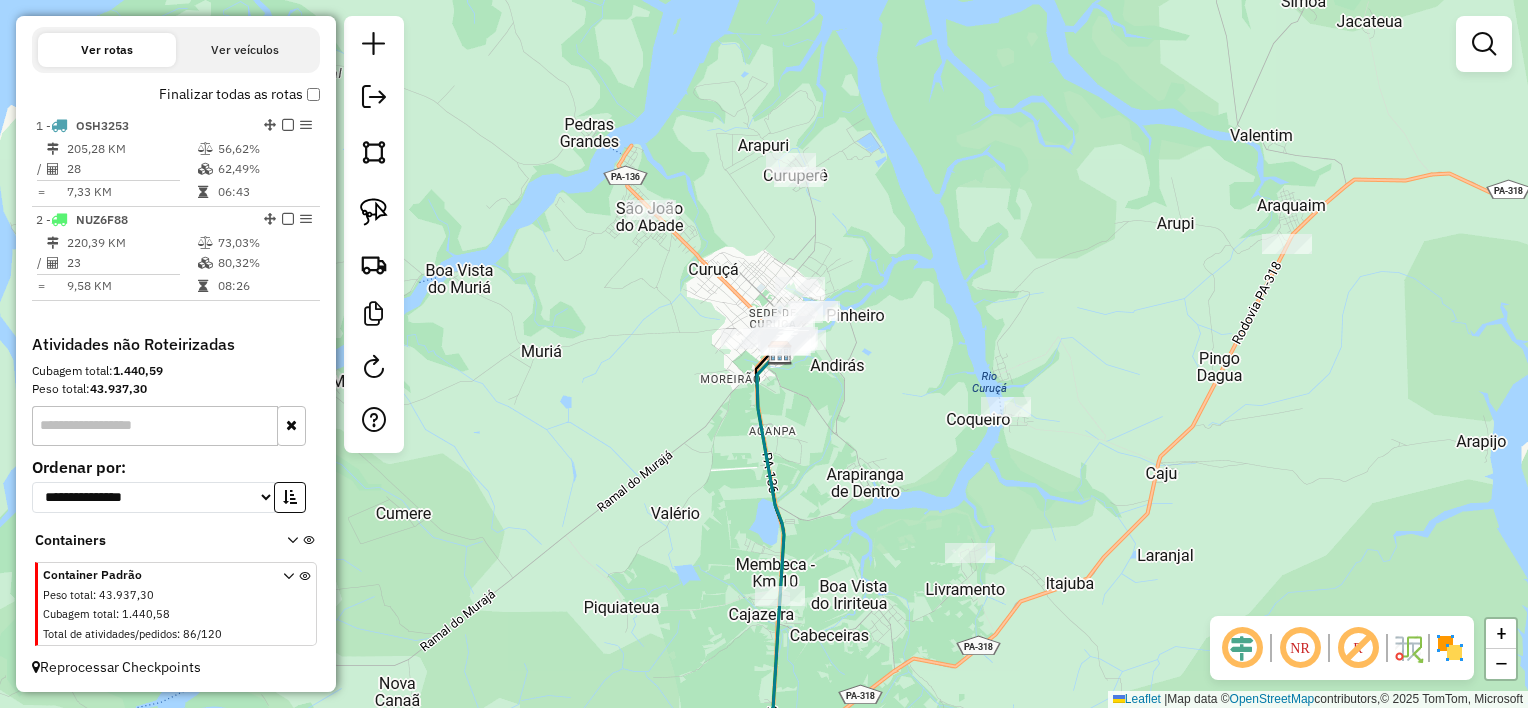 drag, startPoint x: 757, startPoint y: 281, endPoint x: 709, endPoint y: 274, distance: 48.507732 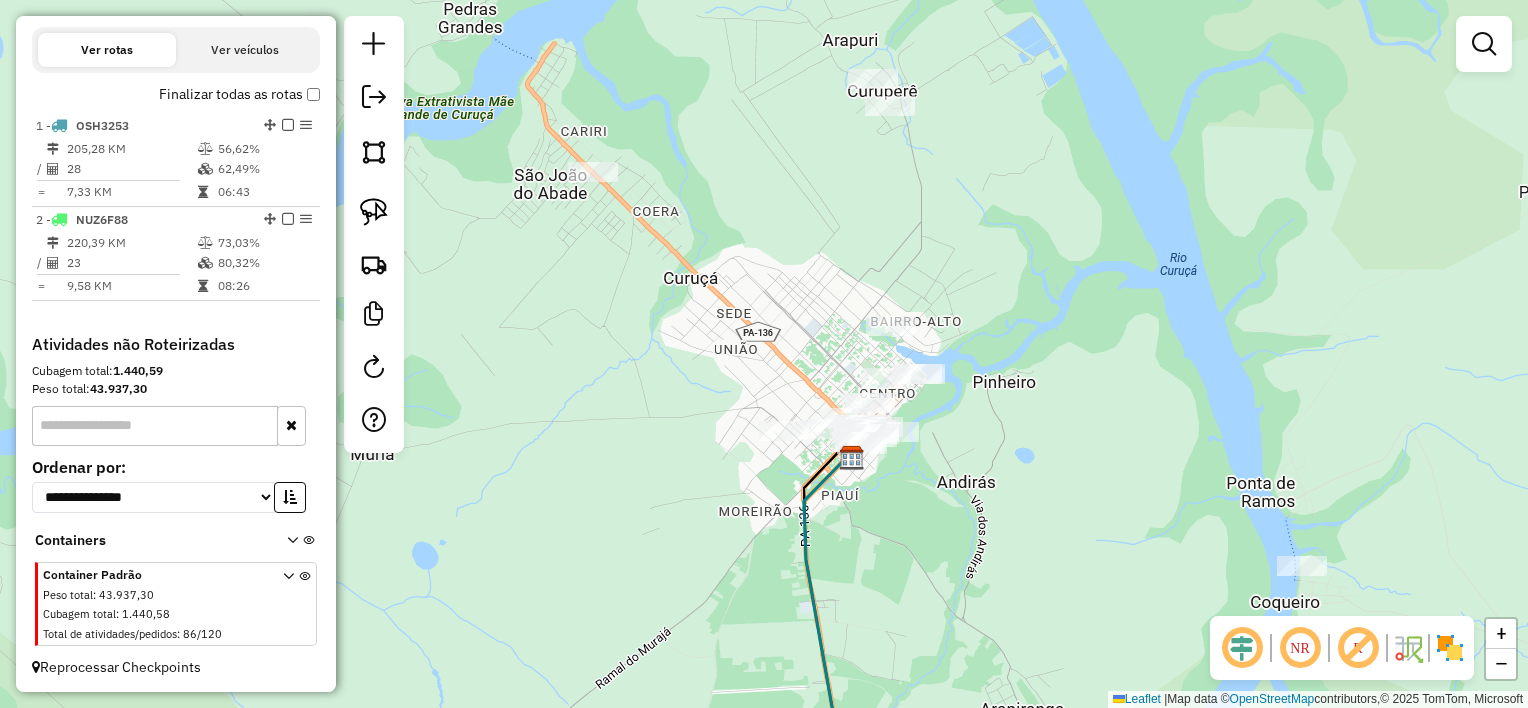 drag, startPoint x: 786, startPoint y: 317, endPoint x: 752, endPoint y: 320, distance: 34.132095 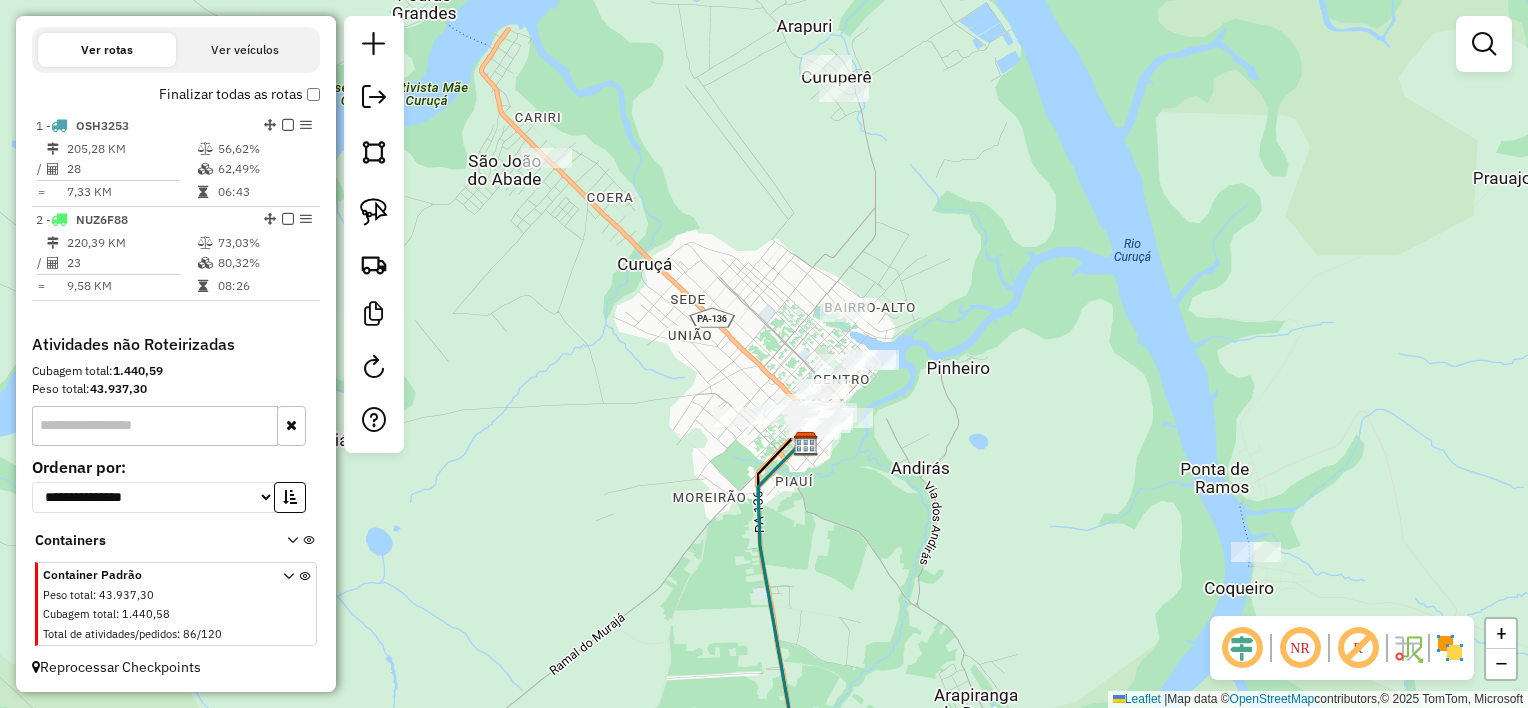 click on "Janela de atendimento Grade de atendimento Capacidade Transportadoras Veículos Cliente Pedidos  Rotas Selecione os dias de semana para filtrar as janelas de atendimento  Seg   Ter   Qua   Qui   Sex   Sáb   Dom  Informe o período da janela de atendimento: De: Até:  Filtrar exatamente a janela do cliente  Considerar janela de atendimento padrão  Selecione os dias de semana para filtrar as grades de atendimento  Seg   Ter   Qua   Qui   Sex   Sáb   Dom   Considerar clientes sem dia de atendimento cadastrado  Clientes fora do dia de atendimento selecionado Filtrar as atividades entre os valores definidos abaixo:  Peso mínimo:   Peso máximo:   Cubagem mínima:   Cubagem máxima:   De:   Até:  Filtrar as atividades entre o tempo de atendimento definido abaixo:  De:   Até:   Considerar capacidade total dos clientes não roteirizados Transportadora: Selecione um ou mais itens Tipo de veículo: Selecione um ou mais itens Veículo: Selecione um ou mais itens Motorista: Selecione um ou mais itens Nome: Rótulo:" 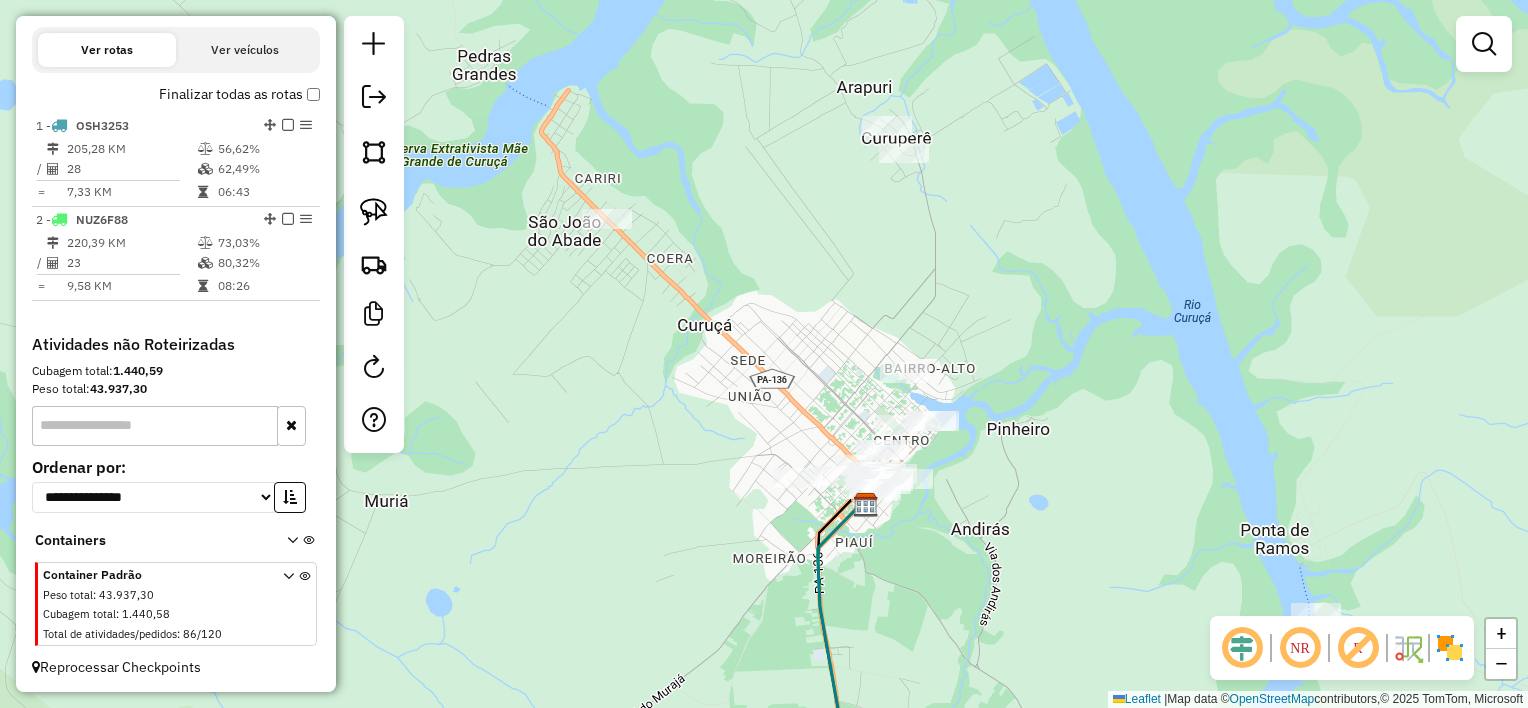 drag, startPoint x: 670, startPoint y: 263, endPoint x: 672, endPoint y: 286, distance: 23.086792 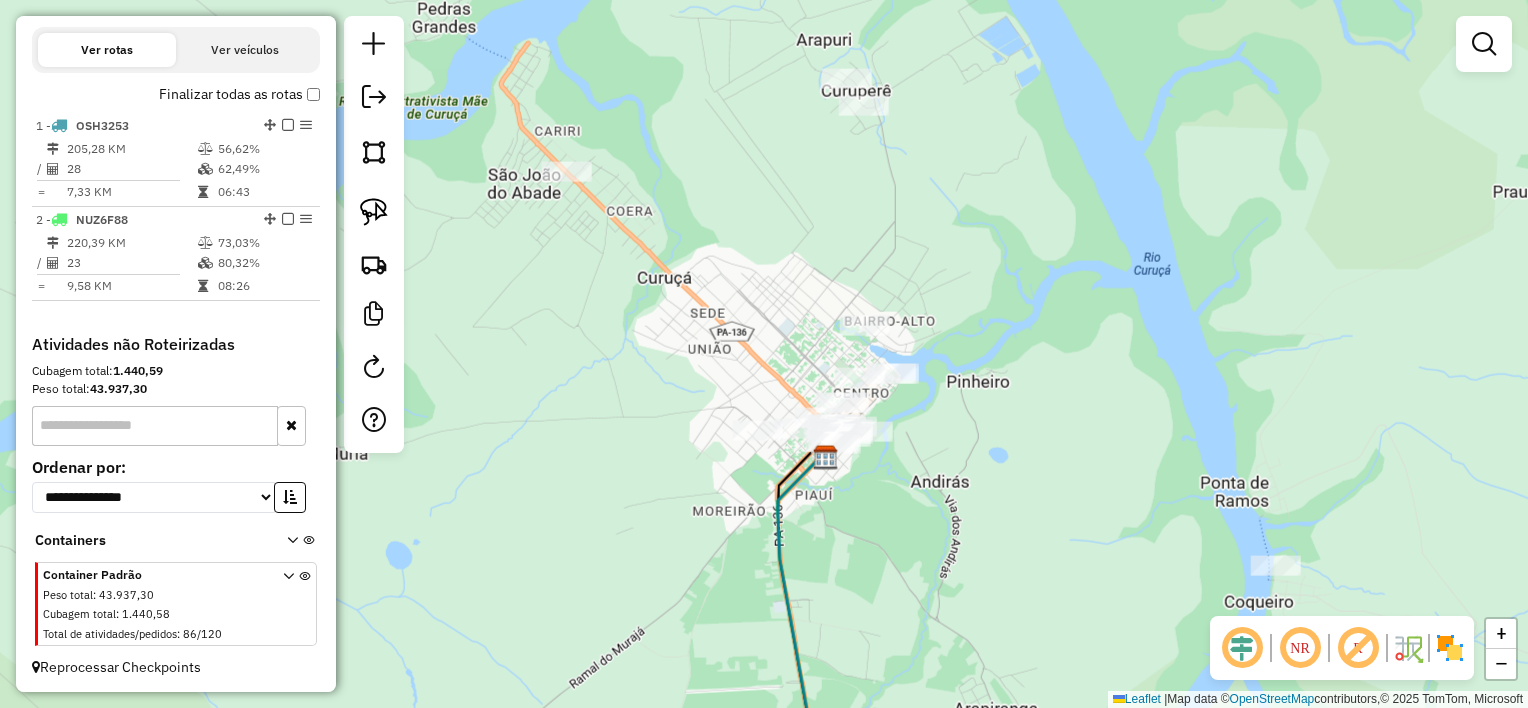 drag, startPoint x: 695, startPoint y: 251, endPoint x: 731, endPoint y: 280, distance: 46.227695 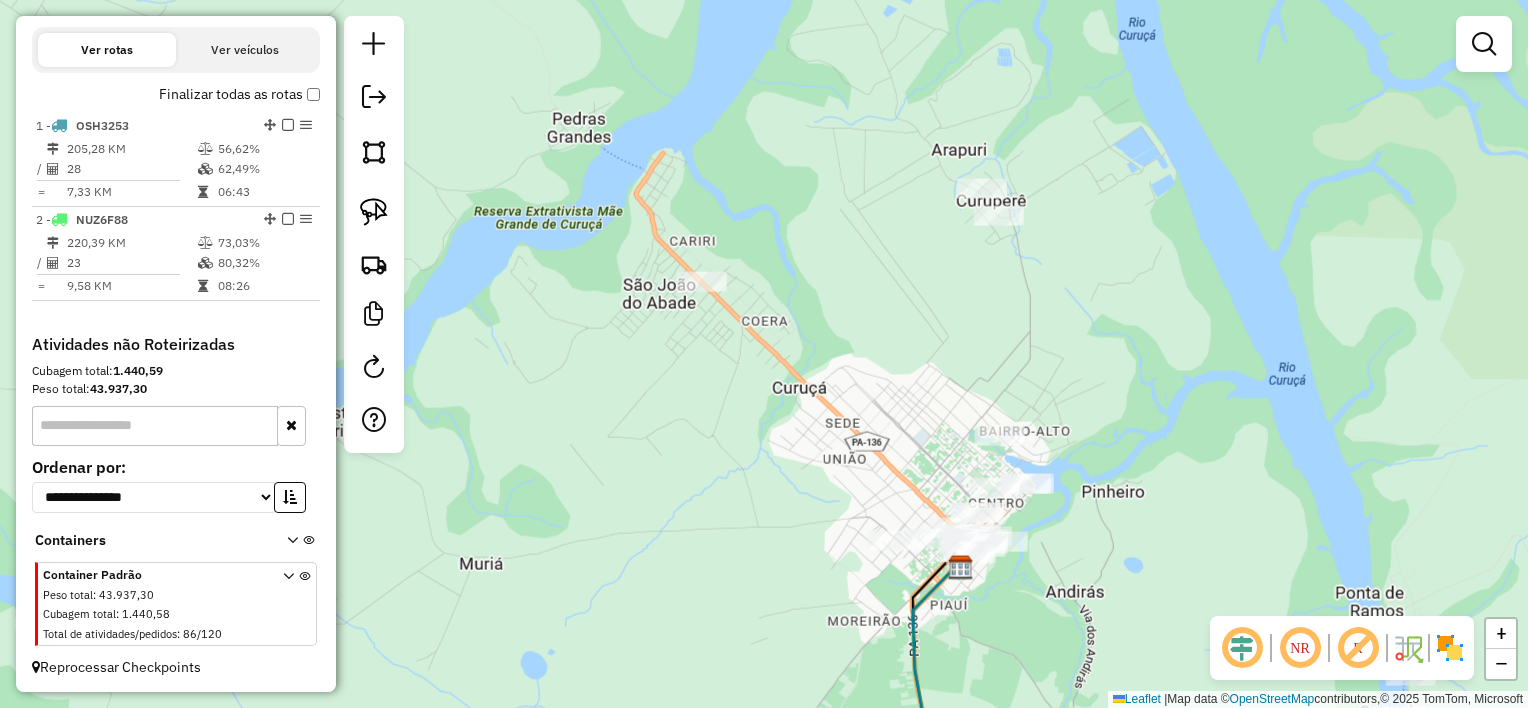 drag, startPoint x: 618, startPoint y: 175, endPoint x: 726, endPoint y: 256, distance: 135 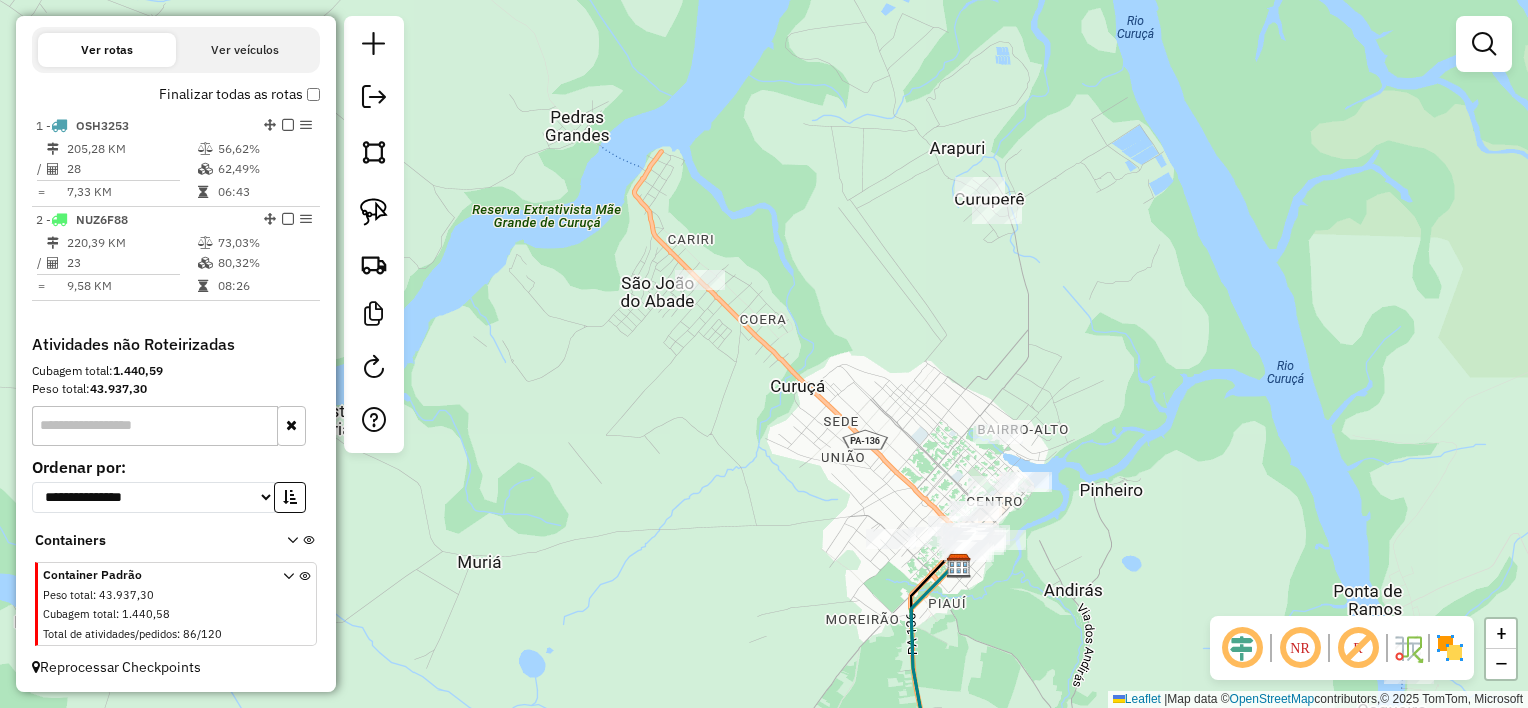 drag, startPoint x: 732, startPoint y: 237, endPoint x: 822, endPoint y: 270, distance: 95.85927 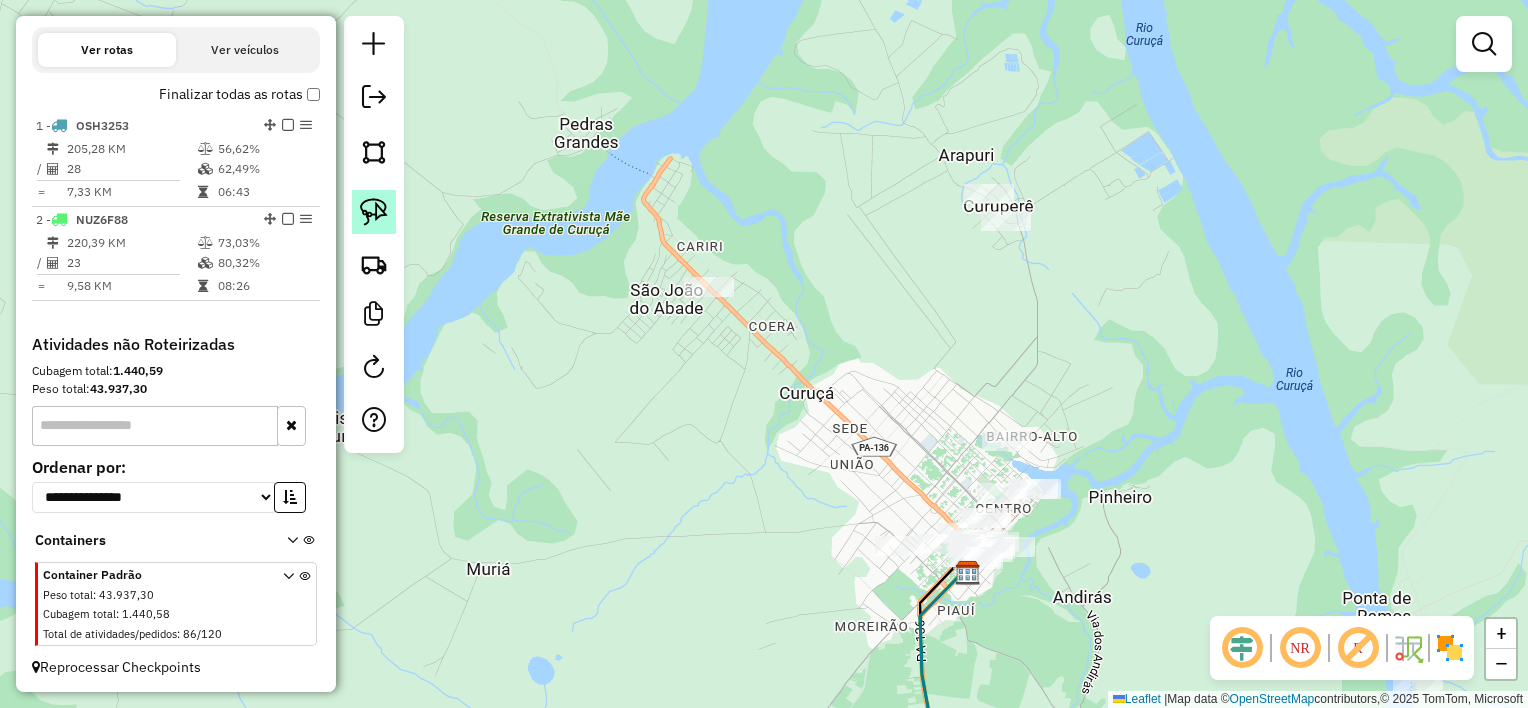 click 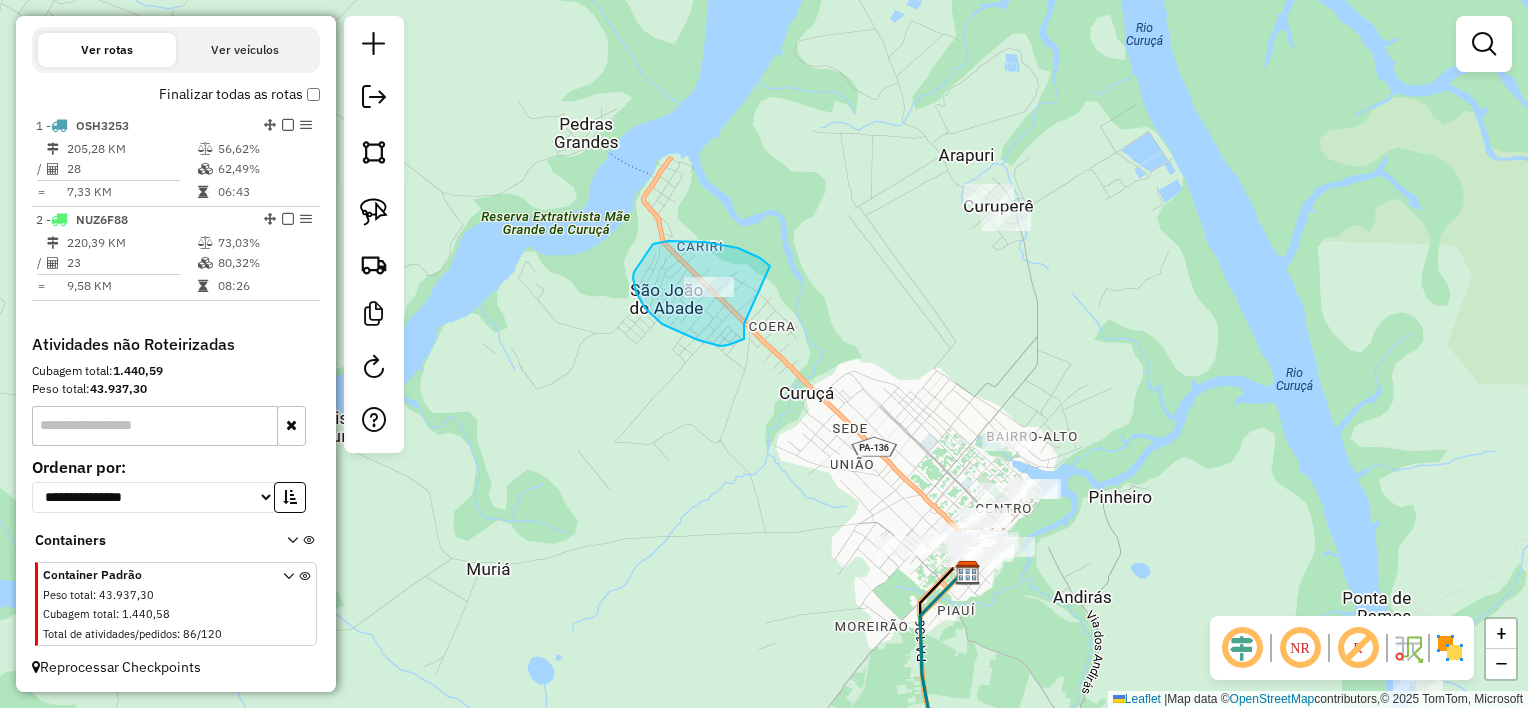 drag, startPoint x: 764, startPoint y: 261, endPoint x: 744, endPoint y: 320, distance: 62.297672 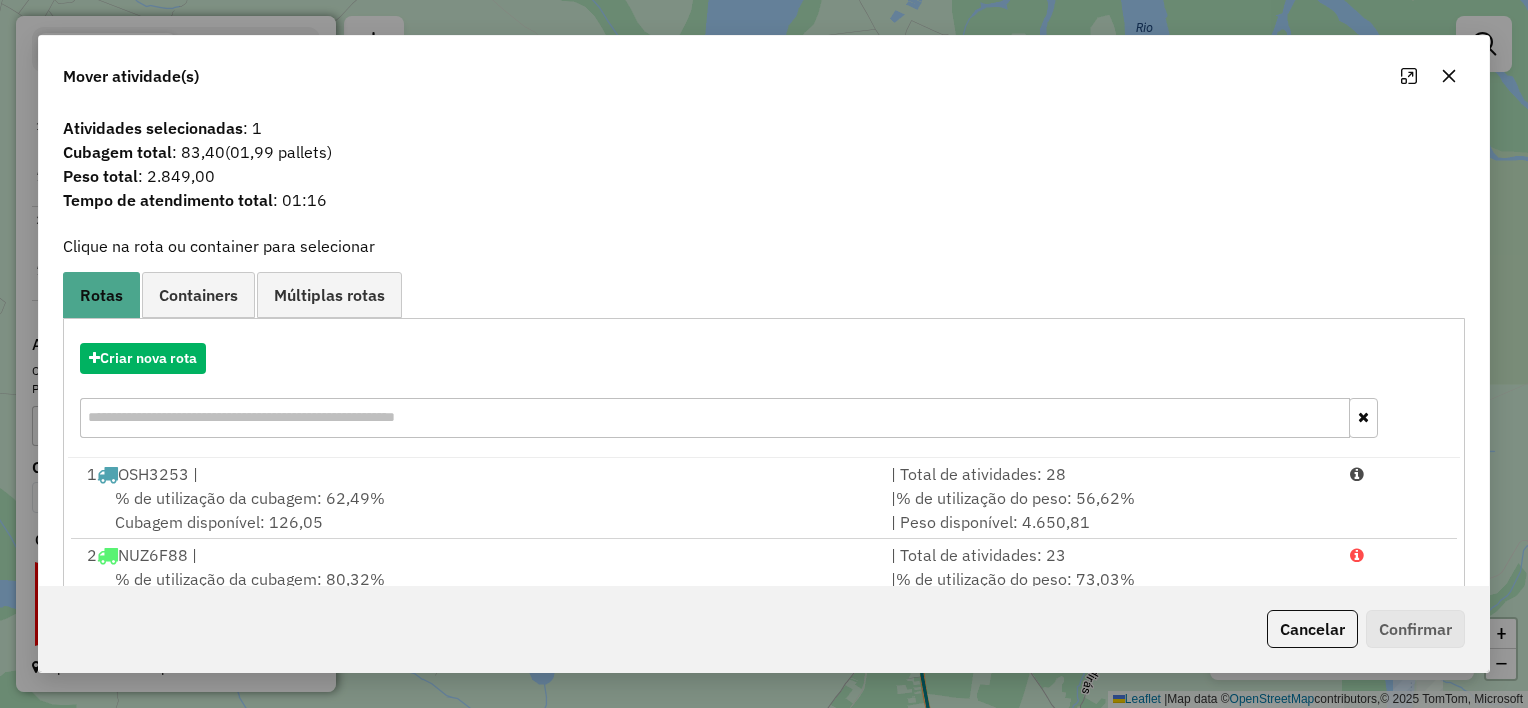 click 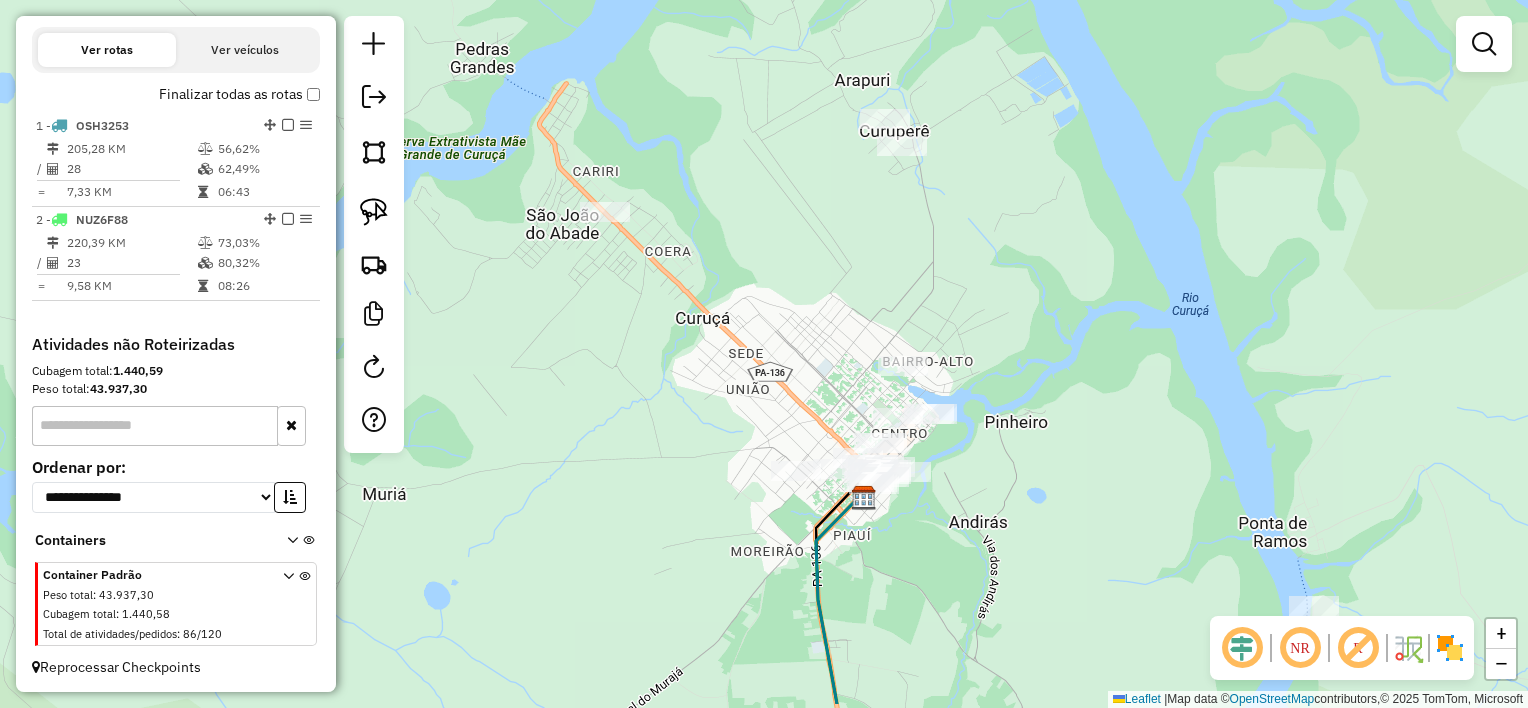 drag, startPoint x: 1178, startPoint y: 354, endPoint x: 1127, endPoint y: 316, distance: 63.600315 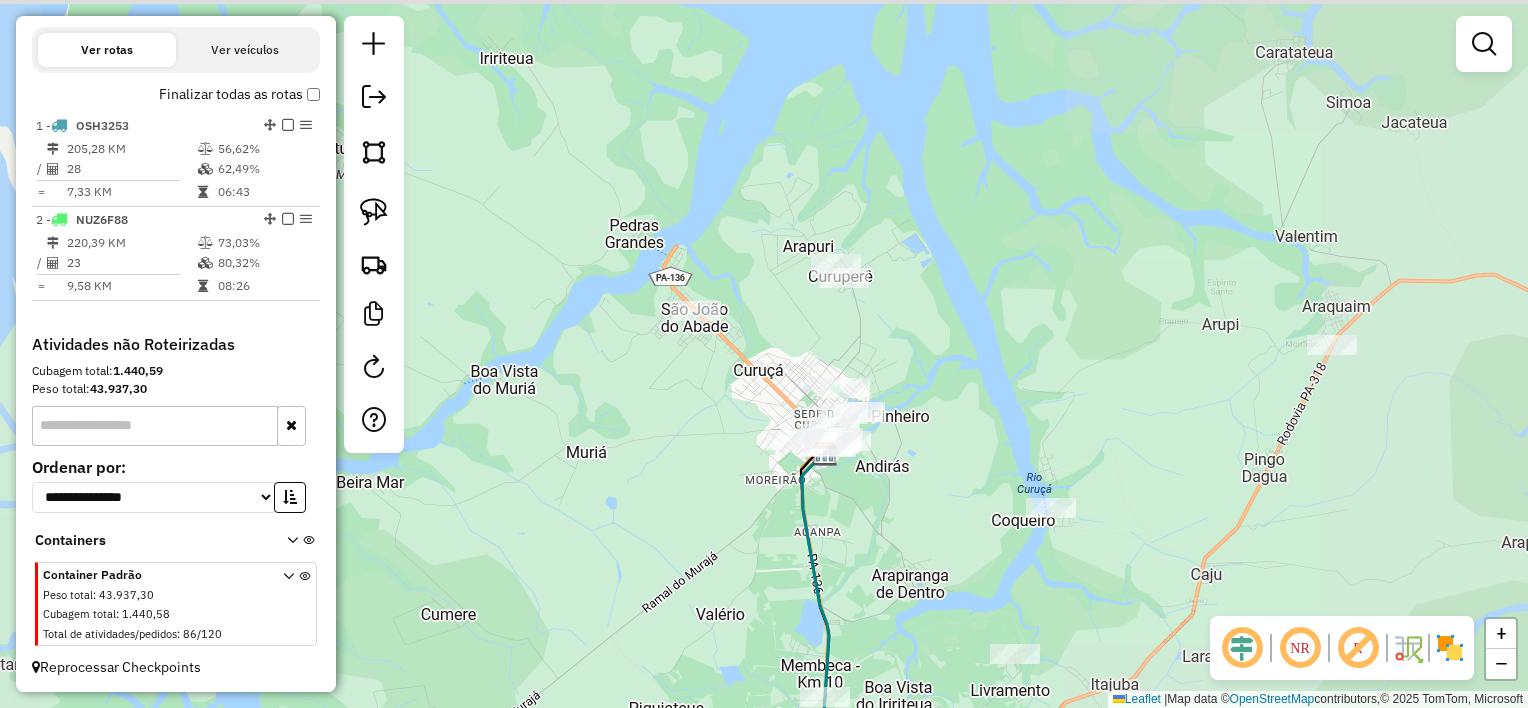 drag, startPoint x: 921, startPoint y: 370, endPoint x: 839, endPoint y: 374, distance: 82.0975 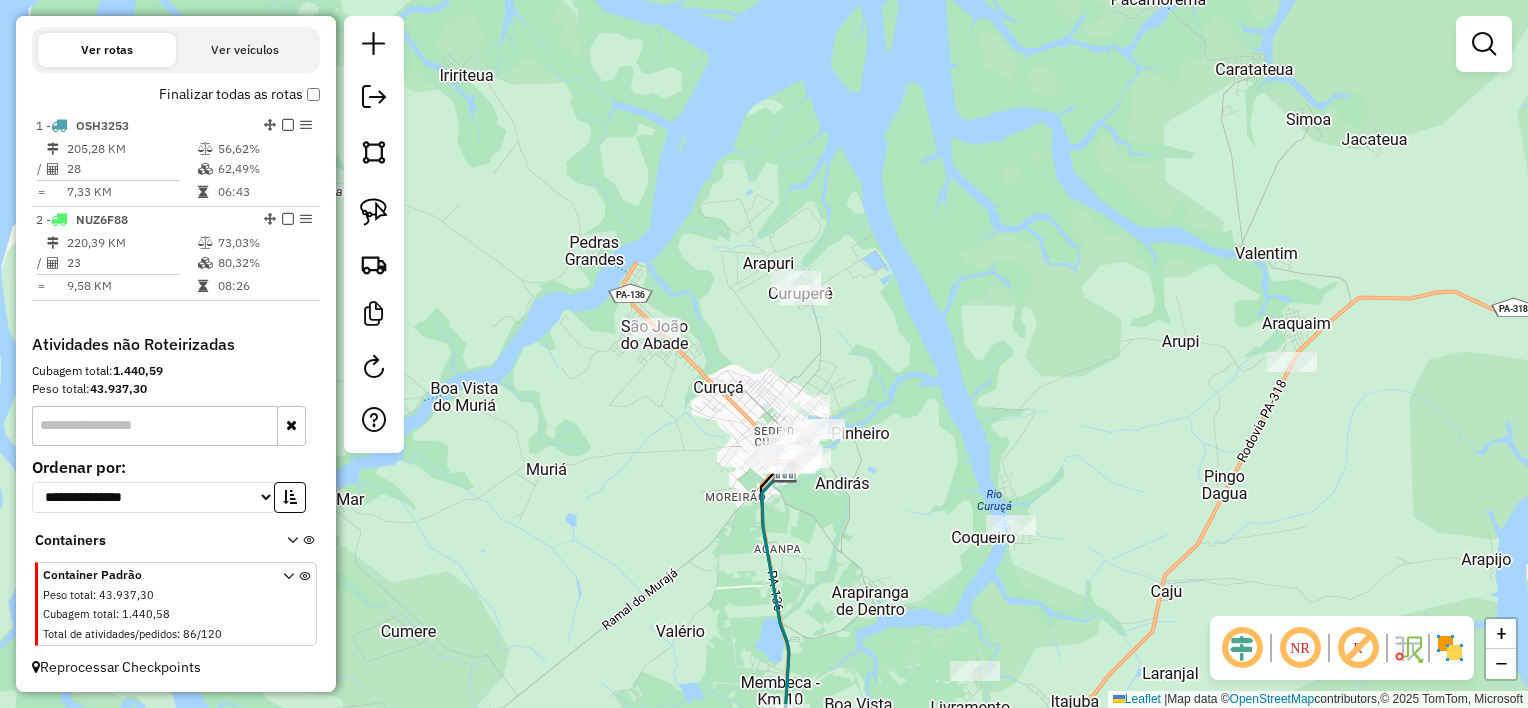 drag, startPoint x: 385, startPoint y: 221, endPoint x: 417, endPoint y: 216, distance: 32.38827 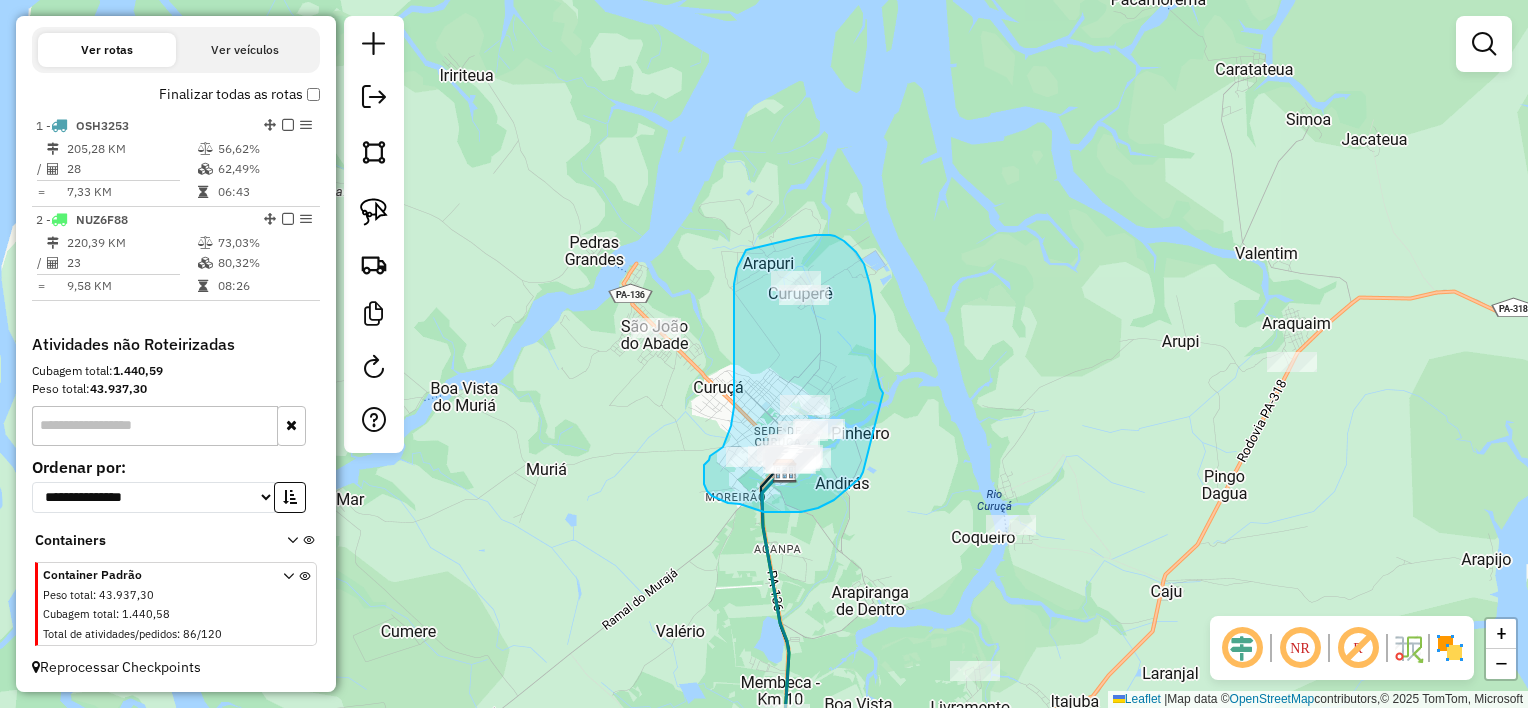drag, startPoint x: 883, startPoint y: 393, endPoint x: 863, endPoint y: 472, distance: 81.49233 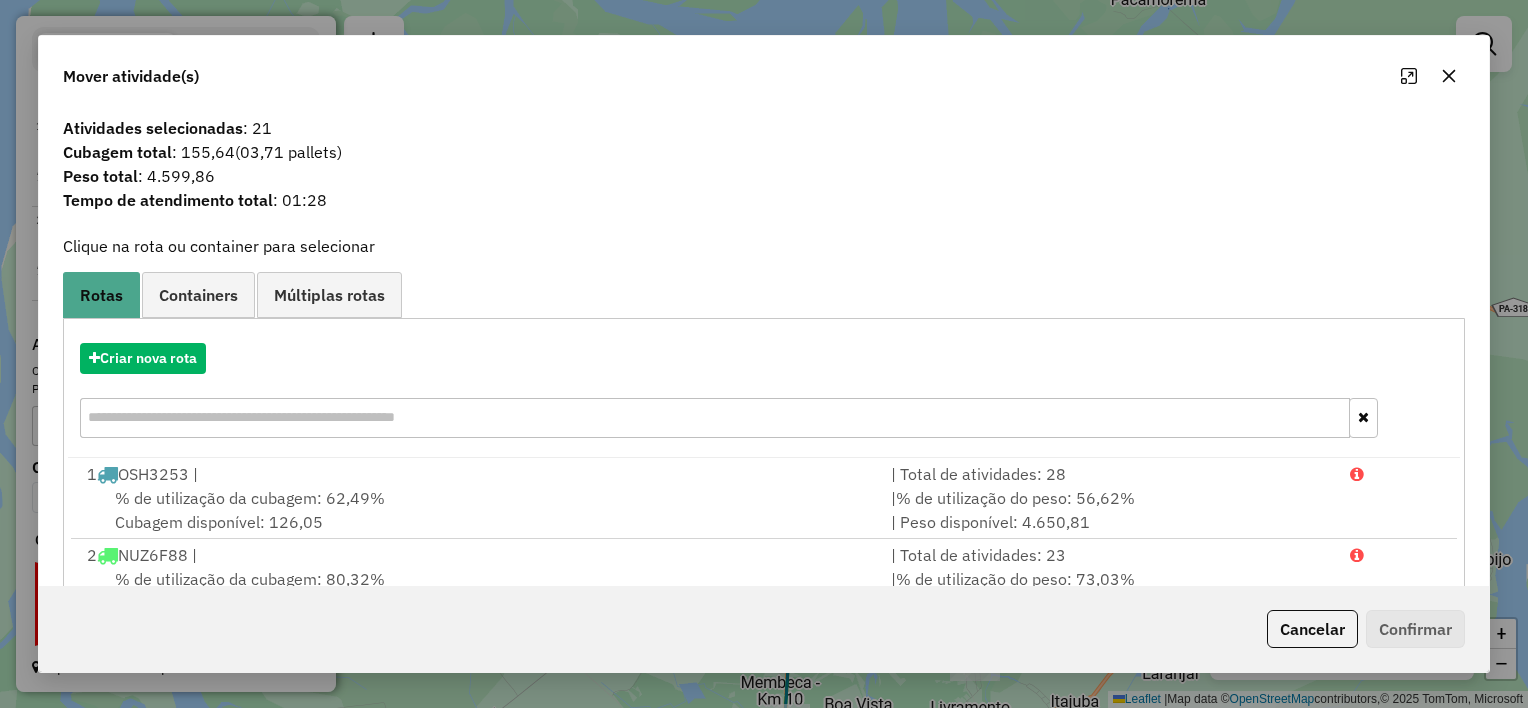 click 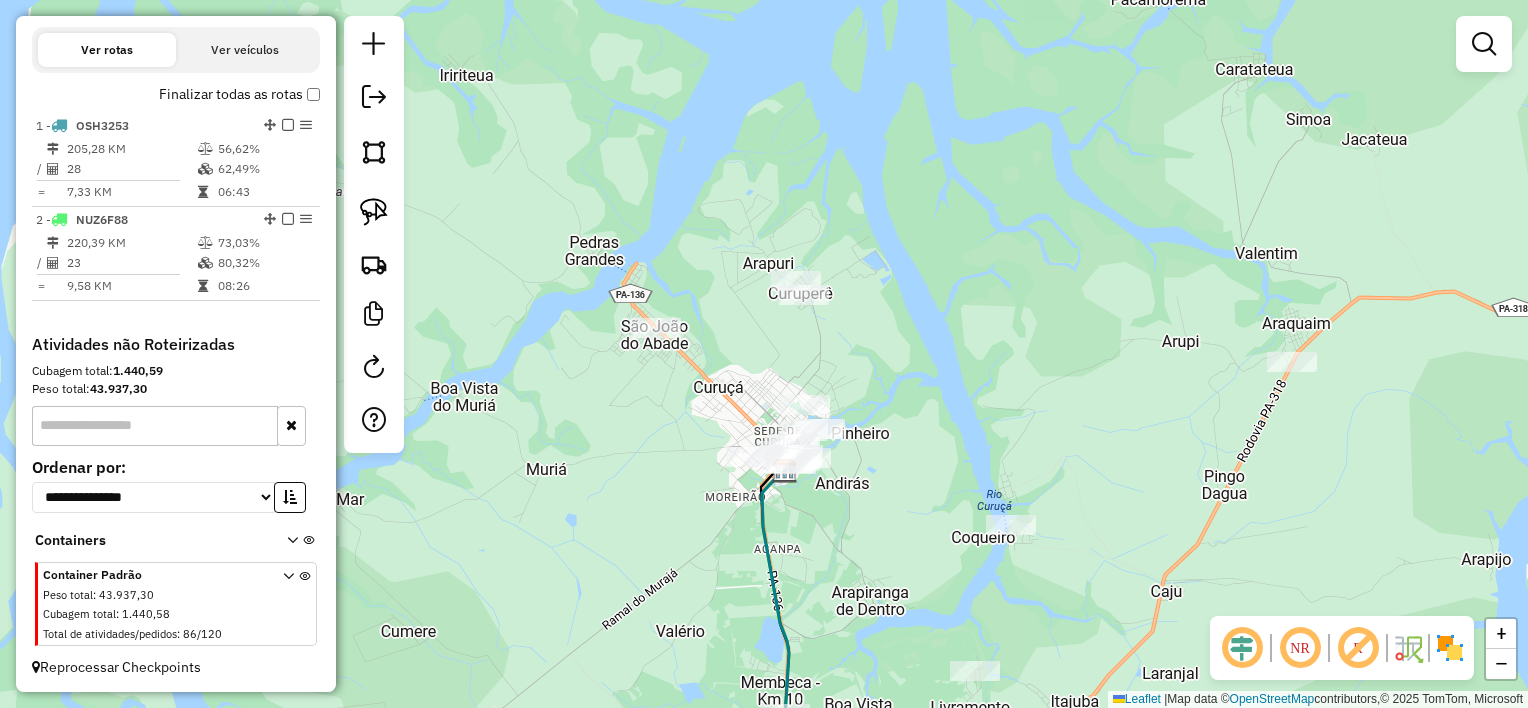 drag, startPoint x: 1112, startPoint y: 403, endPoint x: 942, endPoint y: 124, distance: 326.7124 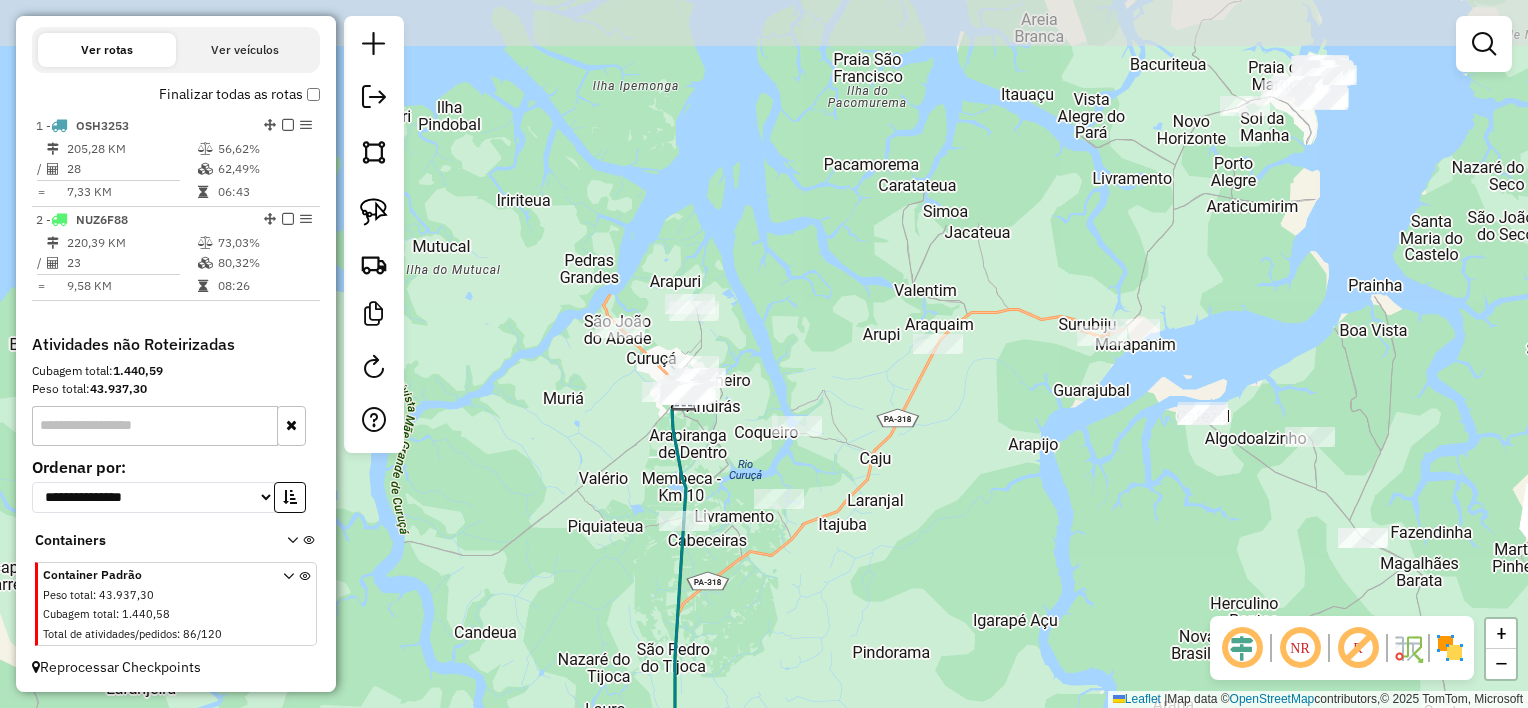drag, startPoint x: 1084, startPoint y: 210, endPoint x: 1011, endPoint y: 480, distance: 279.6945 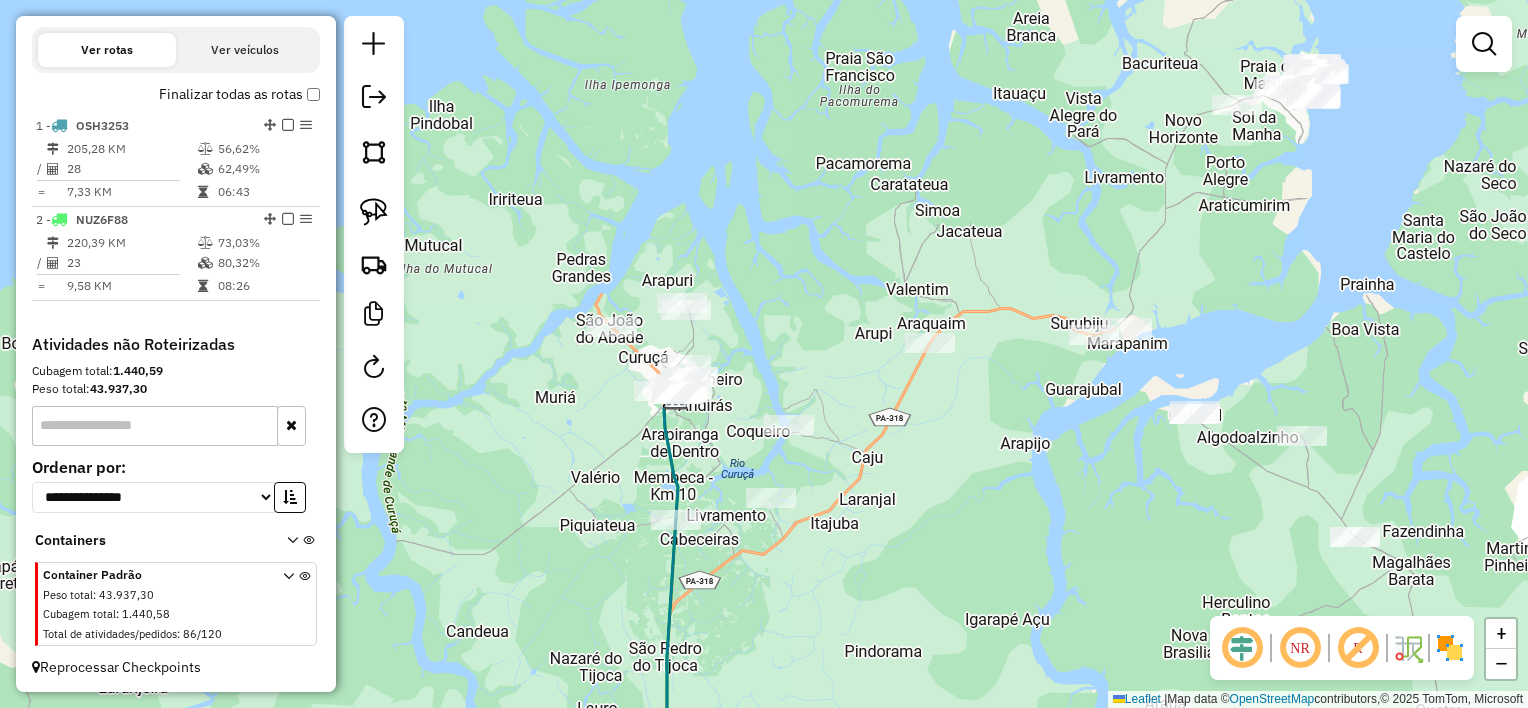 click on "Janela de atendimento Grade de atendimento Capacidade Transportadoras Veículos Cliente Pedidos  Rotas Selecione os dias de semana para filtrar as janelas de atendimento  Seg   Ter   Qua   Qui   Sex   Sáb   Dom  Informe o período da janela de atendimento: De: Até:  Filtrar exatamente a janela do cliente  Considerar janela de atendimento padrão  Selecione os dias de semana para filtrar as grades de atendimento  Seg   Ter   Qua   Qui   Sex   Sáb   Dom   Considerar clientes sem dia de atendimento cadastrado  Clientes fora do dia de atendimento selecionado Filtrar as atividades entre os valores definidos abaixo:  Peso mínimo:   Peso máximo:   Cubagem mínima:   Cubagem máxima:   De:   Até:  Filtrar as atividades entre o tempo de atendimento definido abaixo:  De:   Até:   Considerar capacidade total dos clientes não roteirizados Transportadora: Selecione um ou mais itens Tipo de veículo: Selecione um ou mais itens Veículo: Selecione um ou mais itens Motorista: Selecione um ou mais itens Nome: Rótulo:" 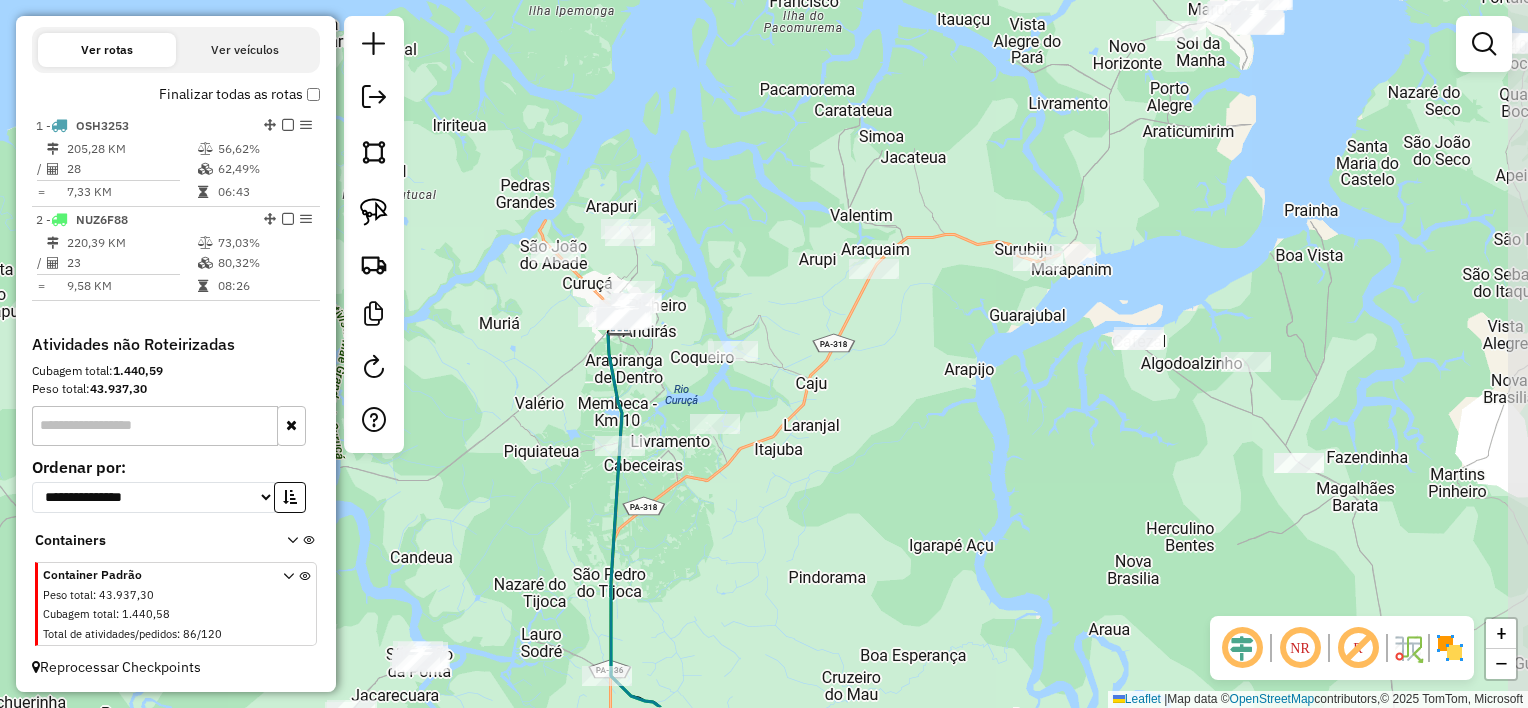 drag, startPoint x: 949, startPoint y: 447, endPoint x: 920, endPoint y: 387, distance: 66.64083 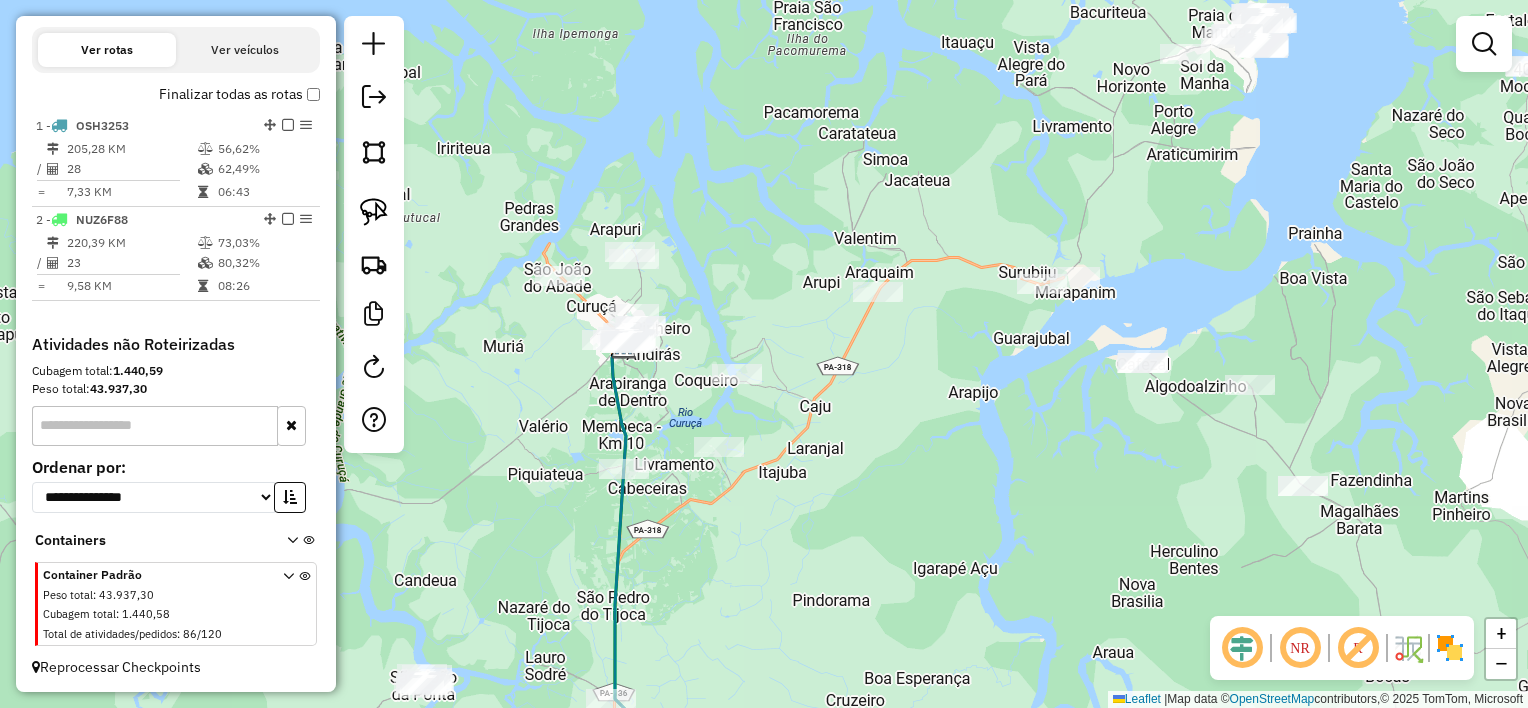 drag, startPoint x: 916, startPoint y: 424, endPoint x: 932, endPoint y: 450, distance: 30.528675 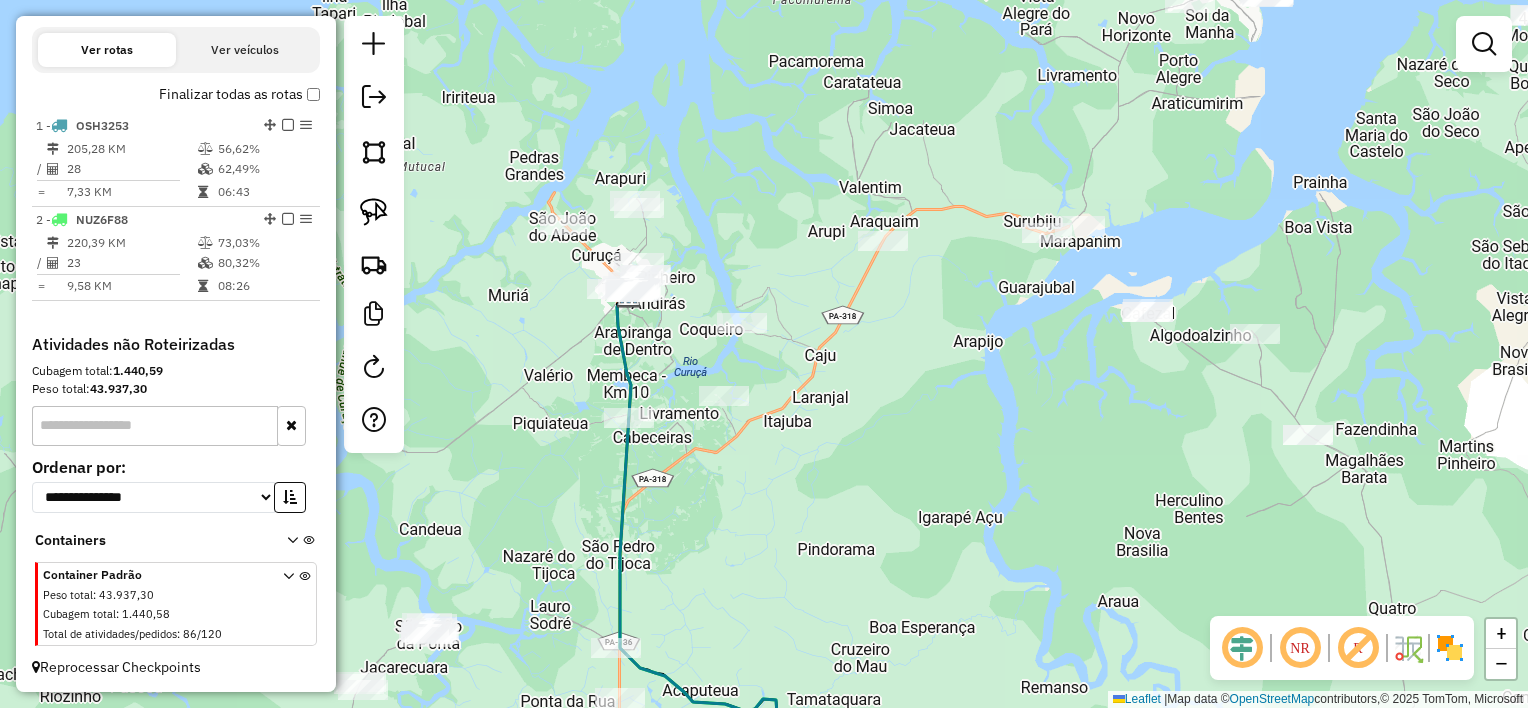 drag, startPoint x: 926, startPoint y: 438, endPoint x: 940, endPoint y: 401, distance: 39.56008 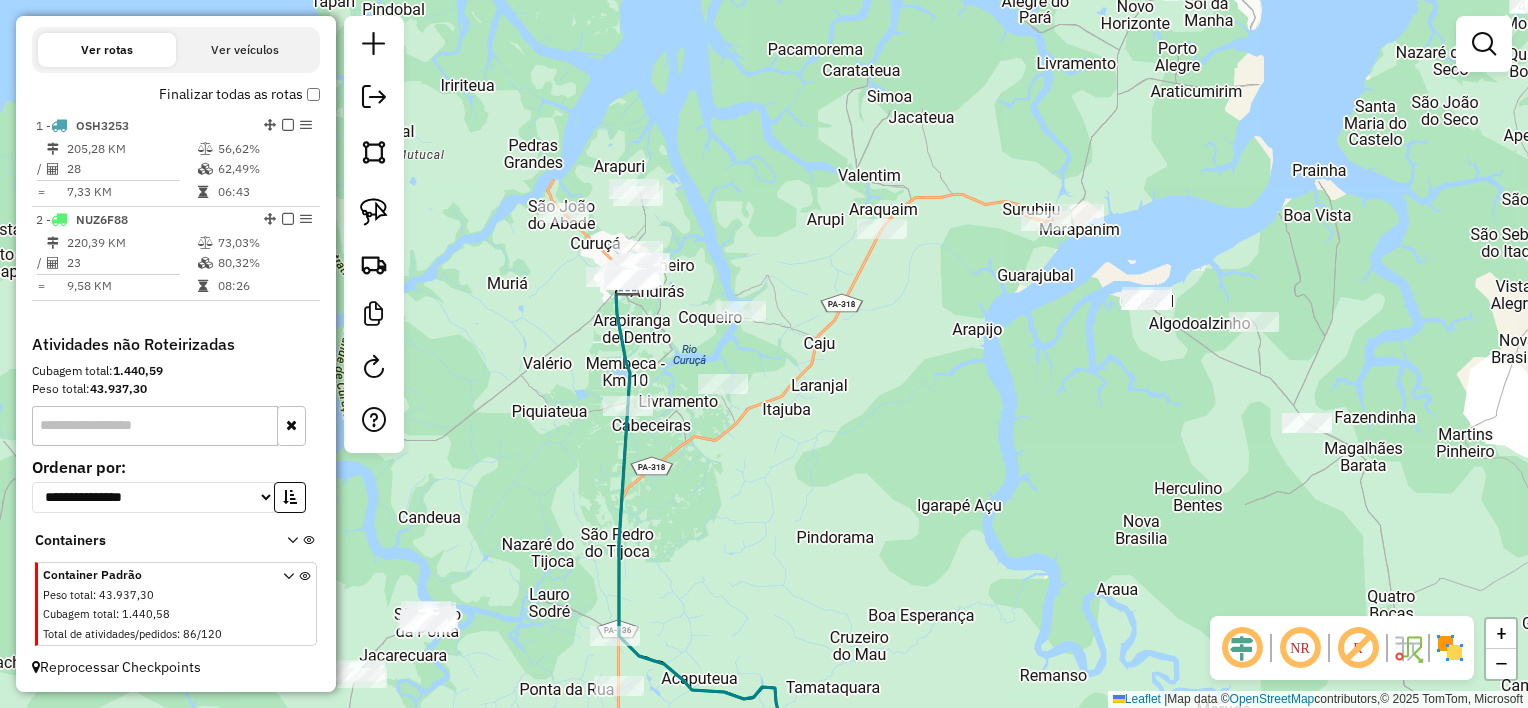 drag, startPoint x: 921, startPoint y: 381, endPoint x: 980, endPoint y: 345, distance: 69.115845 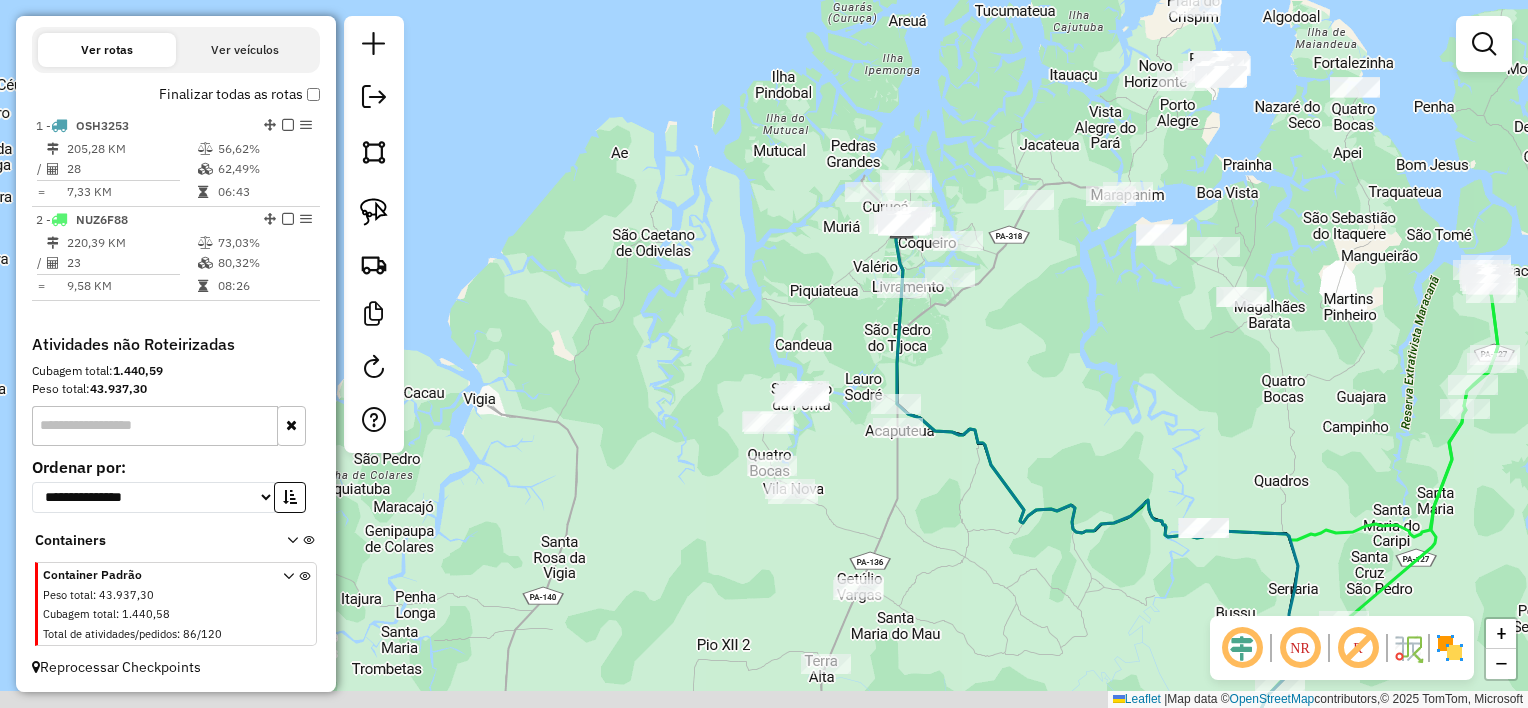 drag, startPoint x: 975, startPoint y: 394, endPoint x: 1100, endPoint y: 328, distance: 141.35417 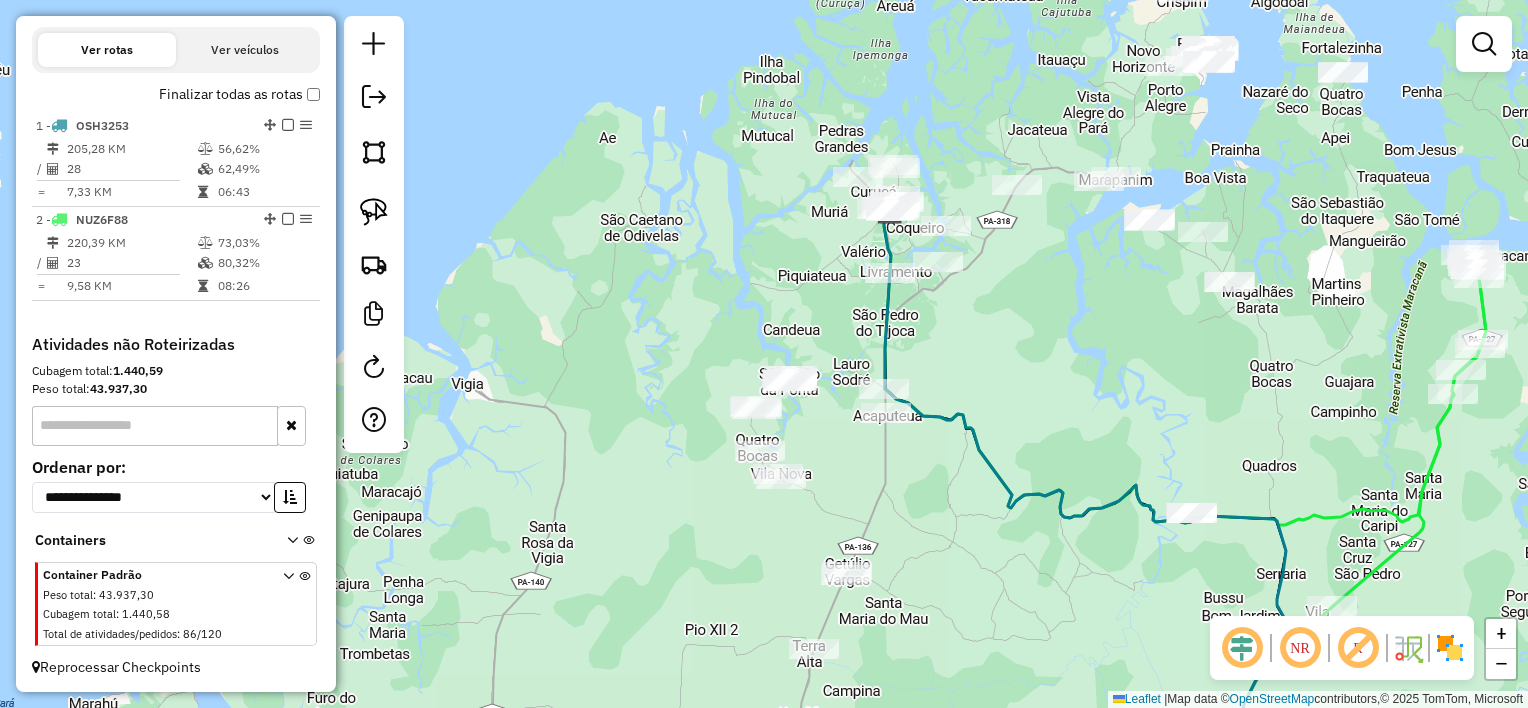 click on "Janela de atendimento Grade de atendimento Capacidade Transportadoras Veículos Cliente Pedidos  Rotas Selecione os dias de semana para filtrar as janelas de atendimento  Seg   Ter   Qua   Qui   Sex   Sáb   Dom  Informe o período da janela de atendimento: De: Até:  Filtrar exatamente a janela do cliente  Considerar janela de atendimento padrão  Selecione os dias de semana para filtrar as grades de atendimento  Seg   Ter   Qua   Qui   Sex   Sáb   Dom   Considerar clientes sem dia de atendimento cadastrado  Clientes fora do dia de atendimento selecionado Filtrar as atividades entre os valores definidos abaixo:  Peso mínimo:   Peso máximo:   Cubagem mínima:   Cubagem máxima:   De:   Até:  Filtrar as atividades entre o tempo de atendimento definido abaixo:  De:   Até:   Considerar capacidade total dos clientes não roteirizados Transportadora: Selecione um ou mais itens Tipo de veículo: Selecione um ou mais itens Veículo: Selecione um ou mais itens Motorista: Selecione um ou mais itens Nome: Rótulo:" 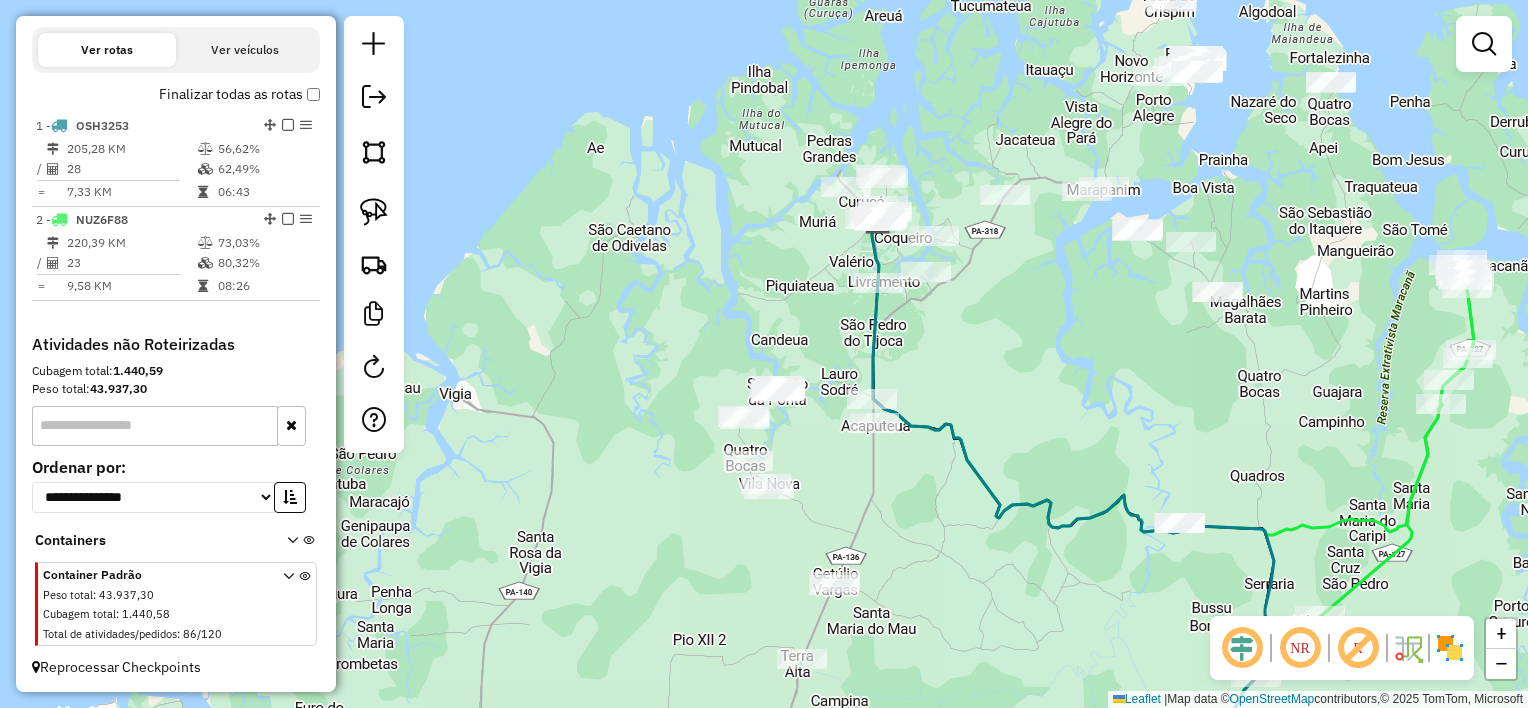 drag, startPoint x: 1084, startPoint y: 324, endPoint x: 1058, endPoint y: 337, distance: 29.068884 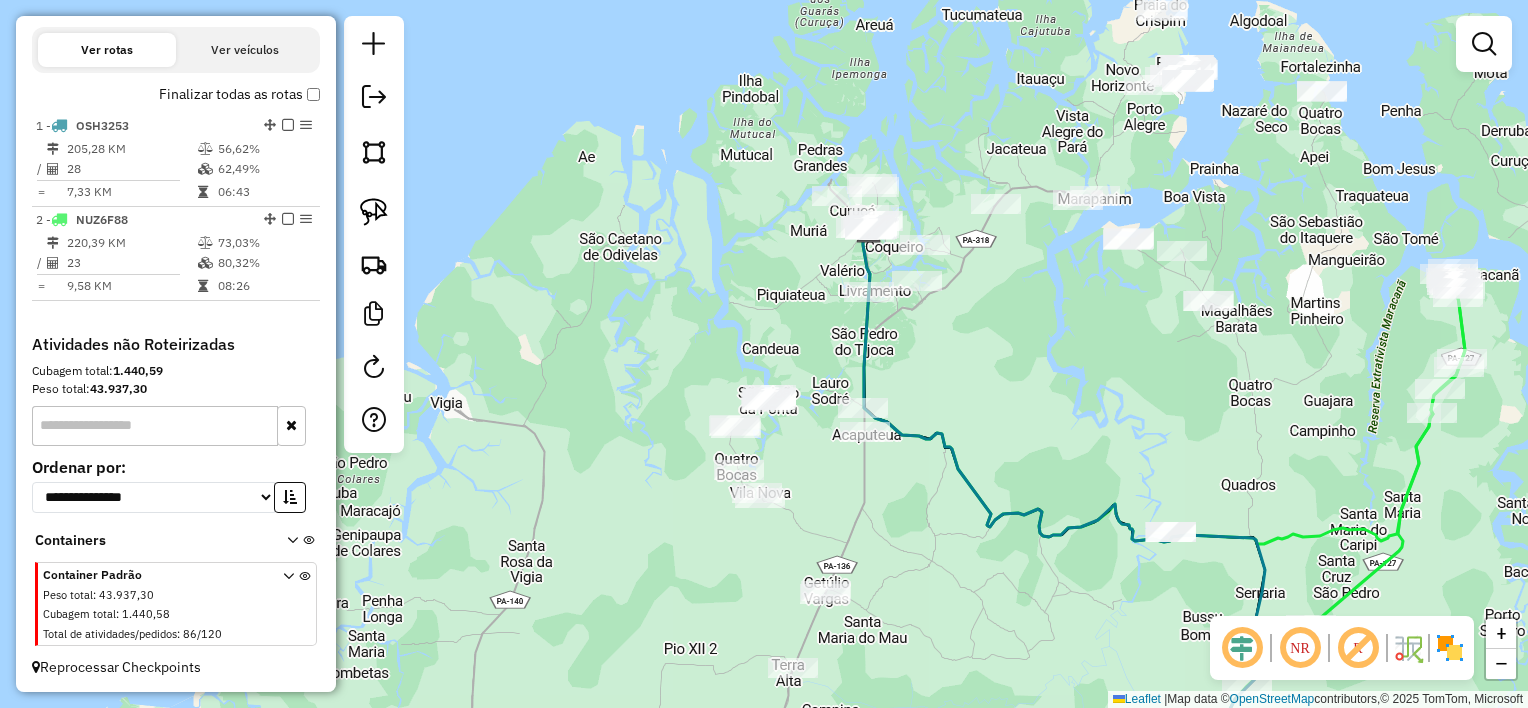 drag, startPoint x: 1064, startPoint y: 304, endPoint x: 1053, endPoint y: 319, distance: 18.601076 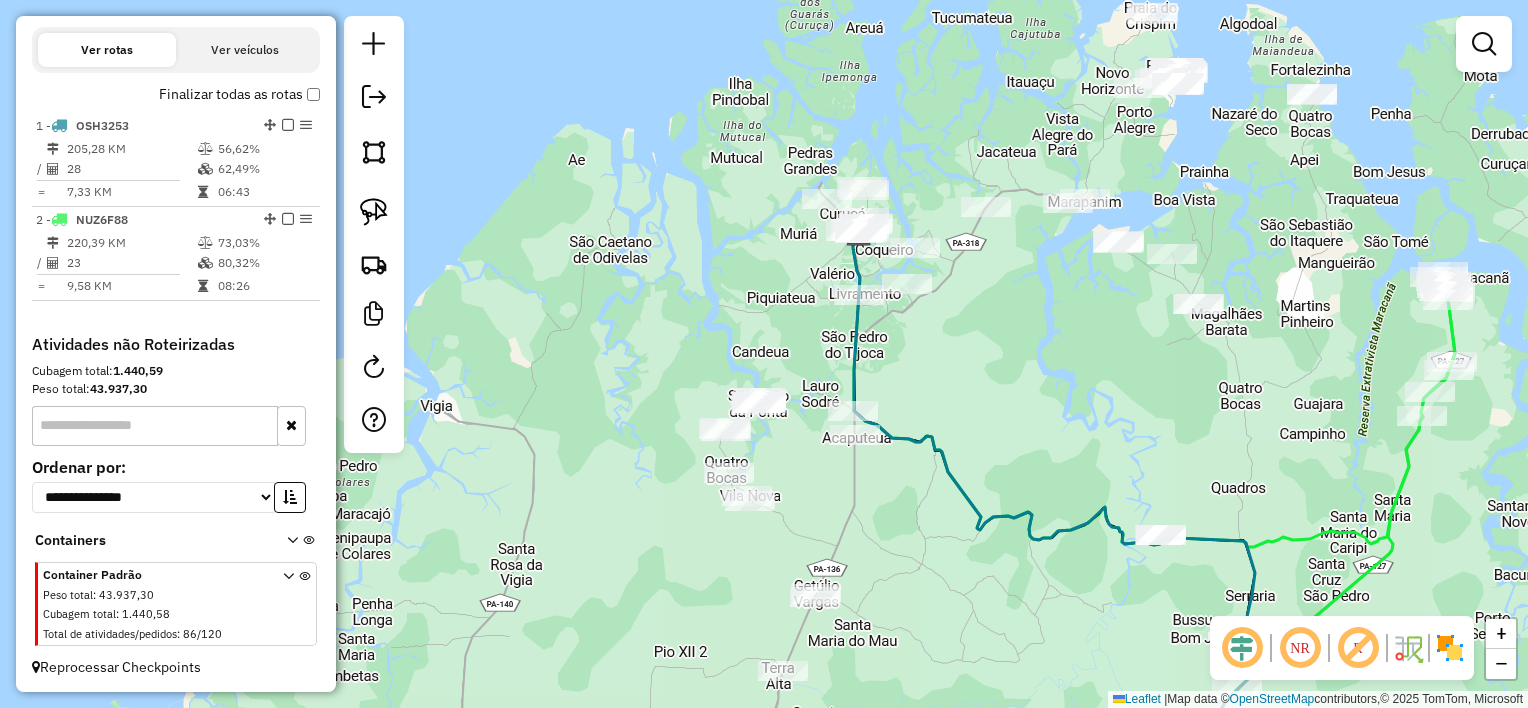 click on "Janela de atendimento Grade de atendimento Capacidade Transportadoras Veículos Cliente Pedidos  Rotas Selecione os dias de semana para filtrar as janelas de atendimento  Seg   Ter   Qua   Qui   Sex   Sáb   Dom  Informe o período da janela de atendimento: De: Até:  Filtrar exatamente a janela do cliente  Considerar janela de atendimento padrão  Selecione os dias de semana para filtrar as grades de atendimento  Seg   Ter   Qua   Qui   Sex   Sáb   Dom   Considerar clientes sem dia de atendimento cadastrado  Clientes fora do dia de atendimento selecionado Filtrar as atividades entre os valores definidos abaixo:  Peso mínimo:   Peso máximo:   Cubagem mínima:   Cubagem máxima:   De:   Até:  Filtrar as atividades entre o tempo de atendimento definido abaixo:  De:   Até:   Considerar capacidade total dos clientes não roteirizados Transportadora: Selecione um ou mais itens Tipo de veículo: Selecione um ou mais itens Veículo: Selecione um ou mais itens Motorista: Selecione um ou mais itens Nome: Rótulo:" 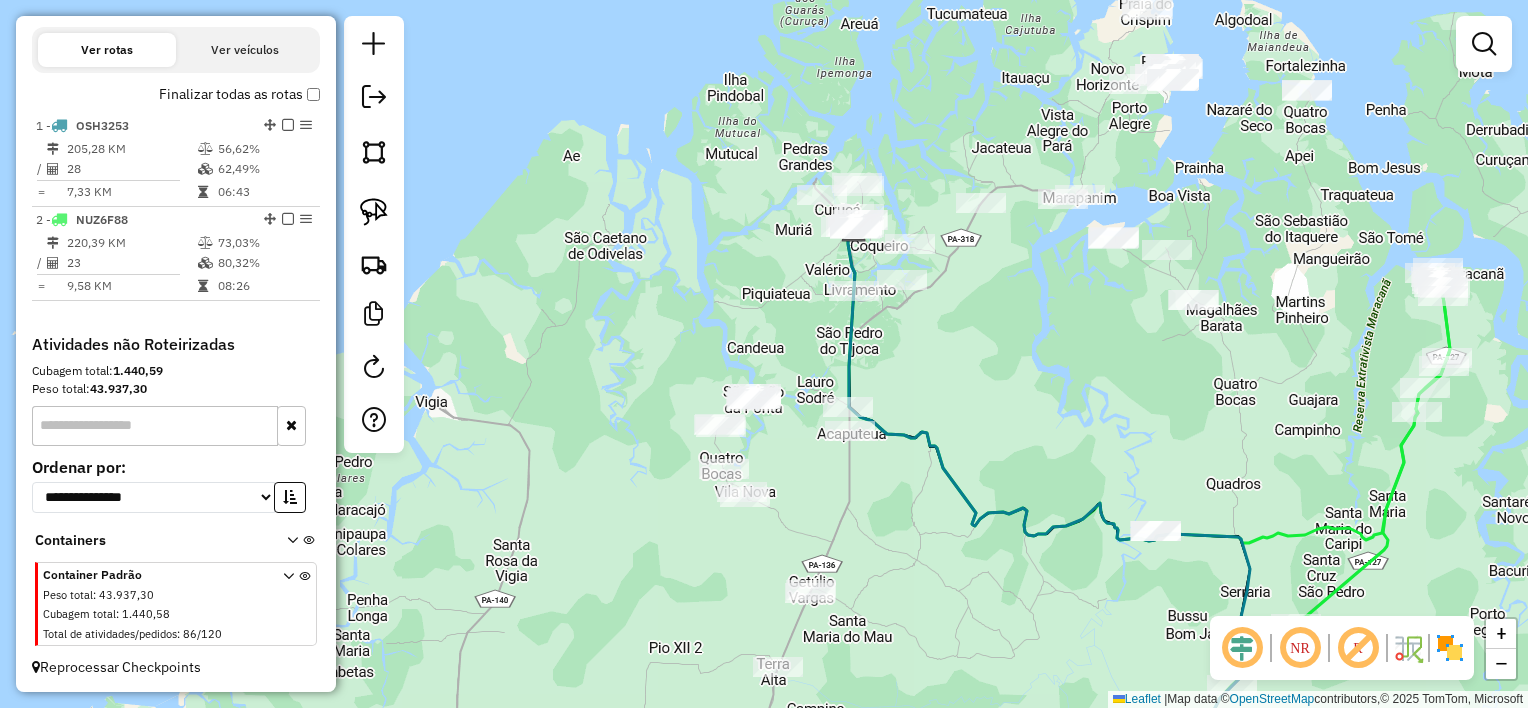 click on "Janela de atendimento Grade de atendimento Capacidade Transportadoras Veículos Cliente Pedidos  Rotas Selecione os dias de semana para filtrar as janelas de atendimento  Seg   Ter   Qua   Qui   Sex   Sáb   Dom  Informe o período da janela de atendimento: De: Até:  Filtrar exatamente a janela do cliente  Considerar janela de atendimento padrão  Selecione os dias de semana para filtrar as grades de atendimento  Seg   Ter   Qua   Qui   Sex   Sáb   Dom   Considerar clientes sem dia de atendimento cadastrado  Clientes fora do dia de atendimento selecionado Filtrar as atividades entre os valores definidos abaixo:  Peso mínimo:   Peso máximo:   Cubagem mínima:   Cubagem máxima:   De:   Até:  Filtrar as atividades entre o tempo de atendimento definido abaixo:  De:   Até:   Considerar capacidade total dos clientes não roteirizados Transportadora: Selecione um ou mais itens Tipo de veículo: Selecione um ou mais itens Veículo: Selecione um ou mais itens Motorista: Selecione um ou mais itens Nome: Rótulo:" 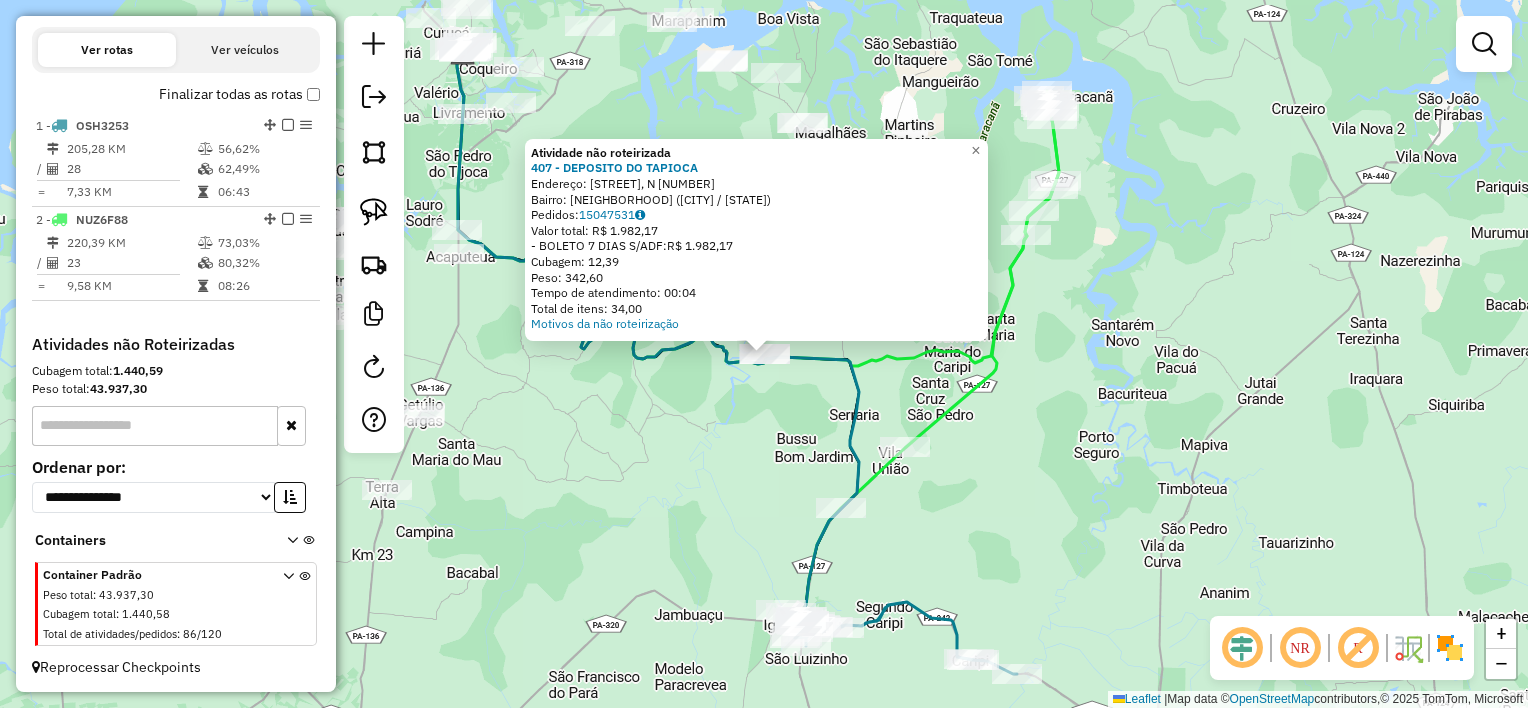 click on "Atividade não roteirizada [NUMBER] - [NAME] Endereço: [STREET], N [NUMBER] Bairro: [NEIGHBORHOOD] ([CITY] / [STATE]) Pedidos: [ORDER_ID] Valor total: [PRICE] - [PAYMENT_METHOD]: [PRICE] Cubagem: [CUBAGE] Peso: [WEIGHT] Tempo de atendimento: [TIME] Total de itens: [ITEMS] Motivos da não roteirização × Janela de atendimento Grade de atendimento Capacidade Transportadoras Veículos Cliente Pedidos Rotas Selecione os dias de semana para filtrar as janelas de atendimento Seg Ter Qua Qui Sex Sáb Dom Informe o período da janela de atendimento: De: Até: Filtrar exatamente a janela do cliente Considerar janela de atendimento padrão Selecione os dias de semana para filtrar as grades de atendimento Seg Ter Qua Qui Sex Sáb Dom Considerar clientes sem dia de atendimento cadastrado Clientes fora do dia de atendimento selecionado Filtrar as atividades entre os valores definidos abaixo: Peso mínimo: Peso máximo: Cubagem mínima: Cubagem máxima:" 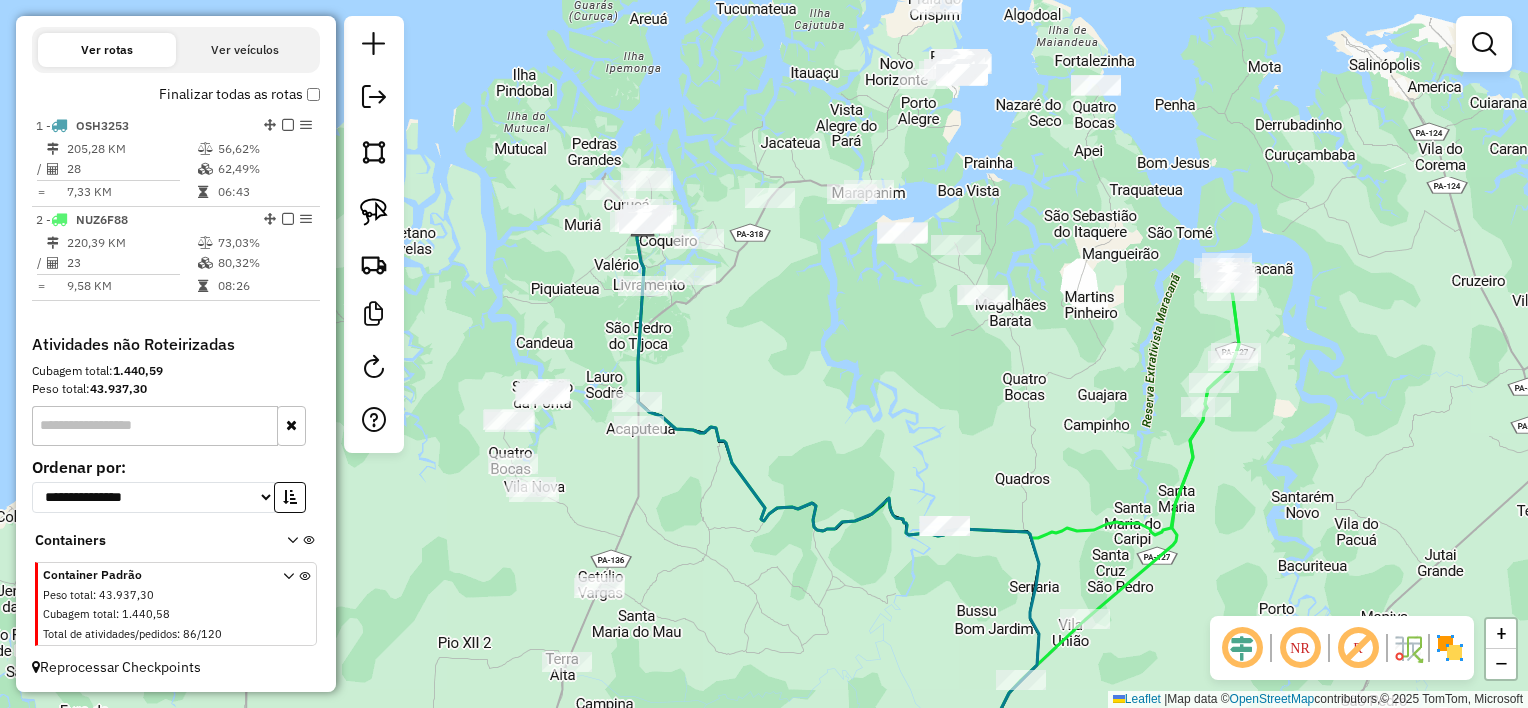drag, startPoint x: 644, startPoint y: 193, endPoint x: 824, endPoint y: 365, distance: 248.96587 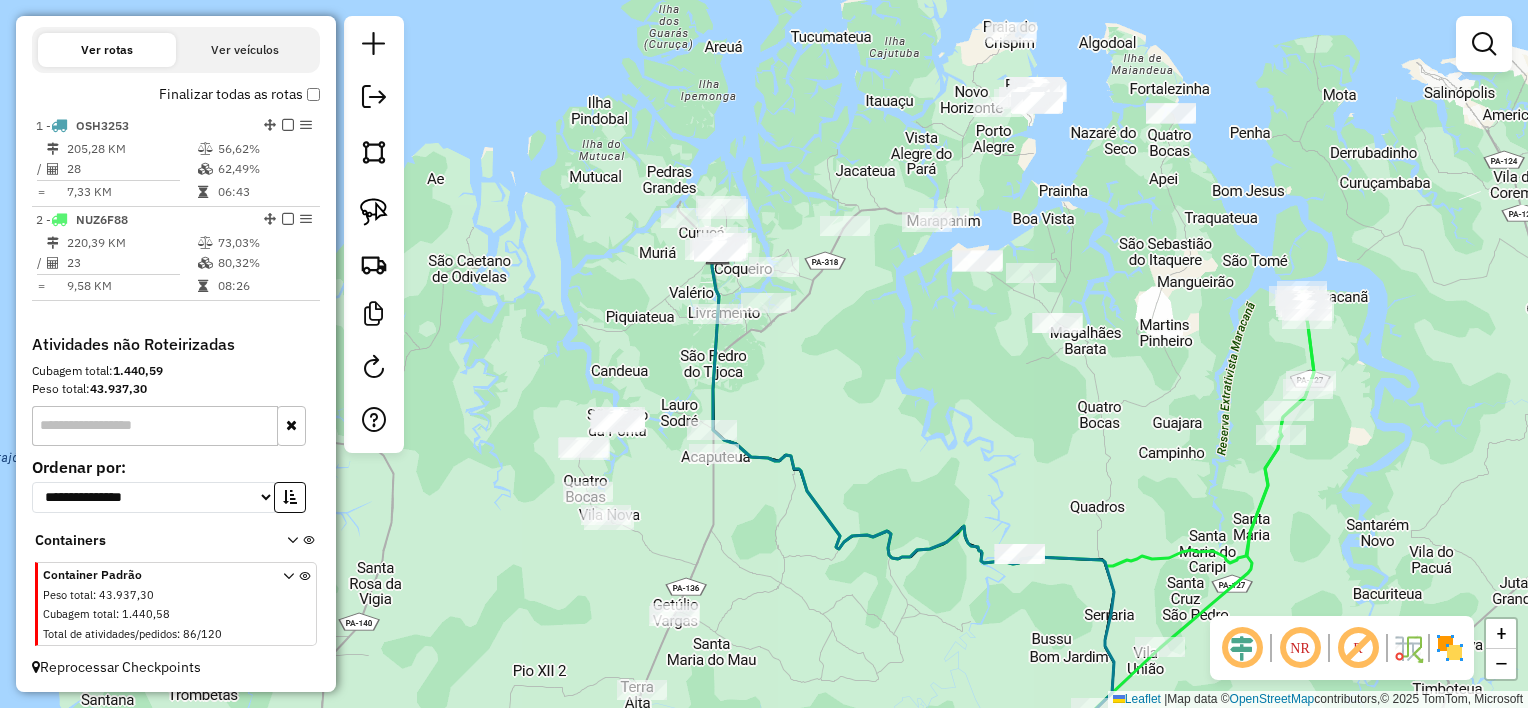 drag, startPoint x: 811, startPoint y: 325, endPoint x: 886, endPoint y: 353, distance: 80.05623 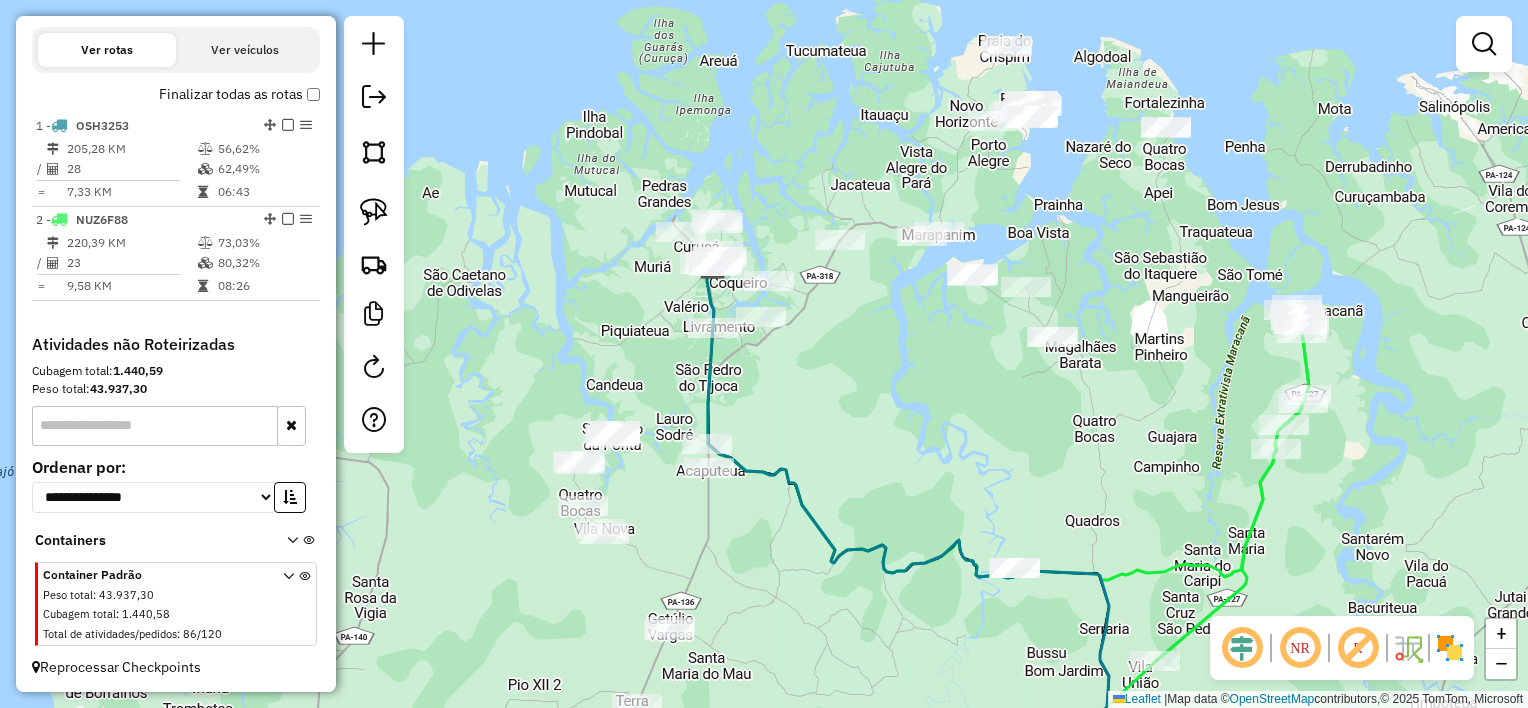 drag, startPoint x: 882, startPoint y: 346, endPoint x: 880, endPoint y: 356, distance: 10.198039 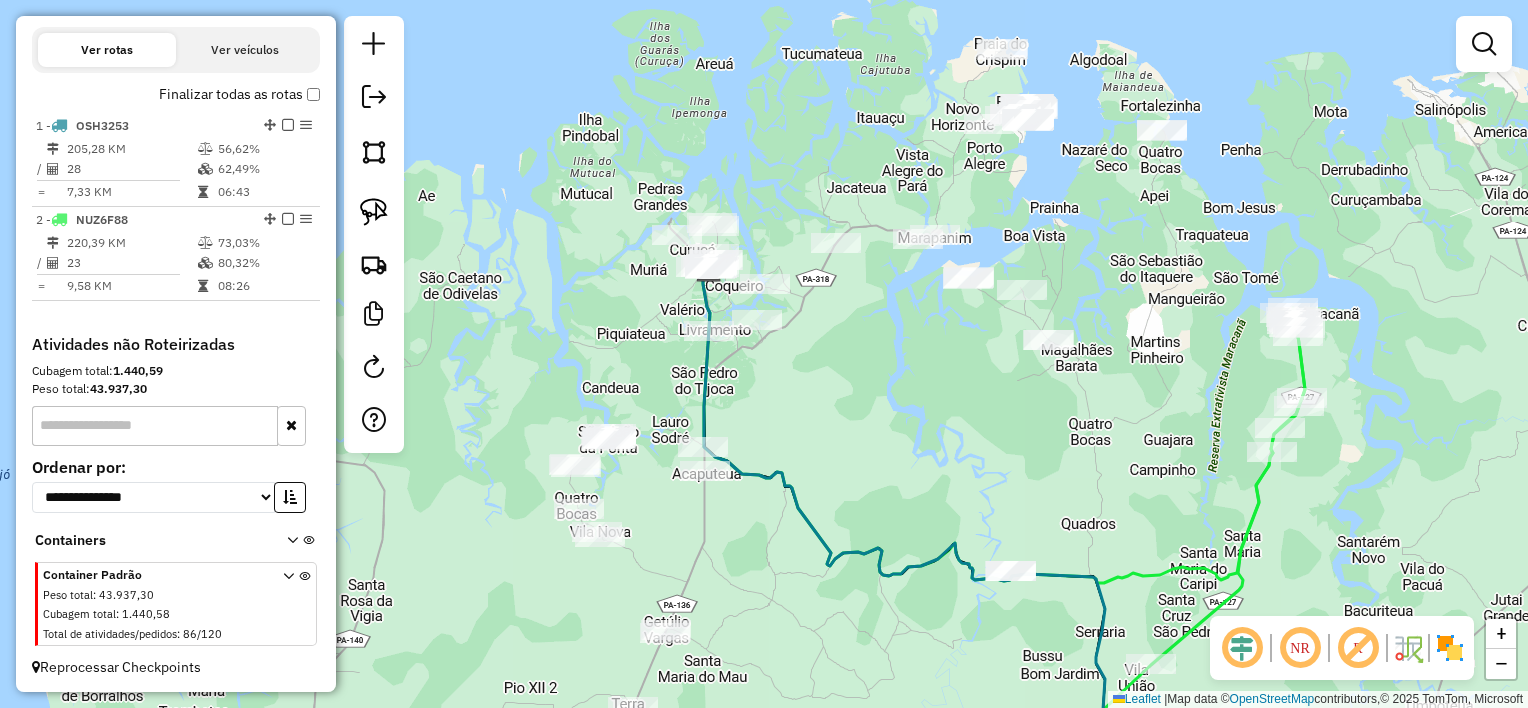 click on "Janela de atendimento Grade de atendimento Capacidade Transportadoras Veículos Cliente Pedidos  Rotas Selecione os dias de semana para filtrar as janelas de atendimento  Seg   Ter   Qua   Qui   Sex   Sáb   Dom  Informe o período da janela de atendimento: De: Até:  Filtrar exatamente a janela do cliente  Considerar janela de atendimento padrão  Selecione os dias de semana para filtrar as grades de atendimento  Seg   Ter   Qua   Qui   Sex   Sáb   Dom   Considerar clientes sem dia de atendimento cadastrado  Clientes fora do dia de atendimento selecionado Filtrar as atividades entre os valores definidos abaixo:  Peso mínimo:   Peso máximo:   Cubagem mínima:   Cubagem máxima:   De:   Até:  Filtrar as atividades entre o tempo de atendimento definido abaixo:  De:   Até:   Considerar capacidade total dos clientes não roteirizados Transportadora: Selecione um ou mais itens Tipo de veículo: Selecione um ou mais itens Veículo: Selecione um ou mais itens Motorista: Selecione um ou mais itens Nome: Rótulo:" 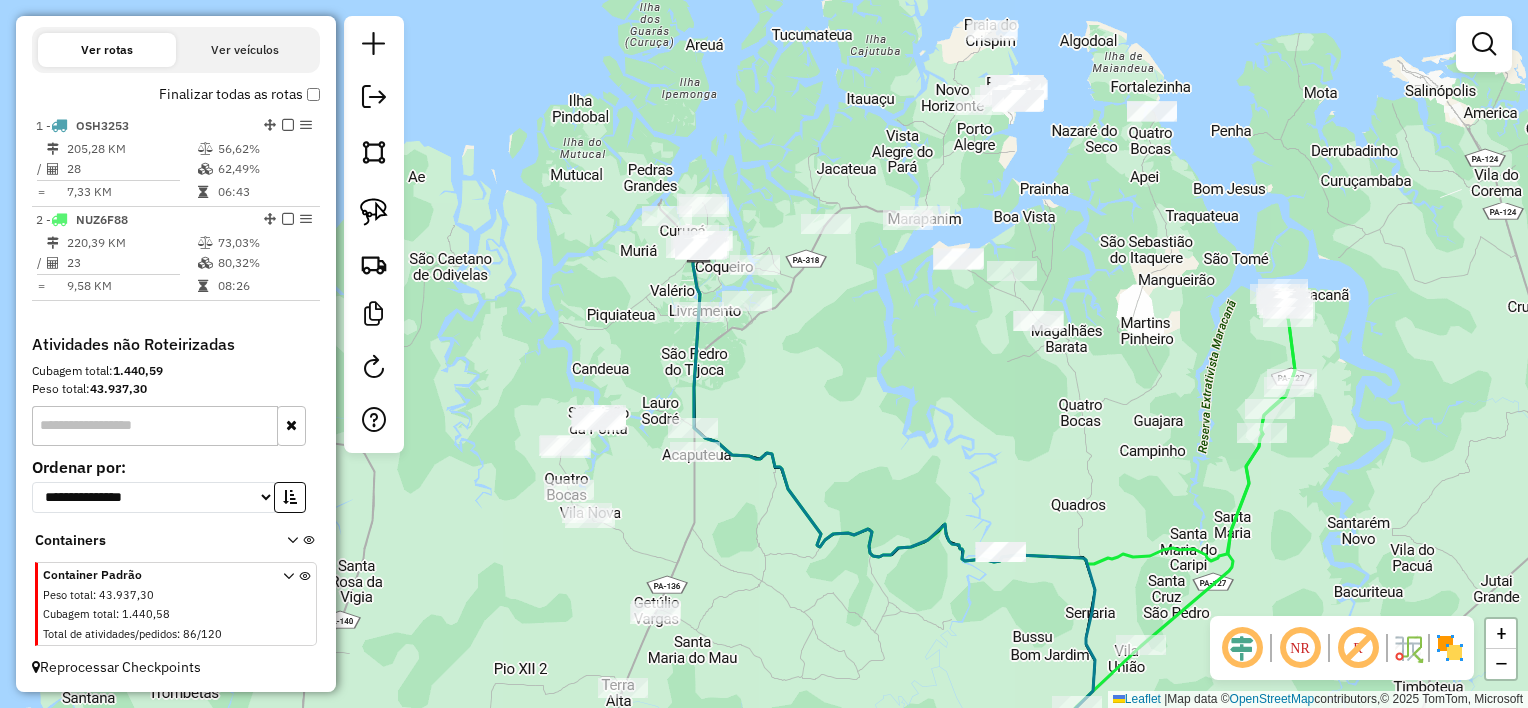 drag, startPoint x: 886, startPoint y: 380, endPoint x: 877, endPoint y: 360, distance: 21.931713 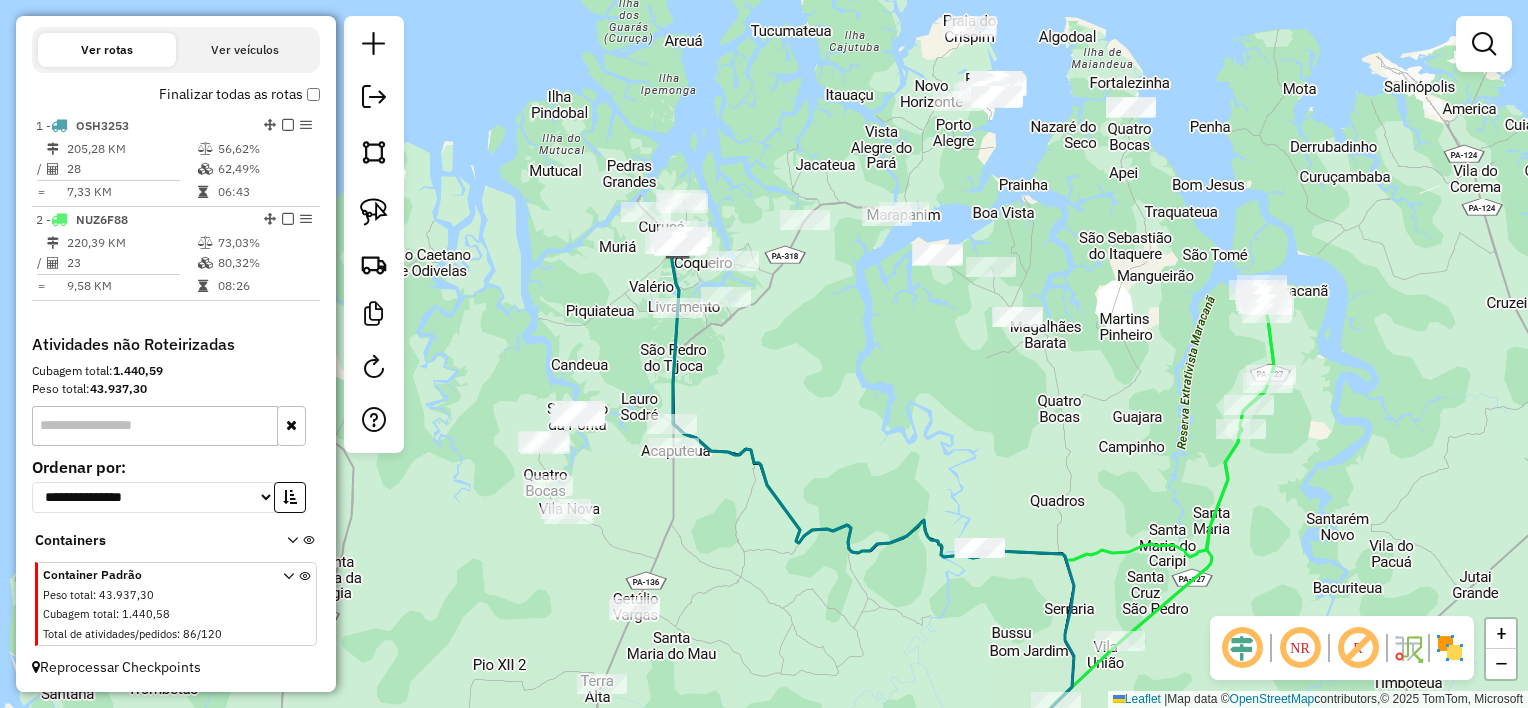 click on "Janela de atendimento Grade de atendimento Capacidade Transportadoras Veículos Cliente Pedidos  Rotas Selecione os dias de semana para filtrar as janelas de atendimento  Seg   Ter   Qua   Qui   Sex   Sáb   Dom  Informe o período da janela de atendimento: De: Até:  Filtrar exatamente a janela do cliente  Considerar janela de atendimento padrão  Selecione os dias de semana para filtrar as grades de atendimento  Seg   Ter   Qua   Qui   Sex   Sáb   Dom   Considerar clientes sem dia de atendimento cadastrado  Clientes fora do dia de atendimento selecionado Filtrar as atividades entre os valores definidos abaixo:  Peso mínimo:   Peso máximo:   Cubagem mínima:   Cubagem máxima:   De:   Até:  Filtrar as atividades entre o tempo de atendimento definido abaixo:  De:   Até:   Considerar capacidade total dos clientes não roteirizados Transportadora: Selecione um ou mais itens Tipo de veículo: Selecione um ou mais itens Veículo: Selecione um ou mais itens Motorista: Selecione um ou mais itens Nome: Rótulo:" 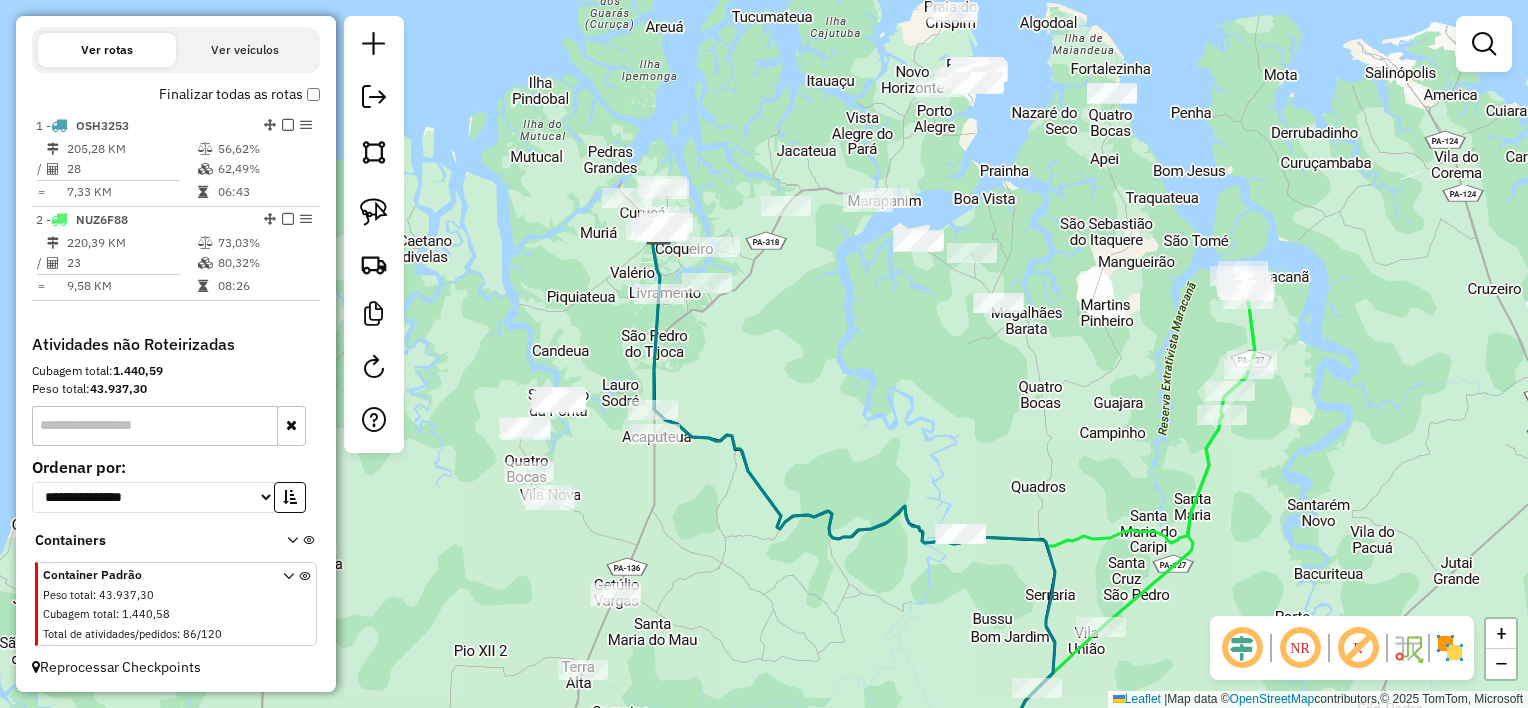 drag, startPoint x: 882, startPoint y: 372, endPoint x: 863, endPoint y: 358, distance: 23.600847 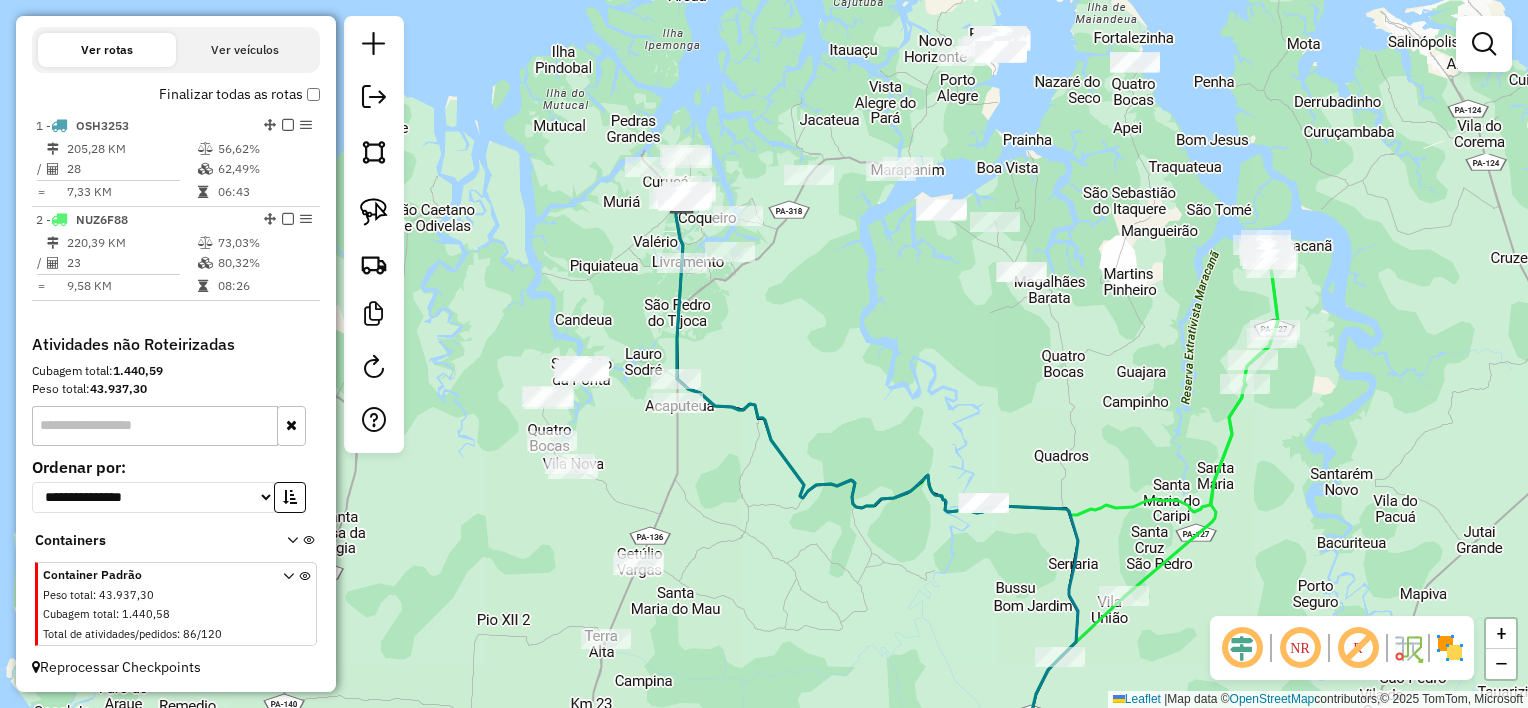 drag, startPoint x: 852, startPoint y: 389, endPoint x: 884, endPoint y: 355, distance: 46.69047 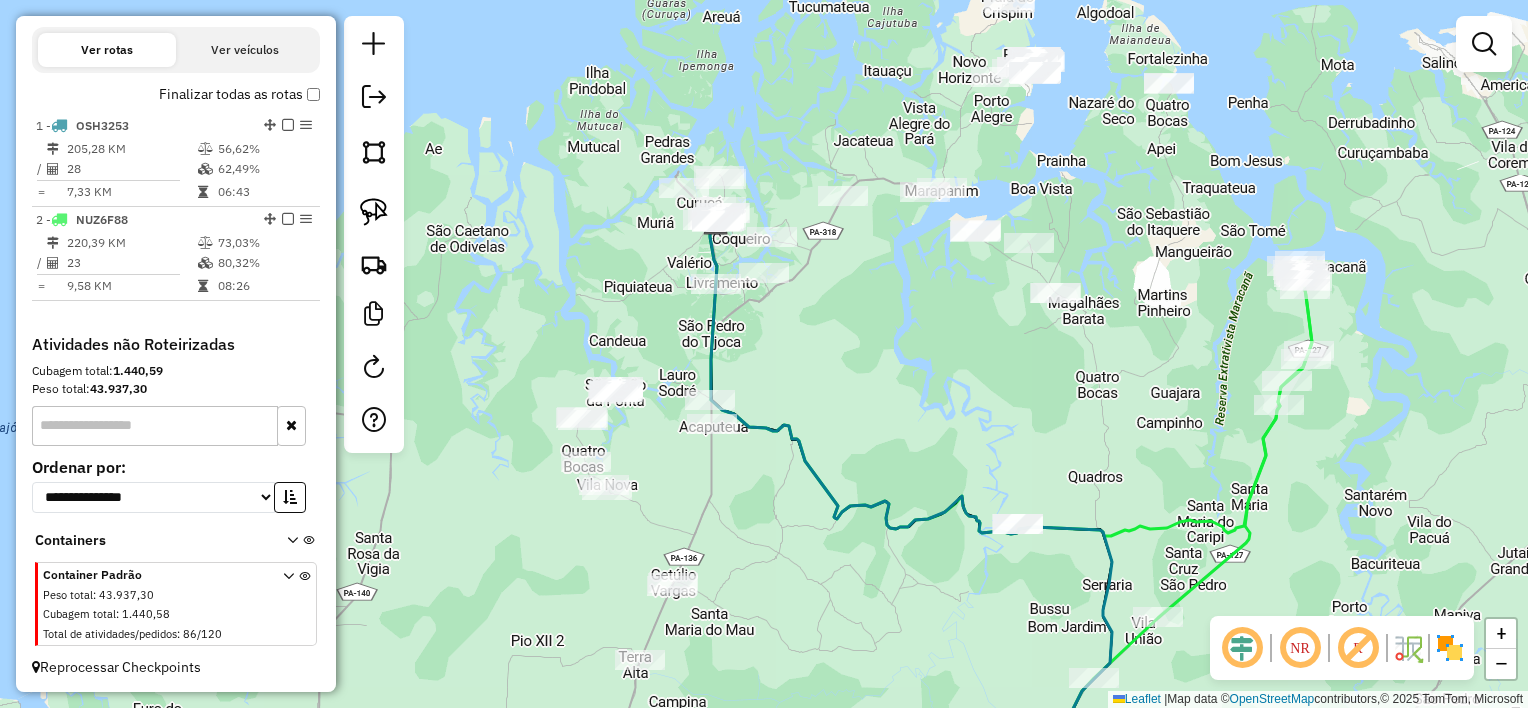 drag, startPoint x: 883, startPoint y: 336, endPoint x: 913, endPoint y: 361, distance: 39.051247 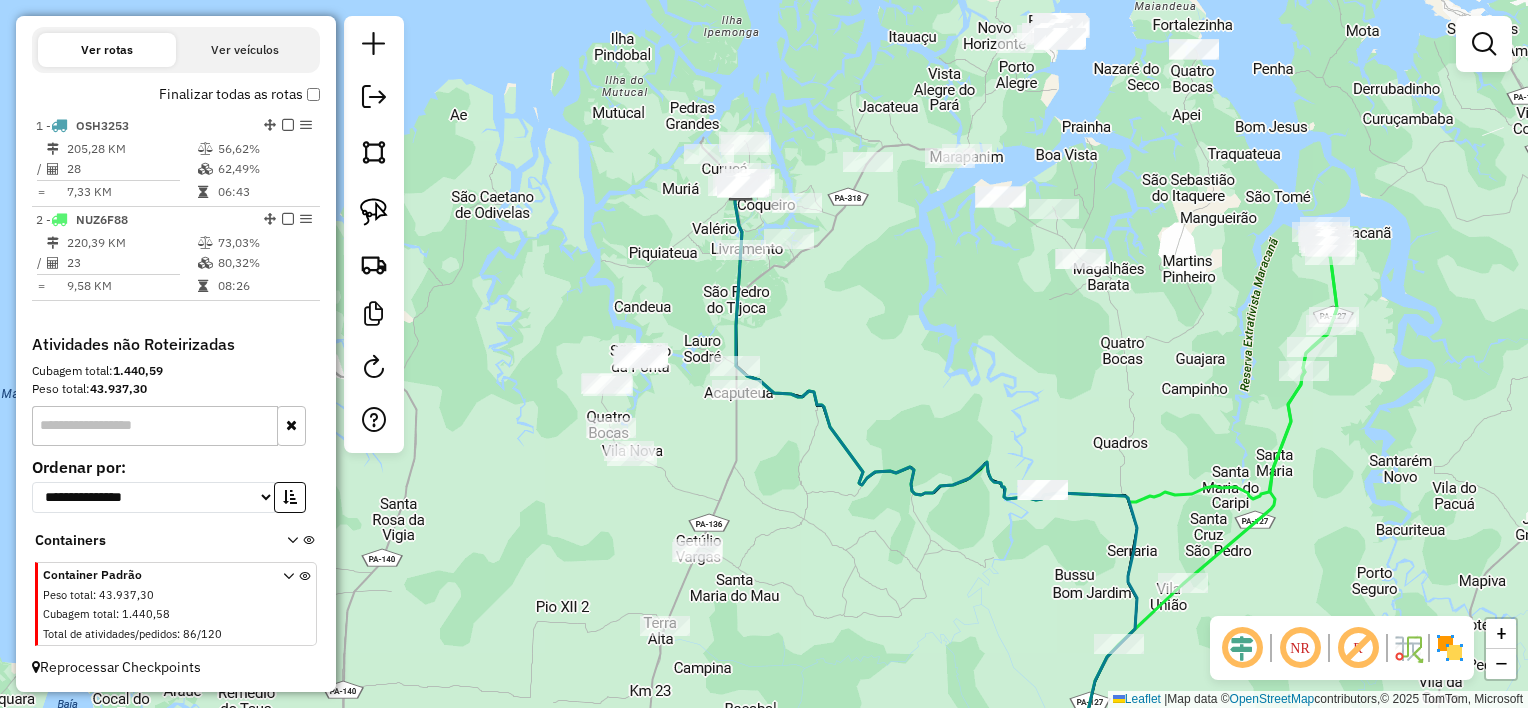 drag, startPoint x: 911, startPoint y: 371, endPoint x: 931, endPoint y: 336, distance: 40.311287 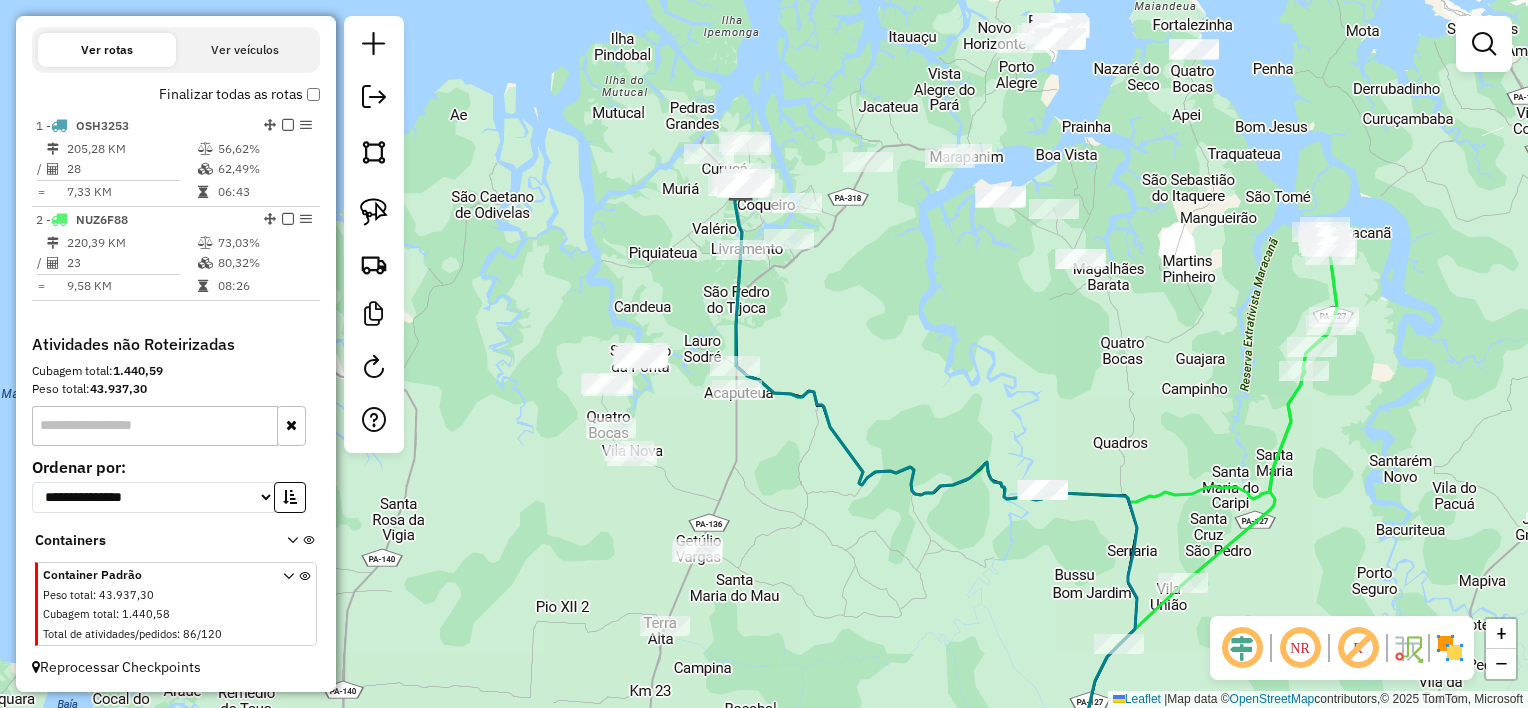drag, startPoint x: 930, startPoint y: 336, endPoint x: 967, endPoint y: 312, distance: 44.102154 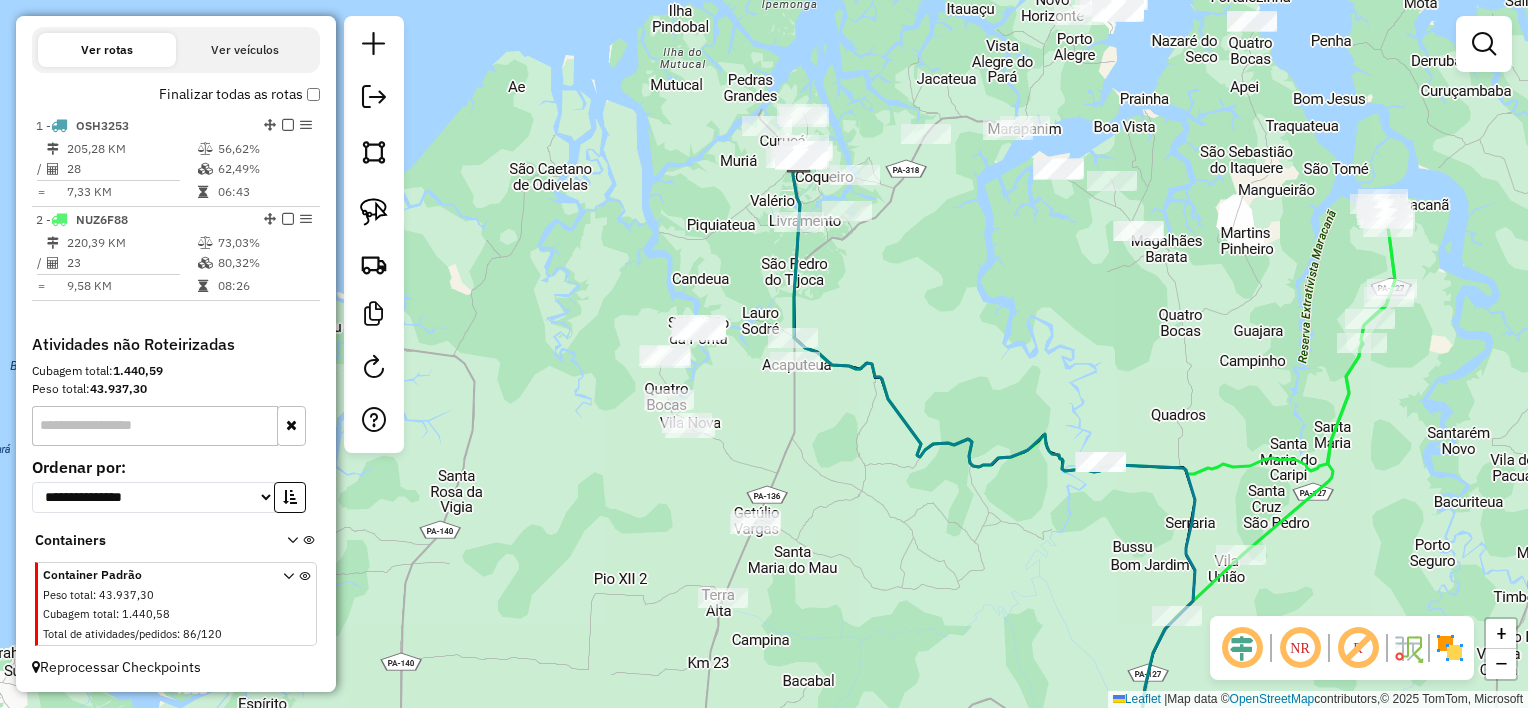 drag, startPoint x: 967, startPoint y: 312, endPoint x: 1009, endPoint y: 304, distance: 42.755116 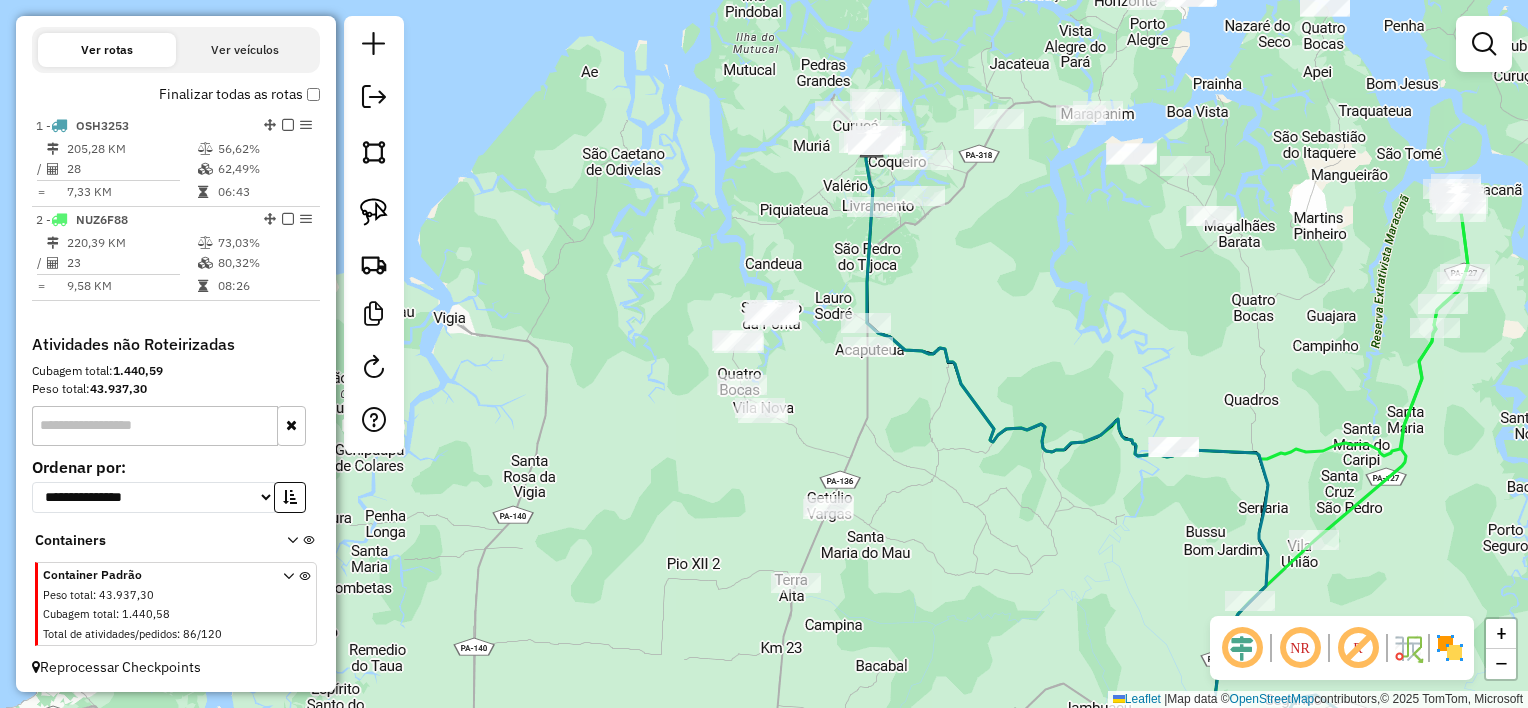 drag, startPoint x: 1008, startPoint y: 305, endPoint x: 1060, endPoint y: 295, distance: 52.95281 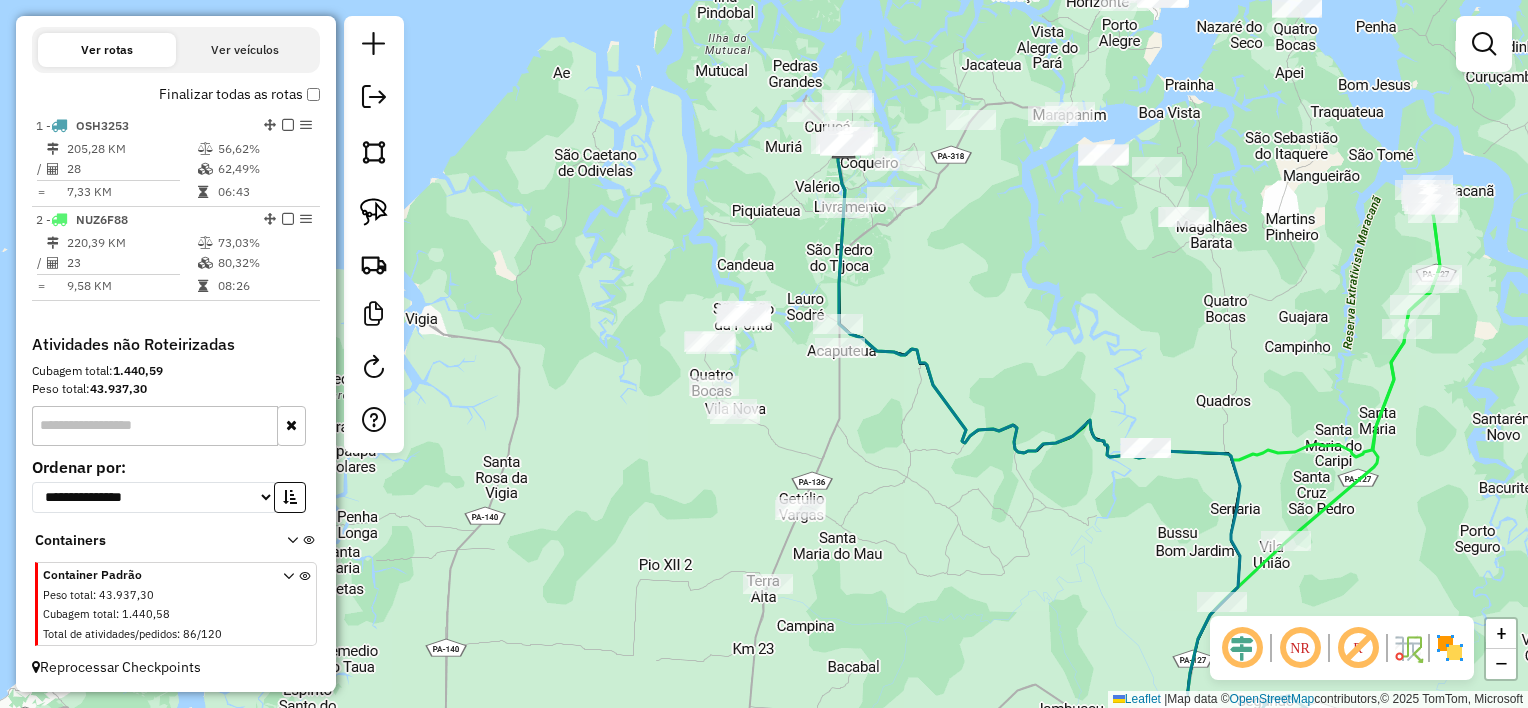 drag, startPoint x: 1060, startPoint y: 315, endPoint x: 1032, endPoint y: 316, distance: 28.01785 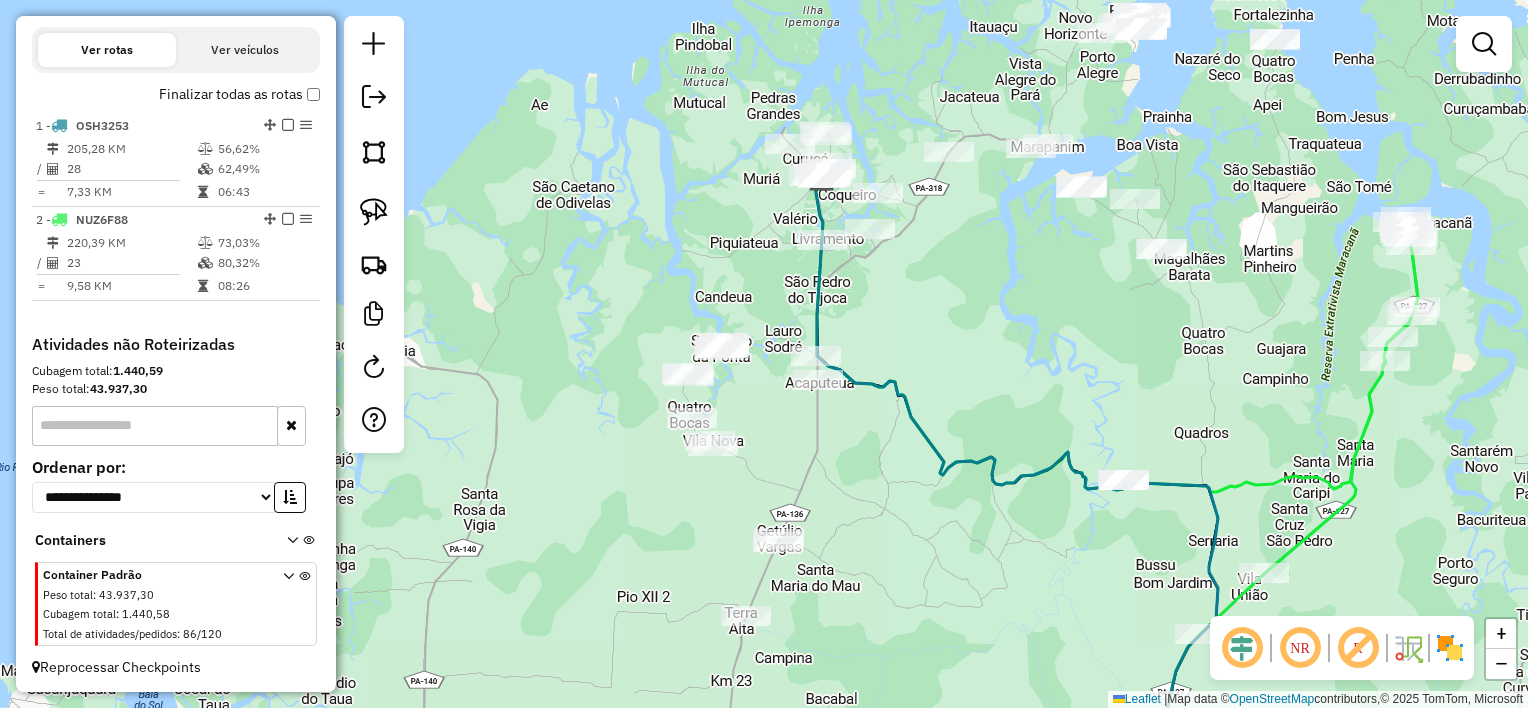 drag, startPoint x: 1034, startPoint y: 302, endPoint x: 1011, endPoint y: 337, distance: 41.880783 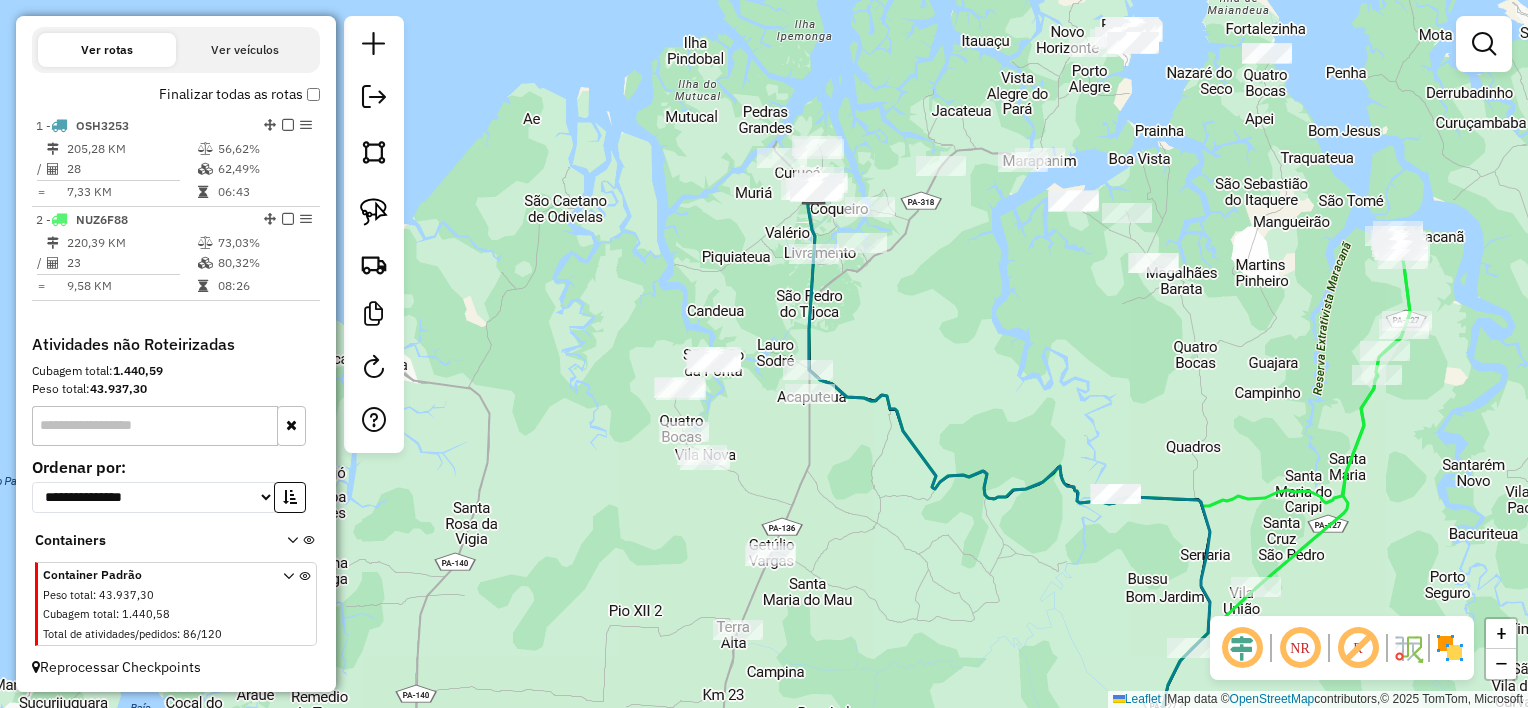 drag, startPoint x: 1018, startPoint y: 301, endPoint x: 1006, endPoint y: 324, distance: 25.942244 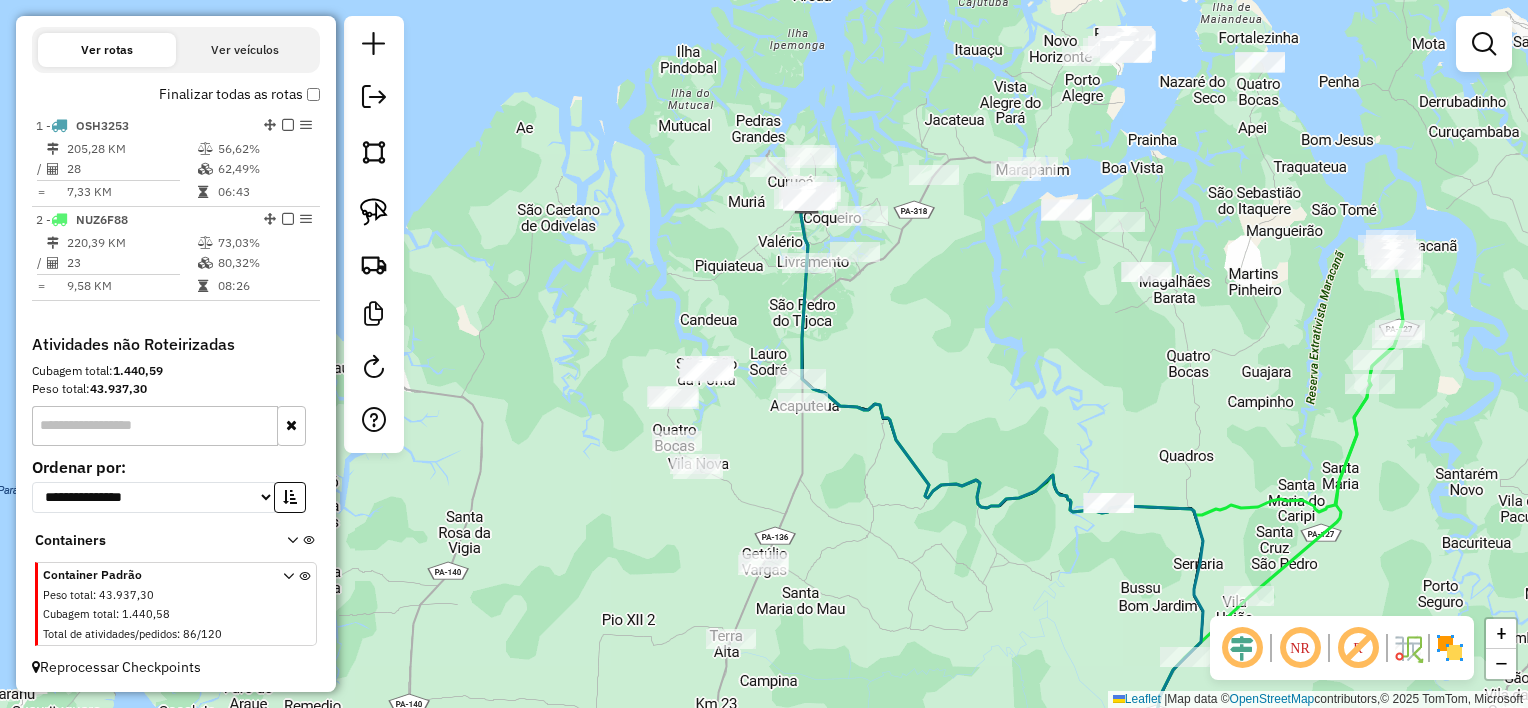 click on "Janela de atendimento Grade de atendimento Capacidade Transportadoras Veículos Cliente Pedidos  Rotas Selecione os dias de semana para filtrar as janelas de atendimento  Seg   Ter   Qua   Qui   Sex   Sáb   Dom  Informe o período da janela de atendimento: De: Até:  Filtrar exatamente a janela do cliente  Considerar janela de atendimento padrão  Selecione os dias de semana para filtrar as grades de atendimento  Seg   Ter   Qua   Qui   Sex   Sáb   Dom   Considerar clientes sem dia de atendimento cadastrado  Clientes fora do dia de atendimento selecionado Filtrar as atividades entre os valores definidos abaixo:  Peso mínimo:   Peso máximo:   Cubagem mínima:   Cubagem máxima:   De:   Até:  Filtrar as atividades entre o tempo de atendimento definido abaixo:  De:   Até:   Considerar capacidade total dos clientes não roteirizados Transportadora: Selecione um ou mais itens Tipo de veículo: Selecione um ou mais itens Veículo: Selecione um ou mais itens Motorista: Selecione um ou mais itens Nome: Rótulo:" 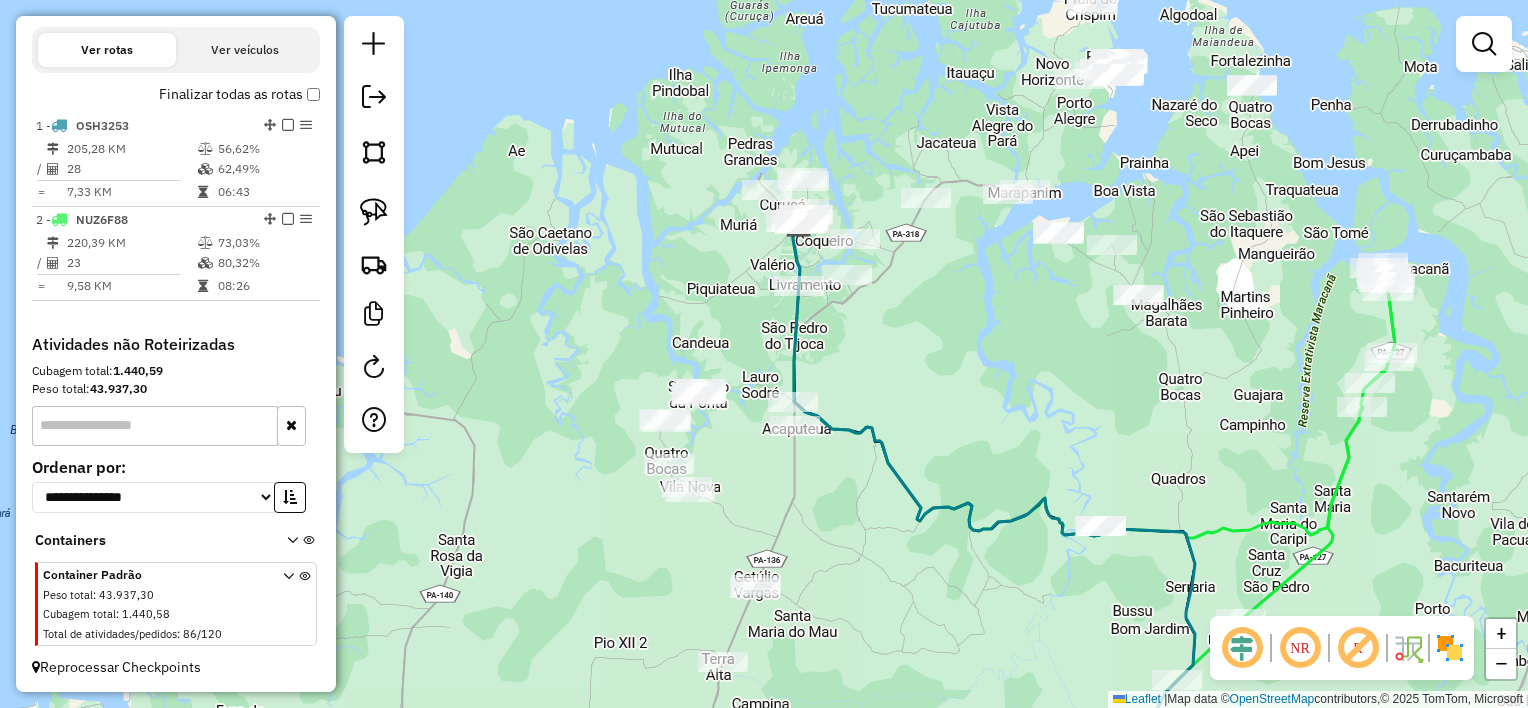 drag, startPoint x: 1004, startPoint y: 312, endPoint x: 996, endPoint y: 335, distance: 24.351591 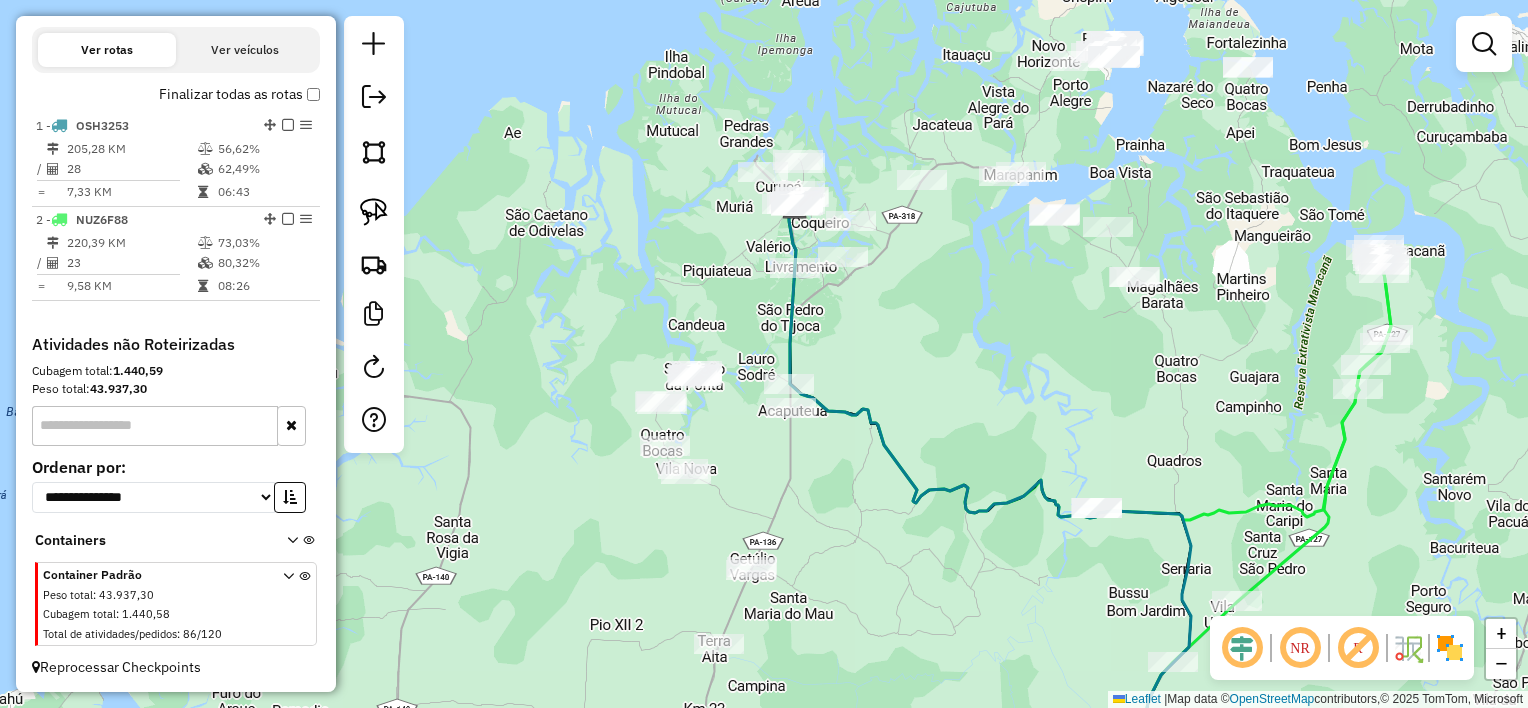 drag, startPoint x: 985, startPoint y: 345, endPoint x: 981, endPoint y: 326, distance: 19.416489 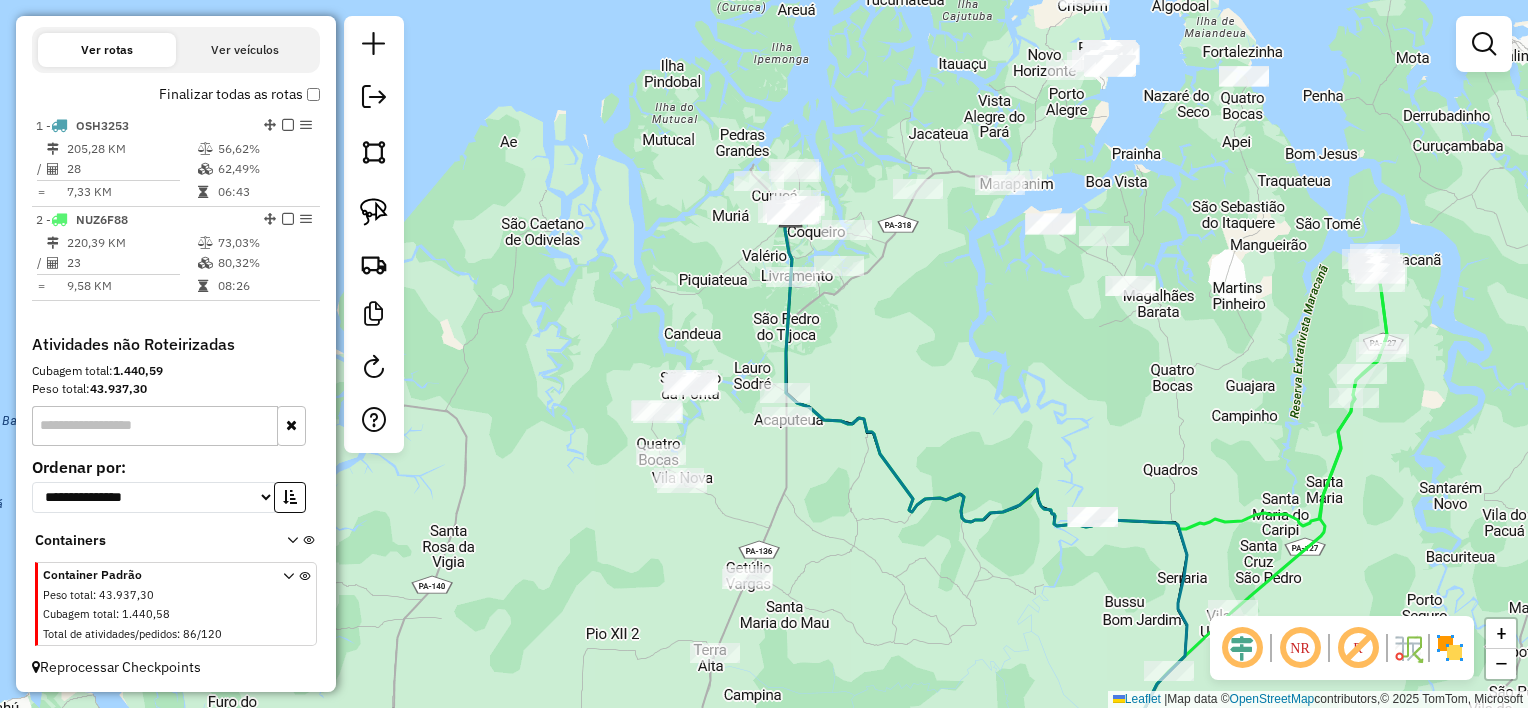 drag, startPoint x: 975, startPoint y: 308, endPoint x: 964, endPoint y: 344, distance: 37.64306 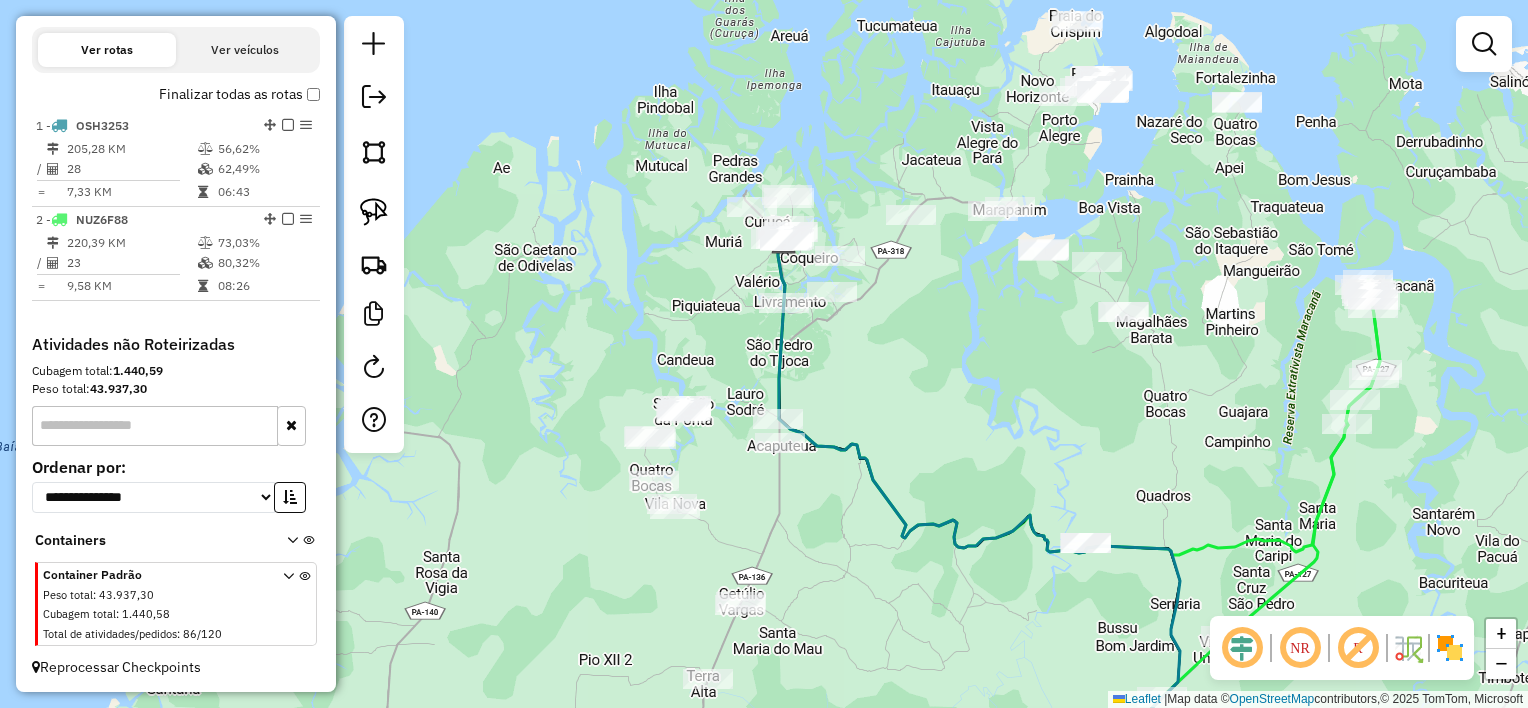drag, startPoint x: 969, startPoint y: 377, endPoint x: 927, endPoint y: 318, distance: 72.42237 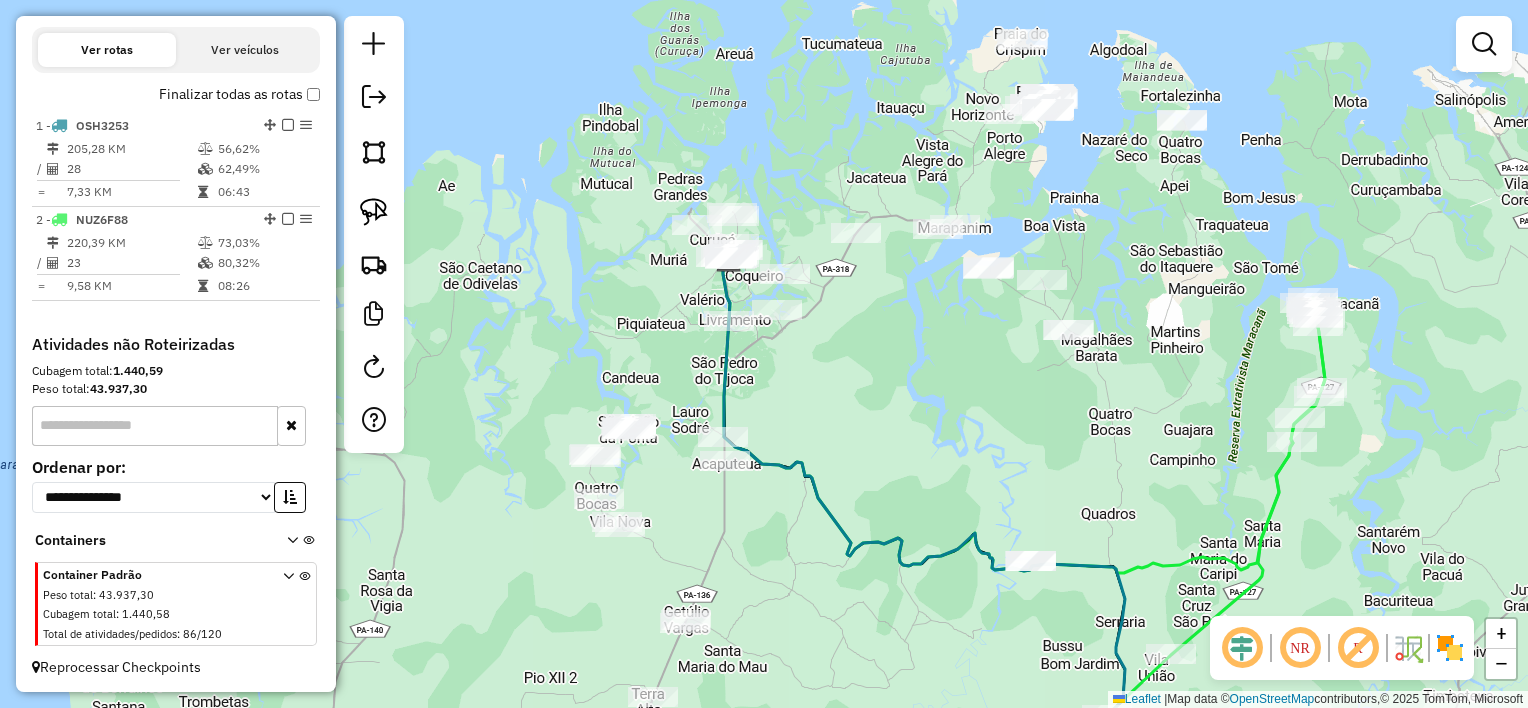 drag, startPoint x: 952, startPoint y: 347, endPoint x: 952, endPoint y: 392, distance: 45 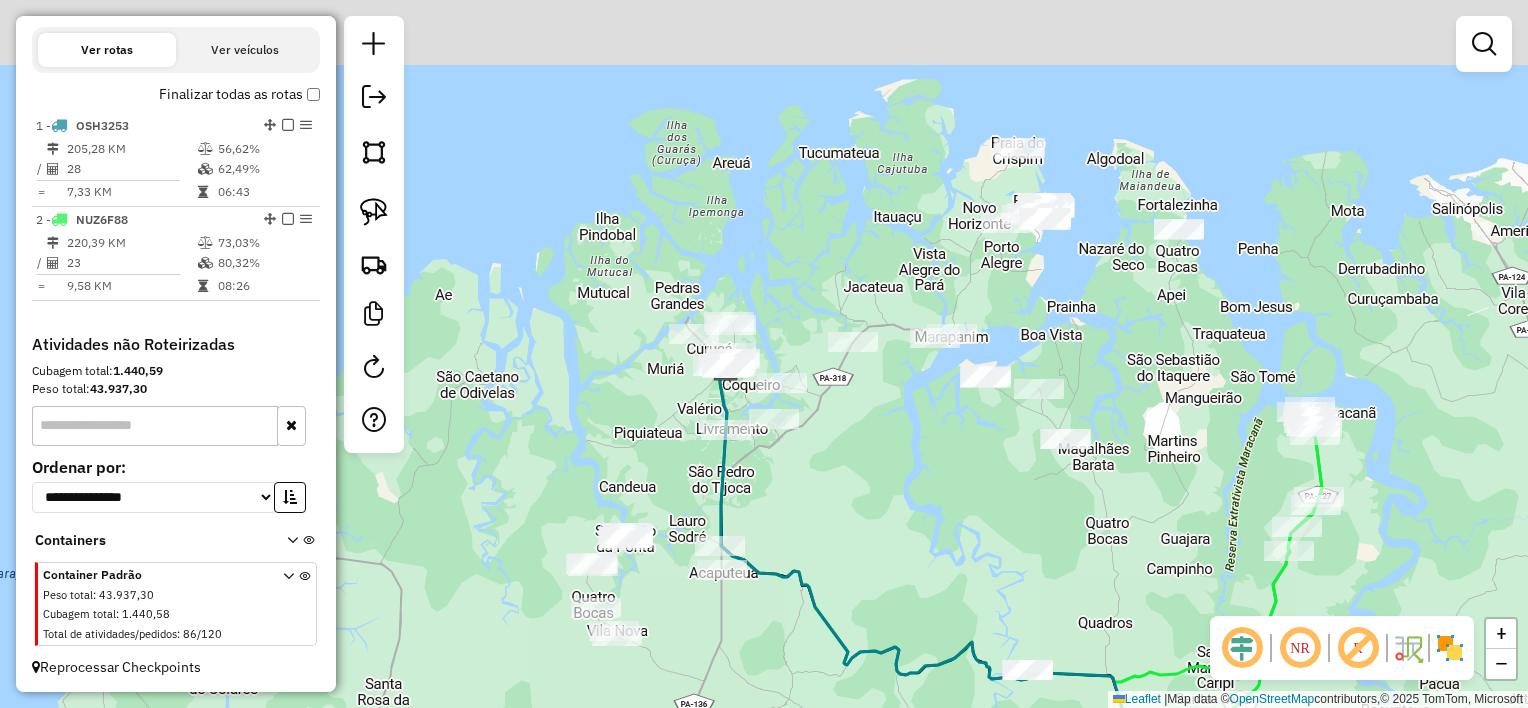 drag, startPoint x: 944, startPoint y: 379, endPoint x: 1059, endPoint y: 485, distance: 156.40013 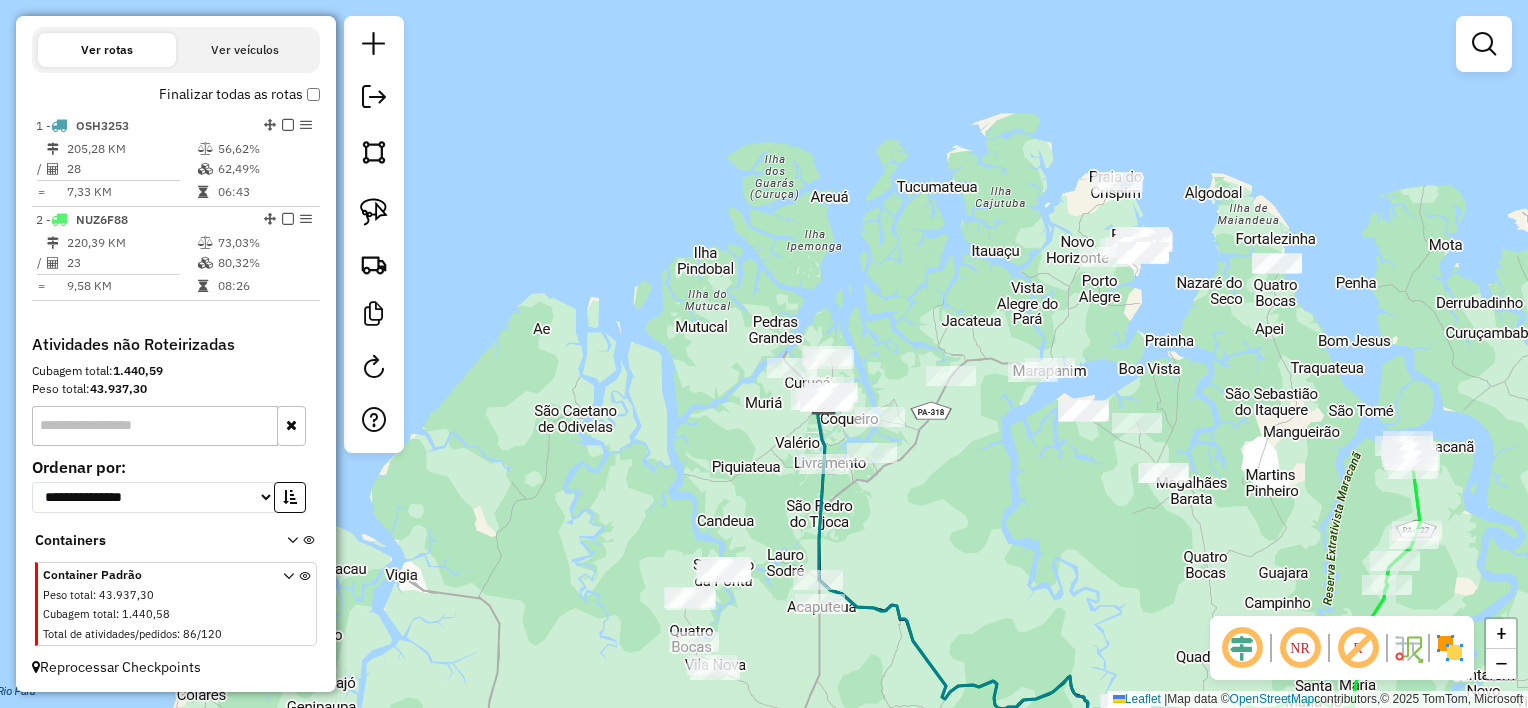 drag, startPoint x: 1238, startPoint y: 512, endPoint x: 1036, endPoint y: 532, distance: 202.98769 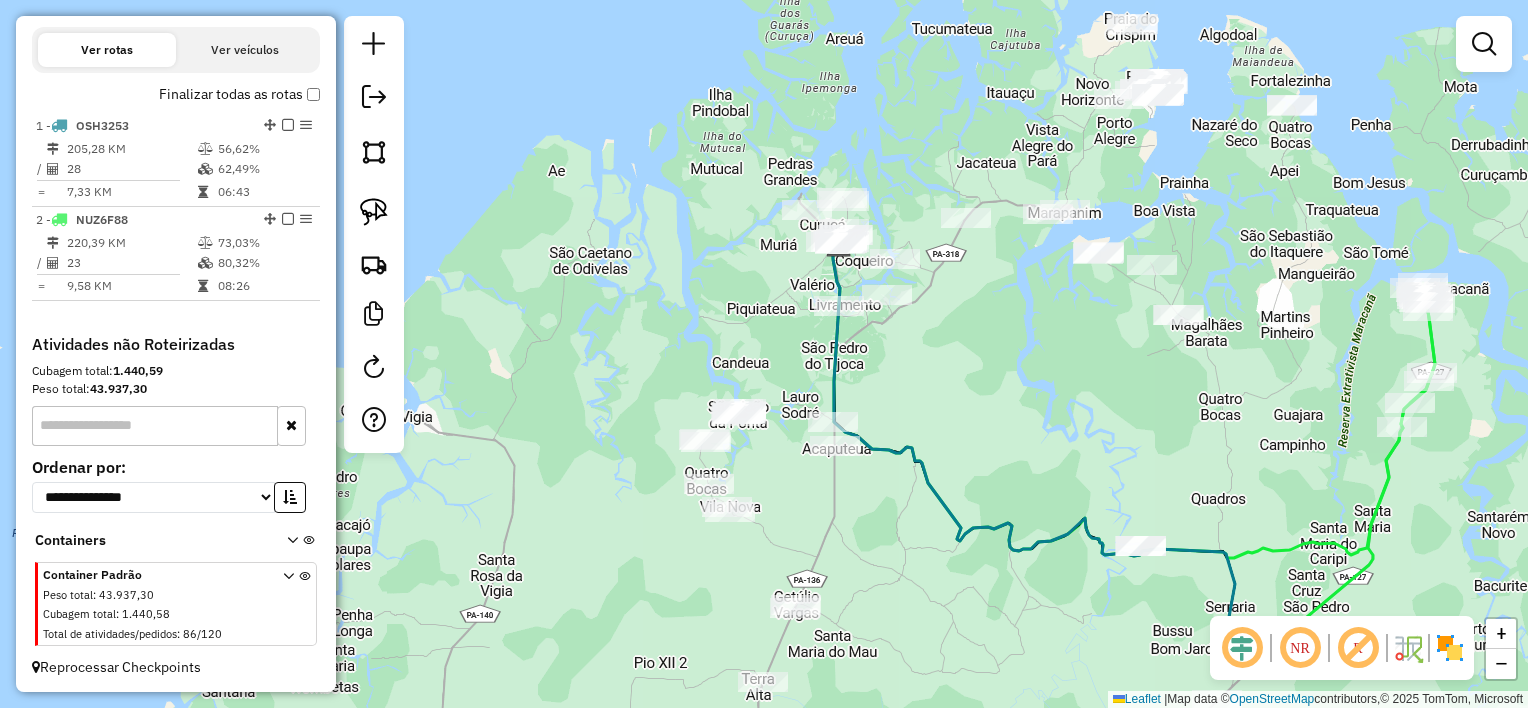 drag, startPoint x: 1000, startPoint y: 385, endPoint x: 1008, endPoint y: 344, distance: 41.773197 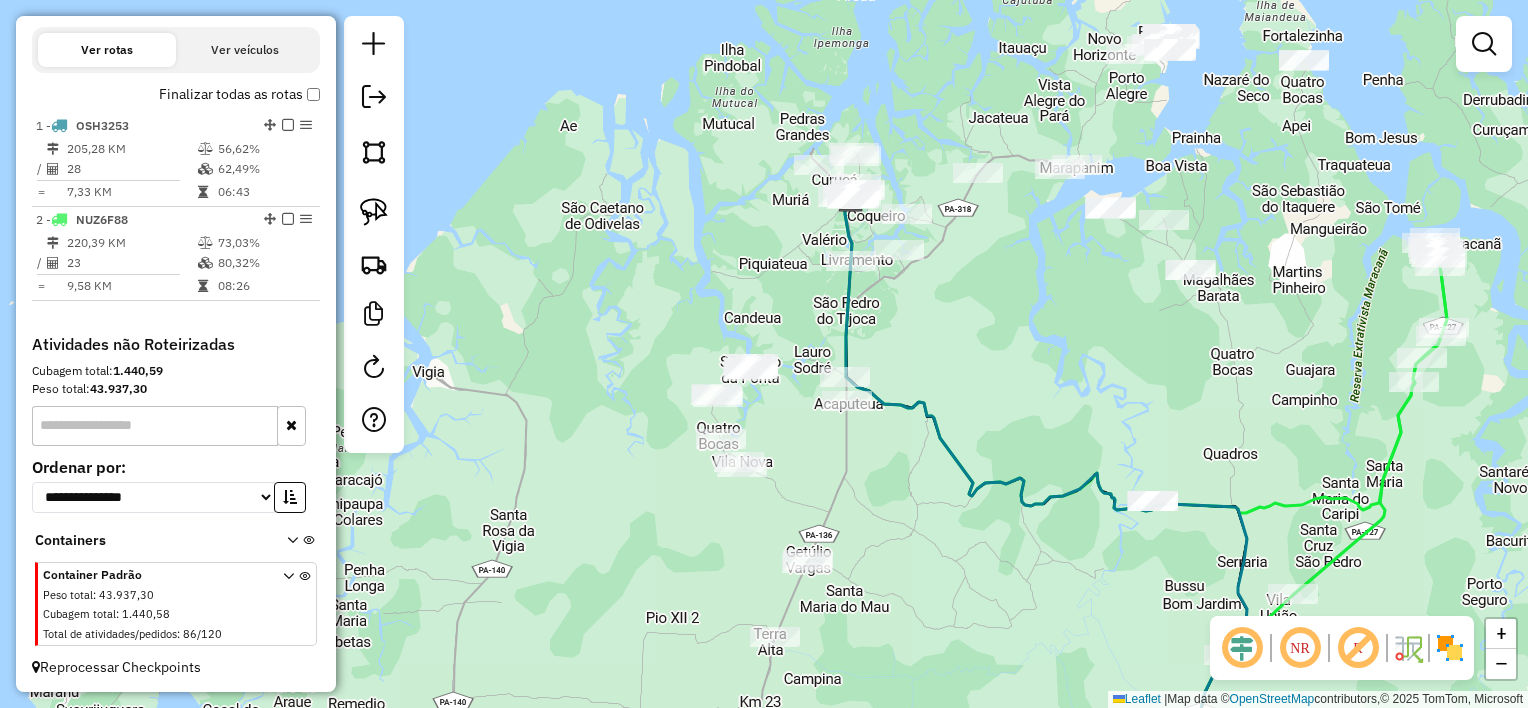 drag, startPoint x: 976, startPoint y: 363, endPoint x: 988, endPoint y: 316, distance: 48.507732 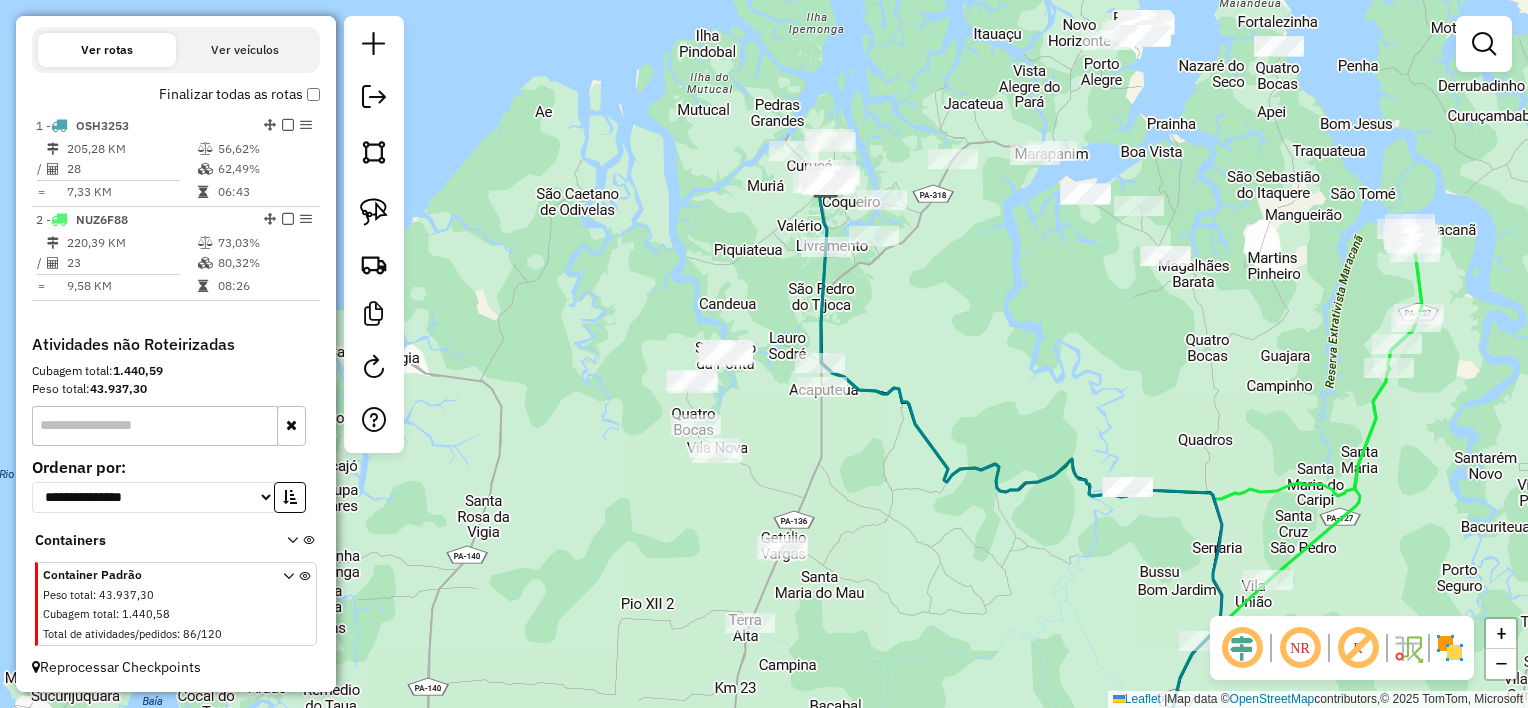 drag, startPoint x: 988, startPoint y: 304, endPoint x: 962, endPoint y: 287, distance: 31.06445 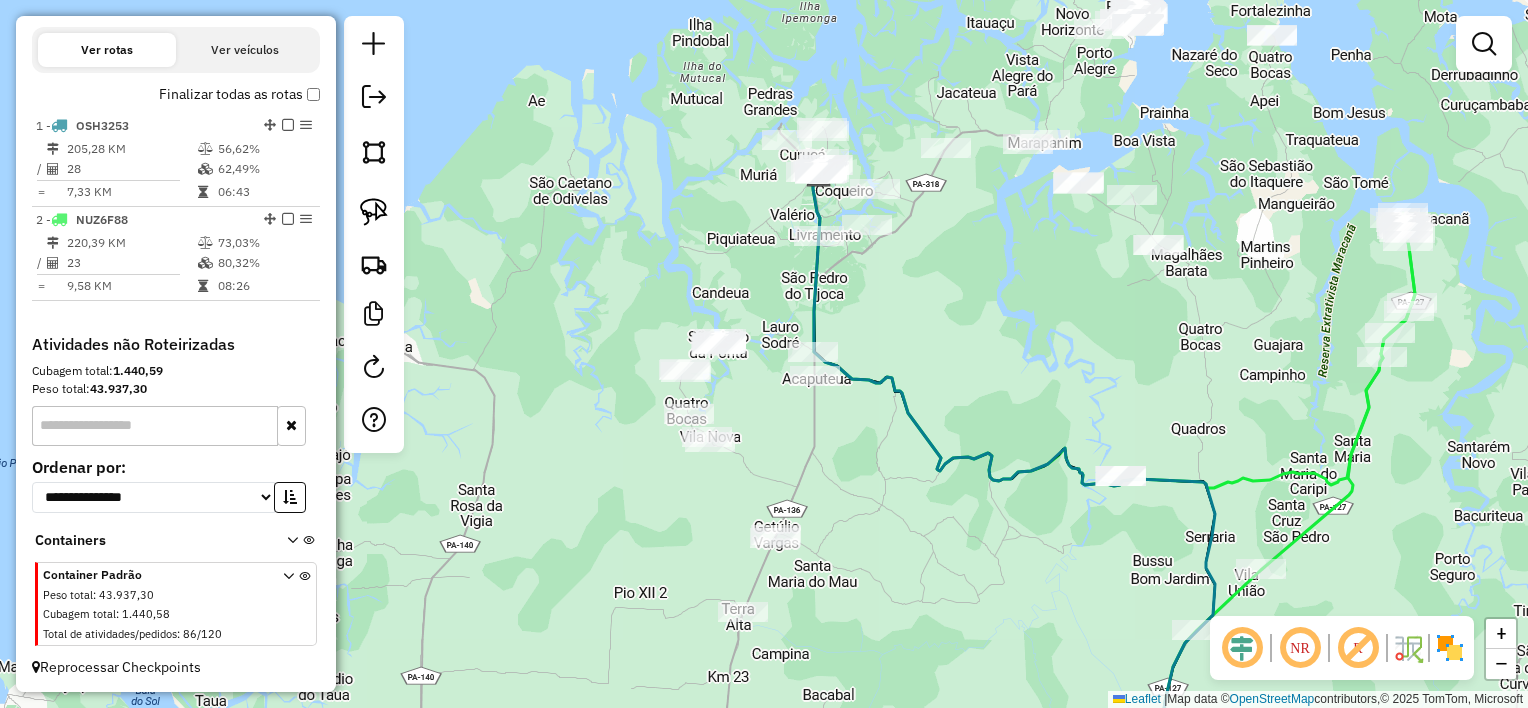 drag, startPoint x: 954, startPoint y: 302, endPoint x: 948, endPoint y: 292, distance: 11.661903 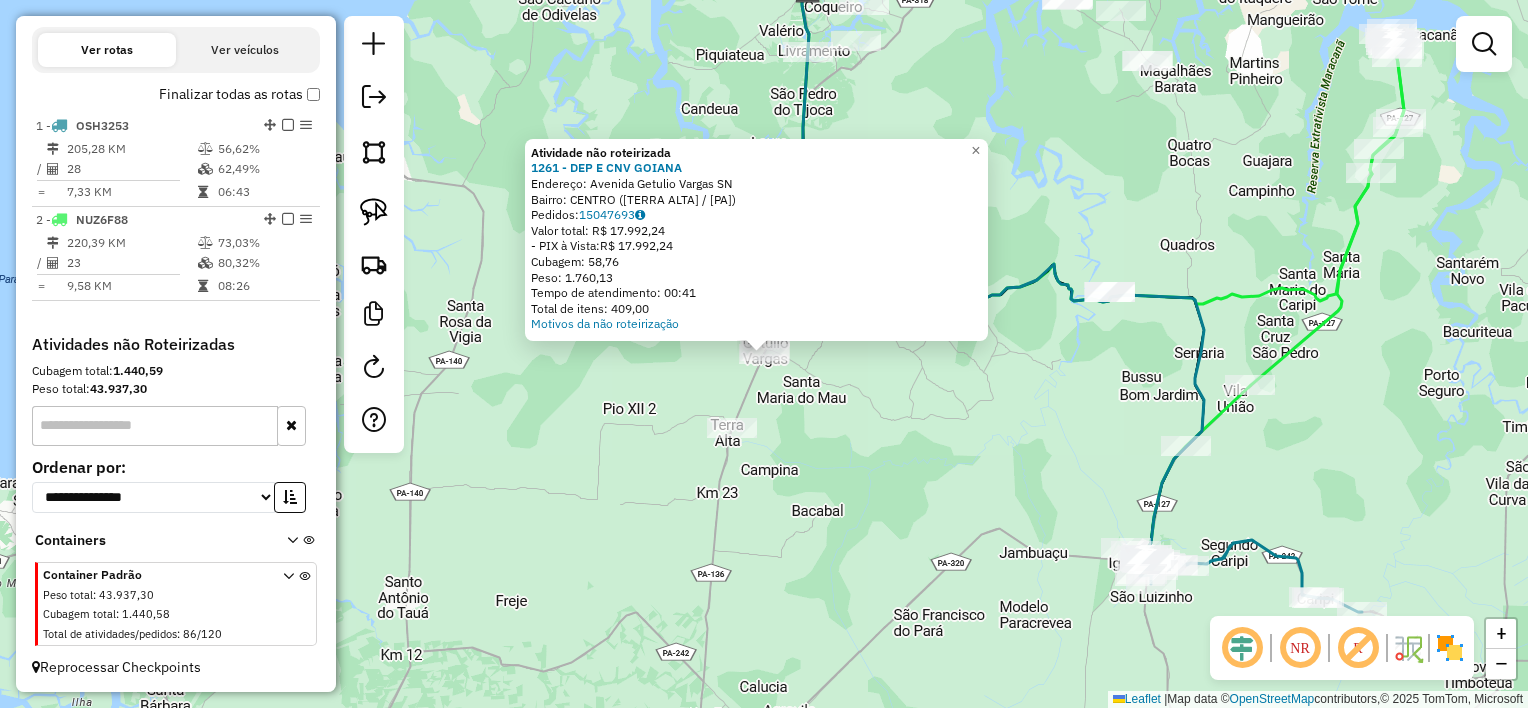 click on "Atividade não roteirizada [NUMBER] - [NAME] Endereço: [STREET] [NUMBER] Bairro: [NEIGHBORHOOD] ([CITY] / [STATE]) Pedidos: [ORDER_ID] Valor total: [PRICE] - [PAYMENT_METHOD]: [PRICE] Cubagem: [CUBAGE] Peso: [WEIGHT] Tempo de atendimento: [TIME] Total de itens: [ITEMS] Motivos da não roteirização × Janela de atendimento Grade de atendimento Capacidade Transportadoras Veículos Cliente Pedidos Rotas Selecione os dias de semana para filtrar as janelas de atendimento Seg Ter Qua Qui Sex Sáb Dom Informe o período da janela de atendimento: De: Até: Filtrar exatamente a janela do cliente Considerar janela de atendimento padrão Selecione os dias de semana para filtrar as grades de atendimento Seg Ter Qua Qui Sex Sáb Dom Considerar clientes sem dia de atendimento cadastrado Clientes fora do dia de atendimento selecionado Filtrar as atividades entre os valores definidos abaixo: Peso mínimo: Peso máximo: Cubagem mínima: Cubagem máxima: De:" 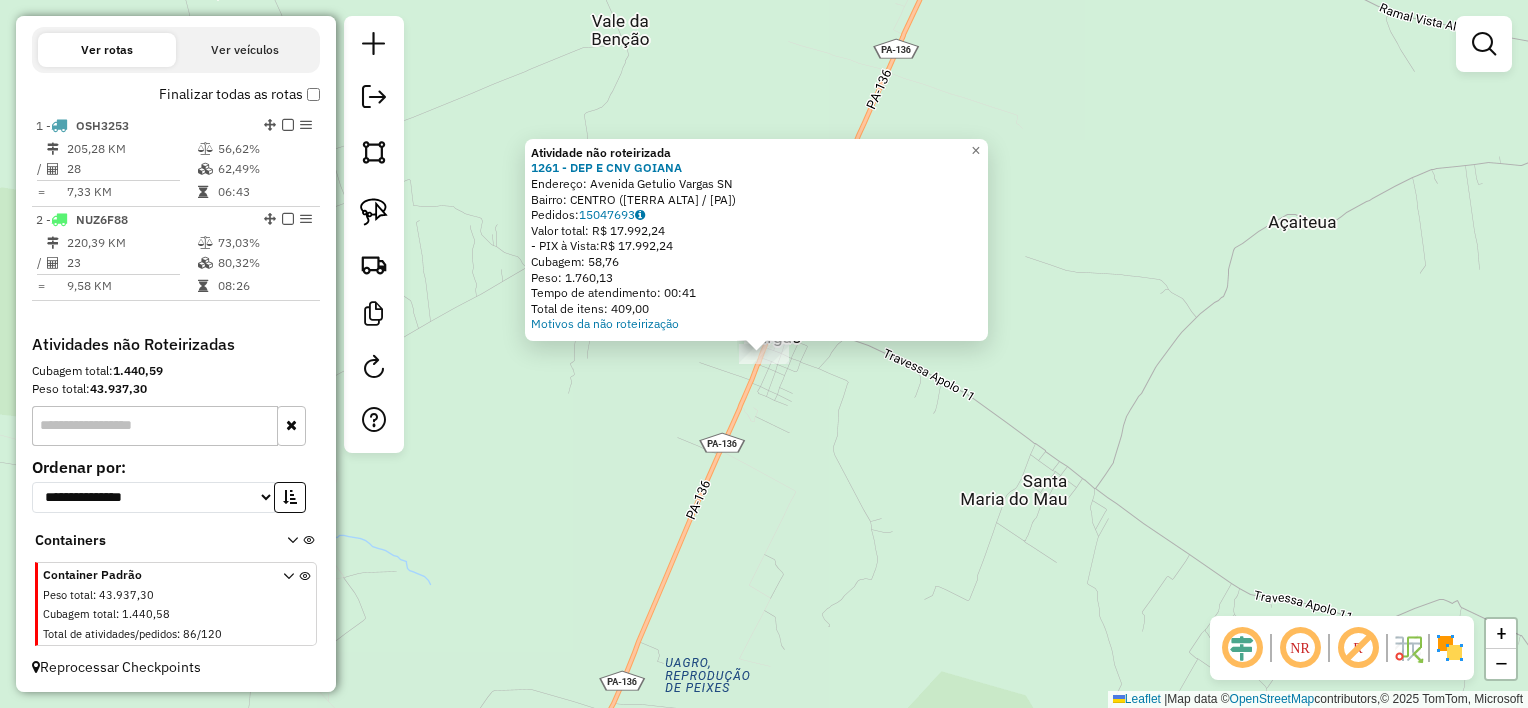 click on "Atividade não roteirizada [NUMBER] - [NAME] Endereço: [STREET] [NUMBER] Bairro: [NEIGHBORHOOD] ([CITY] / [STATE]) Pedidos: [ORDER_ID] Valor total: [PRICE] - [PAYMENT_METHOD]: [PRICE] Cubagem: [CUBAGE] Peso: [WEIGHT] Tempo de atendimento: [TIME] Total de itens: [ITEMS] Motivos da não roteirização × Janela de atendimento Grade de atendimento Capacidade Transportadoras Veículos Cliente Pedidos Rotas Selecione os dias de semana para filtrar as janelas de atendimento Seg Ter Qua Qui Sex Sáb Dom Informe o período da janela de atendimento: De: Até: Filtrar exatamente a janela do cliente Considerar janela de atendimento padrão Selecione os dias de semana para filtrar as grades de atendimento Seg Ter Qua Qui Sex Sáb Dom Considerar clientes sem dia de atendimento cadastrado Clientes fora do dia de atendimento selecionado Filtrar as atividades entre os valores definidos abaixo: Peso mínimo: Peso máximo: Cubagem mínima: Cubagem máxima: De:" 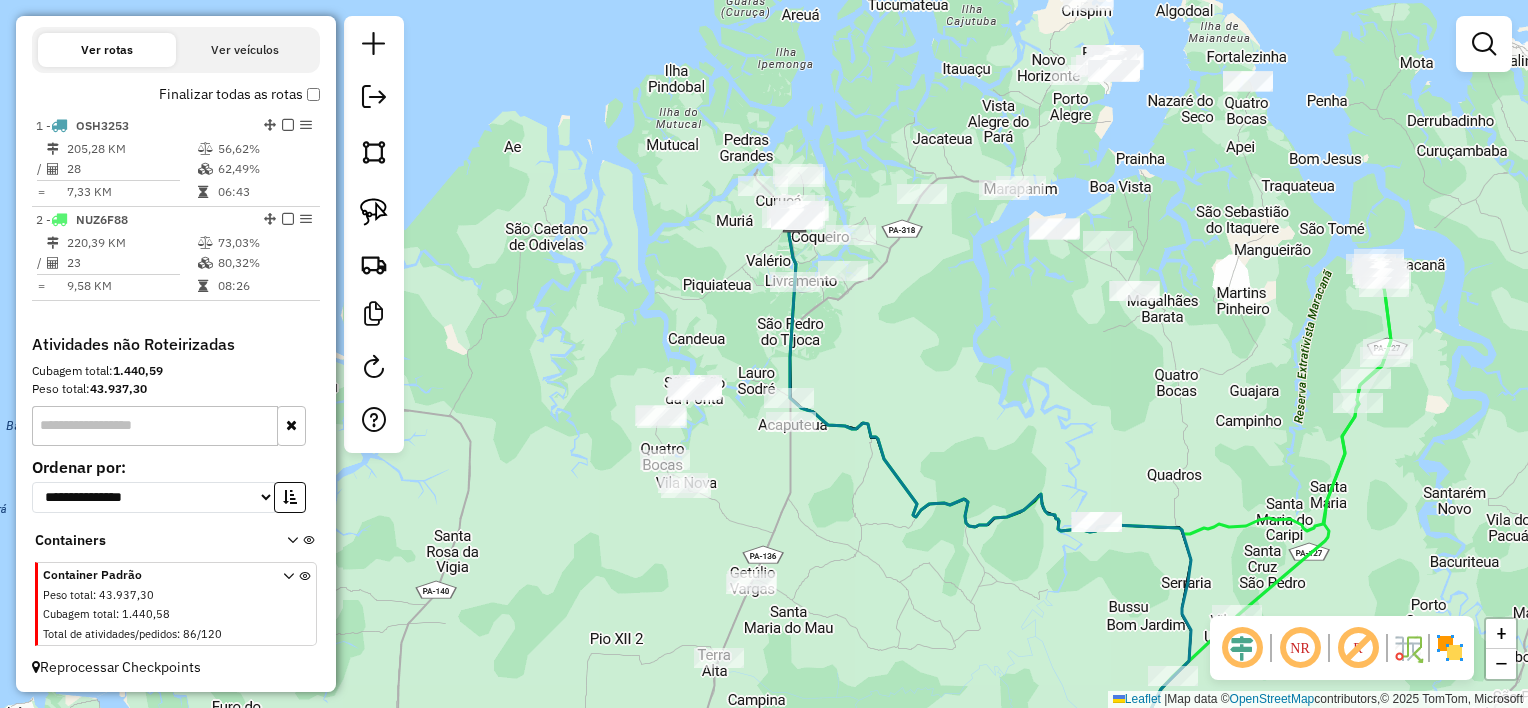 drag, startPoint x: 818, startPoint y: 304, endPoint x: 788, endPoint y: 538, distance: 235.91524 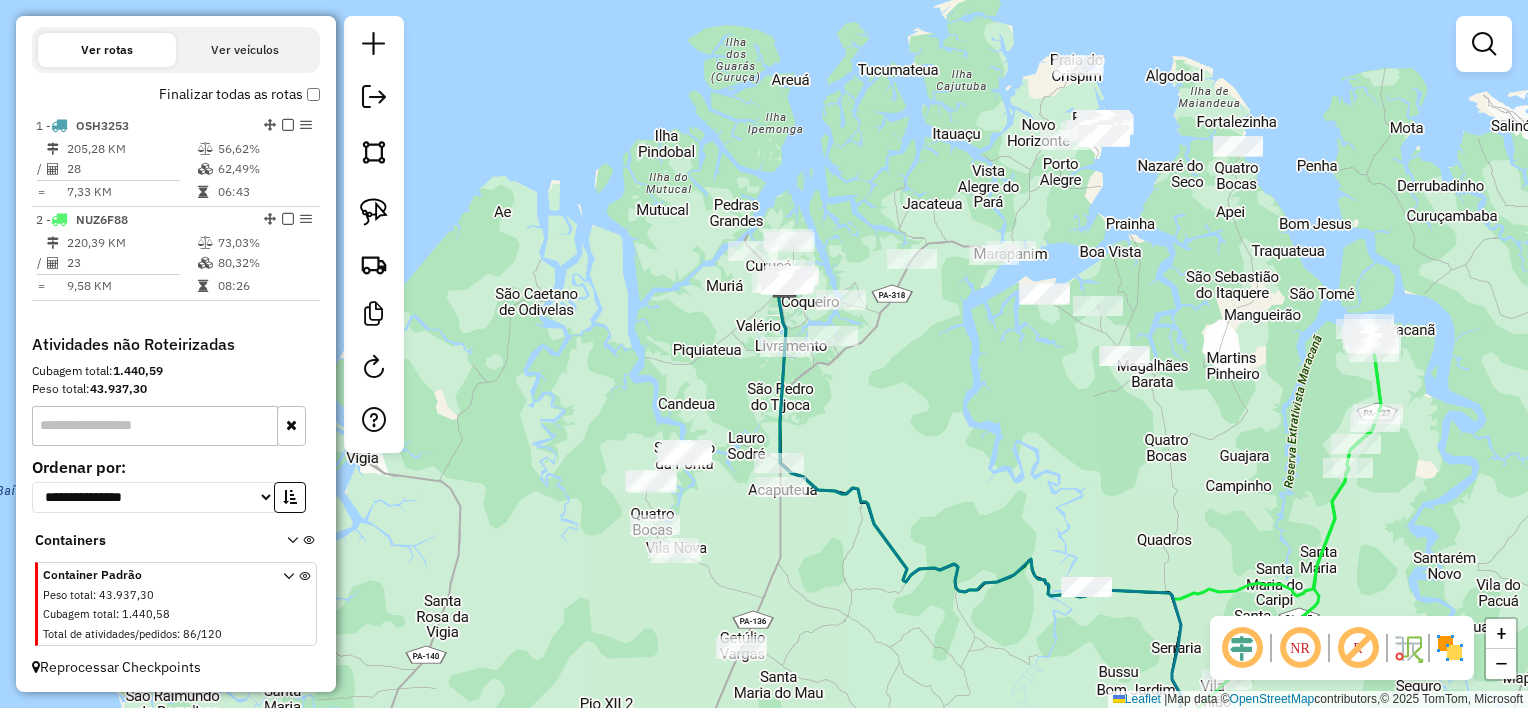 drag, startPoint x: 860, startPoint y: 351, endPoint x: 850, endPoint y: 416, distance: 65.76473 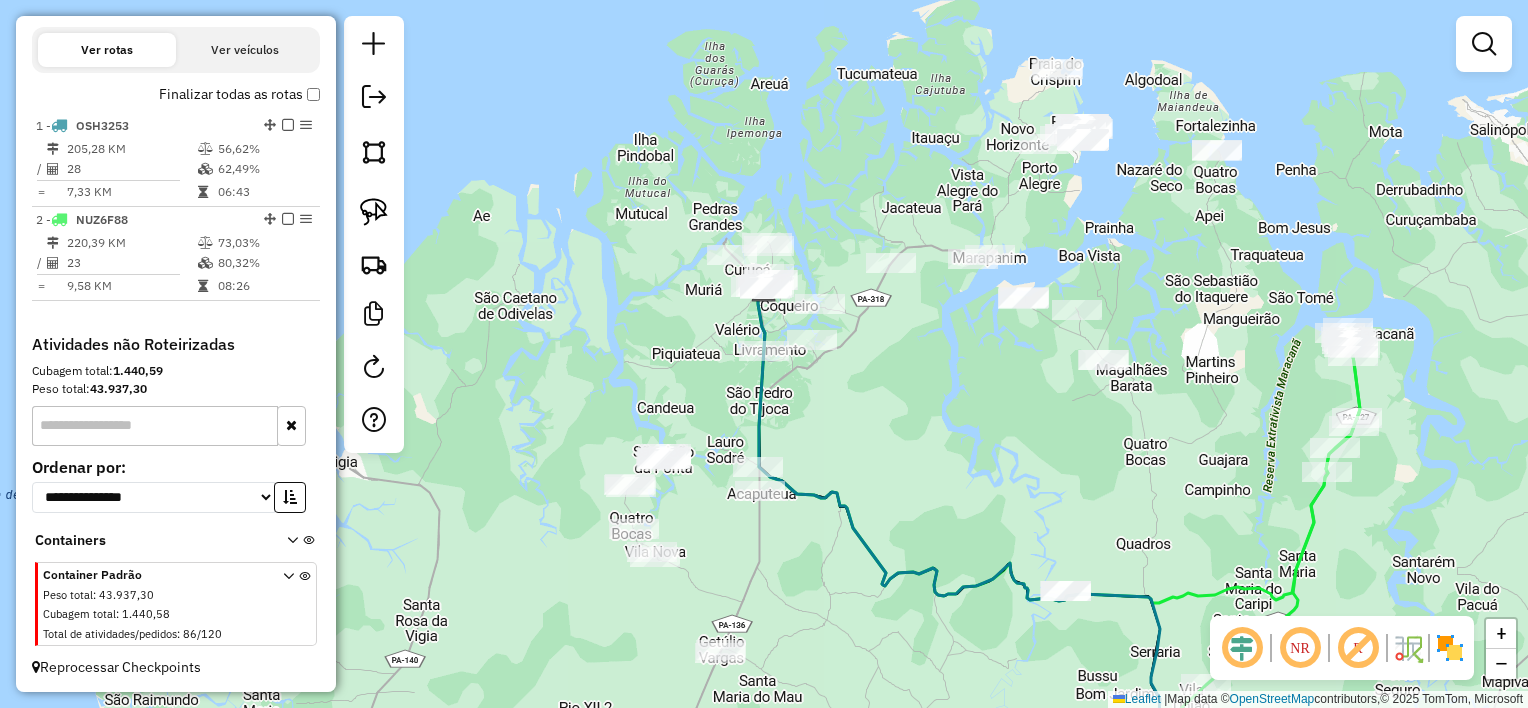 click on "Janela de atendimento Grade de atendimento Capacidade Transportadoras Veículos Cliente Pedidos  Rotas Selecione os dias de semana para filtrar as janelas de atendimento  Seg   Ter   Qua   Qui   Sex   Sáb   Dom  Informe o período da janela de atendimento: De: Até:  Filtrar exatamente a janela do cliente  Considerar janela de atendimento padrão  Selecione os dias de semana para filtrar as grades de atendimento  Seg   Ter   Qua   Qui   Sex   Sáb   Dom   Considerar clientes sem dia de atendimento cadastrado  Clientes fora do dia de atendimento selecionado Filtrar as atividades entre os valores definidos abaixo:  Peso mínimo:   Peso máximo:   Cubagem mínima:   Cubagem máxima:   De:   Até:  Filtrar as atividades entre o tempo de atendimento definido abaixo:  De:   Até:   Considerar capacidade total dos clientes não roteirizados Transportadora: Selecione um ou mais itens Tipo de veículo: Selecione um ou mais itens Veículo: Selecione um ou mais itens Motorista: Selecione um ou mais itens Nome: Rótulo:" 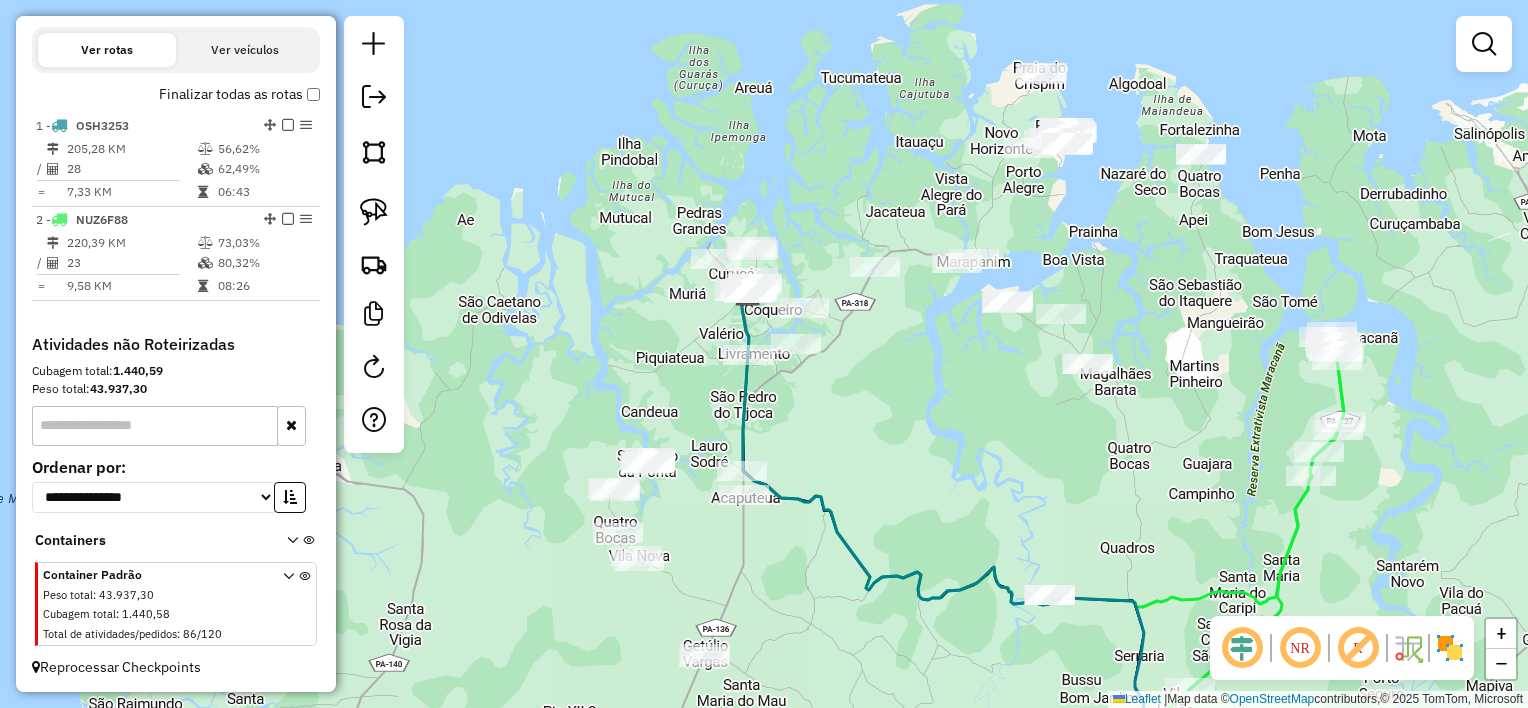 drag, startPoint x: 855, startPoint y: 407, endPoint x: 832, endPoint y: 413, distance: 23.769728 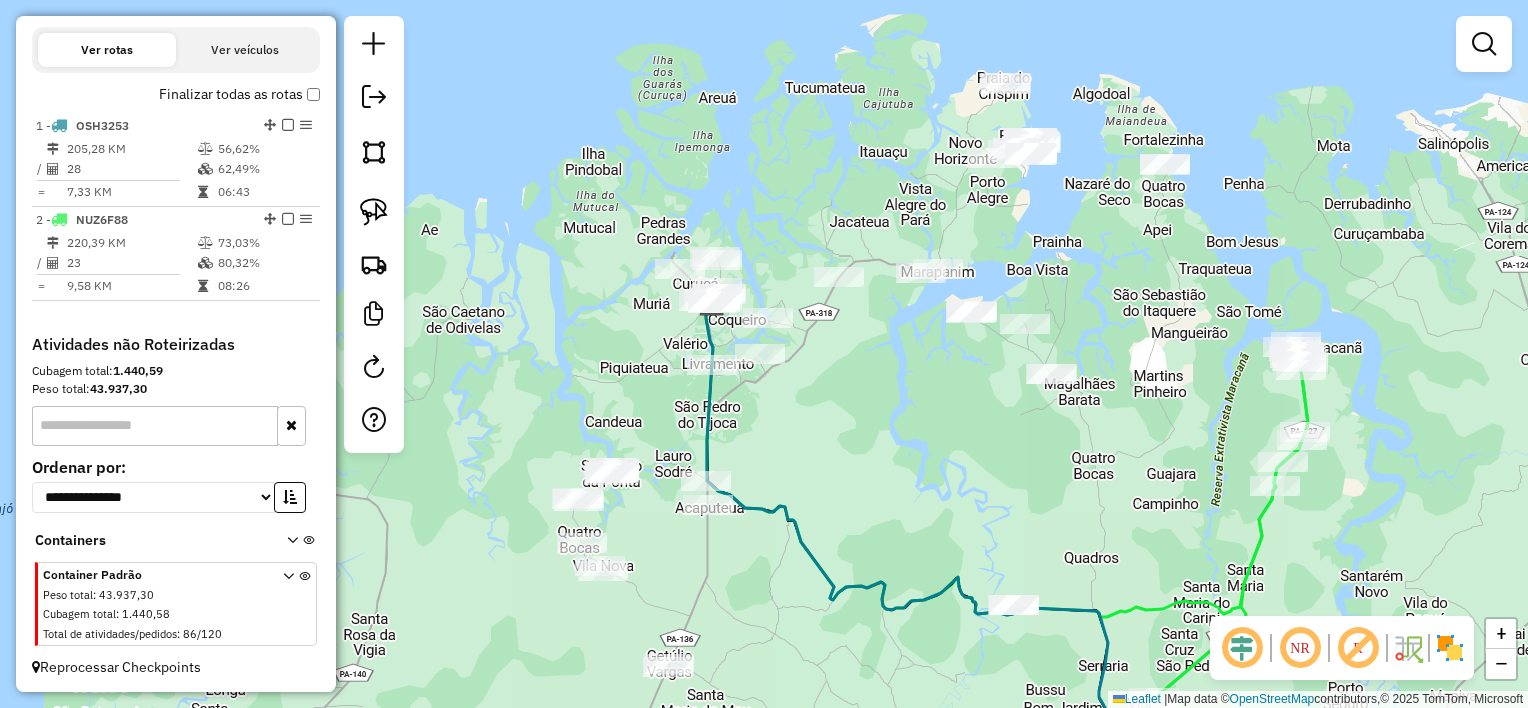 drag, startPoint x: 875, startPoint y: 396, endPoint x: 846, endPoint y: 404, distance: 30.083218 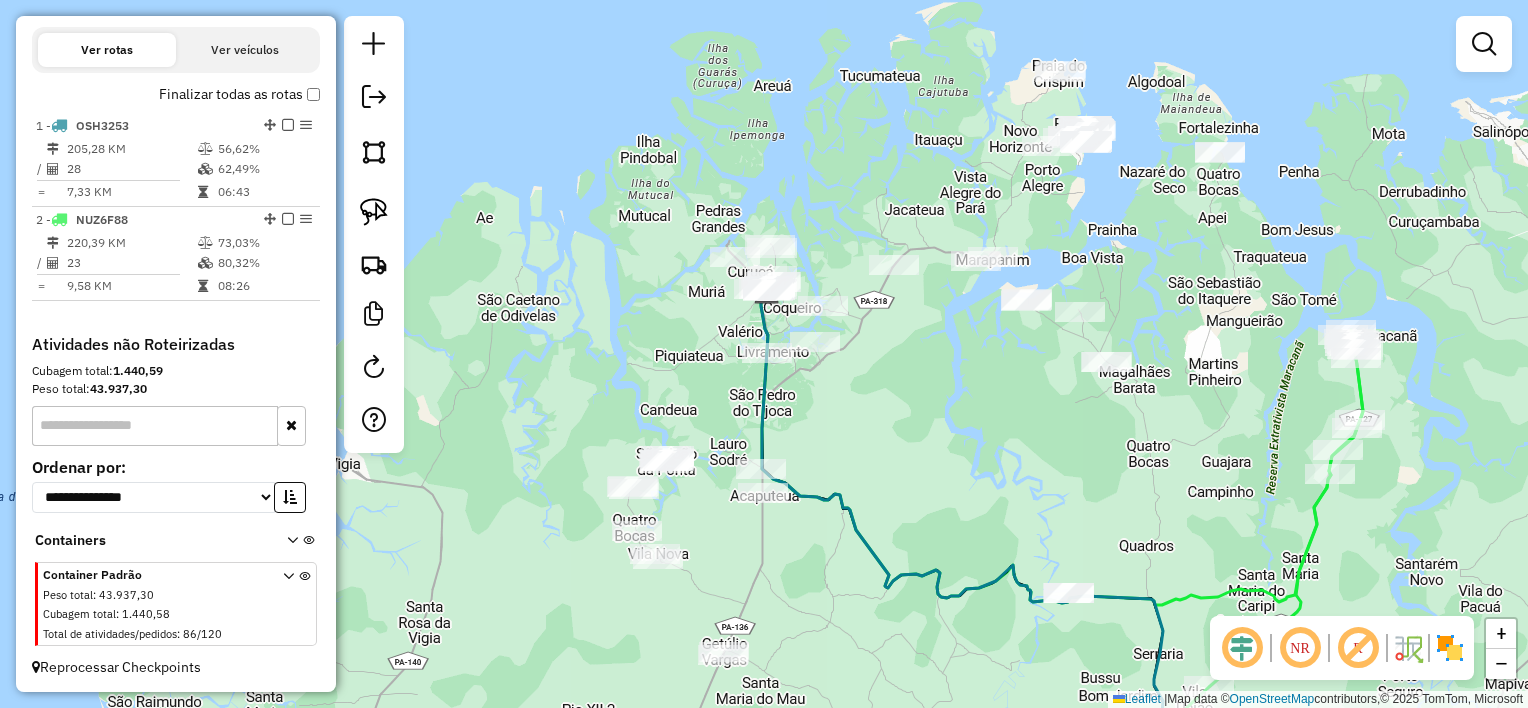 drag, startPoint x: 831, startPoint y: 429, endPoint x: 886, endPoint y: 417, distance: 56.293873 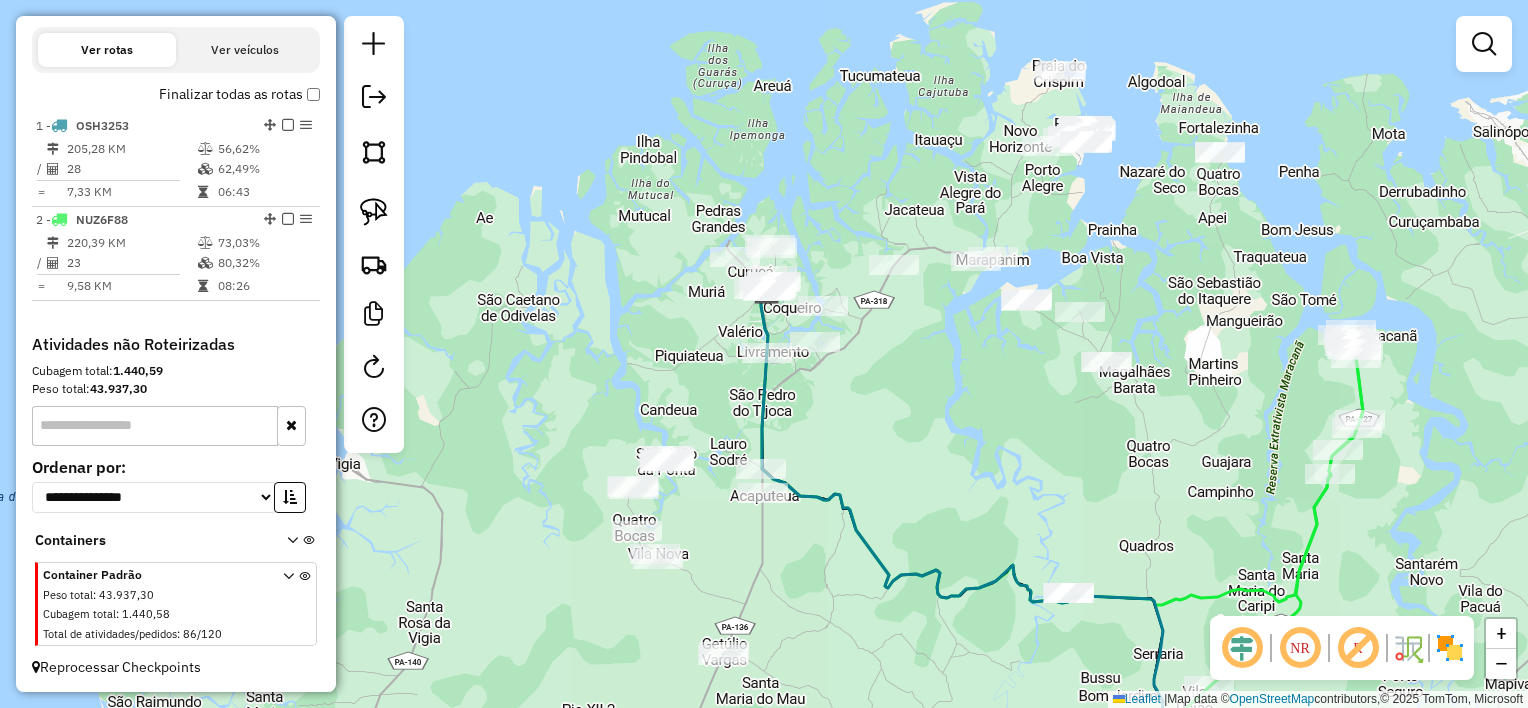 click on "Janela de atendimento Grade de atendimento Capacidade Transportadoras Veículos Cliente Pedidos  Rotas Selecione os dias de semana para filtrar as janelas de atendimento  Seg   Ter   Qua   Qui   Sex   Sáb   Dom  Informe o período da janela de atendimento: De: Até:  Filtrar exatamente a janela do cliente  Considerar janela de atendimento padrão  Selecione os dias de semana para filtrar as grades de atendimento  Seg   Ter   Qua   Qui   Sex   Sáb   Dom   Considerar clientes sem dia de atendimento cadastrado  Clientes fora do dia de atendimento selecionado Filtrar as atividades entre os valores definidos abaixo:  Peso mínimo:   Peso máximo:   Cubagem mínima:   Cubagem máxima:   De:   Até:  Filtrar as atividades entre o tempo de atendimento definido abaixo:  De:   Até:   Considerar capacidade total dos clientes não roteirizados Transportadora: Selecione um ou mais itens Tipo de veículo: Selecione um ou mais itens Veículo: Selecione um ou mais itens Motorista: Selecione um ou mais itens Nome: Rótulo:" 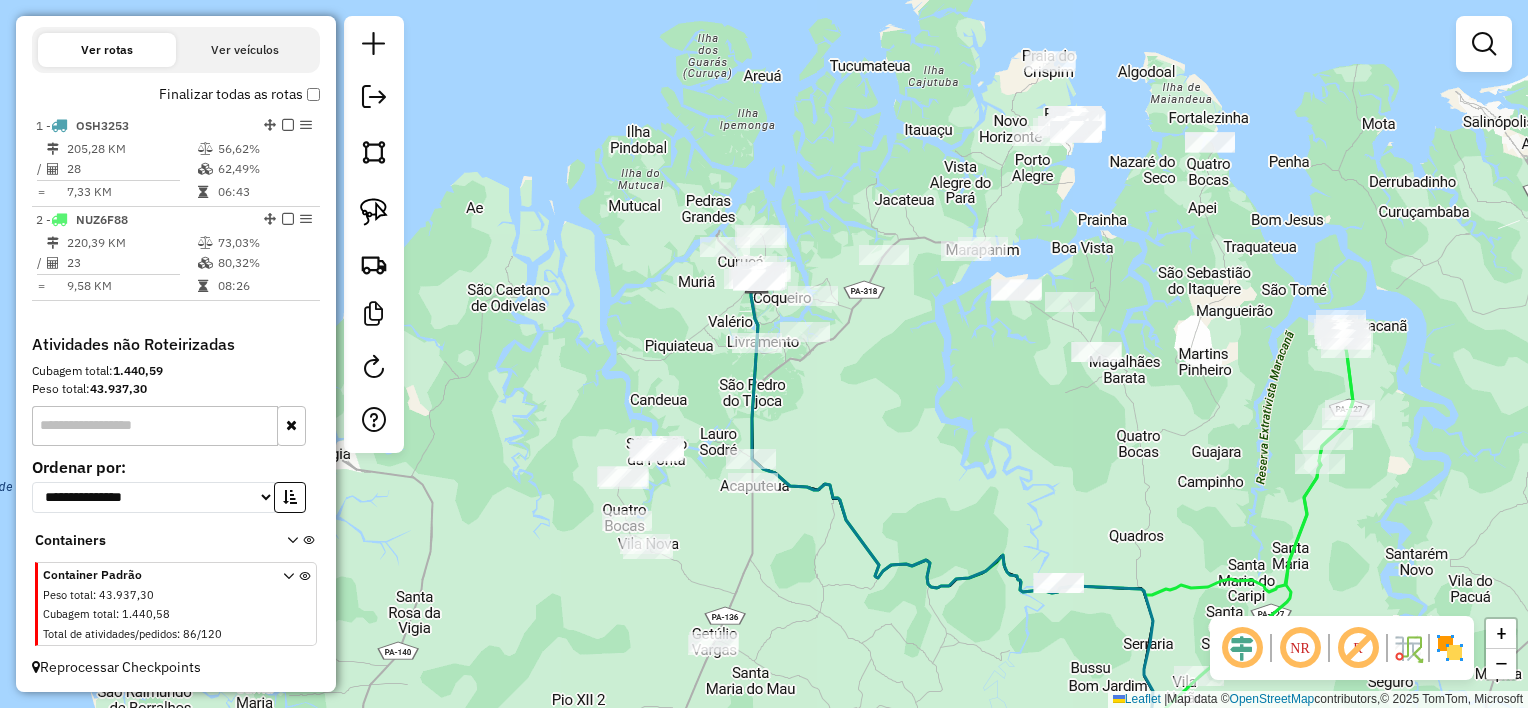 click on "Janela de atendimento Grade de atendimento Capacidade Transportadoras Veículos Cliente Pedidos  Rotas Selecione os dias de semana para filtrar as janelas de atendimento  Seg   Ter   Qua   Qui   Sex   Sáb   Dom  Informe o período da janela de atendimento: De: Até:  Filtrar exatamente a janela do cliente  Considerar janela de atendimento padrão  Selecione os dias de semana para filtrar as grades de atendimento  Seg   Ter   Qua   Qui   Sex   Sáb   Dom   Considerar clientes sem dia de atendimento cadastrado  Clientes fora do dia de atendimento selecionado Filtrar as atividades entre os valores definidos abaixo:  Peso mínimo:   Peso máximo:   Cubagem mínima:   Cubagem máxima:   De:   Até:  Filtrar as atividades entre o tempo de atendimento definido abaixo:  De:   Até:   Considerar capacidade total dos clientes não roteirizados Transportadora: Selecione um ou mais itens Tipo de veículo: Selecione um ou mais itens Veículo: Selecione um ou mais itens Motorista: Selecione um ou mais itens Nome: Rótulo:" 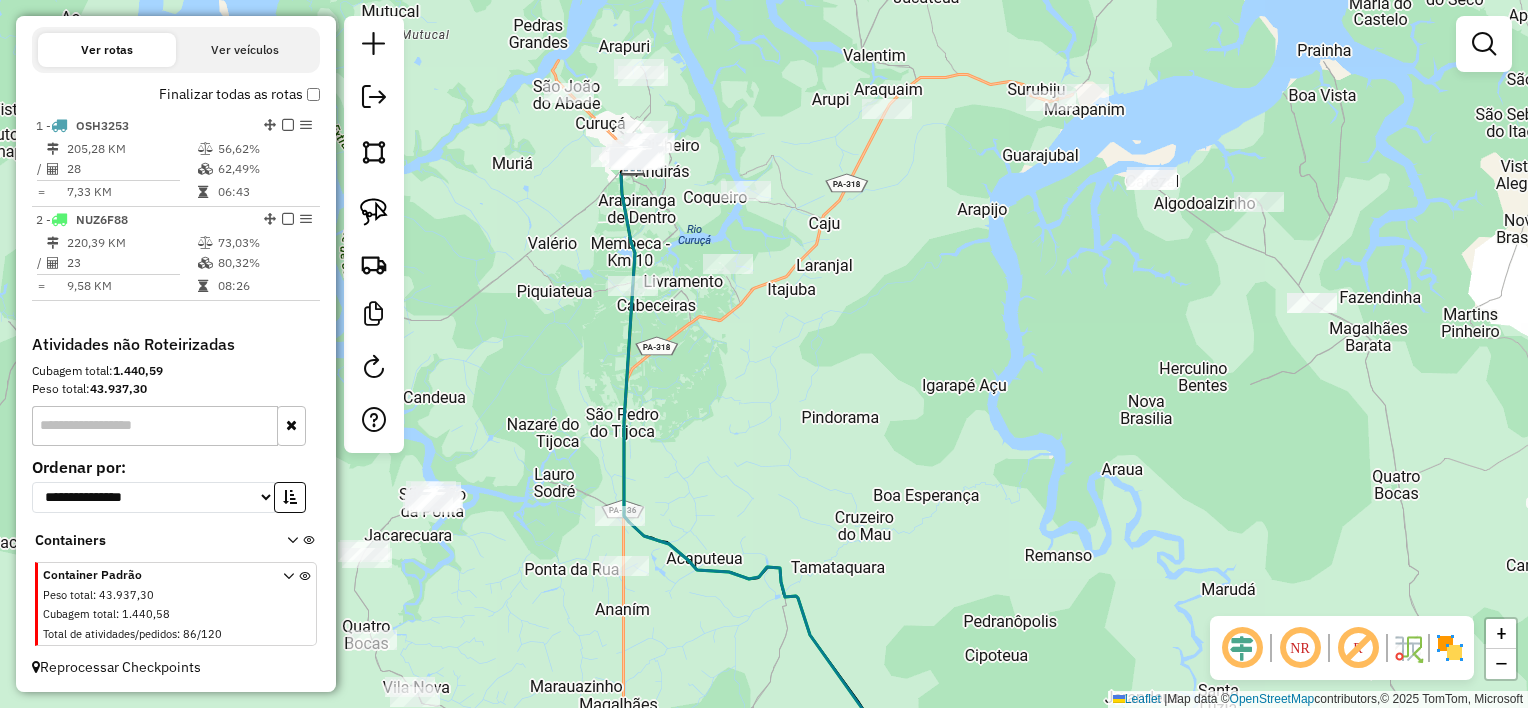 click on "Janela de atendimento Grade de atendimento Capacidade Transportadoras Veículos Cliente Pedidos  Rotas Selecione os dias de semana para filtrar as janelas de atendimento  Seg   Ter   Qua   Qui   Sex   Sáb   Dom  Informe o período da janela de atendimento: De: Até:  Filtrar exatamente a janela do cliente  Considerar janela de atendimento padrão  Selecione os dias de semana para filtrar as grades de atendimento  Seg   Ter   Qua   Qui   Sex   Sáb   Dom   Considerar clientes sem dia de atendimento cadastrado  Clientes fora do dia de atendimento selecionado Filtrar as atividades entre os valores definidos abaixo:  Peso mínimo:   Peso máximo:   Cubagem mínima:   Cubagem máxima:   De:   Até:  Filtrar as atividades entre o tempo de atendimento definido abaixo:  De:   Até:   Considerar capacidade total dos clientes não roteirizados Transportadora: Selecione um ou mais itens Tipo de veículo: Selecione um ou mais itens Veículo: Selecione um ou mais itens Motorista: Selecione um ou mais itens Nome: Rótulo:" 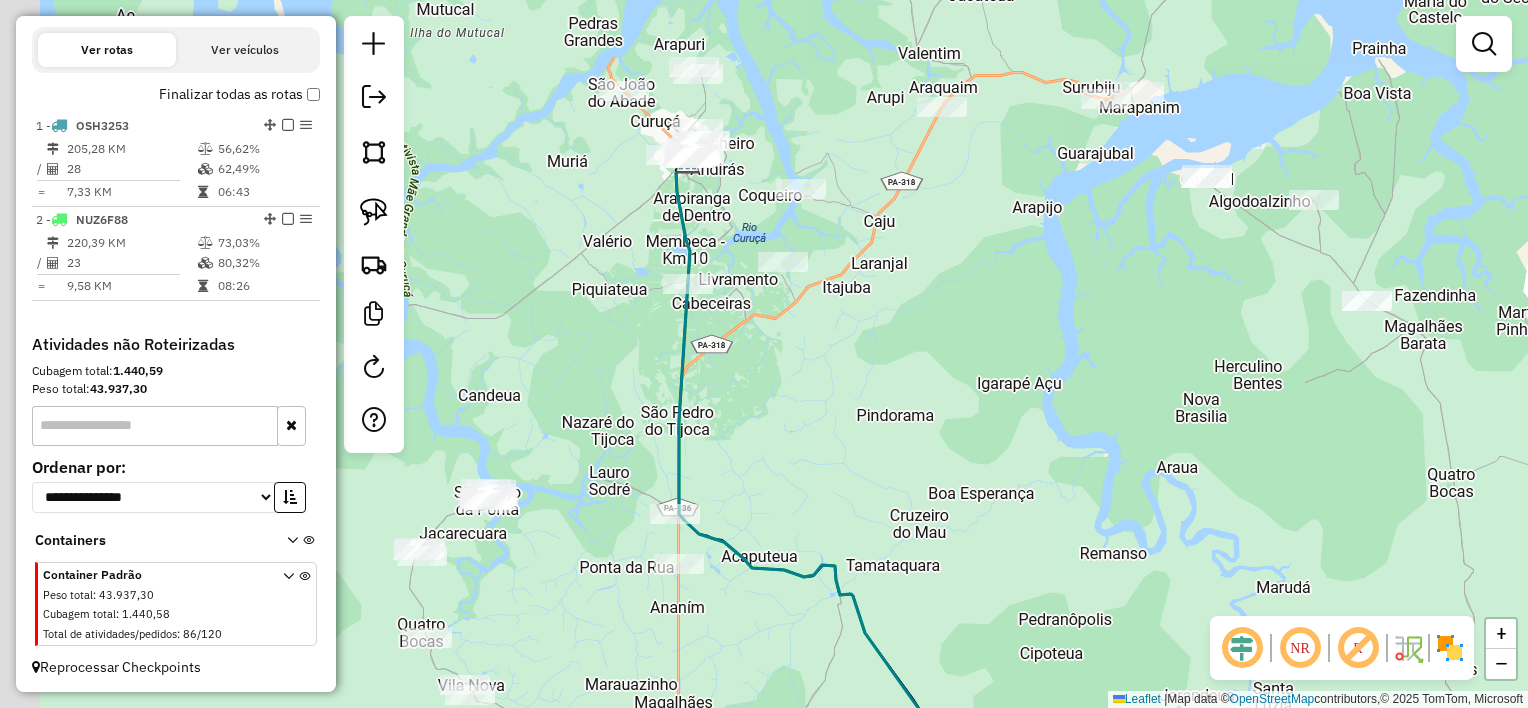drag, startPoint x: 903, startPoint y: 347, endPoint x: 950, endPoint y: 345, distance: 47.042534 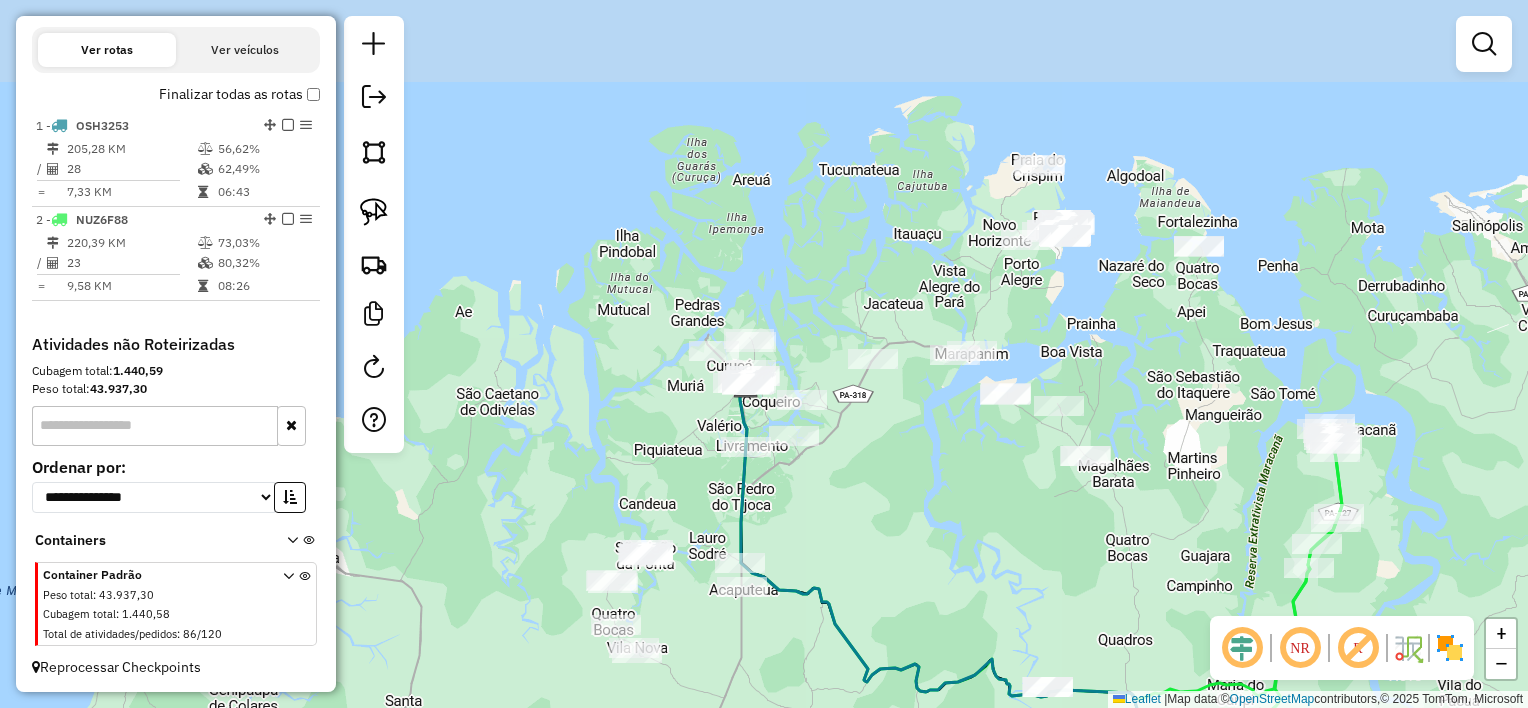 drag, startPoint x: 932, startPoint y: 344, endPoint x: 866, endPoint y: 500, distance: 169.38713 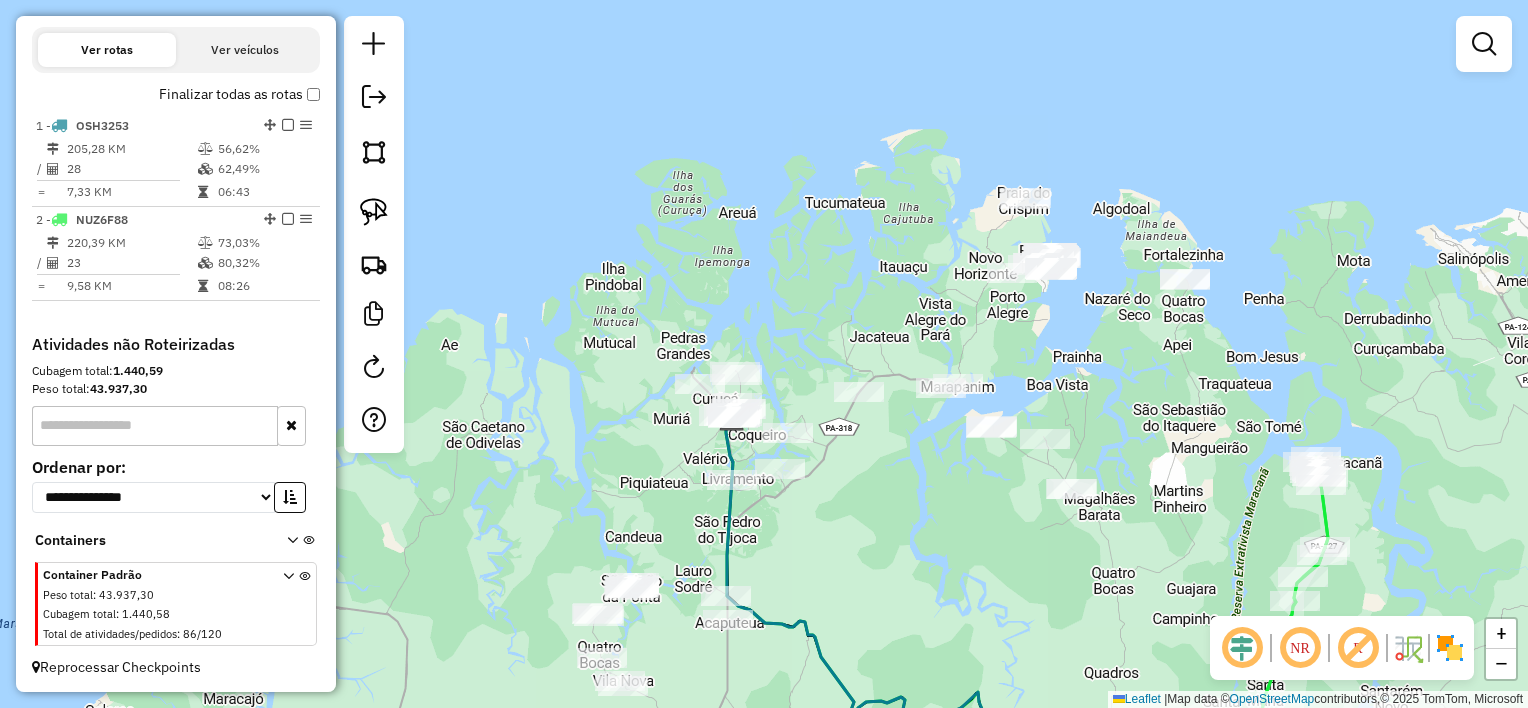 drag, startPoint x: 884, startPoint y: 431, endPoint x: 874, endPoint y: 442, distance: 14.866069 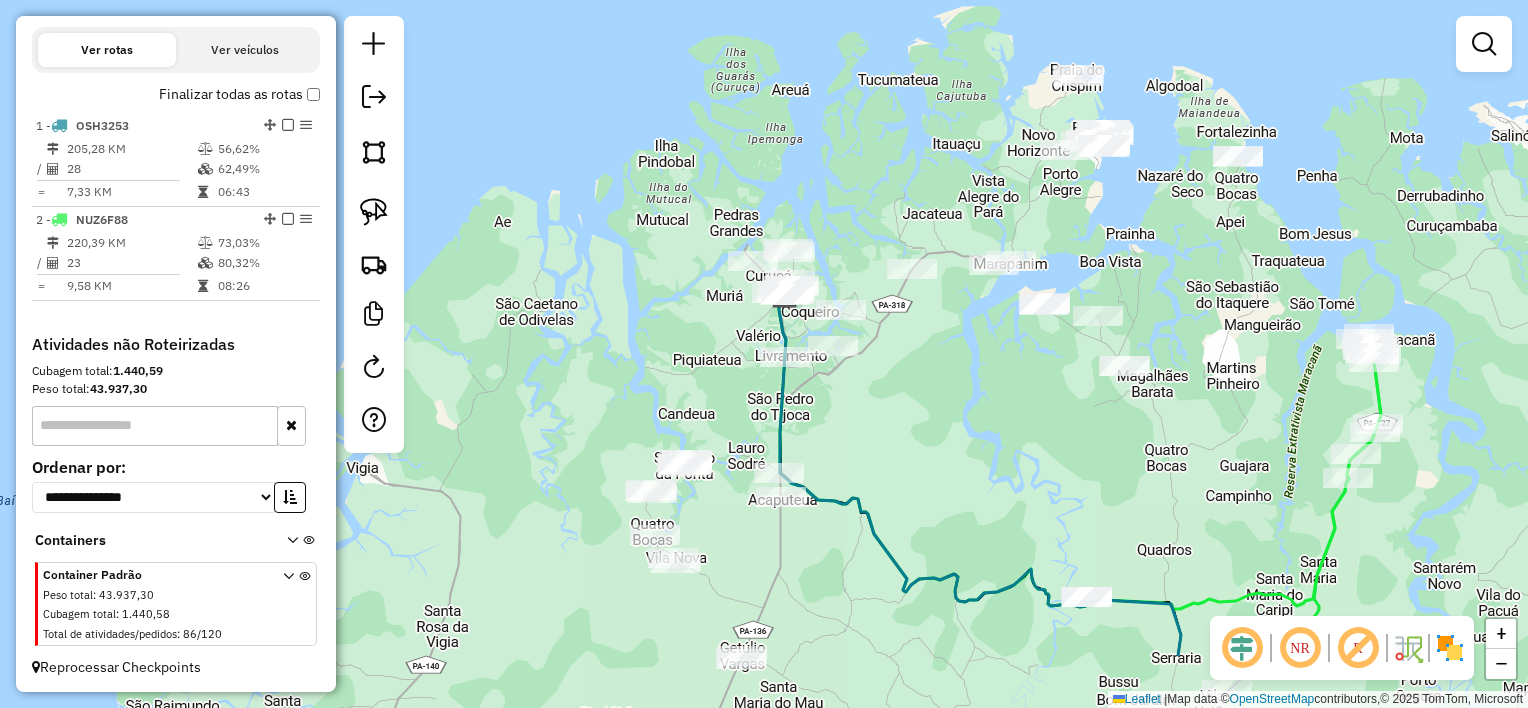 drag, startPoint x: 871, startPoint y: 475, endPoint x: 924, endPoint y: 352, distance: 133.93282 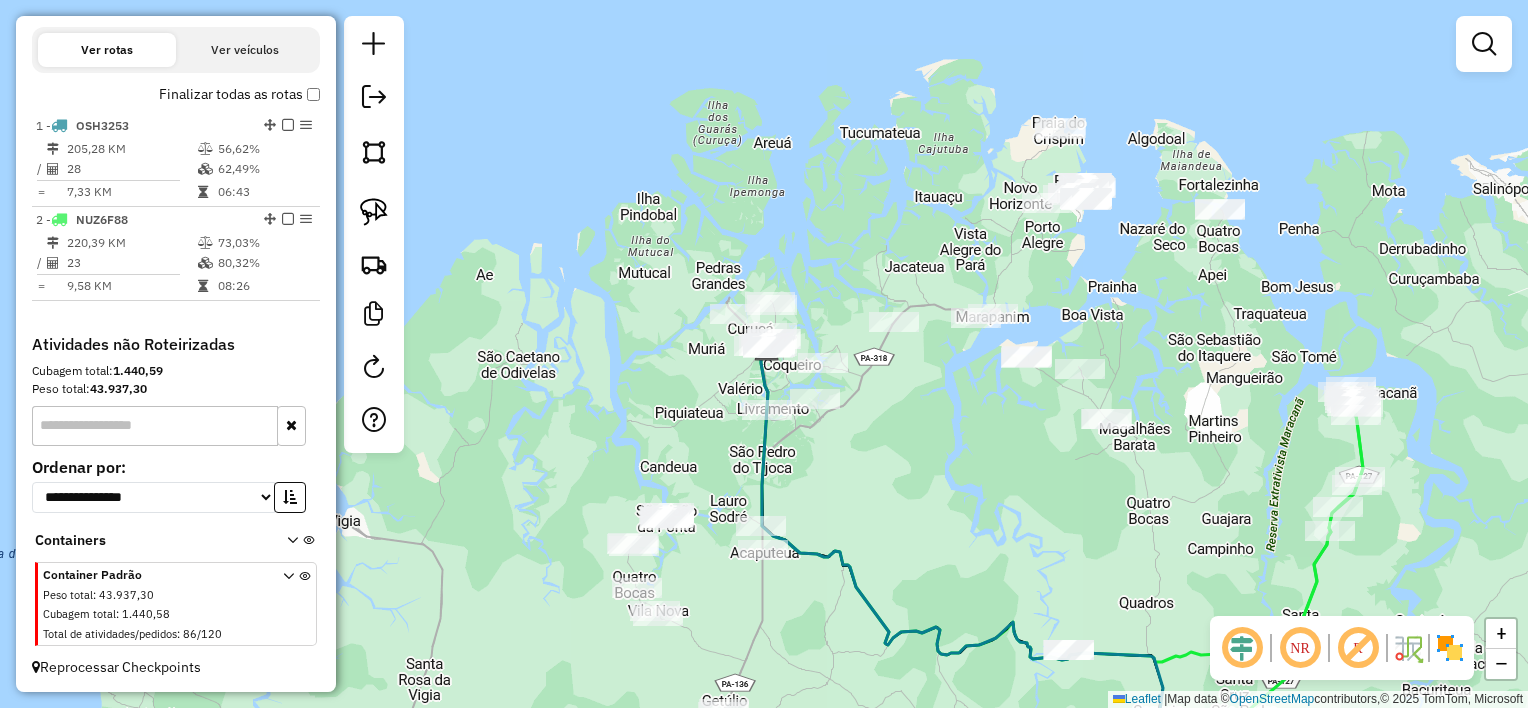 drag, startPoint x: 926, startPoint y: 320, endPoint x: 908, endPoint y: 373, distance: 55.97321 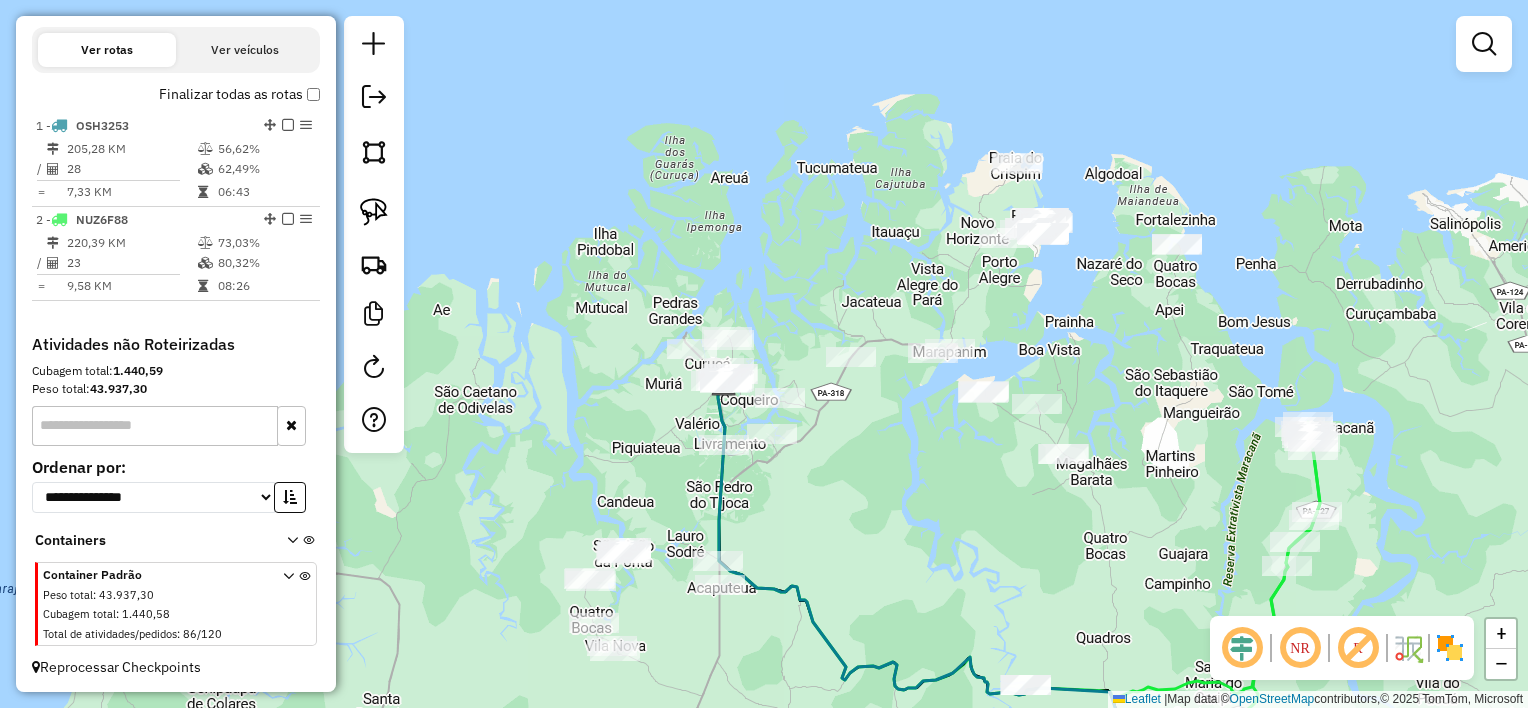 drag, startPoint x: 1024, startPoint y: 278, endPoint x: 981, endPoint y: 313, distance: 55.443665 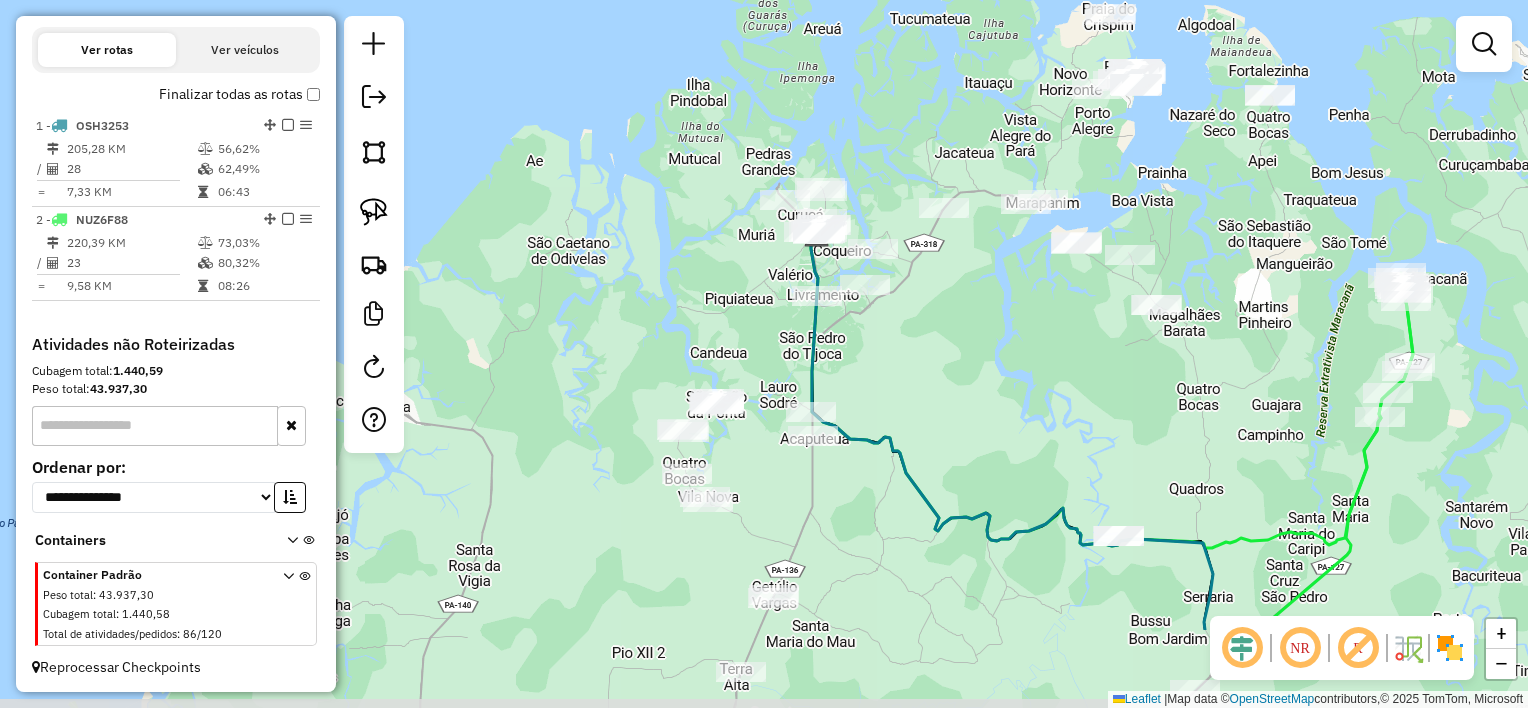 drag, startPoint x: 849, startPoint y: 468, endPoint x: 944, endPoint y: 316, distance: 179.24564 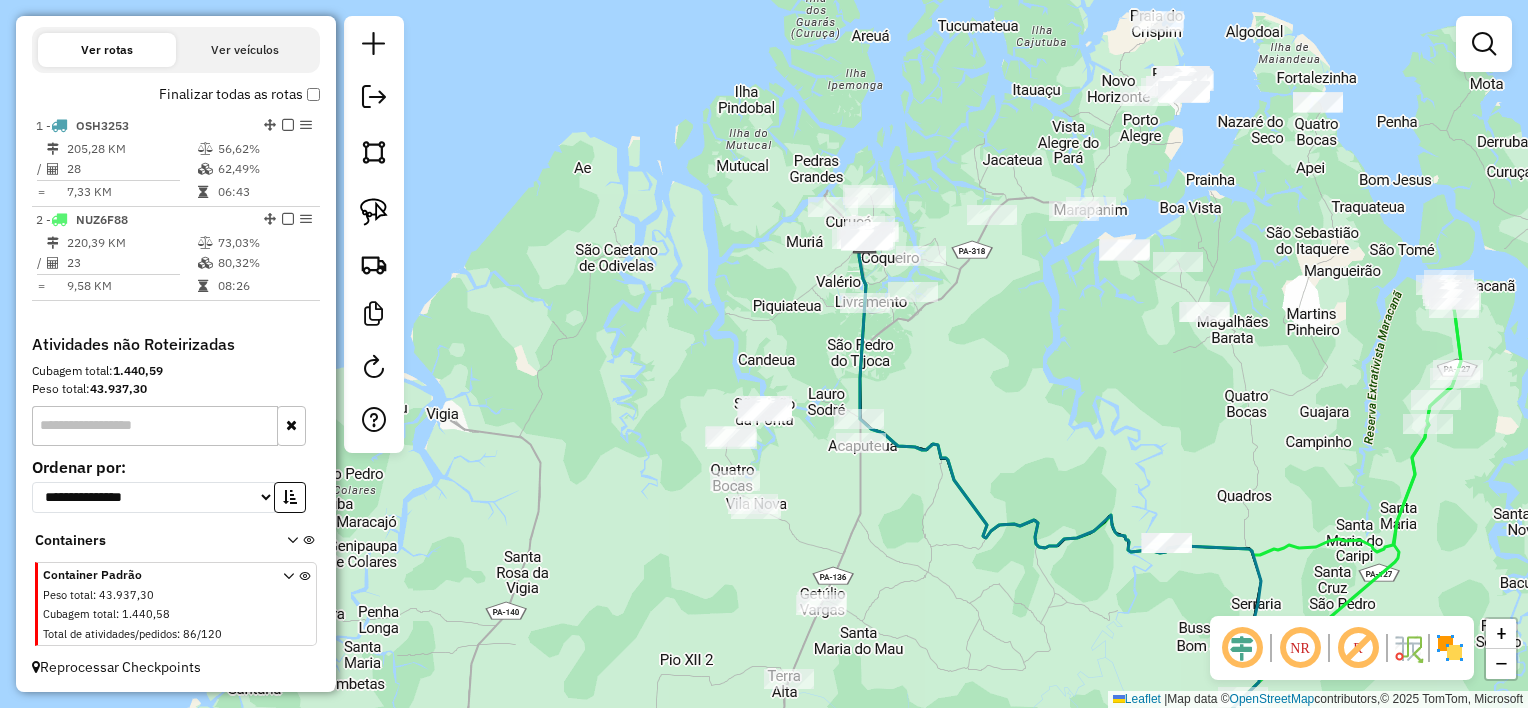 drag, startPoint x: 899, startPoint y: 364, endPoint x: 944, endPoint y: 375, distance: 46.32494 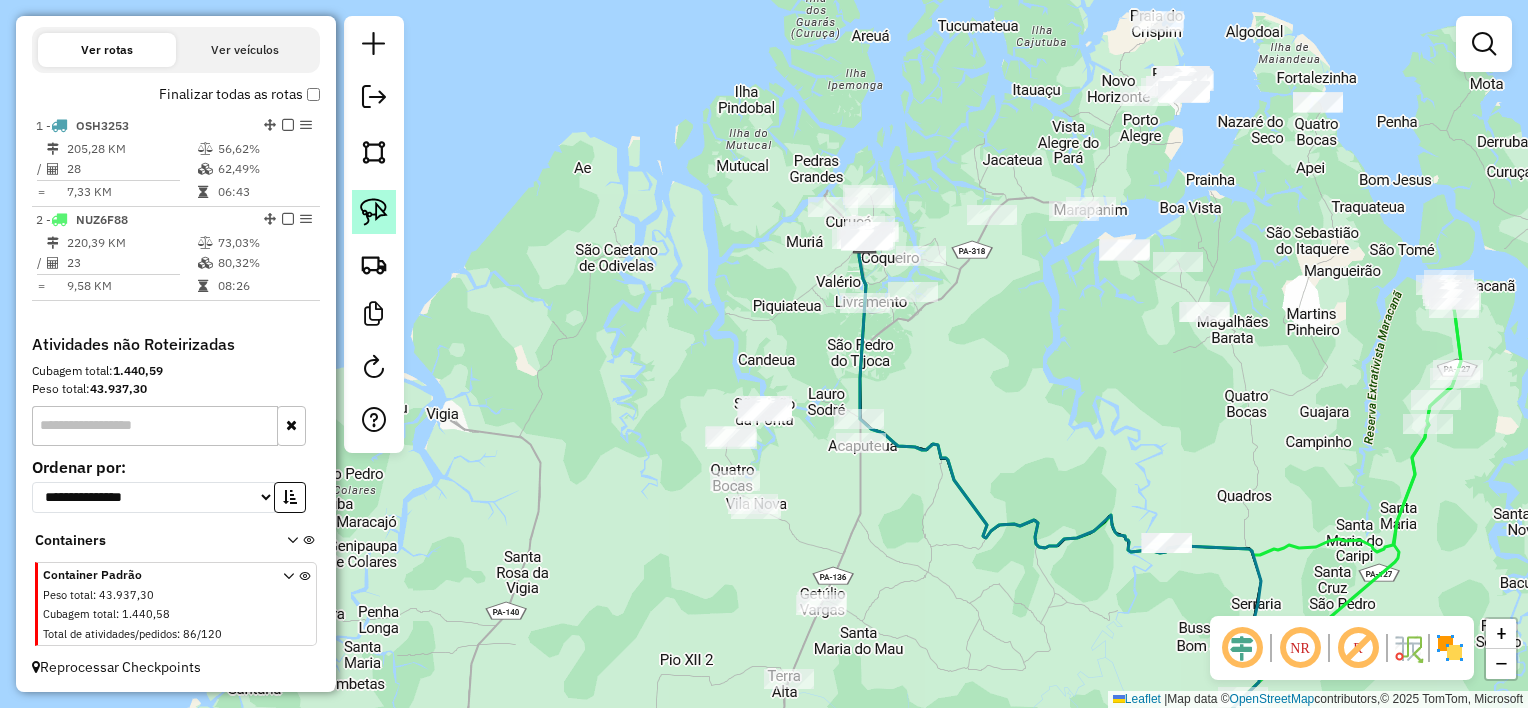 click 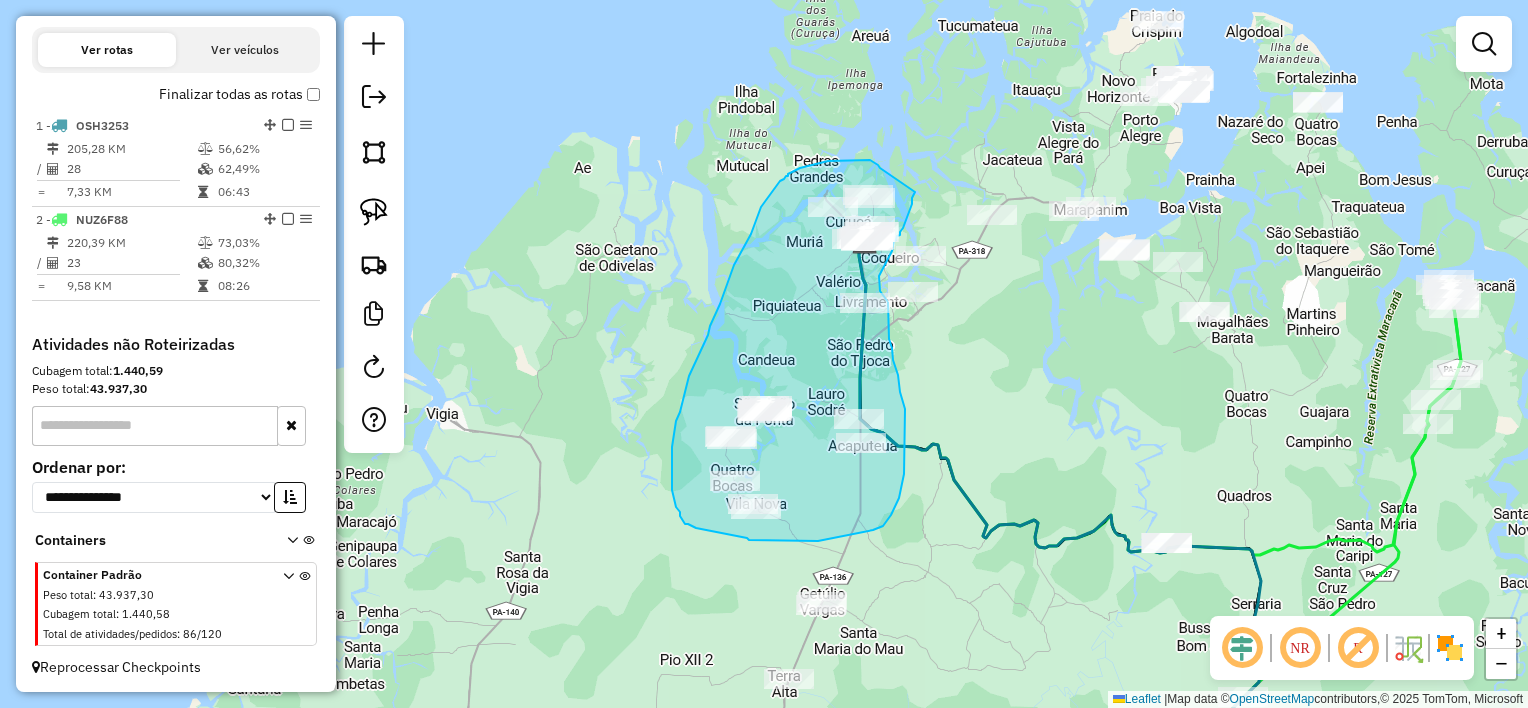 drag, startPoint x: 872, startPoint y: 161, endPoint x: 915, endPoint y: 192, distance: 53.009434 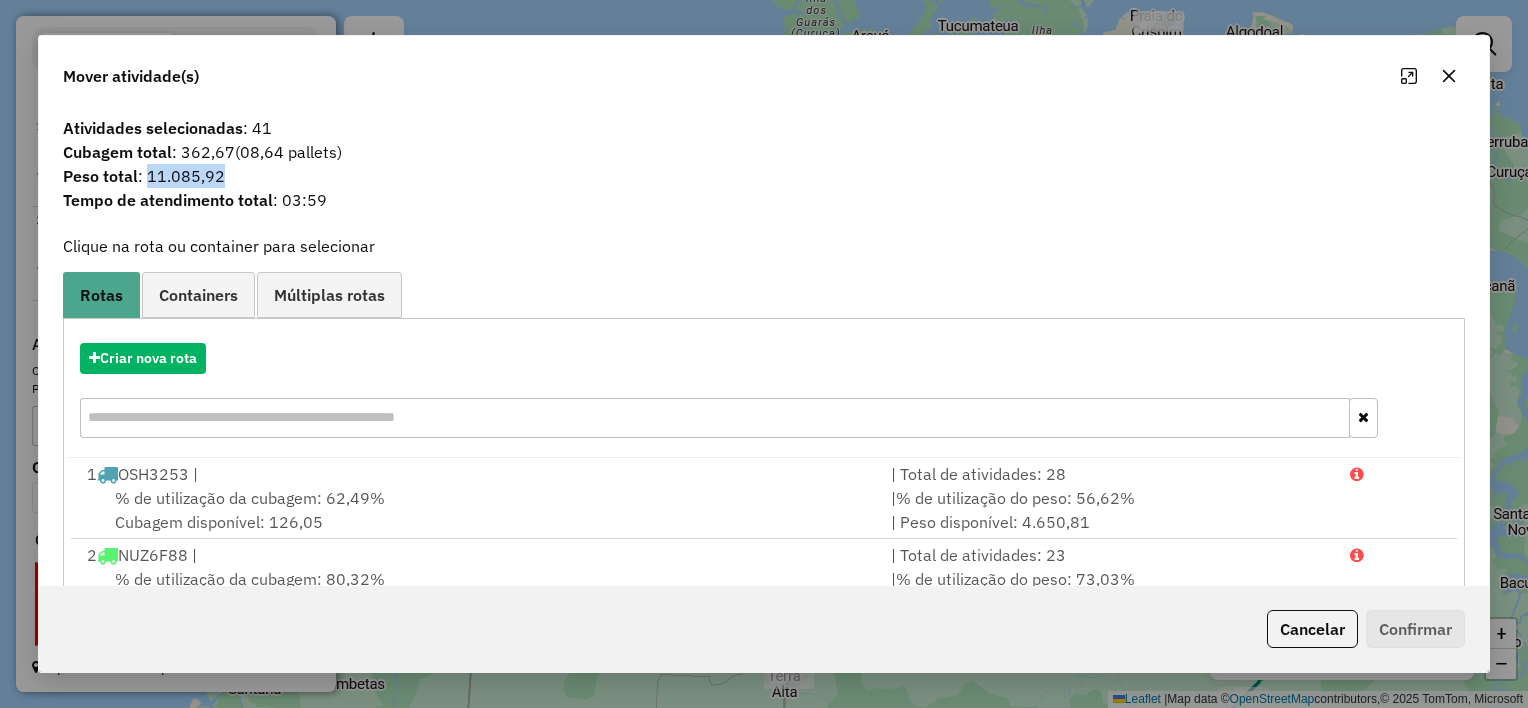 drag, startPoint x: 148, startPoint y: 174, endPoint x: 224, endPoint y: 170, distance: 76.105194 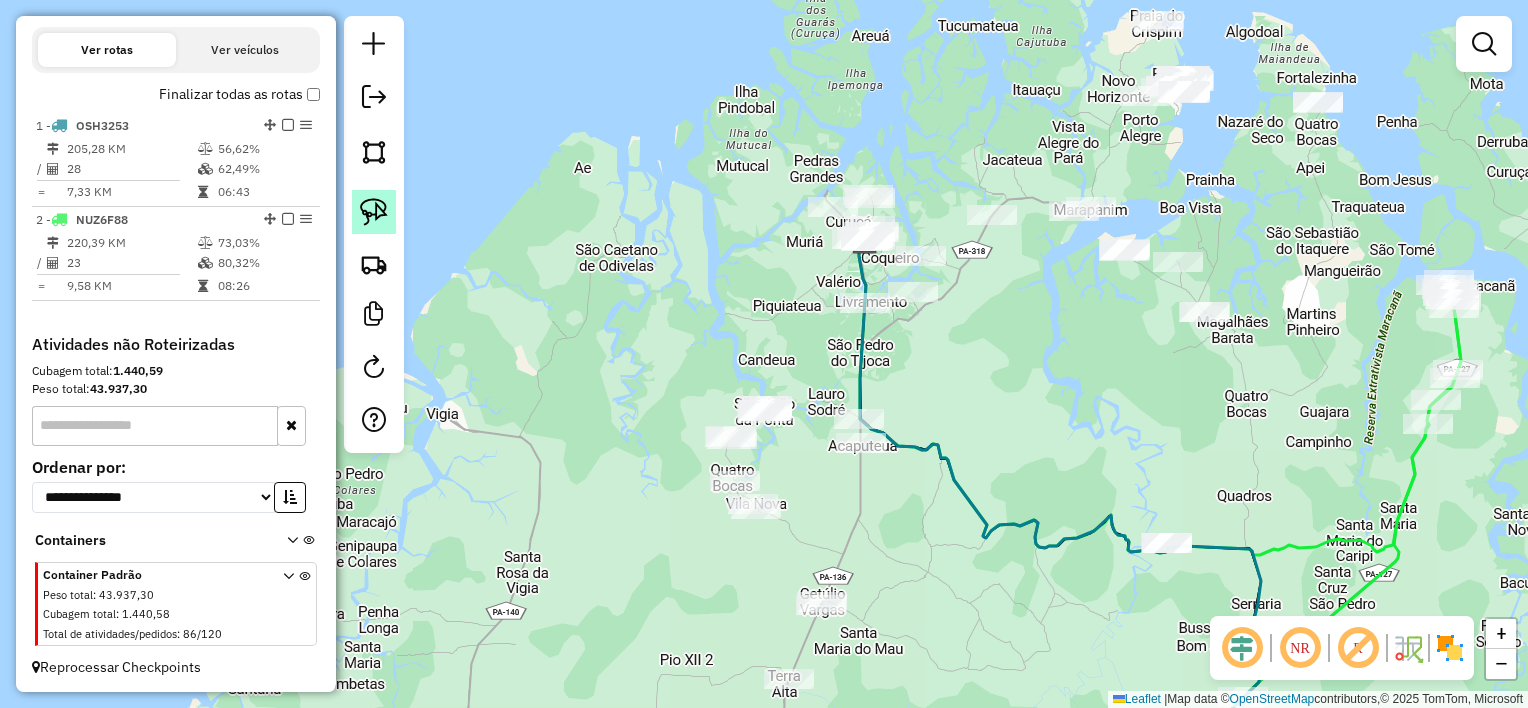 click 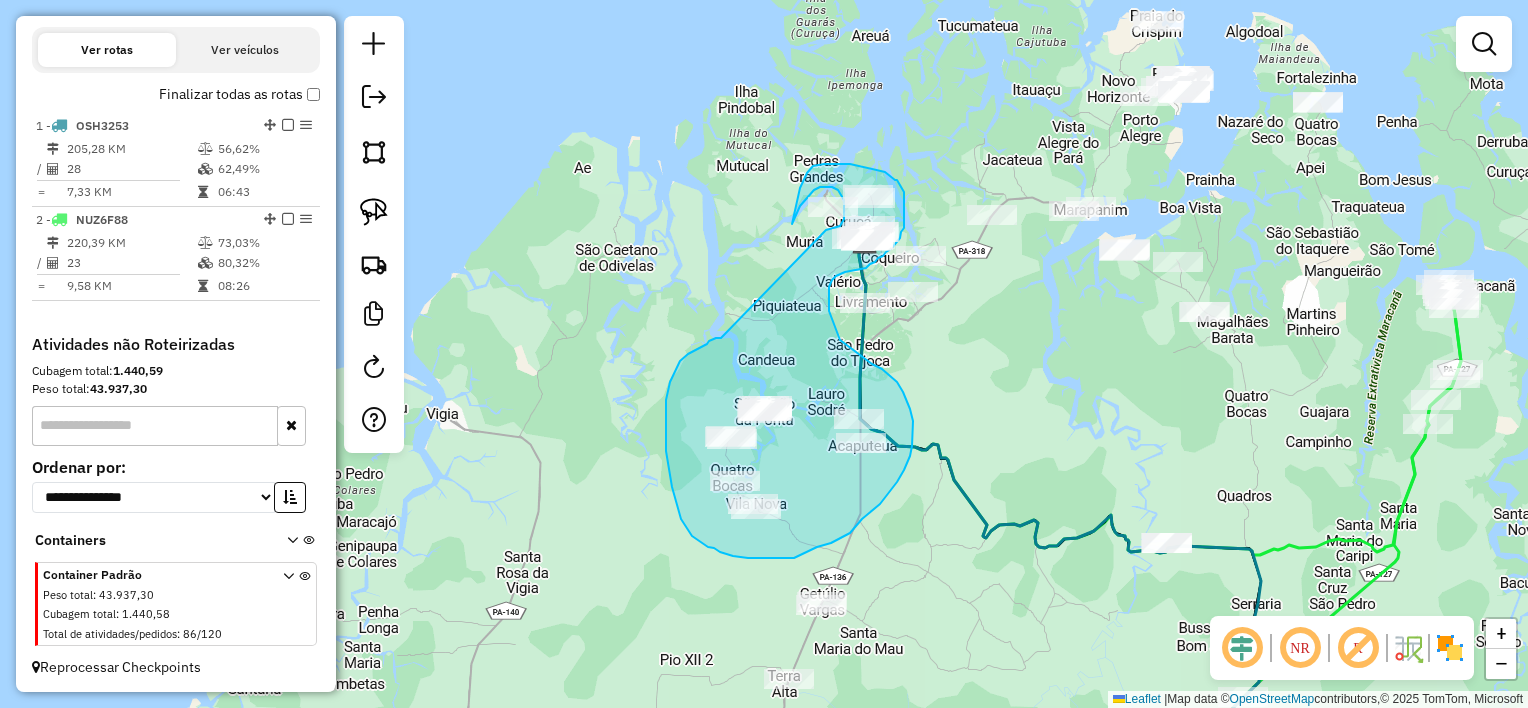 drag, startPoint x: 703, startPoint y: 345, endPoint x: 826, endPoint y: 230, distance: 168.38646 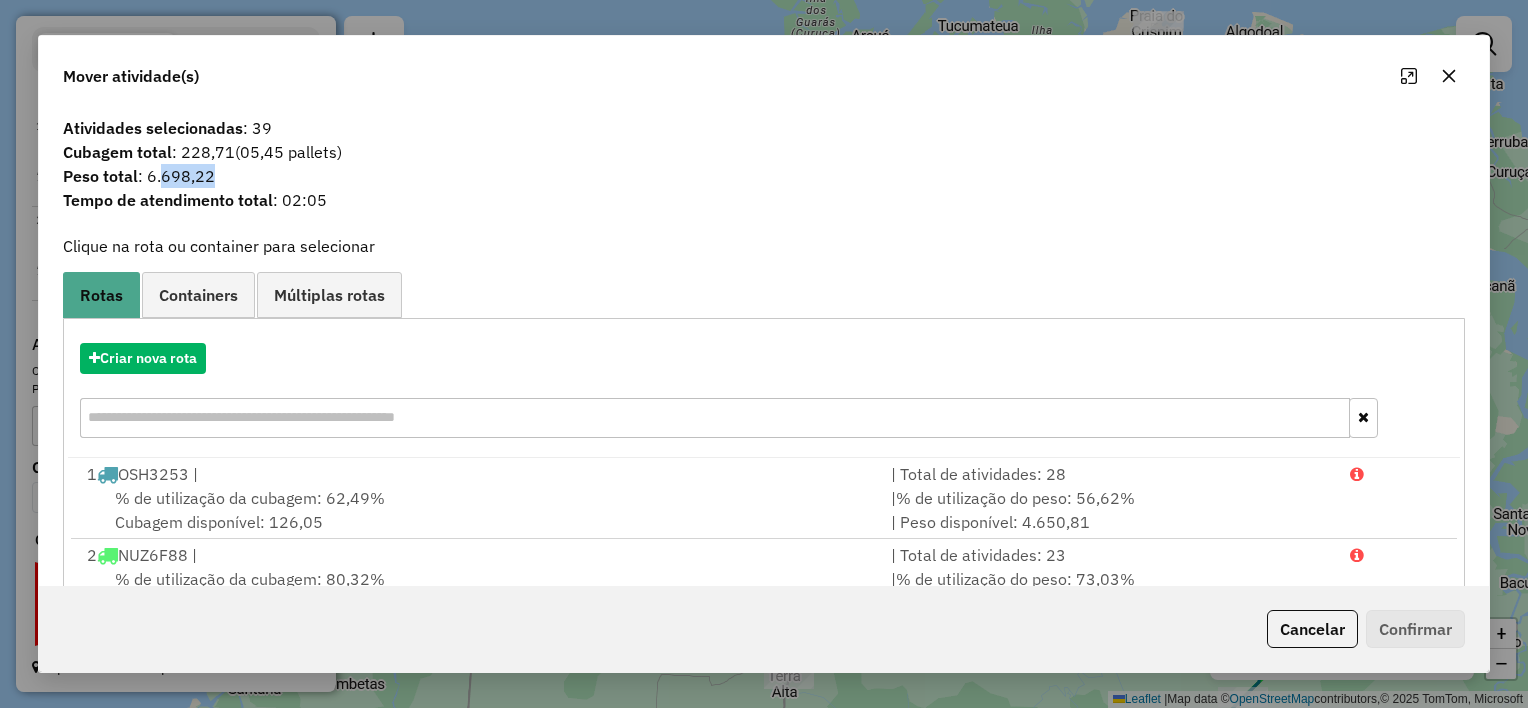 drag, startPoint x: 158, startPoint y: 176, endPoint x: 210, endPoint y: 174, distance: 52.03845 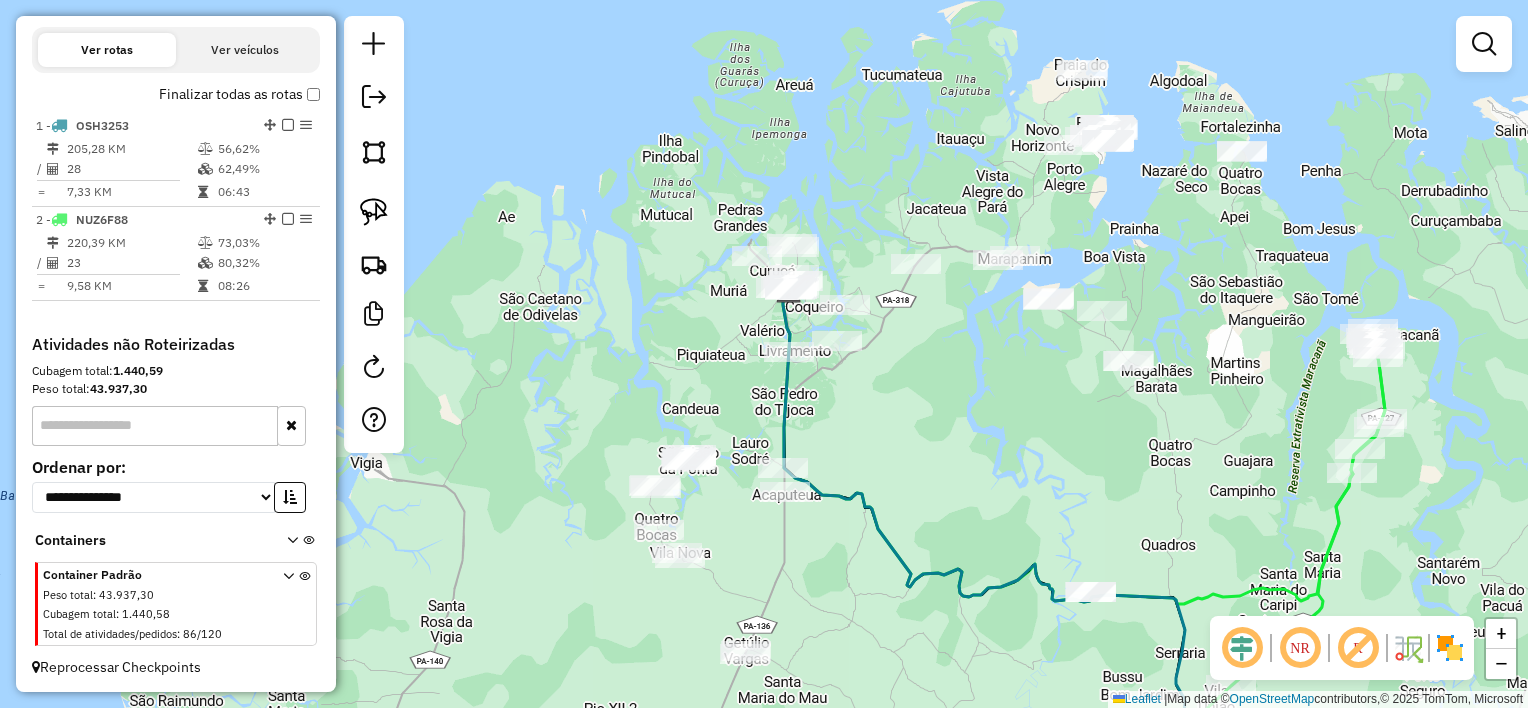 drag, startPoint x: 1048, startPoint y: 363, endPoint x: 972, endPoint y: 412, distance: 90.426765 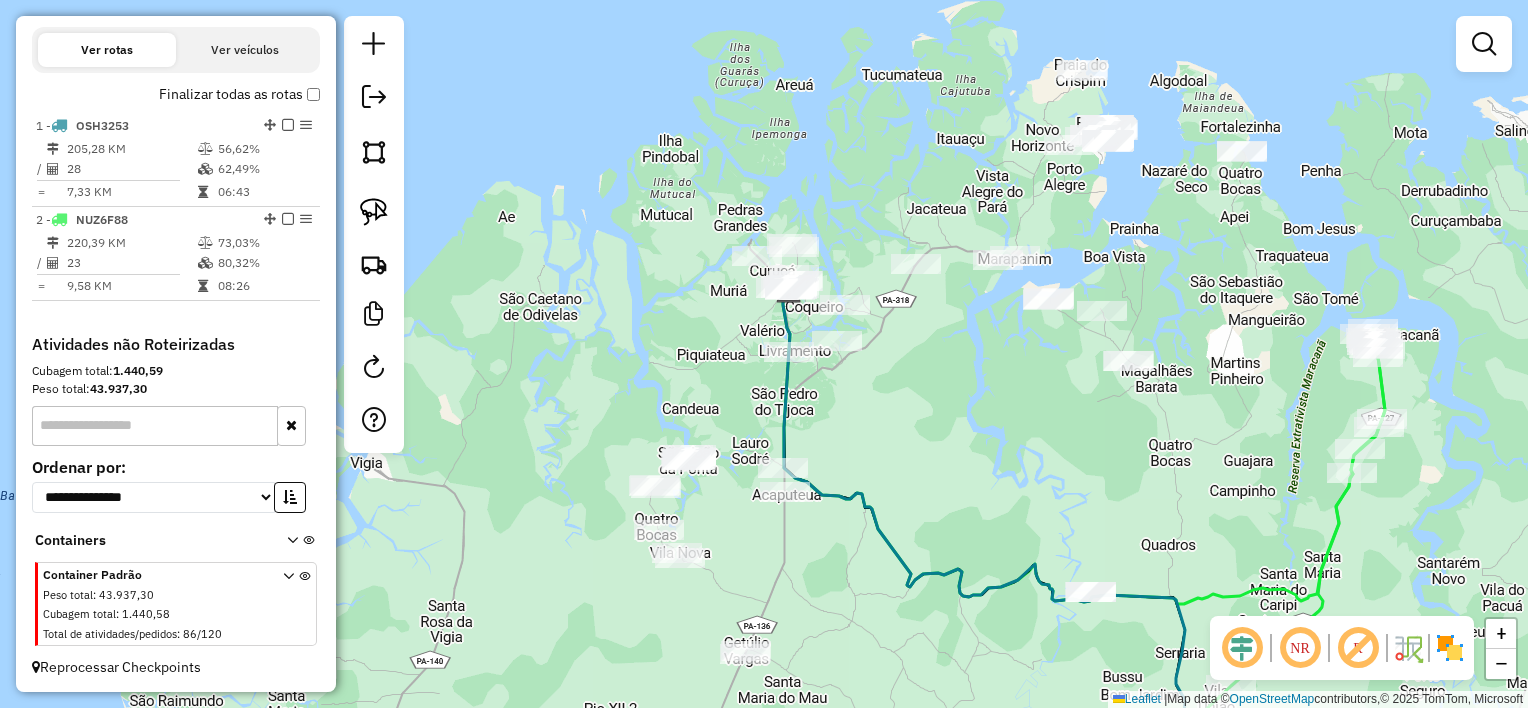 drag, startPoint x: 384, startPoint y: 215, endPoint x: 457, endPoint y: 200, distance: 74.52516 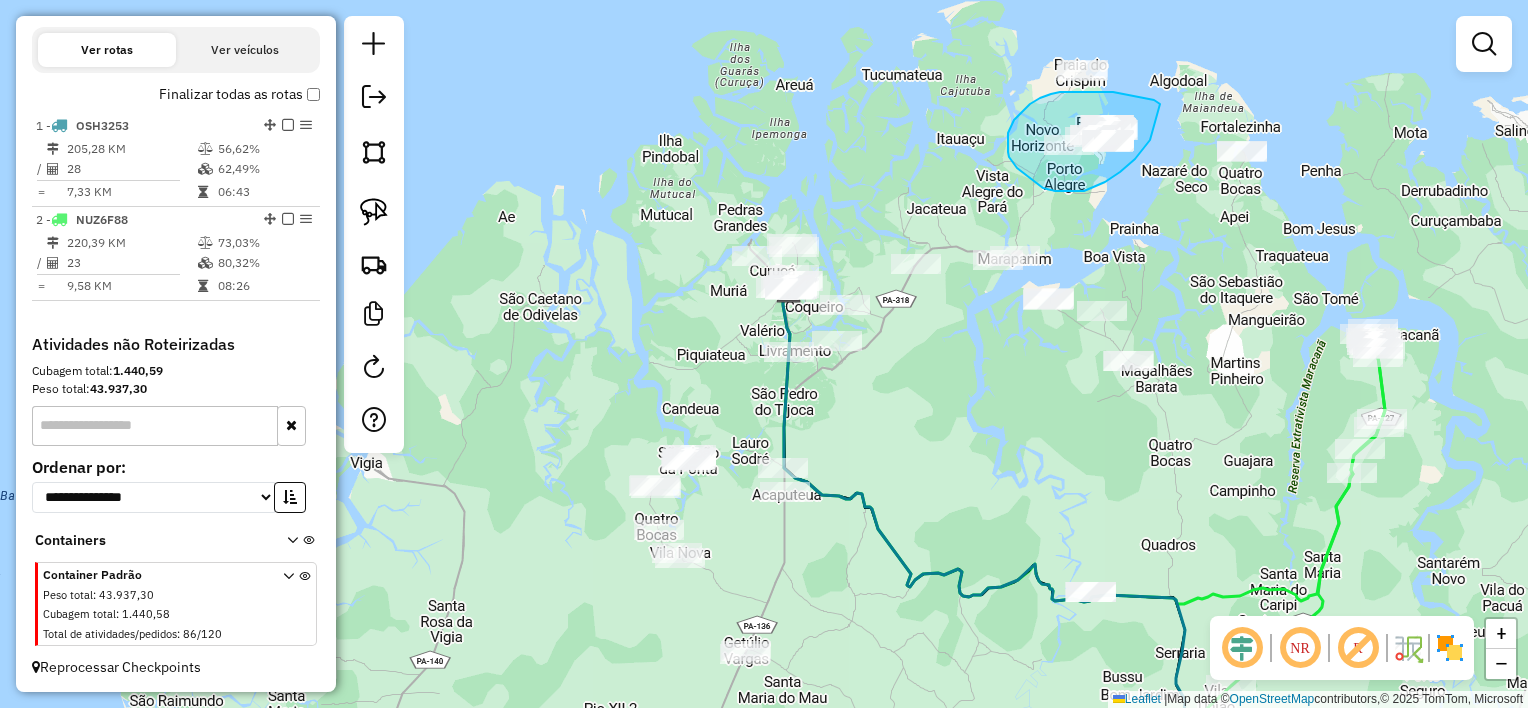 drag, startPoint x: 1160, startPoint y: 104, endPoint x: 1155, endPoint y: 133, distance: 29.427877 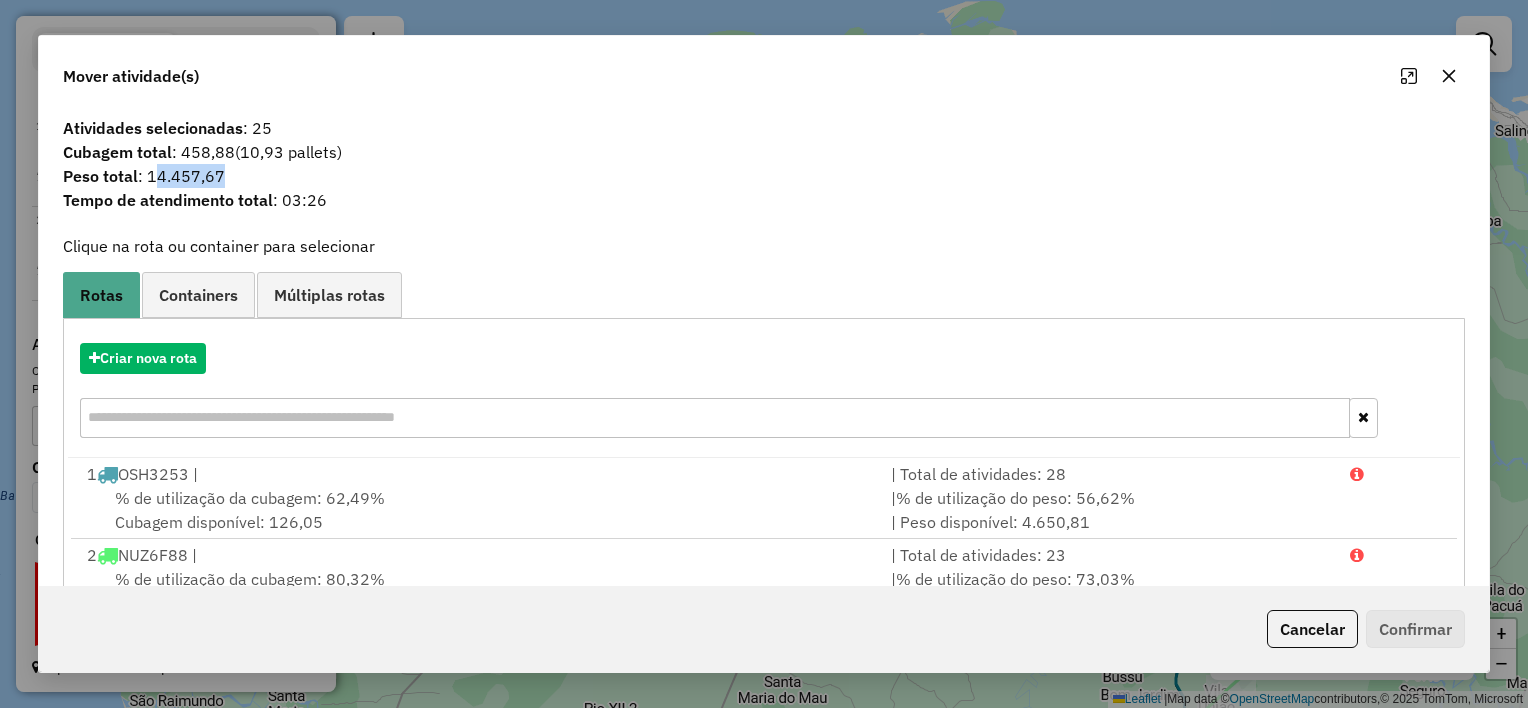 drag, startPoint x: 154, startPoint y: 176, endPoint x: 238, endPoint y: 168, distance: 84.38009 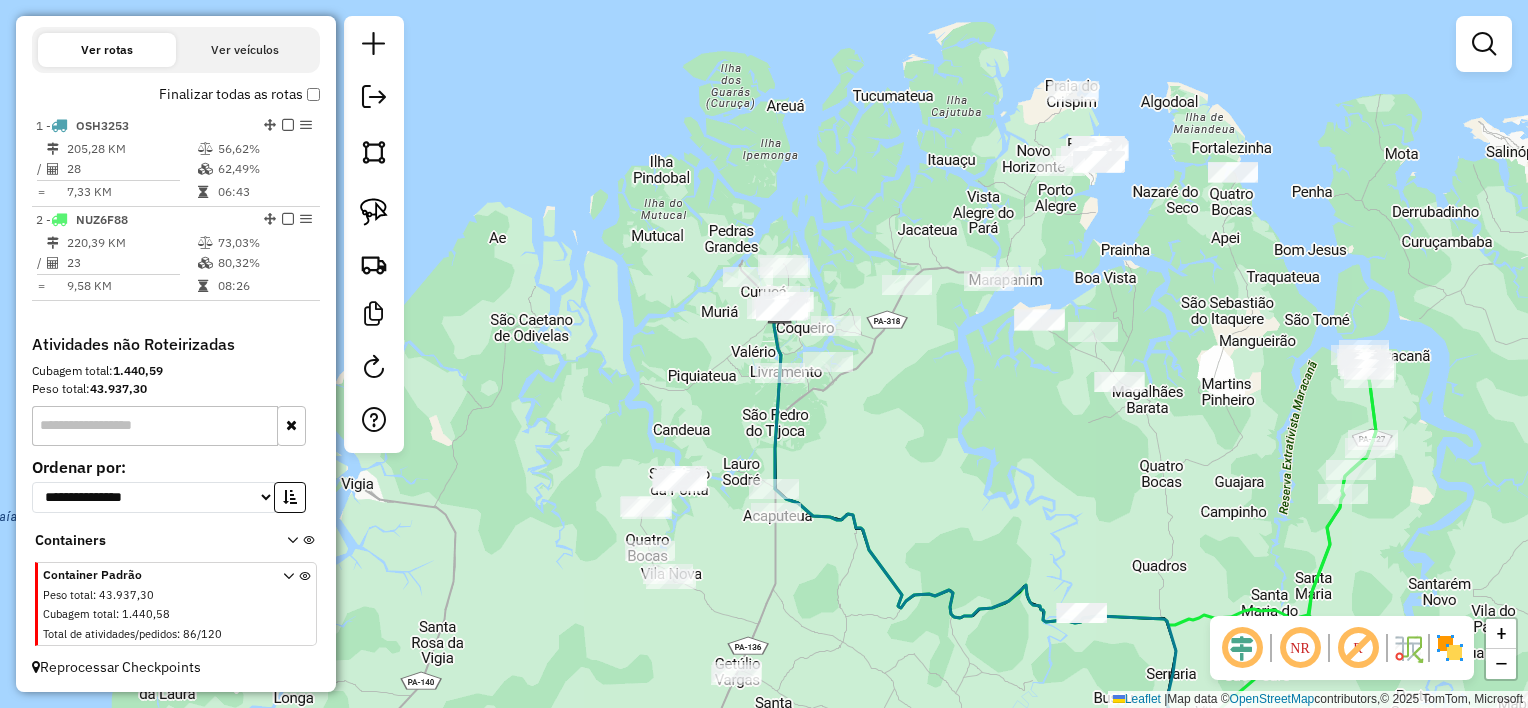 drag, startPoint x: 888, startPoint y: 205, endPoint x: 879, endPoint y: 229, distance: 25.632011 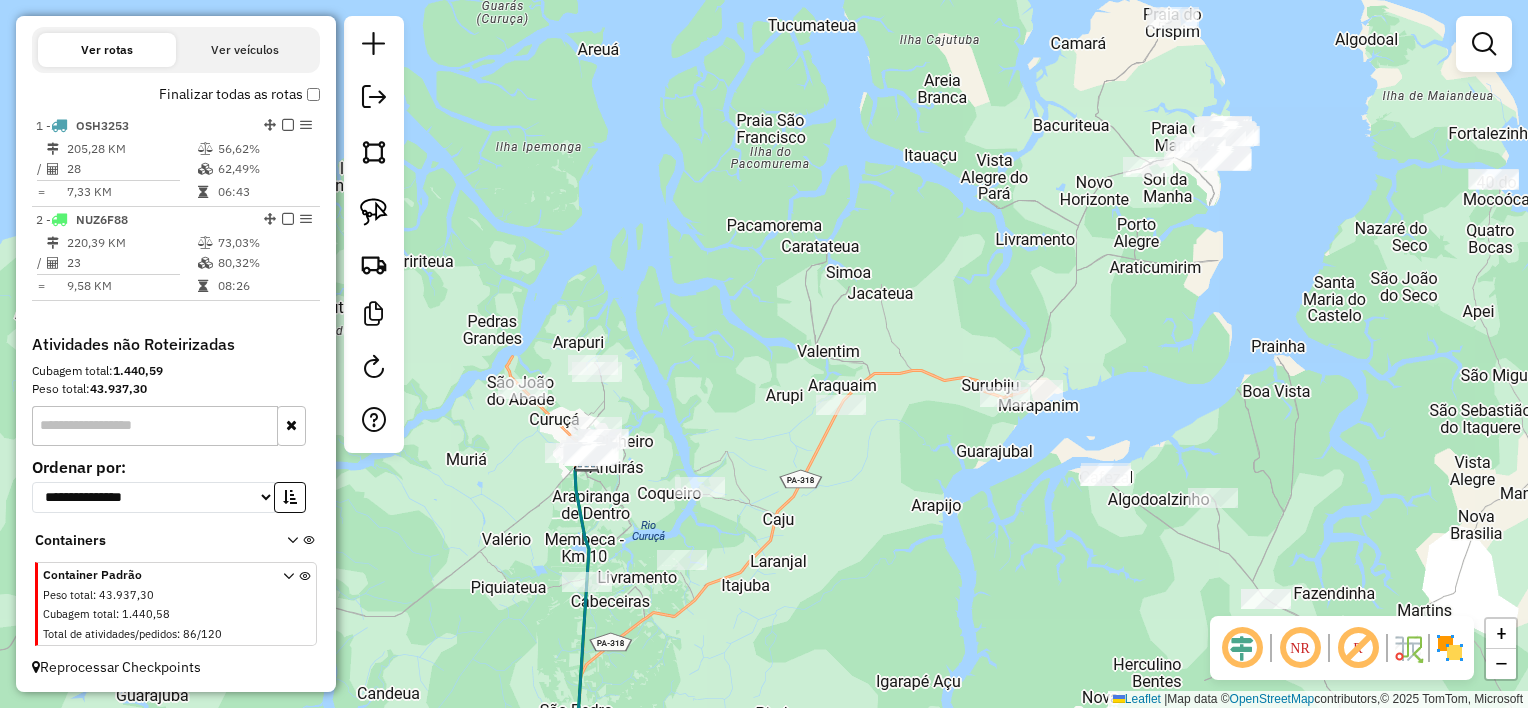 drag, startPoint x: 935, startPoint y: 216, endPoint x: 866, endPoint y: 278, distance: 92.76314 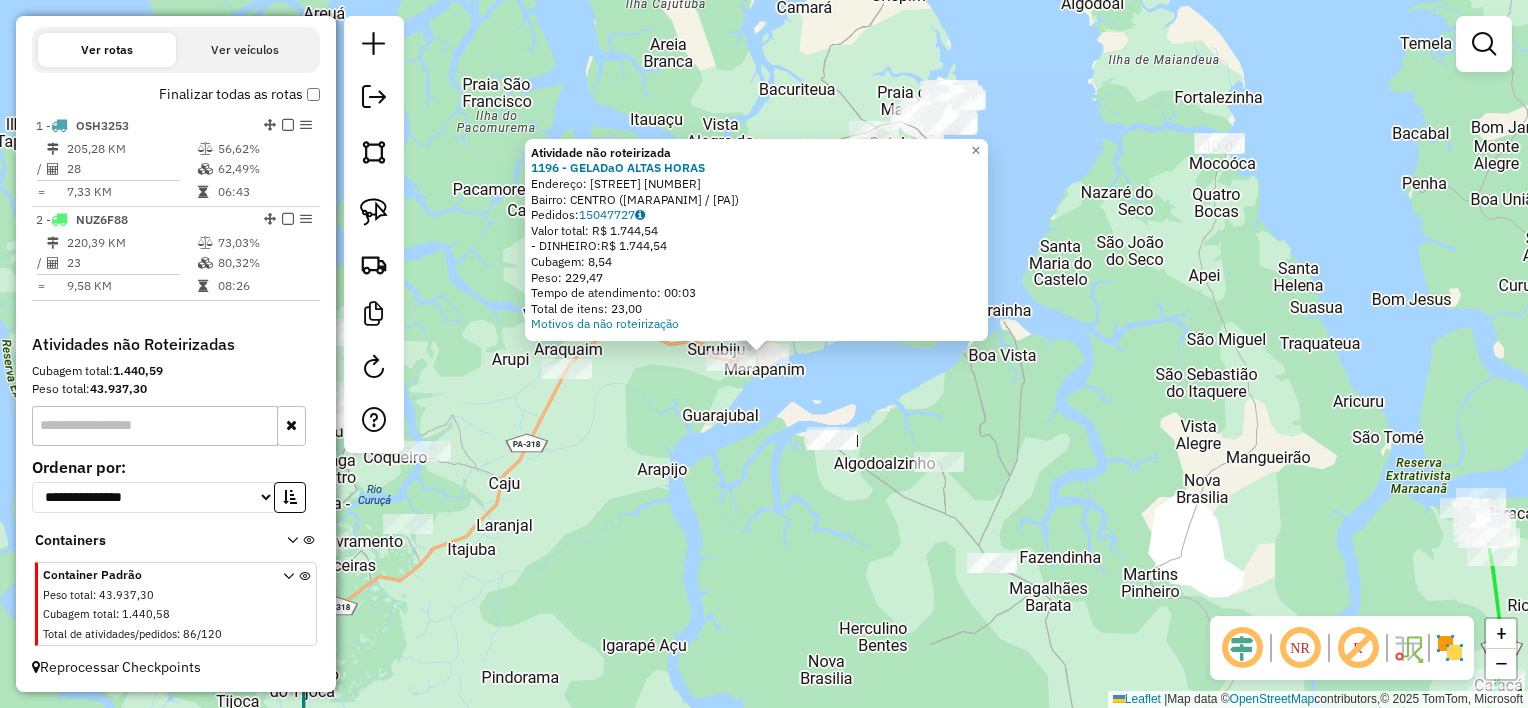 click on "Atividade não roteirizada 1196 - GELADaO ALTAS HORAS  Endereço:  PA 318 SN   Bairro: CENTRO ([MARAPANIM] / [PA])   Pedidos:  15047727   Valor total: R$ 1.744,54   - DINHEIRO:  R$ 1.744,54   Cubagem: 8,54   Peso: 229,47   Tempo de atendimento: 00:03   Total de itens: 23,00  Motivos da não roteirização × Janela de atendimento Grade de atendimento Capacidade Transportadoras Veículos Cliente Pedidos  Rotas Selecione os dias de semana para filtrar as janelas de atendimento  Seg   Ter   Qua   Qui   Sex   Sáb   Dom  Informe o período da janela de atendimento: De: Até:  Filtrar exatamente a janela do cliente  Considerar janela de atendimento padrão  Selecione os dias de semana para filtrar as grades de atendimento  Seg   Ter   Qua   Qui   Sex   Sáb   Dom   Considerar clientes sem dia de atendimento cadastrado  Clientes fora do dia de atendimento selecionado Filtrar as atividades entre os valores definidos abaixo:  Peso mínimo:   Peso máximo:   Cubagem mínima:   Cubagem máxima:   De:   Até:   De:   Até:" 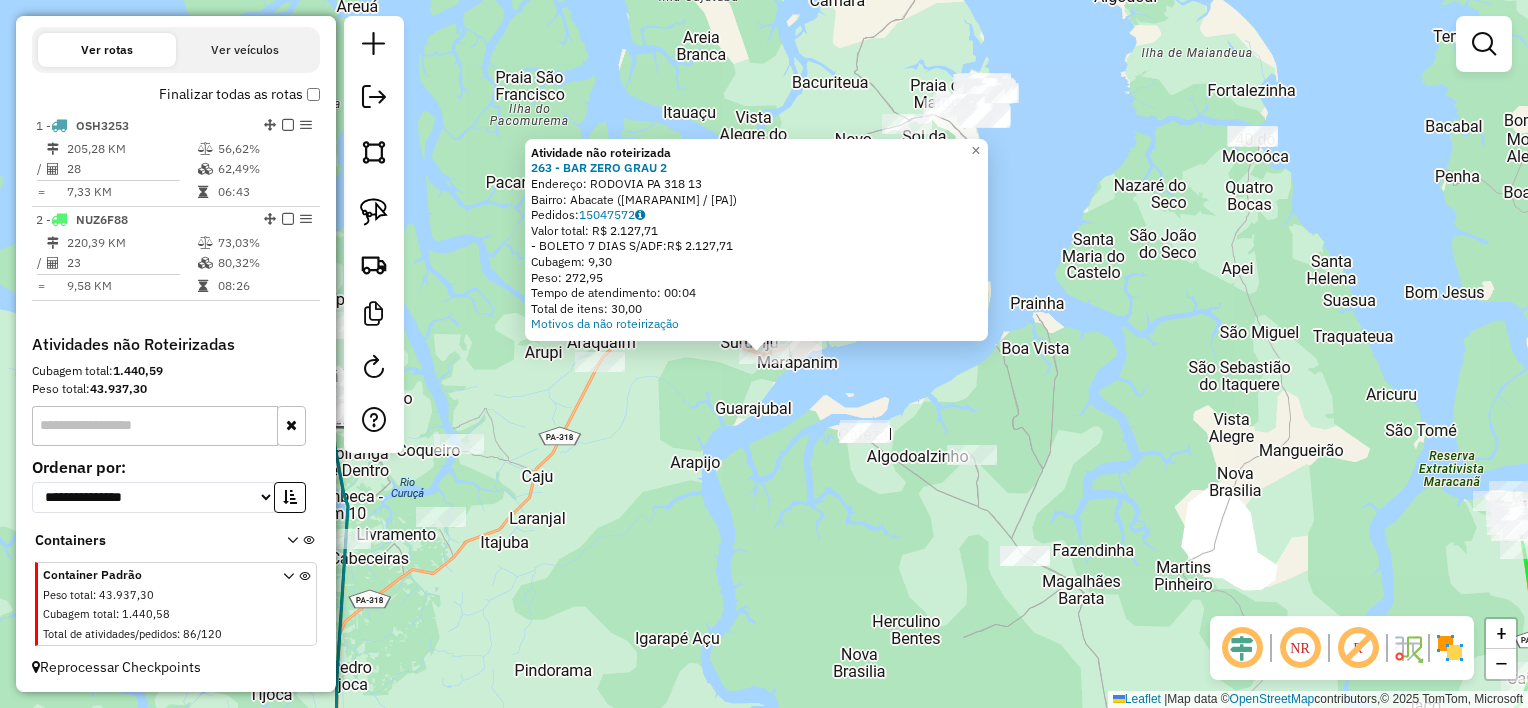 click on "Atividade não roteirizada 263 - BAR ZERO GRAU 2 Endereço: RODOVIA PA 318 [NUMBER] Bairro: Abacate ([CITY] / [STATE]) Pedidos: [ORDER_ID] Valor total: R$ 2.127,71 - BOLETO 7 DIAS S/ADF: R$ 2.127,71 Cubagem: 9,30 Peso: 272,95 Tempo de atendimento: 00:04 Total de itens: 30,00 Motivos da não roteirização × Janela de atendimento Grade de atendimento Capacidade Transportadoras Veículos Cliente Pedidos Rotas Selecione os dias de semana para filtrar as janelas de atendimento Seg Ter Qua Qui Sex Sáb Dom Informe o período da janela de atendimento: De: Até: Filtrar exatamente a janela do cliente Considerar janela de atendimento padrão Selecione os dias de semana para filtrar as grades de atendimento Seg Ter Qua Qui Sex Sáb Dom Considerar clientes sem dia de atendimento cadastrado Clientes fora do dia de atendimento selecionado Filtrar as atividades entre os valores definidos abaixo: Peso mínimo: Peso máximo: Cubagem mínima: Cubagem máxima: De: De:" 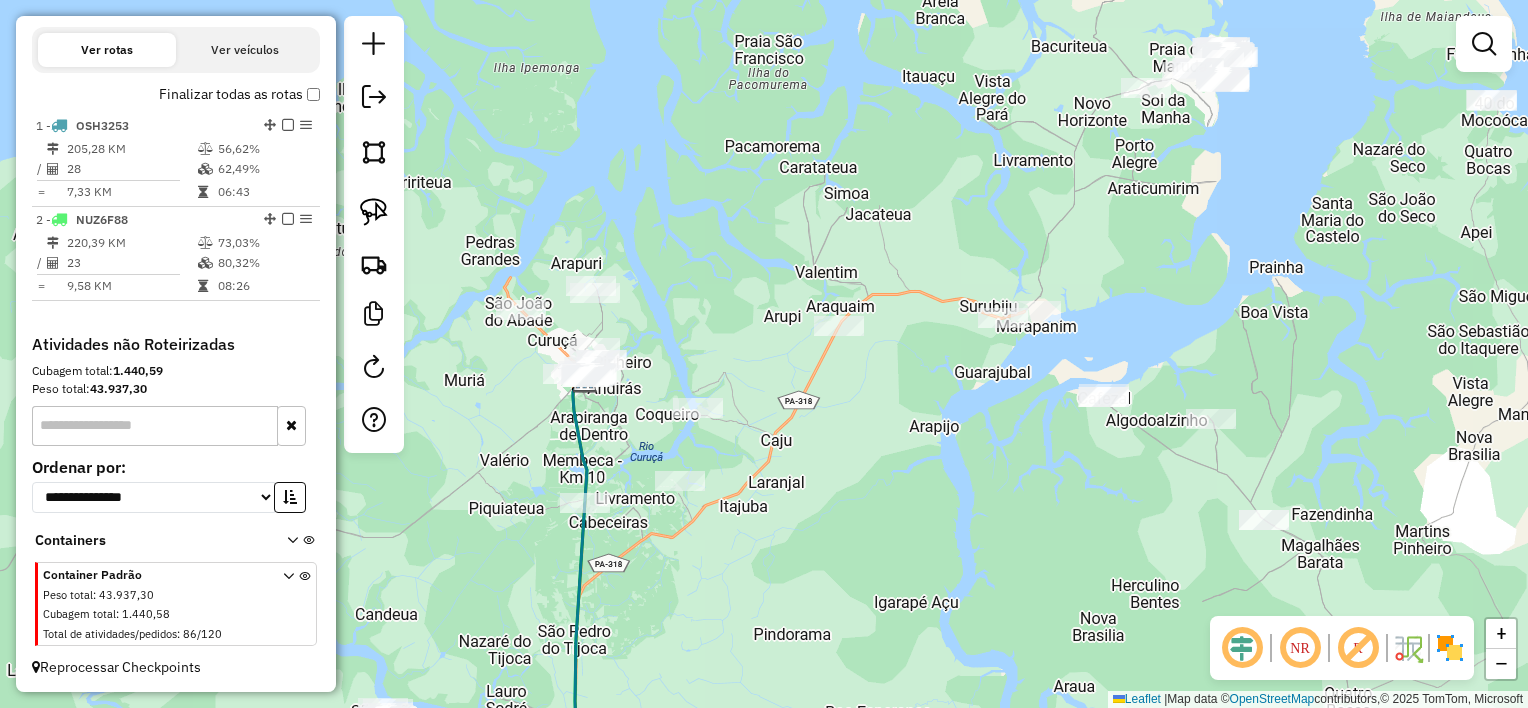 drag, startPoint x: 776, startPoint y: 407, endPoint x: 984, endPoint y: 376, distance: 210.29741 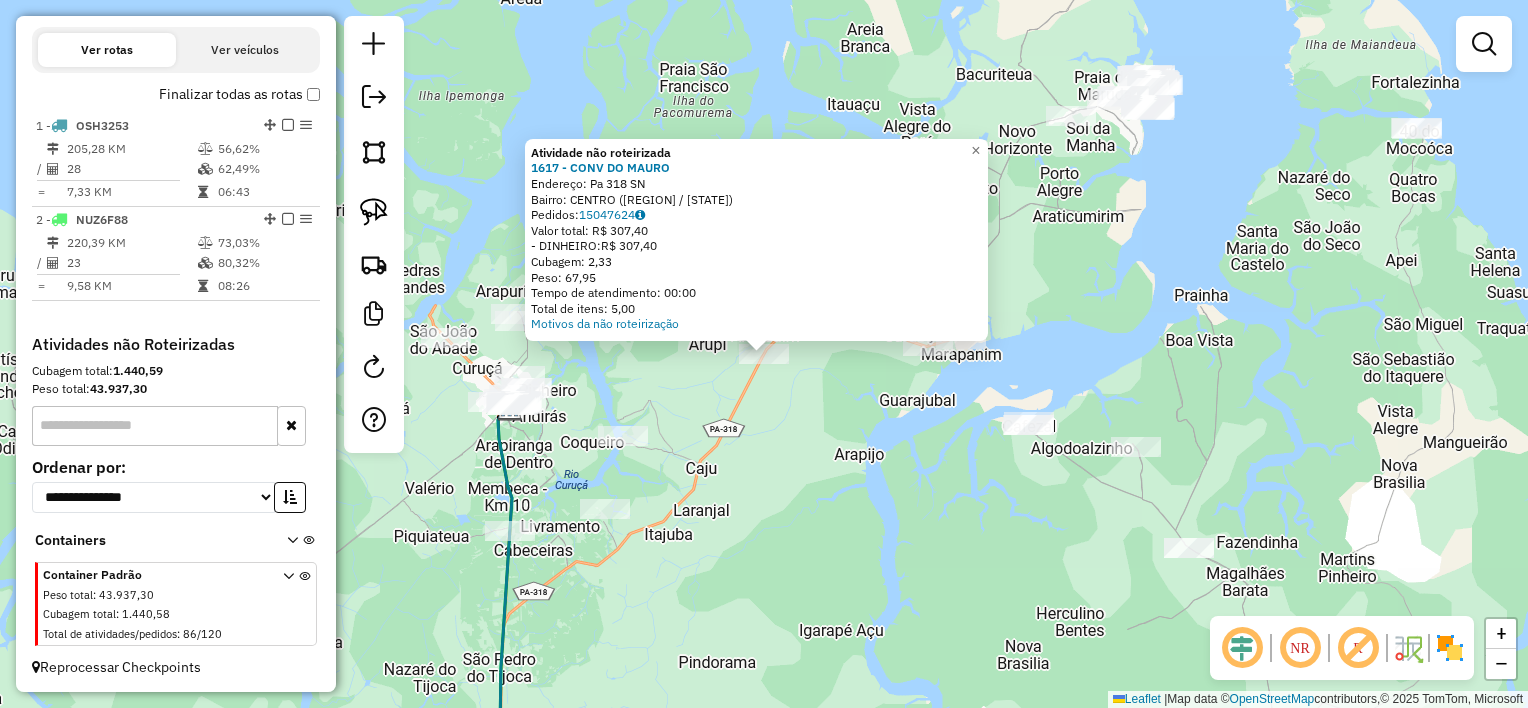 click on "Atividade não roteirizada [NUMBER] - [BRAND] [NAME]  Endereço:  [STREET] [NUMBER]   Bairro: [NEIGHBORHOOD] ([CITY] / [STATE])   Pedidos:  [NUMBER]   Valor total: R$ [NUMBER]   - DINHEIRO:  R$ [NUMBER]   Cubagem: [NUMBER]   Peso: [NUMBER]   Tempo de atendimento: [TIME]   Total de itens: [NUMBER]  Motivos da não roteirização × Janela de atendimento Grade de atendimento Capacidade Transportadoras Veículos Cliente Pedidos  Rotas Selecione os dias de semana para filtrar as janelas de atendimento  Seg   Ter   Qua   Qui   Sex   Sáb   Dom  Informe o período da janela de atendimento: De: Até:  Filtrar exatamente a janela do cliente  Considerar janela de atendimento padrão  Selecione os dias de semana para filtrar as grades de atendimento  Seg   Ter   Qua   Qui   Sex   Sáb   Dom   Considerar clientes sem dia de atendimento cadastrado  Clientes fora do dia de atendimento selecionado Filtrar as atividades entre os valores definidos abaixo:  Peso mínimo:   Peso máximo:   Cubagem mínima:   Cubagem máxima:   De:   Até:   De:   Até:  Veículo: De:" 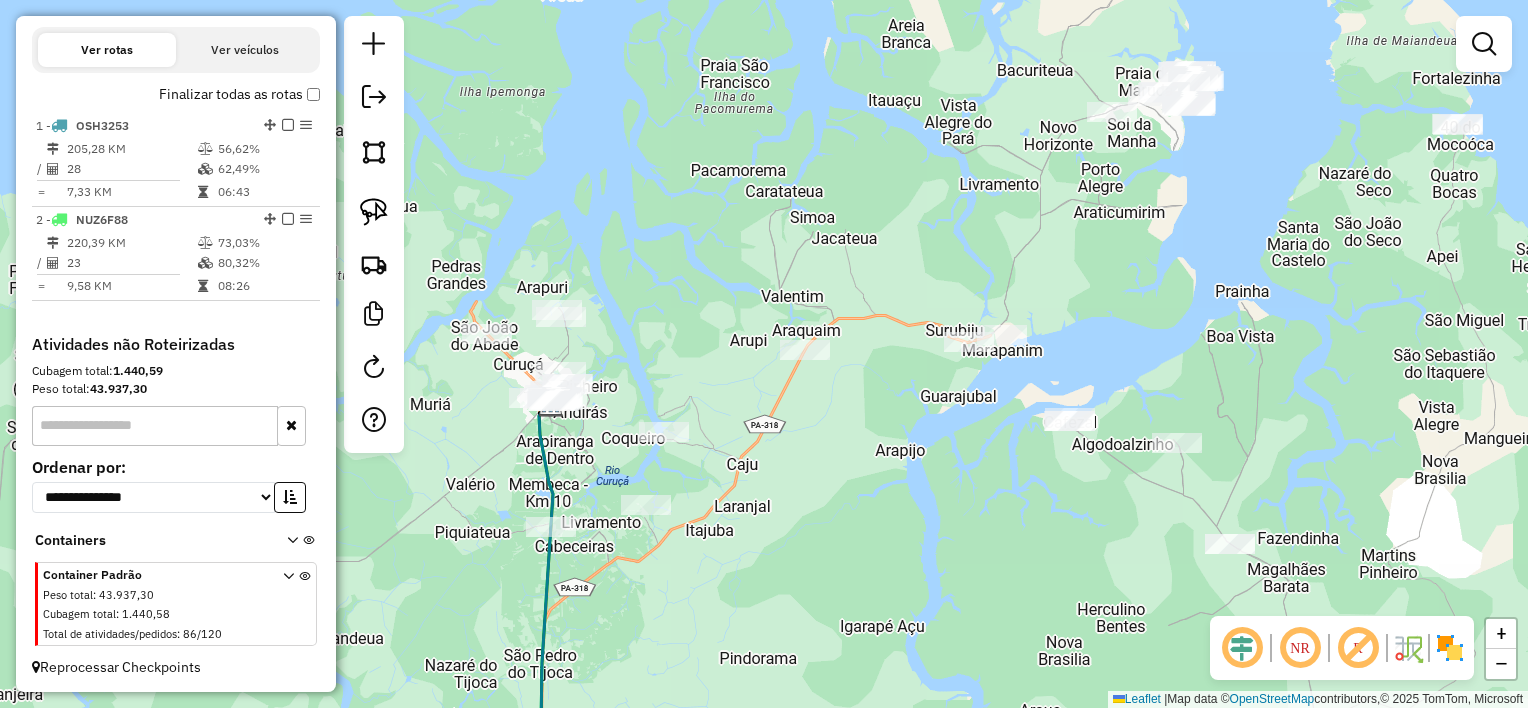 drag, startPoint x: 784, startPoint y: 426, endPoint x: 796, endPoint y: 428, distance: 12.165525 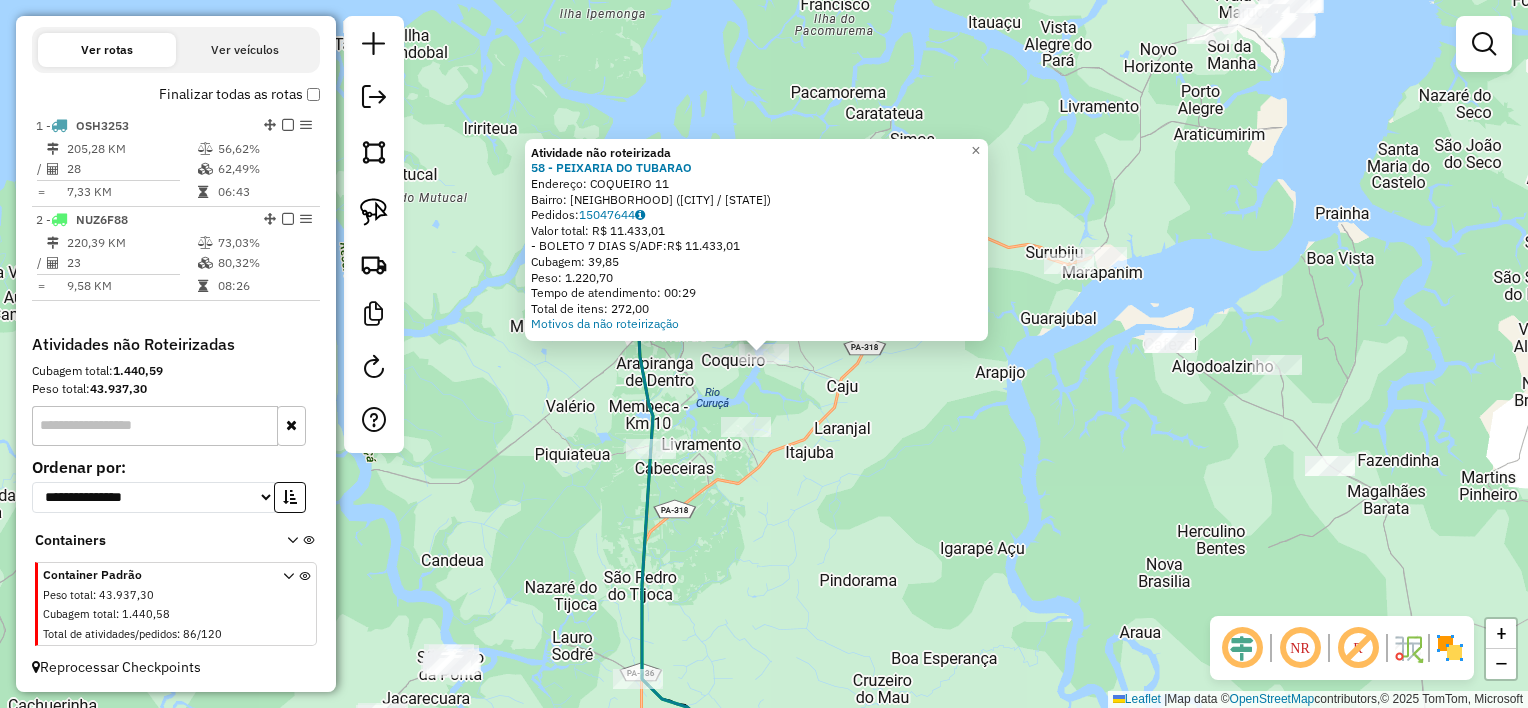 click on "Atividade não roteirizada 58 - PEIXARIA DO TUBARAO Endereço: COQUEIRO [NUMBER] Bairro: Coqueiro ([CITY] / [STATE]) Pedidos: [ORDER_ID] Valor total: R$ 11.433,01 - BOLETO 7 DIAS S/ADF: R$ 11.433,01 Cubagem: 39,85 Peso: 1.220,70 Tempo de atendimento: 00:29 Total de itens: 272,00 Motivos da não roteirização × Janela de atendimento Grade de atendimento Capacidade Transportadoras Veículos Cliente Pedidos Rotas Selecione os dias de semana para filtrar as janelas de atendimento Seg Ter Qua Qui Sex Sáb Dom Informe o período da janela de atendimento: De: Até: Filtrar exatamente a janela do cliente Considerar janela de atendimento padrão Selecione os dias de semana para filtrar as grades de atendimento Seg Ter Qua Qui Sex Sáb Dom Considerar clientes sem dia de atendimento cadastrado Clientes fora do dia de atendimento selecionado Filtrar as atividades entre os valores definidos abaixo: Peso mínimo: Peso máximo: Cubagem mínima: Cubagem máxima: De: De:" 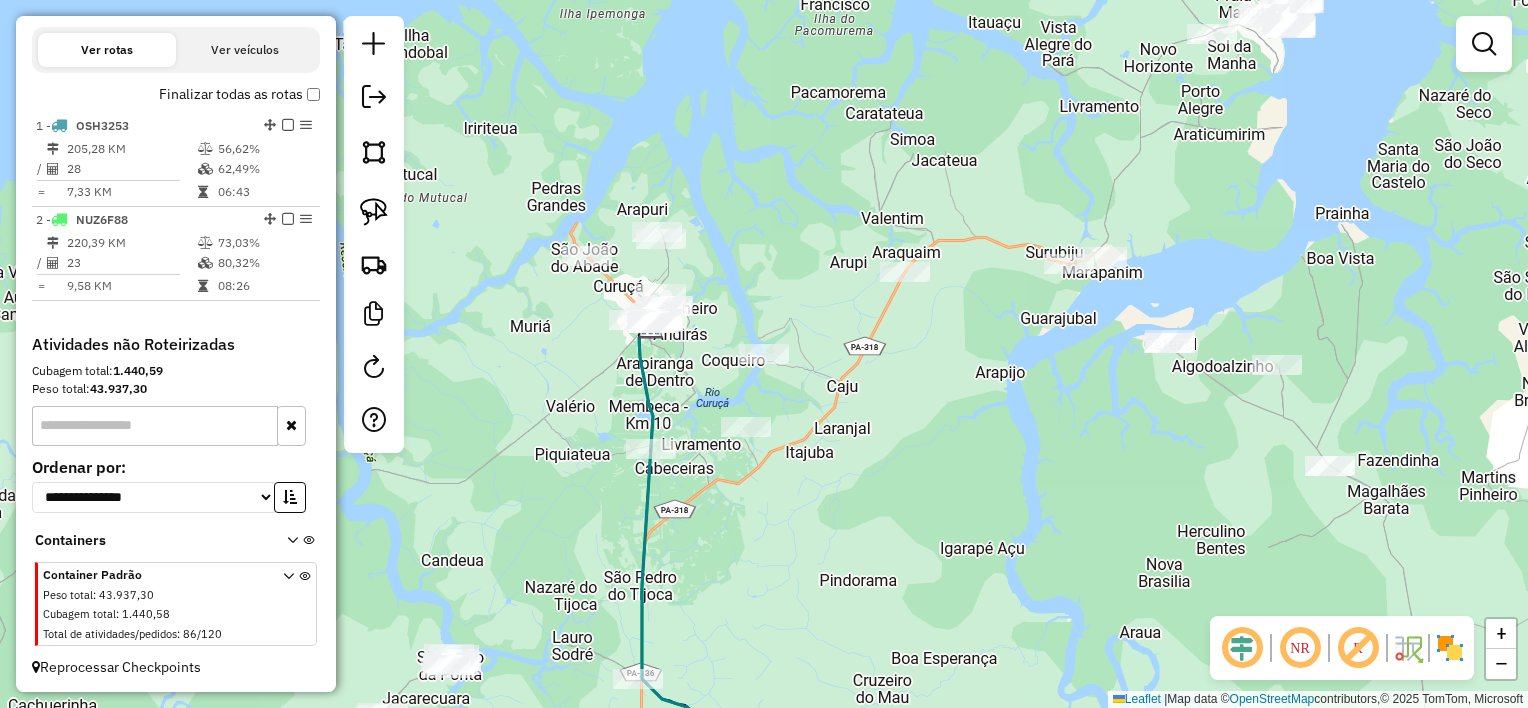 drag, startPoint x: 803, startPoint y: 388, endPoint x: 774, endPoint y: 424, distance: 46.227695 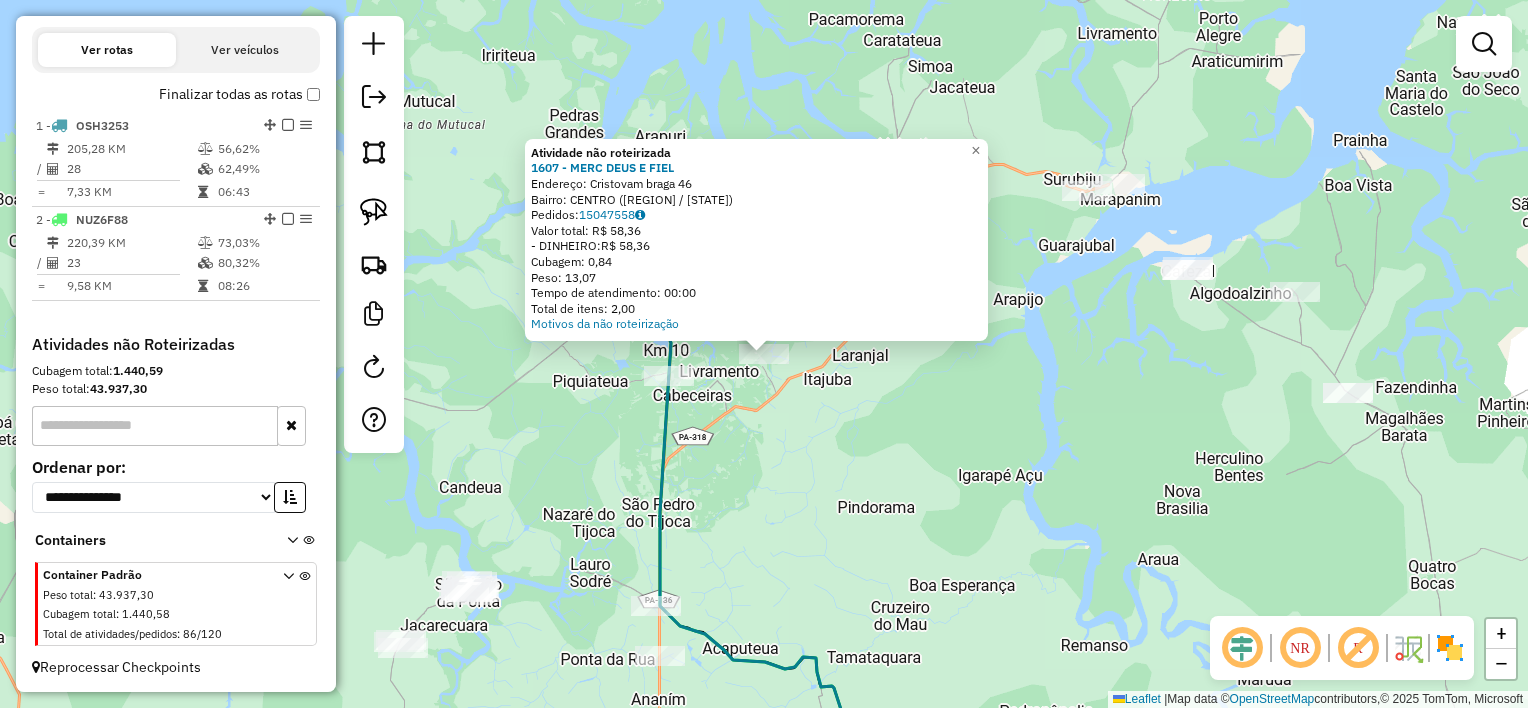drag, startPoint x: 807, startPoint y: 395, endPoint x: 818, endPoint y: 381, distance: 17.804493 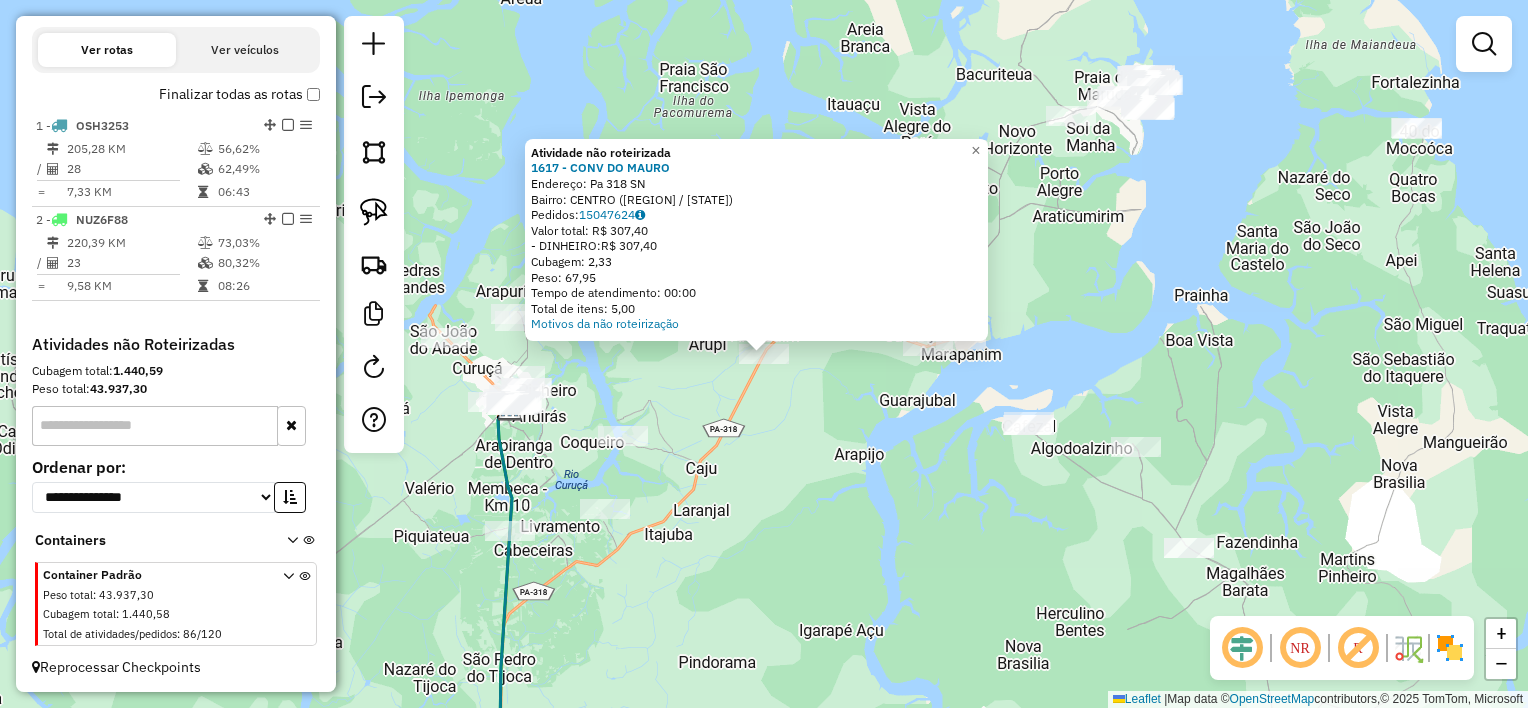 click on "Atividade não roteirizada [NUMBER] - [BRAND] [NAME]  Endereço:  [STREET] [NUMBER]   Bairro: [NEIGHBORHOOD] ([CITY] / [STATE])   Pedidos:  [NUMBER]   Valor total: R$ [NUMBER]   - DINHEIRO:  R$ [NUMBER]   Cubagem: [NUMBER]   Peso: [NUMBER]   Tempo de atendimento: [TIME]   Total de itens: [NUMBER]  Motivos da não roteirização × Janela de atendimento Grade de atendimento Capacidade Transportadoras Veículos Cliente Pedidos  Rotas Selecione os dias de semana para filtrar as janelas de atendimento  Seg   Ter   Qua   Qui   Sex   Sáb   Dom  Informe o período da janela de atendimento: De: Até:  Filtrar exatamente a janela do cliente  Considerar janela de atendimento padrão  Selecione os dias de semana para filtrar as grades de atendimento  Seg   Ter   Qua   Qui   Sex   Sáb   Dom   Considerar clientes sem dia de atendimento cadastrado  Clientes fora do dia de atendimento selecionado Filtrar as atividades entre os valores definidos abaixo:  Peso mínimo:   Peso máximo:   Cubagem mínima:   Cubagem máxima:   De:   Até:   De:   Até:  Veículo: De:" 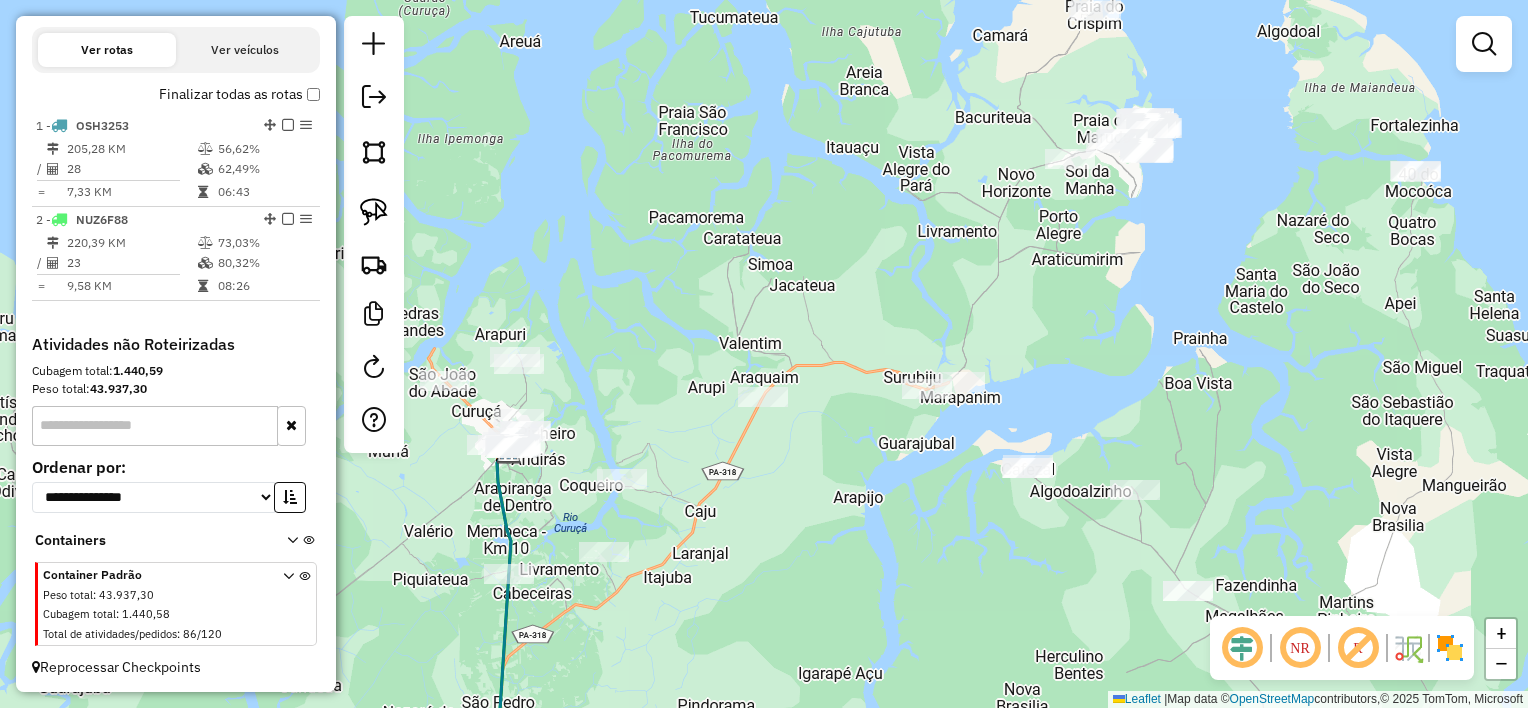 drag, startPoint x: 695, startPoint y: 422, endPoint x: 688, endPoint y: 502, distance: 80.305664 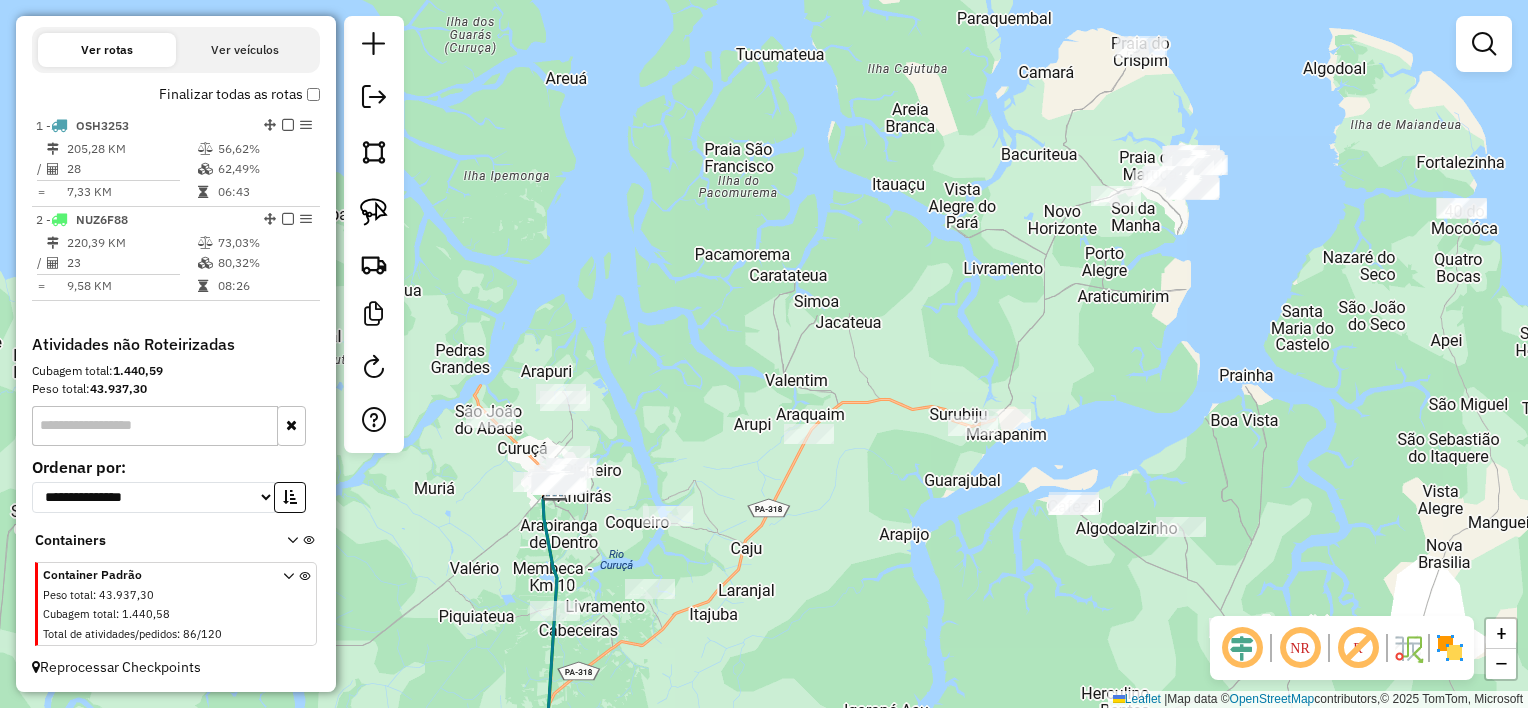 drag, startPoint x: 687, startPoint y: 491, endPoint x: 739, endPoint y: 491, distance: 52 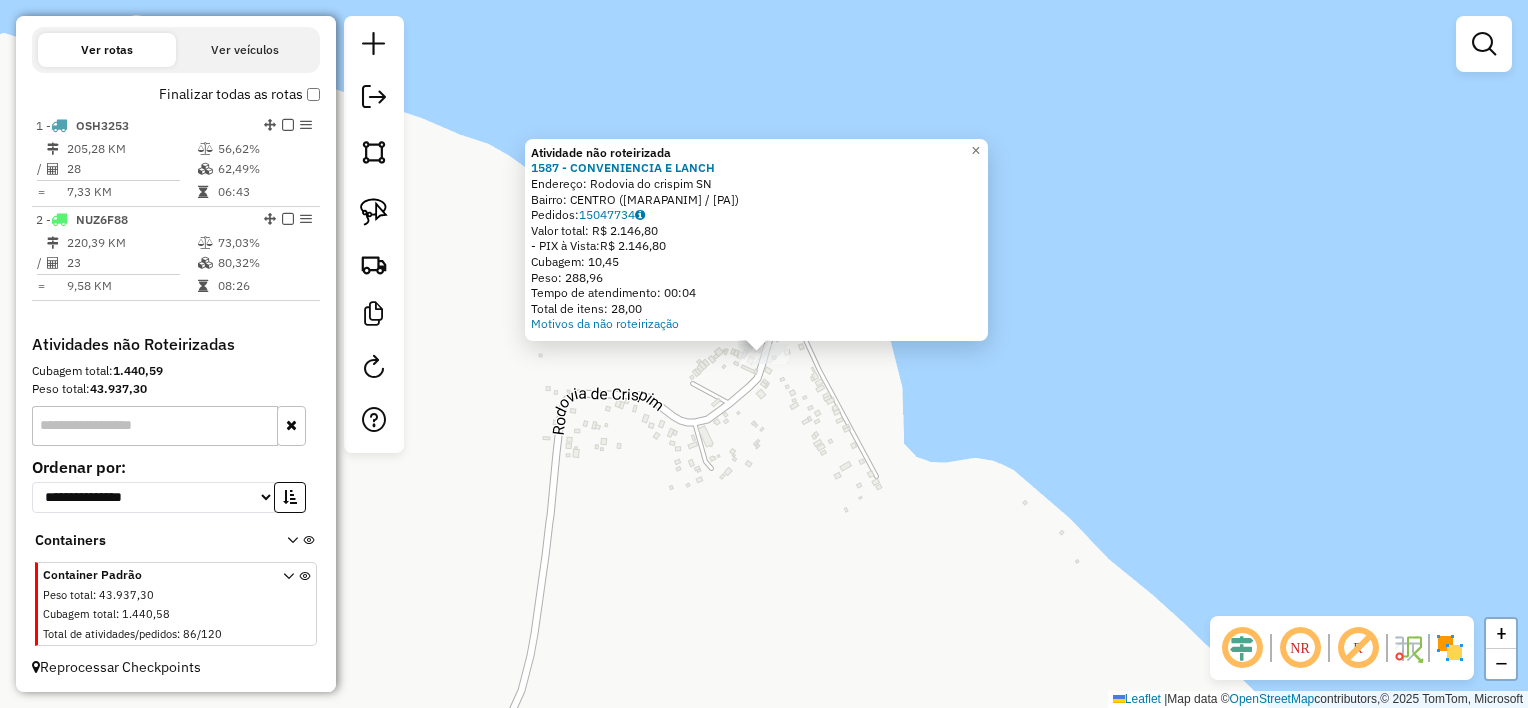 click on "Atividade não roteirizada 1587 - CONVENIENCIA E LANCH  Endereço:  Rodovia do crispim SN   Bairro: CENTRO ([MARAPANIM] / [PA])   Pedidos:  15047734   Valor total: R$ 2.146,80   - PIX à Vista:  R$ 2.146,80   Cubagem: 10,45   Peso: 288,96   Tempo de atendimento: 00:04   Total de itens: 28,00  Motivos da não roteirização × Janela de atendimento Grade de atendimento Capacidade Transportadoras Veículos Cliente Pedidos  Rotas Selecione os dias de semana para filtrar as janelas de atendimento  Seg   Ter   Qua   Qui   Sex   Sáb   Dom  Informe o período da janela de atendimento: De: Até:  Filtrar exatamente a janela do cliente  Considerar janela de atendimento padrão  Selecione os dias de semana para filtrar as grades de atendimento  Seg   Ter   Qua   Qui   Sex   Sáb   Dom   Considerar clientes sem dia de atendimento cadastrado  Clientes fora do dia de atendimento selecionado Filtrar as atividades entre os valores definidos abaixo:  Peso mínimo:   Peso máximo:   Cubagem mínima:   Cubagem máxima:   De:  De:" 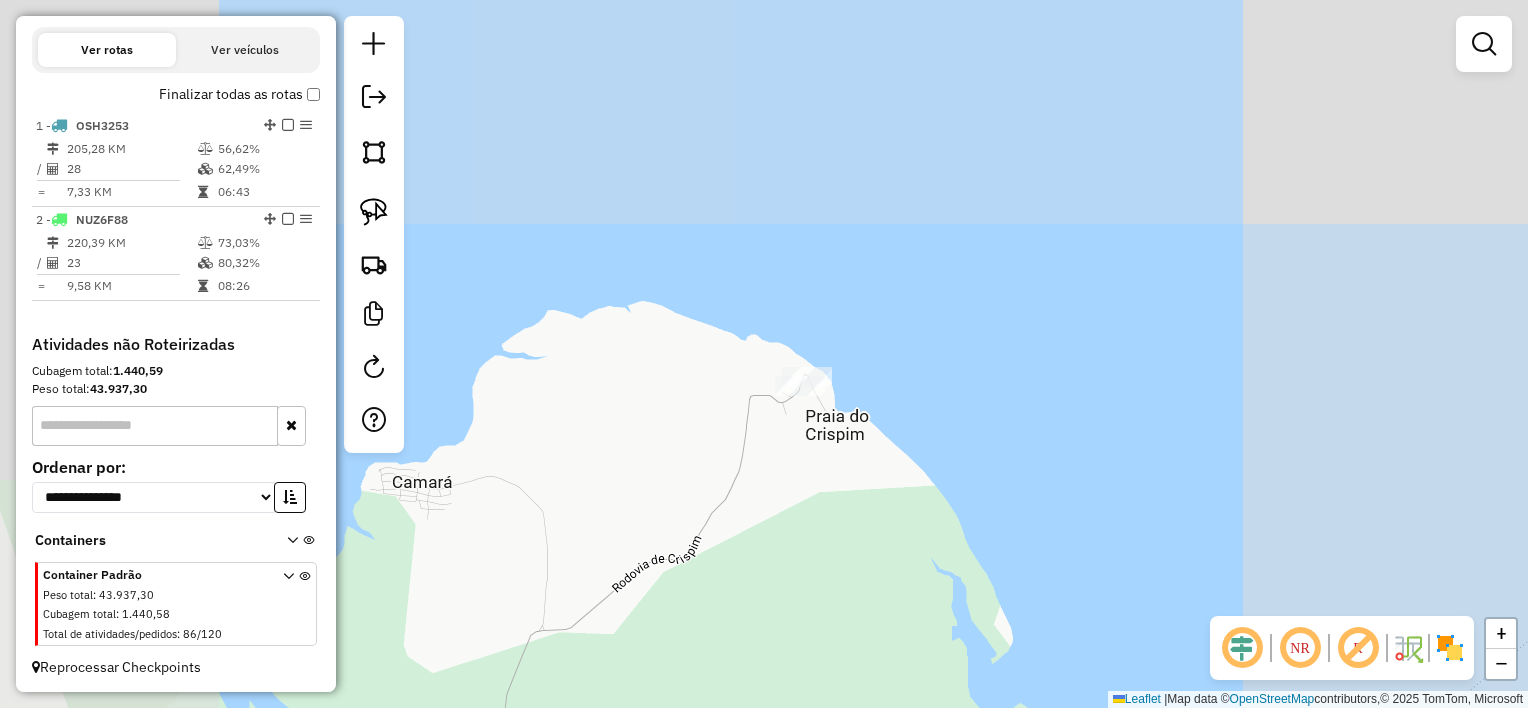 drag, startPoint x: 865, startPoint y: 496, endPoint x: 916, endPoint y: 284, distance: 218.04816 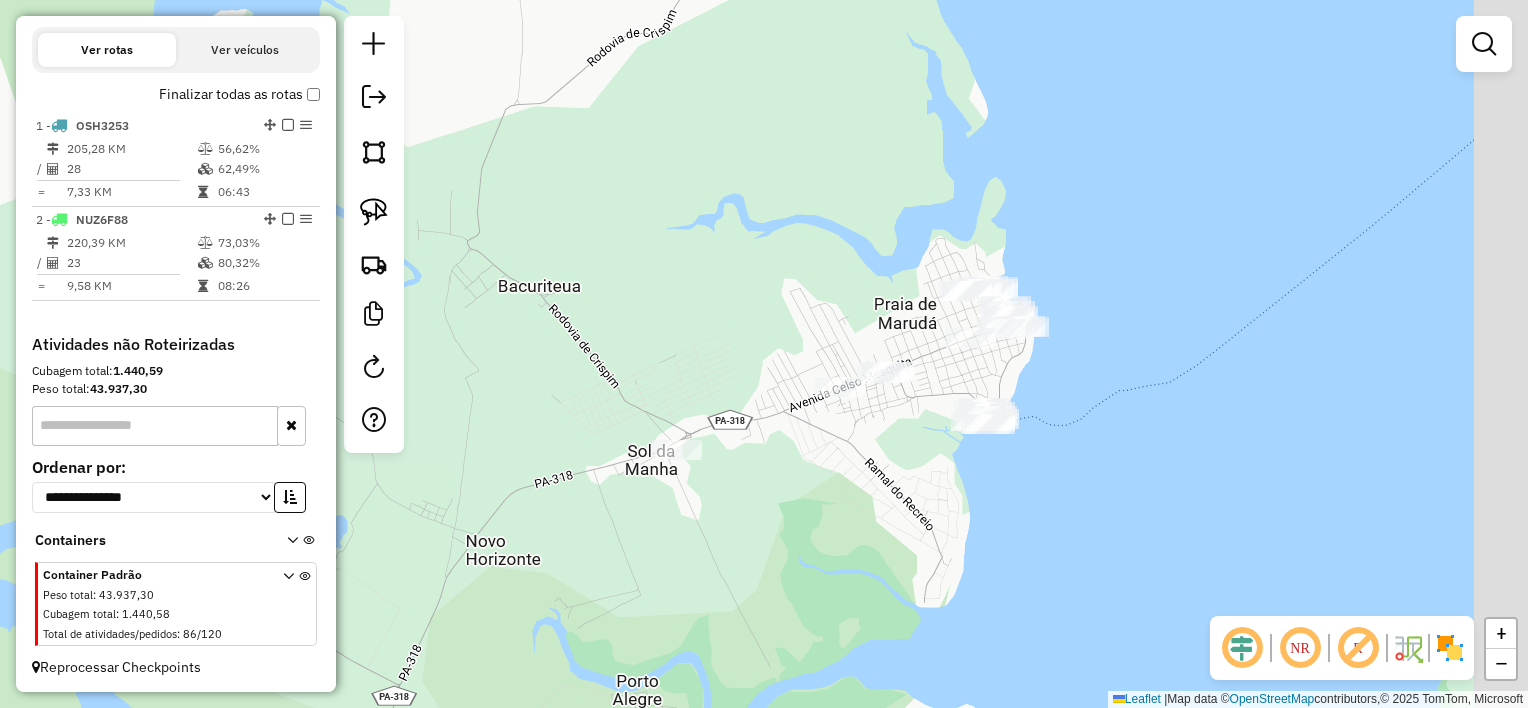 drag, startPoint x: 1013, startPoint y: 375, endPoint x: 941, endPoint y: 389, distance: 73.34848 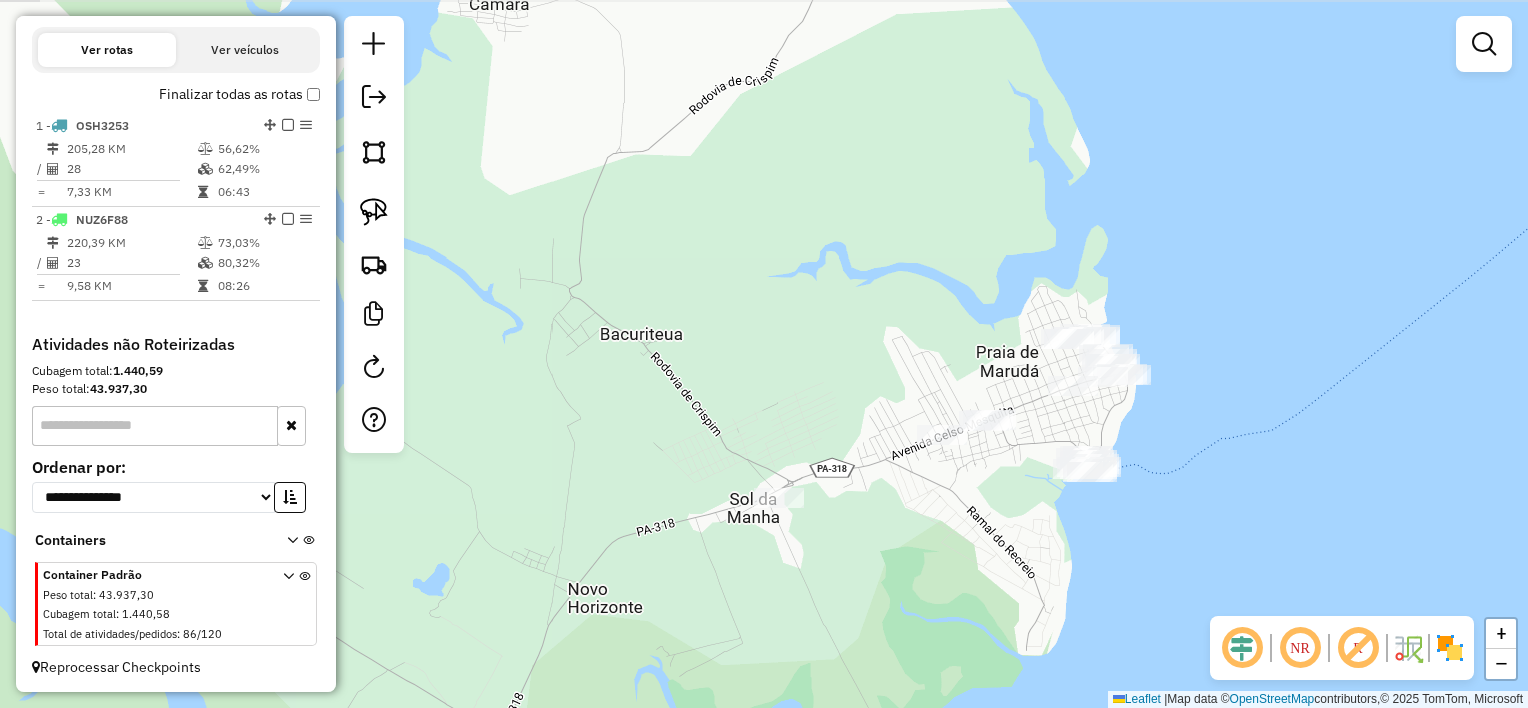 drag, startPoint x: 1060, startPoint y: 207, endPoint x: 1170, endPoint y: 252, distance: 118.84864 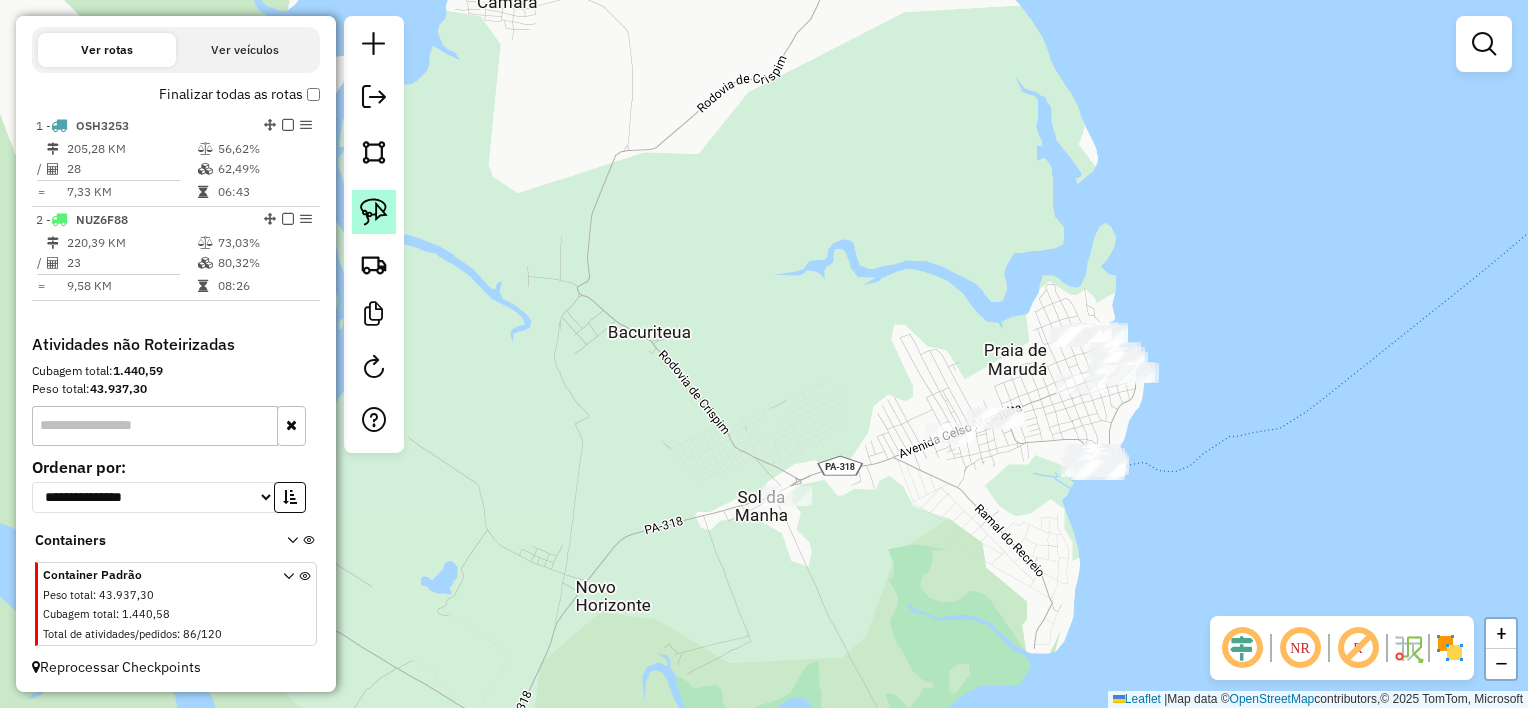 click 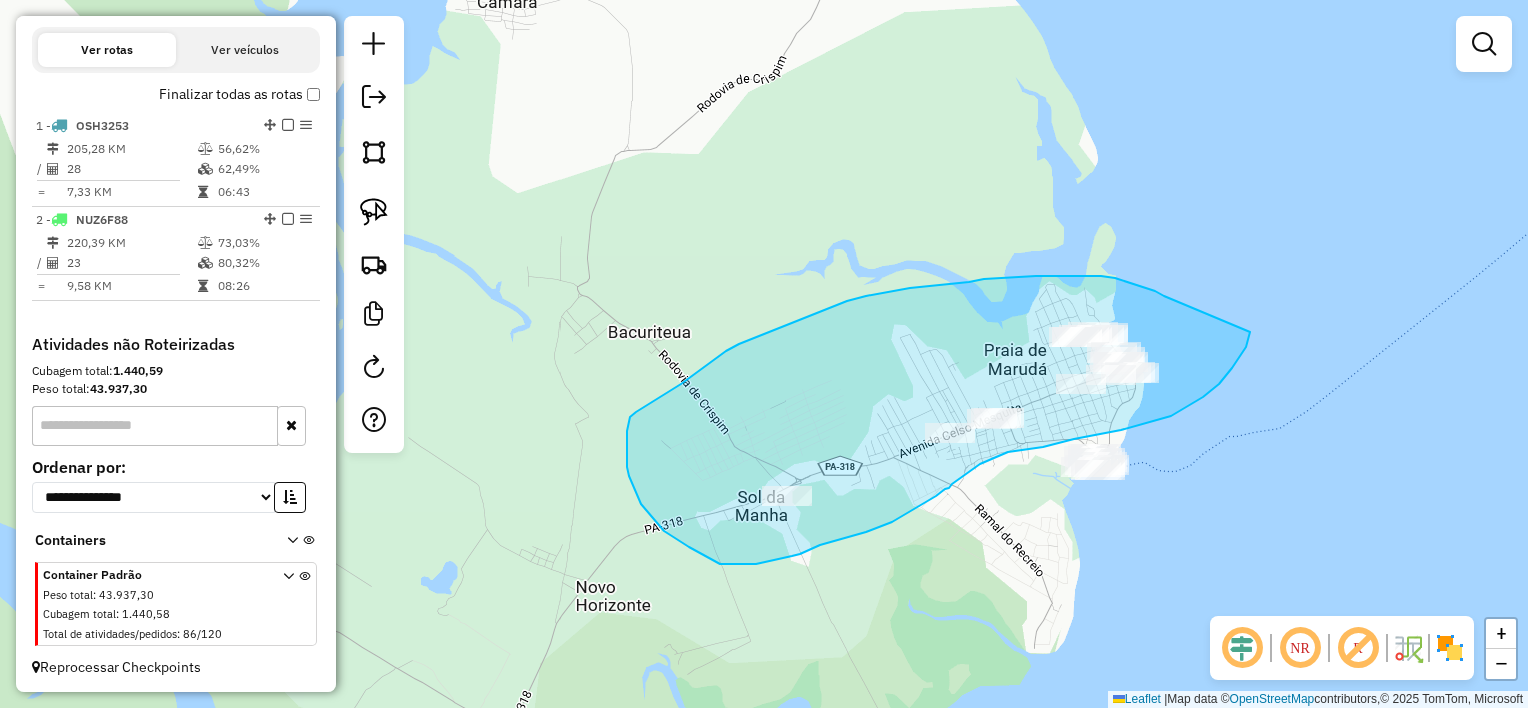 drag, startPoint x: 1161, startPoint y: 294, endPoint x: 1250, endPoint y: 332, distance: 96.77293 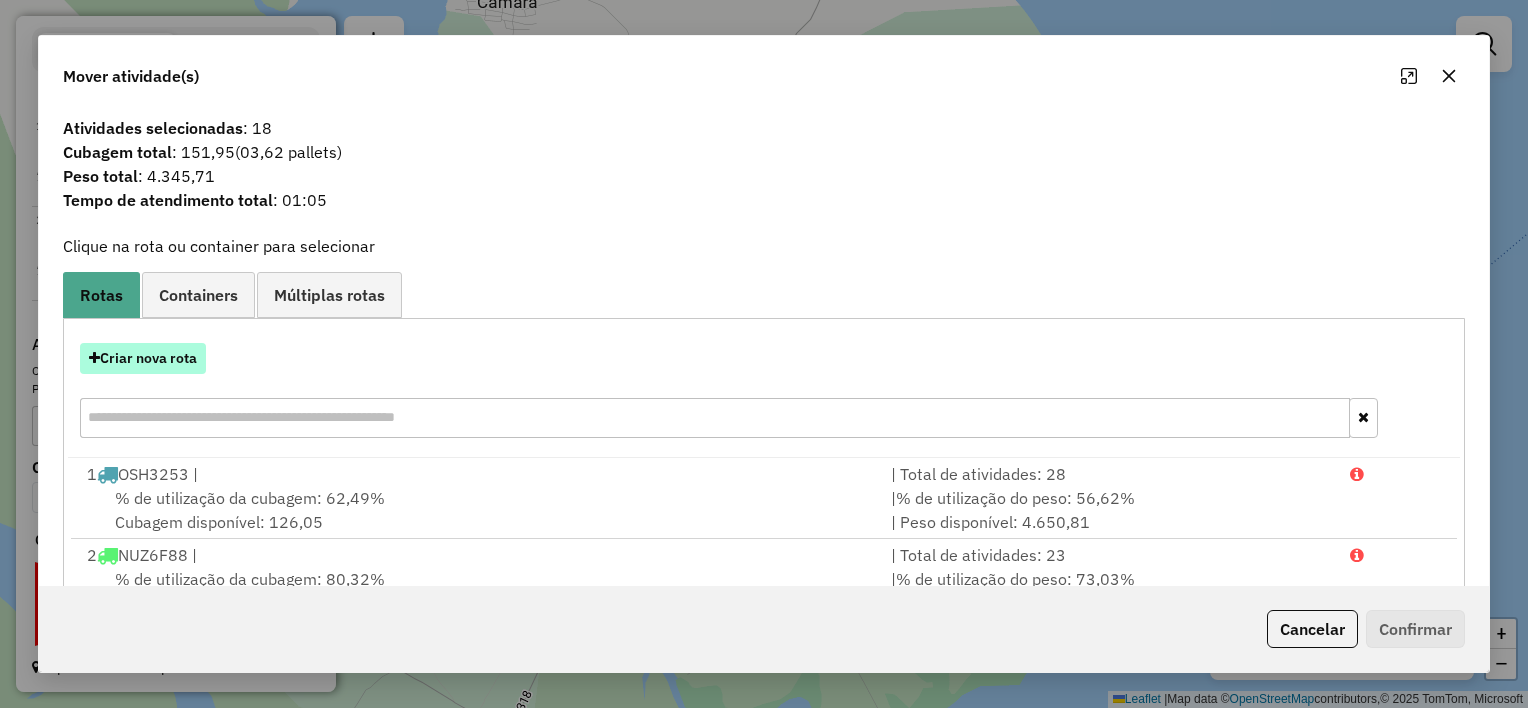 click on "Criar nova rota" at bounding box center [143, 358] 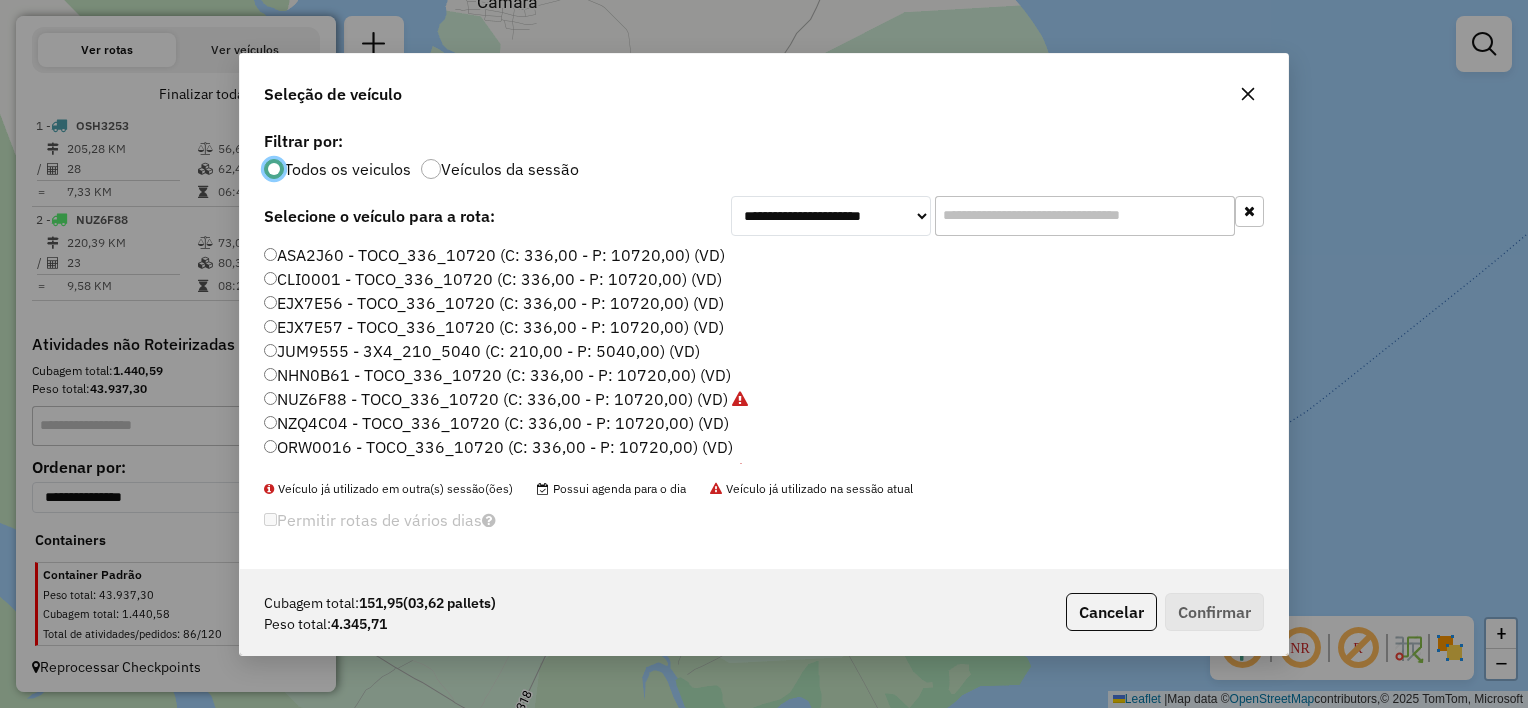 scroll, scrollTop: 10, scrollLeft: 6, axis: both 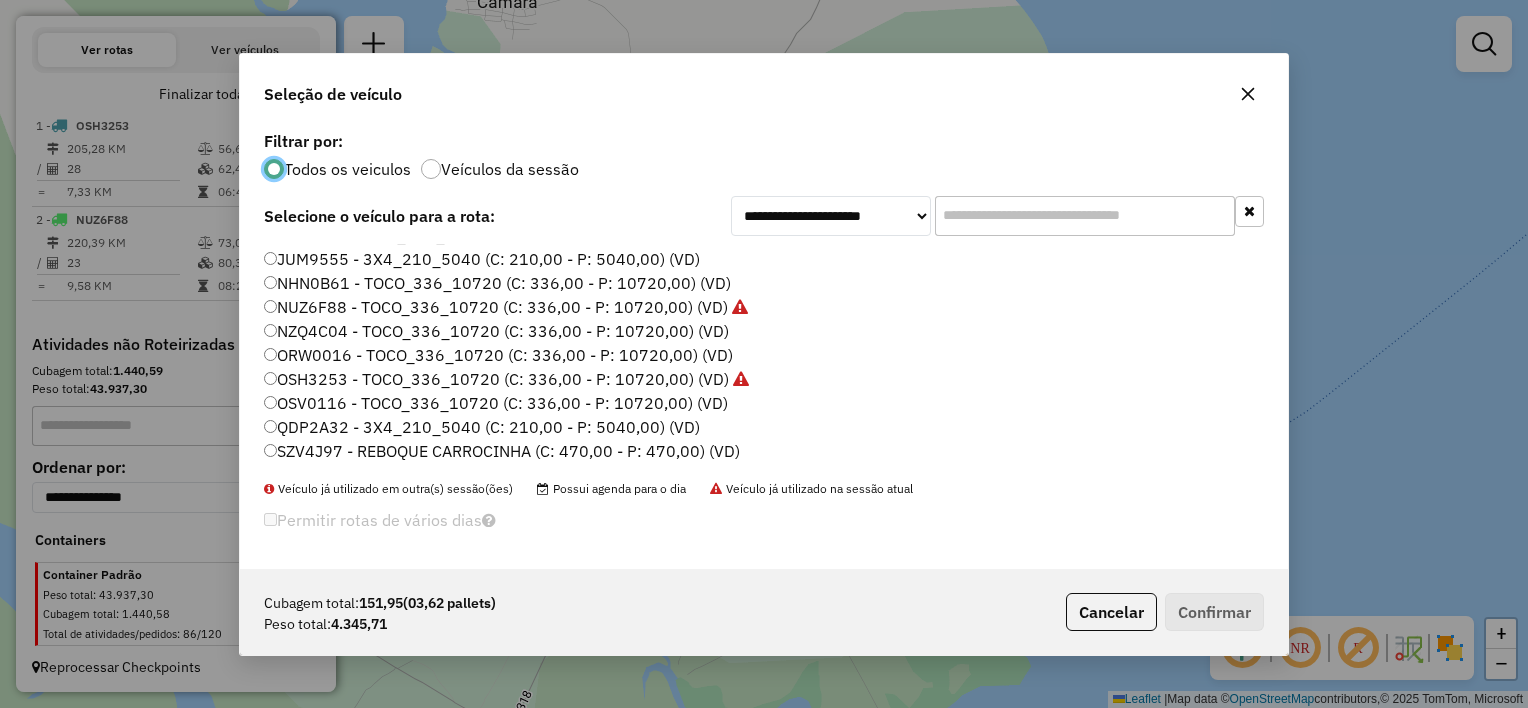 click 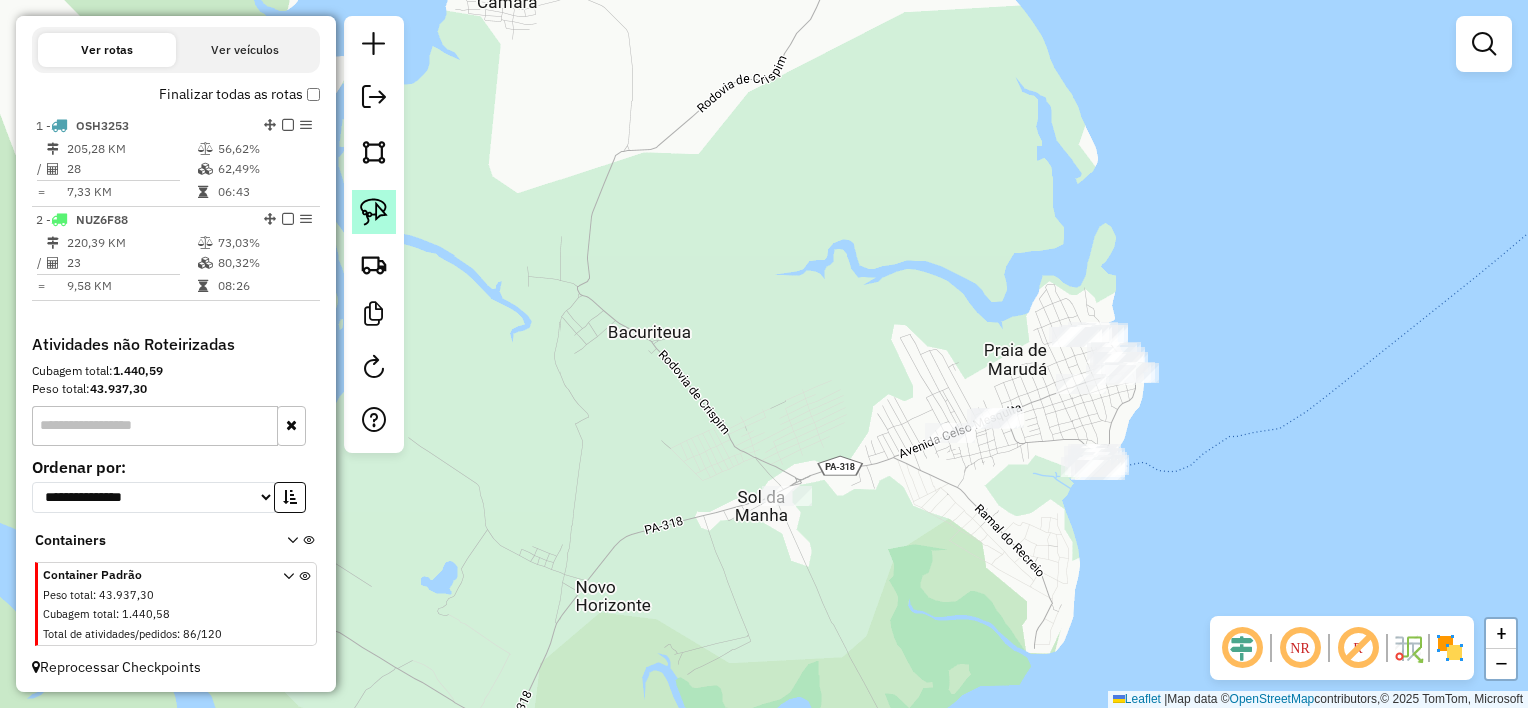 click 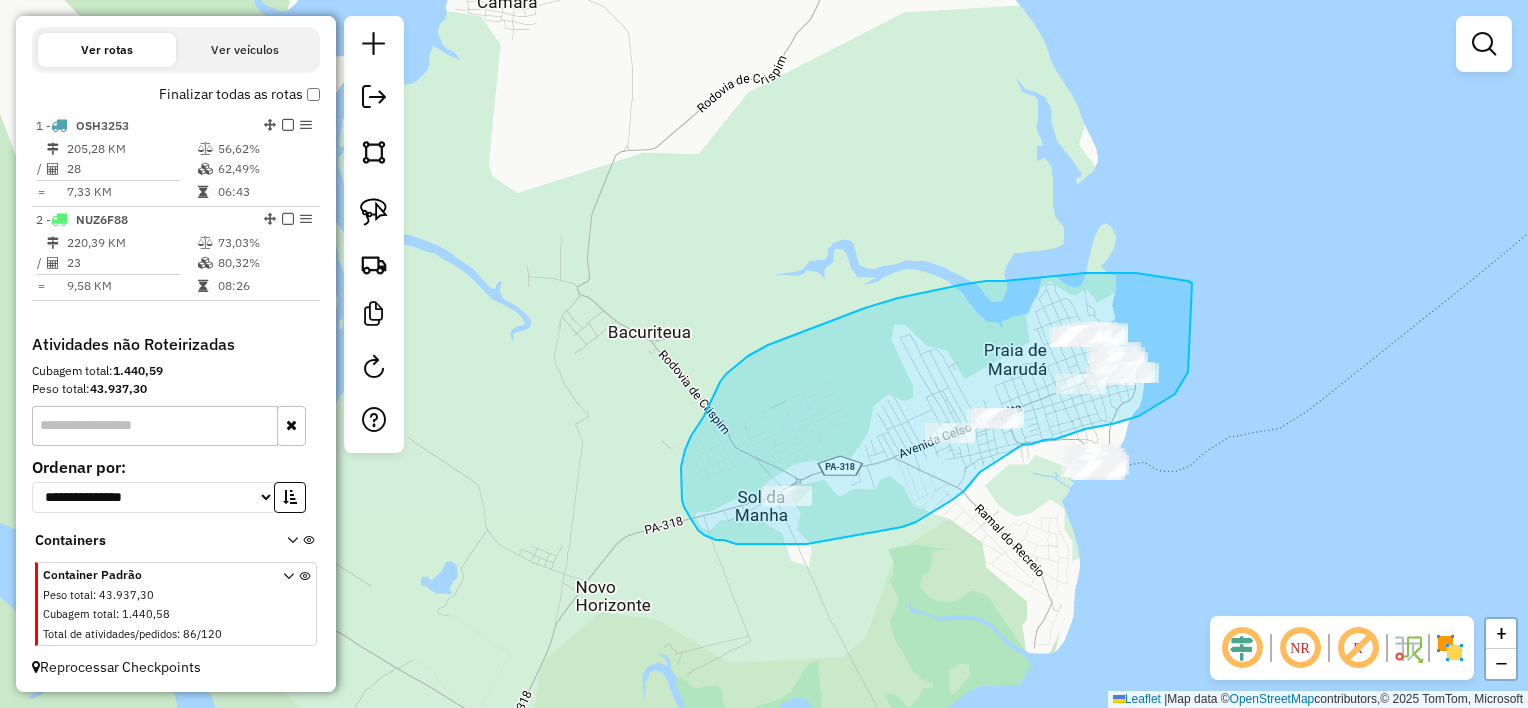 drag, startPoint x: 1179, startPoint y: 280, endPoint x: 1191, endPoint y: 360, distance: 80.895 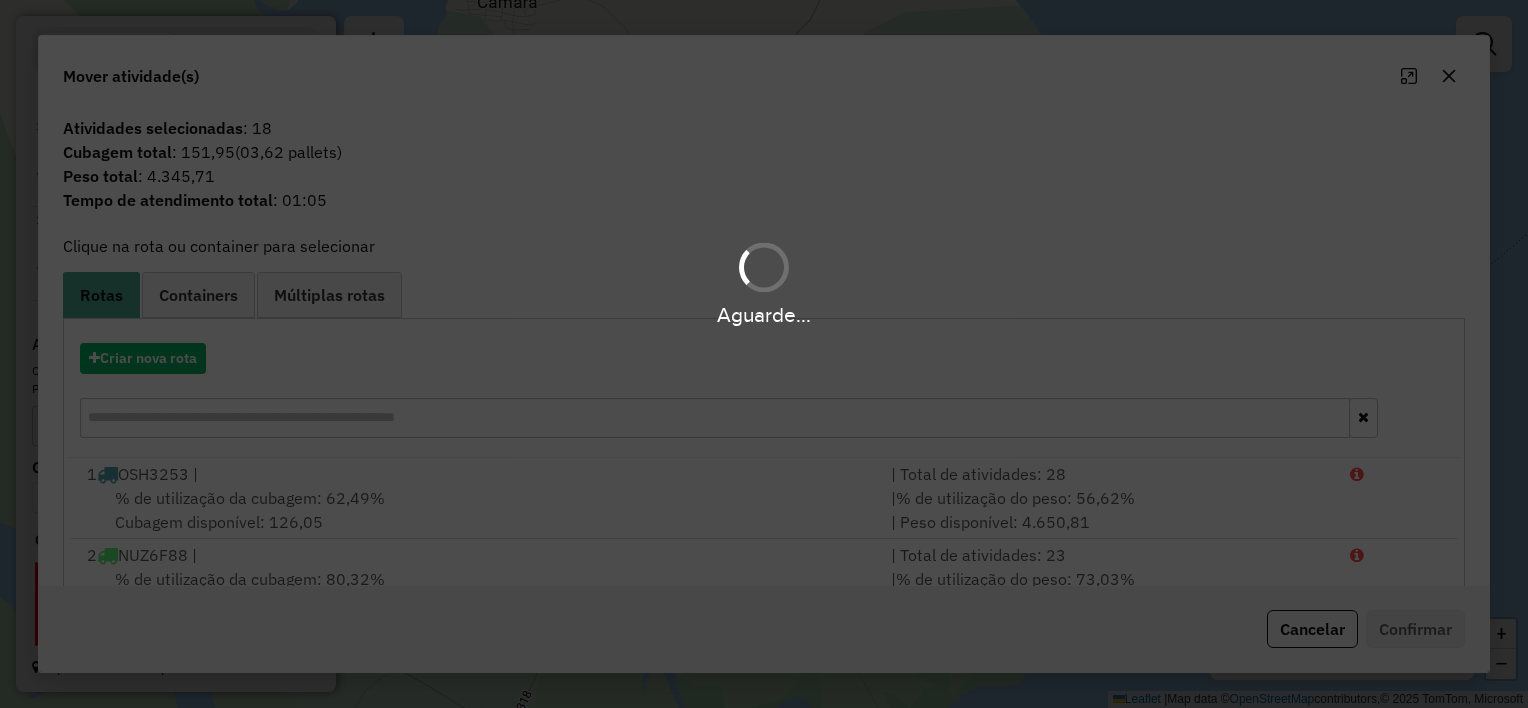 click on "Aguarde..." at bounding box center (764, 354) 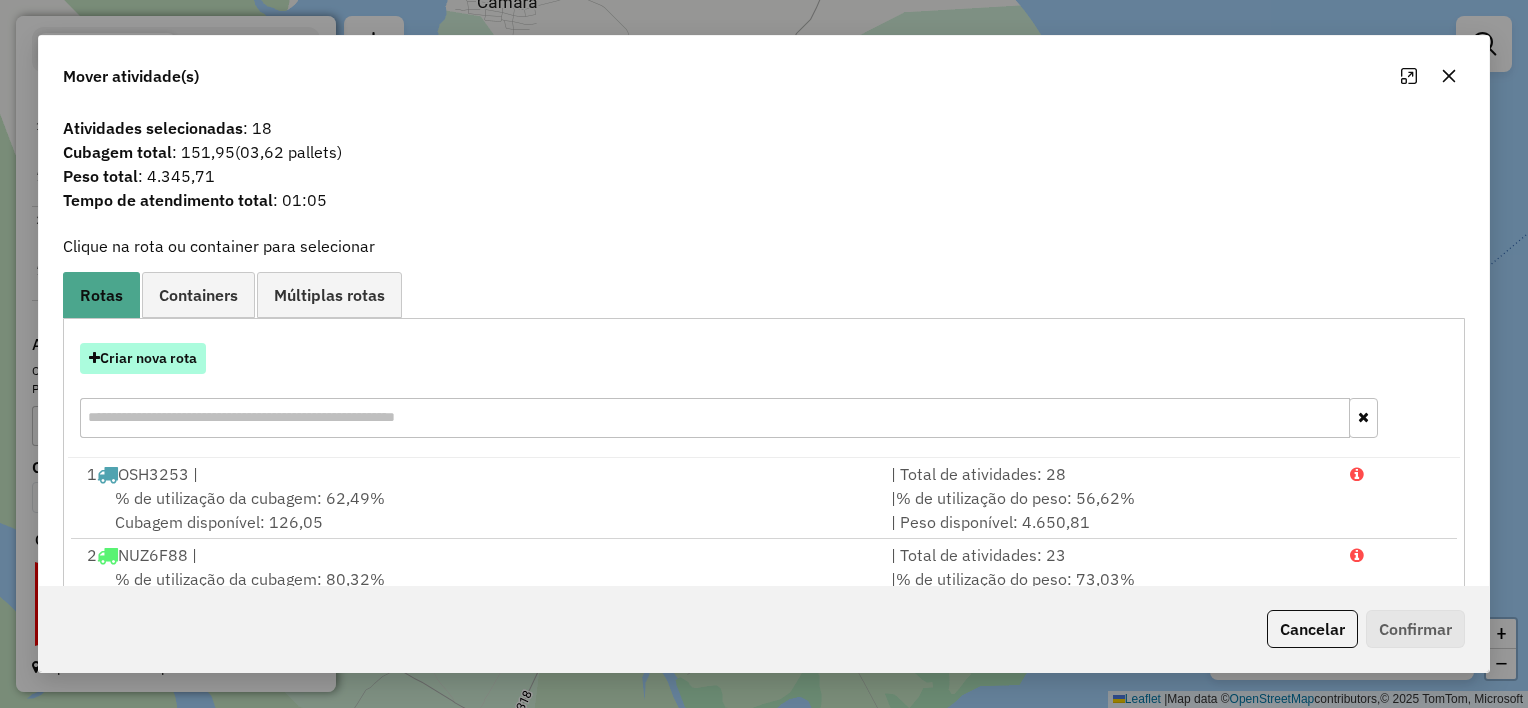 click on "Criar nova rota" at bounding box center (143, 358) 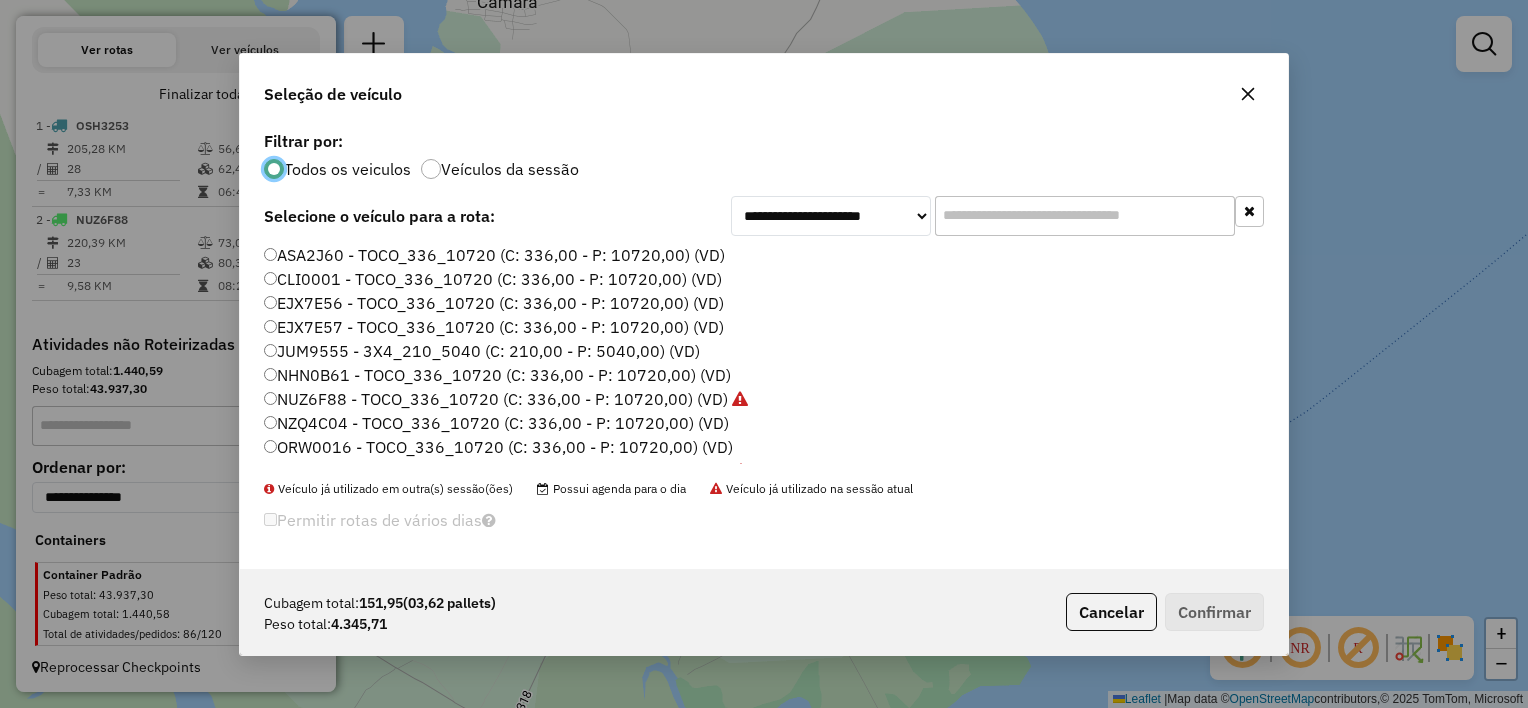 scroll, scrollTop: 10, scrollLeft: 6, axis: both 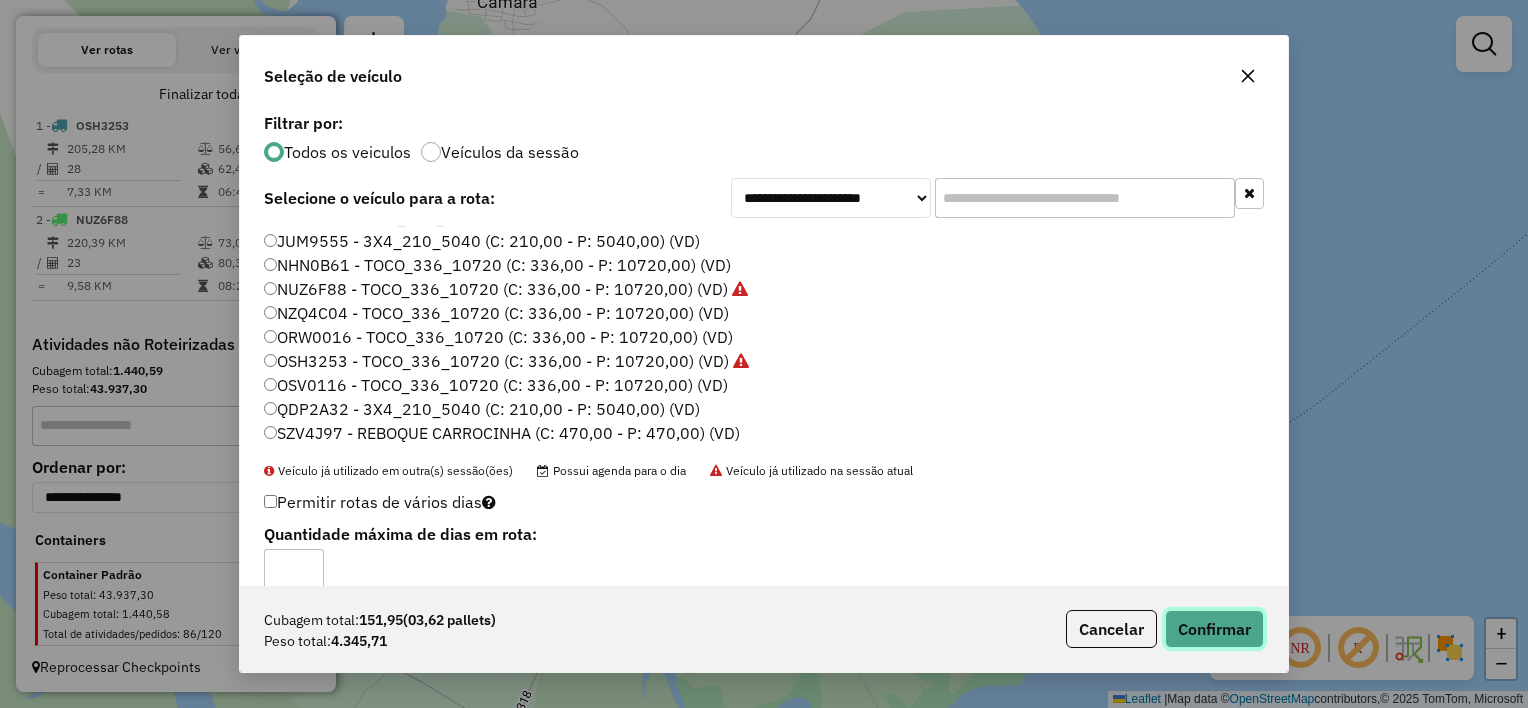 click on "Confirmar" 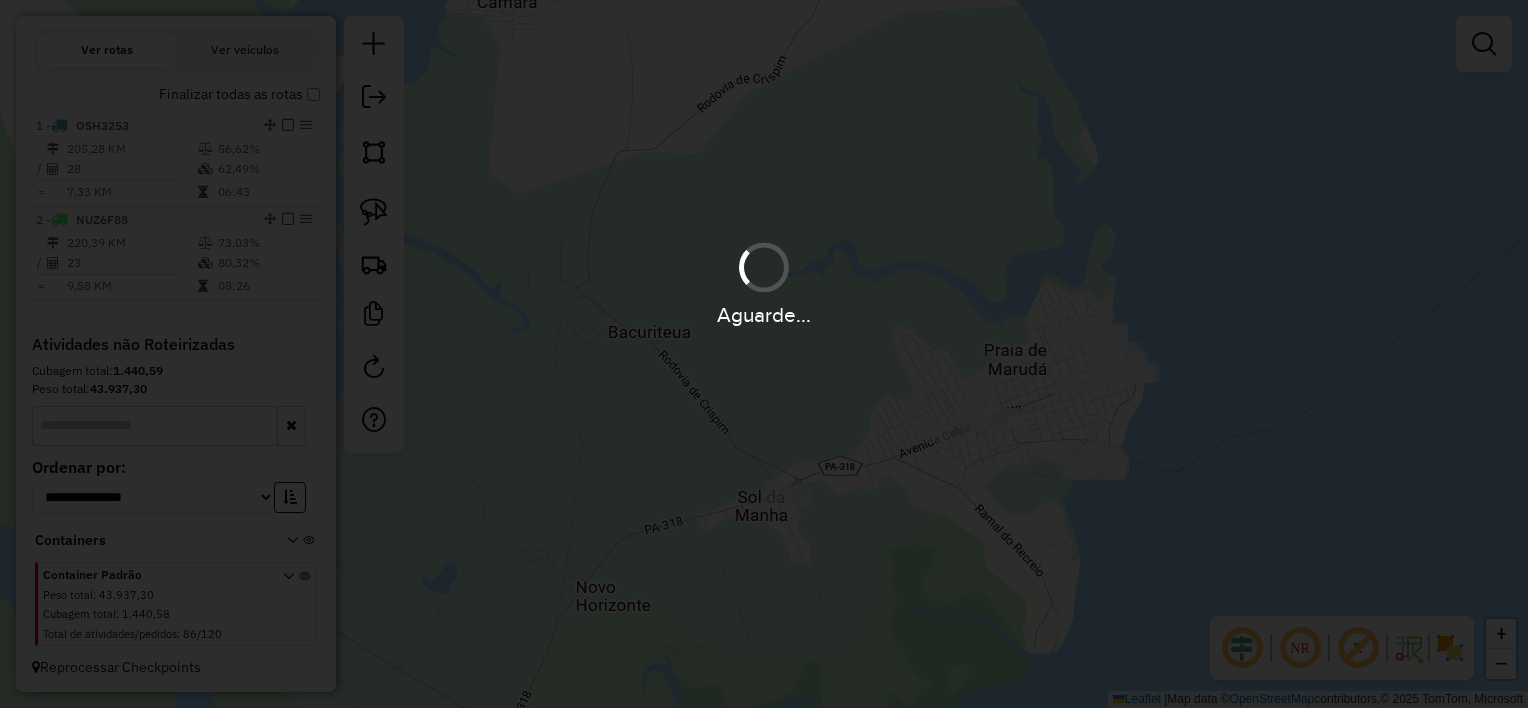 scroll, scrollTop: 678, scrollLeft: 0, axis: vertical 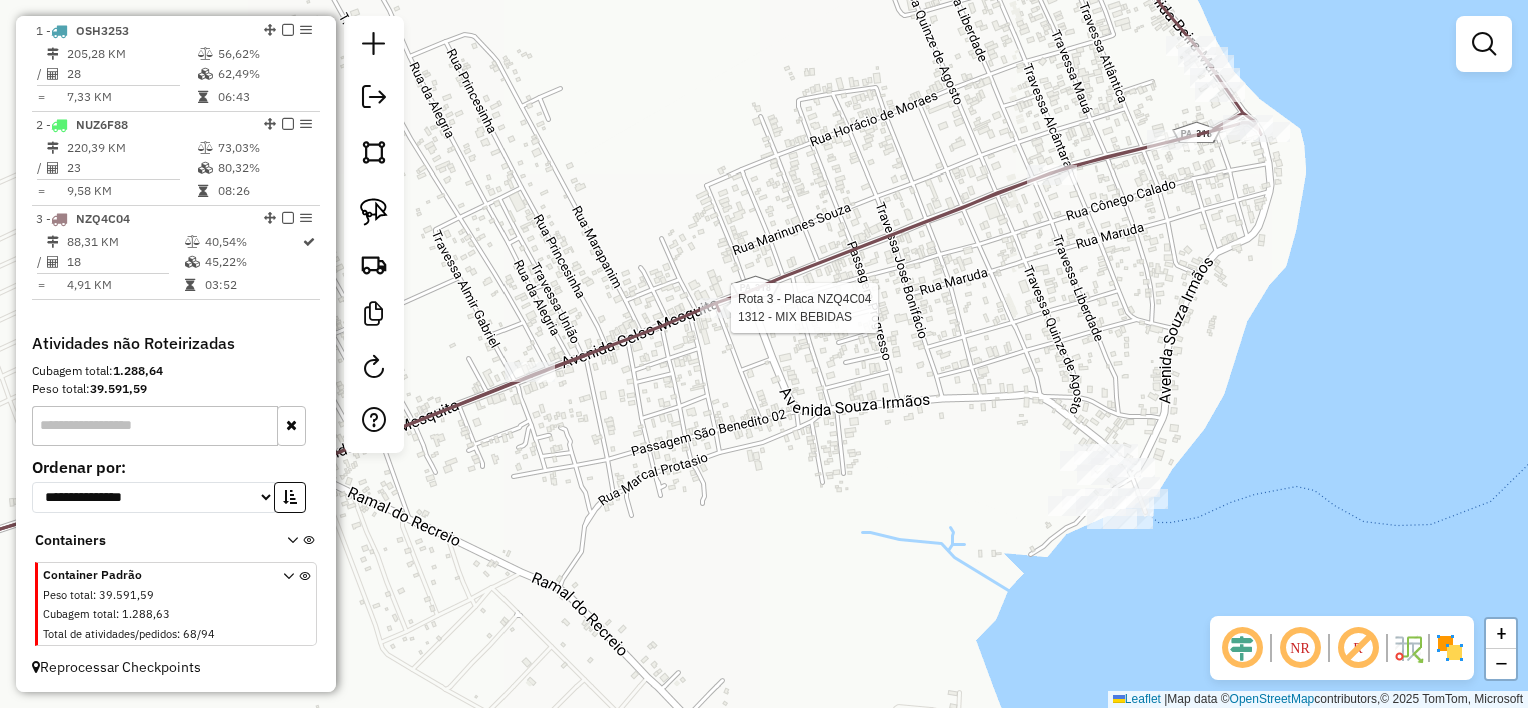 select on "**********" 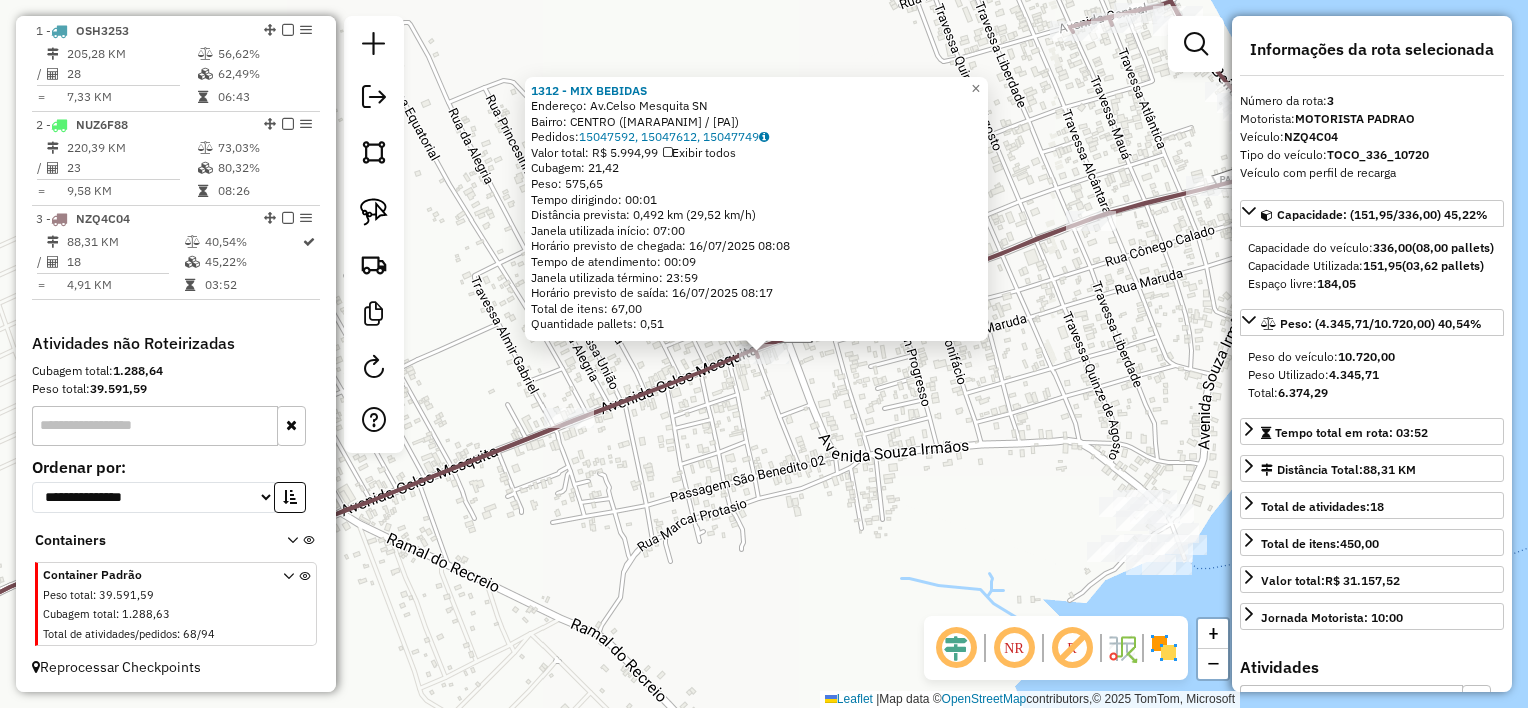 click on "[NUMBER] - MIX BEBIDAS Endereço: Av.Celso Mesquita SN Bairro: CENTRO ([CITY] / [STATE]) Pedidos: [ORDER_ID], [ORDER_ID], [ORDER_ID] Valor total: R$ 5.994,99 Exibir todos Cubagem: 21,42 Peso: 575,65 Tempo dirigindo: 00:01 Distância prevista: 0,492 km (29,52 km/h) Janela utilizada início: 07:00 Horário previsto de chegada: 16/07/2025 08:08 Tempo de atendimento: 00:09 Janela utilizada término: 23:59 Horário previsto de saída: 16/07/2025 08:17 Total de itens: 67,00 Quantidade pallets: 0,51 × Janela de atendimento Grade de atendimento Capacidade Transportadoras Veículos Cliente Pedidos Rotas Selecione os dias de semana para filtrar as janelas de atendimento Seg Ter Qua Qui Sex Sáb Dom Informe o período da janela de atendimento: De: Até: Filtrar exatamente a janela do cliente Considerar janela de atendimento padrão Selecione os dias de semana para filtrar as grades de atendimento Seg Ter Qua Qui Sex Sáb Dom Peso mínimo: Peso máximo: De: De:" 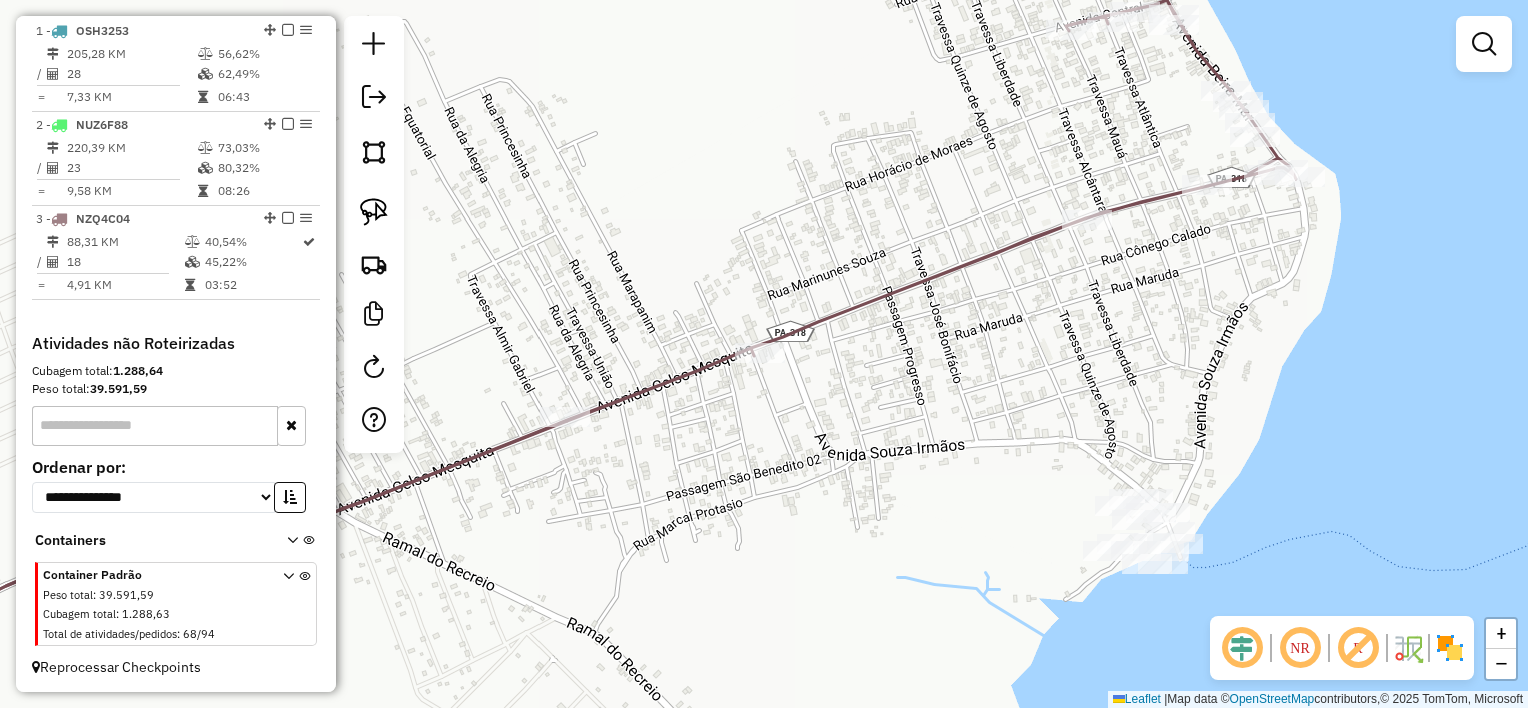 drag, startPoint x: 1044, startPoint y: 517, endPoint x: 840, endPoint y: 386, distance: 242.43968 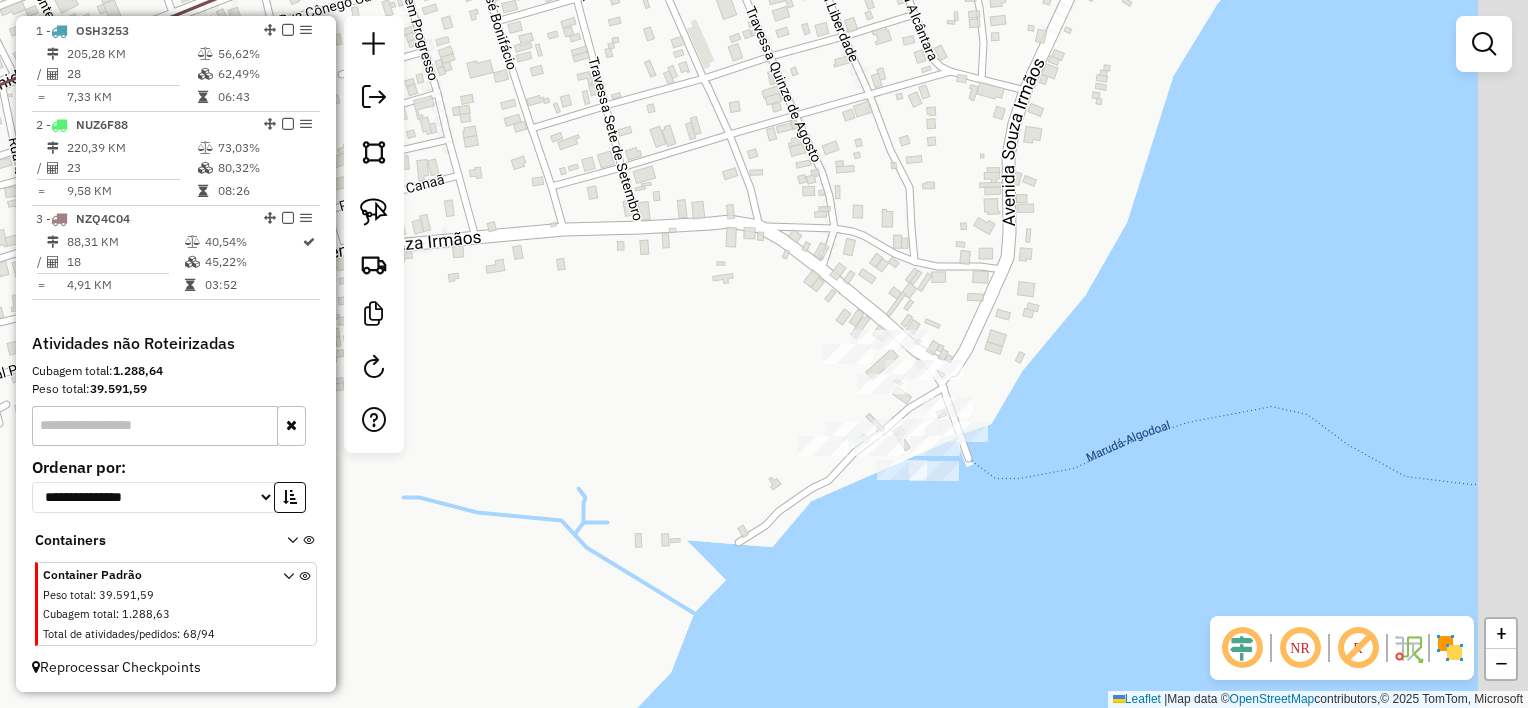 click on "Janela de atendimento Grade de atendimento Capacidade Transportadoras Veículos Cliente Pedidos  Rotas Selecione os dias de semana para filtrar as janelas de atendimento  Seg   Ter   Qua   Qui   Sex   Sáb   Dom  Informe o período da janela de atendimento: De: Até:  Filtrar exatamente a janela do cliente  Considerar janela de atendimento padrão  Selecione os dias de semana para filtrar as grades de atendimento  Seg   Ter   Qua   Qui   Sex   Sáb   Dom   Considerar clientes sem dia de atendimento cadastrado  Clientes fora do dia de atendimento selecionado Filtrar as atividades entre os valores definidos abaixo:  Peso mínimo:   Peso máximo:   Cubagem mínima:   Cubagem máxima:   De:   Até:  Filtrar as atividades entre o tempo de atendimento definido abaixo:  De:   Até:   Considerar capacidade total dos clientes não roteirizados Transportadora: Selecione um ou mais itens Tipo de veículo: Selecione um ou mais itens Veículo: Selecione um ou mais itens Motorista: Selecione um ou mais itens Nome: Rótulo:" 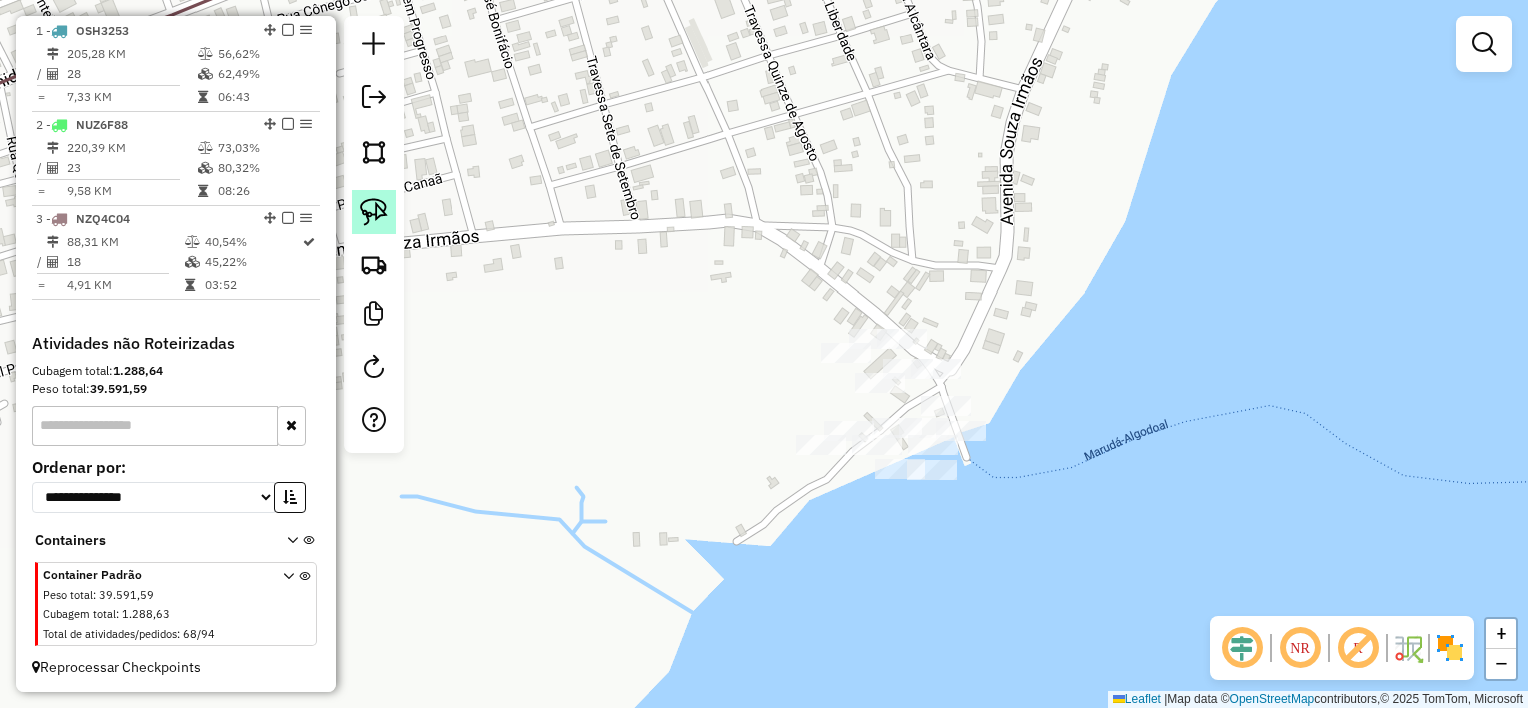 click 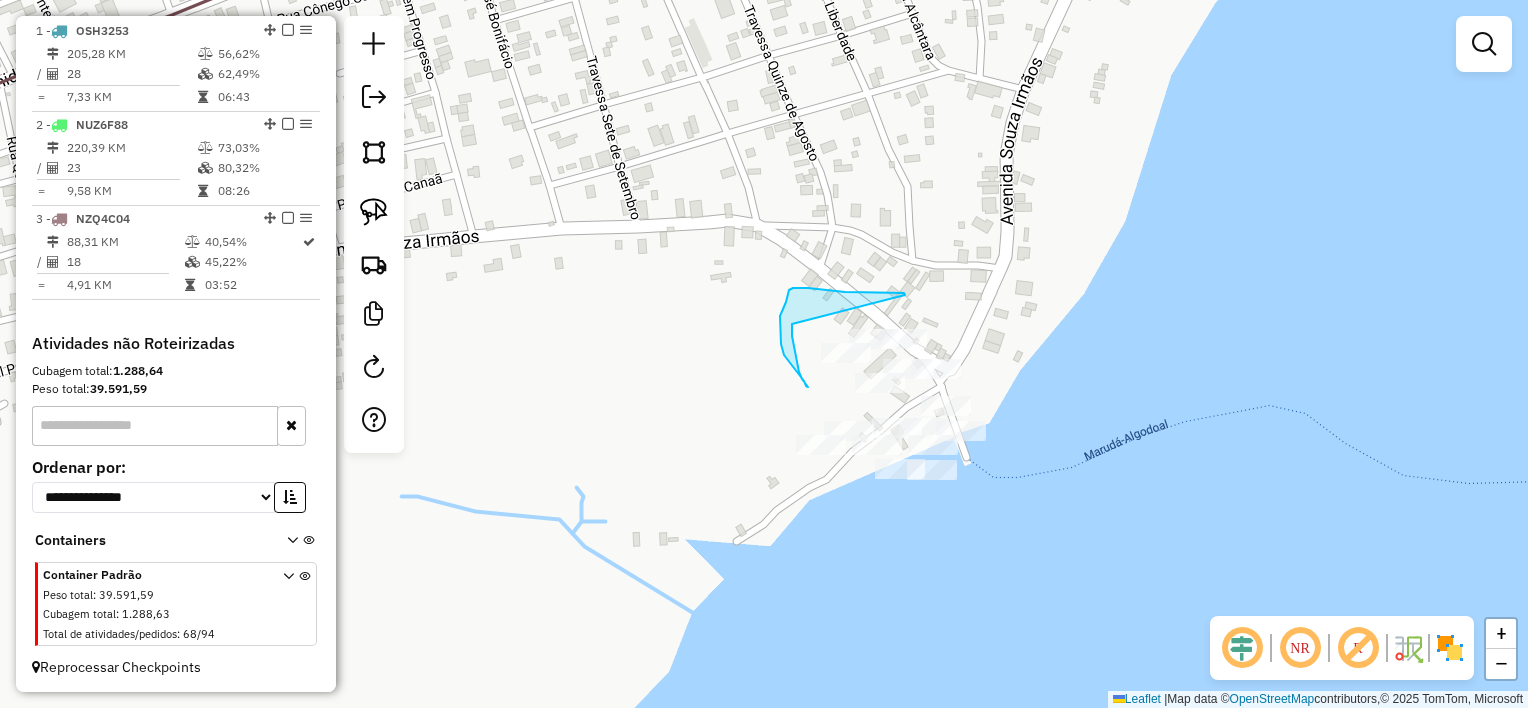 drag, startPoint x: 882, startPoint y: 293, endPoint x: 816, endPoint y: 265, distance: 71.693794 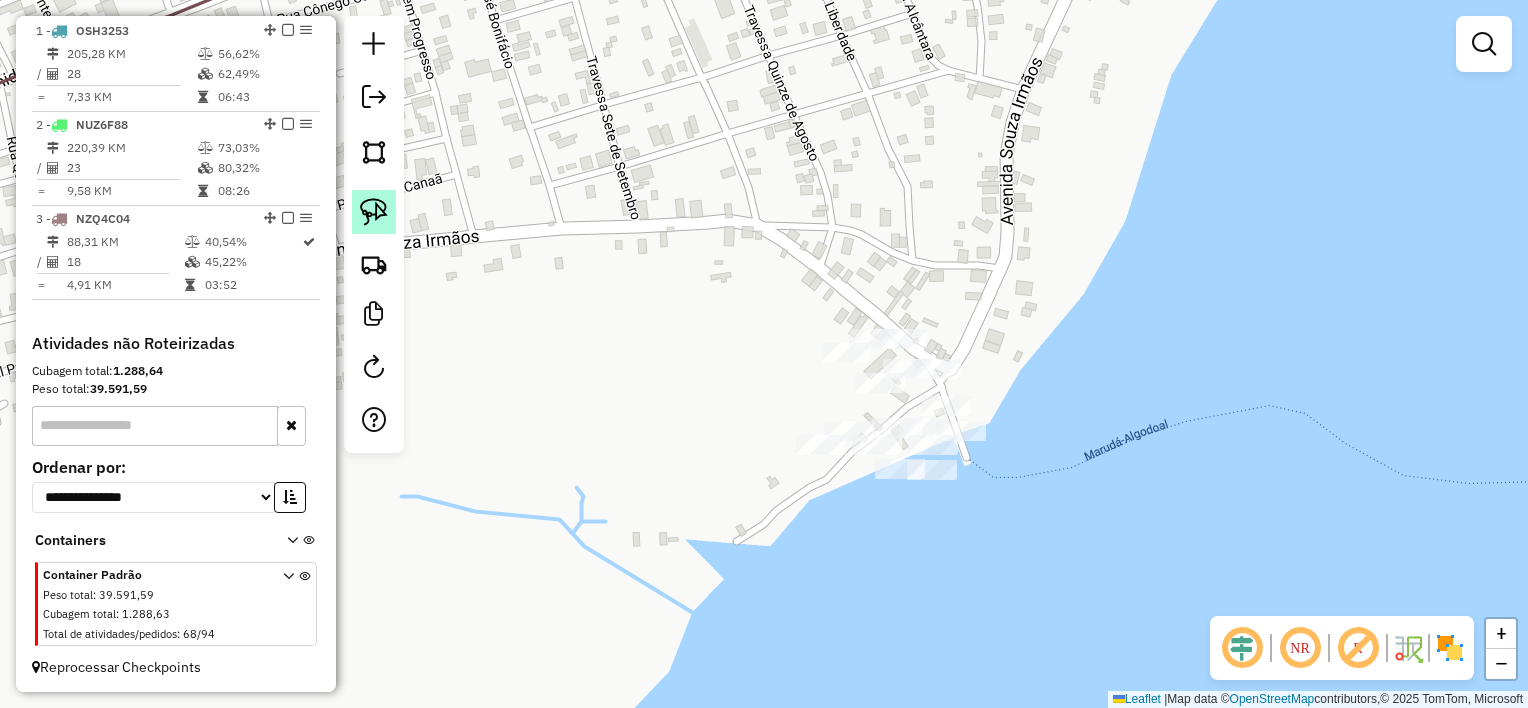 click 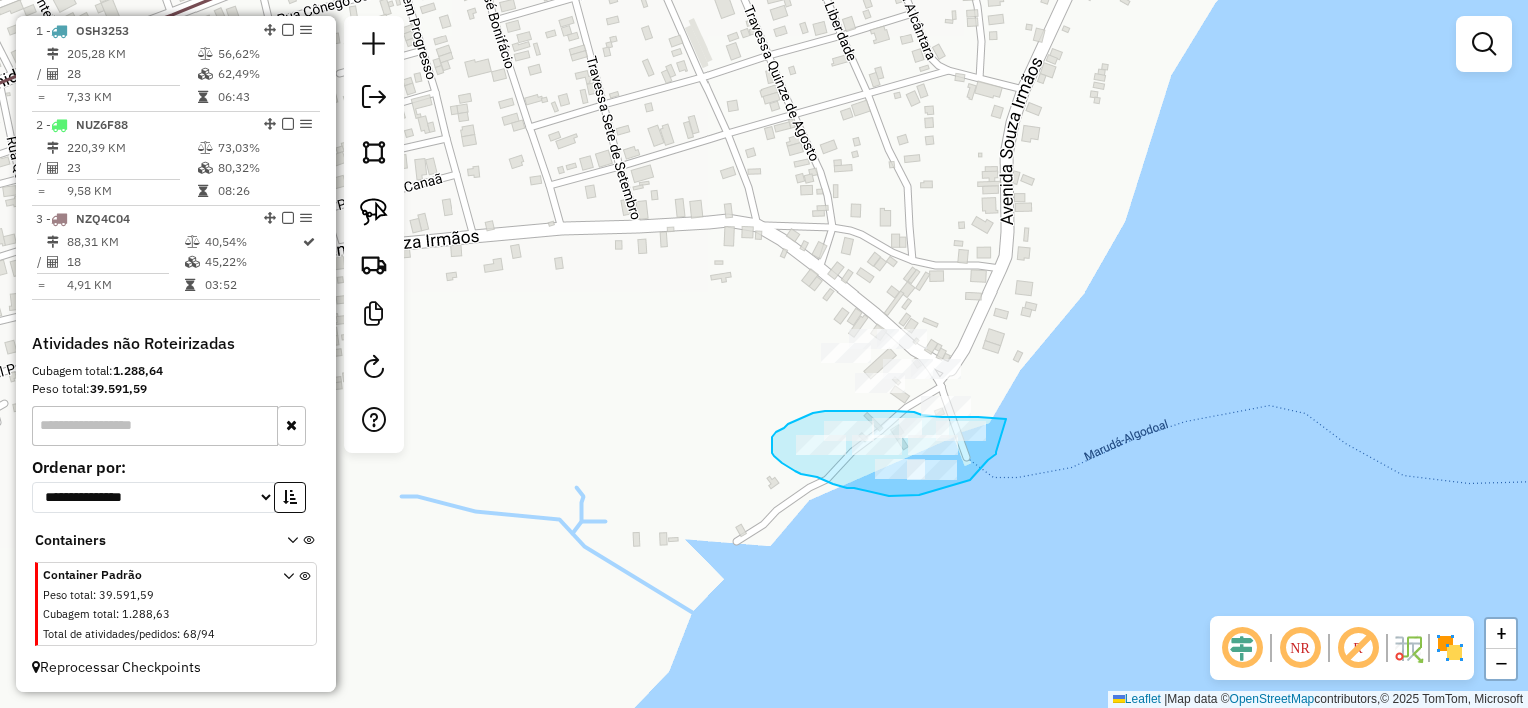 drag, startPoint x: 1004, startPoint y: 418, endPoint x: 996, endPoint y: 452, distance: 34.928497 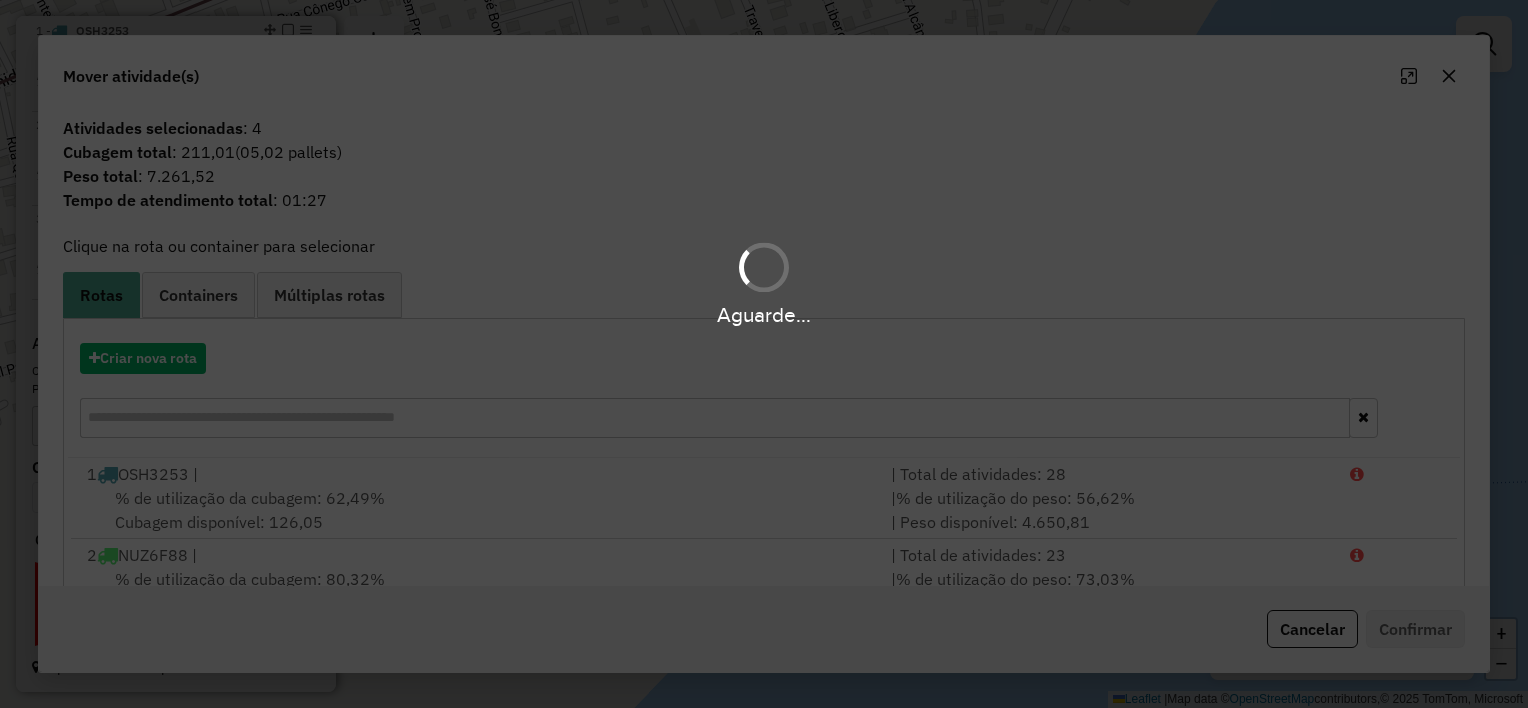 click on "Aguarde..." at bounding box center [764, 354] 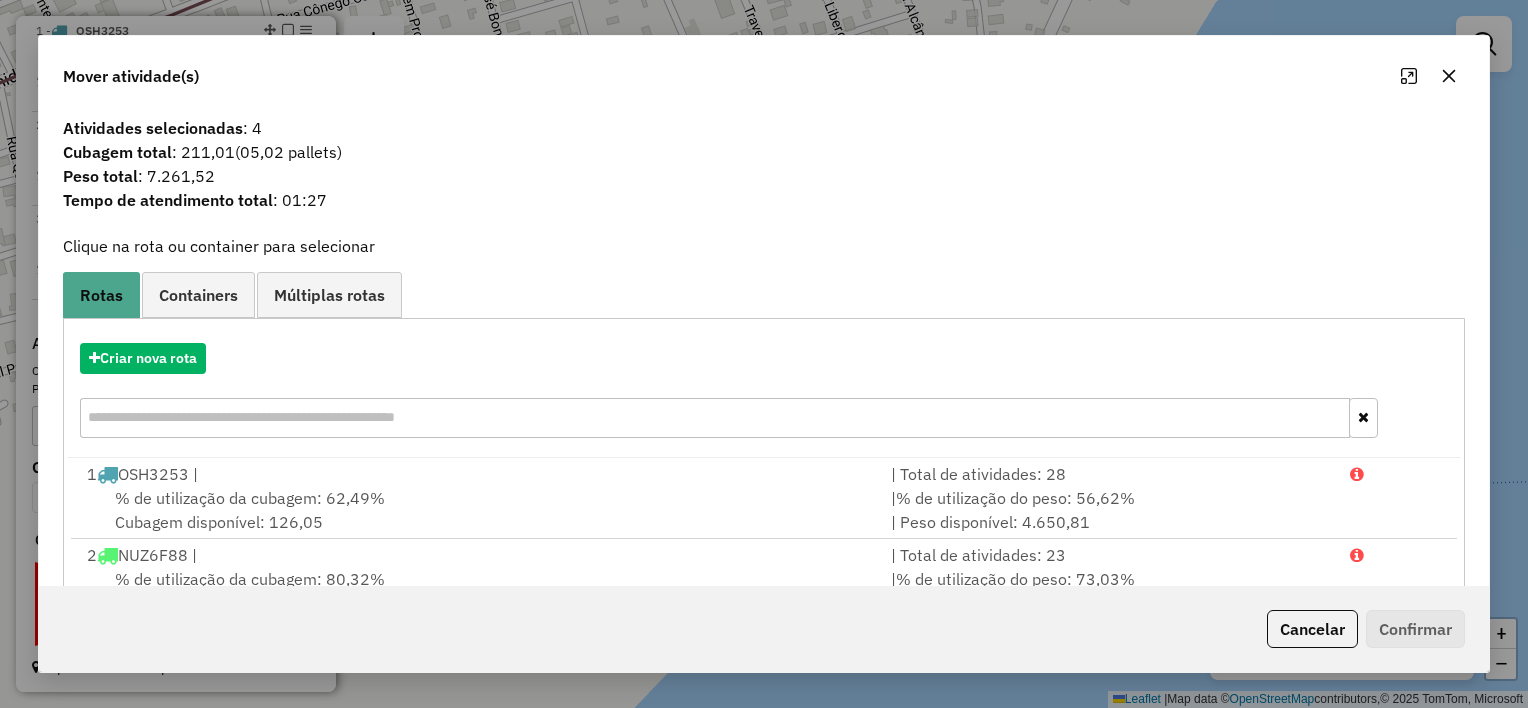 click 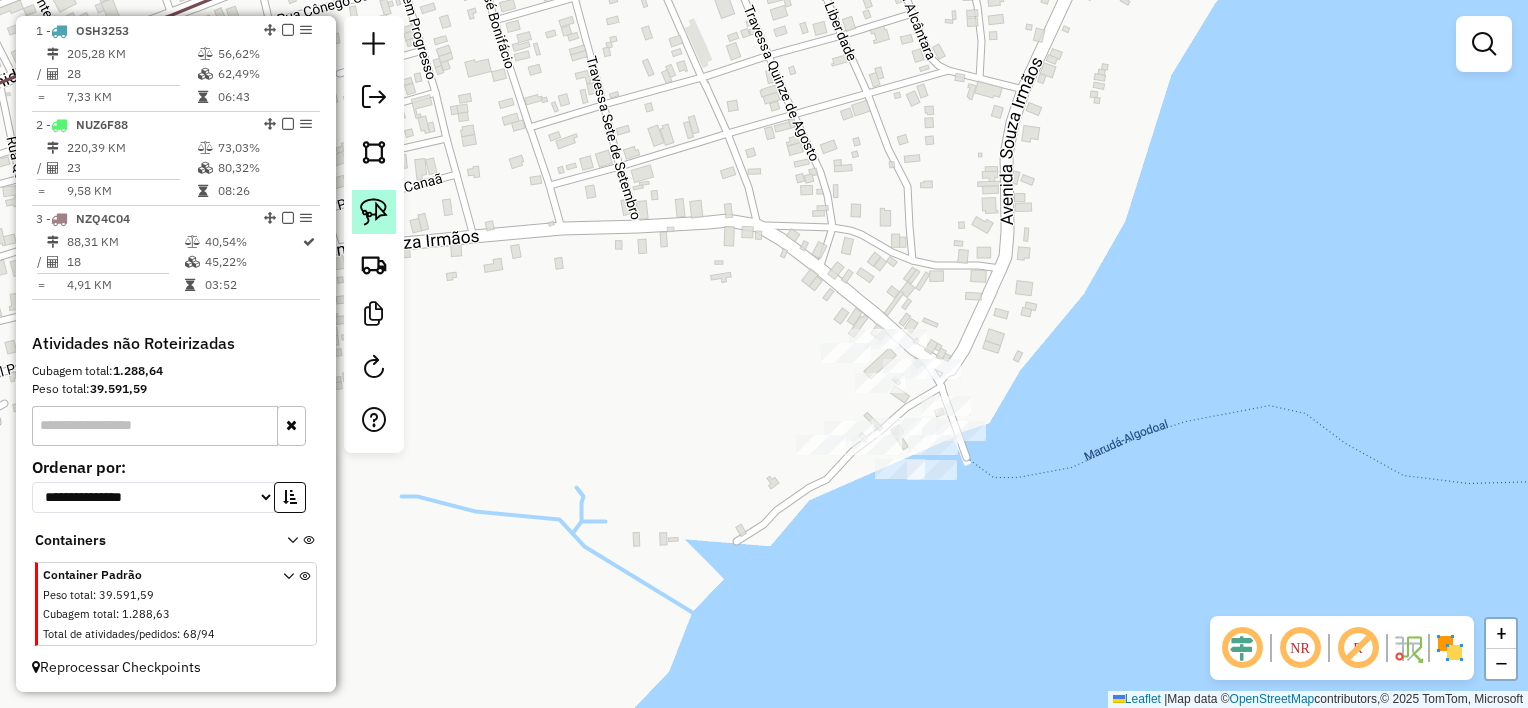 click 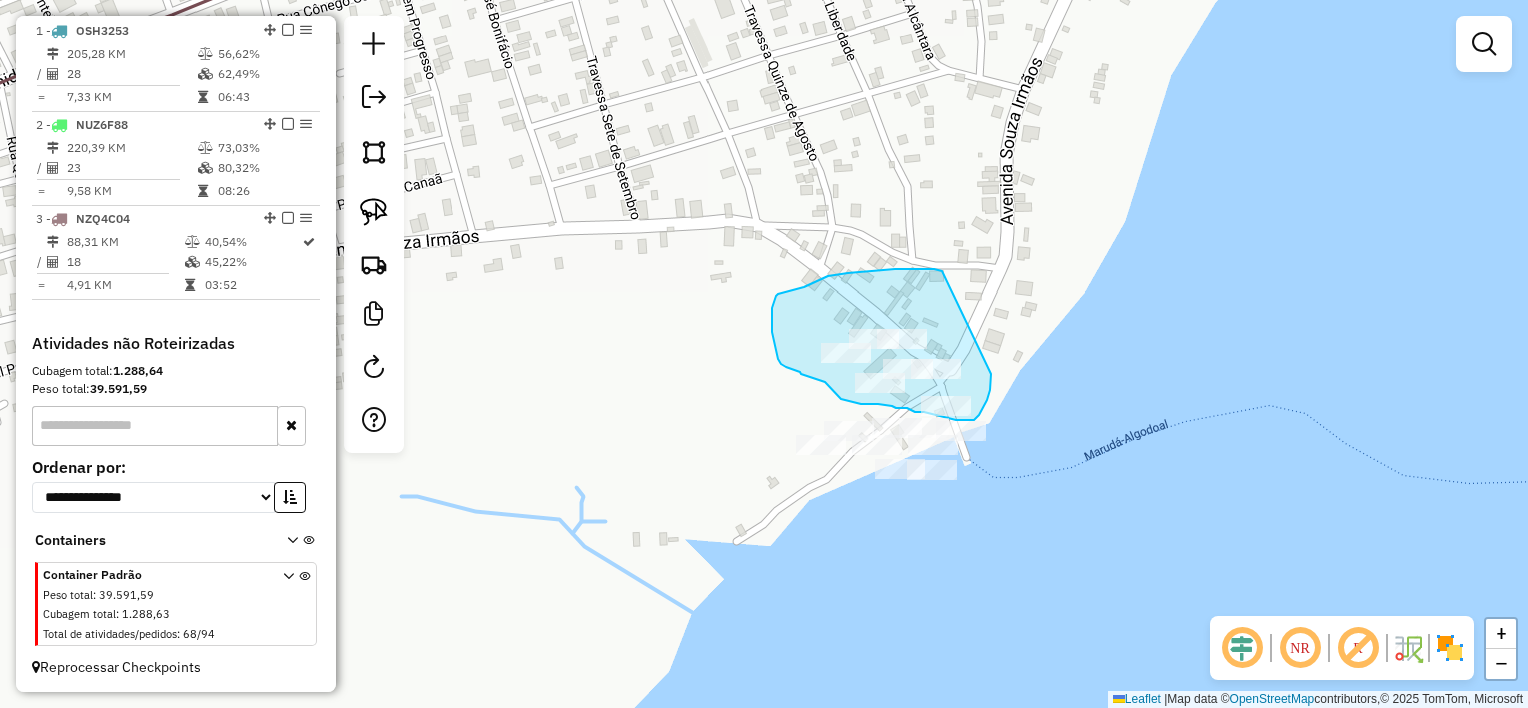 drag, startPoint x: 932, startPoint y: 269, endPoint x: 991, endPoint y: 374, distance: 120.44086 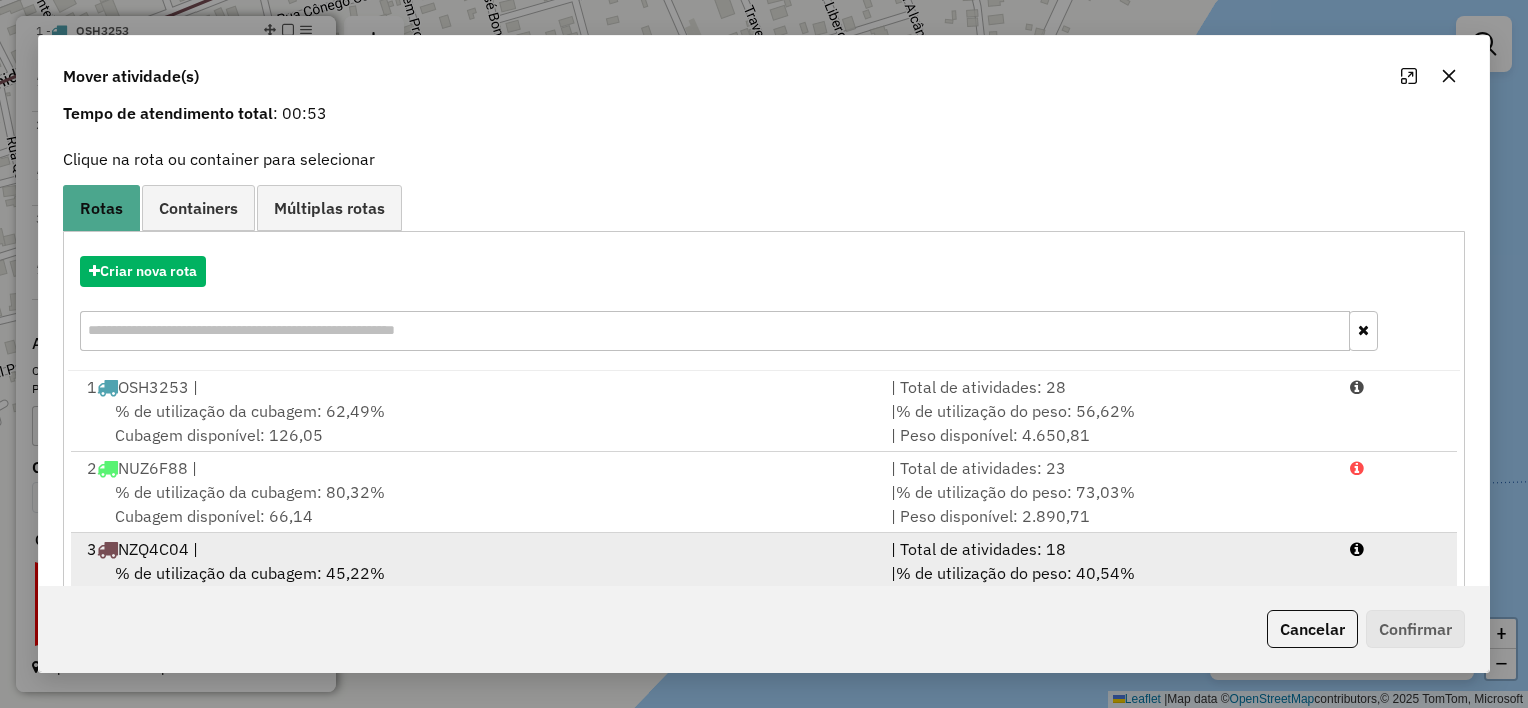 scroll, scrollTop: 148, scrollLeft: 0, axis: vertical 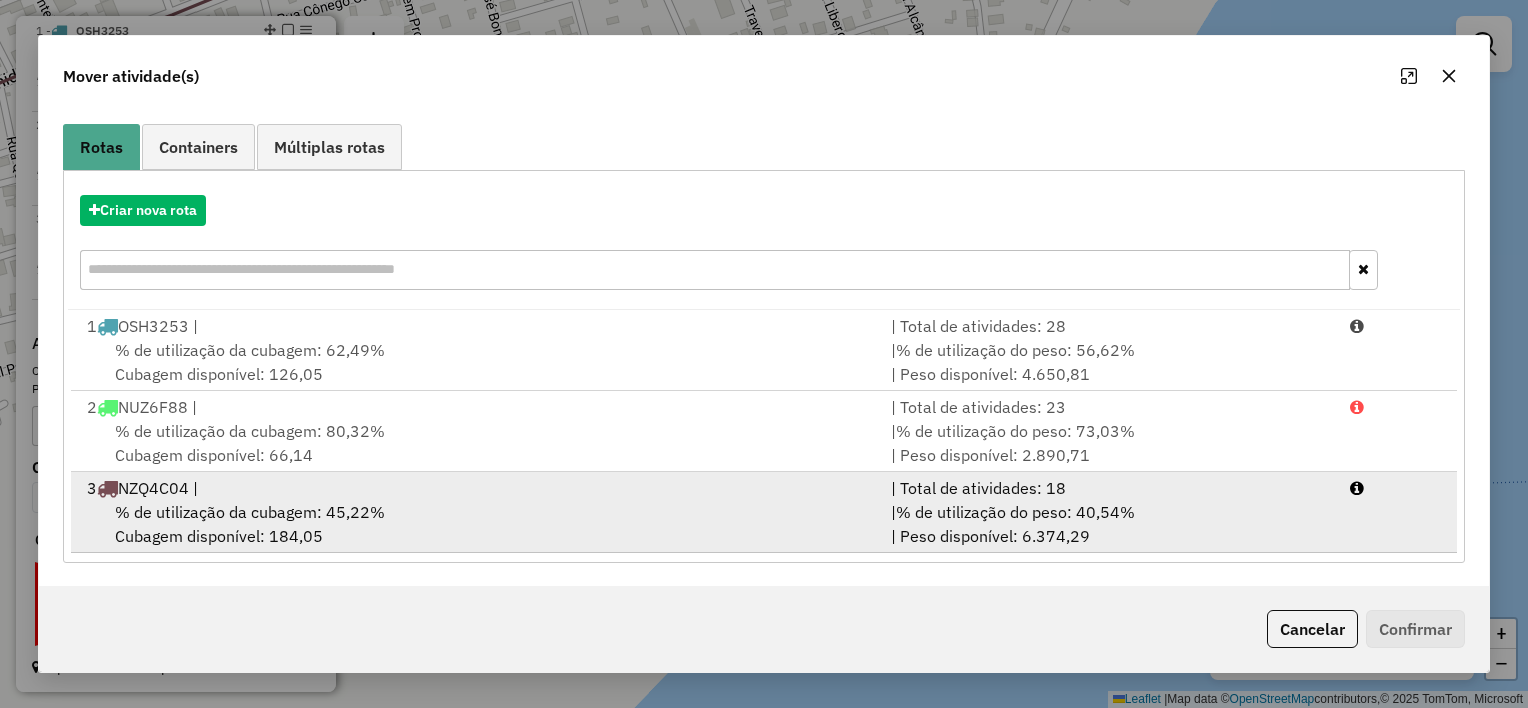 click on "% de utilização da cubagem: 45,22%  Cubagem disponível: 184,05" at bounding box center [477, 524] 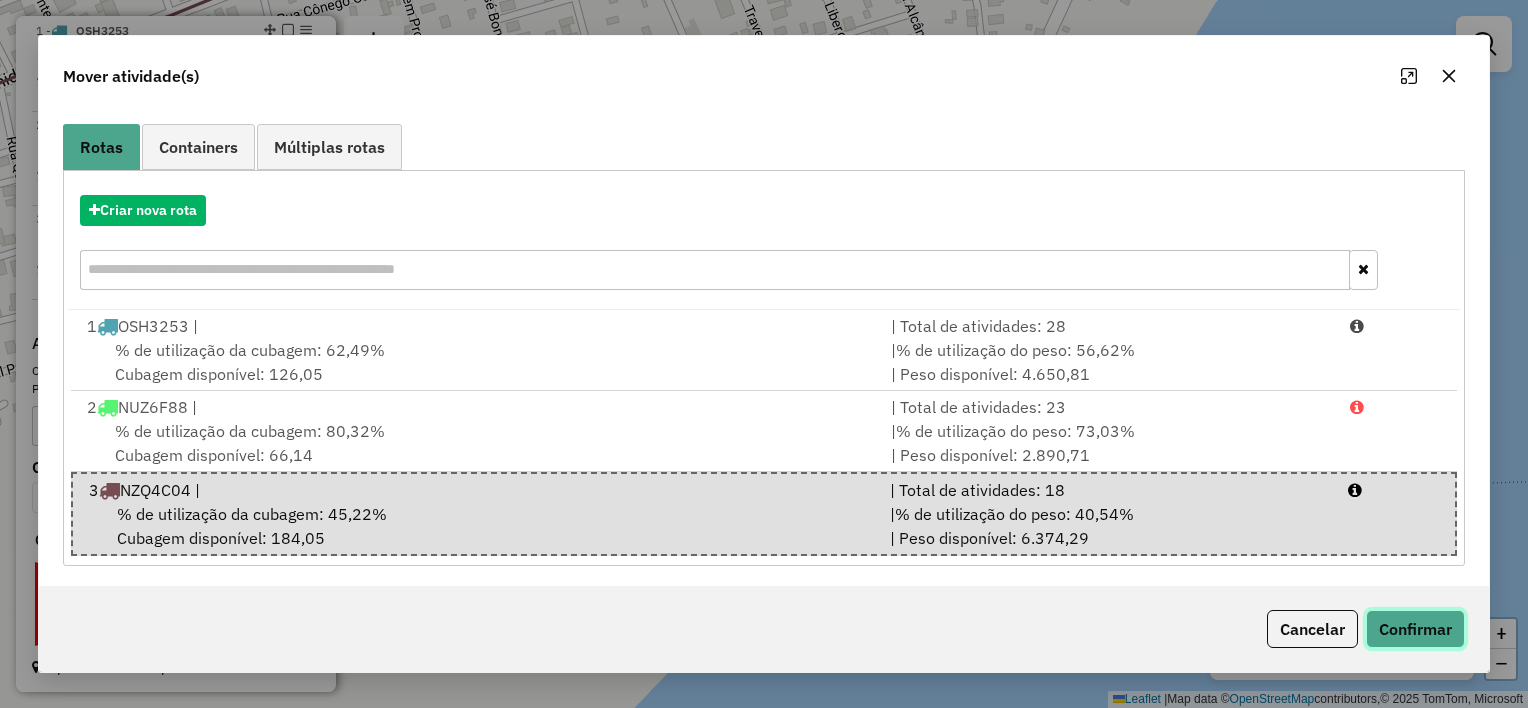 click on "Confirmar" 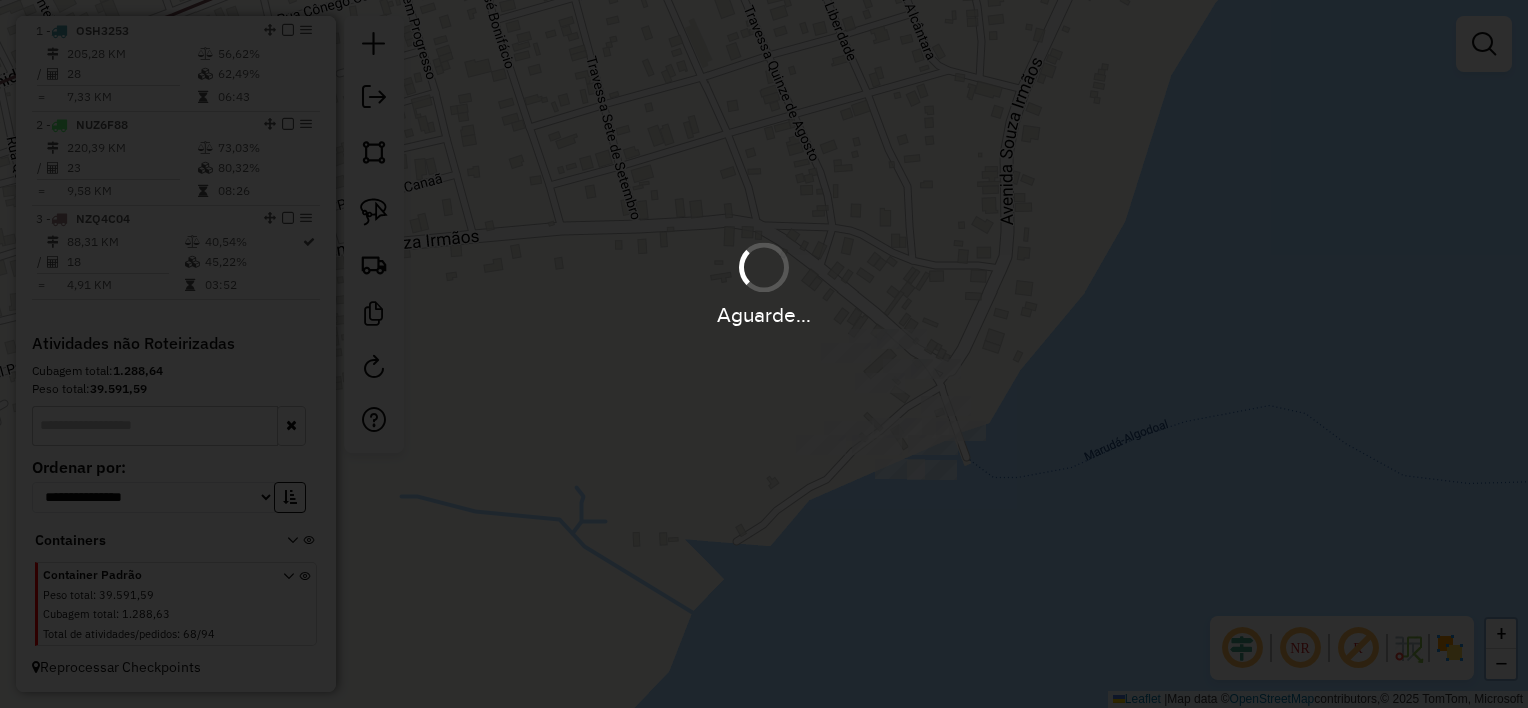 scroll, scrollTop: 747, scrollLeft: 0, axis: vertical 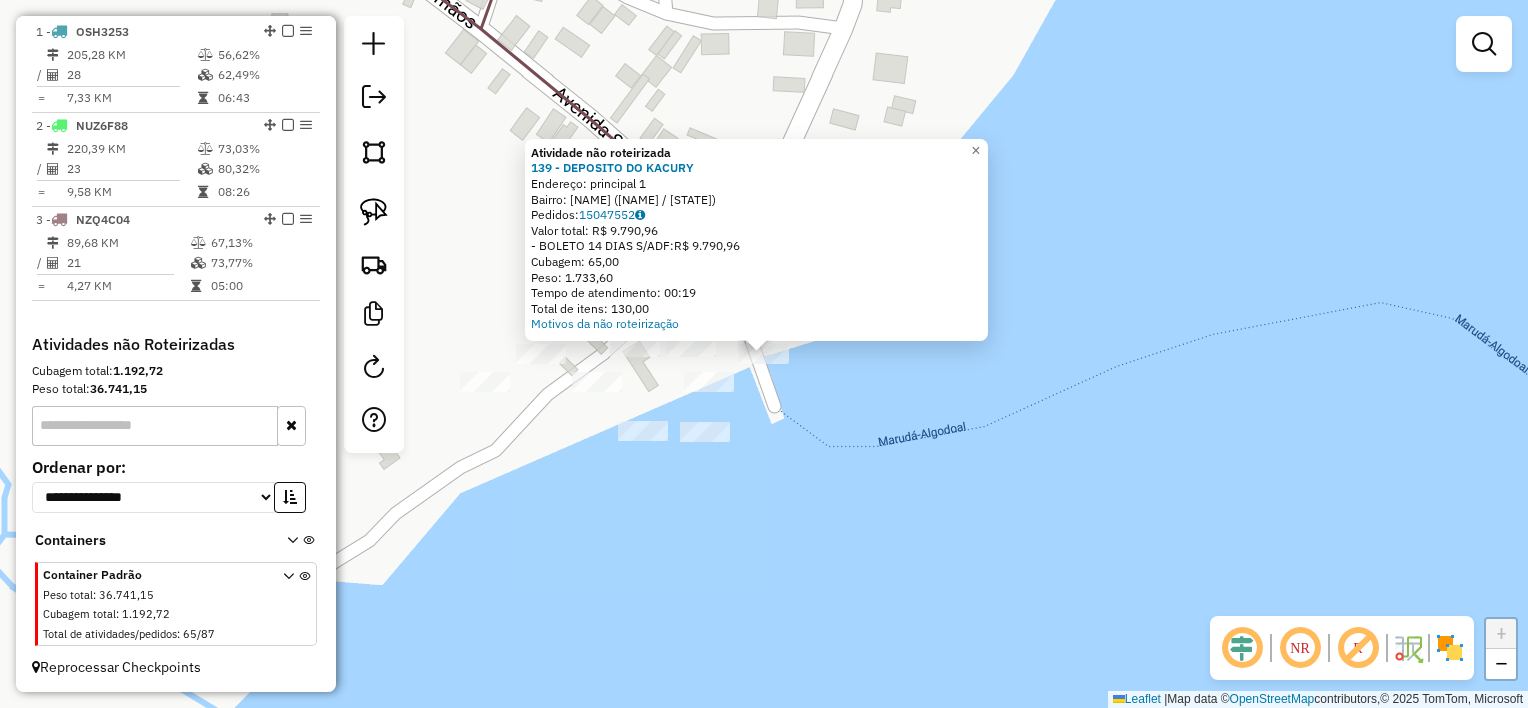 click on "Atividade não roteirizada 139 - DEPOSITO DO KACURY  Endereço:  principal 1   Bairro: Algodoal ([REGION] / [STATE])   Pedidos:  15047552   Valor total: R$ 9.790,96   - BOLETO 14 DIAS S/ADF:  R$ 9.790,96   Cubagem: 65,00   Peso: 1.733,60   Tempo de atendimento: 00:19   Total de itens: 130,00  Motivos da não roteirização × Janela de atendimento Grade de atendimento Capacidade Transportadoras Veículos Cliente Pedidos  Rotas Selecione os dias de semana para filtrar as janelas de atendimento  Seg   Ter   Qua   Qui   Sex   Sáb   Dom  Informe o período da janela de atendimento: De: Até:  Filtrar exatamente a janela do cliente  Considerar janela de atendimento padrão  Selecione os dias de semana para filtrar as grades de atendimento  Seg   Ter   Qua   Qui   Sex   Sáb   Dom   Considerar clientes sem dia de atendimento cadastrado  Clientes fora do dia de atendimento selecionado Filtrar as atividades entre os valores definidos abaixo:  Peso mínimo:   Peso máximo:   Cubagem mínima:   Cubagem máxima:   De:  De:" 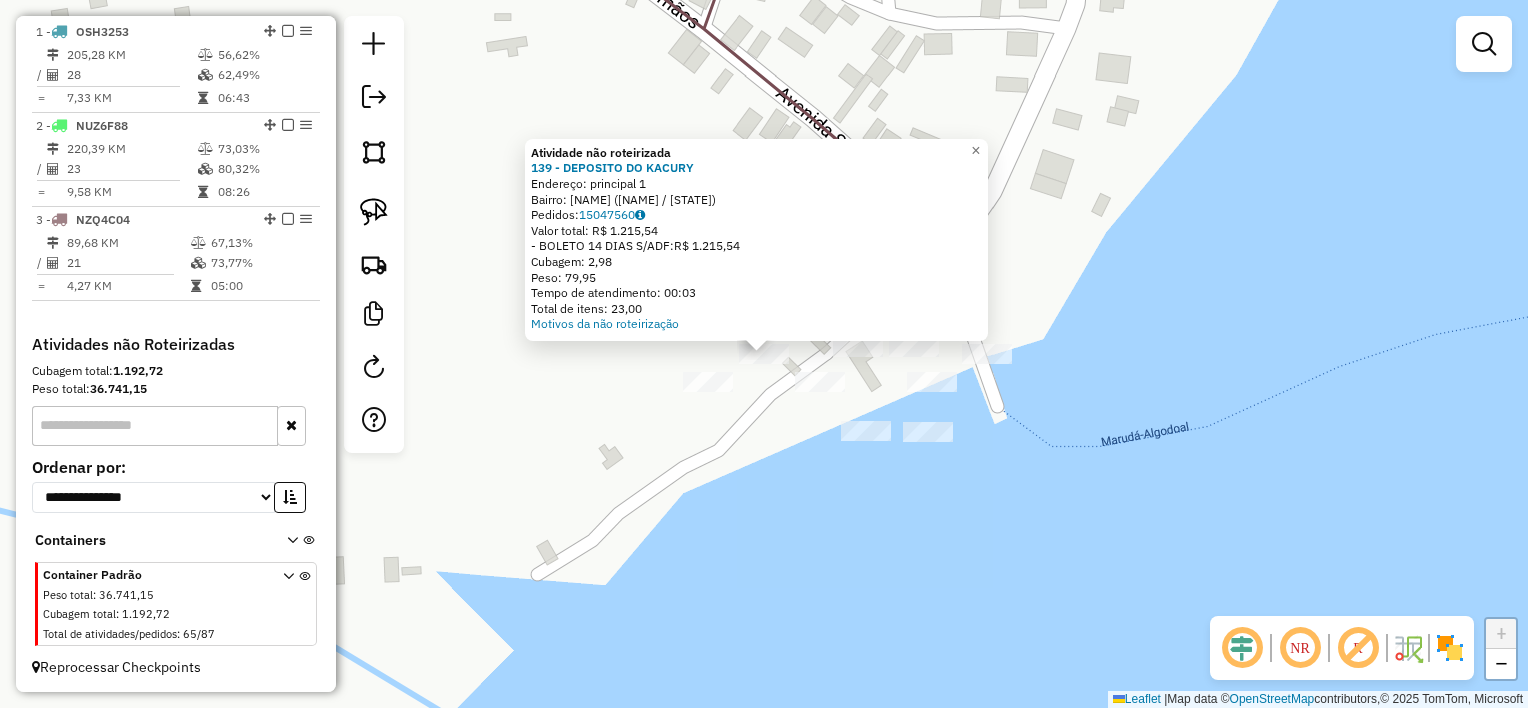 click on "Atividade não roteirizada [NUMBER] - [NAME] Endereço: [STREET] [NUMBER] Bairro: [NEIGHBORHOOD] ([CITY] / [STATE]) Pedidos: [ORDER_ID] Valor total: [PRICE] - [PAYMENT_METHOD]: [PRICE] Cubagem: [CUBAGE] Peso: [WEIGHT] Tempo de atendimento: [TIME] Total de itens: [ITEMS] Motivos da não roteirização × Janela de atendimento Grade de atendimento Capacidade Transportadoras Veículos Cliente Pedidos Rotas Selecione os dias de semana para filtrar as janelas de atendimento Seg Ter Qua Qui Sex Sáb Dom Informe o período da janela de atendimento: De: Até: Filtrar exatamente a janela do cliente Considerar janela de atendimento padrão Selecione os dias de semana para filtrar as grades de atendimento Seg Ter Qua Qui Sex Sáb Dom Considerar clientes sem dia de atendimento cadastrado Clientes fora do dia de atendimento selecionado Filtrar as atividades entre os valores definidos abaixo: Peso mínimo: Peso máximo: Cubagem mínima: Cubagem máxima: De: Até: +" 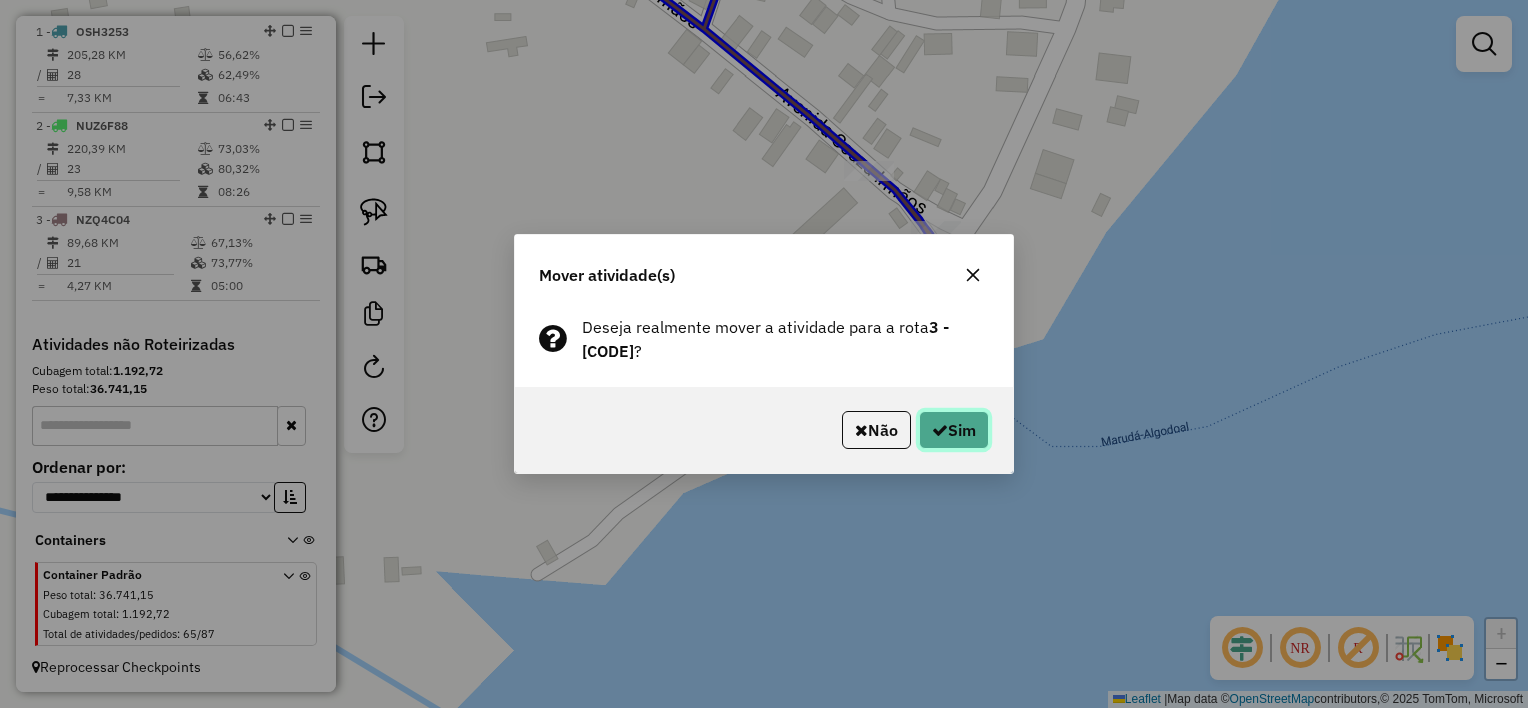 click 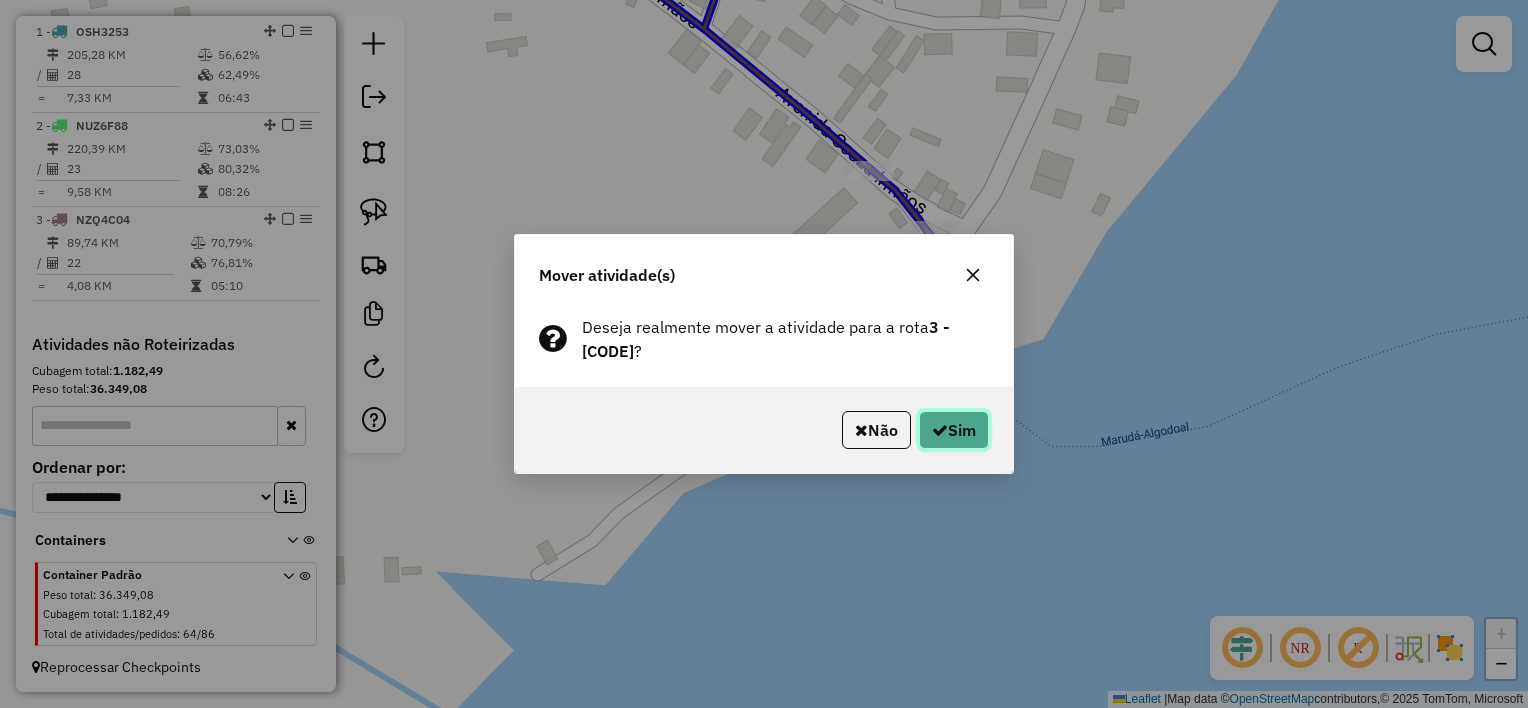 click on "Sim" 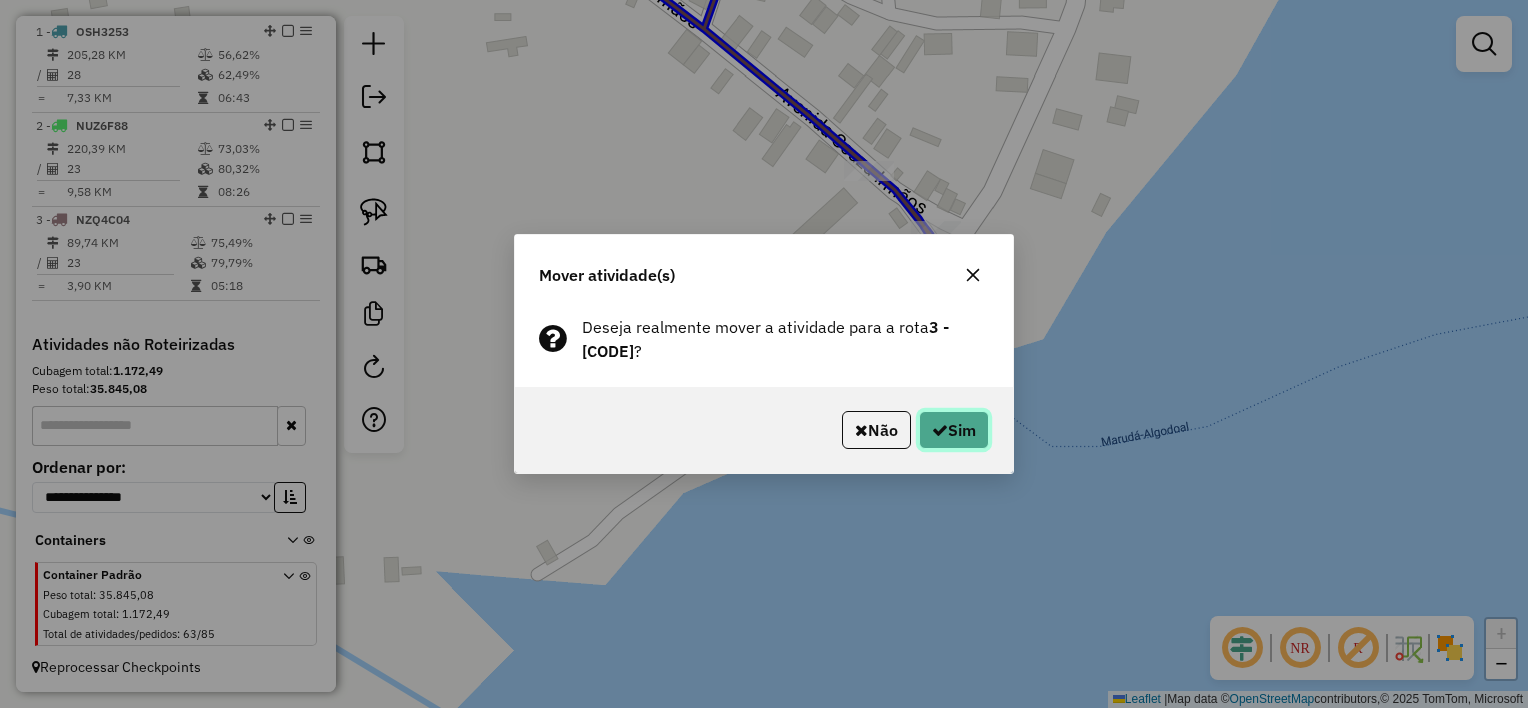 click on "Sim" 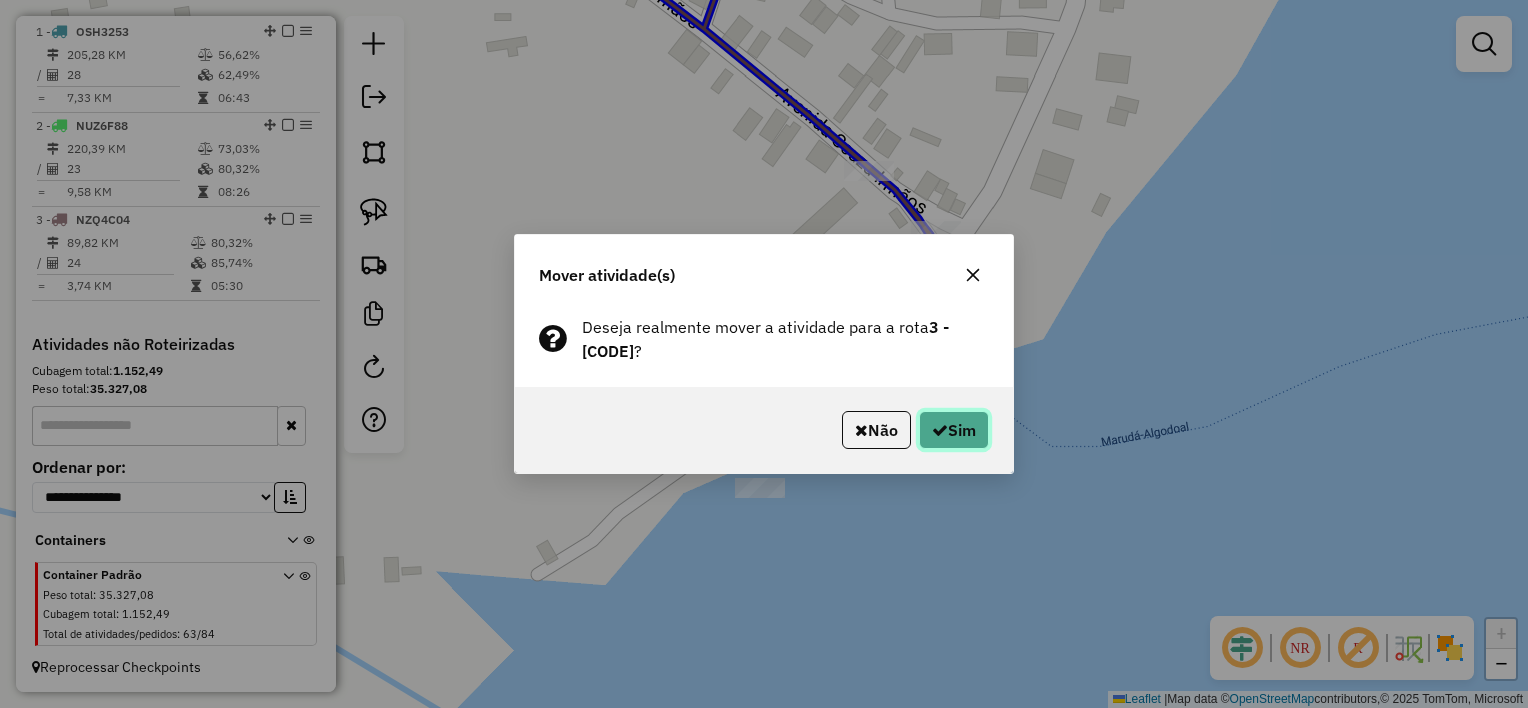 click on "Sim" 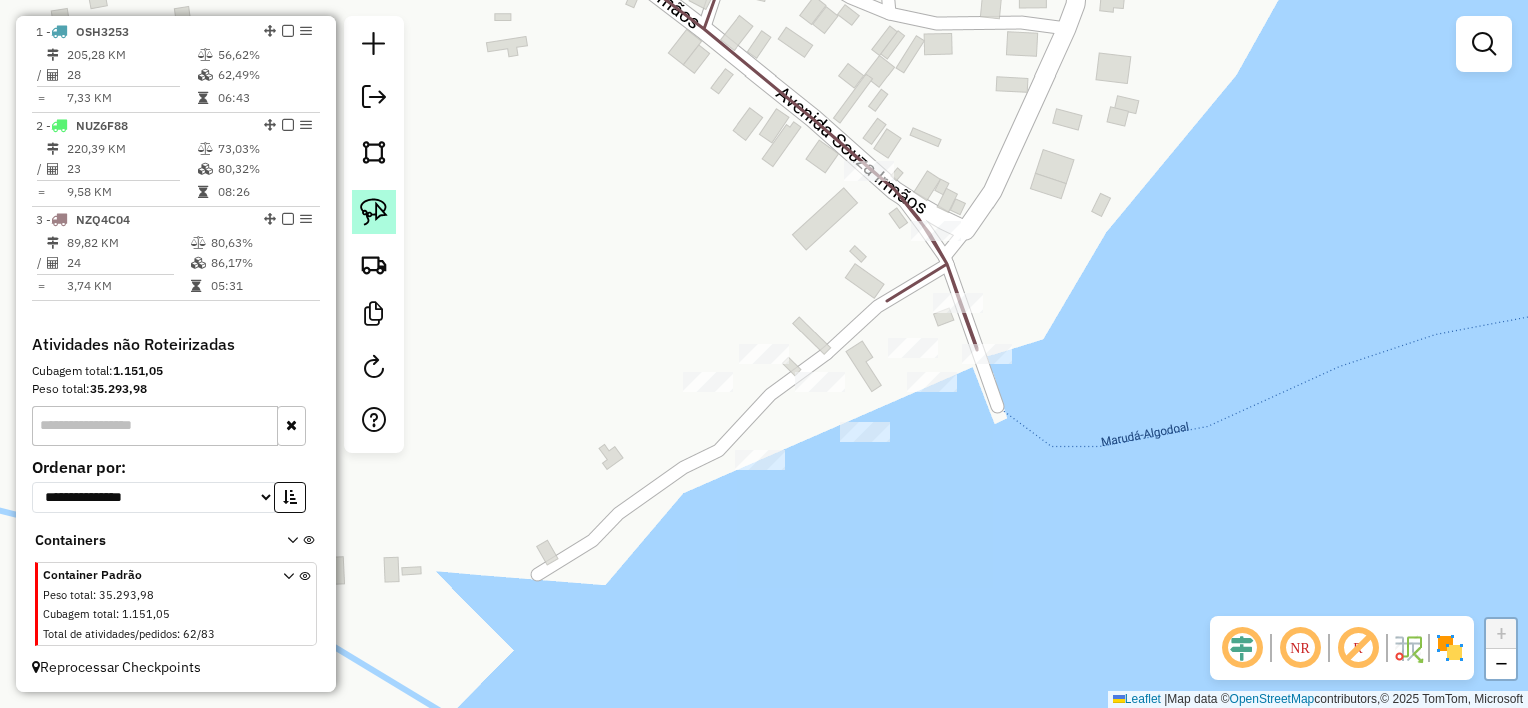 click 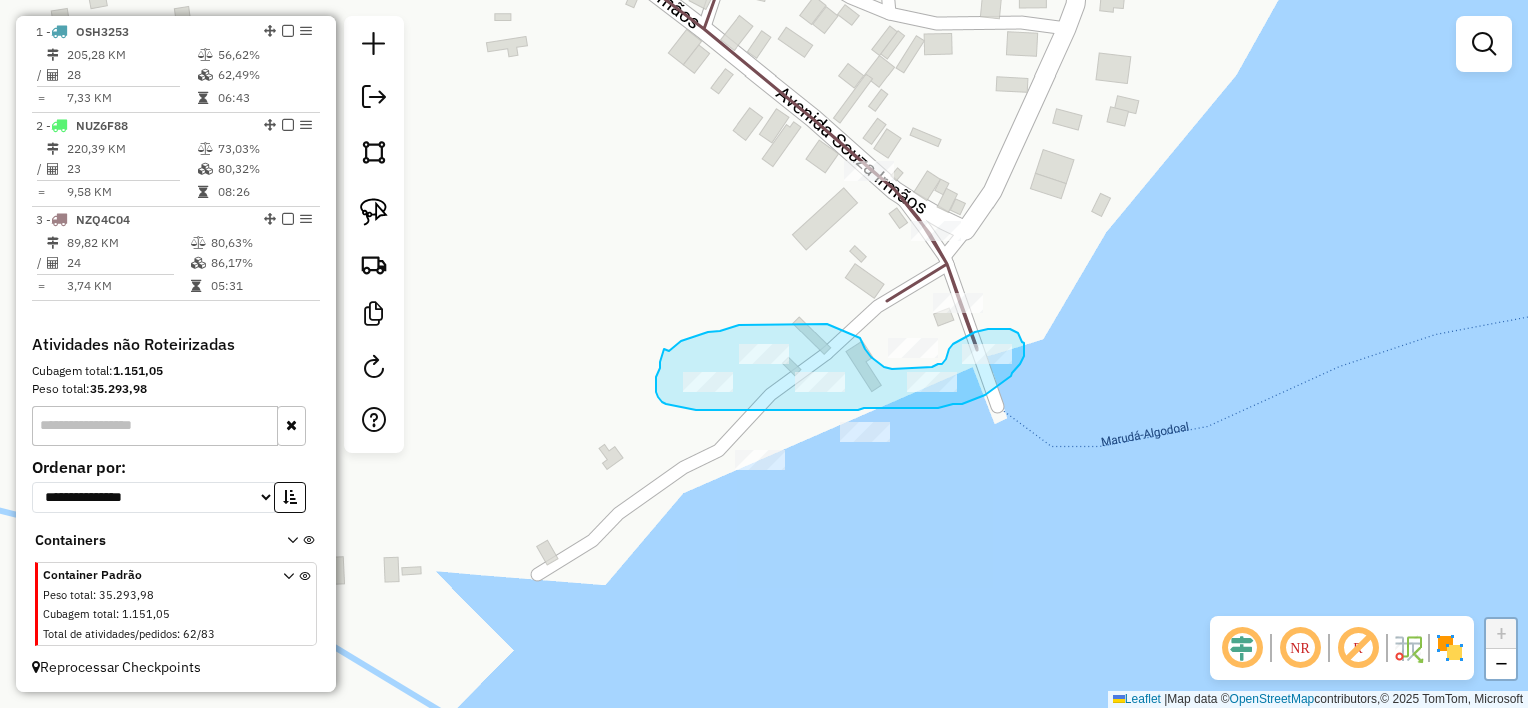 drag, startPoint x: 827, startPoint y: 324, endPoint x: 860, endPoint y: 338, distance: 35.846897 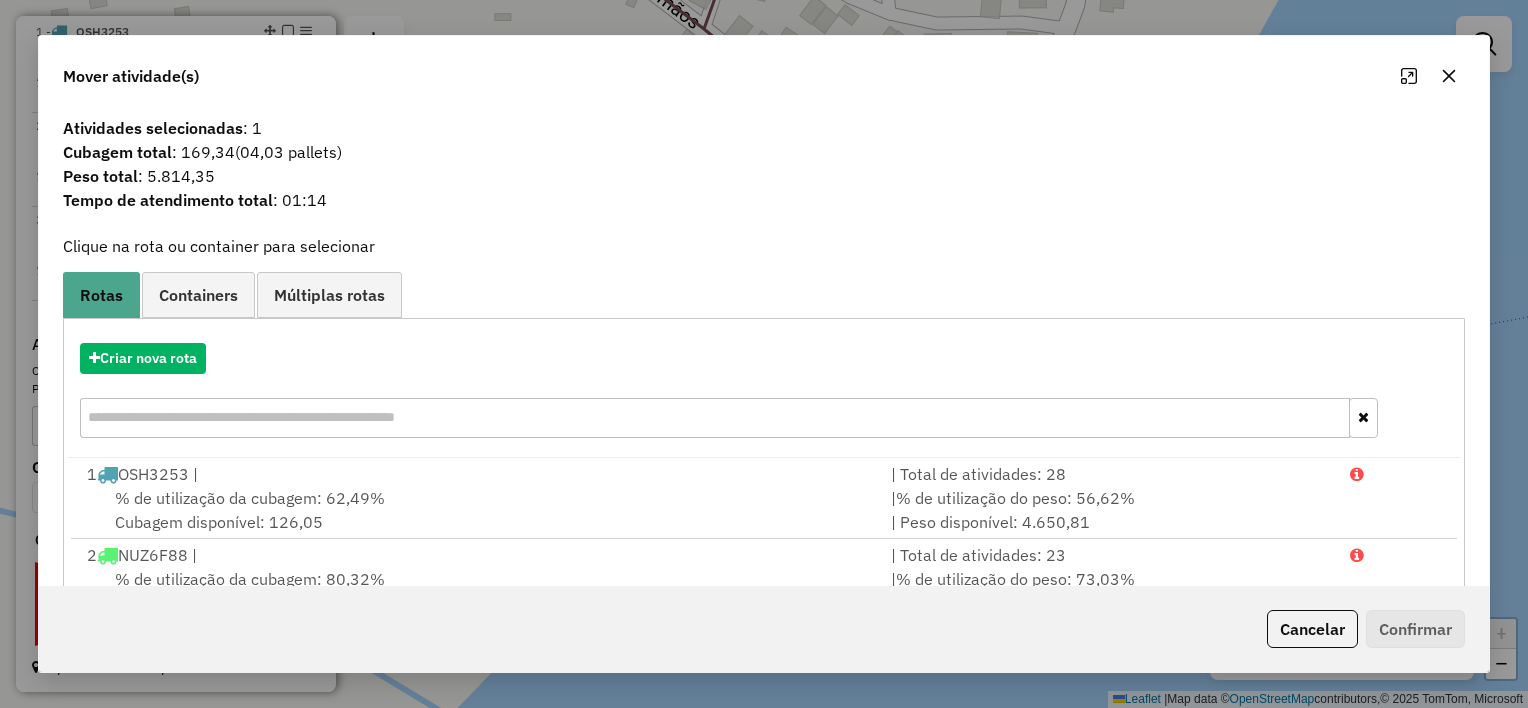 click 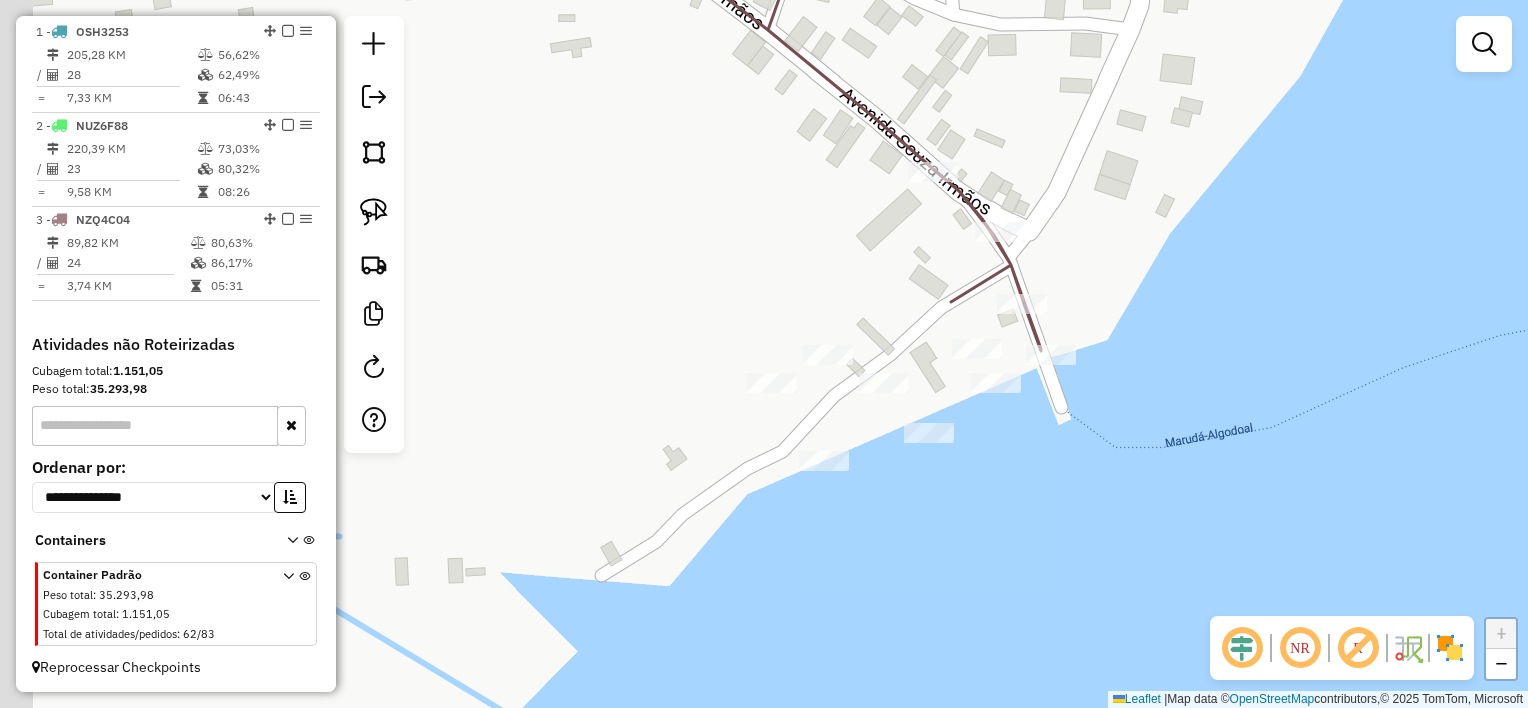 drag, startPoint x: 1104, startPoint y: 409, endPoint x: 1091, endPoint y: 381, distance: 30.870699 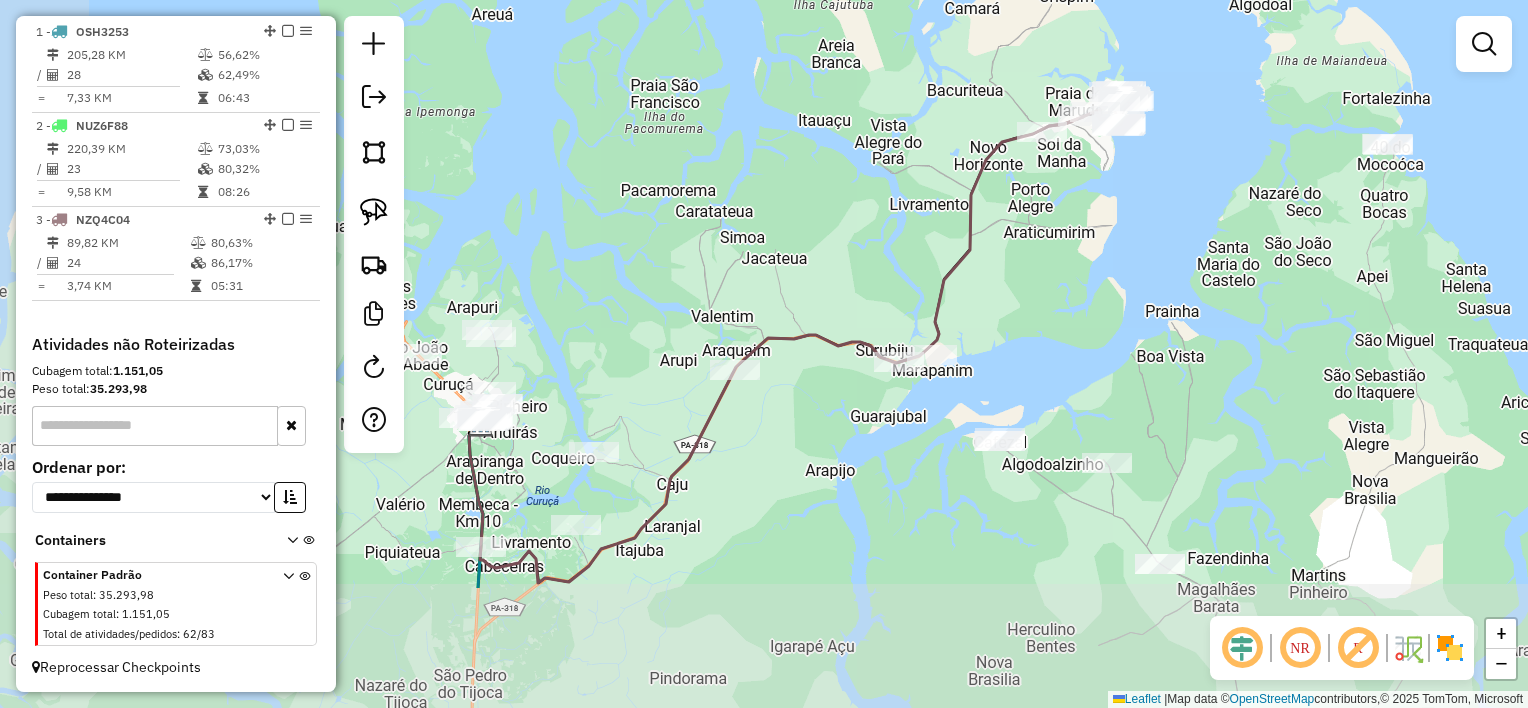 drag, startPoint x: 787, startPoint y: 434, endPoint x: 1020, endPoint y: 275, distance: 282.08154 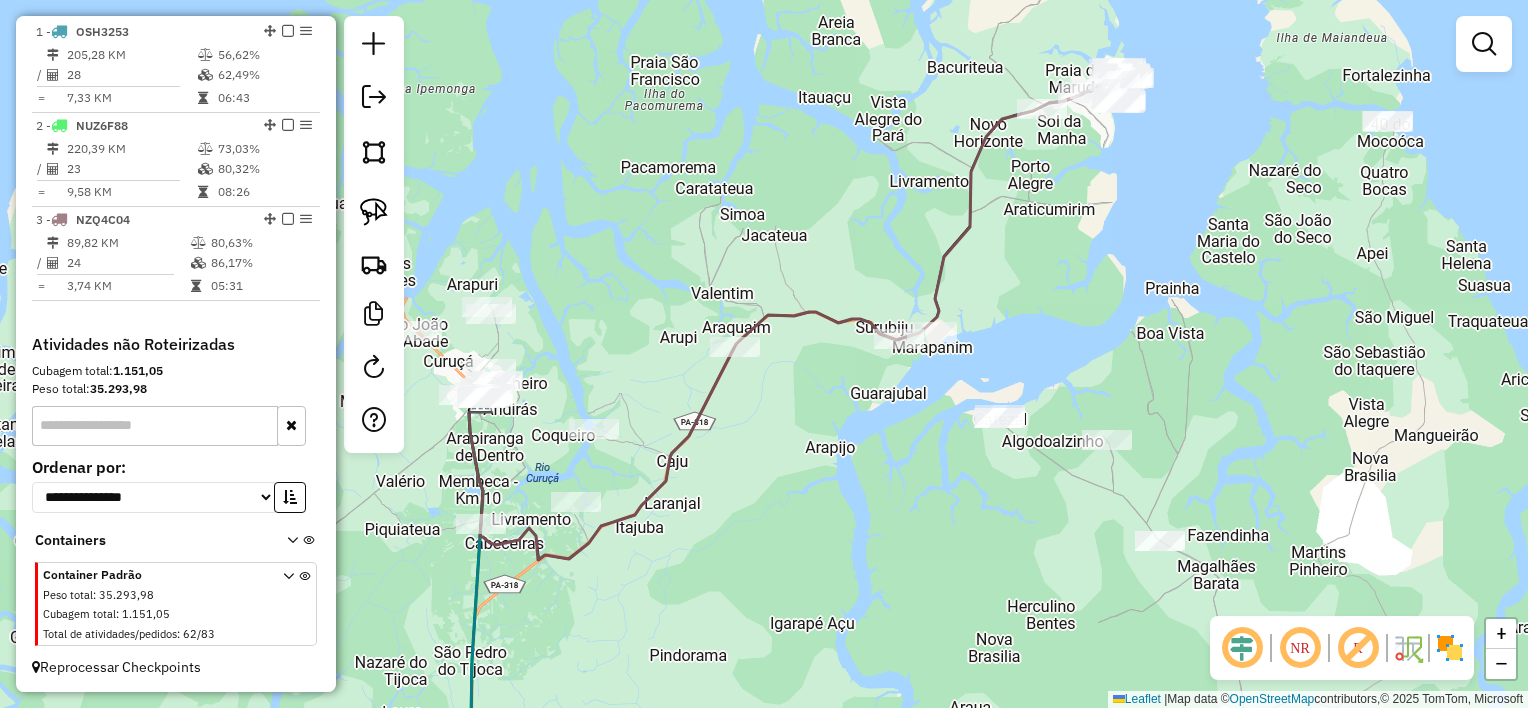 drag, startPoint x: 853, startPoint y: 464, endPoint x: 840, endPoint y: 292, distance: 172.49059 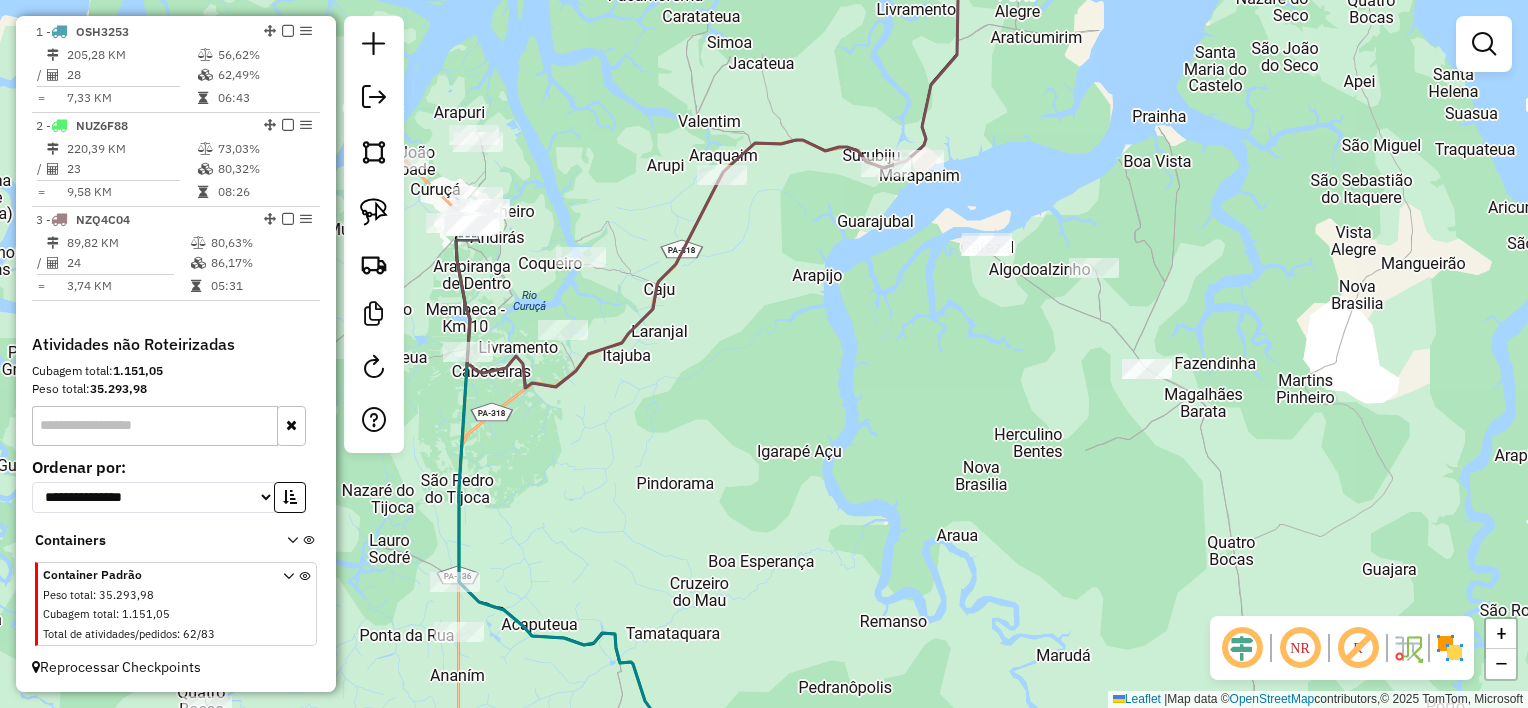 drag, startPoint x: 922, startPoint y: 455, endPoint x: 861, endPoint y: 280, distance: 185.32674 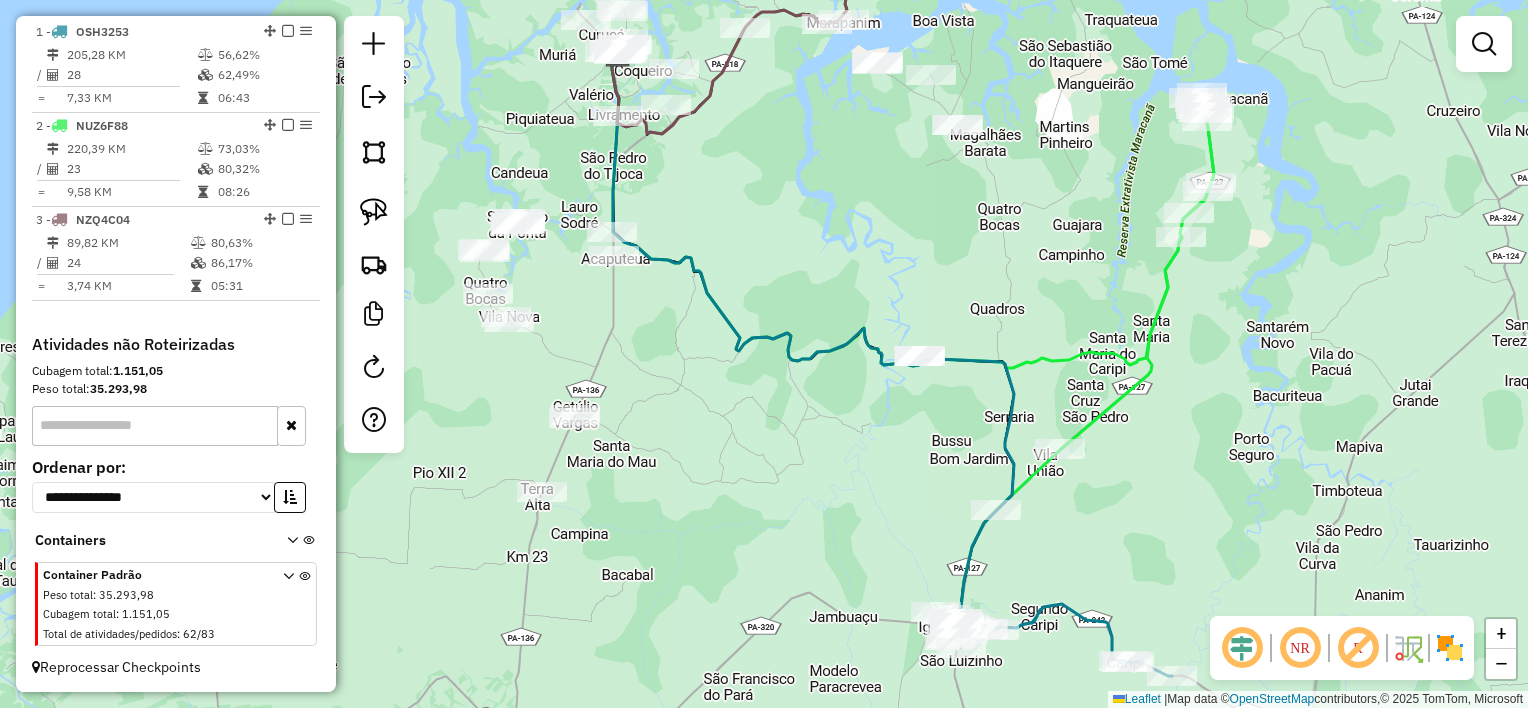 drag, startPoint x: 912, startPoint y: 460, endPoint x: 910, endPoint y: 291, distance: 169.01184 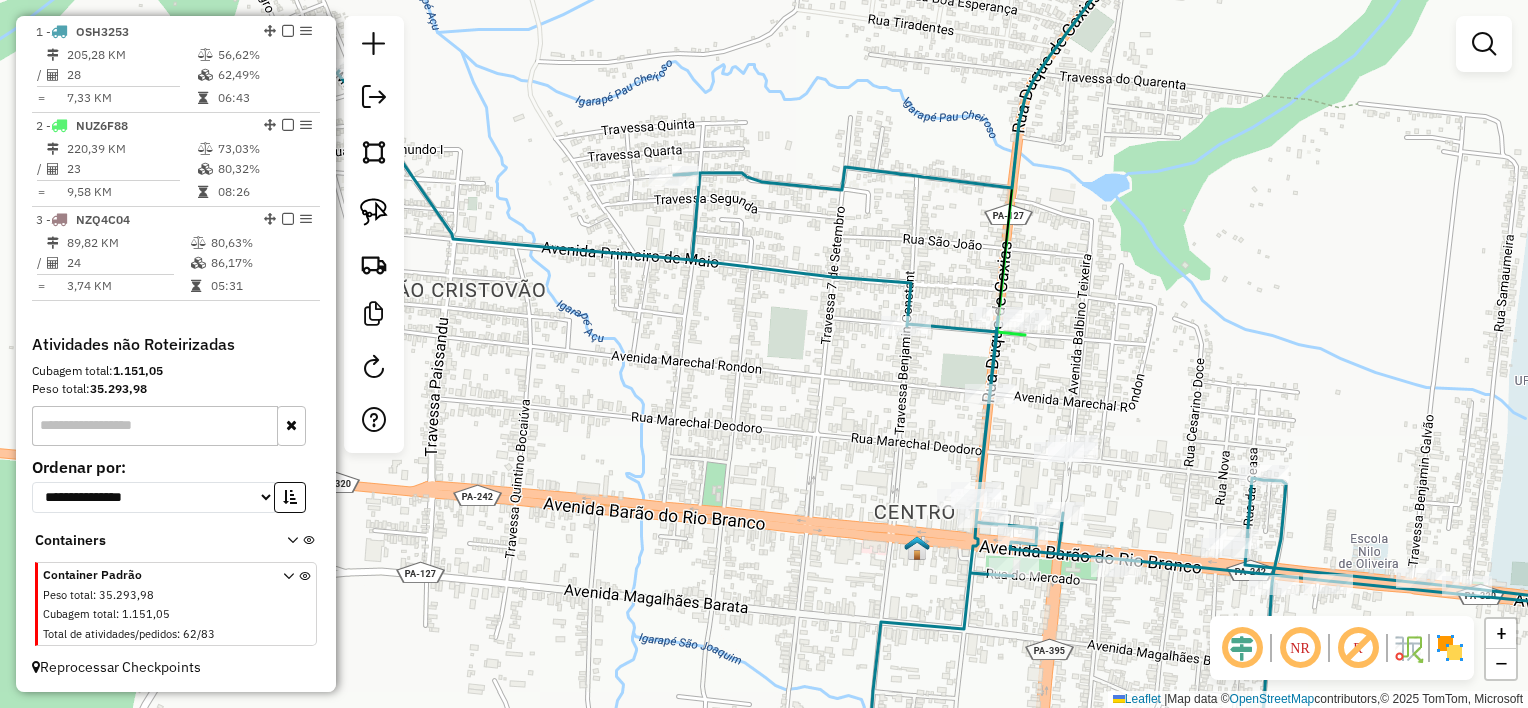 drag, startPoint x: 955, startPoint y: 454, endPoint x: 836, endPoint y: 424, distance: 122.72327 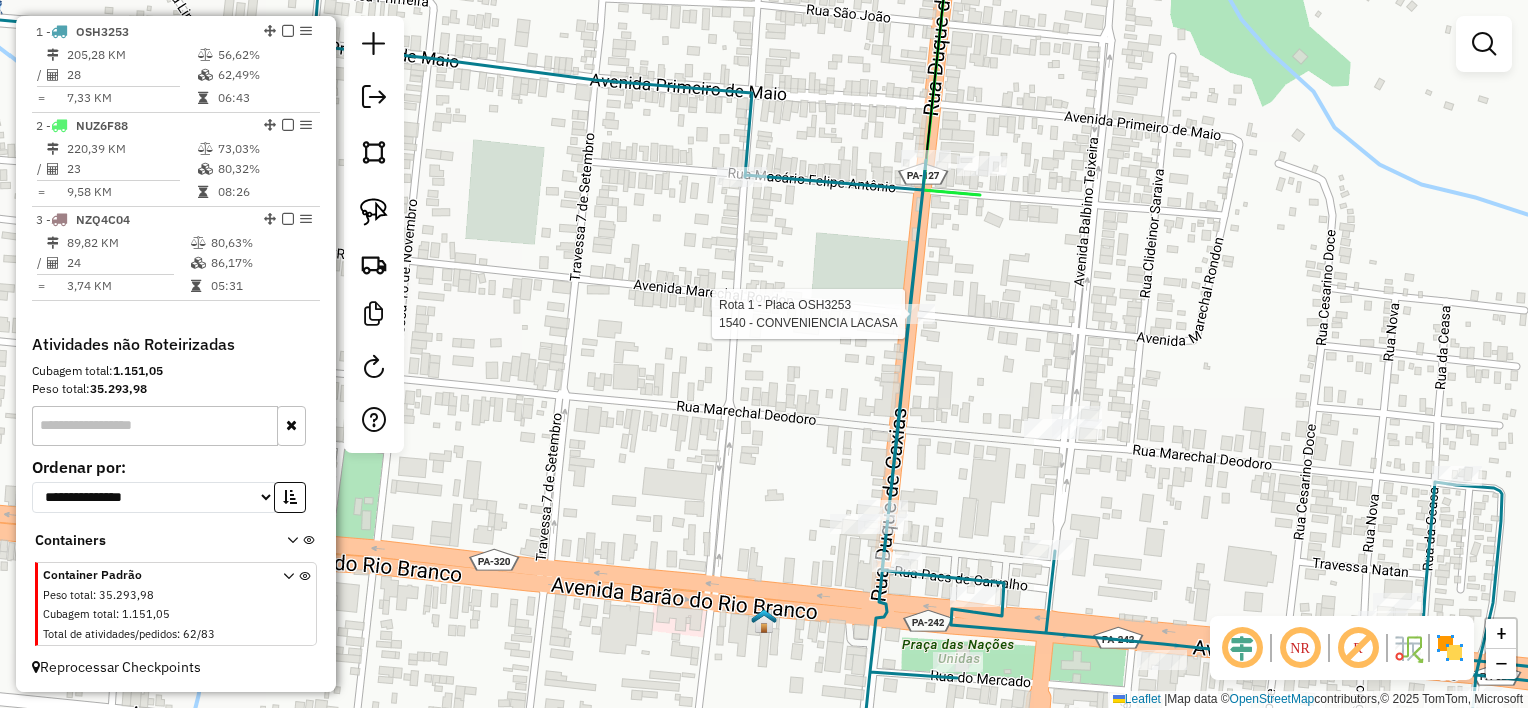 select on "**********" 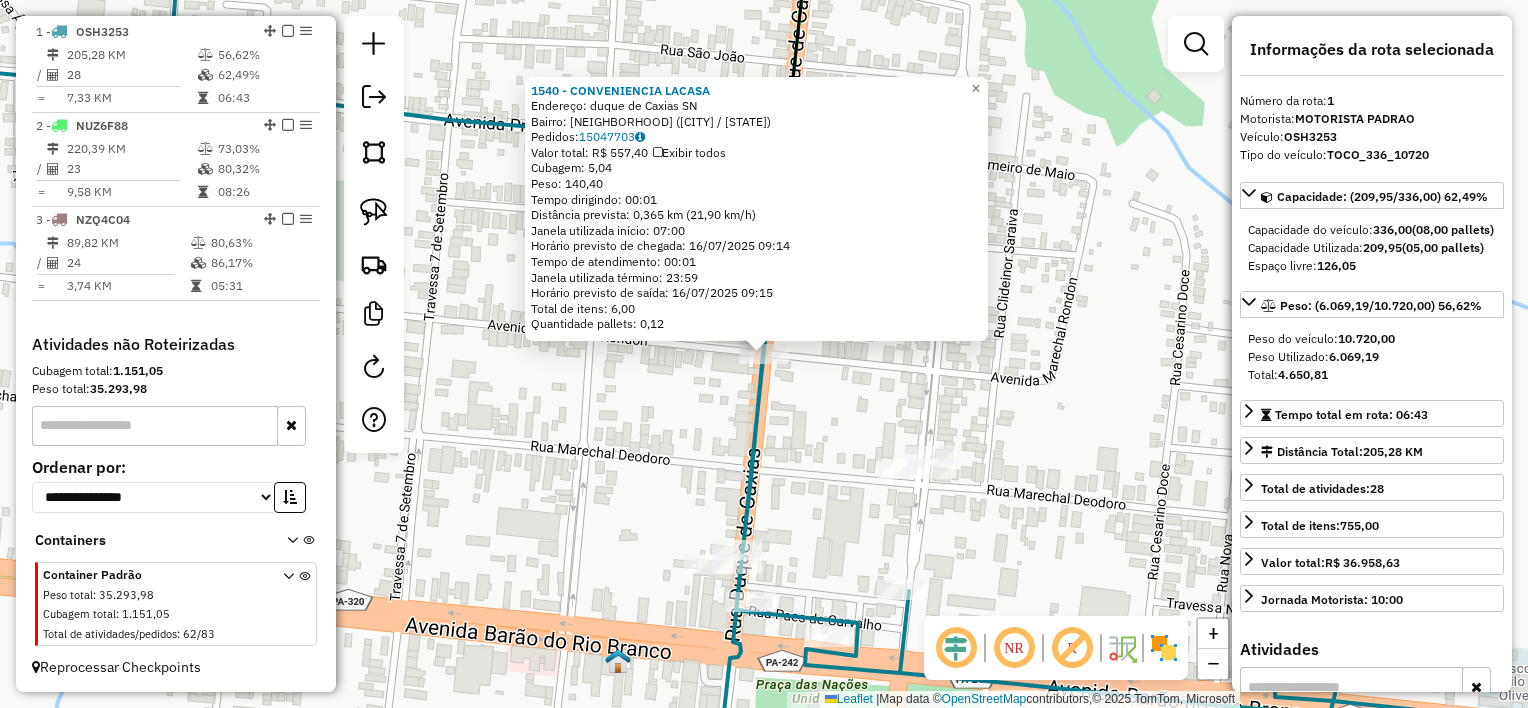 click on "1540 - [NAME]  Endereço:  [STREET] [NUMBER]   Bairro: [NAME] ([NAME] / [STATE])   Pedidos:  15047703   Valor total: R$ 557,40   Exibir todos   Cubagem: 5,04  Peso: 140,40  Tempo dirigindo: 00:01   Distância prevista: 0,365 km (21,90 km/h)   Janela utilizada início: 07:00   Horário previsto de chegada: 16/07/2025 09:14   Tempo de atendimento: 00:01   Janela utilizada término: 23:59   Horário previsto de saída: 16/07/2025 09:15   Total de itens: 6,00   Quantidade pallets: 0,12  × Janela de atendimento Grade de atendimento Capacidade Transportadoras Veículos Cliente Pedidos  Rotas Selecione os dias de semana para filtrar as janelas de atendimento  Seg   Ter   Qua   Qui   Sex   Sáb   Dom  Informe o período da janela de atendimento: De: Até:  Filtrar exatamente a janela do cliente  Considerar janela de atendimento padrão  Selecione os dias de semana para filtrar as grades de atendimento  Seg   Ter   Qua   Qui   Sex   Sáb   Dom   Considerar clientes sem dia de atendimento cadastrado De:" 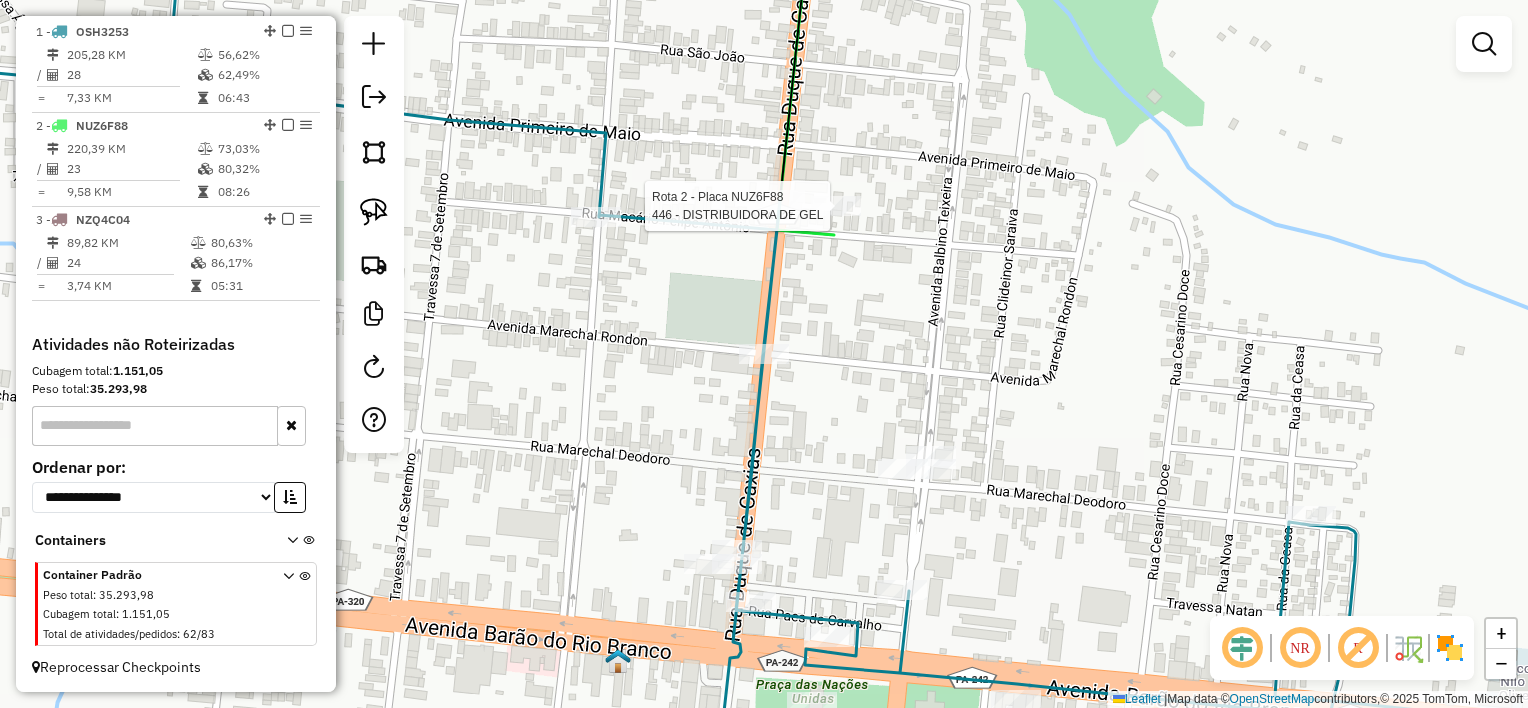 select on "**********" 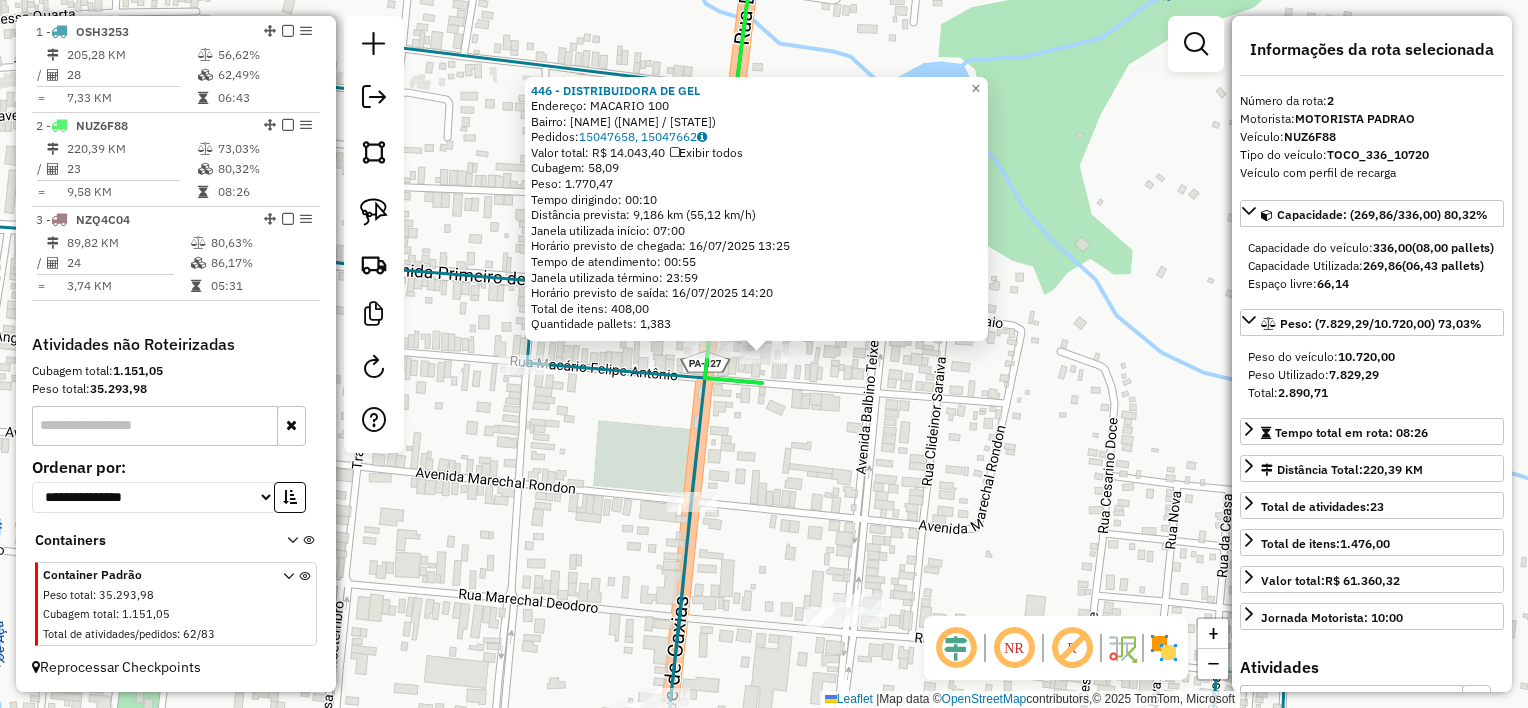 drag, startPoint x: 1333, startPoint y: 410, endPoint x: 1384, endPoint y: 410, distance: 51 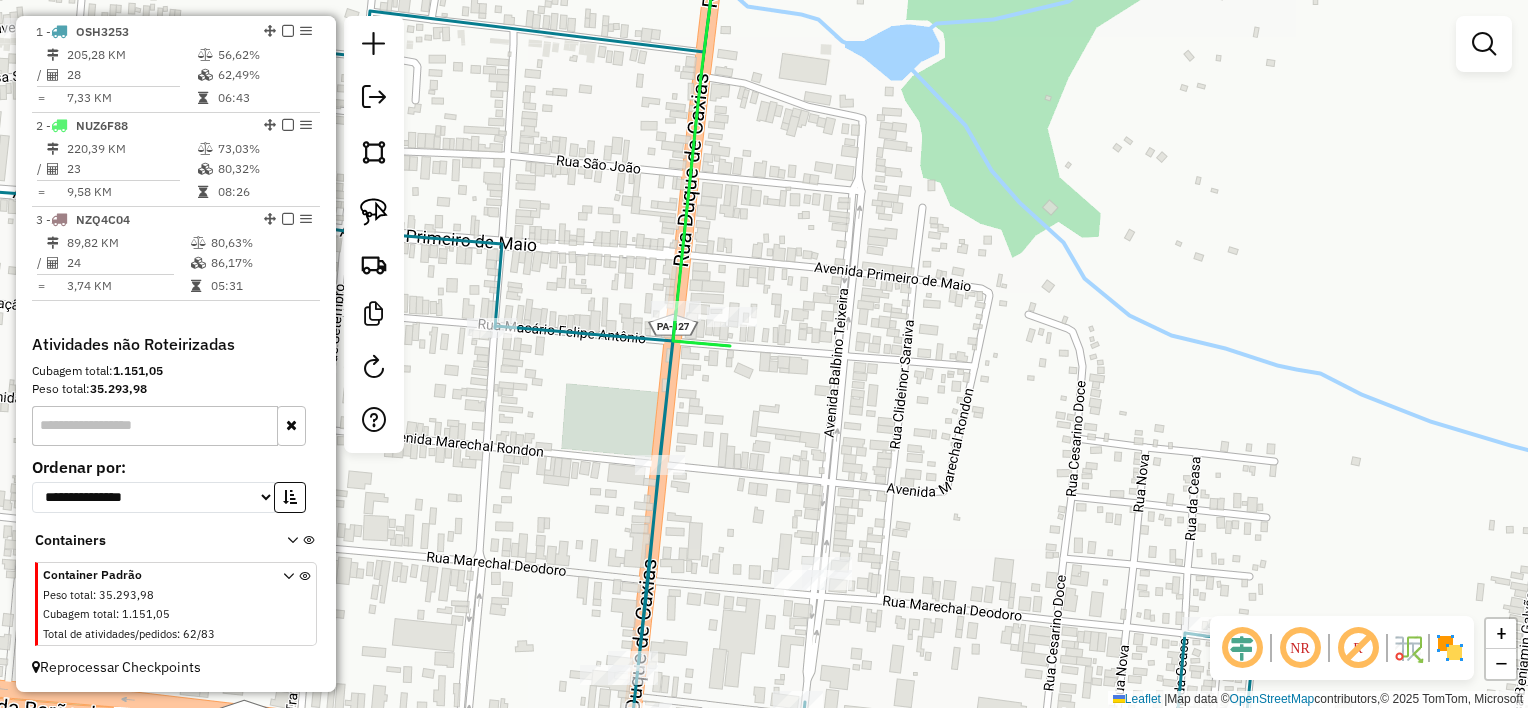 drag, startPoint x: 771, startPoint y: 535, endPoint x: 743, endPoint y: 496, distance: 48.010414 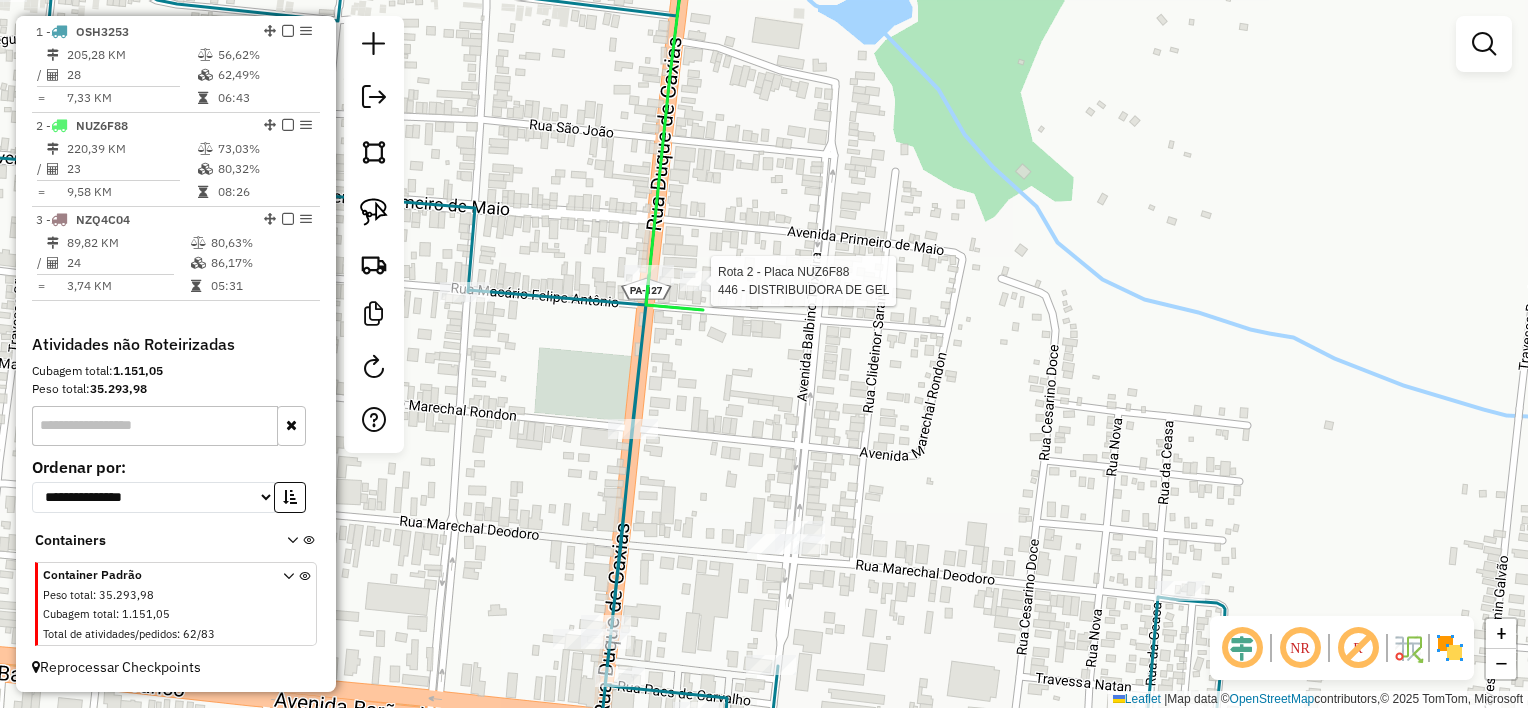 select on "**********" 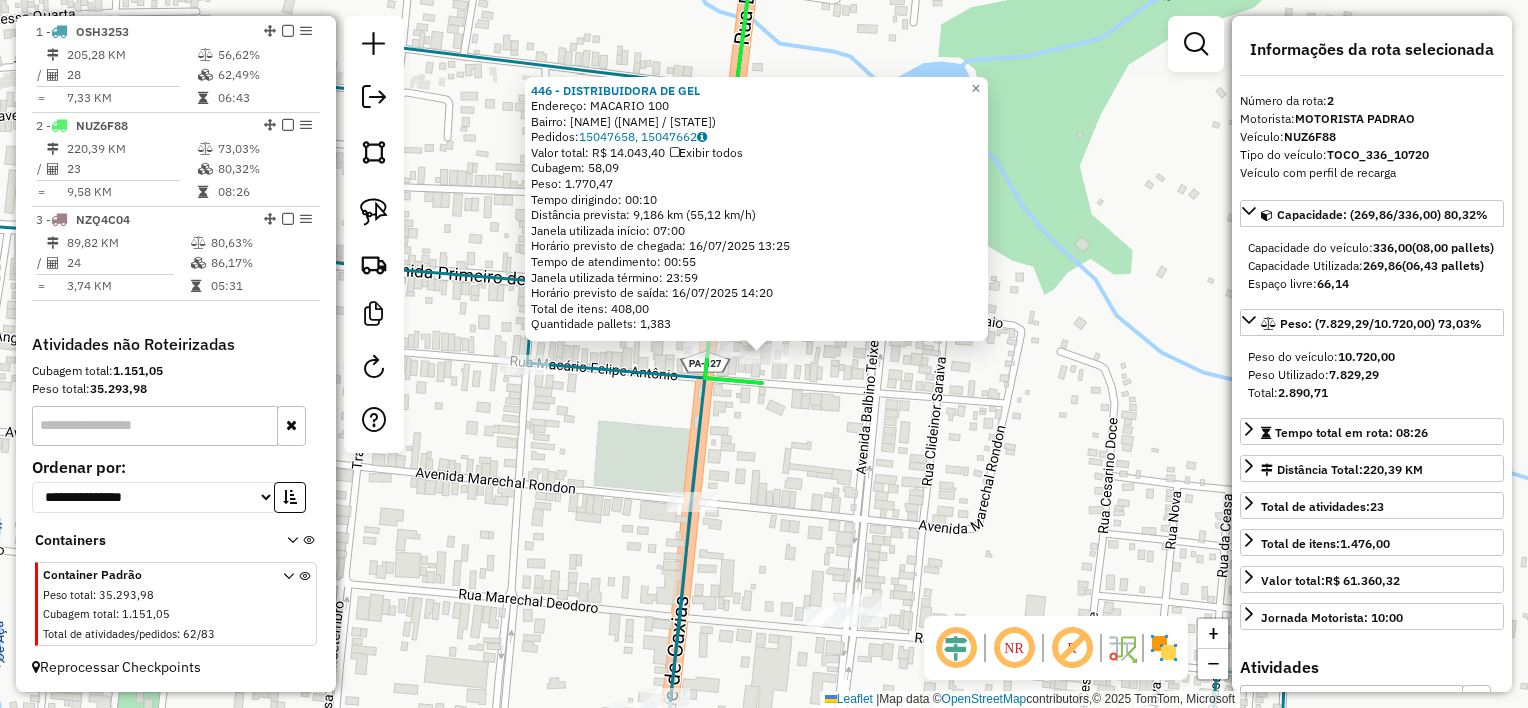 click on "[NUMBER] - DISTRIBUIDORA DE GEL Endereço: MACARIO [NUMBER] Bairro: Centro ([CITY] / [STATE]) Pedidos: [ORDER_ID], [ORDER_ID] Valor total: R$ 14.043,40 Exibir todos Cubagem: 58,09 Peso: 1.770,47 Tempo dirigindo: 00:10 Distância prevista: 9,186 km (55,12 km/h) Janela utilizada início: 07:00 Horário previsto de chegada: 16/07/2025 13:25 Tempo de atendimento: 00:55 Janela utilizada término: 23:59 Horário previsto de saída: 16/07/2025 14:20 Total de itens: 408,00 Quantidade pallets: 1,383 × Janela de atendimento Grade de atendimento Capacidade Transportadoras Veículos Cliente Pedidos Rotas Selecione os dias de semana para filtrar as janelas de atendimento Seg Ter Qua Qui Sex Sáb Dom Informe o período da janela de atendimento: De: Até: Filtrar exatamente a janela do cliente Considerar janela de atendimento padrão Selecione os dias de semana para filtrar as grades de atendimento Seg Ter Qua Qui Sex Sáb Dom Peso mínimo: Peso máximo: De: Até: +" 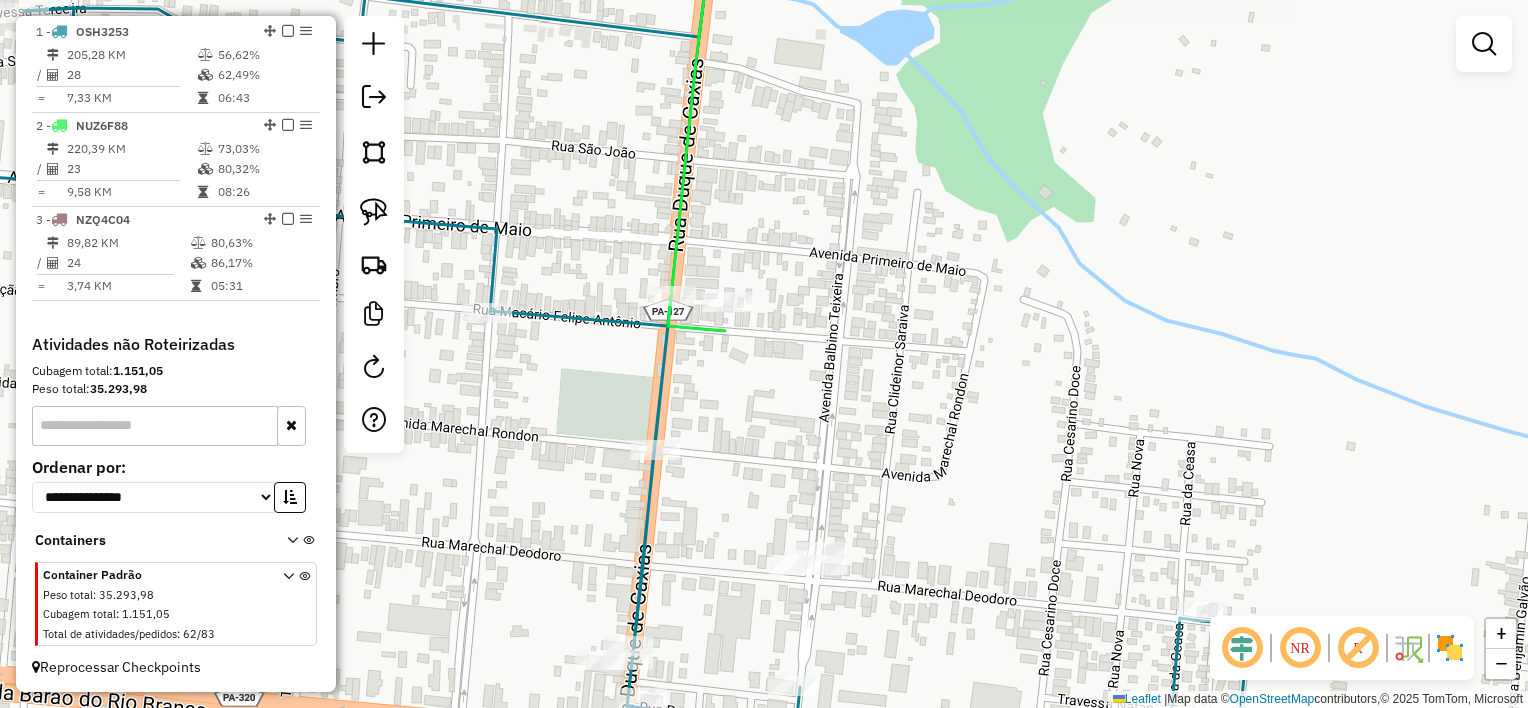 drag, startPoint x: 833, startPoint y: 500, endPoint x: 801, endPoint y: 437, distance: 70.66116 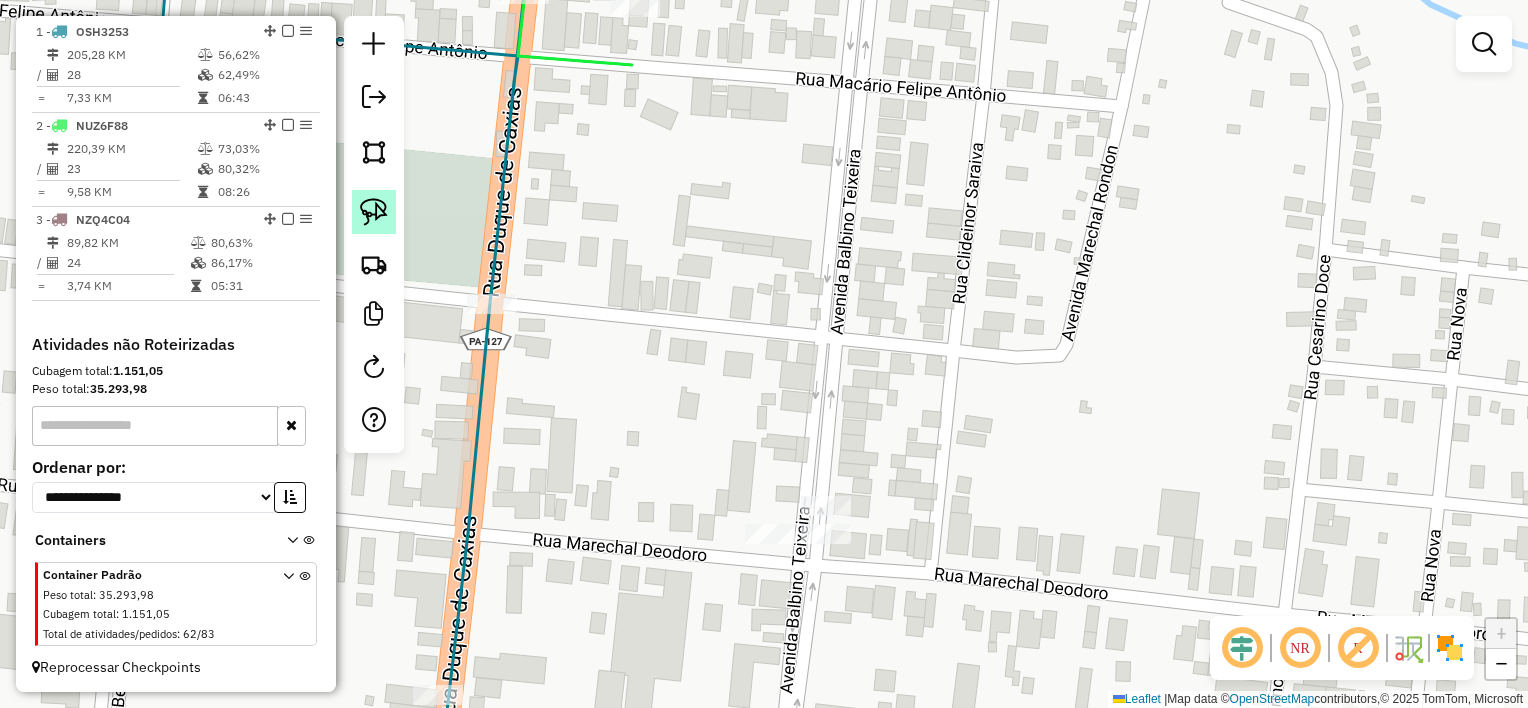 drag, startPoint x: 369, startPoint y: 204, endPoint x: 380, endPoint y: 218, distance: 17.804493 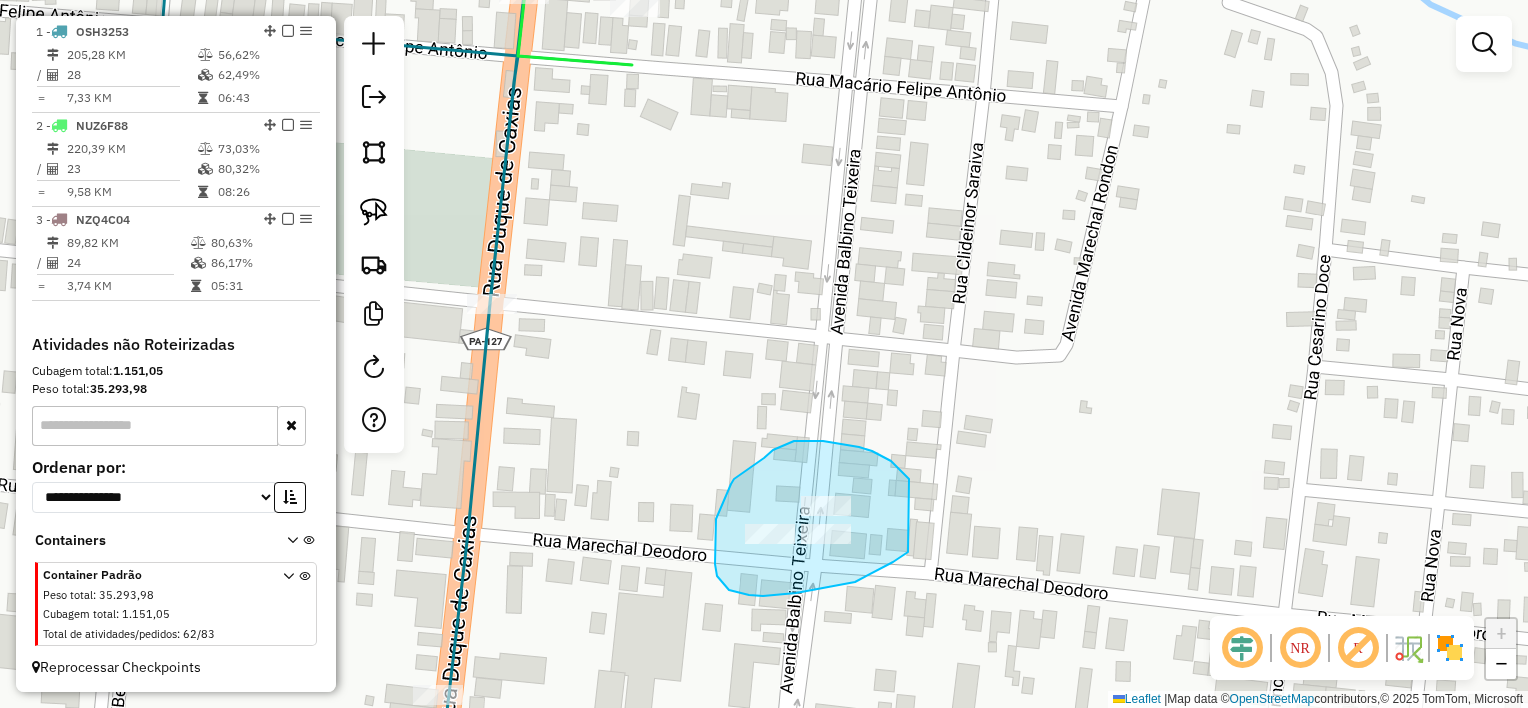 drag, startPoint x: 872, startPoint y: 451, endPoint x: 908, endPoint y: 552, distance: 107.22407 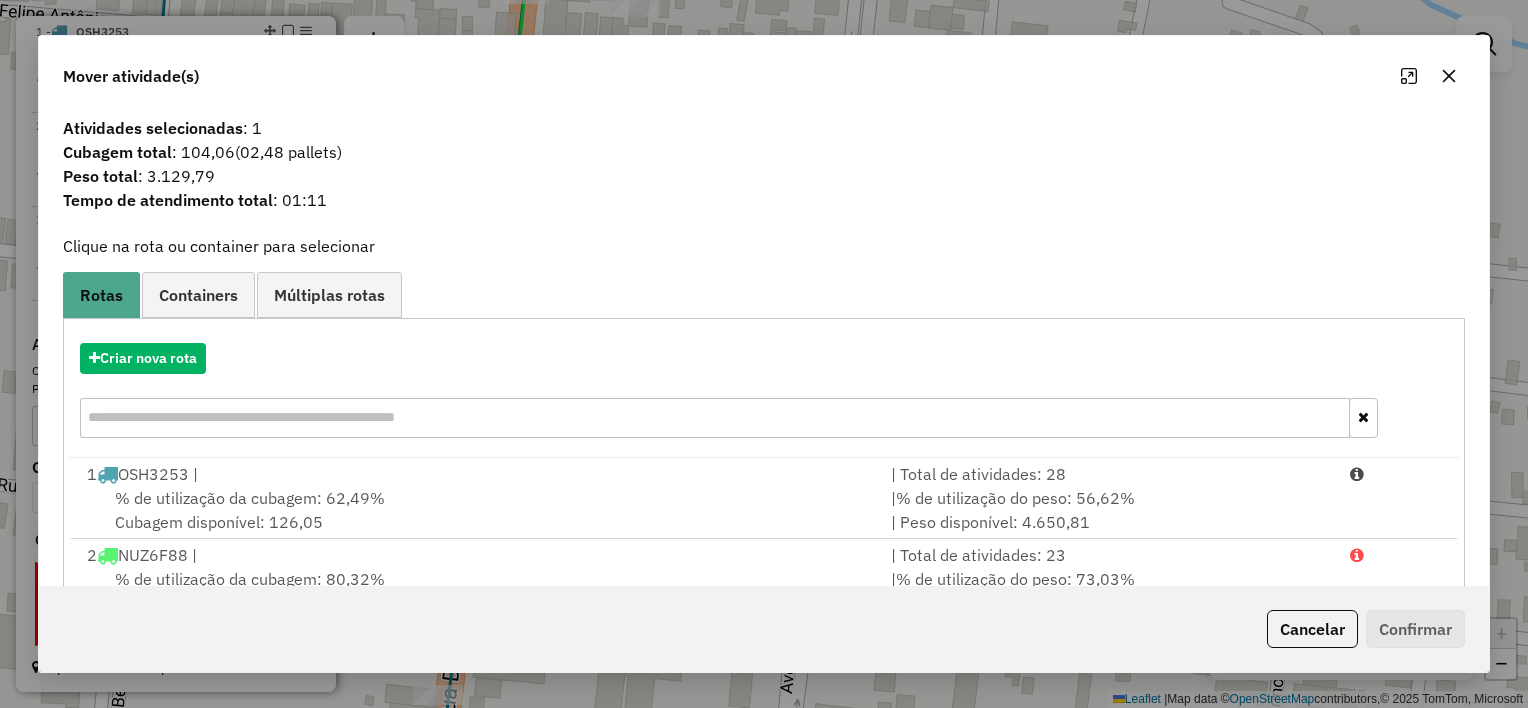 click 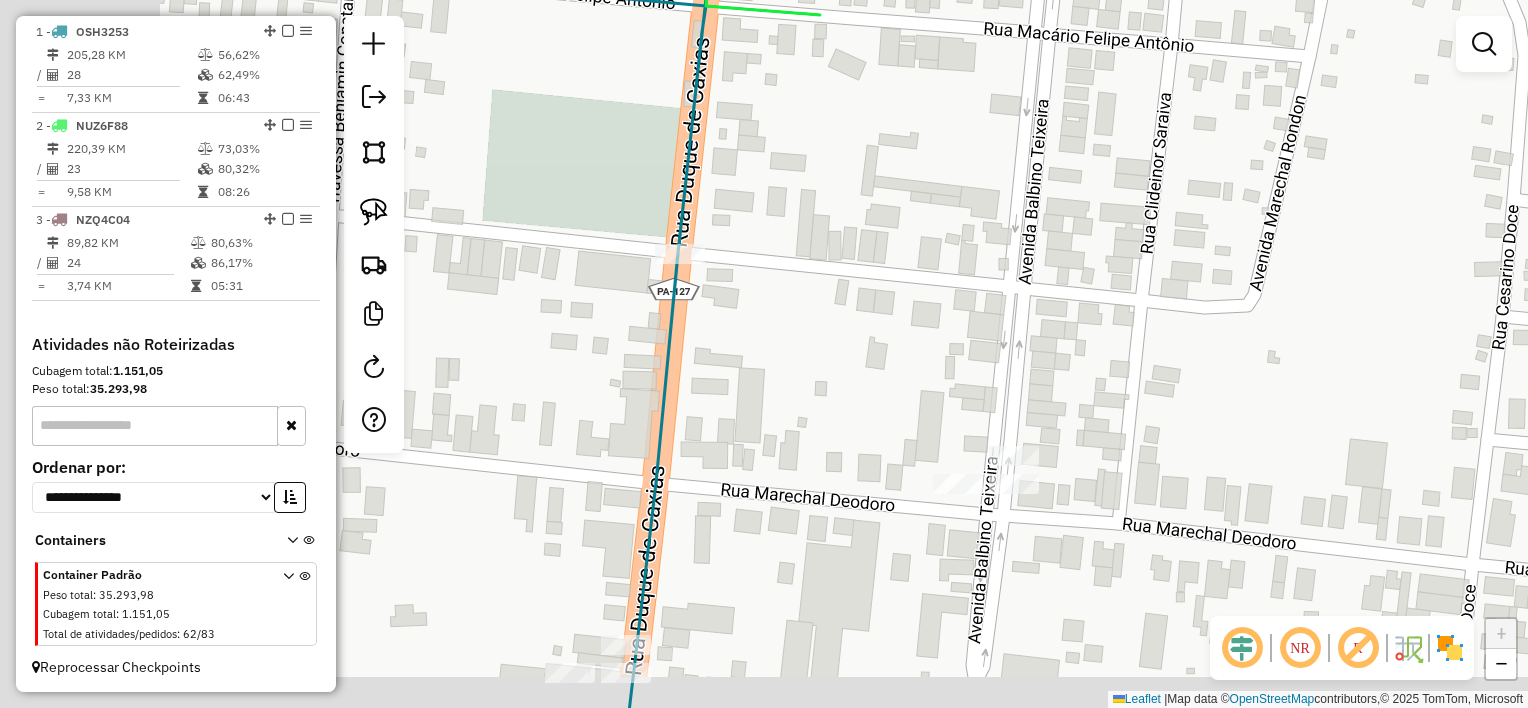 drag, startPoint x: 920, startPoint y: 373, endPoint x: 947, endPoint y: 336, distance: 45.80393 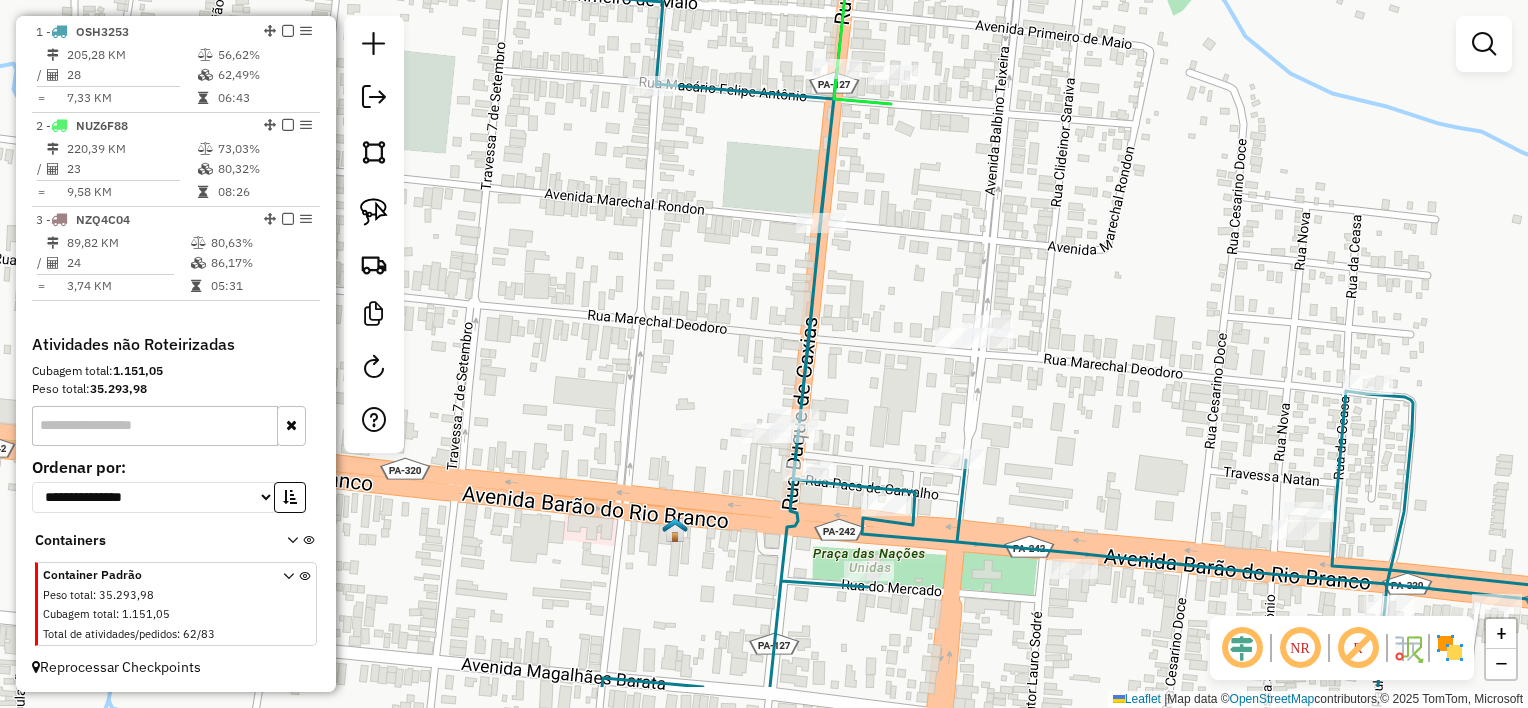 drag, startPoint x: 881, startPoint y: 493, endPoint x: 907, endPoint y: 425, distance: 72.8011 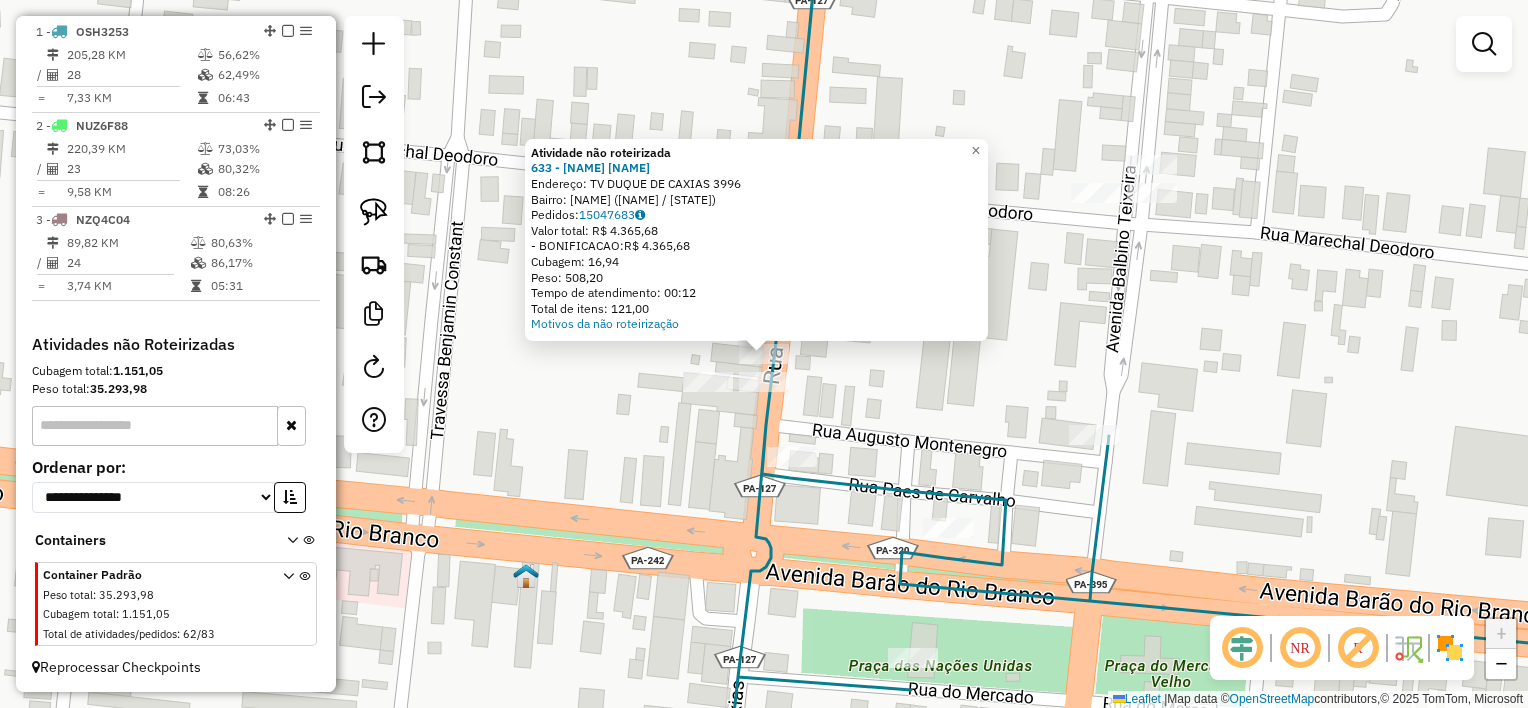 drag, startPoint x: 828, startPoint y: 393, endPoint x: 808, endPoint y: 388, distance: 20.615528 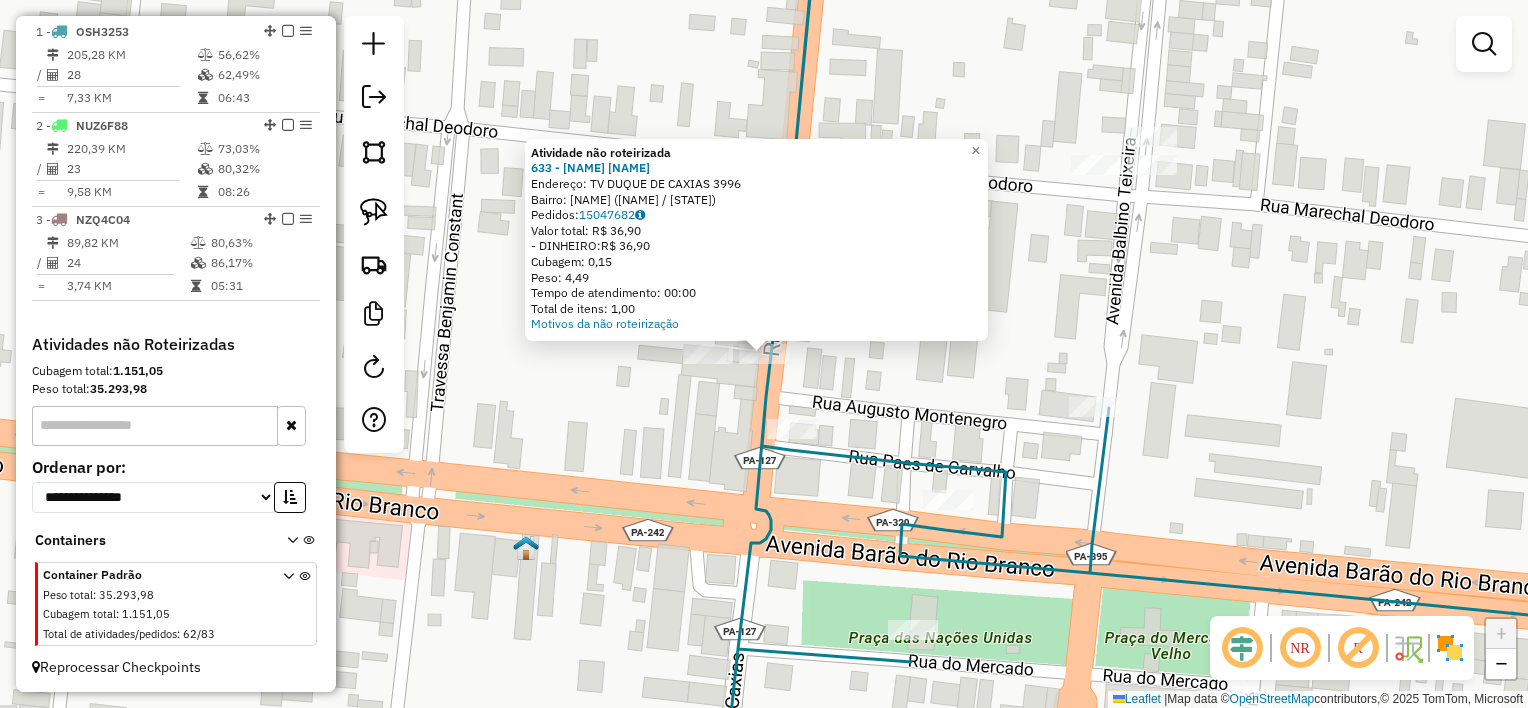 click on "Atividade não roteirizada 633 - KOLINA CENTRO Endereço: TV DUQUE DE CAXIAS 3996 Bairro: Centro ([IGARAPE-ACU] / [PA]) Pedidos: 15047682 Valor total: R$ 36,90 - DINHEIRO: R$ 36,90 Cubagem: 0,15 Peso: 4,49 Tempo de atendimento: 00:00 Total de itens: 1,00 Motivos da não roteirização × Janela de atendimento Grade de atendimento Capacidade Transportadoras Veículos Cliente Pedidos Rotas Selecione os dias de semana para filtrar as janelas de atendimento Seg Ter Qua Qui Sex Sáb Dom Informe o período da janela de atendimento: De: Até: Filtrar exatamente a janela do cliente Considerar janela de atendimento padrão Selecione os dias de semana para filtrar as grades de atendimento Seg Ter Qua Qui Sex Sáb Dom Considerar clientes sem dia de atendimento cadastrado Clientes fora do dia de atendimento selecionado Filtrar as atividades entre os valores definidos abaixo: Peso mínimo: Peso máximo: Cubagem mínima: Cubagem máxima: De: Até: De: Nome:" 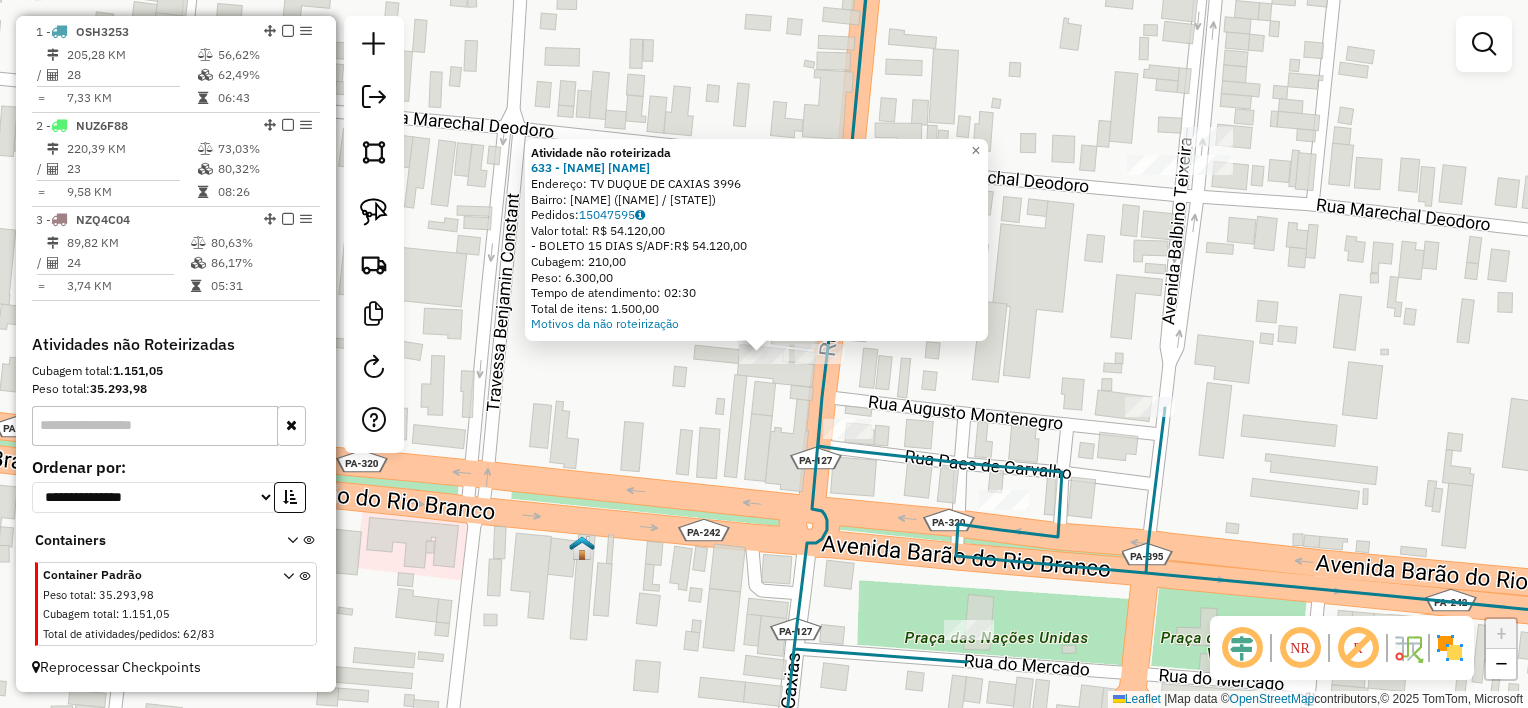 click on "Atividade não roteirizada [NUMBER] - [NAME] CENTRO Endereço: TV [STREET] [NUMBER] Bairro: [NEIGHBORHOOD] ([CITY] / [STATE]) Pedidos: [ORDER_ID] Valor total: [PRICE] - [PAYMENT_METHOD]: [PRICE] Cubagem: [CUBAGE] Peso: [WEIGHT] Tempo de atendimento: [TIME] Total de itens: [ITEMS] Motivos da não roteirização × Janela de atendimento Grade de atendimento Capacidade Transportadoras Veículos Cliente Pedidos Rotas Selecione os dias de semana para filtrar as janelas de atendimento Seg Ter Qua Qui Sex Sáb Dom Informe o período da janela de atendimento: De: Até: Filtrar exatamente a janela do cliente Considerar janela de atendimento padrão Selecione os dias de semana para filtrar as grades de atendimento Seg Ter Qua Qui Sex Sáb Dom Considerar clientes sem dia de atendimento cadastrado Clientes fora do dia de atendimento selecionado Filtrar as atividades entre os valores definidos abaixo: Peso mínimo: Peso máximo: Cubagem mínima: De: Até:" 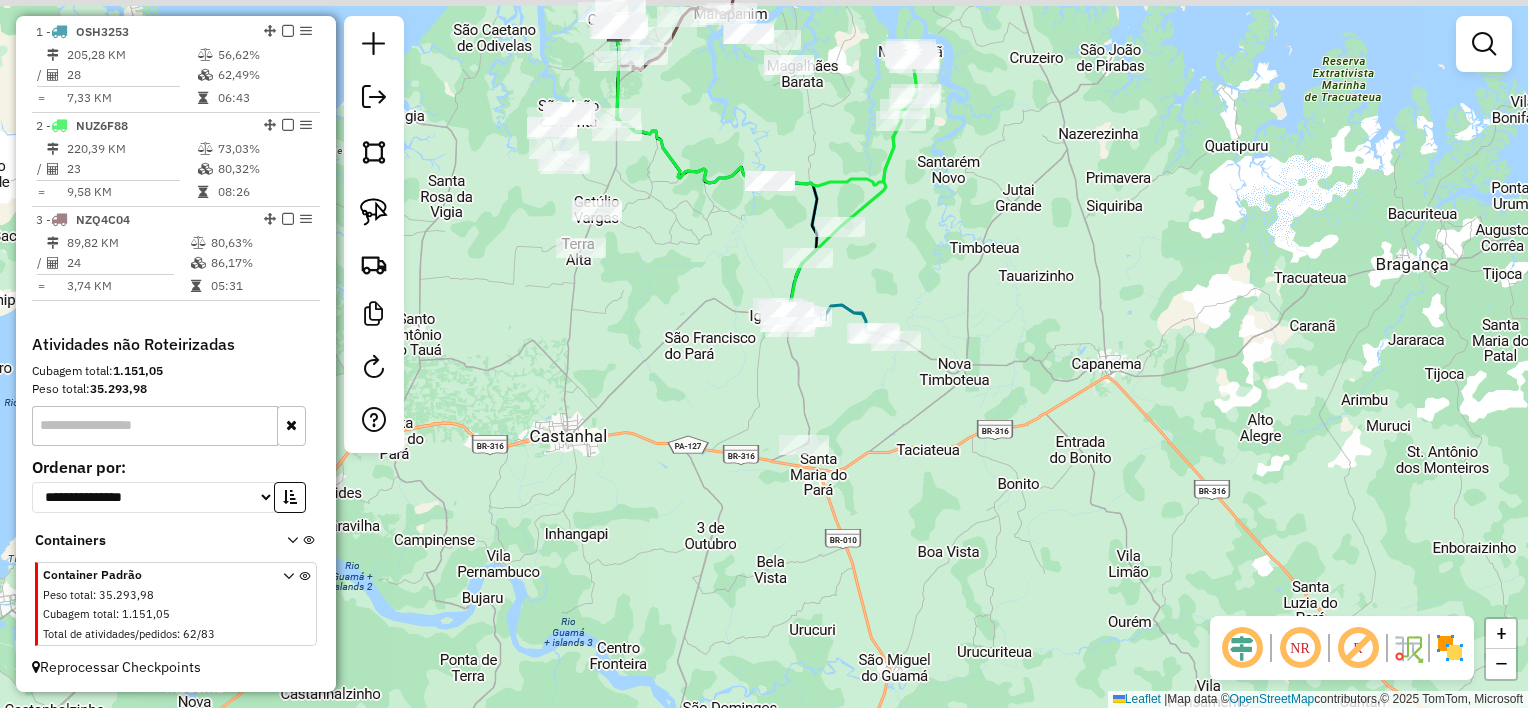 drag, startPoint x: 740, startPoint y: 197, endPoint x: 720, endPoint y: 248, distance: 54.781384 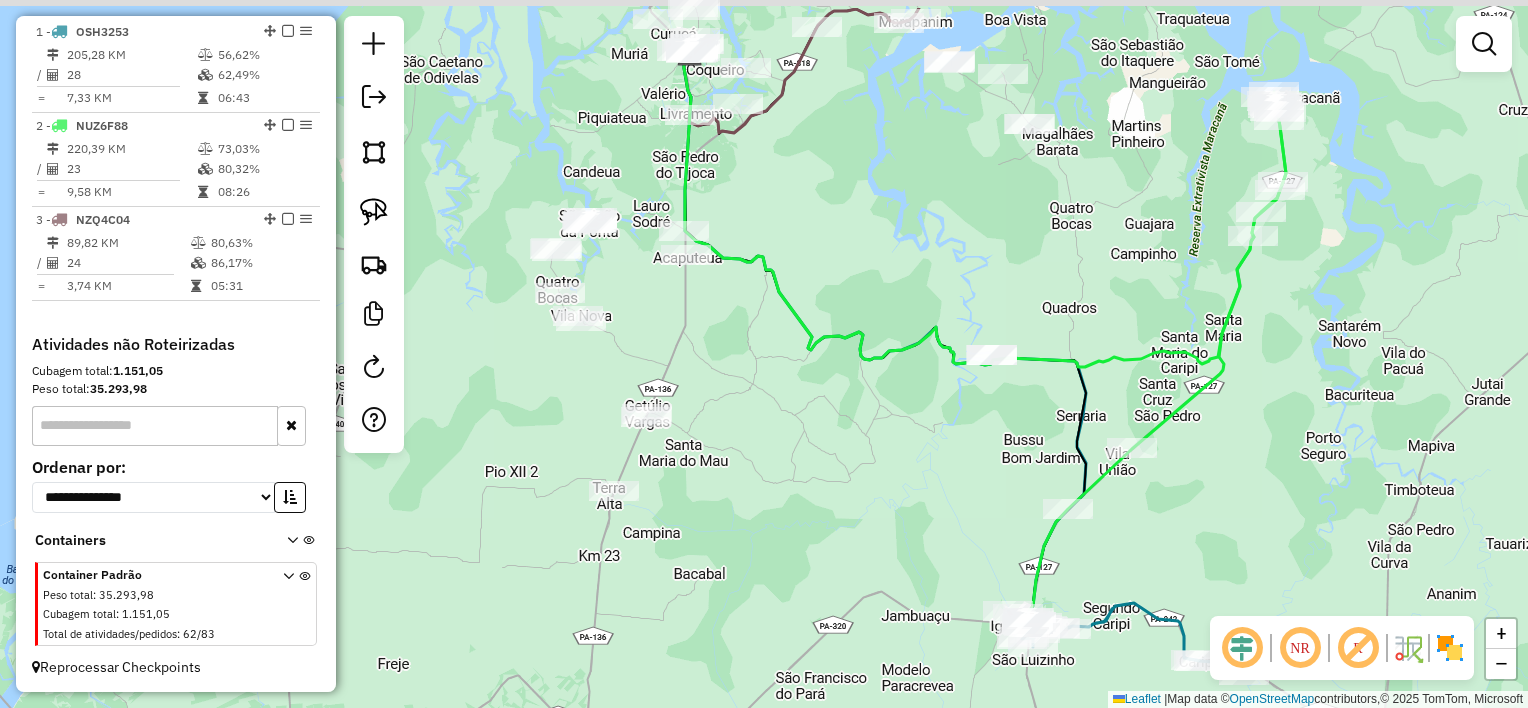 drag, startPoint x: 706, startPoint y: 276, endPoint x: 773, endPoint y: 367, distance: 113.004425 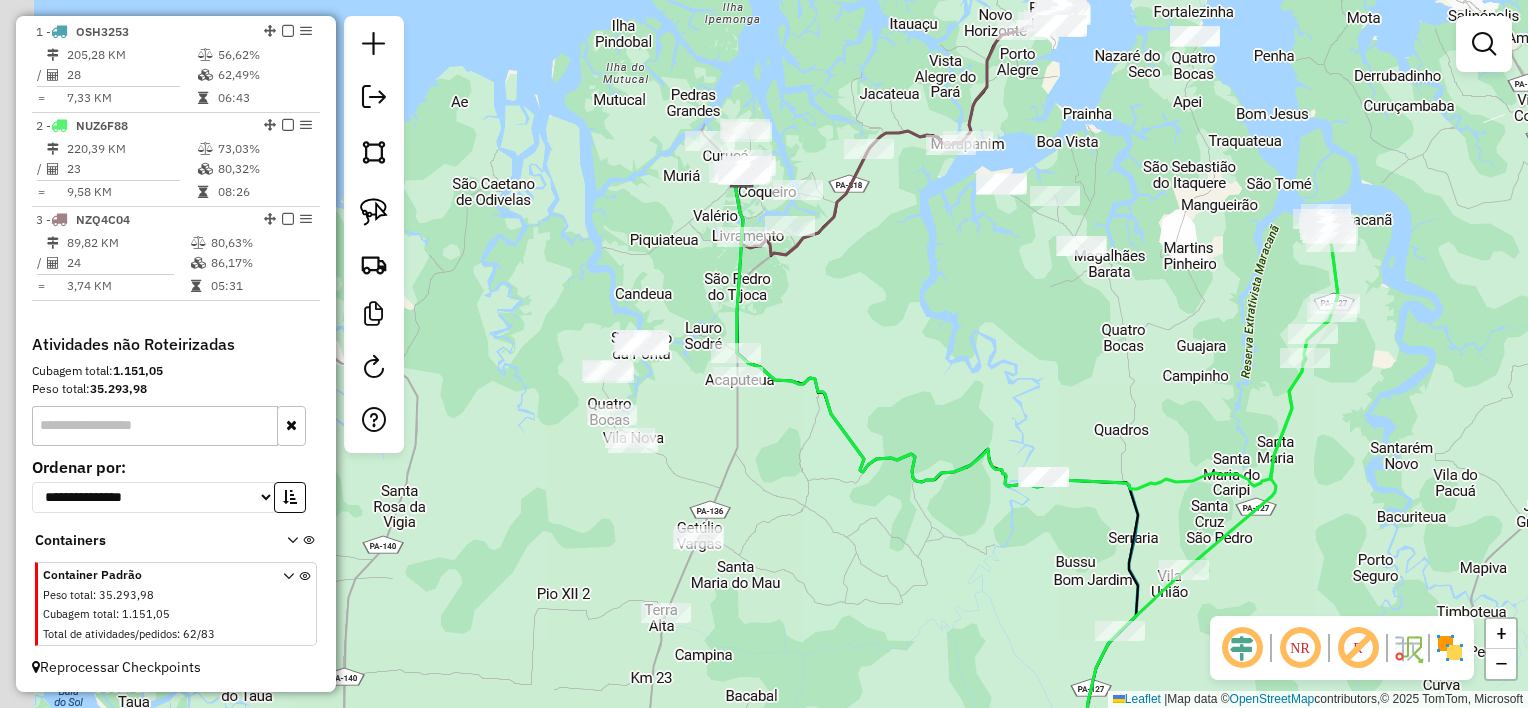 drag, startPoint x: 705, startPoint y: 345, endPoint x: 766, endPoint y: 415, distance: 92.84934 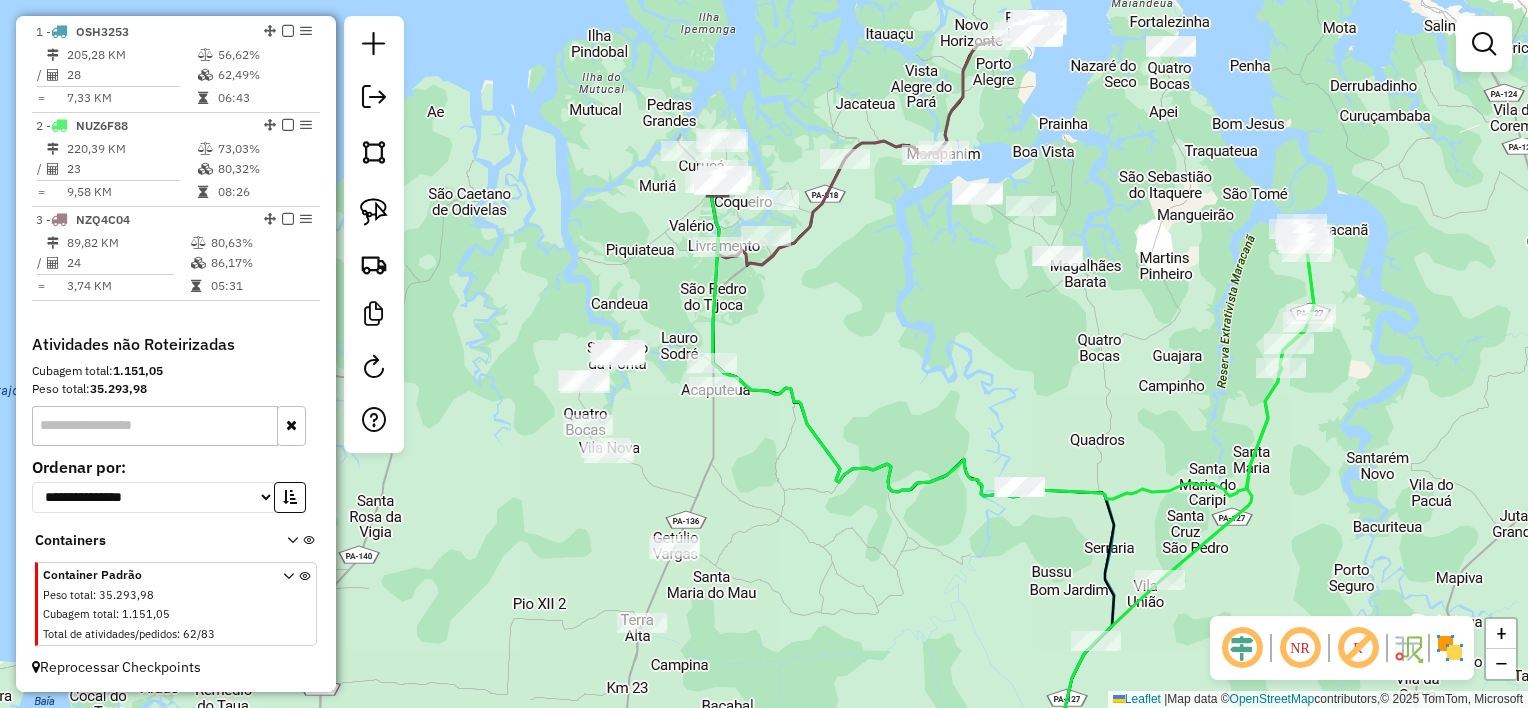 drag, startPoint x: 844, startPoint y: 324, endPoint x: 777, endPoint y: 275, distance: 83.00603 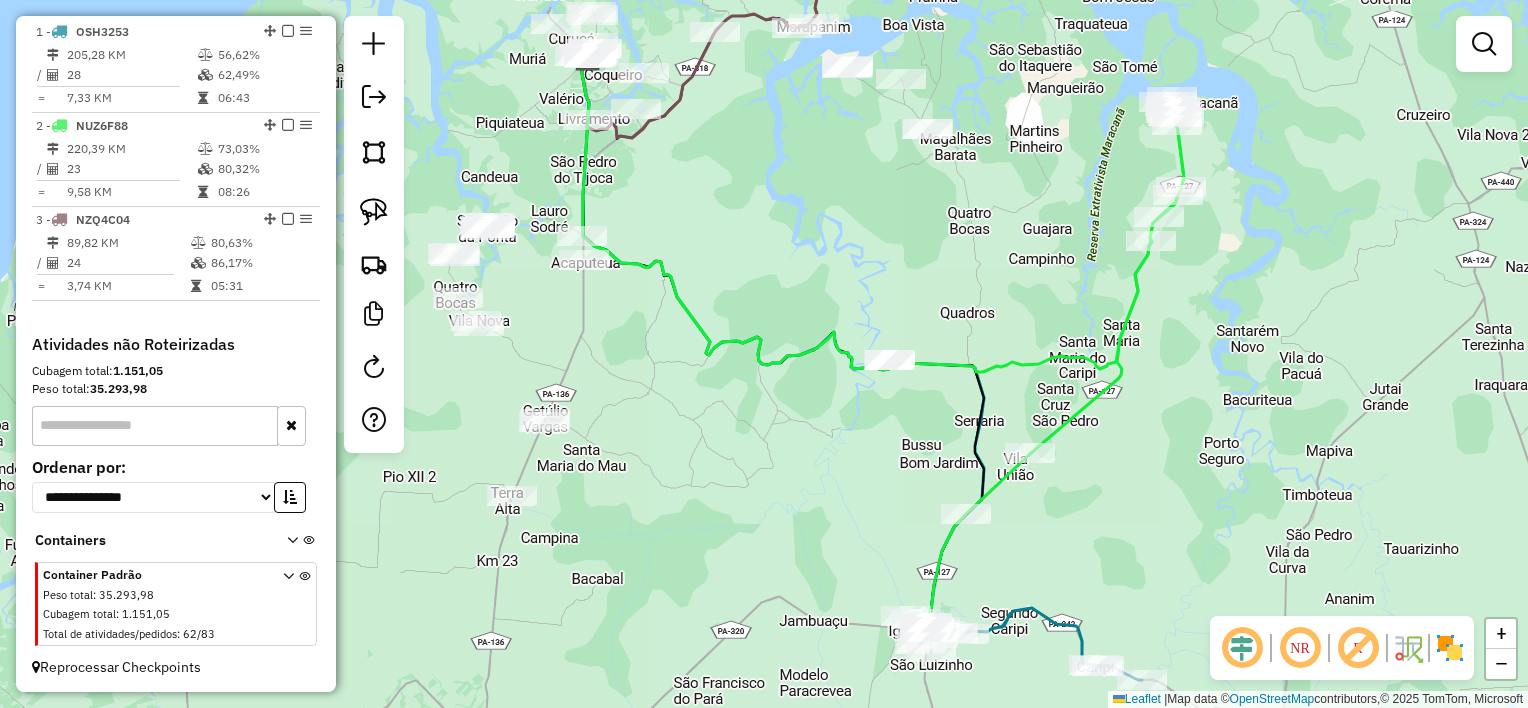 drag, startPoint x: 852, startPoint y: 328, endPoint x: 772, endPoint y: 229, distance: 127.28315 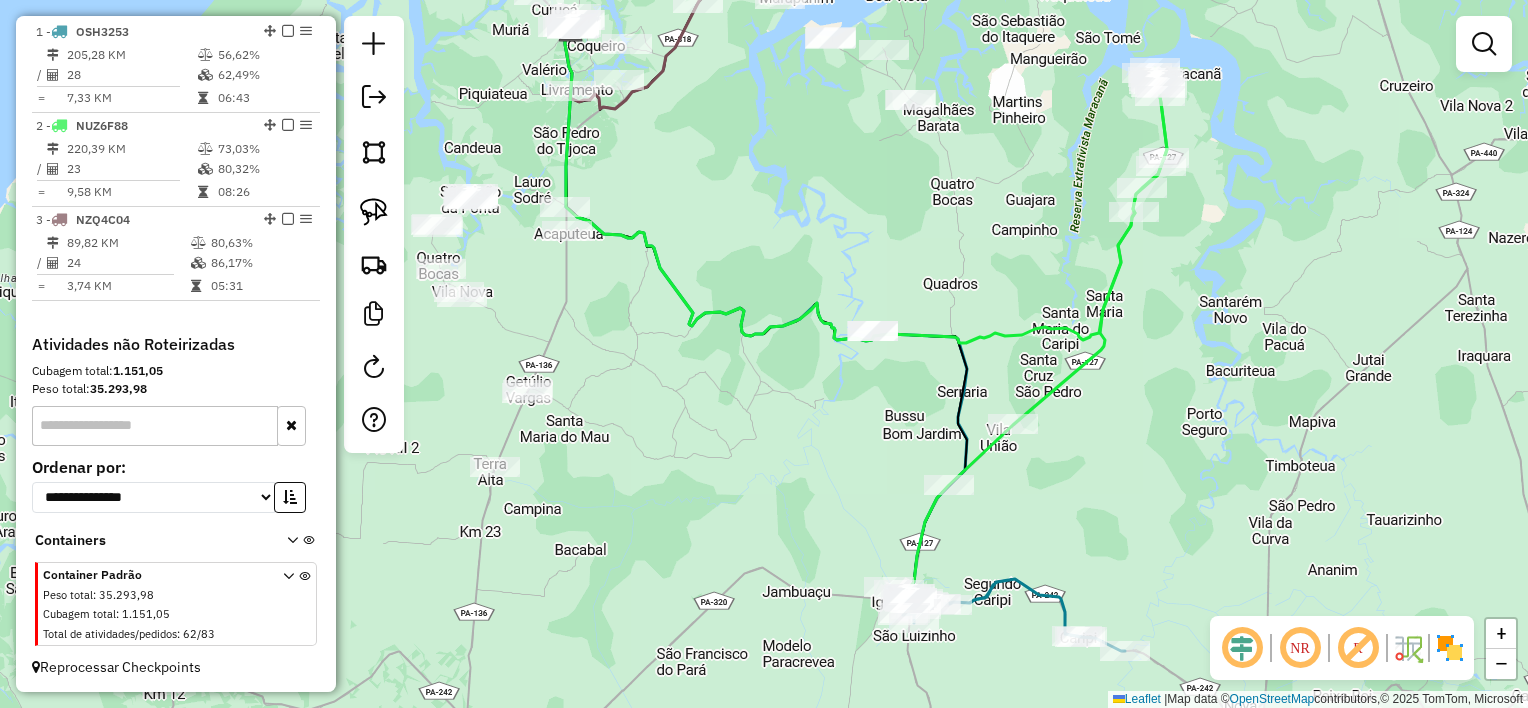 drag, startPoint x: 828, startPoint y: 380, endPoint x: 820, endPoint y: 452, distance: 72.443085 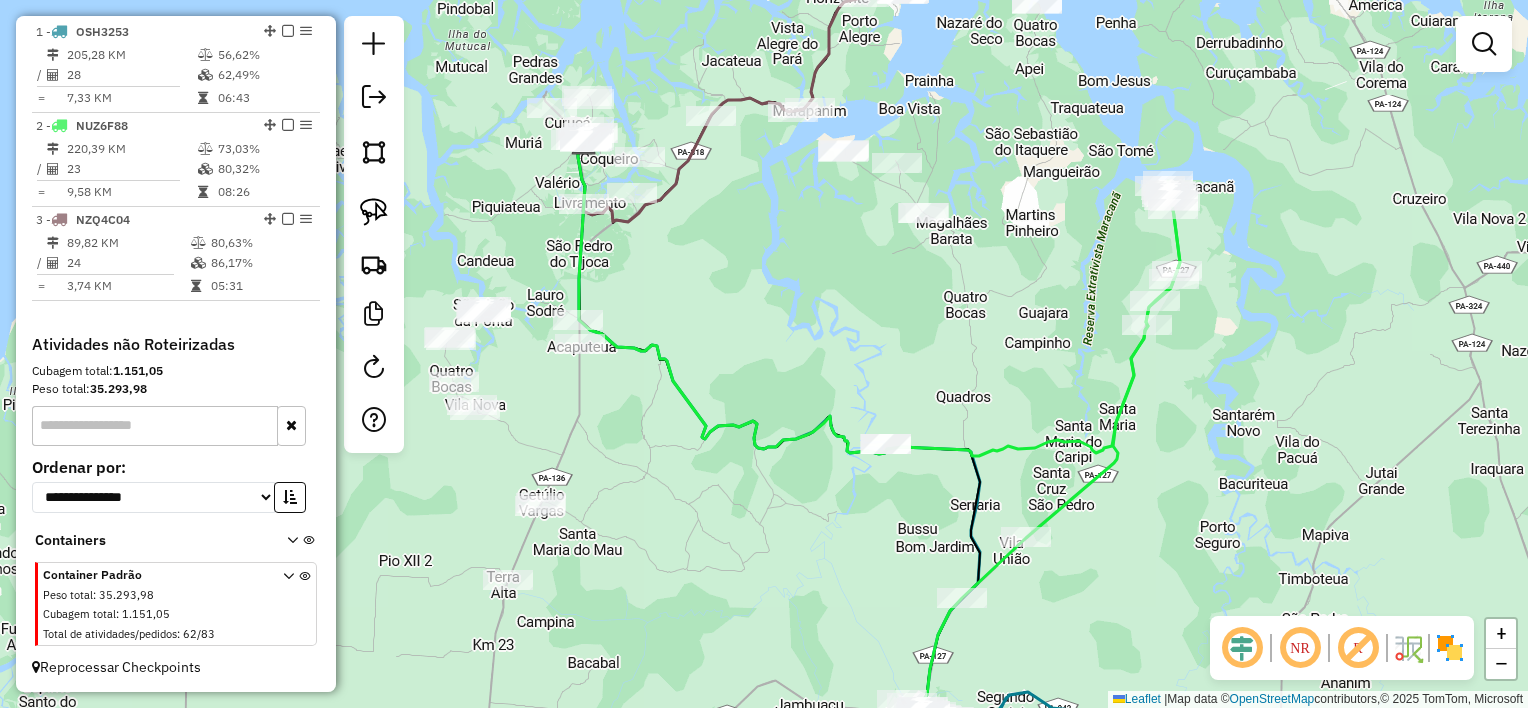 drag, startPoint x: 767, startPoint y: 256, endPoint x: 802, endPoint y: 443, distance: 190.24721 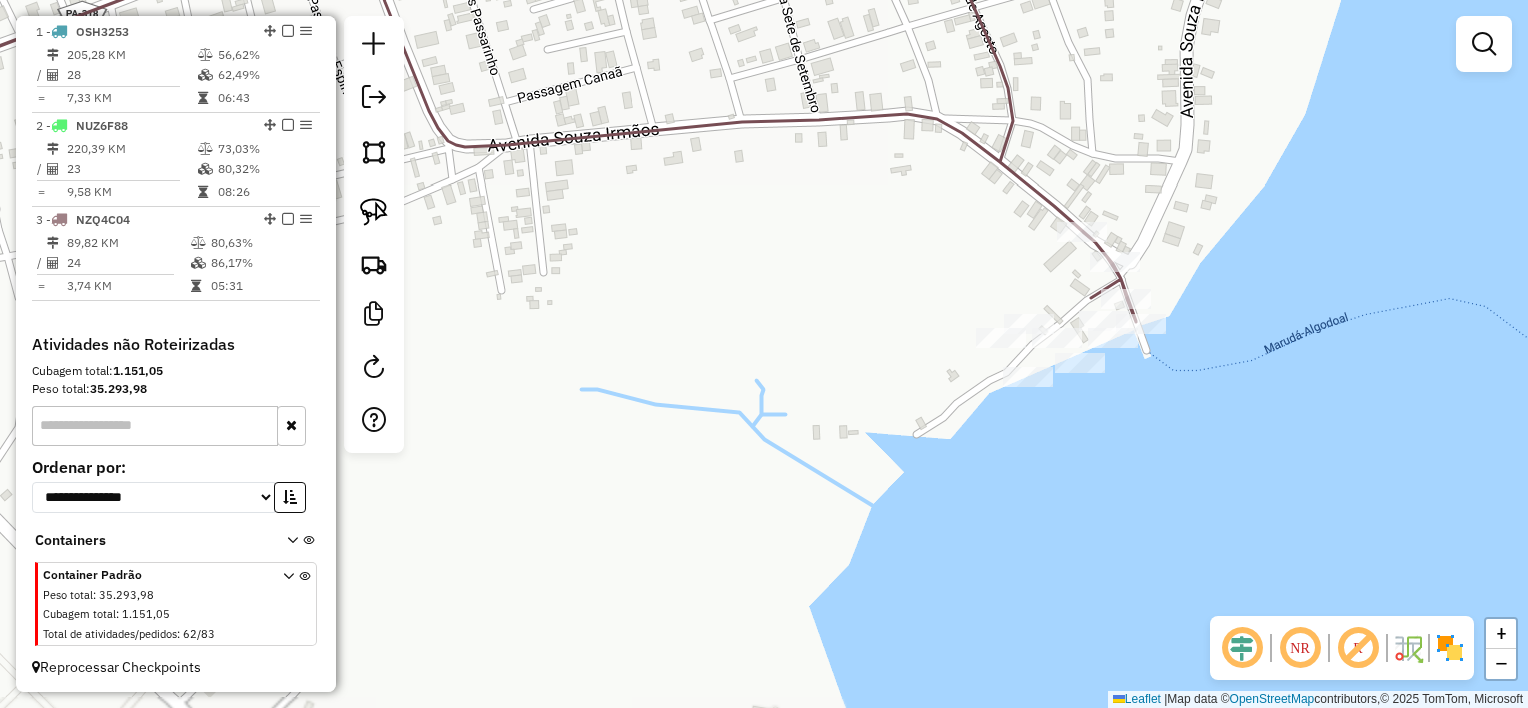 drag, startPoint x: 990, startPoint y: 256, endPoint x: 848, endPoint y: 205, distance: 150.88075 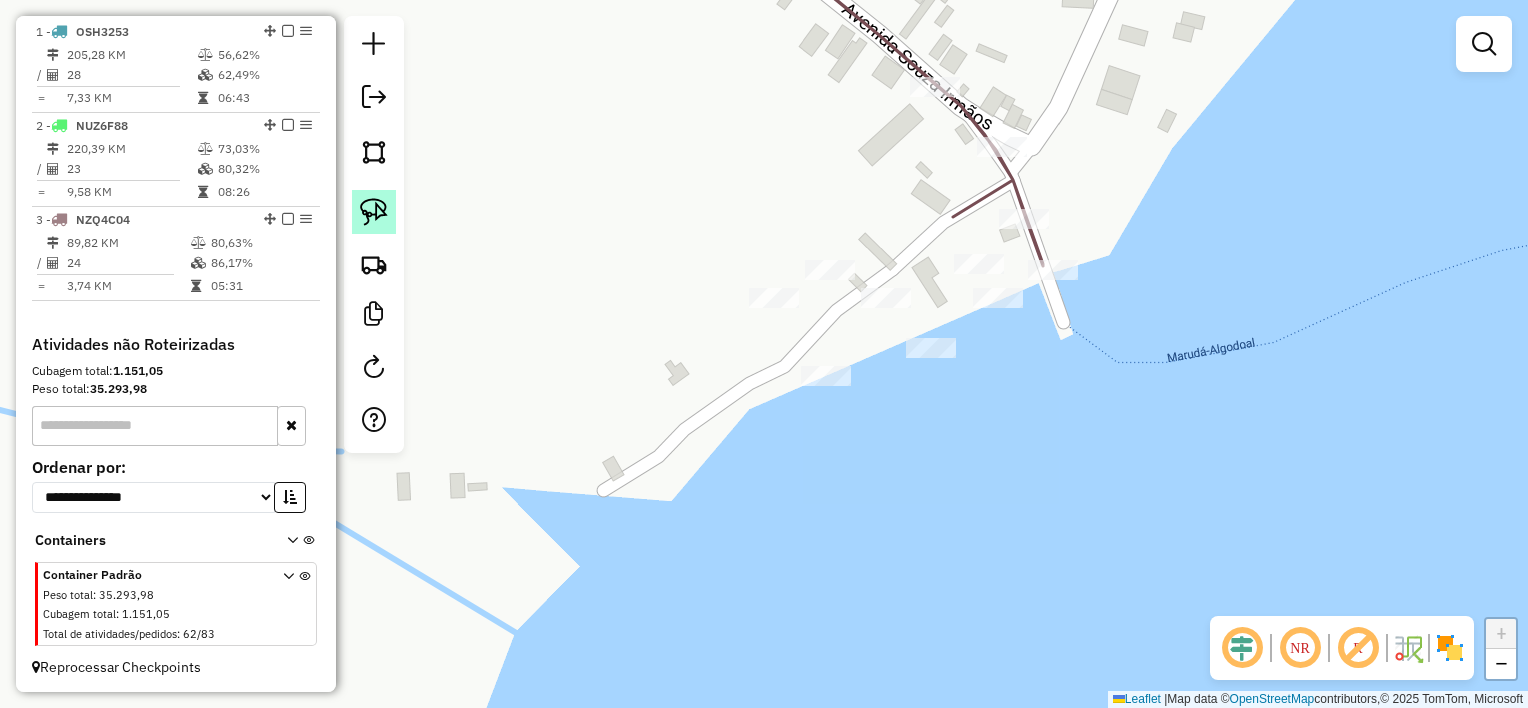 drag, startPoint x: 376, startPoint y: 212, endPoint x: 495, endPoint y: 211, distance: 119.0042 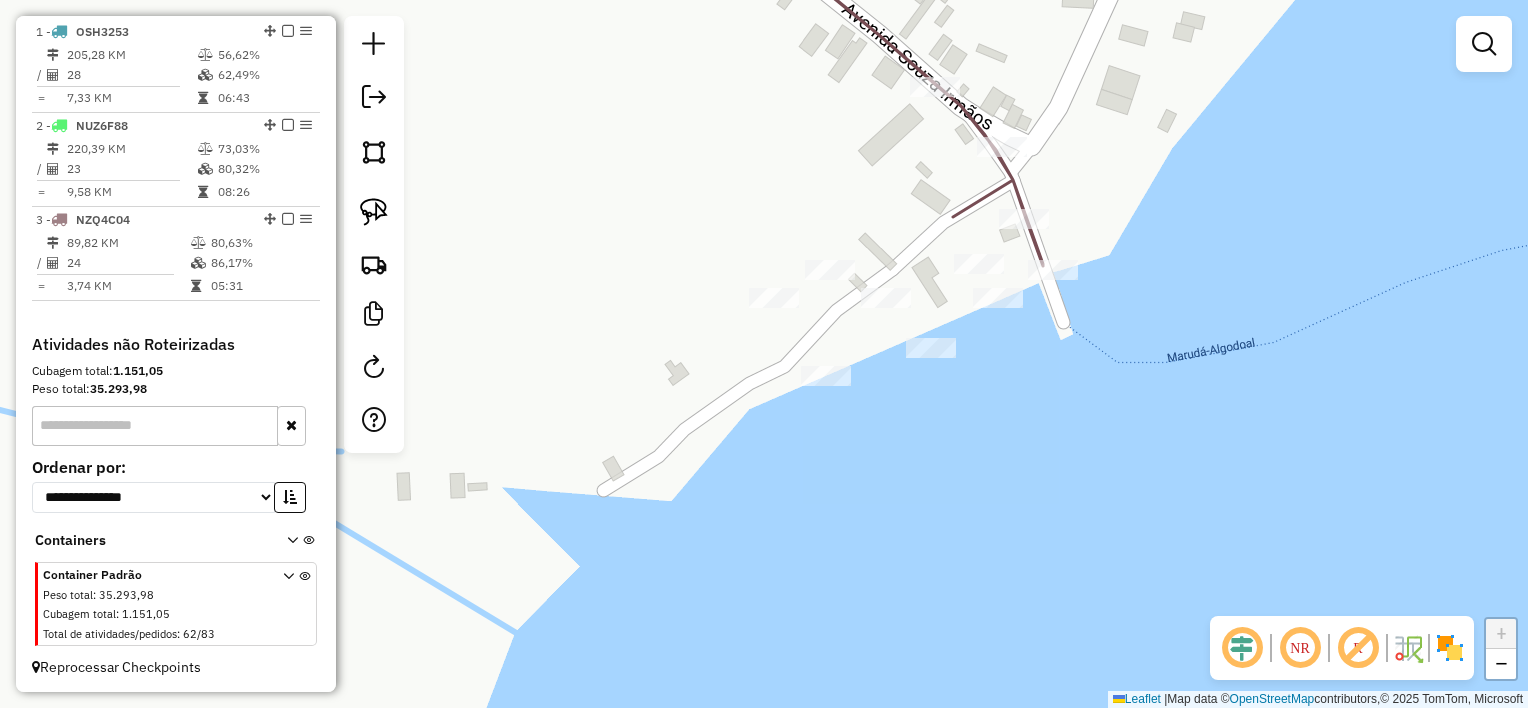 click 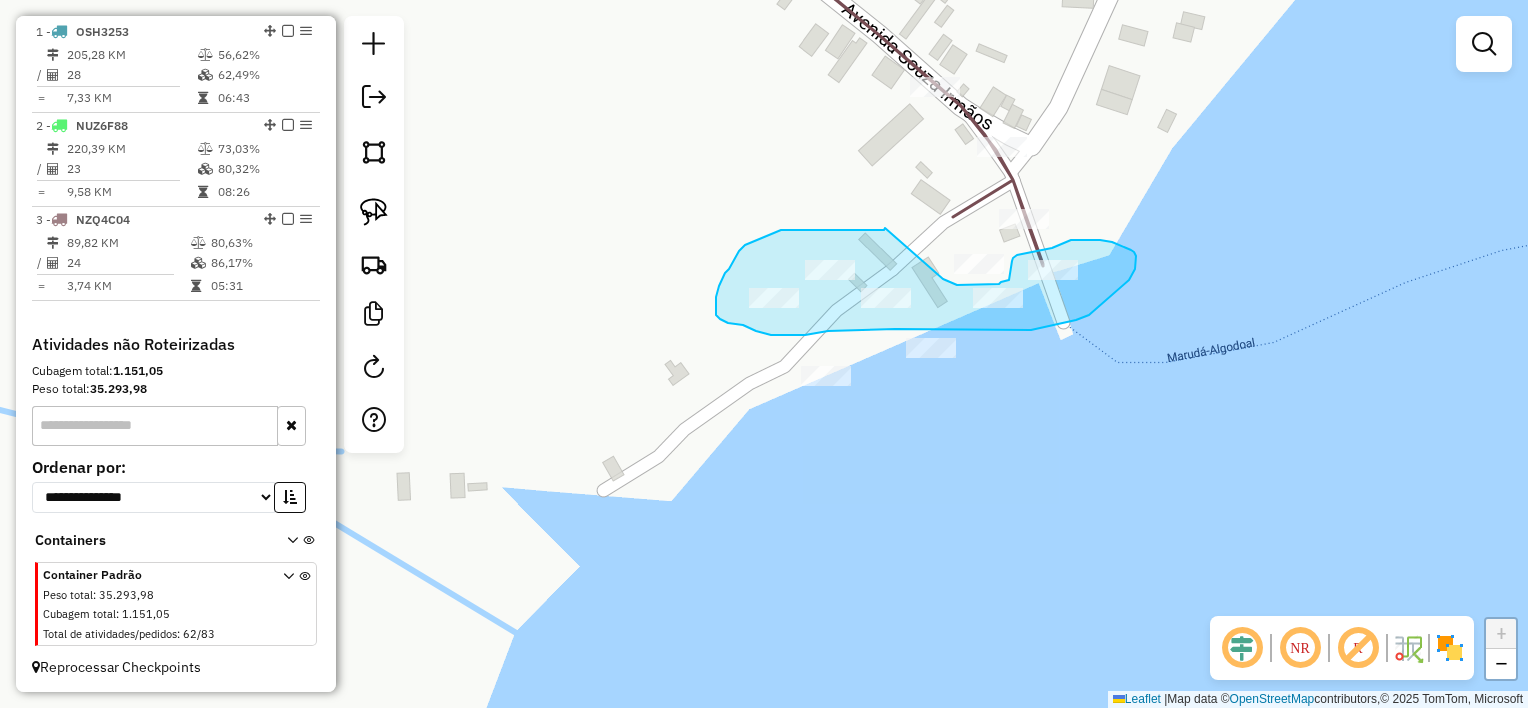 drag, startPoint x: 844, startPoint y: 230, endPoint x: 926, endPoint y: 261, distance: 87.66413 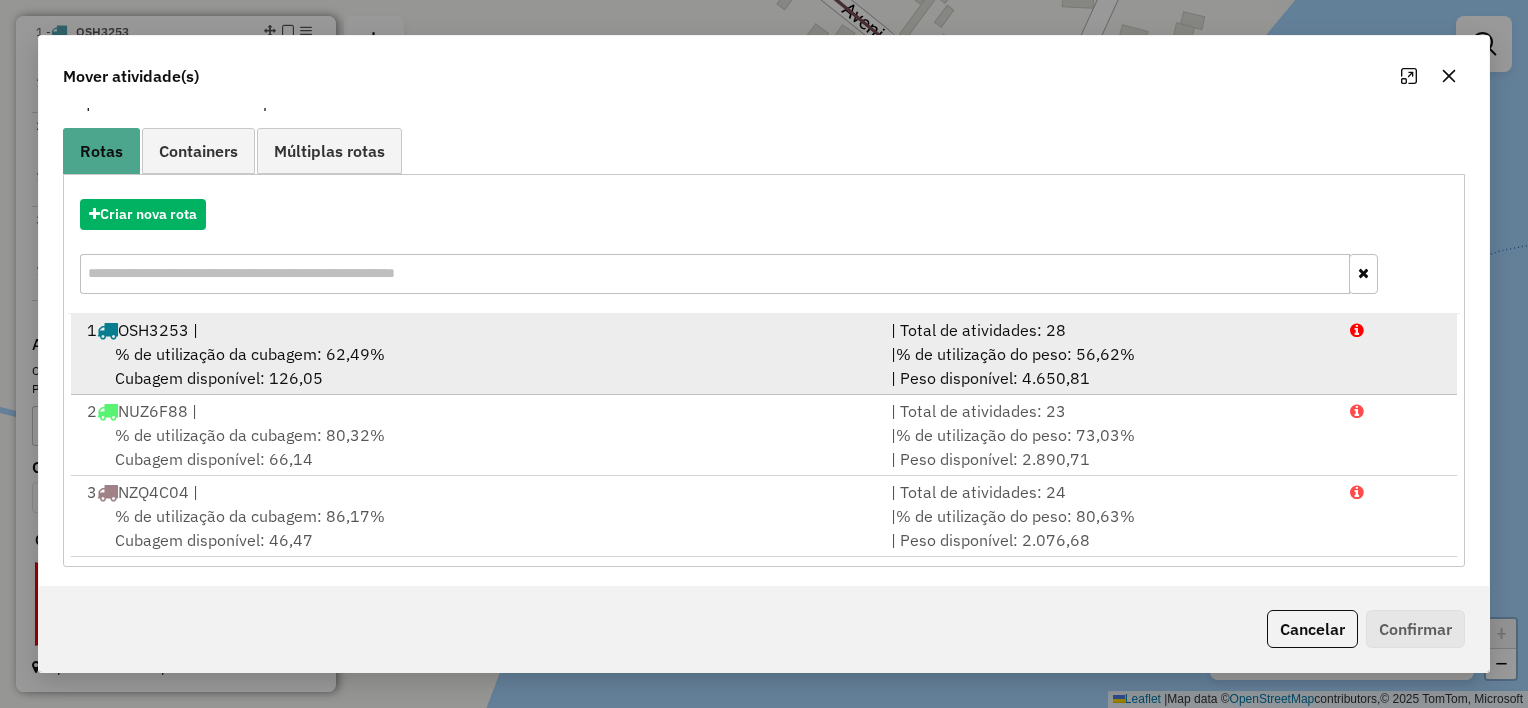 scroll, scrollTop: 148, scrollLeft: 0, axis: vertical 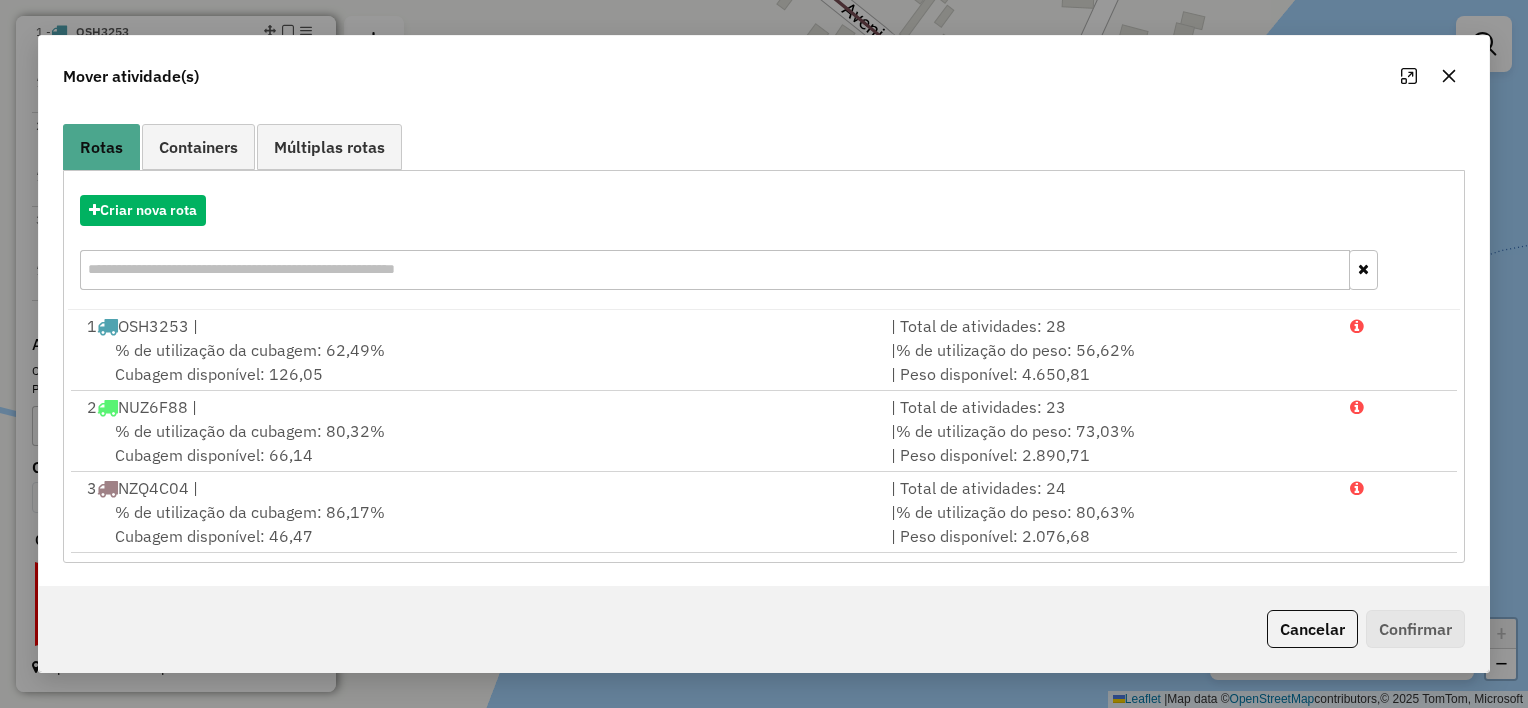 click 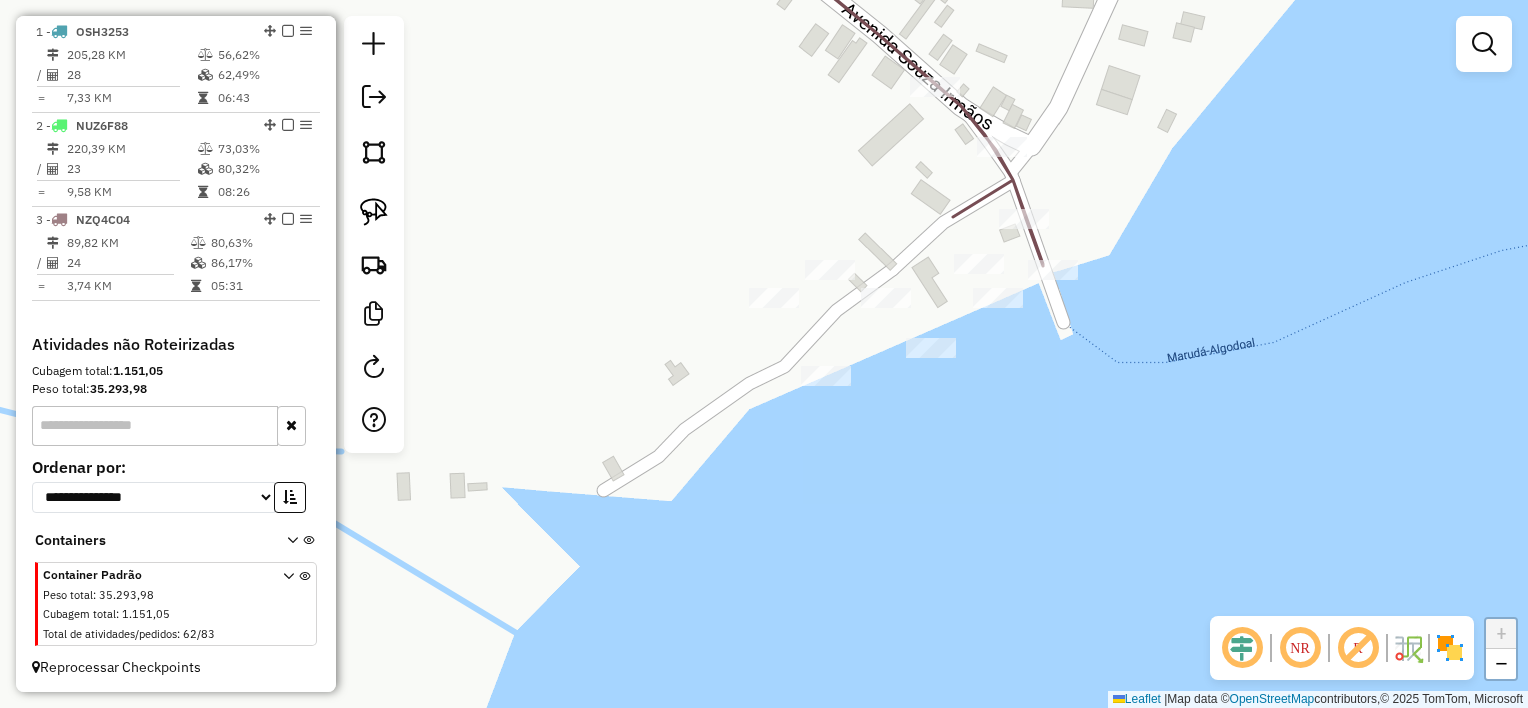 drag, startPoint x: 1003, startPoint y: 438, endPoint x: 1056, endPoint y: 467, distance: 60.41523 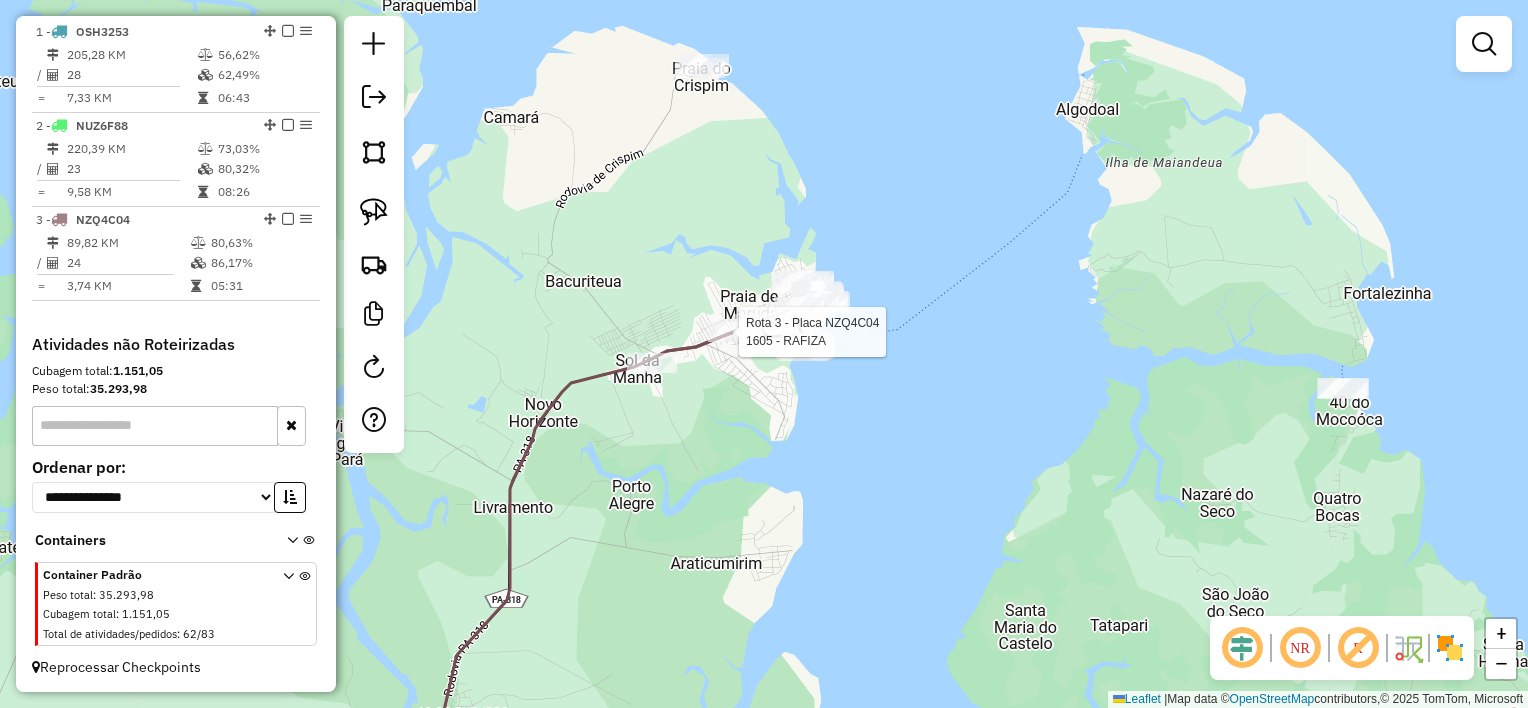 select on "**********" 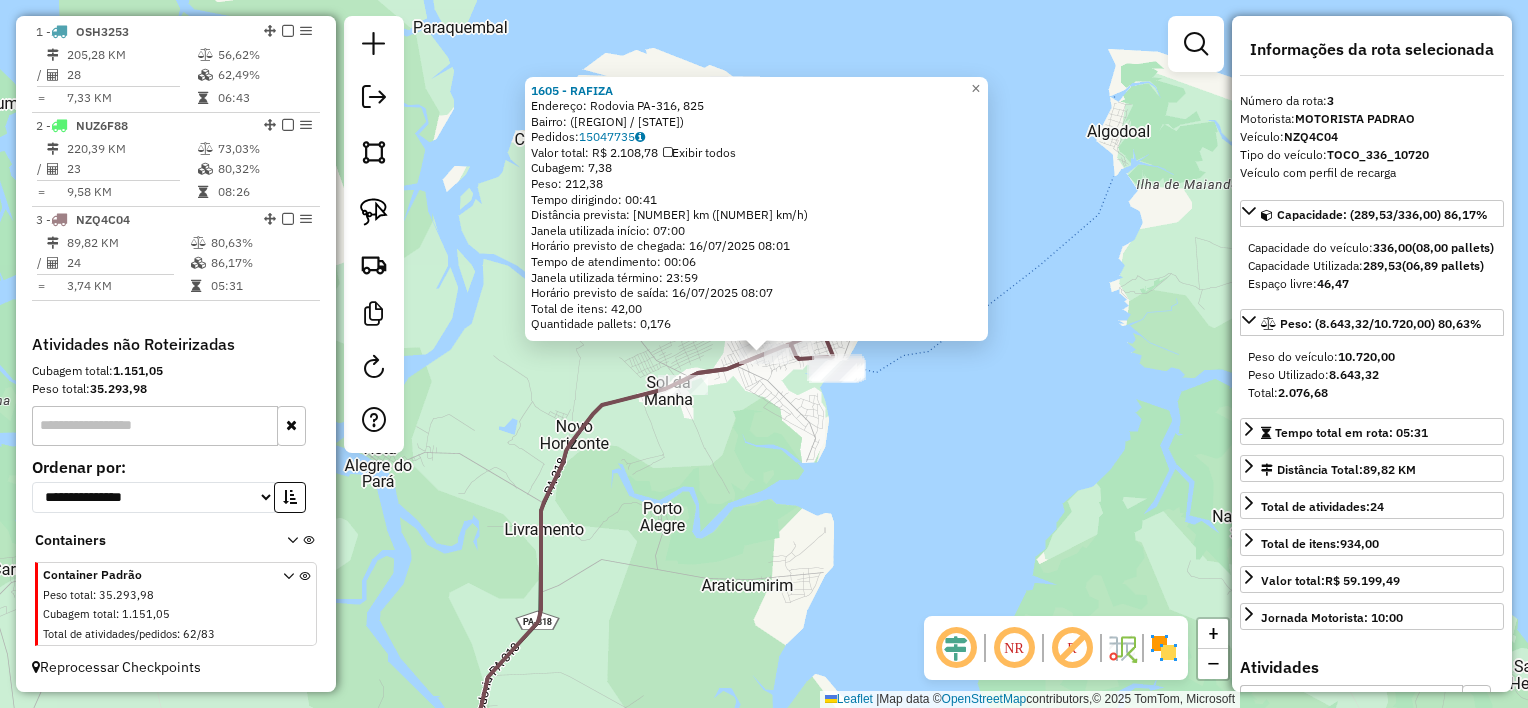 click on "1605 - [NAME]  Endereço: [NAME], [NUMBER]   Bairro:  ([NAME] / [STATE])   Pedidos:  15047735   Valor total: R$ 2.108,78   Exibir todos   Cubagem: 7,38  Peso: 212,38  Tempo dirigindo: 00:41   Distância prevista: 41,388 km (60,57 km/h)   Janela utilizada início: 07:00   Horário previsto de chegada: 16/07/2025 08:01   Tempo de atendimento: 00:06   Janela utilizada término: 23:59   Horário previsto de saída: 16/07/2025 08:07   Total de itens: 42,00   Quantidade pallets: 0,176  × Janela de atendimento Grade de atendimento Capacidade Transportadoras Veículos Cliente Pedidos  Rotas Selecione os dias de semana para filtrar as janelas de atendimento  Seg   Ter   Qua   Qui   Sex   Sáb   Dom  Informe o período da janela de atendimento: De: Até:  Filtrar exatamente a janela do cliente  Considerar janela de atendimento padrão  Selecione os dias de semana para filtrar as grades de atendimento  Seg   Ter   Qua   Qui   Sex   Sáb   Dom   Considerar clientes sem dia de atendimento cadastrado  Peso mínimo:  De:" 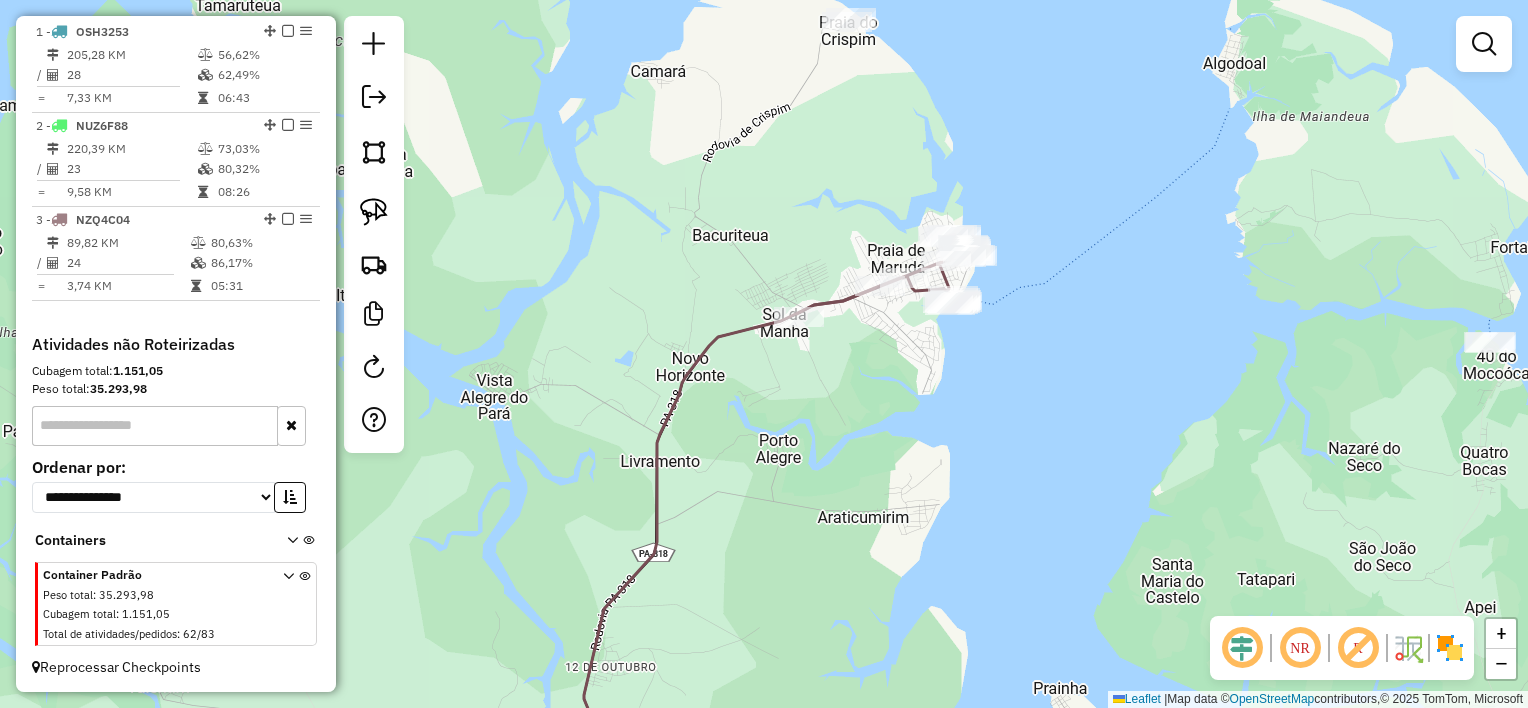 drag, startPoint x: 740, startPoint y: 466, endPoint x: 848, endPoint y: 368, distance: 145.83553 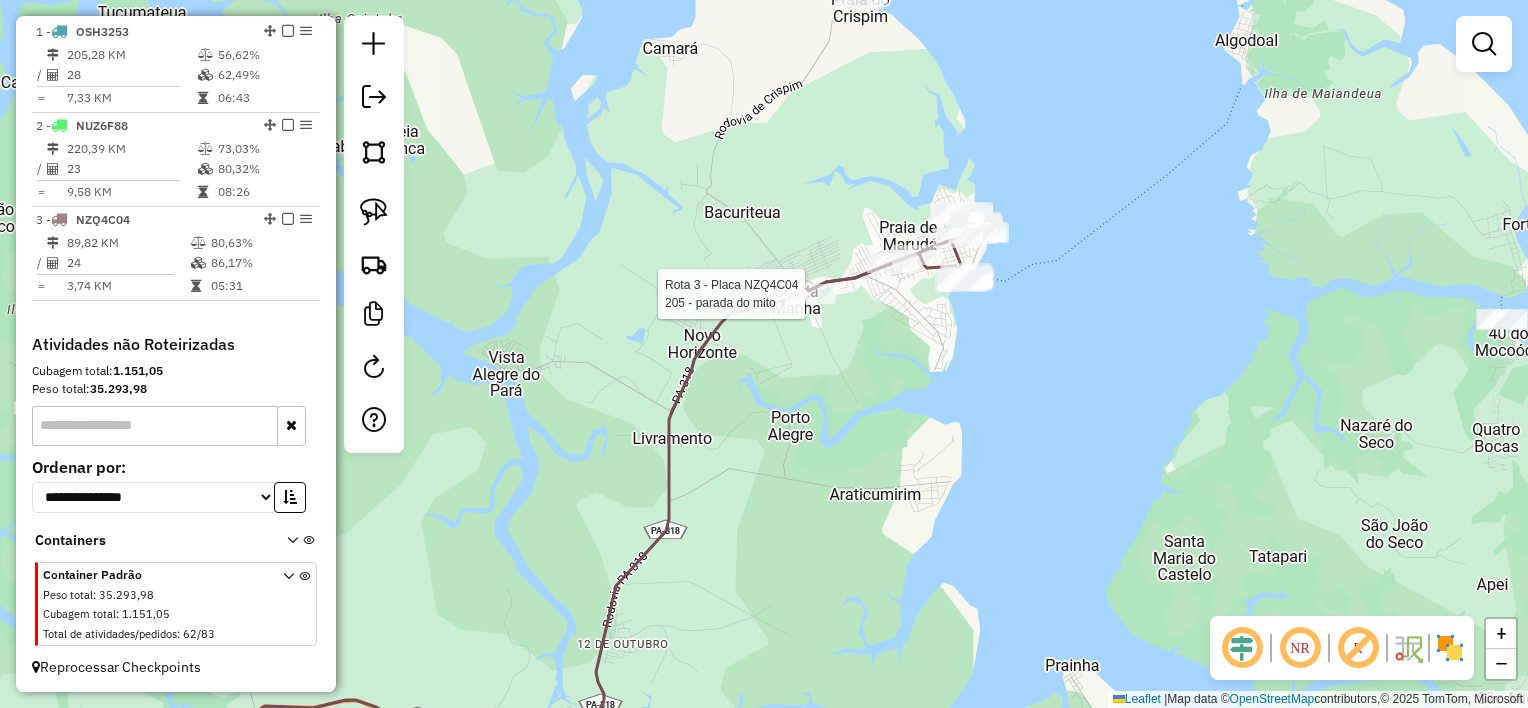select on "**********" 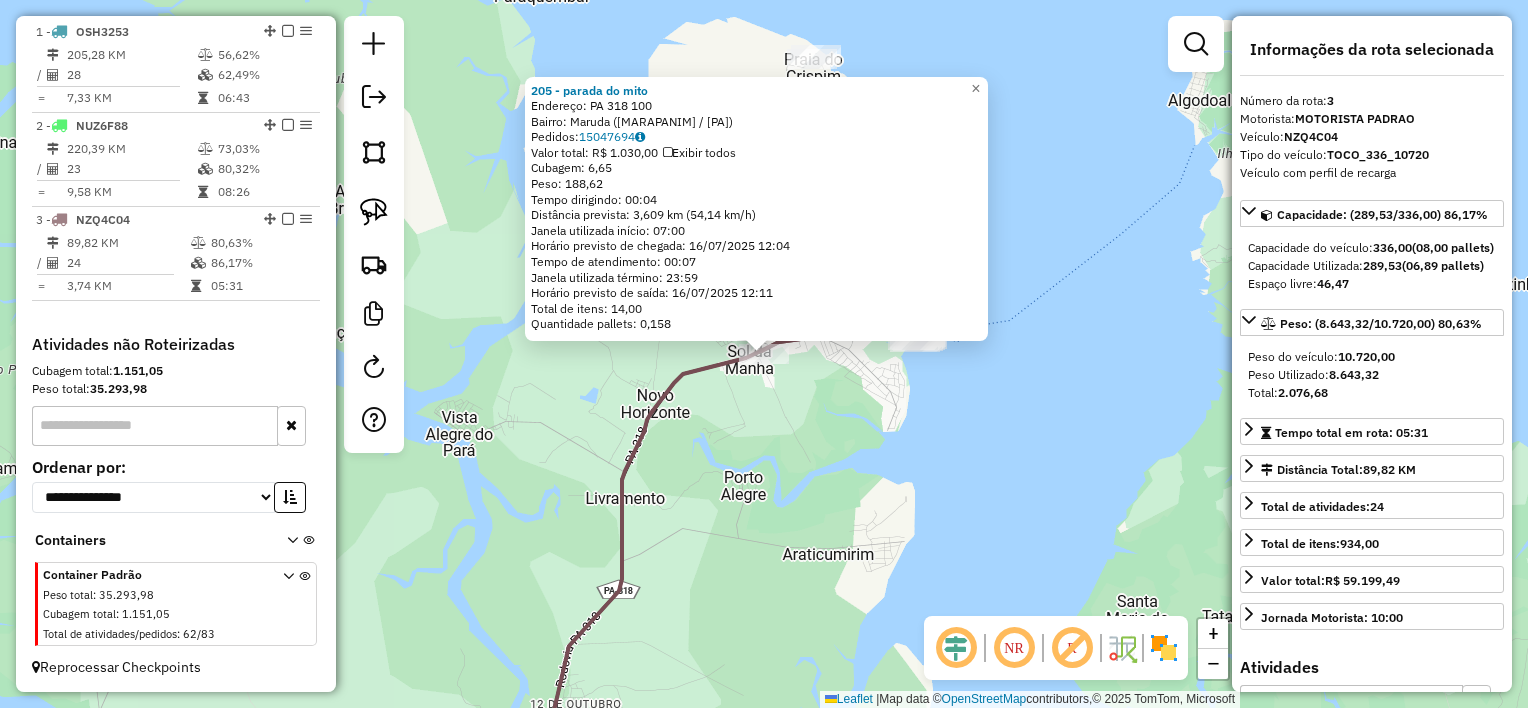 click on "[NUMBER] - [NAME] Endereço: [STREET] [NUMBER] Bairro: [NEIGHBORHOOD] ([CITY] / [STATE]) Pedidos: [ORDER_ID] Valor total: [PRICE] Exibir todos Cubagem: [CUBAGE] Peso: [WEIGHT] Tempo dirigindo: [TIME] Distância prevista: [DISTANCE] km ([SPEED] km/h) Janela utilizada início: [TIME] Horário previsto de chegada: [DATE] [TIME] Tempo de atendimento: [TIME] Janela utilizada término: [TIME] Horário previsto de saída: [DATE] [TIME] Total de itens: [ITEMS] Quantidade pallets: [PALLETS] × Janela de atendimento Grade de atendimento Capacidade Transportadoras Veículos Cliente Pedidos Rotas Selecione os dias de semana para filtrar as janelas de atendimento Seg Ter Qua Qui Sex Sáb Dom Informe o período da janela de atendimento: De: Até: Filtrar exatamente a janela do cliente Considerar janela de atendimento padrão Selecione os dias de semana para filtrar as grades de atendimento Seg Ter Qua Qui Sex Sáb Dom Considerar clientes sem dia de atendimento cadastrado Peso mínimo:" 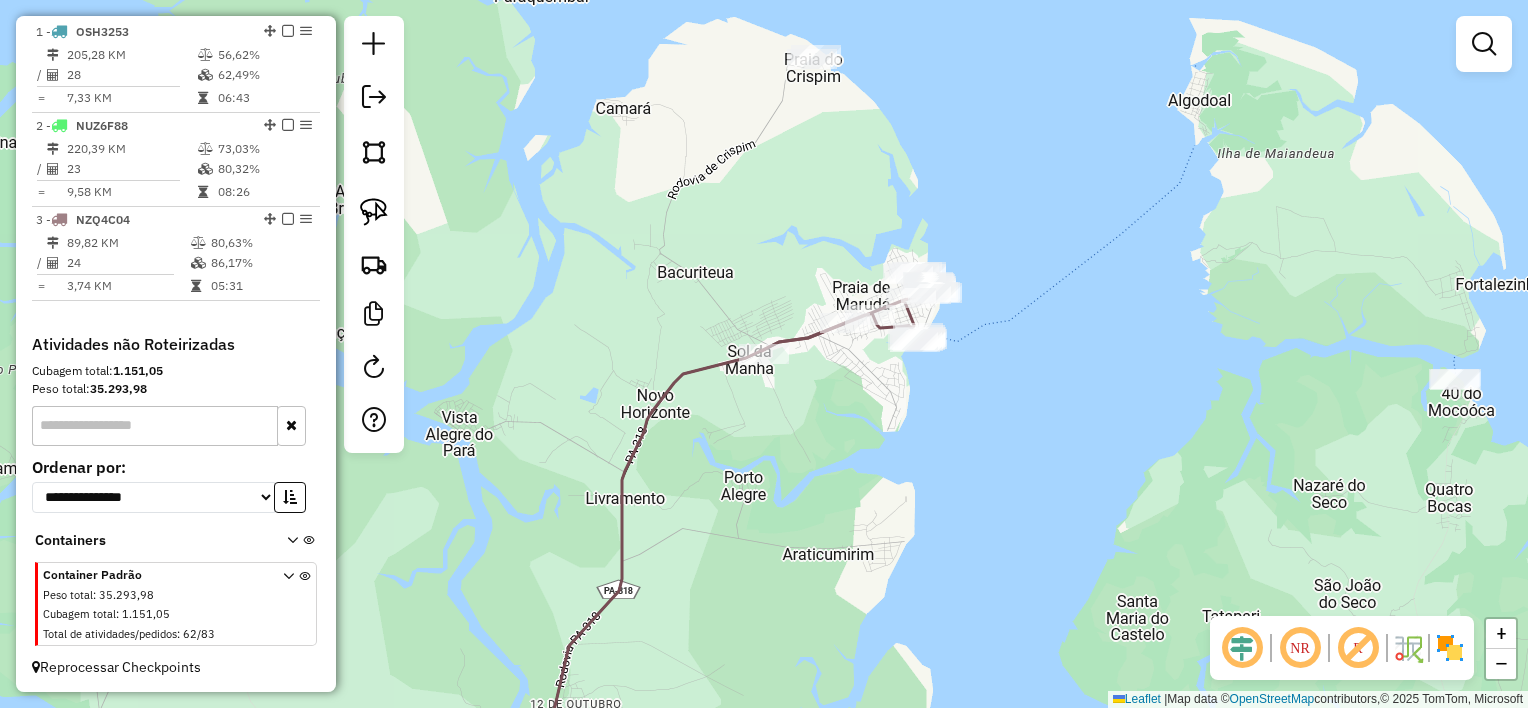 drag, startPoint x: 763, startPoint y: 445, endPoint x: 910, endPoint y: 225, distance: 264.59213 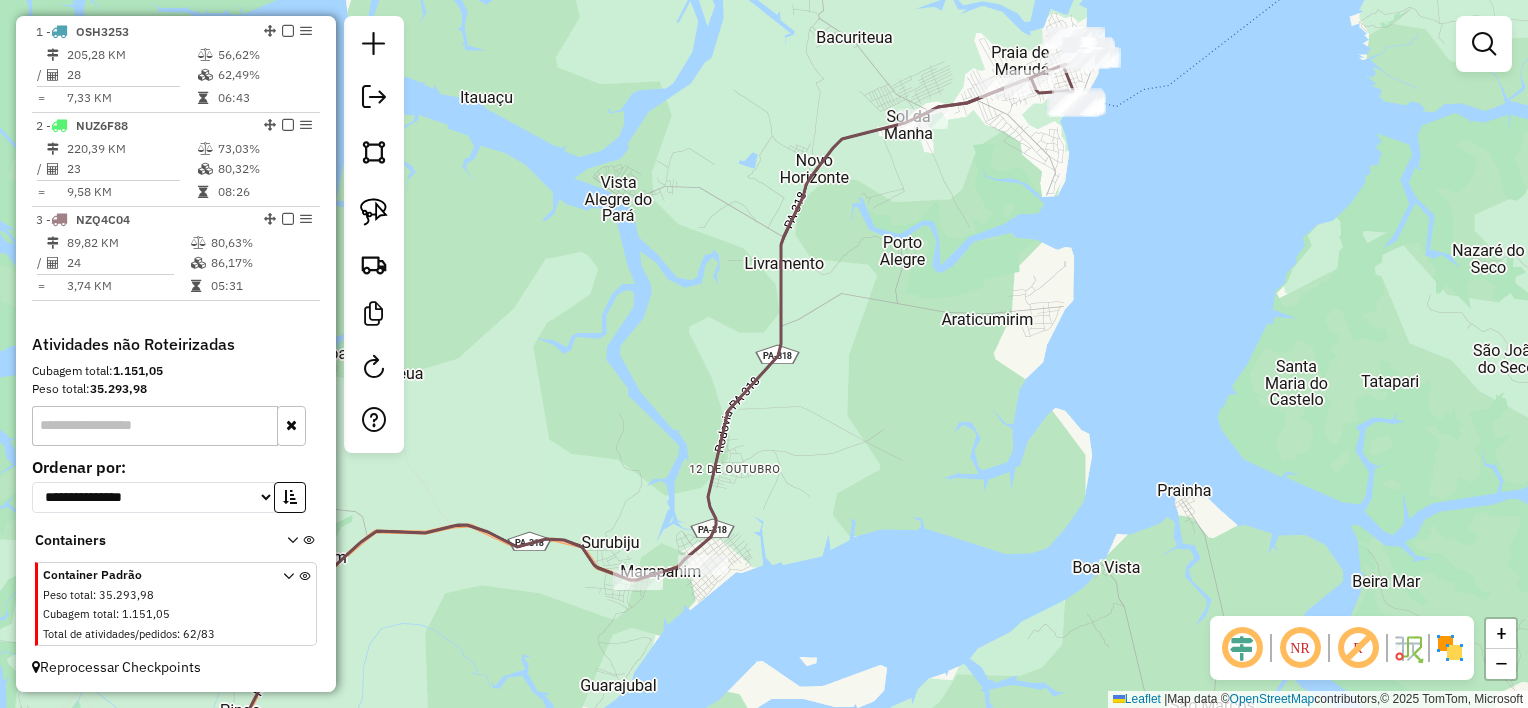 drag, startPoint x: 862, startPoint y: 410, endPoint x: 960, endPoint y: 284, distance: 159.62456 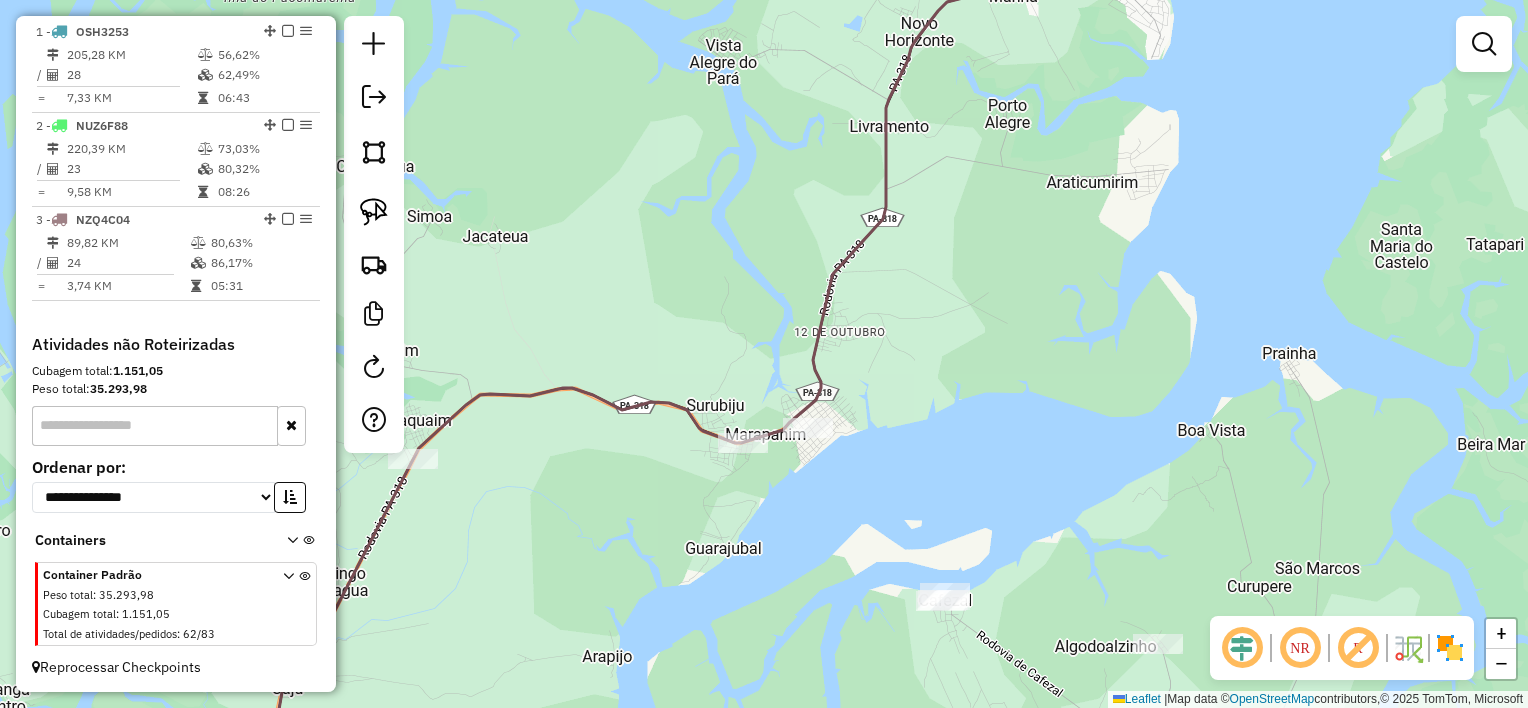 drag, startPoint x: 664, startPoint y: 427, endPoint x: 985, endPoint y: 287, distance: 350.2014 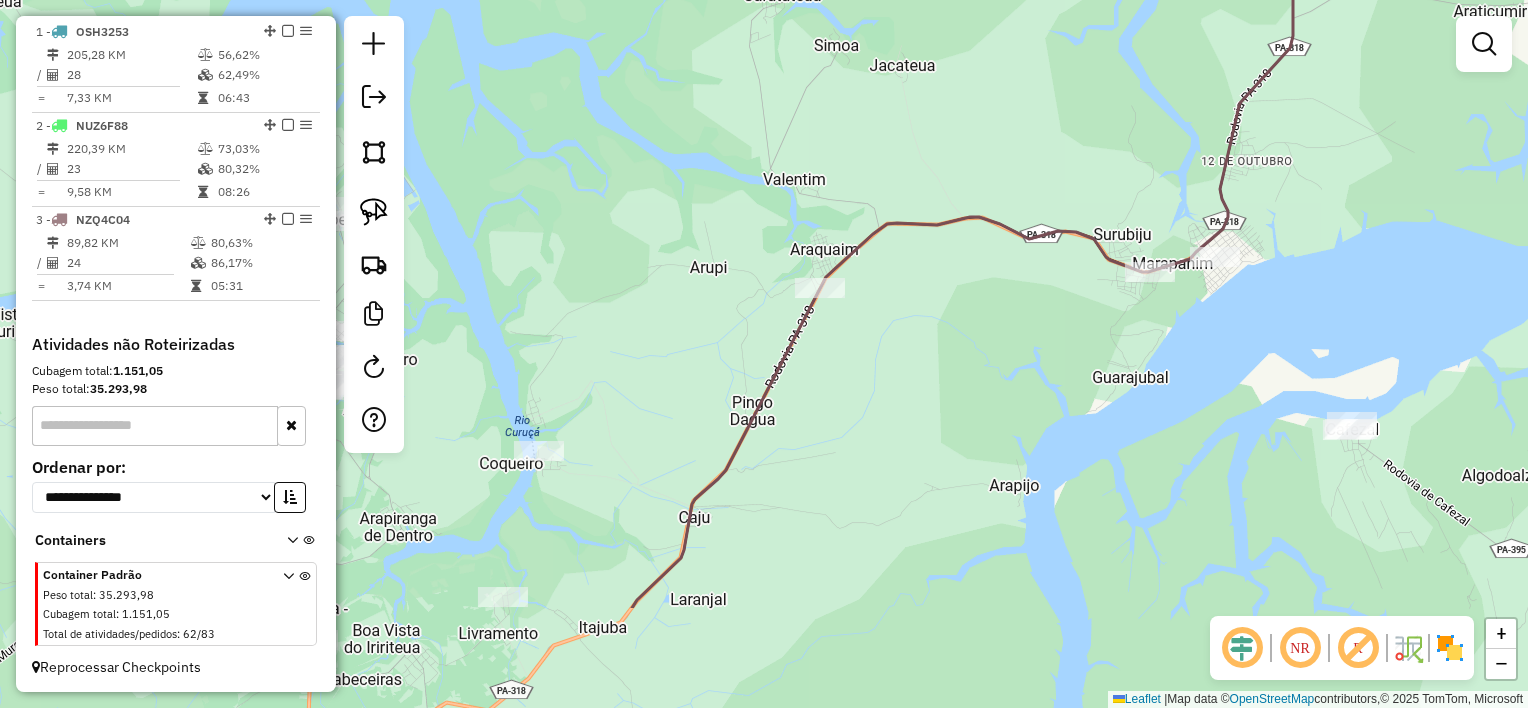 click on "Janela de atendimento Grade de atendimento Capacidade Transportadoras Veículos Cliente Pedidos  Rotas Selecione os dias de semana para filtrar as janelas de atendimento  Seg   Ter   Qua   Qui   Sex   Sáb   Dom  Informe o período da janela de atendimento: De: Até:  Filtrar exatamente a janela do cliente  Considerar janela de atendimento padrão  Selecione os dias de semana para filtrar as grades de atendimento  Seg   Ter   Qua   Qui   Sex   Sáb   Dom   Considerar clientes sem dia de atendimento cadastrado  Clientes fora do dia de atendimento selecionado Filtrar as atividades entre os valores definidos abaixo:  Peso mínimo:   Peso máximo:   Cubagem mínima:   Cubagem máxima:   De:   Até:  Filtrar as atividades entre o tempo de atendimento definido abaixo:  De:   Até:   Considerar capacidade total dos clientes não roteirizados Transportadora: Selecione um ou mais itens Tipo de veículo: Selecione um ou mais itens Veículo: Selecione um ou mais itens Motorista: Selecione um ou mais itens Nome: Rótulo:" 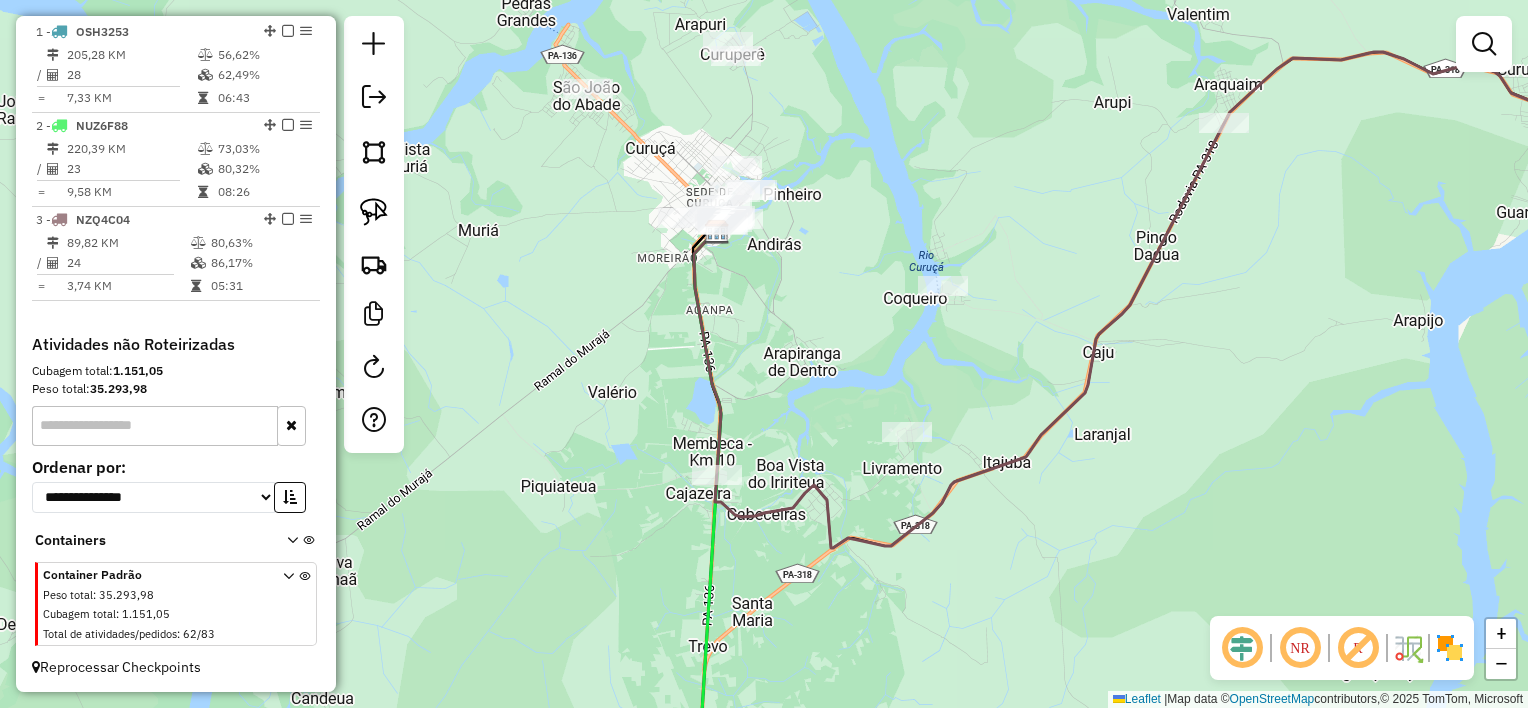 drag, startPoint x: 1052, startPoint y: 460, endPoint x: 1016, endPoint y: 456, distance: 36.221542 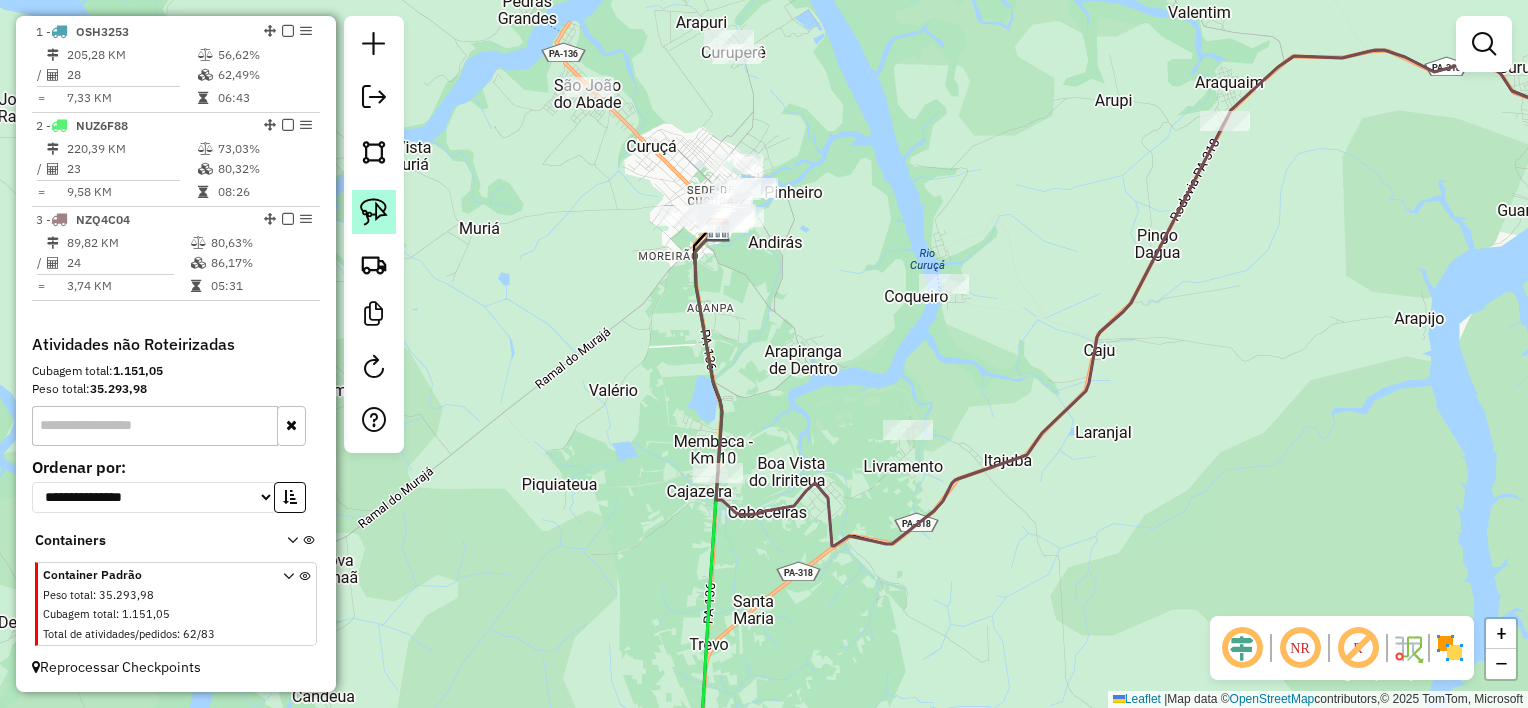 click 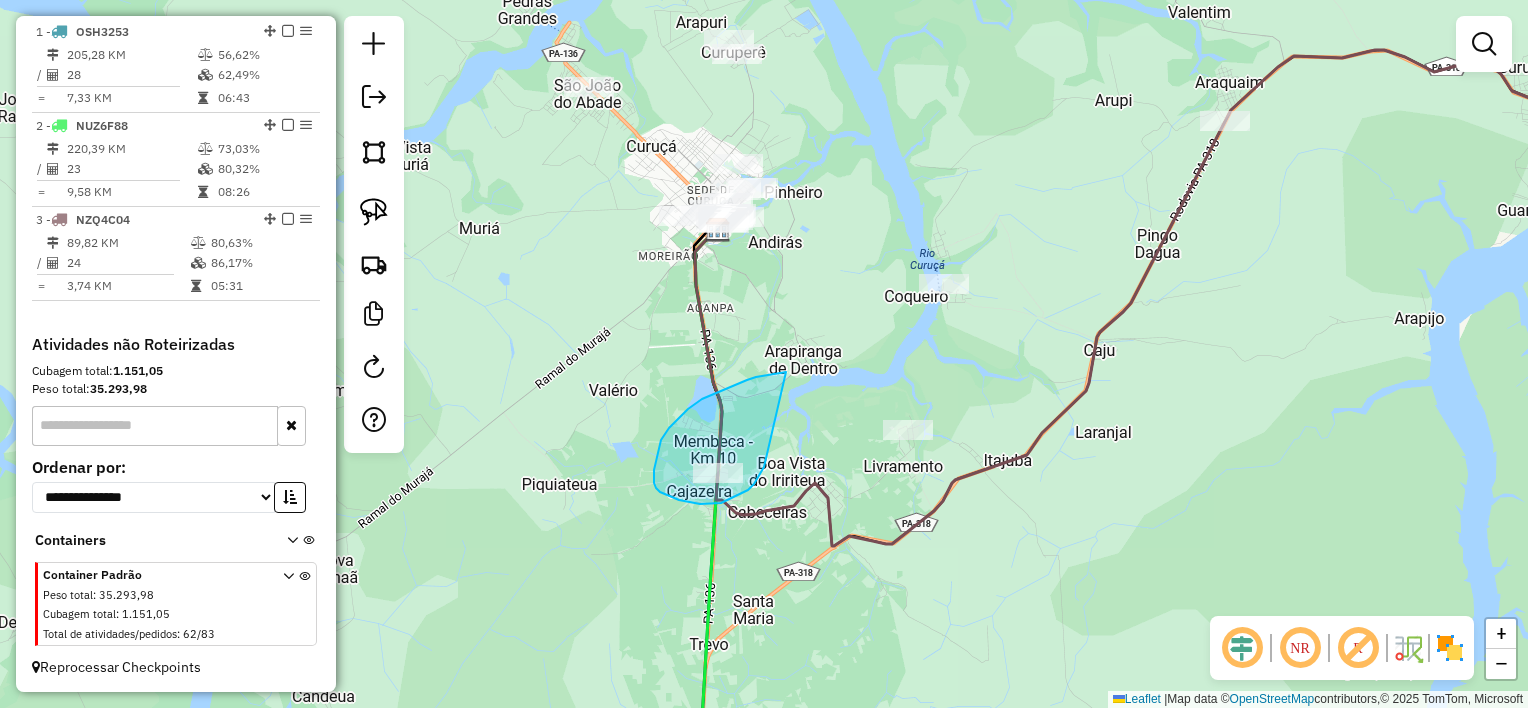 drag, startPoint x: 747, startPoint y: 380, endPoint x: 764, endPoint y: 467, distance: 88.64536 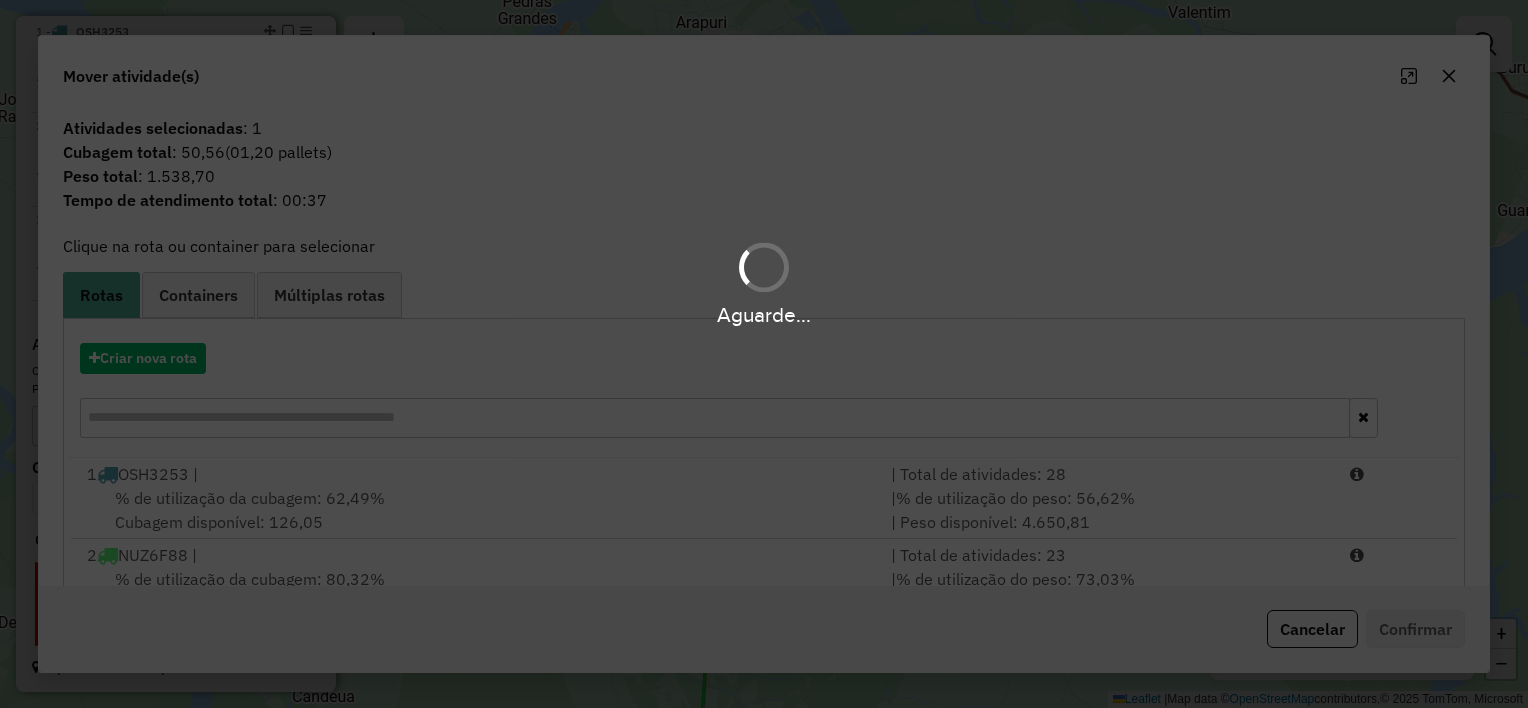 click on "Aguarde..." at bounding box center (764, 354) 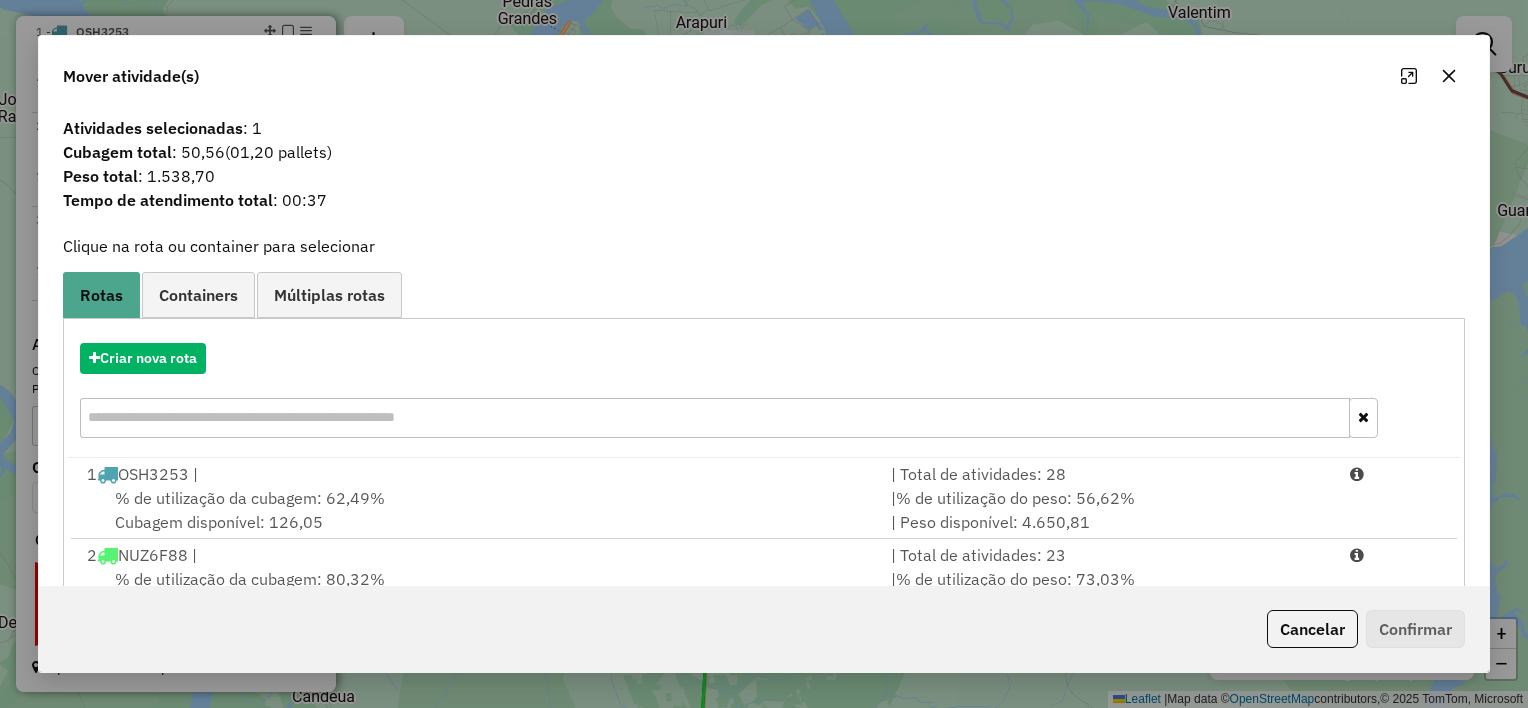 click 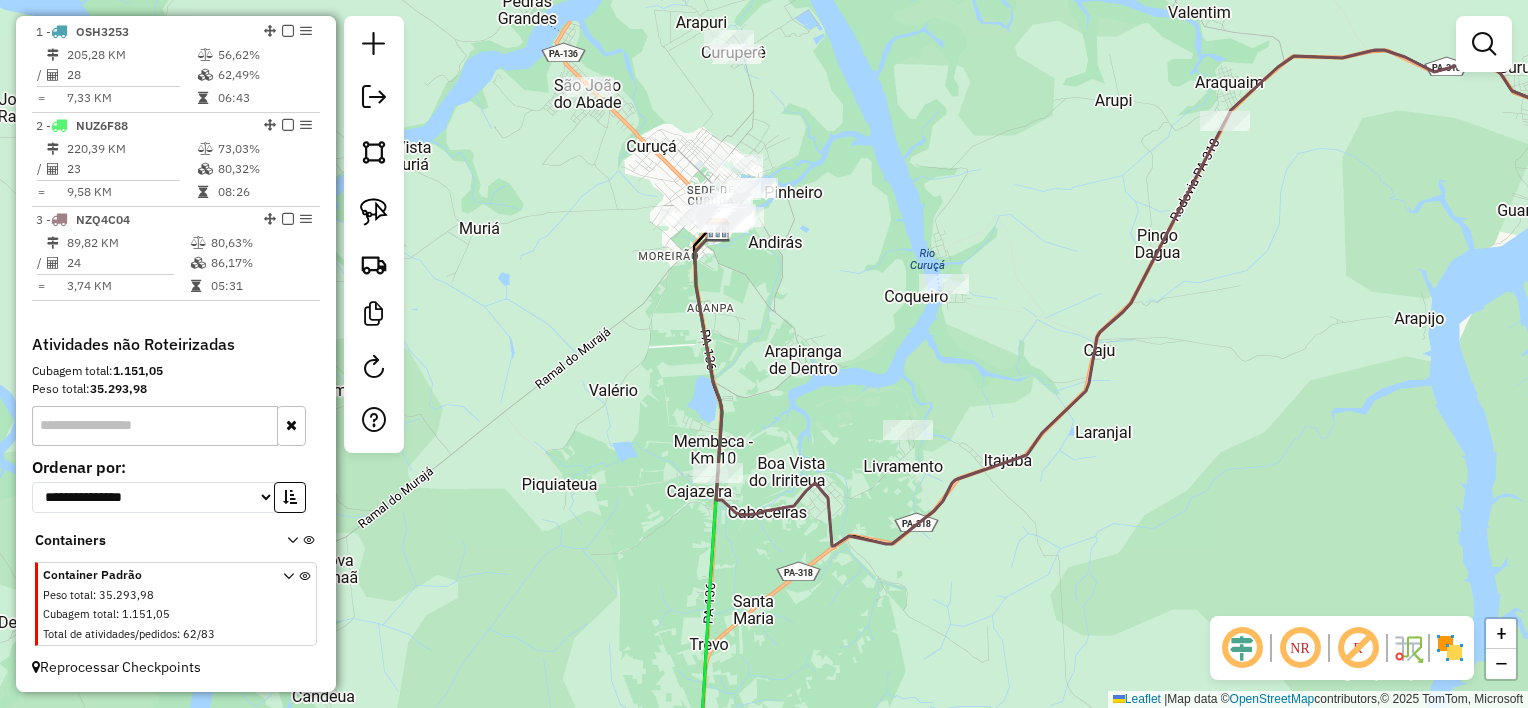 drag, startPoint x: 1190, startPoint y: 357, endPoint x: 1052, endPoint y: 309, distance: 146.10954 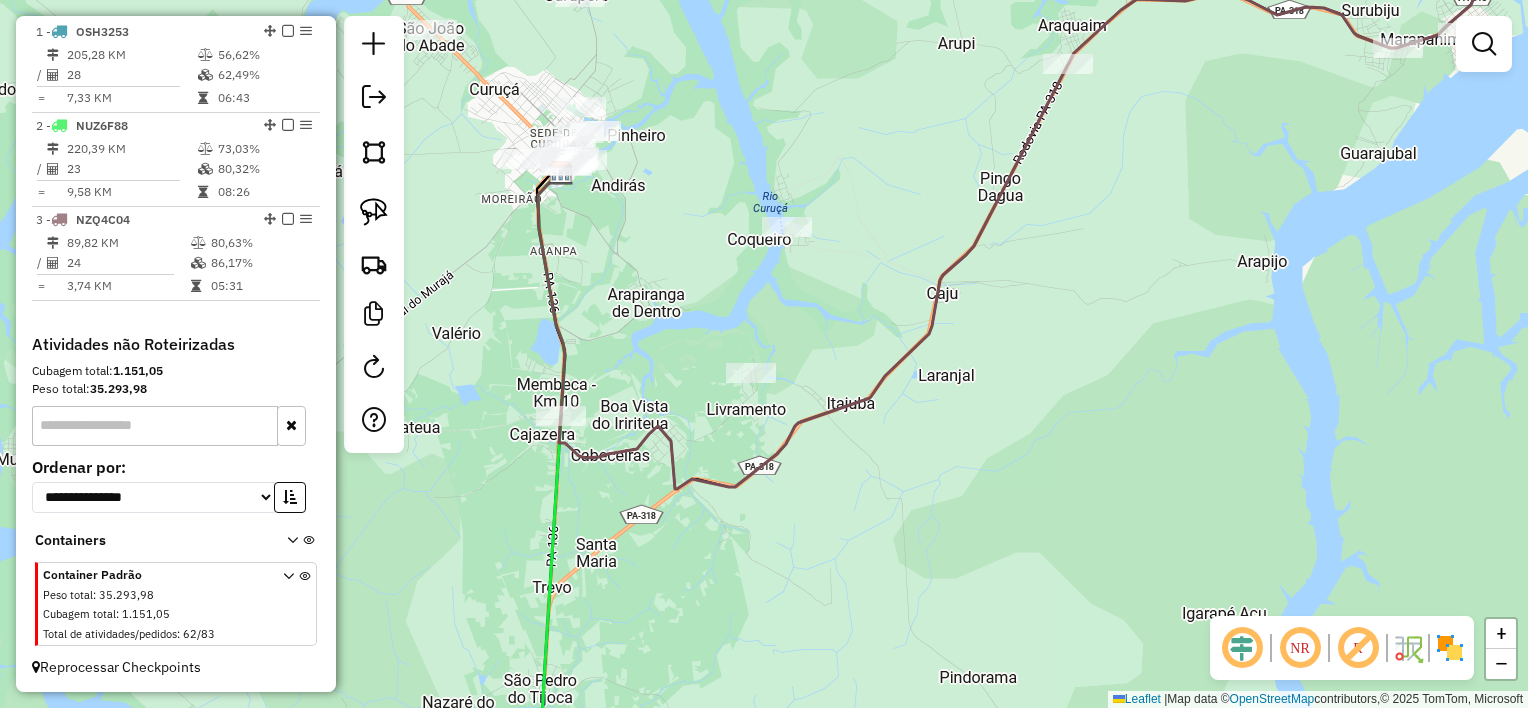 drag, startPoint x: 880, startPoint y: 284, endPoint x: 852, endPoint y: 264, distance: 34.4093 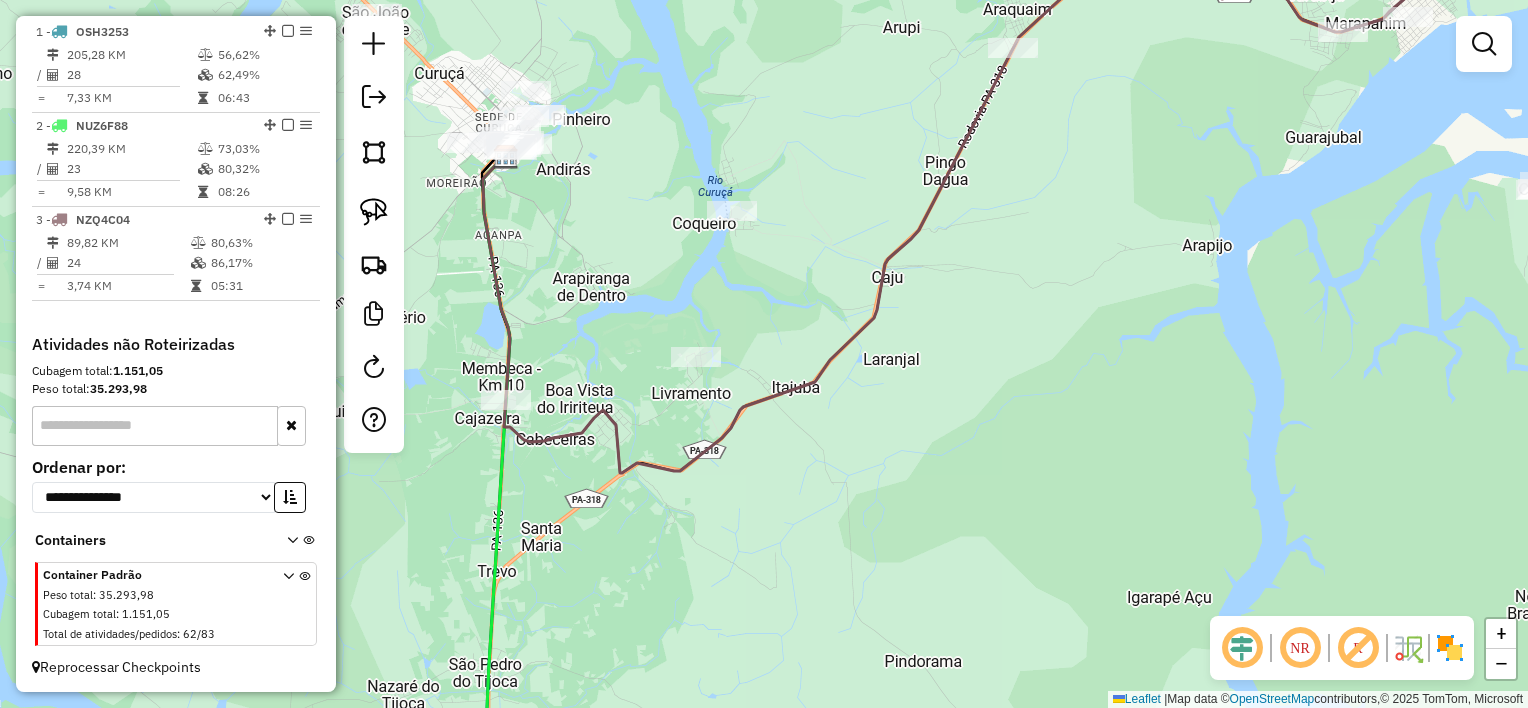 drag, startPoint x: 984, startPoint y: 304, endPoint x: 968, endPoint y: 307, distance: 16.27882 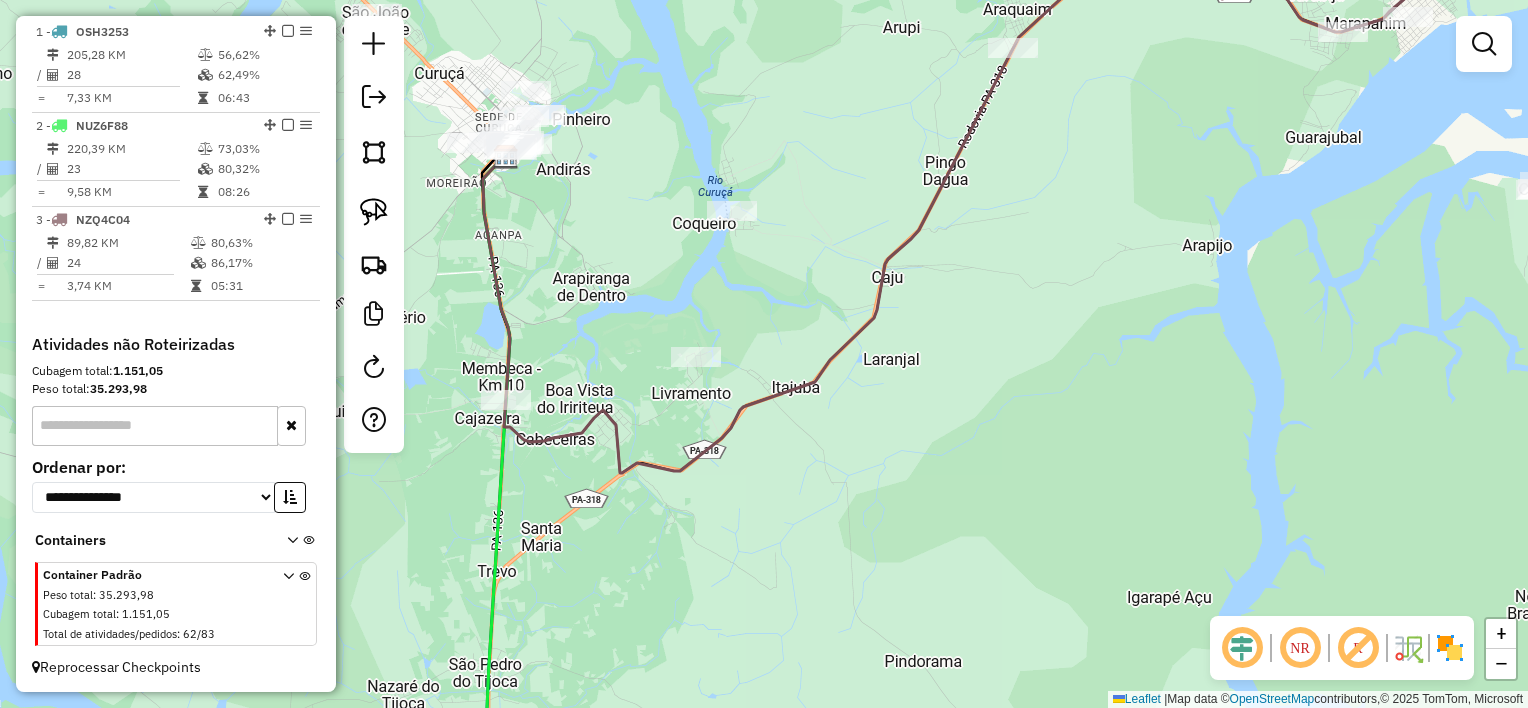 drag, startPoint x: 808, startPoint y: 284, endPoint x: 828, endPoint y: 277, distance: 21.189621 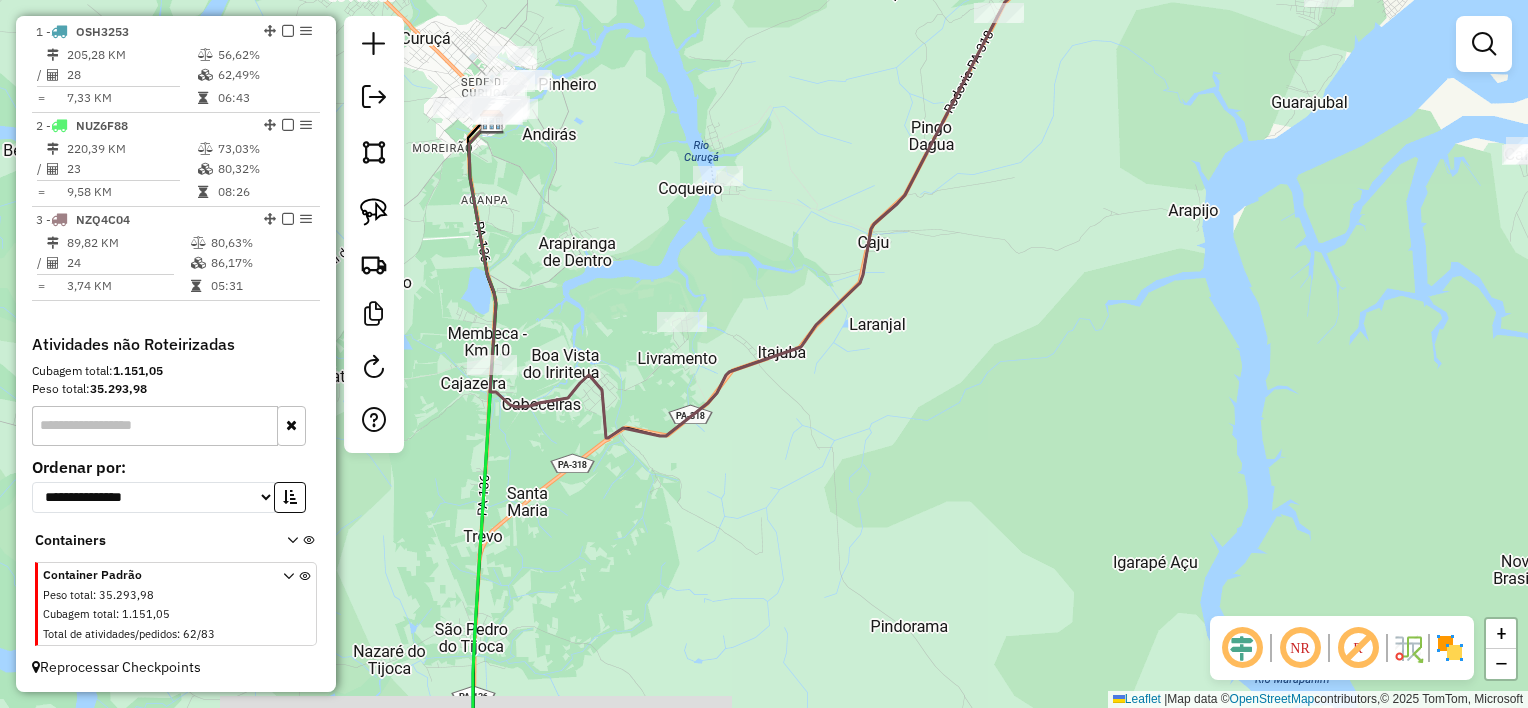 drag, startPoint x: 960, startPoint y: 348, endPoint x: 894, endPoint y: 322, distance: 70.93659 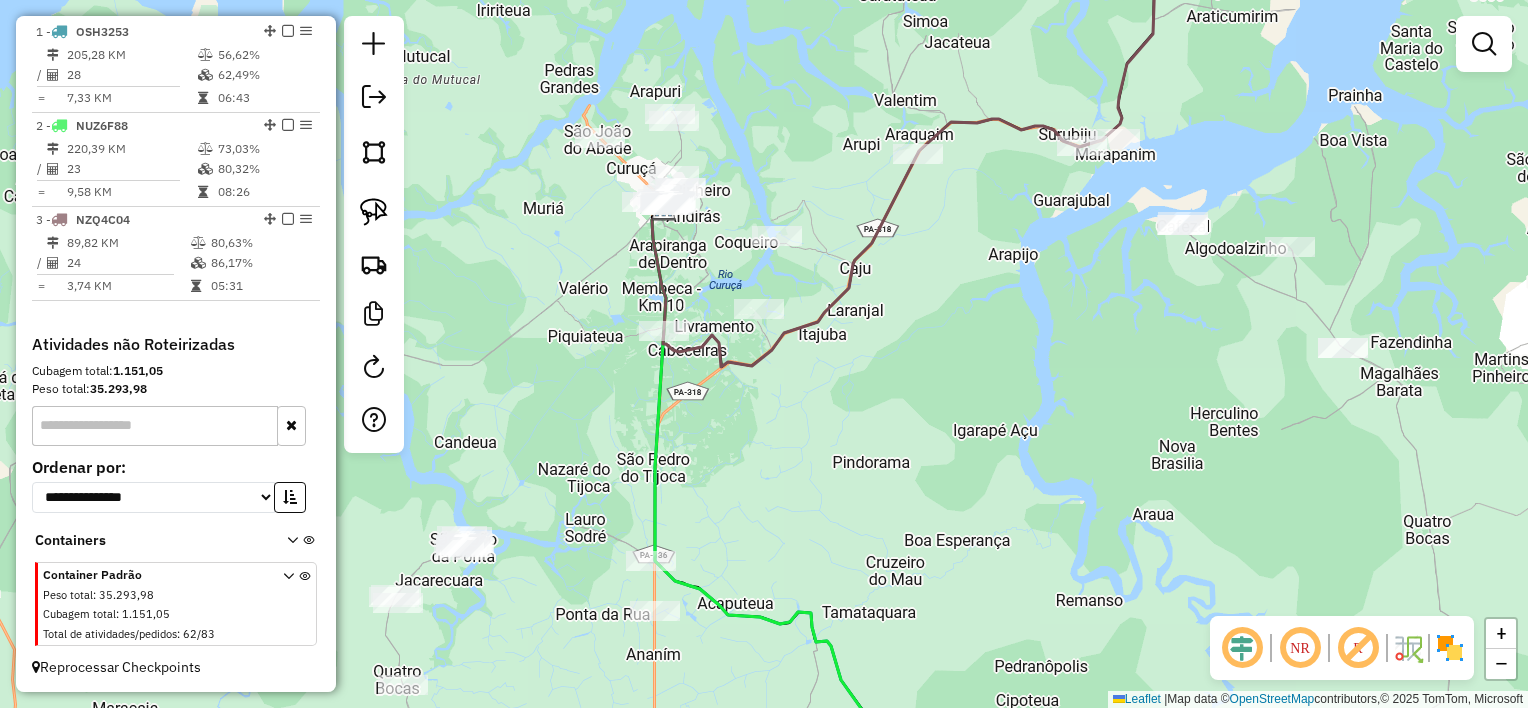 drag, startPoint x: 970, startPoint y: 280, endPoint x: 979, endPoint y: 264, distance: 18.35756 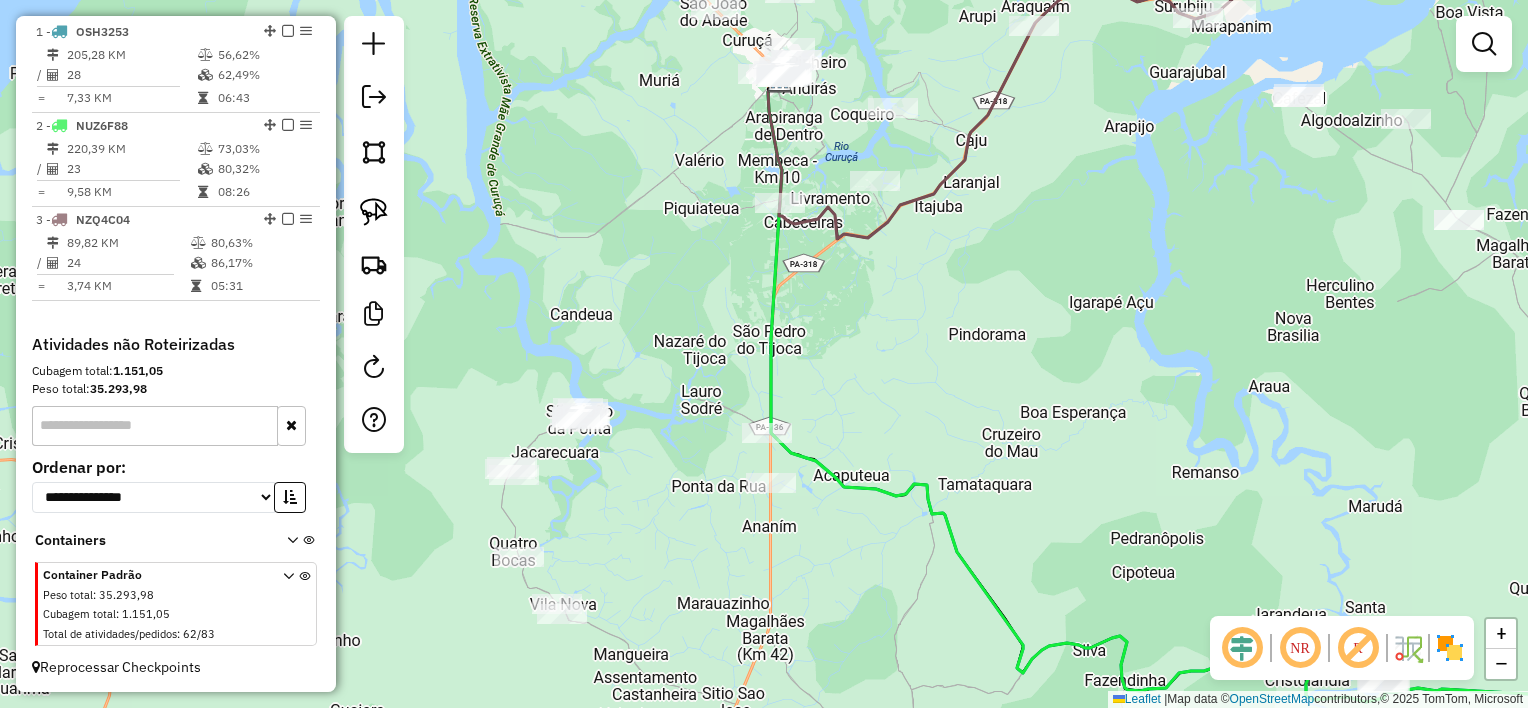 drag, startPoint x: 972, startPoint y: 371, endPoint x: 1119, endPoint y: 311, distance: 158.77342 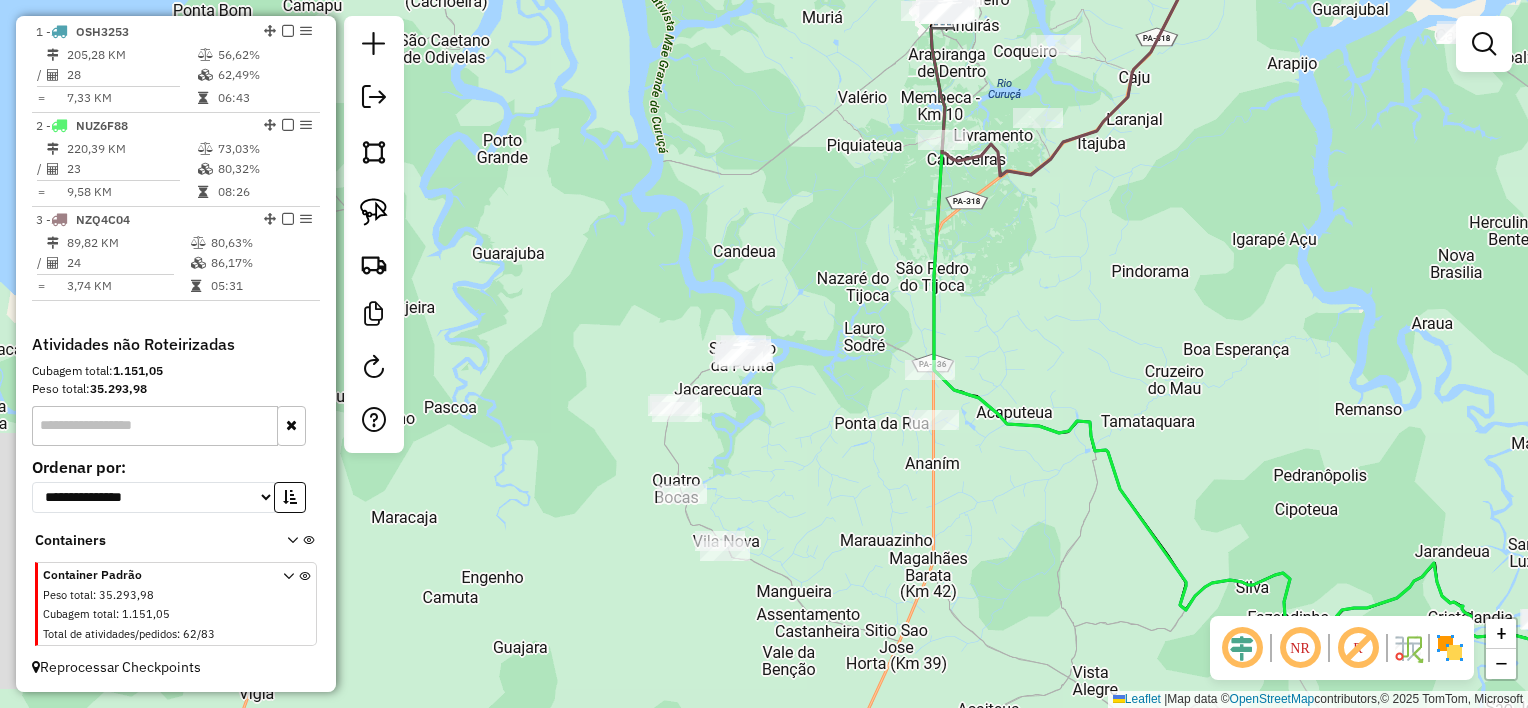 drag, startPoint x: 1104, startPoint y: 322, endPoint x: 1080, endPoint y: 312, distance: 26 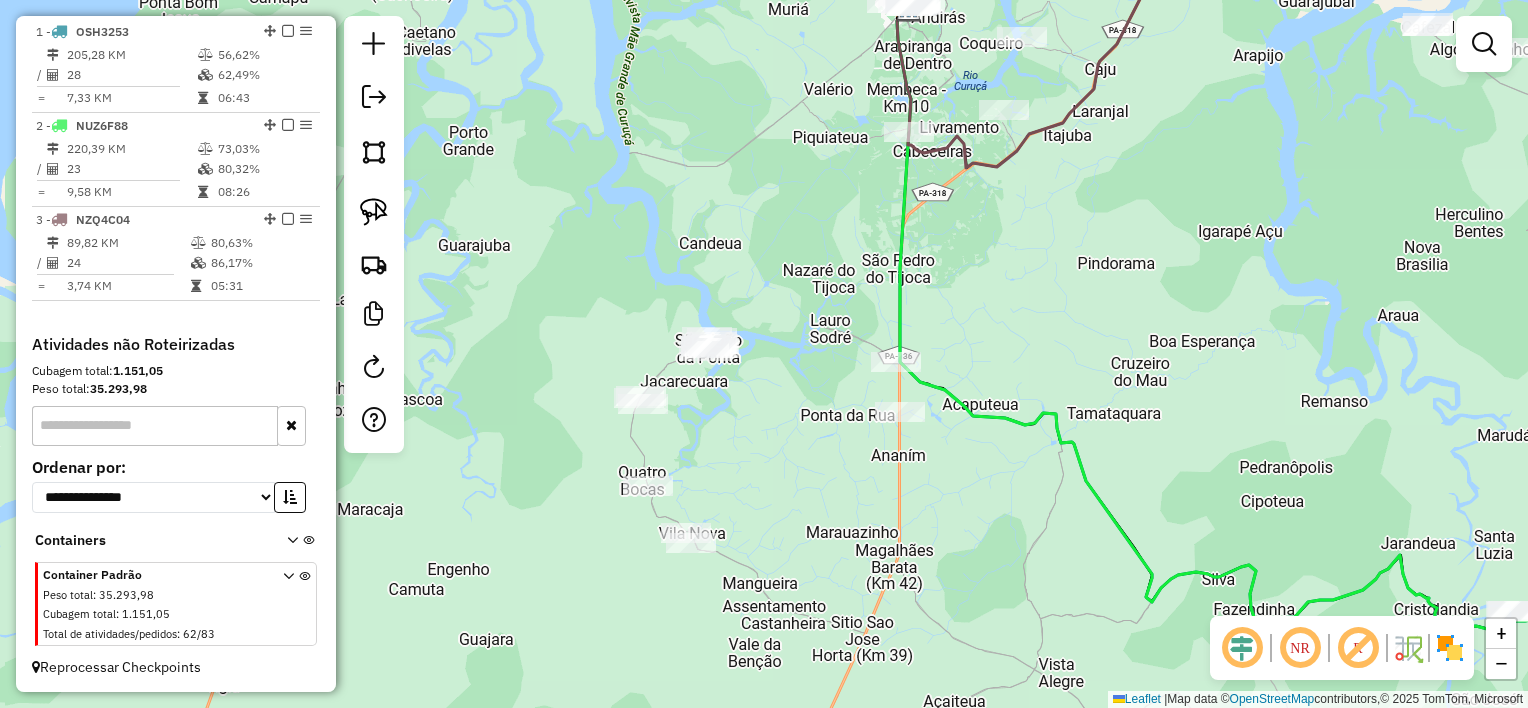 drag, startPoint x: 1069, startPoint y: 304, endPoint x: 1056, endPoint y: 306, distance: 13.152946 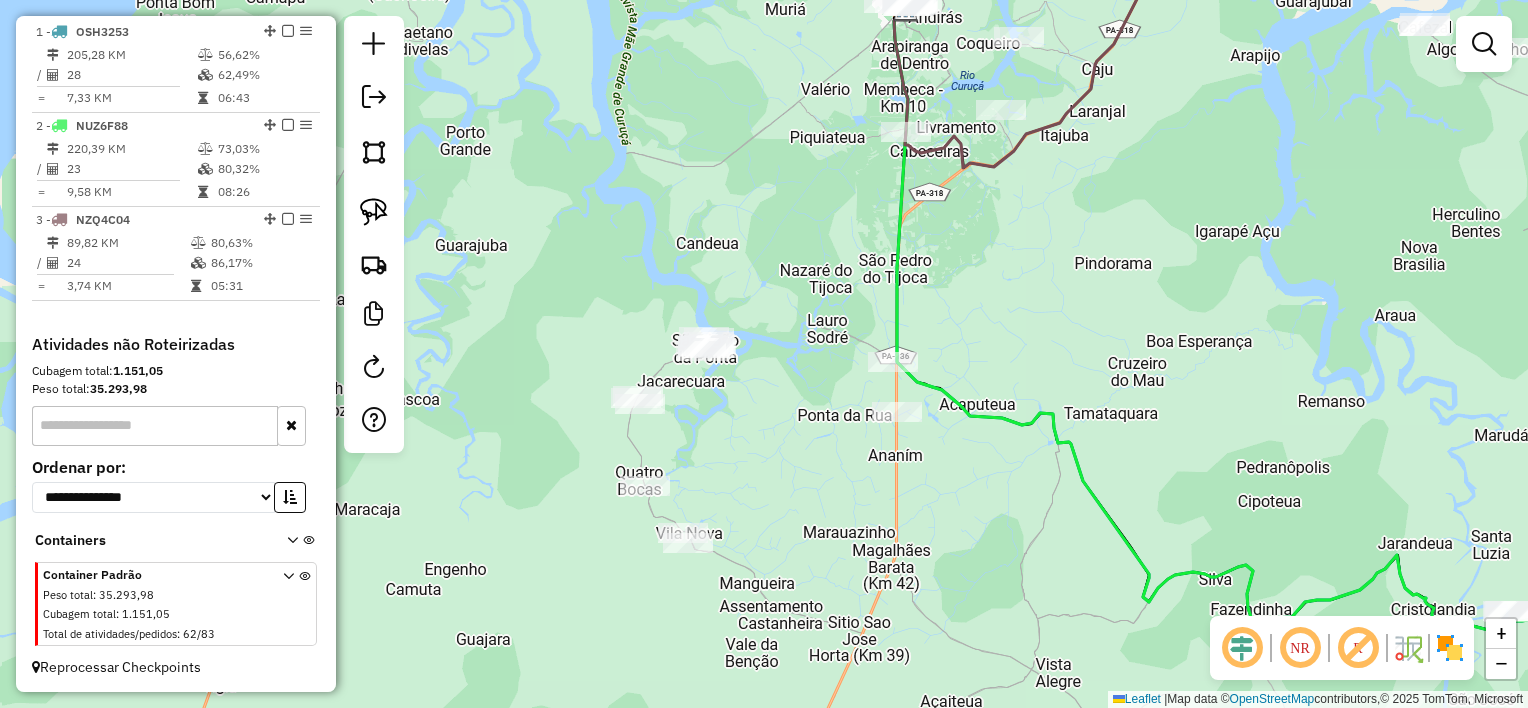 click on "Janela de atendimento Grade de atendimento Capacidade Transportadoras Veículos Cliente Pedidos  Rotas Selecione os dias de semana para filtrar as janelas de atendimento  Seg   Ter   Qua   Qui   Sex   Sáb   Dom  Informe o período da janela de atendimento: De: Até:  Filtrar exatamente a janela do cliente  Considerar janela de atendimento padrão  Selecione os dias de semana para filtrar as grades de atendimento  Seg   Ter   Qua   Qui   Sex   Sáb   Dom   Considerar clientes sem dia de atendimento cadastrado  Clientes fora do dia de atendimento selecionado Filtrar as atividades entre os valores definidos abaixo:  Peso mínimo:   Peso máximo:   Cubagem mínima:   Cubagem máxima:   De:   Até:  Filtrar as atividades entre o tempo de atendimento definido abaixo:  De:   Até:   Considerar capacidade total dos clientes não roteirizados Transportadora: Selecione um ou mais itens Tipo de veículo: Selecione um ou mais itens Veículo: Selecione um ou mais itens Motorista: Selecione um ou mais itens Nome: Rótulo:" 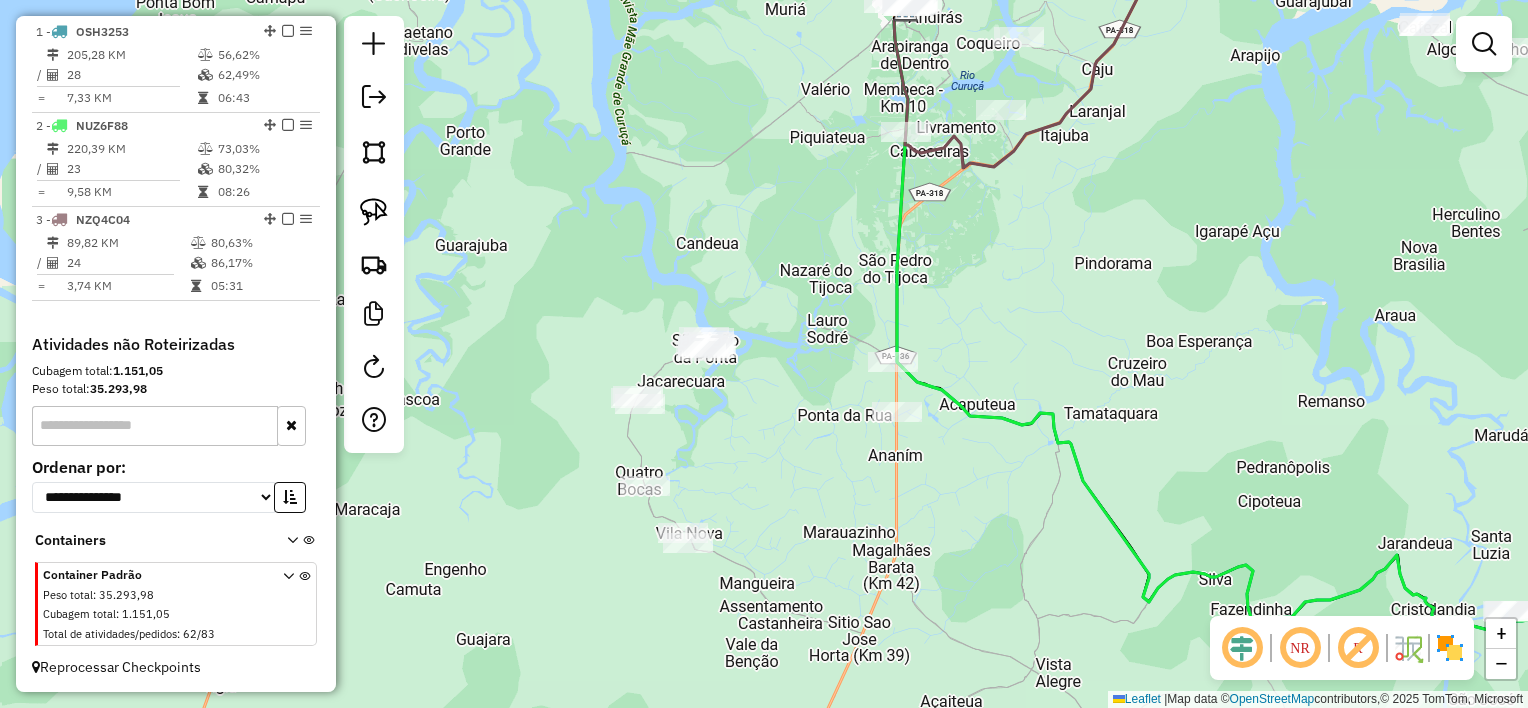 drag, startPoint x: 1024, startPoint y: 308, endPoint x: 938, endPoint y: 264, distance: 96.60228 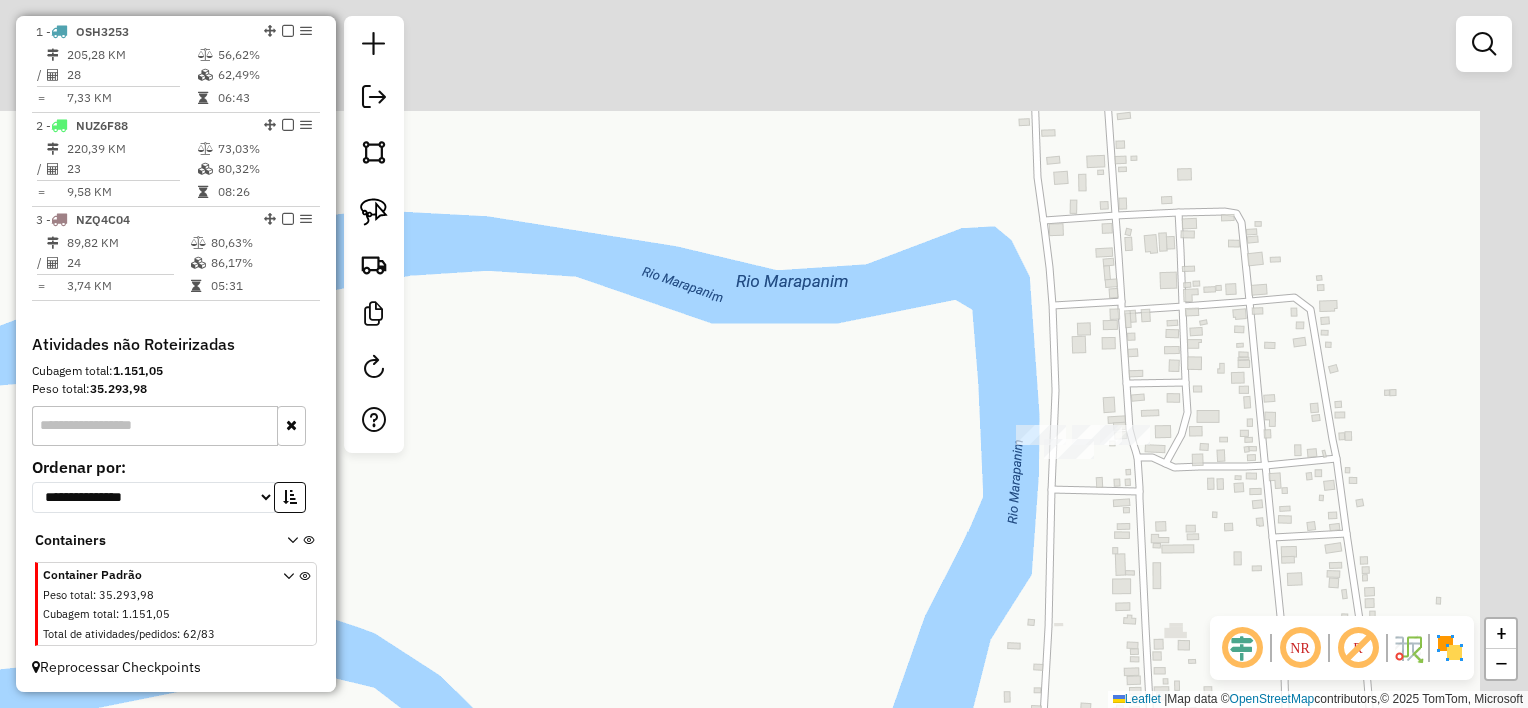 drag, startPoint x: 1374, startPoint y: 336, endPoint x: 1099, endPoint y: 470, distance: 305.91013 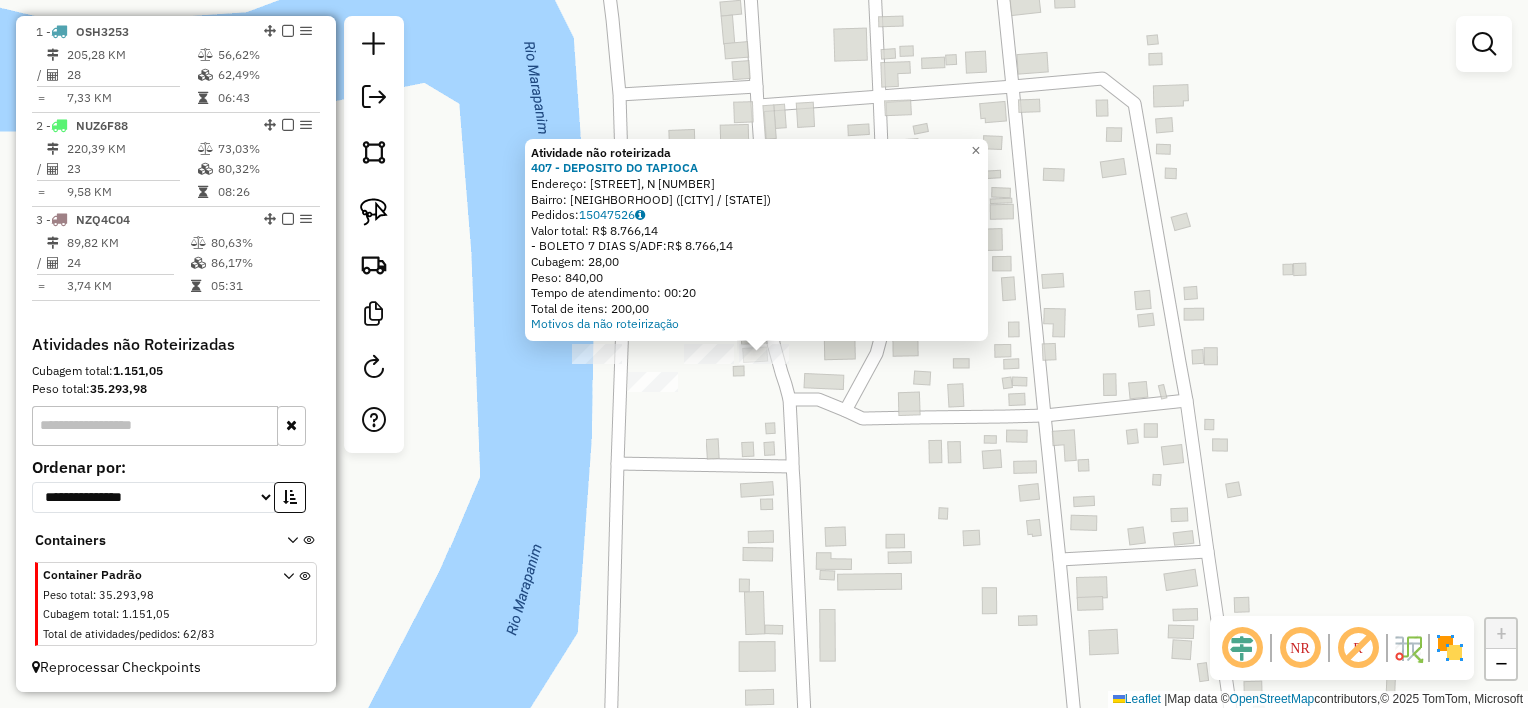 click on "Atividade não roteirizada 407 - DEPOSITO DO [PERSON]  Endereço: R. Santa Maria, N 68   Bairro: Matapiquara ([IGARAPE-ACU] / [PA])   Pedidos:  15047526   Valor total: R$ 8.766,14   - BOLETO 7 DIAS S/ADF:  R$ 8.766,14   Cubagem: 28,00   Peso: 840,00   Tempo de atendimento: 00:20   Total de itens: 200,00  Motivos da não roteirização × Janela de atendimento Grade de atendimento Capacidade Transportadoras Veículos Cliente Pedidos  Rotas Selecione os dias de semana para filtrar as janelas de atendimento  Seg   Ter   Qua   Qui   Sex   Sáb   Dom  Informe o período da janela de atendimento: De: Até:  Filtrar exatamente a janela do cliente  Considerar janela de atendimento padrão  Selecione os dias de semana para filtrar as grades de atendimento  Seg   Ter   Qua   Qui   Sex   Sáb   Dom   Considerar clientes sem dia de atendimento cadastrado  Clientes fora do dia de atendimento selecionado Filtrar as atividades entre os valores definidos abaixo:  Peso mínimo:   Peso máximo:   Cubagem mínima:   Cubagem máxima:   De:   Até:  De:" 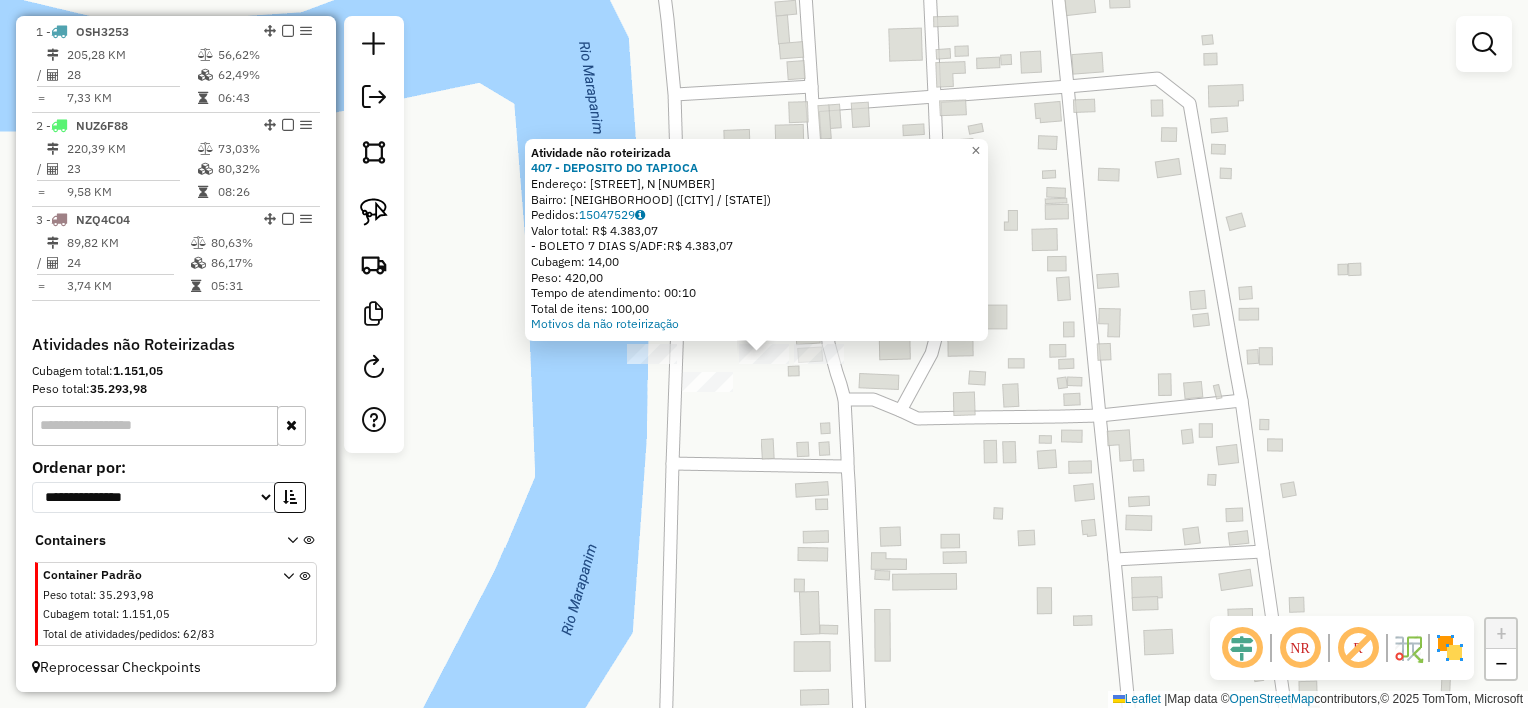click on "Atividade não roteirizada [NUMBER] - [BRAND] [NAME]  Endereço: [STREET], N [NUMBER]   Bairro: [NEIGHBORHOOD] ([CITY] / [STATE])   Pedidos:  [NUMBER]   Valor total: R$ [NUMBER]   - BOLETO 7 DIAS S/ADF:  R$ [NUMBER]   Cubagem: [NUMBER]   Peso: [NUMBER]   Tempo de atendimento: [TIME]   Total de itens: [NUMBER]  Motivos da não roteirização × Janela de atendimento Grade de atendimento Capacidade Transportadoras Veículos Cliente Pedidos  Rotas Selecione os dias de semana para filtrar as janelas de atendimento  Seg   Ter   Qua   Qui   Sex   Sáb   Dom  Informe o período da janela de atendimento: De: Até:  Filtrar exatamente a janela do cliente  Considerar janela de atendimento padrão  Selecione os dias de semana para filtrar as grades de atendimento  Seg   Ter   Qua   Qui   Sex   Sáb   Dom   Considerar clientes sem dia de atendimento cadastrado  Clientes fora do dia de atendimento selecionado Filtrar as atividades entre os valores definidos abaixo:  Peso mínimo:   Peso máximo:   Cubagem mínima:   De:   Até:  De:" 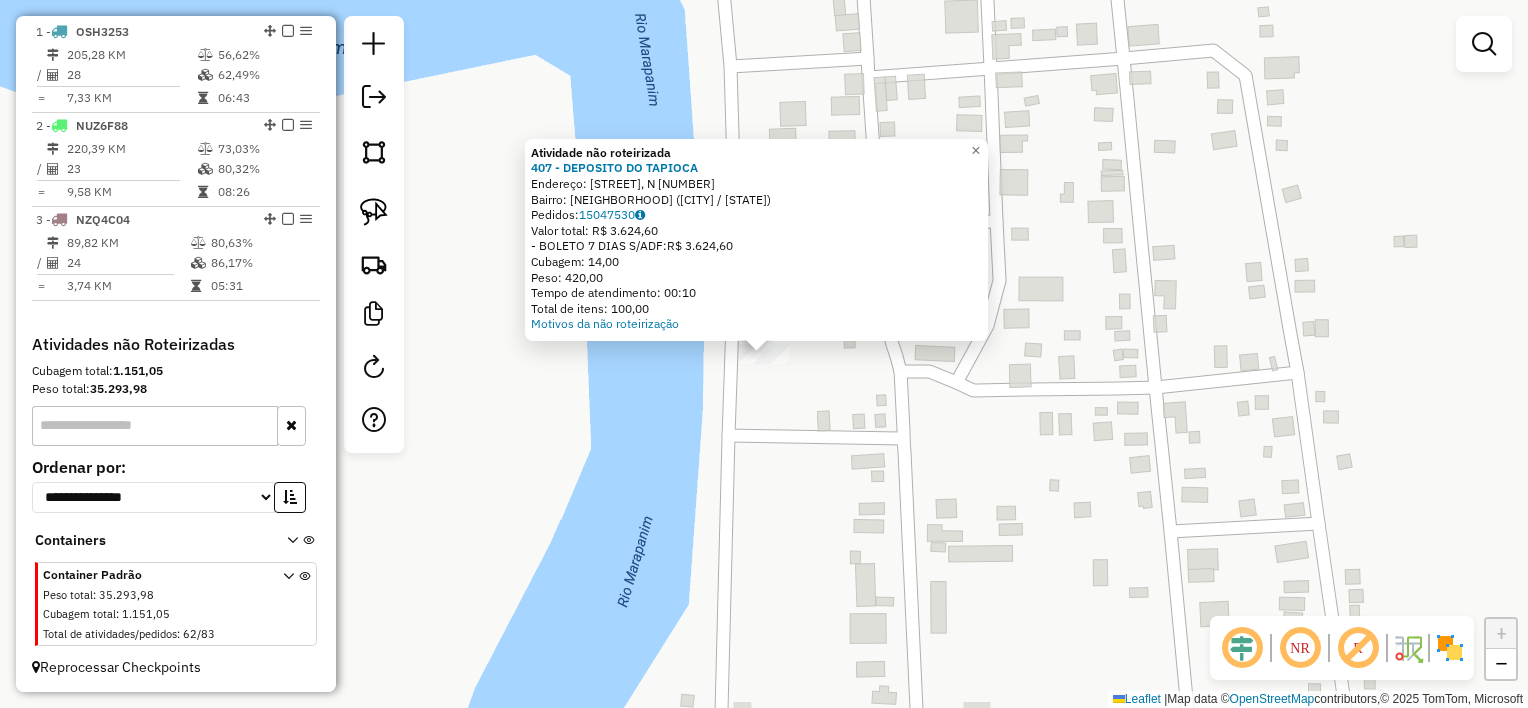 click on "Atividade não roteirizada 407 - DEPOSITO DO TAPIOCA Endereço: R. Santa Maria, N [NUMBER] Bairro: Matapiquara ([CITY] / [STATE]) Pedidos: [ORDER_ID] Valor total: R$ 3.624,60 - BOLETO 7 DIAS S/ADF: R$ 3.624,60 Cubagem: 14,00 Peso: 420,00 Tempo de atendimento: 00:10 Total de itens: 100,00 Motivos da não roteirização × Janela de atendimento Grade de atendimento Capacidade Transportadoras Veículos Cliente Pedidos Rotas Selecione os dias de semana para filtrar as janelas de atendimento Seg Ter Qua Qui Sex Sáb Dom Informe o período da janela de atendimento: De: Até: Filtrar exatamente a janela do cliente Considerar janela de atendimento padrão Selecione os dias de semana para filtrar as grades de atendimento Seg Ter Qua Qui Sex Sáb Dom Considerar clientes sem dia de atendimento cadastrado Clientes fora do dia de atendimento selecionado Filtrar as atividades entre os valores definidos abaixo: Peso mínimo: Peso máximo: Cubagem mínima: De: Até: De:" 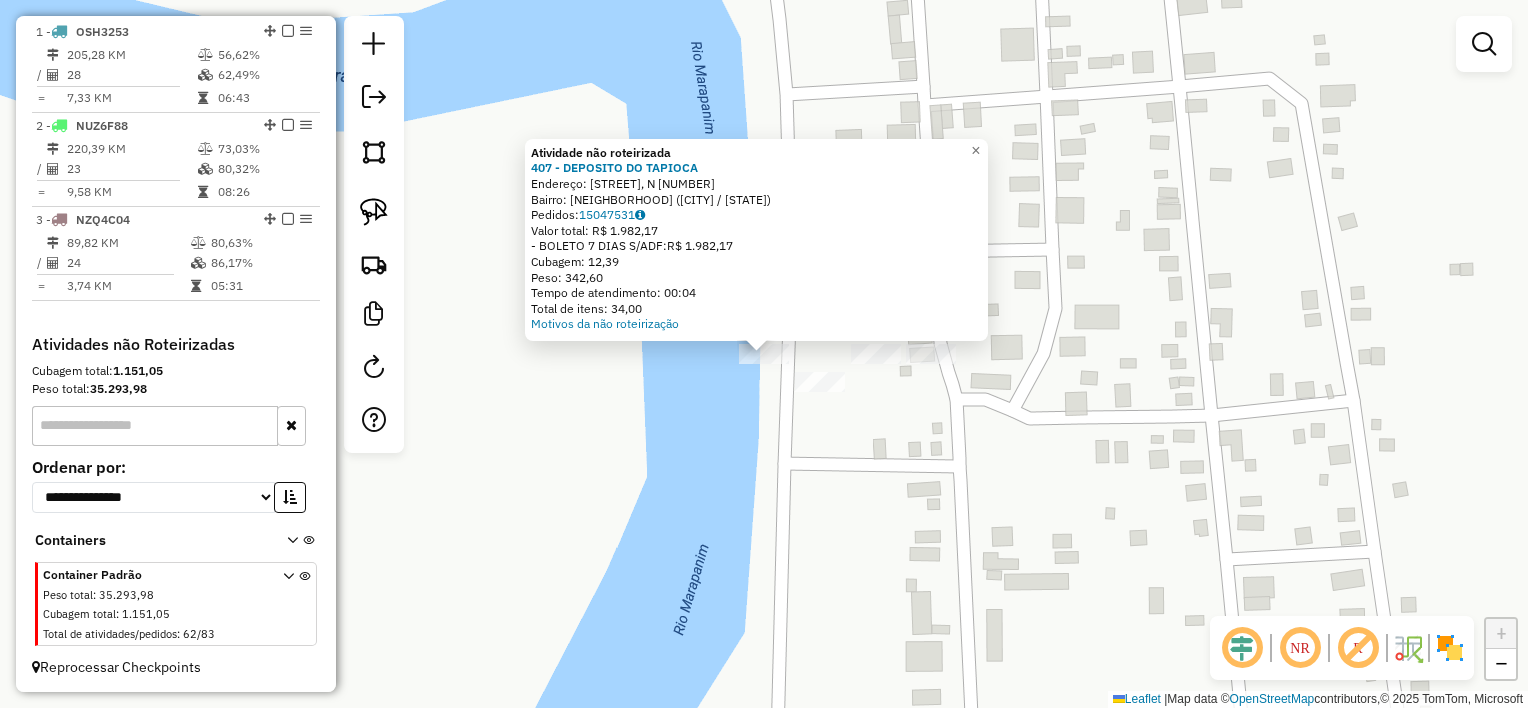 click on "Atividade não roteirizada [NUMBER] - [NAME] Endereço: [STREET], N [NUMBER] Bairro: [NEIGHBORHOOD] ([CITY] / [STATE]) Pedidos: [ORDER_ID] Valor total: [PRICE] - [PAYMENT_METHOD]: [PRICE] Cubagem: [CUBAGE] Peso: [WEIGHT] Tempo de atendimento: [TIME] Total de itens: [ITEMS] Motivos da não roteirização × Janela de atendimento Grade de atendimento Capacidade Transportadoras Veículos Cliente Pedidos Rotas Selecione os dias de semana para filtrar as janelas de atendimento Seg Ter Qua Qui Sex Sáb Dom Informe o período da janela de atendimento: De: Até: Filtrar exatamente a janela do cliente Considerar janela de atendimento padrão Selecione os dias de semana para filtrar as grades de atendimento Seg Ter Qua Qui Sex Sáb Dom Considerar clientes sem dia de atendimento cadastrado Clientes fora do dia de atendimento selecionado Filtrar as atividades entre os valores definidos abaixo: Peso mínimo: Peso máximo: Cubagem mínima: Cubagem máxima:" 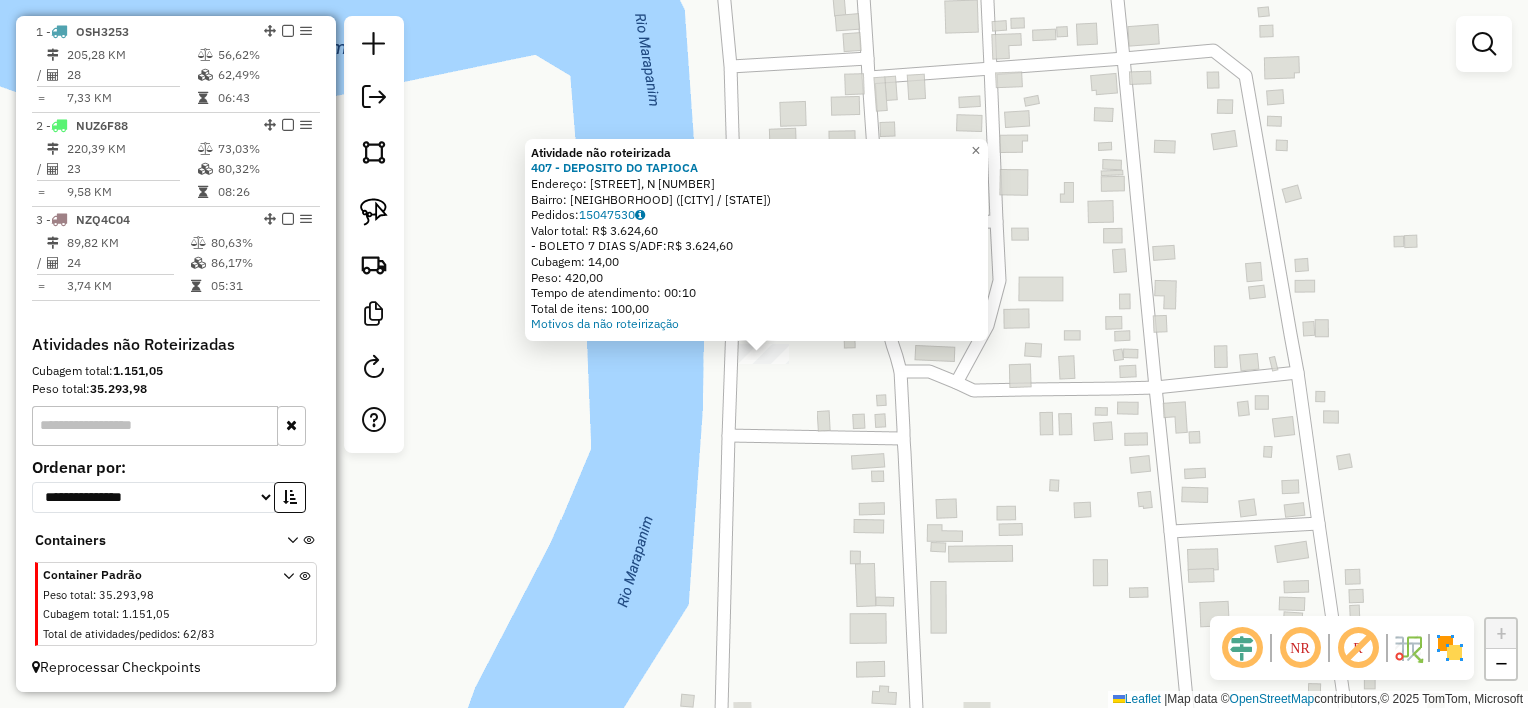drag, startPoint x: 815, startPoint y: 396, endPoint x: 824, endPoint y: 361, distance: 36.138622 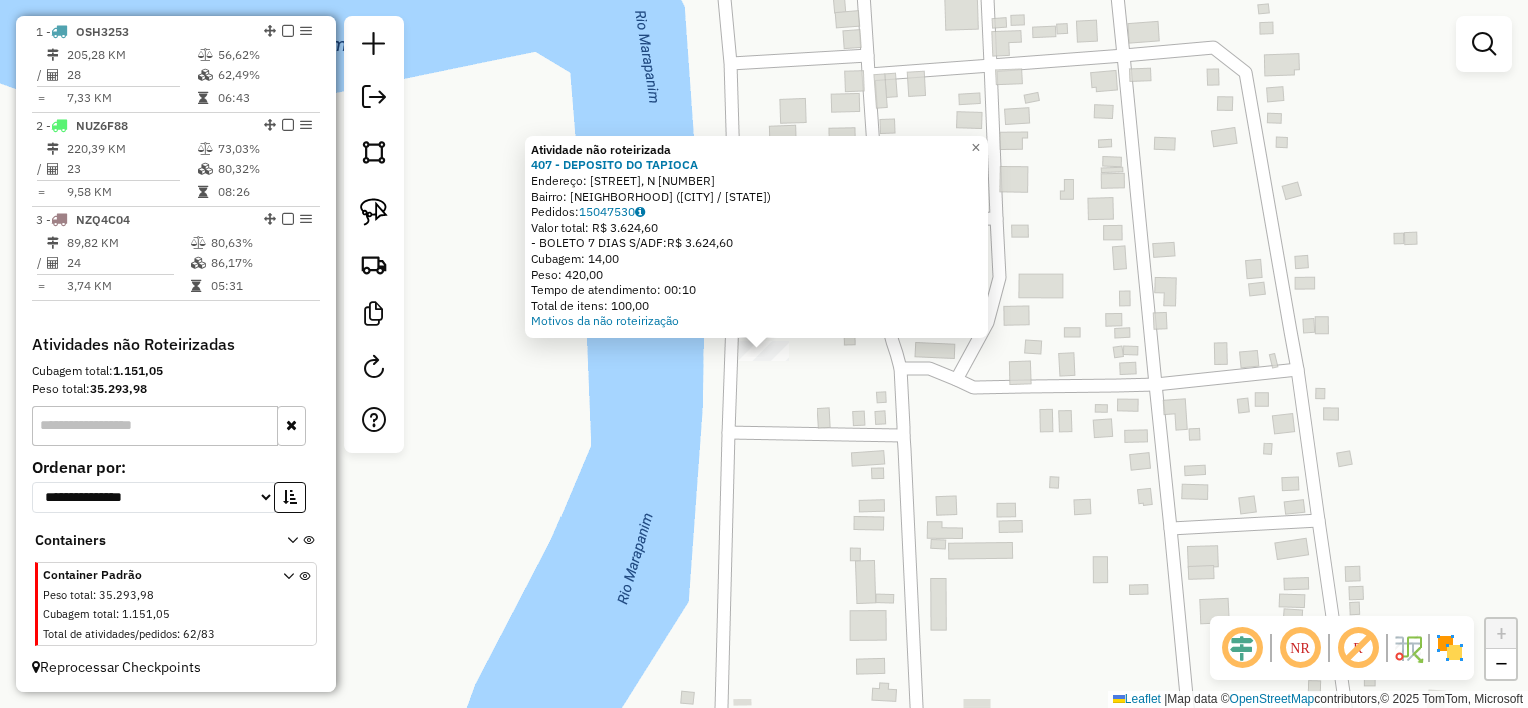 click on "Atividade não roteirizada 407 - DEPOSITO DO TAPIOCA Endereço: R. Santa Maria, N [NUMBER] Bairro: Matapiquara ([CITY] / [STATE]) Pedidos: [ORDER_ID] Valor total: R$ 3.624,60 - BOLETO 7 DIAS S/ADF: R$ 3.624,60 Cubagem: 14,00 Peso: 420,00 Tempo de atendimento: 00:10 Total de itens: 100,00 Motivos da não roteirização × Janela de atendimento Grade de atendimento Capacidade Transportadoras Veículos Cliente Pedidos Rotas Selecione os dias de semana para filtrar as janelas de atendimento Seg Ter Qua Qui Sex Sáb Dom Informe o período da janela de atendimento: De: Até: Filtrar exatamente a janela do cliente Considerar janela de atendimento padrão Selecione os dias de semana para filtrar as grades de atendimento Seg Ter Qua Qui Sex Sáb Dom Considerar clientes sem dia de atendimento cadastrado Clientes fora do dia de atendimento selecionado Filtrar as atividades entre os valores definidos abaixo: Peso mínimo: Peso máximo: Cubagem mínima: De: Até: De:" 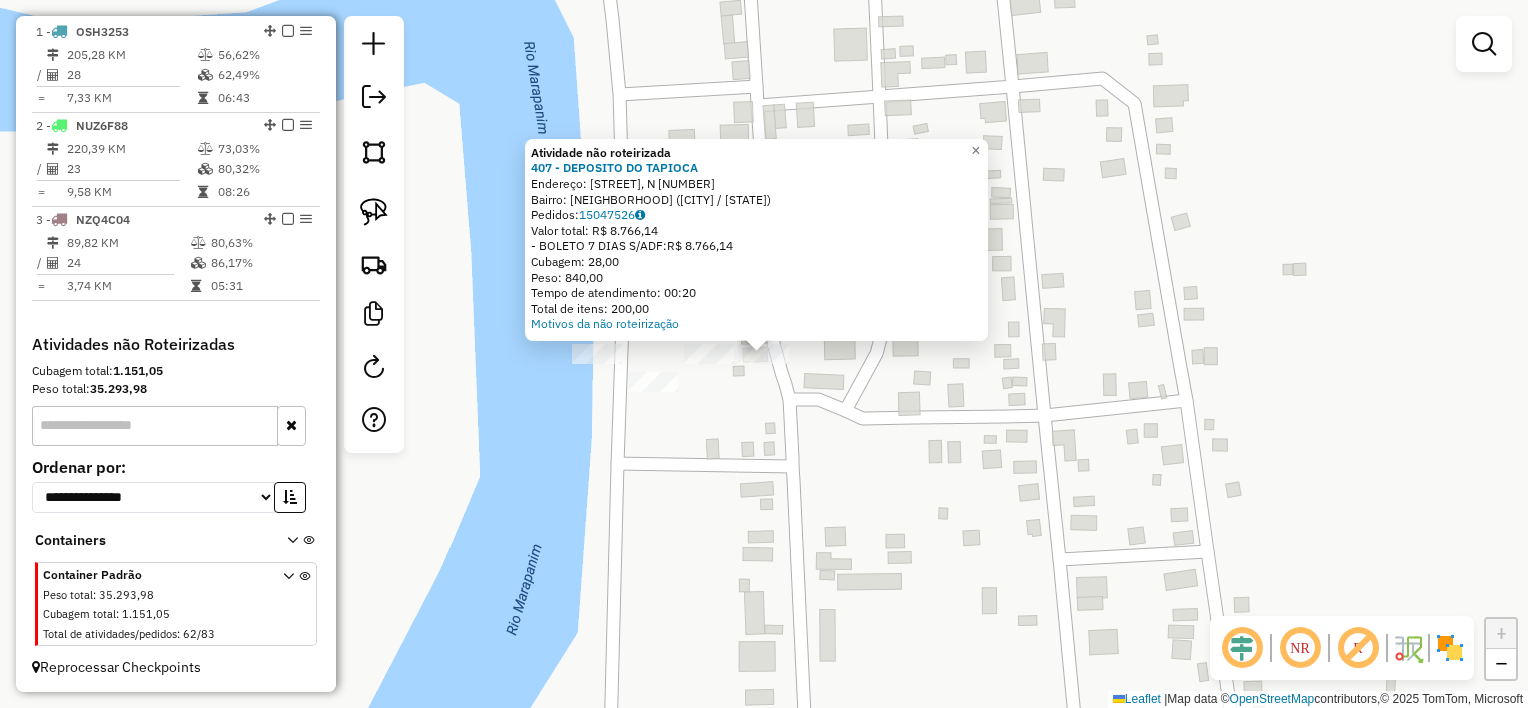 click on "Atividade não roteirizada 407 - DEPOSITO DO [PERSON]  Endereço: R. Santa Maria, N 68   Bairro: Matapiquara ([IGARAPE-ACU] / [PA])   Pedidos:  15047526   Valor total: R$ 8.766,14   - BOLETO 7 DIAS S/ADF:  R$ 8.766,14   Cubagem: 28,00   Peso: 840,00   Tempo de atendimento: 00:20   Total de itens: 200,00  Motivos da não roteirização × Janela de atendimento Grade de atendimento Capacidade Transportadoras Veículos Cliente Pedidos  Rotas Selecione os dias de semana para filtrar as janelas de atendimento  Seg   Ter   Qua   Qui   Sex   Sáb   Dom  Informe o período da janela de atendimento: De: Até:  Filtrar exatamente a janela do cliente  Considerar janela de atendimento padrão  Selecione os dias de semana para filtrar as grades de atendimento  Seg   Ter   Qua   Qui   Sex   Sáb   Dom   Considerar clientes sem dia de atendimento cadastrado  Clientes fora do dia de atendimento selecionado Filtrar as atividades entre os valores definidos abaixo:  Peso mínimo:   Peso máximo:   Cubagem mínima:   Cubagem máxima:   De:   Até:  De:" 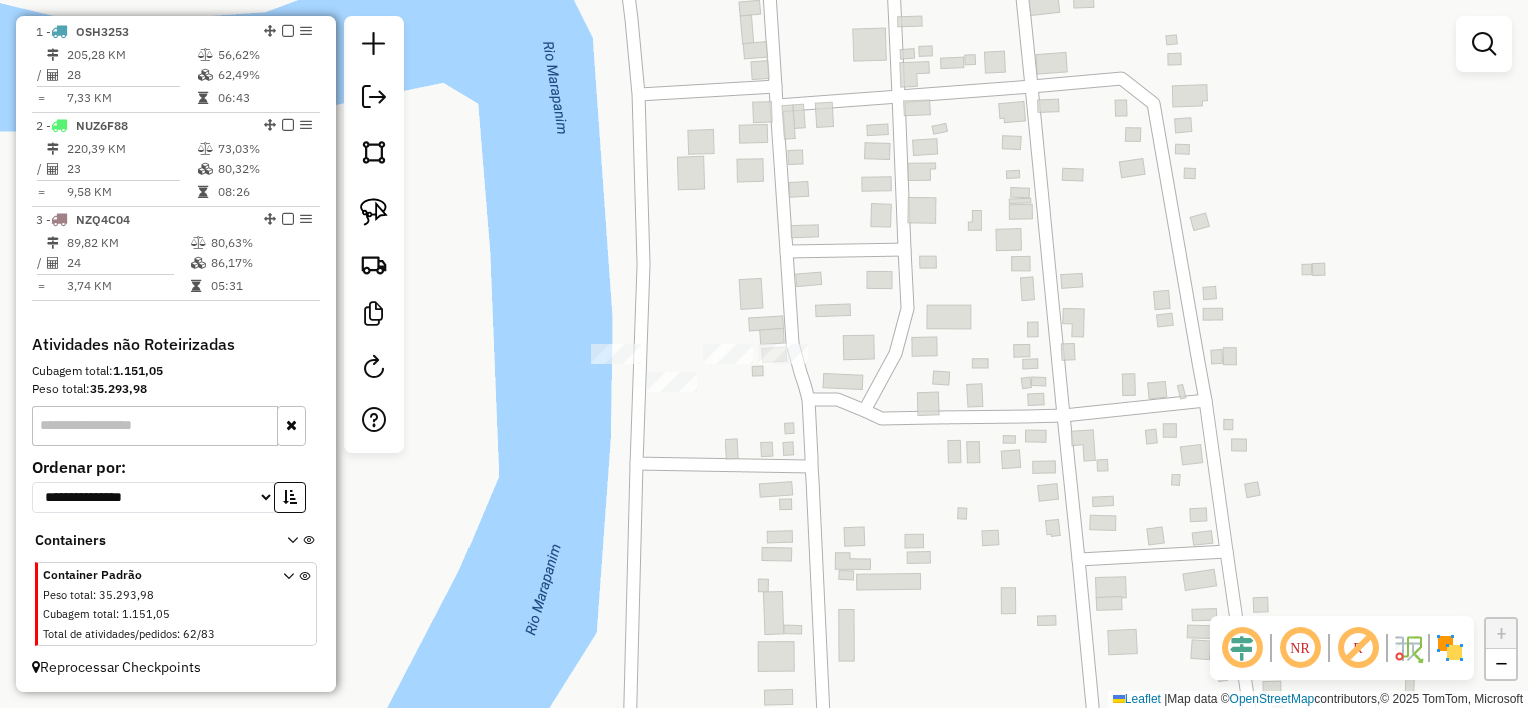 drag, startPoint x: 760, startPoint y: 416, endPoint x: 832, endPoint y: 416, distance: 72 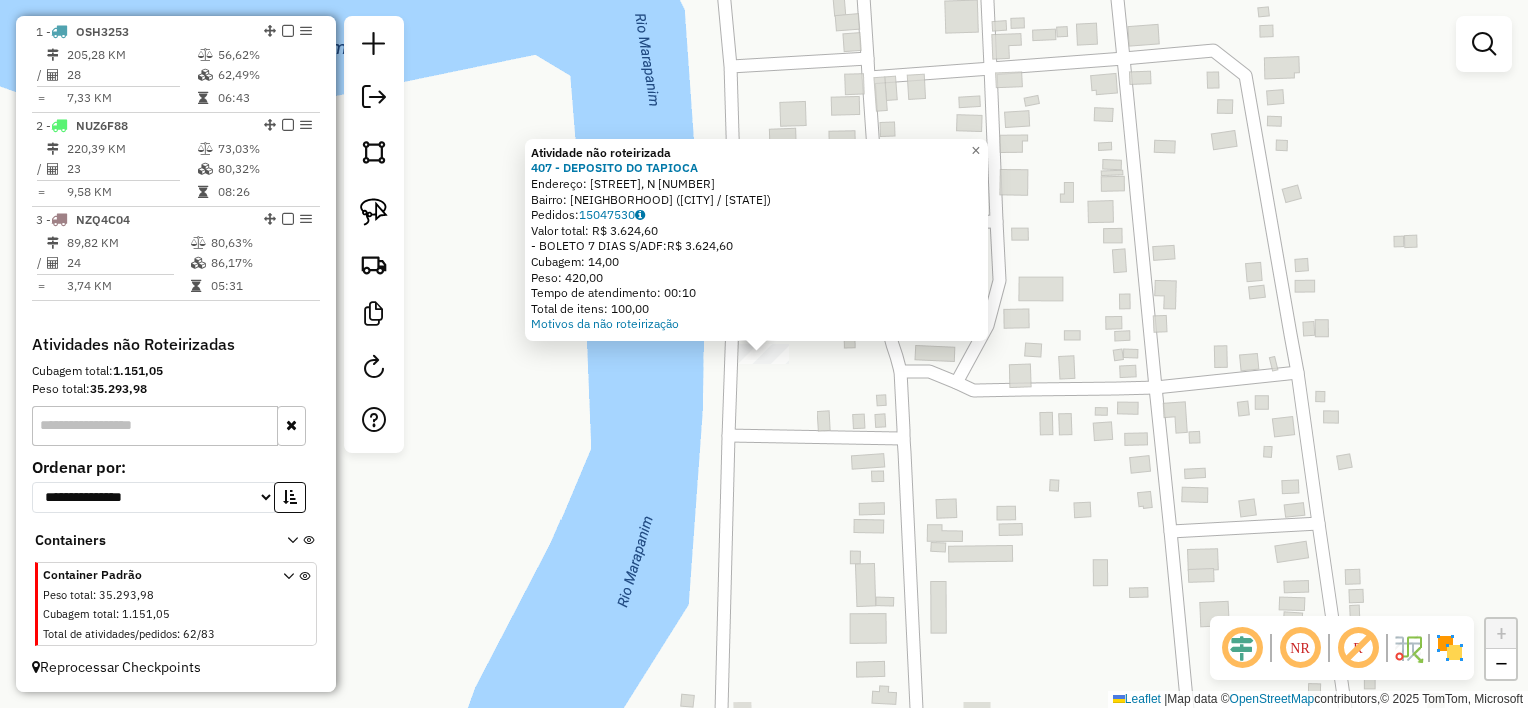 click on "Atividade não roteirizada 407 - DEPOSITO DO TAPIOCA Endereço: R. Santa Maria, N [NUMBER] Bairro: Matapiquara ([CITY] / [STATE]) Pedidos: [ORDER_ID] Valor total: R$ 3.624,60 - BOLETO 7 DIAS S/ADF: R$ 3.624,60 Cubagem: 14,00 Peso: 420,00 Tempo de atendimento: 00:10 Total de itens: 100,00 Motivos da não roteirização × Janela de atendimento Grade de atendimento Capacidade Transportadoras Veículos Cliente Pedidos Rotas Selecione os dias de semana para filtrar as janelas de atendimento Seg Ter Qua Qui Sex Sáb Dom Informe o período da janela de atendimento: De: Até: Filtrar exatamente a janela do cliente Considerar janela de atendimento padrão Selecione os dias de semana para filtrar as grades de atendimento Seg Ter Qua Qui Sex Sáb Dom Considerar clientes sem dia de atendimento cadastrado Clientes fora do dia de atendimento selecionado Filtrar as atividades entre os valores definidos abaixo: Peso mínimo: Peso máximo: Cubagem mínima: De: Até: De:" 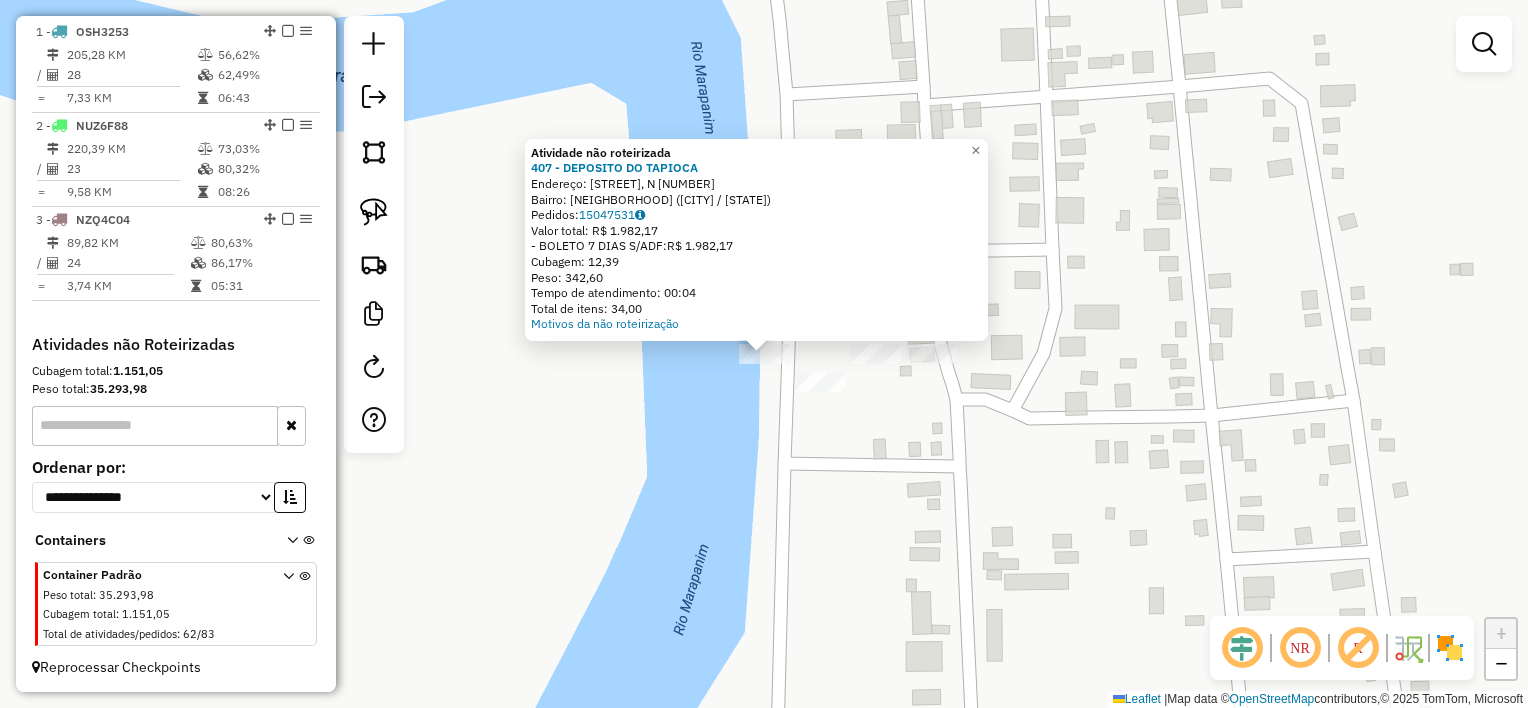 click on "Atividade não roteirizada [NUMBER] - [NAME] Endereço: [STREET], N [NUMBER] Bairro: [NEIGHBORHOOD] ([CITY] / [STATE]) Pedidos: [ORDER_ID] Valor total: [PRICE] - [PAYMENT_METHOD]: [PRICE] Cubagem: [CUBAGE] Peso: [WEIGHT] Tempo de atendimento: [TIME] Total de itens: [ITEMS] Motivos da não roteirização × Janela de atendimento Grade de atendimento Capacidade Transportadoras Veículos Cliente Pedidos Rotas Selecione os dias de semana para filtrar as janelas de atendimento Seg Ter Qua Qui Sex Sáb Dom Informe o período da janela de atendimento: De: Até: Filtrar exatamente a janela do cliente Considerar janela de atendimento padrão Selecione os dias de semana para filtrar as grades de atendimento Seg Ter Qua Qui Sex Sáb Dom Considerar clientes sem dia de atendimento cadastrado Clientes fora do dia de atendimento selecionado Filtrar as atividades entre os valores definidos abaixo: Peso mínimo: Peso máximo: Cubagem mínima: Cubagem máxima:" 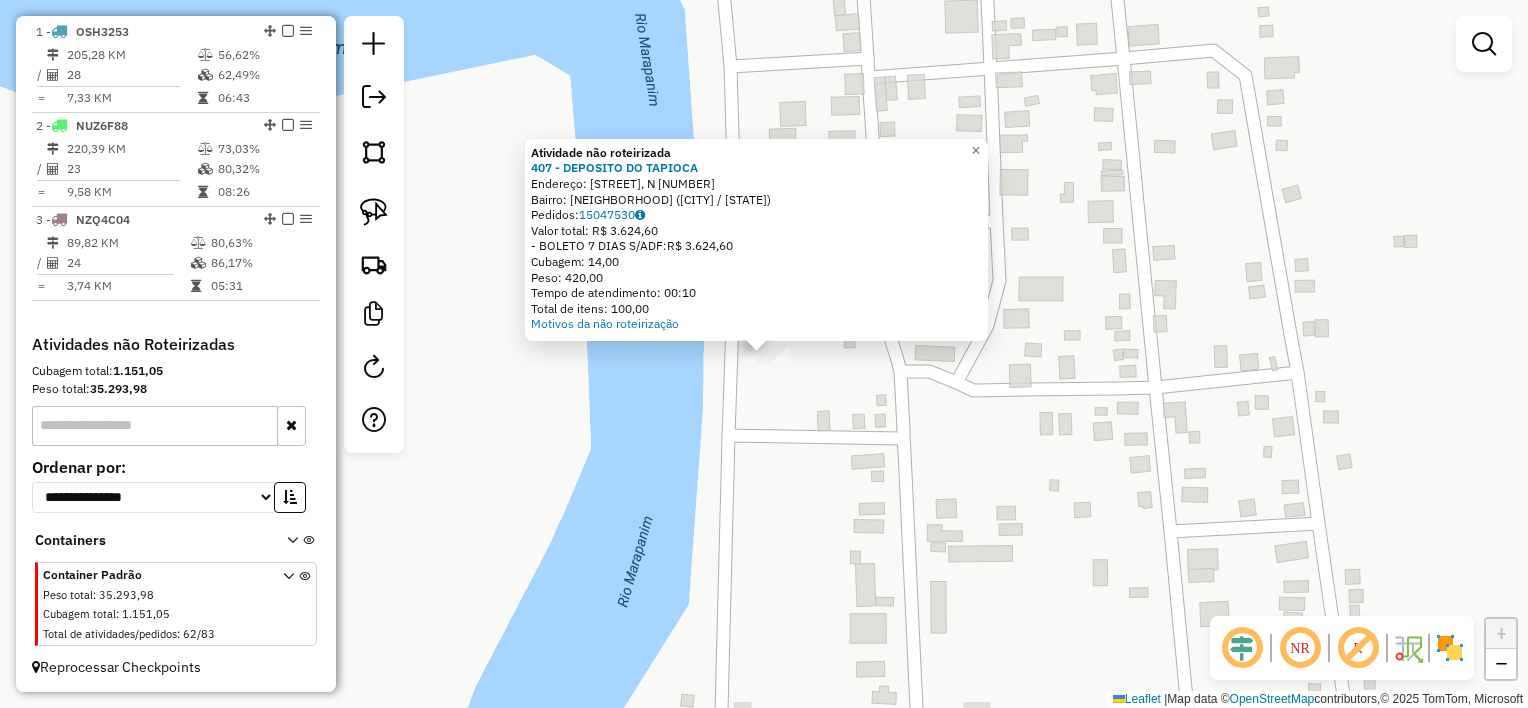 click on "Atividade não roteirizada 407 - DEPOSITO DO TAPIOCA Endereço: R. Santa Maria, N [NUMBER] Bairro: Matapiquara ([CITY] / [STATE]) Pedidos: [ORDER_ID] Valor total: R$ 3.624,60 - BOLETO 7 DIAS S/ADF: R$ 3.624,60 Cubagem: 14,00 Peso: 420,00 Tempo de atendimento: 00:10 Total de itens: 100,00 Motivos da não roteirização × Janela de atendimento Grade de atendimento Capacidade Transportadoras Veículos Cliente Pedidos Rotas Selecione os dias de semana para filtrar as janelas de atendimento Seg Ter Qua Qui Sex Sáb Dom Informe o período da janela de atendimento: De: Até: Filtrar exatamente a janela do cliente Considerar janela de atendimento padrão Selecione os dias de semana para filtrar as grades de atendimento Seg Ter Qua Qui Sex Sáb Dom Considerar clientes sem dia de atendimento cadastrado Clientes fora do dia de atendimento selecionado Filtrar as atividades entre os valores definidos abaixo: Peso mínimo: Peso máximo: Cubagem mínima: De: Até: De:" 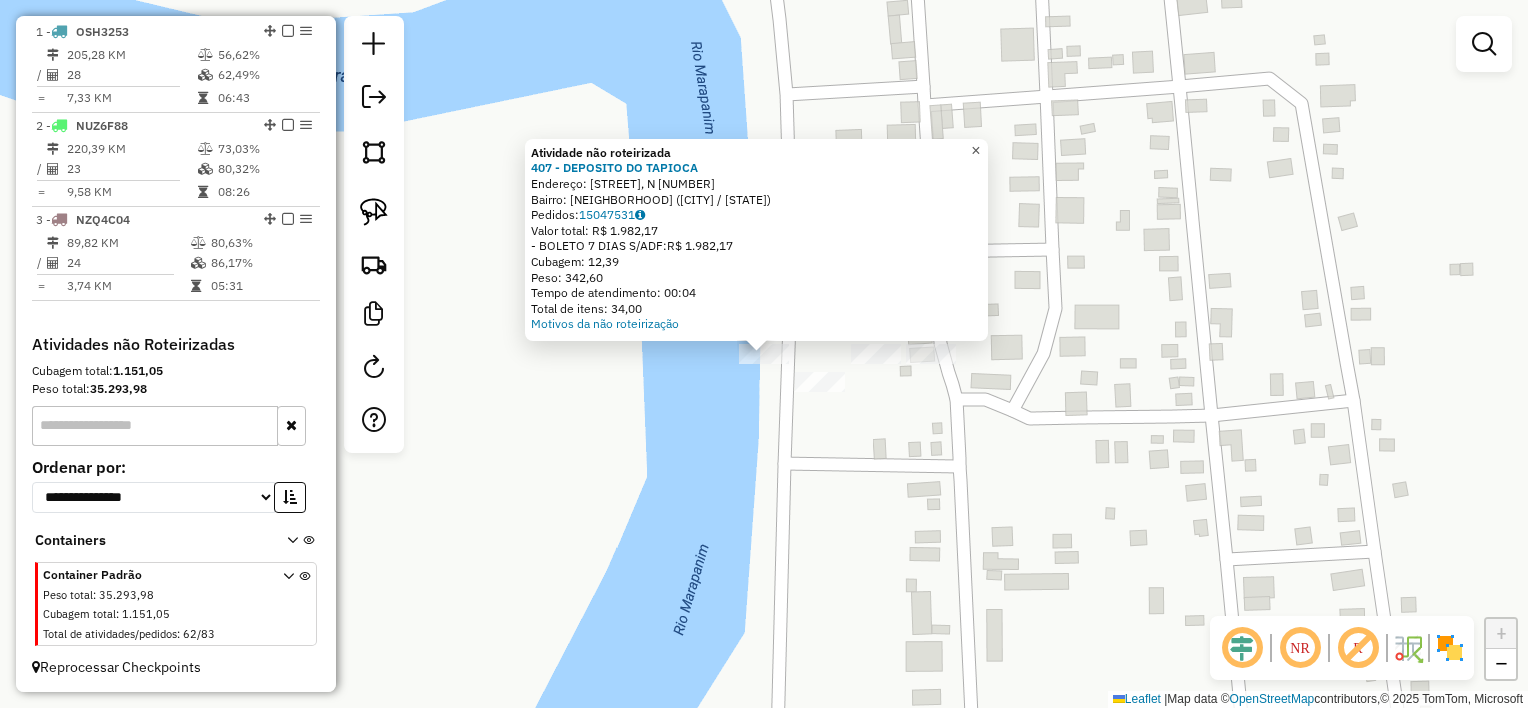 drag, startPoint x: 984, startPoint y: 143, endPoint x: 981, endPoint y: 156, distance: 13.341664 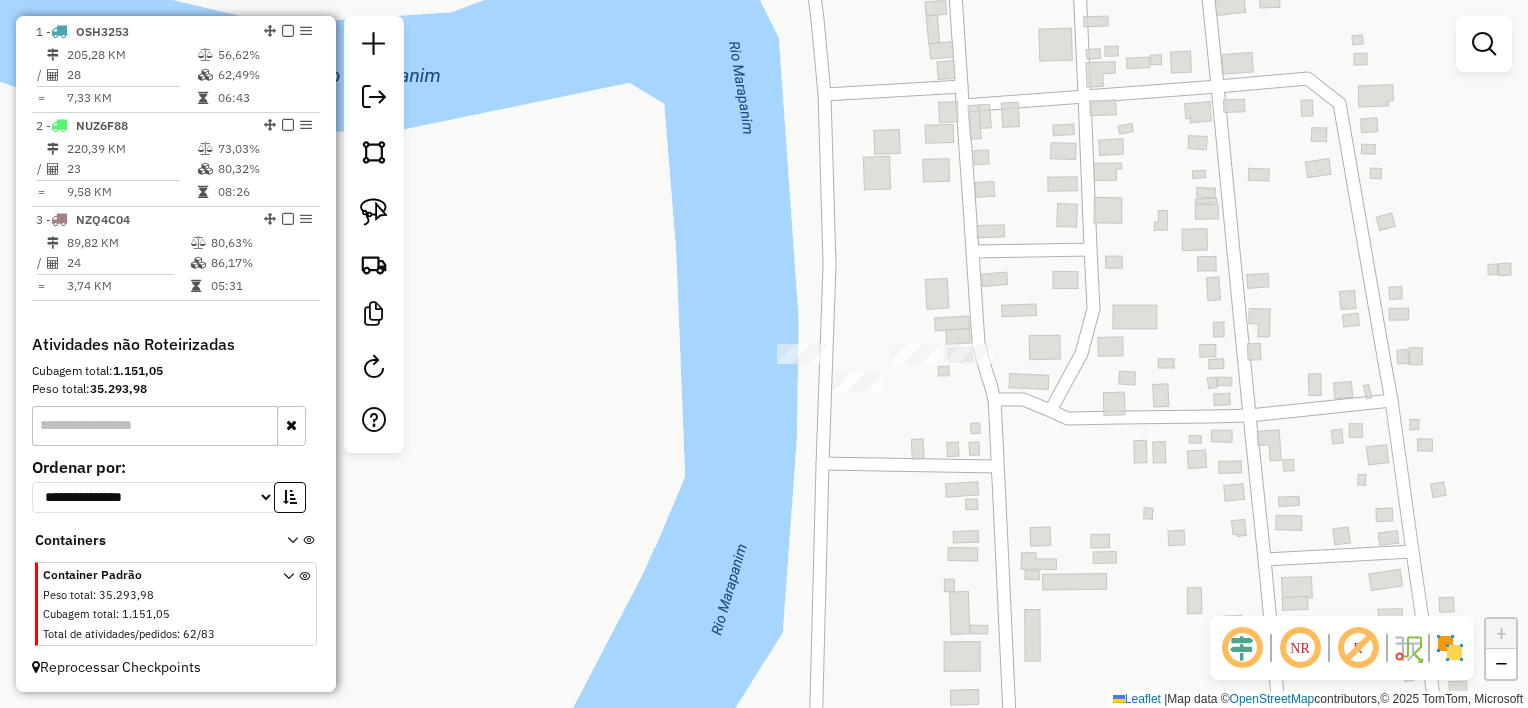 drag, startPoint x: 946, startPoint y: 252, endPoint x: 1076, endPoint y: 245, distance: 130.18832 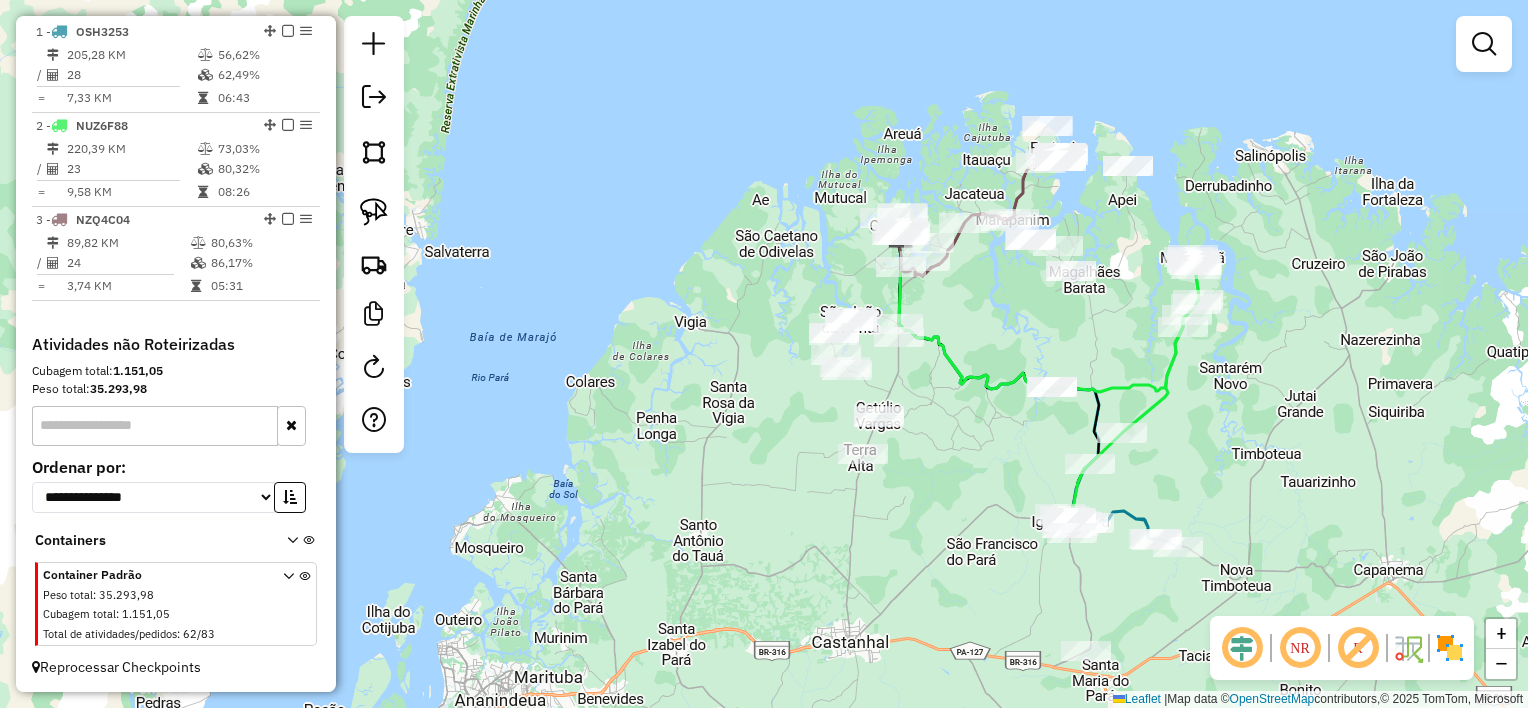 drag, startPoint x: 968, startPoint y: 216, endPoint x: 963, endPoint y: 296, distance: 80.1561 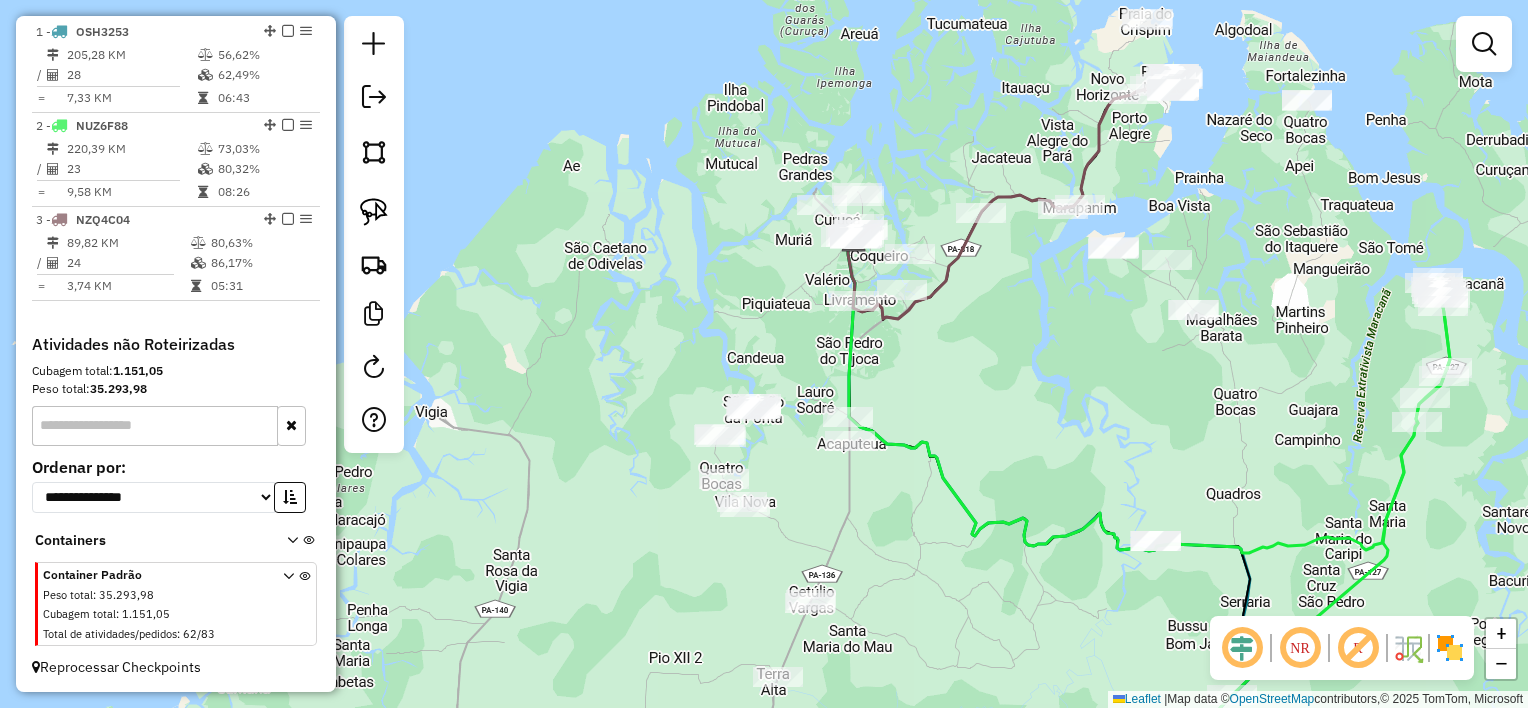 click on "Janela de atendimento Grade de atendimento Capacidade Transportadoras Veículos Cliente Pedidos  Rotas Selecione os dias de semana para filtrar as janelas de atendimento  Seg   Ter   Qua   Qui   Sex   Sáb   Dom  Informe o período da janela de atendimento: De: Até:  Filtrar exatamente a janela do cliente  Considerar janela de atendimento padrão  Selecione os dias de semana para filtrar as grades de atendimento  Seg   Ter   Qua   Qui   Sex   Sáb   Dom   Considerar clientes sem dia de atendimento cadastrado  Clientes fora do dia de atendimento selecionado Filtrar as atividades entre os valores definidos abaixo:  Peso mínimo:   Peso máximo:   Cubagem mínima:   Cubagem máxima:   De:   Até:  Filtrar as atividades entre o tempo de atendimento definido abaixo:  De:   Até:   Considerar capacidade total dos clientes não roteirizados Transportadora: Selecione um ou mais itens Tipo de veículo: Selecione um ou mais itens Veículo: Selecione um ou mais itens Motorista: Selecione um ou mais itens Nome: Rótulo:" 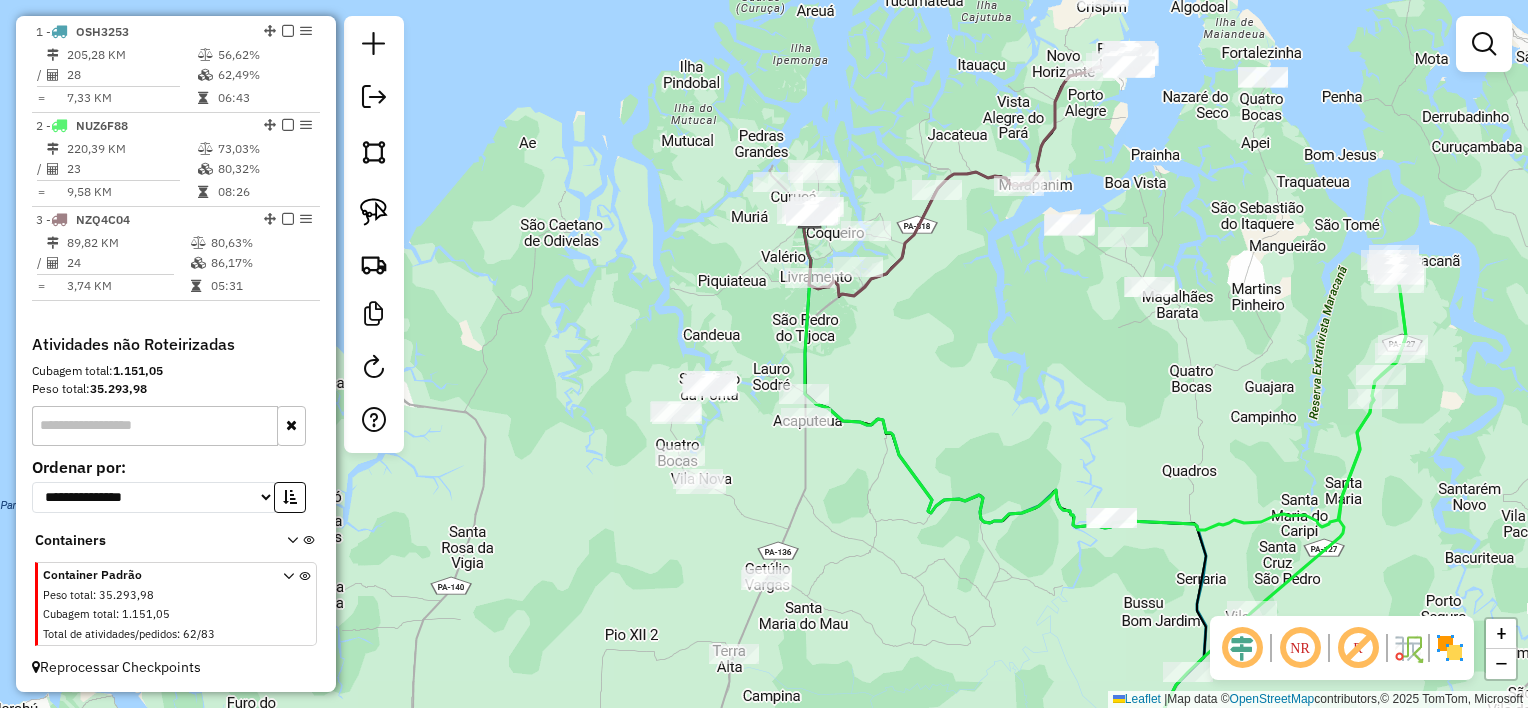 click on "Janela de atendimento Grade de atendimento Capacidade Transportadoras Veículos Cliente Pedidos  Rotas Selecione os dias de semana para filtrar as janelas de atendimento  Seg   Ter   Qua   Qui   Sex   Sáb   Dom  Informe o período da janela de atendimento: De: Até:  Filtrar exatamente a janela do cliente  Considerar janela de atendimento padrão  Selecione os dias de semana para filtrar as grades de atendimento  Seg   Ter   Qua   Qui   Sex   Sáb   Dom   Considerar clientes sem dia de atendimento cadastrado  Clientes fora do dia de atendimento selecionado Filtrar as atividades entre os valores definidos abaixo:  Peso mínimo:   Peso máximo:   Cubagem mínima:   Cubagem máxima:   De:   Até:  Filtrar as atividades entre o tempo de atendimento definido abaixo:  De:   Até:   Considerar capacidade total dos clientes não roteirizados Transportadora: Selecione um ou mais itens Tipo de veículo: Selecione um ou mais itens Veículo: Selecione um ou mais itens Motorista: Selecione um ou mais itens Nome: Rótulo:" 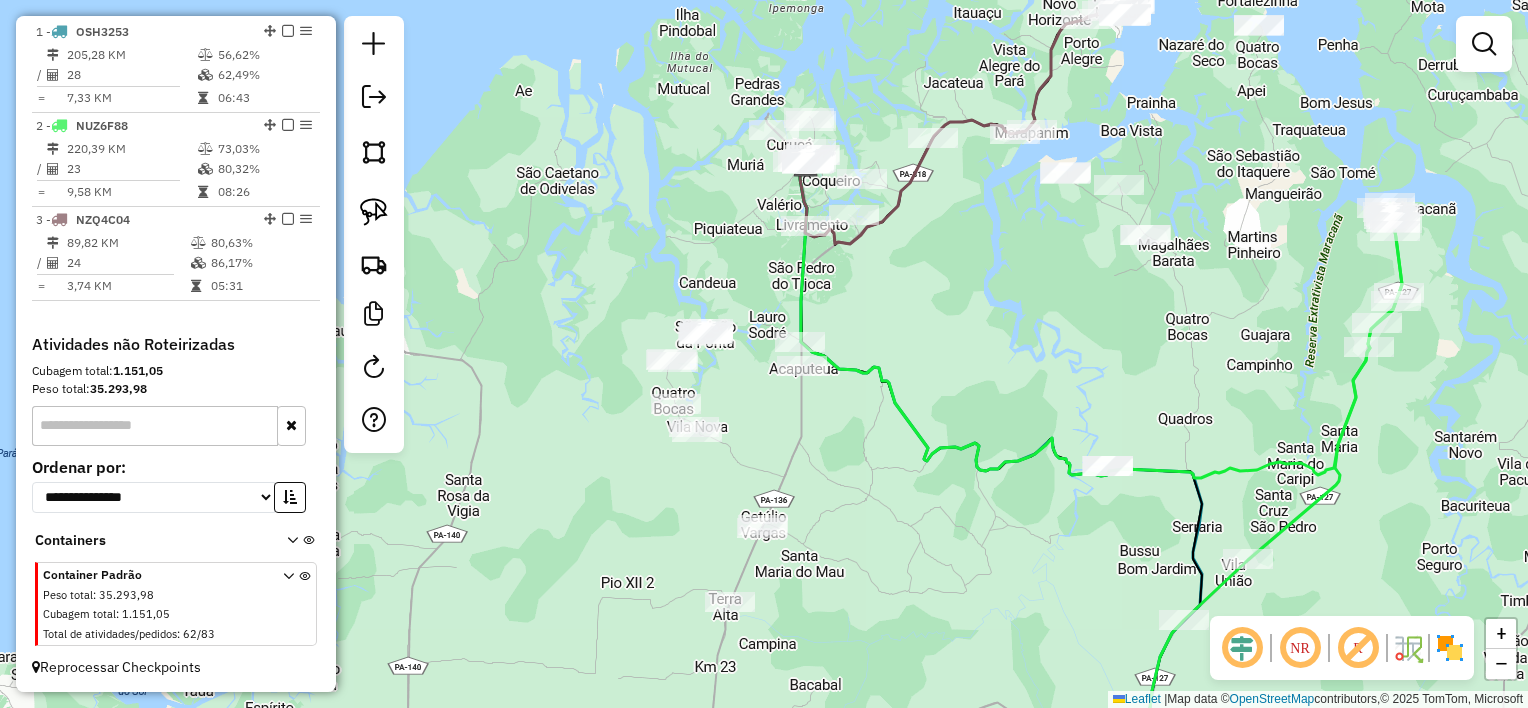 drag, startPoint x: 952, startPoint y: 324, endPoint x: 949, endPoint y: 272, distance: 52.086468 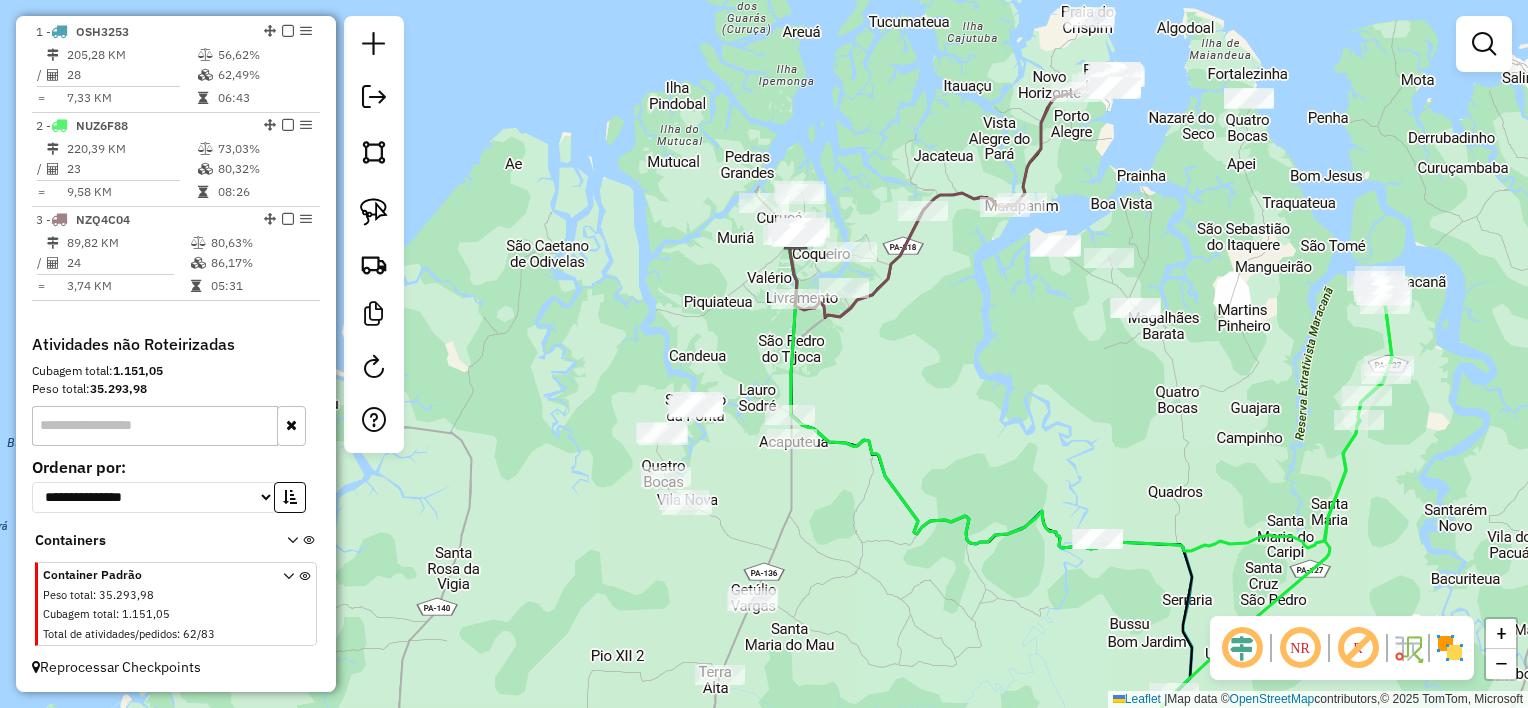 drag, startPoint x: 944, startPoint y: 296, endPoint x: 886, endPoint y: 333, distance: 68.7968 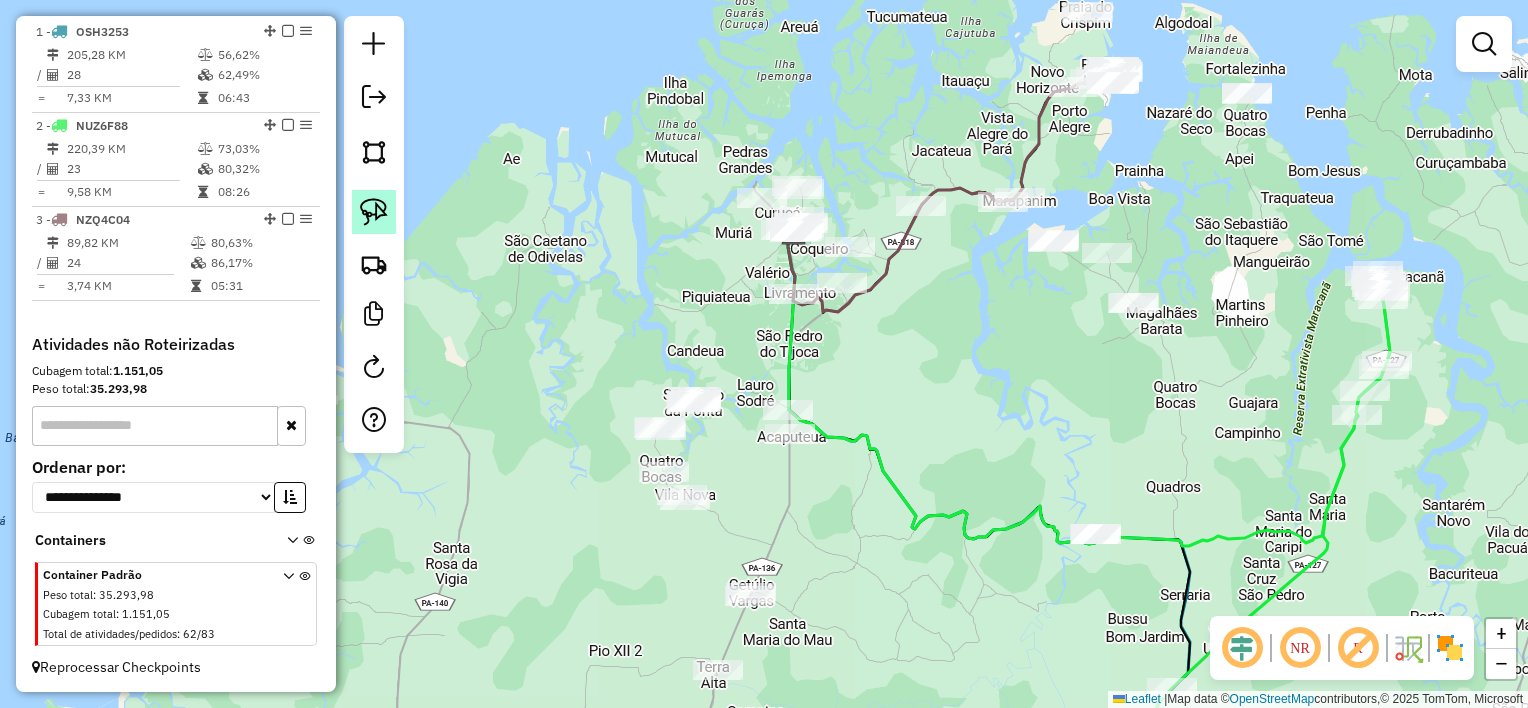 click 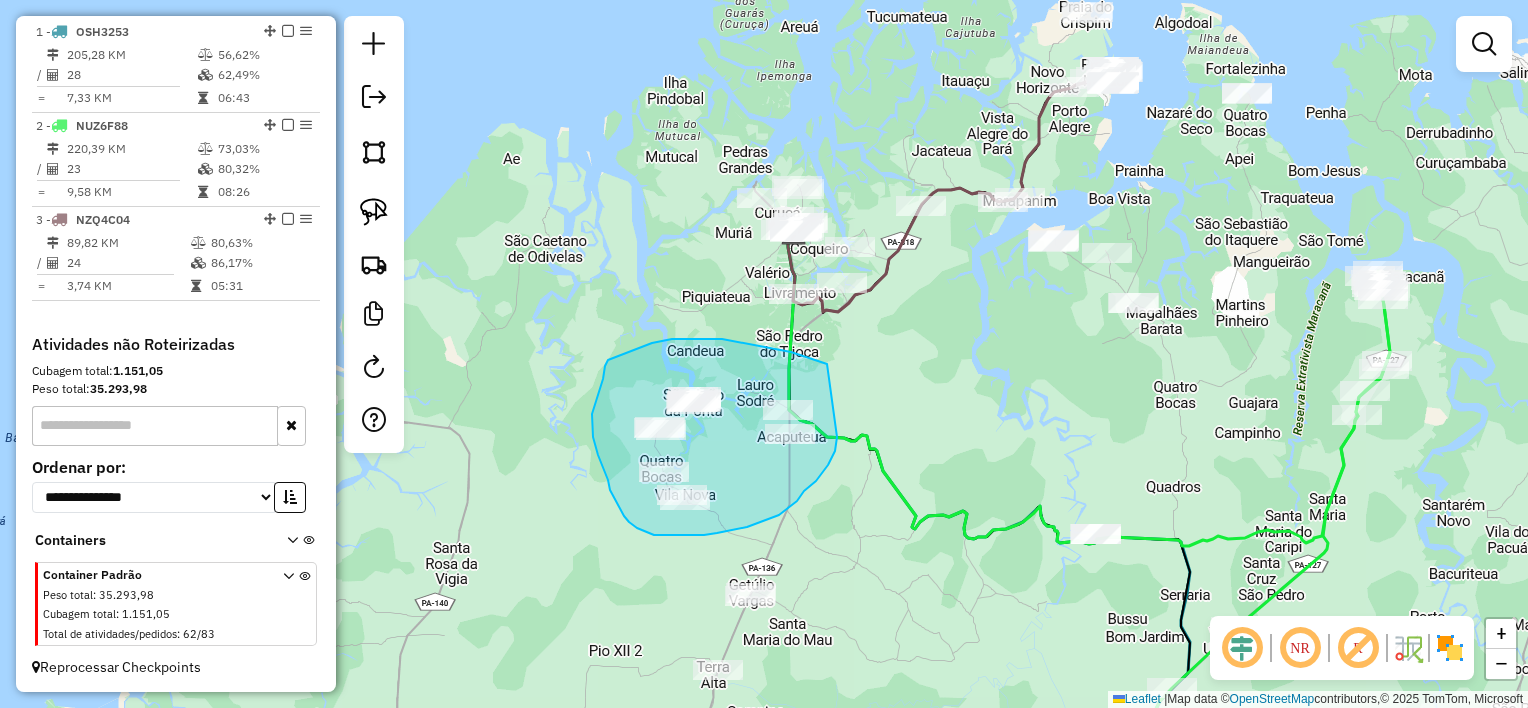 drag, startPoint x: 824, startPoint y: 364, endPoint x: 839, endPoint y: 434, distance: 71.5891 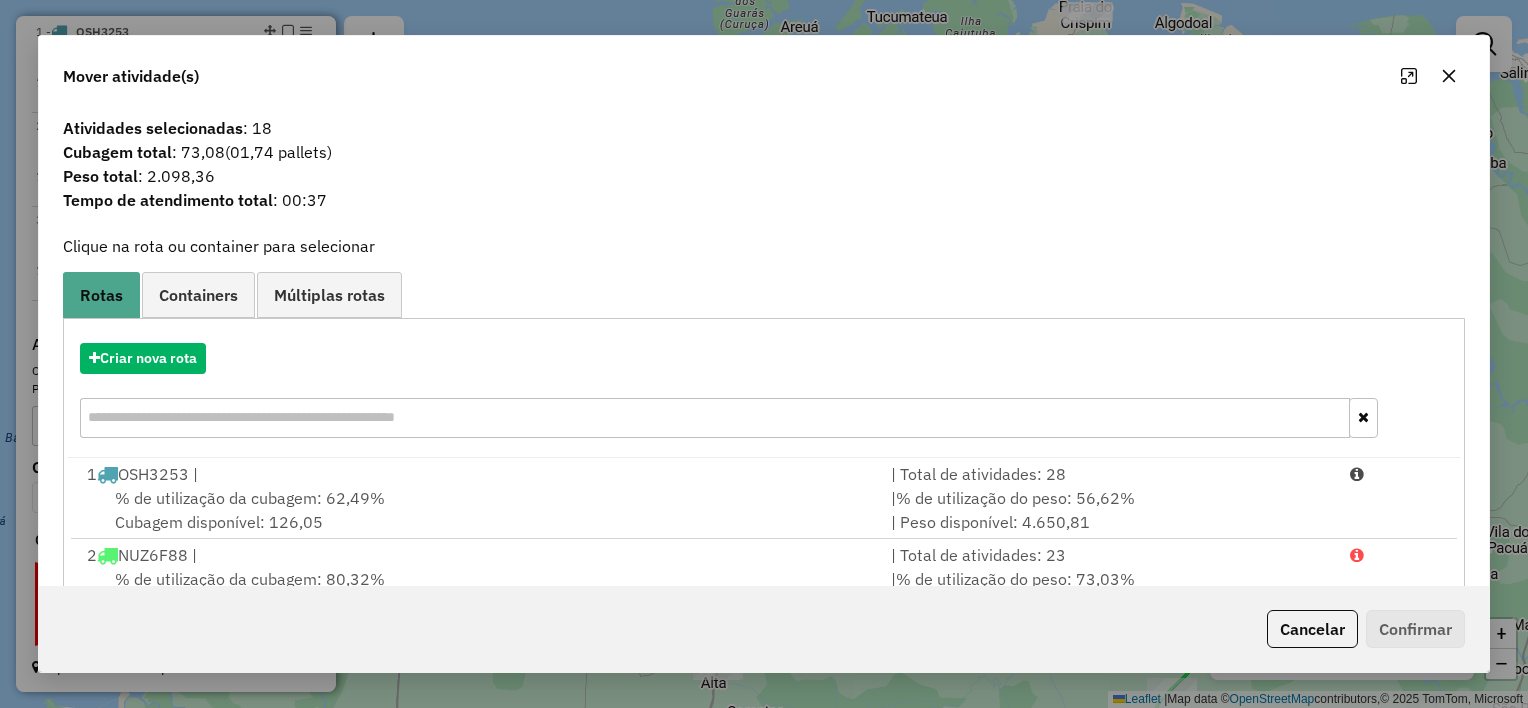 click 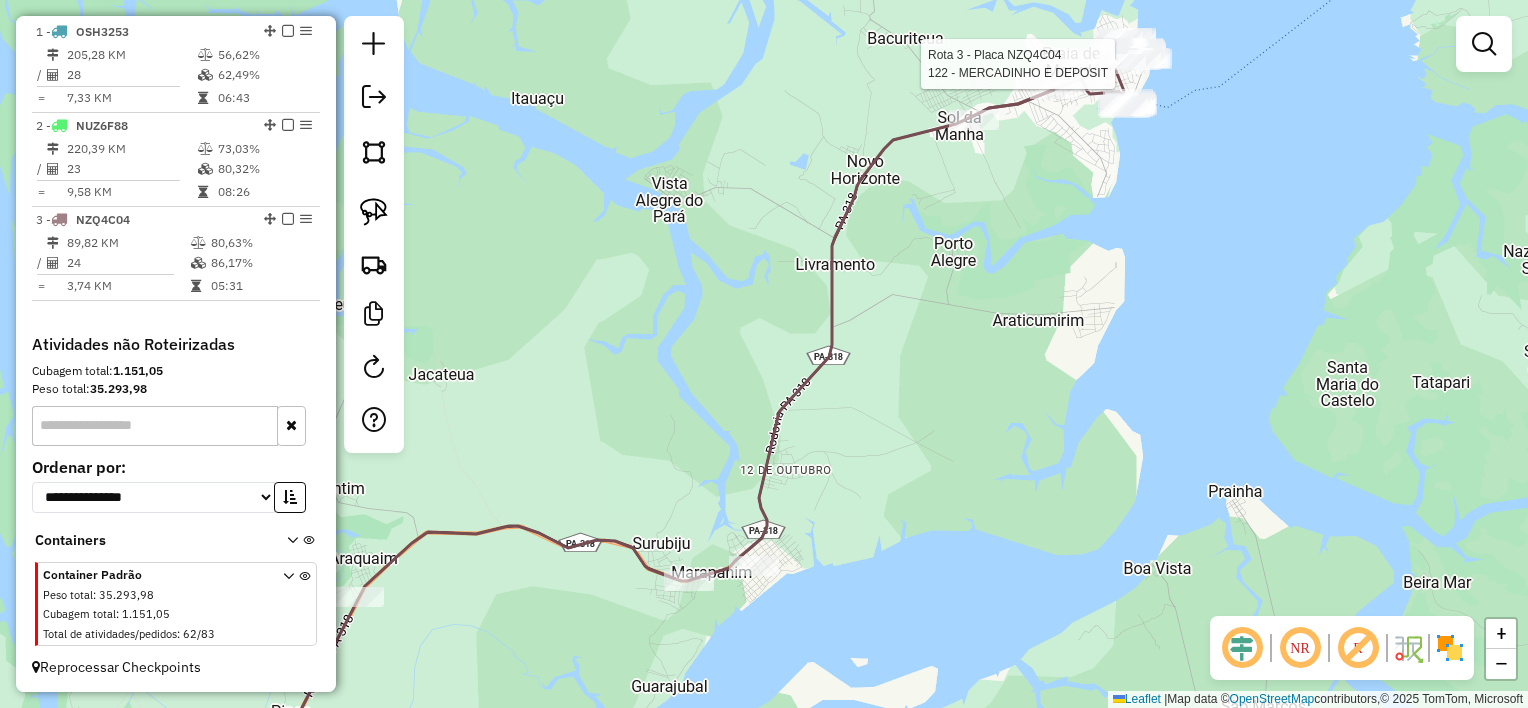 select on "**********" 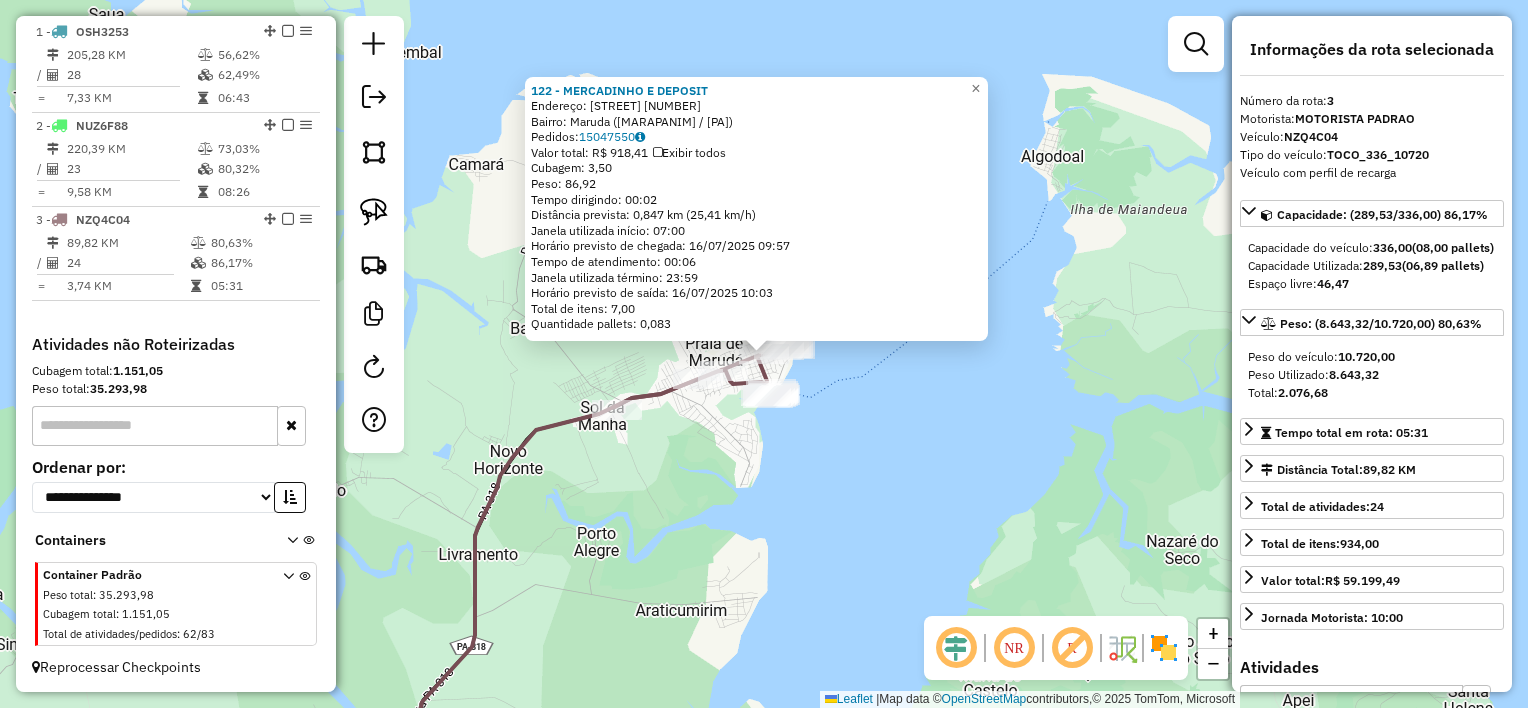click on "[NUMBER] - MERCADINHO E DEPOSIT Endereço: Celso mesquita [NUMBER] Bairro: Maruda ([CITY] / [STATE]) Pedidos: [ORDER_ID] Valor total: R$ 918,41 Exibir todos Cubagem: 3,50 Peso: 86,92 Tempo dirigindo: 00:02 Distância prevista: 0,847 km (25,41 km/h) Janela utilizada início: 07:00 Horário previsto de chegada: 16/07/2025 09:57 Tempo de atendimento: 00:06 Janela utilizada término: 23:59 Horário previsto de saída: 16/07/2025 10:03 Total de itens: 7,00 Quantidade pallets: 0,083 × Janela de atendimento Grade de atendimento Capacidade Transportadoras Veículos Cliente Pedidos Rotas Selecione os dias de semana para filtrar as janelas de atendimento Seg Ter Qua Qui Sex Sáb Dom Informe o período da janela de atendimento: De: Até: Filtrar exatamente a janela do cliente Considerar janela de atendimento padrão Selecione os dias de semana para filtrar as grades de atendimento Seg Ter Qua Qui Sex Sáb Dom De: +" 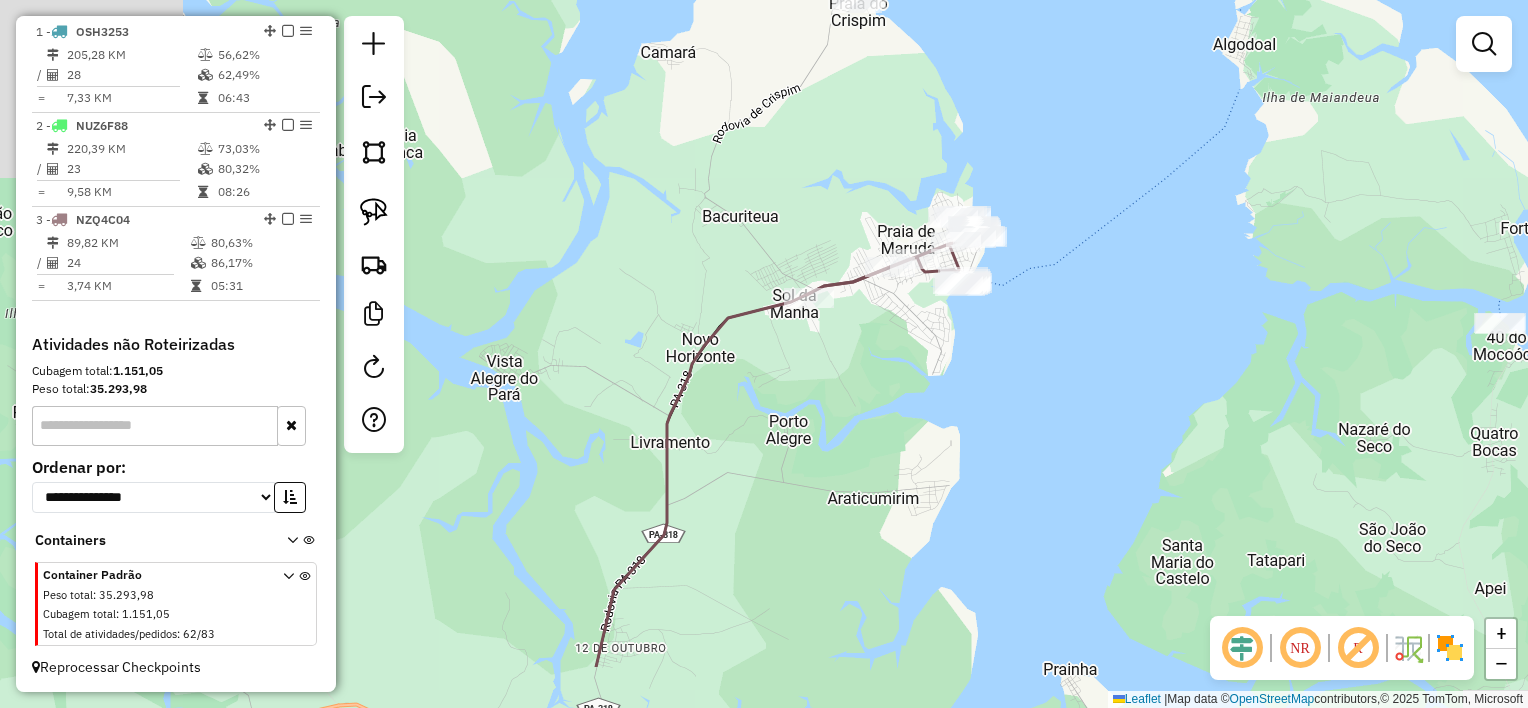 drag, startPoint x: 913, startPoint y: 390, endPoint x: 1068, endPoint y: 266, distance: 198.49686 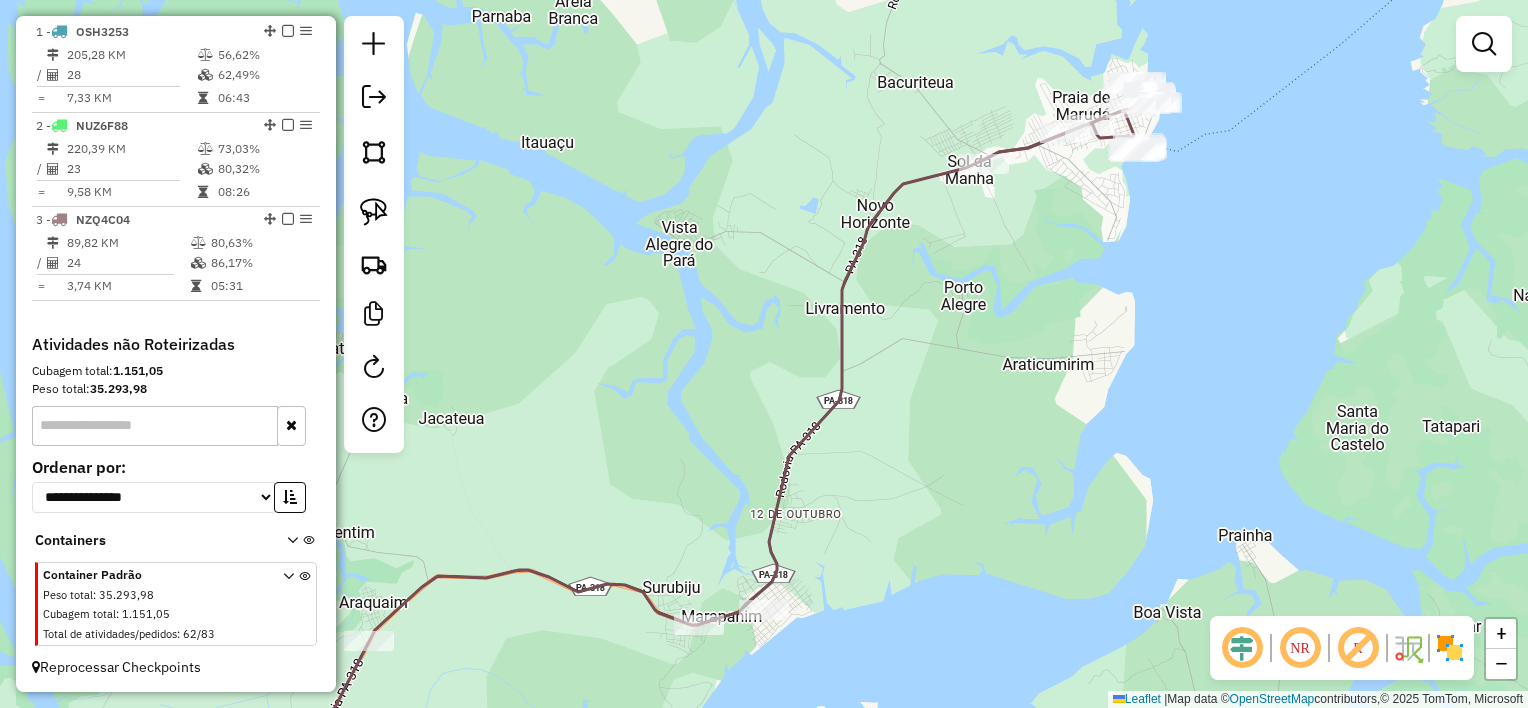drag, startPoint x: 940, startPoint y: 435, endPoint x: 1043, endPoint y: 245, distance: 216.12265 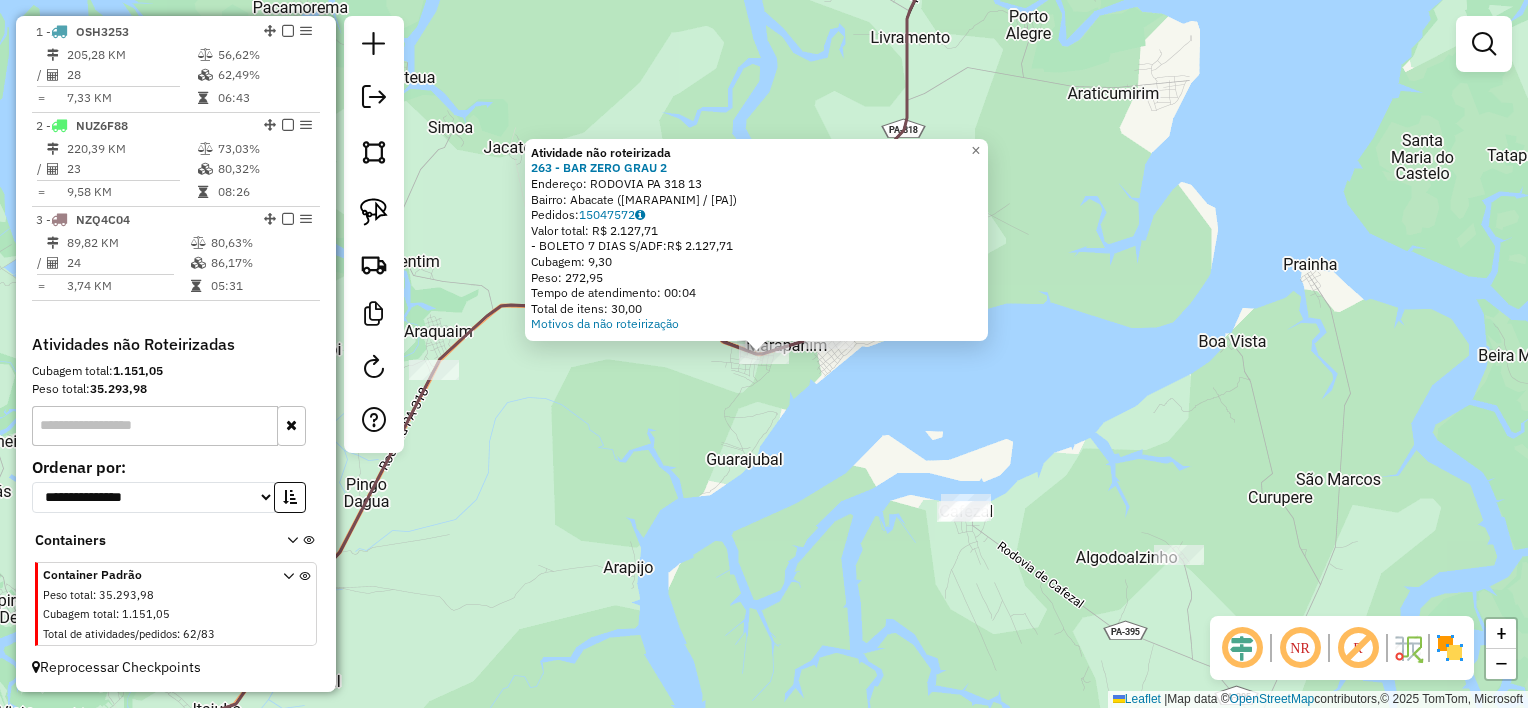 click on "Atividade não roteirizada 263 - BAR ZERO GRAU 2 Endereço: RODOVIA PA 318 [NUMBER] Bairro: Abacate ([CITY] / [STATE]) Pedidos: [ORDER_ID] Valor total: R$ 2.127,71 - BOLETO 7 DIAS S/ADF: R$ 2.127,71 Cubagem: 9,30 Peso: 272,95 Tempo de atendimento: 00:04 Total de itens: 30,00 Motivos da não roteirização × Janela de atendimento Grade de atendimento Capacidade Transportadoras Veículos Cliente Pedidos Rotas Selecione os dias de semana para filtrar as janelas de atendimento Seg Ter Qua Qui Sex Sáb Dom Informe o período da janela de atendimento: De: Até: Filtrar exatamente a janela do cliente Considerar janela de atendimento padrão Selecione os dias de semana para filtrar as grades de atendimento Seg Ter Qua Qui Sex Sáb Dom Considerar clientes sem dia de atendimento cadastrado Clientes fora do dia de atendimento selecionado Filtrar as atividades entre os valores definidos abaixo: Peso mínimo: Peso máximo: Cubagem mínima: Cubagem máxima: De: De:" 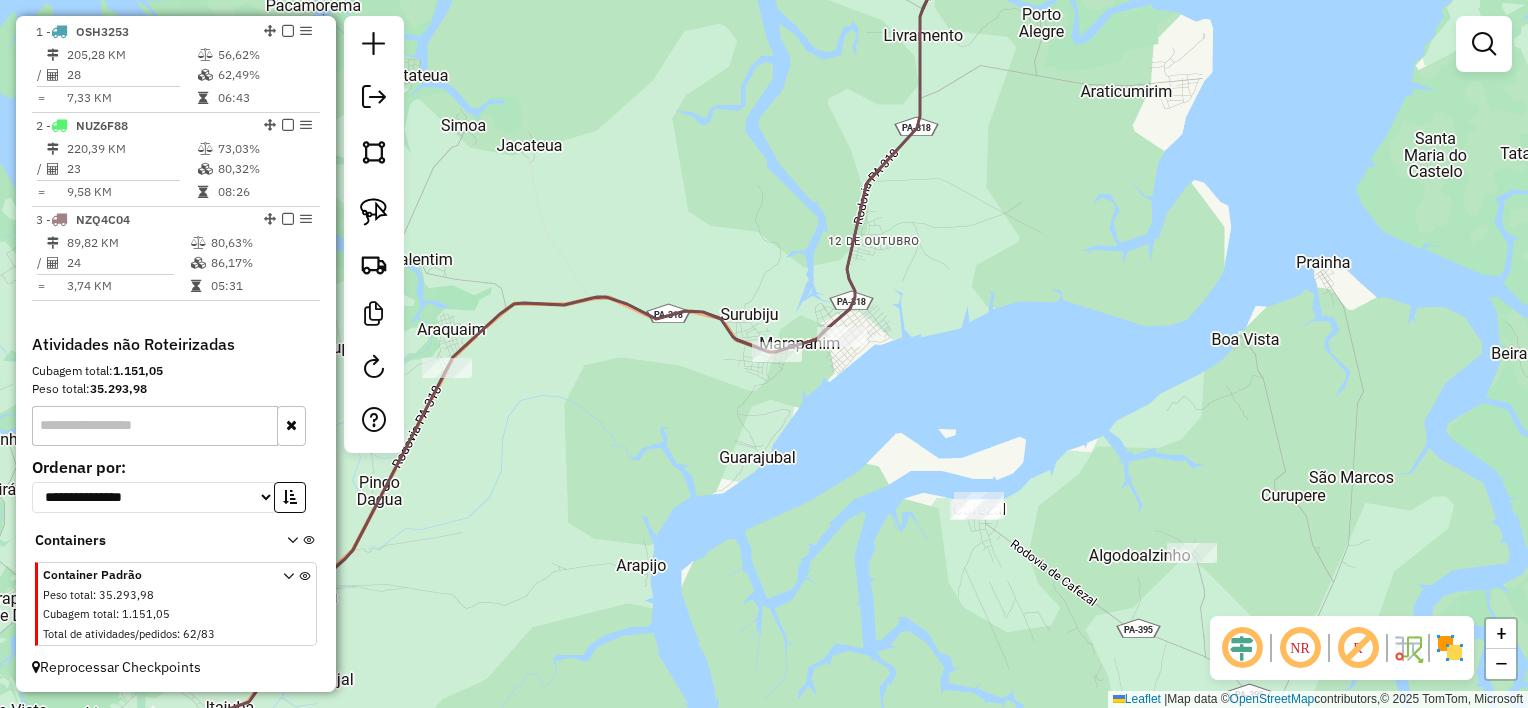 drag, startPoint x: 759, startPoint y: 416, endPoint x: 1135, endPoint y: 395, distance: 376.58597 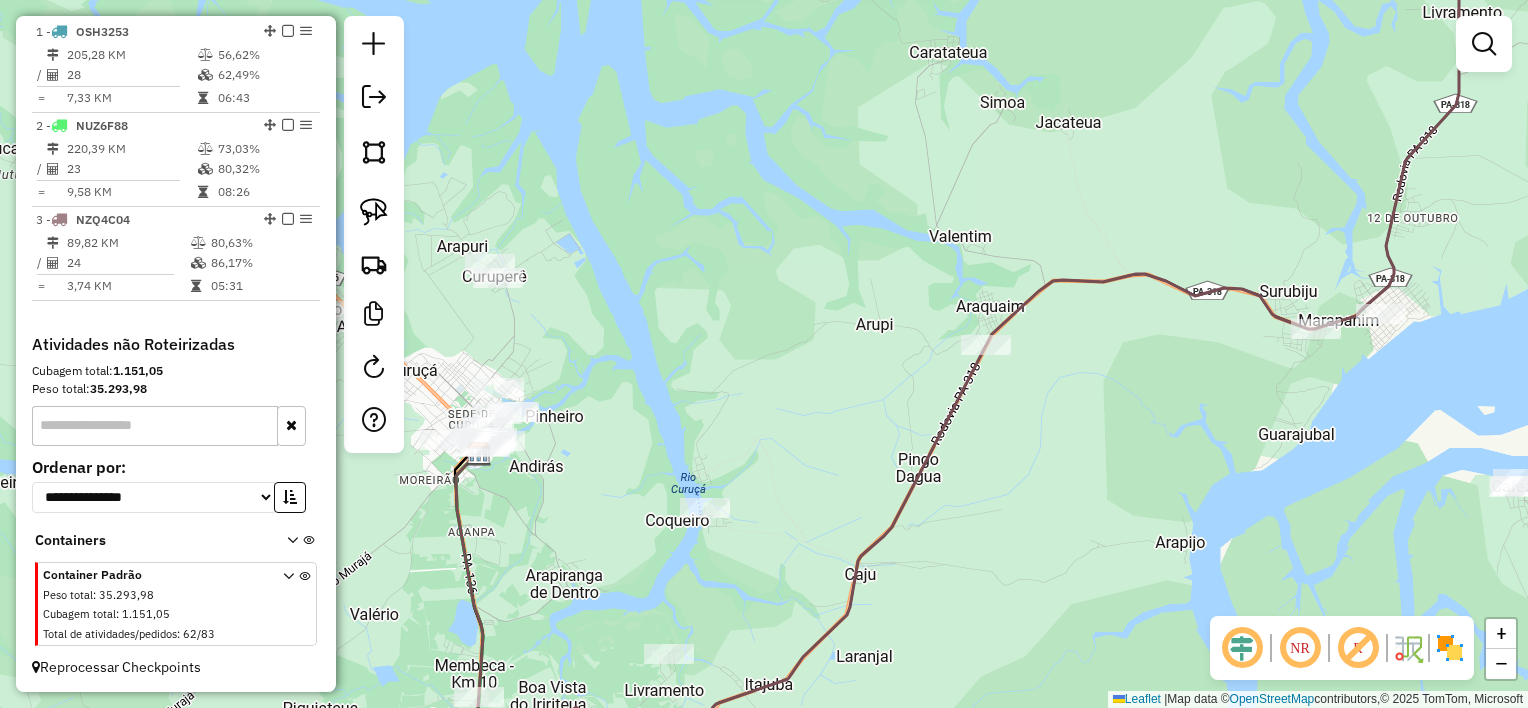 drag, startPoint x: 723, startPoint y: 389, endPoint x: 857, endPoint y: 393, distance: 134.0597 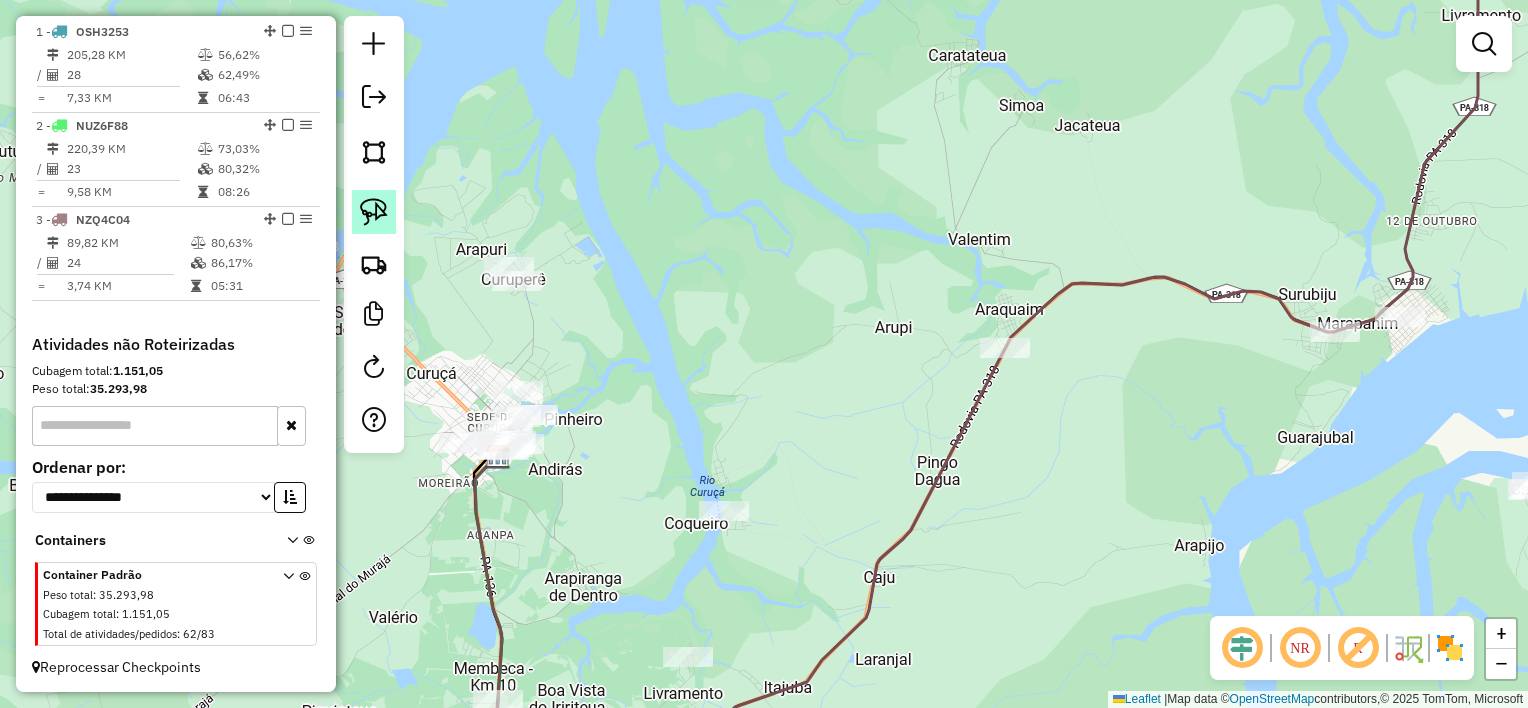 click 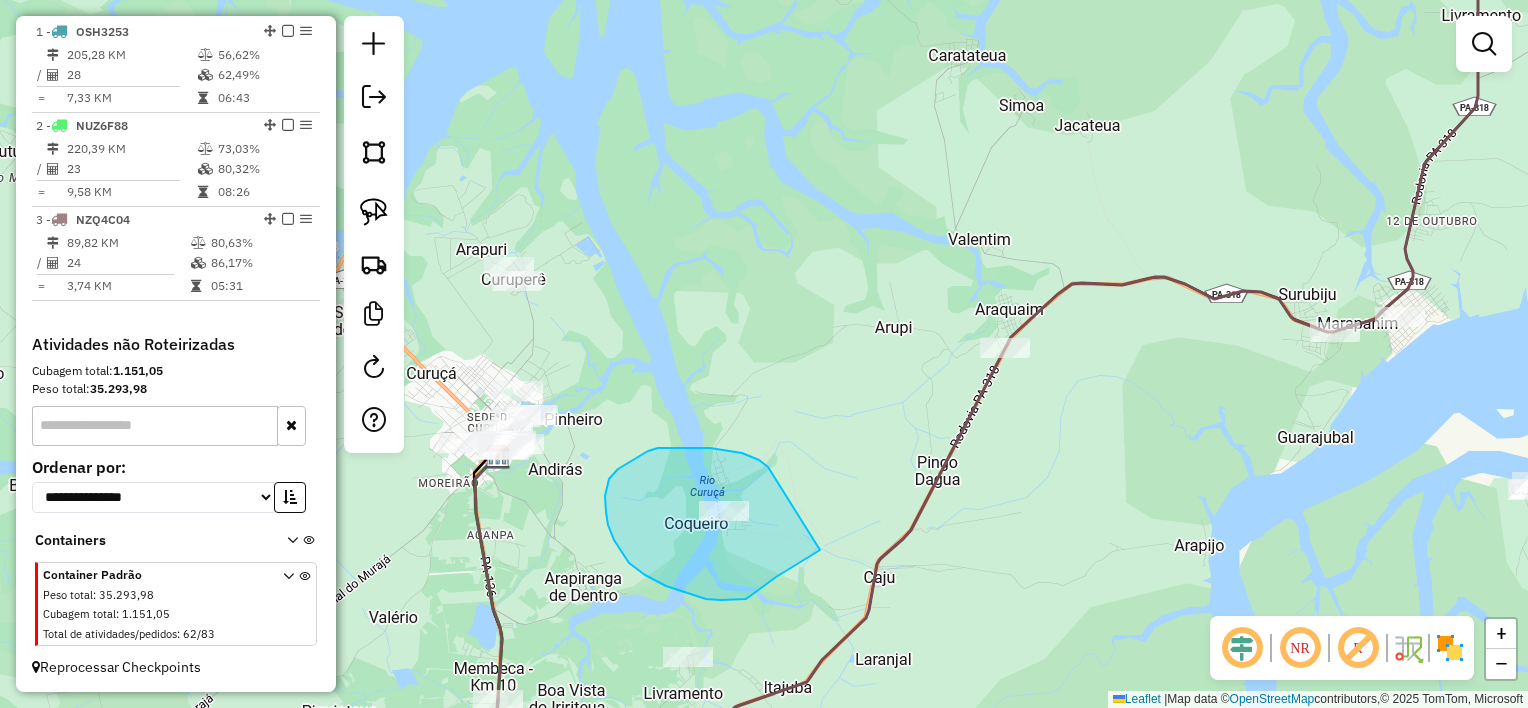 drag, startPoint x: 759, startPoint y: 460, endPoint x: 840, endPoint y: 502, distance: 91.24144 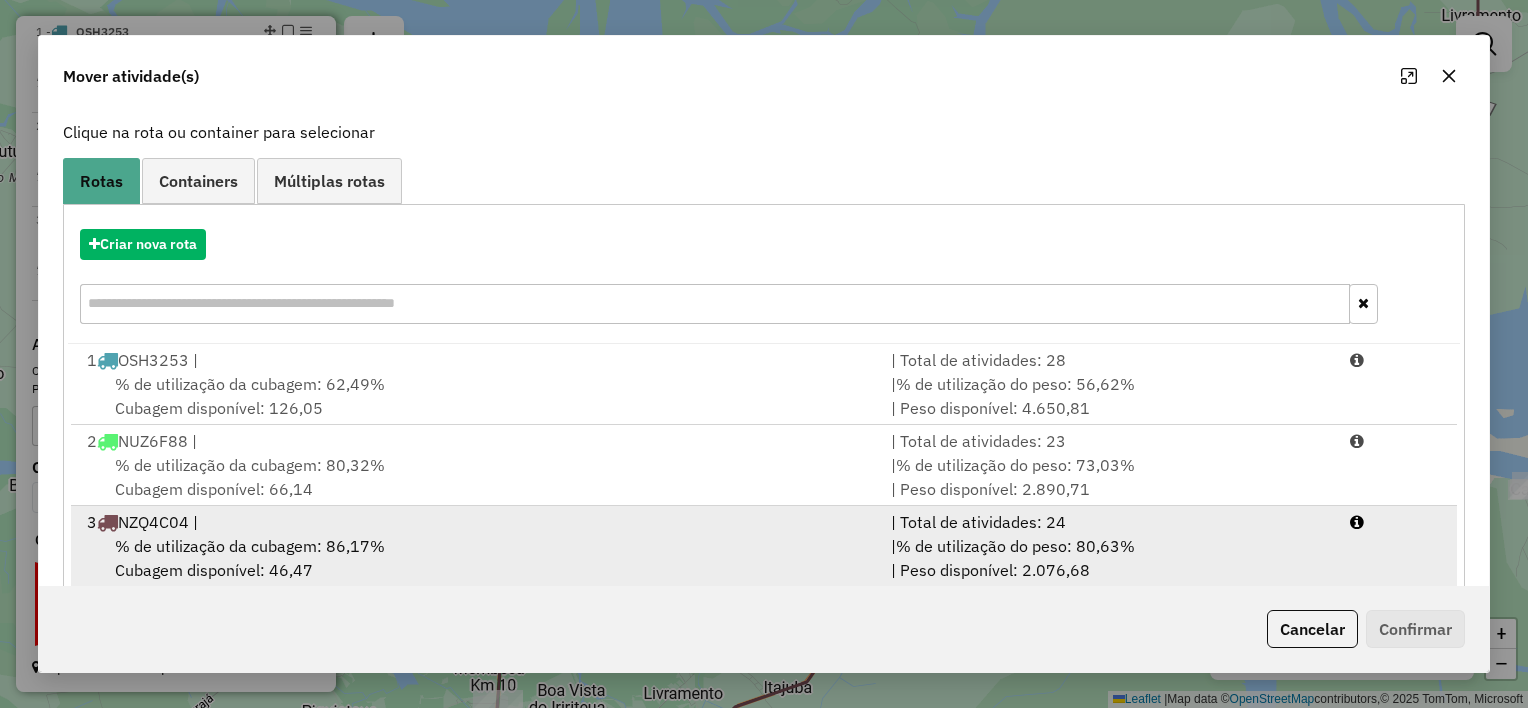 scroll, scrollTop: 148, scrollLeft: 0, axis: vertical 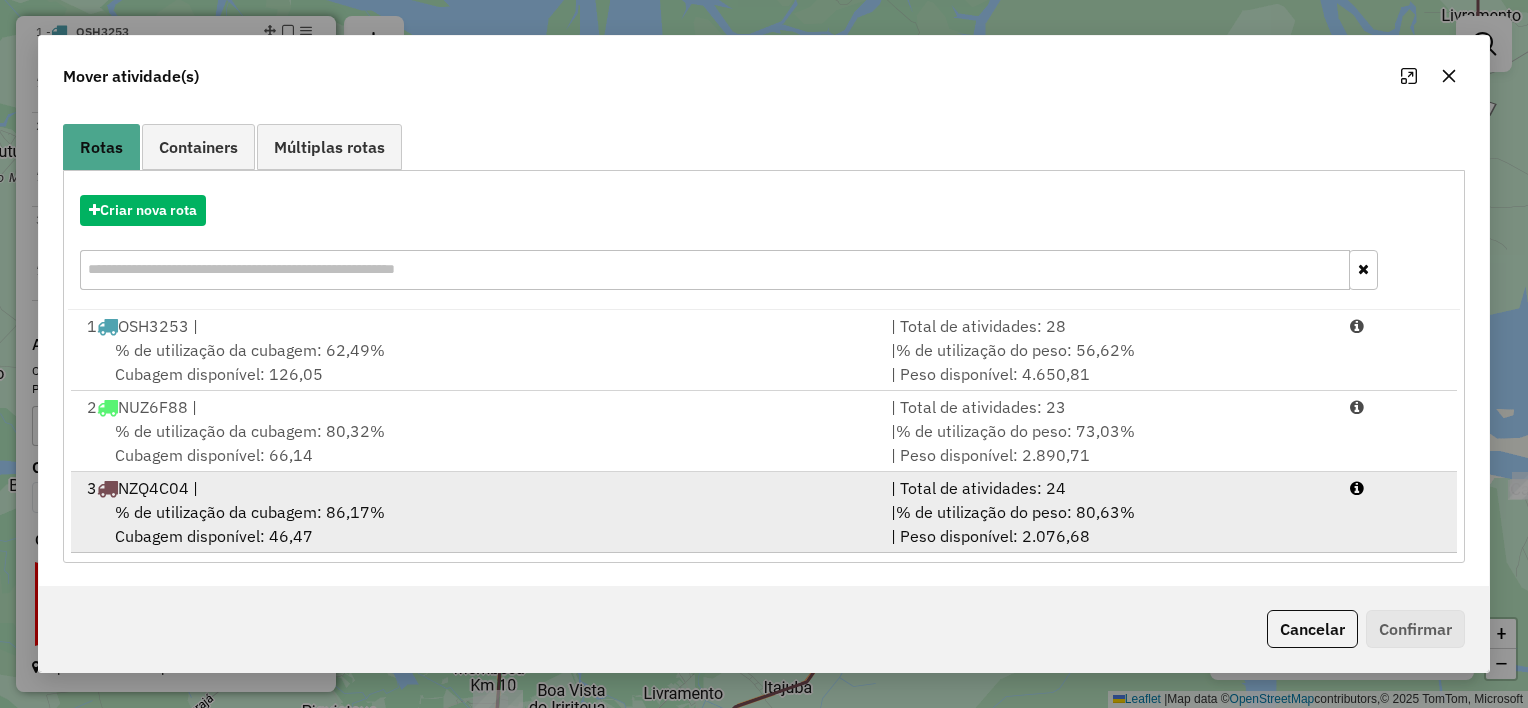 drag, startPoint x: 592, startPoint y: 525, endPoint x: 628, endPoint y: 510, distance: 39 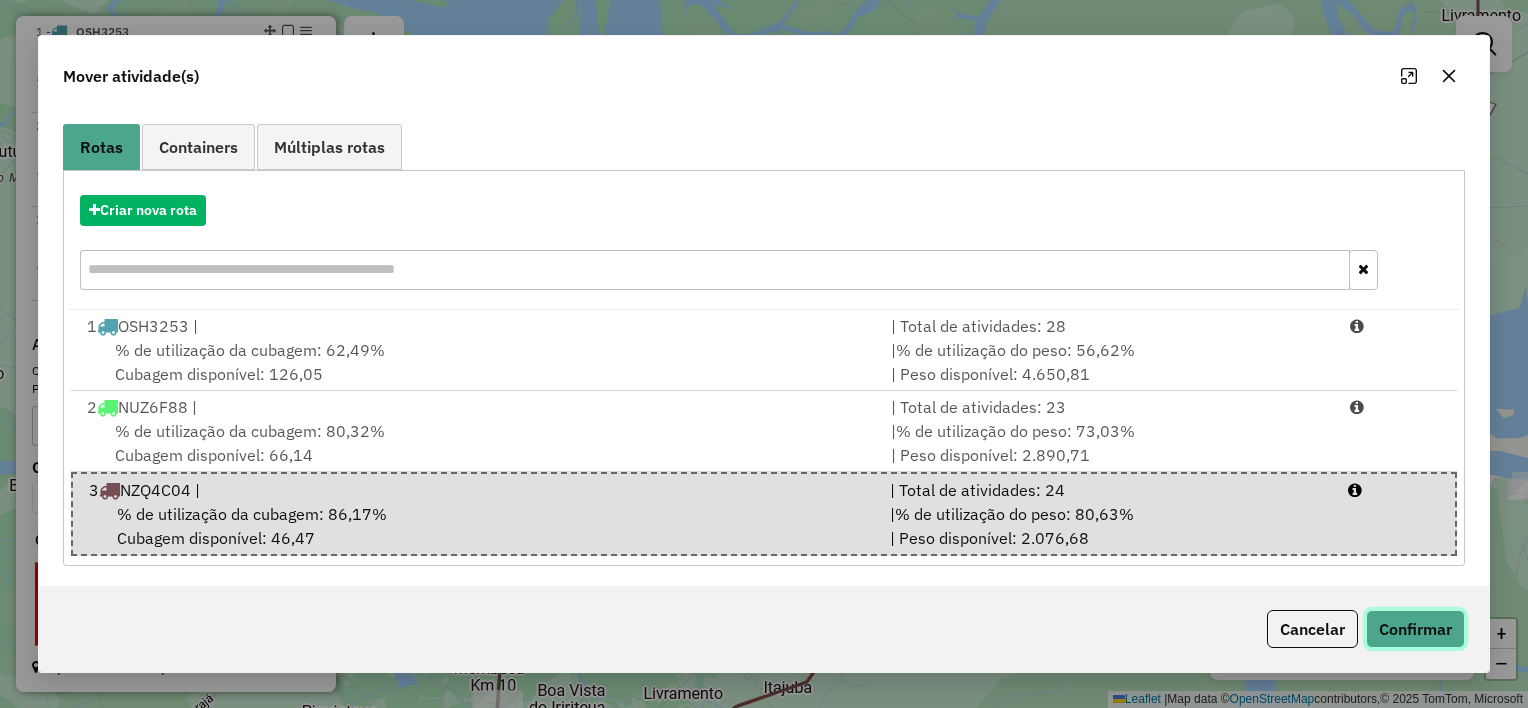 click on "Confirmar" 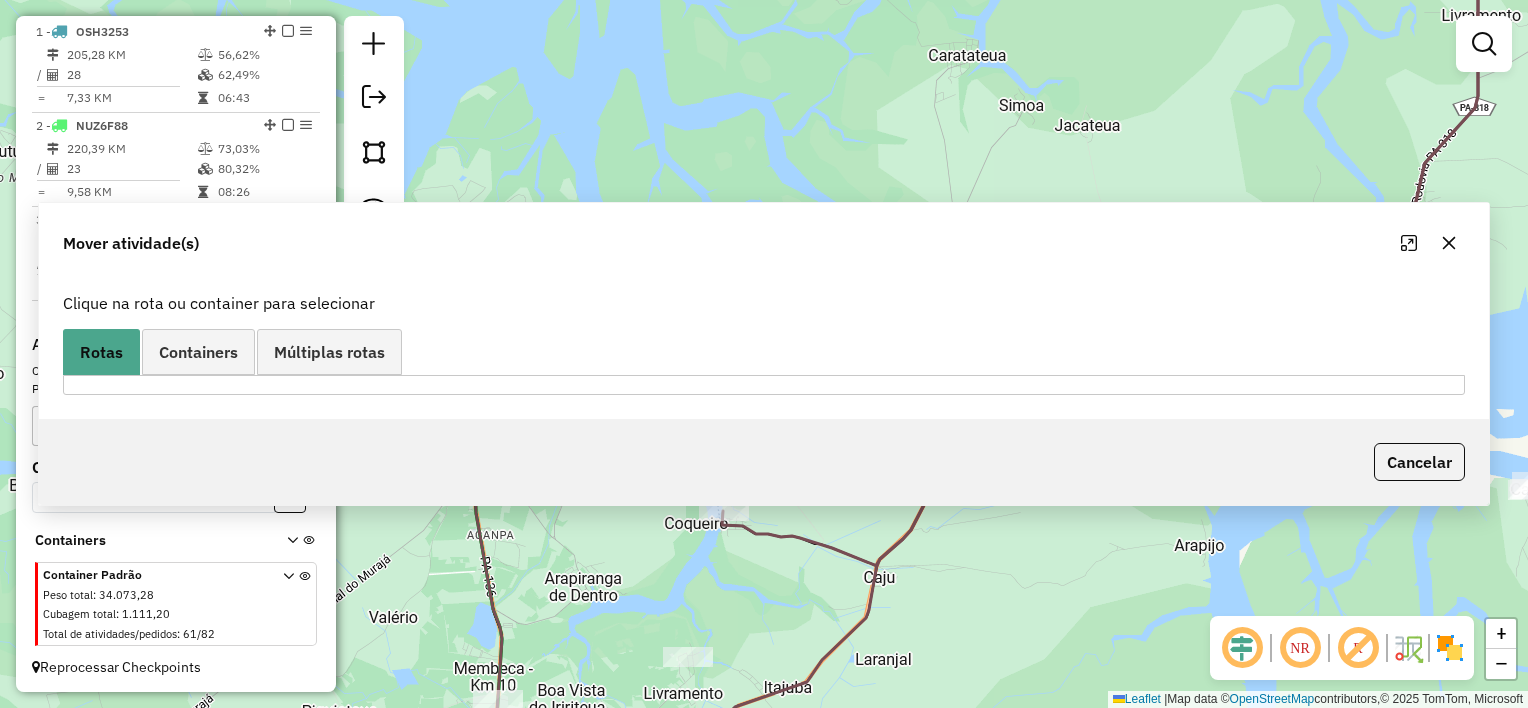 scroll, scrollTop: 0, scrollLeft: 0, axis: both 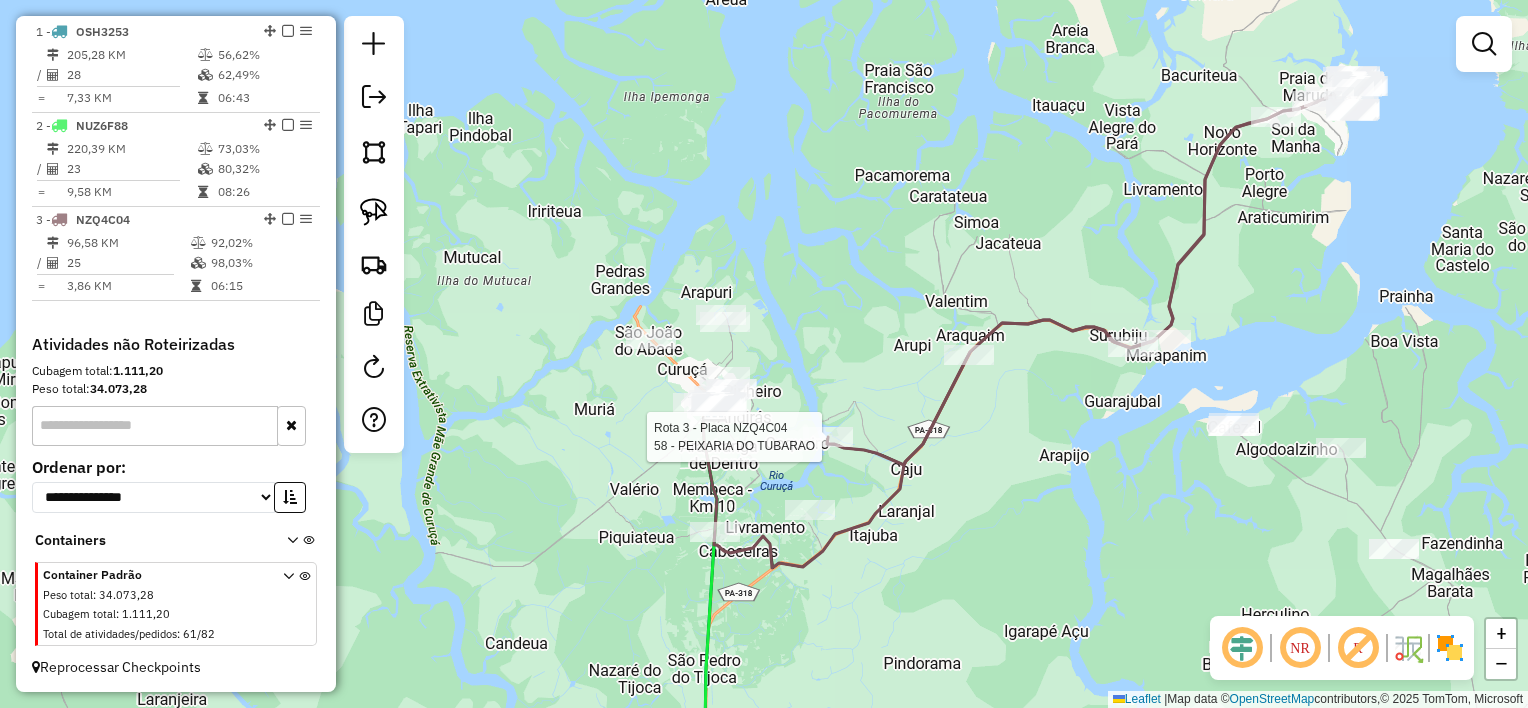 select on "**********" 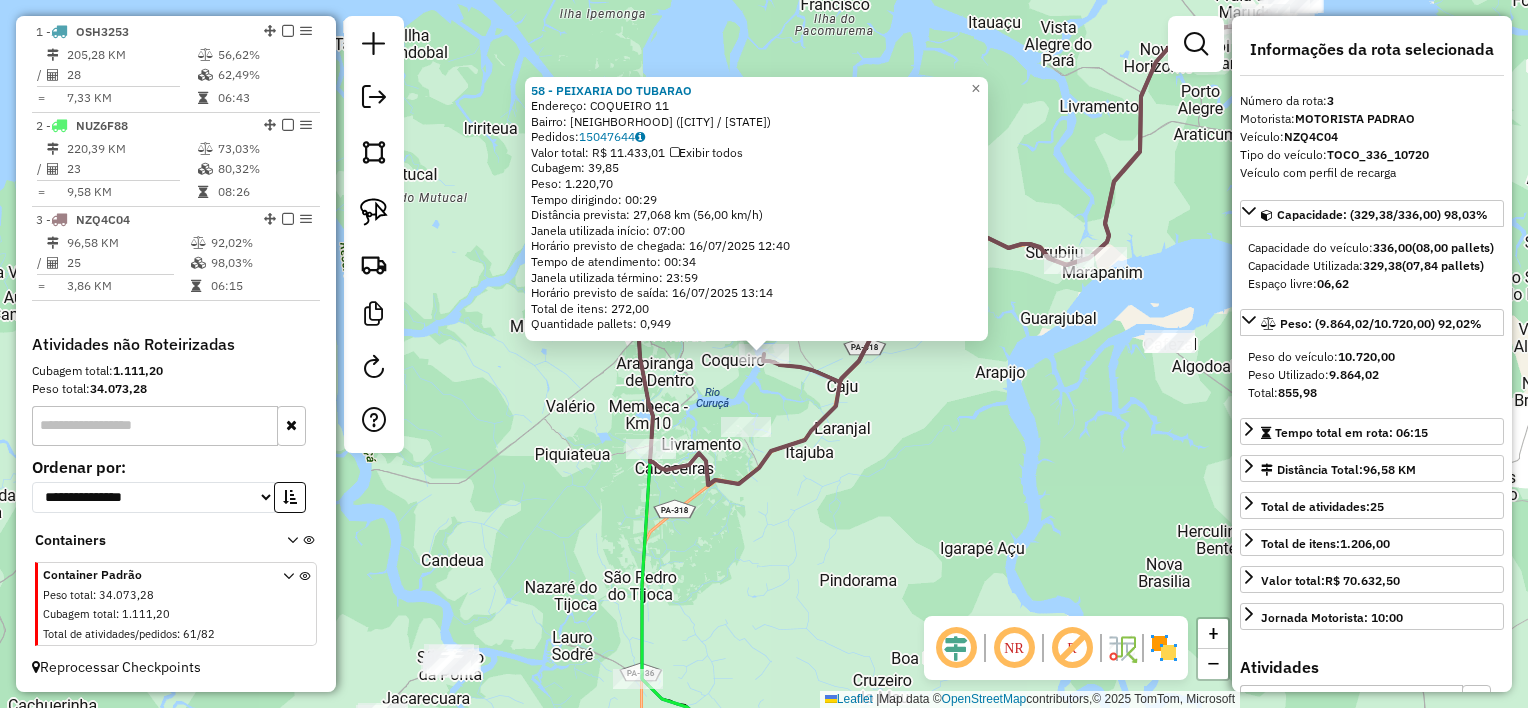 click on "58 - PEIXARIA DO TUBARAO  Endereço:  COQUEIRO 11   Bairro: Coqueiro ([REGION] / [STATE])   Pedidos:  15047644   Valor total: R$ 11.433,01   Exibir todos   Cubagem: 39,85  Peso: 1.220,70  Tempo dirigindo: 00:29   Distância prevista: 27,068 km (56,00 km/h)   Janela utilizada início: 07:00   Horário previsto de chegada: 16/07/2025 12:40   Tempo de atendimento: 00:34   Janela utilizada término: 23:59   Horário previsto de saída: 16/07/2025 13:14   Total de itens: 272,00   Quantidade pallets: 0,949  × Janela de atendimento Grade de atendimento Capacidade Transportadoras Veículos Cliente Pedidos  Rotas Selecione os dias de semana para filtrar as janelas de atendimento  Seg   Ter   Qua   Qui   Sex   Sáb   Dom  Informe o período da janela de atendimento: De: Até:  Filtrar exatamente a janela do cliente  Considerar janela de atendimento padrão  Selecione os dias de semana para filtrar as grades de atendimento  Seg   Ter   Qua   Qui   Sex   Sáb   Dom   Considerar clientes sem dia de atendimento cadastrado  De:" 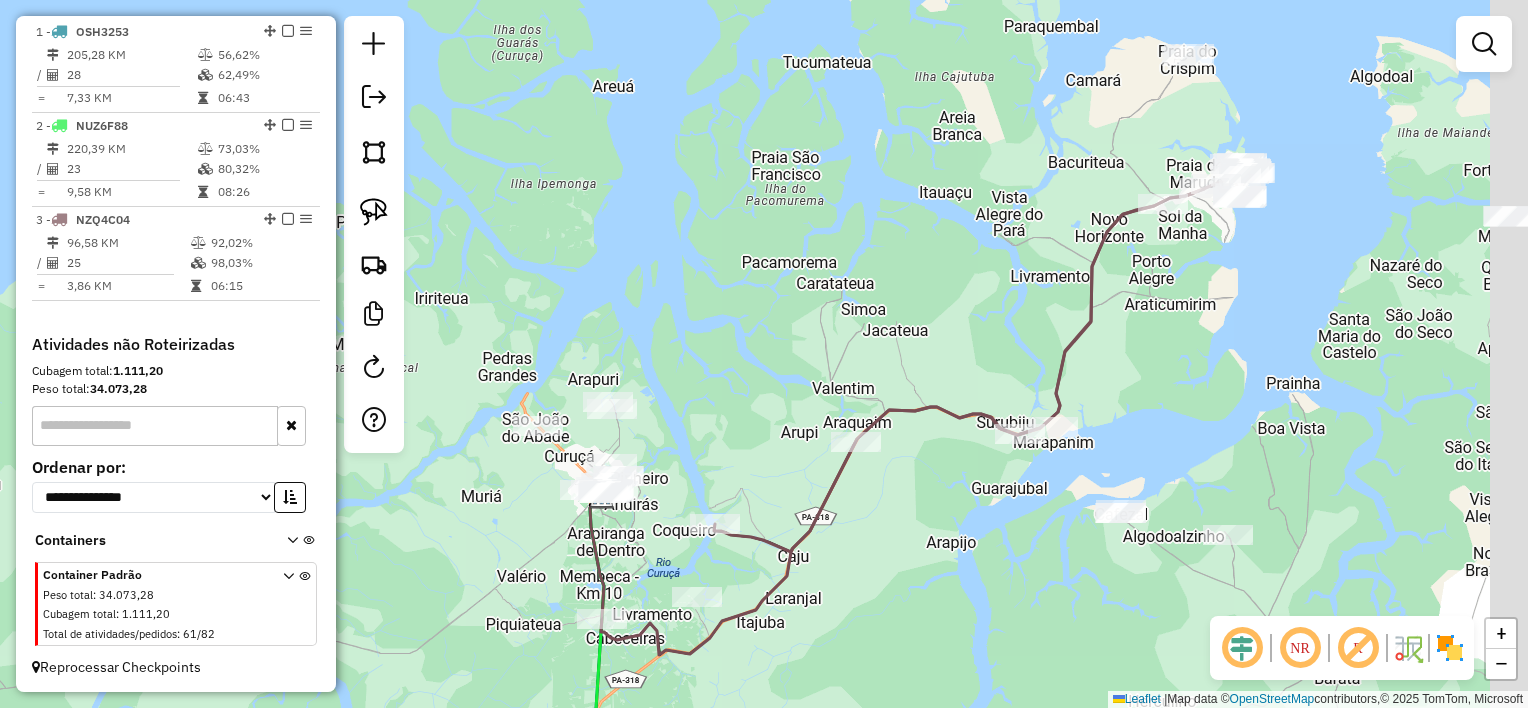 drag, startPoint x: 995, startPoint y: 380, endPoint x: 964, endPoint y: 510, distance: 133.64505 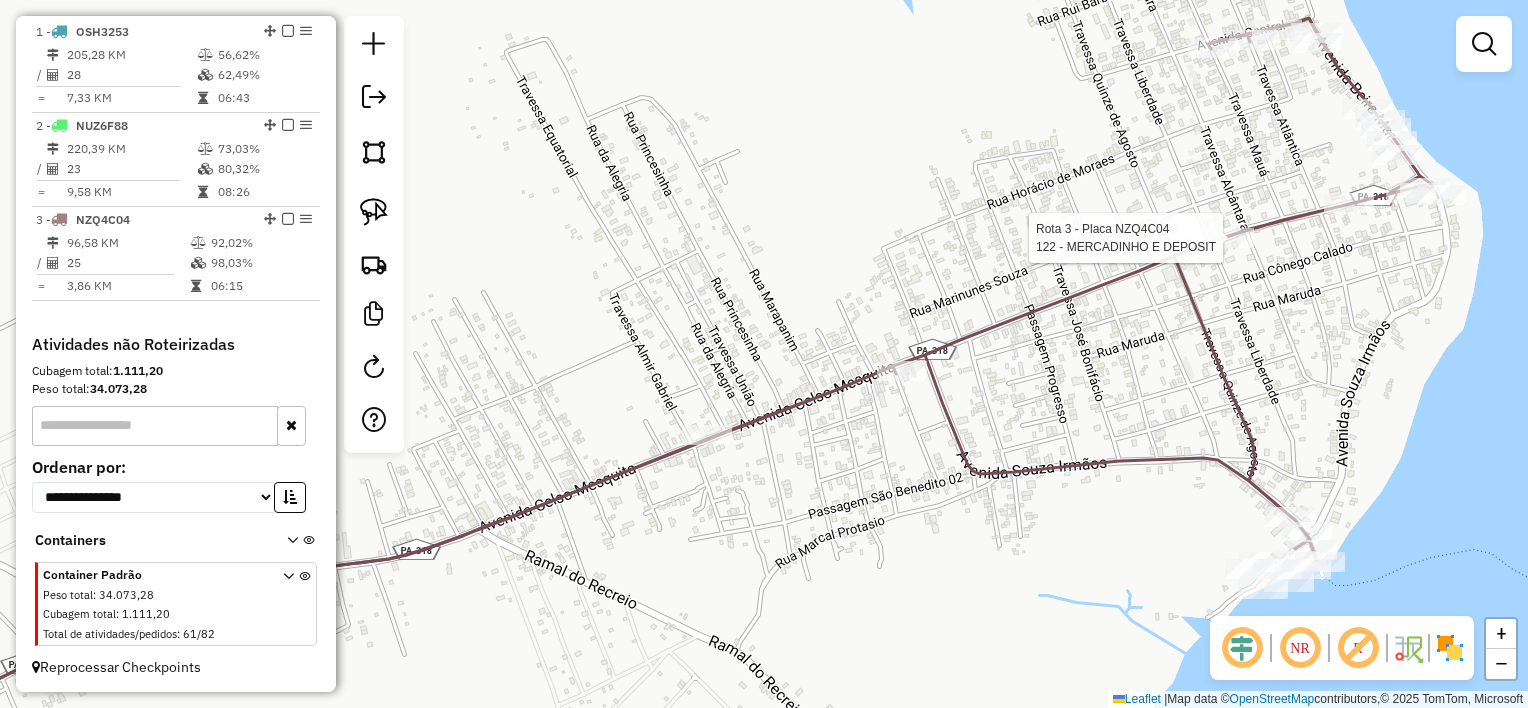 select on "**********" 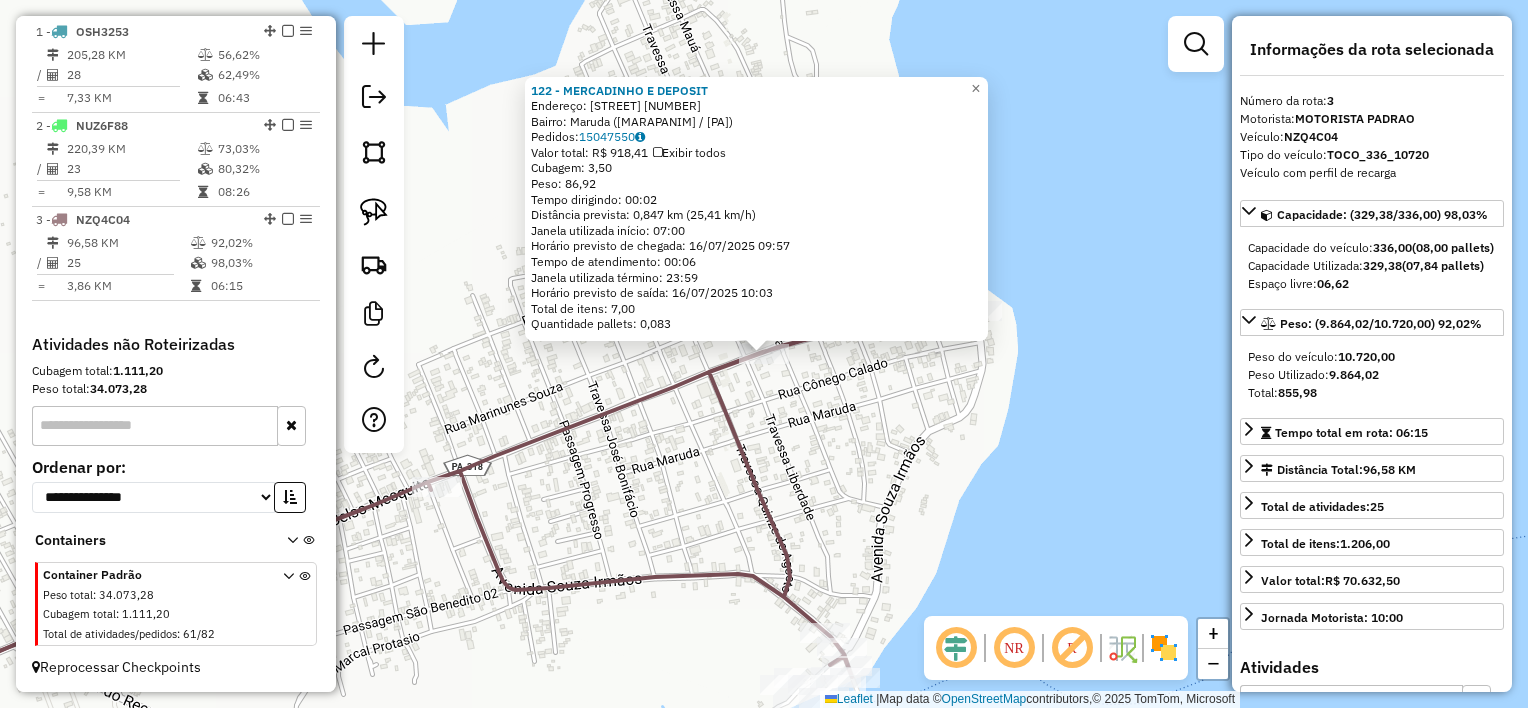 click on "[NUMBER] - MERCADINHO E DEPOSIT Endereço: Celso mesquita [NUMBER] Bairro: Maruda ([CITY] / [STATE]) Pedidos: [ORDER_ID] Valor total: R$ 918,41 Exibir todos Cubagem: 3,50 Peso: 86,92 Tempo dirigindo: 00:02 Distância prevista: 0,847 km (25,41 km/h) Janela utilizada início: 07:00 Horário previsto de chegada: 16/07/2025 09:57 Tempo de atendimento: 00:06 Janela utilizada término: 23:59 Horário previsto de saída: 16/07/2025 10:03 Total de itens: 7,00 Quantidade pallets: 0,083 × Janela de atendimento Grade de atendimento Capacidade Transportadoras Veículos Cliente Pedidos Rotas Selecione os dias de semana para filtrar as janelas de atendimento Seg Ter Qua Qui Sex Sáb Dom Informe o período da janela de atendimento: De: Até: Filtrar exatamente a janela do cliente Considerar janela de atendimento padrão Selecione os dias de semana para filtrar as grades de atendimento Seg Ter Qua Qui Sex Sáb Dom De: +" 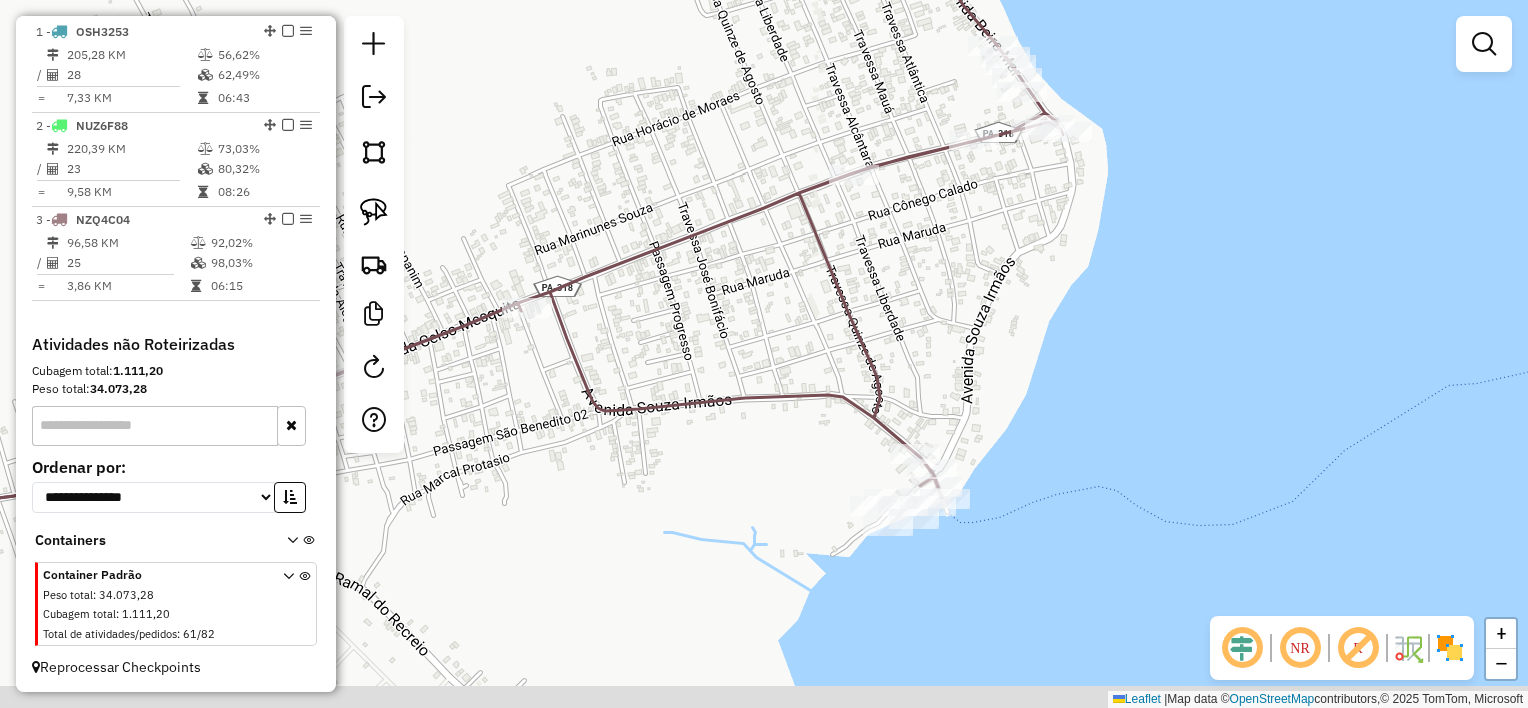 drag, startPoint x: 892, startPoint y: 557, endPoint x: 997, endPoint y: 310, distance: 268.3915 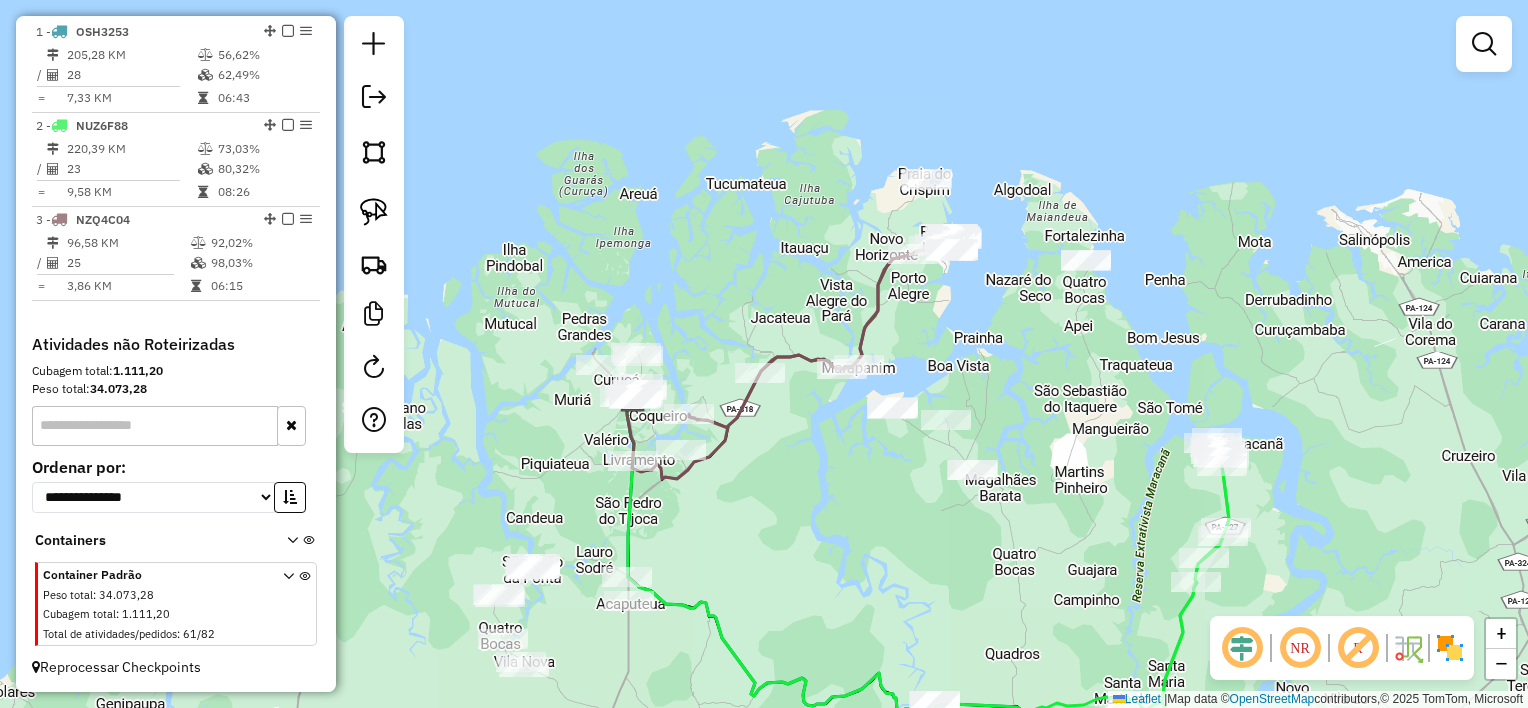 drag, startPoint x: 700, startPoint y: 492, endPoint x: 924, endPoint y: 384, distance: 248.6765 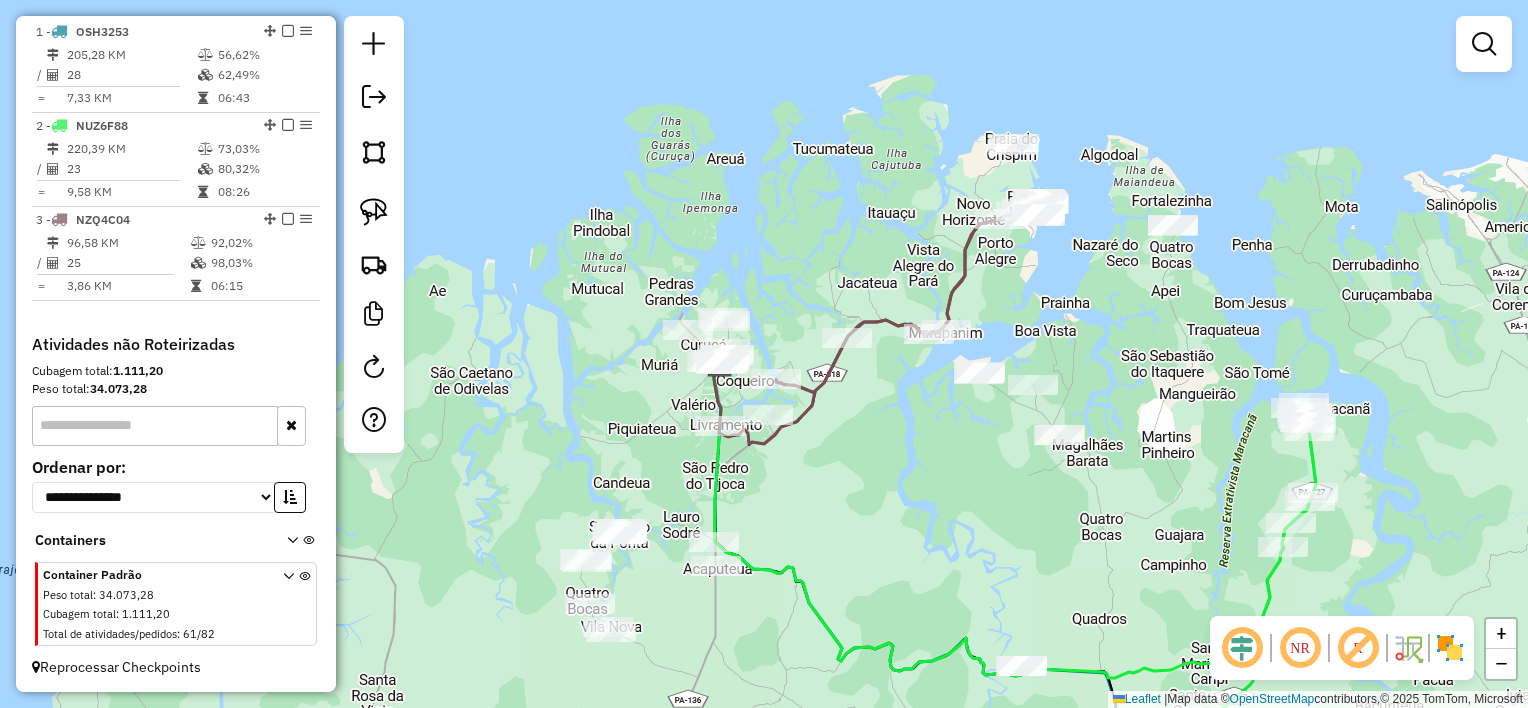 drag, startPoint x: 888, startPoint y: 419, endPoint x: 1000, endPoint y: 404, distance: 113 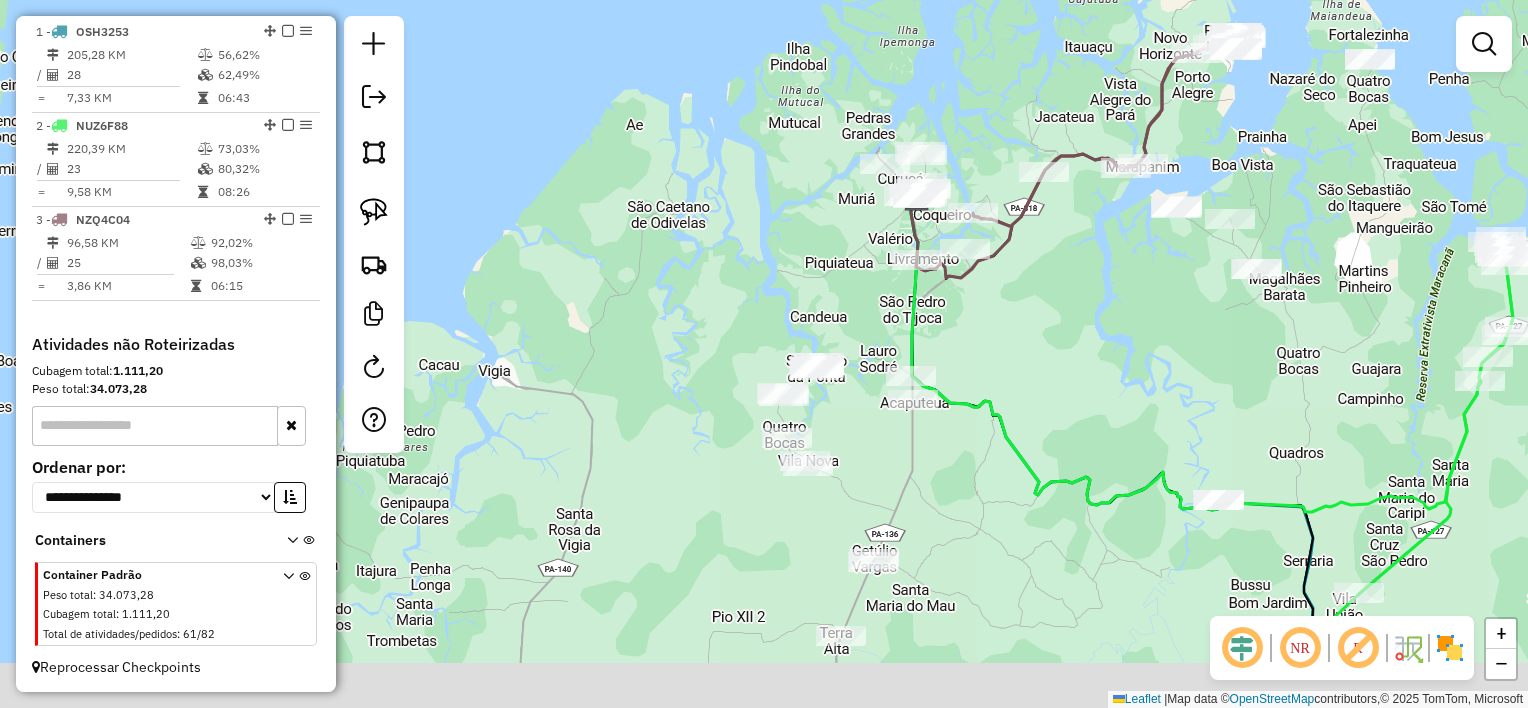 drag, startPoint x: 958, startPoint y: 439, endPoint x: 1030, endPoint y: 280, distance: 174.54225 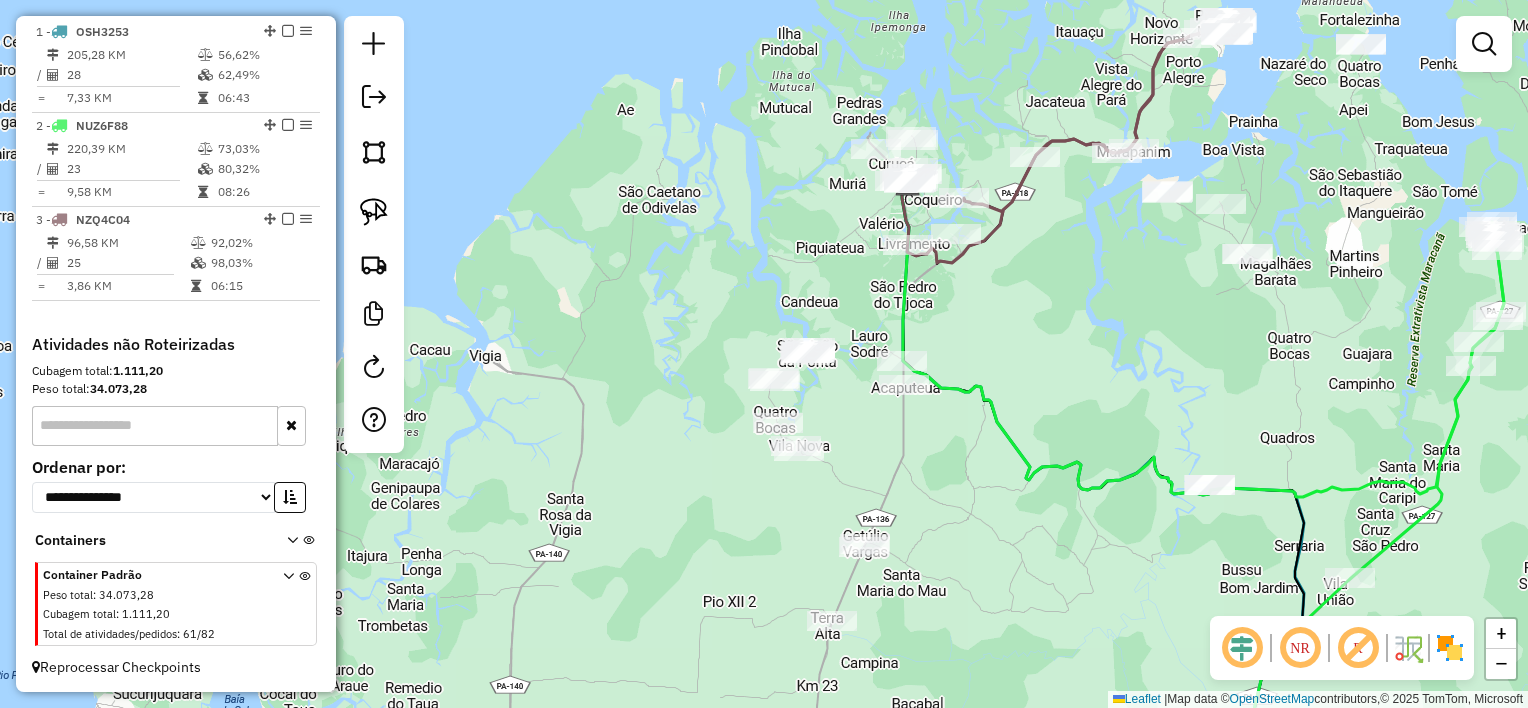 click on "Janela de atendimento Grade de atendimento Capacidade Transportadoras Veículos Cliente Pedidos  Rotas Selecione os dias de semana para filtrar as janelas de atendimento  Seg   Ter   Qua   Qui   Sex   Sáb   Dom  Informe o período da janela de atendimento: De: Até:  Filtrar exatamente a janela do cliente  Considerar janela de atendimento padrão  Selecione os dias de semana para filtrar as grades de atendimento  Seg   Ter   Qua   Qui   Sex   Sáb   Dom   Considerar clientes sem dia de atendimento cadastrado  Clientes fora do dia de atendimento selecionado Filtrar as atividades entre os valores definidos abaixo:  Peso mínimo:   Peso máximo:   Cubagem mínima:   Cubagem máxima:   De:   Até:  Filtrar as atividades entre o tempo de atendimento definido abaixo:  De:   Até:   Considerar capacidade total dos clientes não roteirizados Transportadora: Selecione um ou mais itens Tipo de veículo: Selecione um ou mais itens Veículo: Selecione um ou mais itens Motorista: Selecione um ou mais itens Nome: Rótulo:" 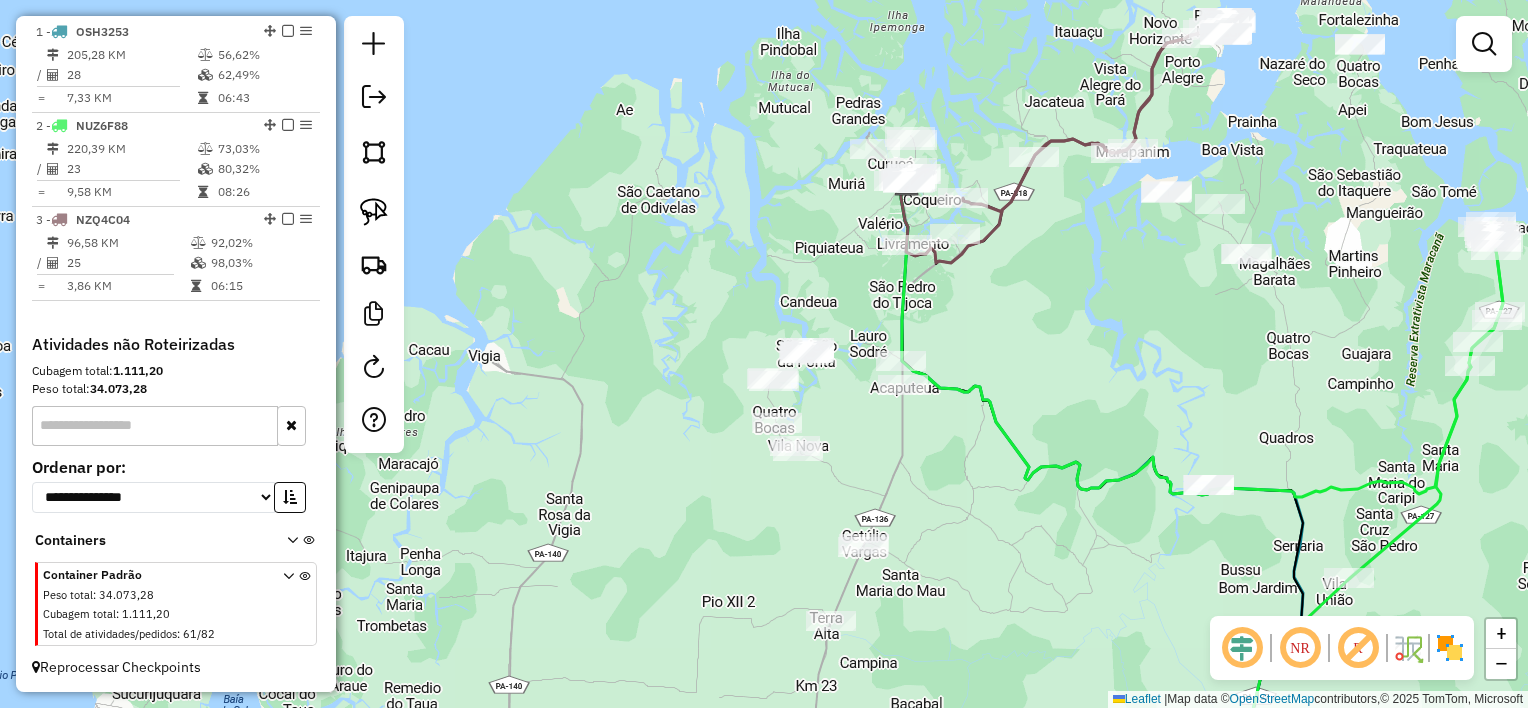 click on "Janela de atendimento Grade de atendimento Capacidade Transportadoras Veículos Cliente Pedidos  Rotas Selecione os dias de semana para filtrar as janelas de atendimento  Seg   Ter   Qua   Qui   Sex   Sáb   Dom  Informe o período da janela de atendimento: De: Até:  Filtrar exatamente a janela do cliente  Considerar janela de atendimento padrão  Selecione os dias de semana para filtrar as grades de atendimento  Seg   Ter   Qua   Qui   Sex   Sáb   Dom   Considerar clientes sem dia de atendimento cadastrado  Clientes fora do dia de atendimento selecionado Filtrar as atividades entre os valores definidos abaixo:  Peso mínimo:   Peso máximo:   Cubagem mínima:   Cubagem máxima:   De:   Até:  Filtrar as atividades entre o tempo de atendimento definido abaixo:  De:   Até:   Considerar capacidade total dos clientes não roteirizados Transportadora: Selecione um ou mais itens Tipo de veículo: Selecione um ou mais itens Veículo: Selecione um ou mais itens Motorista: Selecione um ou mais itens Nome: Rótulo:" 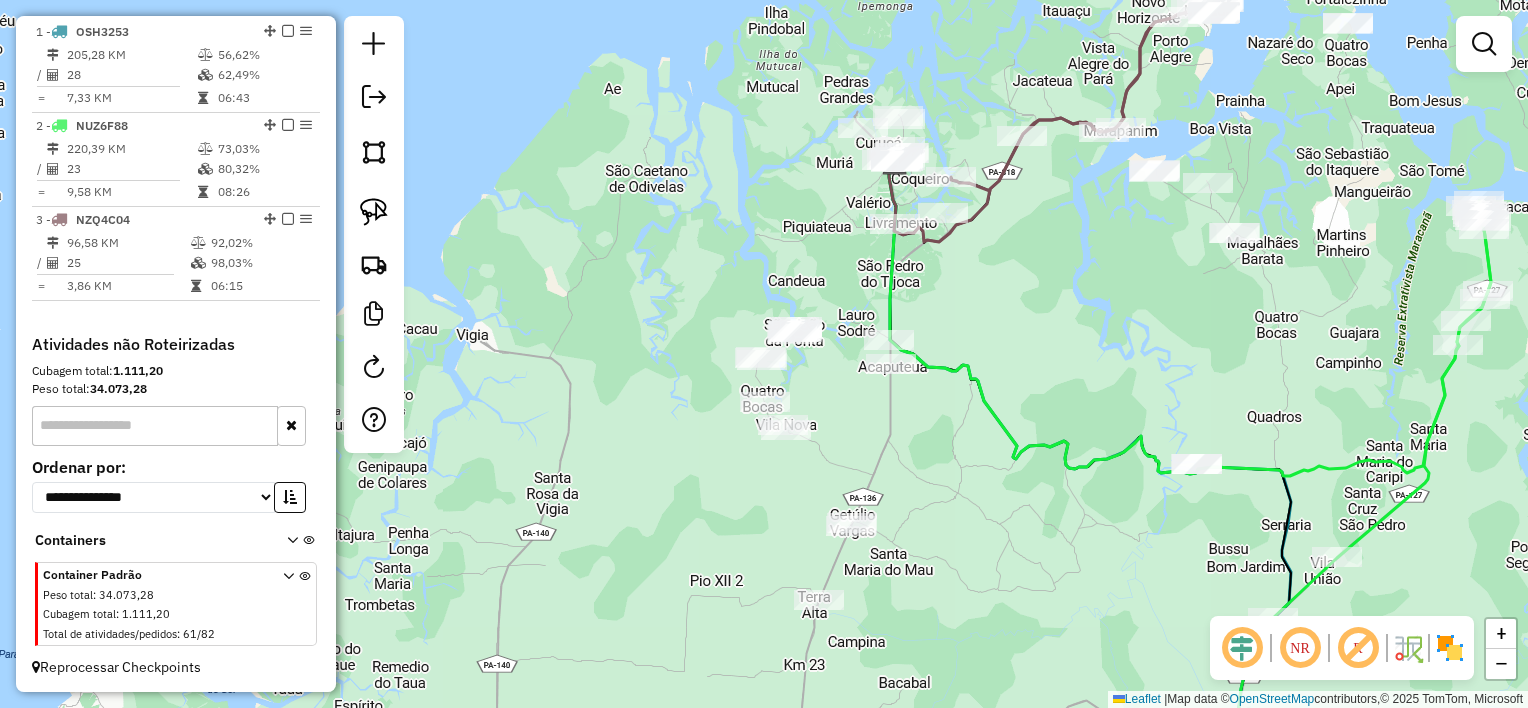 drag, startPoint x: 998, startPoint y: 300, endPoint x: 986, endPoint y: 279, distance: 24.186773 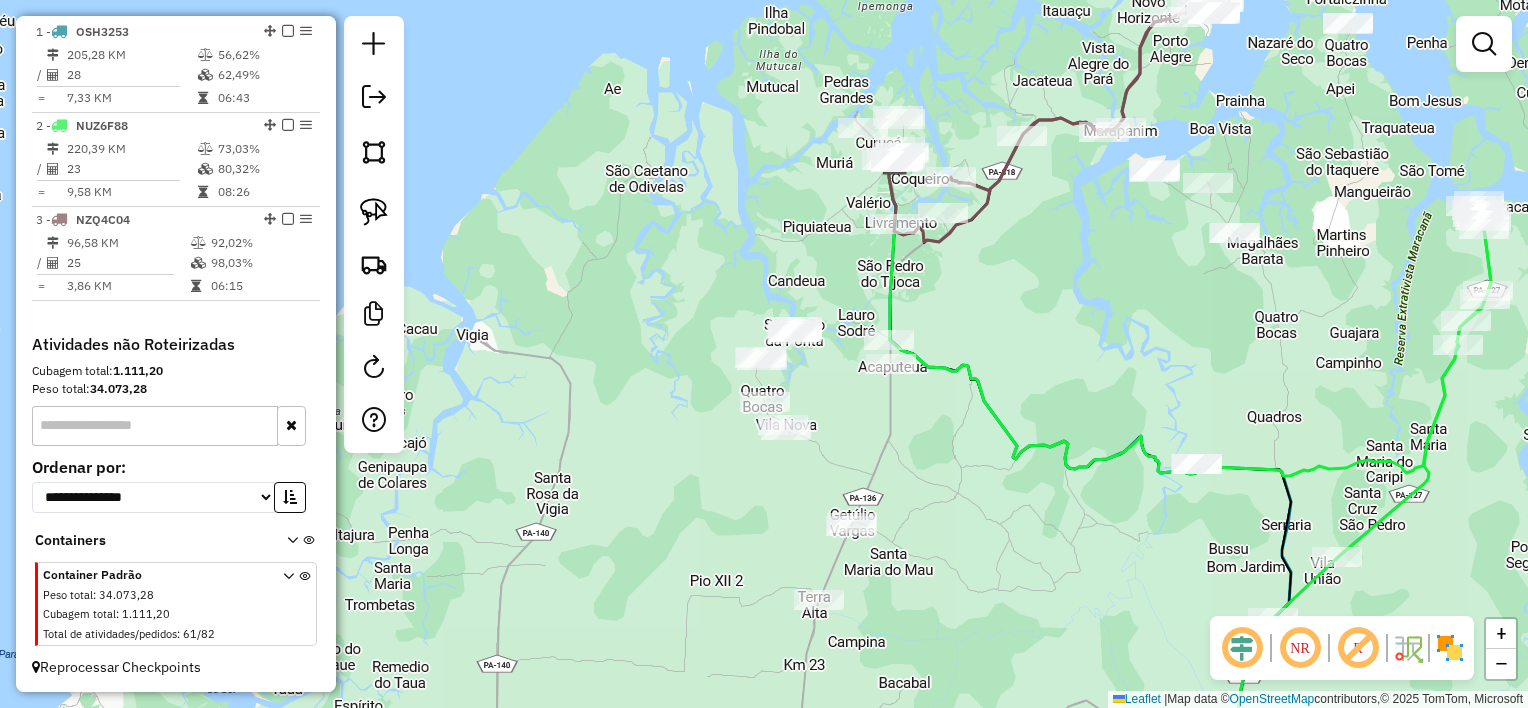 drag, startPoint x: 973, startPoint y: 284, endPoint x: 960, endPoint y: 284, distance: 13 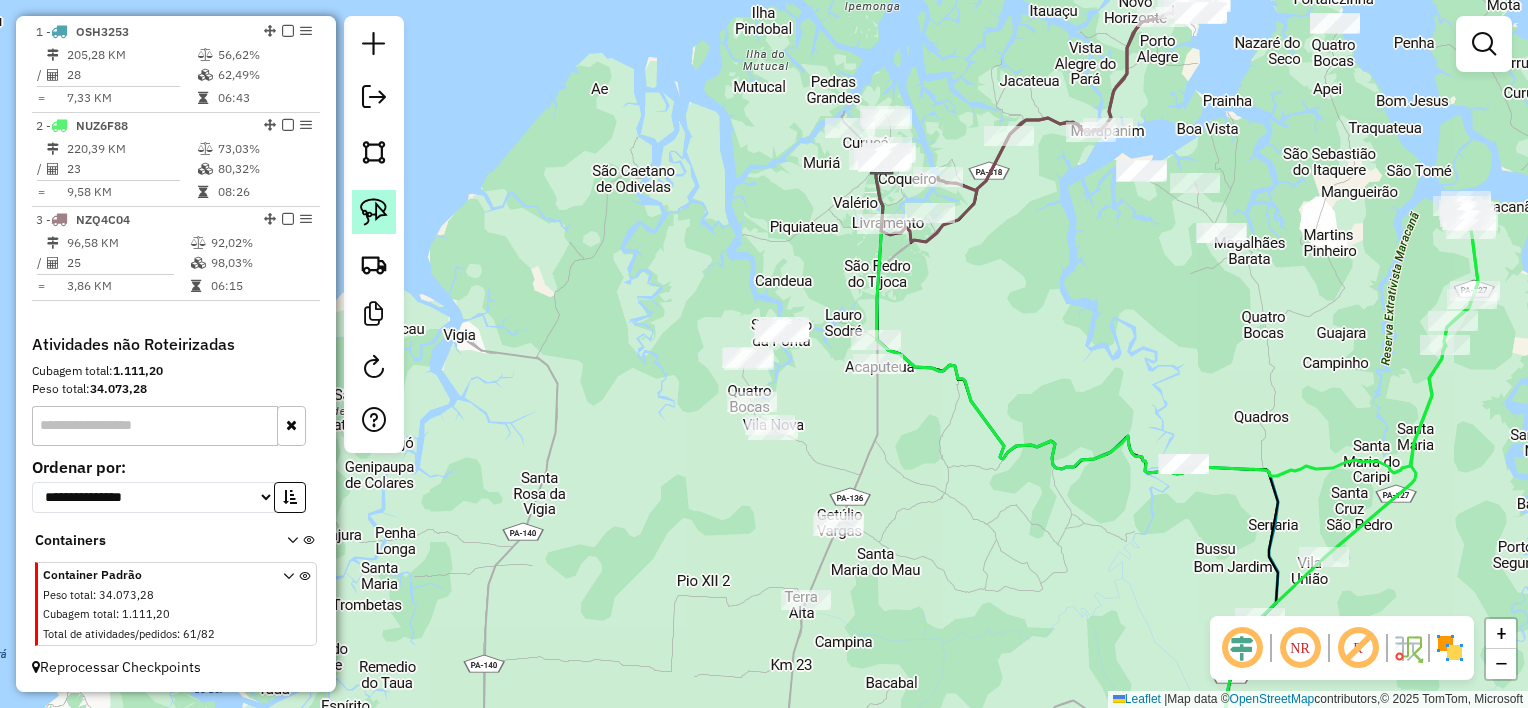 click 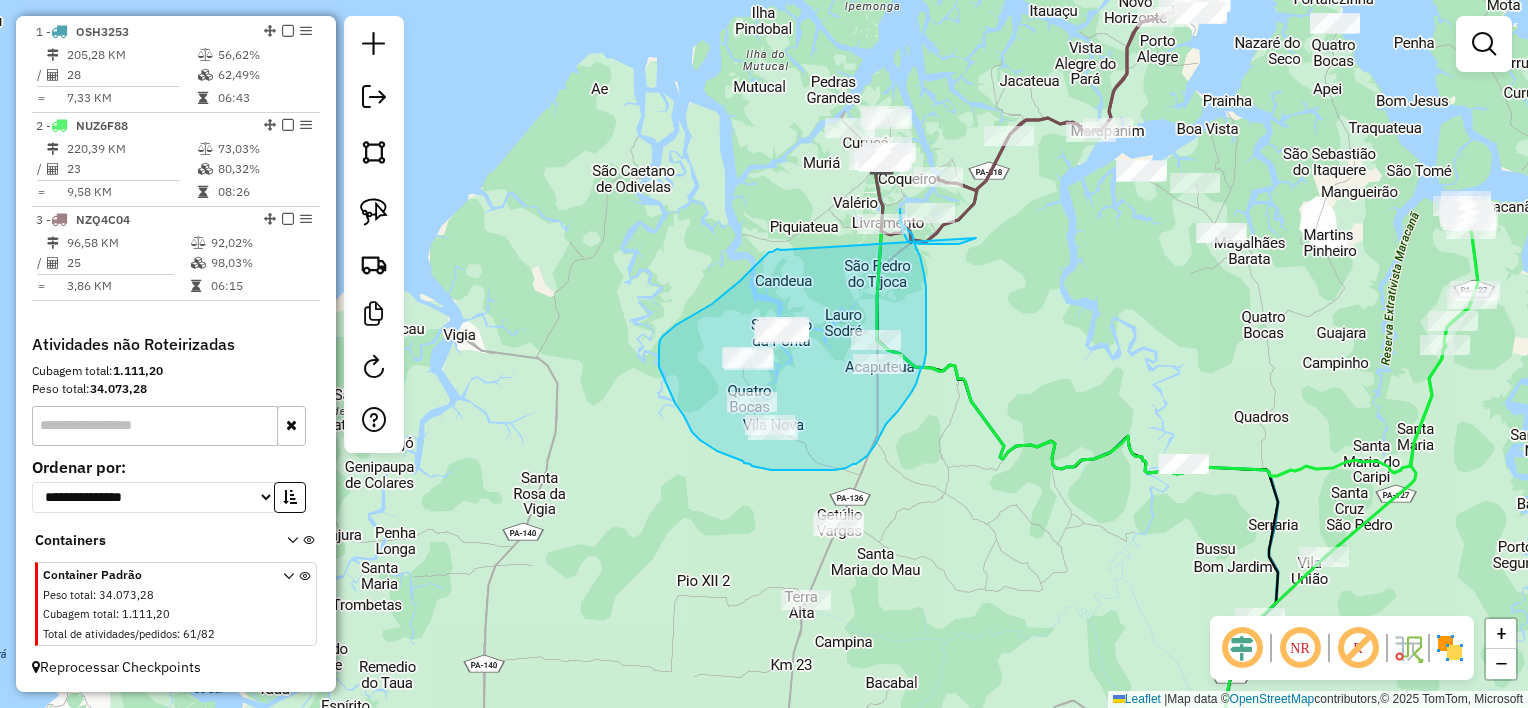 drag, startPoint x: 781, startPoint y: 250, endPoint x: 976, endPoint y: 238, distance: 195.36888 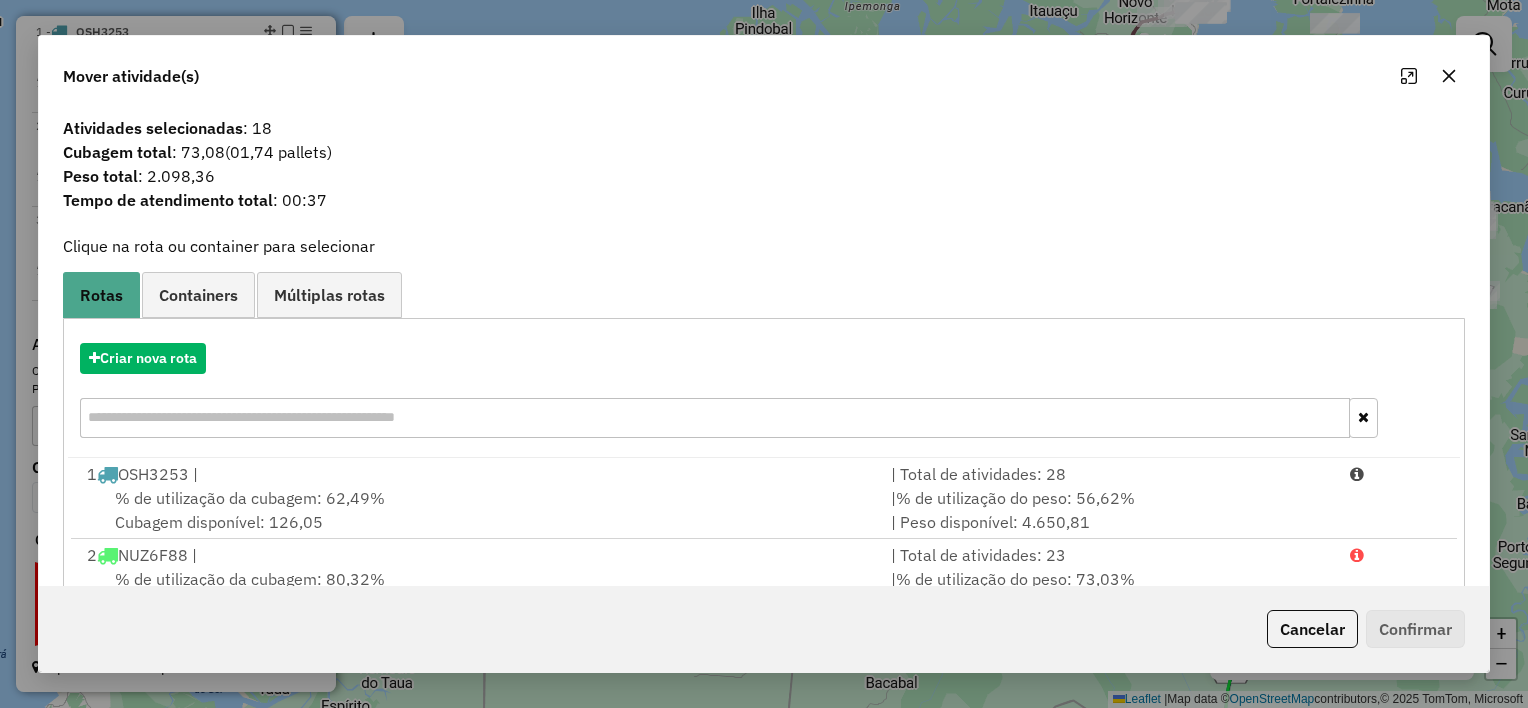 click 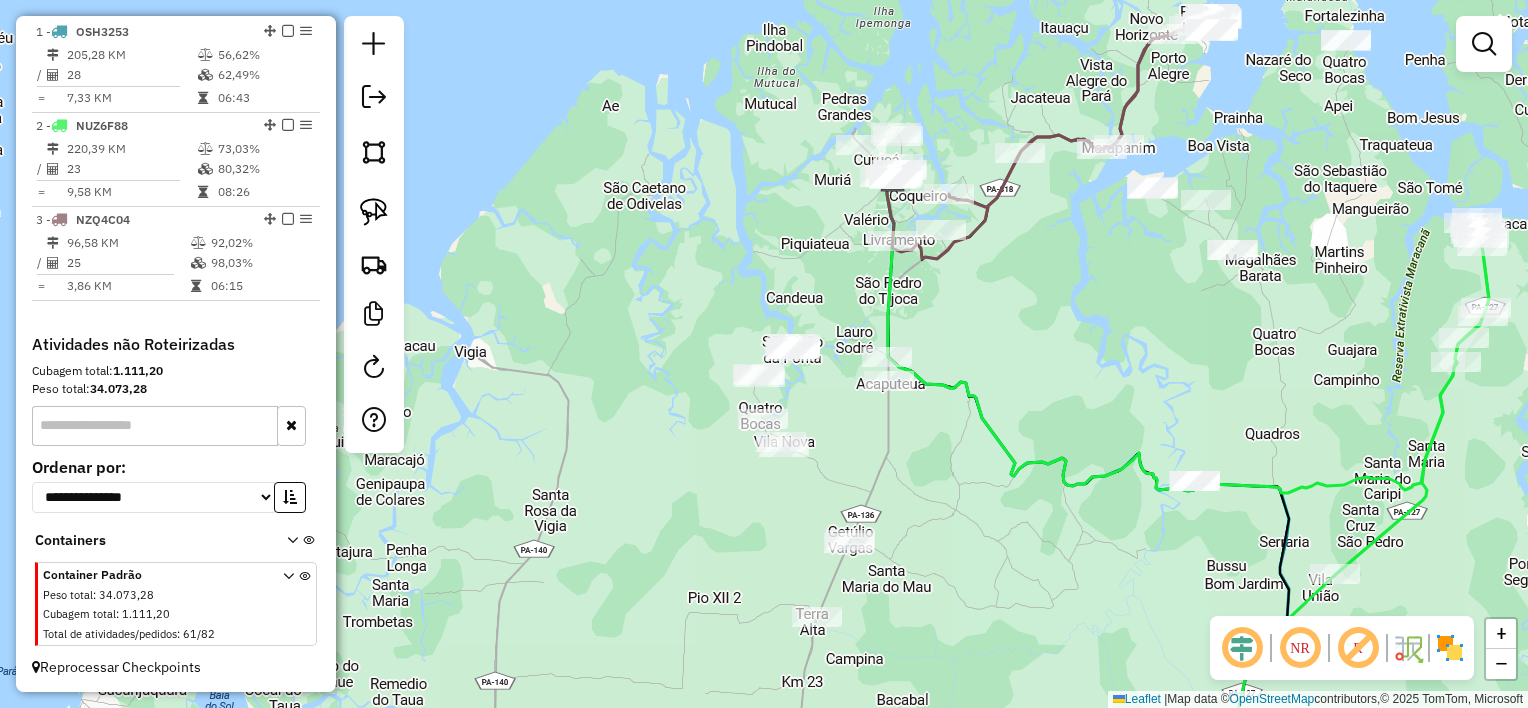 drag, startPoint x: 1065, startPoint y: 284, endPoint x: 1076, endPoint y: 301, distance: 20.248457 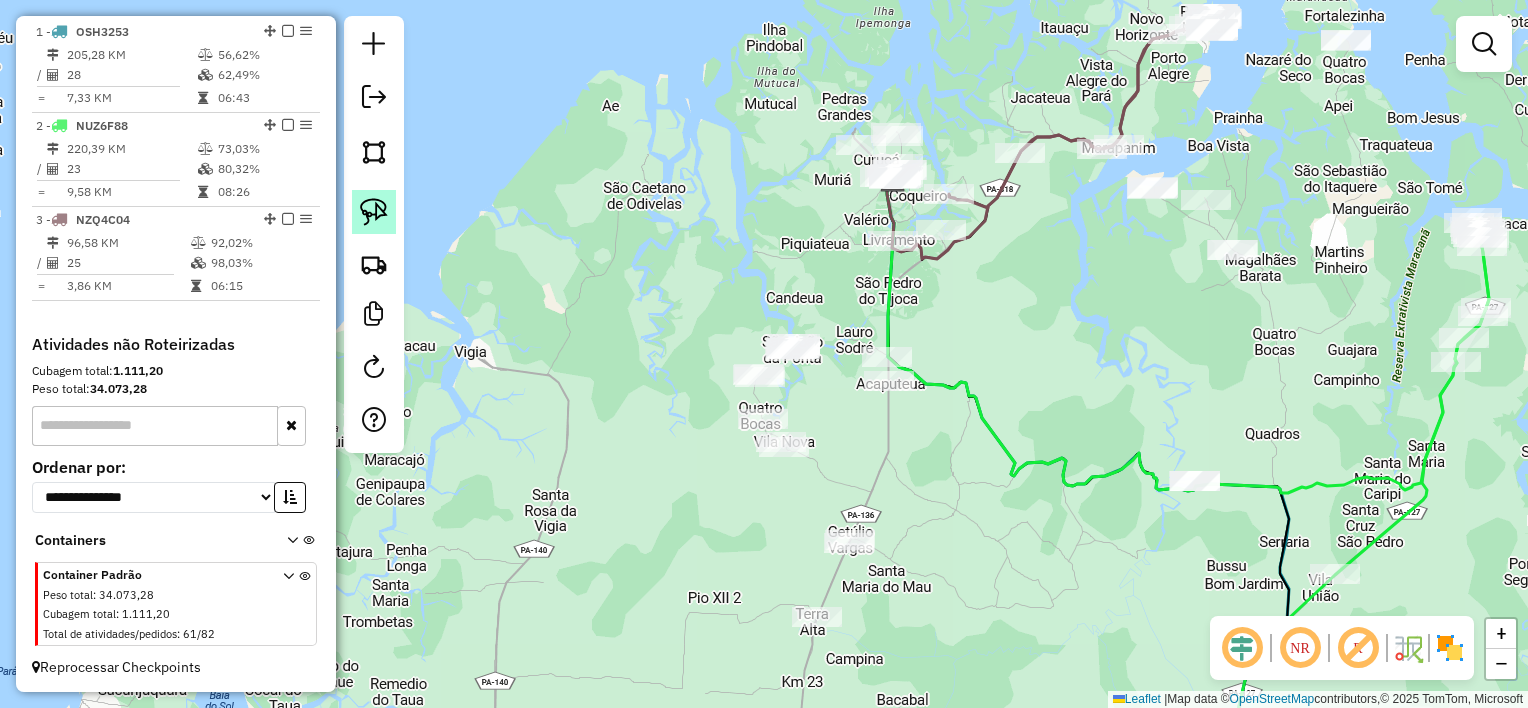 drag, startPoint x: 373, startPoint y: 216, endPoint x: 392, endPoint y: 215, distance: 19.026299 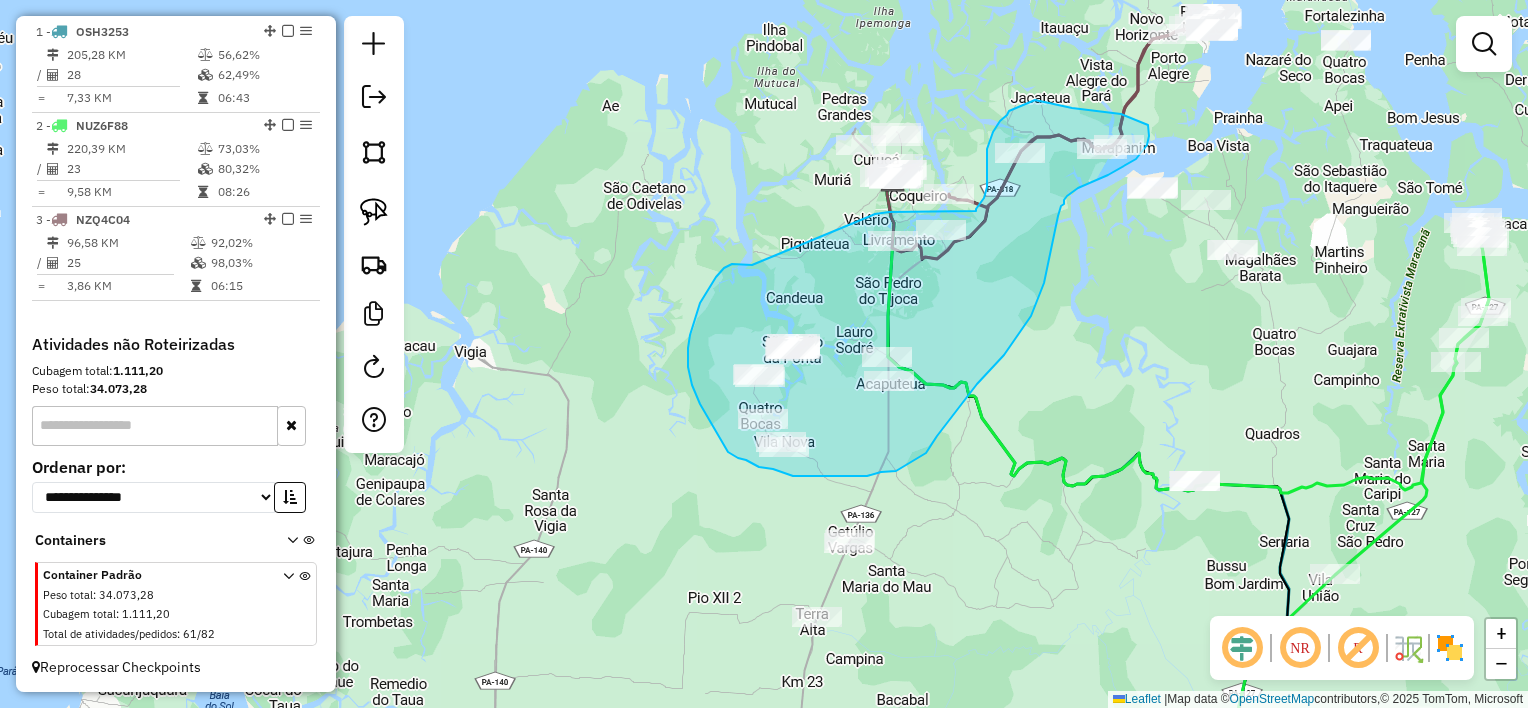 drag, startPoint x: 738, startPoint y: 264, endPoint x: 864, endPoint y: 219, distance: 133.79462 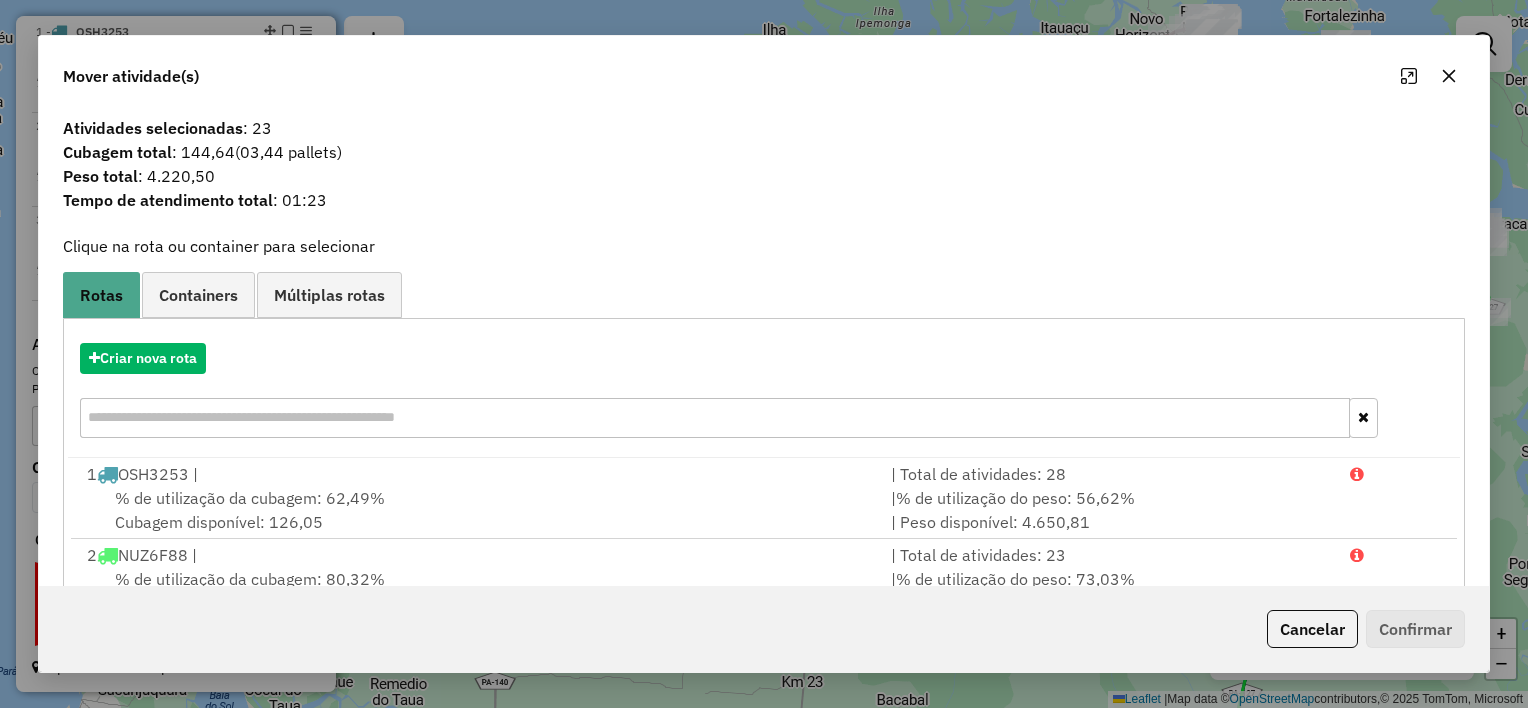 drag, startPoint x: 1449, startPoint y: 76, endPoint x: 1264, endPoint y: 87, distance: 185.32674 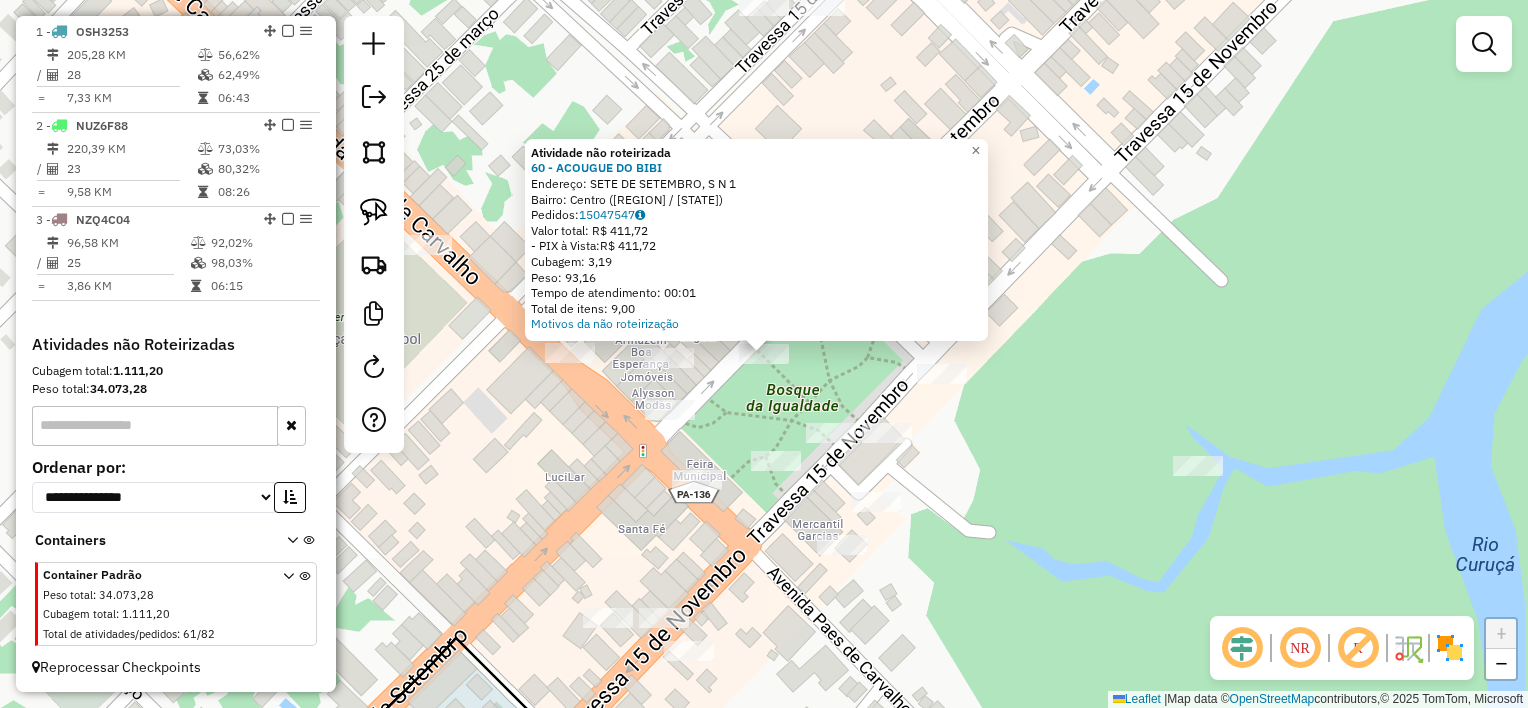click on "Atividade não roteirizada 60 - ACOUGUE DO BIBI Endereço: SETE DE SETEMBRO, S N 1 Bairro: Centro ([CURUCA] / [PA]) Pedidos: 15047547 Valor total: R$ 411,72 - PIX à Vista: R$ 411,72 Cubagem: 3,19 Peso: 93,16 Tempo de atendimento: 00:01 Total de itens: 9,00 Motivos da não roteirização × Janela de atendimento Grade de atendimento Capacidade Transportadoras Veículos Cliente Pedidos Rotas Selecione os dias de semana para filtrar as janelas de atendimento Seg Ter Qua Qui Sex Sáb Dom Informe o período da janela de atendimento: De: Até: Filtrar exatamente a janela do cliente Considerar janela de atendimento padrão Selecione os dias de semana para filtrar as grades de atendimento Seg Ter Qua Qui Sex Sáb Dom Considerar clientes sem dia de atendimento cadastrado Clientes fora do dia de atendimento selecionado Filtrar as atividades entre os valores definidos abaixo: Peso mínimo: Peso máximo: Cubagem mínima: Cubagem máxima: De: Até: De:" 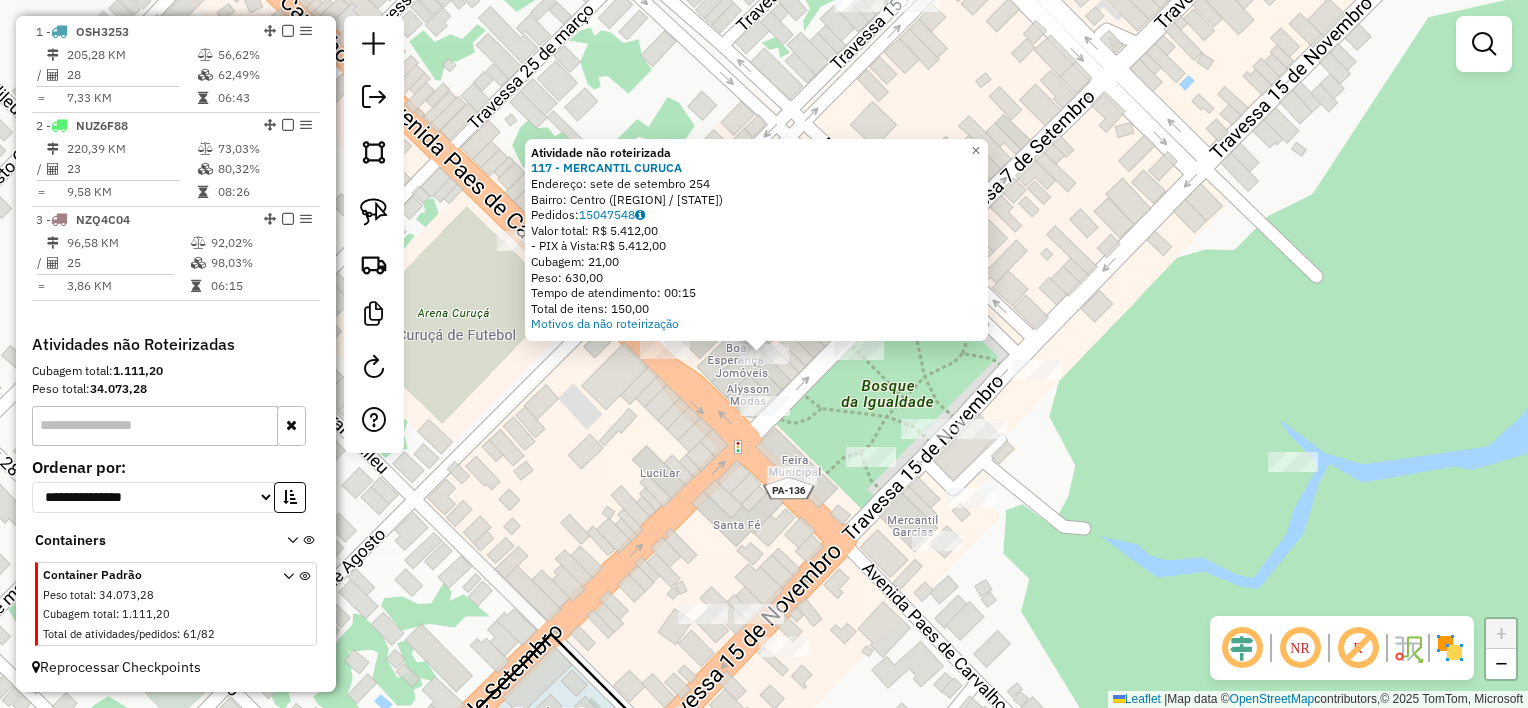 drag, startPoint x: 679, startPoint y: 396, endPoint x: 681, endPoint y: 366, distance: 30.066593 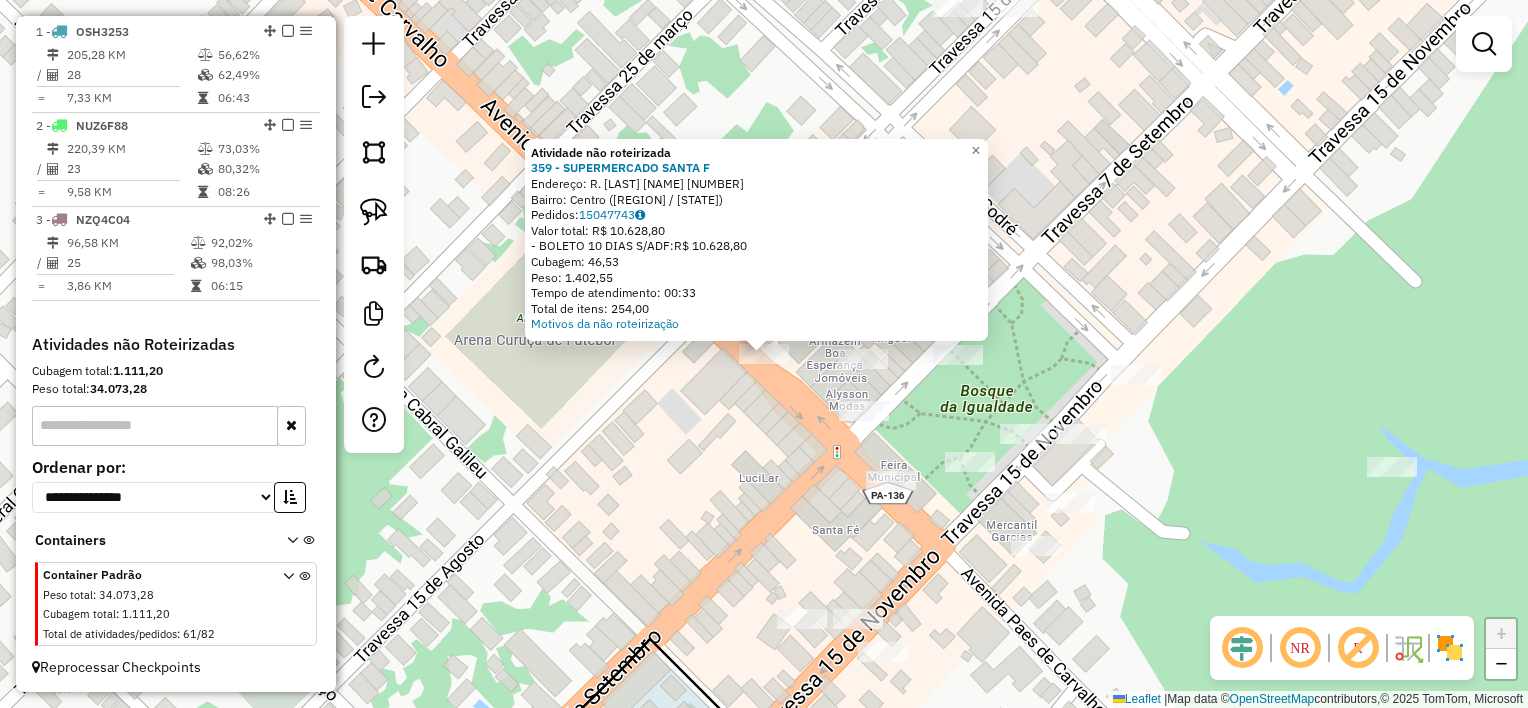click on "Atividade não roteirizada 359 - SUPERMERCADO SANTA F Endereço: R. PAES DE CARVALHO [NUMBER] Bairro: Centro ([CITY] / [STATE]) Pedidos: [ORDER_ID] Valor total: R$ 10.628,80 - BOLETO 10 DIAS S/ADF: R$ 10.628,80 Cubagem: 46,53 Peso: 1.402,55 Tempo de atendimento: 00:33 Total de itens: 254,00 Motivos da não roteirização × Janela de atendimento Grade de atendimento Capacidade Transportadoras Veículos Cliente Pedidos Rotas Selecione os dias de semana para filtrar as janelas de atendimento Seg Ter Qua Qui Sex Sáb Dom Informe o período da janela de atendimento: De: Até: Filtrar exatamente a janela do cliente Considerar janela de atendimento padrão Selecione os dias de semana para filtrar as grades de atendimento Seg Ter Qua Qui Sex Sáb Dom Considerar clientes sem dia de atendimento cadastrado Clientes fora do dia de atendimento selecionado Filtrar as atividades entre os valores definidos abaixo: Peso mínimo: Peso máximo: Cubagem mínima: Cubagem máxima:" 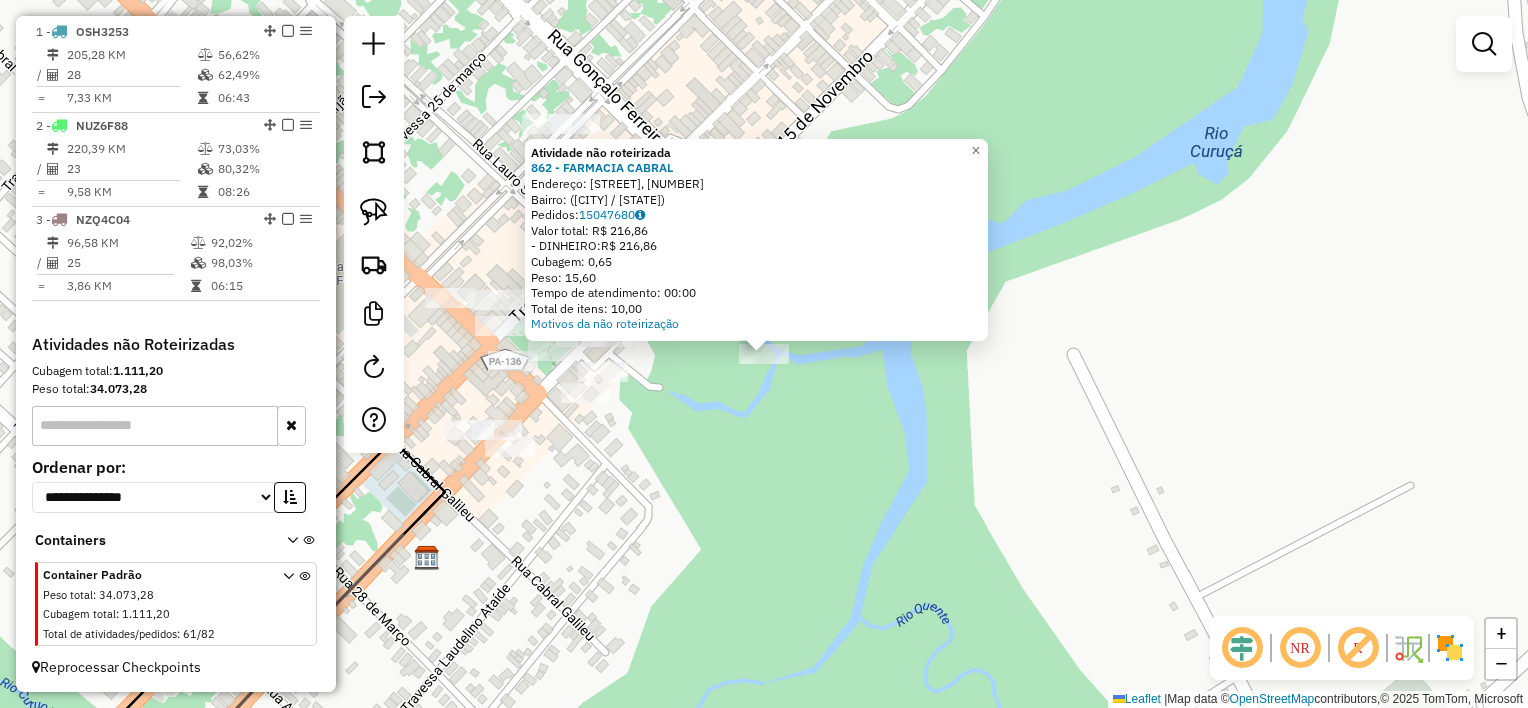 click on "Atividade não roteirizada [NUMBER] - [BRAND] [NAME]  Endereço: [STREET], [NUMBER]   Bairro:  ([CITY] / [STATE])   Pedidos:  [NUMBER]   Valor total: R$ [NUMBER]   - DINHEIRO:  R$ [NUMBER]   Cubagem: [NUMBER]   Peso: [NUMBER]   Tempo de atendimento: [TIME]   Total de itens: [NUMBER]  Motivos da não roteirização × Janela de atendimento Grade de atendimento Capacidade Transportadoras Veículos Cliente Pedidos  Rotas Selecione os dias de semana para filtrar as janelas de atendimento  Seg   Ter   Qua   Qui   Sex   Sáb   Dom  Informe o período da janela de atendimento: De: Até:  Filtrar exatamente a janela do cliente  Considerar janela de atendimento padrão  Selecione os dias de semana para filtrar as grades de atendimento  Seg   Ter   Qua   Qui   Sex   Sáb   Dom   Considerar clientes sem dia de atendimento cadastrado  Clientes fora do dia de atendimento selecionado Filtrar as atividades entre os valores definidos abaixo:  Peso mínimo:   Peso máximo:   Cubagem mínima:   Cubagem máxima:   De:   Até:   De:   Até:" 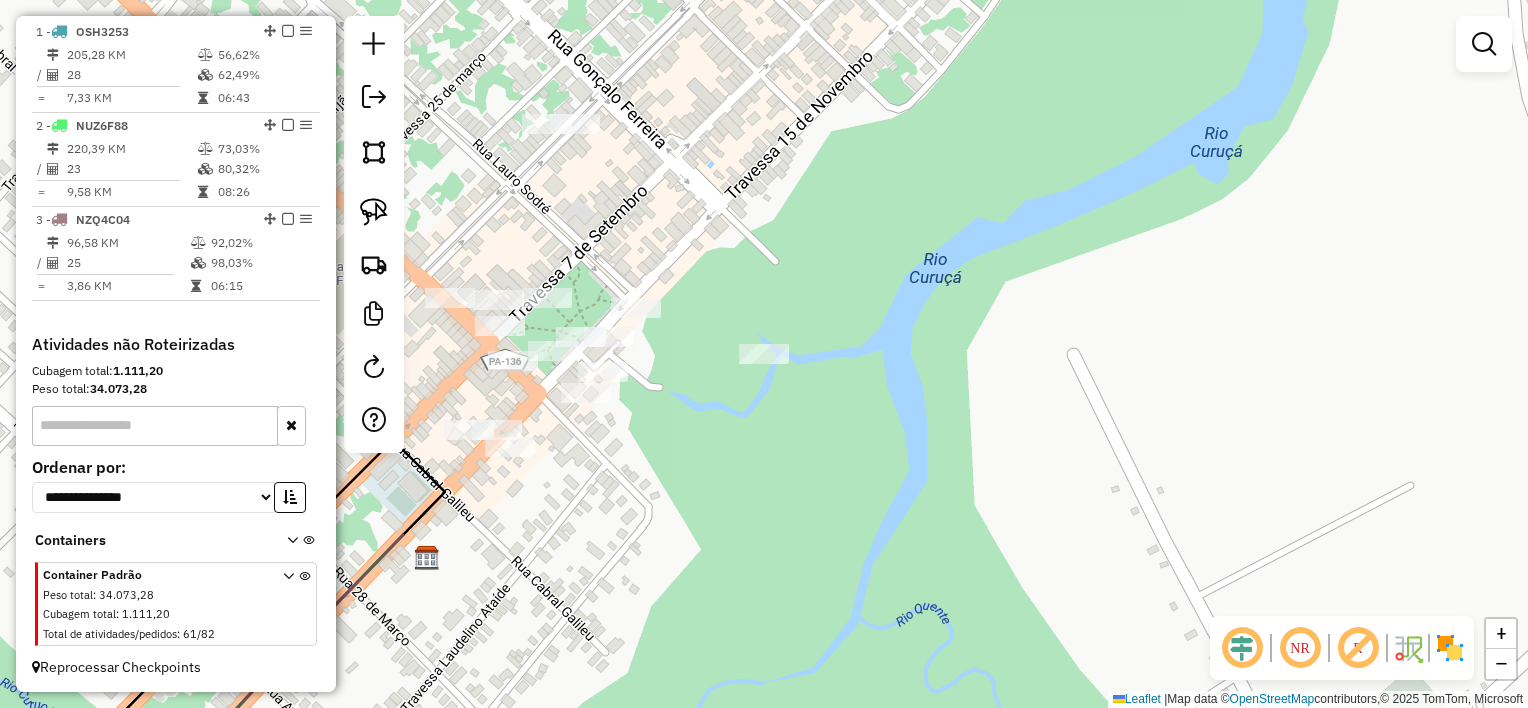 drag, startPoint x: 676, startPoint y: 208, endPoint x: 780, endPoint y: 162, distance: 113.71895 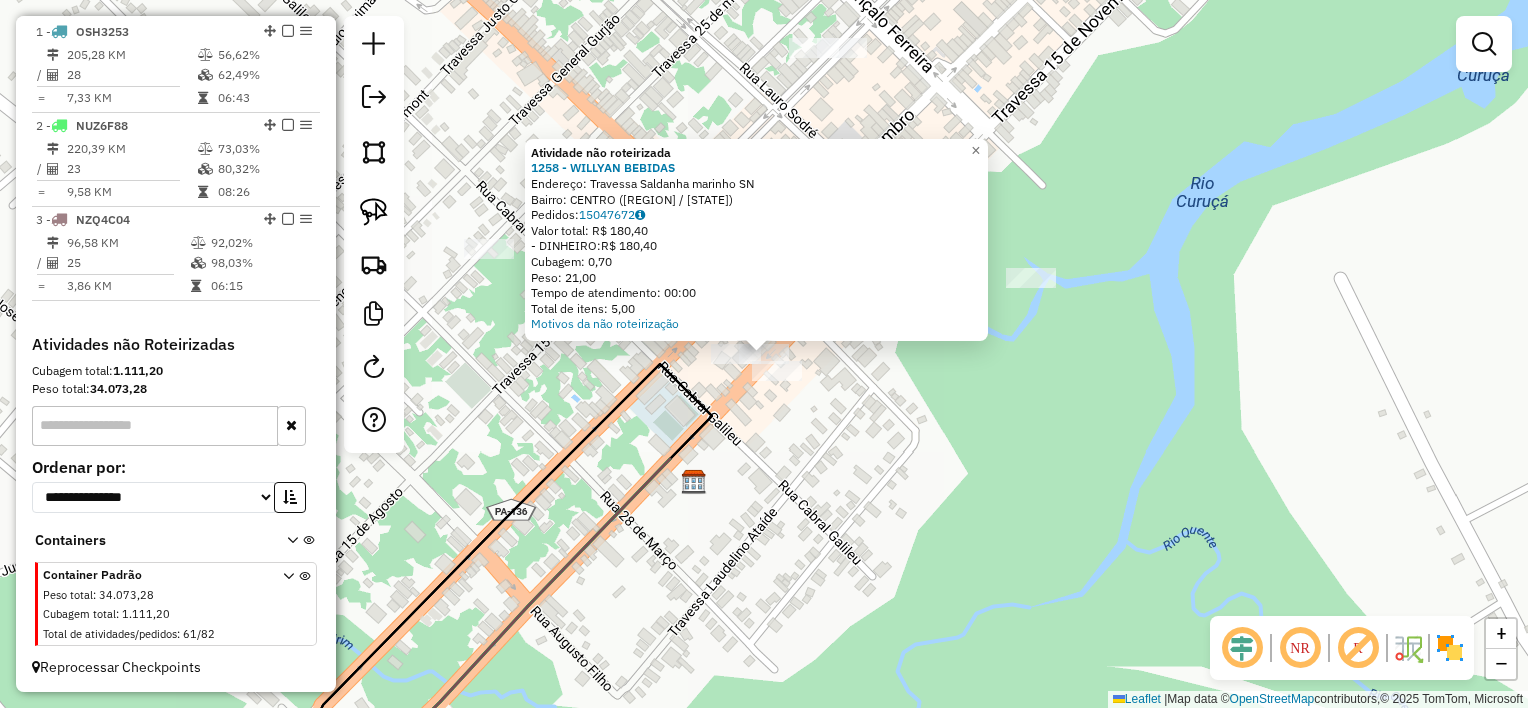 click on "Atividade não roteirizada [NUMBER] - [NAME] Endereço: [STREET] [NUMBER] Bairro: [NEIGHBORHOOD] ([CITY] / [STATE]) Pedidos: [ORDER_ID] Valor total: [PRICE] - [PAYMENT_METHOD]: [PRICE] Cubagem: [CUBAGE] Peso: [WEIGHT] Tempo de atendimento: [TIME] Total de itens: [ITEMS] Motivos da não roteirização × Janela de atendimento Grade de atendimento Capacidade Transportadoras Veículos Cliente Pedidos Rotas Selecione os dias de semana para filtrar as janelas de atendimento Seg Ter Qua Qui Sex Sáb Dom Informe o período da janela de atendimento: De: Até: Filtrar exatamente a janela do cliente Considerar janela de atendimento padrão Selecione os dias de semana para filtrar as grades de atendimento Seg Ter Qua Qui Sex Sáb Dom Considerar clientes sem dia de atendimento cadastrado Clientes fora do dia de atendimento selecionado Filtrar as atividades entre os valores definidos abaixo: Peso mínimo: Peso máximo: Cubagem mínima: Cubagem máxima: De: Até: De: +" 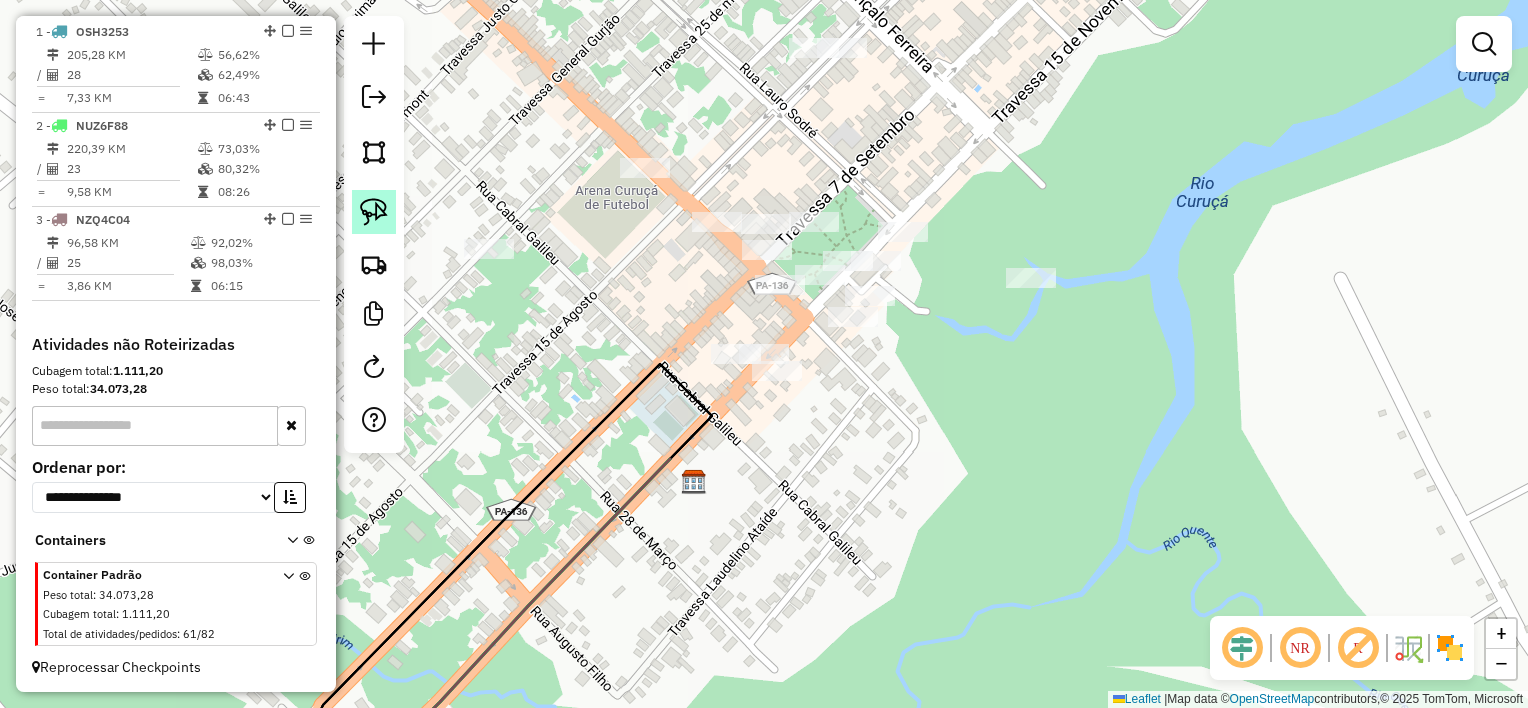 drag, startPoint x: 374, startPoint y: 204, endPoint x: 508, endPoint y: 205, distance: 134.00374 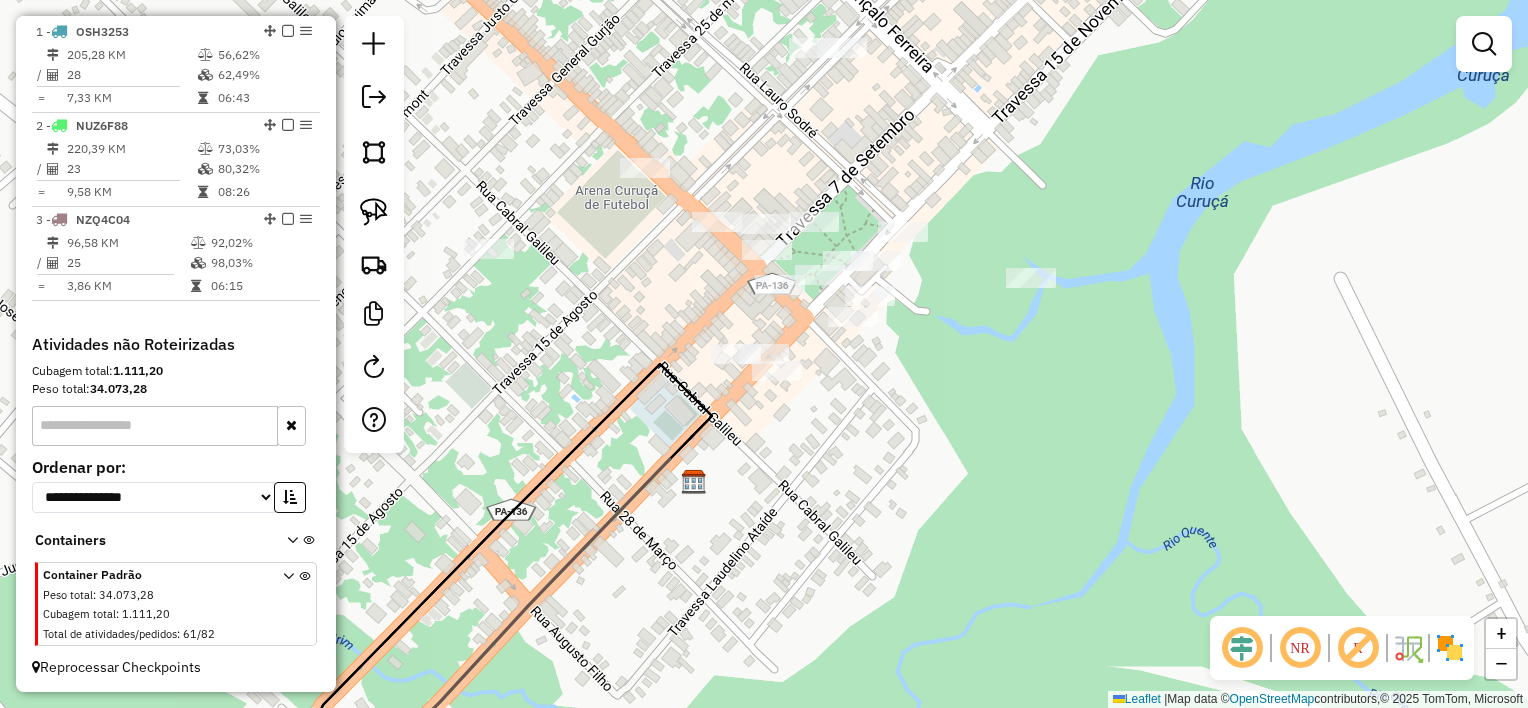 click 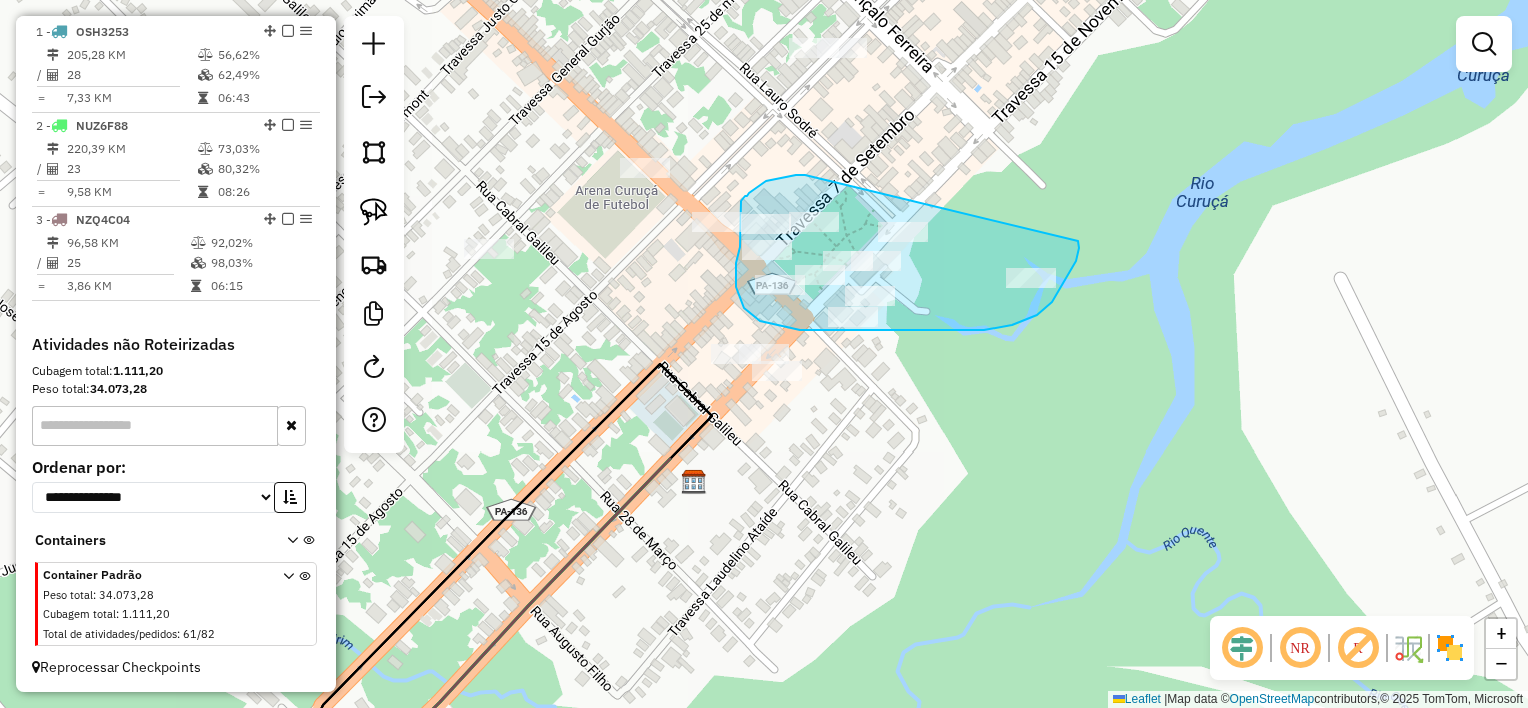 drag, startPoint x: 805, startPoint y: 175, endPoint x: 1078, endPoint y: 241, distance: 280.86475 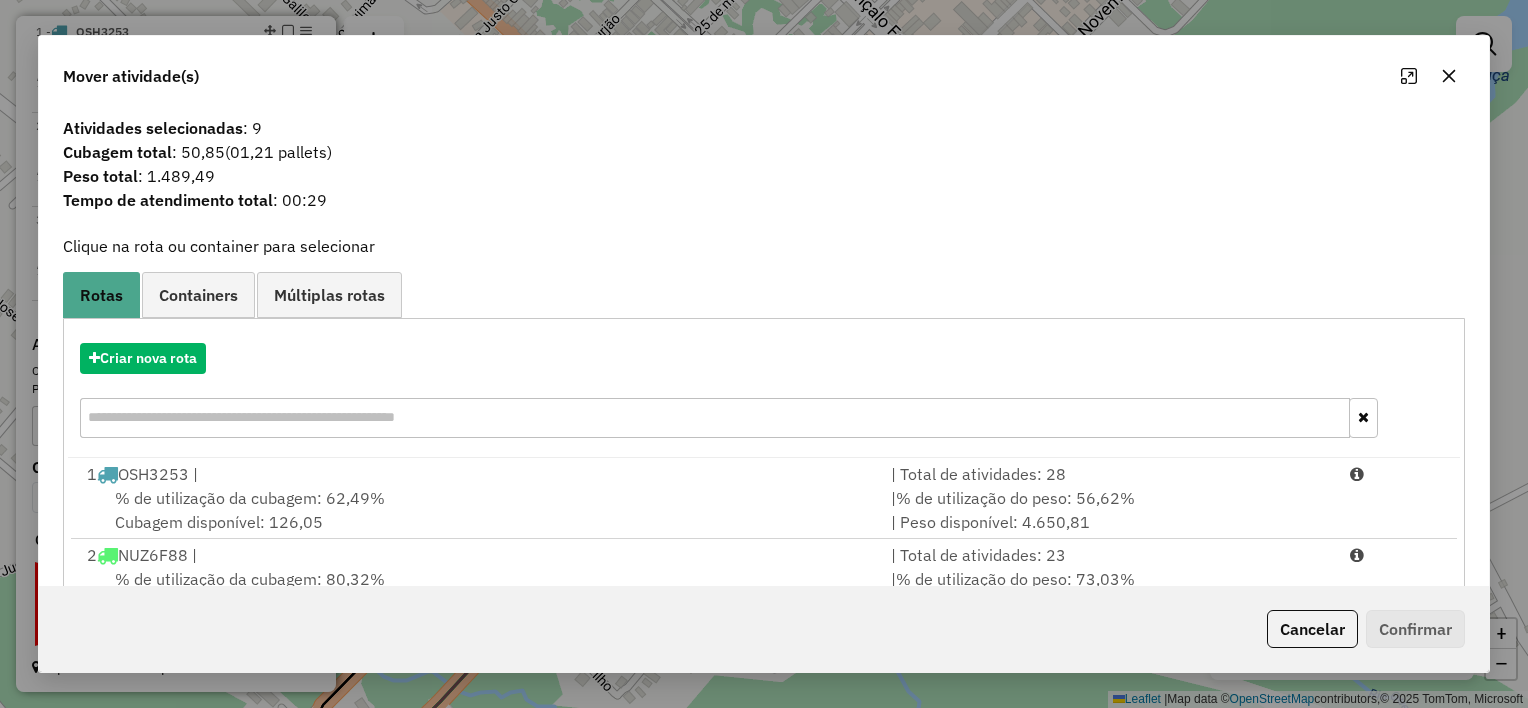 click 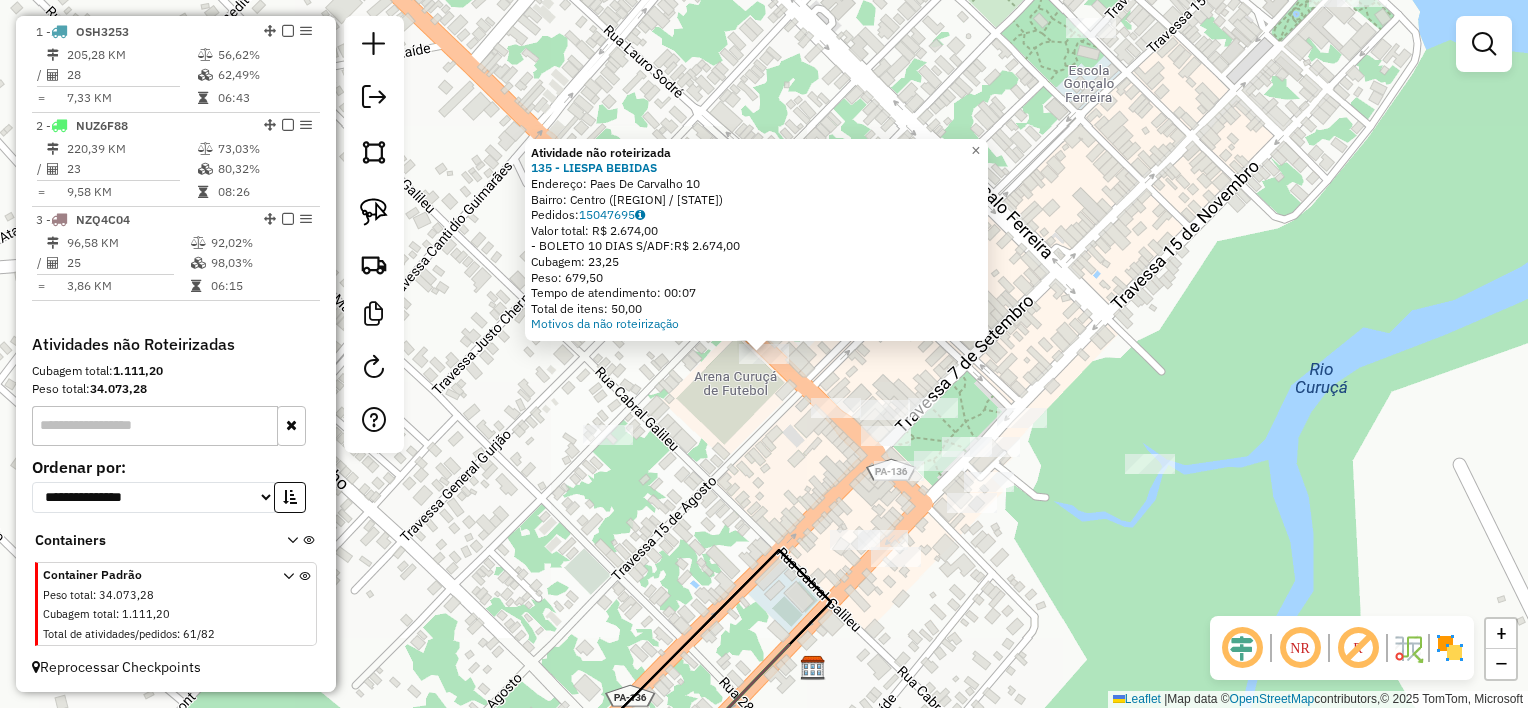 click on "Atividade não roteirizada [NUMBER] - [NAME] Endereço: [STREET] [NUMBER] Bairro: [NEIGHBORHOOD] ([CITY] / [STATE]) Pedidos: [ORDER_ID] Valor total: [PRICE] - [PAYMENT_METHOD]: [PRICE] Cubagem: [CUBAGE] Peso: [WEIGHT] Tempo de atendimento: [TIME] Total de itens: [ITEMS] Motivos da não roteirização × Janela de atendimento Grade de atendimento Capacidade Transportadoras Veículos Cliente Pedidos Rotas Selecione os dias de semana para filtrar as janelas de atendimento Seg Ter Qua Qui Sex Sáb Dom Informe o período da janela de atendimento: De: Até: Filtrar exatamente a janela do cliente Considerar janela de atendimento padrão Selecione os dias de semana para filtrar as grades de atendimento Seg Ter Qua Qui Sex Sáb Dom Considerar clientes sem dia de atendimento cadastrado Clientes fora do dia de atendimento selecionado Filtrar as atividades entre os valores definidos abaixo: Peso mínimo: Peso máximo: Cubagem mínima: Cubagem máxima: De: Até:" 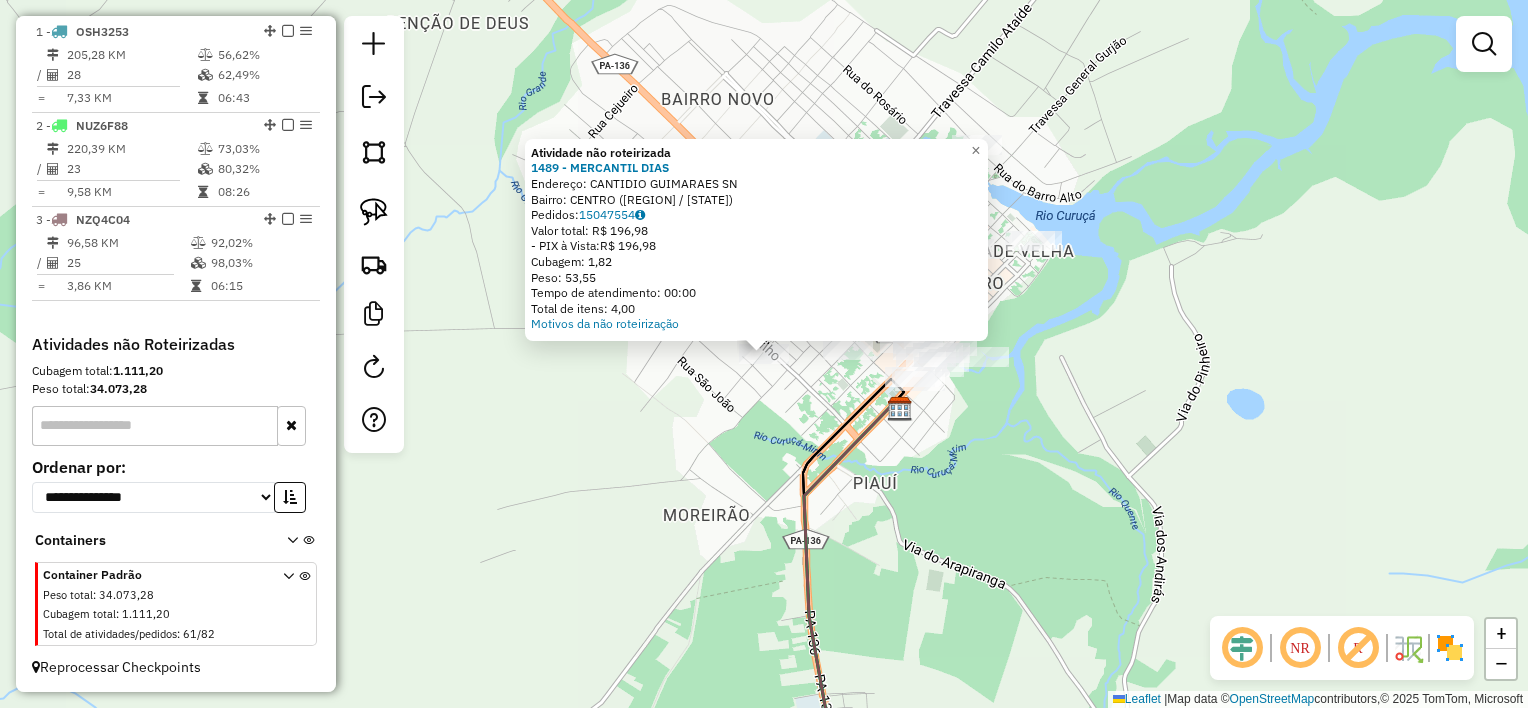 drag, startPoint x: 793, startPoint y: 396, endPoint x: 816, endPoint y: 380, distance: 28.01785 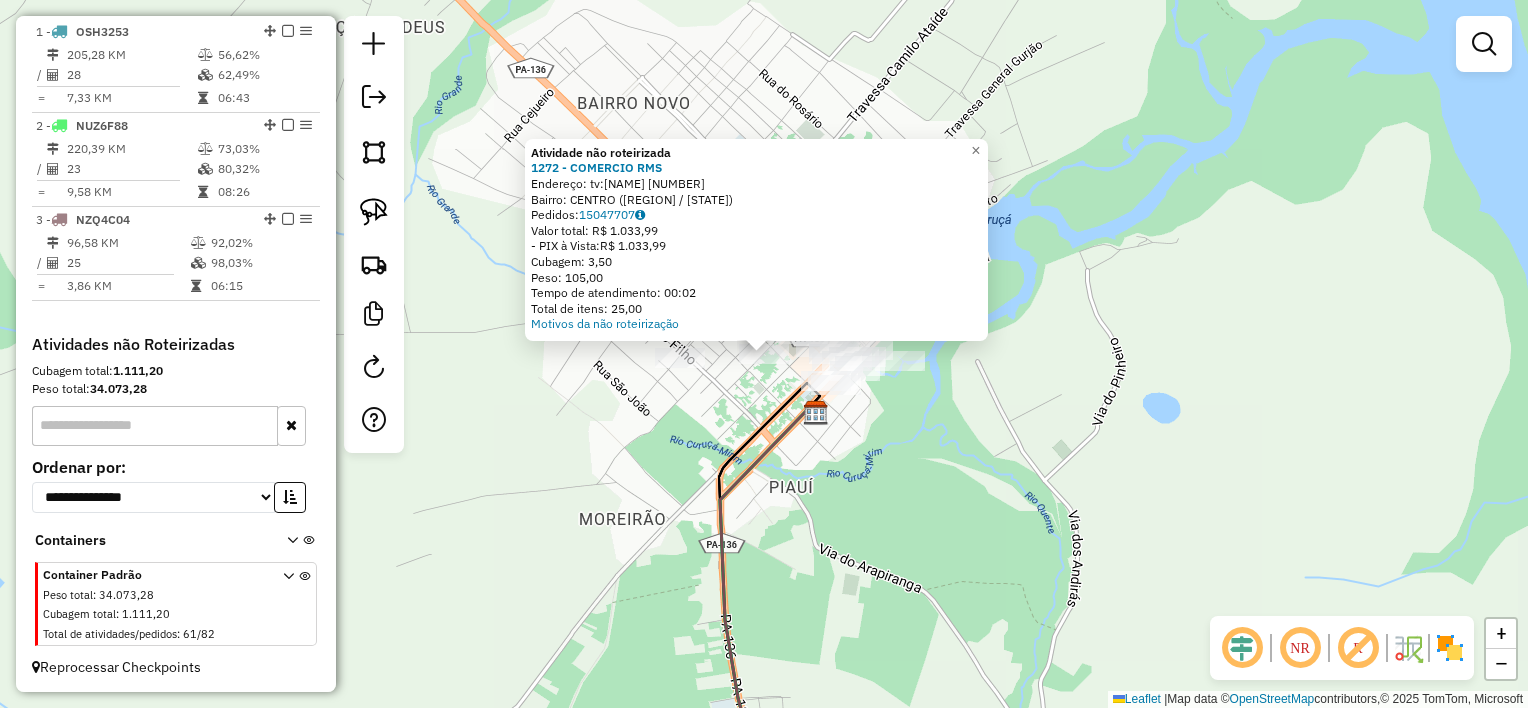 click on "Atividade não roteirizada 1272 - COMERCIO [PERSON]  Endereço:  tv:25 de marco 499   Bairro: CENTRO ([CURUCA] / [PA])   Pedidos:  15047707   Valor total: R$ 1.033,99   - PIX à Vista:  R$ 1.033,99   Cubagem: 3,50   Peso: 105,00   Tempo de atendimento: 00:02   Total de itens: 25,00  Motivos da não roteirização × Janela de atendimento Grade de atendimento Capacidade Transportadoras Veículos Cliente Pedidos  Rotas Selecione os dias de semana para filtrar as janelas de atendimento  Seg   Ter   Qua   Qui   Sex   Sáb   Dom  Informe o período da janela de atendimento: De: Até:  Filtrar exatamente a janela do cliente  Considerar janela de atendimento padrão  Selecione os dias de semana para filtrar as grades de atendimento  Seg   Ter   Qua   Qui   Sex   Sáb   Dom   Considerar clientes sem dia de atendimento cadastrado  Clientes fora do dia de atendimento selecionado Filtrar as atividades entre os valores definidos abaixo:  Peso mínimo:   Peso máximo:   Cubagem mínima:   Cubagem máxima:   De:   Até:   De:  De:" 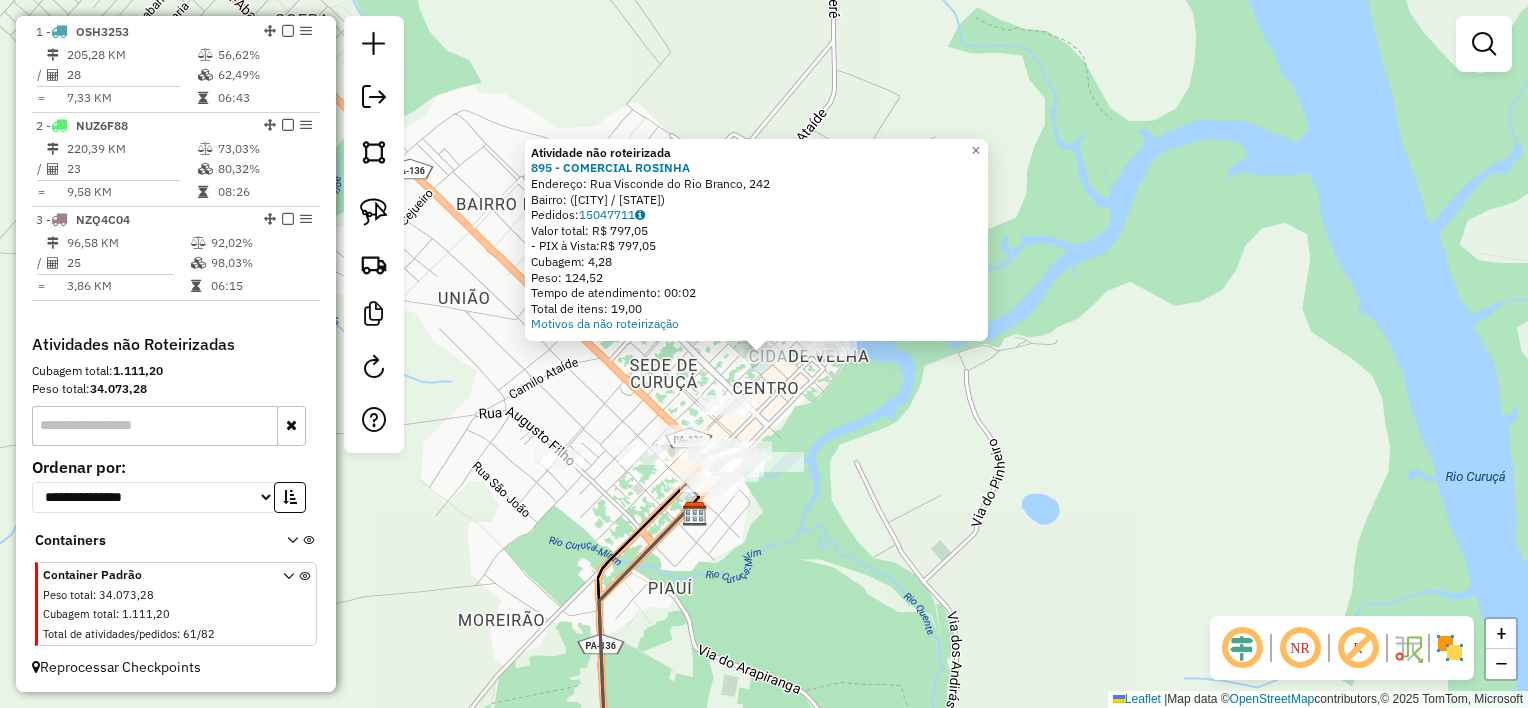drag, startPoint x: 815, startPoint y: 409, endPoint x: 826, endPoint y: 368, distance: 42.44997 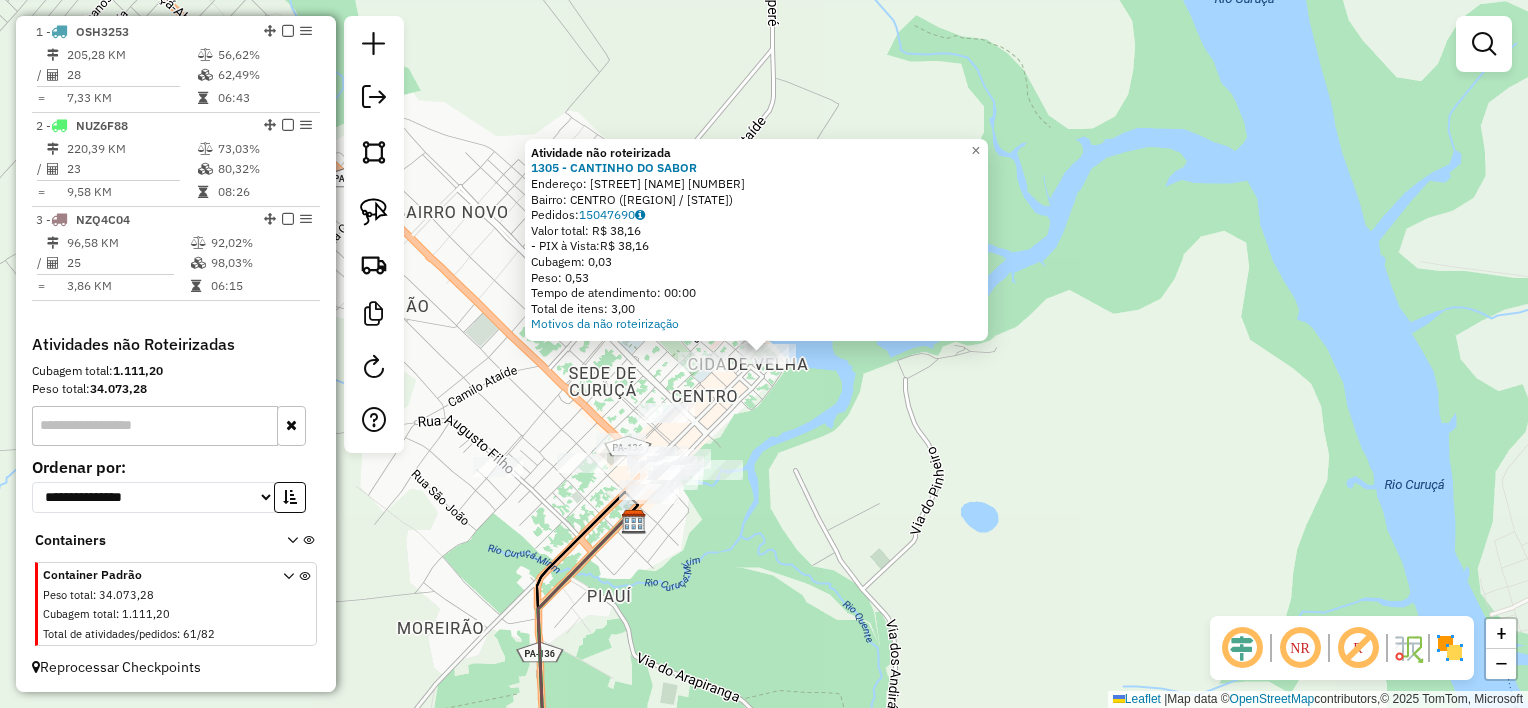 click on "Atividade não roteirizada [NUMBER] - [BRAND] [NAME]  Endereço:  [STREET] [NAME] [NUMBER]   Bairro: [NEIGHBORHOOD] ([CITY] / [STATE])   Pedidos:  [NUMBER]   Valor total: R$ [NUMBER]   - PIX à Vista:  R$ [NUMBER]   Cubagem: [NUMBER]   Peso: [NUMBER]   Tempo de atendimento: [TIME]   Total de itens: [NUMBER]  Motivos da não roteirização × Janela de atendimento Grade de atendimento Capacidade Transportadoras Veículos Cliente Pedidos  Rotas Selecione os dias de semana para filtrar as janelas de atendimento  Seg   Ter   Qua   Qui   Sex   Sáb   Dom  Informe o período da janela de atendimento: De: Até:  Filtrar exatamente a janela do cliente  Considerar janela de atendimento padrão  Selecione os dias de semana para filtrar as grades de atendimento  Seg   Ter   Qua   Qui   Sex   Sáb   Dom   Considerar clientes sem dia de atendimento cadastrado  Clientes fora do dia de atendimento selecionado Filtrar as atividades entre os valores definidos abaixo:  Peso mínimo:   Peso máximo:   Cubagem mínima:   Cubagem máxima:   De:   Até:  De:" 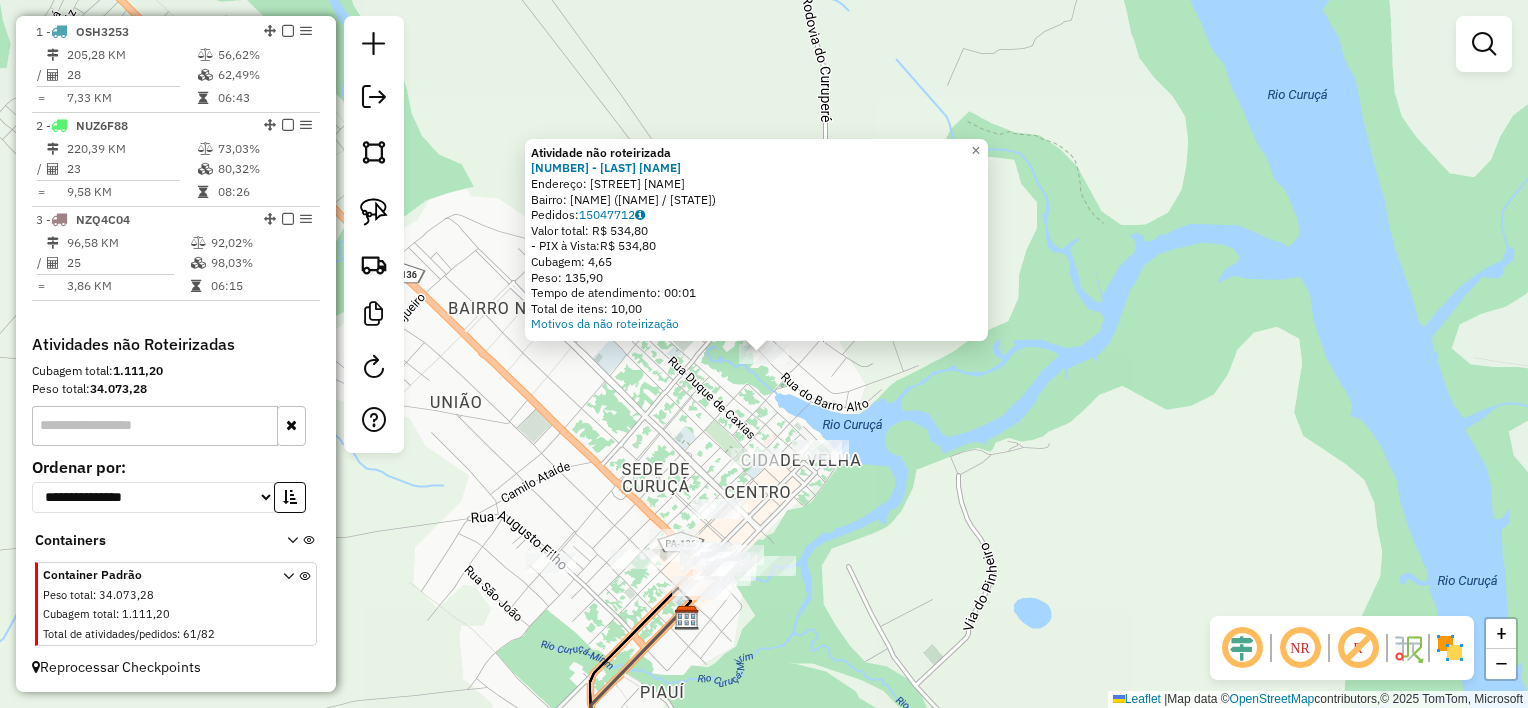 click on "Atividade não roteirizada [NUMBER] - [NAME] Endereço: [STREET] Bairro: [NEIGHBORHOOD] ([CITY] / [STATE]) Pedidos: [ORDER_ID] Valor total: [PRICE] - [PAYMENT_METHOD]: [PRICE] Cubagem: [CUBAGE] Peso: [WEIGHT] Tempo de atendimento: [TIME] Total de itens: [ITEMS] Motivos da não roteirização × Janela de atendimento Grade de atendimento Capacidade Transportadoras Veículos Cliente Pedidos Rotas Selecione os dias de semana para filtrar as janelas de atendimento Seg Ter Qua Qui Sex Sáb Dom Informe o período da janela de atendimento: De: Até: Filtrar exatamente a janela do cliente Considerar janela de atendimento padrão Selecione os dias de semana para filtrar as grades de atendimento Seg Ter Qua Qui Sex Sáb Dom Considerar clientes sem dia de atendimento cadastrado Clientes fora do dia de atendimento selecionado Filtrar as atividades entre os valores definidos abaixo: Peso mínimo: Peso máximo: Cubagem mínima: Cubagem máxima: De: Até: De:" 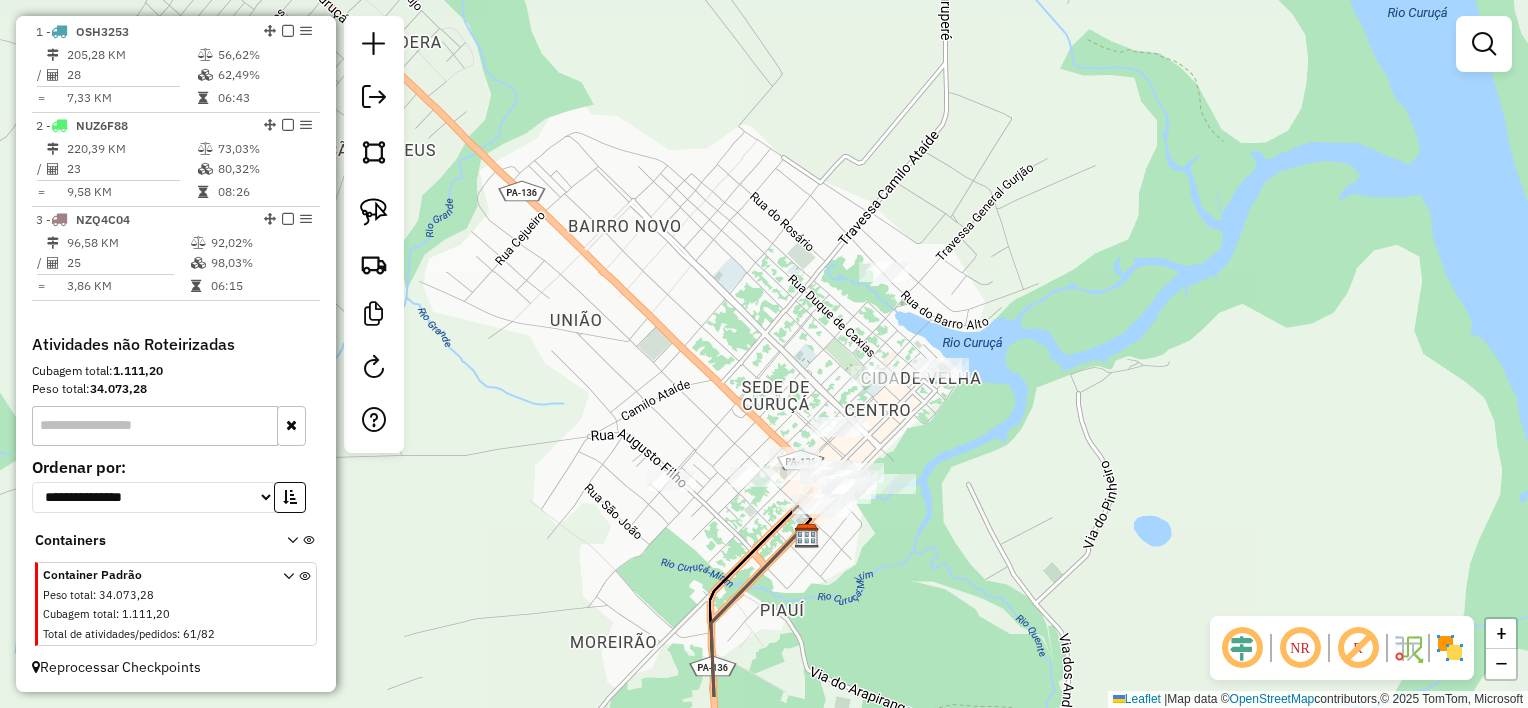 drag, startPoint x: 736, startPoint y: 332, endPoint x: 826, endPoint y: 308, distance: 93.14505 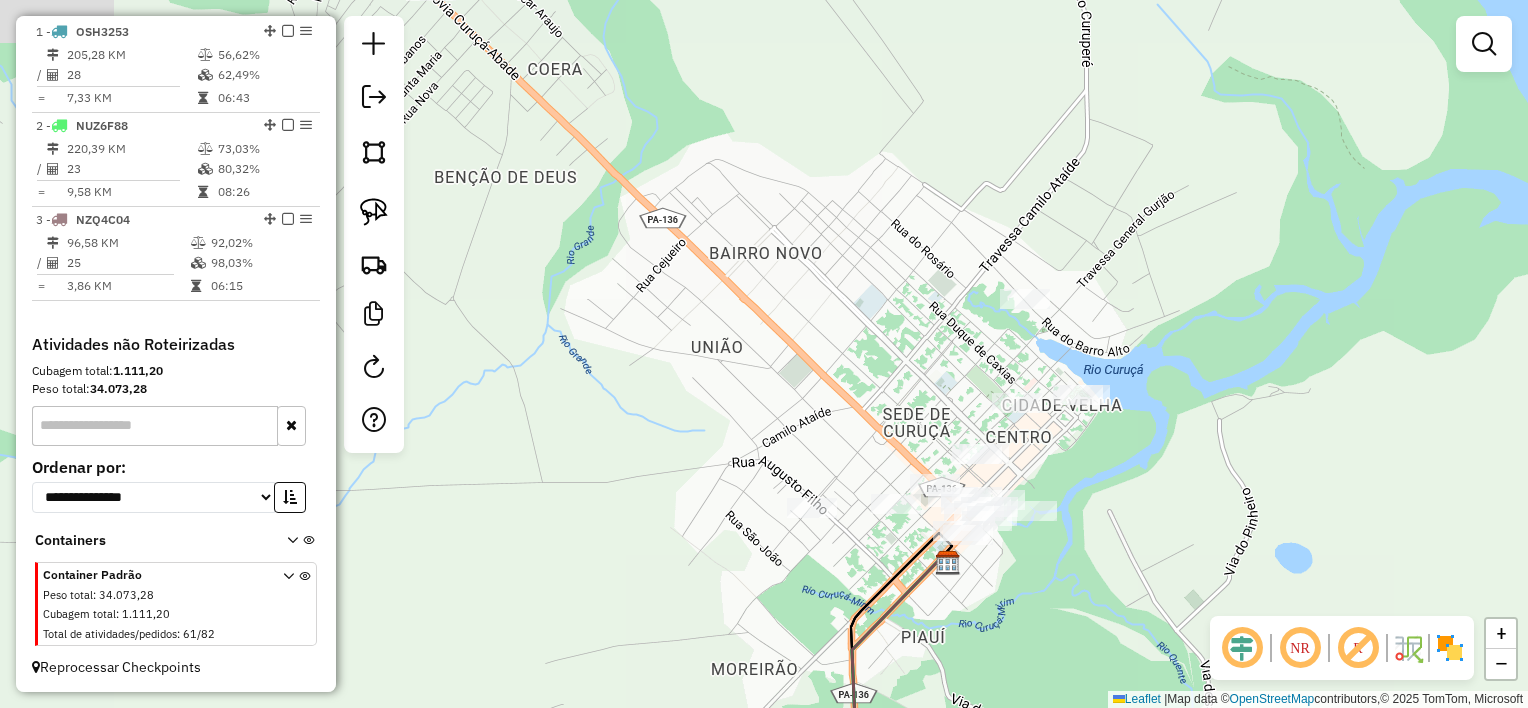 drag, startPoint x: 829, startPoint y: 296, endPoint x: 944, endPoint y: 321, distance: 117.68602 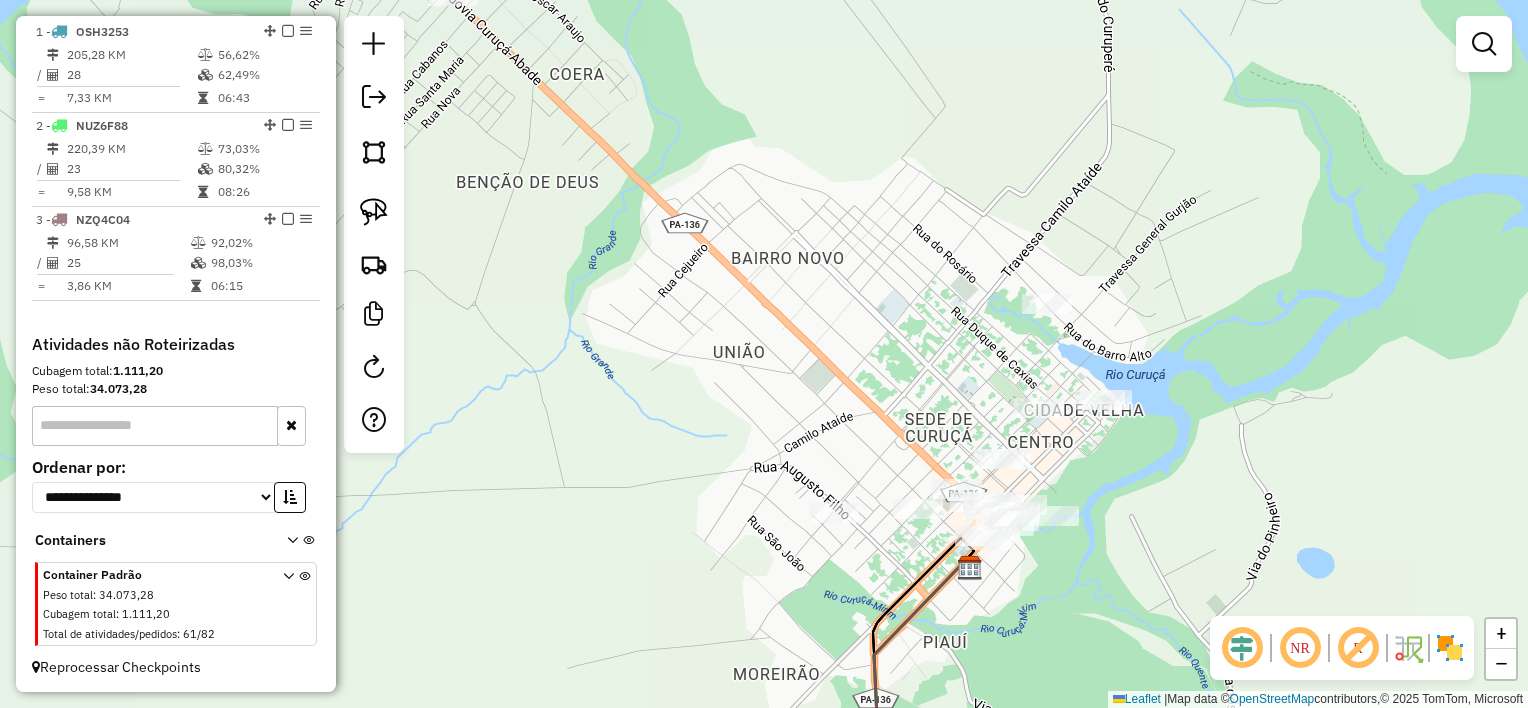 click on "Janela de atendimento Grade de atendimento Capacidade Transportadoras Veículos Cliente Pedidos  Rotas Selecione os dias de semana para filtrar as janelas de atendimento  Seg   Ter   Qua   Qui   Sex   Sáb   Dom  Informe o período da janela de atendimento: De: Até:  Filtrar exatamente a janela do cliente  Considerar janela de atendimento padrão  Selecione os dias de semana para filtrar as grades de atendimento  Seg   Ter   Qua   Qui   Sex   Sáb   Dom   Considerar clientes sem dia de atendimento cadastrado  Clientes fora do dia de atendimento selecionado Filtrar as atividades entre os valores definidos abaixo:  Peso mínimo:   Peso máximo:   Cubagem mínima:   Cubagem máxima:   De:   Até:  Filtrar as atividades entre o tempo de atendimento definido abaixo:  De:   Até:   Considerar capacidade total dos clientes não roteirizados Transportadora: Selecione um ou mais itens Tipo de veículo: Selecione um ou mais itens Veículo: Selecione um ou mais itens Motorista: Selecione um ou mais itens Nome: Rótulo:" 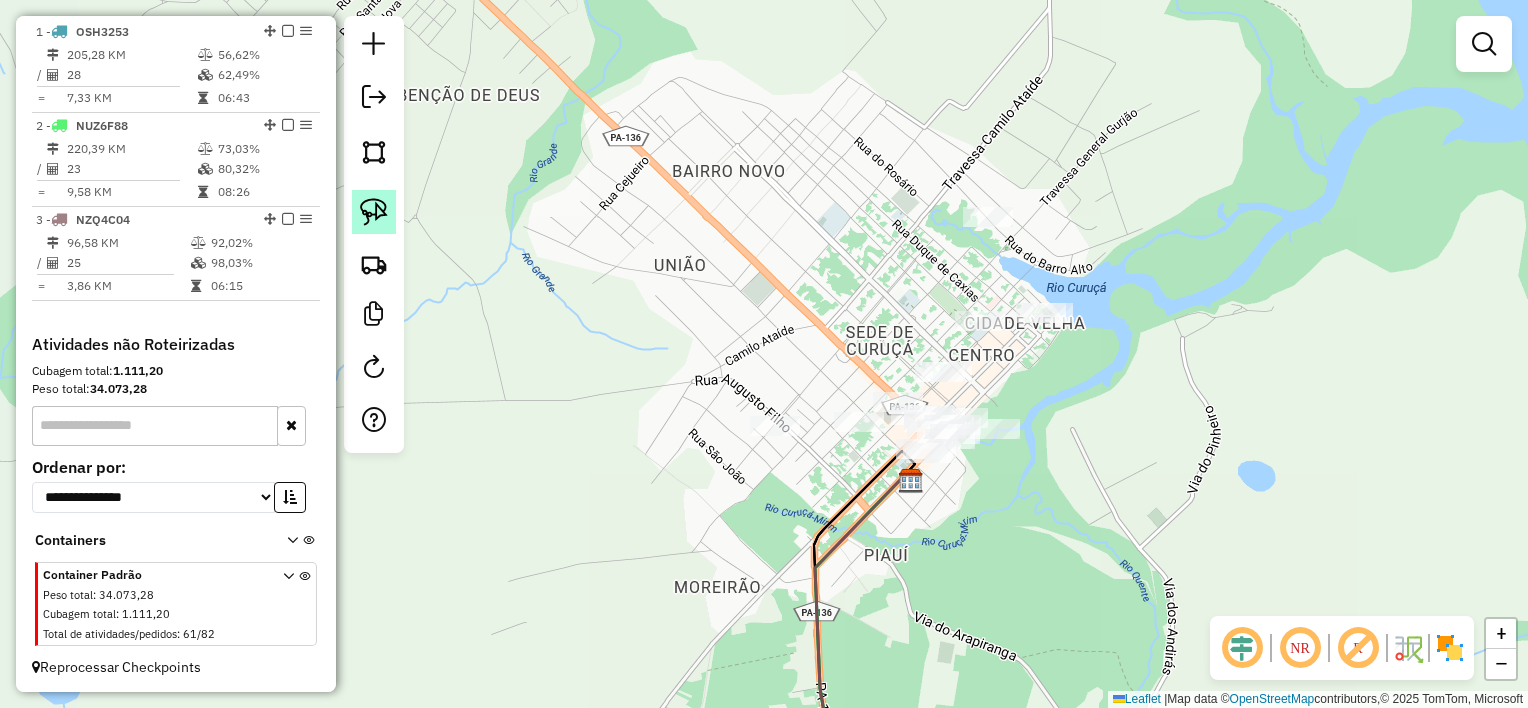 click 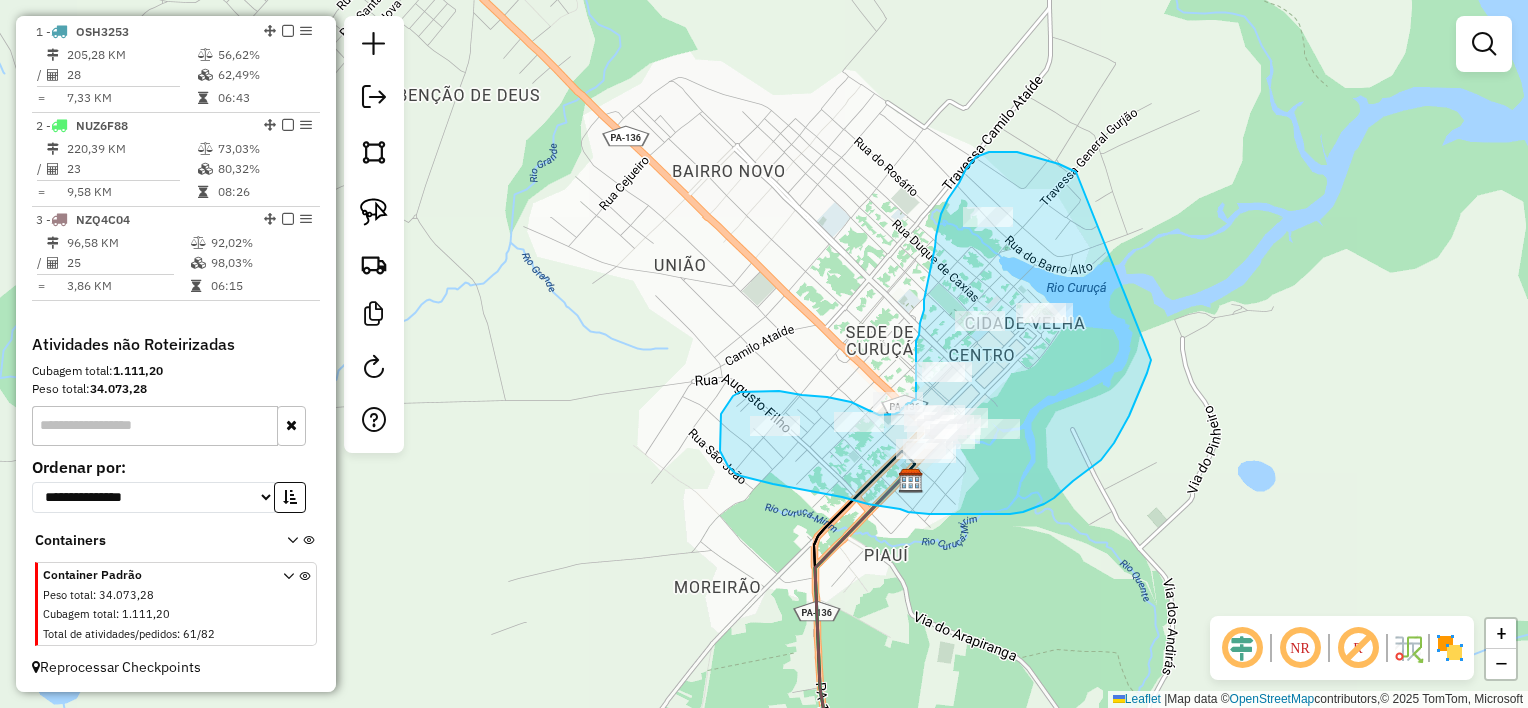 drag, startPoint x: 1071, startPoint y: 169, endPoint x: 1152, endPoint y: 300, distance: 154.01949 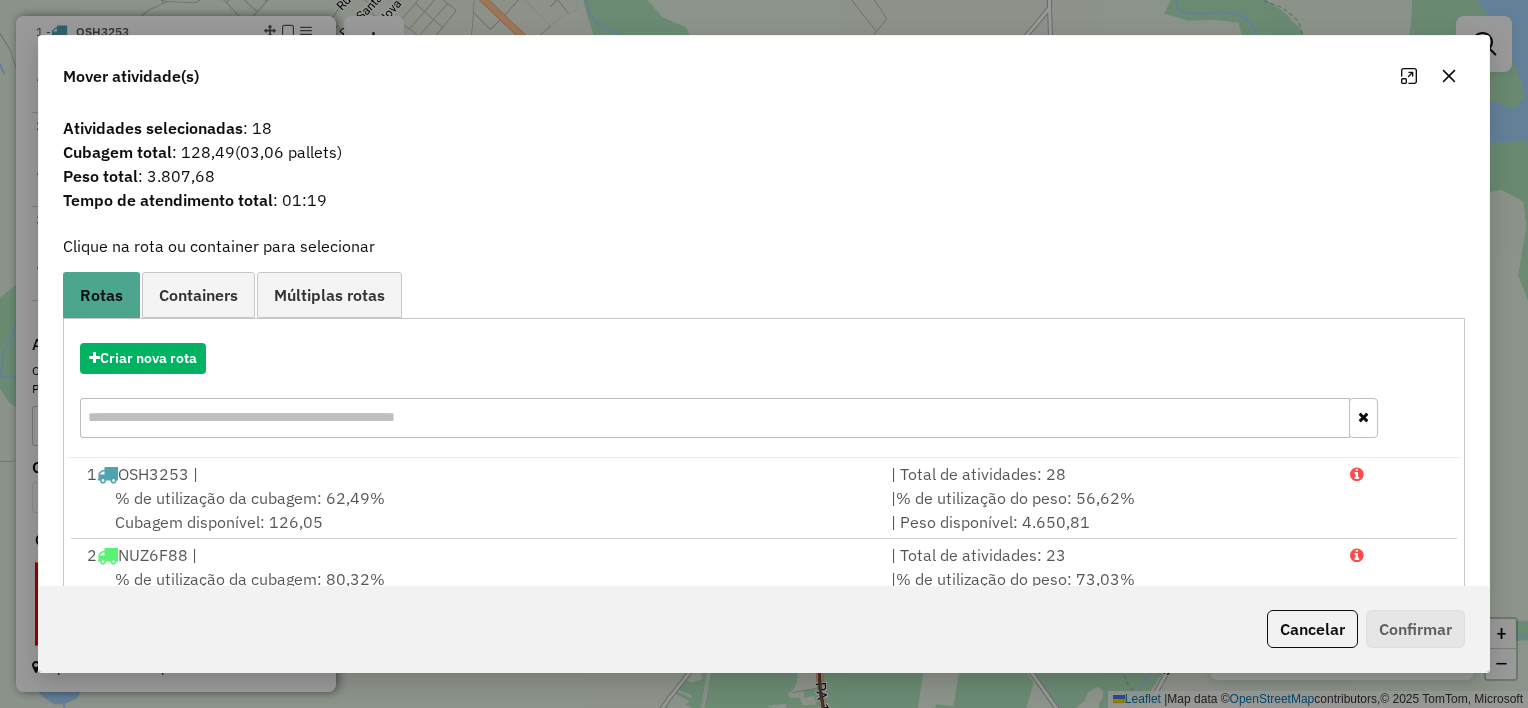 click 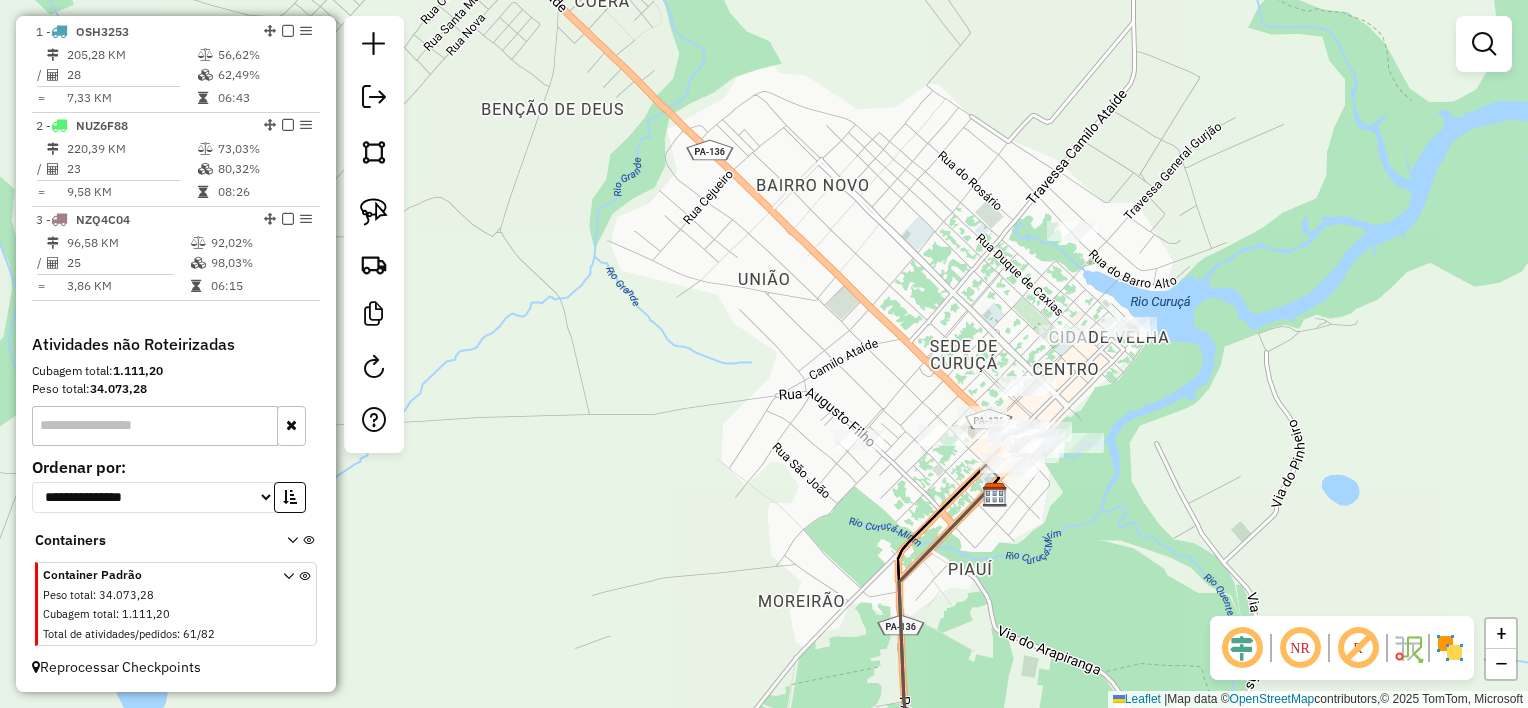 drag, startPoint x: 969, startPoint y: 260, endPoint x: 1068, endPoint y: 301, distance: 107.15409 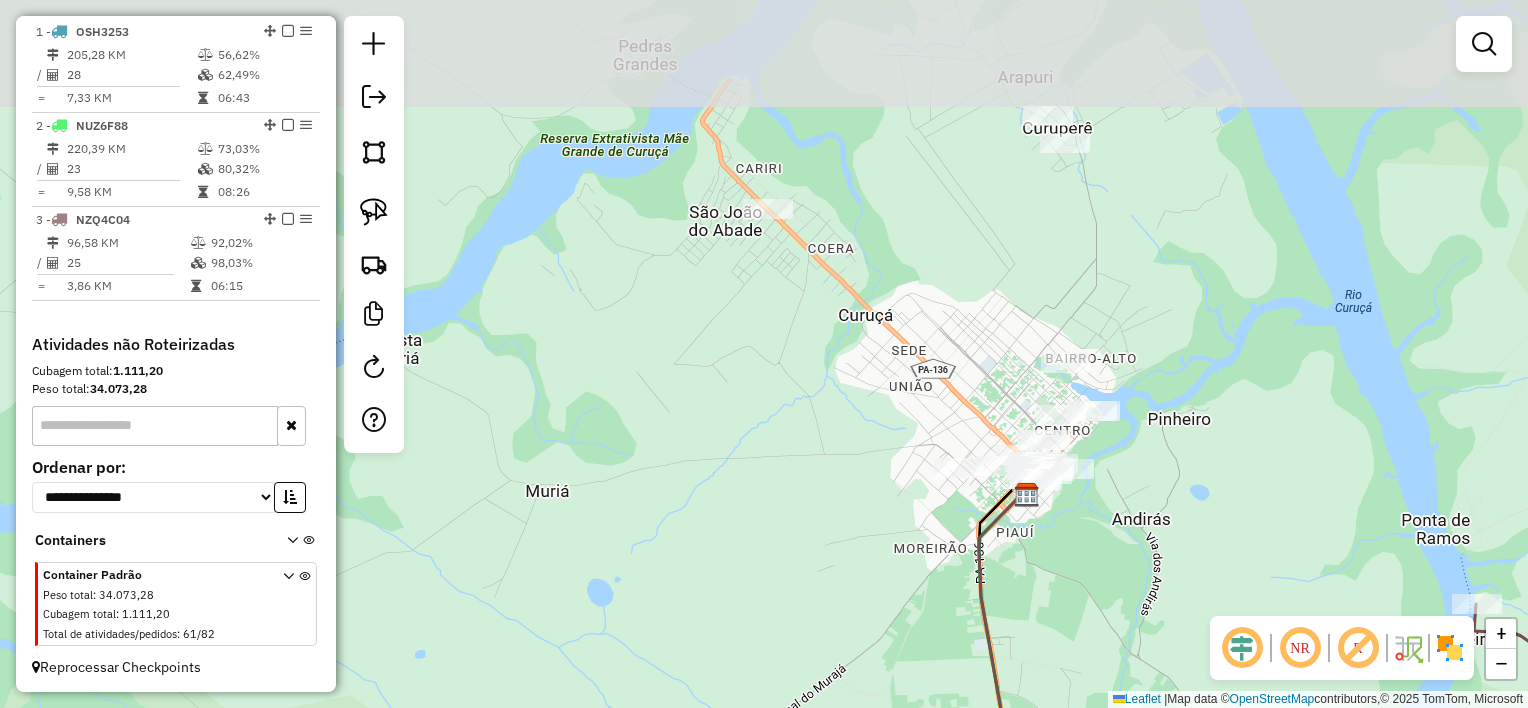 click on "Janela de atendimento Grade de atendimento Capacidade Transportadoras Veículos Cliente Pedidos  Rotas Selecione os dias de semana para filtrar as janelas de atendimento  Seg   Ter   Qua   Qui   Sex   Sáb   Dom  Informe o período da janela de atendimento: De: Até:  Filtrar exatamente a janela do cliente  Considerar janela de atendimento padrão  Selecione os dias de semana para filtrar as grades de atendimento  Seg   Ter   Qua   Qui   Sex   Sáb   Dom   Considerar clientes sem dia de atendimento cadastrado  Clientes fora do dia de atendimento selecionado Filtrar as atividades entre os valores definidos abaixo:  Peso mínimo:   Peso máximo:   Cubagem mínima:   Cubagem máxima:   De:   Até:  Filtrar as atividades entre o tempo de atendimento definido abaixo:  De:   Até:   Considerar capacidade total dos clientes não roteirizados Transportadora: Selecione um ou mais itens Tipo de veículo: Selecione um ou mais itens Veículo: Selecione um ou mais itens Motorista: Selecione um ou mais itens Nome: Rótulo:" 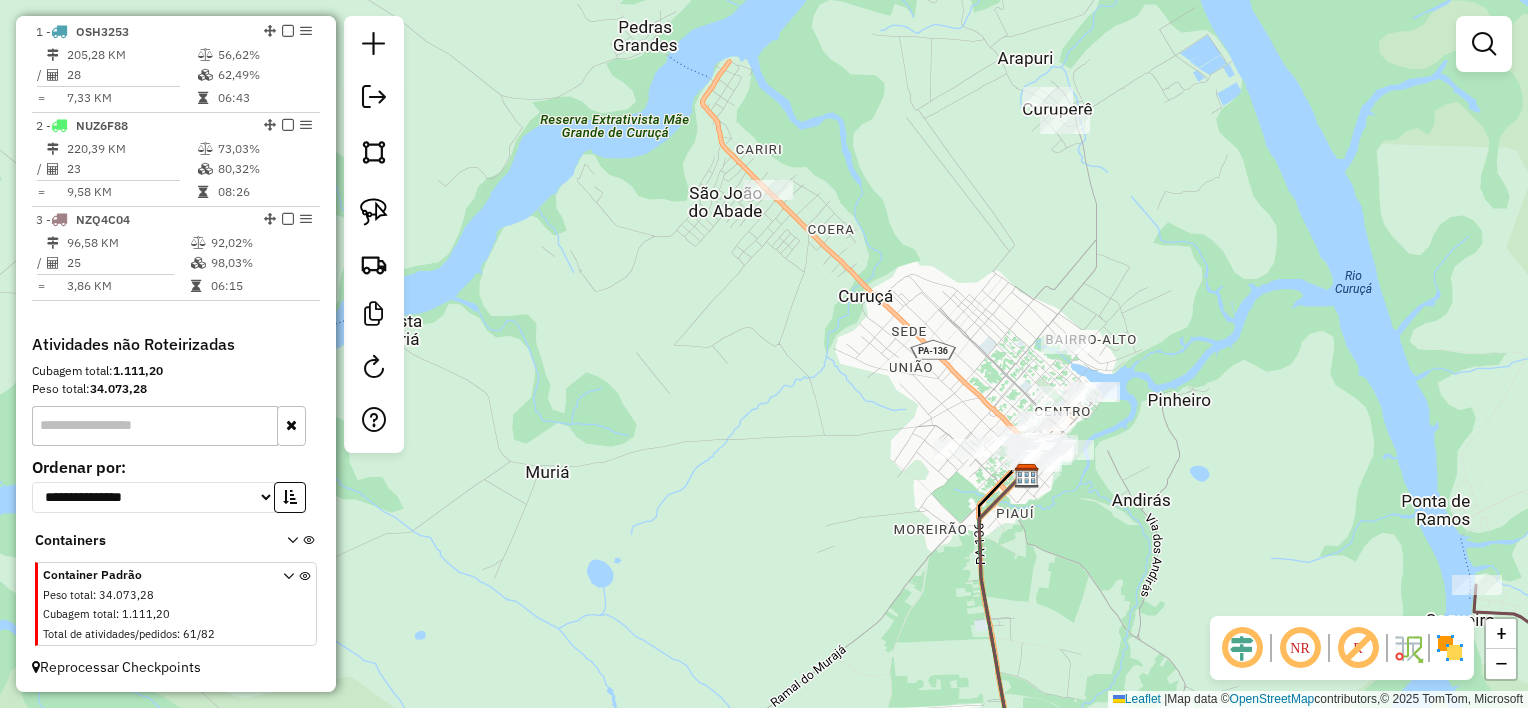 drag, startPoint x: 934, startPoint y: 267, endPoint x: 937, endPoint y: 249, distance: 18.248287 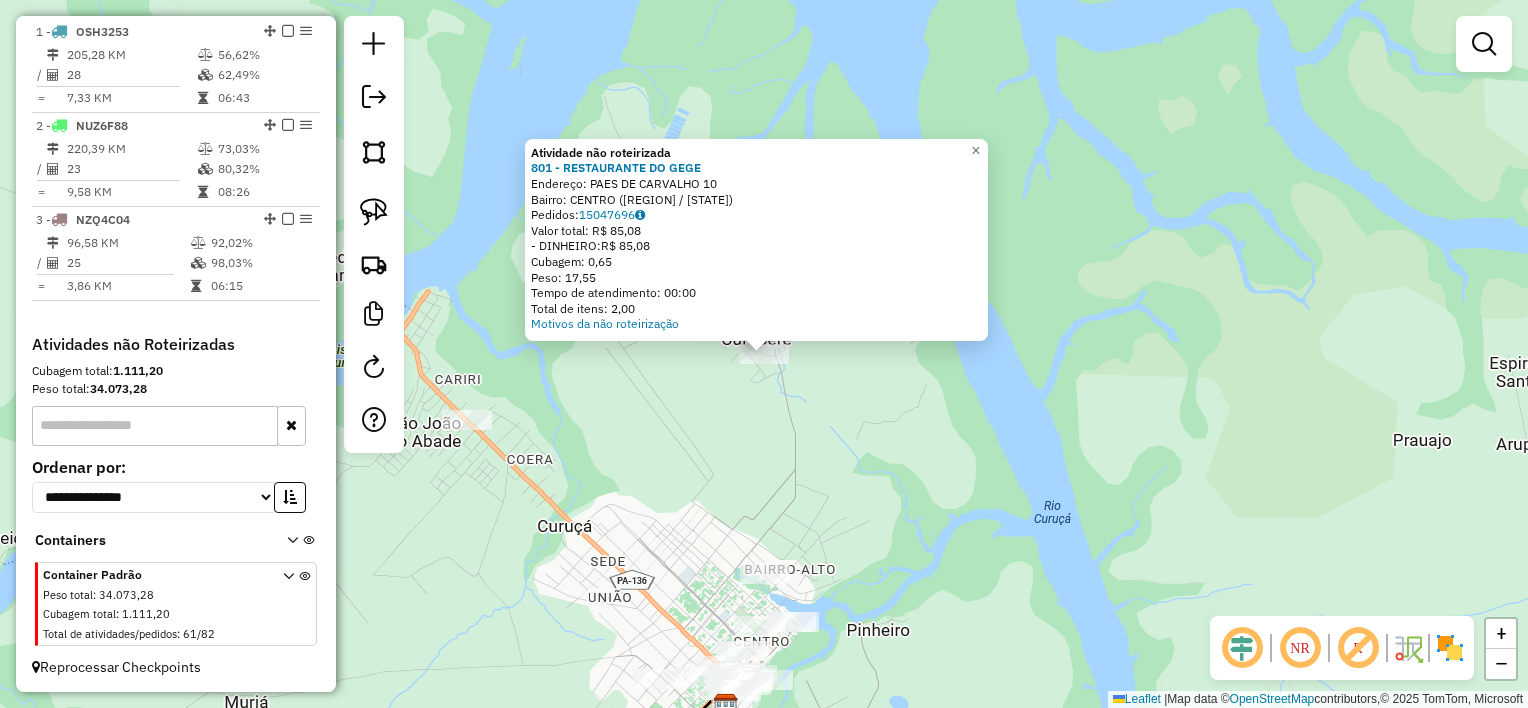 click on "Atividade não roteirizada 801 - [NAME]  Endereço:  [NAME] [NUMBER]   Bairro: [NAME] ([NAME] / [STATE])   Pedidos:  15047696   Valor total: R$ 85,08   - DINHEIRO:  R$ 85,08   Cubagem: 0,65   Peso: 17,55   Tempo de atendimento: 00:00   Total de itens: 2,00  Motivos da não roteirização × Janela de atendimento Grade de atendimento Capacidade Transportadoras Veículos Cliente Pedidos  Rotas Selecione os dias de semana para filtrar as janelas de atendimento  Seg   Ter   Qua   Qui   Sex   Sáb   Dom  Informe o período da janela de atendimento: De: Até:  Filtrar exatamente a janela do cliente  Considerar janela de atendimento padrão  Selecione os dias de semana para filtrar as grades de atendimento  Seg   Ter   Qua   Qui   Sex   Sáb   Dom   Considerar clientes sem dia de atendimento cadastrado  Clientes fora do dia de atendimento selecionado Filtrar as atividades entre os valores definidos abaixo:  Peso mínimo:   Peso máximo:   Cubagem mínima:   Cubagem máxima:   De:   Até:   De:   Até:  +" 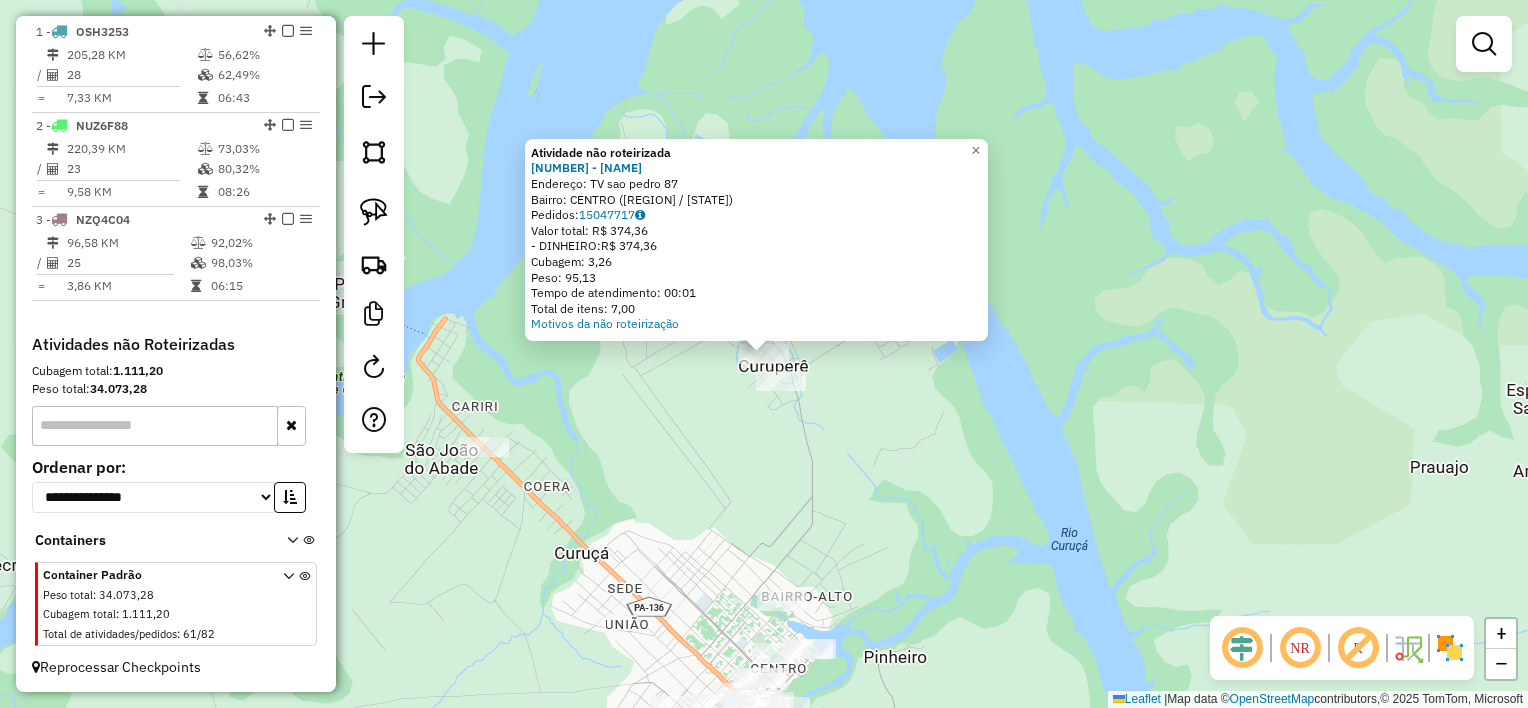 click on "Atividade não roteirizada [NUMBER] - [BRAND] [NAME]  Endereço:  [STREET] [NAME] [NUMBER]   Bairro: [NEIGHBORHOOD] ([CITY] / [STATE])   Pedidos:  [NUMBER]   Valor total: R$ [NUMBER]   - DINHEIRO:  R$ [NUMBER]   Cubagem: [NUMBER]   Peso: [NUMBER]   Tempo de atendimento: [TIME]   Total de itens: [NUMBER]  Motivos da não roteirização × Janela de atendimento Grade de atendimento Capacidade Transportadoras Veículos Cliente Pedidos  Rotas Selecione os dias de semana para filtrar as janelas de atendimento  Seg   Ter   Qua   Qui   Sex   Sáb   Dom  Informe o período da janela de atendimento: De: Até:  Filtrar exatamente a janela do cliente  Considerar janela de atendimento padrão  Selecione os dias de semana para filtrar as grades de atendimento  Seg   Ter   Qua   Qui   Sex   Sáb   Dom   Considerar clientes sem dia de atendimento cadastrado  Clientes fora do dia de atendimento selecionado Filtrar as atividades entre os valores definidos abaixo:  Peso mínimo:   Peso máximo:   Cubagem mínima:   Cubagem máxima:   De:   Até:   De:   Até:  Veículo: +" 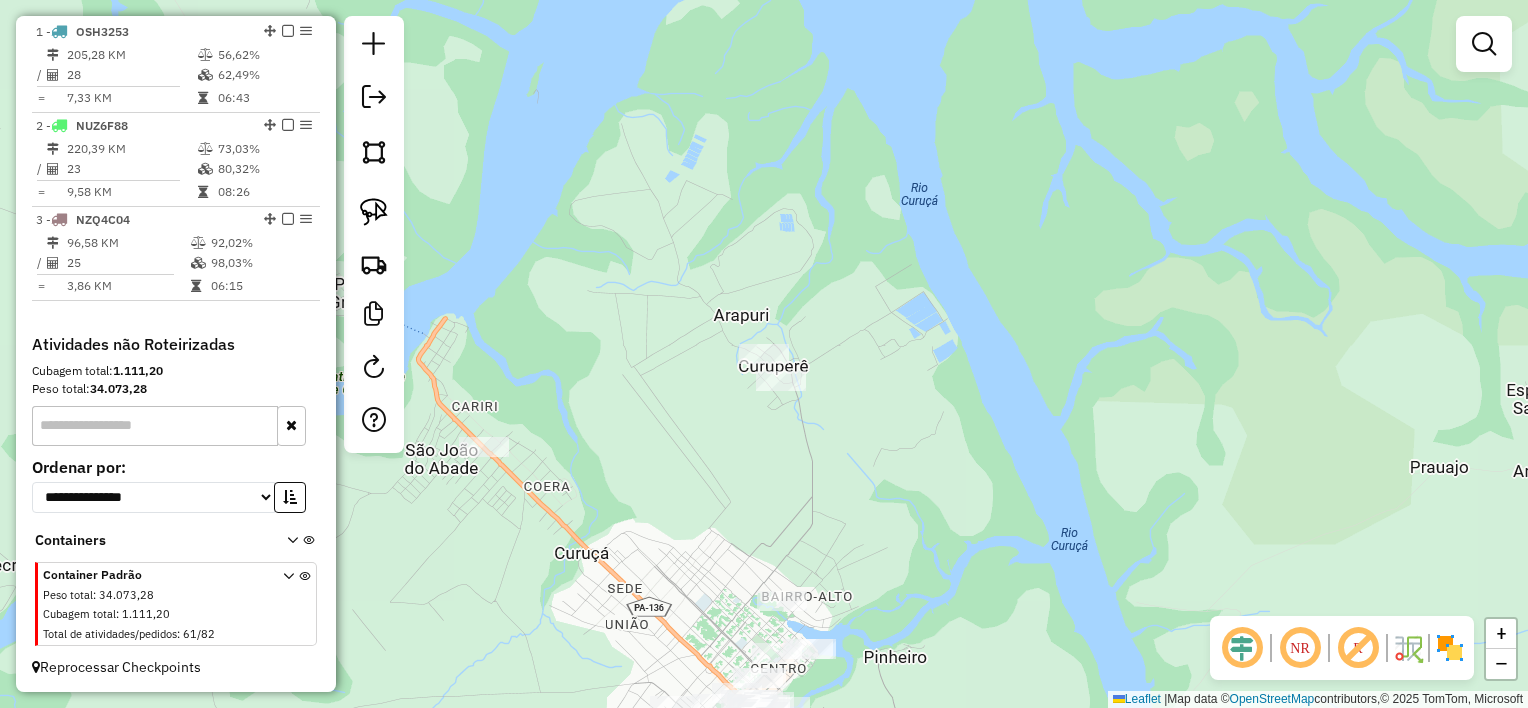 drag, startPoint x: 789, startPoint y: 474, endPoint x: 787, endPoint y: 284, distance: 190.01053 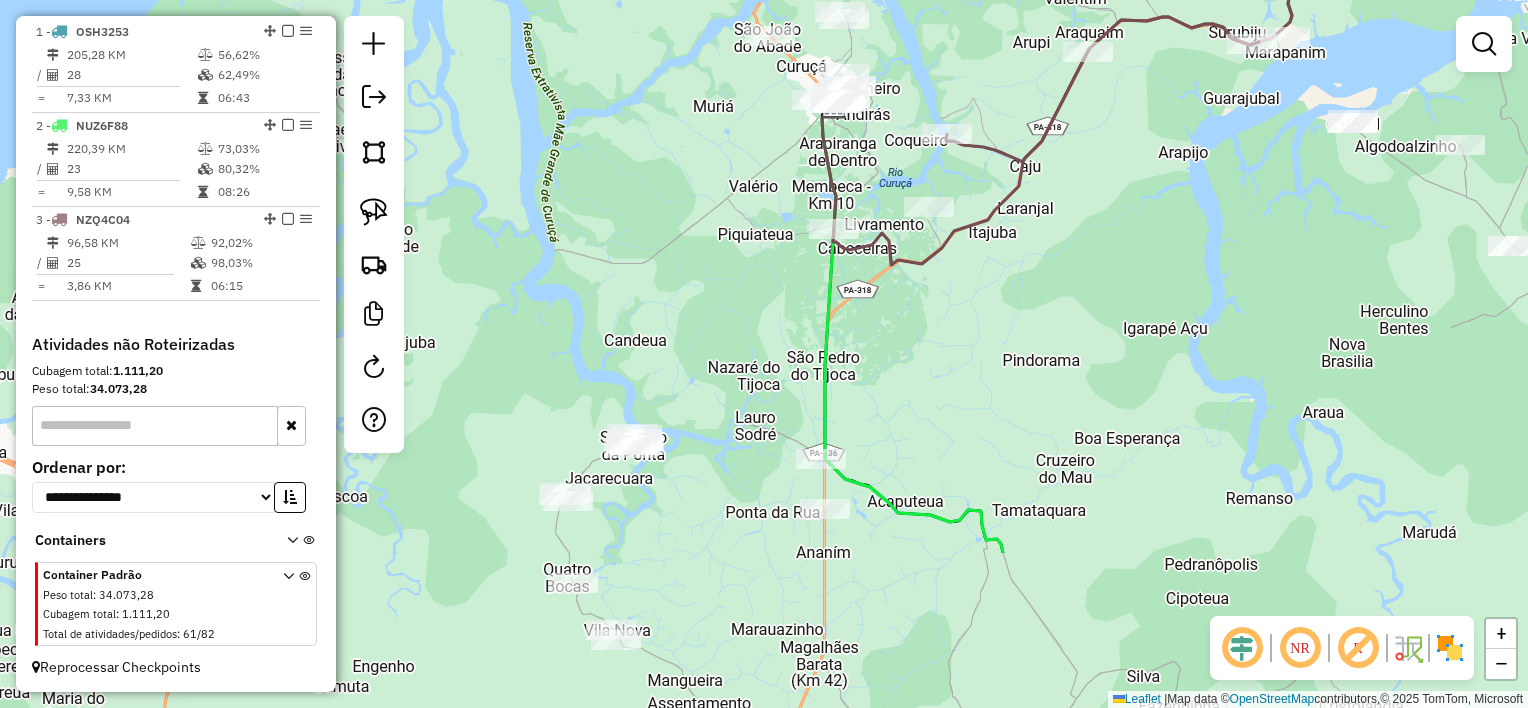 drag, startPoint x: 1067, startPoint y: 462, endPoint x: 1076, endPoint y: 247, distance: 215.1883 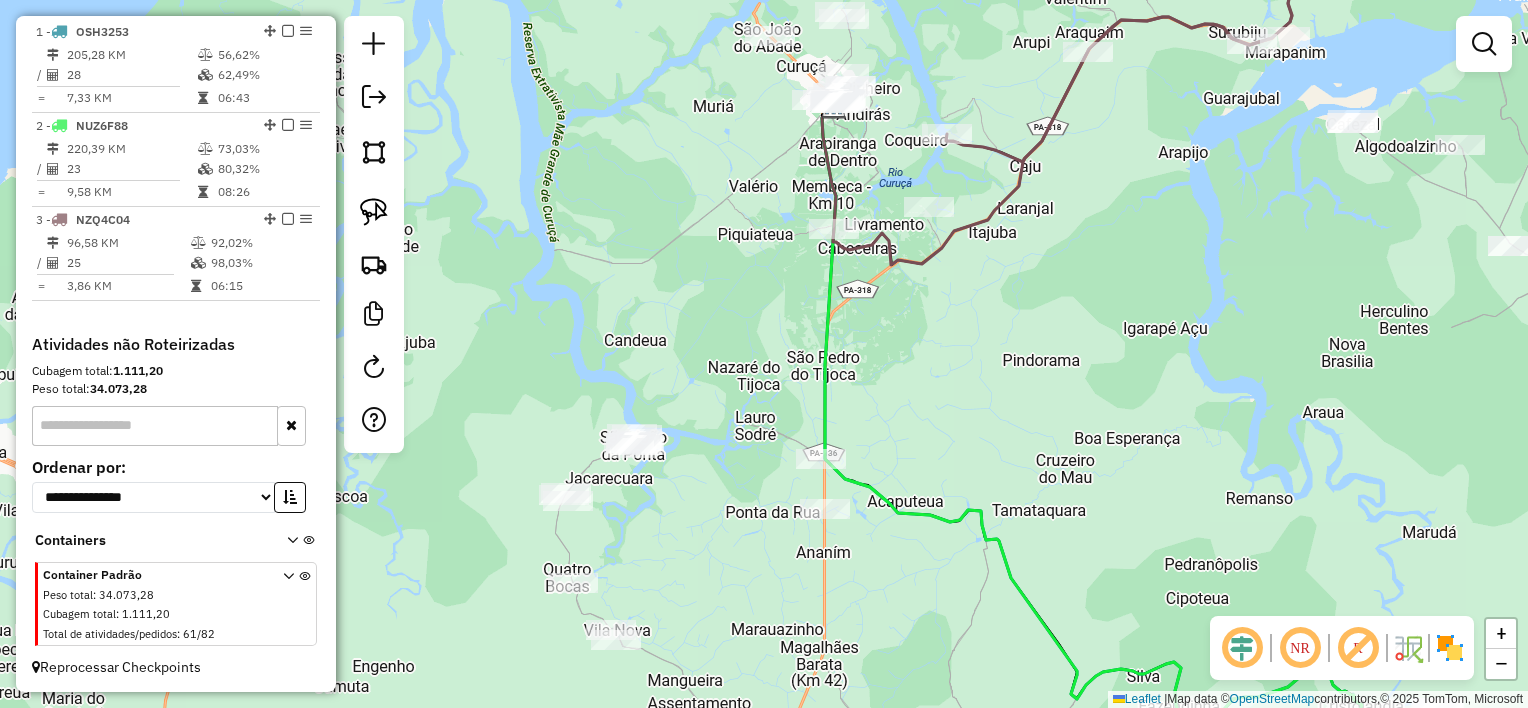 drag, startPoint x: 378, startPoint y: 214, endPoint x: 408, endPoint y: 232, distance: 34.98571 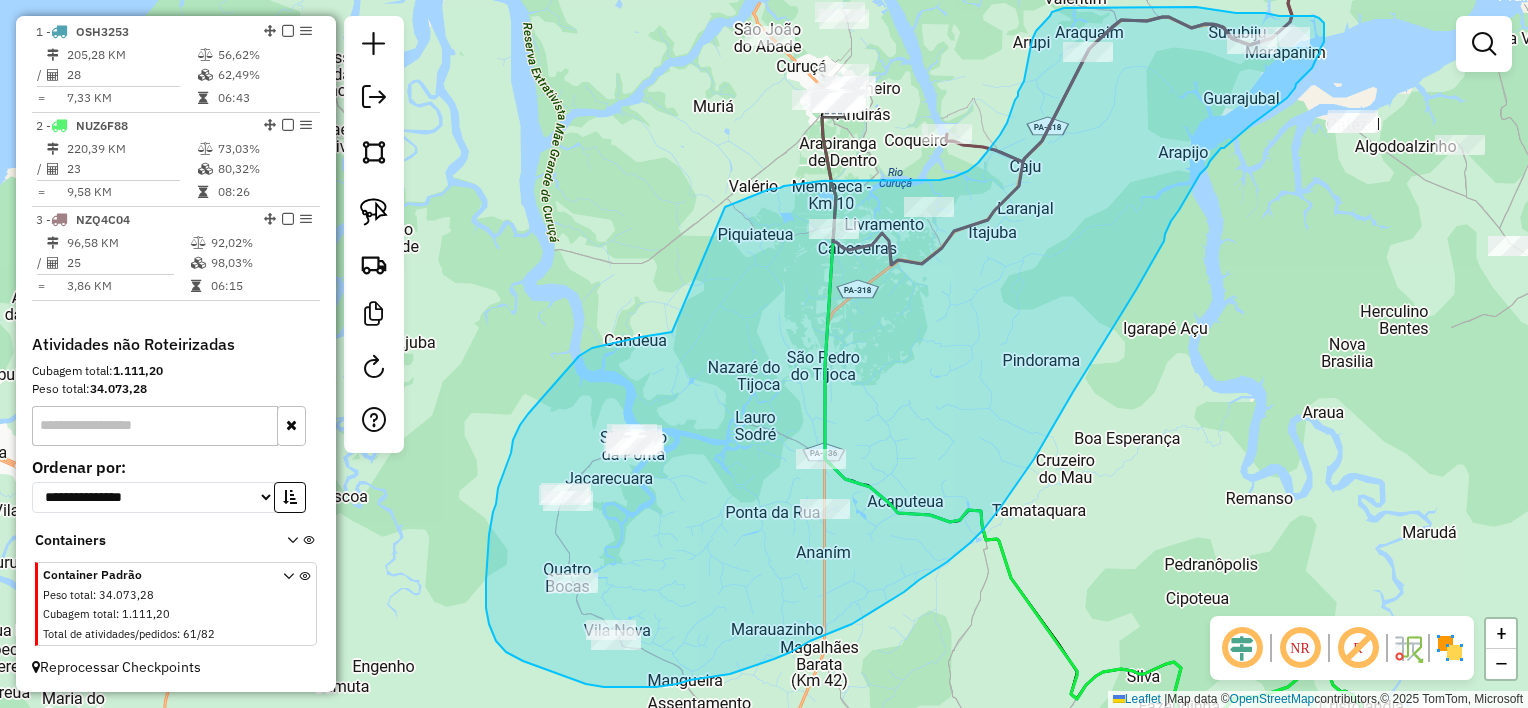 drag, startPoint x: 610, startPoint y: 344, endPoint x: 723, endPoint y: 208, distance: 176.81912 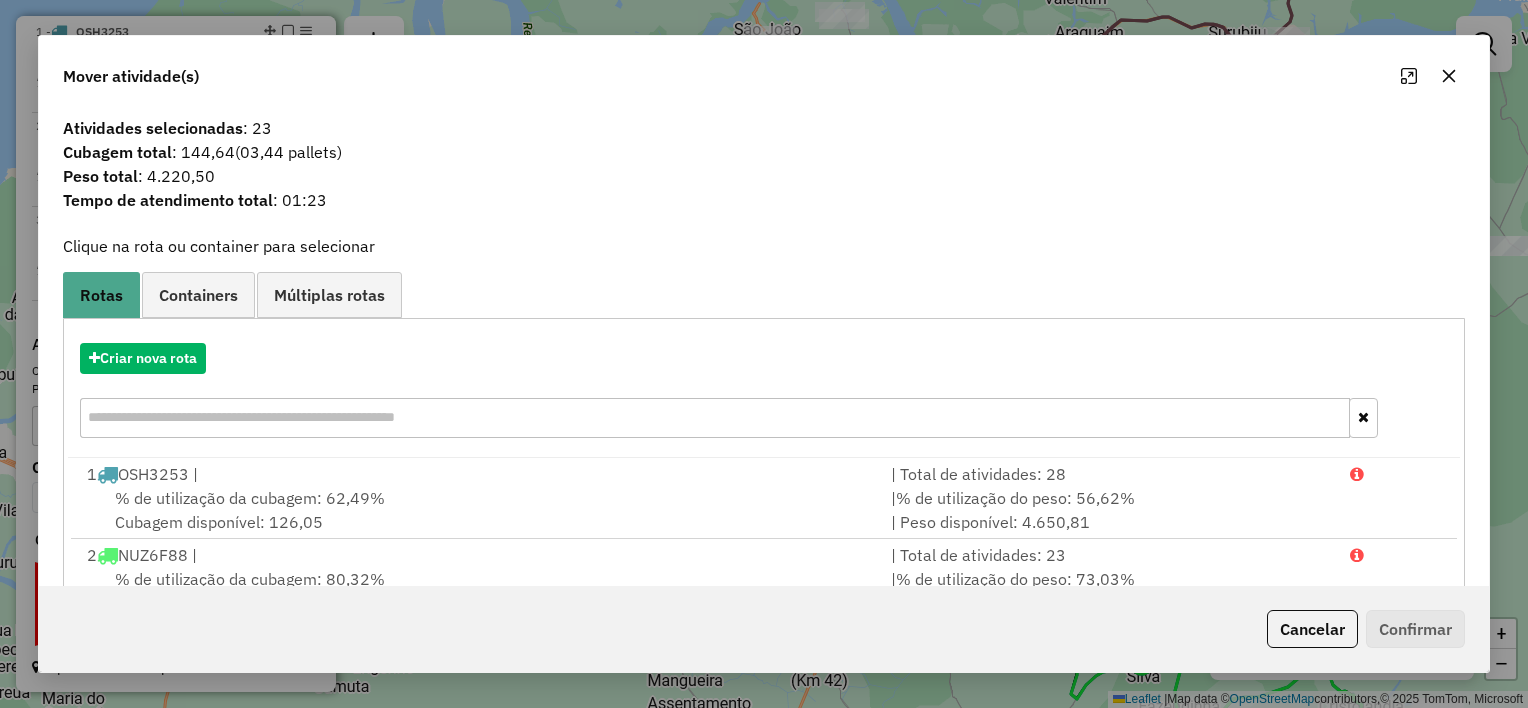 click 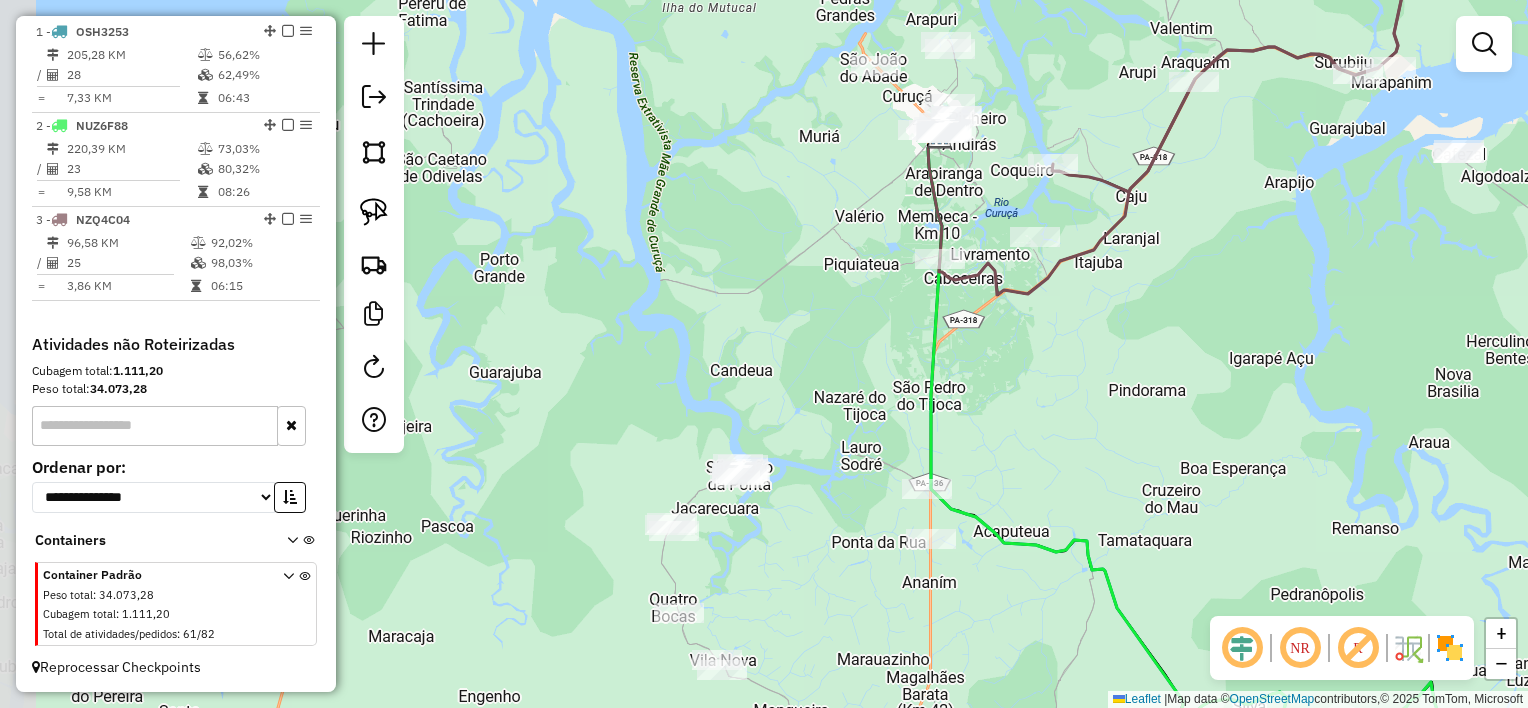 drag, startPoint x: 1016, startPoint y: 276, endPoint x: 1120, endPoint y: 306, distance: 108.24047 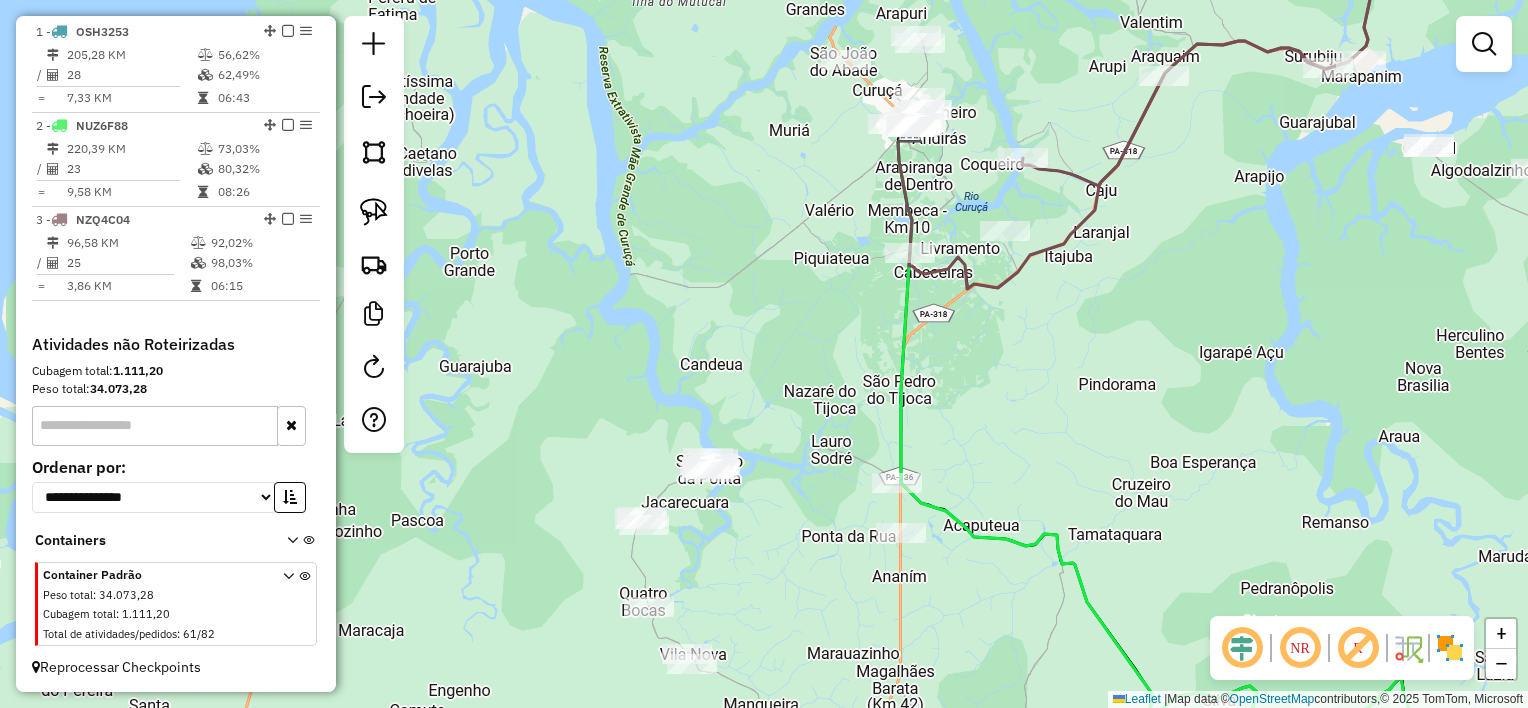 click on "Janela de atendimento Grade de atendimento Capacidade Transportadoras Veículos Cliente Pedidos  Rotas Selecione os dias de semana para filtrar as janelas de atendimento  Seg   Ter   Qua   Qui   Sex   Sáb   Dom  Informe o período da janela de atendimento: De: Até:  Filtrar exatamente a janela do cliente  Considerar janela de atendimento padrão  Selecione os dias de semana para filtrar as grades de atendimento  Seg   Ter   Qua   Qui   Sex   Sáb   Dom   Considerar clientes sem dia de atendimento cadastrado  Clientes fora do dia de atendimento selecionado Filtrar as atividades entre os valores definidos abaixo:  Peso mínimo:   Peso máximo:   Cubagem mínima:   Cubagem máxima:   De:   Até:  Filtrar as atividades entre o tempo de atendimento definido abaixo:  De:   Até:   Considerar capacidade total dos clientes não roteirizados Transportadora: Selecione um ou mais itens Tipo de veículo: Selecione um ou mais itens Veículo: Selecione um ou mais itens Motorista: Selecione um ou mais itens Nome: Rótulo:" 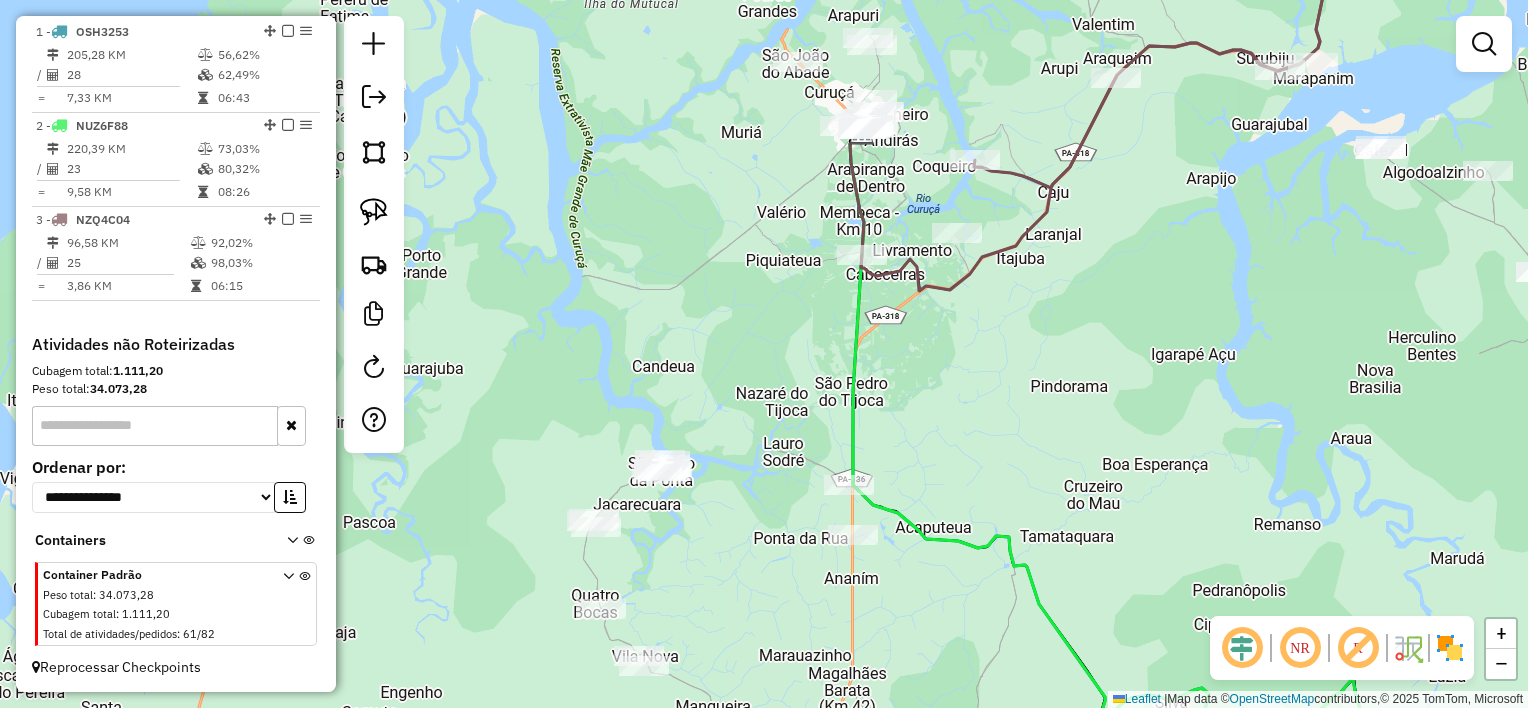 drag, startPoint x: 1052, startPoint y: 313, endPoint x: 1025, endPoint y: 296, distance: 31.906113 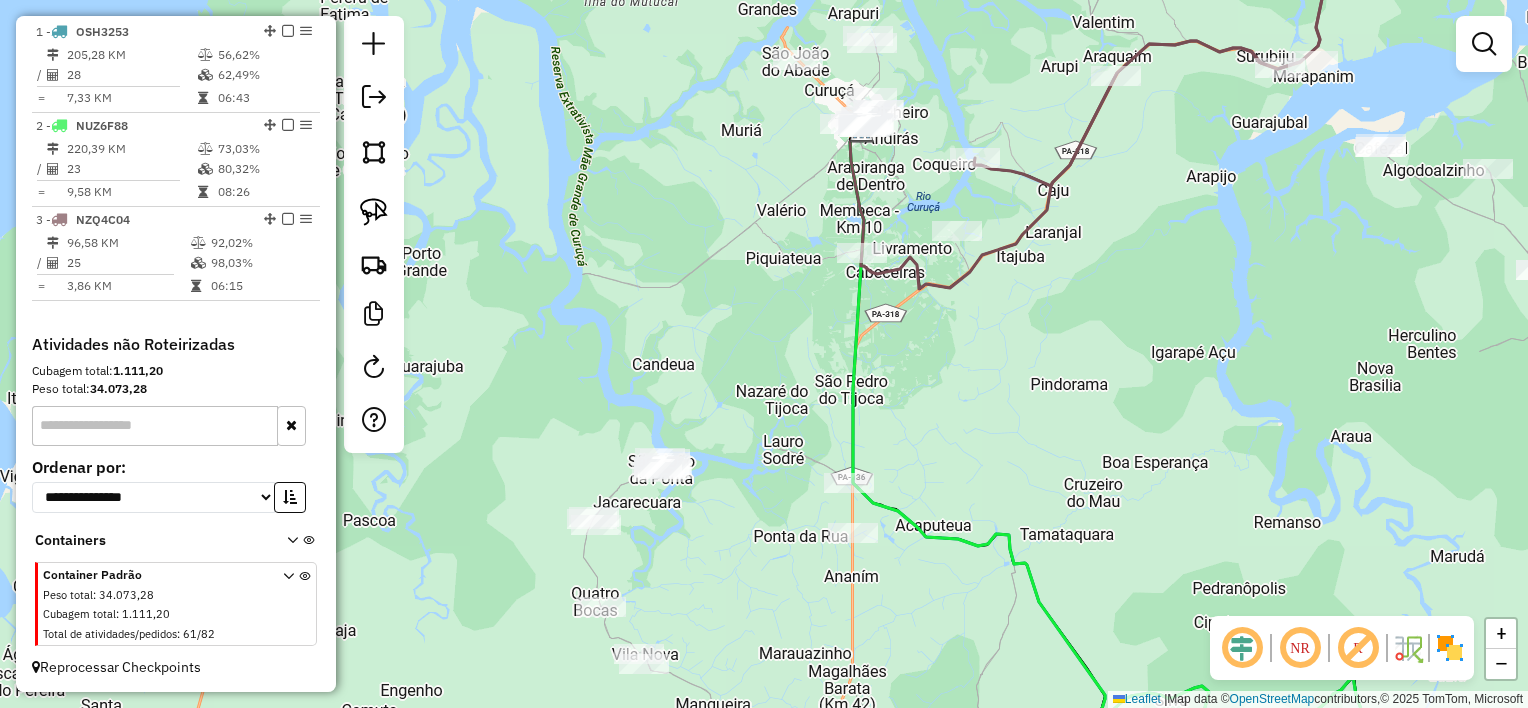 click on "Janela de atendimento Grade de atendimento Capacidade Transportadoras Veículos Cliente Pedidos  Rotas Selecione os dias de semana para filtrar as janelas de atendimento  Seg   Ter   Qua   Qui   Sex   Sáb   Dom  Informe o período da janela de atendimento: De: Até:  Filtrar exatamente a janela do cliente  Considerar janela de atendimento padrão  Selecione os dias de semana para filtrar as grades de atendimento  Seg   Ter   Qua   Qui   Sex   Sáb   Dom   Considerar clientes sem dia de atendimento cadastrado  Clientes fora do dia de atendimento selecionado Filtrar as atividades entre os valores definidos abaixo:  Peso mínimo:   Peso máximo:   Cubagem mínima:   Cubagem máxima:   De:   Até:  Filtrar as atividades entre o tempo de atendimento definido abaixo:  De:   Até:   Considerar capacidade total dos clientes não roteirizados Transportadora: Selecione um ou mais itens Tipo de veículo: Selecione um ou mais itens Veículo: Selecione um ou mais itens Motorista: Selecione um ou mais itens Nome: Rótulo:" 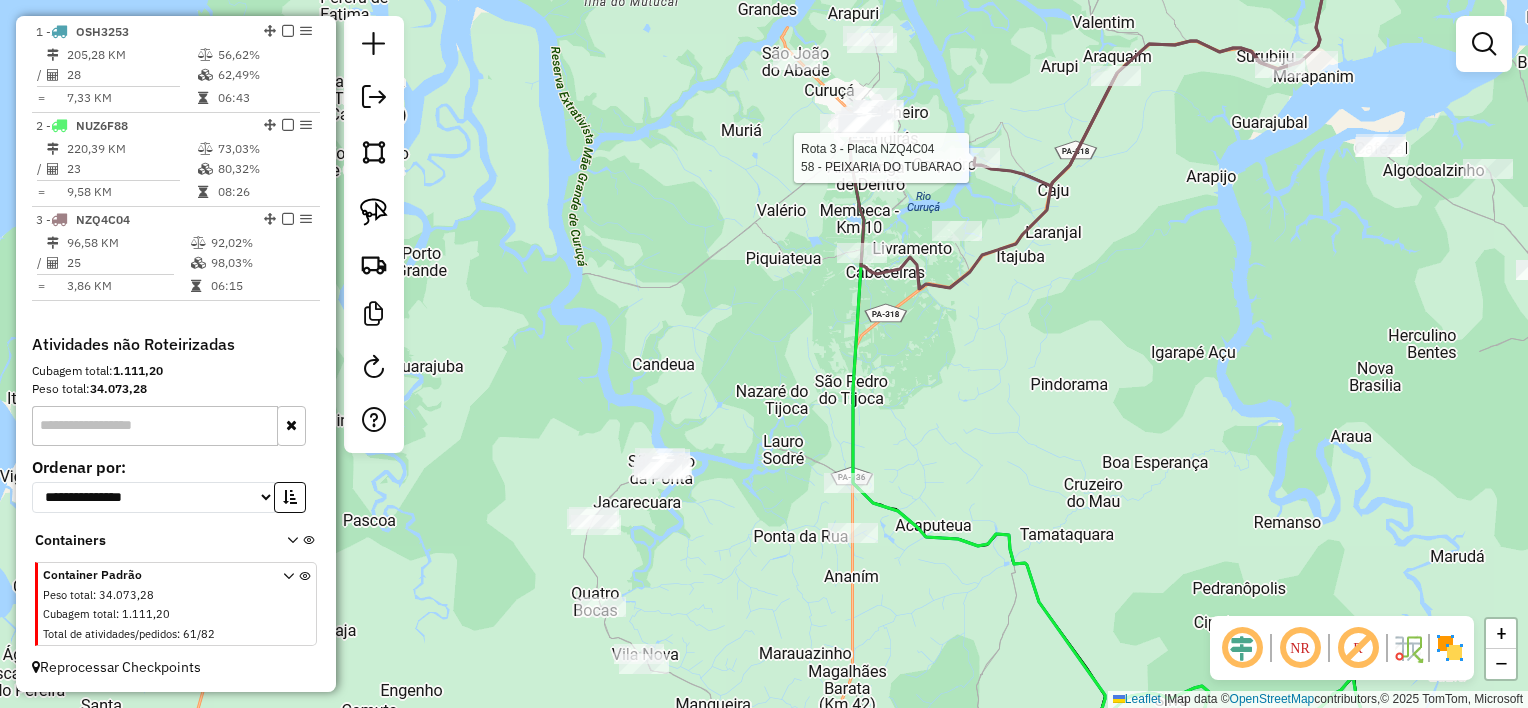 select on "**********" 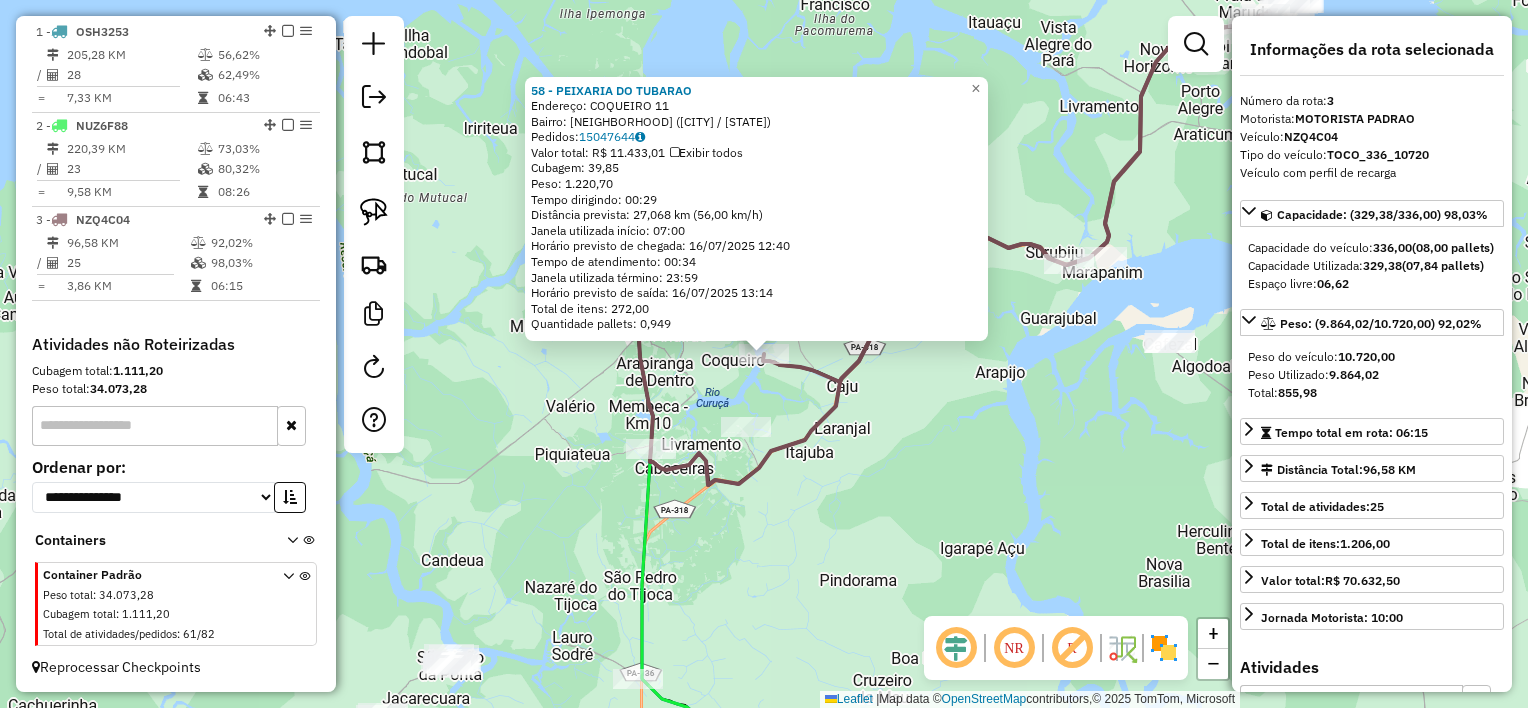 click on "58 - PEIXARIA DO TUBARAO  Endereço:  COQUEIRO 11   Bairro: Coqueiro ([REGION] / [STATE])   Pedidos:  15047644   Valor total: R$ 11.433,01   Exibir todos   Cubagem: 39,85  Peso: 1.220,70  Tempo dirigindo: 00:29   Distância prevista: 27,068 km (56,00 km/h)   Janela utilizada início: 07:00   Horário previsto de chegada: 16/07/2025 12:40   Tempo de atendimento: 00:34   Janela utilizada término: 23:59   Horário previsto de saída: 16/07/2025 13:14   Total de itens: 272,00   Quantidade pallets: 0,949  × Janela de atendimento Grade de atendimento Capacidade Transportadoras Veículos Cliente Pedidos  Rotas Selecione os dias de semana para filtrar as janelas de atendimento  Seg   Ter   Qua   Qui   Sex   Sáb   Dom  Informe o período da janela de atendimento: De: Até:  Filtrar exatamente a janela do cliente  Considerar janela de atendimento padrão  Selecione os dias de semana para filtrar as grades de atendimento  Seg   Ter   Qua   Qui   Sex   Sáb   Dom   Considerar clientes sem dia de atendimento cadastrado  De:" 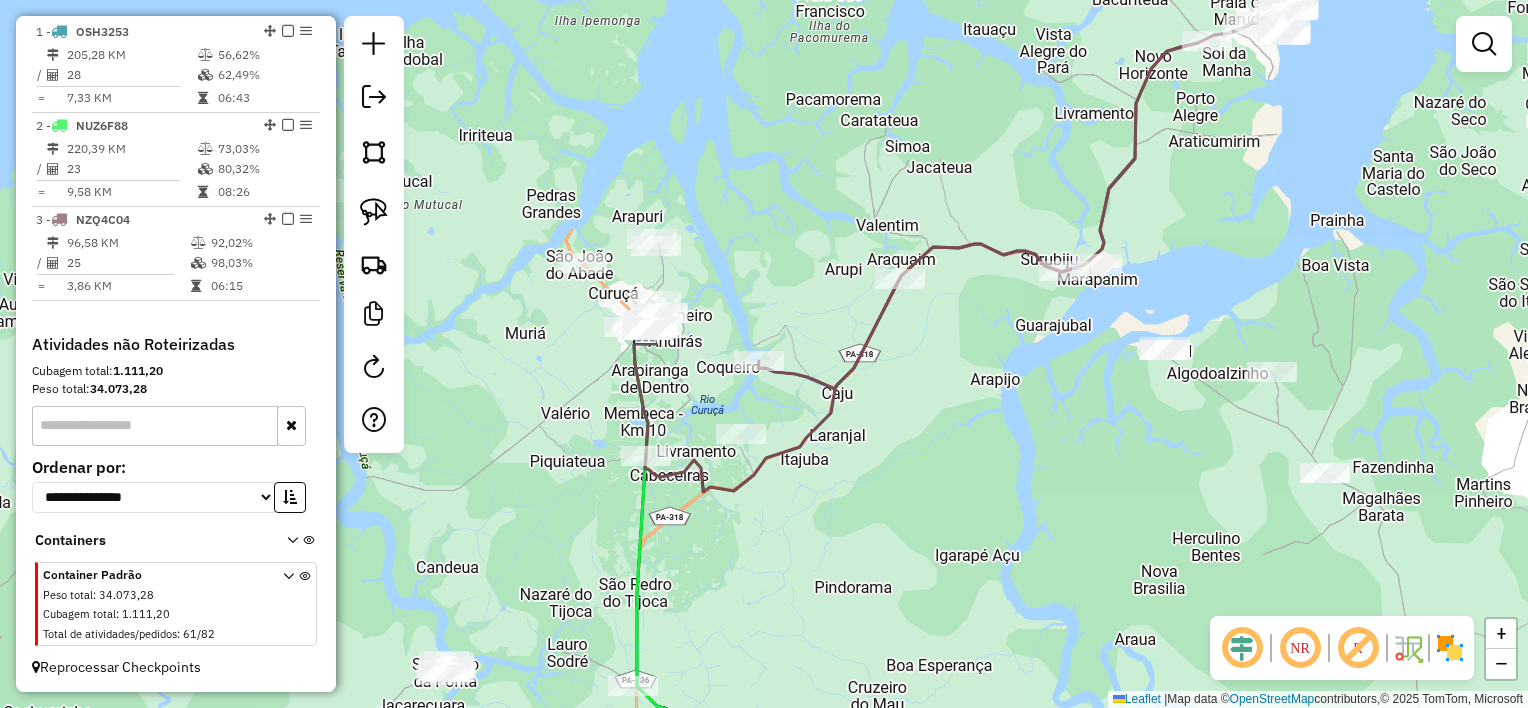 drag, startPoint x: 1040, startPoint y: 351, endPoint x: 994, endPoint y: 435, distance: 95.77056 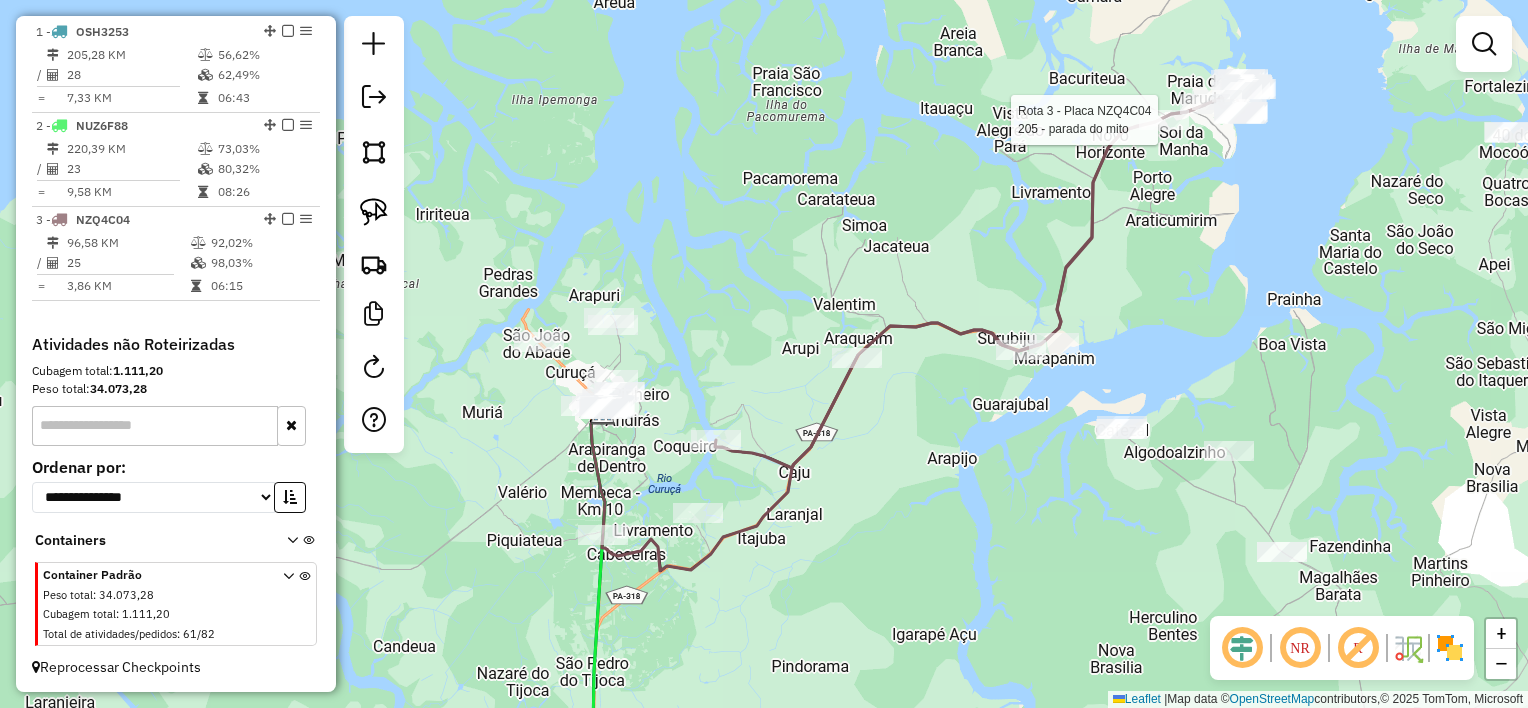 select on "**********" 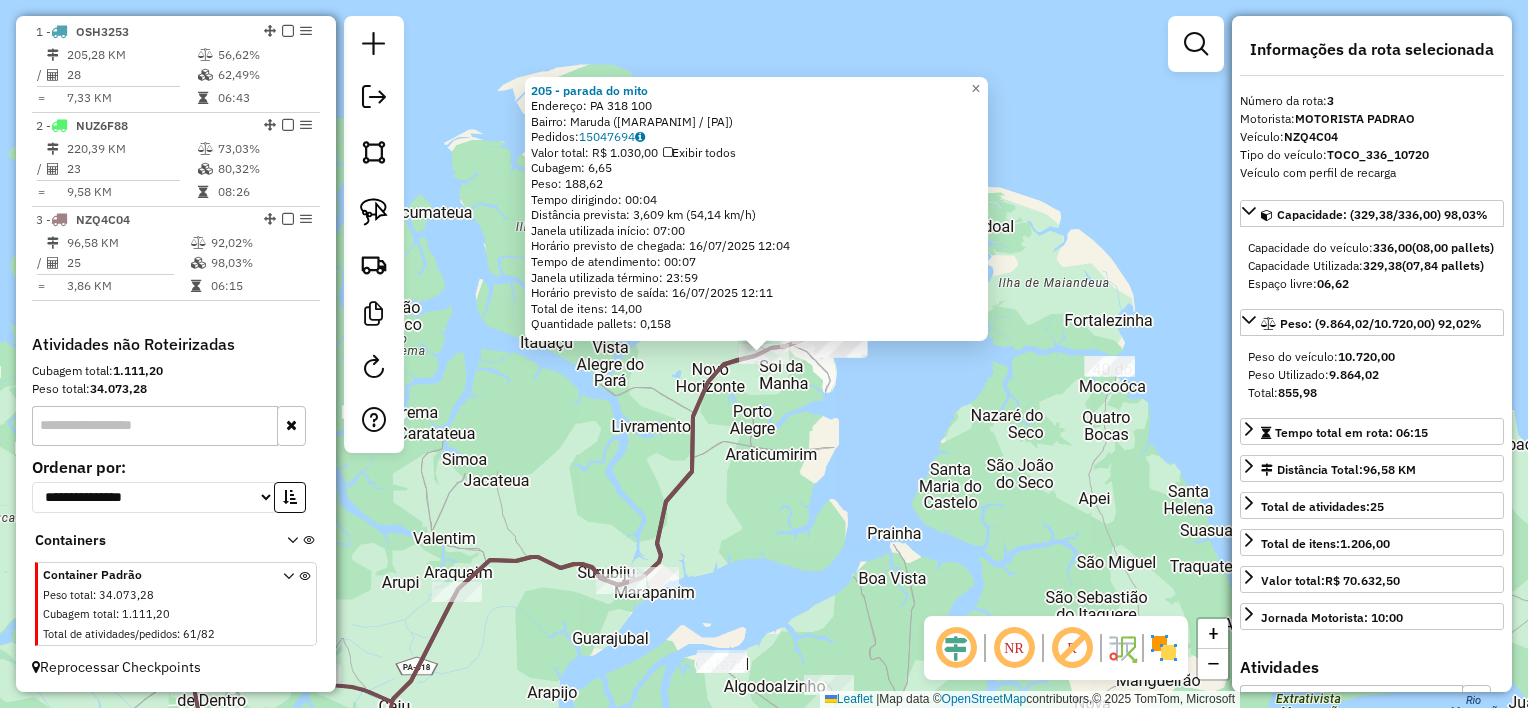 click on "[NUMBER] - [NAME] Endereço: [STREET] [NUMBER] Bairro: [NEIGHBORHOOD] ([CITY] / [STATE]) Pedidos: [ORDER_ID] Valor total: [PRICE] Exibir todos Cubagem: [CUBAGE] Peso: [WEIGHT] Tempo dirigindo: [TIME] Distância prevista: [DISTANCE] km ([SPEED] km/h) Janela utilizada início: [TIME] Horário previsto de chegada: [DATE] [TIME] Tempo de atendimento: [TIME] Janela utilizada término: [TIME] Horário previsto de saída: [DATE] [TIME] Total de itens: [ITEMS] Quantidade pallets: [PALLETS] × Janela de atendimento Grade de atendimento Capacidade Transportadoras Veículos Cliente Pedidos Rotas Selecione os dias de semana para filtrar as janelas de atendimento Seg Ter Qua Qui Sex Sáb Dom Informe o período da janela de atendimento: De: Até: Filtrar exatamente a janela do cliente Considerar janela de atendimento padrão Selecione os dias de semana para filtrar as grades de atendimento Seg Ter Qua Qui Sex Sáb Dom Considerar clientes sem dia de atendimento cadastrado Peso mínimo:" 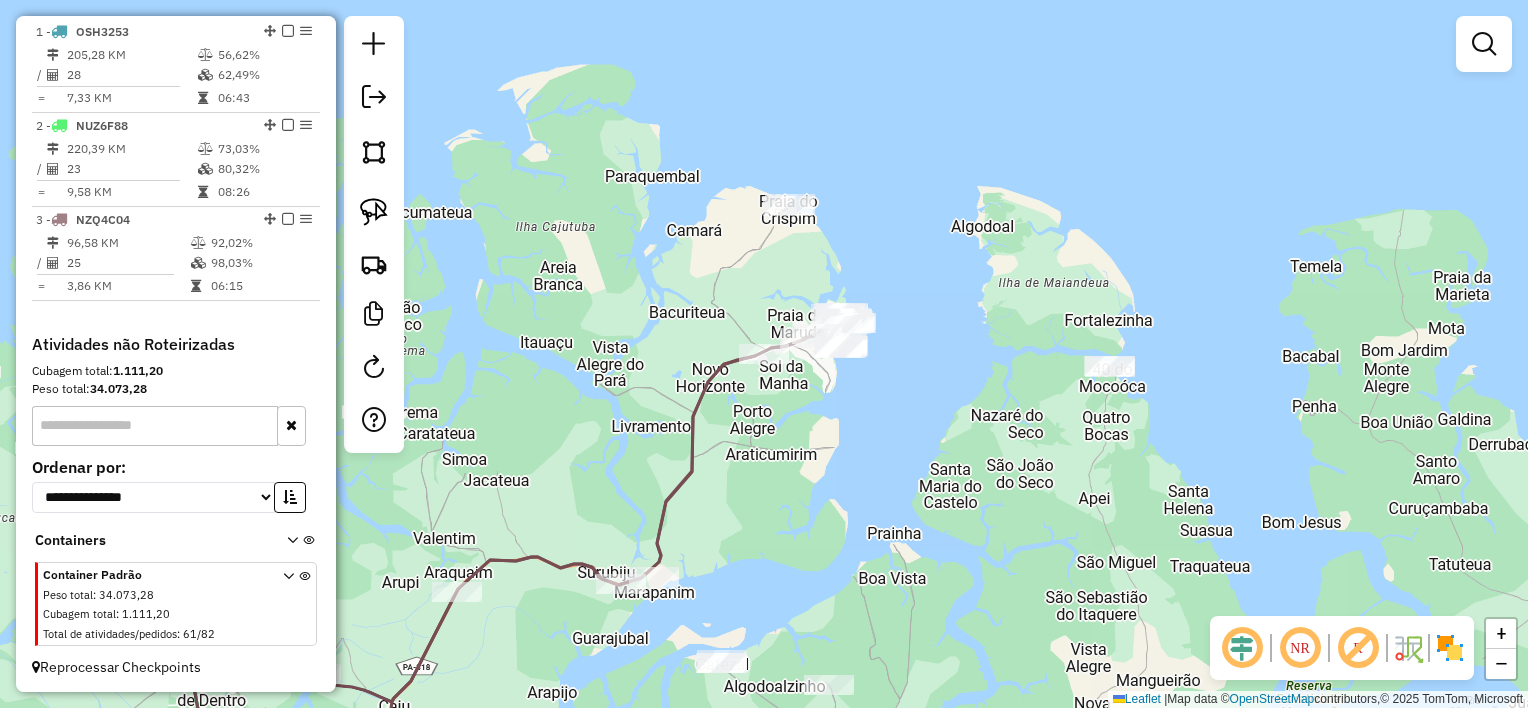 click 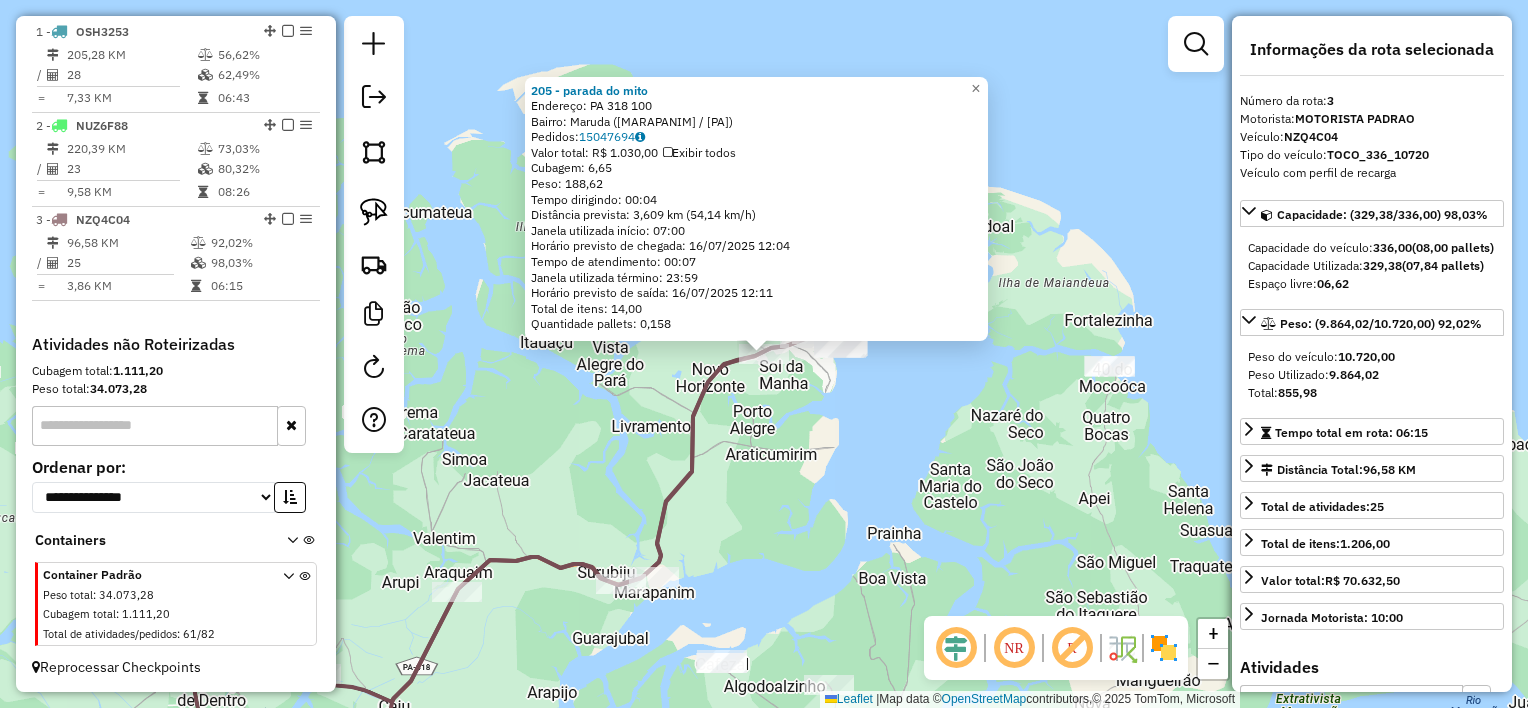 click on "Rota 3 - Placa NZQ4C04  205 - parada do mito 205 - parada do mito  Endereço:  PA 318 100   Bairro: Maruda ([REGION] / [STATE])   Pedidos:  15047694   Valor total: R$ 1.030,00   Exibir todos   Cubagem: 6,65  Peso: 188,62  Tempo dirigindo: 00:04   Distância prevista: 3,609 km (54,14 km/h)   Janela utilizada início: 07:00   Horário previsto de chegada: 16/07/2025 12:04   Tempo de atendimento: 00:07   Janela utilizada término: 23:59   Horário previsto de saída: 16/07/2025 12:11   Total de itens: 14,00   Quantidade pallets: 0,158  × Janela de atendimento Grade de atendimento Capacidade Transportadoras Veículos Cliente Pedidos  Rotas Selecione os dias de semana para filtrar as janelas de atendimento  Seg   Ter   Qua   Qui   Sex   Sáb   Dom  Informe o período da janela de atendimento: De: Até:  Filtrar exatamente a janela do cliente  Considerar janela de atendimento padrão  Selecione os dias de semana para filtrar as grades de atendimento  Seg   Ter   Qua   Qui   Sex   Sáb   Dom   Peso mínimo:   De:  De:" 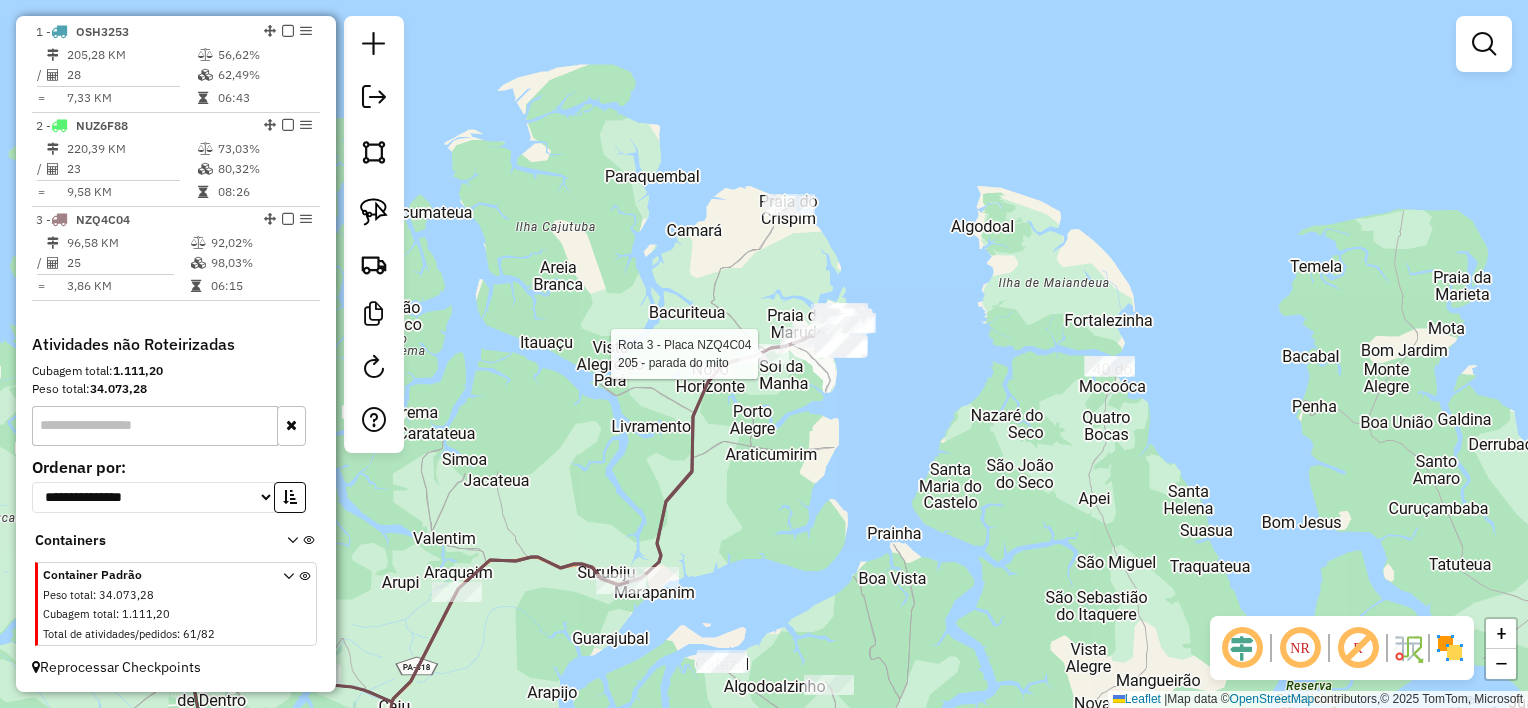 select on "**********" 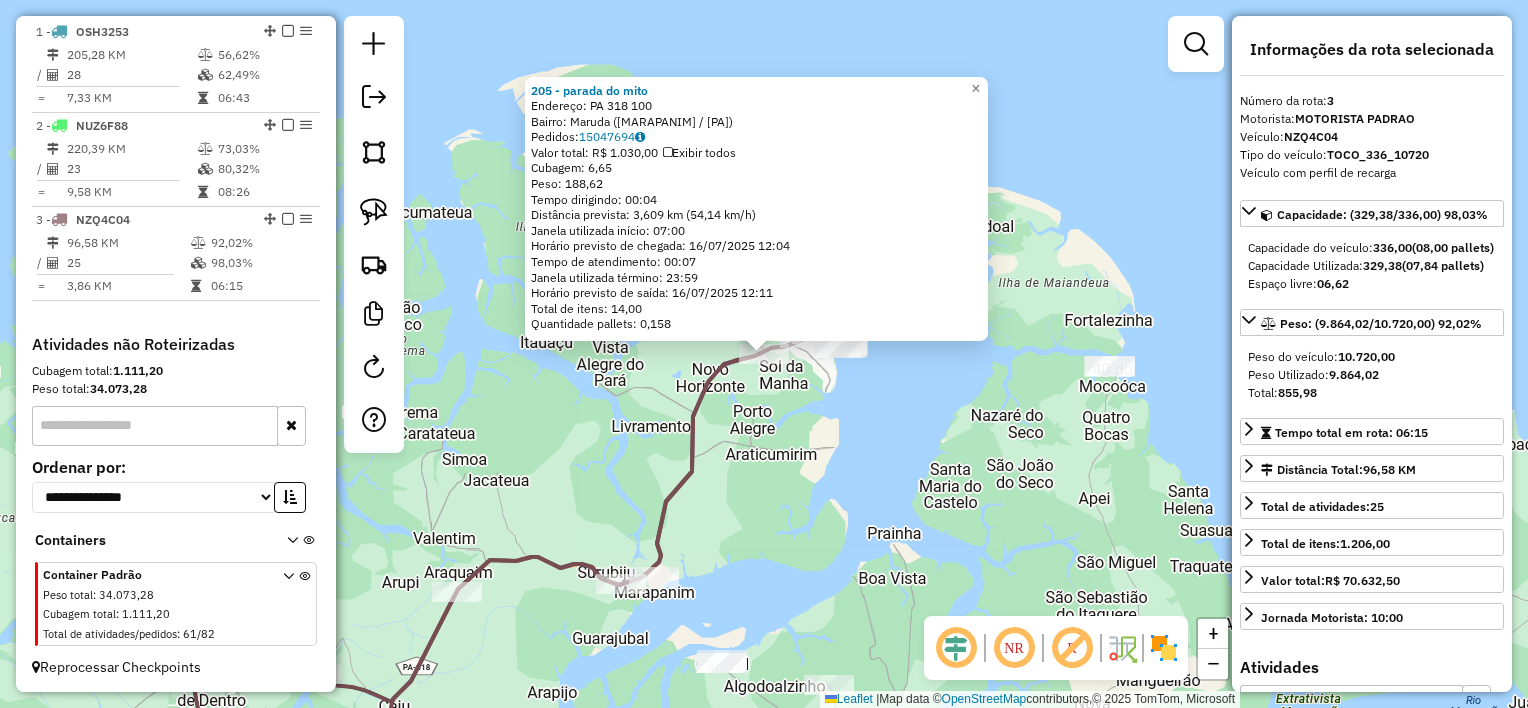 click on "[NUMBER] - [NAME] Endereço: [STREET] [NUMBER] Bairro: [NEIGHBORHOOD] ([CITY] / [STATE]) Pedidos: [ORDER_ID] Valor total: [PRICE] Exibir todos Cubagem: [CUBAGE] Peso: [WEIGHT] Tempo dirigindo: [TIME] Distância prevista: [DISTANCE] km ([SPEED] km/h) Janela utilizada início: [TIME] Horário previsto de chegada: [DATE] [TIME] Tempo de atendimento: [TIME] Janela utilizada término: [TIME] Horário previsto de saída: [DATE] [TIME] Total de itens: [ITEMS] Quantidade pallets: [PALLETS] × Janela de atendimento Grade de atendimento Capacidade Transportadoras Veículos Cliente Pedidos Rotas Selecione os dias de semana para filtrar as janelas de atendimento Seg Ter Qua Qui Sex Sáb Dom Informe o período da janela de atendimento: De: Até: Filtrar exatamente a janela do cliente Considerar janela de atendimento padrão Selecione os dias de semana para filtrar as grades de atendimento Seg Ter Qua Qui Sex Sáb Dom Considerar clientes sem dia de atendimento cadastrado Peso mínimo:" 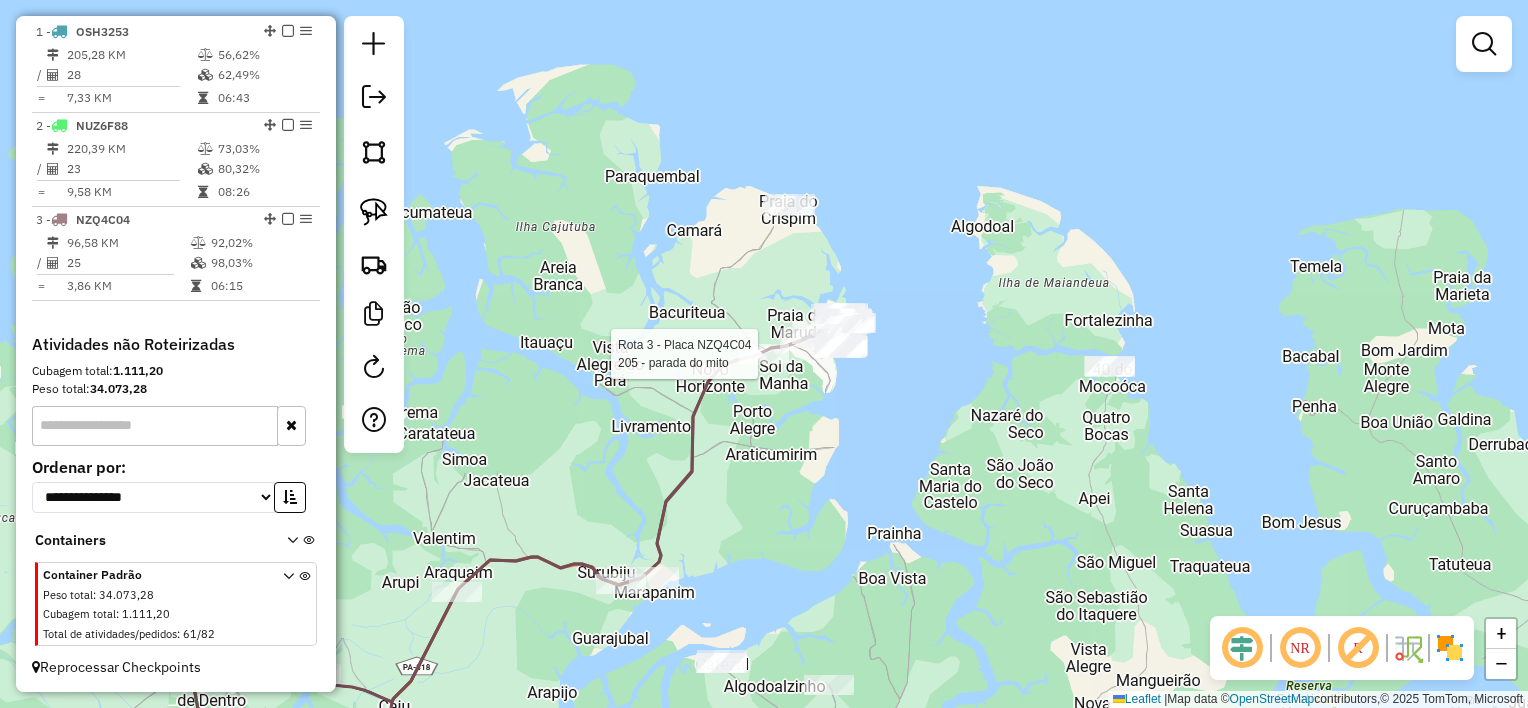 select on "**********" 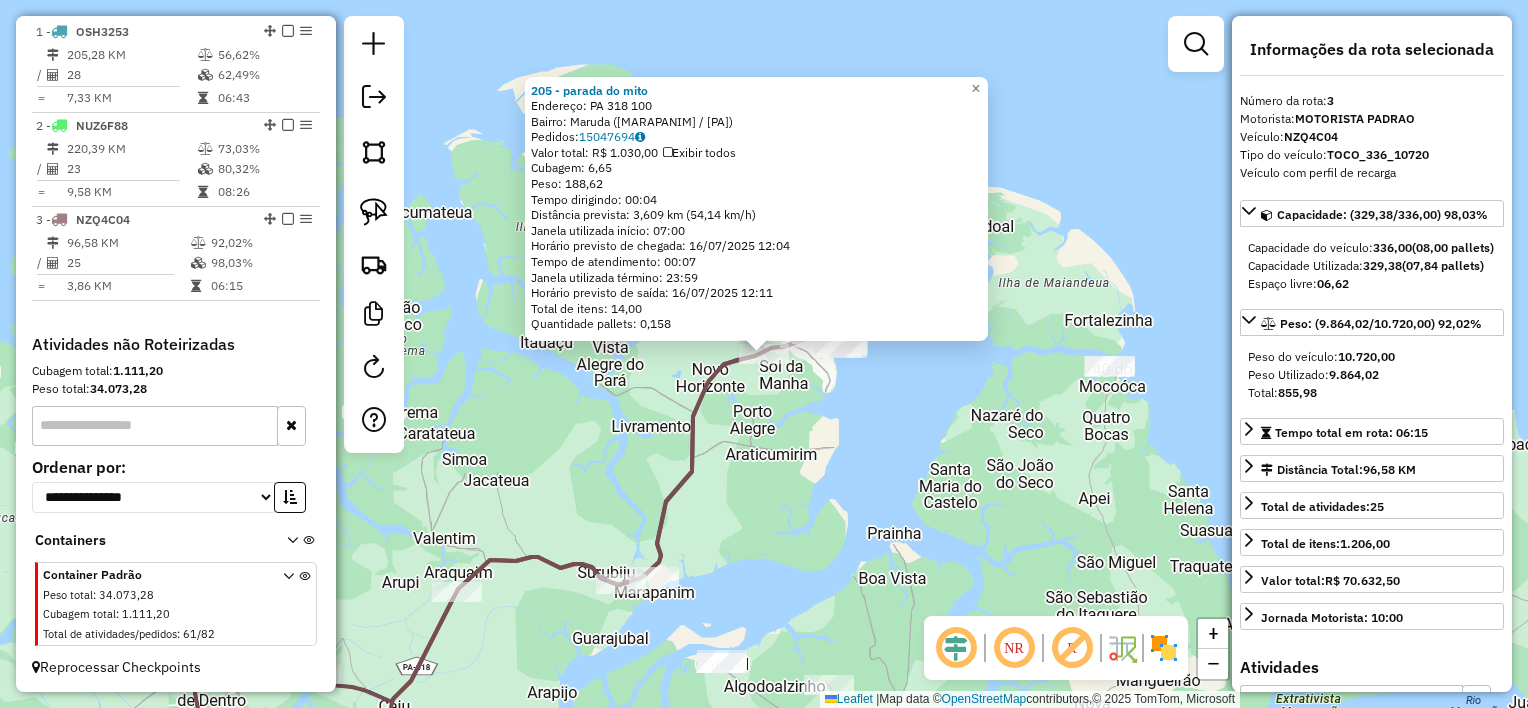 click on "[NUMBER] - [NAME] Endereço: [STREET] [NUMBER] Bairro: [NEIGHBORHOOD] ([CITY] / [STATE]) Pedidos: [ORDER_ID] Valor total: [PRICE] Exibir todos Cubagem: [CUBAGE] Peso: [WEIGHT] Tempo dirigindo: [TIME] Distância prevista: [DISTANCE] km ([SPEED] km/h) Janela utilizada início: [TIME] Horário previsto de chegada: [DATE] [TIME] Tempo de atendimento: [TIME] Janela utilizada término: [TIME] Horário previsto de saída: [DATE] [TIME] Total de itens: [ITEMS] Quantidade pallets: [PALLETS] × Janela de atendimento Grade de atendimento Capacidade Transportadoras Veículos Cliente Pedidos Rotas Selecione os dias de semana para filtrar as janelas de atendimento Seg Ter Qua Qui Sex Sáb Dom Informe o período da janela de atendimento: De: Até: Filtrar exatamente a janela do cliente Considerar janela de atendimento padrão Selecione os dias de semana para filtrar as grades de atendimento Seg Ter Qua Qui Sex Sáb Dom Considerar clientes sem dia de atendimento cadastrado Peso mínimo:" 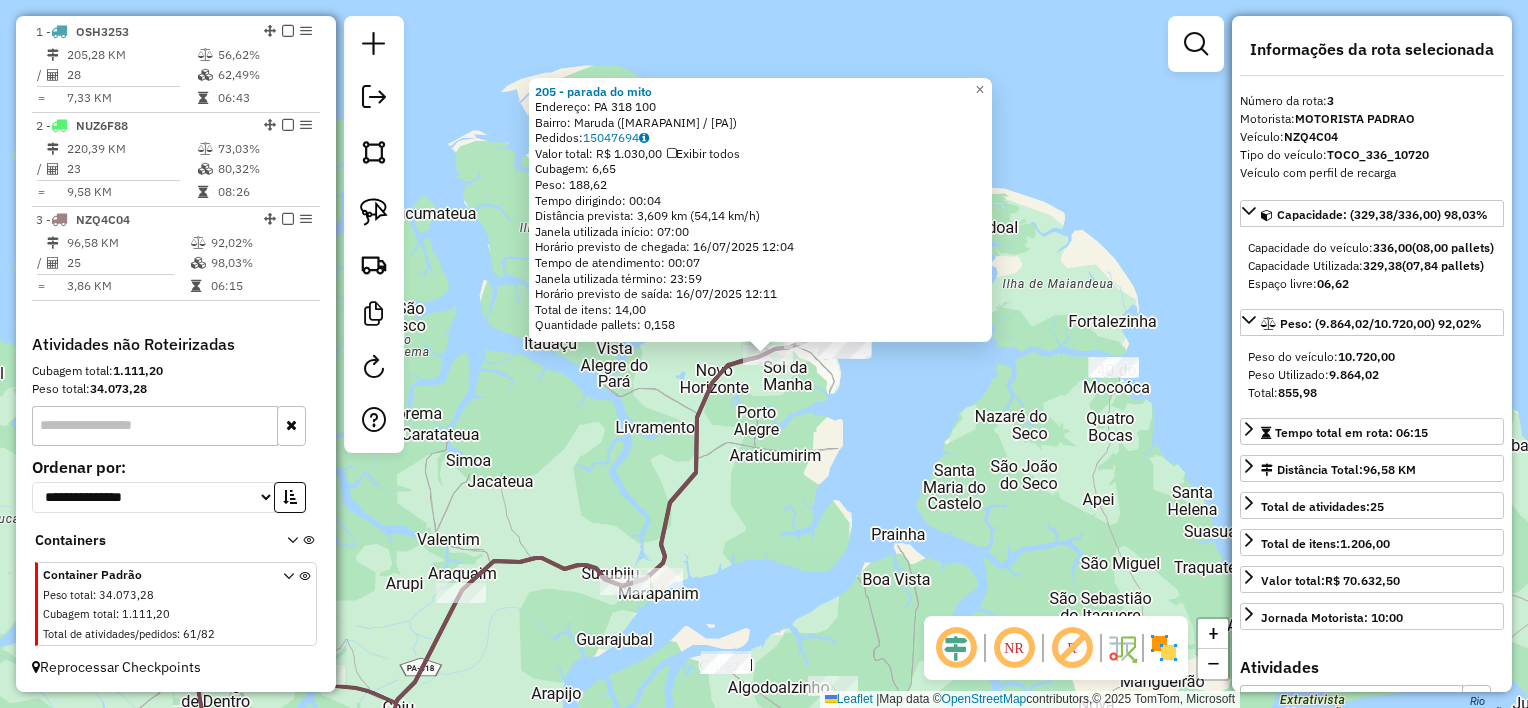 click on "[NUMBER] - [NAME] Endereço: [STREET] [NUMBER] Bairro: [NEIGHBORHOOD] ([CITY] / [STATE]) Pedidos: [ORDER_ID] Valor total: [PRICE] Exibir todos Cubagem: [CUBAGE] Peso: [WEIGHT] Tempo dirigindo: [TIME] Distância prevista: [DISTANCE] km ([SPEED] km/h) Janela utilizada início: [TIME] Horário previsto de chegada: [DATE] [TIME] Tempo de atendimento: [TIME] Janela utilizada término: [TIME] Horário previsto de saída: [DATE] [TIME] Total de itens: [ITEMS] Quantidade pallets: [PALLETS] × Janela de atendimento Grade de atendimento Capacidade Transportadoras Veículos Cliente Pedidos Rotas Selecione os dias de semana para filtrar as janelas de atendimento Seg Ter Qua Qui Sex Sáb Dom Informe o período da janela de atendimento: De: Até: Filtrar exatamente a janela do cliente Considerar janela de atendimento padrão Selecione os dias de semana para filtrar as grades de atendimento Seg Ter Qua Qui Sex Sáb Dom Considerar clientes sem dia de atendimento cadastrado Peso mínimo:" 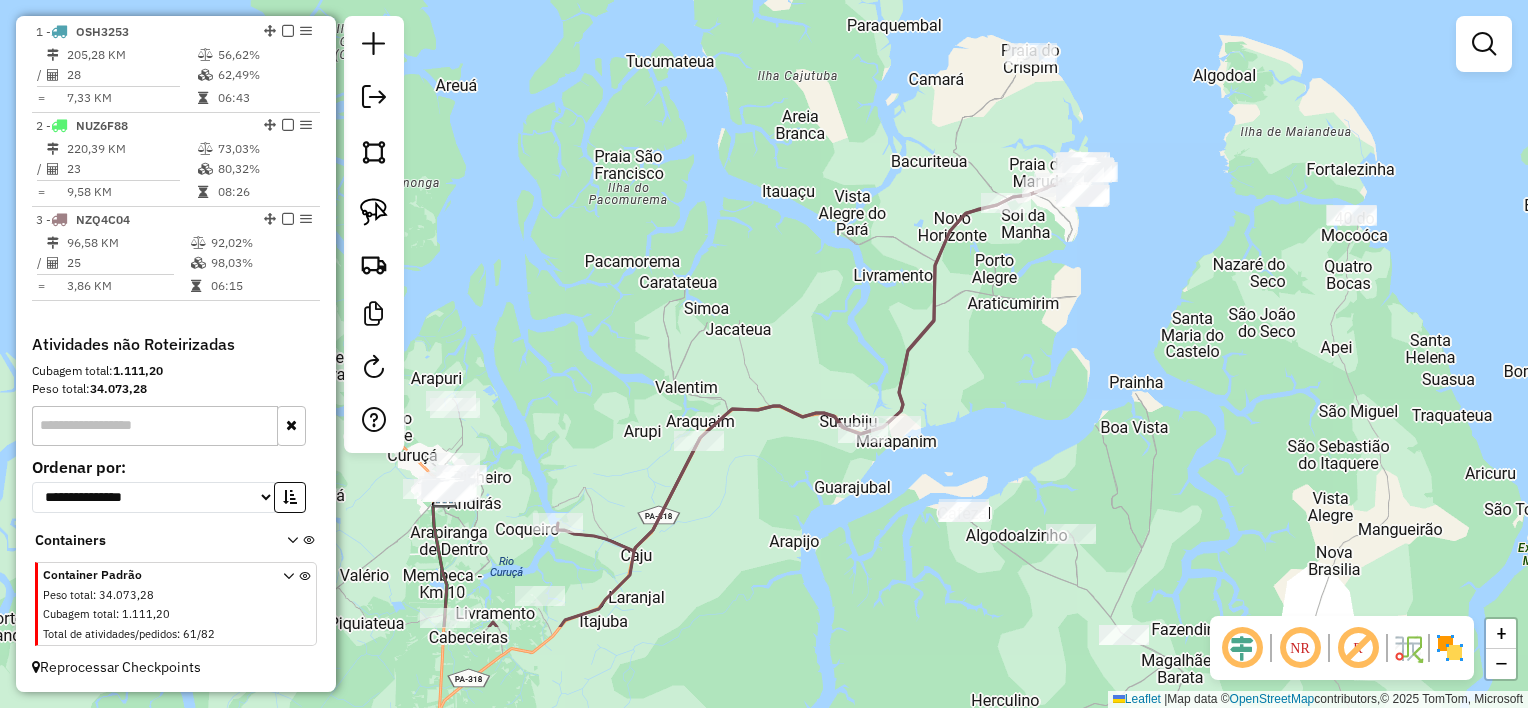 drag, startPoint x: 765, startPoint y: 496, endPoint x: 1087, endPoint y: 312, distance: 370.86386 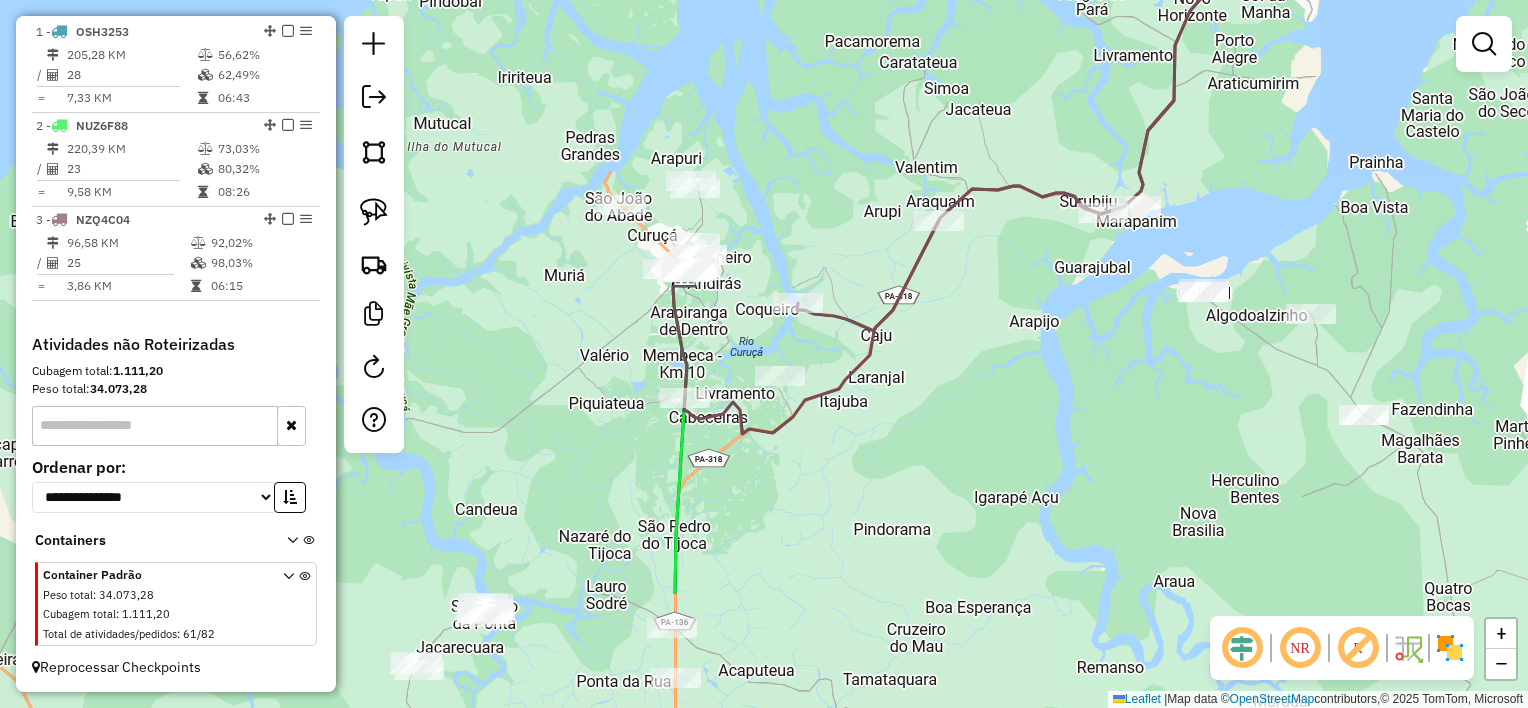 drag, startPoint x: 860, startPoint y: 583, endPoint x: 995, endPoint y: 421, distance: 210.87674 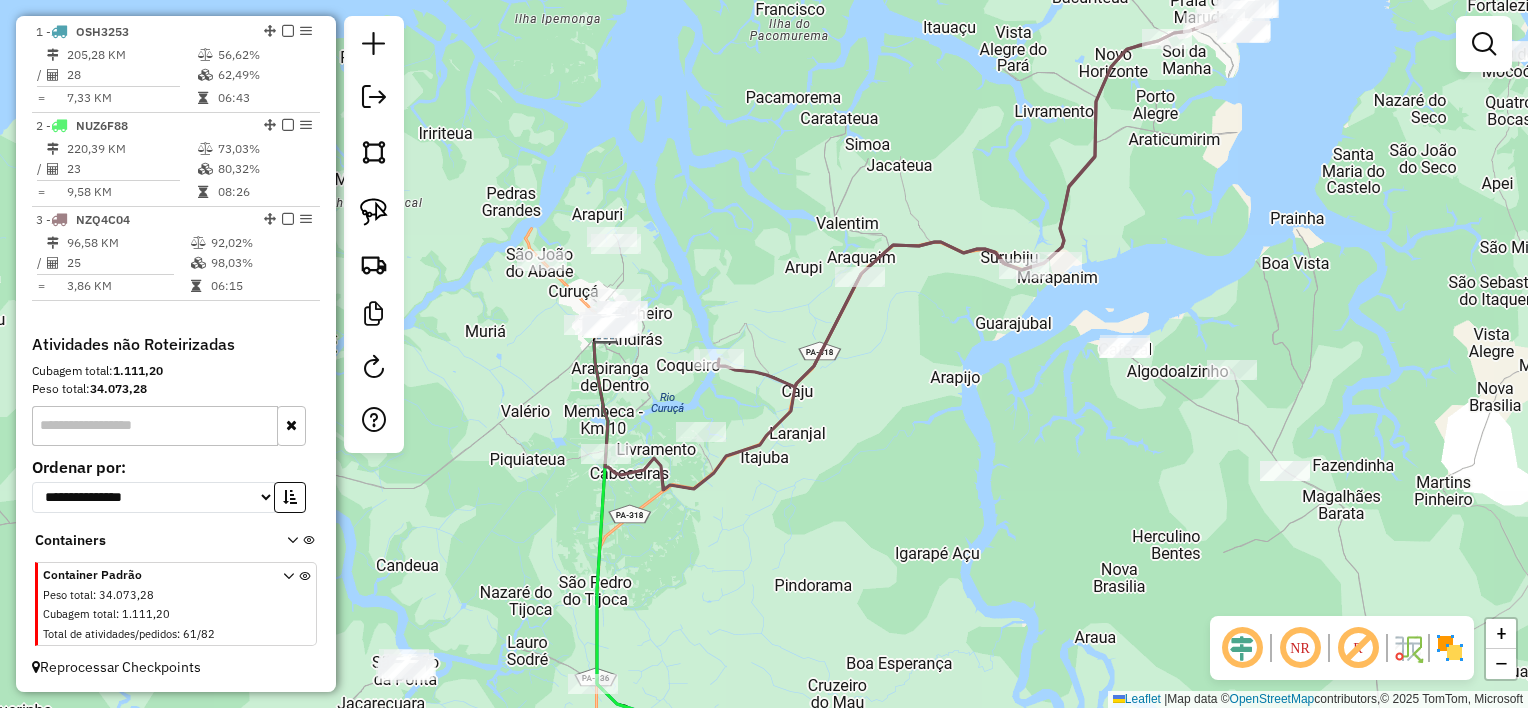 drag, startPoint x: 962, startPoint y: 420, endPoint x: 918, endPoint y: 463, distance: 61.522354 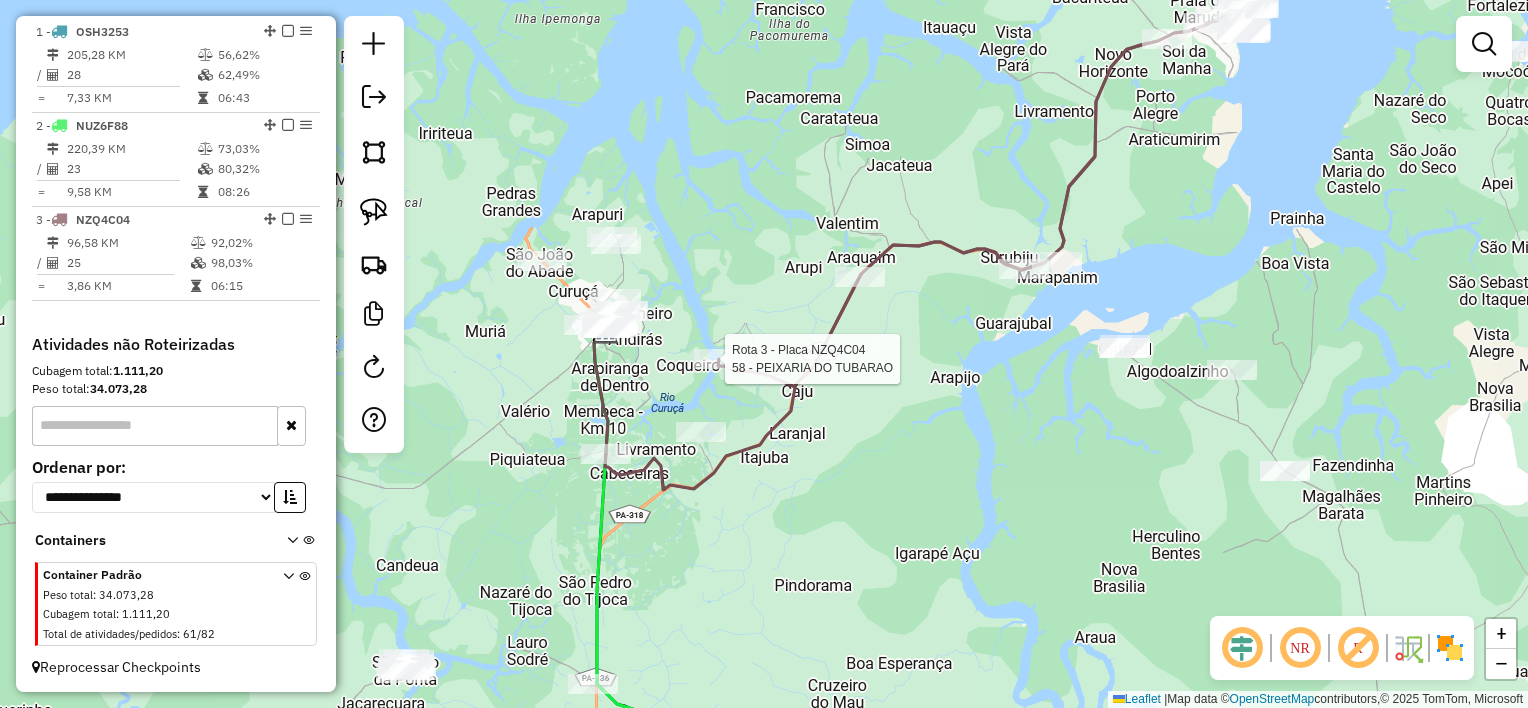 select on "**********" 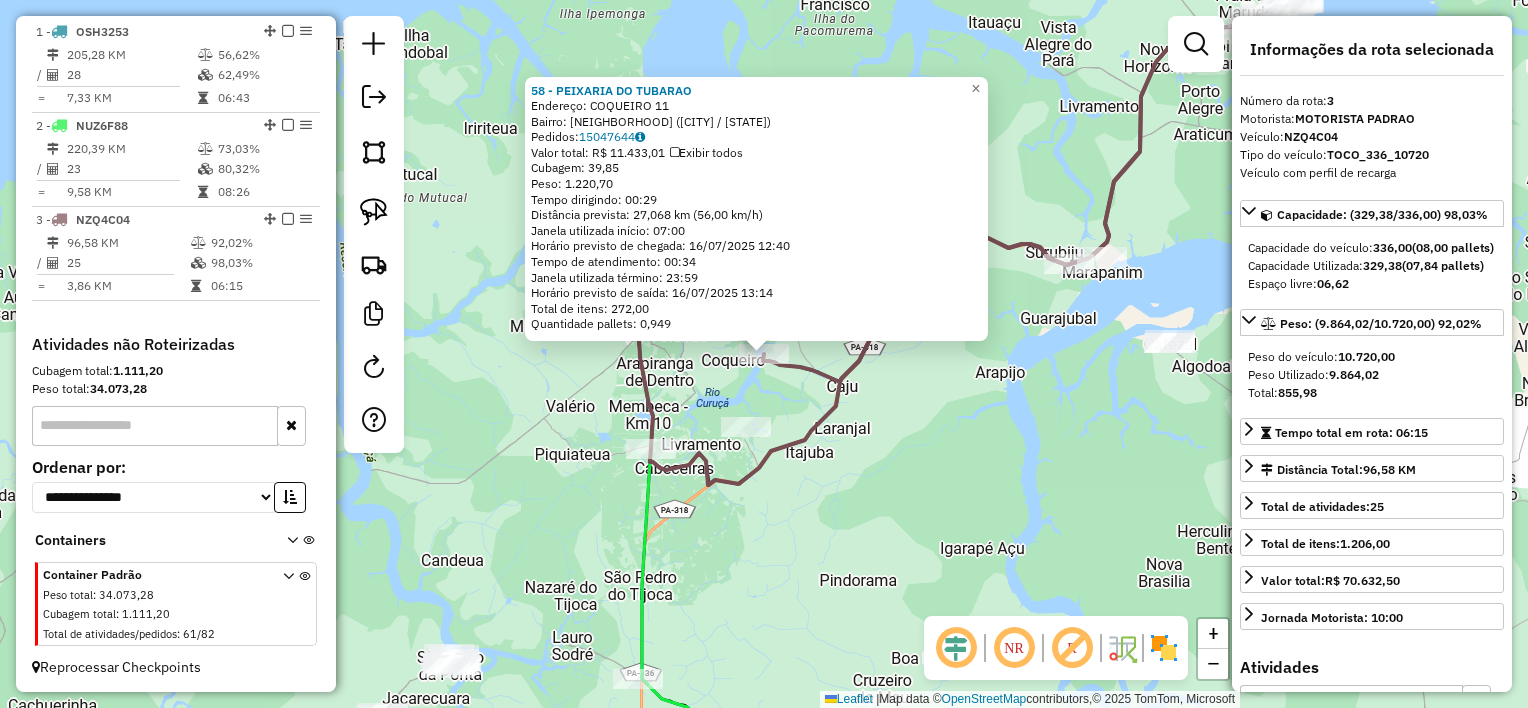 click on "58 - PEIXARIA DO TUBARAO  Endereço:  COQUEIRO 11   Bairro: Coqueiro ([REGION] / [STATE])   Pedidos:  15047644   Valor total: R$ 11.433,01   Exibir todos   Cubagem: 39,85  Peso: 1.220,70  Tempo dirigindo: 00:29   Distância prevista: 27,068 km (56,00 km/h)   Janela utilizada início: 07:00   Horário previsto de chegada: 16/07/2025 12:40   Tempo de atendimento: 00:34   Janela utilizada término: 23:59   Horário previsto de saída: 16/07/2025 13:14   Total de itens: 272,00   Quantidade pallets: 0,949  × Janela de atendimento Grade de atendimento Capacidade Transportadoras Veículos Cliente Pedidos  Rotas Selecione os dias de semana para filtrar as janelas de atendimento  Seg   Ter   Qua   Qui   Sex   Sáb   Dom  Informe o período da janela de atendimento: De: Até:  Filtrar exatamente a janela do cliente  Considerar janela de atendimento padrão  Selecione os dias de semana para filtrar as grades de atendimento  Seg   Ter   Qua   Qui   Sex   Sáb   Dom   Considerar clientes sem dia de atendimento cadastrado  De:" 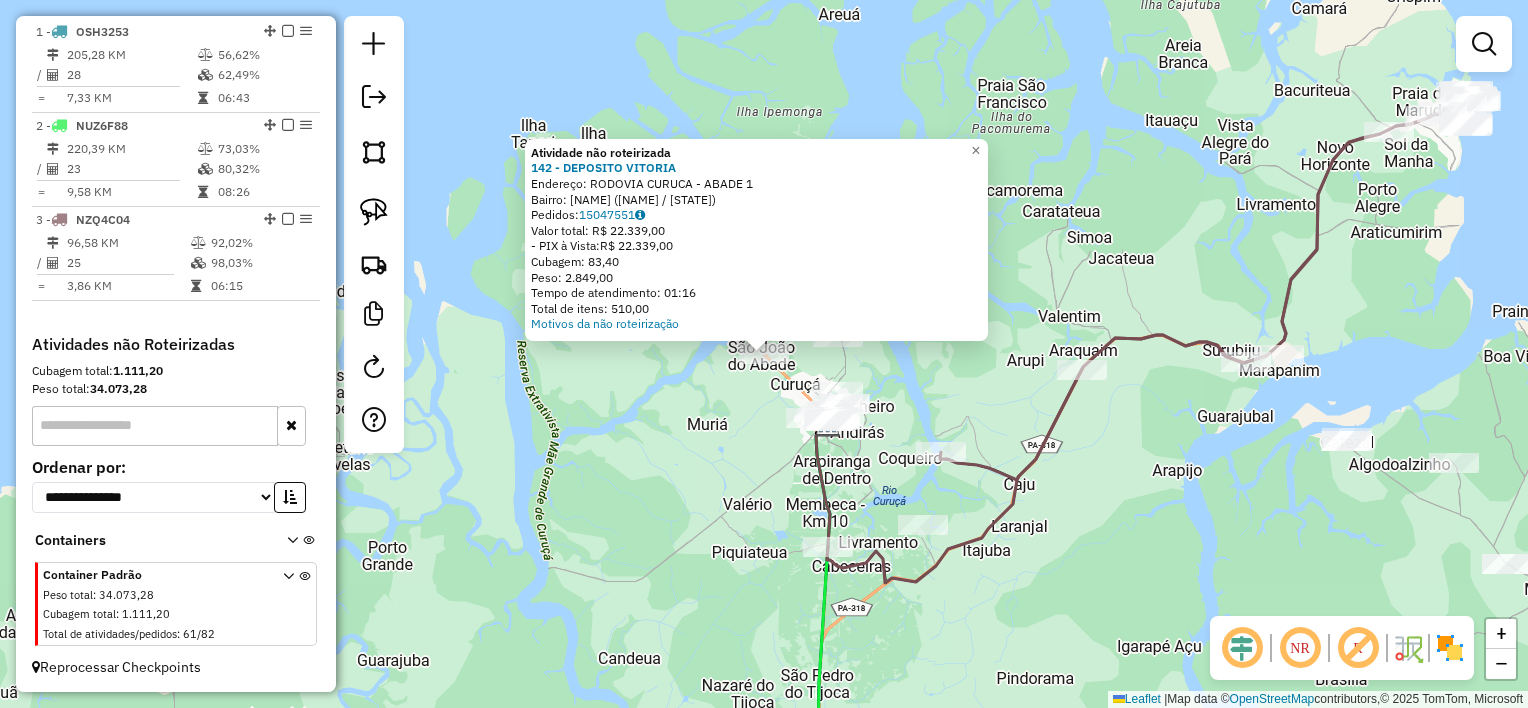 click on "Atividade não roteirizada 142 - [NAME]  Endereço:  [NAME] [NUMBER]   Bairro: [NAME] ([NAME] / [STATE])   Pedidos:  15047551   Valor total: R$ 22.339,00   - PIX à Vista:  R$ 22.339,00   Cubagem: 83,40   Peso: 2.849,00   Tempo de atendimento: 01:16   Total de itens: 510,00  Motivos da não roteirização × Janela de atendimento Grade de atendimento Capacidade Transportadoras Veículos Cliente Pedidos  Rotas Selecione os dias de semana para filtrar as janelas de atendimento  Seg   Ter   Qua   Qui   Sex   Sáb   Dom  Informe o período da janela de atendimento: De: Até:  Filtrar exatamente a janela do cliente  Considerar janela de atendimento padrão  Selecione os dias de semana para filtrar as grades de atendimento  Seg   Ter   Qua   Qui   Sex   Sáb   Dom   Considerar clientes sem dia de atendimento cadastrado  Peso mínimo:   Peso máximo:   Cubagem mínima:   Cubagem máxima:   De:  De:" 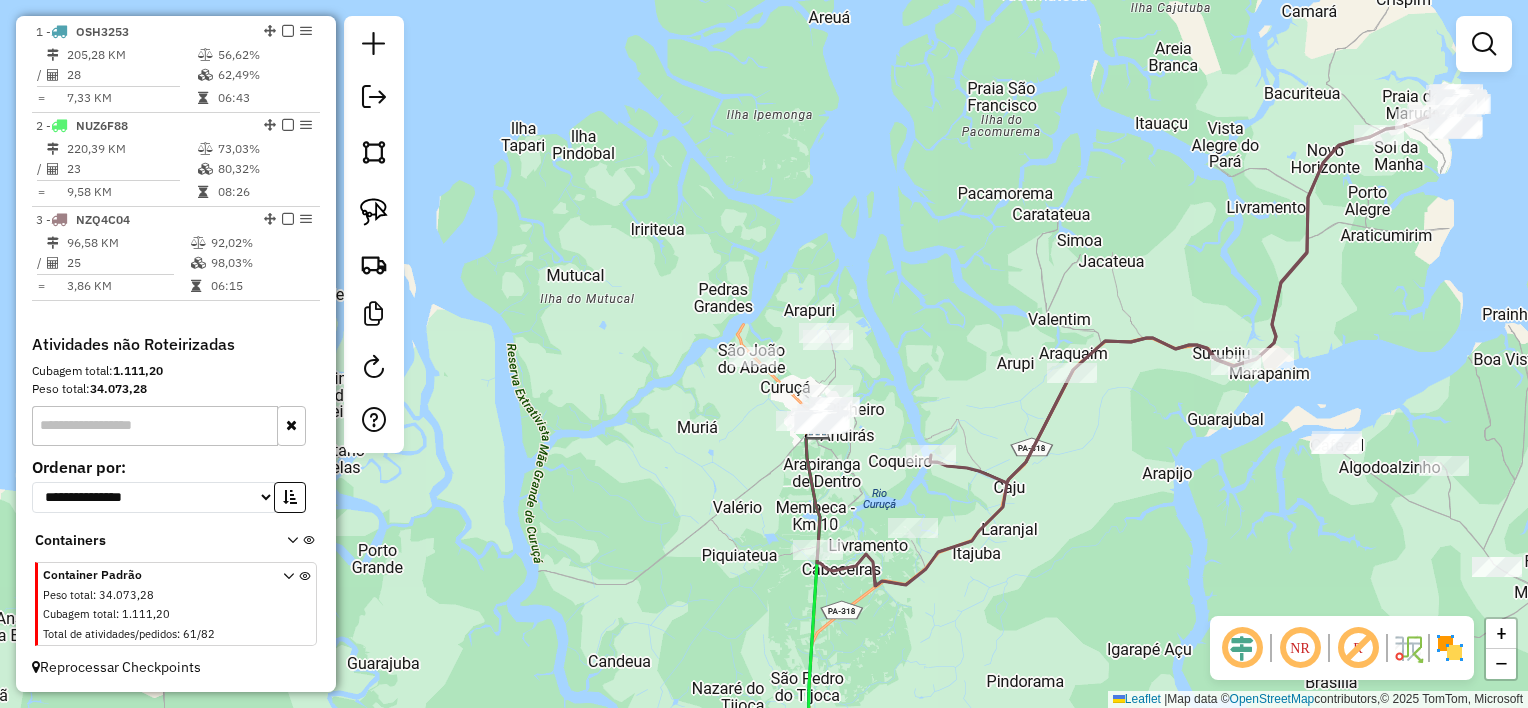 drag, startPoint x: 732, startPoint y: 411, endPoint x: 657, endPoint y: 409, distance: 75.026665 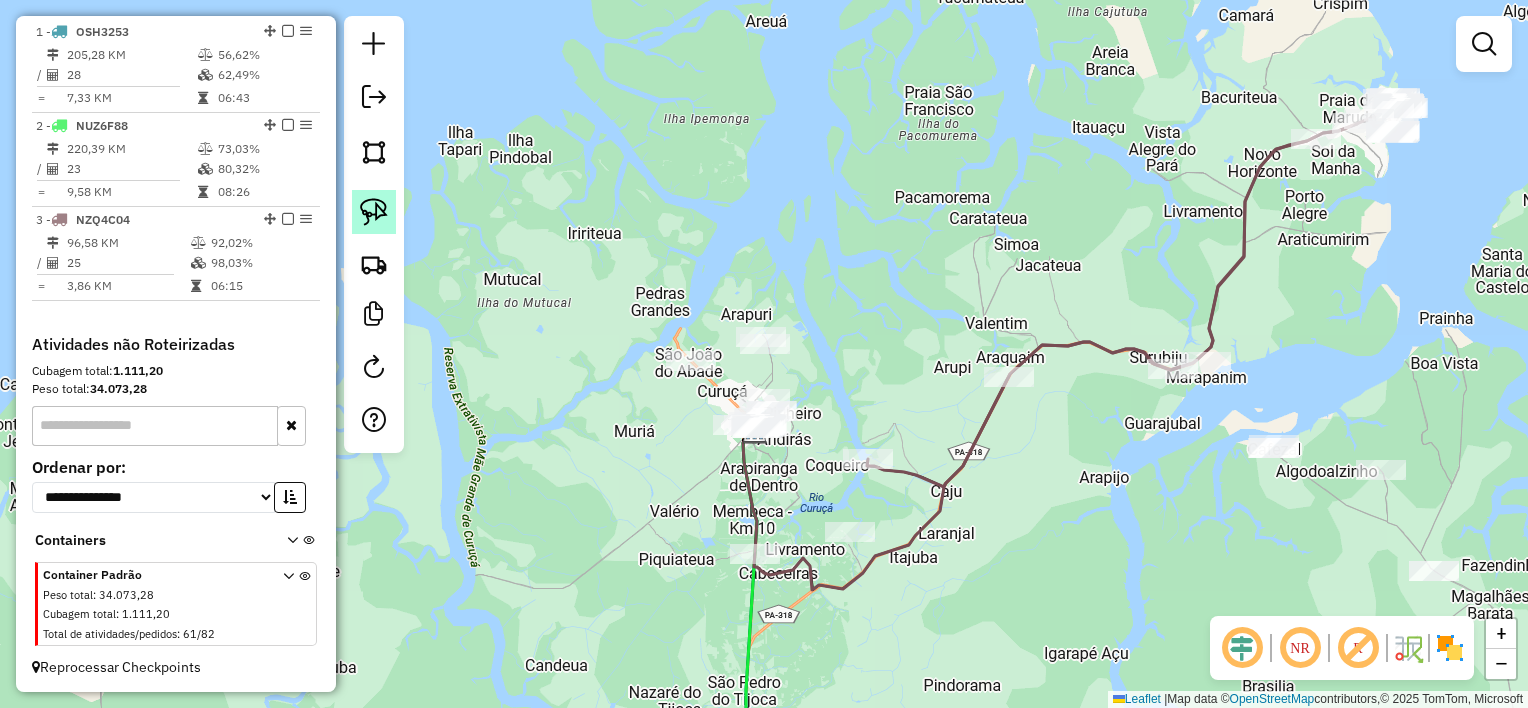 click 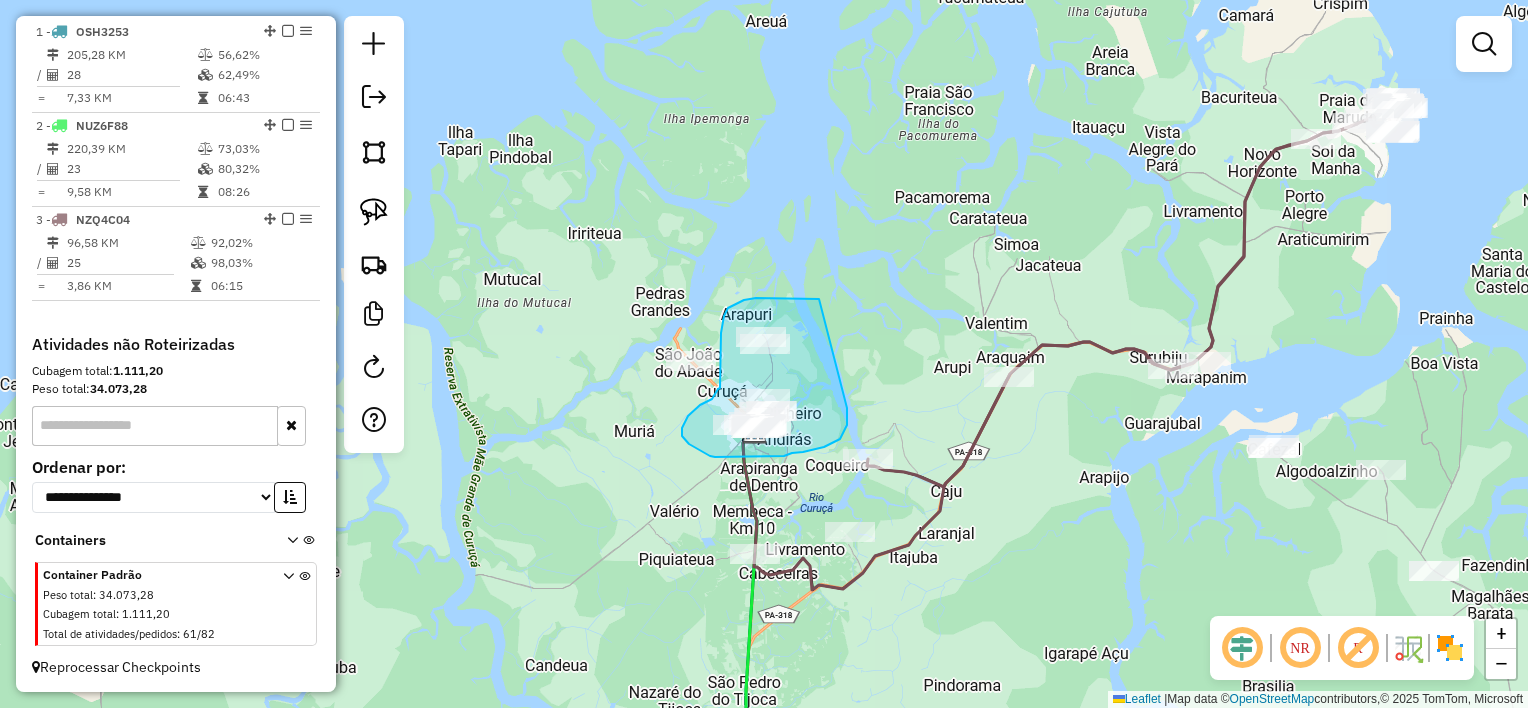 drag, startPoint x: 819, startPoint y: 299, endPoint x: 847, endPoint y: 408, distance: 112.53888 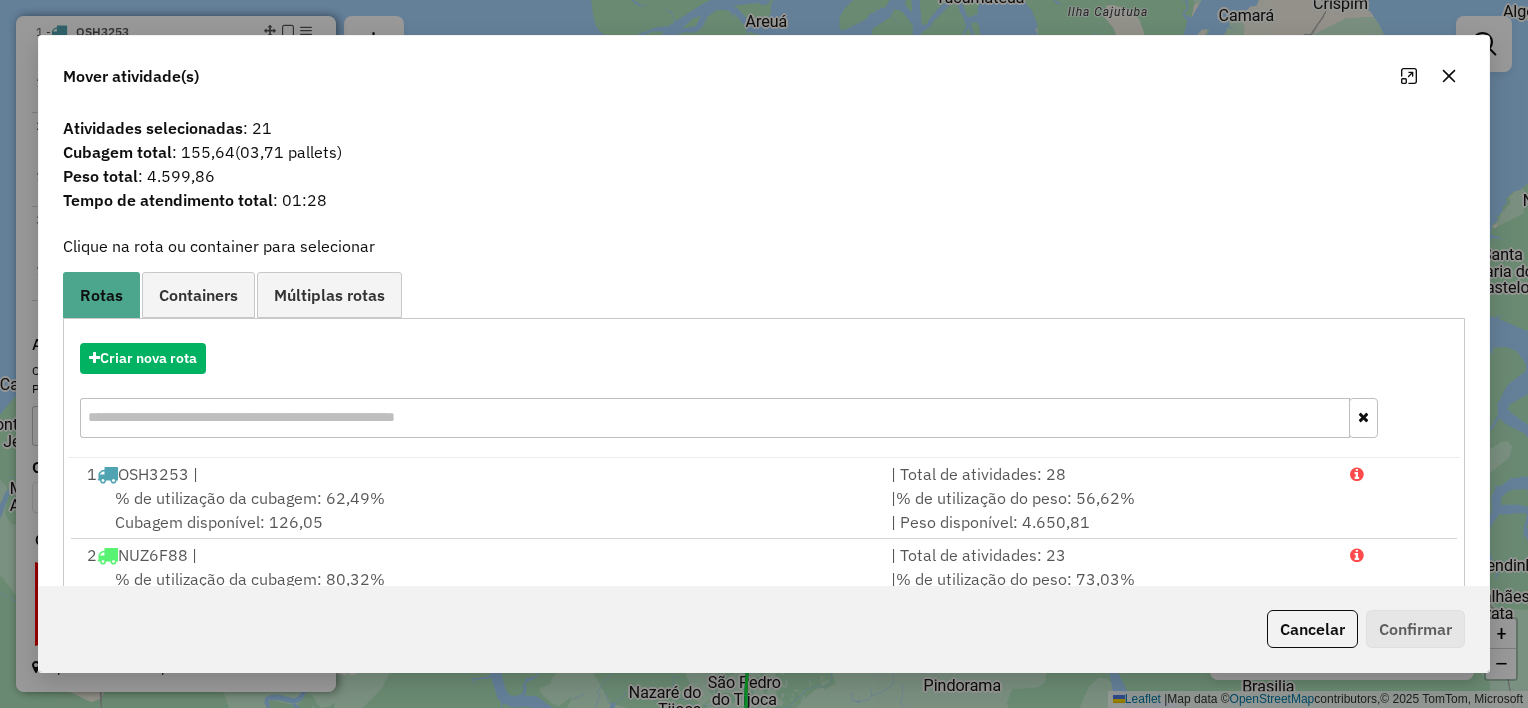 click 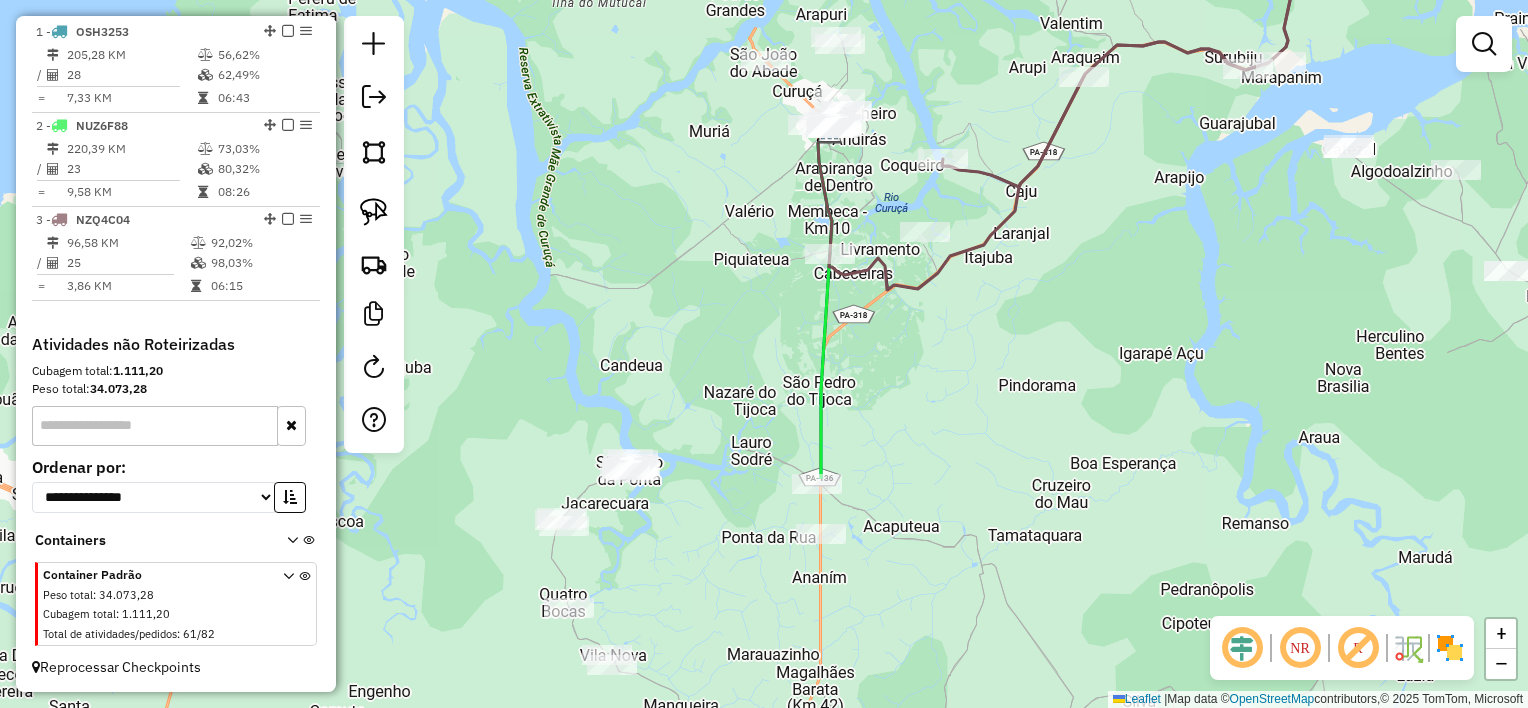 drag, startPoint x: 1106, startPoint y: 500, endPoint x: 1181, endPoint y: 200, distance: 309.2329 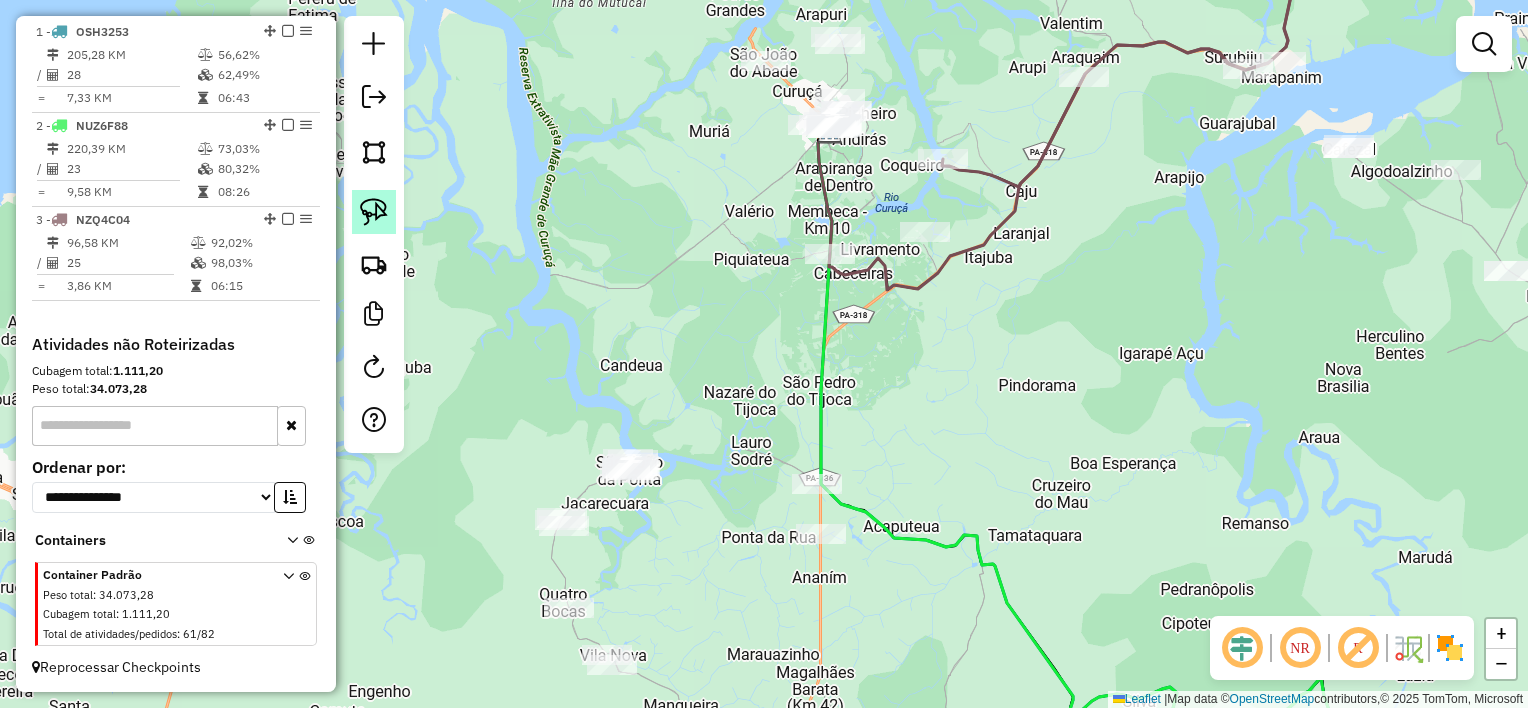 click 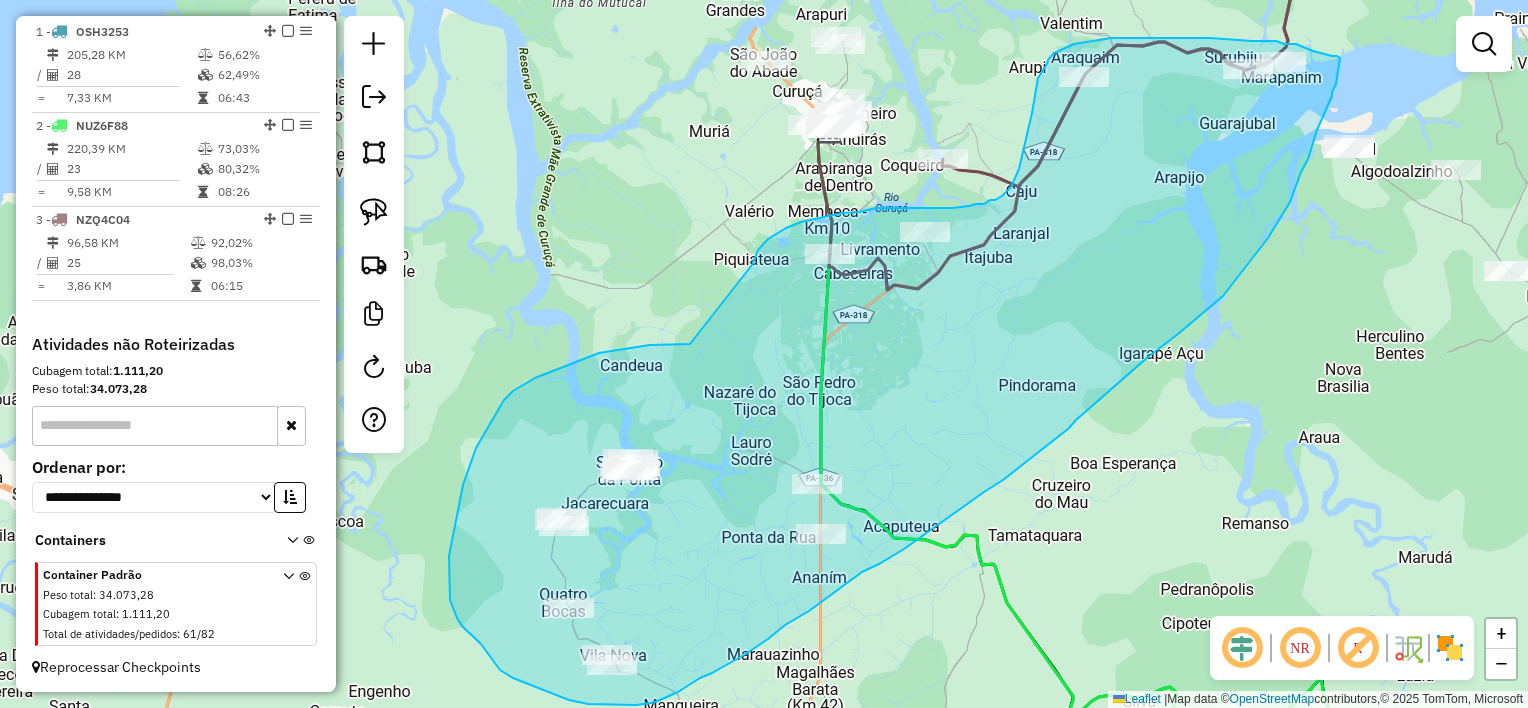 drag, startPoint x: 632, startPoint y: 347, endPoint x: 750, endPoint y: 283, distance: 134.23859 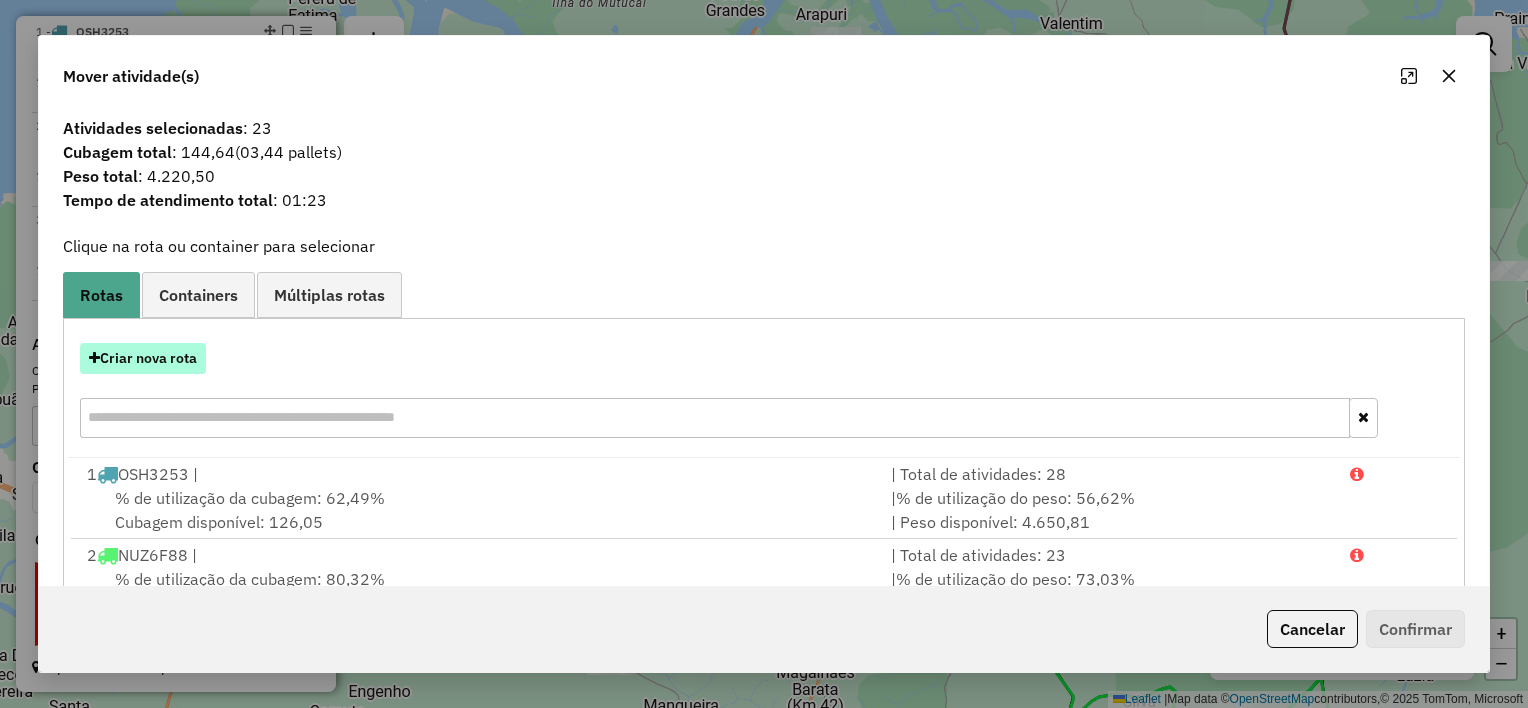 click on "Criar nova rota" at bounding box center (143, 358) 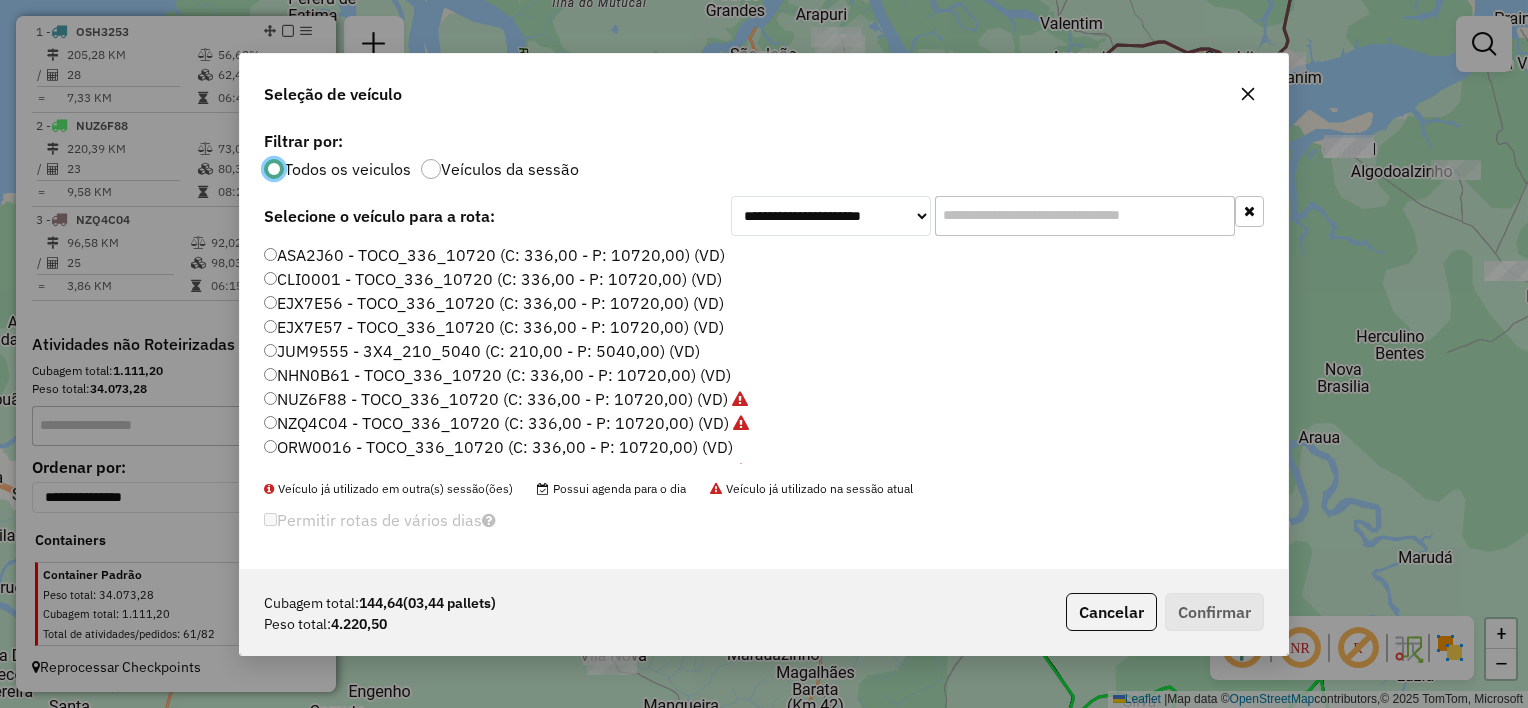 scroll, scrollTop: 10, scrollLeft: 6, axis: both 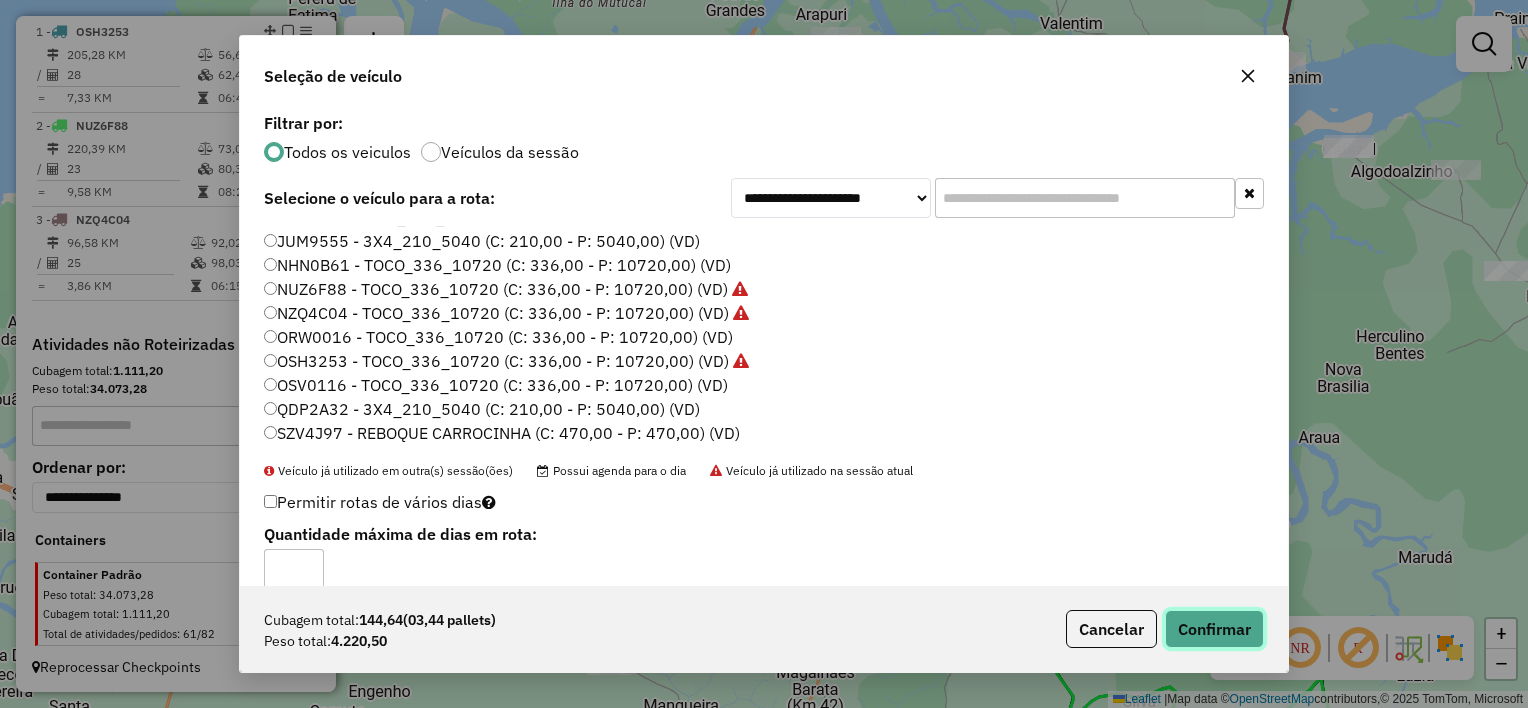 click on "Confirmar" 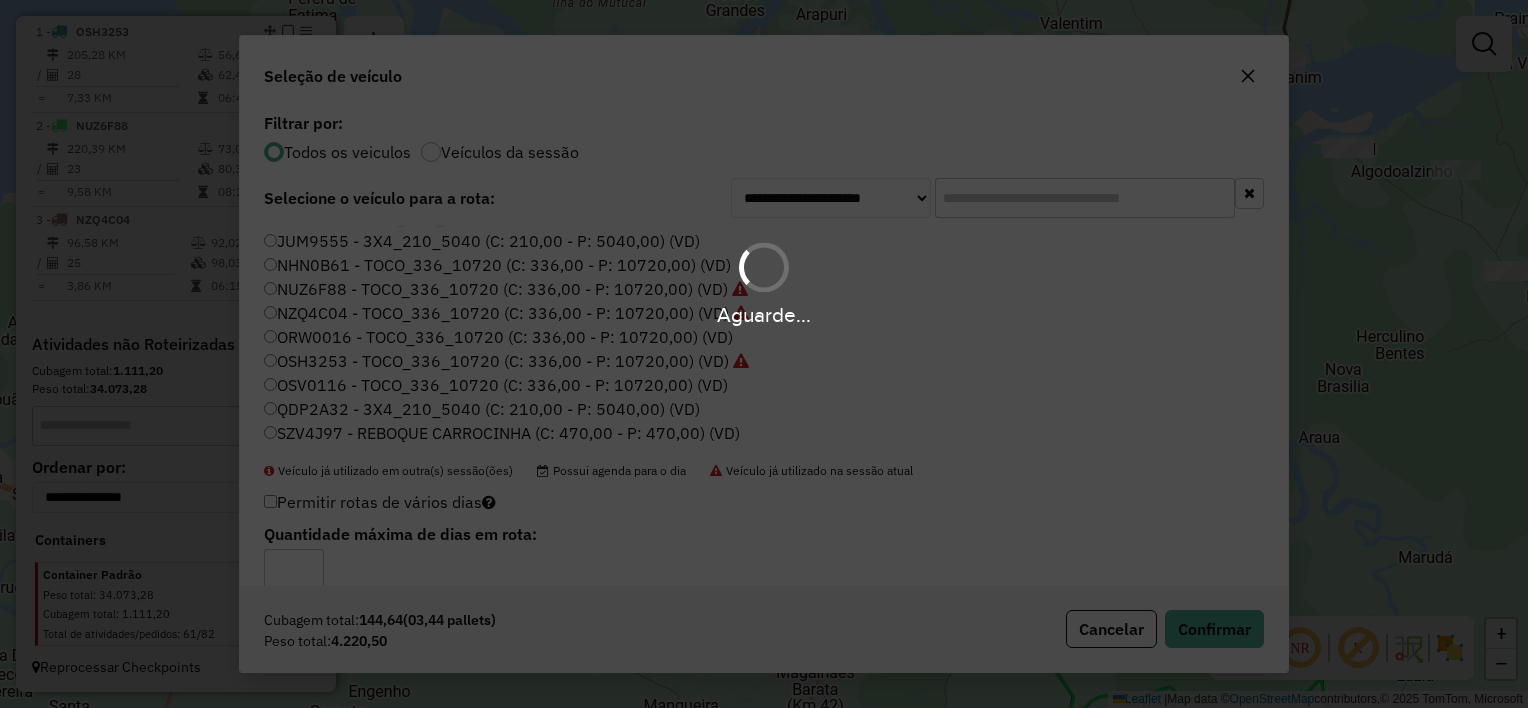 scroll, scrollTop: 772, scrollLeft: 0, axis: vertical 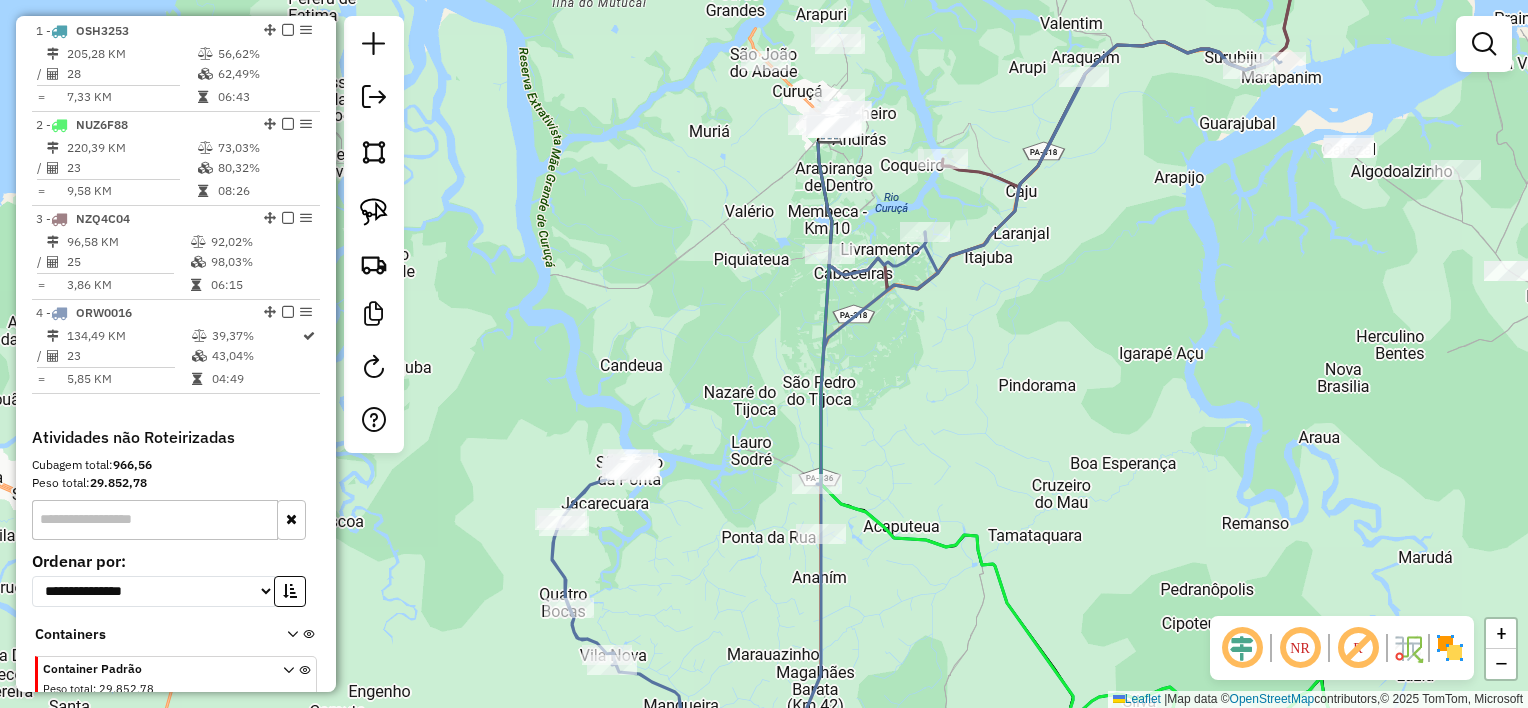 drag, startPoint x: 893, startPoint y: 412, endPoint x: 857, endPoint y: 213, distance: 202.23007 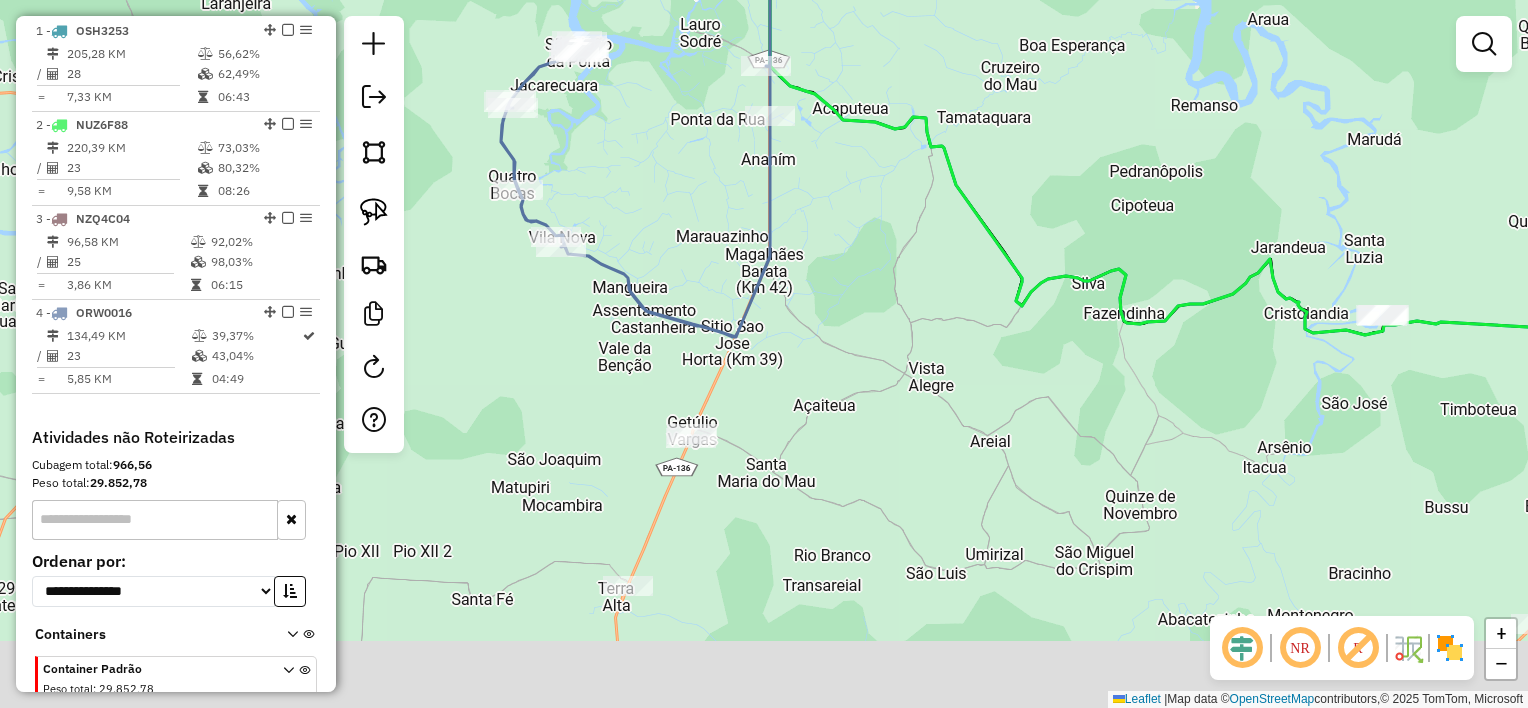 drag, startPoint x: 860, startPoint y: 348, endPoint x: 861, endPoint y: 279, distance: 69.00725 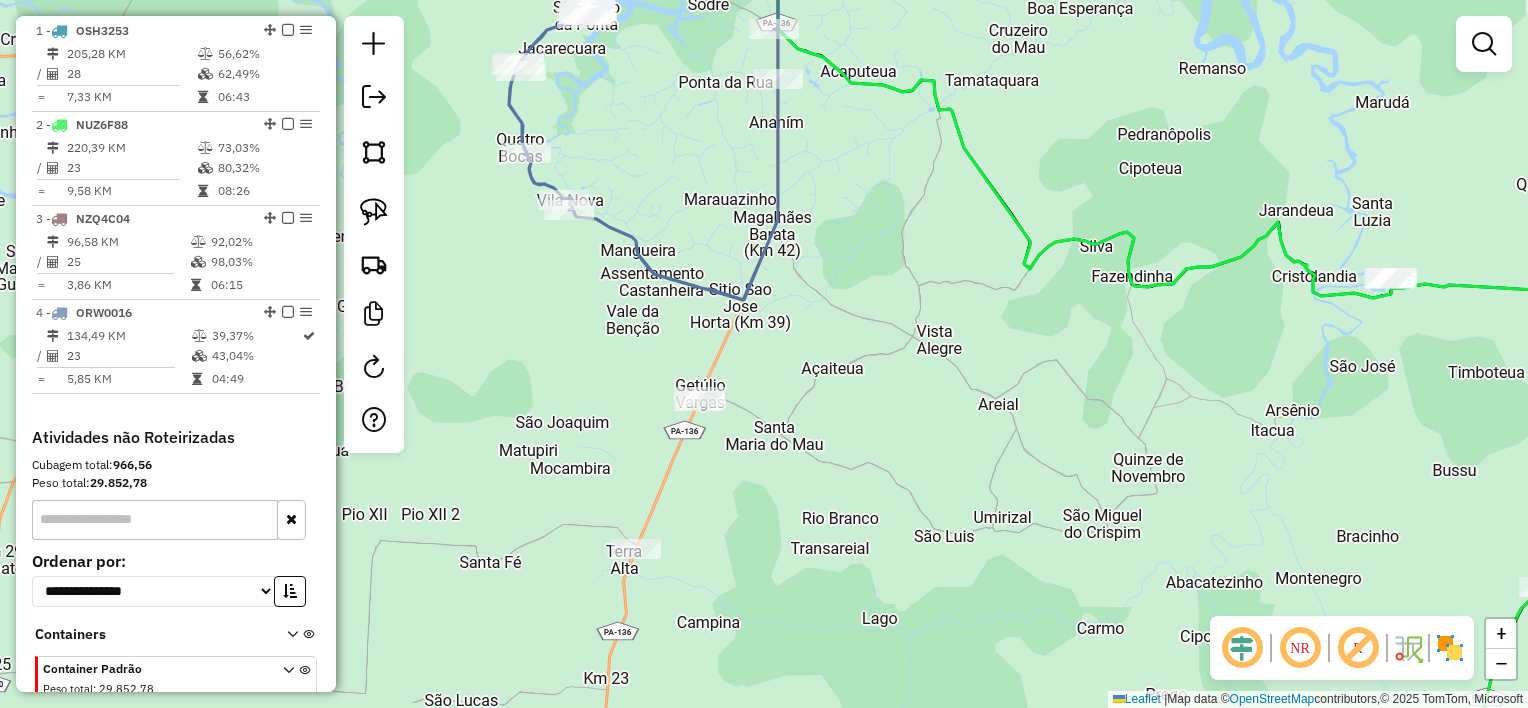 drag, startPoint x: 798, startPoint y: 312, endPoint x: 779, endPoint y: 480, distance: 169.07098 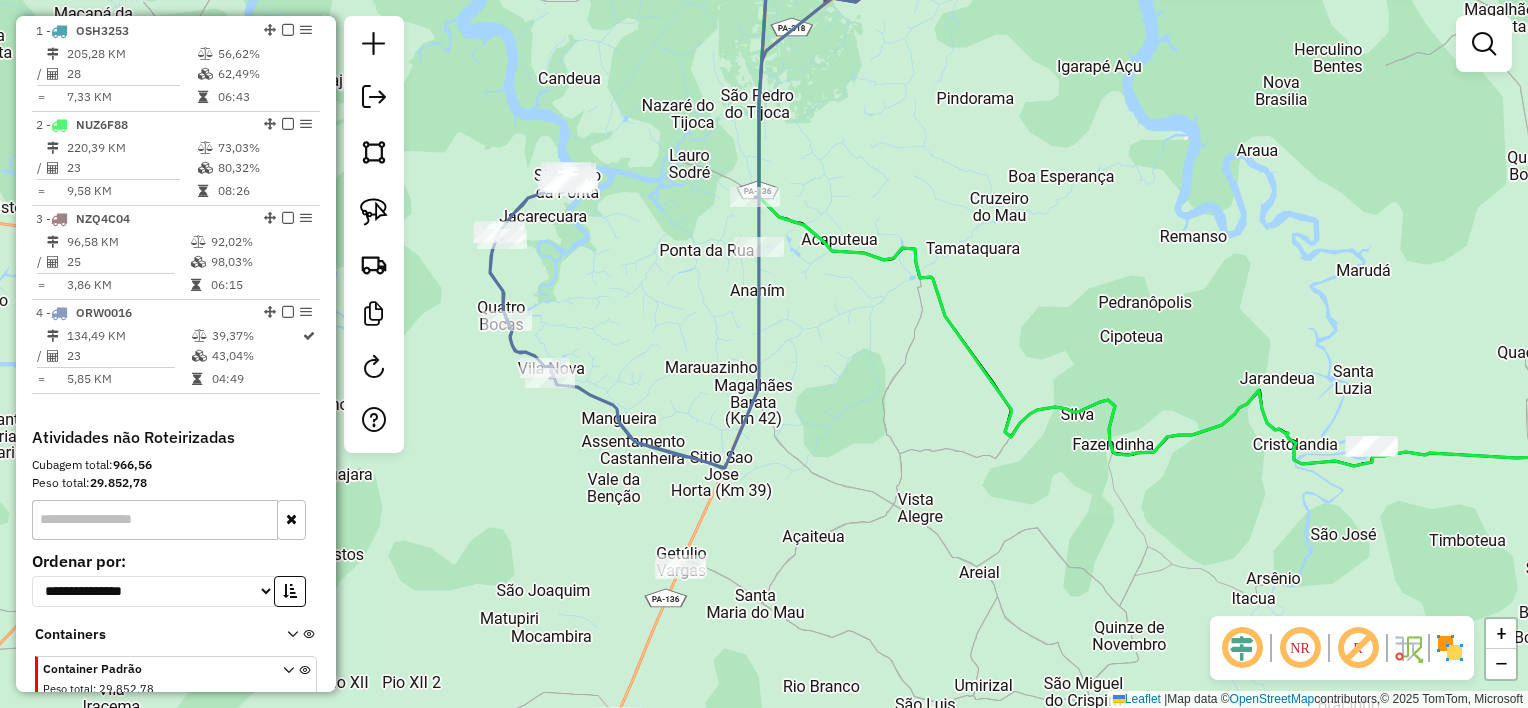 drag, startPoint x: 848, startPoint y: 173, endPoint x: 889, endPoint y: 472, distance: 301.79794 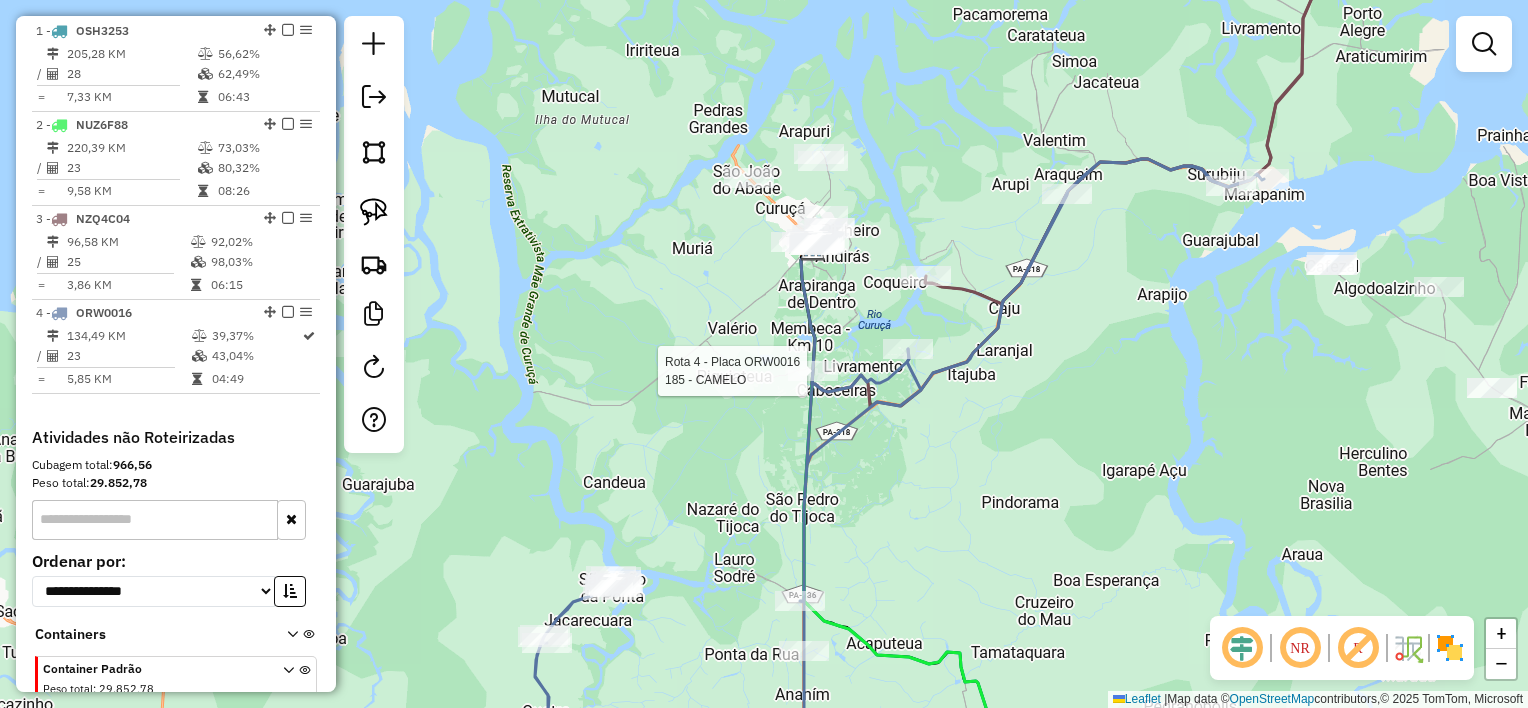select on "**********" 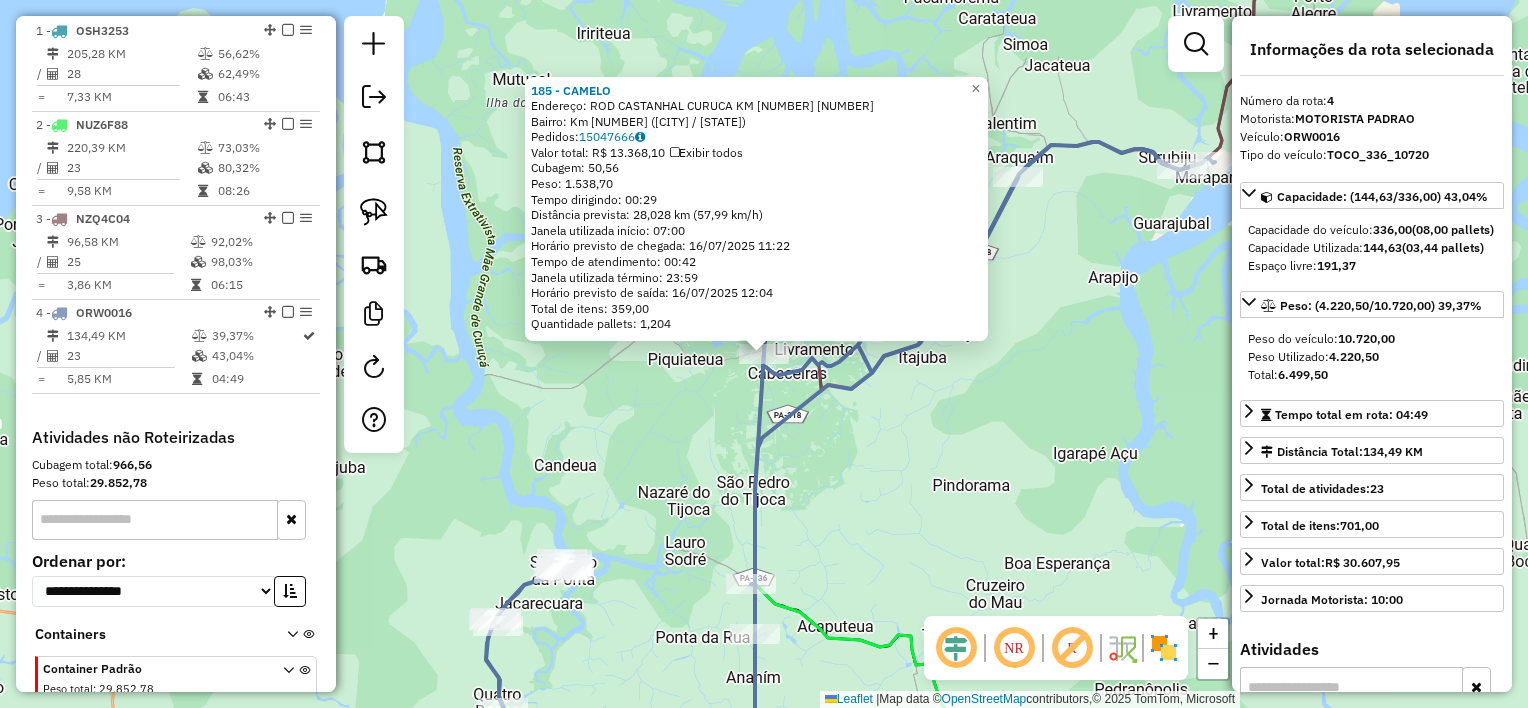 scroll, scrollTop: 866, scrollLeft: 0, axis: vertical 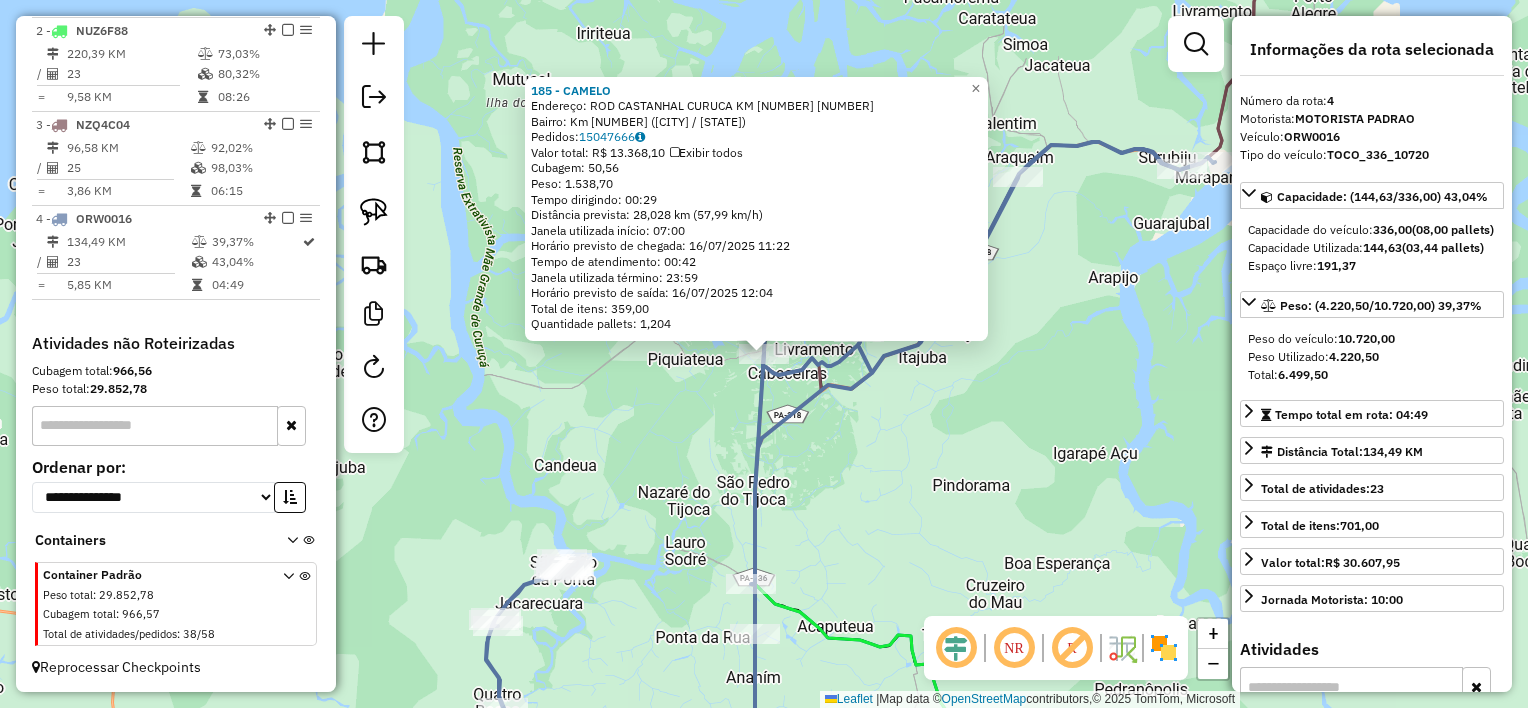 click on "[NUMBER] - [NUMBER] - [BRAND] [LAST] [LAST] [LAST]  Endereço:  [STREET] [CITY] [CITY] [NUMBER]   Bairro: [NEIGHBORHOOD] ([CITY] / [STATE])   Pedidos:  [NUMBER]   Valor total: R$ [NUMBER]   Exibir todos   Cubagem: [NUMBER]  Peso: [NUMBER]  Tempo dirigindo: [TIME]   Distância prevista: [NUMBER] km ([NUMBER] km/h)   Janela utilizada início: [TIME]   Horário previsto de chegada: [DATE] [TIME]   Tempo de atendimento: [TIME]   Janela utilizada término: [TIME]   Horário previsto de saída: [DATE] [TIME]   Total de itens: [NUMBER]   Quantidade pallets: [NUMBER]  × Janela de atendimento Grade de atendimento Capacidade Transportadoras Veículos Cliente Pedidos  Rotas Selecione os dias de semana para filtrar as janelas de atendimento  Seg   Ter   Qua   Qui   Sex   Sáb   Dom  Informe o período da janela de atendimento: De: Até:  Filtrar exatamente a janela do cliente  Considerar janela de atendimento padrão  Selecione os dias de semana para filtrar as grades de atendimento  Seg   Ter   Qua   Qui   Sex   Sáb   Dom   Considerar clientes sem dia de atendimento cadastrado" 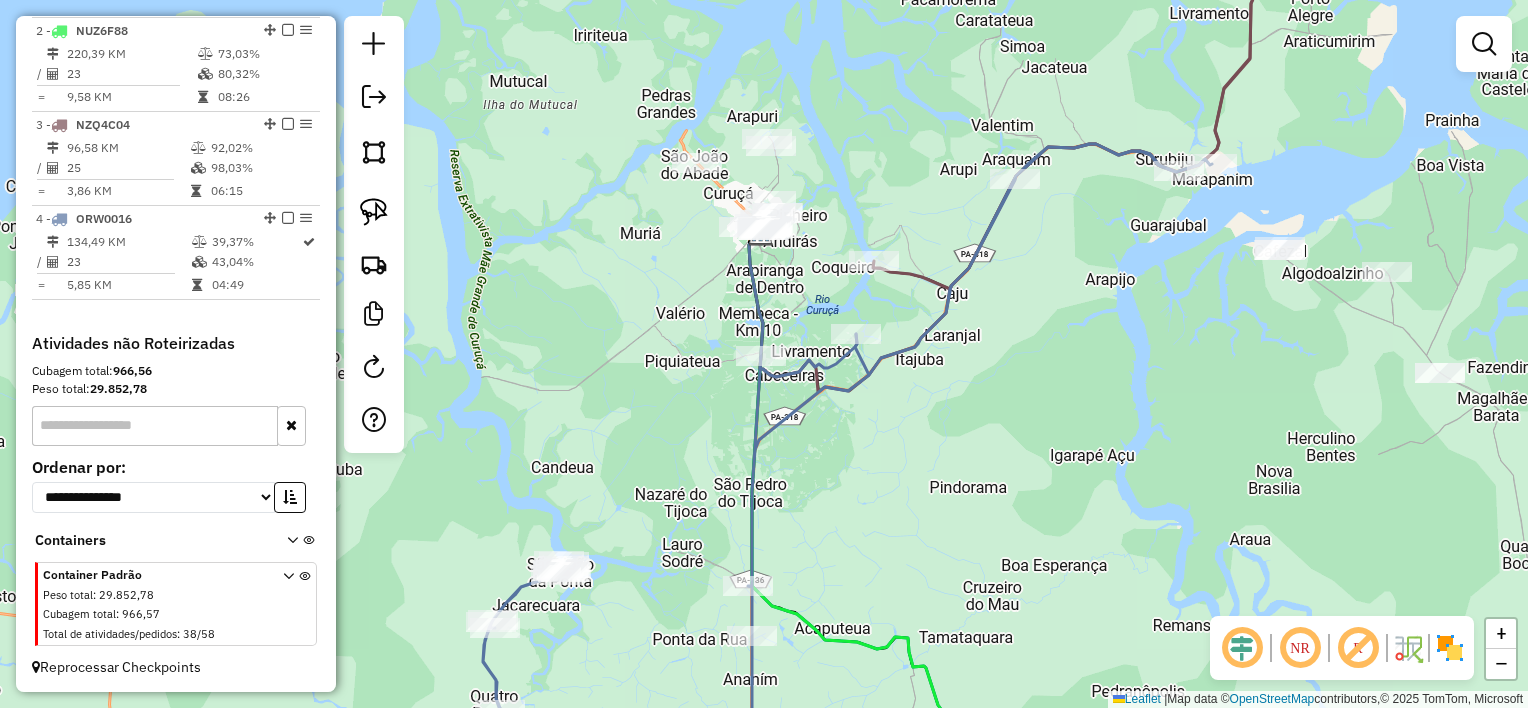 drag, startPoint x: 925, startPoint y: 428, endPoint x: 863, endPoint y: 474, distance: 77.201035 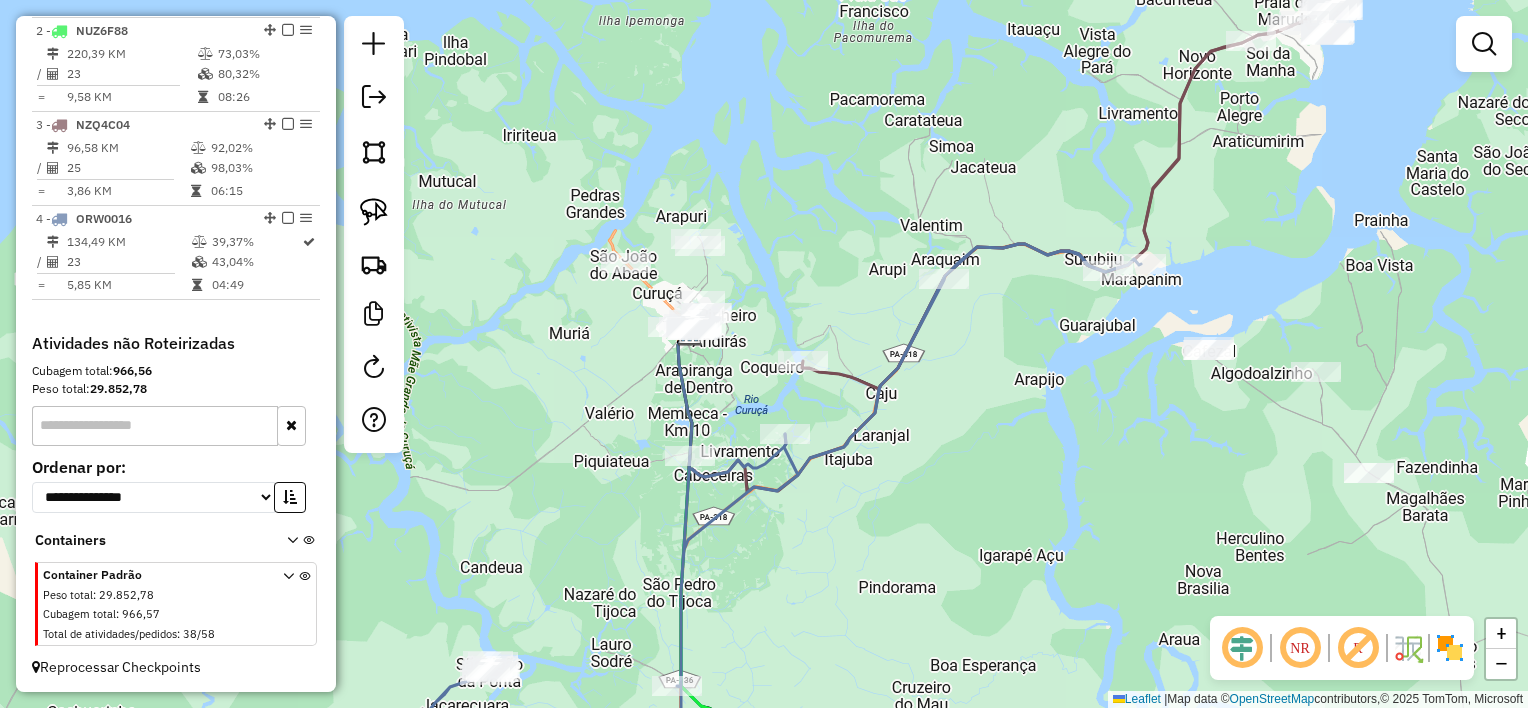 drag, startPoint x: 972, startPoint y: 343, endPoint x: 897, endPoint y: 465, distance: 143.20964 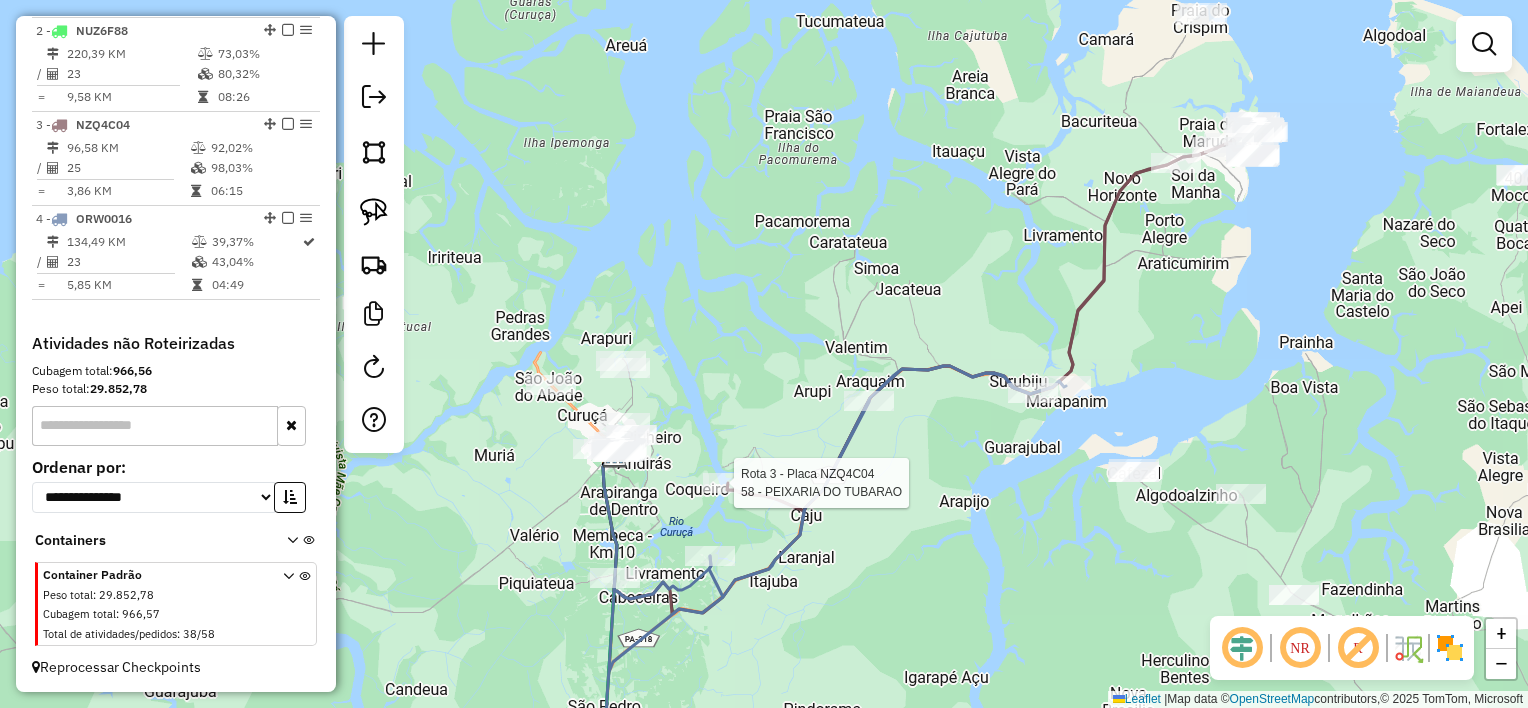 select on "**********" 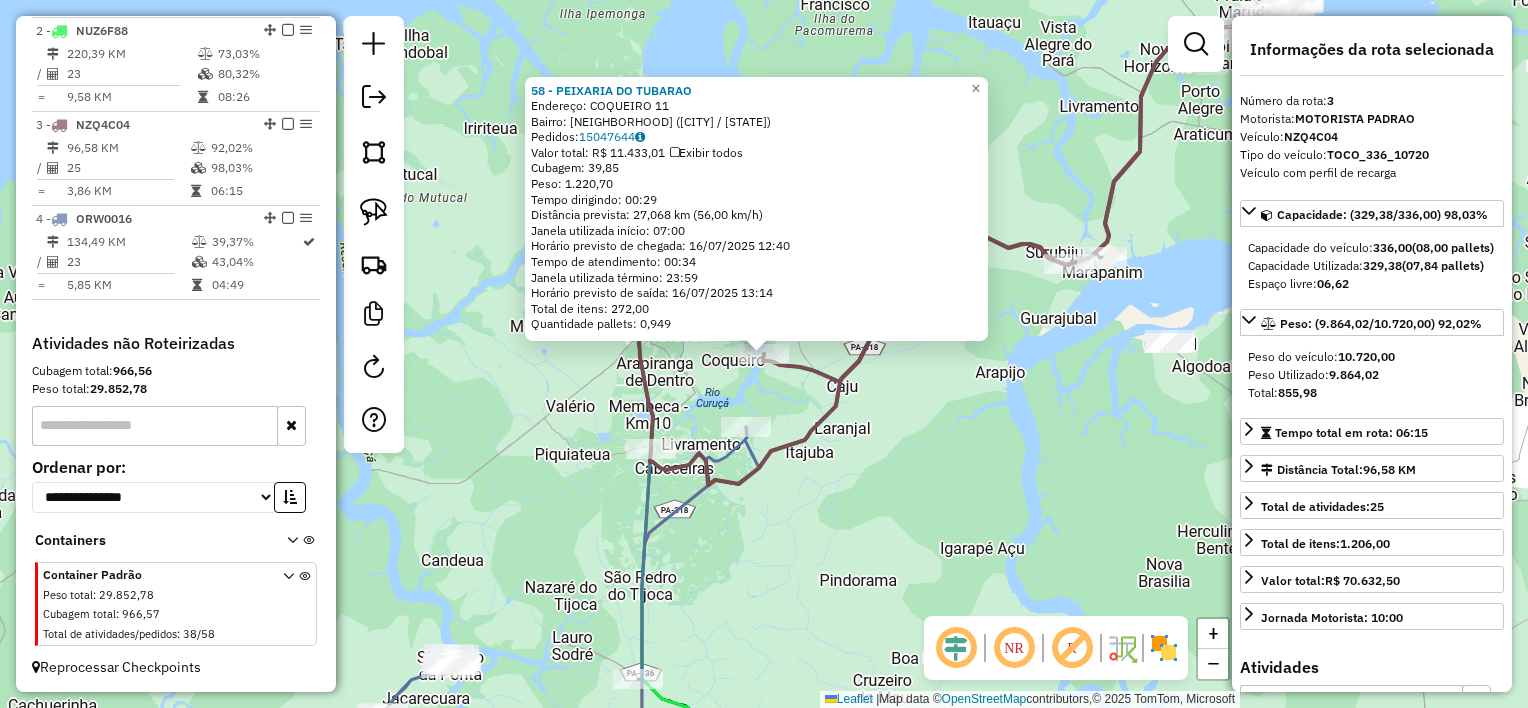 drag, startPoint x: 776, startPoint y: 407, endPoint x: 774, endPoint y: 383, distance: 24.083189 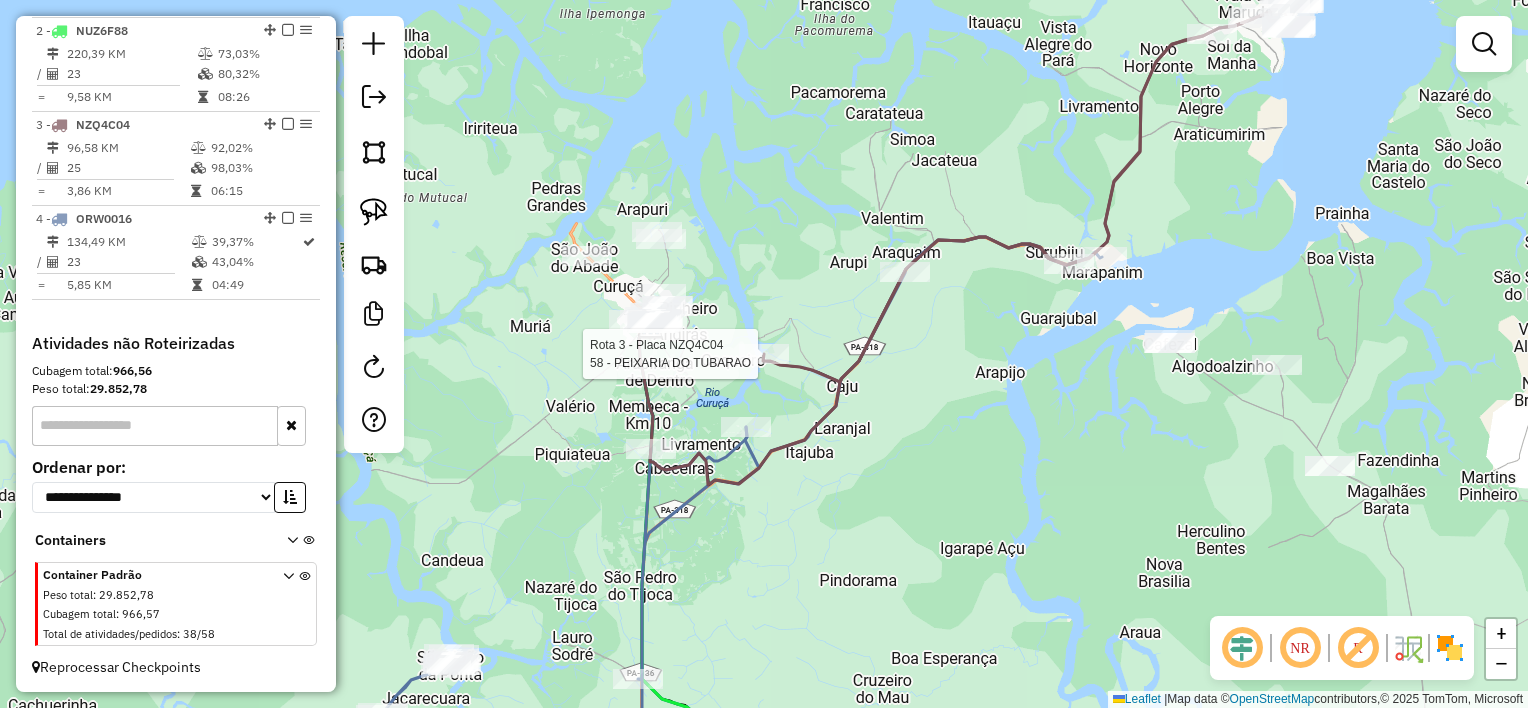 select on "**********" 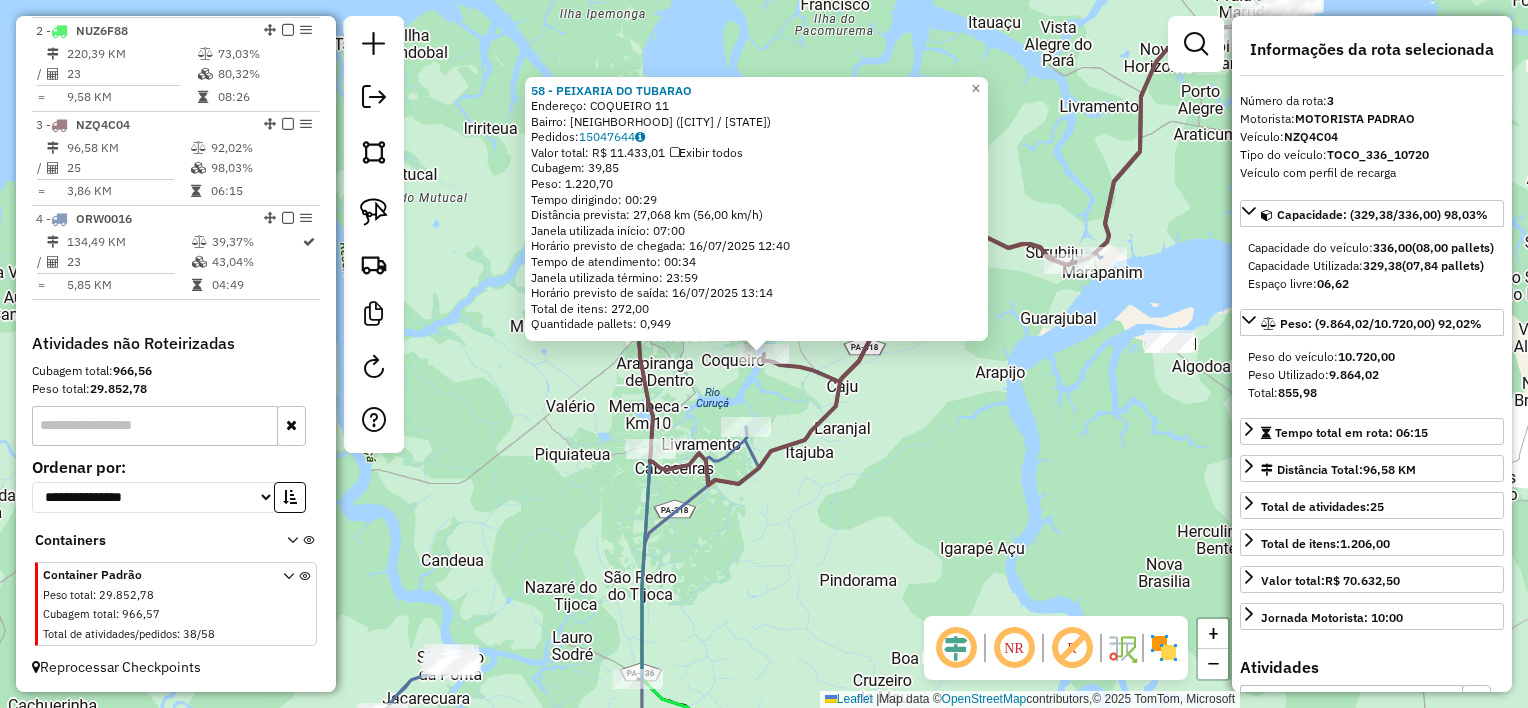 click on "58 - PEIXARIA DO TUBARAO  Endereço:  COQUEIRO 11   Bairro: Coqueiro ([REGION] / [STATE])   Pedidos:  15047644   Valor total: R$ 11.433,01   Exibir todos   Cubagem: 39,85  Peso: 1.220,70  Tempo dirigindo: 00:29   Distância prevista: 27,068 km (56,00 km/h)   Janela utilizada início: 07:00   Horário previsto de chegada: 16/07/2025 12:40   Tempo de atendimento: 00:34   Janela utilizada término: 23:59   Horário previsto de saída: 16/07/2025 13:14   Total de itens: 272,00   Quantidade pallets: 0,949  × Janela de atendimento Grade de atendimento Capacidade Transportadoras Veículos Cliente Pedidos  Rotas Selecione os dias de semana para filtrar as janelas de atendimento  Seg   Ter   Qua   Qui   Sex   Sáb   Dom  Informe o período da janela de atendimento: De: Até:  Filtrar exatamente a janela do cliente  Considerar janela de atendimento padrão  Selecione os dias de semana para filtrar as grades de atendimento  Seg   Ter   Qua   Qui   Sex   Sáb   Dom   Considerar clientes sem dia de atendimento cadastrado  De:" 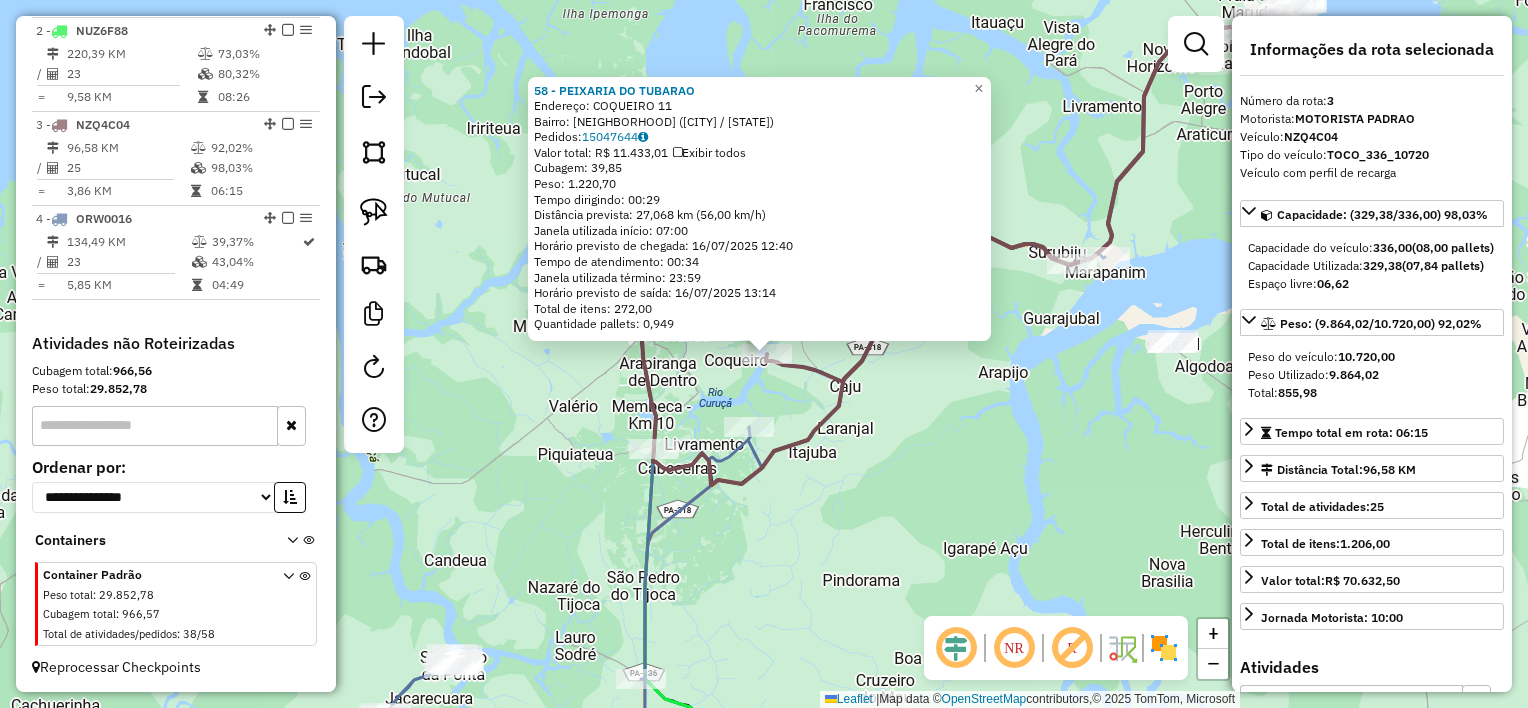 drag, startPoint x: 828, startPoint y: 426, endPoint x: 832, endPoint y: 390, distance: 36.221542 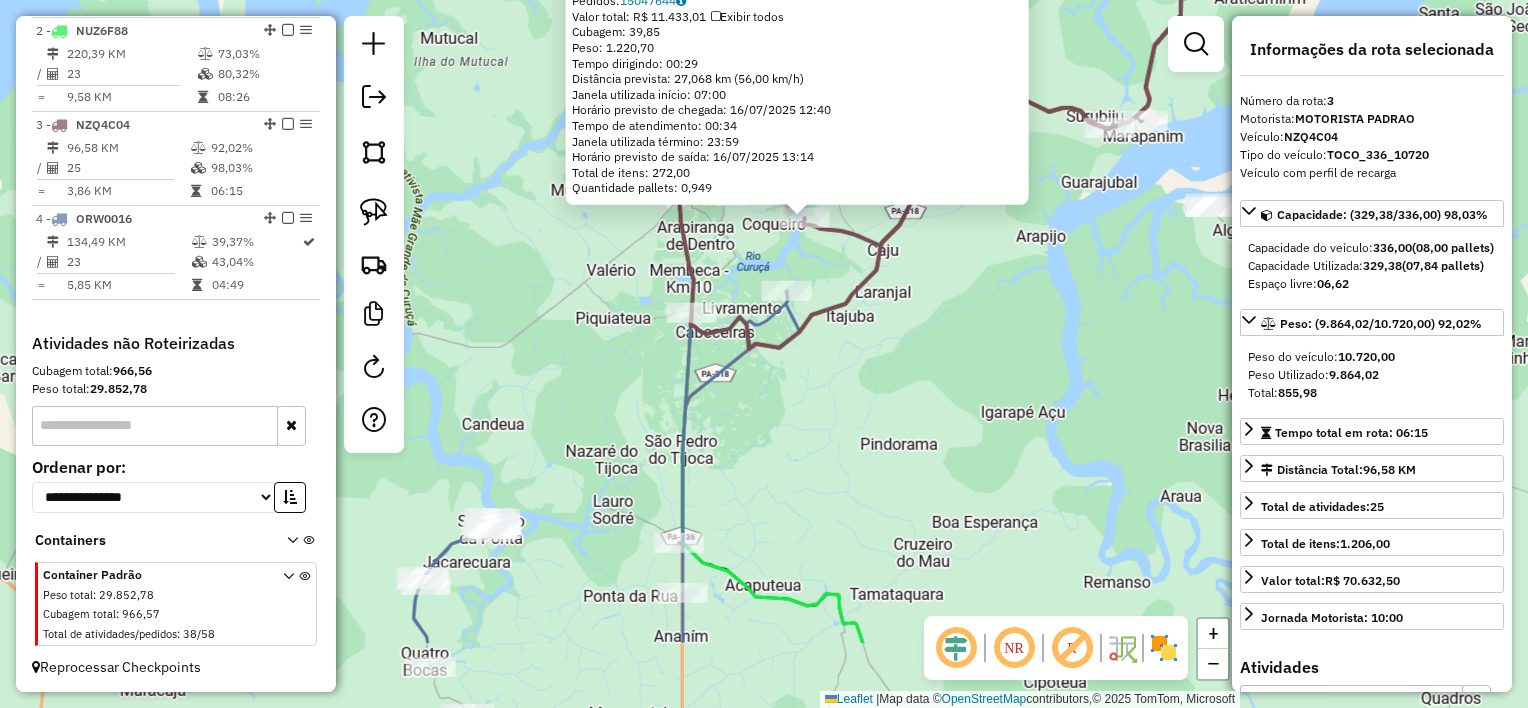 click on "58 - PEIXARIA DO TUBARAO  Endereço:  COQUEIRO 11   Bairro: Coqueiro ([REGION] / [STATE])   Pedidos:  15047644   Valor total: R$ 11.433,01   Exibir todos   Cubagem: 39,85  Peso: 1.220,70  Tempo dirigindo: 00:29   Distância prevista: 27,068 km (56,00 km/h)   Janela utilizada início: 07:00   Horário previsto de chegada: 16/07/2025 12:40   Tempo de atendimento: 00:34   Janela utilizada término: 23:59   Horário previsto de saída: 16/07/2025 13:14   Total de itens: 272,00   Quantidade pallets: 0,949  × Janela de atendimento Grade de atendimento Capacidade Transportadoras Veículos Cliente Pedidos  Rotas Selecione os dias de semana para filtrar as janelas de atendimento  Seg   Ter   Qua   Qui   Sex   Sáb   Dom  Informe o período da janela de atendimento: De: Até:  Filtrar exatamente a janela do cliente  Considerar janela de atendimento padrão  Selecione os dias de semana para filtrar as grades de atendimento  Seg   Ter   Qua   Qui   Sex   Sáb   Dom   Considerar clientes sem dia de atendimento cadastrado  De:" 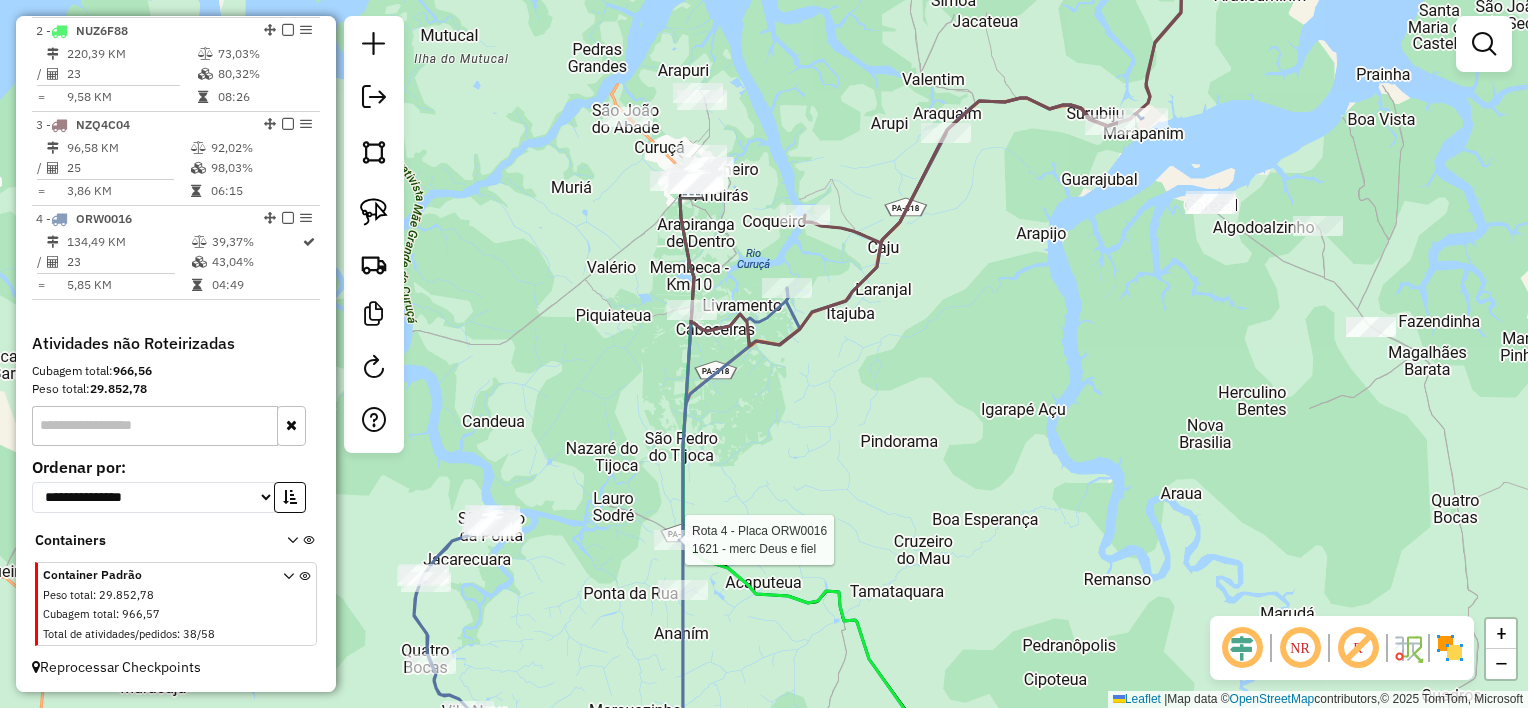 select on "**********" 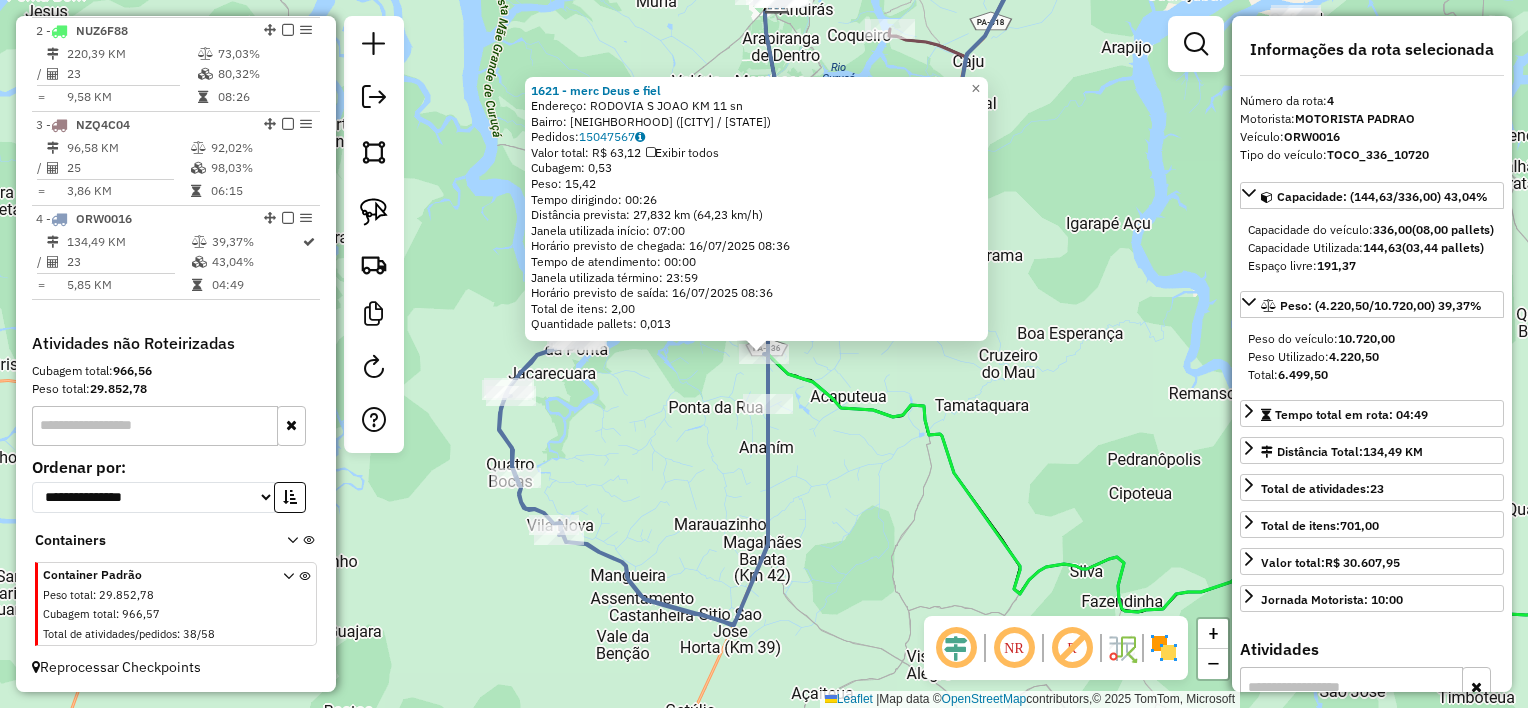 click on "1621 - [NAME]  Endereço:  [NAME] [NUMBER]   Bairro: [NAME] ([NAME] / [STATE])   Pedidos:  15047567   Valor total: R$ 63,12   Exibir todos   Cubagem: 0,53  Peso: 15,42  Tempo dirigindo: 00:26   Distância prevista: 27,832 km (64,23 km/h)   Janela utilizada início: 07:00   Horário previsto de chegada: 16/07/2025 08:36   Tempo de atendimento: 00:00   Janela utilizada término: 23:59   Horário previsto de saída: 16/07/2025 08:36   Total de itens: 2,00   Quantidade pallets: 0,013  × Janela de atendimento Grade de atendimento Capacidade Transportadoras Veículos Cliente Pedidos  Rotas Selecione os dias de semana para filtrar as janelas de atendimento  Seg   Ter   Qua   Qui   Sex   Sáb   Dom  Informe o período da janela de atendimento: De: Até:  Filtrar exatamente a janela do cliente  Considerar janela de atendimento padrão  Selecione os dias de semana para filtrar as grades de atendimento  Seg   Ter   Qua   Qui   Sex   Sáb   Dom   Peso mínimo:   Peso máximo:   De:   Até:" 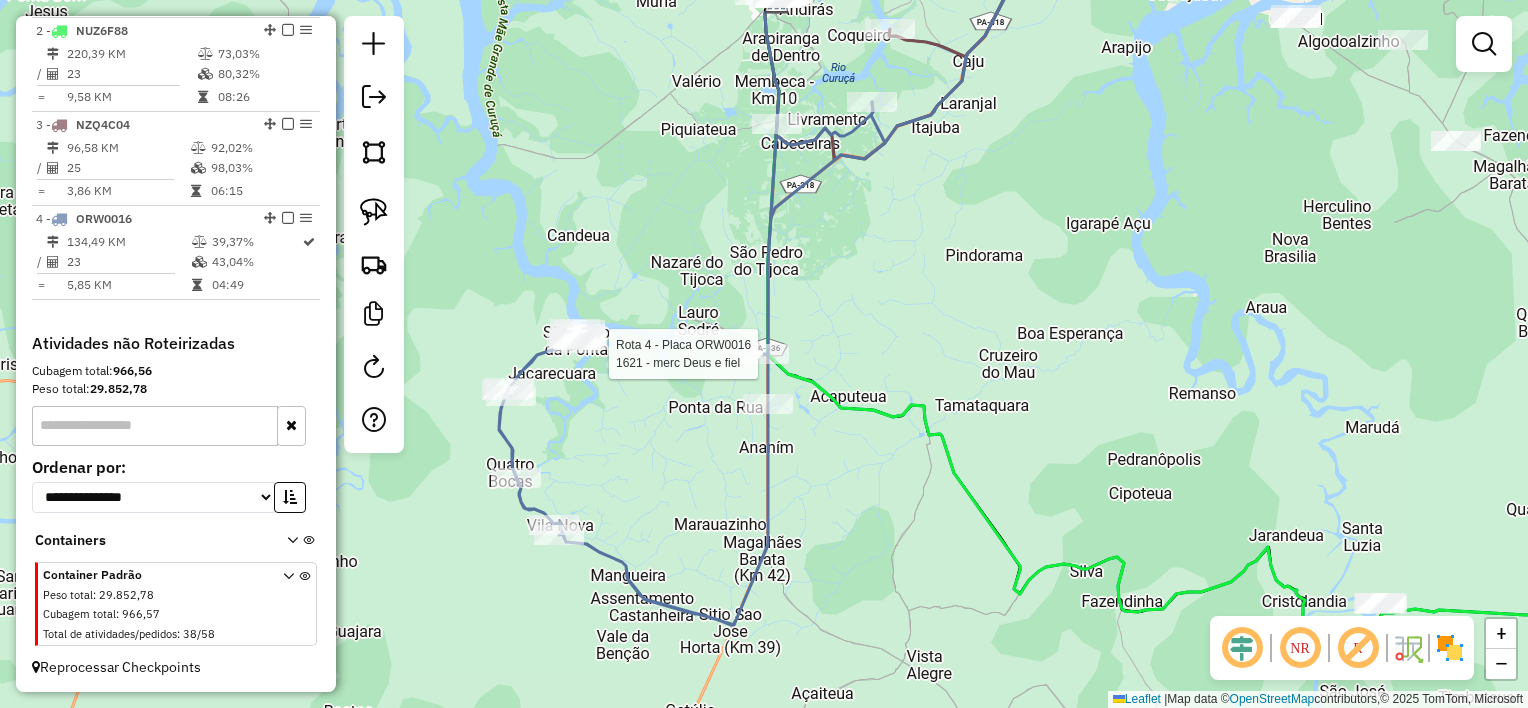 select on "**********" 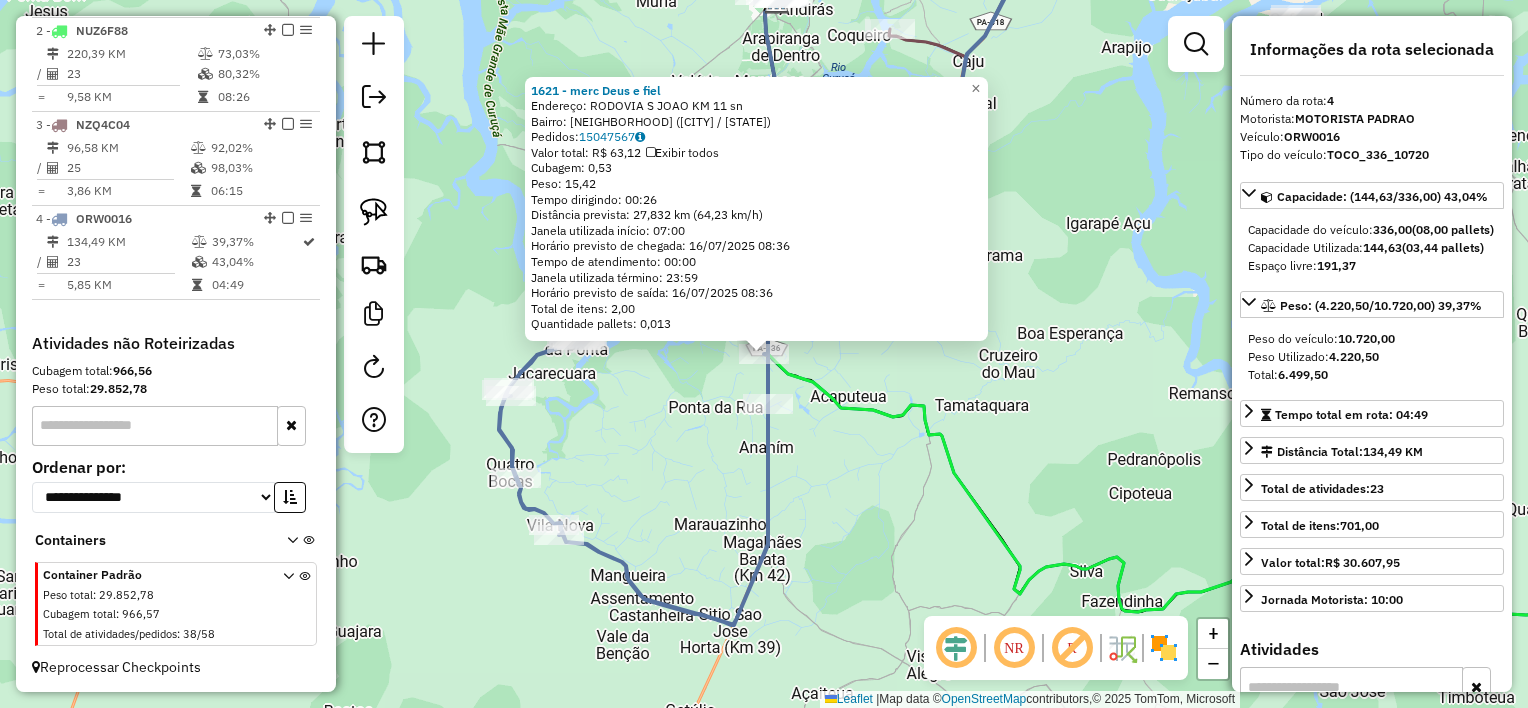 click on "Rota [NUMBER] - Placa [PLATE]  [NUMBER] - [BRAND] [NAME] [NUMBER] - [BRAND] [NAME]  Endereço:  [STREET] [CITY] [NUMBER] [NUMBER]   Bairro: [NEIGHBORHOOD] ([CITY] / [STATE])   Pedidos:  [NUMBER]   Valor total: R$ [NUMBER]   Exibir todos   Cubagem: [NUMBER]  Peso: [NUMBER]  Tempo dirigindo: [TIME]   Distância prevista: [NUMBER] km ([NUMBER] km/h)   Janela utilizada início: [TIME]   Horário previsto de chegada: [DATE] [TIME]   Tempo de atendimento: [TIME]   Janela utilizada término: [TIME]   Horário previsto de saída: [DATE] [TIME]   Total de itens: [NUMBER]   Quantidade pallets: [NUMBER]  × Janela de atendimento Grade de atendimento Capacidade Transportadoras Veículos Cliente Pedidos  Rotas Selecione os dias de semana para filtrar as janelas de atendimento  Seg   Ter   Qua   Qui   Sex   Sáb  De:" 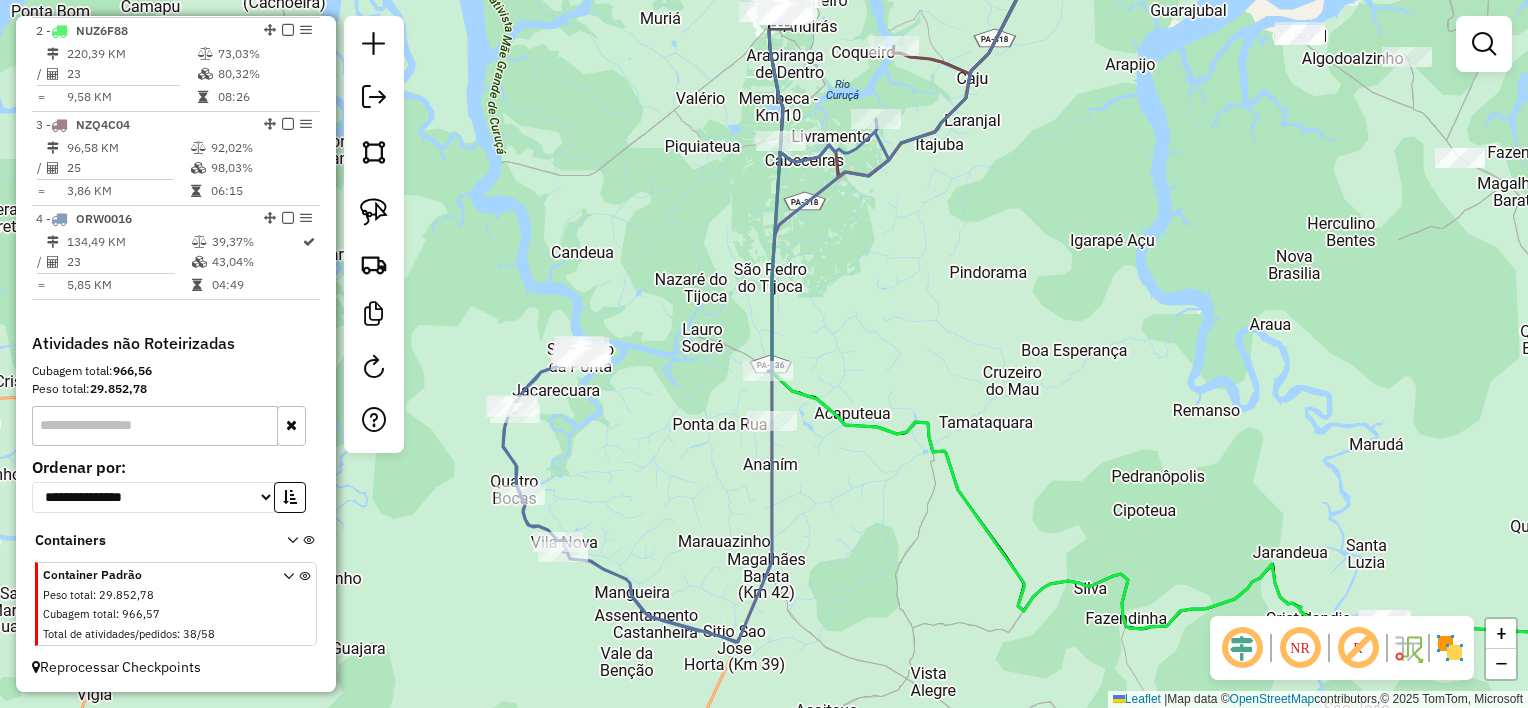drag, startPoint x: 889, startPoint y: 261, endPoint x: 936, endPoint y: 568, distance: 310.57687 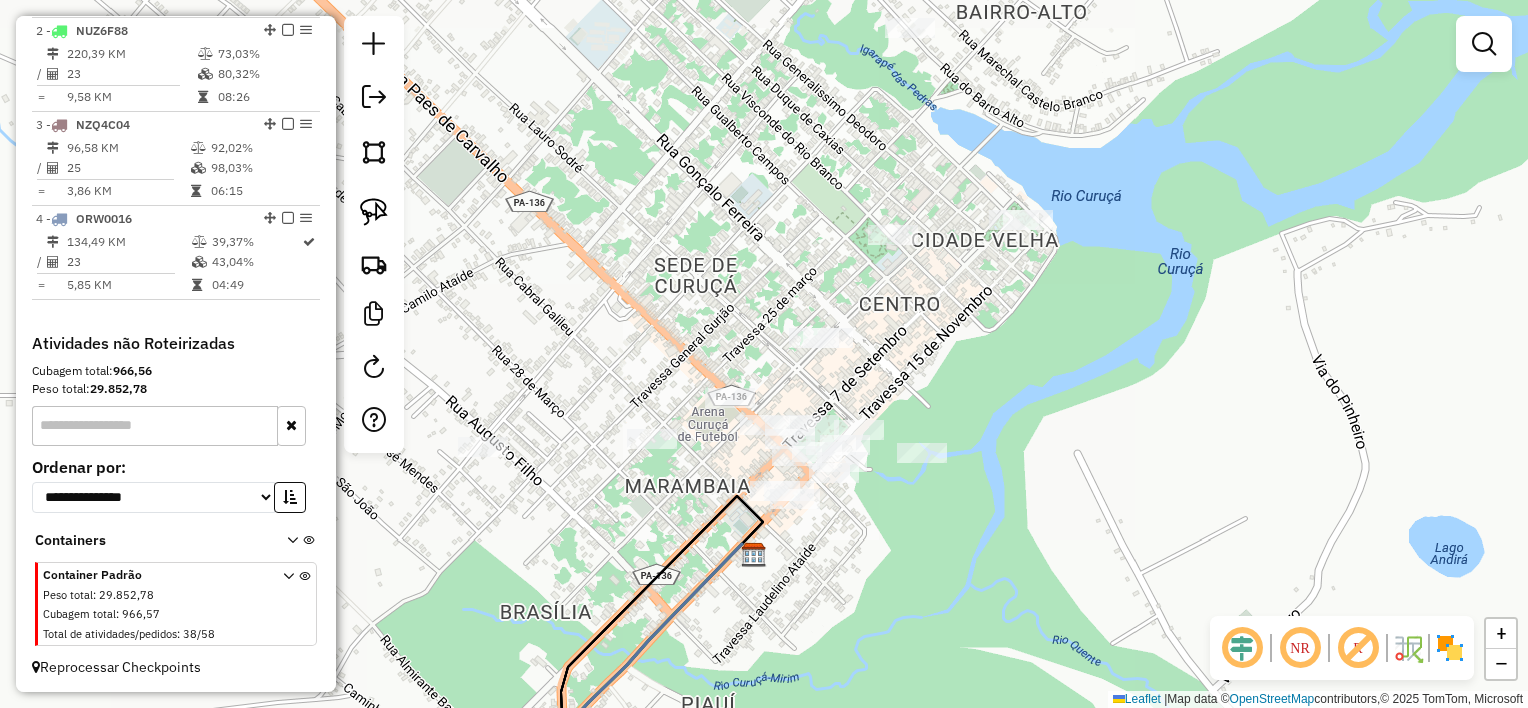 drag, startPoint x: 731, startPoint y: 463, endPoint x: 759, endPoint y: 481, distance: 33.286633 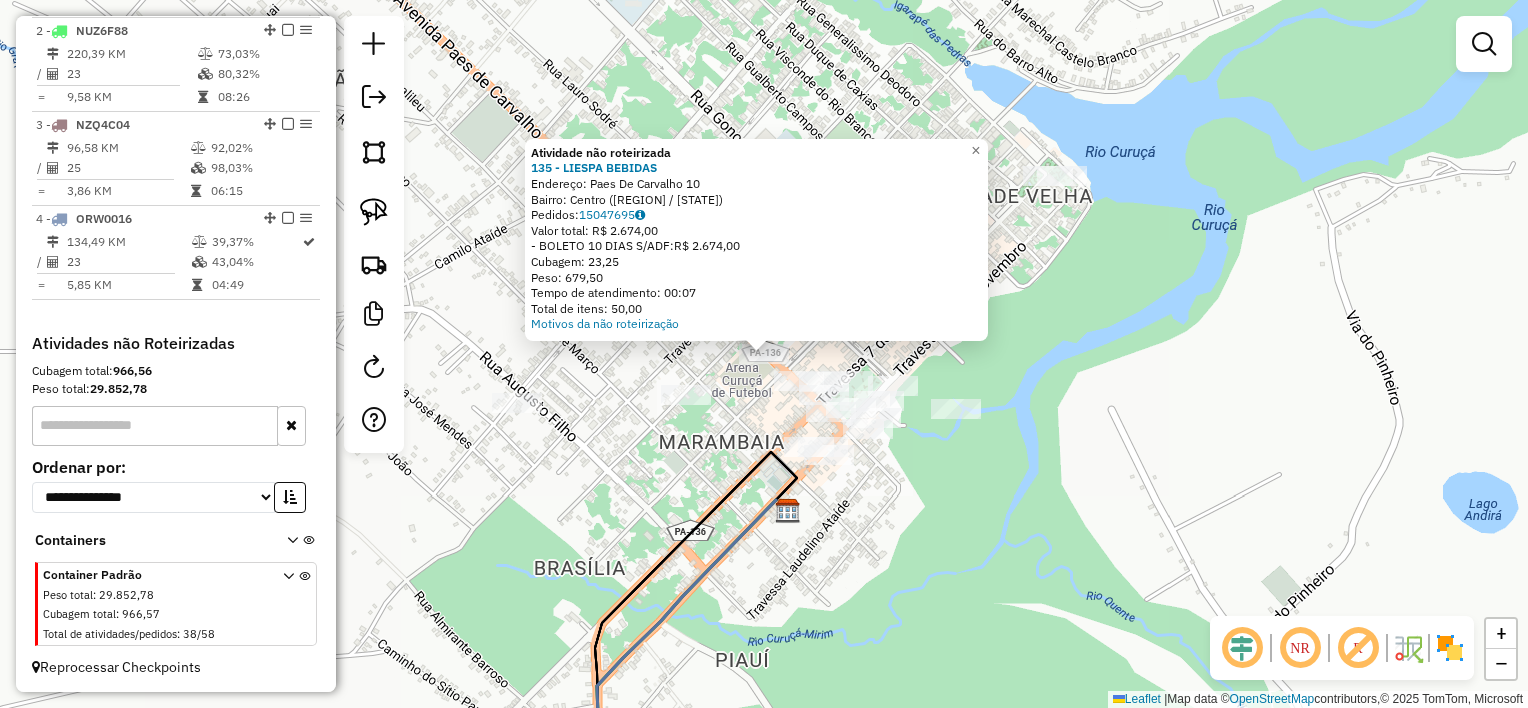 click on "Atividade não roteirizada [NUMBER] - [NAME] Endereço: [STREET] [NUMBER] Bairro: [NEIGHBORHOOD] ([CITY] / [STATE]) Pedidos: [ORDER_ID] Valor total: [PRICE] - [PAYMENT_METHOD]: [PRICE] Cubagem: [CUBAGE] Peso: [WEIGHT] Tempo de atendimento: [TIME] Total de itens: [ITEMS] Motivos da não roteirização × Janela de atendimento Grade de atendimento Capacidade Transportadoras Veículos Cliente Pedidos Rotas Selecione os dias de semana para filtrar as janelas de atendimento Seg Ter Qua Qui Sex Sáb Dom Informe o período da janela de atendimento: De: Até: Filtrar exatamente a janela do cliente Considerar janela de atendimento padrão Selecione os dias de semana para filtrar as grades de atendimento Seg Ter Qua Qui Sex Sáb Dom Considerar clientes sem dia de atendimento cadastrado Clientes fora do dia de atendimento selecionado Filtrar as atividades entre os valores definidos abaixo: Peso mínimo: Peso máximo: Cubagem mínima: Cubagem máxima: De: Até:" 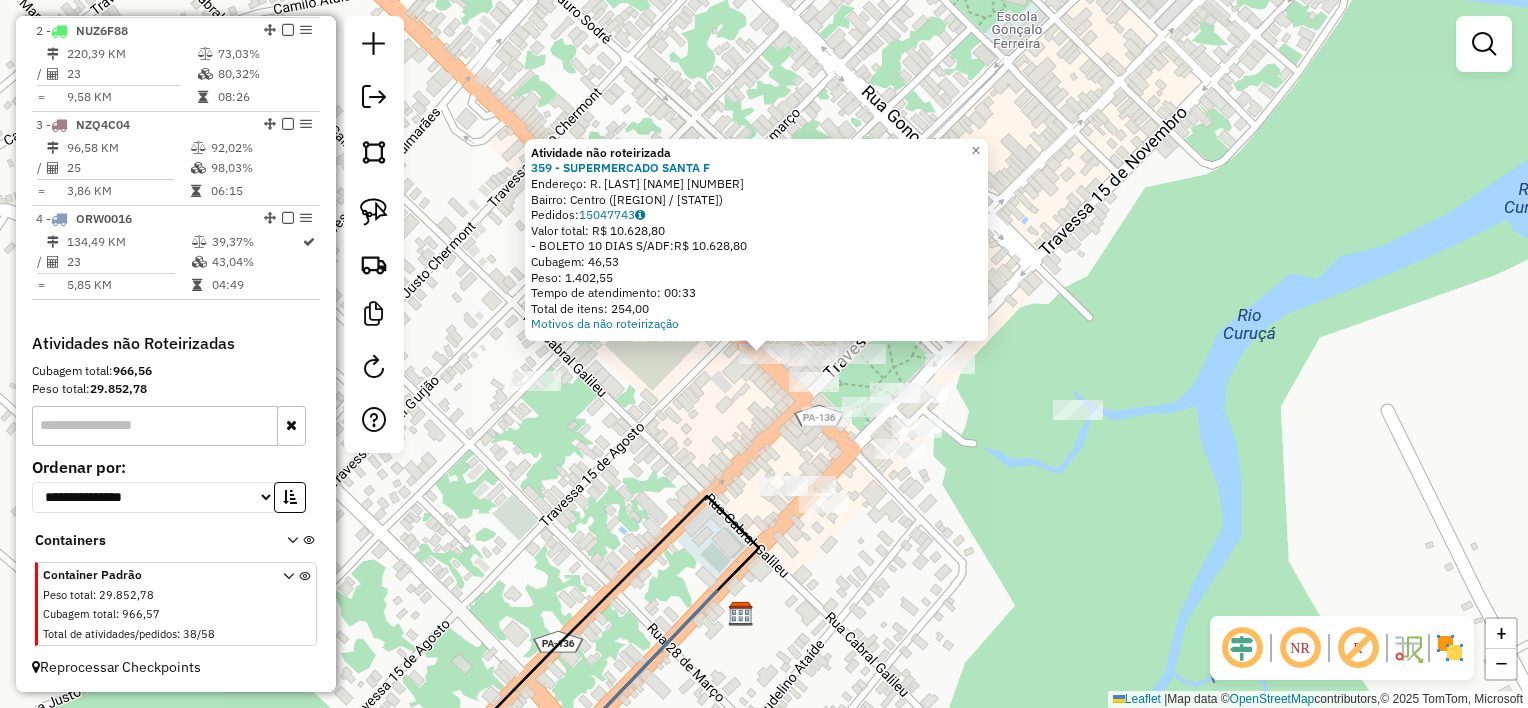 click on "Atividade não roteirizada 359 - SUPERMERCADO SANTA F Endereço: R. PAES DE CARVALHO [NUMBER] Bairro: Centro ([CITY] / [STATE]) Pedidos: [ORDER_ID] Valor total: R$ 10.628,80 - BOLETO 10 DIAS S/ADF: R$ 10.628,80 Cubagem: 46,53 Peso: 1.402,55 Tempo de atendimento: 00:33 Total de itens: 254,00 Motivos da não roteirização × Janela de atendimento Grade de atendimento Capacidade Transportadoras Veículos Cliente Pedidos Rotas Selecione os dias de semana para filtrar as janelas de atendimento Seg Ter Qua Qui Sex Sáb Dom Informe o período da janela de atendimento: De: Até: Filtrar exatamente a janela do cliente Considerar janela de atendimento padrão Selecione os dias de semana para filtrar as grades de atendimento Seg Ter Qua Qui Sex Sáb Dom Considerar clientes sem dia de atendimento cadastrado Clientes fora do dia de atendimento selecionado Filtrar as atividades entre os valores definidos abaixo: Peso mínimo: Peso máximo: Cubagem mínima: Cubagem máxima:" 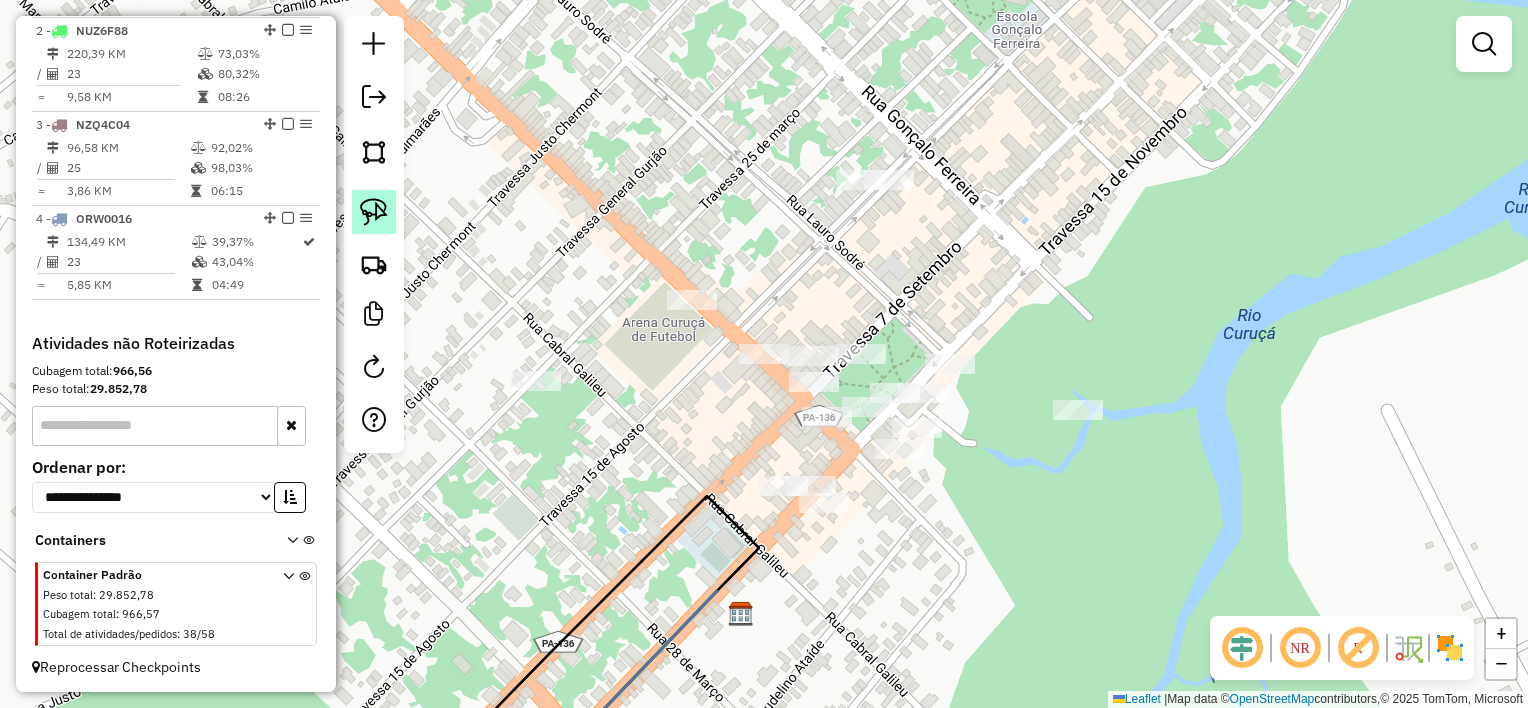 click 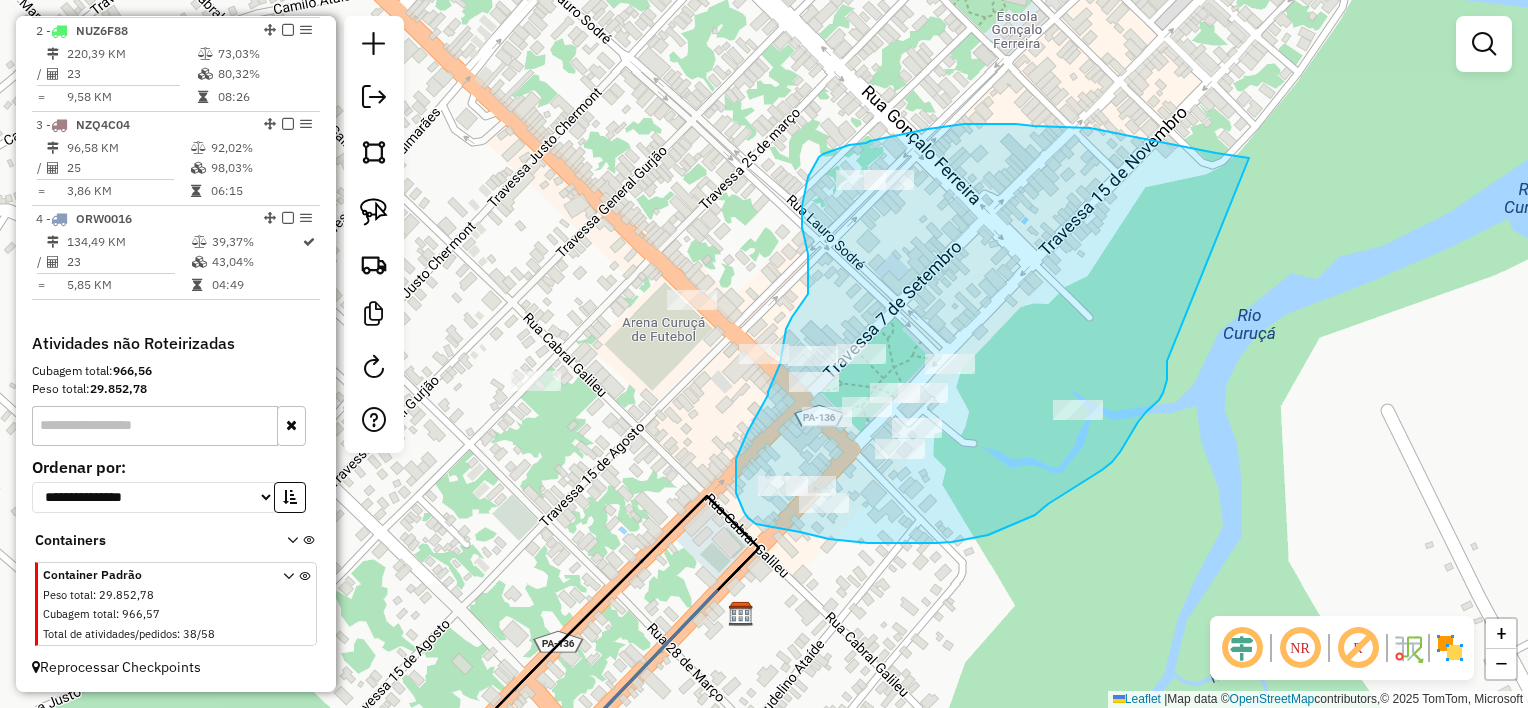 drag, startPoint x: 1090, startPoint y: 128, endPoint x: 1167, endPoint y: 361, distance: 245.39355 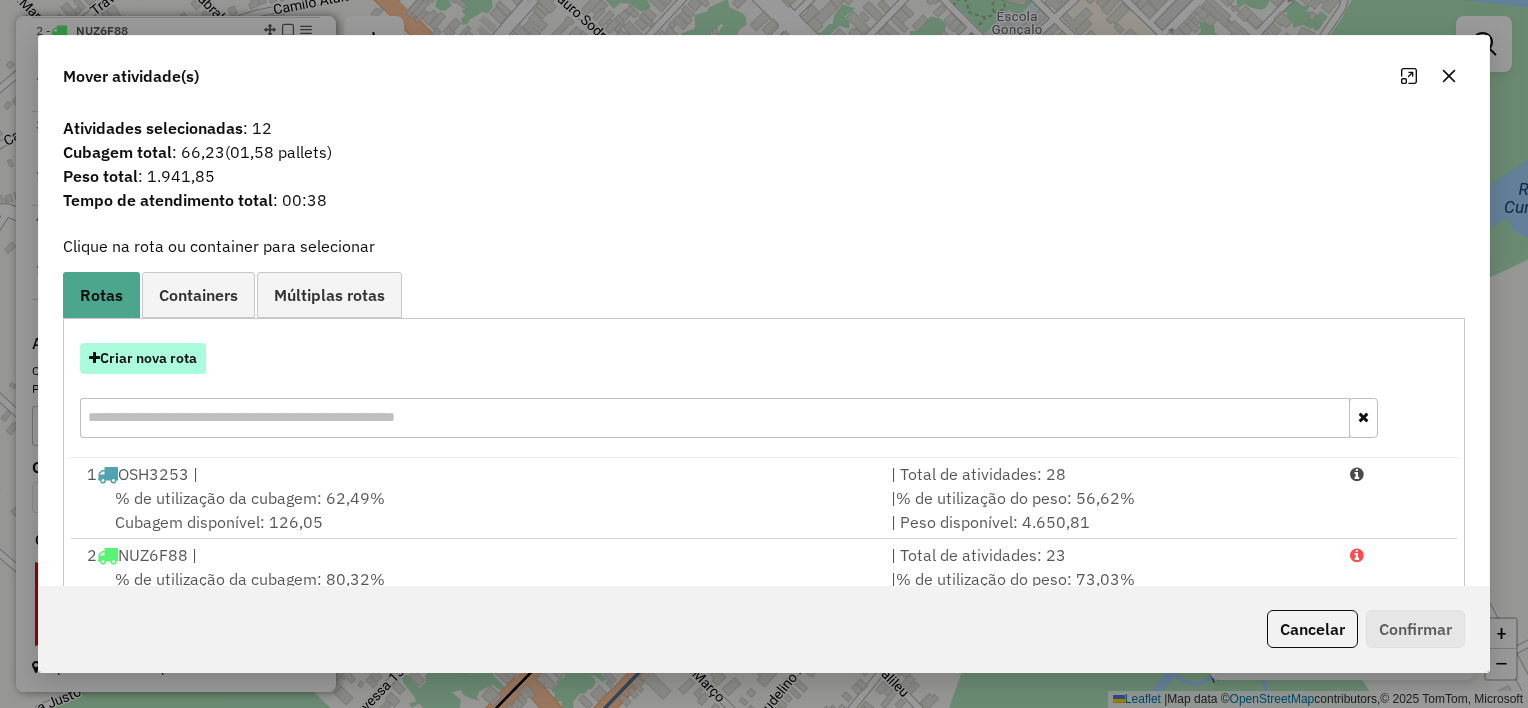 click on "Criar nova rota" at bounding box center (143, 358) 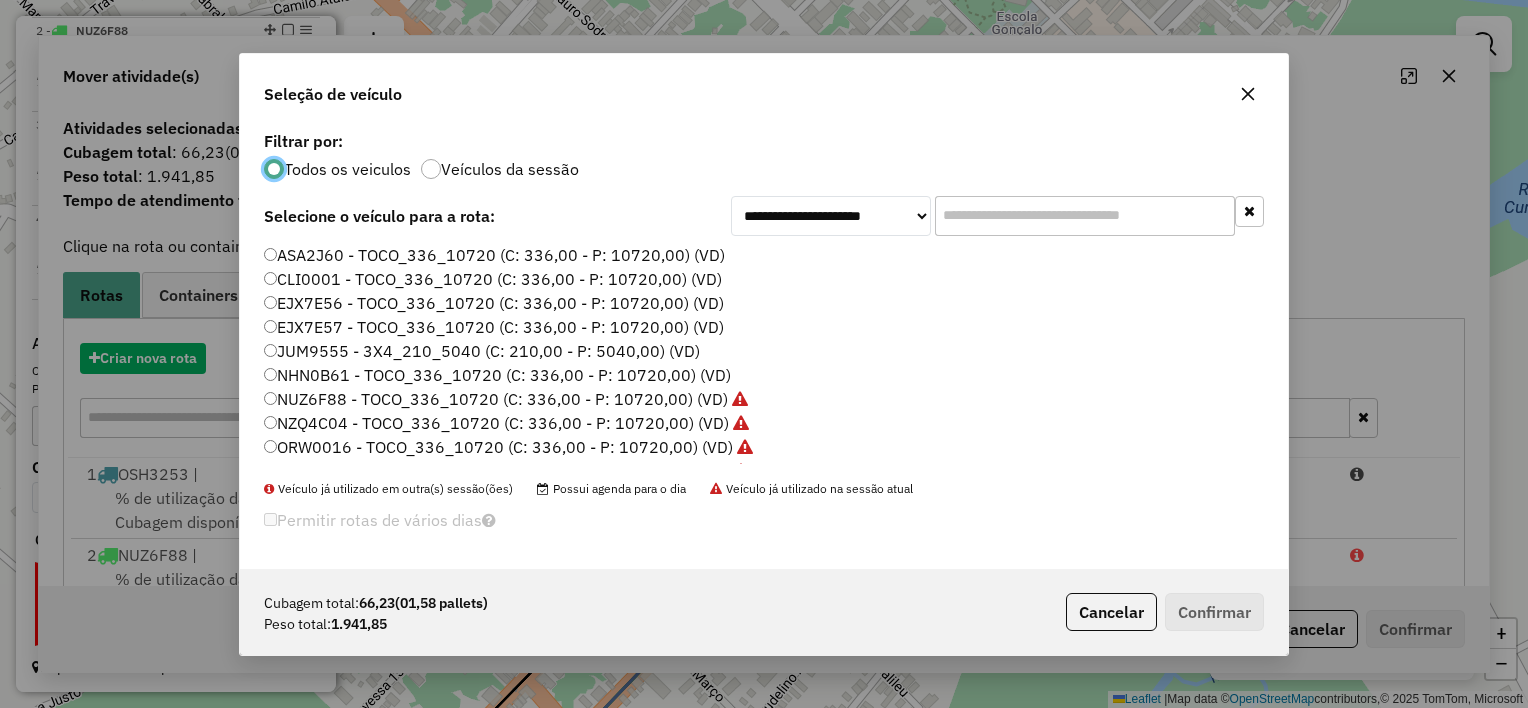 scroll, scrollTop: 10, scrollLeft: 6, axis: both 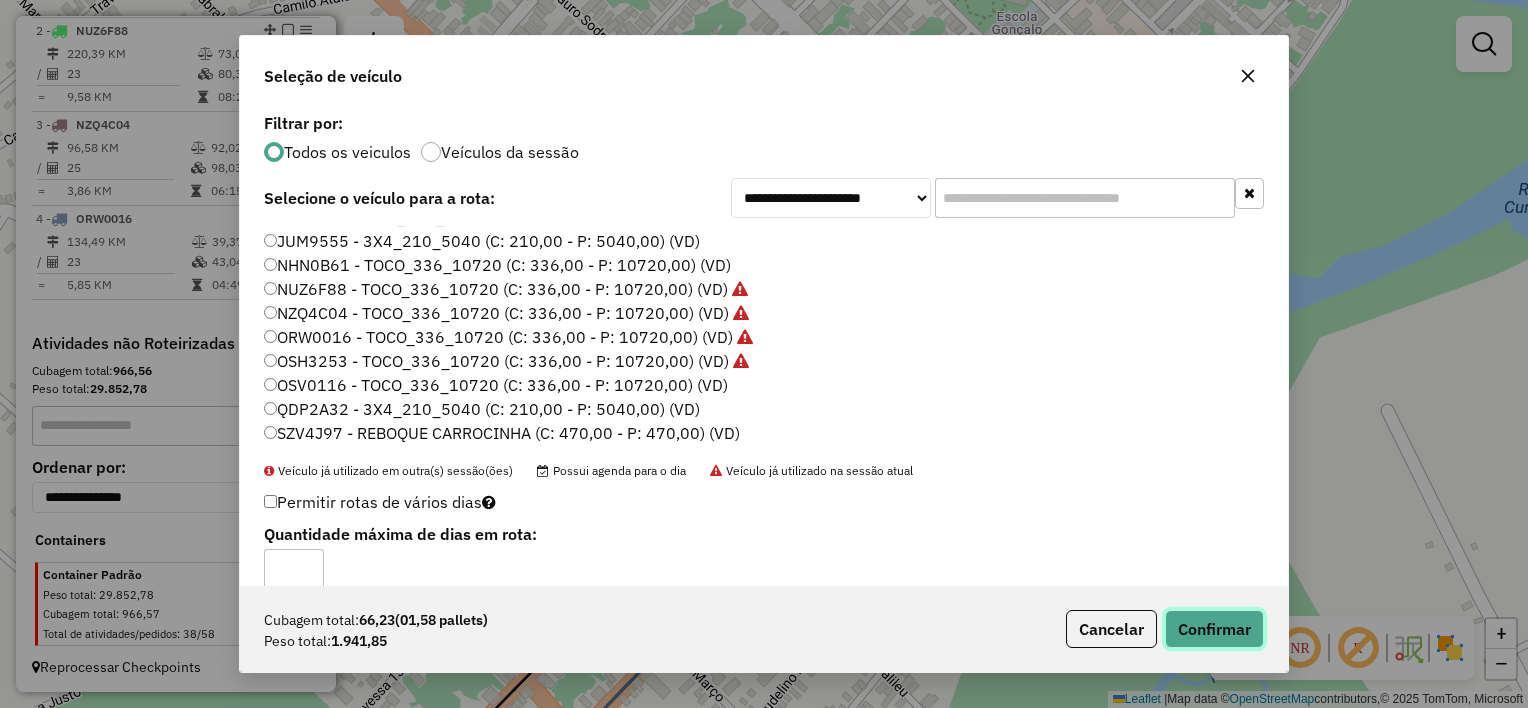 click on "Confirmar" 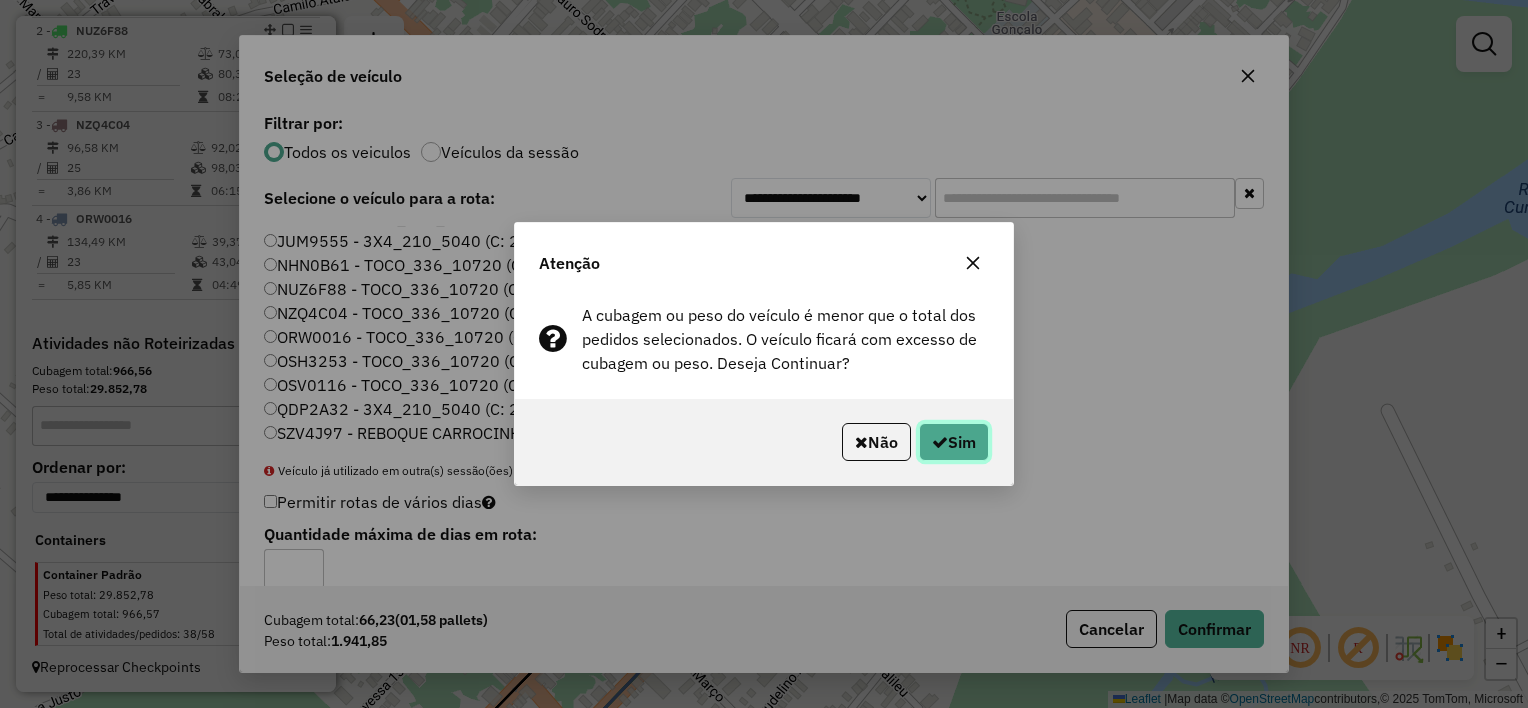 click on "Sim" 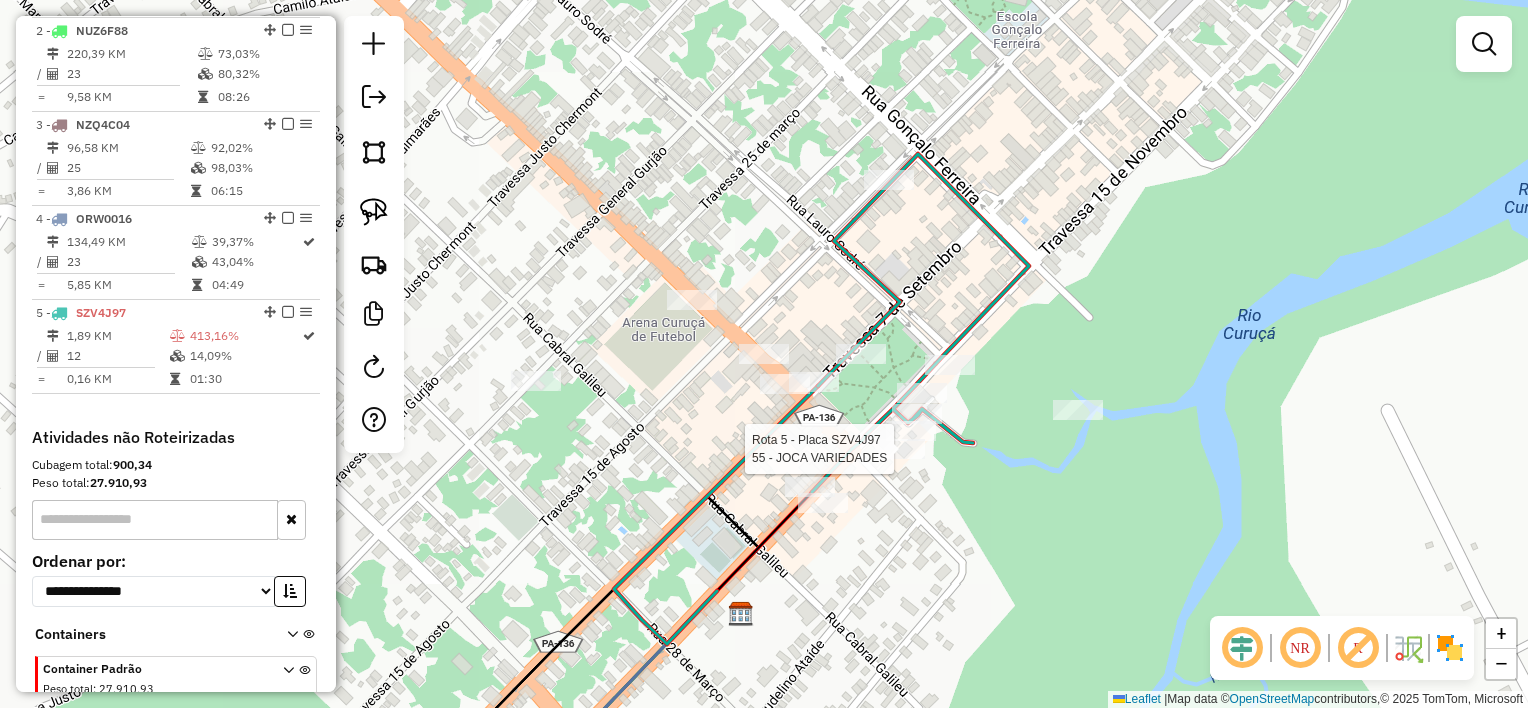 scroll, scrollTop: 960, scrollLeft: 0, axis: vertical 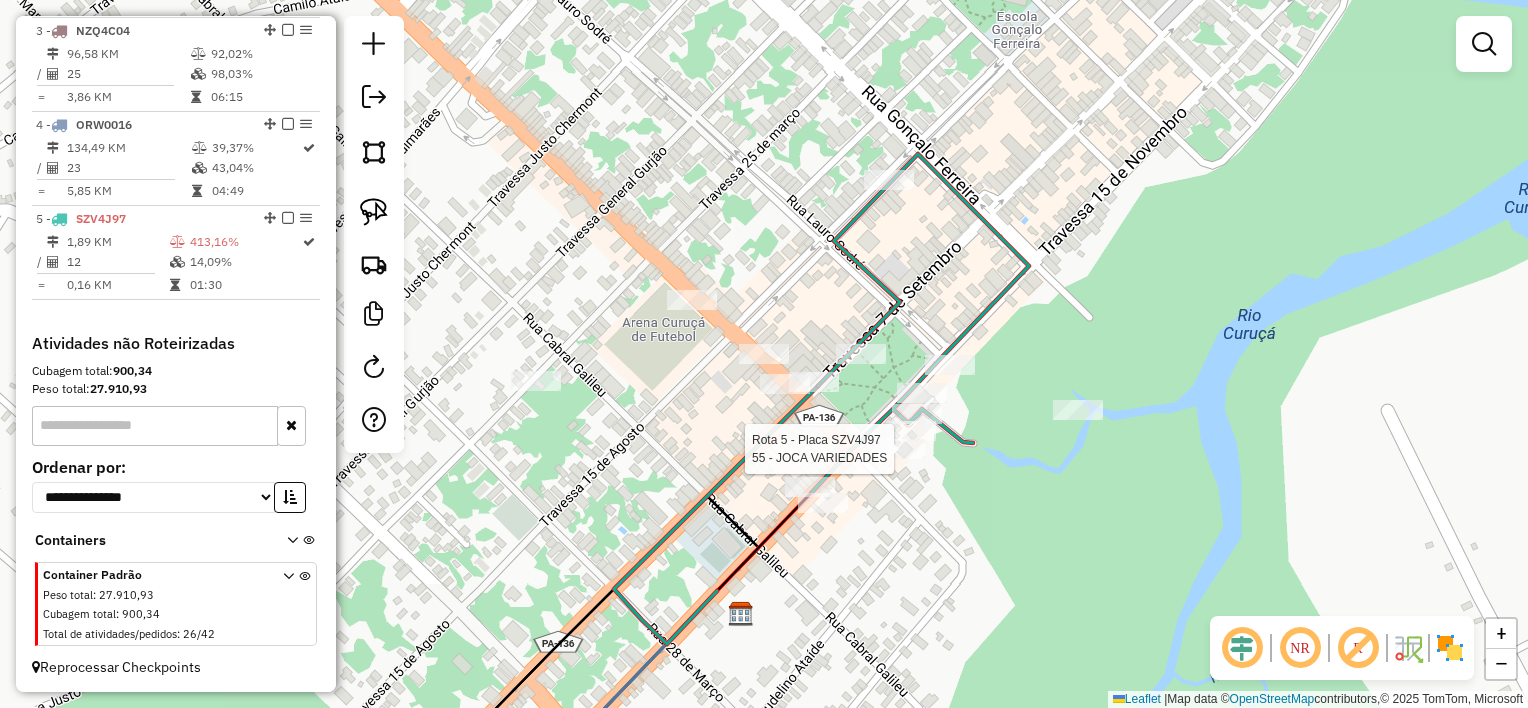 select on "**********" 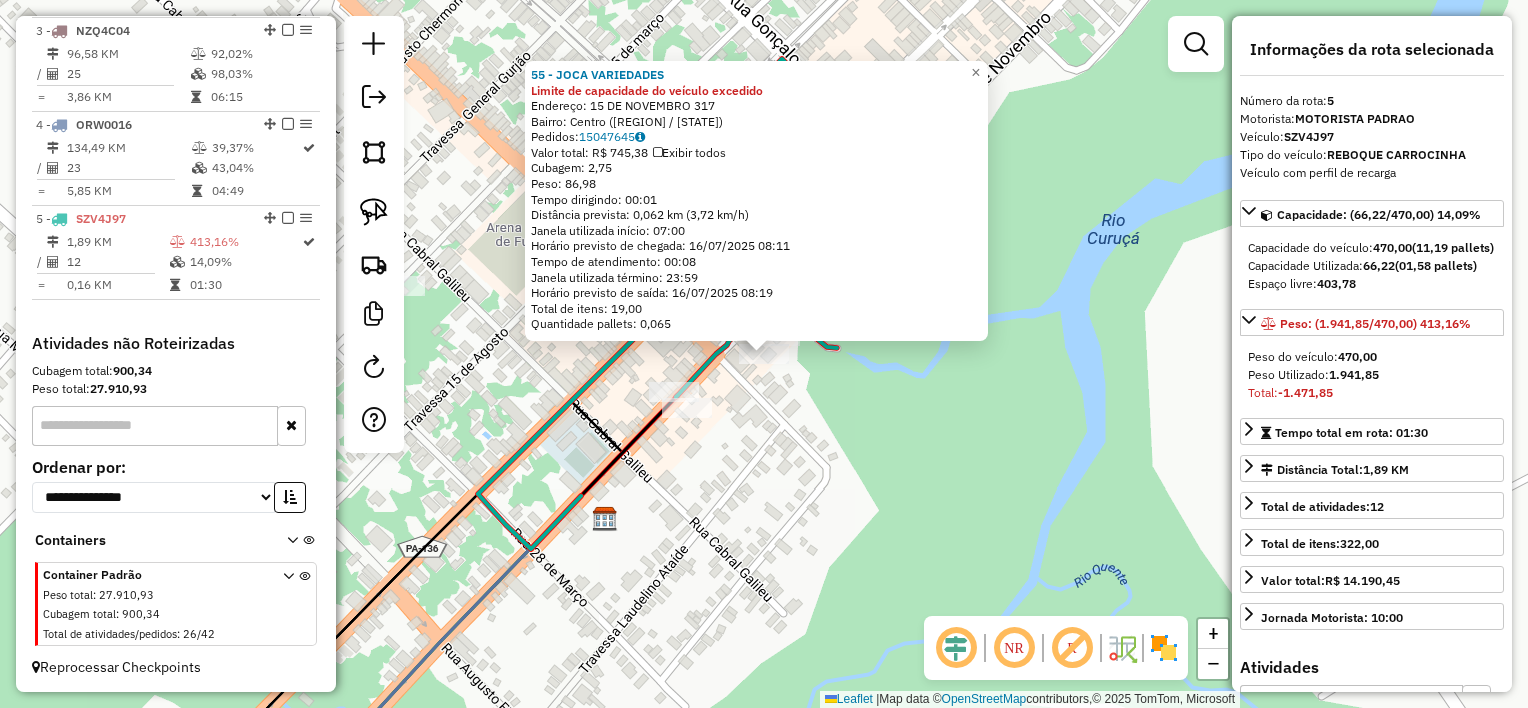 click on "55 - [NAME] Limite de capacidade do veículo excedido  Endereço:  [NUMBER] [STREET]   Bairro: [NAME] ([NAME] / [STATE])   Pedidos:  15047645   Valor total: R$ 745,38   Exibir todos   Cubagem: 2,75  Peso: 86,98  Tempo dirigindo: 00:01   Distância prevista: 0,062 km (3,72 km/h)   Janela utilizada início: 07:00   Horário previsto de chegada: 16/07/2025 08:11   Tempo de atendimento: 00:08   Janela utilizada término: 23:59   Horário previsto de saída: 16/07/2025 08:19   Total de itens: 19,00   Quantidade pallets: 0,065  × Janela de atendimento Grade de atendimento Capacidade Transportadoras Veículos Cliente Pedidos  Rotas Selecione os dias de semana para filtrar as janelas de atendimento  Seg   Ter   Qua   Qui   Sex   Sáb   Dom  Informe o período da janela de atendimento: De: Até:  Filtrar exatamente a janela do cliente  Considerar janela de atendimento padrão  Selecione os dias de semana para filtrar as grades de atendimento  Seg   Ter   Qua   Qui   Sex   Sáb   Dom   Peso mínimo:   De:   De:" 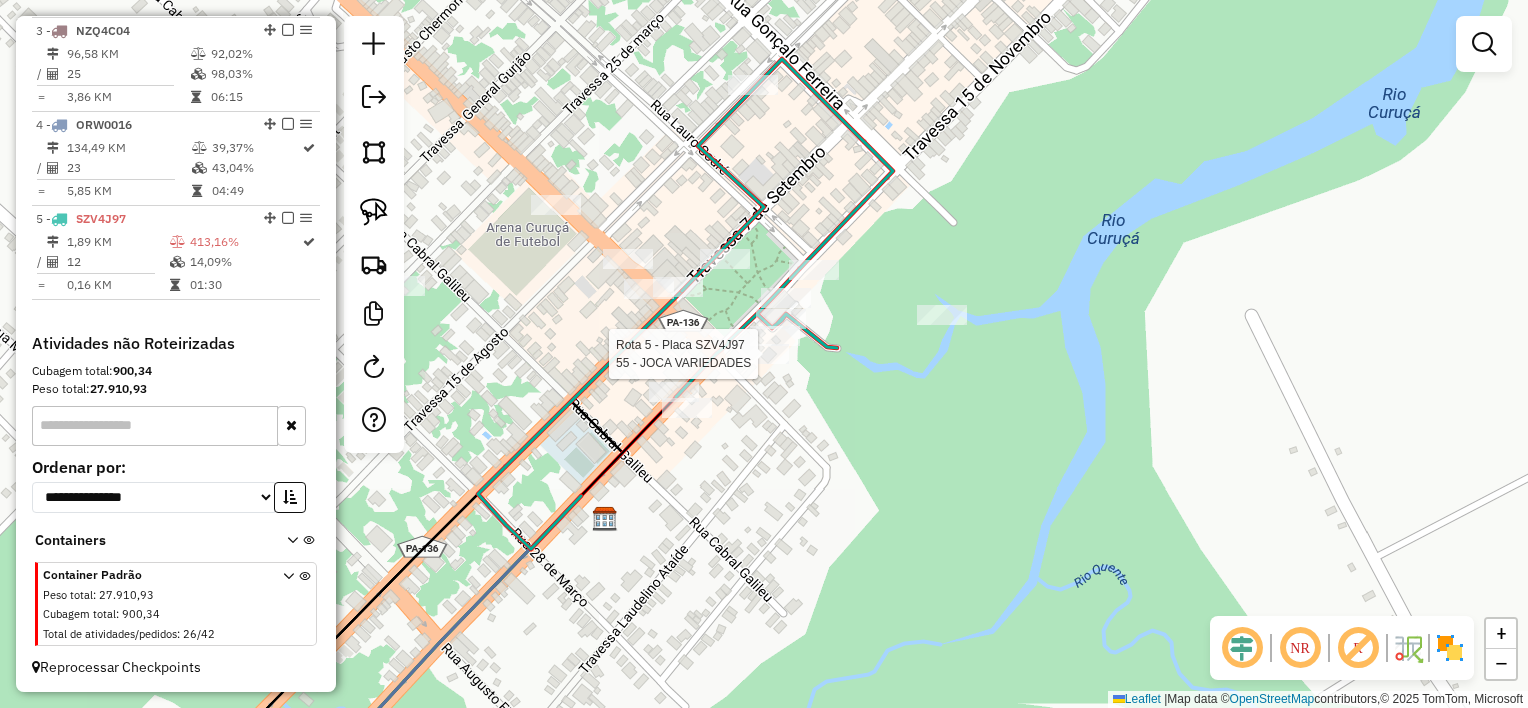 select on "**********" 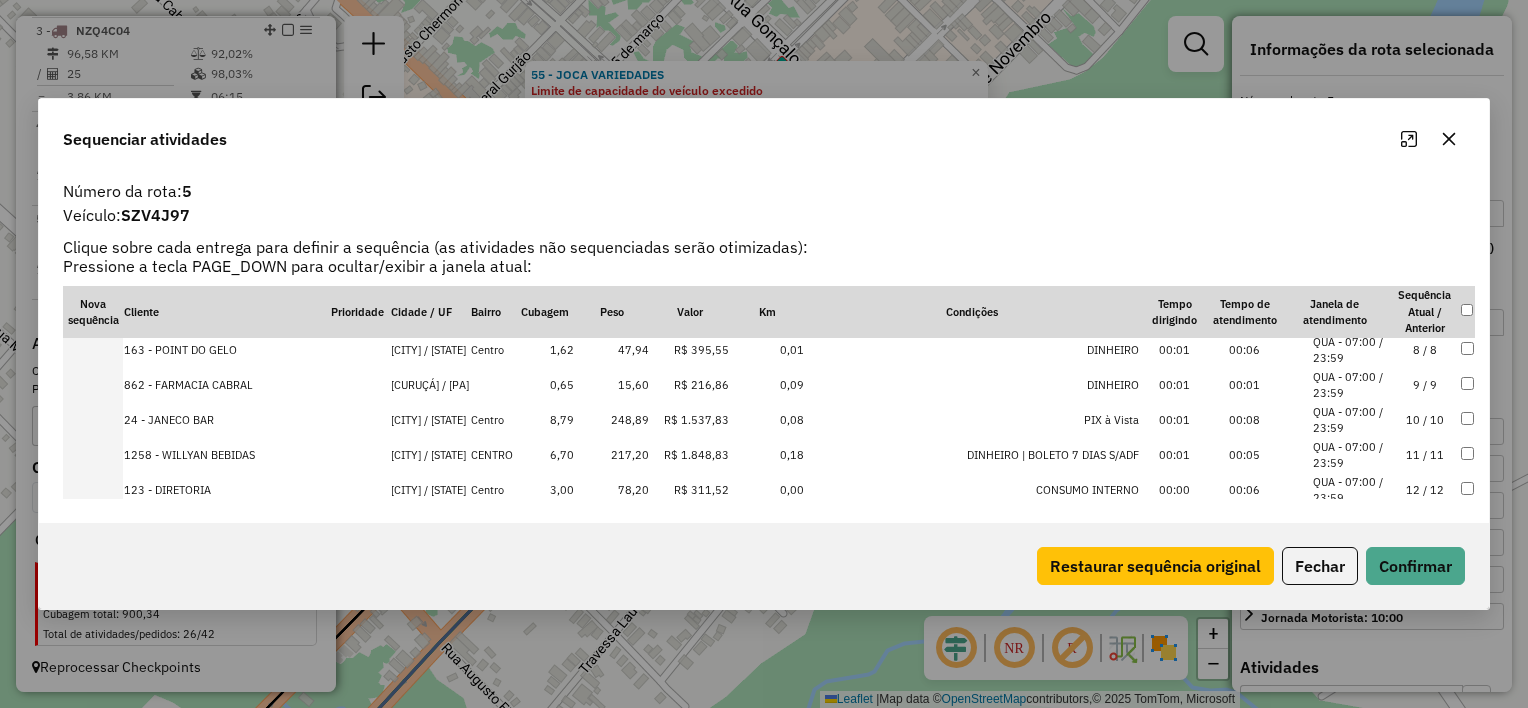 scroll, scrollTop: 277, scrollLeft: 0, axis: vertical 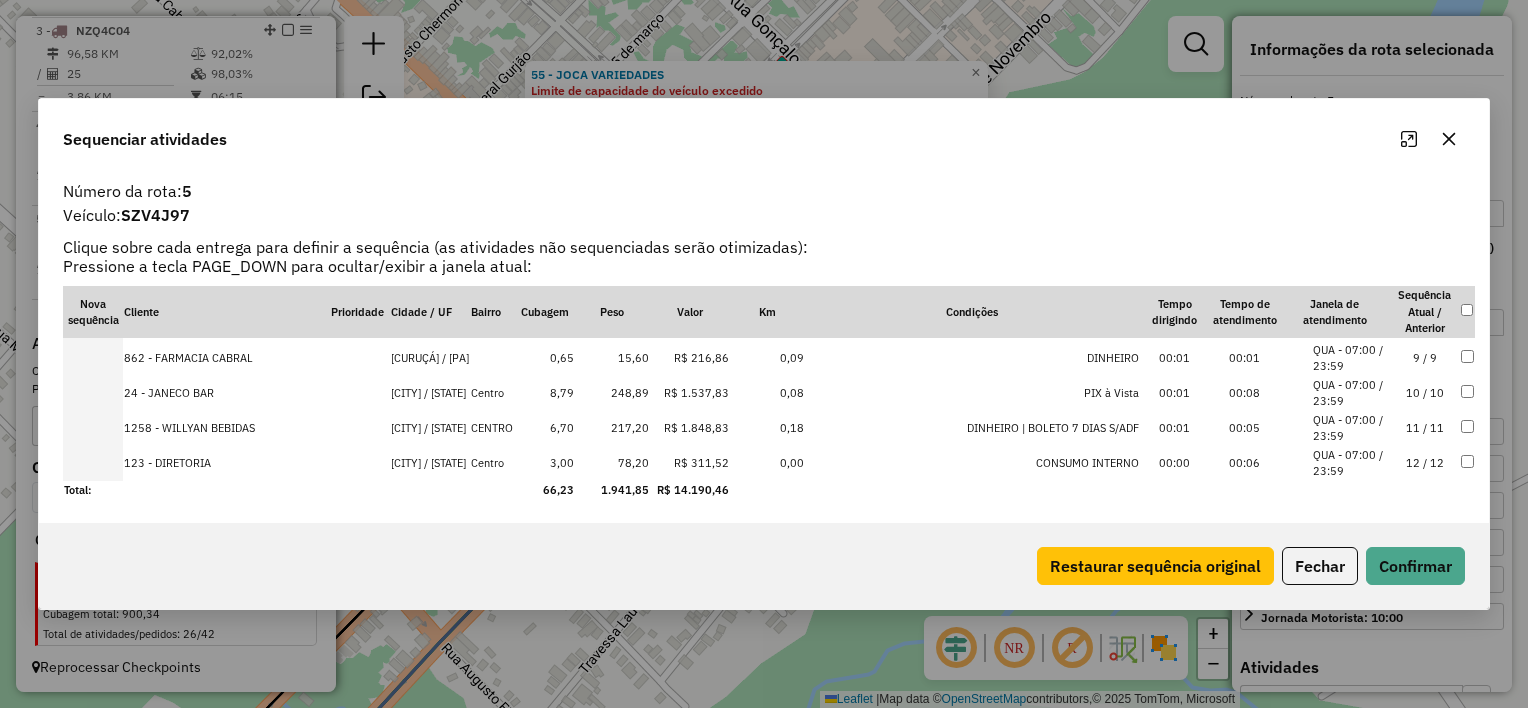 click 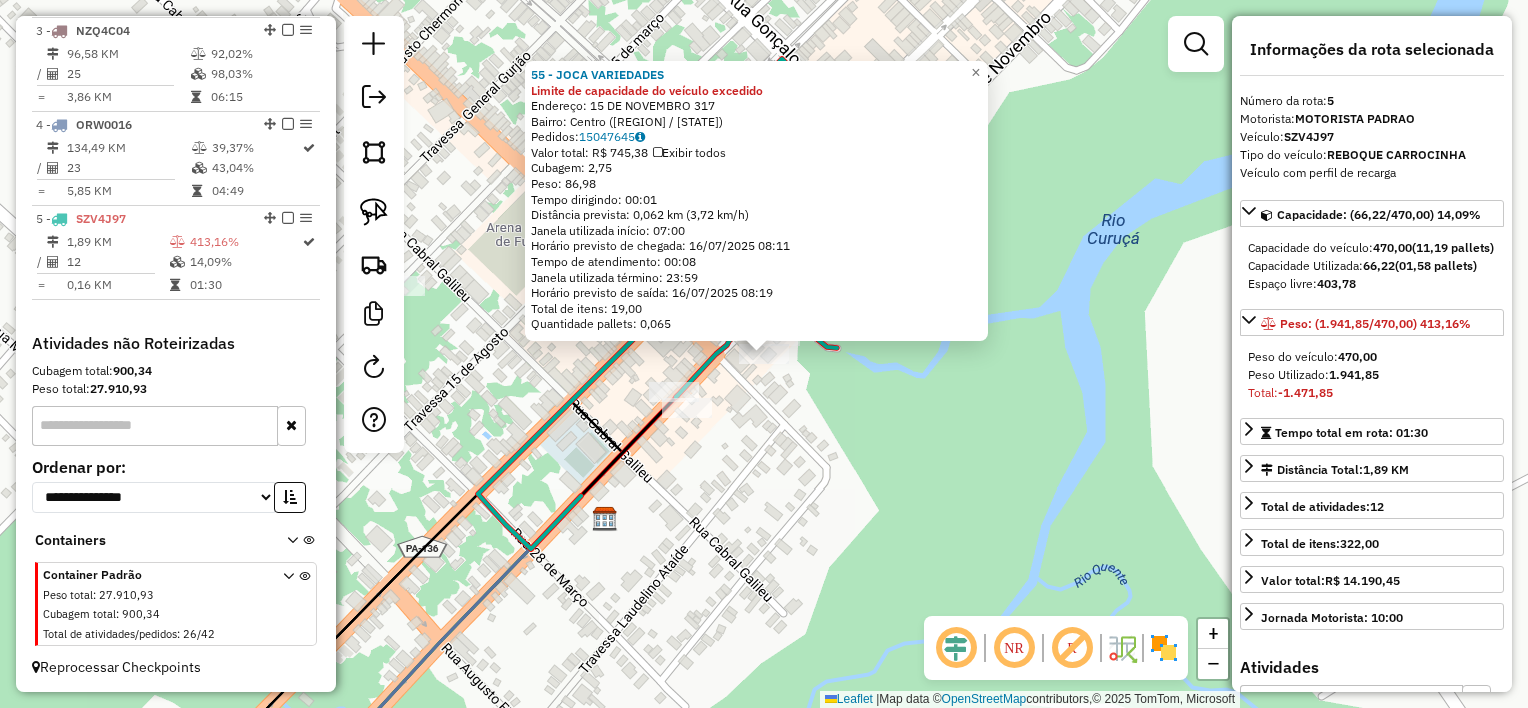 drag, startPoint x: 952, startPoint y: 443, endPoint x: 892, endPoint y: 444, distance: 60.00833 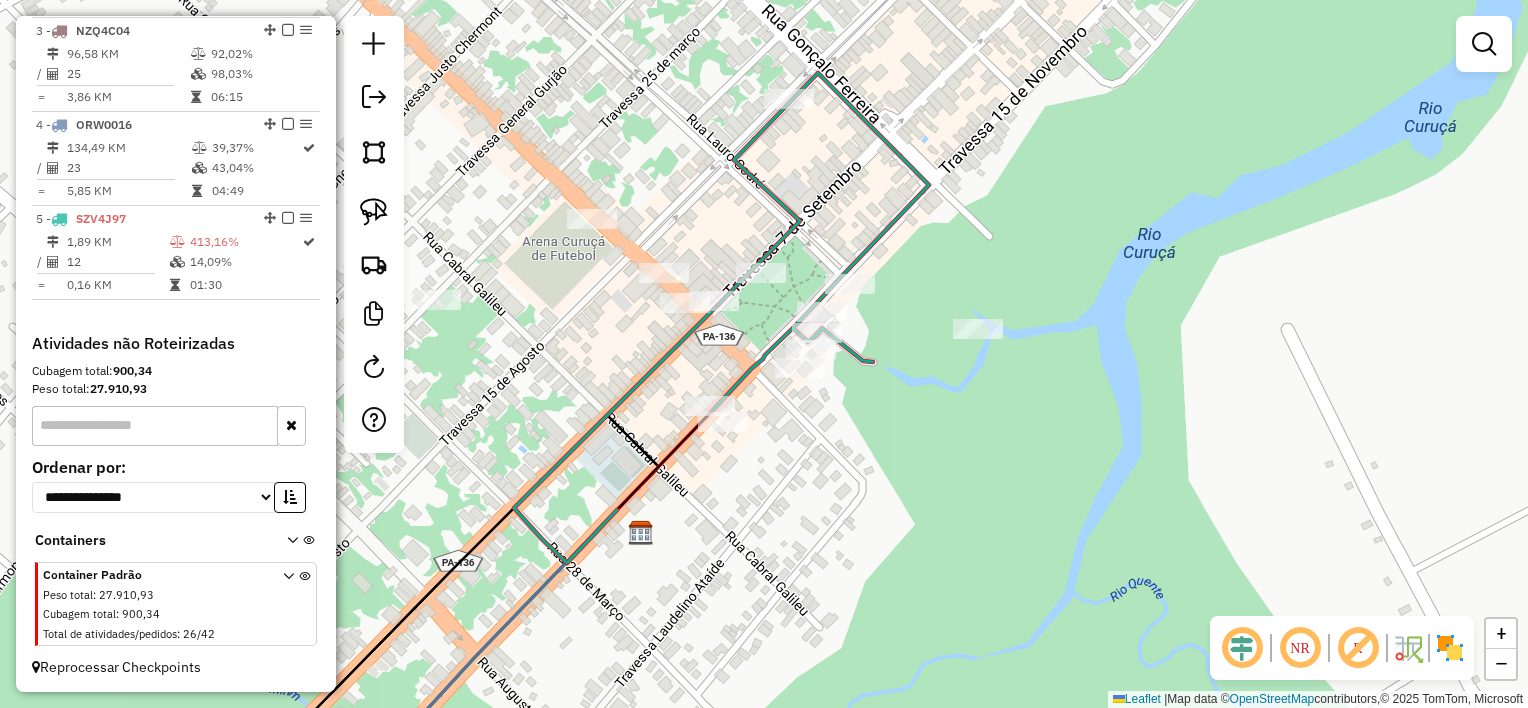 click on "Janela de atendimento Grade de atendimento Capacidade Transportadoras Veículos Cliente Pedidos  Rotas Selecione os dias de semana para filtrar as janelas de atendimento  Seg   Ter   Qua   Qui   Sex   Sáb   Dom  Informe o período da janela de atendimento: De: Até:  Filtrar exatamente a janela do cliente  Considerar janela de atendimento padrão  Selecione os dias de semana para filtrar as grades de atendimento  Seg   Ter   Qua   Qui   Sex   Sáb   Dom   Considerar clientes sem dia de atendimento cadastrado  Clientes fora do dia de atendimento selecionado Filtrar as atividades entre os valores definidos abaixo:  Peso mínimo:   Peso máximo:   Cubagem mínima:   Cubagem máxima:   De:   Até:  Filtrar as atividades entre o tempo de atendimento definido abaixo:  De:   Até:   Considerar capacidade total dos clientes não roteirizados Transportadora: Selecione um ou mais itens Tipo de veículo: Selecione um ou mais itens Veículo: Selecione um ou mais itens Motorista: Selecione um ou mais itens Nome: Rótulo:" 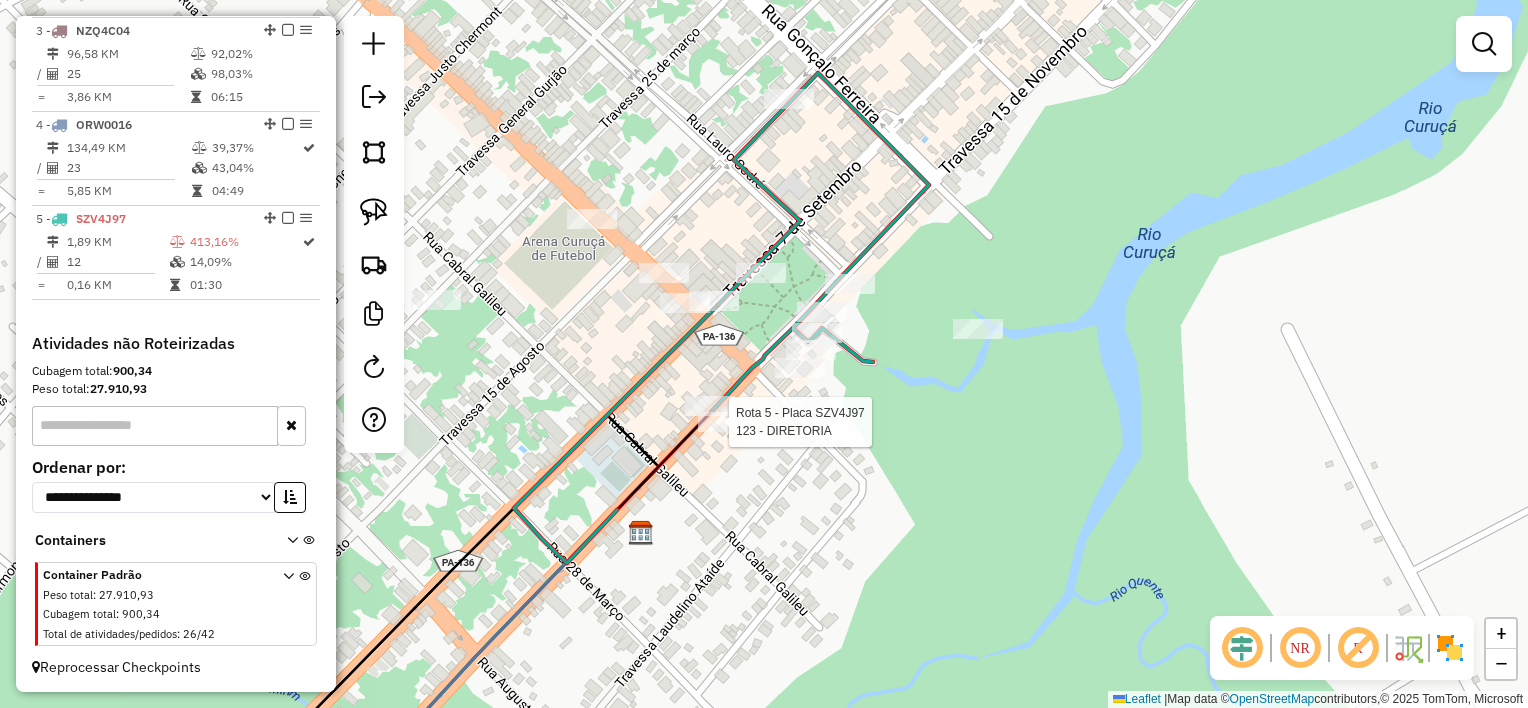 select on "**********" 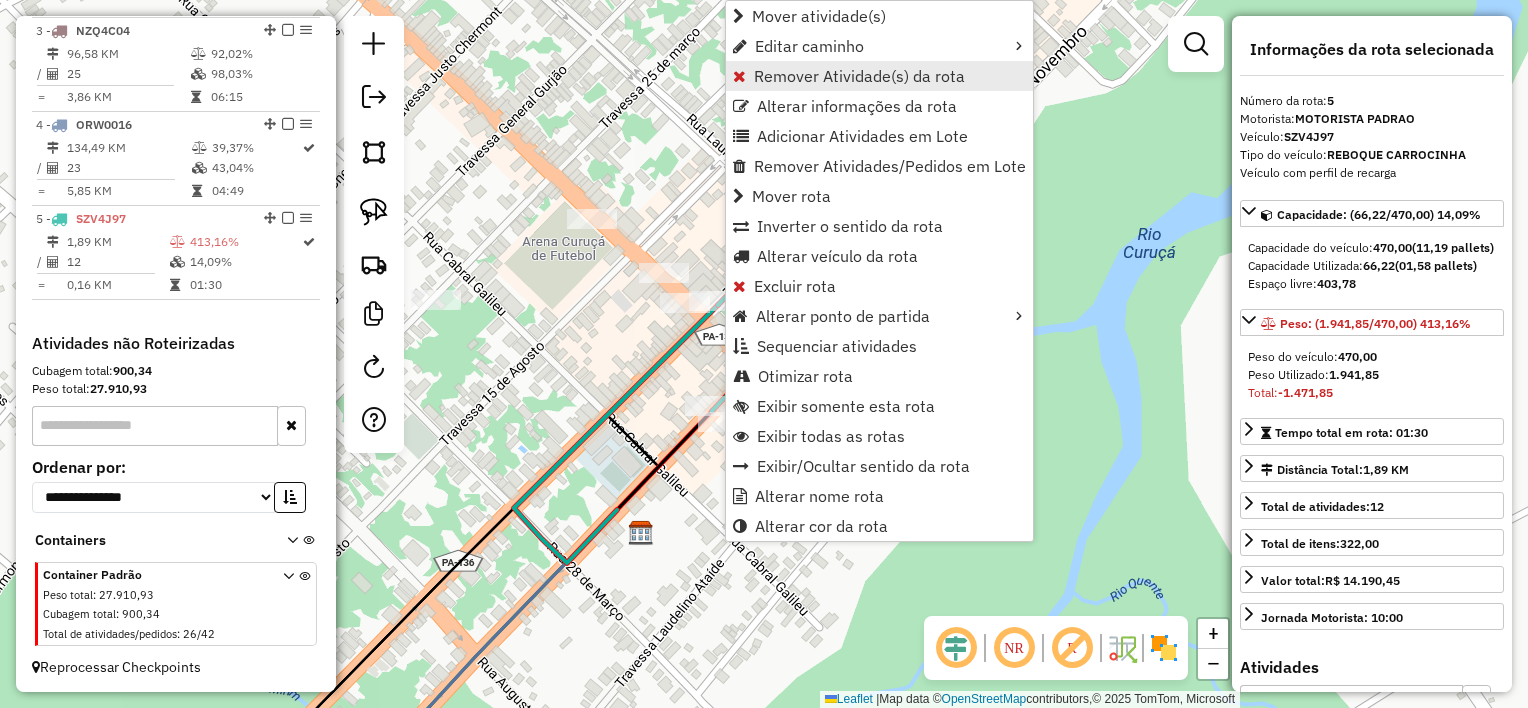 click on "Remover Atividade(s) da rota" at bounding box center (859, 76) 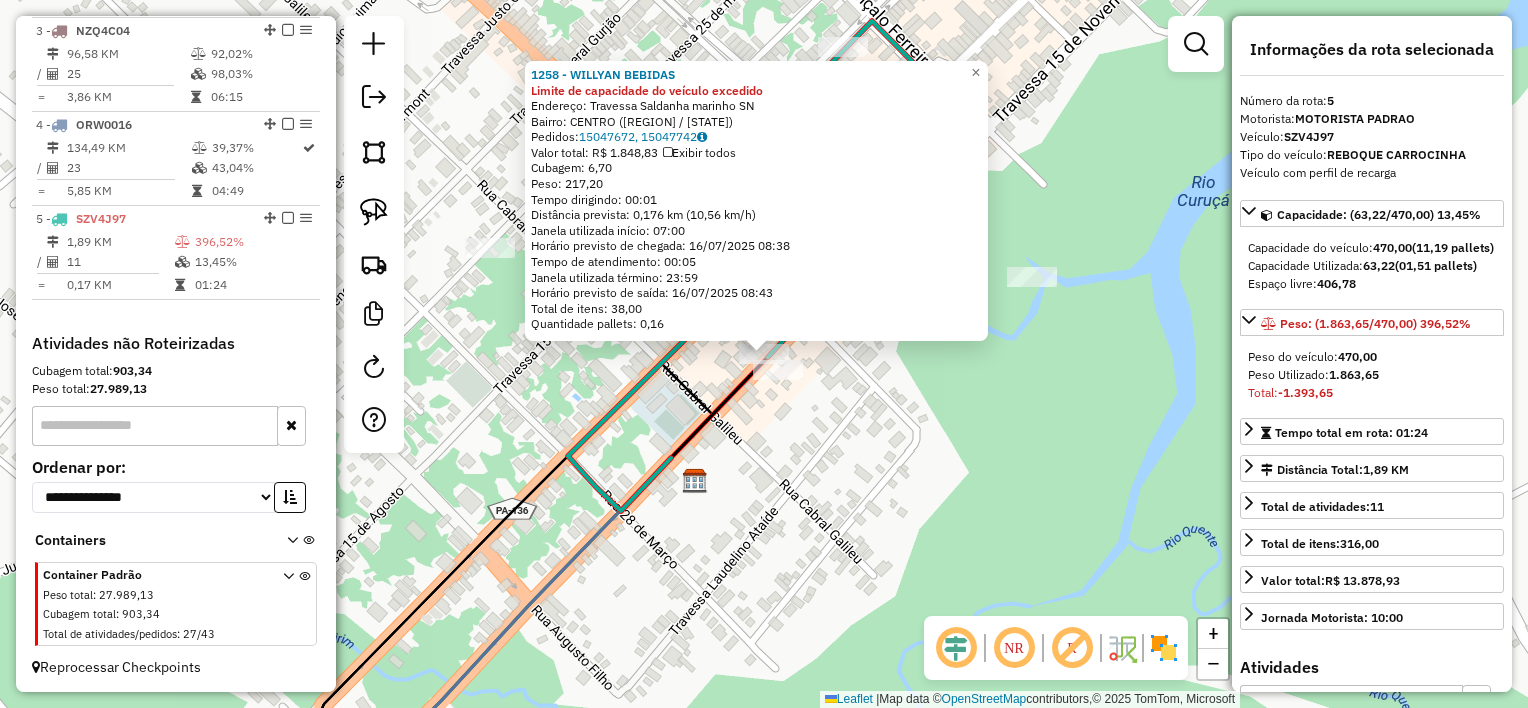click on "1258 - [NAME] Limite de capacidade do veículo excedido  Endereço:  [STREET] [NUMBER]   Bairro: [NAME] ([NAME] / [STATE])   Pedidos:  15047672, 15047742   Valor total: R$ 1.848,83   Exibir todos   Cubagem: 6,70  Peso: 217,20  Tempo dirigindo: 00:01   Distância prevista: 0,176 km (10,56 km/h)   Janela utilizada início: 07:00   Horário previsto de chegada: 16/07/2025 08:38   Tempo de atendimento: 00:05   Janela utilizada término: 23:59   Horário previsto de saída: 16/07/2025 08:43   Total de itens: 38,00   Quantidade pallets: 0,16  × Janela de atendimento Grade de atendimento Capacidade Transportadoras Veículos Cliente Pedidos  Rotas Selecione os dias de semana para filtrar as janelas de atendimento  Seg   Ter   Qua   Qui   Sex   Sáb   Dom  Informe o período da janela de atendimento: De: Até:  Filtrar exatamente a janela do cliente  Considerar janela de atendimento padrão  Selecione os dias de semana para filtrar as grades de atendimento  Seg   Ter   Qua   Qui   Sex   Sáb   Dom  De:" 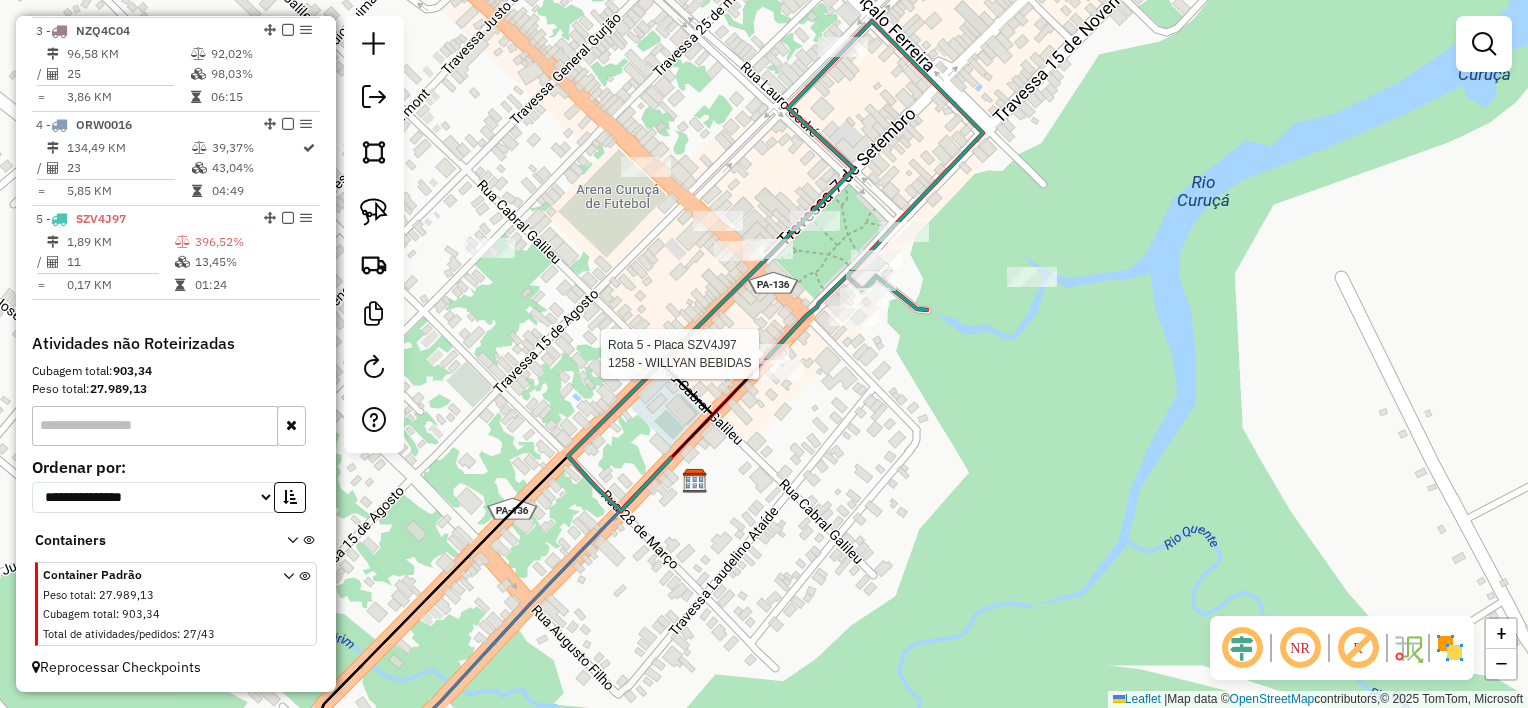 select on "**********" 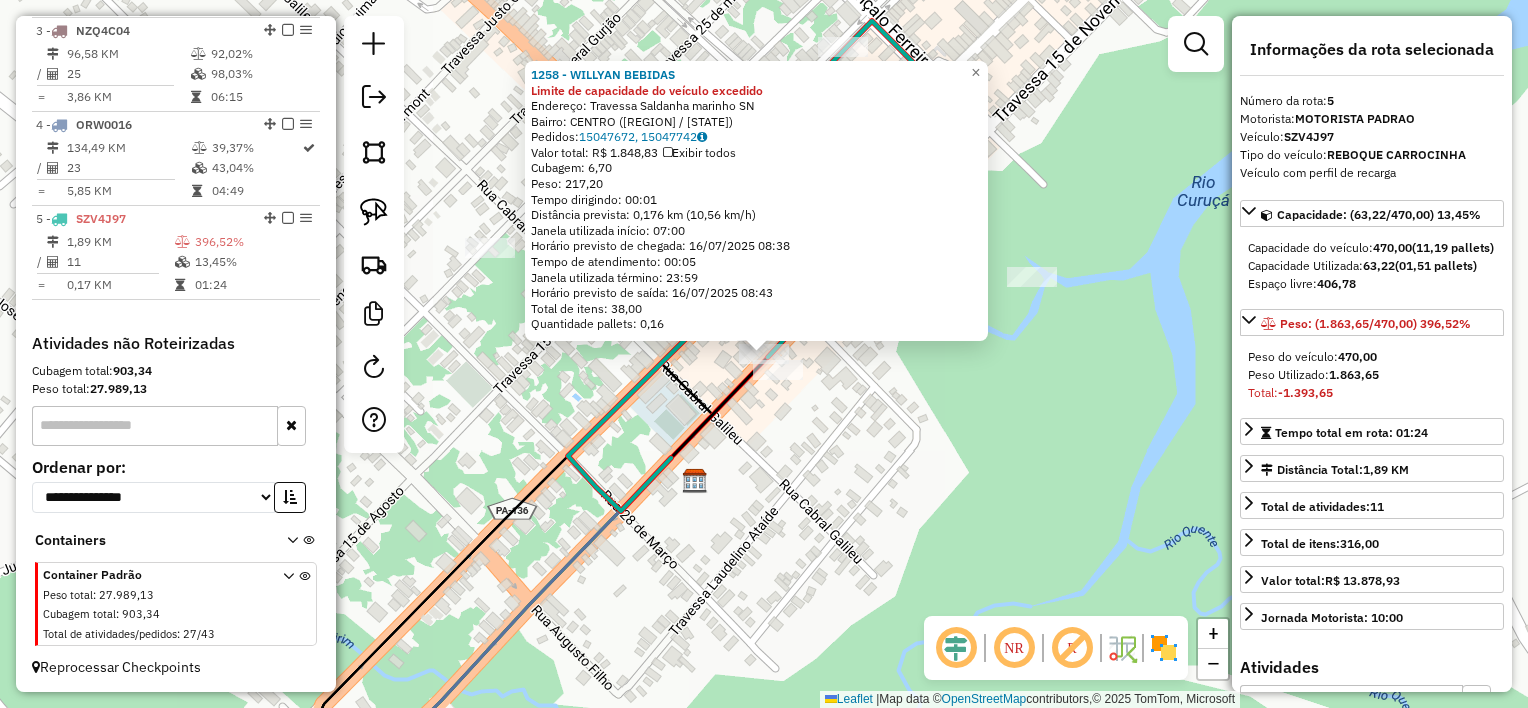 click on "1258 - [NAME] Limite de capacidade do veículo excedido  Endereço:  [STREET] [NUMBER]   Bairro: [NAME] ([NAME] / [STATE])   Pedidos:  15047672, 15047742   Valor total: R$ 1.848,83   Exibir todos   Cubagem: 6,70  Peso: 217,20  Tempo dirigindo: 00:01   Distância prevista: 0,176 km (10,56 km/h)   Janela utilizada início: 07:00   Horário previsto de chegada: 16/07/2025 08:38   Tempo de atendimento: 00:05   Janela utilizada término: 23:59   Horário previsto de saída: 16/07/2025 08:43   Total de itens: 38,00   Quantidade pallets: 0,16  × Janela de atendimento Grade de atendimento Capacidade Transportadoras Veículos Cliente Pedidos  Rotas Selecione os dias de semana para filtrar as janelas de atendimento  Seg   Ter   Qua   Qui   Sex   Sáb   Dom  Informe o período da janela de atendimento: De: Até:  Filtrar exatamente a janela do cliente  Considerar janela de atendimento padrão  Selecione os dias de semana para filtrar as grades de atendimento  Seg   Ter   Qua   Qui   Sex   Sáb   Dom  De:" 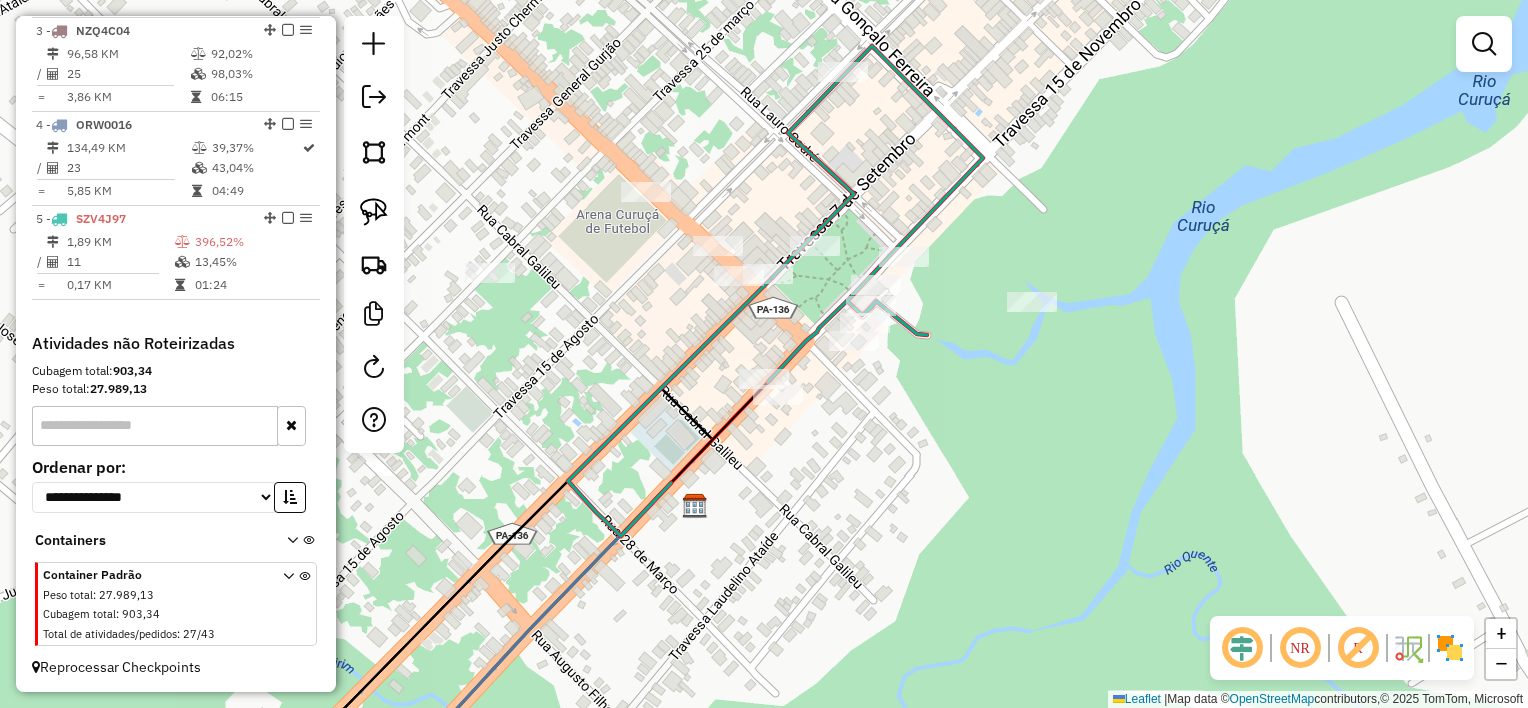 drag, startPoint x: 827, startPoint y: 384, endPoint x: 844, endPoint y: 394, distance: 19.723083 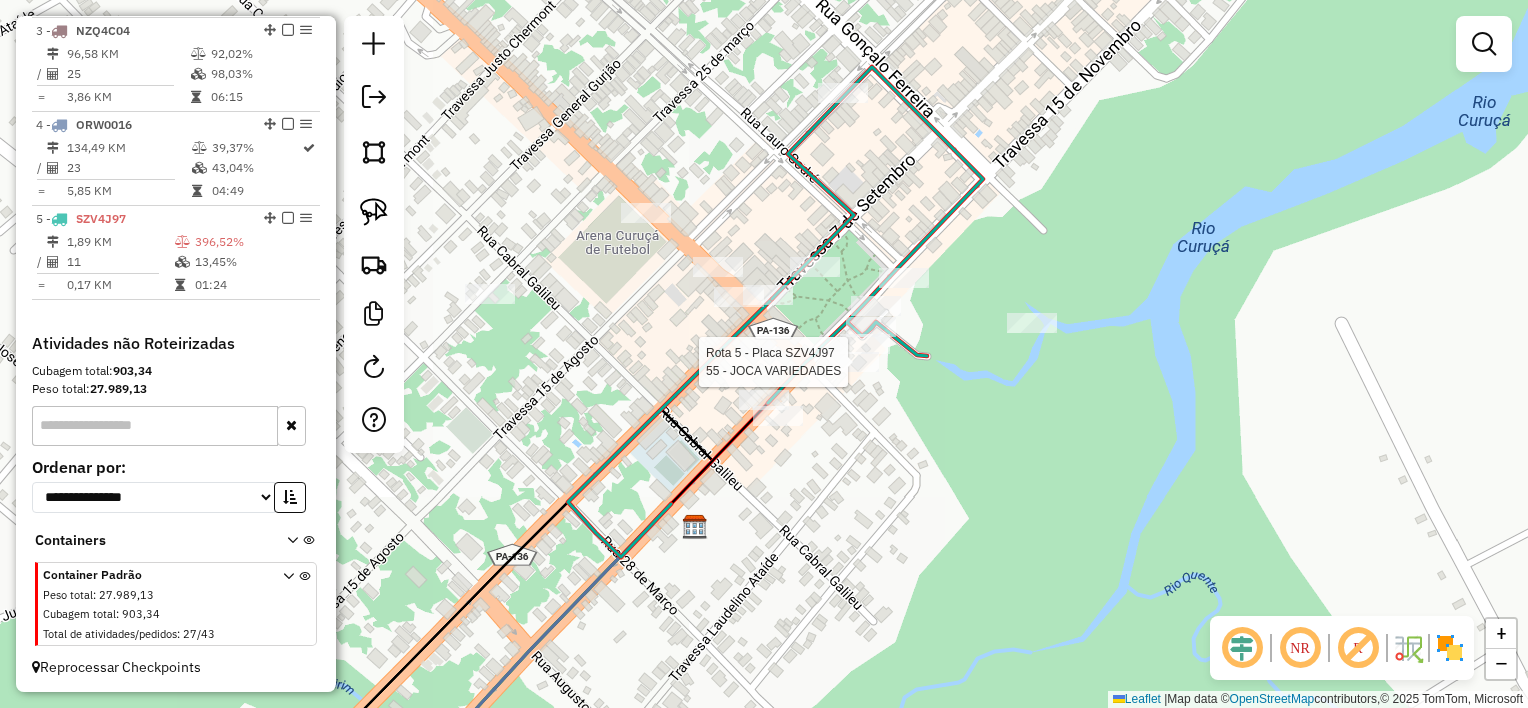 select on "**********" 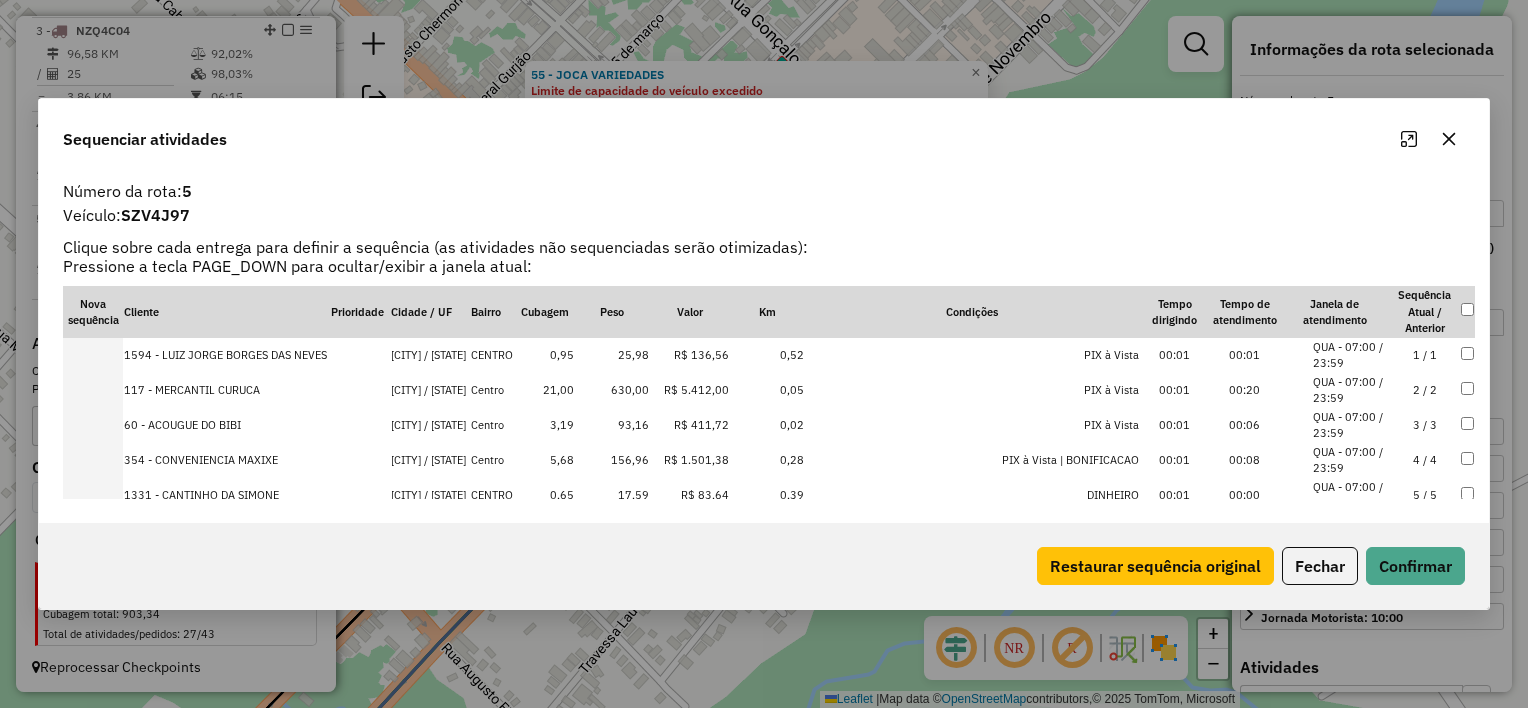 click 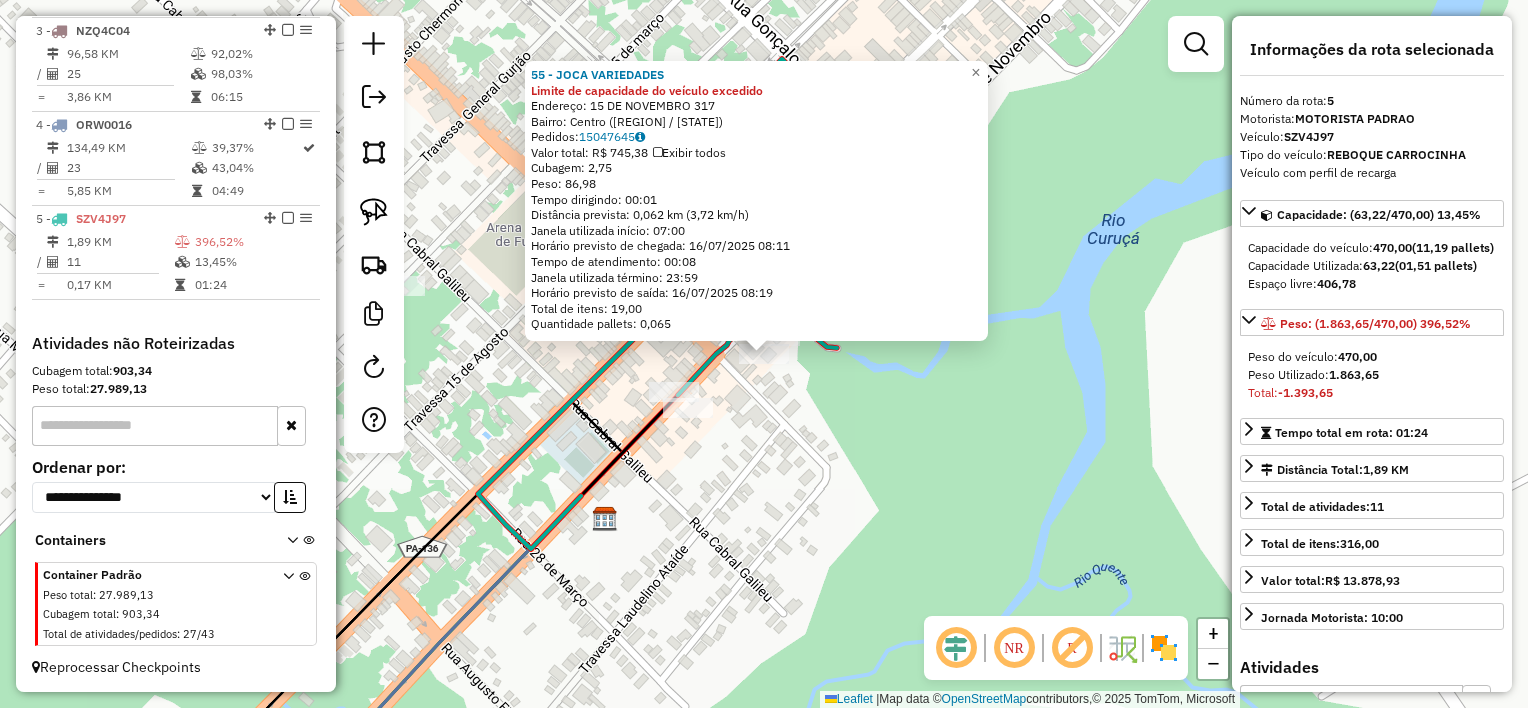 click on "55 - [NAME] Limite de capacidade do veículo excedido  Endereço:  [NUMBER] [STREET]   Bairro: [NAME] ([NAME] / [STATE])   Pedidos:  15047645   Valor total: R$ 745,38   Exibir todos   Cubagem: 2,75  Peso: 86,98  Tempo dirigindo: 00:01   Distância prevista: 0,062 km (3,72 km/h)   Janela utilizada início: 07:00   Horário previsto de chegada: 16/07/2025 08:11   Tempo de atendimento: 00:08   Janela utilizada término: 23:59   Horário previsto de saída: 16/07/2025 08:19   Total de itens: 19,00   Quantidade pallets: 0,065  × Janela de atendimento Grade de atendimento Capacidade Transportadoras Veículos Cliente Pedidos  Rotas Selecione os dias de semana para filtrar as janelas de atendimento  Seg   Ter   Qua   Qui   Sex   Sáb   Dom  Informe o período da janela de atendimento: De: Até:  Filtrar exatamente a janela do cliente  Considerar janela de atendimento padrão  Selecione os dias de semana para filtrar as grades de atendimento  Seg   Ter   Qua   Qui   Sex   Sáb   Dom   Peso mínimo:   De:   De:" 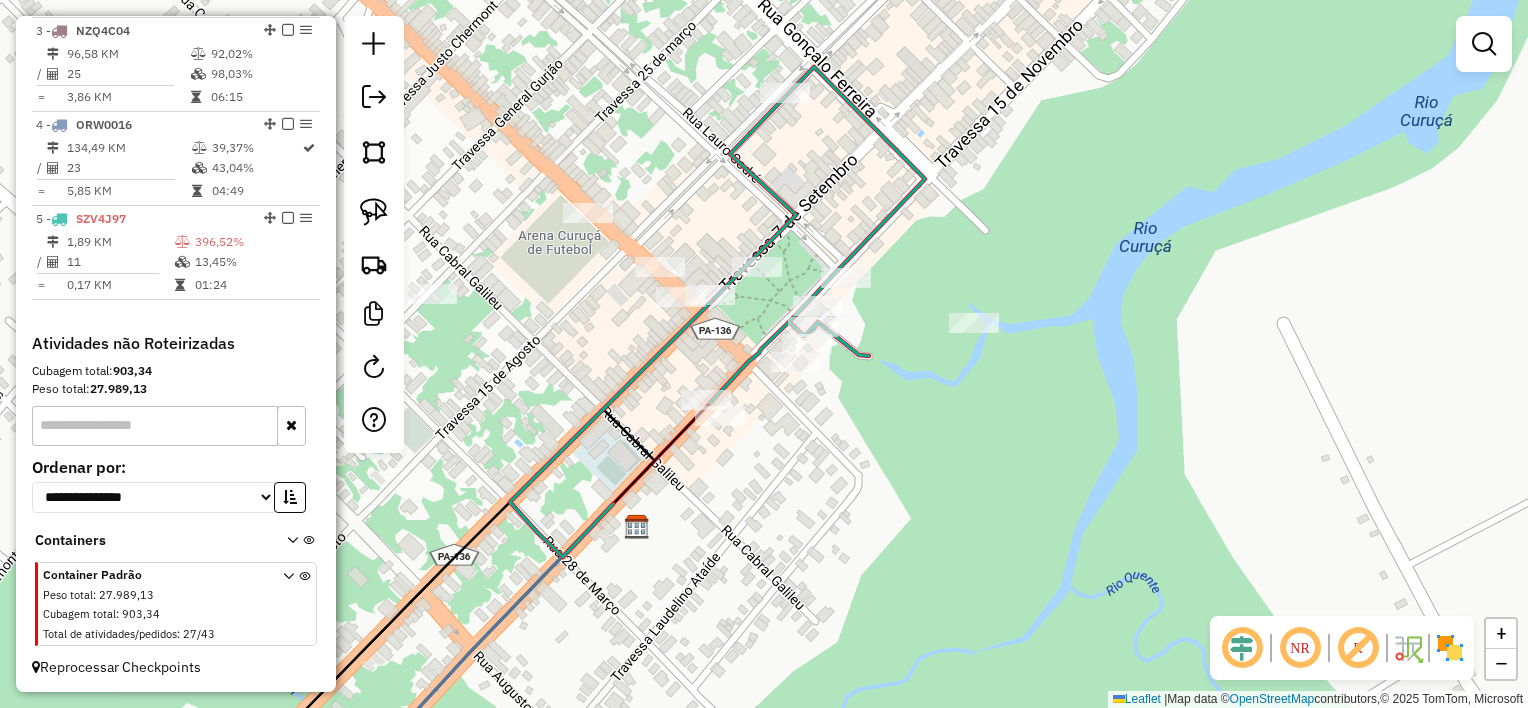 drag, startPoint x: 869, startPoint y: 440, endPoint x: 944, endPoint y: 471, distance: 81.154175 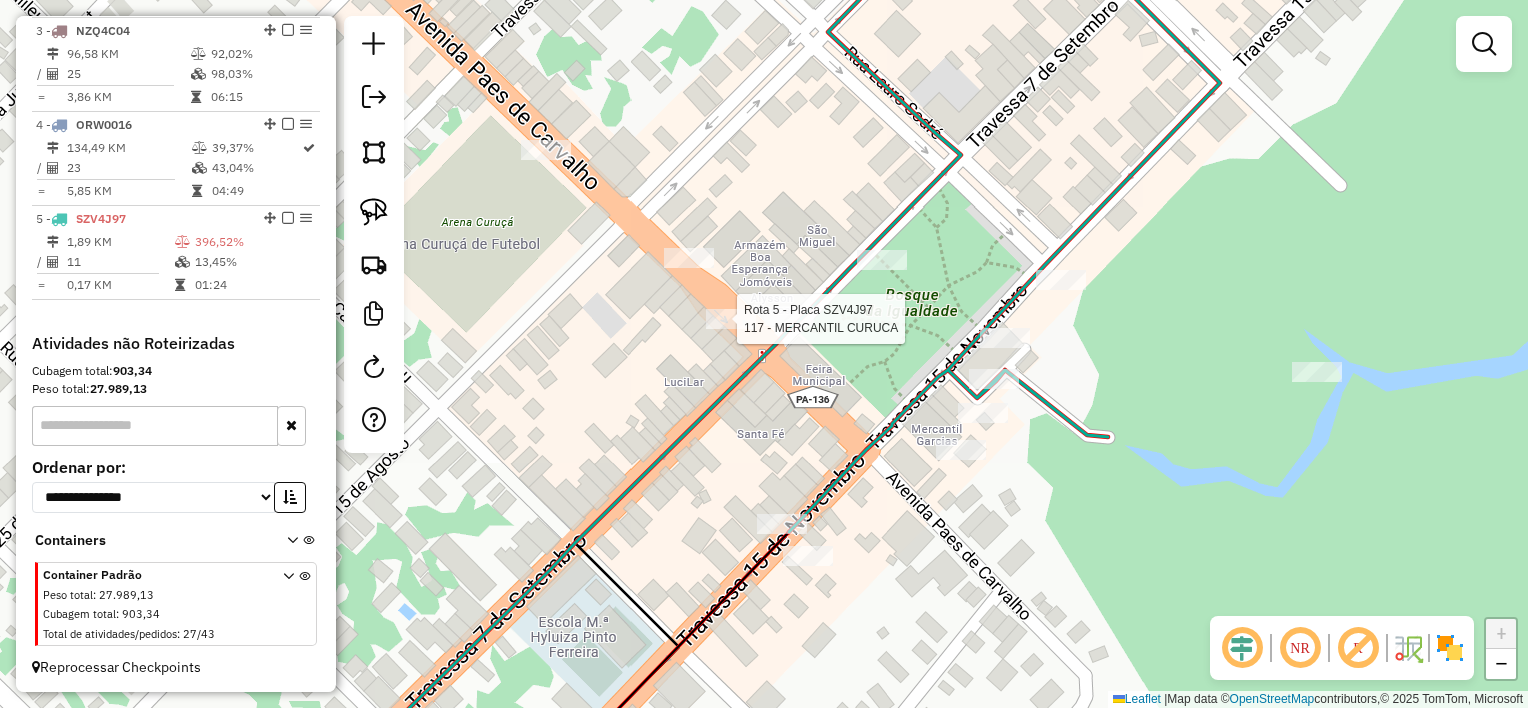 select on "**********" 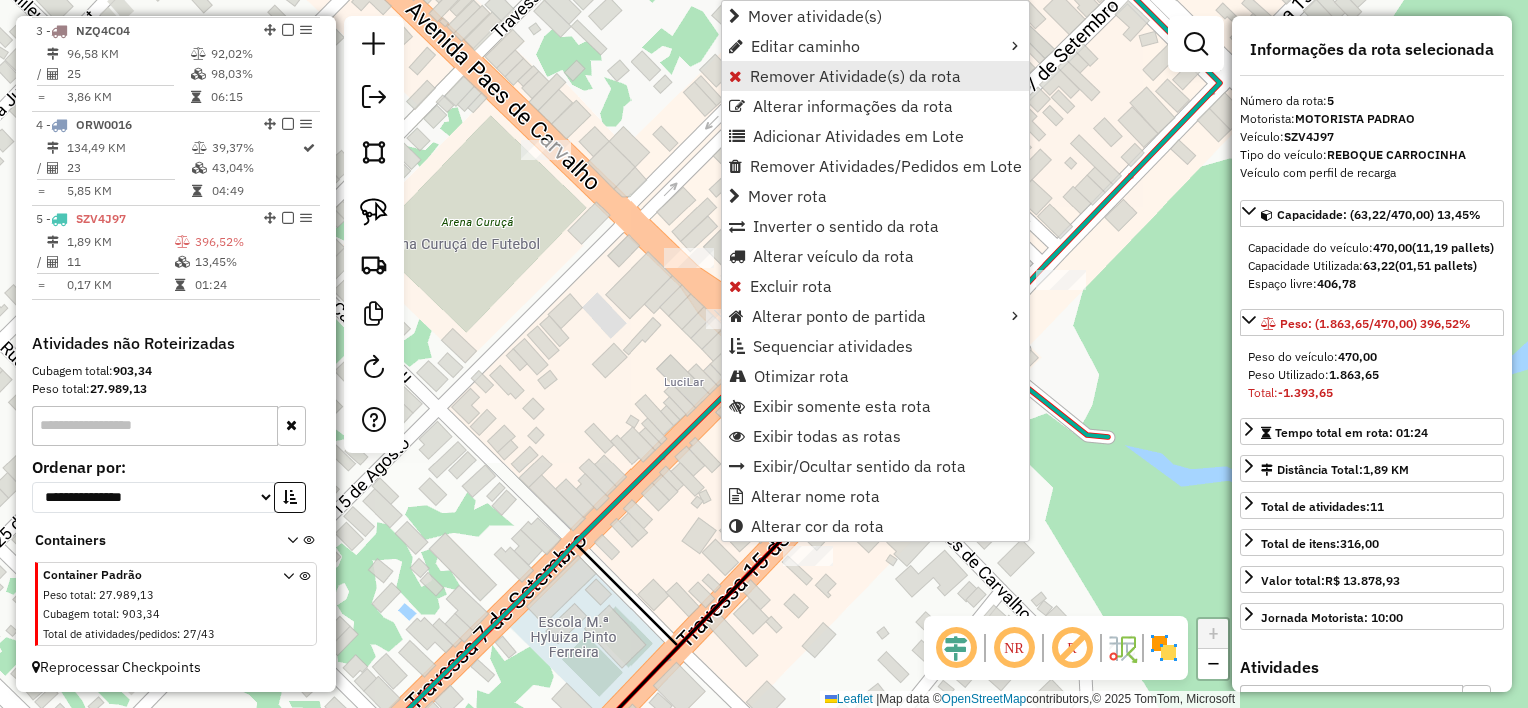 click on "Remover Atividade(s) da rota" at bounding box center [855, 76] 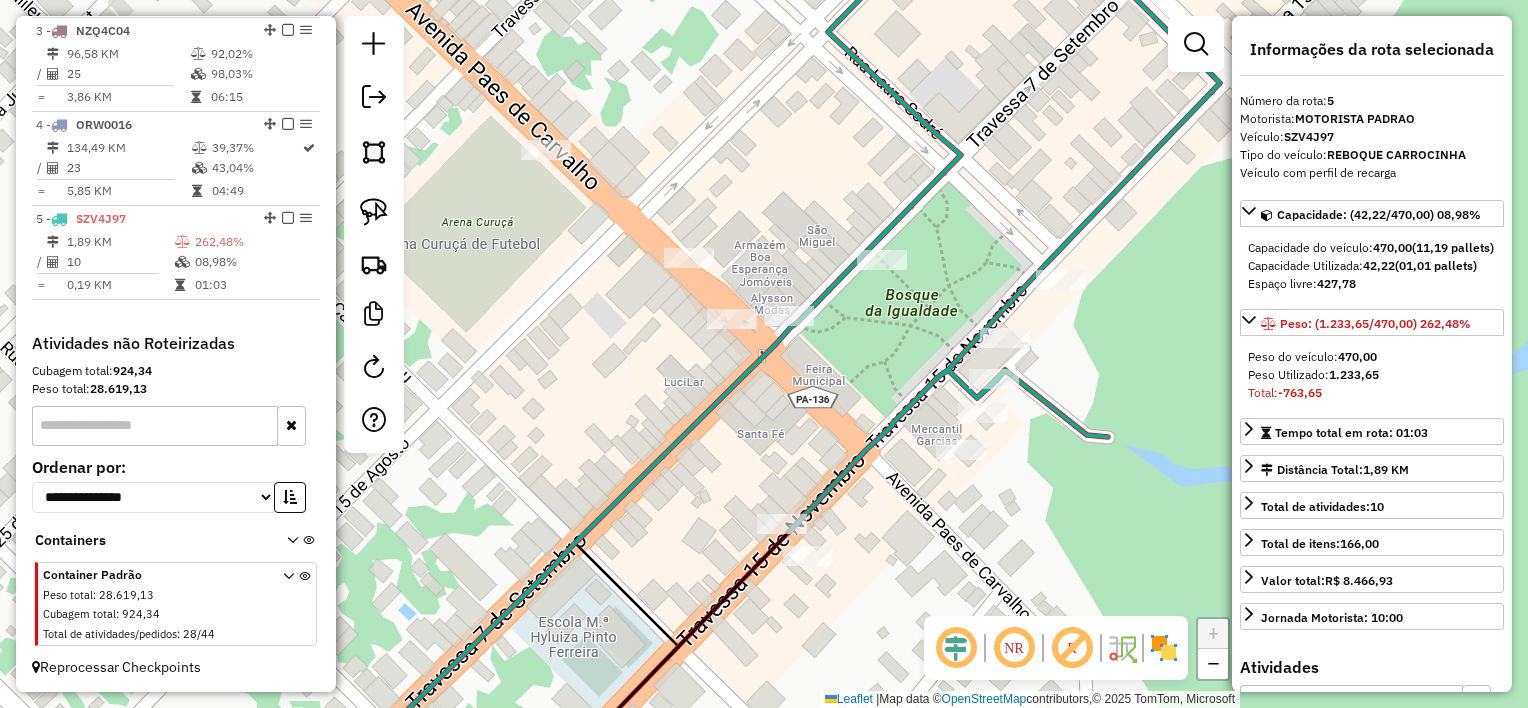 drag, startPoint x: 861, startPoint y: 364, endPoint x: 828, endPoint y: 426, distance: 70.23532 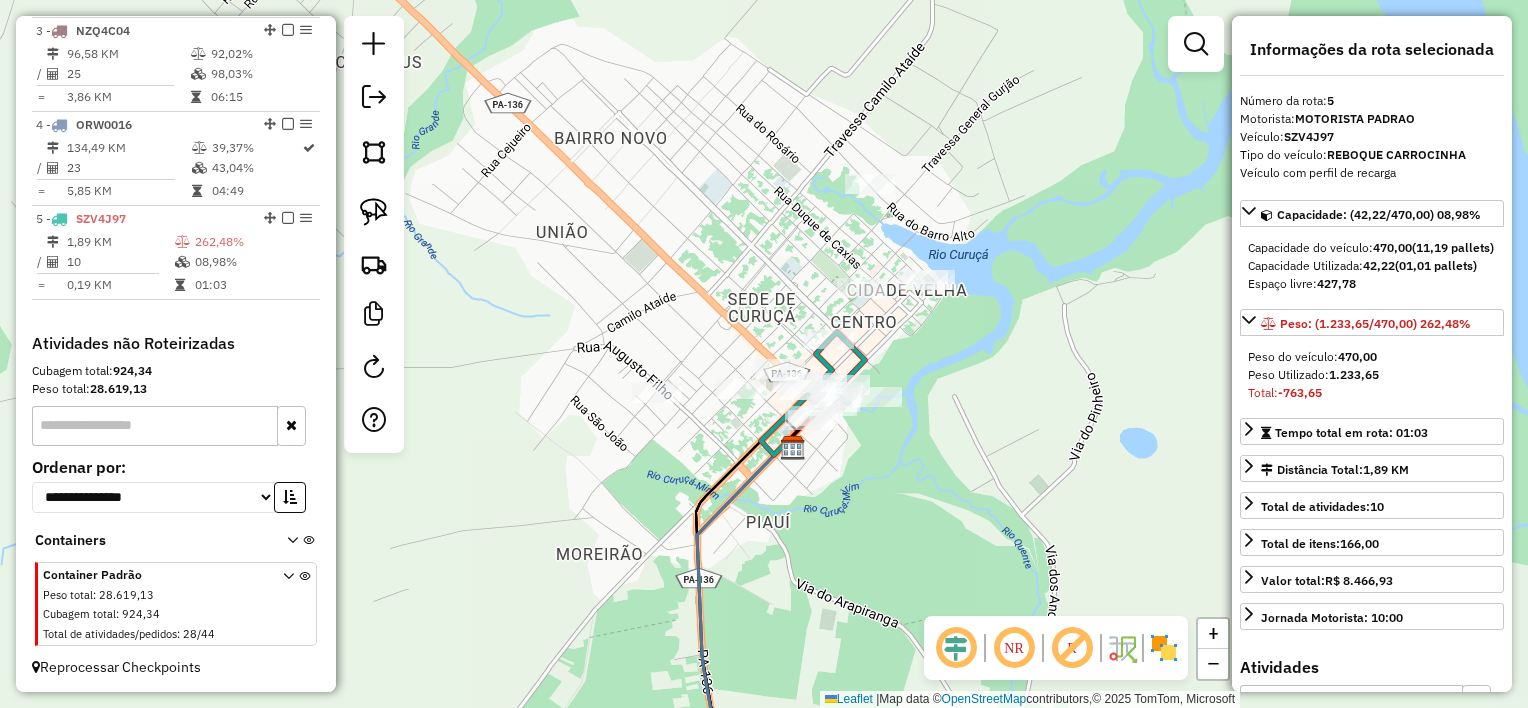 drag, startPoint x: 952, startPoint y: 212, endPoint x: 913, endPoint y: 407, distance: 198.86176 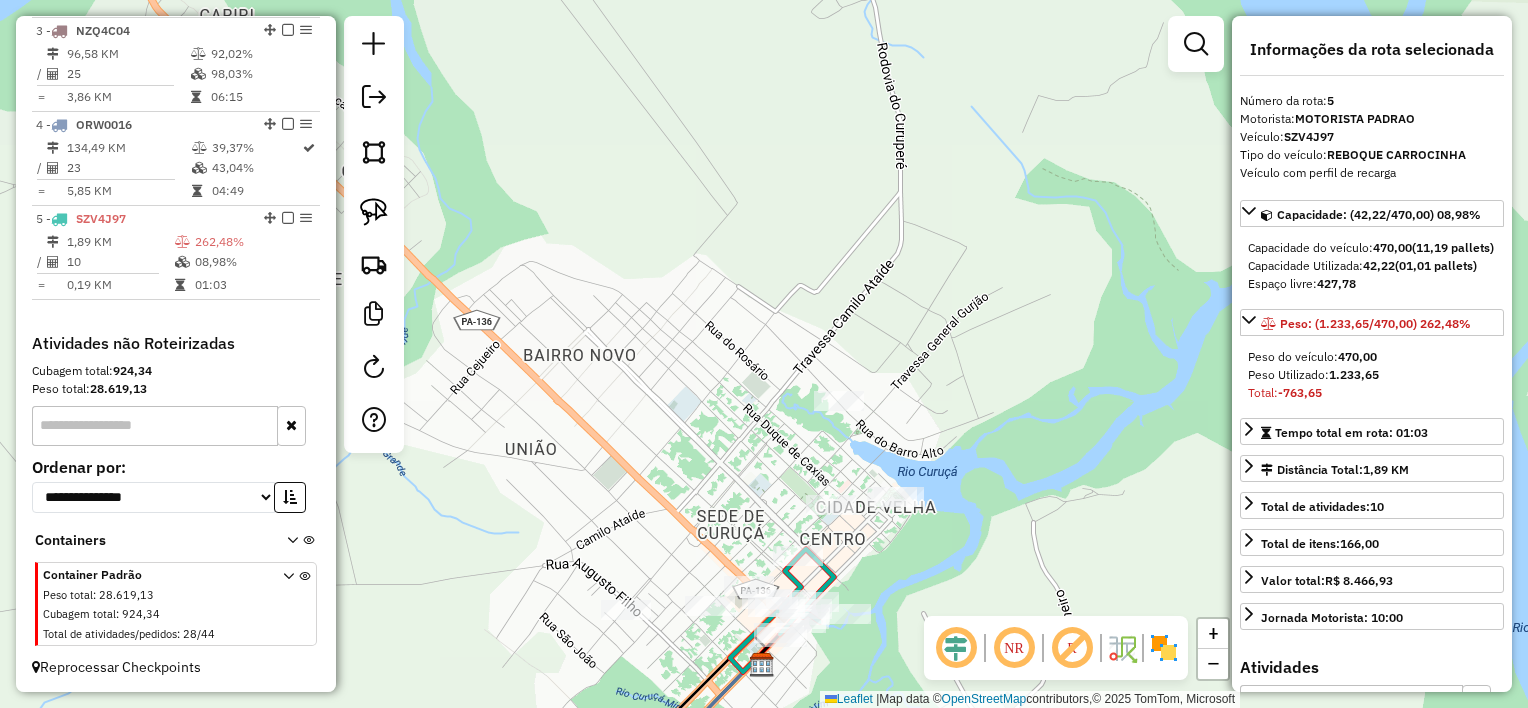 drag, startPoint x: 900, startPoint y: 322, endPoint x: 873, endPoint y: 379, distance: 63.07139 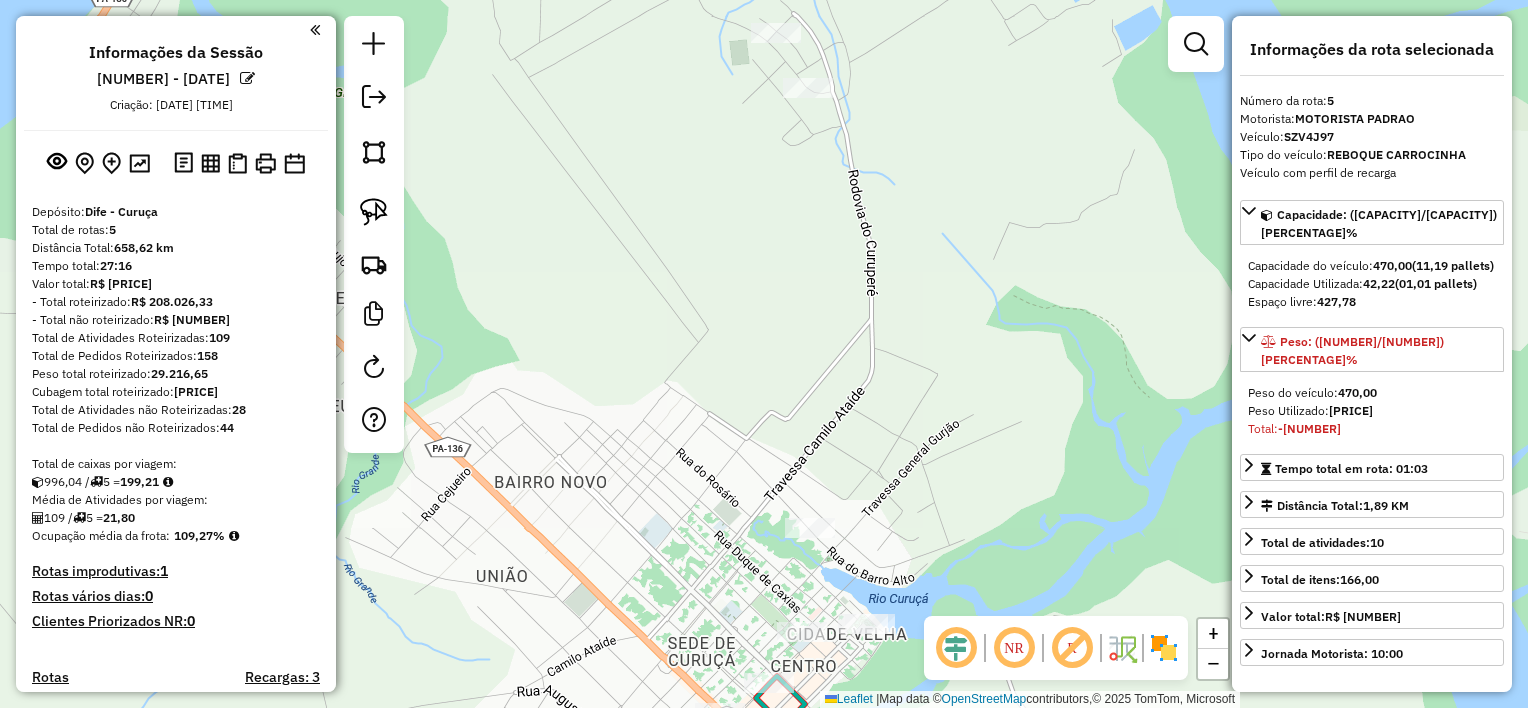 select on "**********" 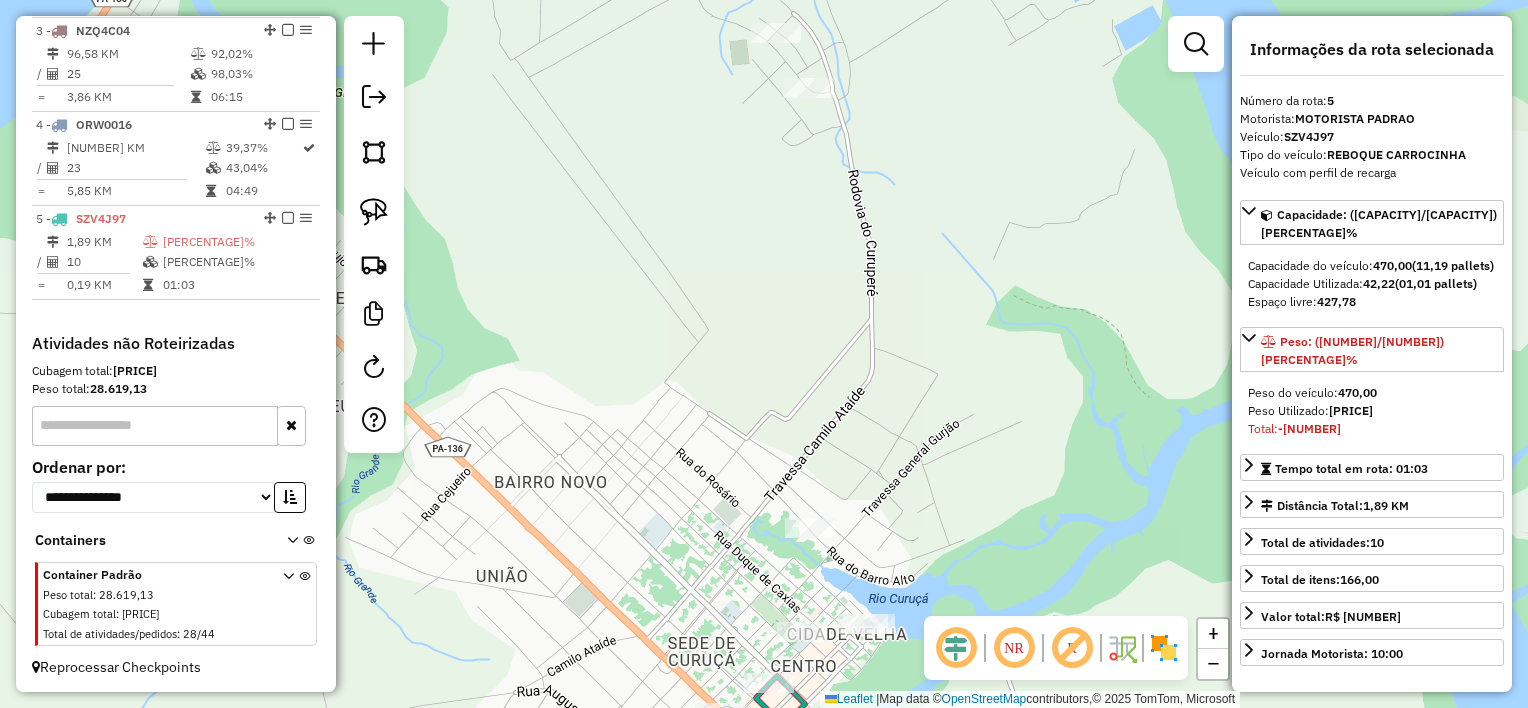 click on "Janela de atendimento Grade de atendimento Capacidade Transportadoras Veículos Cliente Pedidos  Rotas Selecione os dias de semana para filtrar as janelas de atendimento  Seg   Ter   Qua   Qui   Sex   Sáb   Dom  Informe o período da janela de atendimento: De: Até:  Filtrar exatamente a janela do cliente  Considerar janela de atendimento padrão  Selecione os dias de semana para filtrar as grades de atendimento  Seg   Ter   Qua   Qui   Sex   Sáb   Dom   Considerar clientes sem dia de atendimento cadastrado  Clientes fora do dia de atendimento selecionado Filtrar as atividades entre os valores definidos abaixo:  Peso mínimo:   Peso máximo:   Cubagem mínima:   Cubagem máxima:   De:   Até:  Filtrar as atividades entre o tempo de atendimento definido abaixo:  De:   Até:   Considerar capacidade total dos clientes não roteirizados Transportadora: Selecione um ou mais itens Tipo de veículo: Selecione um ou mais itens Veículo: Selecione um ou mais itens Motorista: Selecione um ou mais itens Nome: Rótulo:" 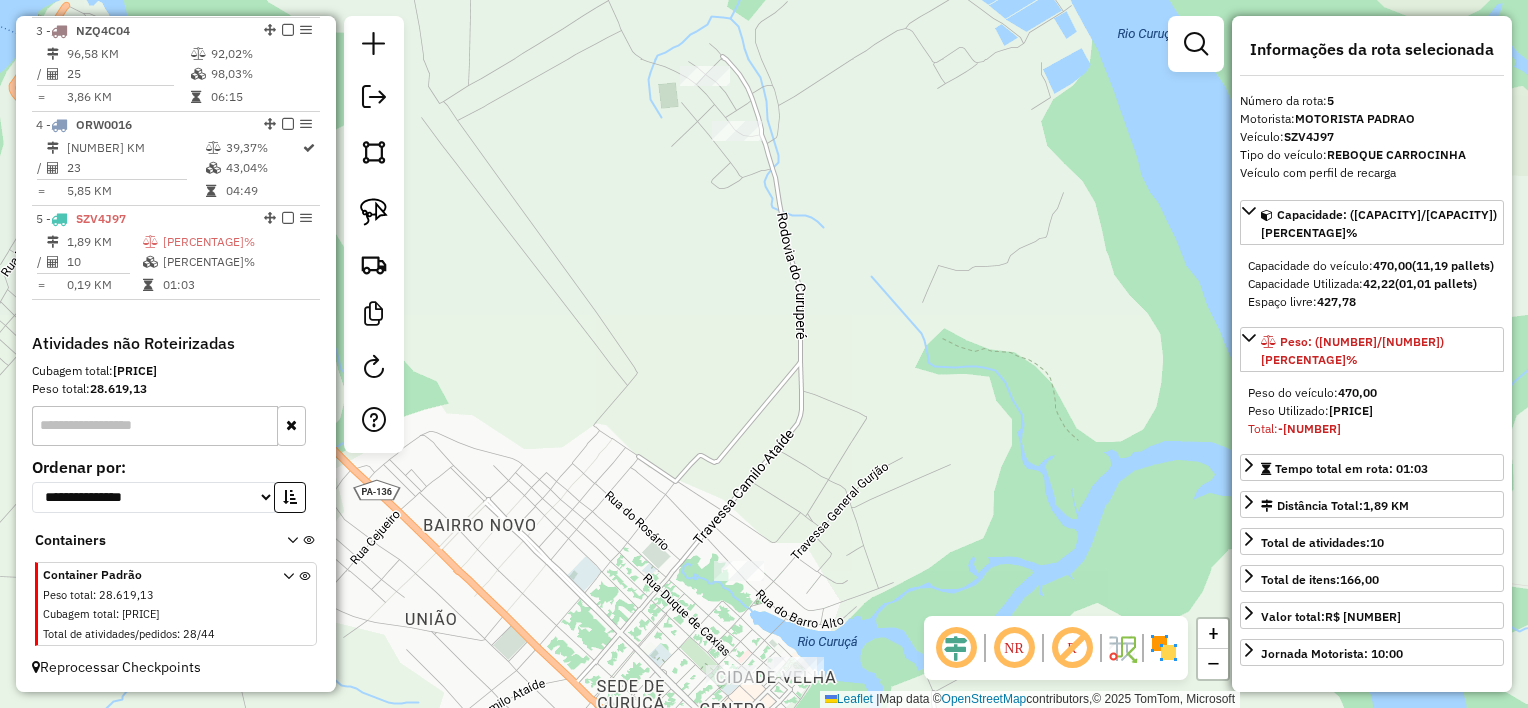 drag, startPoint x: 1032, startPoint y: 20, endPoint x: 837, endPoint y: 105, distance: 212.72047 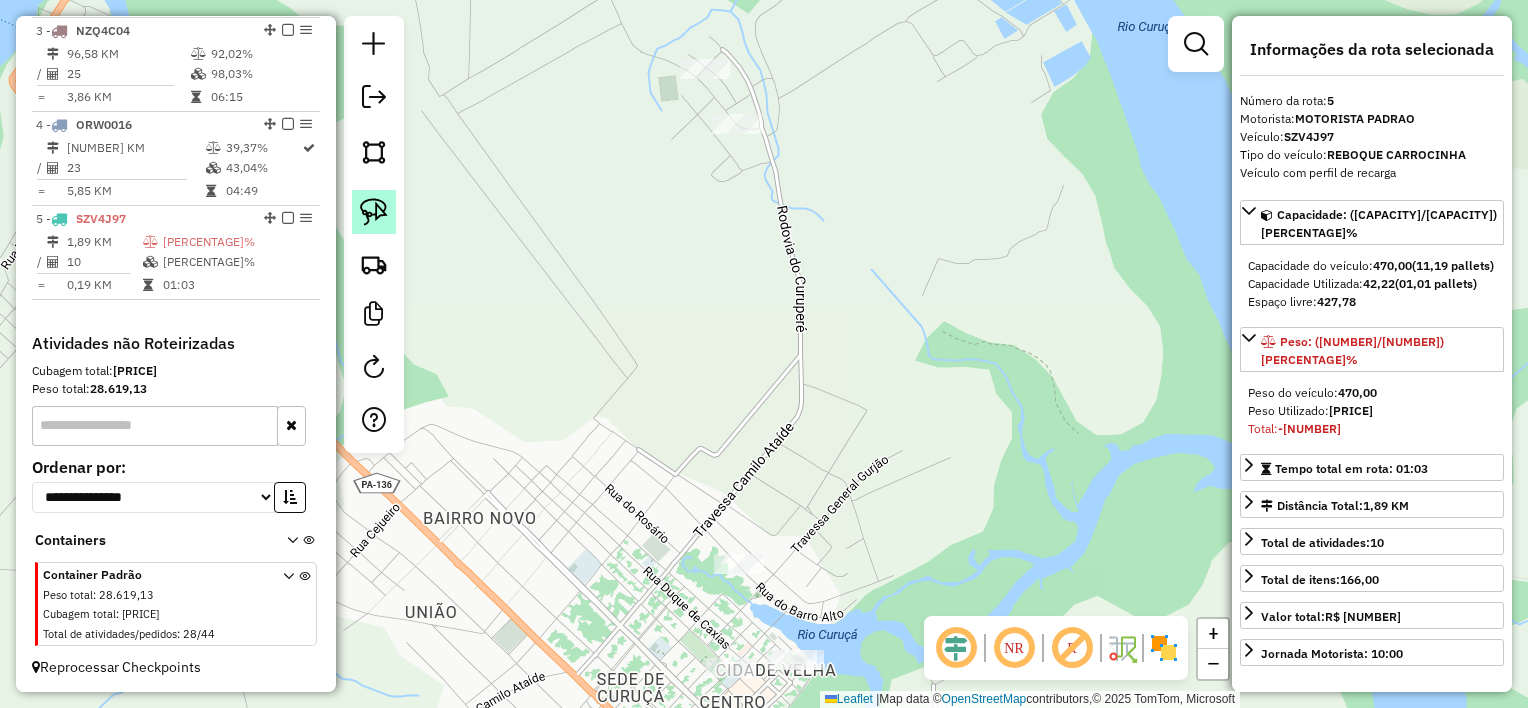 click 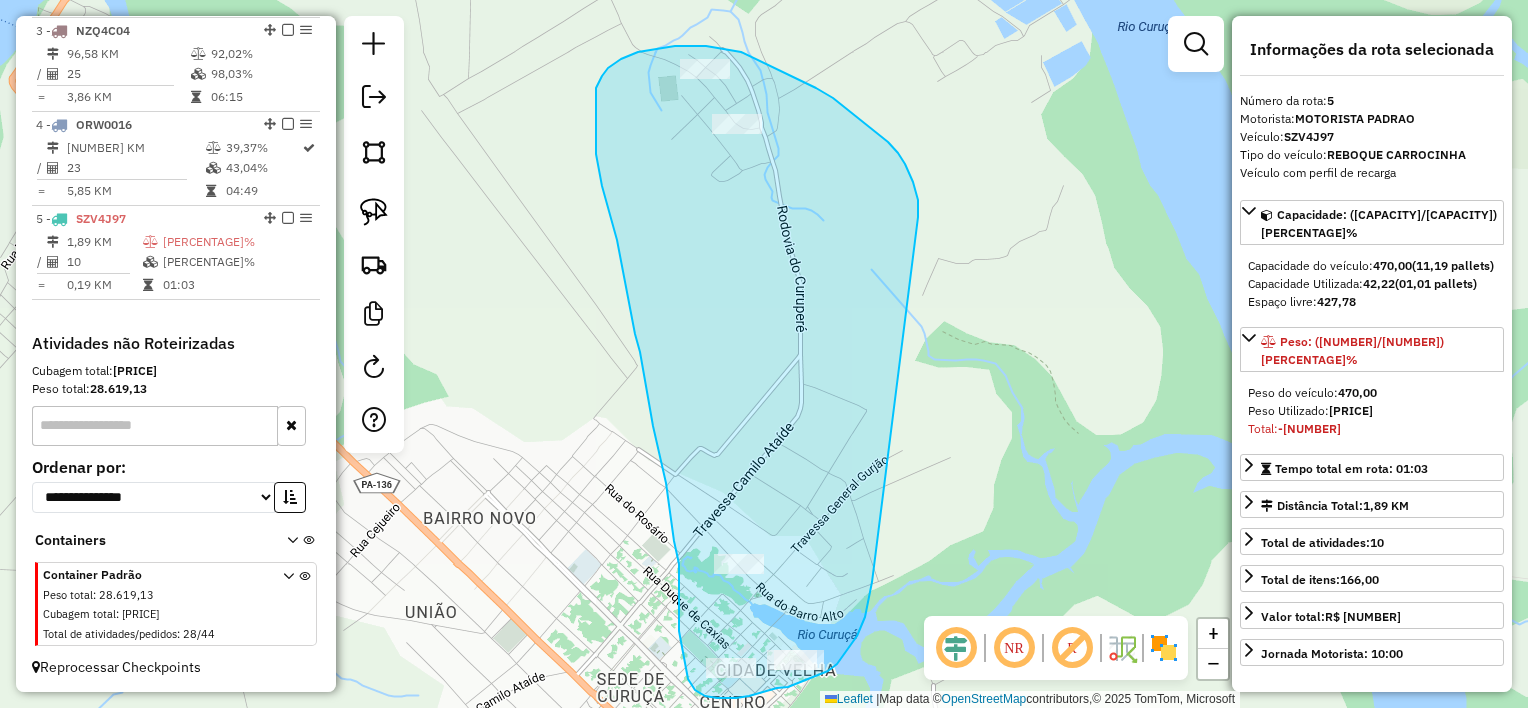 drag, startPoint x: 913, startPoint y: 182, endPoint x: 875, endPoint y: 563, distance: 382.89032 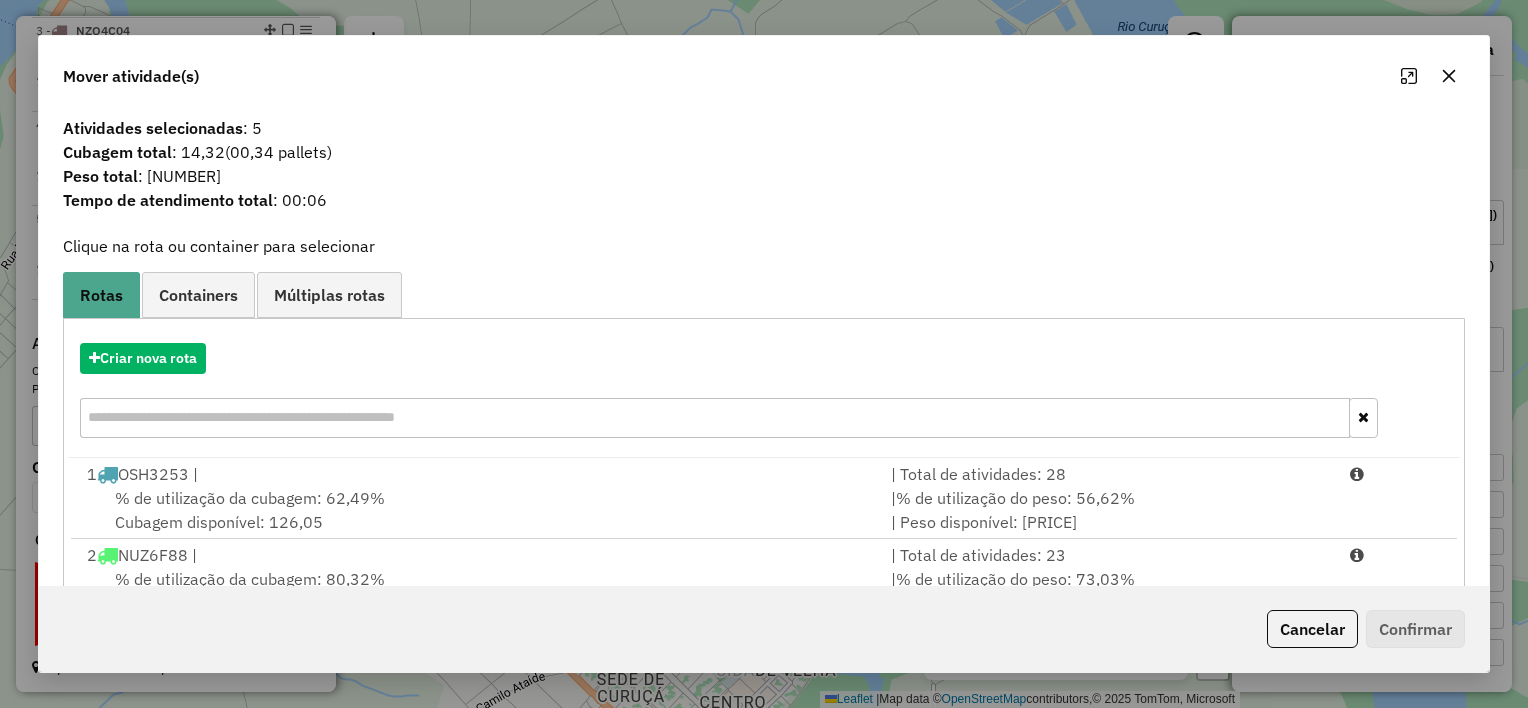 scroll, scrollTop: 4, scrollLeft: 0, axis: vertical 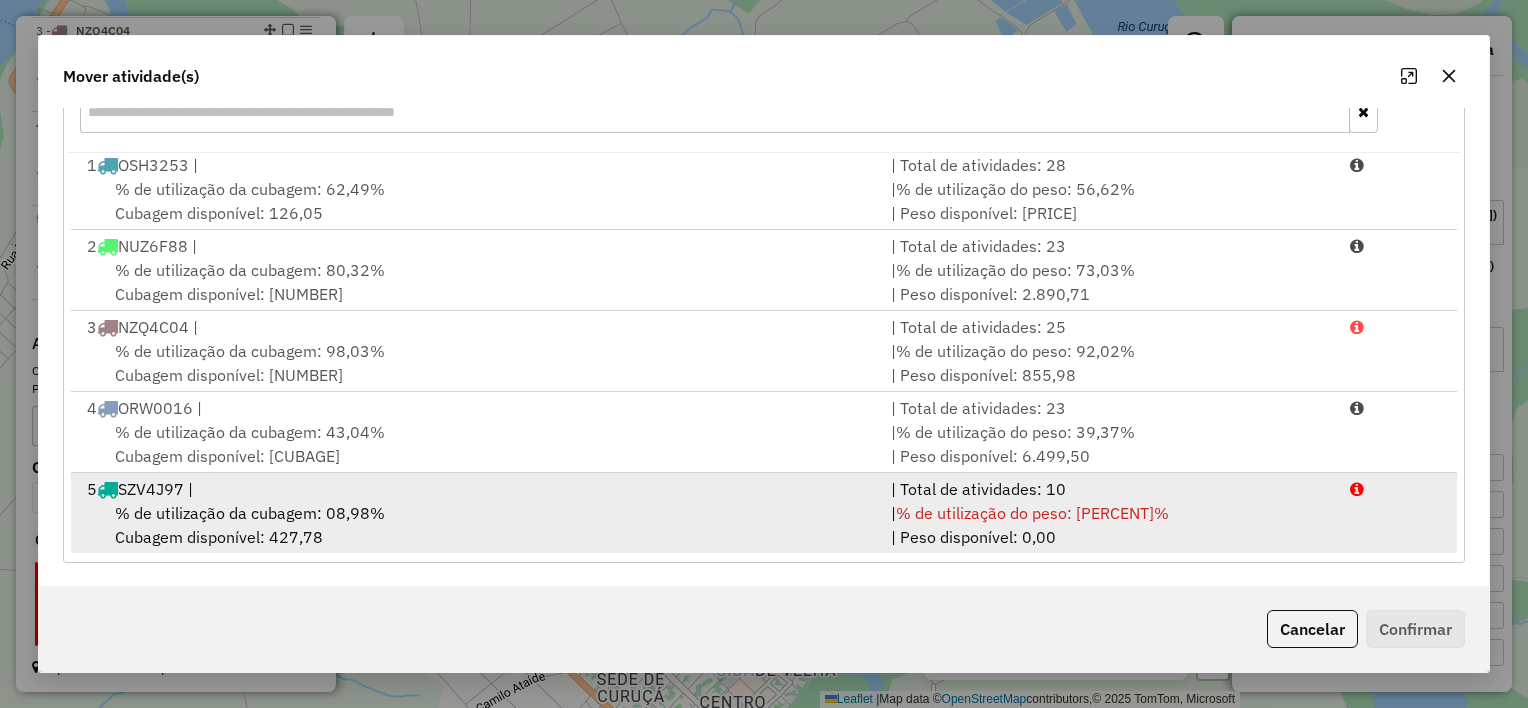 click on "% de utilização da cubagem: 08,98%  Cubagem disponível: 427,78" at bounding box center [477, 525] 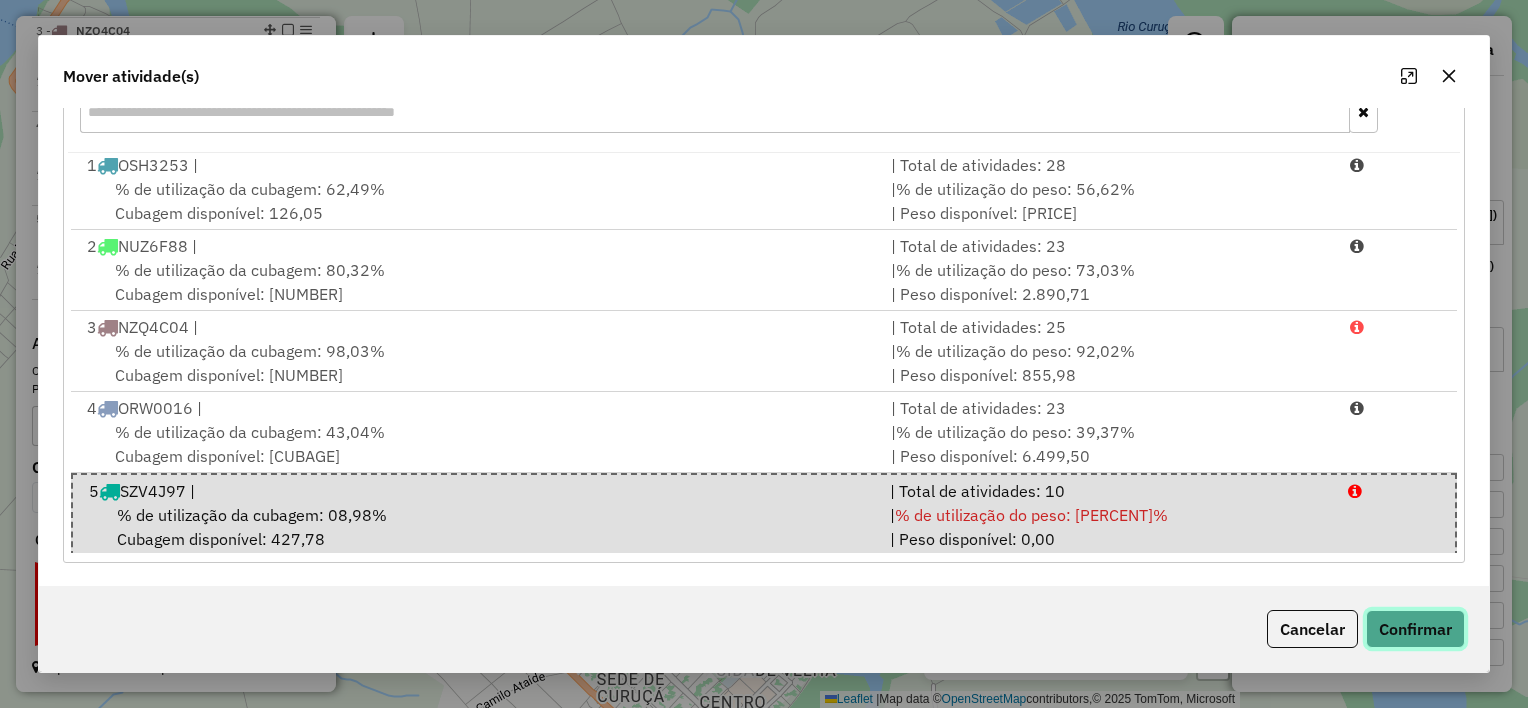 click on "Confirmar" 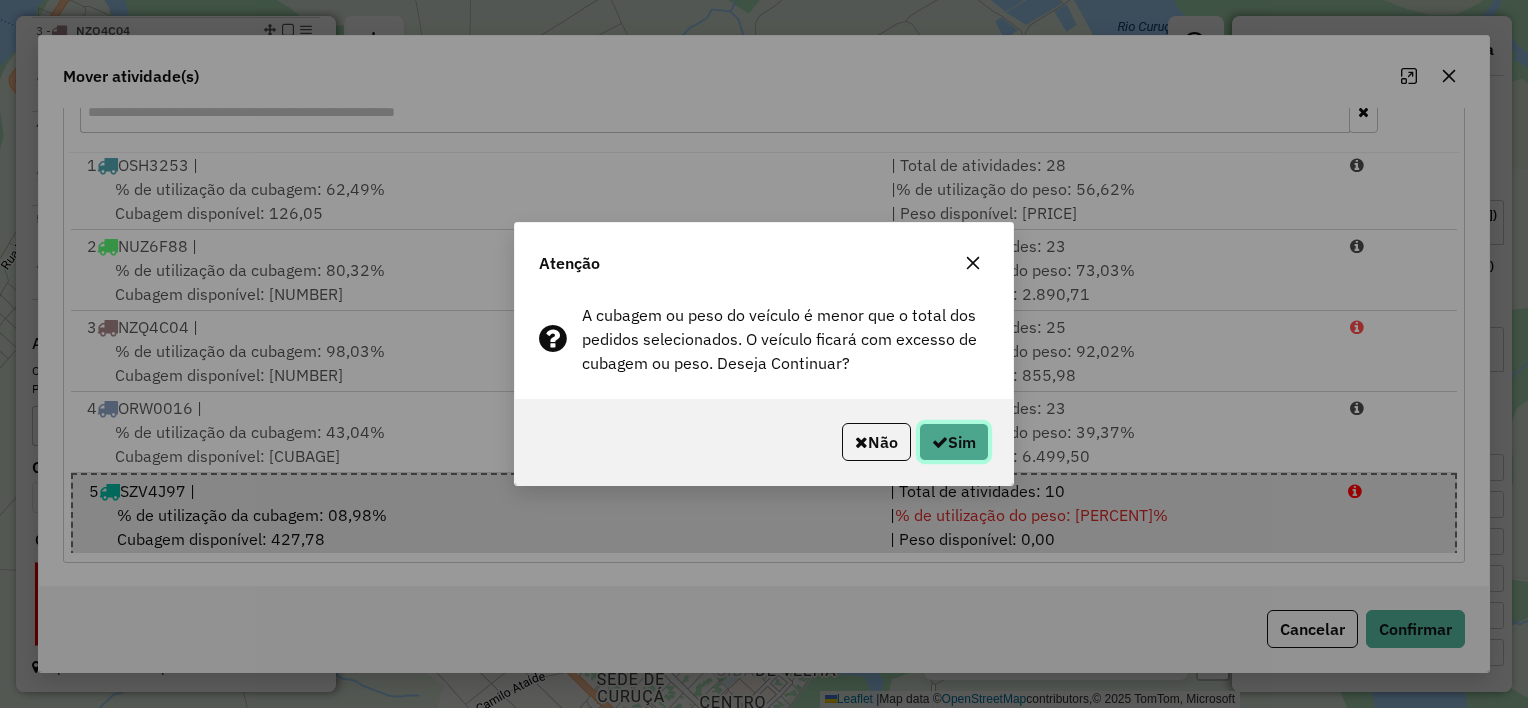 click on "Sim" 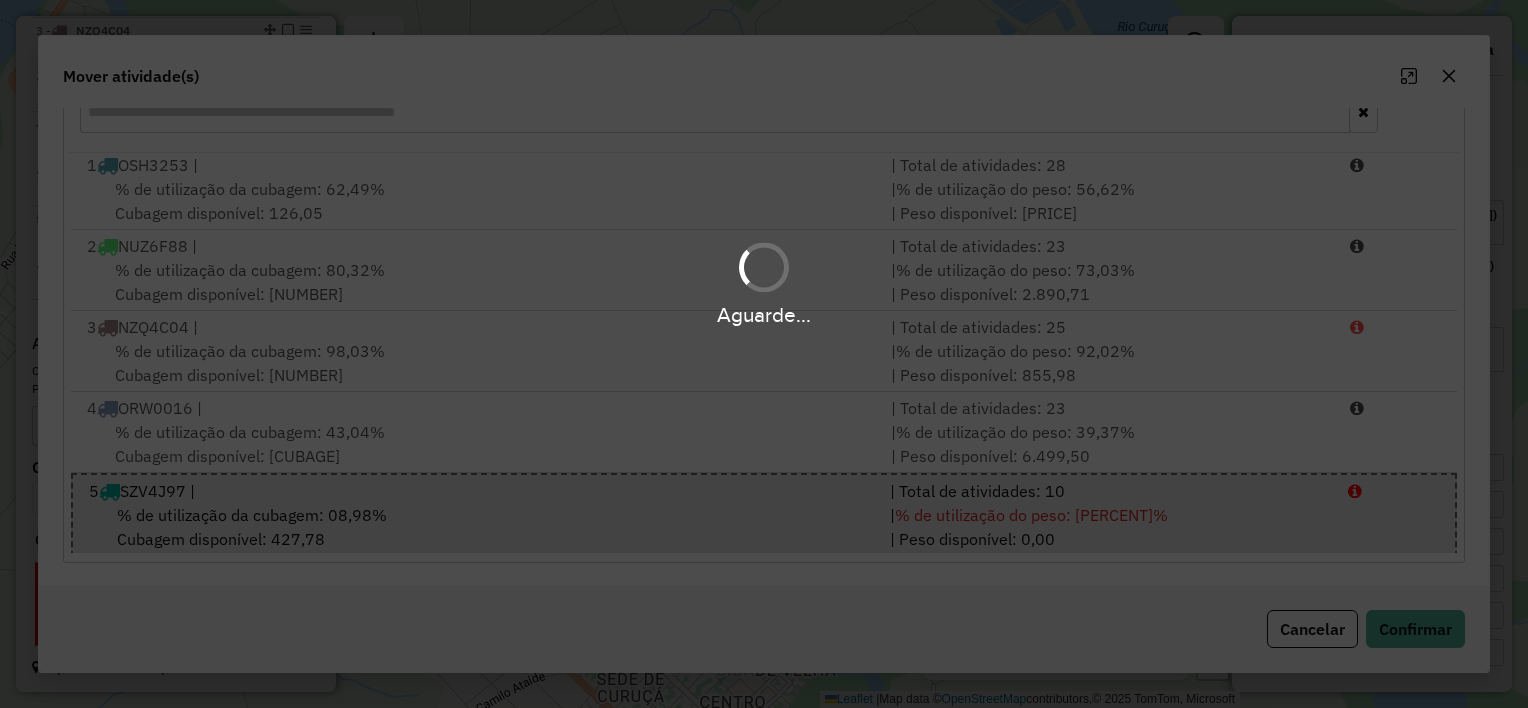 scroll, scrollTop: 0, scrollLeft: 0, axis: both 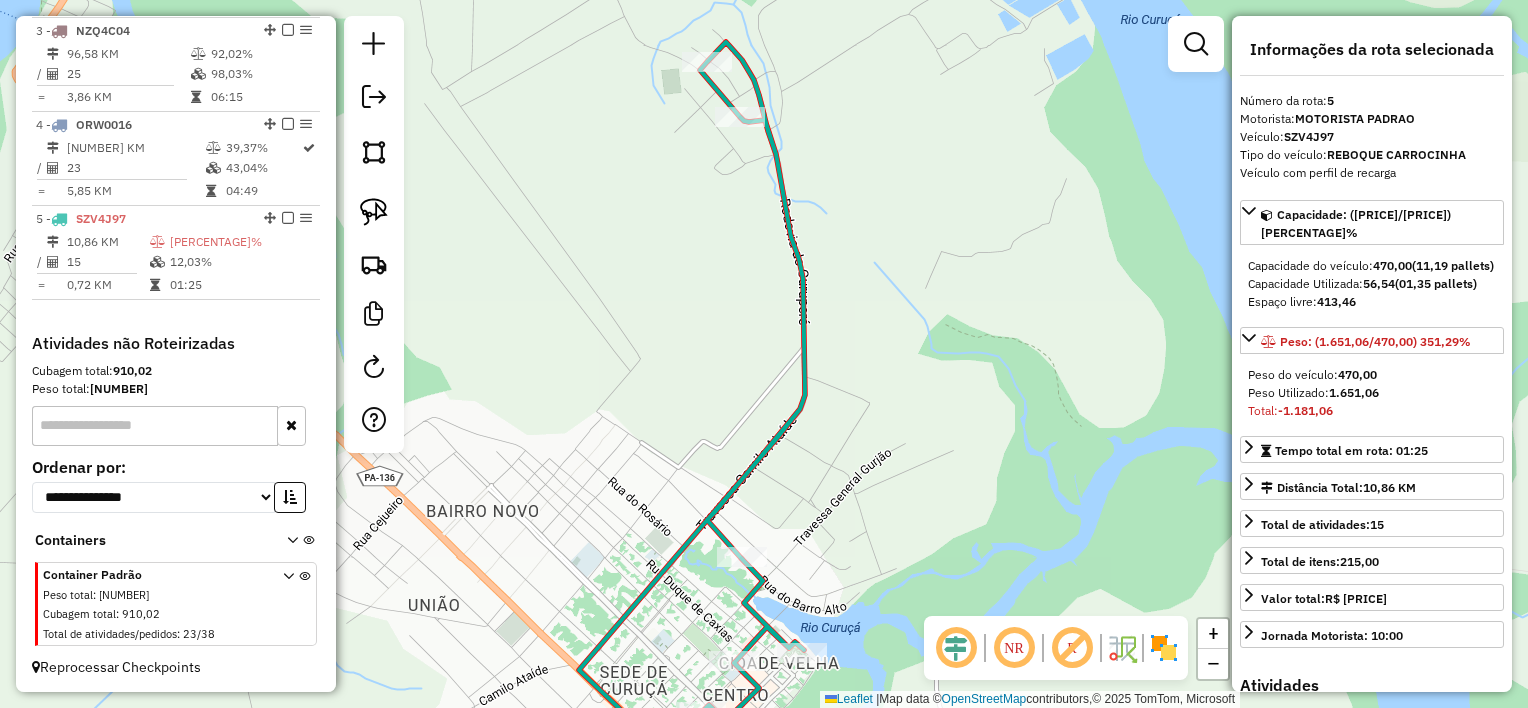 drag, startPoint x: 726, startPoint y: 365, endPoint x: 914, endPoint y: 64, distance: 354.8873 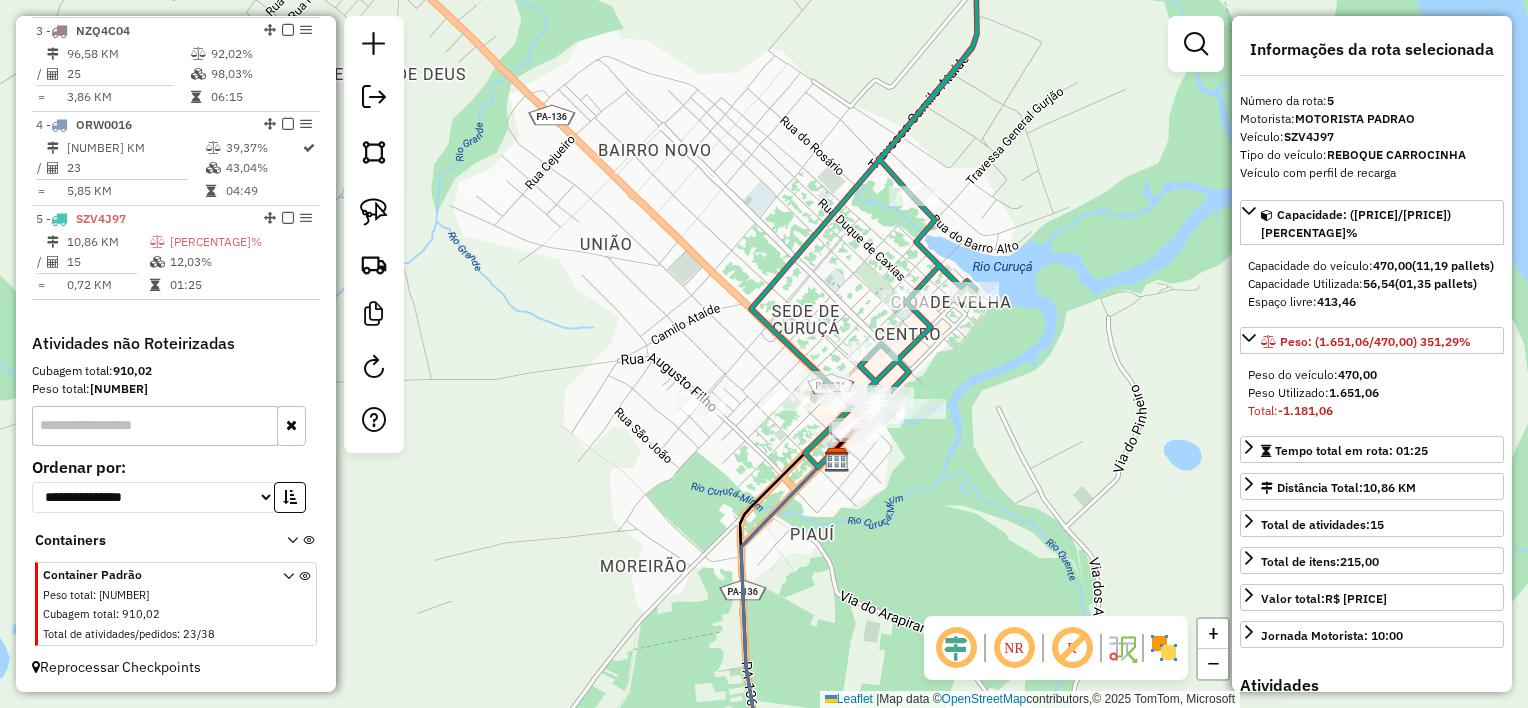 drag, startPoint x: 794, startPoint y: 475, endPoint x: 775, endPoint y: 406, distance: 71.568146 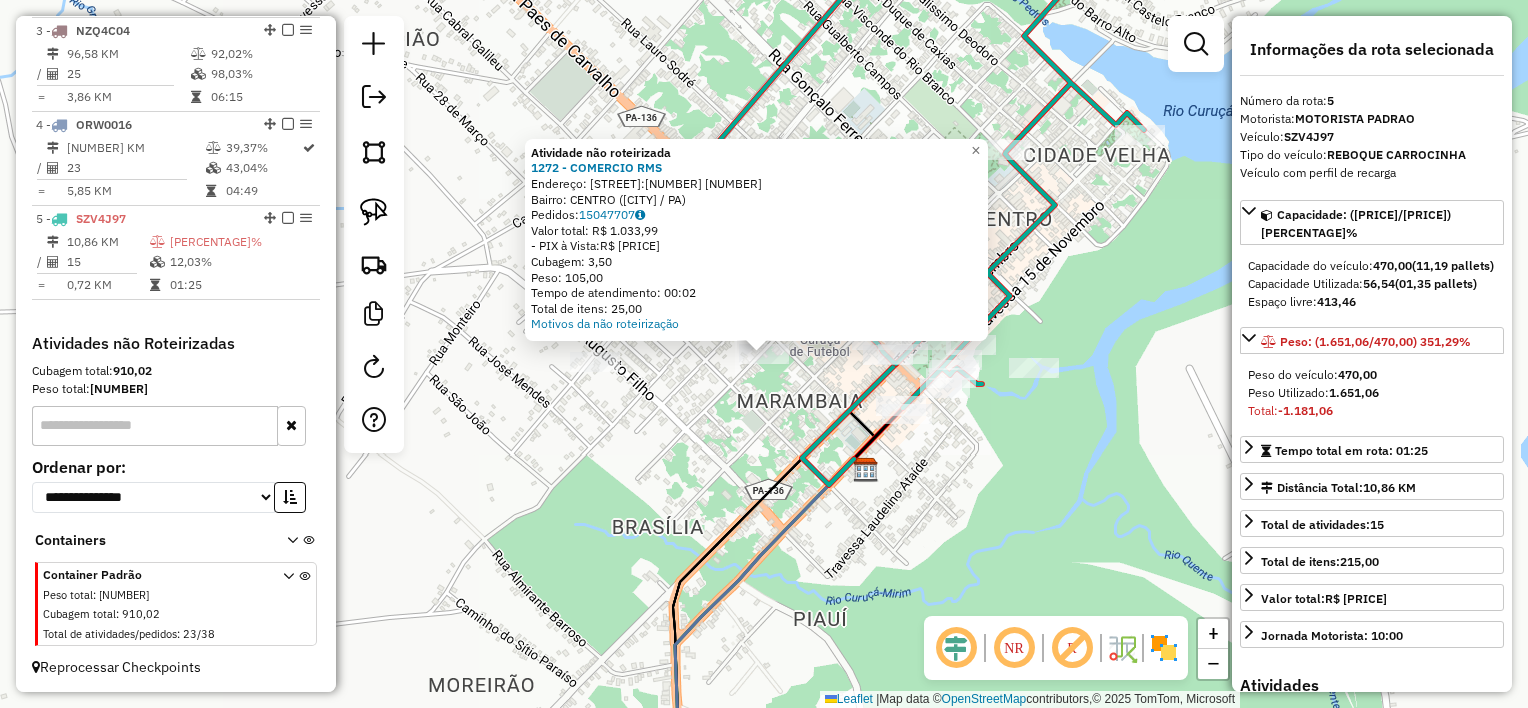 click on "Atividade não roteirizada 1272 - COMERCIO [PERSON]  Endereço:  tv:25 de marco 499   Bairro: CENTRO ([CURUCA] / [PA])   Pedidos:  15047707   Valor total: R$ 1.033,99   - PIX à Vista:  R$ 1.033,99   Cubagem: 3,50   Peso: 105,00   Tempo de atendimento: 00:02   Total de itens: 25,00  Motivos da não roteirização × Janela de atendimento Grade de atendimento Capacidade Transportadoras Veículos Cliente Pedidos  Rotas Selecione os dias de semana para filtrar as janelas de atendimento  Seg   Ter   Qua   Qui   Sex   Sáb   Dom  Informe o período da janela de atendimento: De: Até:  Filtrar exatamente a janela do cliente  Considerar janela de atendimento padrão  Selecione os dias de semana para filtrar as grades de atendimento  Seg   Ter   Qua   Qui   Sex   Sáb   Dom   Considerar clientes sem dia de atendimento cadastrado  Clientes fora do dia de atendimento selecionado Filtrar as atividades entre os valores definidos abaixo:  Peso mínimo:   Peso máximo:   Cubagem mínima:   Cubagem máxima:   De:   Até:   De:  De:" 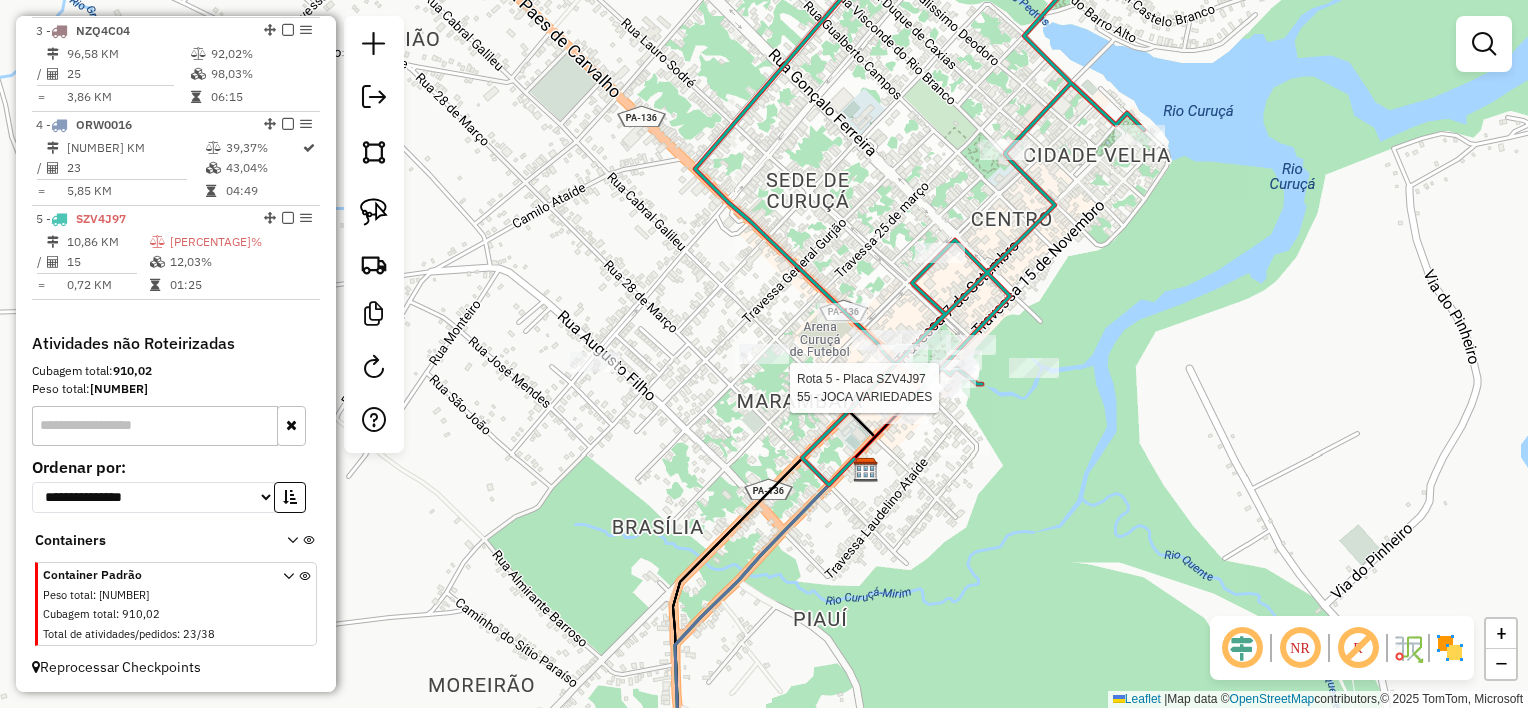 select on "**********" 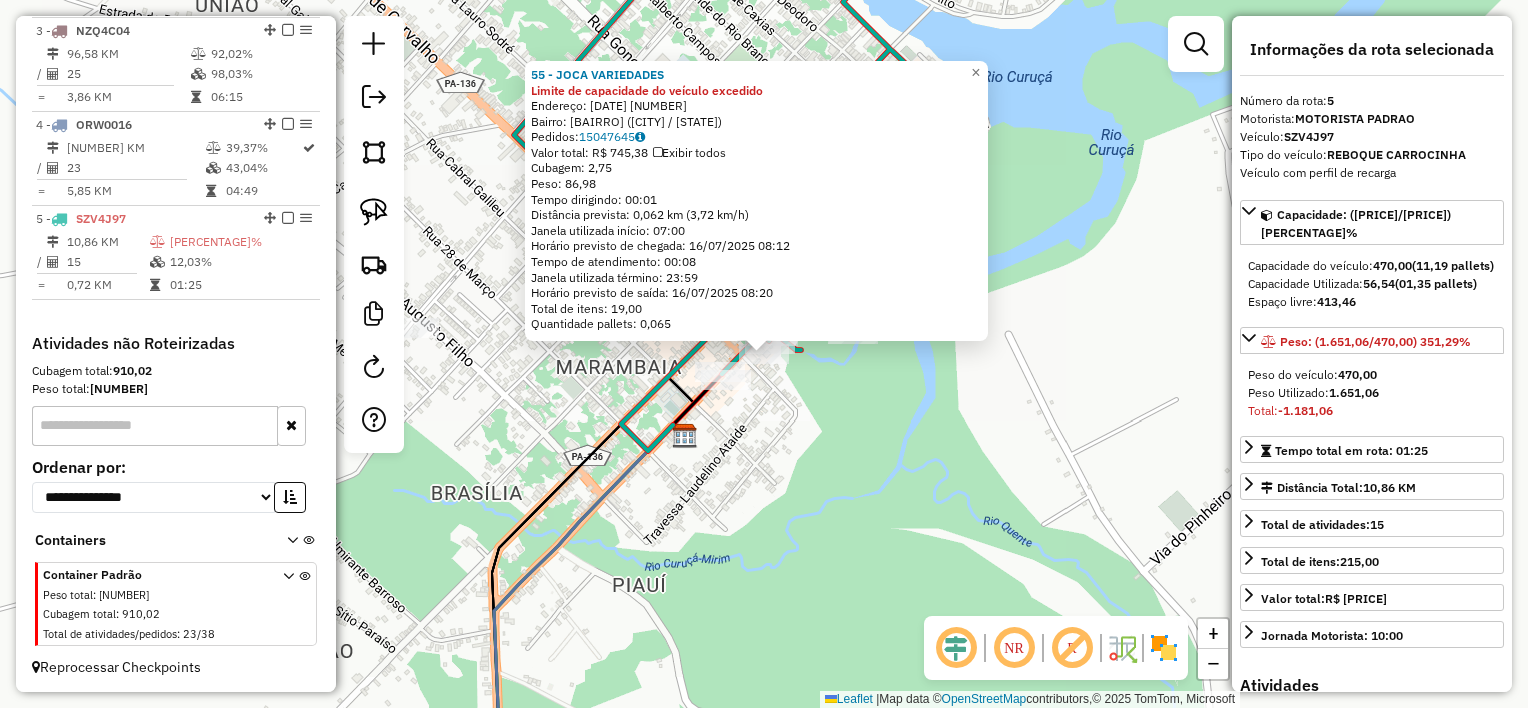 click on "55 - JOCA VARIEDADES Limite de capacidade do veículo excedido  Endereço:  15 DE NOVEMBRO 317   Bairro: Centro (CURUCA / PA)   Pedidos:  15047645   Valor total: R$ 745,38   Exibir todos   Cubagem: 2,75  Peso: 86,98  Tempo dirigindo: 00:01   Distância prevista: 0,062 km (3,72 km/h)   Janela utilizada início: 07:00   Horário previsto de chegada: 16/07/2025 08:12   Tempo de atendimento: 00:08   Janela utilizada término: 23:59   Horário previsto de saída: 16/07/2025 08:20   Total de itens: 19,00   Quantidade pallets: 0,065  × Janela de atendimento Grade de atendimento Capacidade Transportadoras Veículos Cliente Pedidos  Rotas Selecione os dias de semana para filtrar as janelas de atendimento  Seg   Ter   Qua   Qui   Sex   Sáb   Dom  Informe o período da janela de atendimento: De: Até:  Filtrar exatamente a janela do cliente  Considerar janela de atendimento padrão  Selecione os dias de semana para filtrar as grades de atendimento  Seg   Ter   Qua   Qui   Sex   Sáb   Dom   Peso mínimo:   De:   De:" 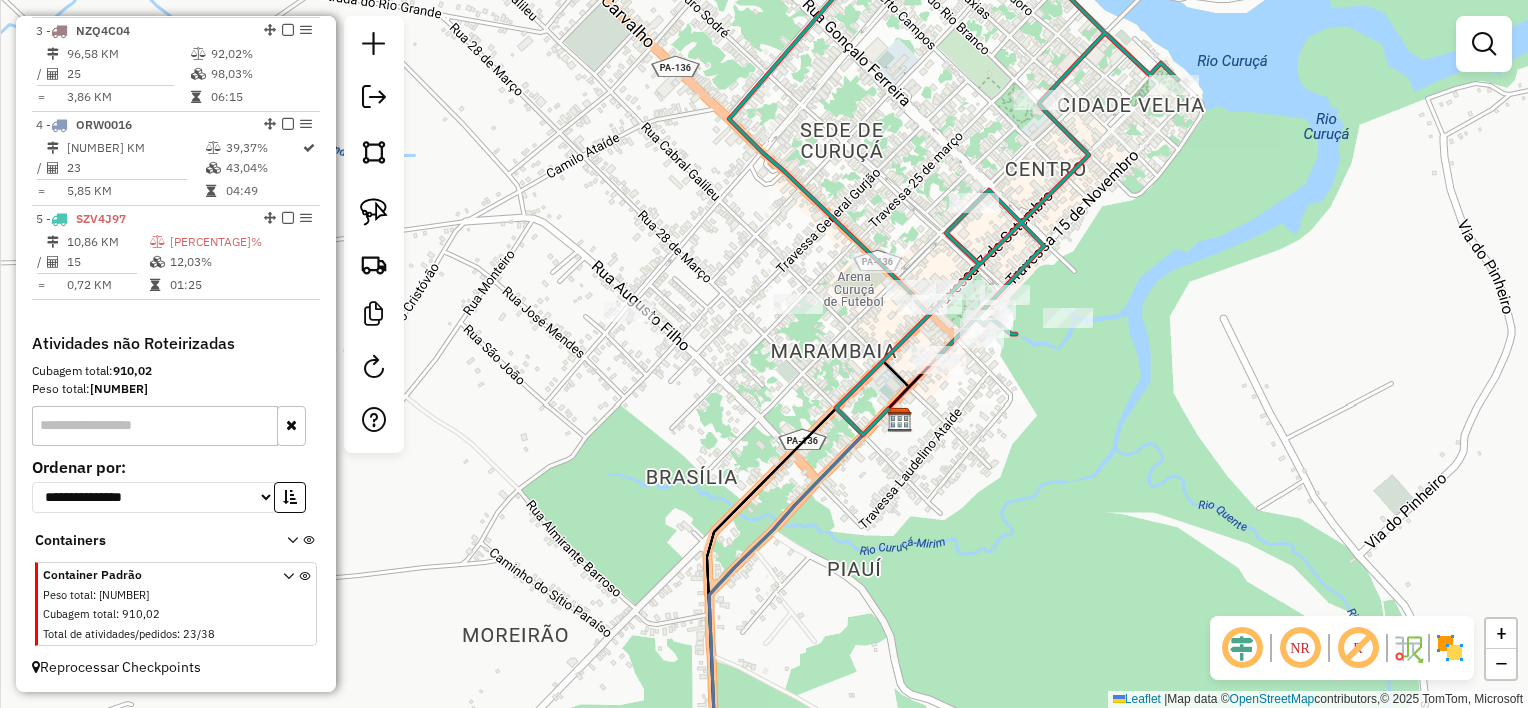 drag, startPoint x: 926, startPoint y: 416, endPoint x: 1104, endPoint y: 408, distance: 178.17969 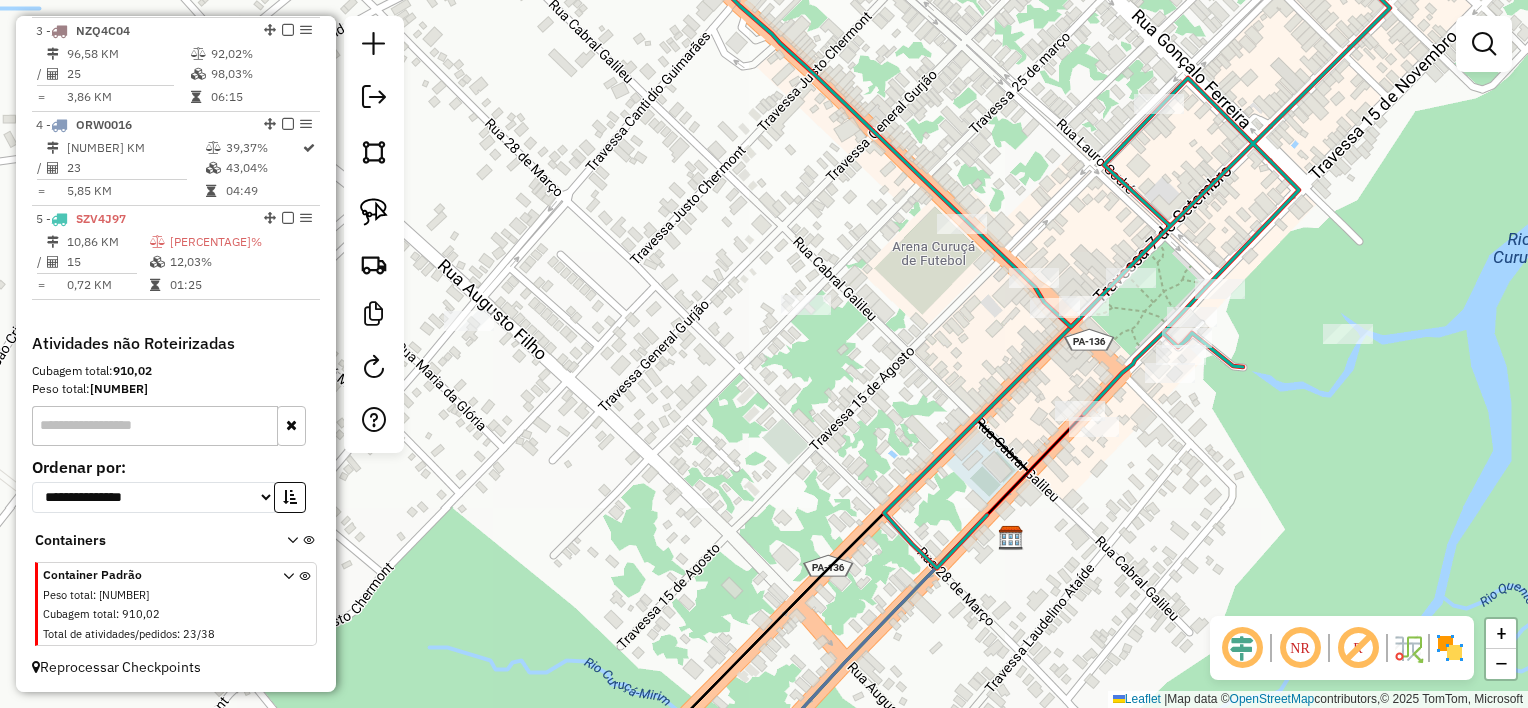drag, startPoint x: 791, startPoint y: 340, endPoint x: 919, endPoint y: 363, distance: 130.04999 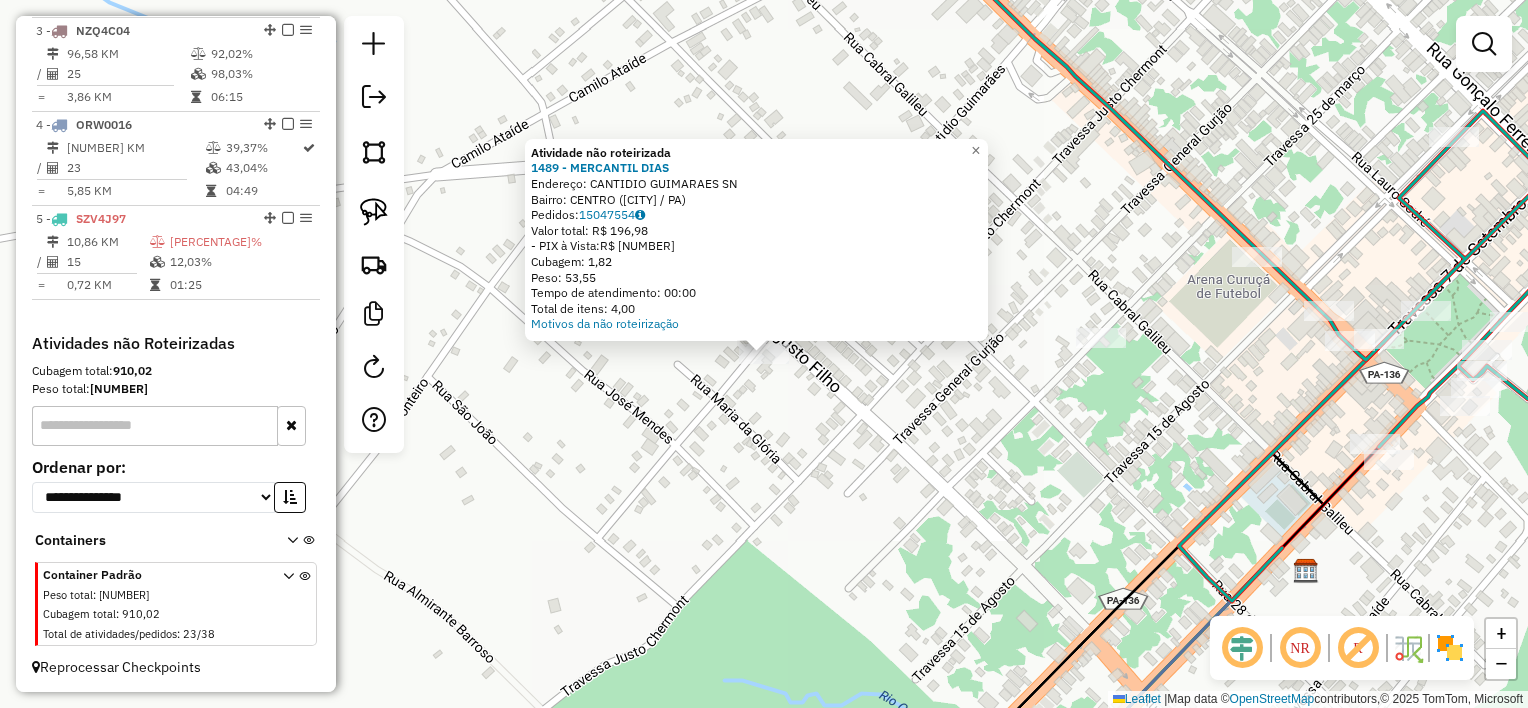 click on "Atividade não roteirizada 1489 - [NAME]  Endereço:  [NAME] [NUMBER]   Bairro: [NAME] ([NAME] / [STATE])   Pedidos:  15047554   Valor total: R$ 196,98   - PIX à Vista:  R$ 196,98   Cubagem: 1,82   Peso: 53,55   Tempo de atendimento: 00:00   Total de itens: 4,00  Motivos da não roteirização × Janela de atendimento Grade de atendimento Capacidade Transportadoras Veículos Cliente Pedidos  Rotas Selecione os dias de semana para filtrar as janelas de atendimento  Seg   Ter   Qua   Qui   Sex   Sáb   Dom  Informe o período da janela de atendimento: De: Até:  Filtrar exatamente a janela do cliente  Considerar janela de atendimento padrão  Selecione os dias de semana para filtrar as grades de atendimento  Seg   Ter   Qua   Qui   Sex   Sáb   Dom   Considerar clientes sem dia de atendimento cadastrado  Clientes fora do dia de atendimento selecionado Filtrar as atividades entre os valores definidos abaixo:  Peso mínimo:   Peso máximo:   Cubagem mínima:   Cubagem máxima:   De:  Até:   De:  Nome:" 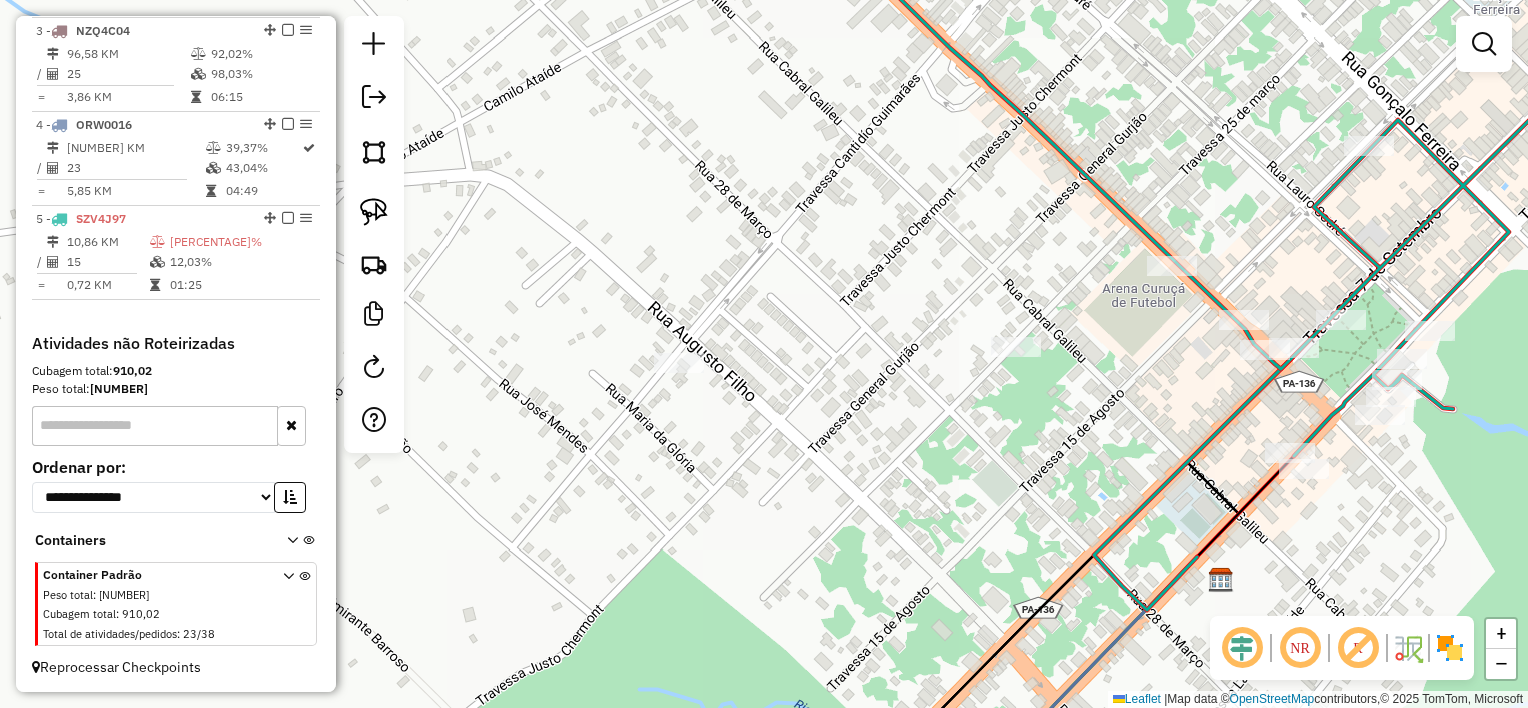 drag, startPoint x: 925, startPoint y: 414, endPoint x: 840, endPoint y: 420, distance: 85.2115 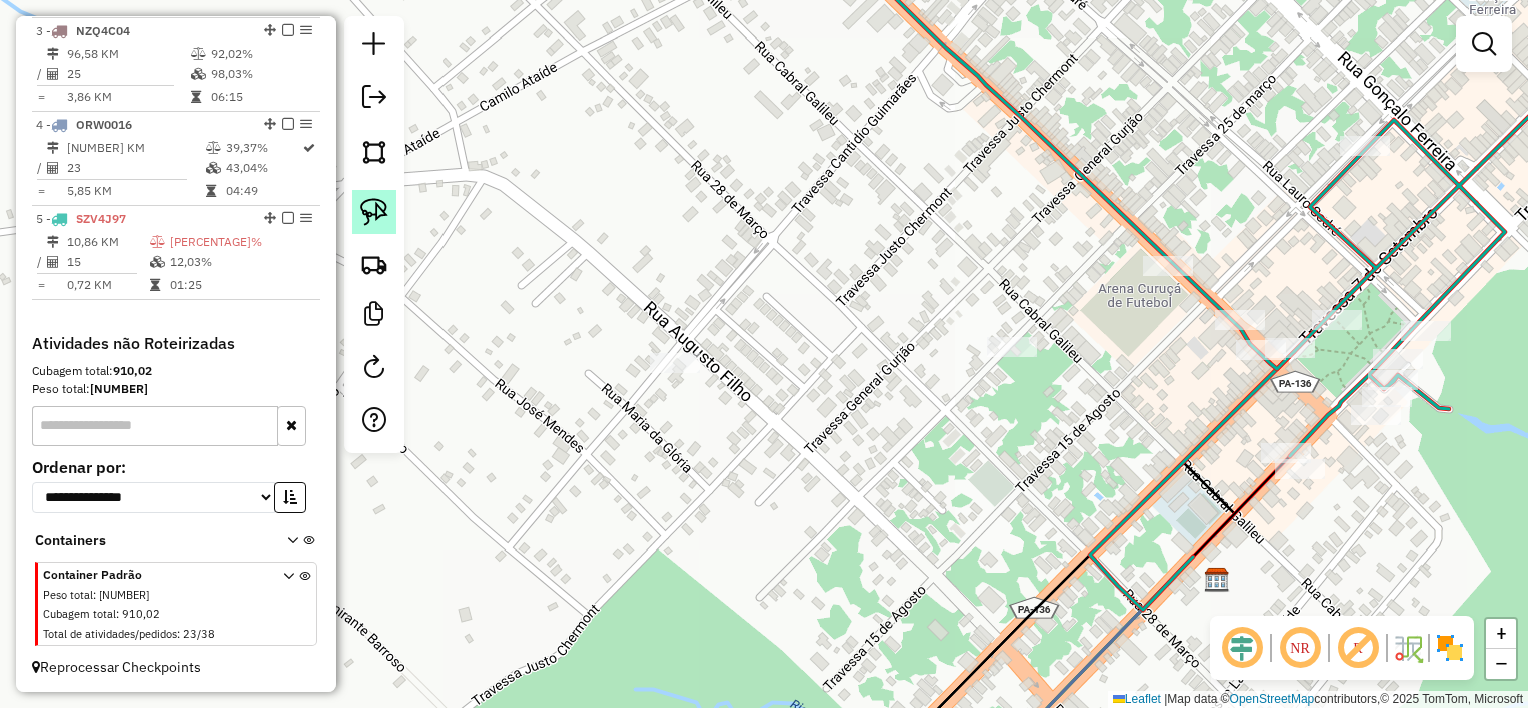 click 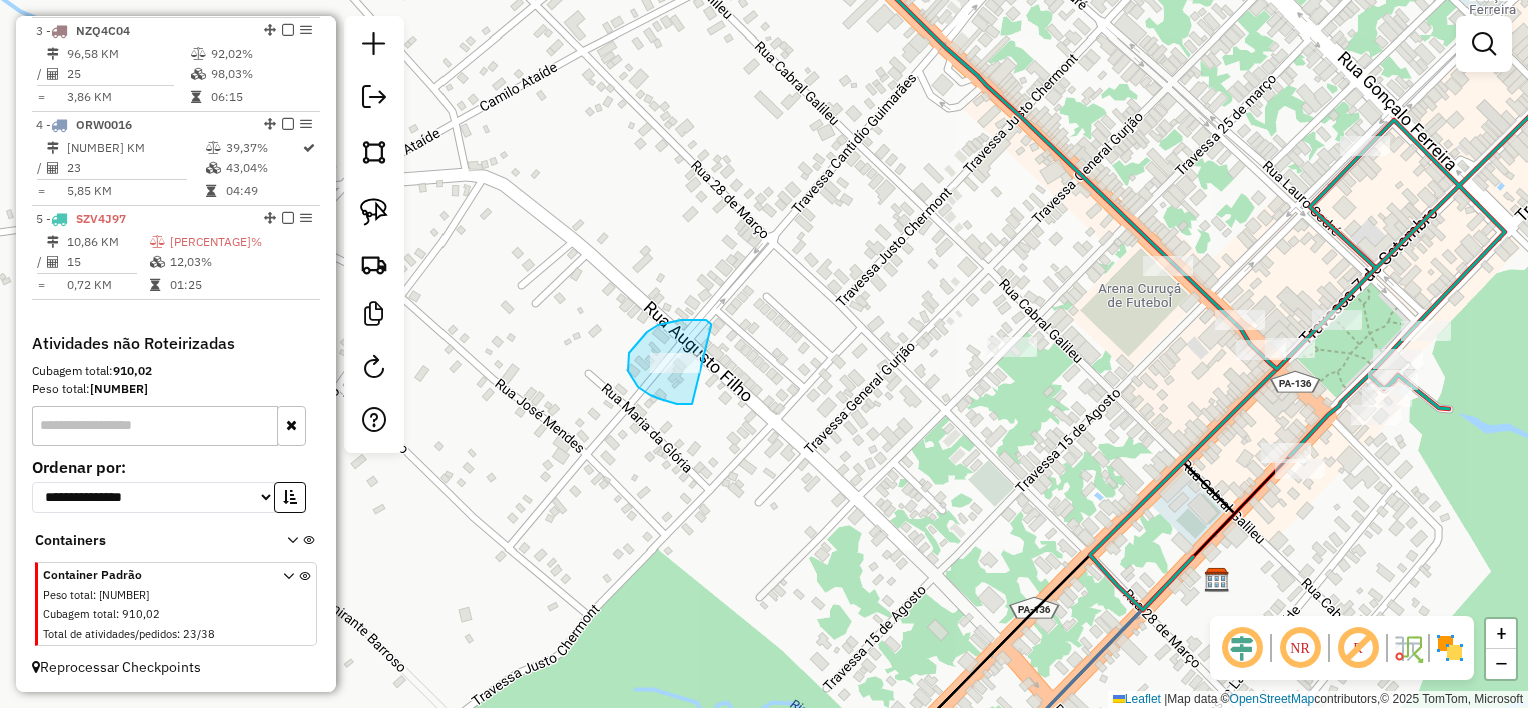 drag, startPoint x: 711, startPoint y: 324, endPoint x: 744, endPoint y: 371, distance: 57.428215 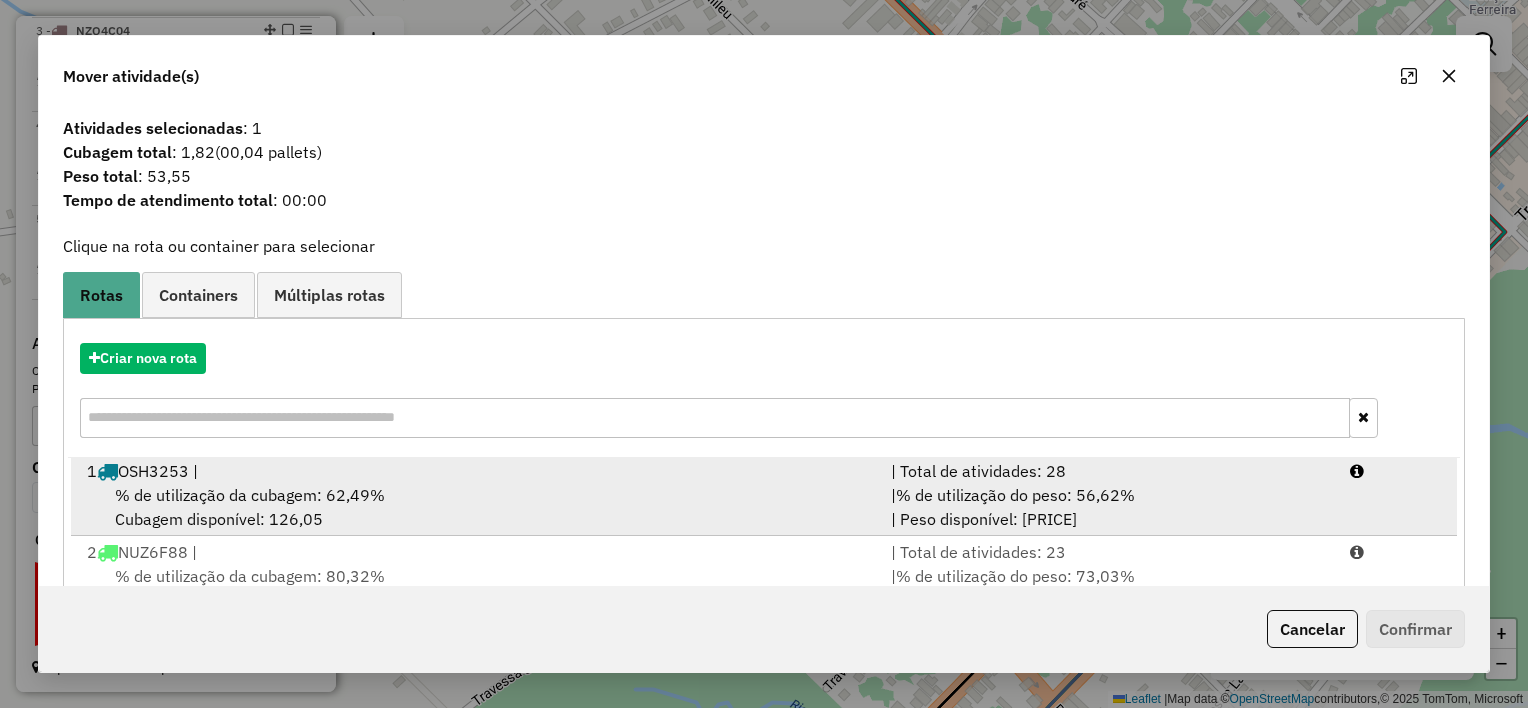 scroll, scrollTop: 4, scrollLeft: 0, axis: vertical 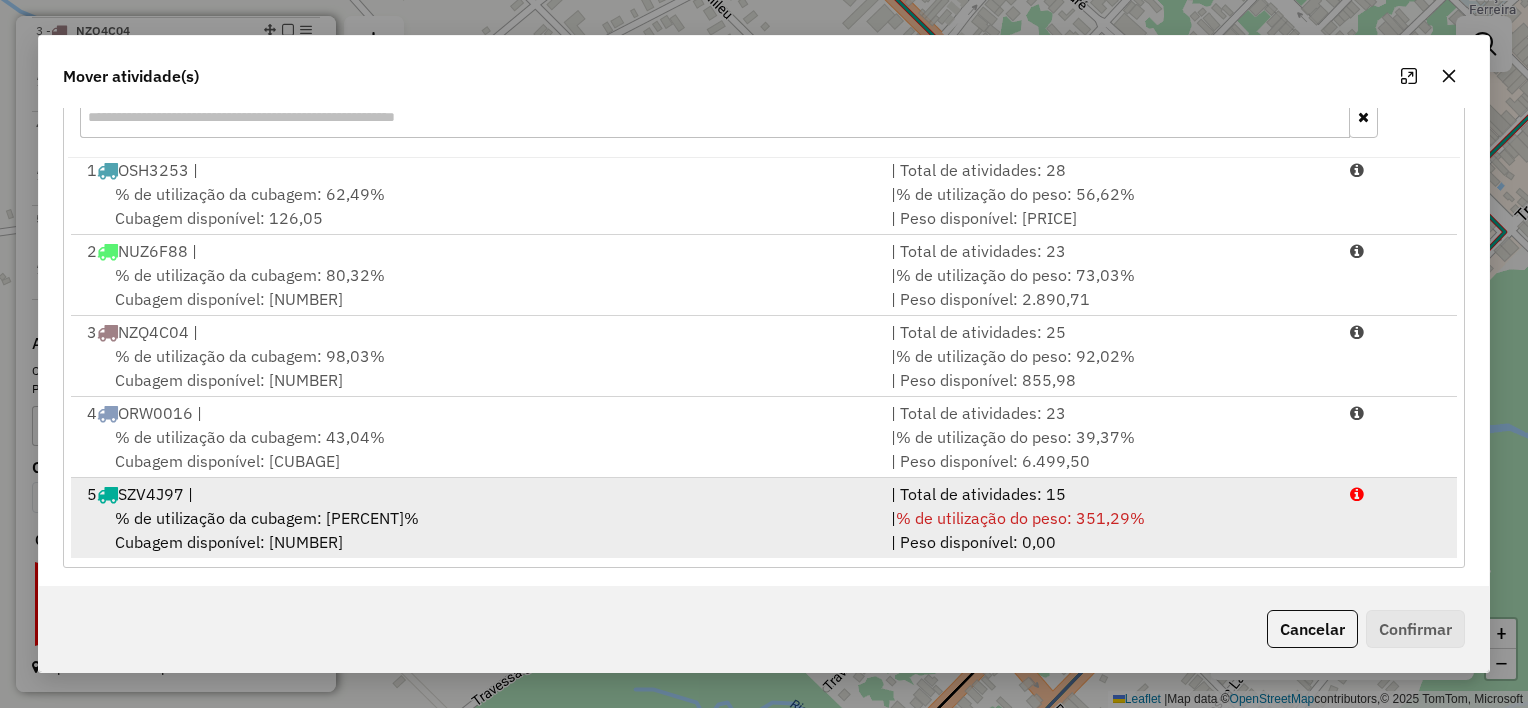 click on "5  SZV4J97 |" at bounding box center (477, 494) 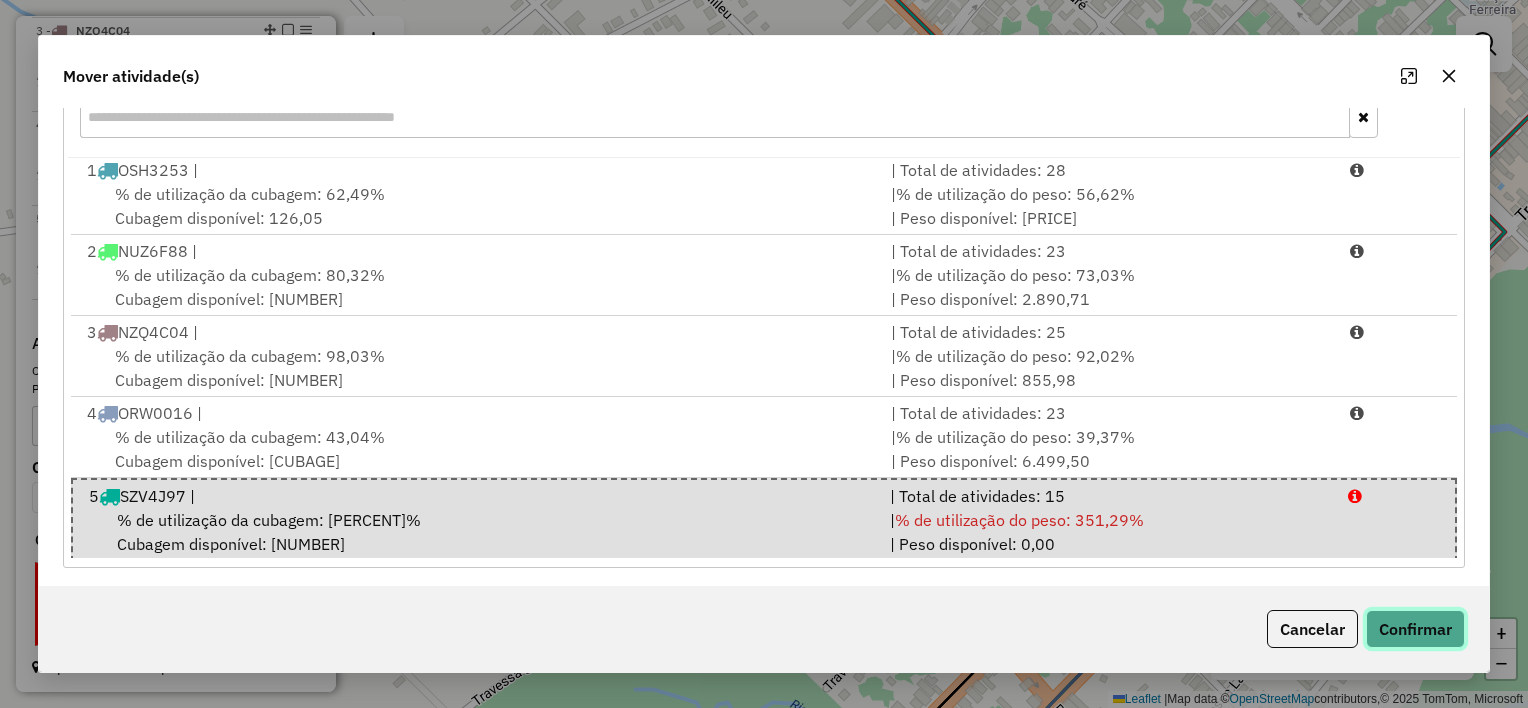 click on "Confirmar" 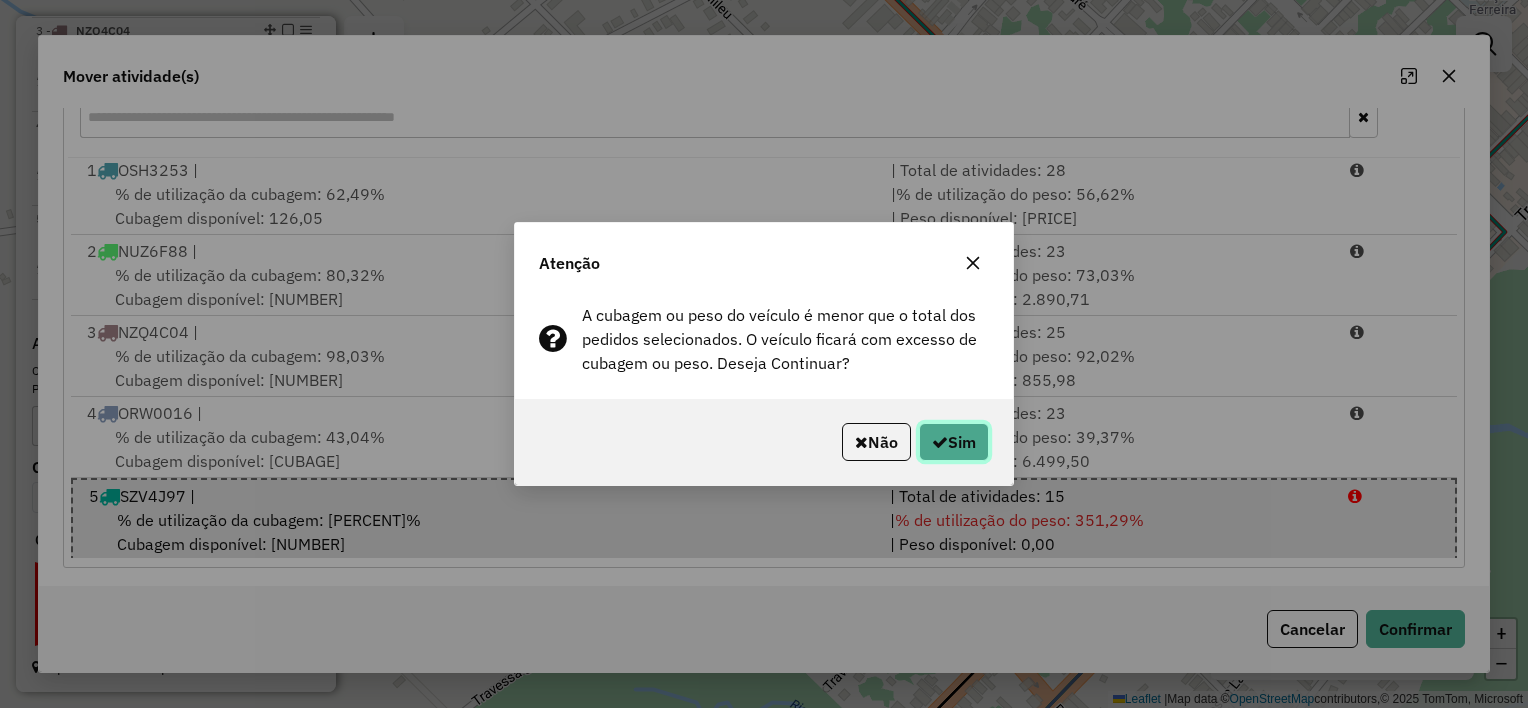 click on "Sim" 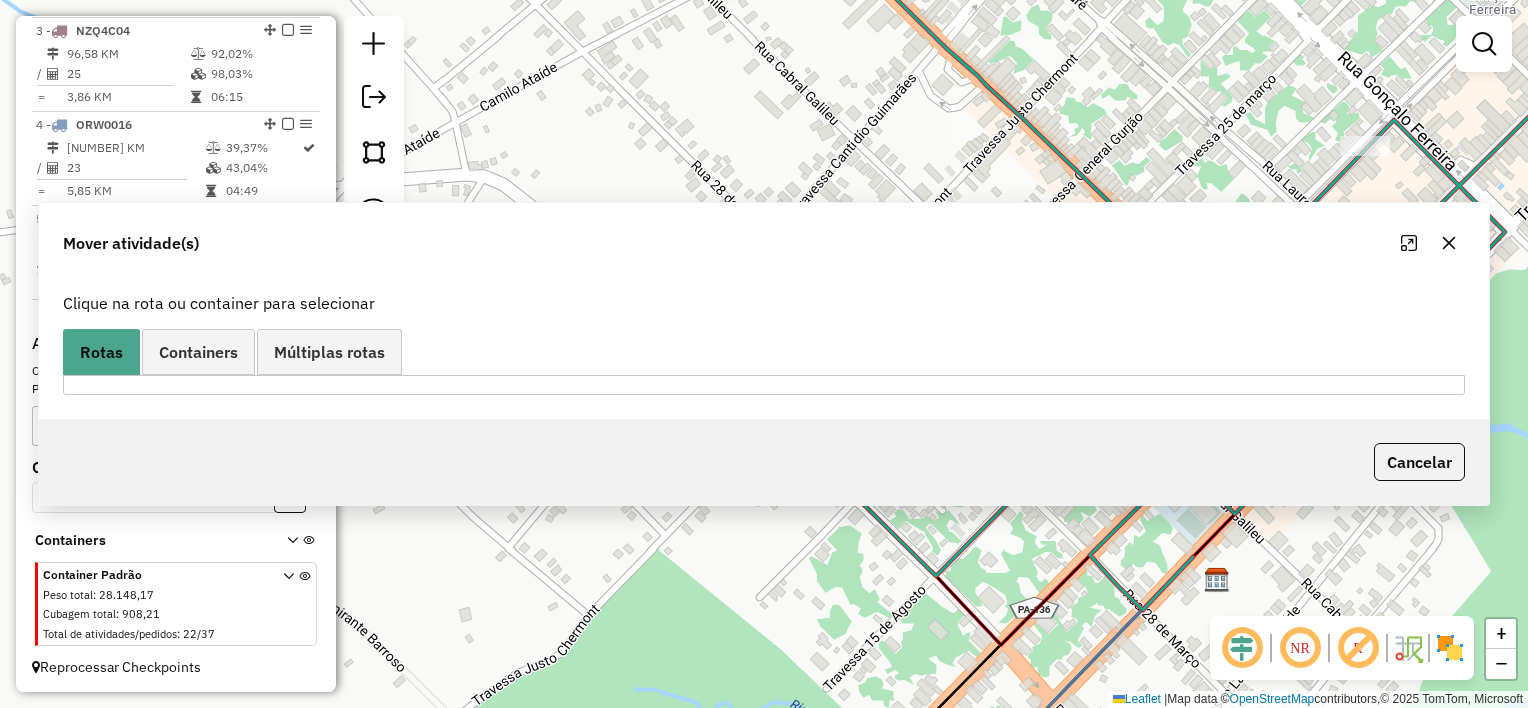 scroll, scrollTop: 0, scrollLeft: 0, axis: both 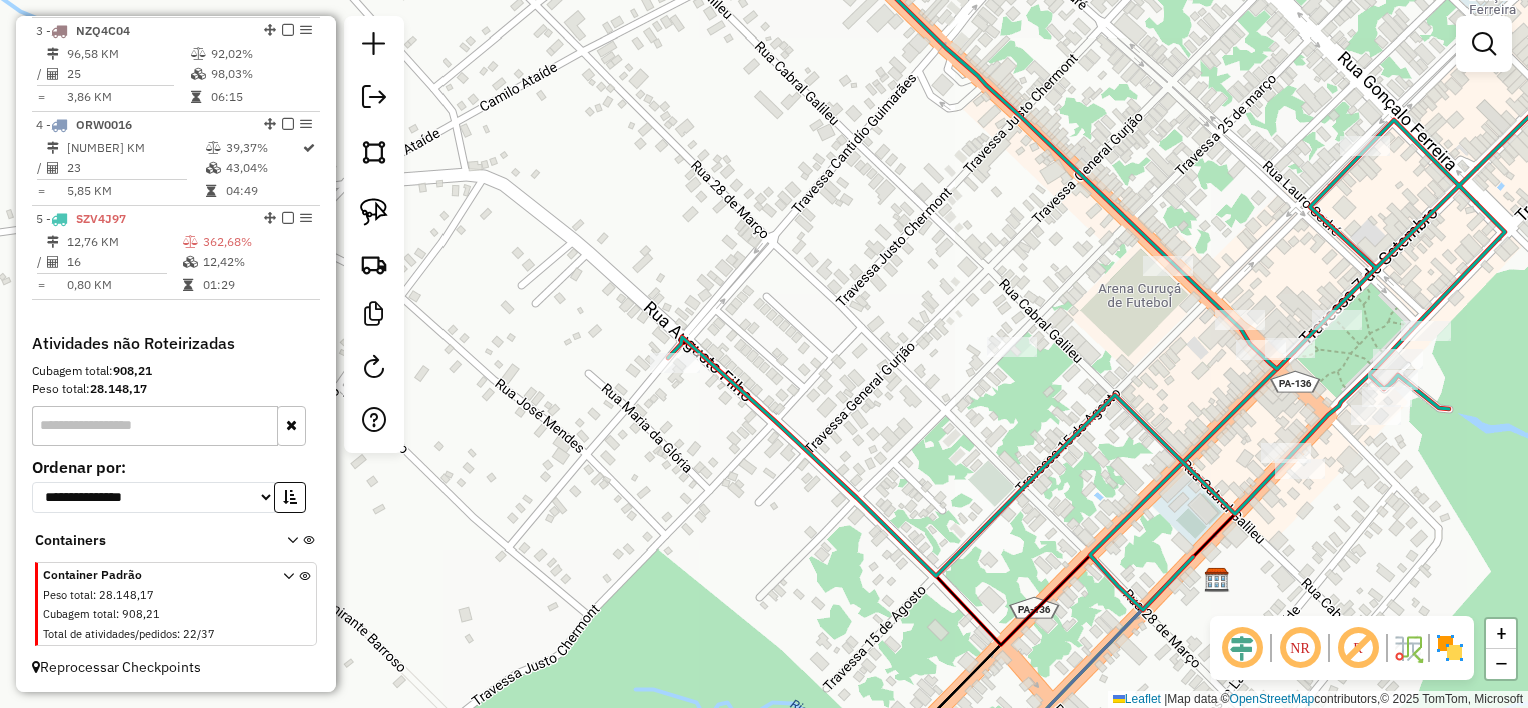 drag, startPoint x: 931, startPoint y: 419, endPoint x: 852, endPoint y: 349, distance: 105.550934 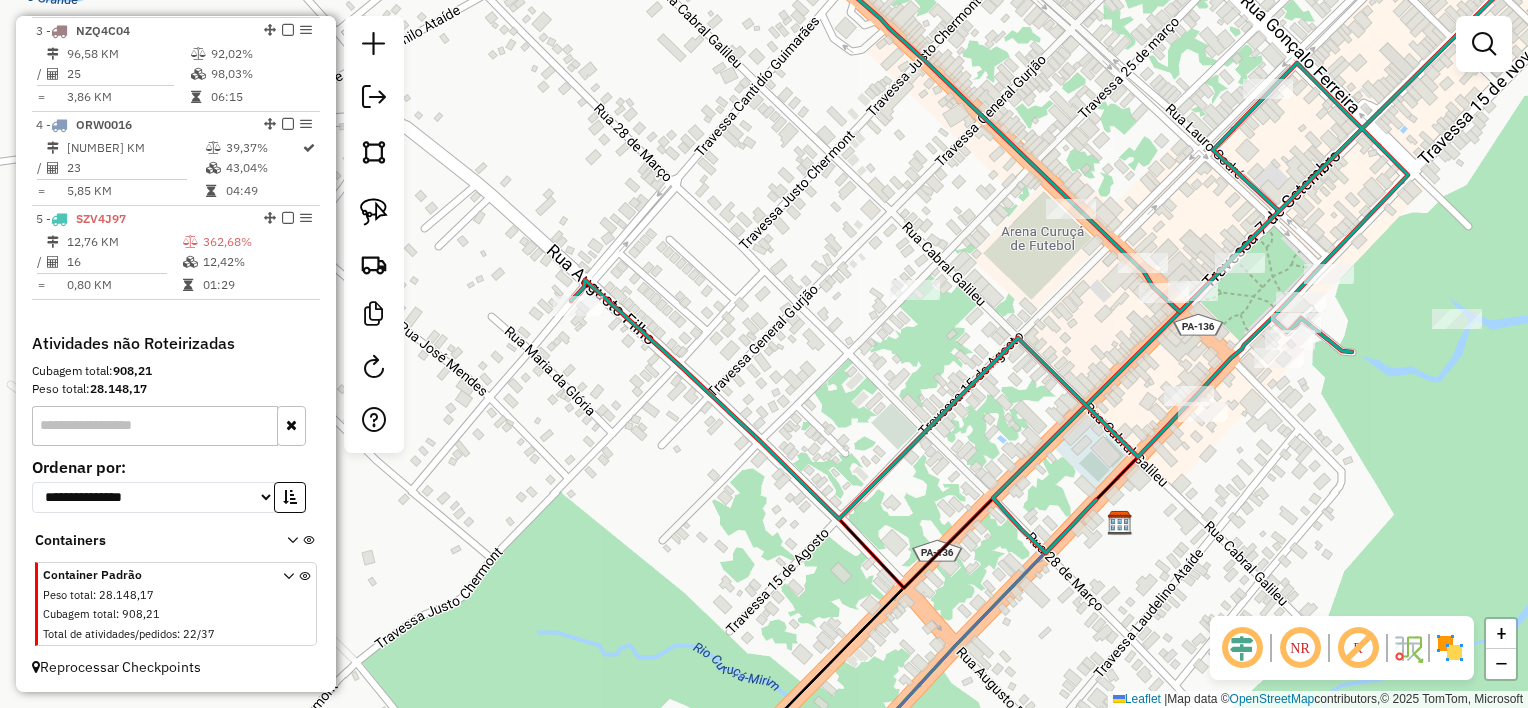 drag, startPoint x: 1249, startPoint y: 418, endPoint x: 1141, endPoint y: 447, distance: 111.82576 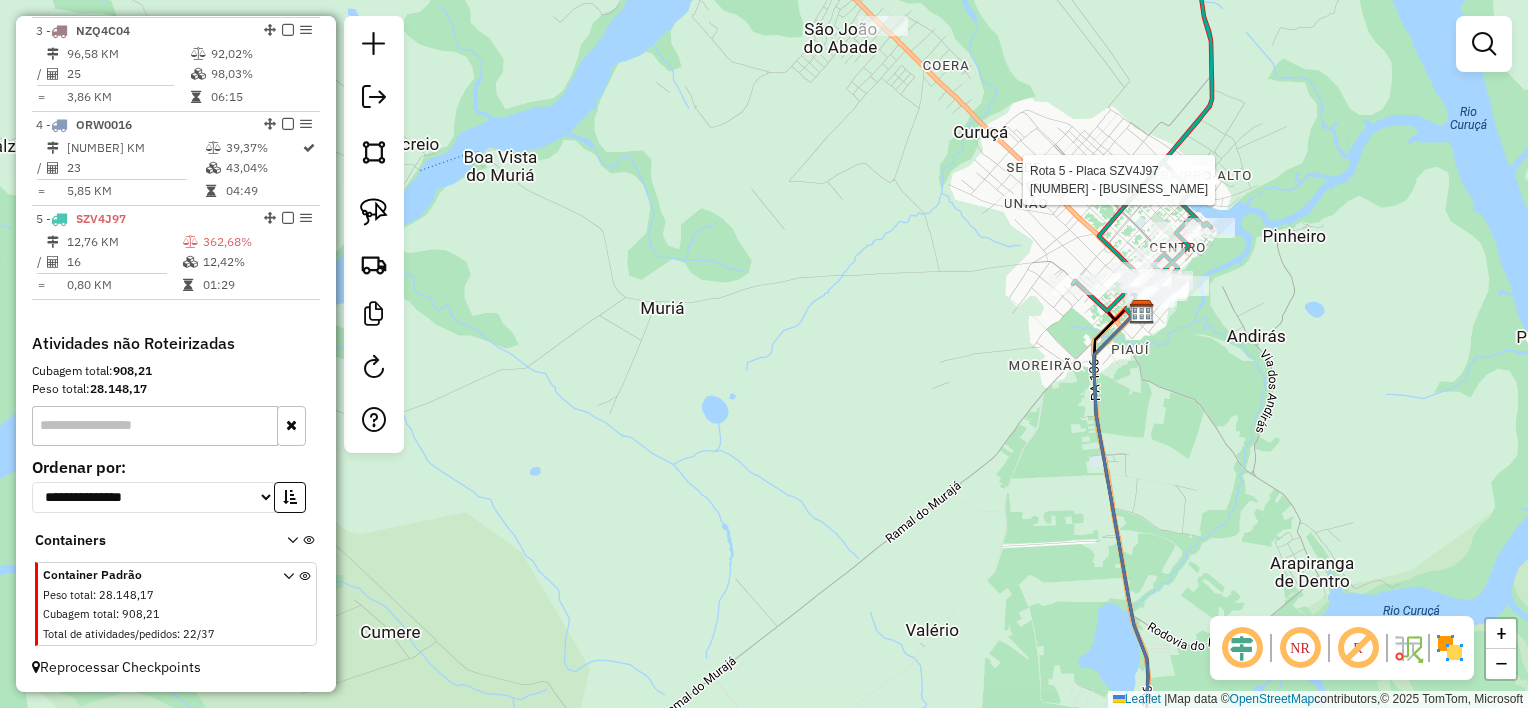 select on "**********" 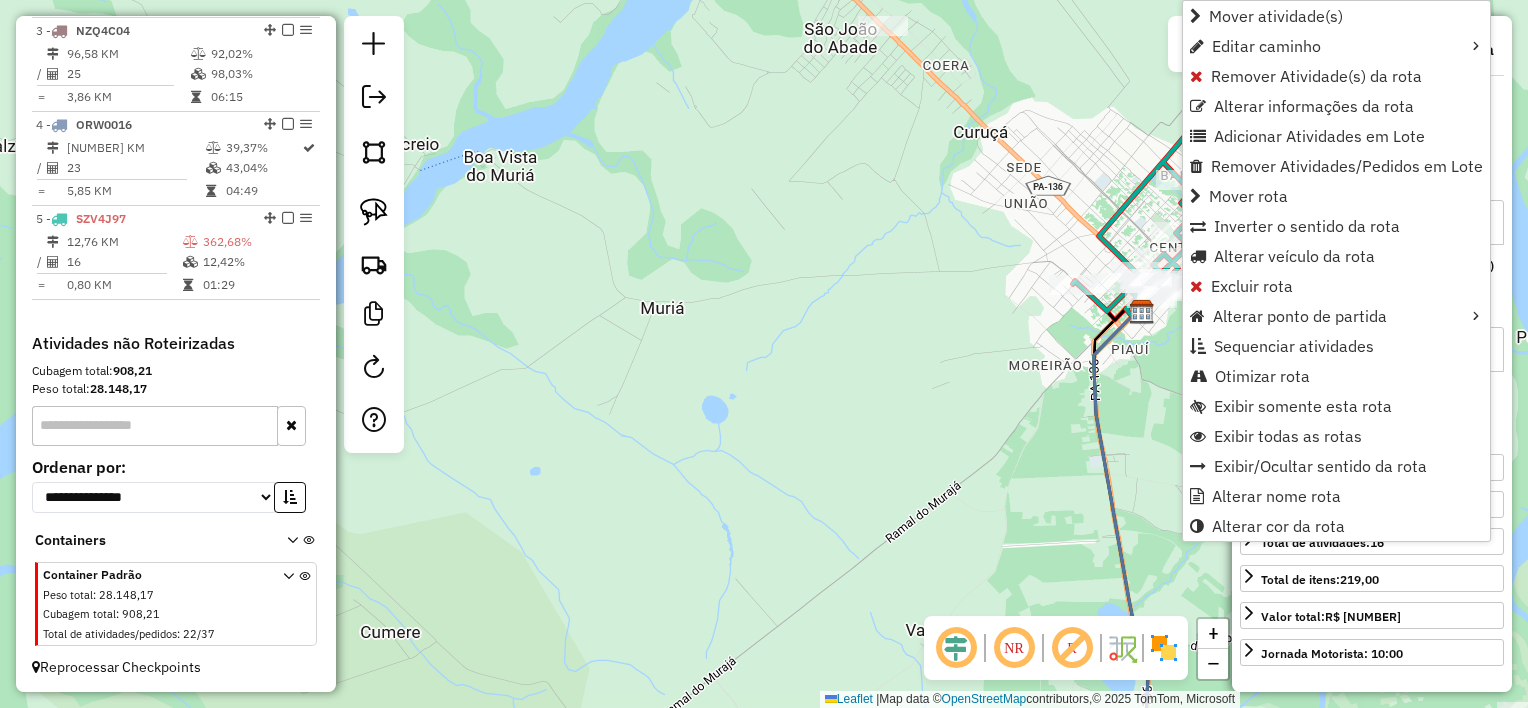 click 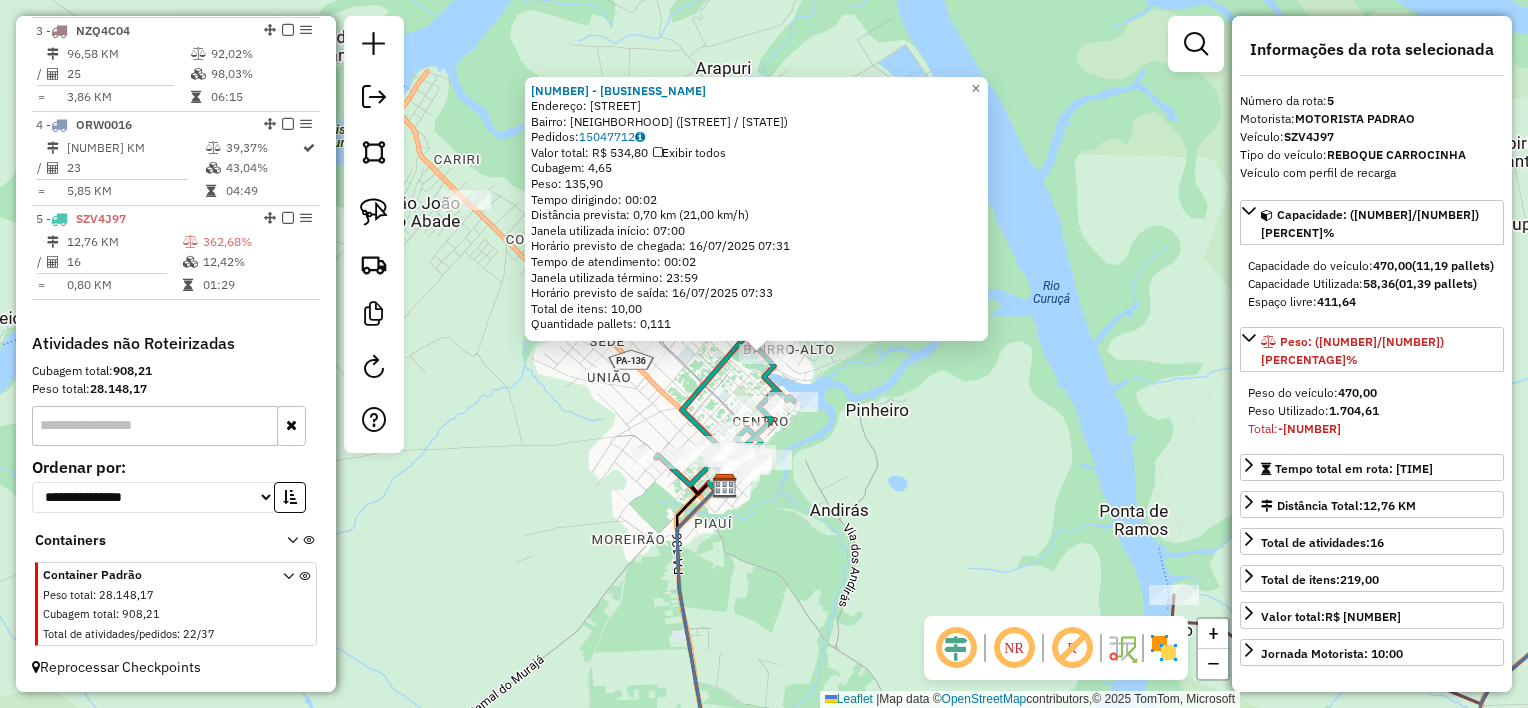 click on "1005 - ISAQUE MACEDO  Endereço: rua Maranhao   Bairro: CENTRO (Curuçá / PA)   Pedidos:  15047712   Valor total: R$ 534,80   Exibir todos   Cubagem: 4,65  Peso: 135,90  Tempo dirigindo: 00:02   Distância prevista: 0,70 km (21,00 km/h)   Janela utilizada início: 07:00   Horário previsto de chegada: 16/07/2025 07:31   Tempo de atendimento: 00:02   Janela utilizada término: 23:59   Horário previsto de saída: 16/07/2025 07:33   Total de itens: 10,00   Quantidade pallets: 0,111  × Janela de atendimento Grade de atendimento Capacidade Transportadoras Veículos Cliente Pedidos  Rotas Selecione os dias de semana para filtrar as janelas de atendimento  Seg   Ter   Qua   Qui   Sex   Sáb   Dom  Informe o período da janela de atendimento: De: Até:  Filtrar exatamente a janela do cliente  Considerar janela de atendimento padrão  Selecione os dias de semana para filtrar as grades de atendimento  Seg   Ter   Qua   Qui   Sex   Sáb   Dom   Considerar clientes sem dia de atendimento cadastrado  Peso mínimo:  De:" 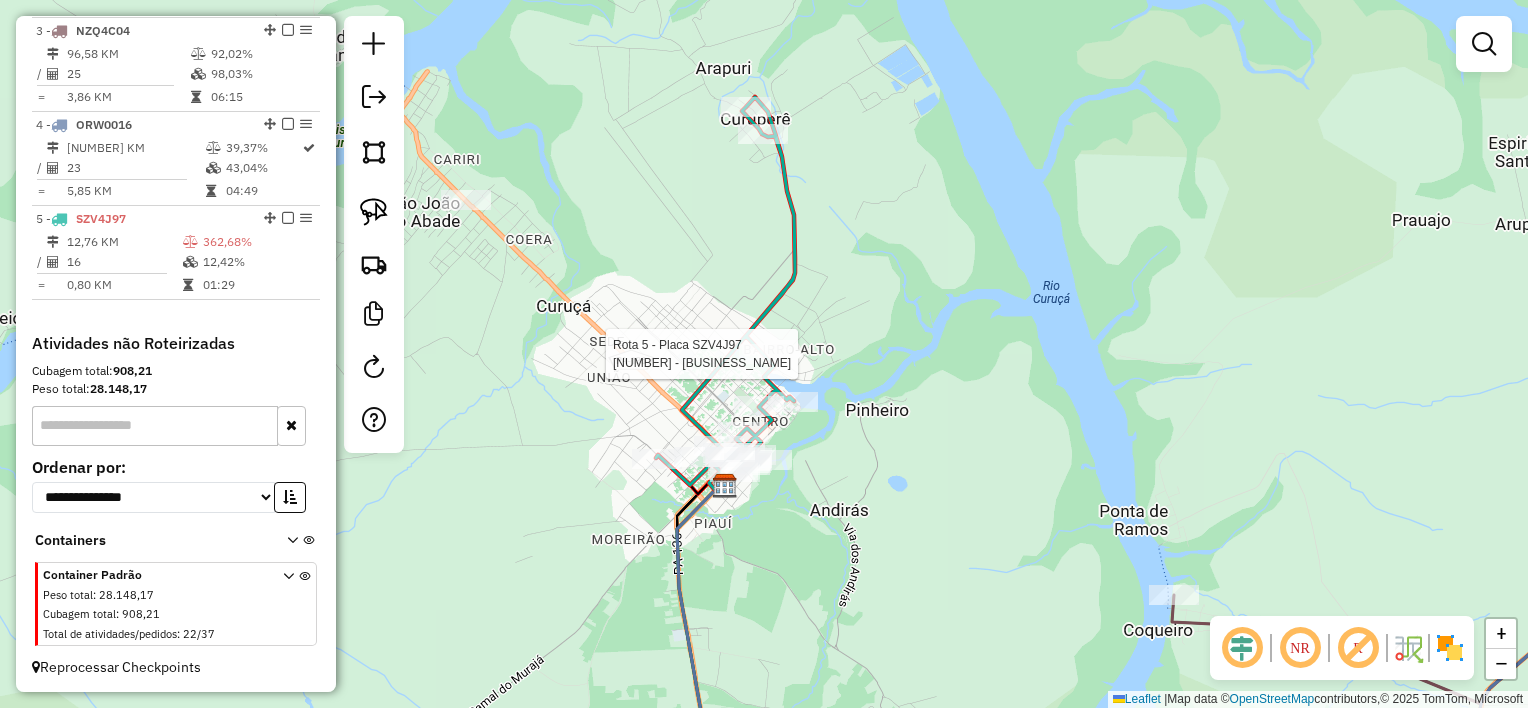 select on "**********" 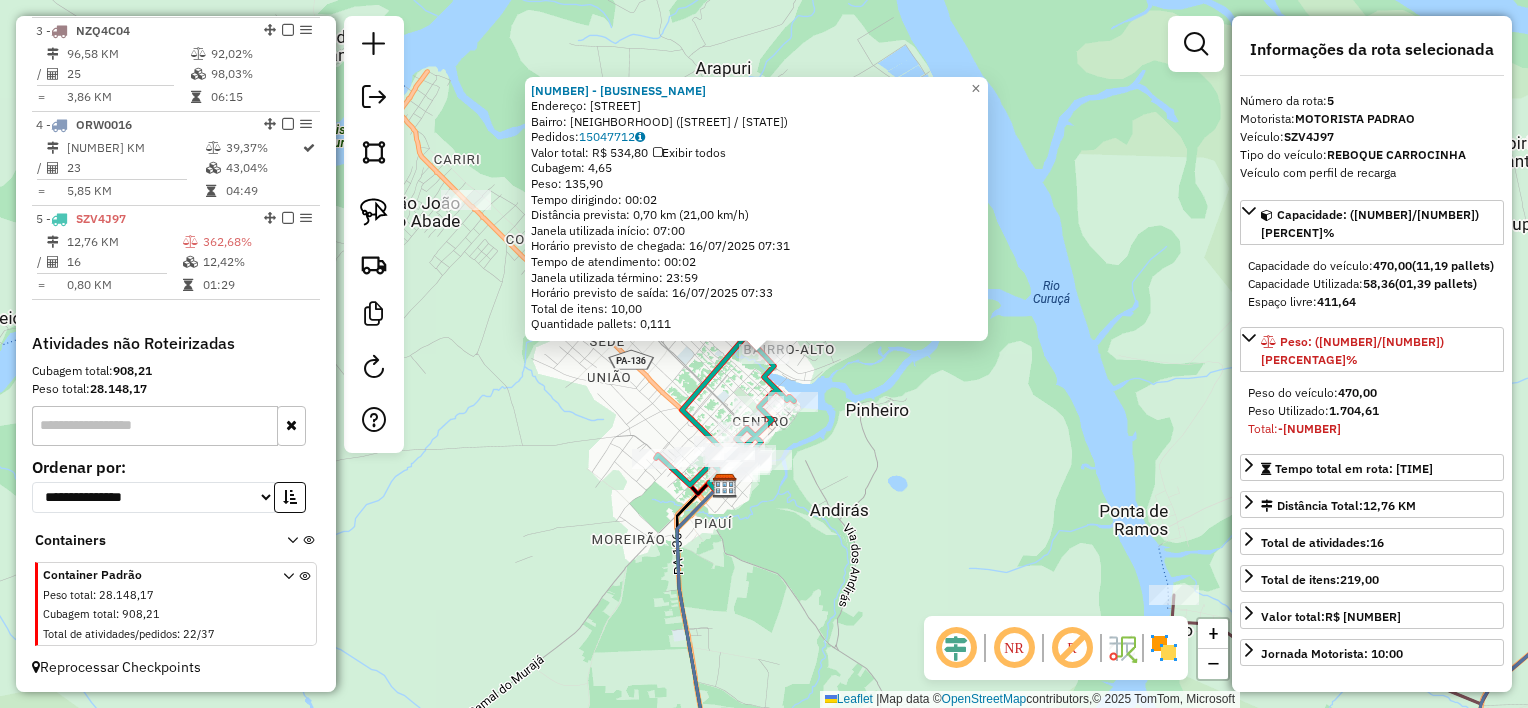 click on "1005 - ISAQUE MACEDO  Endereço: rua Maranhao   Bairro: CENTRO (Curuçá / PA)   Pedidos:  15047712   Valor total: R$ 534,80   Exibir todos   Cubagem: 4,65  Peso: 135,90  Tempo dirigindo: 00:02   Distância prevista: 0,70 km (21,00 km/h)   Janela utilizada início: 07:00   Horário previsto de chegada: 16/07/2025 07:31   Tempo de atendimento: 00:02   Janela utilizada término: 23:59   Horário previsto de saída: 16/07/2025 07:33   Total de itens: 10,00   Quantidade pallets: 0,111  × Janela de atendimento Grade de atendimento Capacidade Transportadoras Veículos Cliente Pedidos  Rotas Selecione os dias de semana para filtrar as janelas de atendimento  Seg   Ter   Qua   Qui   Sex   Sáb   Dom  Informe o período da janela de atendimento: De: Até:  Filtrar exatamente a janela do cliente  Considerar janela de atendimento padrão  Selecione os dias de semana para filtrar as grades de atendimento  Seg   Ter   Qua   Qui   Sex   Sáb   Dom   Considerar clientes sem dia de atendimento cadastrado  Peso mínimo:  De:" 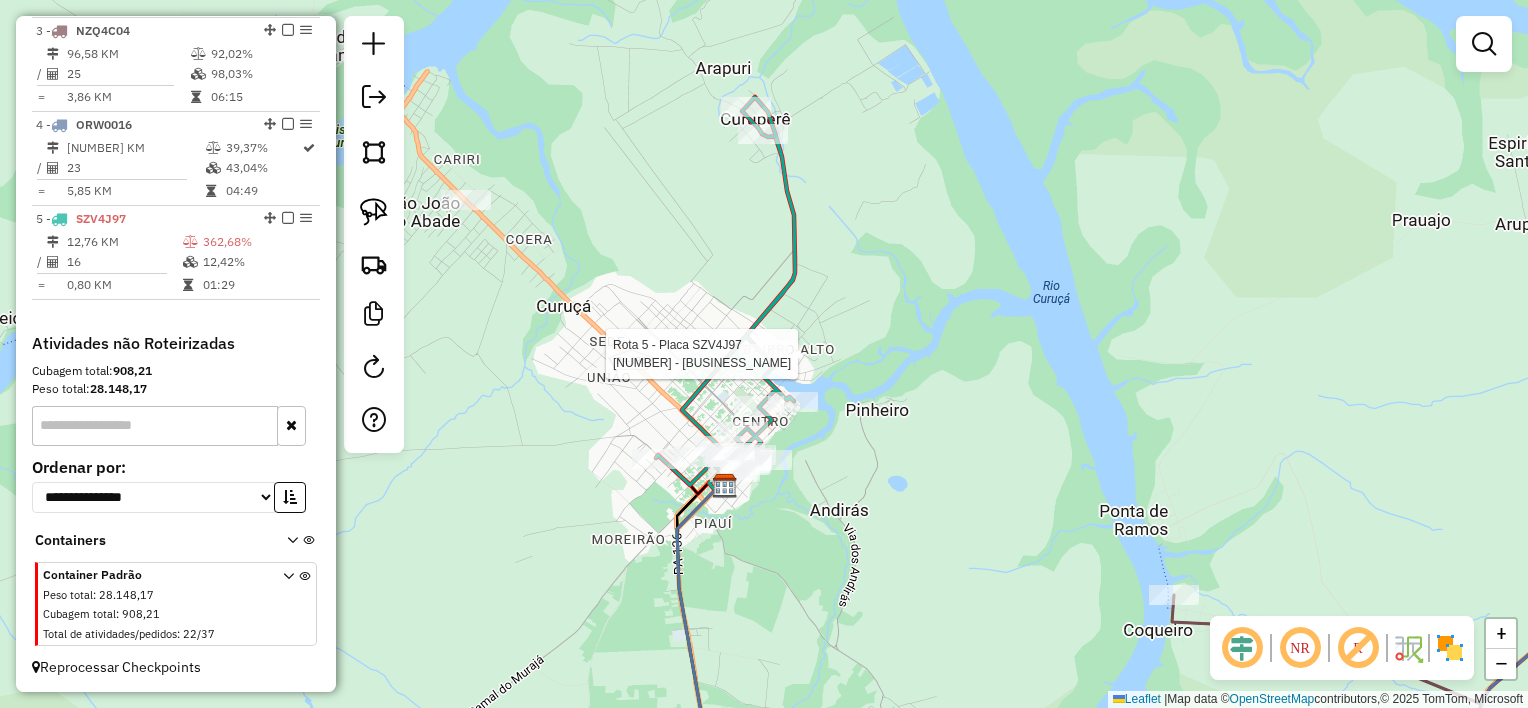 select on "**********" 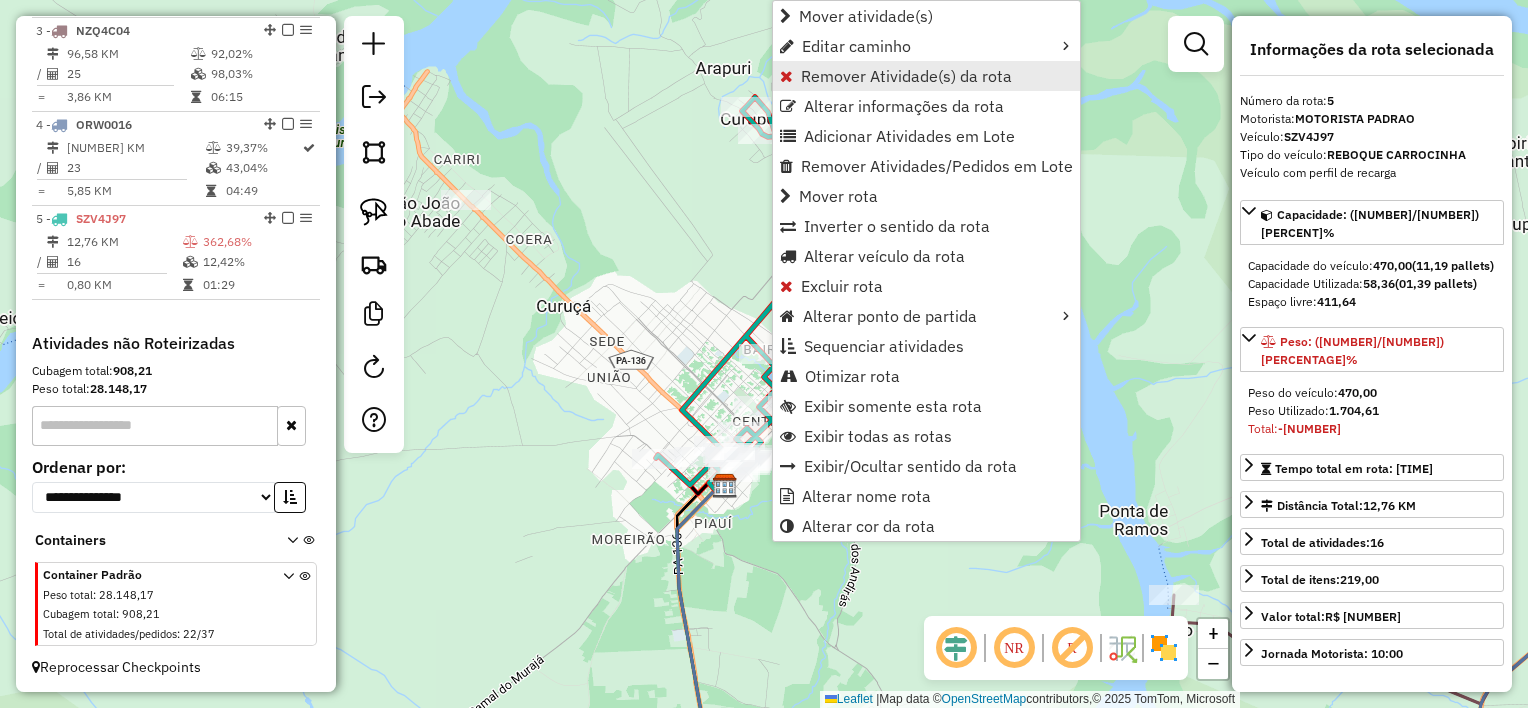 click on "Remover Atividade(s) da rota" at bounding box center [906, 76] 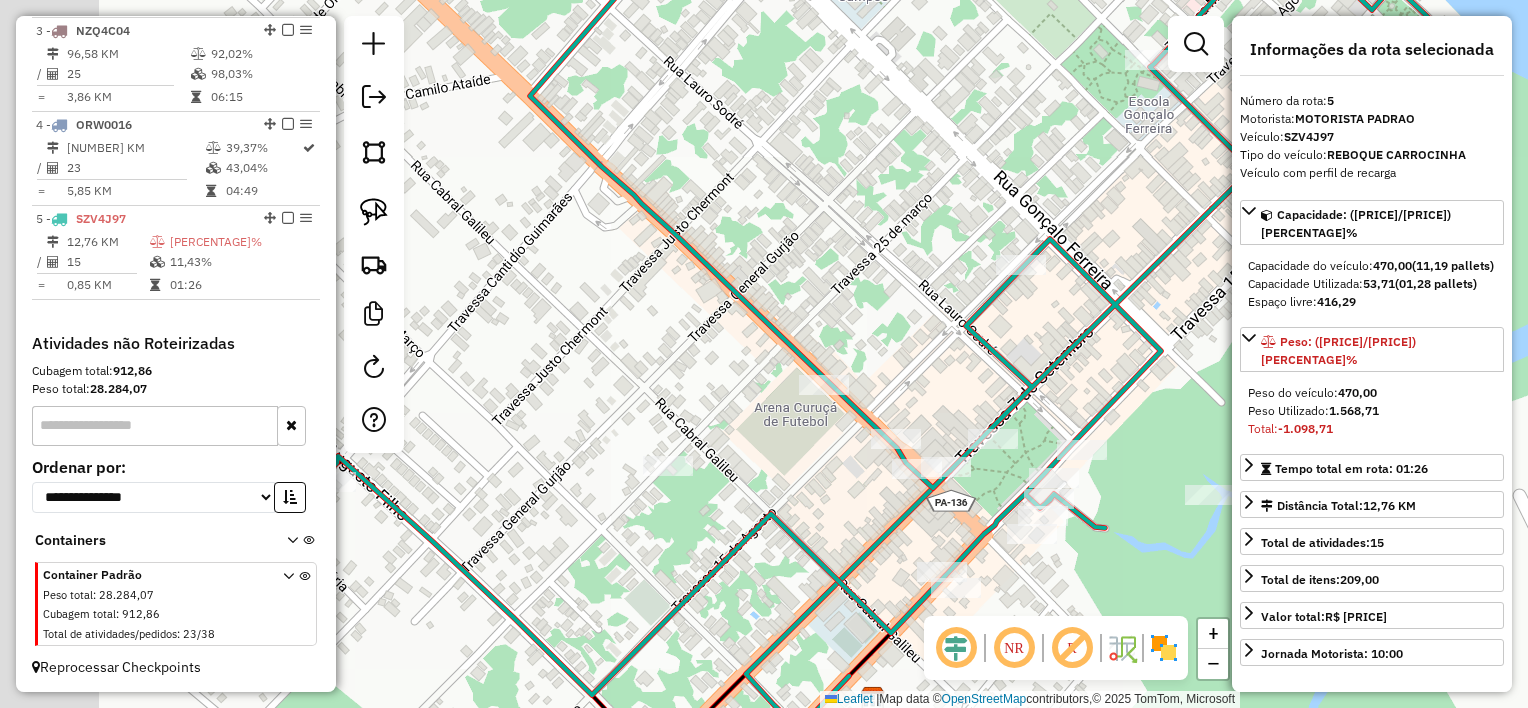 drag, startPoint x: 808, startPoint y: 450, endPoint x: 836, endPoint y: 445, distance: 28.442924 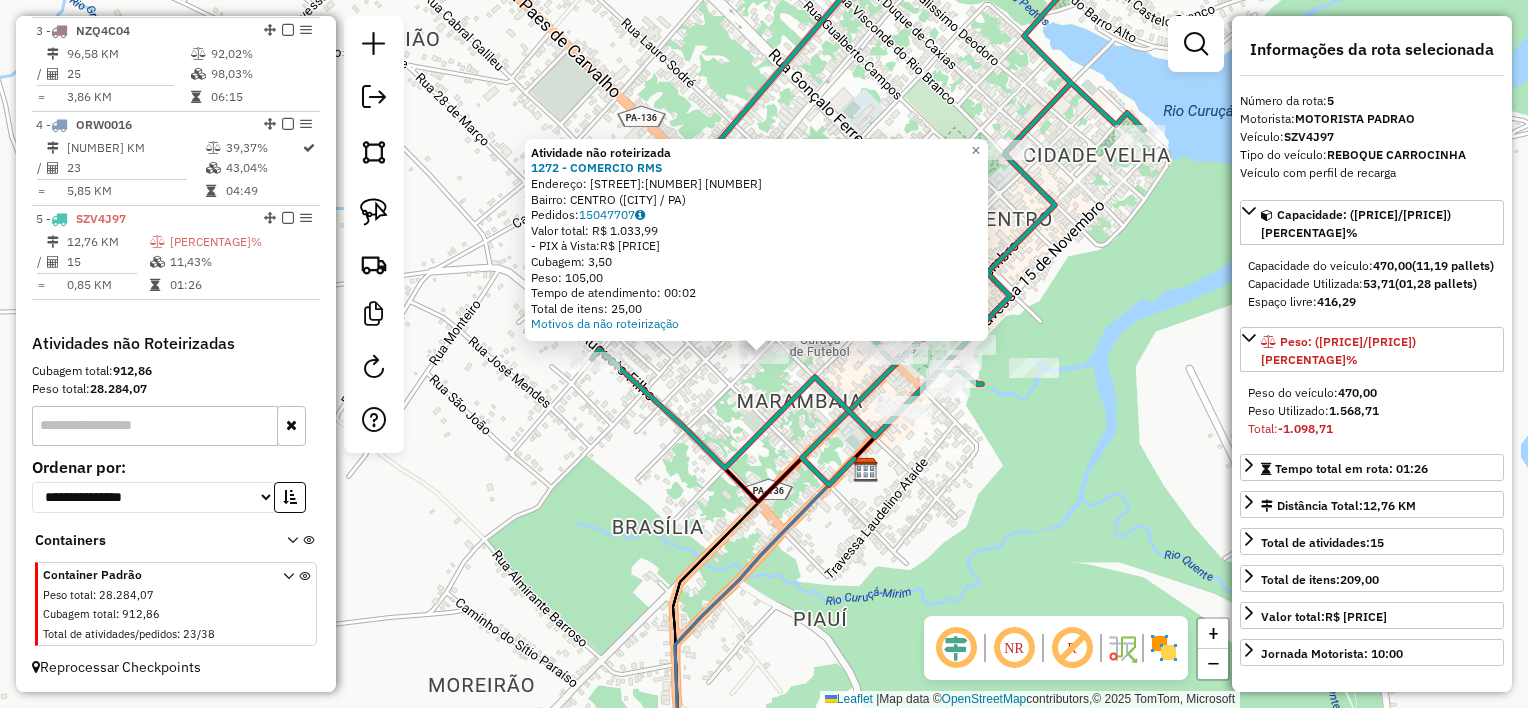 click 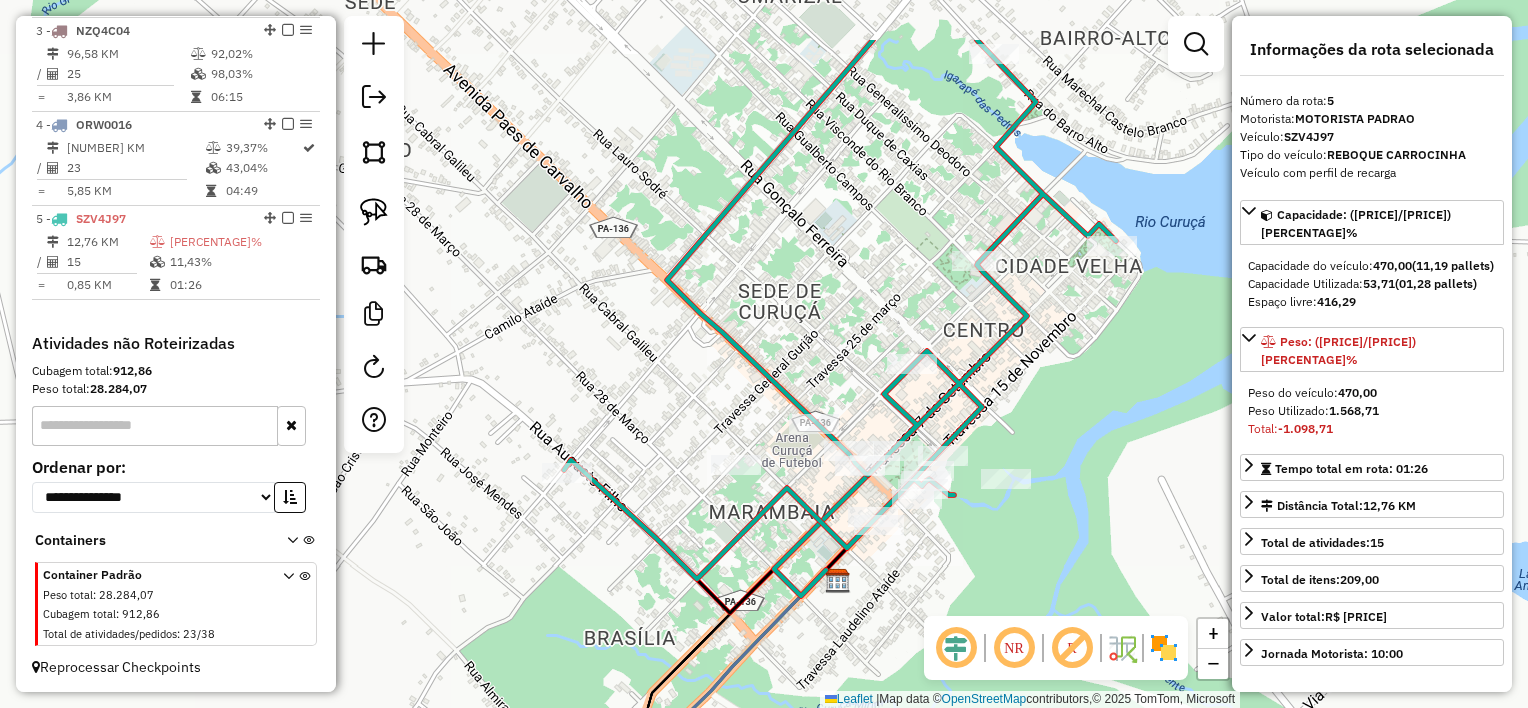 drag, startPoint x: 753, startPoint y: 400, endPoint x: 726, endPoint y: 503, distance: 106.48004 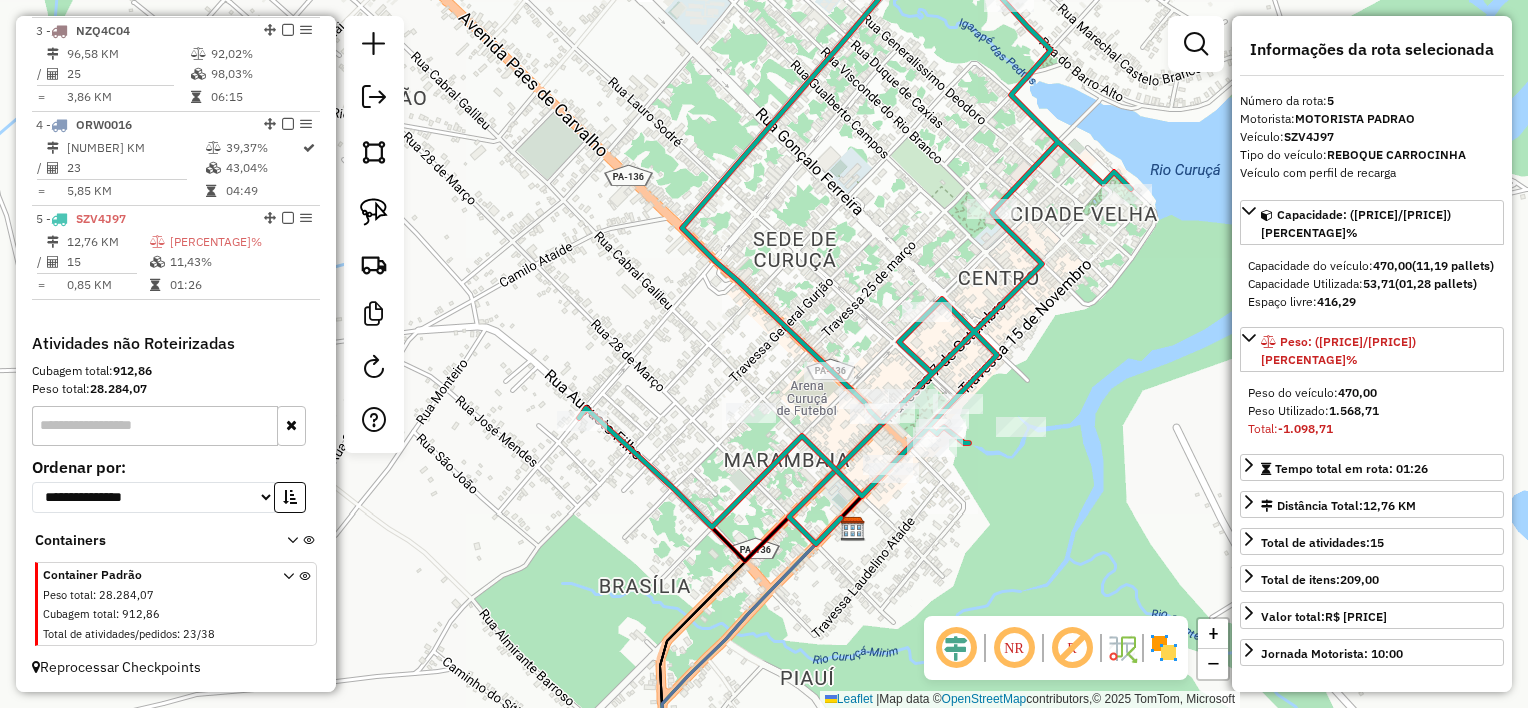 drag, startPoint x: 670, startPoint y: 364, endPoint x: 668, endPoint y: 306, distance: 58.034473 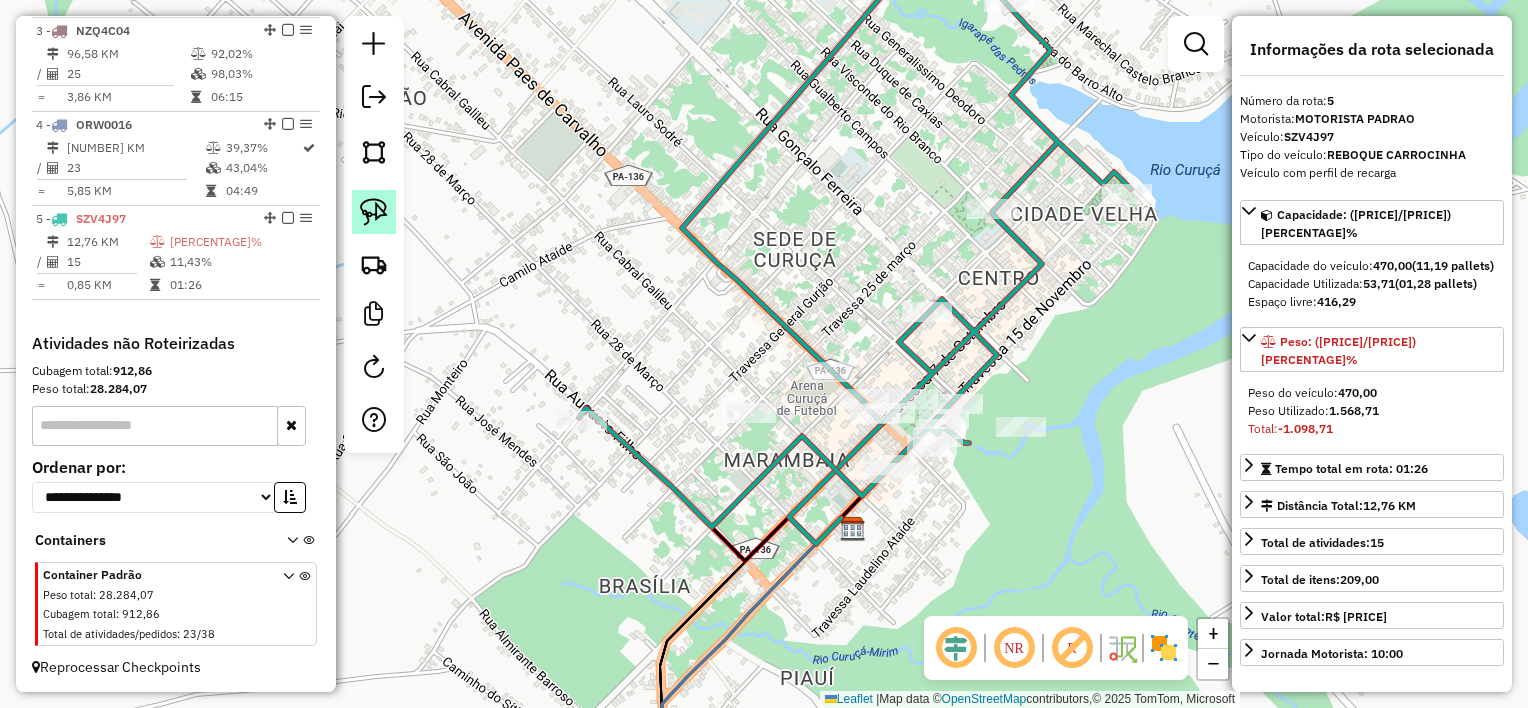 click 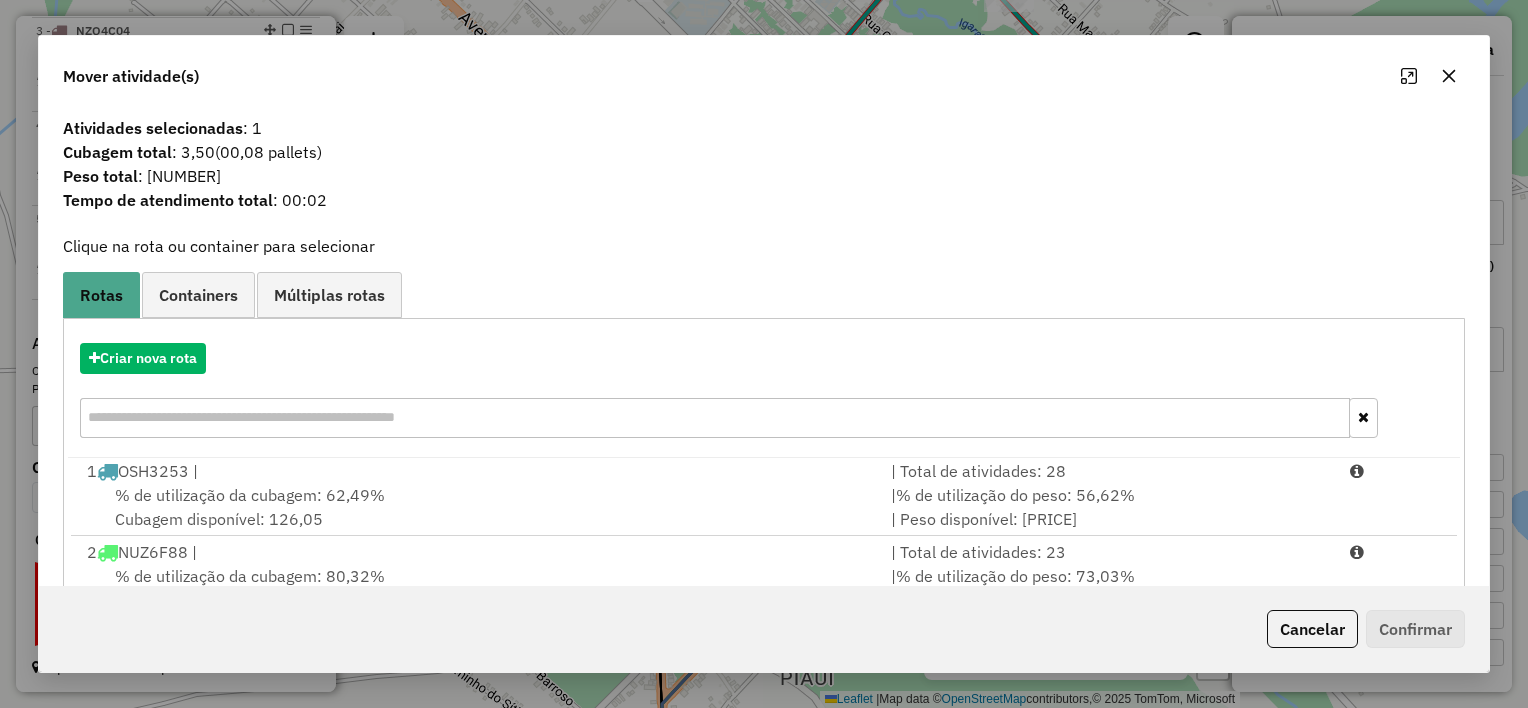 scroll, scrollTop: 4, scrollLeft: 0, axis: vertical 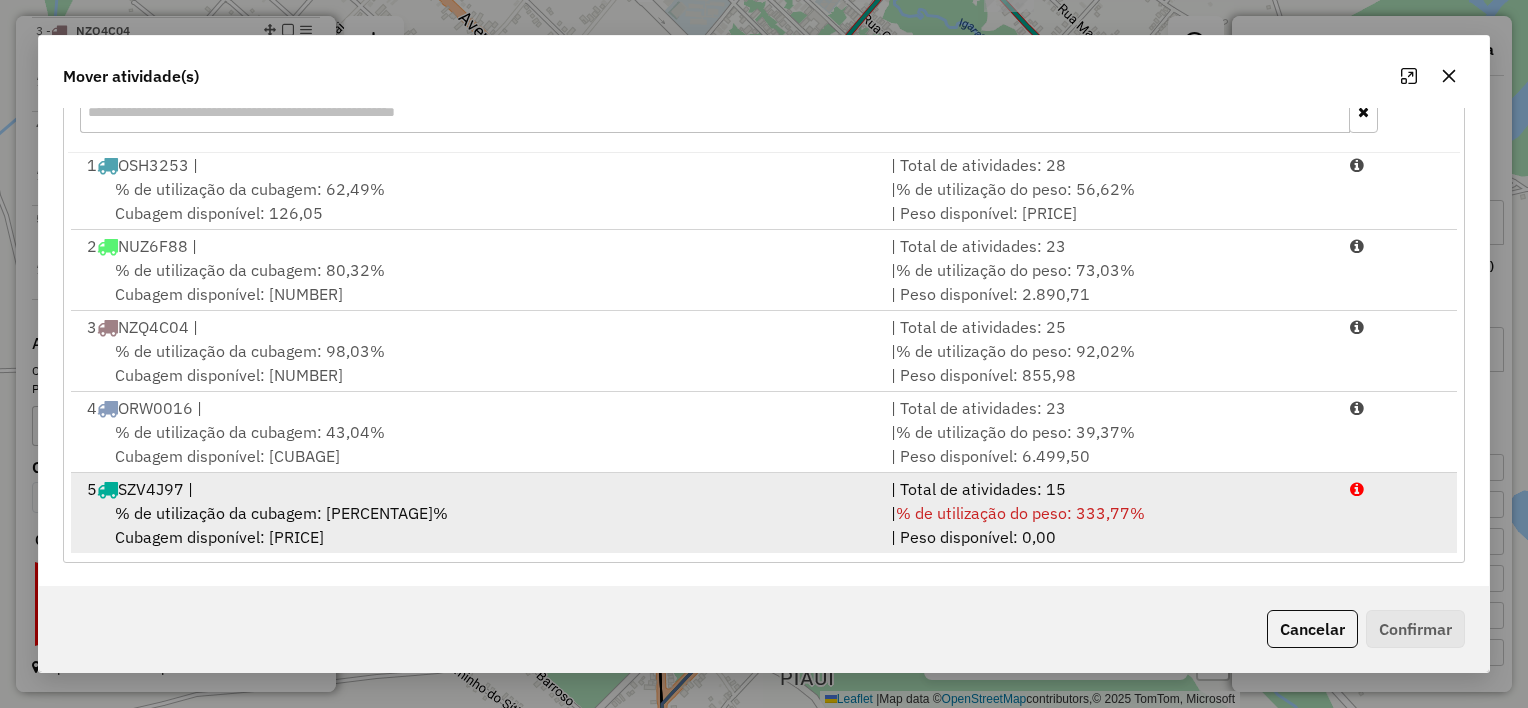 click on "% de utilização da cubagem: 11,43%  Cubagem disponível: 416,29" at bounding box center [477, 525] 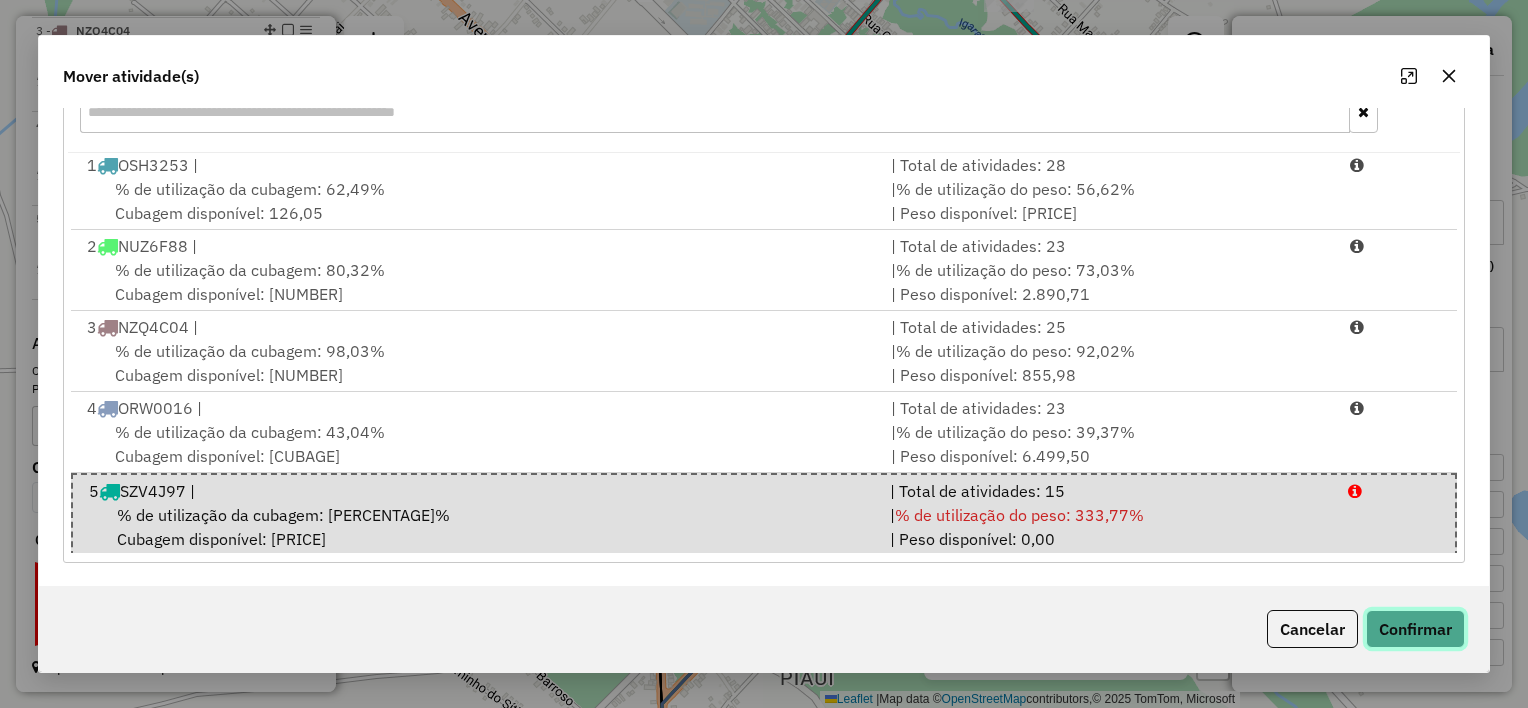 click on "Confirmar" 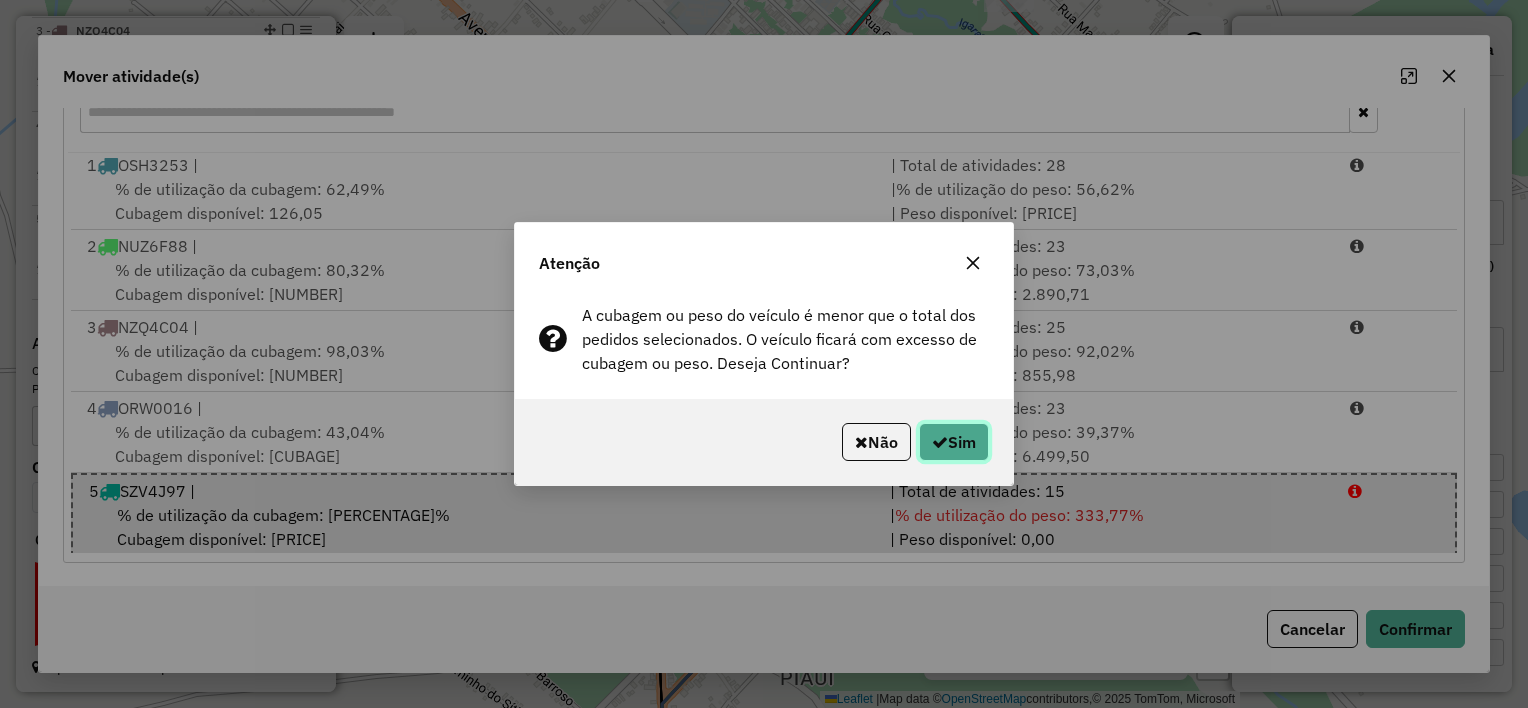 click on "Sim" 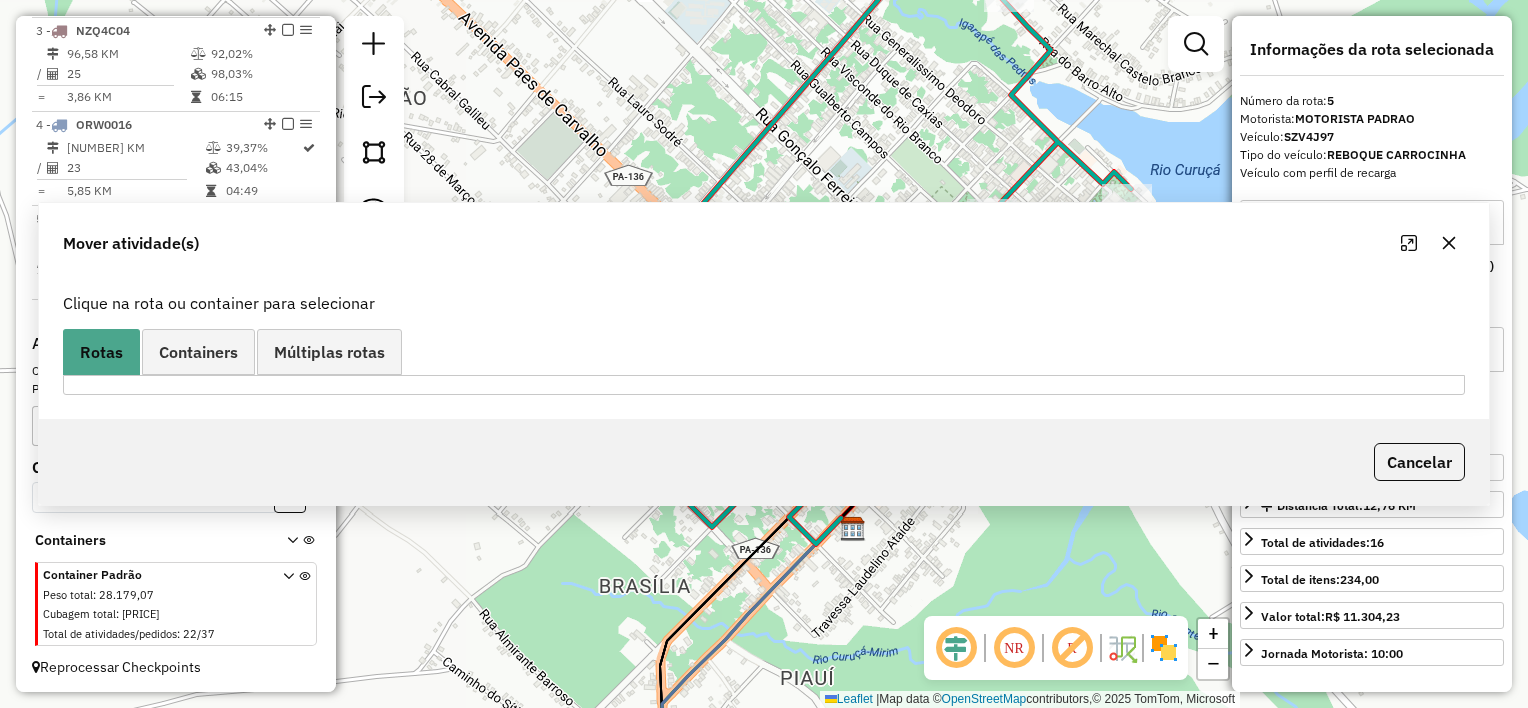 scroll, scrollTop: 0, scrollLeft: 0, axis: both 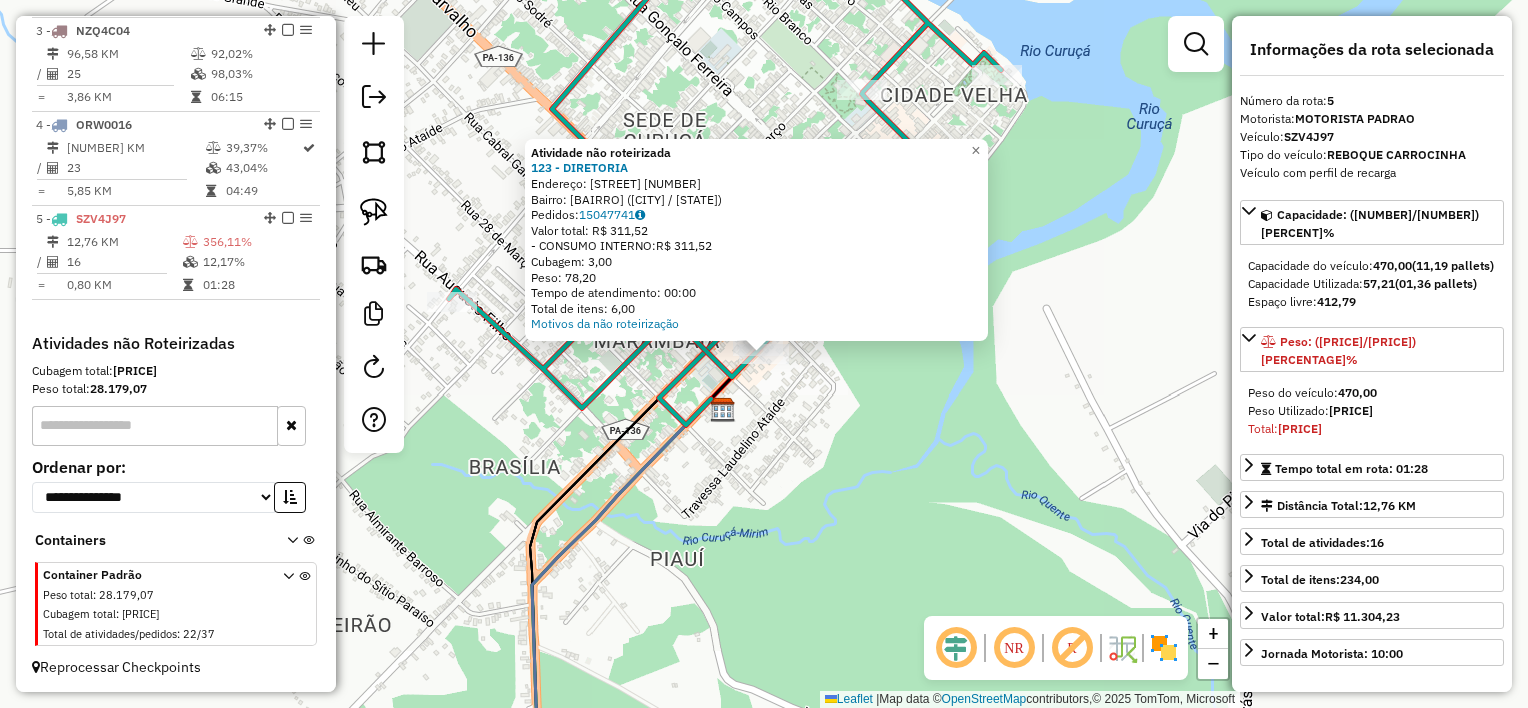 click on "Atividade não roteirizada 123 - DIRETORIA  Endereço:  QUINZE DE NOVEMBRO 371   Bairro: Centro (CURUCA / PA)   Pedidos:  15047741   Valor total: R$ 311,52   - CONSUMO INTERNO:  R$ 311,52   Cubagem: 3,00   Peso: 78,20   Tempo de atendimento: 00:00   Total de itens: 6,00  Motivos da não roteirização × Janela de atendimento Grade de atendimento Capacidade Transportadoras Veículos Cliente Pedidos  Rotas Selecione os dias de semana para filtrar as janelas de atendimento  Seg   Ter   Qua   Qui   Sex   Sáb   Dom  Informe o período da janela de atendimento: De: Até:  Filtrar exatamente a janela do cliente  Considerar janela de atendimento padrão  Selecione os dias de semana para filtrar as grades de atendimento  Seg   Ter   Qua   Qui   Sex   Sáb   Dom   Considerar clientes sem dia de atendimento cadastrado  Clientes fora do dia de atendimento selecionado Filtrar as atividades entre os valores definidos abaixo:  Peso mínimo:   Peso máximo:   Cubagem mínima:   Cubagem máxima:   De:   Até:   De:   Até:" 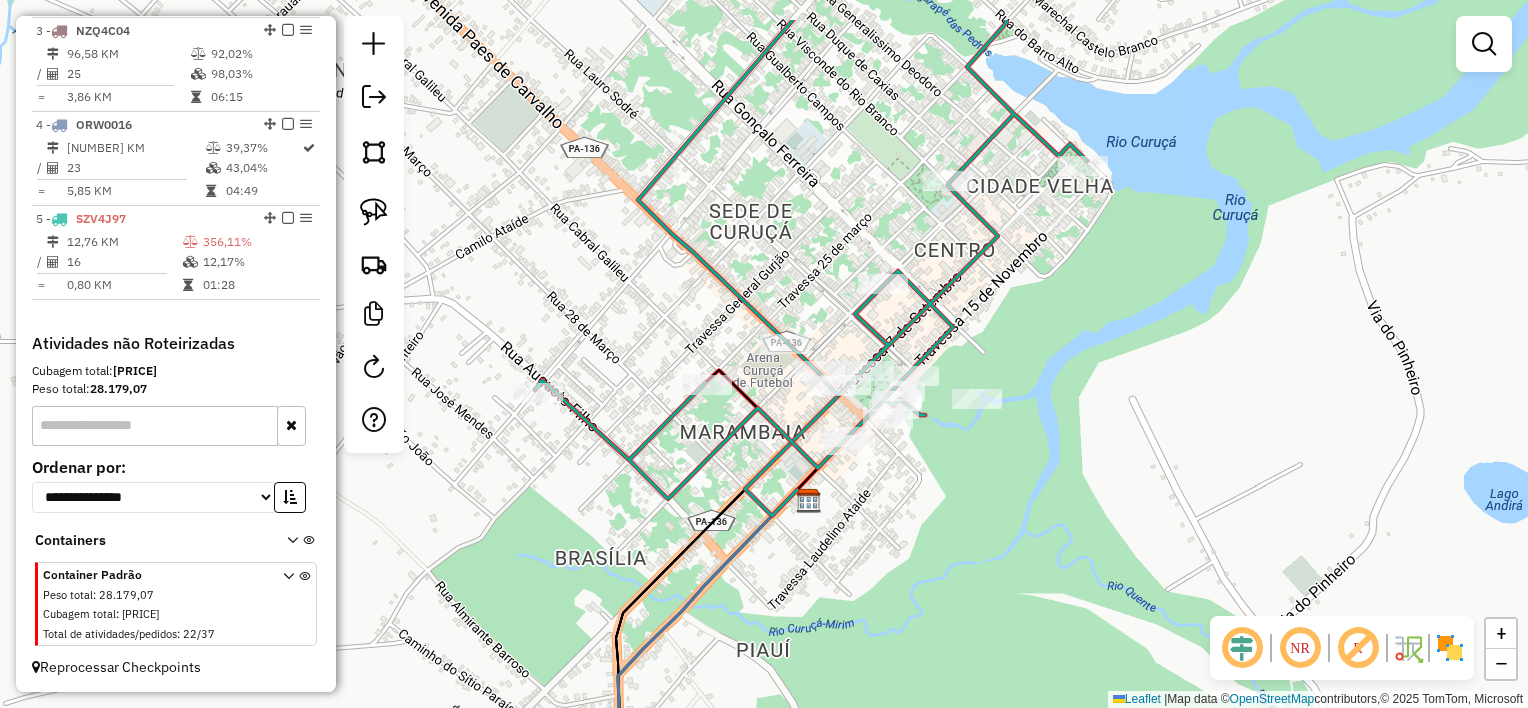 drag, startPoint x: 796, startPoint y: 407, endPoint x: 880, endPoint y: 499, distance: 124.57929 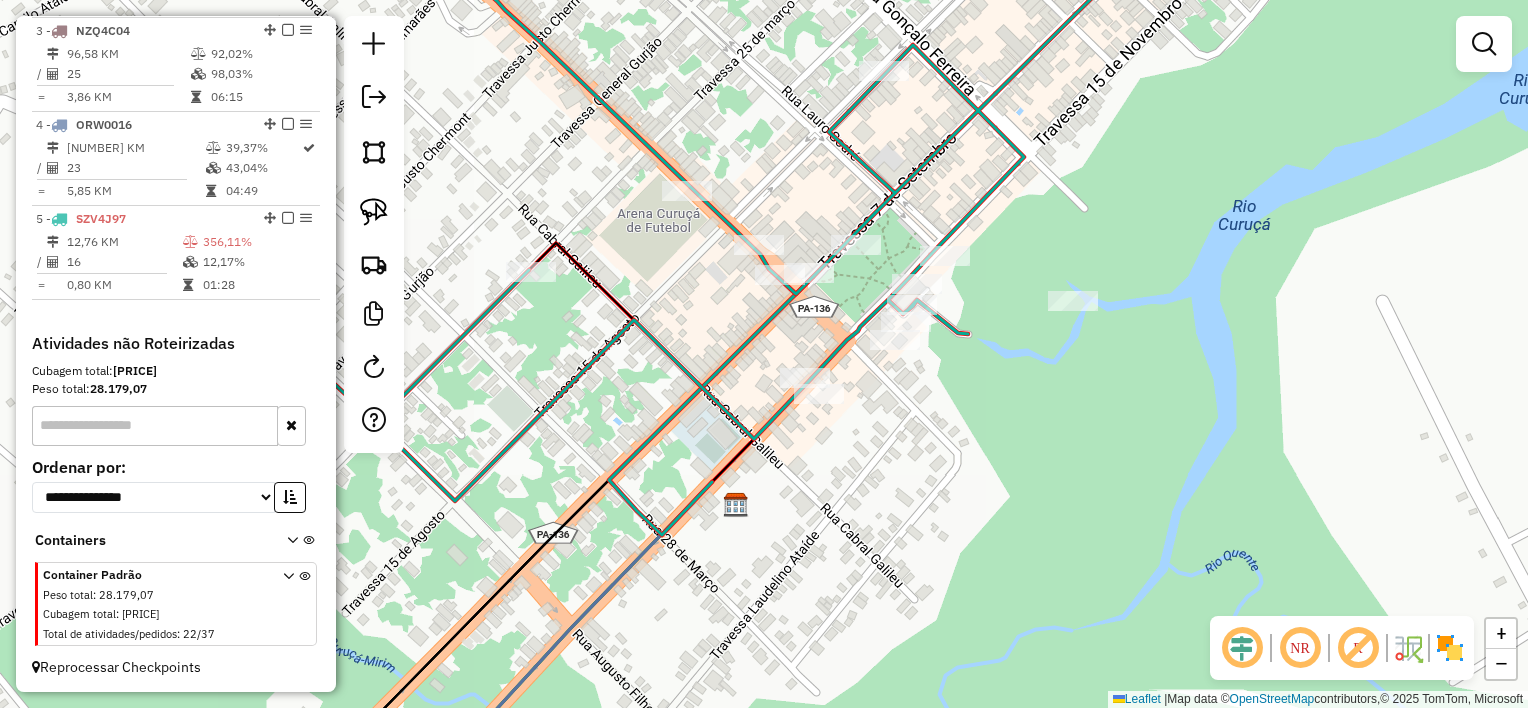 click 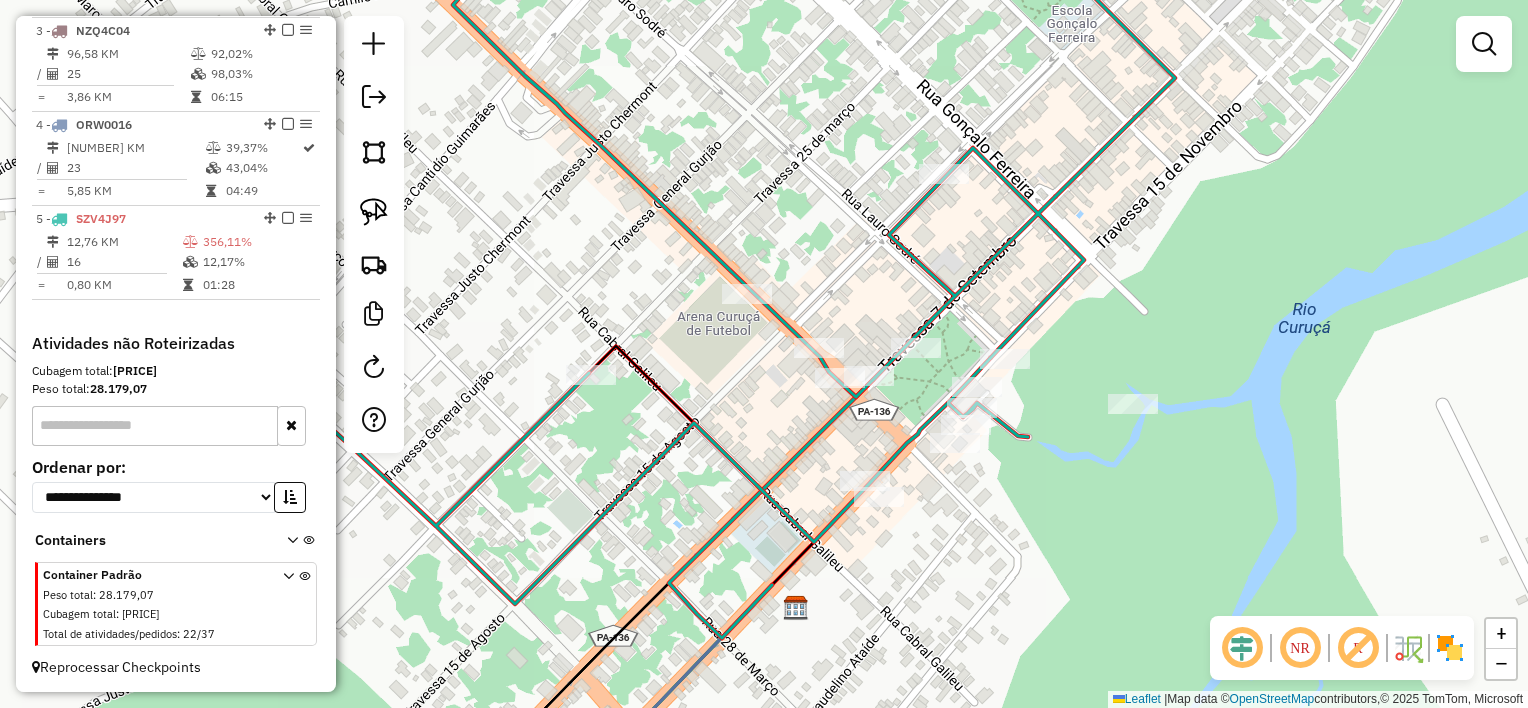 drag, startPoint x: 808, startPoint y: 405, endPoint x: 783, endPoint y: 369, distance: 43.829212 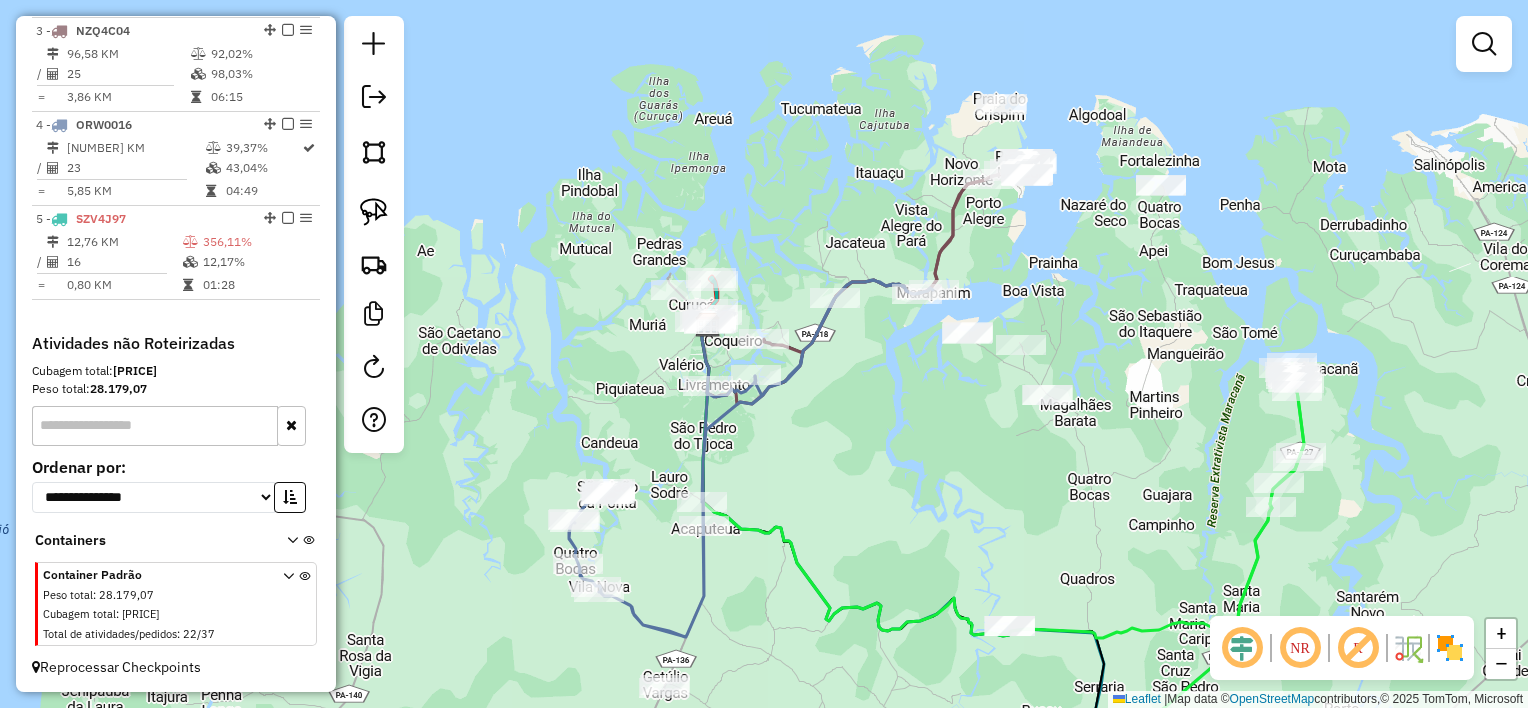 drag, startPoint x: 930, startPoint y: 452, endPoint x: 841, endPoint y: 385, distance: 111.40018 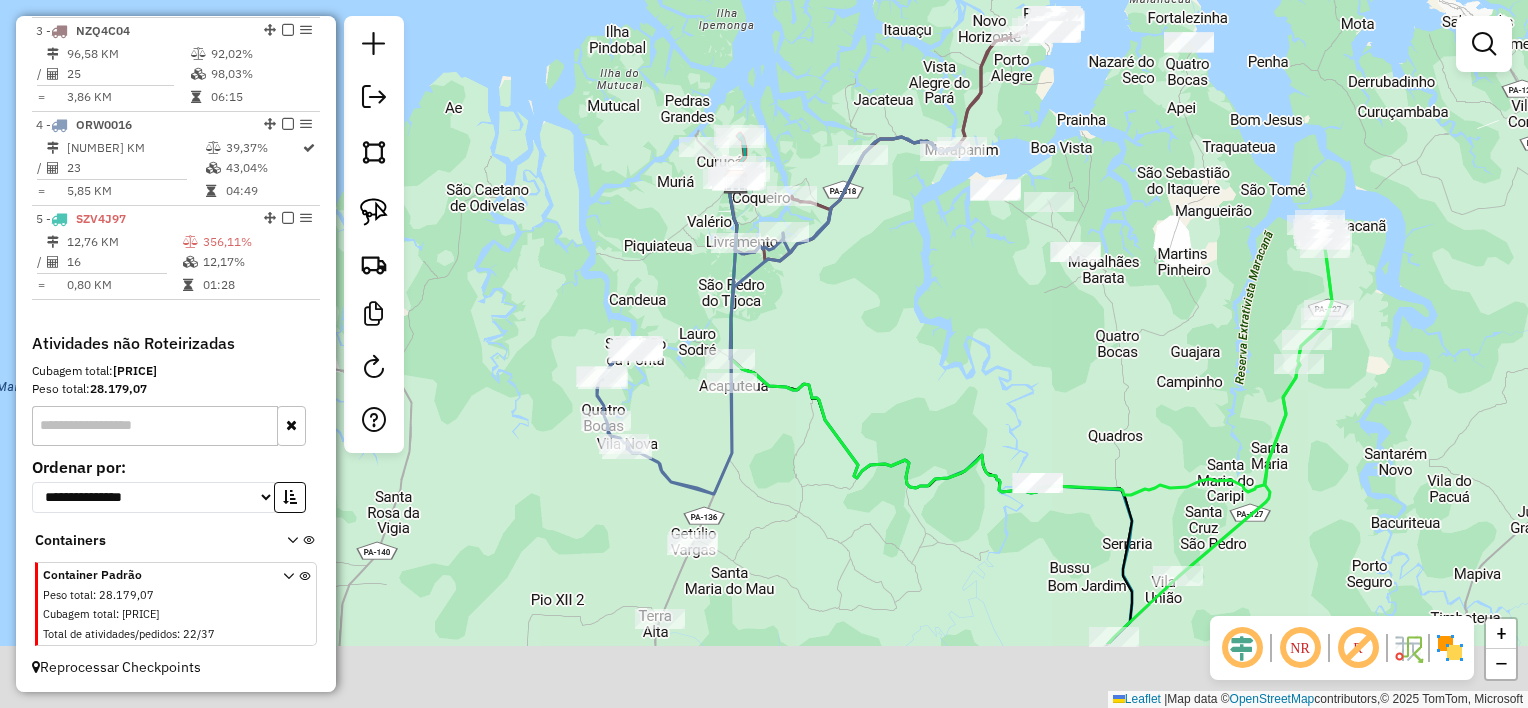 drag, startPoint x: 887, startPoint y: 352, endPoint x: 936, endPoint y: 229, distance: 132.40091 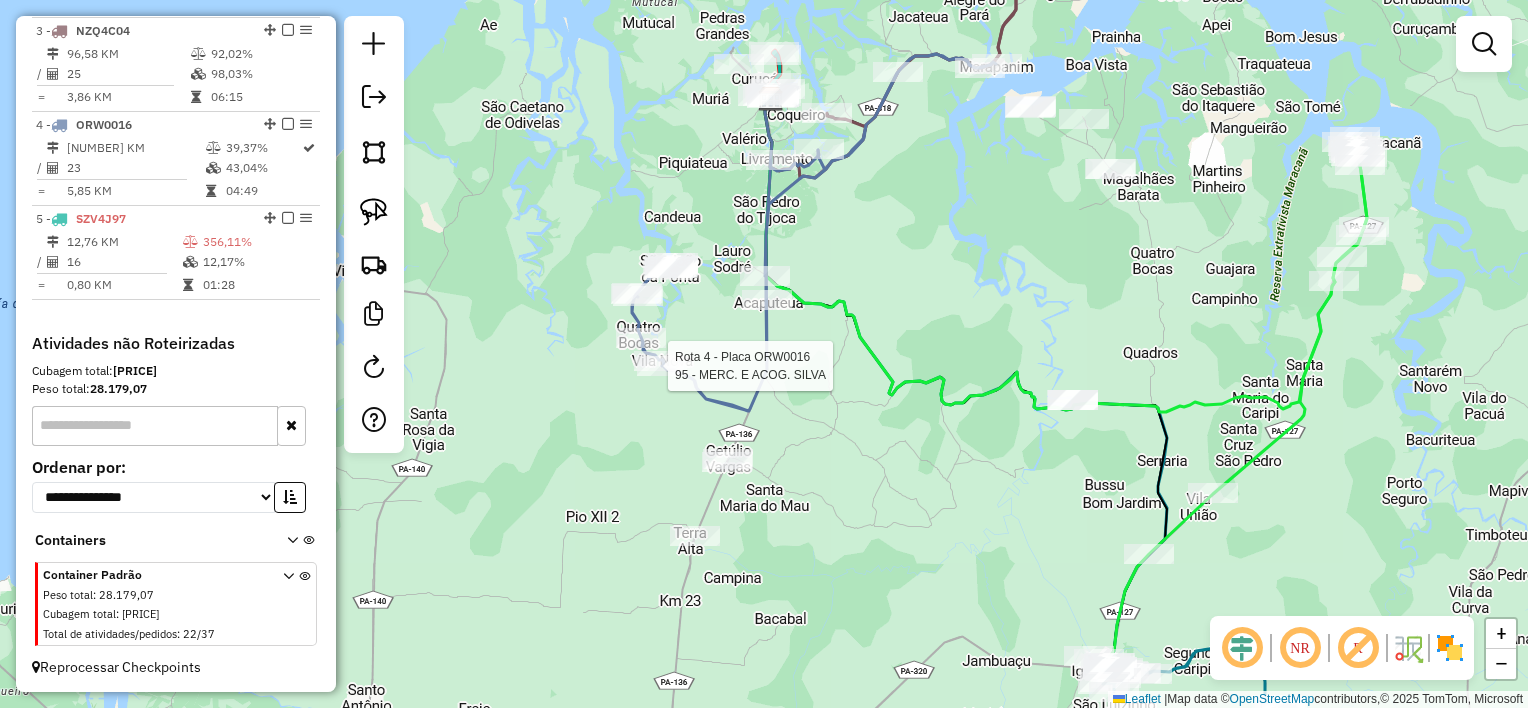 select on "**********" 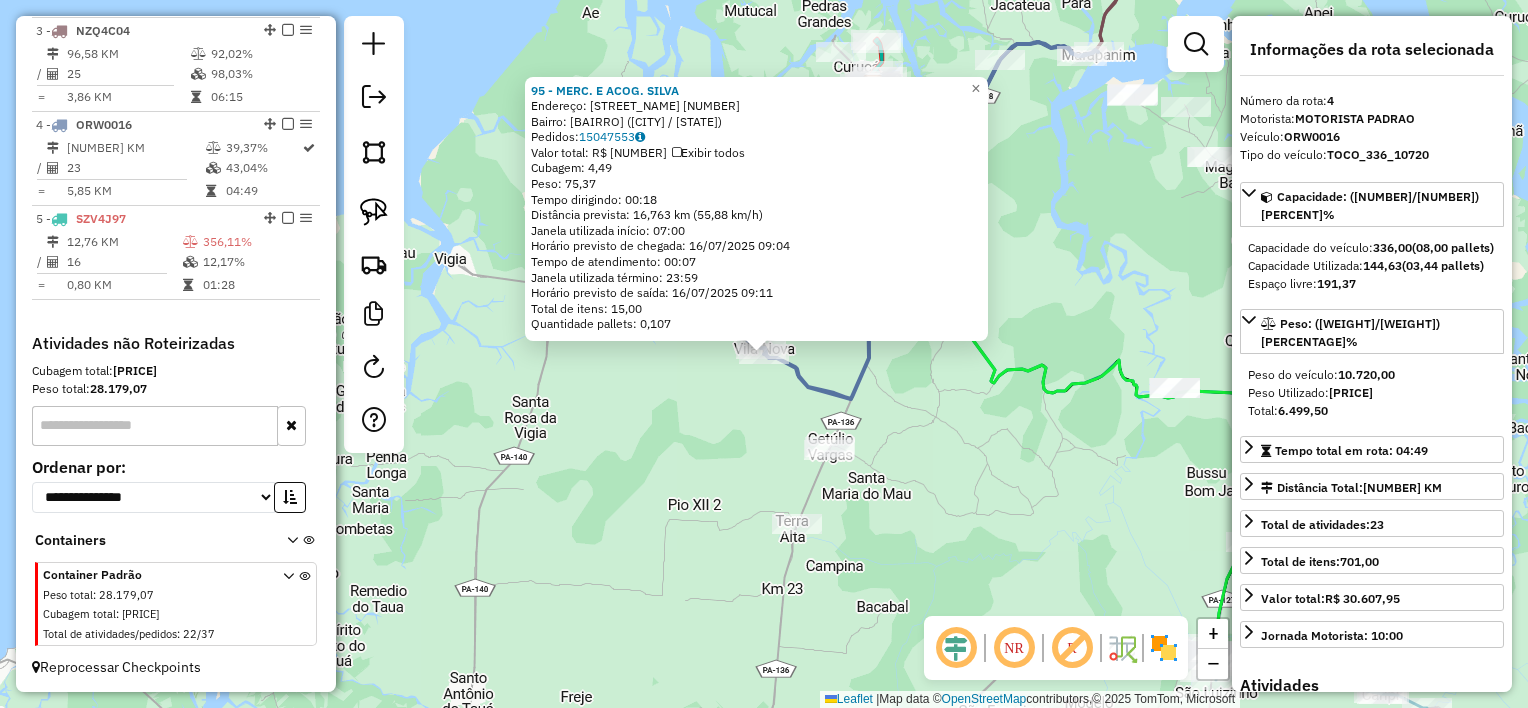 click on "95 - MERC. E ACOG.  SILVA  Endereço:  CLARIANDA MARTINS 10   Bairro: Centro (SAO JOAO DA PONTA / PA)   Pedidos:  15047553   Valor total: R$ 789,83   Exibir todos   Cubagem: 4,49  Peso: 75,37  Tempo dirigindo: 00:18   Distância prevista: 16,763 km (55,88 km/h)   Janela utilizada início: 07:00   Horário previsto de chegada: 16/07/2025 09:04   Tempo de atendimento: 00:07   Janela utilizada término: 23:59   Horário previsto de saída: 16/07/2025 09:11   Total de itens: 15,00   Quantidade pallets: 0,107  × Janela de atendimento Grade de atendimento Capacidade Transportadoras Veículos Cliente Pedidos  Rotas Selecione os dias de semana para filtrar as janelas de atendimento  Seg   Ter   Qua   Qui   Sex   Sáb   Dom  Informe o período da janela de atendimento: De: Até:  Filtrar exatamente a janela do cliente  Considerar janela de atendimento padrão  Selecione os dias de semana para filtrar as grades de atendimento  Seg   Ter   Qua   Qui   Sex   Sáb   Dom   Clientes fora do dia de atendimento selecionado +" 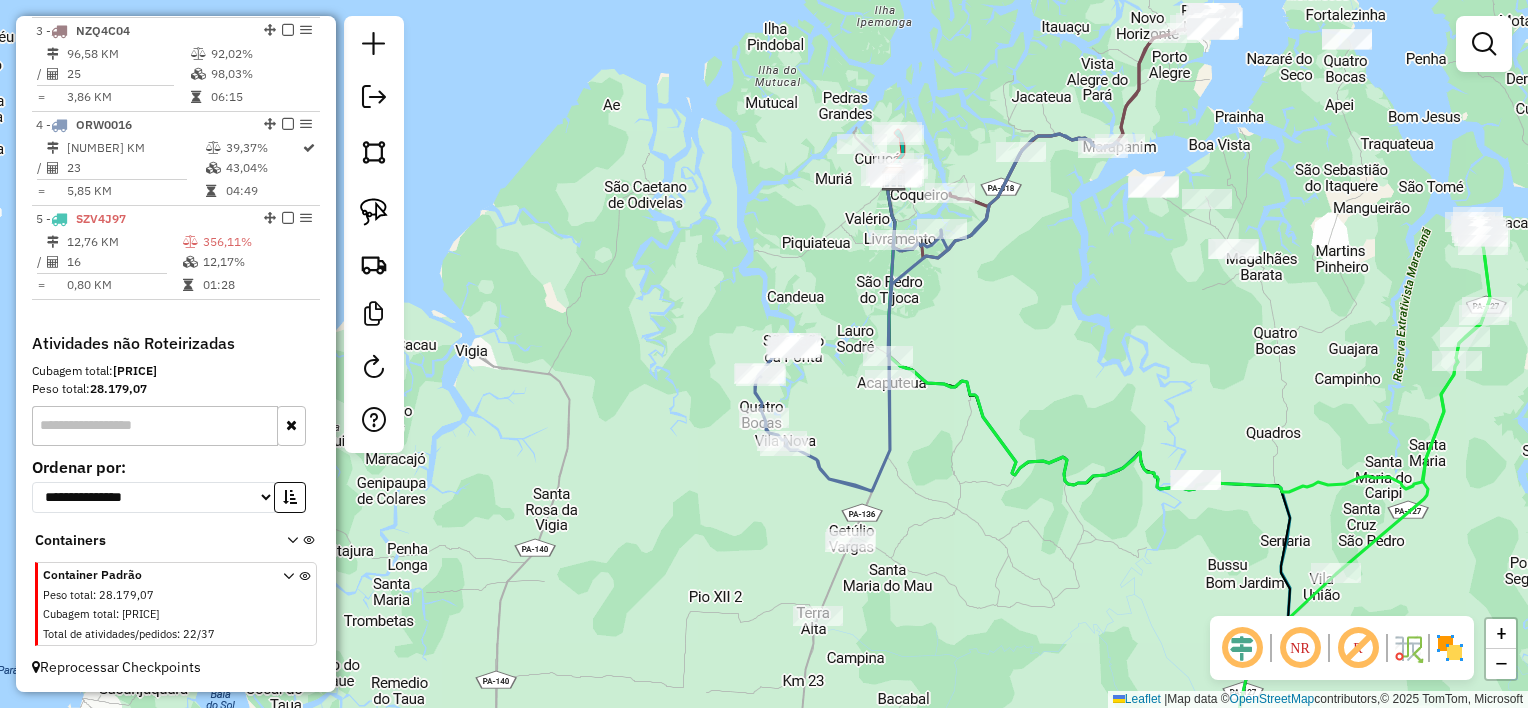 drag, startPoint x: 919, startPoint y: 384, endPoint x: 924, endPoint y: 412, distance: 28.442924 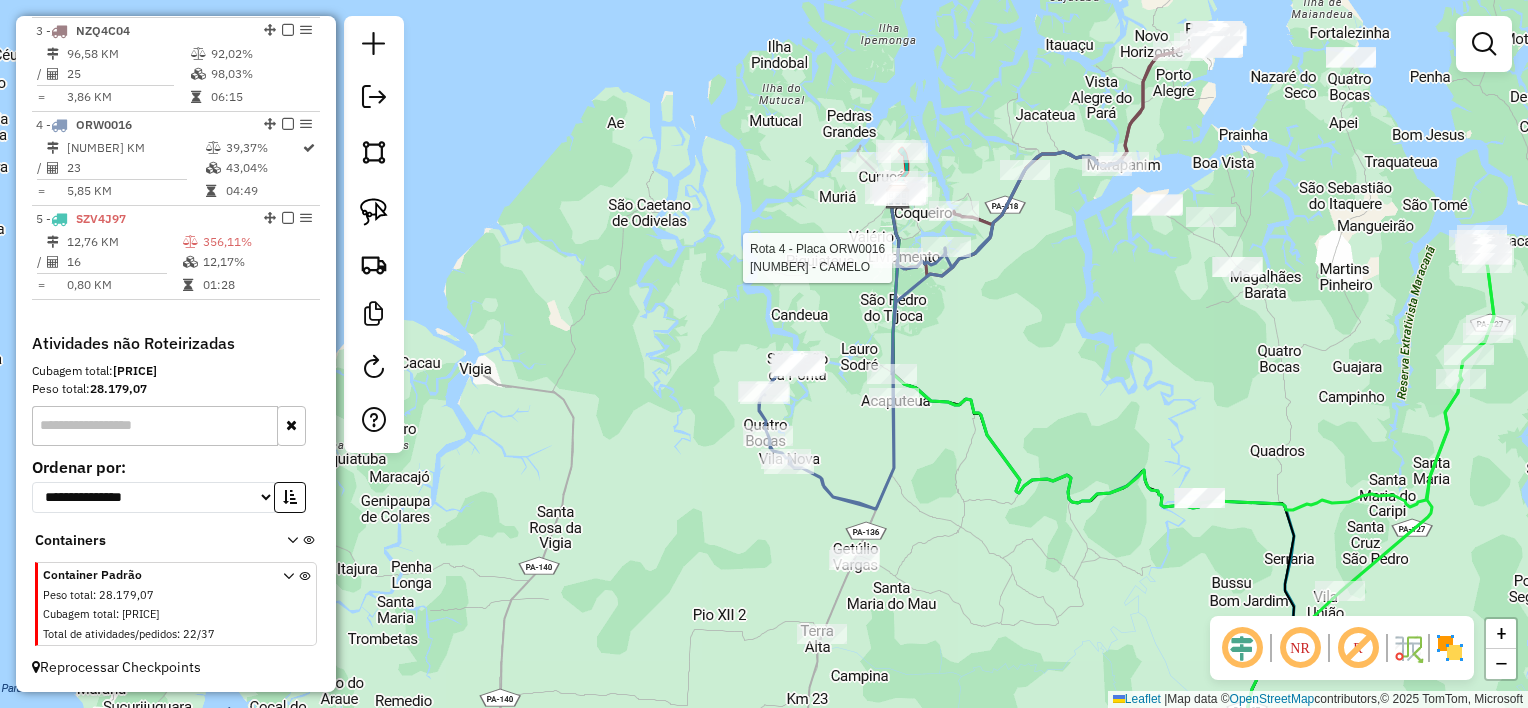 select on "**********" 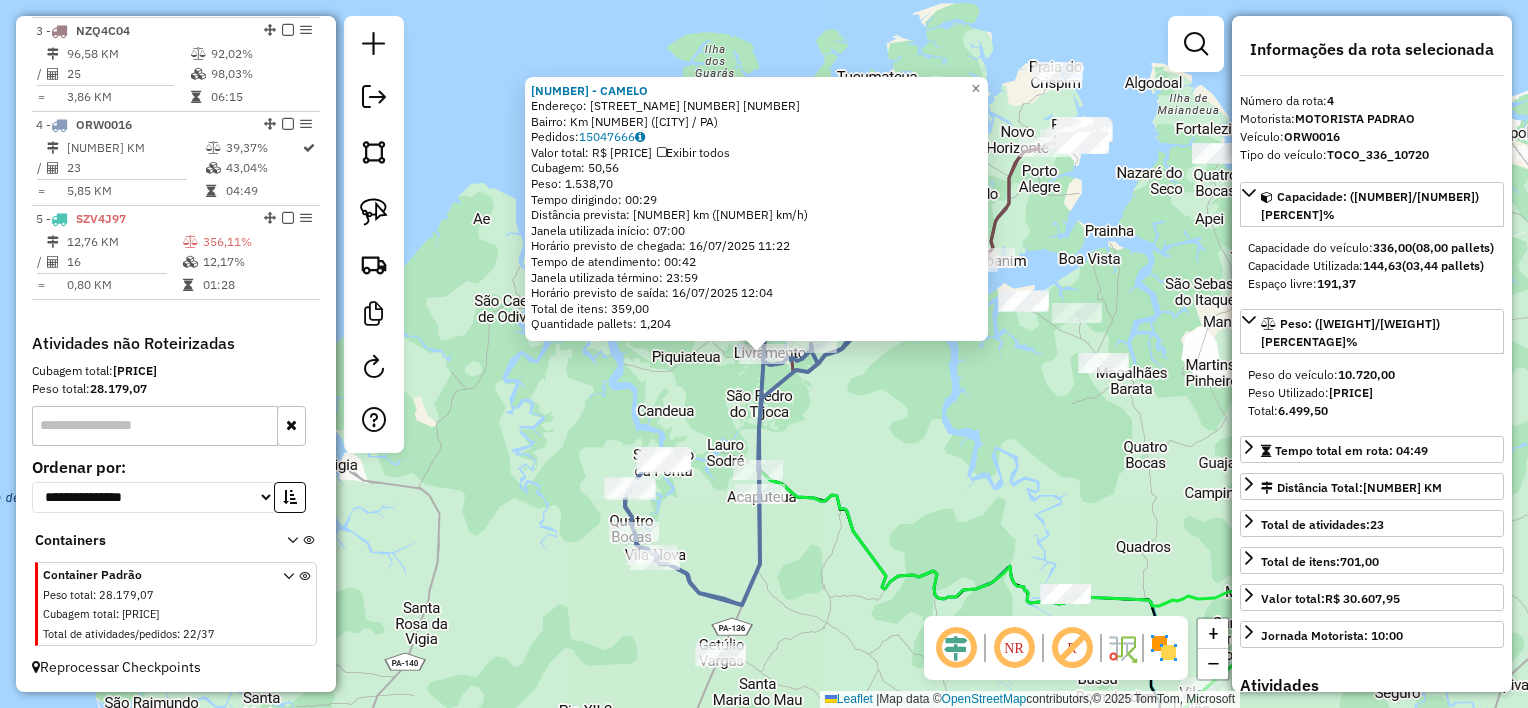 click on "[NUMBER] - [NUMBER] - [BRAND] [LAST] [LAST] [LAST]  Endereço:  [STREET] [CITY] [CITY] [NUMBER]   Bairro: [NEIGHBORHOOD] ([CITY] / [STATE])   Pedidos:  [NUMBER]   Valor total: R$ [NUMBER]   Exibir todos   Cubagem: [NUMBER]  Peso: [NUMBER]  Tempo dirigindo: [TIME]   Distância prevista: [NUMBER] km ([NUMBER] km/h)   Janela utilizada início: [TIME]   Horário previsto de chegada: [DATE] [TIME]   Tempo de atendimento: [TIME]   Janela utilizada término: [TIME]   Horário previsto de saída: [DATE] [TIME]   Total de itens: [NUMBER]   Quantidade pallets: [NUMBER]  × Janela de atendimento Grade de atendimento Capacidade Transportadoras Veículos Cliente Pedidos  Rotas Selecione os dias de semana para filtrar as janelas de atendimento  Seg   Ter   Qua   Qui   Sex   Sáb   Dom  Informe o período da janela de atendimento: De: Até:  Filtrar exatamente a janela do cliente  Considerar janela de atendimento padrão  Selecione os dias de semana para filtrar as grades de atendimento  Seg   Ter   Qua   Qui   Sex   Sáb   Dom   Considerar clientes sem dia de atendimento cadastrado" 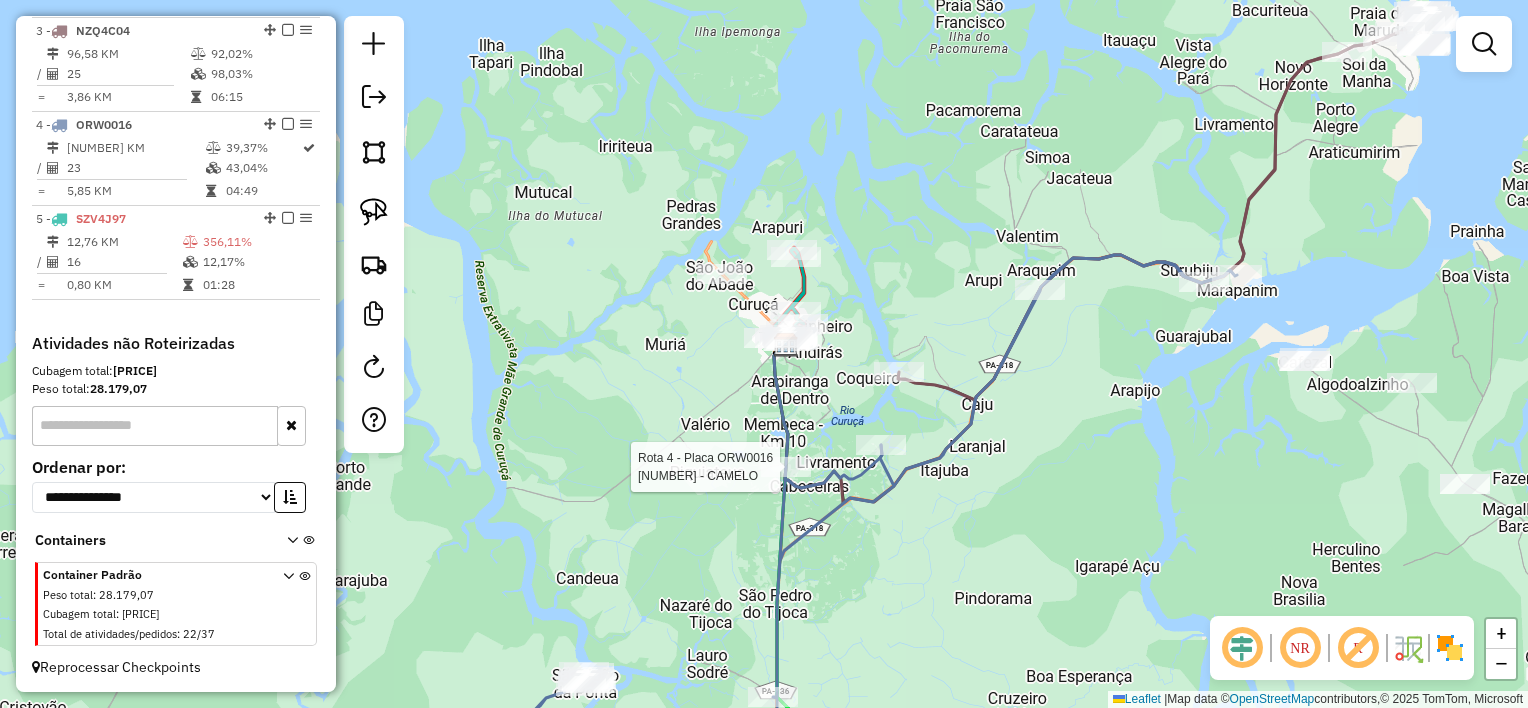 select on "**********" 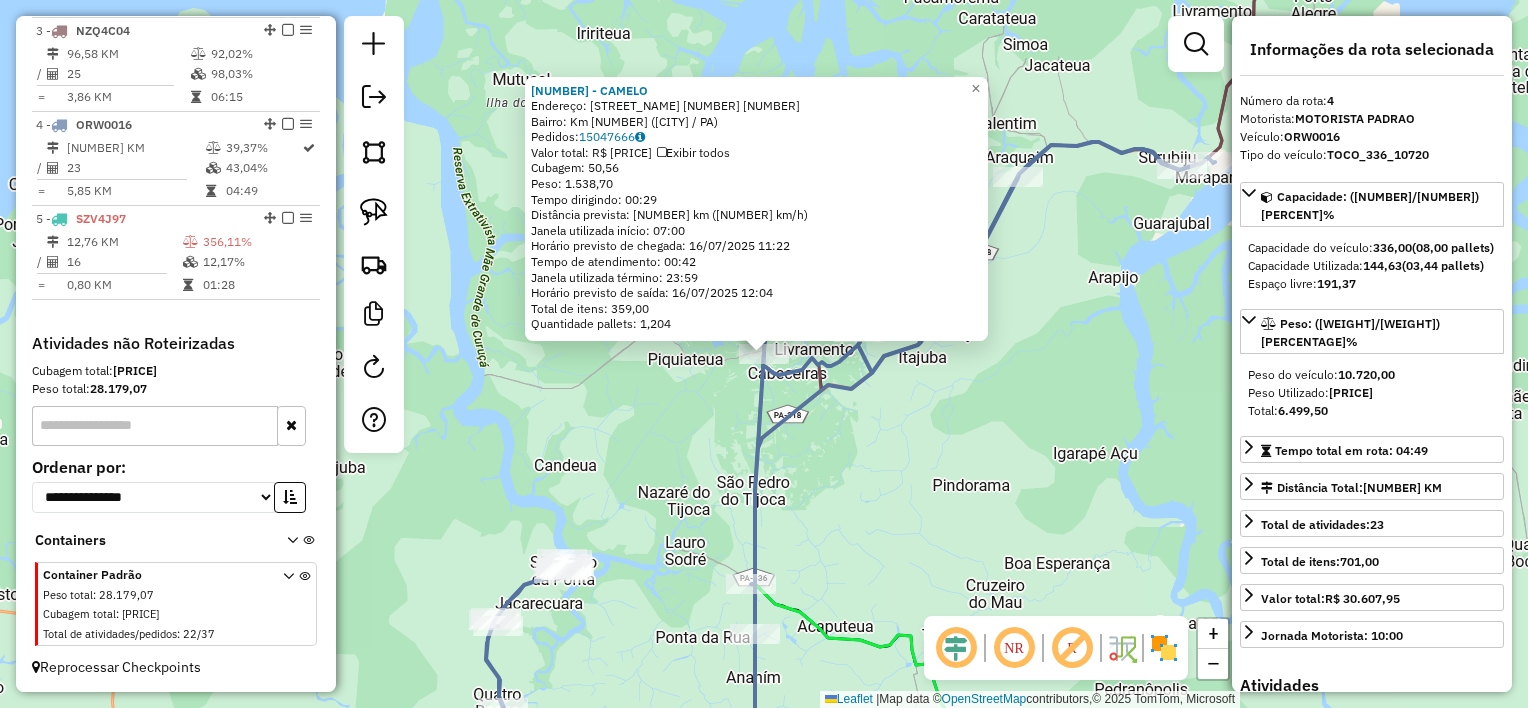 click on "[NUMBER] - [NUMBER] - [BRAND] [LAST] [LAST] [LAST]  Endereço:  [STREET] [CITY] [CITY] [NUMBER]   Bairro: [NEIGHBORHOOD] ([CITY] / [STATE])   Pedidos:  [NUMBER]   Valor total: R$ [NUMBER]   Exibir todos   Cubagem: [NUMBER]  Peso: [NUMBER]  Tempo dirigindo: [TIME]   Distância prevista: [NUMBER] km ([NUMBER] km/h)   Janela utilizada início: [TIME]   Horário previsto de chegada: [DATE] [TIME]   Tempo de atendimento: [TIME]   Janela utilizada término: [TIME]   Horário previsto de saída: [DATE] [TIME]   Total de itens: [NUMBER]   Quantidade pallets: [NUMBER]  × Janela de atendimento Grade de atendimento Capacidade Transportadoras Veículos Cliente Pedidos  Rotas Selecione os dias de semana para filtrar as janelas de atendimento  Seg   Ter   Qua   Qui   Sex   Sáb   Dom  Informe o período da janela de atendimento: De: Até:  Filtrar exatamente a janela do cliente  Considerar janela de atendimento padrão  Selecione os dias de semana para filtrar as grades de atendimento  Seg   Ter   Qua   Qui   Sex   Sáb   Dom   Considerar clientes sem dia de atendimento cadastrado" 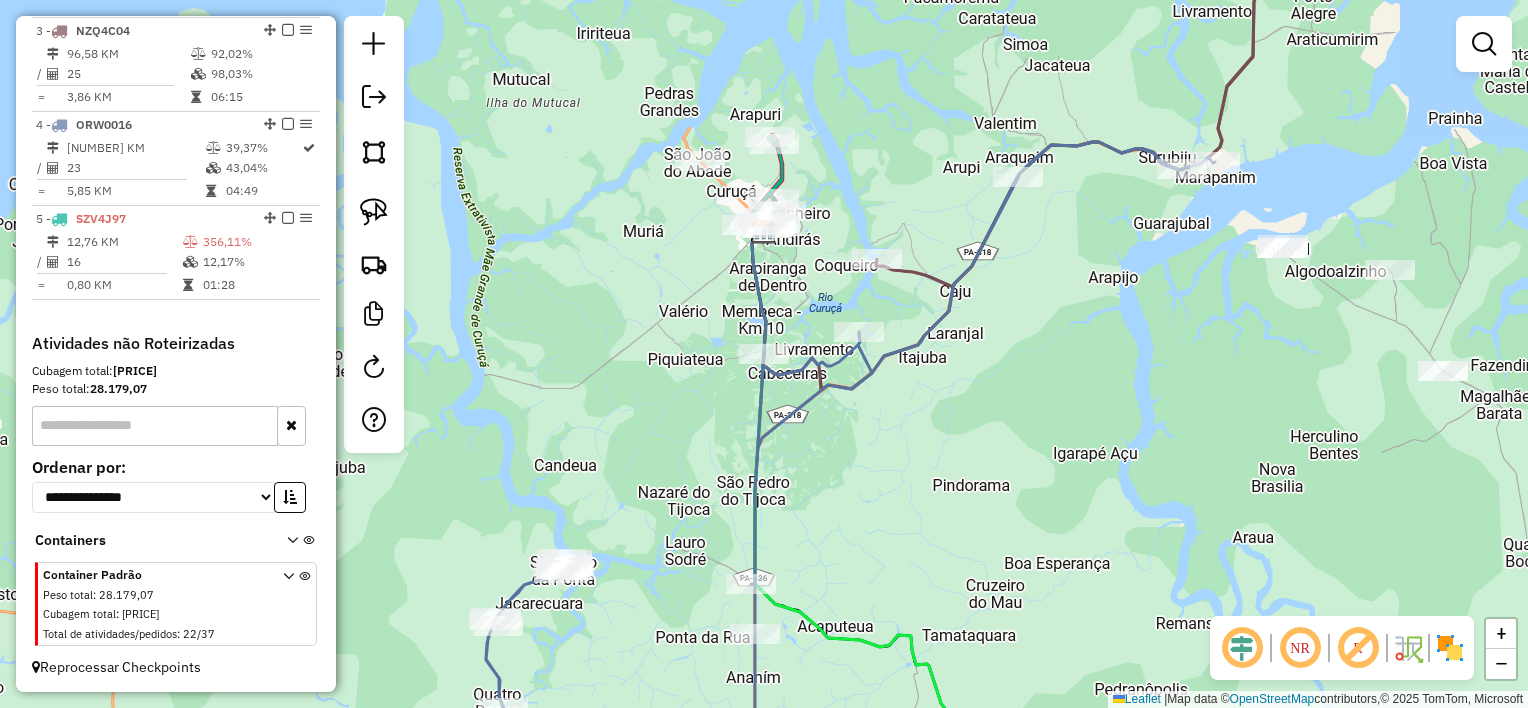drag, startPoint x: 793, startPoint y: 312, endPoint x: 832, endPoint y: 384, distance: 81.88406 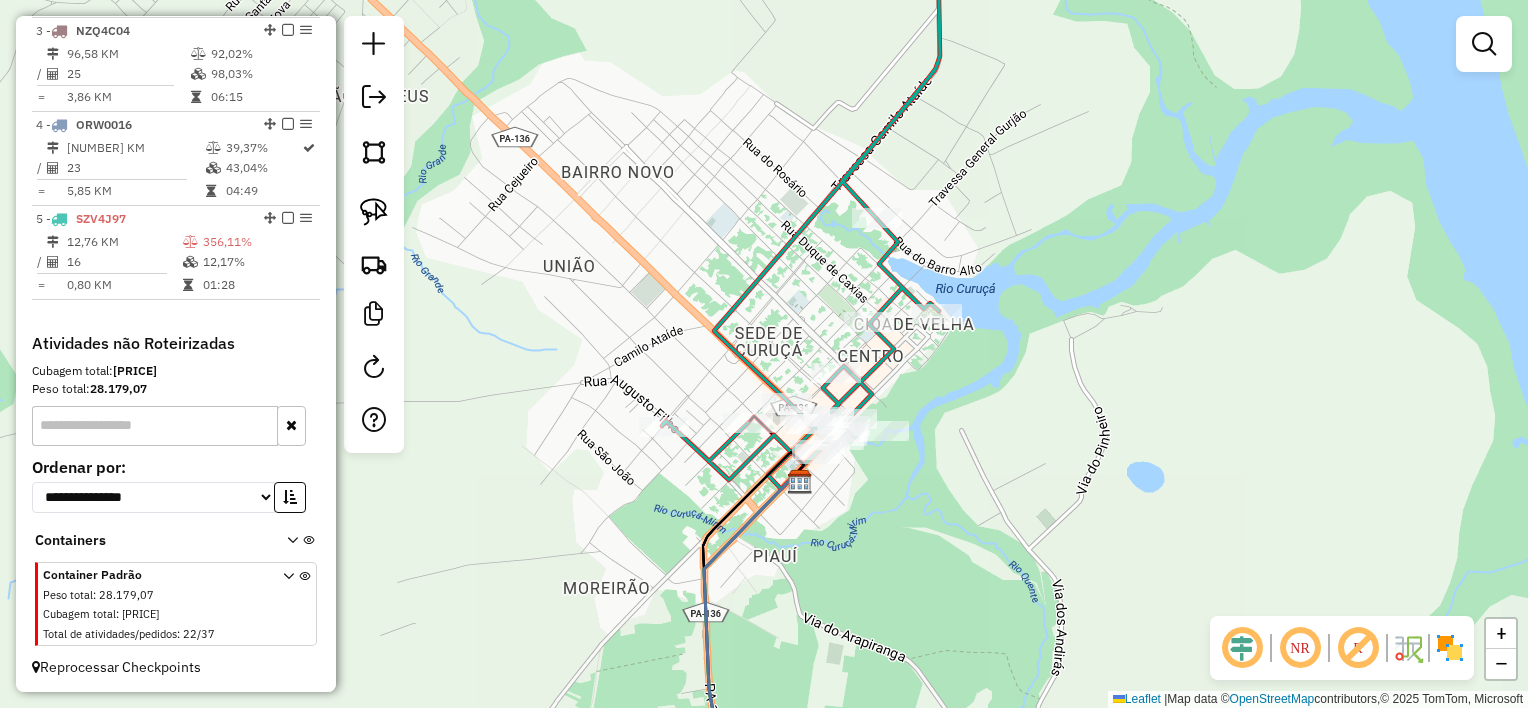 drag, startPoint x: 776, startPoint y: 371, endPoint x: 772, endPoint y: 306, distance: 65.12296 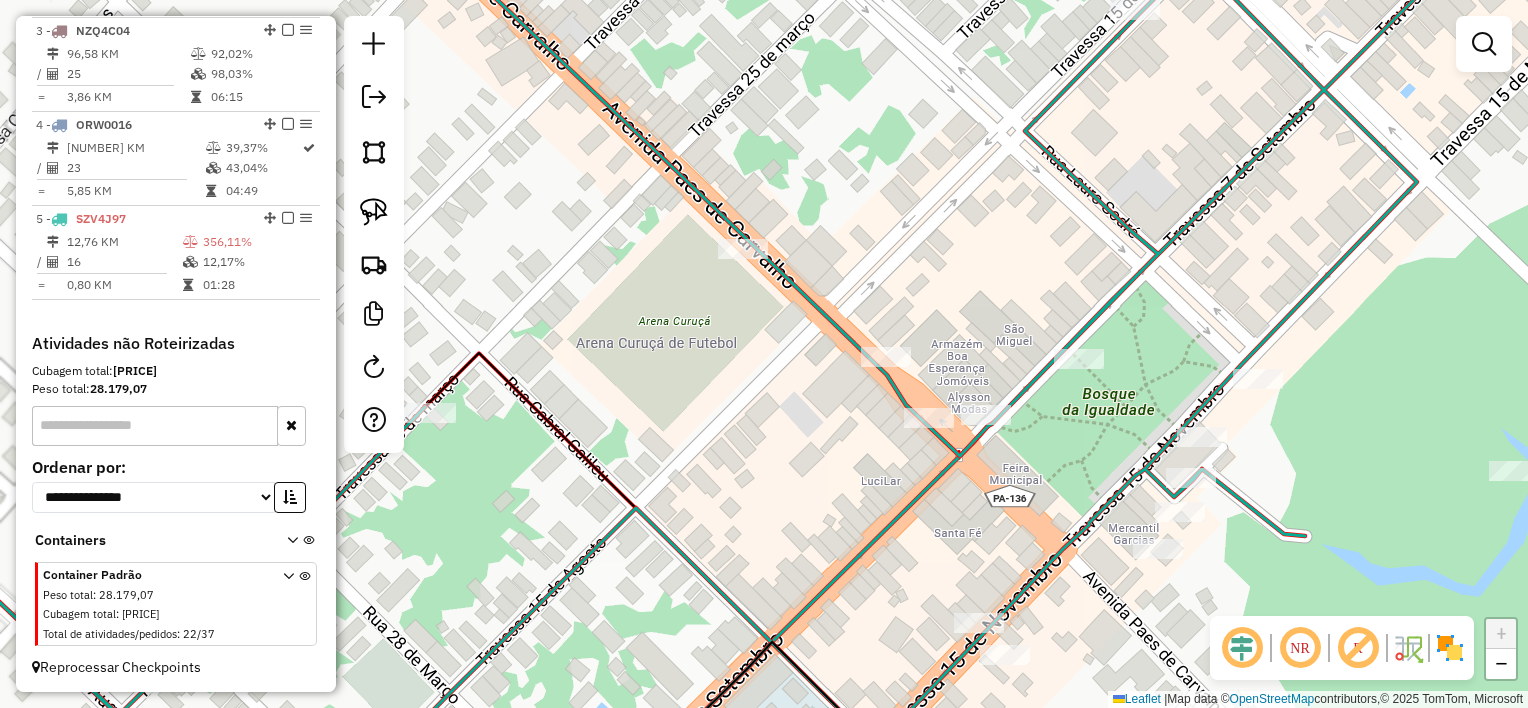drag, startPoint x: 756, startPoint y: 400, endPoint x: 717, endPoint y: 399, distance: 39.012817 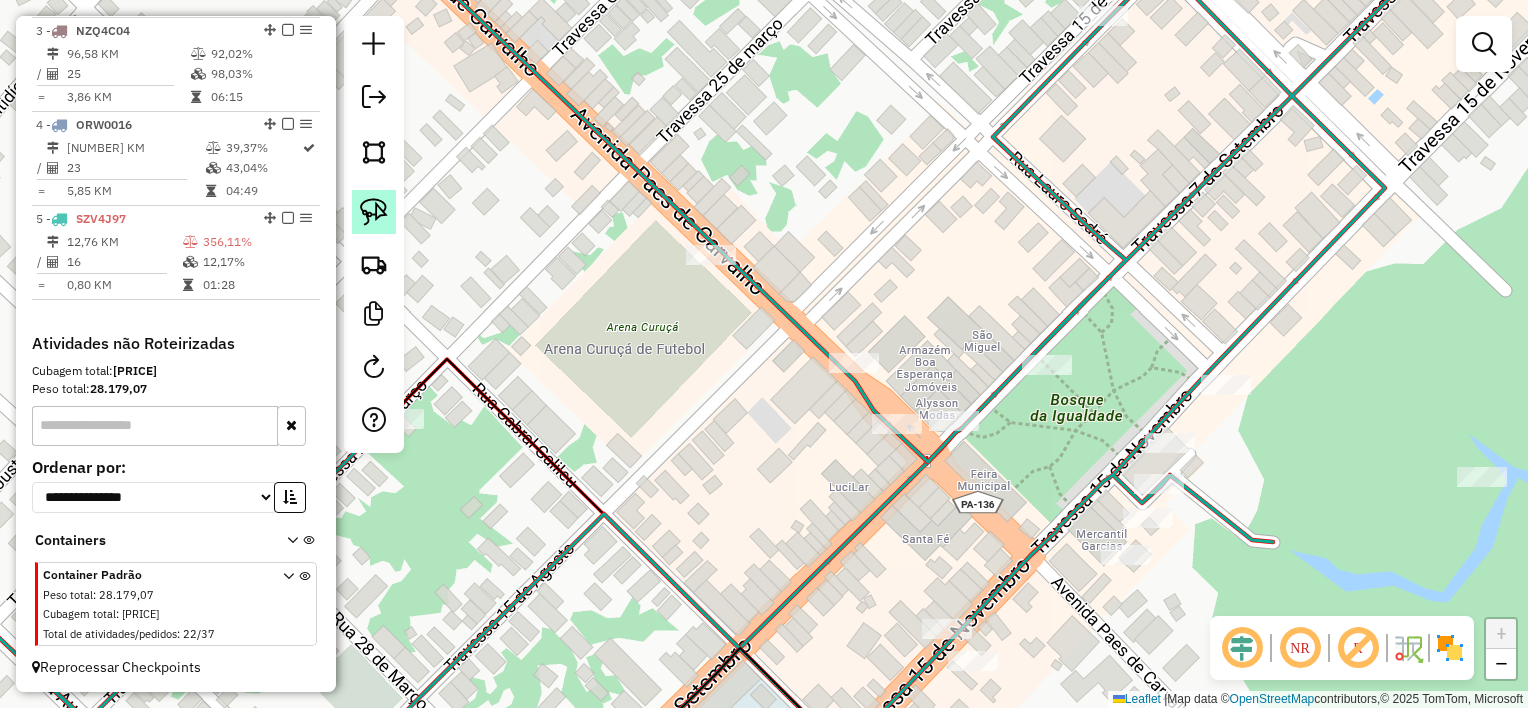 click 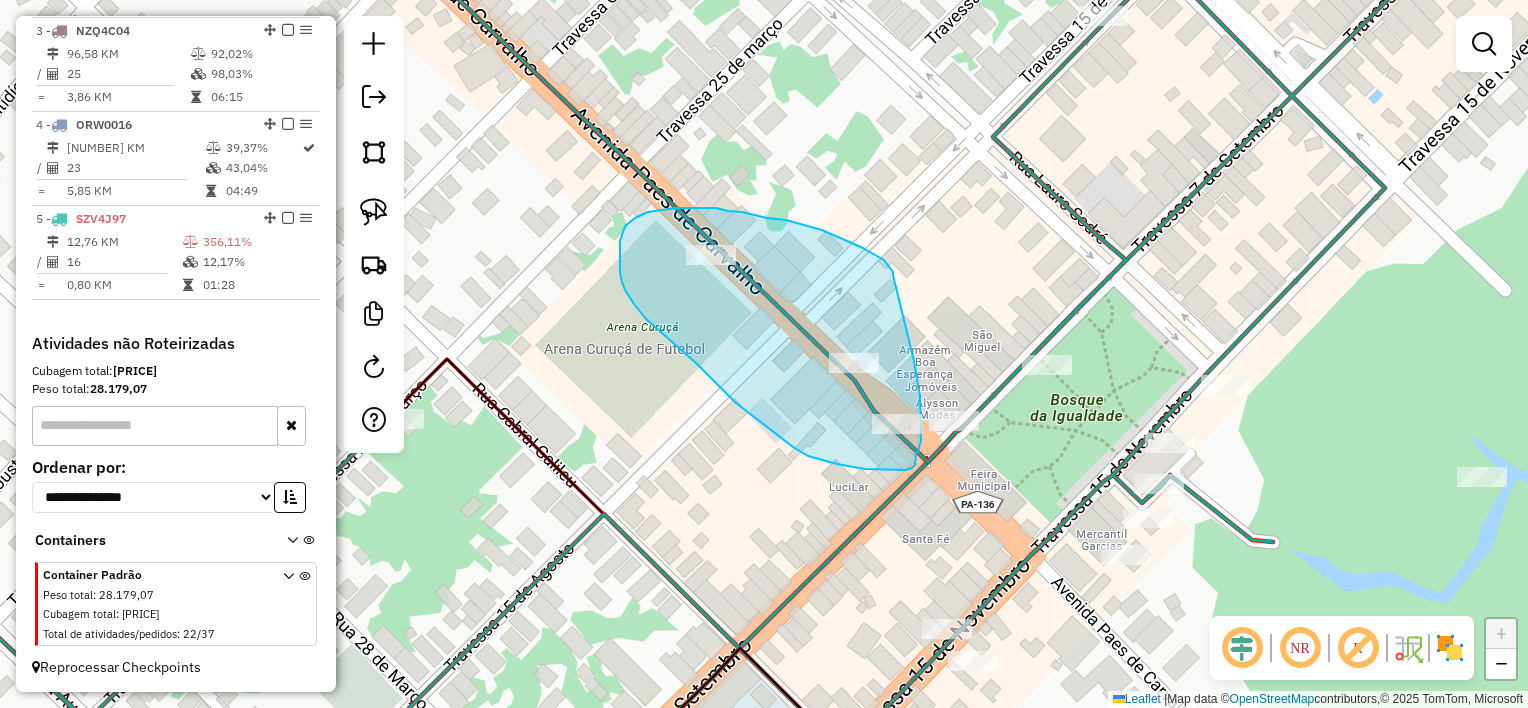 drag, startPoint x: 893, startPoint y: 275, endPoint x: 913, endPoint y: 353, distance: 80.523285 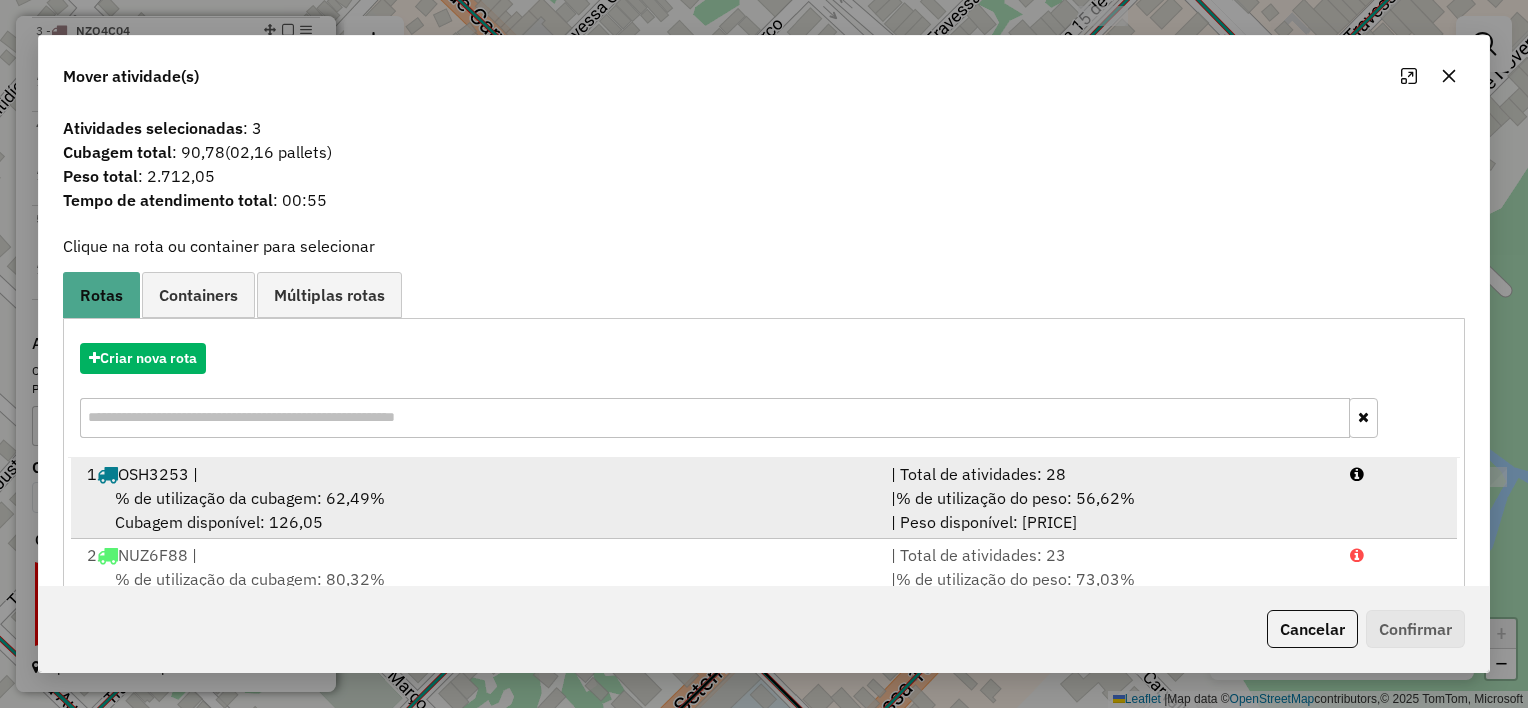 scroll, scrollTop: 4, scrollLeft: 0, axis: vertical 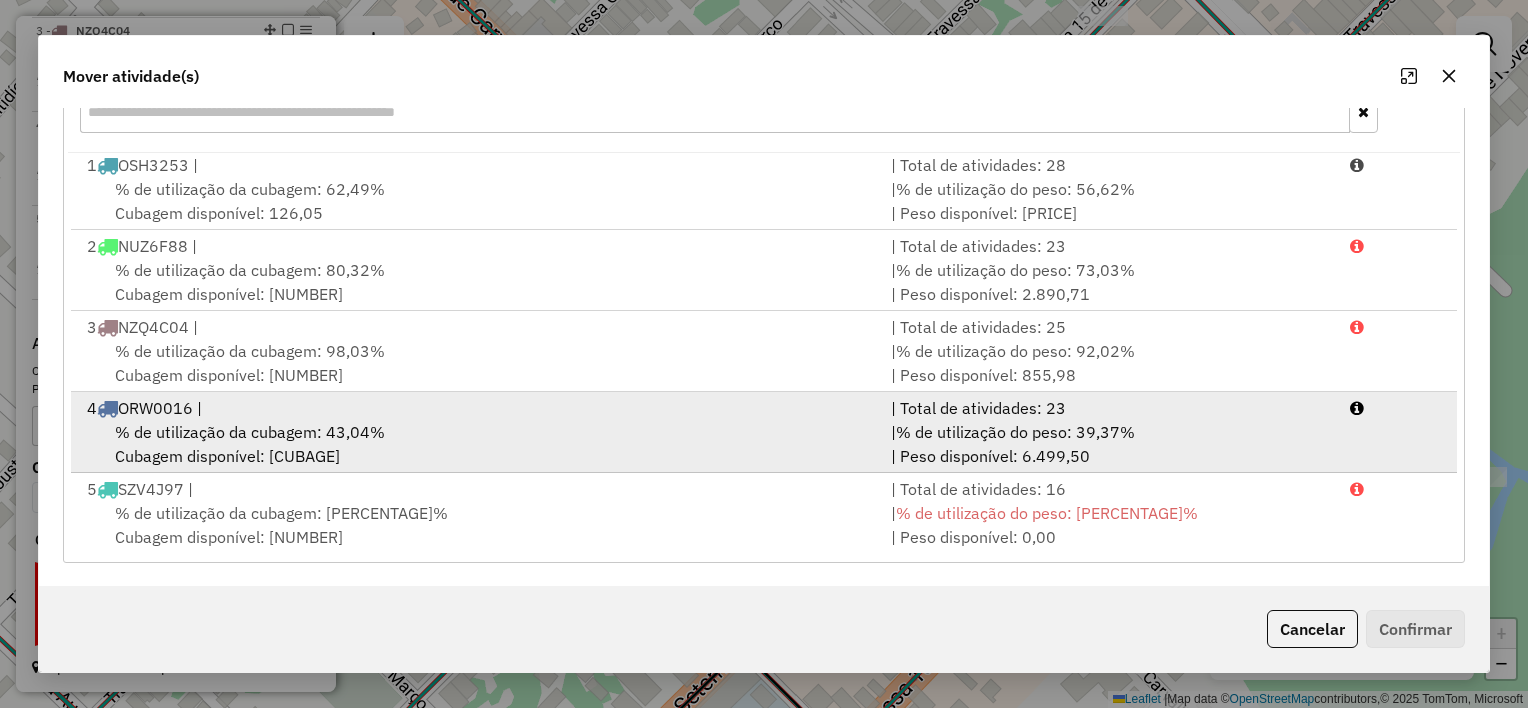 click on "4  ORW0016 |" at bounding box center [477, 408] 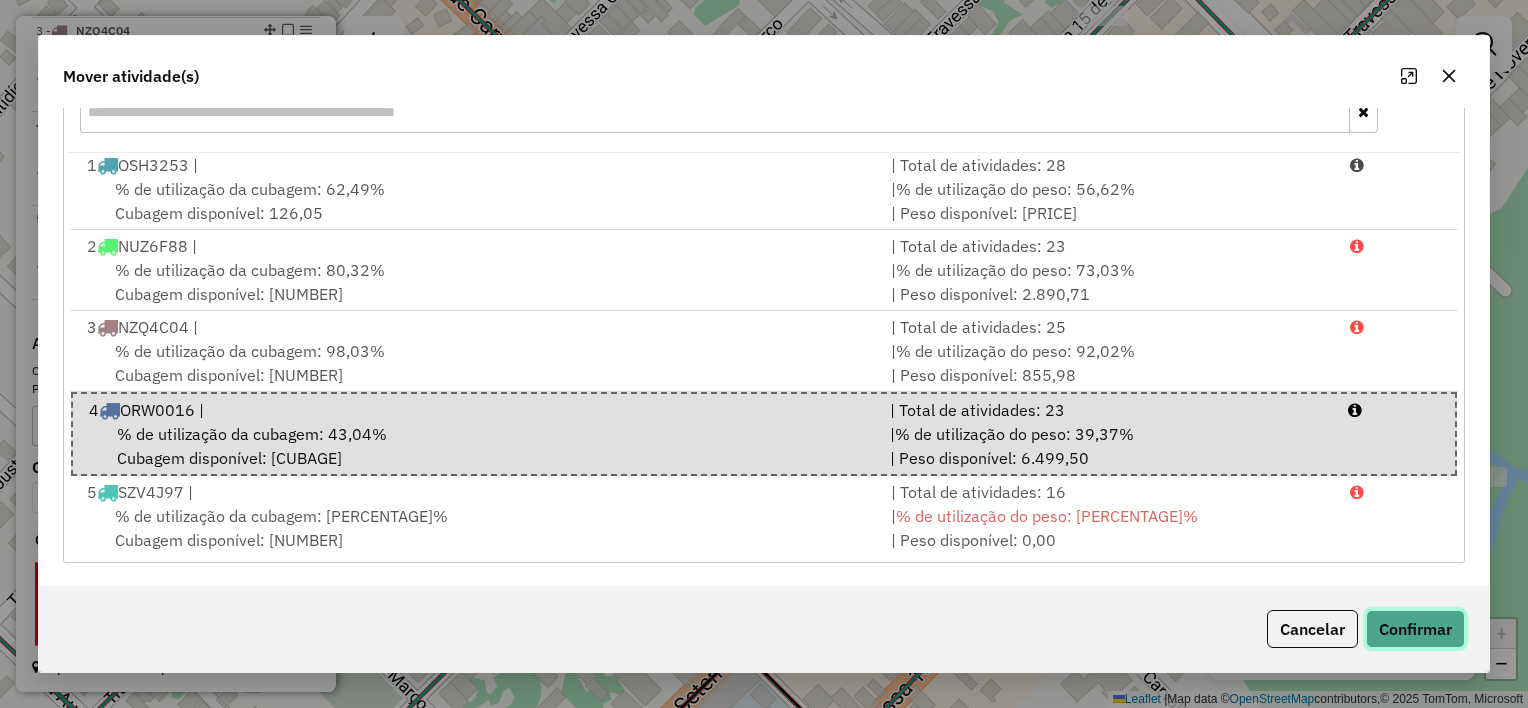 click on "Confirmar" 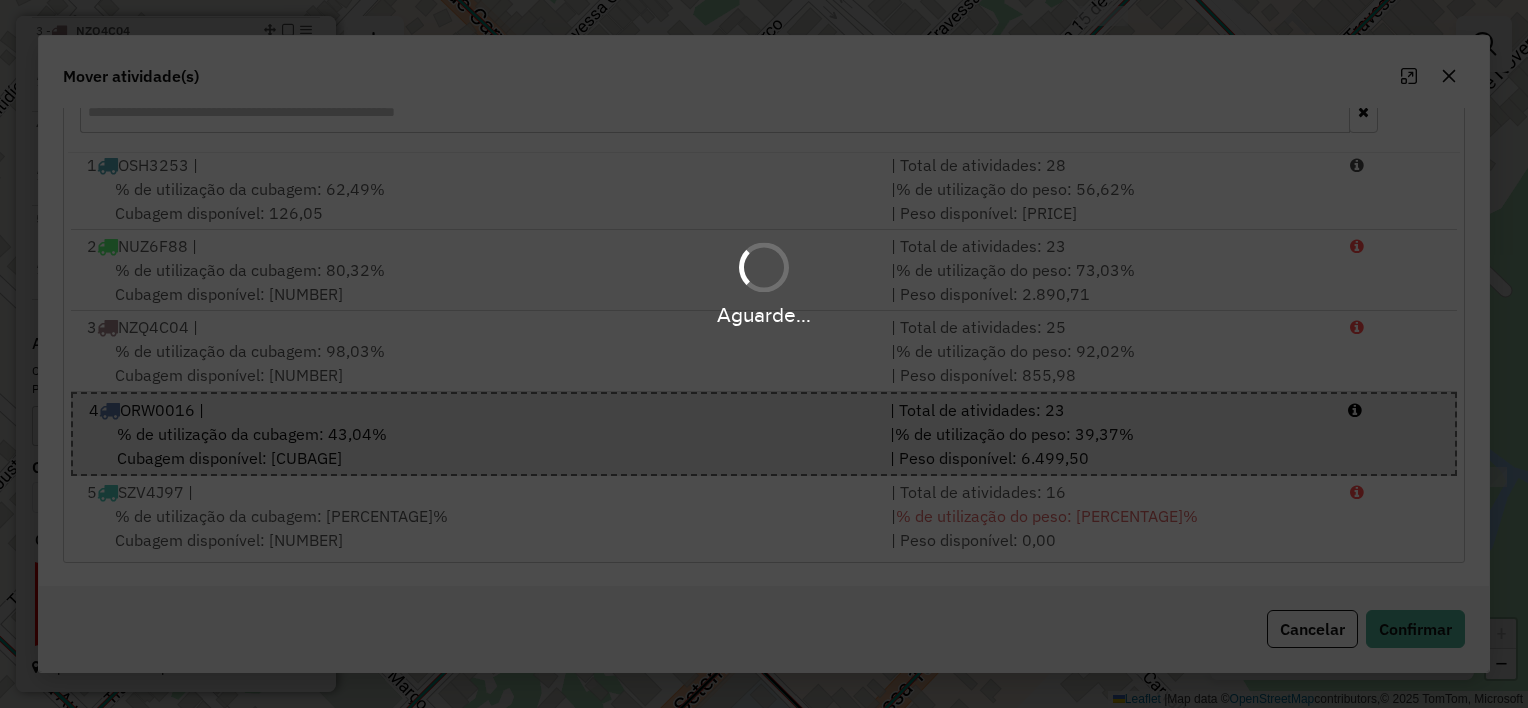 scroll, scrollTop: 935, scrollLeft: 0, axis: vertical 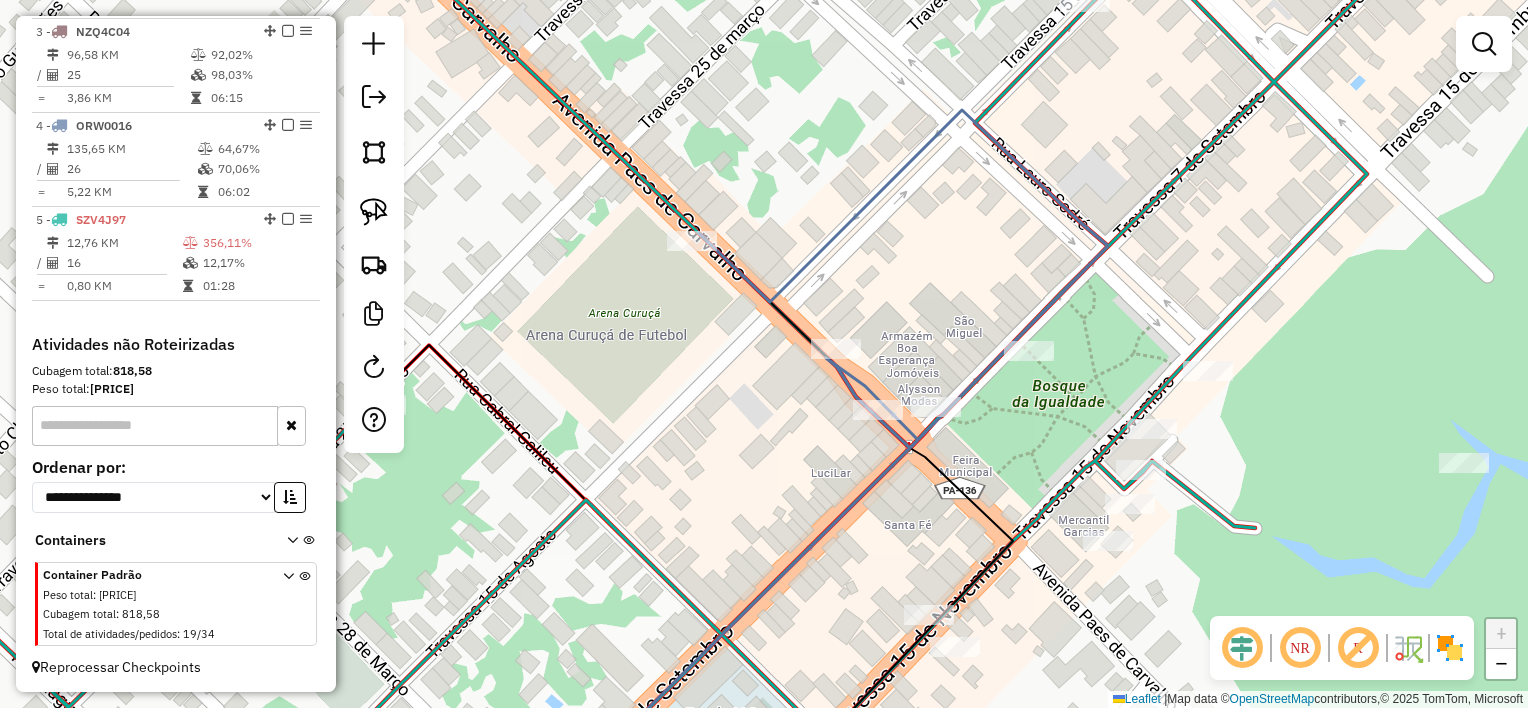 drag, startPoint x: 698, startPoint y: 424, endPoint x: 642, endPoint y: 337, distance: 103.46497 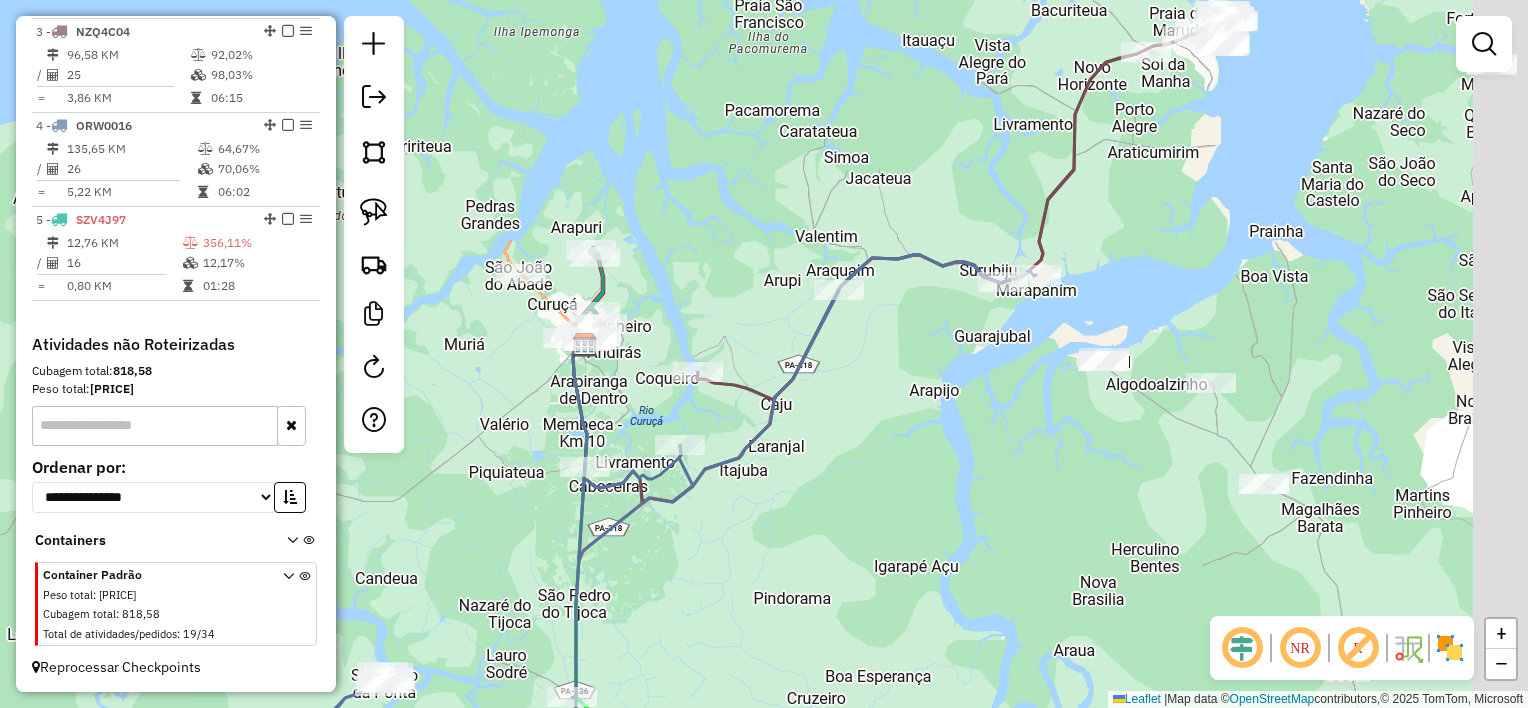 drag, startPoint x: 1006, startPoint y: 391, endPoint x: 861, endPoint y: 415, distance: 146.9728 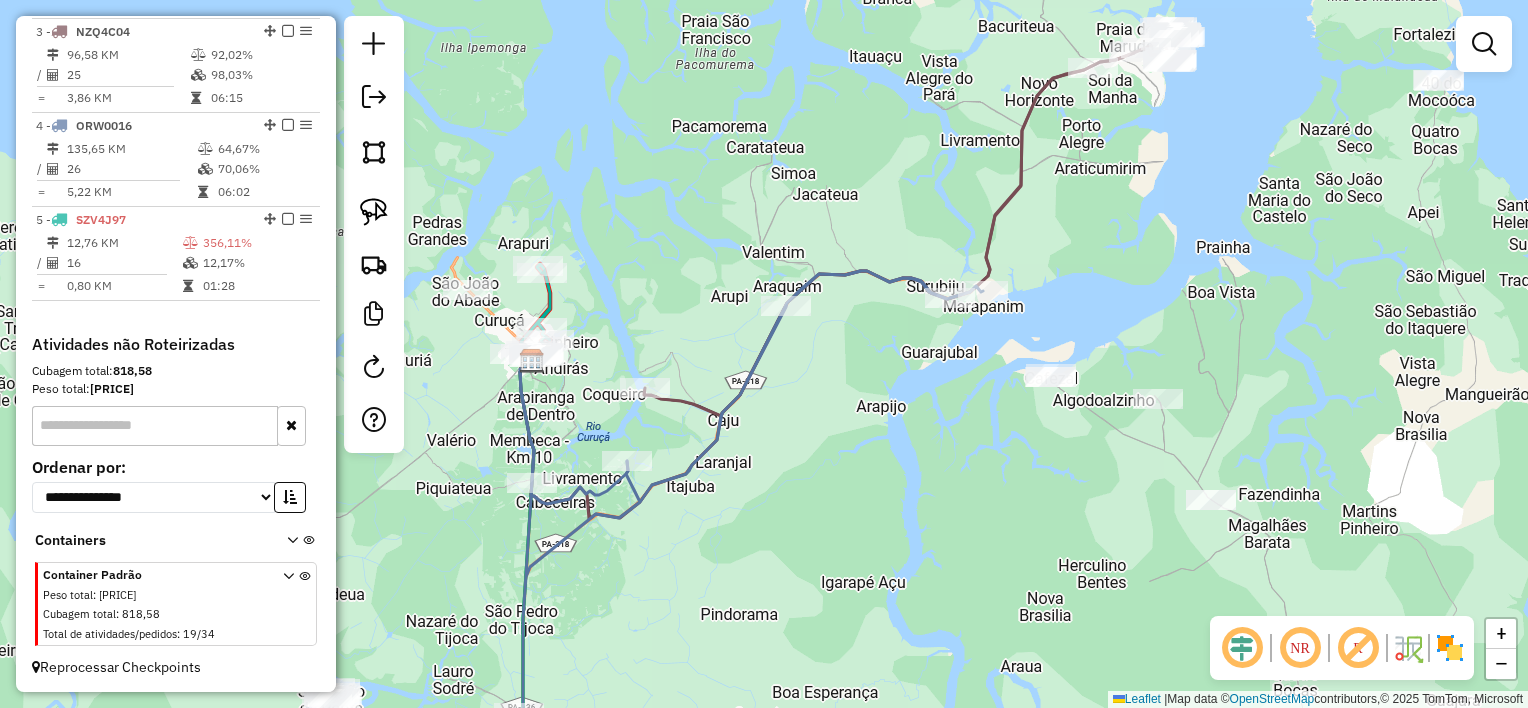 drag, startPoint x: 908, startPoint y: 439, endPoint x: 828, endPoint y: 353, distance: 117.456375 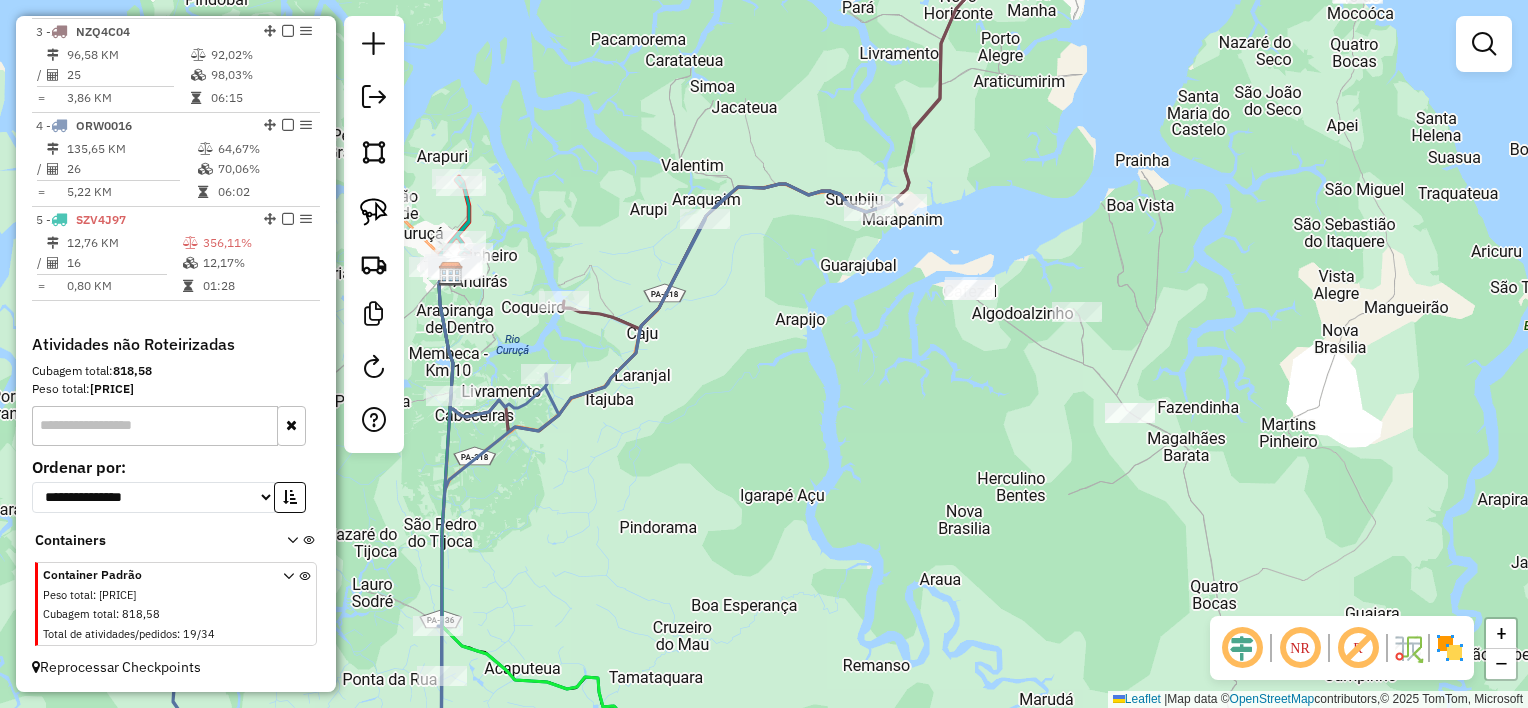 click on "Janela de atendimento Grade de atendimento Capacidade Transportadoras Veículos Cliente Pedidos  Rotas Selecione os dias de semana para filtrar as janelas de atendimento  Seg   Ter   Qua   Qui   Sex   Sáb   Dom  Informe o período da janela de atendimento: De: Até:  Filtrar exatamente a janela do cliente  Considerar janela de atendimento padrão  Selecione os dias de semana para filtrar as grades de atendimento  Seg   Ter   Qua   Qui   Sex   Sáb   Dom   Considerar clientes sem dia de atendimento cadastrado  Clientes fora do dia de atendimento selecionado Filtrar as atividades entre os valores definidos abaixo:  Peso mínimo:   Peso máximo:   Cubagem mínima:   Cubagem máxima:   De:   Até:  Filtrar as atividades entre o tempo de atendimento definido abaixo:  De:   Até:   Considerar capacidade total dos clientes não roteirizados Transportadora: Selecione um ou mais itens Tipo de veículo: Selecione um ou mais itens Veículo: Selecione um ou mais itens Motorista: Selecione um ou mais itens Nome: Rótulo:" 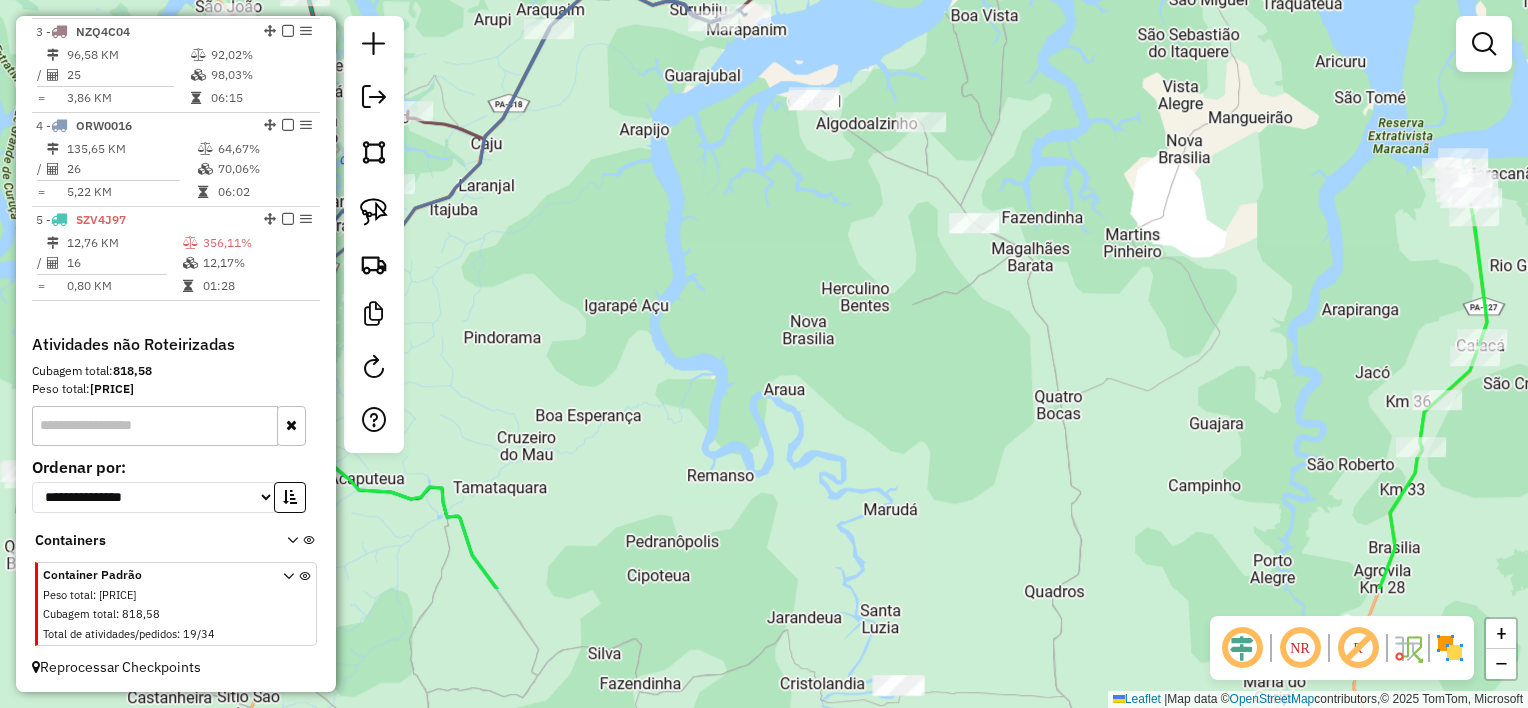 drag, startPoint x: 940, startPoint y: 440, endPoint x: 881, endPoint y: 300, distance: 151.92432 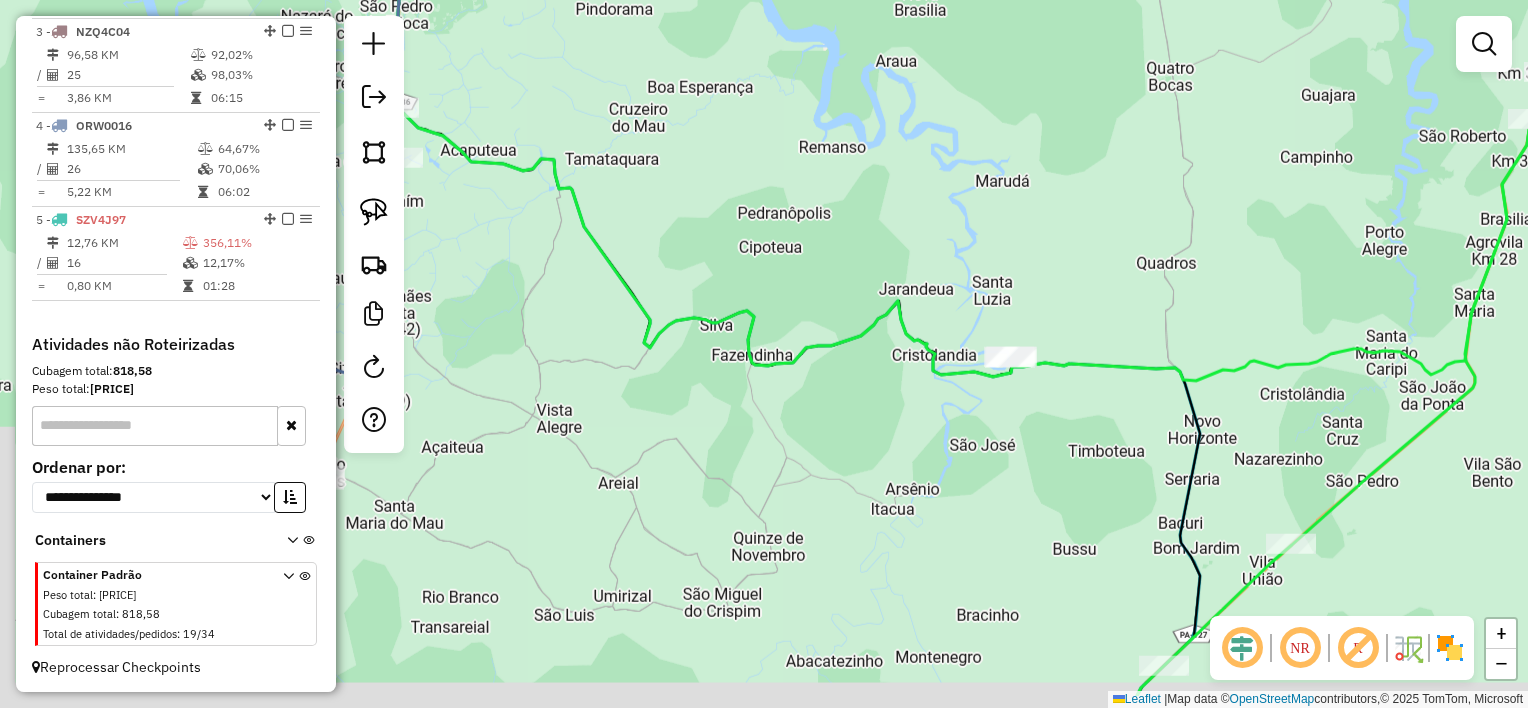drag, startPoint x: 1094, startPoint y: 255, endPoint x: 1120, endPoint y: 240, distance: 30.016663 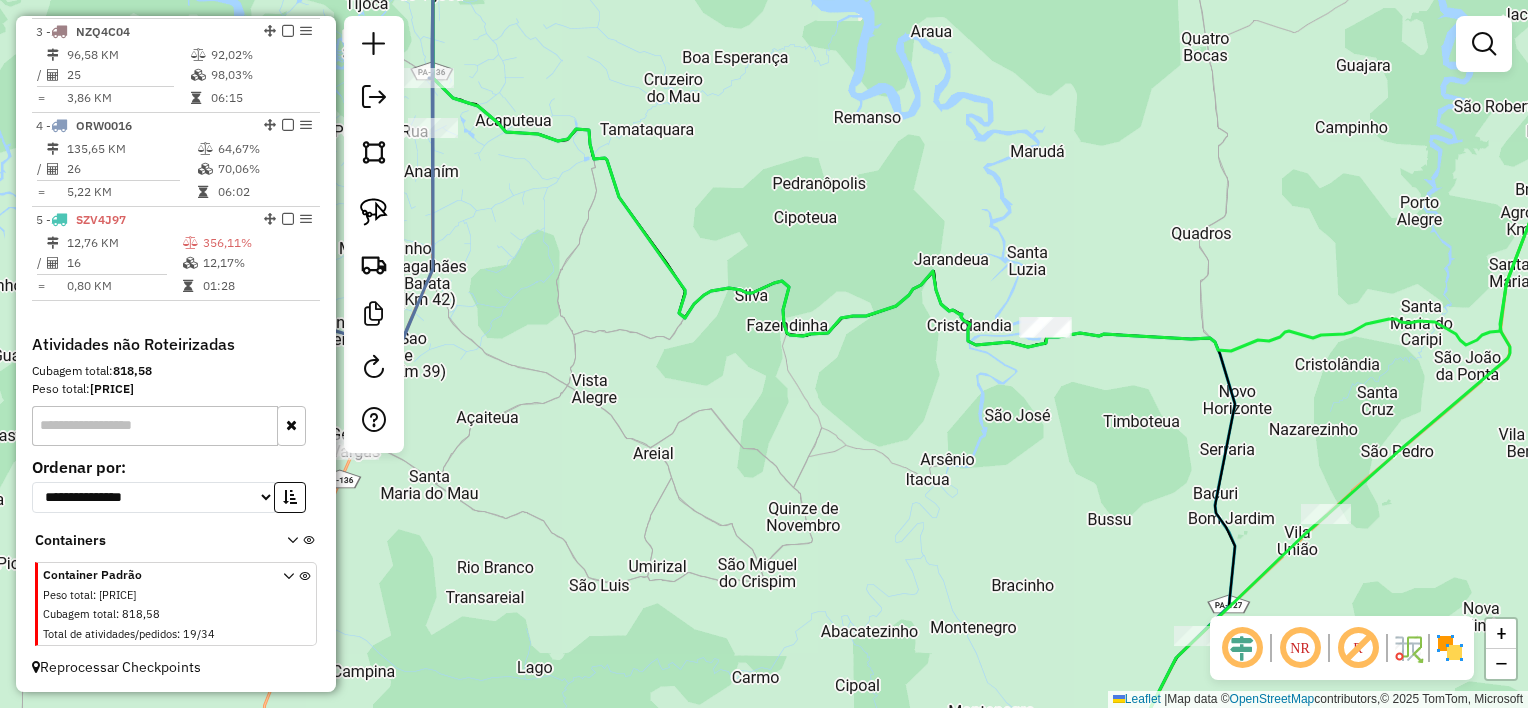 drag, startPoint x: 1112, startPoint y: 246, endPoint x: 1015, endPoint y: 191, distance: 111.50785 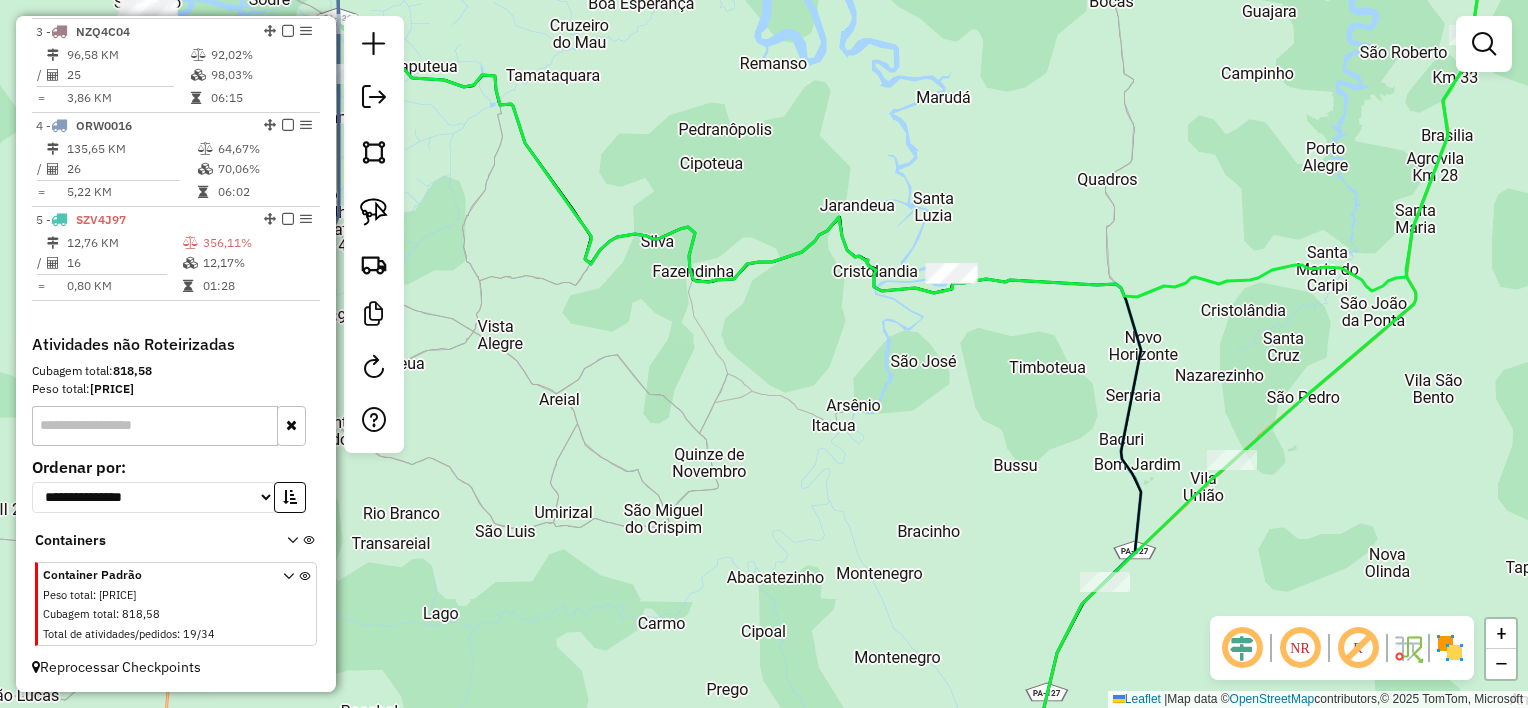 drag, startPoint x: 623, startPoint y: 339, endPoint x: 1064, endPoint y: 319, distance: 441.45328 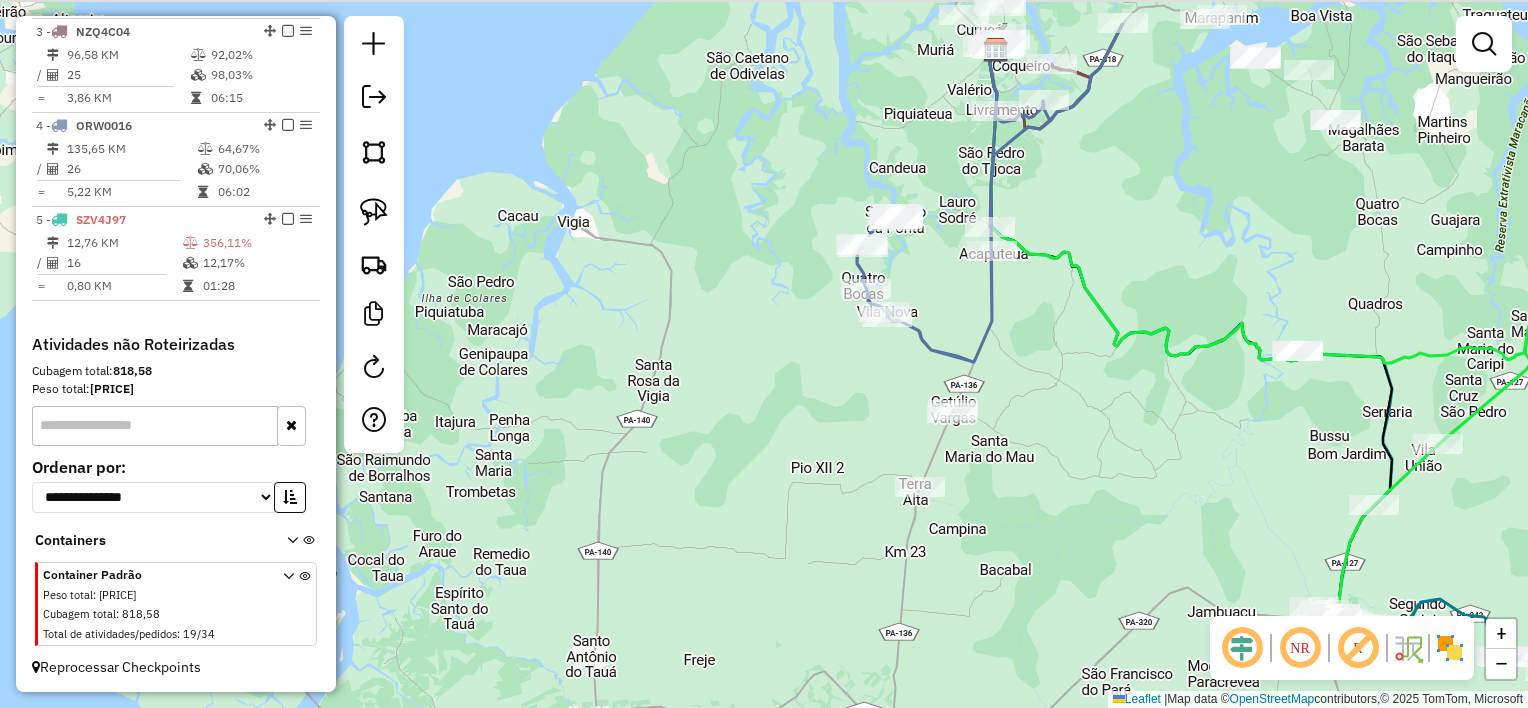 drag, startPoint x: 1016, startPoint y: 268, endPoint x: 973, endPoint y: 376, distance: 116.24543 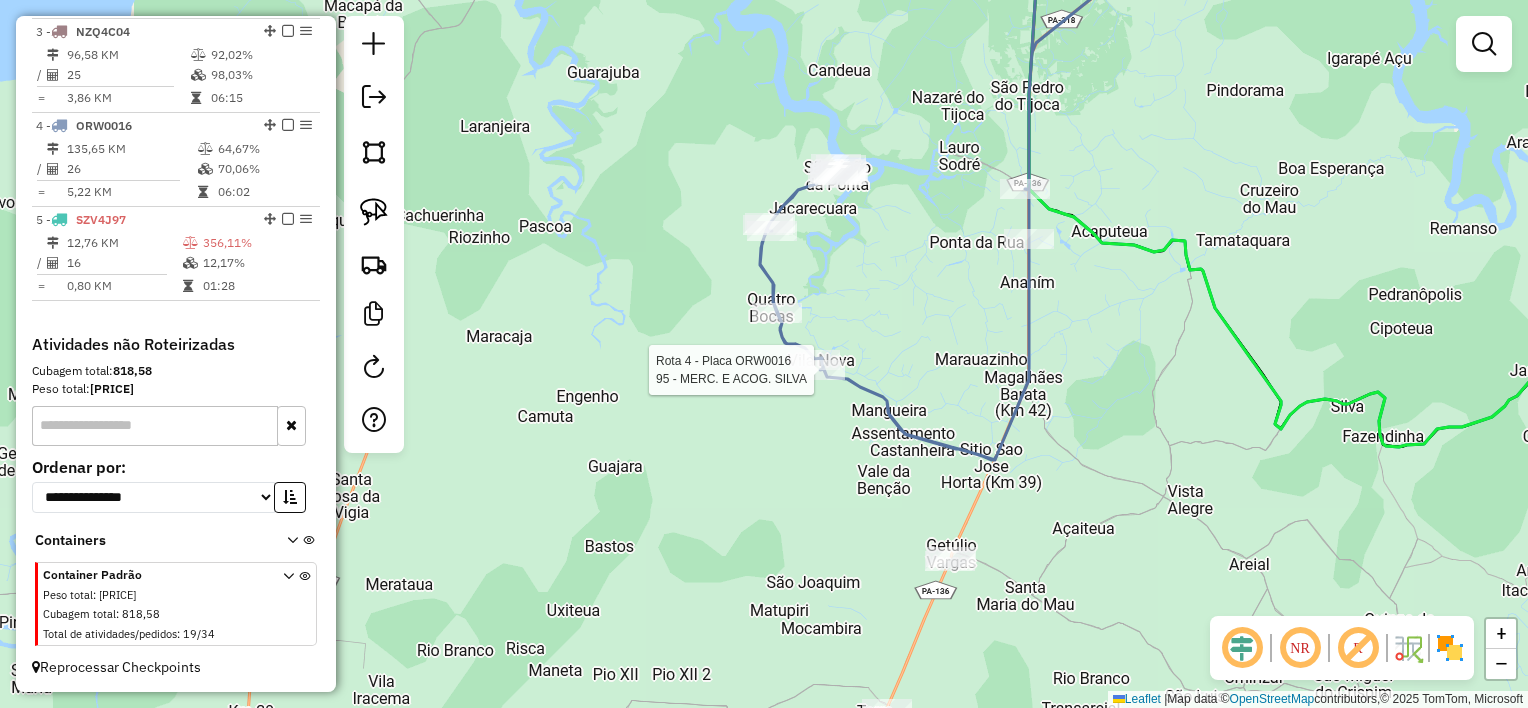 select on "**********" 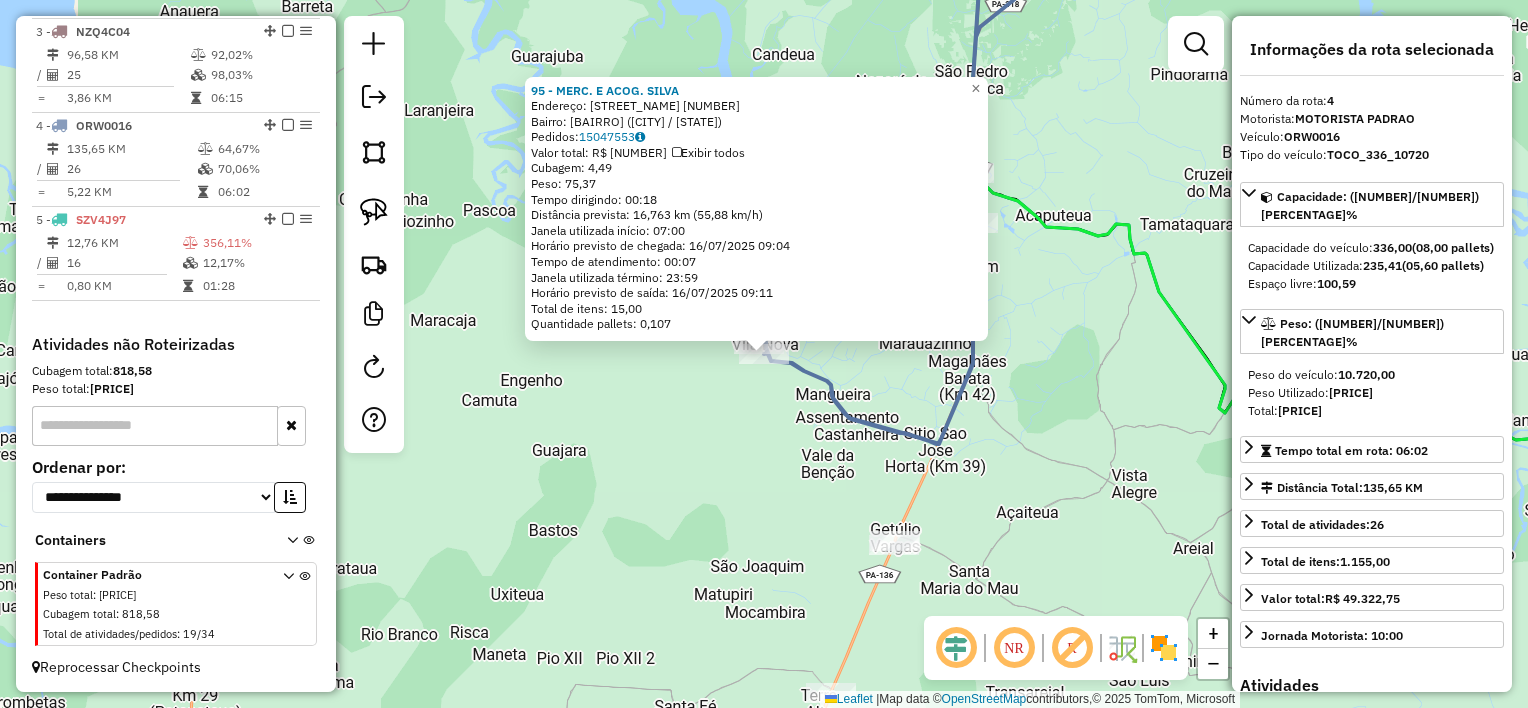 drag, startPoint x: 821, startPoint y: 372, endPoint x: 753, endPoint y: 370, distance: 68.0294 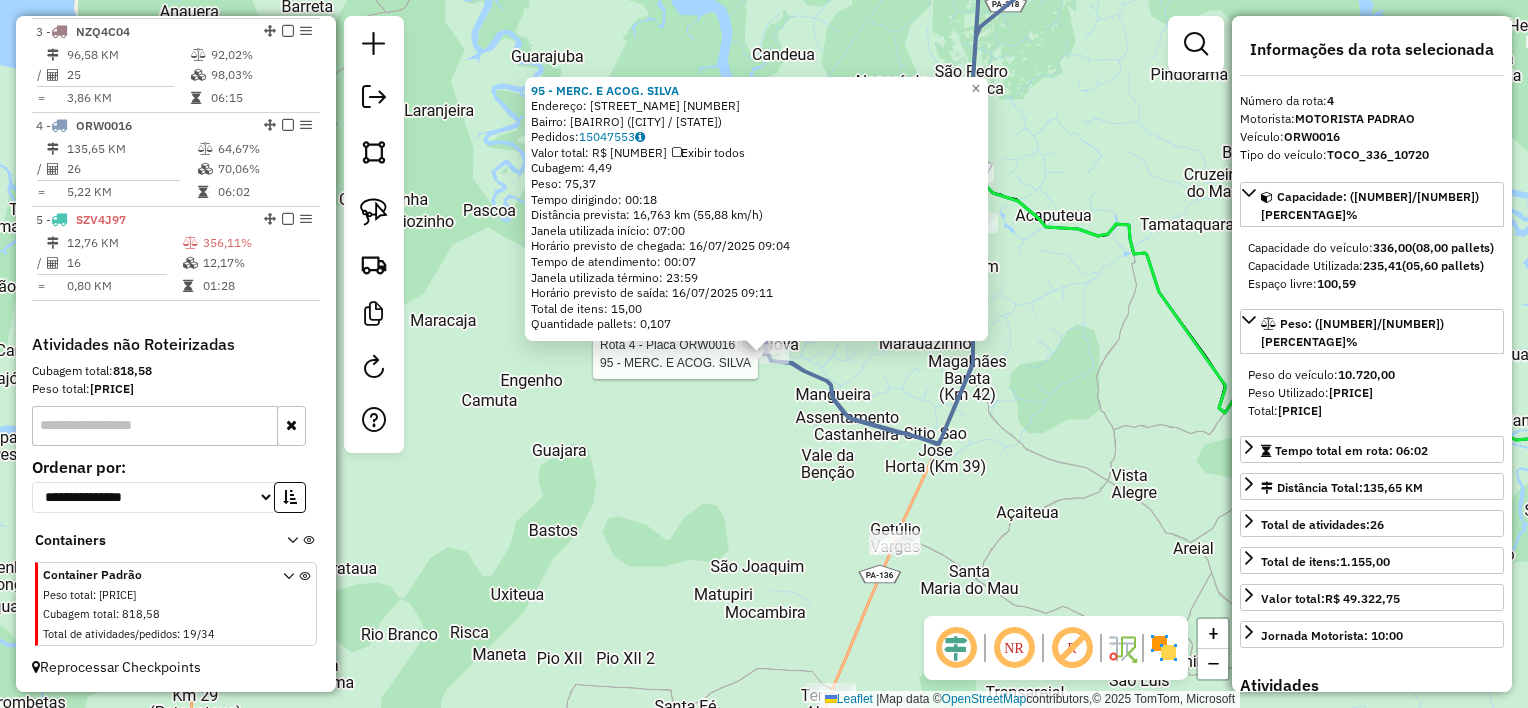 drag, startPoint x: 902, startPoint y: 384, endPoint x: 908, endPoint y: 370, distance: 15.231546 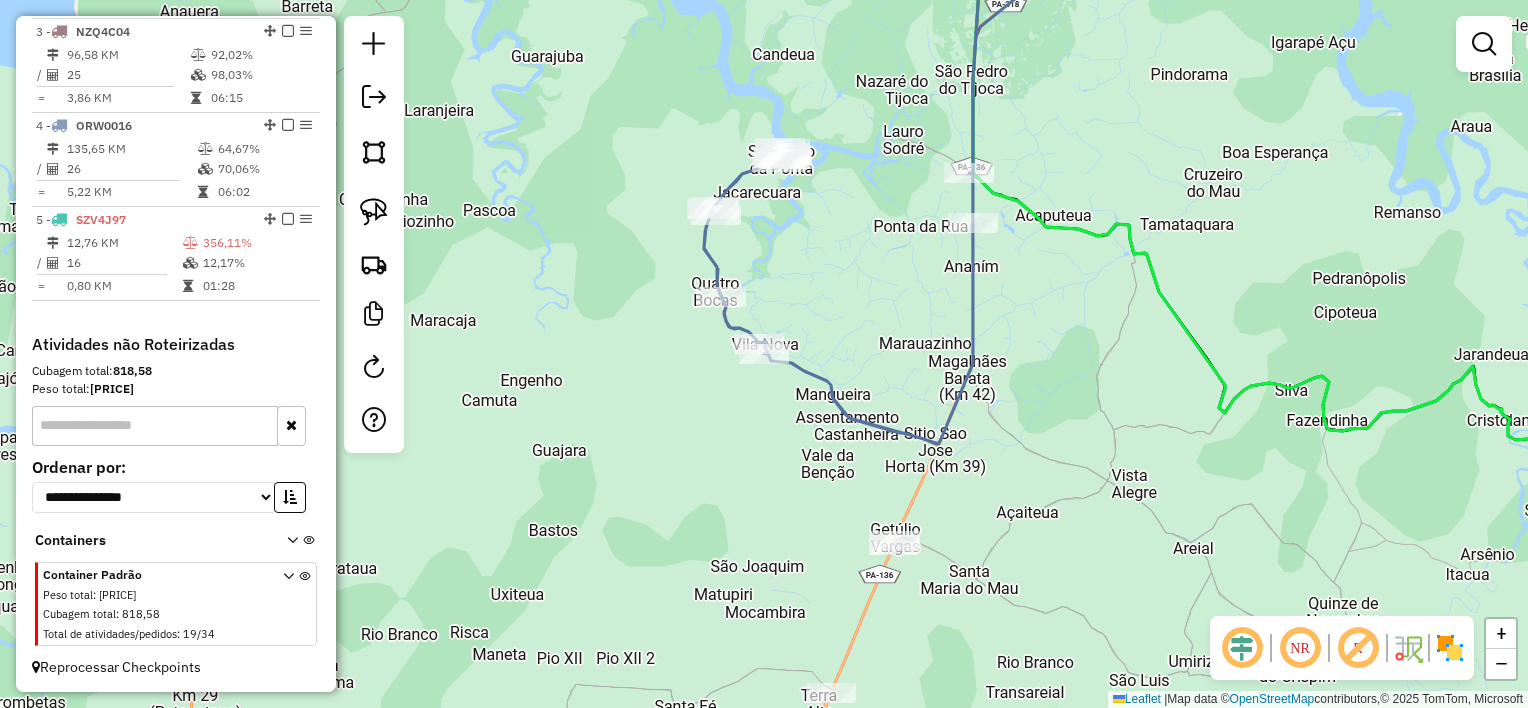 drag, startPoint x: 1036, startPoint y: 132, endPoint x: 952, endPoint y: 426, distance: 305.76462 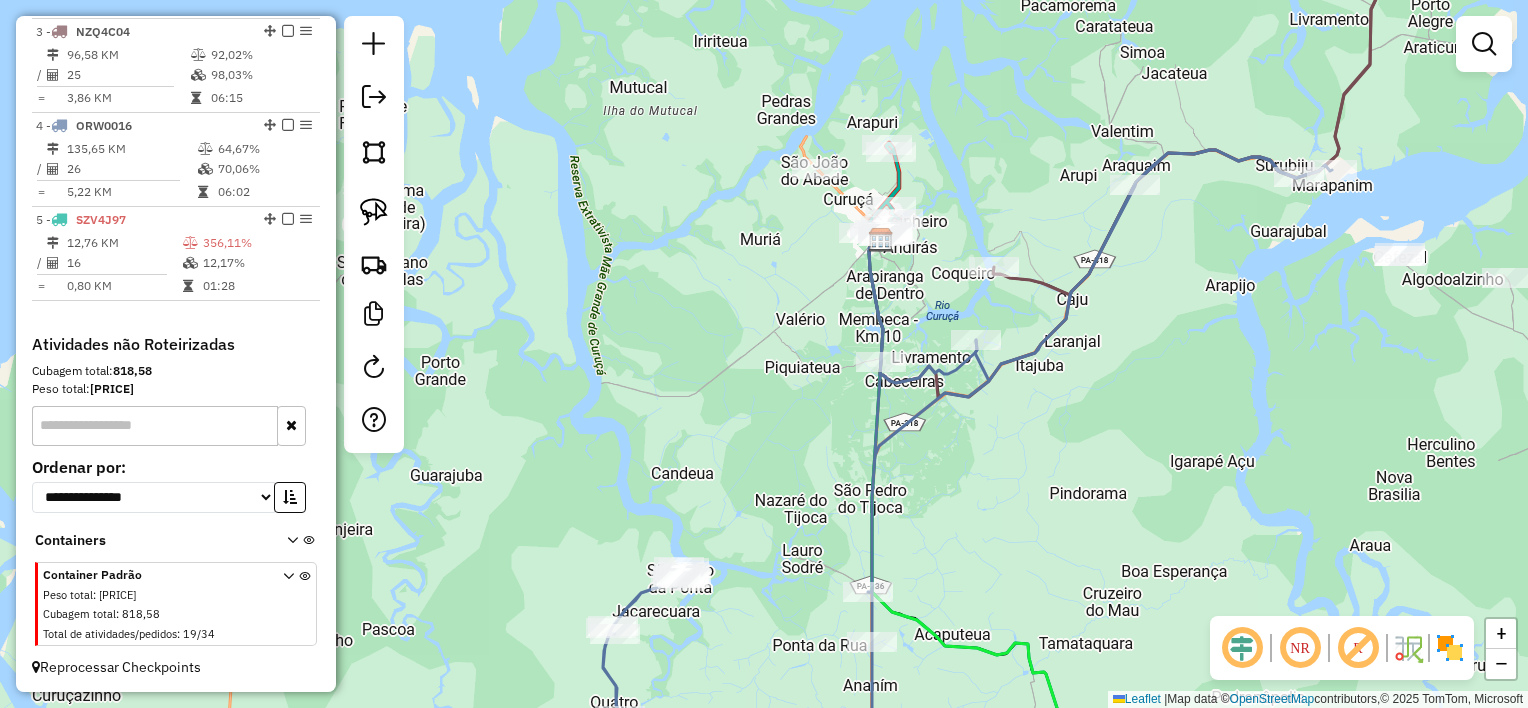 drag, startPoint x: 912, startPoint y: 105, endPoint x: 917, endPoint y: 200, distance: 95.131485 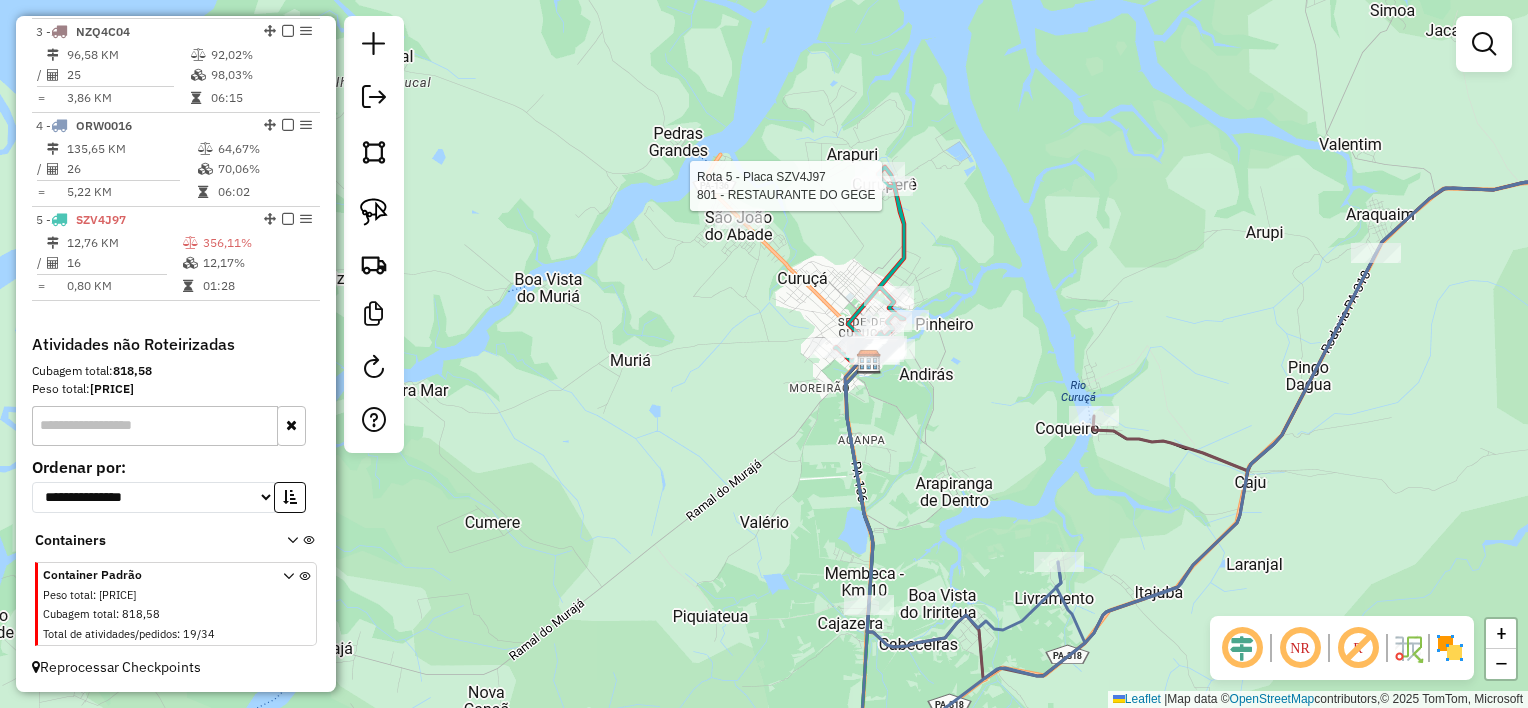 select on "**********" 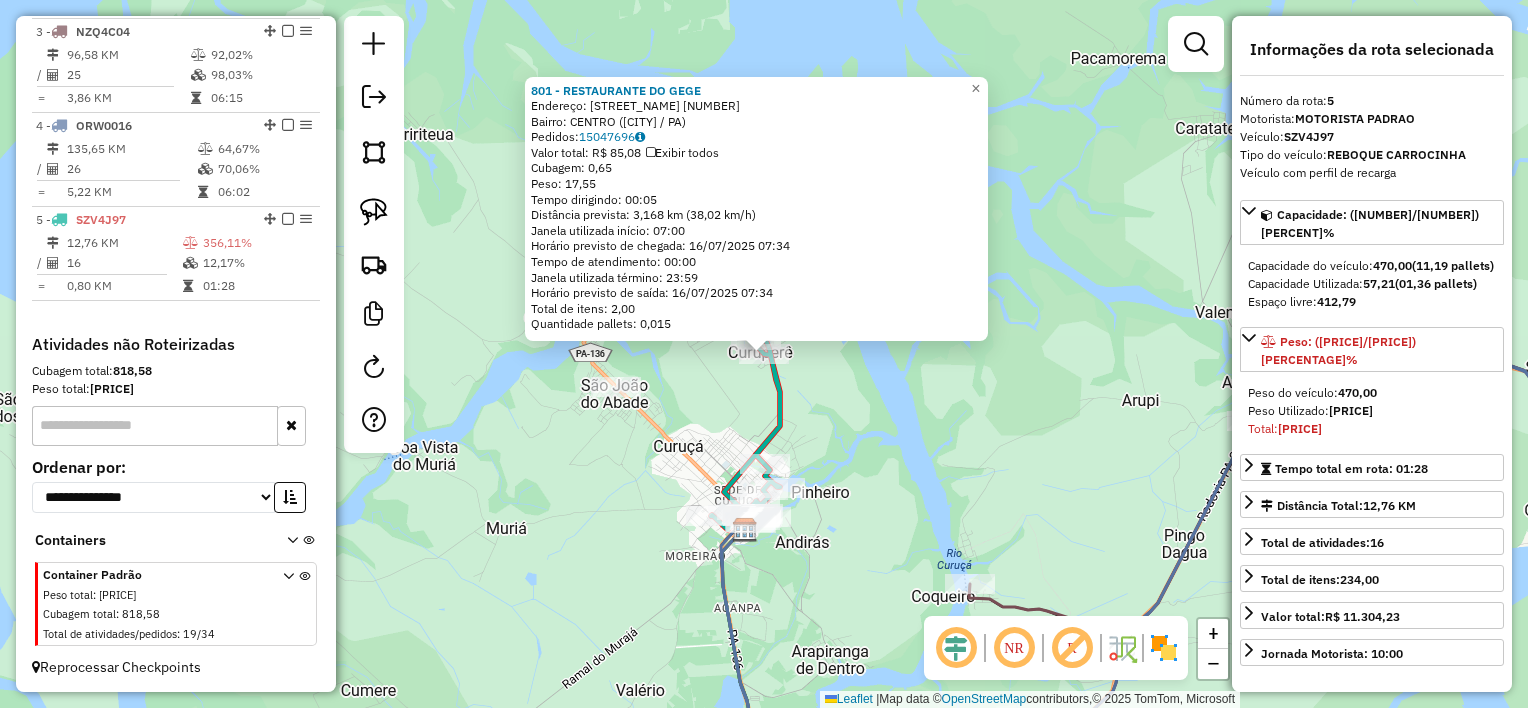 click on "801 - RESTAURANTE DO GEGE  Endereço:  PAES DE CARVALHO 10   Bairro: CENTRO (CURUCA / PA)   Pedidos:  15047696   Valor total: R$ 85,08   Exibir todos   Cubagem: 0,65  Peso: 17,55  Tempo dirigindo: 00:05   Distância prevista: 3,168 km (38,02 km/h)   Janela utilizada início: 07:00   Horário previsto de chegada: 16/07/2025 07:34   Tempo de atendimento: 00:00   Janela utilizada término: 23:59   Horário previsto de saída: 16/07/2025 07:34   Total de itens: 2,00   Quantidade pallets: 0,015  × Janela de atendimento Grade de atendimento Capacidade Transportadoras Veículos Cliente Pedidos  Rotas Selecione os dias de semana para filtrar as janelas de atendimento  Seg   Ter   Qua   Qui   Sex   Sáb   Dom  Informe o período da janela de atendimento: De: Até:  Filtrar exatamente a janela do cliente  Considerar janela de atendimento padrão  Selecione os dias de semana para filtrar as grades de atendimento  Seg   Ter   Qua   Qui   Sex   Sáb   Dom   Considerar clientes sem dia de atendimento cadastrado  De:  De:" 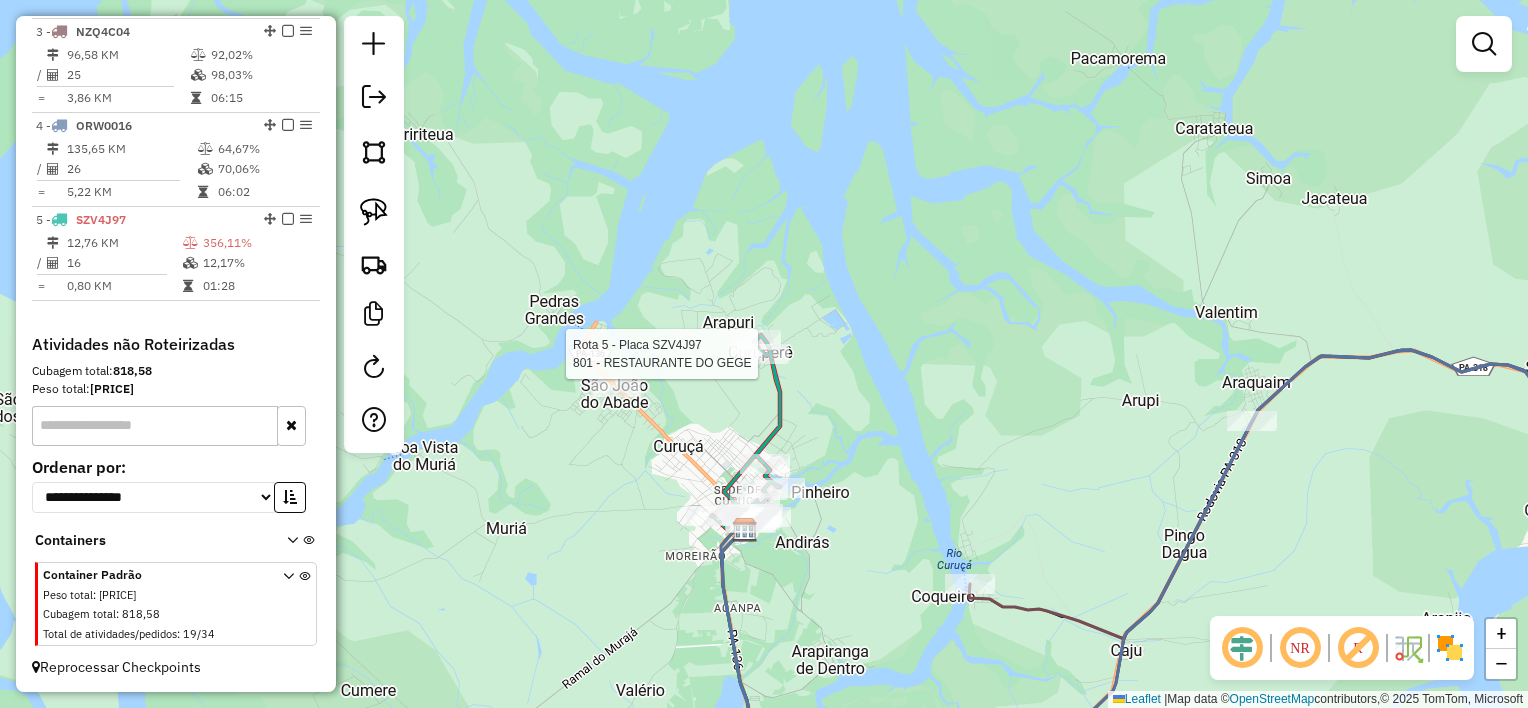 select on "**********" 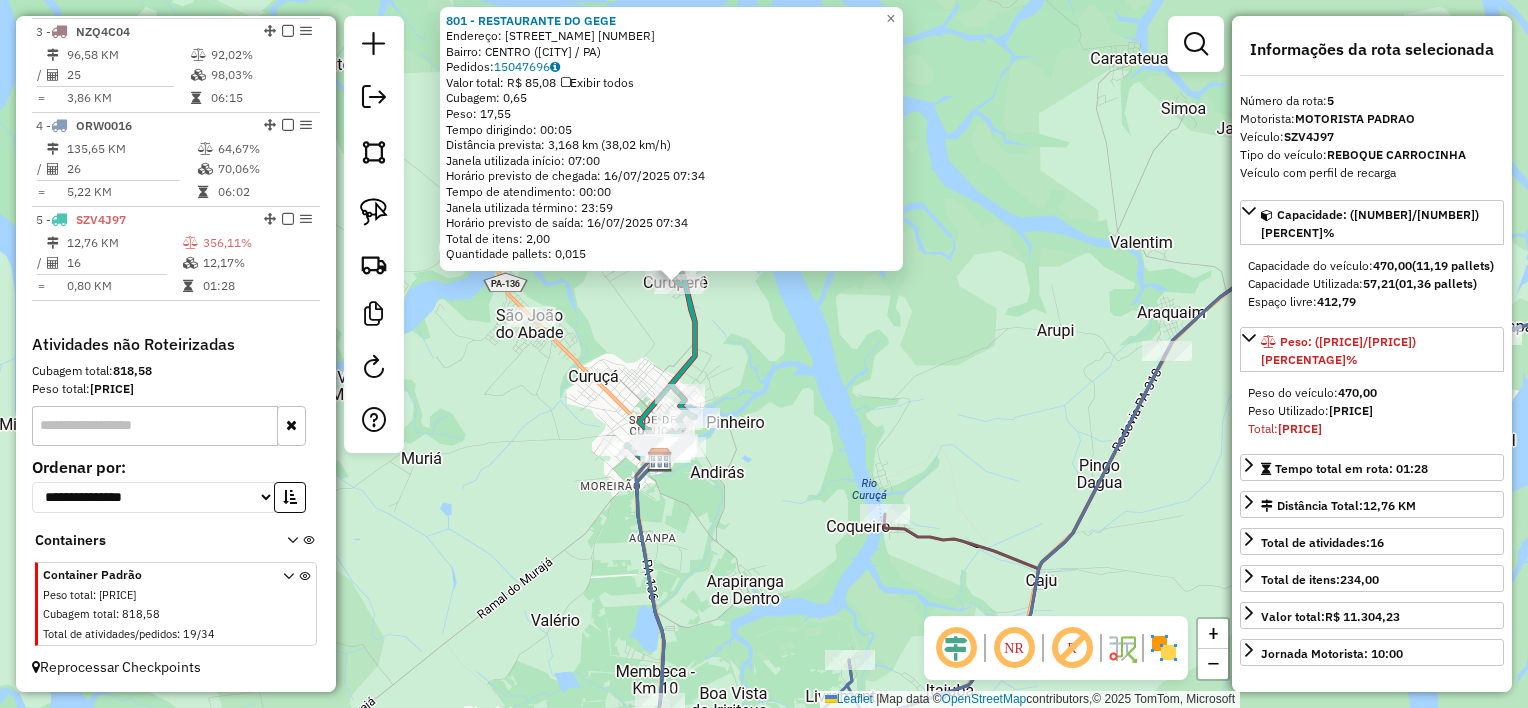 drag, startPoint x: 1025, startPoint y: 425, endPoint x: 910, endPoint y: 309, distance: 163.3432 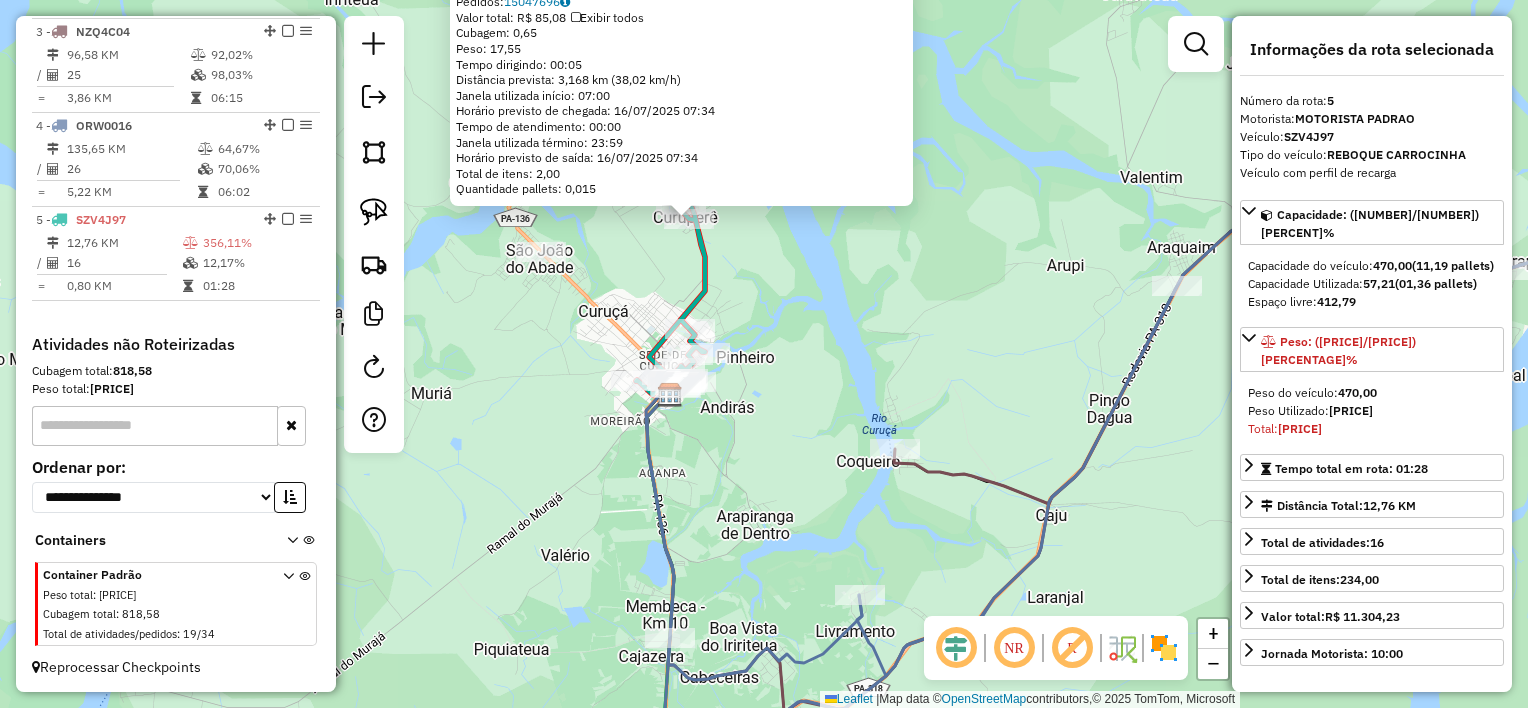 drag, startPoint x: 774, startPoint y: 441, endPoint x: 762, endPoint y: 391, distance: 51.41984 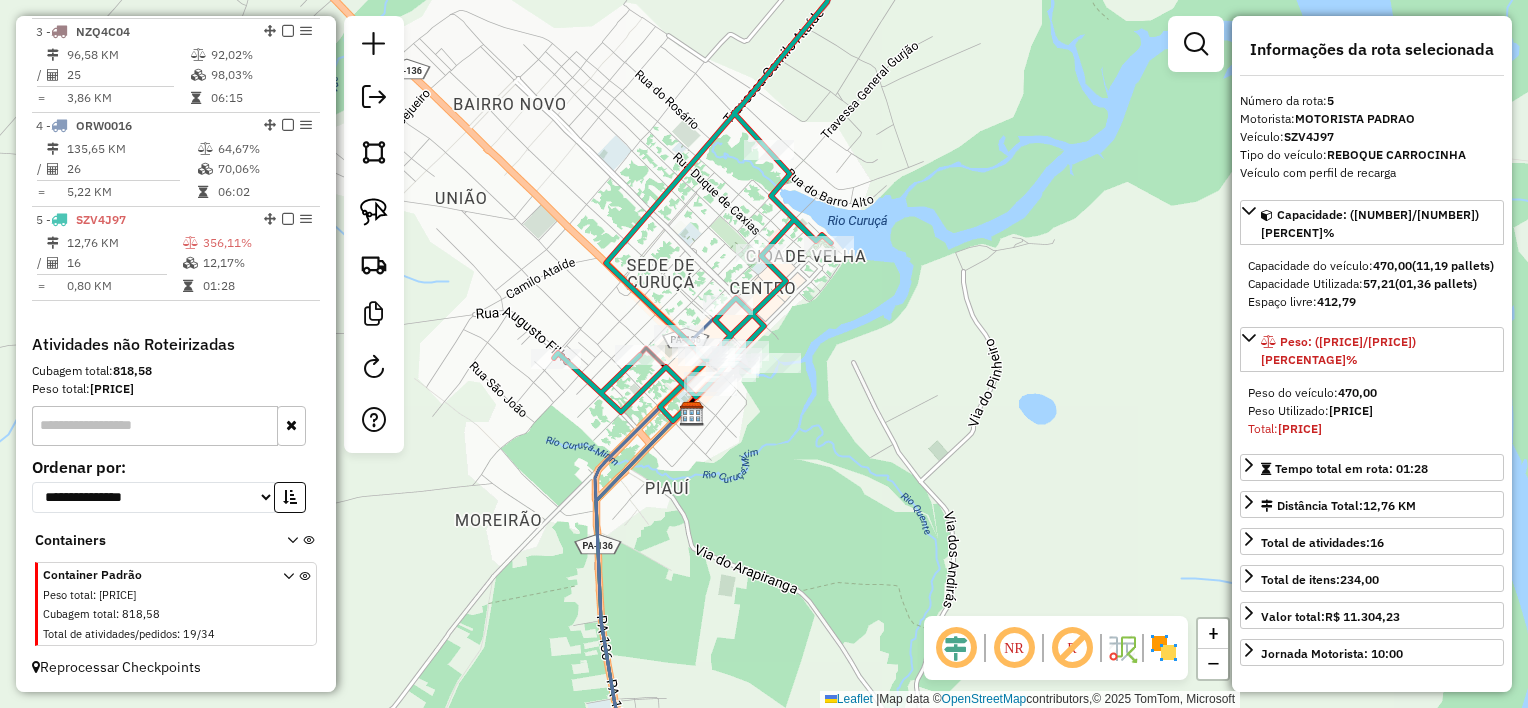 drag, startPoint x: 837, startPoint y: 468, endPoint x: 770, endPoint y: 397, distance: 97.62172 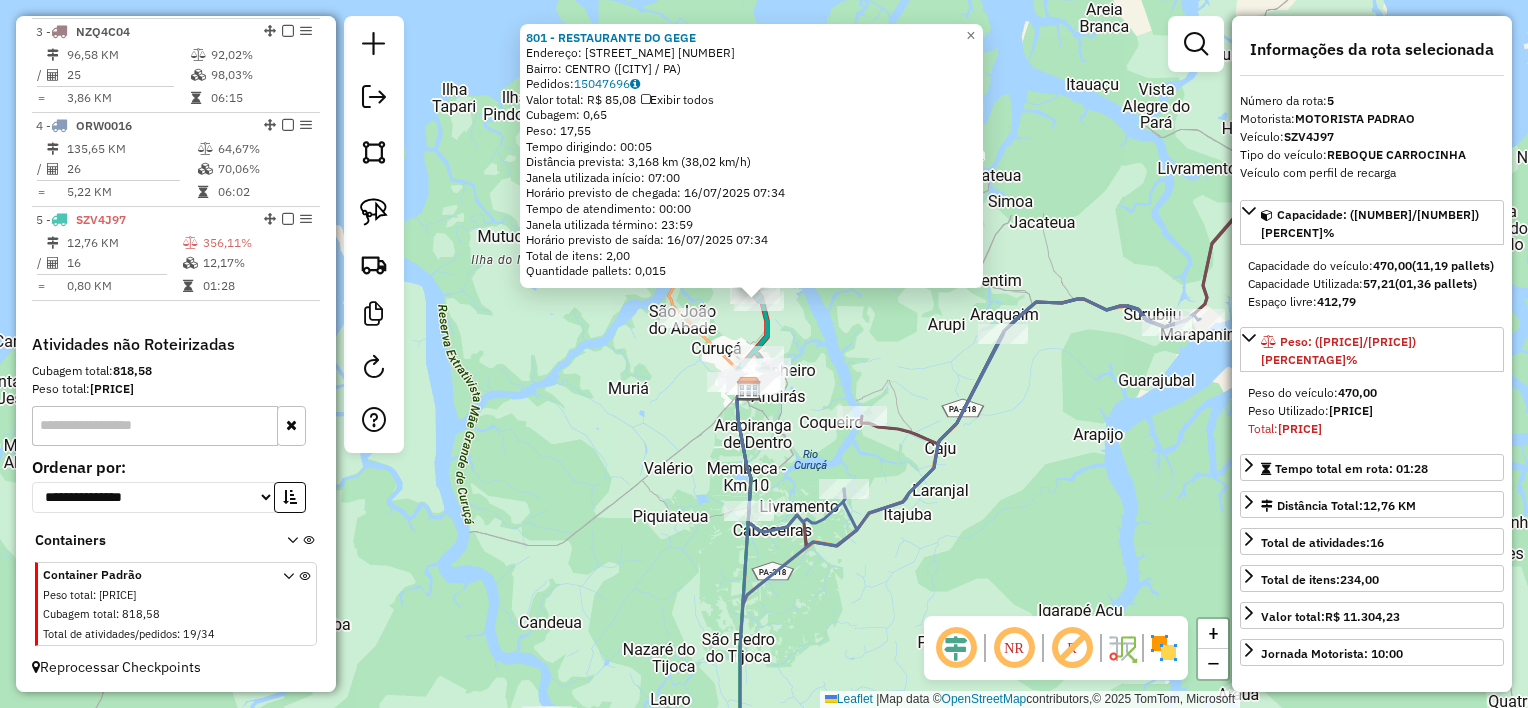 click on "801 - RESTAURANTE DO GEGE  Endereço:  PAES DE CARVALHO 10   Bairro: CENTRO (CURUCA / PA)   Pedidos:  15047696   Valor total: R$ 85,08   Exibir todos   Cubagem: 0,65  Peso: 17,55  Tempo dirigindo: 00:05   Distância prevista: 3,168 km (38,02 km/h)   Janela utilizada início: 07:00   Horário previsto de chegada: 16/07/2025 07:34   Tempo de atendimento: 00:00   Janela utilizada término: 23:59   Horário previsto de saída: 16/07/2025 07:34   Total de itens: 2,00   Quantidade pallets: 0,015  × Janela de atendimento Grade de atendimento Capacidade Transportadoras Veículos Cliente Pedidos  Rotas Selecione os dias de semana para filtrar as janelas de atendimento  Seg   Ter   Qua   Qui   Sex   Sáb   Dom  Informe o período da janela de atendimento: De: Até:  Filtrar exatamente a janela do cliente  Considerar janela de atendimento padrão  Selecione os dias de semana para filtrar as grades de atendimento  Seg   Ter   Qua   Qui   Sex   Sáb   Dom   Considerar clientes sem dia de atendimento cadastrado  De:  De:" 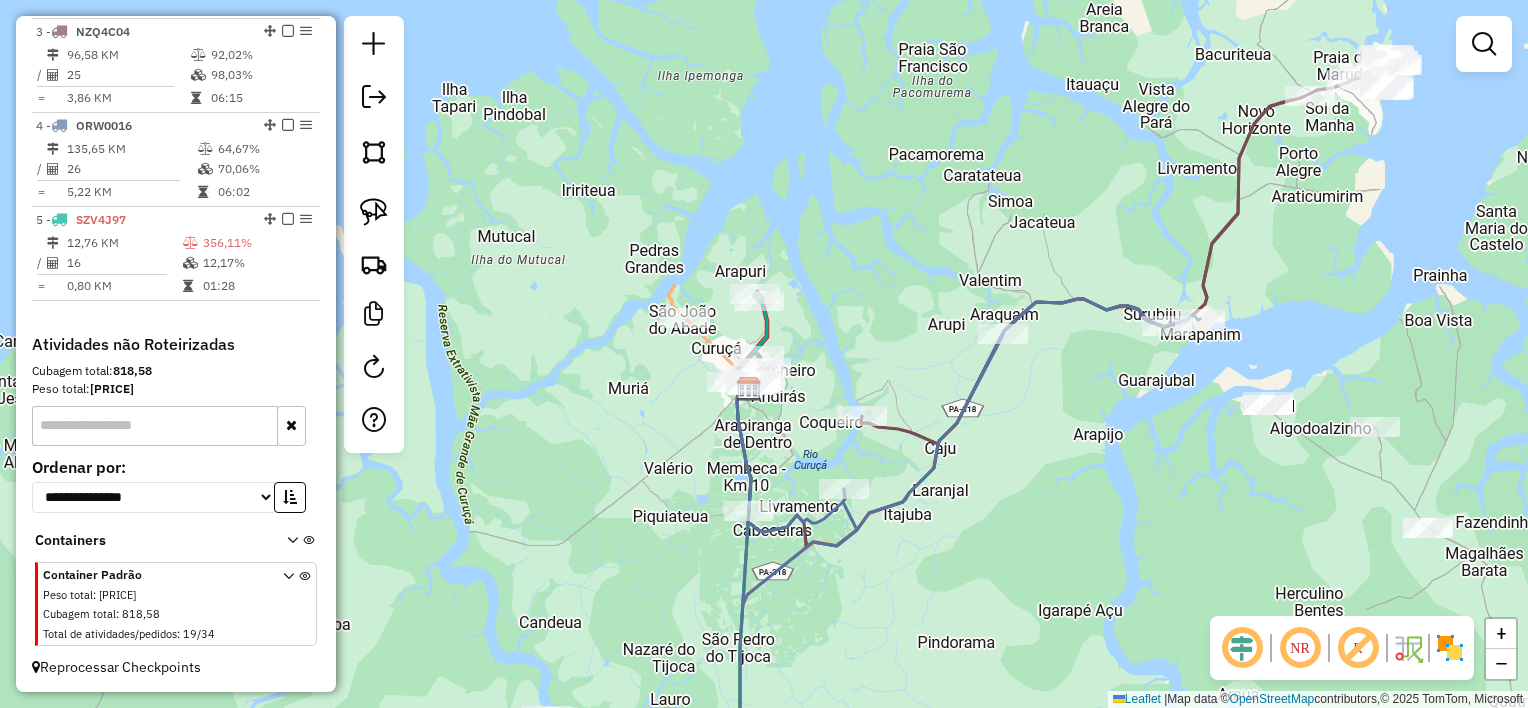 drag, startPoint x: 880, startPoint y: 464, endPoint x: 749, endPoint y: 351, distance: 173.00288 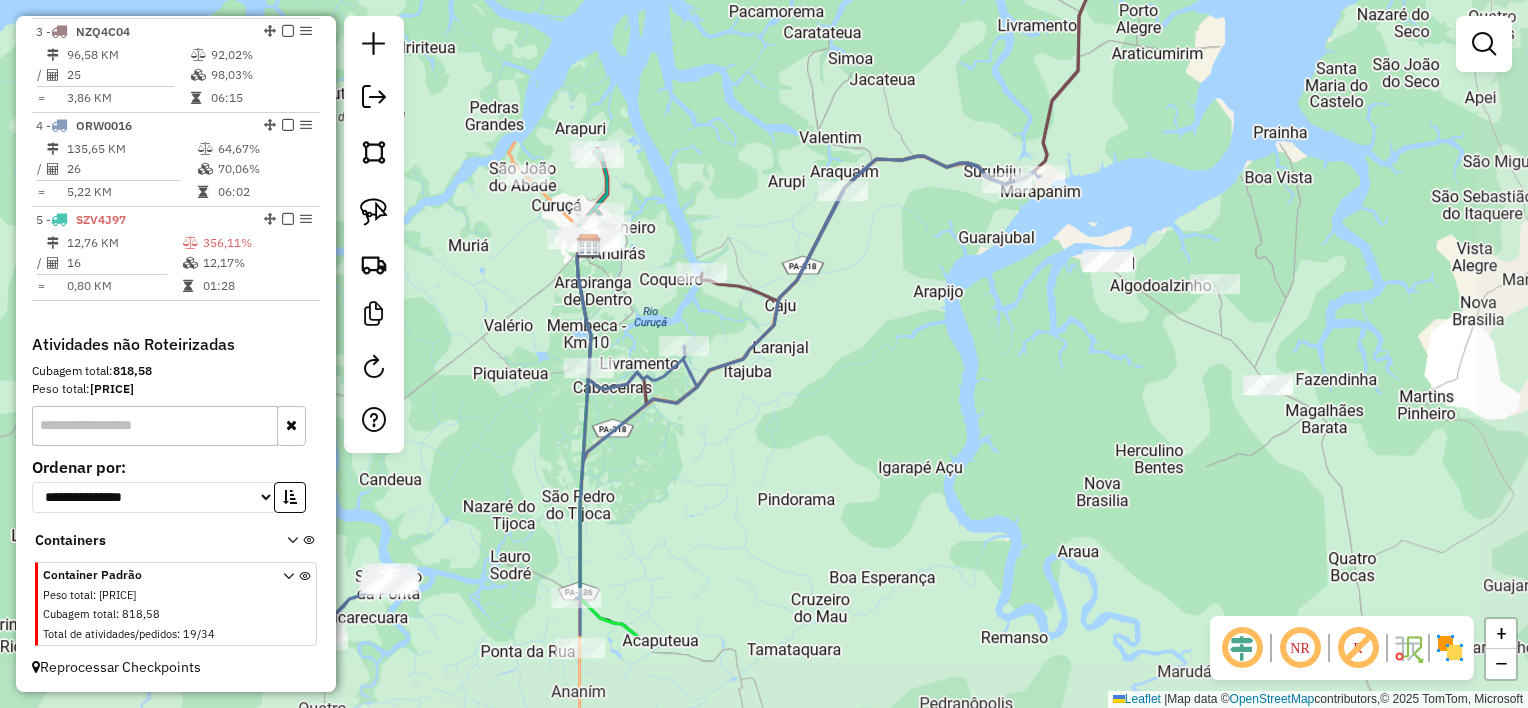 click on "Janela de atendimento Grade de atendimento Capacidade Transportadoras Veículos Cliente Pedidos  Rotas Selecione os dias de semana para filtrar as janelas de atendimento  Seg   Ter   Qua   Qui   Sex   Sáb   Dom  Informe o período da janela de atendimento: De: Até:  Filtrar exatamente a janela do cliente  Considerar janela de atendimento padrão  Selecione os dias de semana para filtrar as grades de atendimento  Seg   Ter   Qua   Qui   Sex   Sáb   Dom   Considerar clientes sem dia de atendimento cadastrado  Clientes fora do dia de atendimento selecionado Filtrar as atividades entre os valores definidos abaixo:  Peso mínimo:   Peso máximo:   Cubagem mínima:   Cubagem máxima:   De:   Até:  Filtrar as atividades entre o tempo de atendimento definido abaixo:  De:   Até:   Considerar capacidade total dos clientes não roteirizados Transportadora: Selecione um ou mais itens Tipo de veículo: Selecione um ou mais itens Veículo: Selecione um ou mais itens Motorista: Selecione um ou mais itens Nome: Rótulo:" 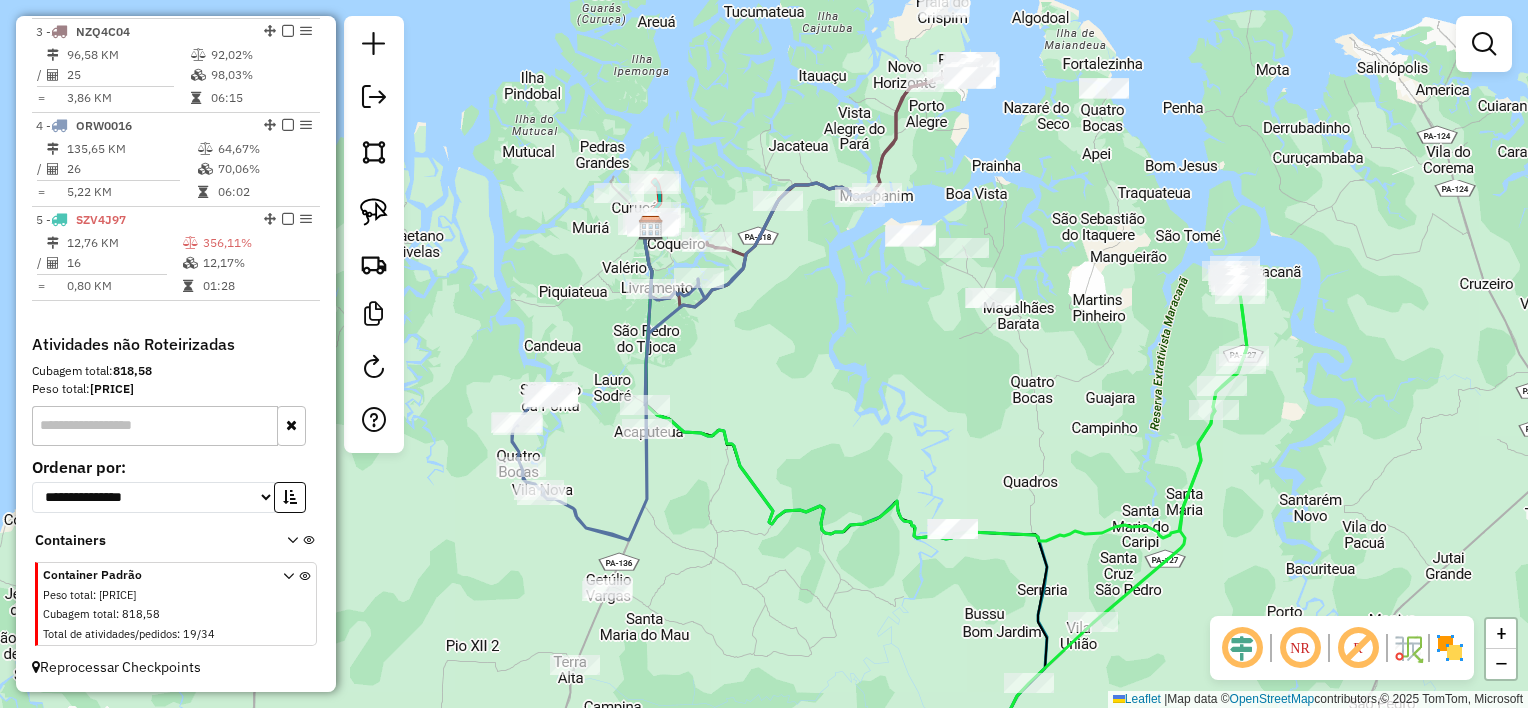 drag, startPoint x: 895, startPoint y: 462, endPoint x: 758, endPoint y: 325, distance: 193.74725 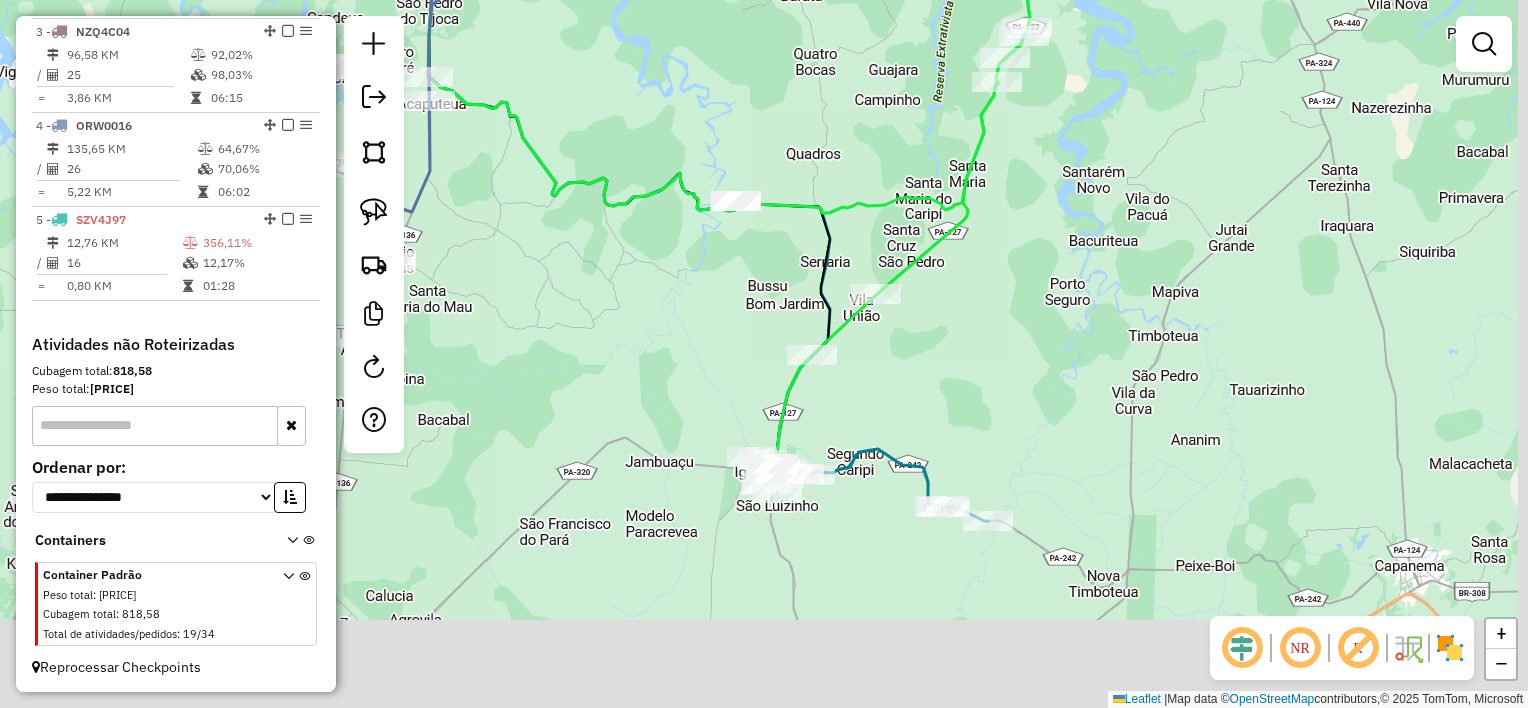 drag, startPoint x: 781, startPoint y: 399, endPoint x: 730, endPoint y: 262, distance: 146.18481 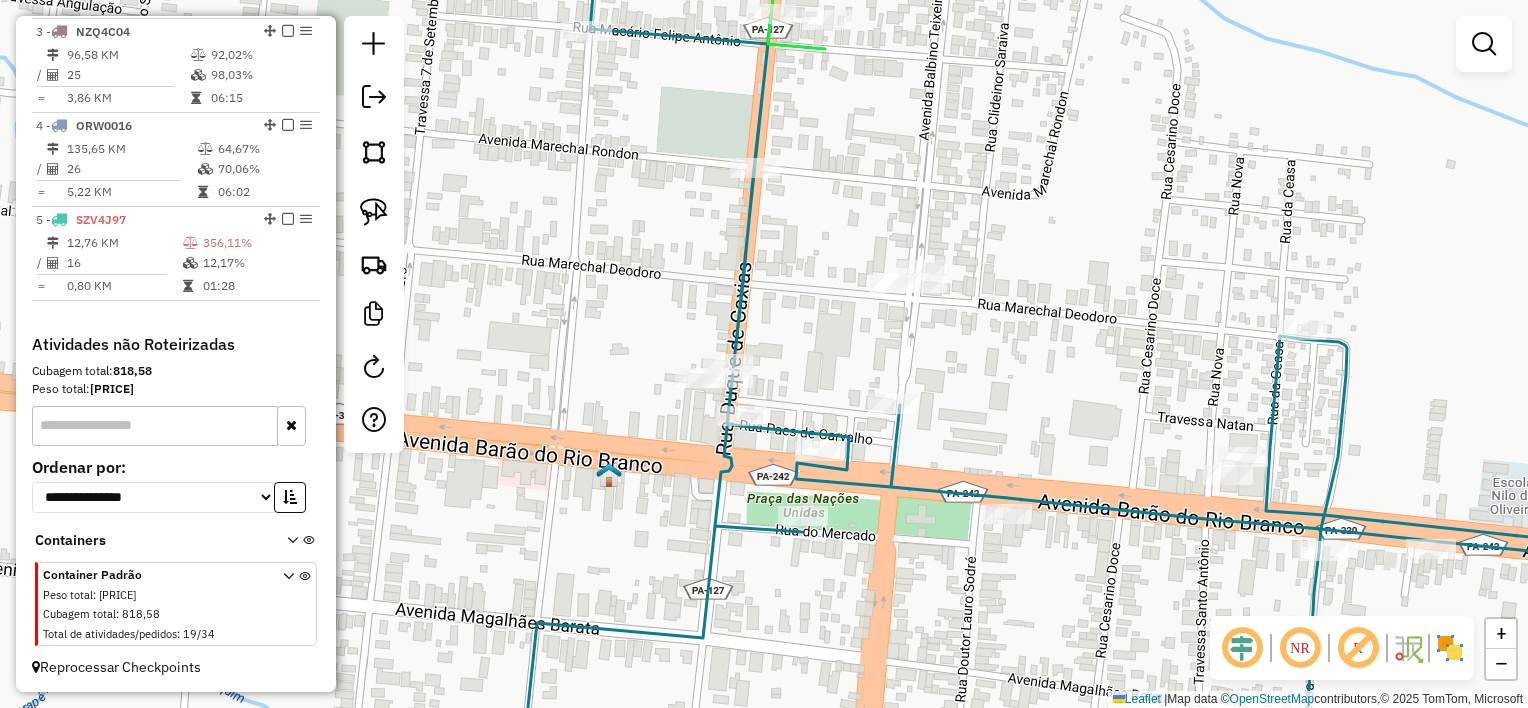 drag, startPoint x: 699, startPoint y: 315, endPoint x: 688, endPoint y: 312, distance: 11.401754 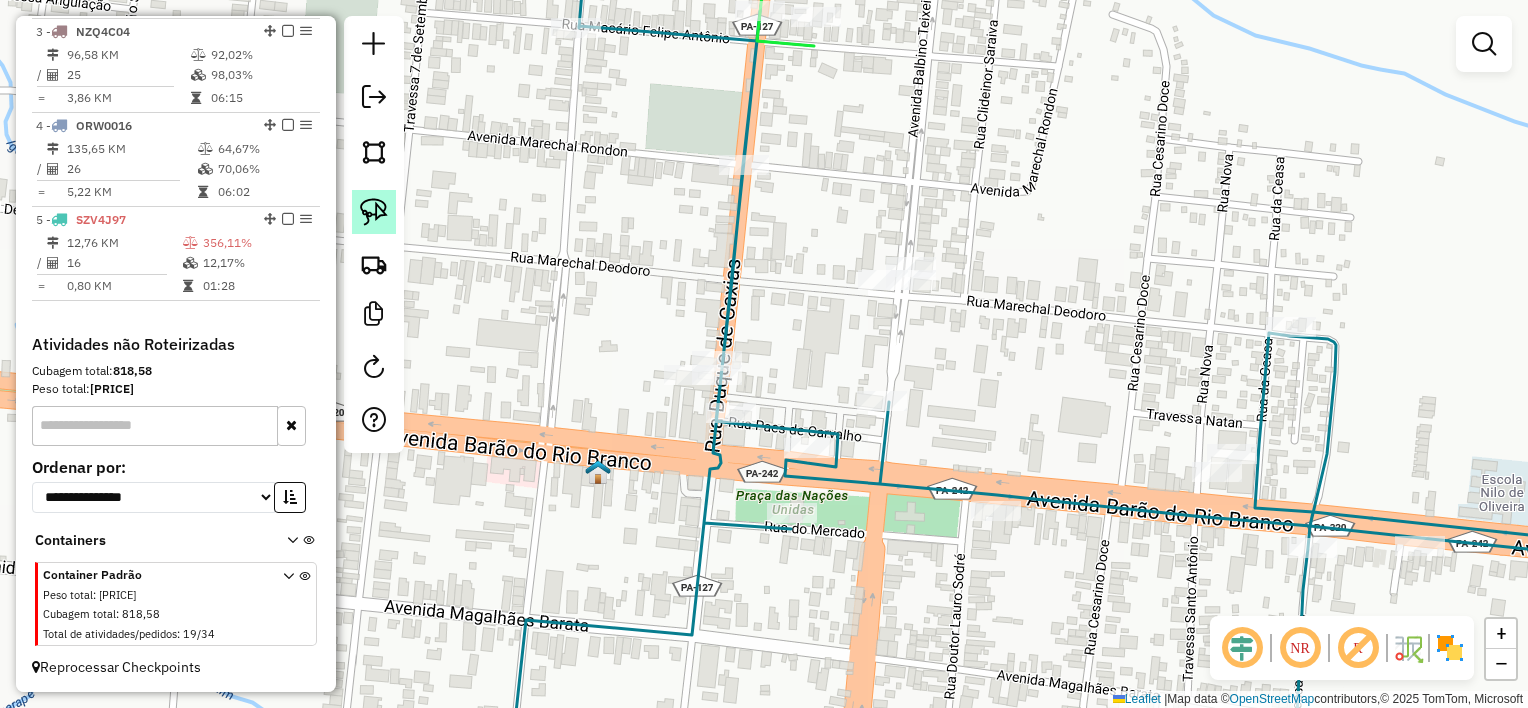 click 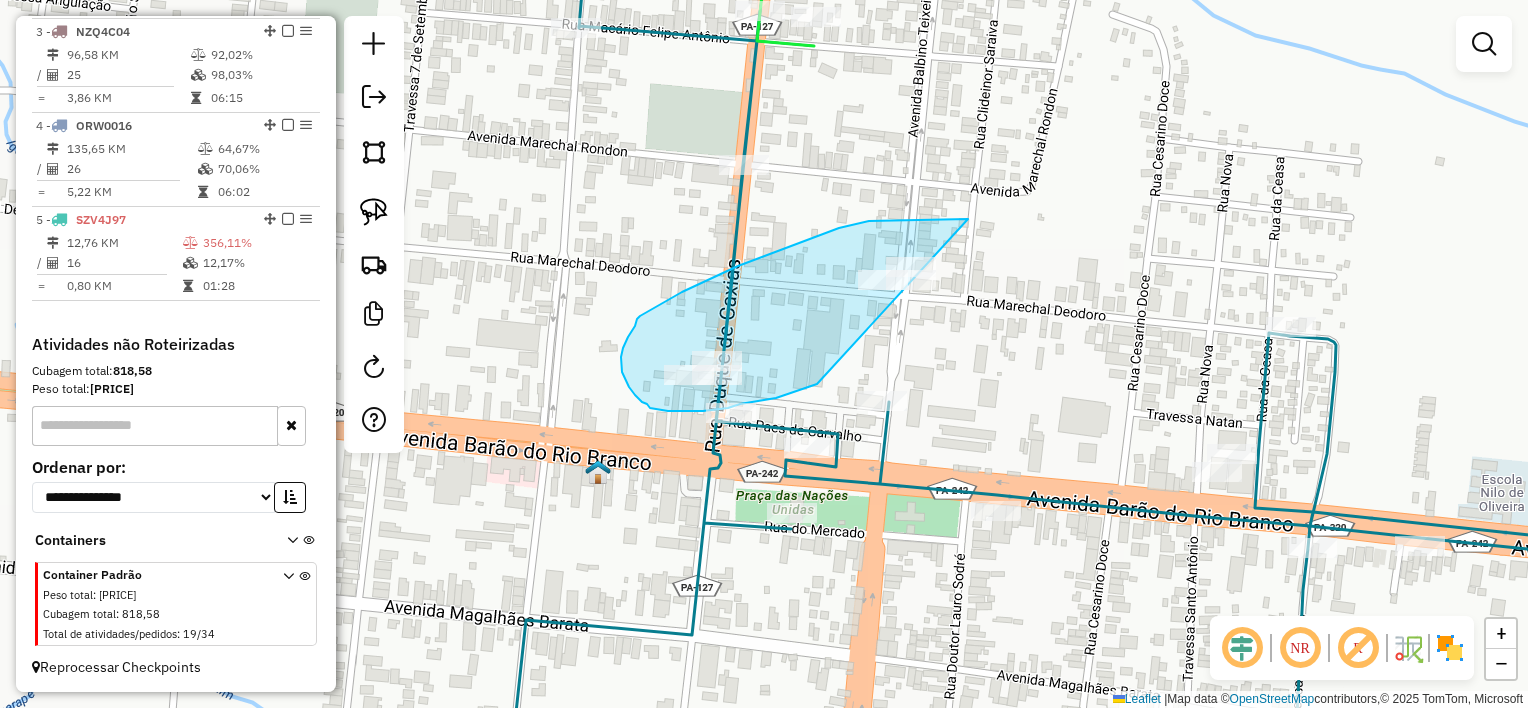 drag, startPoint x: 968, startPoint y: 219, endPoint x: 815, endPoint y: 375, distance: 218.50629 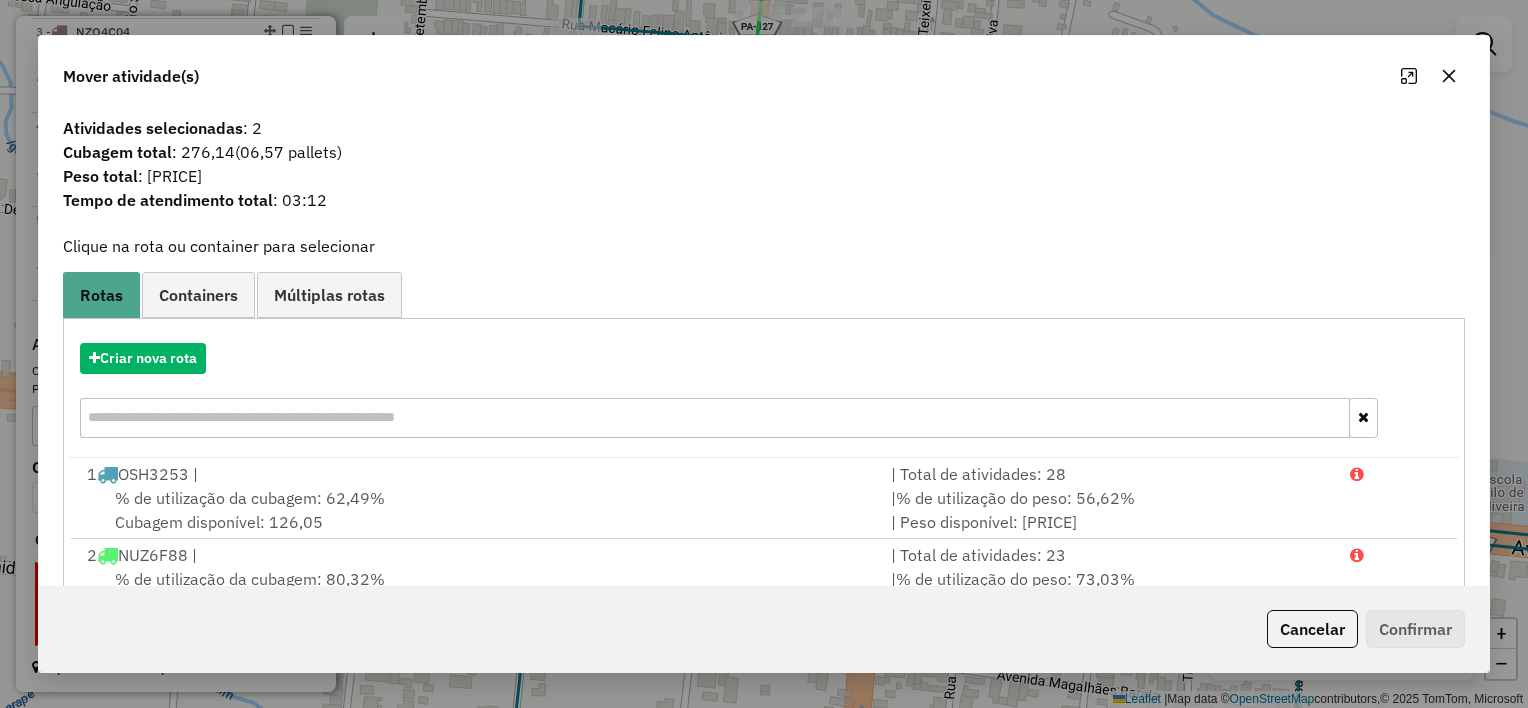 click 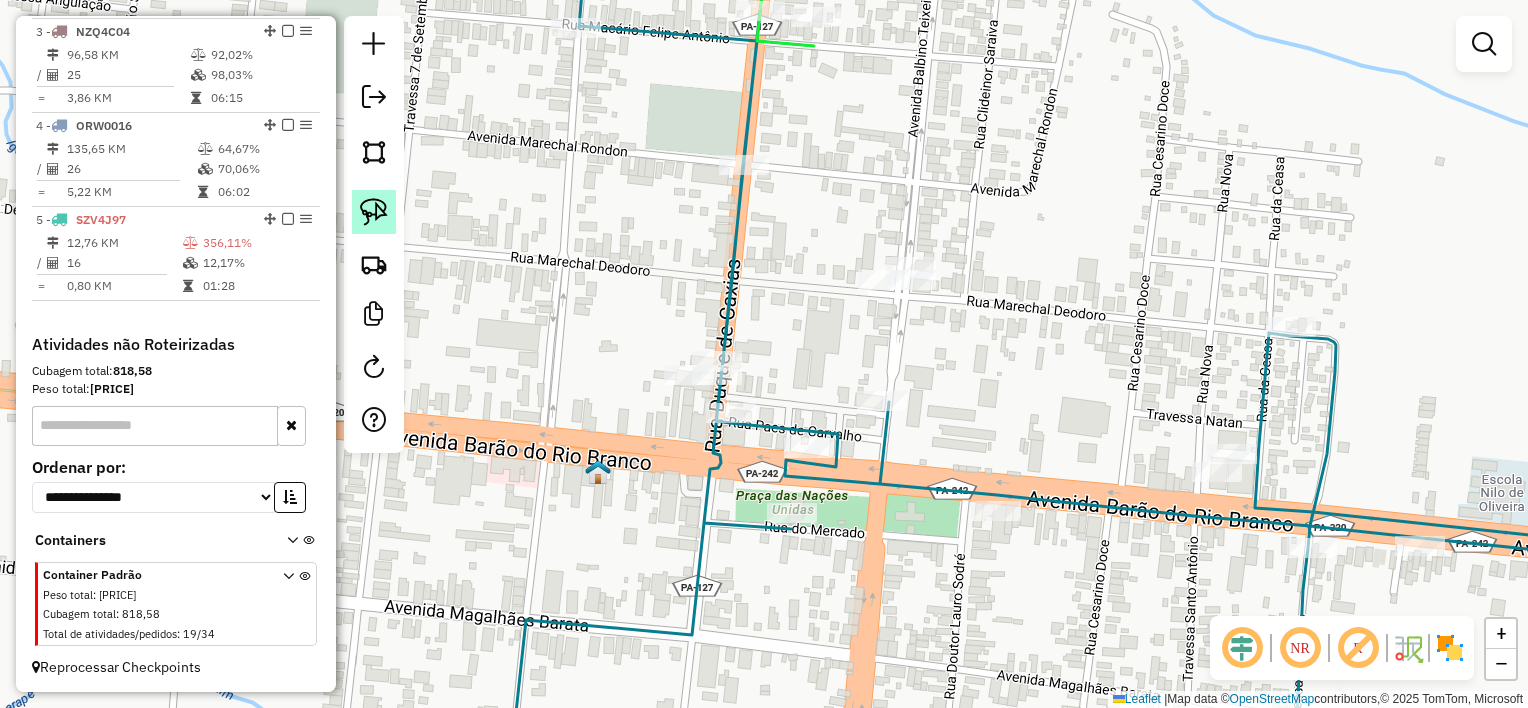 click 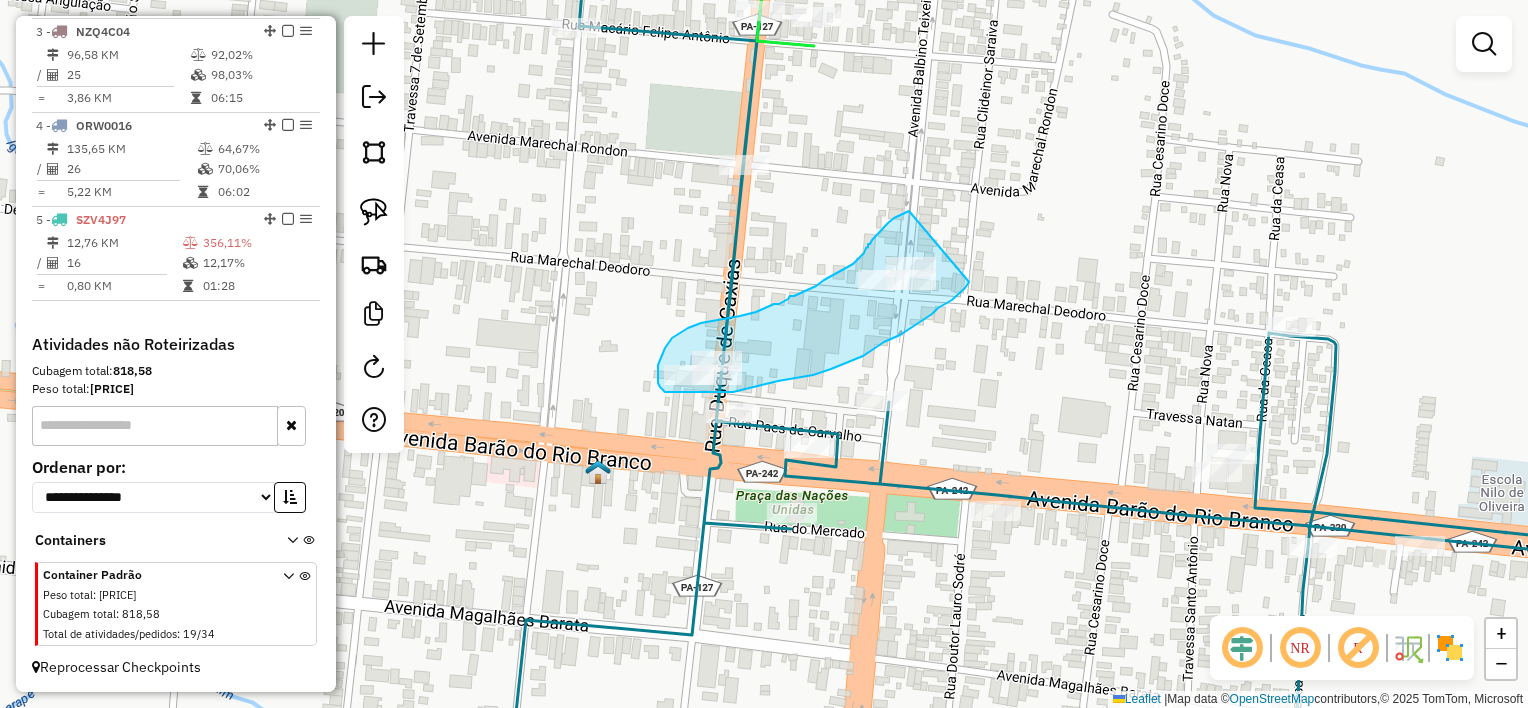 drag, startPoint x: 909, startPoint y: 211, endPoint x: 980, endPoint y: 267, distance: 90.426765 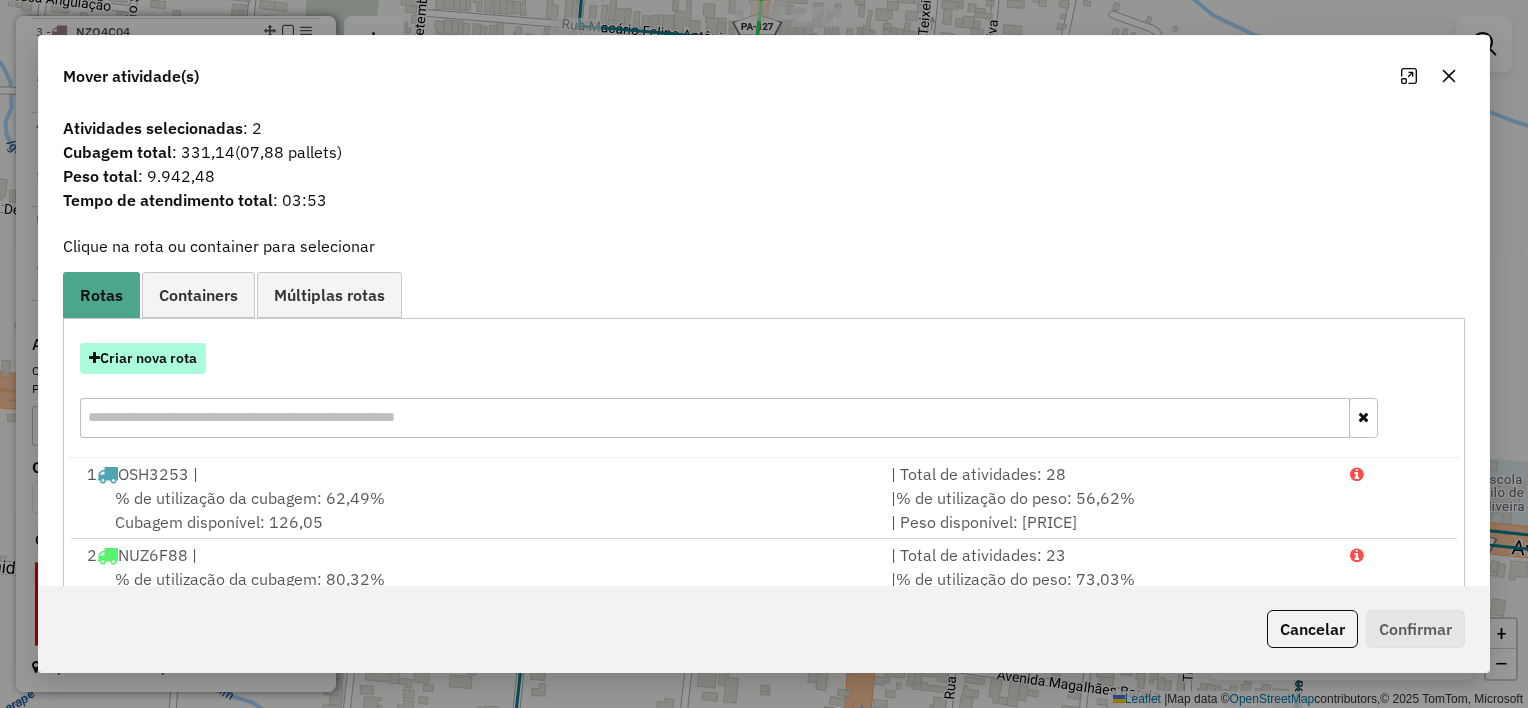 click on "Criar nova rota" at bounding box center (143, 358) 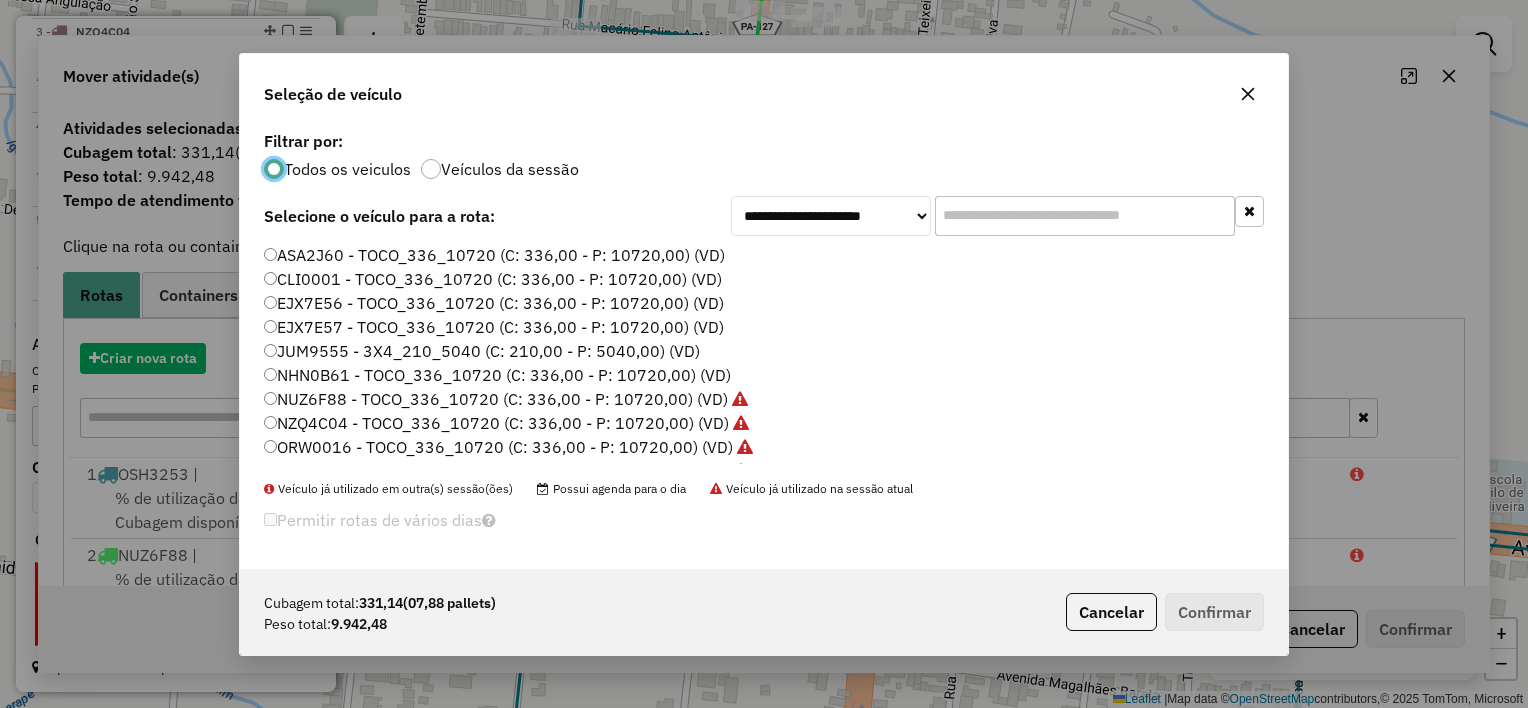 scroll, scrollTop: 10, scrollLeft: 6, axis: both 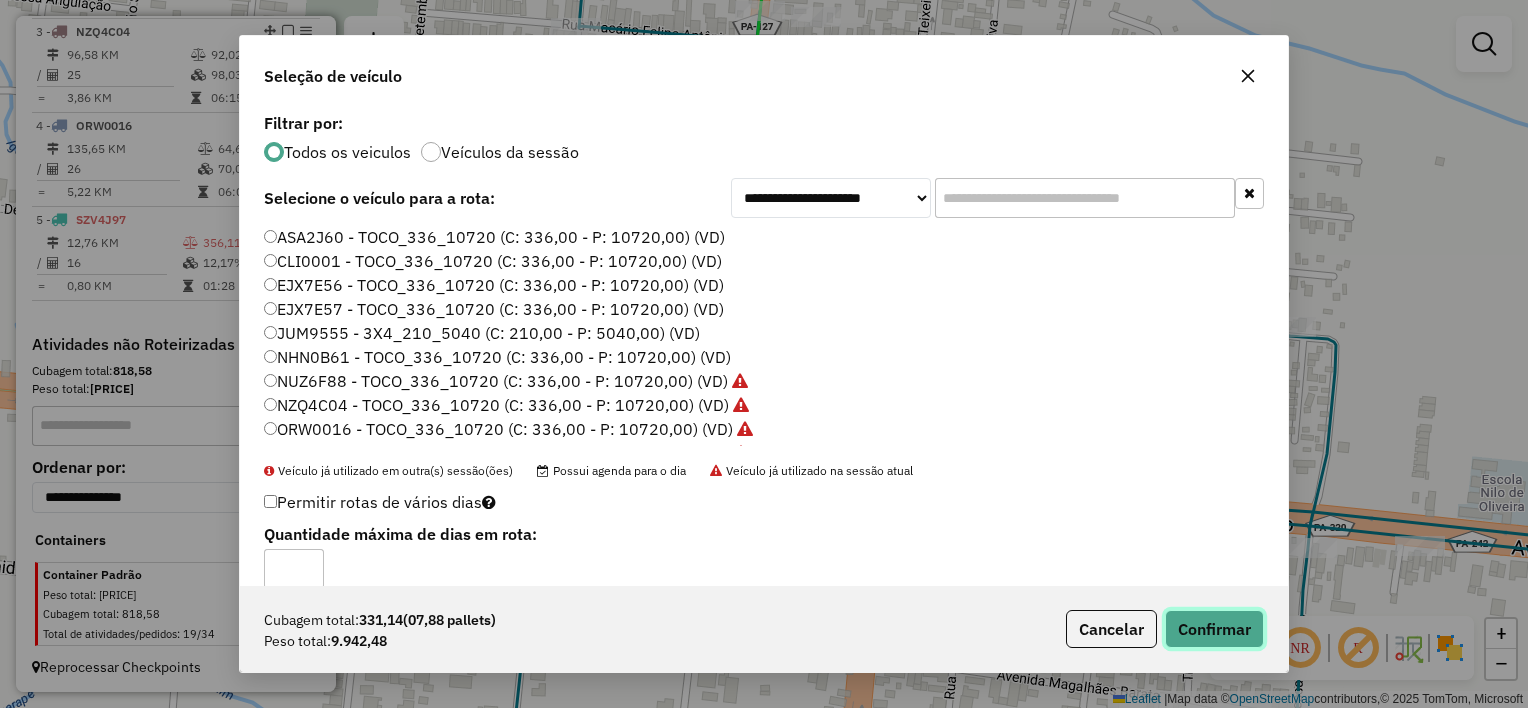 drag, startPoint x: 1224, startPoint y: 623, endPoint x: 1195, endPoint y: 609, distance: 32.202484 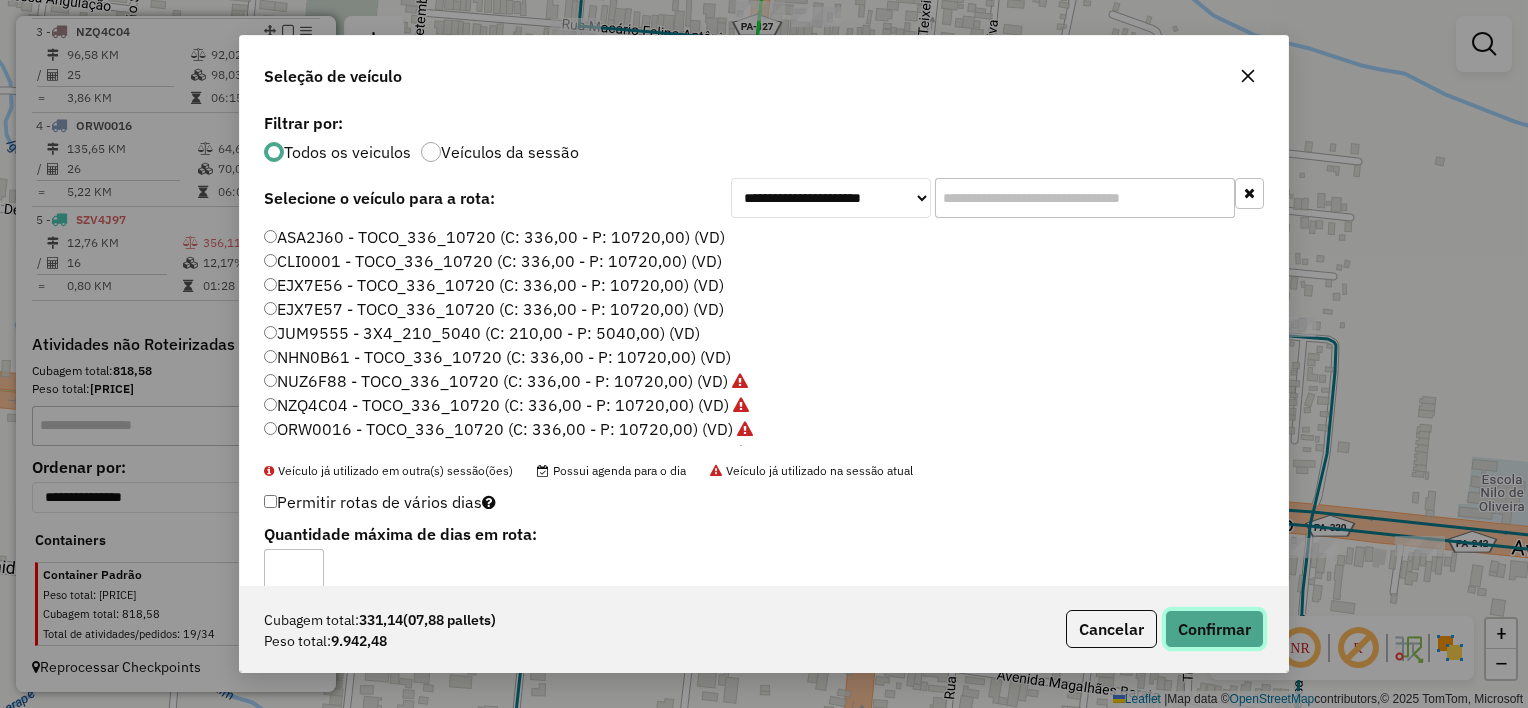click on "Confirmar" 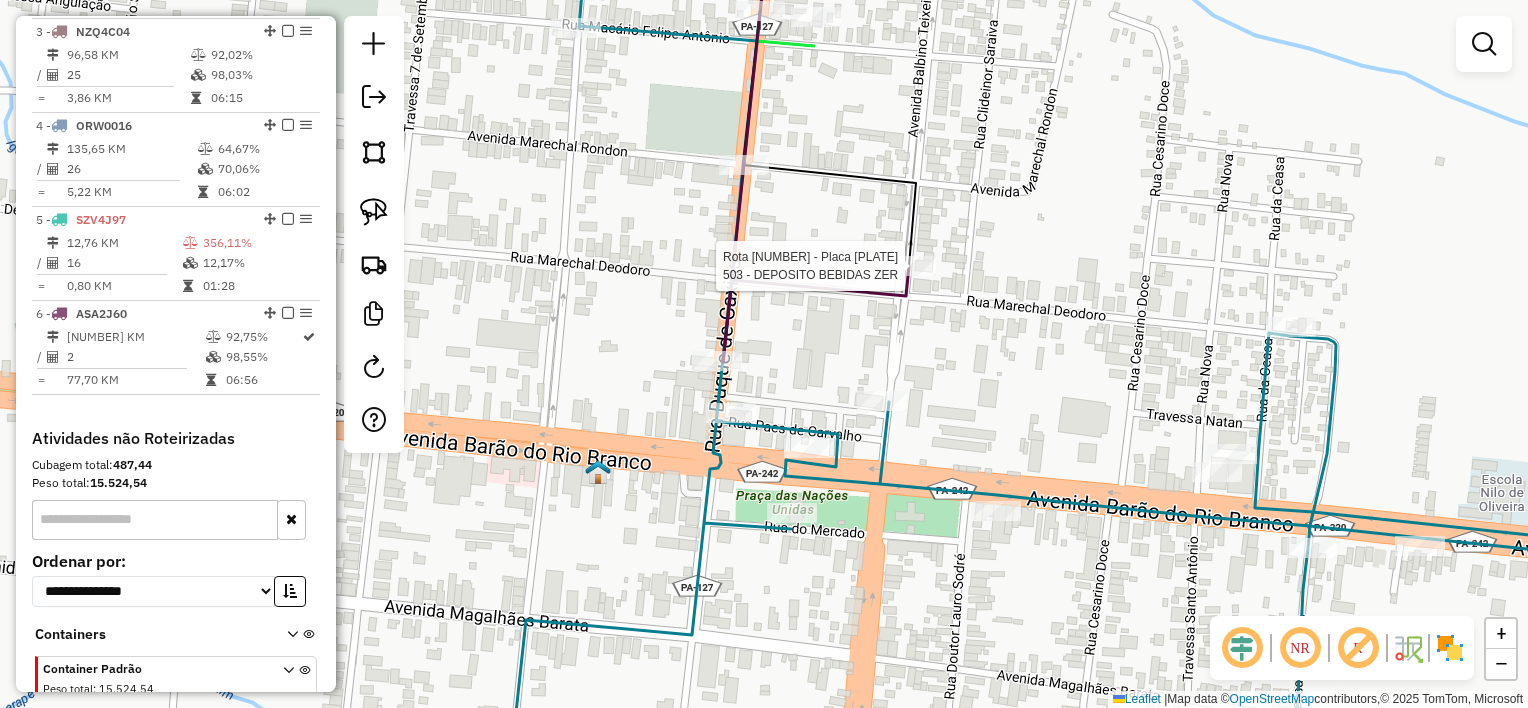 select on "**********" 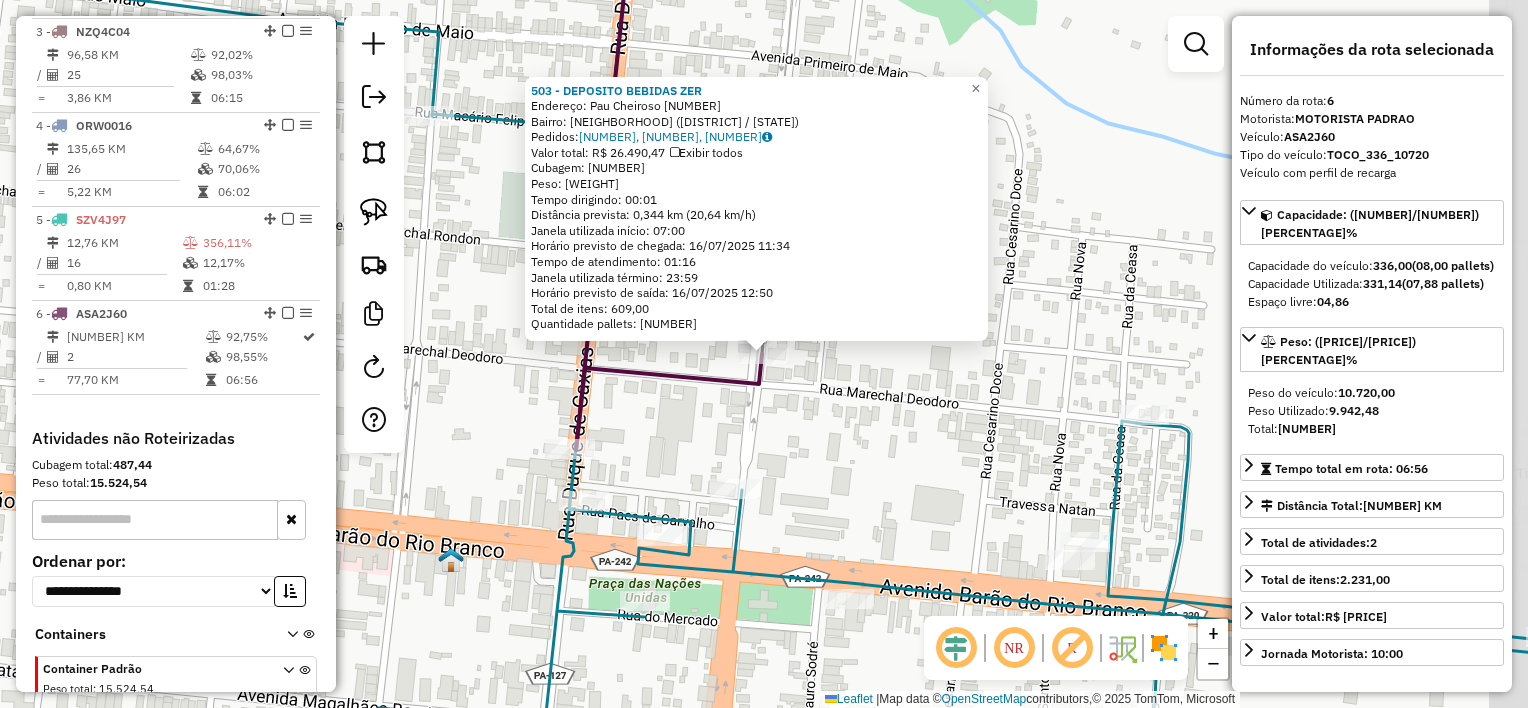 scroll, scrollTop: 1028, scrollLeft: 0, axis: vertical 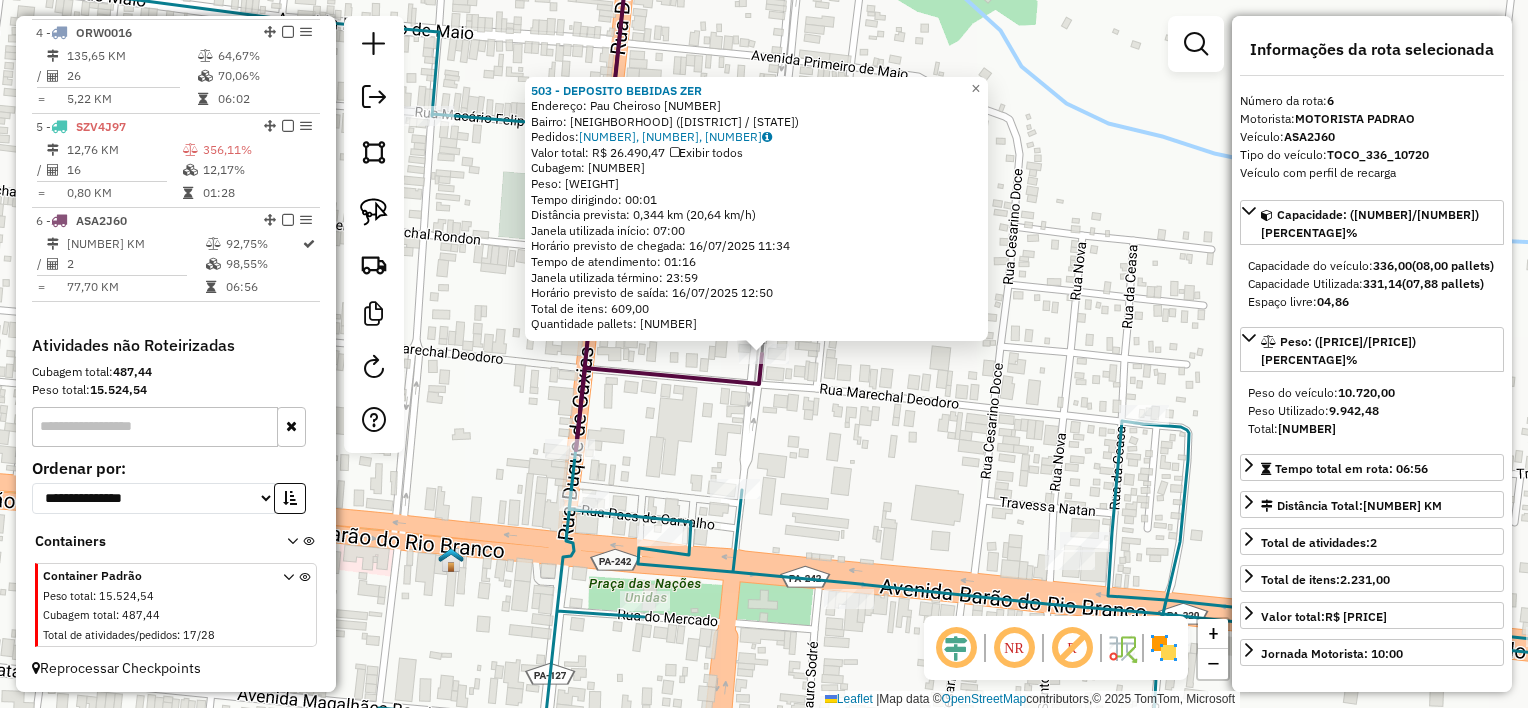 click on "Rota 6 - Placa ASA2J60  503 - DEPOSITO BEBIDAS ZER 503 - DEPOSITO BEBIDAS ZER  Endereço:  Pau Cheiroso 10   Bairro: Pau Cheiroso (IGARAPE-ACU / PA)   Pedidos:  15047586, 15047652, 15047732   Valor total: R$ 26.490,47   Exibir todos   Cubagem: 104,06  Peso: 3.129,79  Tempo dirigindo: 00:01   Distância prevista: 0,344 km (20,64 km/h)   Janela utilizada início: 07:00   Horário previsto de chegada: 16/07/2025 11:34   Tempo de atendimento: 01:16   Janela utilizada término: 23:59   Horário previsto de saída: 16/07/2025 12:50   Total de itens: 609,00   Quantidade pallets: 2,478  × Janela de atendimento Grade de atendimento Capacidade Transportadoras Veículos Cliente Pedidos  Rotas Selecione os dias de semana para filtrar as janelas de atendimento  Seg   Ter   Qua   Qui   Sex   Sáb   Dom  Informe o período da janela de atendimento: De: Até:  Filtrar exatamente a janela do cliente  Considerar janela de atendimento padrão  Selecione os dias de semana para filtrar as grades de atendimento  Seg   Ter   Qua" 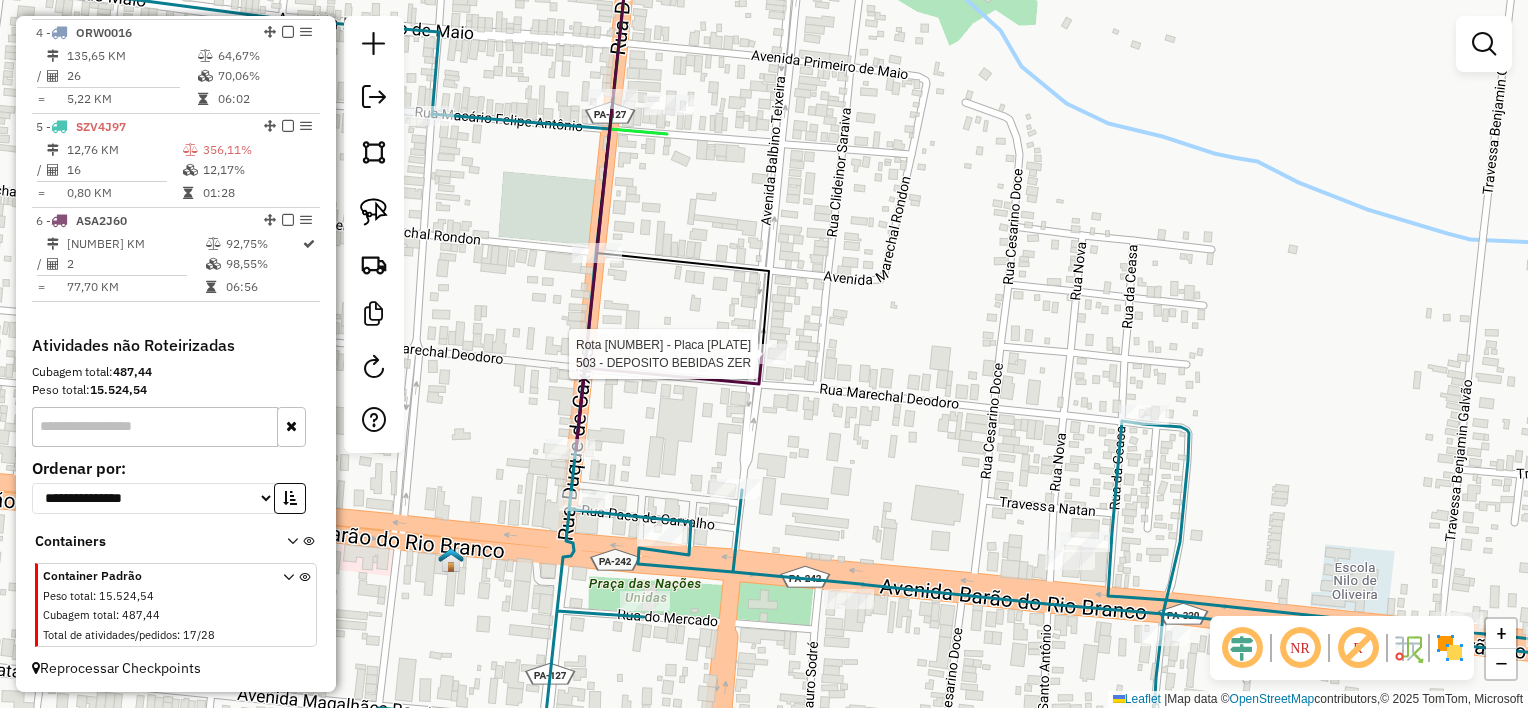 select on "**********" 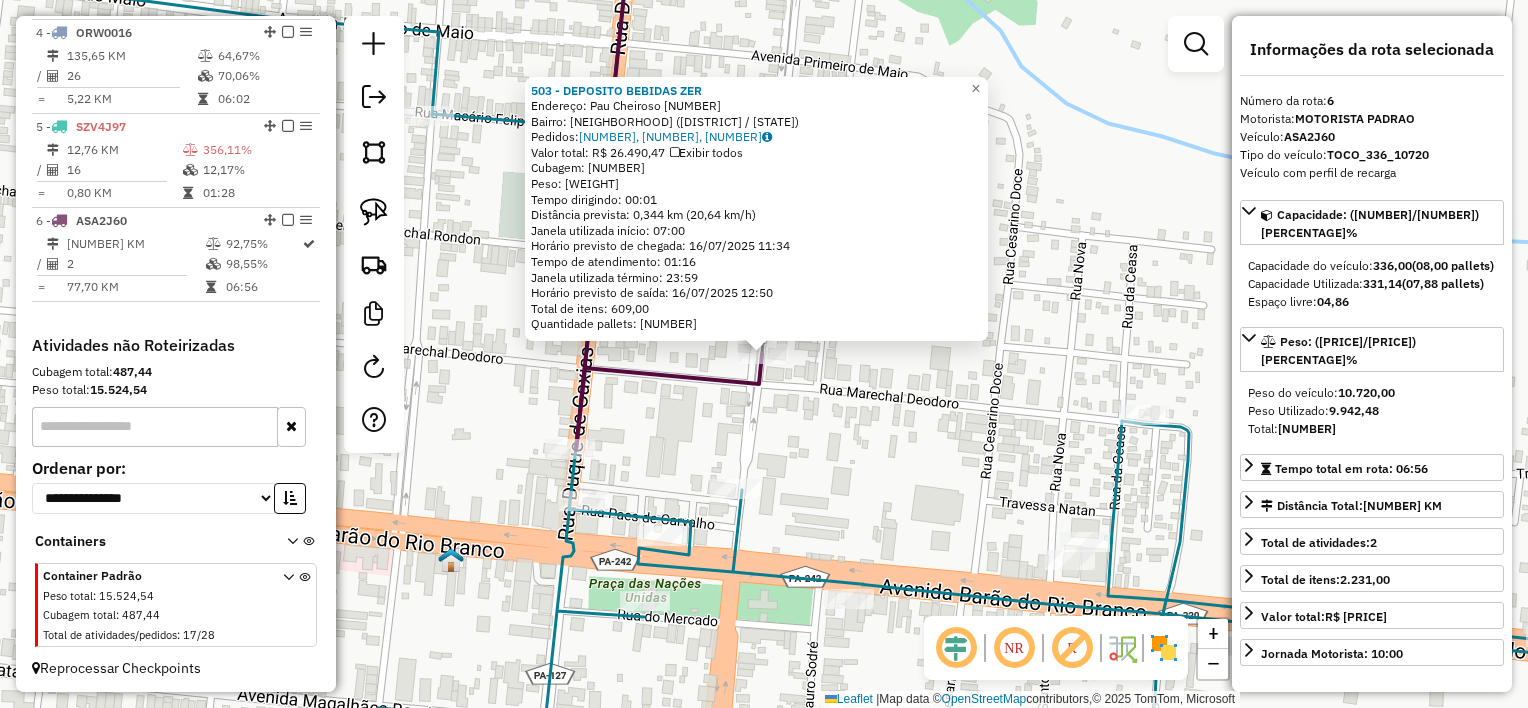 click on "503 - DEPOSITO BEBIDAS ZER  Endereço:  Pau Cheiroso 10   Bairro: Pau Cheiroso (IGARAPE-ACU / PA)   Pedidos:  15047586, 15047652, 15047732   Valor total: R$ 26.490,47   Exibir todos   Cubagem: 104,06  Peso: 3.129,79  Tempo dirigindo: 00:01   Distância prevista: 0,344 km (20,64 km/h)   Janela utilizada início: 07:00   Horário previsto de chegada: 16/07/2025 11:34   Tempo de atendimento: 01:16   Janela utilizada término: 23:59   Horário previsto de saída: 16/07/2025 12:50   Total de itens: 609,00   Quantidade pallets: 2,478  × Janela de atendimento Grade de atendimento Capacidade Transportadoras Veículos Cliente Pedidos  Rotas Selecione os dias de semana para filtrar as janelas de atendimento  Seg   Ter   Qua   Qui   Sex   Sáb   Dom  Informe o período da janela de atendimento: De: Até:  Filtrar exatamente a janela do cliente  Considerar janela de atendimento padrão  Selecione os dias de semana para filtrar as grades de atendimento  Seg   Ter   Qua   Qui   Sex   Sáb   Dom   Peso mínimo:   De:  De:" 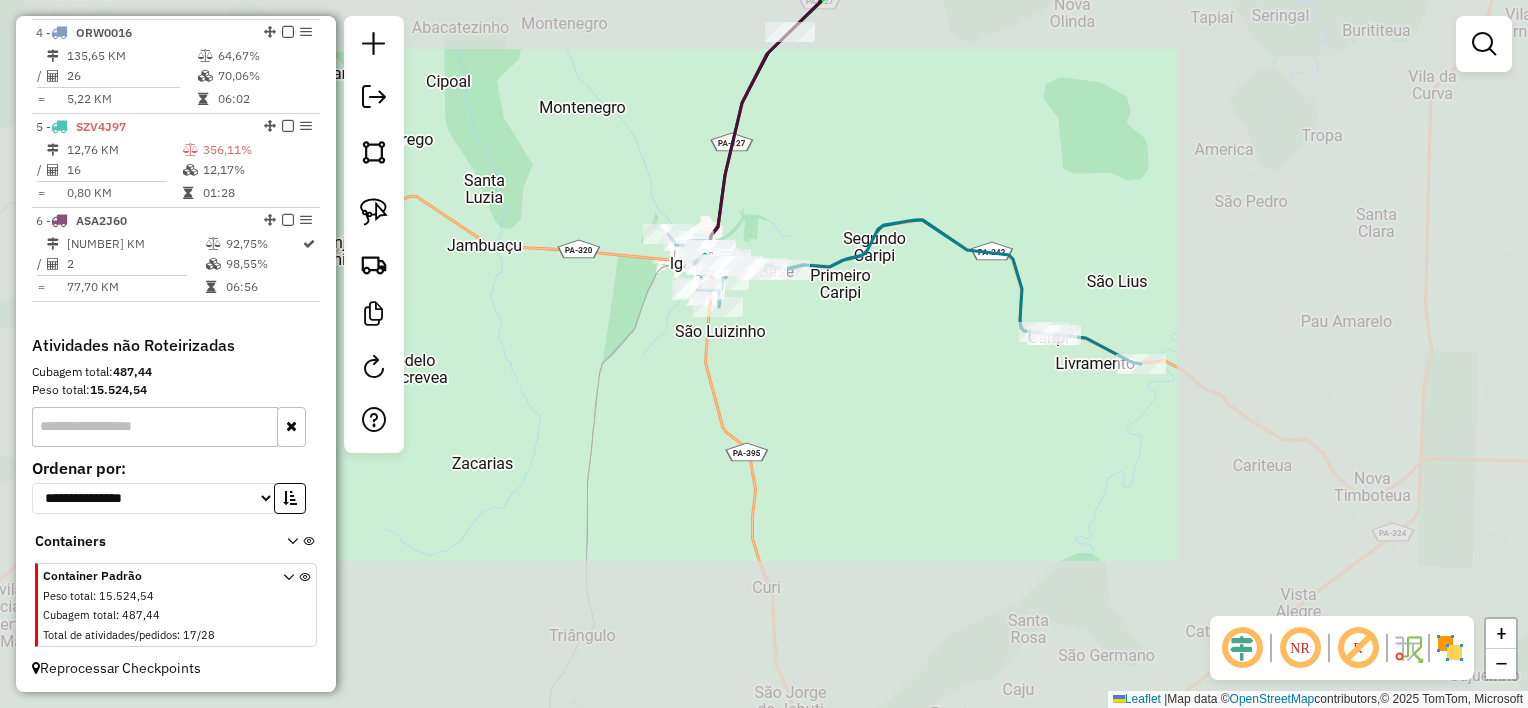 drag, startPoint x: 664, startPoint y: 225, endPoint x: 707, endPoint y: 326, distance: 109.77249 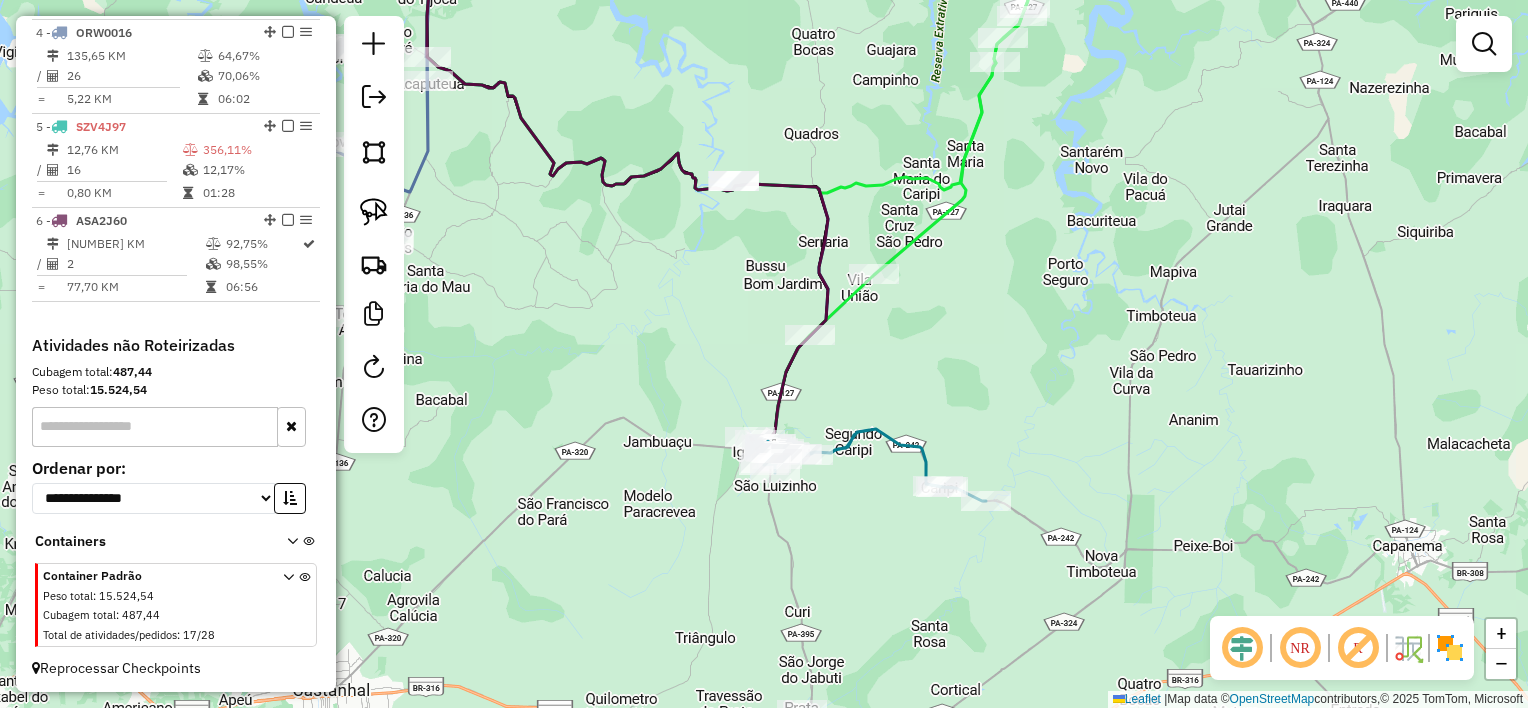 drag, startPoint x: 697, startPoint y: 313, endPoint x: 748, endPoint y: 442, distance: 138.71553 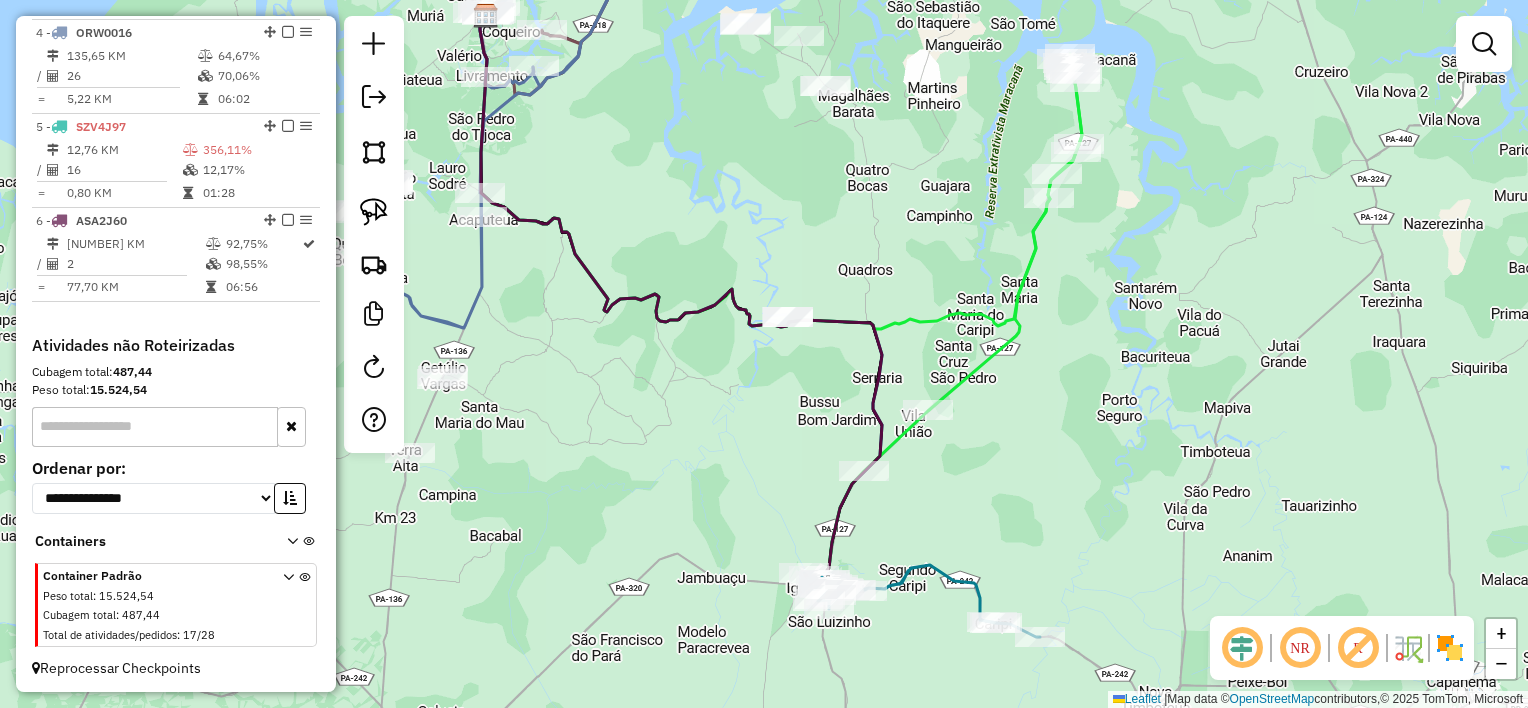drag, startPoint x: 693, startPoint y: 212, endPoint x: 734, endPoint y: 419, distance: 211.02133 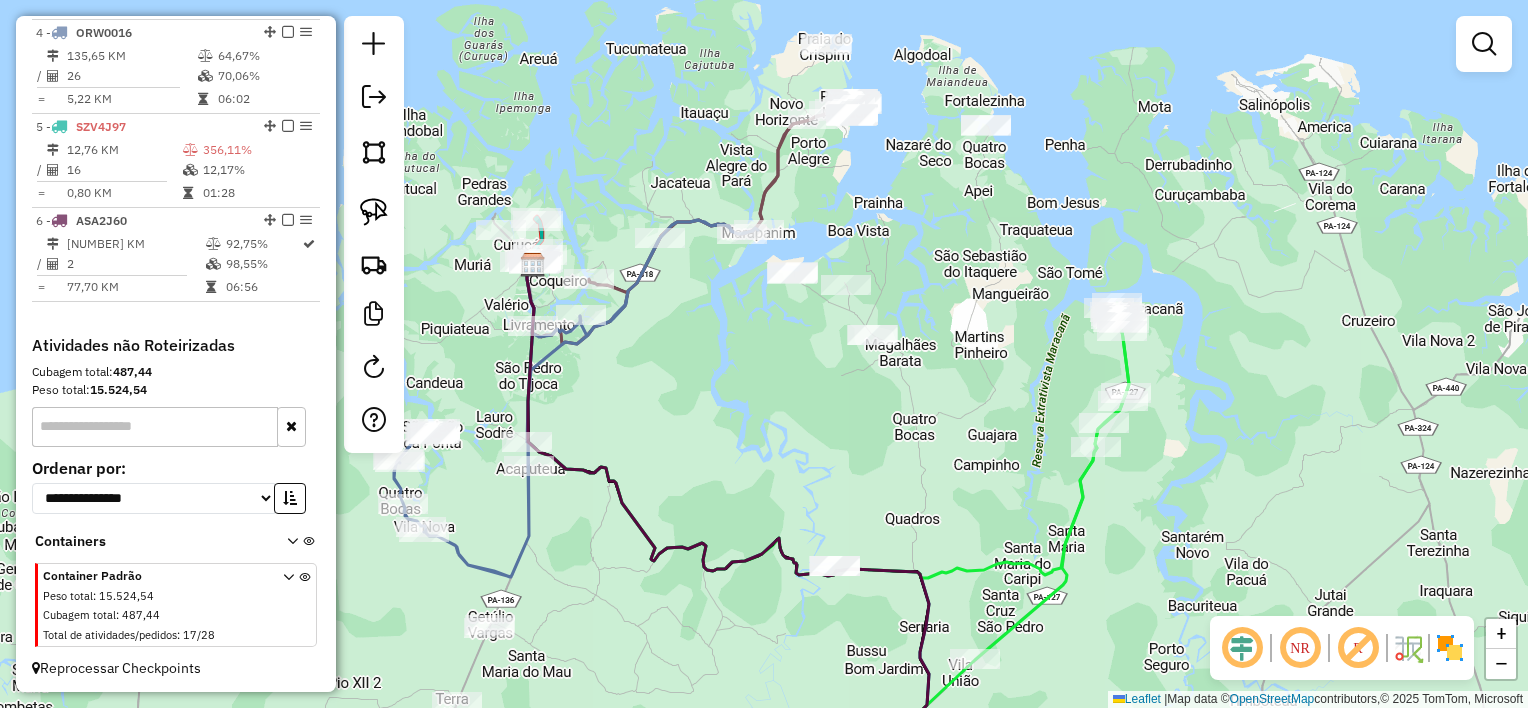 drag, startPoint x: 703, startPoint y: 470, endPoint x: 724, endPoint y: 438, distance: 38.27532 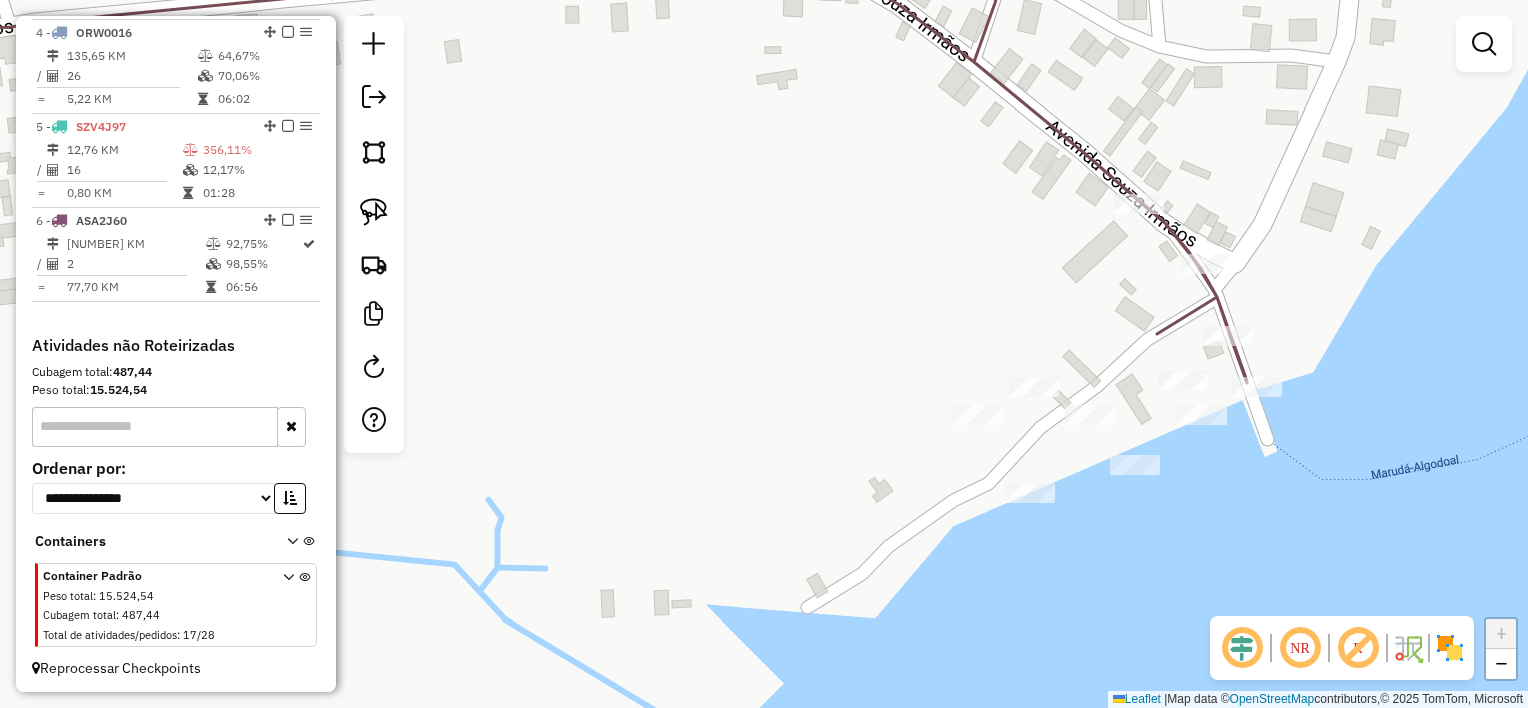 drag, startPoint x: 895, startPoint y: 297, endPoint x: 856, endPoint y: 292, distance: 39.319206 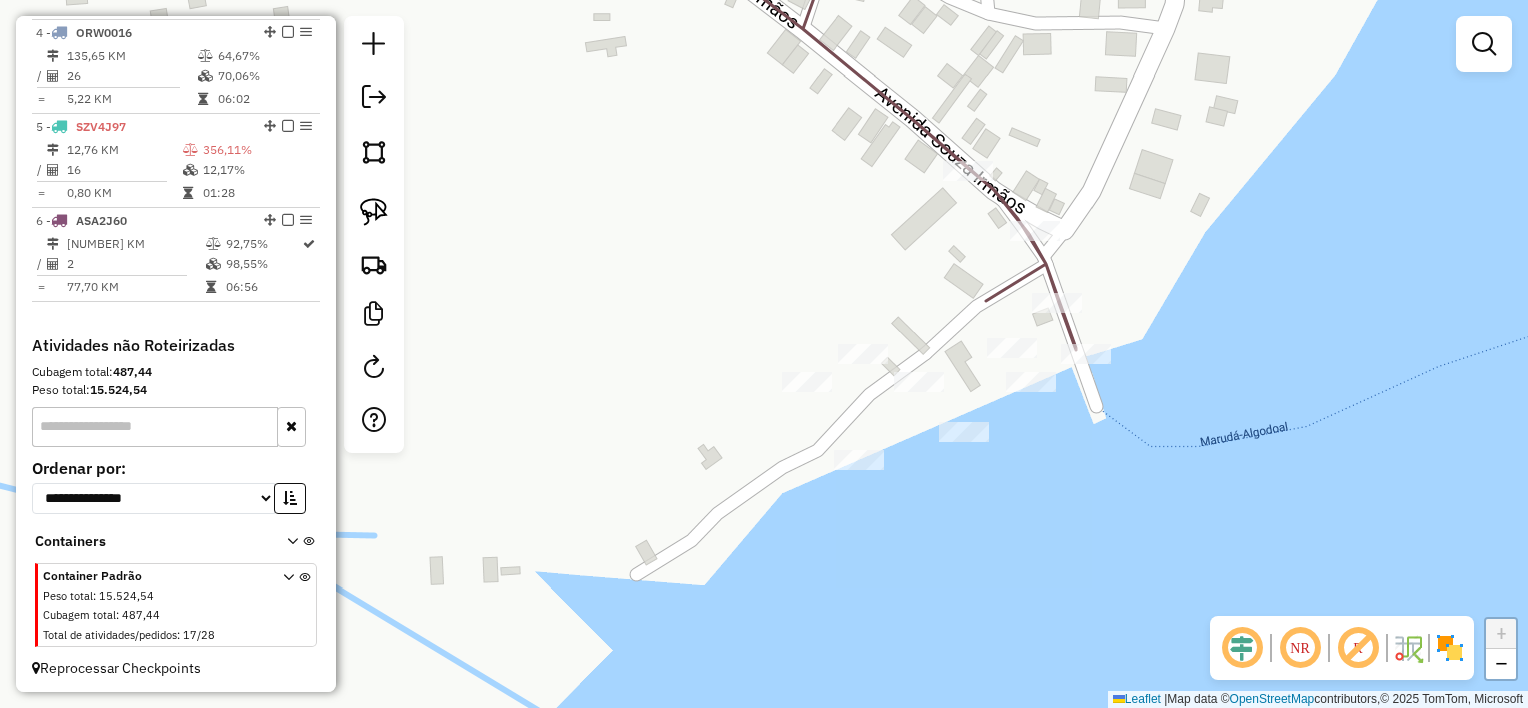 drag, startPoint x: 383, startPoint y: 214, endPoint x: 432, endPoint y: 220, distance: 49.365982 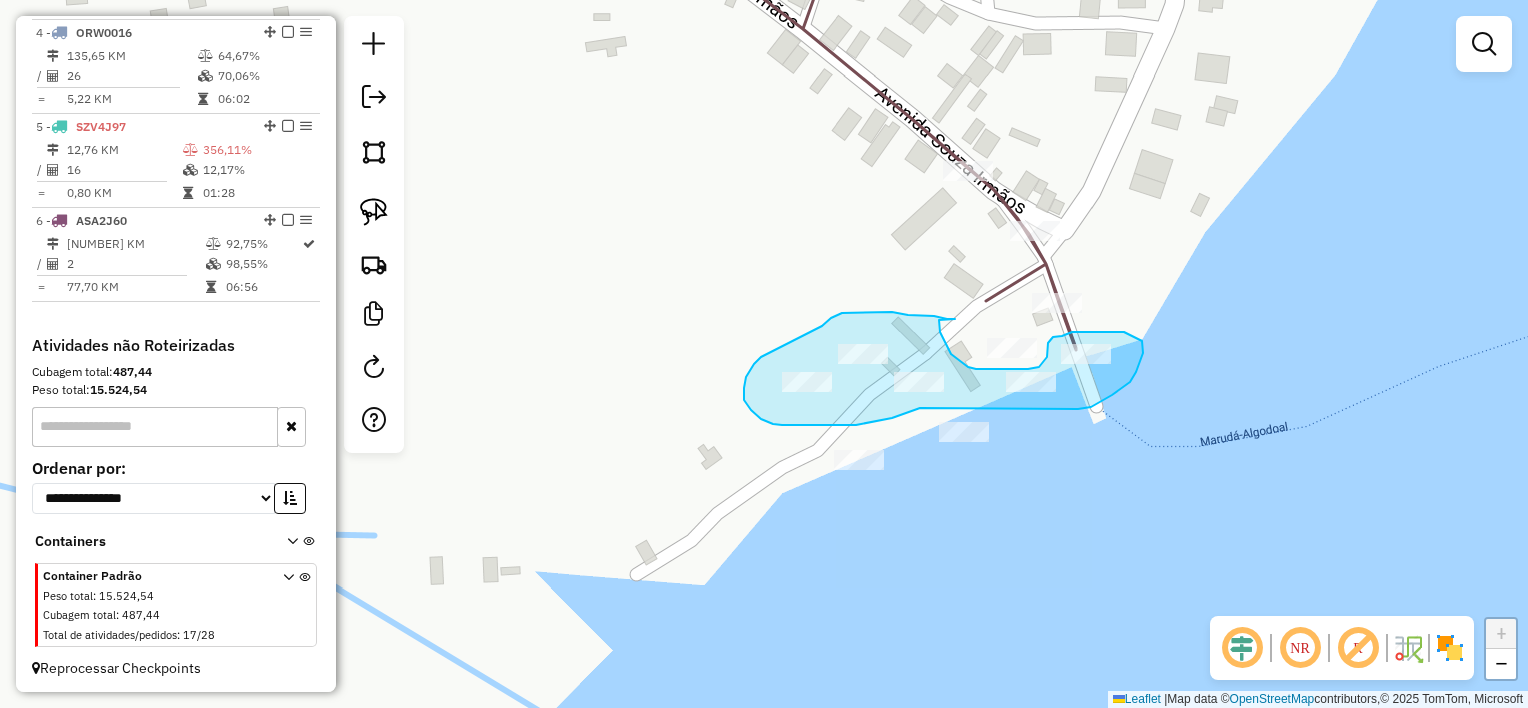 drag, startPoint x: 952, startPoint y: 319, endPoint x: 937, endPoint y: 312, distance: 16.552946 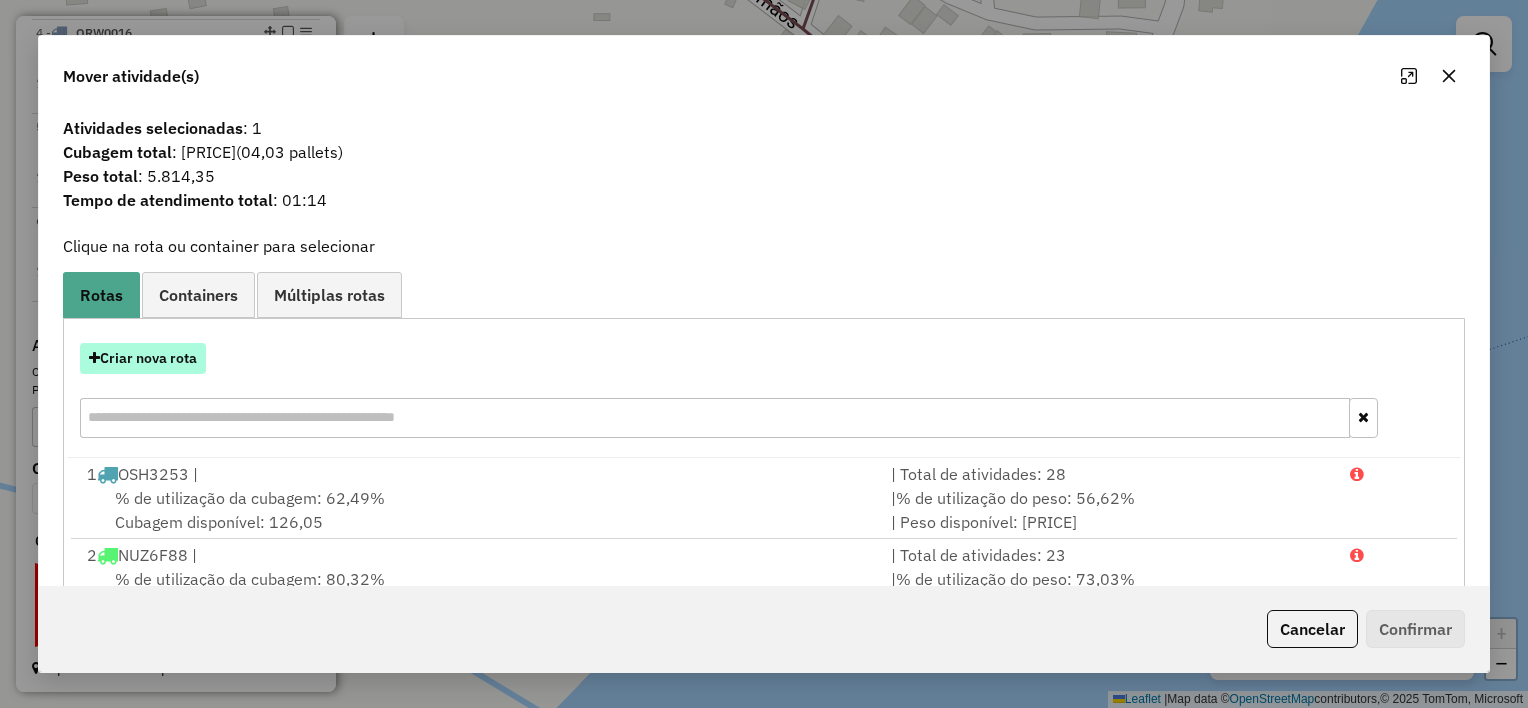 click on "Criar nova rota" at bounding box center [143, 358] 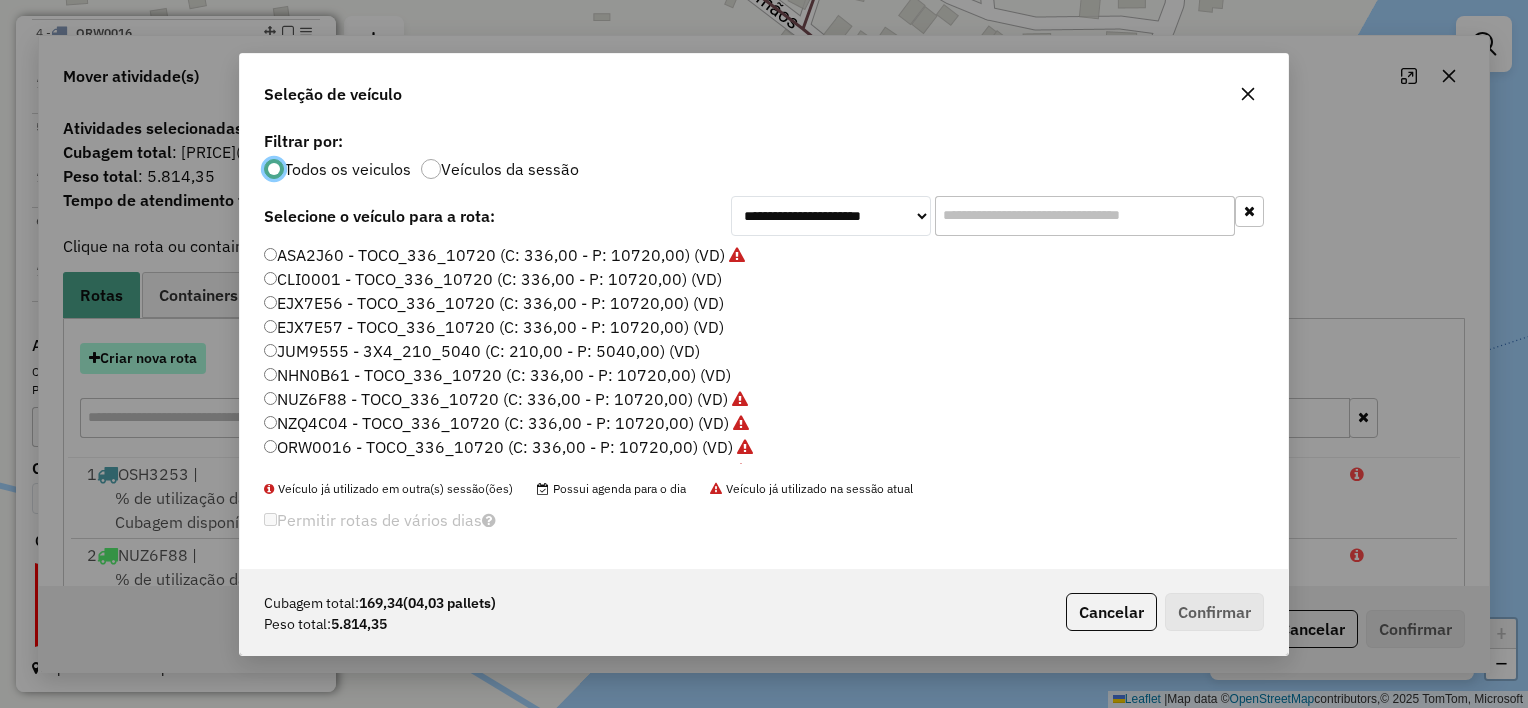 scroll, scrollTop: 10, scrollLeft: 6, axis: both 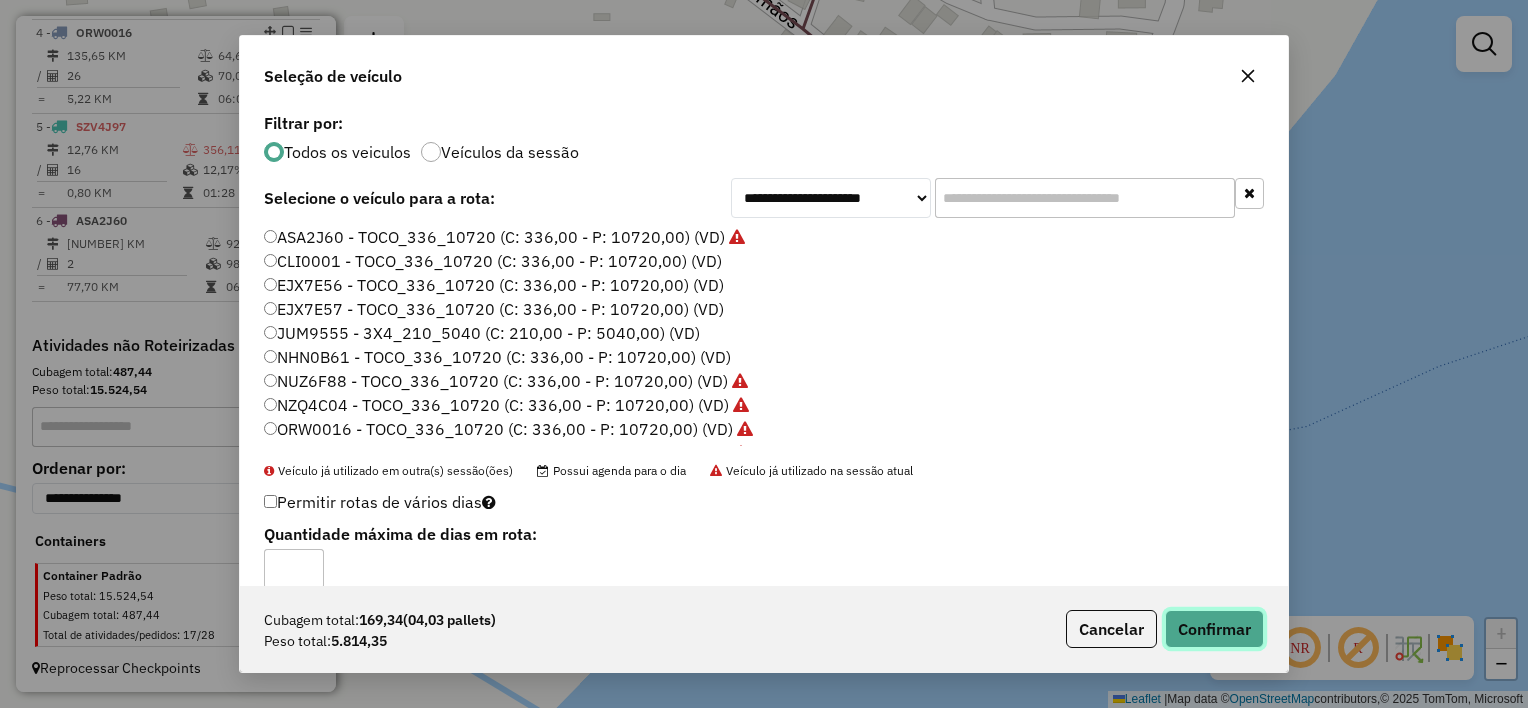 click on "Confirmar" 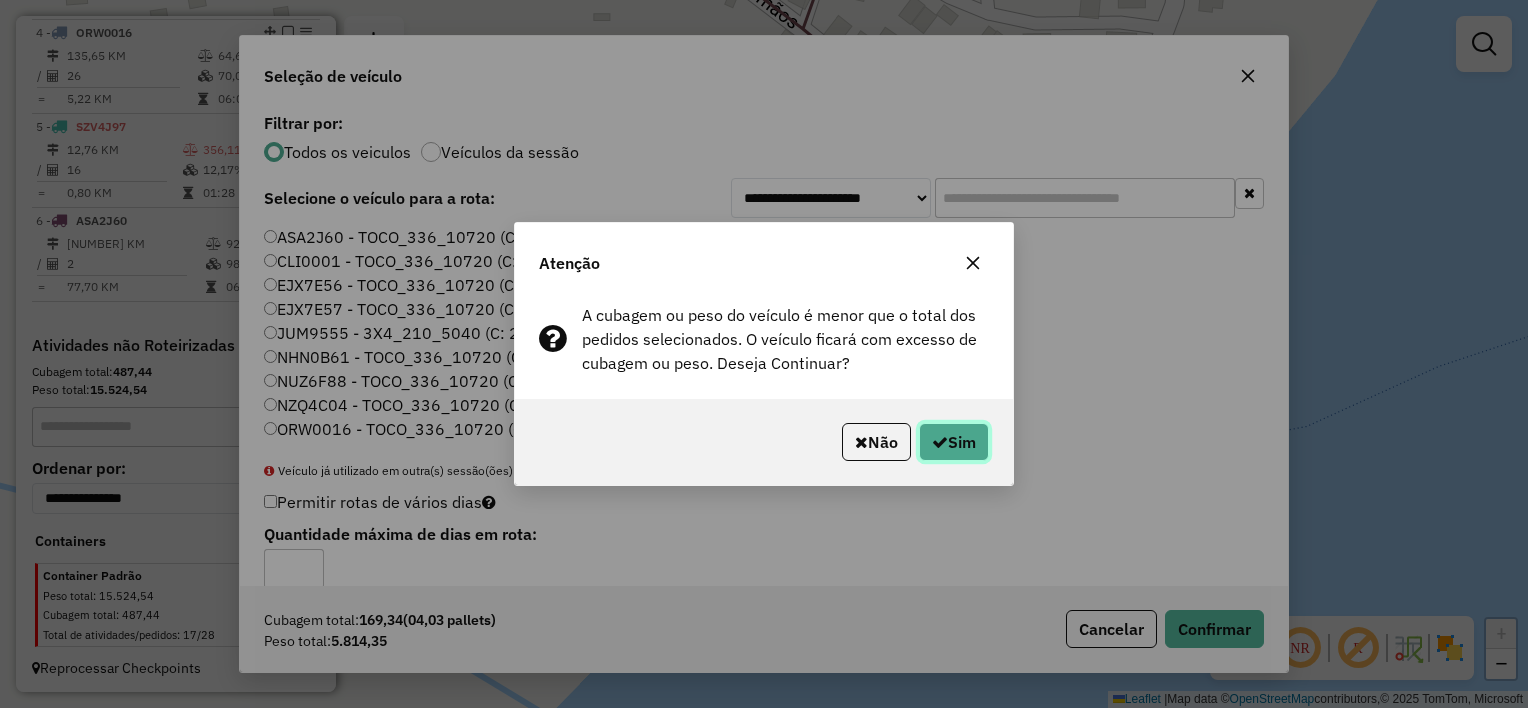 click on "Sim" 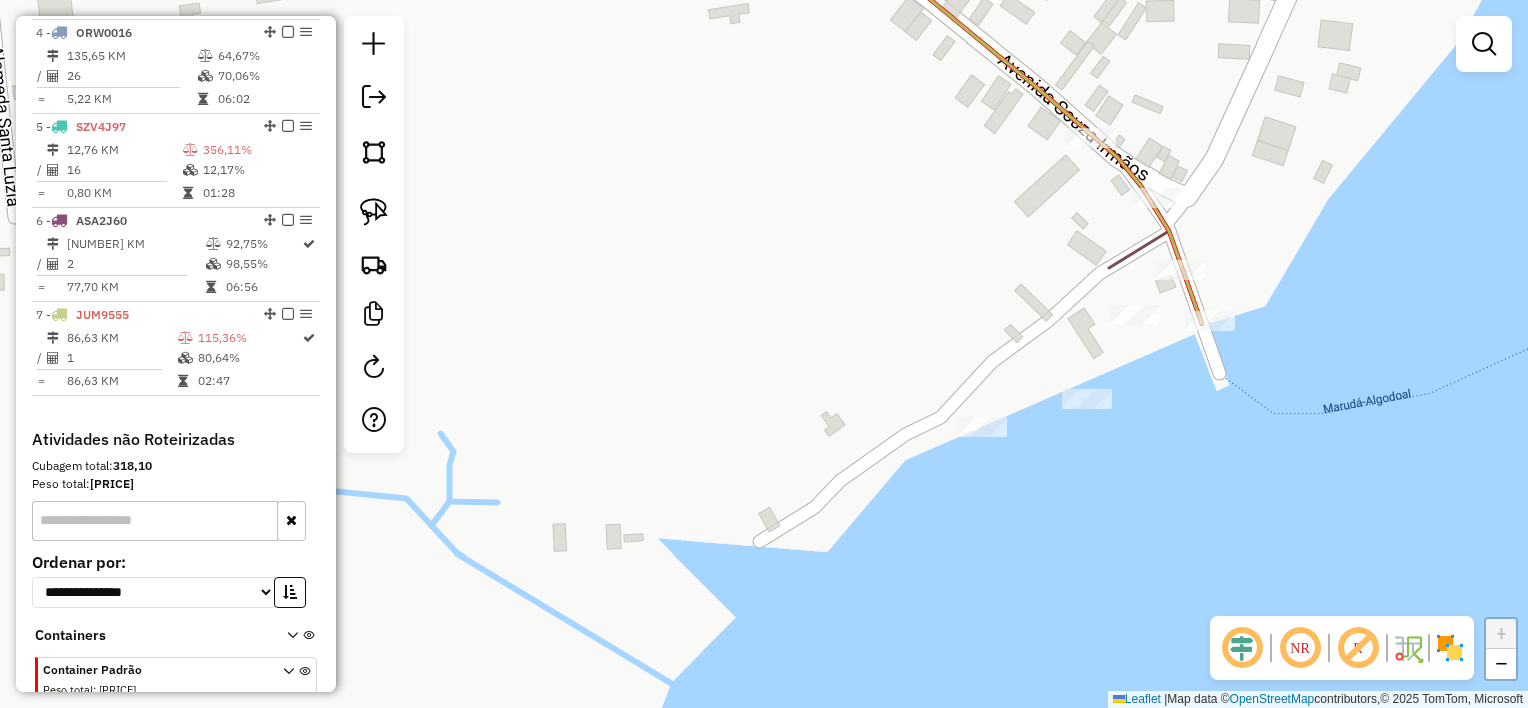 drag, startPoint x: 981, startPoint y: 292, endPoint x: 992, endPoint y: 263, distance: 31.016125 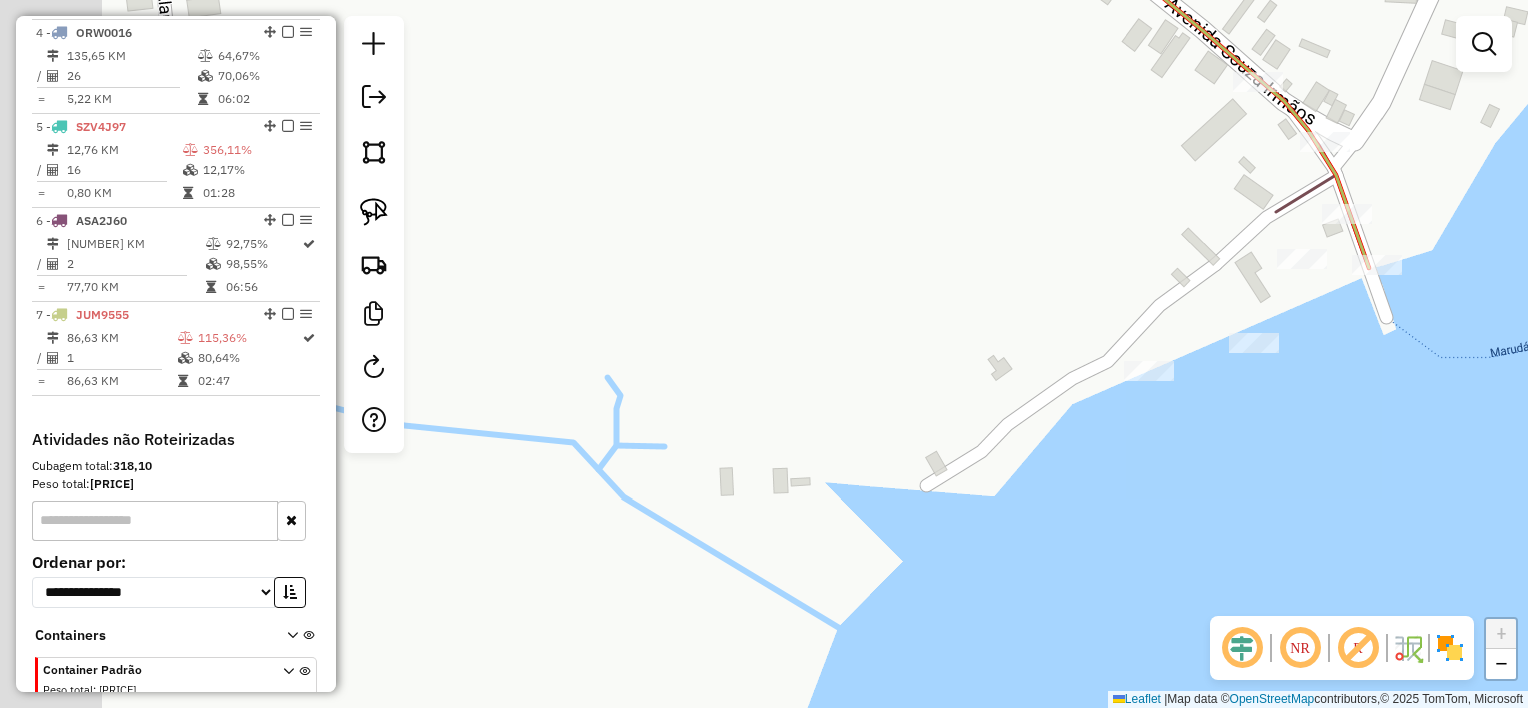 drag, startPoint x: 883, startPoint y: 388, endPoint x: 1092, endPoint y: 244, distance: 253.80504 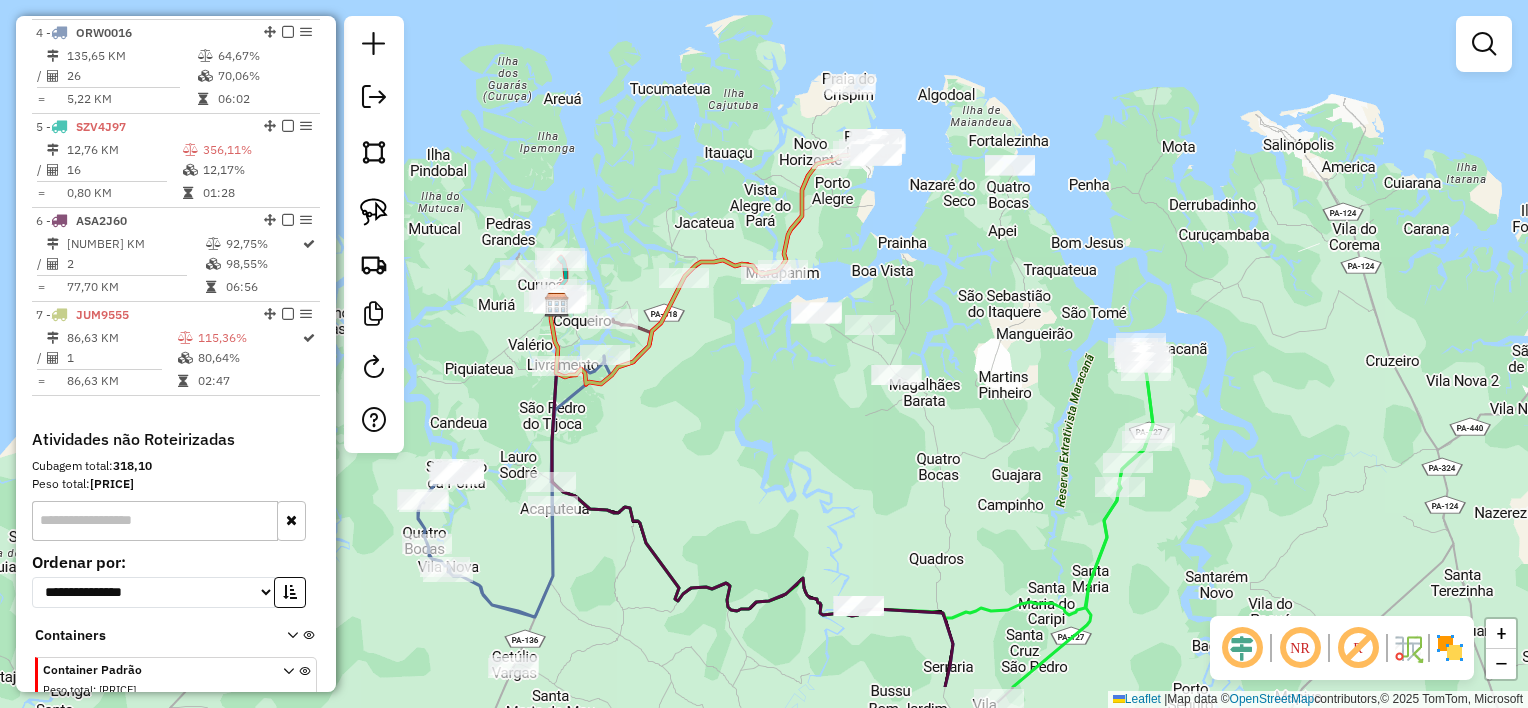 drag, startPoint x: 925, startPoint y: 332, endPoint x: 876, endPoint y: 233, distance: 110.46266 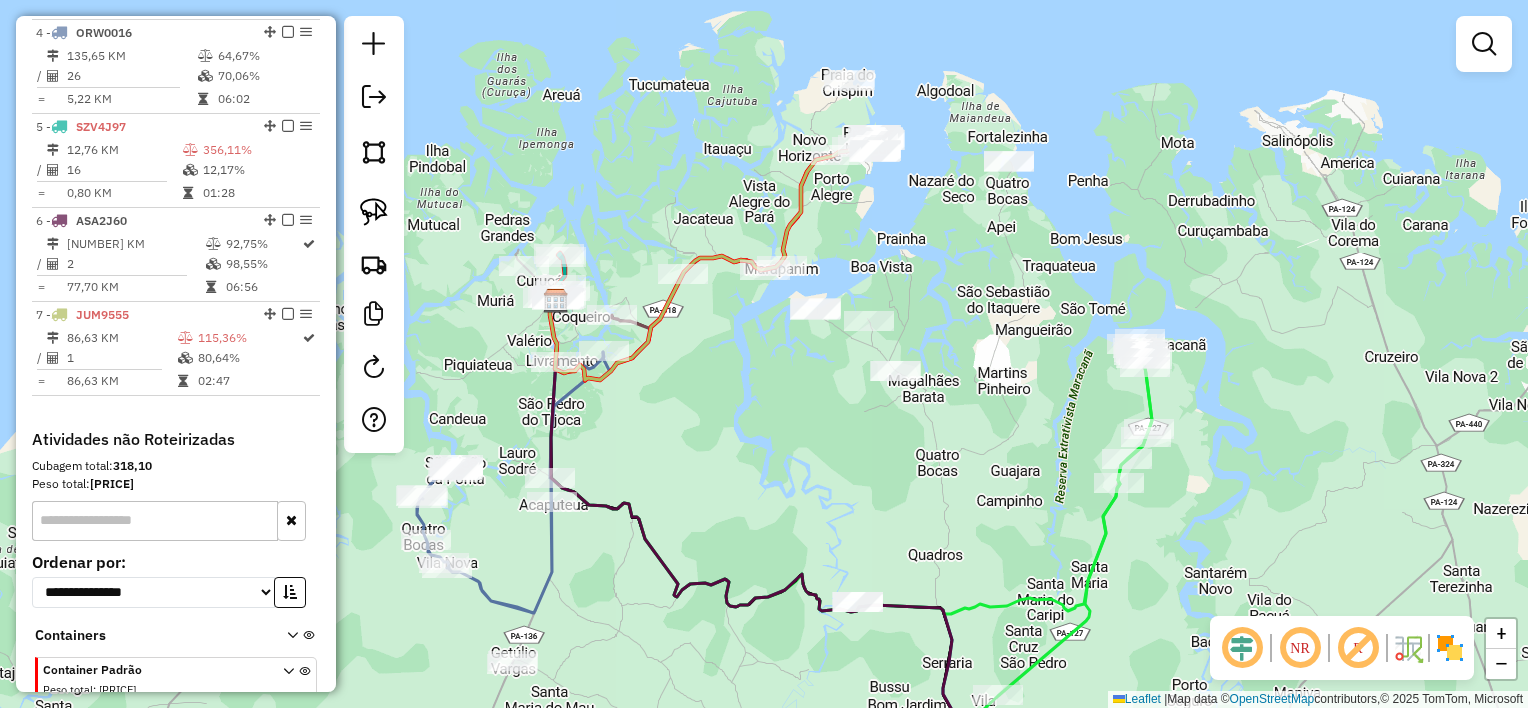 click on "Janela de atendimento Grade de atendimento Capacidade Transportadoras Veículos Cliente Pedidos  Rotas Selecione os dias de semana para filtrar as janelas de atendimento  Seg   Ter   Qua   Qui   Sex   Sáb   Dom  Informe o período da janela de atendimento: De: Até:  Filtrar exatamente a janela do cliente  Considerar janela de atendimento padrão  Selecione os dias de semana para filtrar as grades de atendimento  Seg   Ter   Qua   Qui   Sex   Sáb   Dom   Considerar clientes sem dia de atendimento cadastrado  Clientes fora do dia de atendimento selecionado Filtrar as atividades entre os valores definidos abaixo:  Peso mínimo:   Peso máximo:   Cubagem mínima:   Cubagem máxima:   De:   Até:  Filtrar as atividades entre o tempo de atendimento definido abaixo:  De:   Até:   Considerar capacidade total dos clientes não roteirizados Transportadora: Selecione um ou mais itens Tipo de veículo: Selecione um ou mais itens Veículo: Selecione um ou mais itens Motorista: Selecione um ou mais itens Nome: Rótulo:" 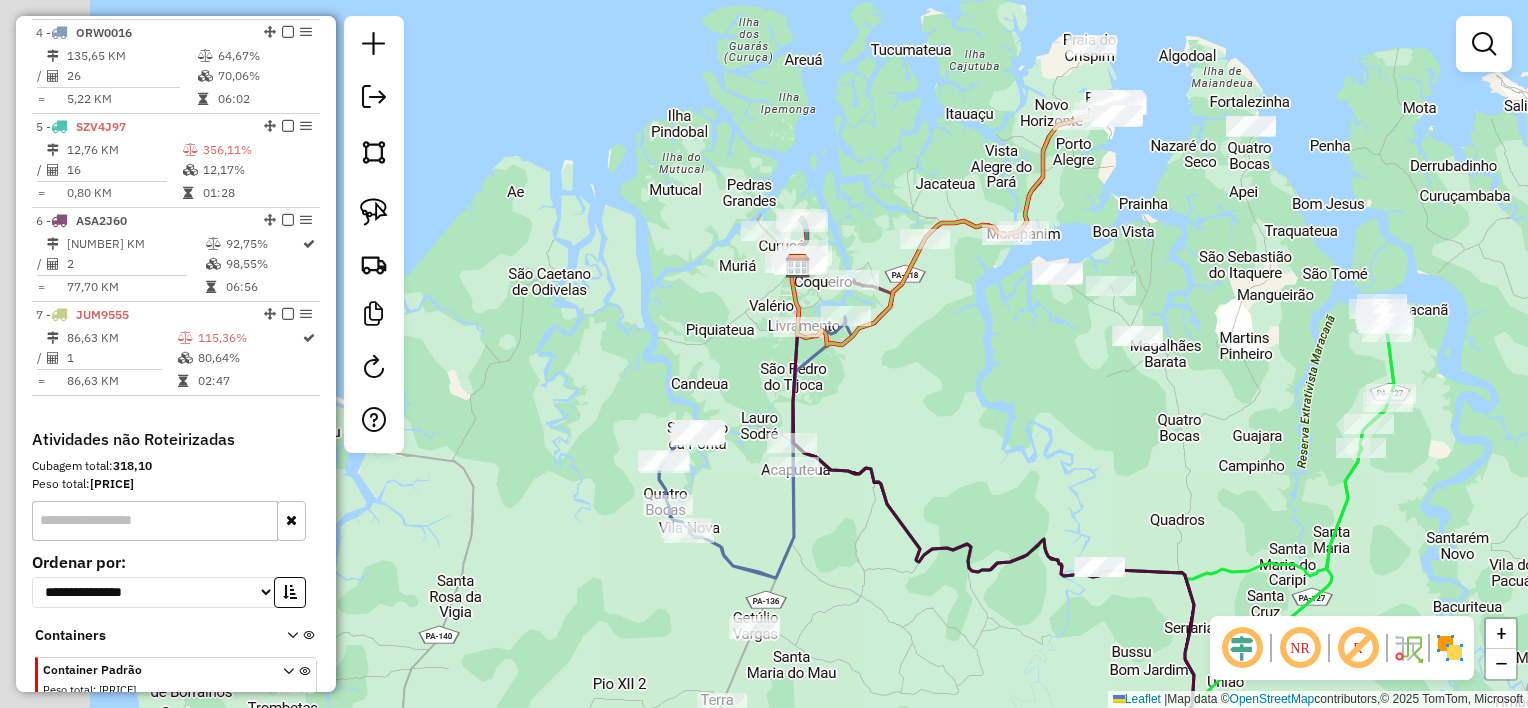 drag, startPoint x: 933, startPoint y: 390, endPoint x: 961, endPoint y: 376, distance: 31.304953 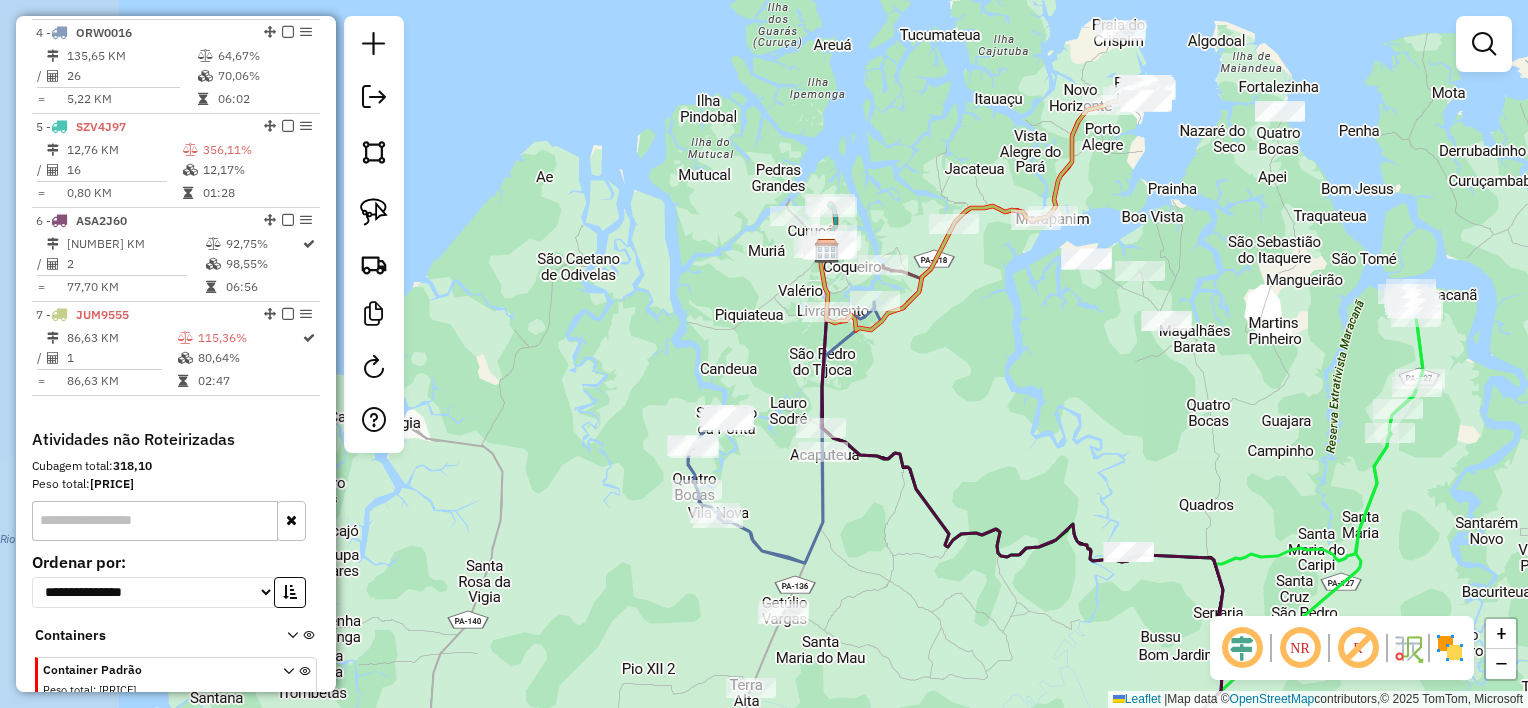 drag, startPoint x: 954, startPoint y: 387, endPoint x: 855, endPoint y: 280, distance: 145.7738 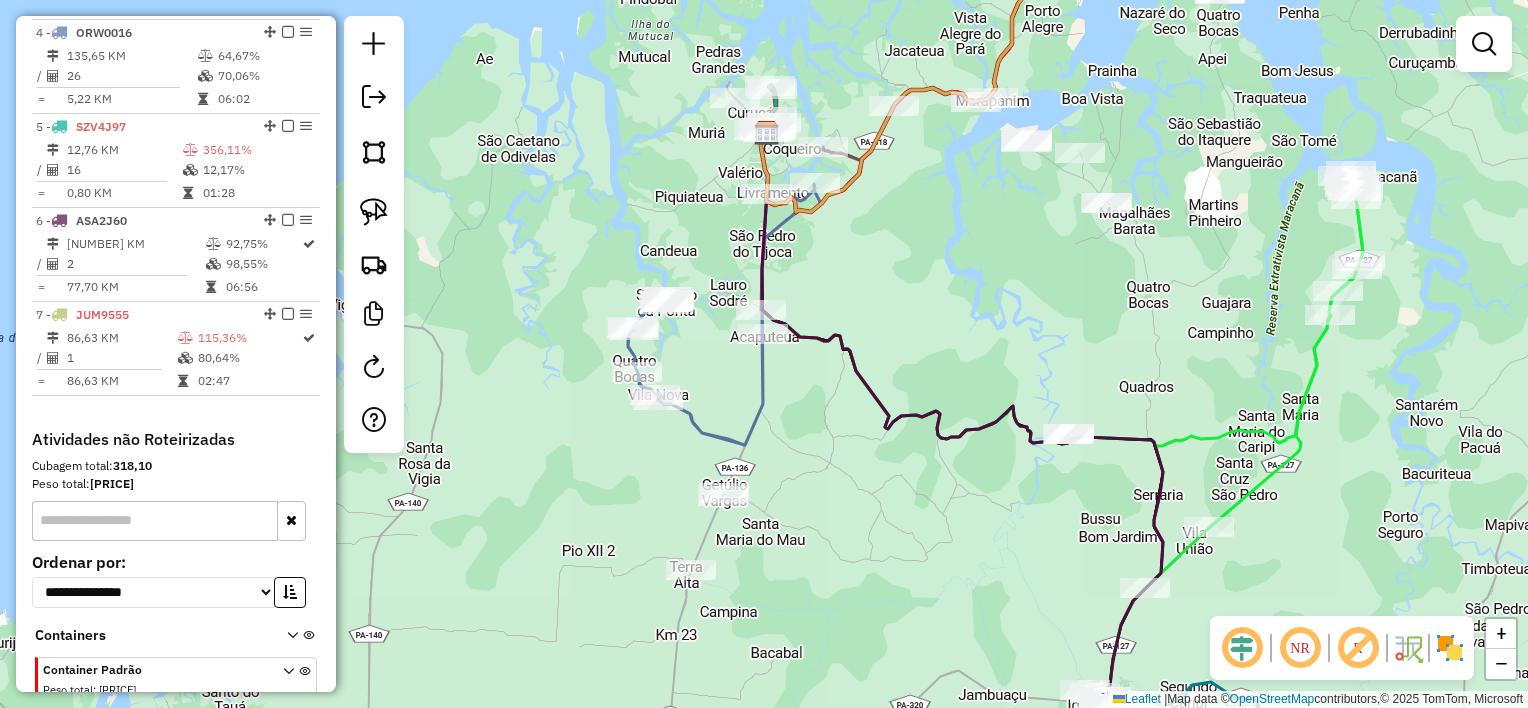 drag, startPoint x: 877, startPoint y: 407, endPoint x: 959, endPoint y: 260, distance: 168.3241 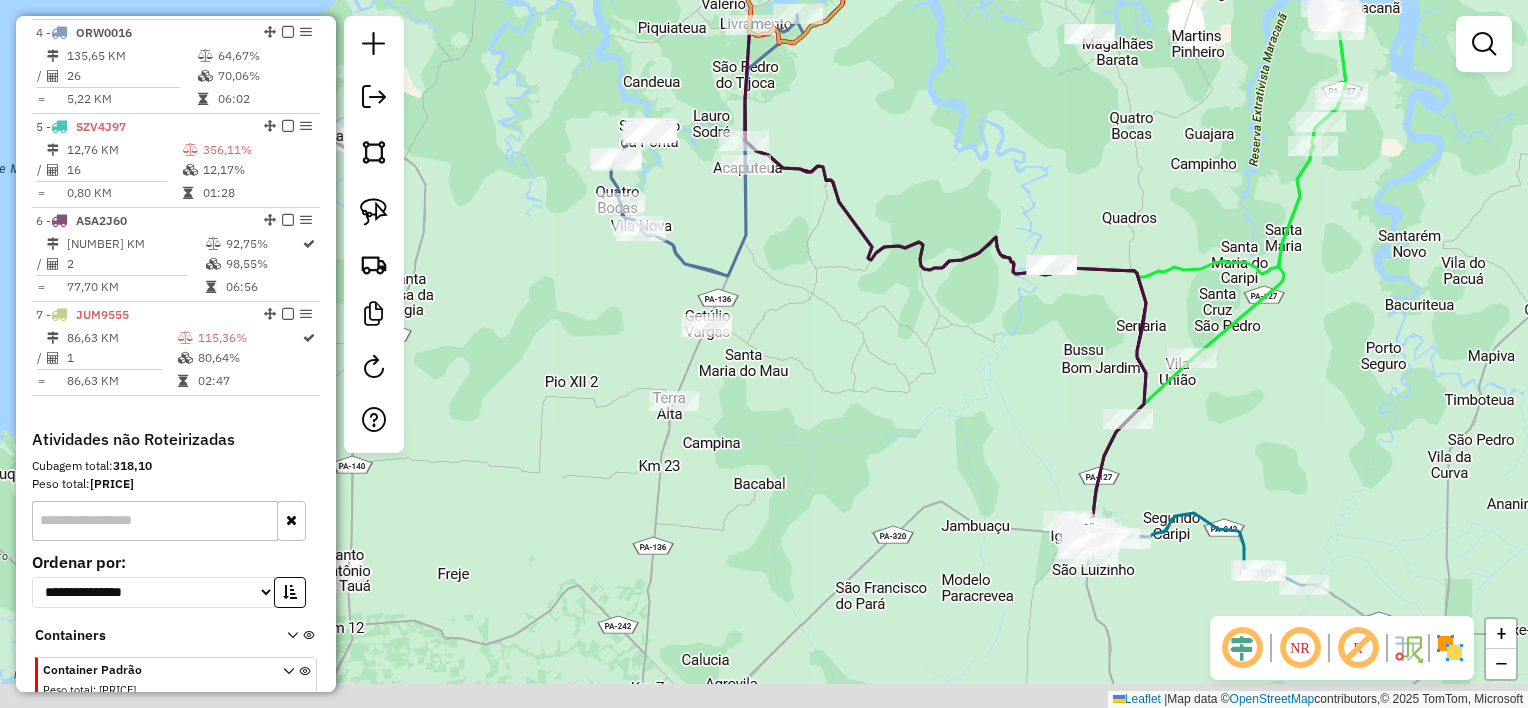 drag, startPoint x: 964, startPoint y: 474, endPoint x: 900, endPoint y: 392, distance: 104.019226 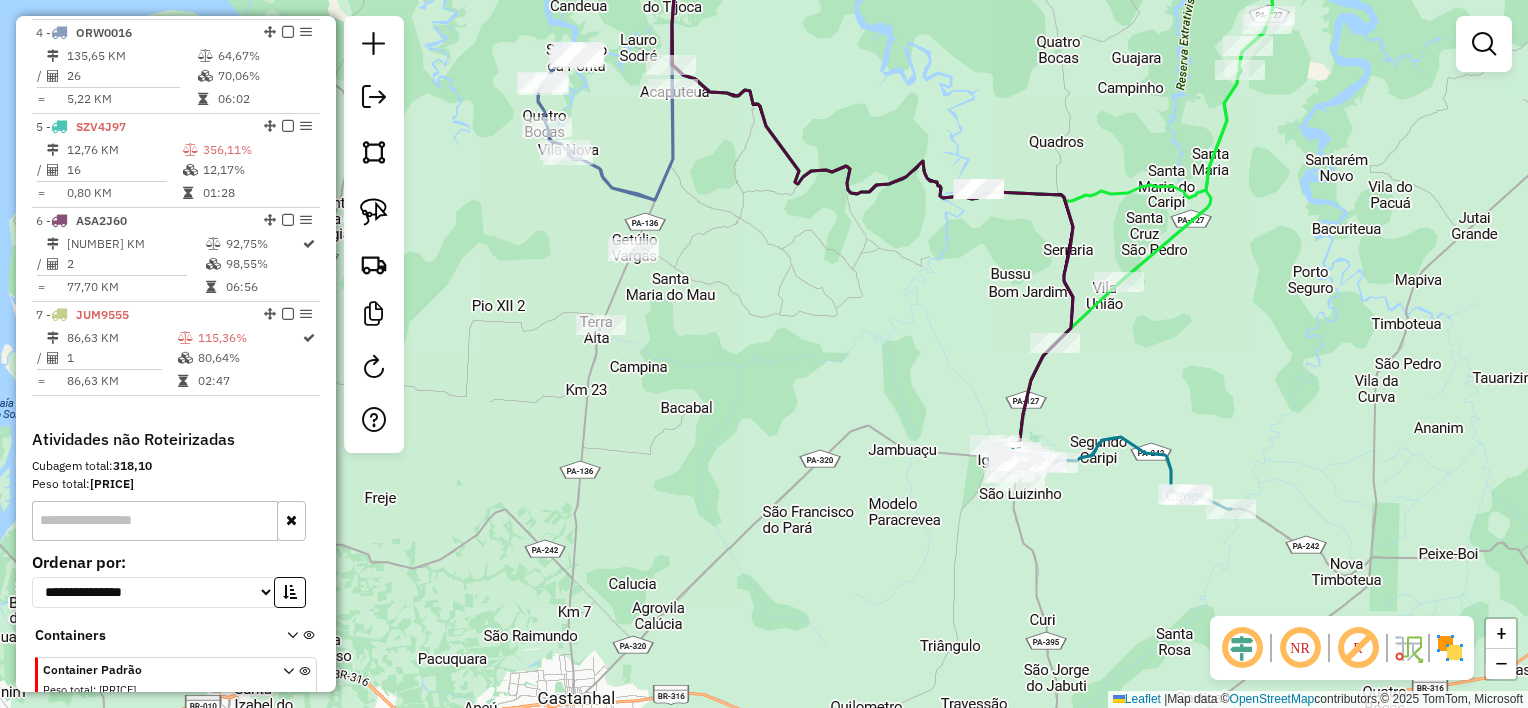 drag, startPoint x: 867, startPoint y: 337, endPoint x: 852, endPoint y: 334, distance: 15.297058 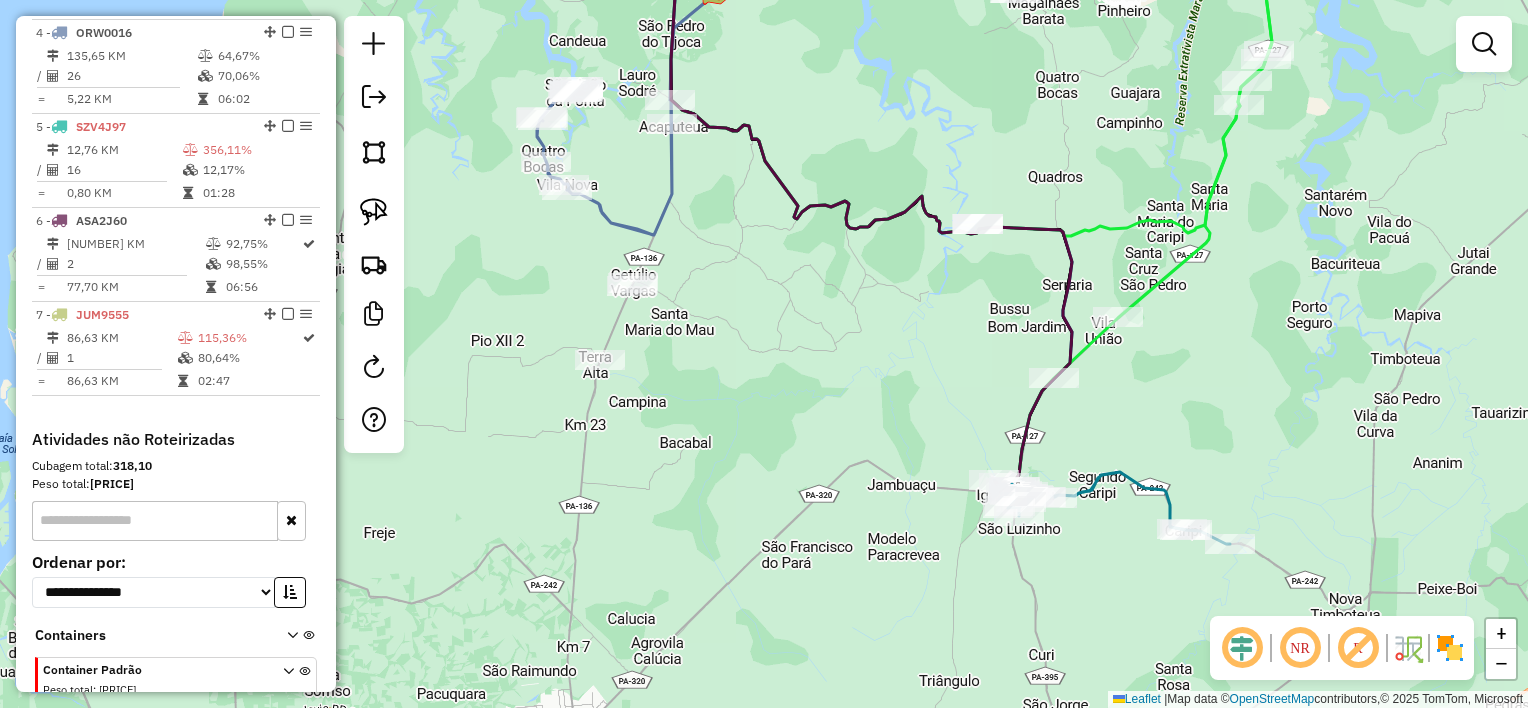 drag, startPoint x: 848, startPoint y: 325, endPoint x: 901, endPoint y: 444, distance: 130.26895 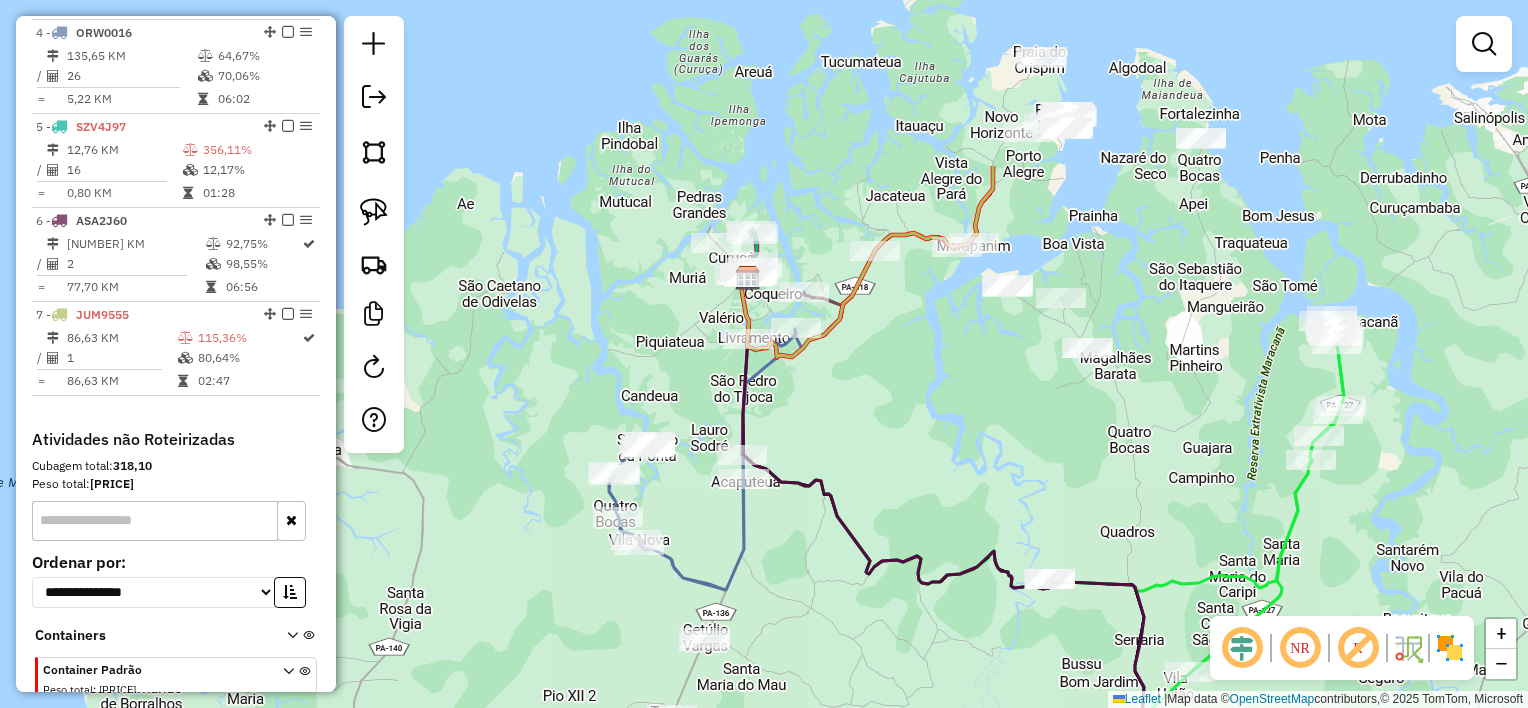 drag, startPoint x: 904, startPoint y: 130, endPoint x: 912, endPoint y: 401, distance: 271.11804 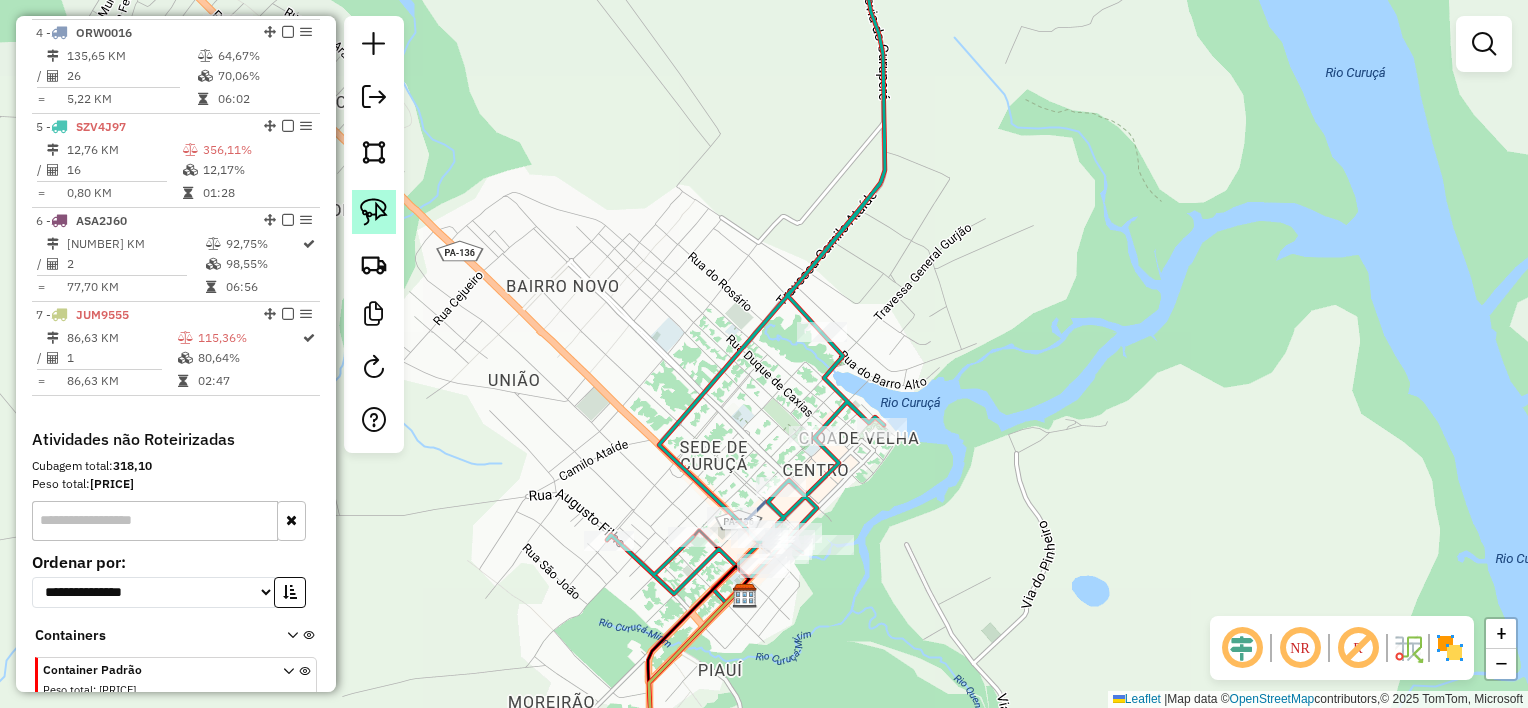 click 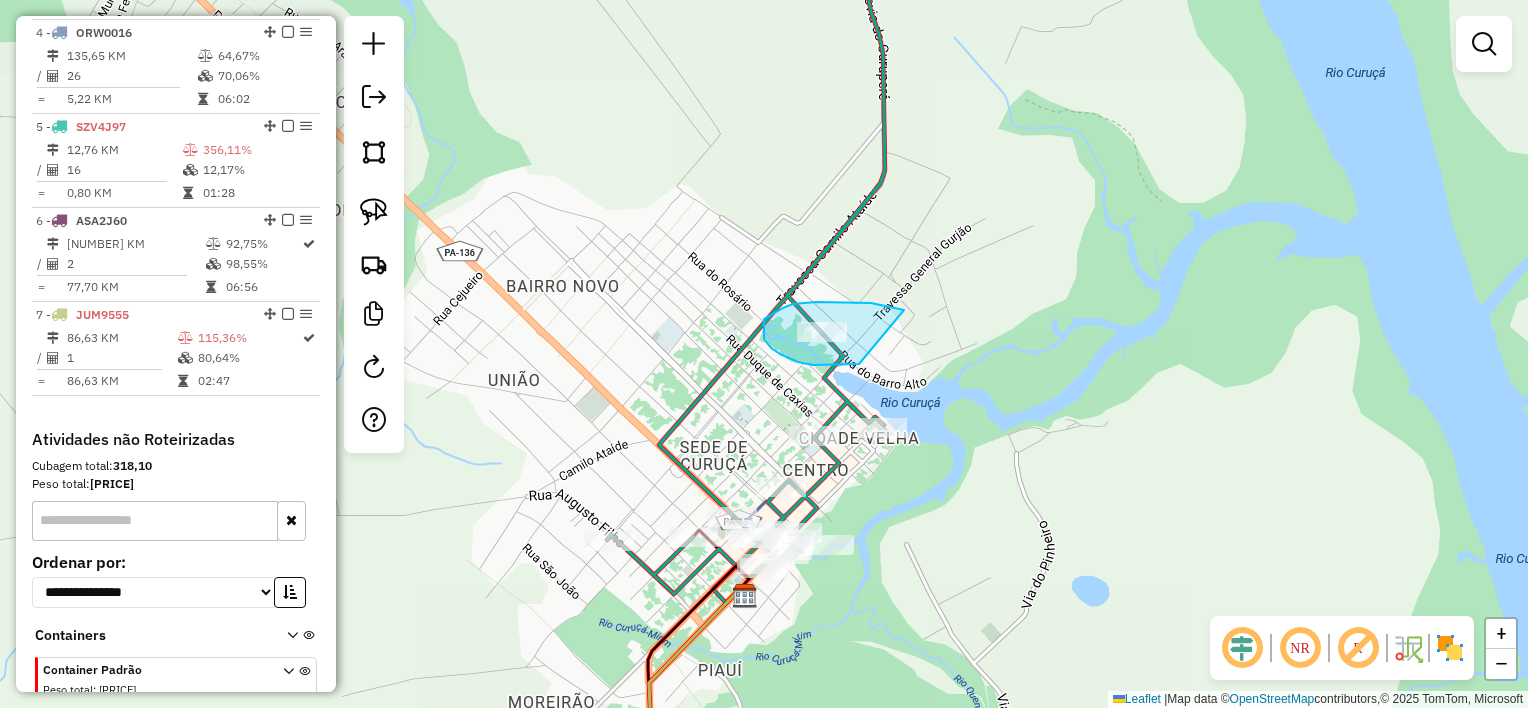 drag, startPoint x: 902, startPoint y: 309, endPoint x: 922, endPoint y: 328, distance: 27.58623 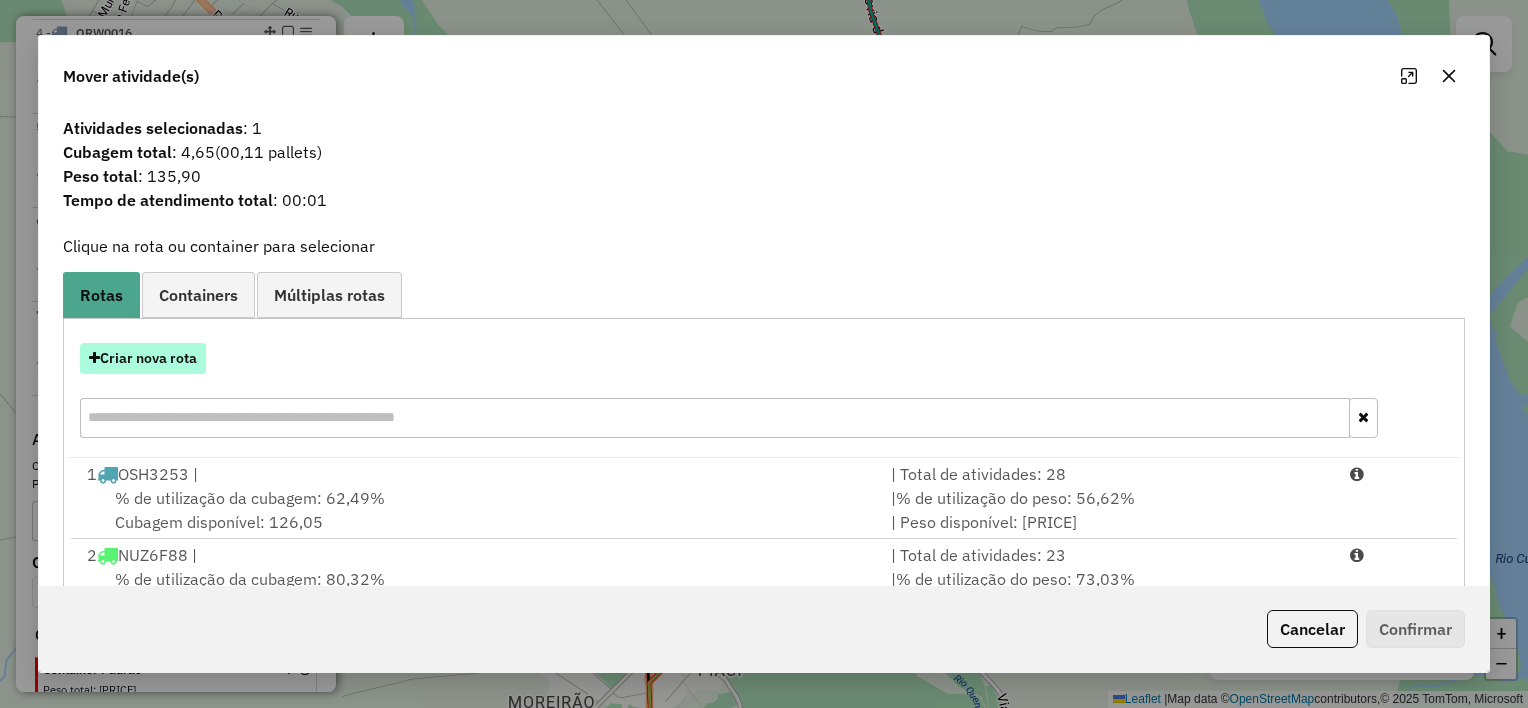 click on "Criar nova rota" at bounding box center (143, 358) 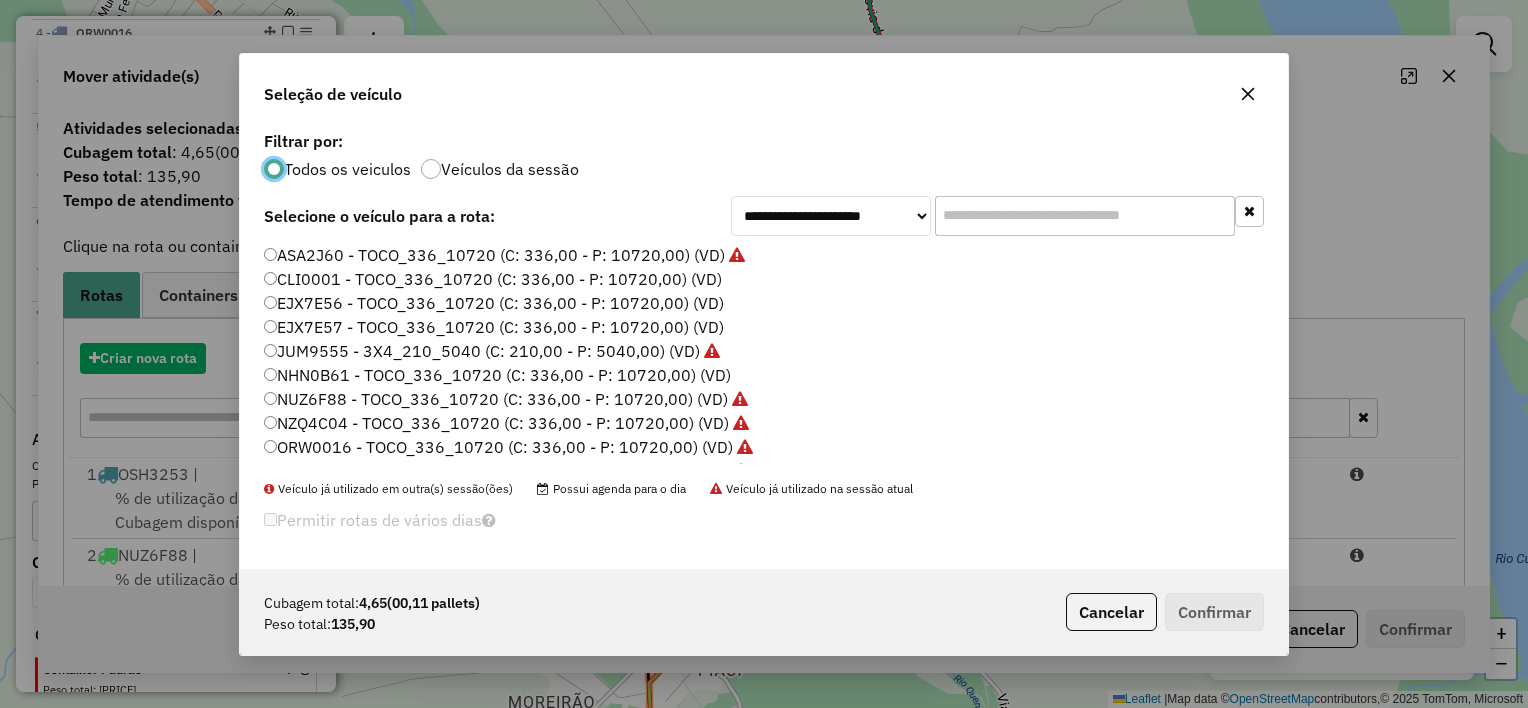 scroll, scrollTop: 10, scrollLeft: 6, axis: both 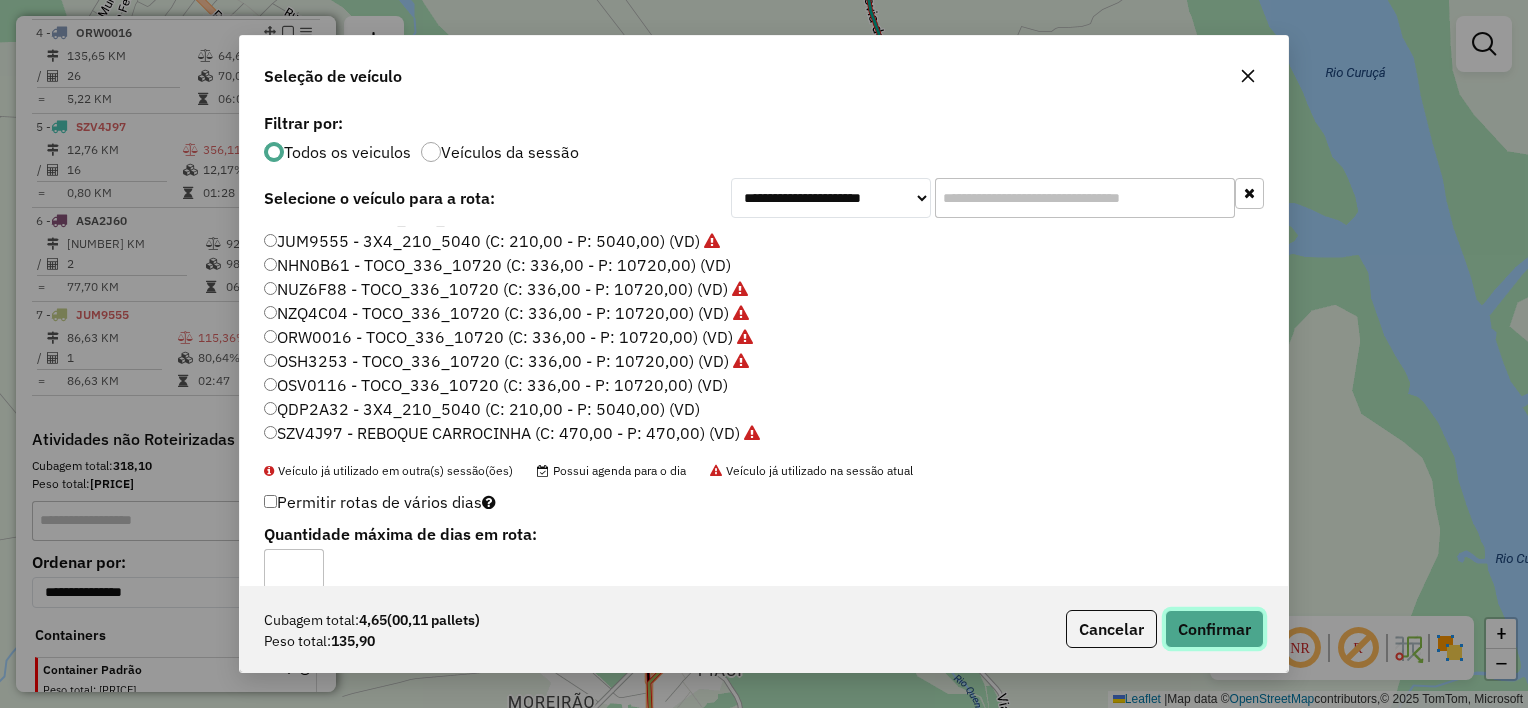 click on "Confirmar" 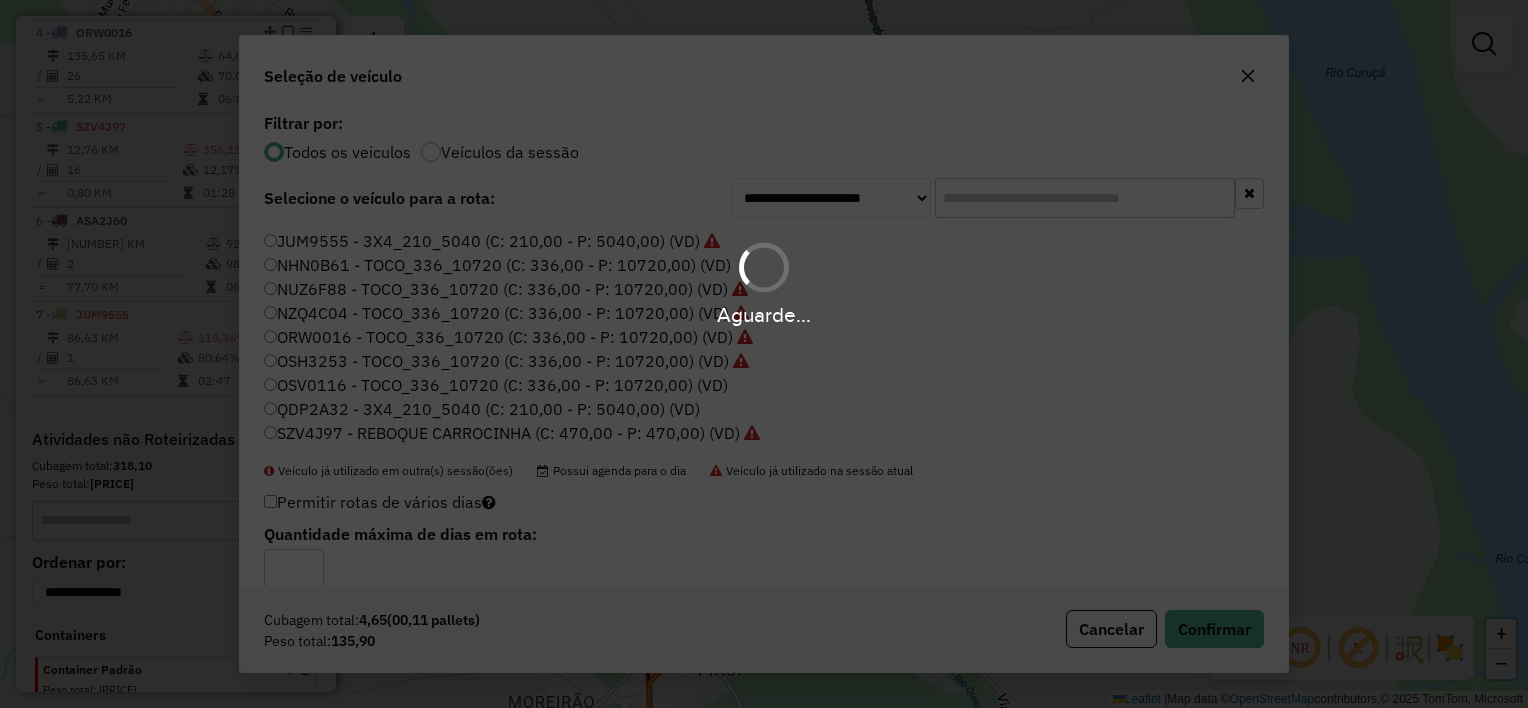 scroll, scrollTop: 1053, scrollLeft: 0, axis: vertical 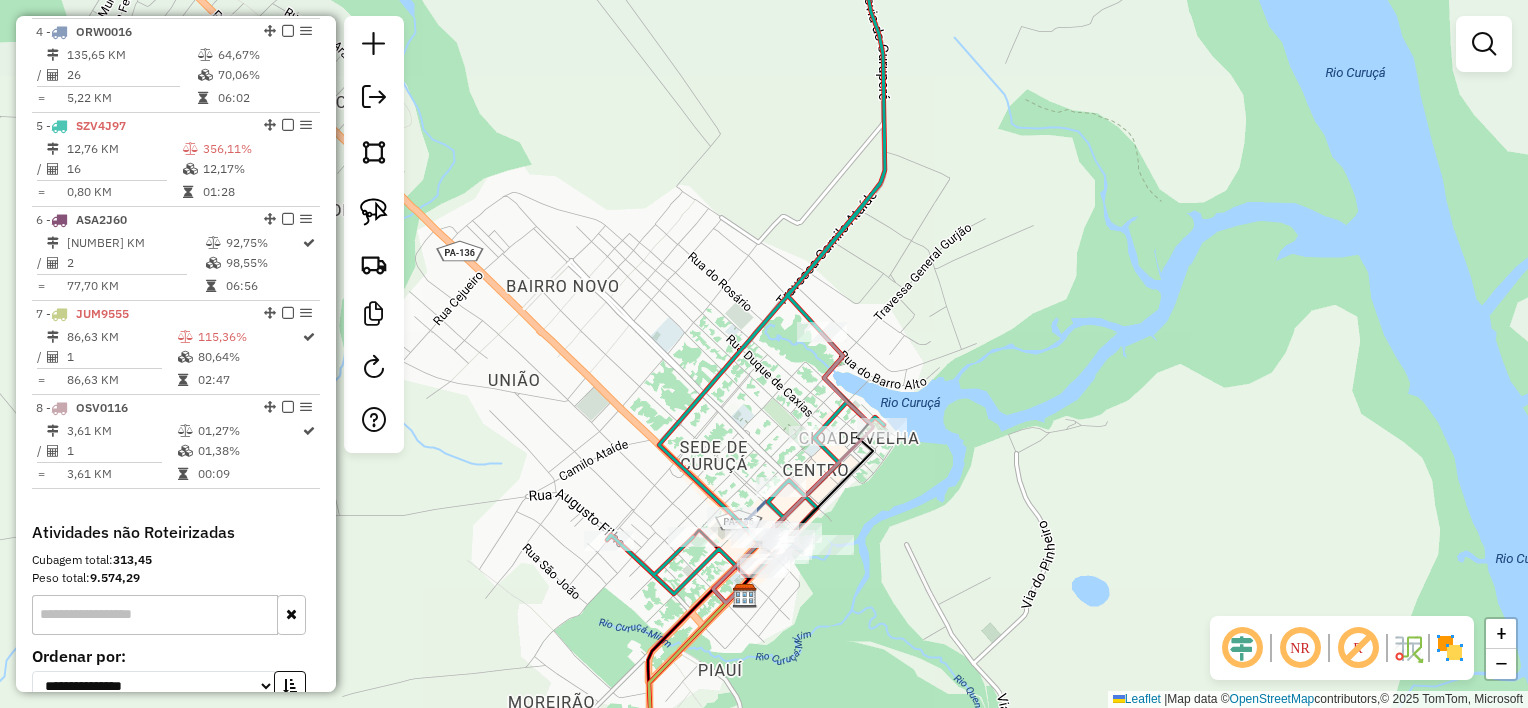 drag, startPoint x: 908, startPoint y: 539, endPoint x: 936, endPoint y: 381, distance: 160.46184 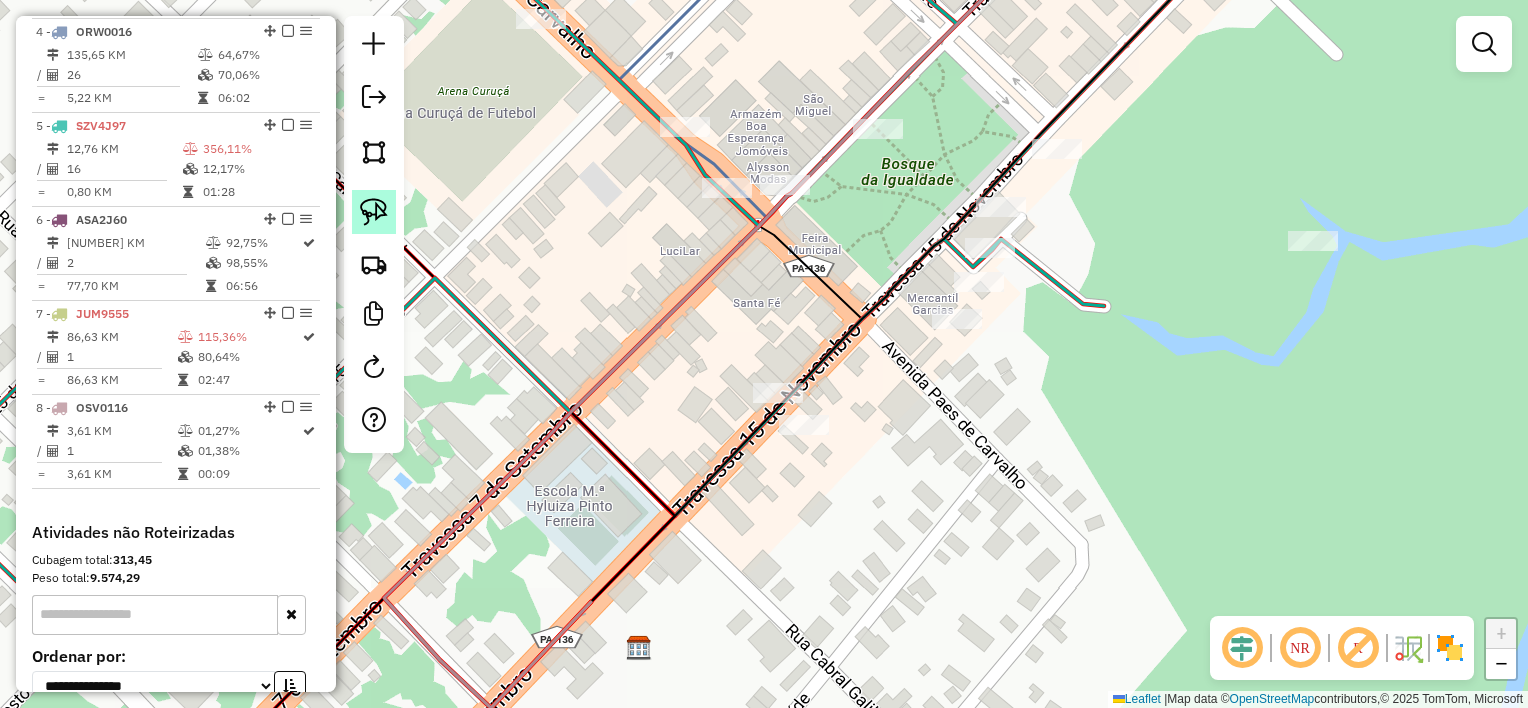 drag, startPoint x: 374, startPoint y: 213, endPoint x: 395, endPoint y: 220, distance: 22.135944 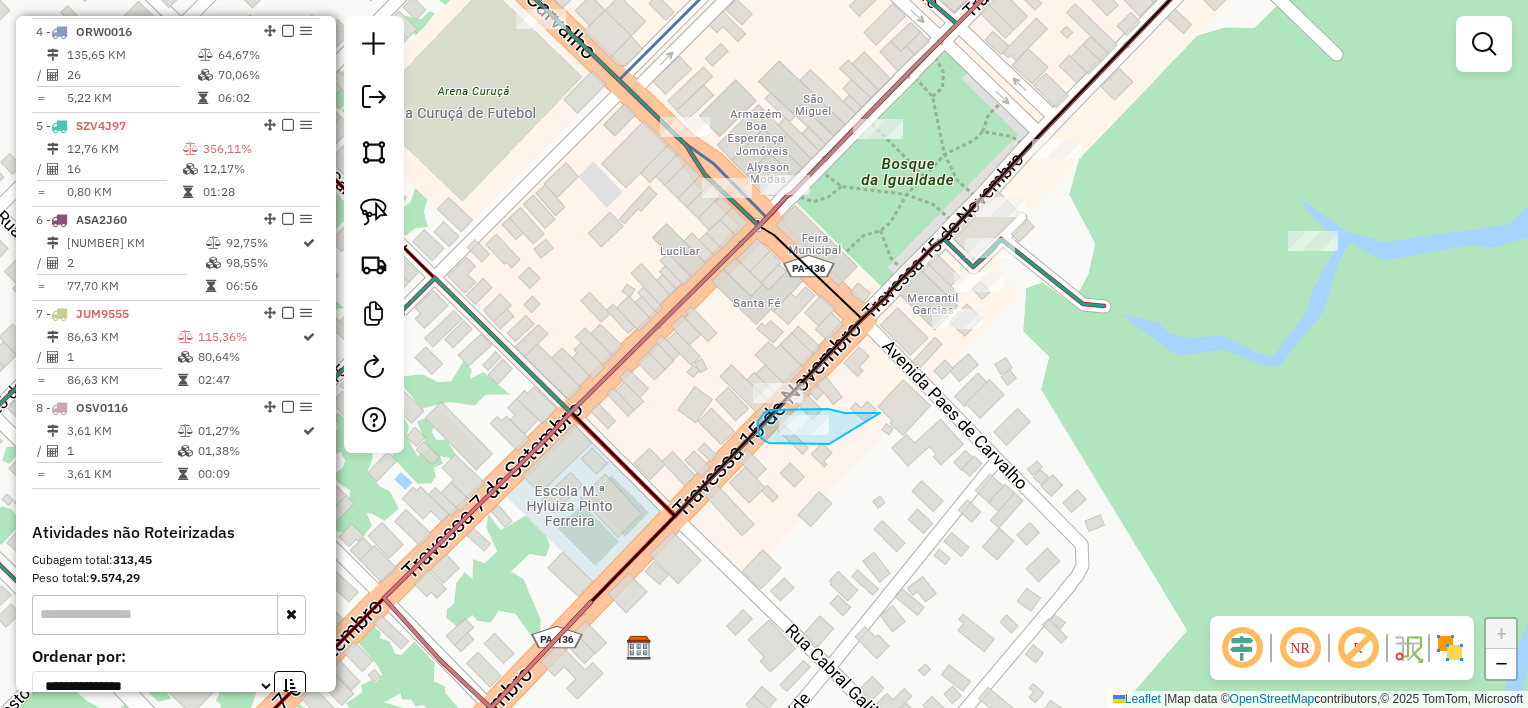 drag, startPoint x: 880, startPoint y: 413, endPoint x: 830, endPoint y: 444, distance: 58.830265 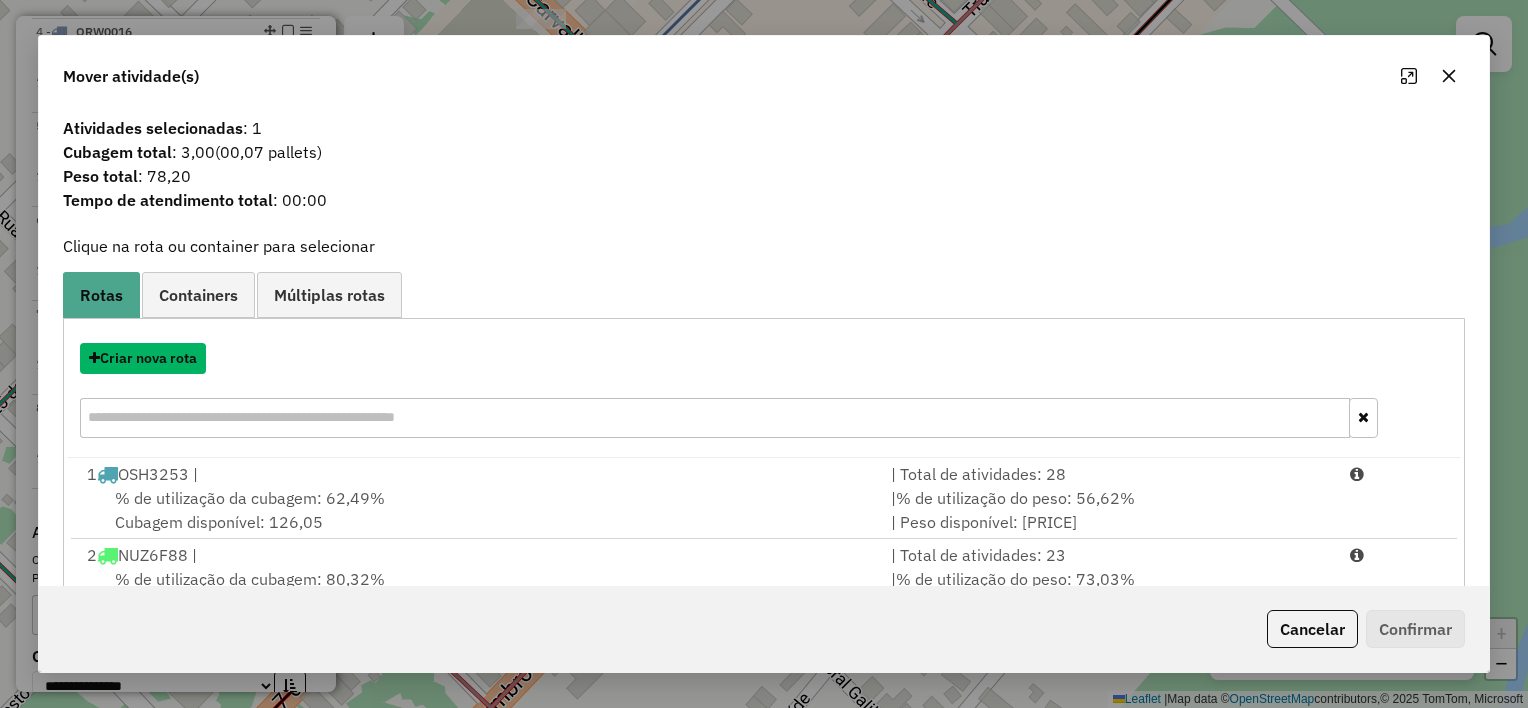 click on "Criar nova rota" at bounding box center [143, 358] 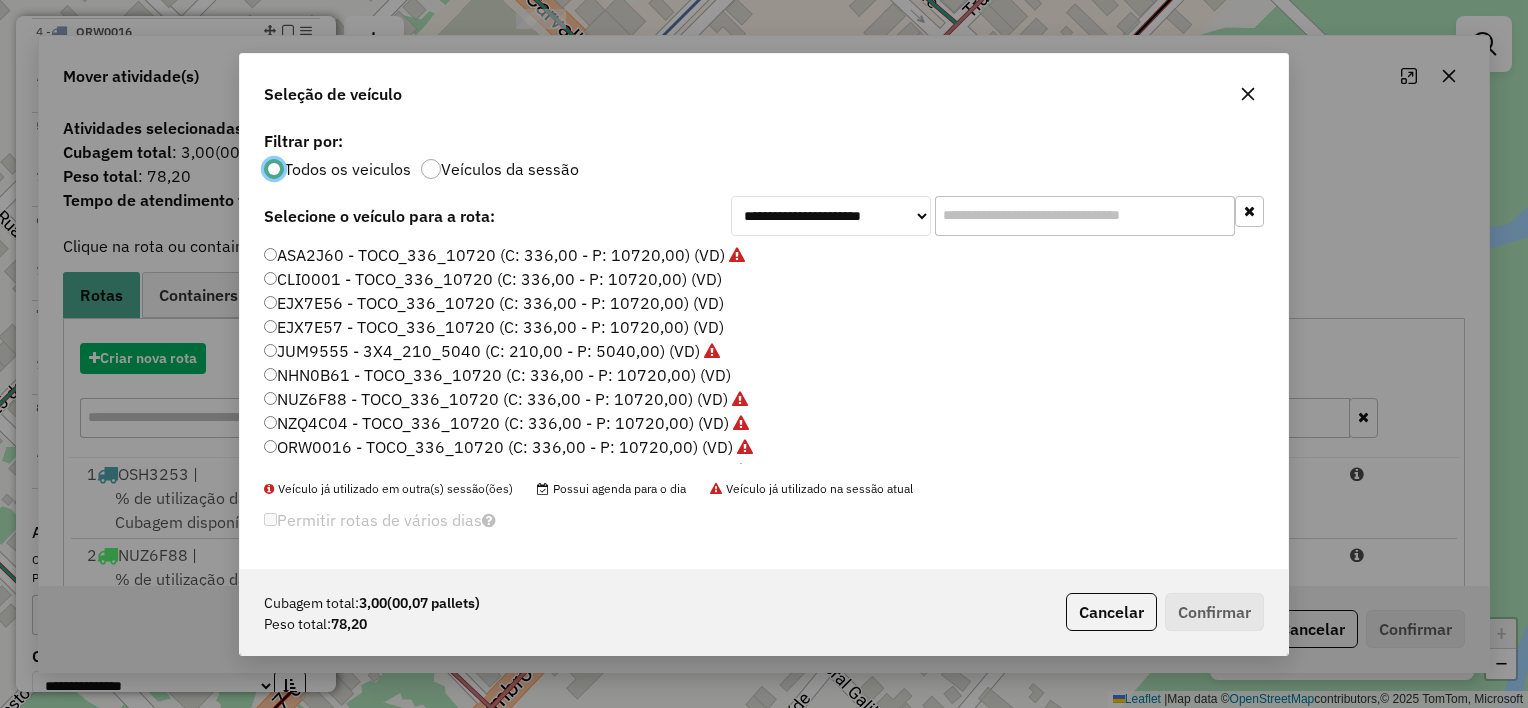 scroll, scrollTop: 10, scrollLeft: 6, axis: both 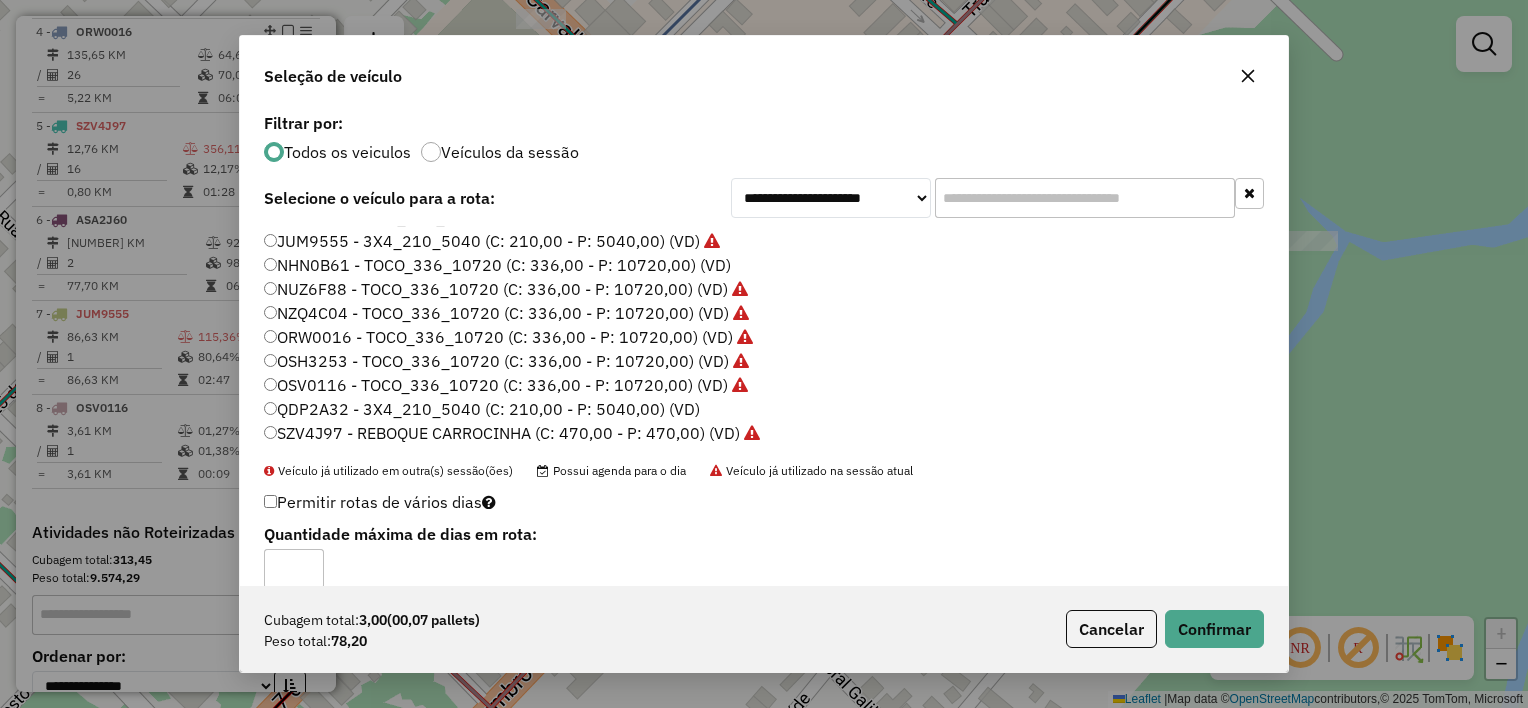 click on "Cubagem total:  3,00   (00,07 pallets)  Peso total: 78,20  Cancelar   Confirmar" 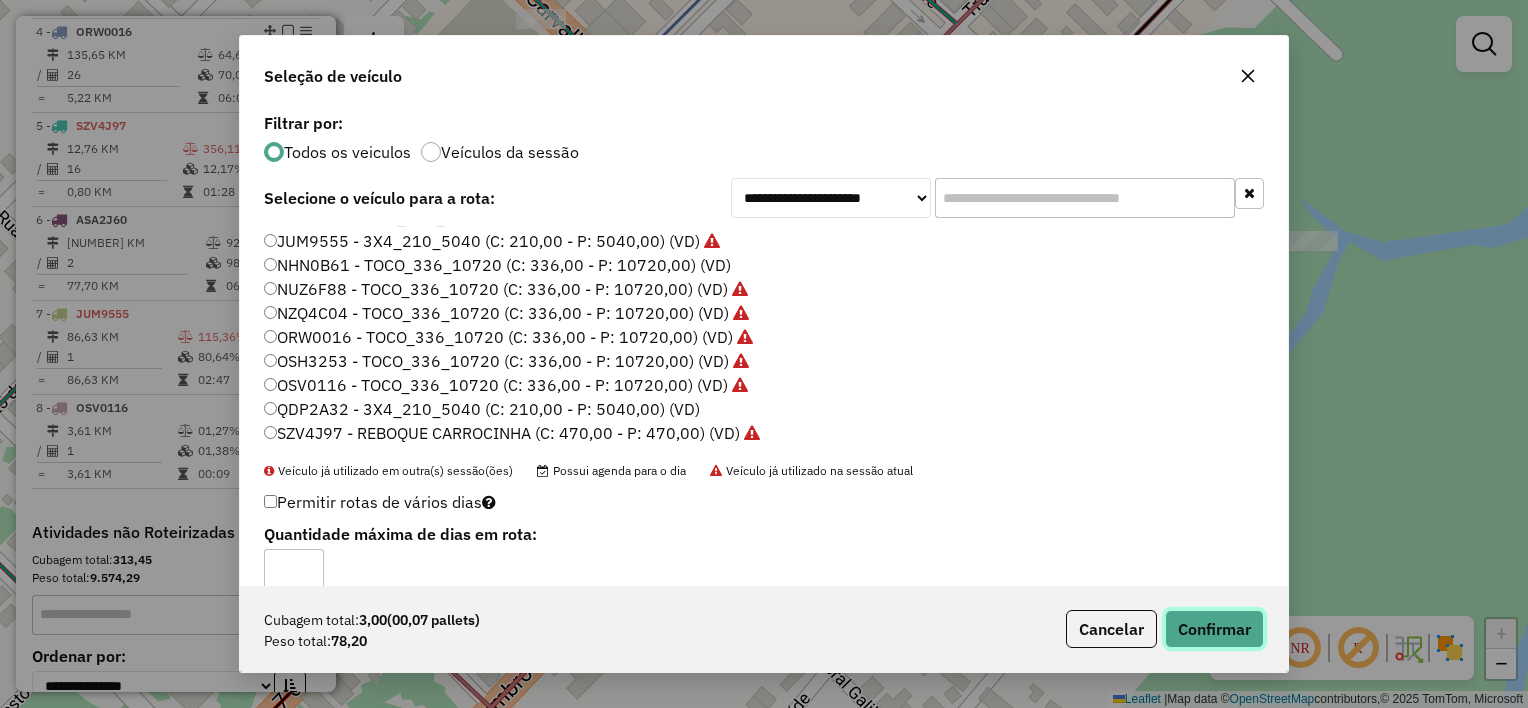 click on "Confirmar" 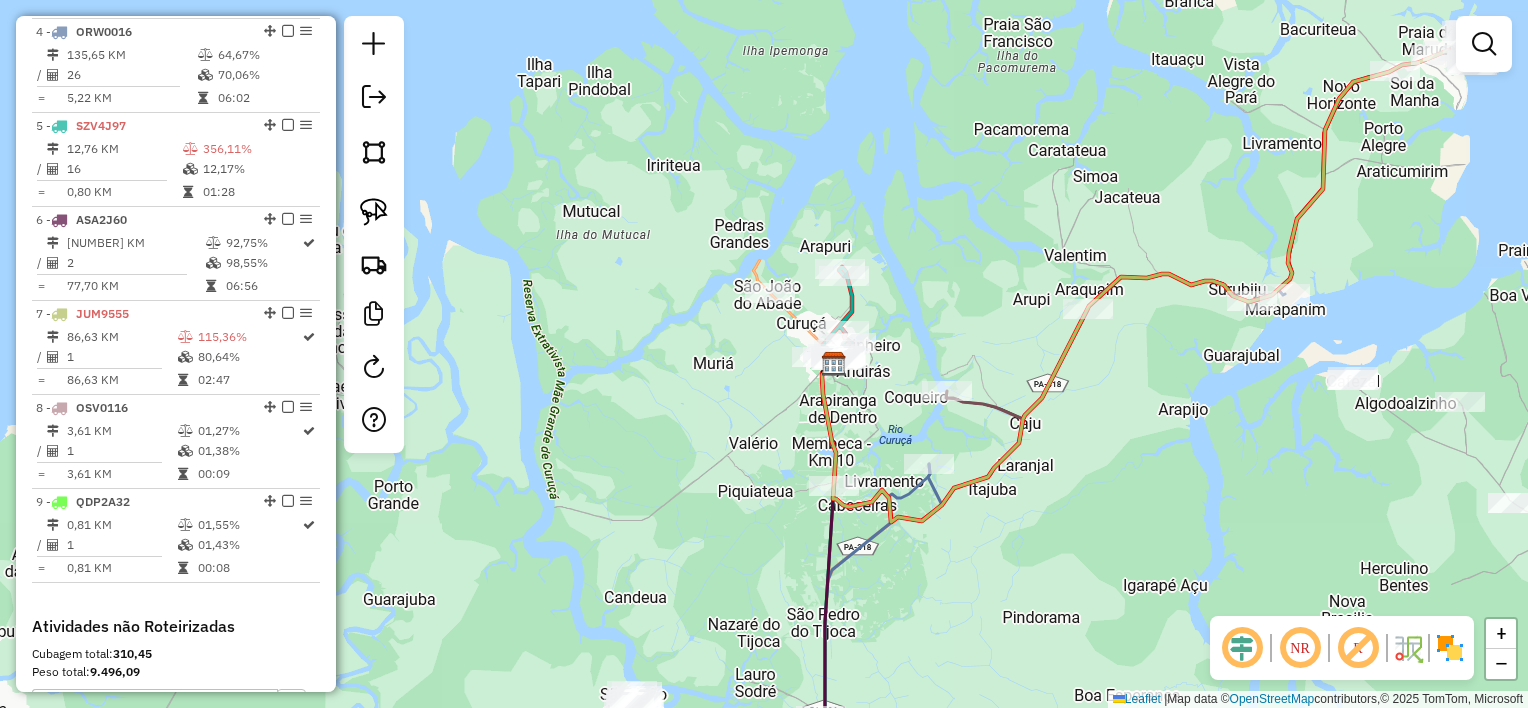 drag, startPoint x: 747, startPoint y: 324, endPoint x: 708, endPoint y: 300, distance: 45.79301 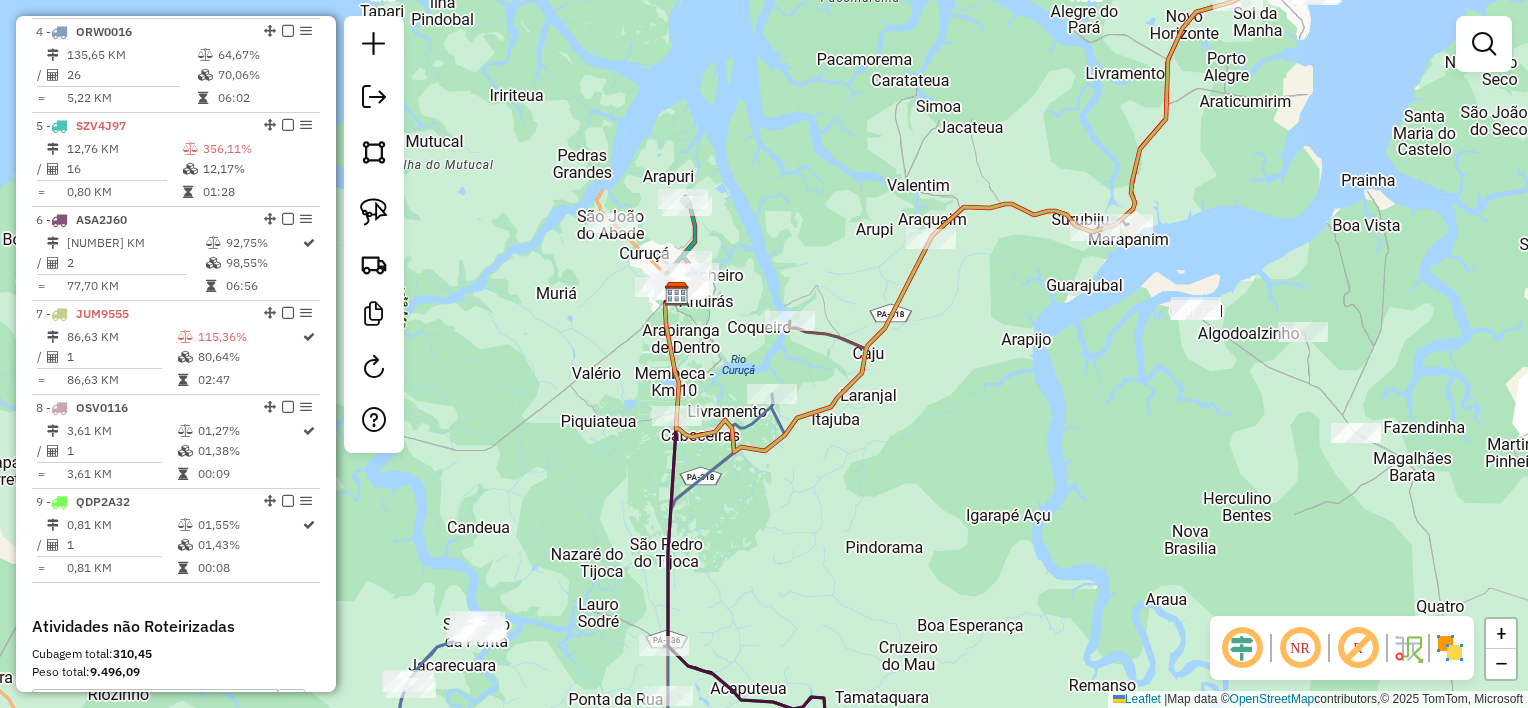 drag, startPoint x: 886, startPoint y: 428, endPoint x: 881, endPoint y: 416, distance: 13 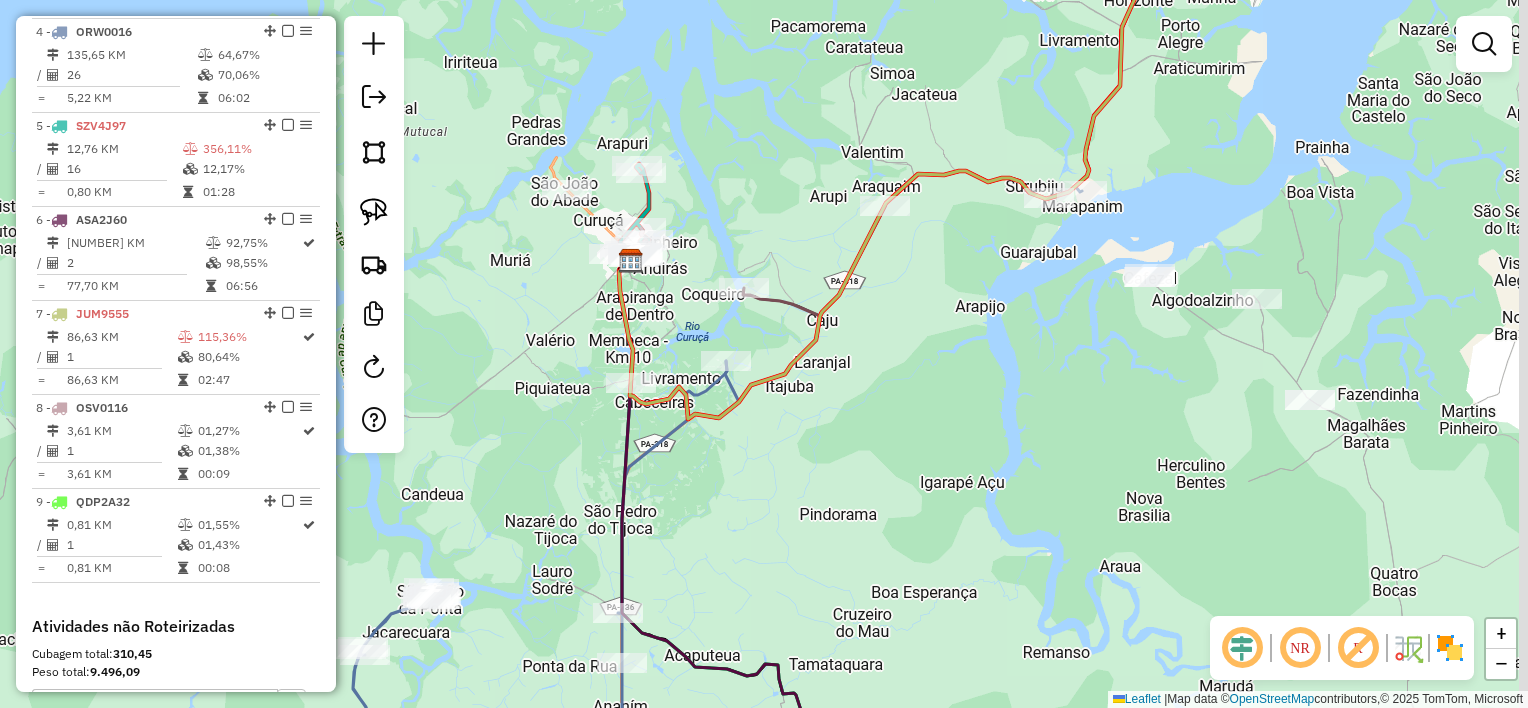 click on "Janela de atendimento Grade de atendimento Capacidade Transportadoras Veículos Cliente Pedidos  Rotas Selecione os dias de semana para filtrar as janelas de atendimento  Seg   Ter   Qua   Qui   Sex   Sáb   Dom  Informe o período da janela de atendimento: De: Até:  Filtrar exatamente a janela do cliente  Considerar janela de atendimento padrão  Selecione os dias de semana para filtrar as grades de atendimento  Seg   Ter   Qua   Qui   Sex   Sáb   Dom   Considerar clientes sem dia de atendimento cadastrado  Clientes fora do dia de atendimento selecionado Filtrar as atividades entre os valores definidos abaixo:  Peso mínimo:   Peso máximo:   Cubagem mínima:   Cubagem máxima:   De:   Até:  Filtrar as atividades entre o tempo de atendimento definido abaixo:  De:   Até:   Considerar capacidade total dos clientes não roteirizados Transportadora: Selecione um ou mais itens Tipo de veículo: Selecione um ou mais itens Veículo: Selecione um ou mais itens Motorista: Selecione um ou mais itens Nome: Rótulo:" 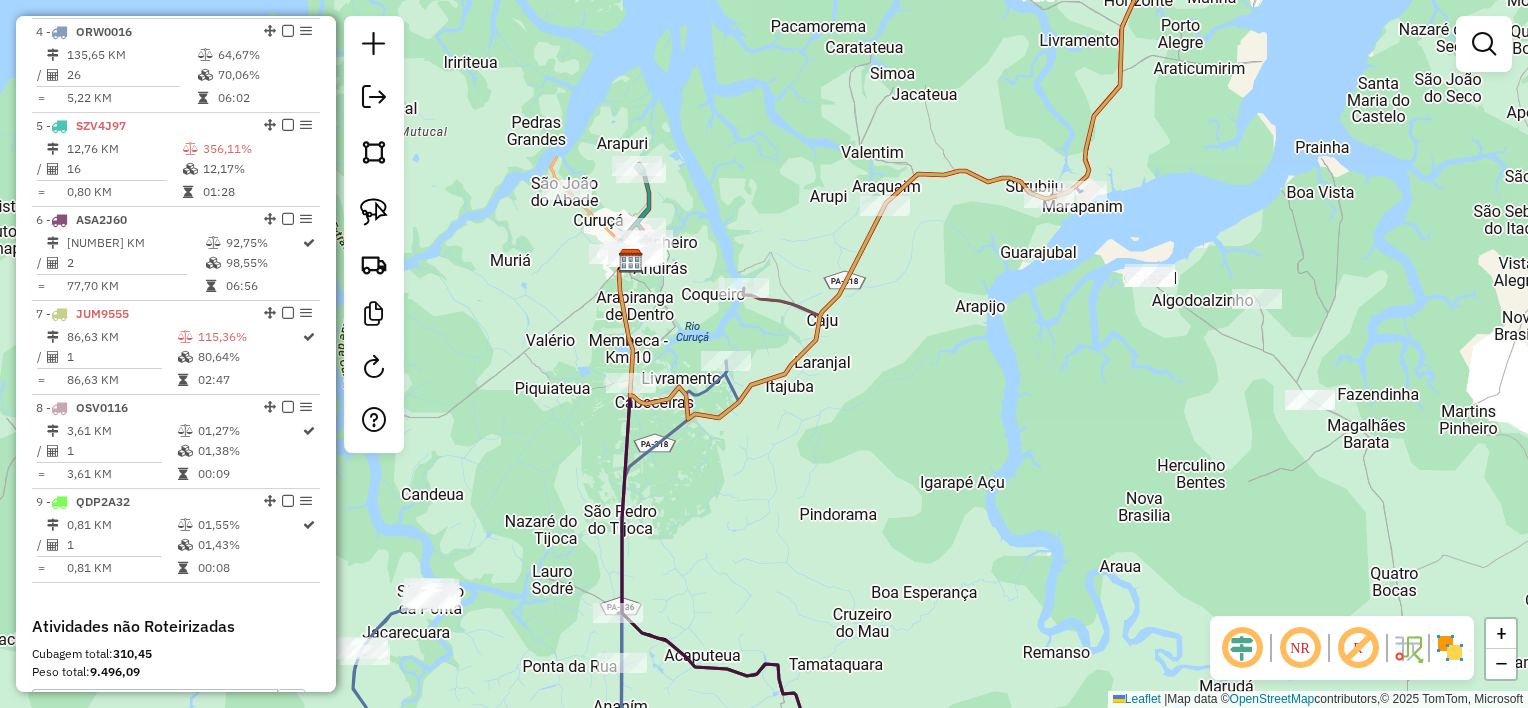 drag, startPoint x: 847, startPoint y: 316, endPoint x: 848, endPoint y: 300, distance: 16.03122 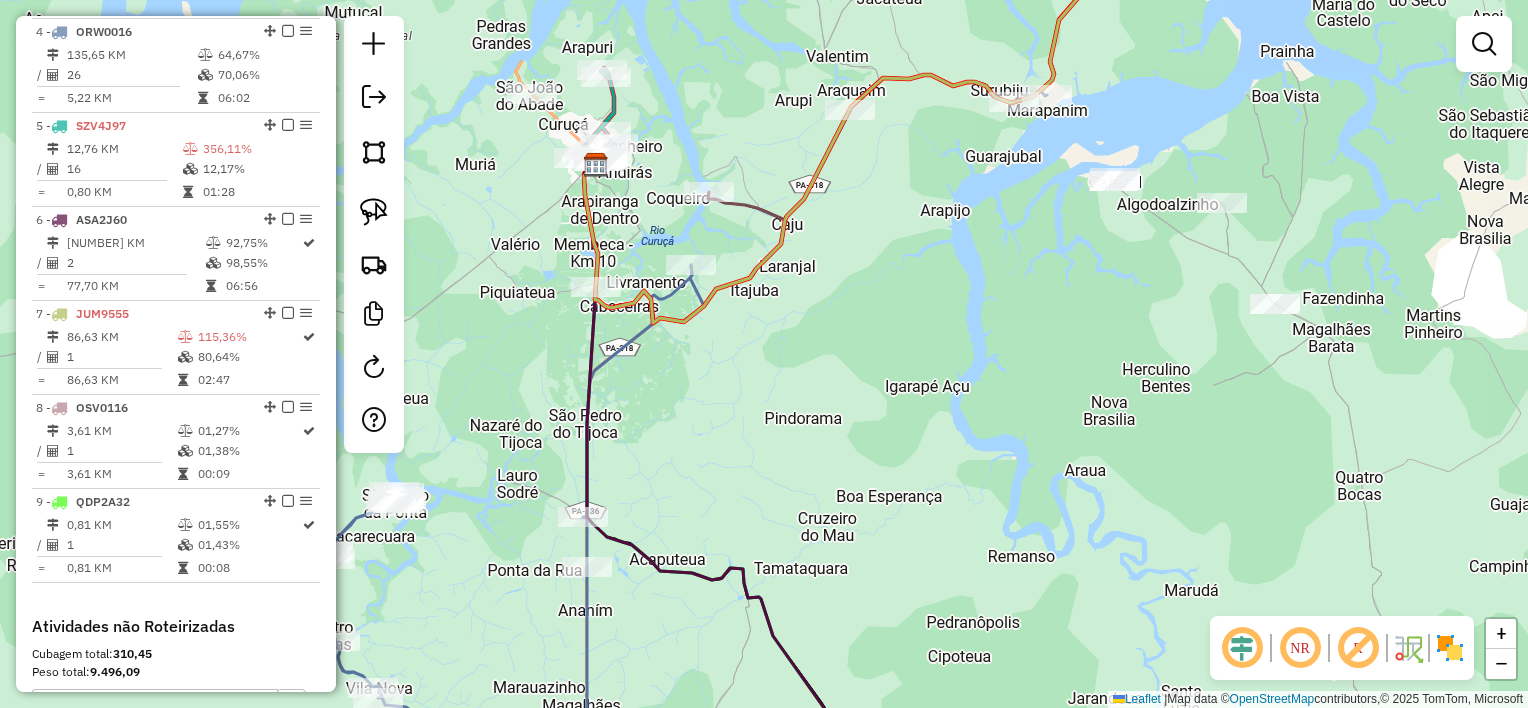 drag, startPoint x: 901, startPoint y: 391, endPoint x: 894, endPoint y: 366, distance: 25.96151 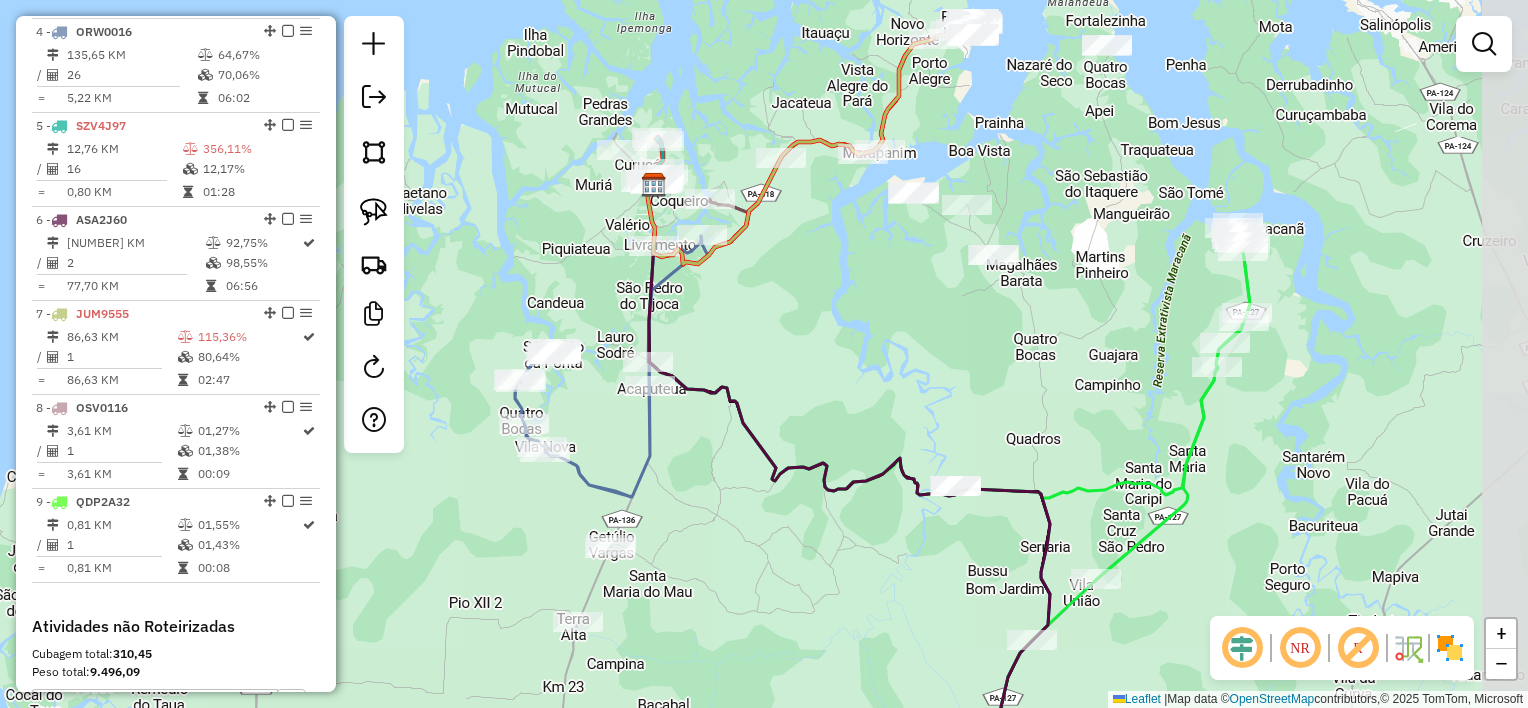 drag, startPoint x: 819, startPoint y: 388, endPoint x: 812, endPoint y: 354, distance: 34.713108 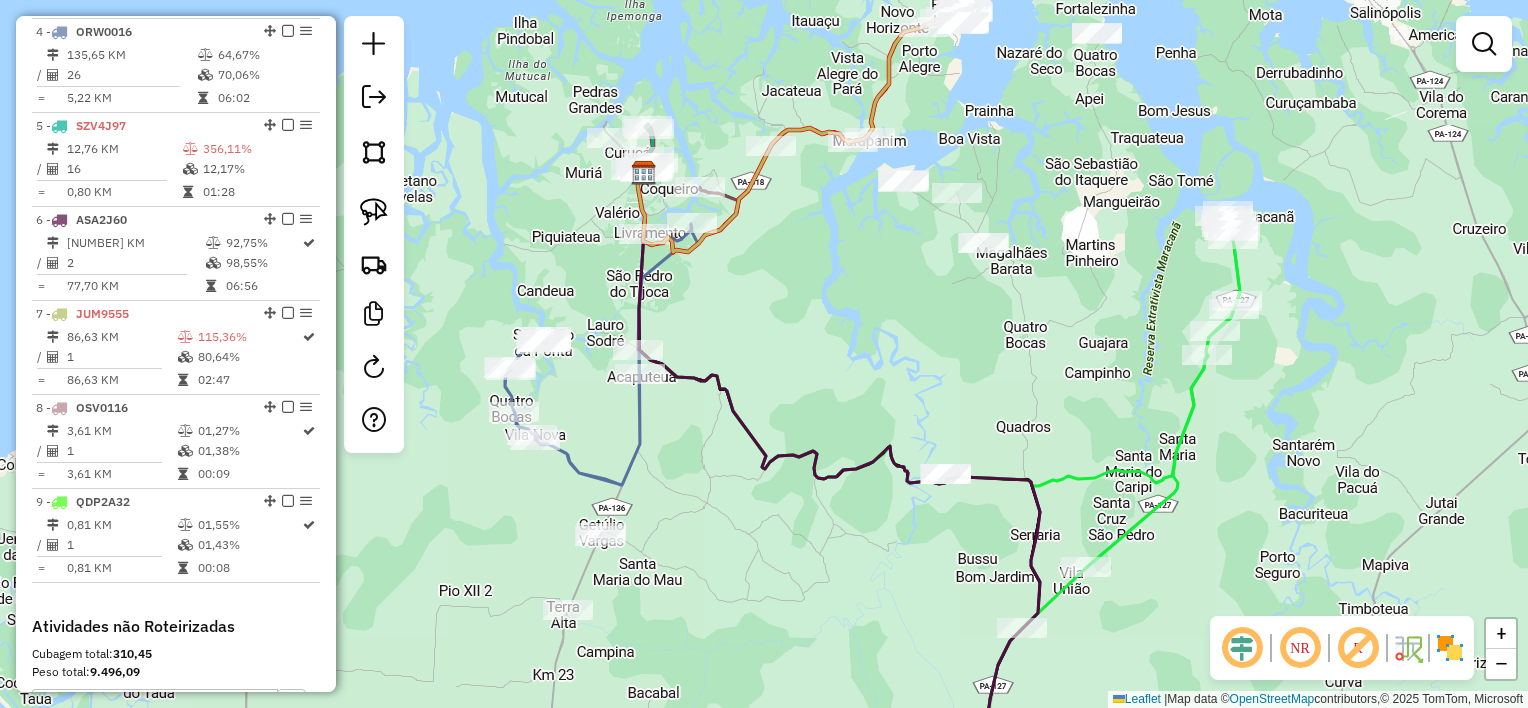click on "Janela de atendimento Grade de atendimento Capacidade Transportadoras Veículos Cliente Pedidos  Rotas Selecione os dias de semana para filtrar as janelas de atendimento  Seg   Ter   Qua   Qui   Sex   Sáb   Dom  Informe o período da janela de atendimento: De: Até:  Filtrar exatamente a janela do cliente  Considerar janela de atendimento padrão  Selecione os dias de semana para filtrar as grades de atendimento  Seg   Ter   Qua   Qui   Sex   Sáb   Dom   Considerar clientes sem dia de atendimento cadastrado  Clientes fora do dia de atendimento selecionado Filtrar as atividades entre os valores definidos abaixo:  Peso mínimo:   Peso máximo:   Cubagem mínima:   Cubagem máxima:   De:   Até:  Filtrar as atividades entre o tempo de atendimento definido abaixo:  De:   Até:   Considerar capacidade total dos clientes não roteirizados Transportadora: Selecione um ou mais itens Tipo de veículo: Selecione um ou mais itens Veículo: Selecione um ou mais itens Motorista: Selecione um ou mais itens Nome: Rótulo:" 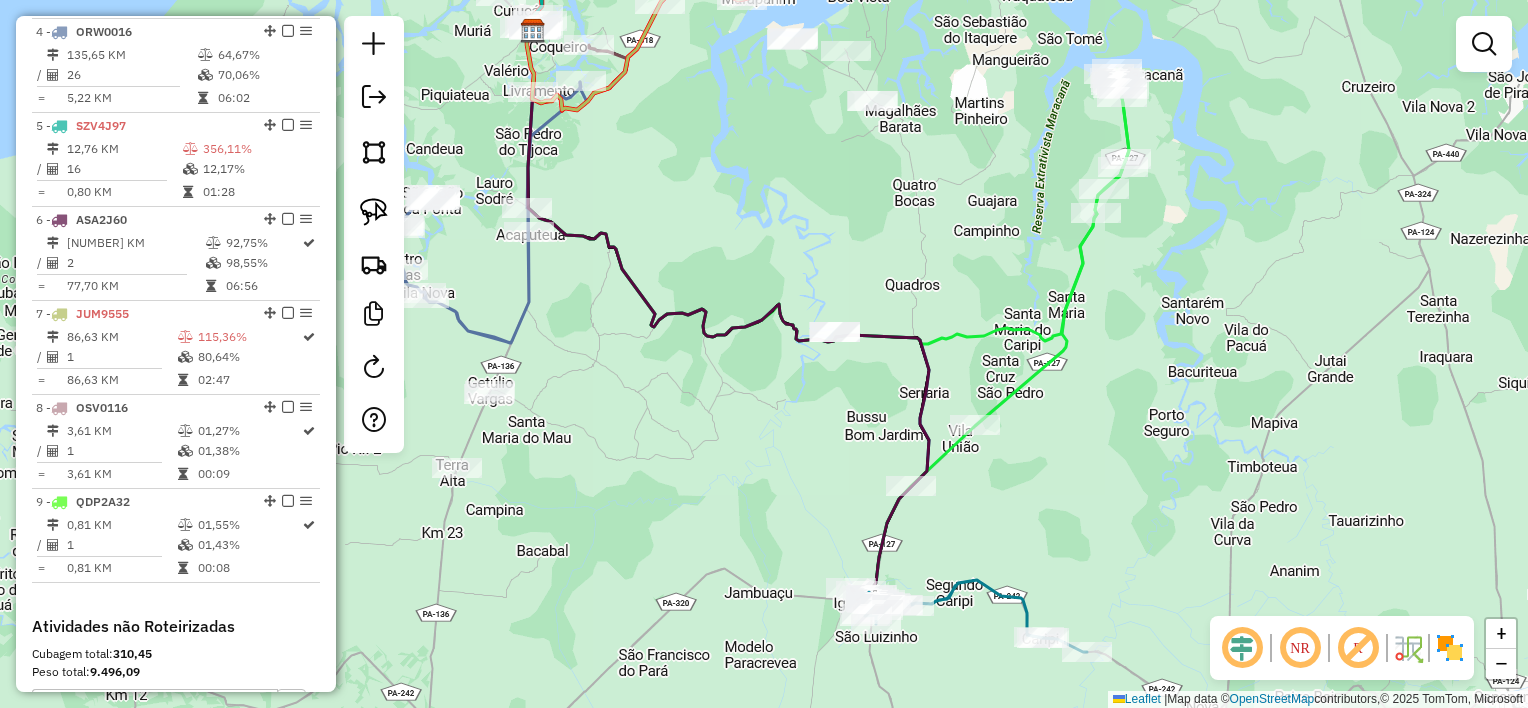 drag, startPoint x: 713, startPoint y: 443, endPoint x: 734, endPoint y: 419, distance: 31.890438 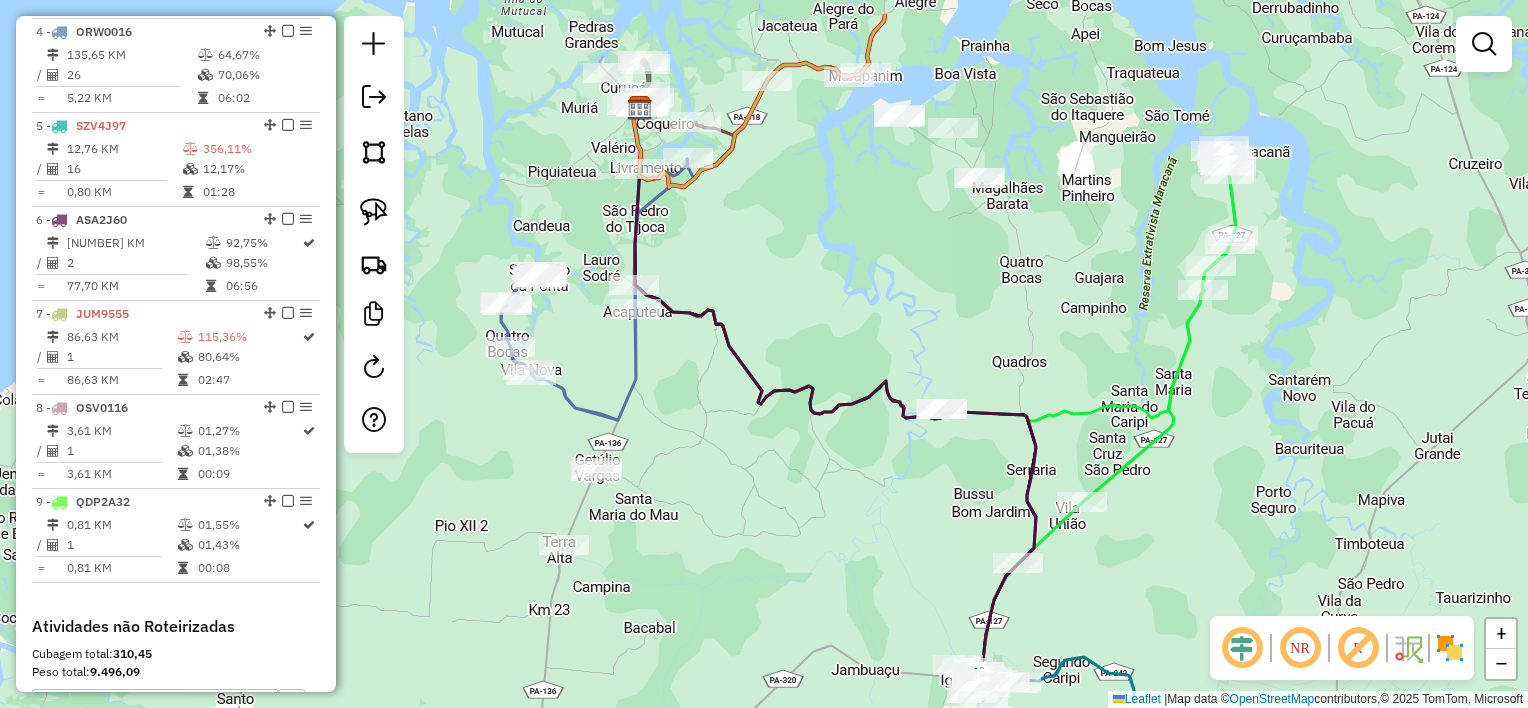 drag, startPoint x: 752, startPoint y: 470, endPoint x: 881, endPoint y: 563, distance: 159.0283 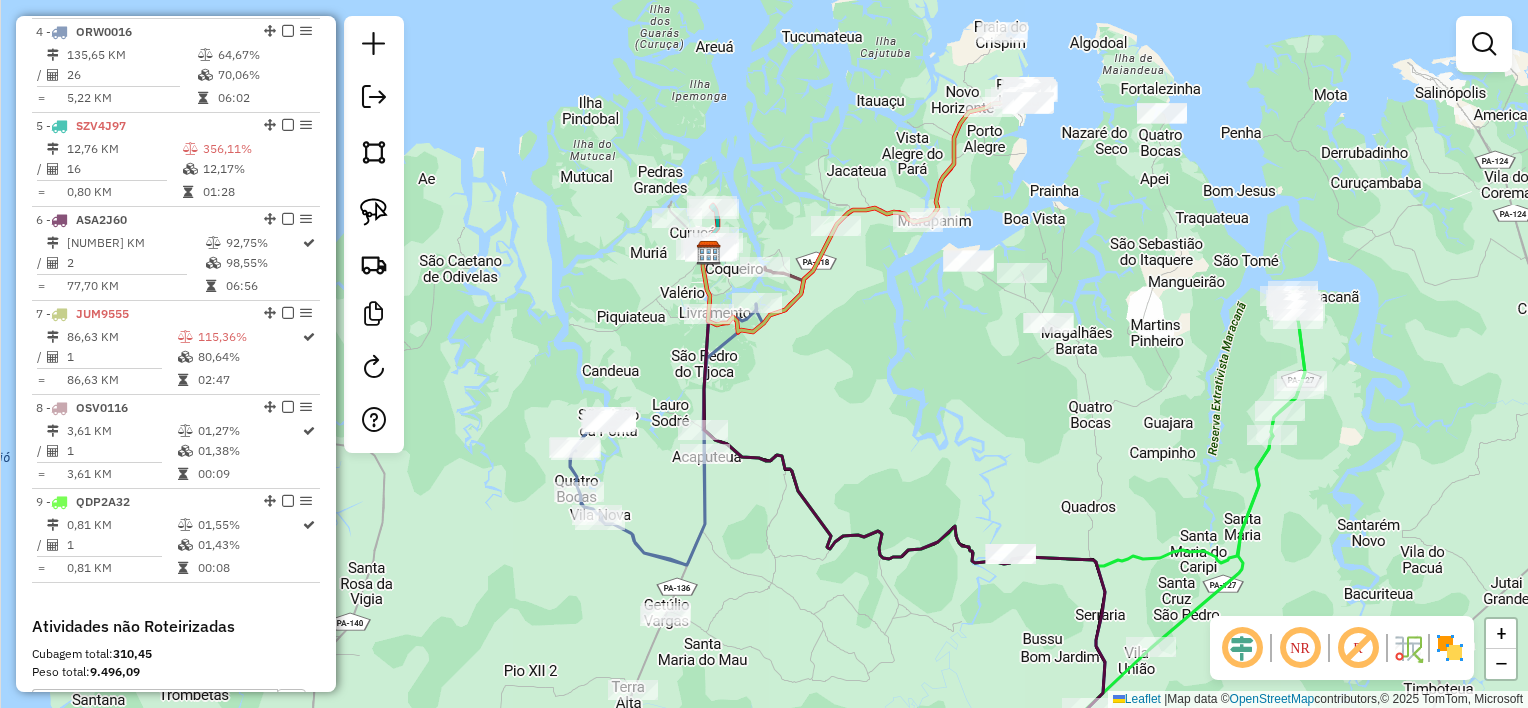 drag, startPoint x: 848, startPoint y: 259, endPoint x: 885, endPoint y: 491, distance: 234.9319 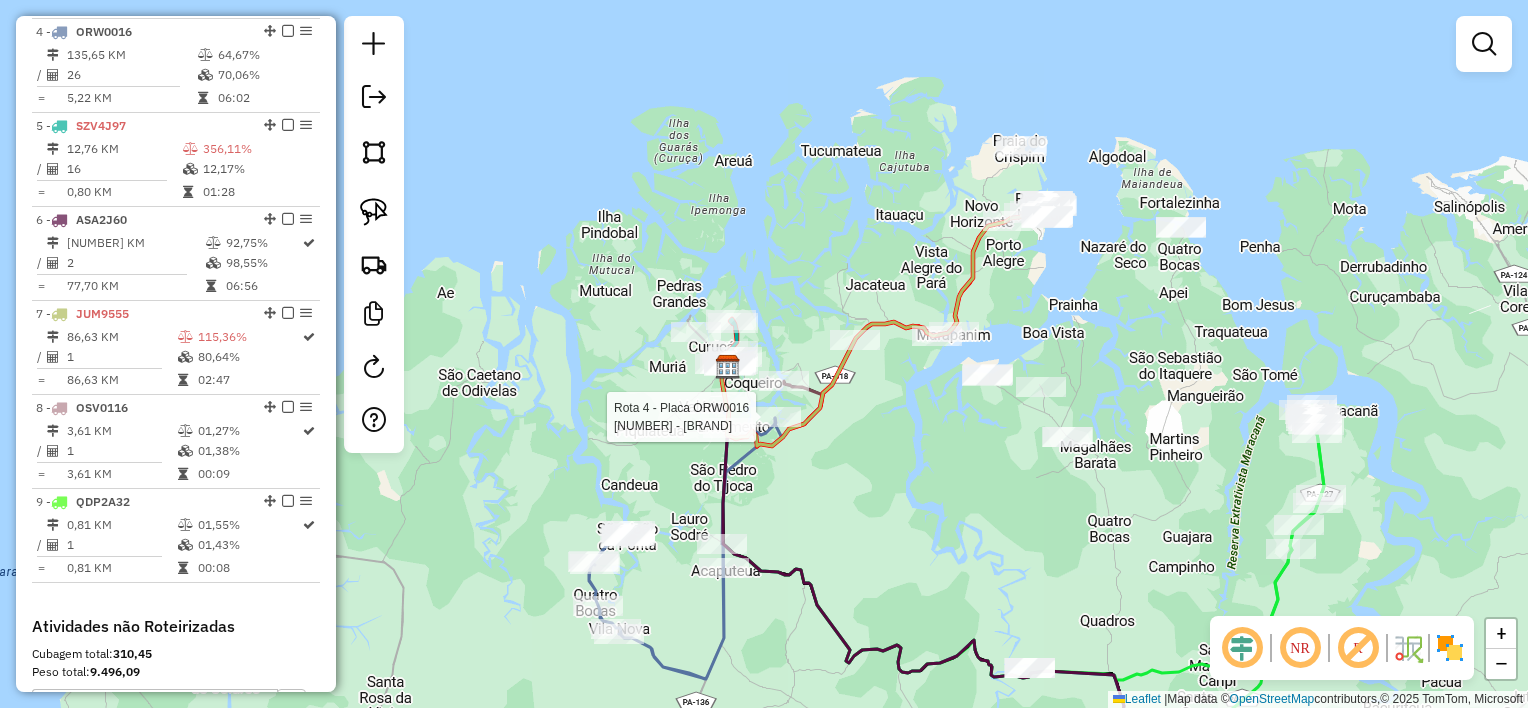 select on "**********" 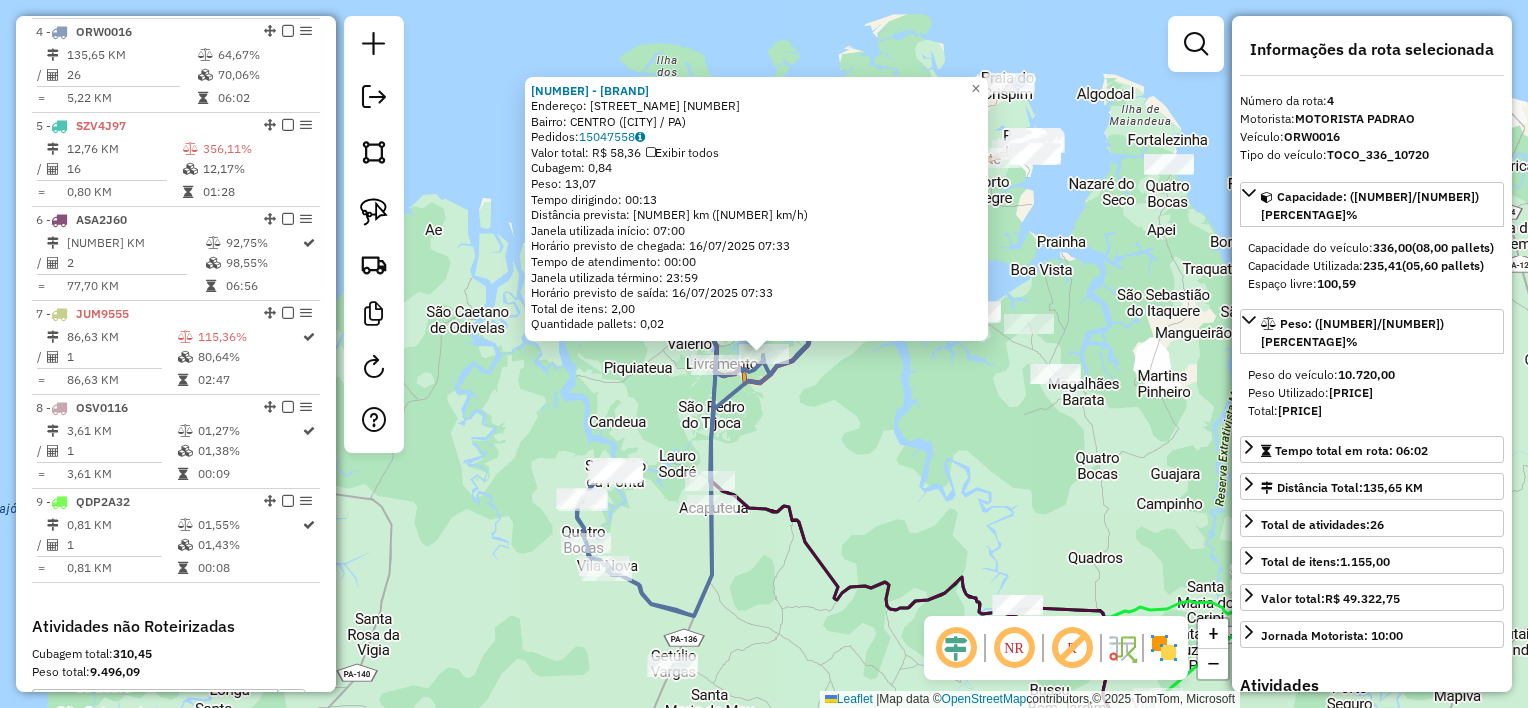 scroll, scrollTop: 1055, scrollLeft: 0, axis: vertical 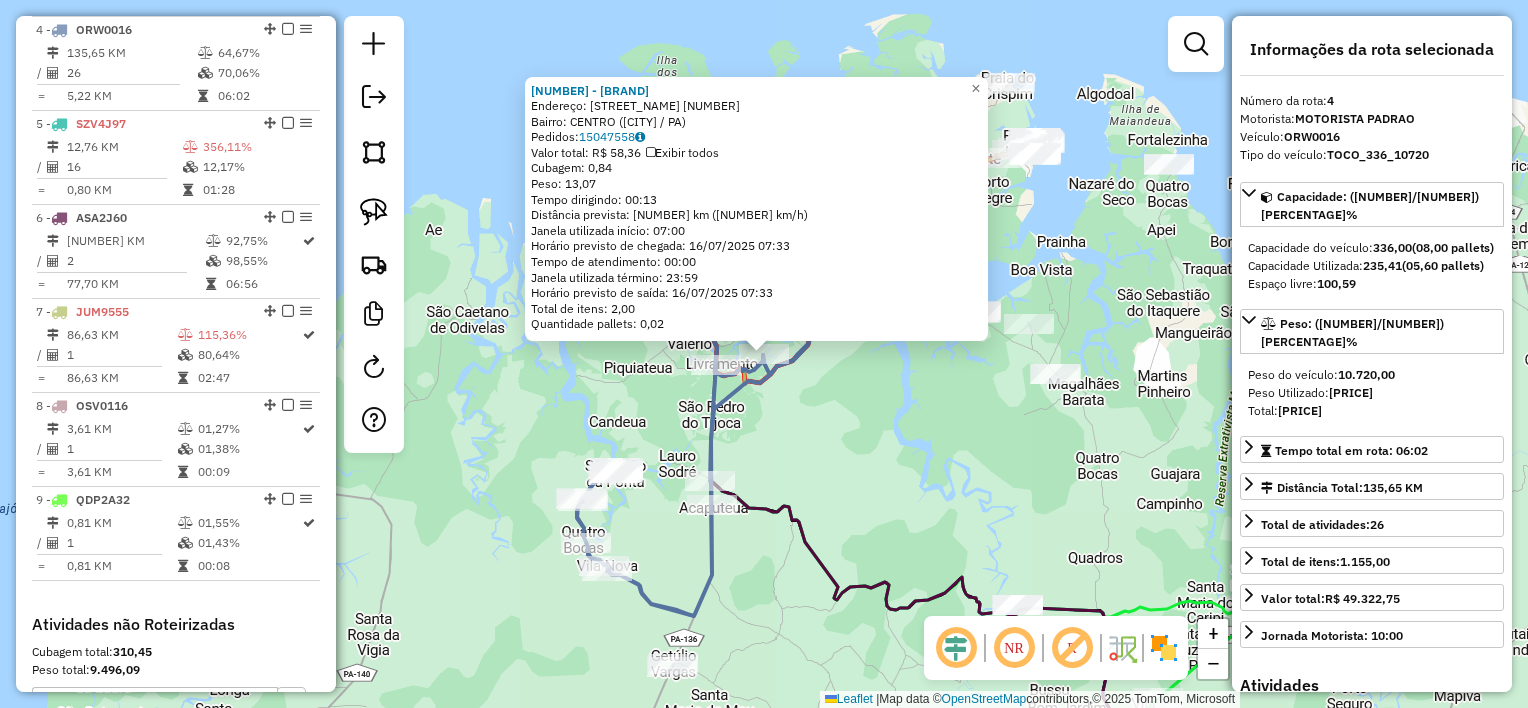 click on "1607 - MERC DEUS E FIEL  Endereço:  Cristovam braga 46   Bairro: CENTRO (CURUCA / PA)   Pedidos:  15047558   Valor total: R$ 58,36   Exibir todos   Cubagem: 0,84  Peso: 13,07  Tempo dirigindo: 00:13   Distância prevista: 10,401 km (48,00 km/h)   Janela utilizada início: 07:00   Horário previsto de chegada: 16/07/2025 07:33   Tempo de atendimento: 00:00   Janela utilizada término: 23:59   Horário previsto de saída: 16/07/2025 07:33   Total de itens: 2,00   Quantidade pallets: 0,02  × Janela de atendimento Grade de atendimento Capacidade Transportadoras Veículos Cliente Pedidos  Rotas Selecione os dias de semana para filtrar as janelas de atendimento  Seg   Ter   Qua   Qui   Sex   Sáb   Dom  Informe o período da janela de atendimento: De: Até:  Filtrar exatamente a janela do cliente  Considerar janela de atendimento padrão  Selecione os dias de semana para filtrar as grades de atendimento  Seg   Ter   Qua   Qui   Sex   Sáb   Dom   Considerar clientes sem dia de atendimento cadastrado  De:   Até:" 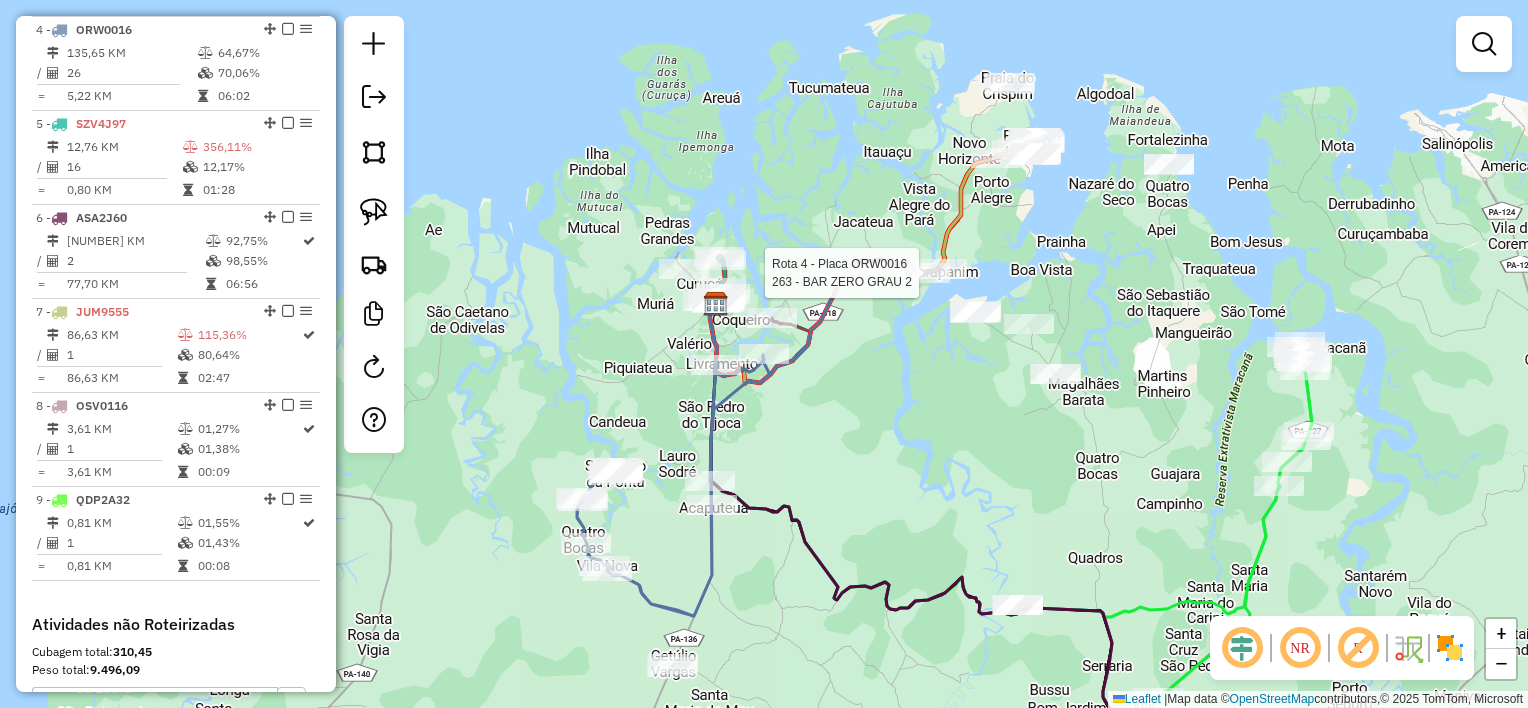 select on "**********" 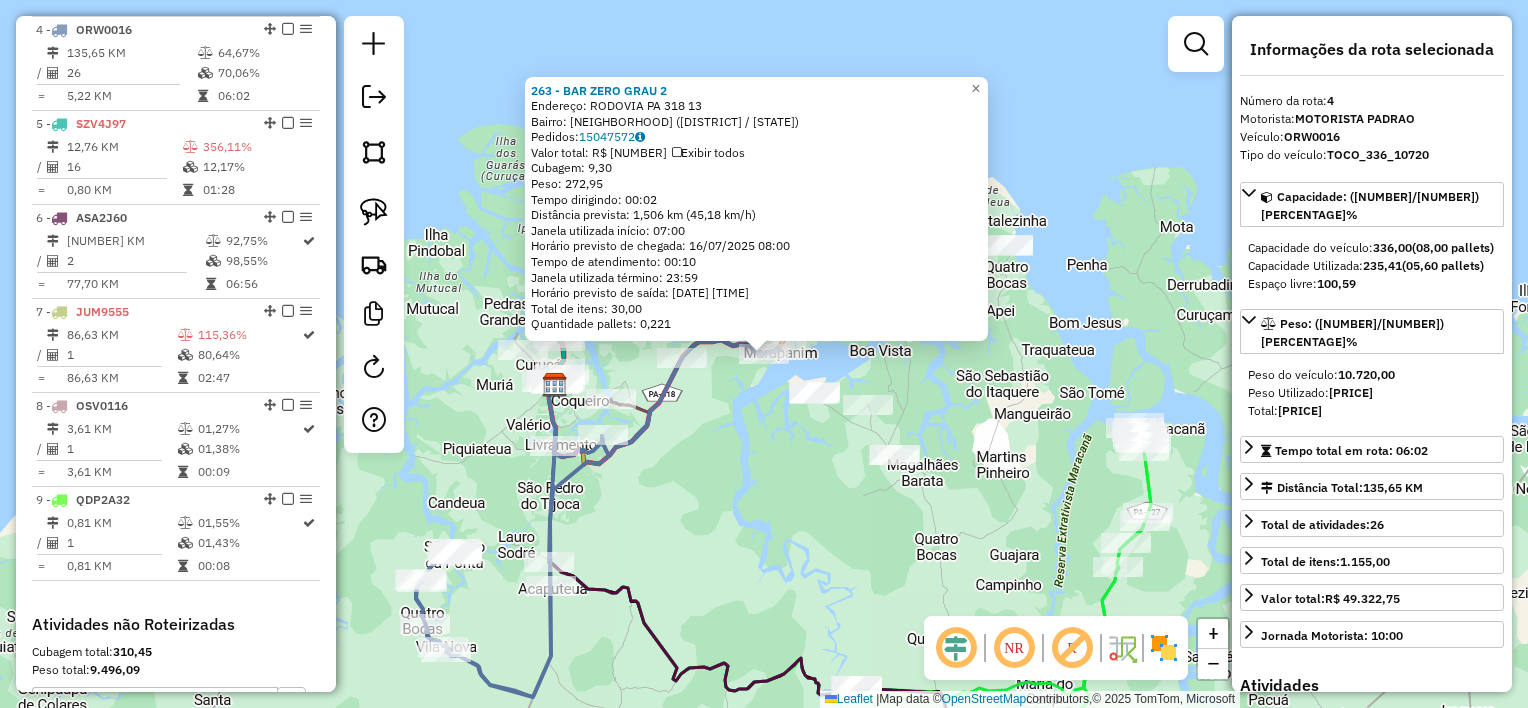click on "263 - BAR ZERO GRAU 2  Endereço:  RODOVIA PA 318 13   Bairro: Abacate (MARAPANIM / PA)   Pedidos:  15047572   Valor total: R$ 2.127,71   Exibir todos   Cubagem: 9,30  Peso: 272,95  Tempo dirigindo: 00:02   Distância prevista: 1,506 km (45,18 km/h)   Janela utilizada início: 07:00   Horário previsto de chegada: 16/07/2025 08:00   Tempo de atendimento: 00:10   Janela utilizada término: 23:59   Horário previsto de saída: 16/07/2025 08:10   Total de itens: 30,00   Quantidade pallets: 0,221  × Janela de atendimento Grade de atendimento Capacidade Transportadoras Veículos Cliente Pedidos  Rotas Selecione os dias de semana para filtrar as janelas de atendimento  Seg   Ter   Qua   Qui   Sex   Sáb   Dom  Informe o período da janela de atendimento: De: Até:  Filtrar exatamente a janela do cliente  Considerar janela de atendimento padrão  Selecione os dias de semana para filtrar as grades de atendimento  Seg   Ter   Qua   Qui   Sex   Sáb   Dom   Considerar clientes sem dia de atendimento cadastrado  De:  +" 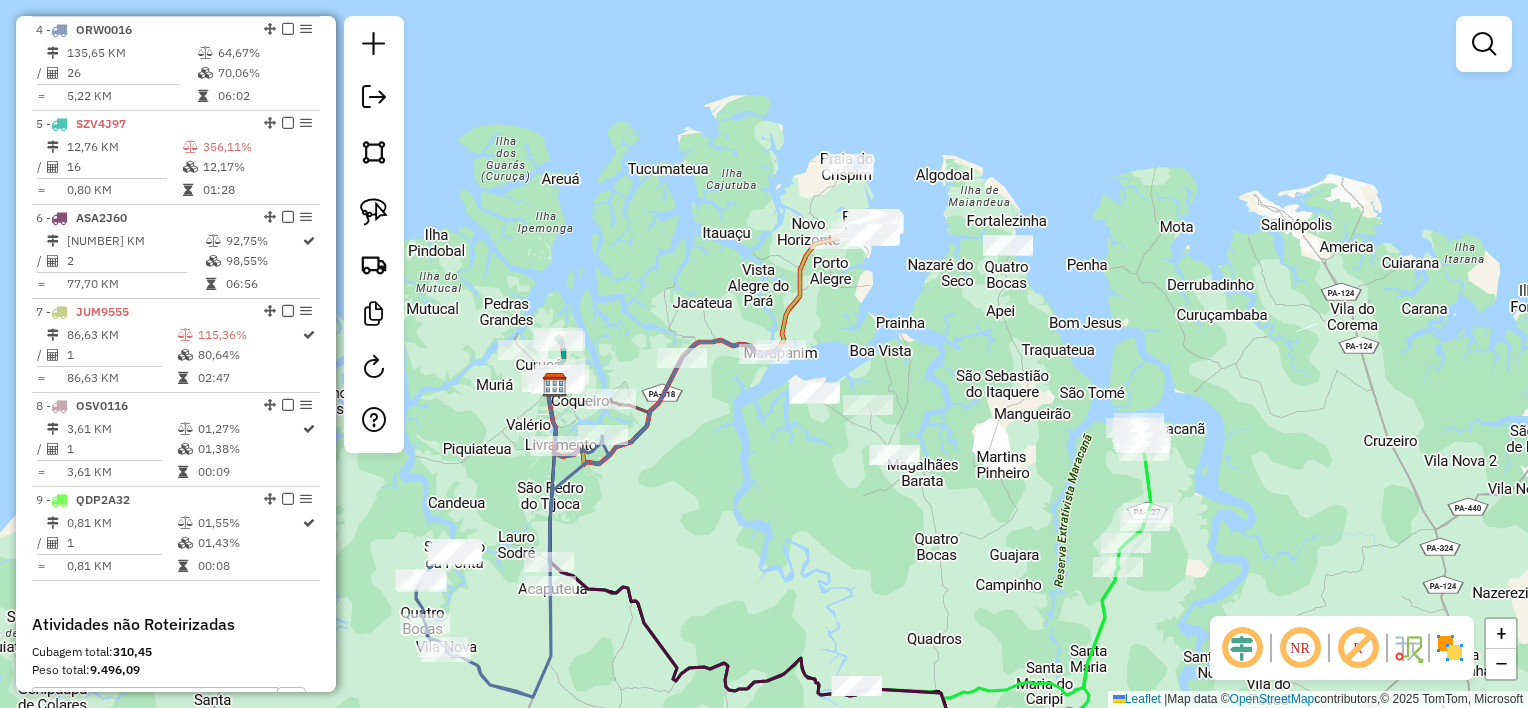 drag, startPoint x: 744, startPoint y: 451, endPoint x: 907, endPoint y: 412, distance: 167.60072 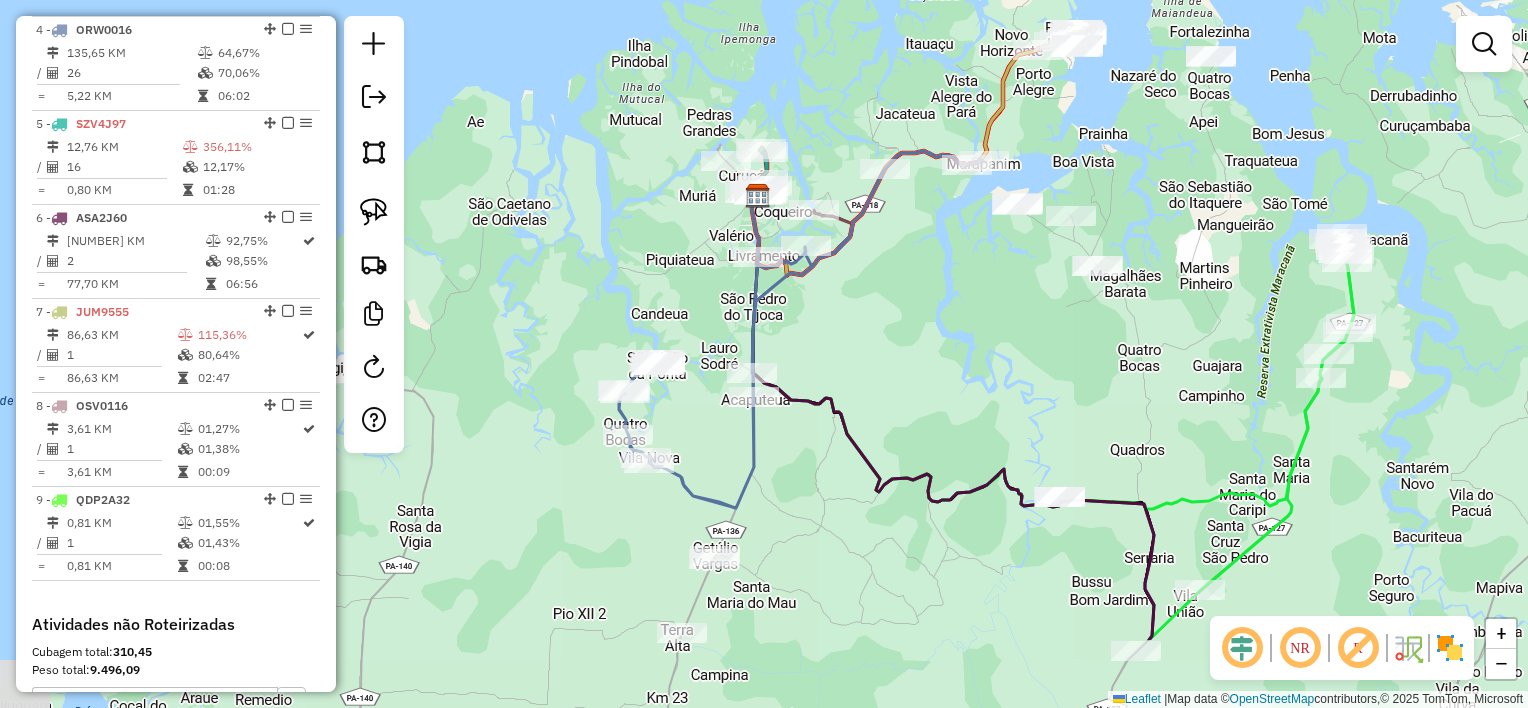 drag, startPoint x: 808, startPoint y: 503, endPoint x: 799, endPoint y: 352, distance: 151.26797 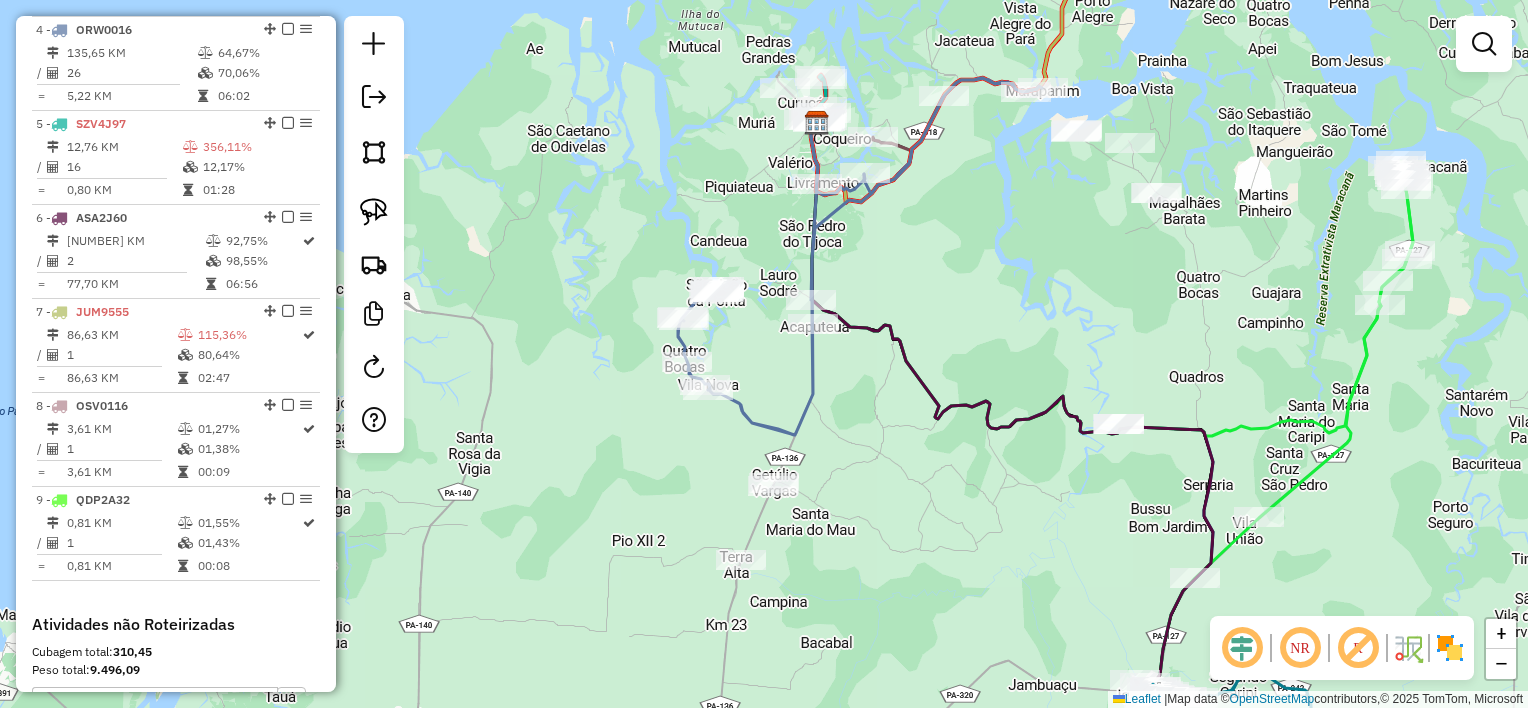 drag, startPoint x: 860, startPoint y: 333, endPoint x: 924, endPoint y: 254, distance: 101.671036 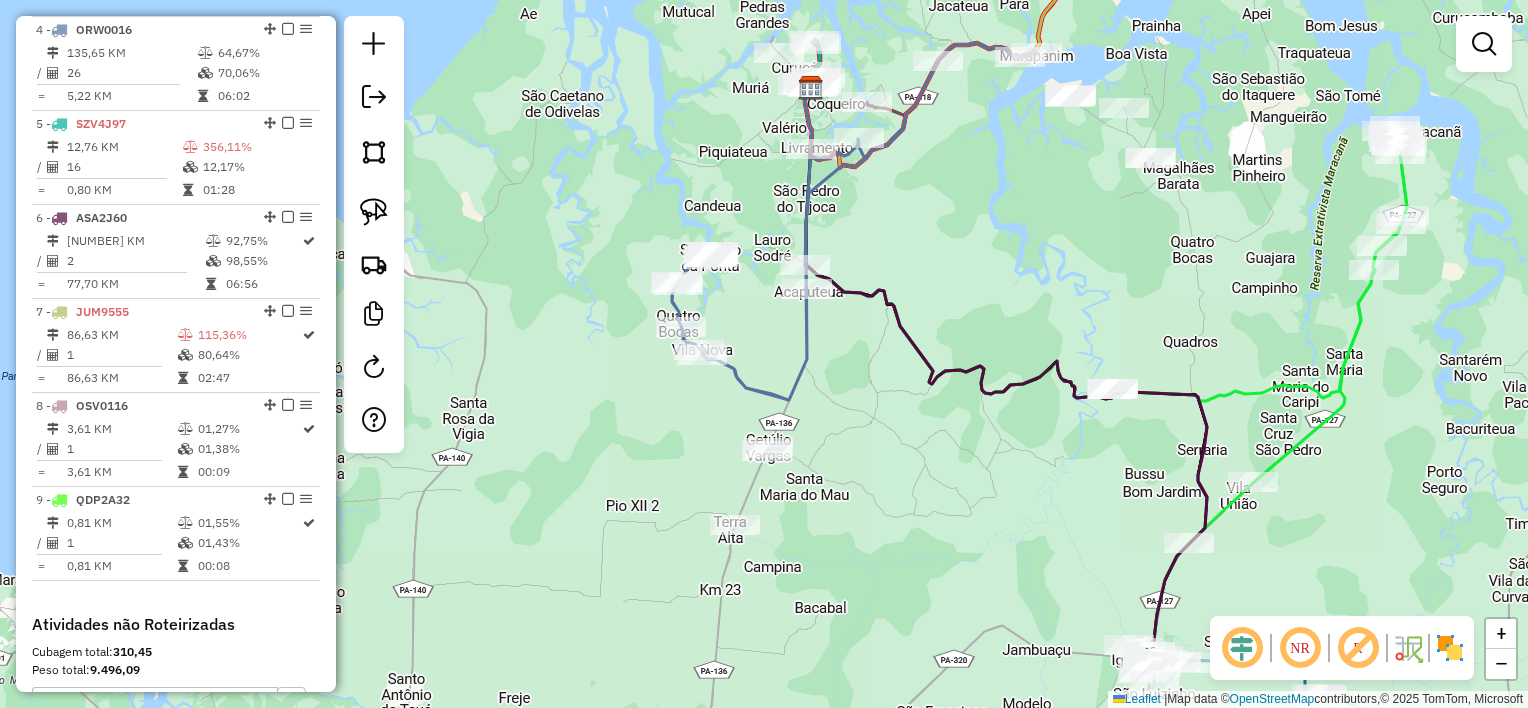 drag, startPoint x: 914, startPoint y: 217, endPoint x: 924, endPoint y: 215, distance: 10.198039 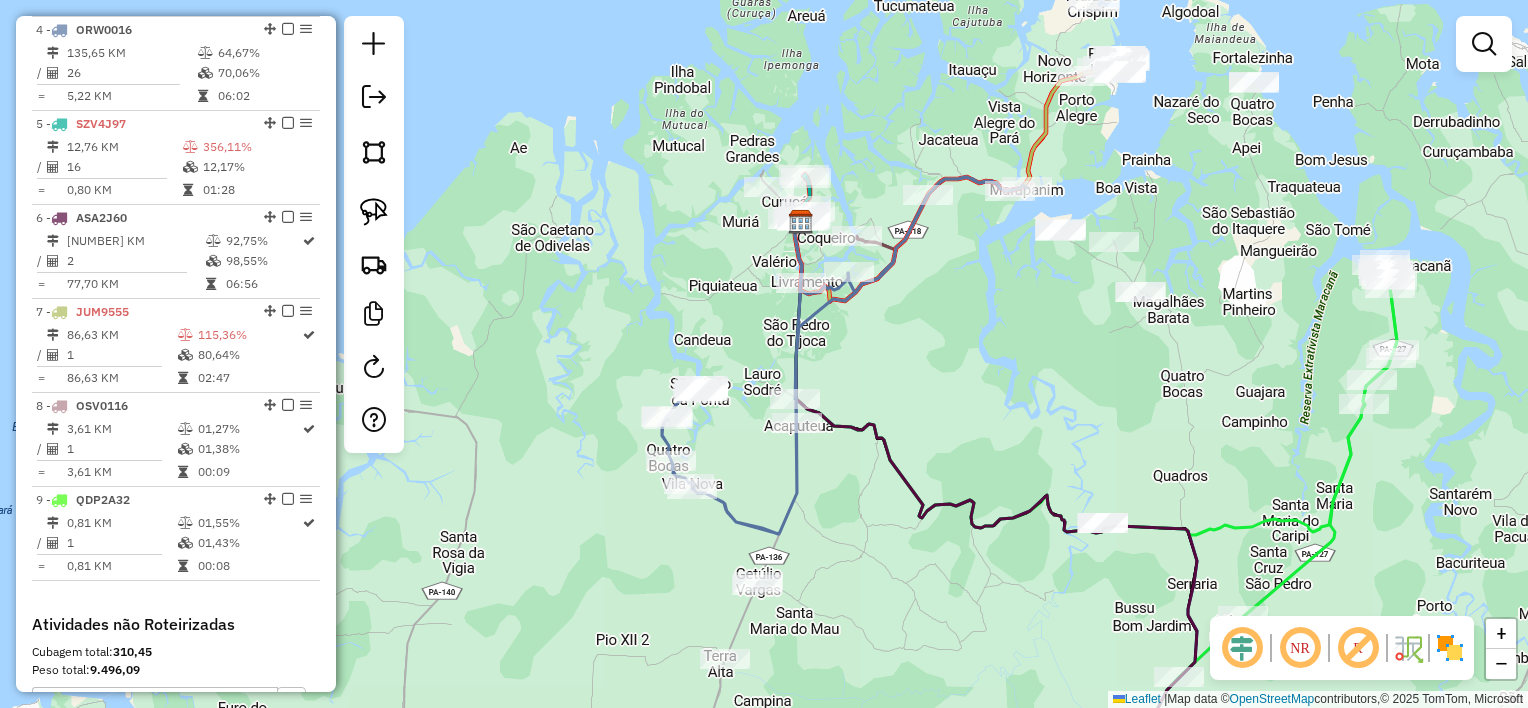 drag, startPoint x: 950, startPoint y: 212, endPoint x: 936, endPoint y: 383, distance: 171.57214 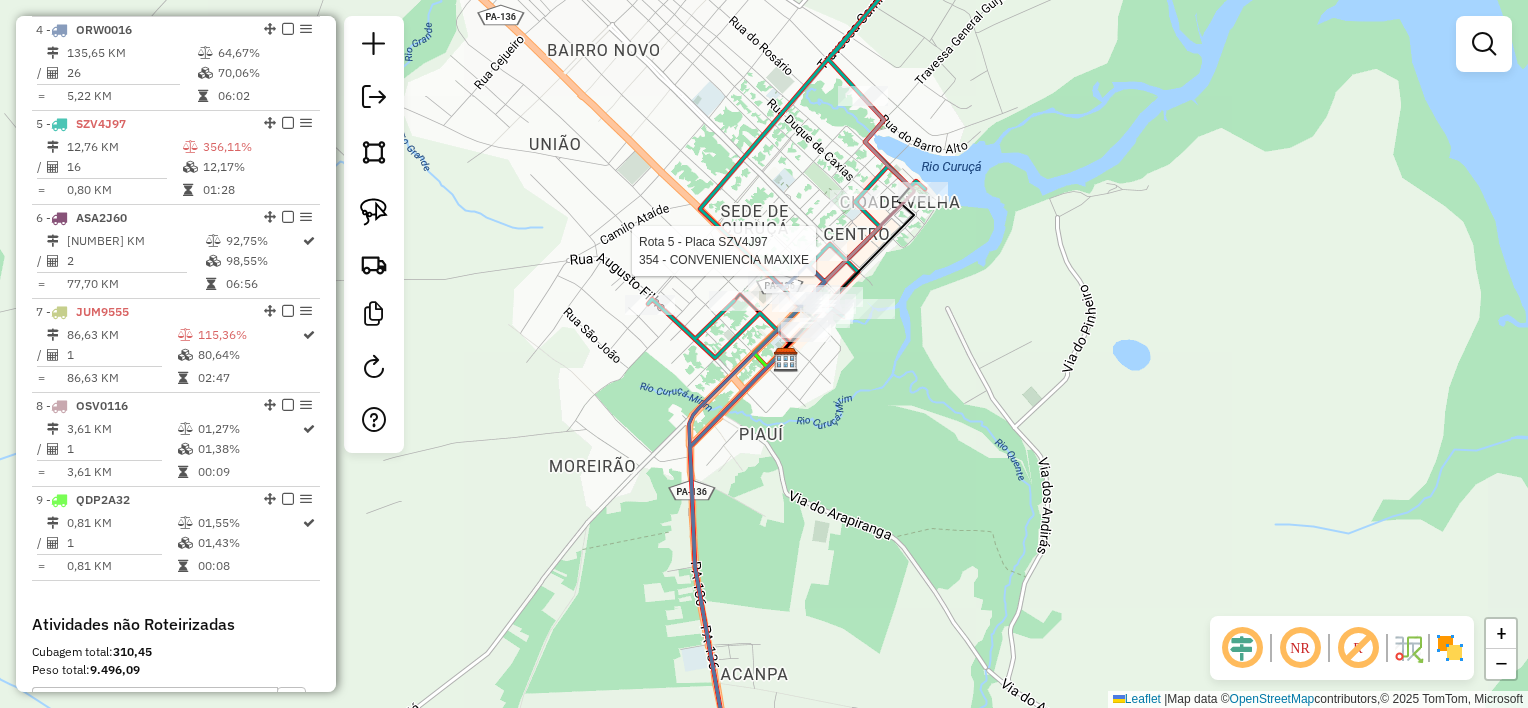 select on "**********" 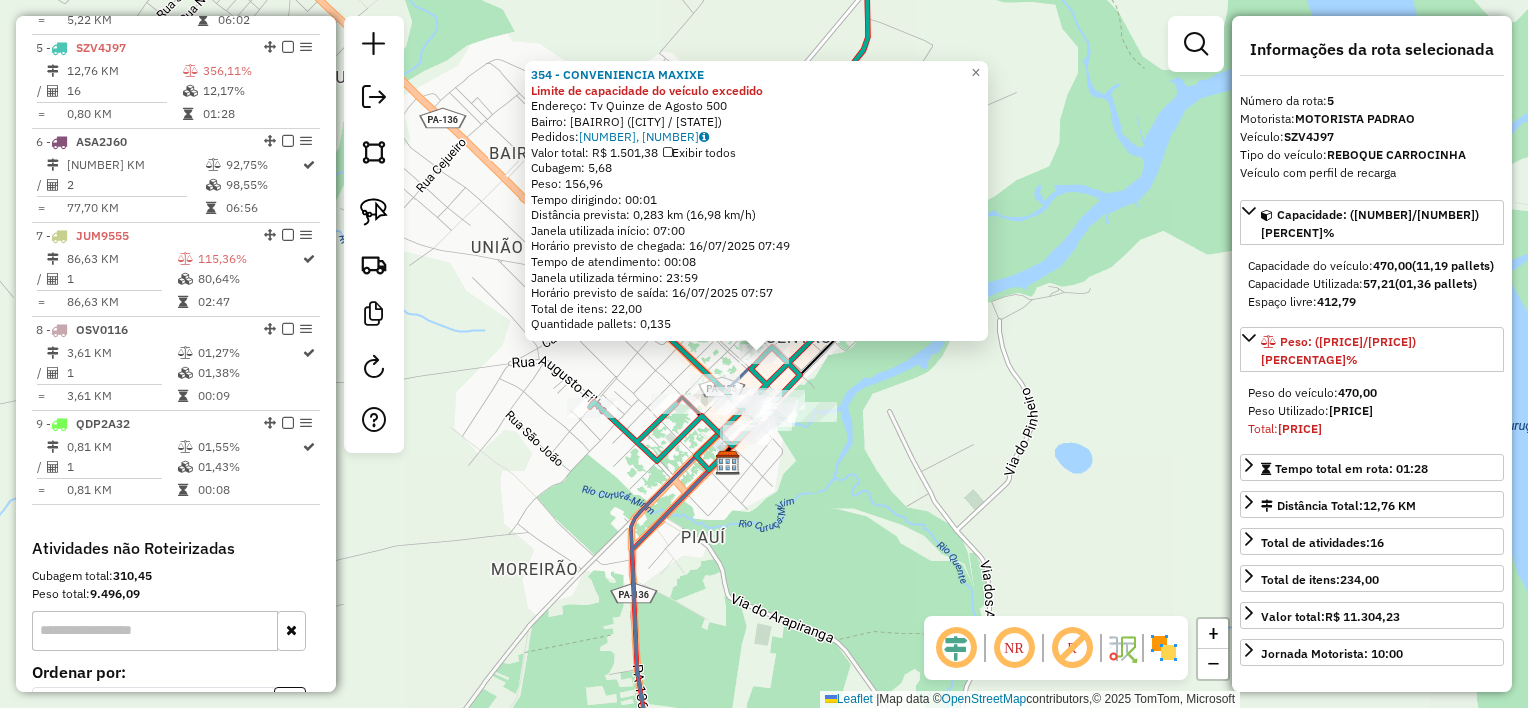 scroll, scrollTop: 1148, scrollLeft: 0, axis: vertical 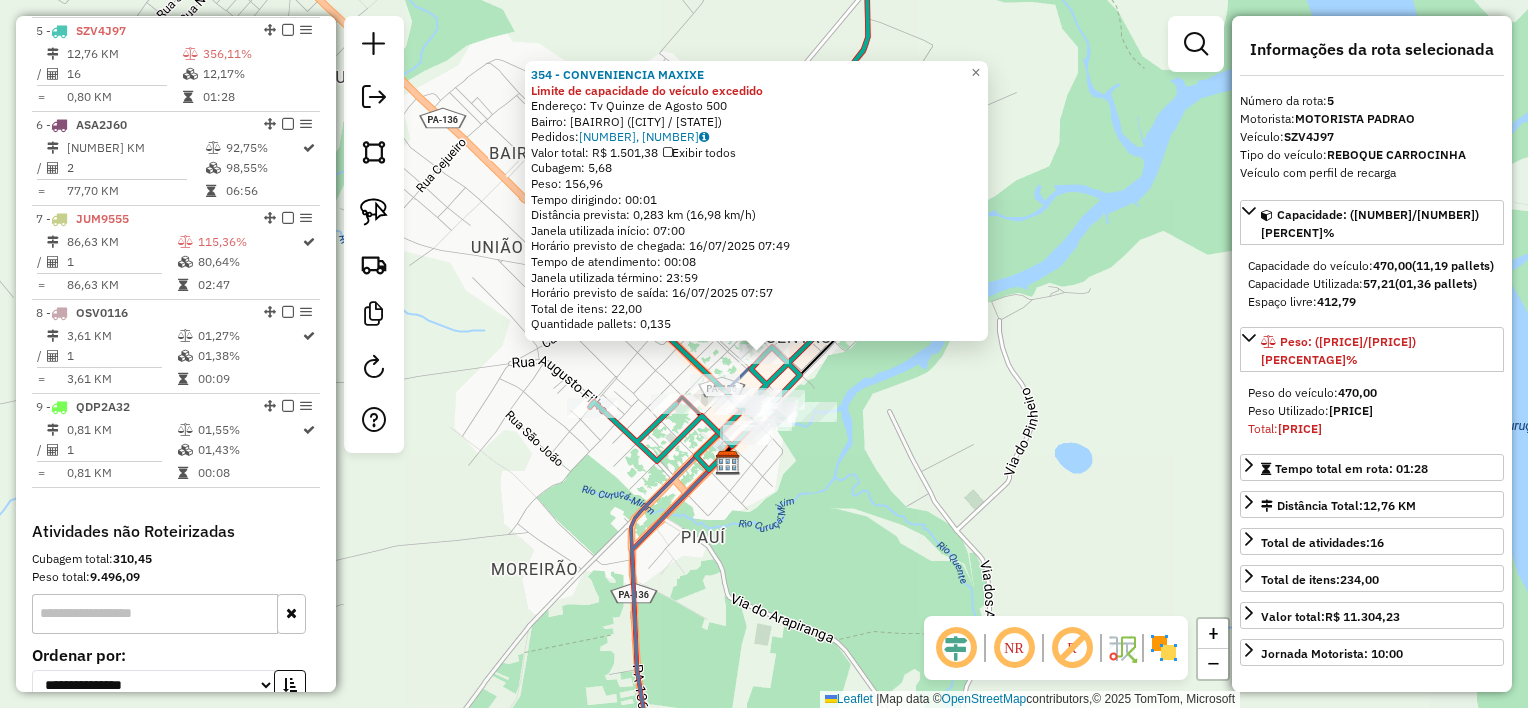 click on "354 - CONVENIENCIA MAXIXE Limite de capacidade do veículo excedido  Endereço:  Tv Quinze de Agosto 500   Bairro: Centro (CURUCA / PA)   Pedidos:  15047737, 15047738   Valor total: R$ 1.501,38   Exibir todos   Cubagem: 5,68  Peso: 156,96  Tempo dirigindo: 00:01   Distância prevista: 0,283 km (16,98 km/h)   Janela utilizada início: 07:00   Horário previsto de chegada: 16/07/2025 07:49   Tempo de atendimento: 00:08   Janela utilizada término: 23:59   Horário previsto de saída: 16/07/2025 07:57   Total de itens: 22,00   Quantidade pallets: 0,135  × Janela de atendimento Grade de atendimento Capacidade Transportadoras Veículos Cliente Pedidos  Rotas Selecione os dias de semana para filtrar as janelas de atendimento  Seg   Ter   Qua   Qui   Sex   Sáb   Dom  Informe o período da janela de atendimento: De: Até:  Filtrar exatamente a janela do cliente  Considerar janela de atendimento padrão  Selecione os dias de semana para filtrar as grades de atendimento  Seg   Ter   Qua   Qui   Sex   Sáb   Dom  De:" 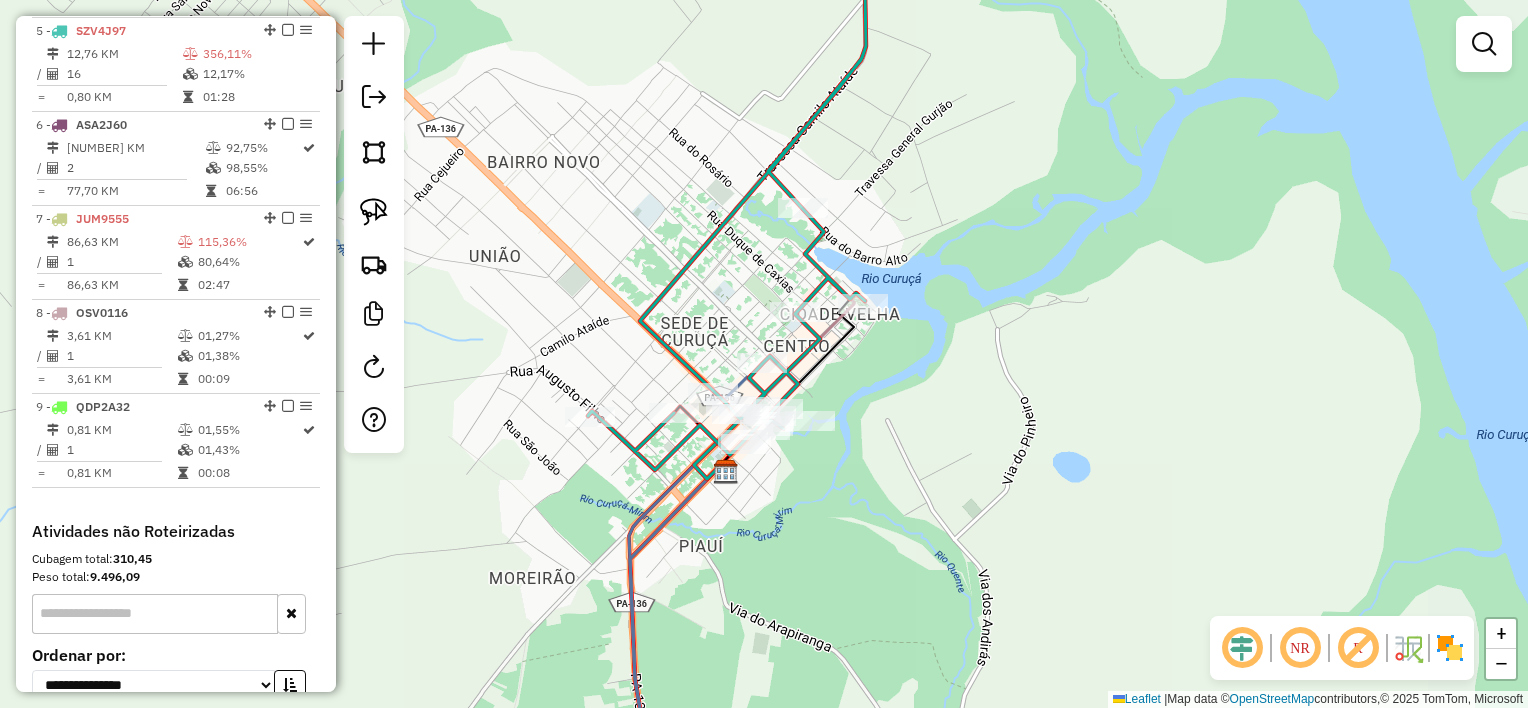 drag, startPoint x: 721, startPoint y: 249, endPoint x: 716, endPoint y: 283, distance: 34.36568 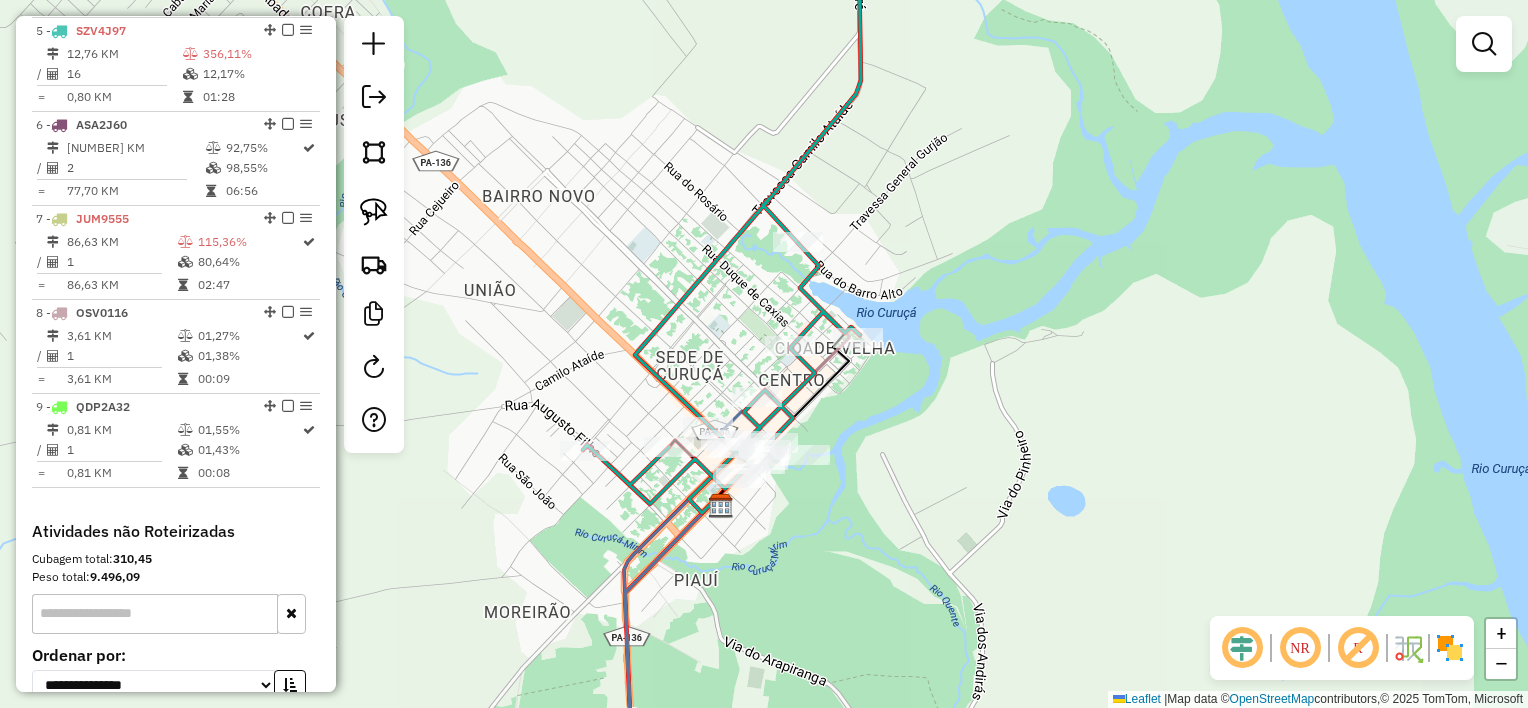 drag, startPoint x: 810, startPoint y: 271, endPoint x: 828, endPoint y: 277, distance: 18.973665 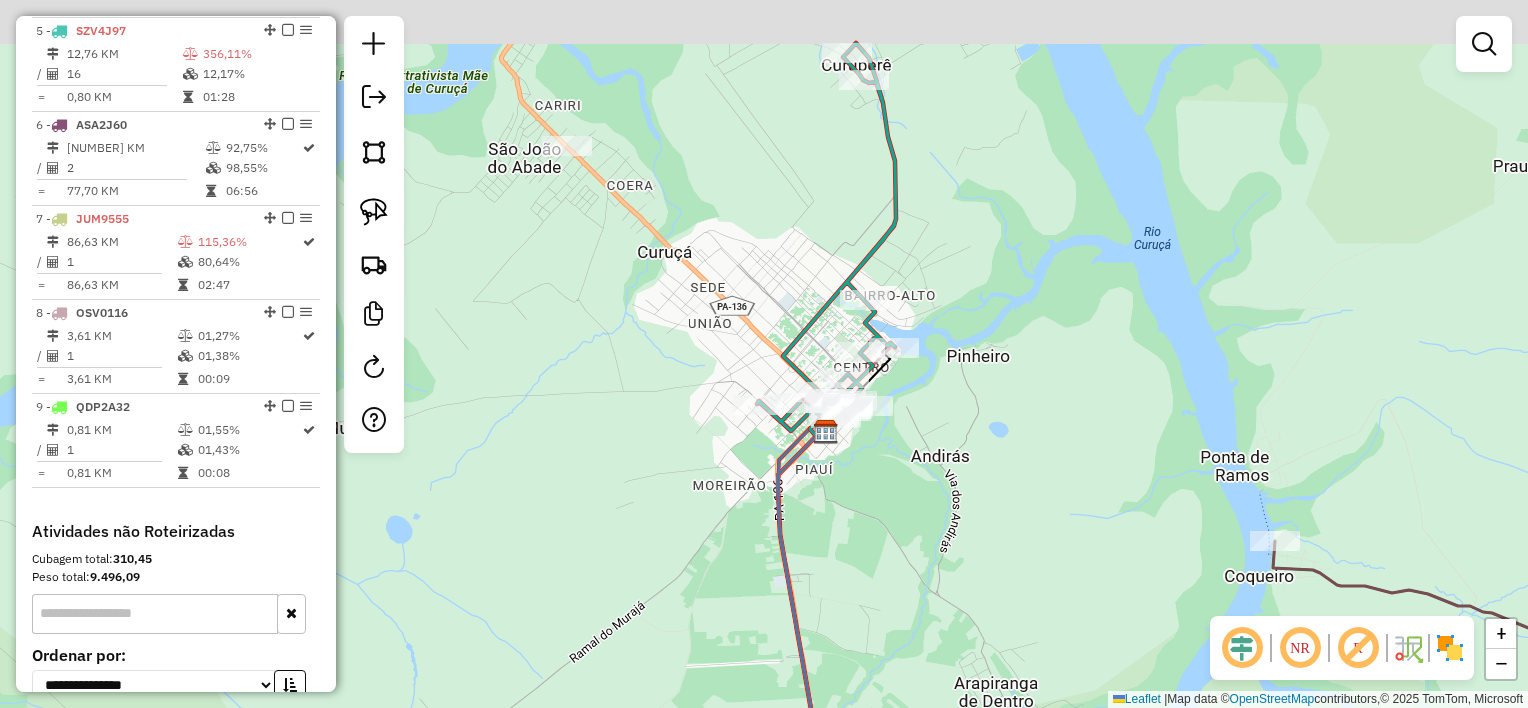 drag, startPoint x: 634, startPoint y: 191, endPoint x: 733, endPoint y: 275, distance: 129.8345 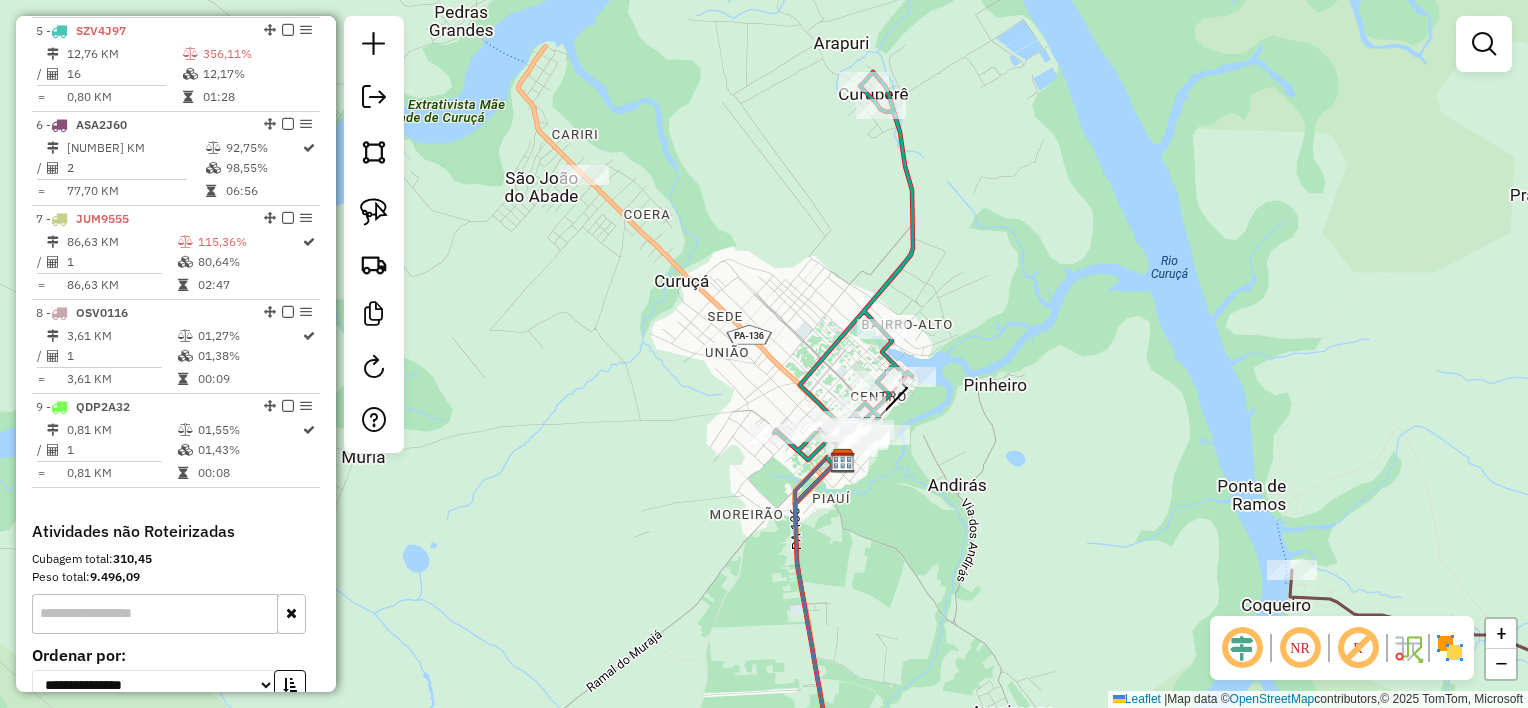 drag, startPoint x: 1004, startPoint y: 440, endPoint x: 847, endPoint y: 329, distance: 192.27585 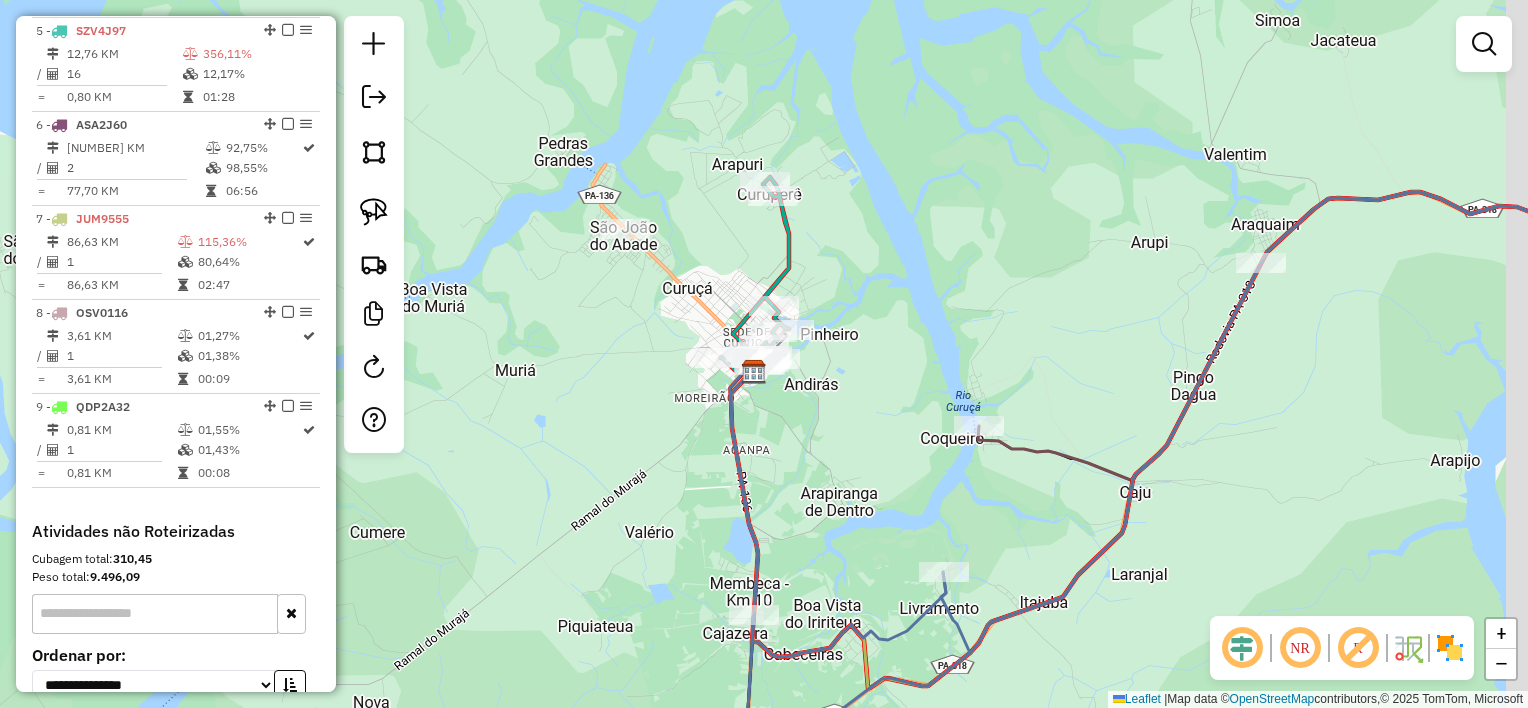 drag, startPoint x: 1034, startPoint y: 288, endPoint x: 901, endPoint y: 388, distance: 166.40012 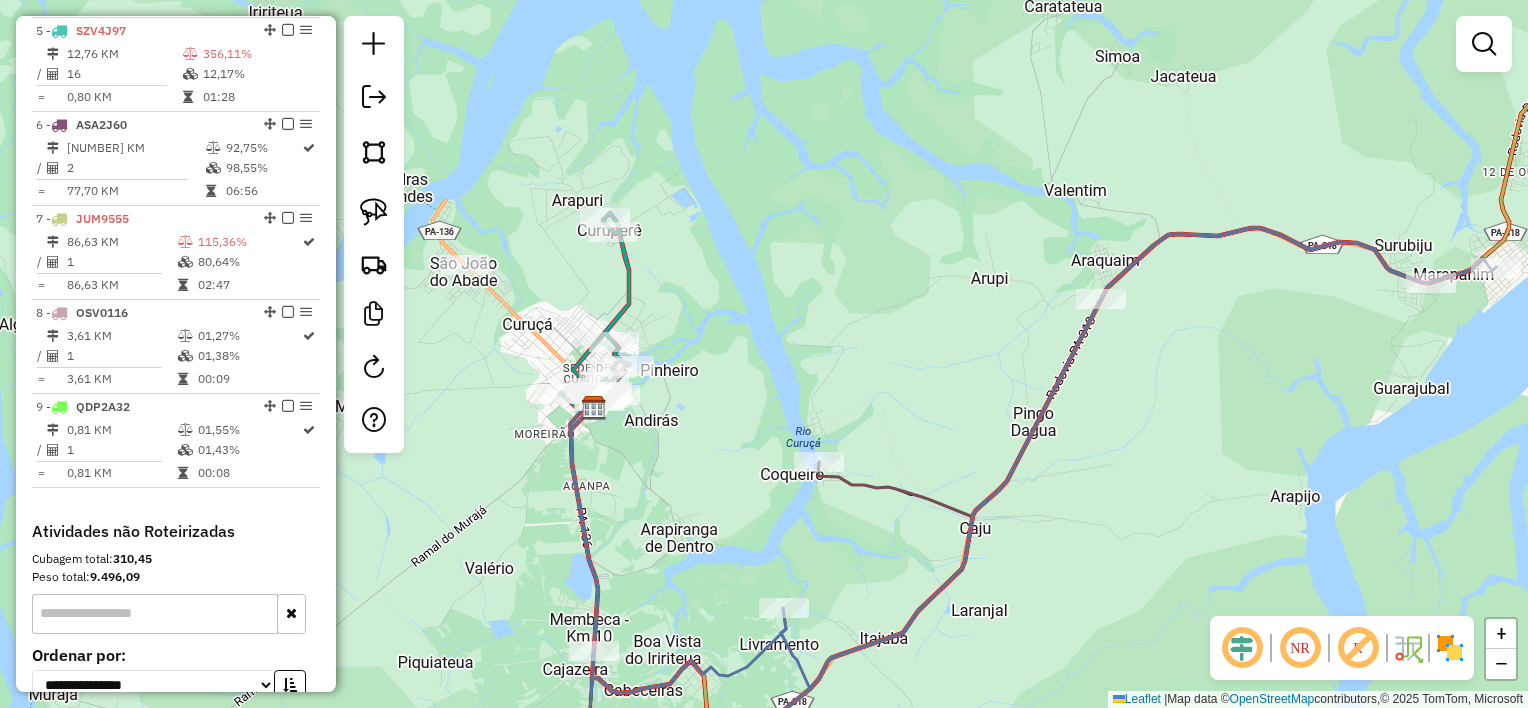 drag, startPoint x: 854, startPoint y: 325, endPoint x: 848, endPoint y: 316, distance: 10.816654 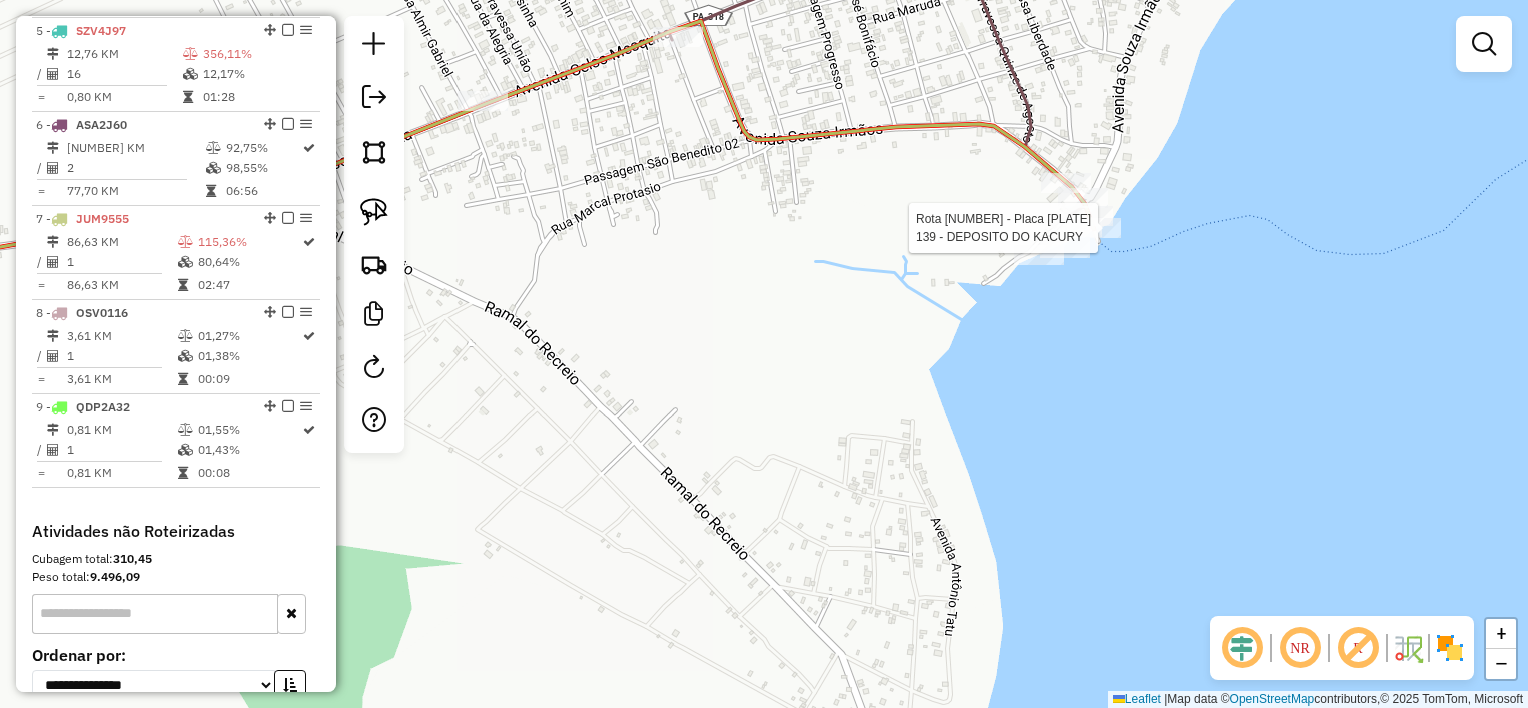 select on "**********" 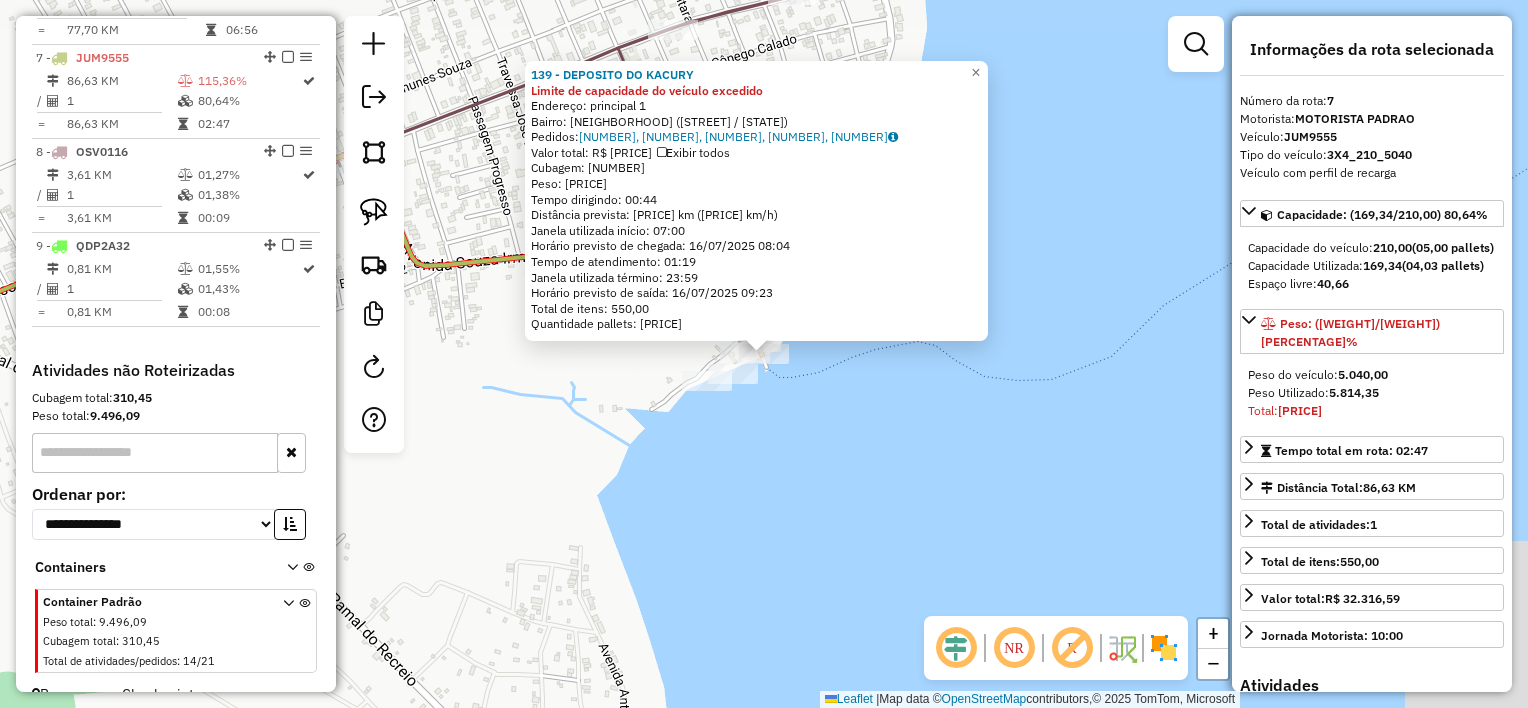 scroll, scrollTop: 1335, scrollLeft: 0, axis: vertical 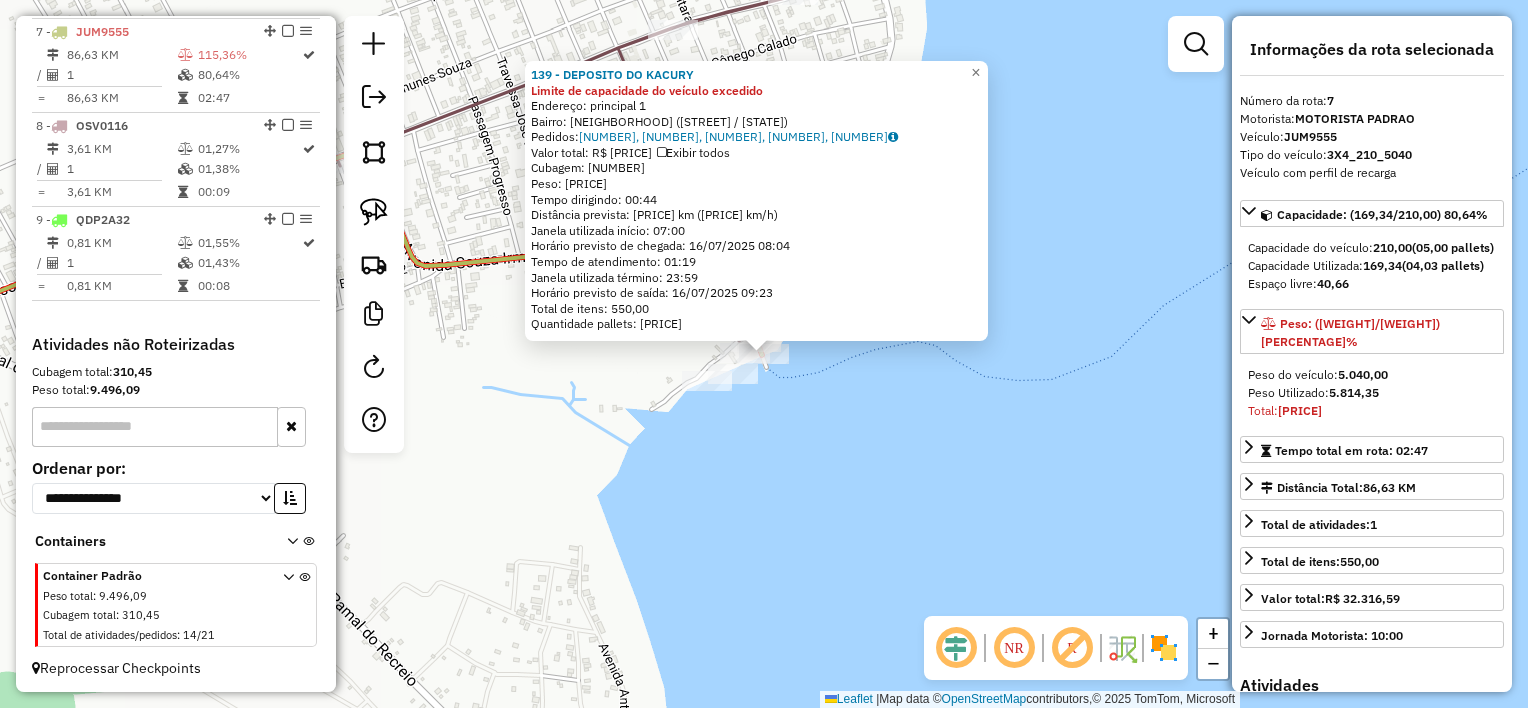 click on "139 - DEPOSITO DO KACURY Limite de capacidade do veículo excedido  Endereço:  principal 1   Bairro: Algodoal (MARACANA / PA)   Pedidos:  15047552, 15047560, 15047747, 15047561, 15047634   Valor total: R$ 32.316,59   Exibir todos   Cubagem: 169,34  Peso: 5.814,35  Tempo dirigindo: 00:44   Distância prevista: 43,183 km (58,89 km/h)   Janela utilizada início: 07:00   Horário previsto de chegada: 16/07/2025 08:04   Tempo de atendimento: 01:19   Janela utilizada término: 23:59   Horário previsto de saída: 16/07/2025 09:23   Total de itens: 550,00   Quantidade pallets: 4,032  × Janela de atendimento Grade de atendimento Capacidade Transportadoras Veículos Cliente Pedidos  Rotas Selecione os dias de semana para filtrar as janelas de atendimento  Seg   Ter   Qua   Qui   Sex   Sáb   Dom  Informe o período da janela de atendimento: De: Até:  Filtrar exatamente a janela do cliente  Considerar janela de atendimento padrão  Selecione os dias de semana para filtrar as grades de atendimento  Seg   Ter   Qua  +" 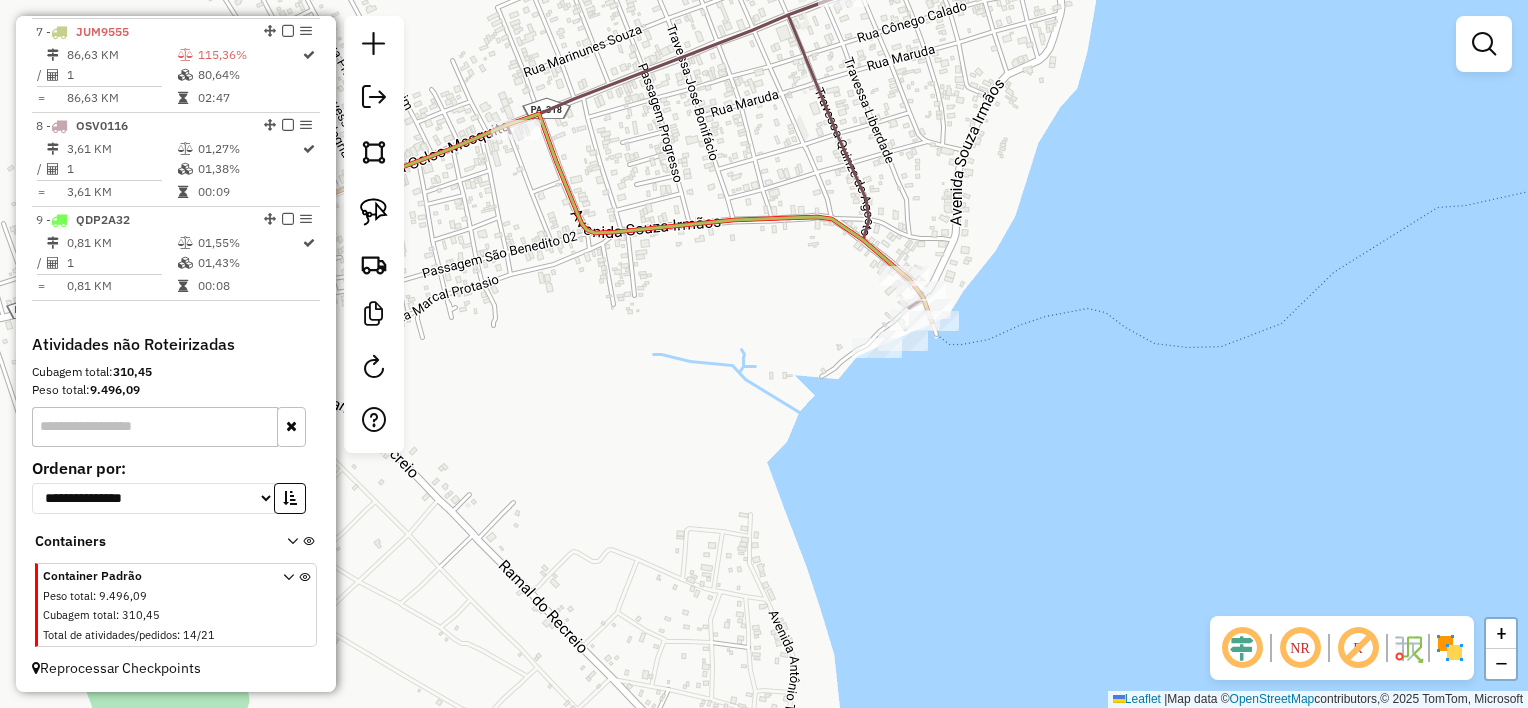 drag, startPoint x: 716, startPoint y: 425, endPoint x: 1147, endPoint y: 339, distance: 439.4963 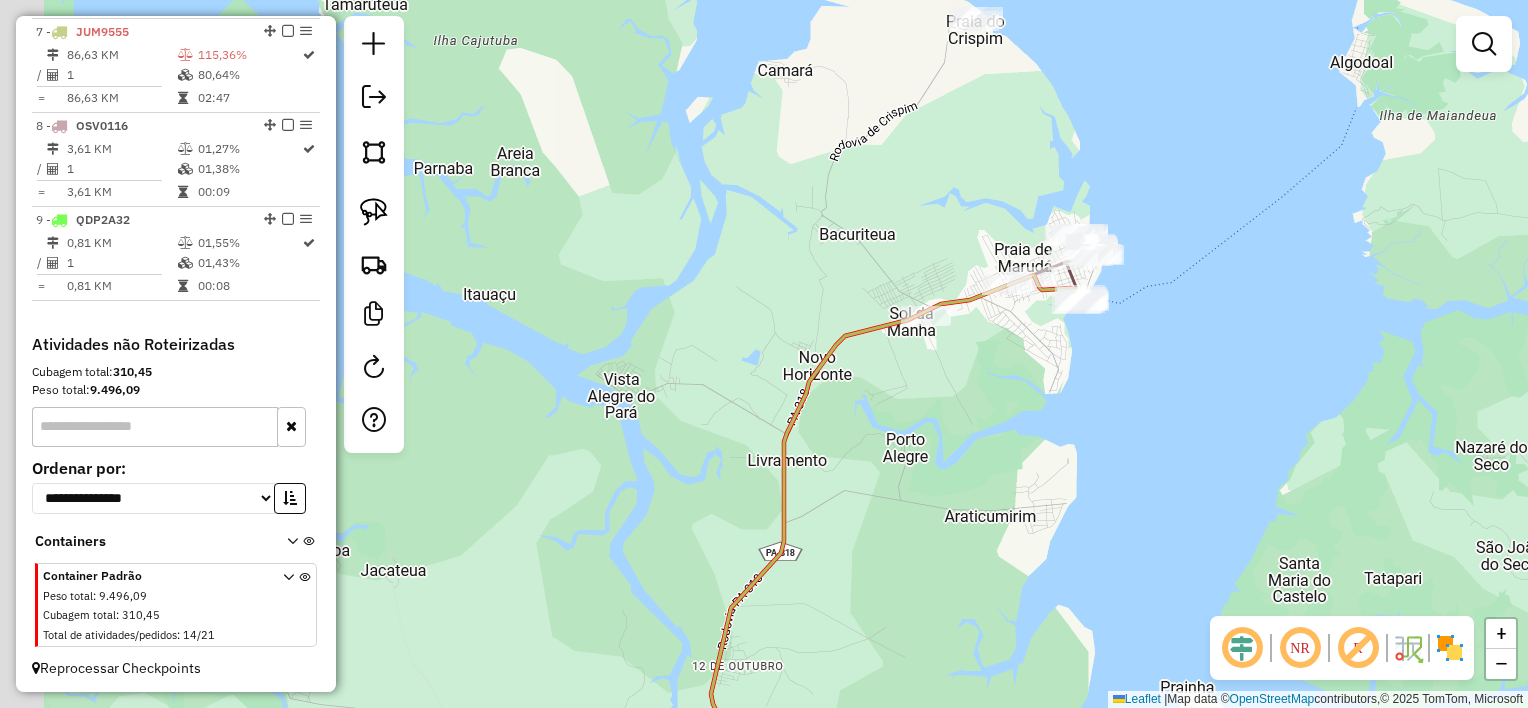 drag, startPoint x: 943, startPoint y: 428, endPoint x: 1012, endPoint y: 400, distance: 74.46476 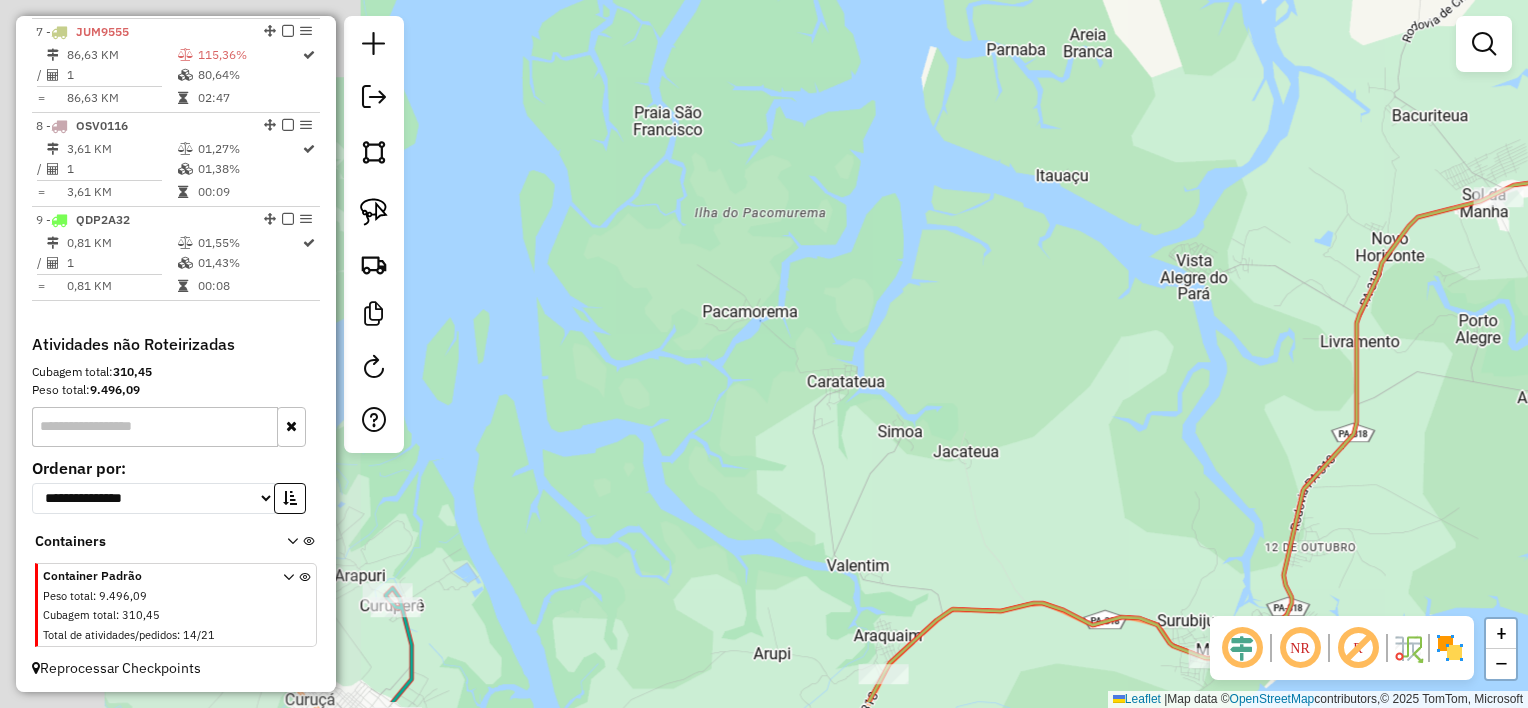 drag, startPoint x: 1064, startPoint y: 355, endPoint x: 1149, endPoint y: 318, distance: 92.70383 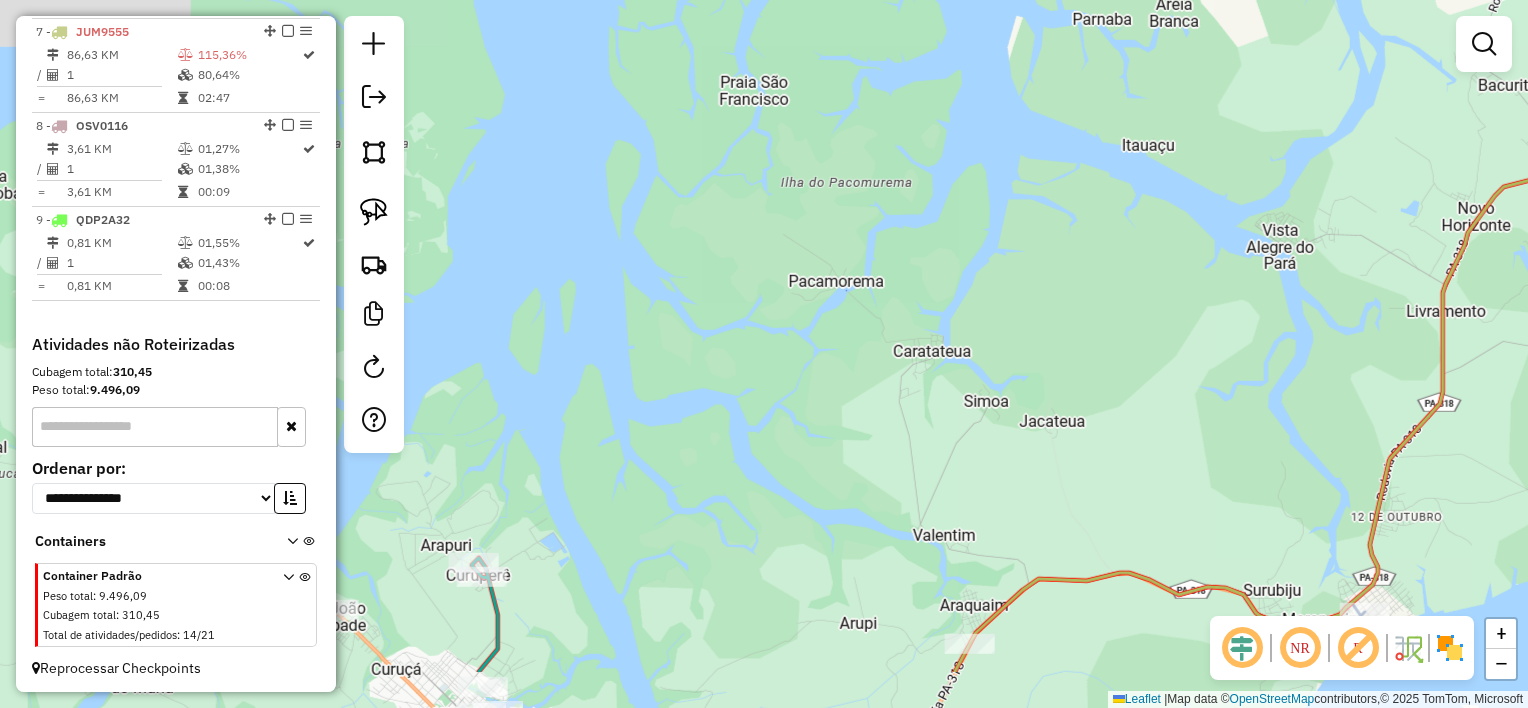 drag, startPoint x: 1162, startPoint y: 317, endPoint x: 1227, endPoint y: 215, distance: 120.9504 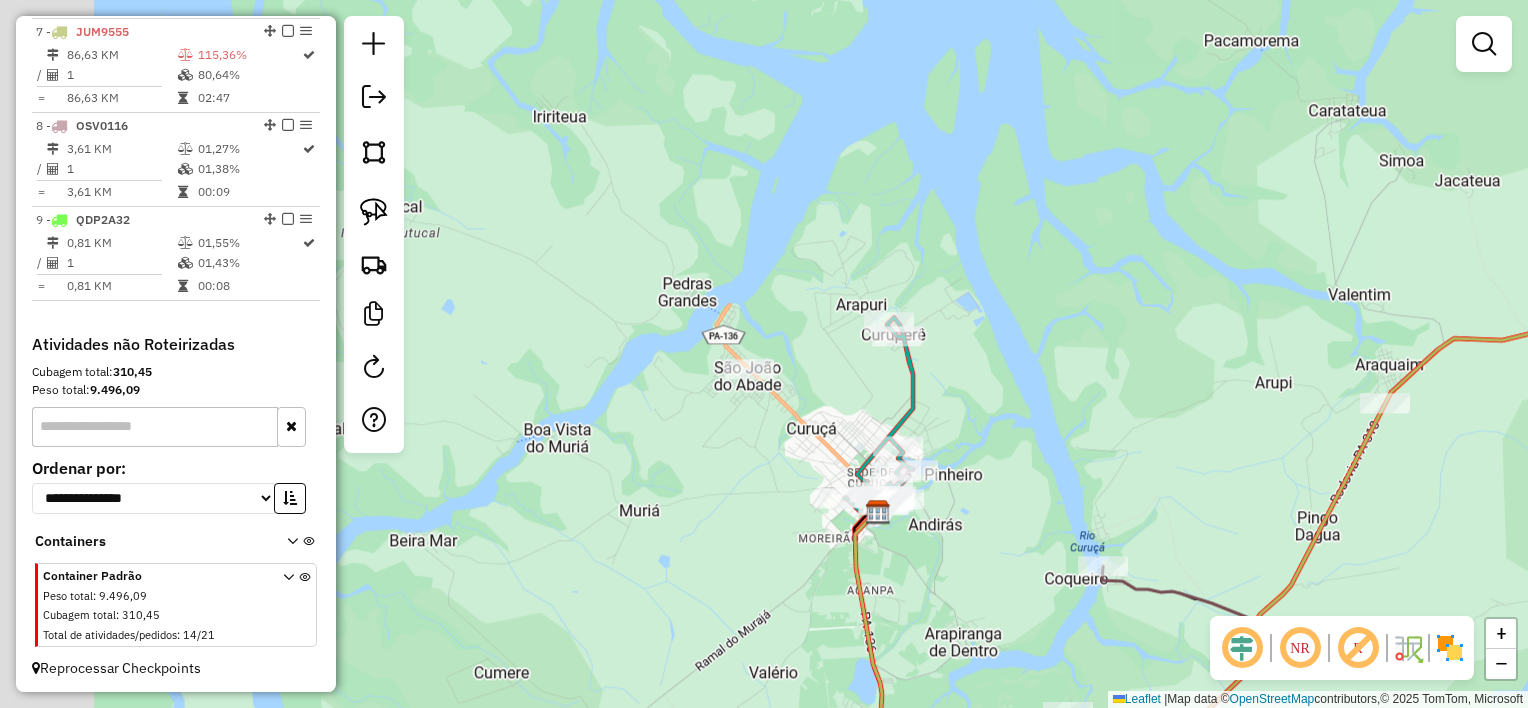 drag, startPoint x: 956, startPoint y: 266, endPoint x: 1172, endPoint y: 384, distance: 246.13005 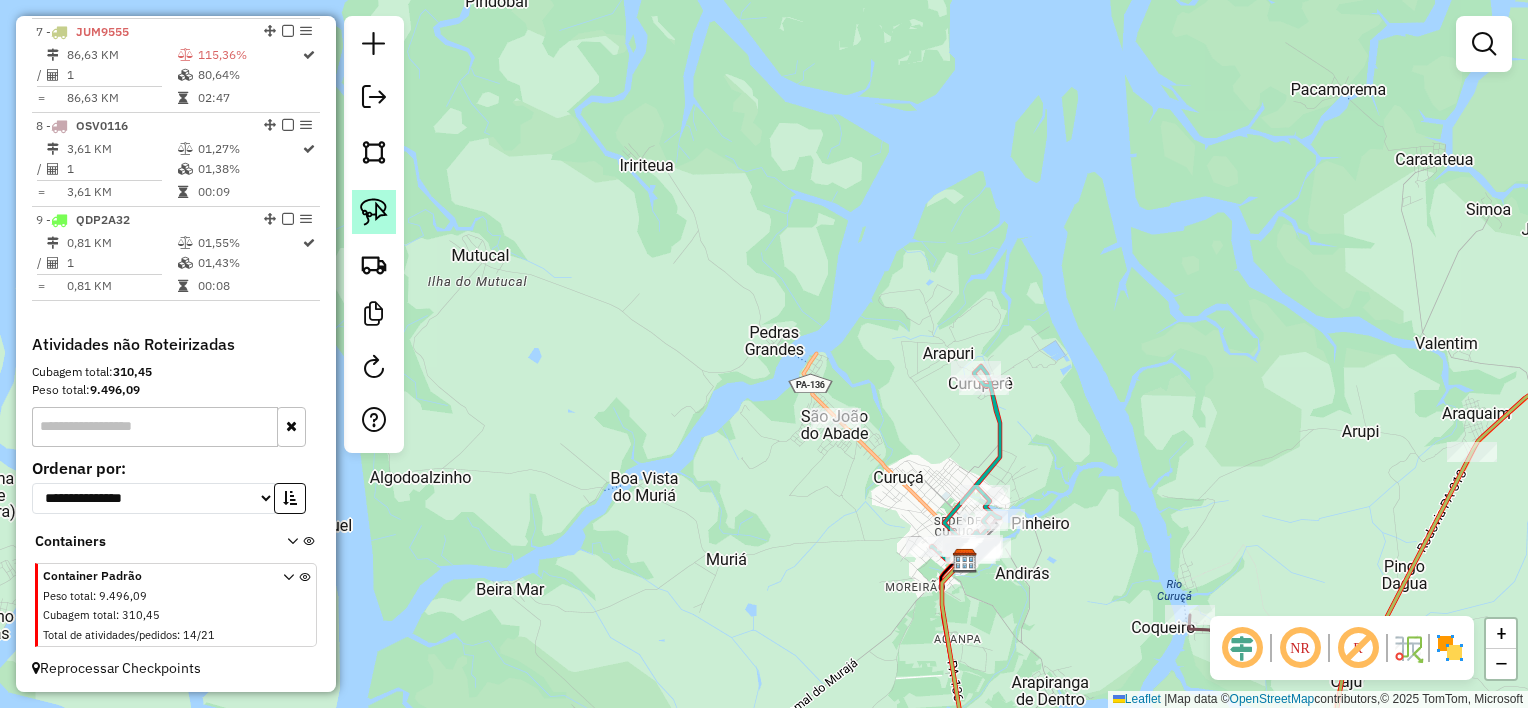 click 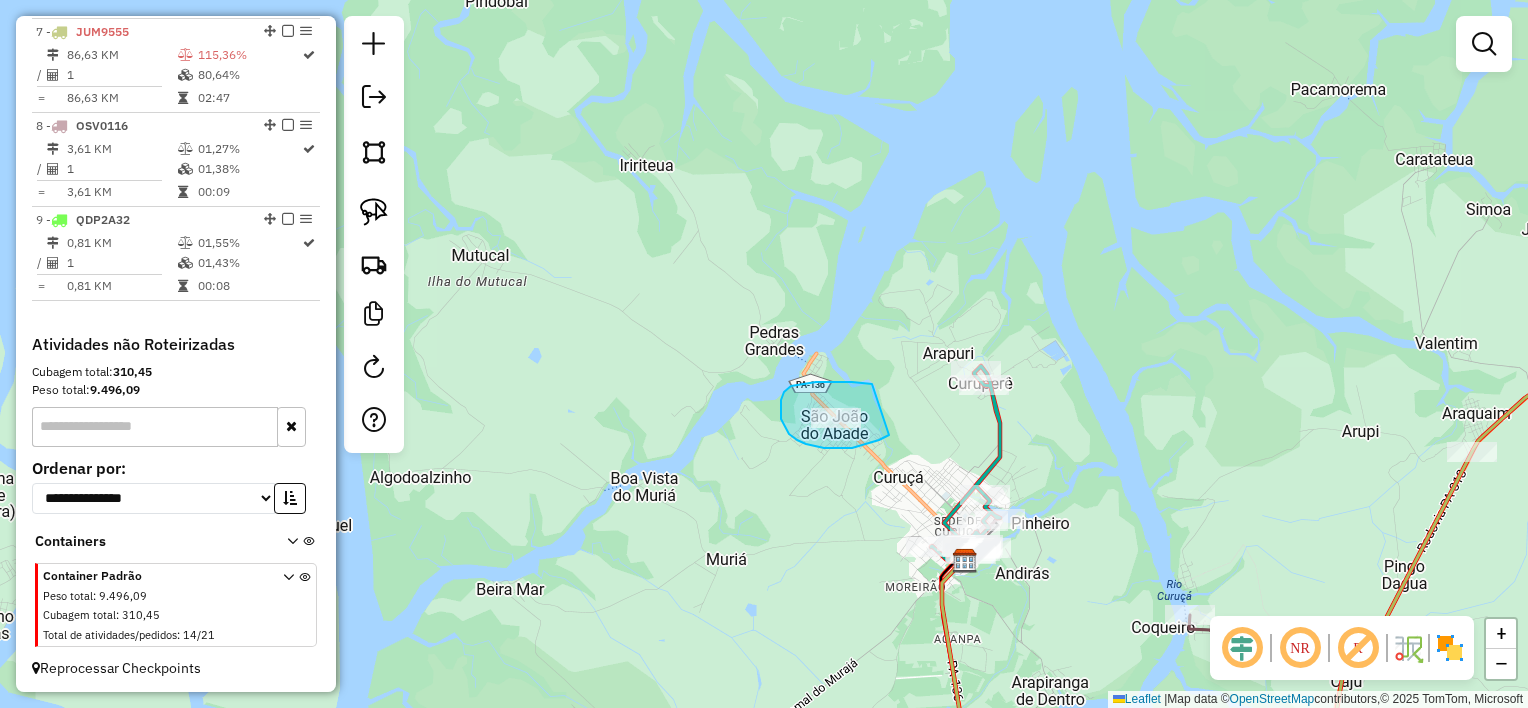 drag, startPoint x: 872, startPoint y: 384, endPoint x: 906, endPoint y: 412, distance: 44.04543 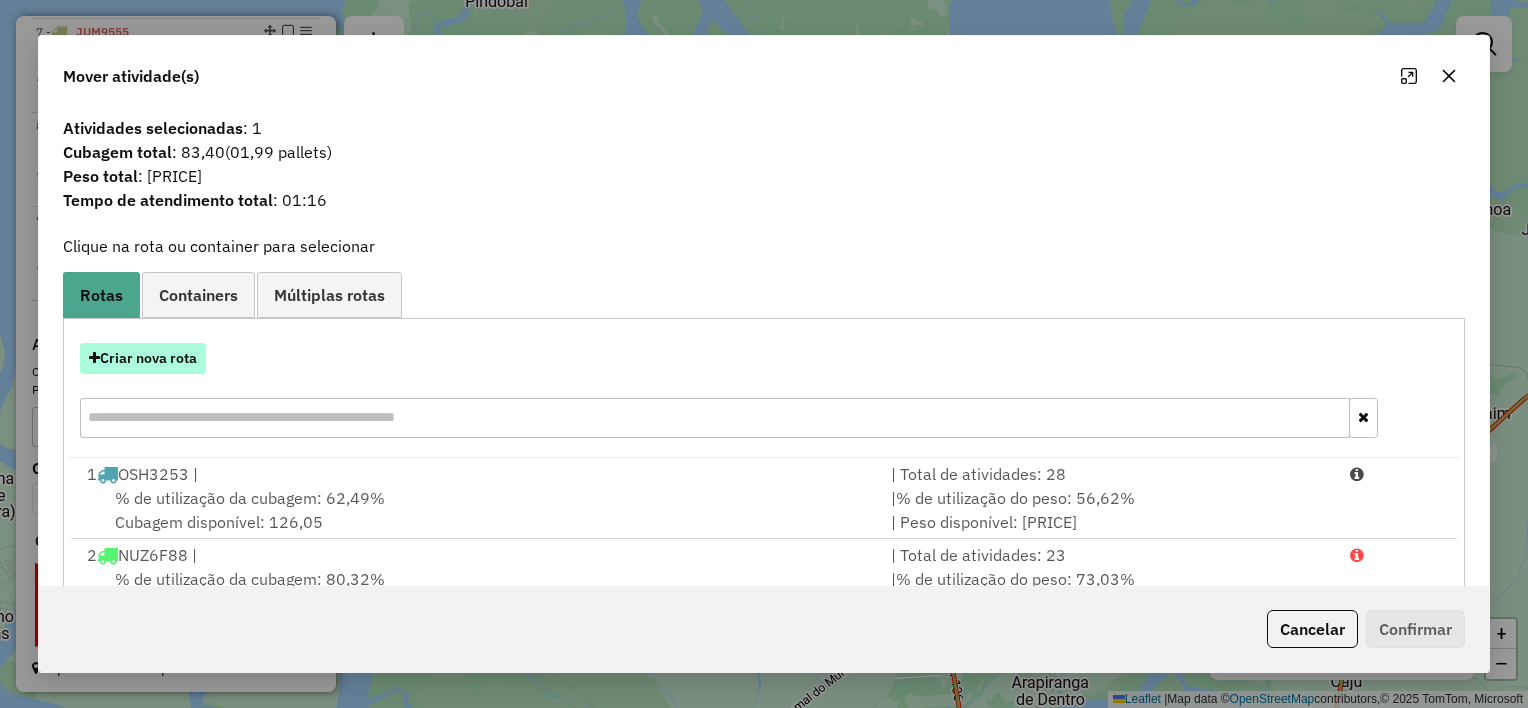 click on "Criar nova rota" at bounding box center (143, 358) 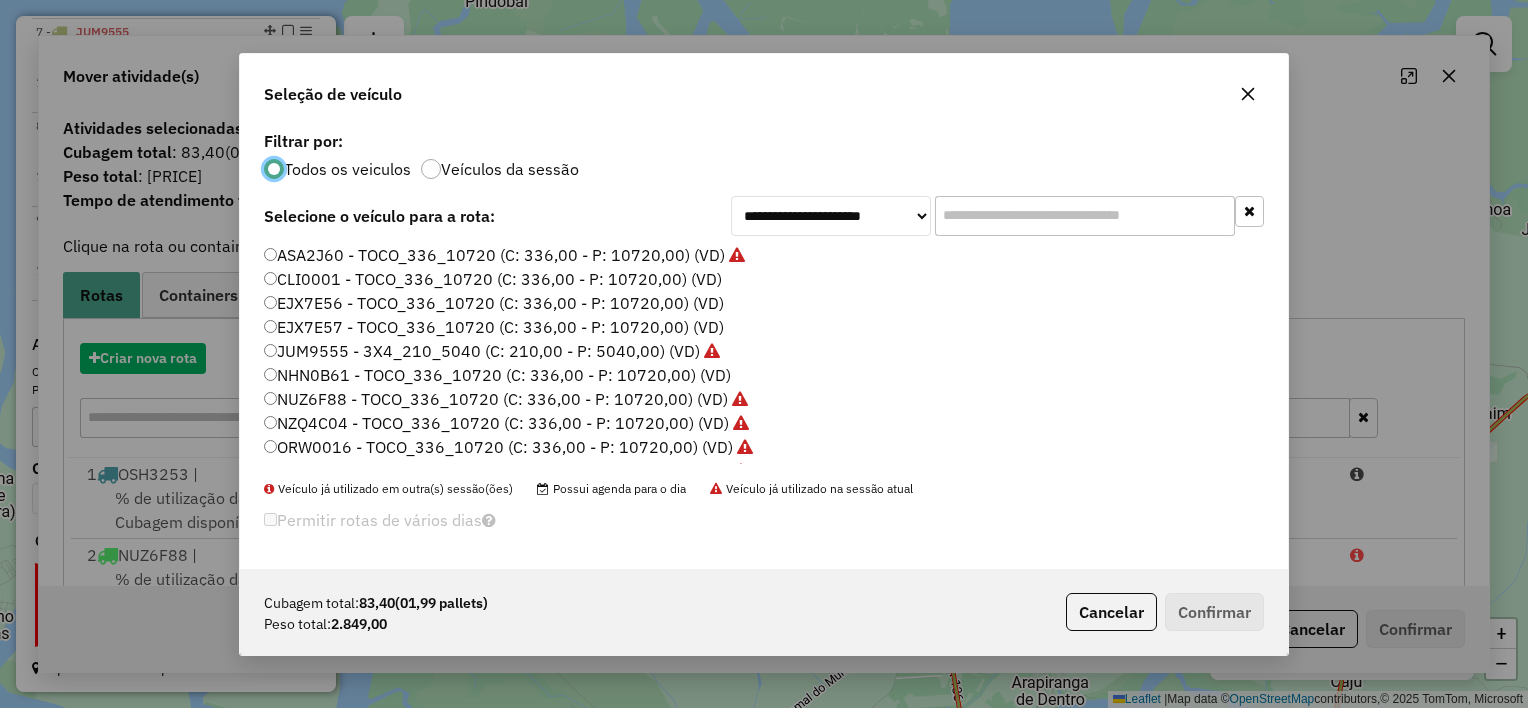 scroll, scrollTop: 10, scrollLeft: 6, axis: both 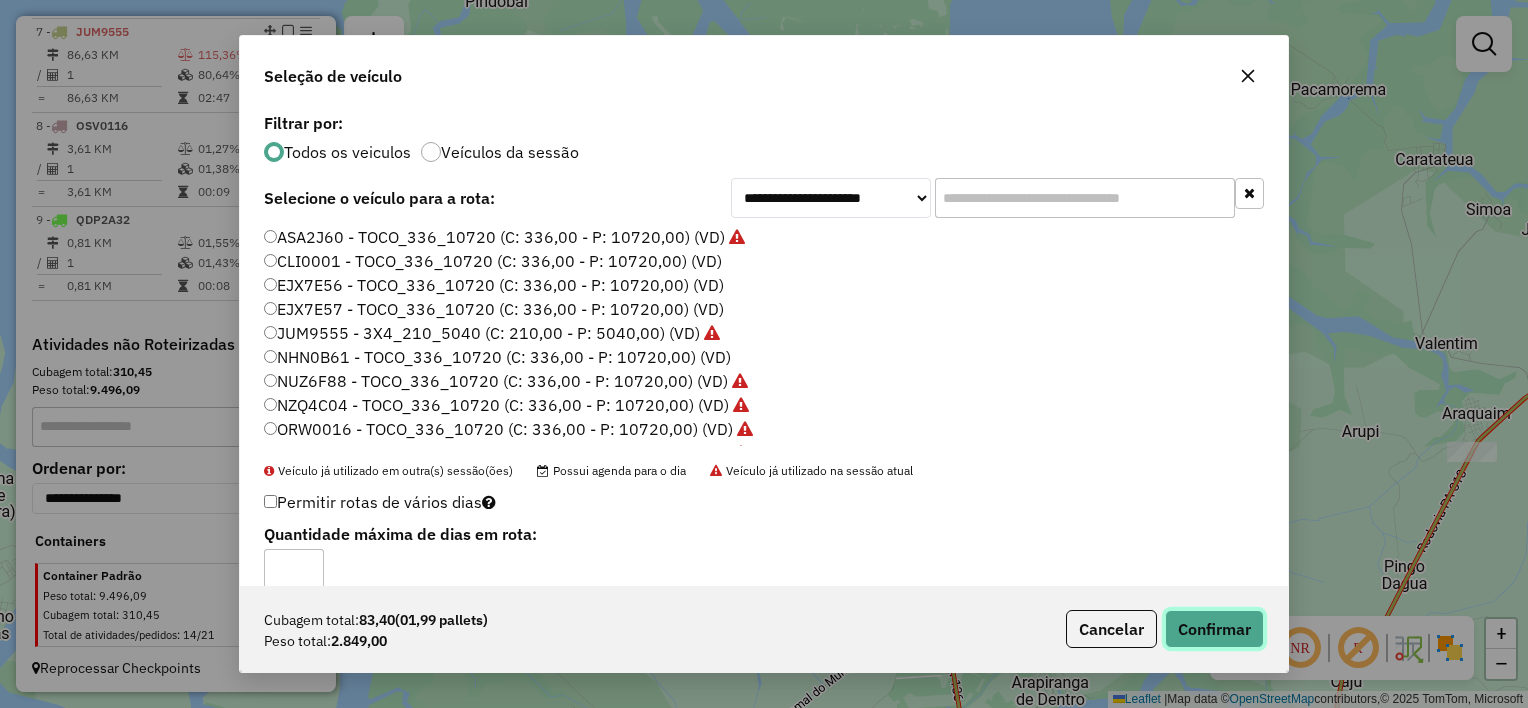 click on "Confirmar" 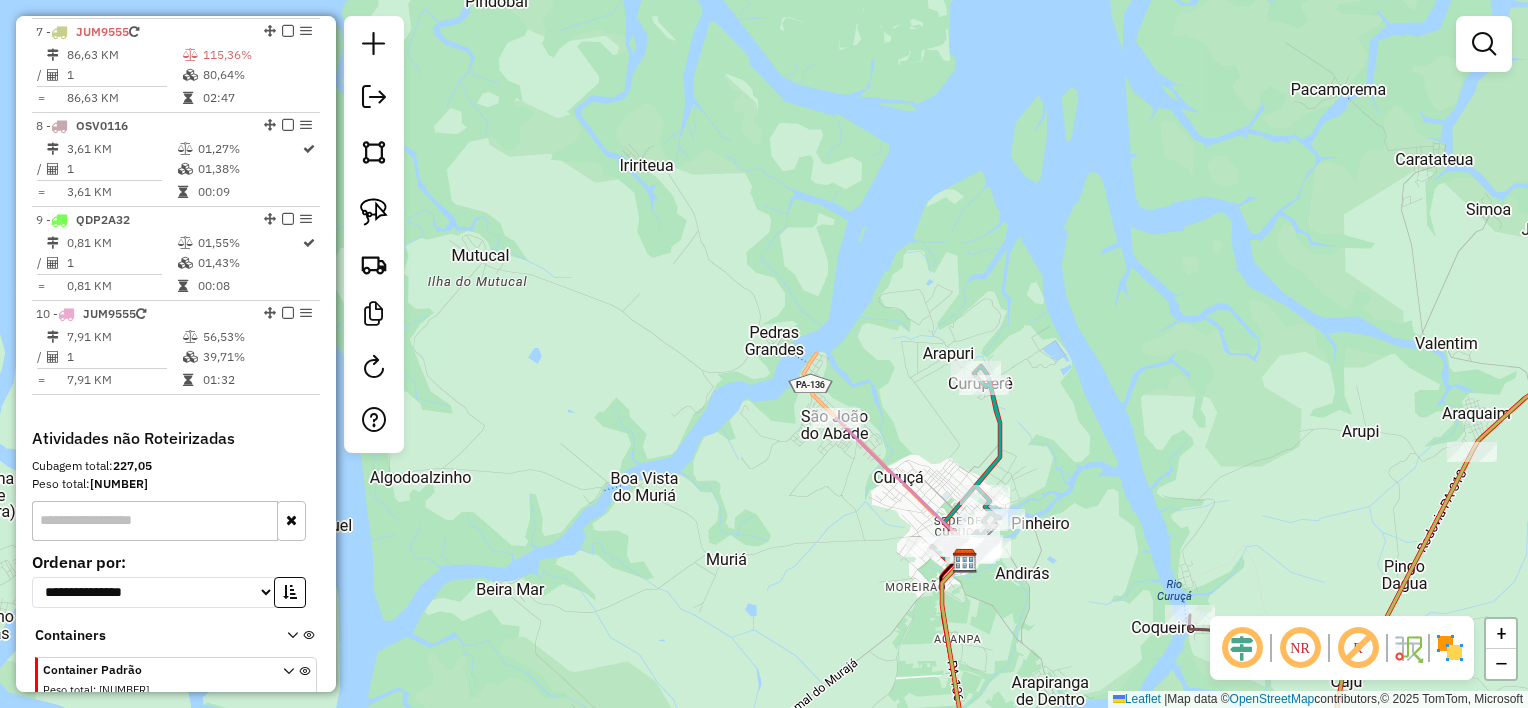 drag, startPoint x: 754, startPoint y: 436, endPoint x: 653, endPoint y: 330, distance: 146.4138 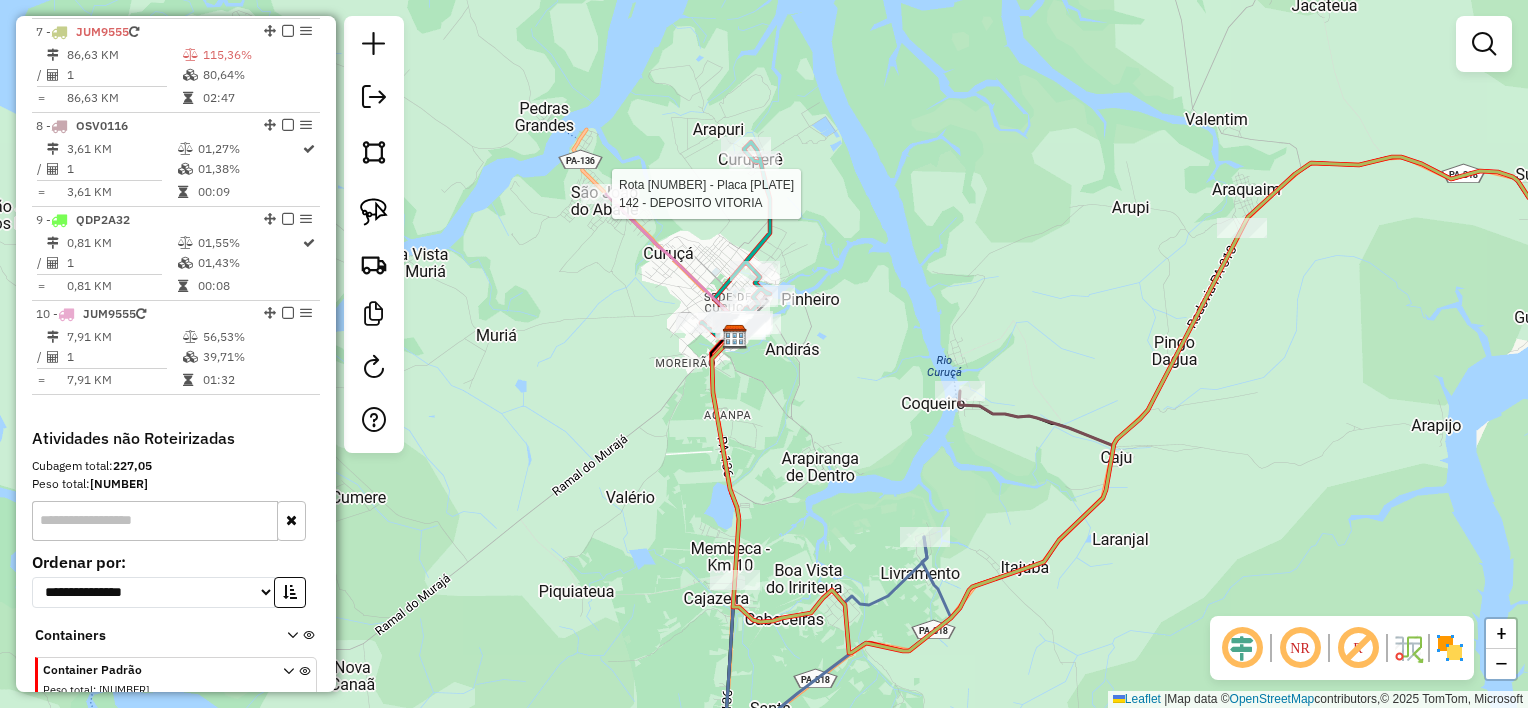 select on "**********" 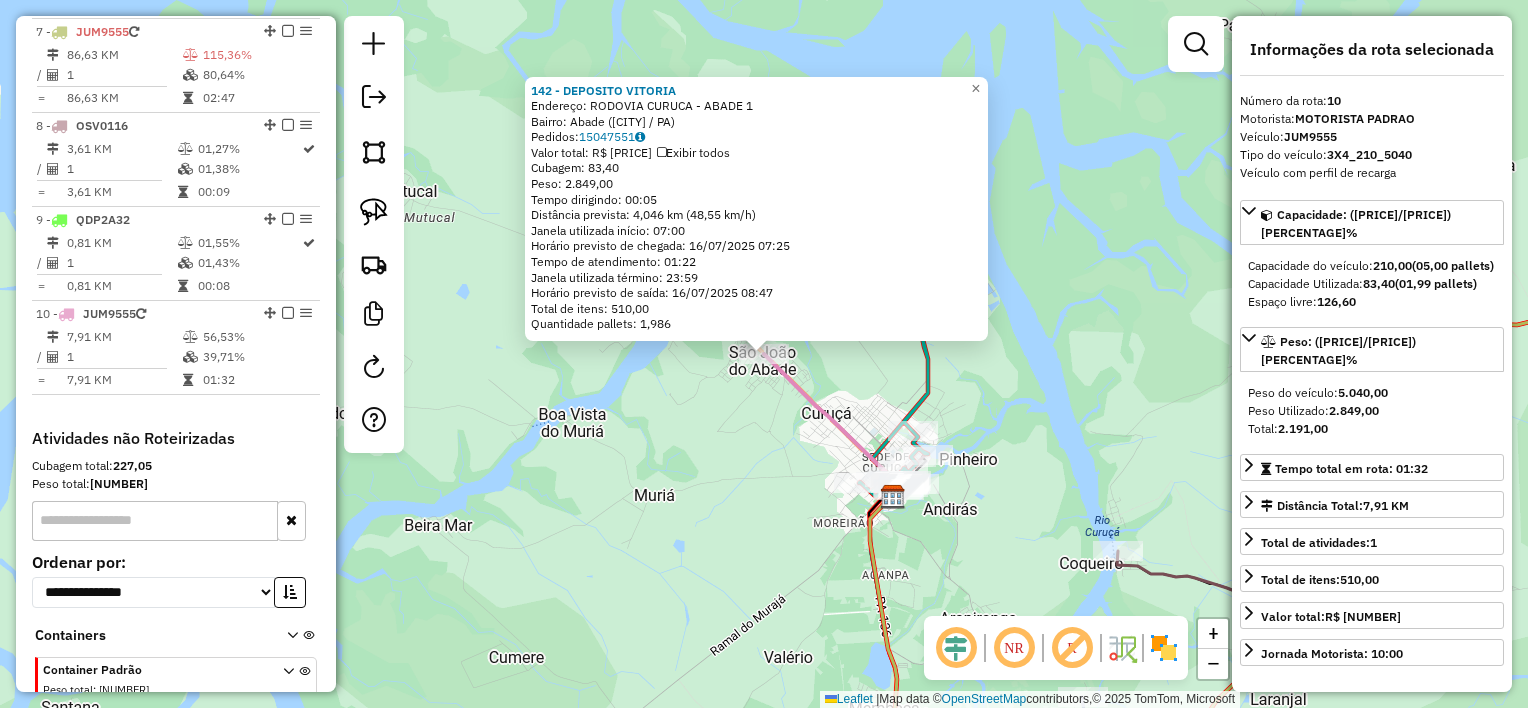 scroll, scrollTop: 1428, scrollLeft: 0, axis: vertical 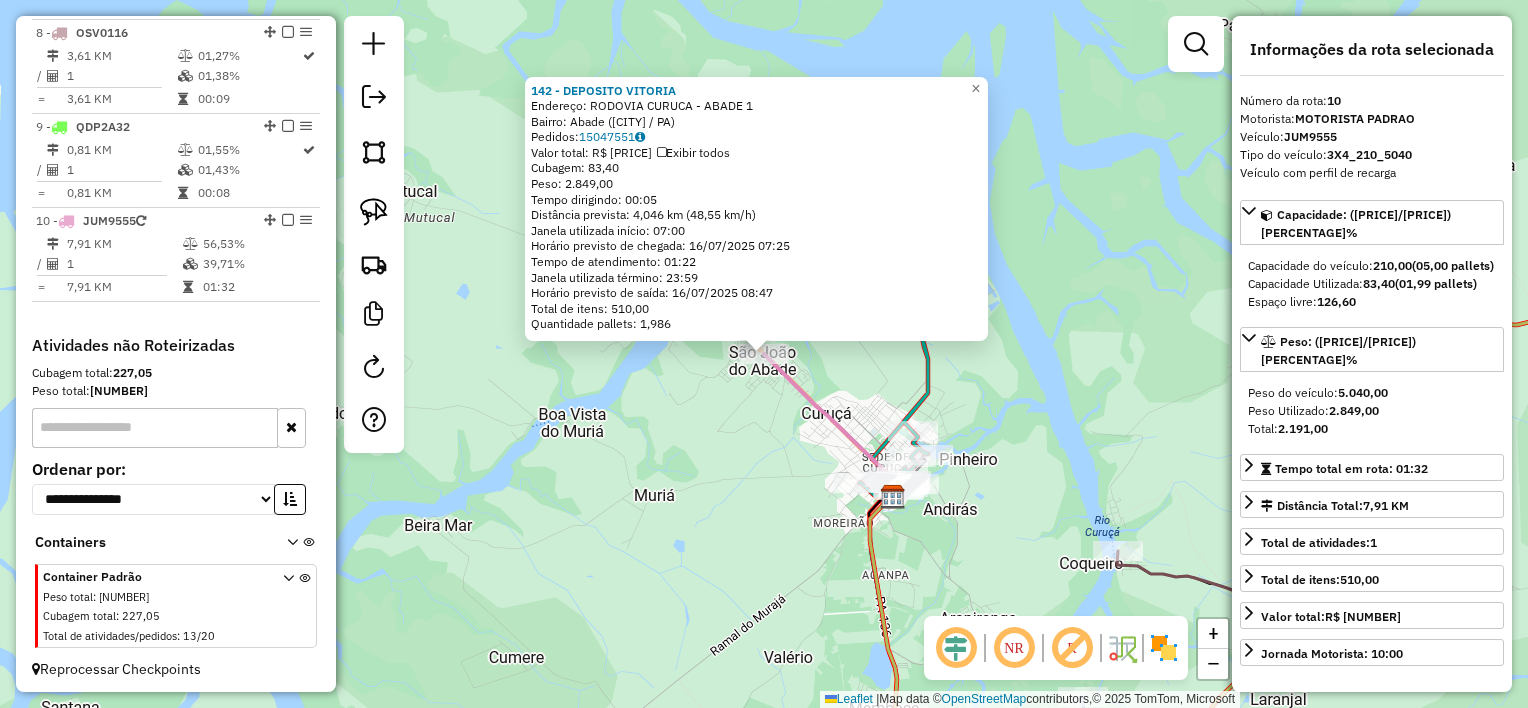 drag, startPoint x: 778, startPoint y: 413, endPoint x: 749, endPoint y: 377, distance: 46.227695 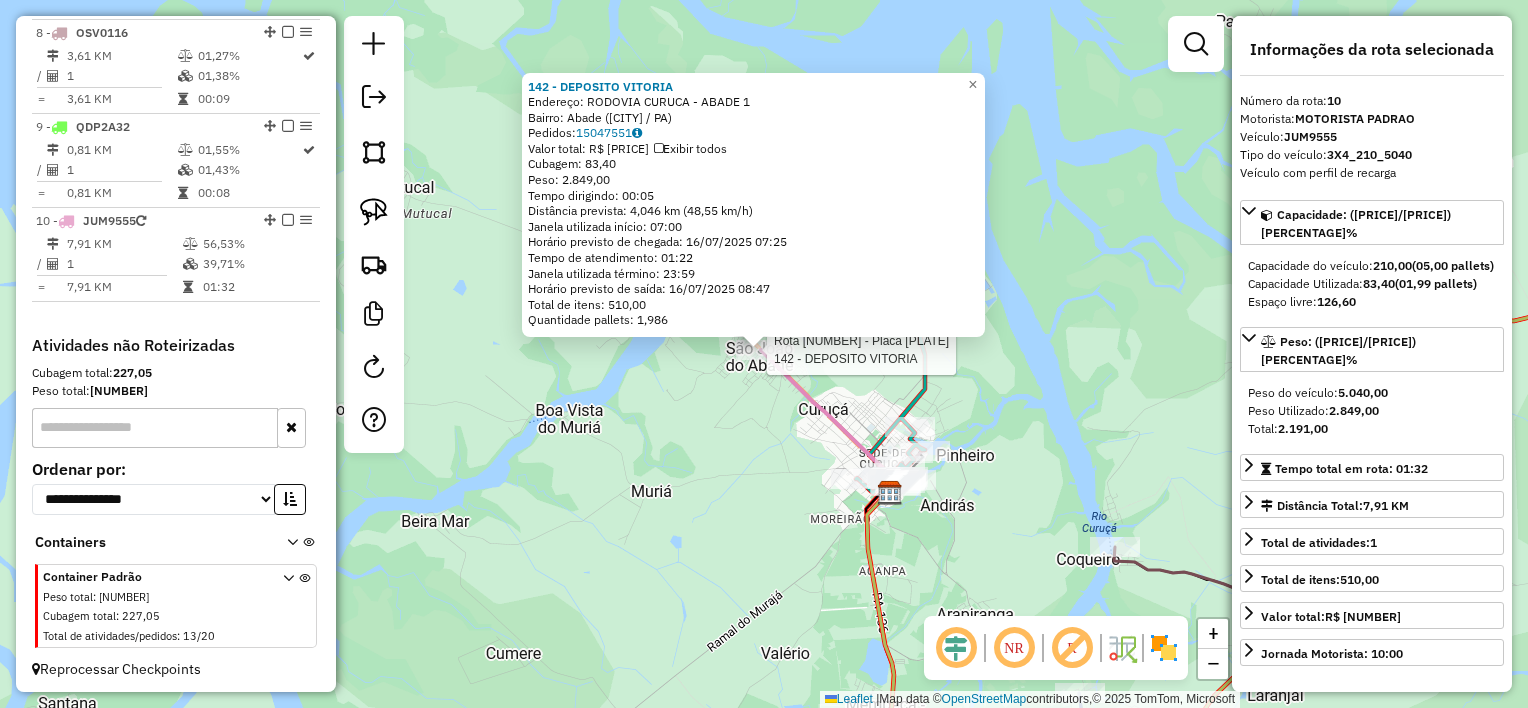 click on "Rota 10 - Placa JUM9555  142 - DEPOSITO VITORIA 142 - DEPOSITO VITORIA  Endereço:  RODOVIA CURUCA - ABADE 1   Bairro: Abade (CURUCA / PA)   Pedidos:  15047551   Valor total: R$ 22.339,00   Exibir todos   Cubagem: 83,40  Peso: 2.849,00  Tempo dirigindo: 00:05   Distância prevista: 4,046 km (48,55 km/h)   Janela utilizada início: 07:00   Horário previsto de chegada: 16/07/2025 07:25   Tempo de atendimento: 01:22   Janela utilizada término: 23:59   Horário previsto de saída: 16/07/2025 08:47   Total de itens: 510,00   Quantidade pallets: 1,986  × Janela de atendimento Grade de atendimento Capacidade Transportadoras Veículos Cliente Pedidos  Rotas Selecione os dias de semana para filtrar as janelas de atendimento  Seg   Ter   Qua   Qui   Sex   Sáb   Dom  Informe o período da janela de atendimento: De: Até:  Filtrar exatamente a janela do cliente  Considerar janela de atendimento padrão  Selecione os dias de semana para filtrar as grades de atendimento  Seg   Ter   Qua   Qui   Sex   Sáb   Dom   De:" 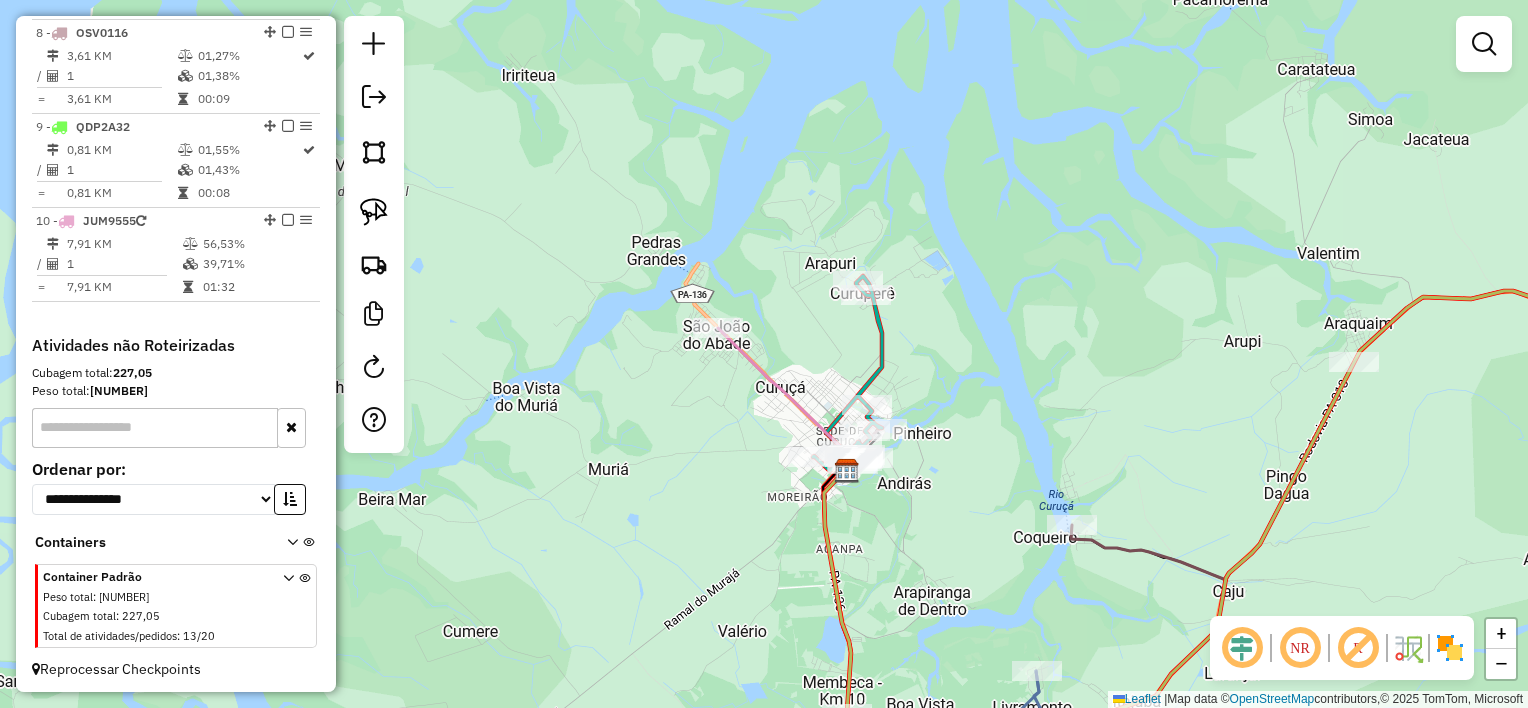 drag, startPoint x: 706, startPoint y: 408, endPoint x: 652, endPoint y: 358, distance: 73.593475 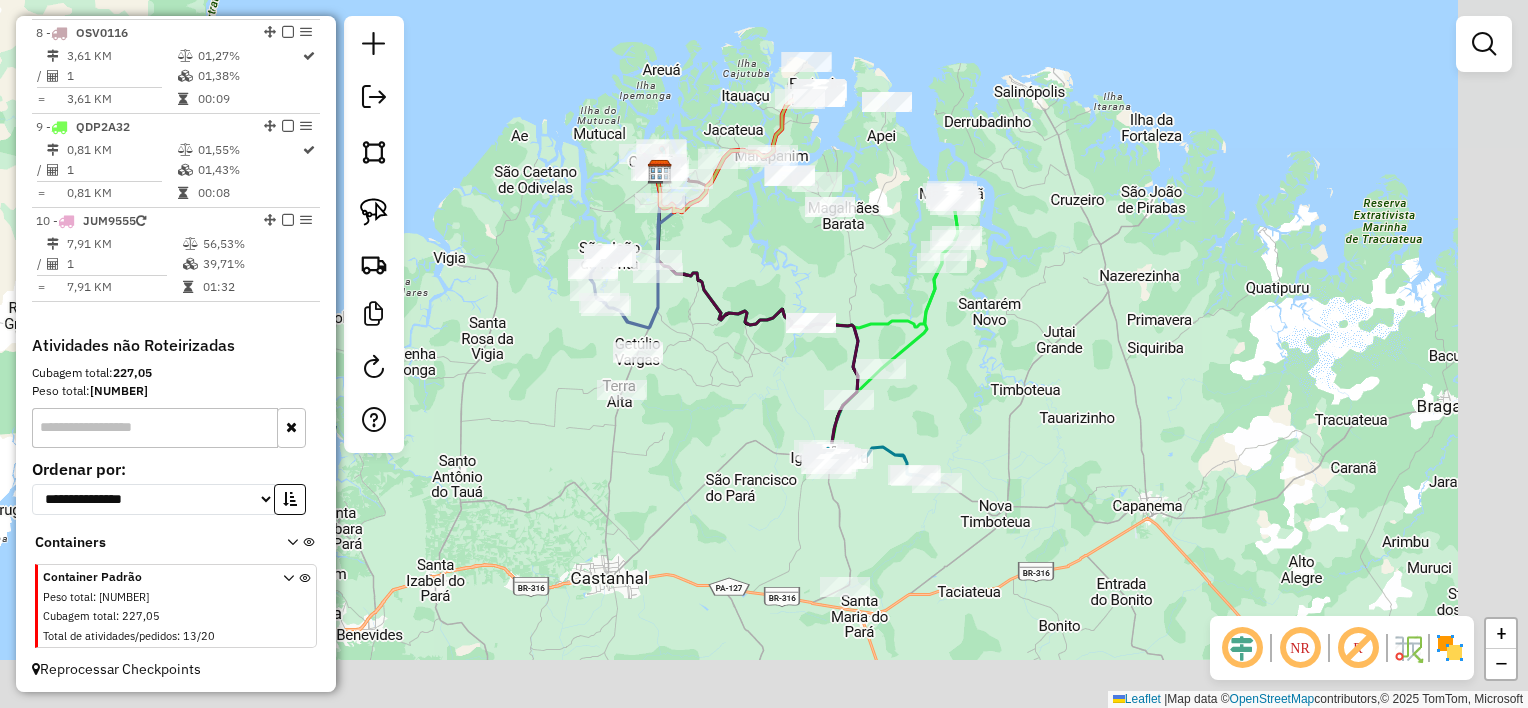 drag, startPoint x: 949, startPoint y: 466, endPoint x: 803, endPoint y: 307, distance: 215.86339 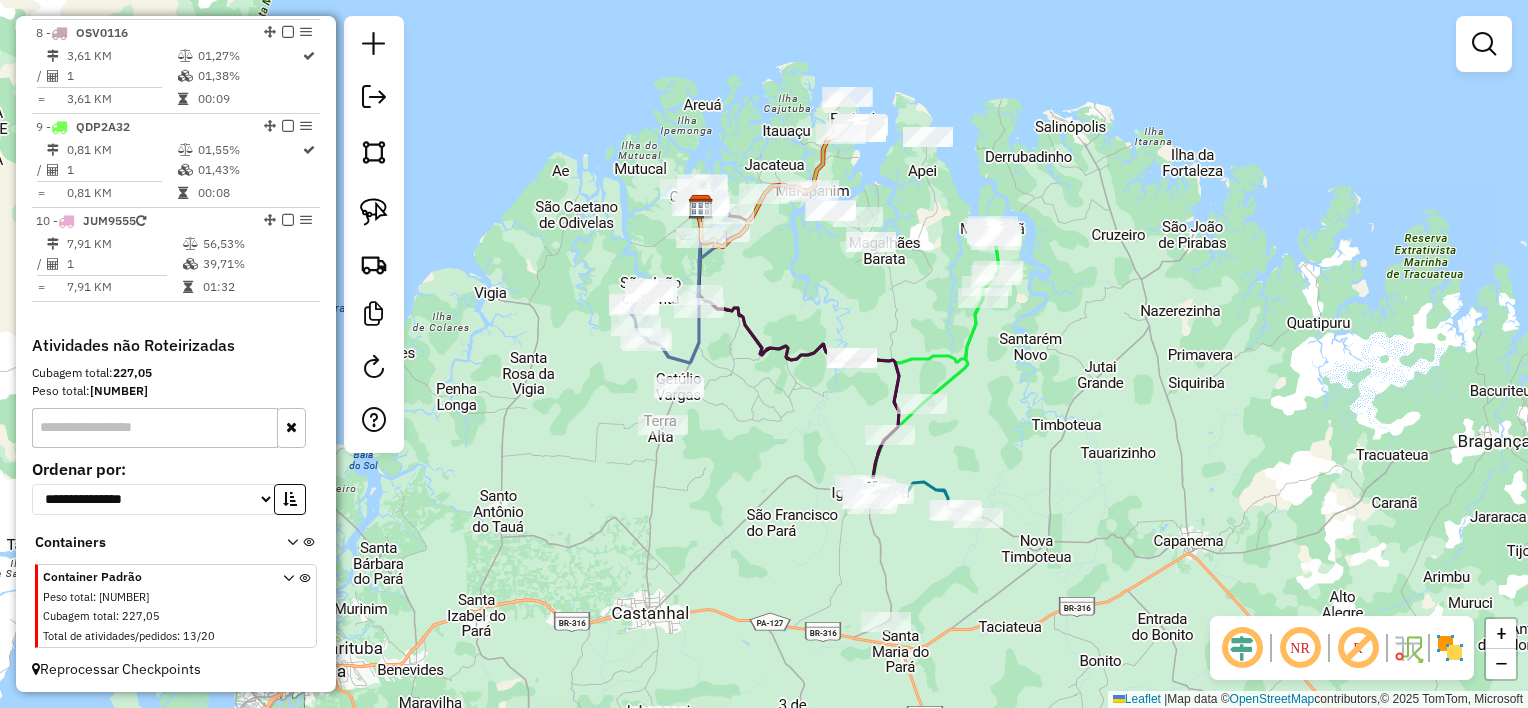 drag, startPoint x: 783, startPoint y: 404, endPoint x: 824, endPoint y: 461, distance: 70.21396 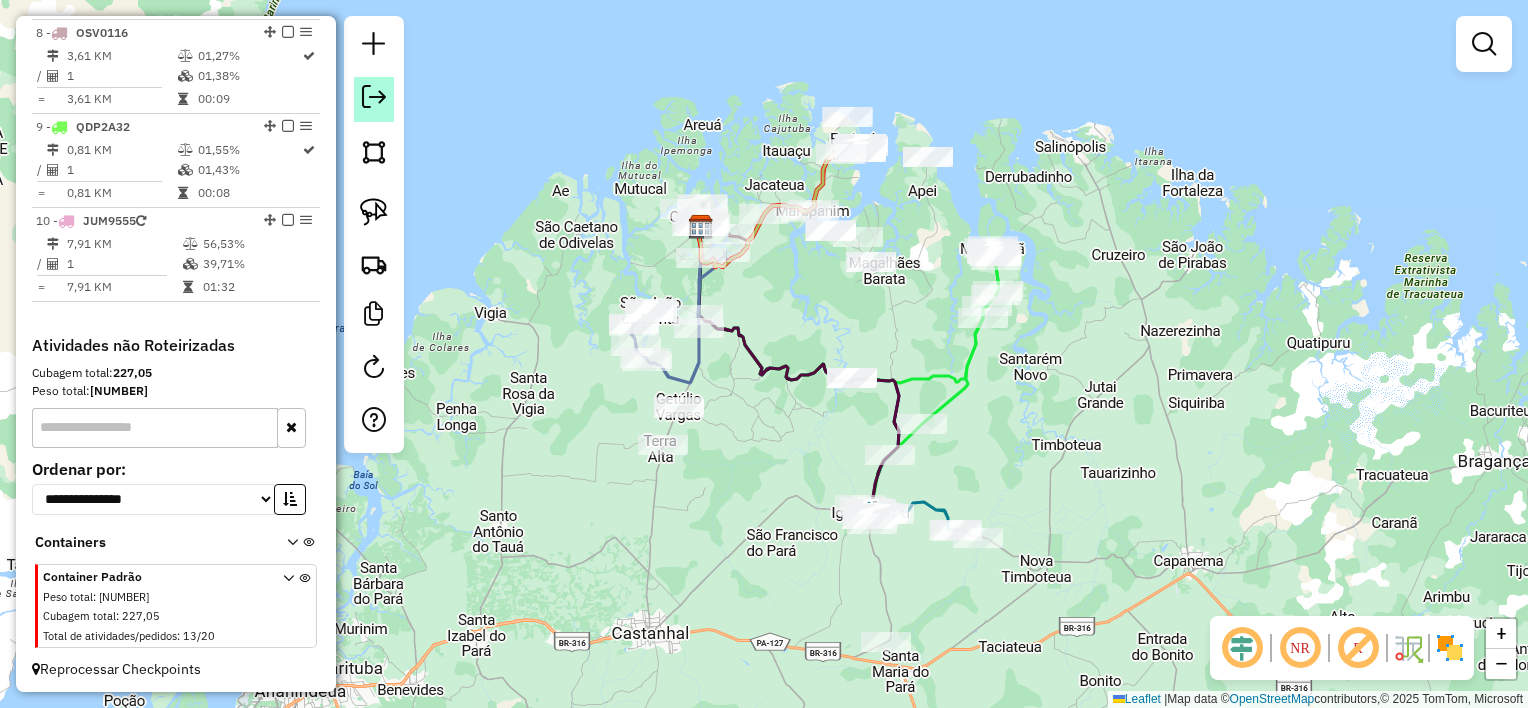 click 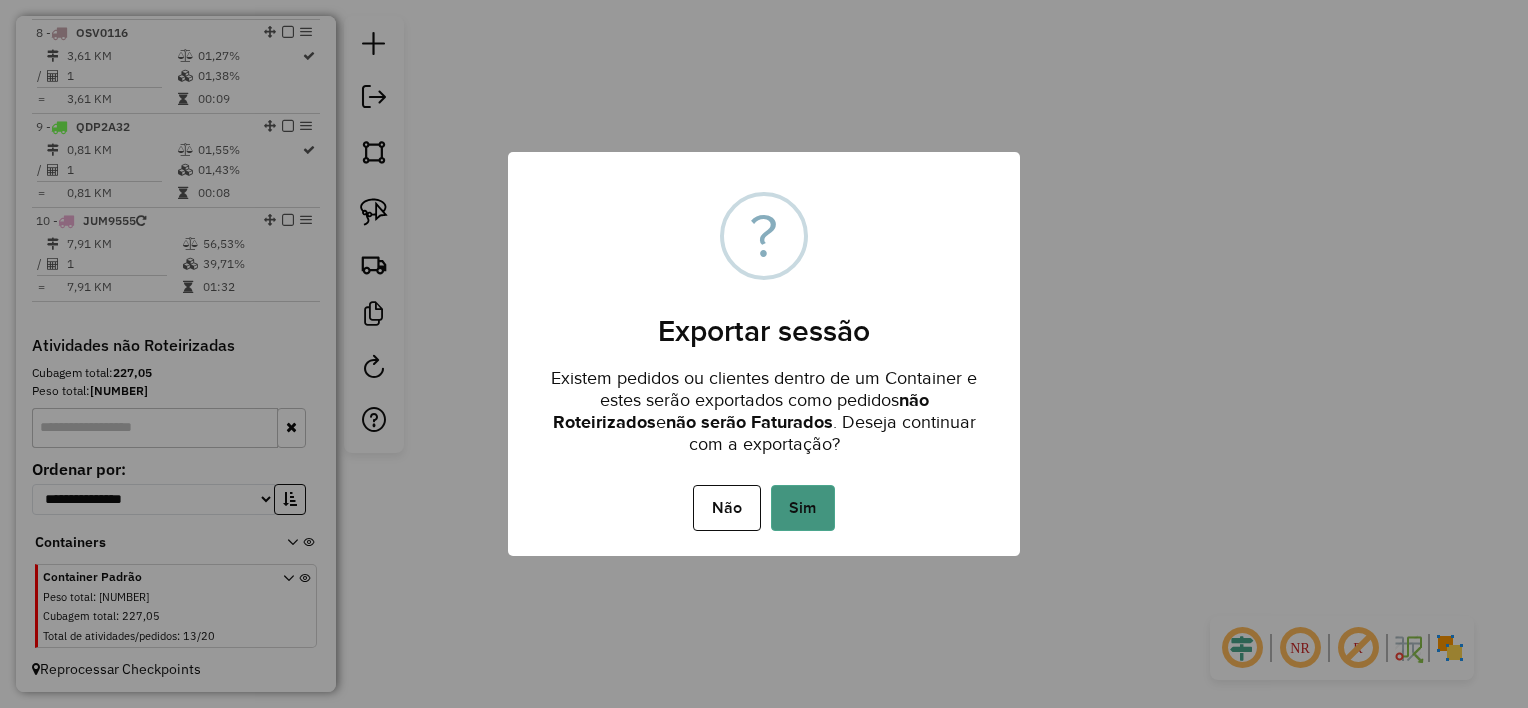 click on "Sim" at bounding box center [803, 508] 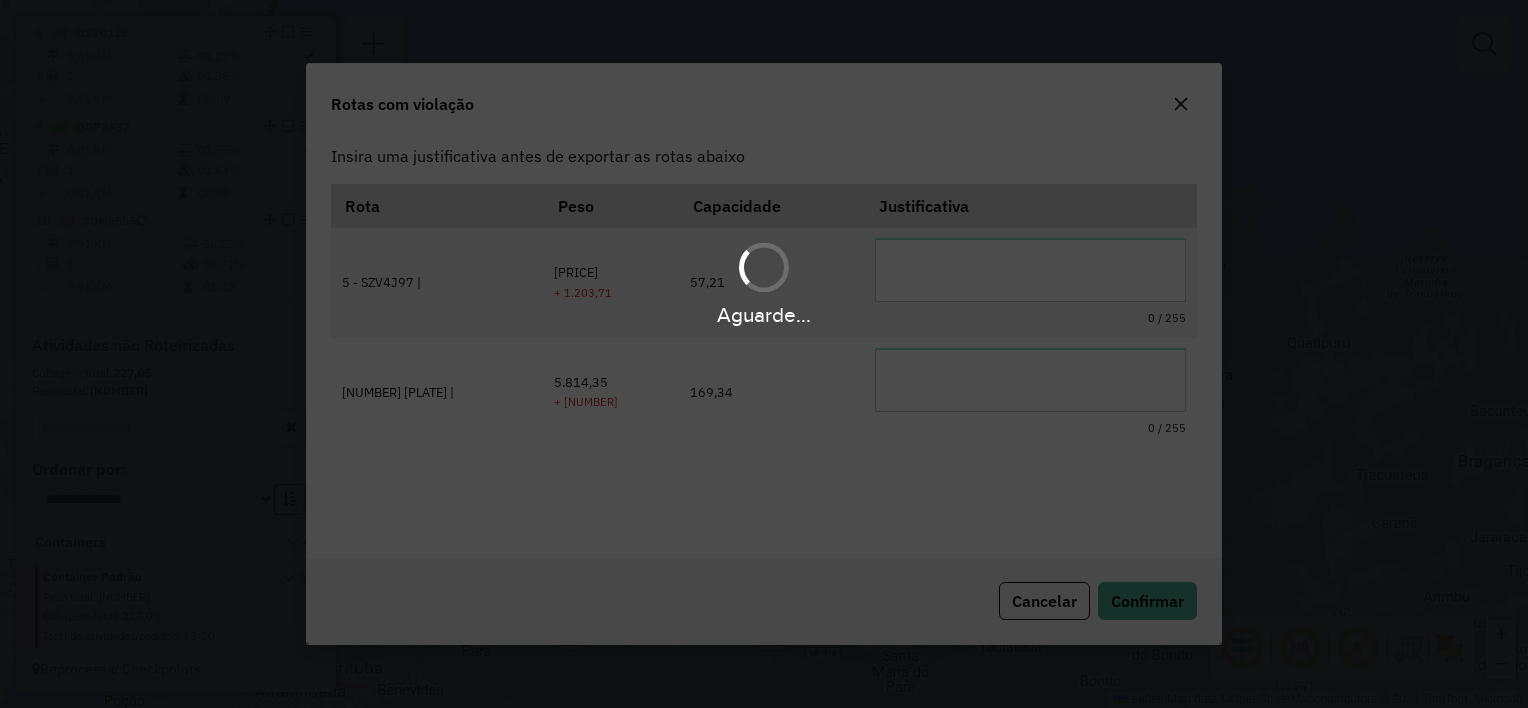 scroll, scrollTop: 0, scrollLeft: 0, axis: both 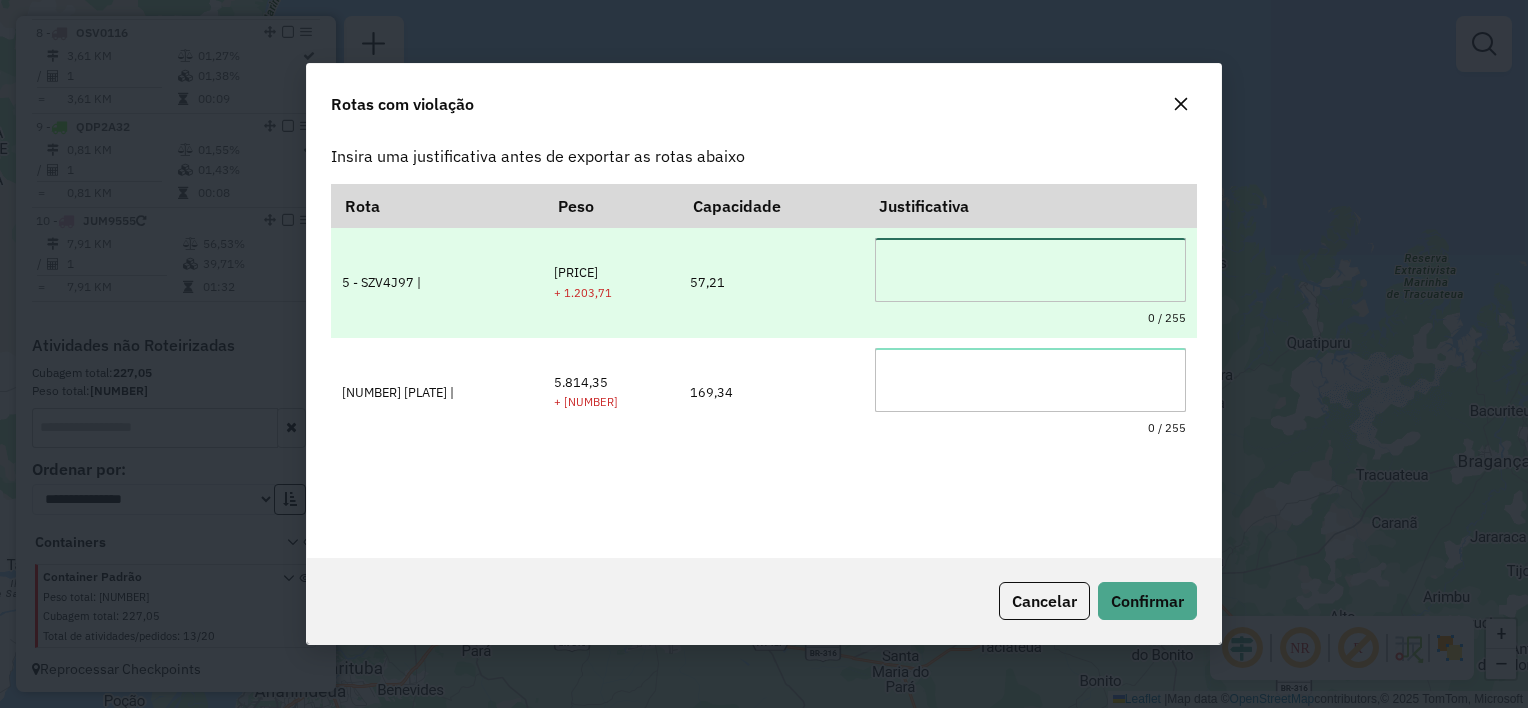 click at bounding box center [1030, 270] 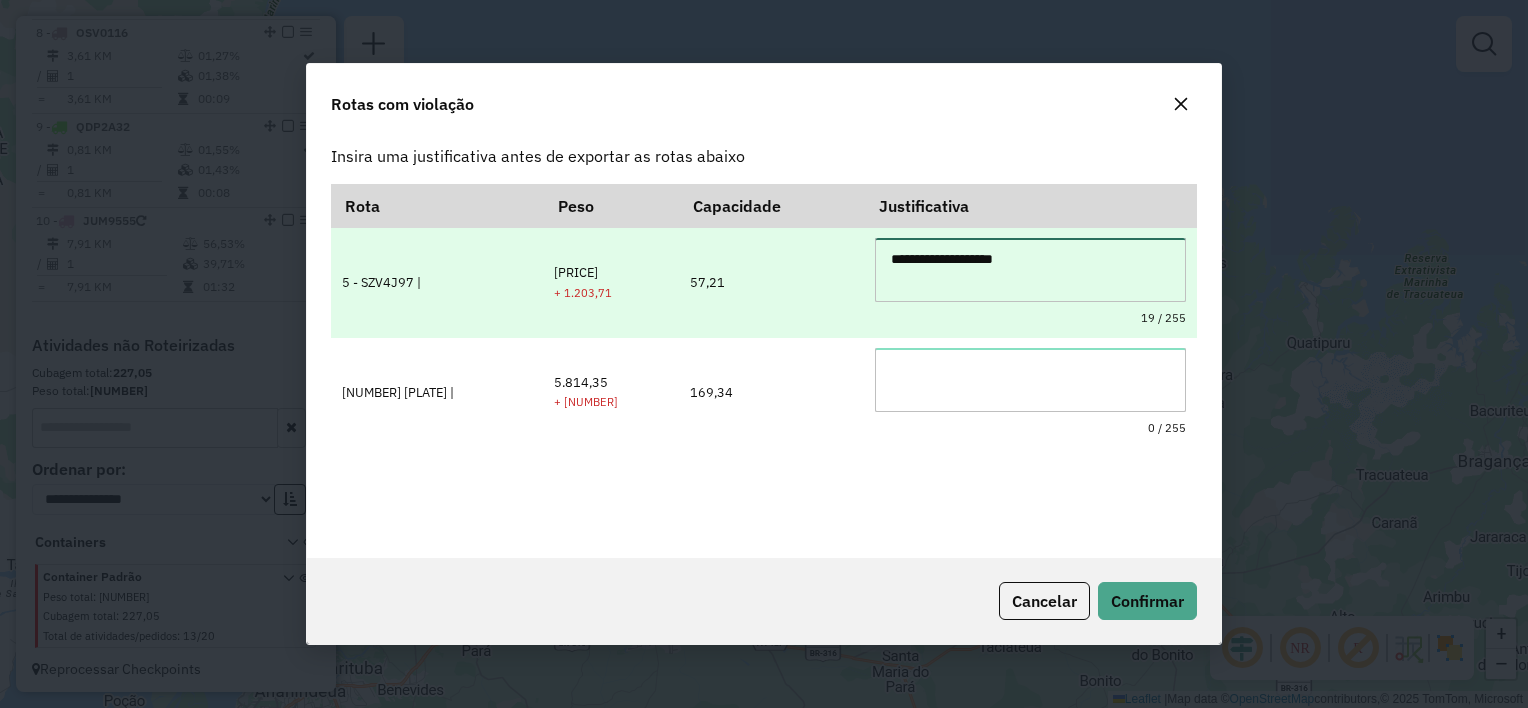type on "**********" 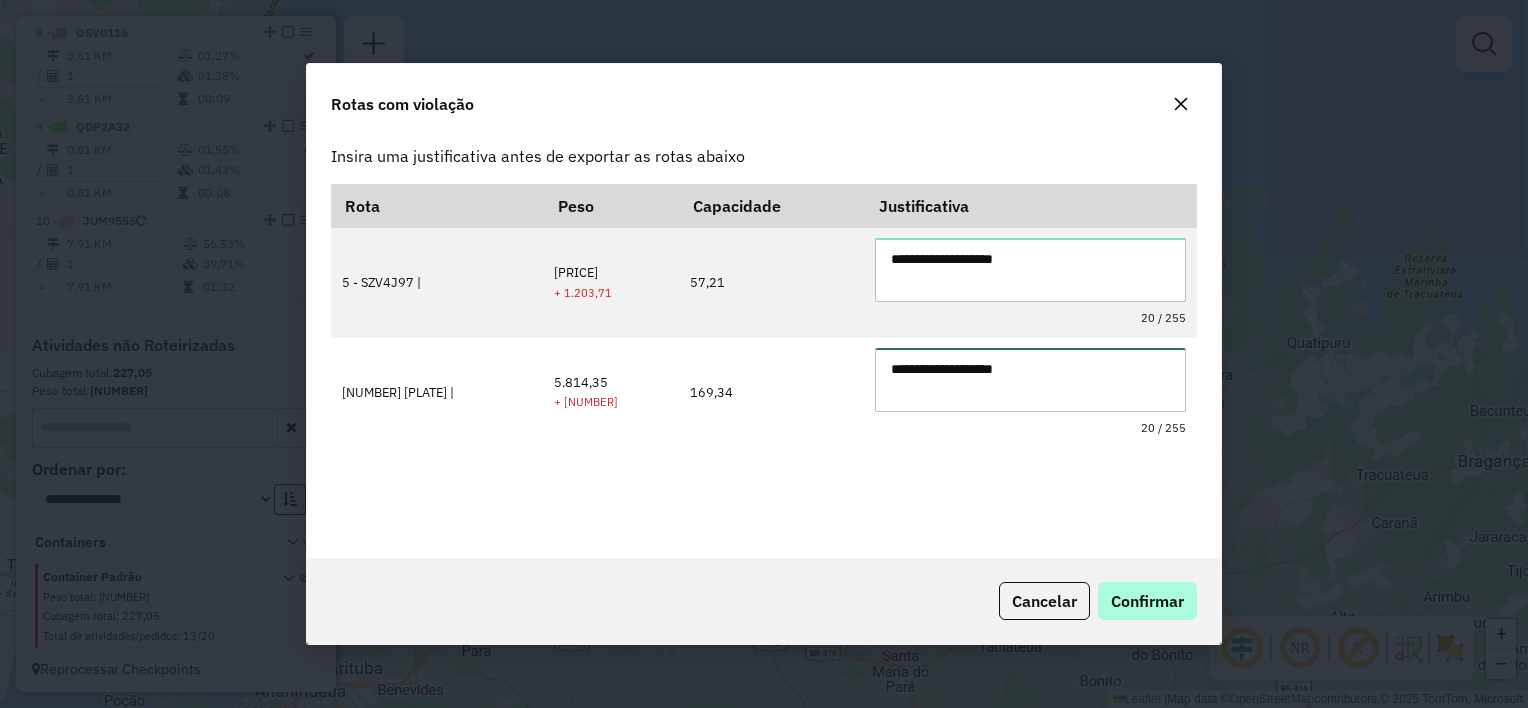 type on "**********" 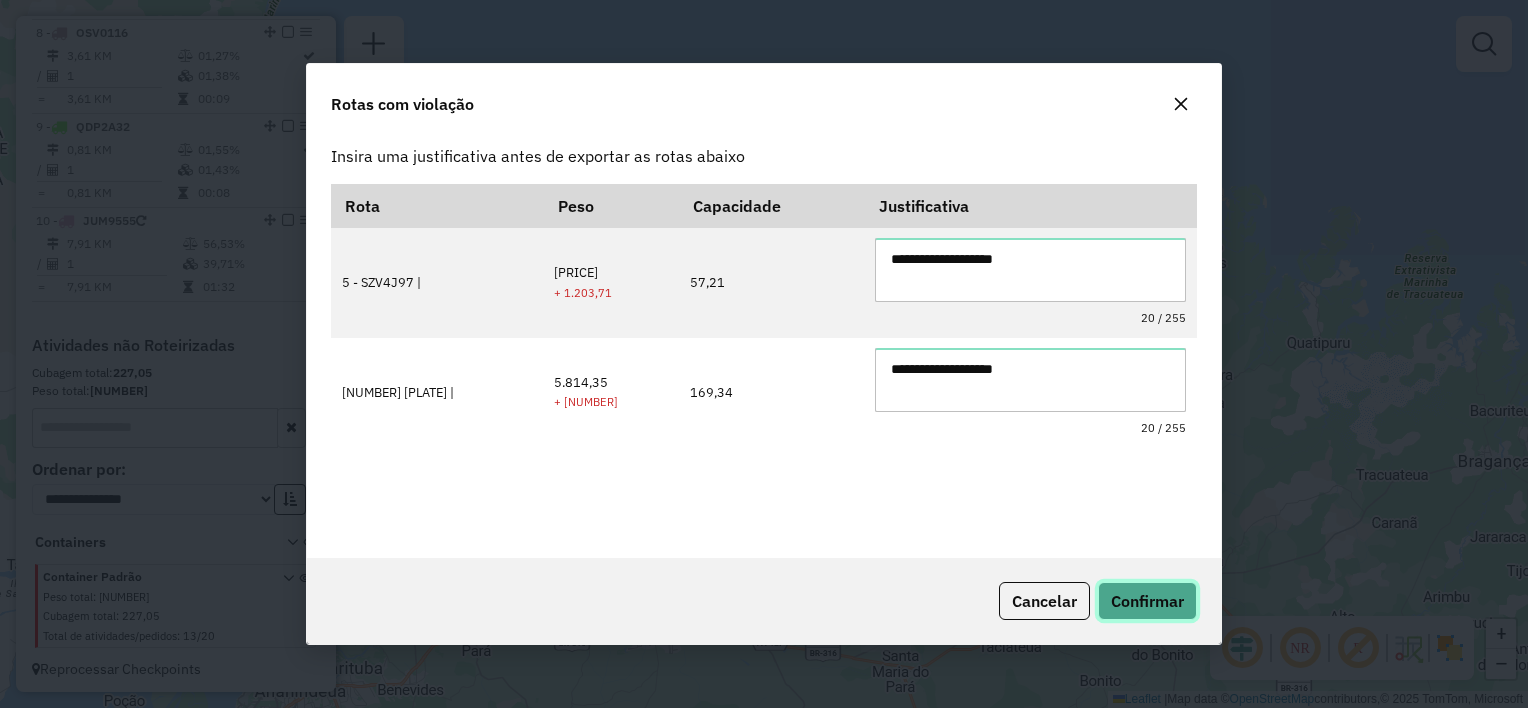 click on "Confirmar" 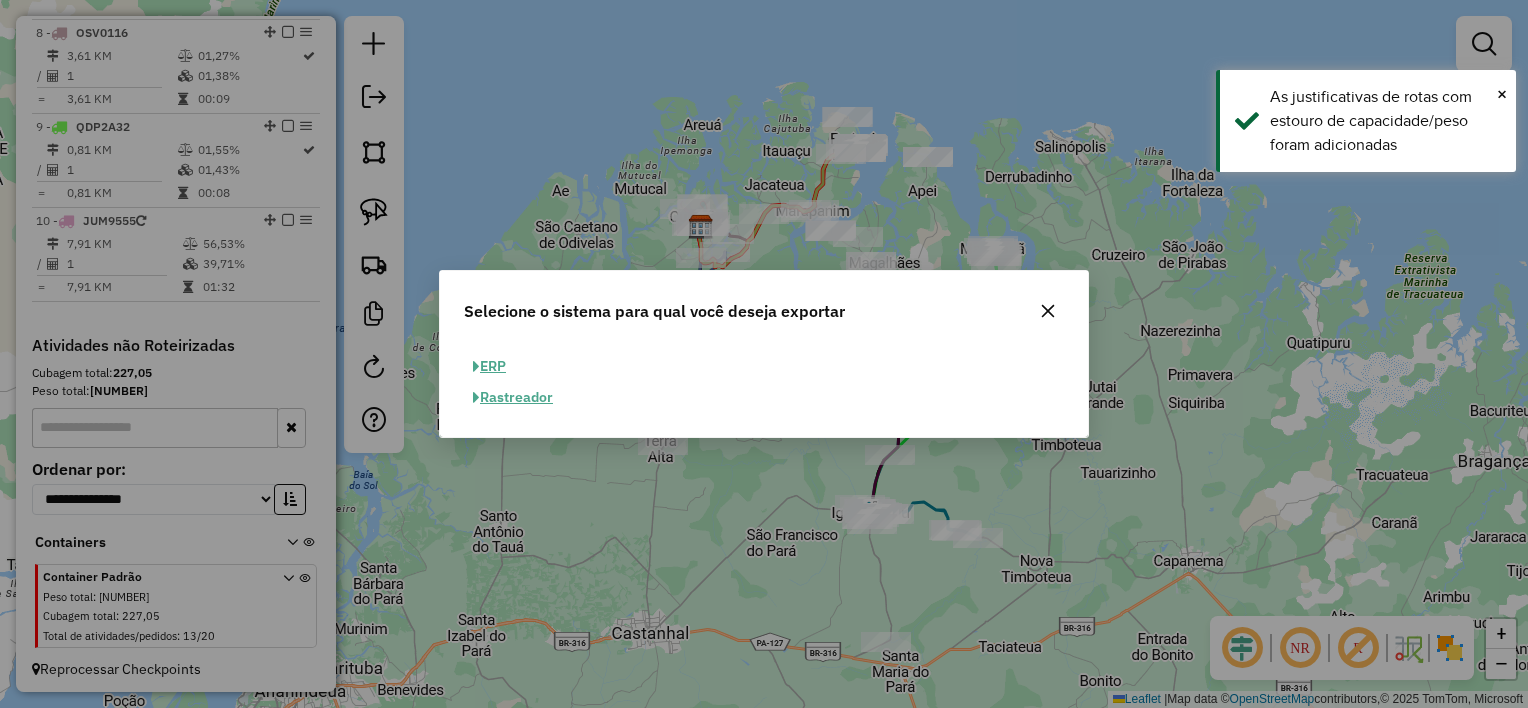 click on "ERP" 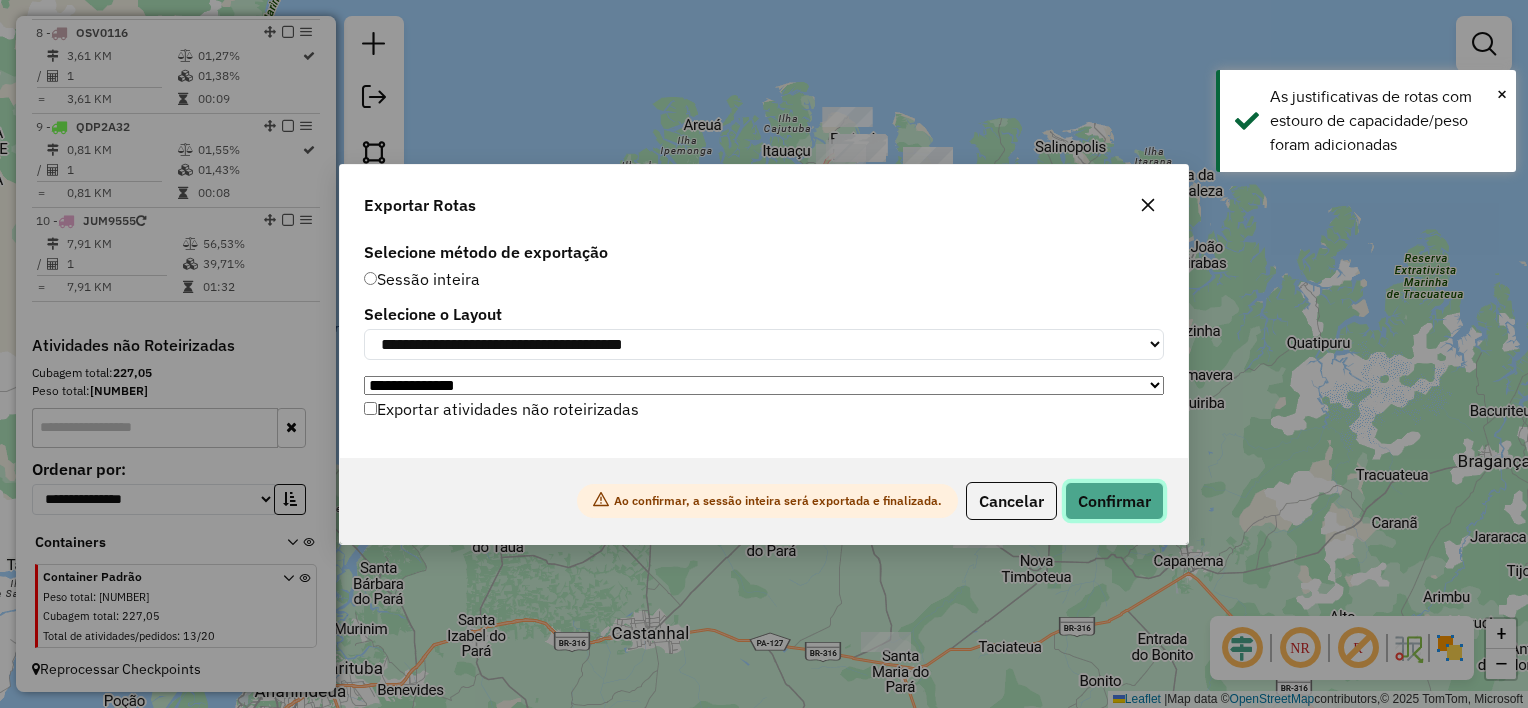 click on "Confirmar" 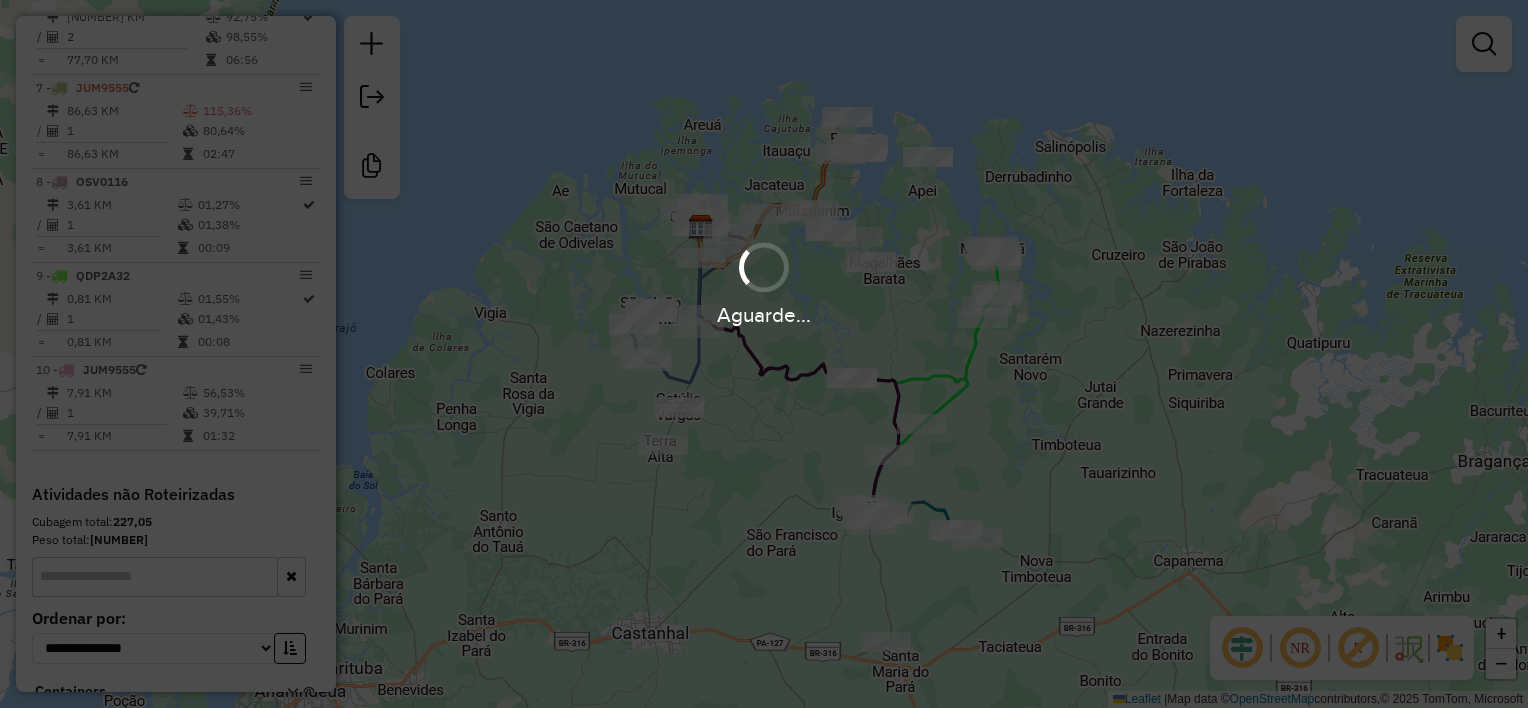 scroll, scrollTop: 1397, scrollLeft: 0, axis: vertical 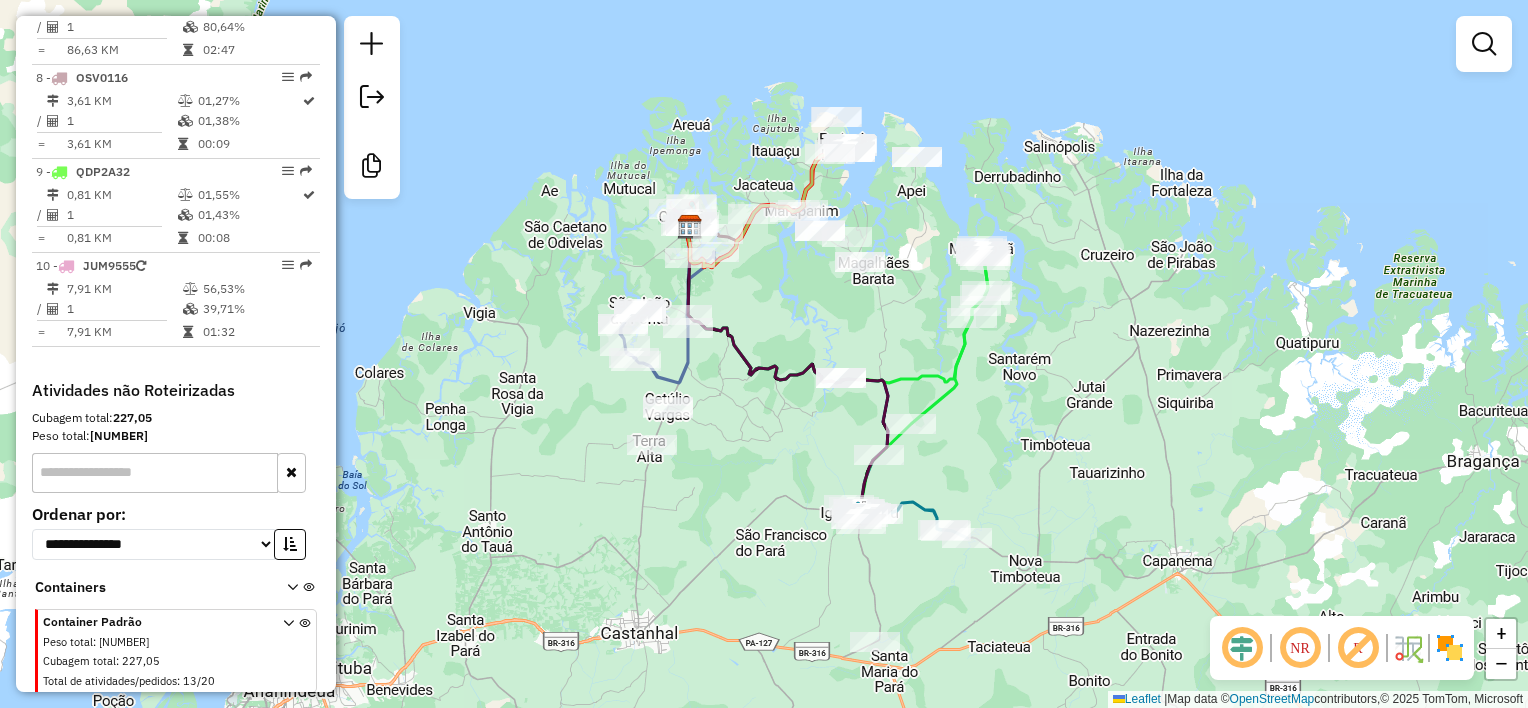 drag, startPoint x: 798, startPoint y: 313, endPoint x: 772, endPoint y: 313, distance: 26 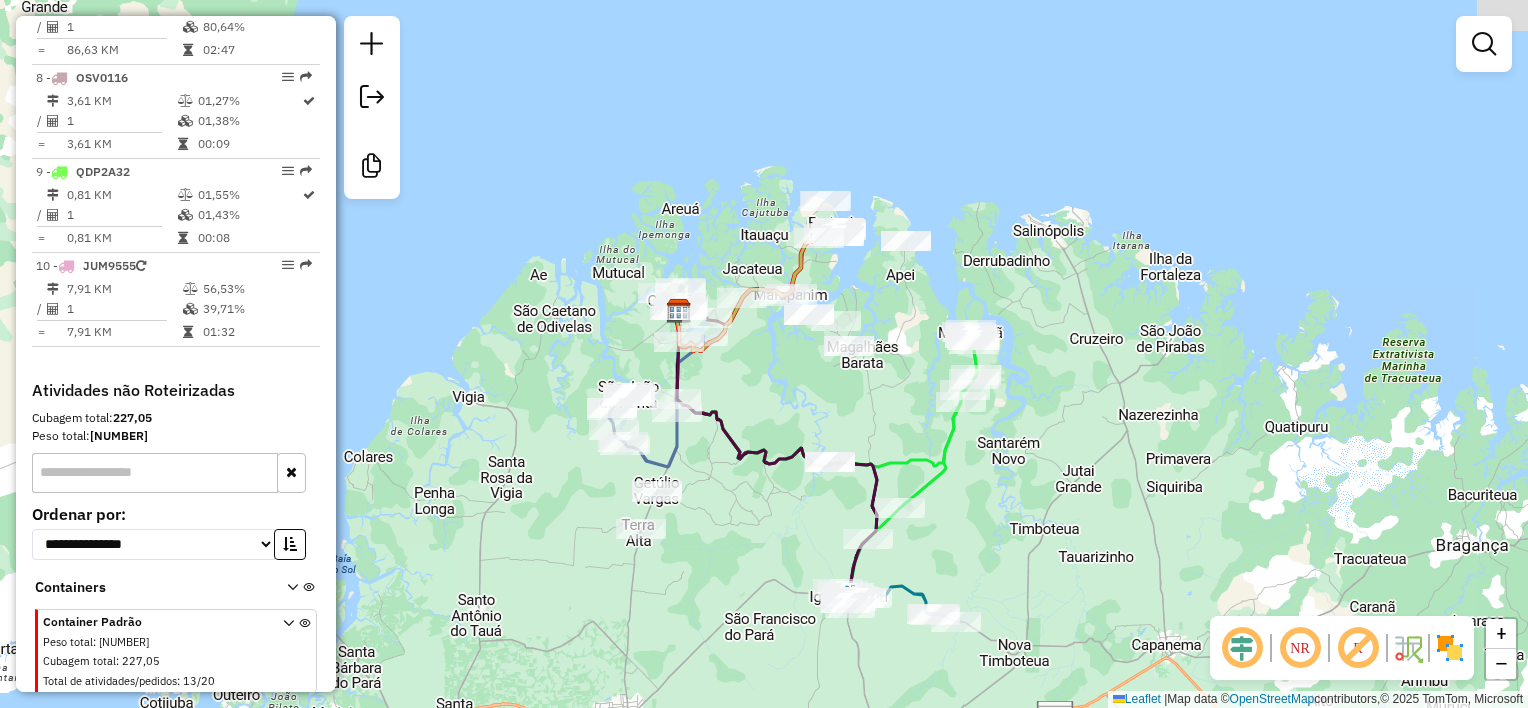 drag, startPoint x: 788, startPoint y: 304, endPoint x: 836, endPoint y: 304, distance: 48 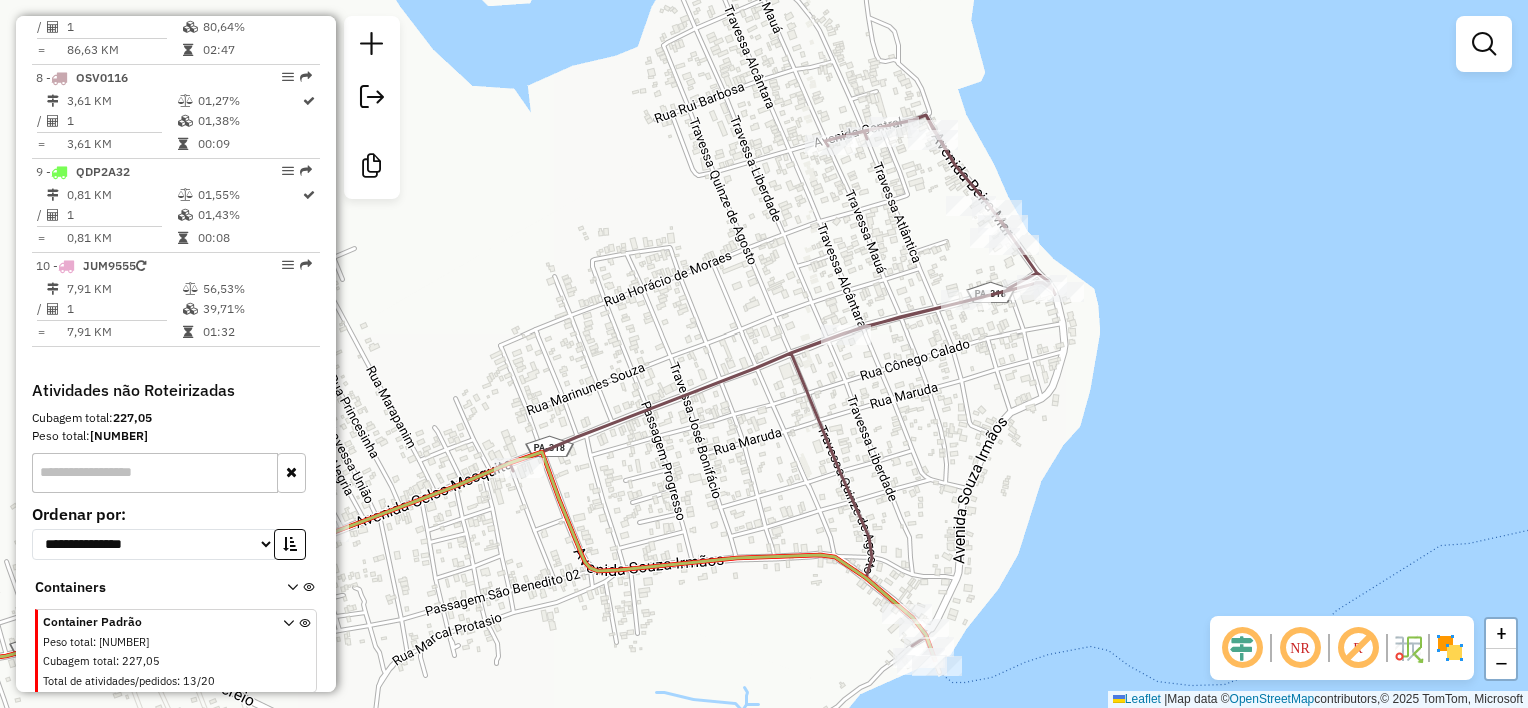 drag, startPoint x: 931, startPoint y: 371, endPoint x: 910, endPoint y: 432, distance: 64.513565 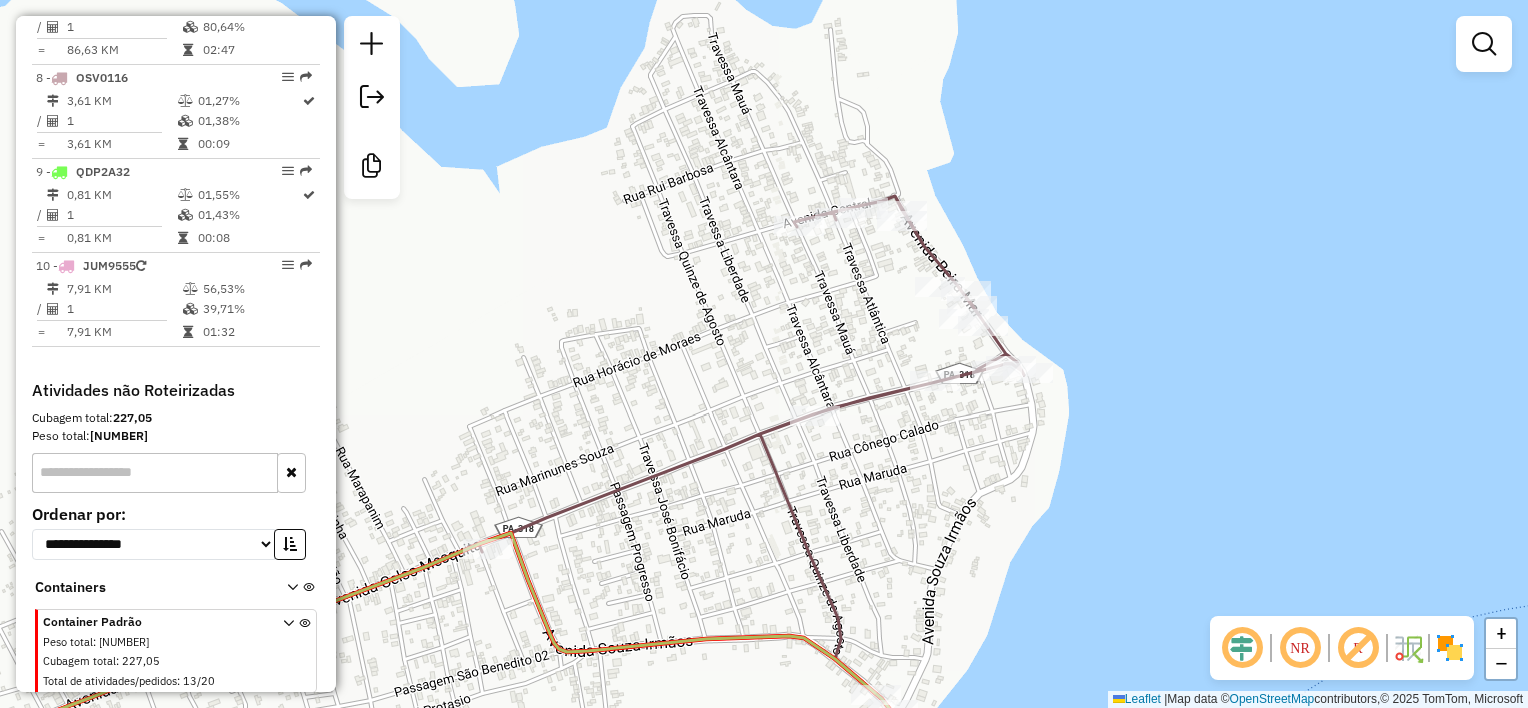 drag, startPoint x: 939, startPoint y: 506, endPoint x: 941, endPoint y: 496, distance: 10.198039 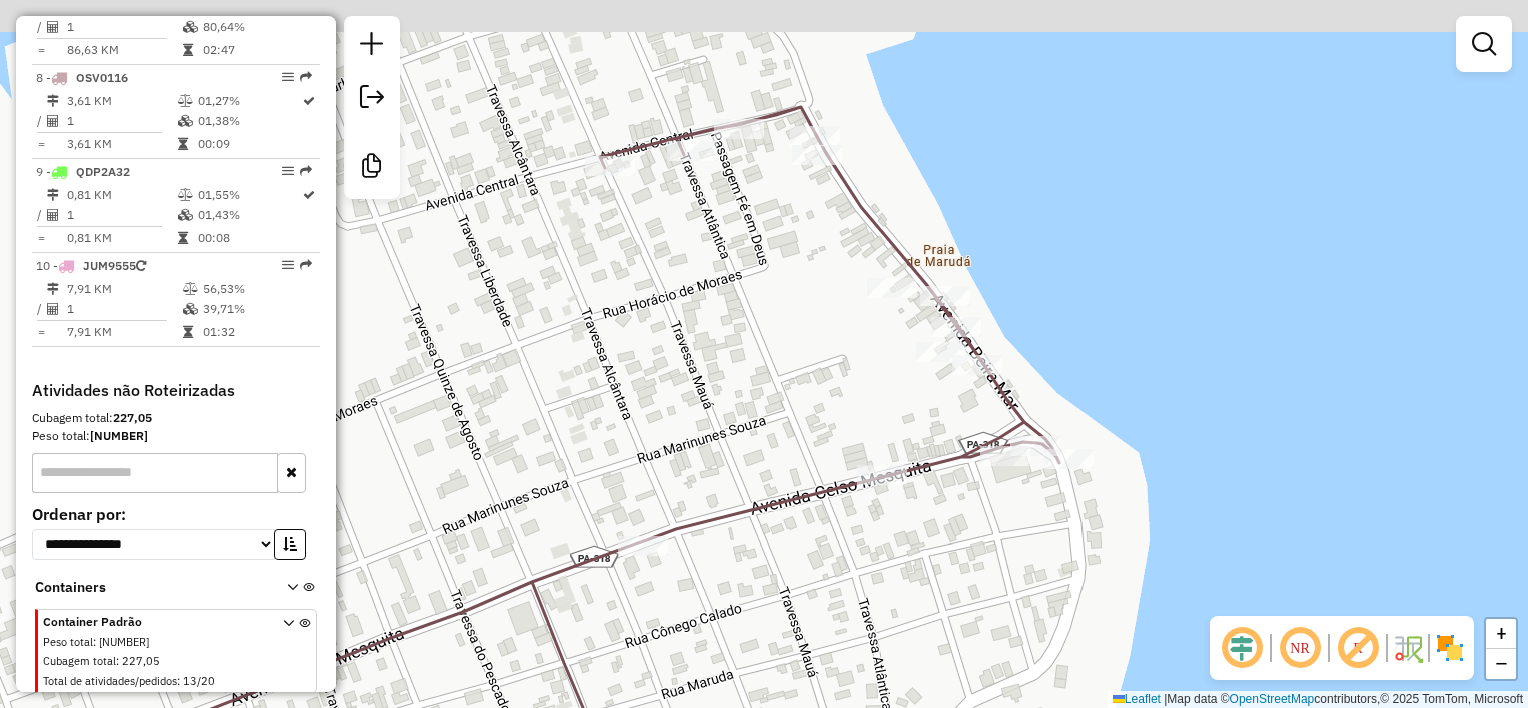 drag, startPoint x: 1024, startPoint y: 396, endPoint x: 995, endPoint y: 384, distance: 31.38471 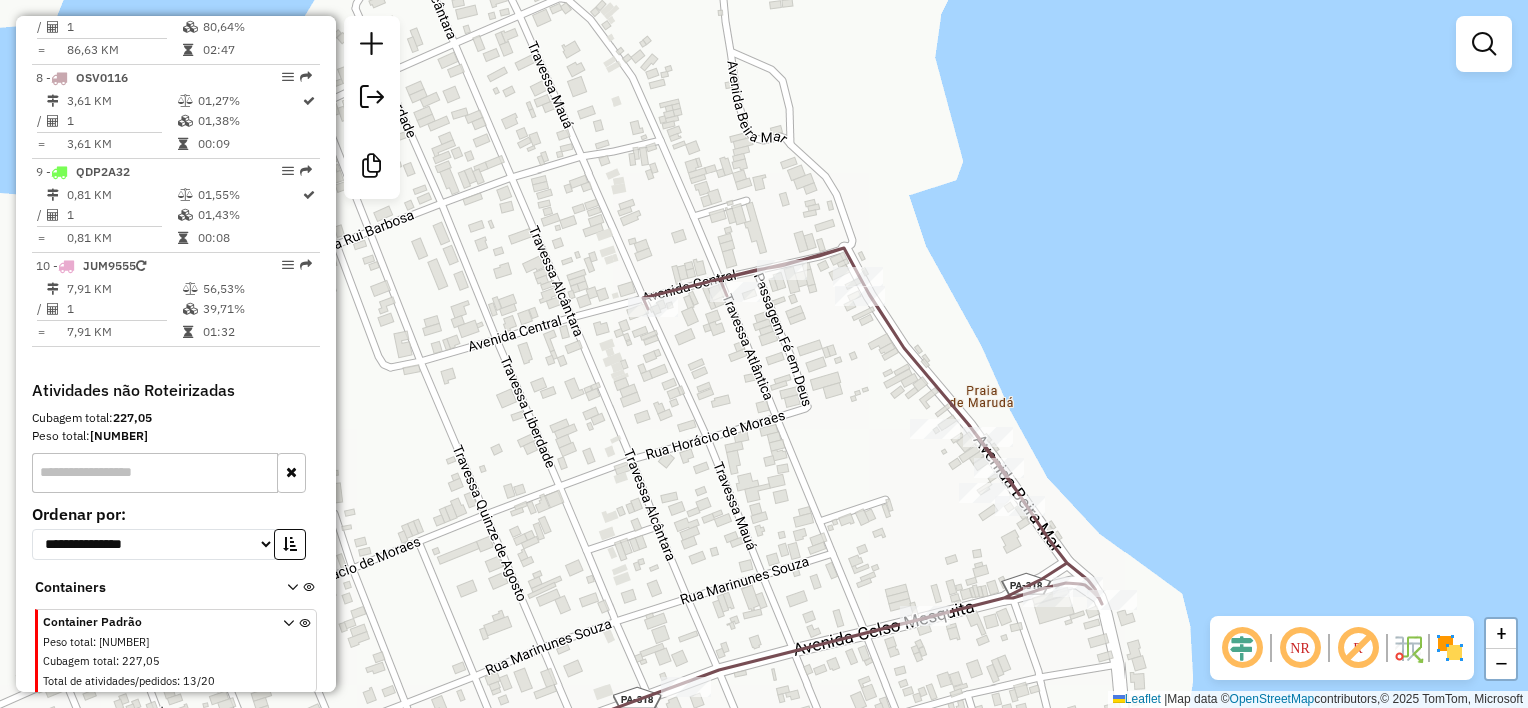 drag, startPoint x: 858, startPoint y: 396, endPoint x: 878, endPoint y: 400, distance: 20.396078 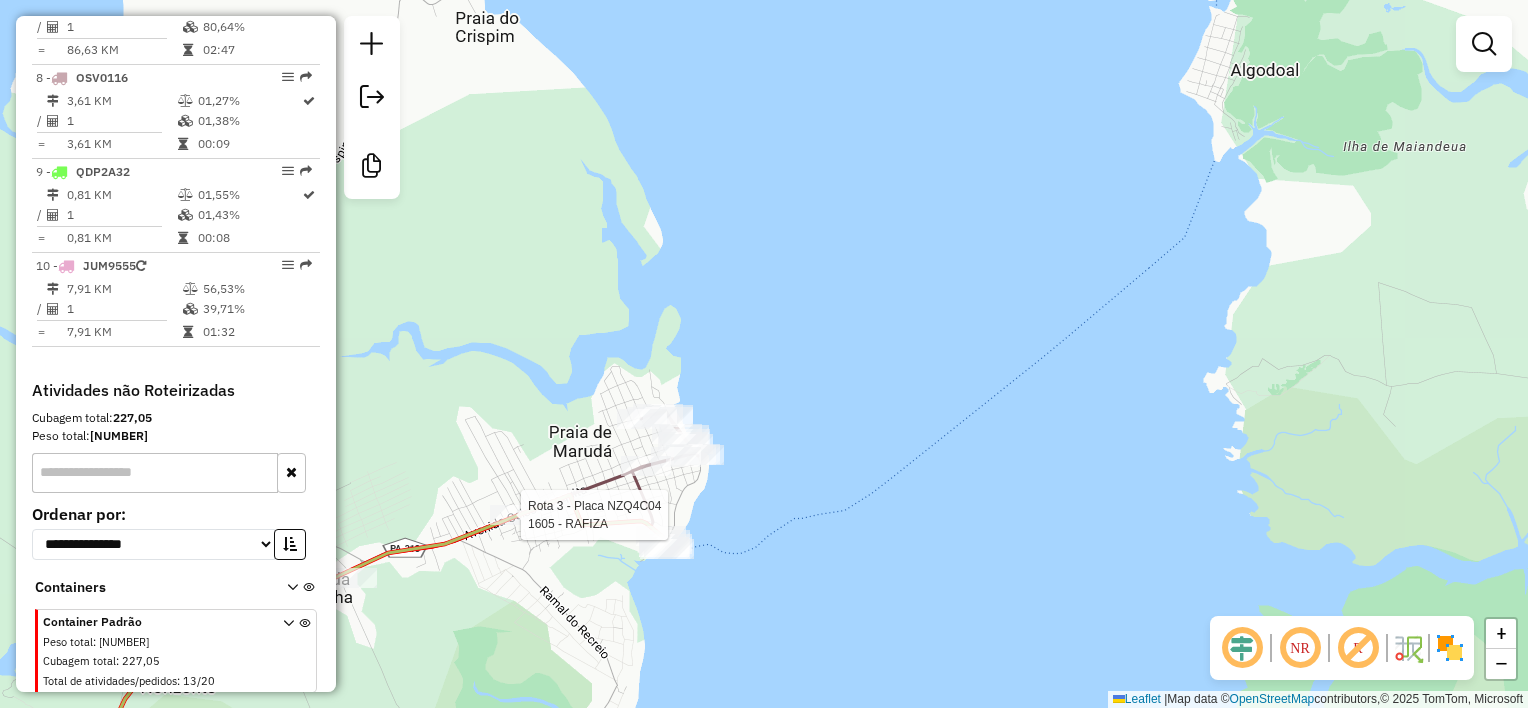select on "**********" 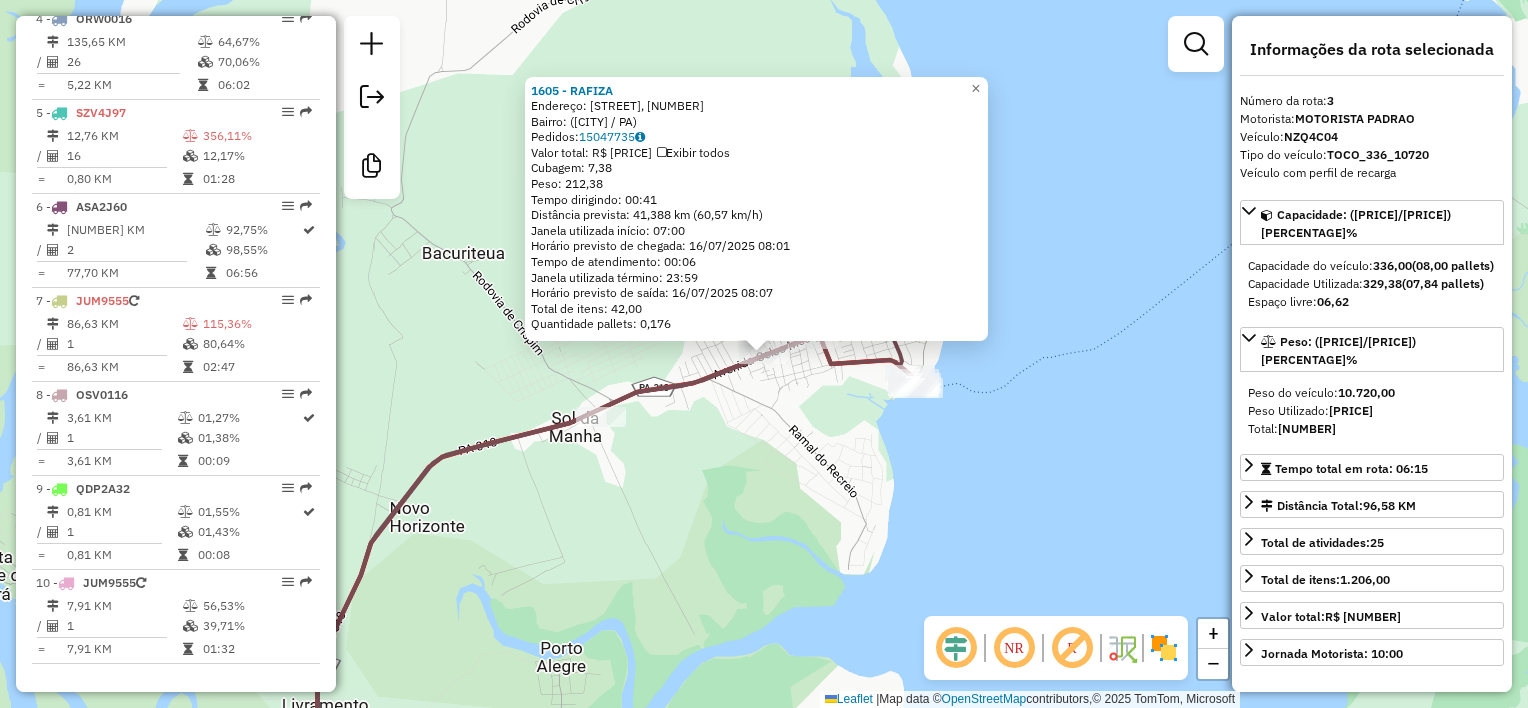 scroll, scrollTop: 975, scrollLeft: 0, axis: vertical 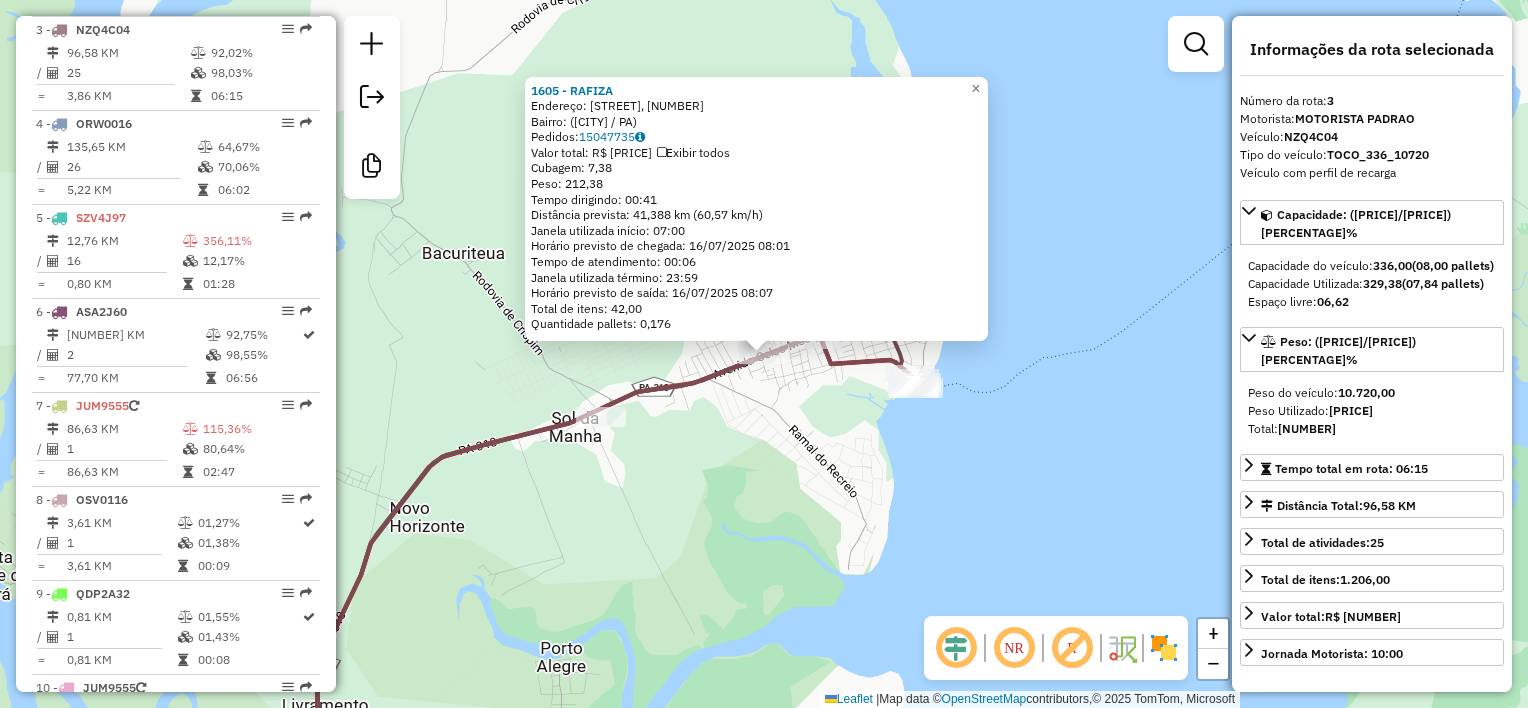 click on "1605 - [NAME]  Endereço: [NAME], [NUMBER]   Bairro:  ([NAME] / [STATE])   Pedidos:  15047735   Valor total: R$ 2.108,78   Exibir todos   Cubagem: 7,38  Peso: 212,38  Tempo dirigindo: 00:41   Distância prevista: 41,388 km (60,57 km/h)   Janela utilizada início: 07:00   Horário previsto de chegada: 16/07/2025 08:01   Tempo de atendimento: 00:06   Janela utilizada término: 23:59   Horário previsto de saída: 16/07/2025 08:07   Total de itens: 42,00   Quantidade pallets: 0,176  × Janela de atendimento Grade de atendimento Capacidade Transportadoras Veículos Cliente Pedidos  Rotas Selecione os dias de semana para filtrar as janelas de atendimento  Seg   Ter   Qua   Qui   Sex   Sáb   Dom  Informe o período da janela de atendimento: De: Até:  Filtrar exatamente a janela do cliente  Considerar janela de atendimento padrão  Selecione os dias de semana para filtrar as grades de atendimento  Seg   Ter   Qua   Qui   Sex   Sáb   Dom   Considerar clientes sem dia de atendimento cadastrado  Peso mínimo:  De:" 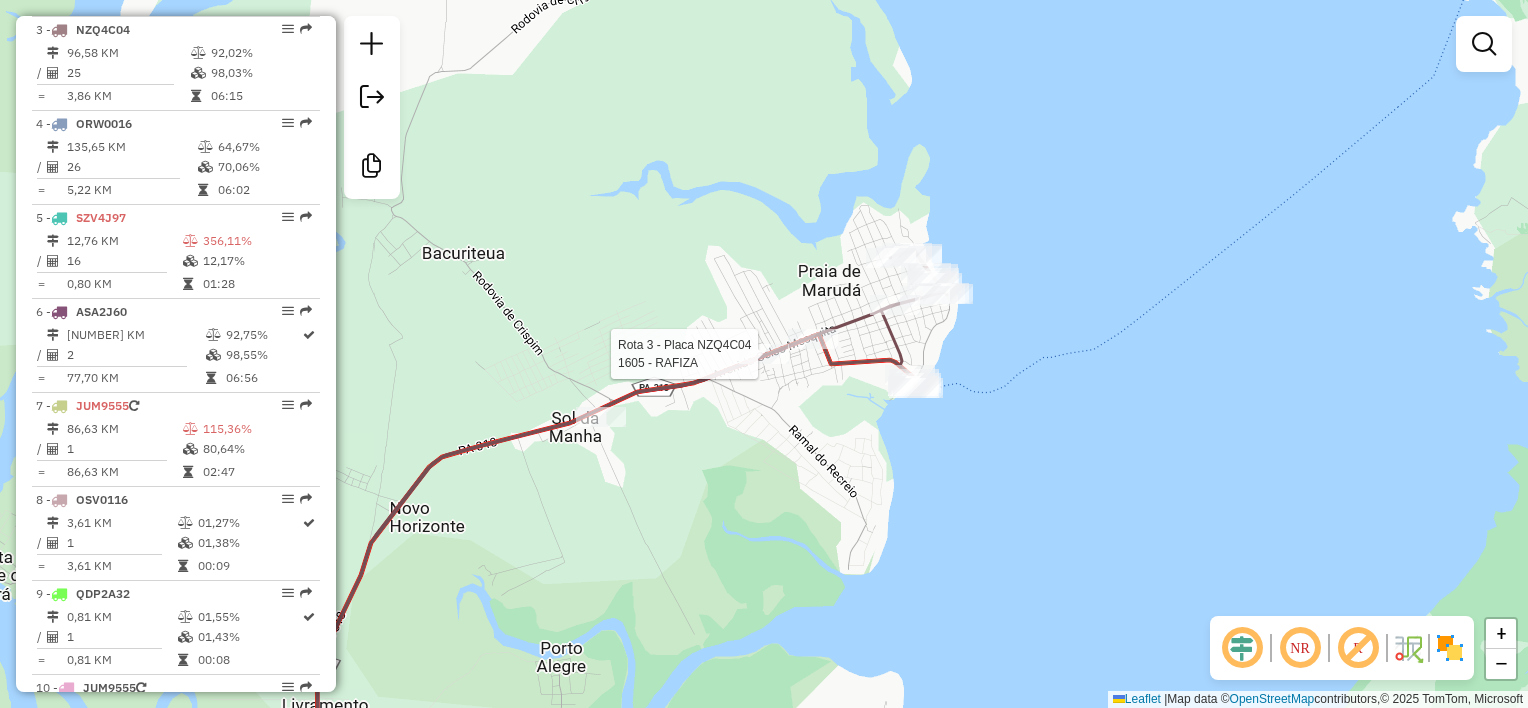 select on "**********" 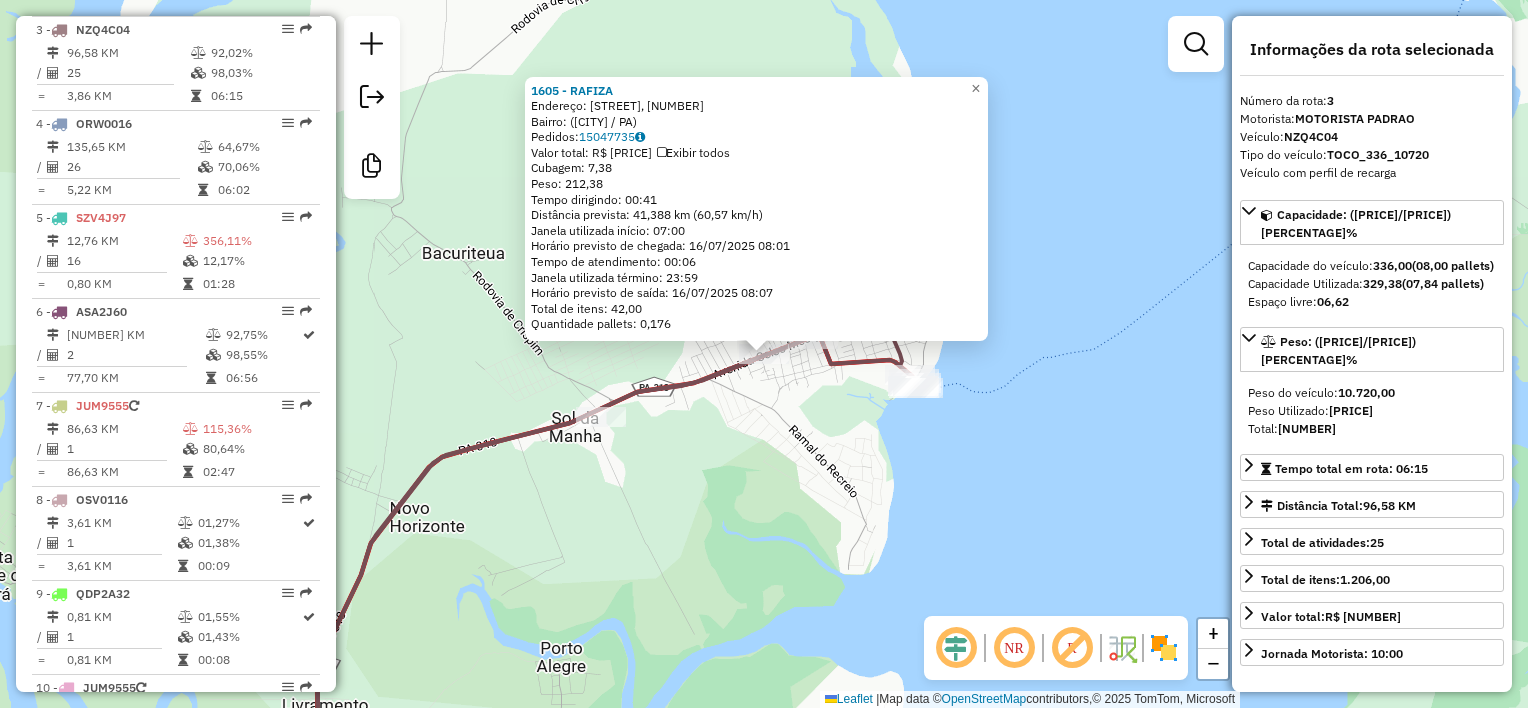 drag, startPoint x: 592, startPoint y: 185, endPoint x: 572, endPoint y: 185, distance: 20 